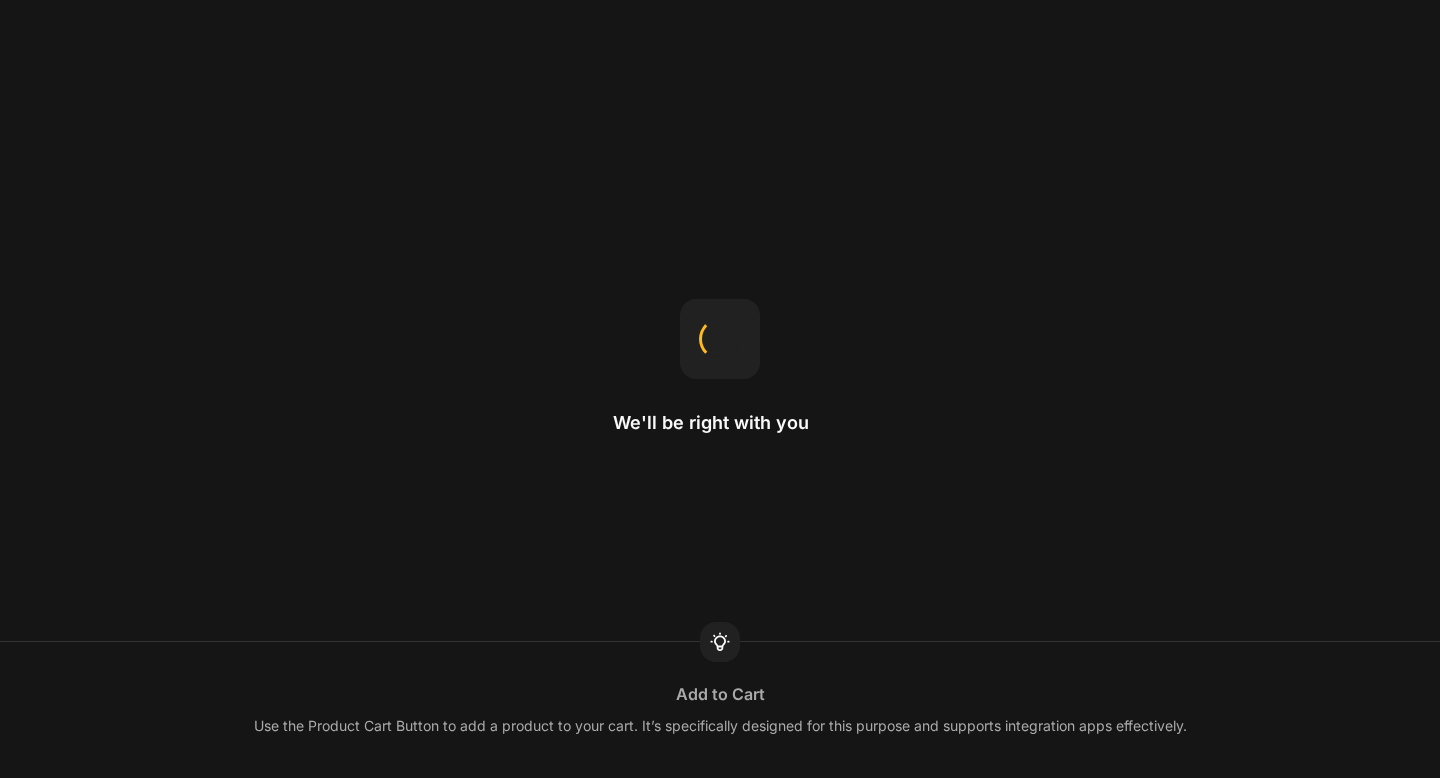 scroll, scrollTop: 0, scrollLeft: 0, axis: both 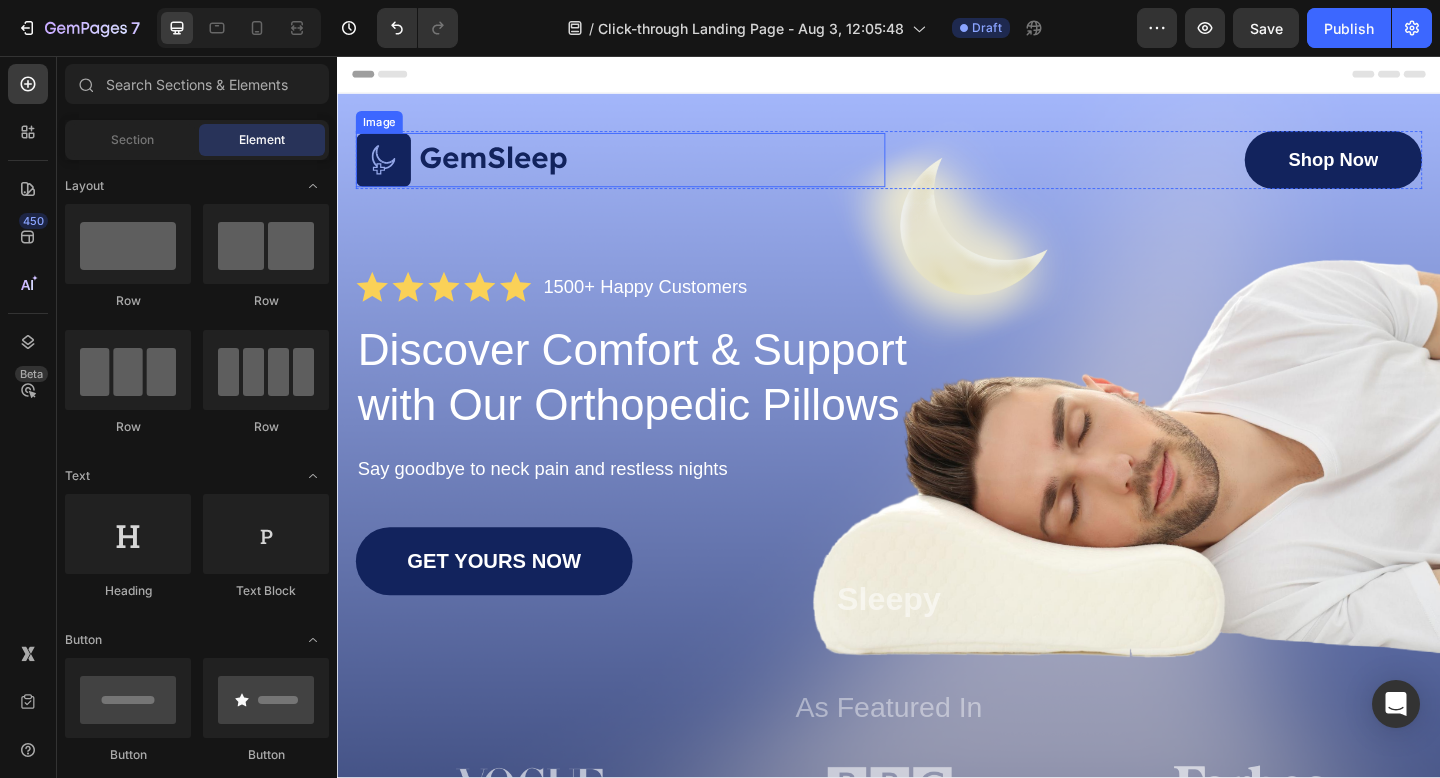click at bounding box center (645, 170) 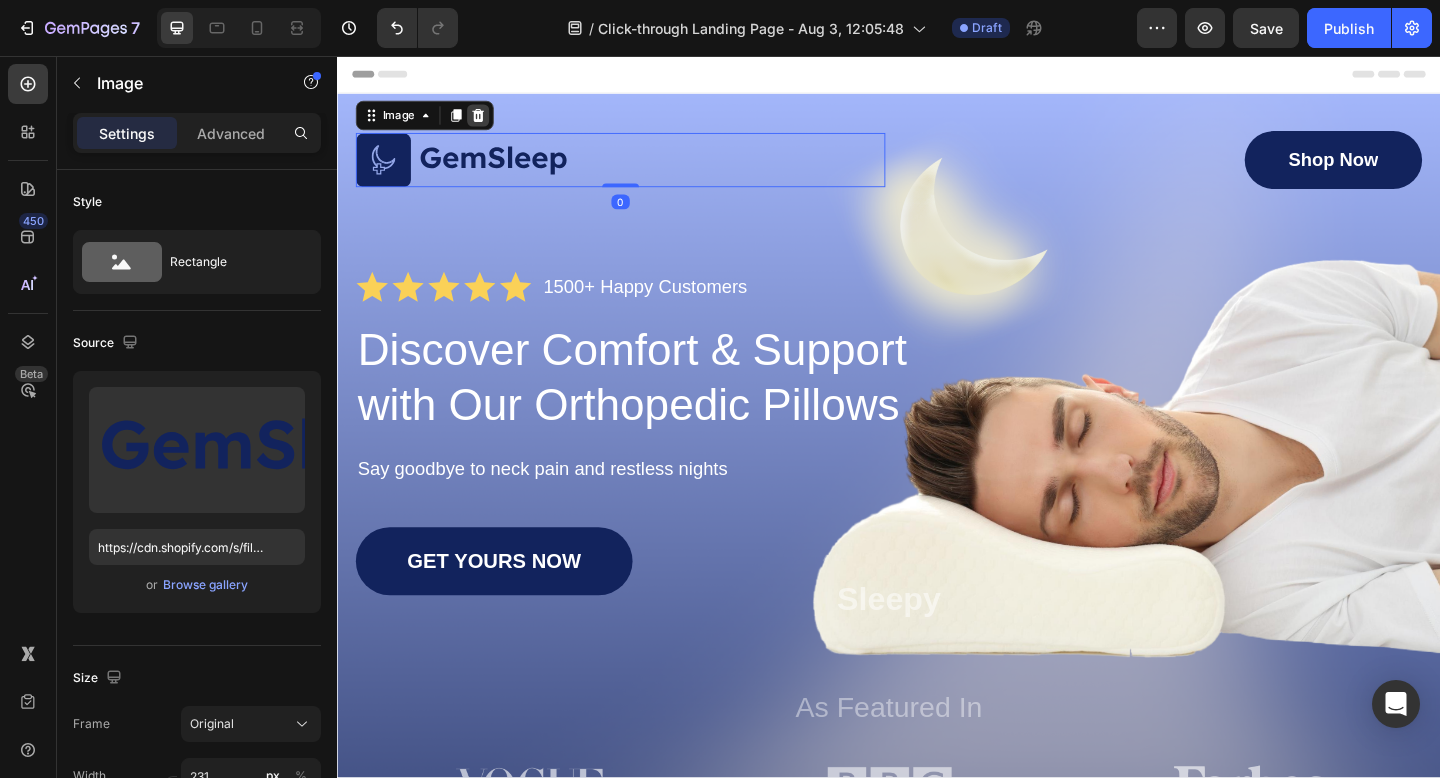 click on "Image" at bounding box center [432, 121] 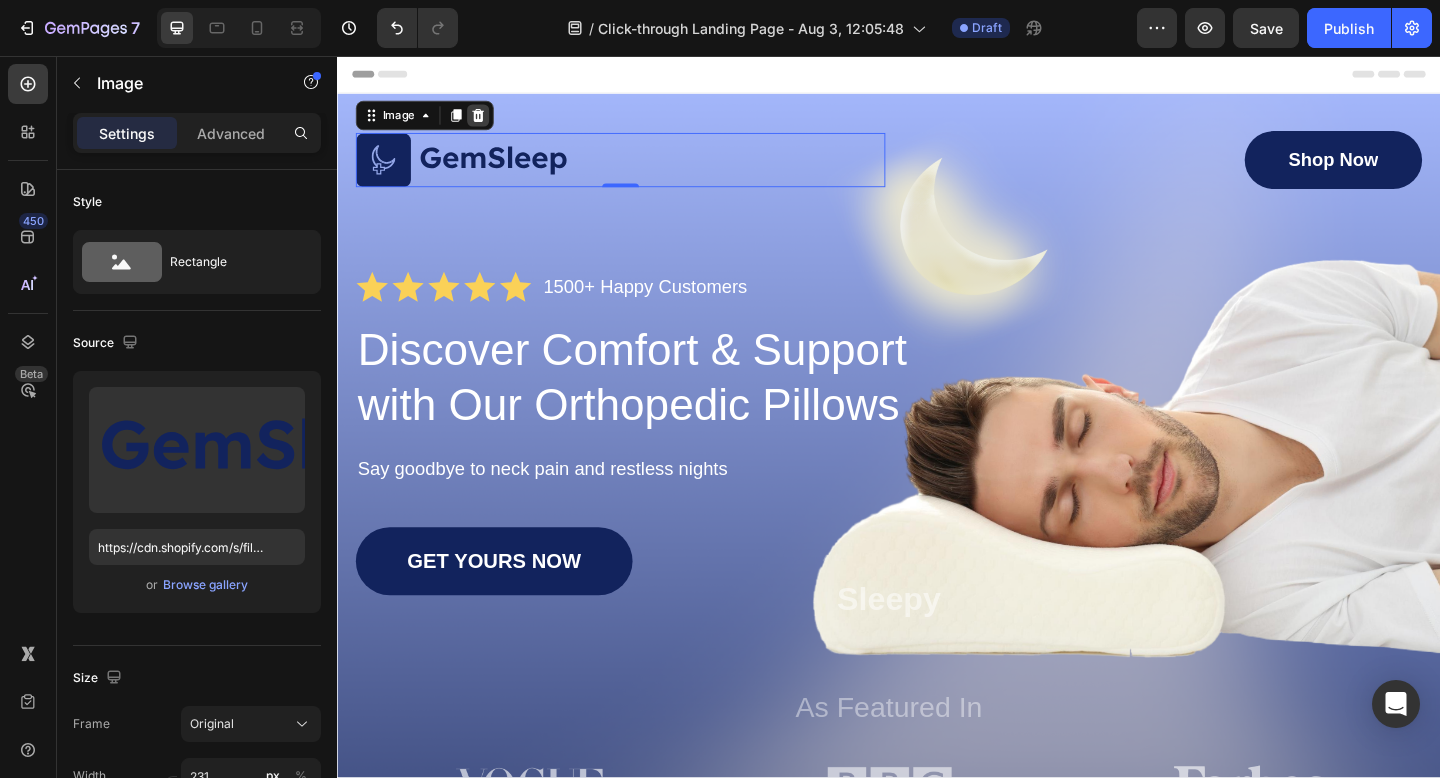 click 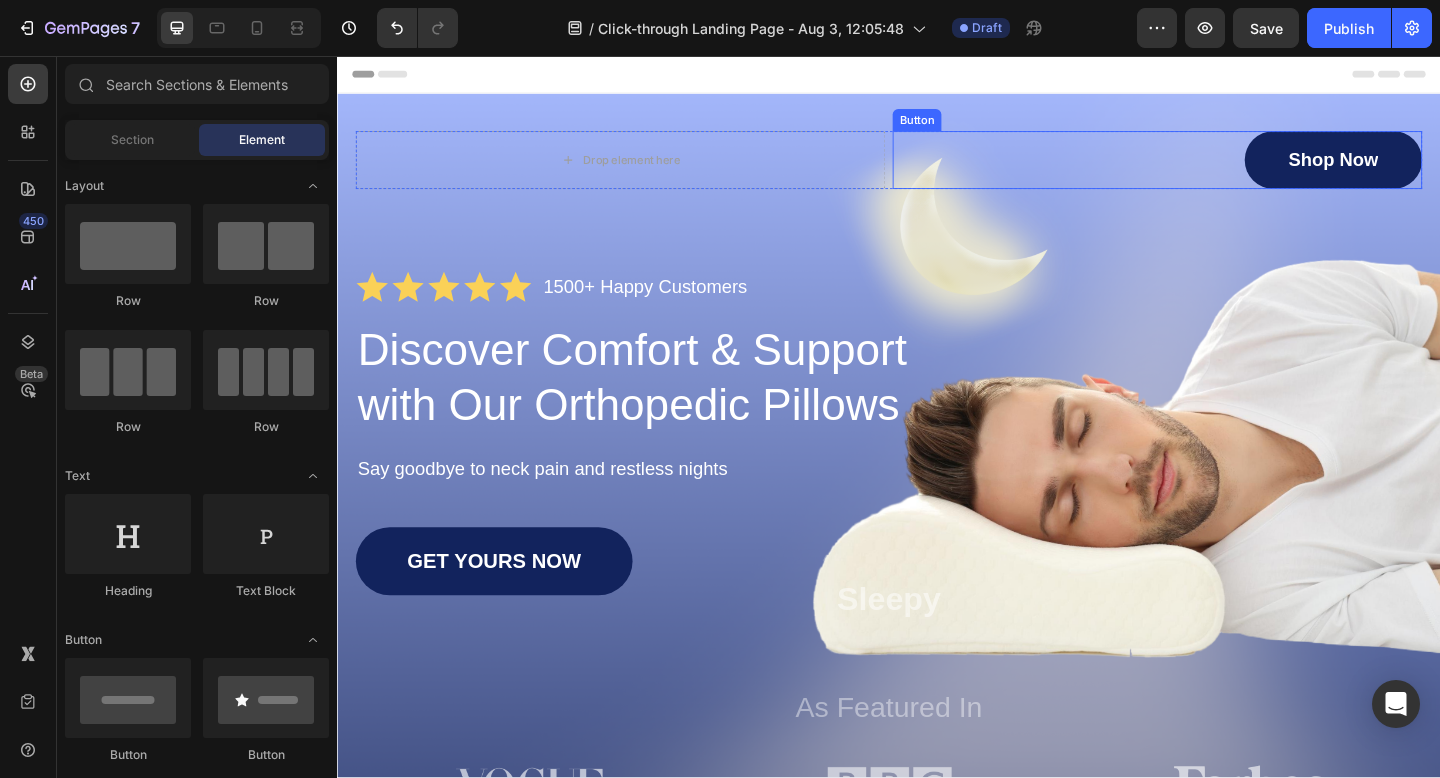 click on "Shop Now Button" at bounding box center [1229, 169] 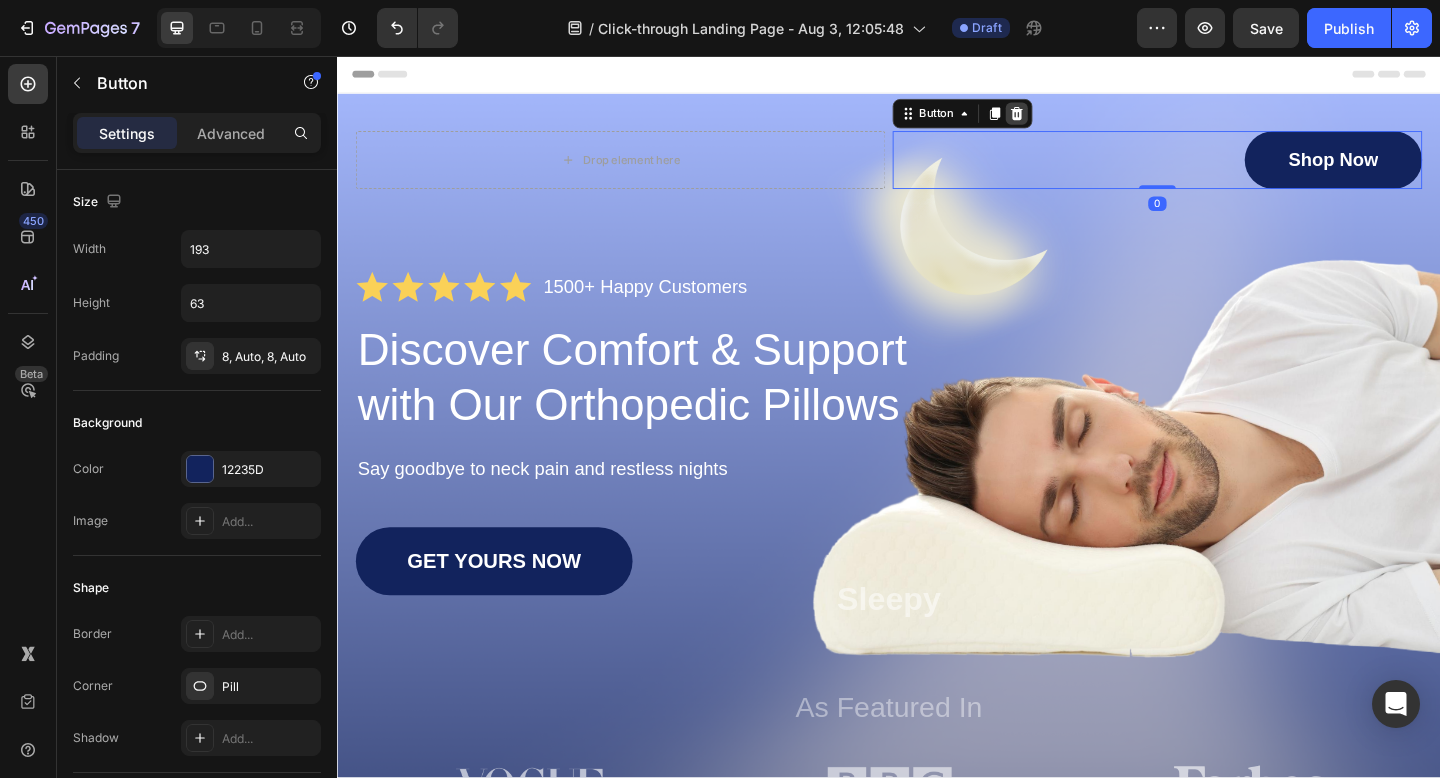 click at bounding box center (1076, 119) 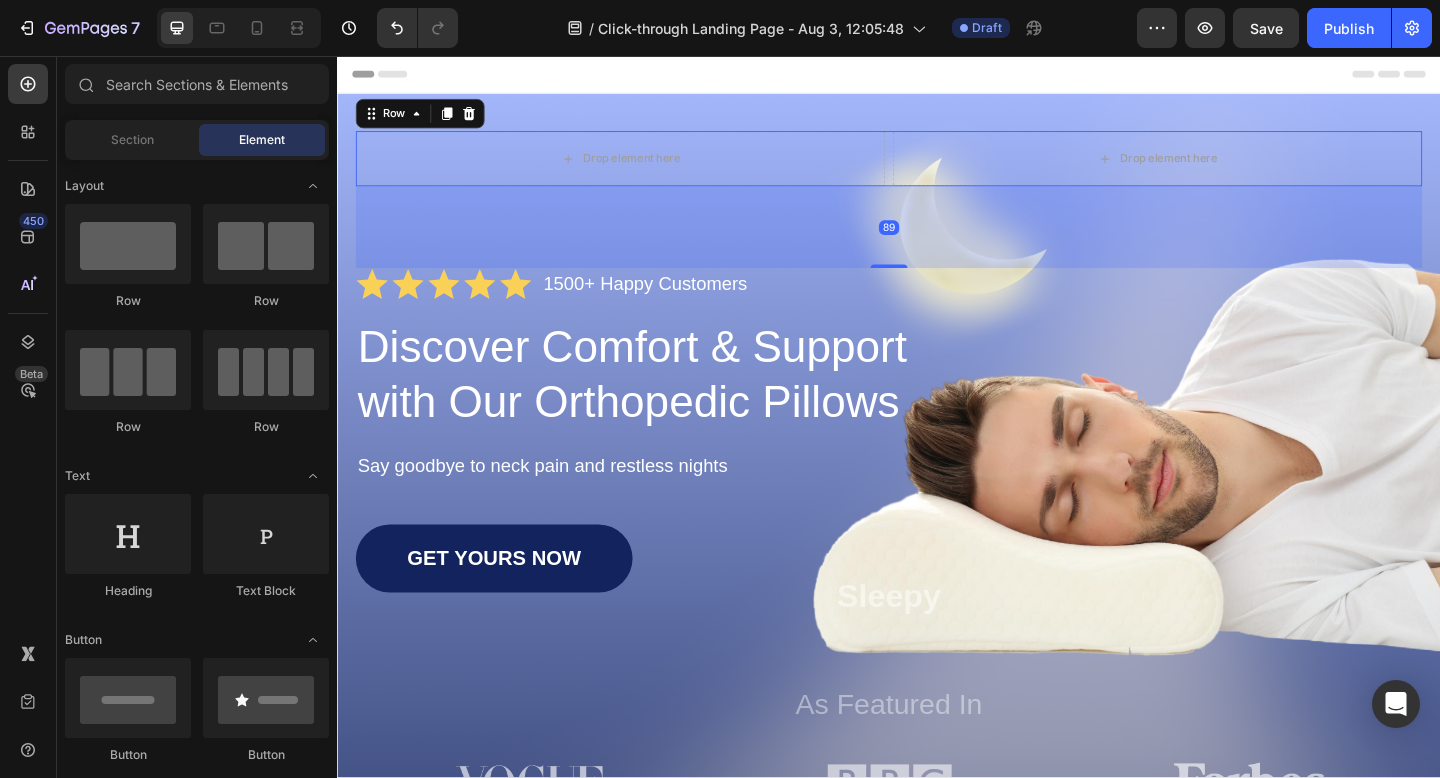 click on "Drop element here
Drop element here Row   89" at bounding box center [937, 168] 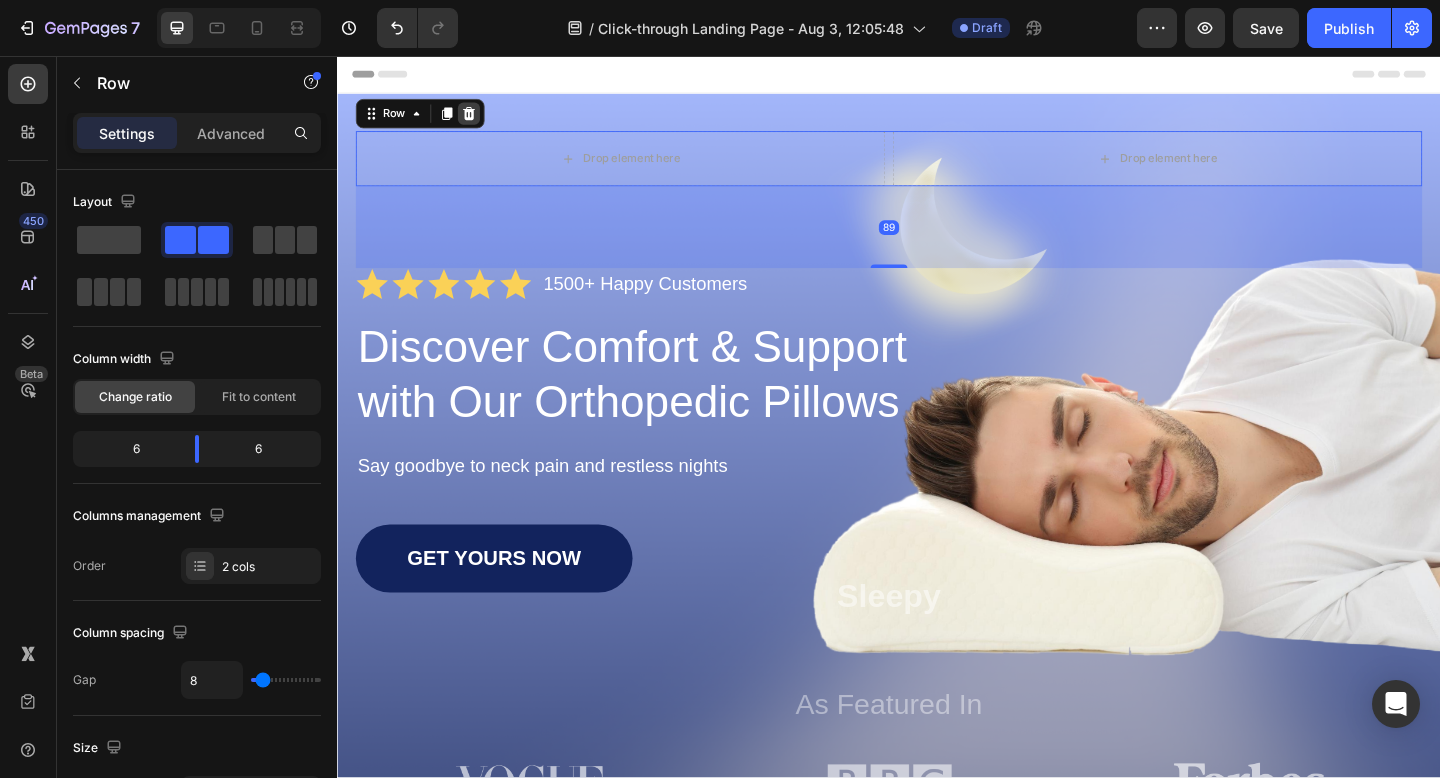 click 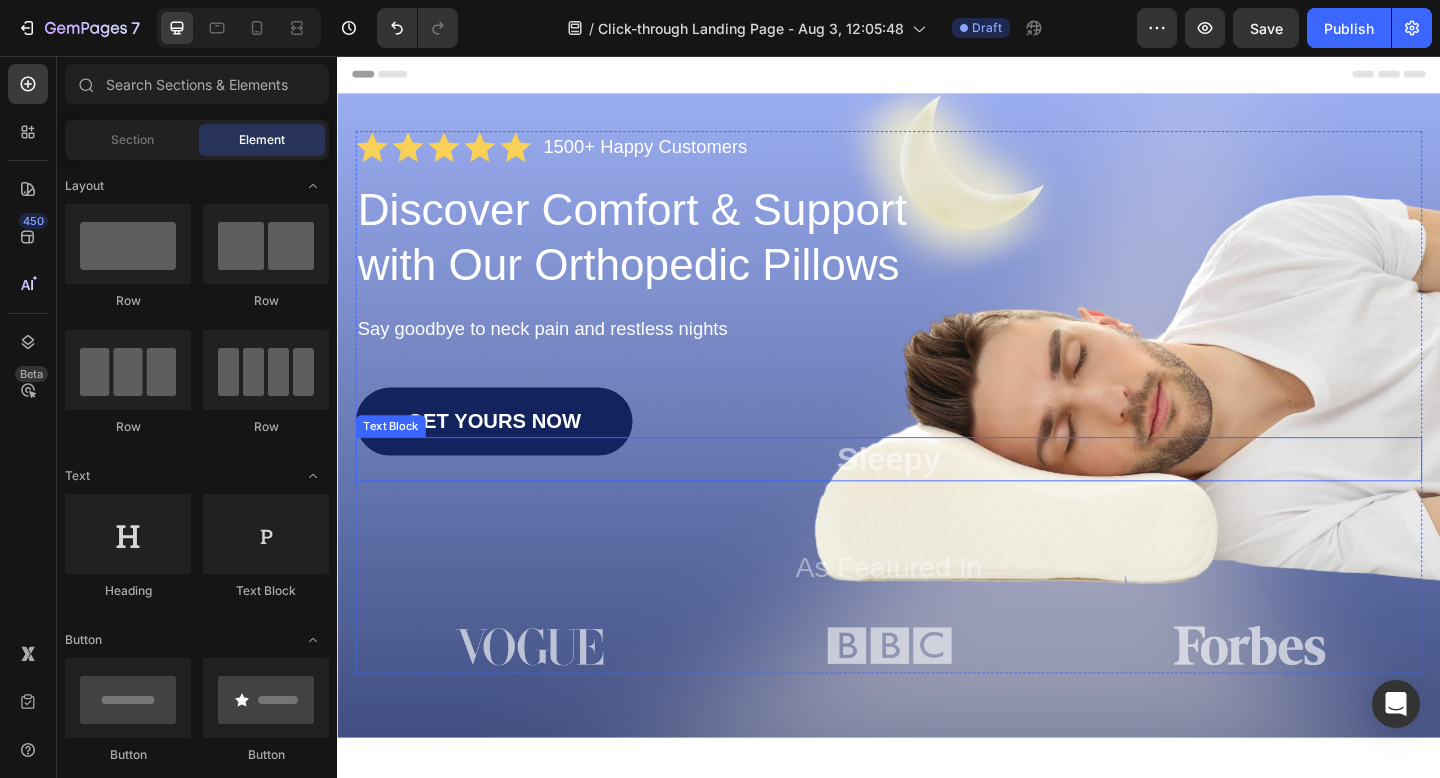 click on "Sleepy" at bounding box center [937, 495] 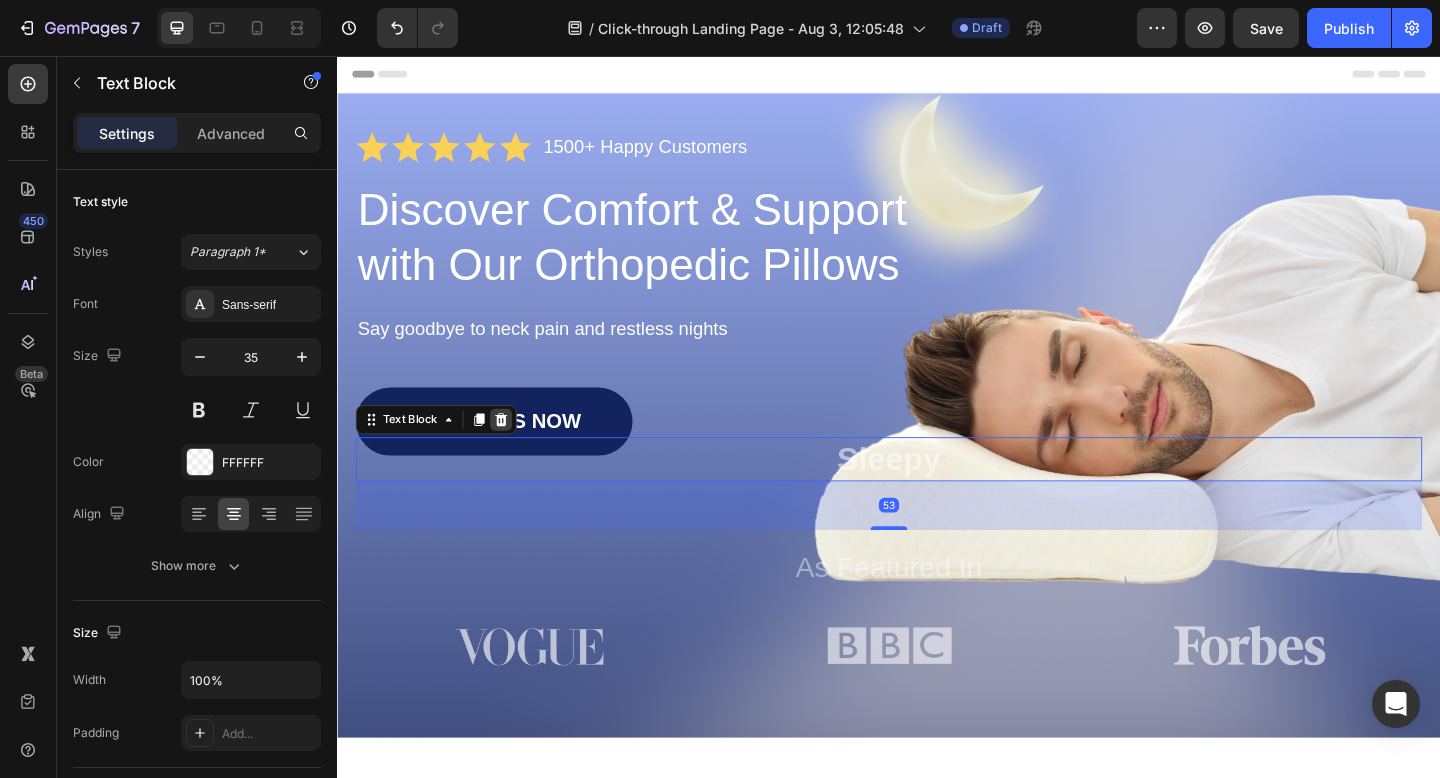 click 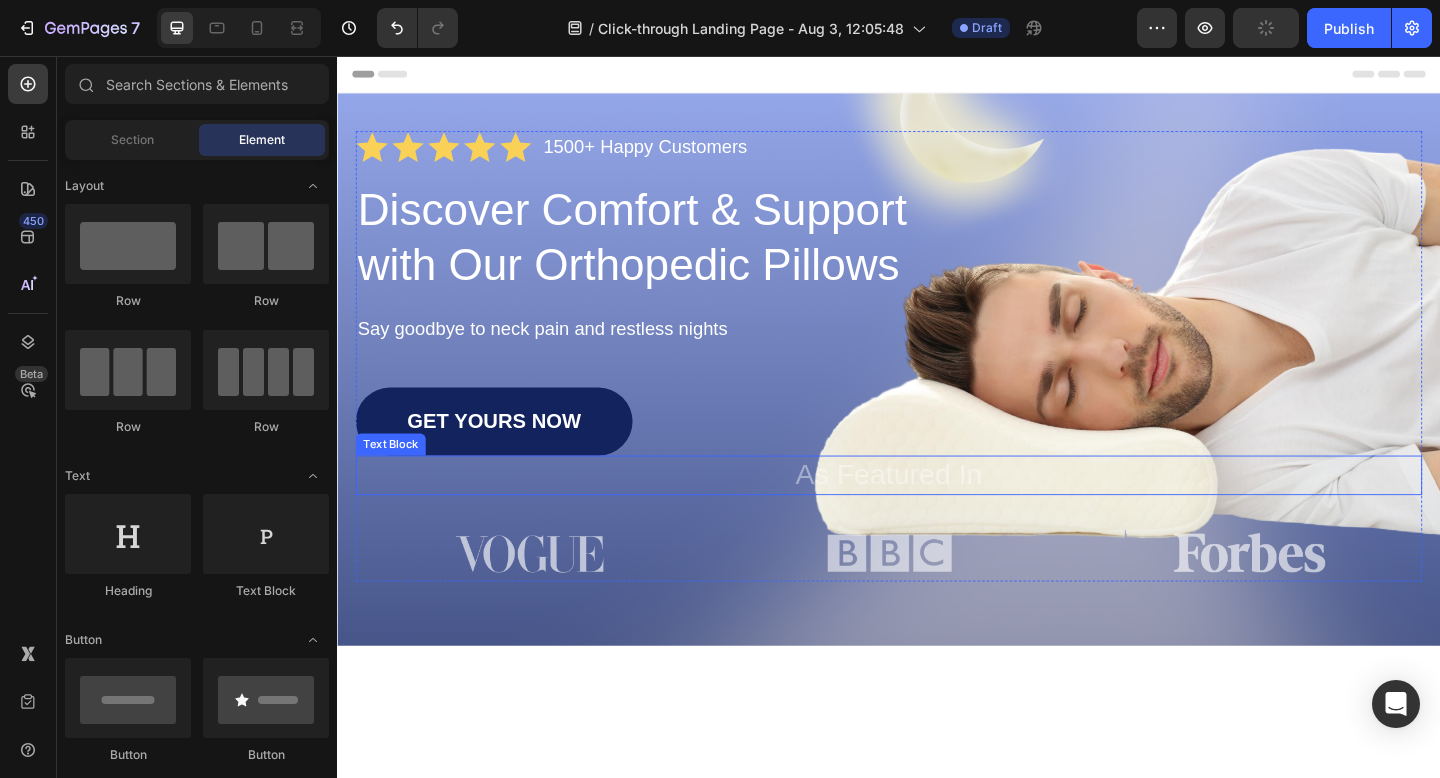 click on "As Featured In" at bounding box center (937, 512) 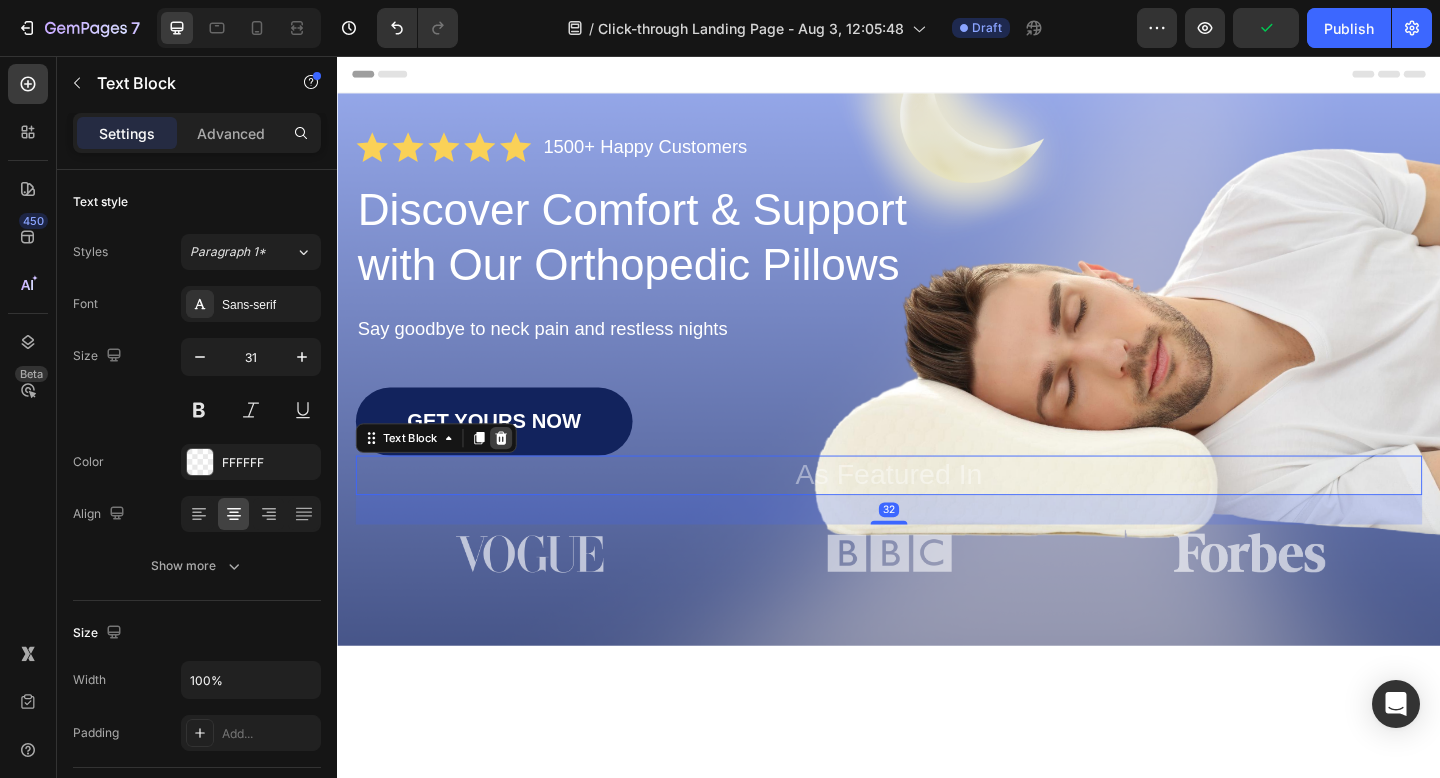 click 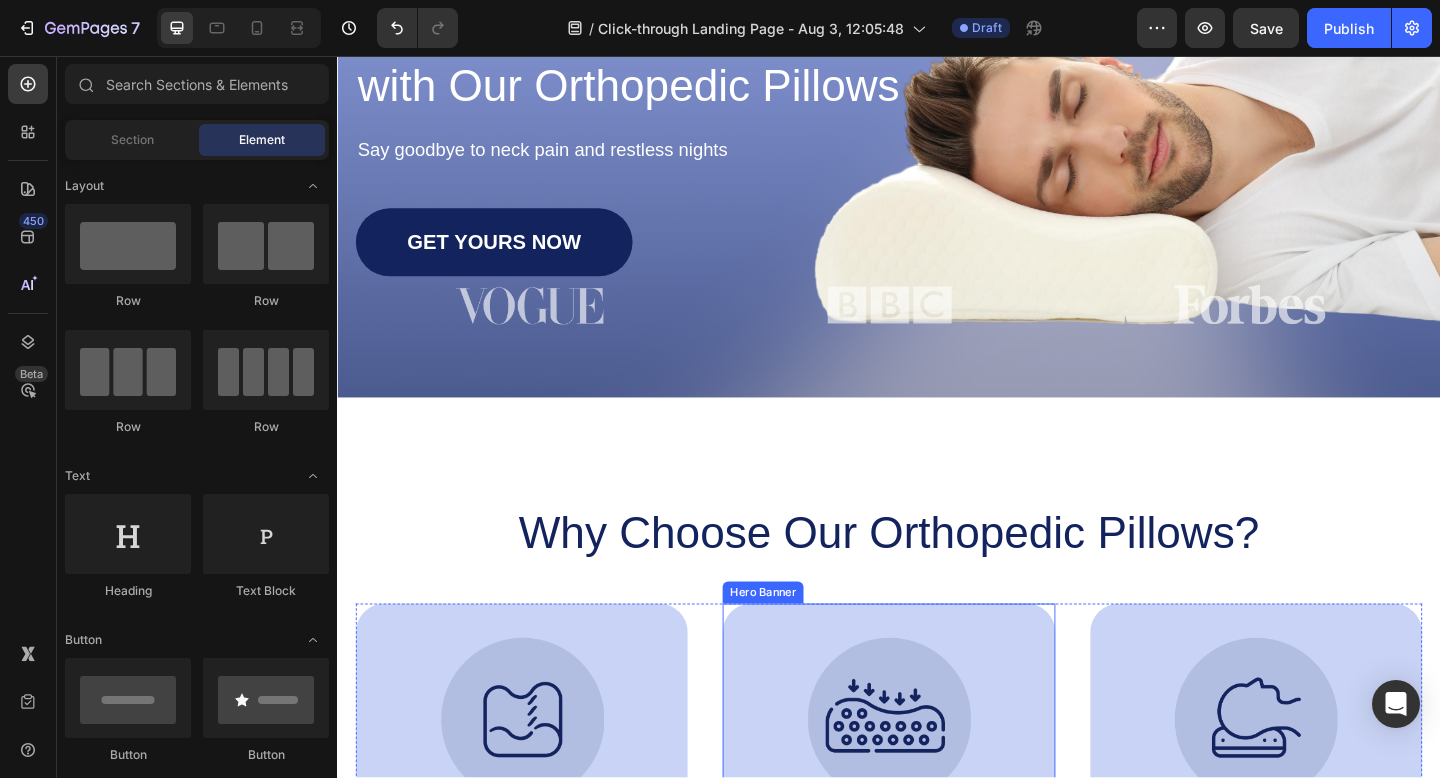 scroll, scrollTop: 0, scrollLeft: 0, axis: both 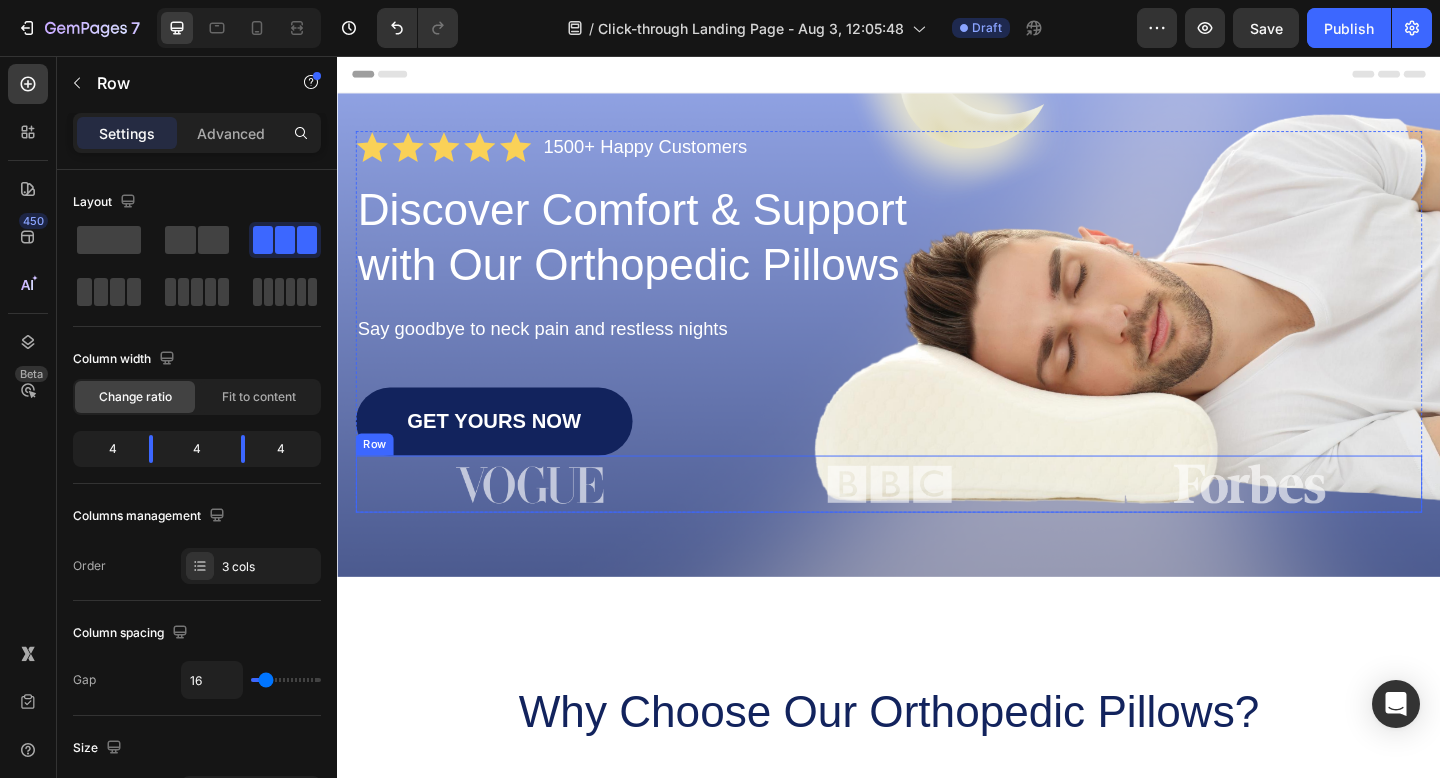 click on "Image Image Image Row" at bounding box center (937, 522) 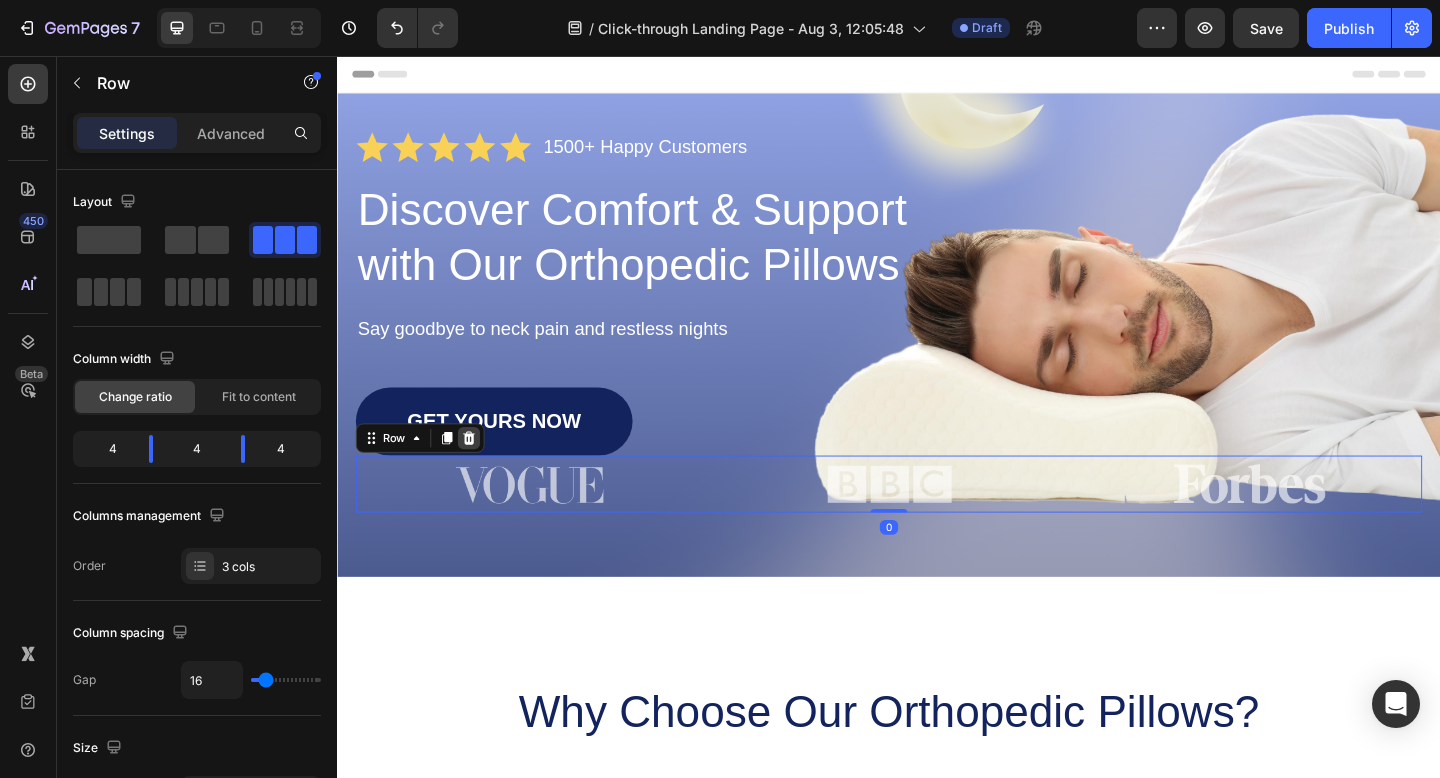 click 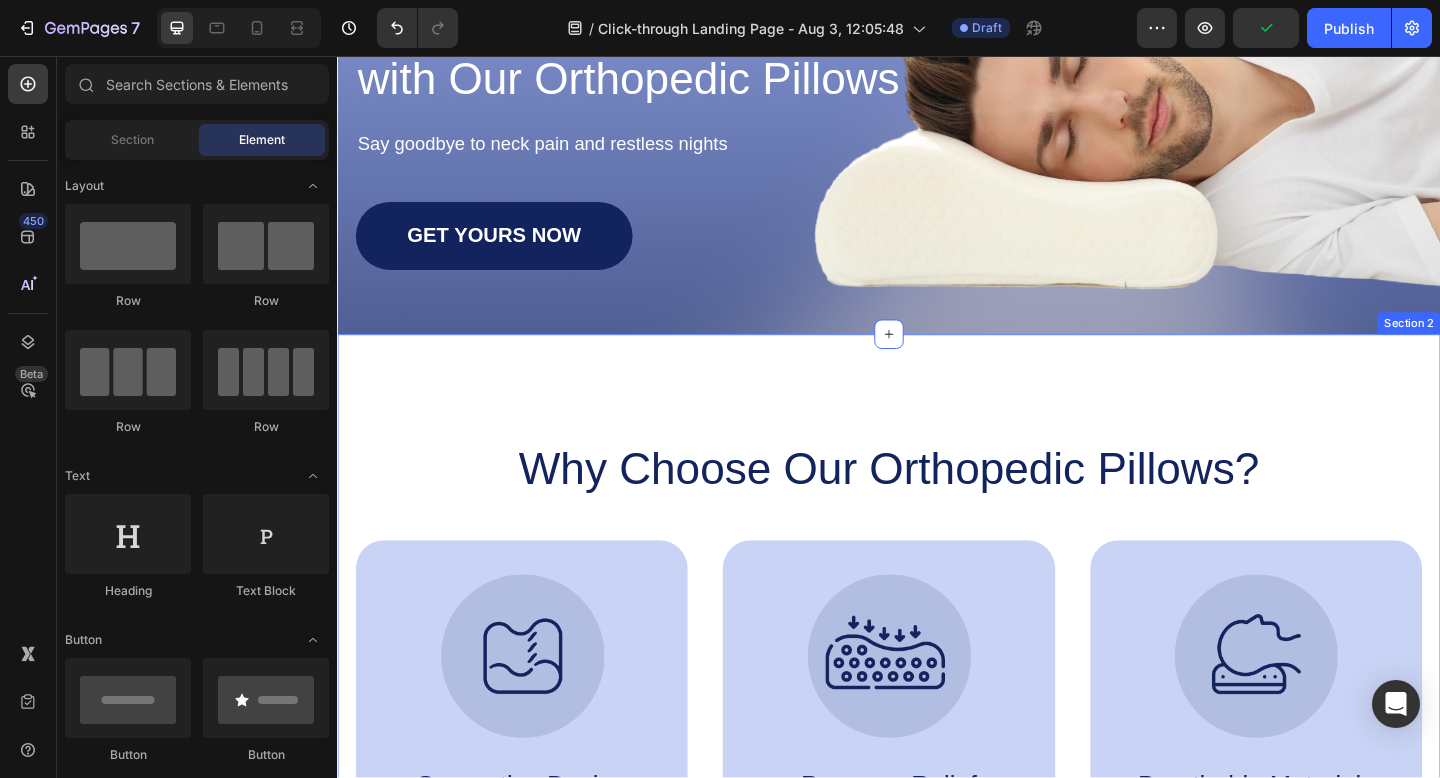 scroll, scrollTop: 246, scrollLeft: 0, axis: vertical 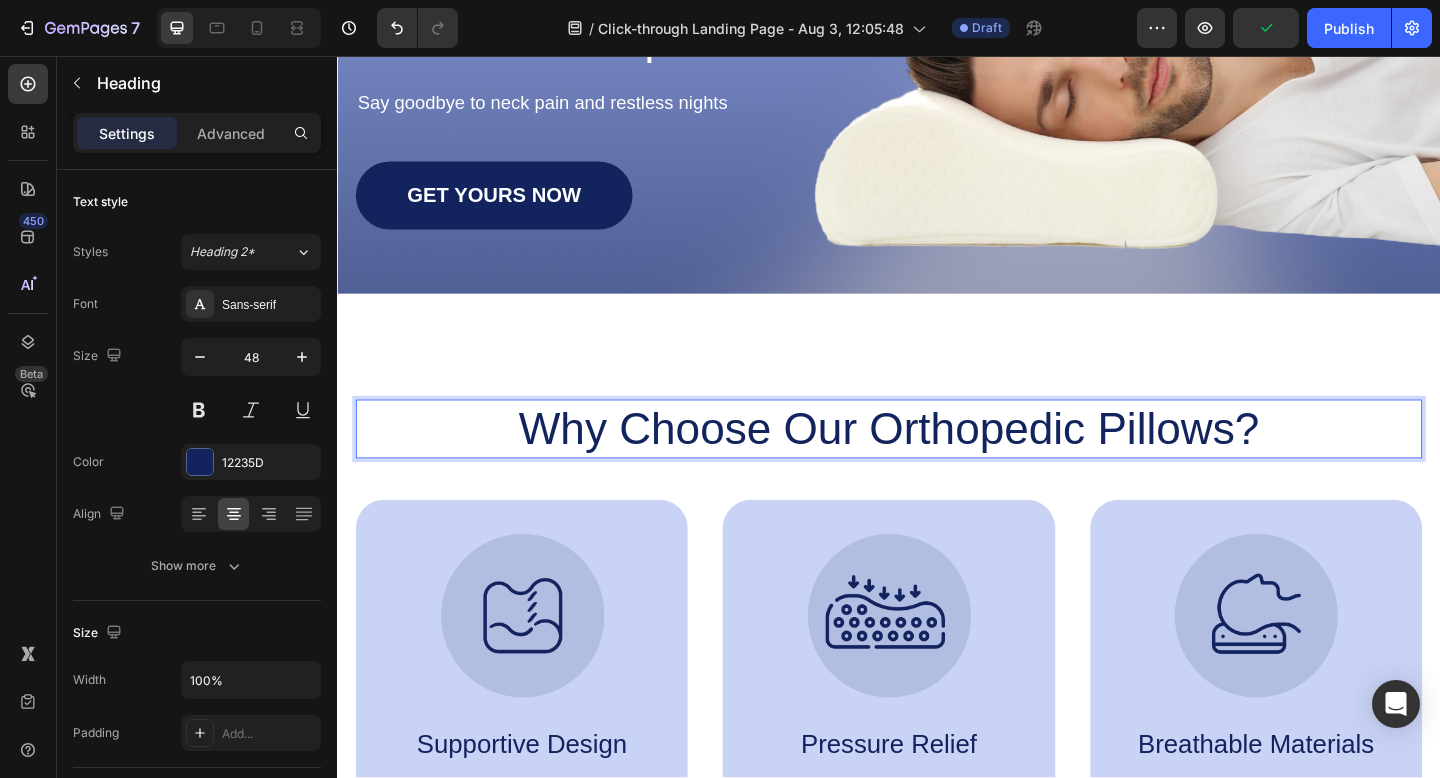 click on "Why Choose Our Orthopedic Pillows?" at bounding box center [937, 462] 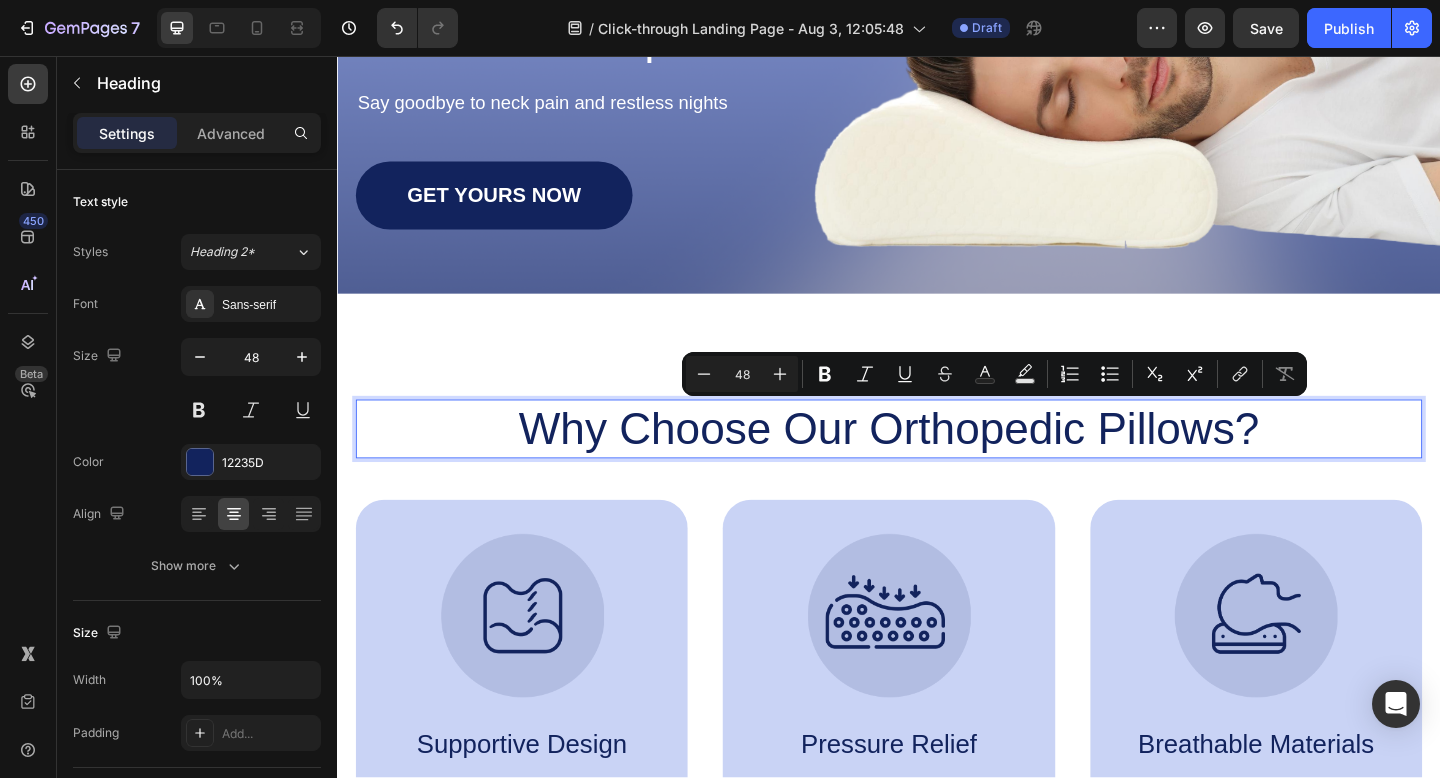 click on "Why Choose Our Orthopedic Pillows?" at bounding box center [937, 462] 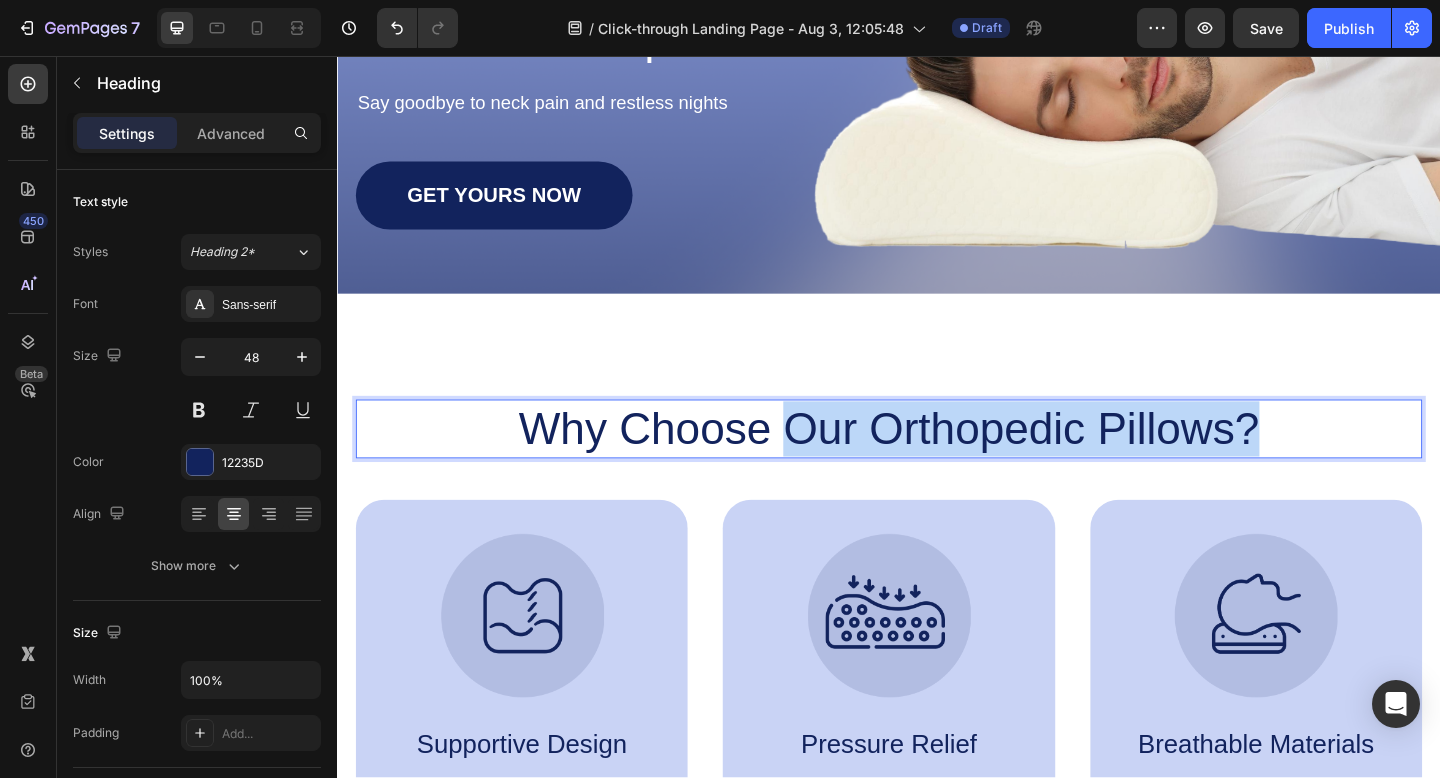 drag, startPoint x: 1319, startPoint y: 456, endPoint x: 821, endPoint y: 461, distance: 498.0251 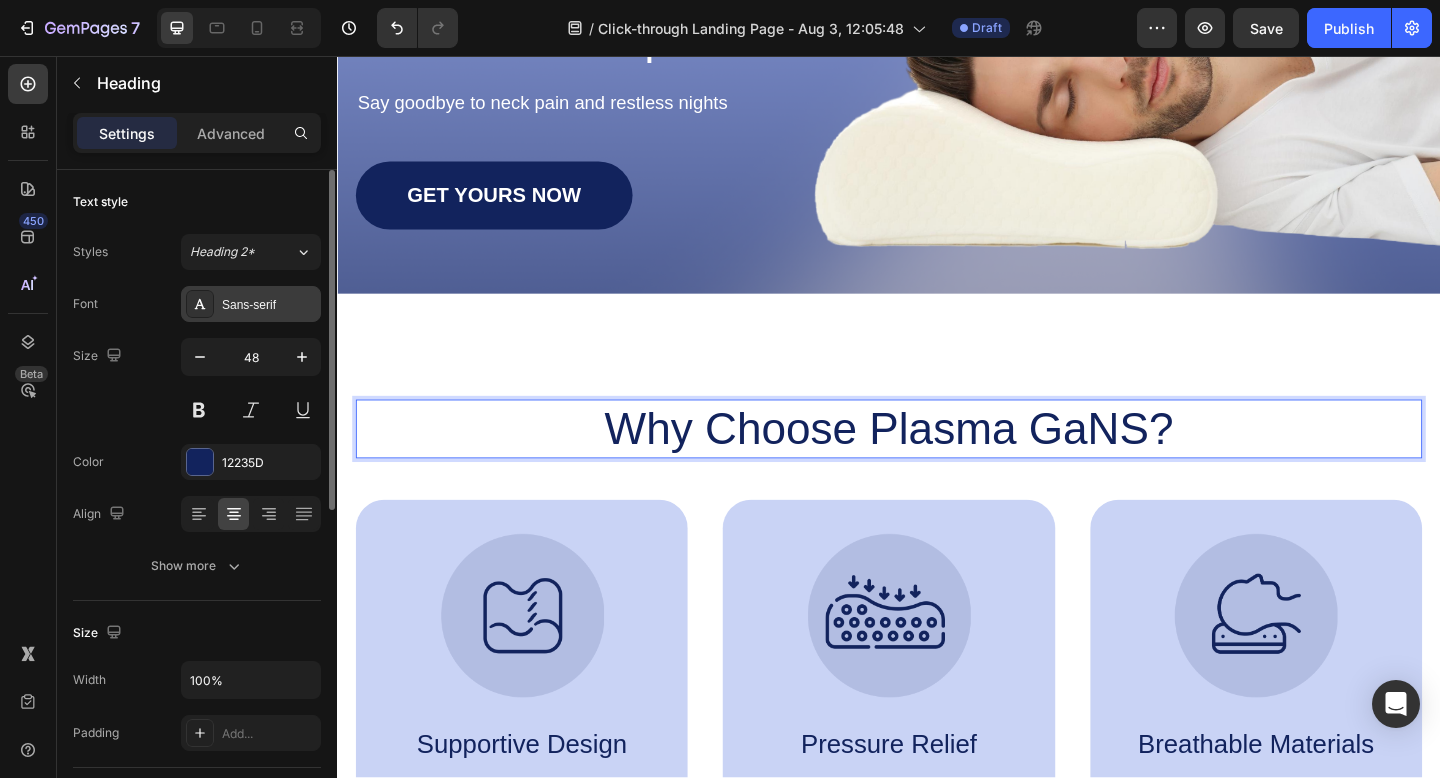 click on "Sans-serif" at bounding box center (269, 305) 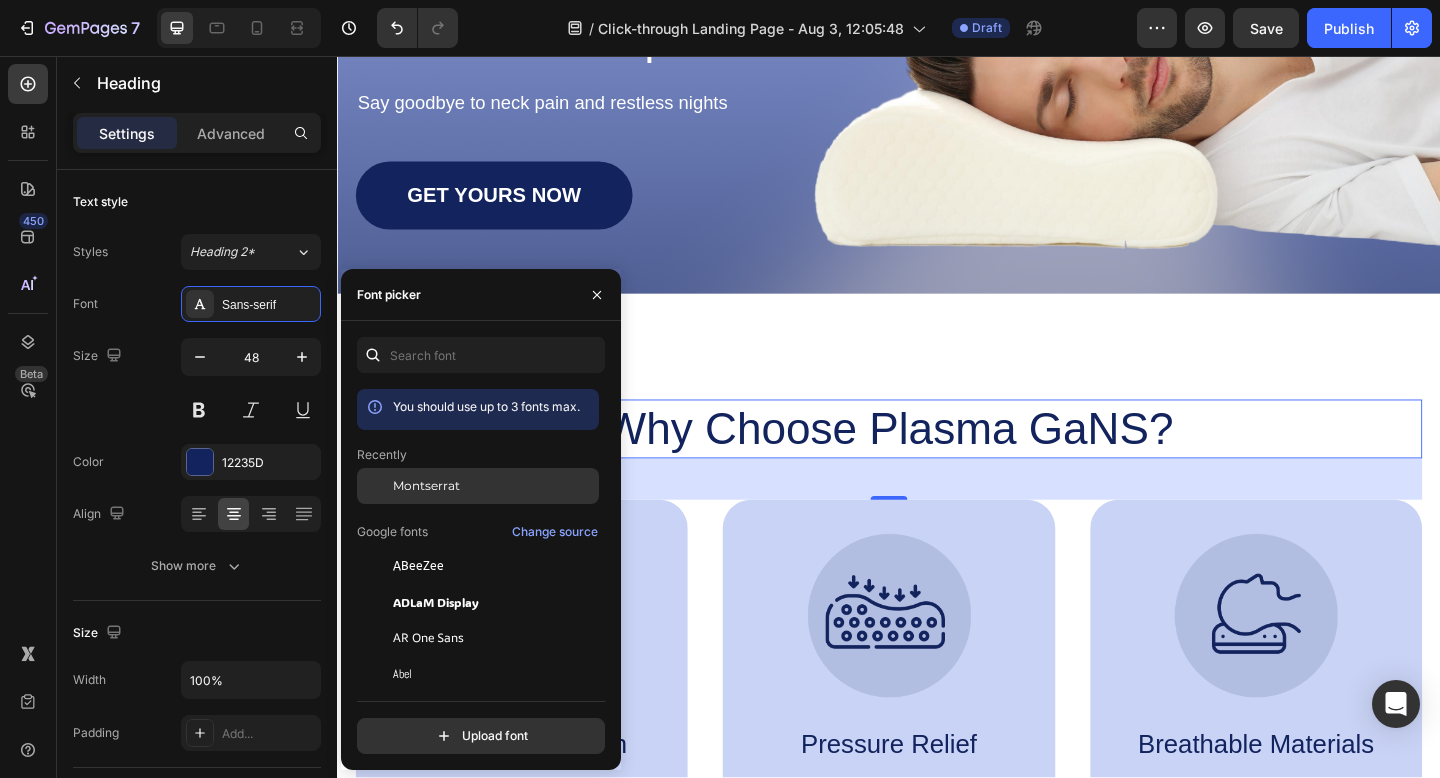 click on "Montserrat" 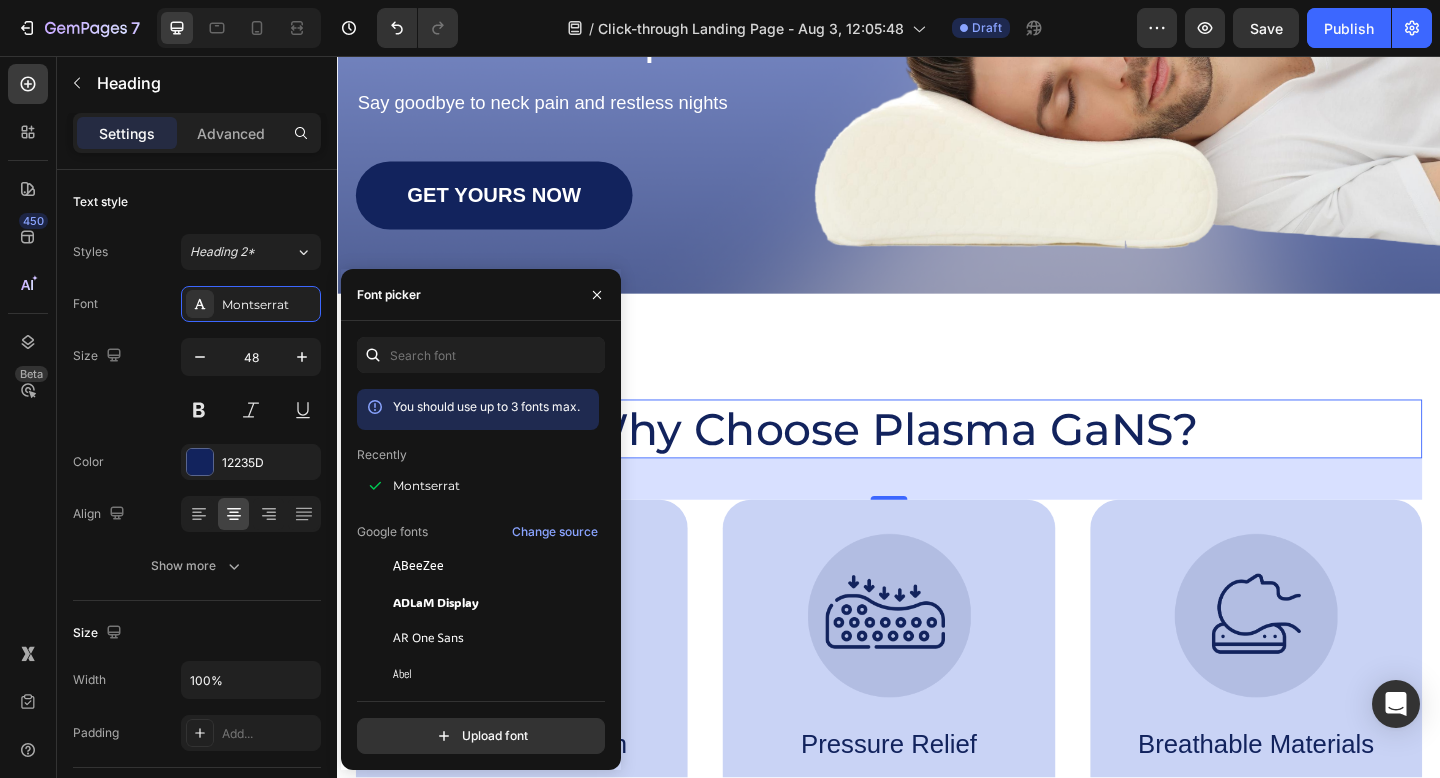 click on "Why Choose Plasma GaNS? Heading   45 Image Supportive Design Text Block Ergonomically engineered for optimal spinal alignment Text Block Hero Banner Image Pressure Relief Text Block Reduces neck and shoulder discomfort Text Block Hero Banner Image Breathable Materials Text Block Ensures cool, comfortable sleep Text Block Hero Banner Row Image Supportive Design Text Block Ergonomically engineered for optimal spinal alignment Text Block Hero Banner Image Pressure Relief Text Block Reduces neck and shoulder discomfort Text Block Hero Banner Row Image Breathable Materials Text Block Ensures cool, comfortable sleep Text Block Hero Banner Row Section 2" at bounding box center [937, 685] 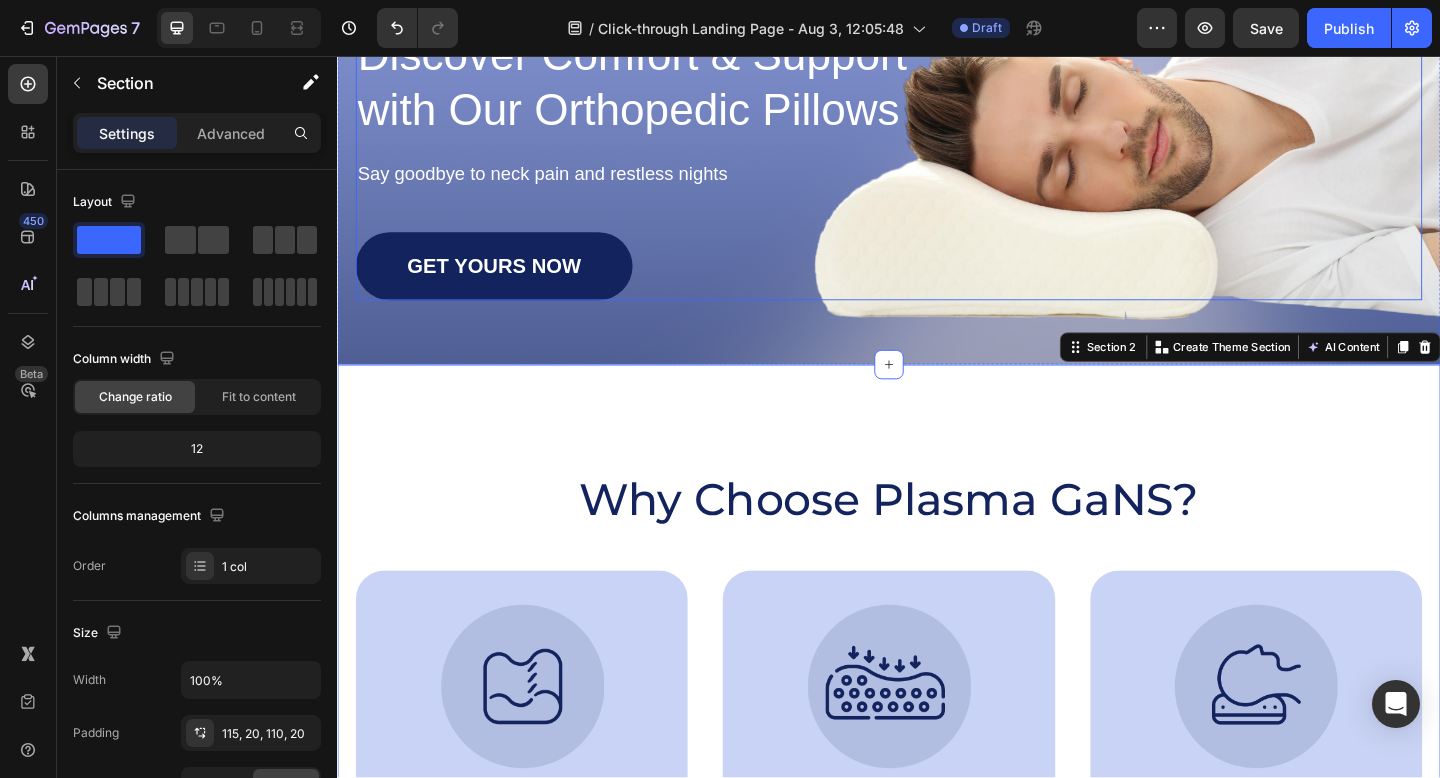 scroll, scrollTop: 359, scrollLeft: 0, axis: vertical 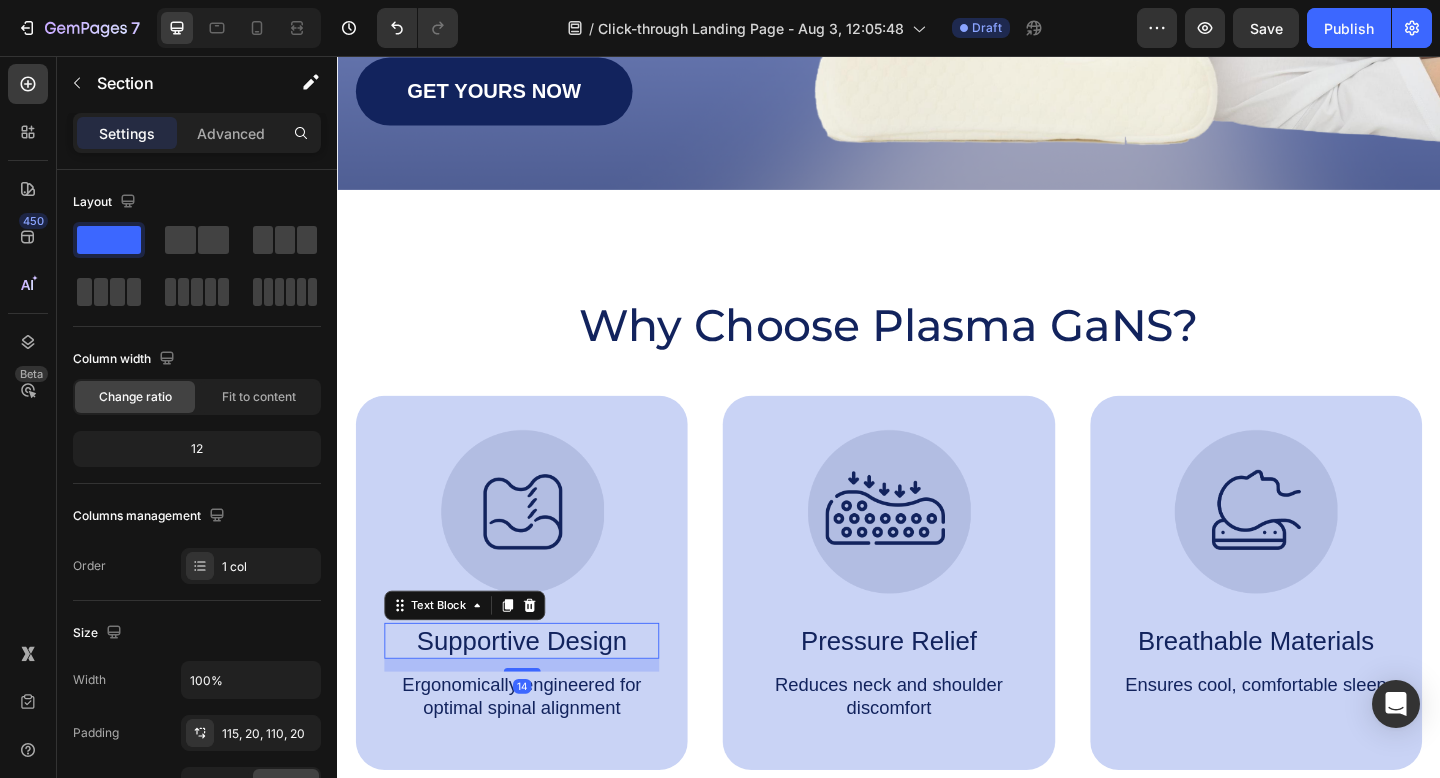 click on "Supportive Design" at bounding box center (537, 692) 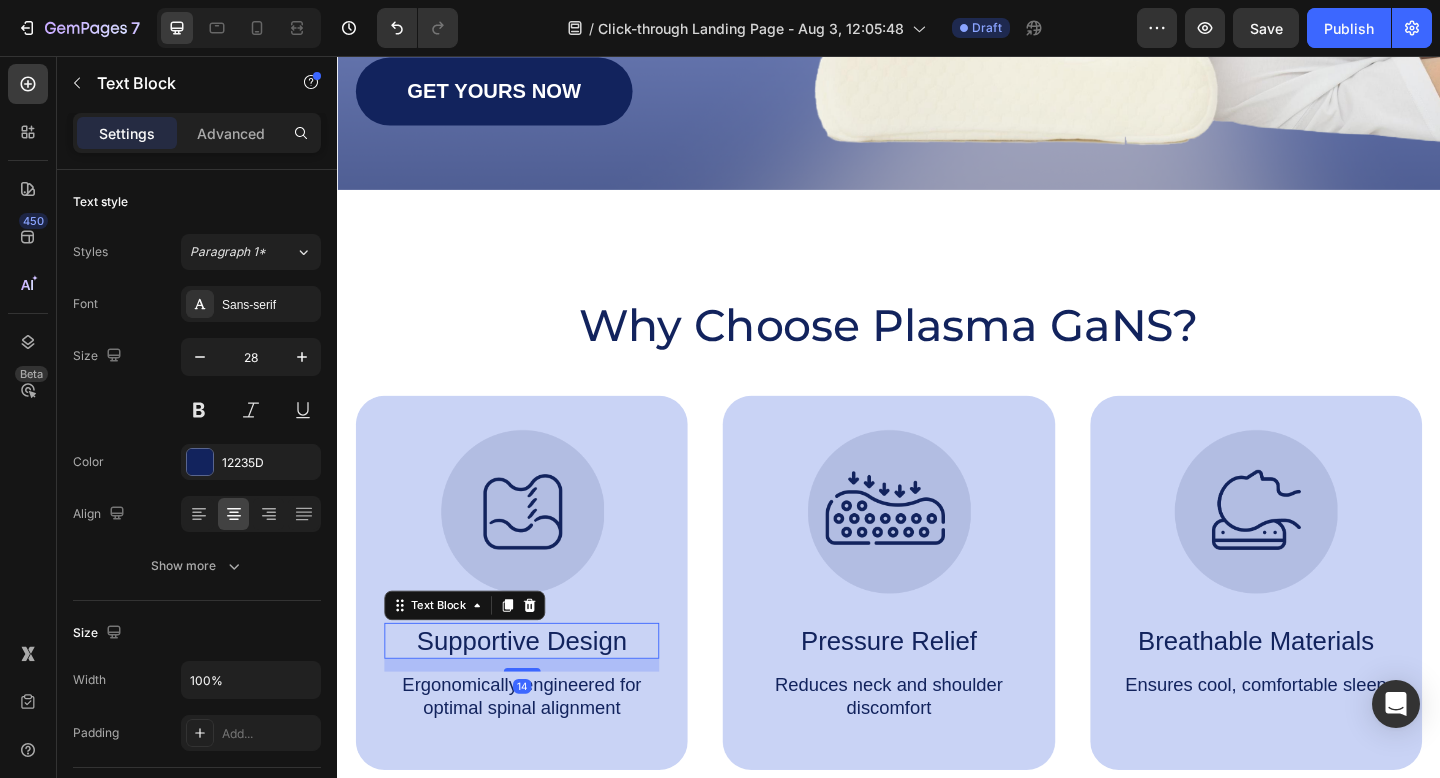 click on "Supportive Design" at bounding box center [537, 692] 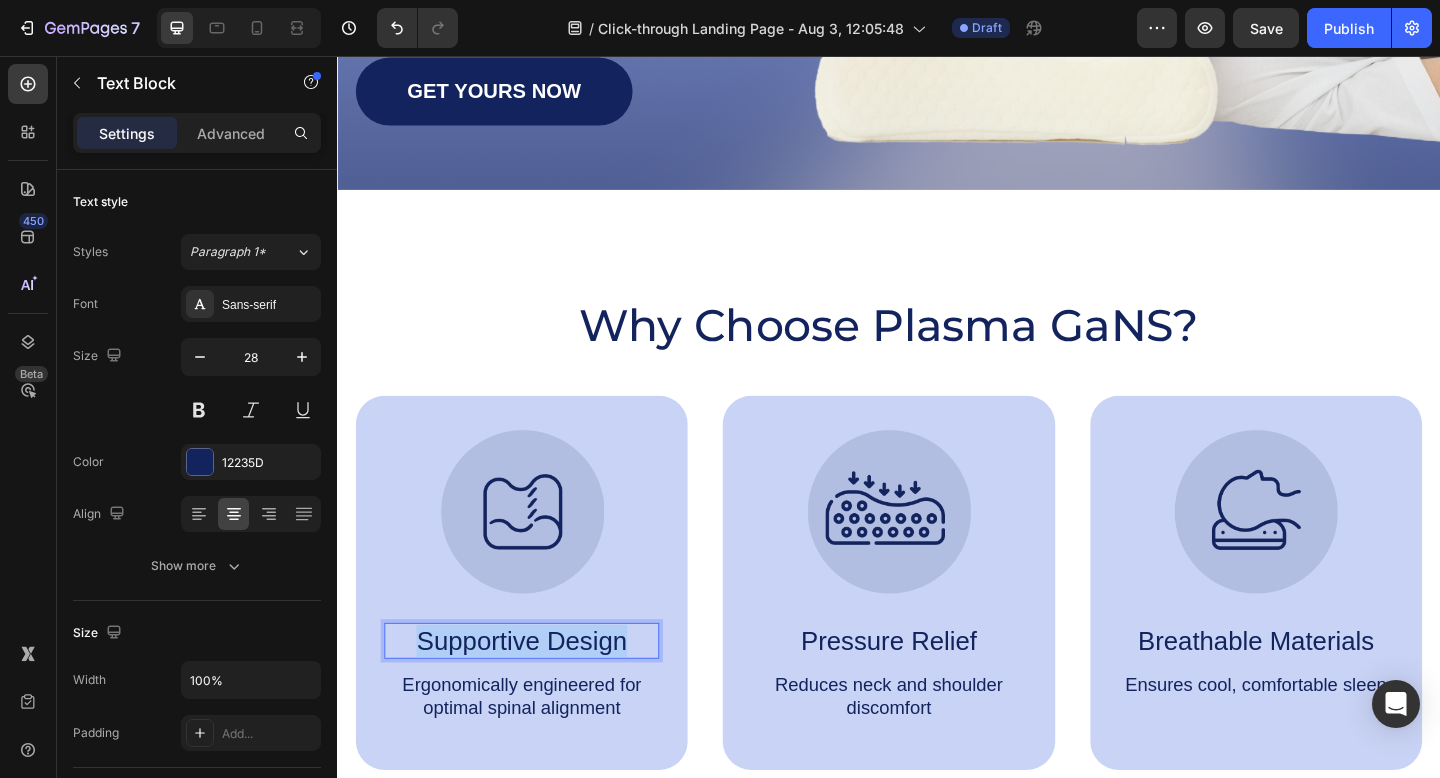 click on "Supportive Design" at bounding box center (537, 692) 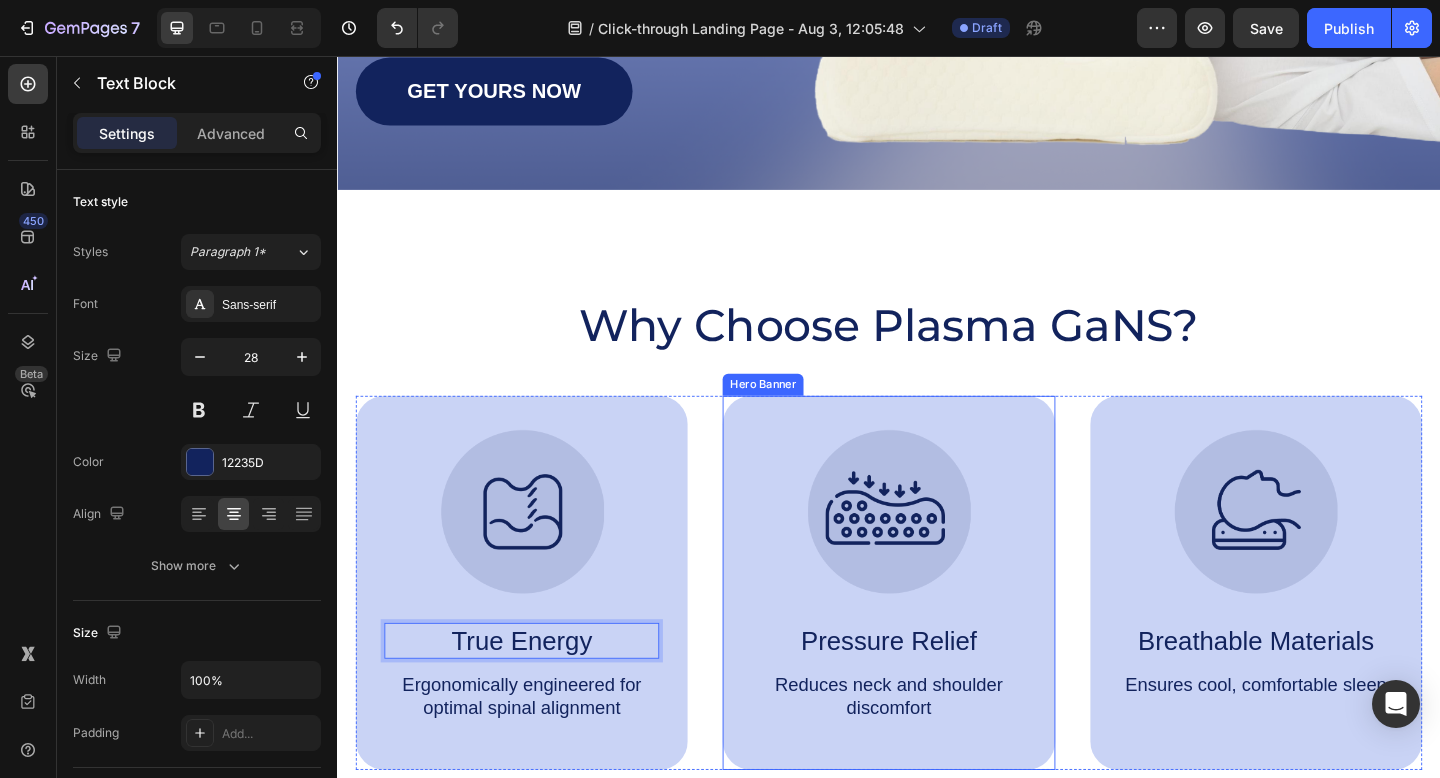 click on "Pressure Relief" at bounding box center [936, 692] 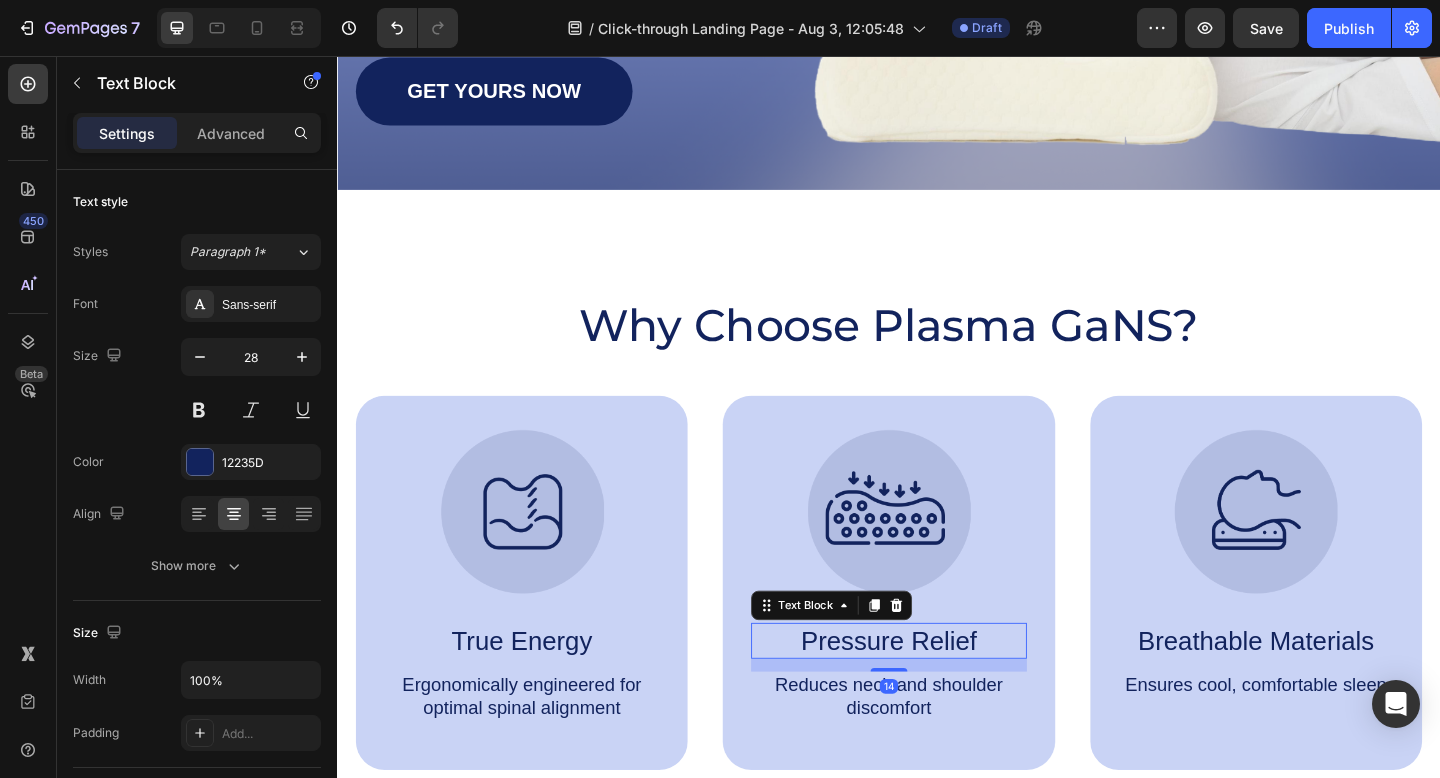 click on "Pressure Relief" at bounding box center [936, 692] 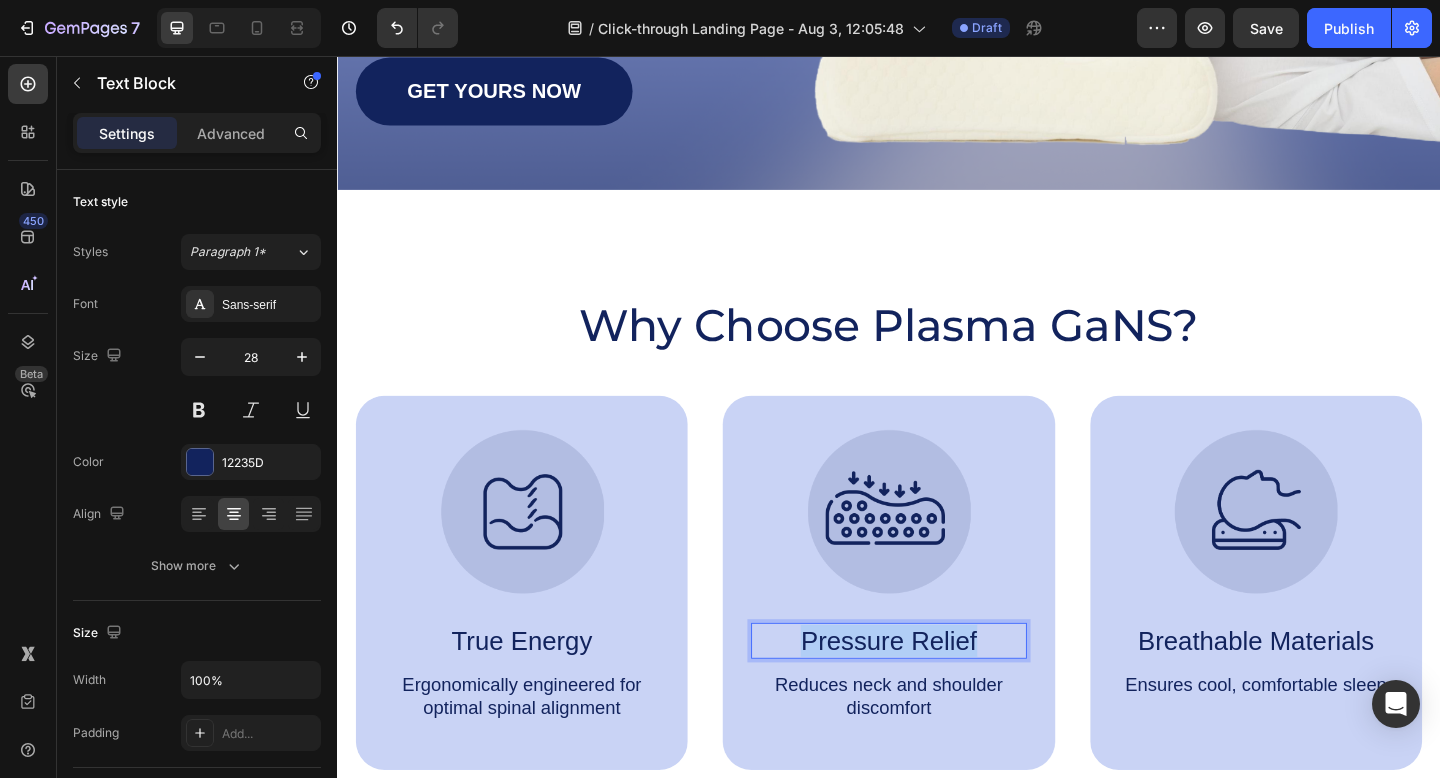 click on "Pressure Relief" at bounding box center [936, 692] 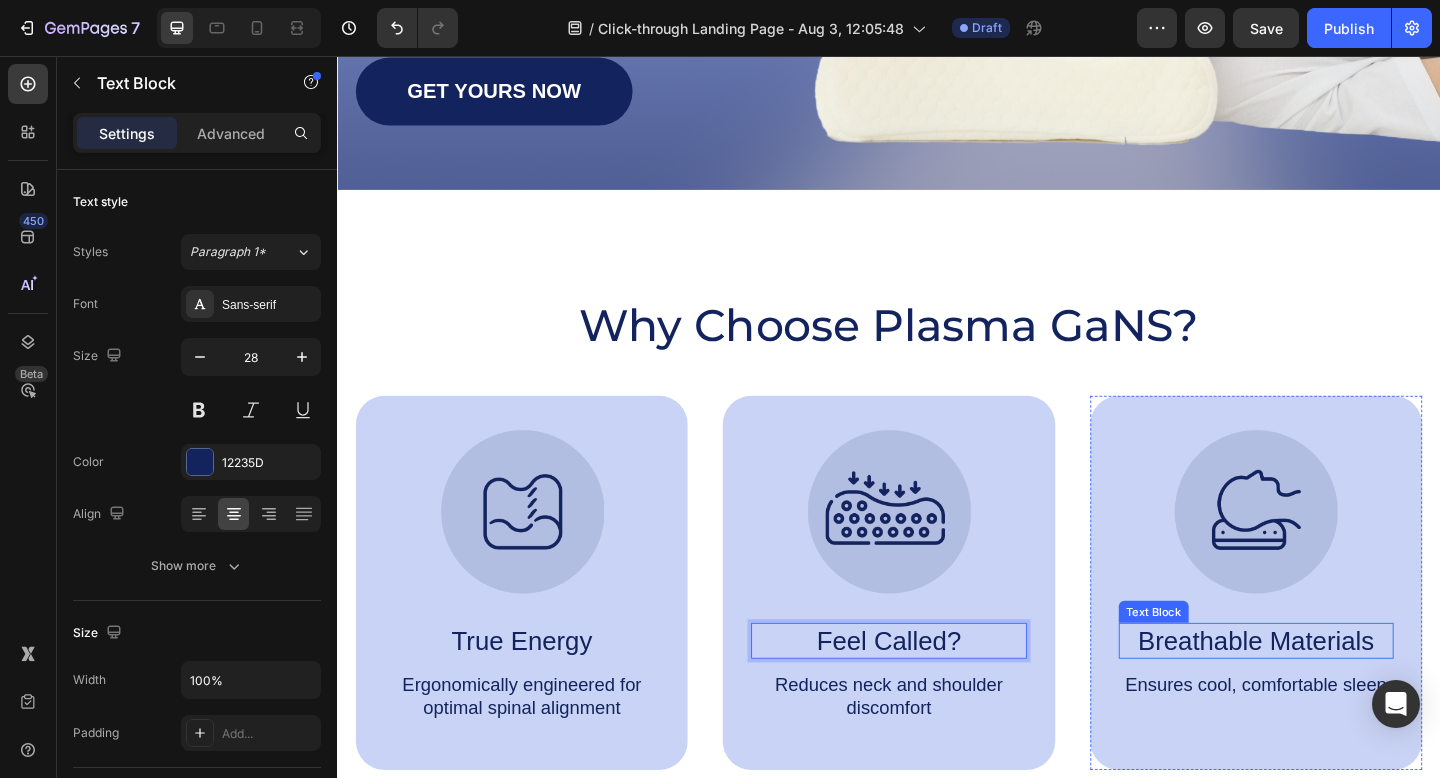 click on "Breathable Materials" at bounding box center [1336, 692] 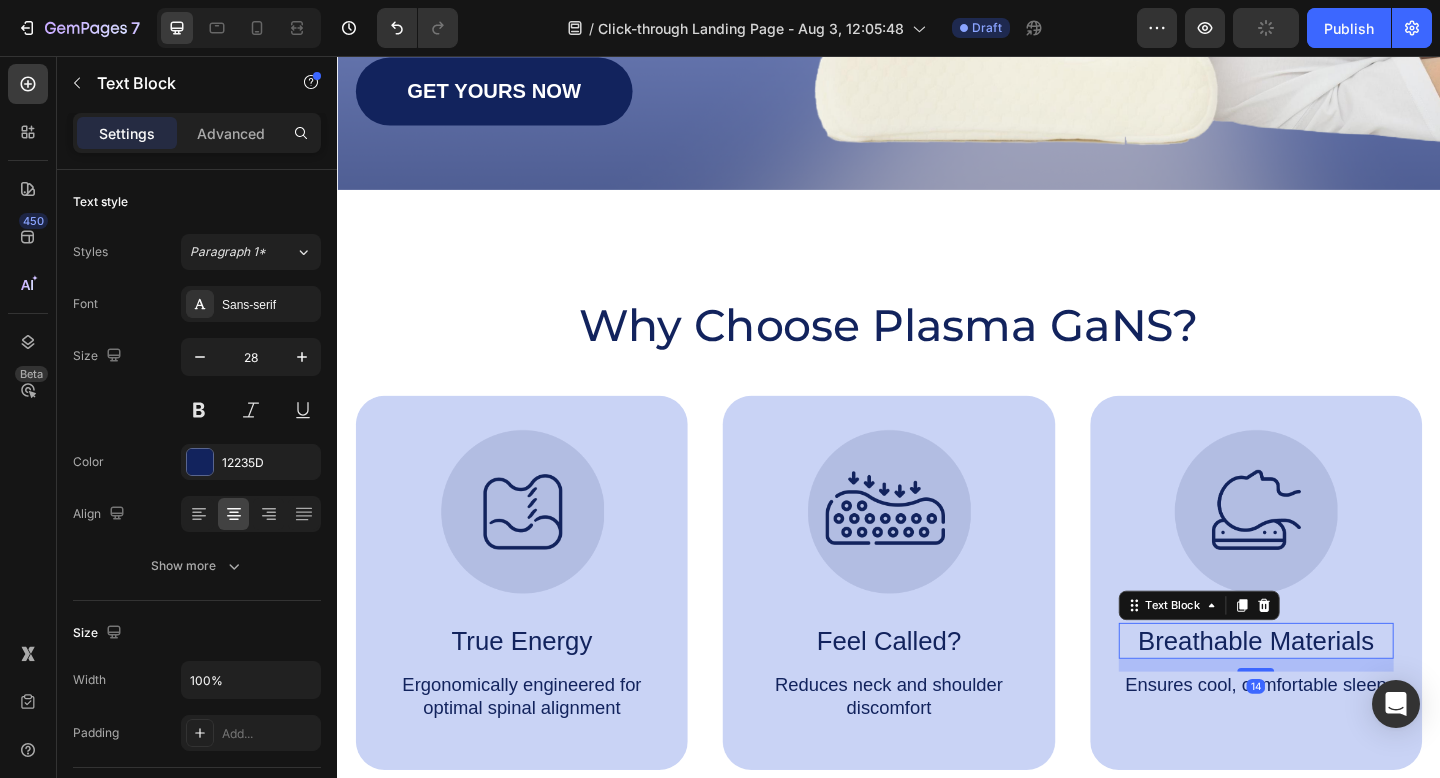 click on "Breathable Materials" at bounding box center (1336, 692) 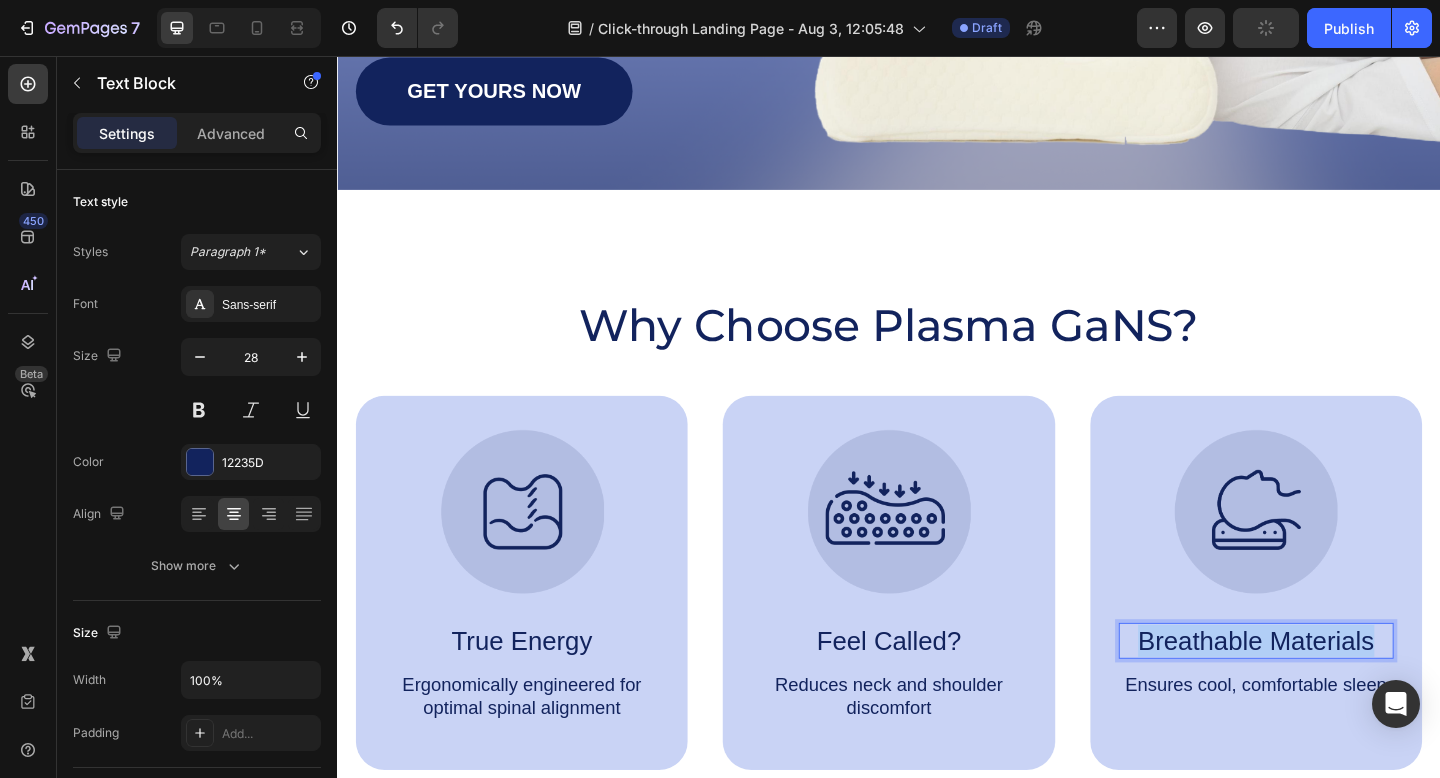 click on "Breathable Materials" at bounding box center [1336, 692] 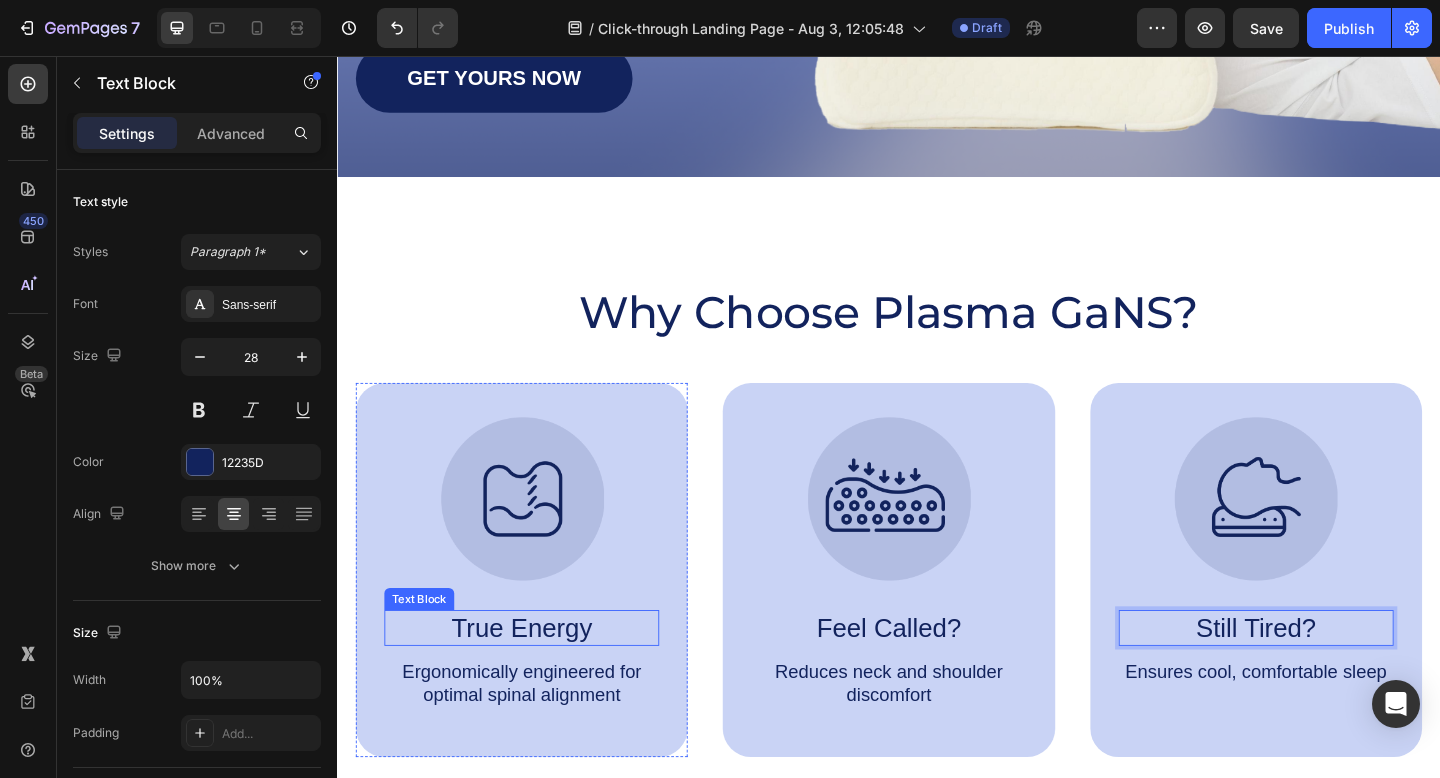 scroll, scrollTop: 507, scrollLeft: 0, axis: vertical 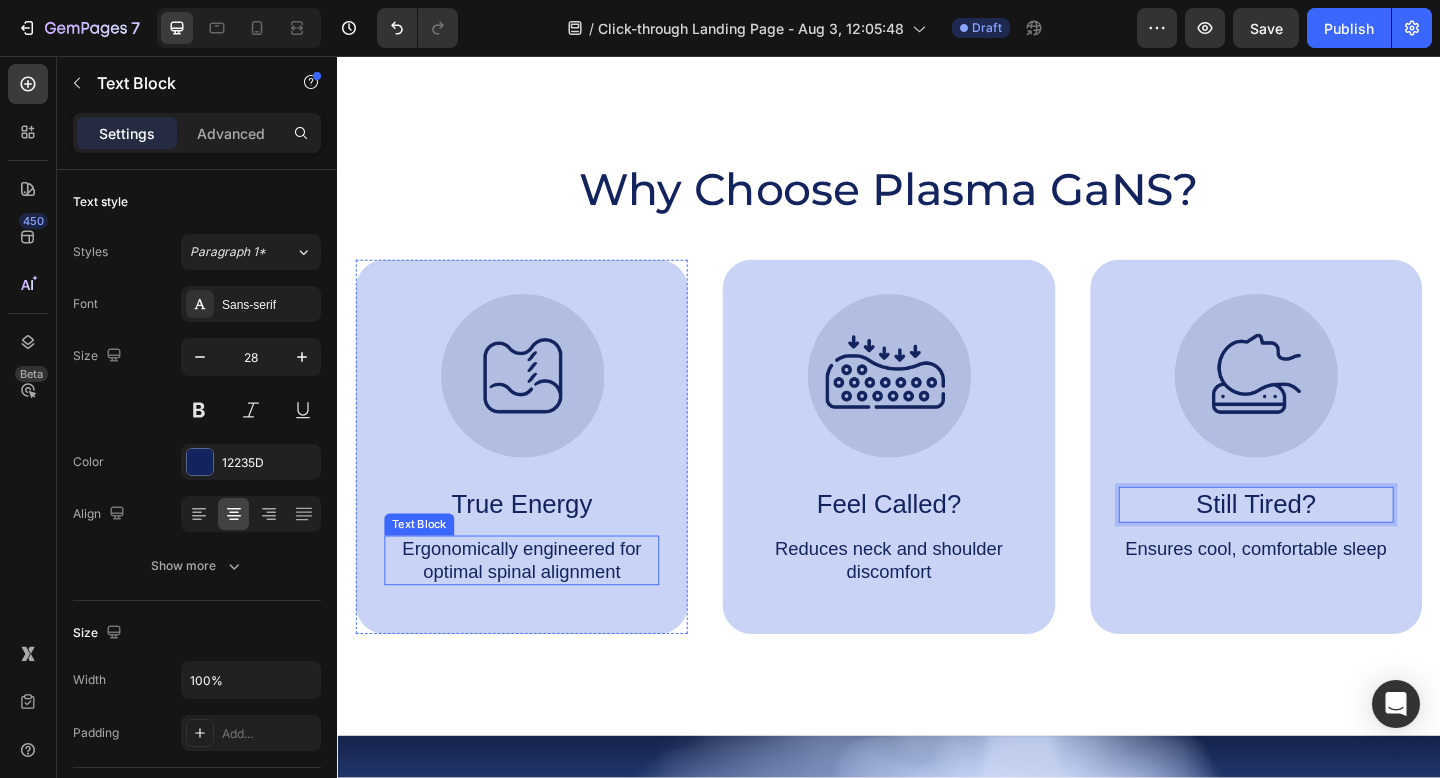 click on "Ergonomically engineered for optimal spinal alignment" at bounding box center [537, 605] 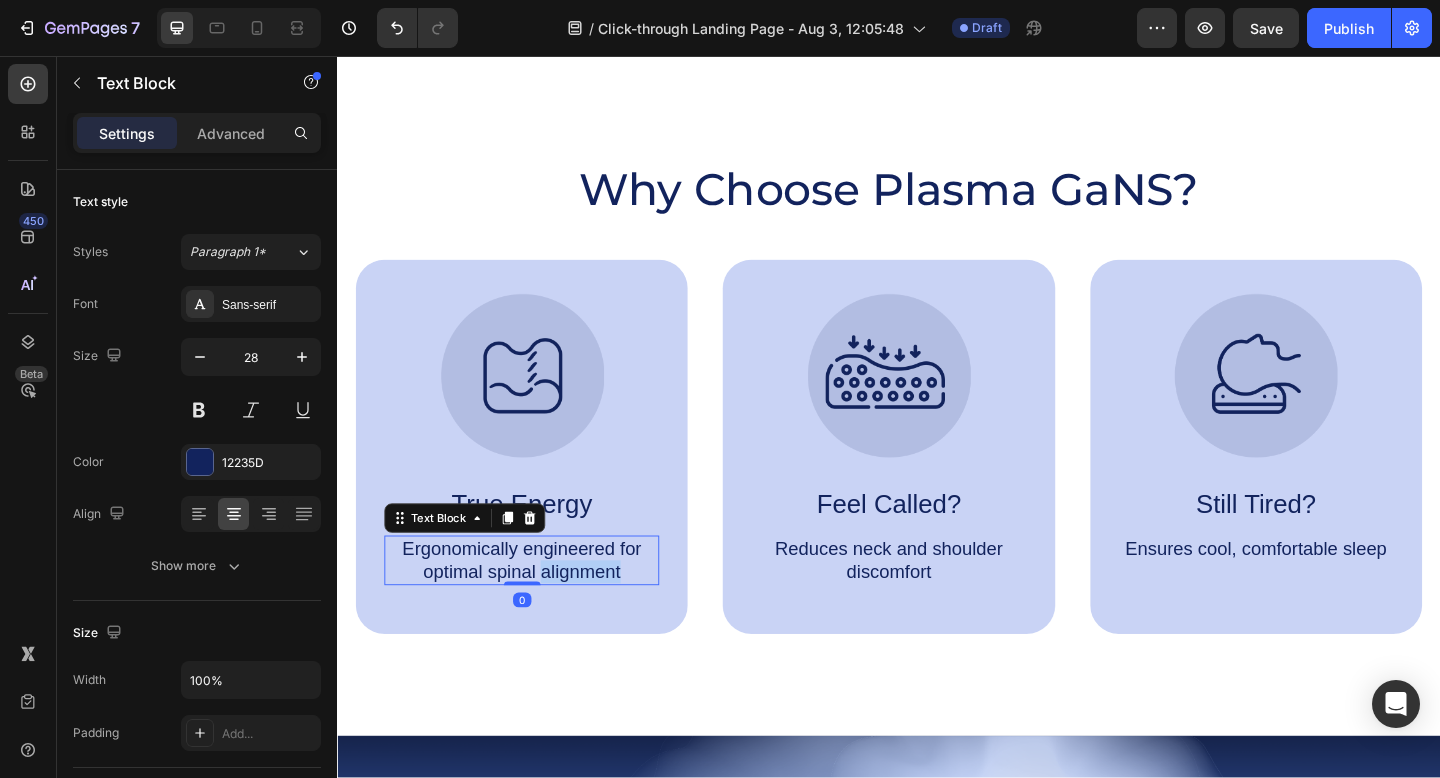 click on "Ergonomically engineered for optimal spinal alignment" at bounding box center (537, 605) 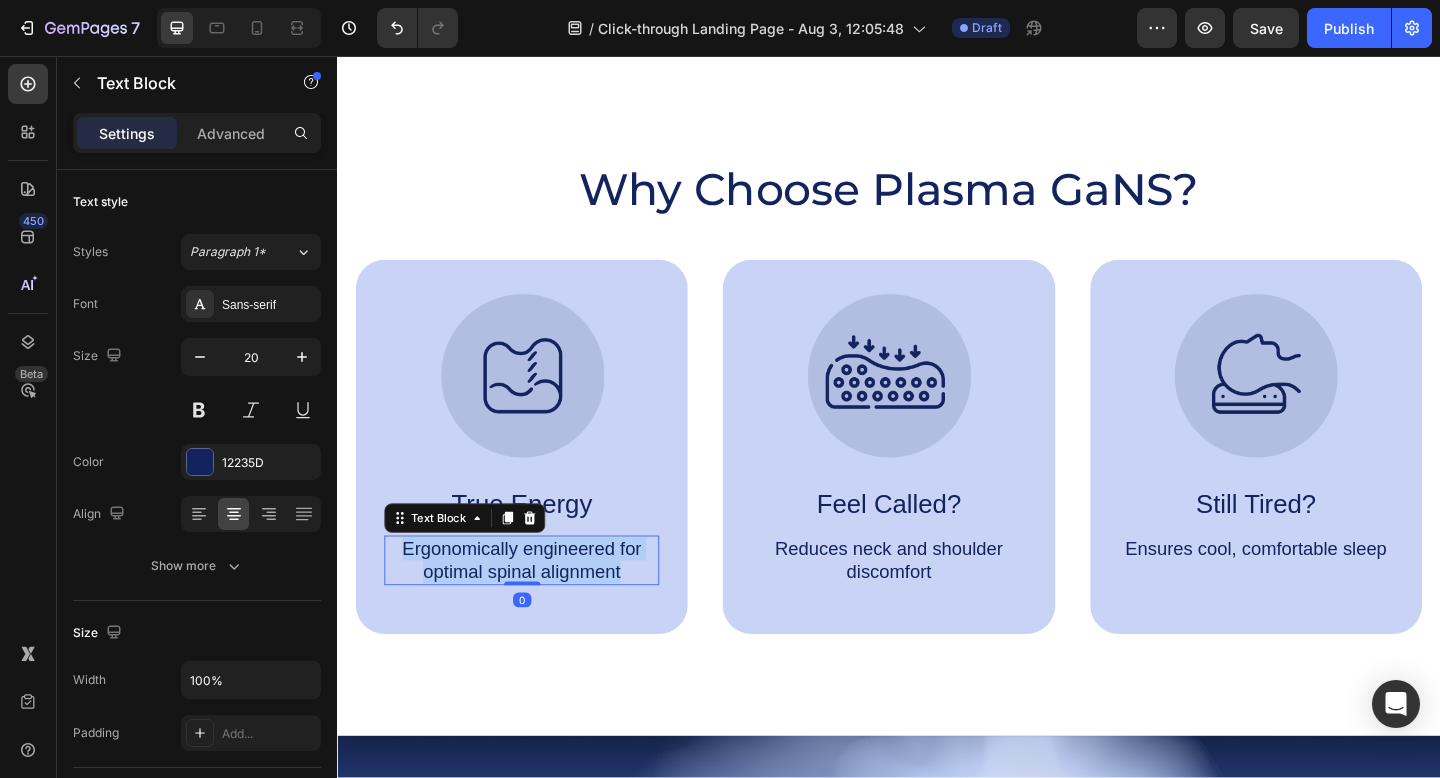 click on "Ergonomically engineered for optimal spinal alignment" at bounding box center (537, 605) 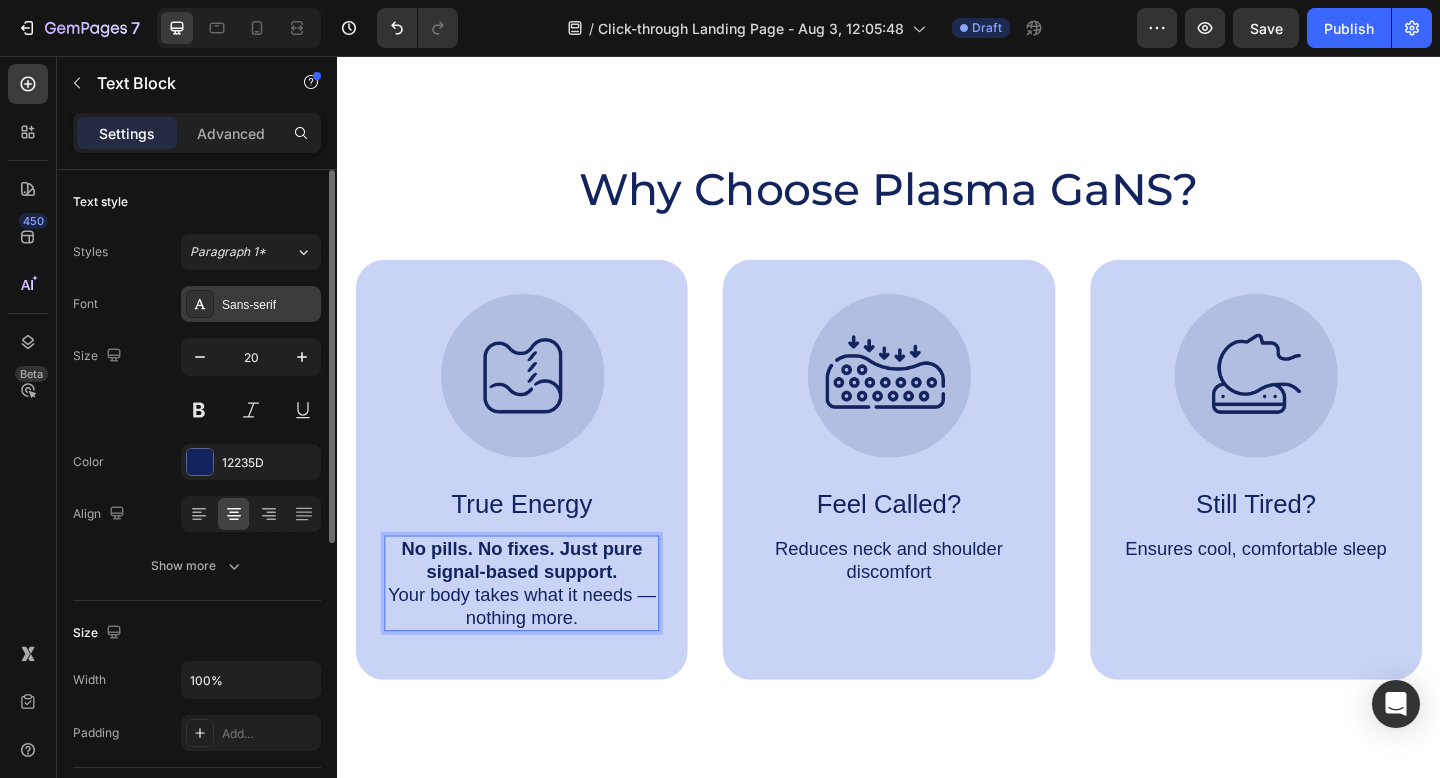 click on "Sans-serif" at bounding box center (251, 304) 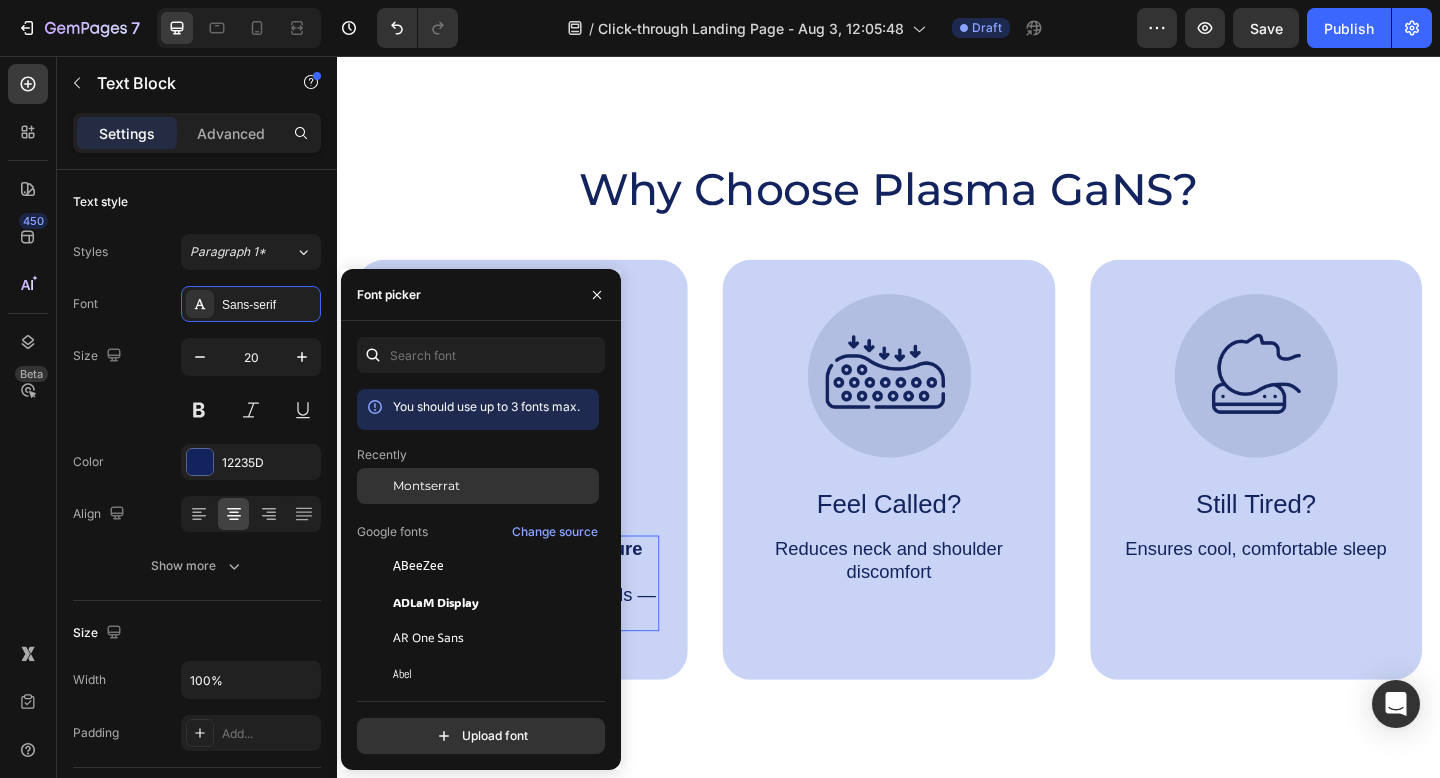click on "Montserrat" at bounding box center [426, 486] 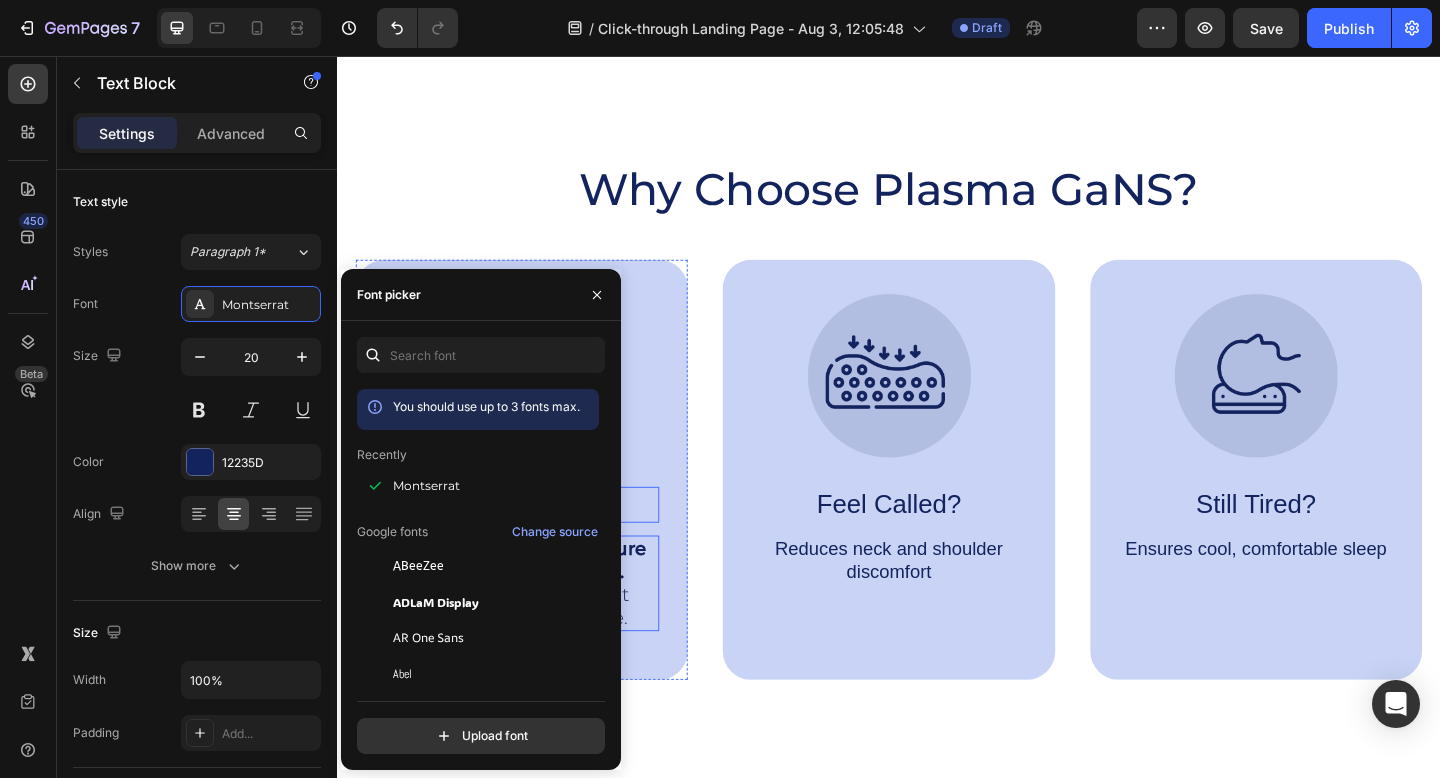 click on "True Energy" at bounding box center [537, 544] 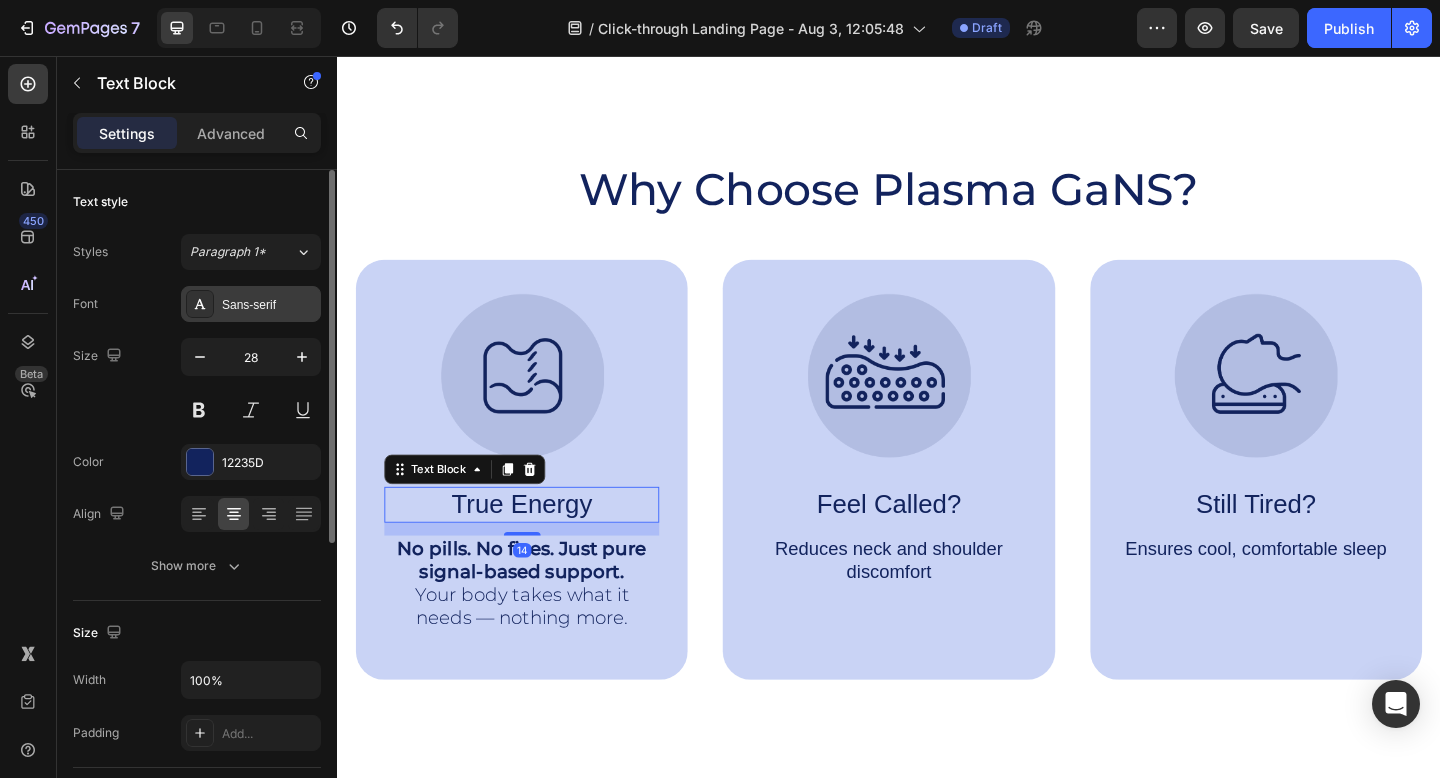click on "Sans-serif" at bounding box center [251, 304] 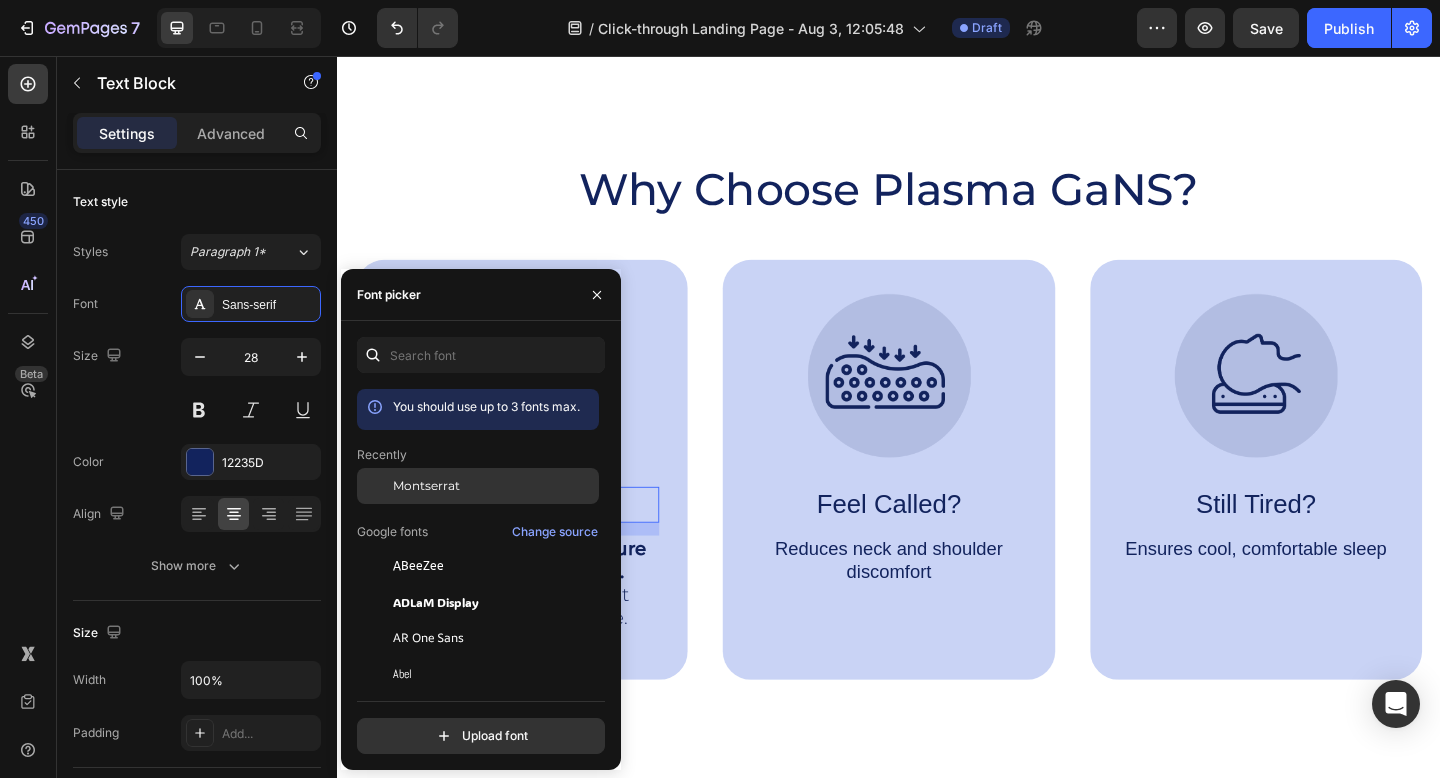 click on "Montserrat" 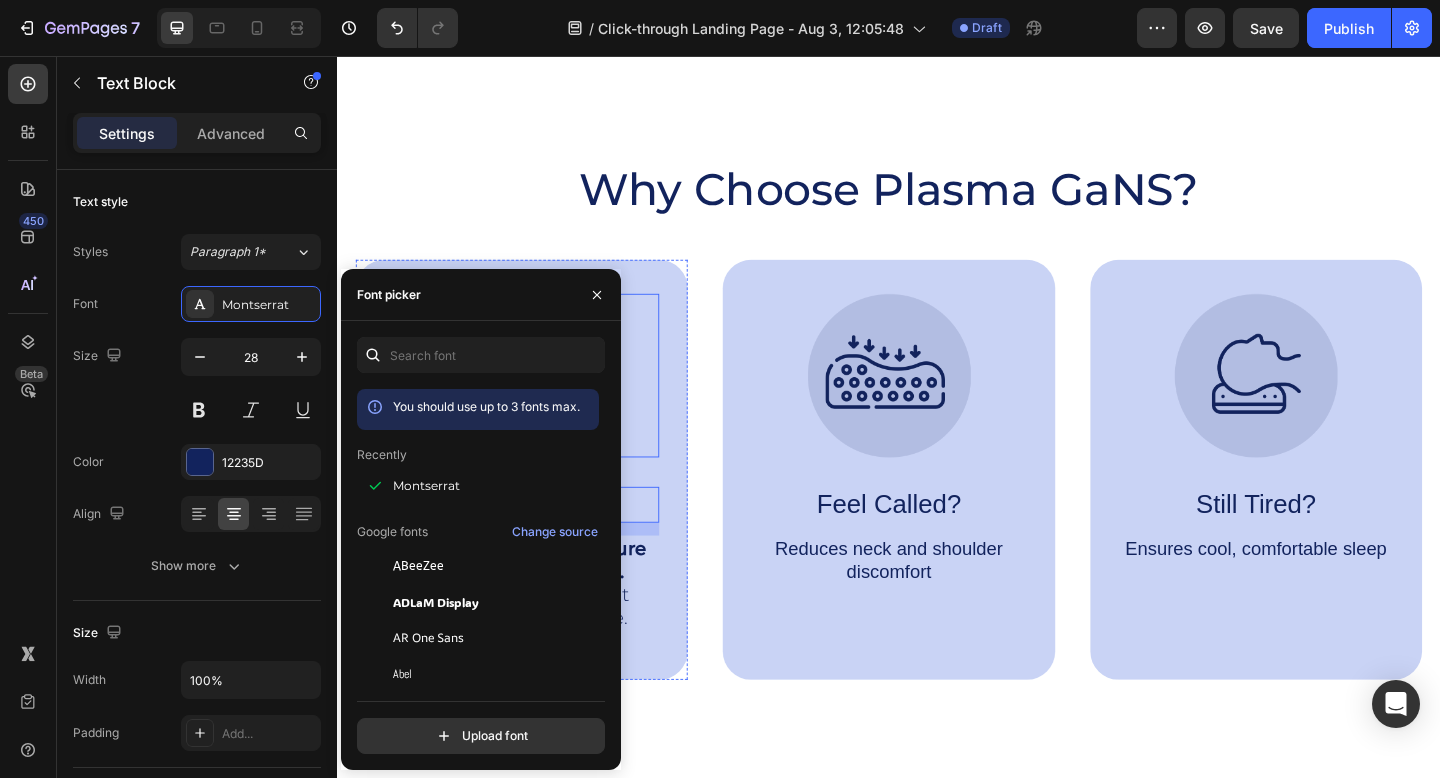 click at bounding box center [537, 404] 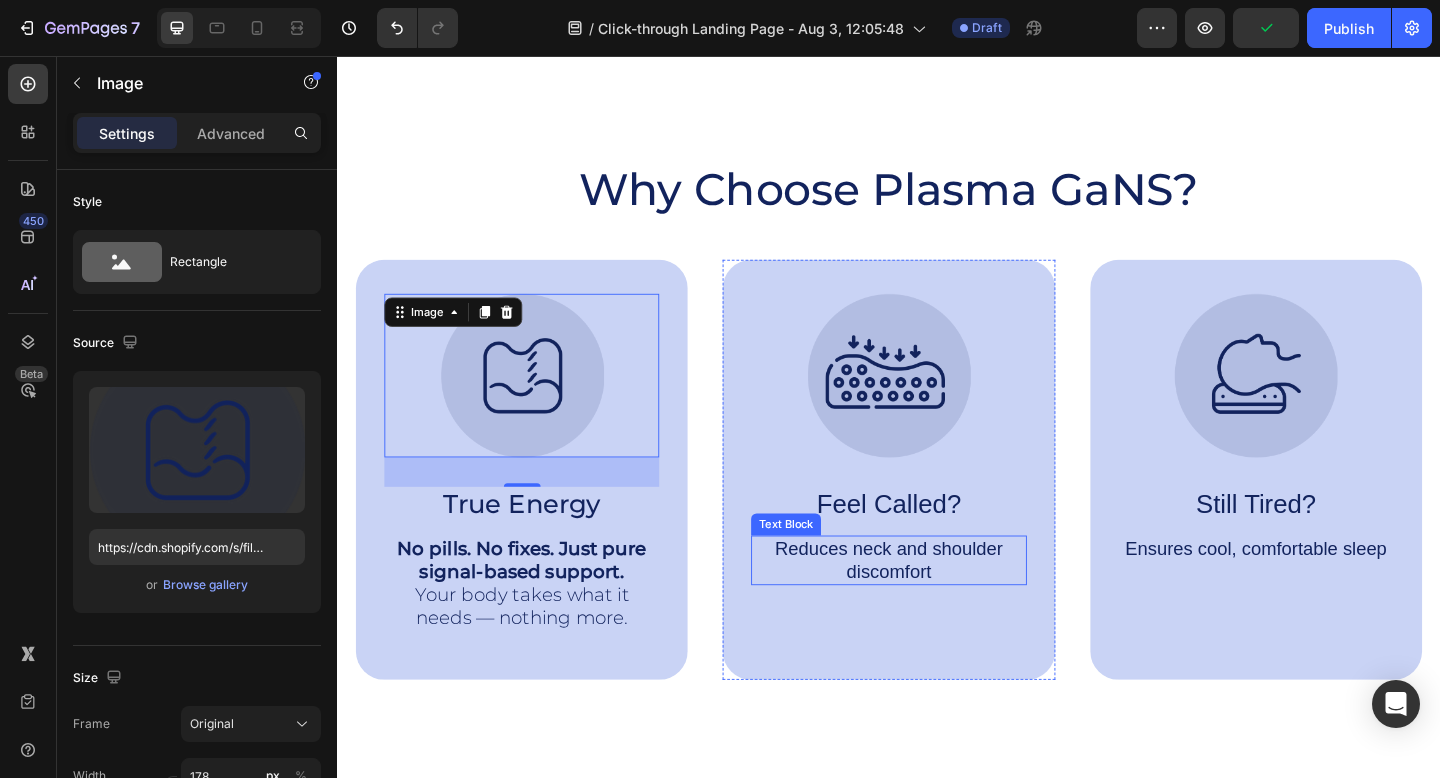 click on "Reduces neck and shoulder discomfort" at bounding box center (936, 605) 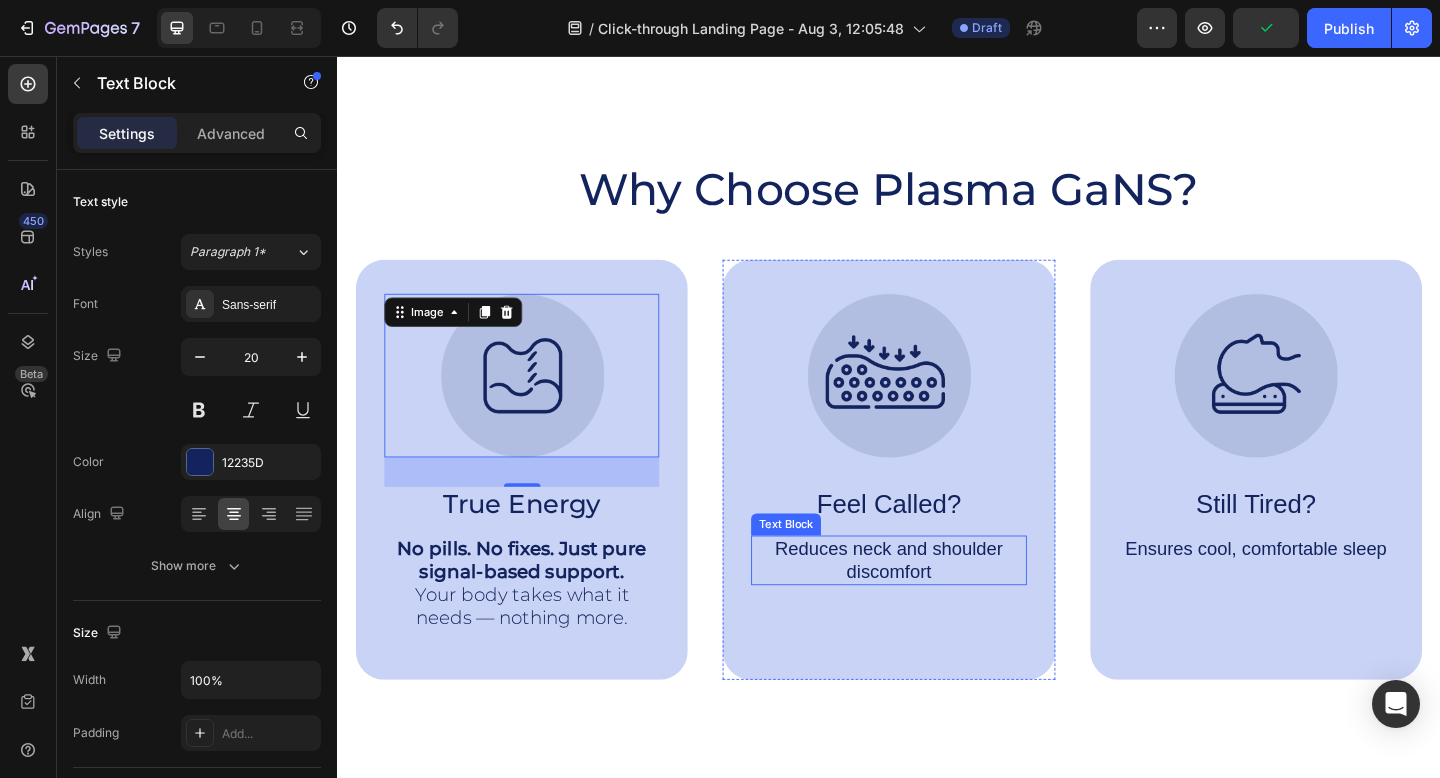 click on "Reduces neck and shoulder discomfort" at bounding box center (936, 605) 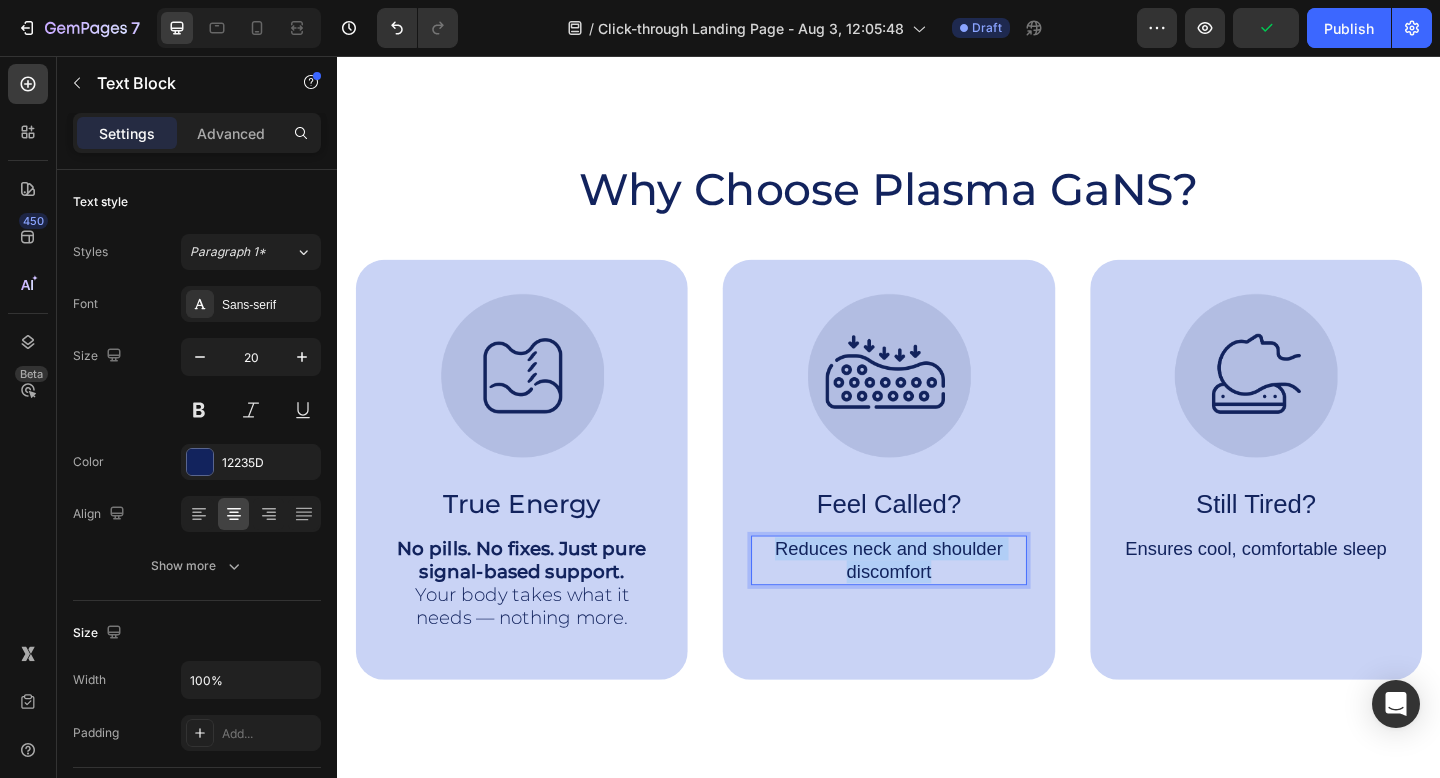 click on "Reduces neck and shoulder discomfort" at bounding box center [936, 605] 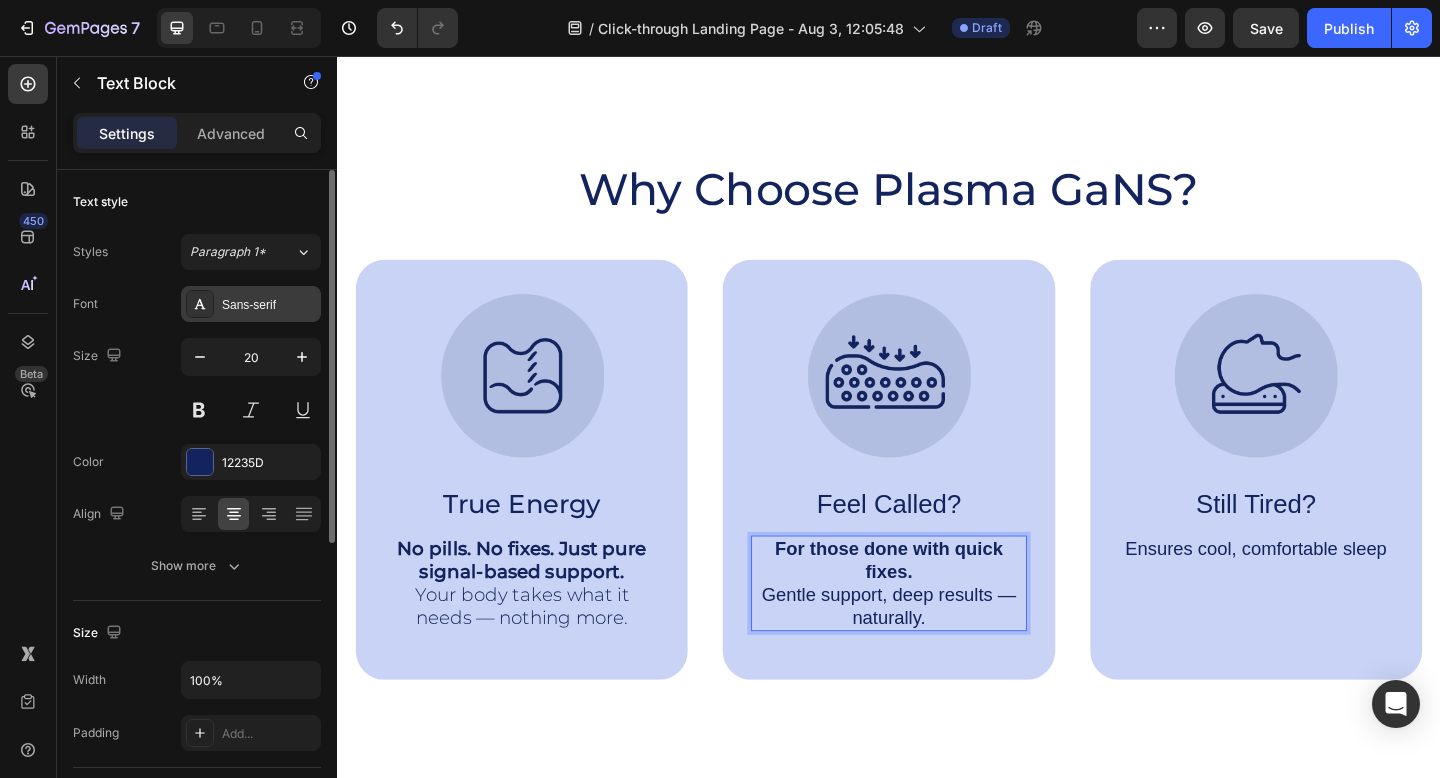 click on "Sans-serif" at bounding box center (251, 304) 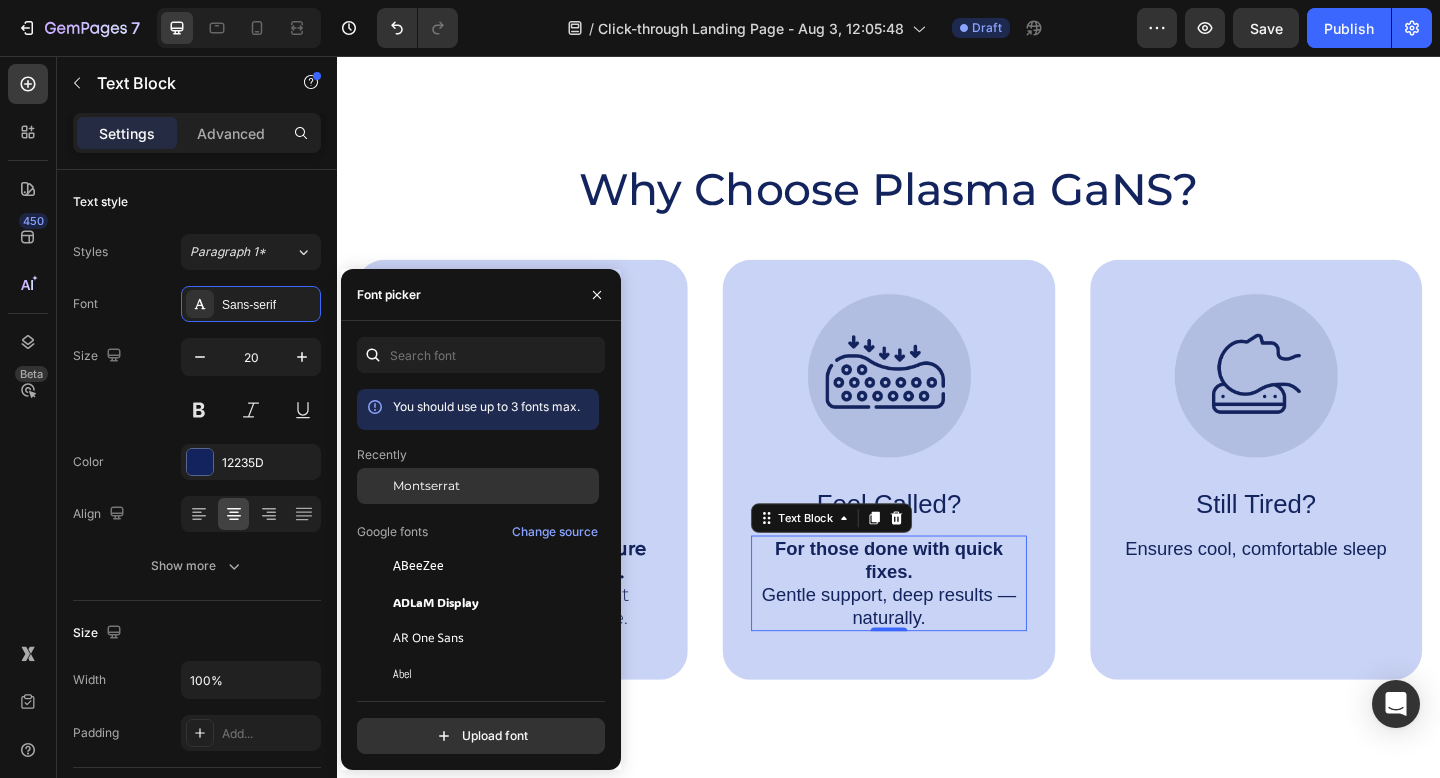 click on "Montserrat" 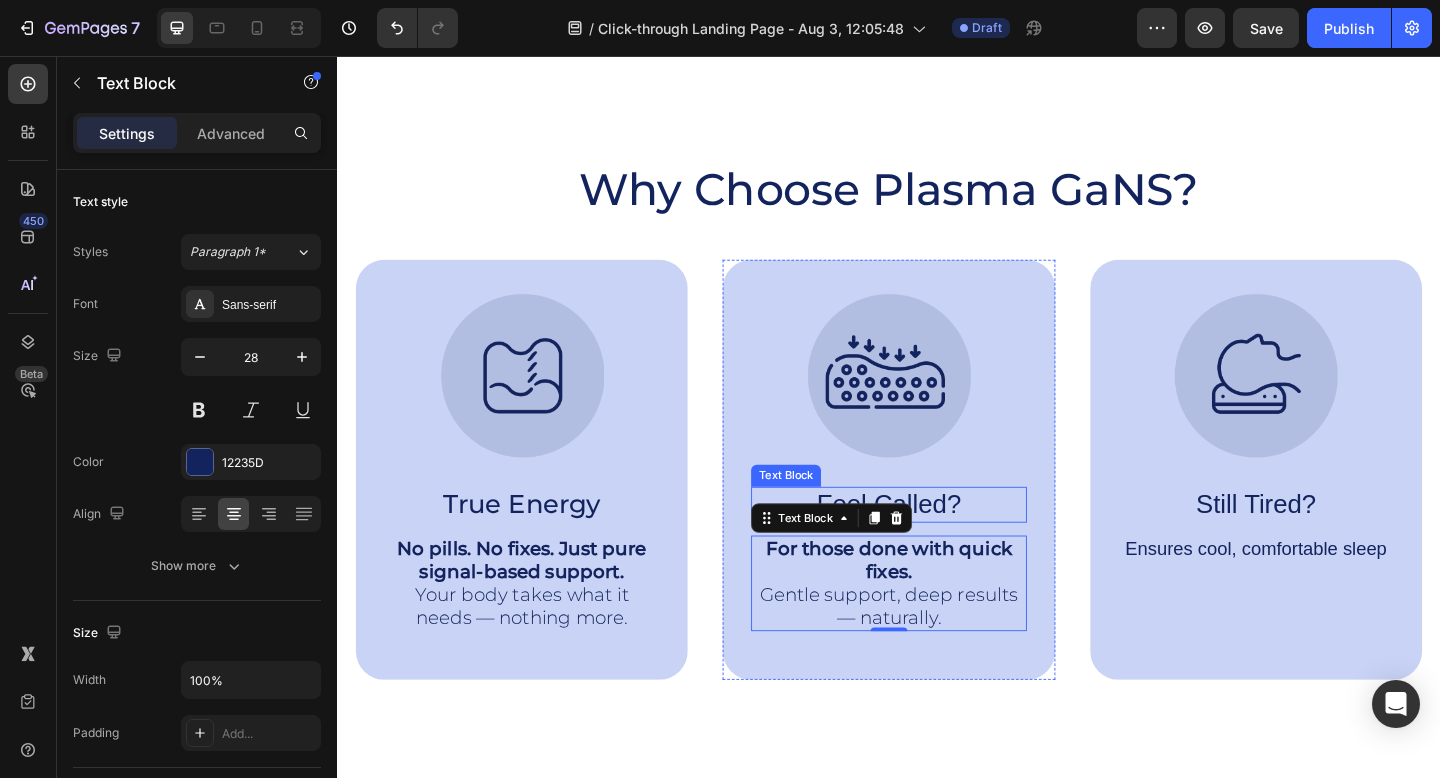 click on "Feel Called?" at bounding box center [936, 544] 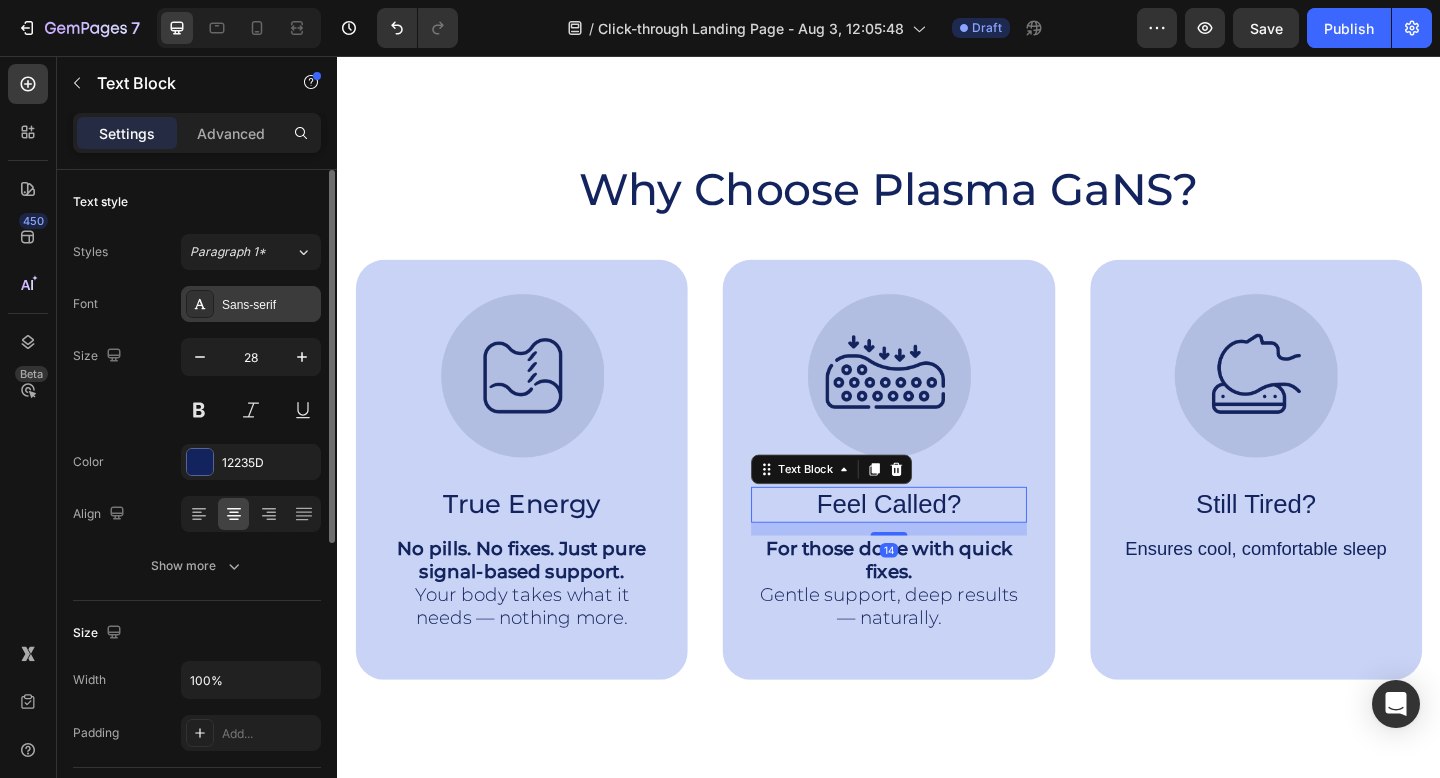 click on "Sans-serif" at bounding box center [251, 304] 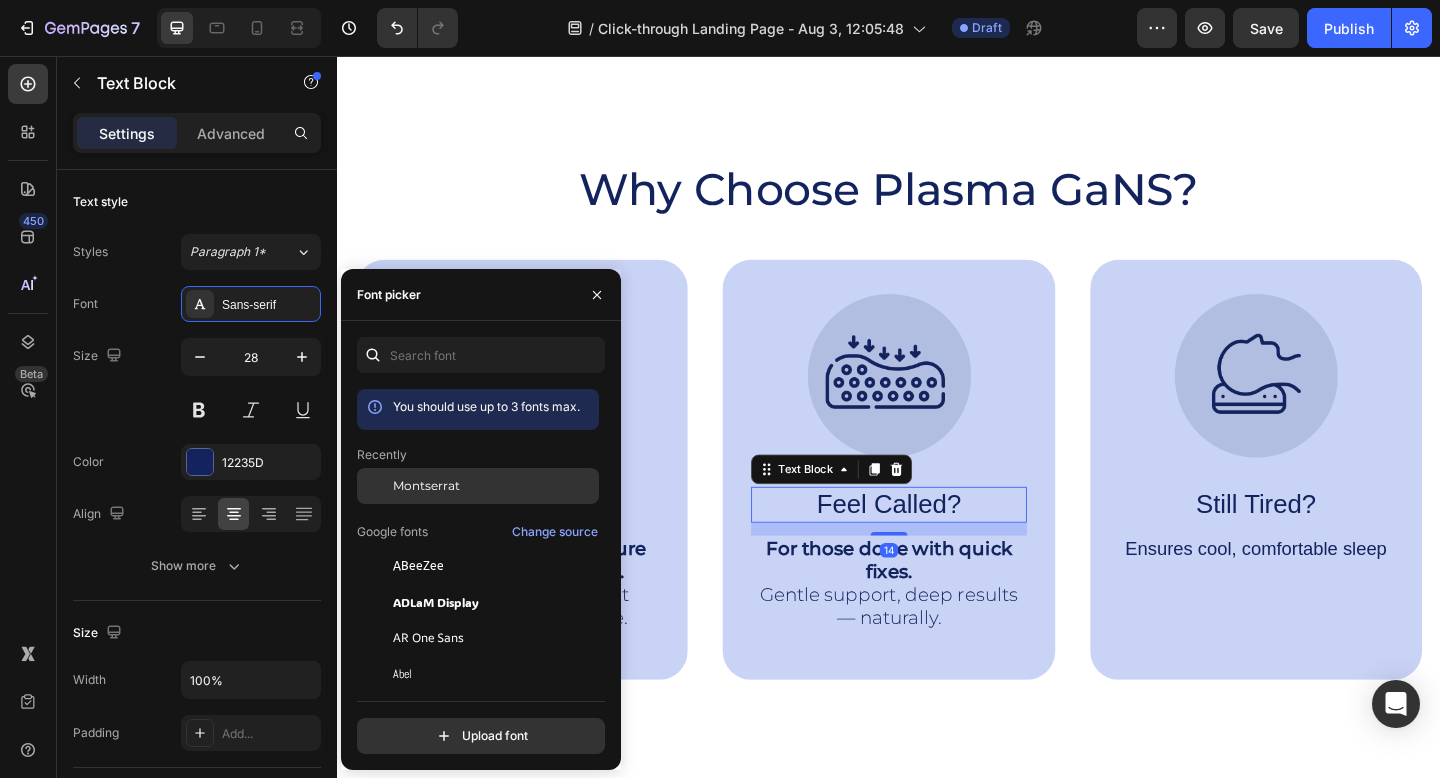 click on "Montserrat" at bounding box center (426, 486) 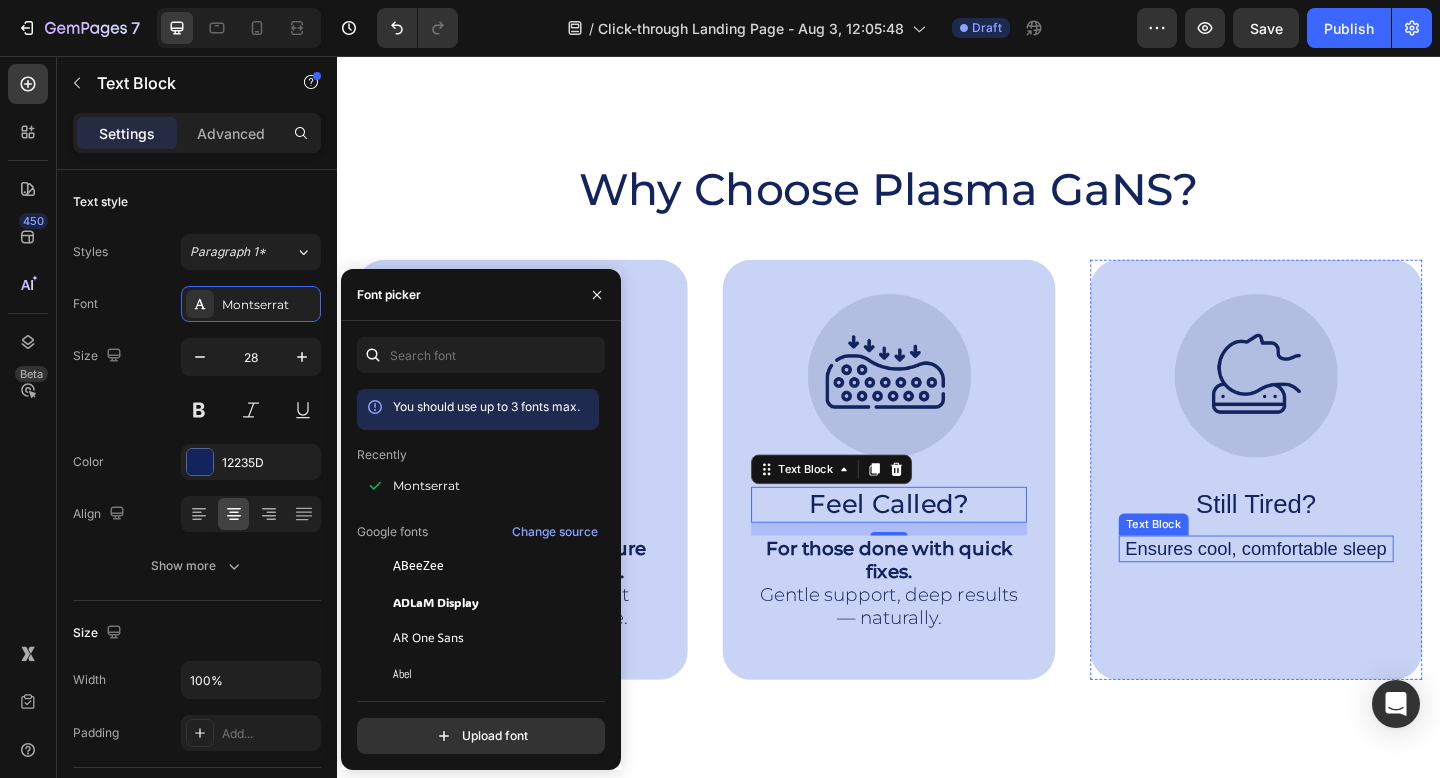 click on "Ensures cool, comfortable sleep" at bounding box center (1336, 592) 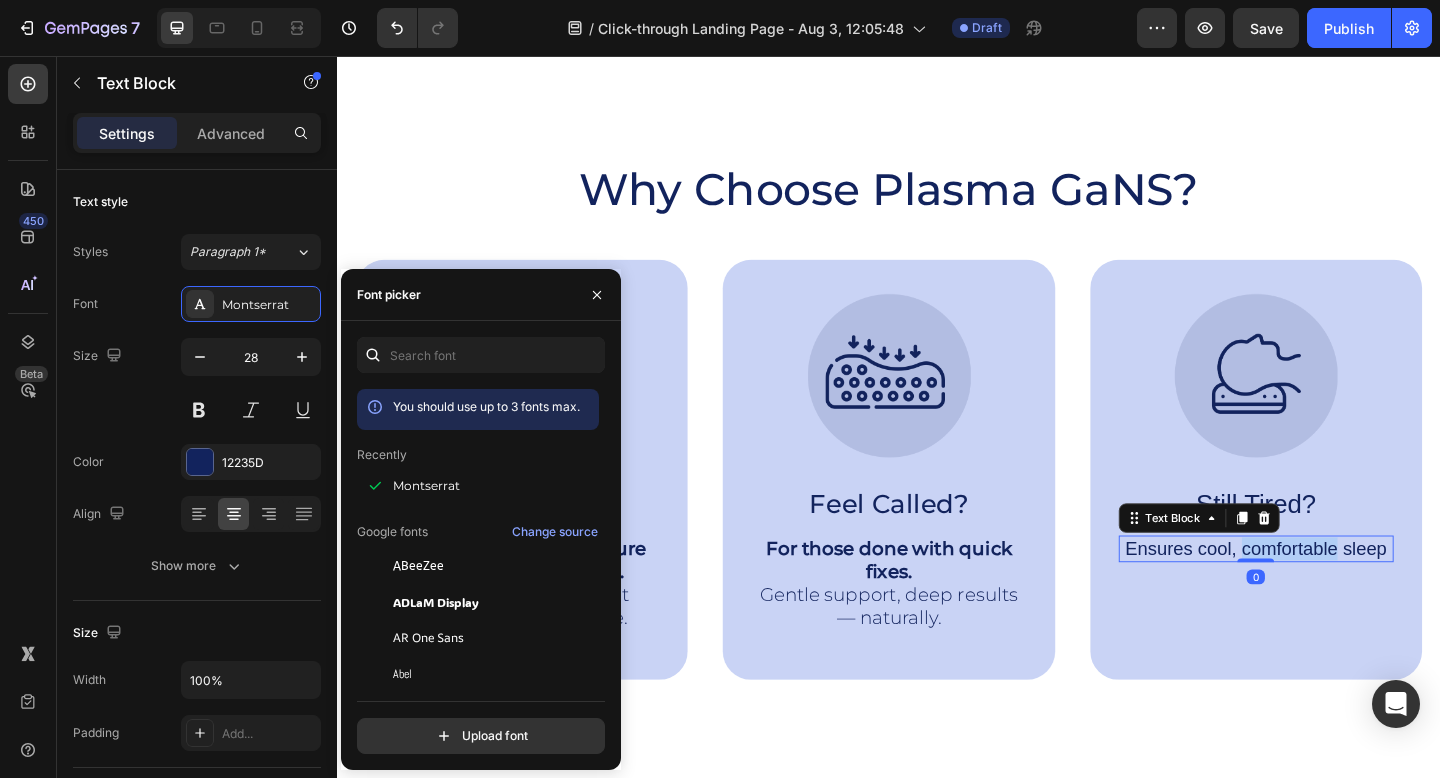 click on "Ensures cool, comfortable sleep" at bounding box center [1336, 592] 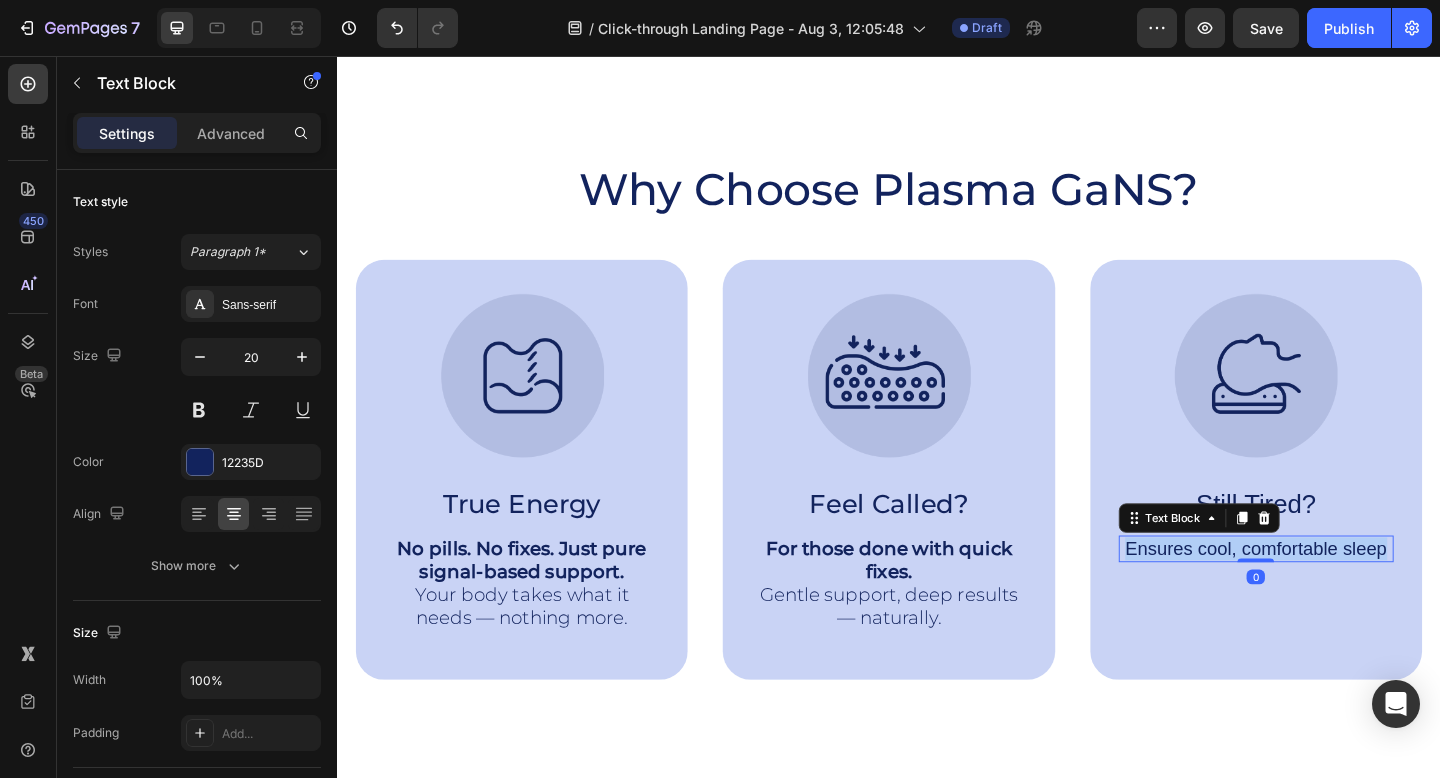 click on "Ensures cool, comfortable sleep" at bounding box center (1336, 592) 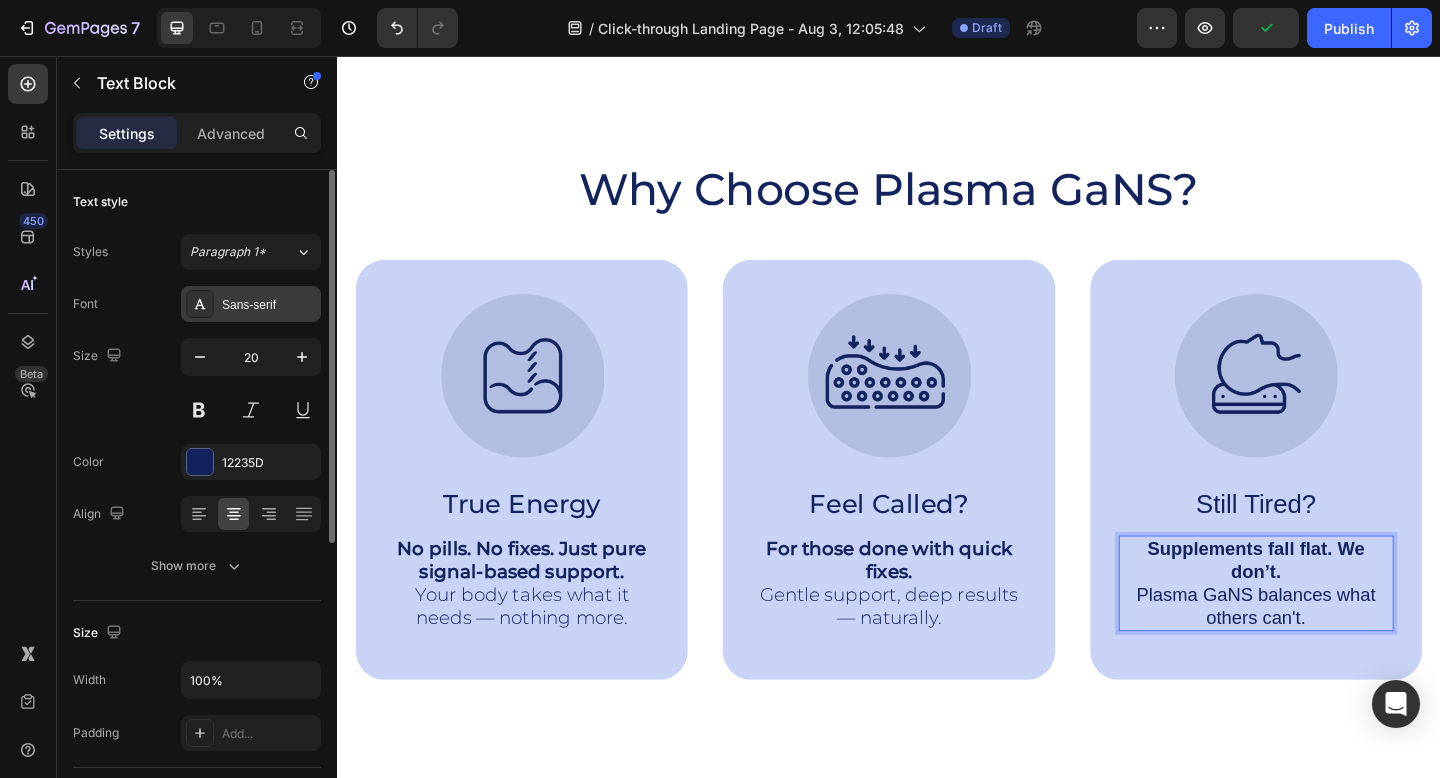 click on "Sans-serif" at bounding box center (269, 305) 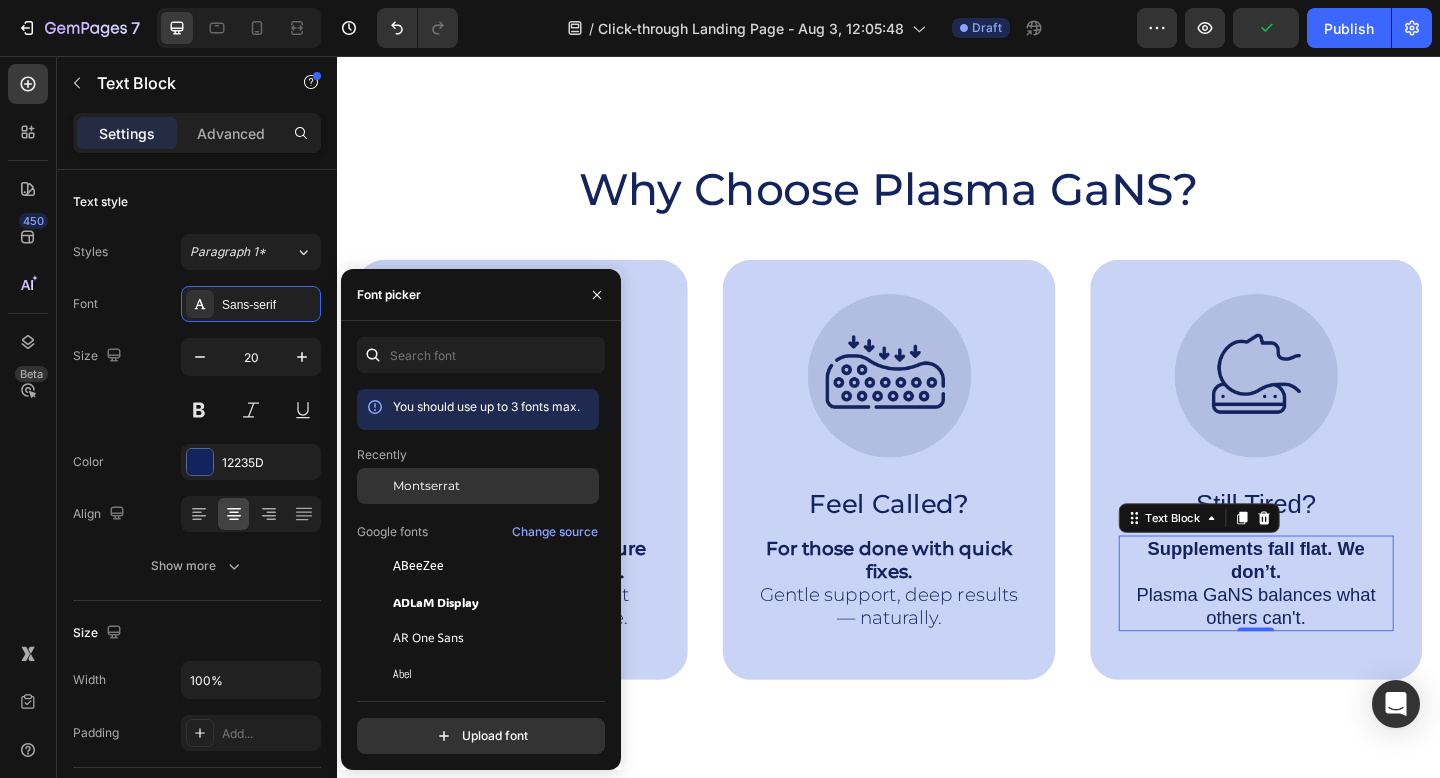 click on "Montserrat" at bounding box center (426, 486) 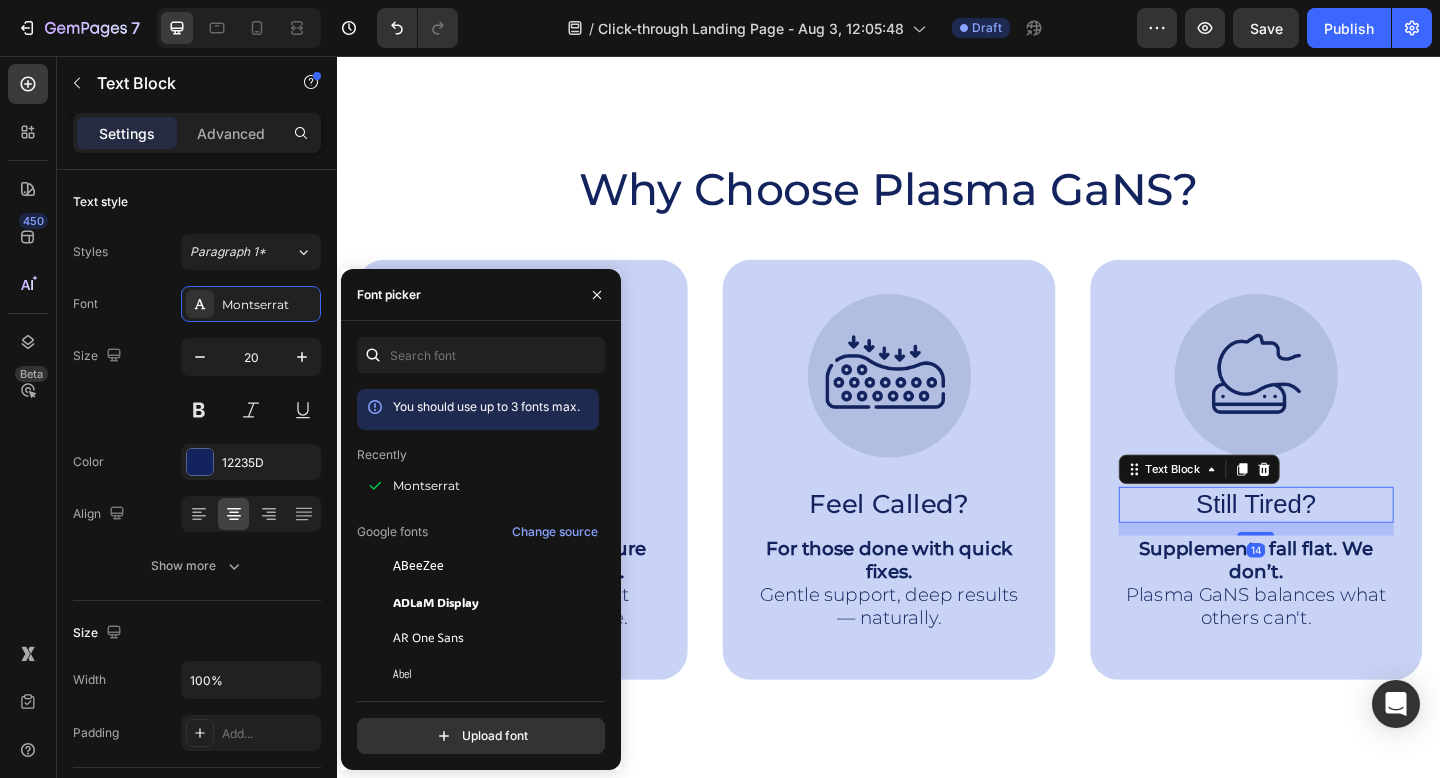 click on "Still Tired?" at bounding box center [1336, 544] 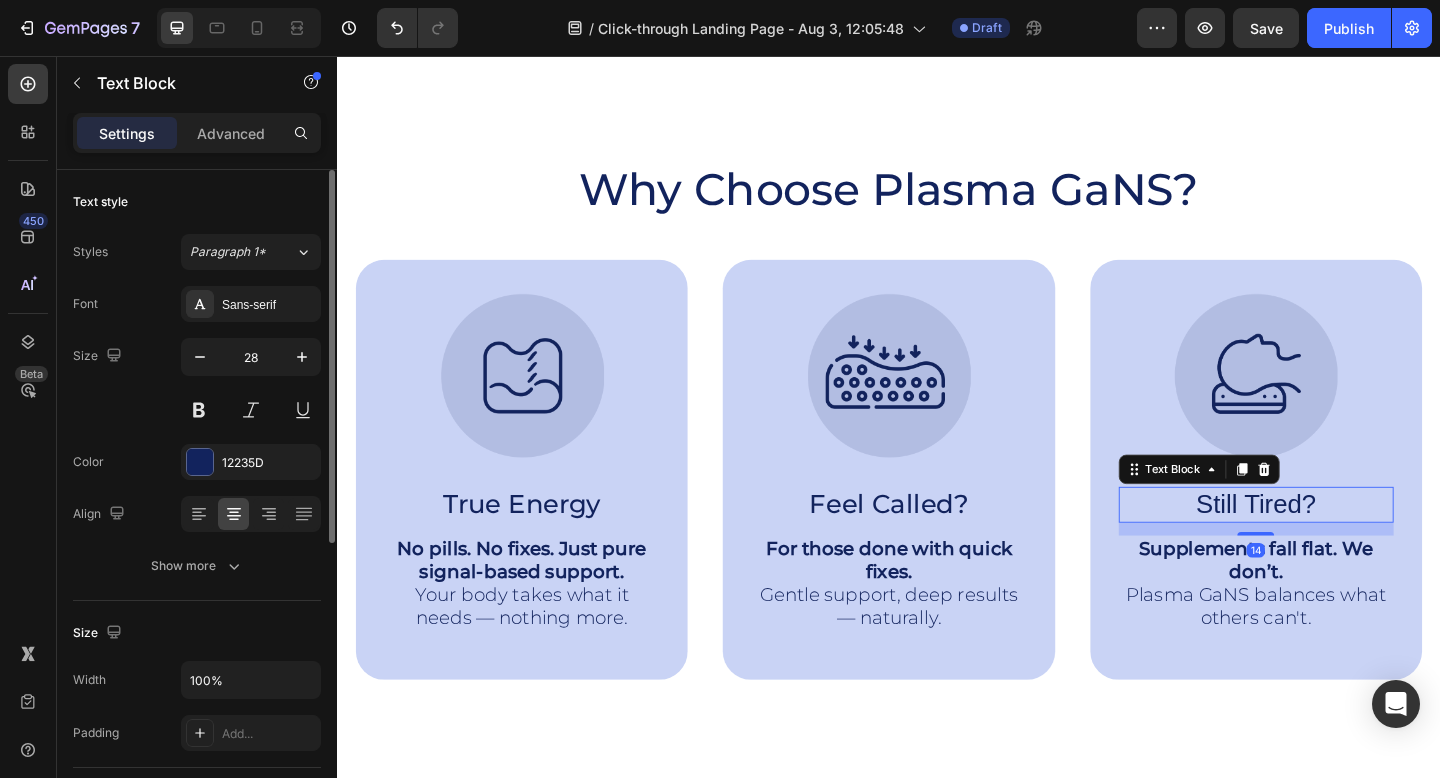 click on "Font Sans-serif Size 28 Color 12235D Align Show more" at bounding box center [197, 435] 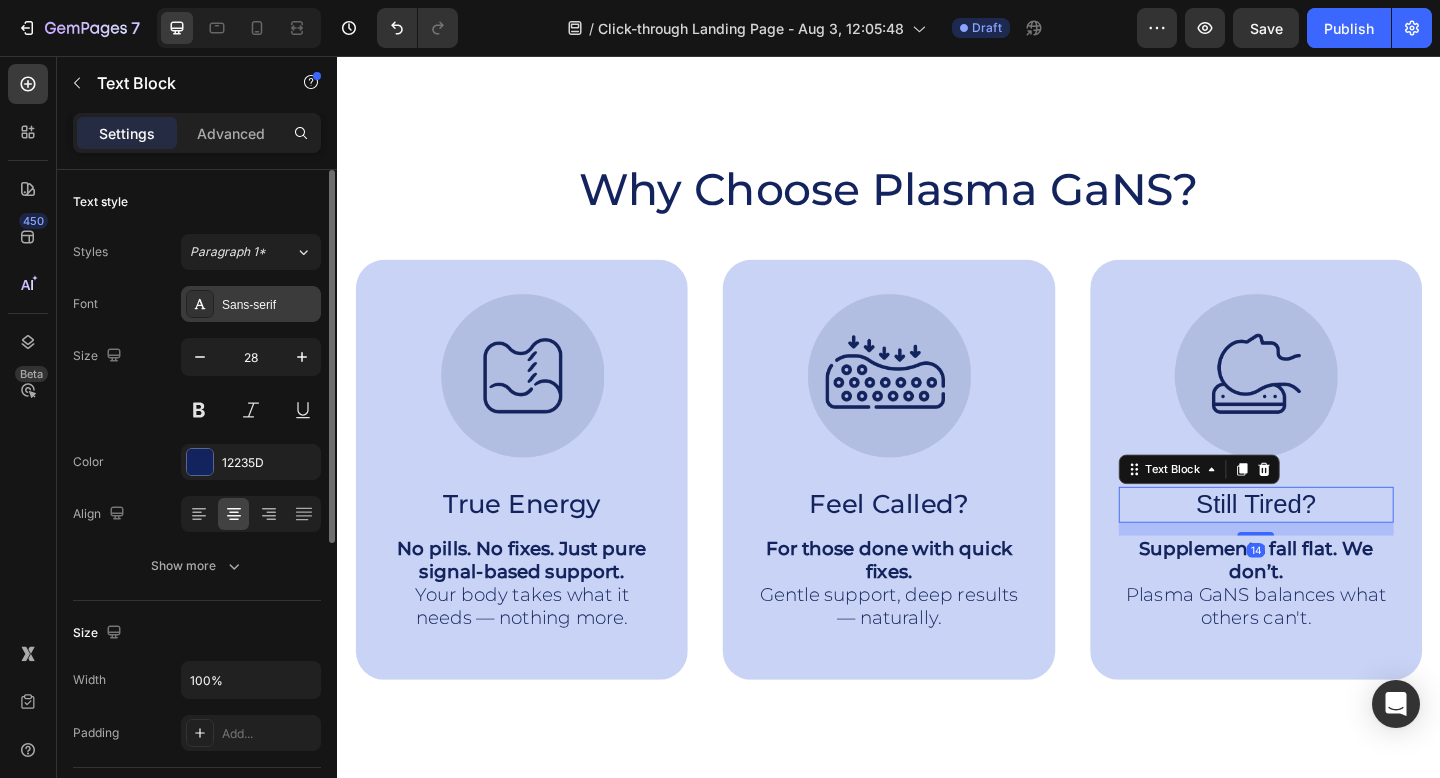 click on "Sans-serif" at bounding box center [251, 304] 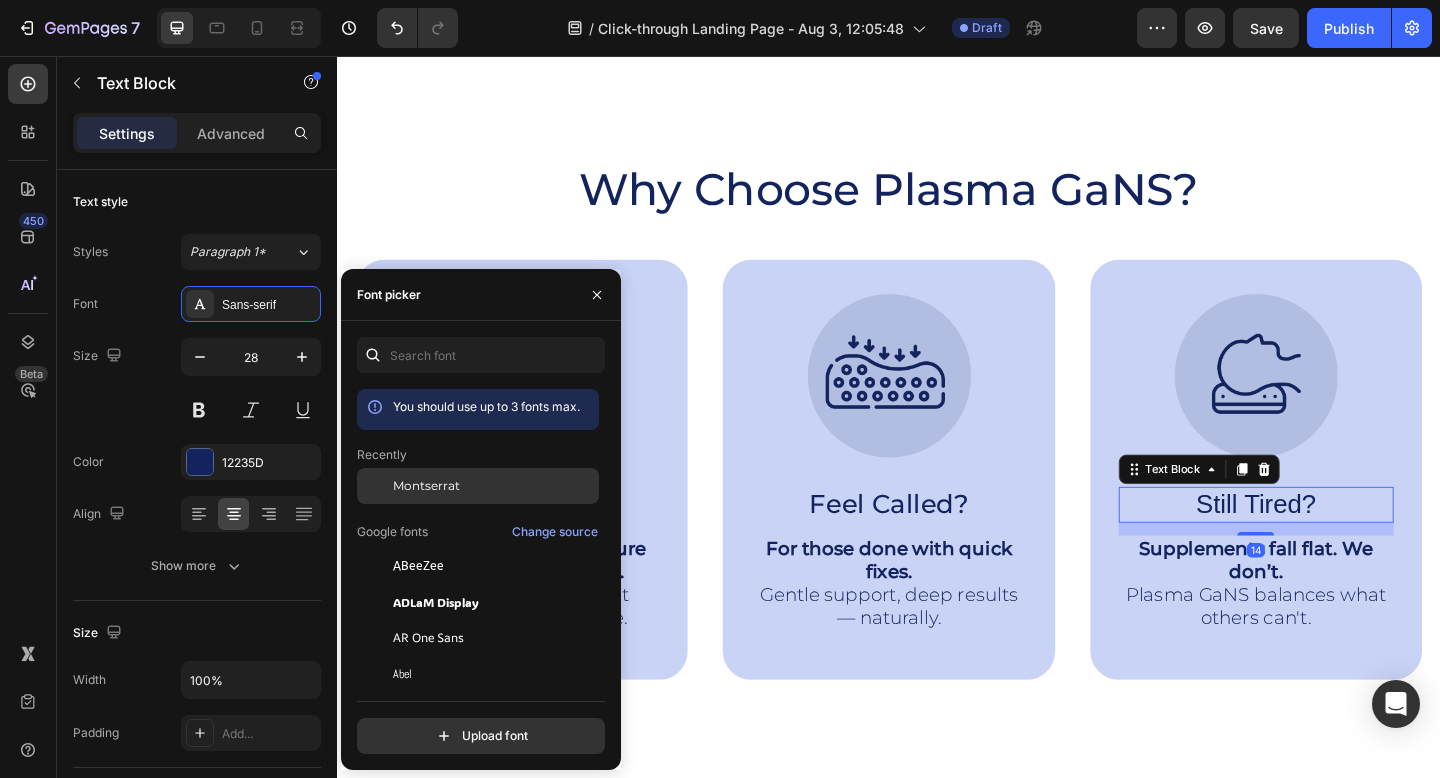 click on "Montserrat" at bounding box center (426, 486) 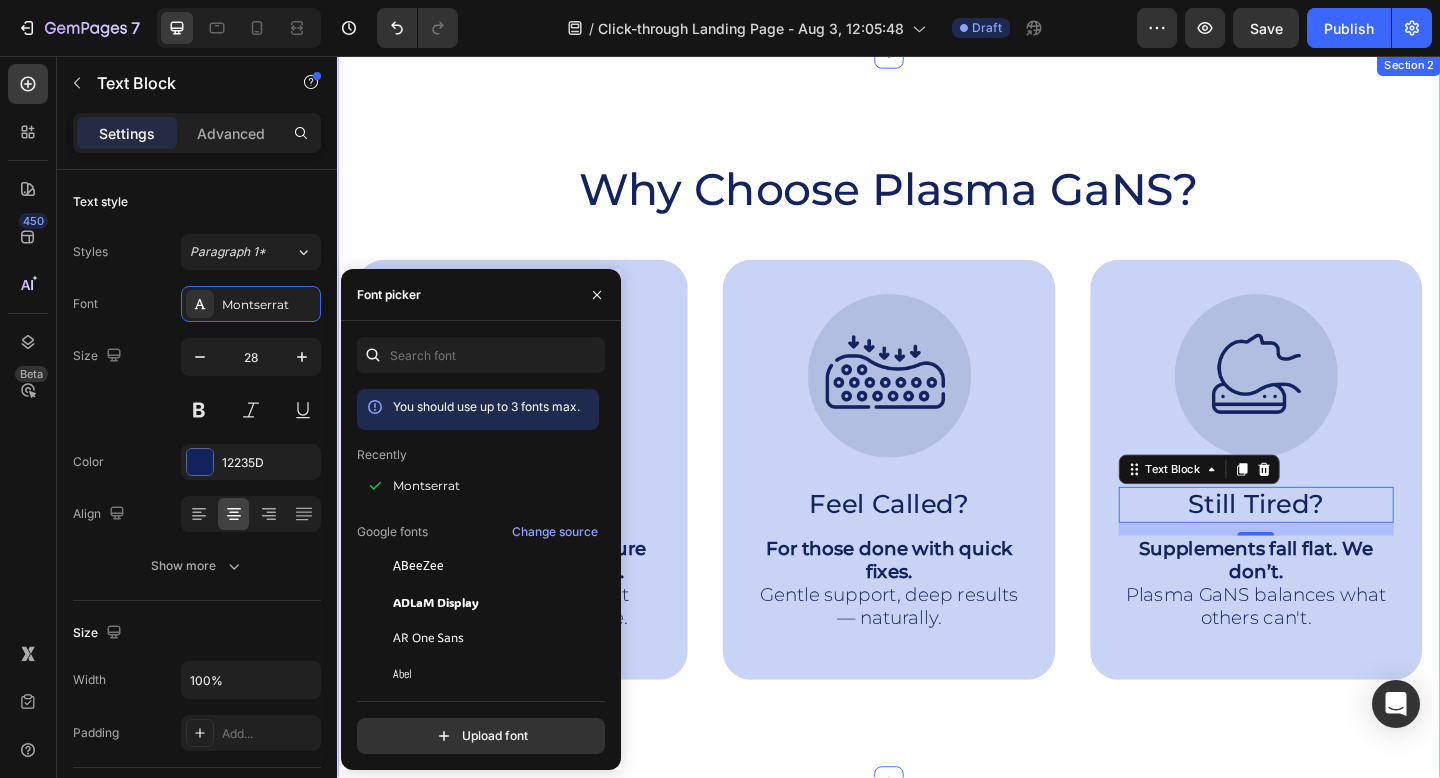 click on "Why Choose Plasma GaNS? Heading Image True Energy Text Block No pills. No fixes. Just pure signal-based support. Your body takes what it needs — nothing more. Text Block Hero Banner Image Feel Called? Text Block For those done with quick fixes. Gentle support, deep results — naturally. Text Block Hero Banner Image Still Tired? Text Block   14 Supplements fall flat. We don’t. Plasma GaNS balances what others can't. Text Block Hero Banner Row Image Supportive Design Text Block Ergonomically engineered for optimal spinal alignment Text Block Hero Banner Image Pressure Relief Text Block Reduces neck and shoulder discomfort Text Block Hero Banner Row Image Breathable Materials Text Block Ensures cool, comfortable sleep Text Block Hero Banner Row Section 2" at bounding box center (937, 449) 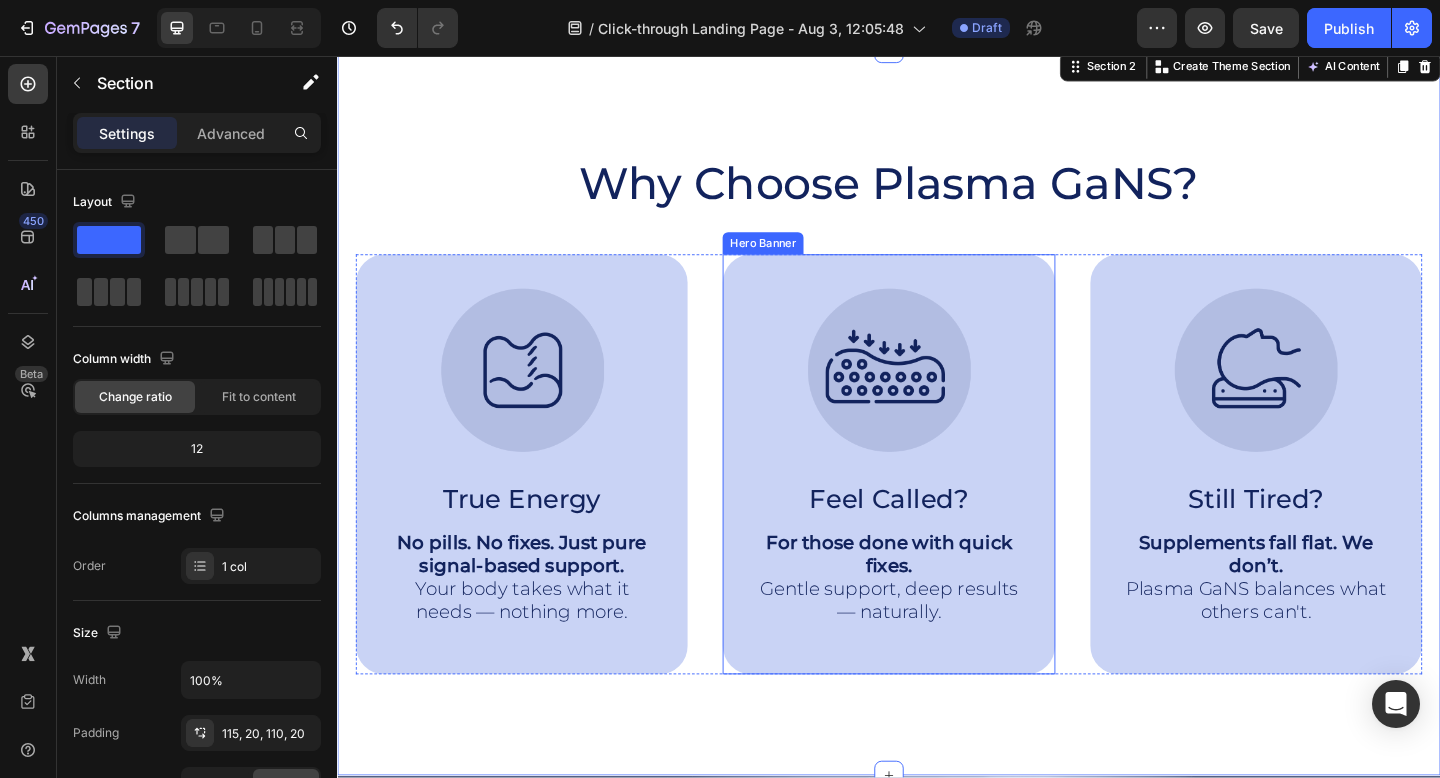 scroll, scrollTop: 515, scrollLeft: 0, axis: vertical 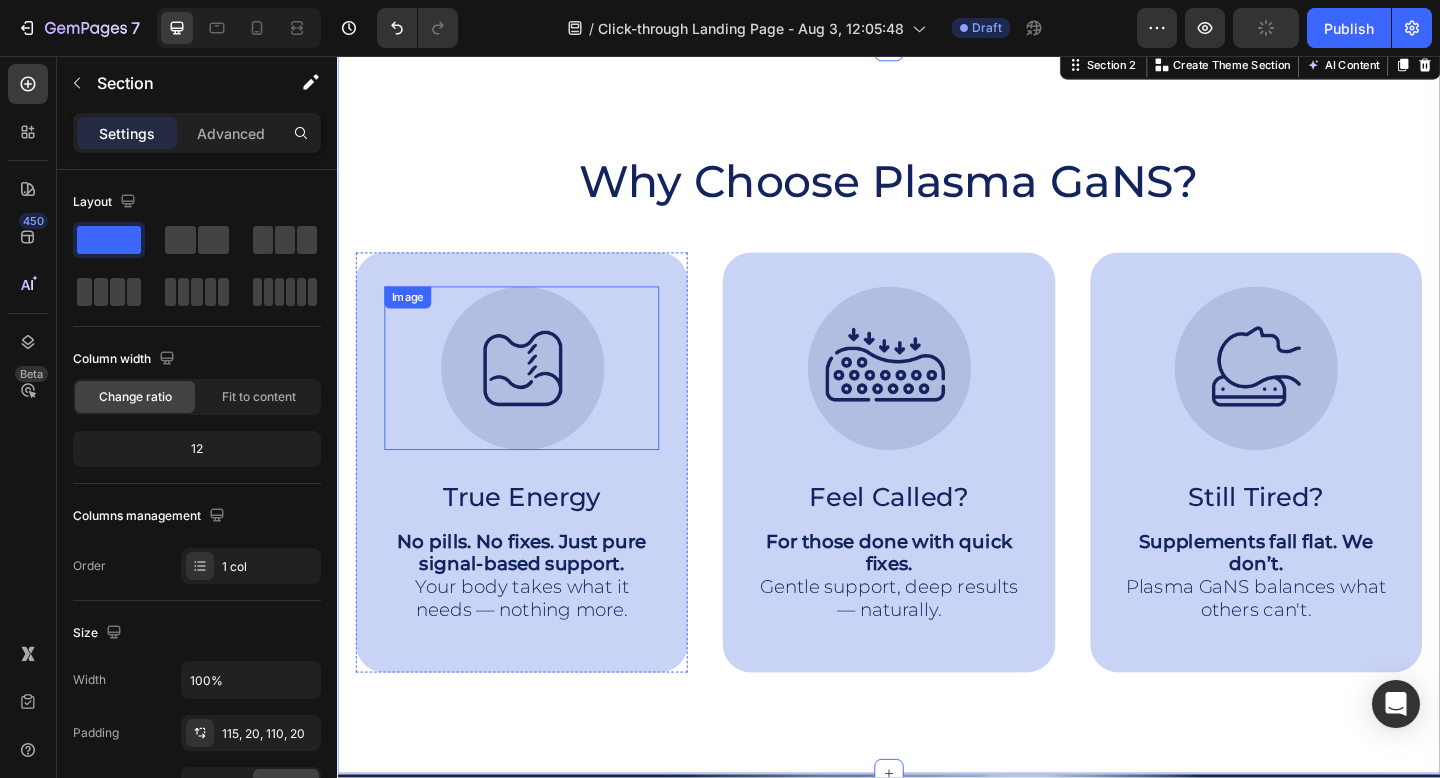click at bounding box center [538, 396] 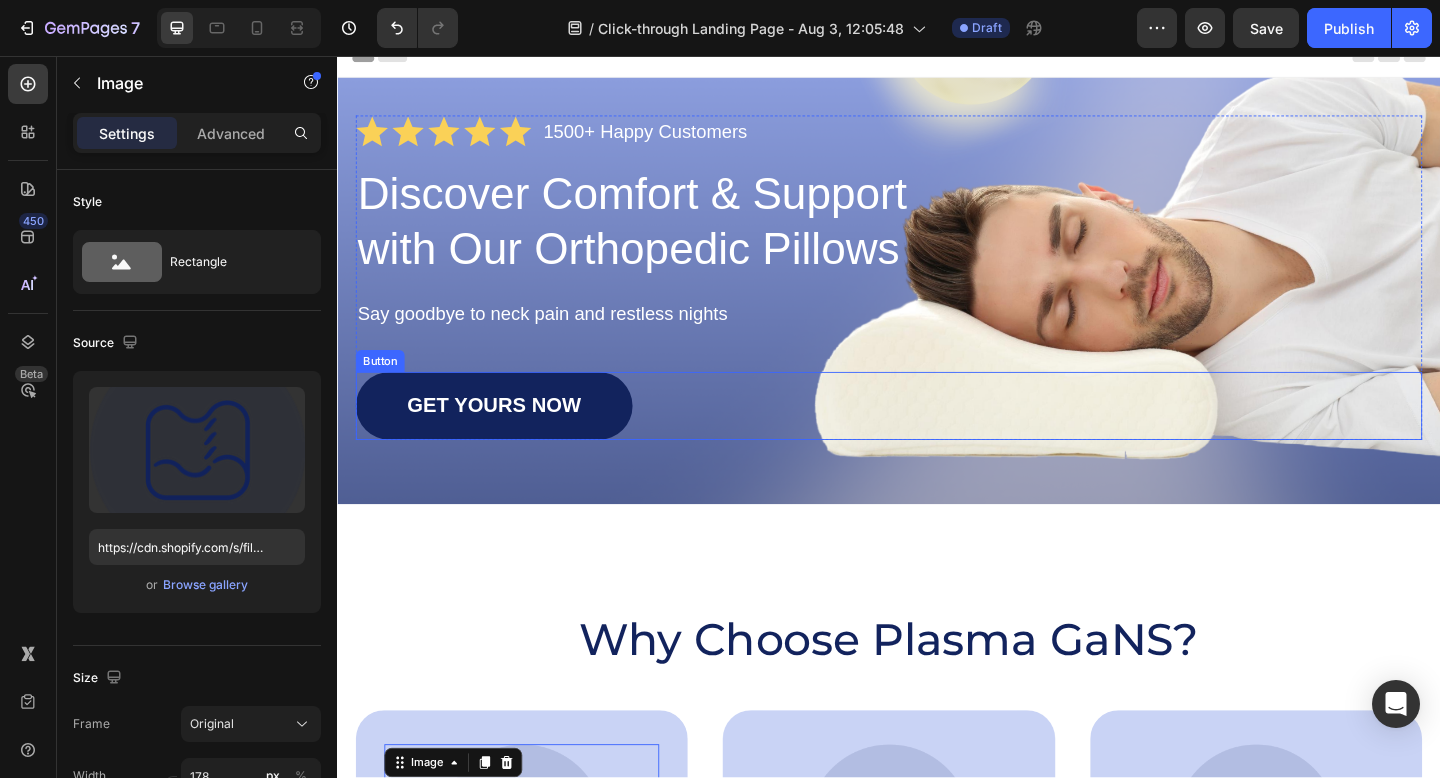 scroll, scrollTop: 0, scrollLeft: 0, axis: both 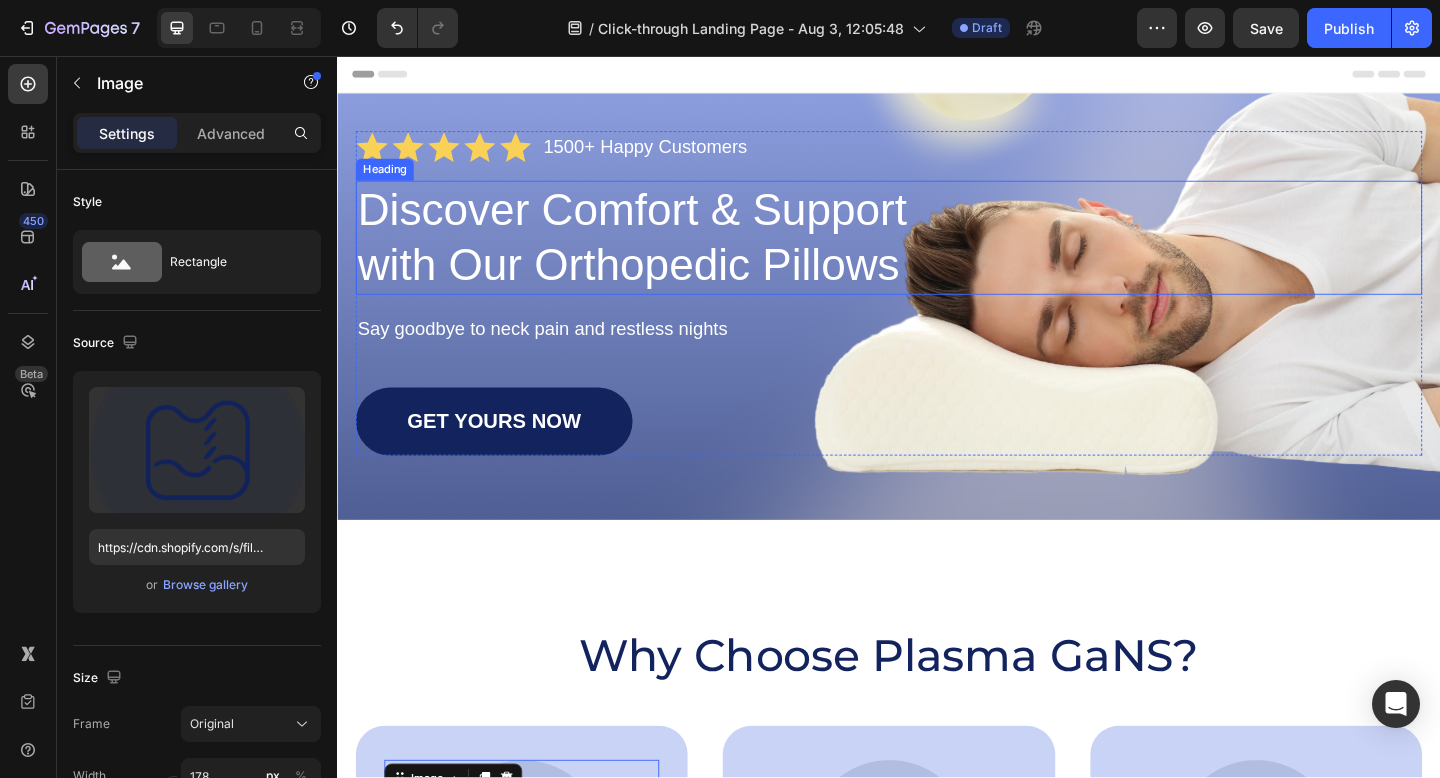 click on "Discover Comfort & Support with Our Orthopedic Pillows" at bounding box center (671, 254) 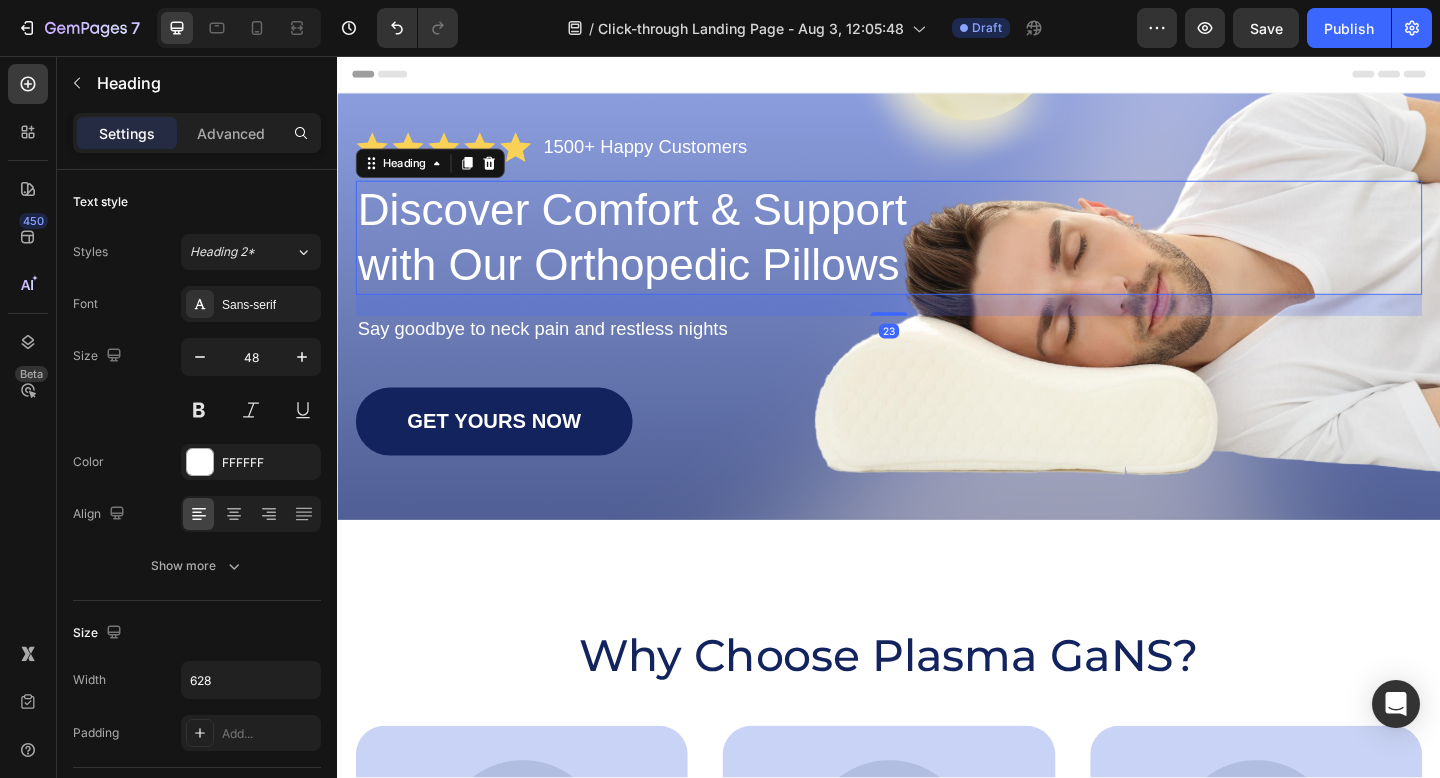 click on "Discover Comfort & Support with Our Orthopedic Pillows" at bounding box center [671, 254] 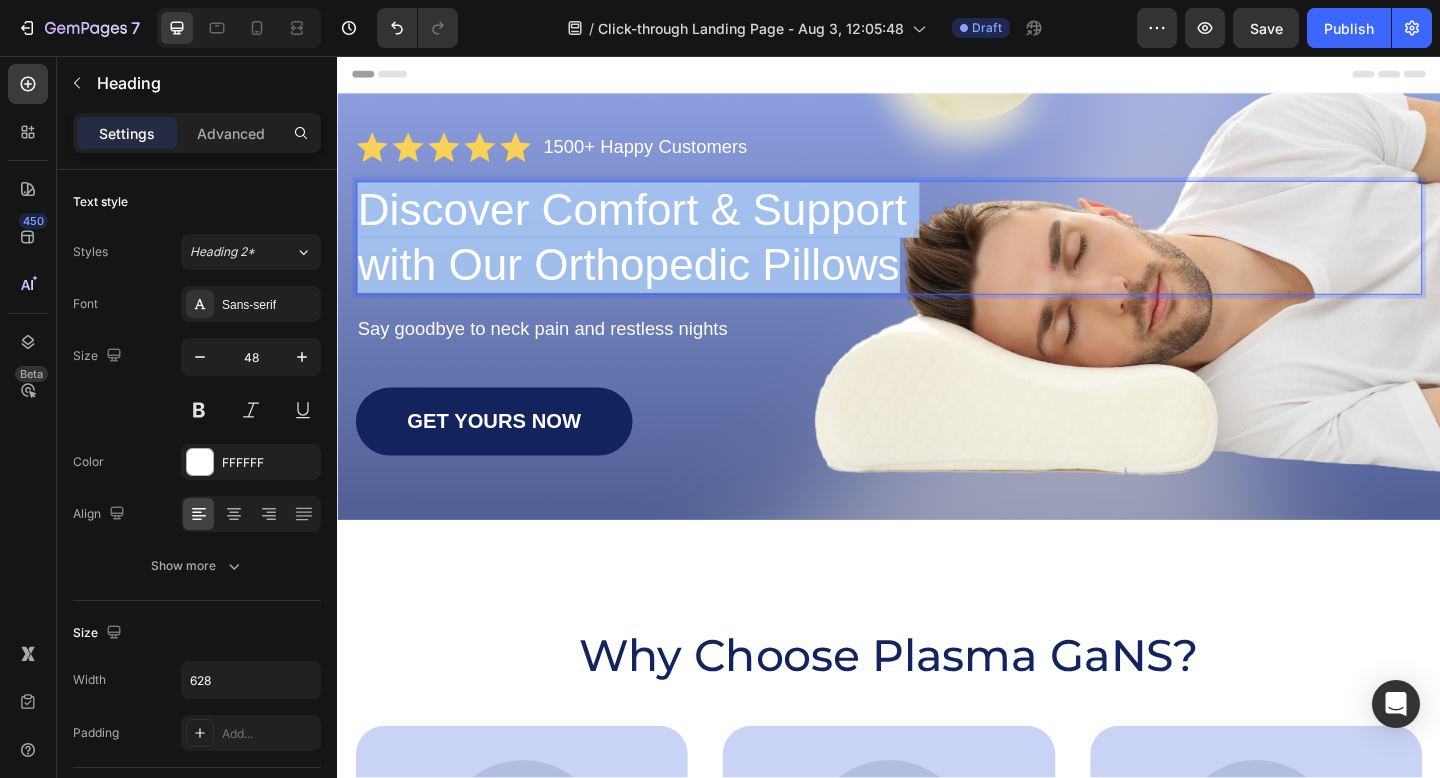 click on "Discover Comfort & Support with Our Orthopedic Pillows" at bounding box center (671, 254) 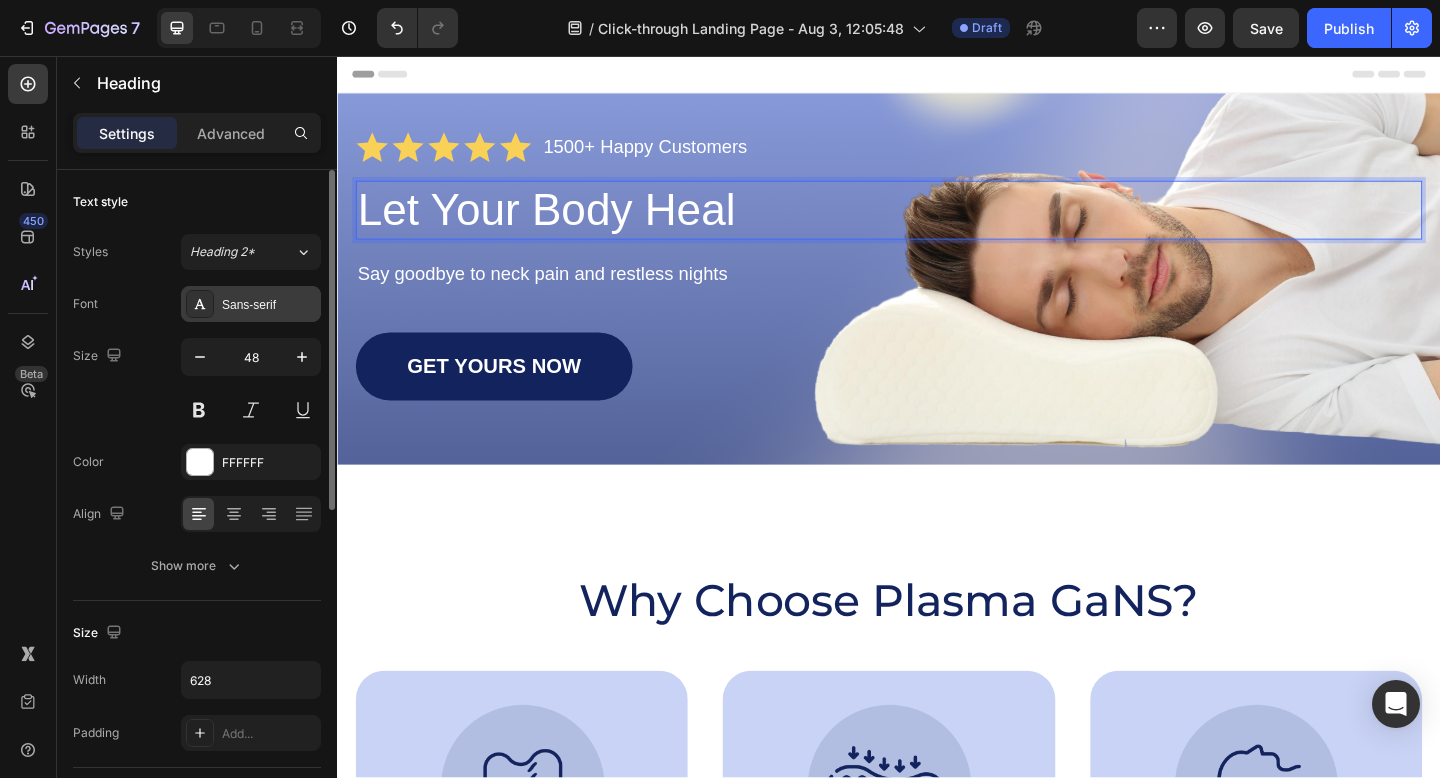 click on "Sans-serif" at bounding box center [251, 304] 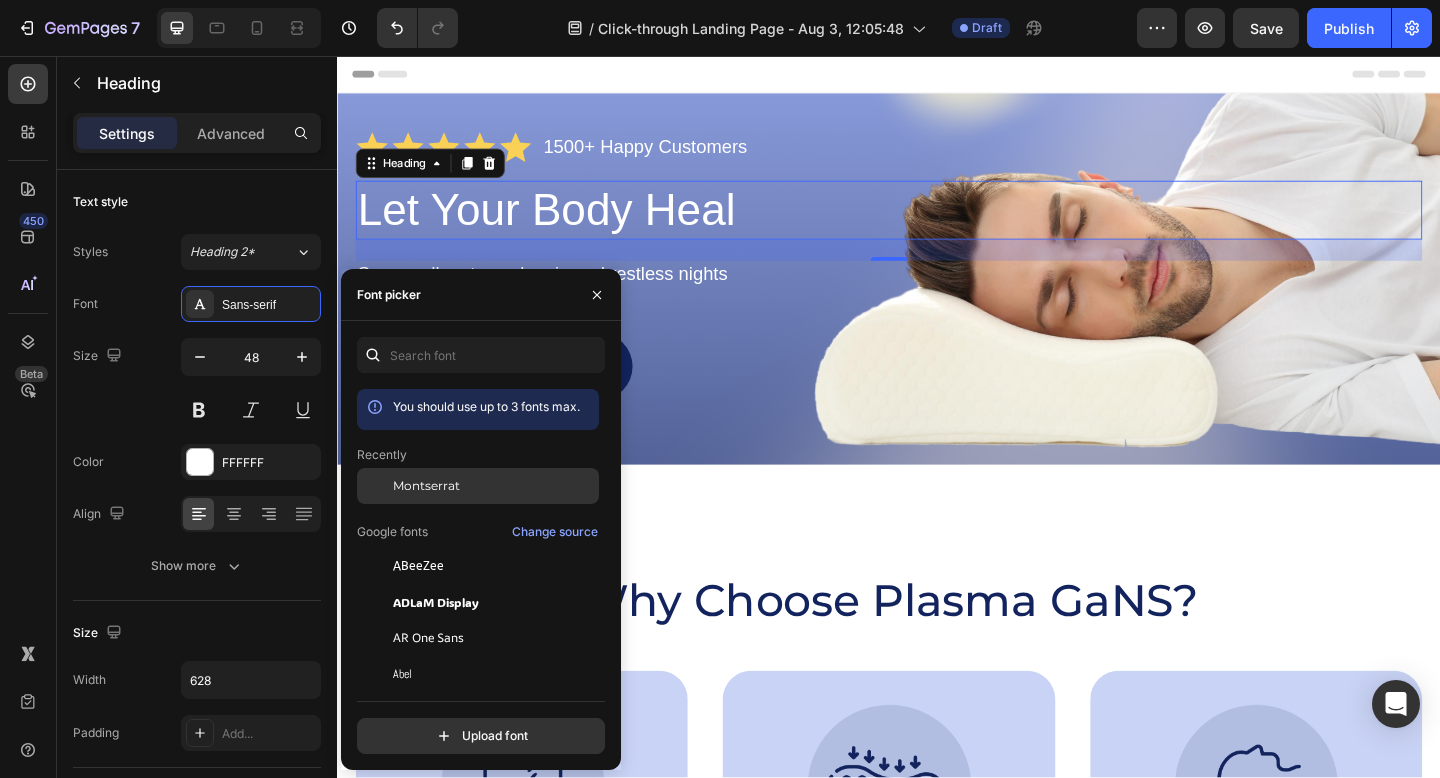 click on "Montserrat" at bounding box center [494, 486] 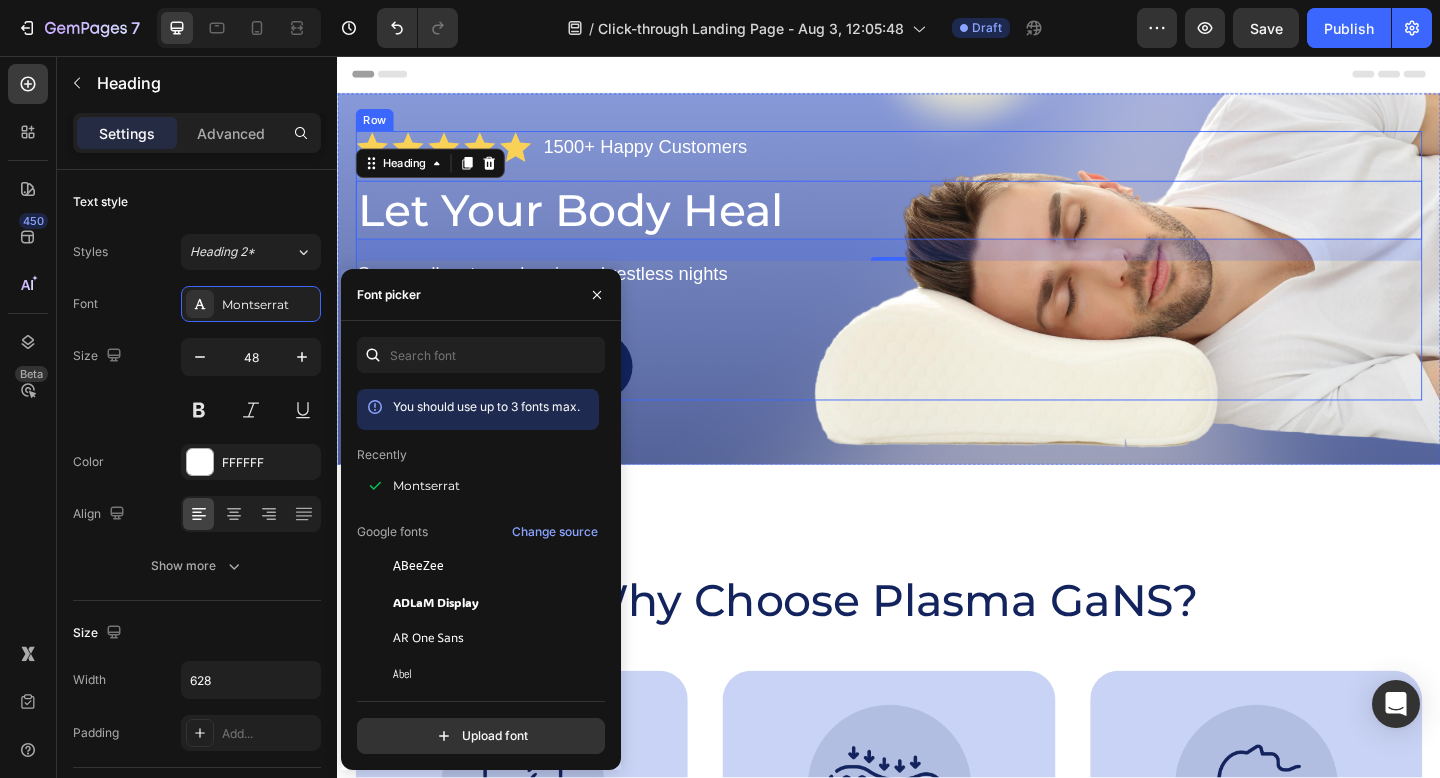 click on "Say goodbye to neck pain and restless nights" at bounding box center [937, 293] 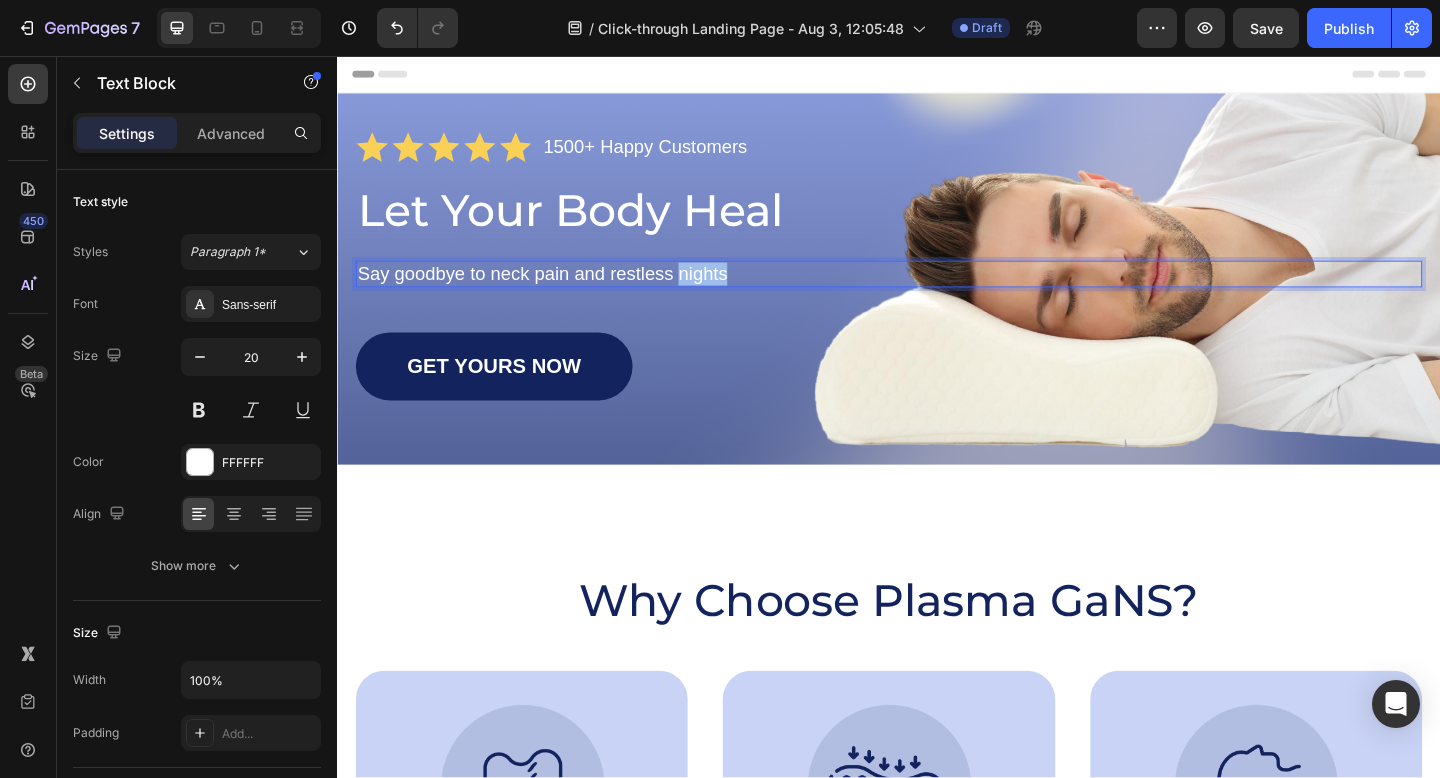 click on "Say goodbye to neck pain and restless nights" at bounding box center (937, 293) 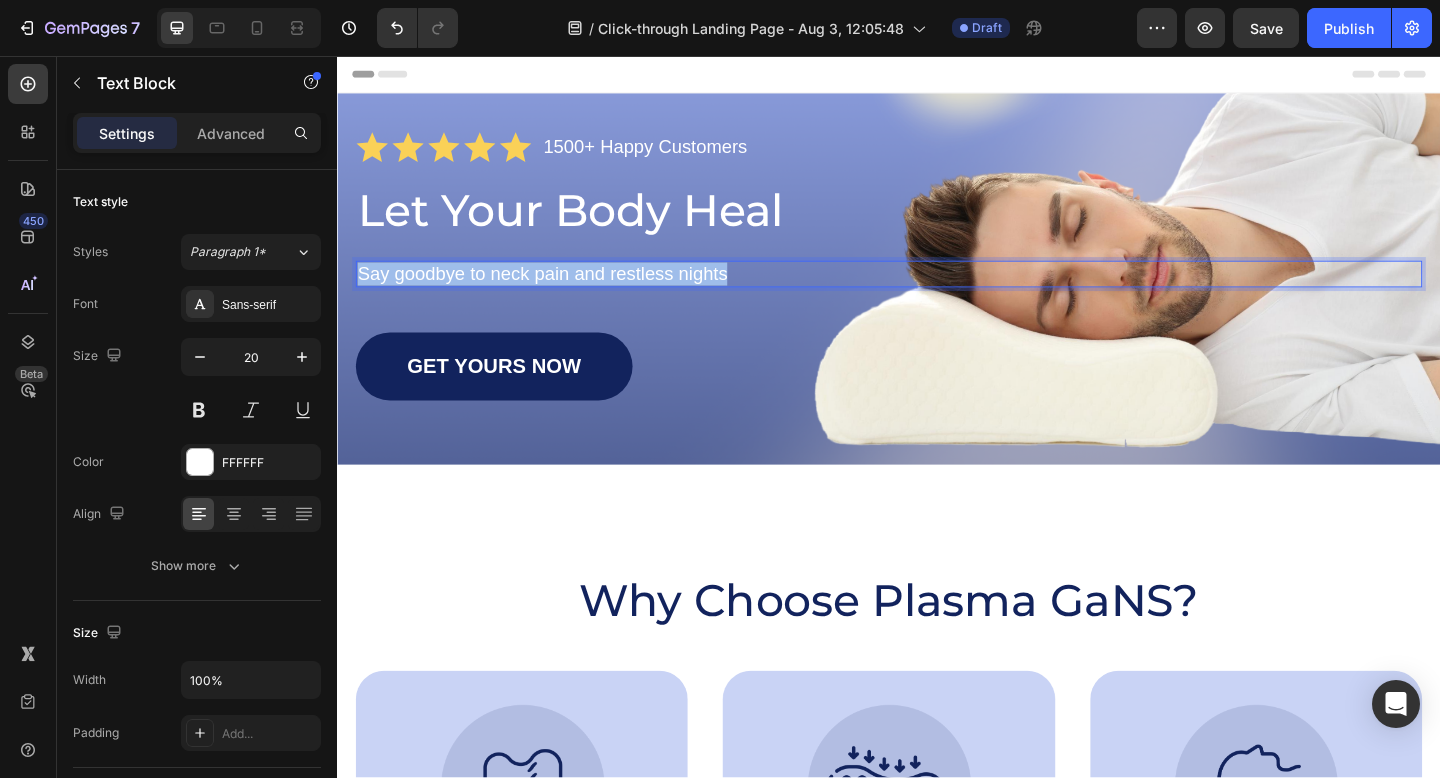 click on "Say goodbye to neck pain and restless nights" at bounding box center [937, 293] 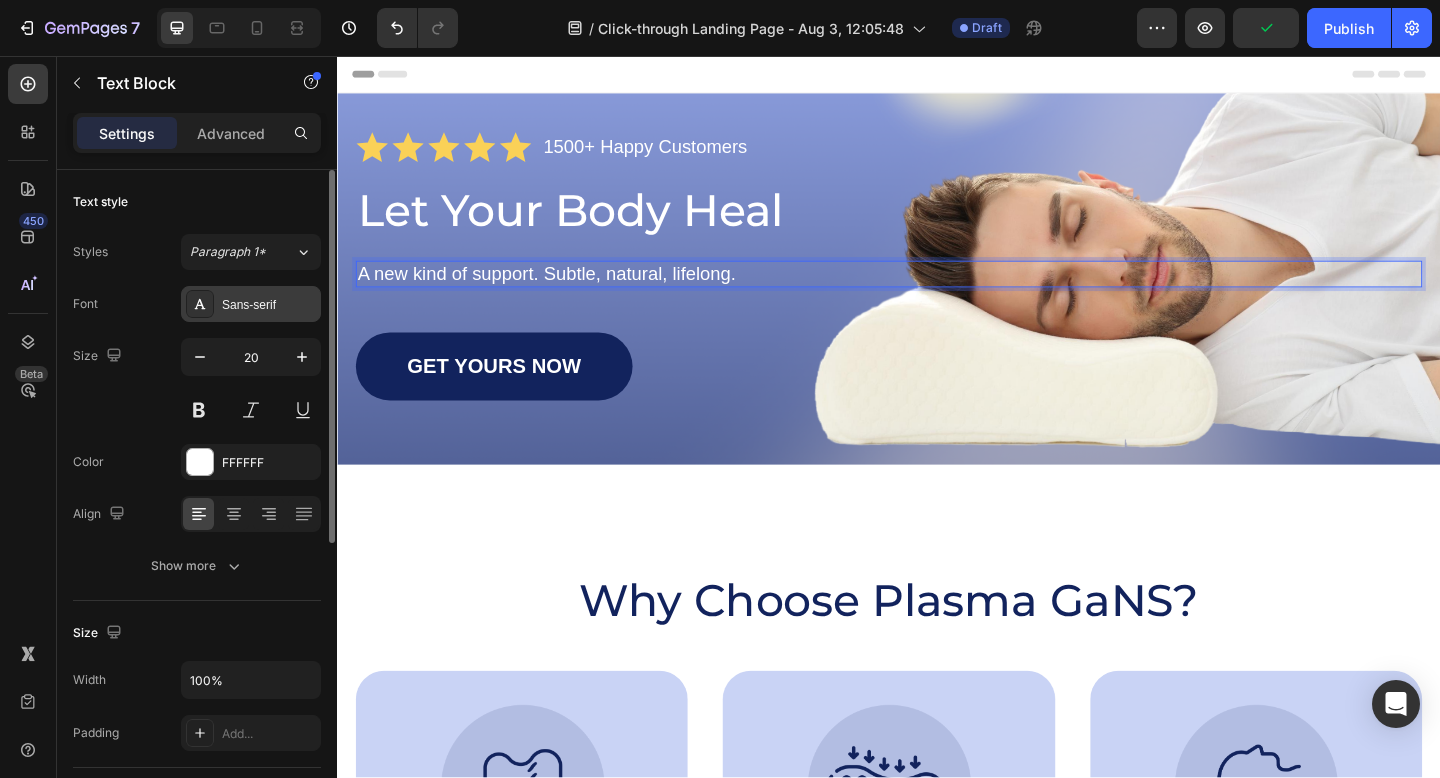 click on "Sans-serif" at bounding box center (269, 305) 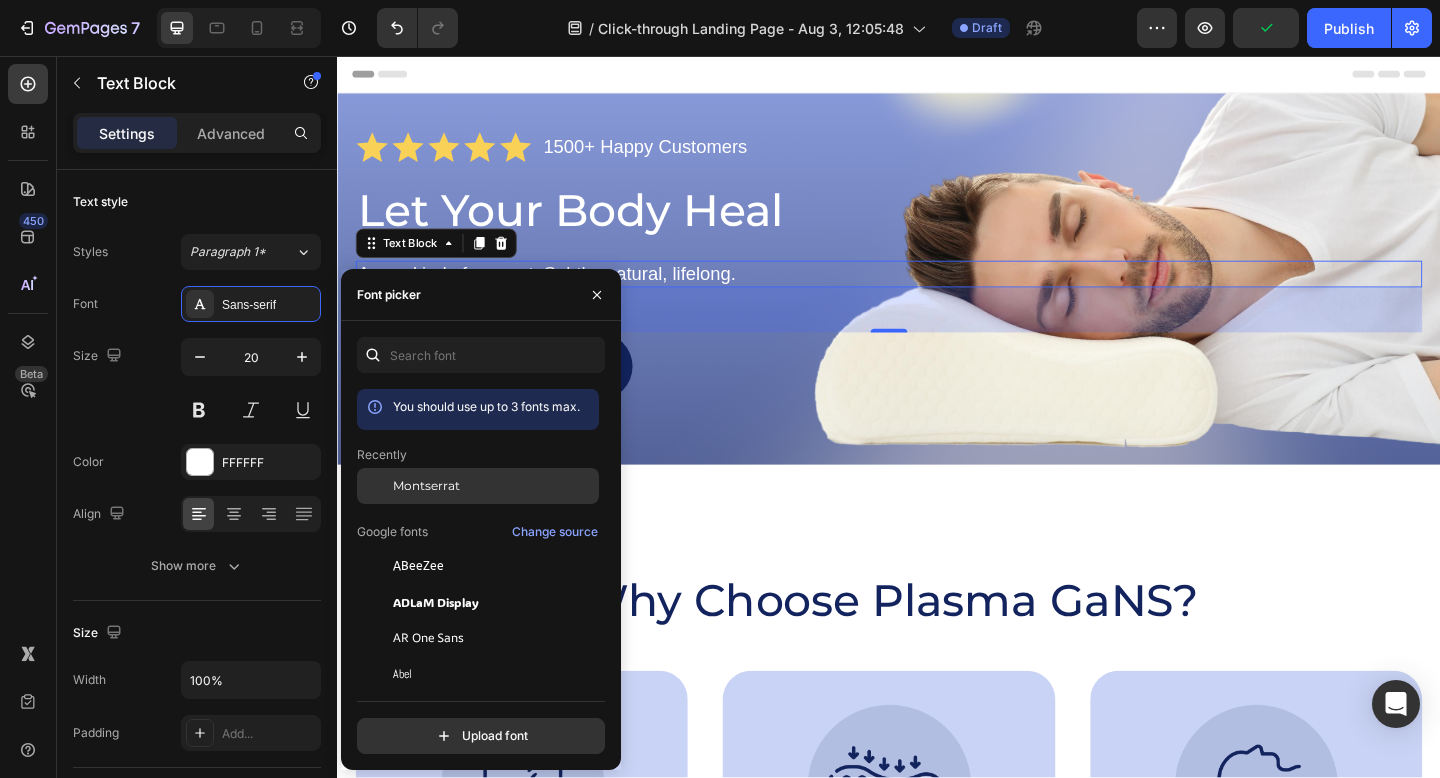 click on "Montserrat" at bounding box center [494, 486] 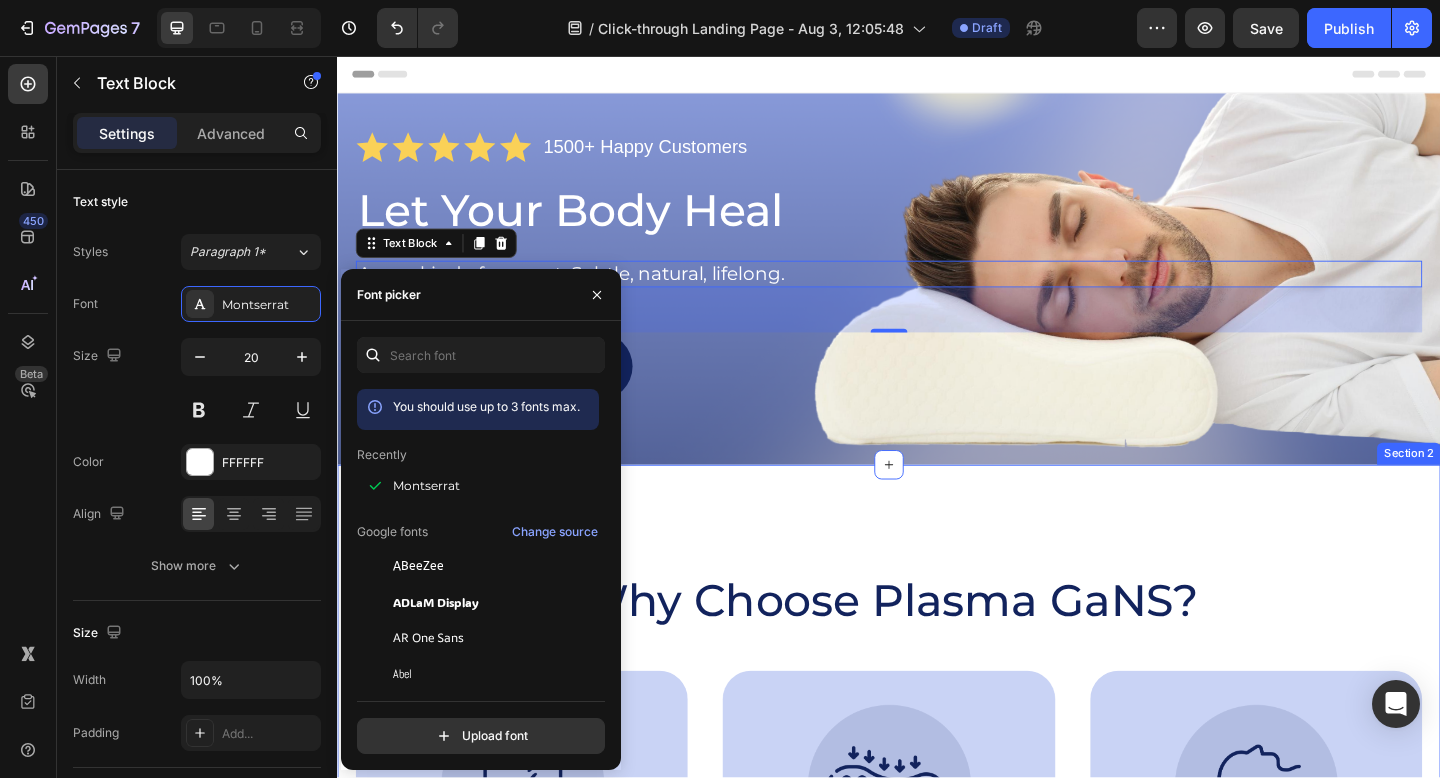 click on "Why Choose Plasma GaNS? Heading Image True Energy Text Block No pills. No fixes. Just pure signal-based support. Your body takes what it needs — nothing more. Text Block Hero Banner Image Feel Called? Text Block For those done with quick fixes. Gentle support, deep results — naturally. Text Block Hero Banner Image Still Tired? Text Block Supplements fall flat. We don’t. Plasma GaNS balances what others can't. Text Block Hero Banner Row Image Supportive Design Text Block Ergonomically engineered for optimal spinal alignment Text Block Hero Banner Image Pressure Relief Text Block Reduces neck and shoulder discomfort Text Block Hero Banner Row Image Breathable Materials Text Block Ensures cool, comfortable sleep Text Block Hero Banner Row Section 2" at bounding box center [937, 896] 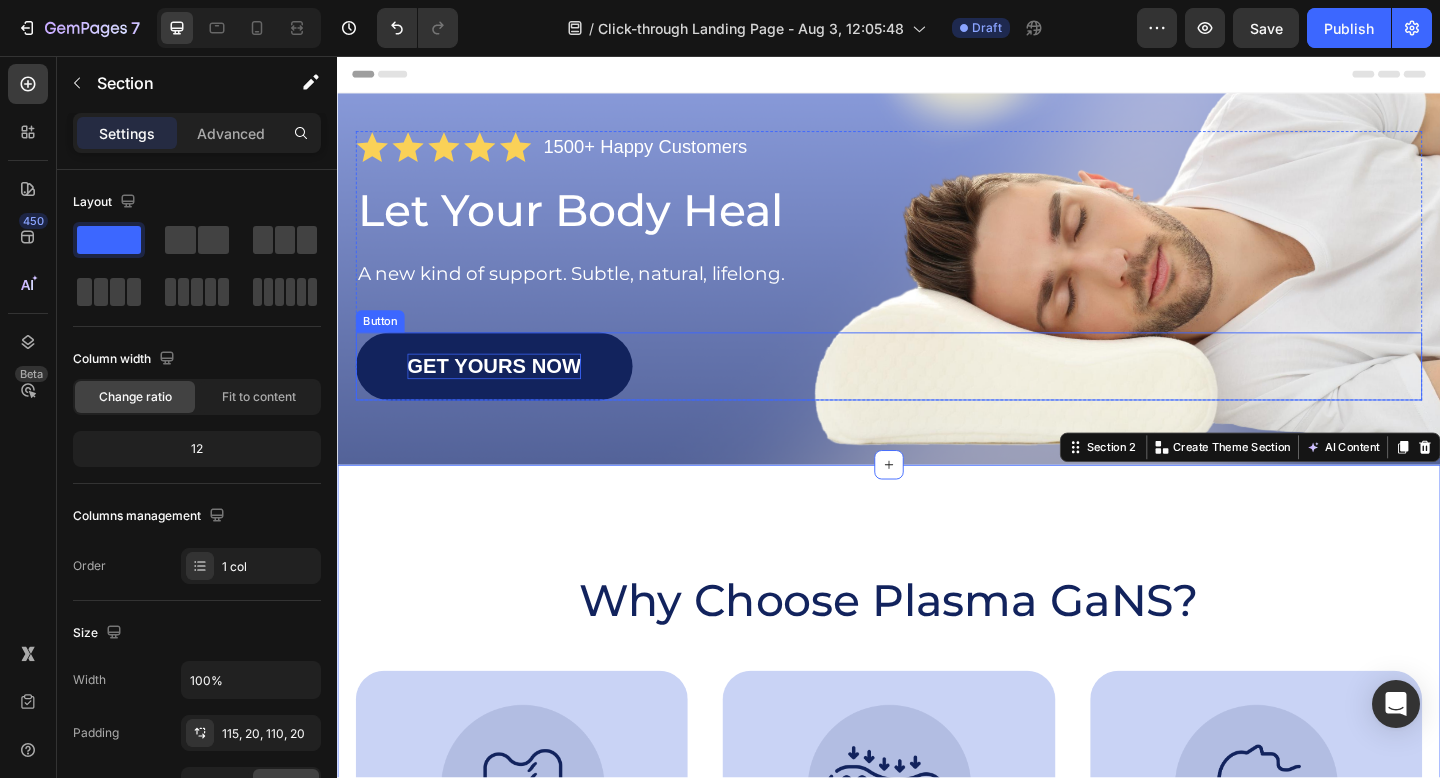 click on "GET YOURS NOW" at bounding box center [507, 394] 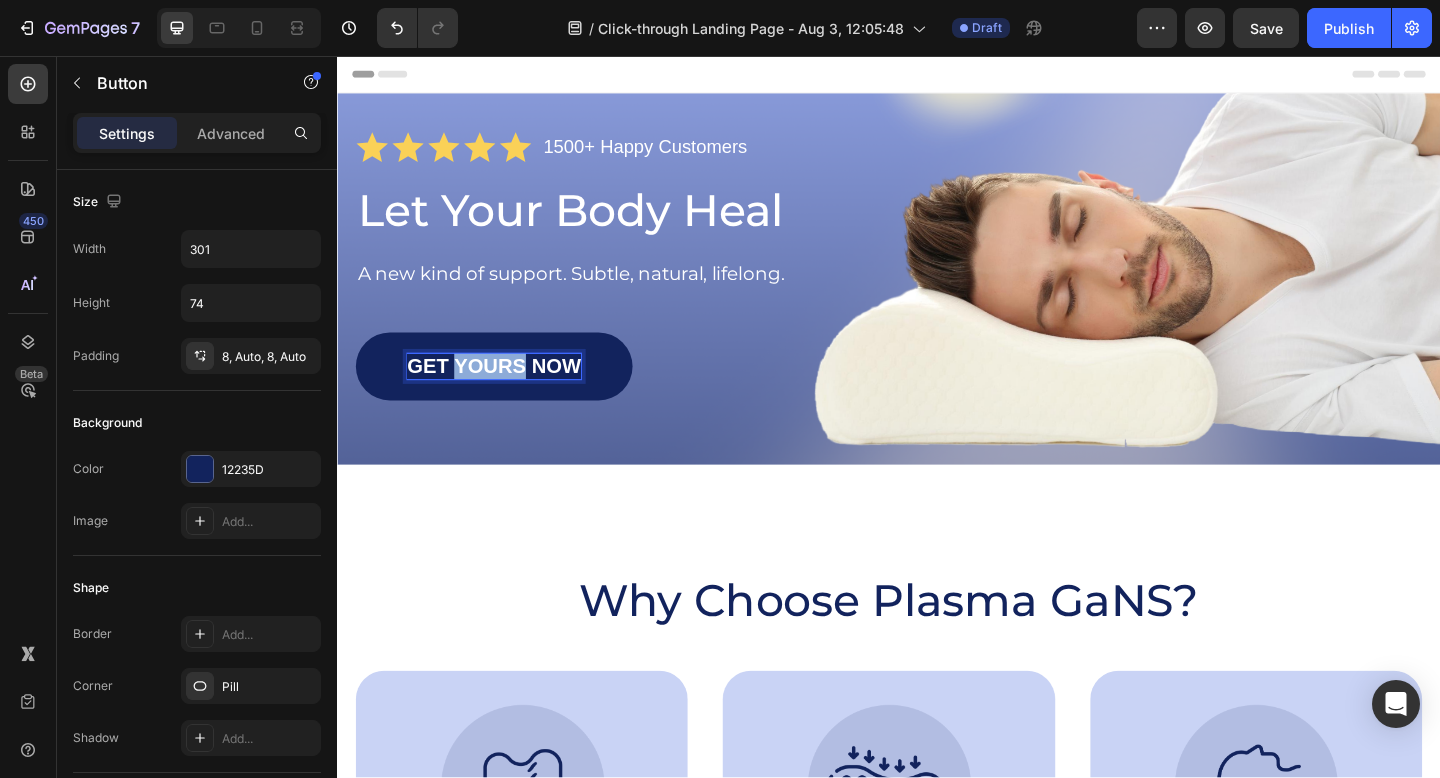 click on "GET YOURS NOW" at bounding box center (507, 394) 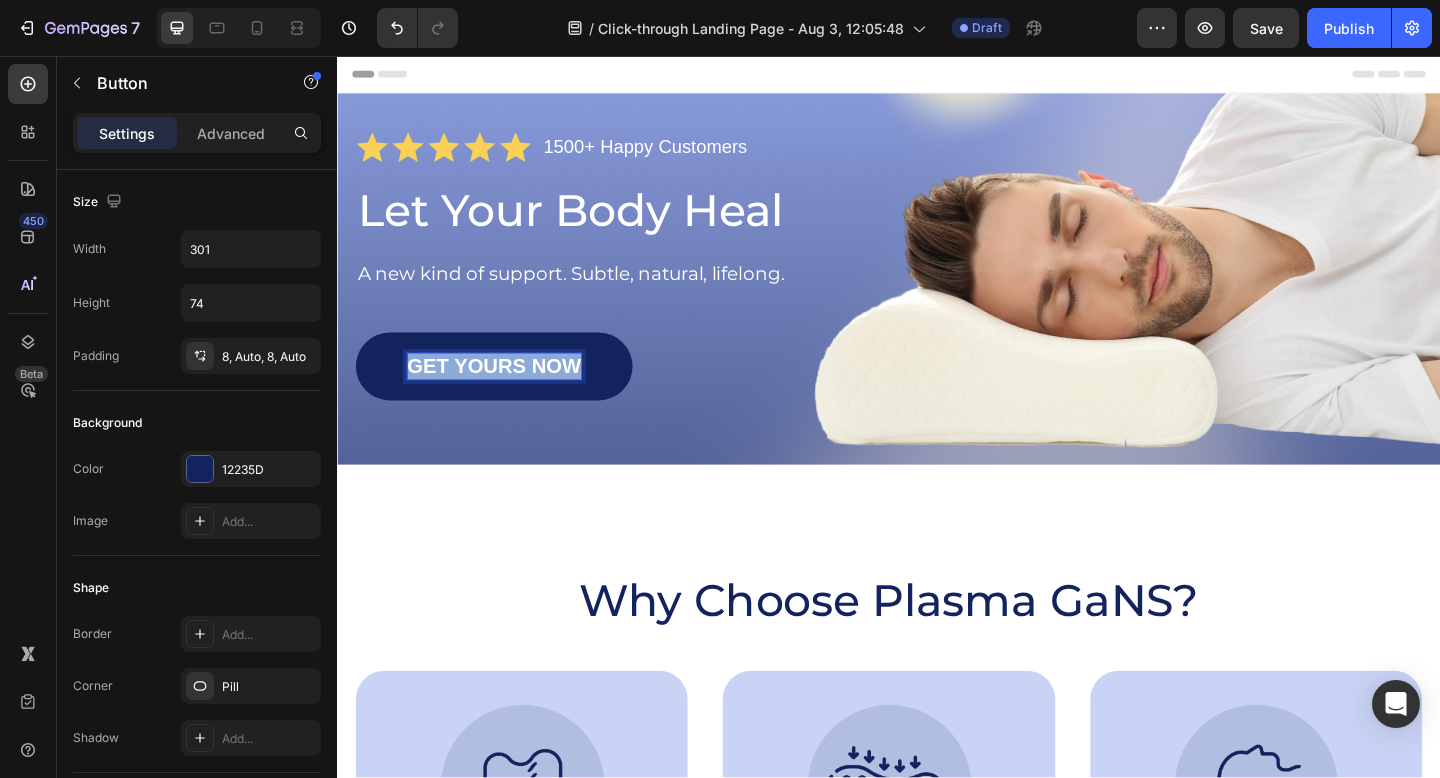 click on "GET YOURS NOW" at bounding box center [507, 394] 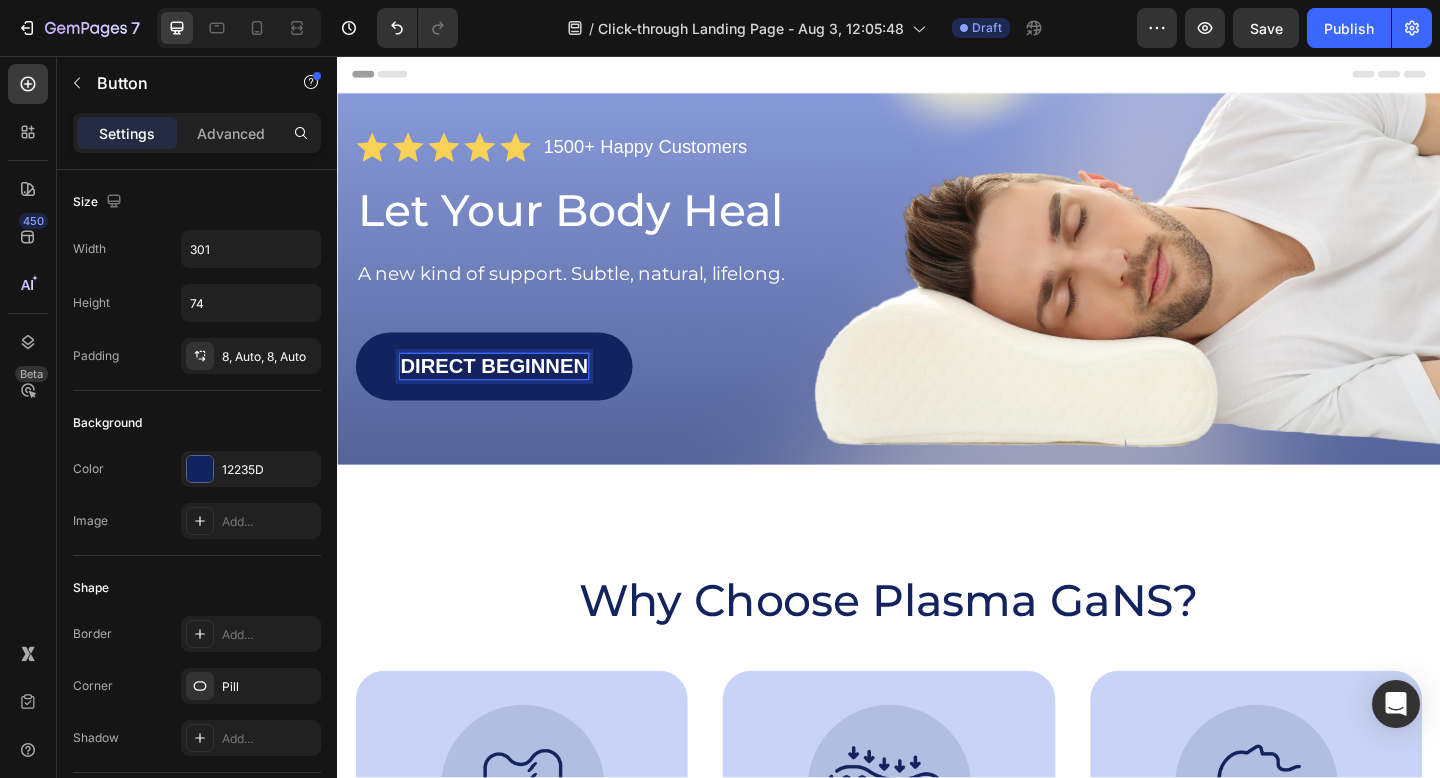 click on "Direct beginnen Button   0" at bounding box center (937, 394) 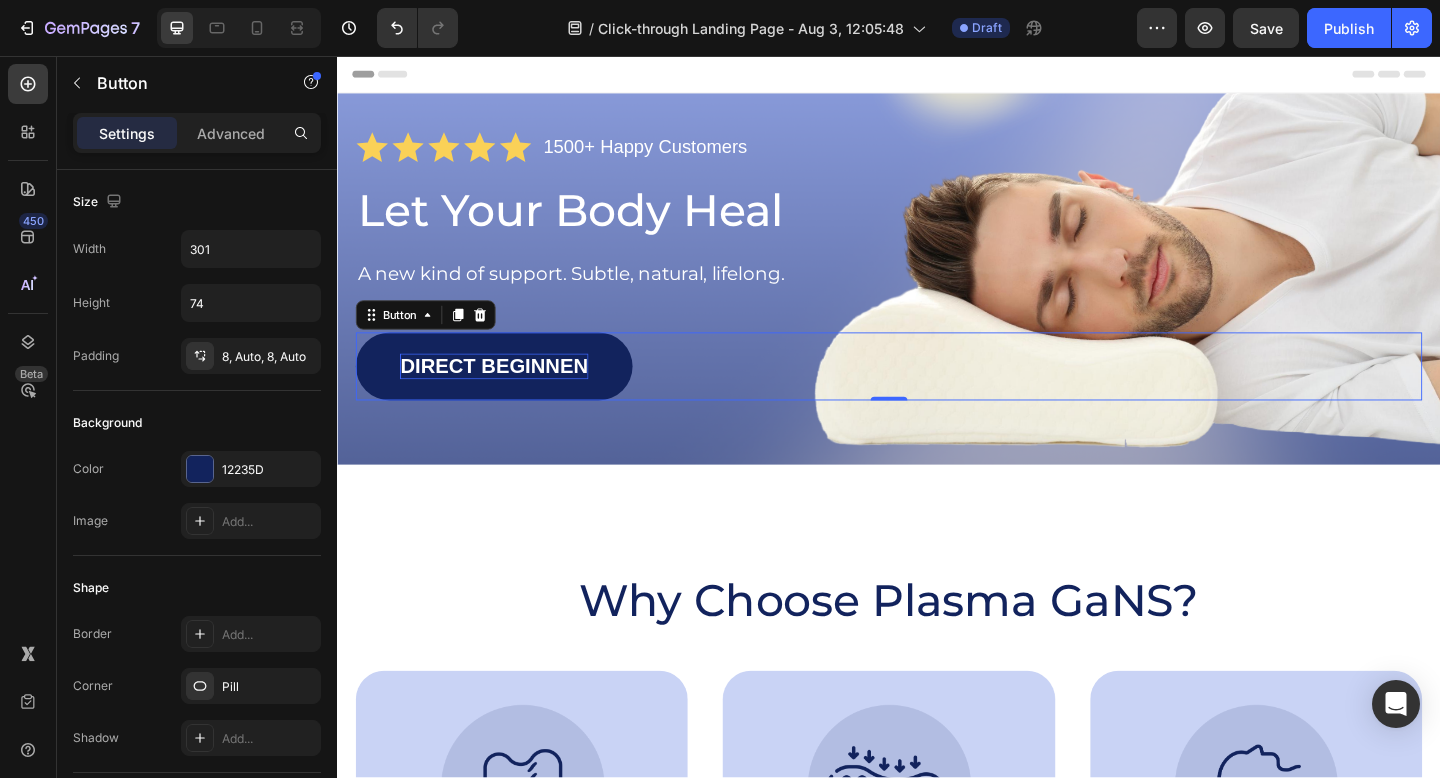 click on "Direct beginnen" at bounding box center (507, 394) 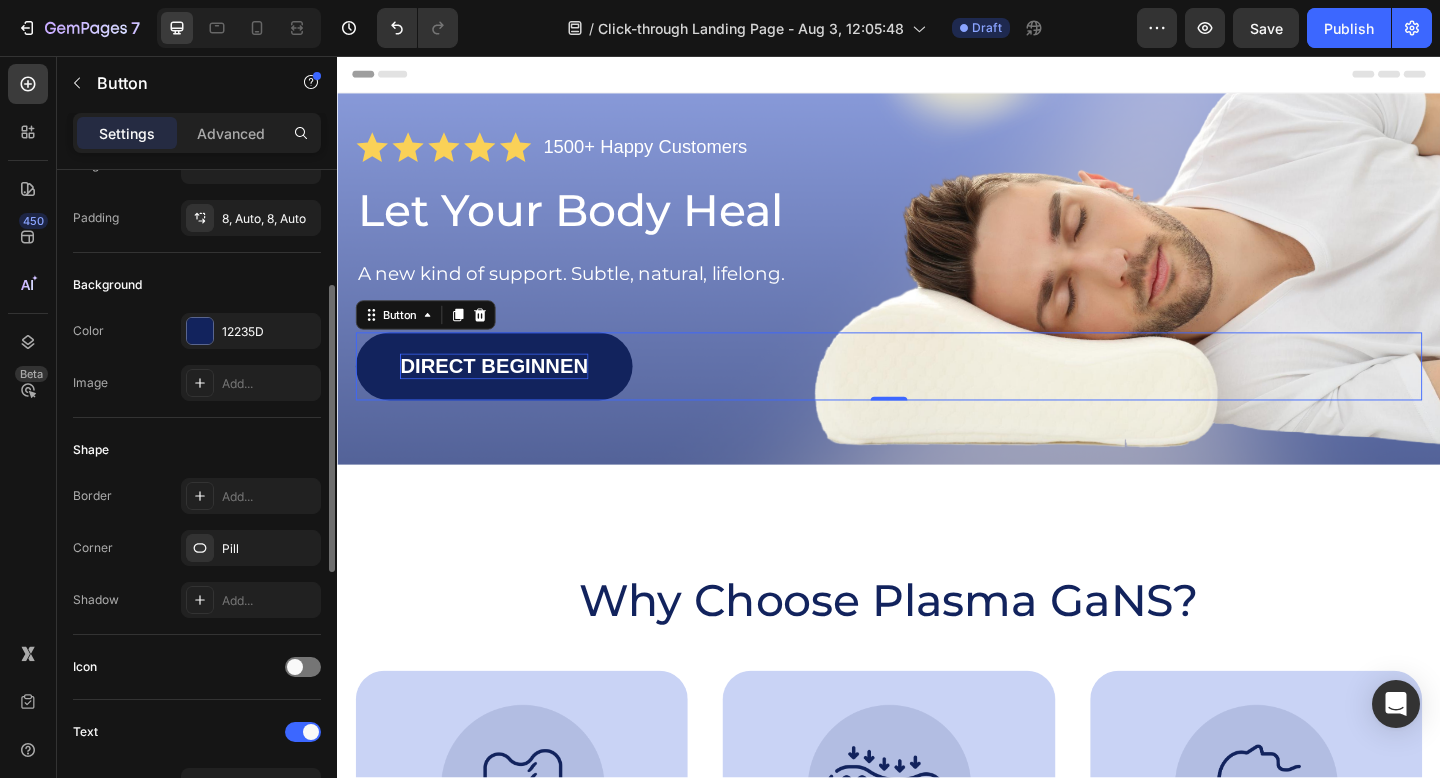 scroll, scrollTop: 488, scrollLeft: 0, axis: vertical 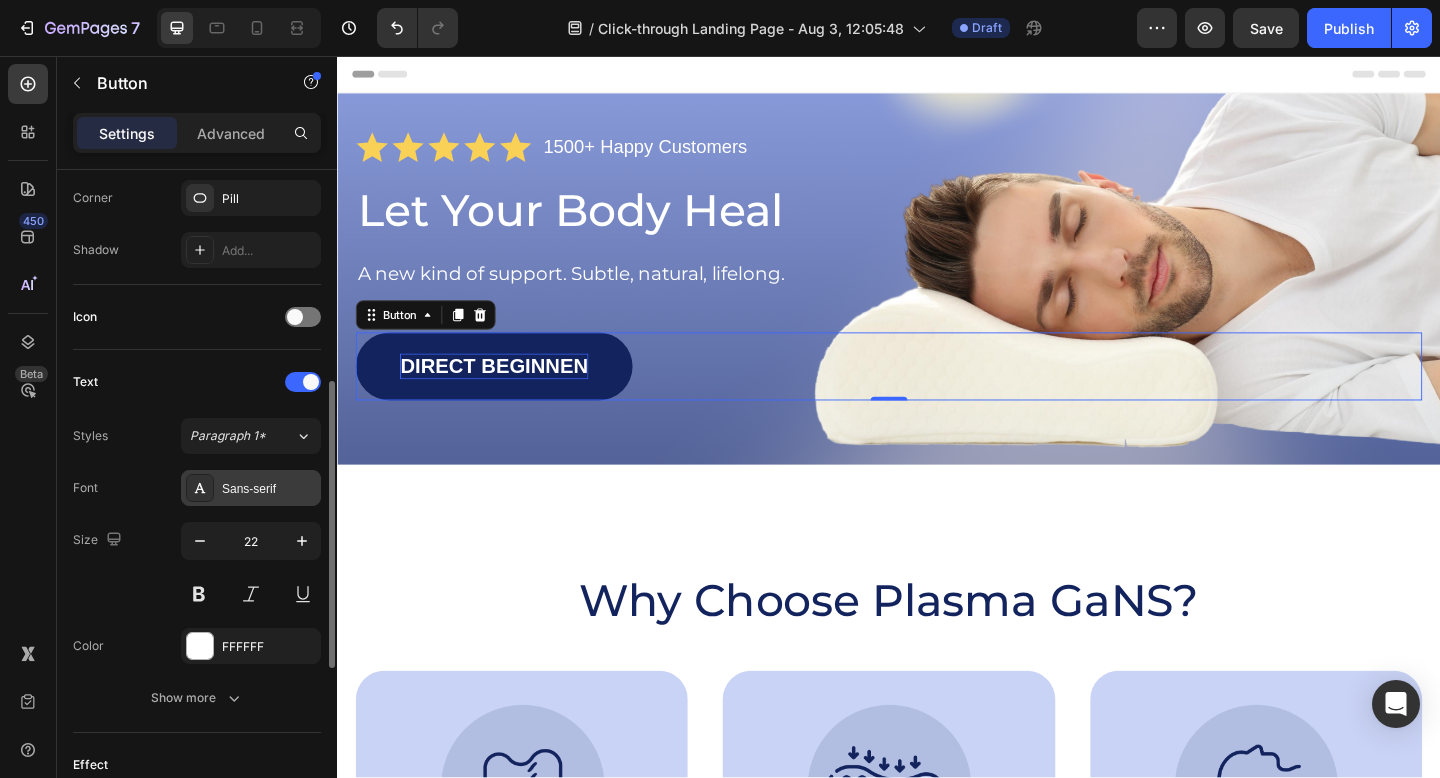 click on "Sans-serif" at bounding box center [251, 488] 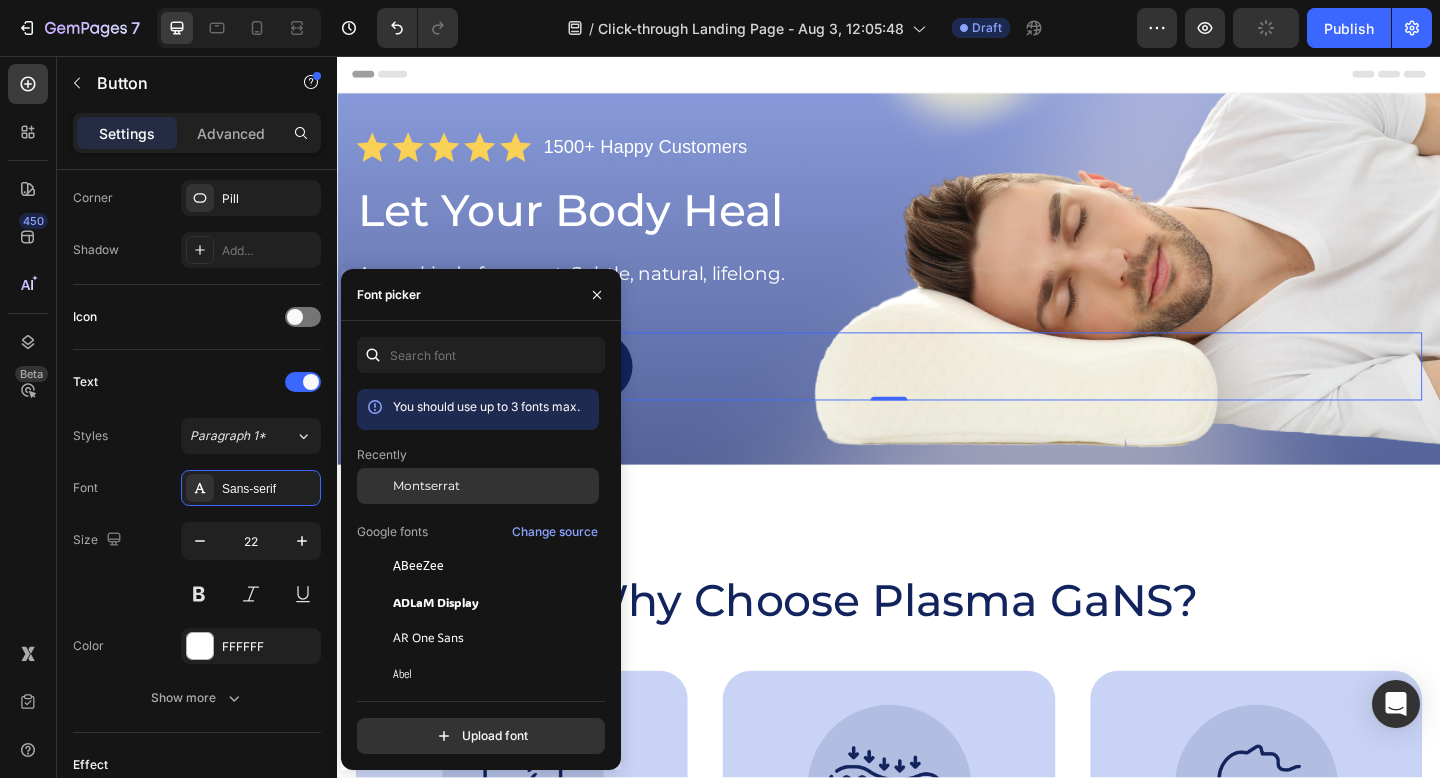 click on "Montserrat" 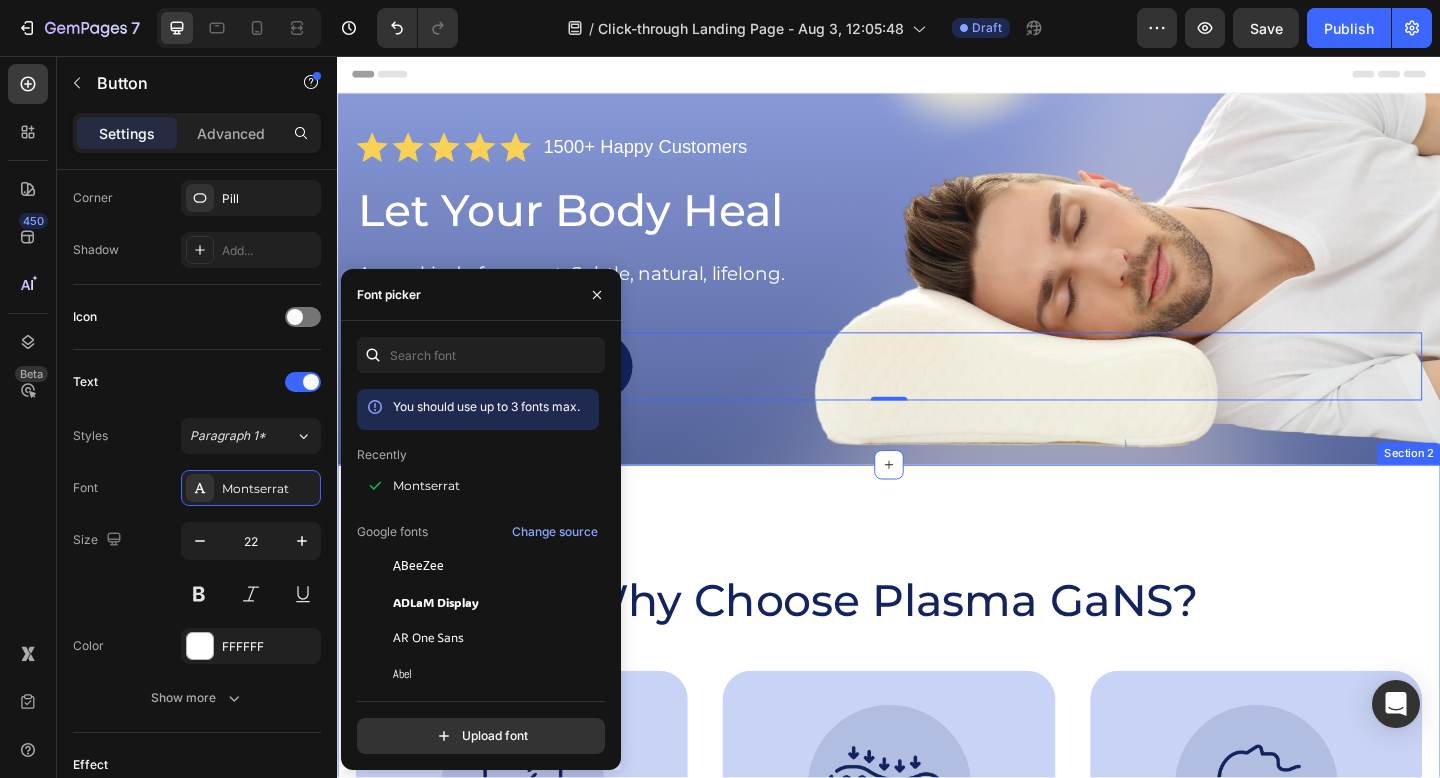 click on "Why Choose Plasma GaNS? Heading Image True Energy Text Block No pills. No fixes. Just pure signal-based support. Your body takes what it needs — nothing more. Text Block Hero Banner Image Feel Called? Text Block For those done with quick fixes. Gentle support, deep results — naturally. Text Block Hero Banner Image Still Tired? Text Block Supplements fall flat. We don’t. Plasma GaNS balances what others can't. Text Block Hero Banner Row Image Supportive Design Text Block Ergonomically engineered for optimal spinal alignment Text Block Hero Banner Image Pressure Relief Text Block Reduces neck and shoulder discomfort Text Block Hero Banner Row Image Breathable Materials Text Block Ensures cool, comfortable sleep Text Block Hero Banner Row Section 2" at bounding box center (937, 896) 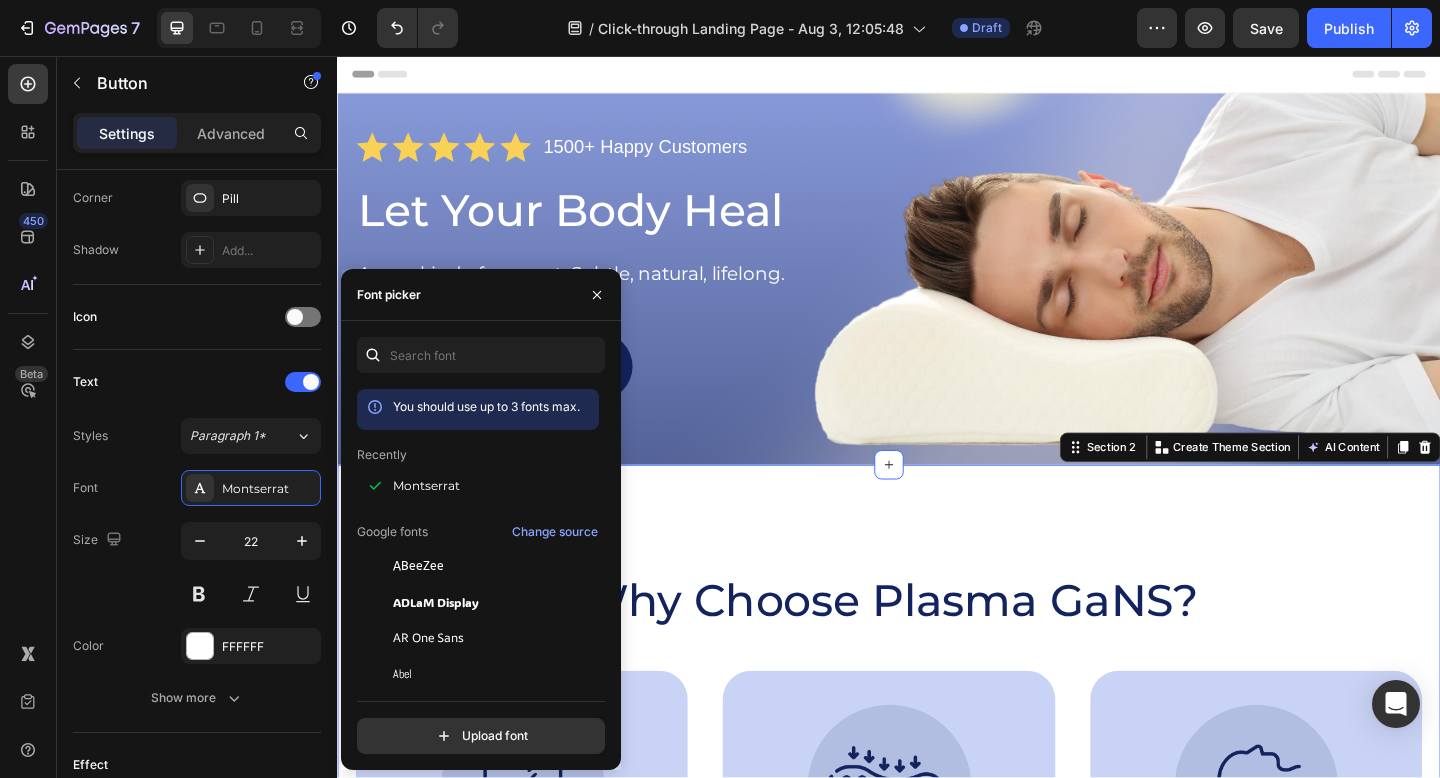scroll, scrollTop: 0, scrollLeft: 0, axis: both 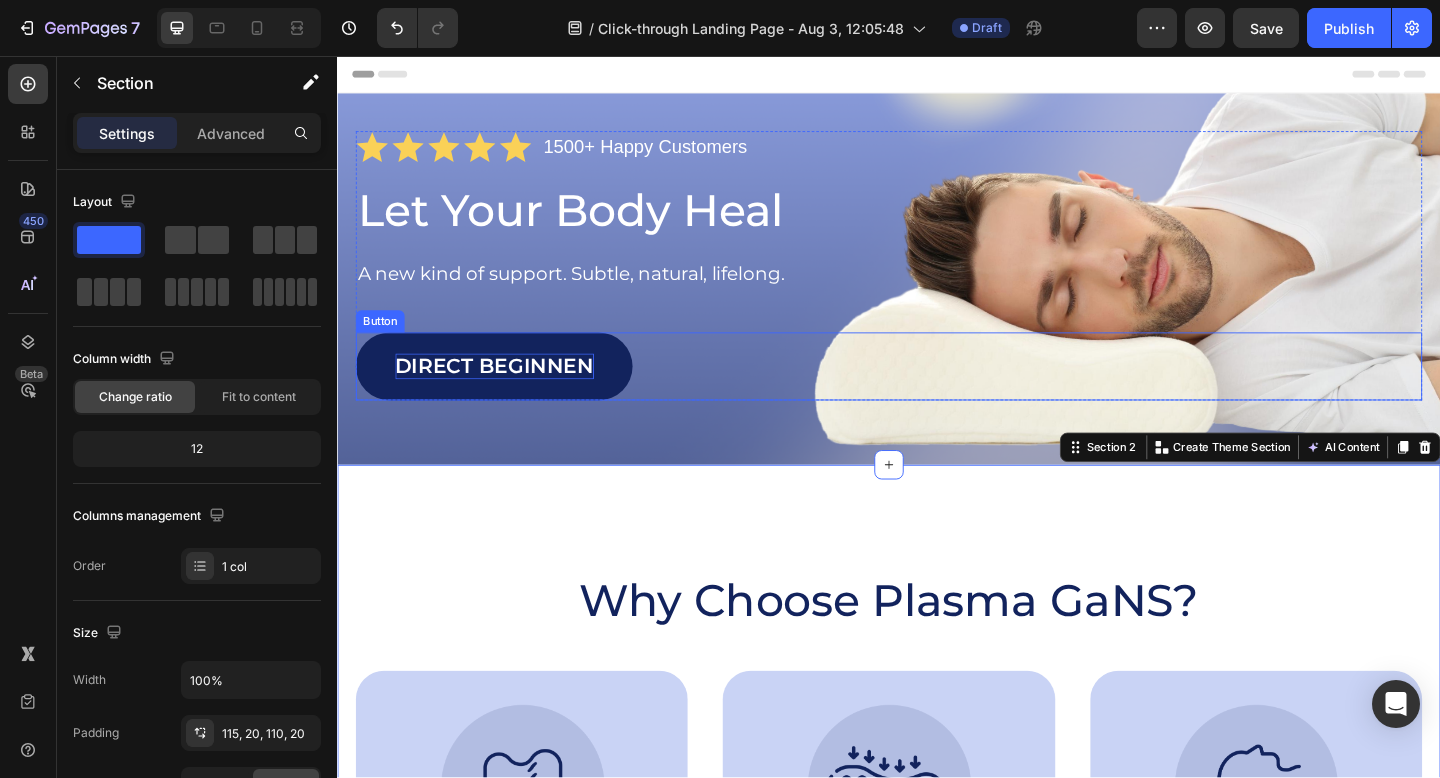 click on "Direct beginnen" at bounding box center [508, 394] 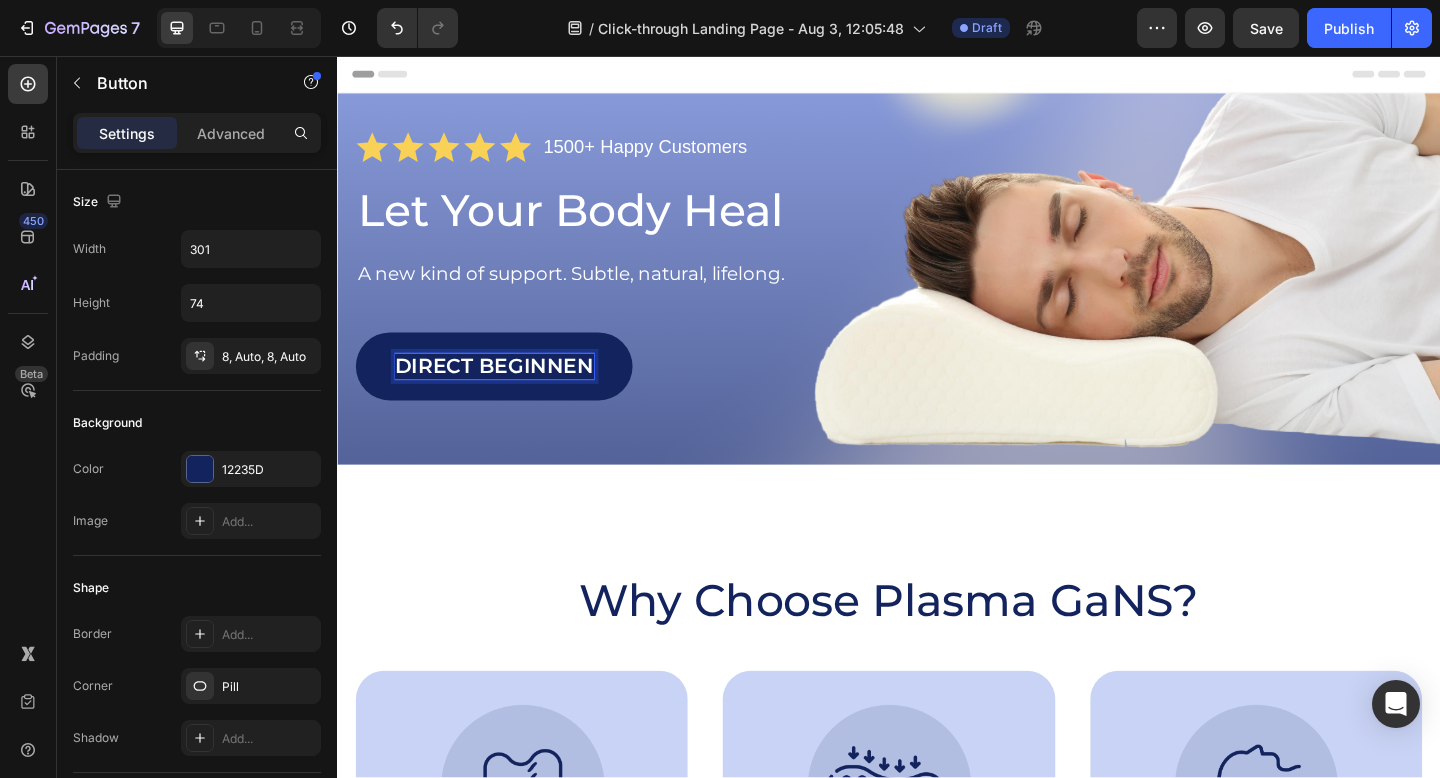click on "Direct beginnen" at bounding box center (508, 394) 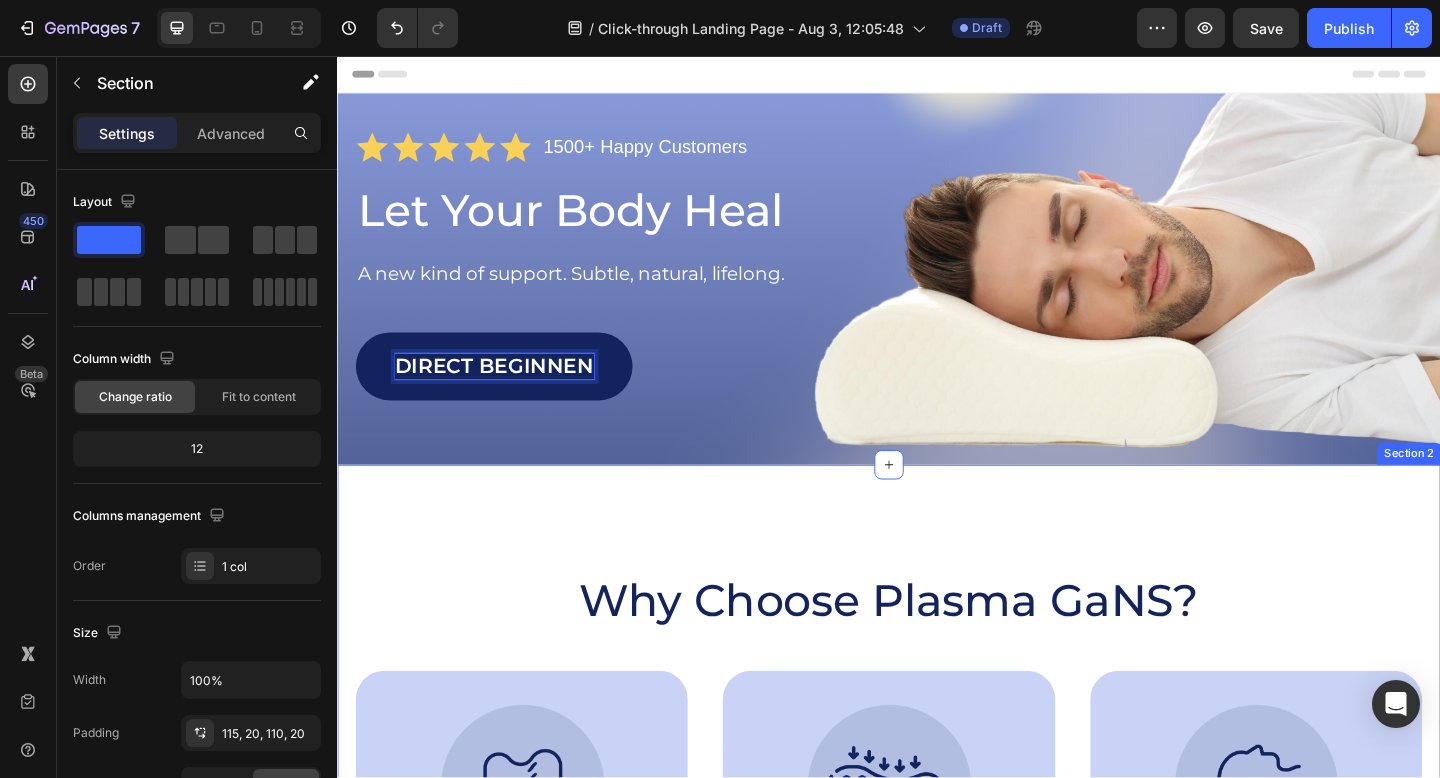 click on "Why Choose Plasma GaNS? Heading Image True Energy Text Block No pills. No fixes. Just pure signal-based support. Your body takes what it needs — nothing more. Text Block Hero Banner Image Feel Called? Text Block For those done with quick fixes. Gentle support, deep results — naturally. Text Block Hero Banner Image Still Tired? Text Block Supplements fall flat. We don’t. Plasma GaNS balances what others can't. Text Block Hero Banner Row Image Supportive Design Text Block Ergonomically engineered for optimal spinal alignment Text Block Hero Banner Image Pressure Relief Text Block Reduces neck and shoulder discomfort Text Block Hero Banner Row Image Breathable Materials Text Block Ensures cool, comfortable sleep Text Block Hero Banner Row Section 2" at bounding box center [937, 896] 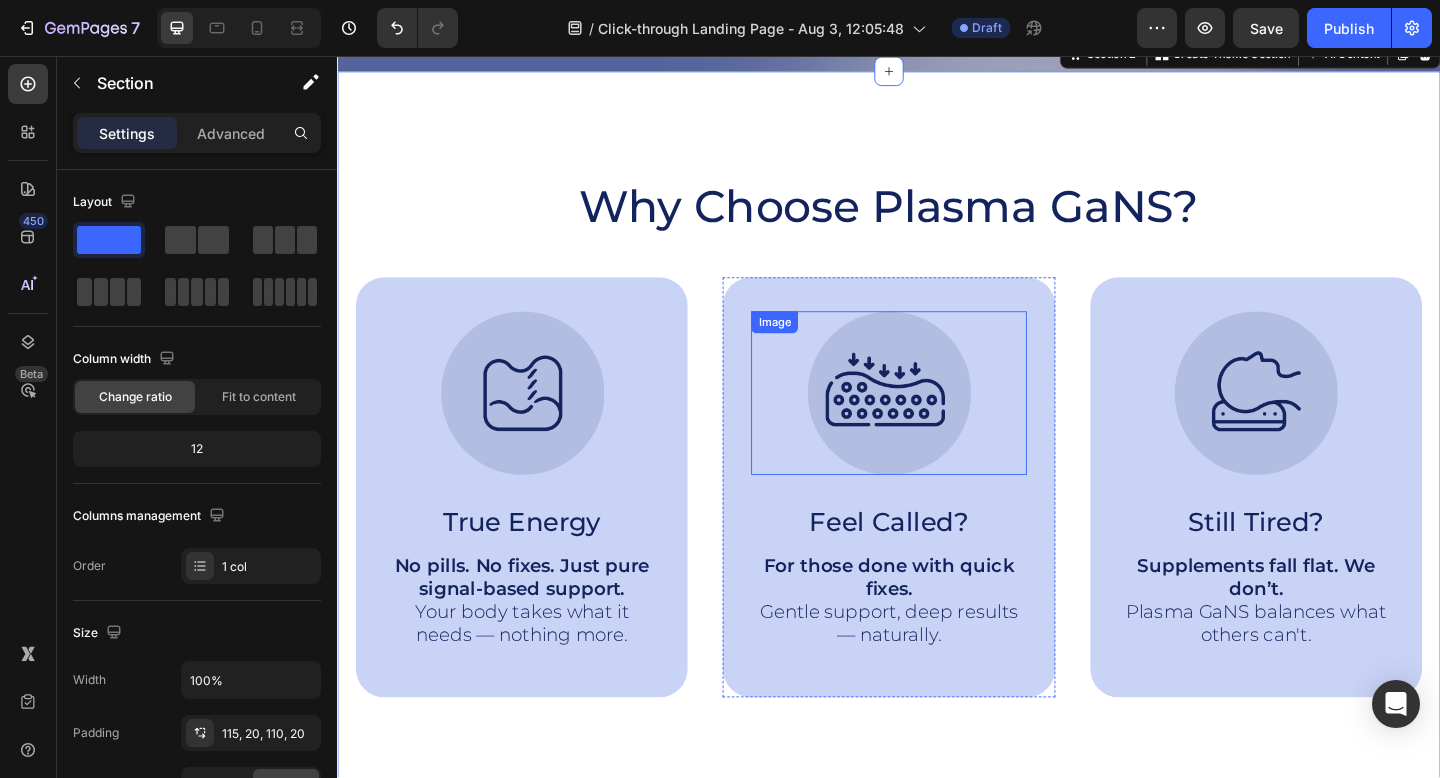 scroll, scrollTop: 429, scrollLeft: 0, axis: vertical 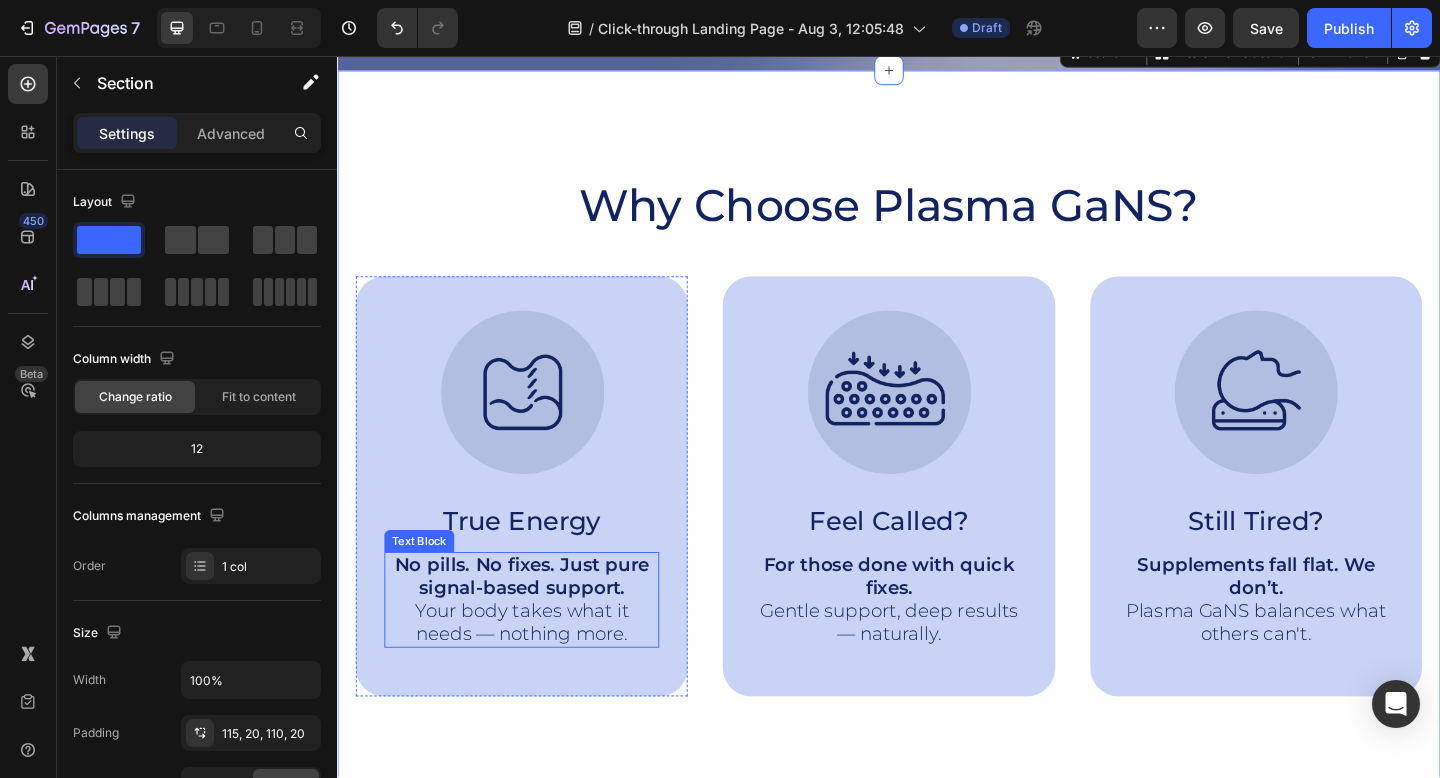 click on "No pills. No fixes. Just pure signal-based support. Your body takes what it needs — nothing more." at bounding box center [537, 648] 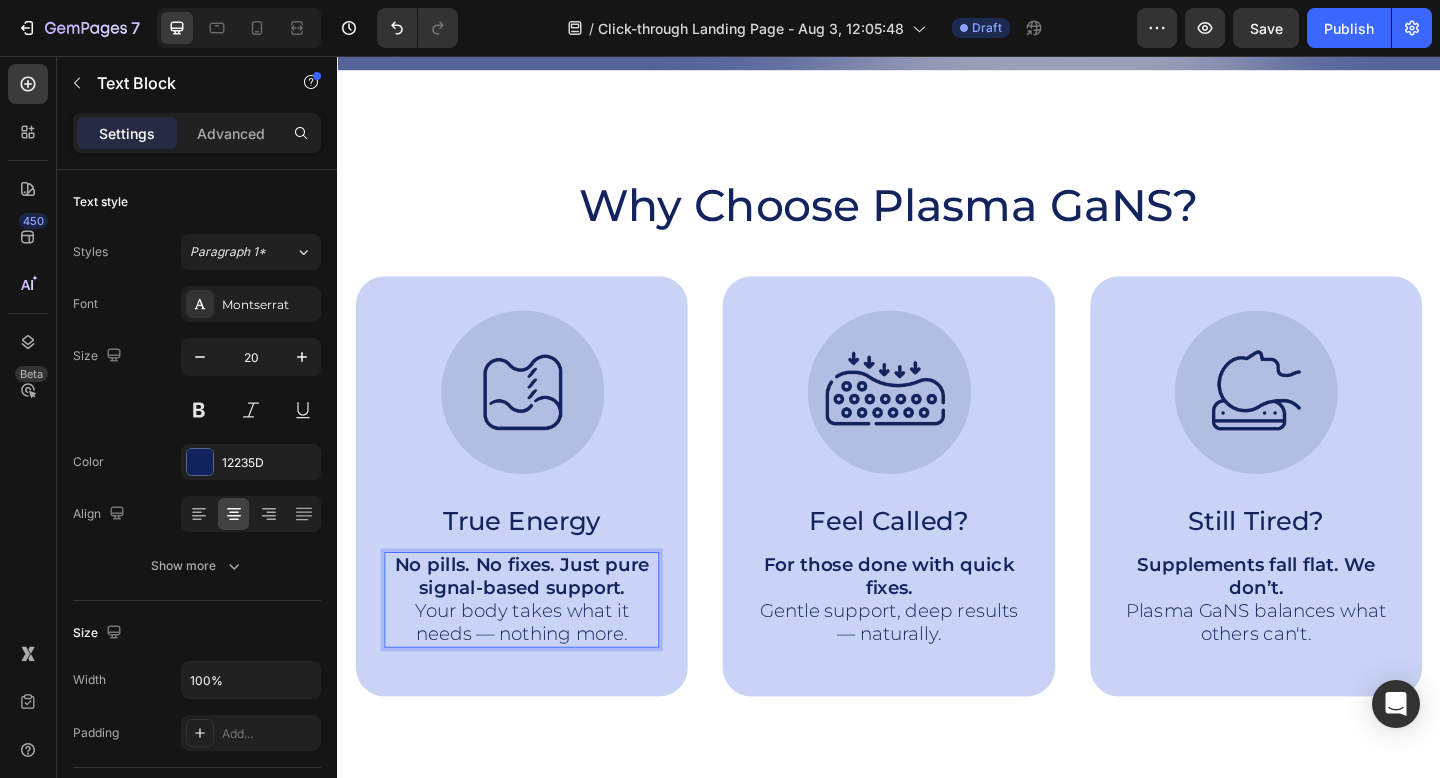 click on "No pills. No fixes. Just pure signal-based support. Your body takes what it needs — nothing more." at bounding box center [537, 648] 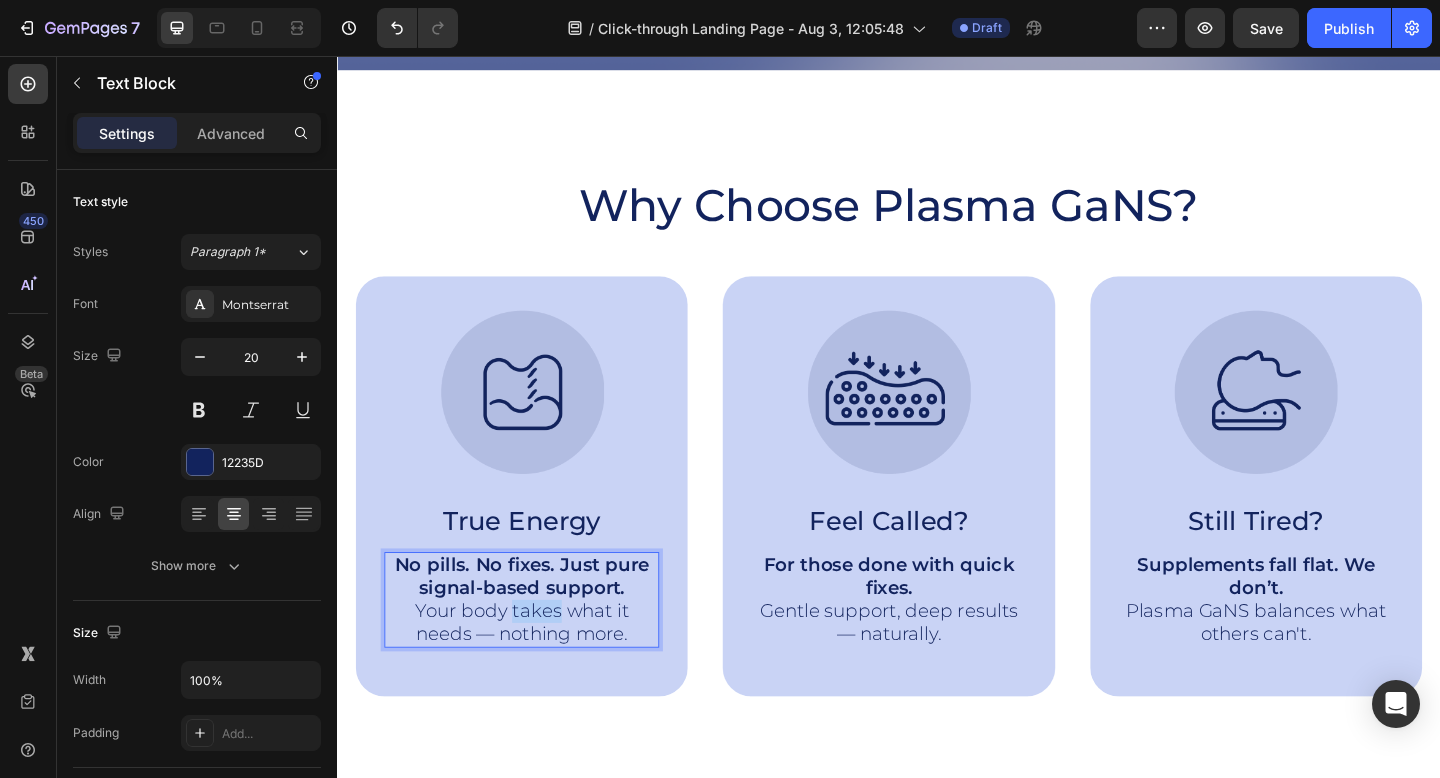 click on "No pills. No fixes. Just pure signal-based support. Your body takes what it needs — nothing more." at bounding box center [537, 648] 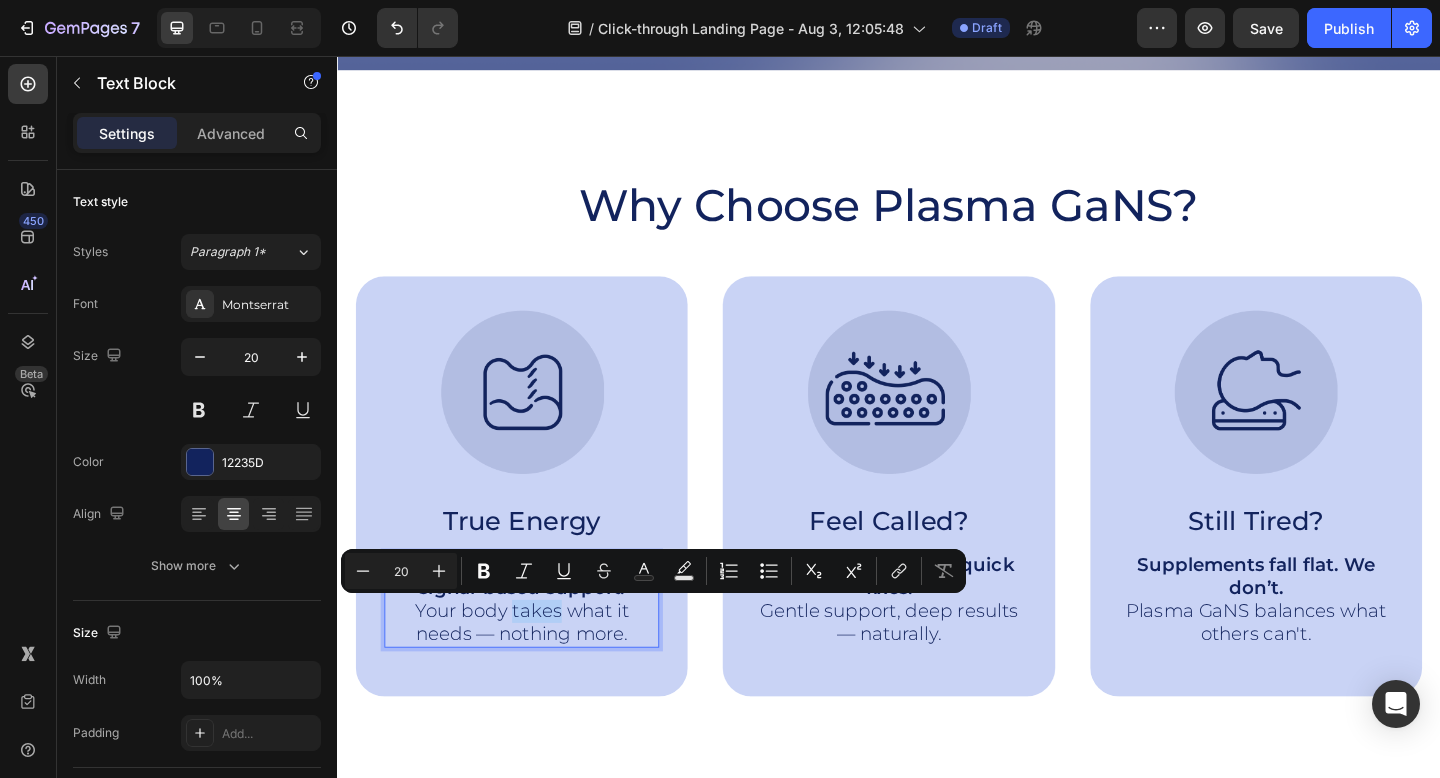 click on "No pills. No fixes. Just pure signal-based support. Your body takes what it needs — nothing more." at bounding box center (537, 648) 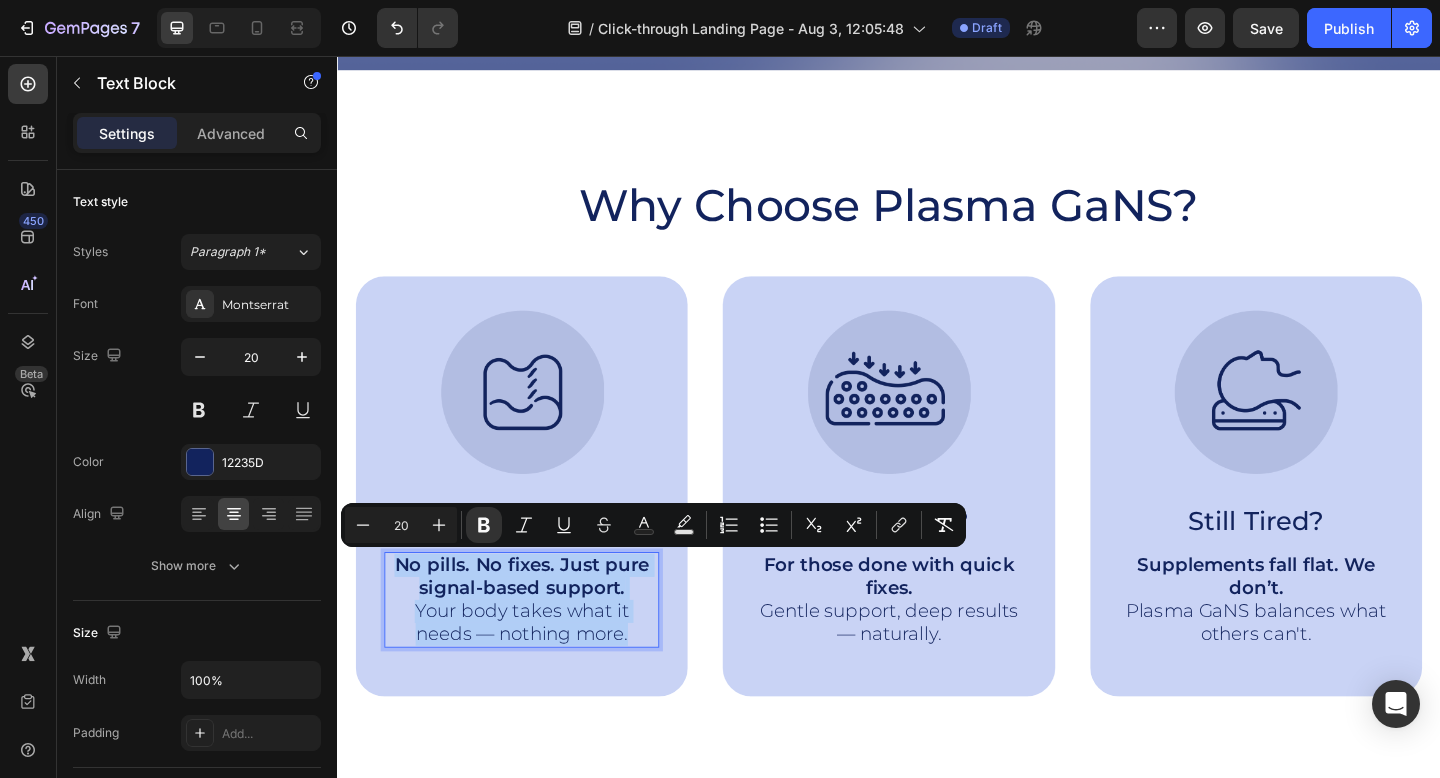 drag, startPoint x: 661, startPoint y: 687, endPoint x: 393, endPoint y: 610, distance: 278.84225 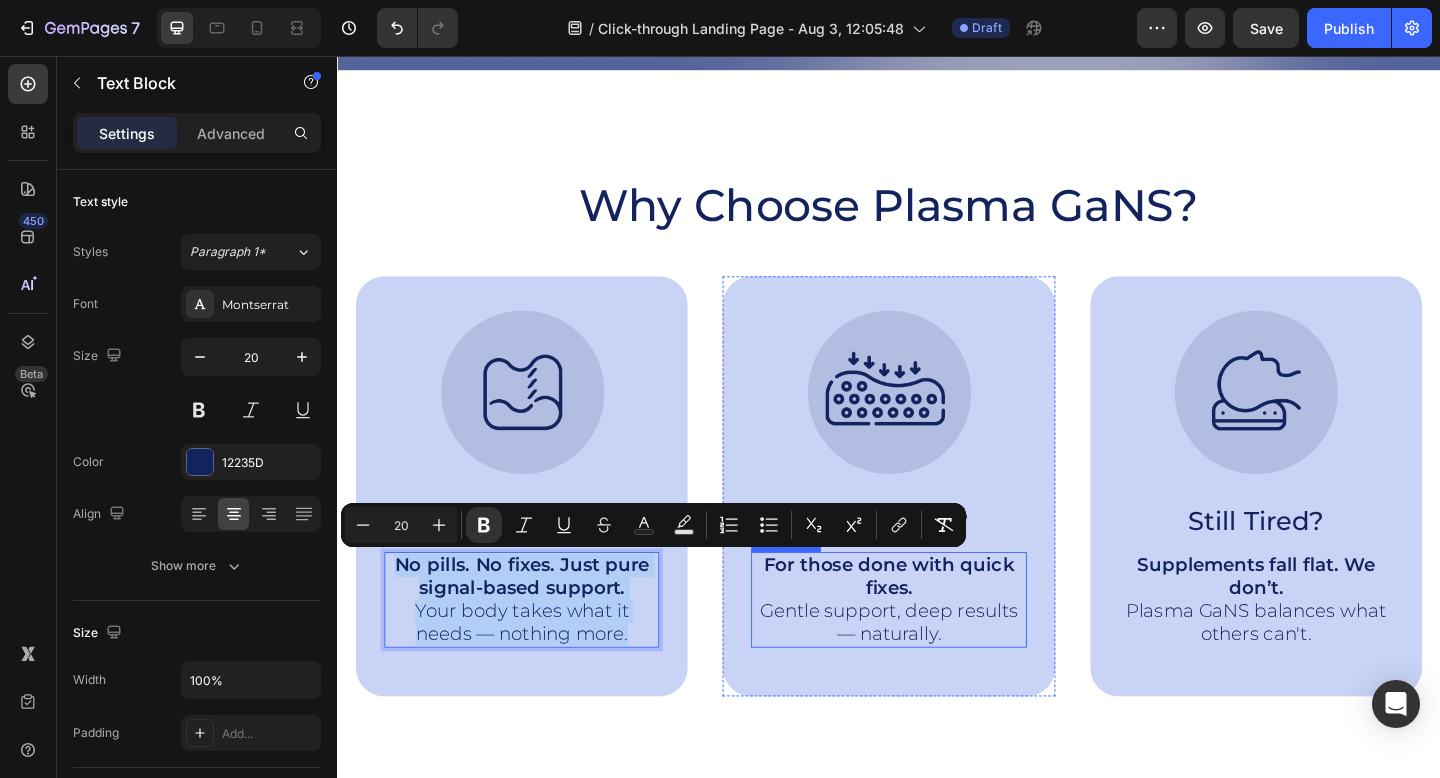 click on "For those done with quick fixes. Gentle support, deep results — naturally." at bounding box center [936, 648] 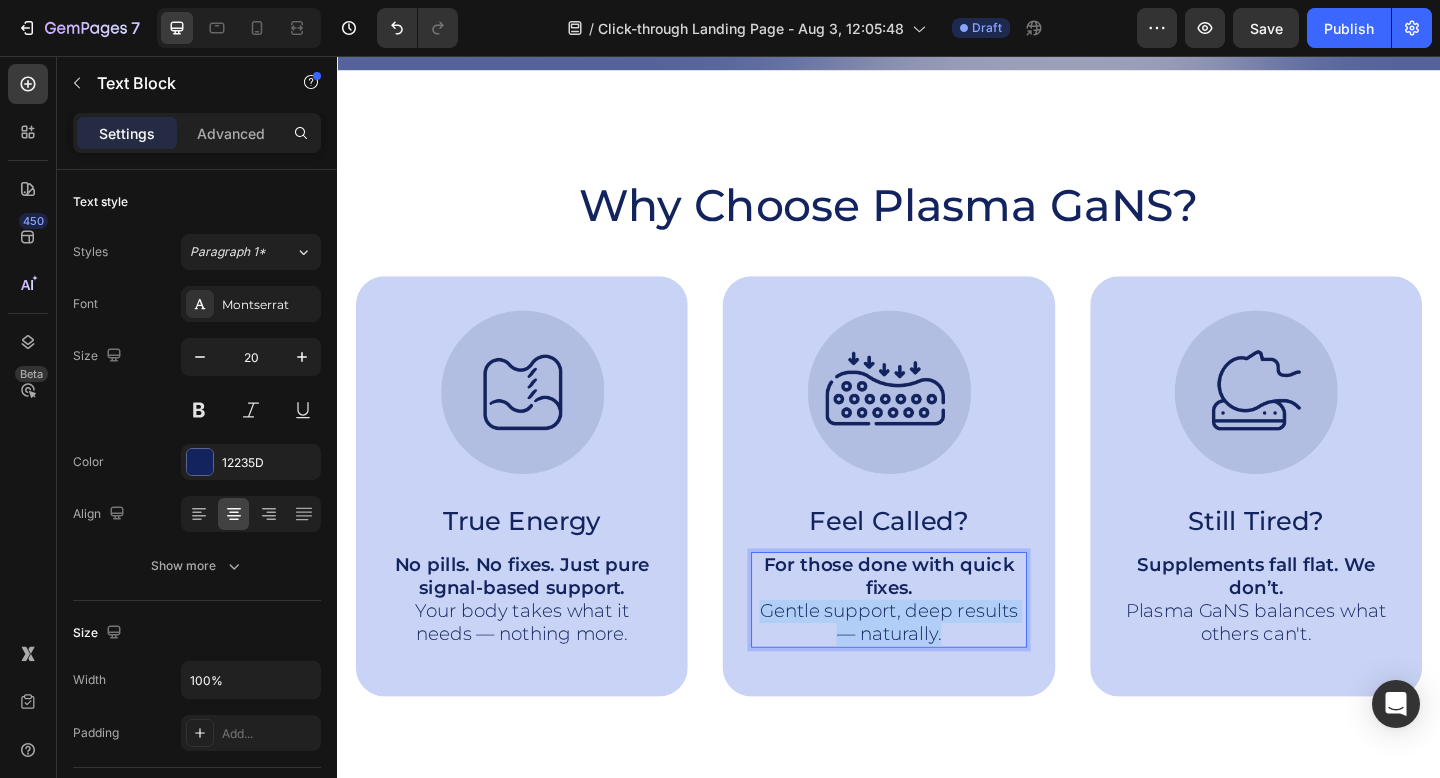 click on "For those done with quick fixes. Gentle support, deep results — naturally." at bounding box center [936, 648] 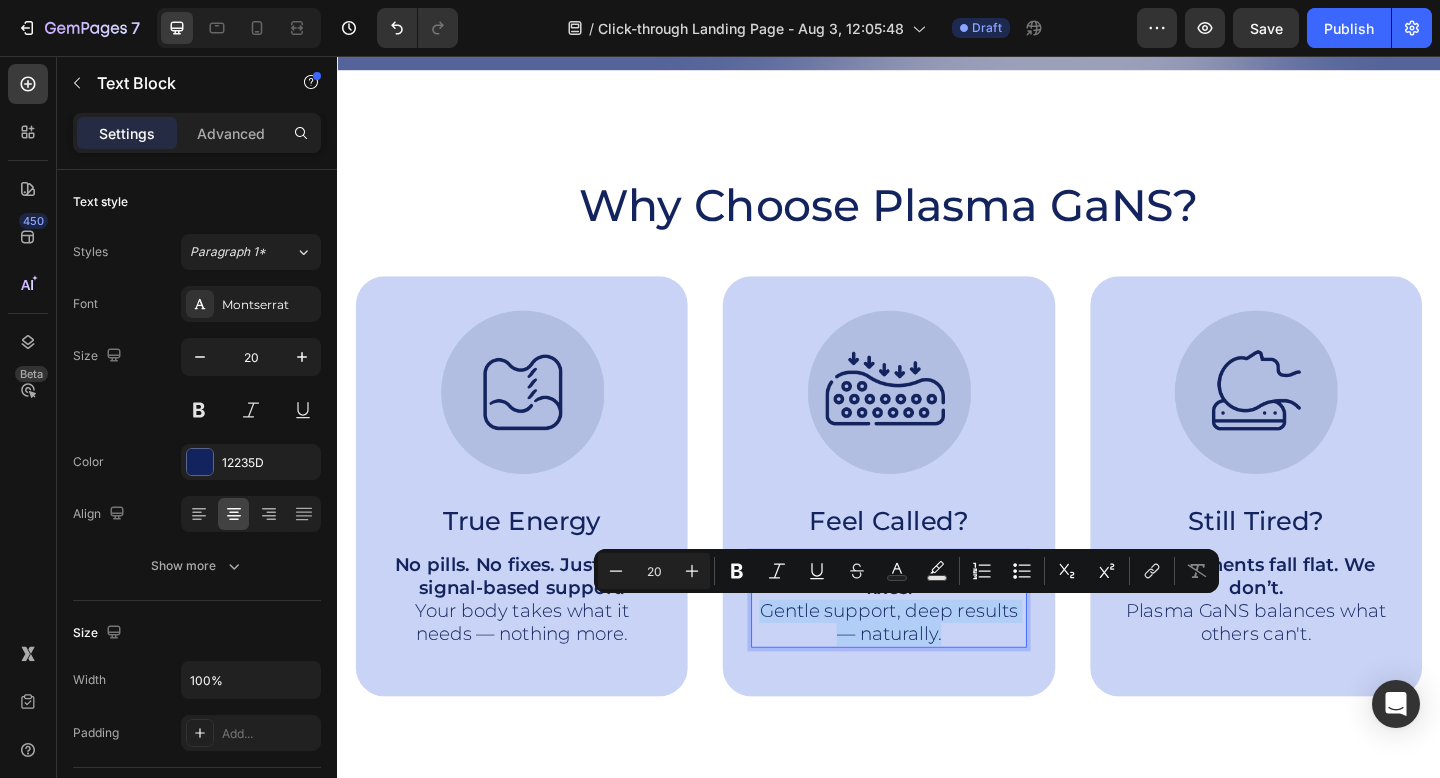 click on "For those done with quick fixes. Gentle support, deep results — naturally." at bounding box center [936, 648] 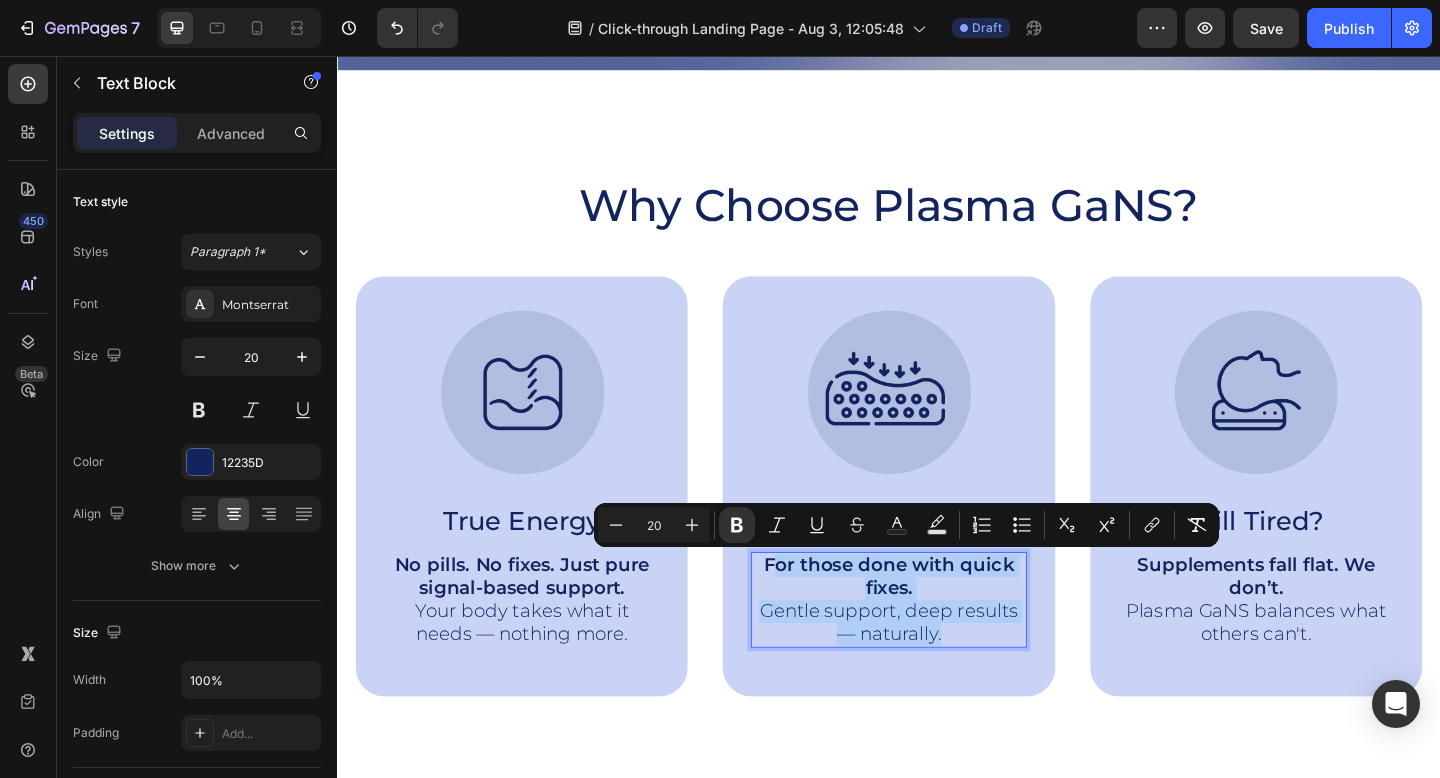 drag, startPoint x: 1015, startPoint y: 683, endPoint x: 802, endPoint y: 609, distance: 225.48836 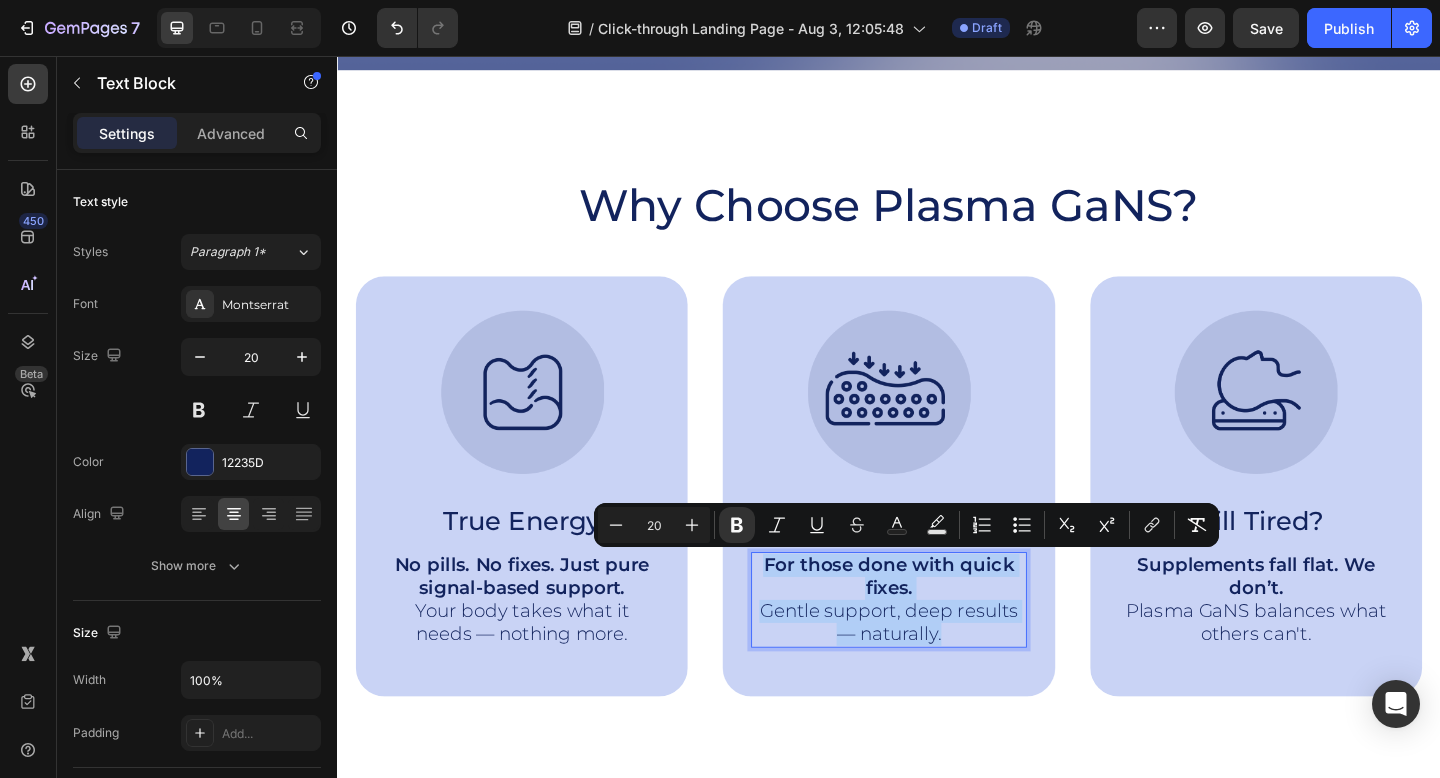 drag, startPoint x: 799, startPoint y: 608, endPoint x: 1034, endPoint y: 679, distance: 245.49135 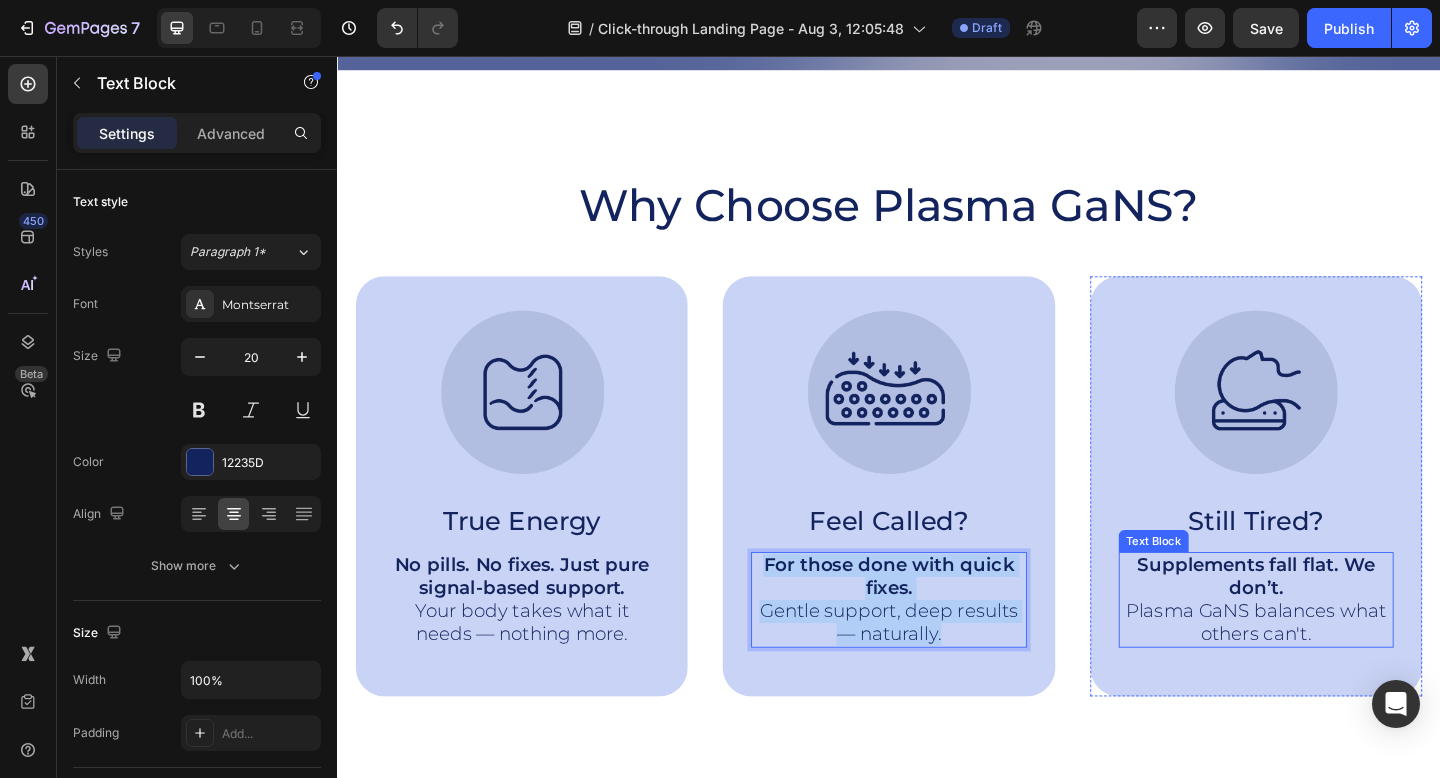 click on "Supplements fall flat. We don’t. Plasma GaNS balances what others can't." at bounding box center [1336, 648] 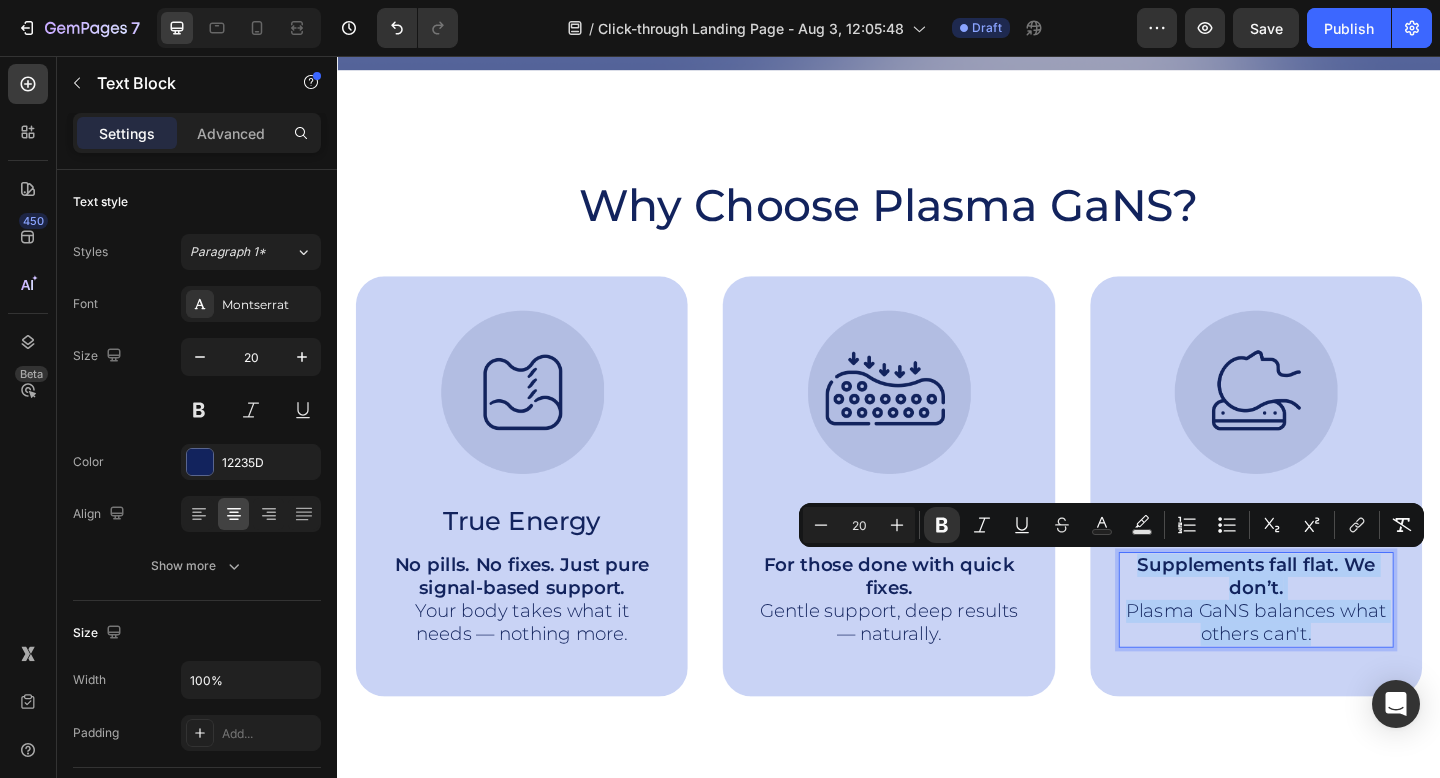 drag, startPoint x: 1423, startPoint y: 679, endPoint x: 1185, endPoint y: 608, distance: 248.36465 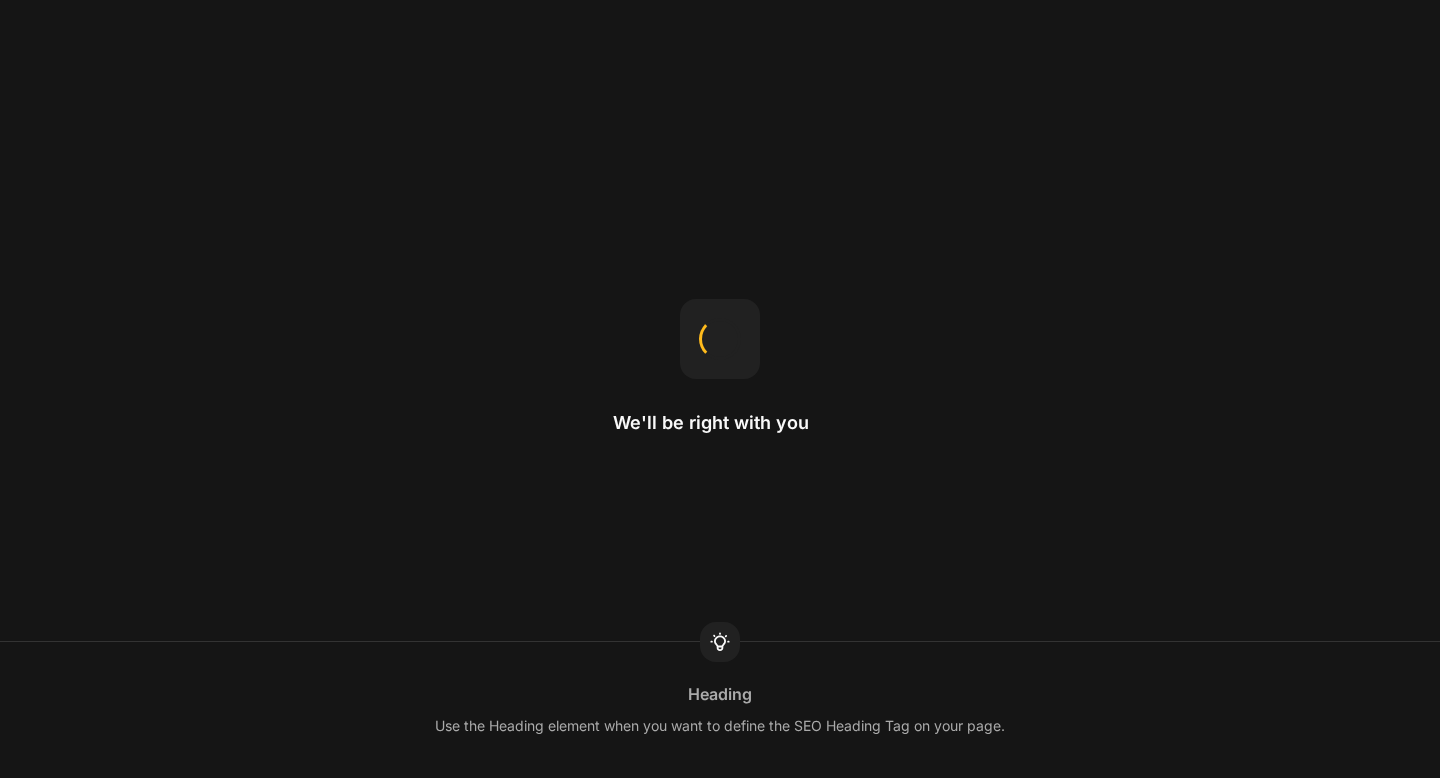 scroll, scrollTop: 0, scrollLeft: 0, axis: both 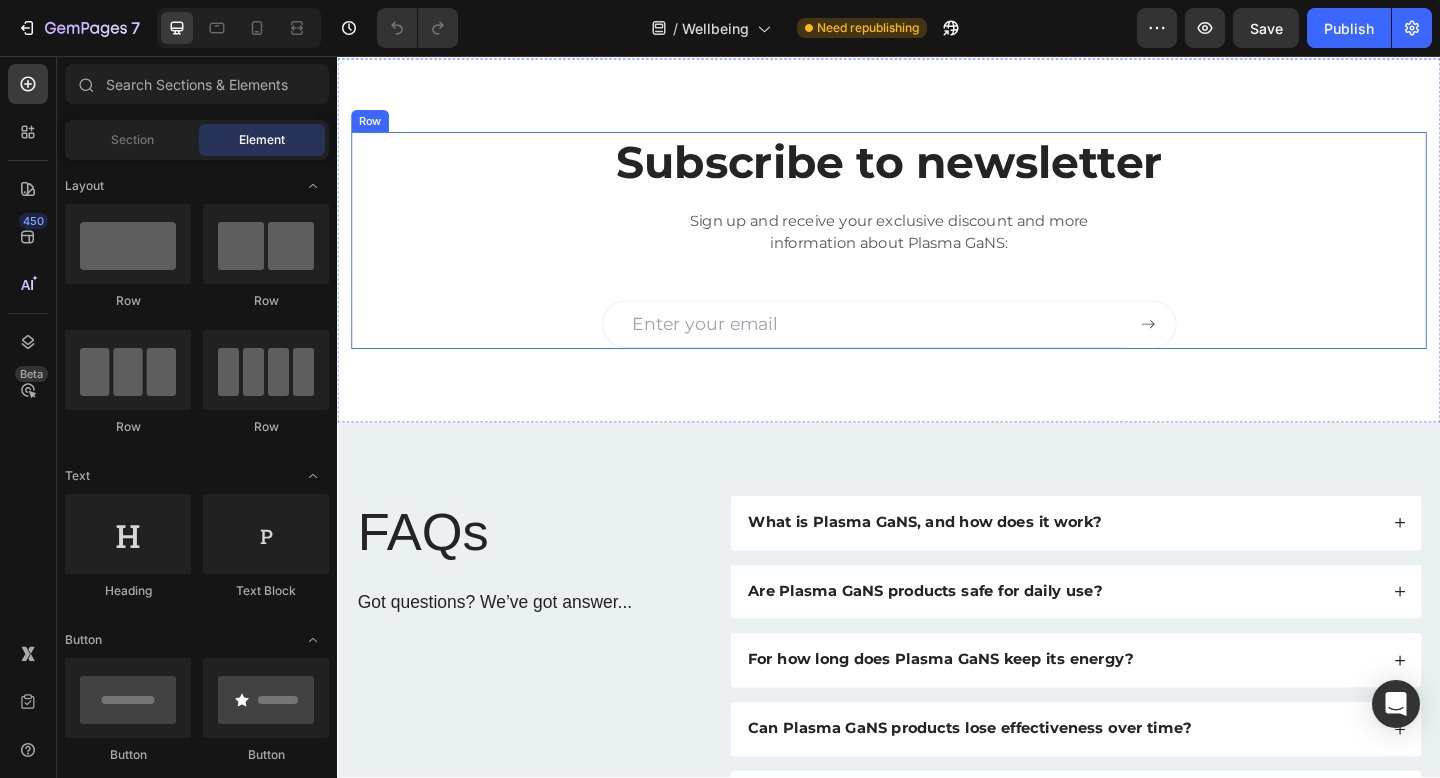 click on "Subscribe to newsletter Heading Sign up and receive your exclusive discount and more information about Plasma GaNS: Text block Email Field
Submit Button Row Newsletter" at bounding box center (937, 256) 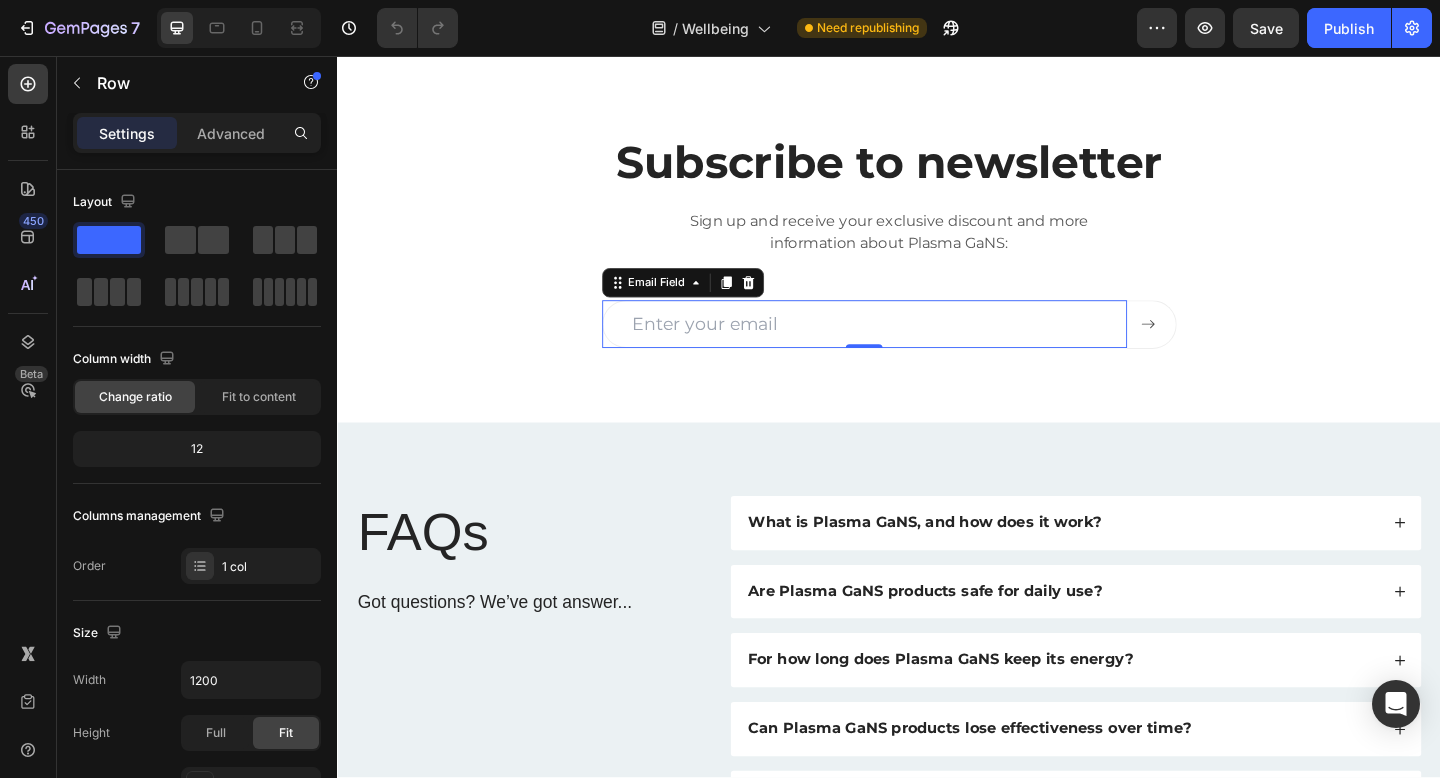 click at bounding box center (910, 348) 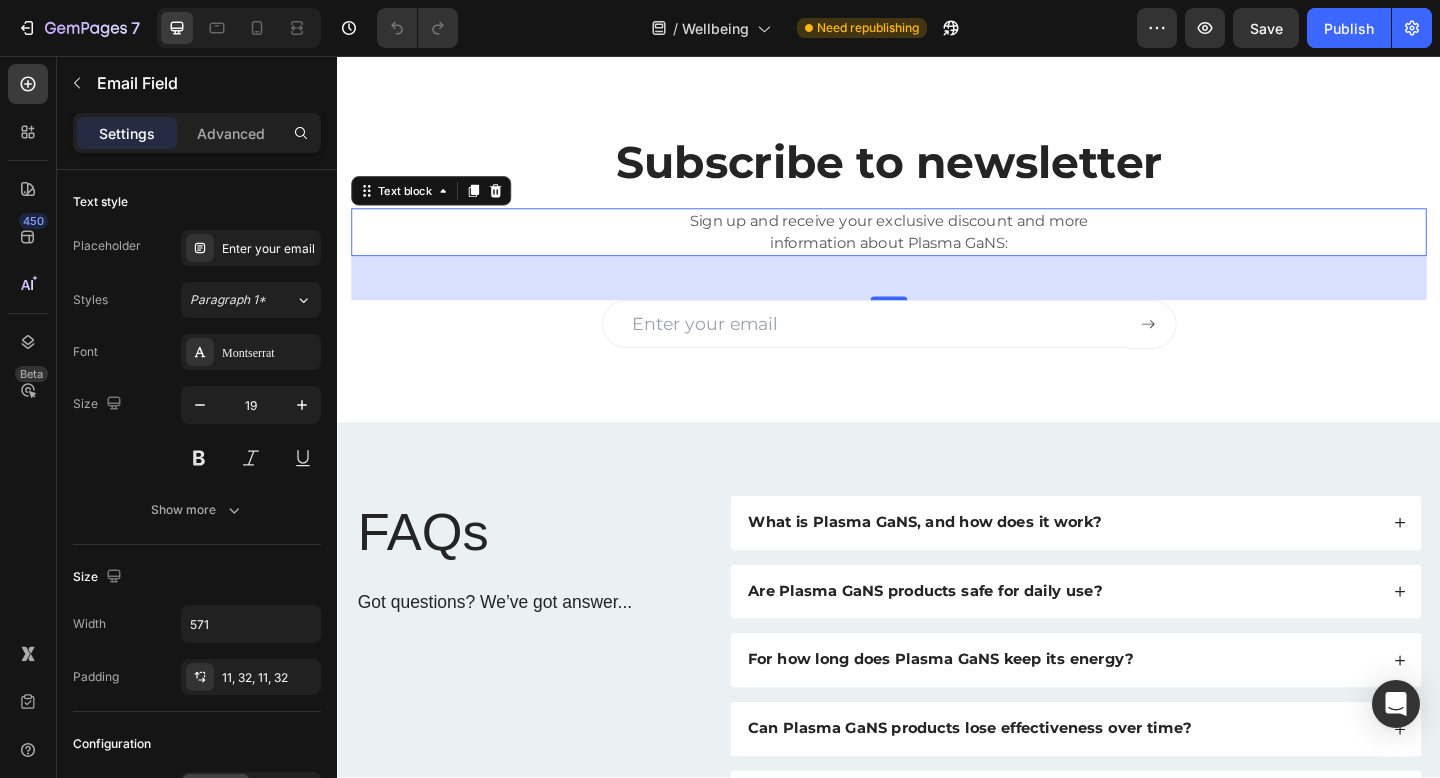 click on "Sign up and receive your exclusive discount and more information about Plasma GaNS: Text block   0" at bounding box center (937, 248) 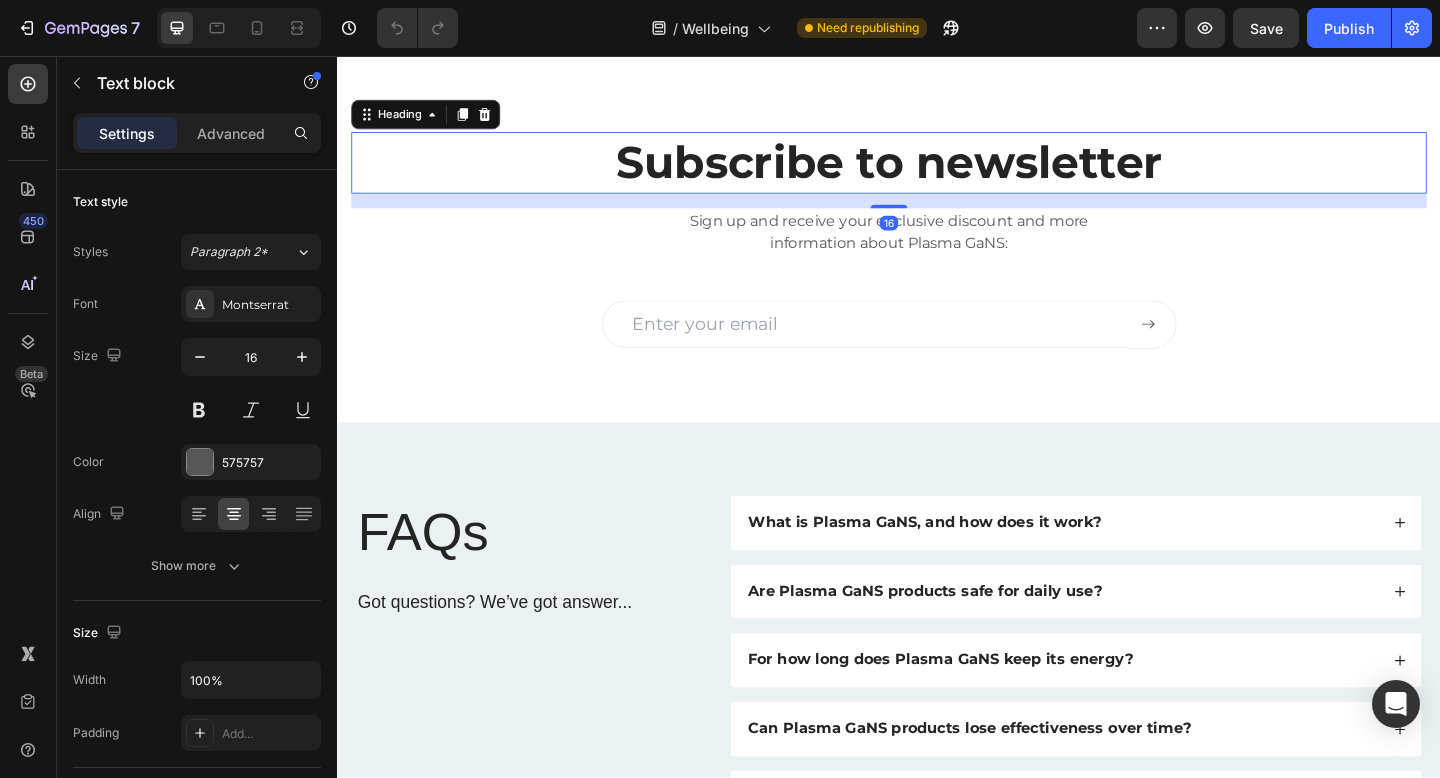 click on "Subscribe to newsletter" at bounding box center [937, 172] 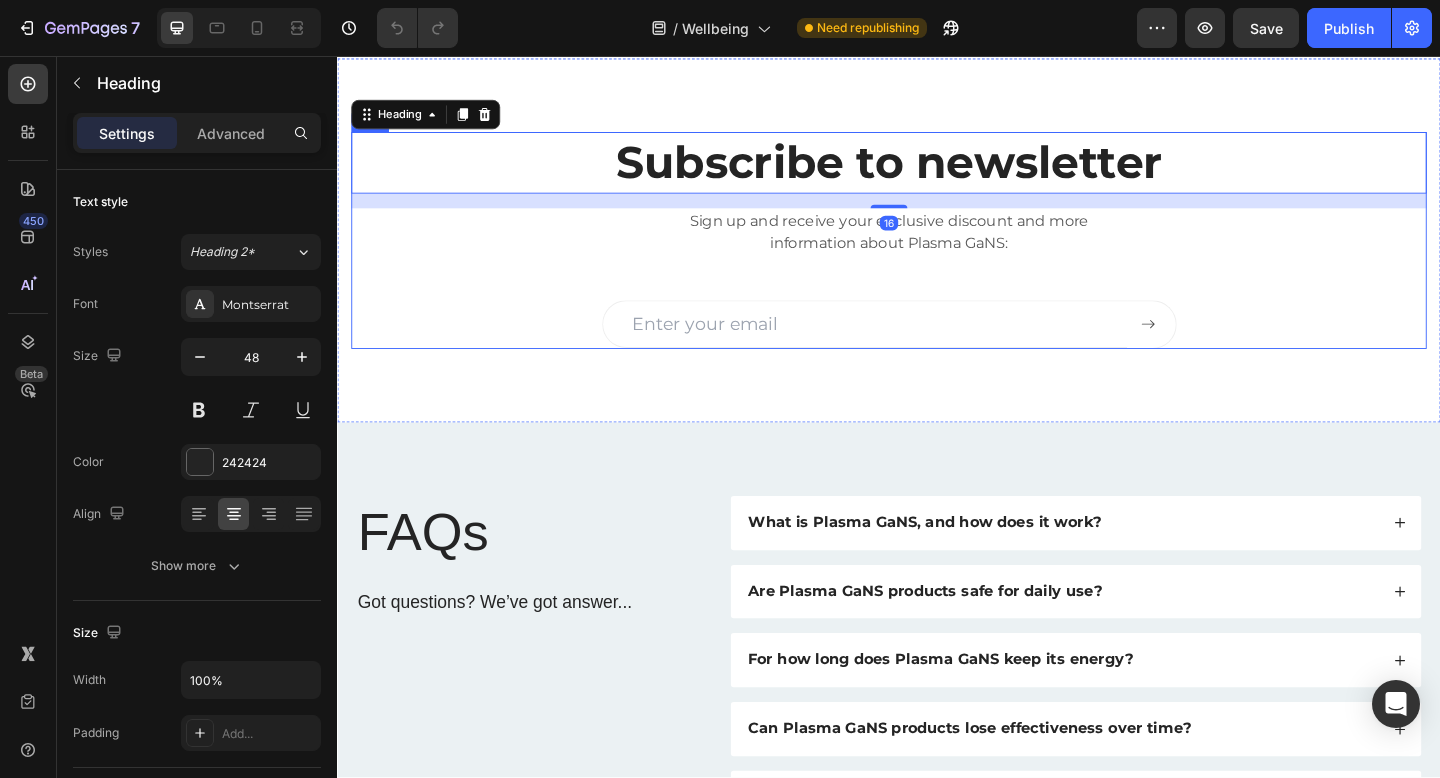 click on "Subscribe to newsletter Heading   16 Sign up and receive your exclusive discount and more information about Plasma GaNS: Text block Email Field
Submit Button Row Newsletter" at bounding box center [937, 256] 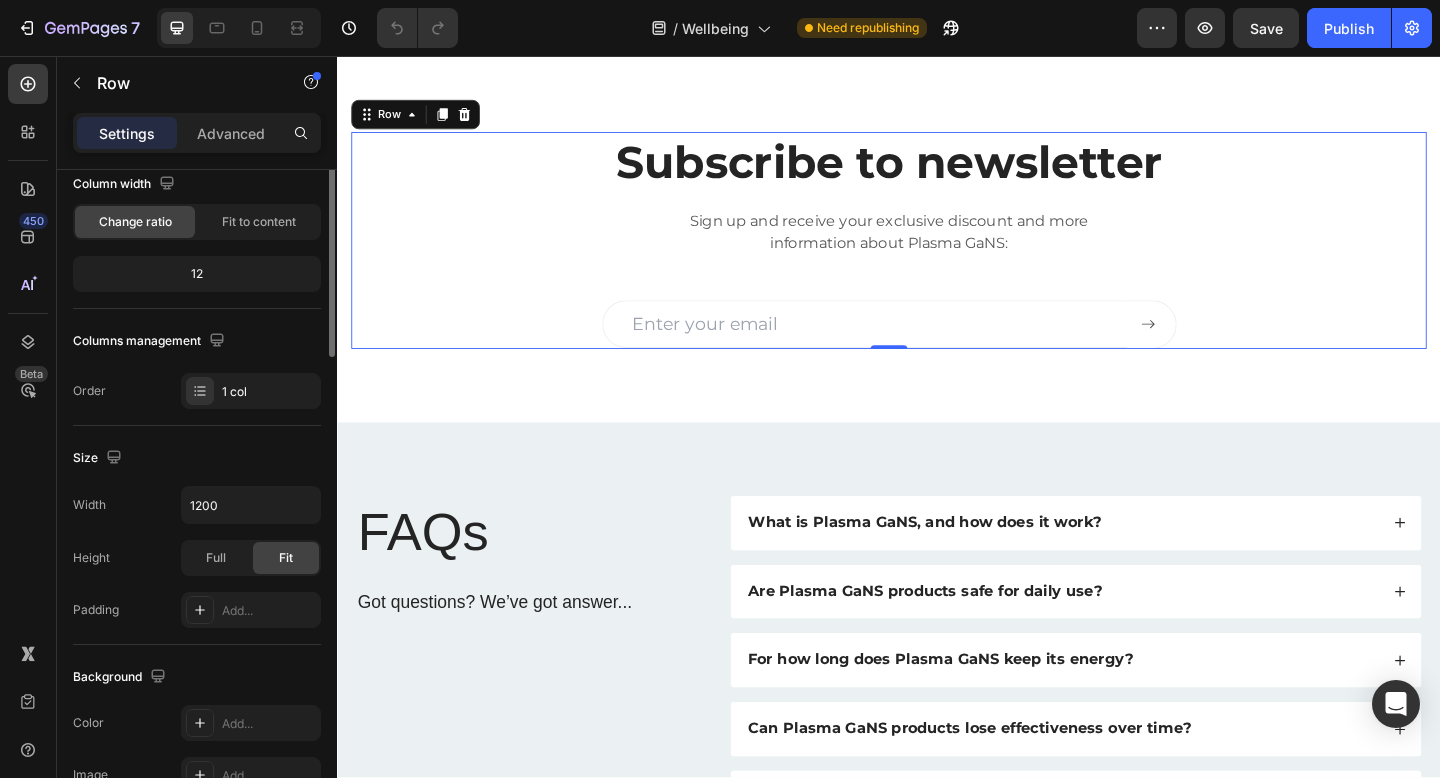 scroll, scrollTop: 0, scrollLeft: 0, axis: both 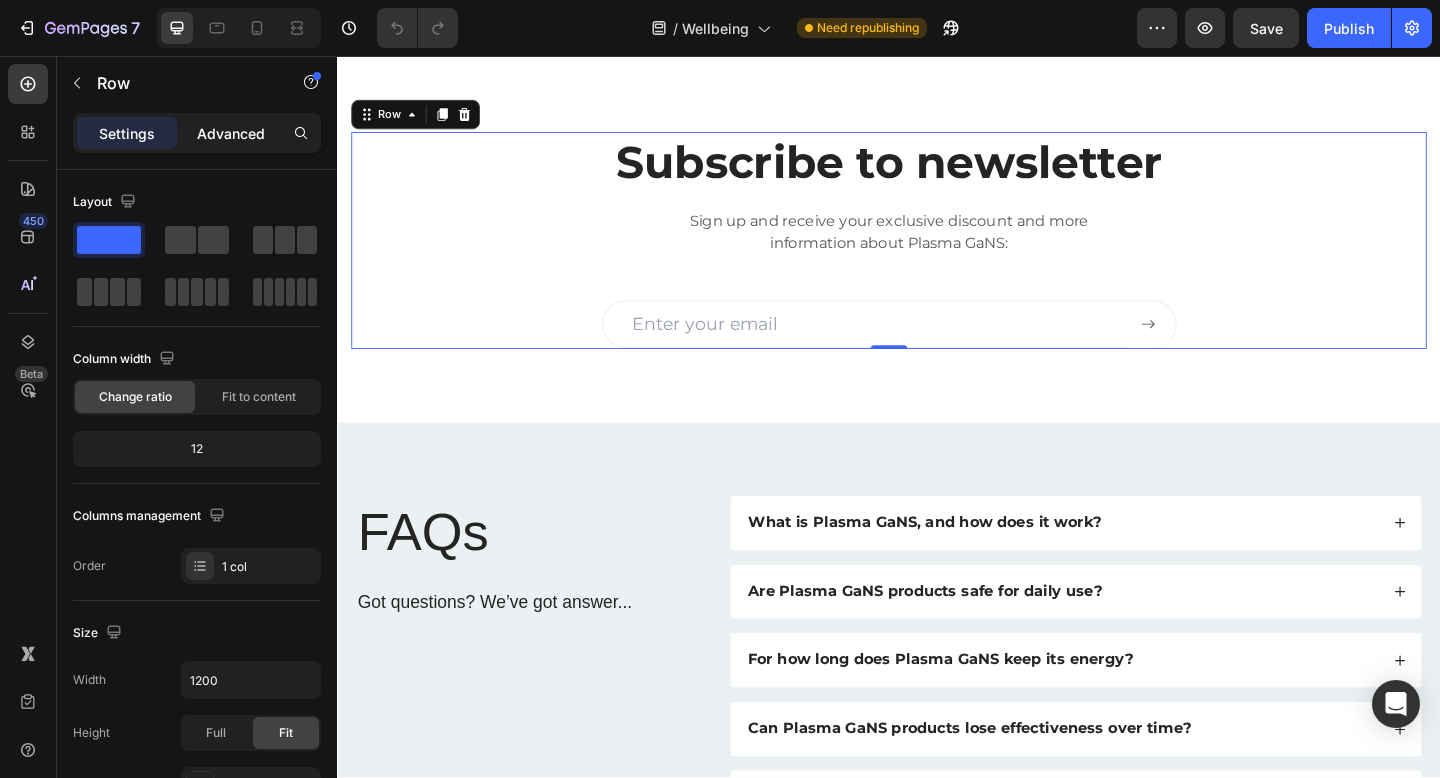 click on "Advanced" at bounding box center (231, 133) 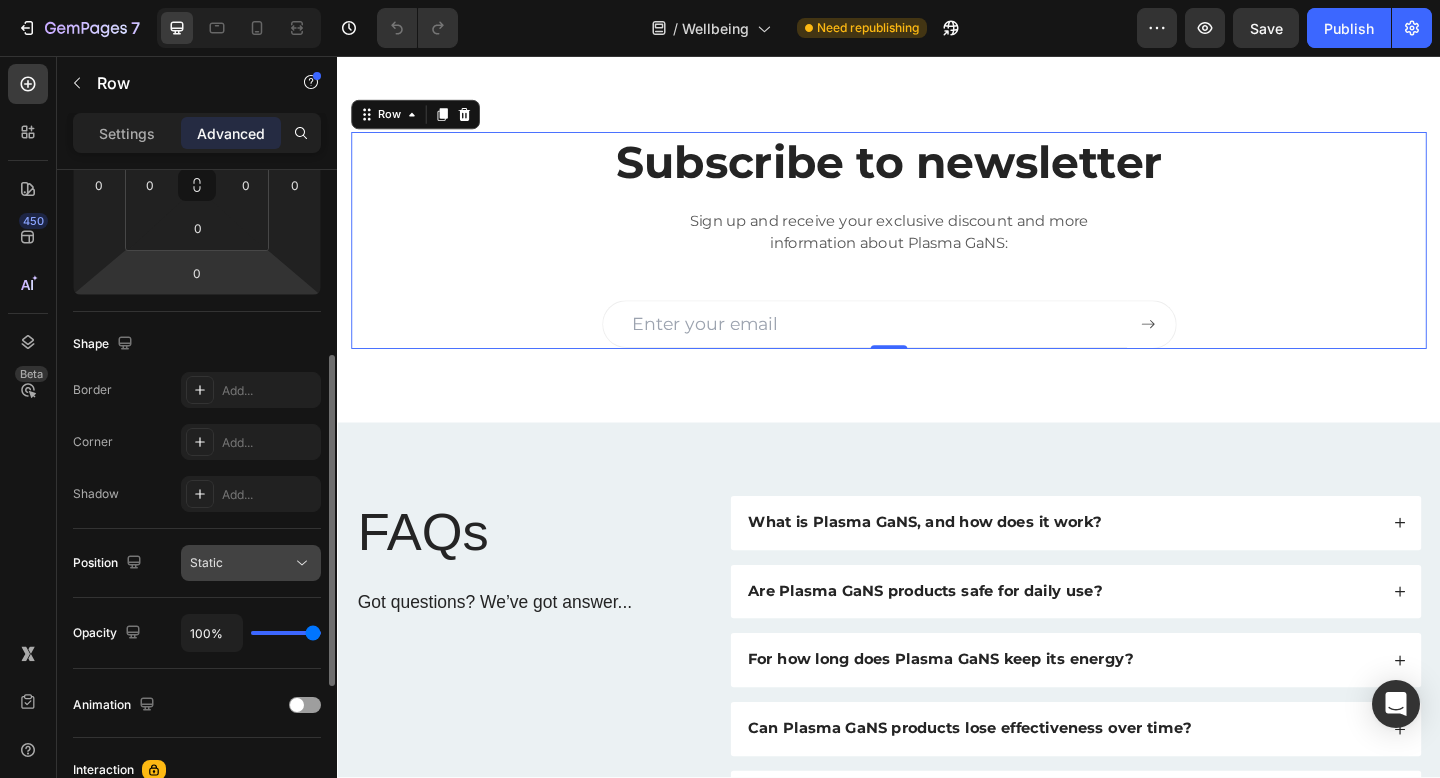 scroll, scrollTop: 0, scrollLeft: 0, axis: both 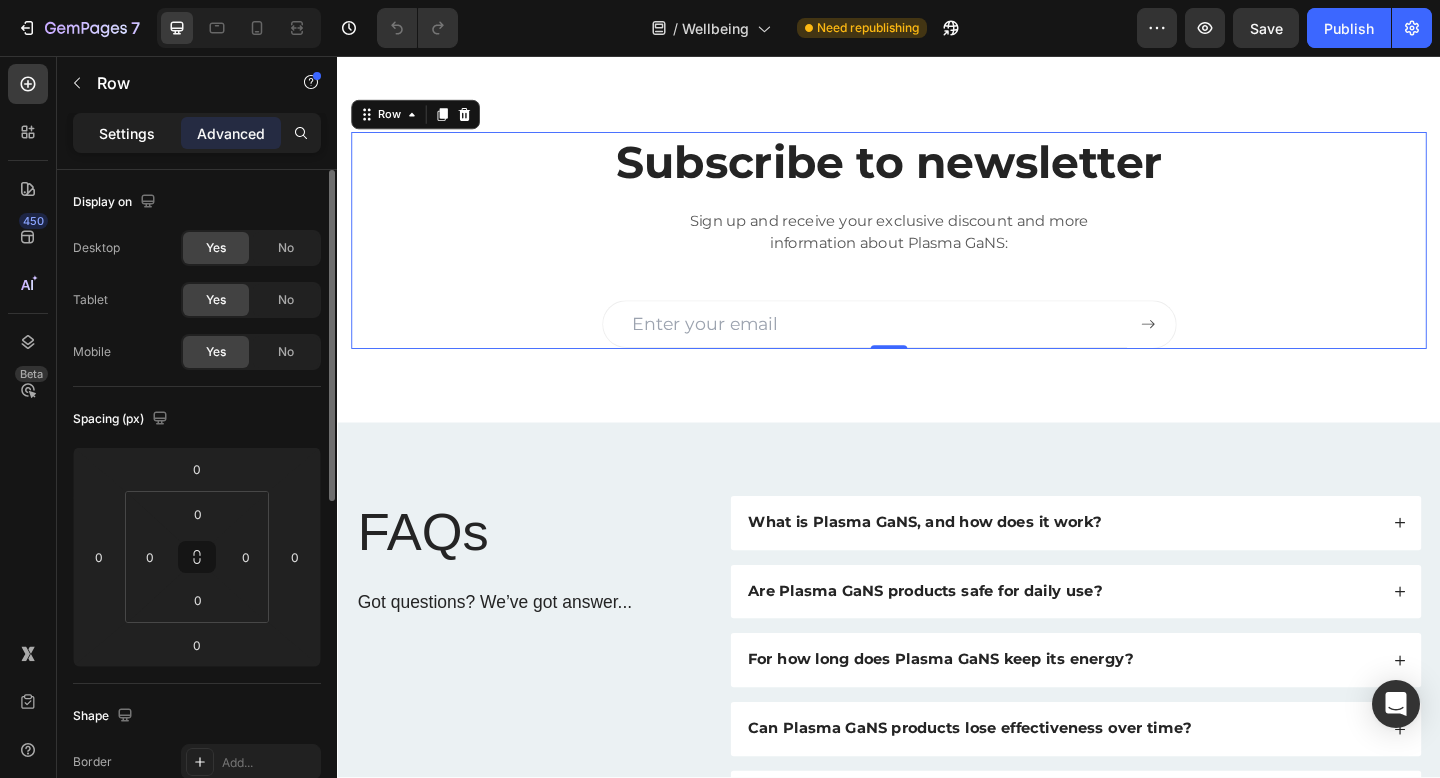 click on "Settings" at bounding box center (127, 133) 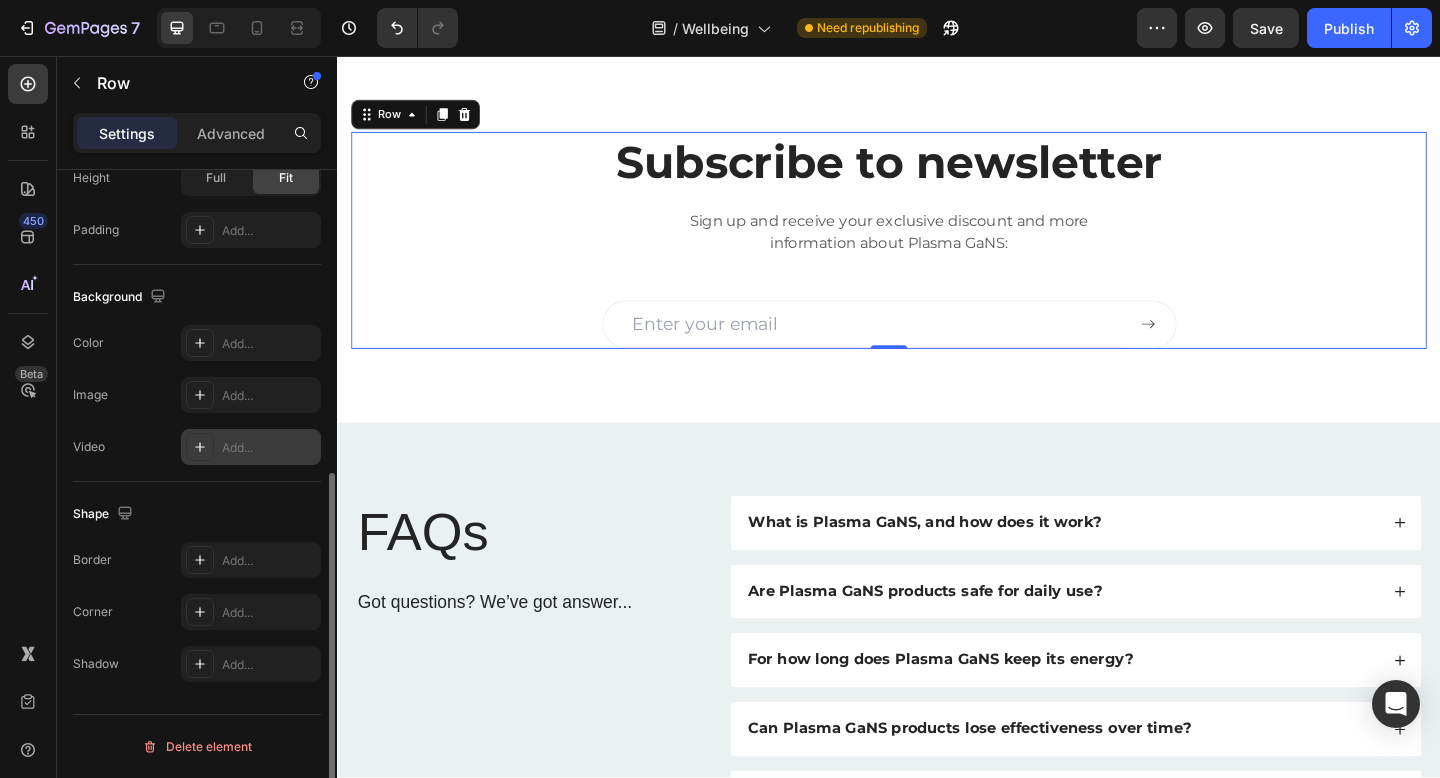 scroll, scrollTop: 0, scrollLeft: 0, axis: both 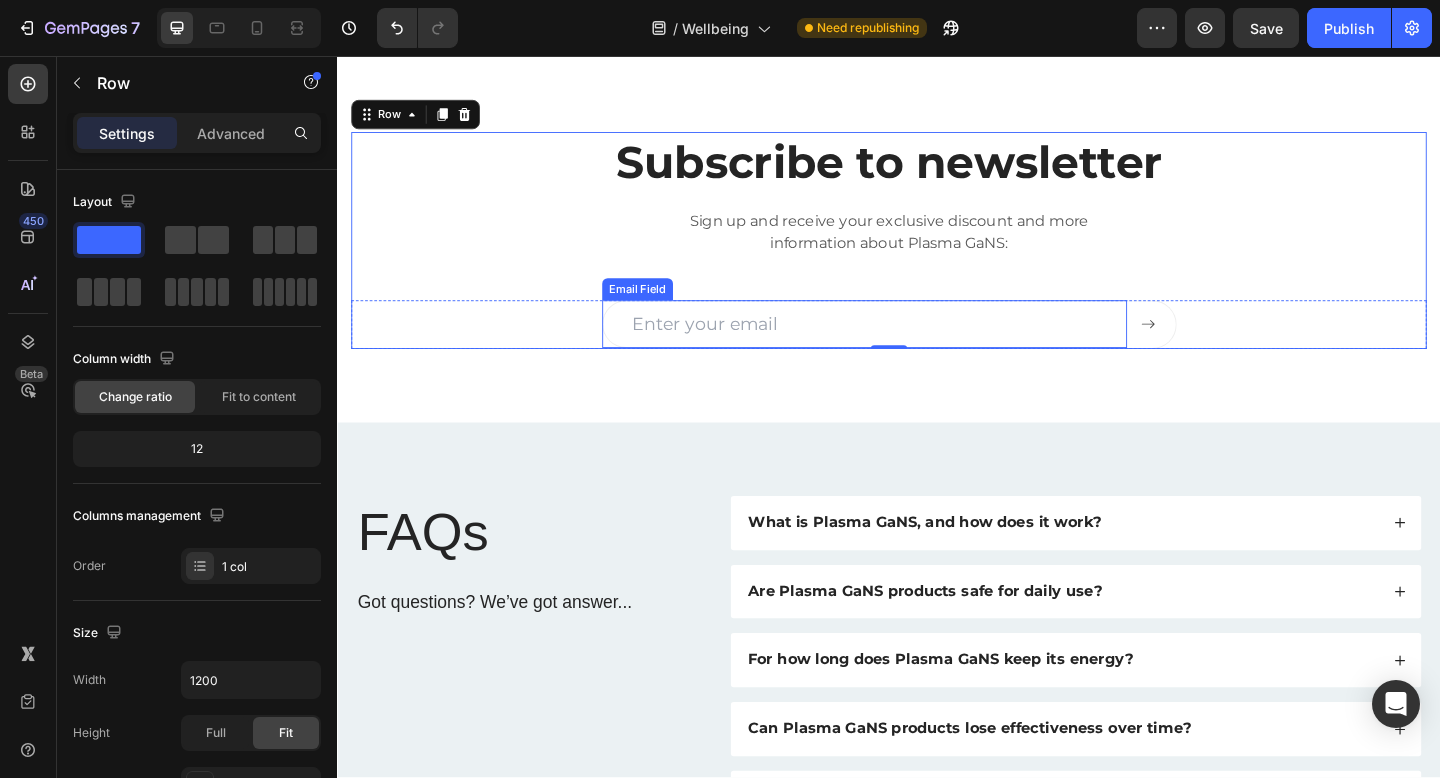 click at bounding box center (910, 348) 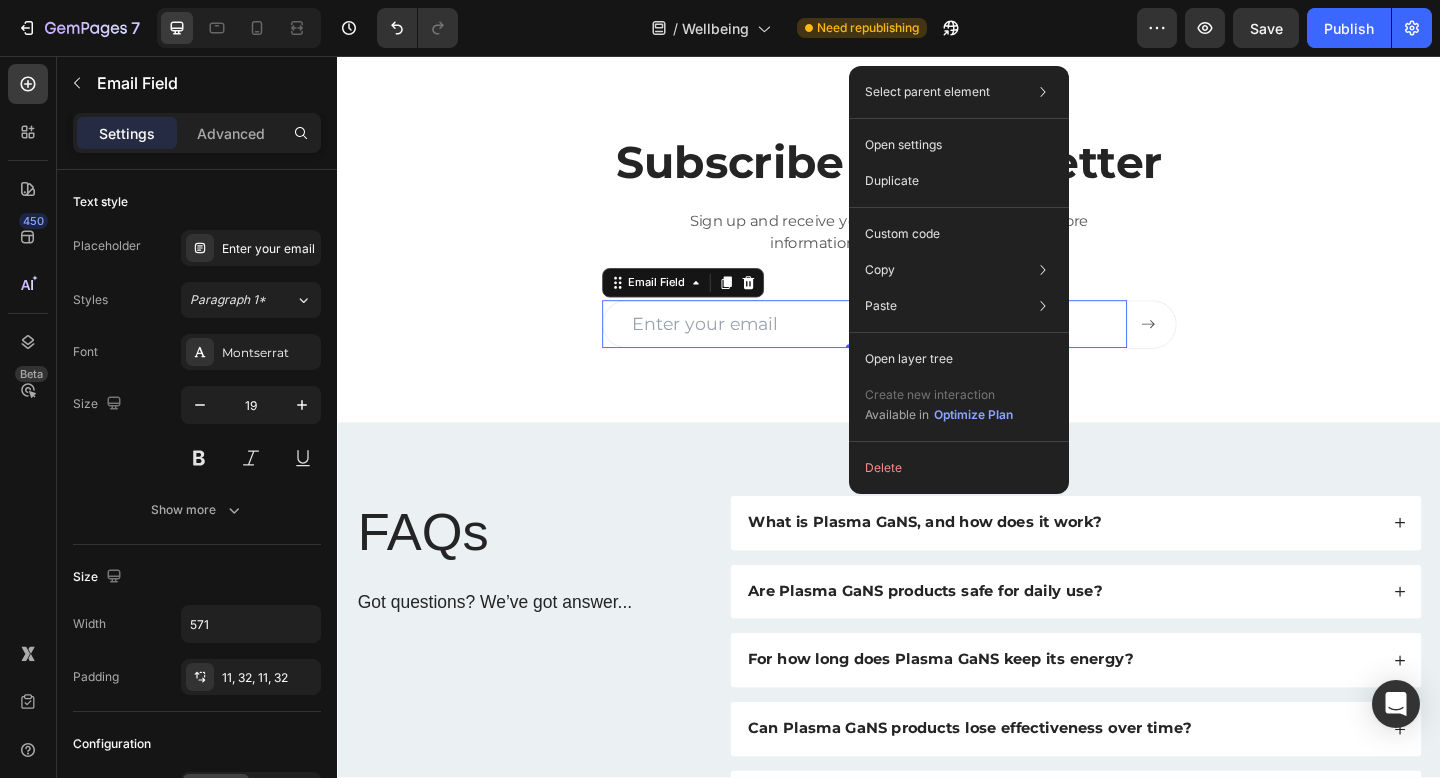 click at bounding box center [910, 348] 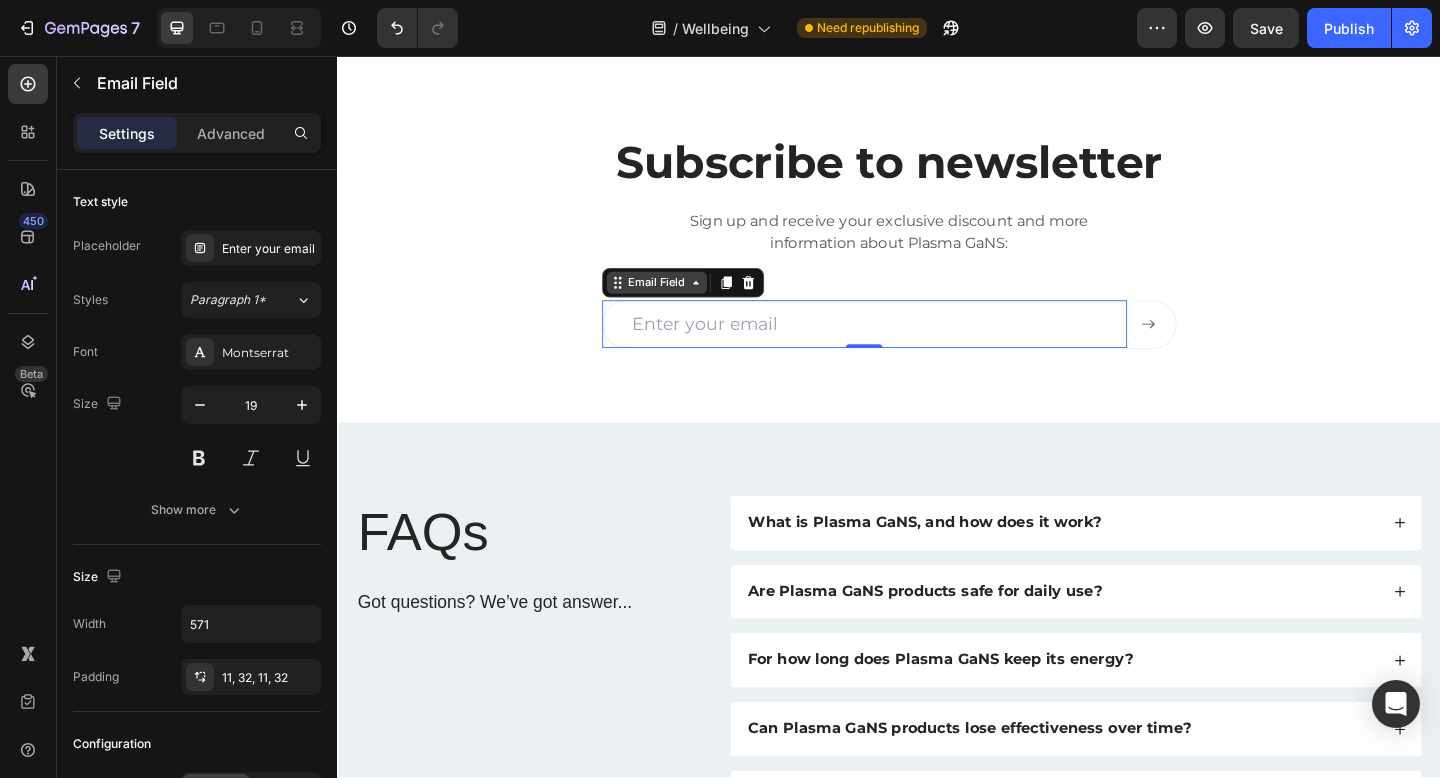 click on "Email Field" at bounding box center (684, 303) 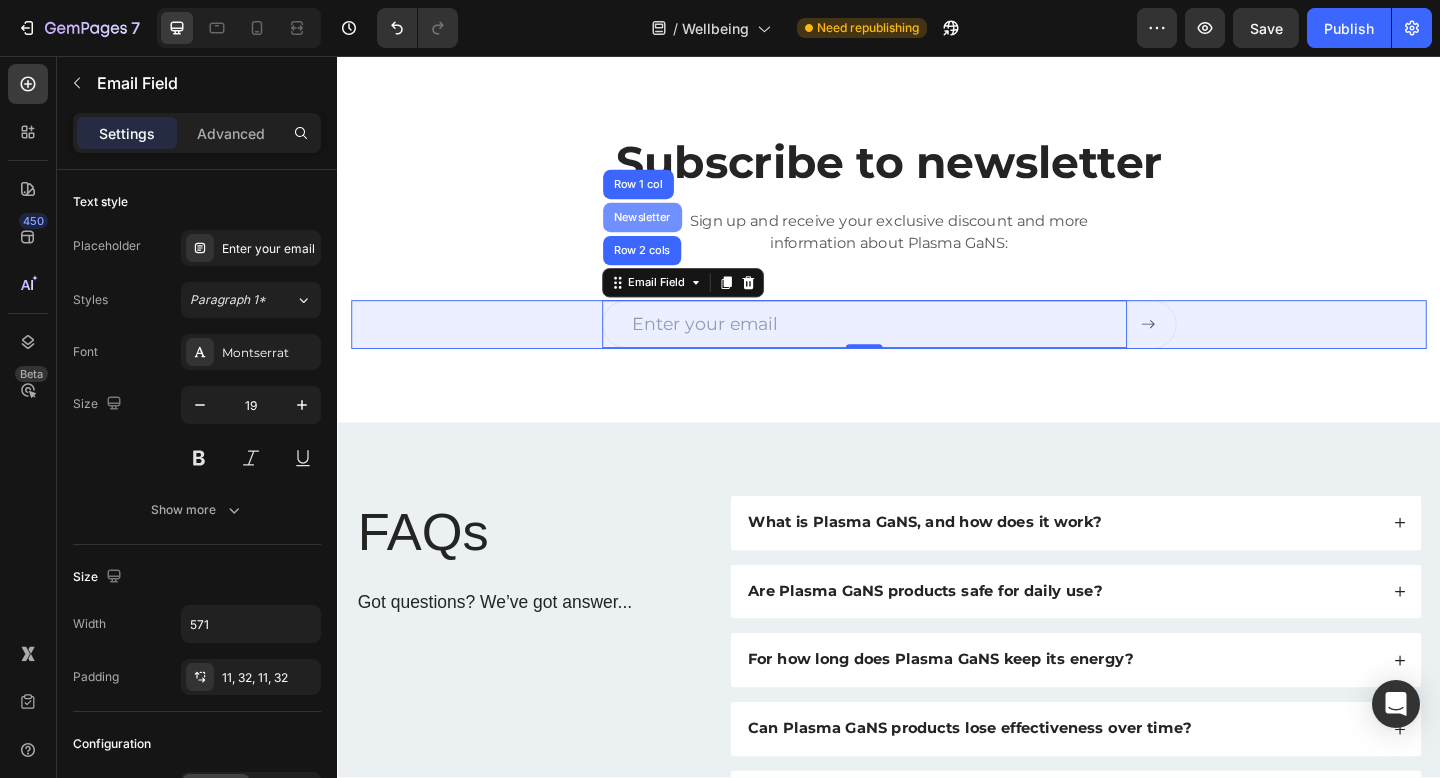 click on "Newsletter" at bounding box center (669, 232) 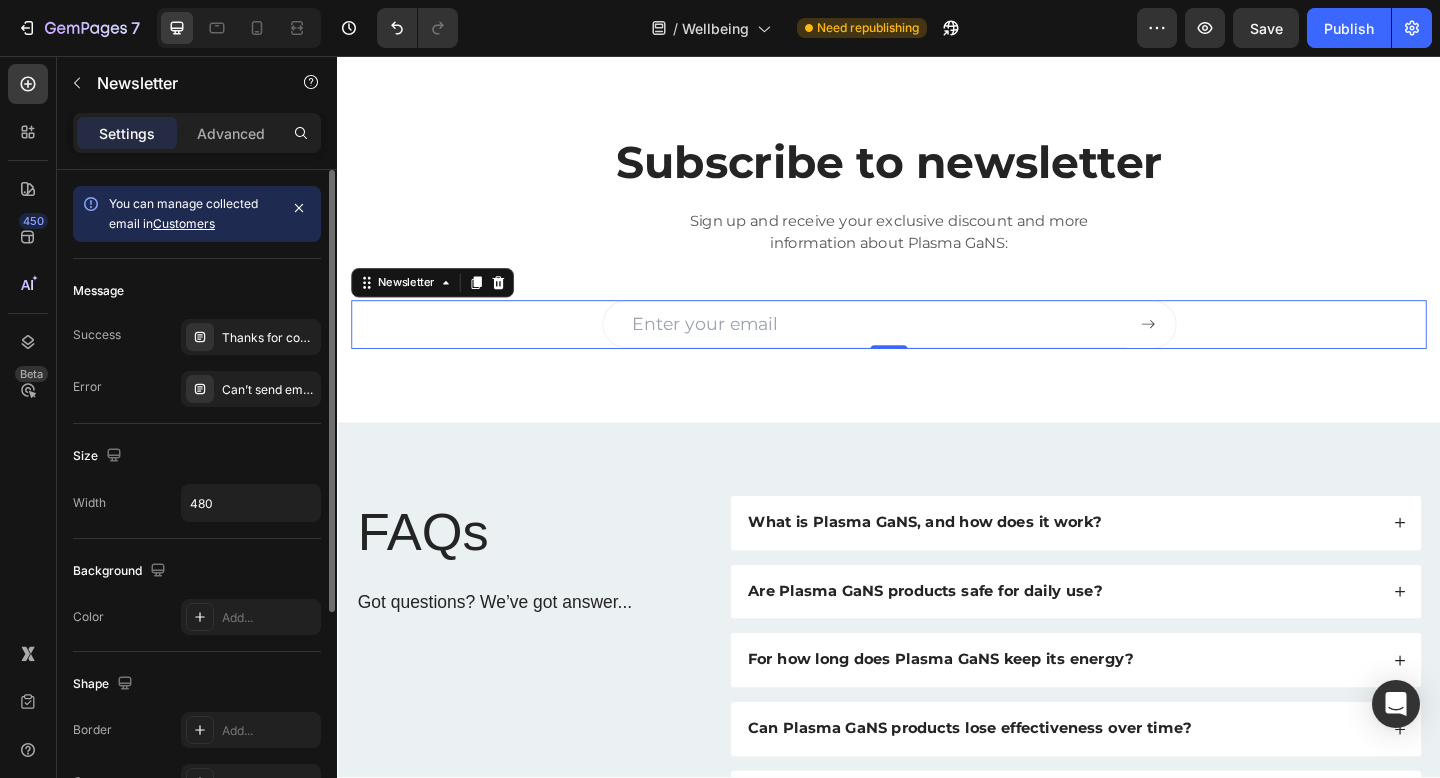 click on "Customers" at bounding box center (184, 223) 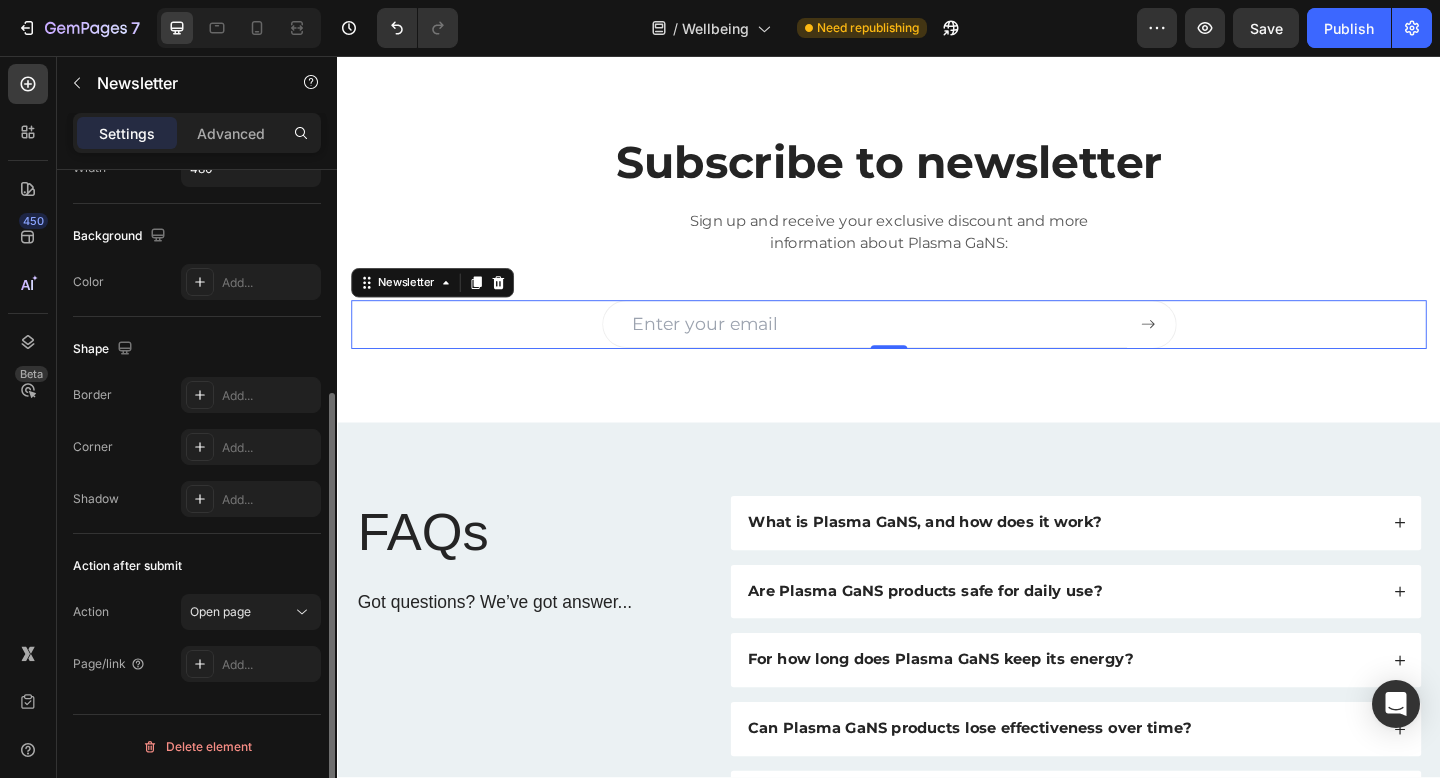 scroll, scrollTop: 0, scrollLeft: 0, axis: both 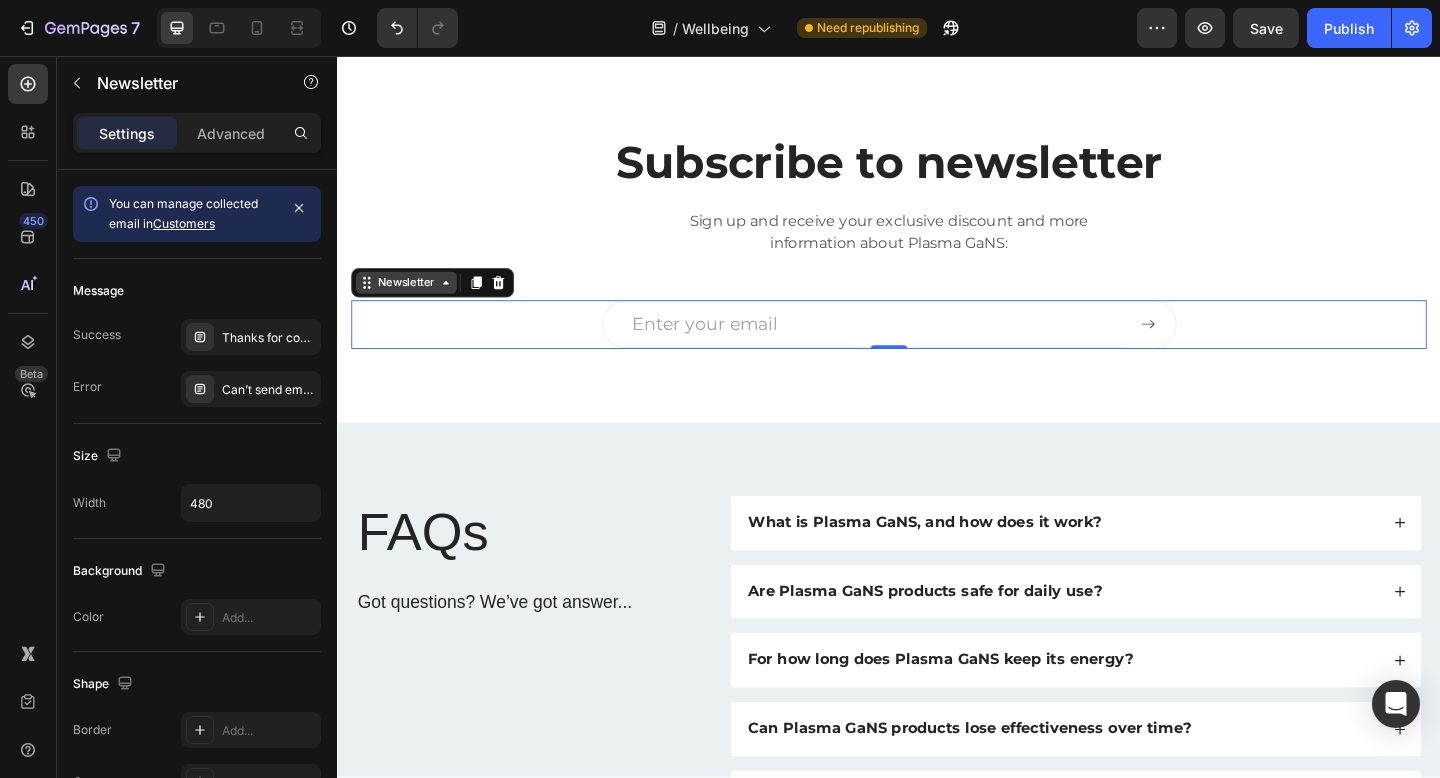 click 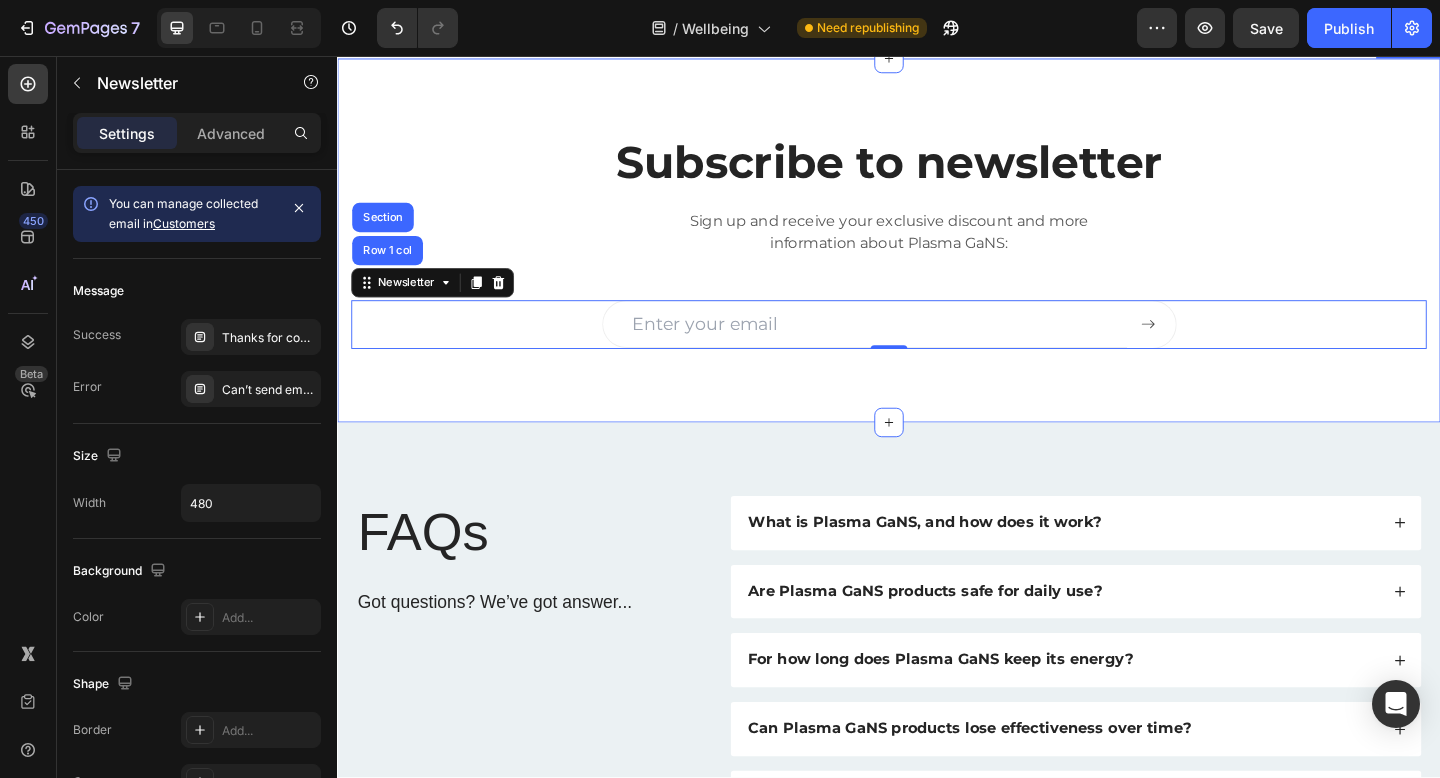 click on "Subscribe to newsletter Heading Sign up and receive your exclusive discount and more information about Plasma GaNS: Text block Email Field
Submit Button Row Newsletter Row 1 col Section   0 Row Section 6" at bounding box center (937, 256) 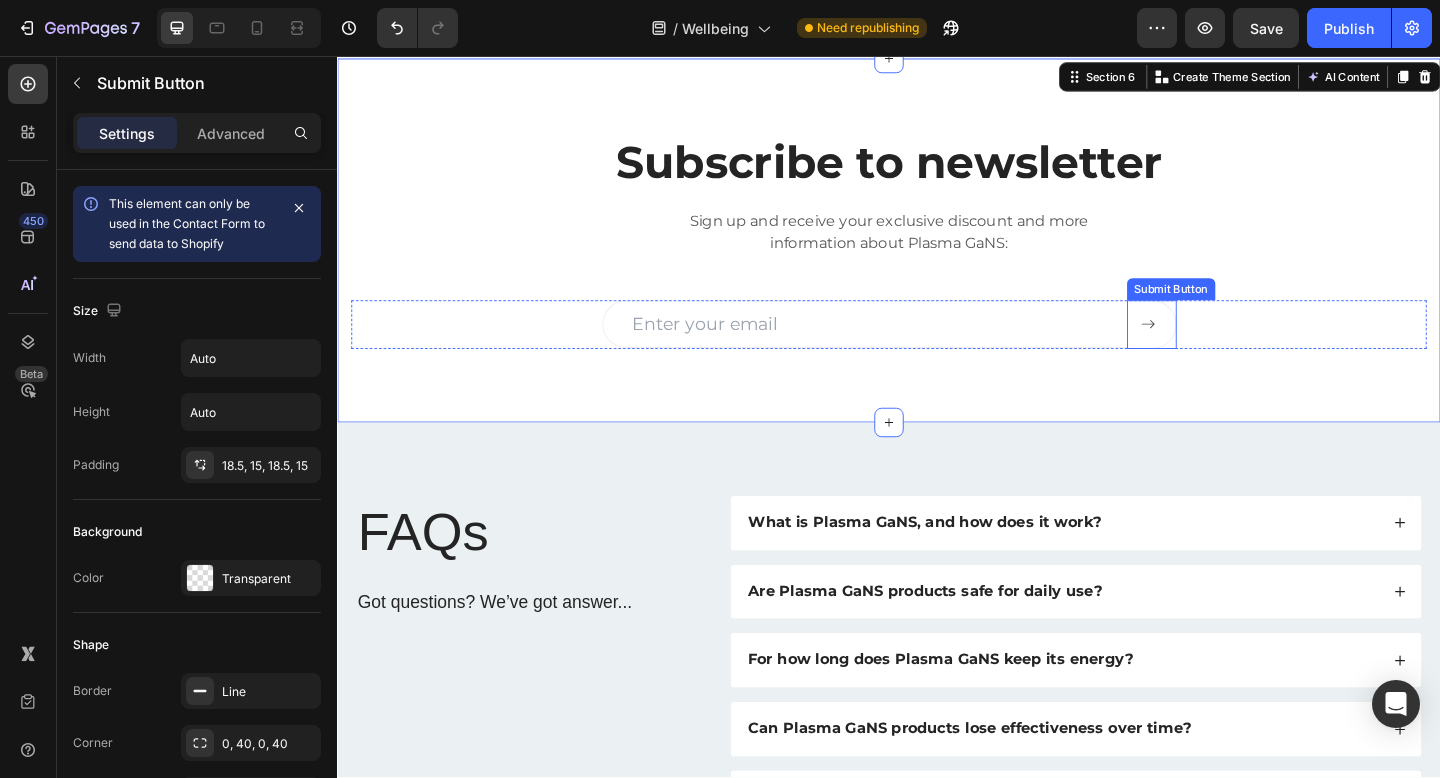 click 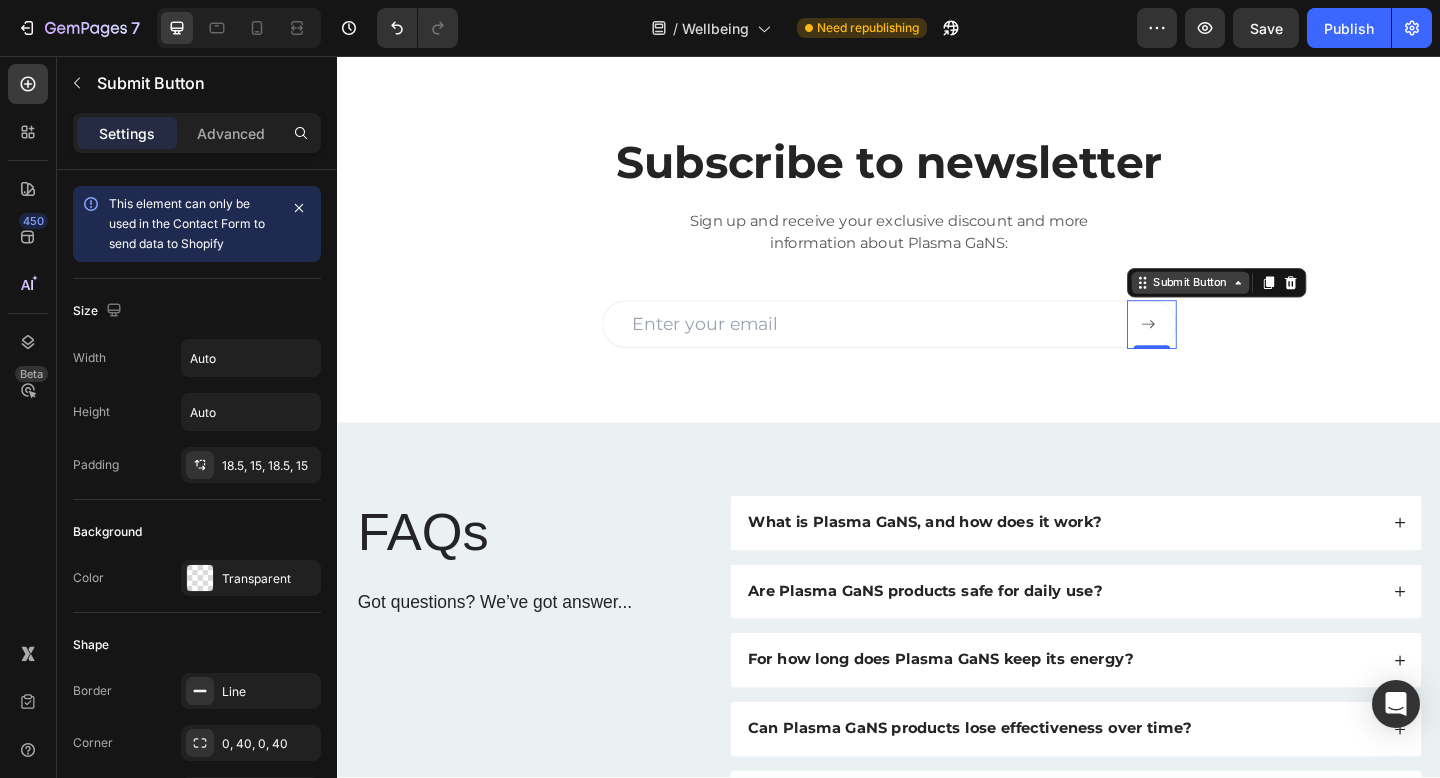 click on "Submit Button" at bounding box center [1265, 303] 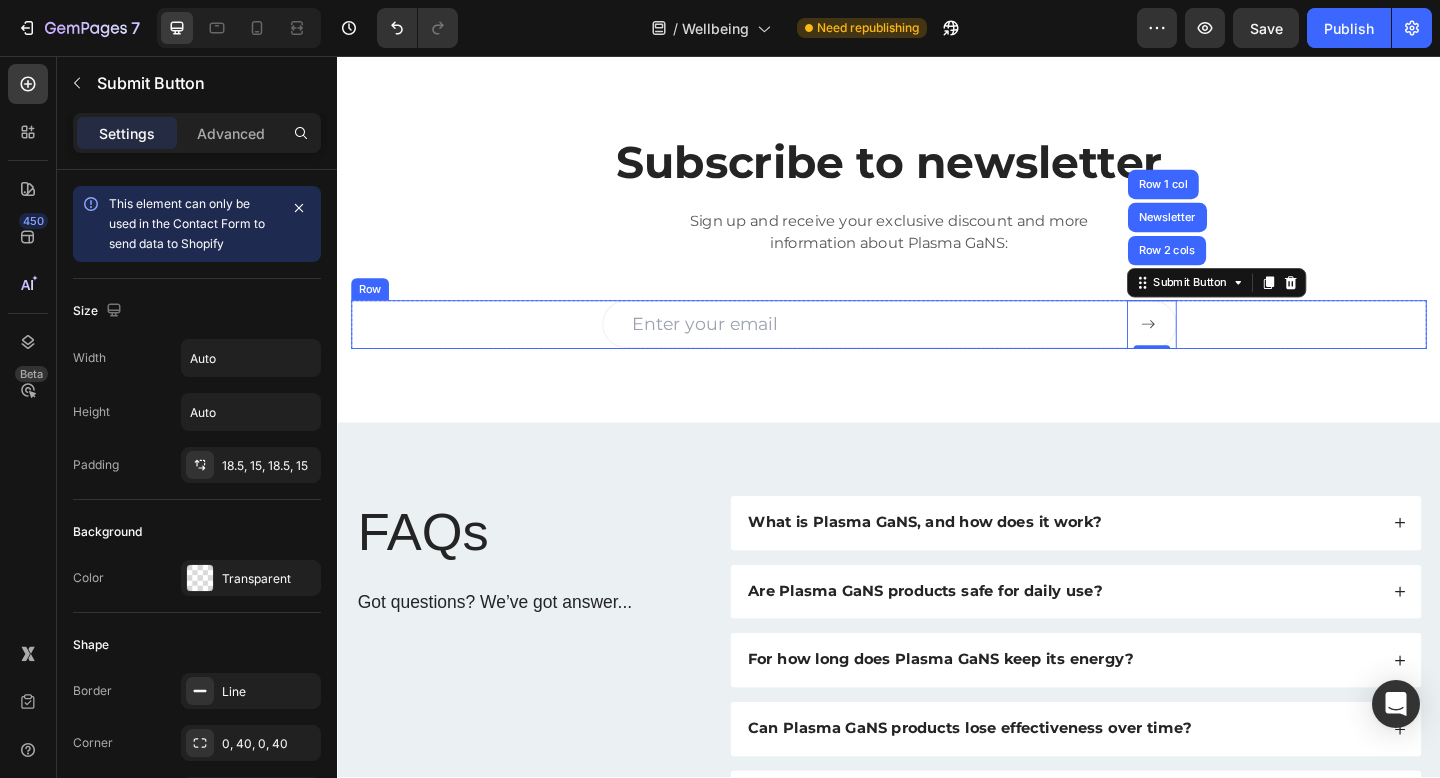 click on "Email Field
Submit Button Row 2 cols Newsletter Row 1 col   0 Row" at bounding box center (937, 348) 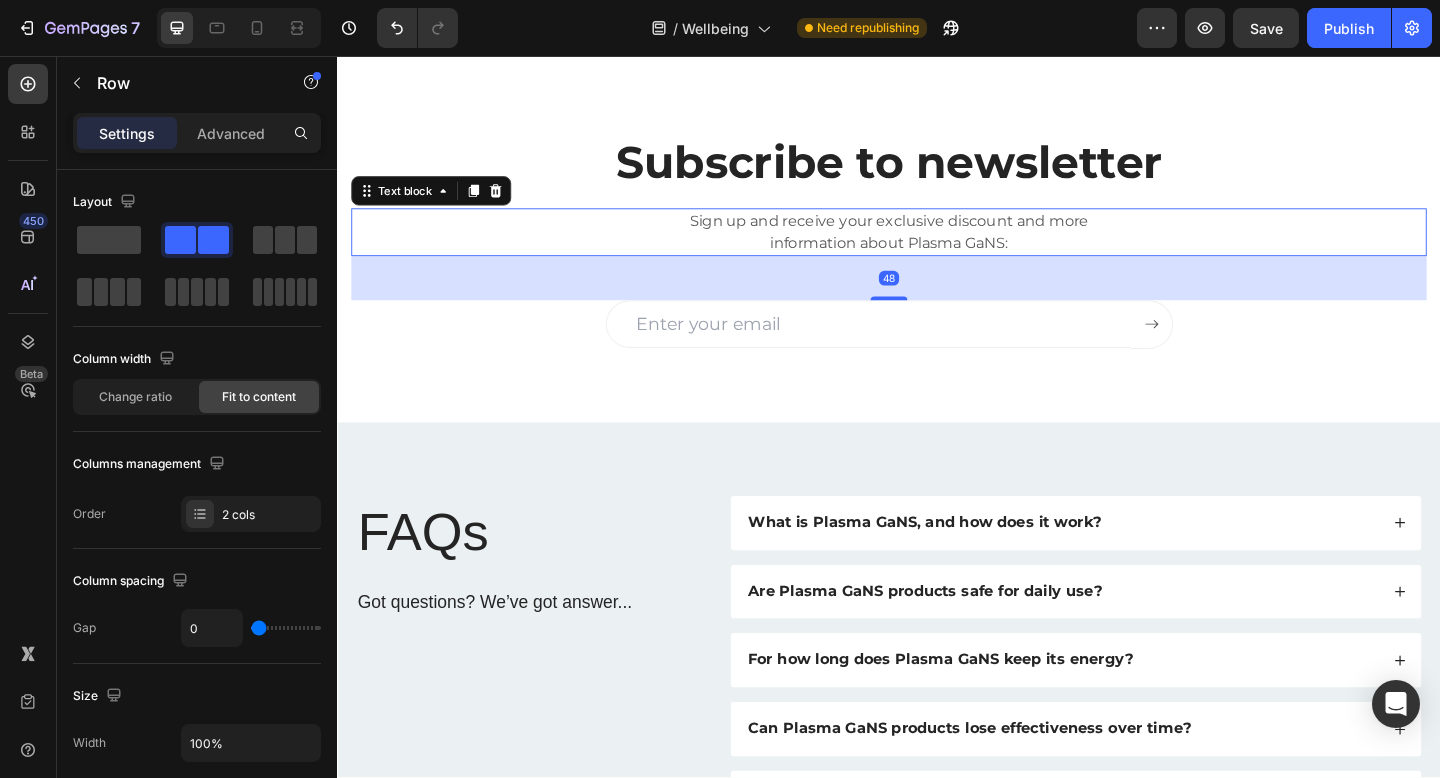 click on "Sign up and receive your exclusive discount and more information about Plasma GaNS: Text block   48" at bounding box center (937, 248) 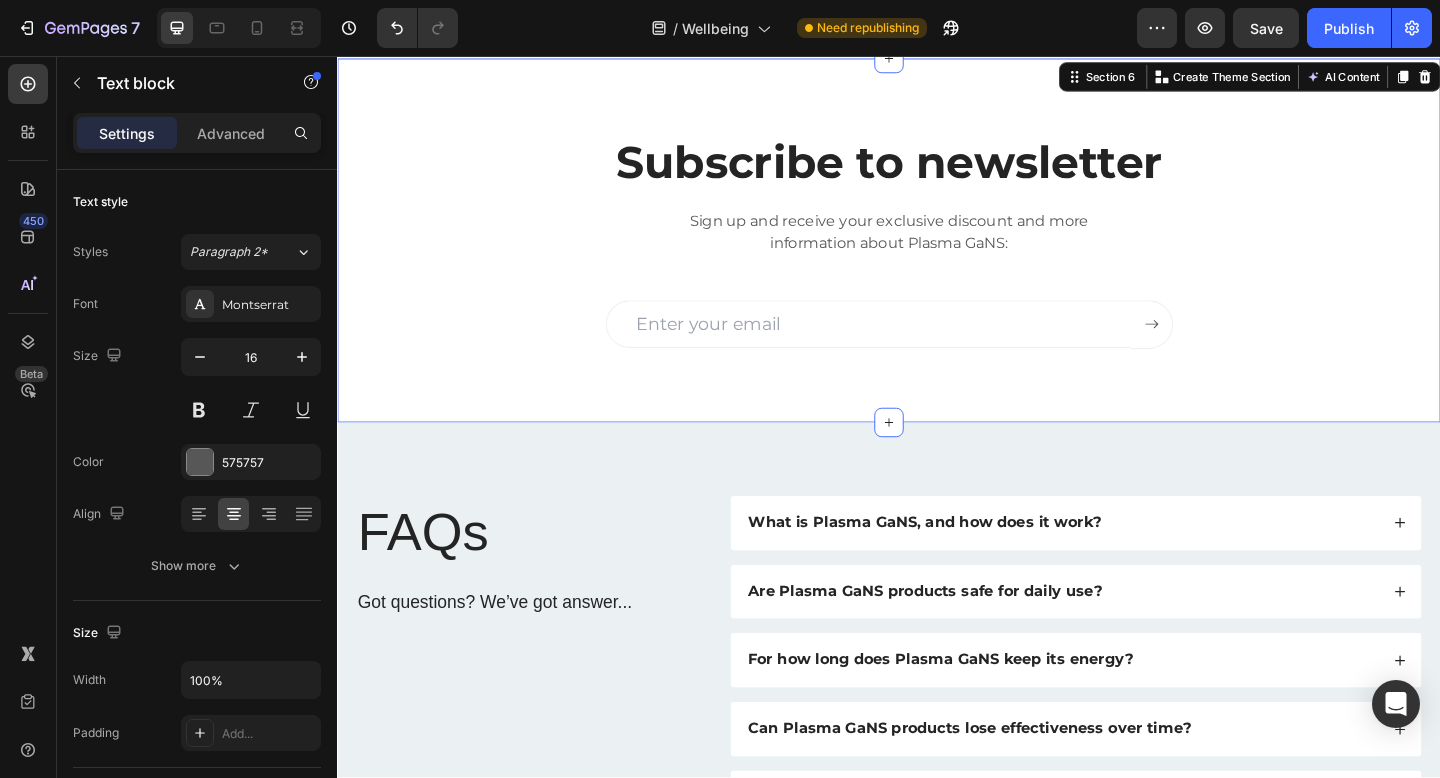click on "Subscribe to newsletter Heading Sign up and receive your exclusive discount and more information about Plasma GaNS: Text block Email Field
Submit Button Row Newsletter Row Section 6   Create Theme Section AI Content Write with GemAI What would you like to describe here? Tone and Voice Persuasive Product Rose Quartz Water Infusion Tube Show more Generate" at bounding box center [937, 256] 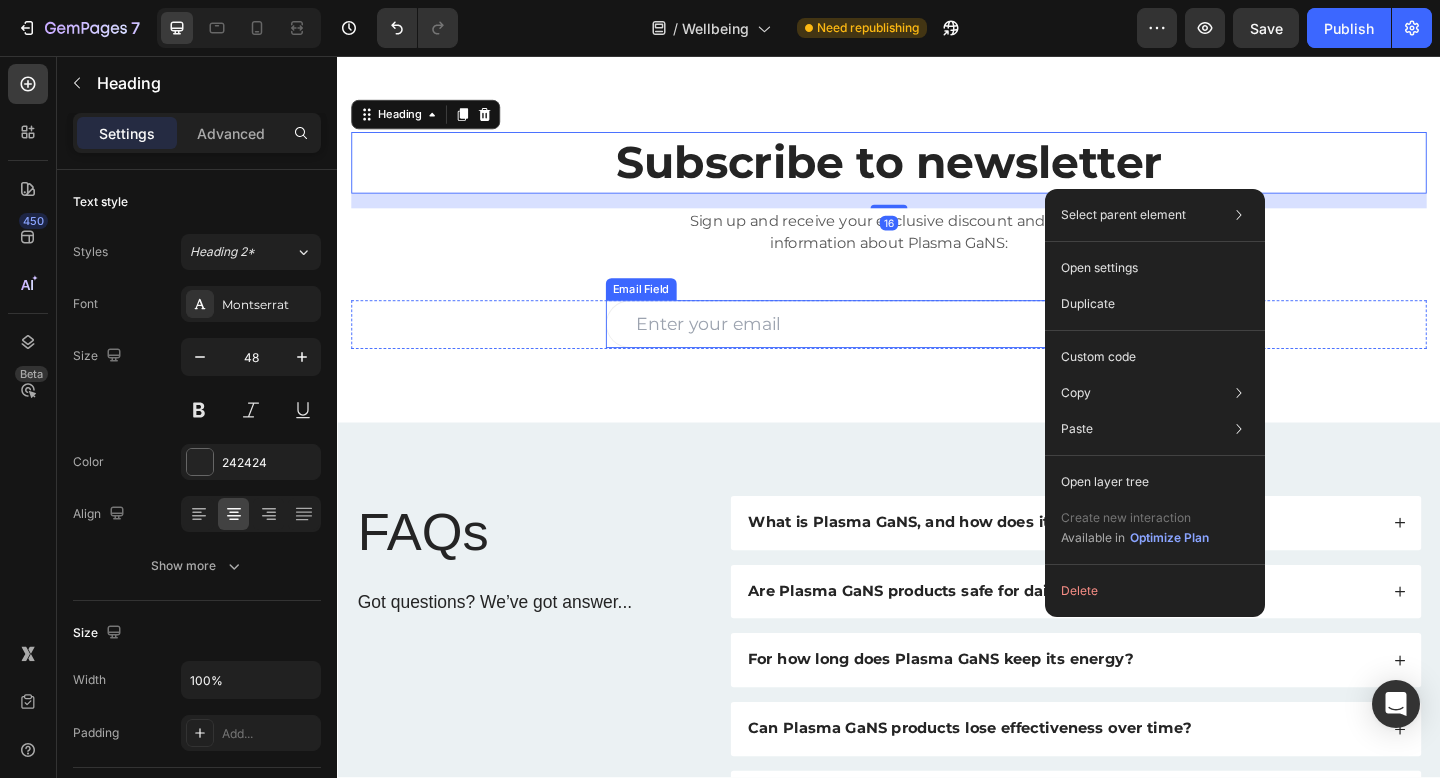 click at bounding box center [914, 348] 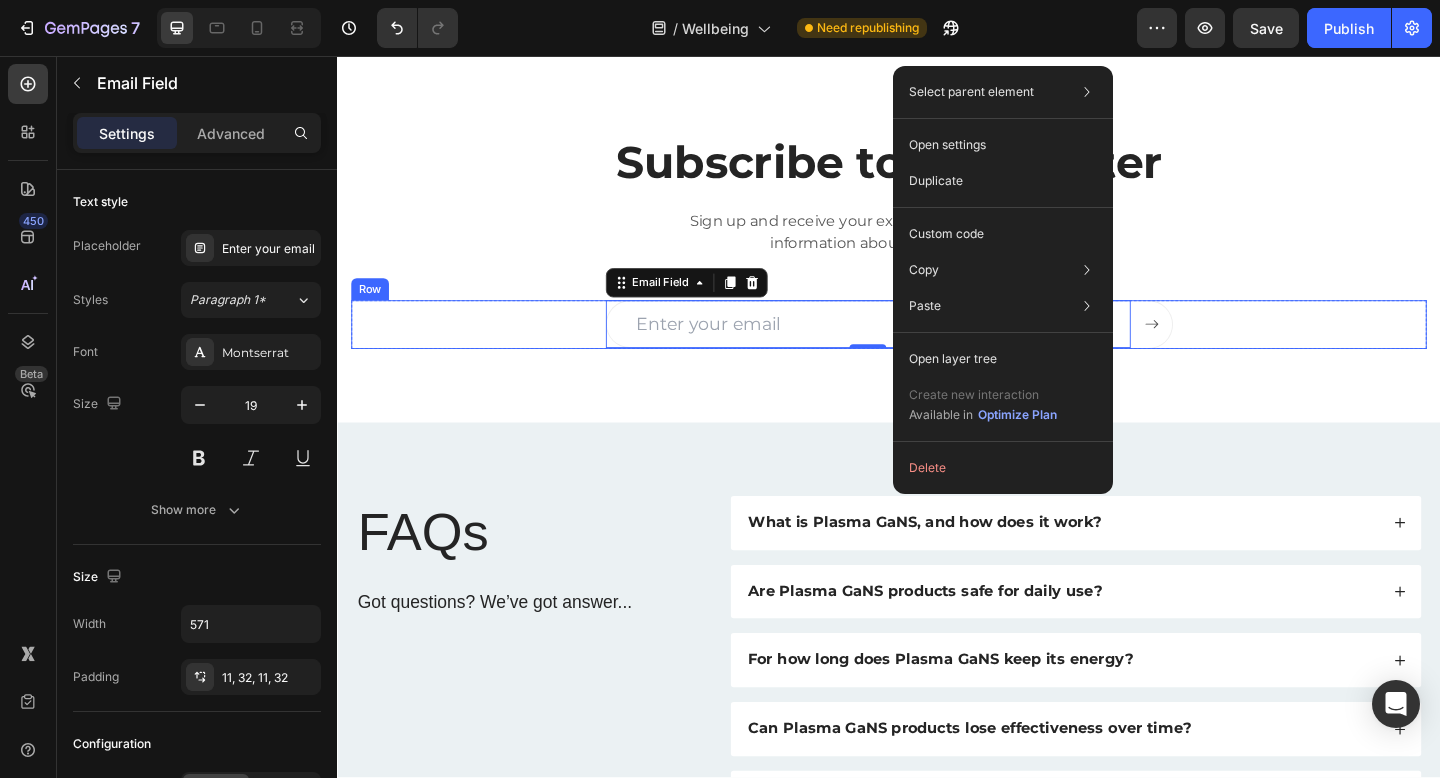 click on "Email Field   0
Submit Button Row" at bounding box center [937, 348] 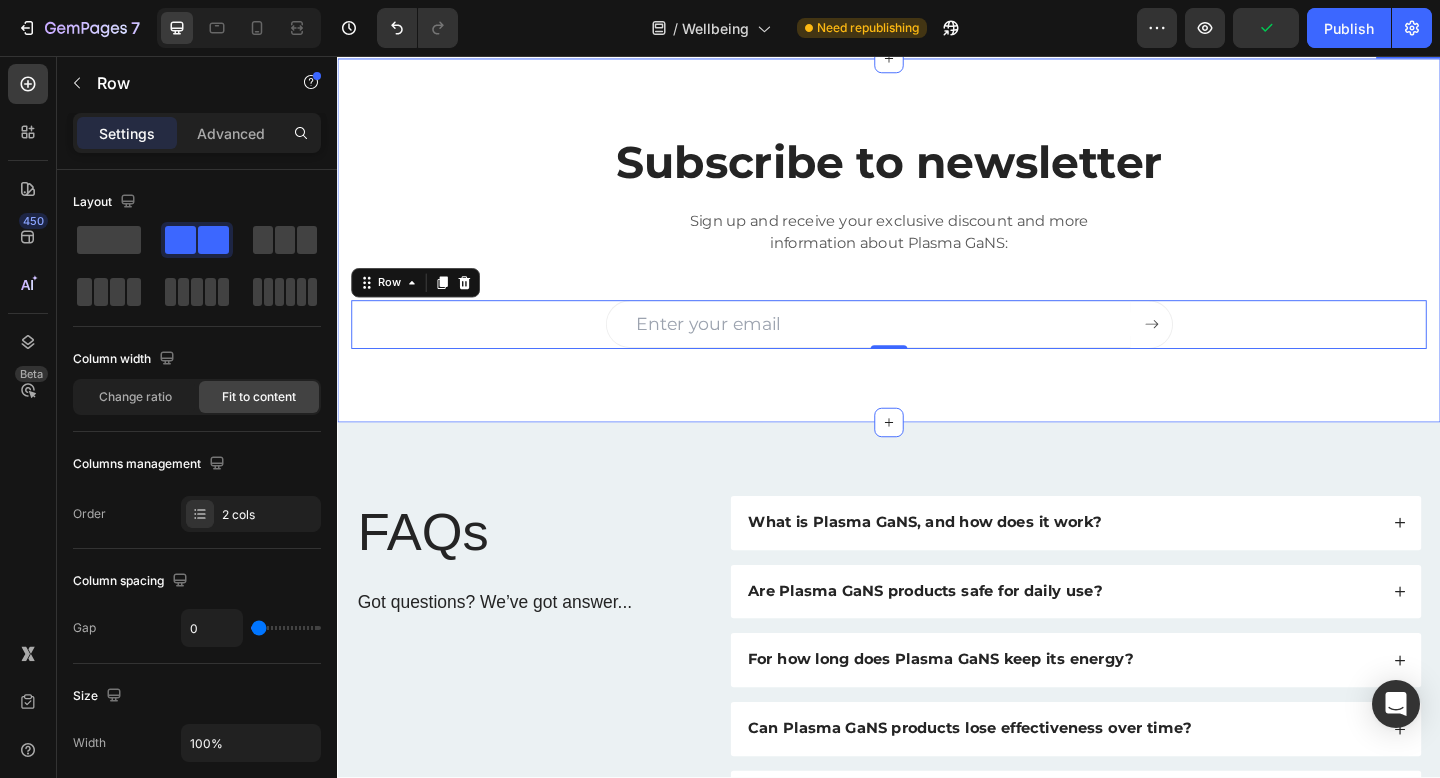 click on "Subscribe to newsletter Heading Sign up and receive your exclusive discount and more information about Plasma GaNS: Text block Email Field
Submit Button Row   0 Newsletter Row Section 6" at bounding box center [937, 256] 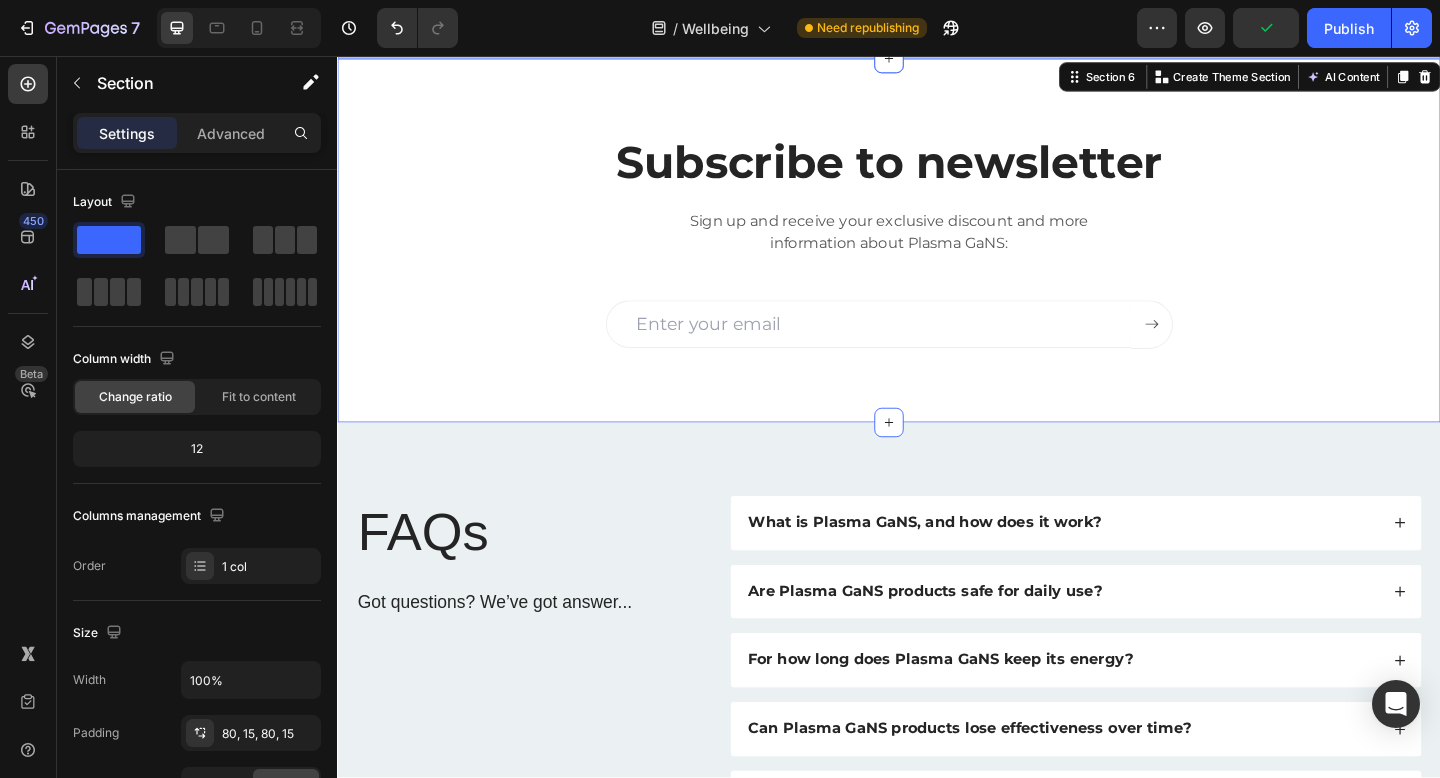 click on "Simple to Use – Powerful in Effect Heading PlasmaGans isn't your usual supplement. It works purely on energy, harmonizing with the body's energy field for a unique approach to wellness. Text Block Row Water Infusion Tubes Text Block Place a sealed Water Infusion Tube  into your glass, bottle, or water filter . Do NOT open the tube  — it works through the sealed container. For best results,  leave the tube in the water overnight (minimum 4 hours)  to fully charge it with Plasma GaNS energy. You can either  remove the tube after charging  or  leave it in the bottle —whichever you prefer. Drink the water as you normally would. Many users notice increased clarity, calmness, and better hydration. Text Block Image Row Image Energy Infusion Bottles Text Block Place a Plasma GaNS bottle  in any room, near your bed, or carry it with you . You do  NOT  need to touch or drink anything. The subtle energy field harmonizes your space and supports your system naturally. Text Block Row
Button Row" at bounding box center [937, -397] 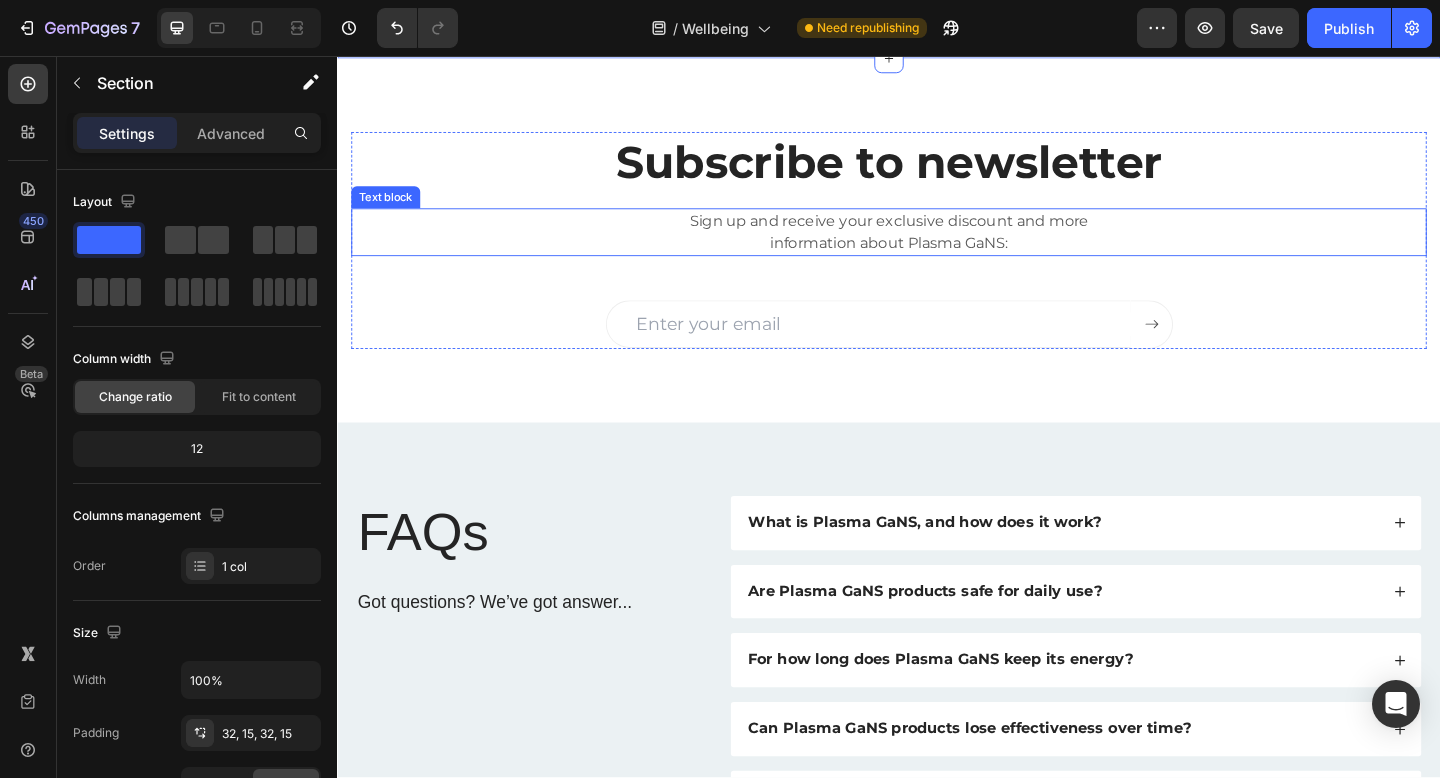 click on "Sign up and receive your exclusive discount and more information about Plasma GaNS:" at bounding box center [937, 248] 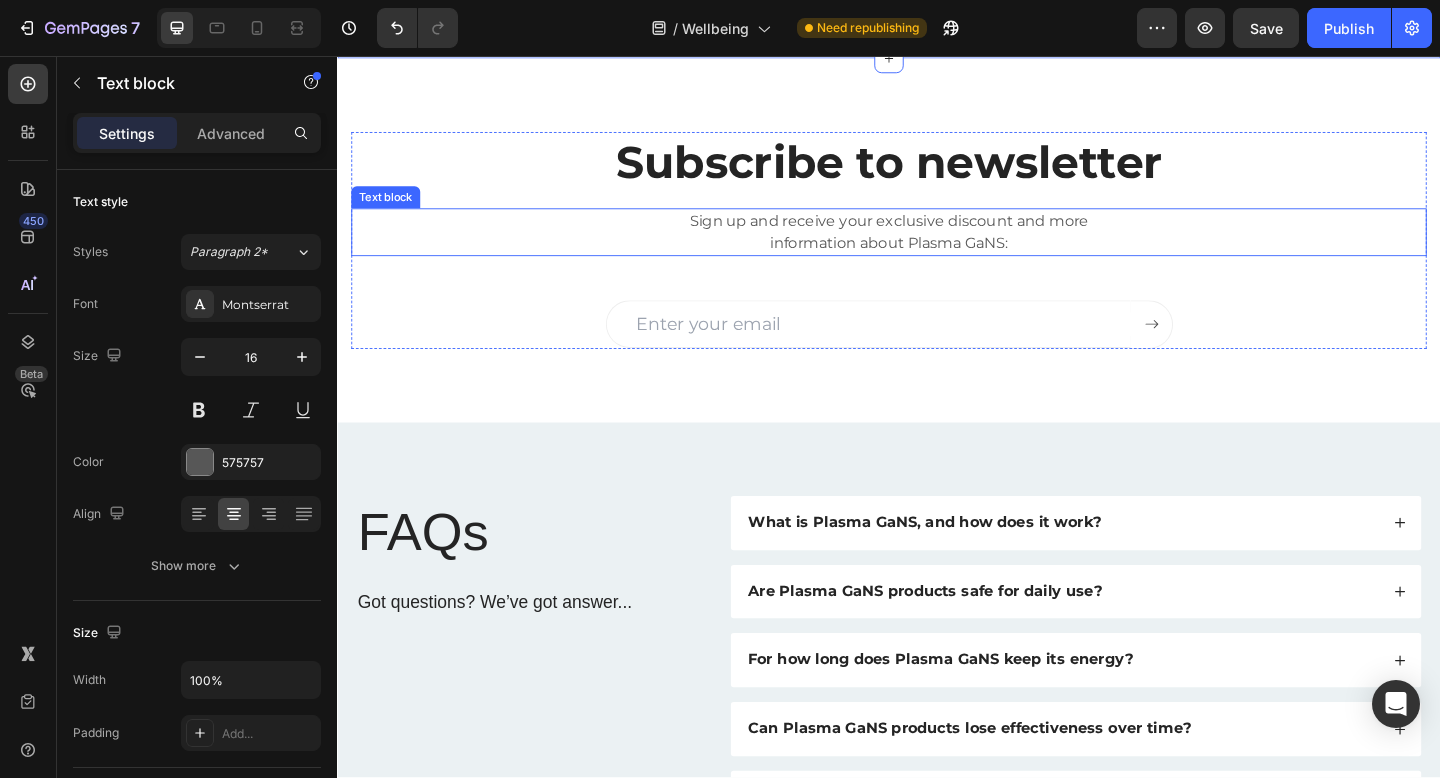 click on "Sign up and receive your exclusive discount and more information about Plasma GaNS:" at bounding box center [937, 248] 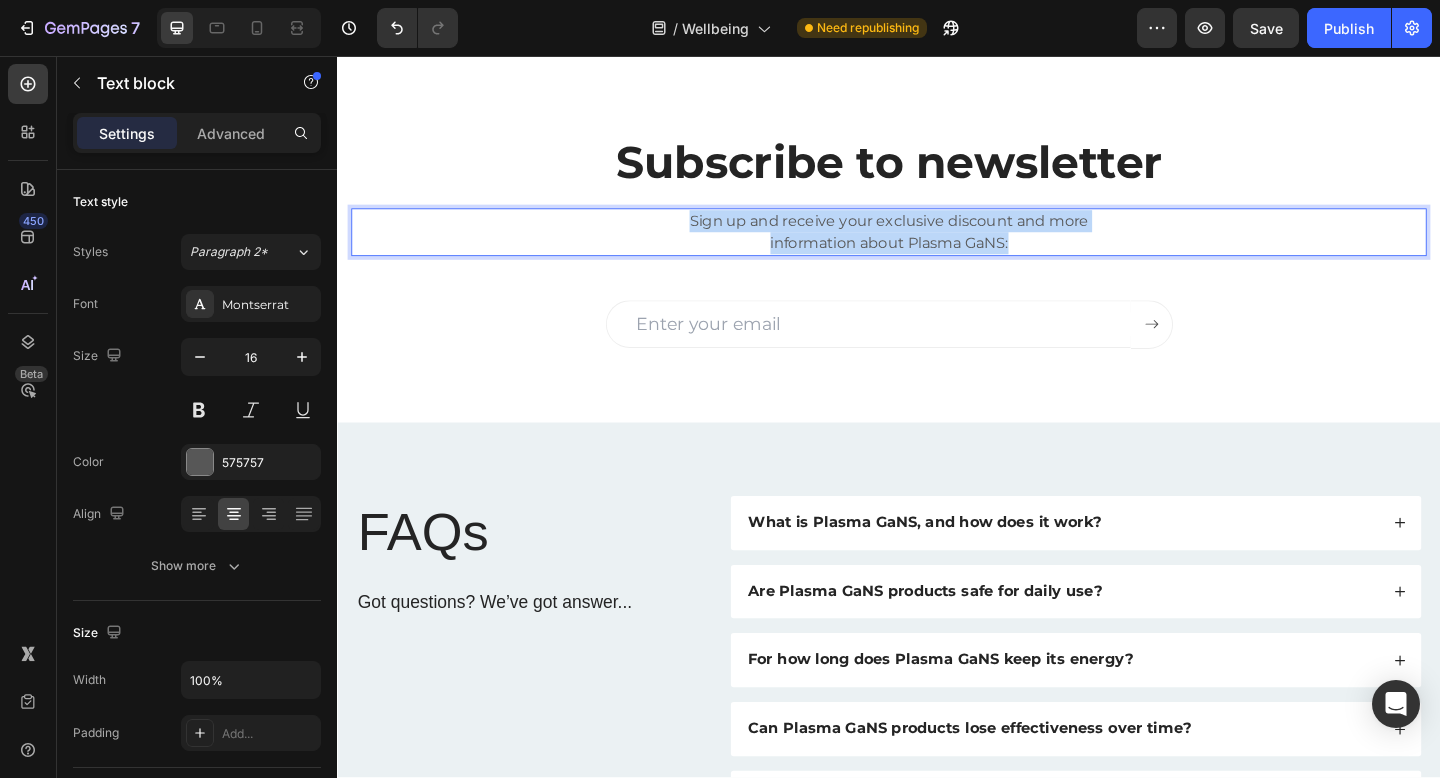 click on "Sign up and receive your exclusive discount and more information about Plasma GaNS:" at bounding box center (937, 248) 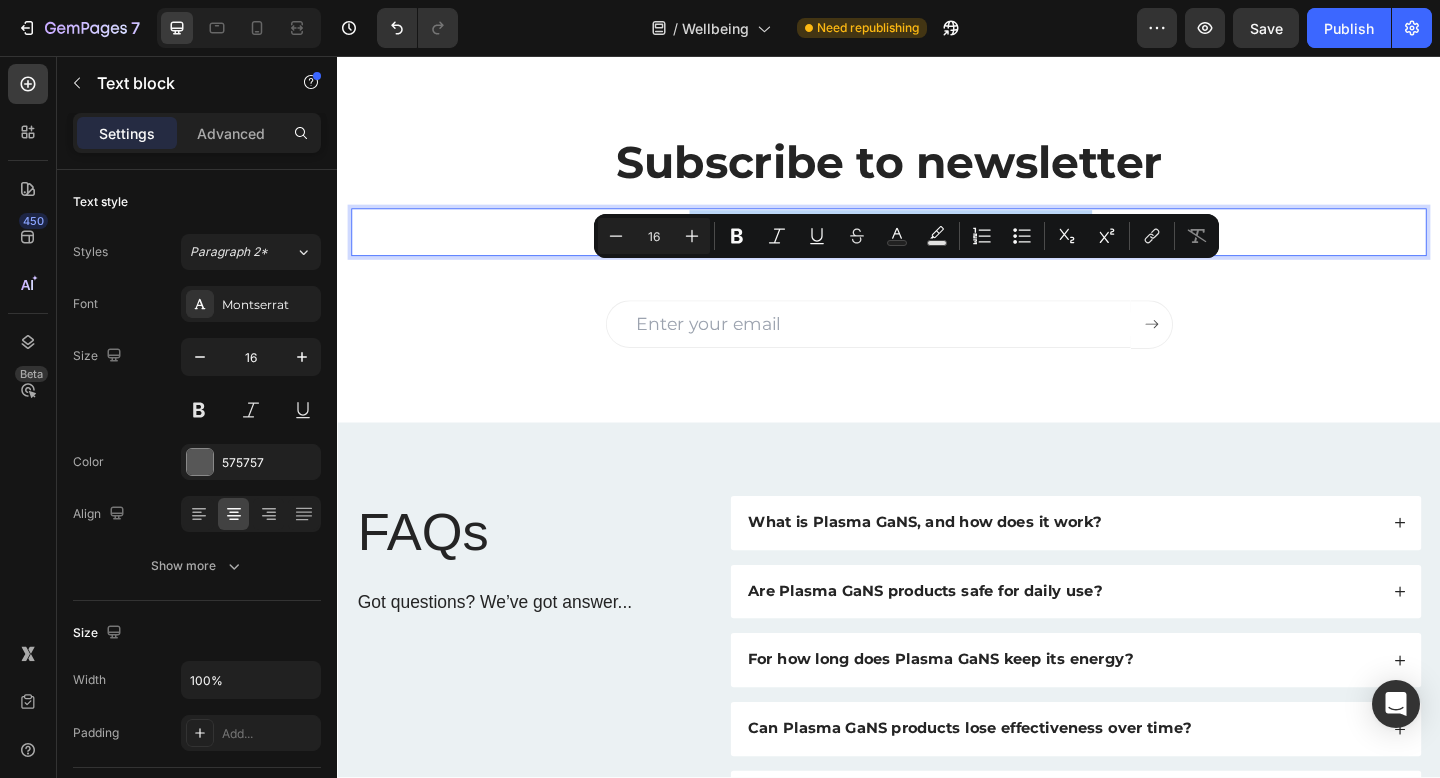 copy on "Sign up and receive your exclusive discount and more information about Plasma GaNS:" 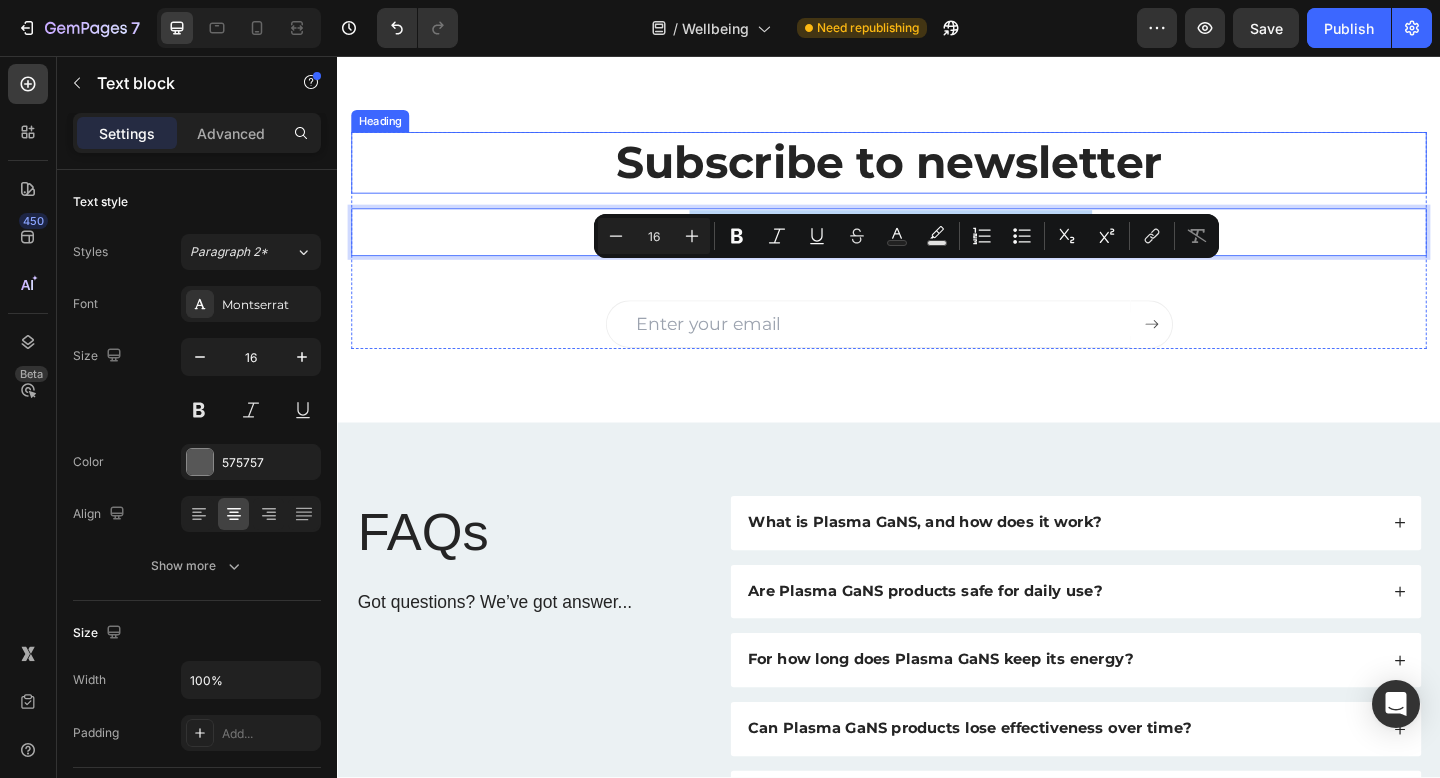 click on "Subscribe to newsletter" at bounding box center (937, 172) 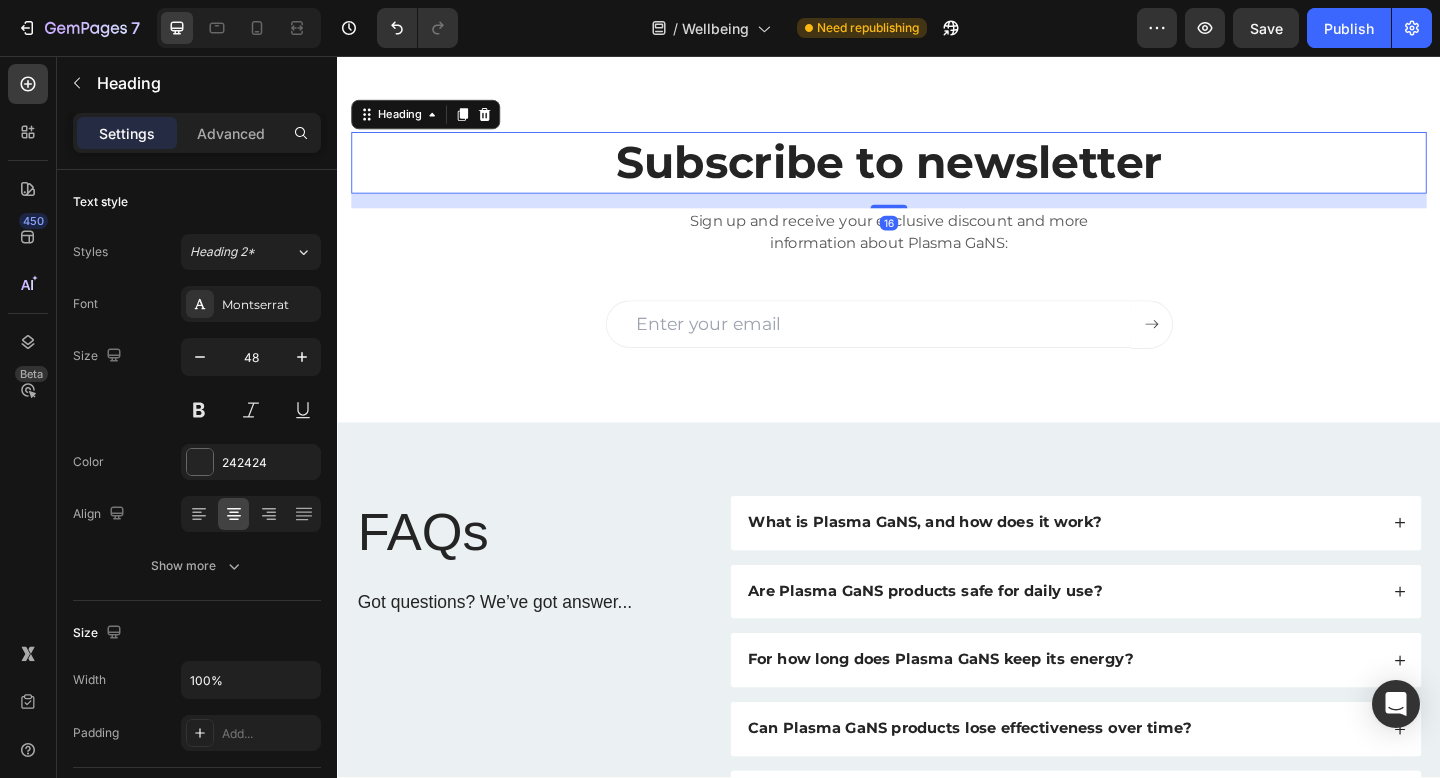 click on "Subscribe to newsletter" at bounding box center [937, 172] 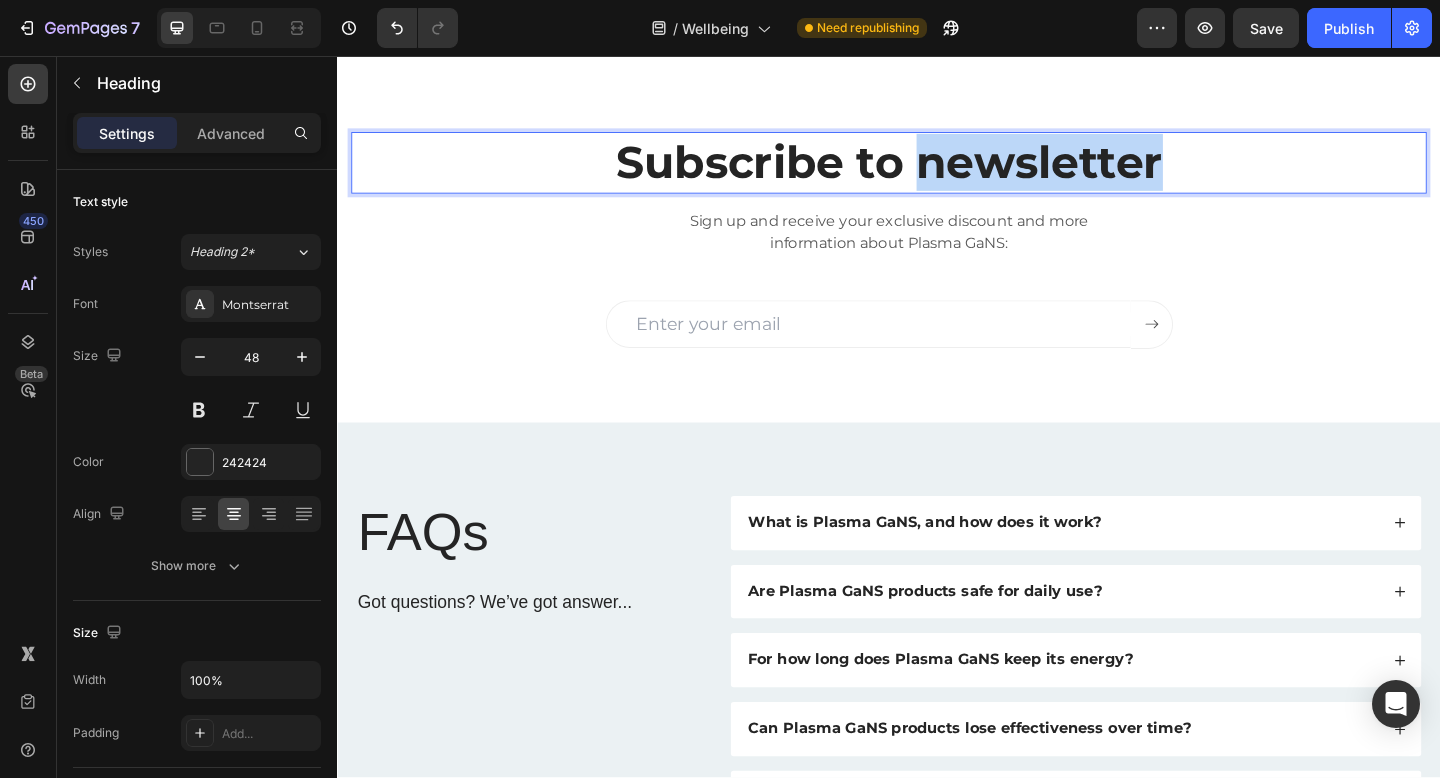 click on "Subscribe to newsletter" at bounding box center [937, 172] 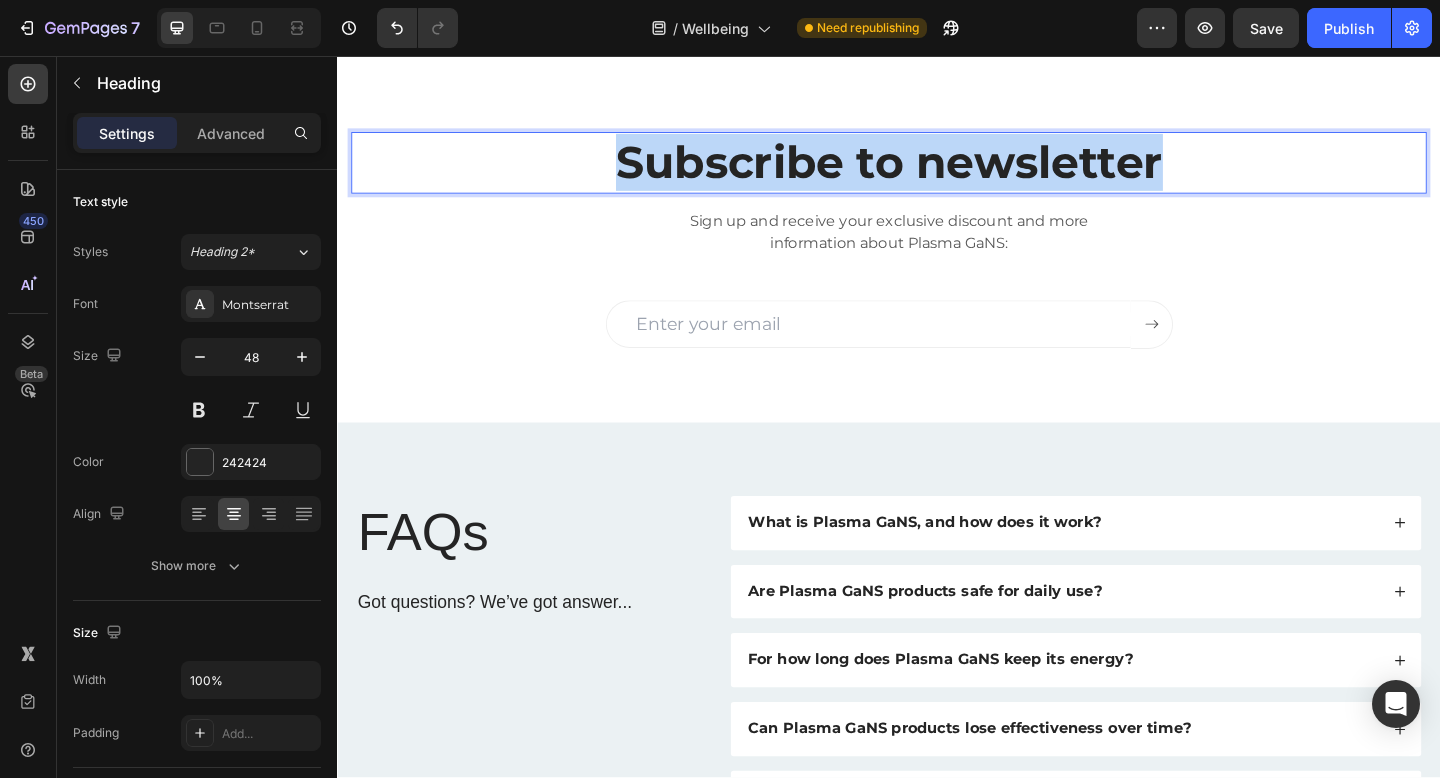 click on "Subscribe to newsletter" at bounding box center [937, 172] 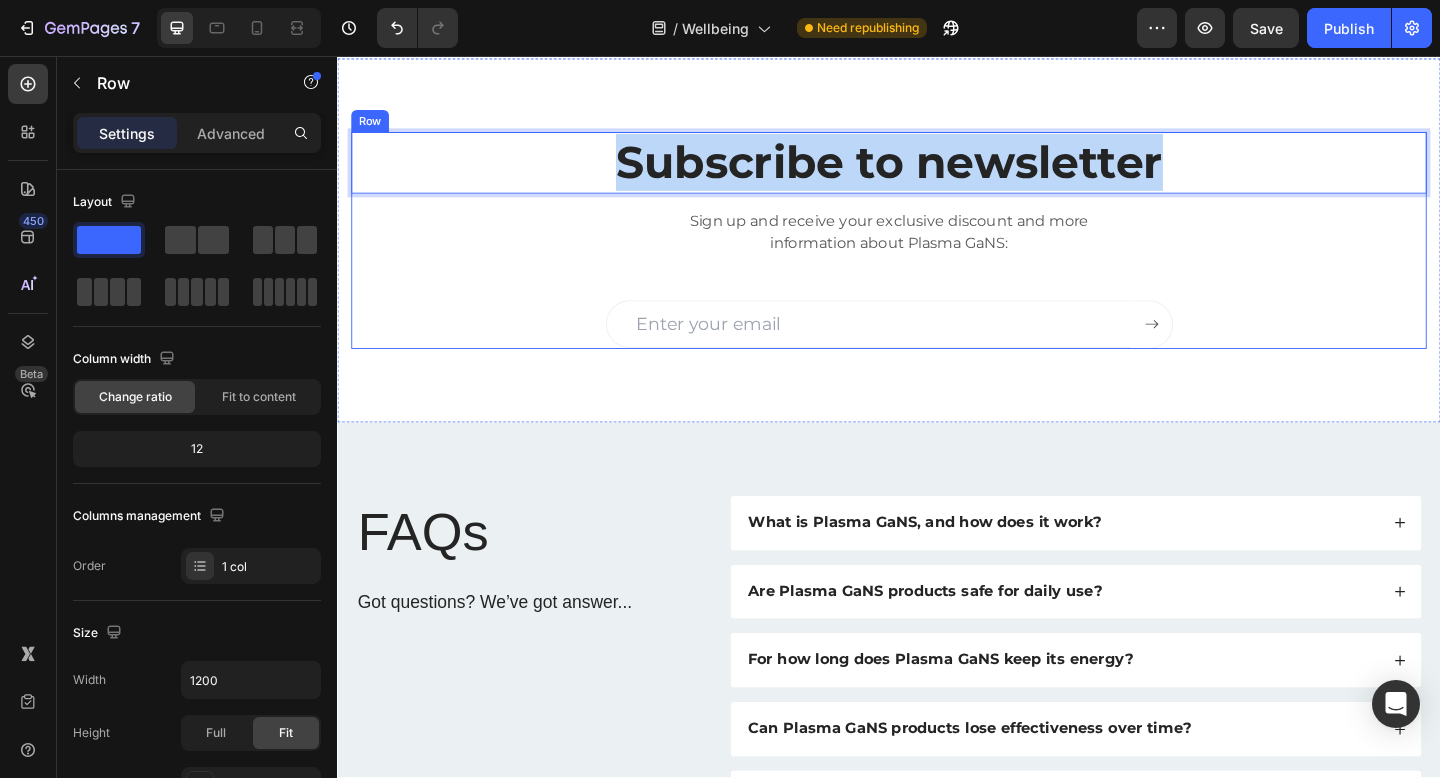 drag, startPoint x: 873, startPoint y: 338, endPoint x: 873, endPoint y: 324, distance: 14 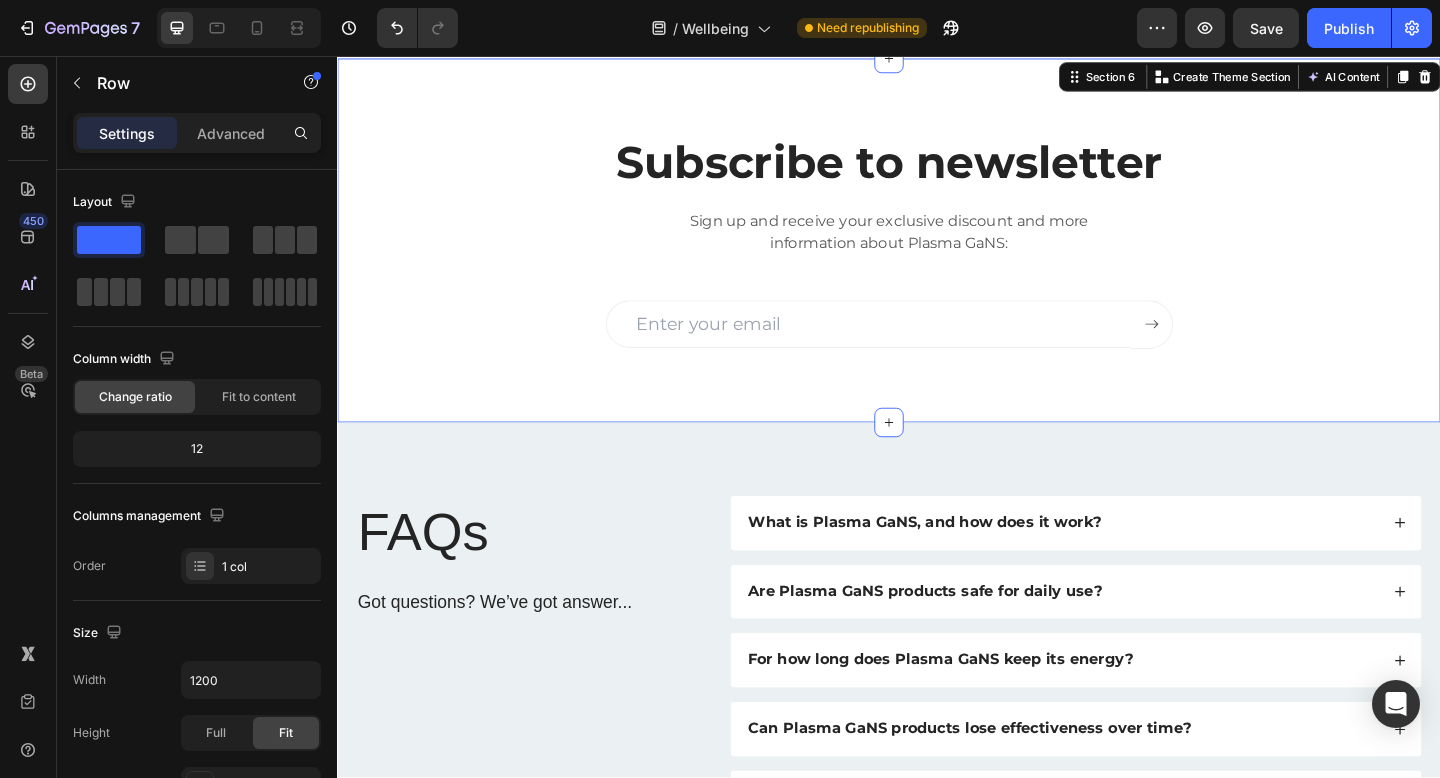 click on "Subscribe to newsletter Heading Sign up and receive your exclusive discount and more information about Plasma GaNS: Text block Email Field
Submit Button Row Newsletter Row Section 6   Create Theme Section AI Content Write with GemAI What would you like to describe here? Tone and Voice Persuasive Product Rose Quartz Water Infusion Tube Show more Generate" at bounding box center [937, 256] 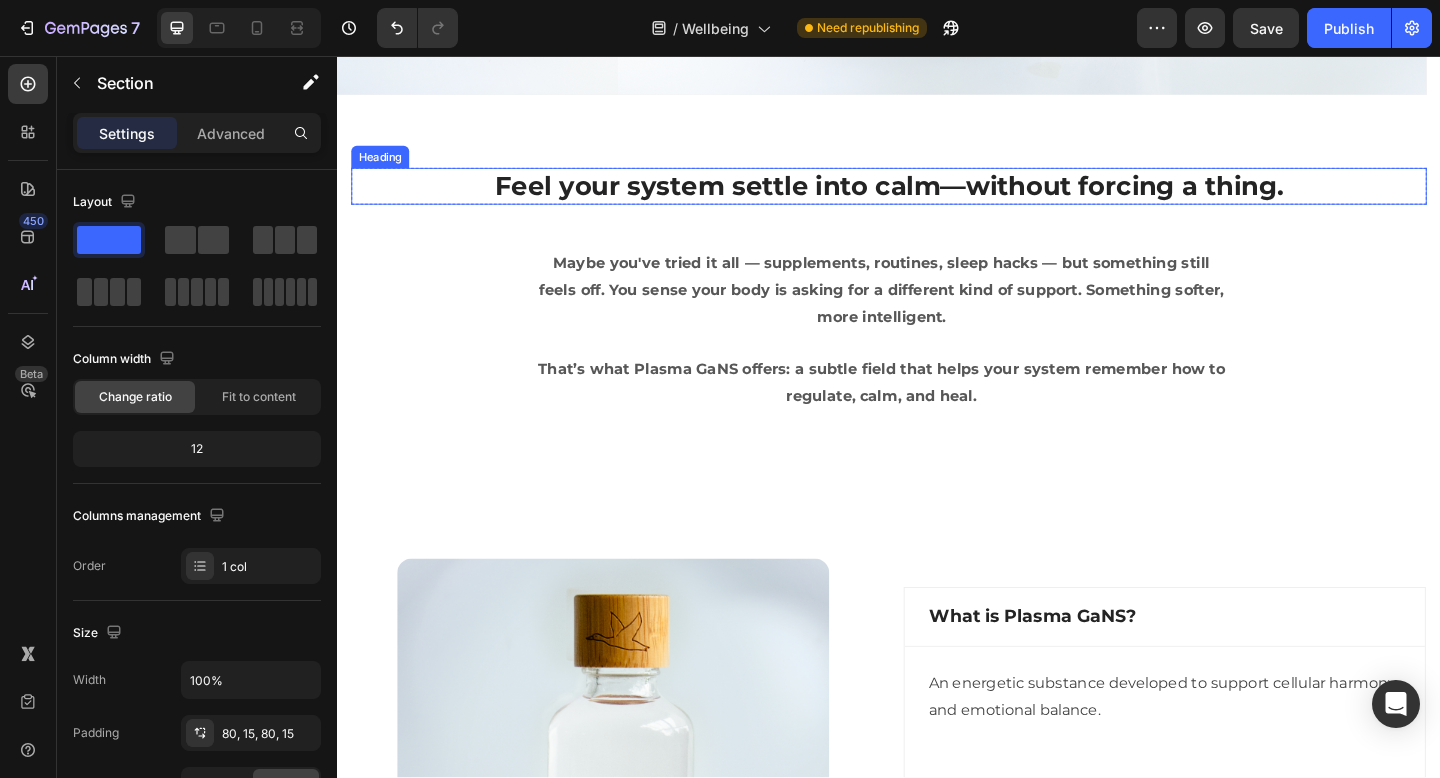 scroll, scrollTop: 0, scrollLeft: 0, axis: both 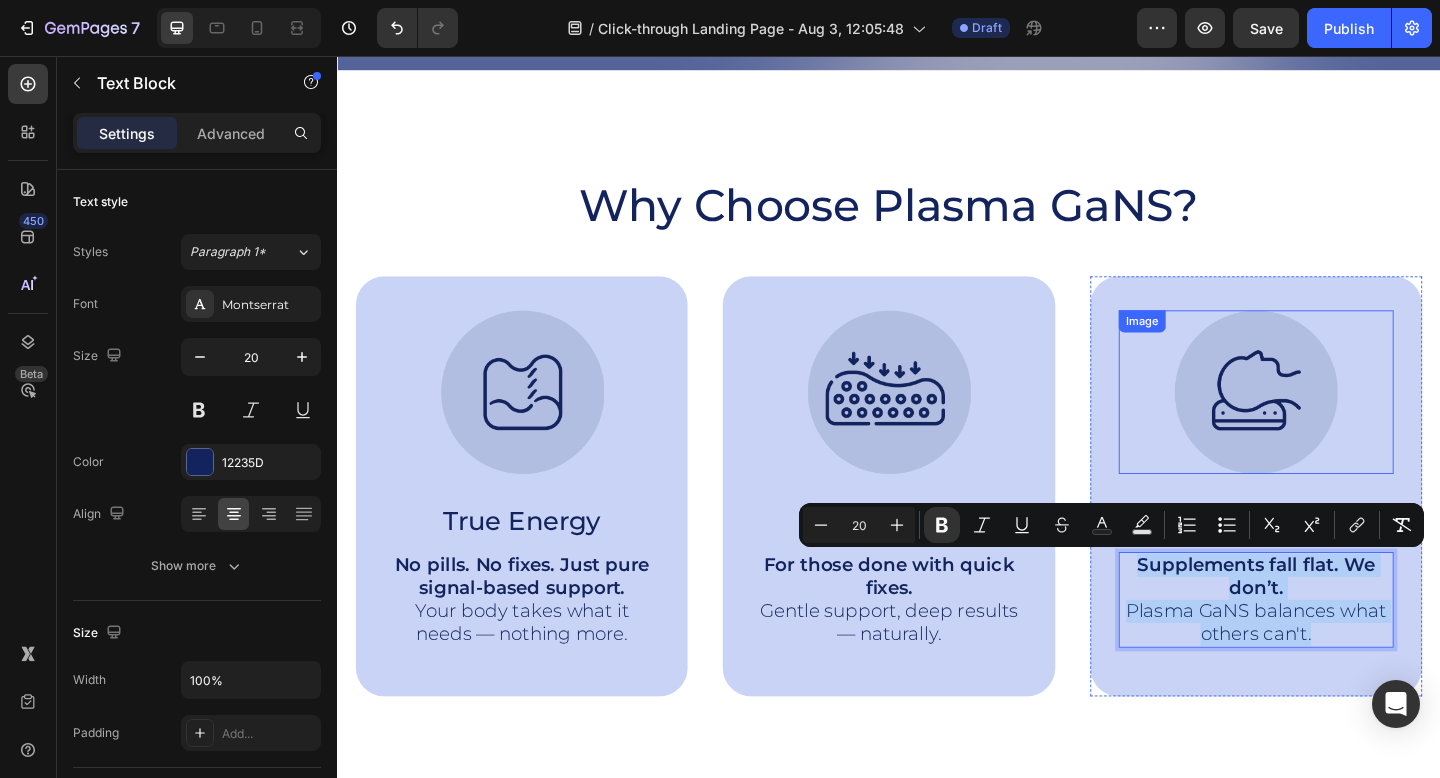 click at bounding box center [1336, 422] 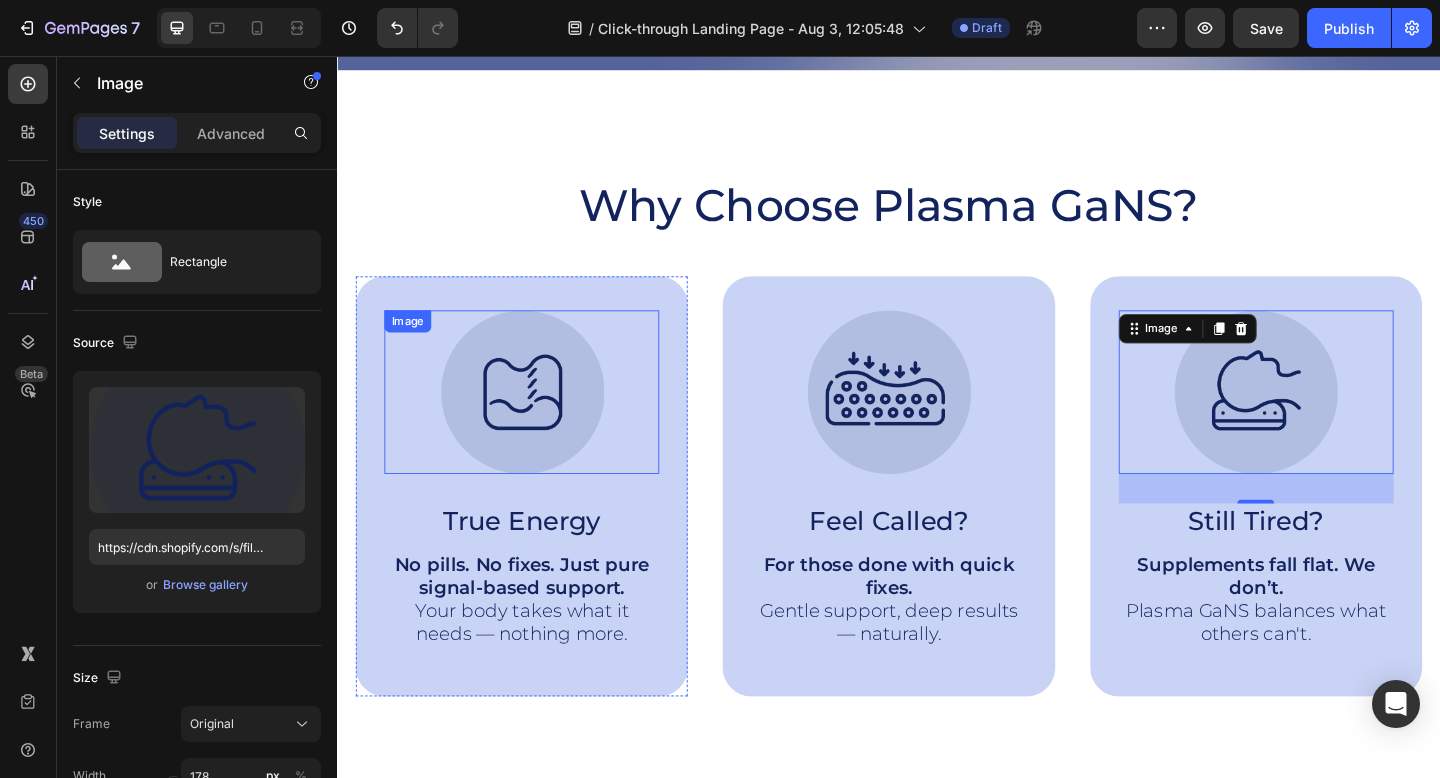 click at bounding box center [538, 422] 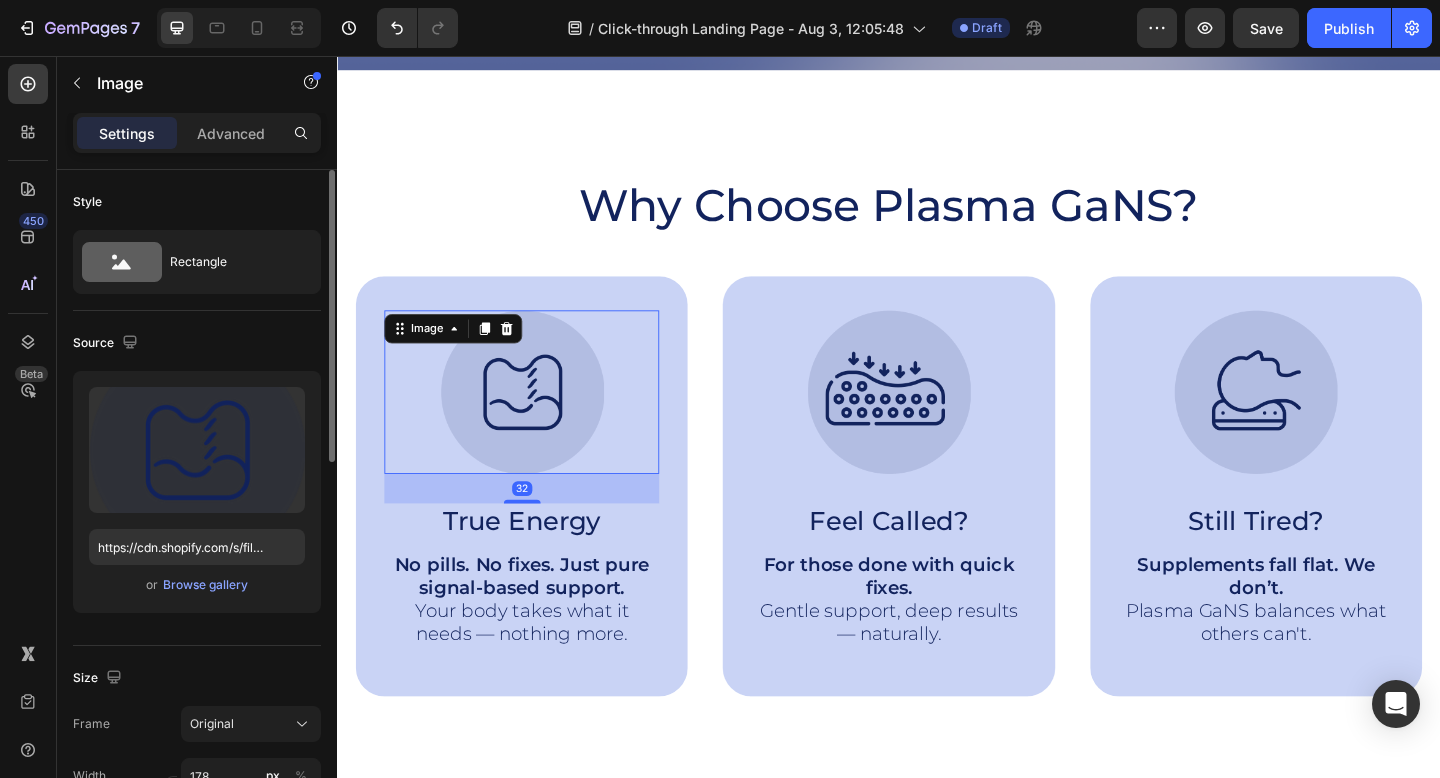 click on "or  Browse gallery" at bounding box center [197, 585] 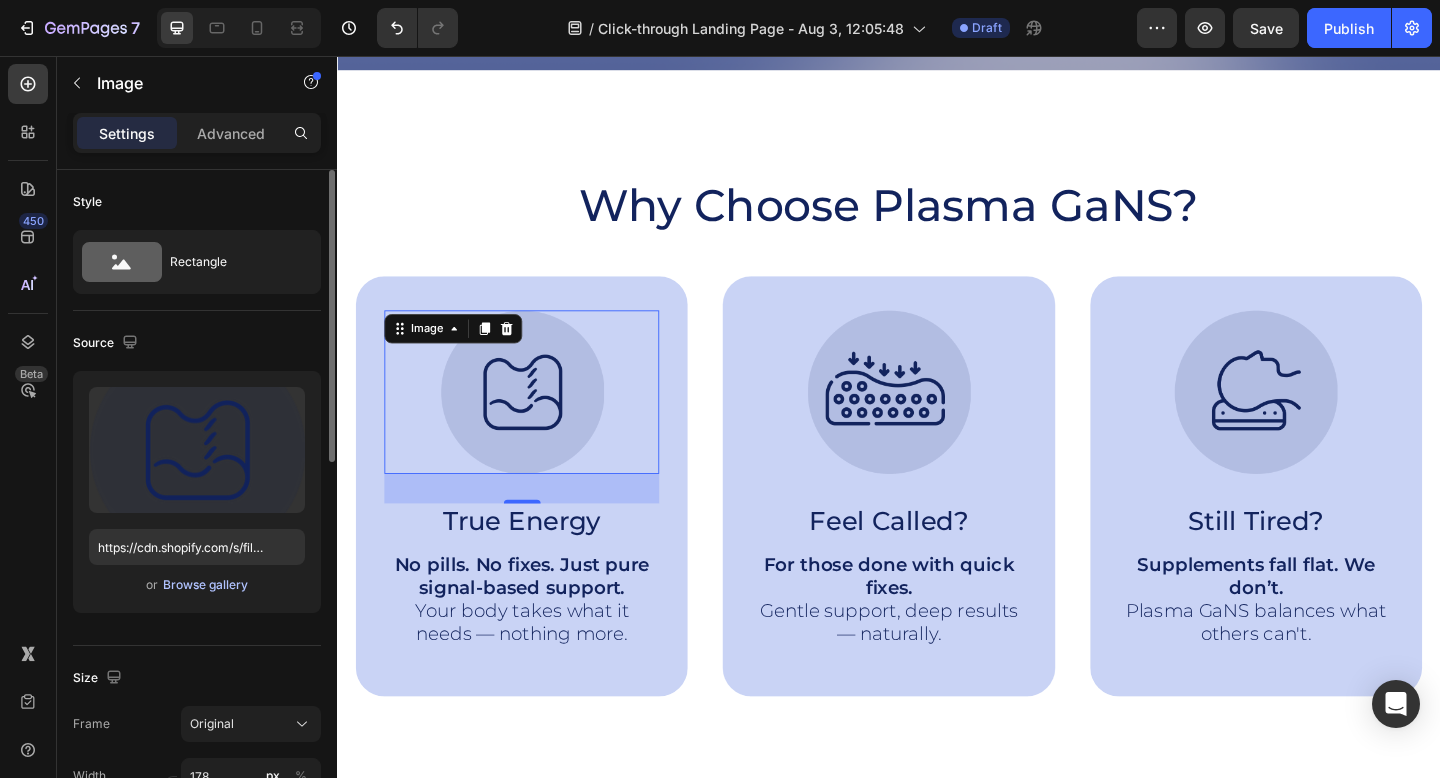 click on "Browse gallery" at bounding box center (205, 585) 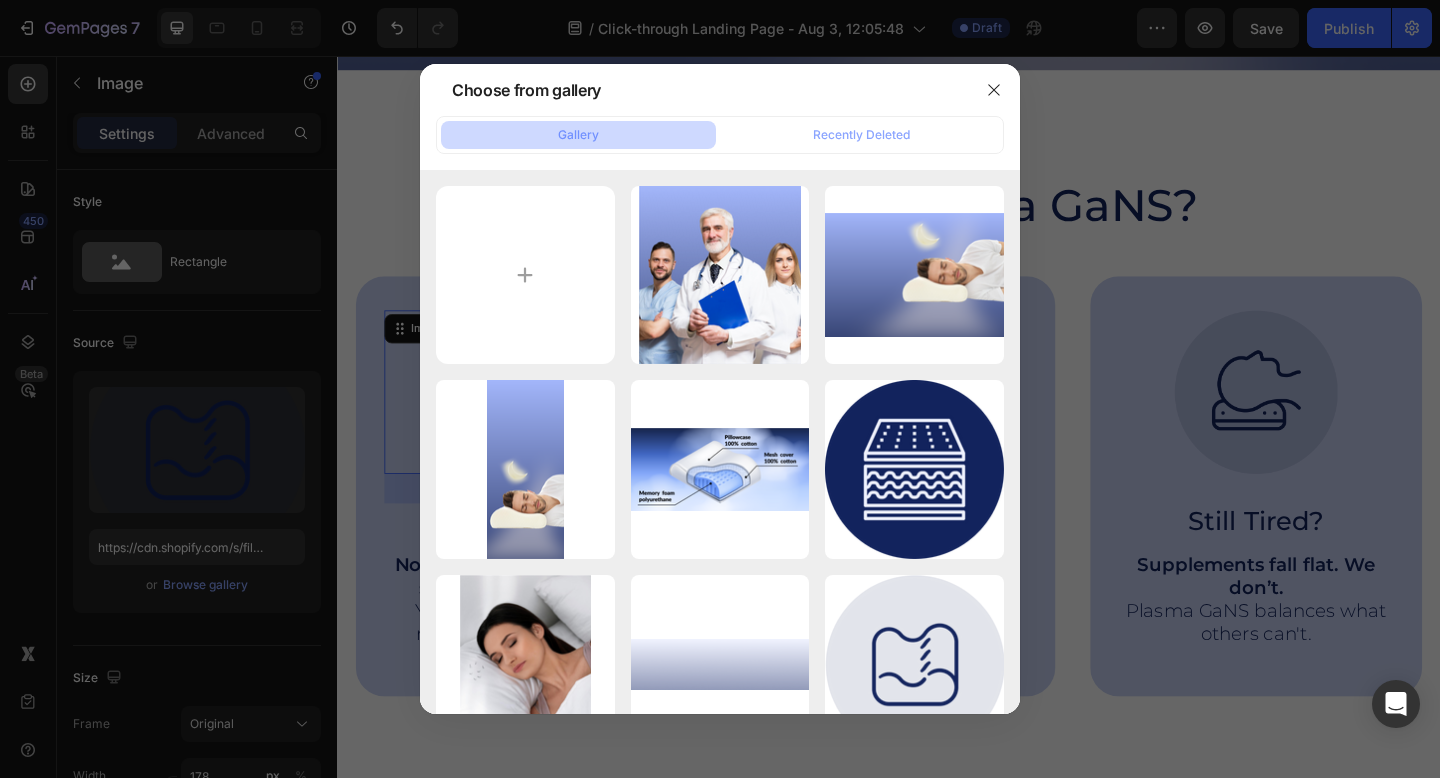 type on "C:\fakepath\logo plasmagans (16).png" 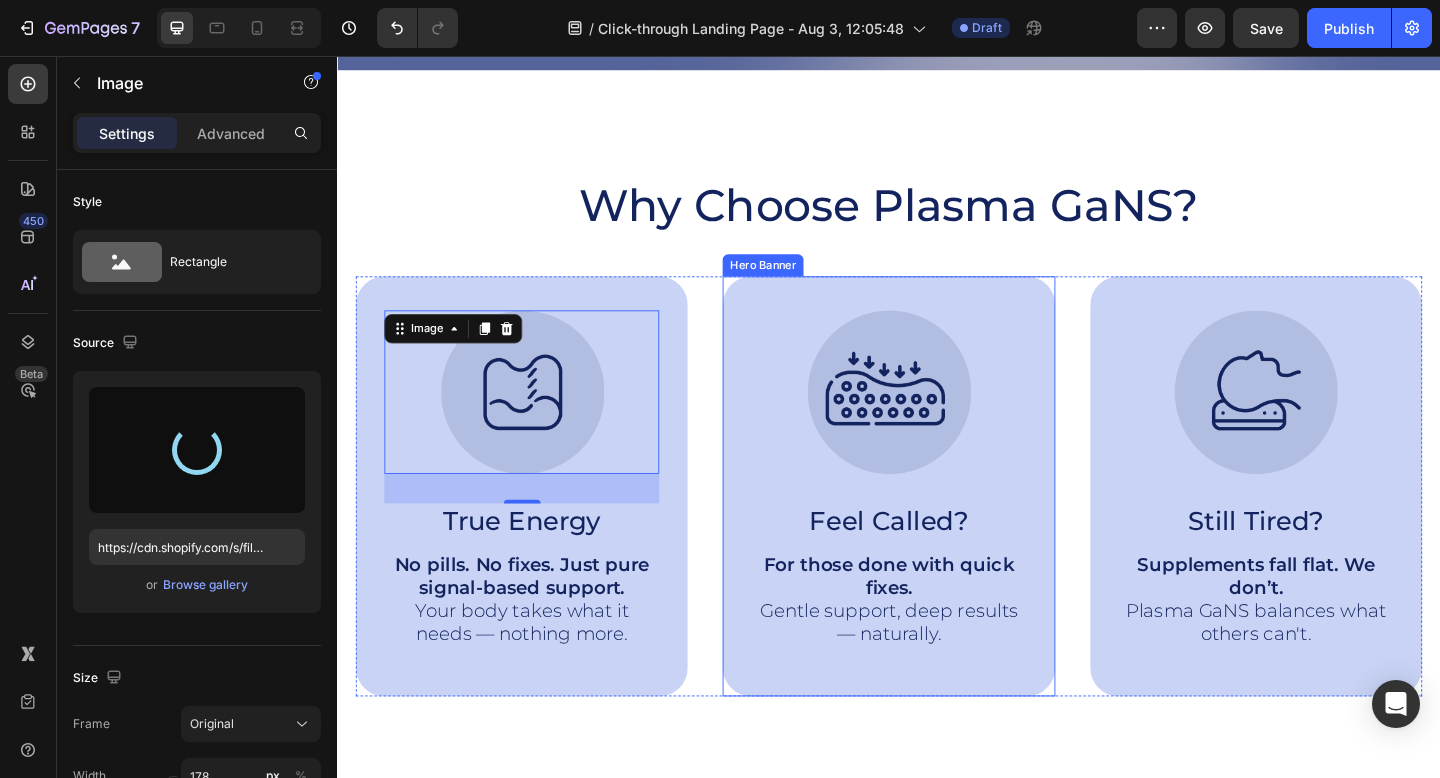 type on "https://cdn.shopify.com/s/files/1/0886/9111/4309/files/gempages_544008840253801310-9d740c7d-9ec8-48dd-ac84-f7abb1fad8f1.png" 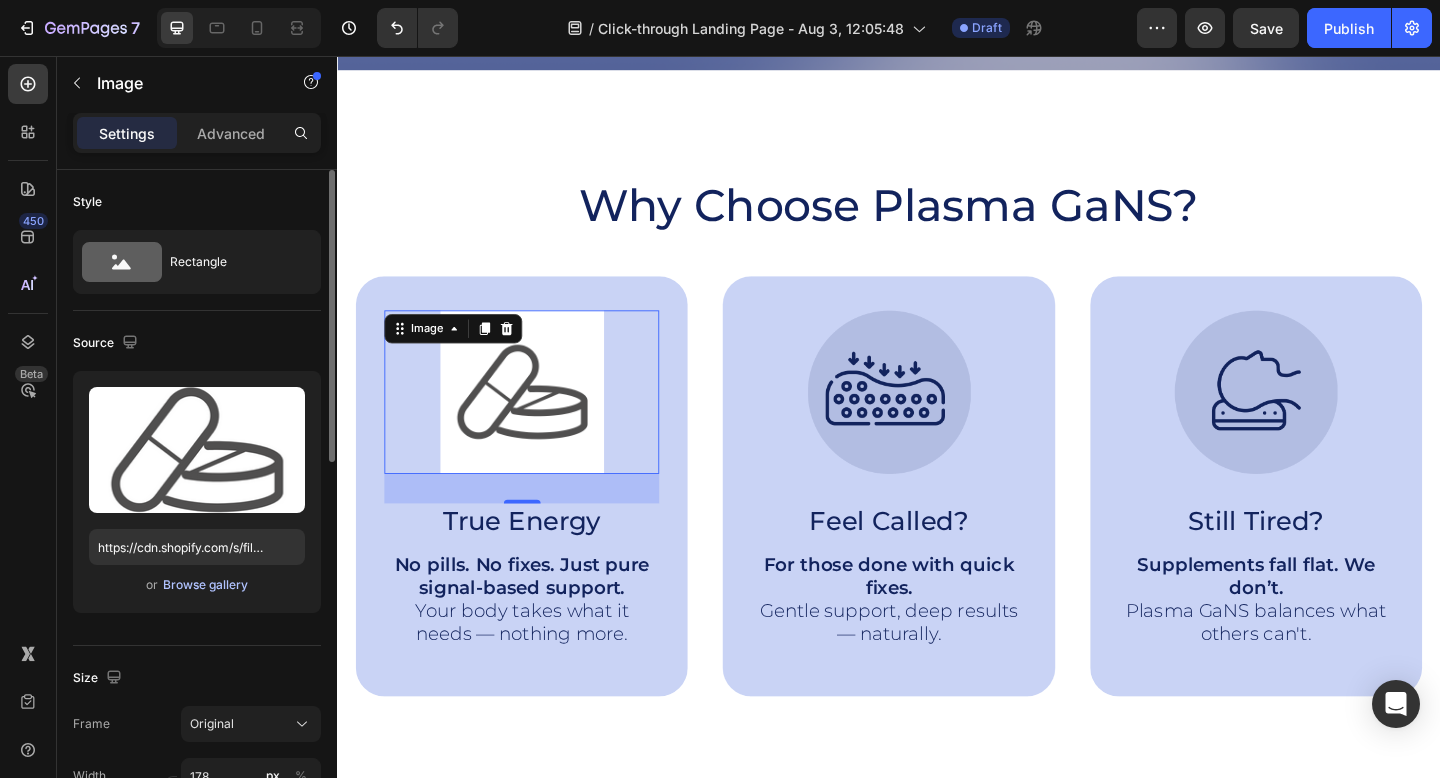 click on "Browse gallery" at bounding box center (205, 585) 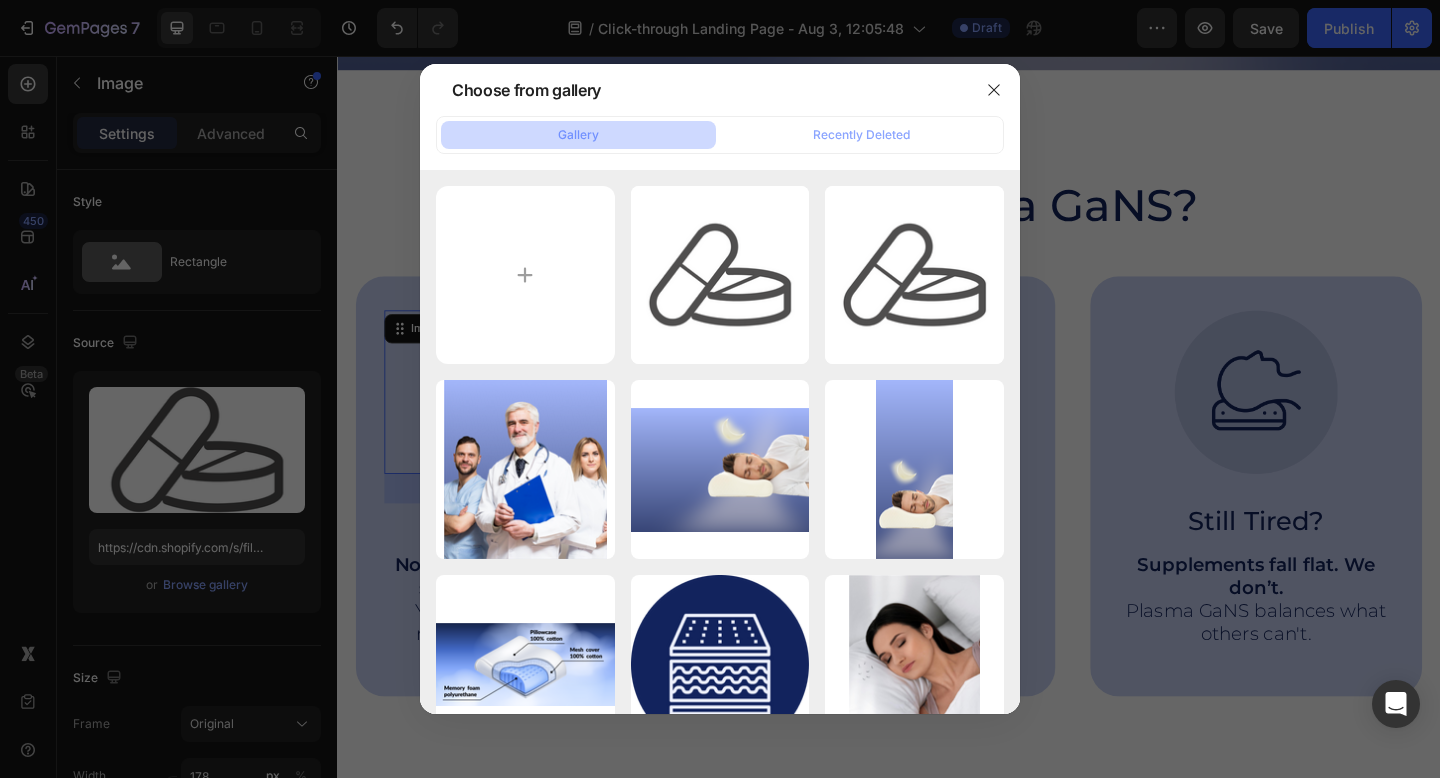 type on "C:\fakepath\logo plasmagans (17).png" 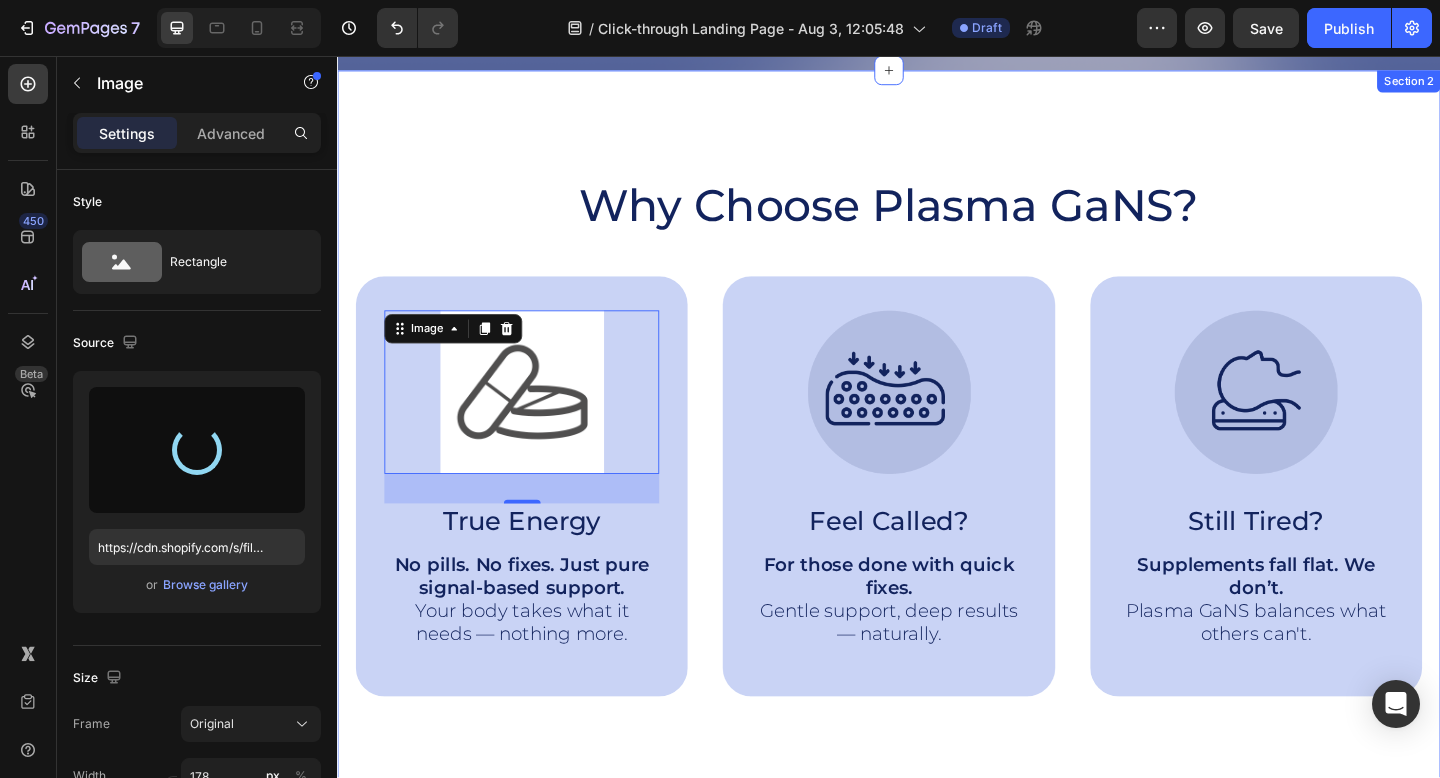 type on "https://cdn.shopify.com/s/files/1/0886/9111/4309/files/gempages_544008840253801310-52a10d09-d5ea-4ecf-be24-308f995ad53e.png" 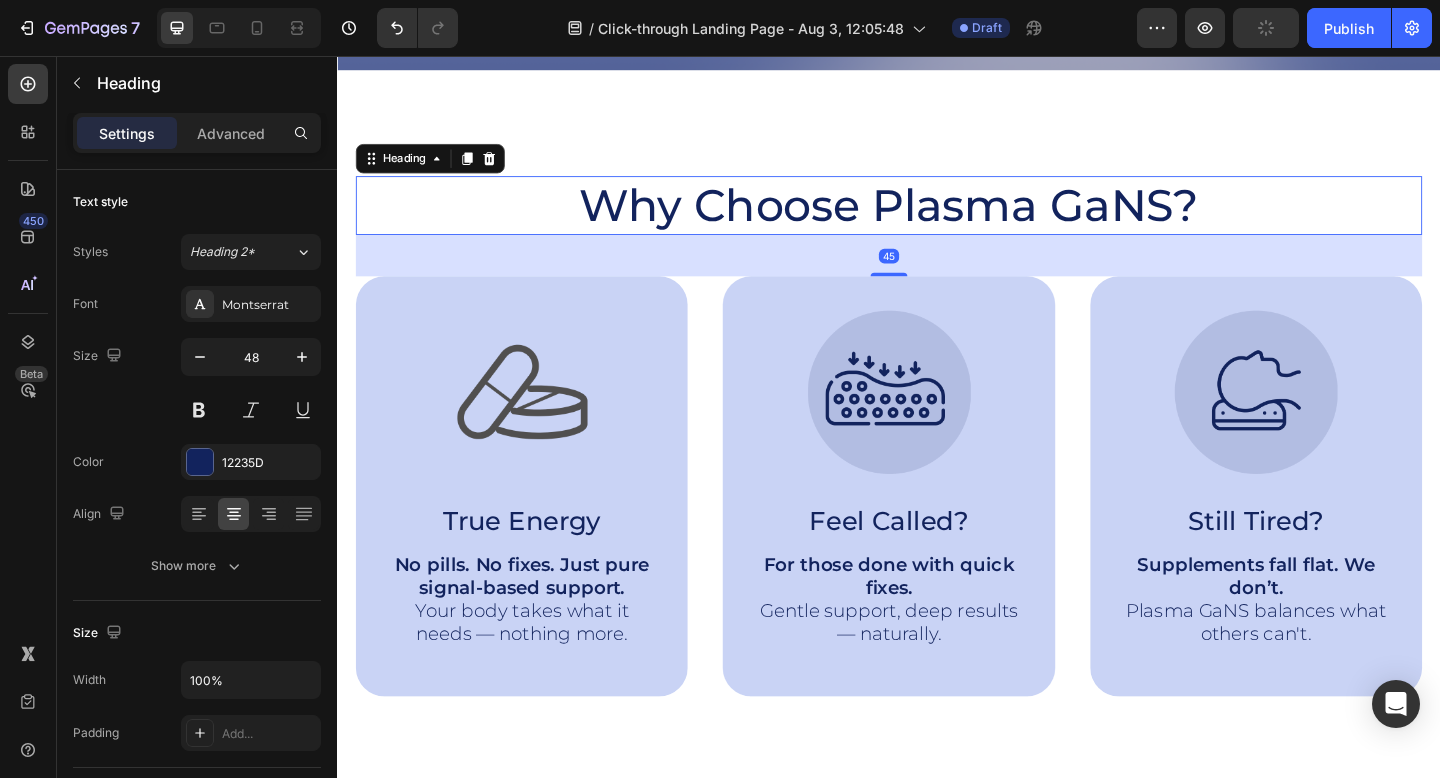 click on "Why Choose Plasma GaNS?" at bounding box center [937, 219] 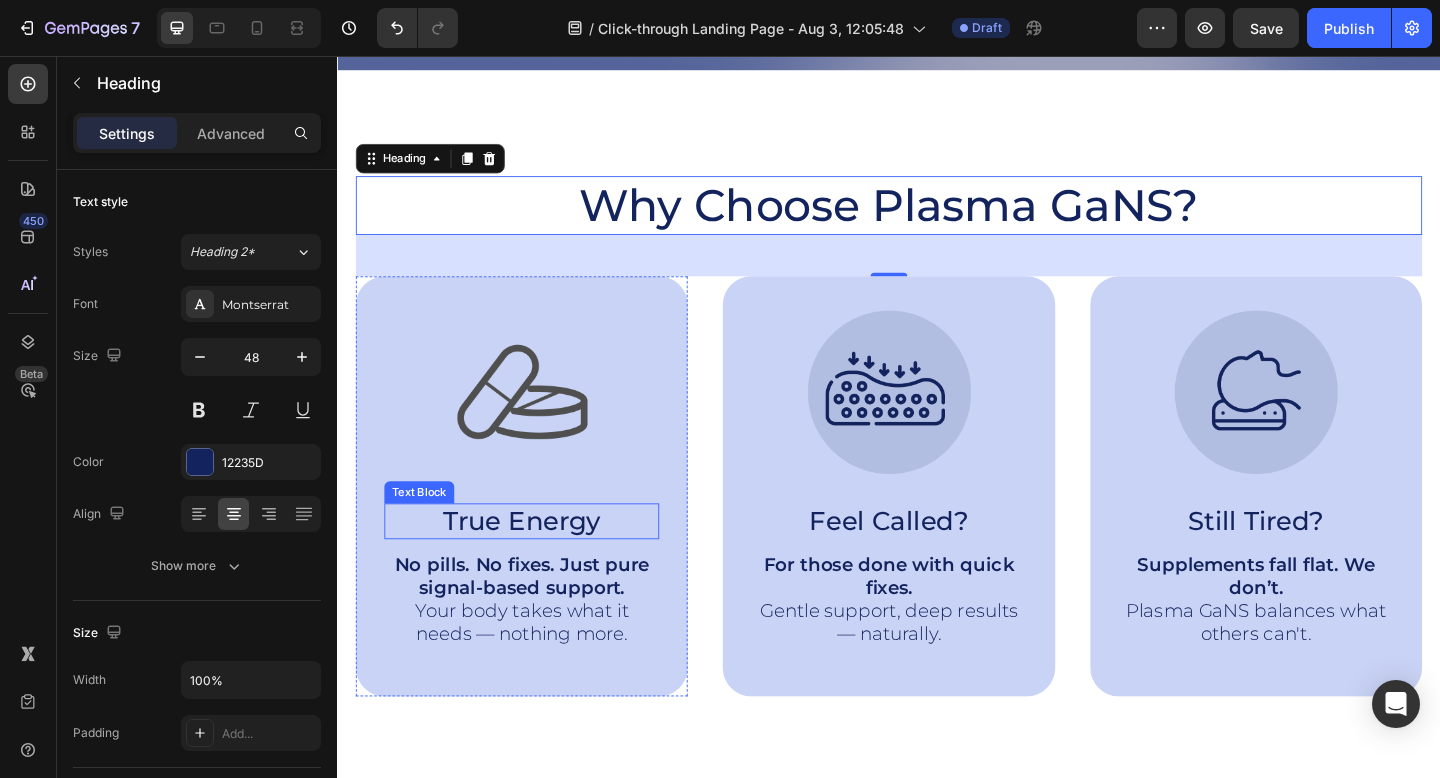 click on "True Energy" at bounding box center (537, 562) 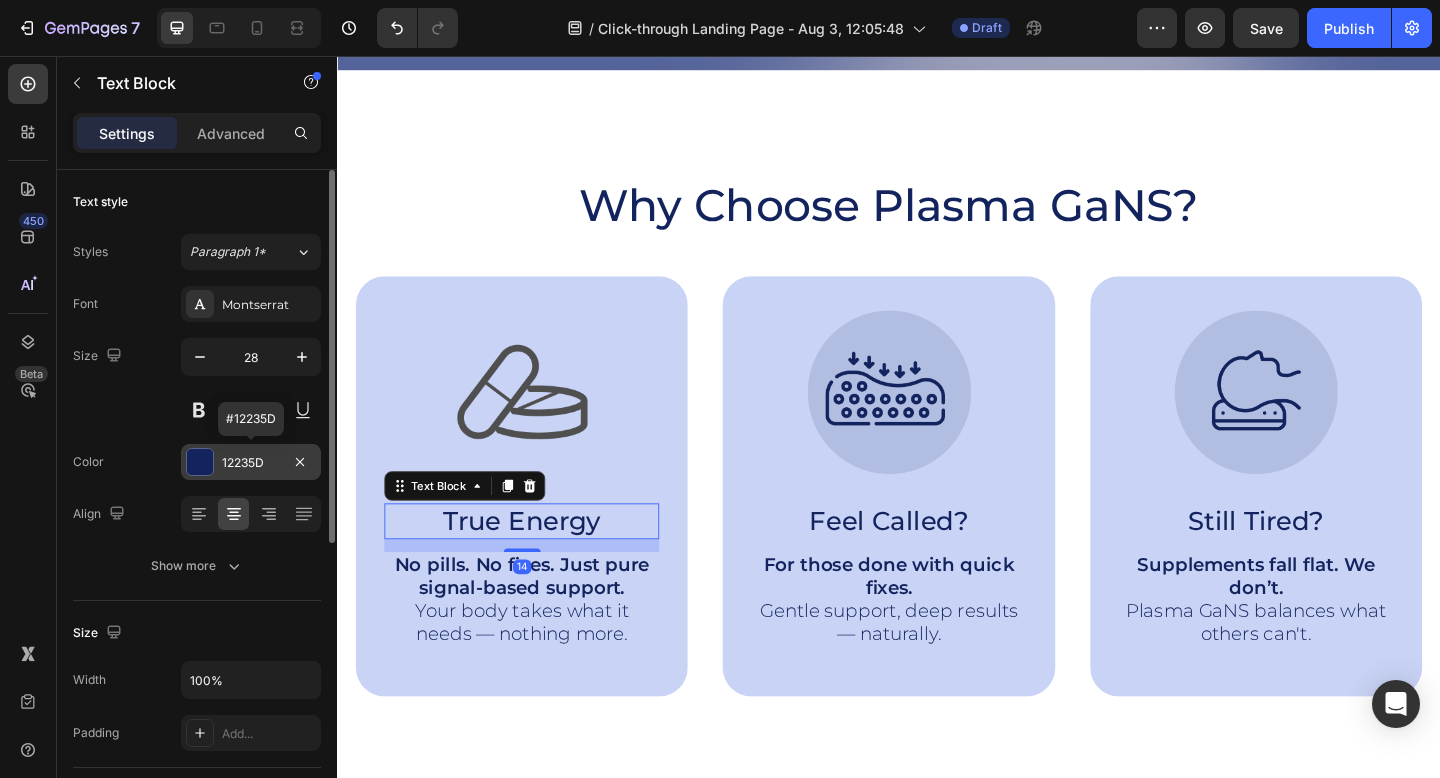 click on "12235D" at bounding box center (251, 462) 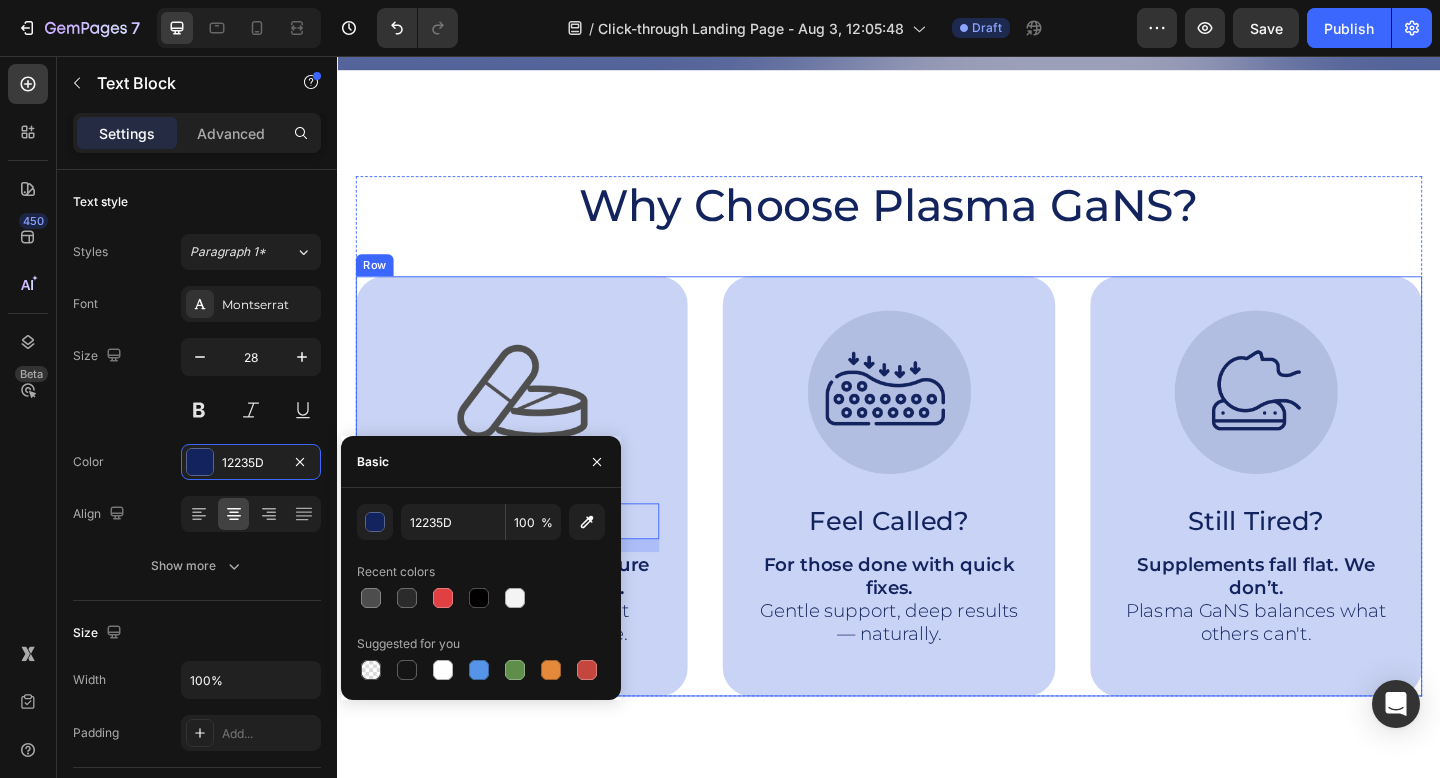 click on "Image True Energy Text Block   14 No pills. No fixes. Just pure signal-based support. Your body takes what it needs — nothing more. Text Block Hero Banner Image Feel Called? Text Block For those done with quick fixes. Gentle support, deep results — naturally. Text Block Hero Banner Image Still Tired? Text Block Supplements fall flat. We don’t. Plasma GaNS balances what others can't. Text Block Hero Banner Row" at bounding box center [937, 524] 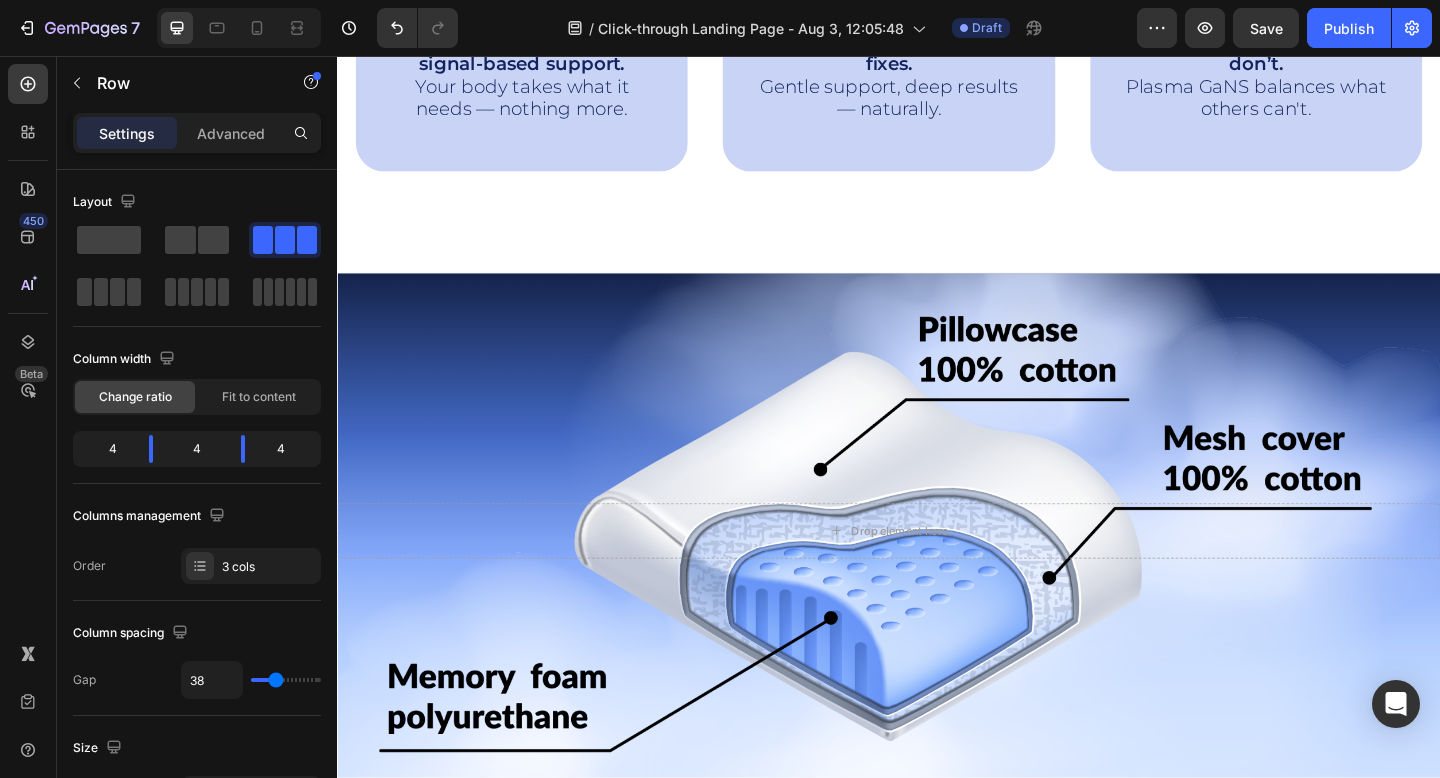 scroll, scrollTop: 999, scrollLeft: 0, axis: vertical 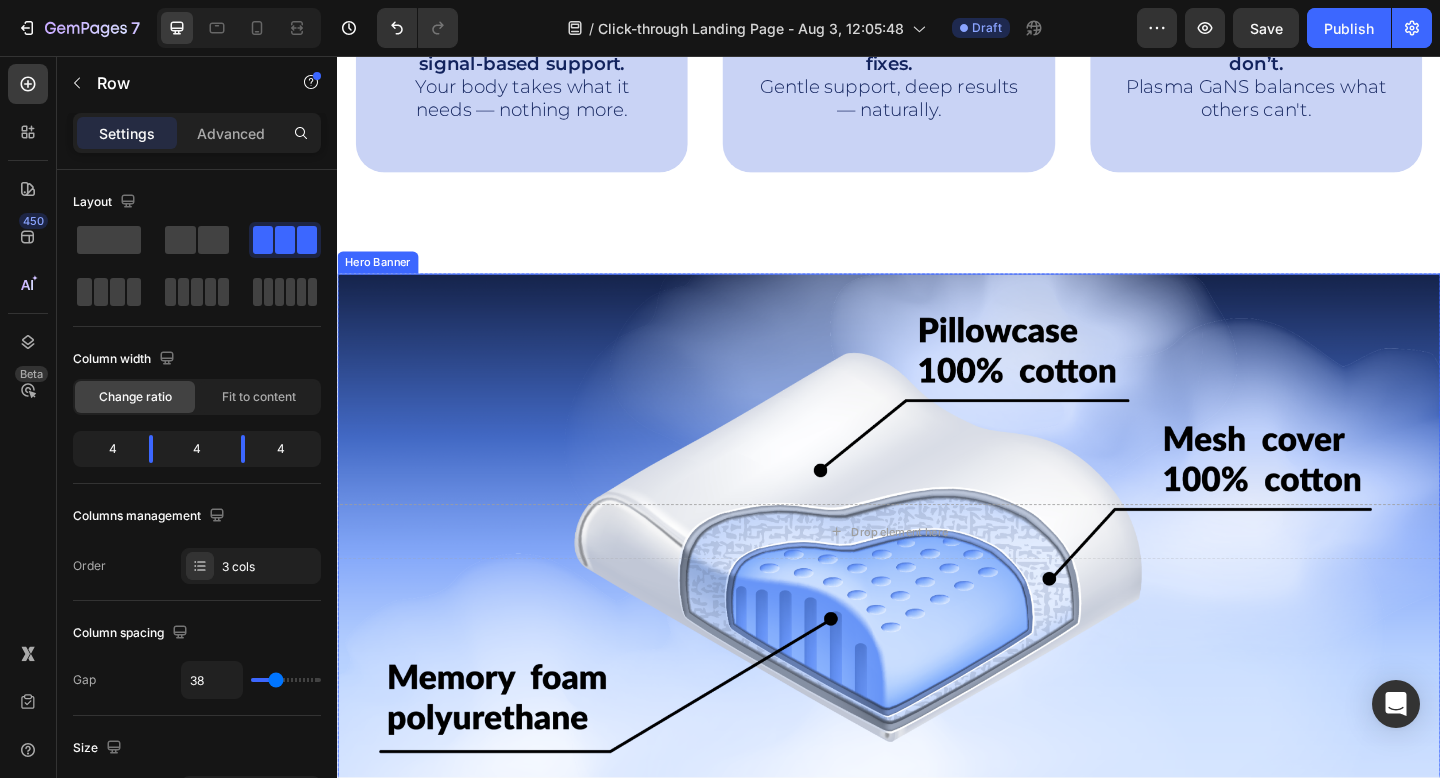 click at bounding box center (937, 573) 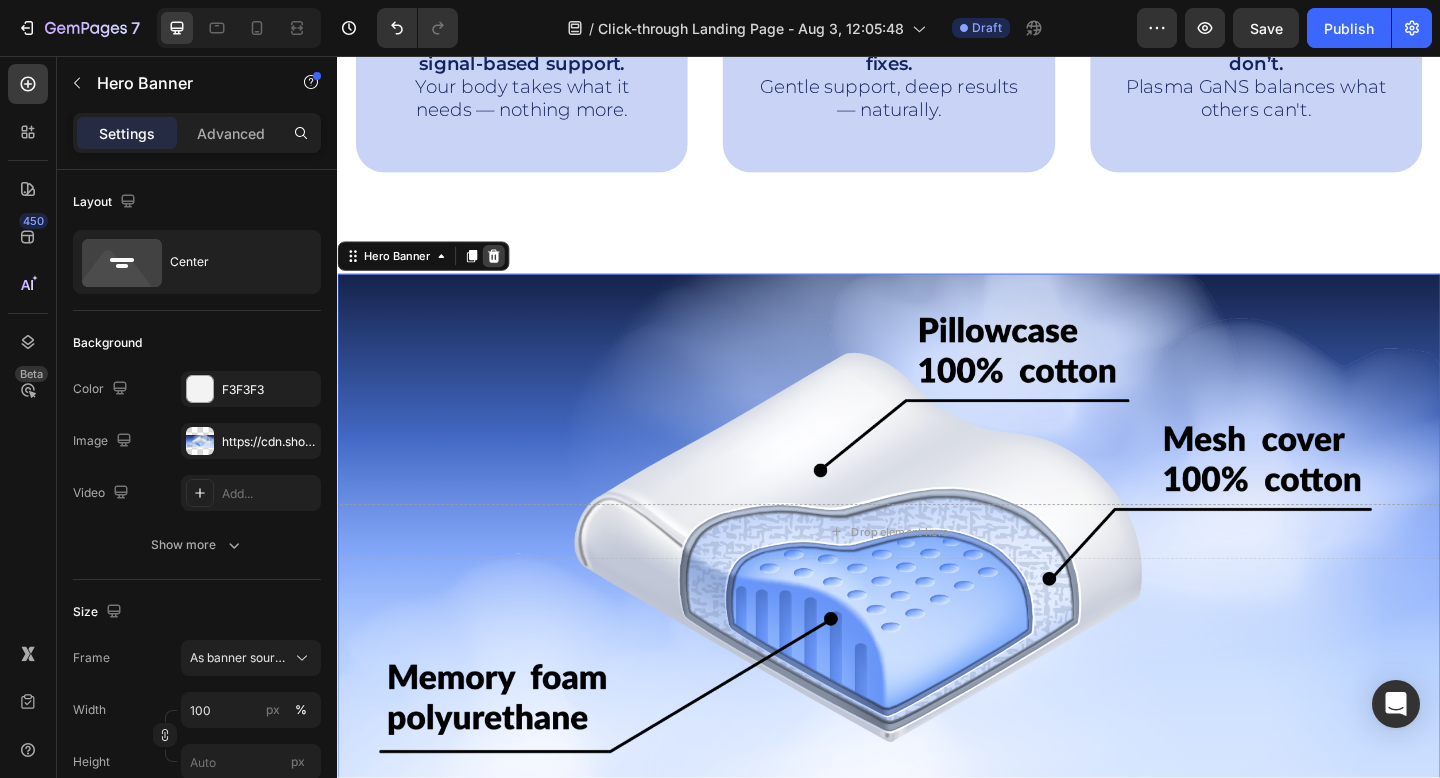 click 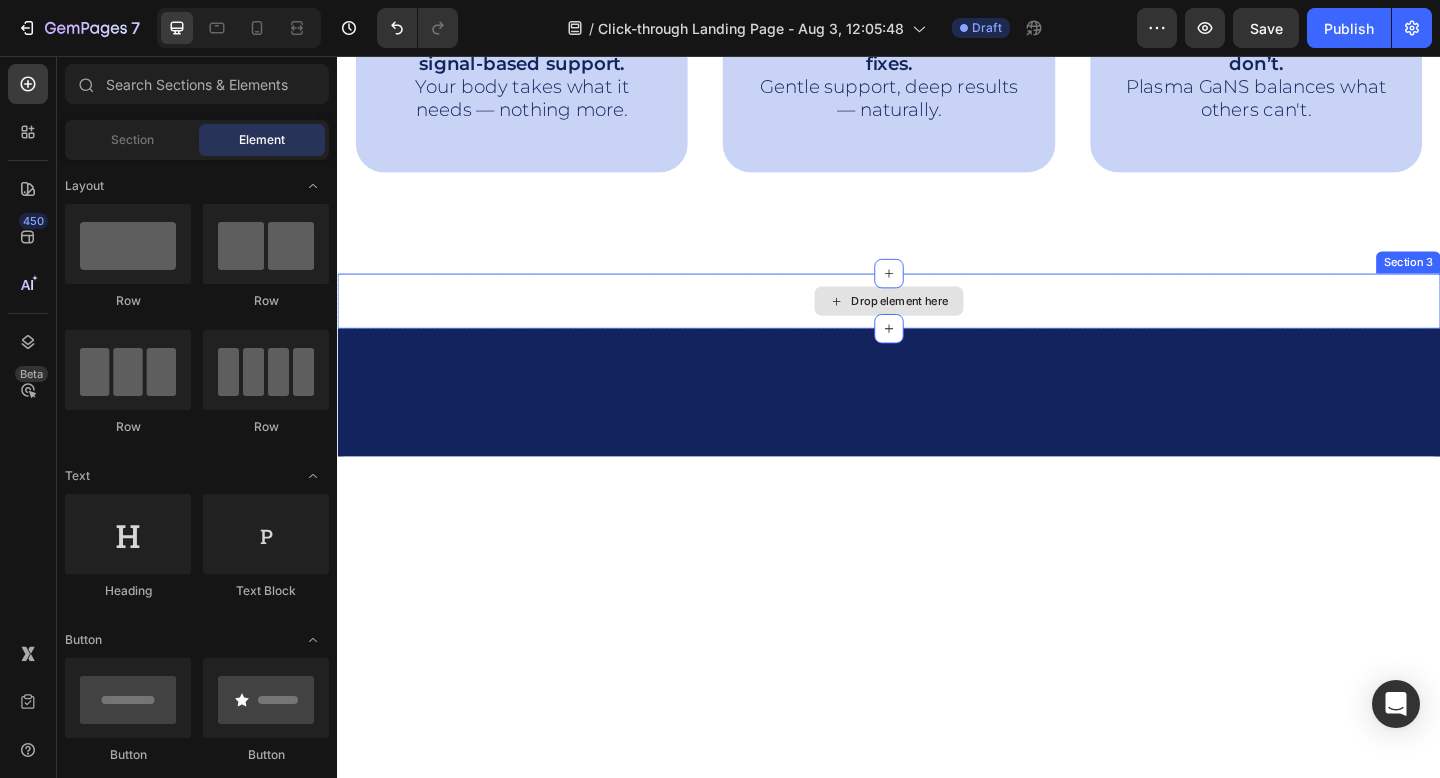 click on "Drop element here" at bounding box center (937, 323) 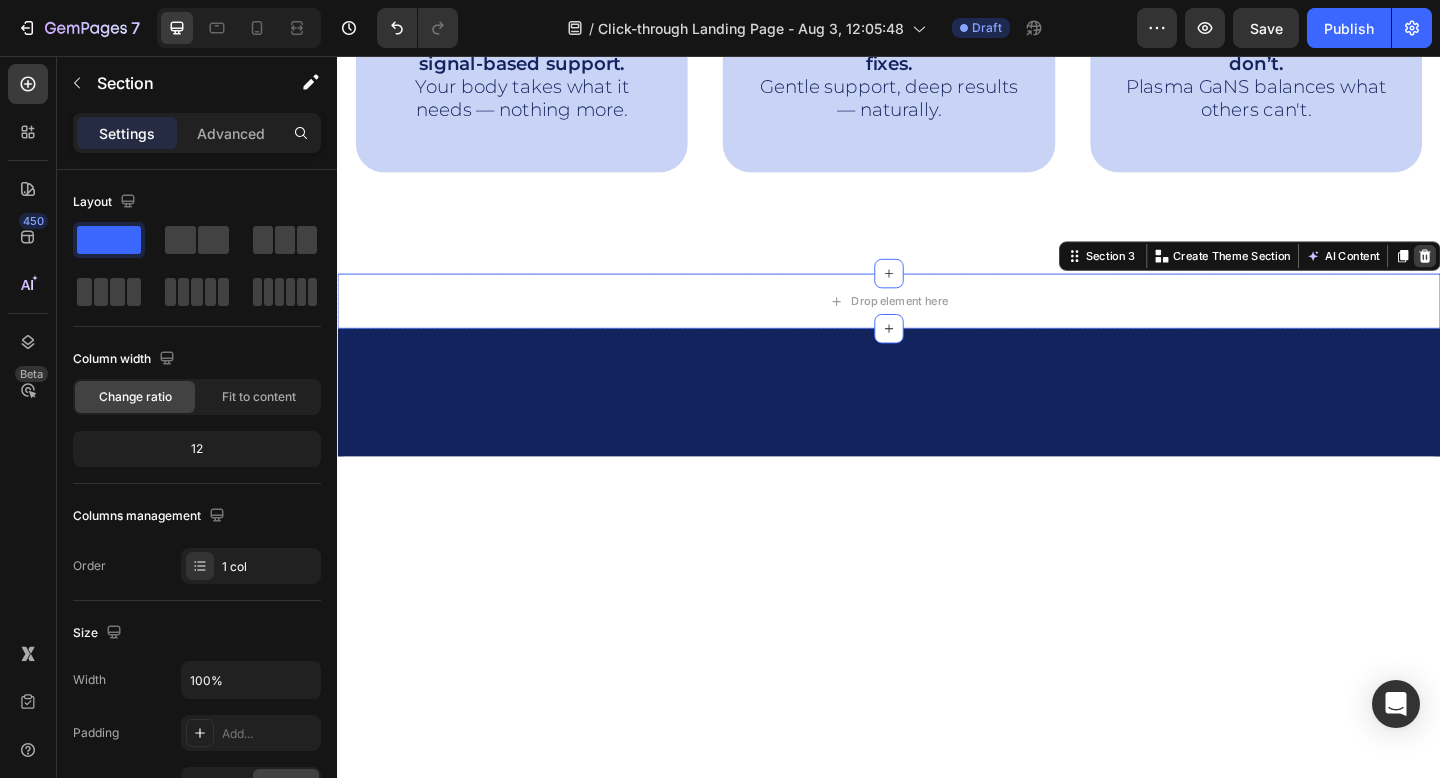 click 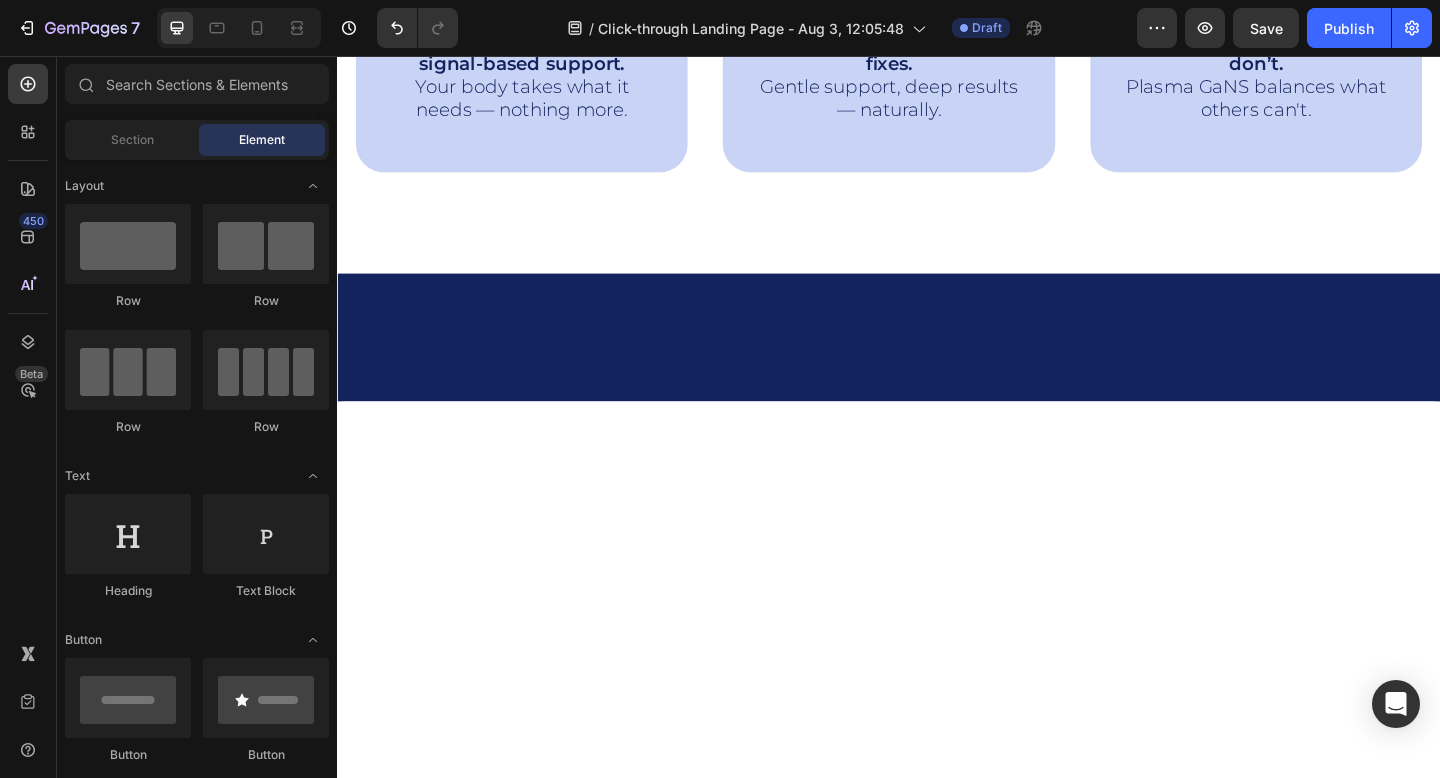 click at bounding box center (937, 362) 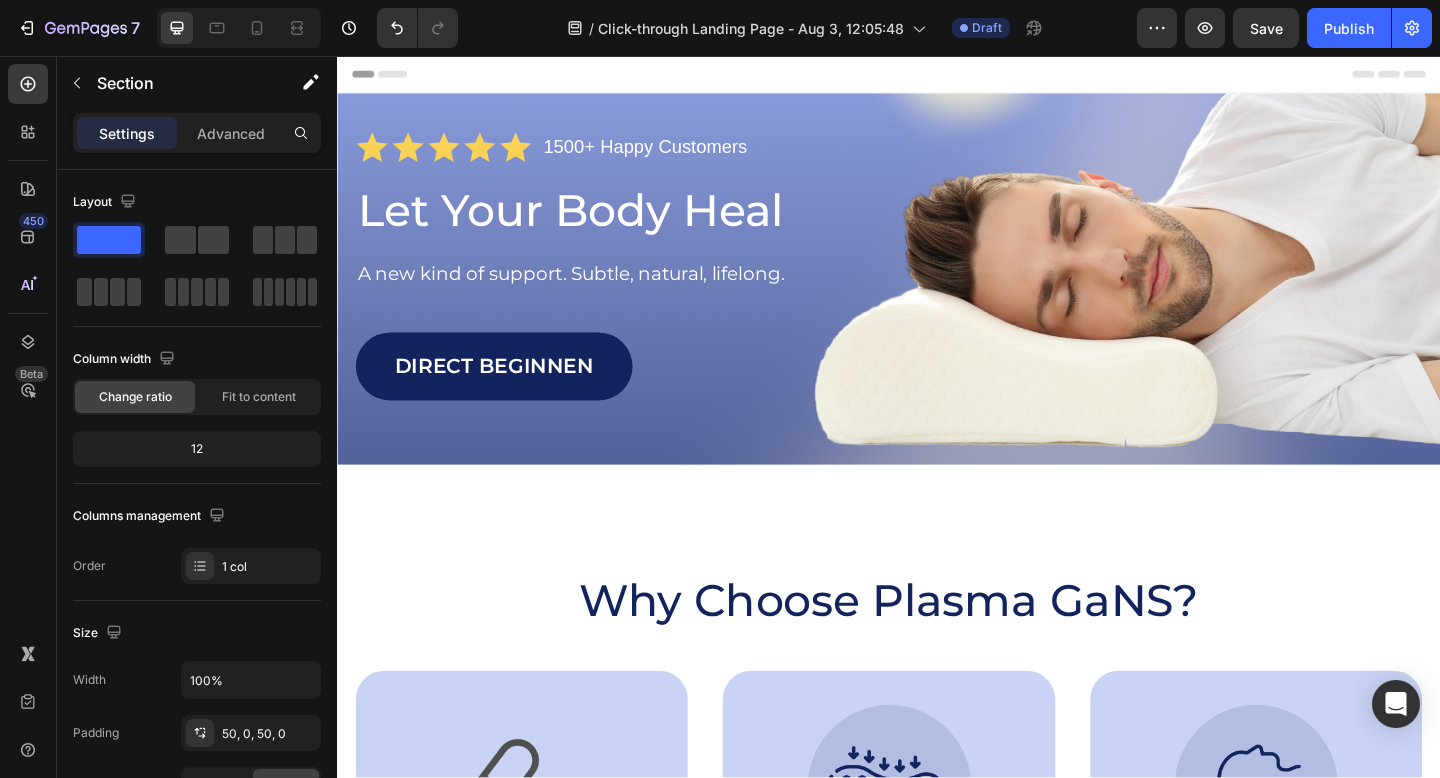 scroll, scrollTop: 863, scrollLeft: 0, axis: vertical 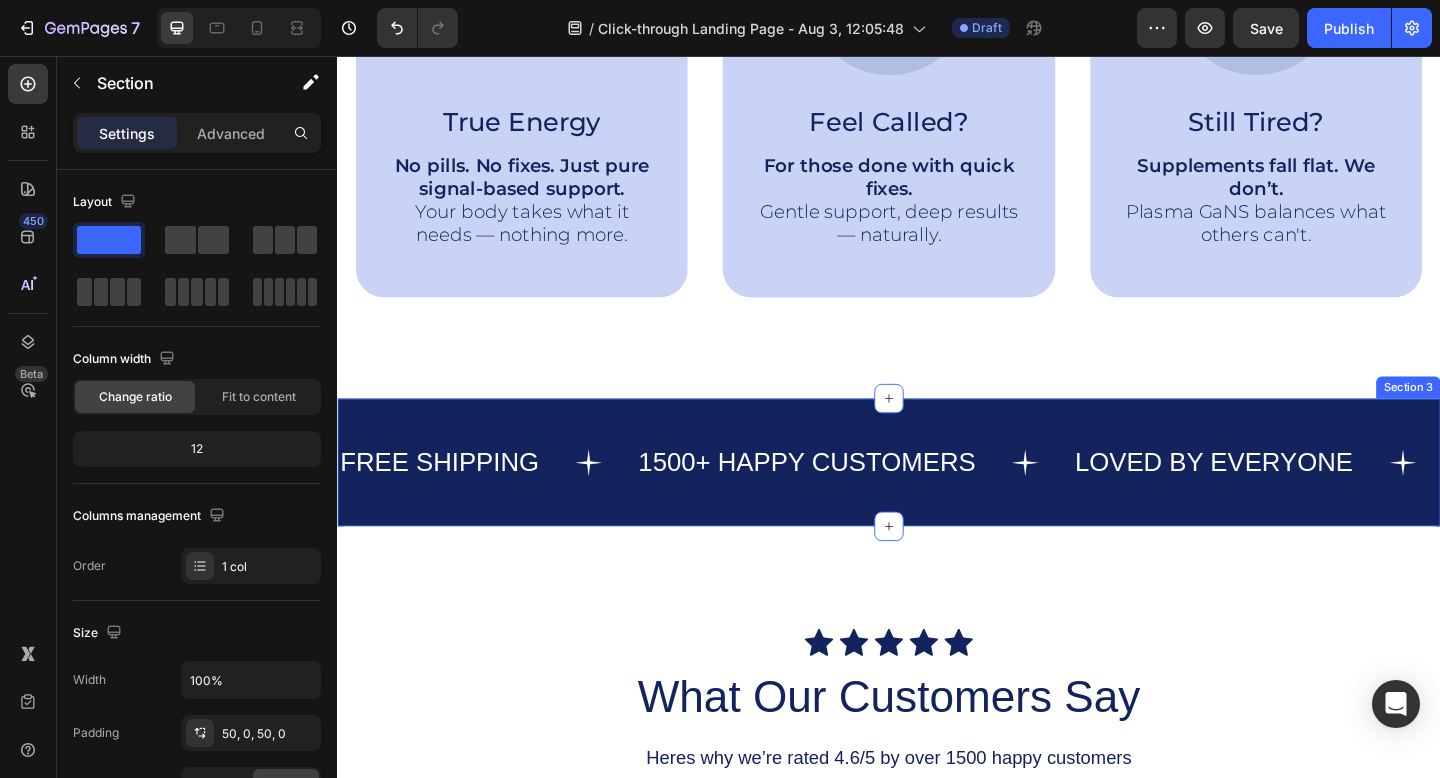 click on "FREE SHIPPING Text
1500+ HAPPY CUSTOMERS Text
LOVED BY EVERYONE Text
FREE SHIPPING Text
1500+ HAPPY CUSTOMERS Text
LOVED BY EVERYONE Text
Marquee Section 3" at bounding box center [937, 498] 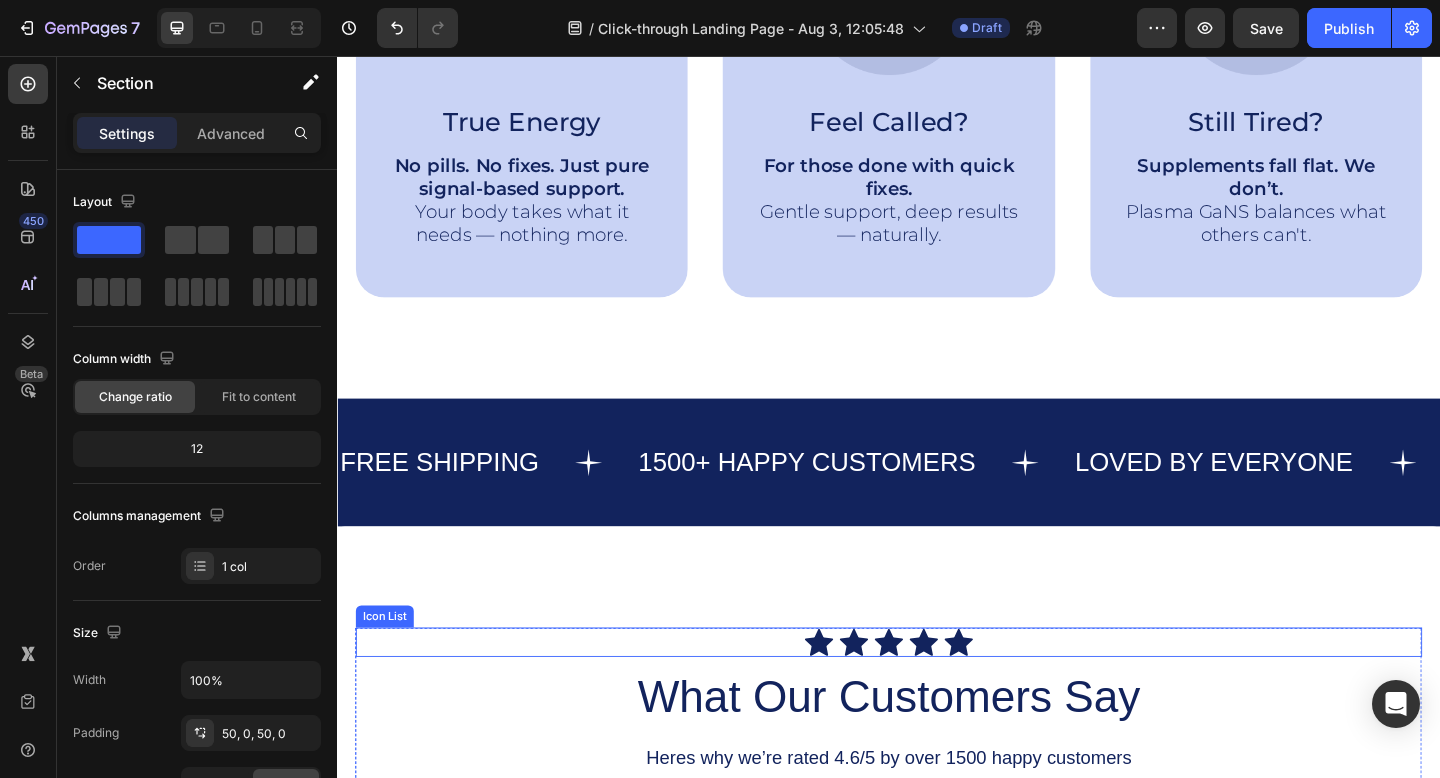 click on "Icon
Icon
Icon
Icon
Icon" at bounding box center [937, 694] 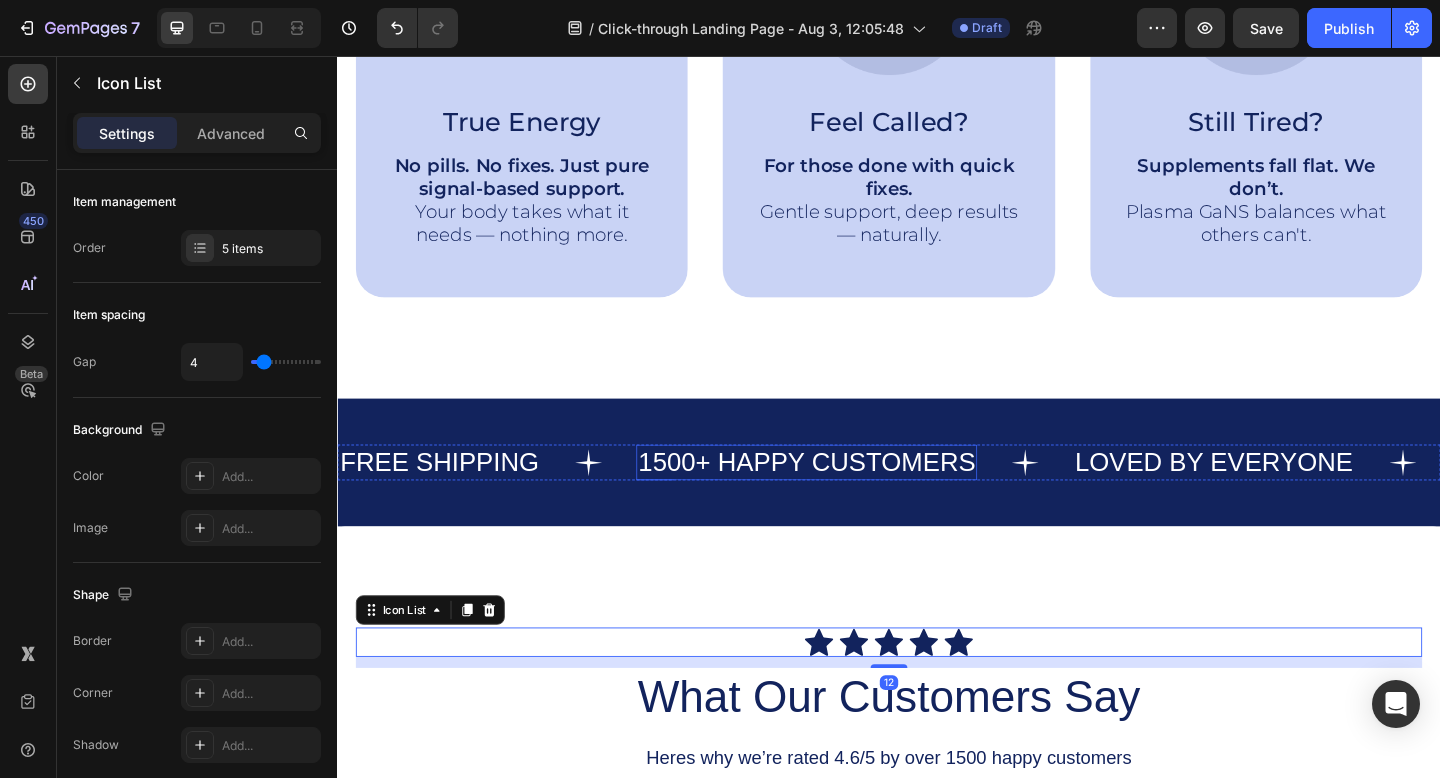 click on "1500+ HAPPY CUSTOMERS" at bounding box center [847, 498] 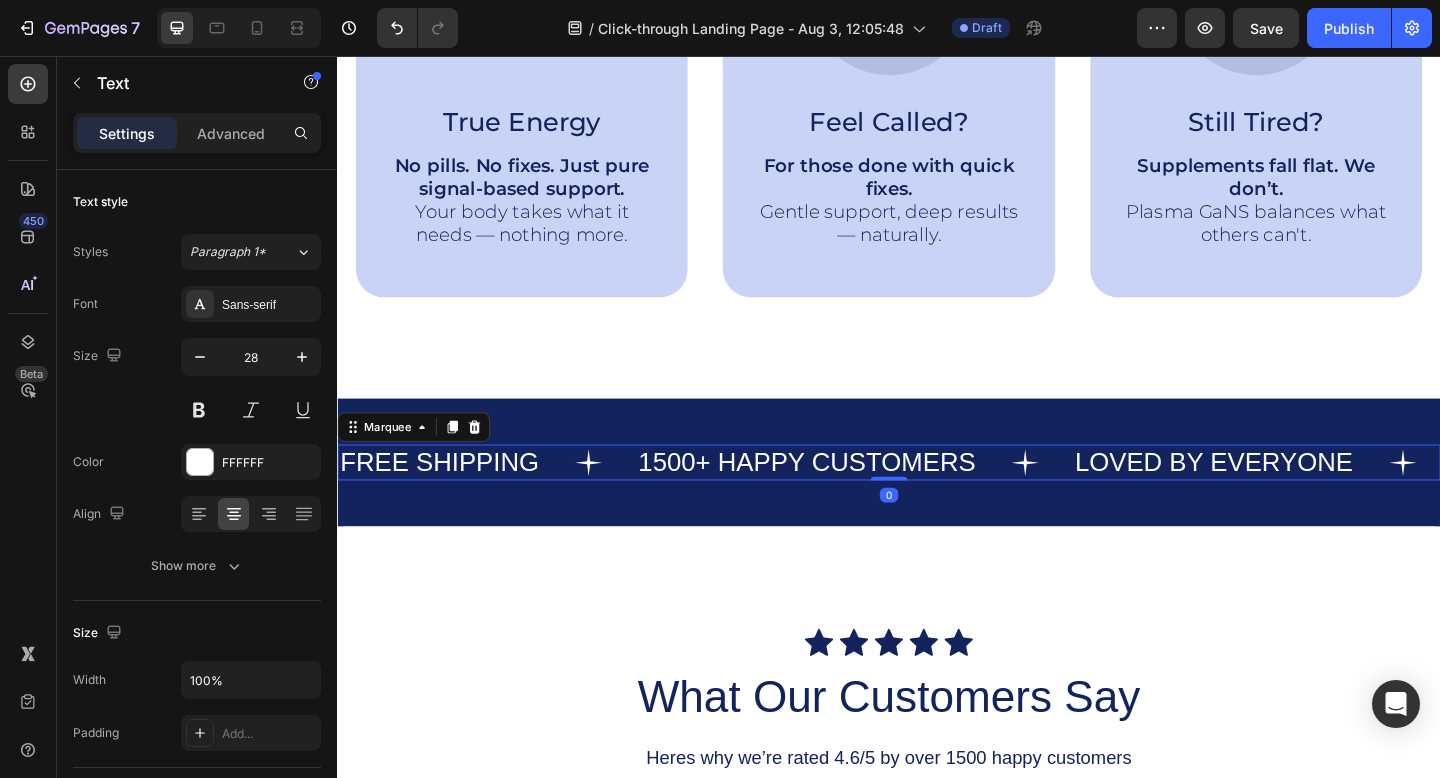 click on "FREE SHIPPING Text" at bounding box center [500, 498] 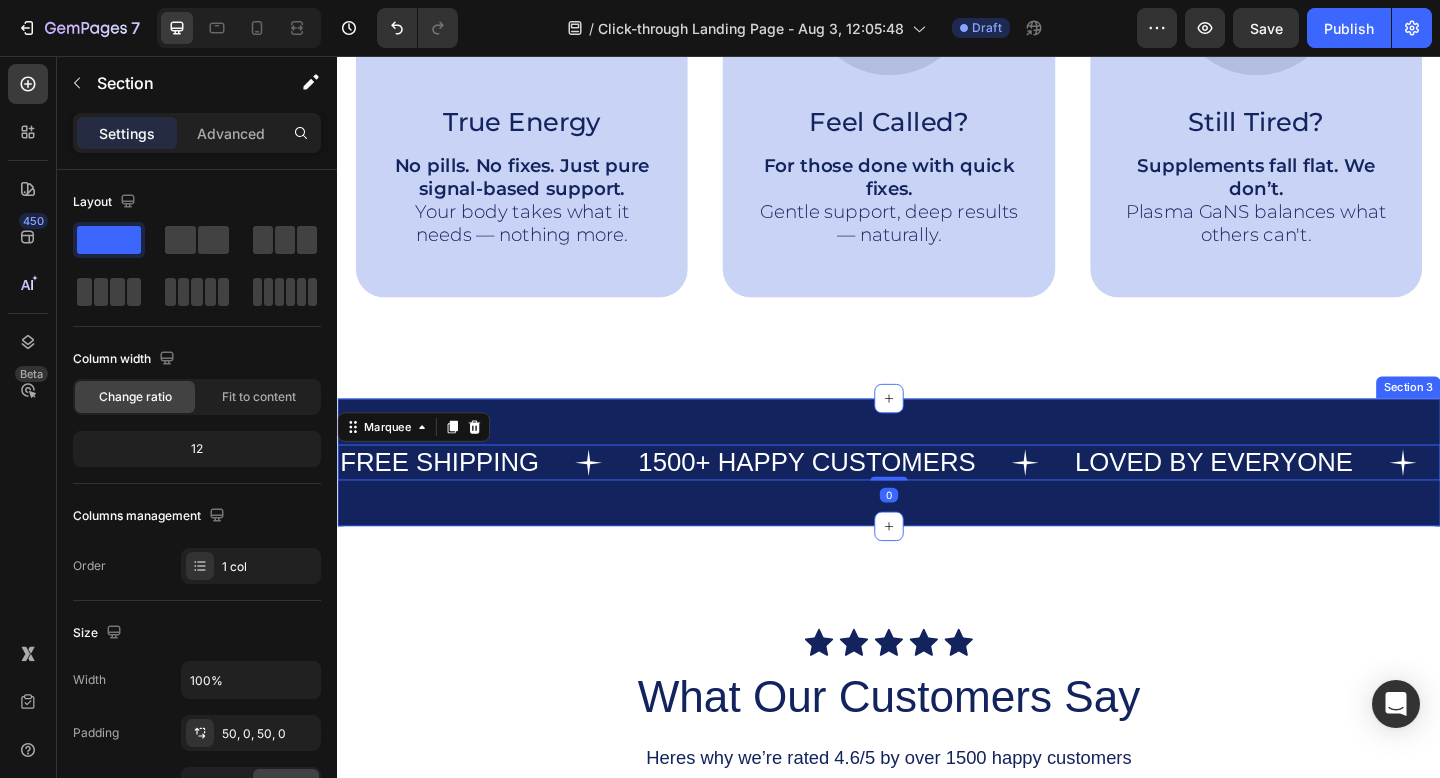 click on "FREE SHIPPING Text
1500+ HAPPY CUSTOMERS Text
LOVED BY EVERYONE Text
FREE SHIPPING Text
1500+ HAPPY CUSTOMERS Text
LOVED BY EVERYONE Text
Marquee   0 Section 3" at bounding box center [937, 498] 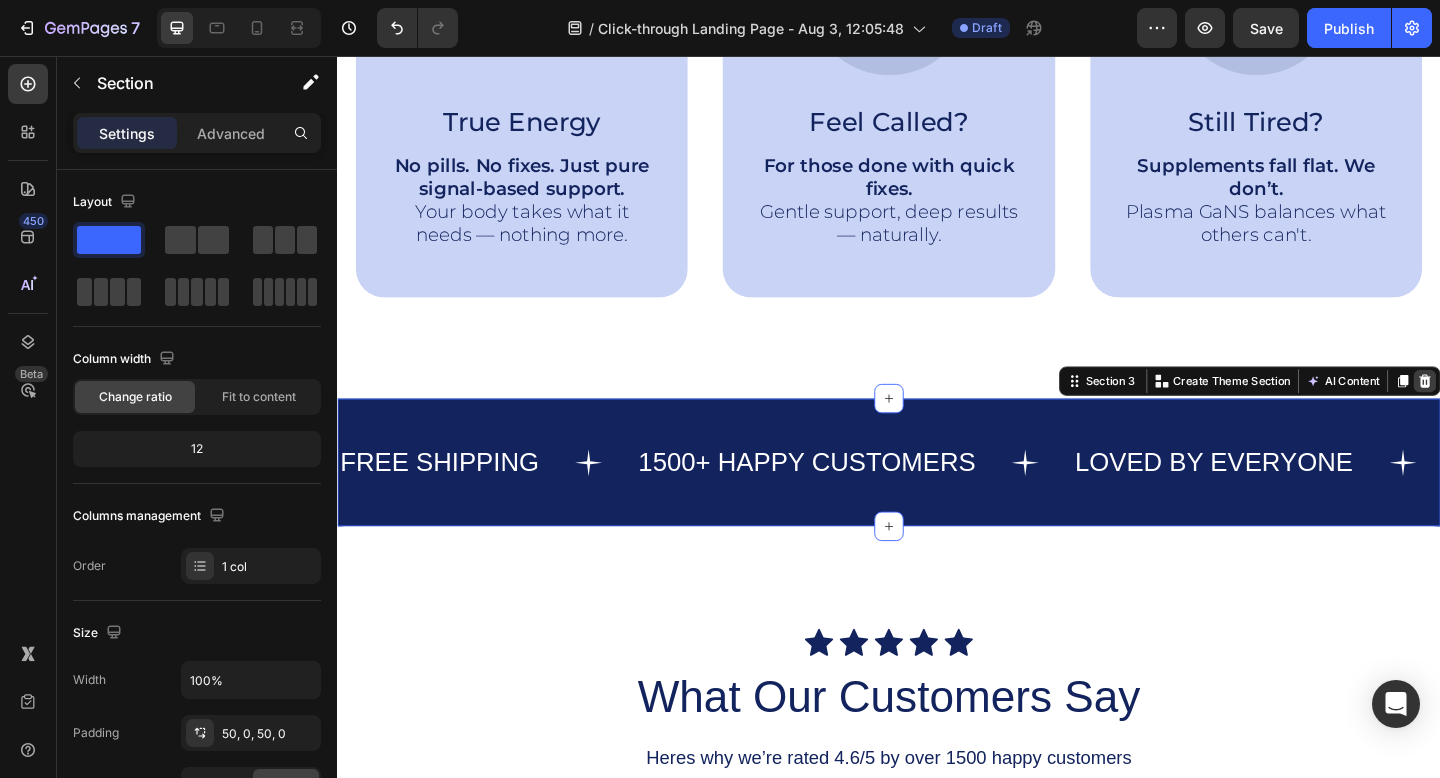 click 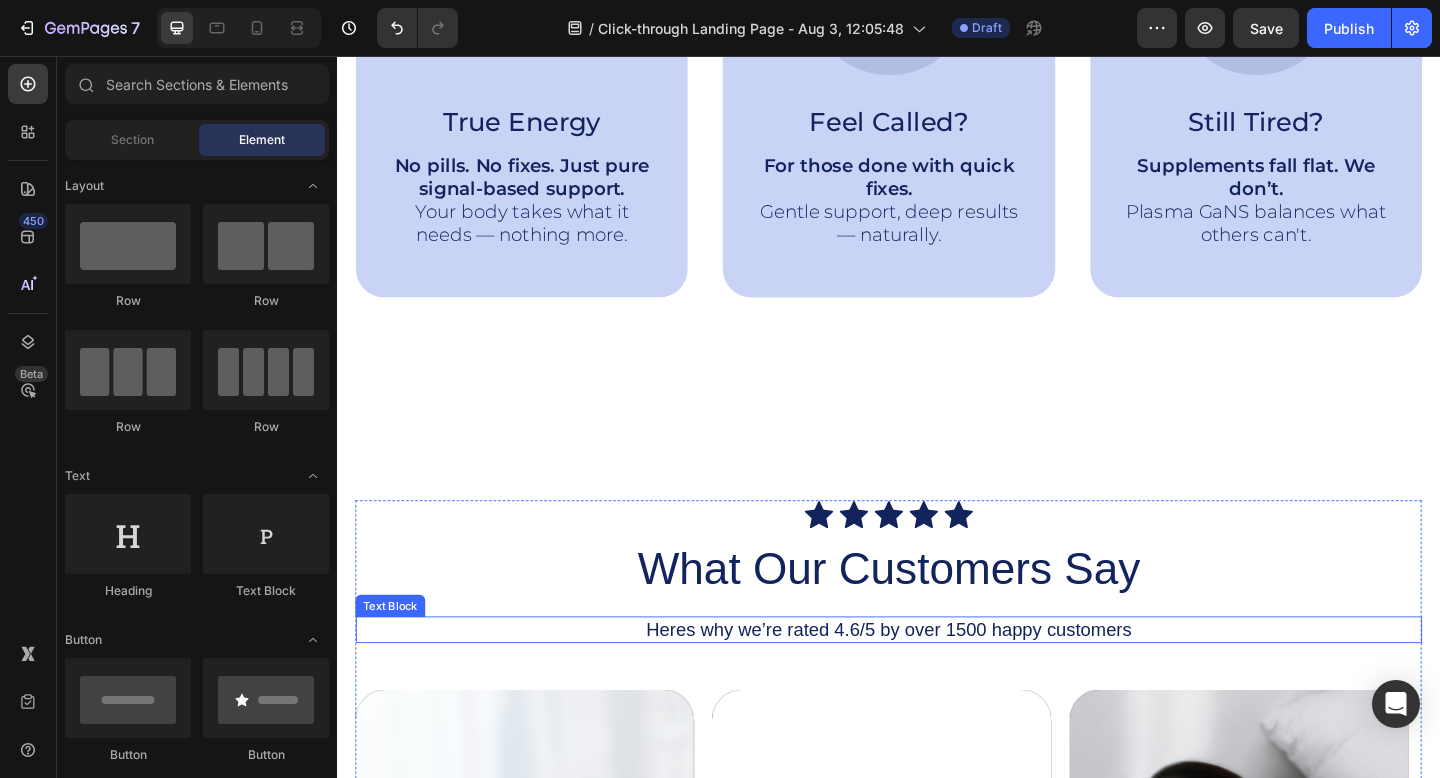 click on "Heres why we’re rated 4.6/5 by over 1500 happy customers" at bounding box center [937, 680] 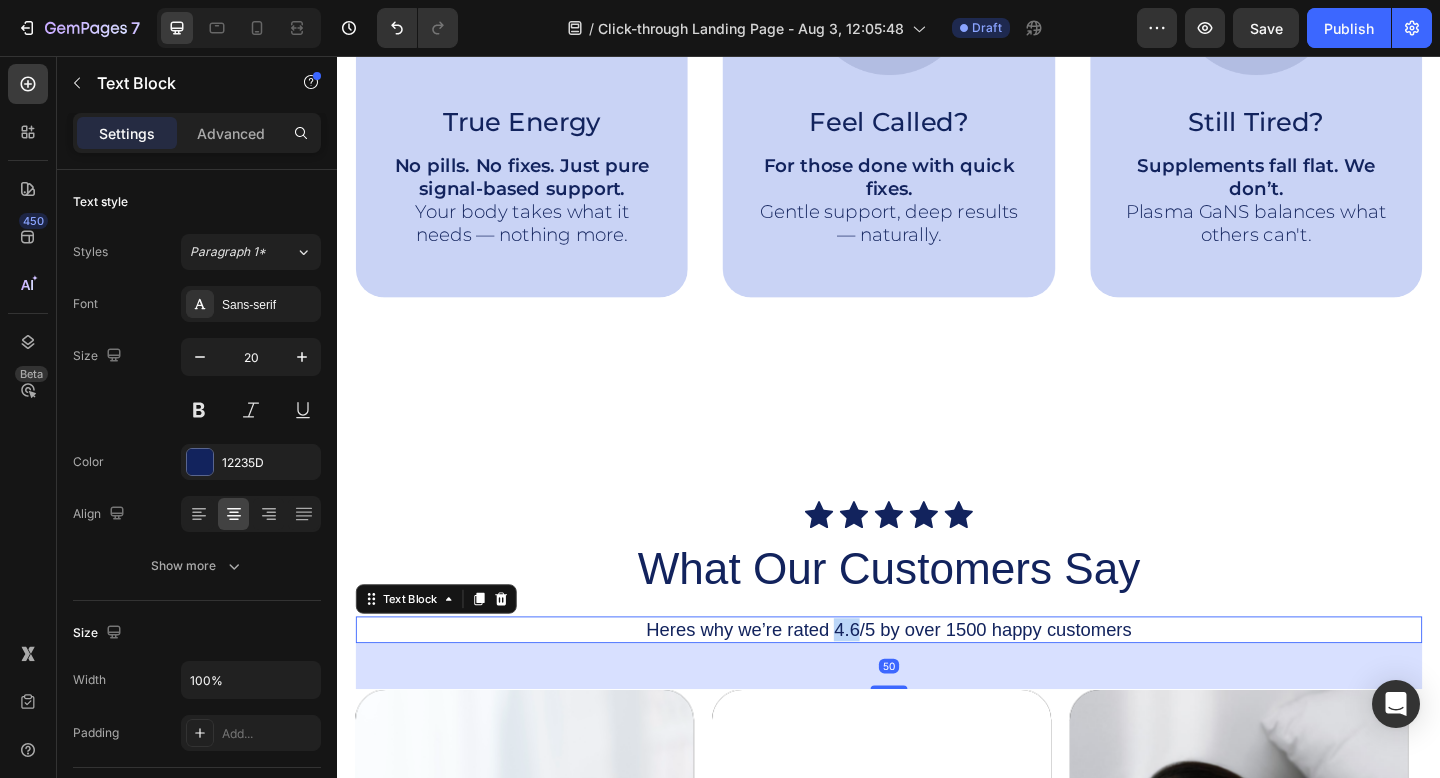 click on "Heres why we’re rated 4.6/5 by over 1500 happy customers" at bounding box center (937, 680) 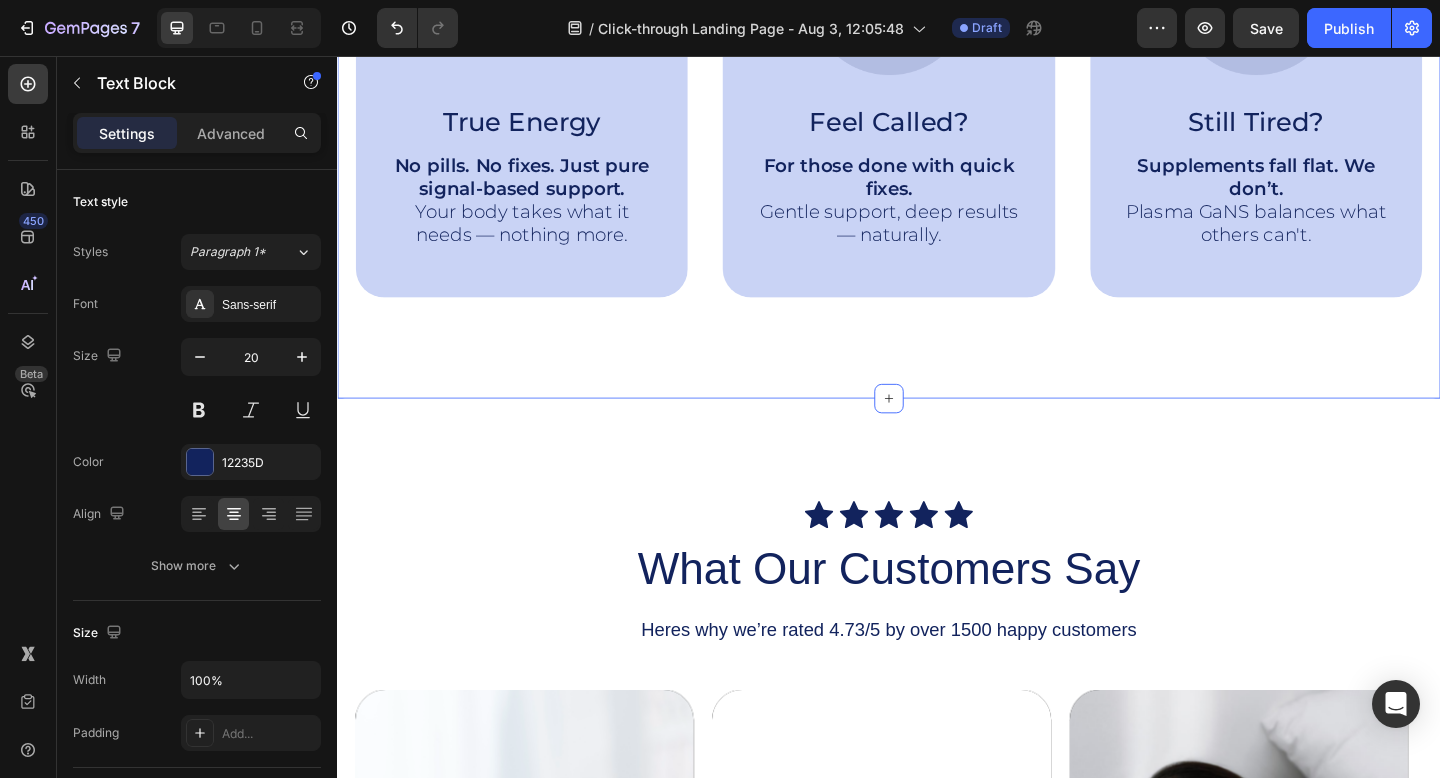 click on "Why Choose Plasma GaNS? Heading Image True Energy Text Block No pills. No fixes. Just pure signal-based support. Your body takes what it needs — nothing more. Text Block Hero Banner Image Feel Called? Text Block For those done with quick fixes. Gentle support, deep results — naturally. Text Block Hero Banner Image Still Tired? Text Block Supplements fall flat. We don’t. Plasma GaNS balances what others can't. Text Block Hero Banner Row Image Supportive Design Text Block Ergonomically engineered for optimal spinal alignment Text Block Hero Banner Image Pressure Relief Text Block Reduces neck and shoulder discomfort Text Block Hero Banner Row Image Breathable Materials Text Block Ensures cool, comfortable sleep Text Block Hero Banner Row Section 2   Create Theme Section AI Content Write with GemAI What would you like to describe here? Tone and Voice Persuasive Product Rose Quartz Water Infusion Tube Show more Generate" at bounding box center [937, 33] 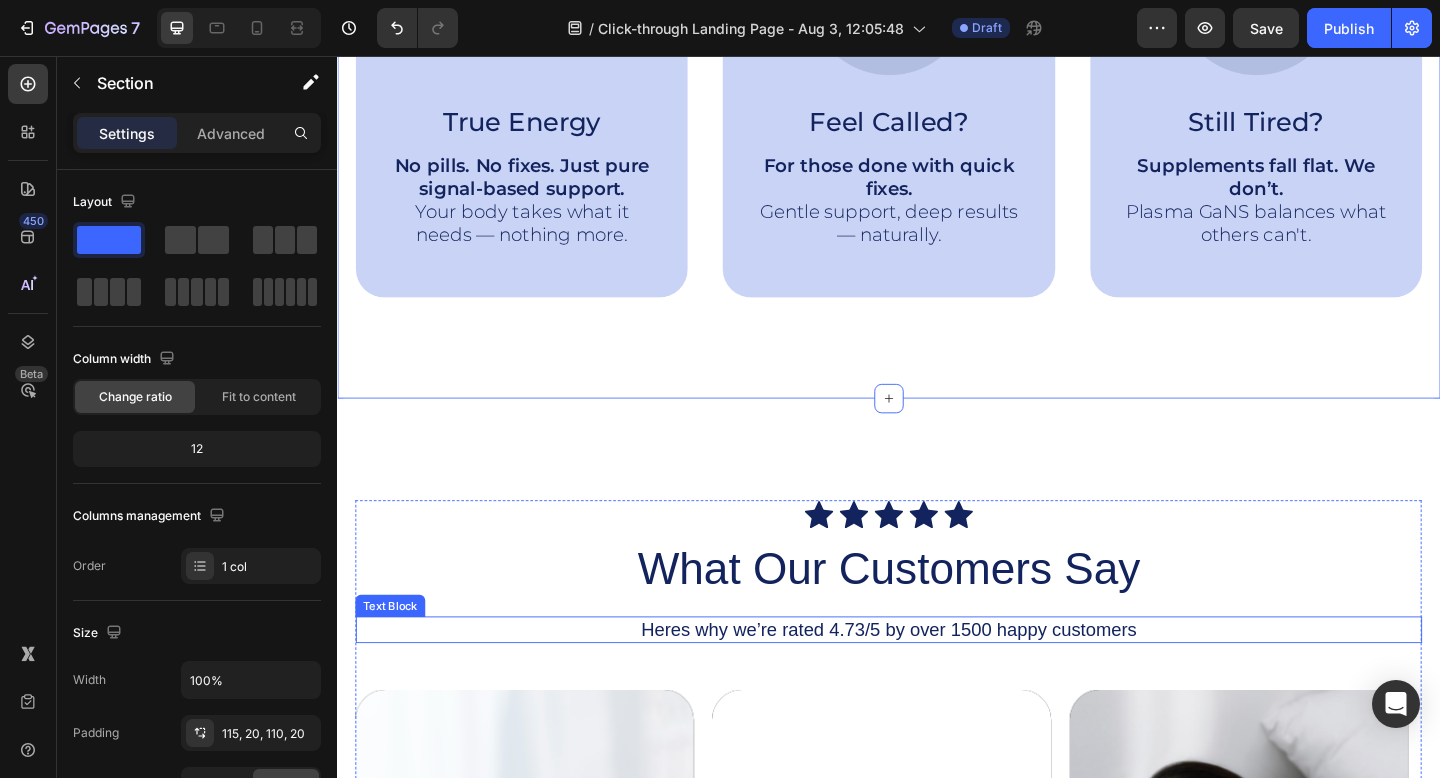 click on "Heres why we’re rated 4.73/5 by over 1500 happy customers" at bounding box center (937, 680) 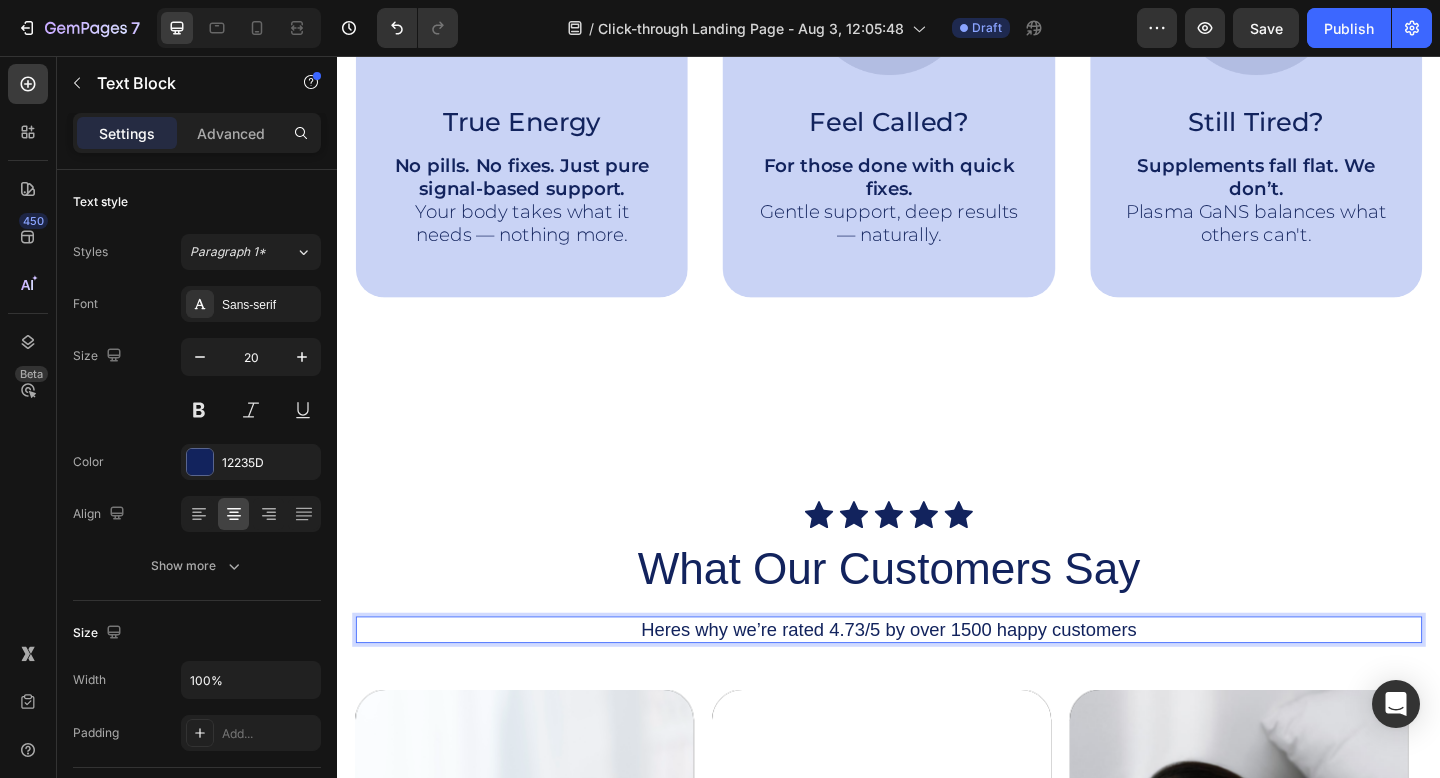 click on "Heres why we’re rated 4.73/5 by over 1500 happy customers" at bounding box center (937, 680) 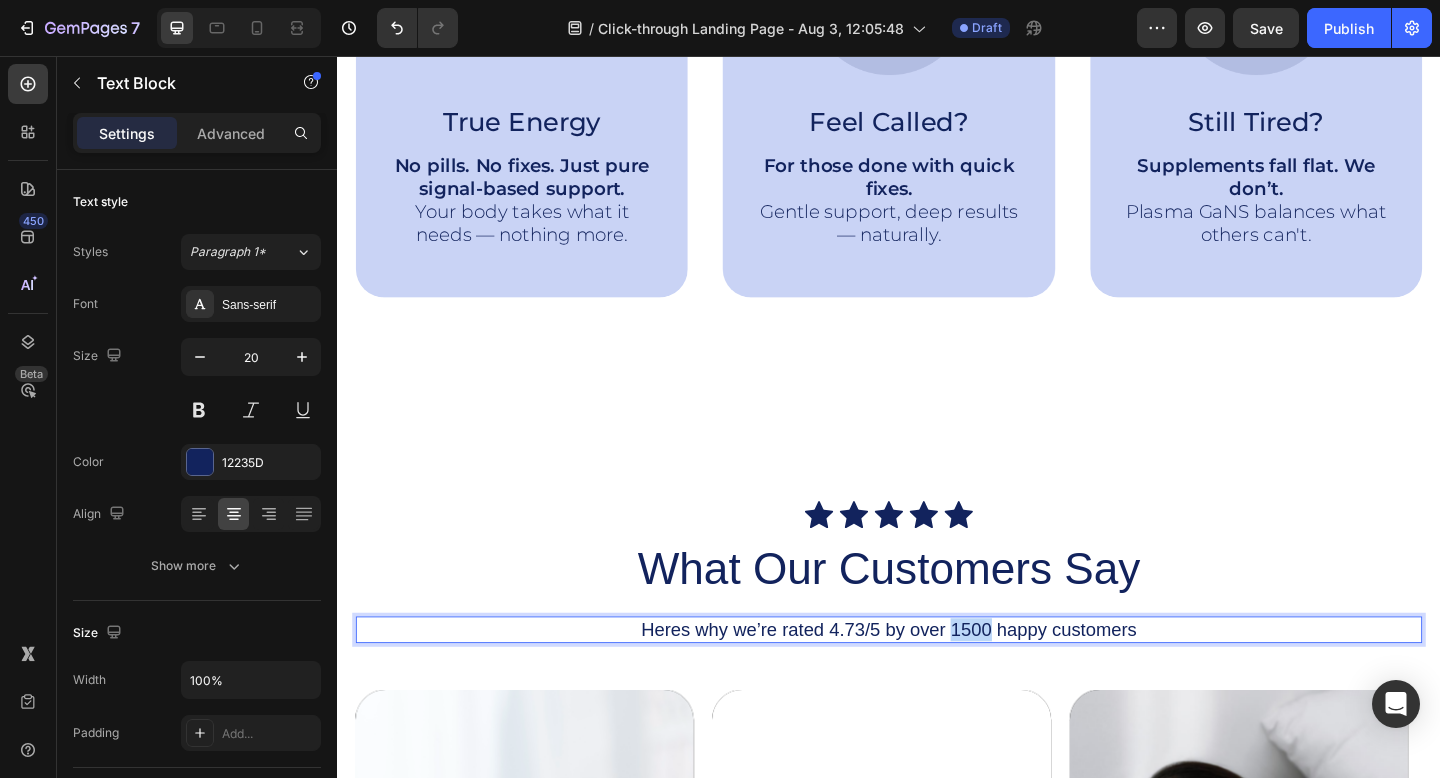 click on "Heres why we’re rated 4.73/5 by over 1500 happy customers" at bounding box center (937, 680) 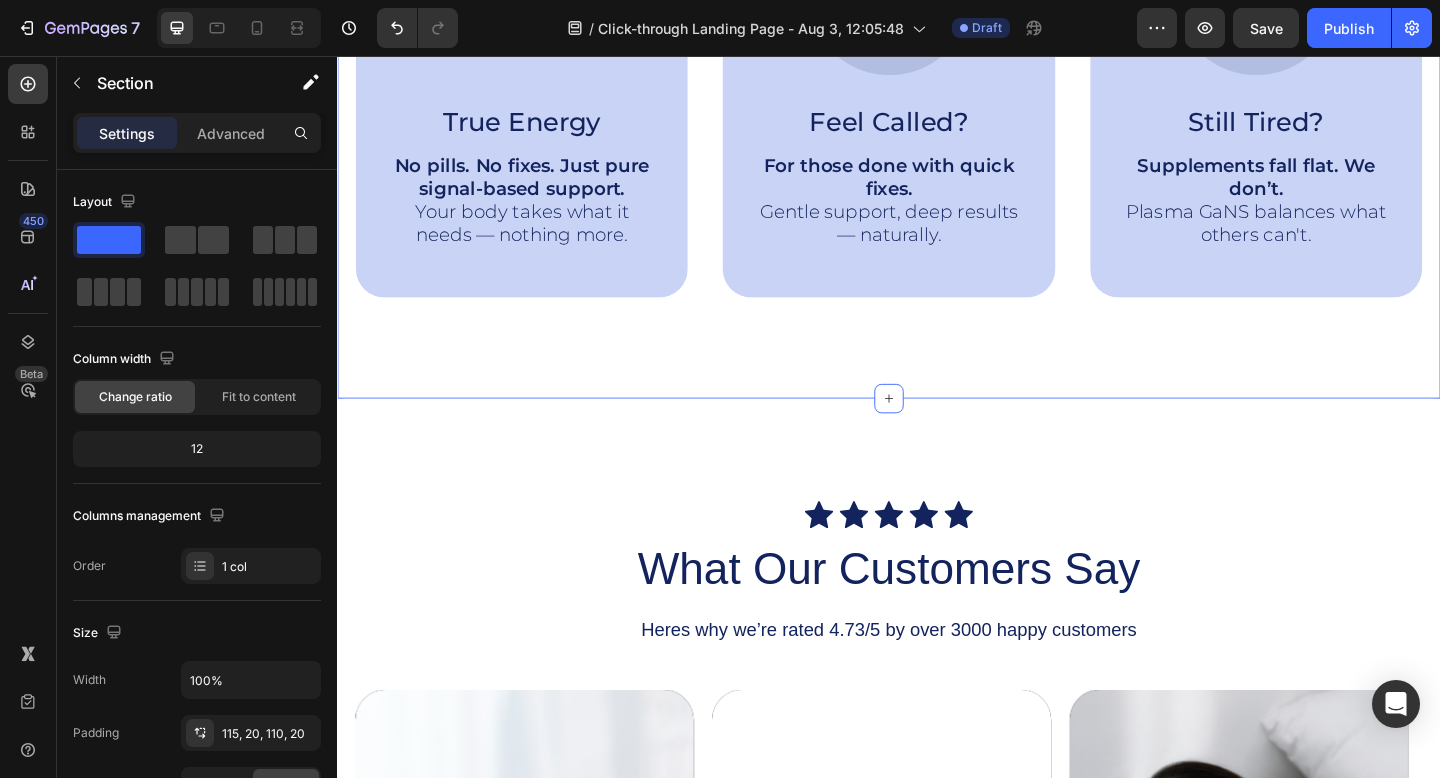 click on "Why Choose Plasma GaNS? Heading Image True Energy Text Block No pills. No fixes. Just pure signal-based support. Your body takes what it needs — nothing more. Text Block Hero Banner Image Feel Called? Text Block For those done with quick fixes. Gentle support, deep results — naturally. Text Block Hero Banner Image Still Tired? Text Block Supplements fall flat. We don’t. Plasma GaNS balances what others can't. Text Block Hero Banner Row Image Supportive Design Text Block Ergonomically engineered for optimal spinal alignment Text Block Hero Banner Image Pressure Relief Text Block Reduces neck and shoulder discomfort Text Block Hero Banner Row Image Breathable Materials Text Block Ensures cool, comfortable sleep Text Block Hero Banner Row Section 2   Create Theme Section AI Content Write with GemAI What would you like to describe here? Tone and Voice Persuasive Product Rose Quartz Water Infusion Tube Show more Generate" at bounding box center (937, 33) 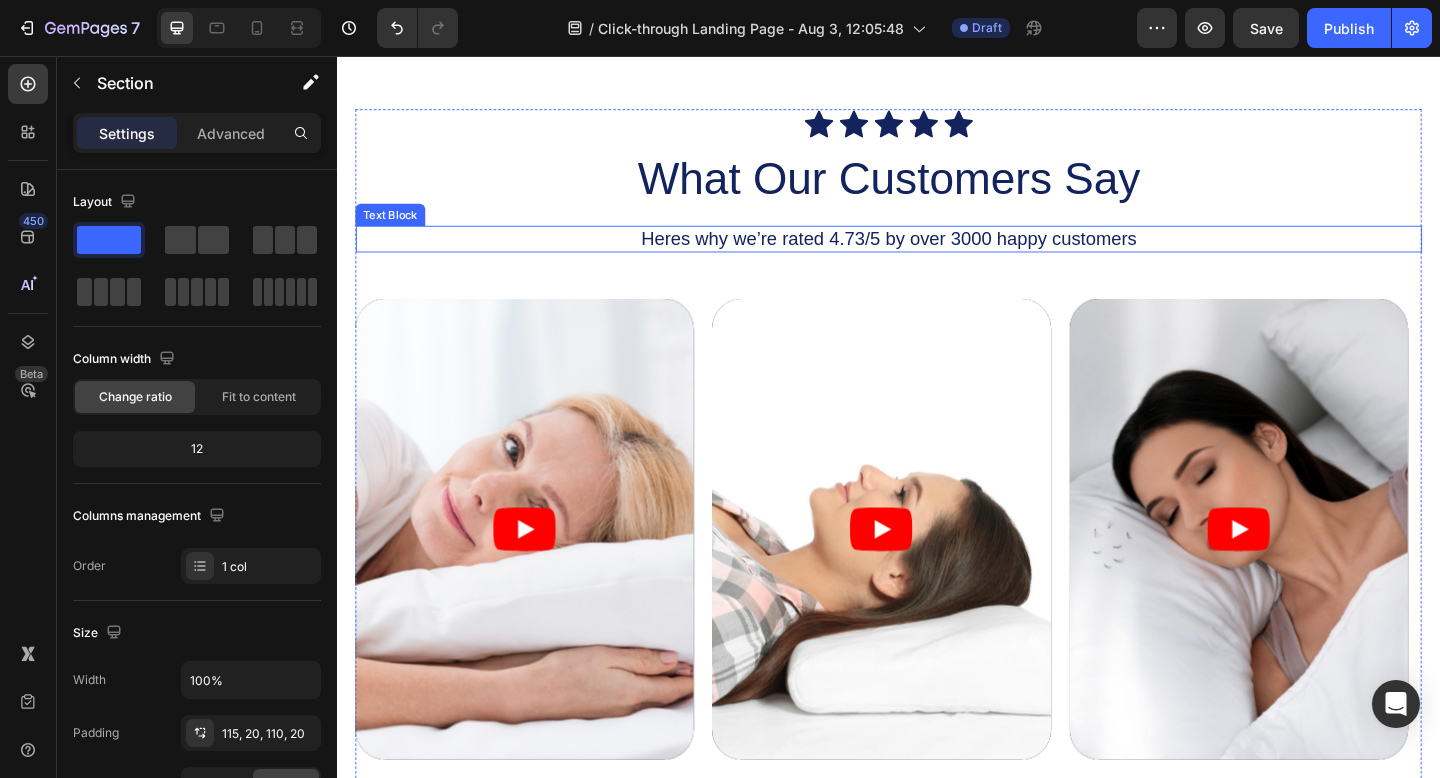 scroll, scrollTop: 1350, scrollLeft: 0, axis: vertical 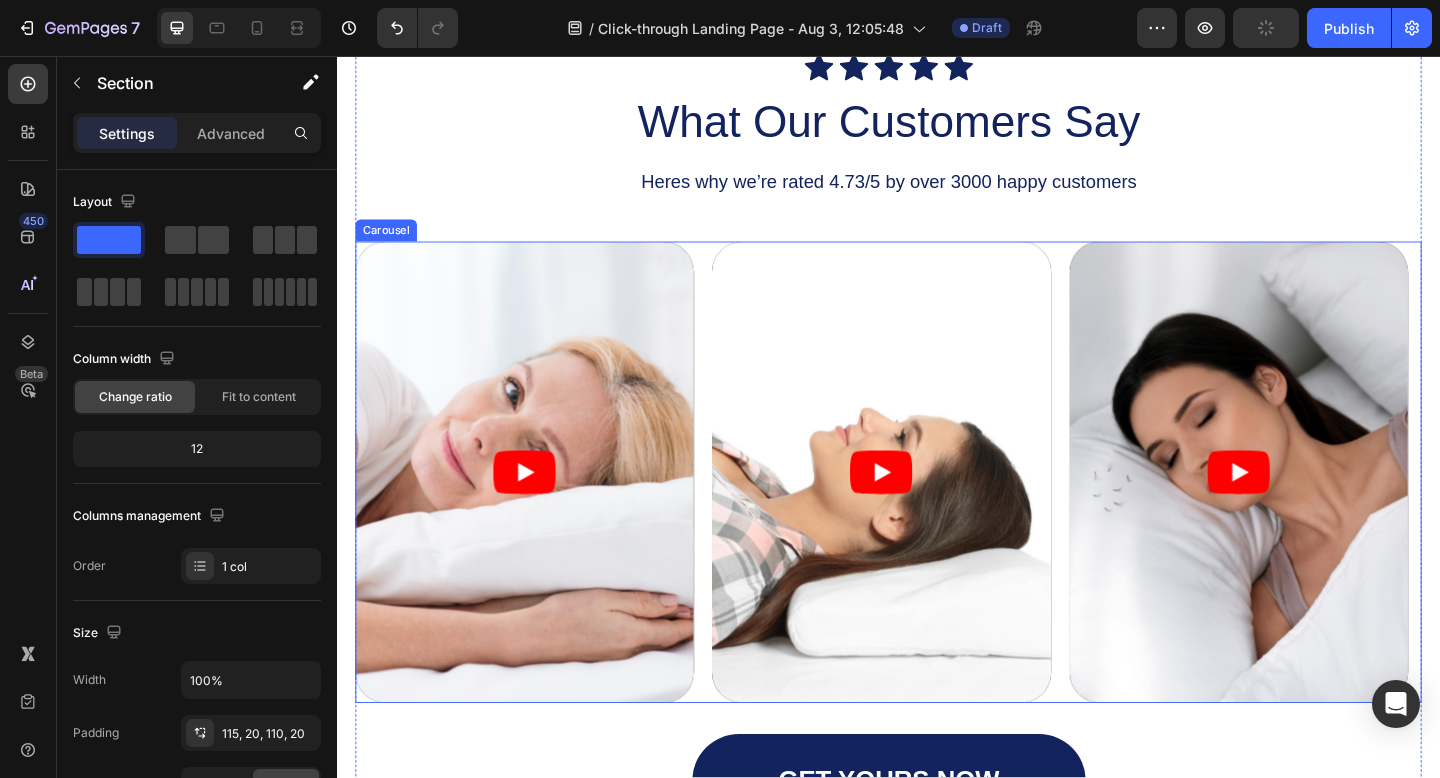 click on "Video Video Video" at bounding box center (937, 509) 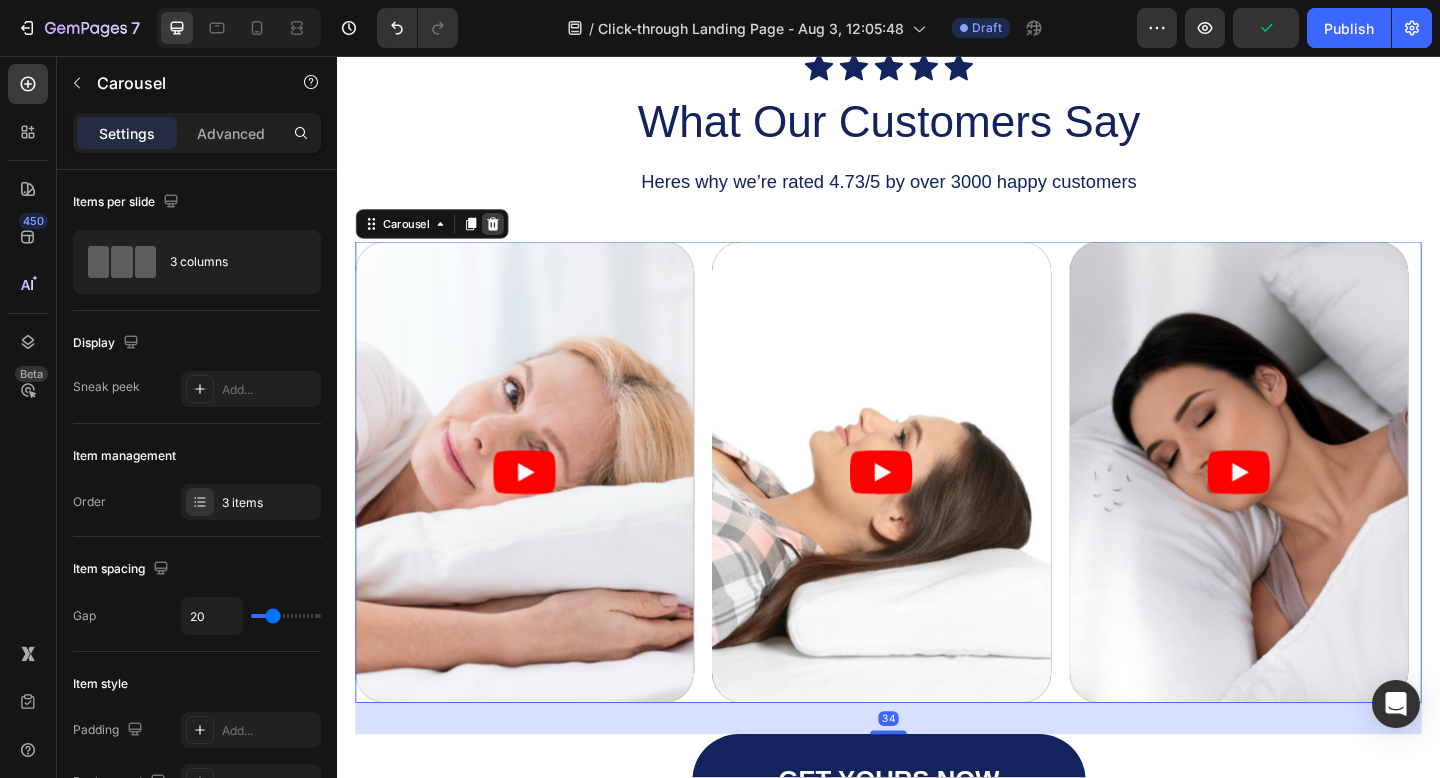click 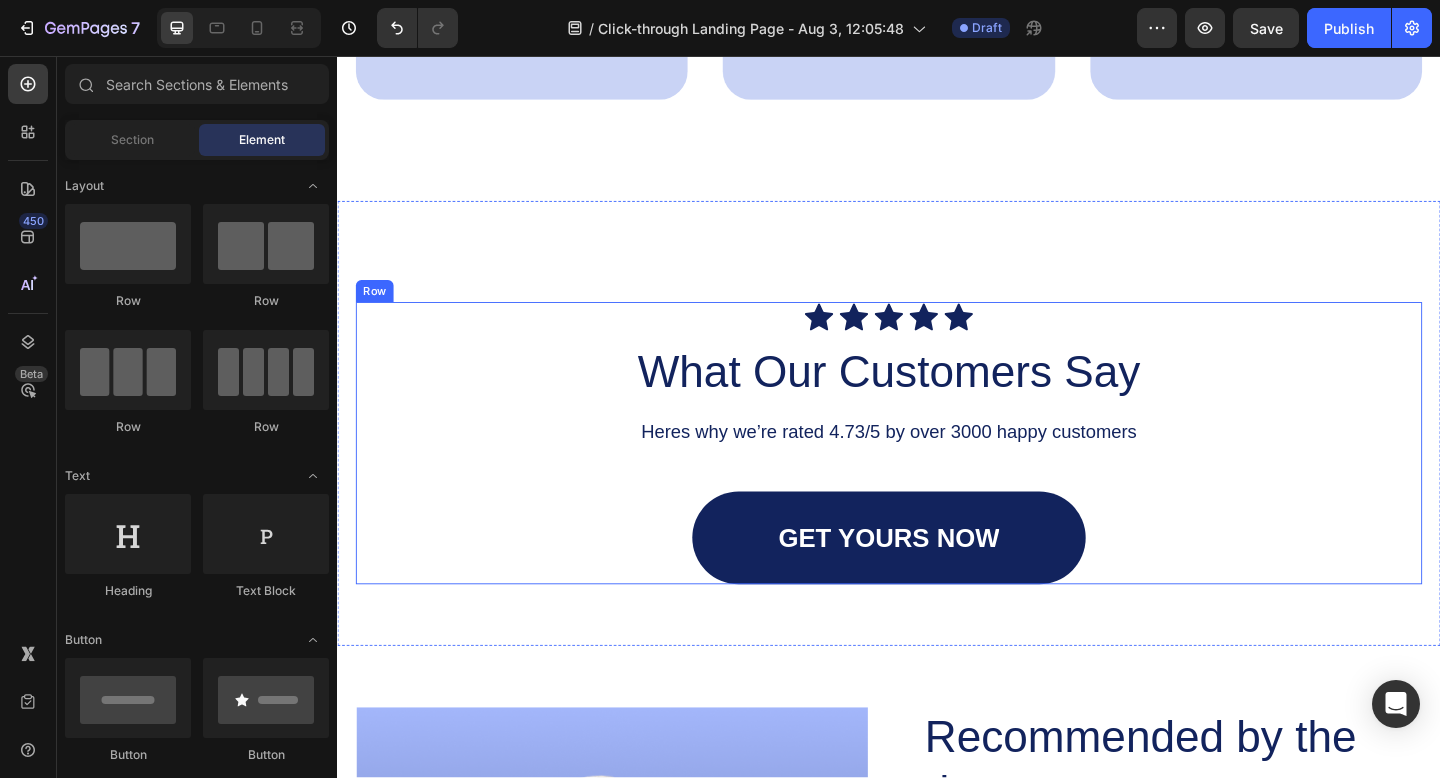 scroll, scrollTop: 1086, scrollLeft: 0, axis: vertical 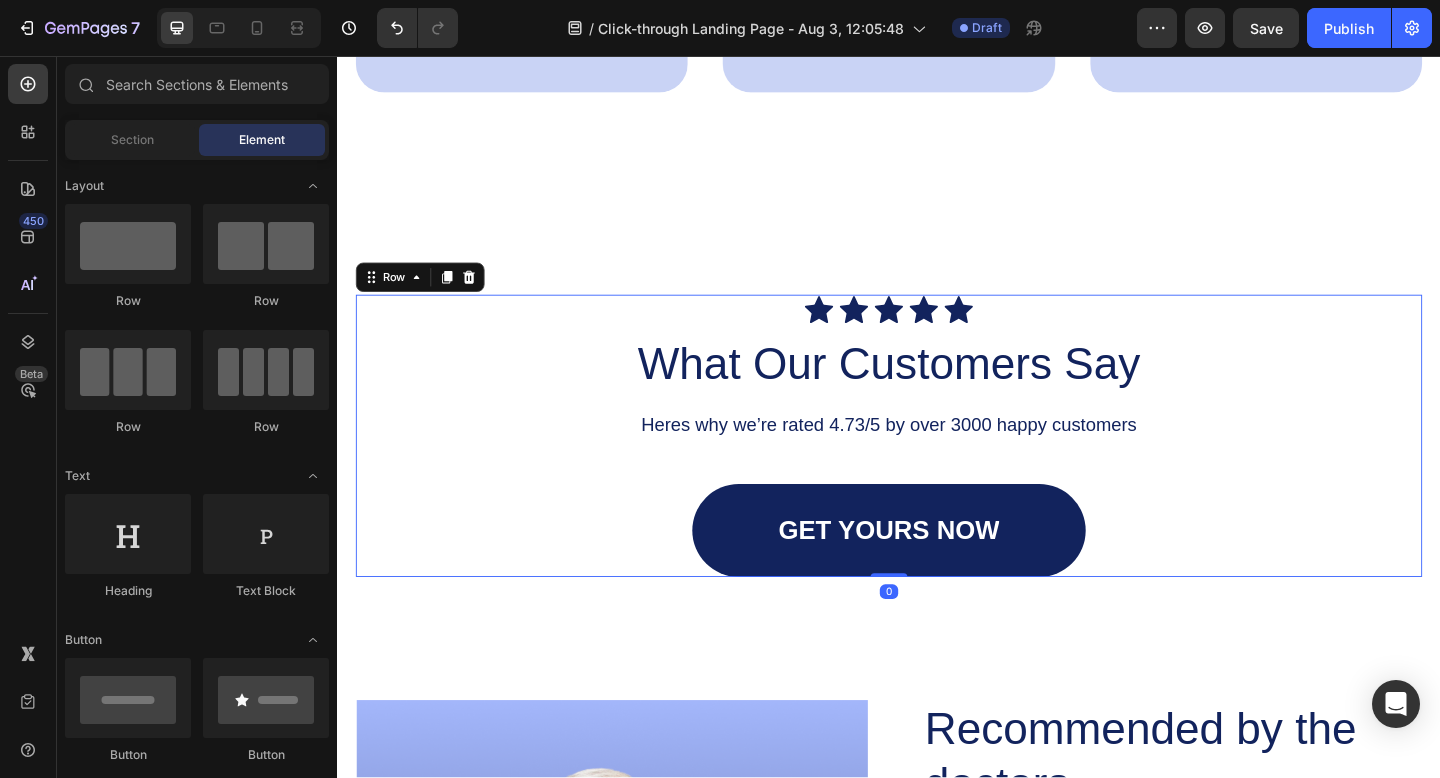 click on "Icon
Icon
Icon
Icon
Icon Icon List What Our Customers Say Heading Heres why we’re rated 4.73/5 by over 3000 happy customers Text Block GET YOURS NOW Button" at bounding box center (937, 469) 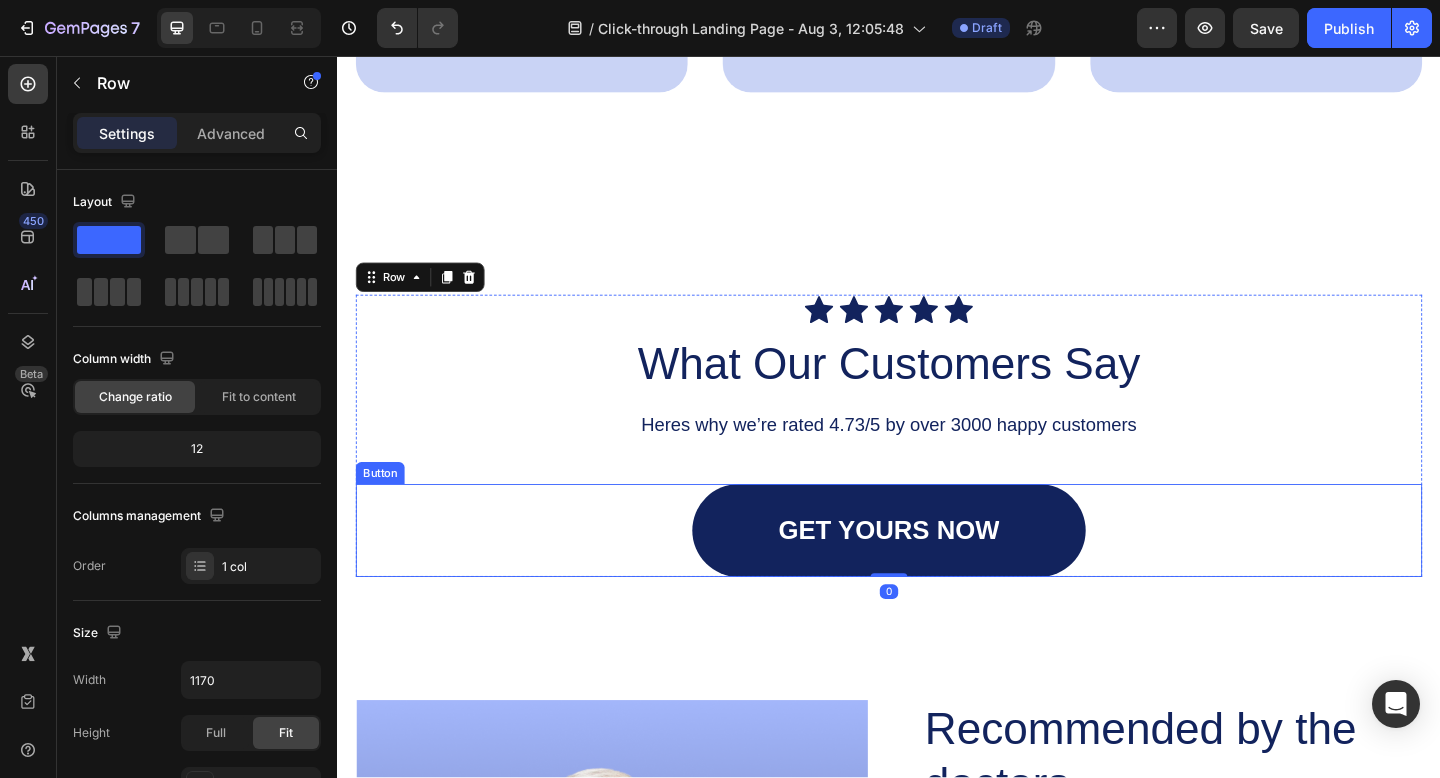 click on "GET YOURS NOW Button" at bounding box center [937, 572] 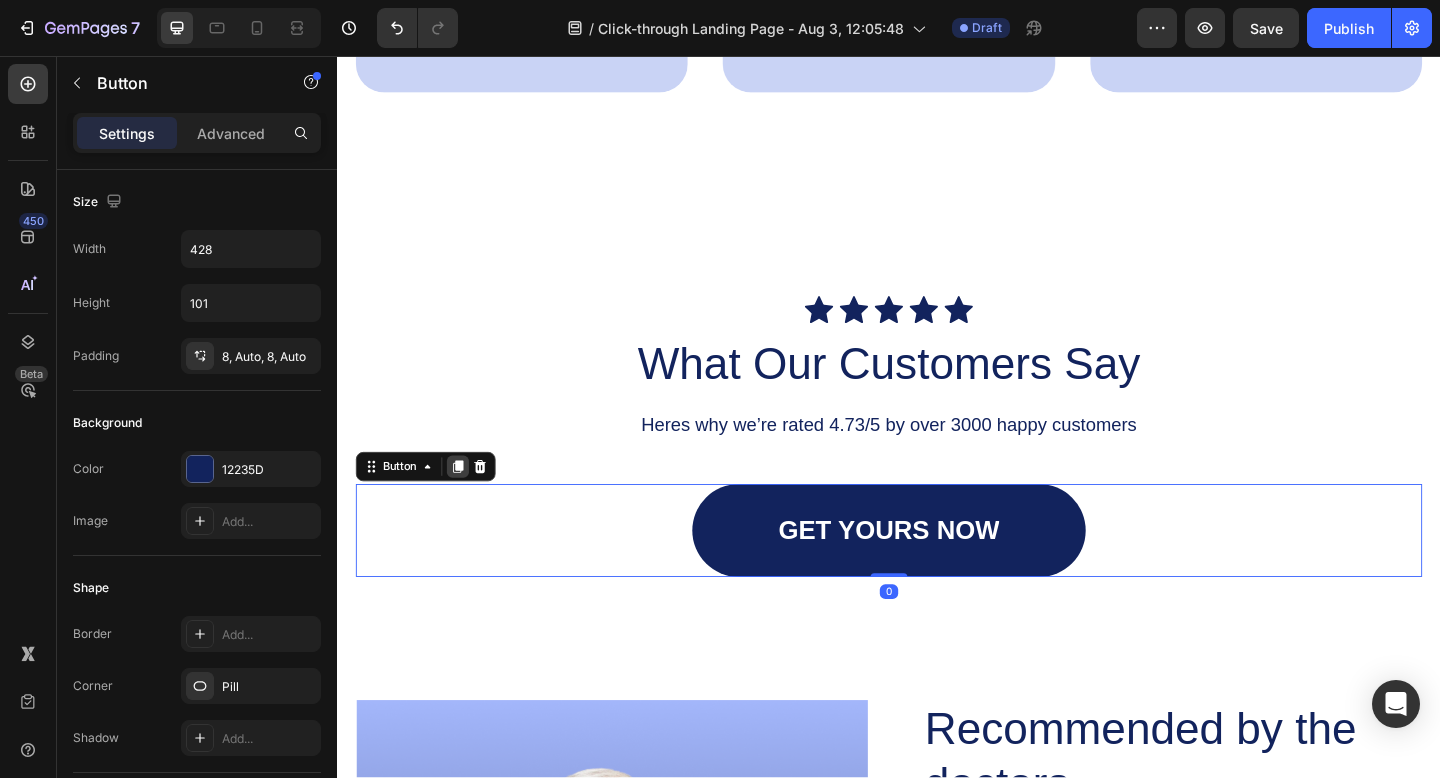click at bounding box center [468, 503] 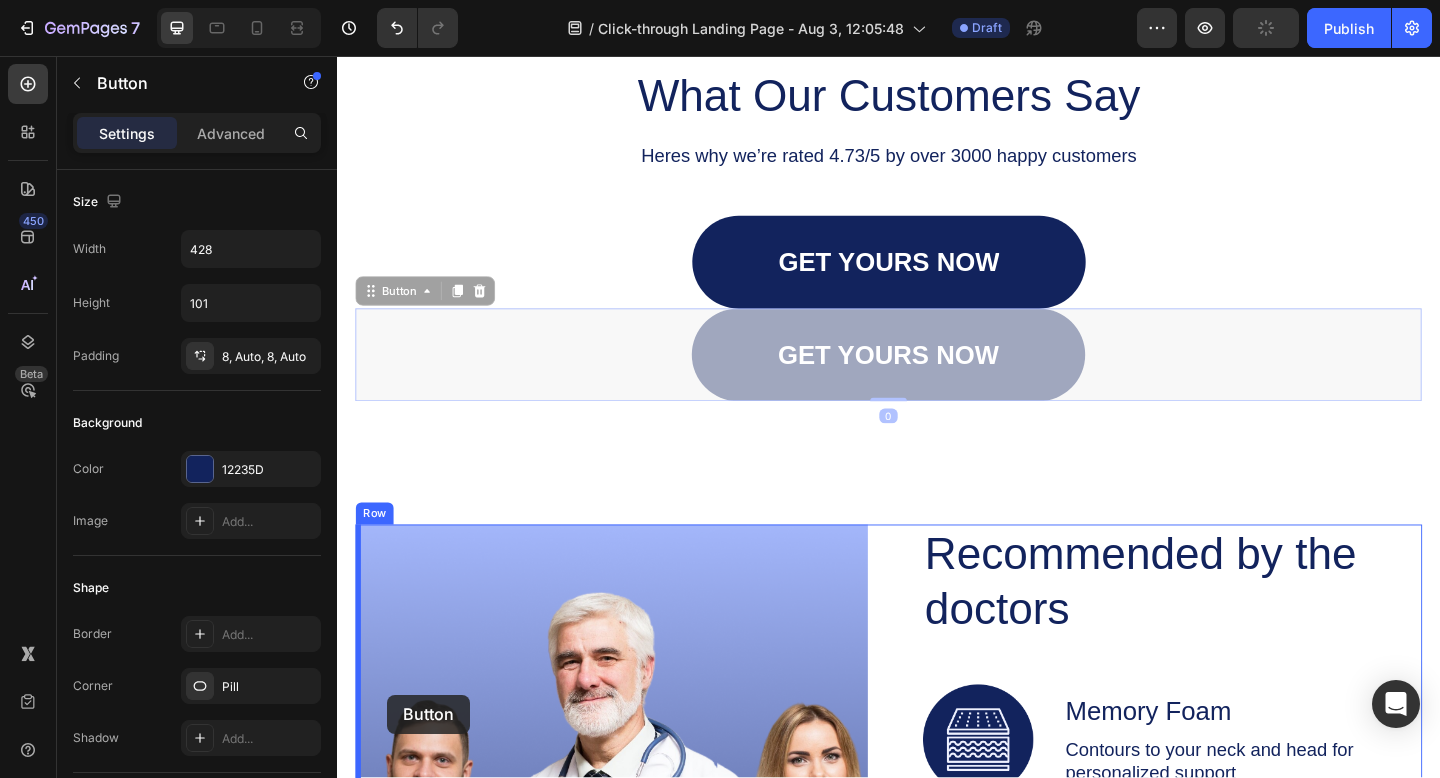 scroll, scrollTop: 1478, scrollLeft: 0, axis: vertical 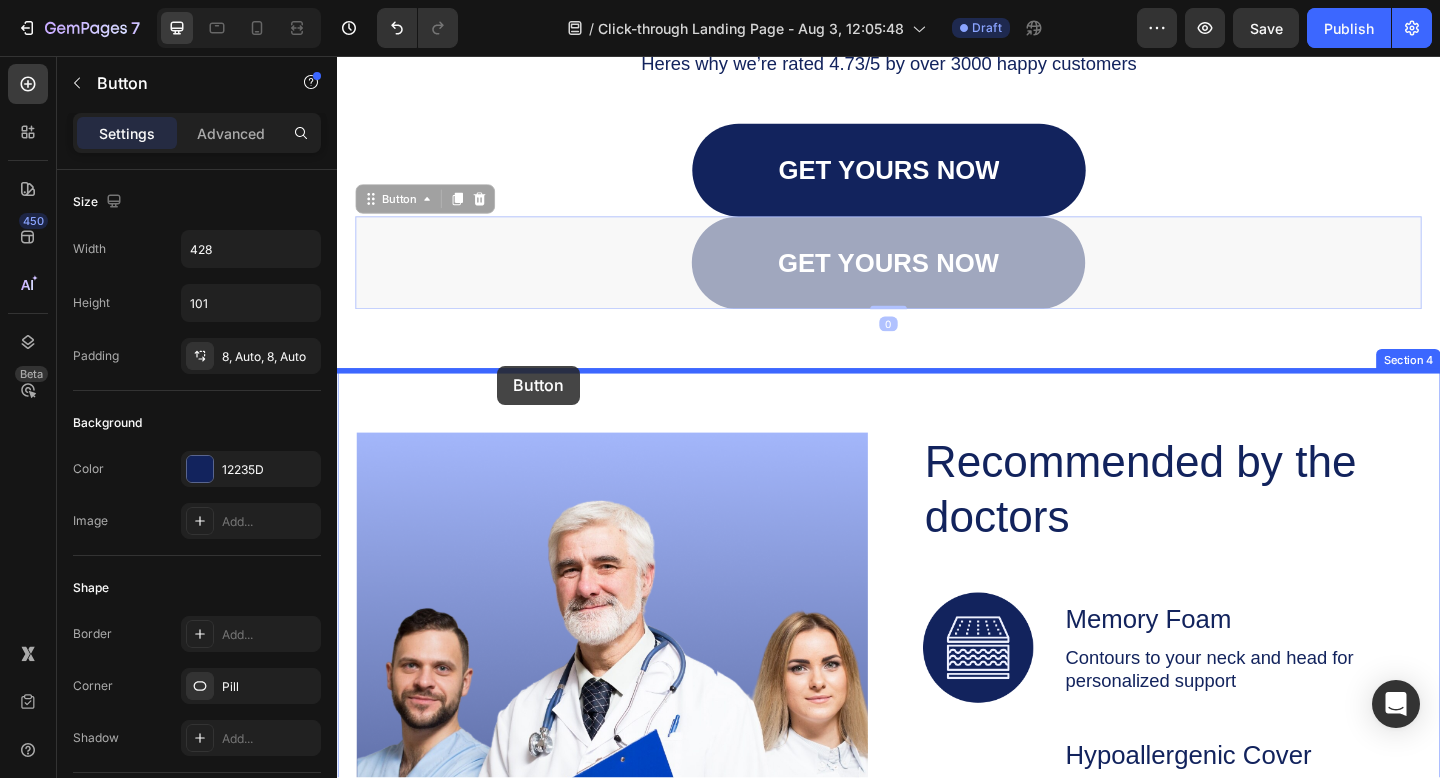 drag, startPoint x: 380, startPoint y: 608, endPoint x: 511, endPoint y: 393, distance: 251.76576 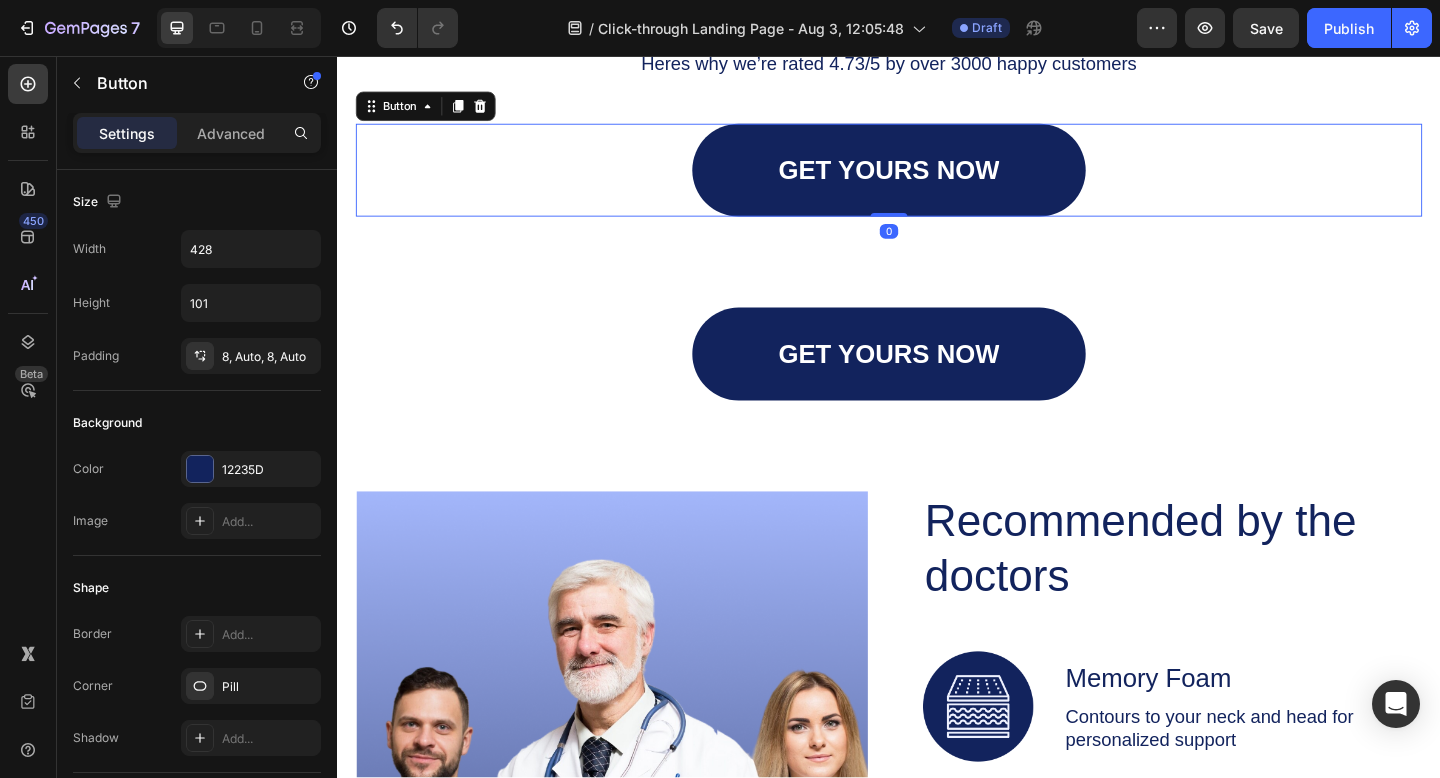 click on "GET YOURS NOW Button   0" at bounding box center [937, 180] 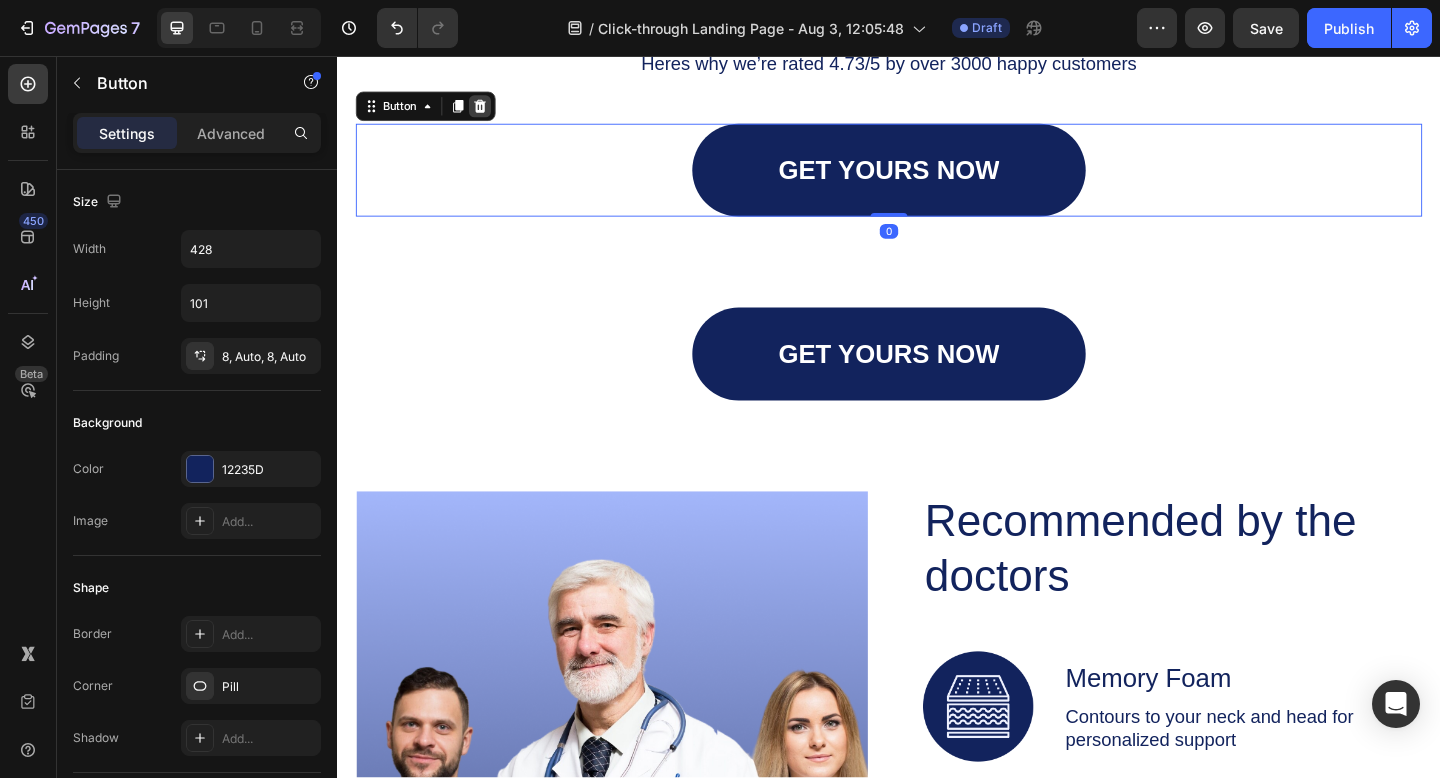 click 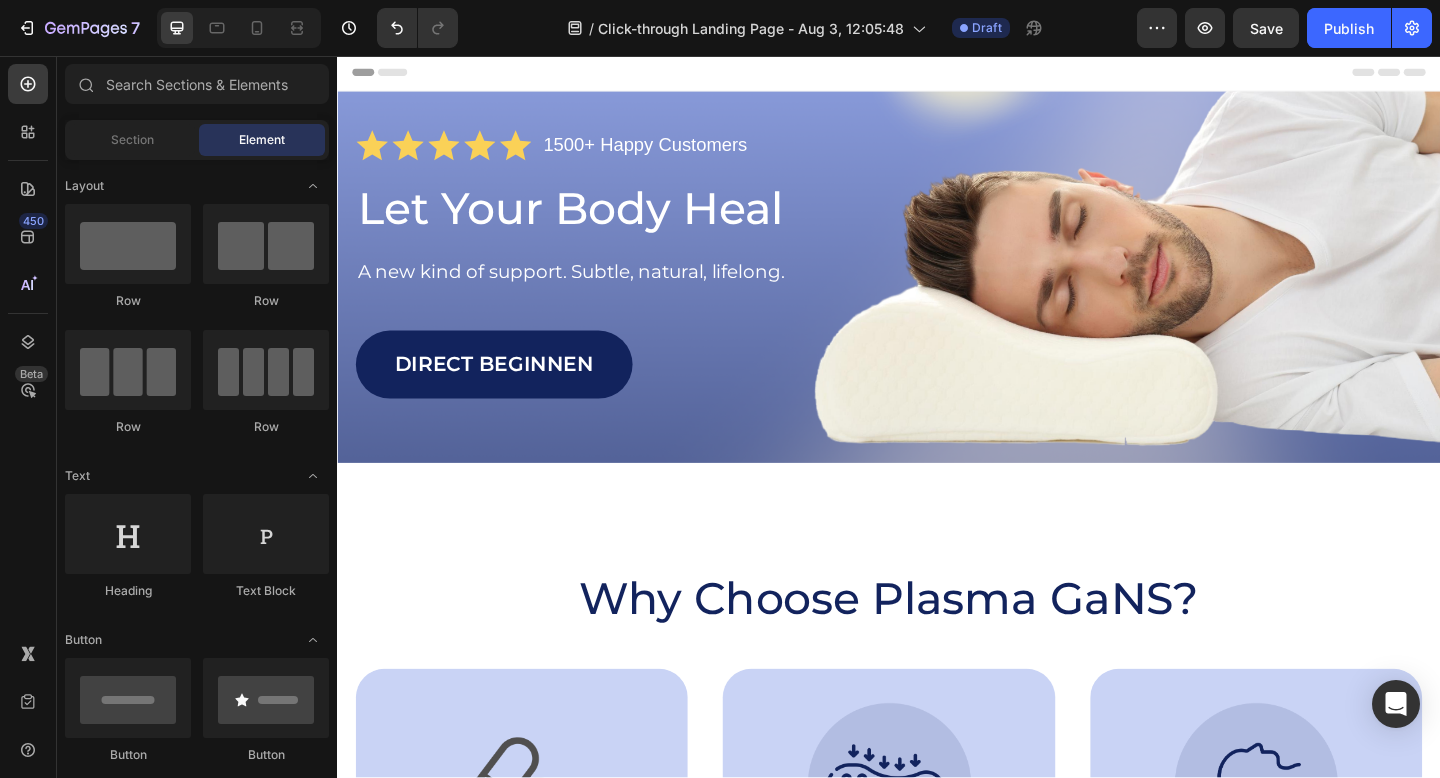 scroll, scrollTop: 0, scrollLeft: 0, axis: both 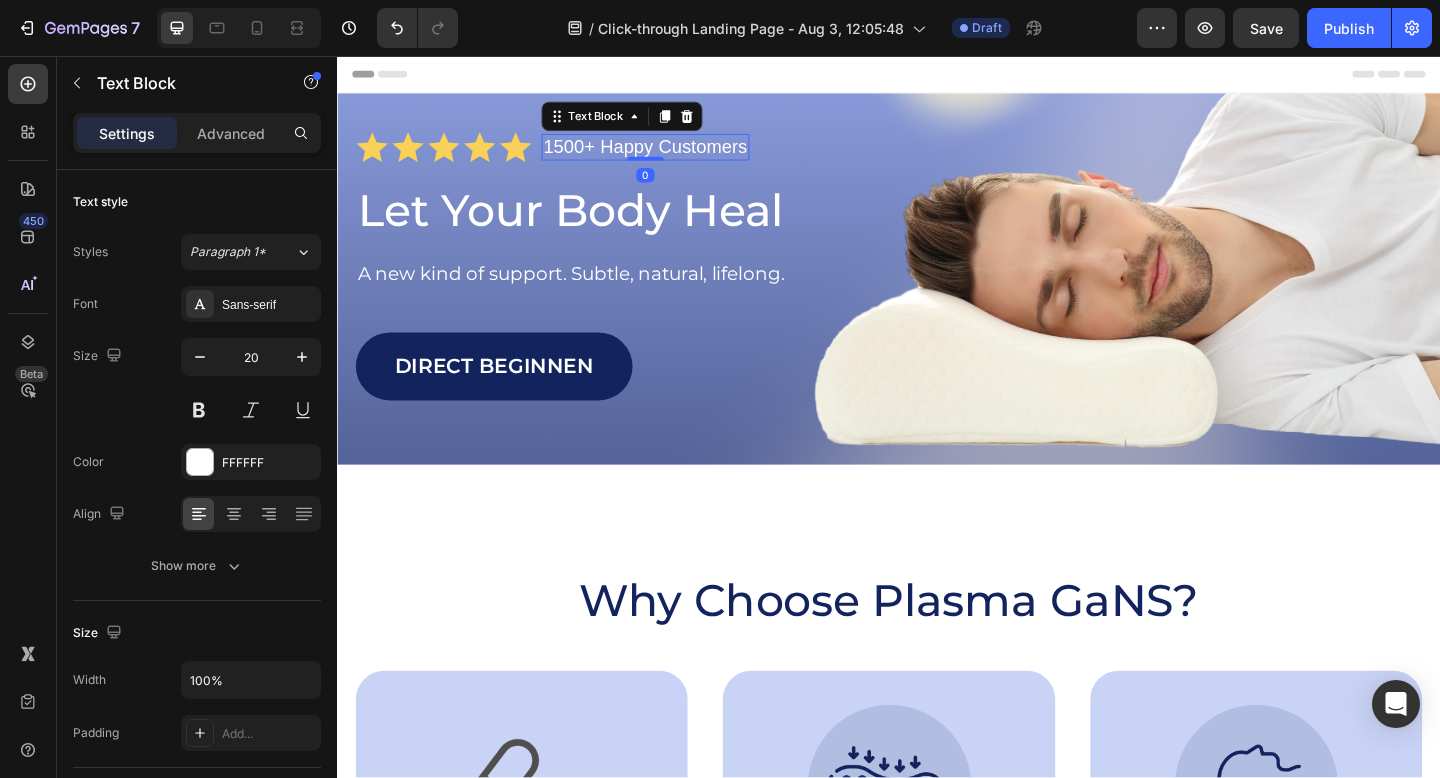 click on "1500+ Happy Customers" at bounding box center (672, 155) 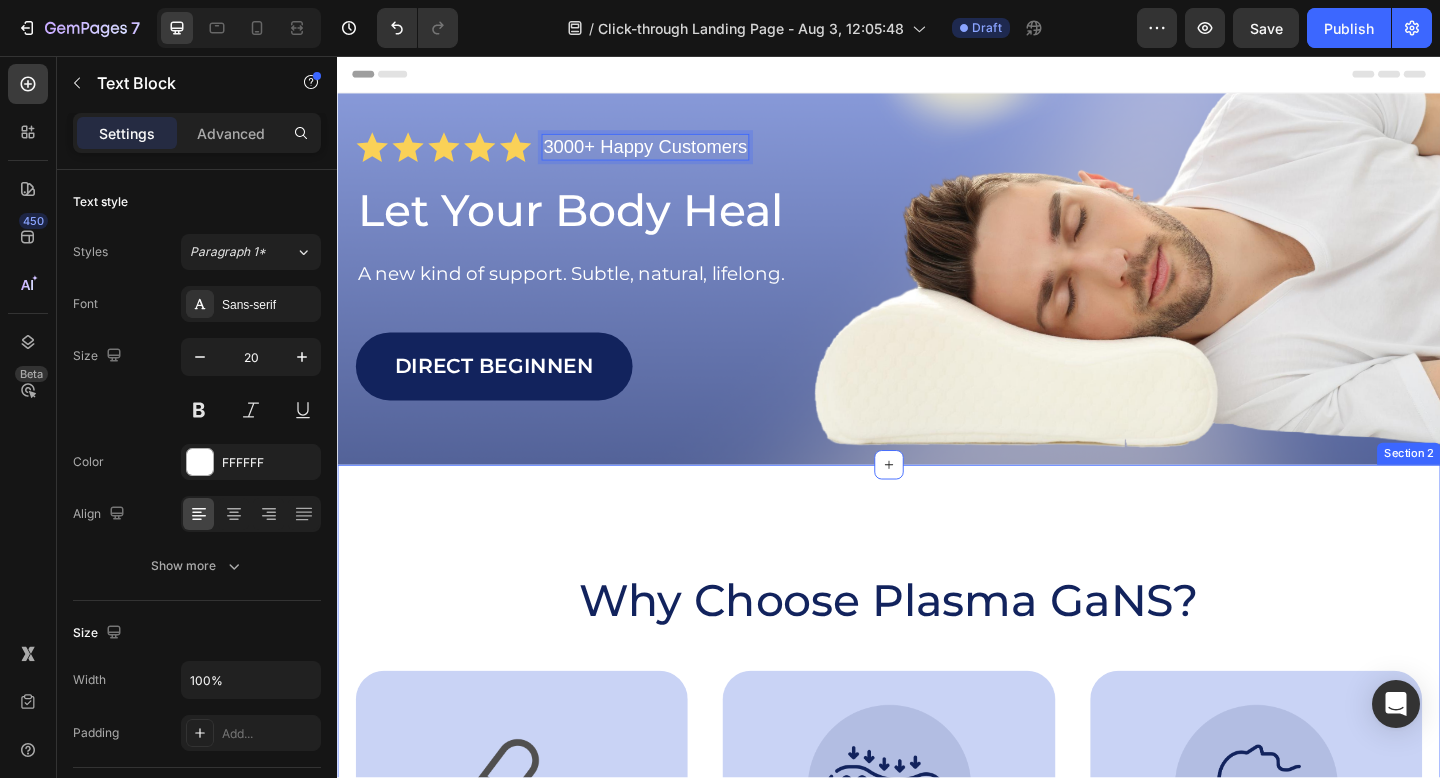 click on "Why Choose Plasma GaNS? Heading Image True Energy Text Block No pills. No fixes. Just pure signal-based support. Your body takes what it needs — nothing more. Text Block Hero Banner Image Feel Called? Text Block For those done with quick fixes. Gentle support, deep results — naturally. Text Block Hero Banner Image Still Tired? Text Block Supplements fall flat. We don’t. Plasma GaNS balances what others can't. Text Block Hero Banner Row Image Supportive Design Text Block Ergonomically engineered for optimal spinal alignment Text Block Hero Banner Image Pressure Relief Text Block Reduces neck and shoulder discomfort Text Block Hero Banner Row Image Breathable Materials Text Block Ensures cool, comfortable sleep Text Block Hero Banner Row Section 2" at bounding box center [937, 896] 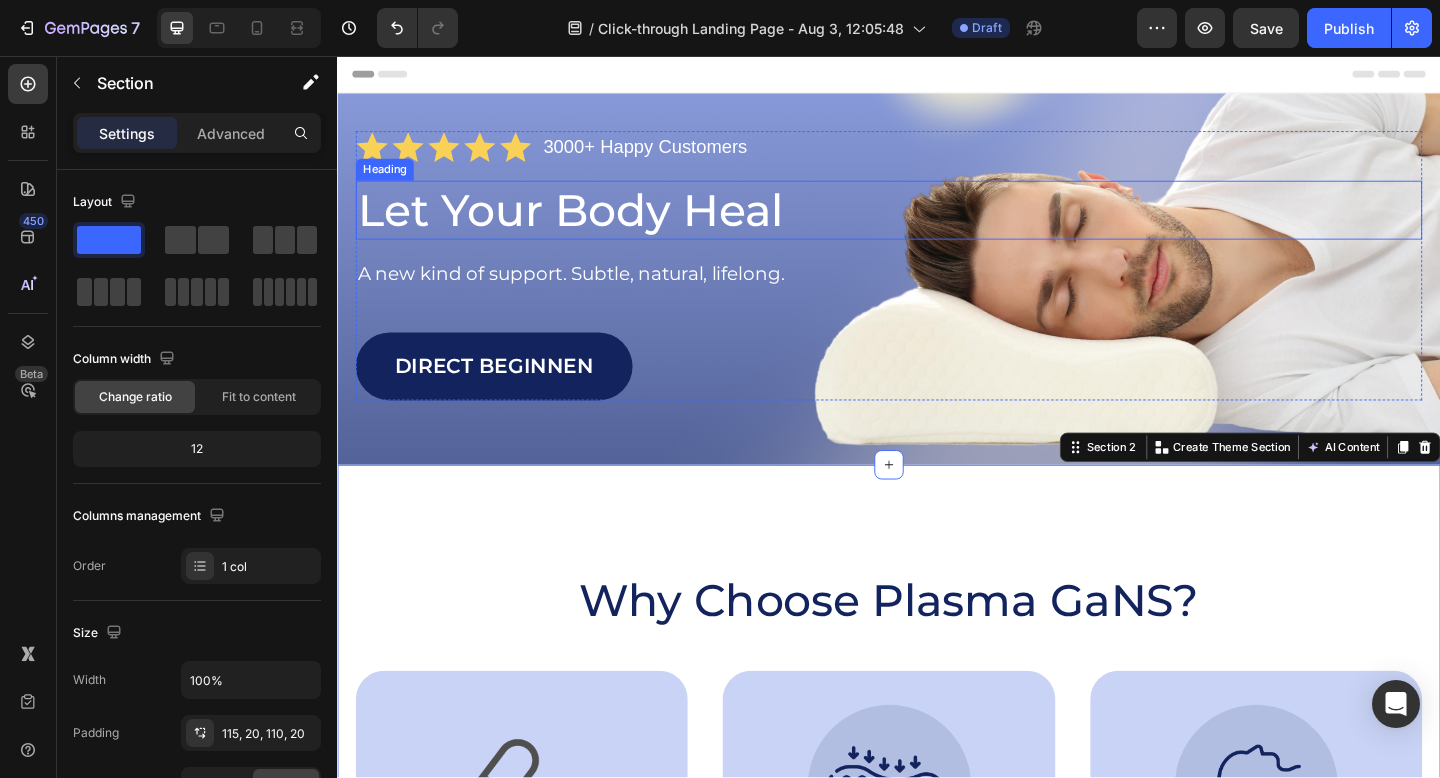 click on "Let Your Body Heal" at bounding box center (671, 224) 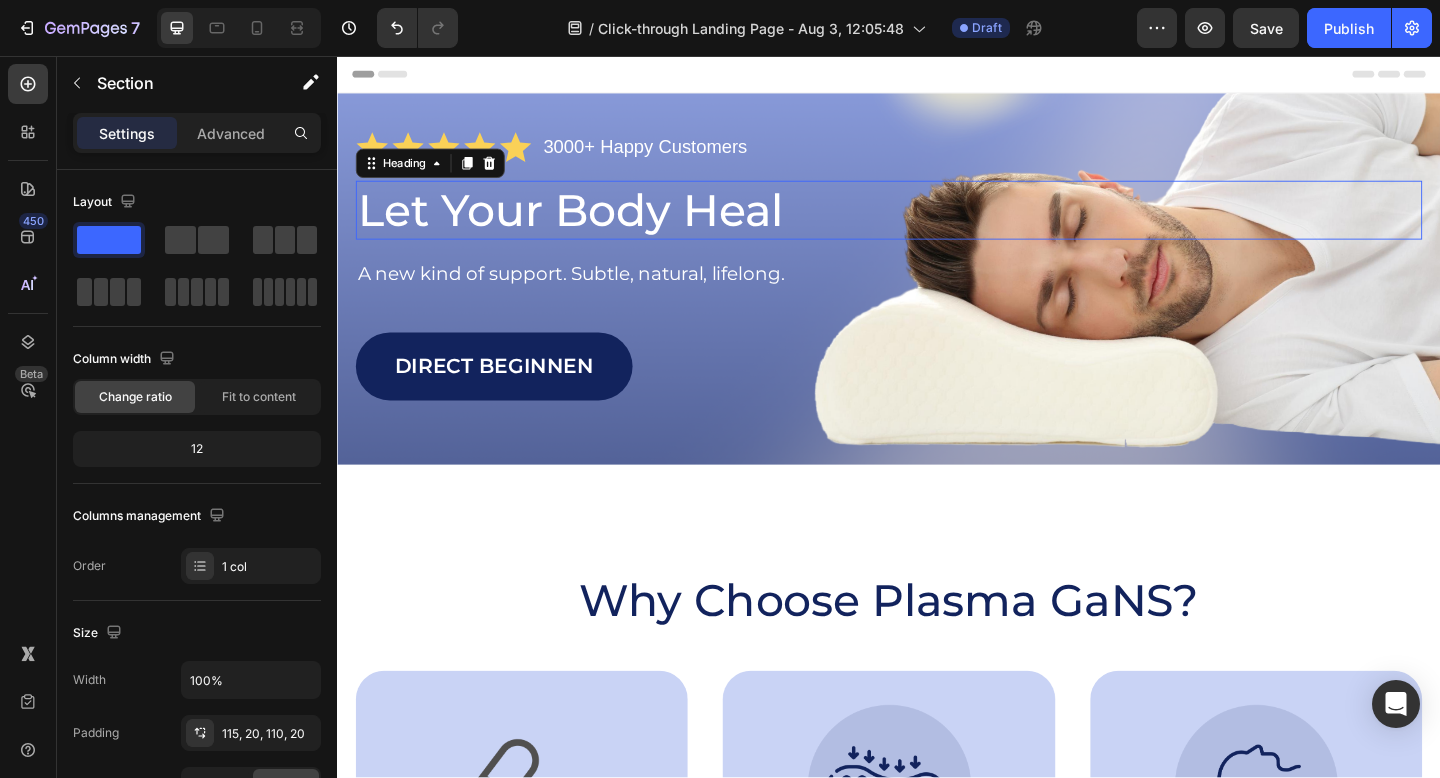 click on "Let Your Body Heal" at bounding box center [671, 224] 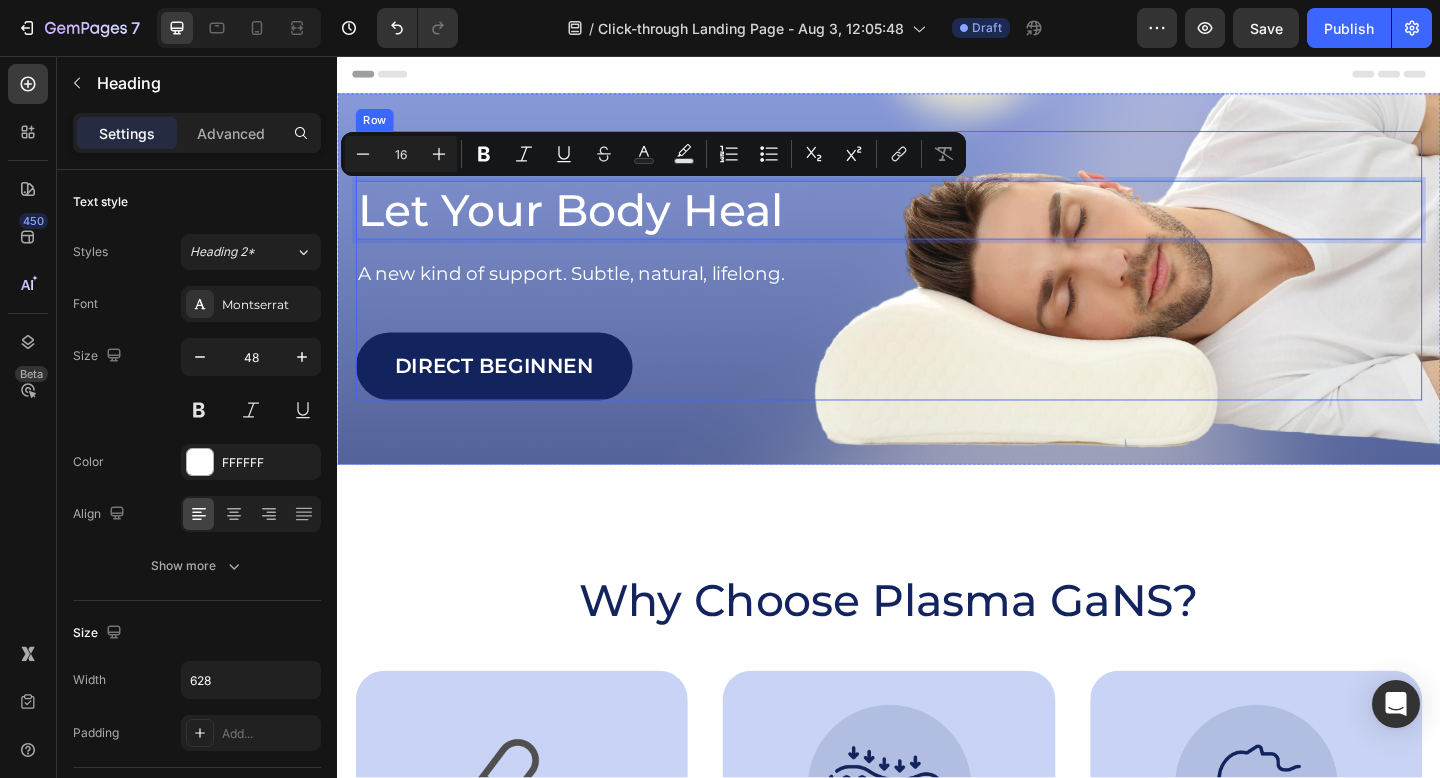click on "Icon
Icon
Icon
Icon
Icon Icon List 3000+ Happy Customers Text Block Row Let Your Body Heal Heading   23 A new kind of support. Subtle, natural, lifelong. Text Block Direct beginnen Button" at bounding box center (937, 284) 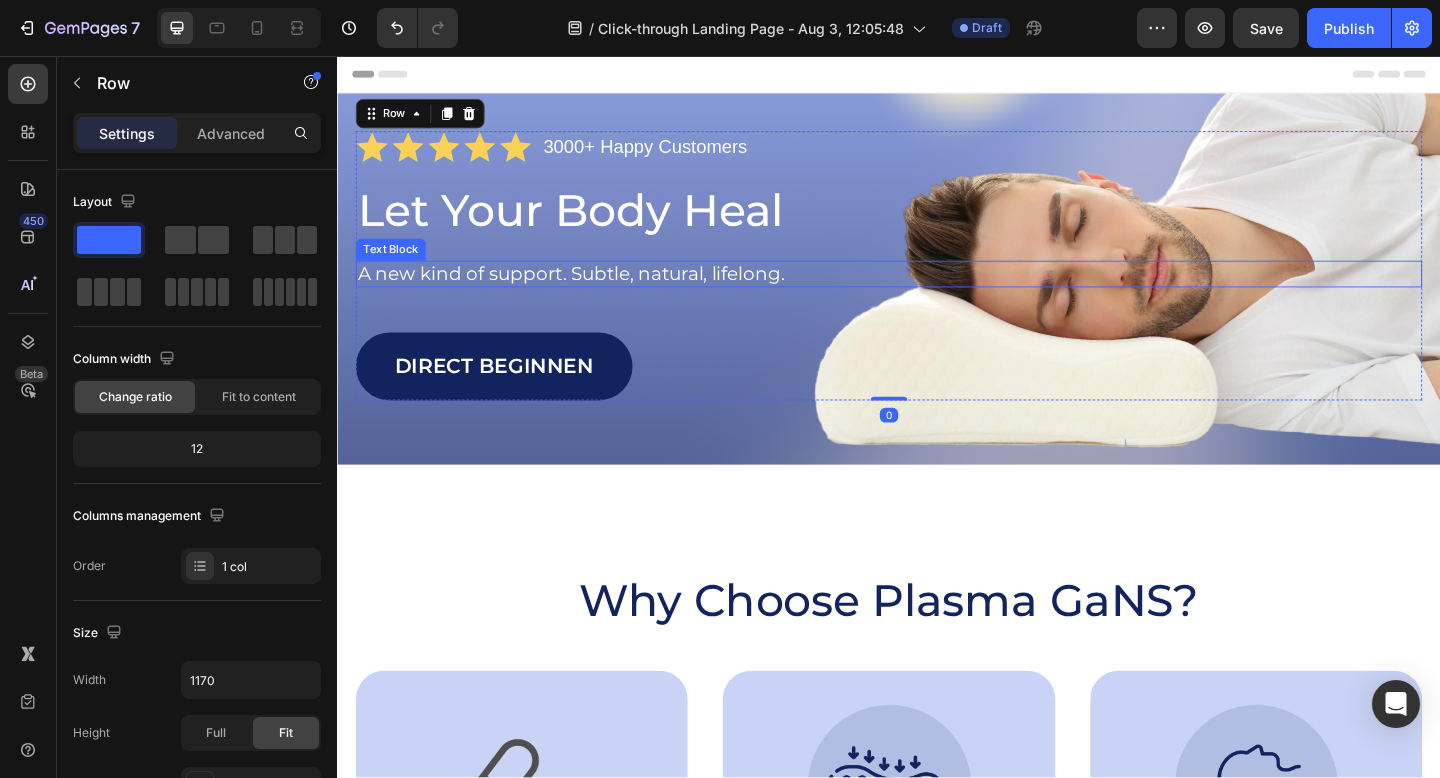 click on "A new kind of support. Subtle, natural, lifelong." at bounding box center [937, 293] 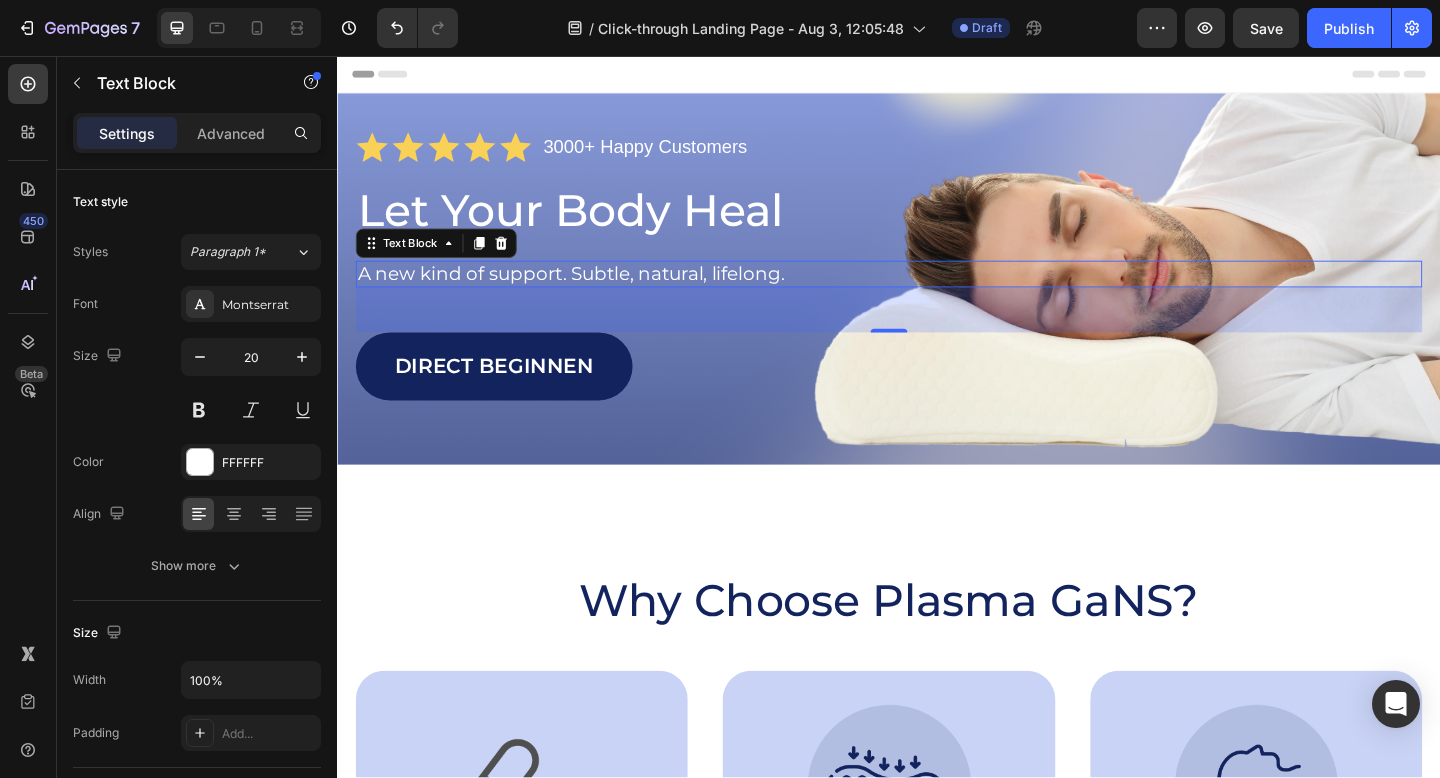 click on "A new kind of support. Subtle, natural, lifelong." at bounding box center (937, 293) 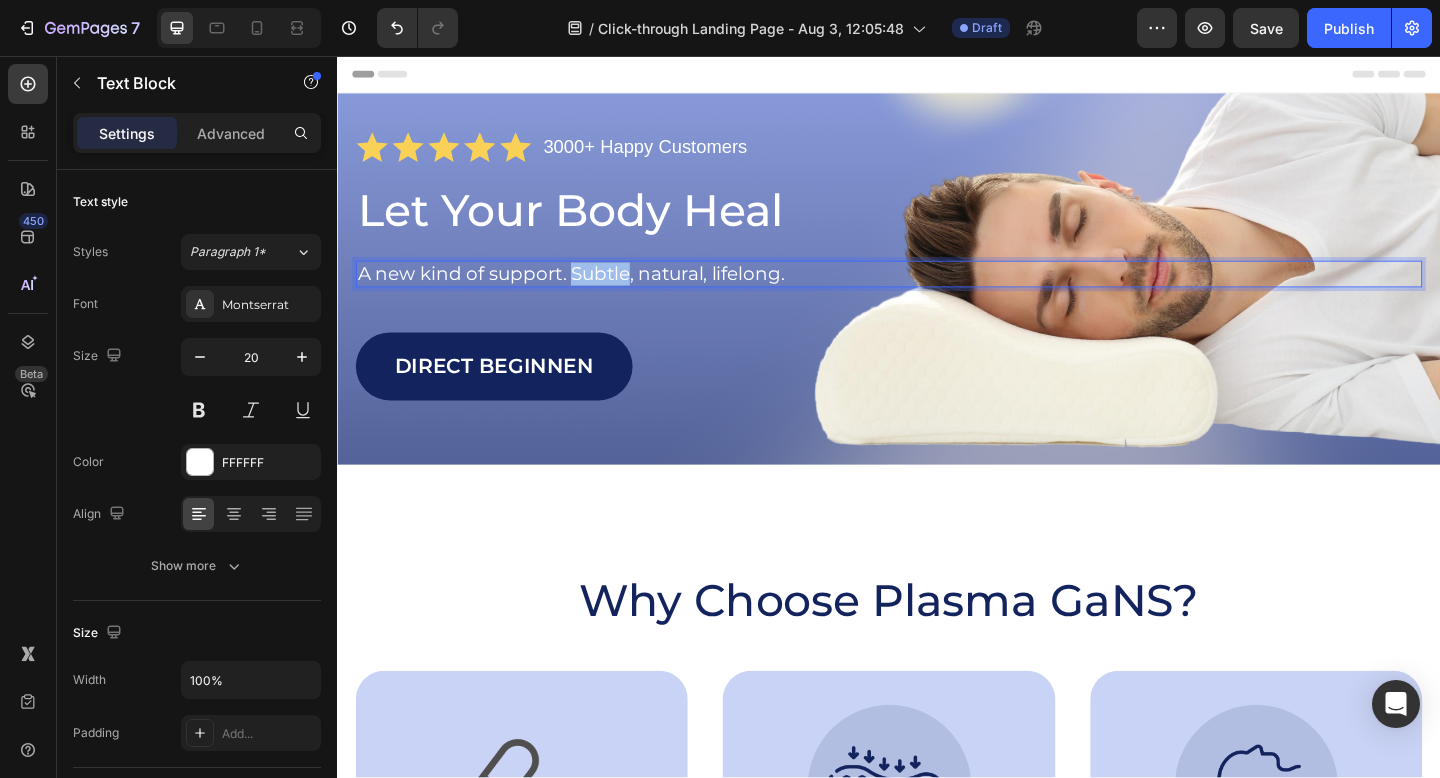 click on "A new kind of support. Subtle, natural, lifelong." at bounding box center (937, 293) 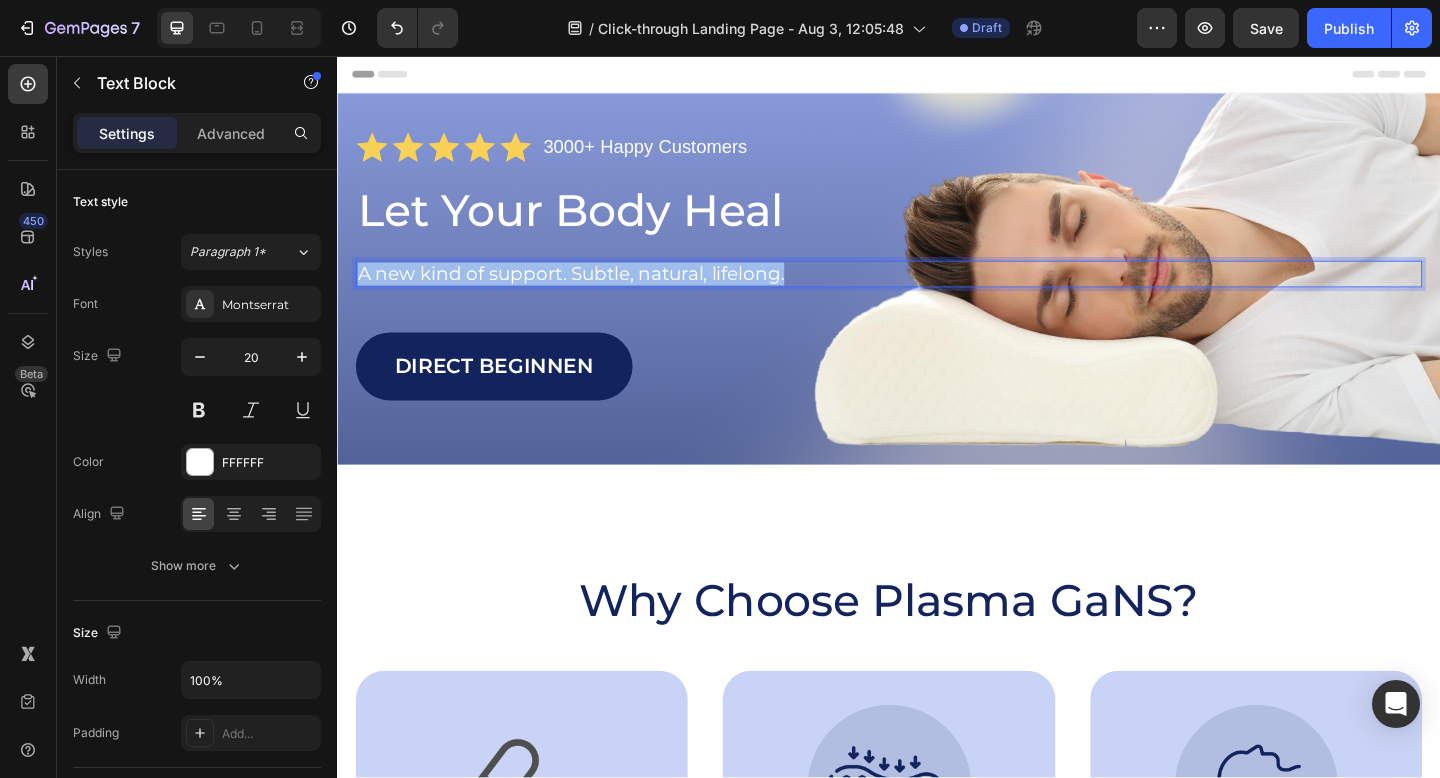 click on "A new kind of support. Subtle, natural, lifelong." at bounding box center [937, 293] 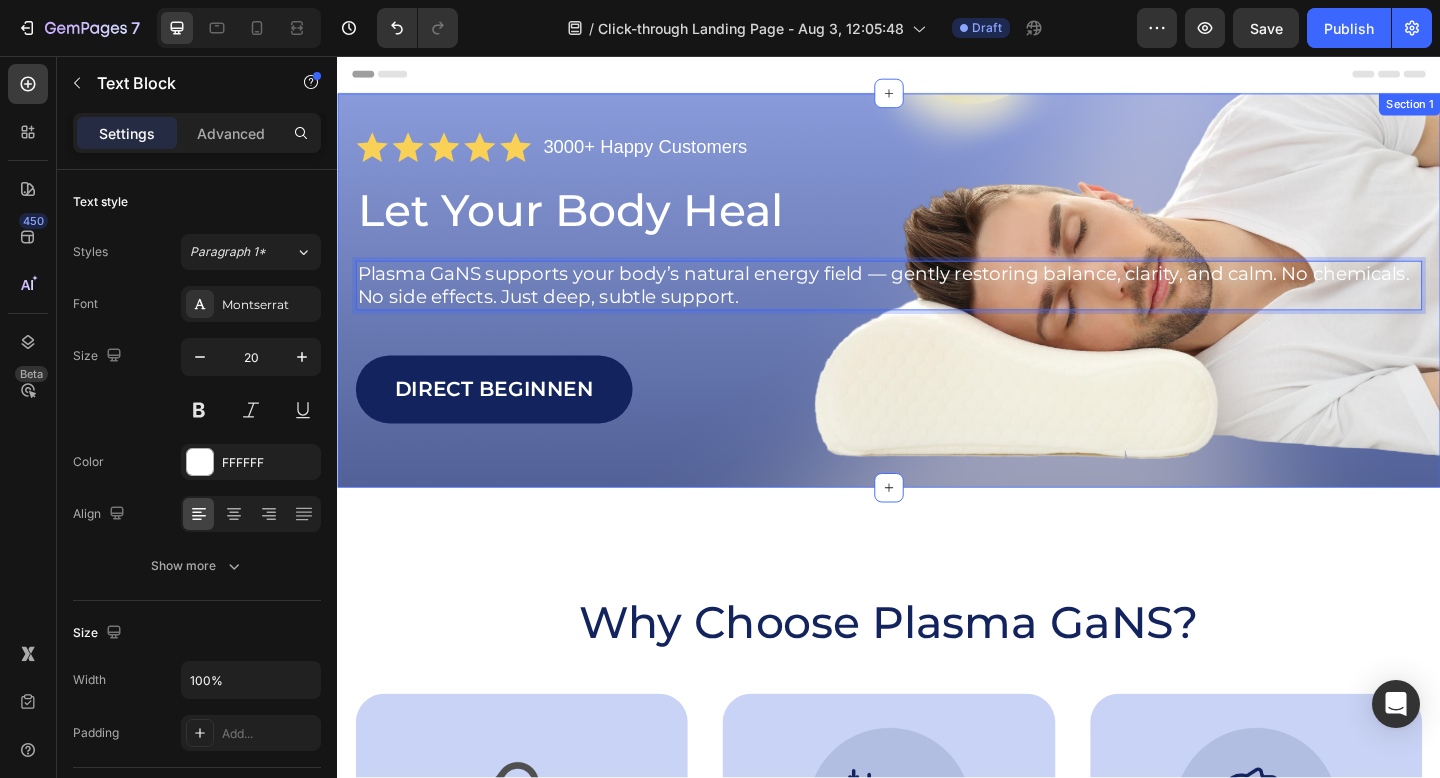 click on "Icon
Icon
Icon
Icon
Icon Icon List 3000+ Happy Customers Text Block Row Let Your Body Heal Heading Plasma GaNS supports your body’s natural energy field — gently restoring balance, clarity, and calm. No chemicals. No side effects. Just deep, subtle support. Text Block   49 Direct beginnen Button Row Section 1" at bounding box center [937, 311] 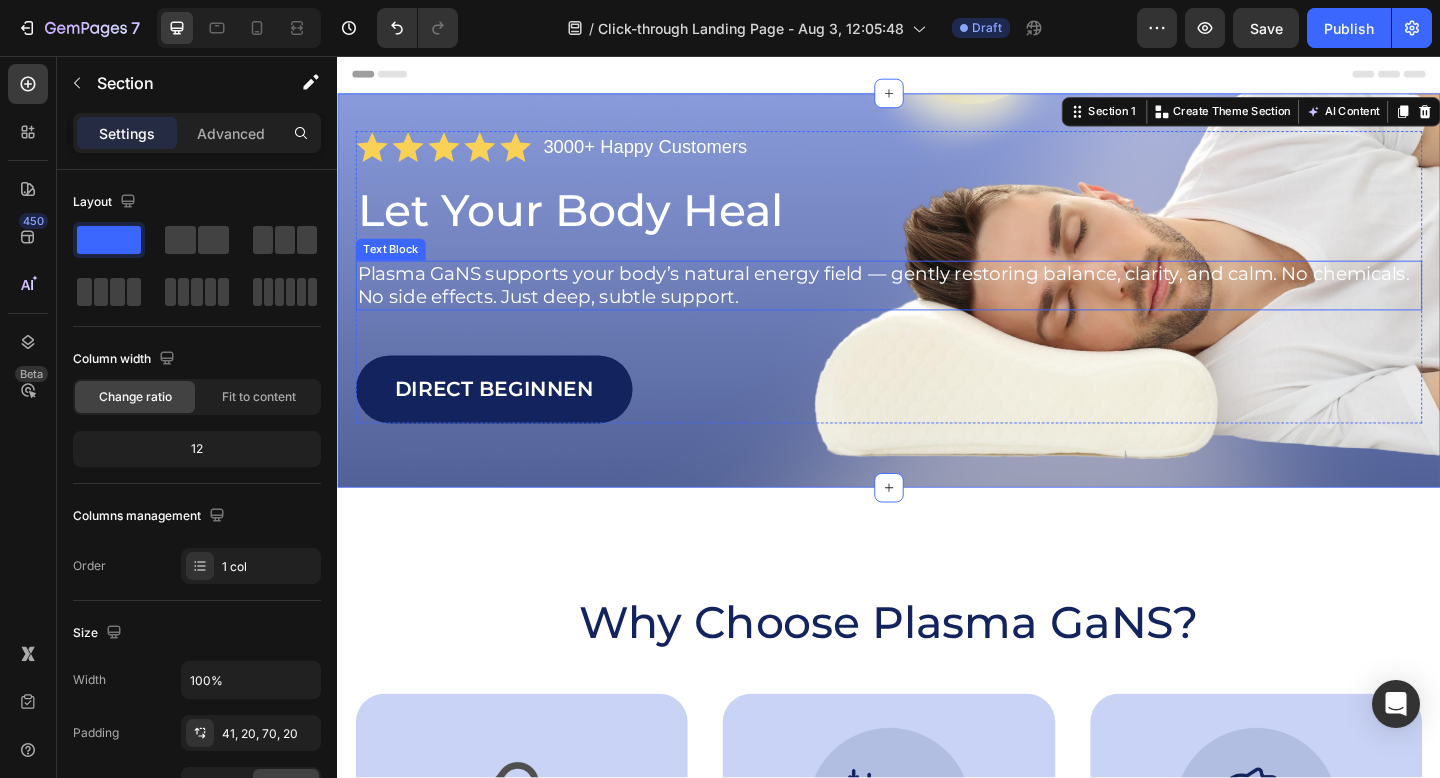 click on "Plasma GaNS supports your body’s natural energy field — gently restoring balance, clarity, and calm. No chemicals. No side effects. Just deep, subtle support." at bounding box center (937, 306) 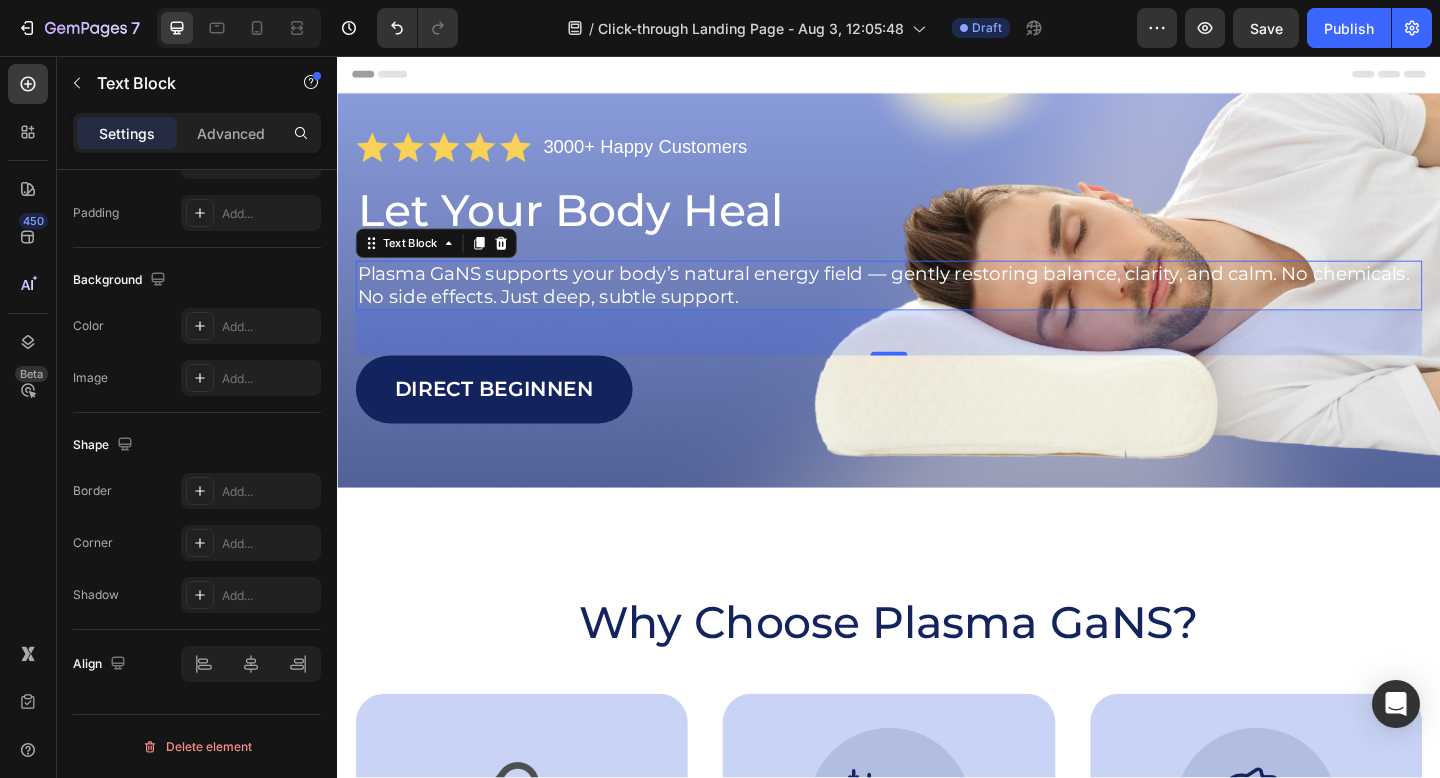 scroll, scrollTop: 0, scrollLeft: 0, axis: both 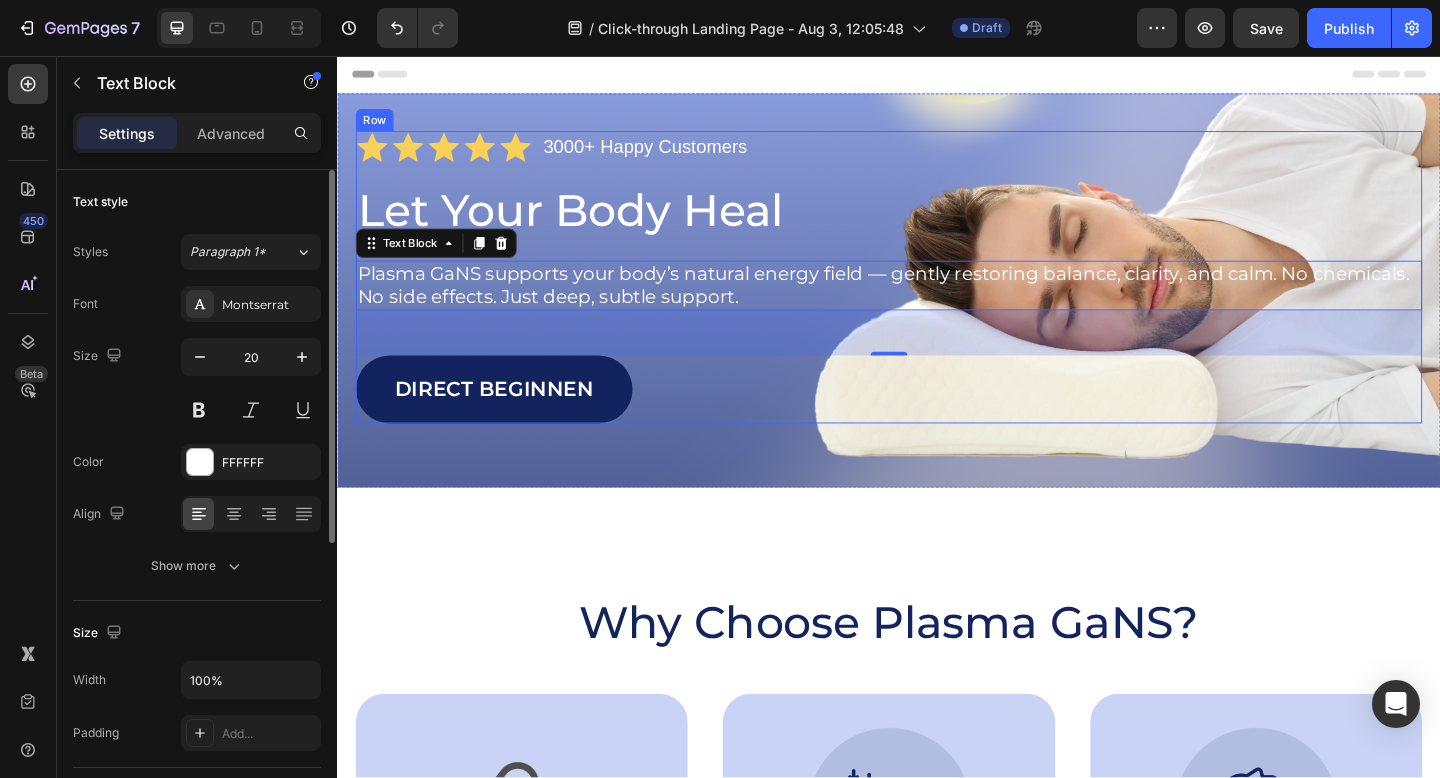click on "Icon
Icon
Icon
Icon
Icon Icon List 3000+ Happy Customers Text Block Row Let Your Body Heal Heading Plasma GaNS supports your body’s natural energy field — gently restoring balance, clarity, and calm. No chemicals. No side effects. Just deep, subtle support. Text Block   49 Direct beginnen Button" at bounding box center (937, 297) 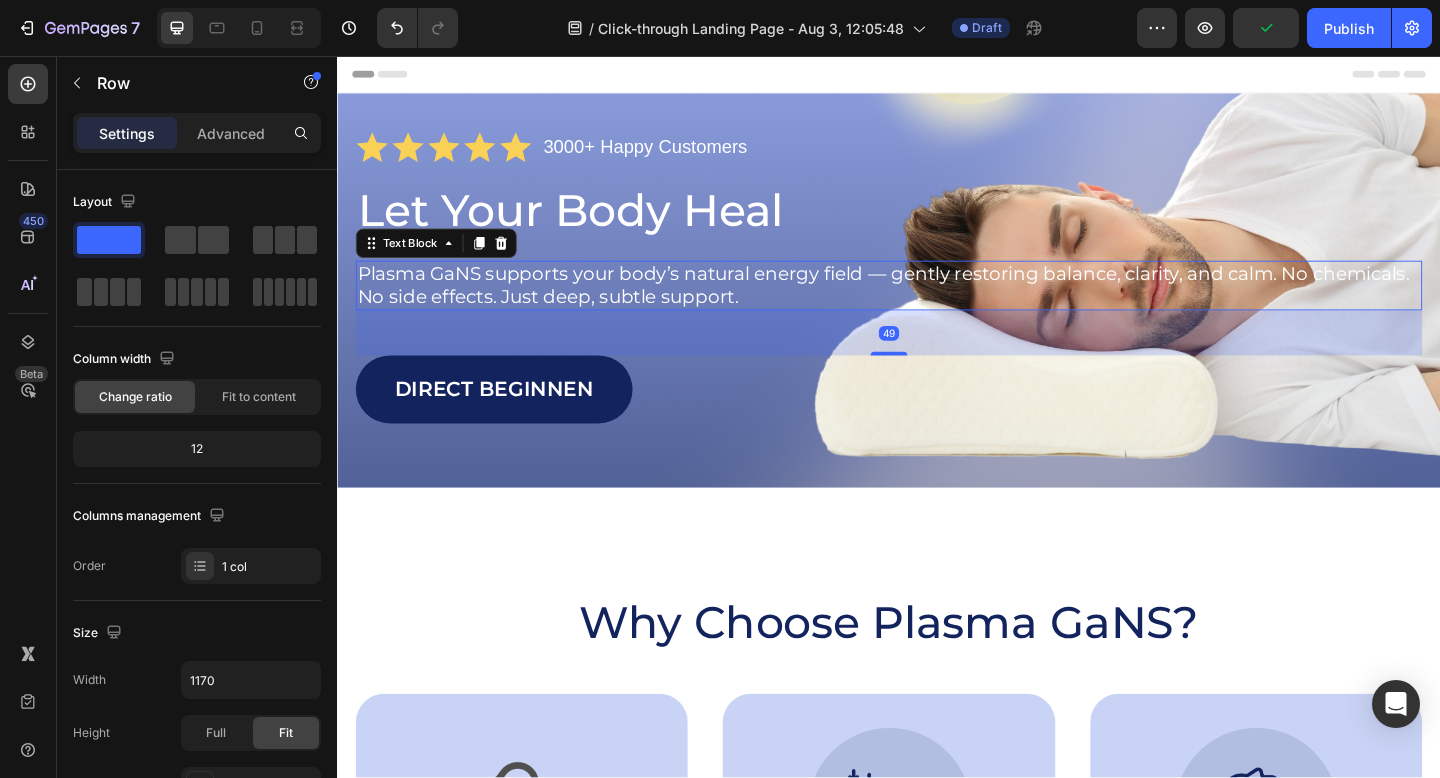 click on "Plasma GaNS supports your body’s natural energy field — gently restoring balance, clarity, and calm. No chemicals. No side effects. Just deep, subtle support." at bounding box center [937, 306] 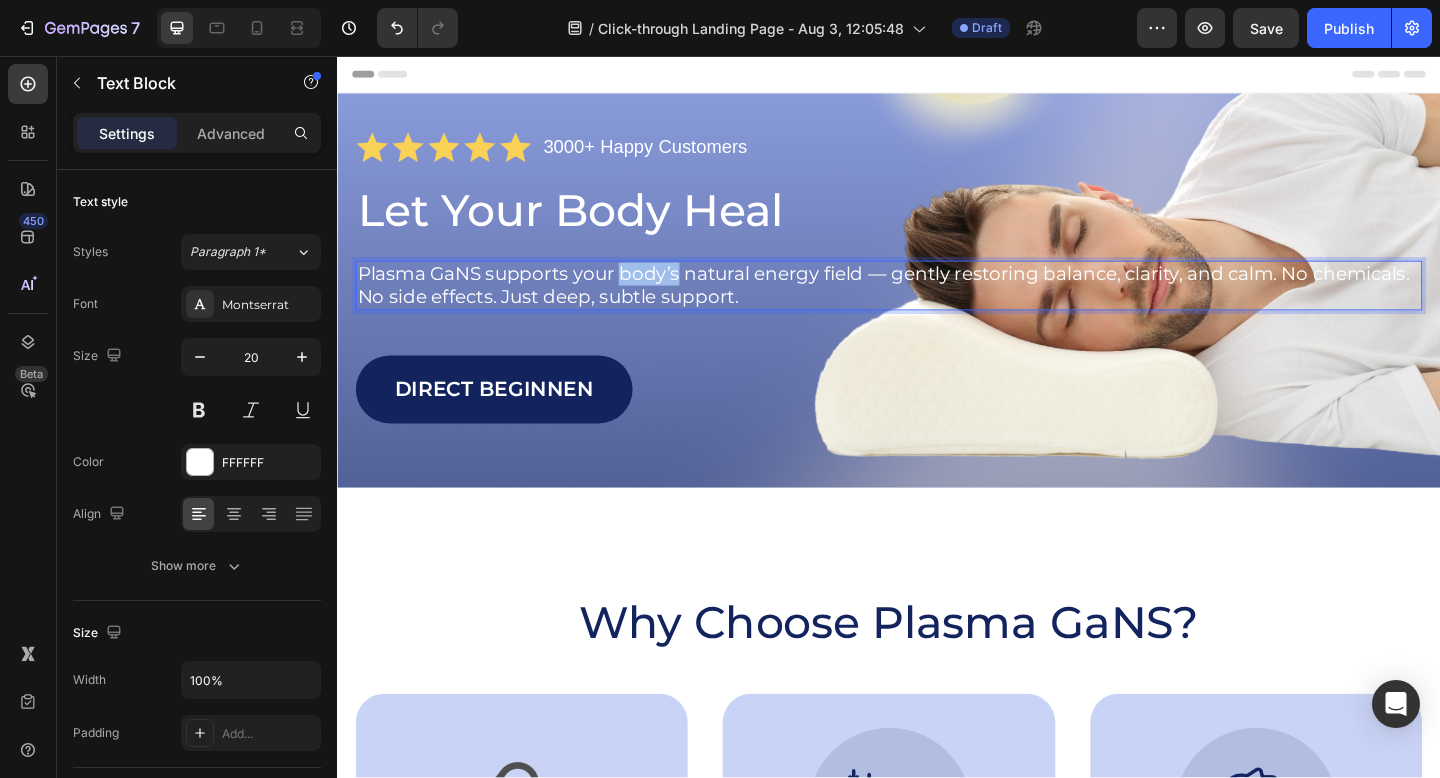 click on "Plasma GaNS supports your body’s natural energy field — gently restoring balance, clarity, and calm. No chemicals. No side effects. Just deep, subtle support." at bounding box center [937, 306] 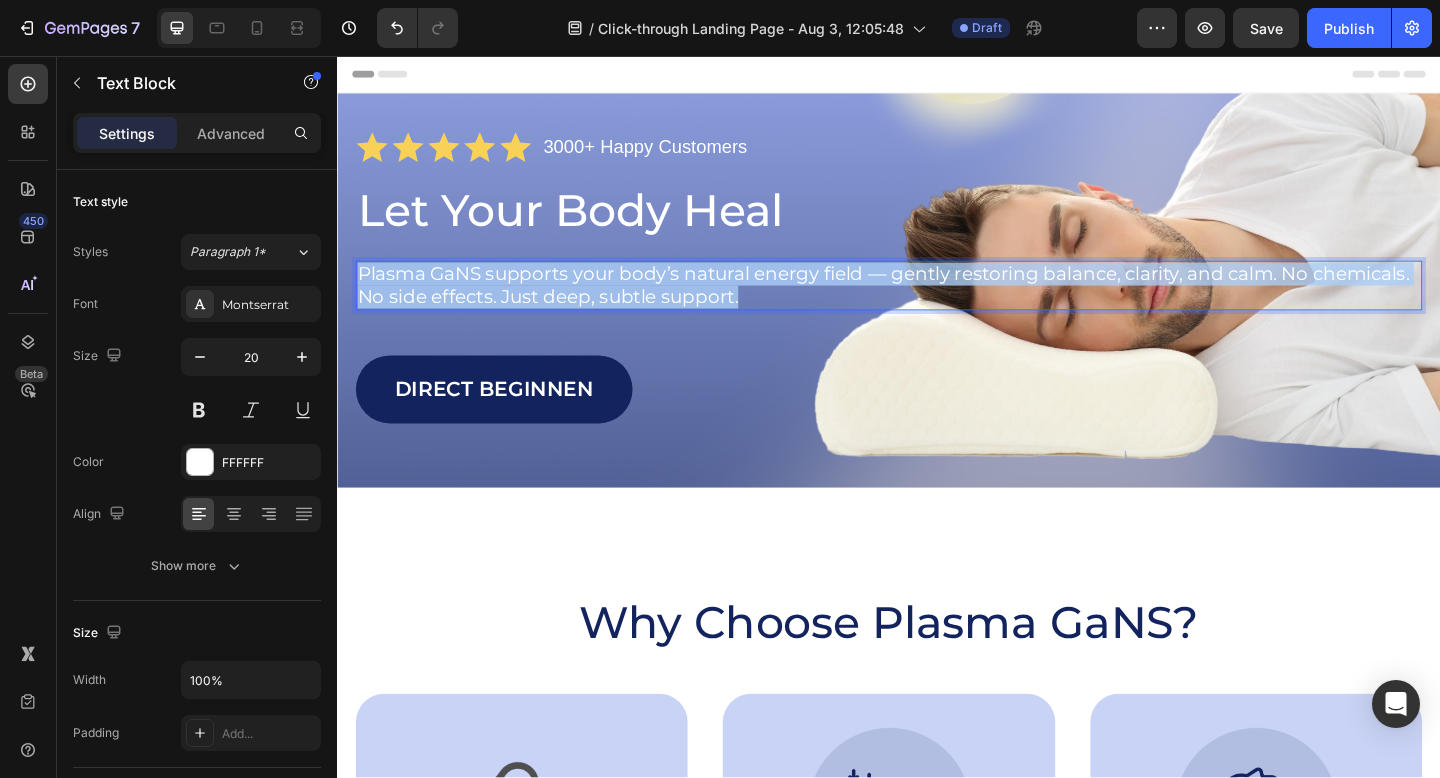 click on "Plasma GaNS supports your body’s natural energy field — gently restoring balance, clarity, and calm. No chemicals. No side effects. Just deep, subtle support." at bounding box center [937, 306] 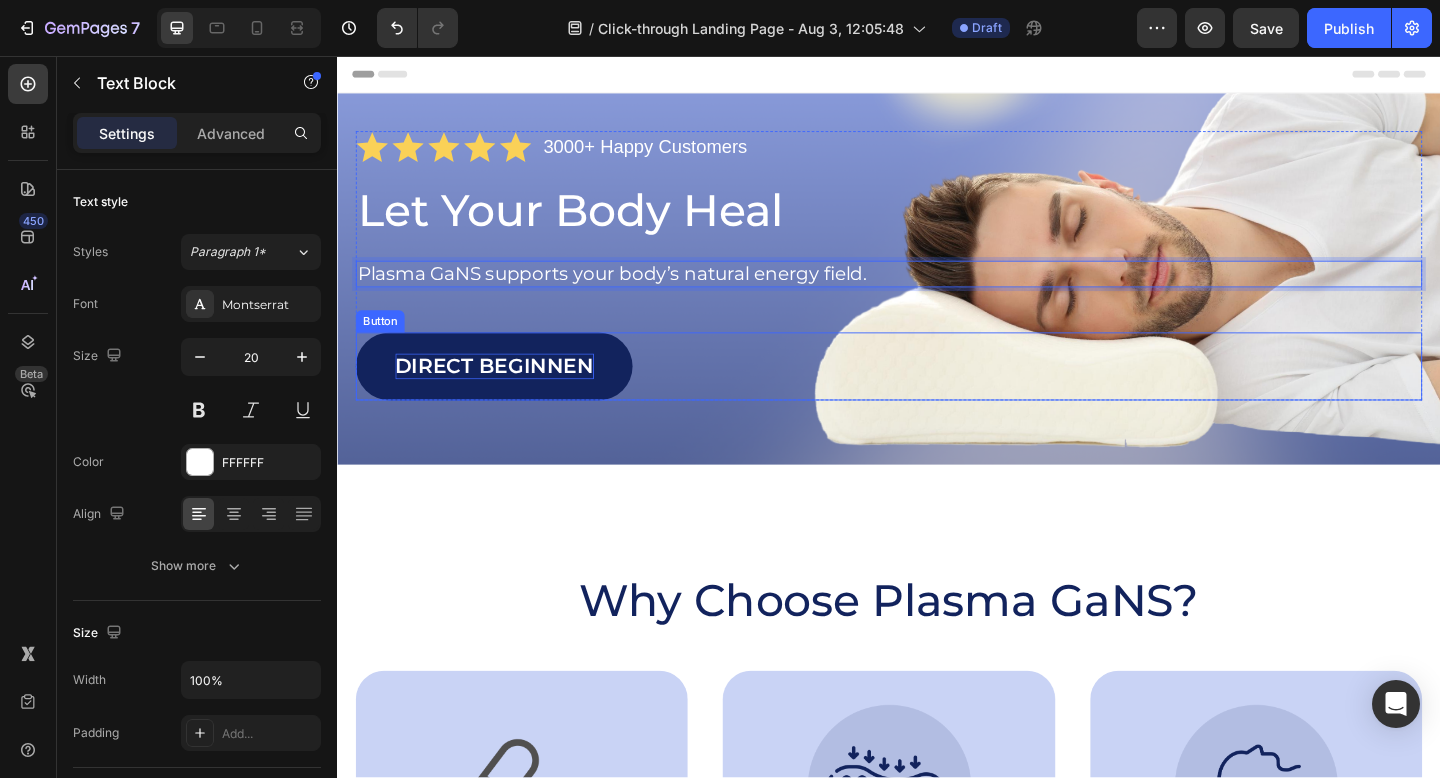 click on "Direct beginnen" at bounding box center (508, 394) 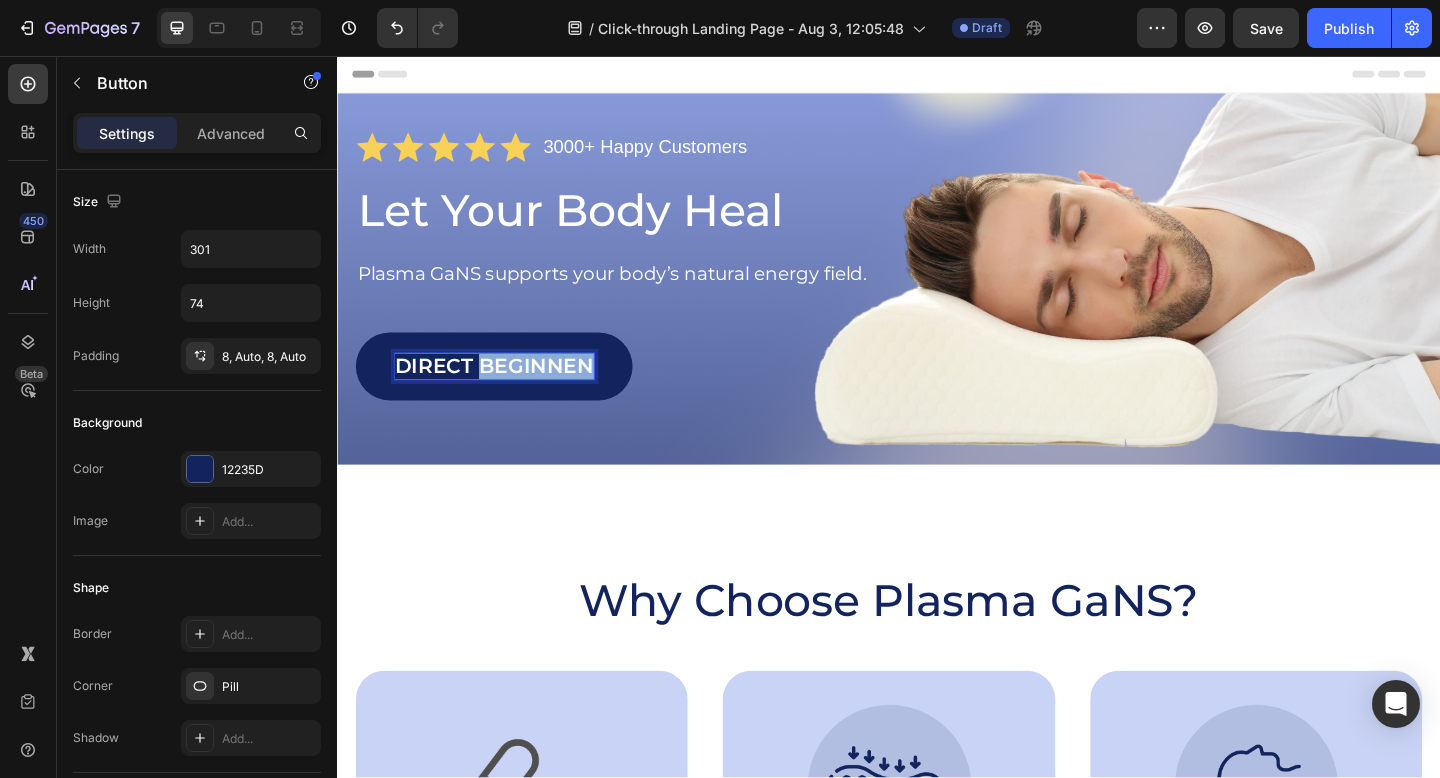 click on "Direct beginnen" at bounding box center (508, 394) 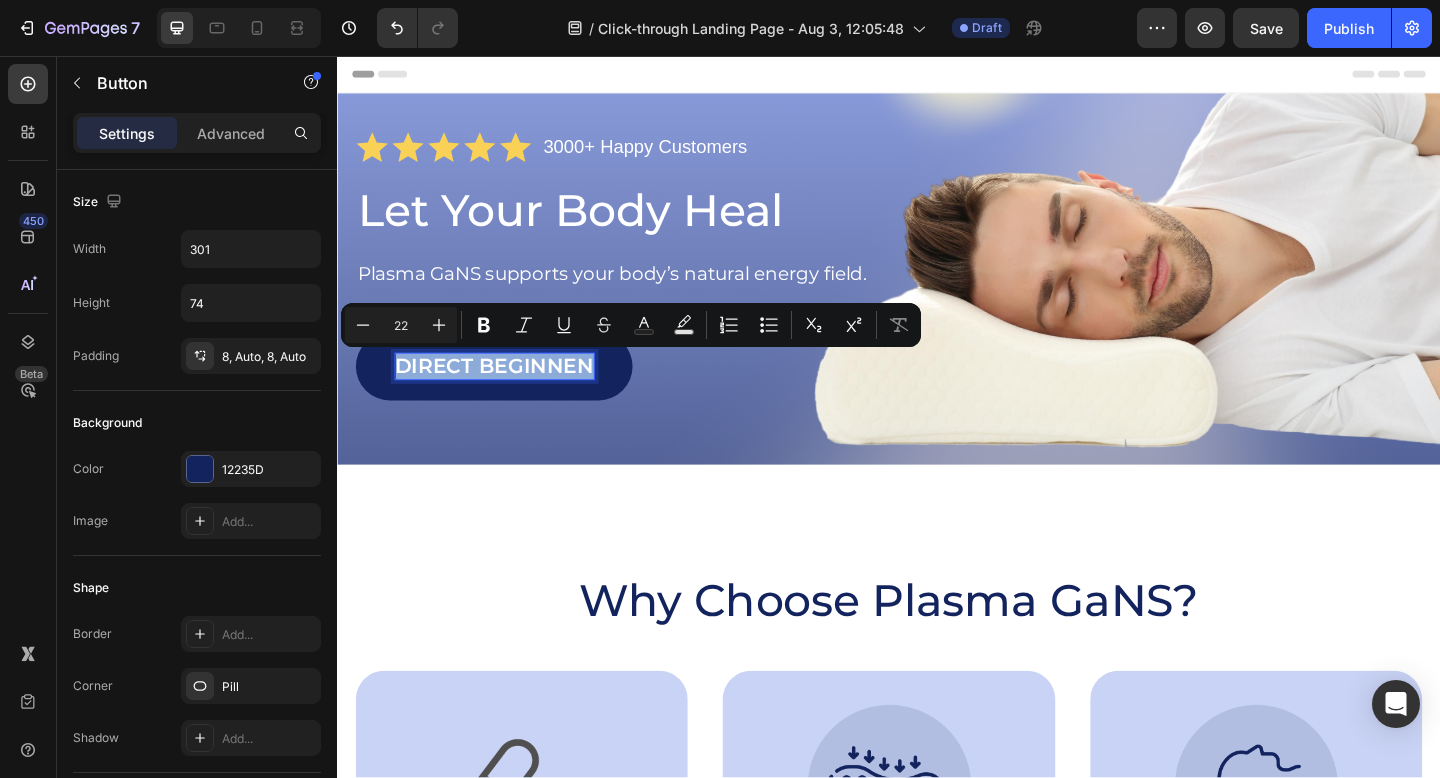 click on "Direct beginnen" at bounding box center [508, 394] 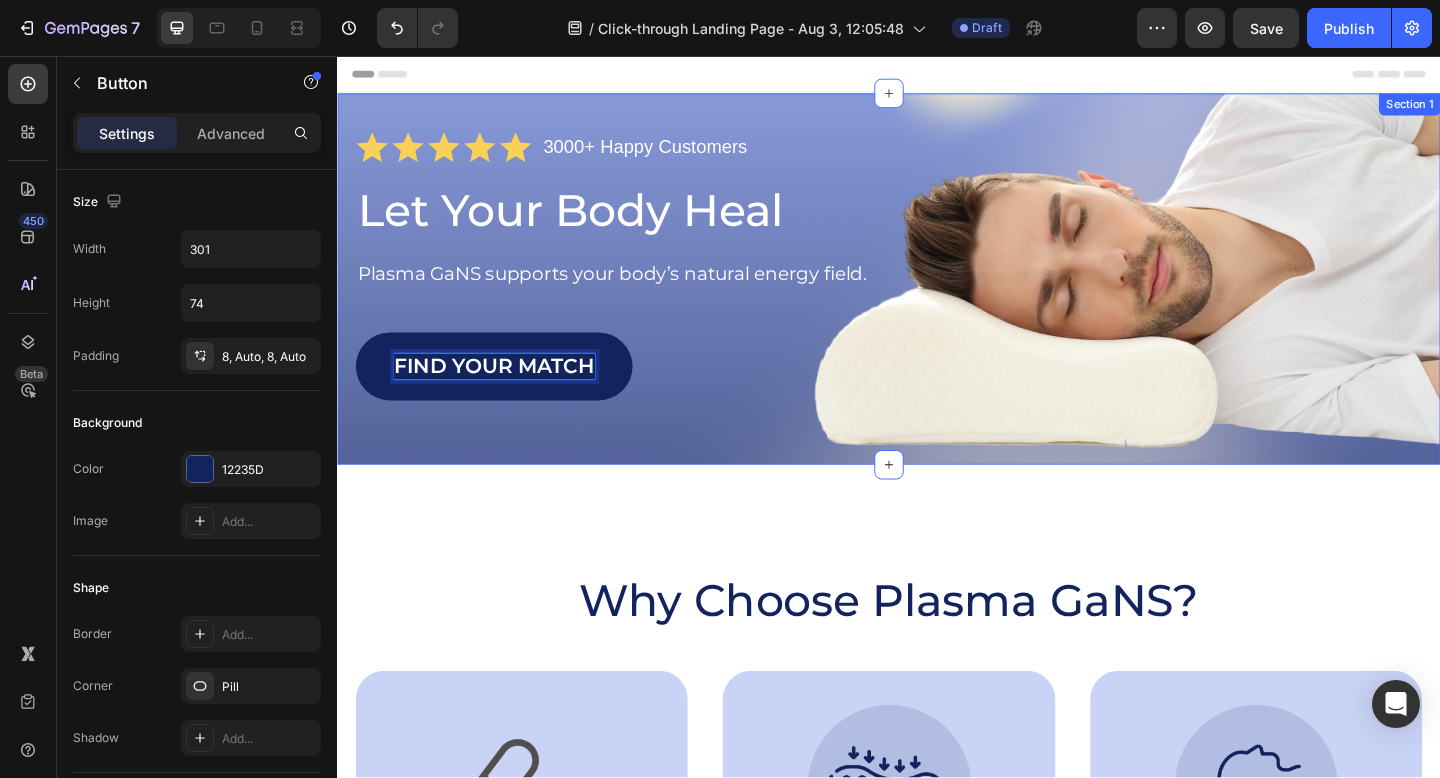 click on "Icon
Icon
Icon
Icon
Icon Icon List 3000+ Happy Customers Text Block Row Let Your Body Heal Heading Plasma GaNS supports your body’s natural energy field. Text Block Find Your Match Button   0 Row Section 1" at bounding box center [937, 299] 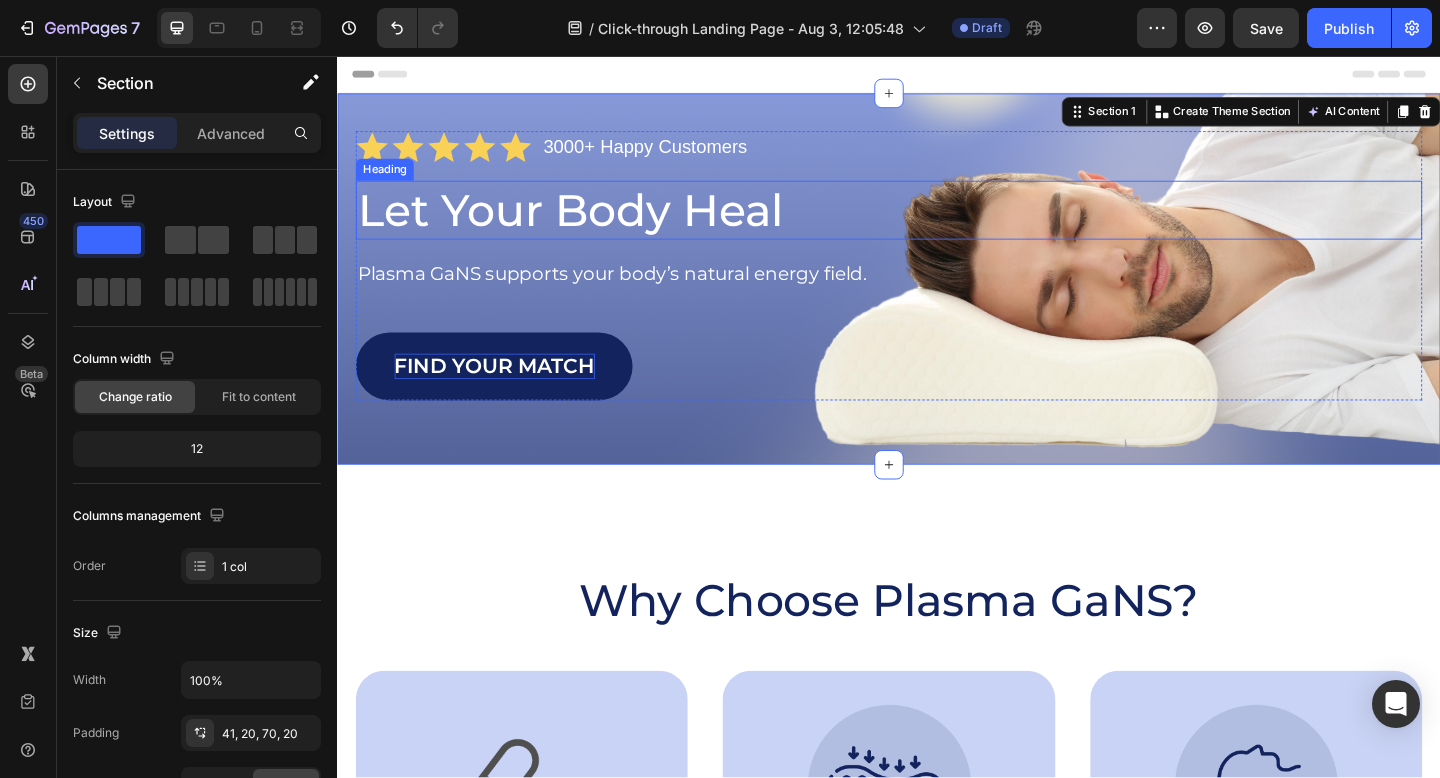 click on "Let Your Body Heal" at bounding box center [671, 224] 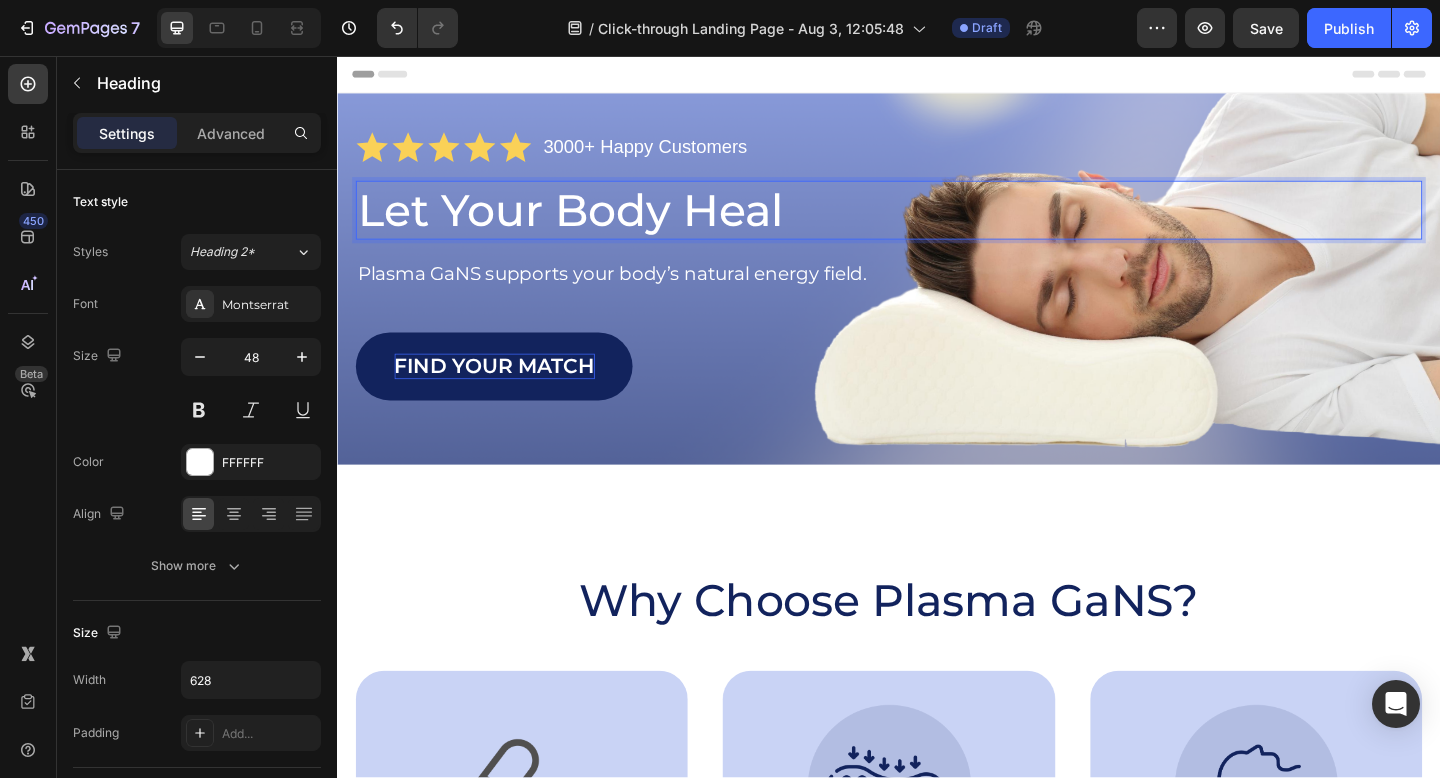 click on "Let Your Body Heal" at bounding box center [671, 224] 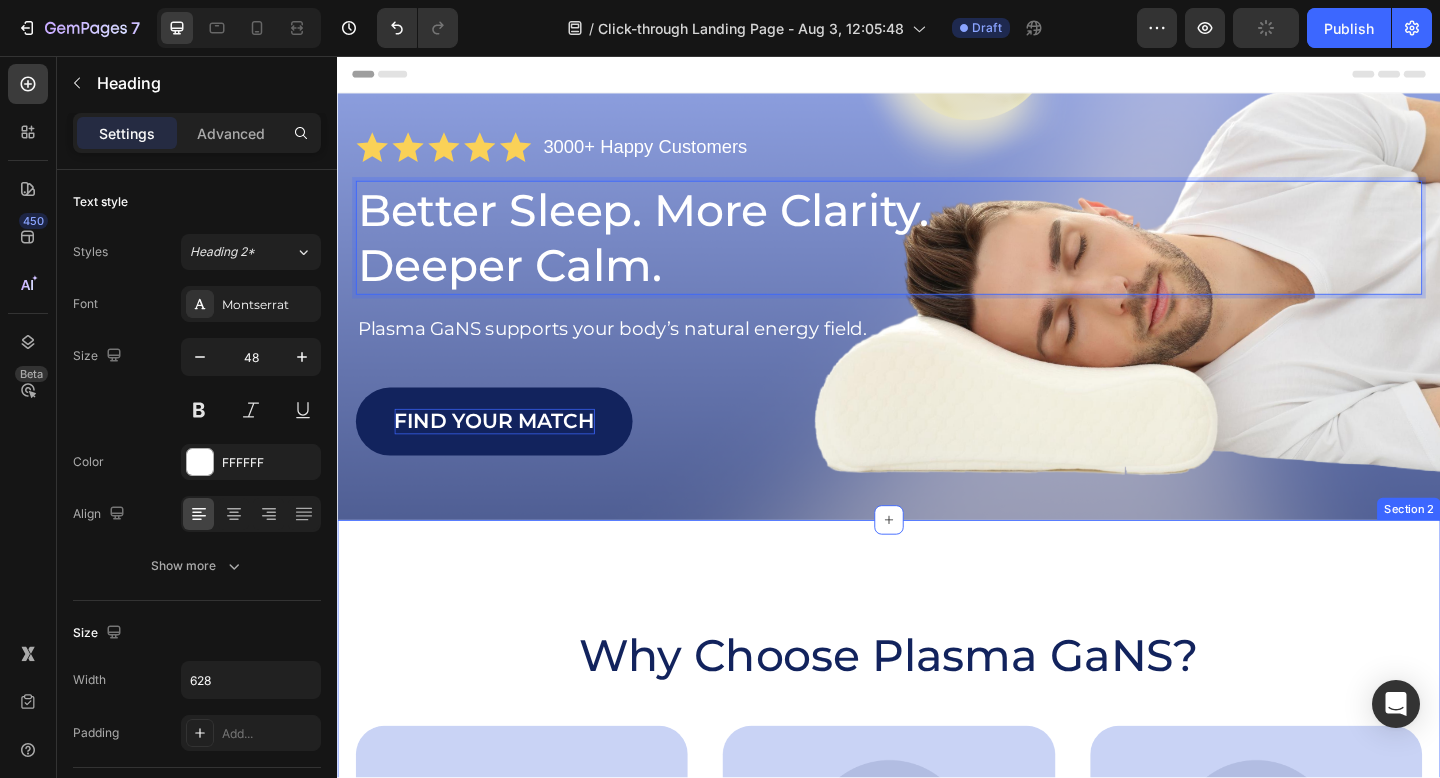 click on "Why Choose Plasma GaNS? Heading Image True Energy Text Block No pills. No fixes. Just pure signal-based support. Your body takes what it needs — nothing more. Text Block Hero Banner Image Feel Called? Text Block For those done with quick fixes. Gentle support, deep results — naturally. Text Block Hero Banner Image Still Tired? Text Block Supplements fall flat. We don’t. Plasma GaNS balances what others can't. Text Block Hero Banner Row Image Supportive Design Text Block Ergonomically engineered for optimal spinal alignment Text Block Hero Banner Image Pressure Relief Text Block Reduces neck and shoulder discomfort Text Block Hero Banner Row Image Breathable Materials Text Block Ensures cool, comfortable sleep Text Block Hero Banner Row Section 2" at bounding box center [937, 956] 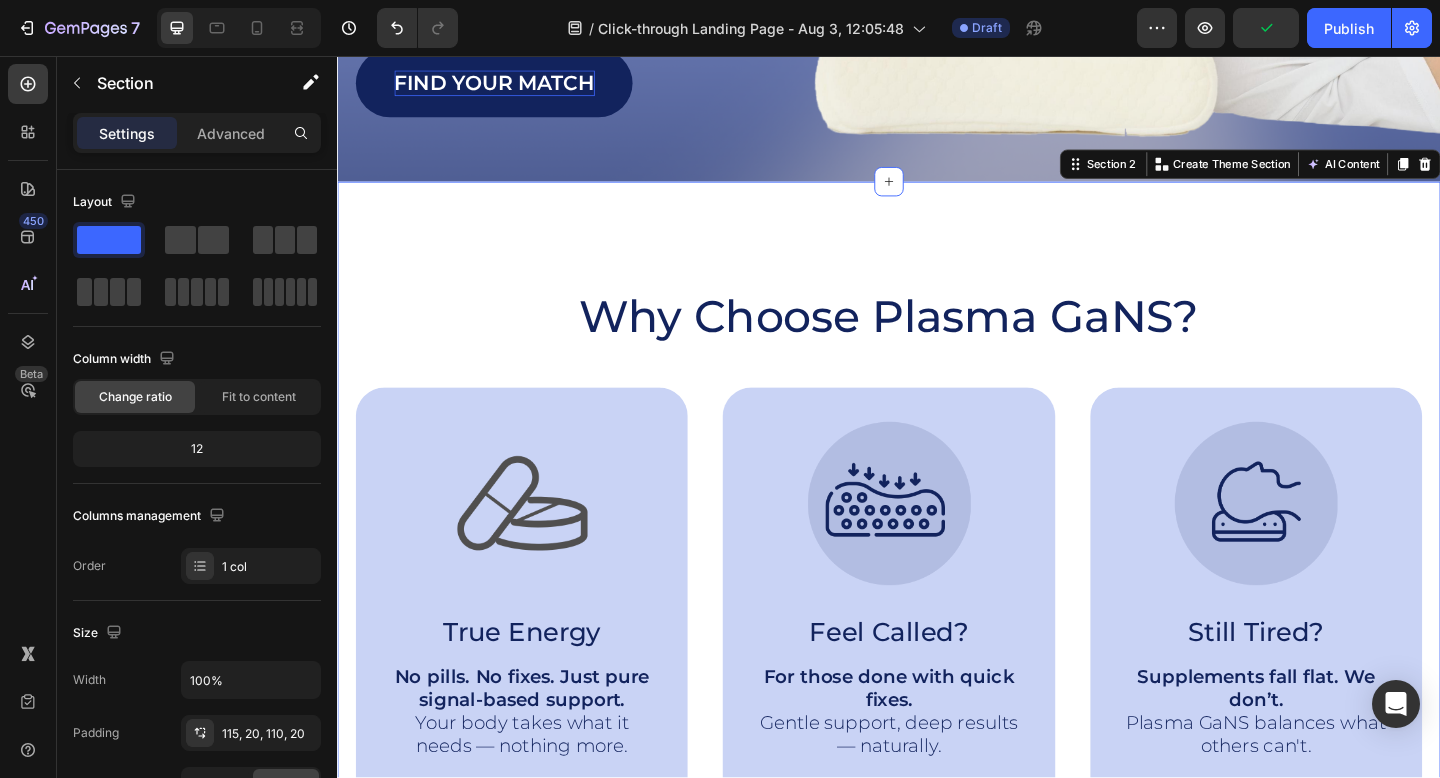 scroll, scrollTop: 523, scrollLeft: 0, axis: vertical 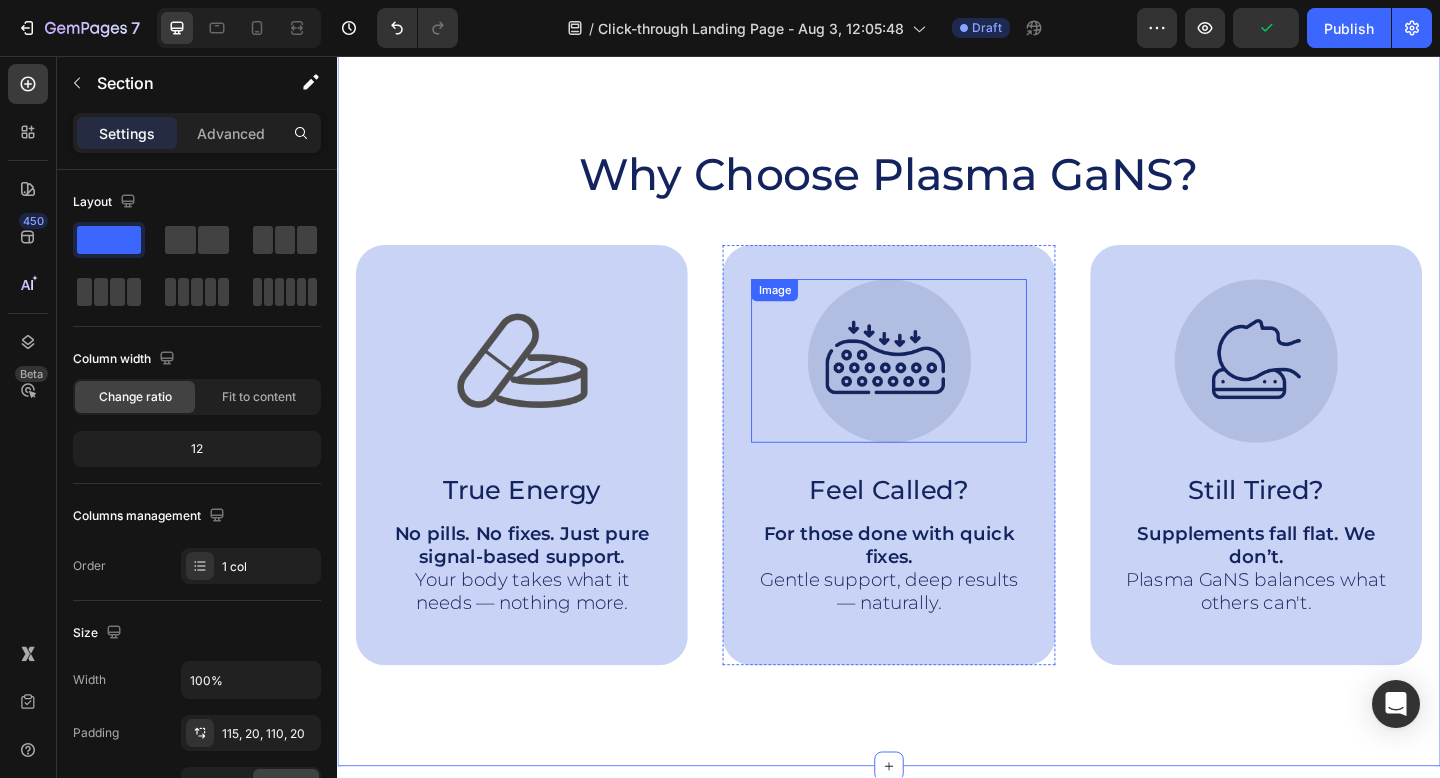 click at bounding box center (937, 388) 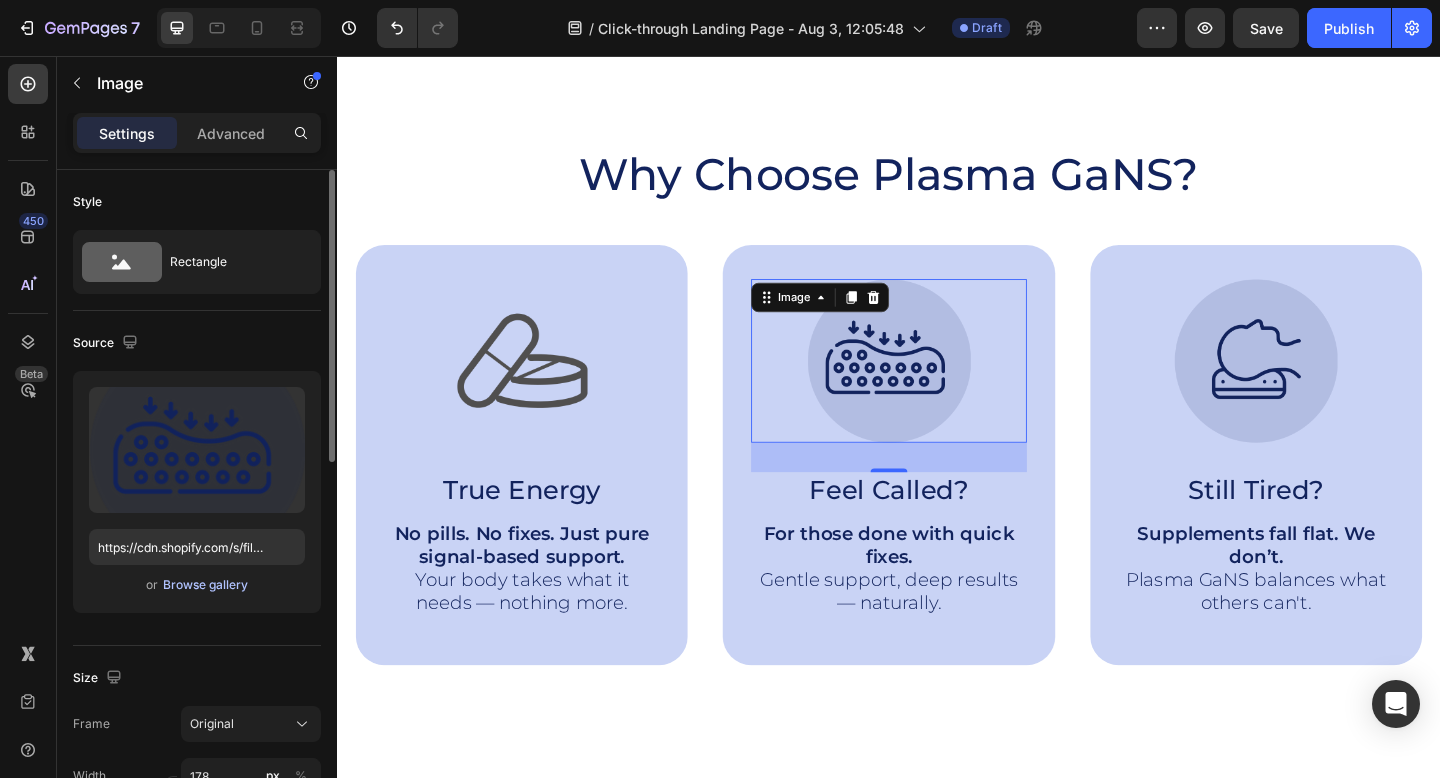 click on "Browse gallery" at bounding box center [205, 585] 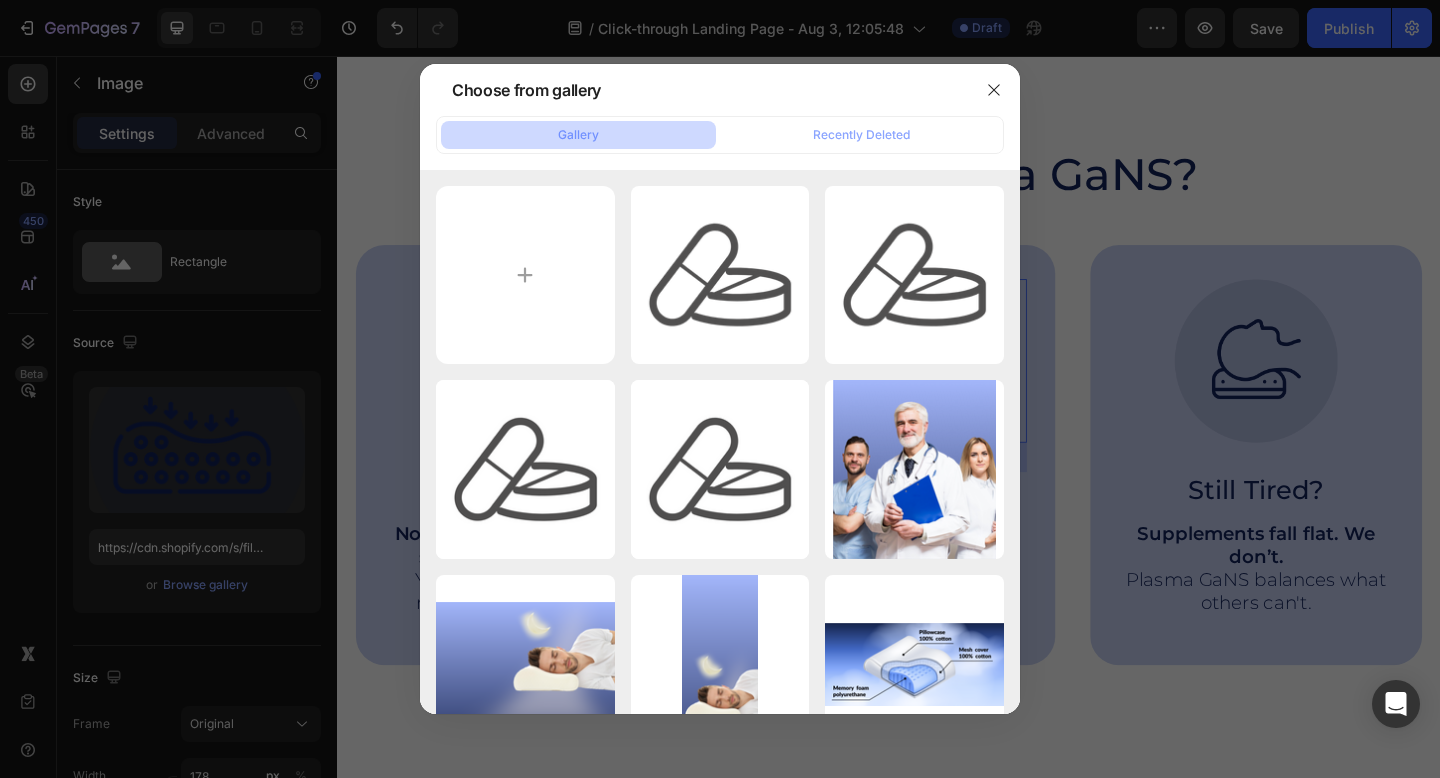 type on "C:\fakepath\logo plasmagans (18).png" 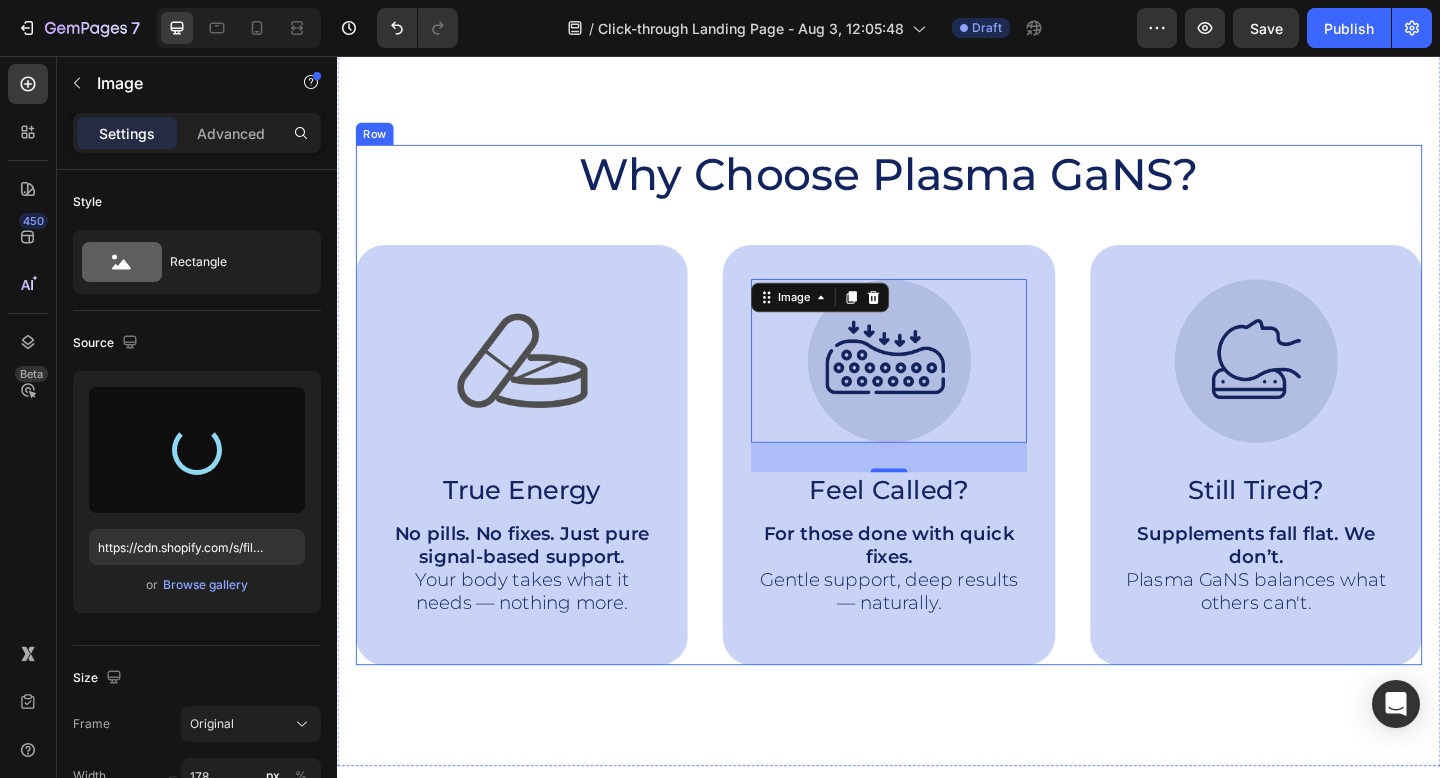 type on "https://cdn.shopify.com/s/files/1/0886/9111/4309/files/gempages_544008840253801310-21ff1a19-b71d-4f94-b10e-4afe11932b9f.png" 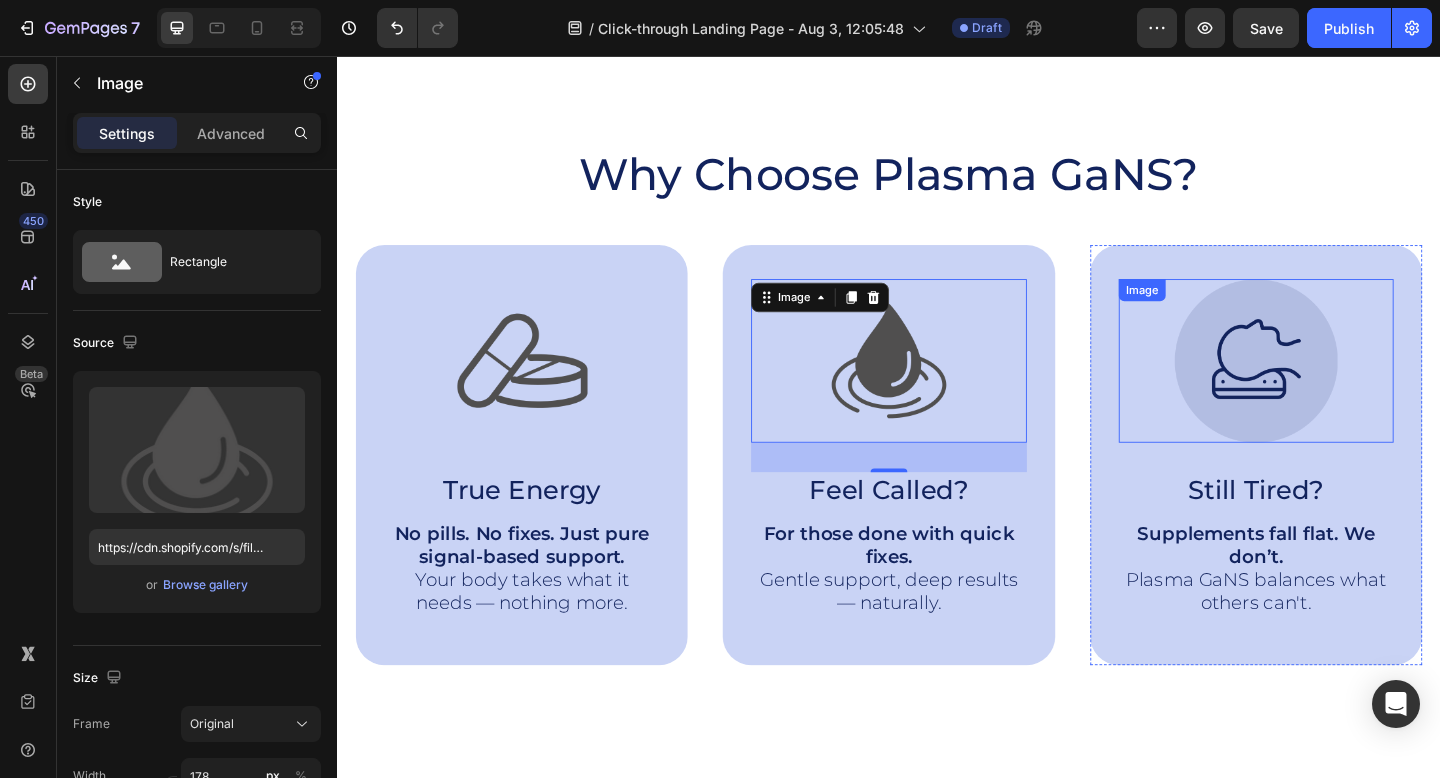 click at bounding box center (1336, 388) 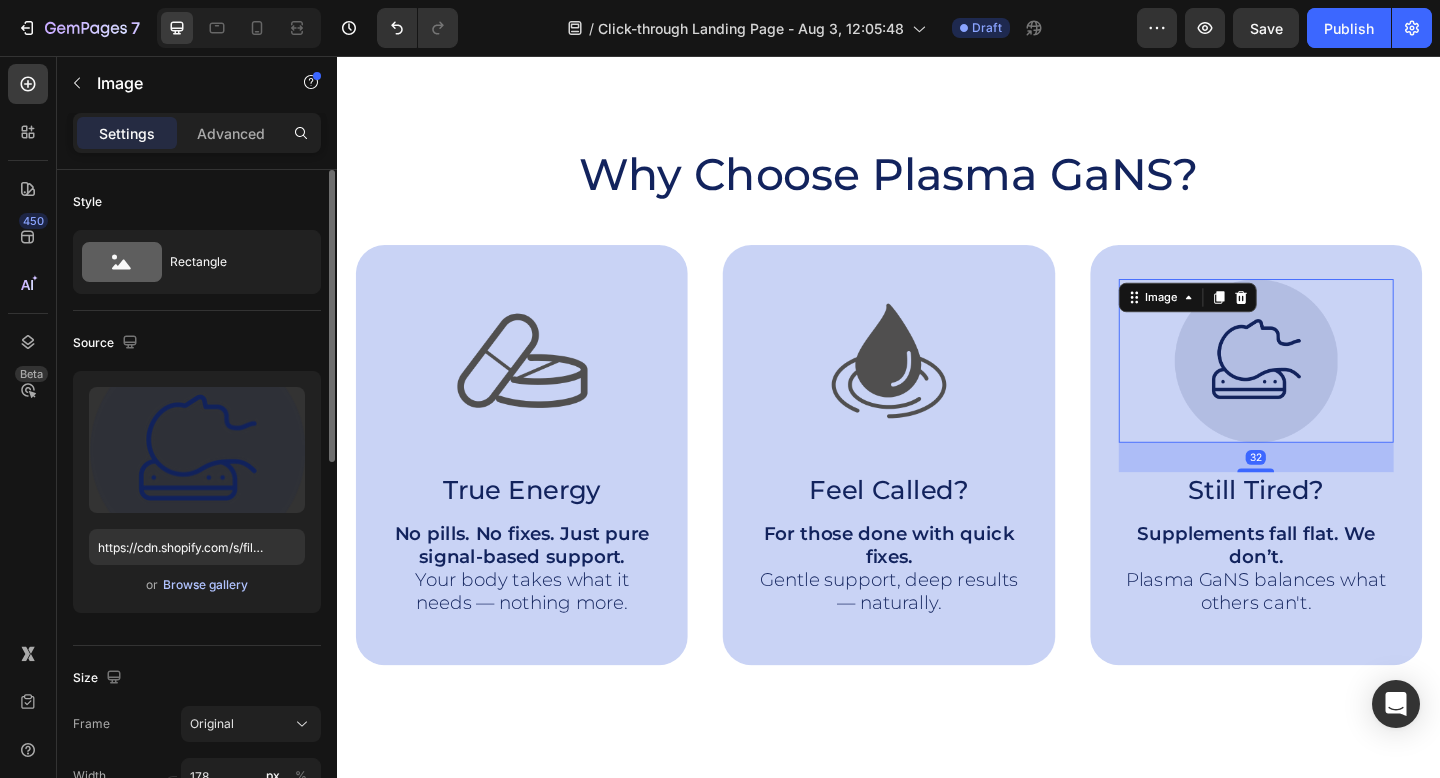 click on "Browse gallery" at bounding box center (205, 585) 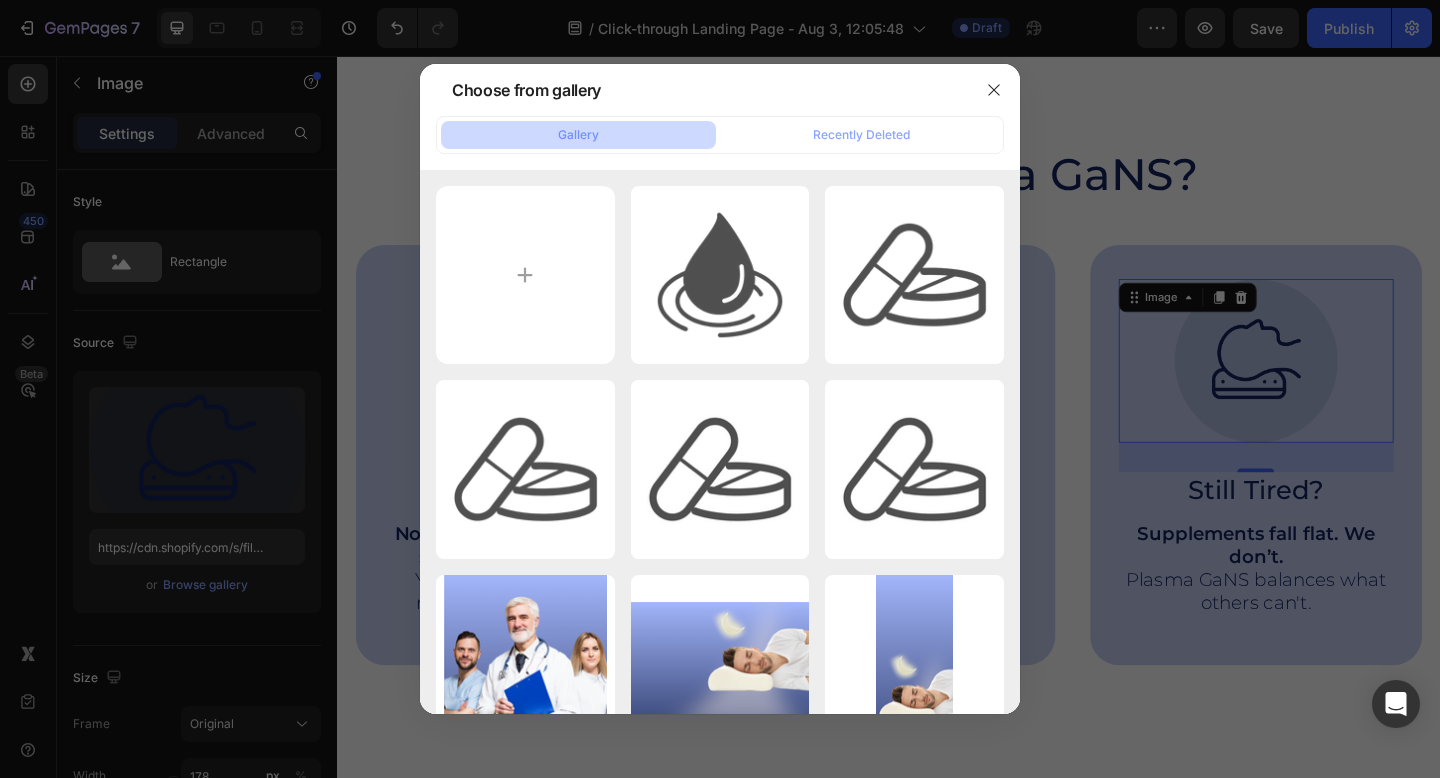 type on "C:\fakepath\logo plasmagans (19).png" 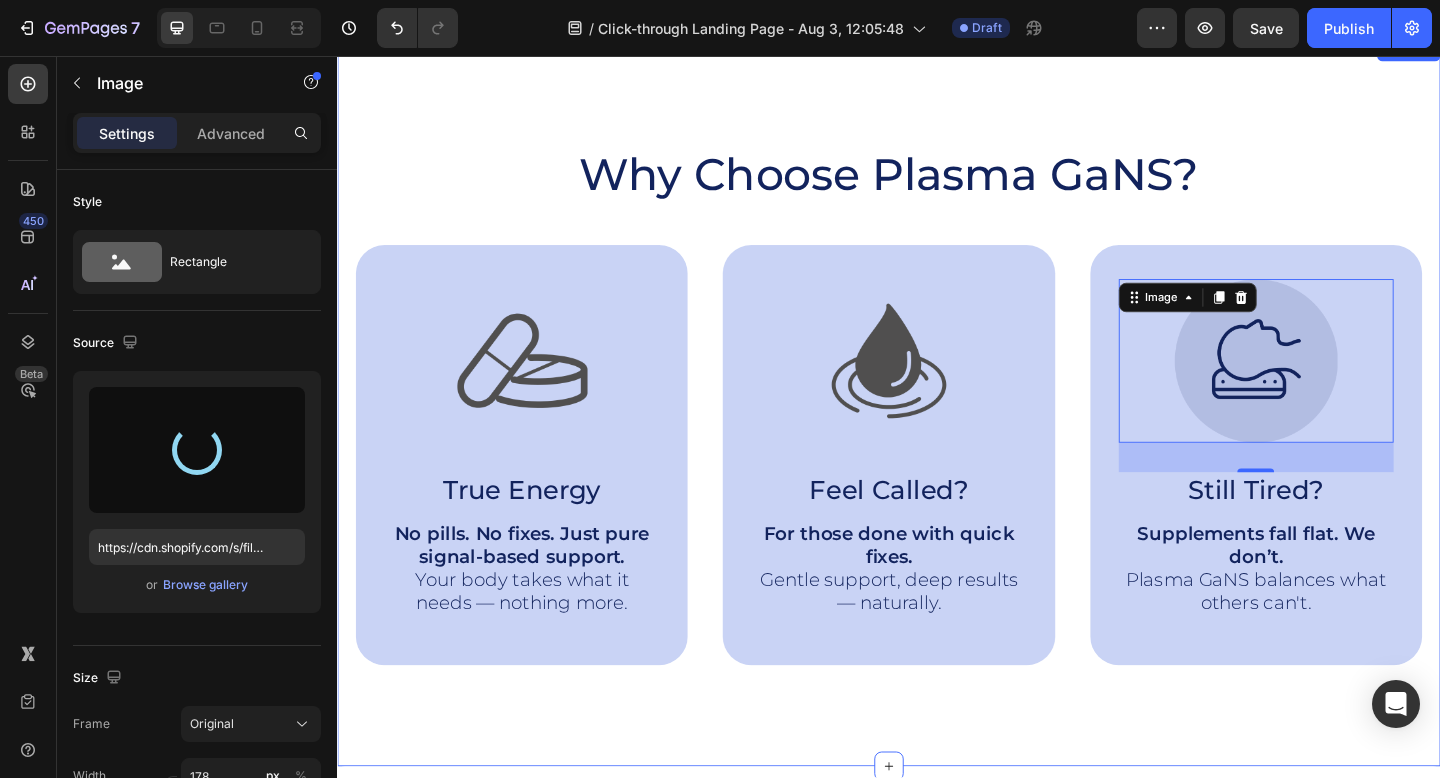 type on "https://cdn.shopify.com/s/files/1/0886/9111/4309/files/gempages_544008840253801310-e325b73e-d96d-4105-9123-3887df25c4b5.png" 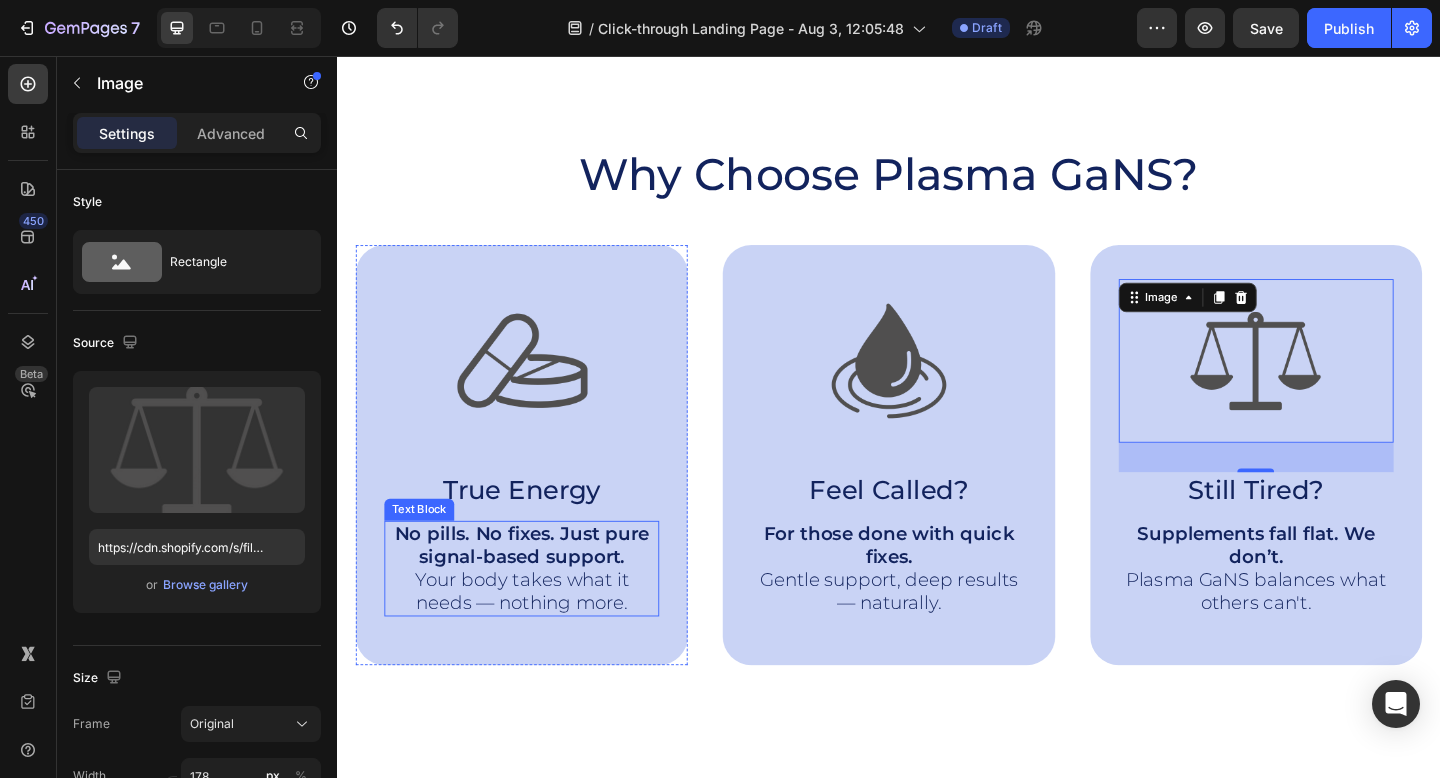 click on "No pills. No fixes. Just pure signal-based support." at bounding box center (537, 588) 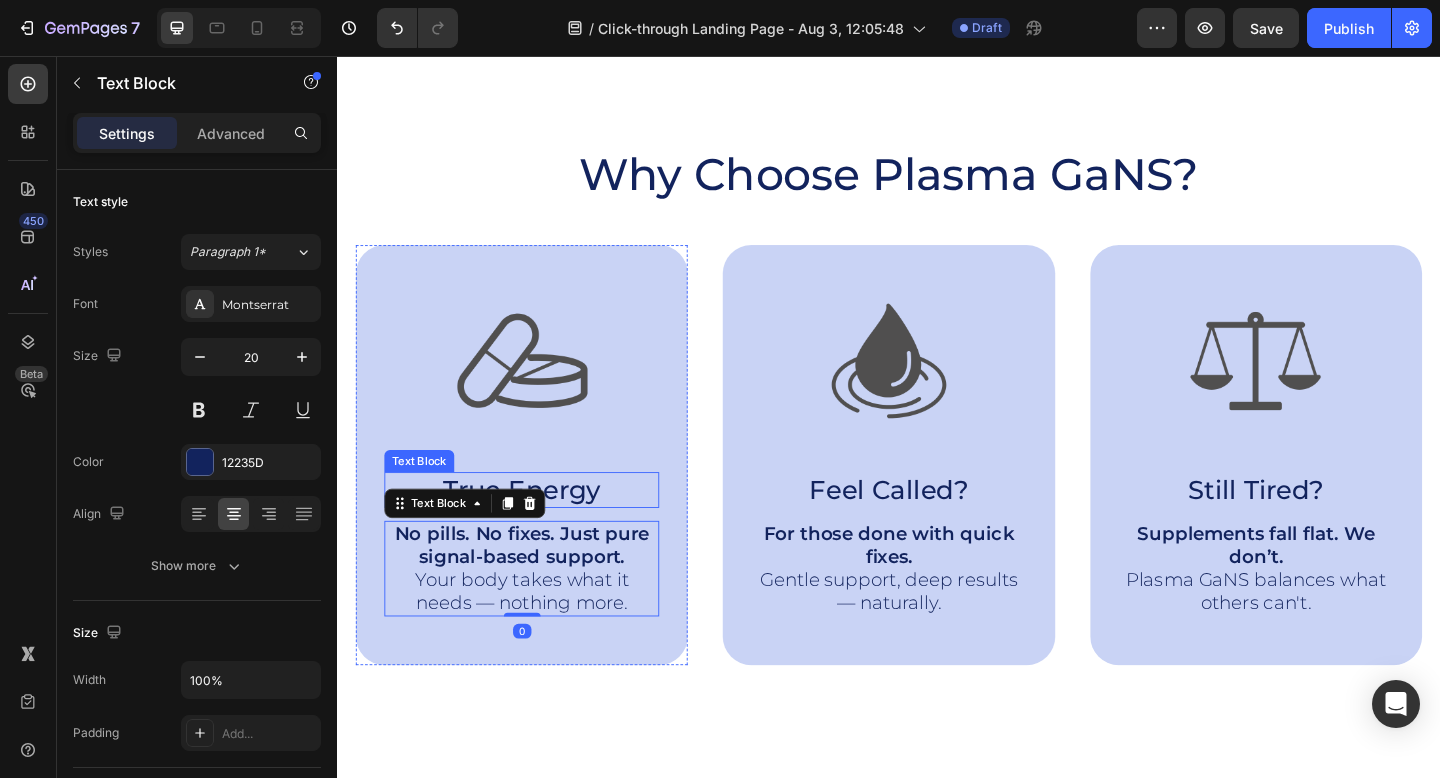 click on "True Energy" at bounding box center [537, 528] 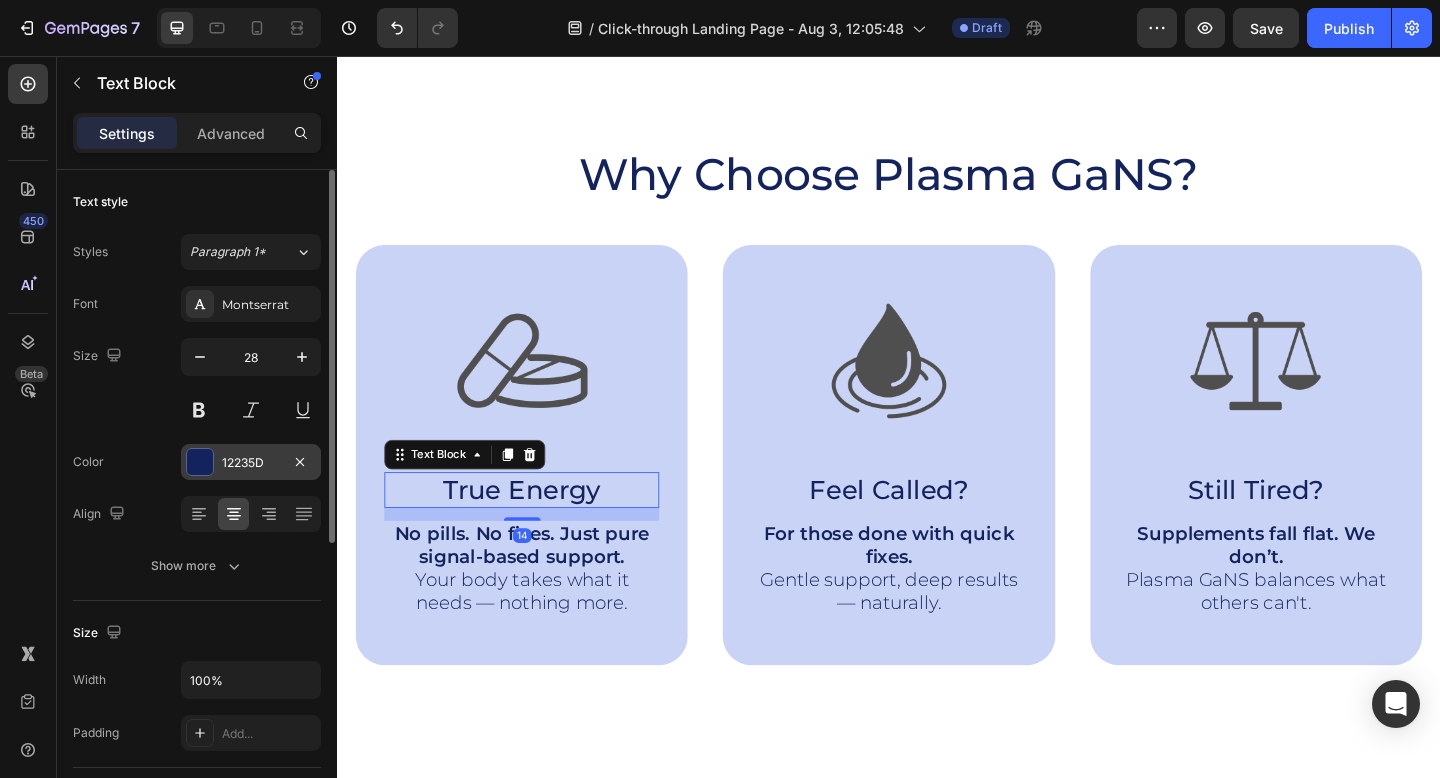 click at bounding box center (200, 462) 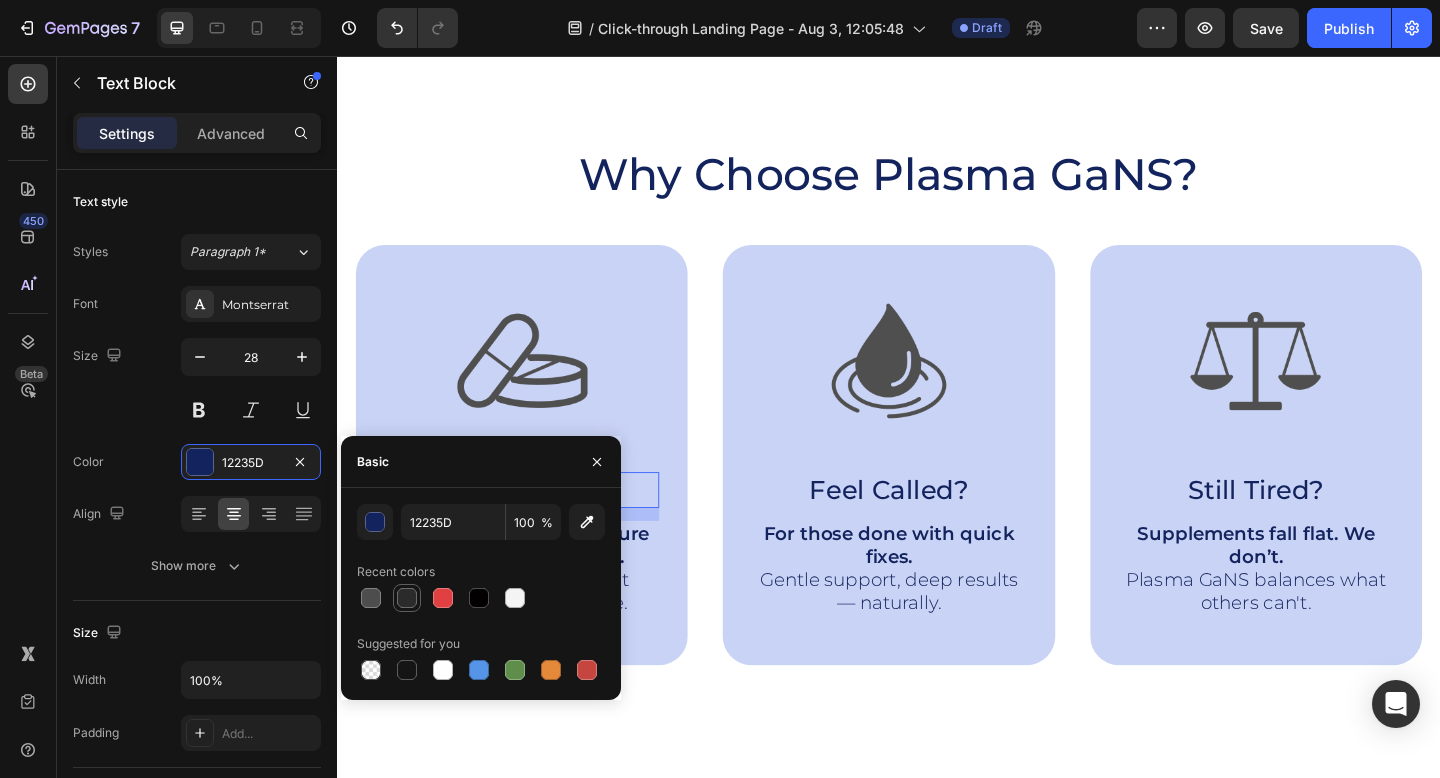 click at bounding box center (407, 598) 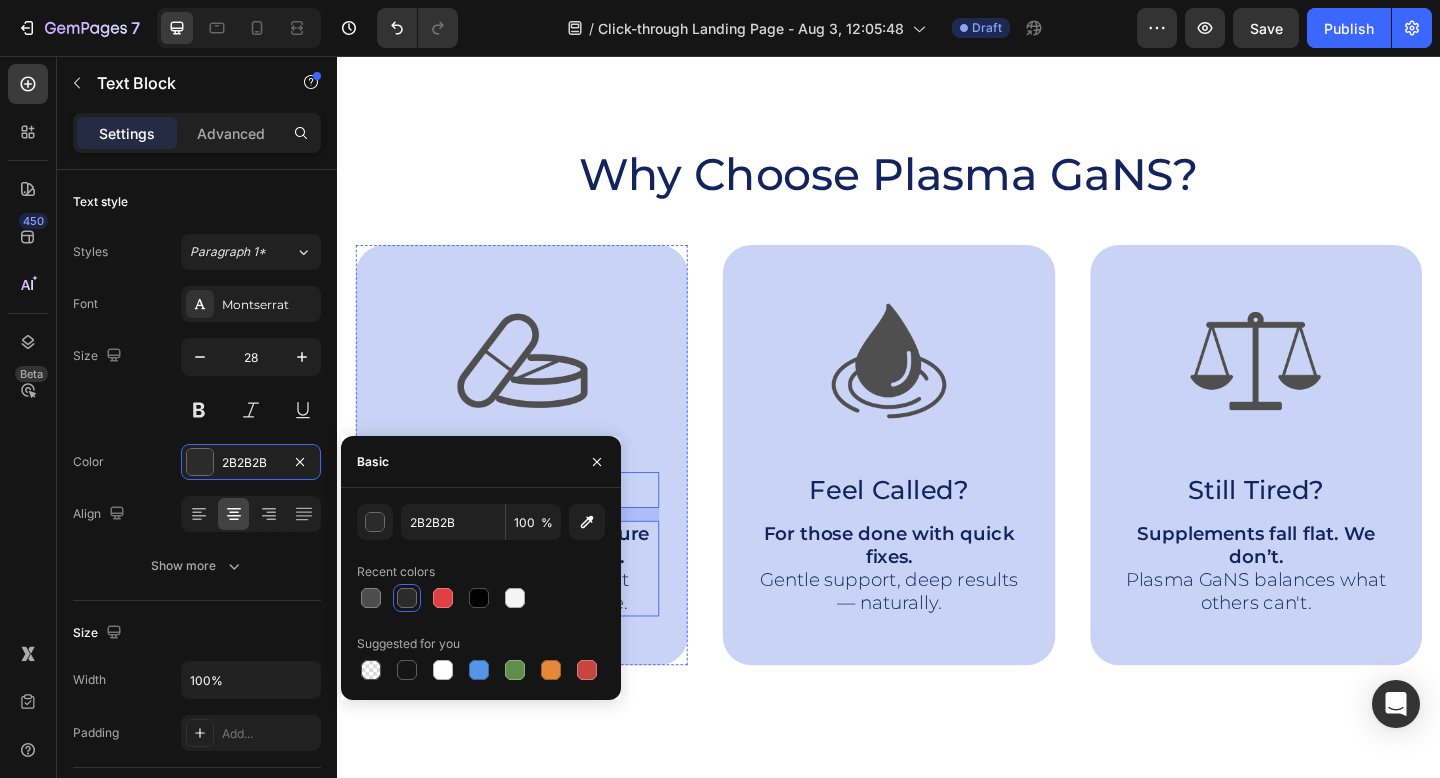 click on "No pills. No fixes. Just pure signal-based support. Your body takes what it needs — nothing more." at bounding box center [537, 614] 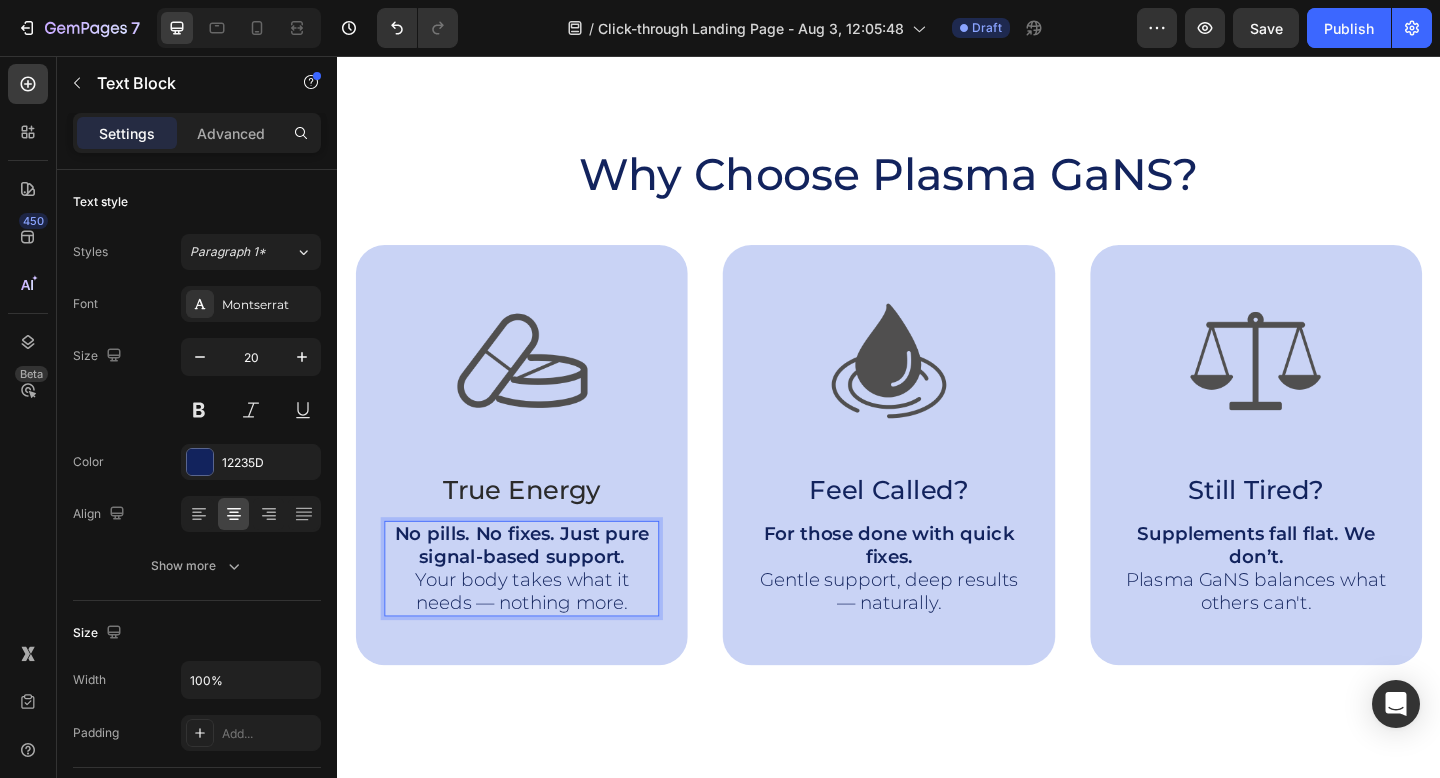 click on "No pills. No fixes. Just pure signal-based support." at bounding box center [537, 588] 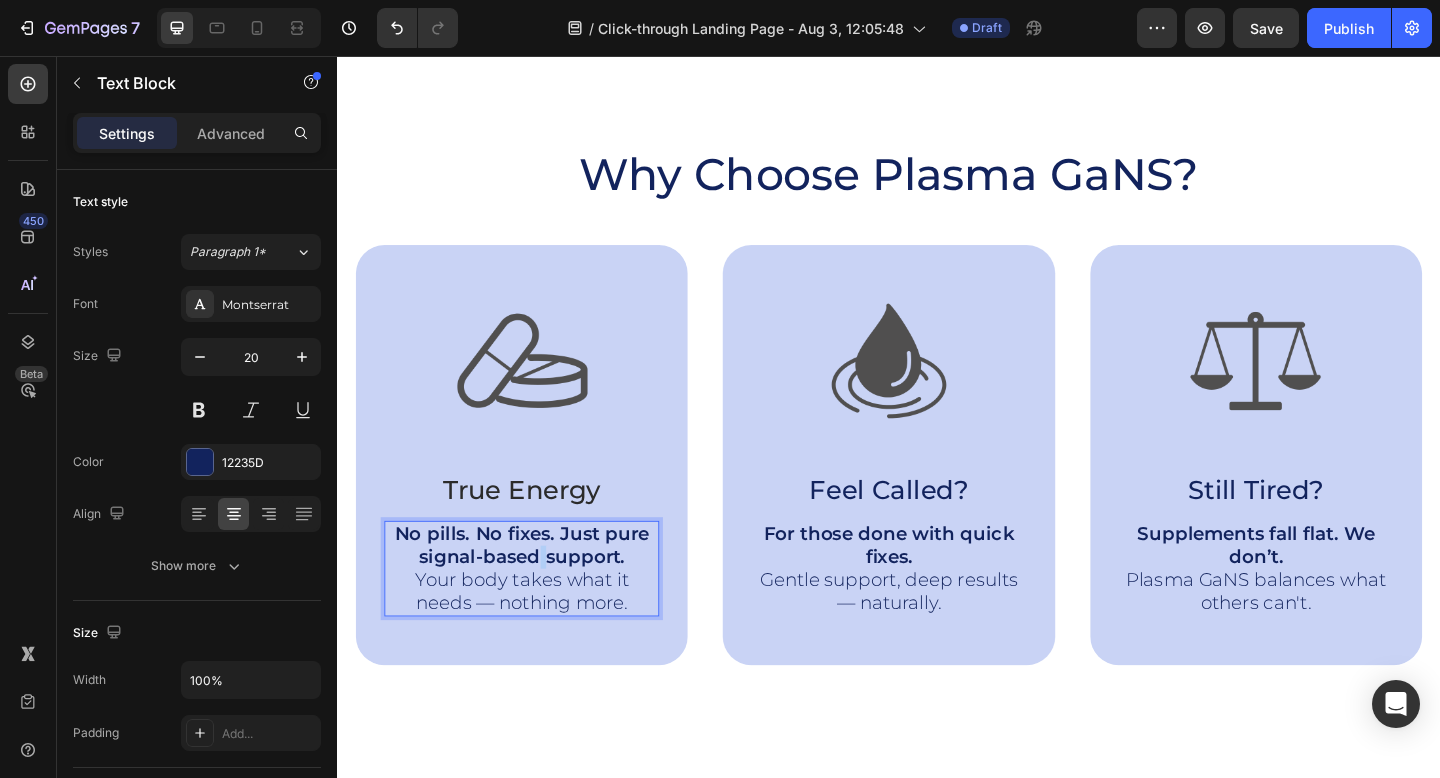 click on "No pills. No fixes. Just pure signal-based support." at bounding box center [537, 588] 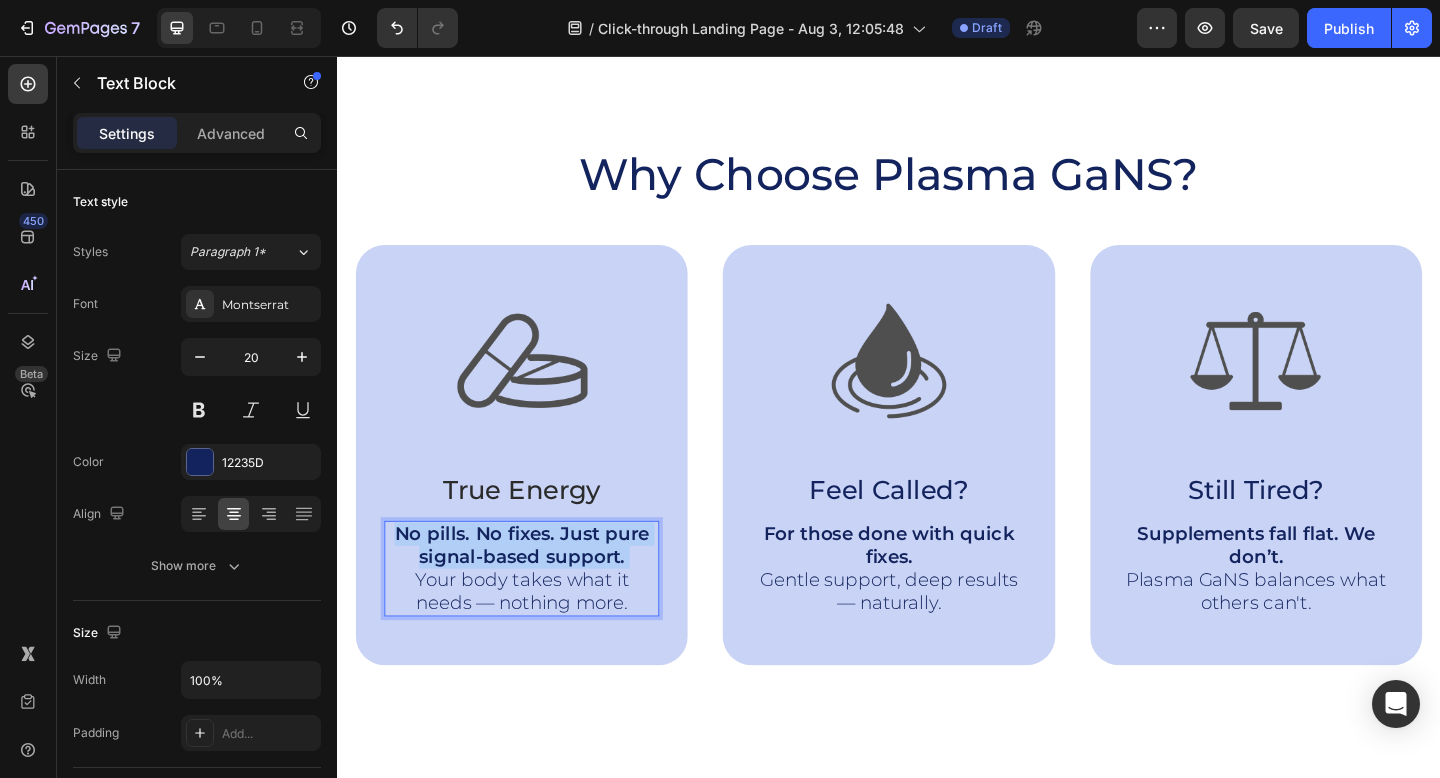 click on "No pills. No fixes. Just pure signal-based support." at bounding box center (537, 588) 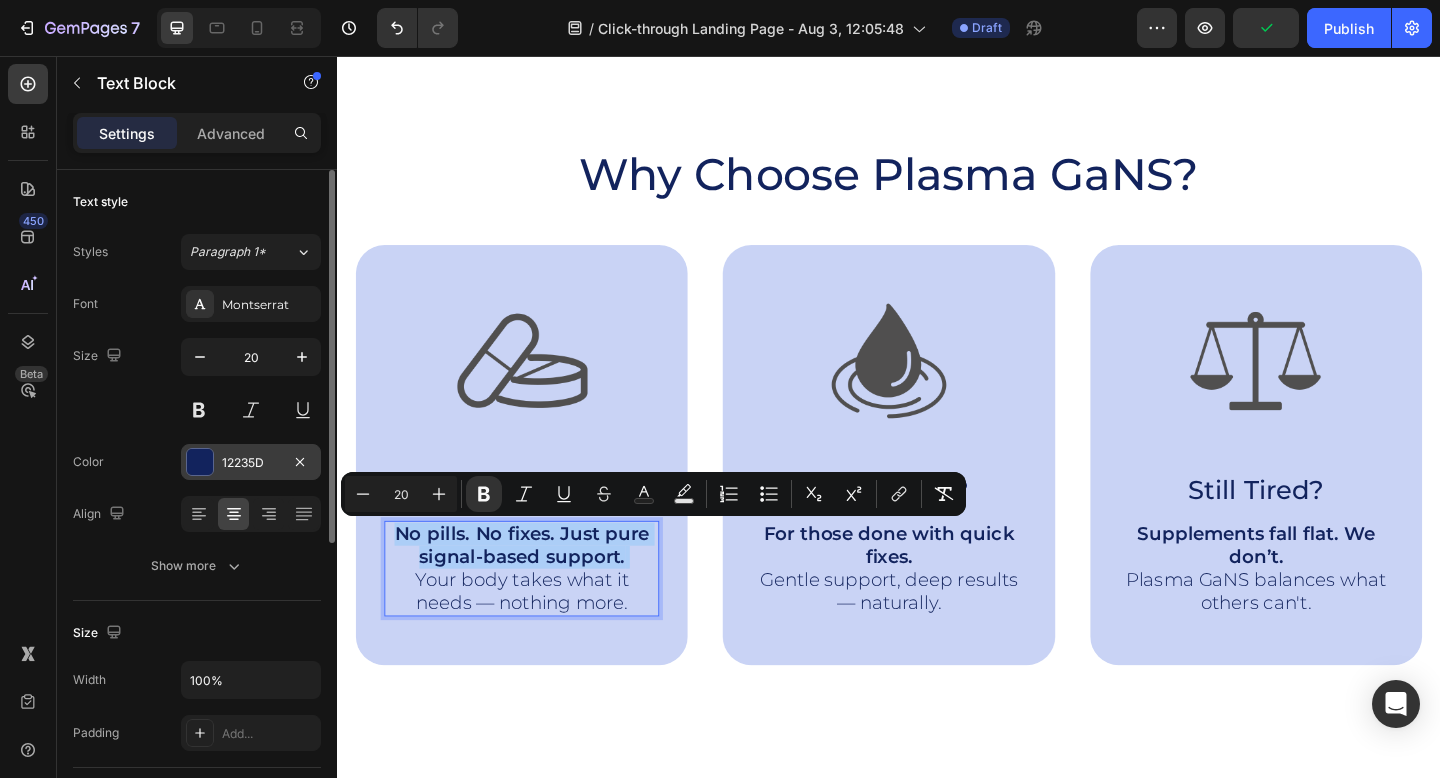 click at bounding box center [200, 462] 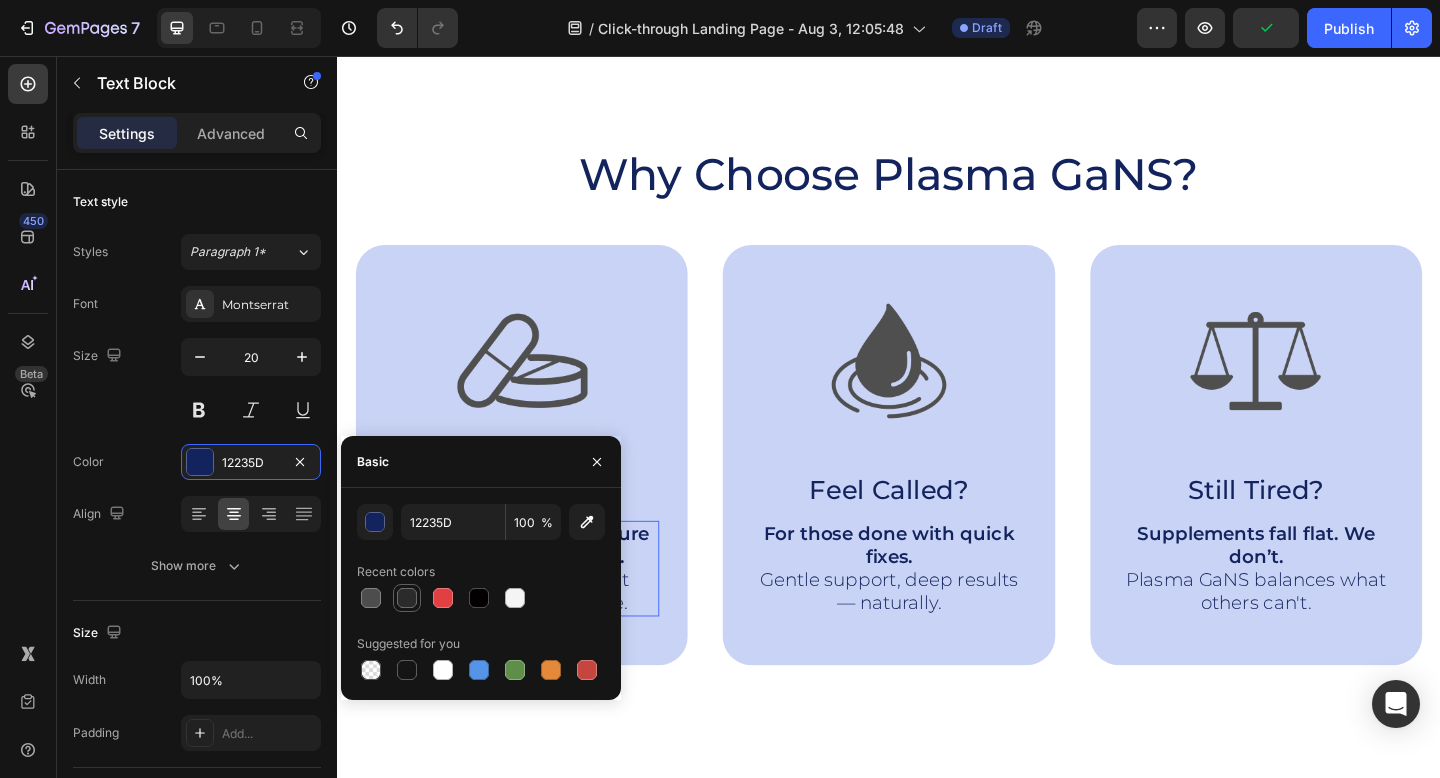 click at bounding box center (407, 598) 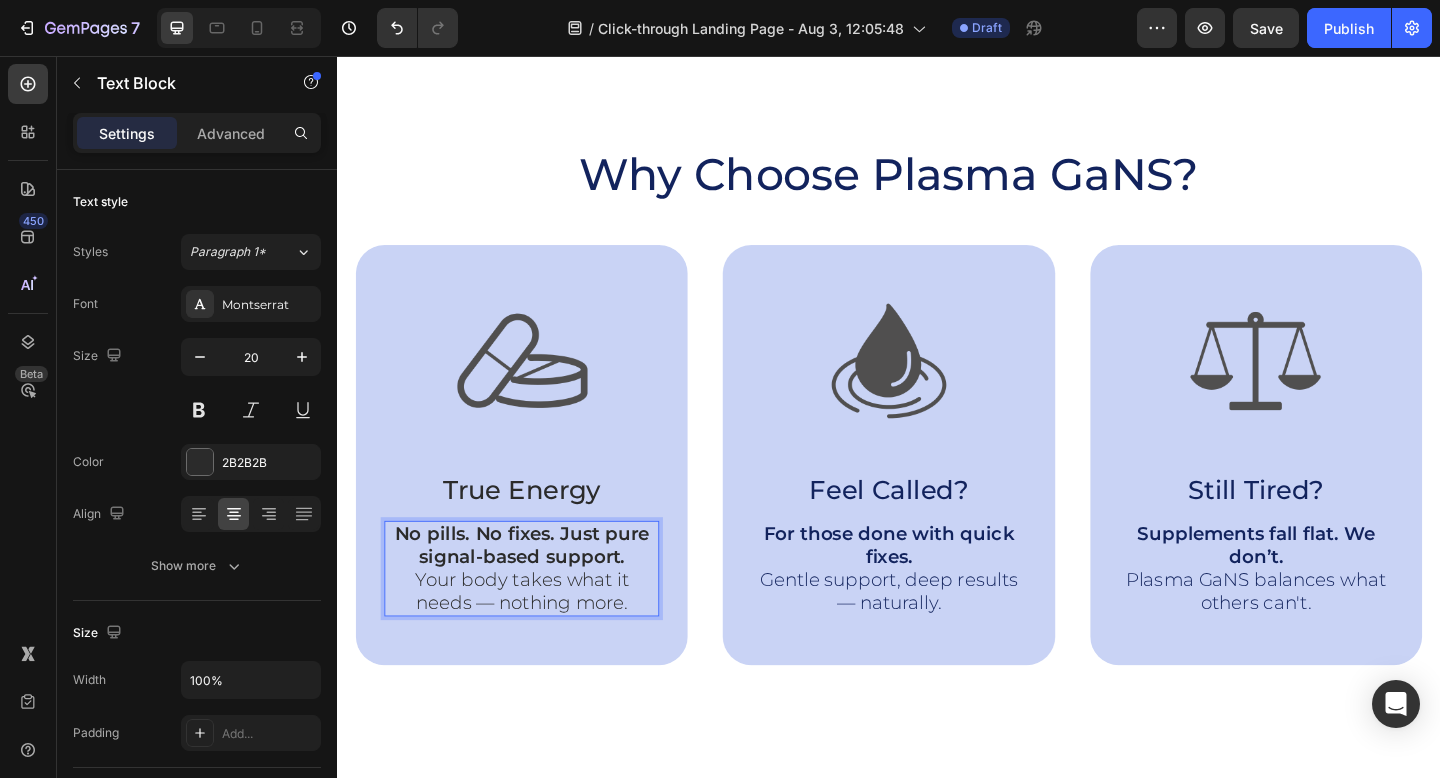 click on "No pills. No fixes. Just pure signal-based support. Your body takes what it needs — nothing more." at bounding box center (537, 614) 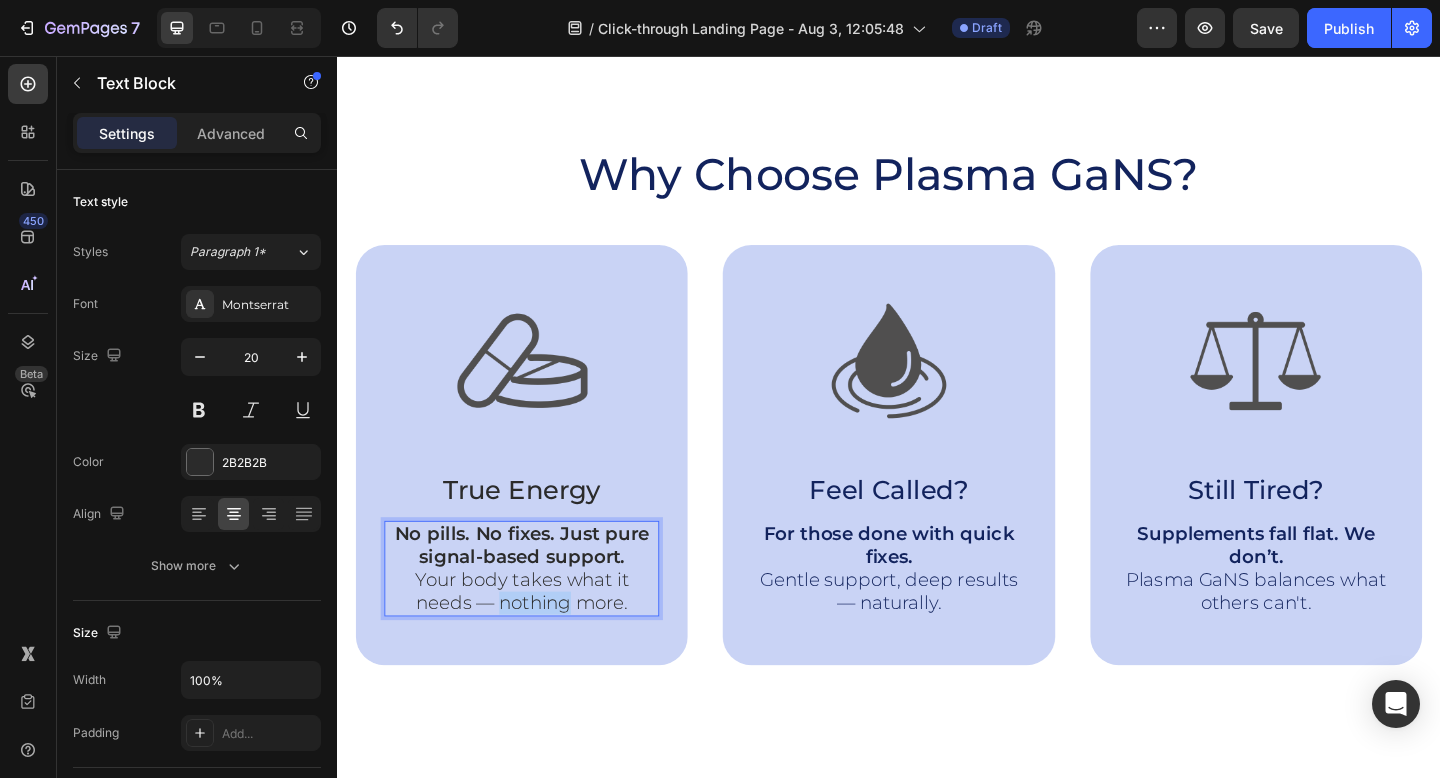 click on "No pills. No fixes. Just pure signal-based support. Your body takes what it needs — nothing more." at bounding box center (537, 614) 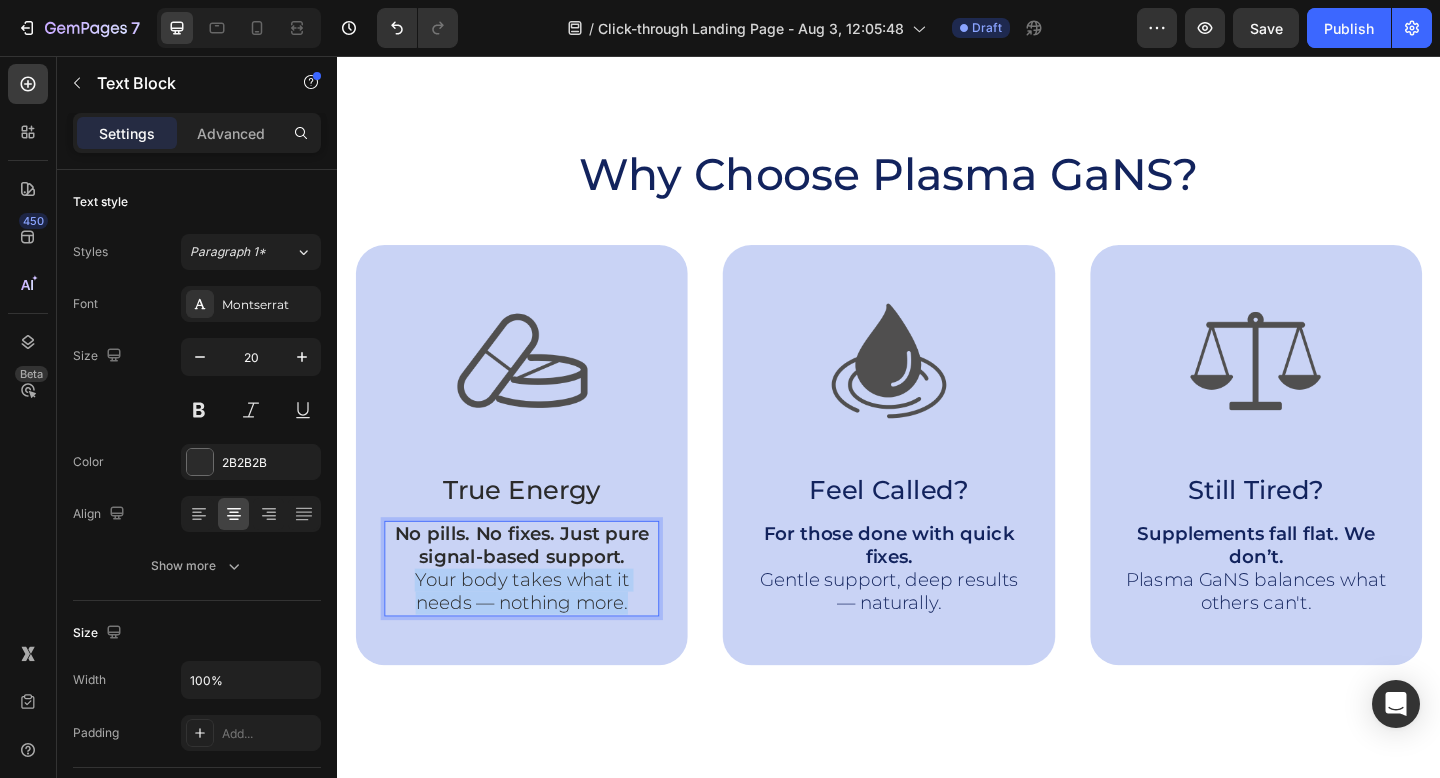 click on "No pills. No fixes. Just pure signal-based support. Your body takes what it needs — nothing more." at bounding box center [537, 614] 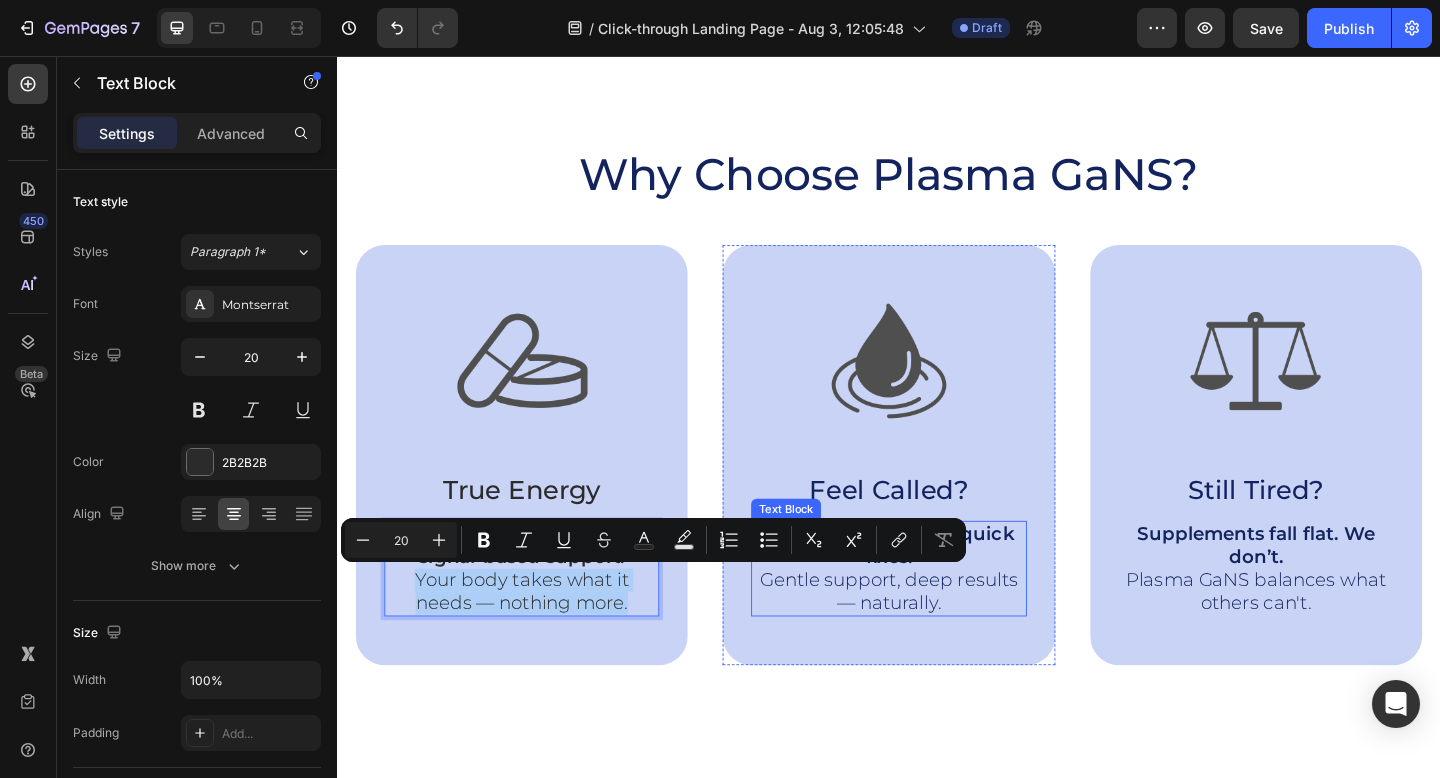 click on "For those done with quick fixes. Gentle support, deep results — naturally." at bounding box center (936, 614) 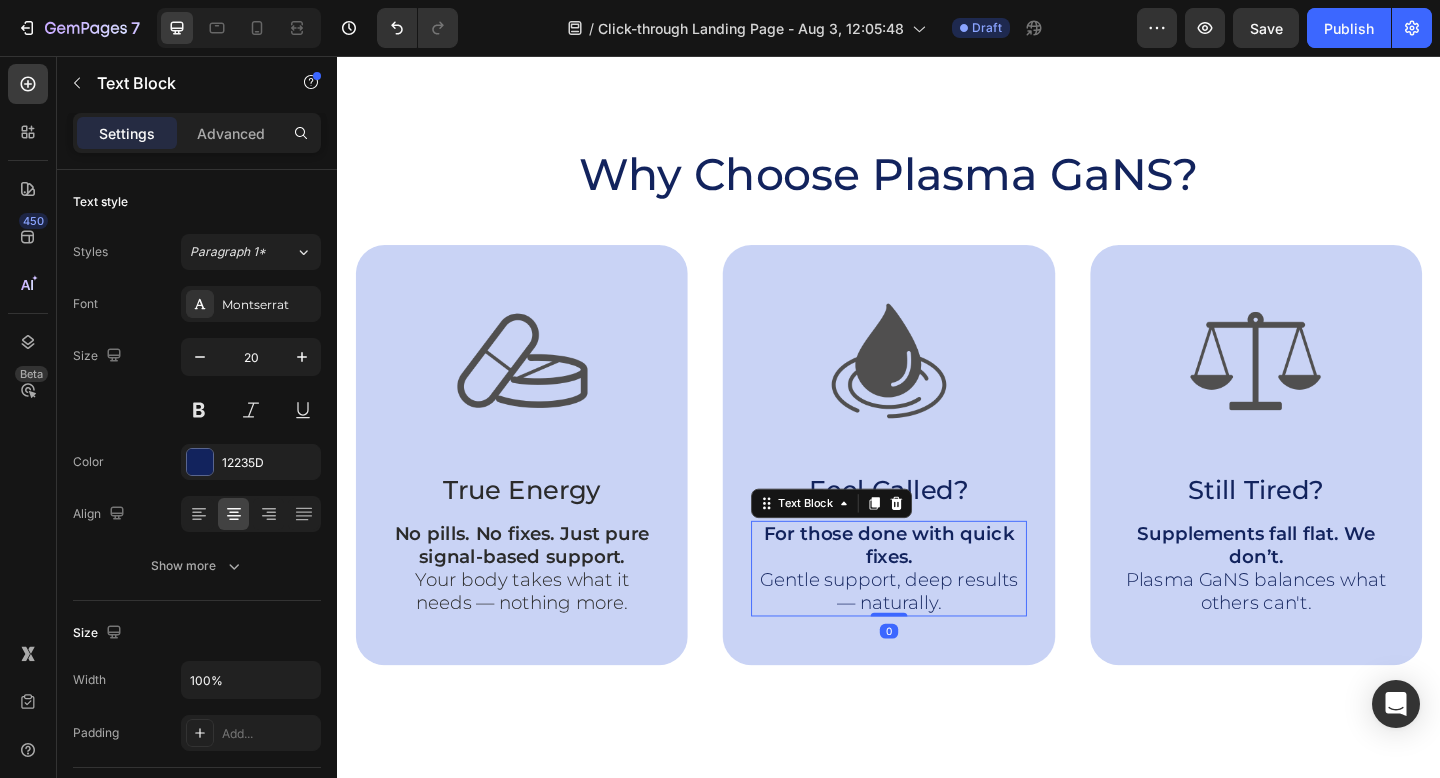 click on "For those done with quick fixes. Gentle support, deep results — naturally." at bounding box center (936, 614) 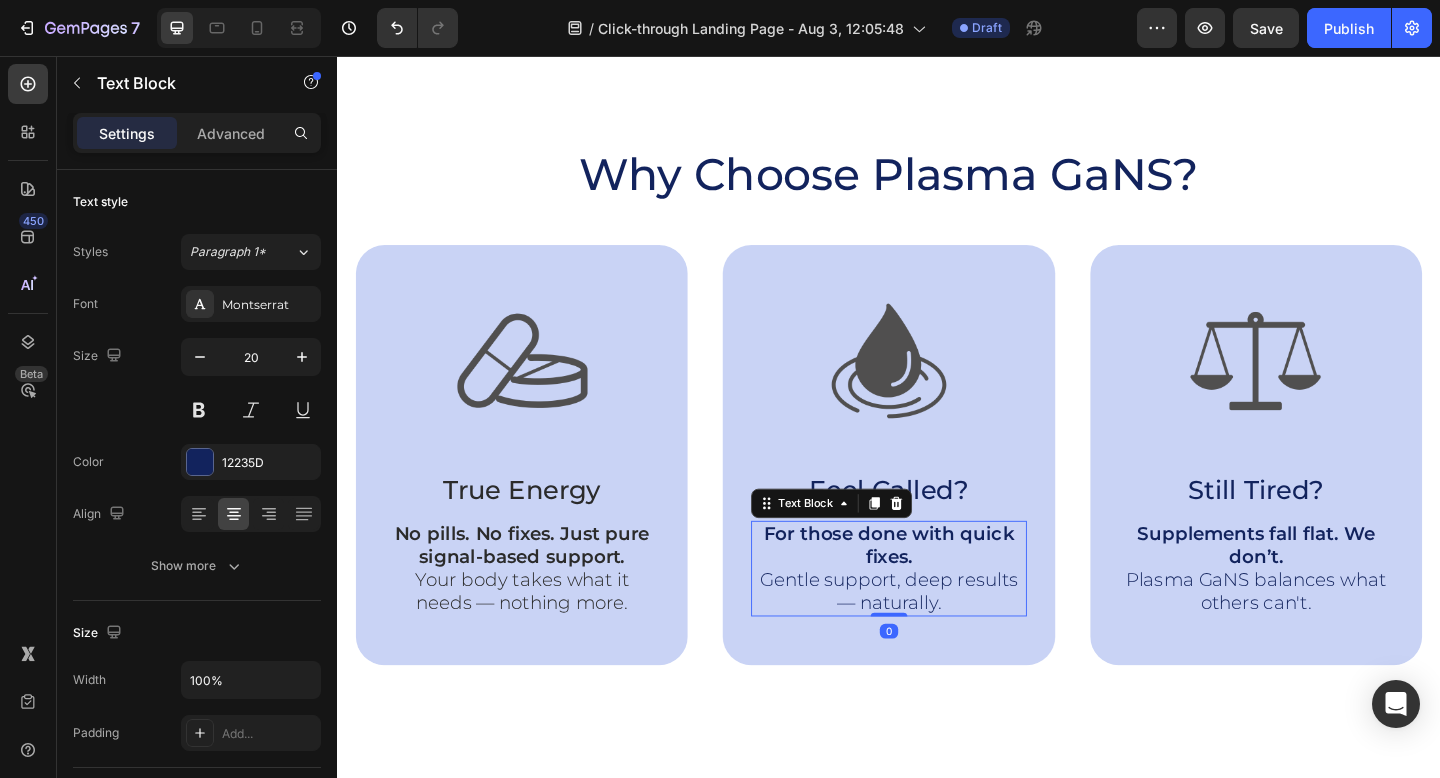 click on "For those done with quick fixes. Gentle support, deep results — naturally." at bounding box center (936, 614) 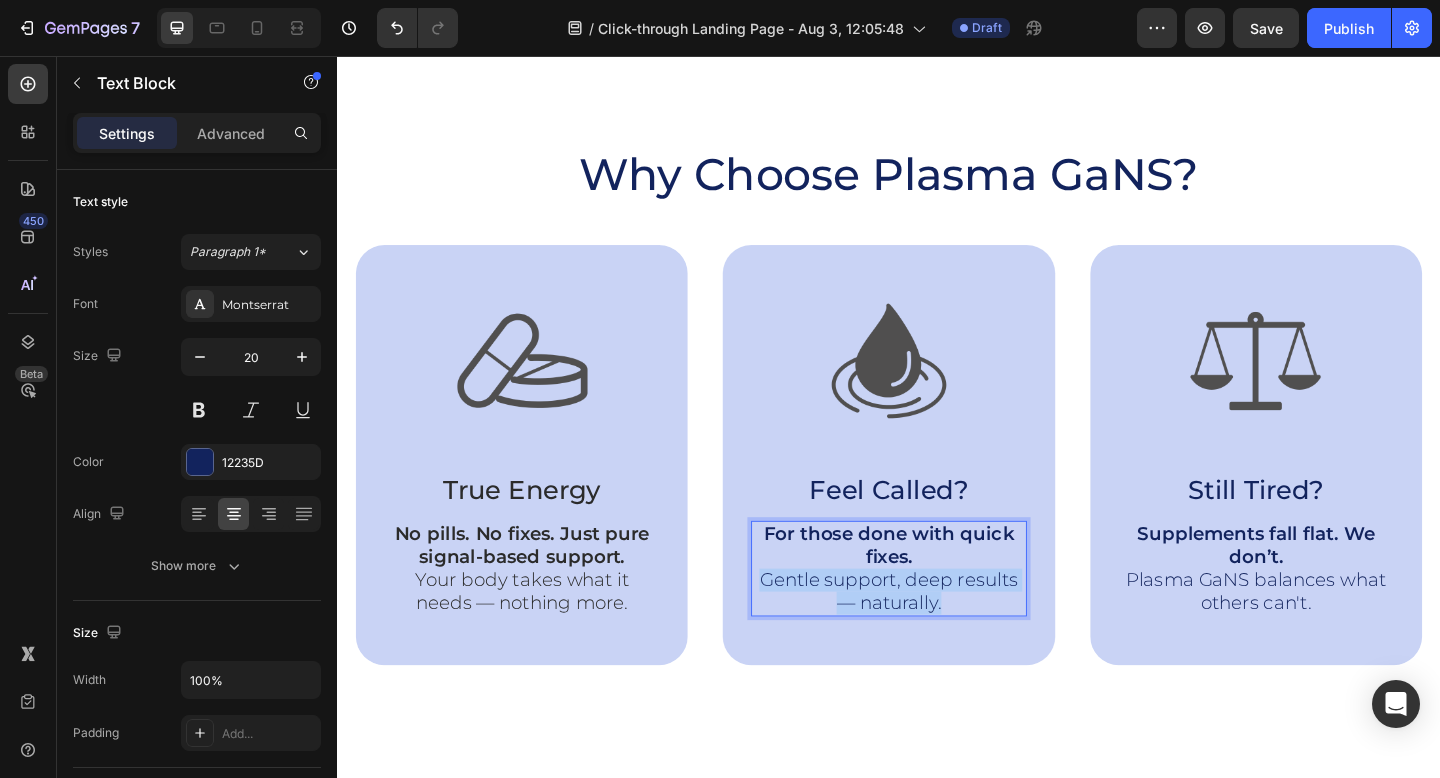 click on "For those done with quick fixes. Gentle support, deep results — naturally." at bounding box center (936, 614) 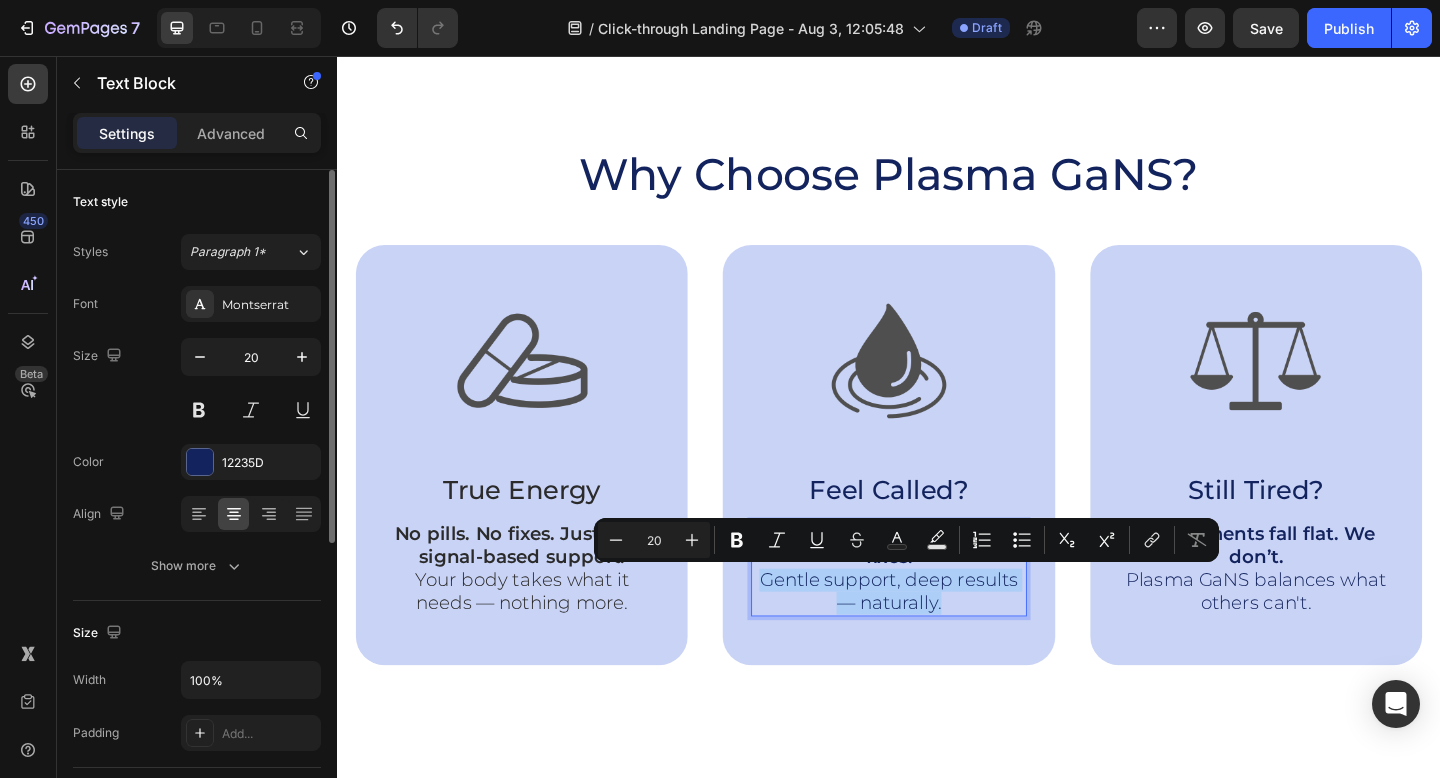 click on "Color 12235D" at bounding box center [197, 462] 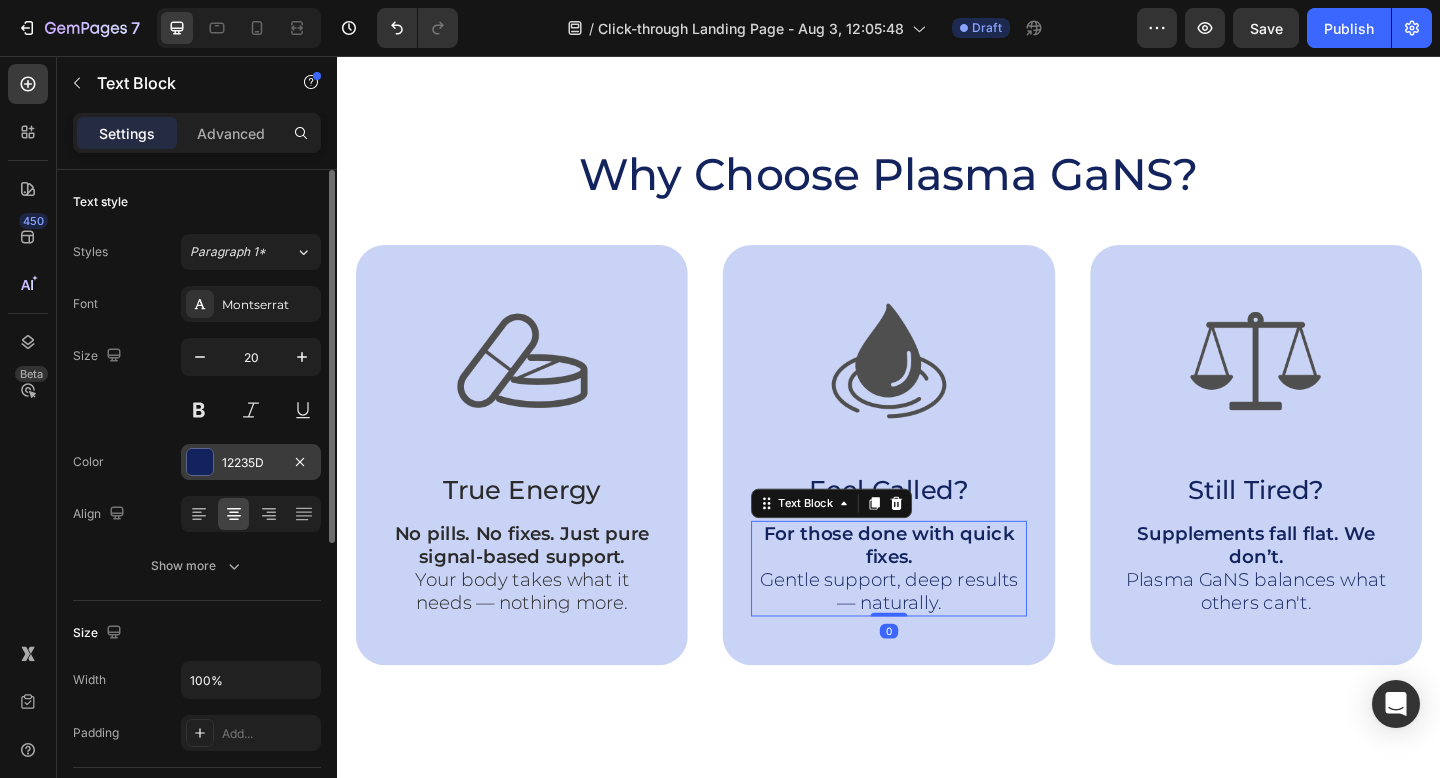click at bounding box center [200, 462] 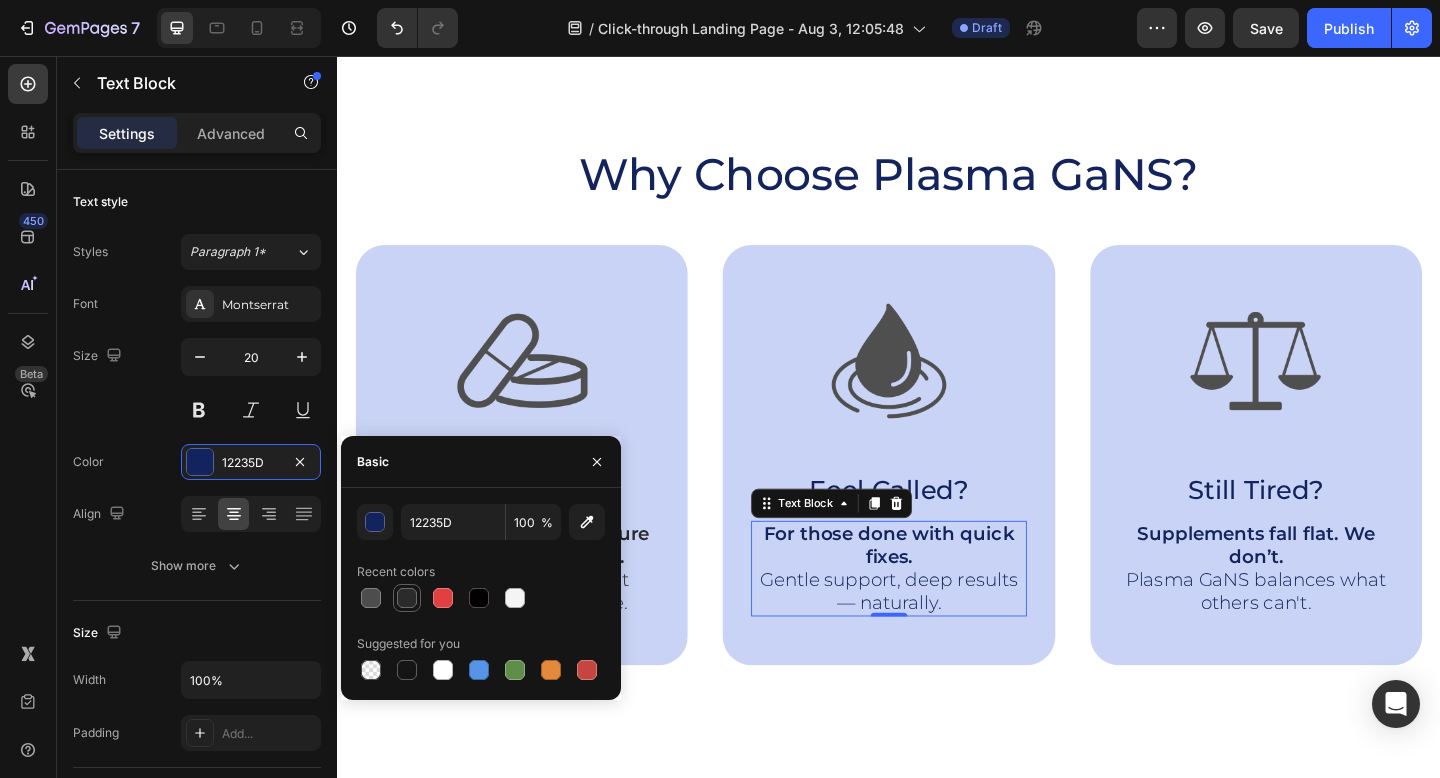 click at bounding box center (407, 598) 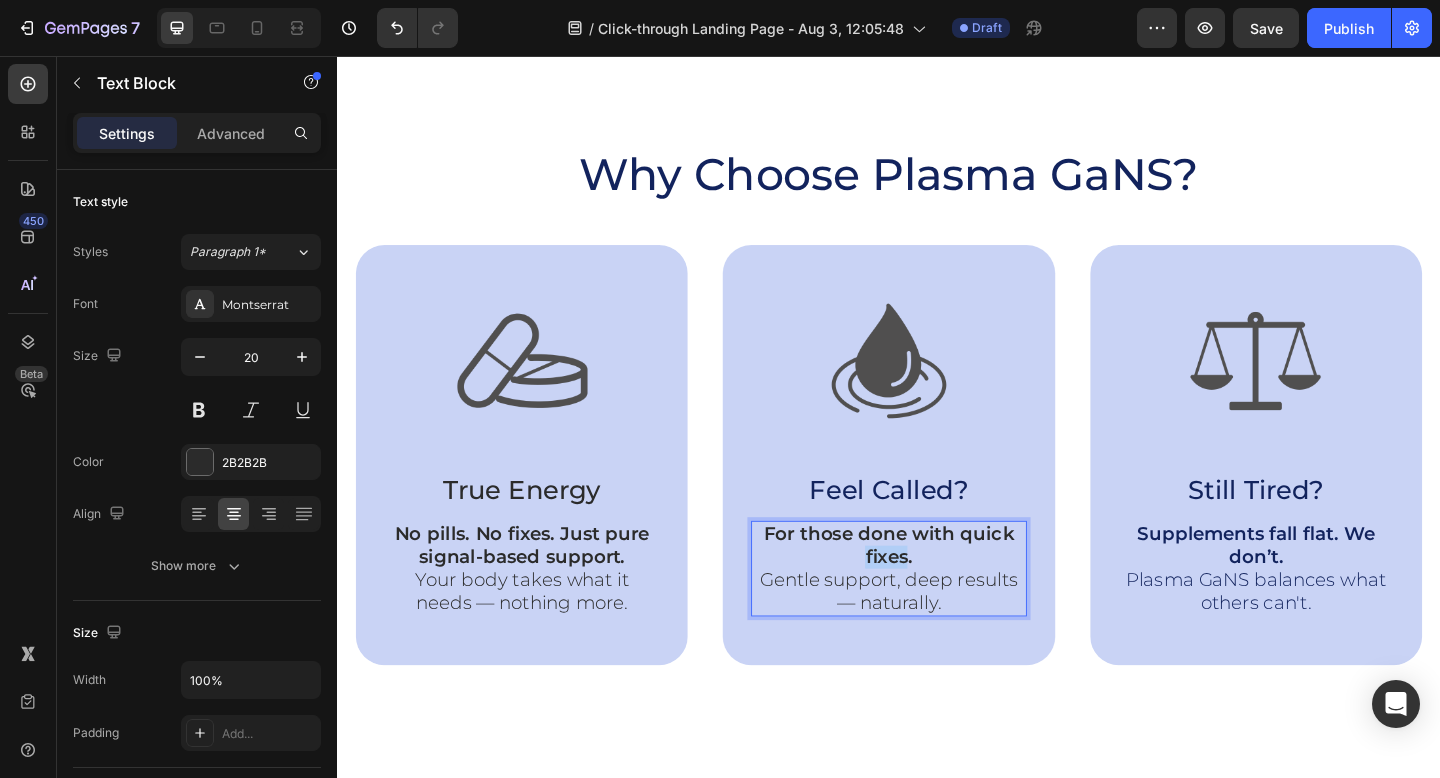 click on "For those done with quick fixes." at bounding box center [936, 588] 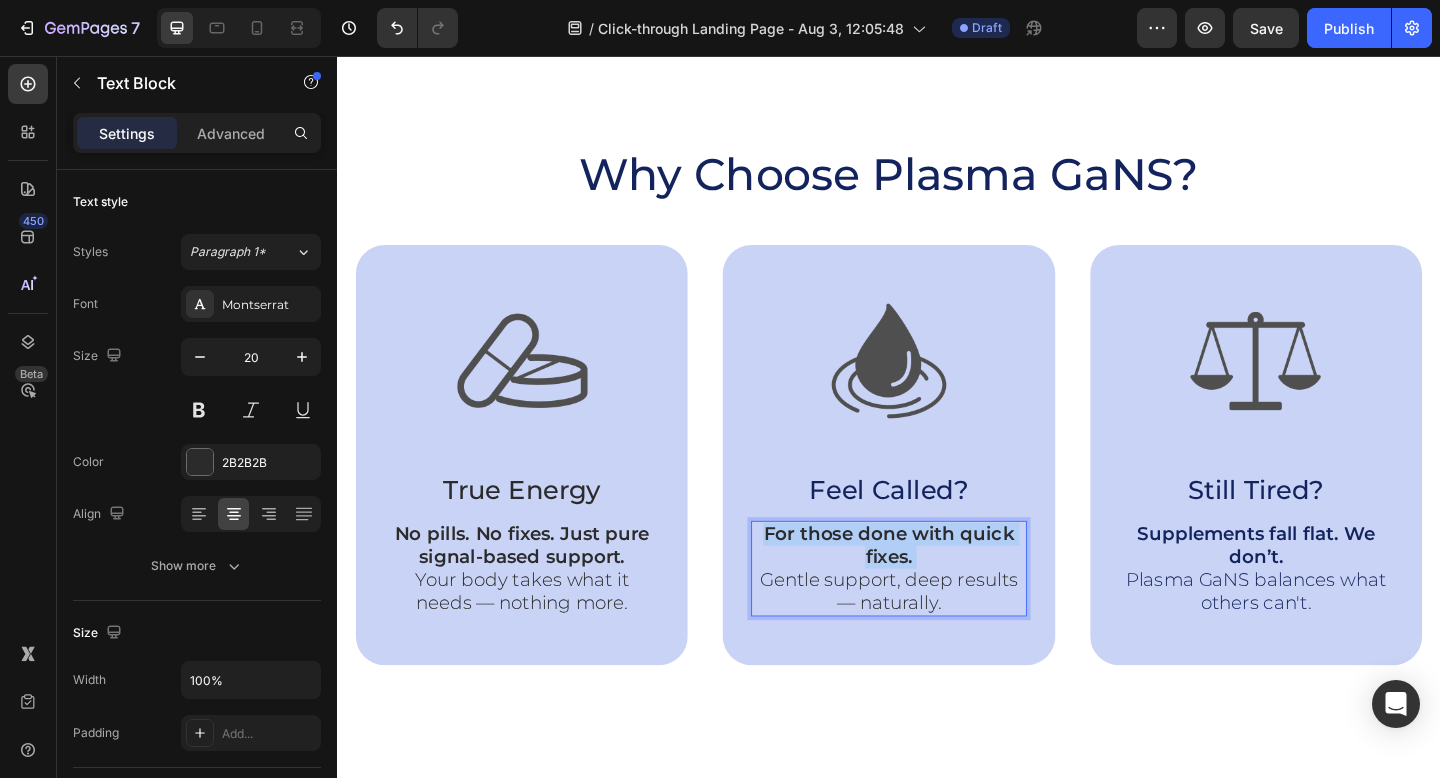 click on "For those done with quick fixes." at bounding box center (936, 588) 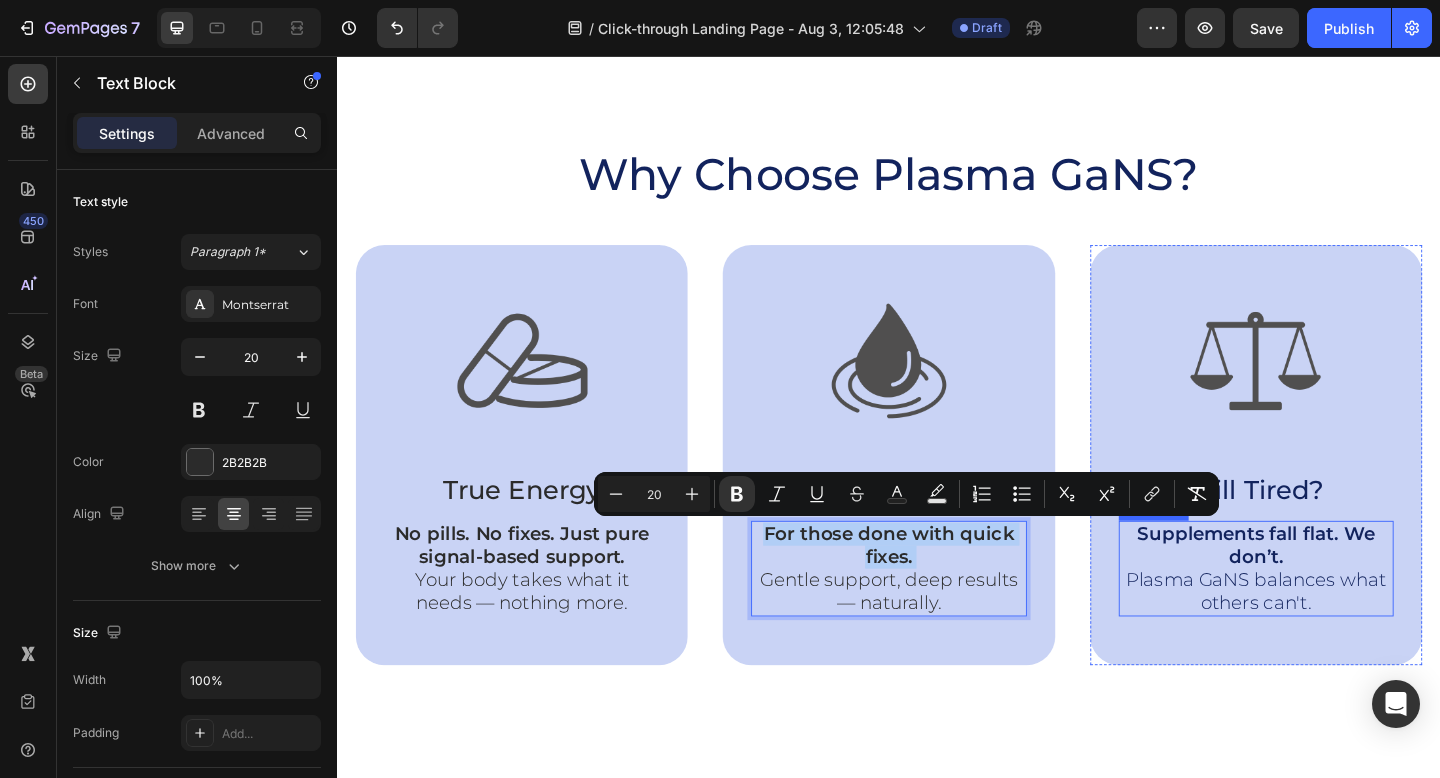 click on "Supplements fall flat. We don’t. Plasma GaNS balances what others can't." at bounding box center [1336, 614] 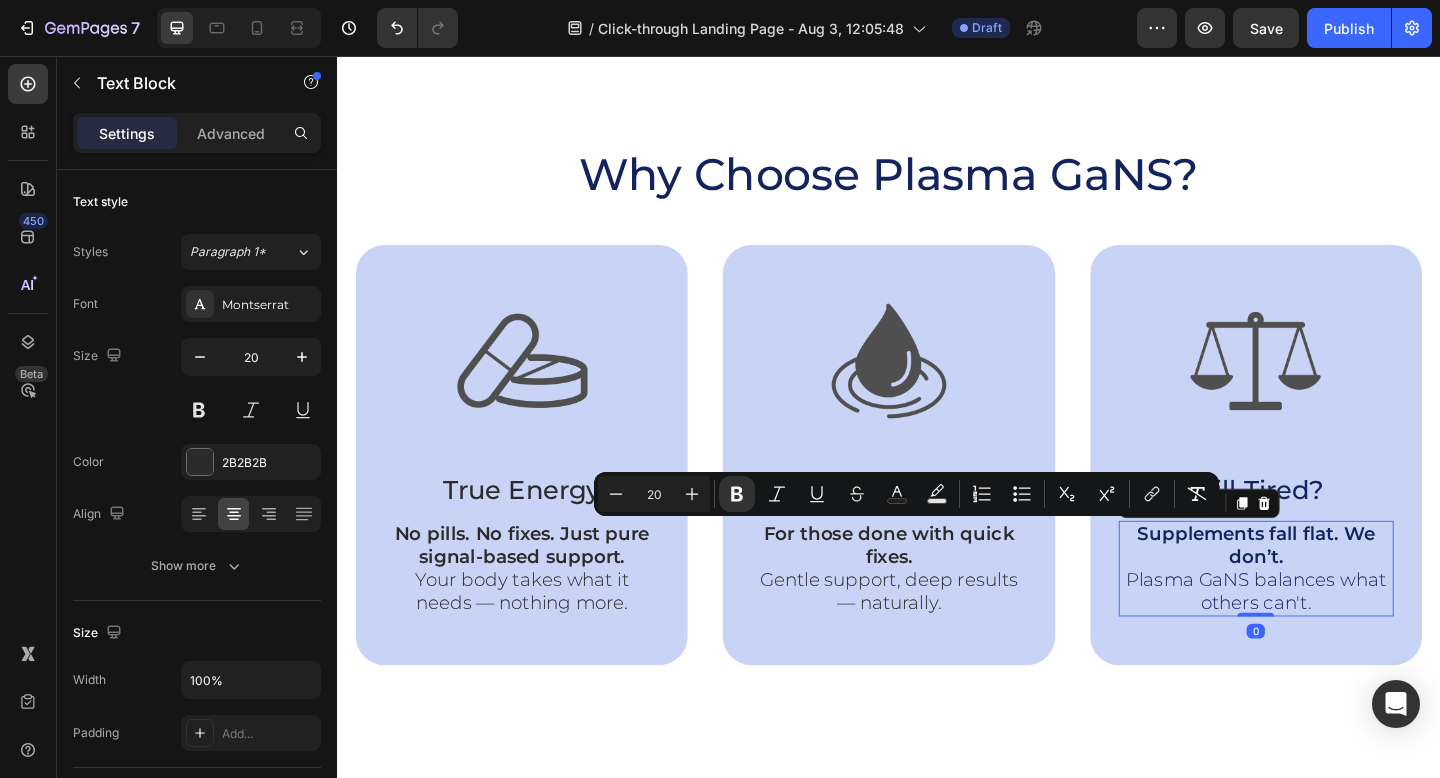 click on "Supplements fall flat. We don’t. Plasma GaNS balances what others can't." at bounding box center [1336, 614] 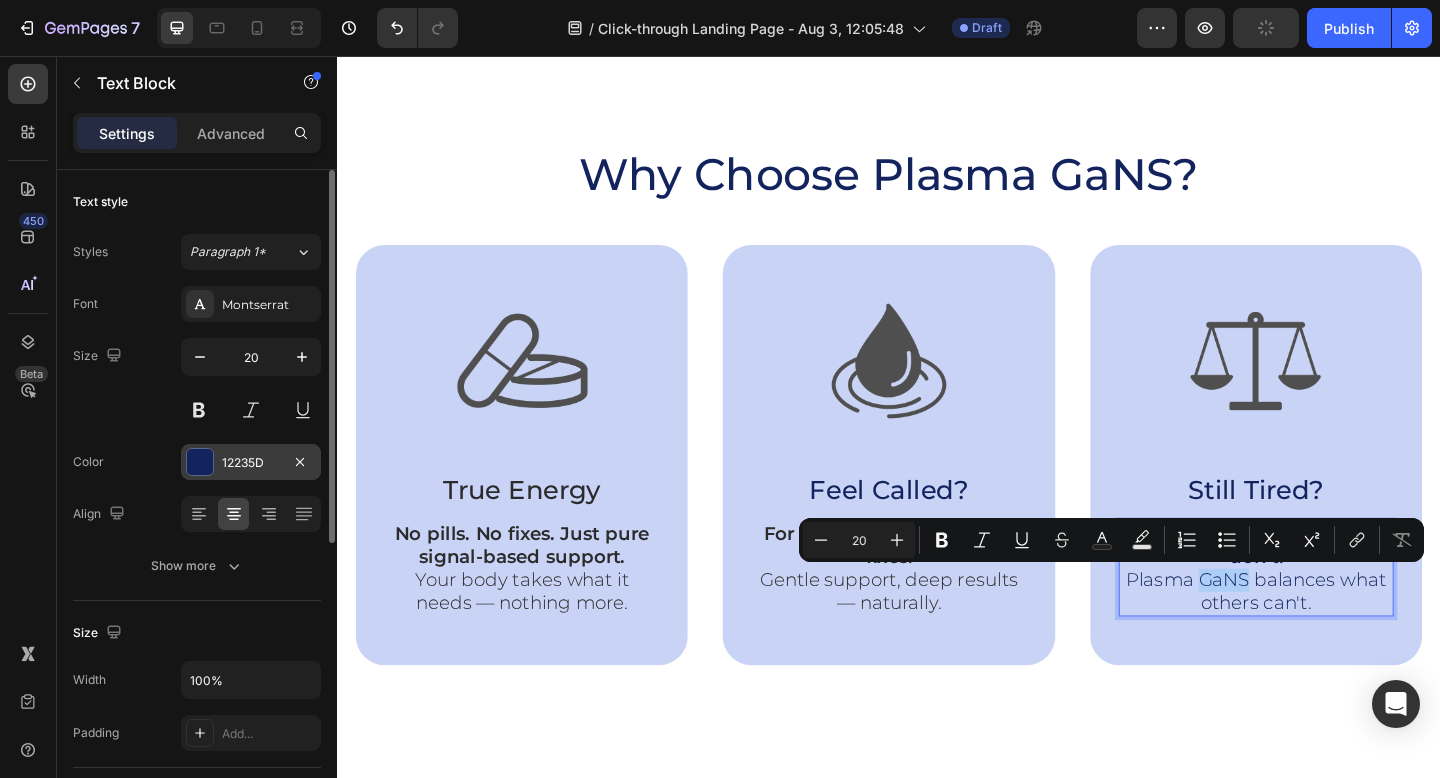 click at bounding box center [200, 462] 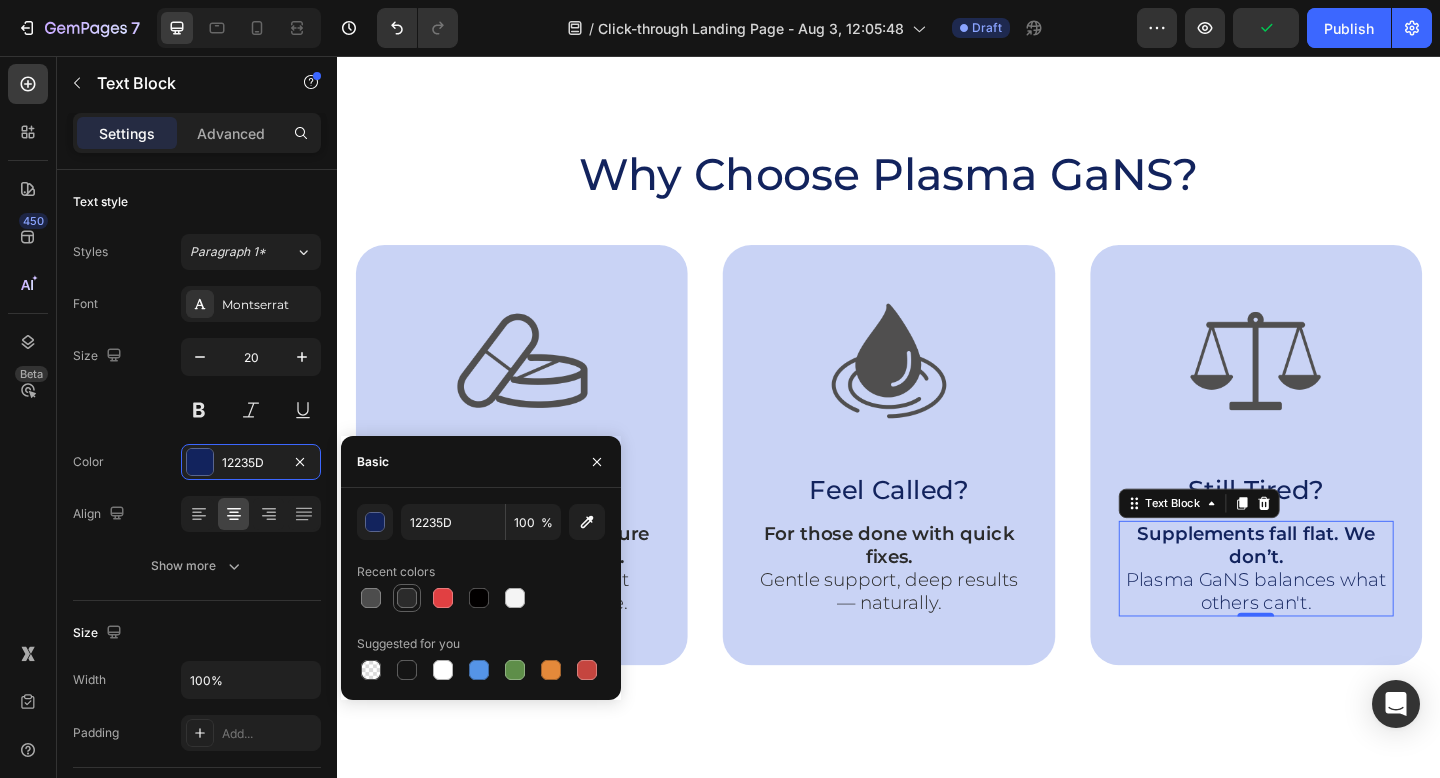 click at bounding box center [407, 598] 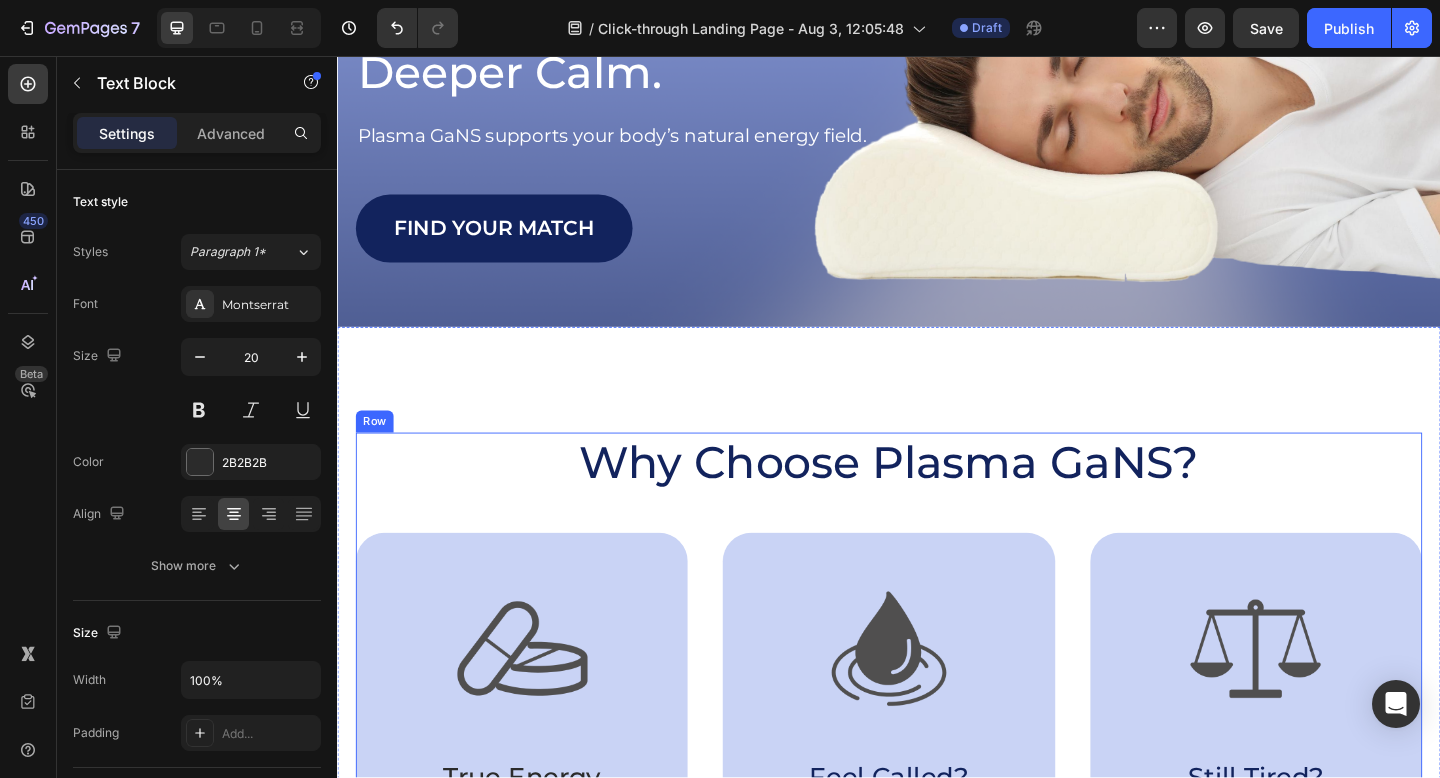scroll, scrollTop: 184, scrollLeft: 0, axis: vertical 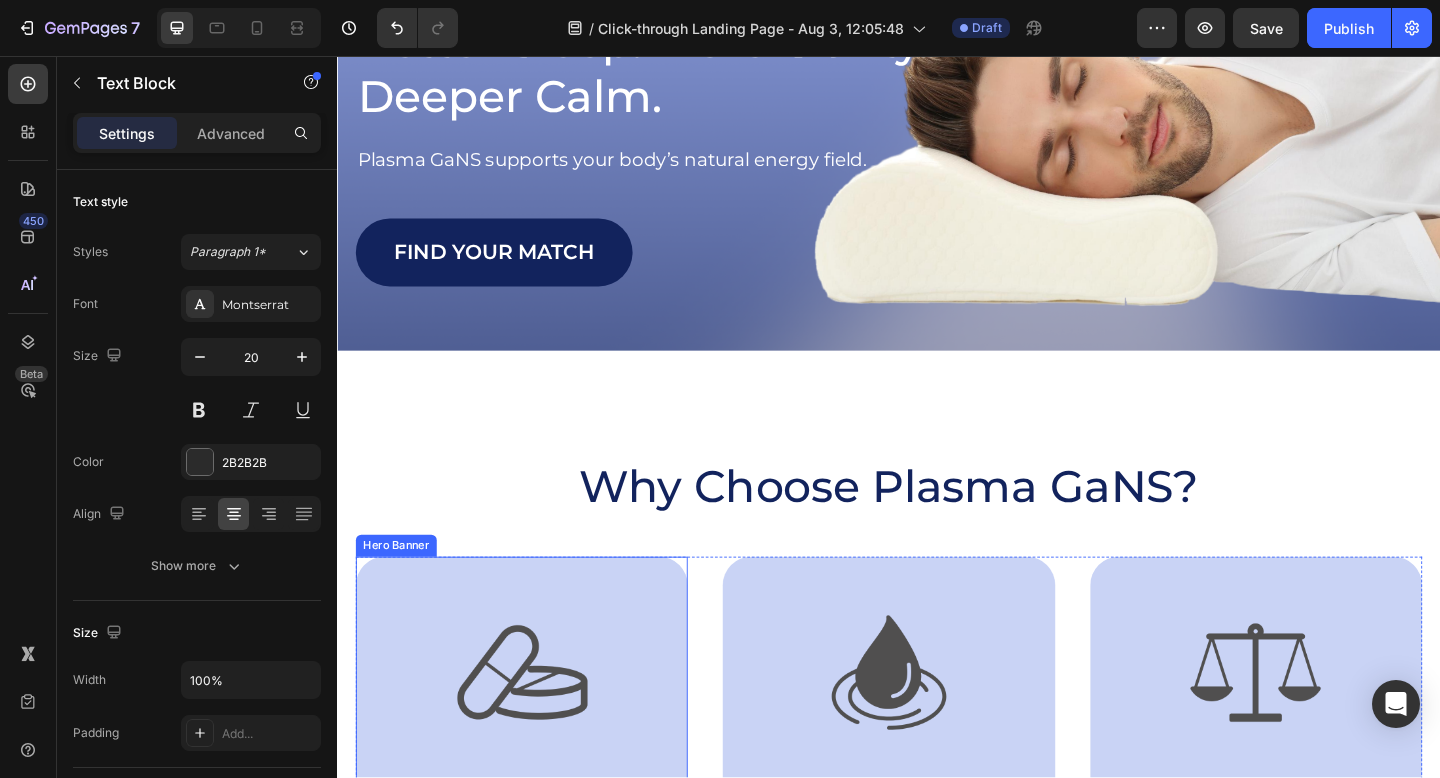 click on "Image True Energy Text Block No pills. No fixes. Just pure signal-based support. Your body takes what it needs — nothing more. Text Block" at bounding box center (537, 829) 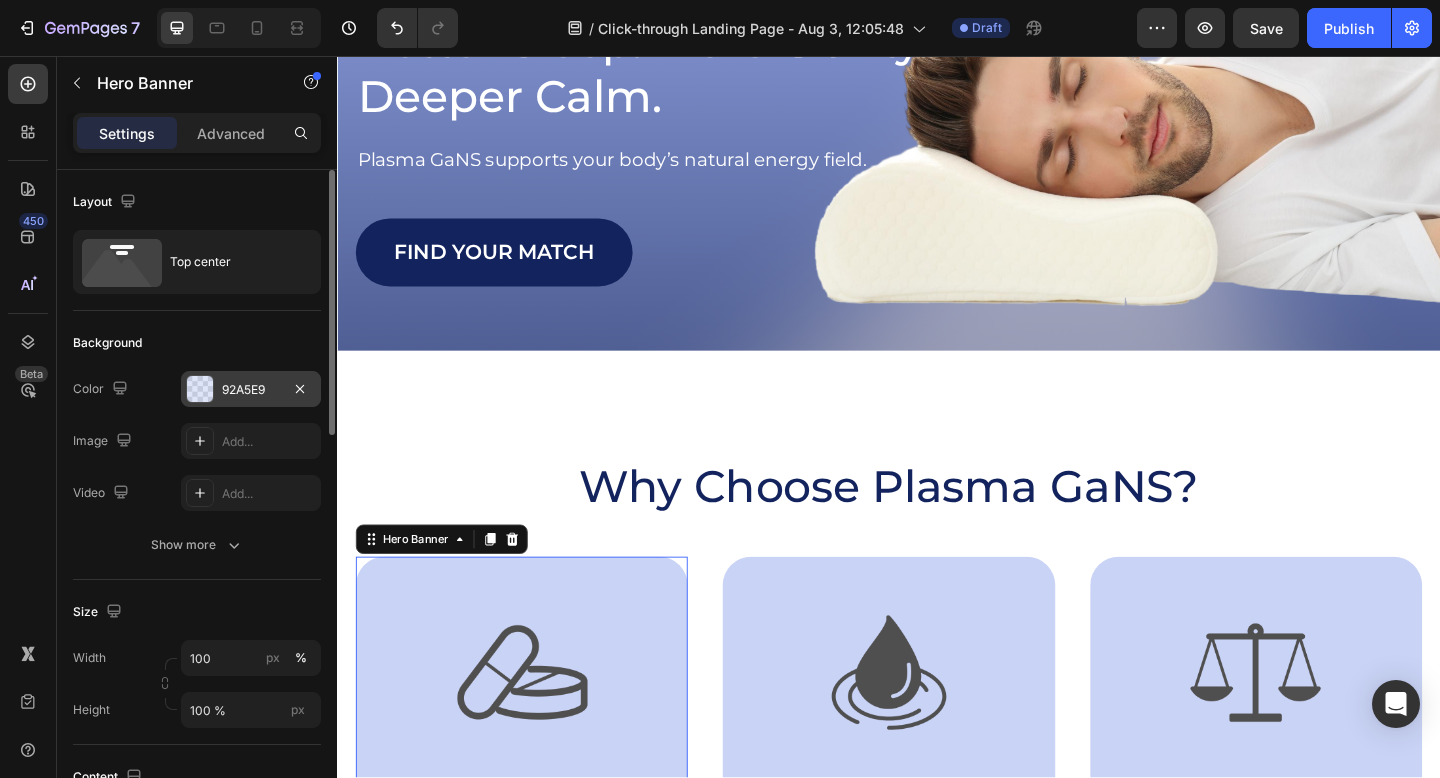 click at bounding box center [200, 389] 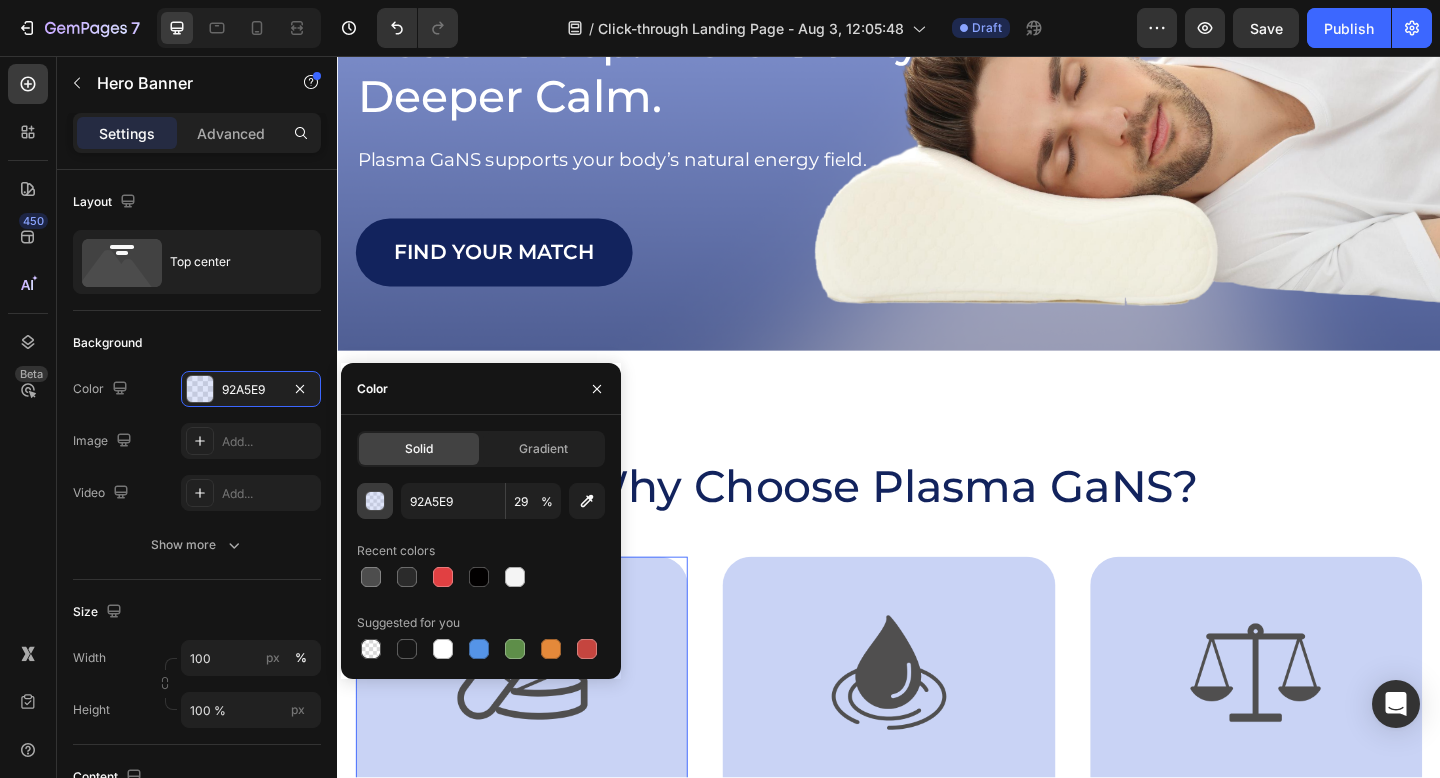 click at bounding box center (376, 502) 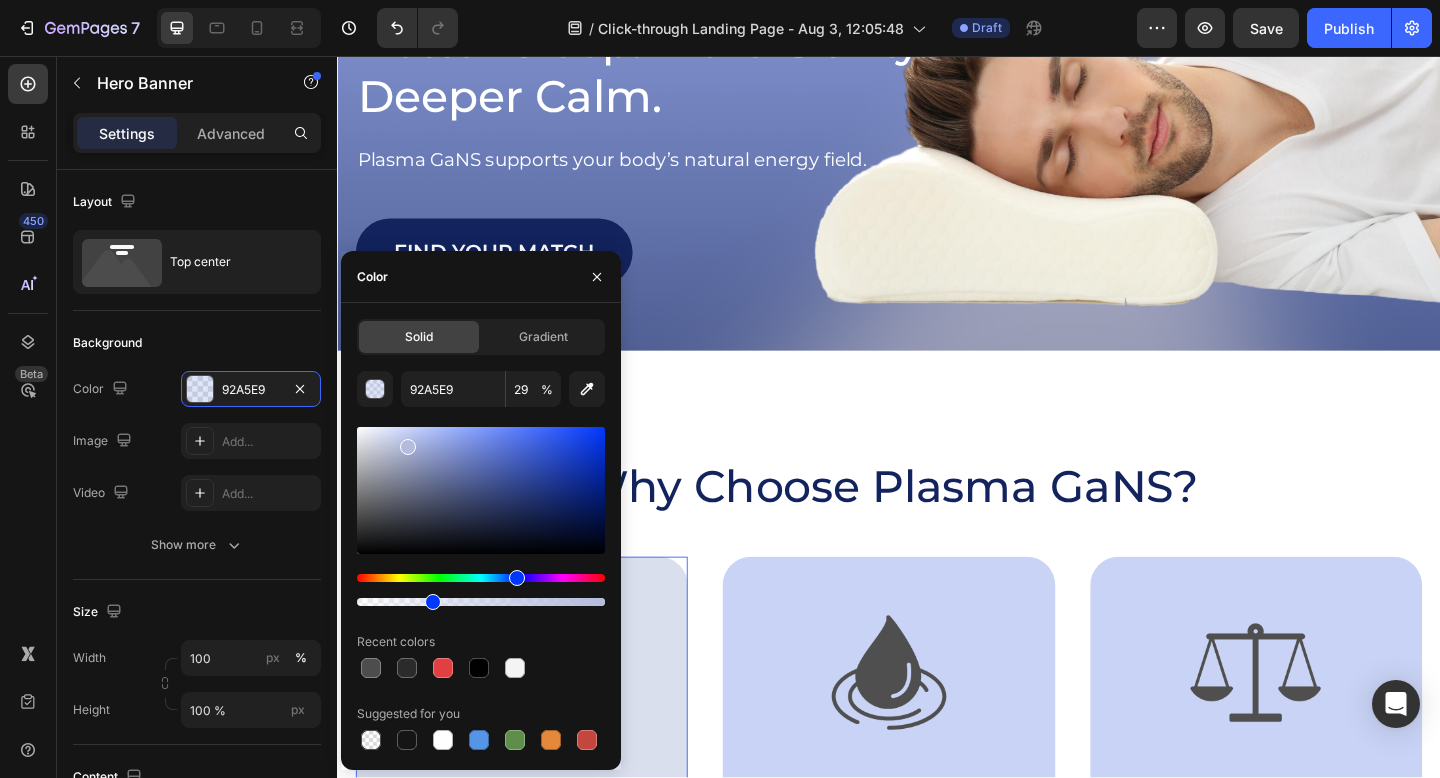 type on "B3BCDD" 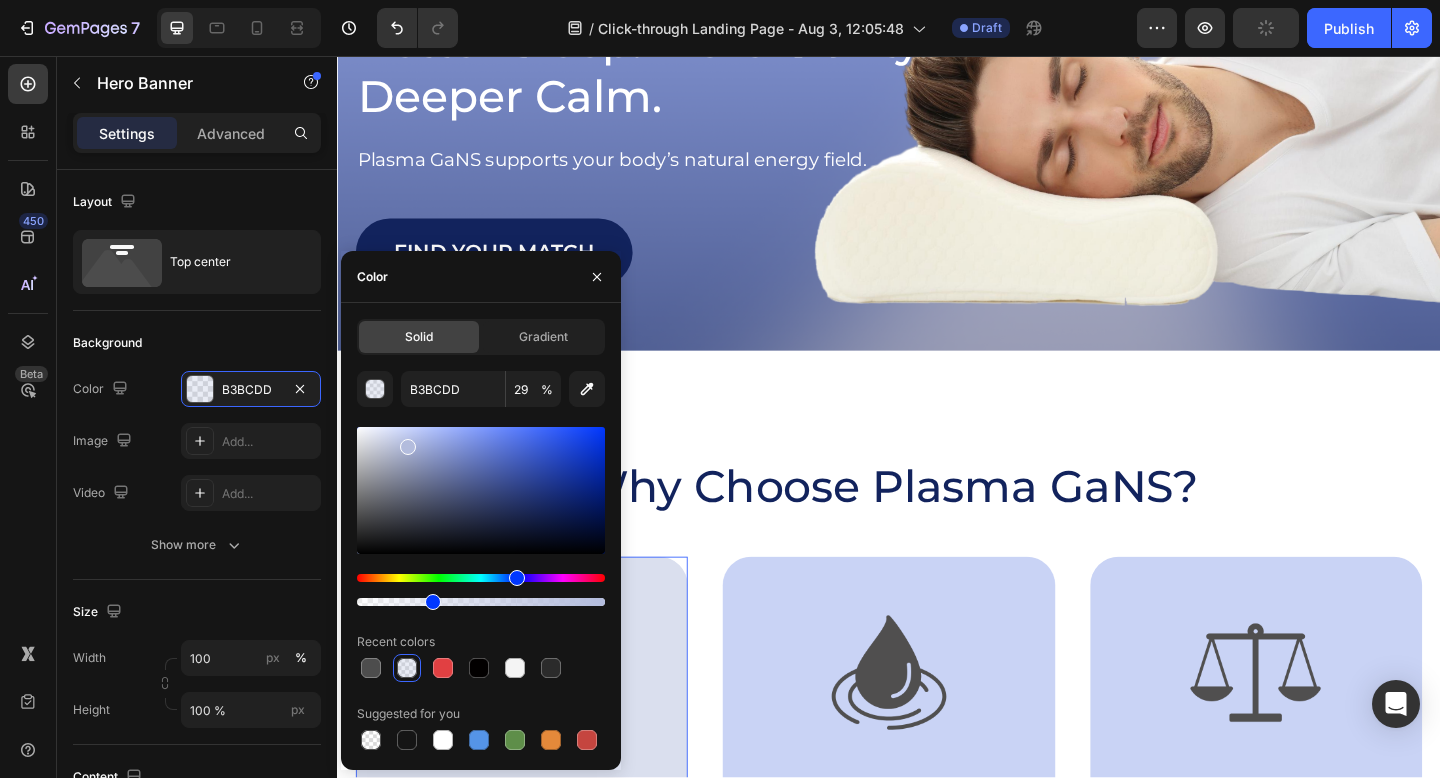 drag, startPoint x: 451, startPoint y: 445, endPoint x: 405, endPoint y: 443, distance: 46.043457 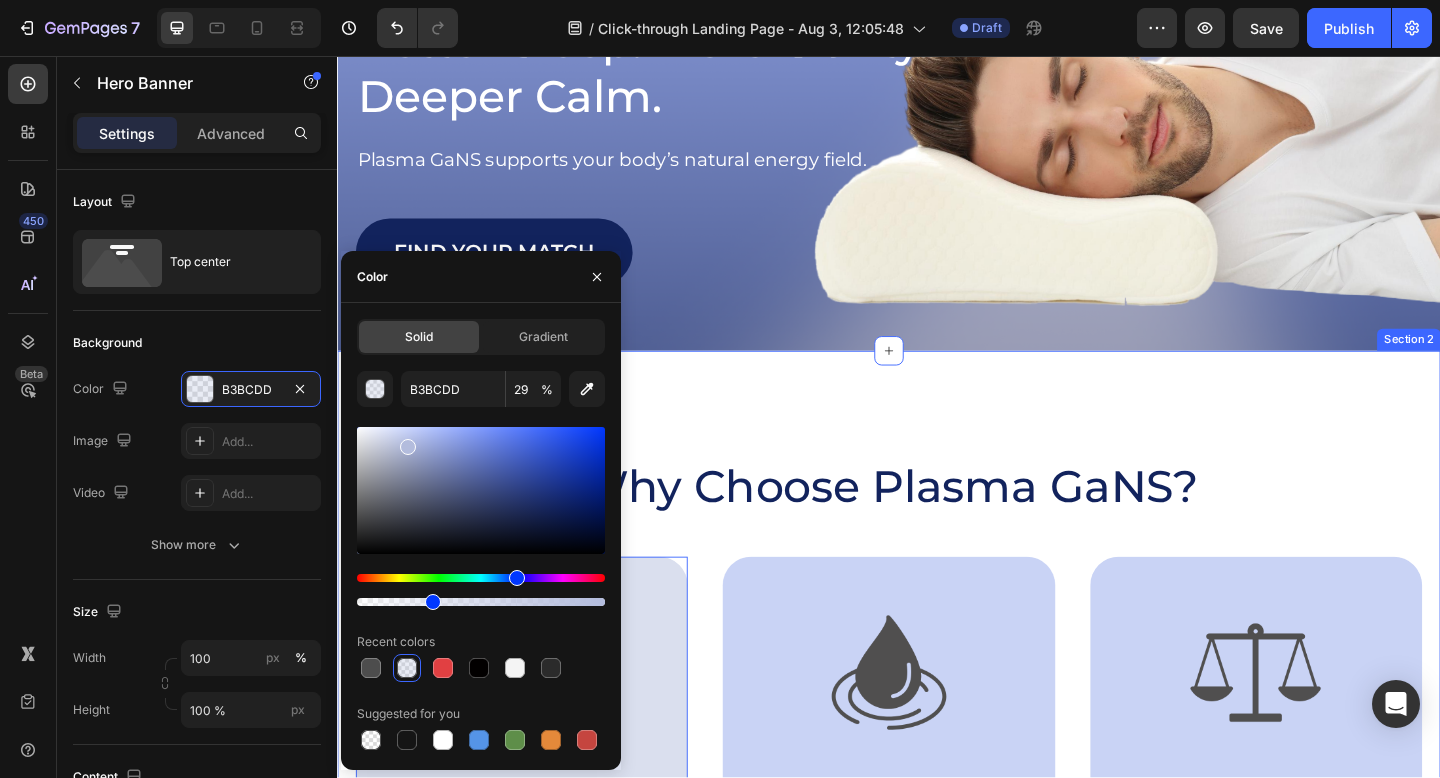click on "Why Choose Plasma GaNS? Heading Image True Energy Text Block No pills. No fixes. Just pure signal-based support. Your body takes what it needs — nothing more. Text Block Hero Banner   0 Image Feel Called? Text Block For those done with quick fixes. Gentle support, deep results — naturally. Text Block Hero Banner Image Still Tired? Text Block Supplements fall flat. We don’t. Plasma GaNS balances what others can't. Text Block Hero Banner Row Image Supportive Design Text Block Ergonomically engineered for optimal spinal alignment Text Block Hero Banner Image Pressure Relief Text Block Reduces neck and shoulder discomfort Text Block Hero Banner Row Image Breathable Materials Text Block Ensures cool, comfortable sleep Text Block Hero Banner Row Section 2" at bounding box center [937, 772] 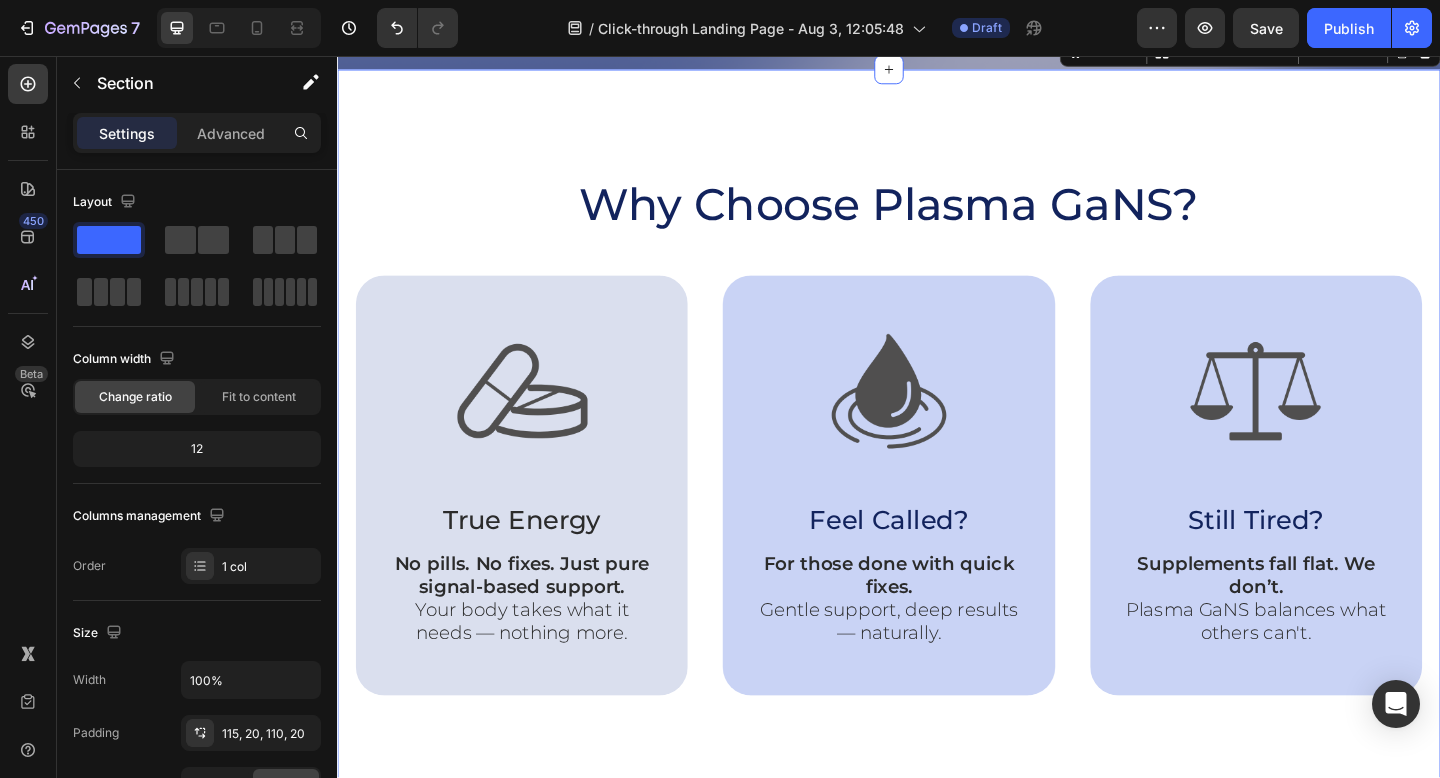 scroll, scrollTop: 514, scrollLeft: 0, axis: vertical 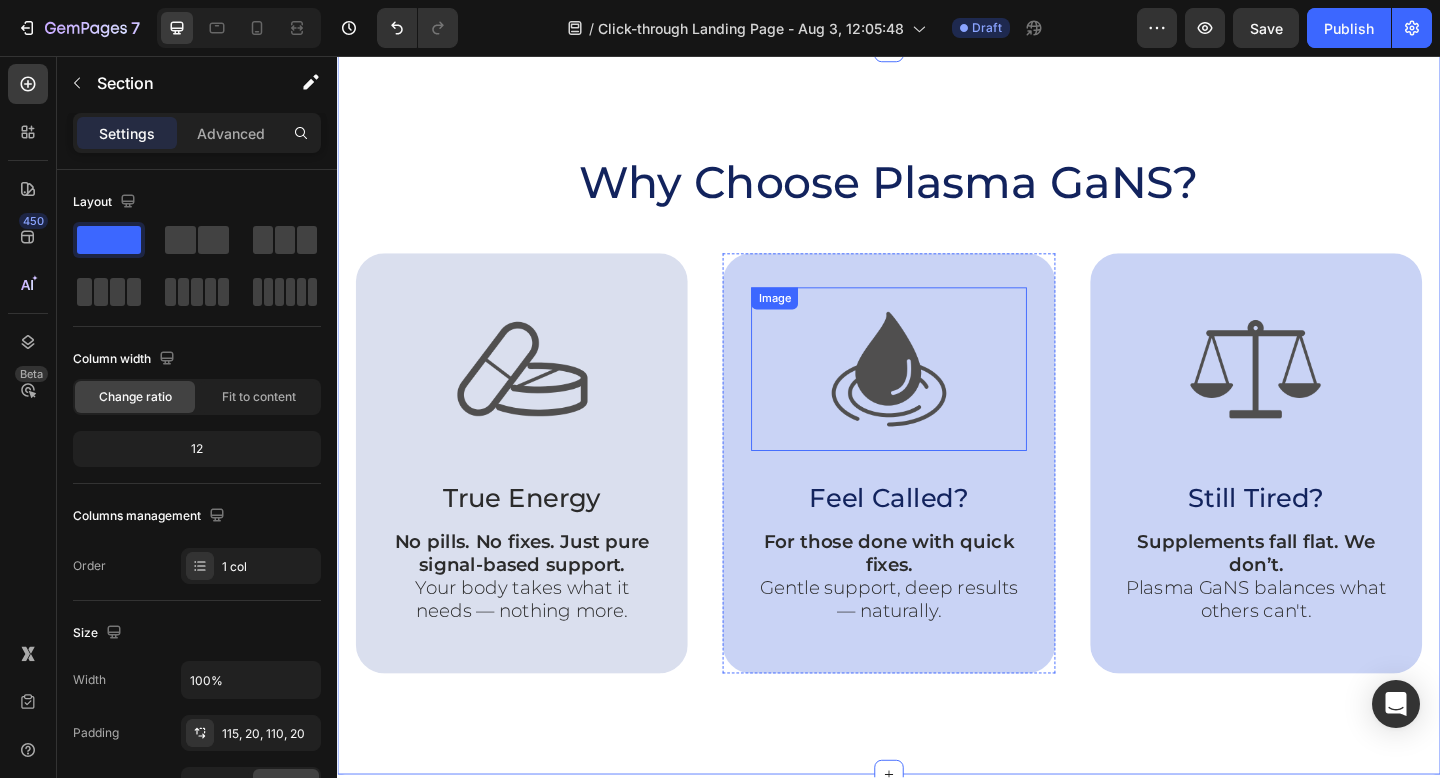 click on "Image Feel Called? Text Block For those done with quick fixes. Gentle support, deep results — naturally. Text Block" at bounding box center (936, 499) 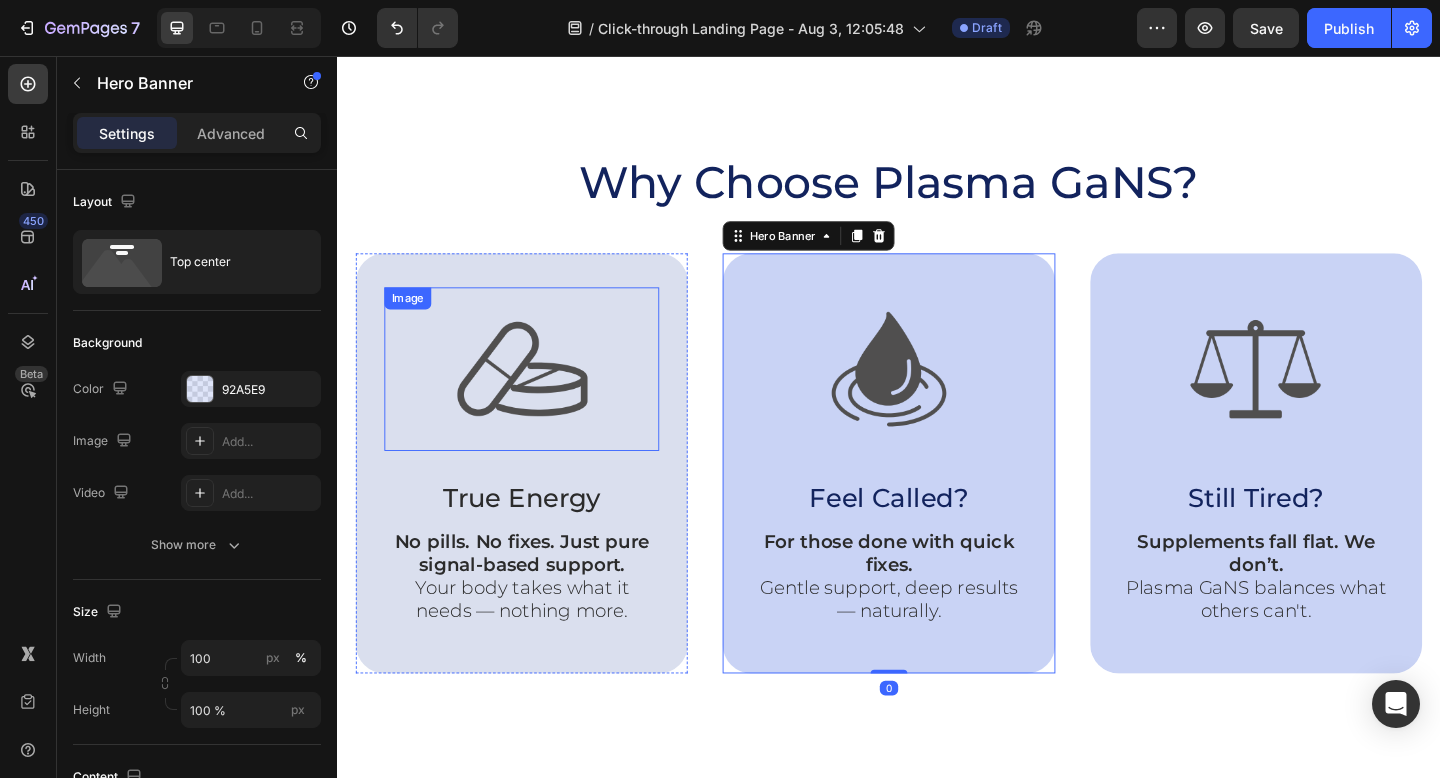 click at bounding box center [538, 397] 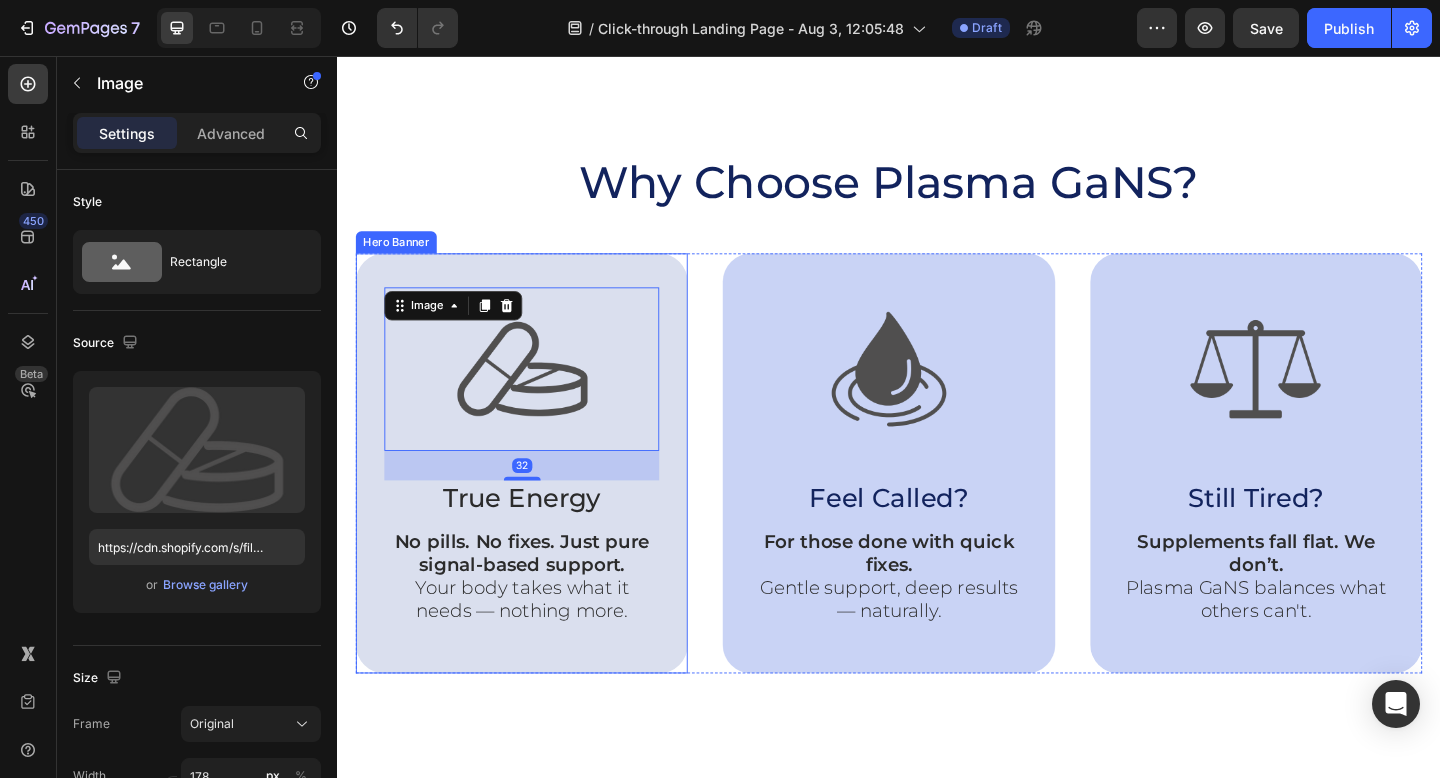 click on "Image   32 True Energy Text Block No pills. No fixes. Just pure signal-based support. Your body takes what it needs — nothing more. Text Block" at bounding box center [537, 499] 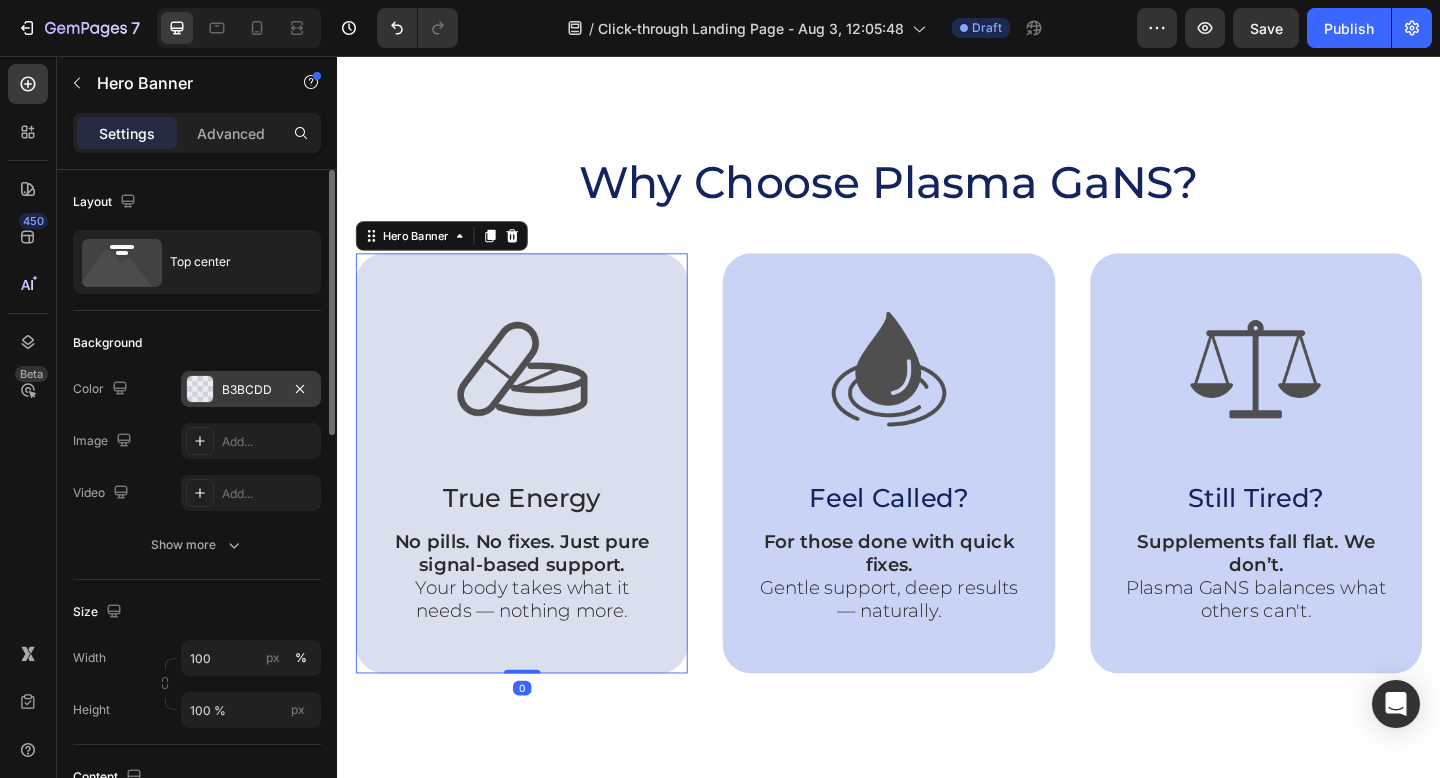 click on "B3BCDD" at bounding box center (251, 389) 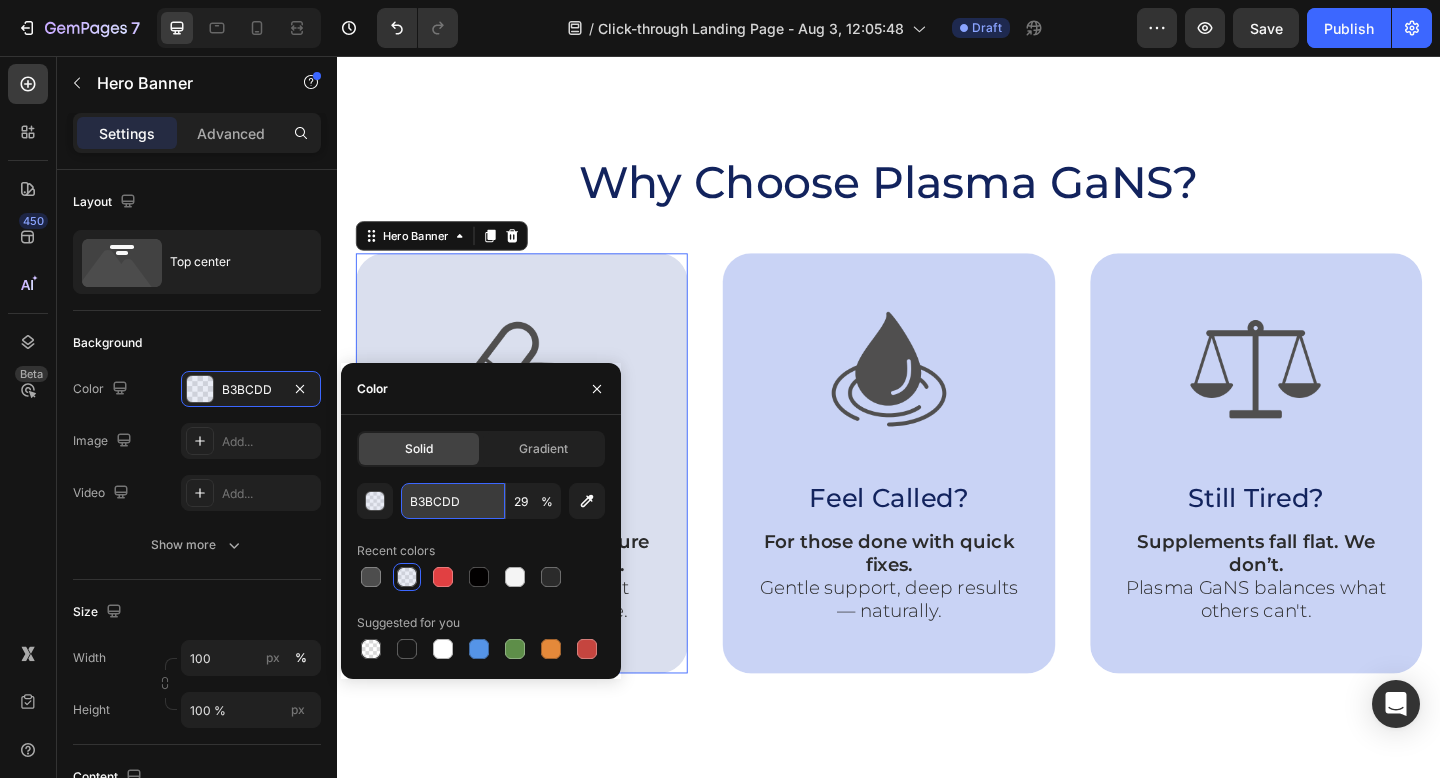 click on "B3BCDD" at bounding box center (453, 501) 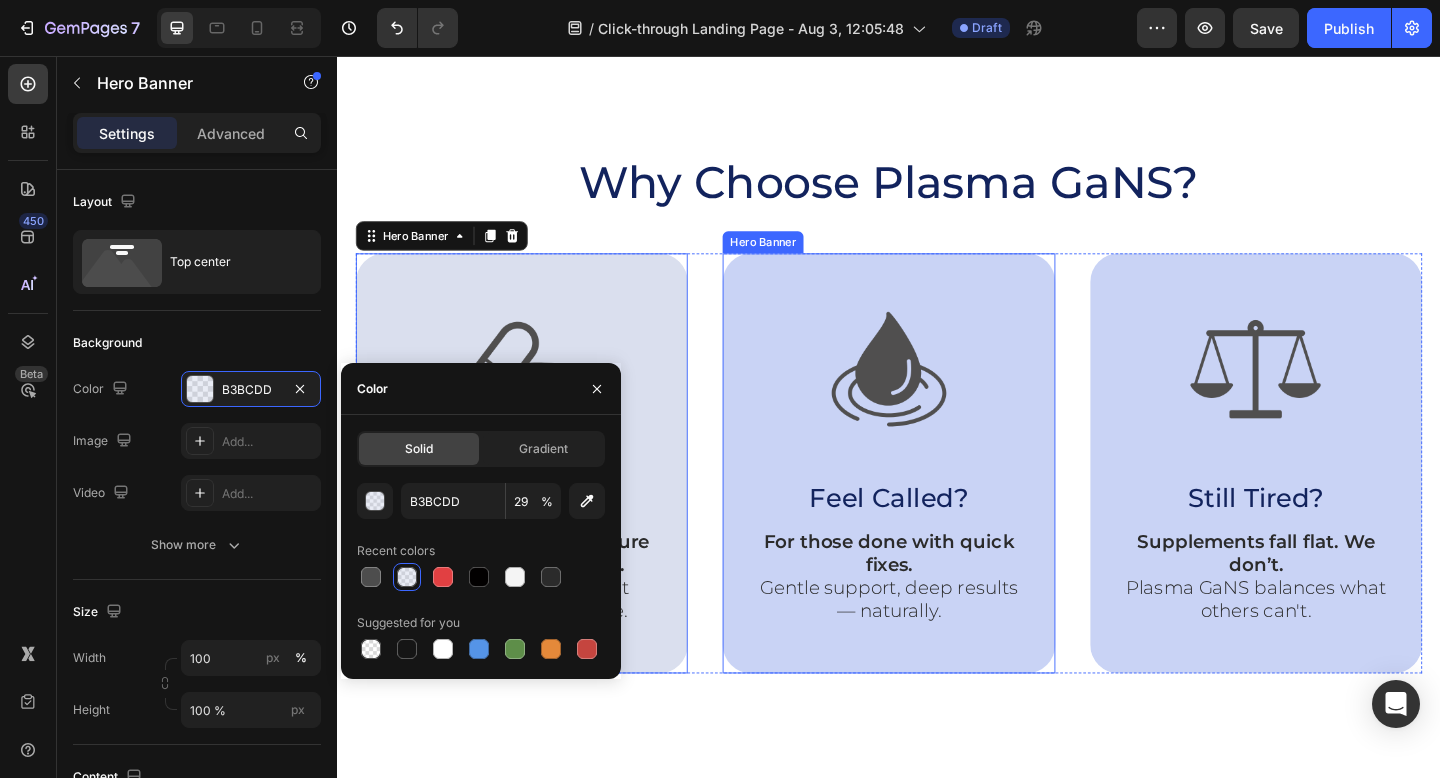 click on "Image Feel Called? Text Block For those done with quick fixes. Gentle support, deep results — naturally. Text Block" at bounding box center (936, 499) 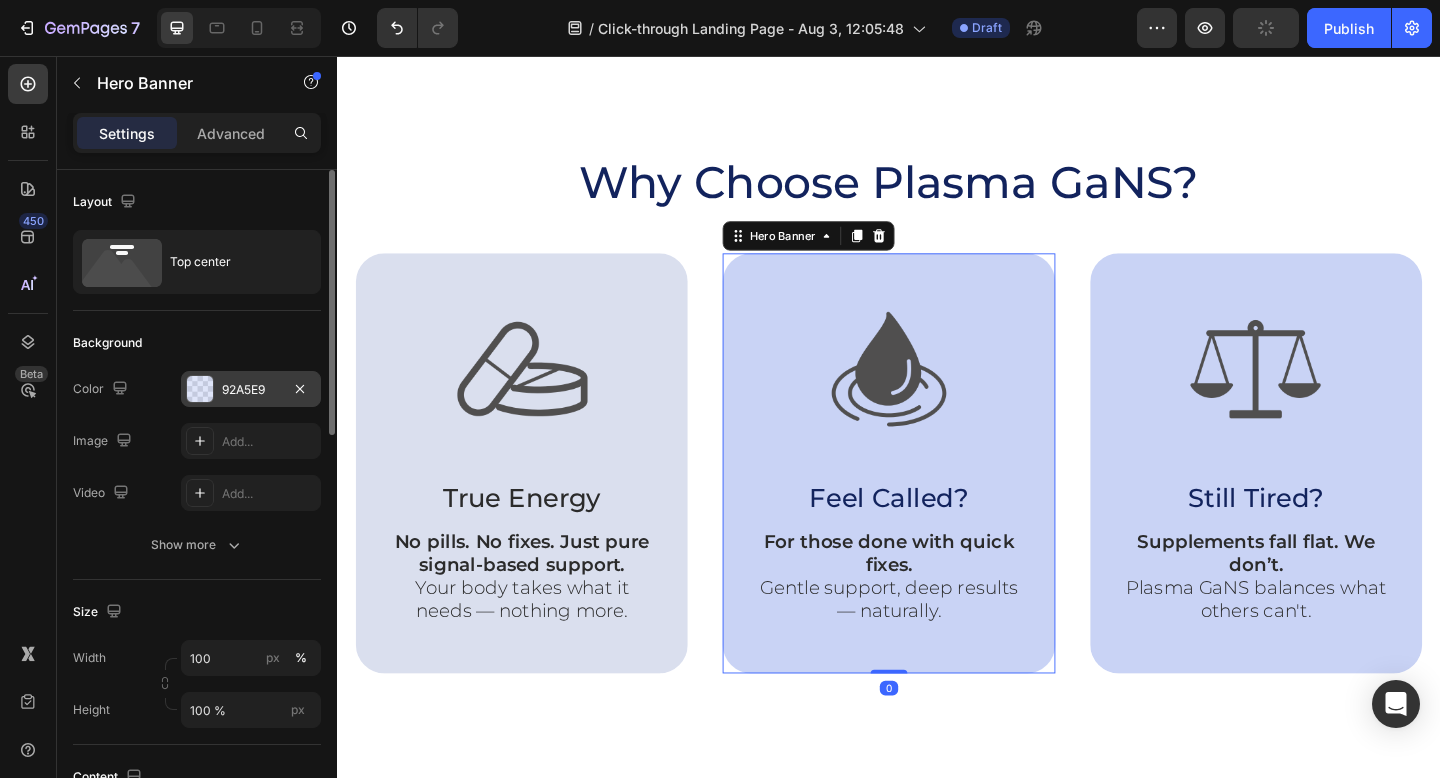 click at bounding box center [200, 389] 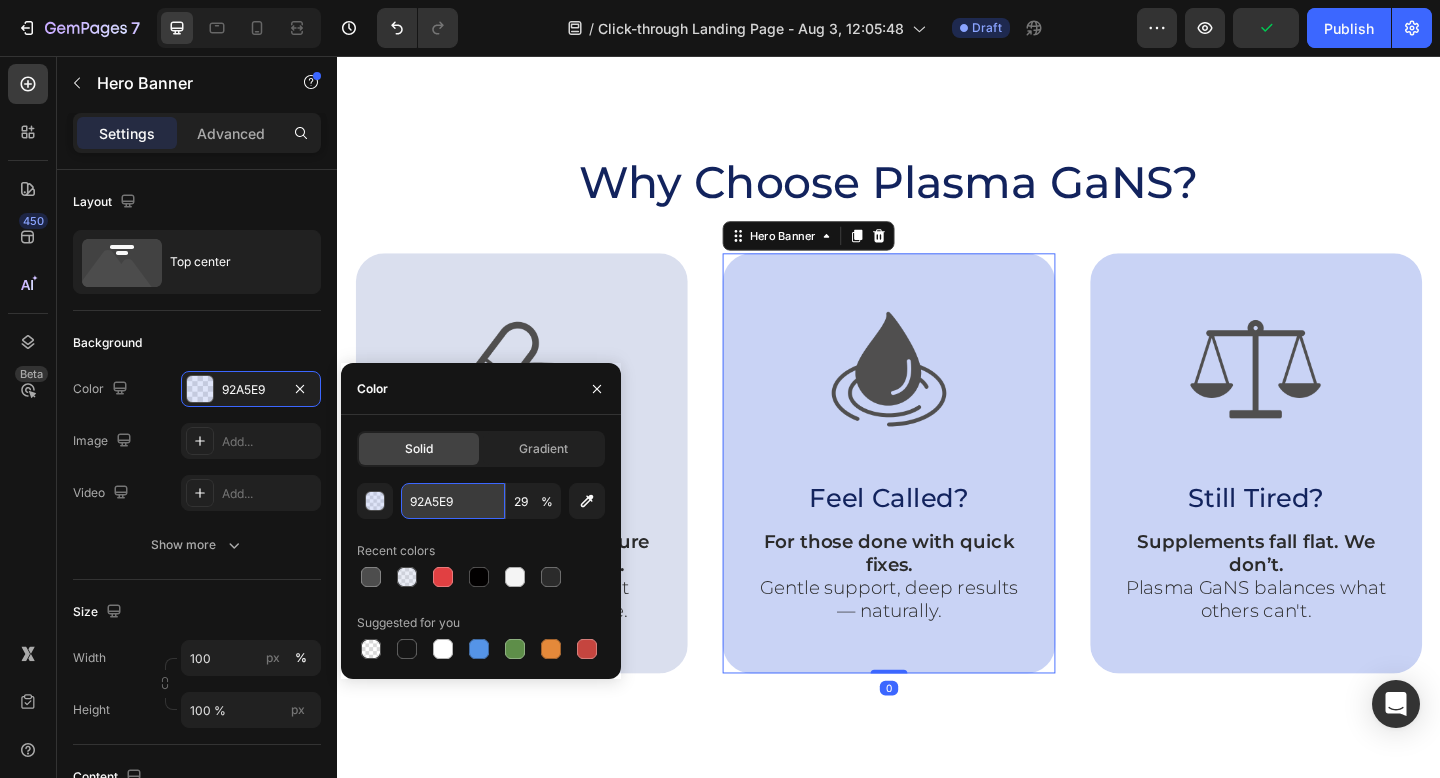click on "92A5E9" at bounding box center (453, 501) 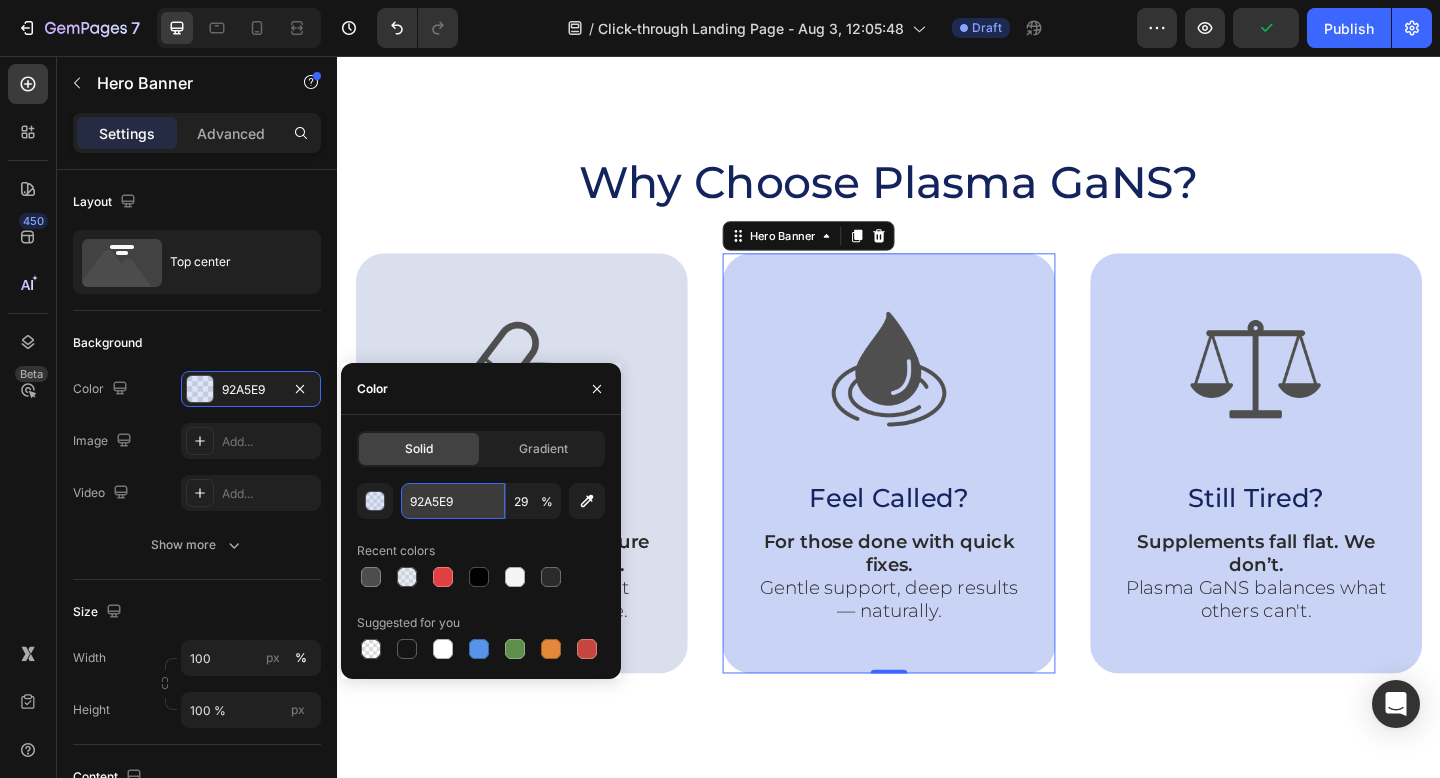 paste on "B3BCDD" 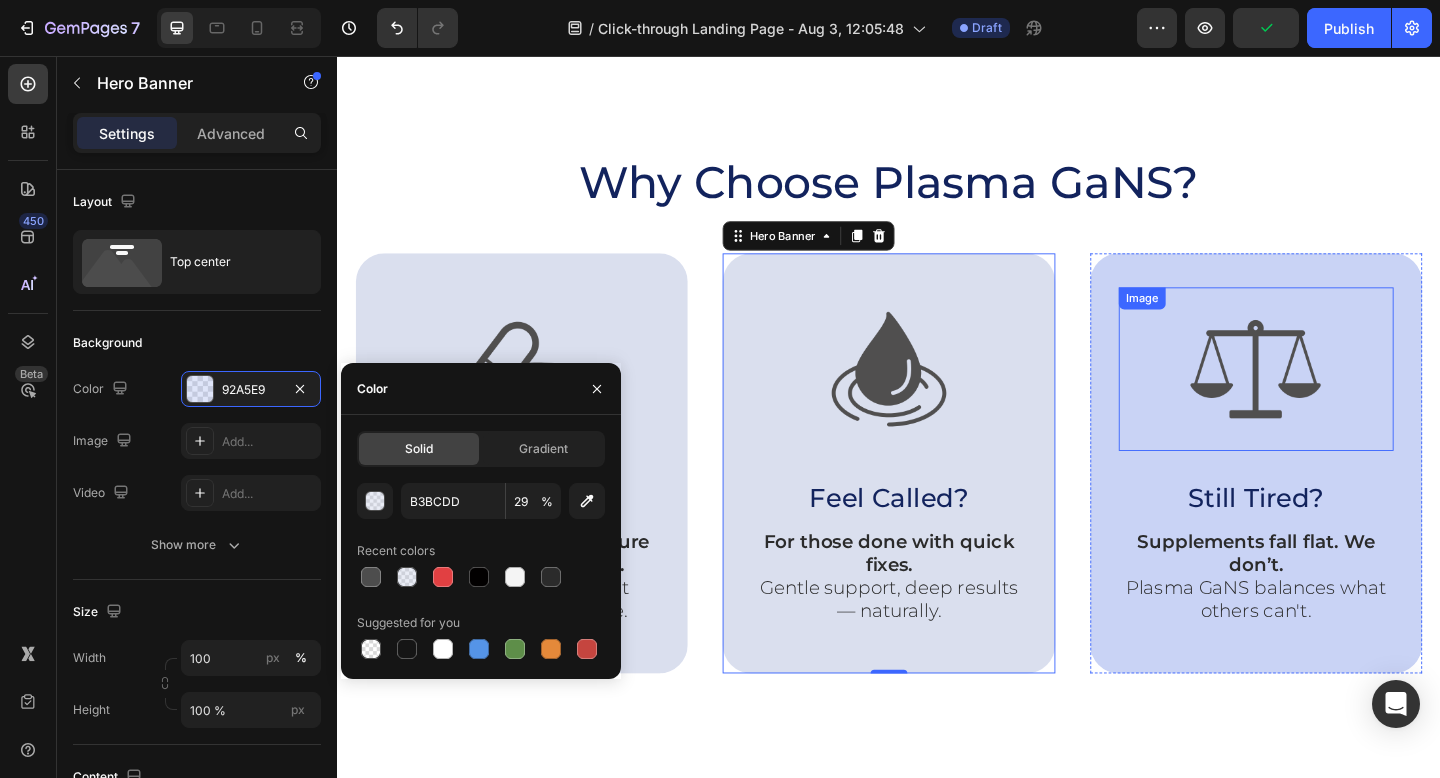 click at bounding box center (1336, 397) 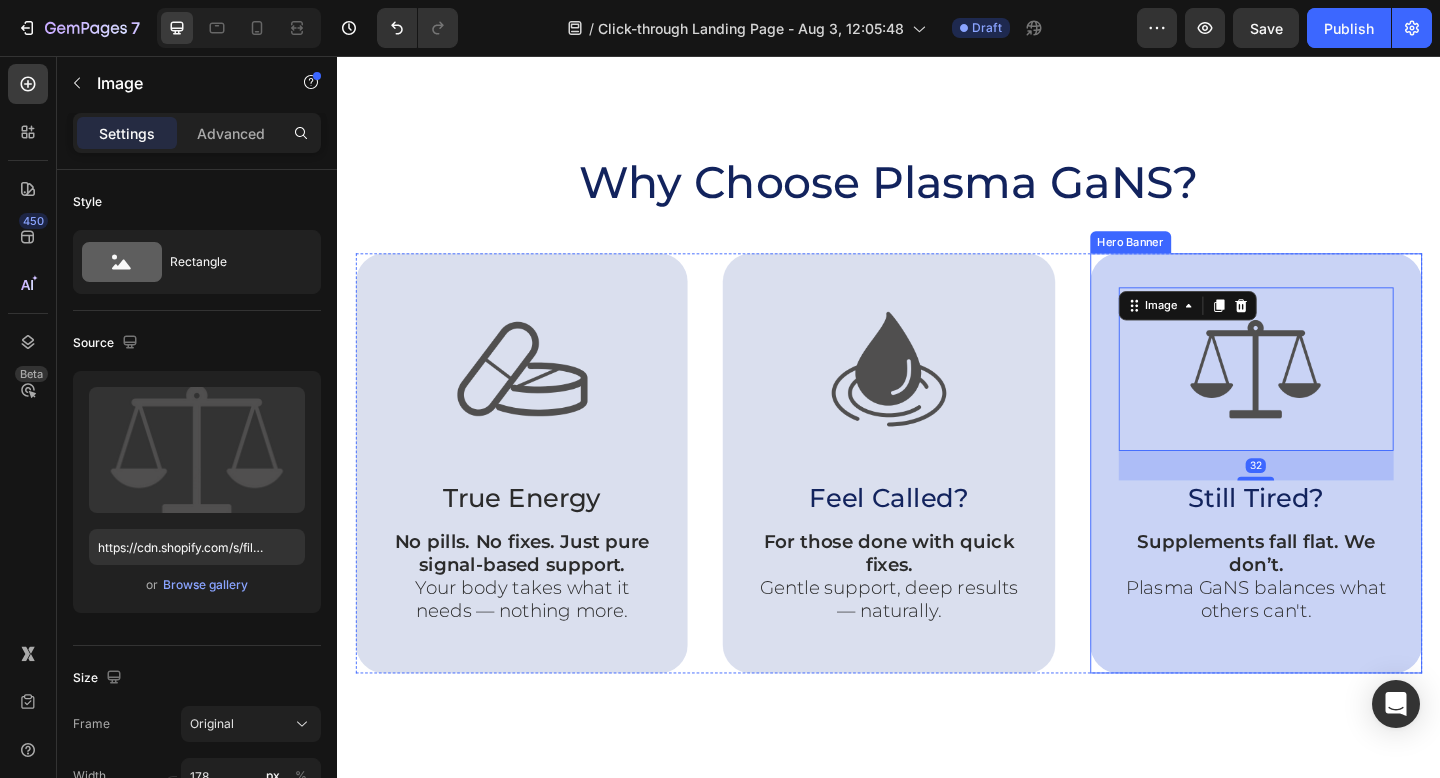 click on "Image   32 Still Tired? Text Block Supplements fall flat. We don’t. Plasma GaNS balances what others can't. Text Block" at bounding box center [1336, 499] 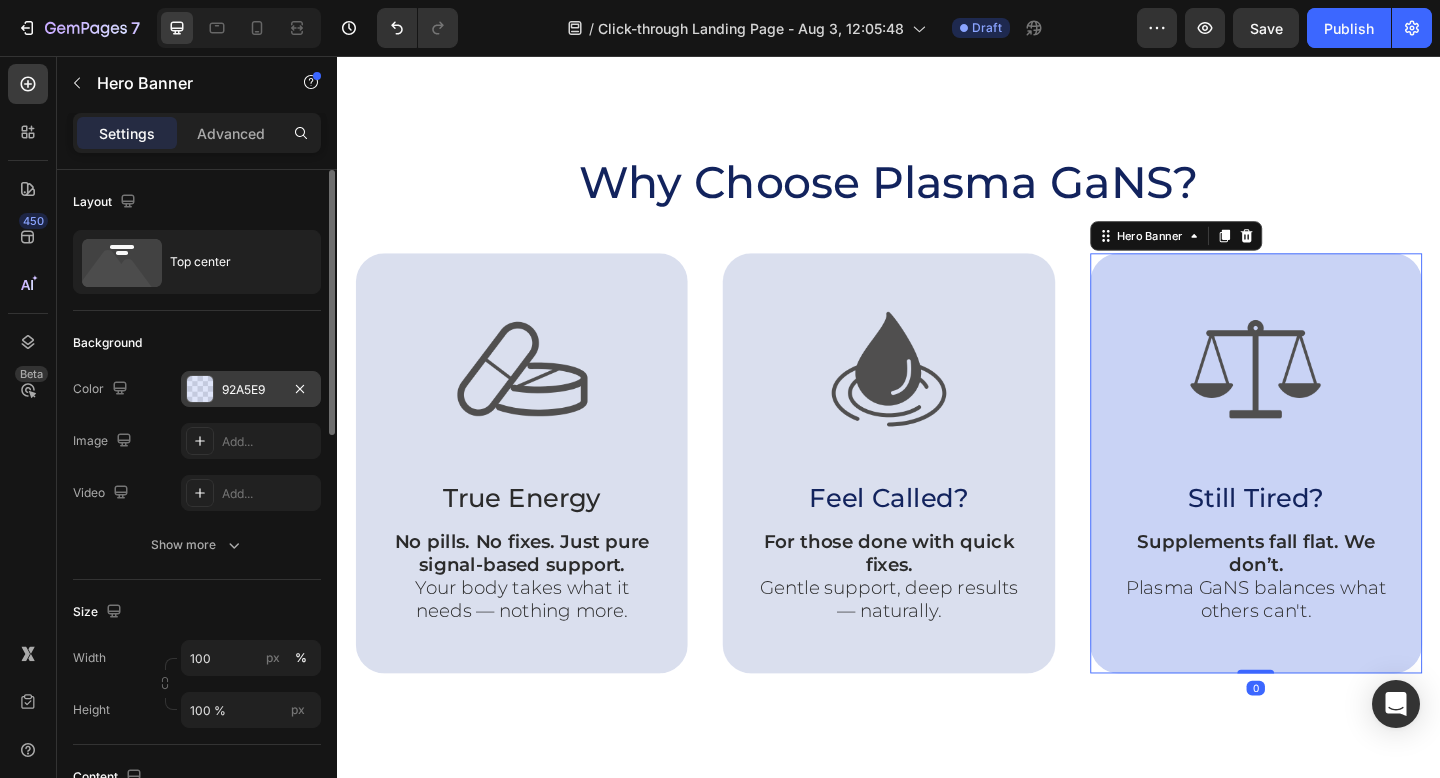 click on "92A5E9" at bounding box center [251, 389] 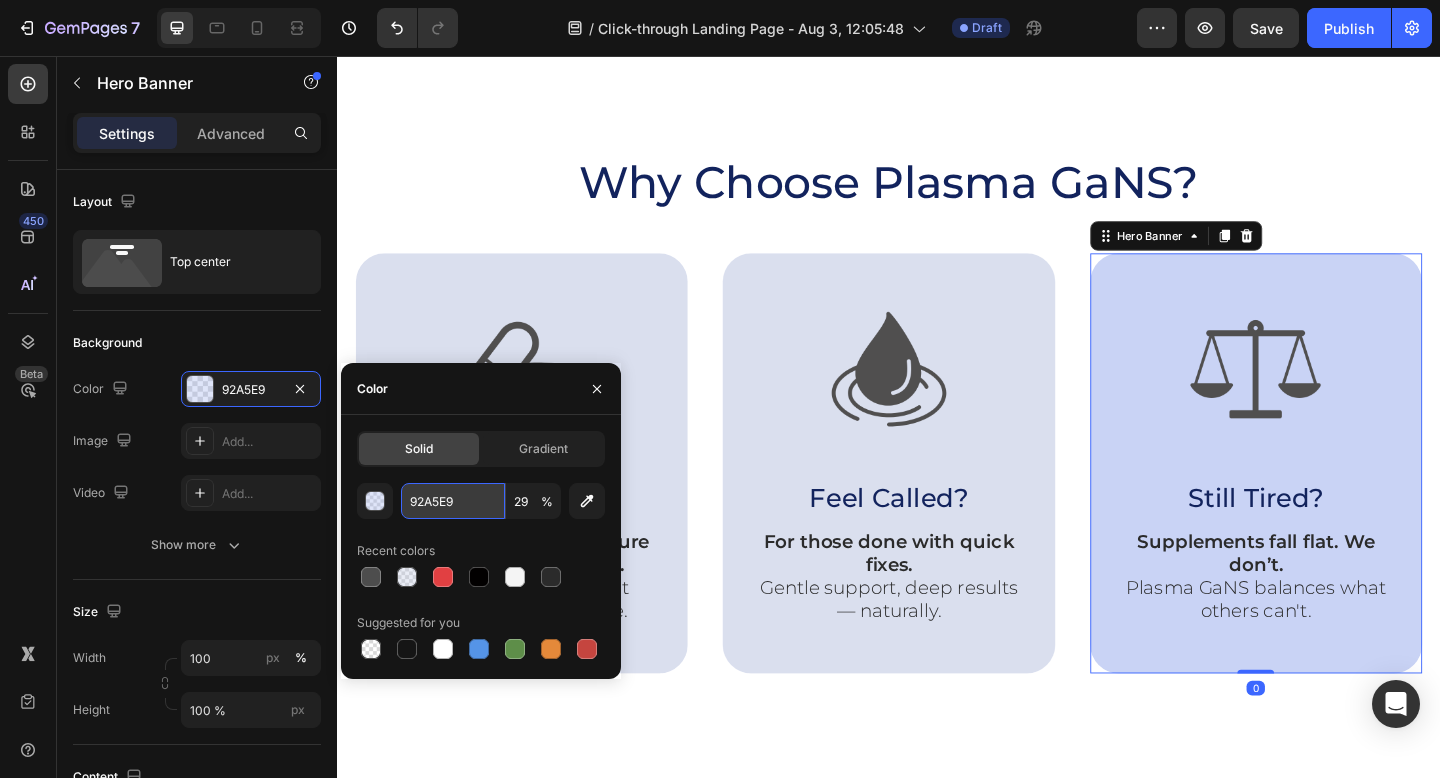 click on "92A5E9" at bounding box center [453, 501] 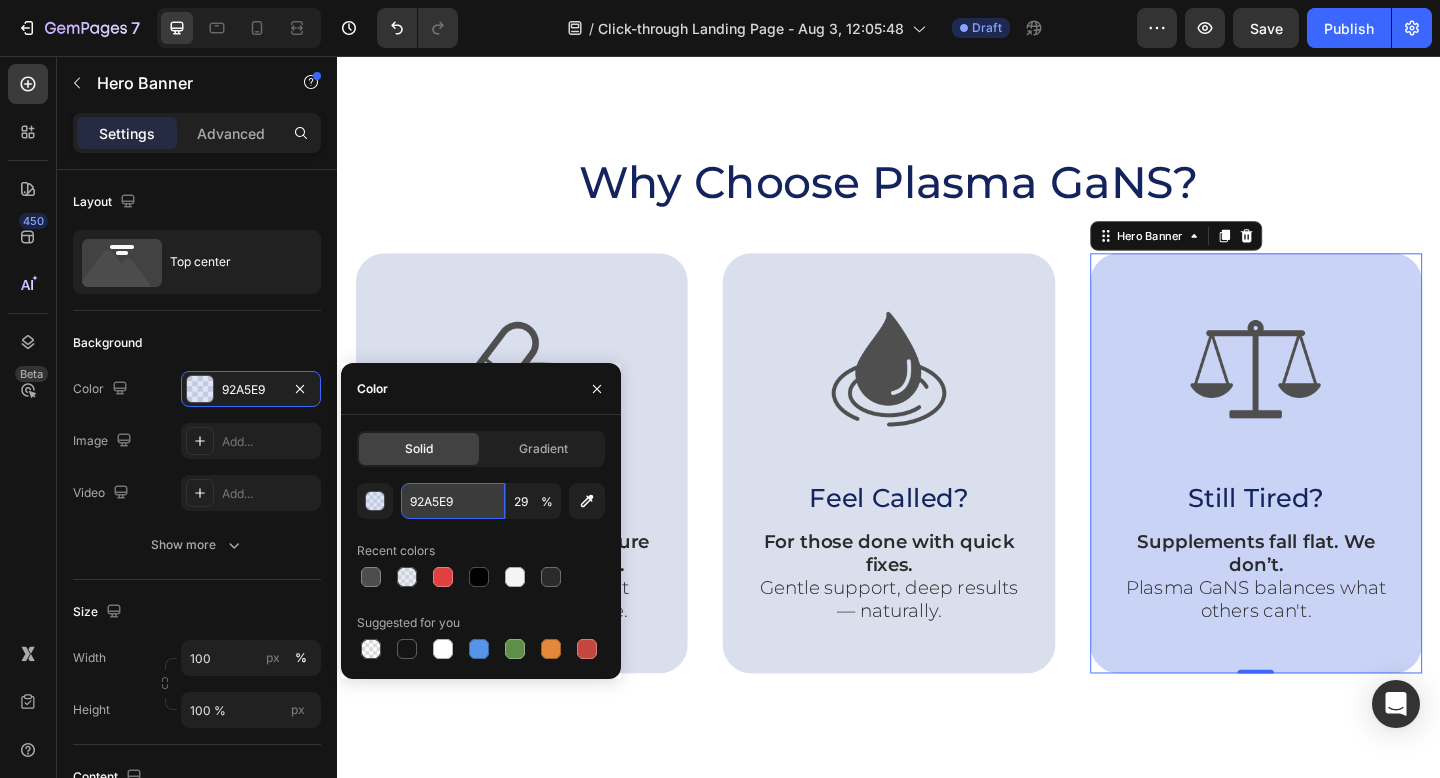paste on "B3BCDD" 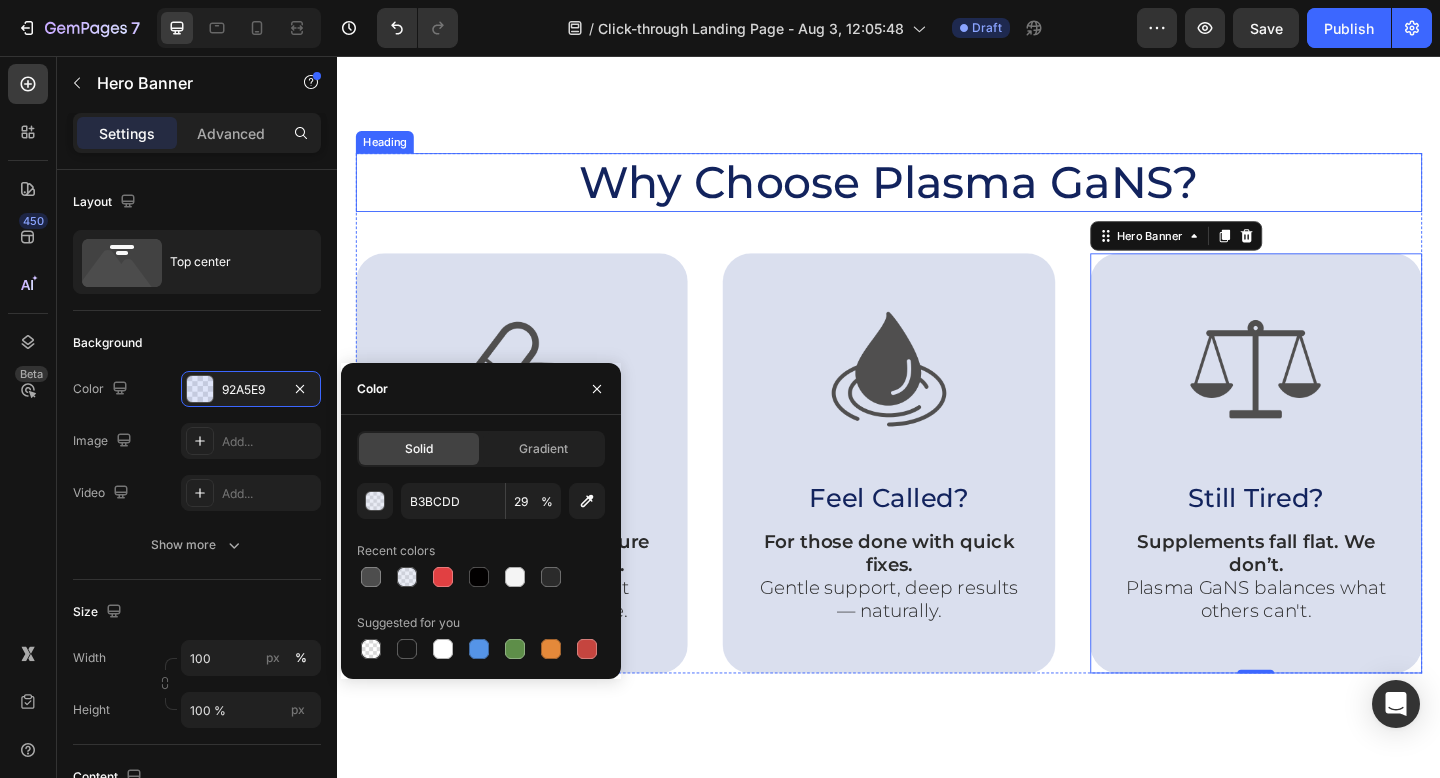 click on "Why Choose Plasma GaNS?" at bounding box center [937, 194] 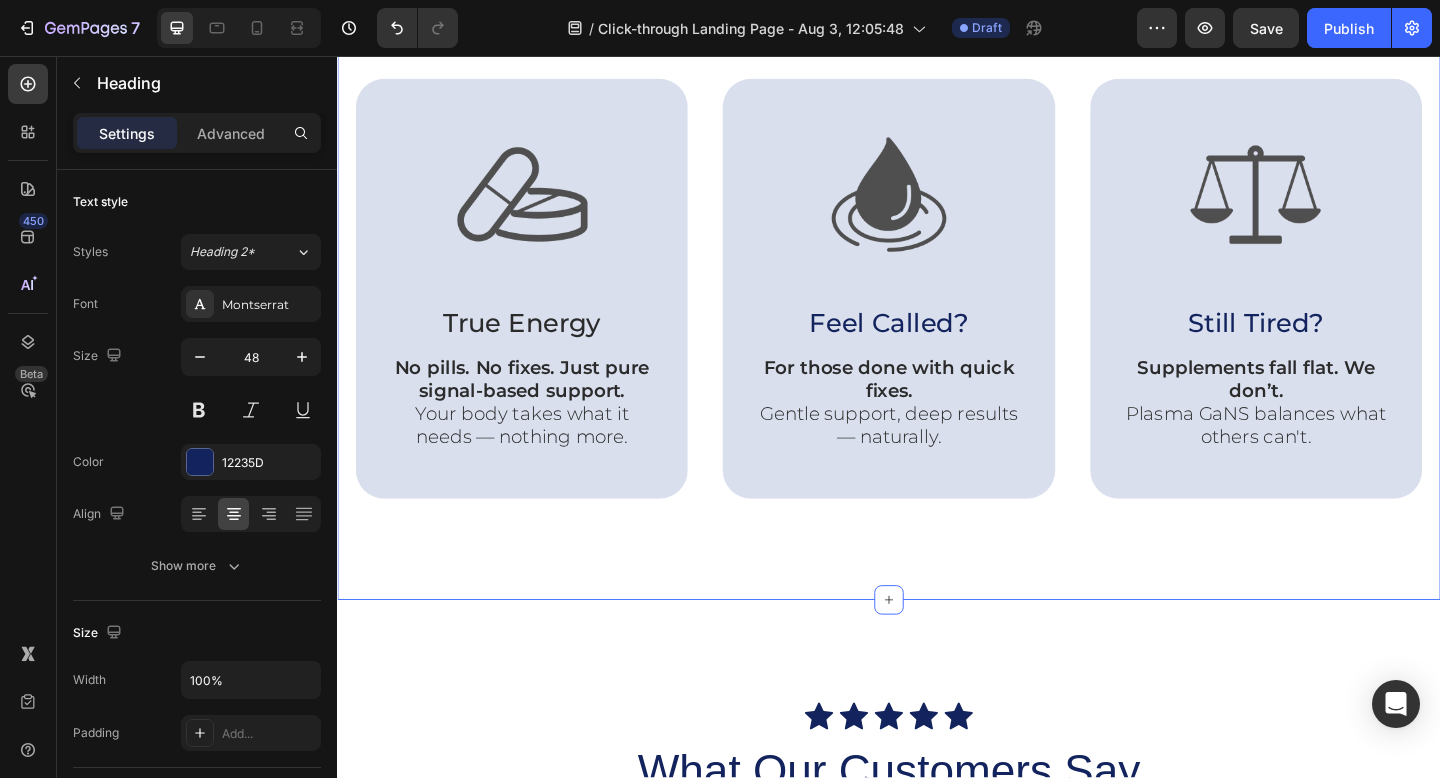 scroll, scrollTop: 705, scrollLeft: 0, axis: vertical 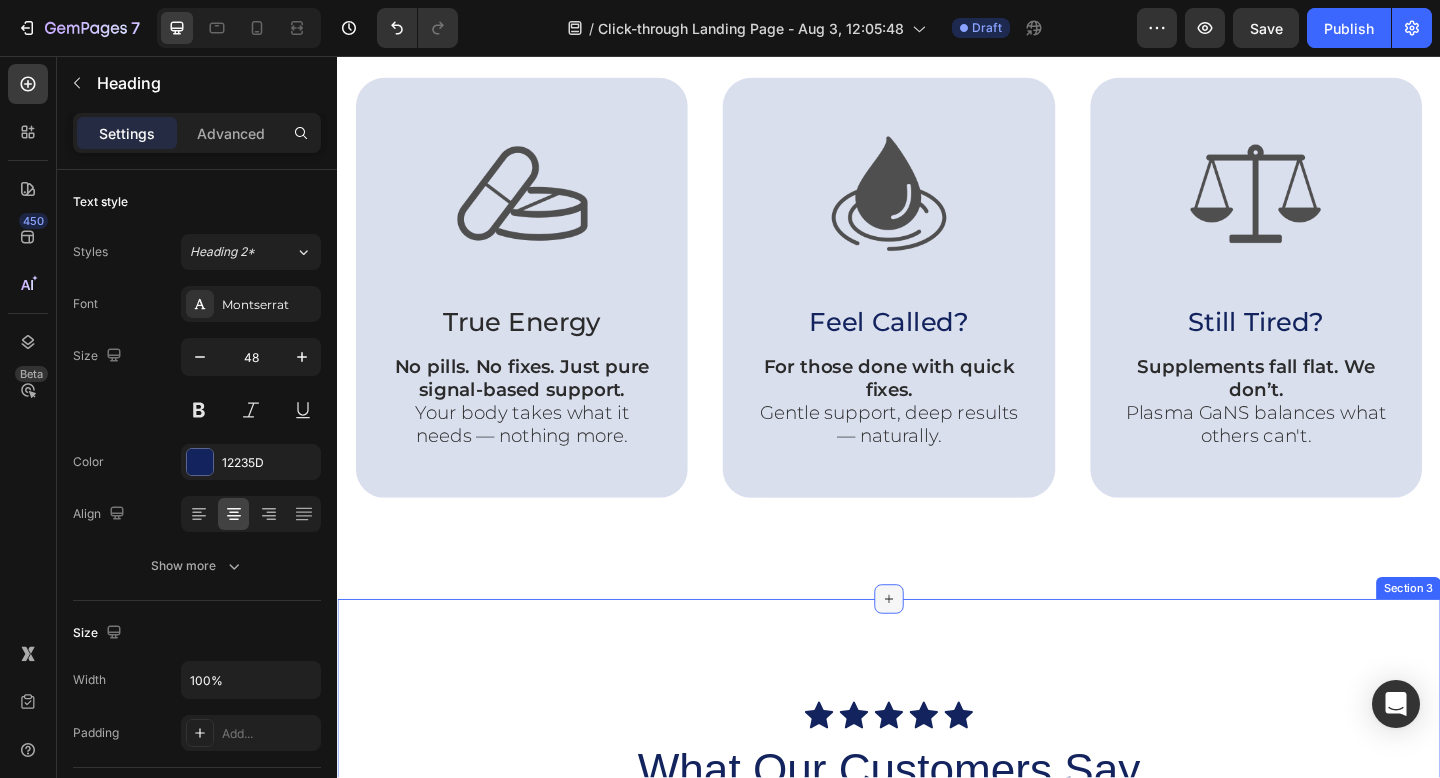 click 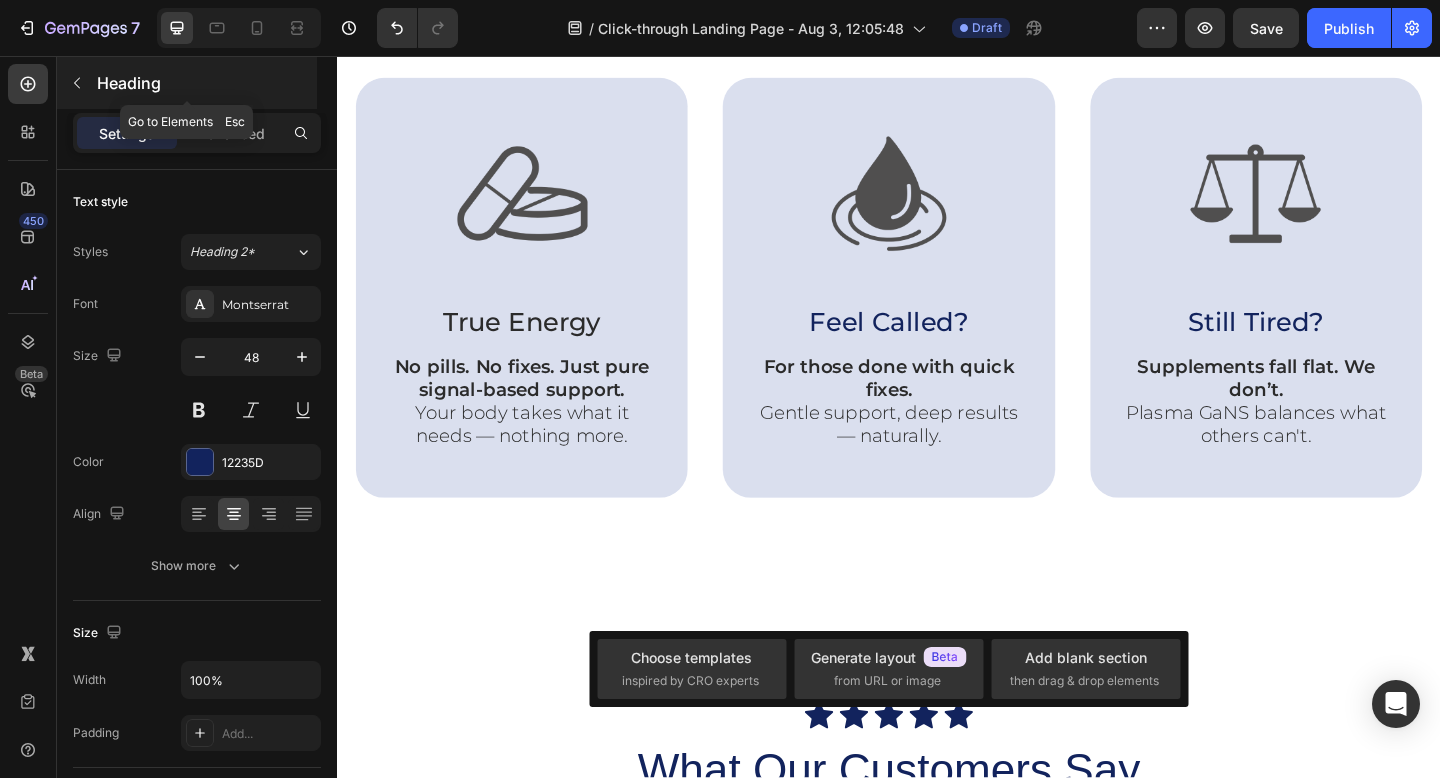 click at bounding box center (77, 83) 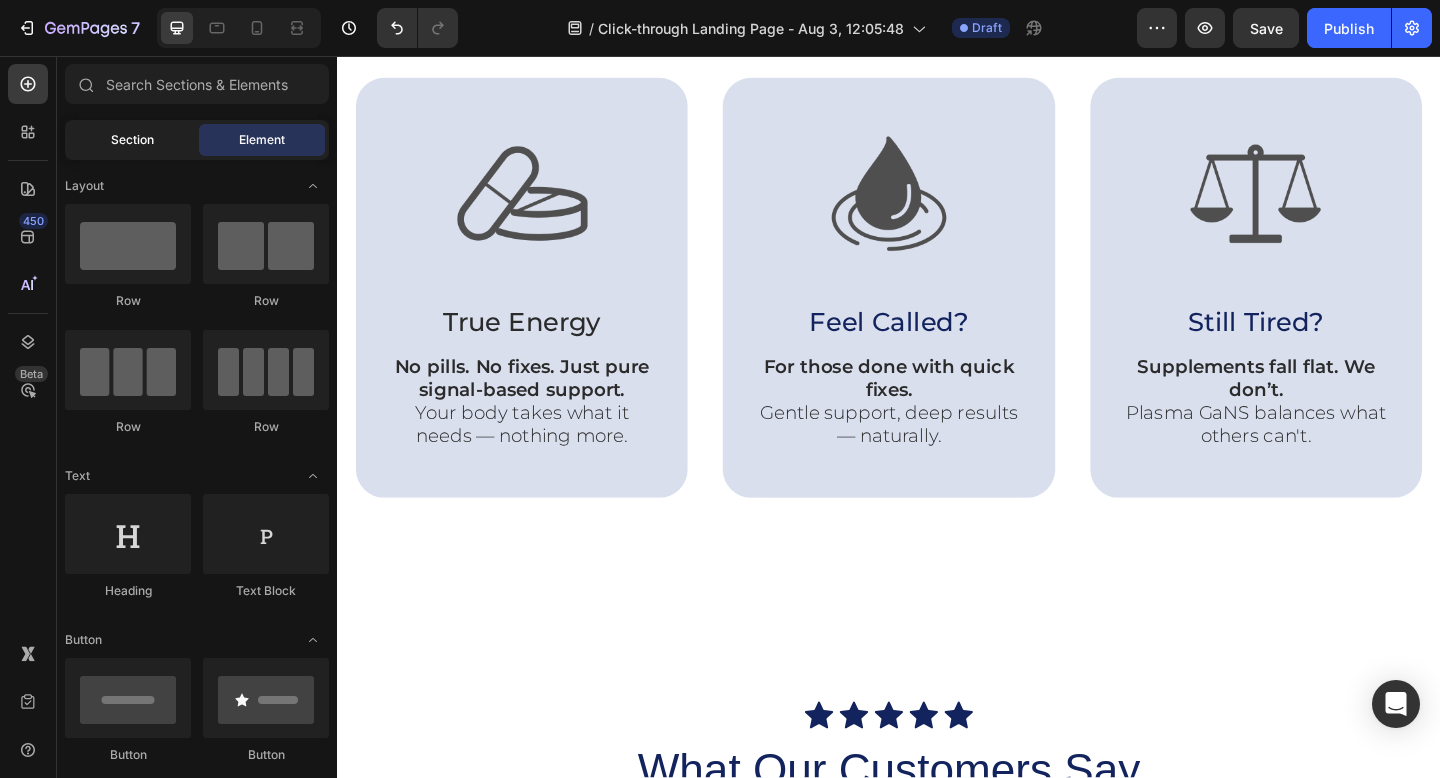 click on "Section" 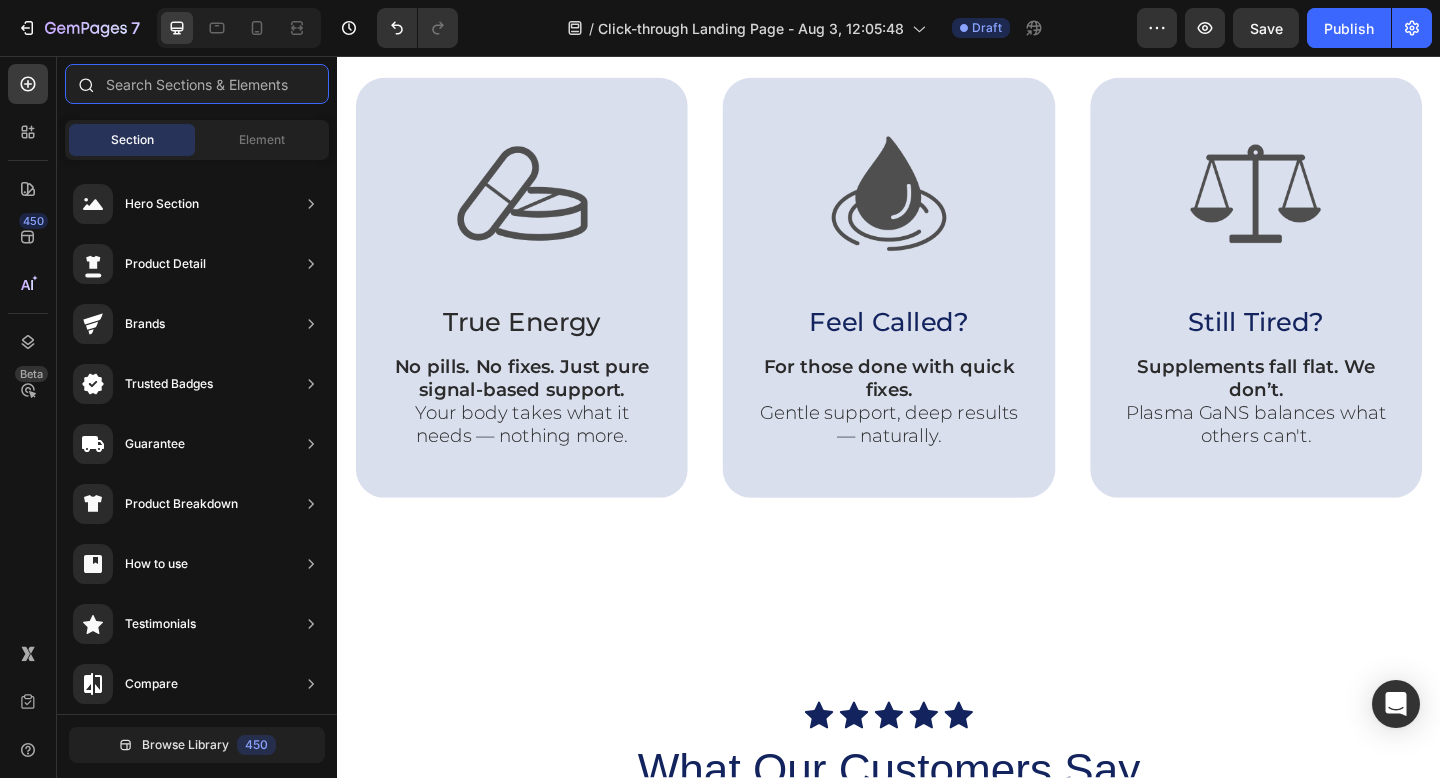 click at bounding box center (197, 84) 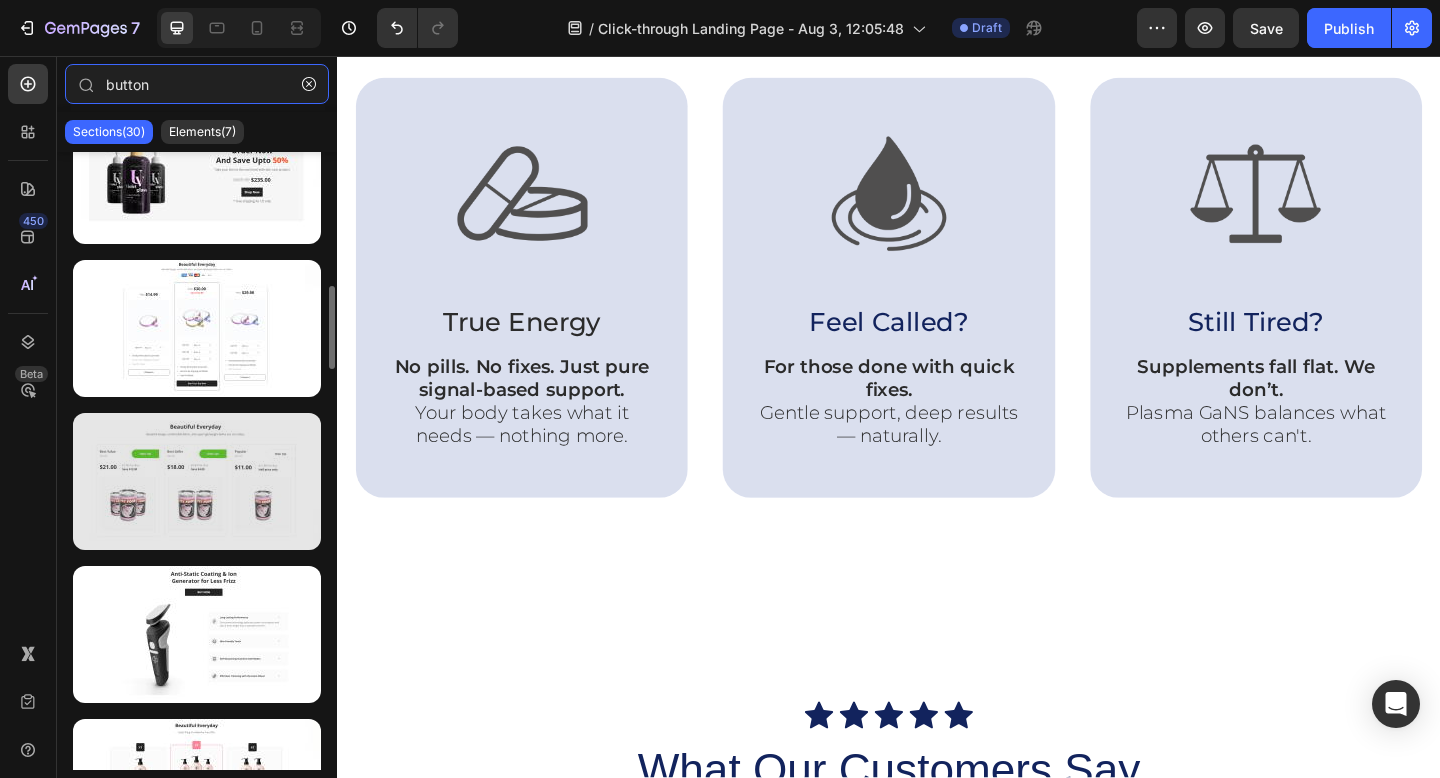 scroll, scrollTop: 1006, scrollLeft: 0, axis: vertical 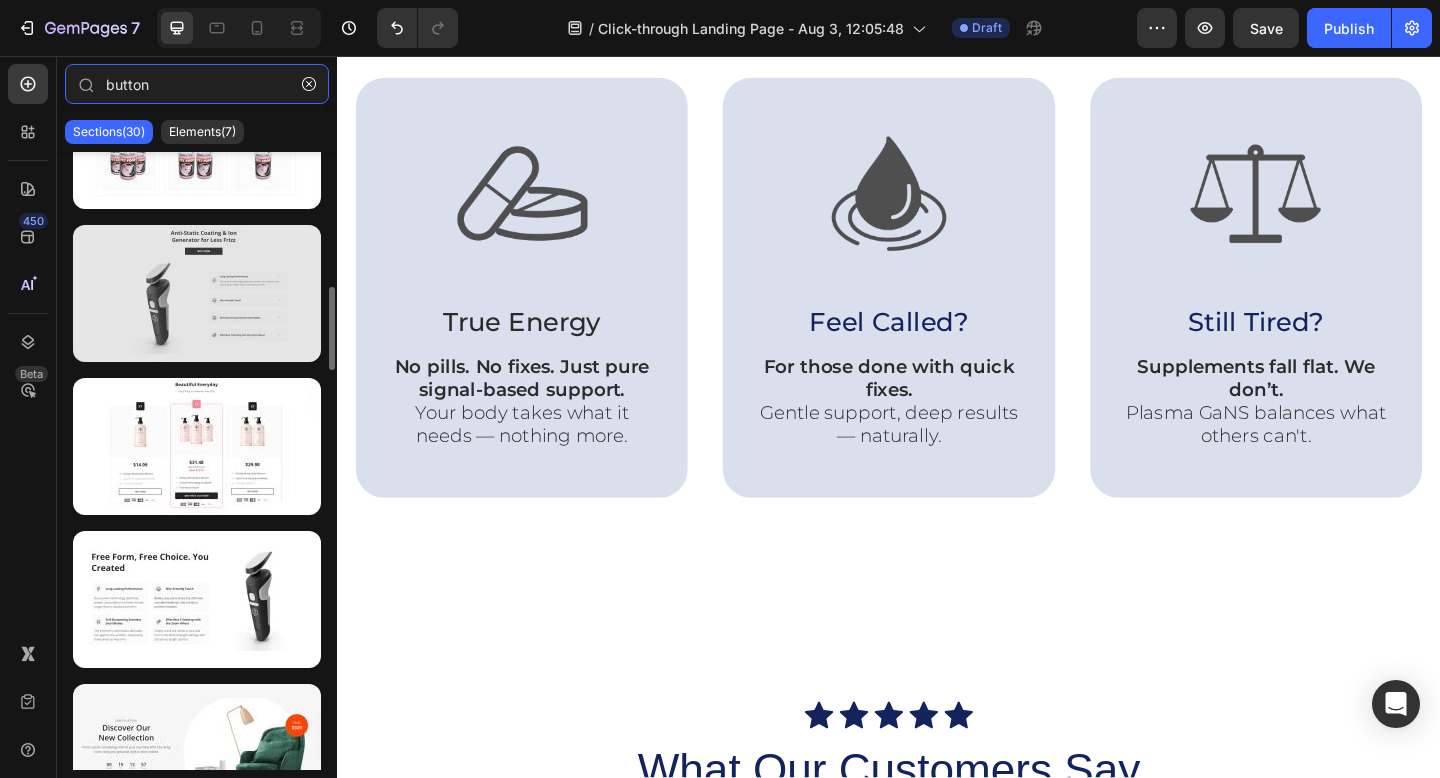 type on "button" 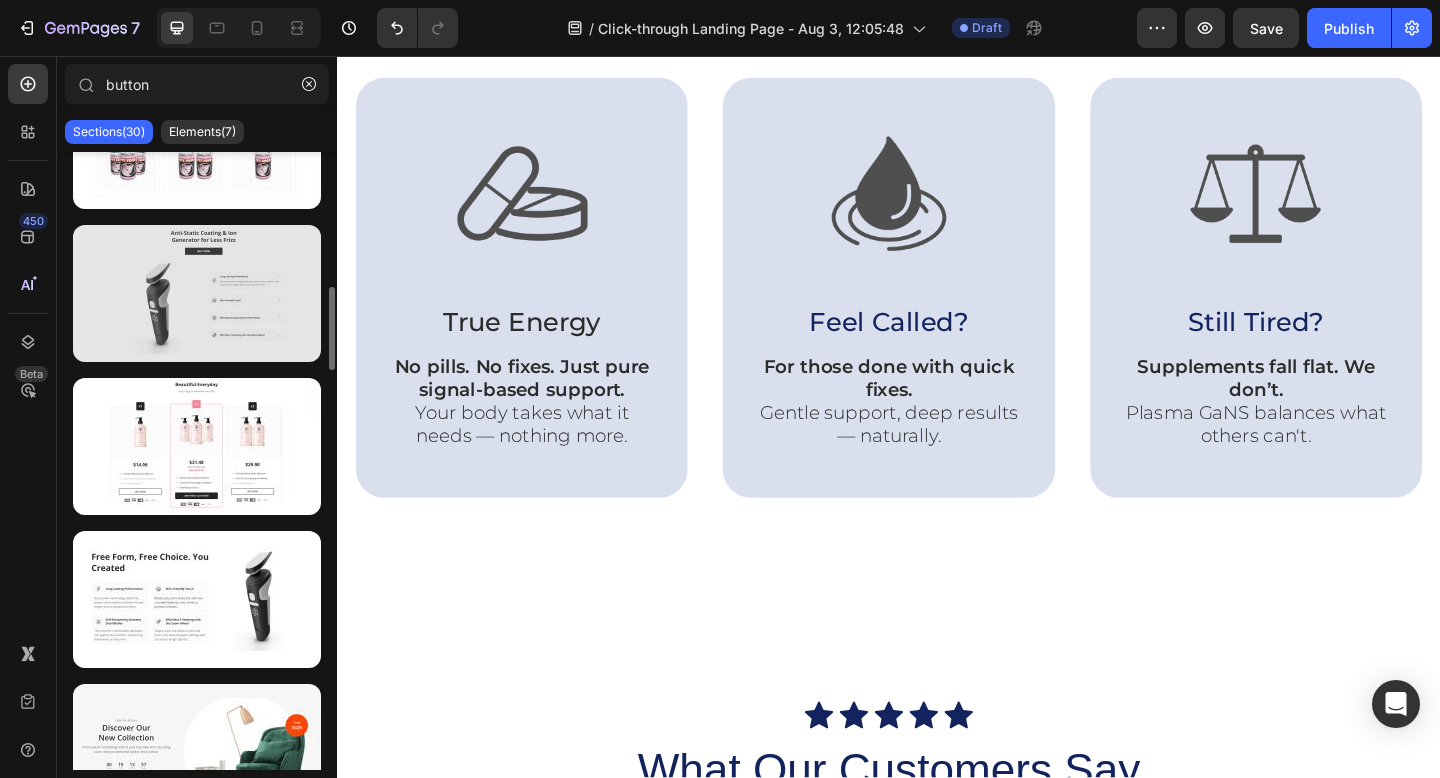 click at bounding box center (197, 293) 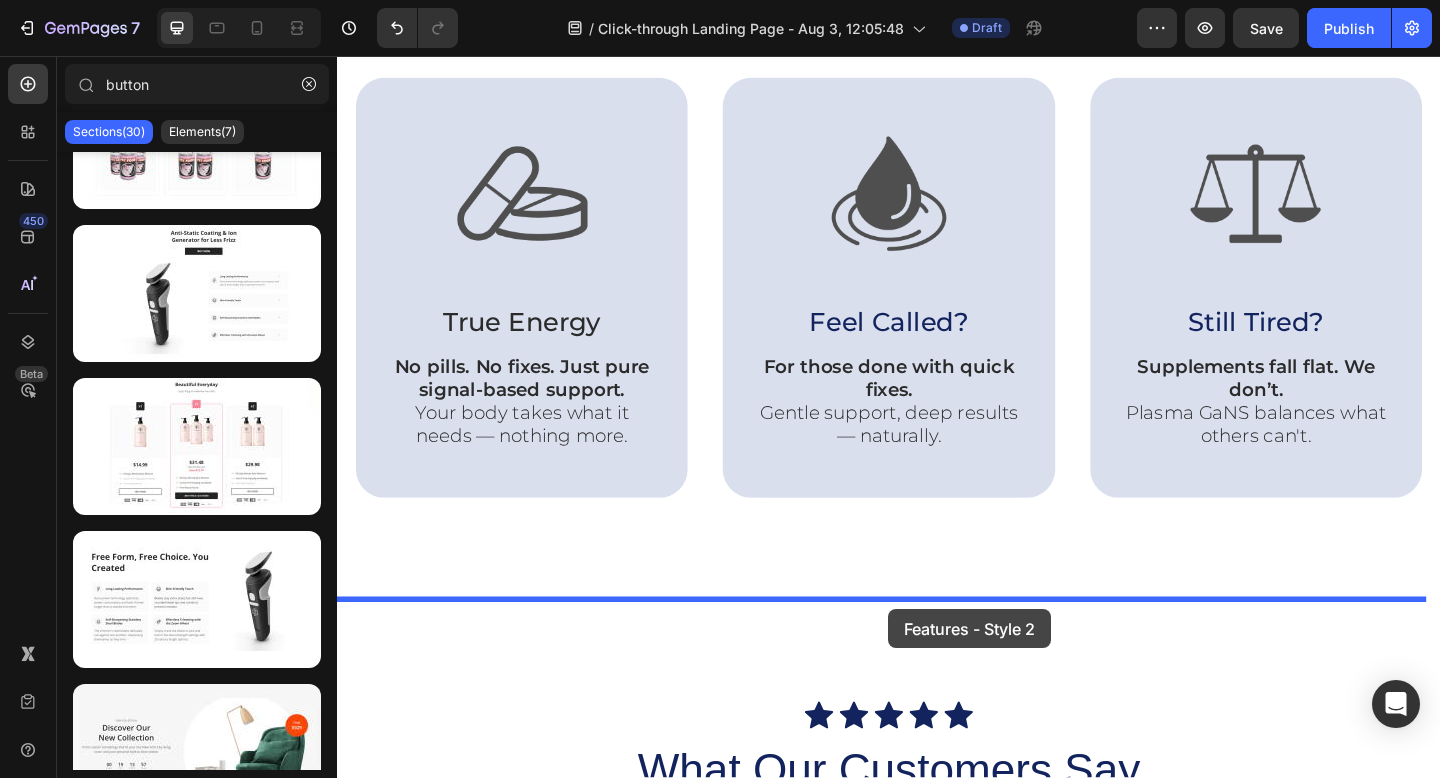 drag, startPoint x: 586, startPoint y: 340, endPoint x: 936, endPoint y: 658, distance: 472.889 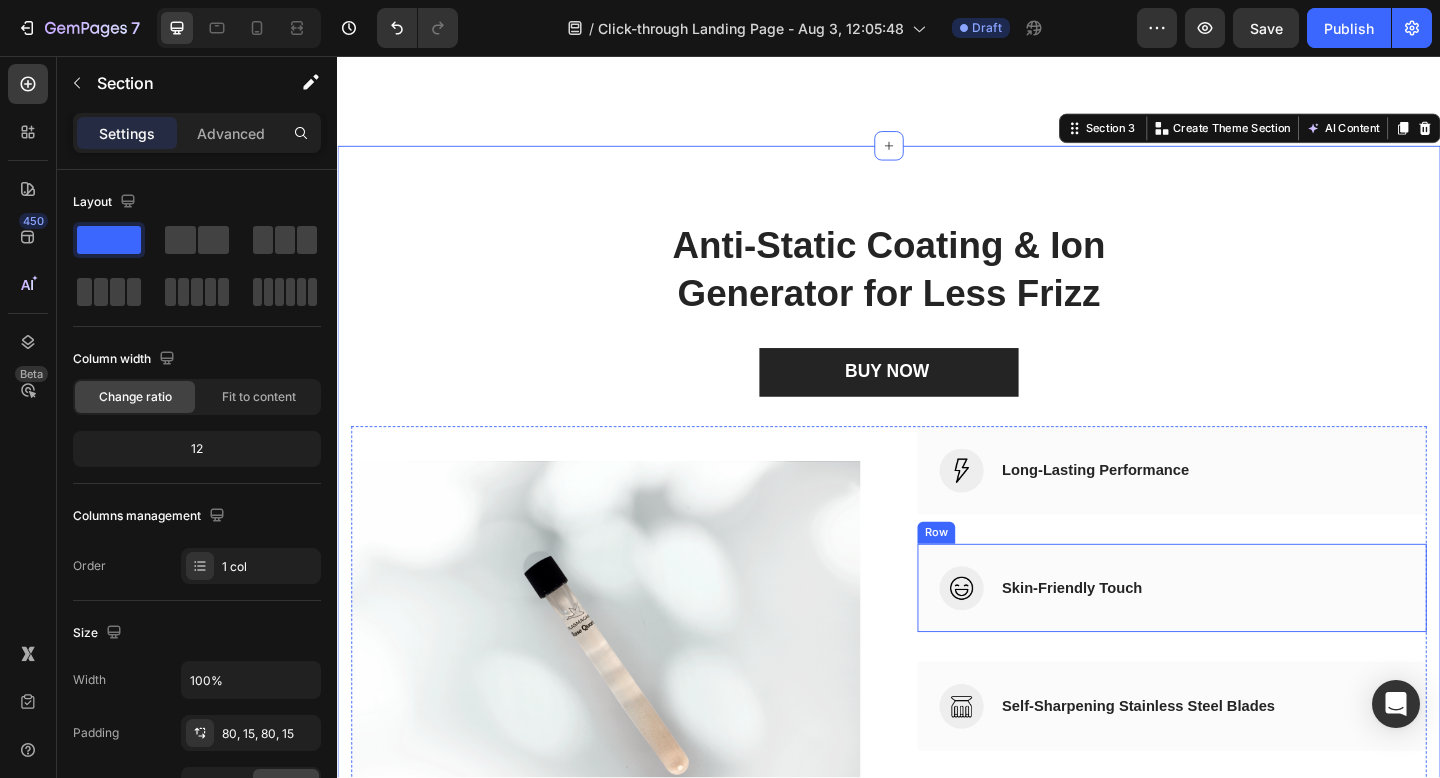 scroll, scrollTop: 1226, scrollLeft: 0, axis: vertical 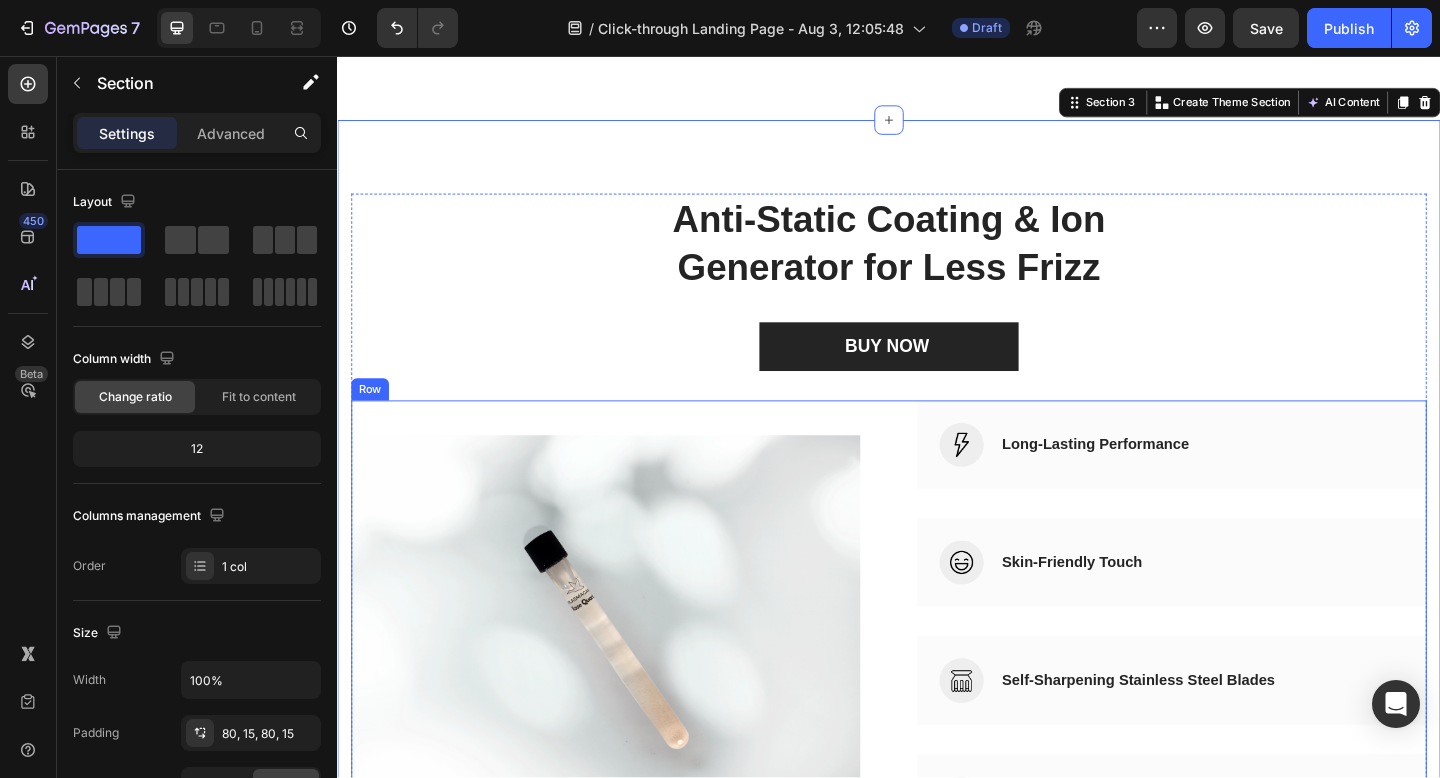 click on "(P) Images & Gallery" at bounding box center [629, 671] 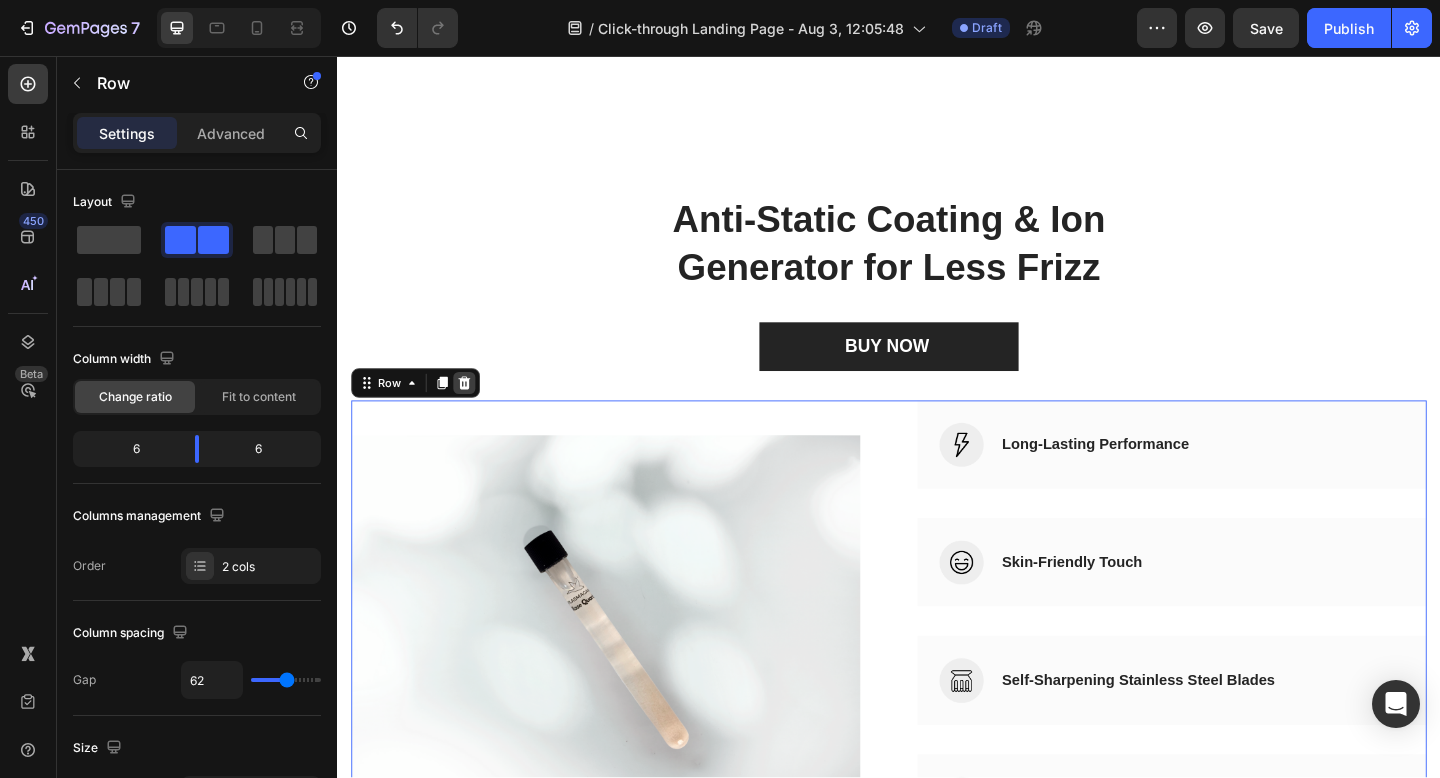click at bounding box center [475, 412] 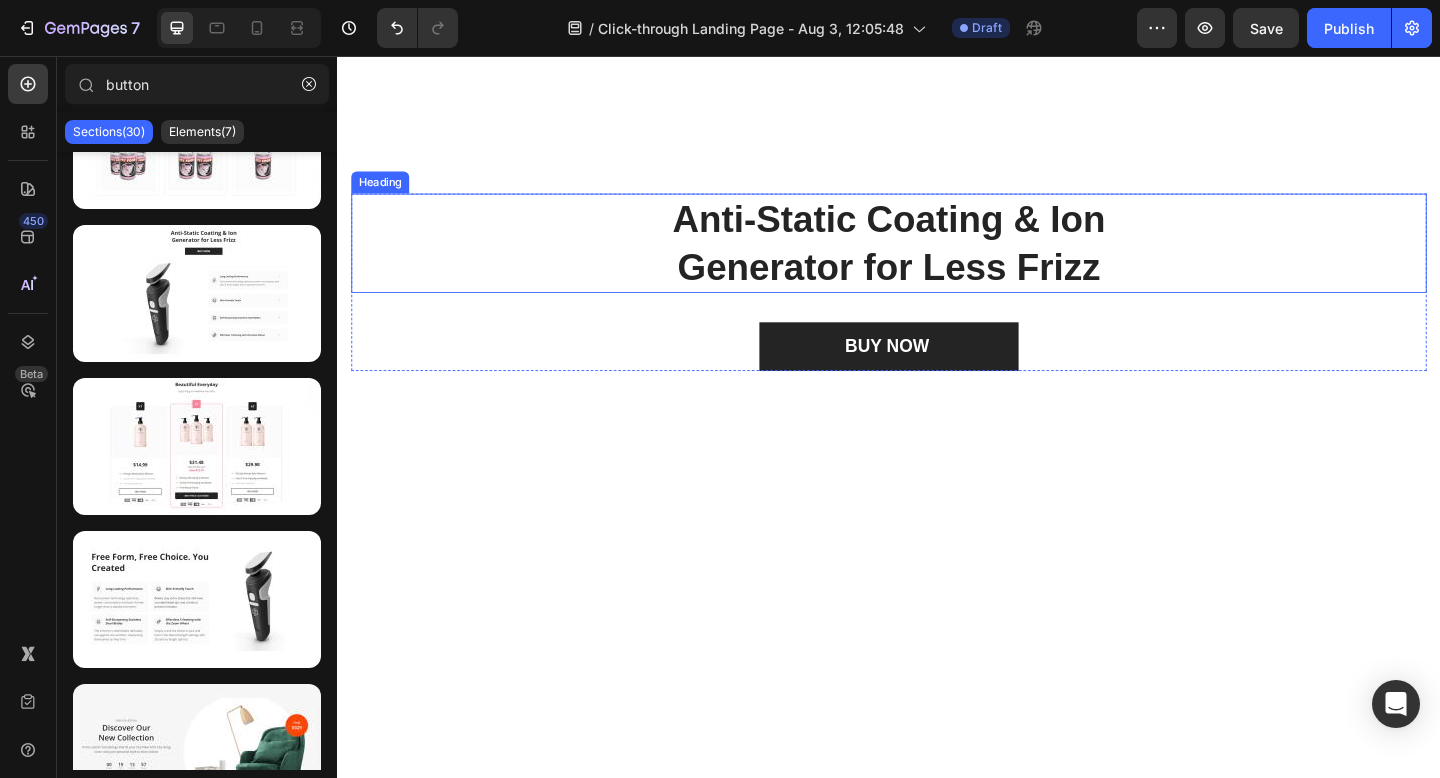 click on "Anti-Static Coating & Ion Generator for Less Frizz" at bounding box center [937, 260] 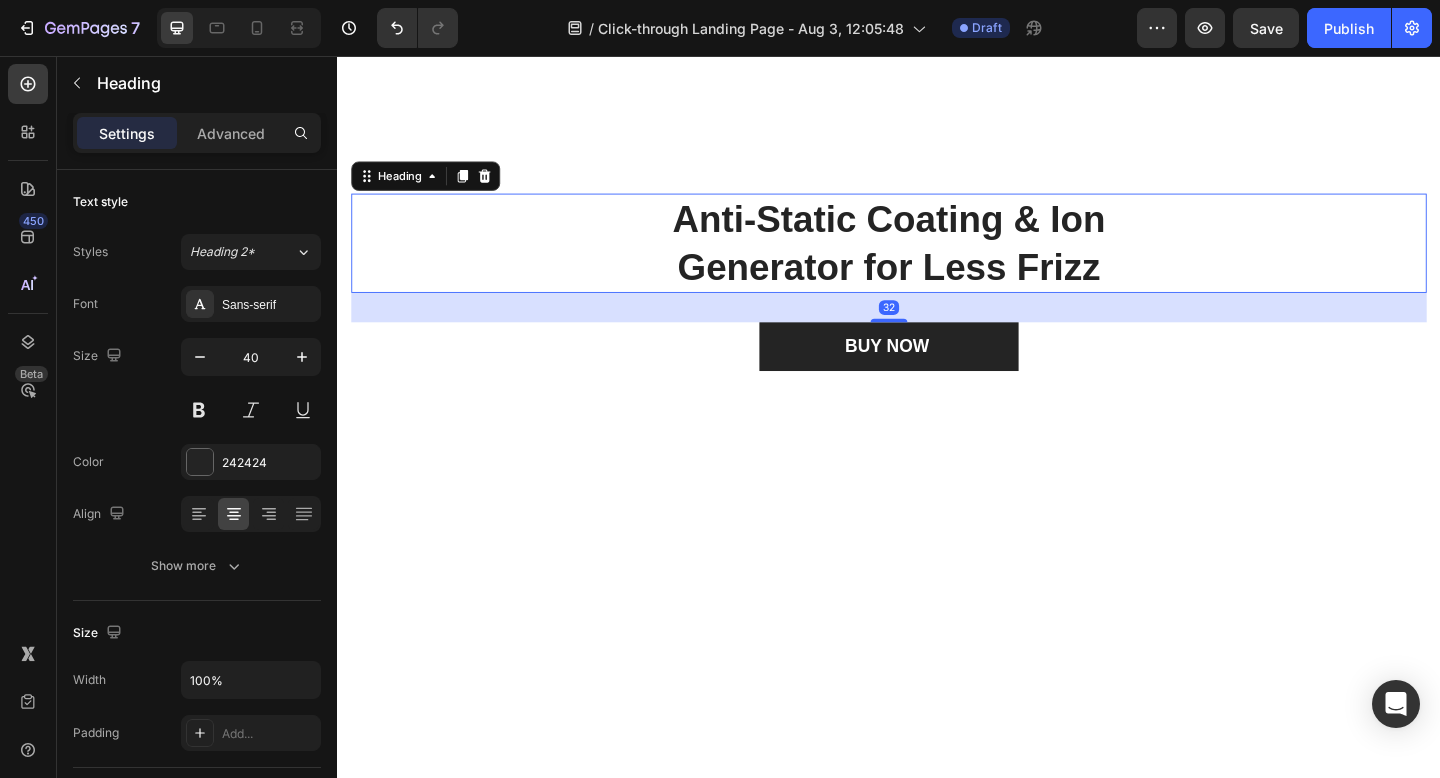 click on "Anti-Static Coating & Ion Generator for Less Frizz" at bounding box center (937, 260) 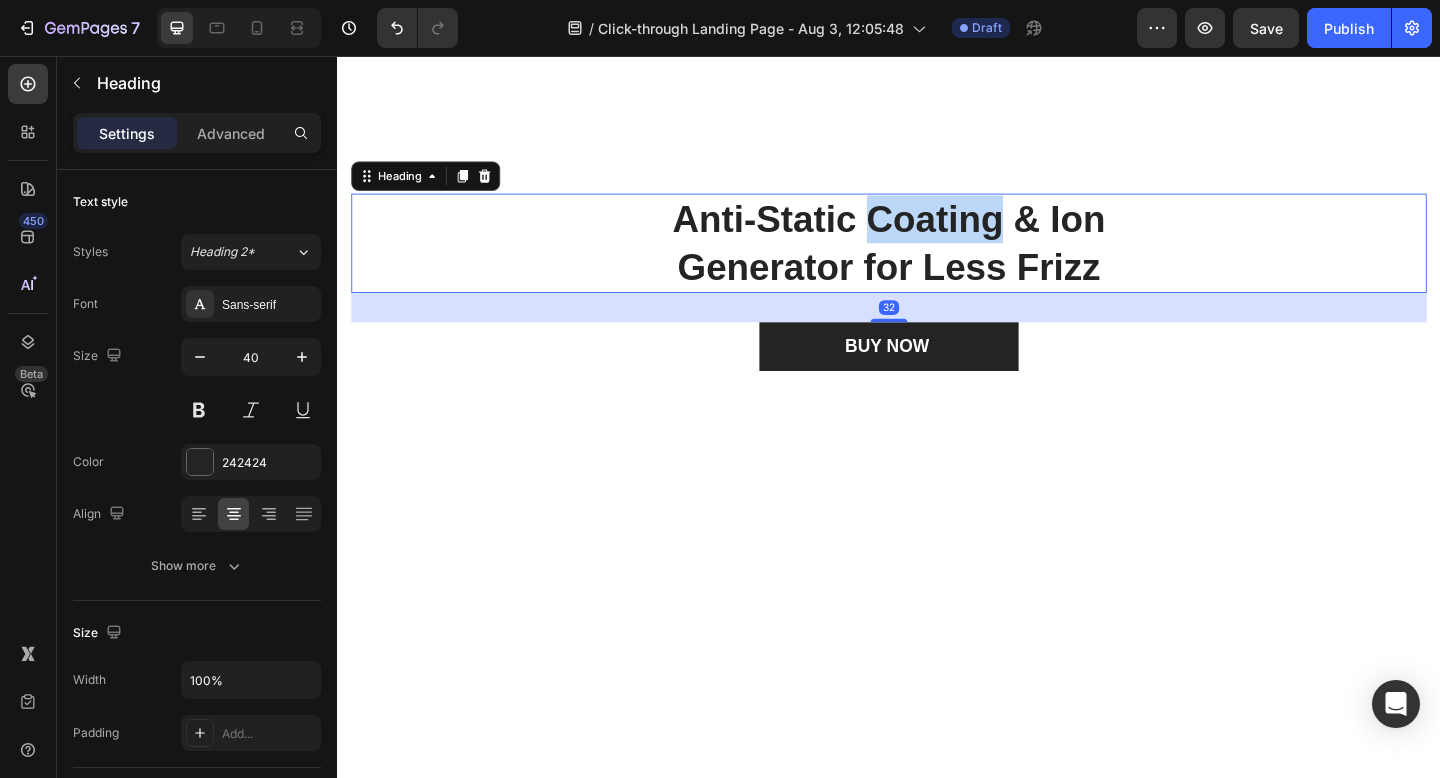 click on "Anti-Static Coating & Ion Generator for Less Frizz" at bounding box center [937, 260] 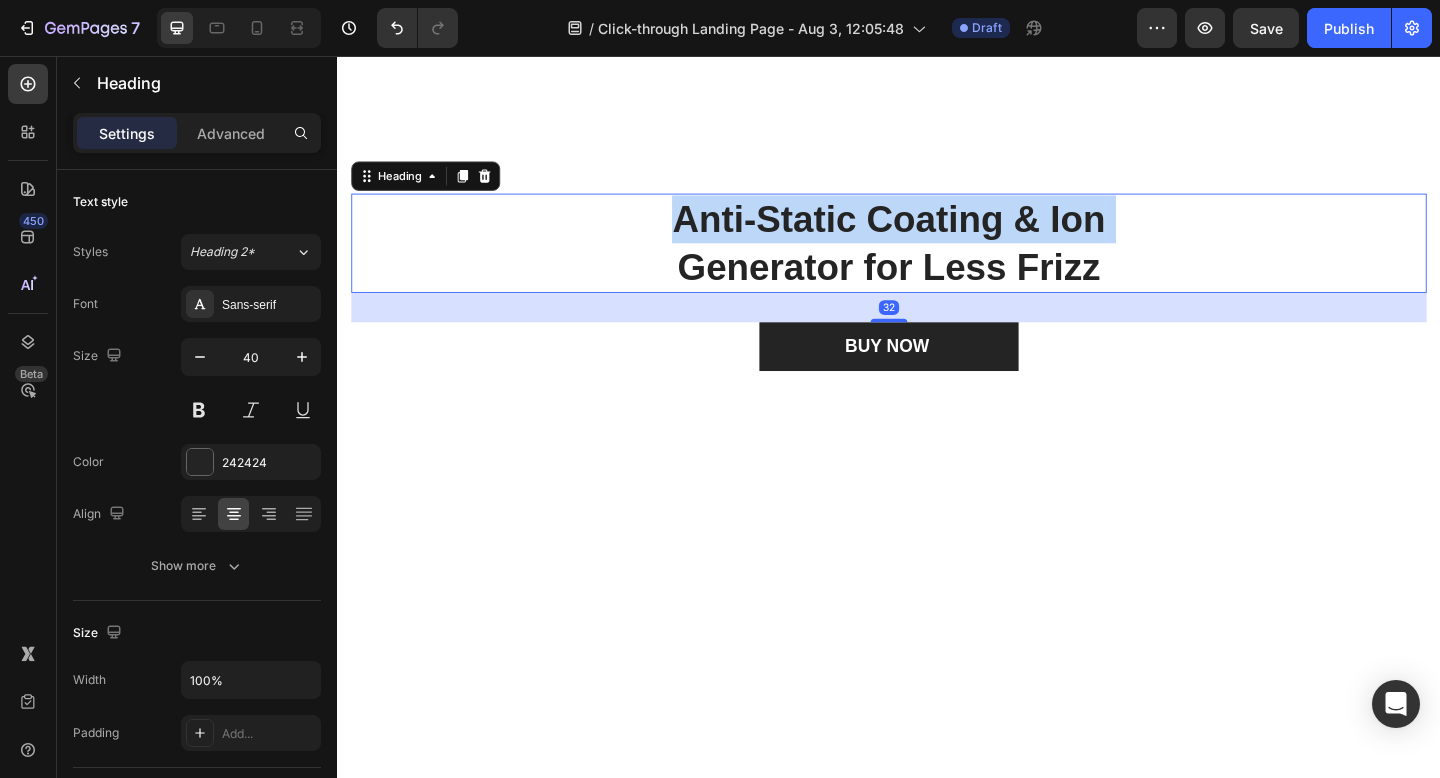 click on "Anti-Static Coating & Ion Generator for Less Frizz" at bounding box center [937, 260] 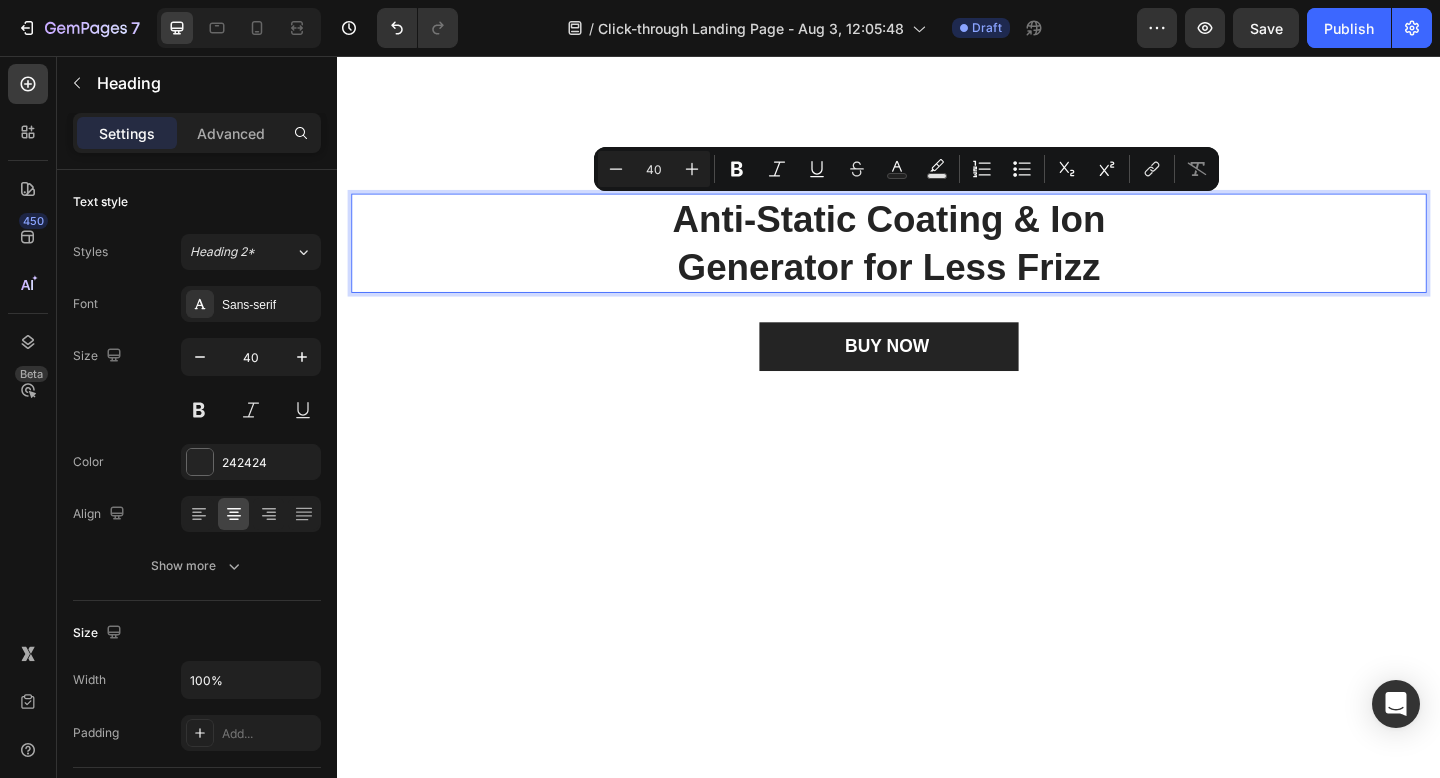 click on "Anti-Static Coating & Ion Generator for Less Frizz" at bounding box center [937, 260] 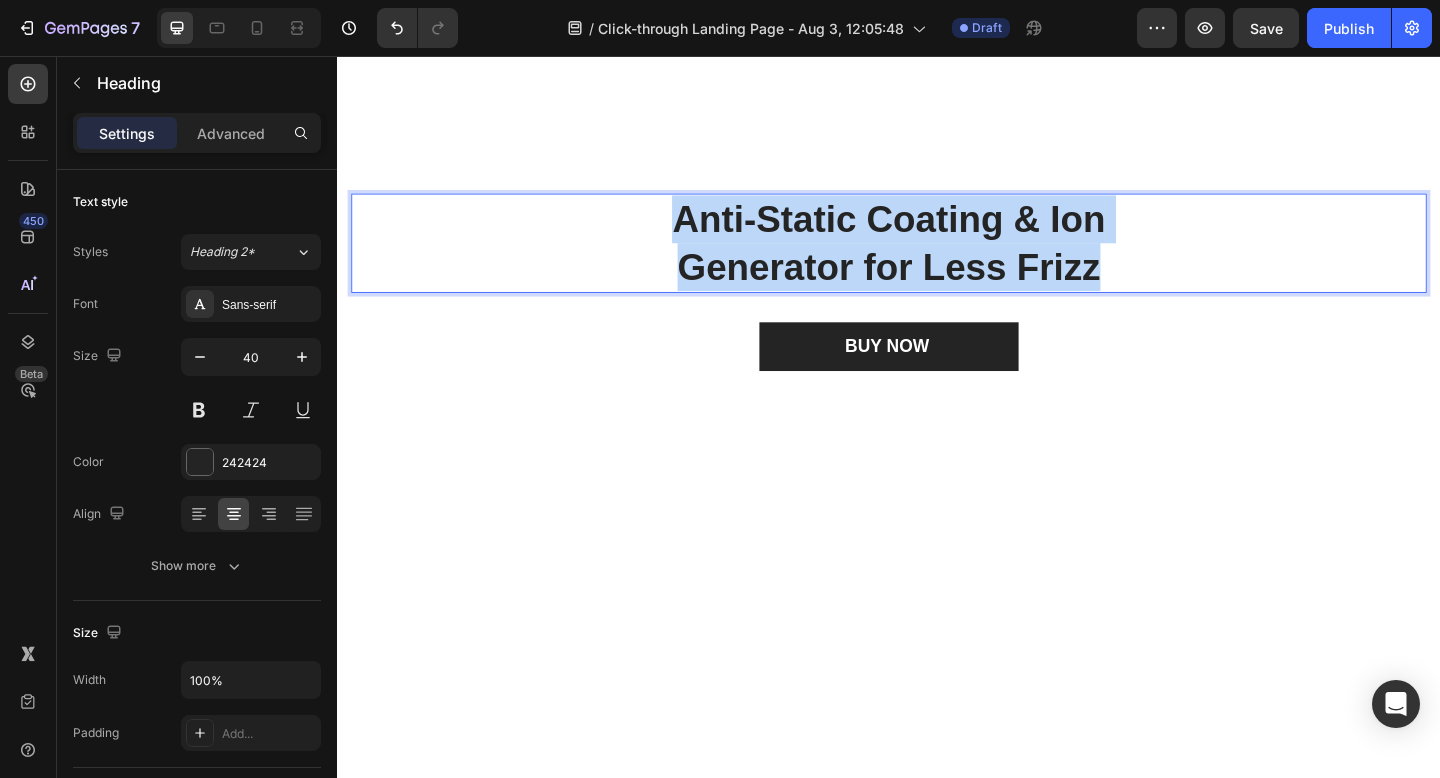 drag, startPoint x: 1217, startPoint y: 293, endPoint x: 653, endPoint y: 226, distance: 567.9657 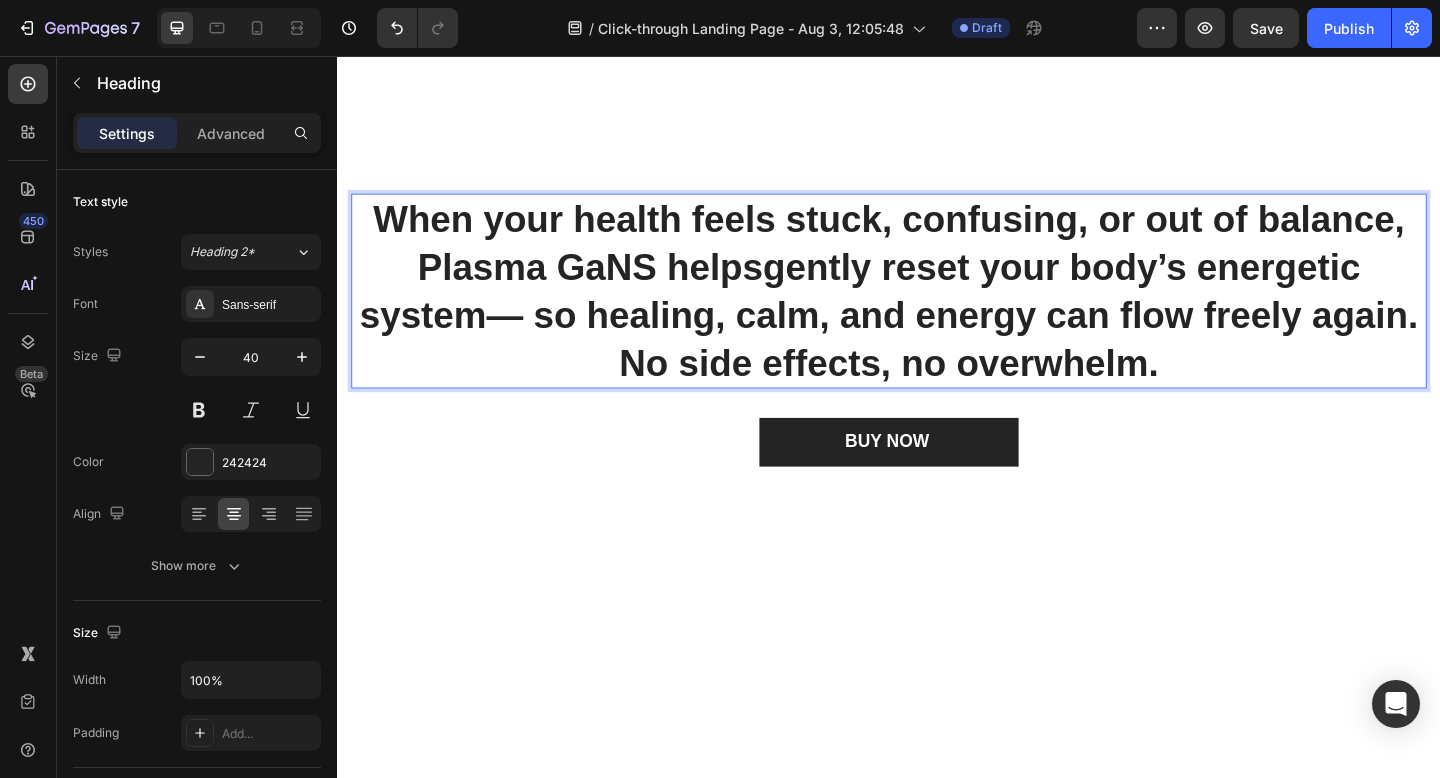 drag, startPoint x: 1161, startPoint y: 373, endPoint x: 353, endPoint y: 236, distance: 819.53217 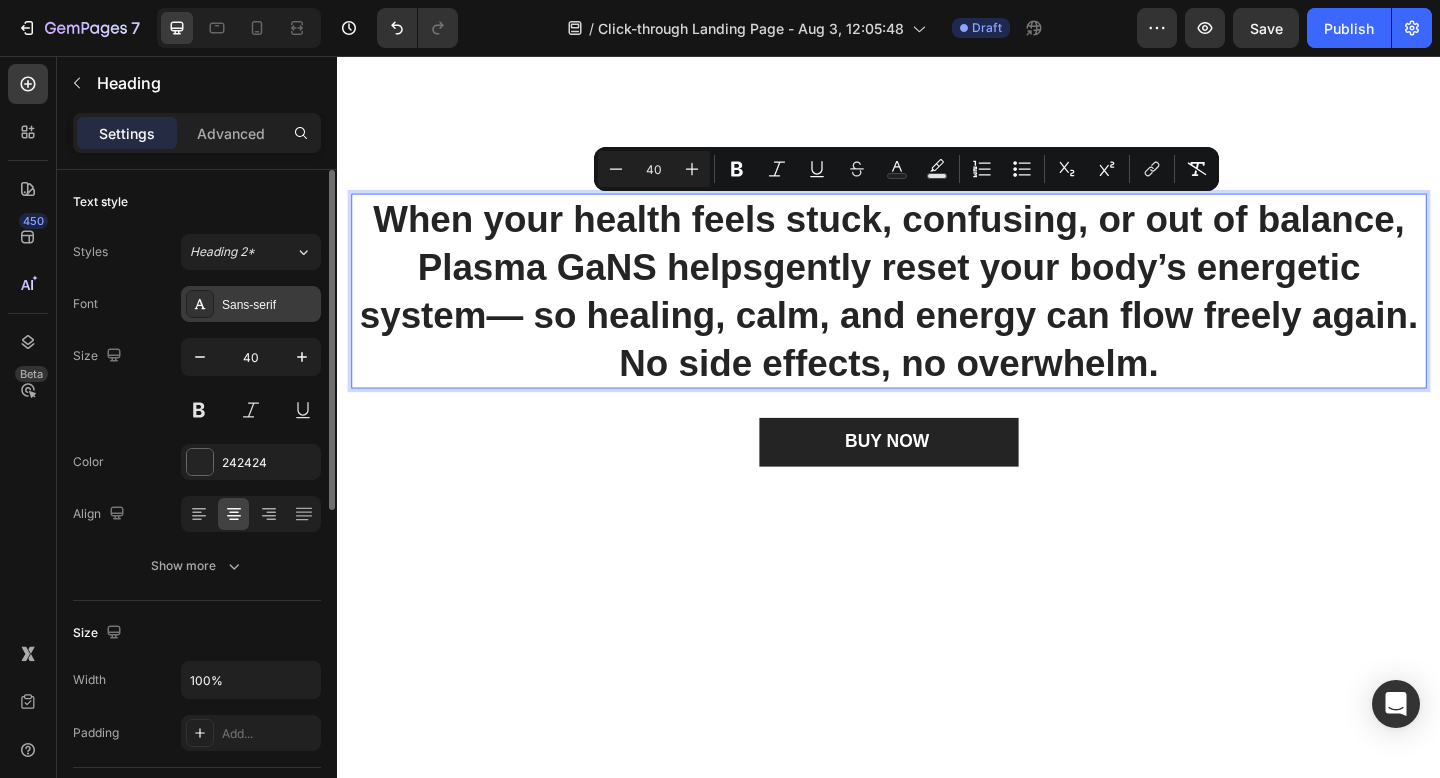 click on "Sans-serif" at bounding box center [251, 304] 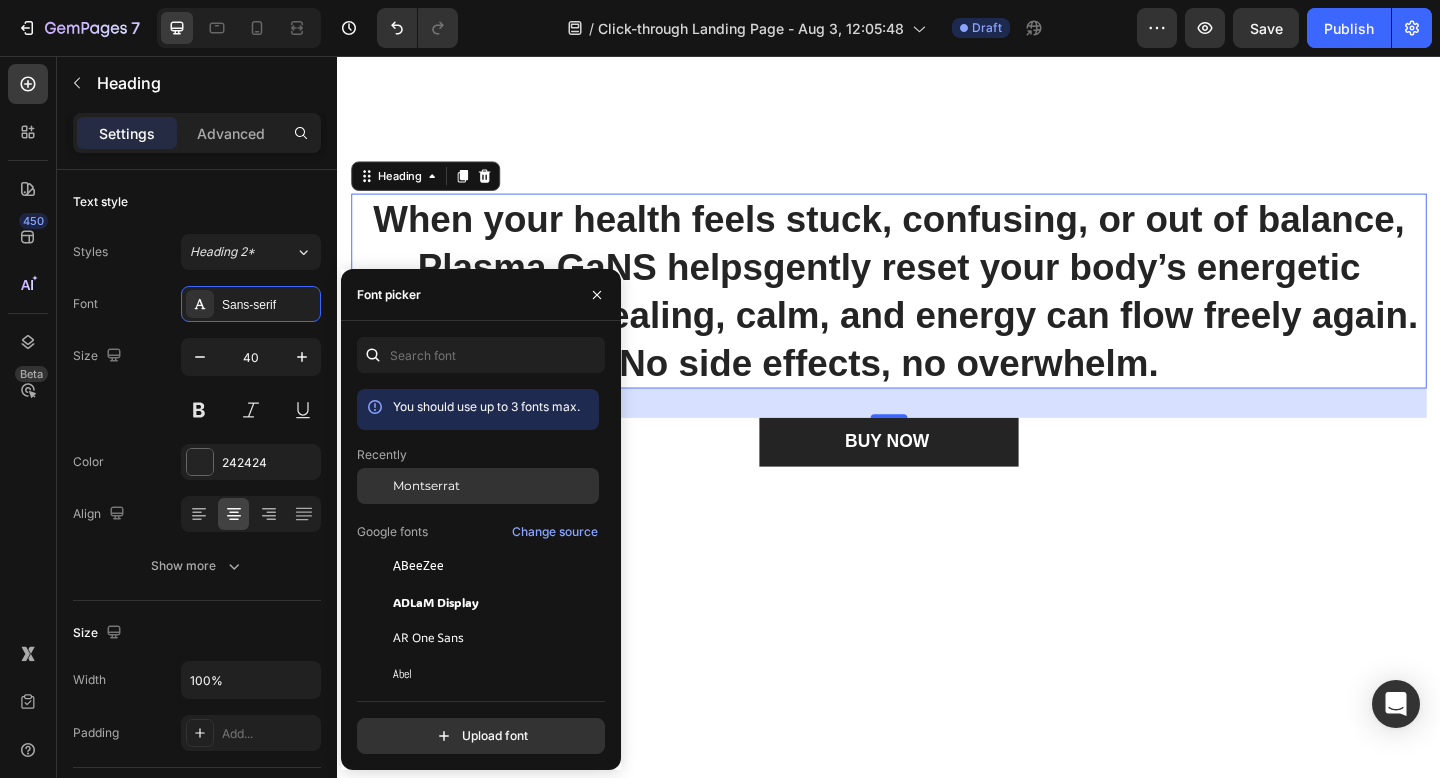 click on "Montserrat" 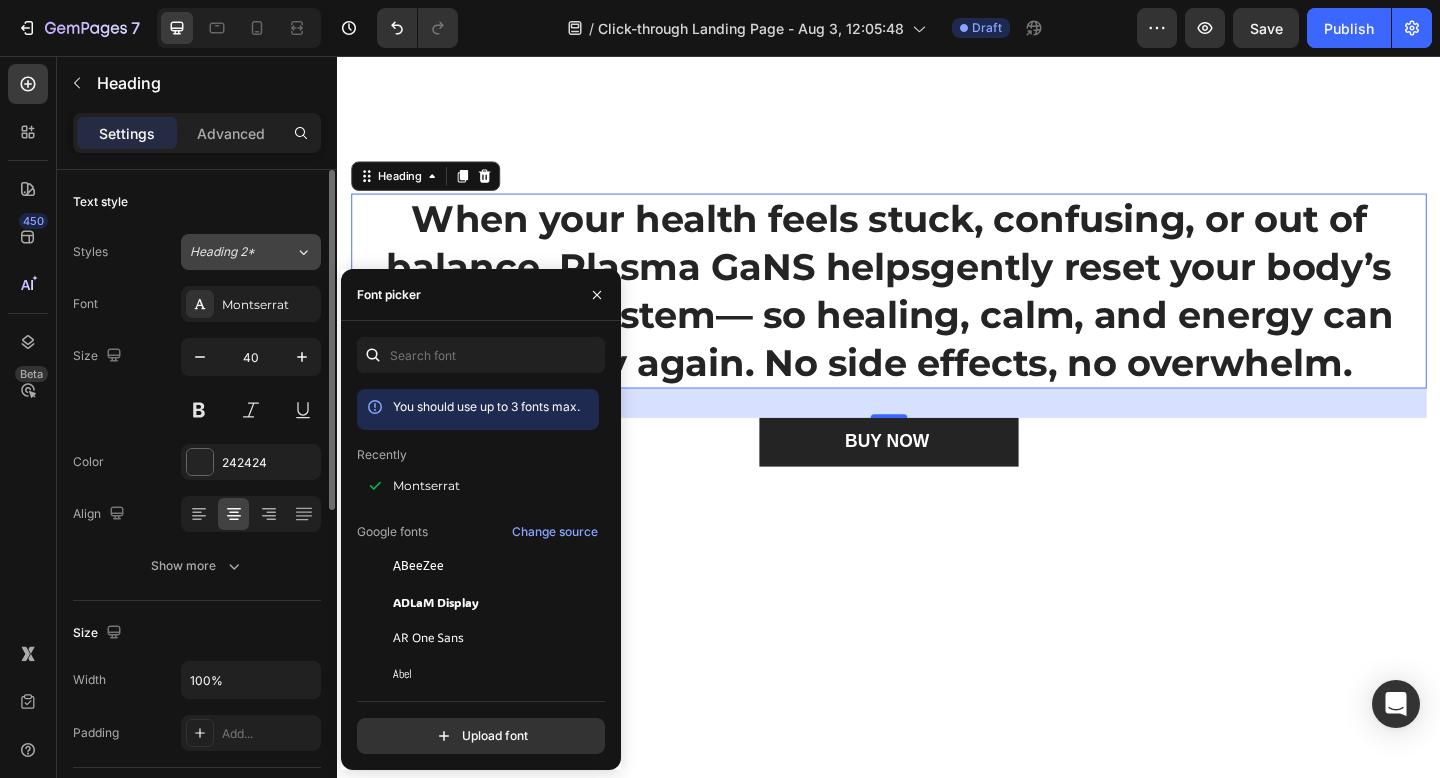 click on "Heading 2*" 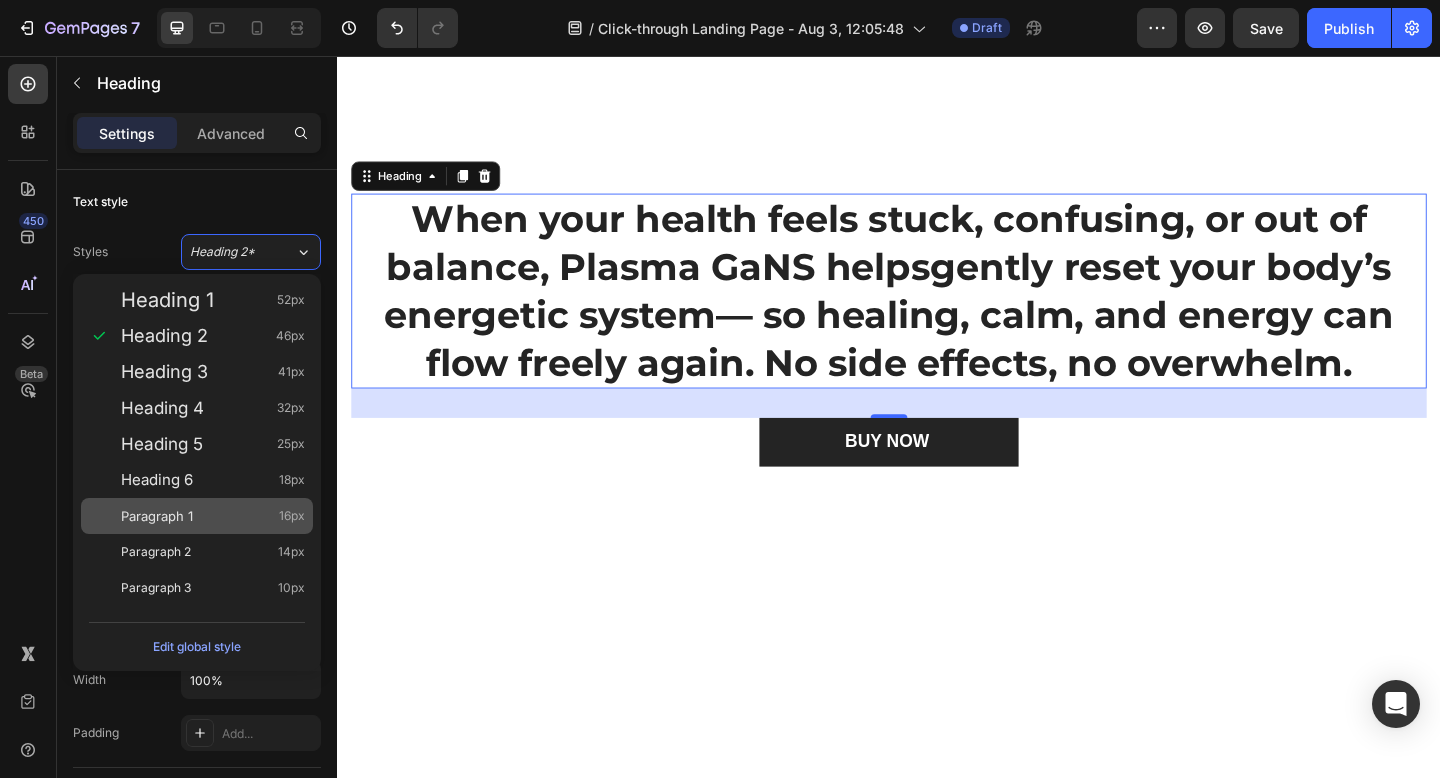 click on "Paragraph 1 16px" at bounding box center (213, 516) 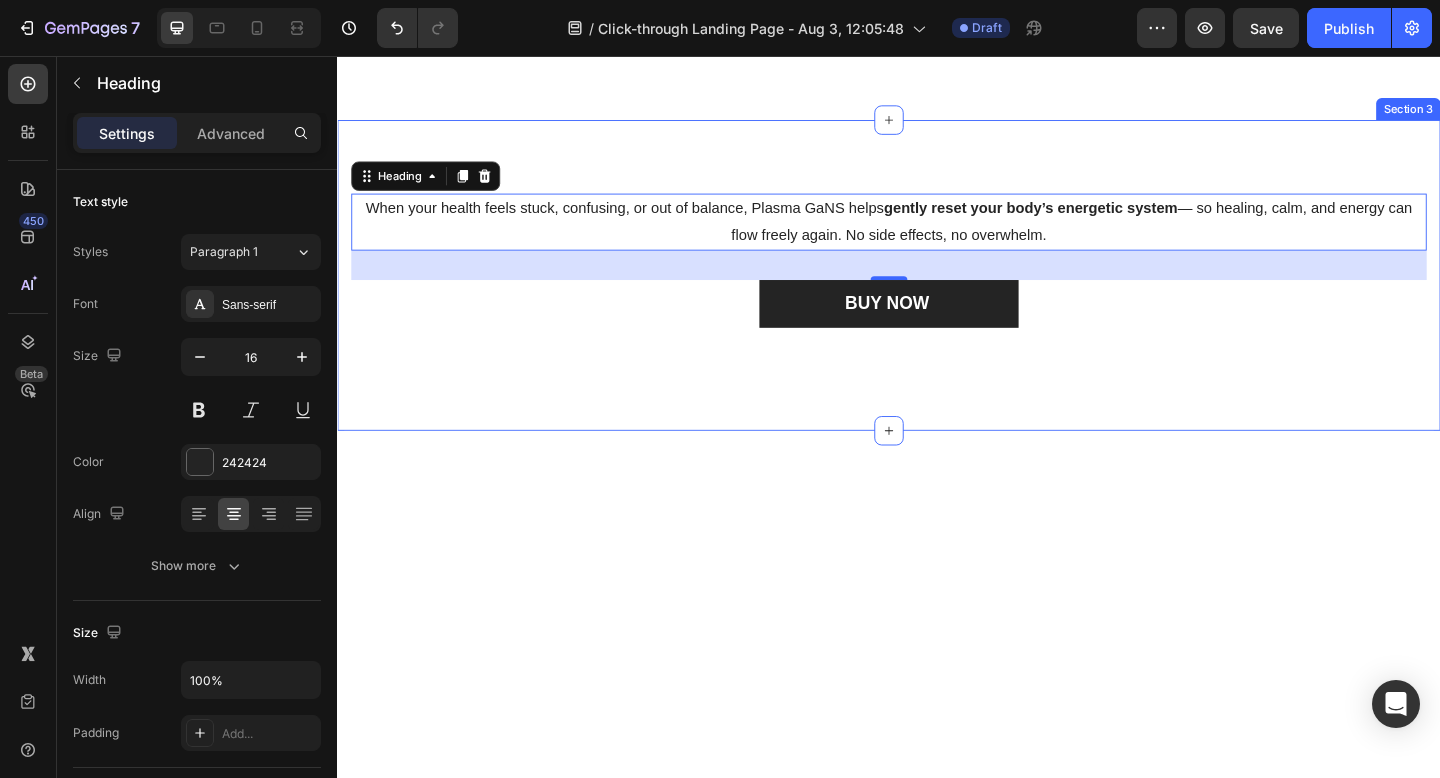 click on "When your health feels stuck, confusing, or out of balance, Plasma GaNS helps  gently reset your body’s energetic system  — so healing, calm, and energy can flow freely again. No side effects, no overwhelm. Heading   32 BUY NOW (P) Cart Button Row Product Section 3" at bounding box center (937, 295) 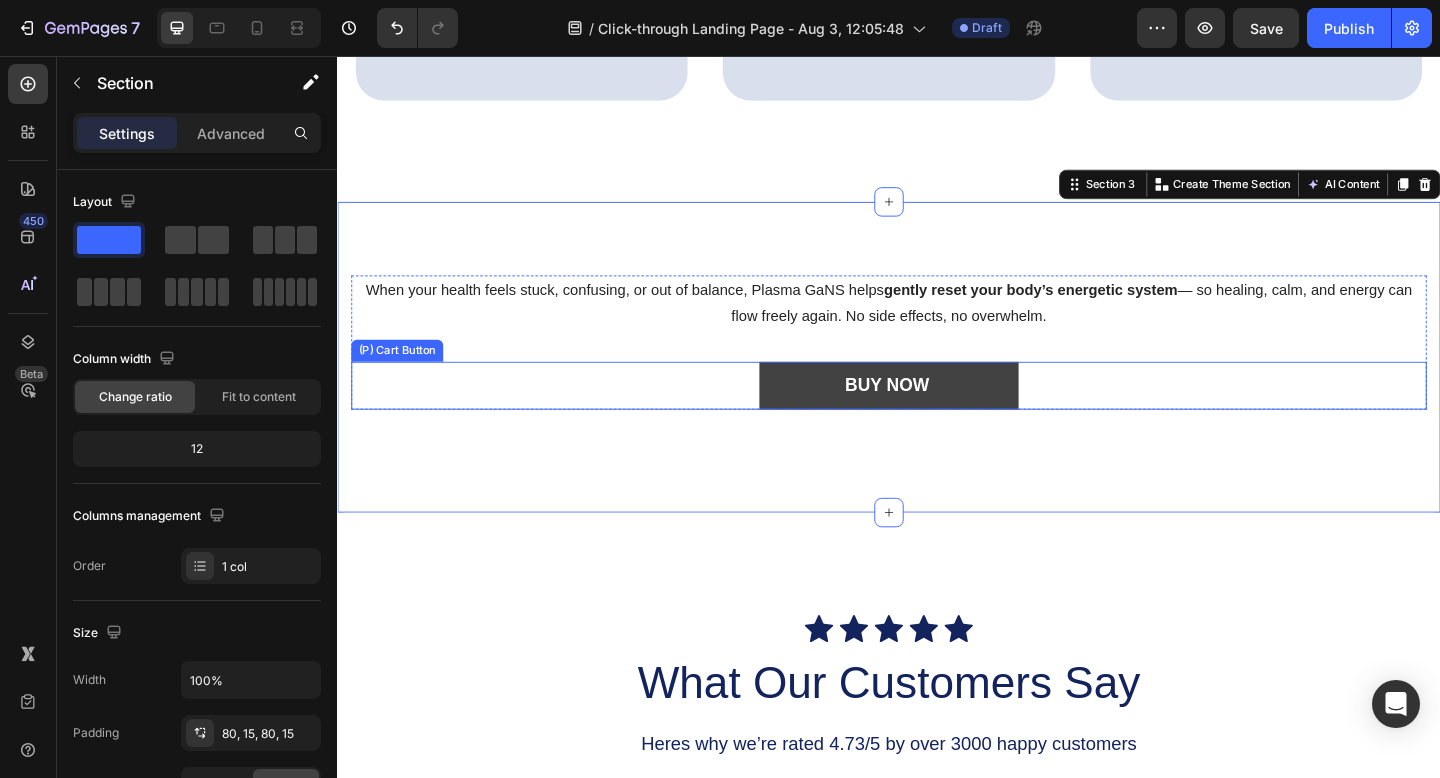 scroll, scrollTop: 1050, scrollLeft: 0, axis: vertical 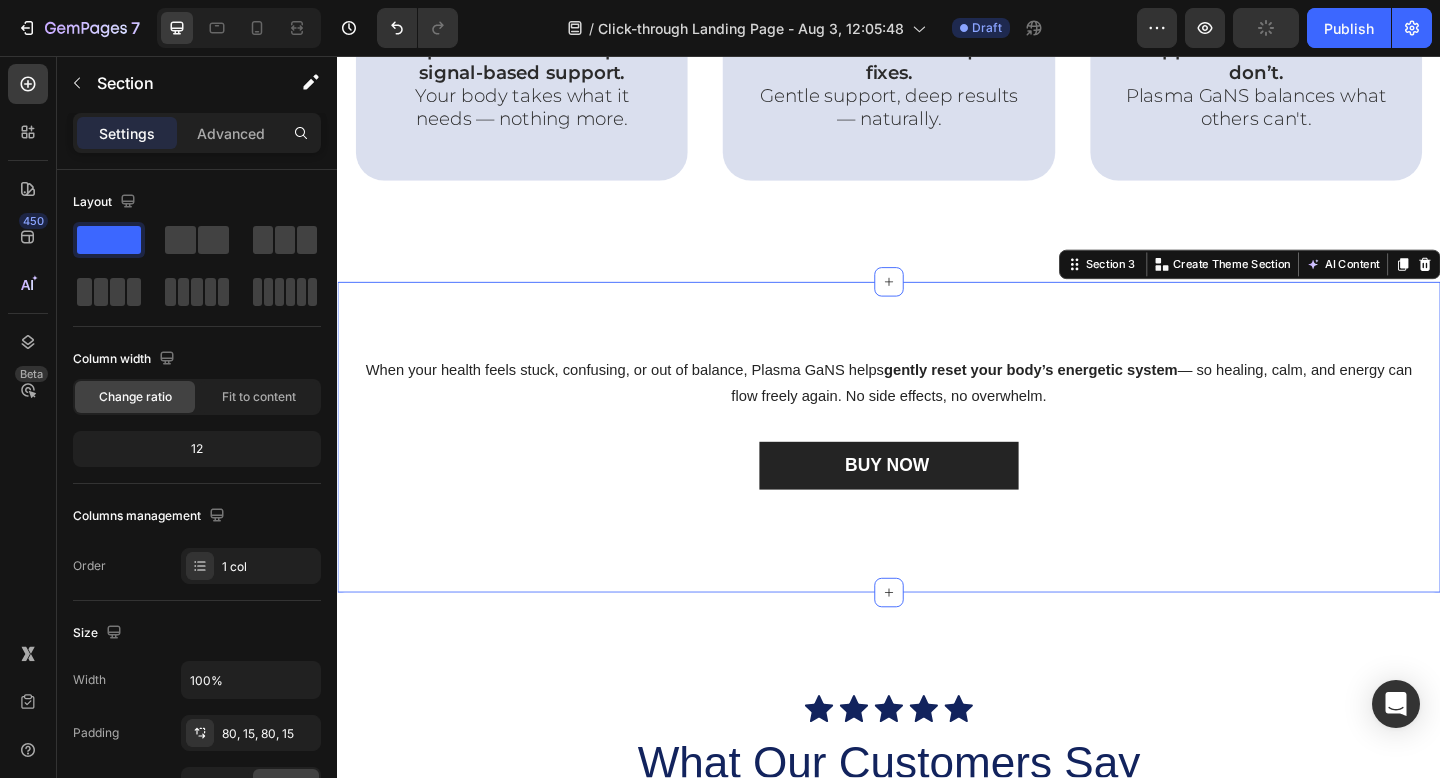 click on "When your health feels stuck, confusing, or out of balance, Plasma GaNS helps  gently reset your body’s energetic system  — so healing, calm, and energy can flow freely again. No side effects, no overwhelm. Heading BUY NOW (P) Cart Button Row Product Section 3   Create Theme Section AI Content Write with GemAI What would you like to describe here? Tone and Voice Persuasive Product Rose Quartz Water Infusion Tube Show more Generate" at bounding box center [937, 471] 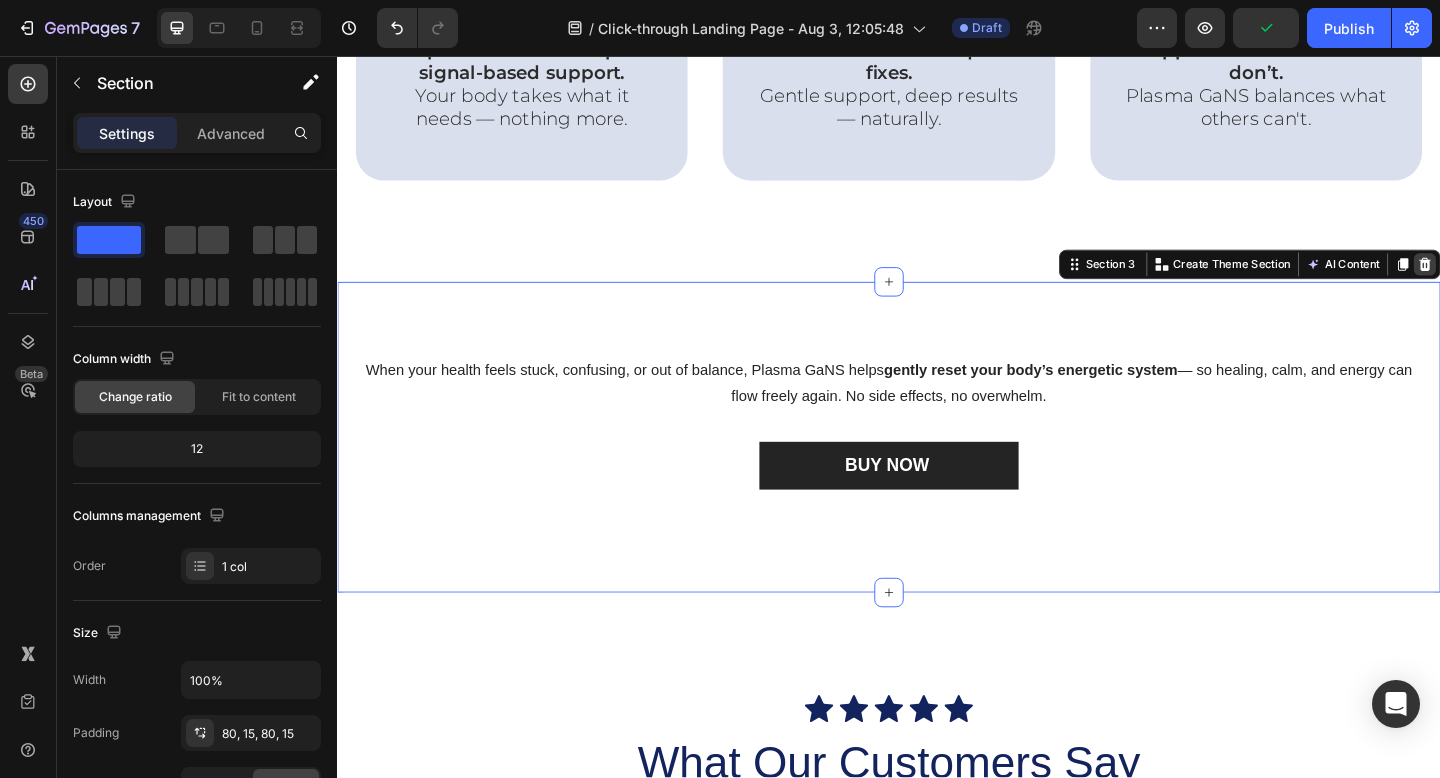 click at bounding box center [1520, 283] 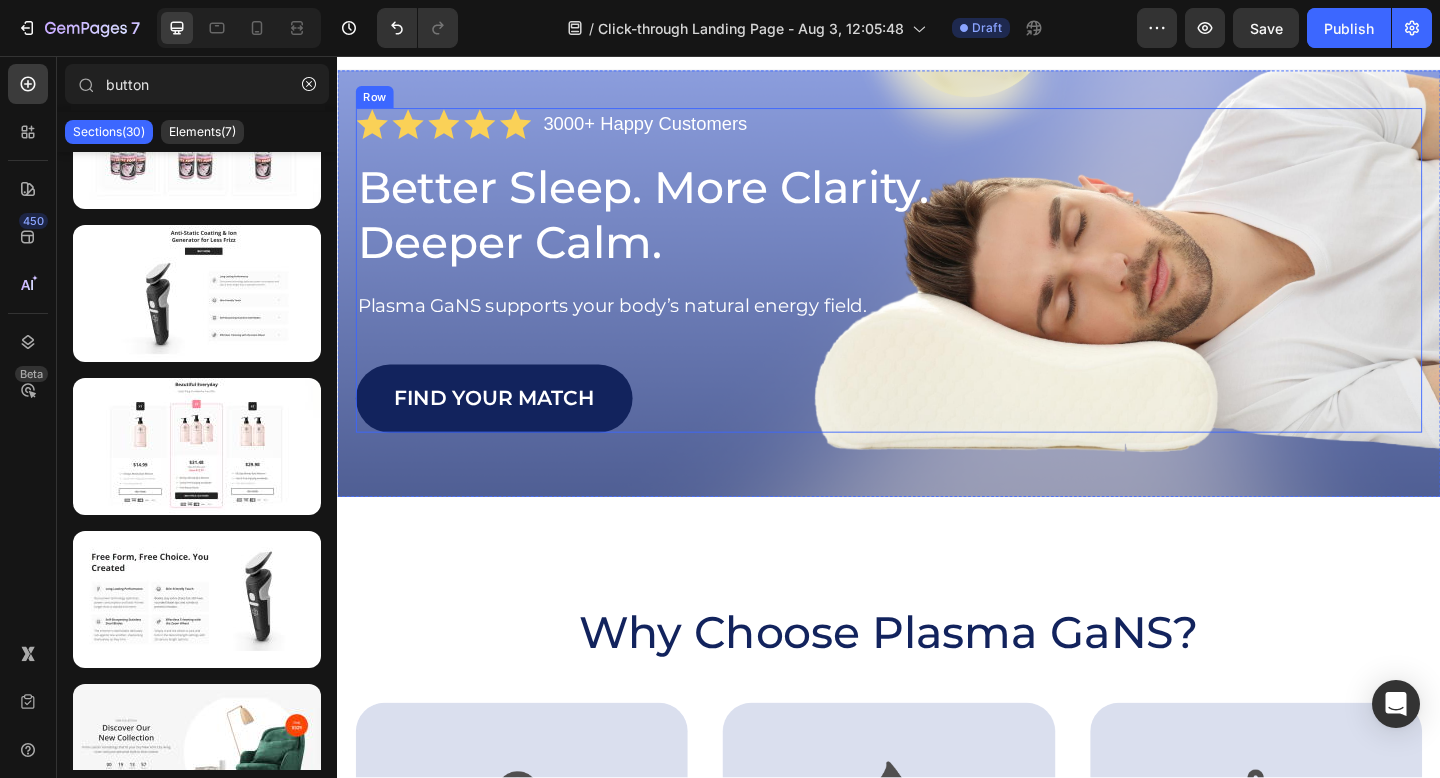 scroll, scrollTop: 0, scrollLeft: 0, axis: both 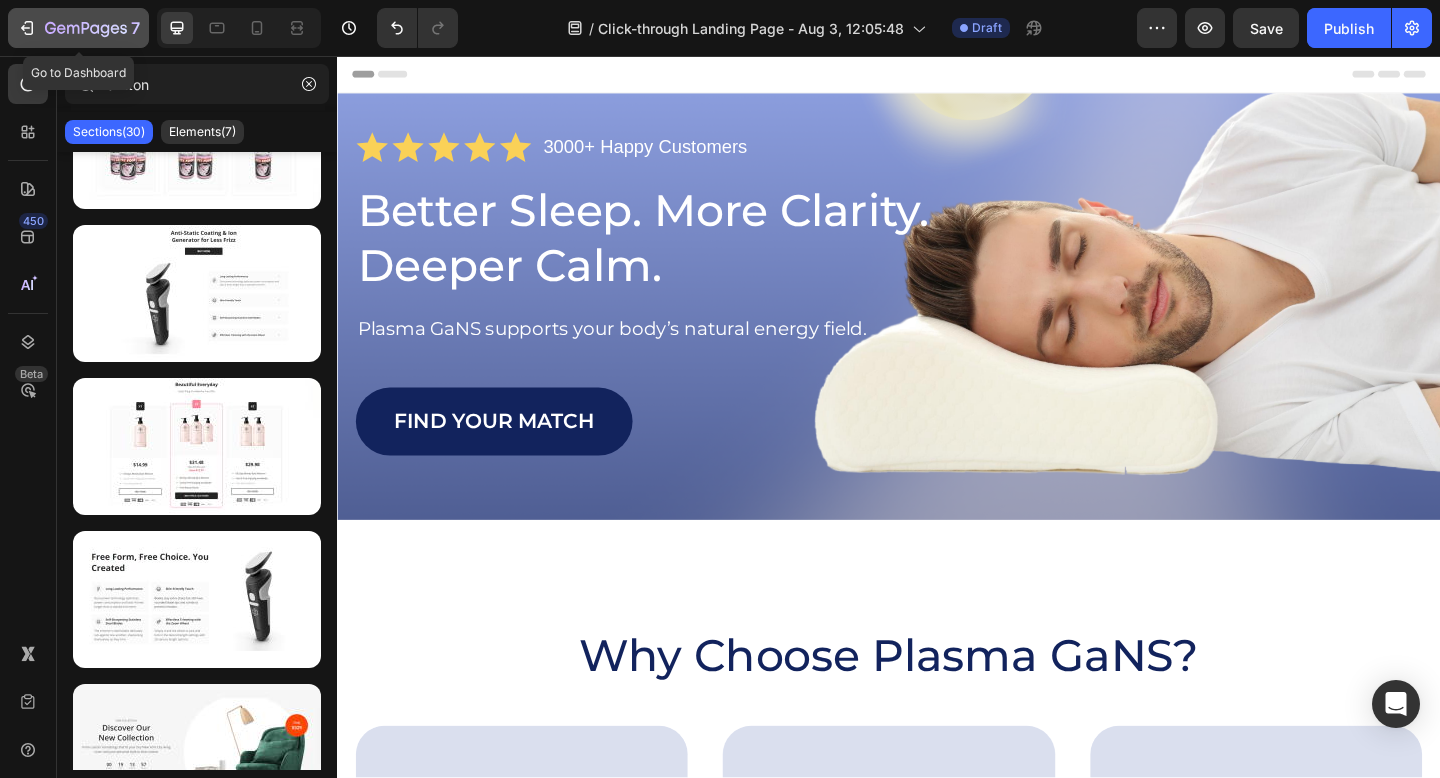 click 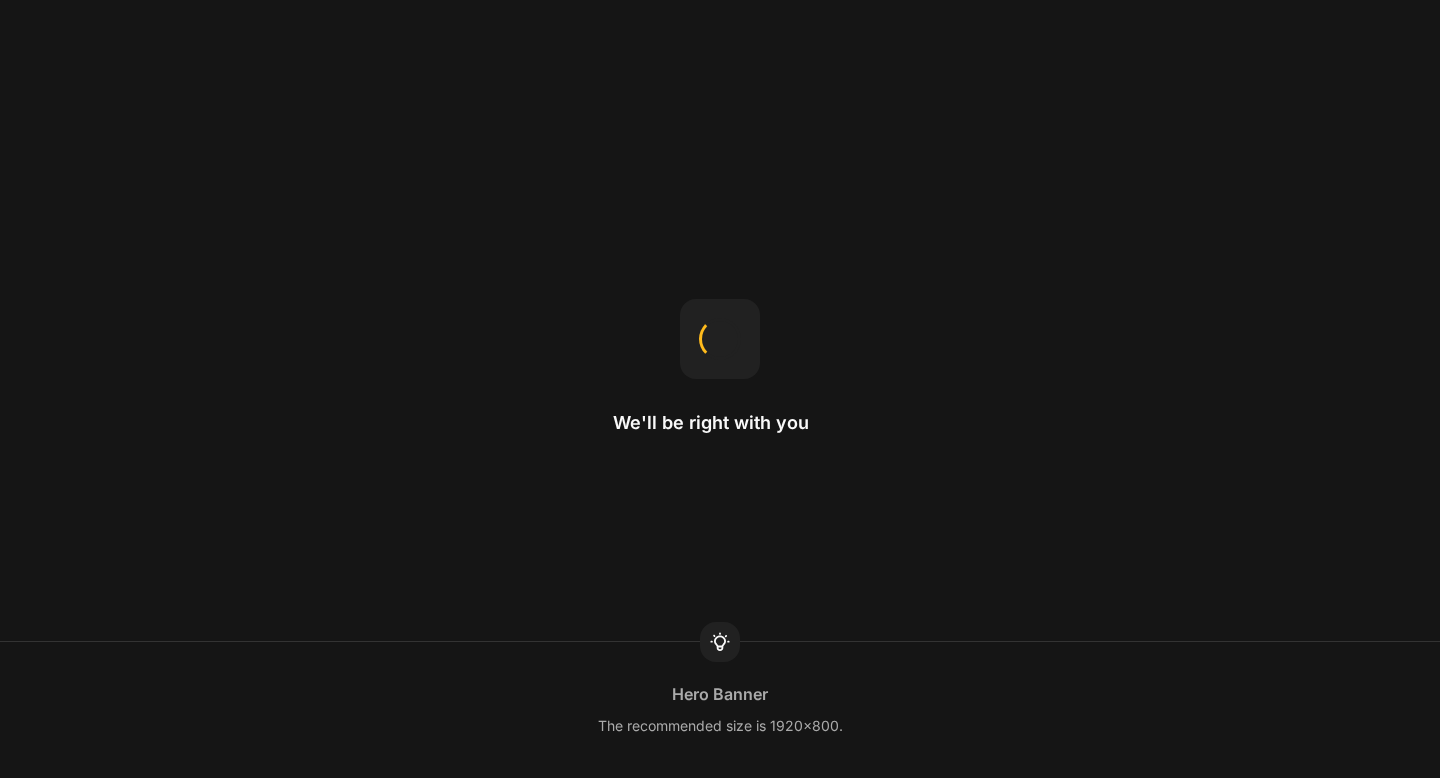 scroll, scrollTop: 0, scrollLeft: 0, axis: both 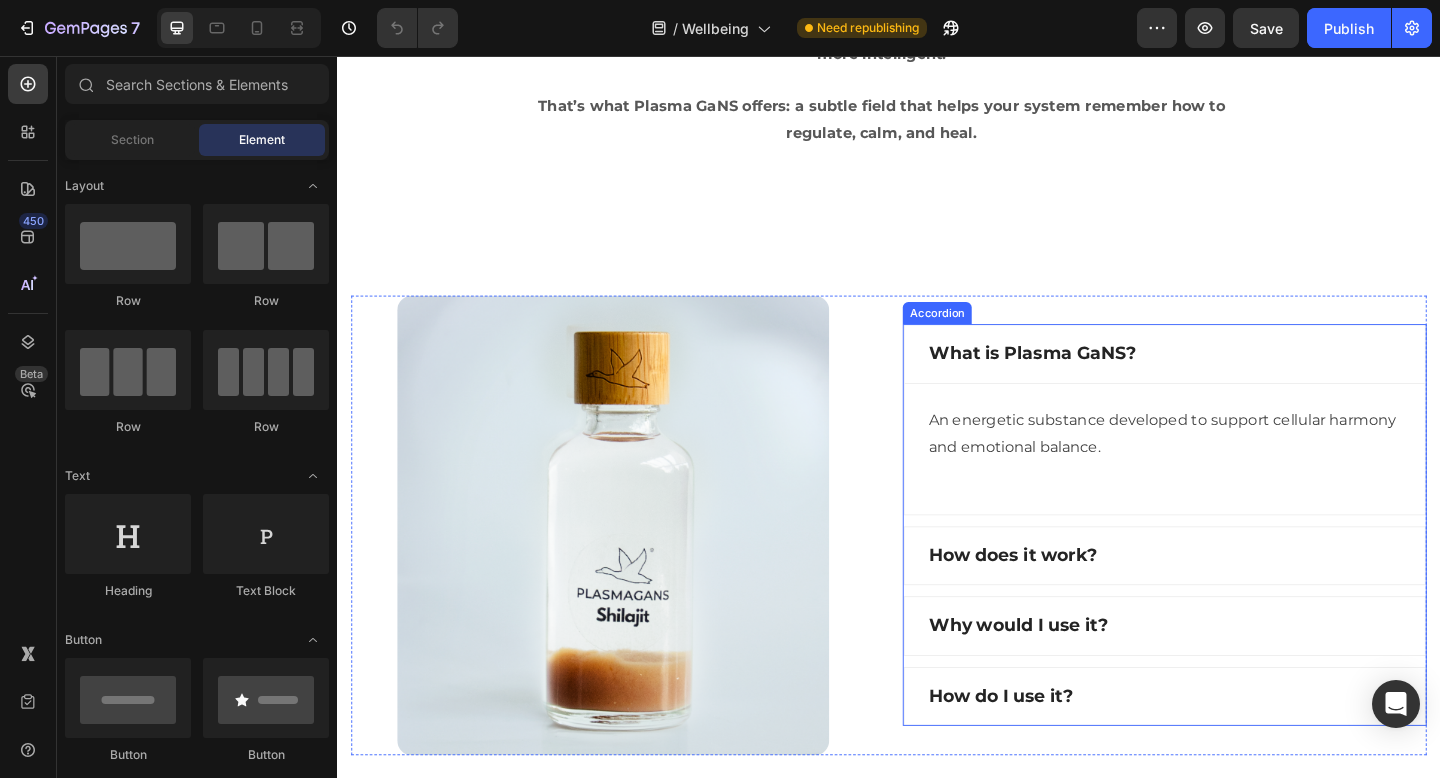 click on "What is Plasma GaNS?" at bounding box center [1237, 380] 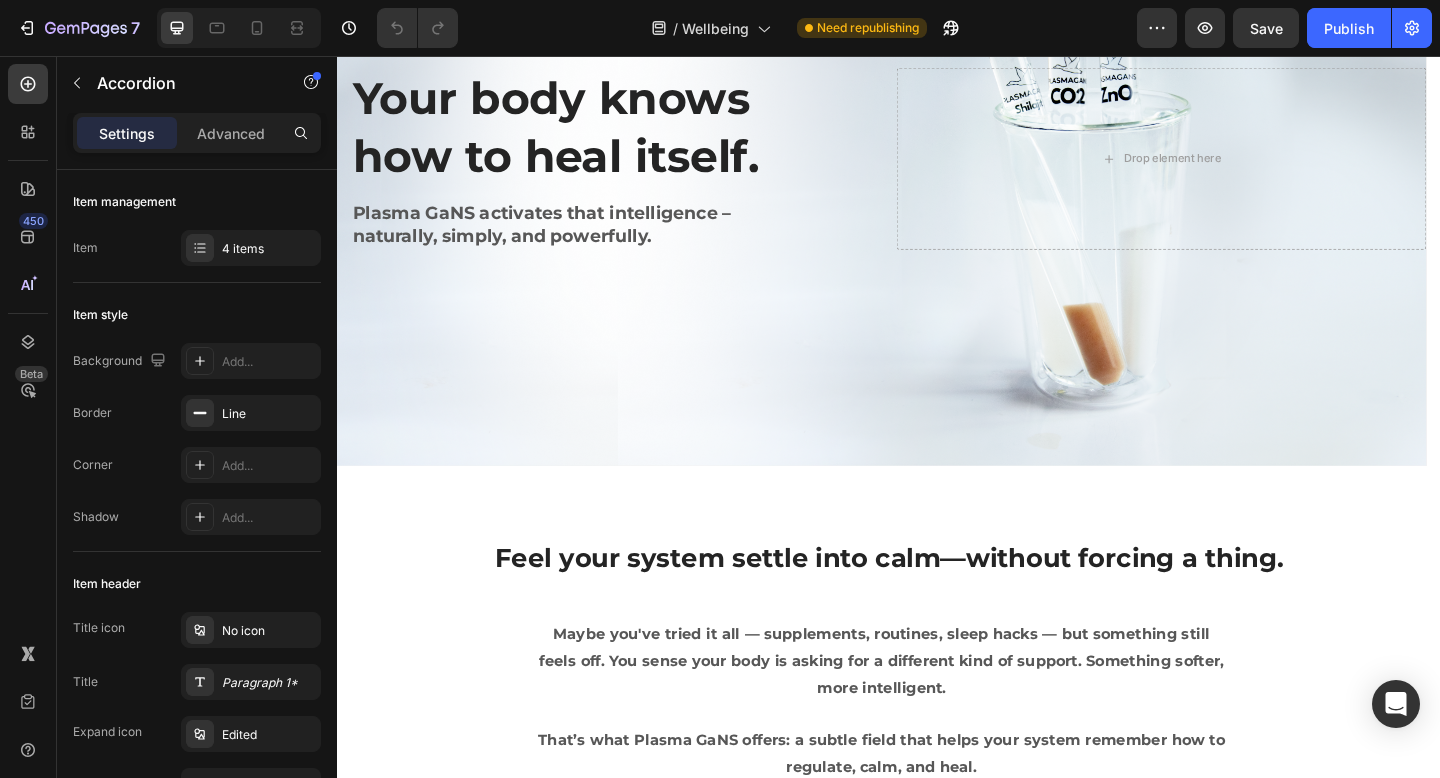 scroll, scrollTop: 32, scrollLeft: 0, axis: vertical 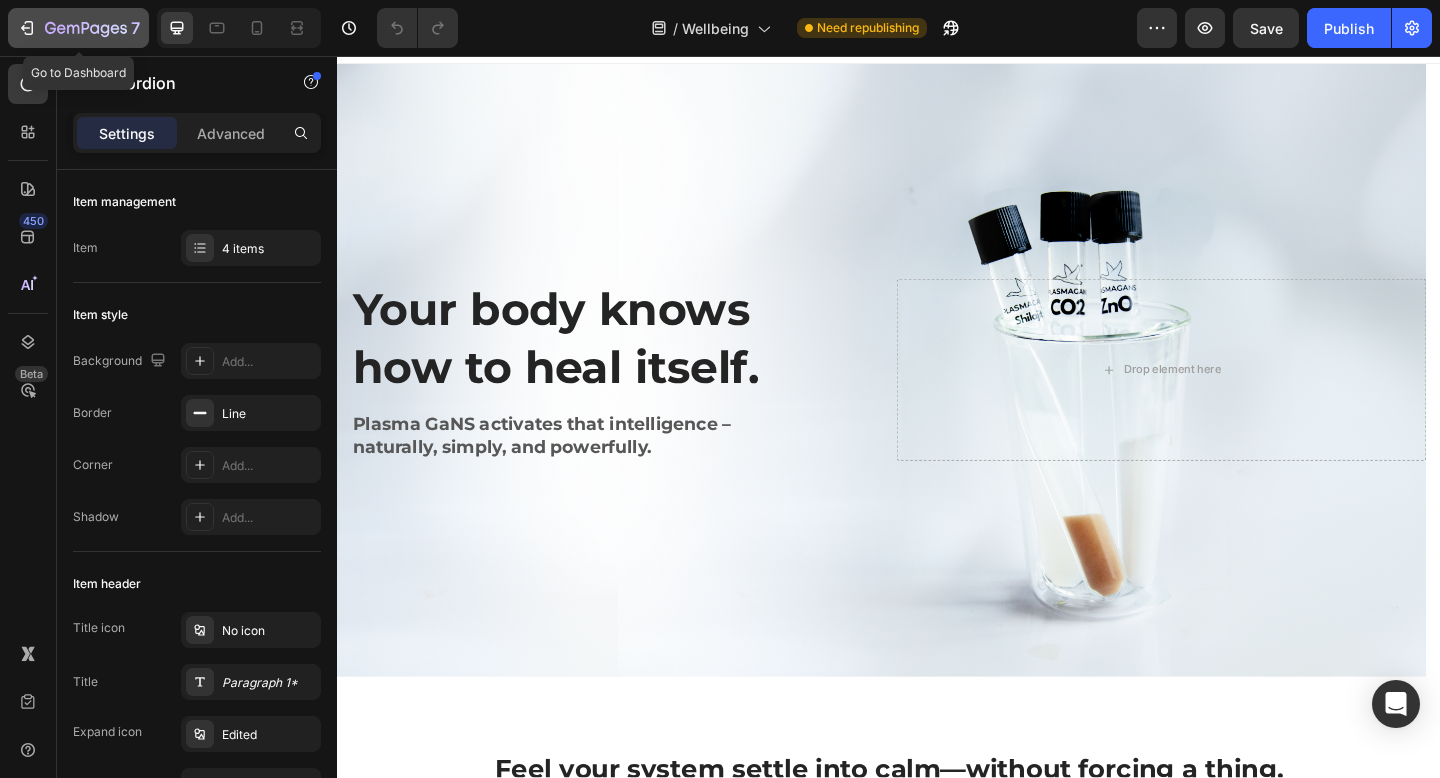 click on "7" at bounding box center (78, 28) 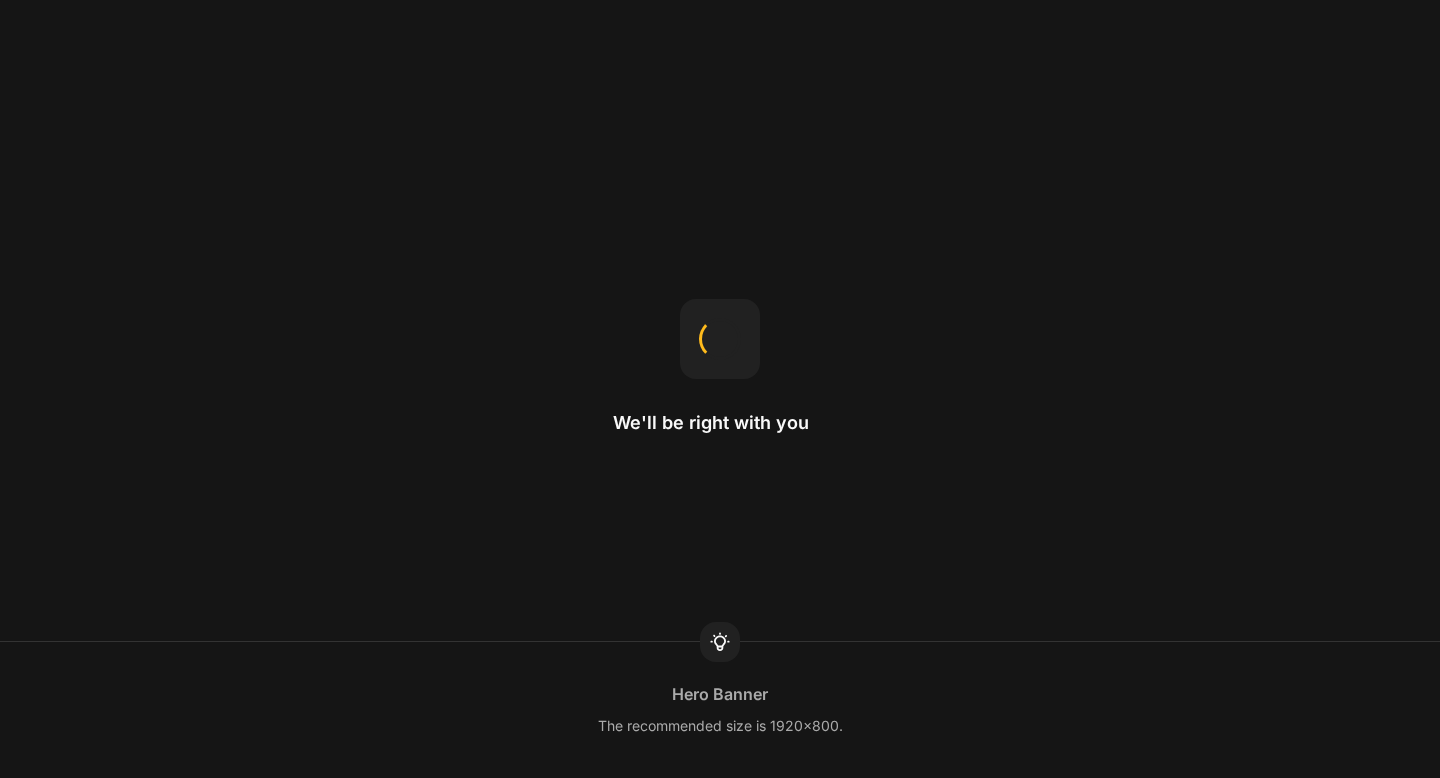 scroll, scrollTop: 0, scrollLeft: 0, axis: both 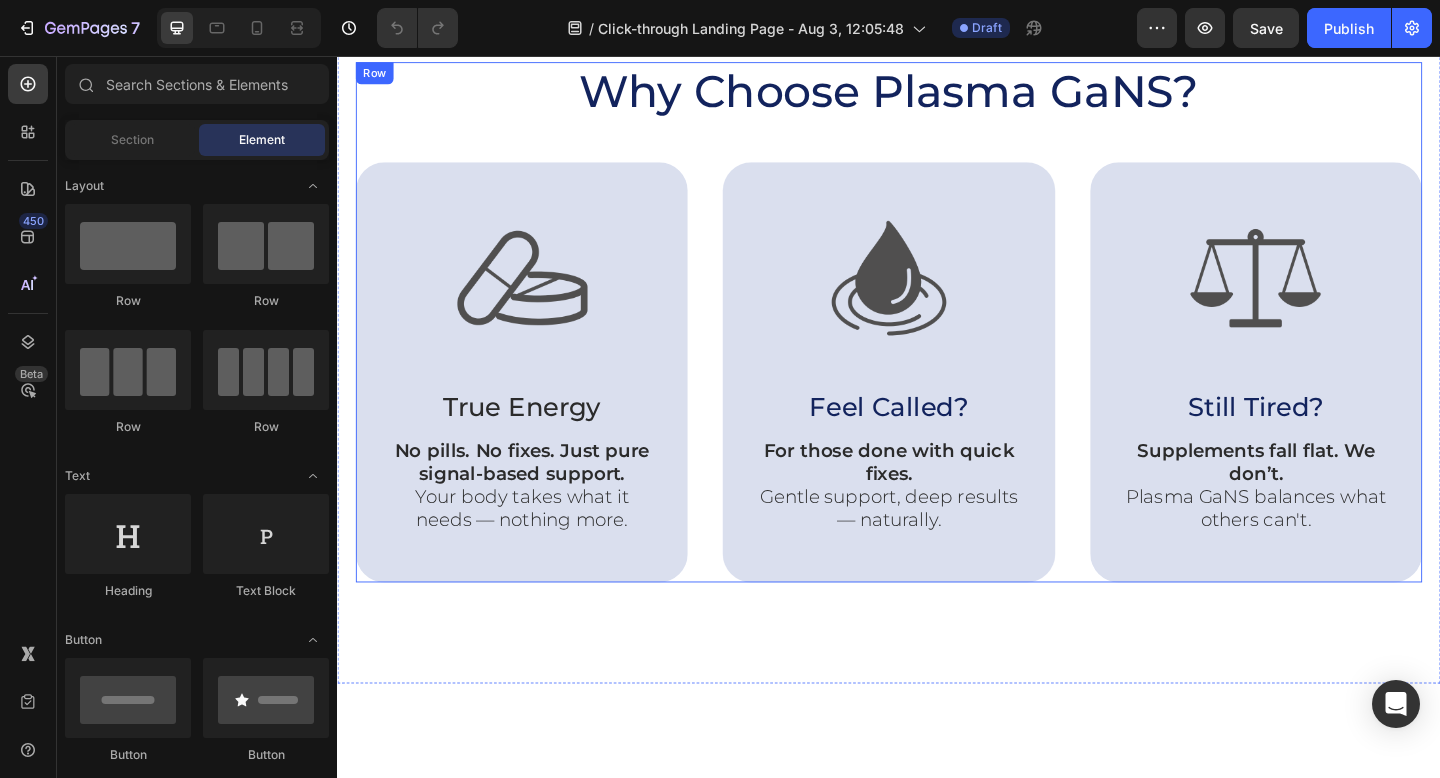 click on "Why Choose Plasma GaNS? Heading Image True Energy Text Block No pills. No fixes. Just pure signal-based support. Your body takes what it needs — nothing more. Text Block Hero Banner Image Feel Called? Text Block For those done with quick fixes. Gentle support, deep results — naturally. Text Block Hero Banner Image Still Tired? Text Block Supplements fall flat. We don’t. Plasma GaNS balances what others can't. Text Block Hero Banner Row Image Supportive Design Text Block Ergonomically engineered for optimal spinal alignment Text Block Hero Banner Image Pressure Relief Text Block Reduces neck and shoulder discomfort Text Block Hero Banner Row Image Breathable Materials Text Block Ensures cool, comfortable sleep Text Block Hero Banner" at bounding box center (937, 346) 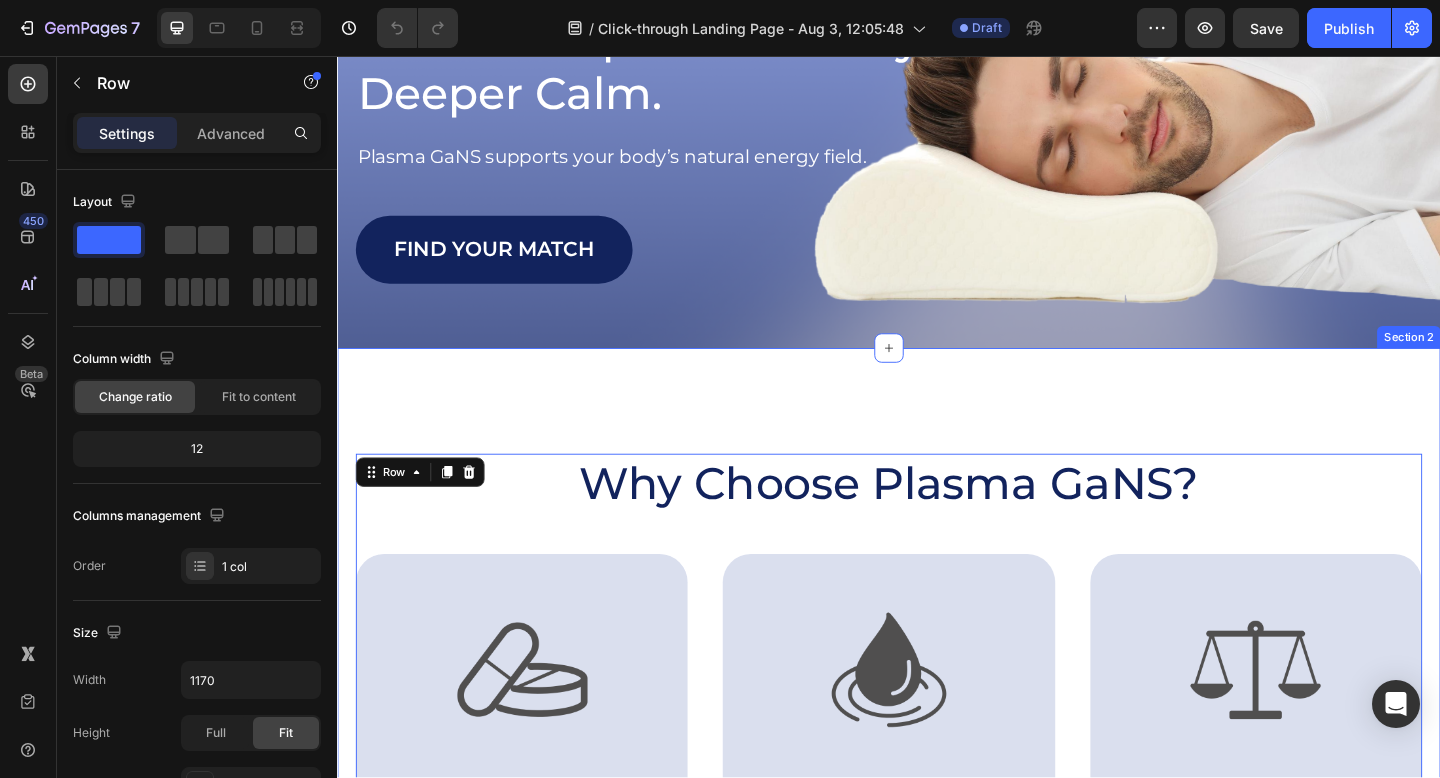 scroll, scrollTop: 541, scrollLeft: 0, axis: vertical 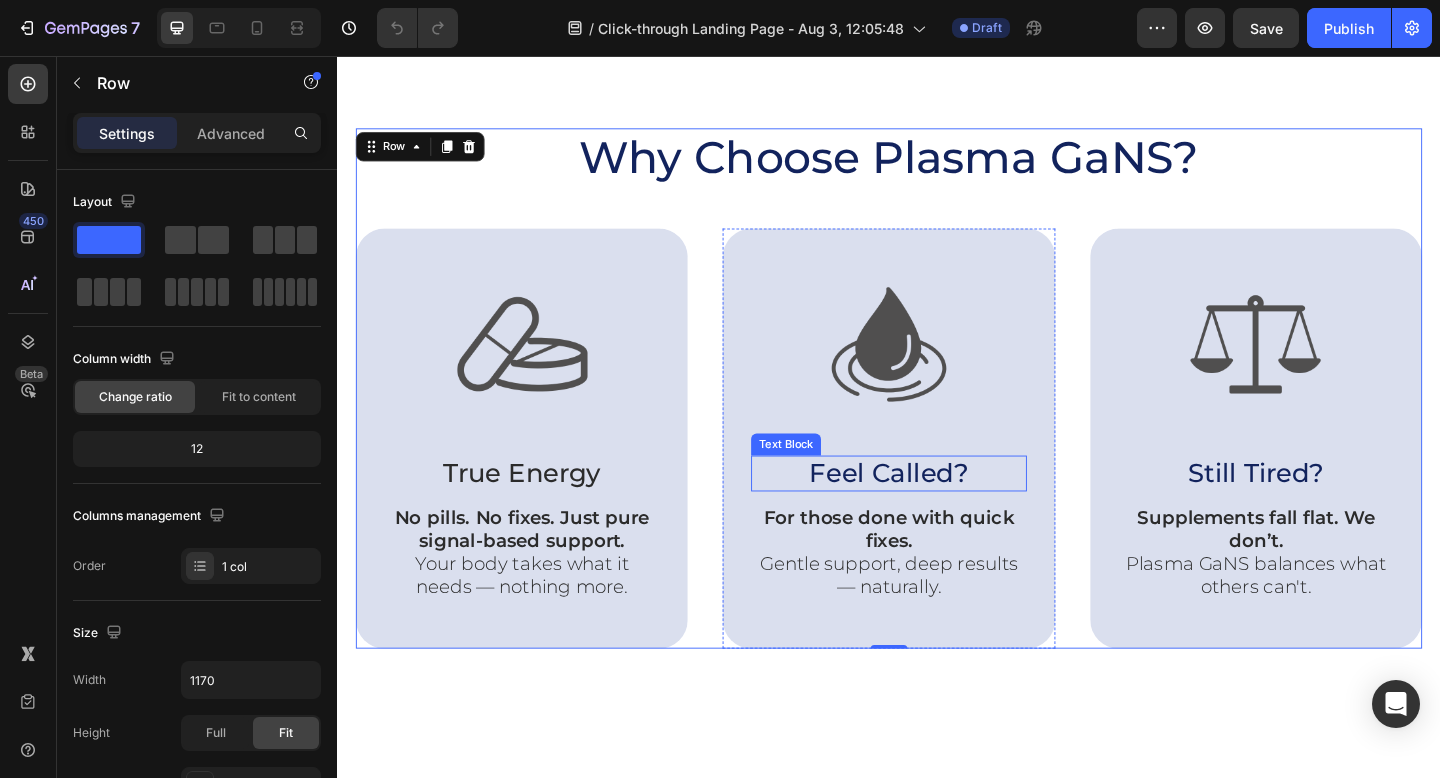 click on "Feel Called?" at bounding box center (936, 510) 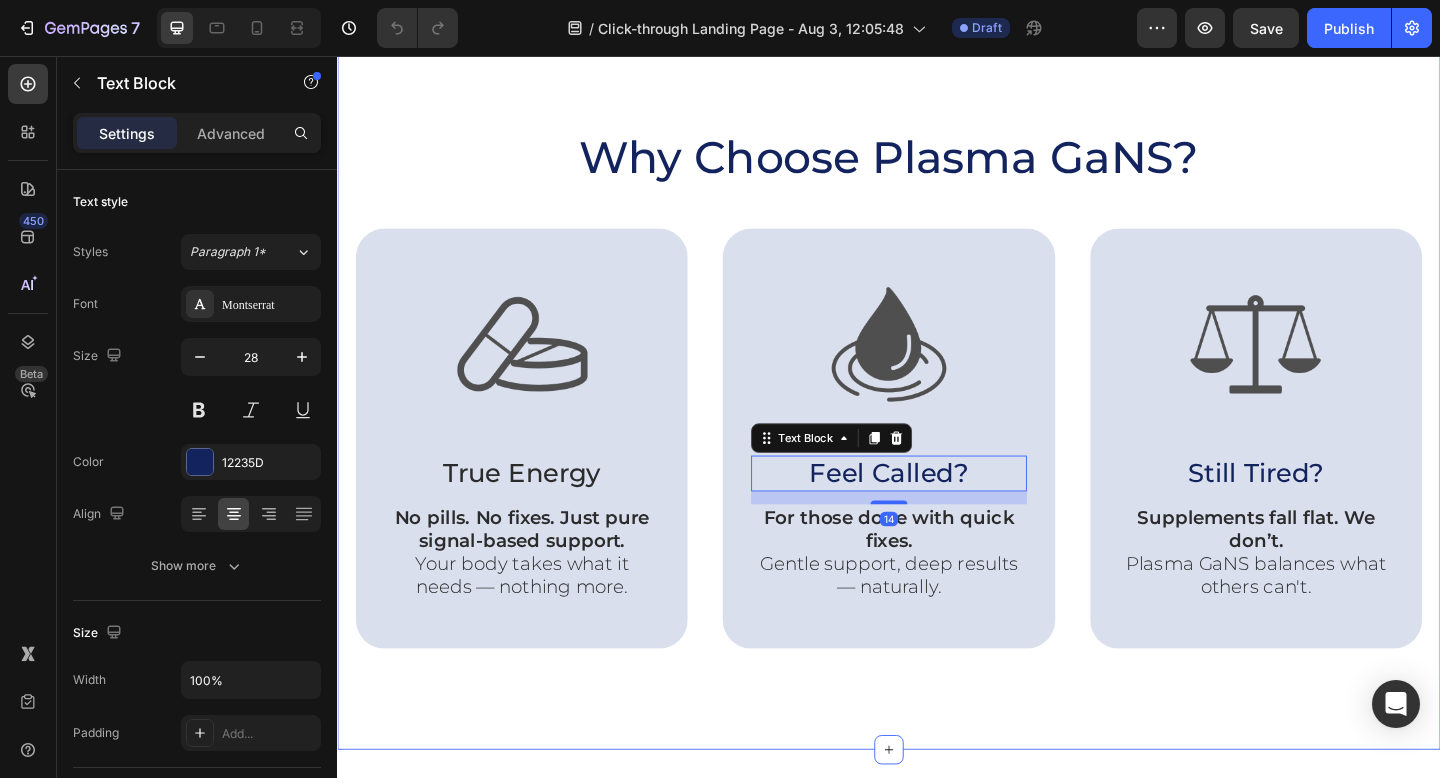 click on "Why Choose Plasma GaNS? Heading Image True Energy Text Block No pills. No fixes. Just pure signal-based support. Your body takes what it needs — nothing more. Text Block Hero Banner Image Feel Called? Text Block   14 For those done with quick fixes. Gentle support, deep results — naturally. Text Block Hero Banner Image Still Tired? Text Block Supplements fall flat. We don’t. Plasma GaNS balances what others can't. Text Block Hero Banner Row Image Supportive Design Text Block Ergonomically engineered for optimal spinal alignment Text Block Hero Banner Image Pressure Relief Text Block Reduces neck and shoulder discomfort Text Block Hero Banner Row Image Breathable Materials Text Block Ensures cool, comfortable sleep Text Block Hero Banner Row Section 2" at bounding box center [937, 415] 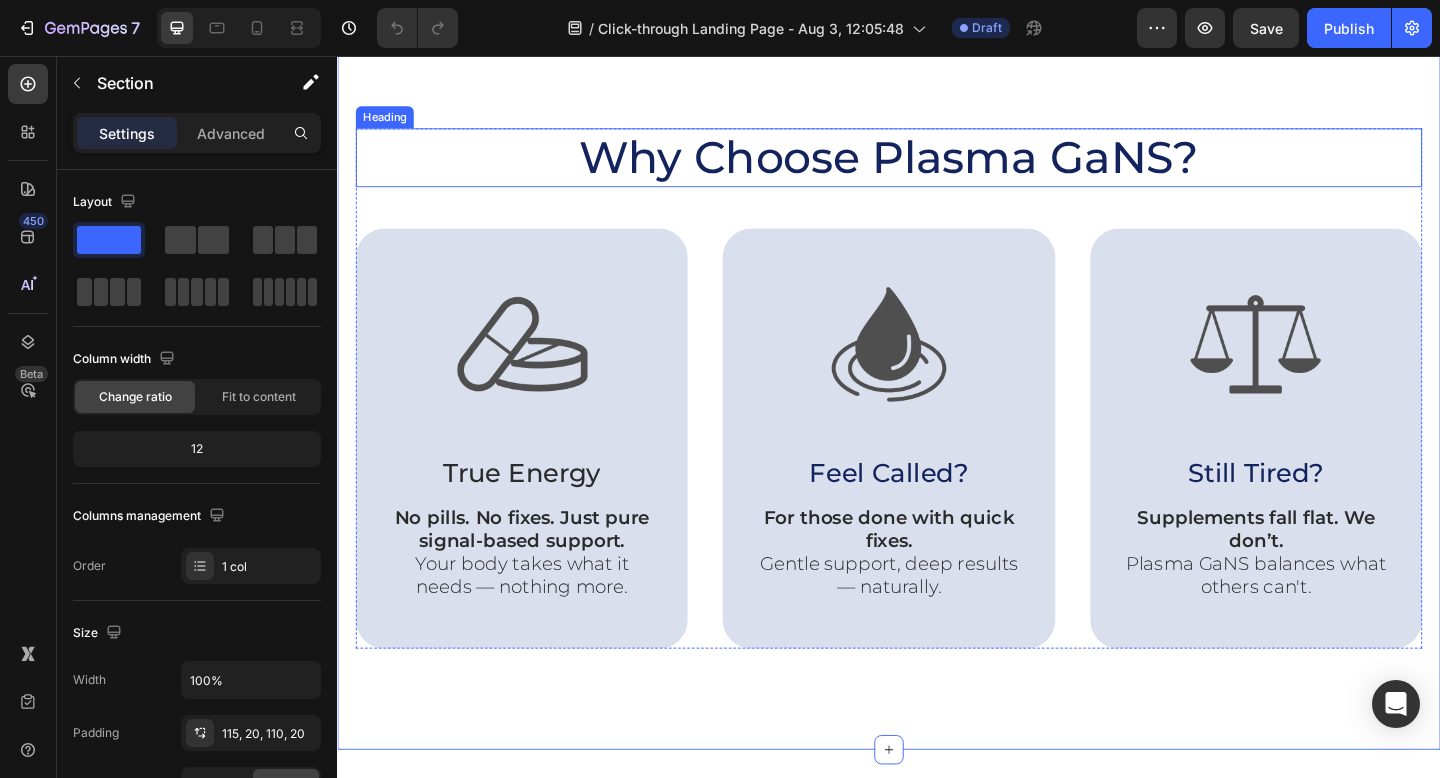 click on "Why Choose Plasma GaNS?" at bounding box center [937, 167] 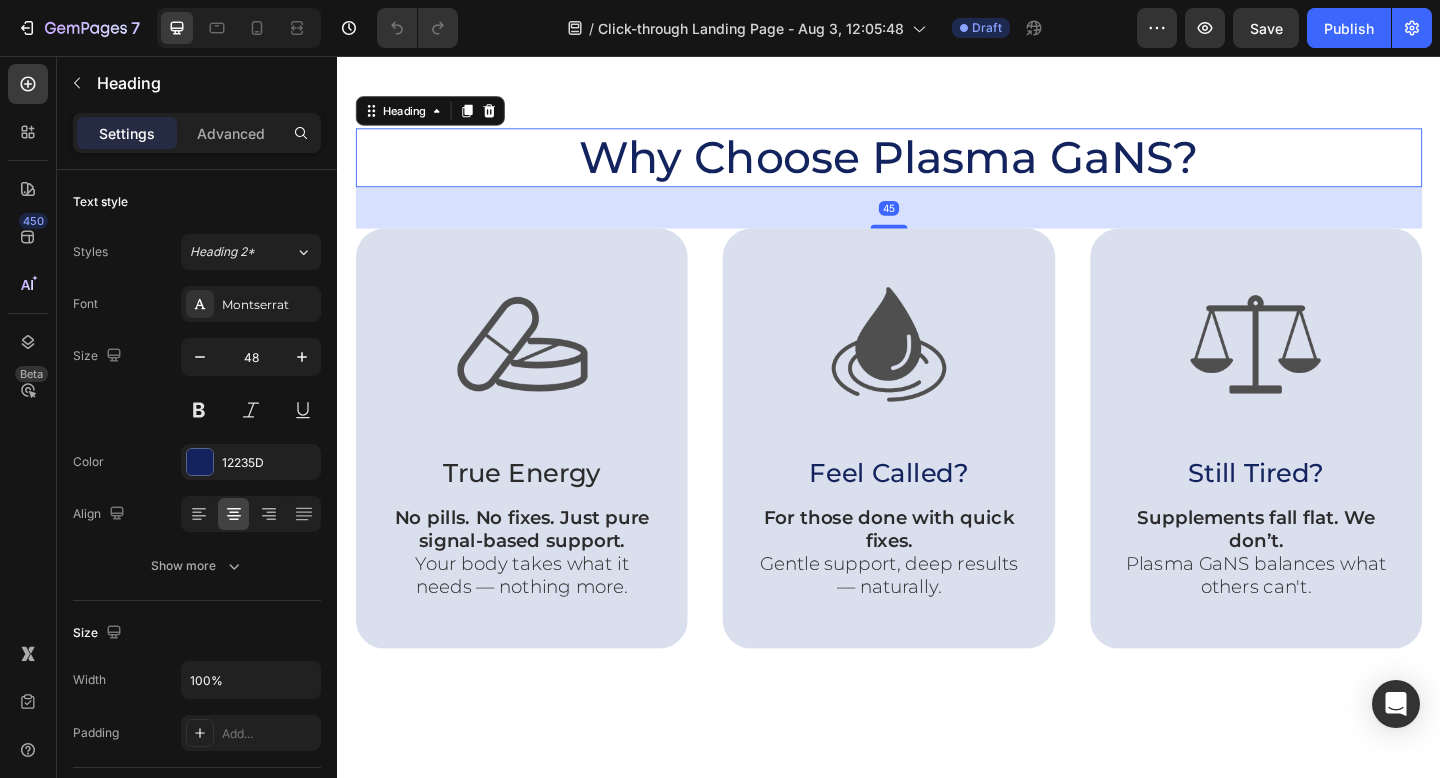 click on "45" at bounding box center [937, 221] 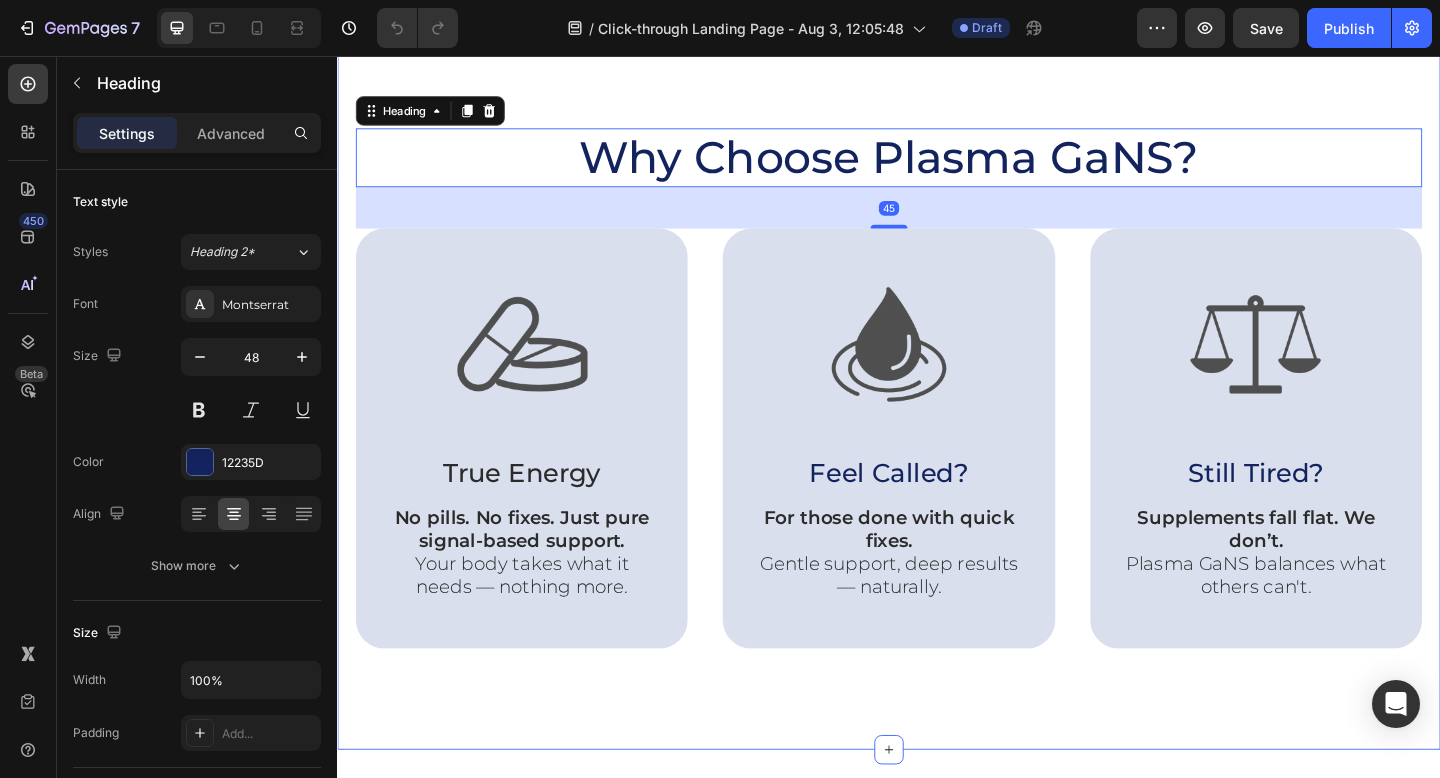click on "Why Choose Plasma GaNS? Heading   45 Image True Energy Text Block No pills. No fixes. Just pure signal-based support. Your body takes what it needs — nothing more. Text Block Hero Banner Image Feel Called? Text Block For those done with quick fixes. Gentle support, deep results — naturally. Text Block Hero Banner Image Still Tired? Text Block Supplements fall flat. We don’t. Plasma GaNS balances what others can't. Text Block Hero Banner Row Image Supportive Design Text Block Ergonomically engineered for optimal spinal alignment Text Block Hero Banner Image Pressure Relief Text Block Reduces neck and shoulder discomfort Text Block Hero Banner Row Image Breathable Materials Text Block Ensures cool, comfortable sleep Text Block Hero Banner Row Section 2" at bounding box center [937, 415] 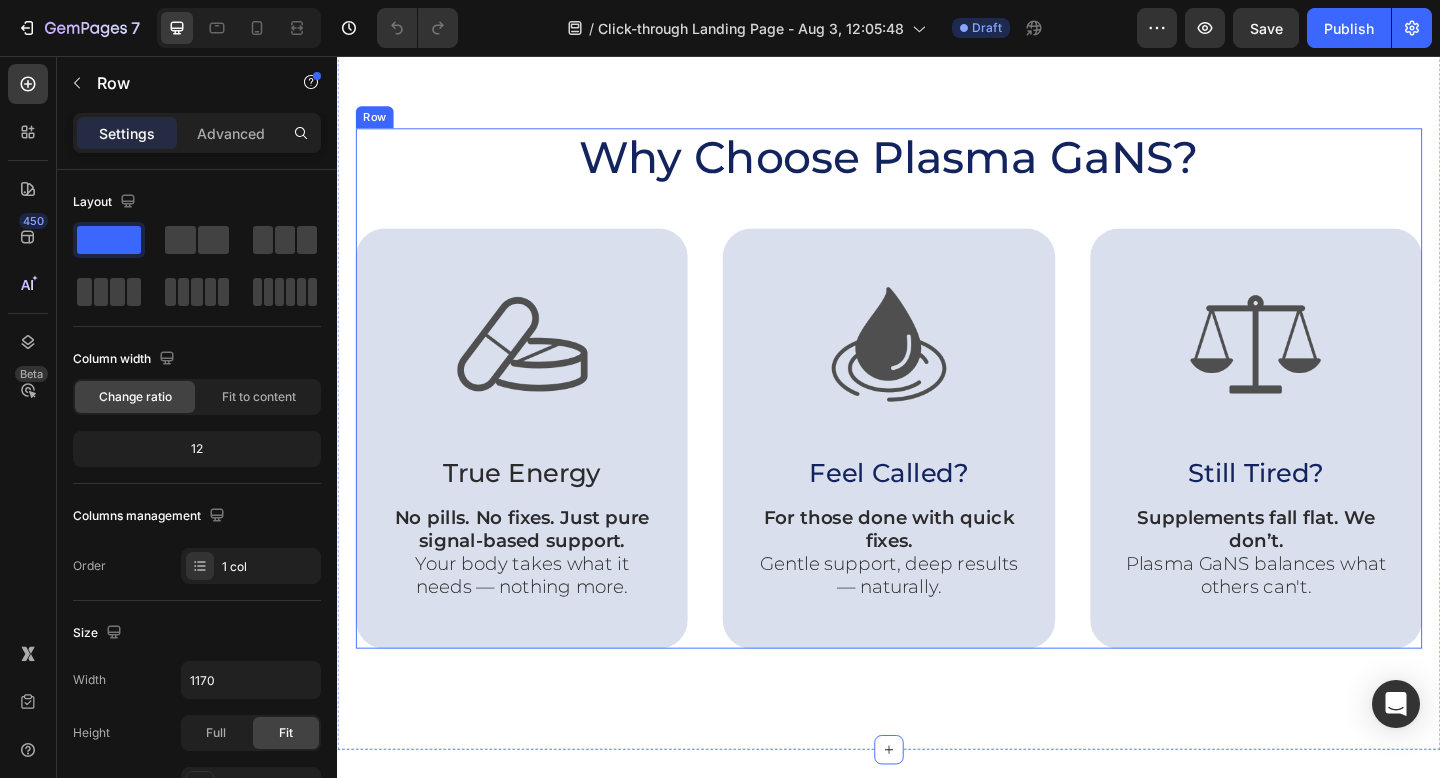 click on "Why Choose Plasma GaNS? Heading Image True Energy Text Block No pills. No fixes. Just pure signal-based support. Your body takes what it needs — nothing more. Text Block Hero Banner Image Feel Called? Text Block For those done with quick fixes. Gentle support, deep results — naturally. Text Block Hero Banner Image Still Tired? Text Block Supplements fall flat. We don’t. Plasma GaNS balances what others can't. Text Block Hero Banner Row Image Supportive Design Text Block Ergonomically engineered for optimal spinal alignment Text Block Hero Banner Image Pressure Relief Text Block Reduces neck and shoulder discomfort Text Block Hero Banner Row Image Breathable Materials Text Block Ensures cool, comfortable sleep Text Block Hero Banner" at bounding box center [937, 418] 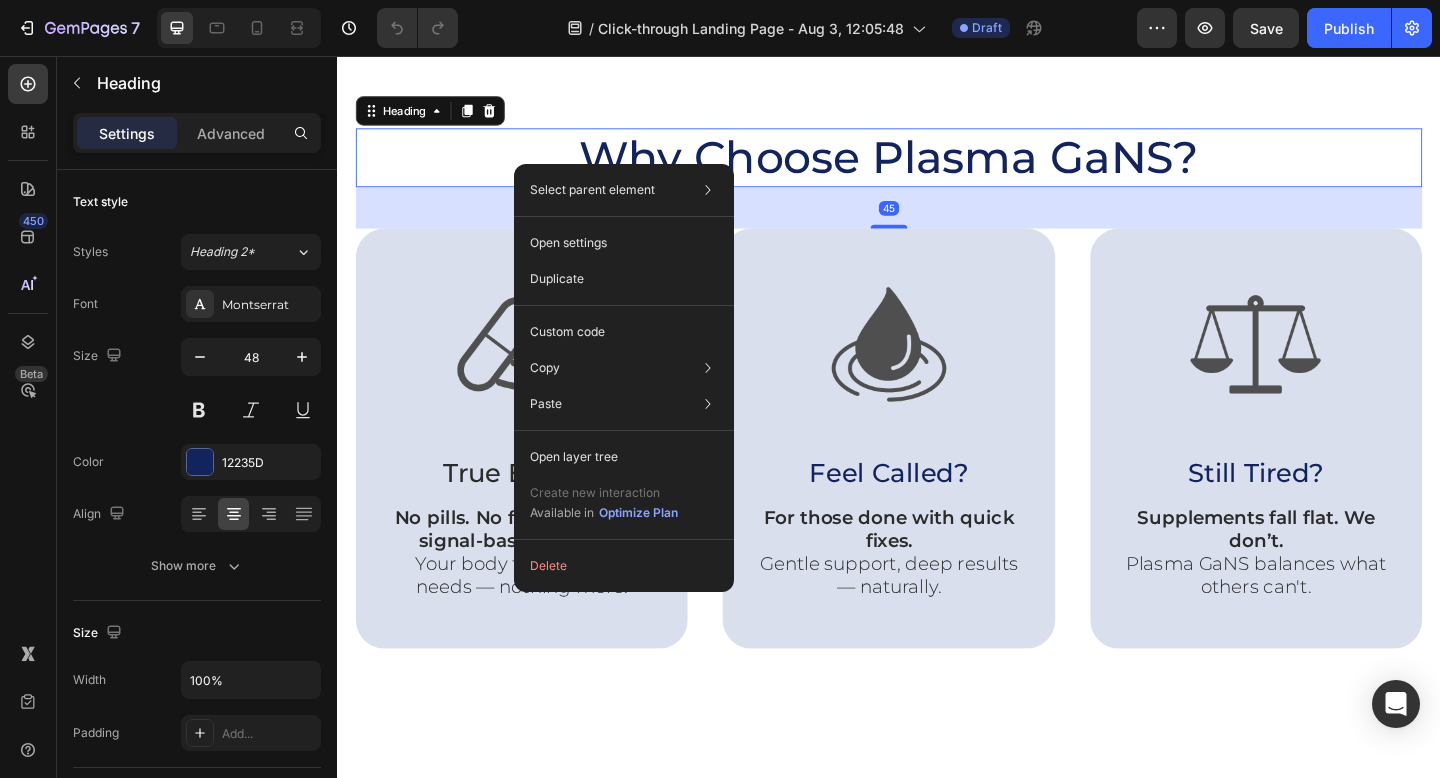 click on "45" at bounding box center (937, 221) 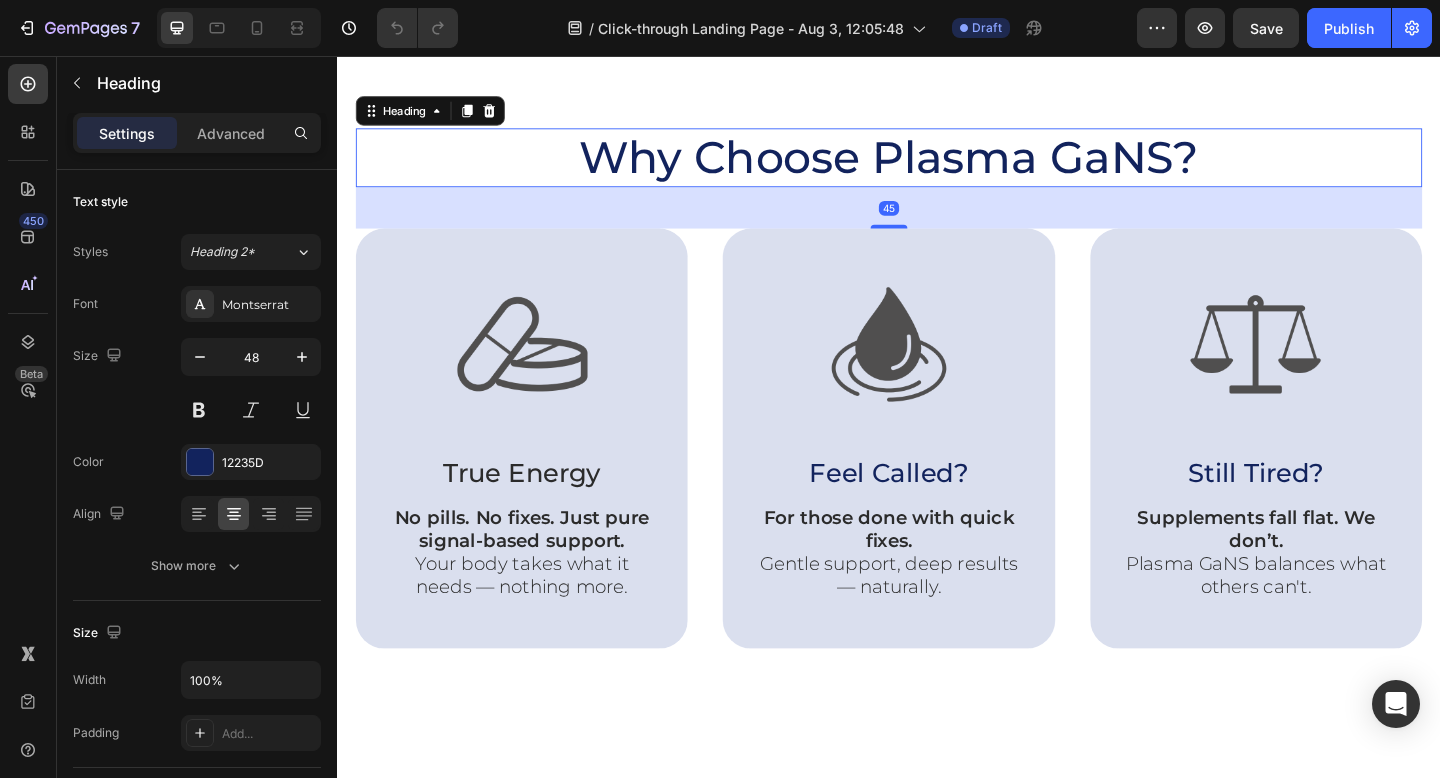 click on "45" at bounding box center (937, 221) 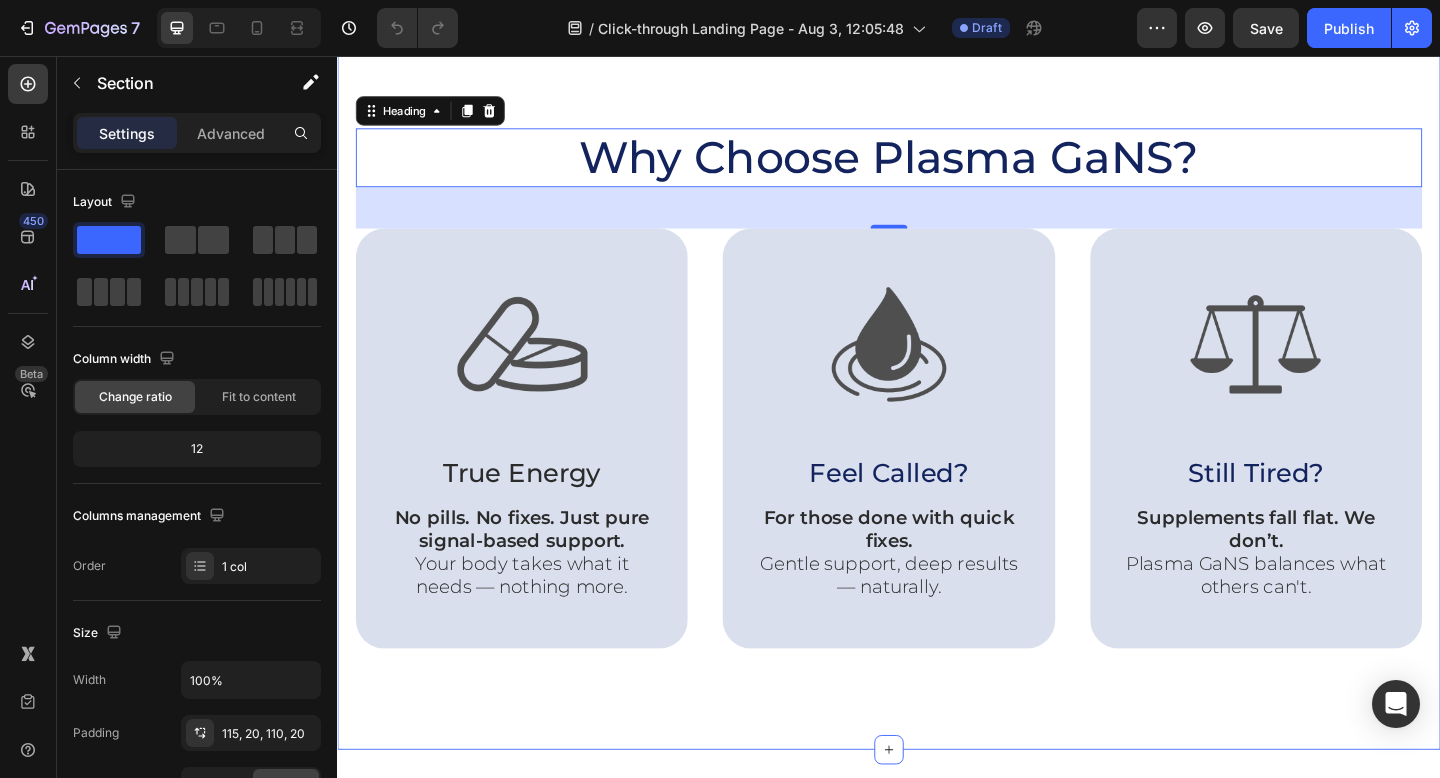 click on "Why Choose Plasma GaNS? Heading   45 Image True Energy Text Block No pills. No fixes. Just pure signal-based support. Your body takes what it needs — nothing more. Text Block Hero Banner Image Feel Called? Text Block For those done with quick fixes. Gentle support, deep results — naturally. Text Block Hero Banner Image Still Tired? Text Block Supplements fall flat. We don’t. Plasma GaNS balances what others can't. Text Block Hero Banner Row Image Supportive Design Text Block Ergonomically engineered for optimal spinal alignment Text Block Hero Banner Image Pressure Relief Text Block Reduces neck and shoulder discomfort Text Block Hero Banner Row Image Breathable Materials Text Block Ensures cool, comfortable sleep Text Block Hero Banner Row Section 2" at bounding box center [937, 415] 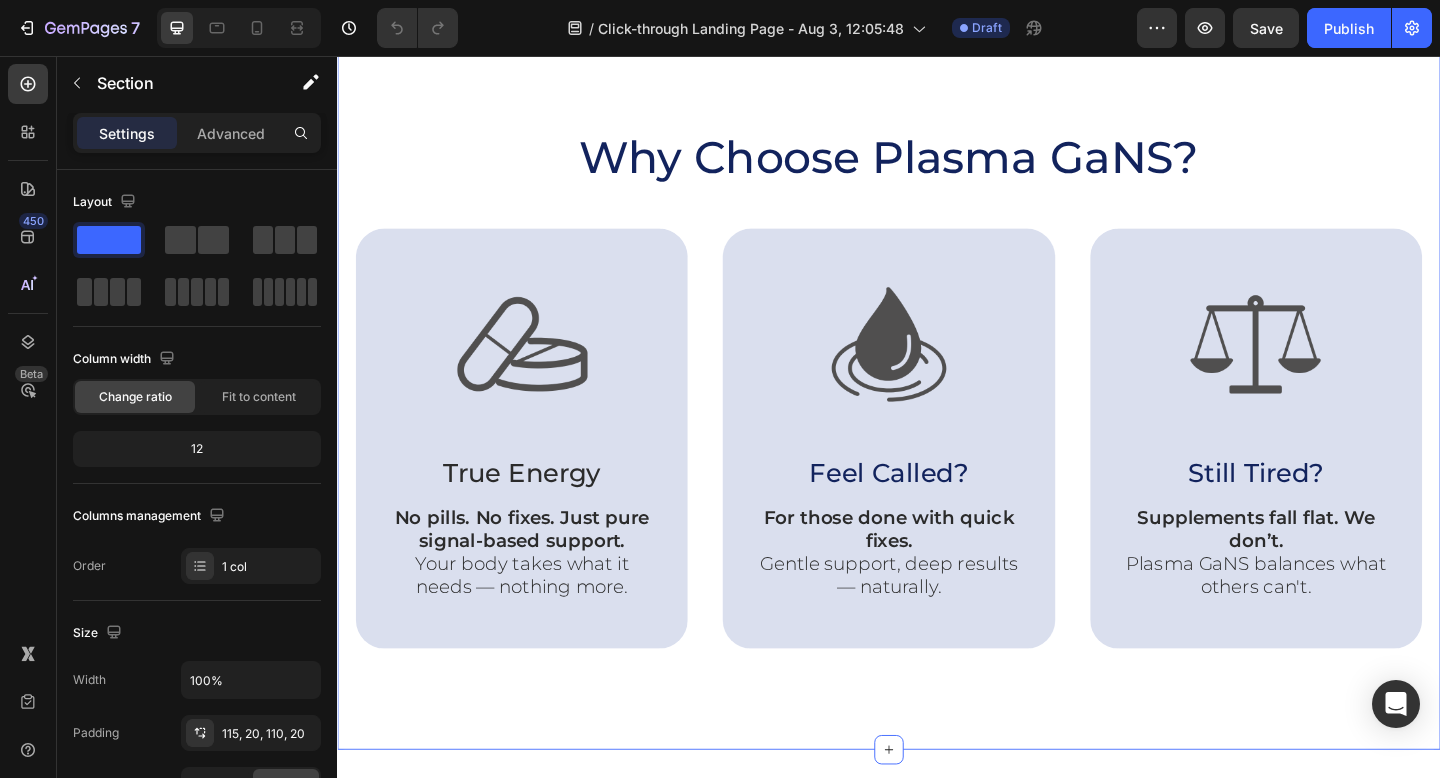 click on "Why Choose Plasma GaNS? Heading Image True Energy Text Block No pills. No fixes. Just pure signal-based support. Your body takes what it needs — nothing more. Text Block Hero Banner Image Feel Called? Text Block For those done with quick fixes. Gentle support, deep results — naturally. Text Block Hero Banner Image Still Tired? Text Block Supplements fall flat. We don’t. Plasma GaNS balances what others can't. Text Block Hero Banner Row Image Supportive Design Text Block Ergonomically engineered for optimal spinal alignment Text Block Hero Banner Image Pressure Relief Text Block Reduces neck and shoulder discomfort Text Block Hero Banner Row Image Breathable Materials Text Block Ensures cool, comfortable sleep Text Block Hero Banner Row Section 2   Create Theme Section AI Content Write with GemAI What would you like to describe here? Tone and Voice Persuasive Product Rose Quartz Water Infusion Tube Show more Generate" at bounding box center [937, 415] 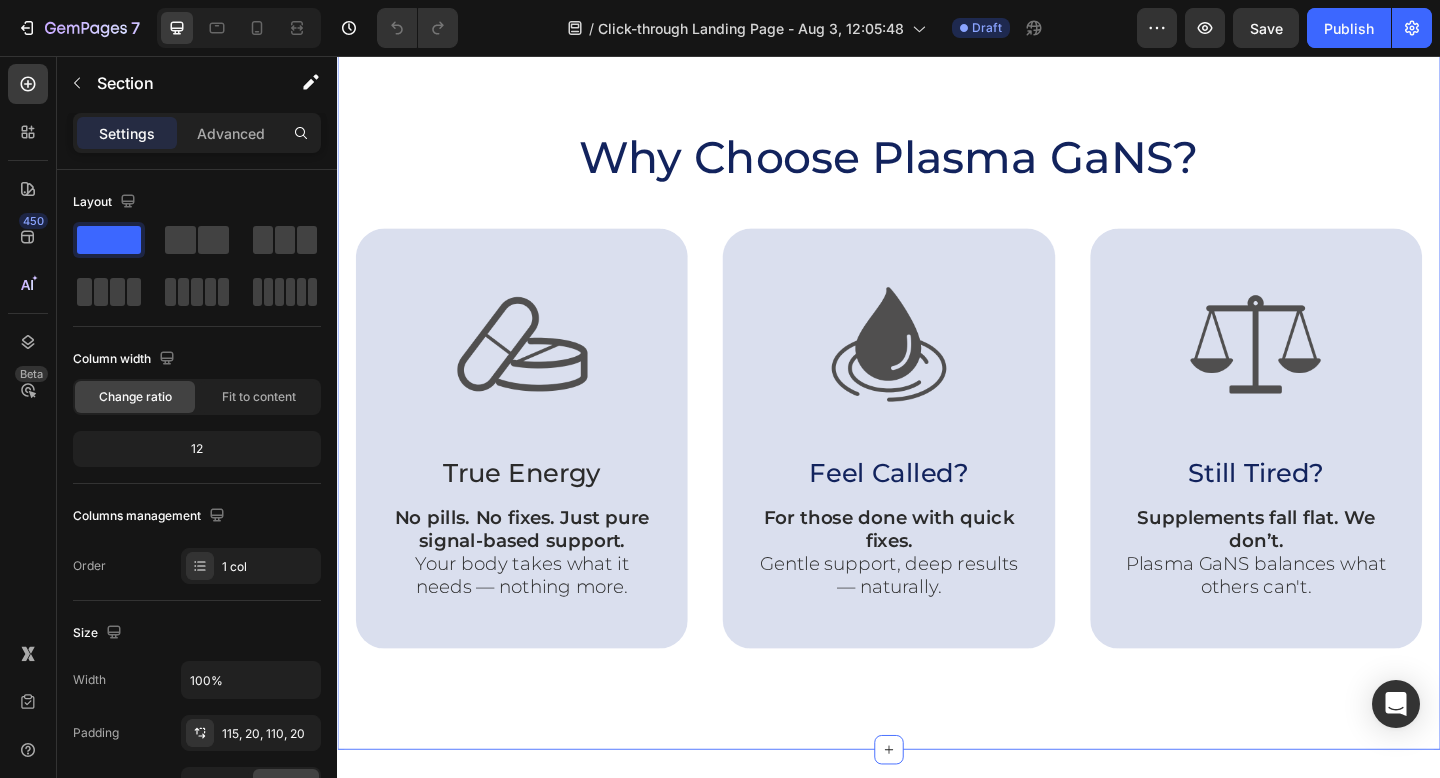 click on "Why Choose Plasma GaNS? Heading Image True Energy Text Block No pills. No fixes. Just pure signal-based support. Your body takes what it needs — nothing more. Text Block Hero Banner Image Feel Called? Text Block For those done with quick fixes. Gentle support, deep results — naturally. Text Block Hero Banner Image Still Tired? Text Block Supplements fall flat. We don’t. Plasma GaNS balances what others can't. Text Block Hero Banner Row Image Supportive Design Text Block Ergonomically engineered for optimal spinal alignment Text Block Hero Banner Image Pressure Relief Text Block Reduces neck and shoulder discomfort Text Block Hero Banner Row Image Breathable Materials Text Block Ensures cool, comfortable sleep Text Block Hero Banner Row Section 2   Create Theme Section AI Content Write with GemAI What would you like to describe here? Tone and Voice Persuasive Product Rose Quartz Water Infusion Tube Show more Generate" at bounding box center (937, 415) 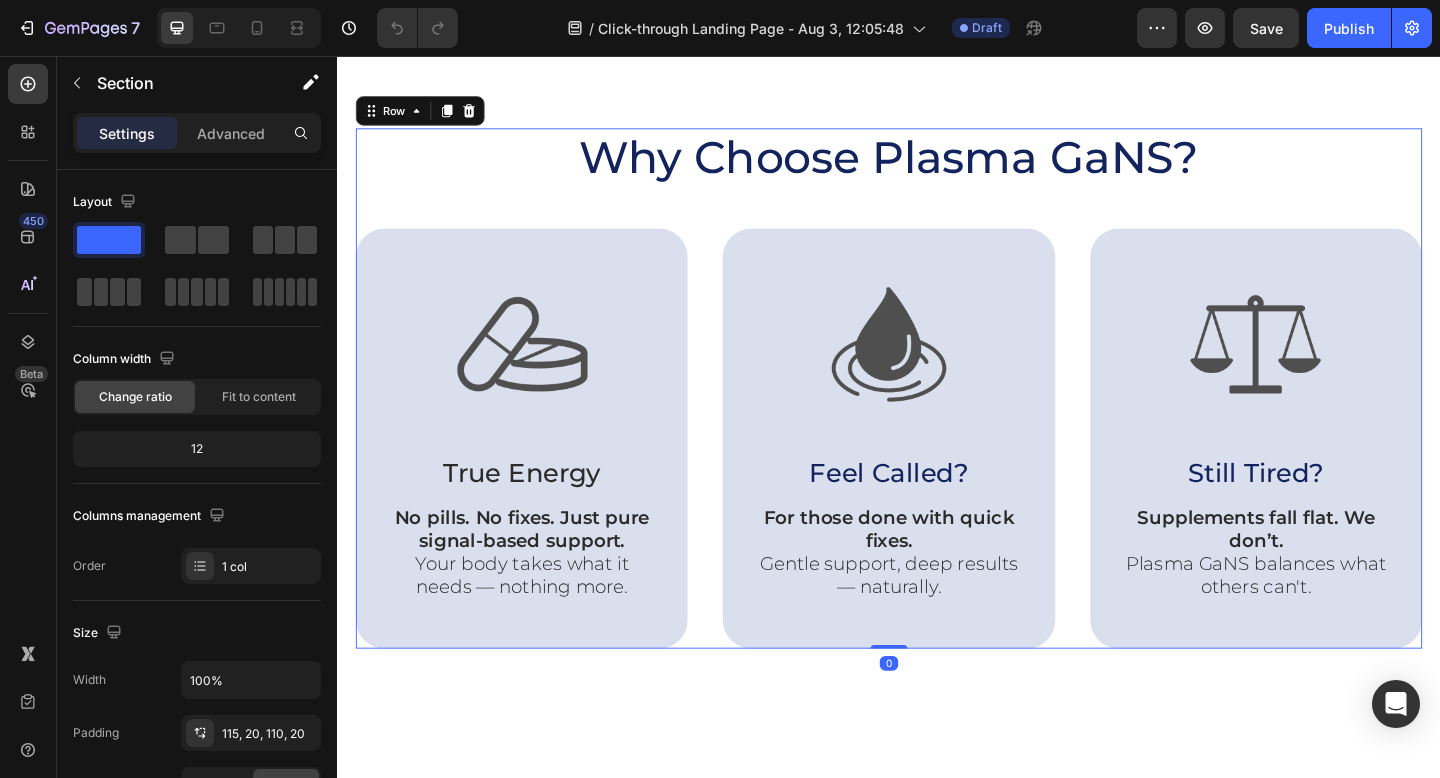 click on "Why Choose Plasma GaNS? Heading Image True Energy Text Block No pills. No fixes. Just pure signal-based support. Your body takes what it needs — nothing more. Text Block Hero Banner Image Feel Called? Text Block For those done with quick fixes. Gentle support, deep results — naturally. Text Block Hero Banner Image Still Tired? Text Block Supplements fall flat. We don’t. Plasma GaNS balances what others can't. Text Block Hero Banner Row Image Supportive Design Text Block Ergonomically engineered for optimal spinal alignment Text Block Hero Banner Image Pressure Relief Text Block Reduces neck and shoulder discomfort Text Block Hero Banner Row Image Breathable Materials Text Block Ensures cool, comfortable sleep Text Block Hero Banner" at bounding box center [937, 418] 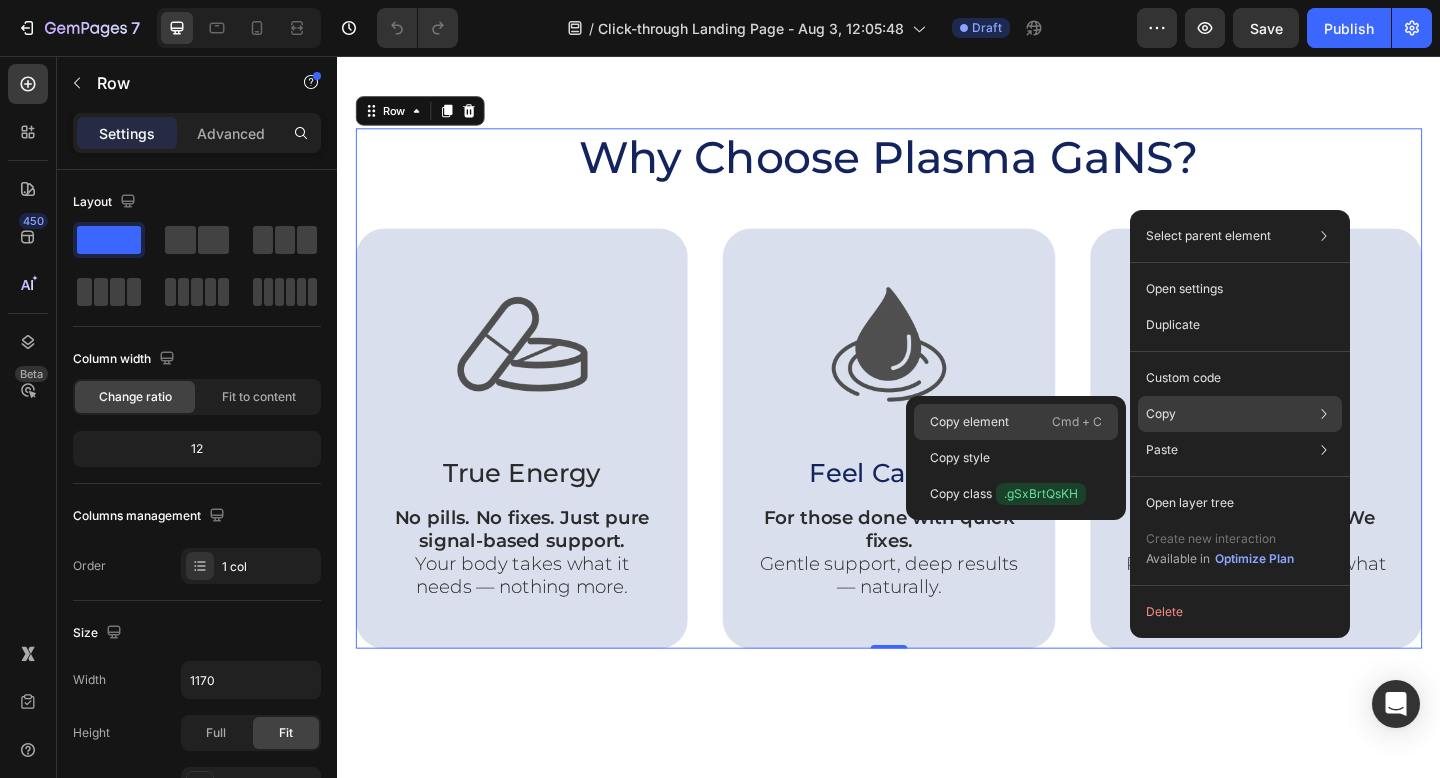 click on "Copy element" at bounding box center (969, 422) 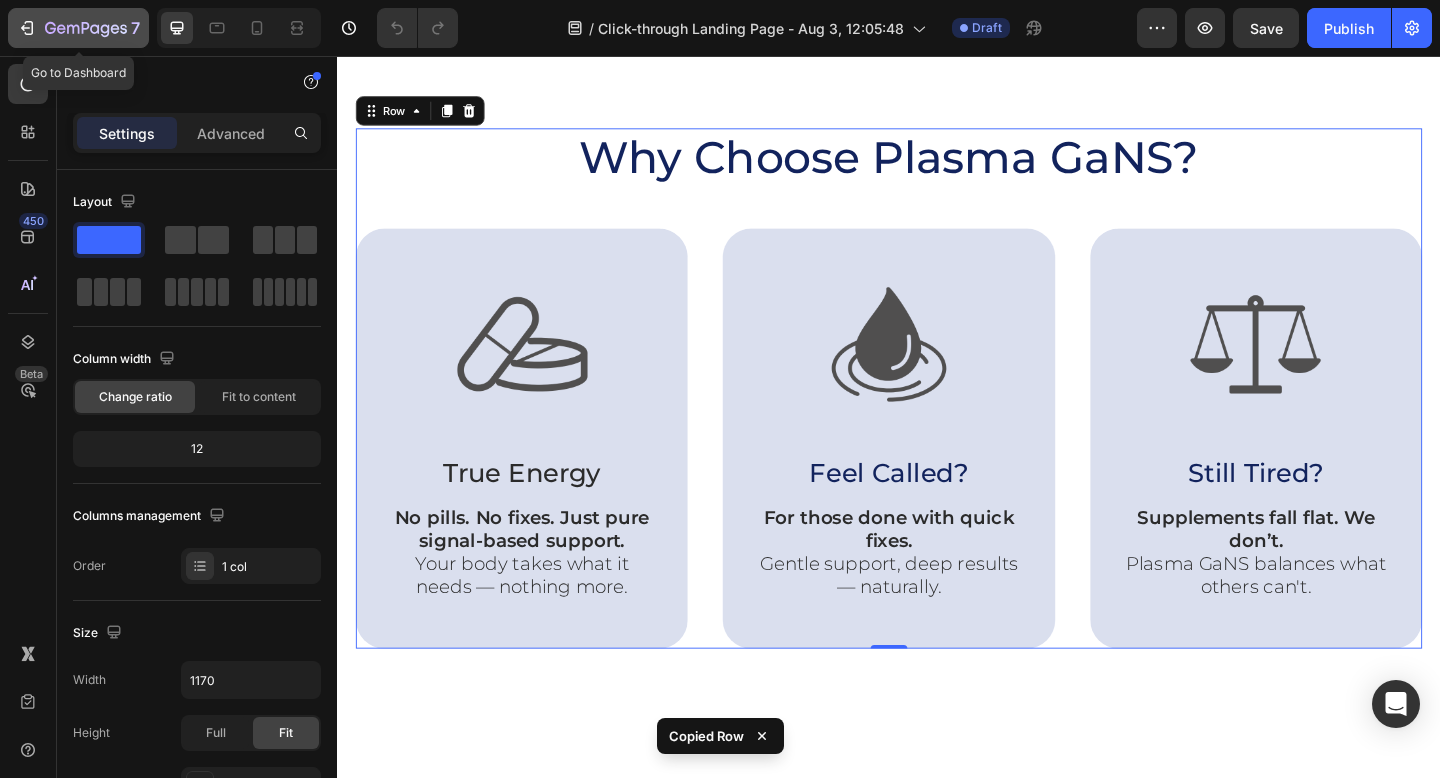 click 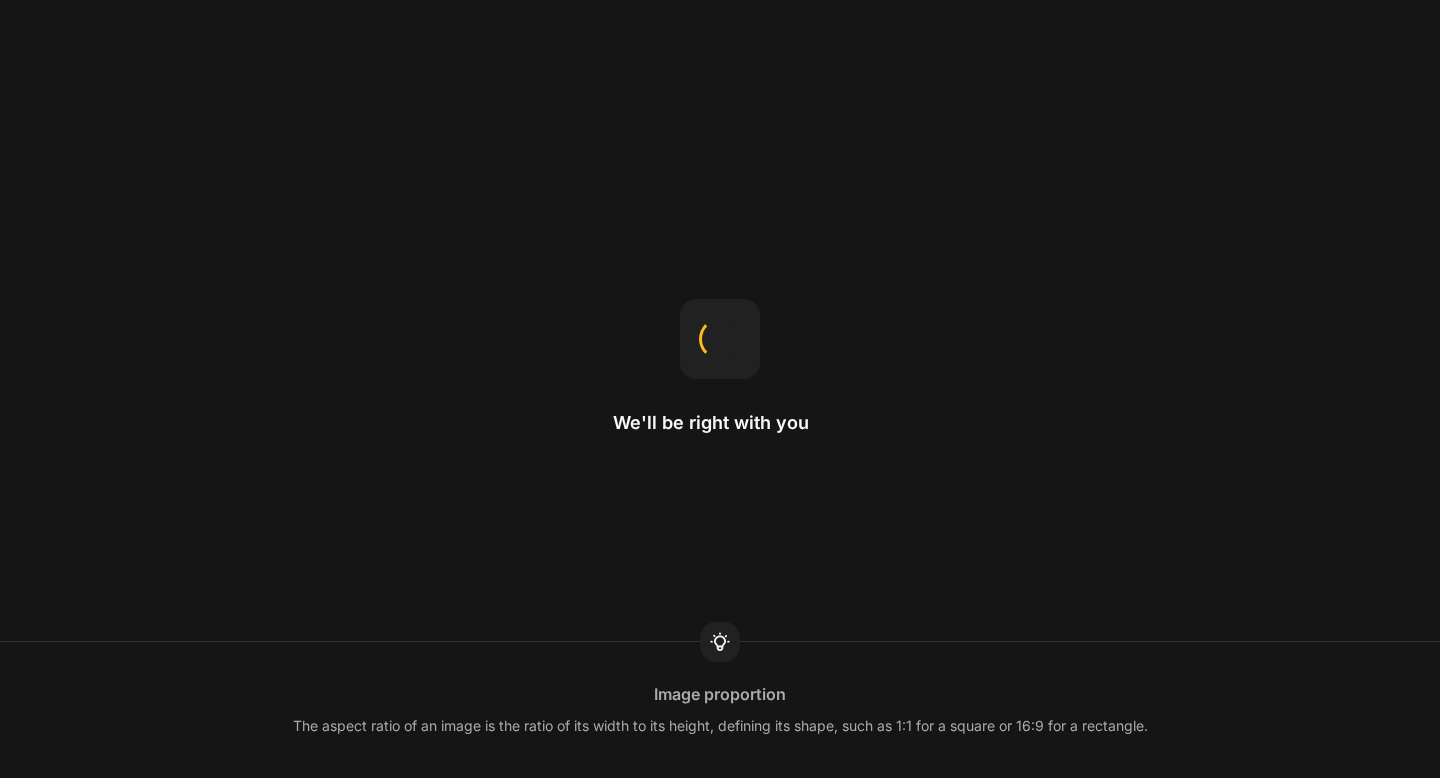 scroll, scrollTop: 0, scrollLeft: 0, axis: both 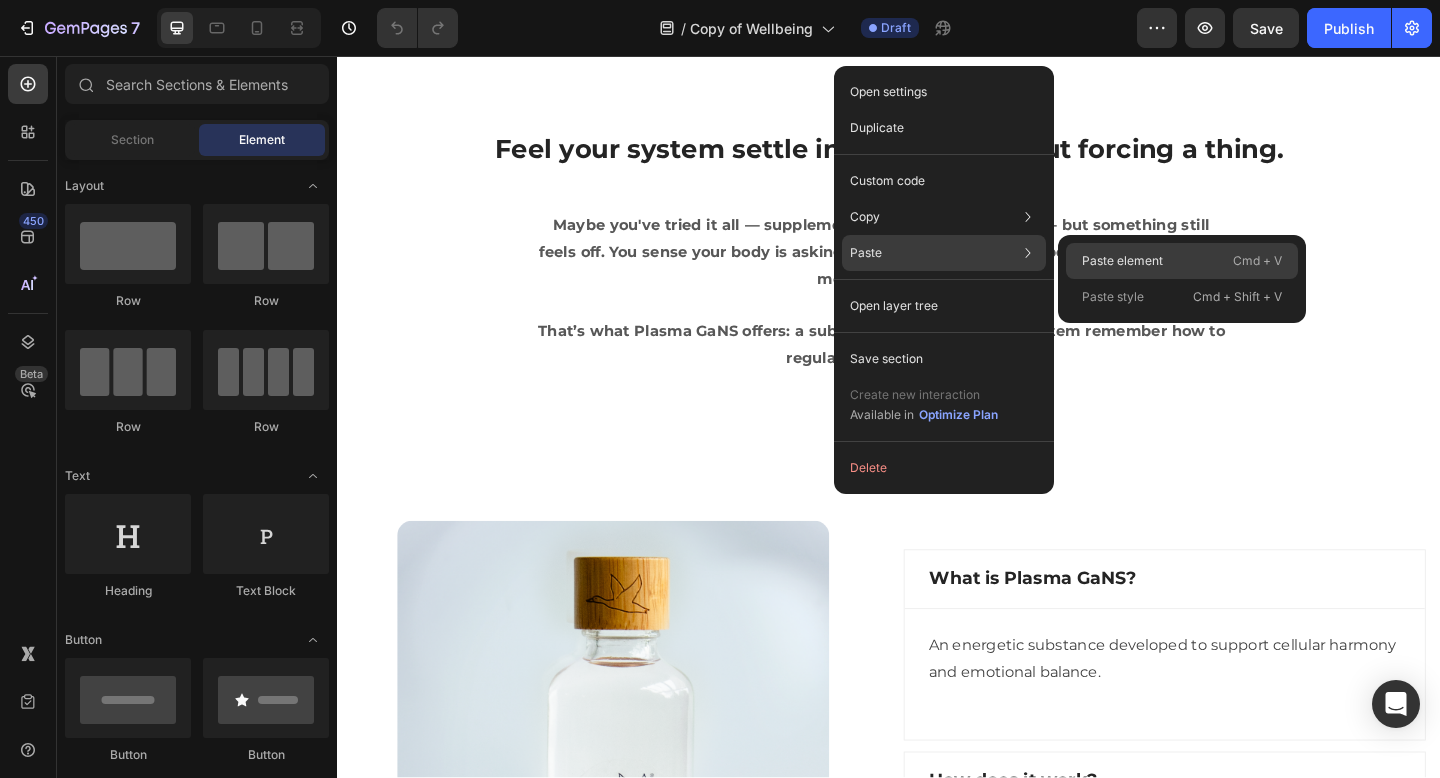 click on "Paste element" at bounding box center (1122, 261) 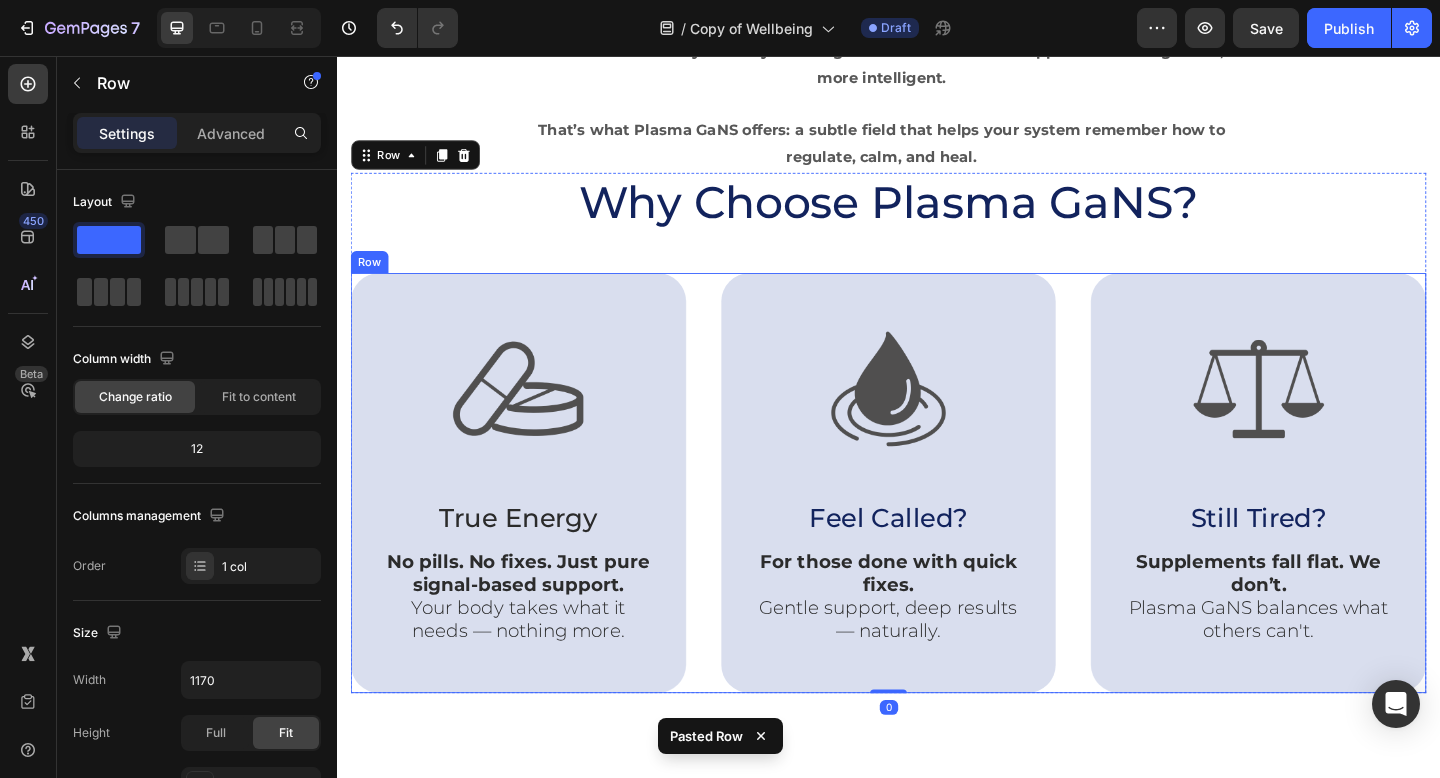 scroll, scrollTop: 649, scrollLeft: 0, axis: vertical 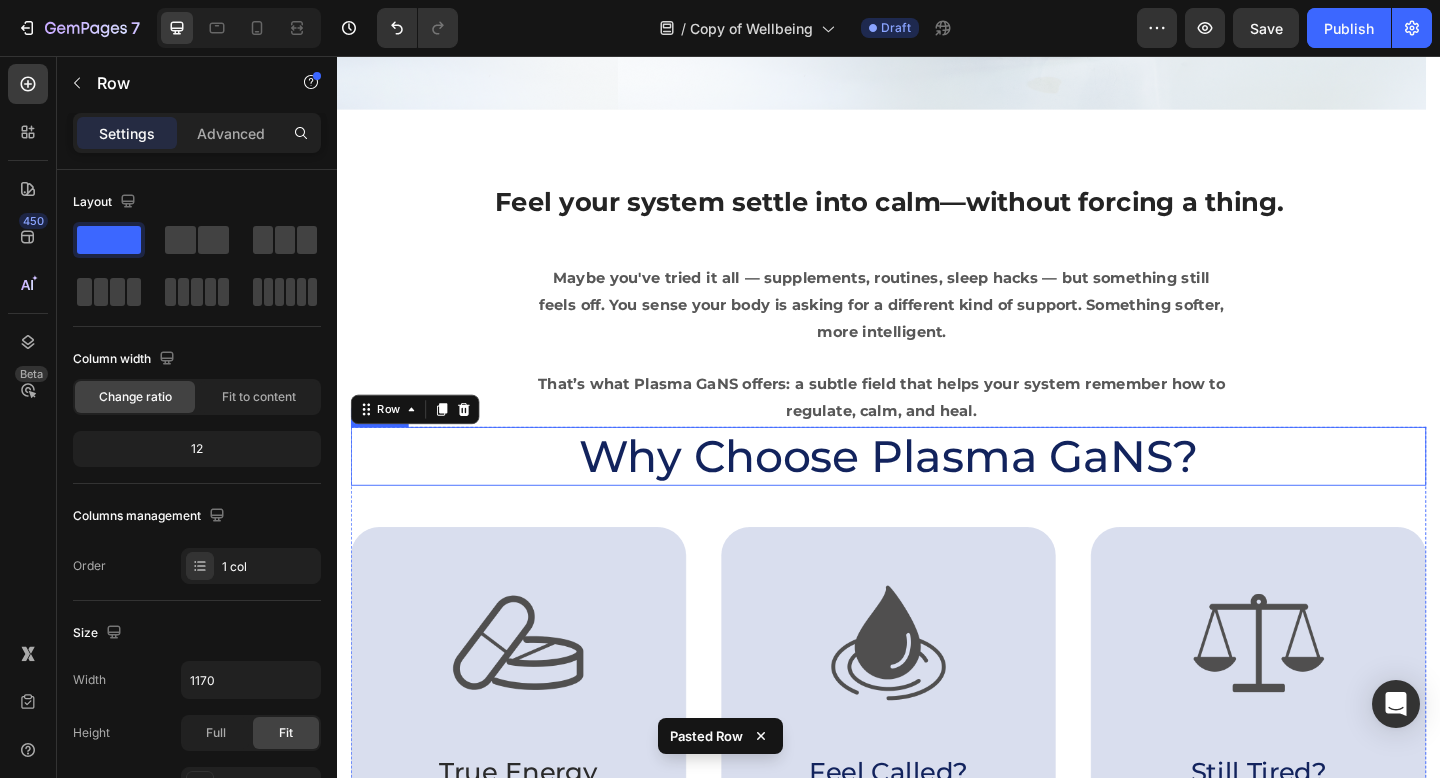 click on "Why Choose Plasma GaNS?" at bounding box center (937, 492) 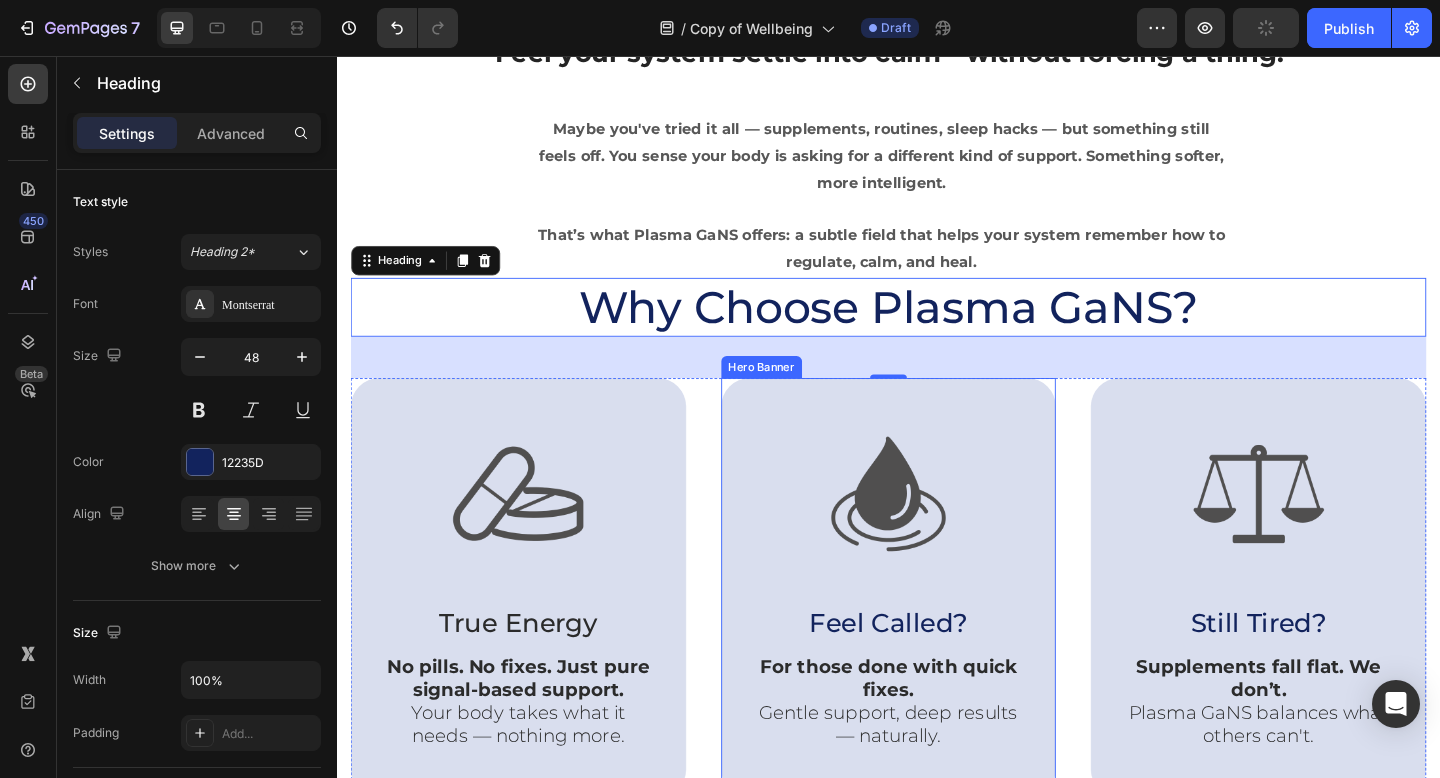 scroll, scrollTop: 623, scrollLeft: 0, axis: vertical 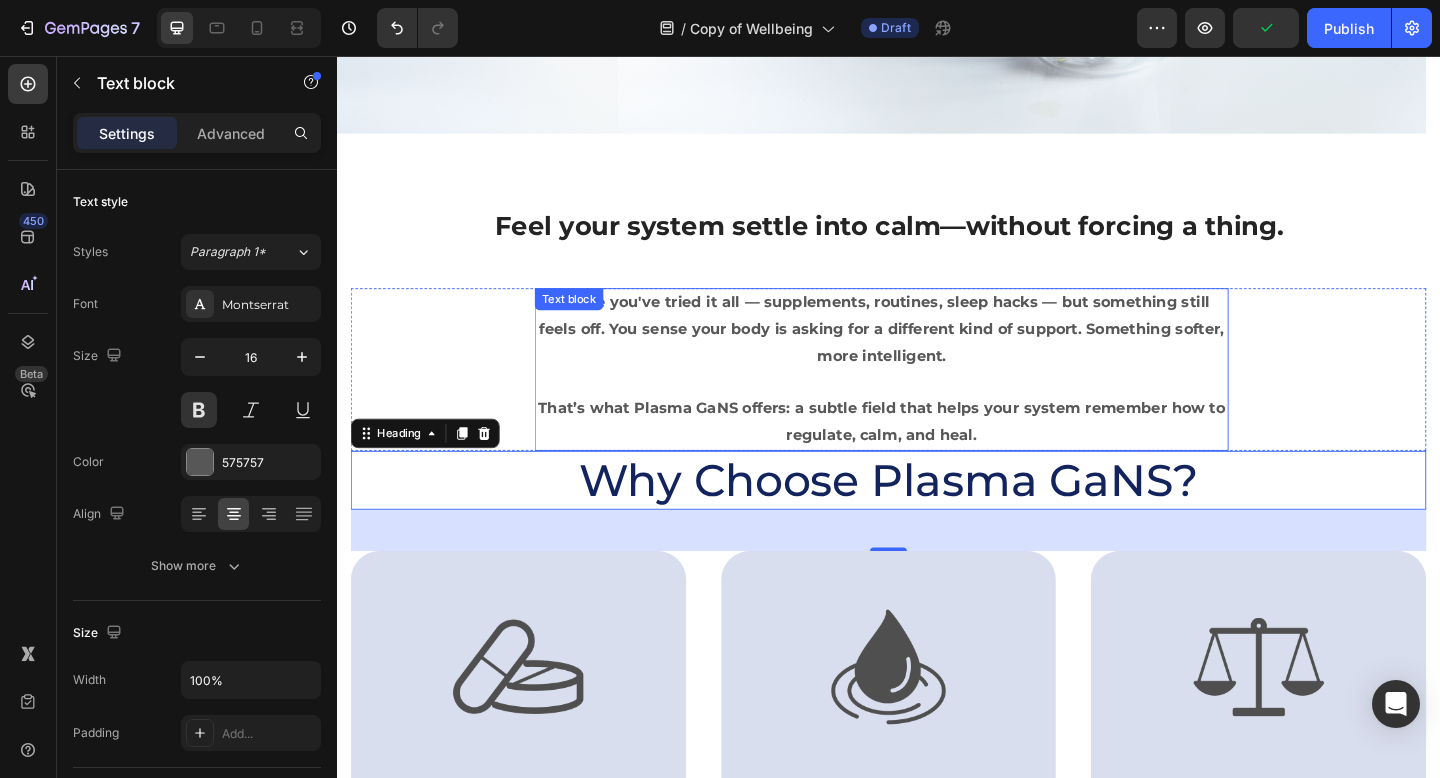 click at bounding box center [929, 411] 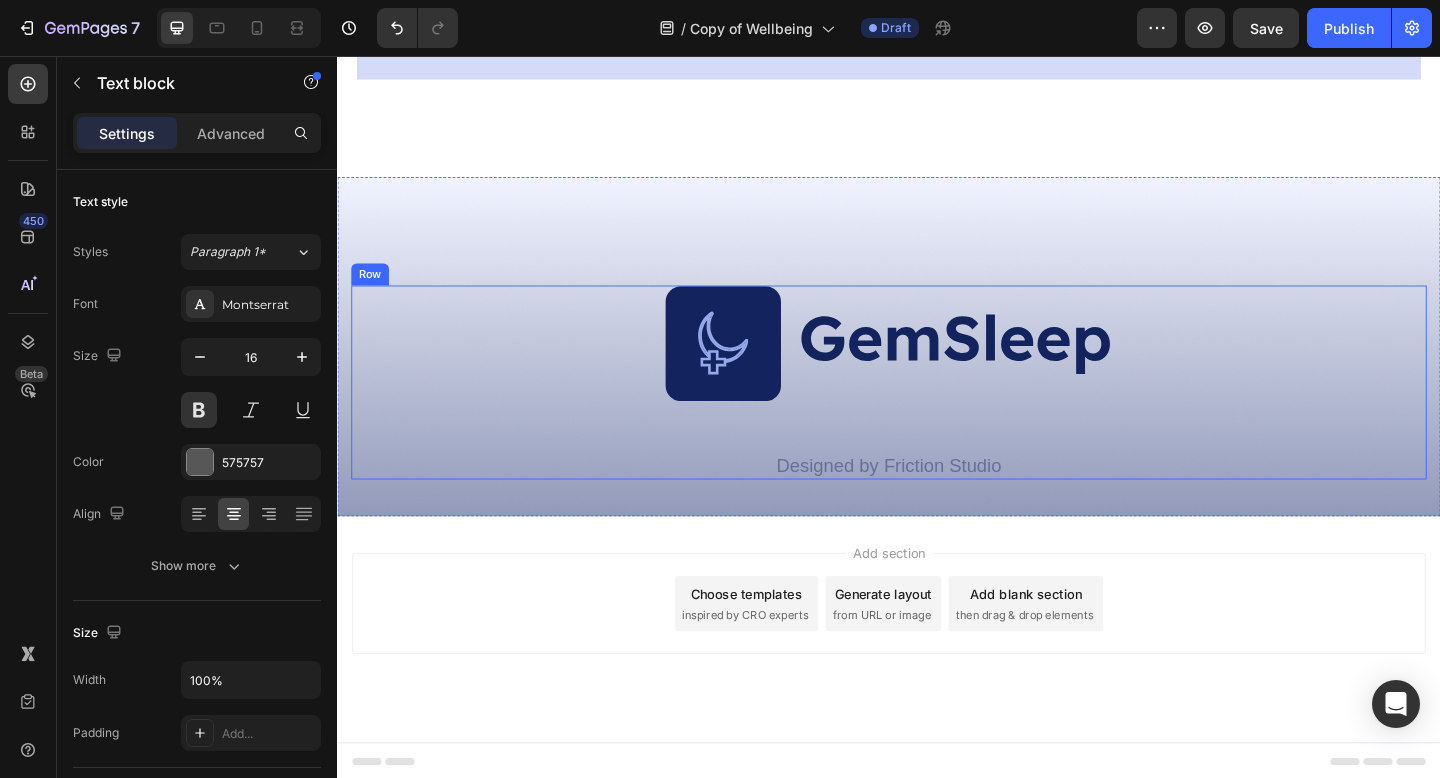 scroll, scrollTop: 11594, scrollLeft: 0, axis: vertical 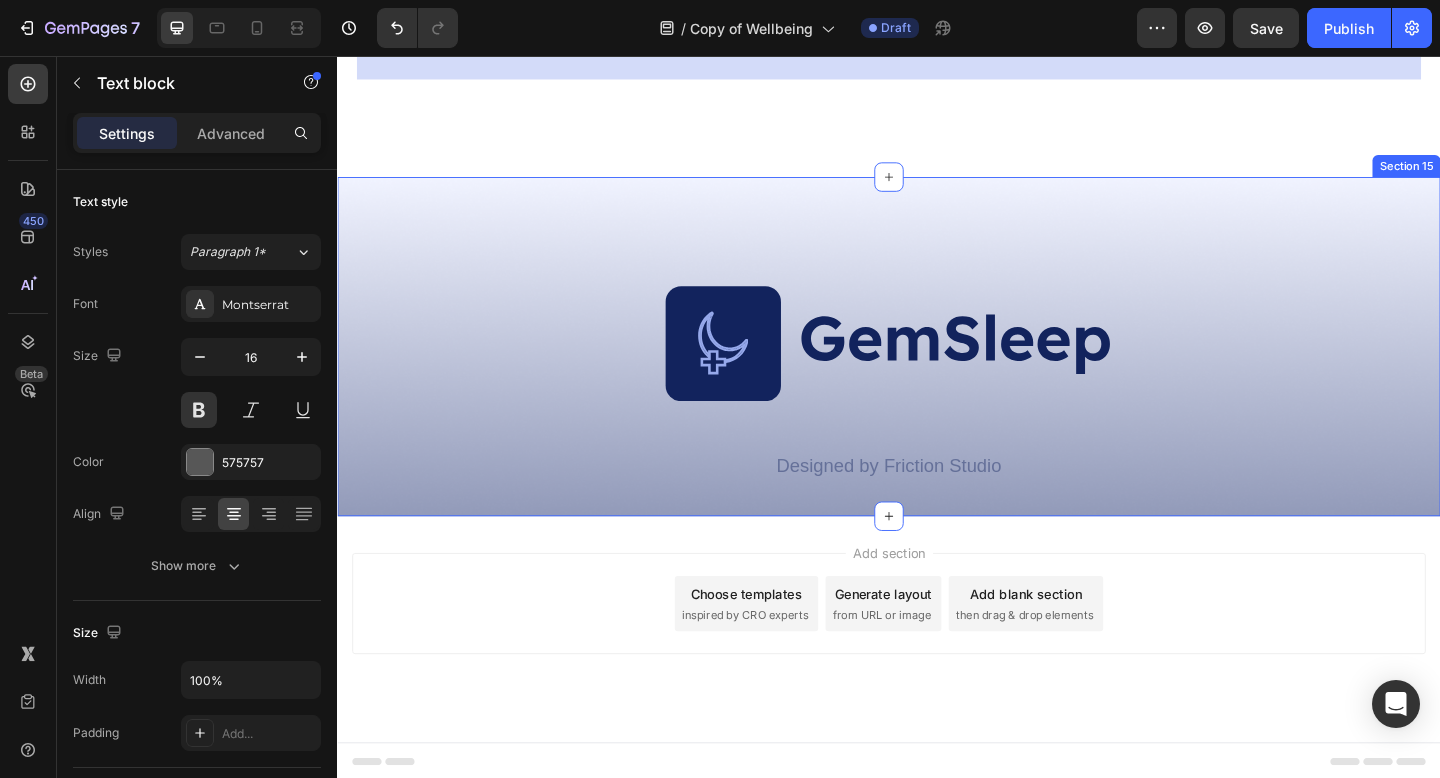 click on "Image Designed by Friction Studio Text Block Row Section 15" at bounding box center (937, 372) 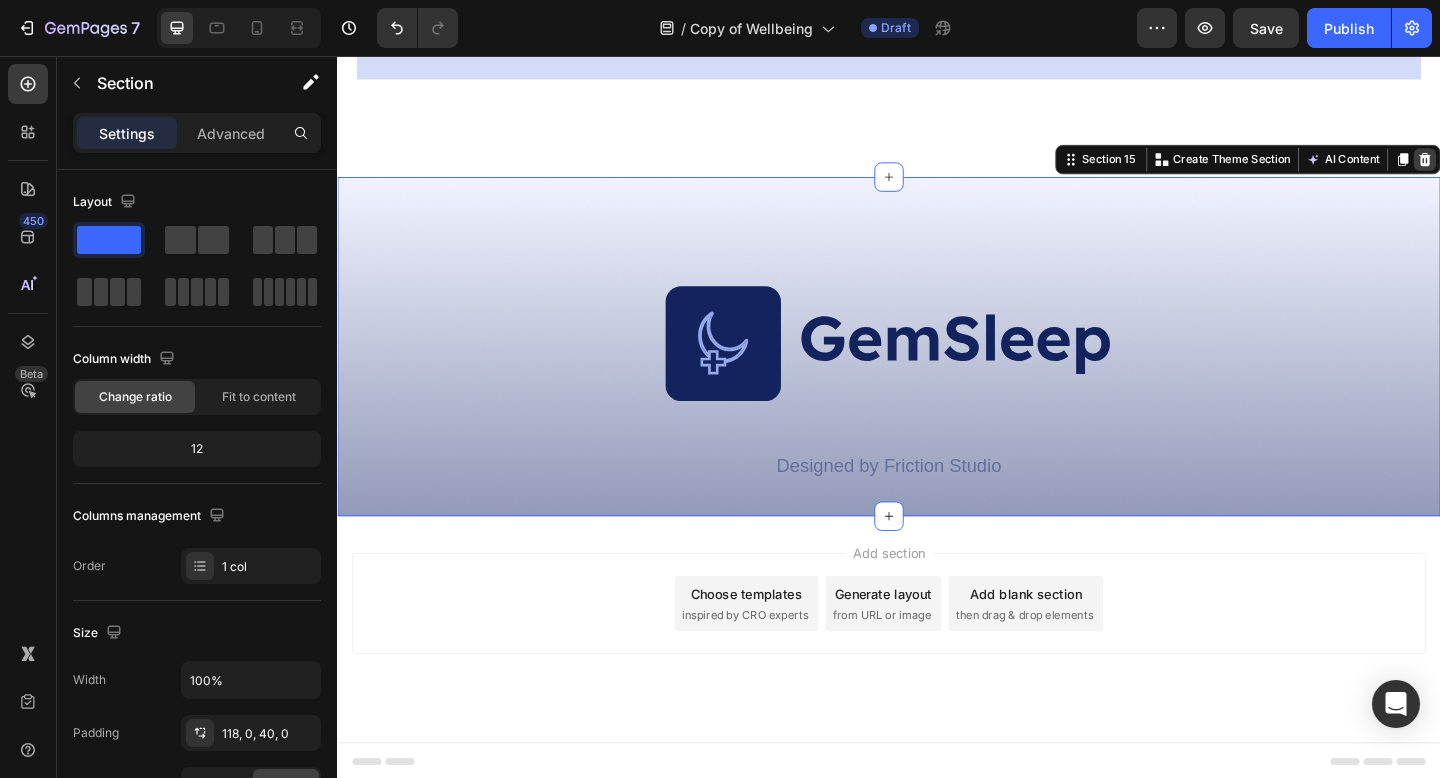 click 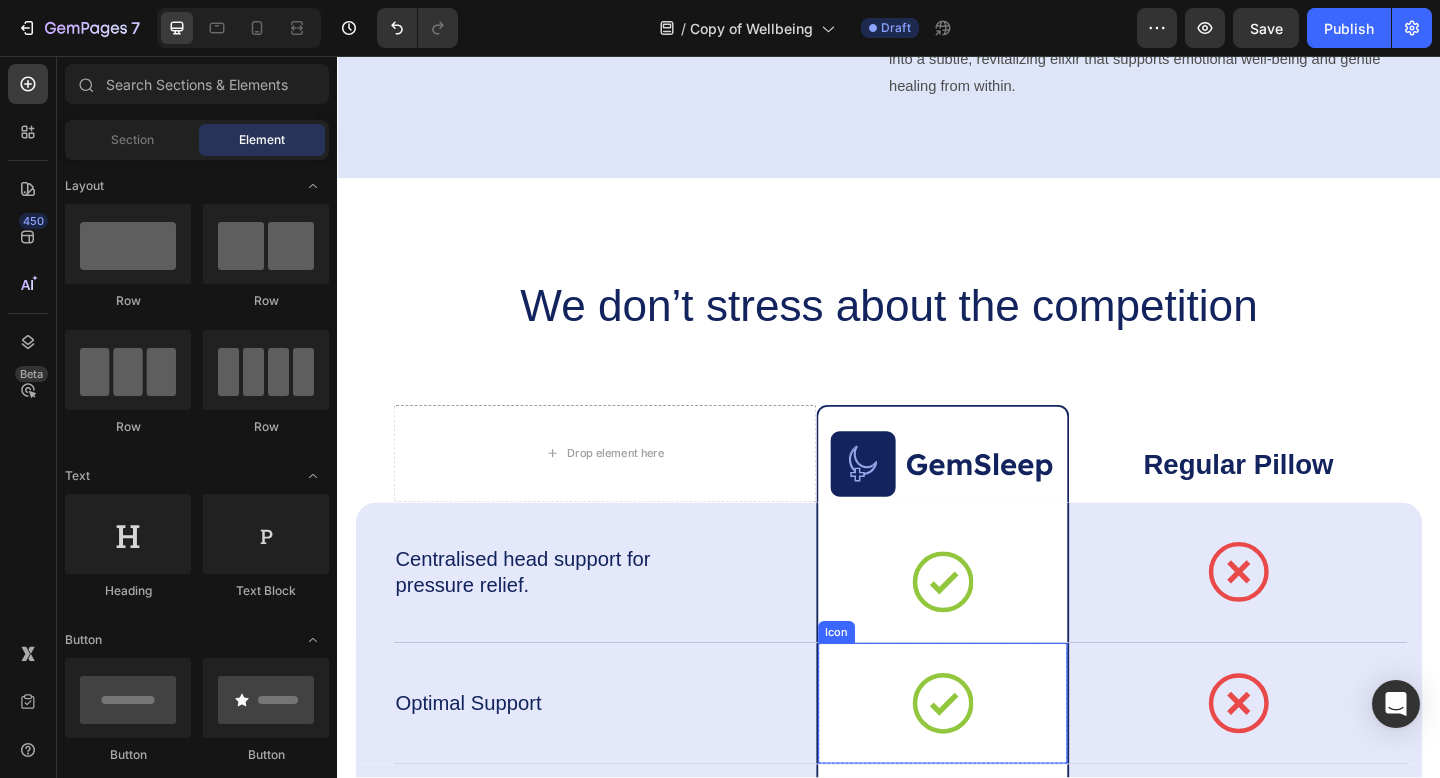 scroll, scrollTop: 9491, scrollLeft: 0, axis: vertical 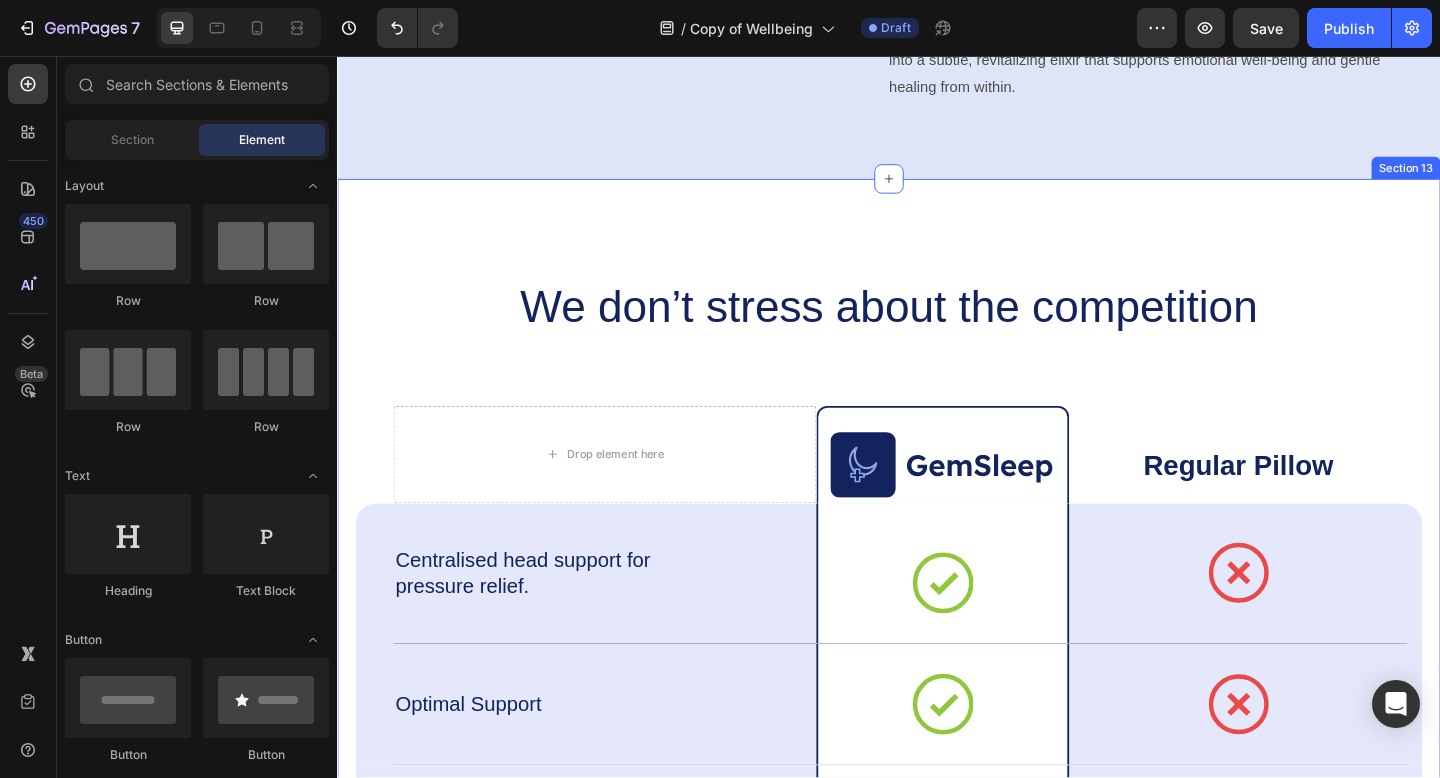 click on "We don’t stress about the competition Heading
Drop element here Image Row Regular Pillow Text Block Row Centralised head support for pressure relief. Text Block
Icon Row
Icon Row Row Optimal Support Text Block
Icon Row
Icon Row Row Conforms the neck’s contours for a perfect fit Text Block
Icon Row
Icon Row Row Relives face and ear pressure for the side sleepers. Text Block
Icon Row
Icon Row Row
Drop element here
Drop element here Row
Drop element here Row Row Row
Drop element here
Drop element here Row
Drop element here Row Row Section 13" at bounding box center [937, 780] 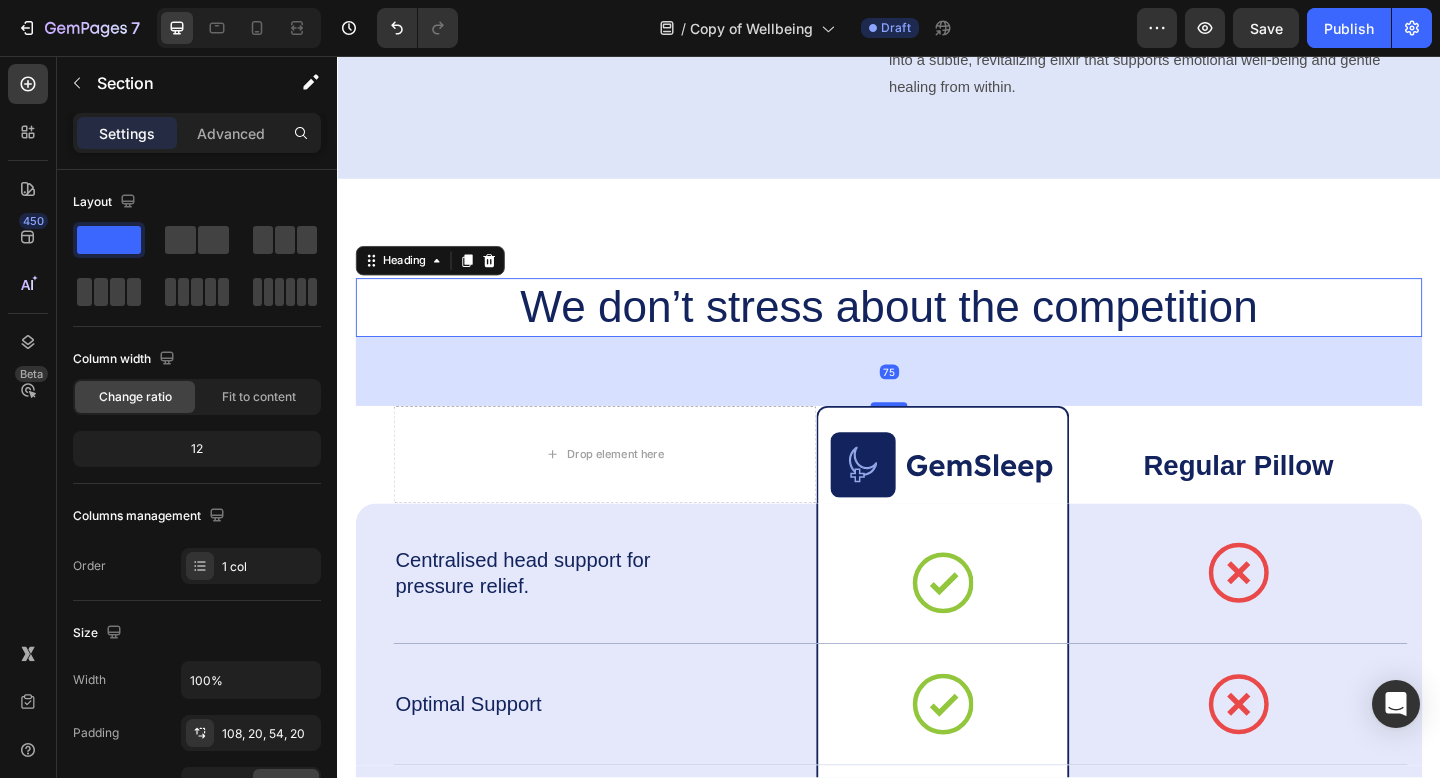 click on "We don’t stress about the competition" at bounding box center (937, 330) 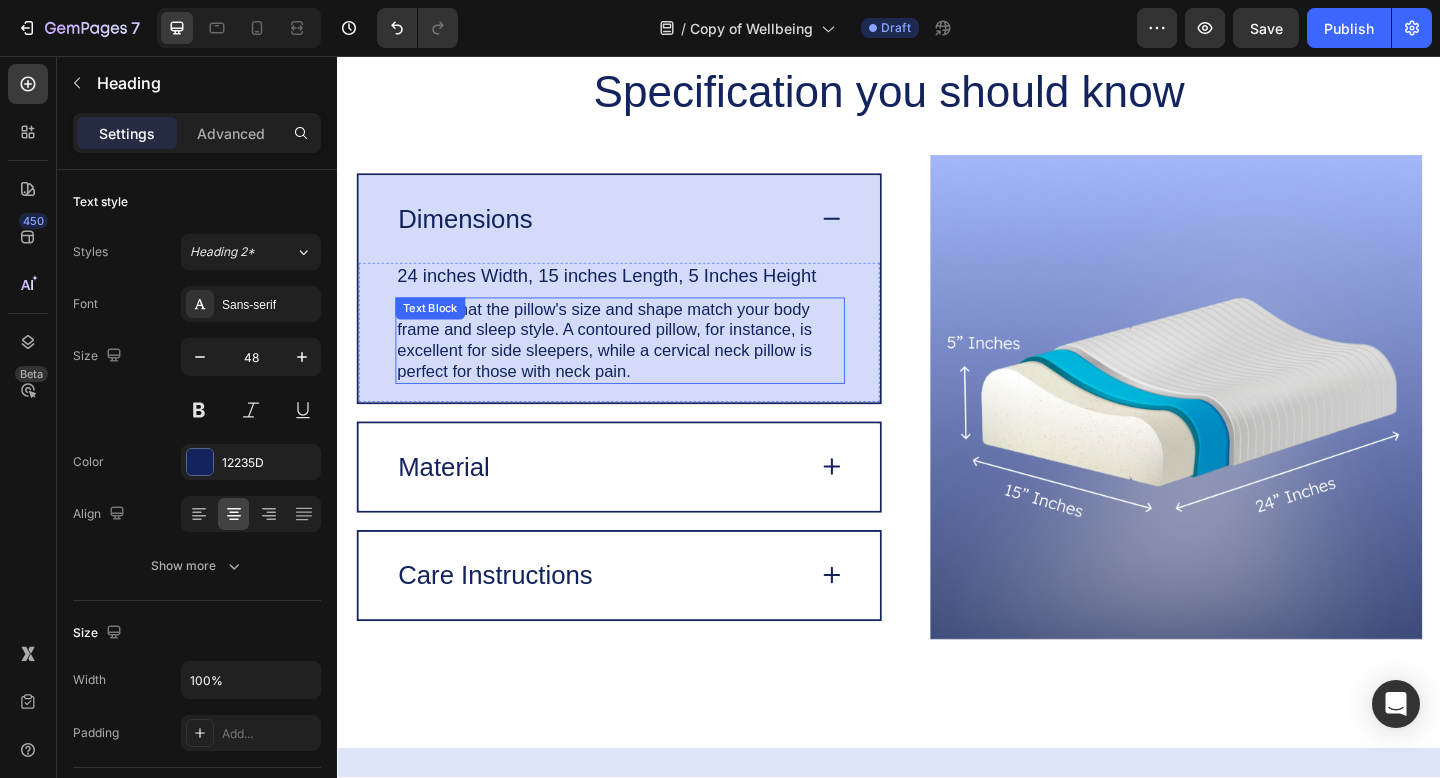 scroll, scrollTop: 7722, scrollLeft: 0, axis: vertical 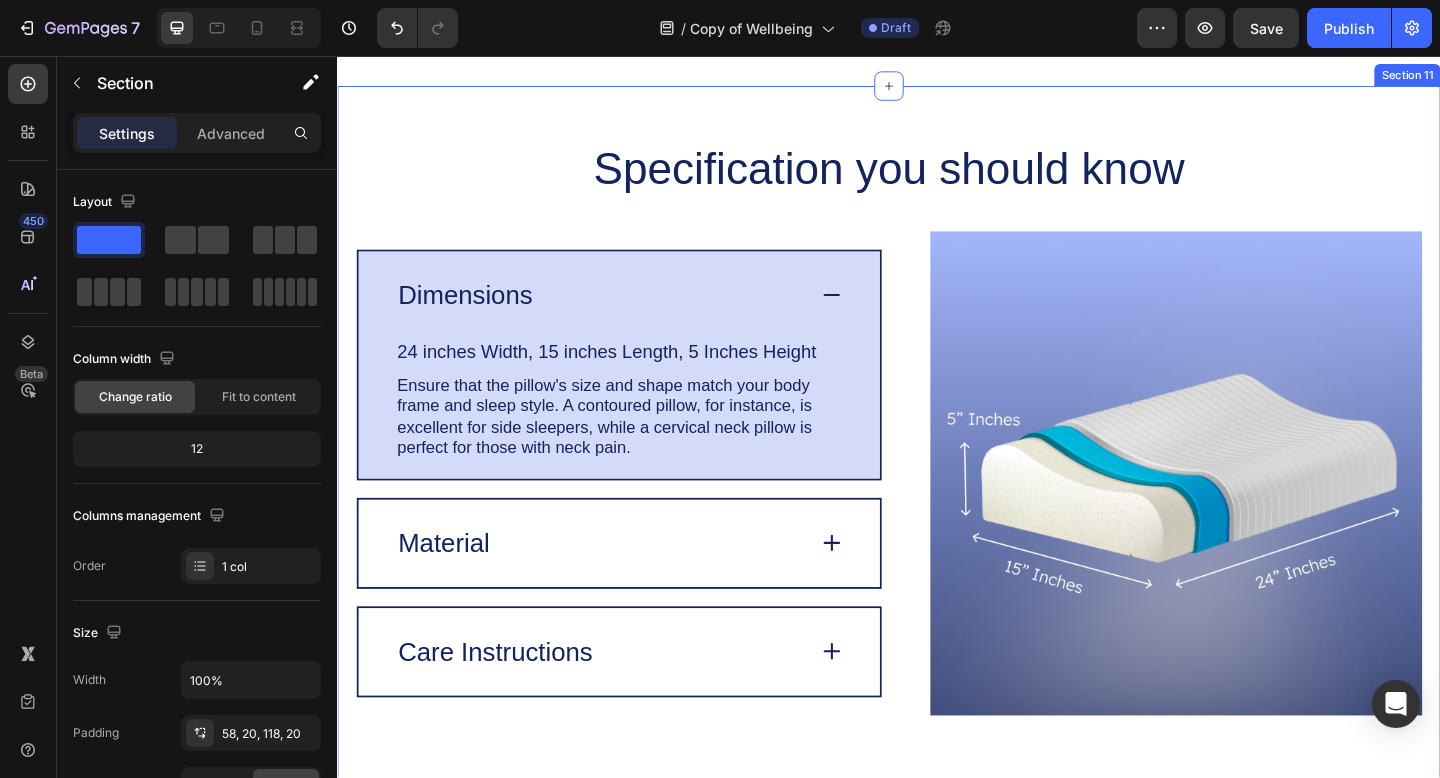 click on "Specification you should know Heading Image
Dimensions 24 inches Width, 15 inches Length, 5 Inches Height Text Block Ensure that the pillow's size and shape match your body frame and sleep style. A contoured pillow, for instance, is excellent for side sleepers, while a cervical neck pillow is perfect for those with neck pain. Text Block Row
Material
Care Instructions Accordion Row Row Section 11" at bounding box center [937, 490] 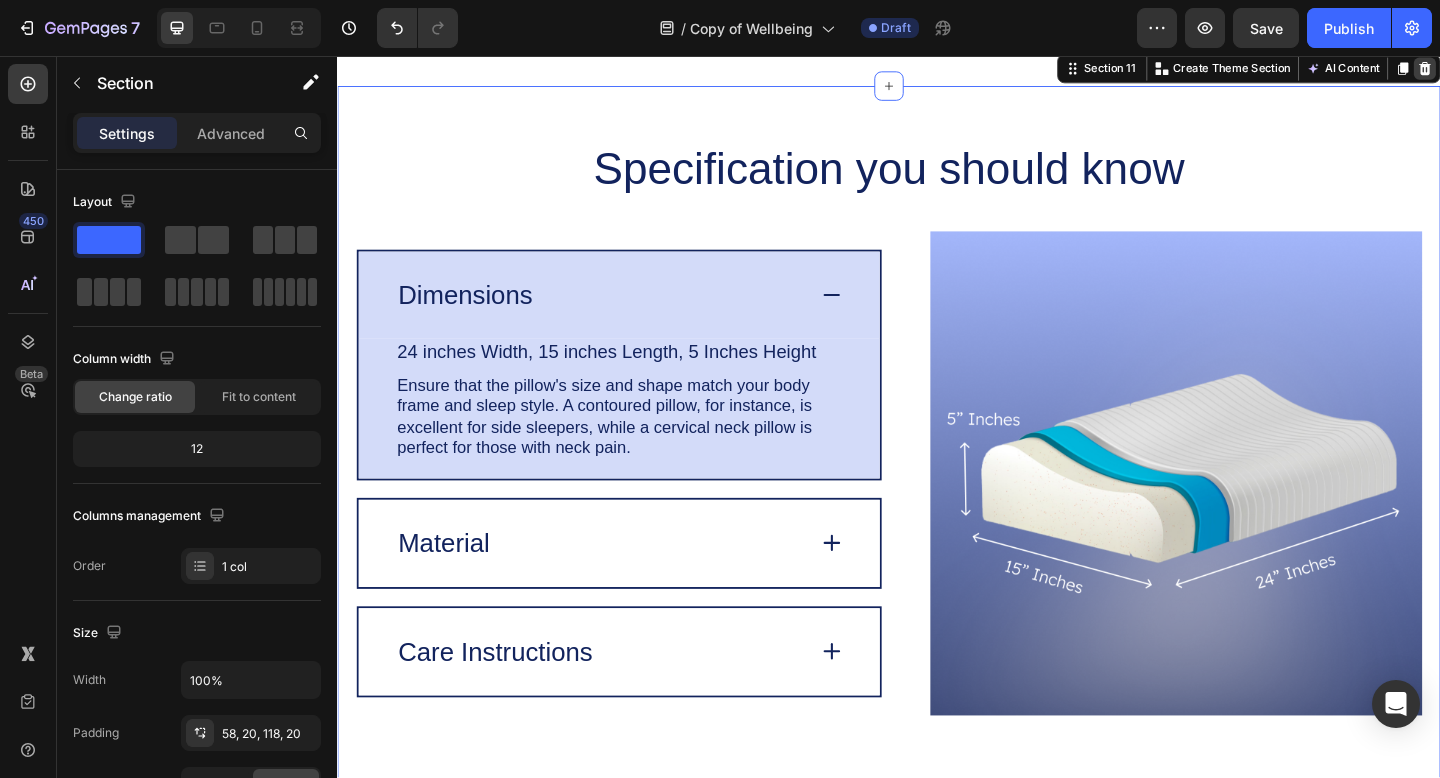 click 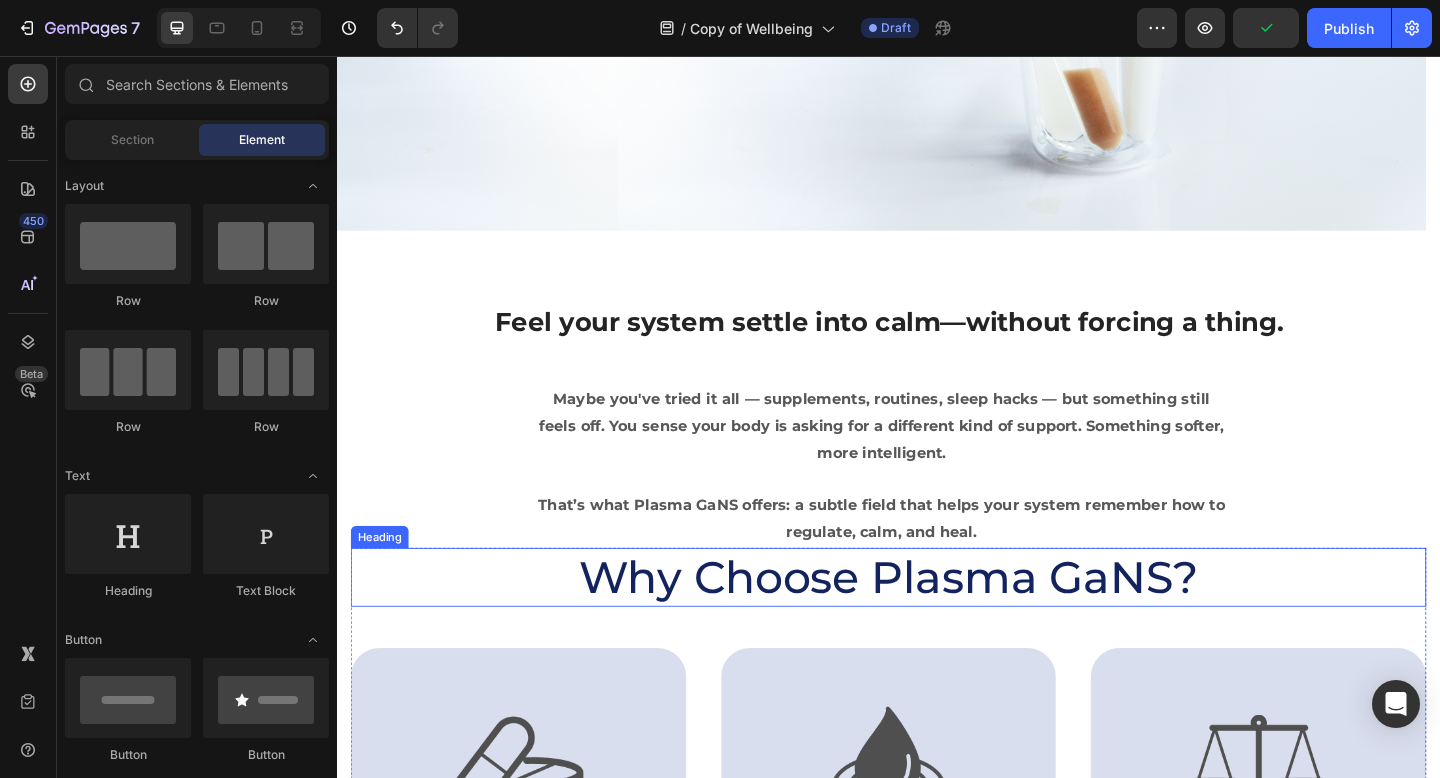 scroll, scrollTop: 518, scrollLeft: 0, axis: vertical 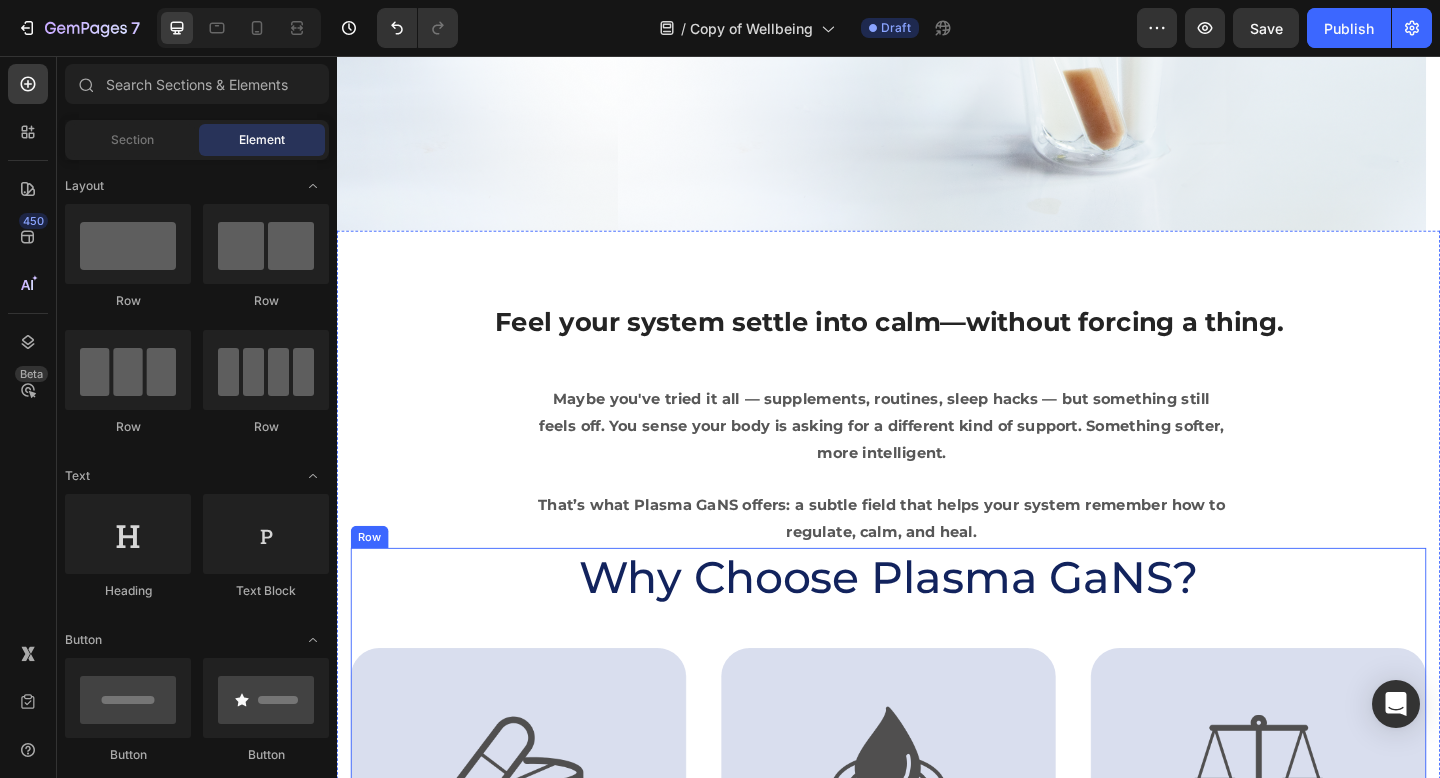 click on "Why Choose Plasma GaNS? Heading Image True Energy Text Block No pills. No fixes. Just pure signal-based support. Your body takes what it needs — nothing more. Text Block Hero Banner Image Feel Called? Text Block For those done with quick fixes. Gentle support, deep results — naturally. Text Block Hero Banner Image Still Tired? Text Block Supplements fall flat. We don’t. Plasma GaNS balances what others can't. Text Block Hero Banner Row Image Supportive Design Text Block Ergonomically engineered for optimal spinal alignment Text Block Hero Banner Image Pressure Relief Text Block Reduces neck and shoulder discomfort Text Block Hero Banner Row Image Breathable Materials Text Block Ensures cool, comfortable sleep Text Block Hero Banner" at bounding box center (937, 874) 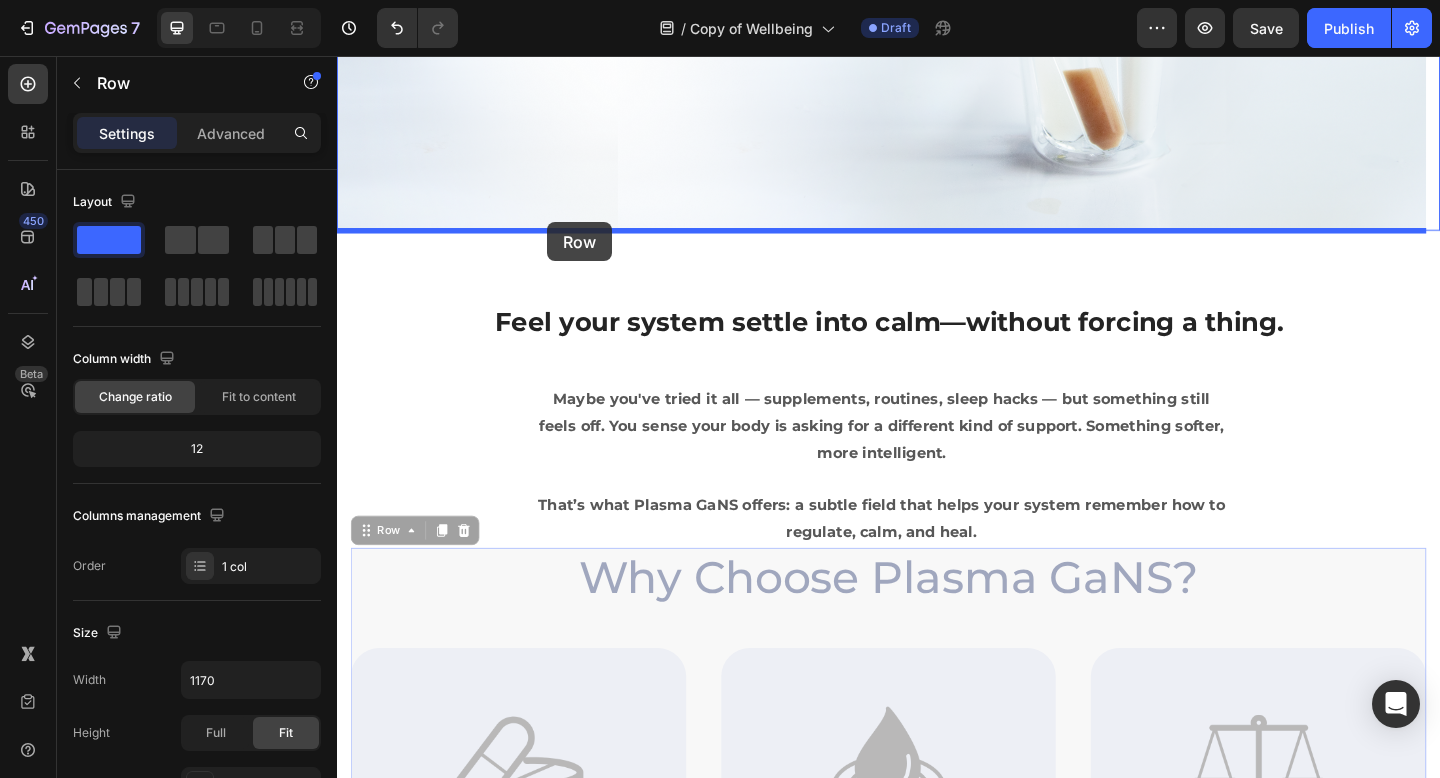 drag, startPoint x: 379, startPoint y: 664, endPoint x: 565, endPoint y: 237, distance: 465.75208 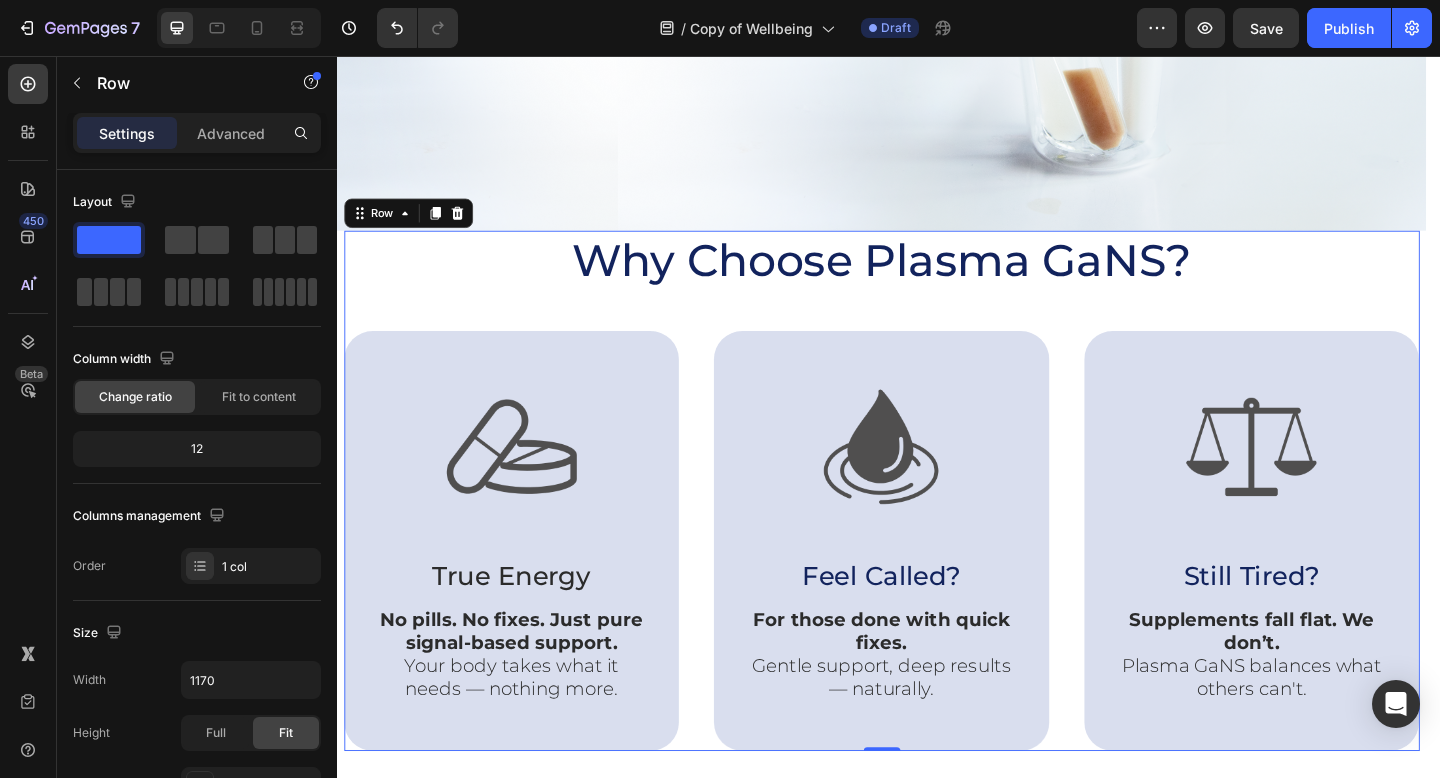 click on "Why Choose Plasma GaNS? Heading Image True Energy Text Block No pills. No fixes. Just pure signal-based support. Your body takes what it needs — nothing more. Text Block Hero Banner Image Feel Called? Text Block For those done with quick fixes. Gentle support, deep results — naturally. Text Block Hero Banner Image Still Tired? Text Block Supplements fall flat. We don’t. Plasma GaNS balances what others can't. Text Block Hero Banner Row Image Supportive Design Text Block Ergonomically engineered for optimal spinal alignment Text Block Hero Banner Image Pressure Relief Text Block Reduces neck and shoulder discomfort Text Block Hero Banner Row Image Breathable Materials Text Block Ensures cool, comfortable sleep Text Block Hero Banner" at bounding box center (930, 529) 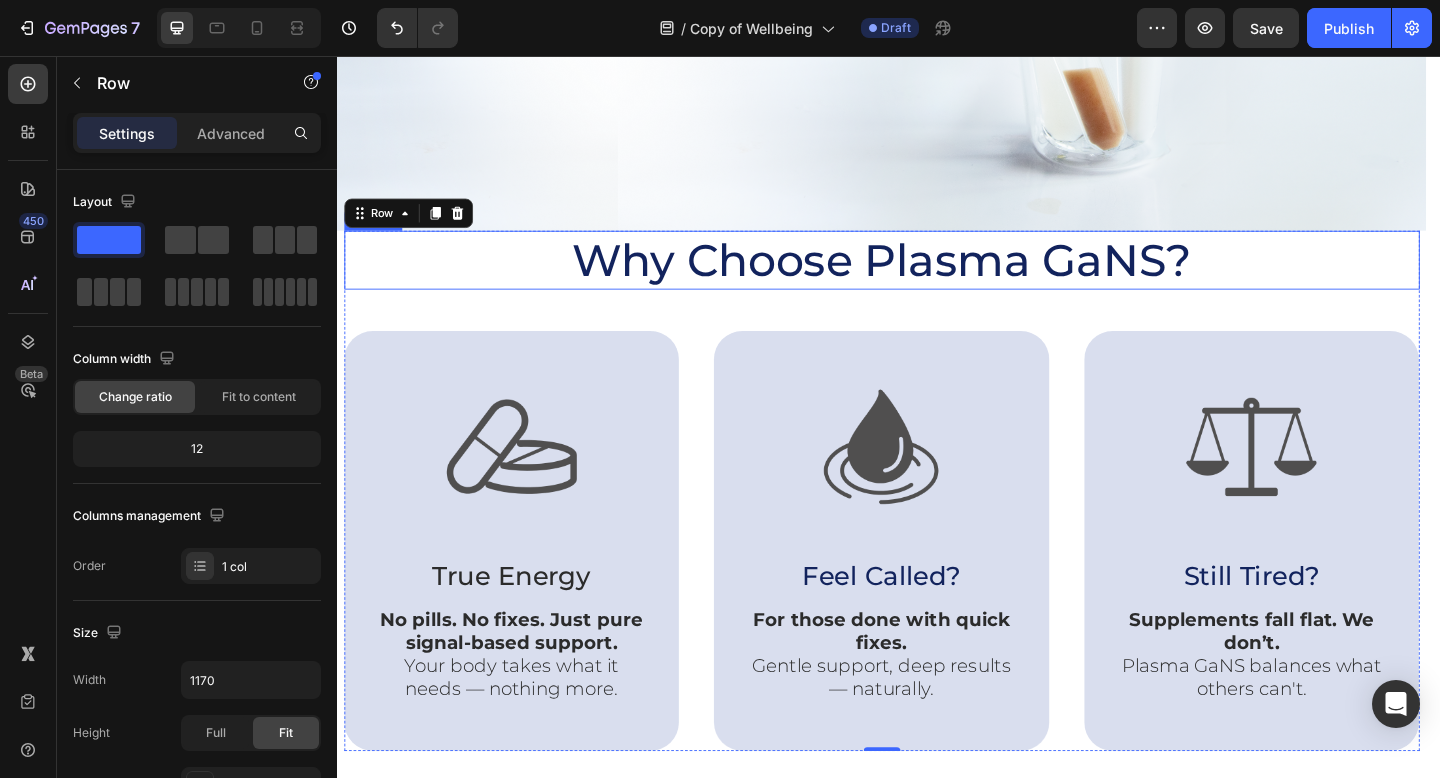 click on "Why Choose Plasma GaNS?" at bounding box center (930, 278) 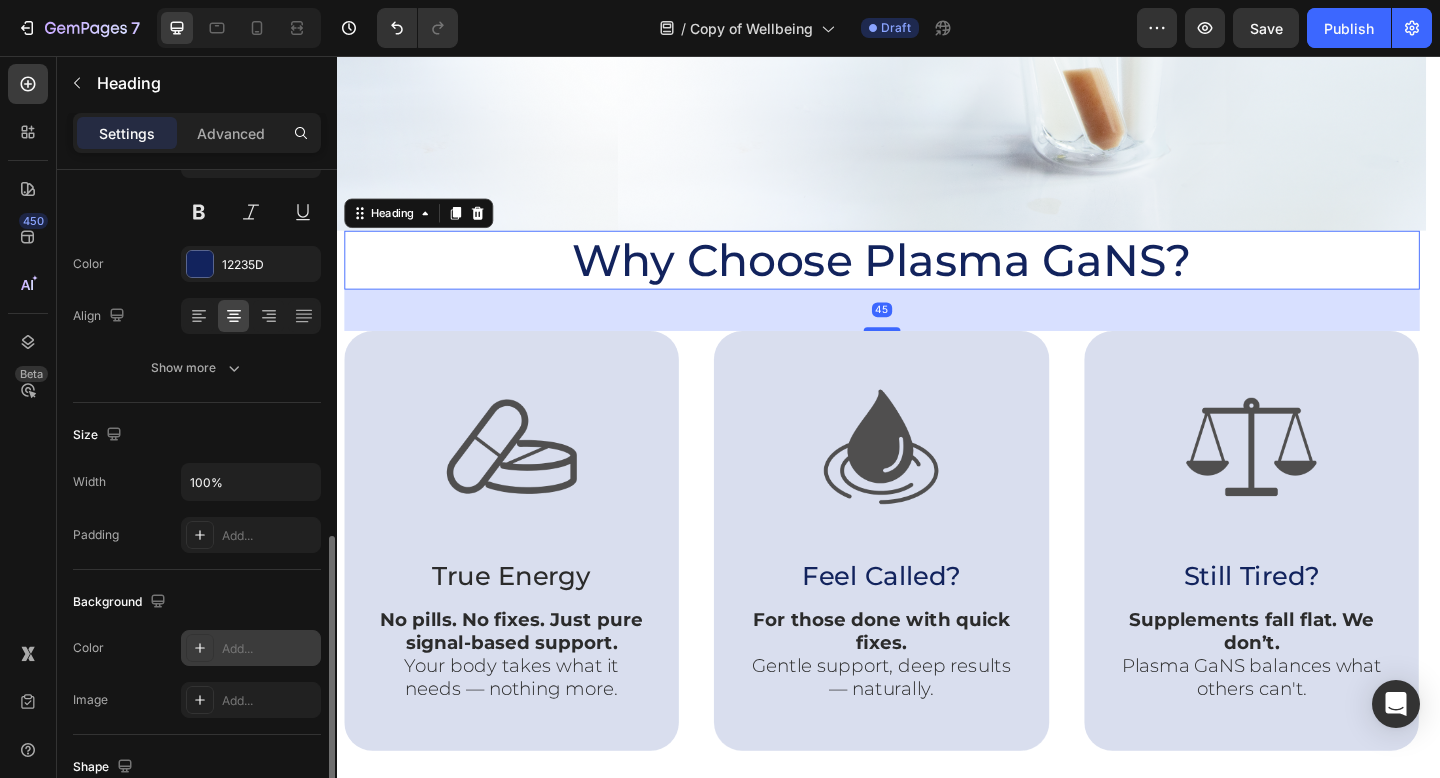scroll, scrollTop: 373, scrollLeft: 0, axis: vertical 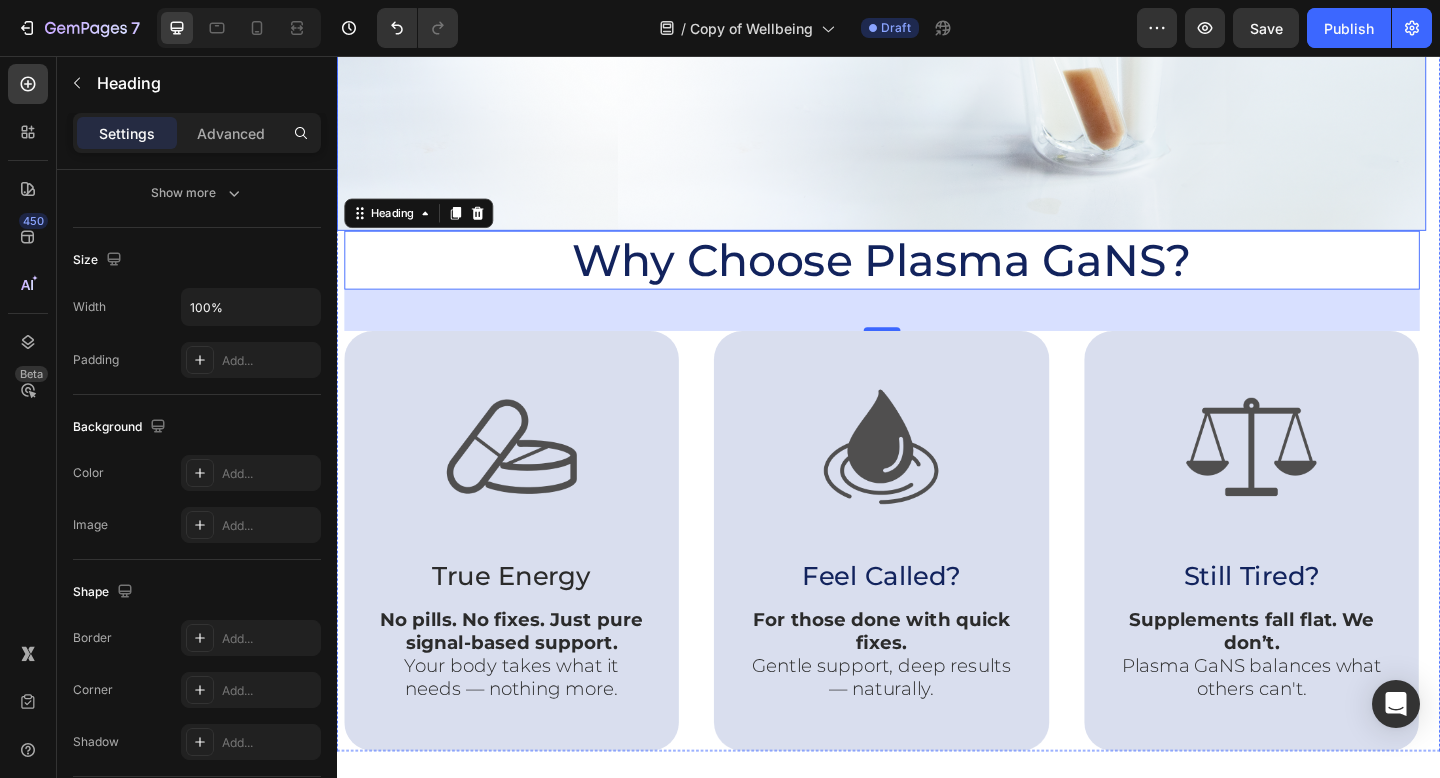 click at bounding box center (929, -88) 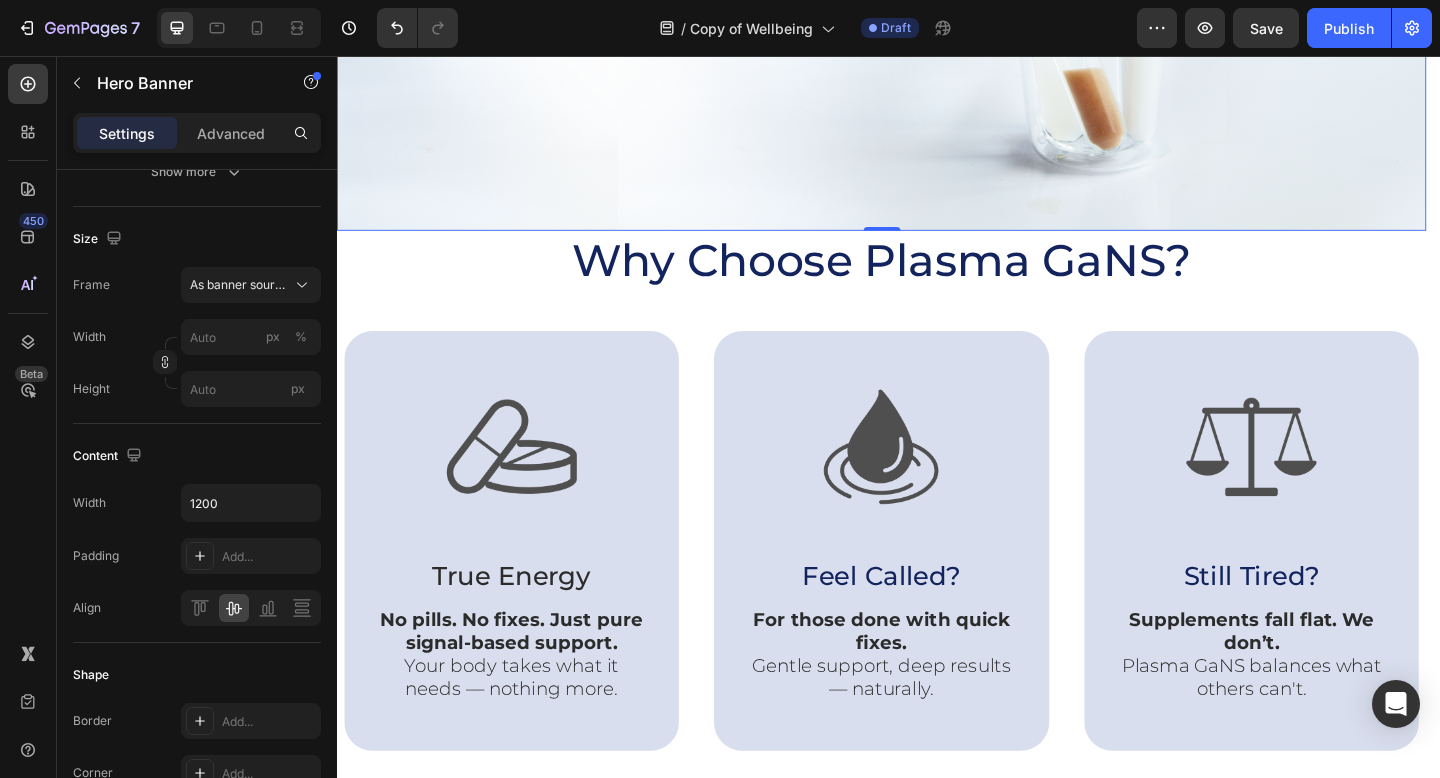 scroll, scrollTop: 0, scrollLeft: 0, axis: both 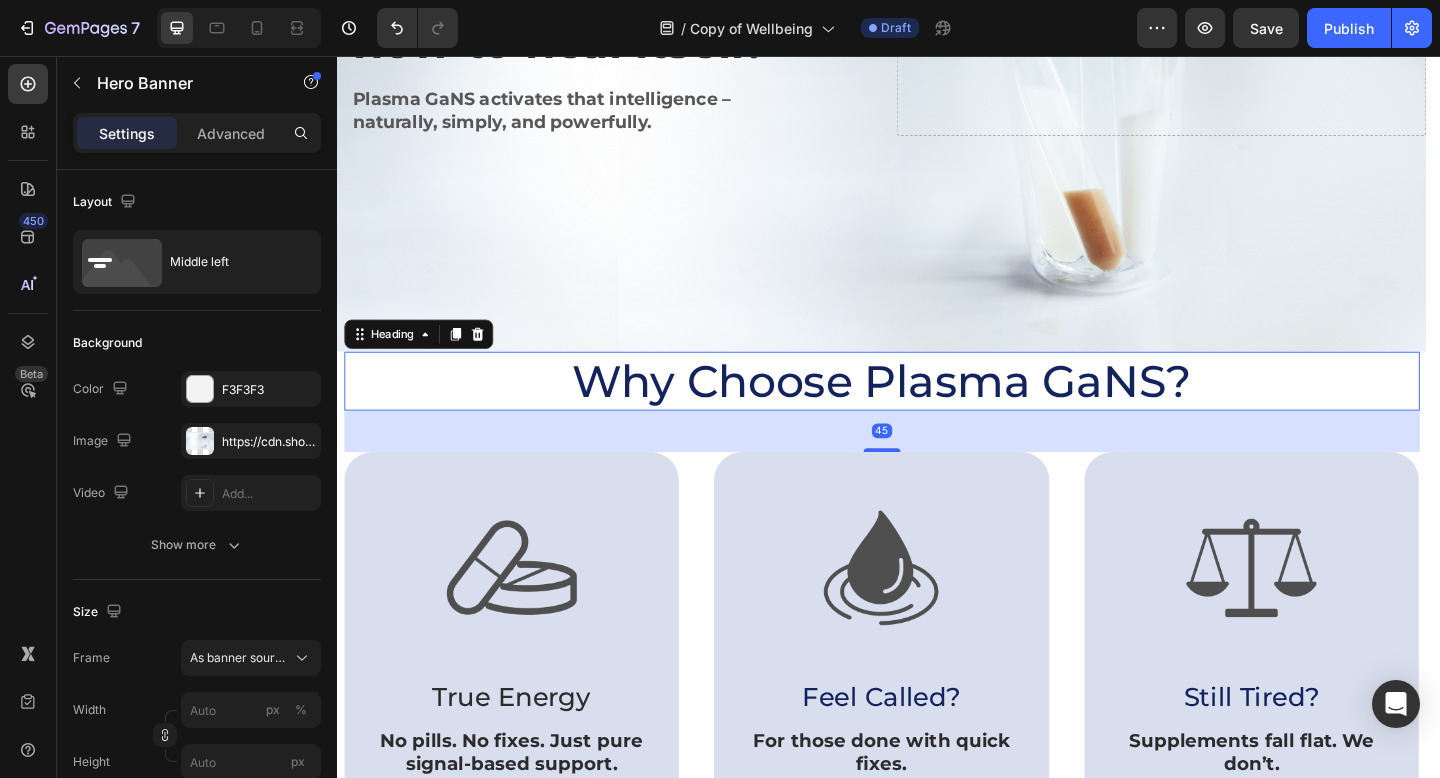 click on "Why Choose Plasma GaNS?" at bounding box center [930, 410] 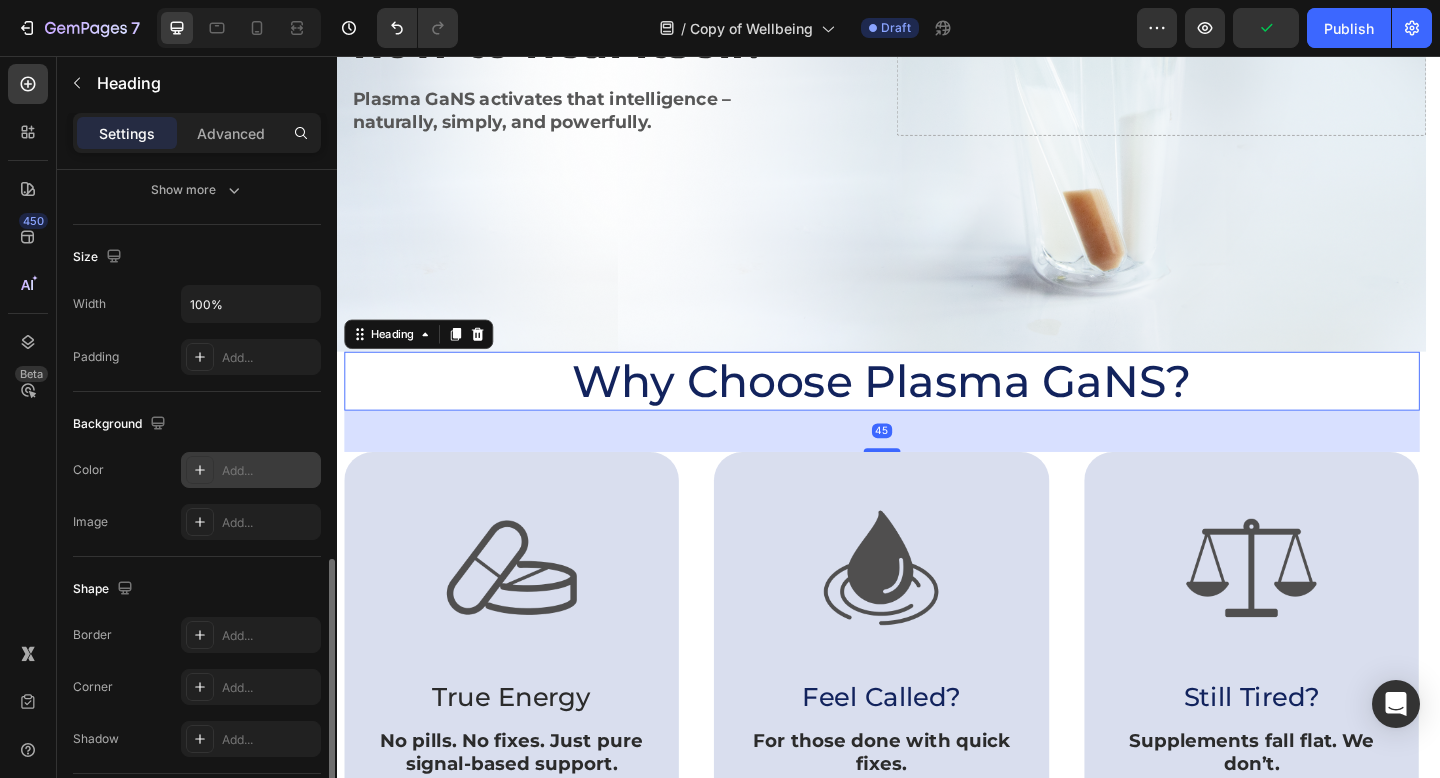 scroll, scrollTop: 506, scrollLeft: 0, axis: vertical 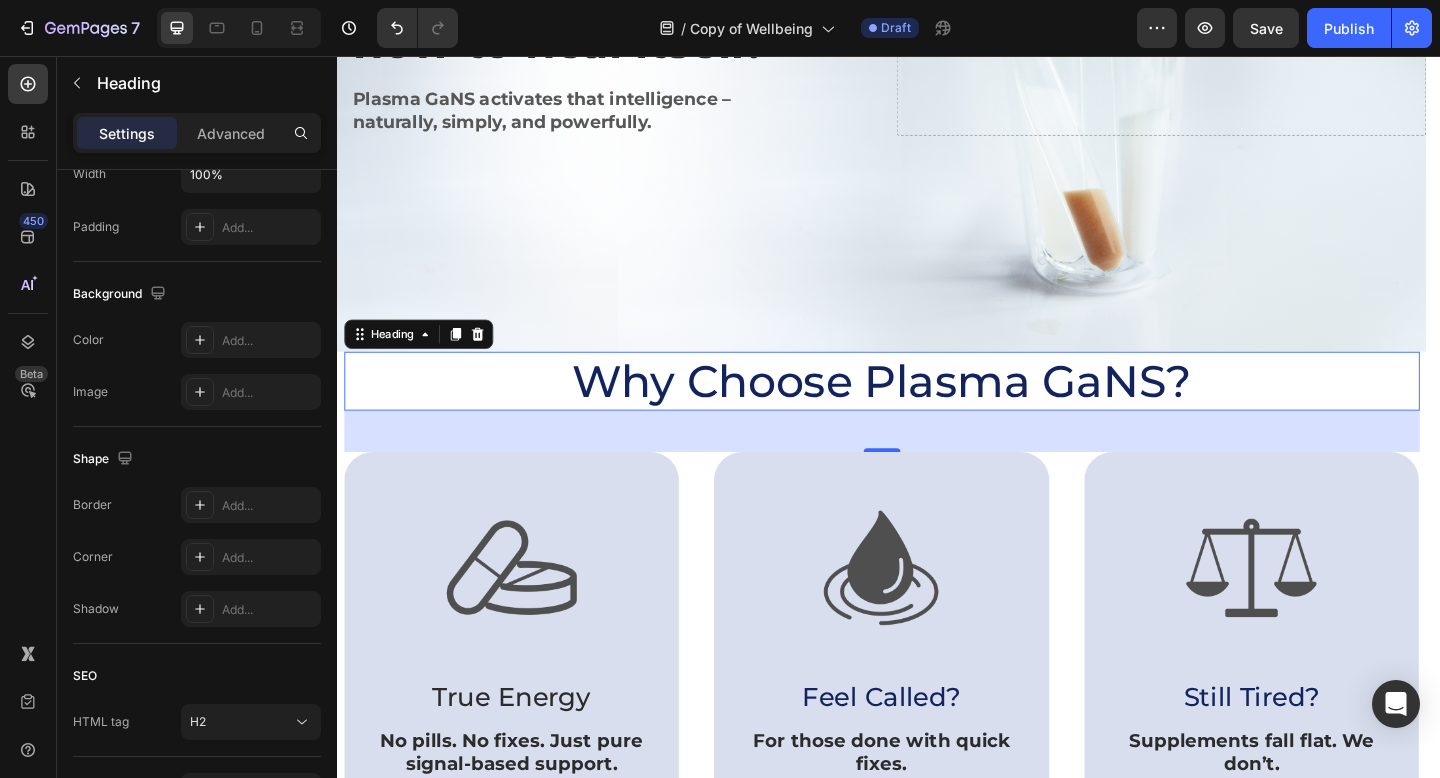 click on "Why Choose Plasma GaNS?" at bounding box center [930, 410] 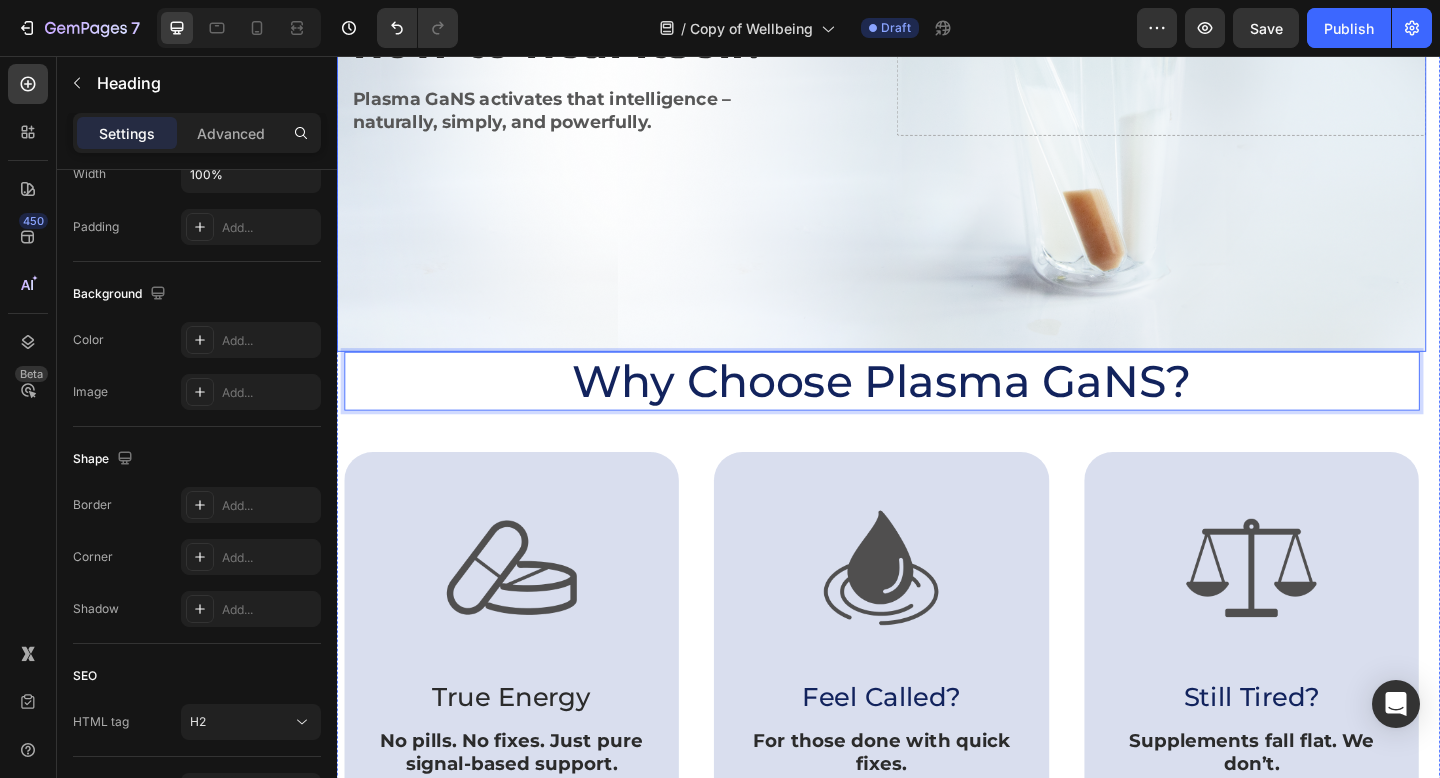 click at bounding box center (929, 44) 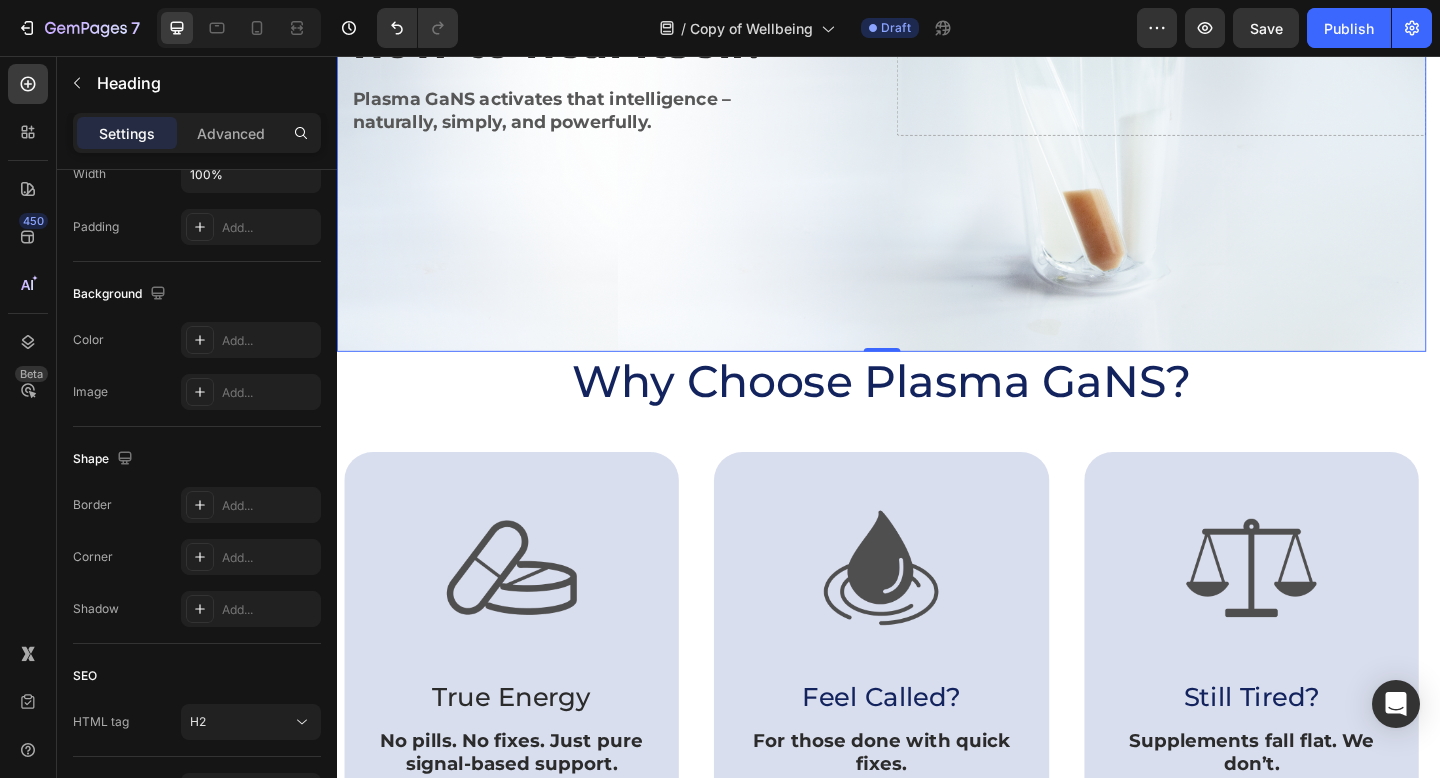 scroll, scrollTop: 0, scrollLeft: 0, axis: both 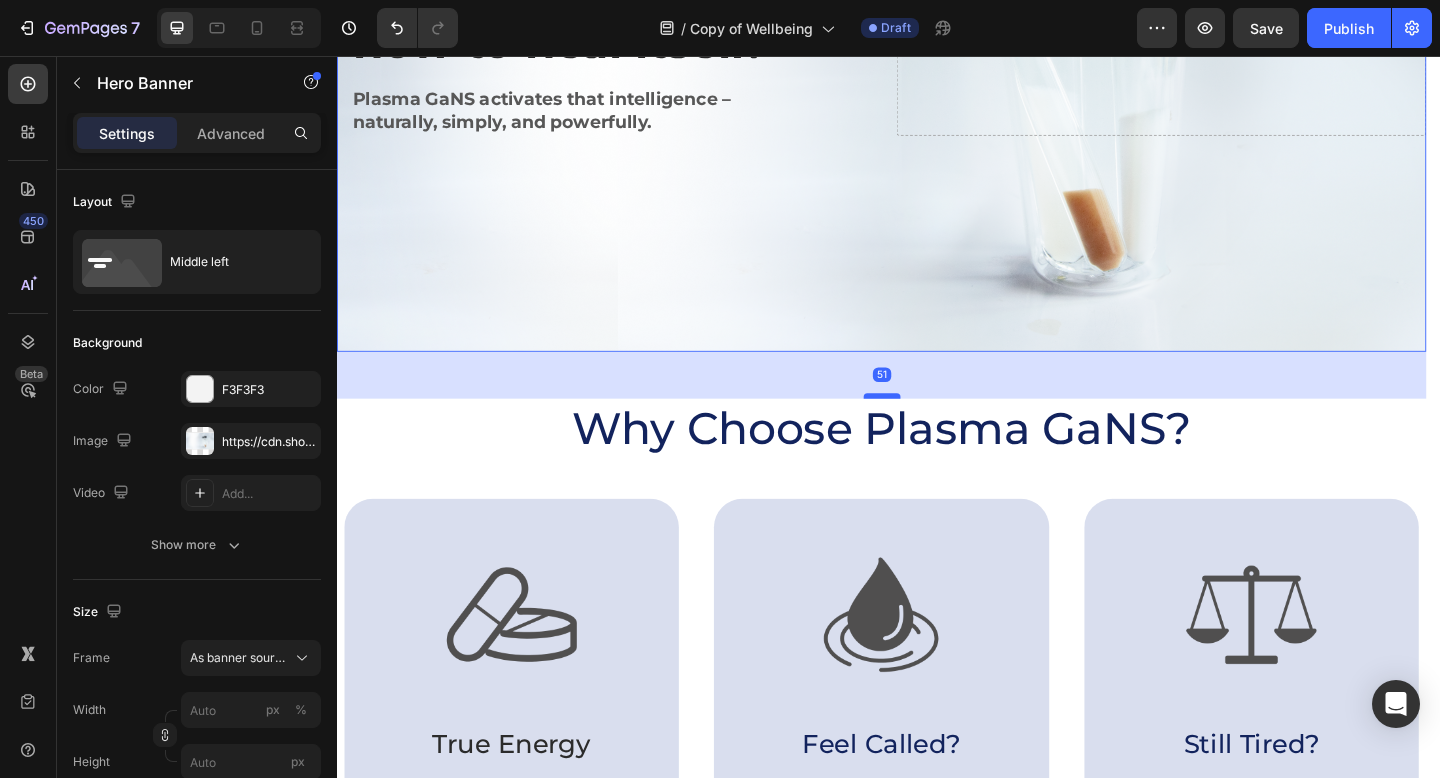 drag, startPoint x: 940, startPoint y: 375, endPoint x: 940, endPoint y: 426, distance: 51 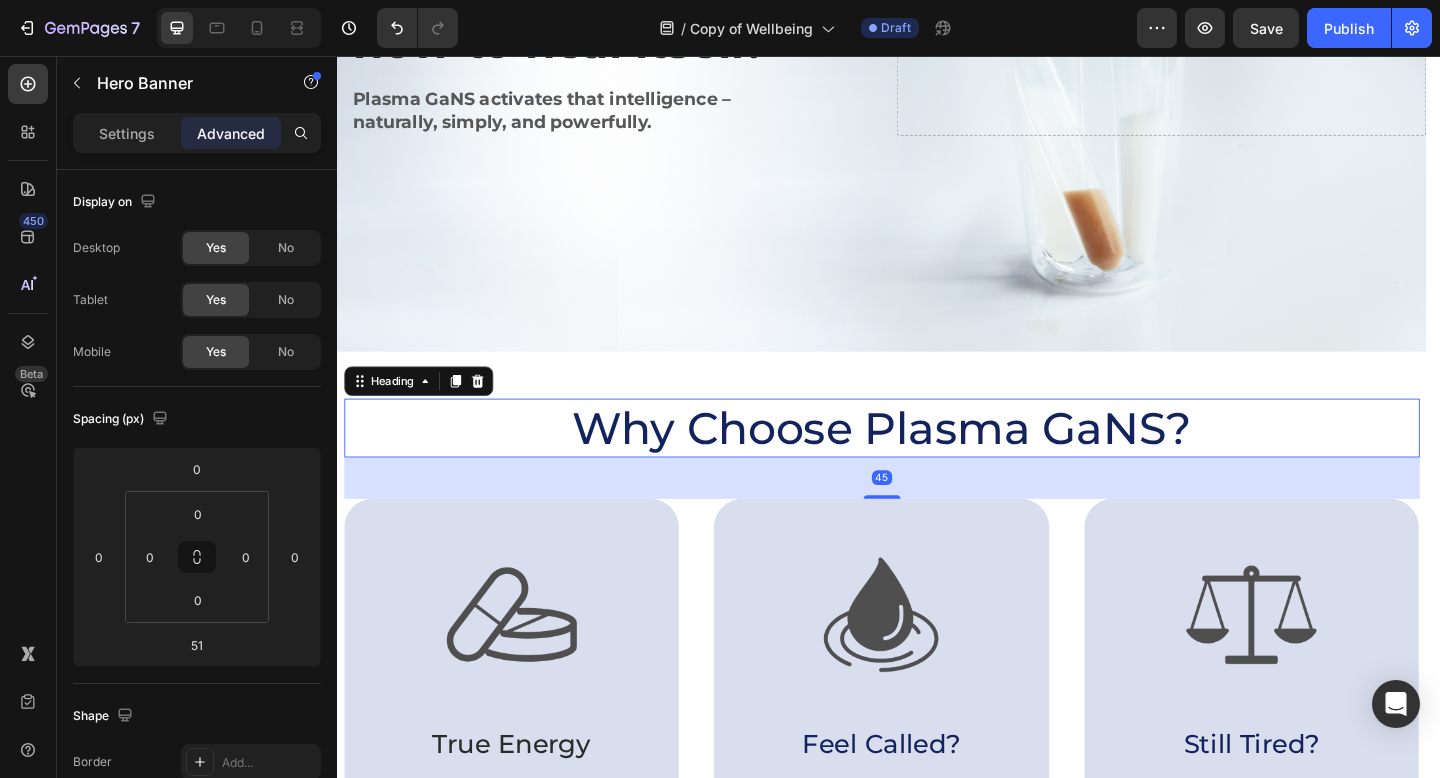 click on "Why Choose Plasma GaNS?" at bounding box center (930, 461) 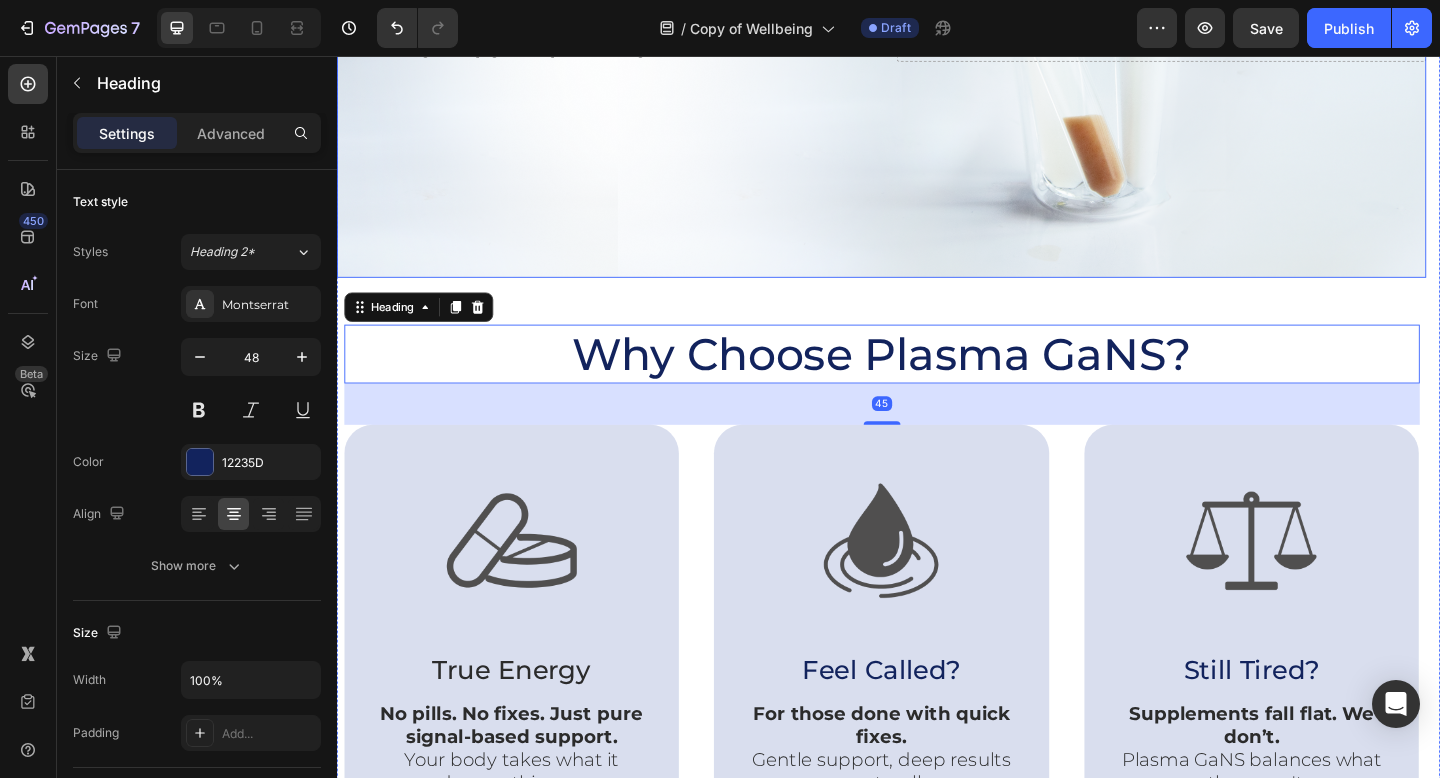 scroll, scrollTop: 553, scrollLeft: 0, axis: vertical 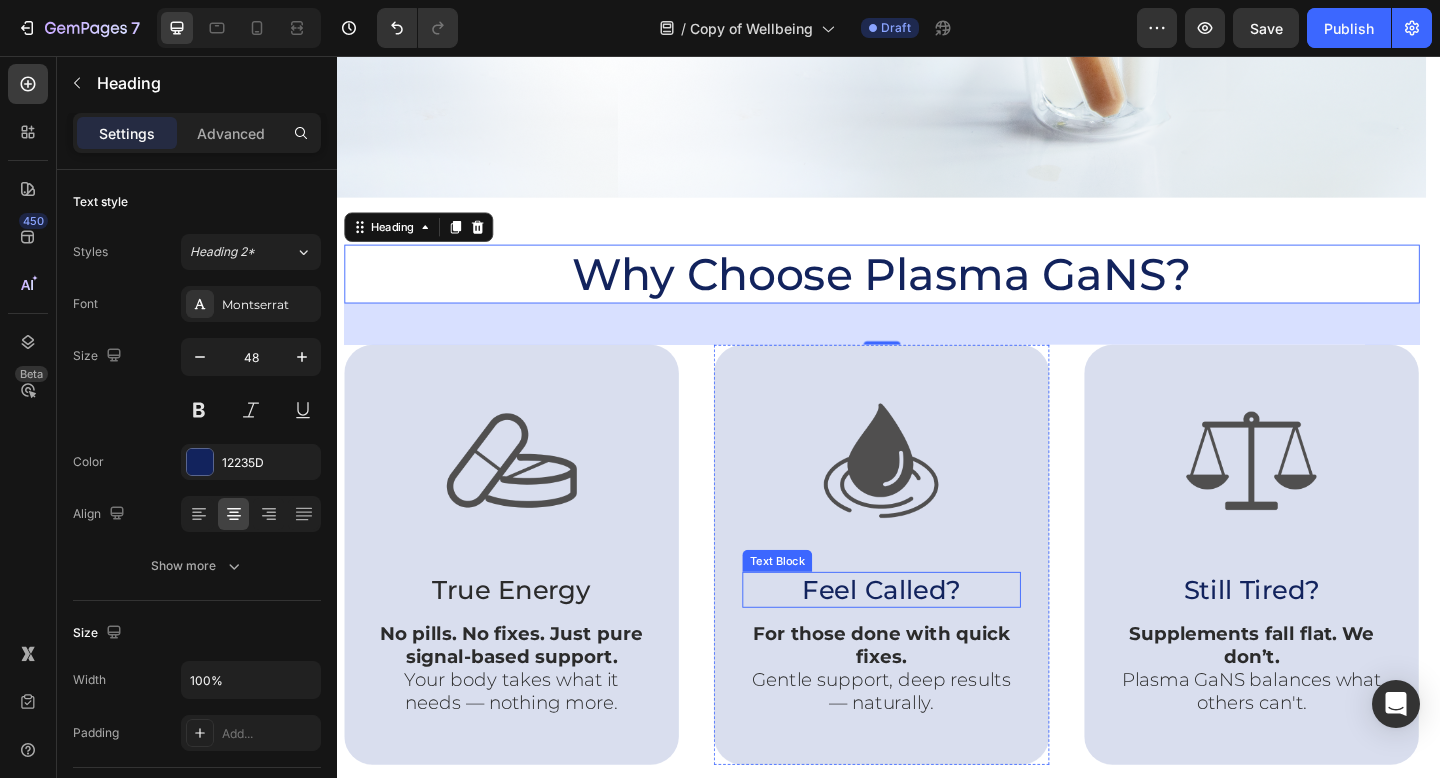 click on "Feel Called?" at bounding box center [929, 637] 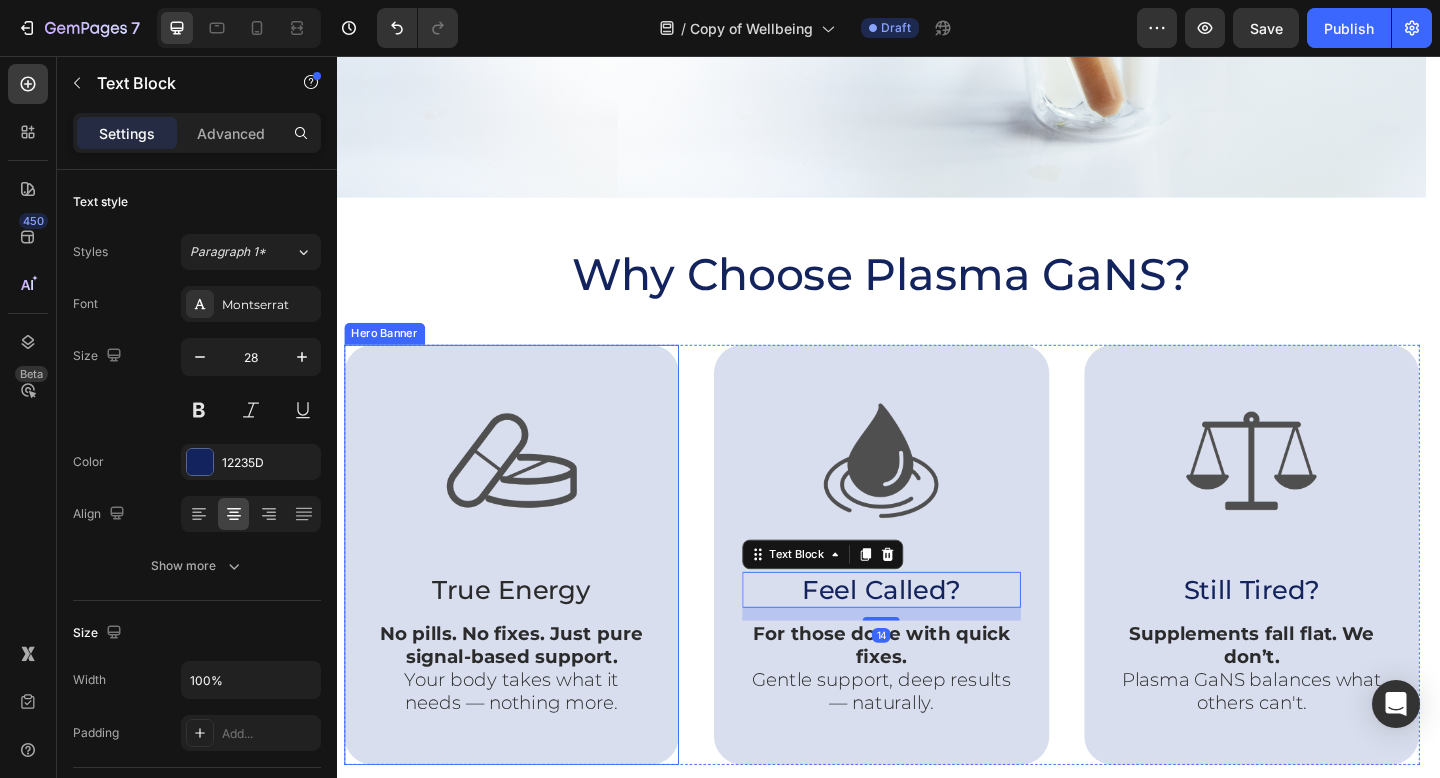 click on "True Energy" at bounding box center (527, 637) 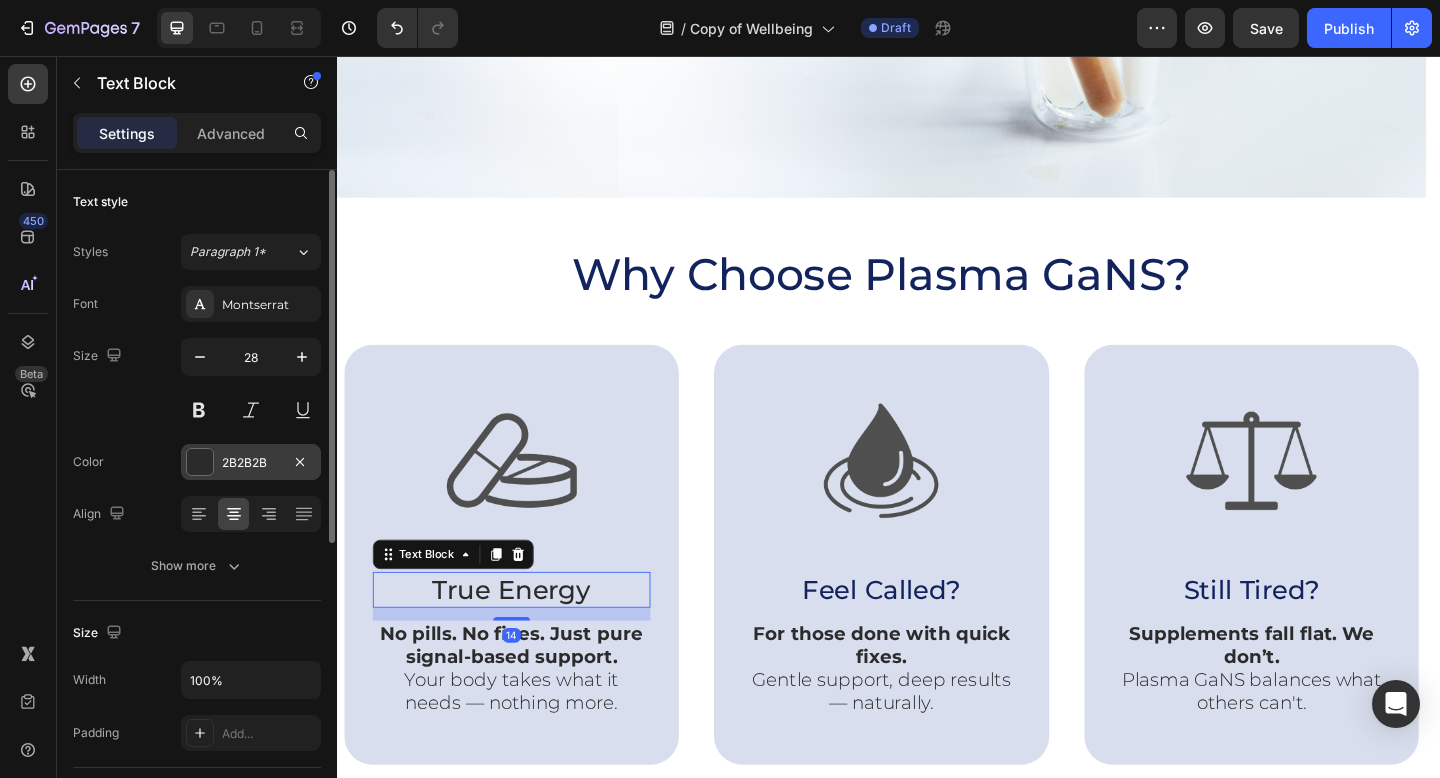 click on "2B2B2B" at bounding box center (251, 463) 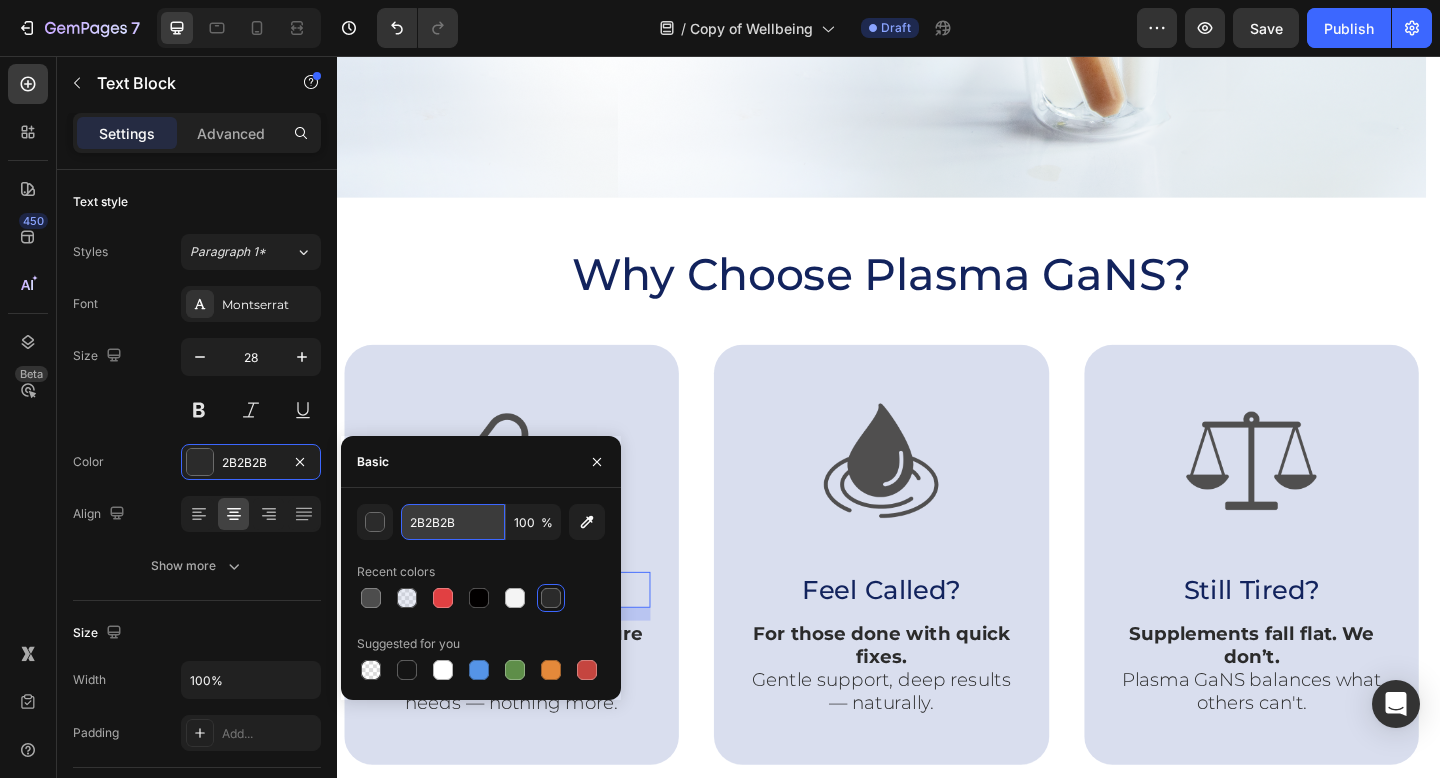 click on "2B2B2B" at bounding box center (453, 522) 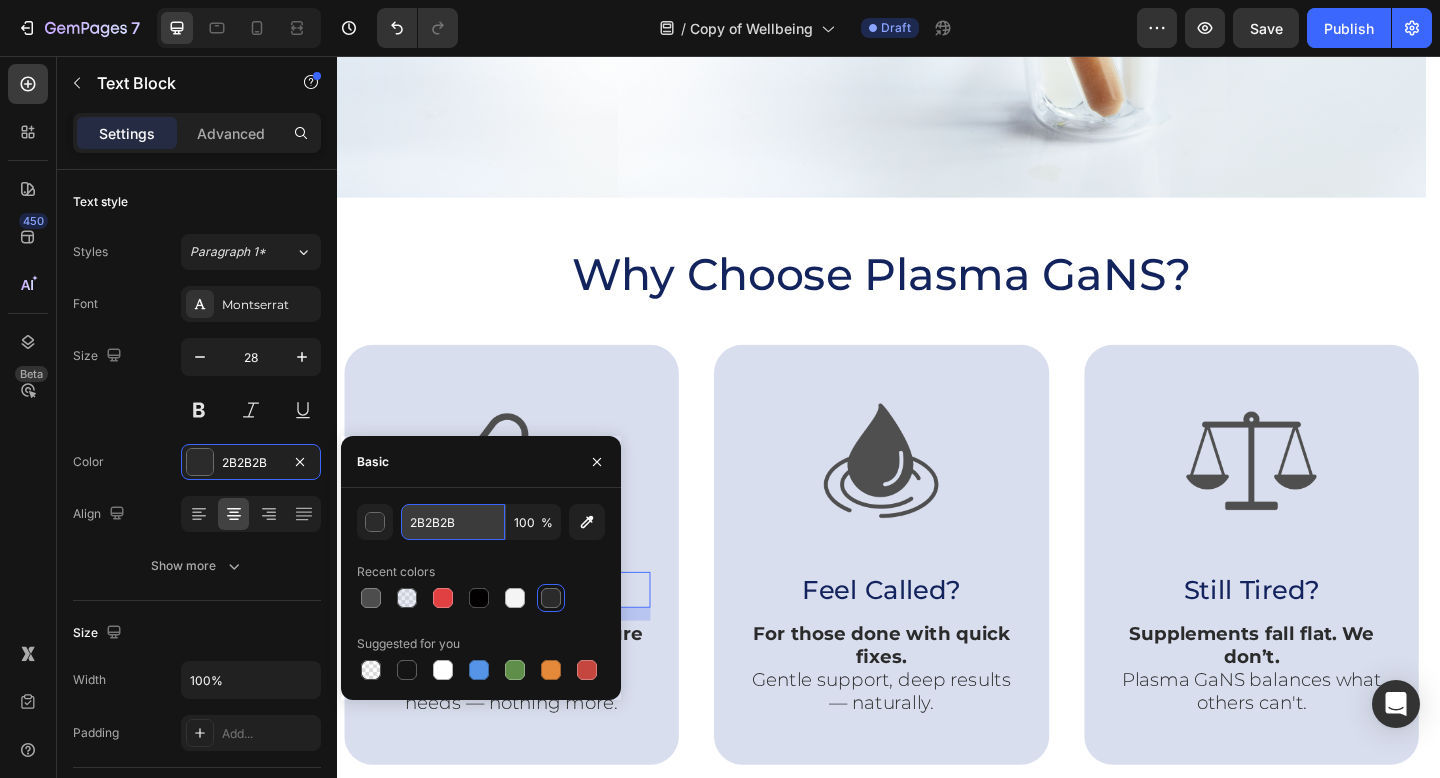 click on "2B2B2B" at bounding box center (453, 522) 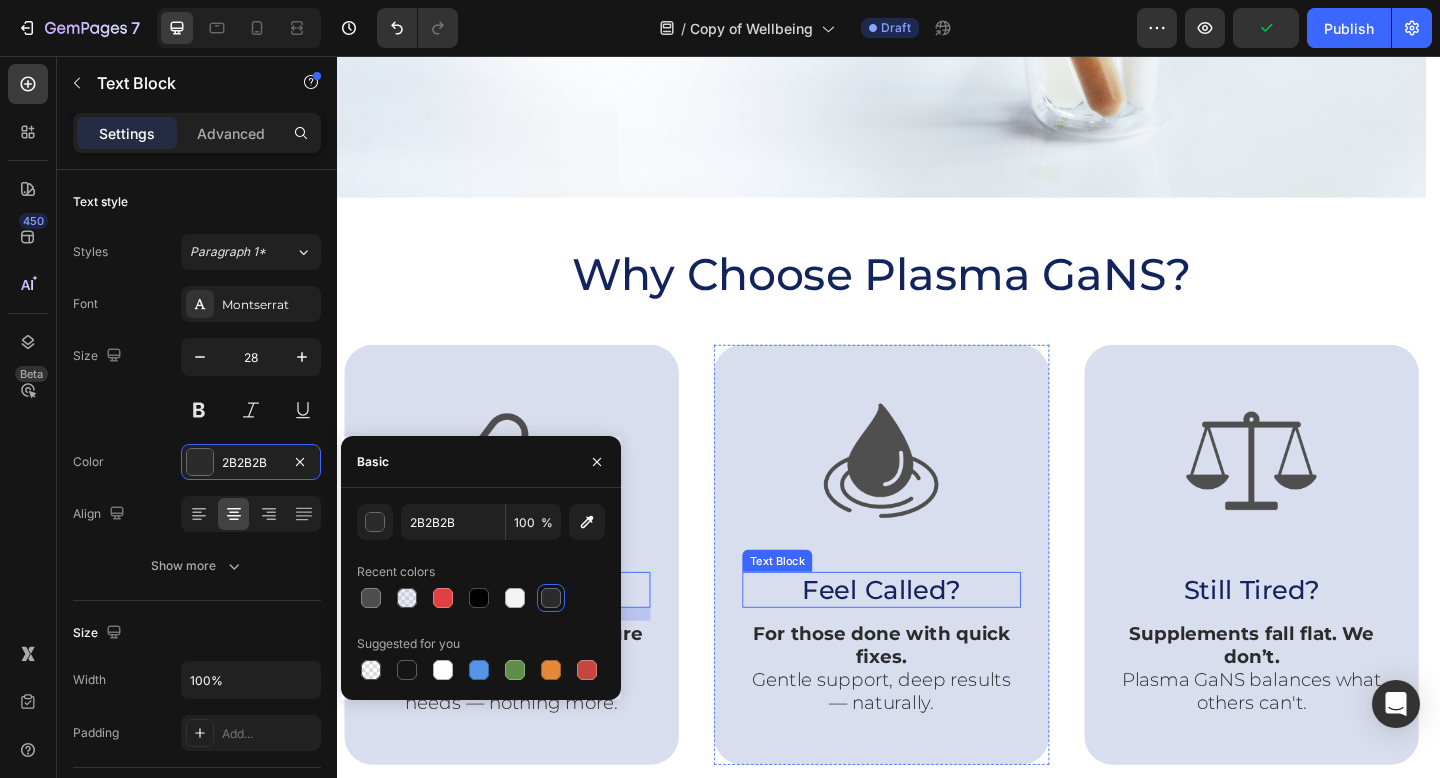 click on "Feel Called?" at bounding box center (929, 637) 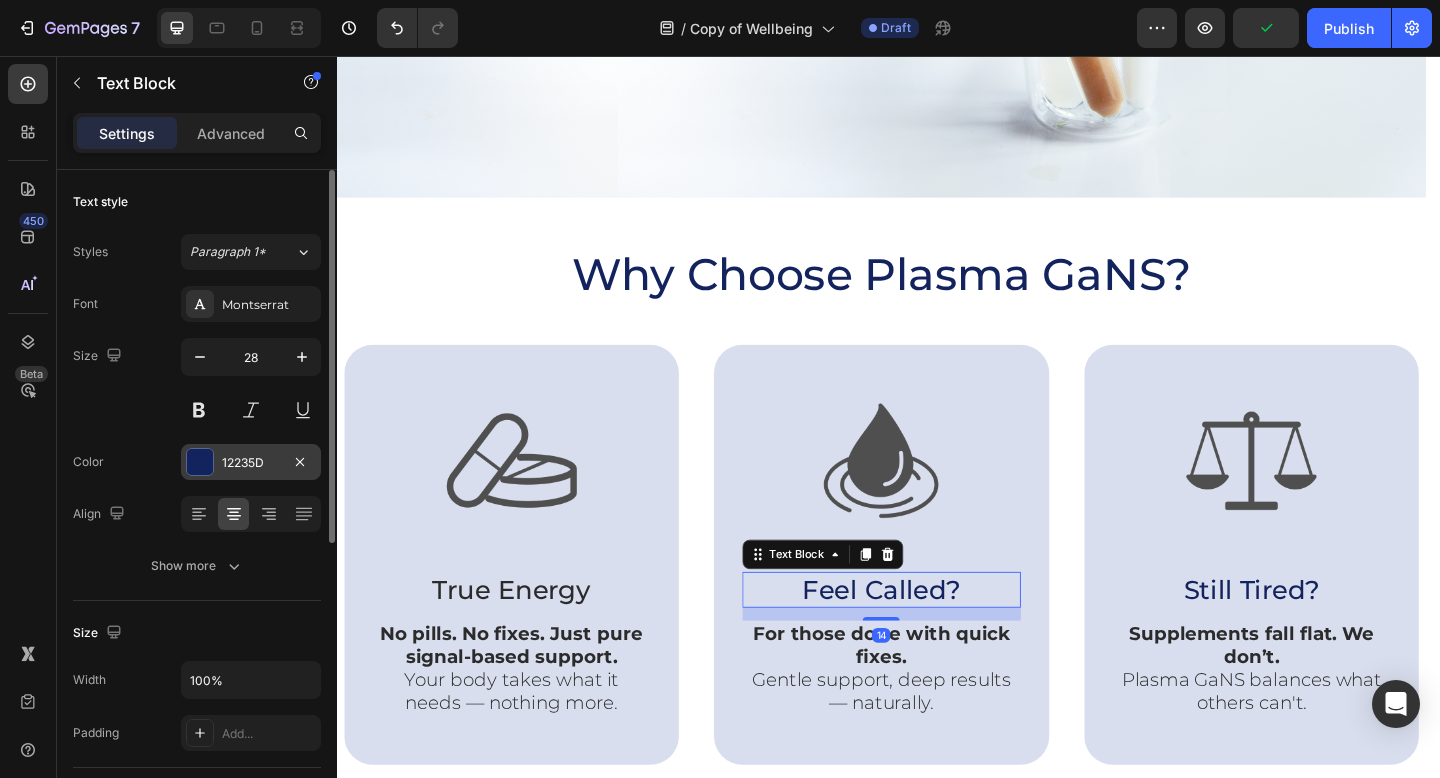 click on "12235D" at bounding box center [251, 462] 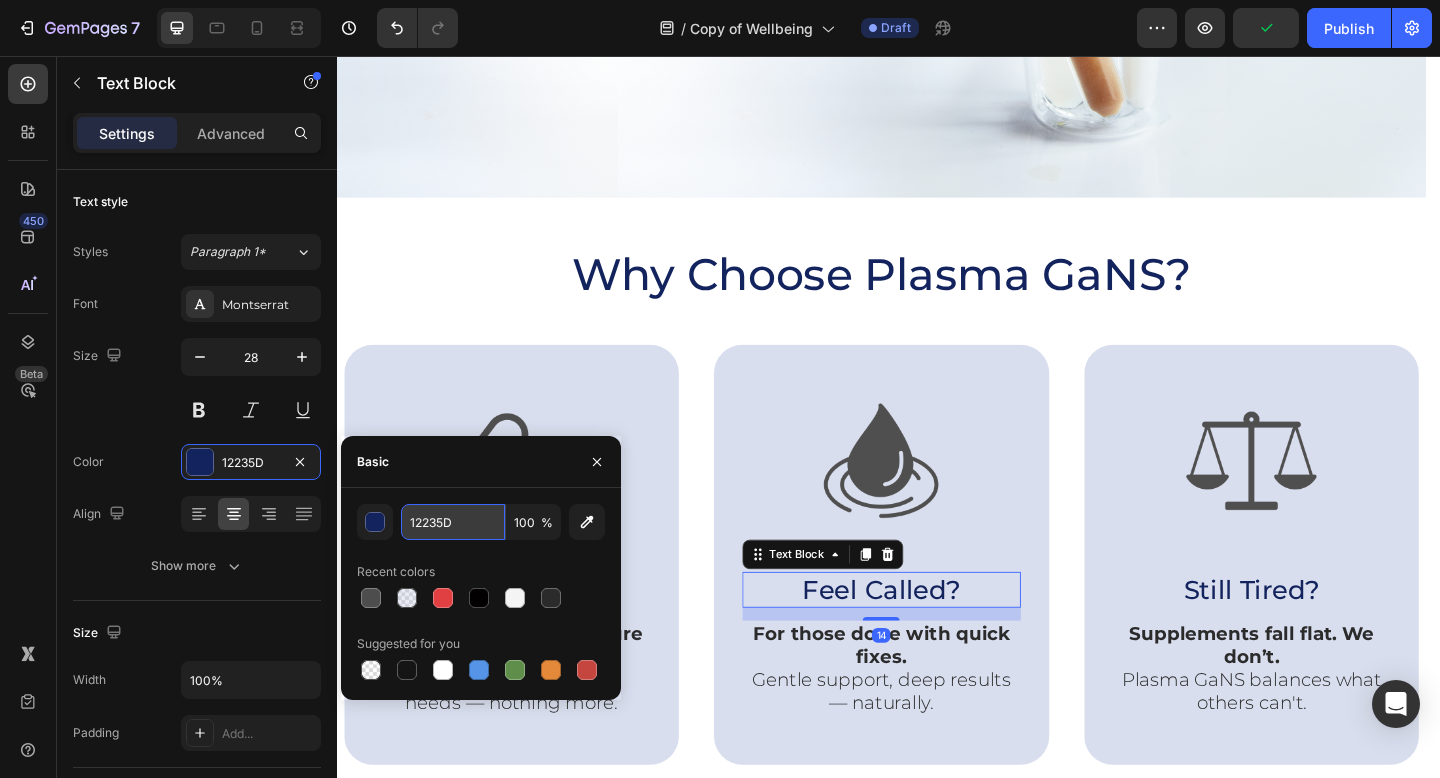 click on "12235D" at bounding box center (453, 522) 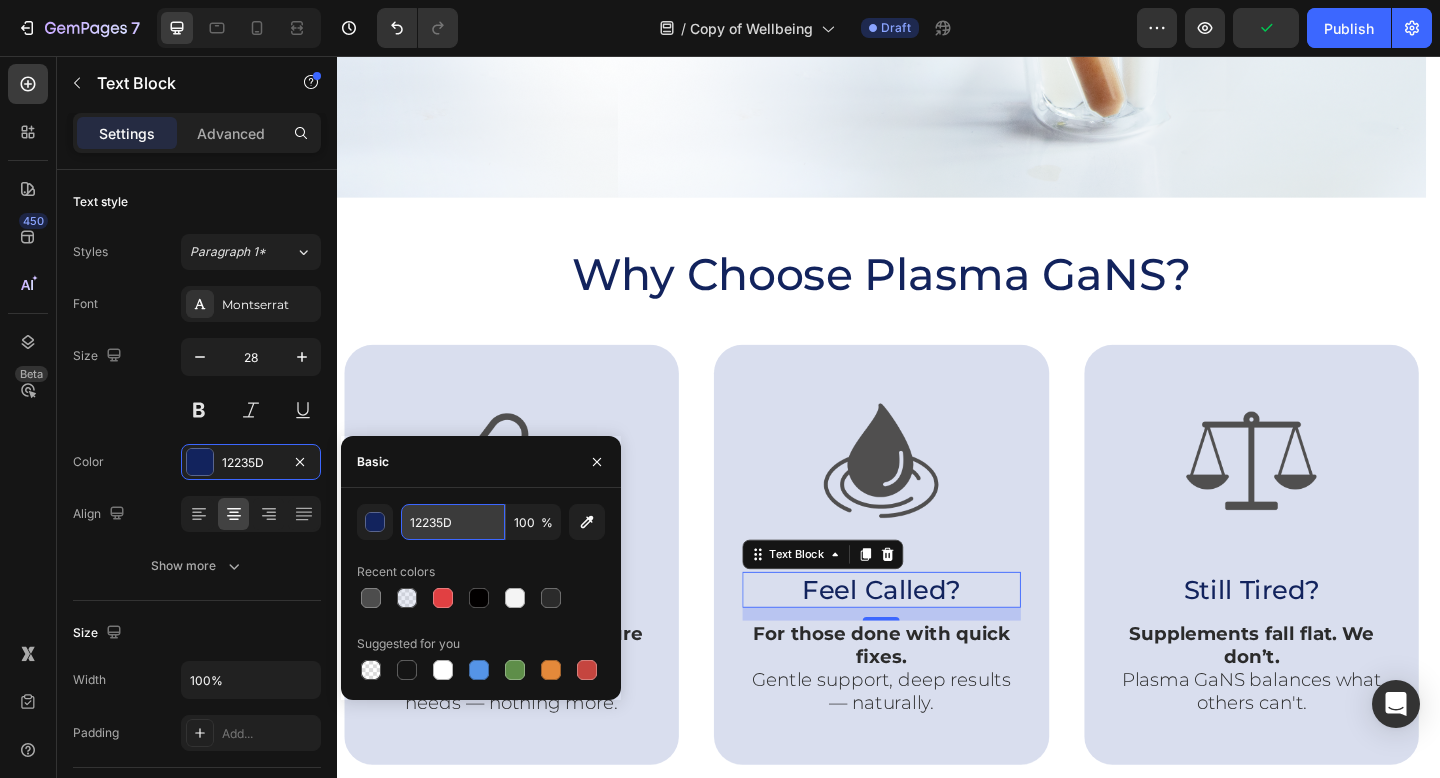 click on "12235D" at bounding box center (453, 522) 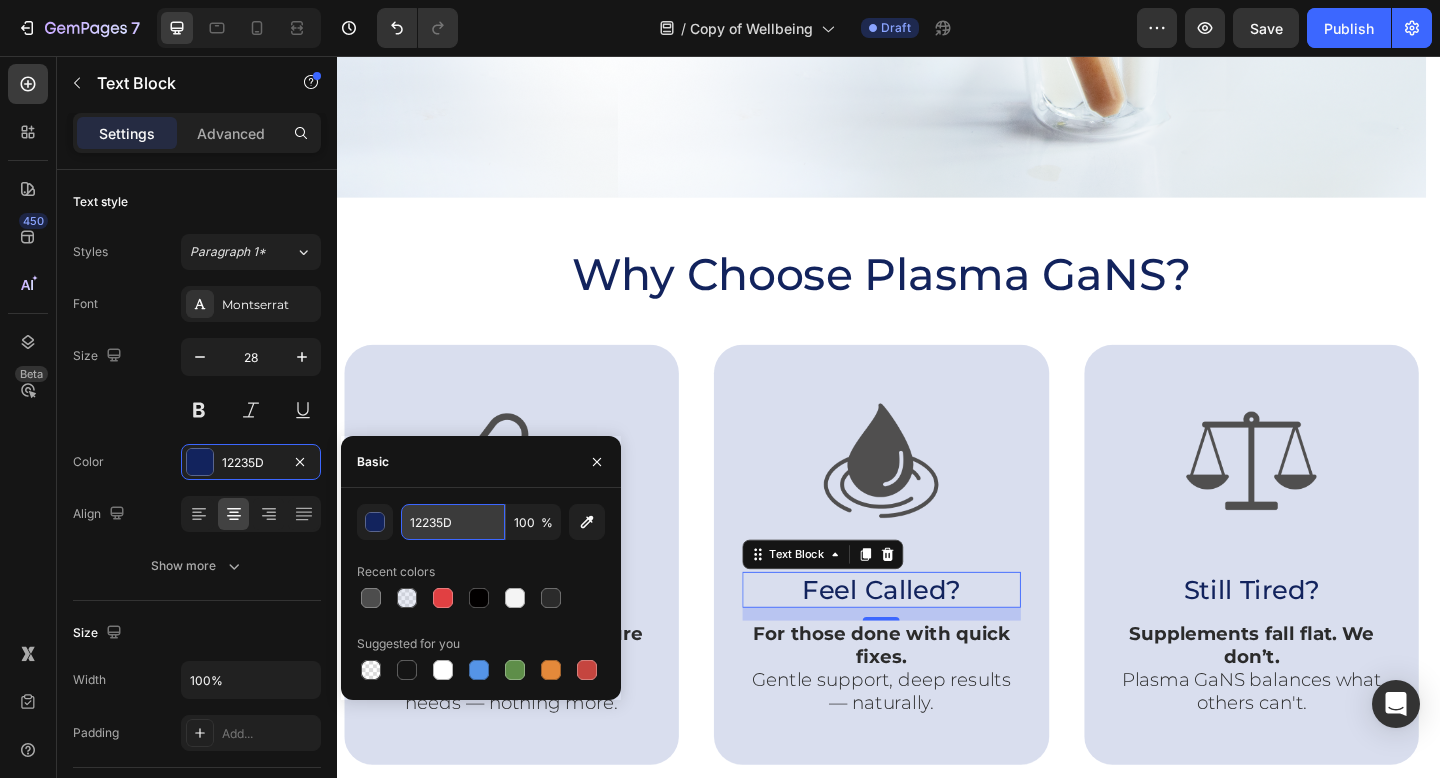 paste on "2B2B2B" 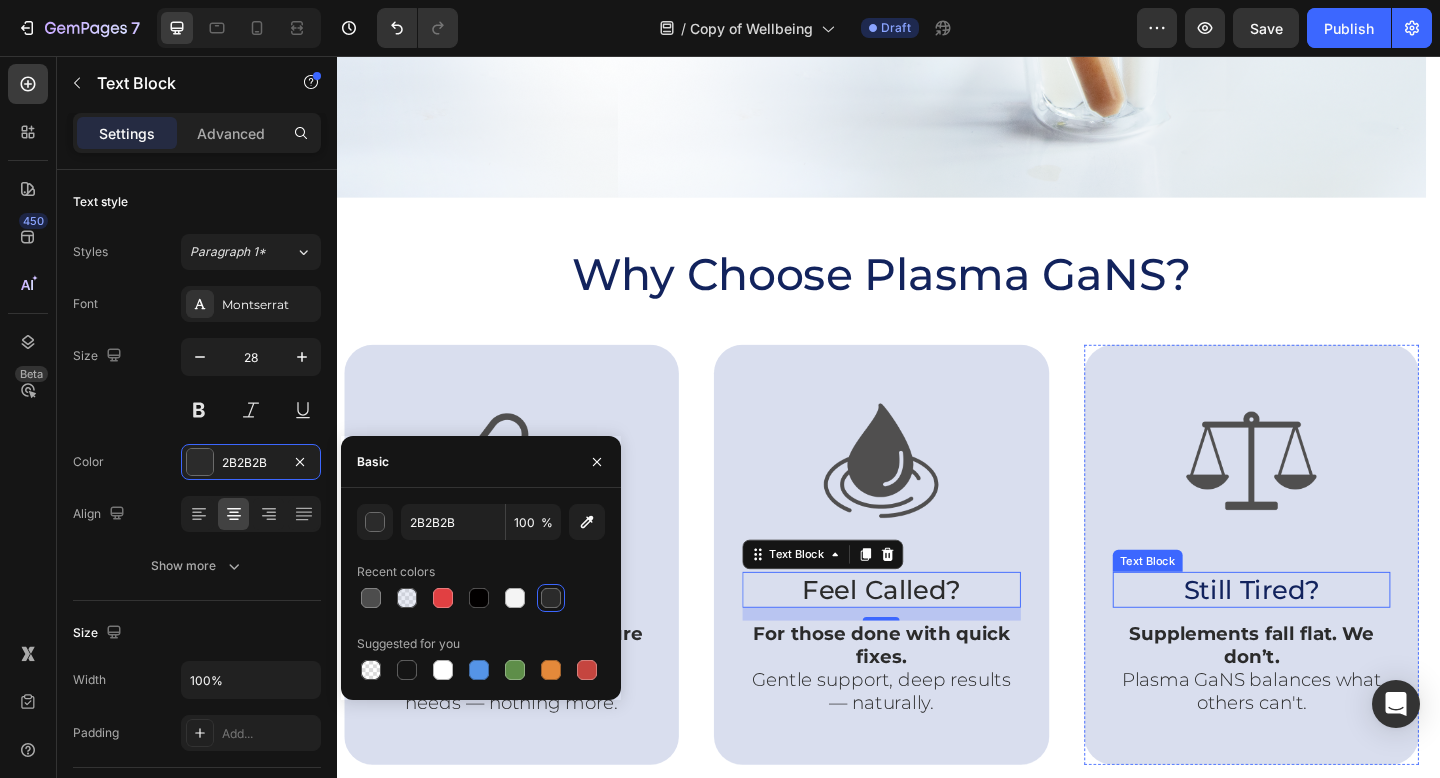 click on "Still Tired?" at bounding box center [1332, 637] 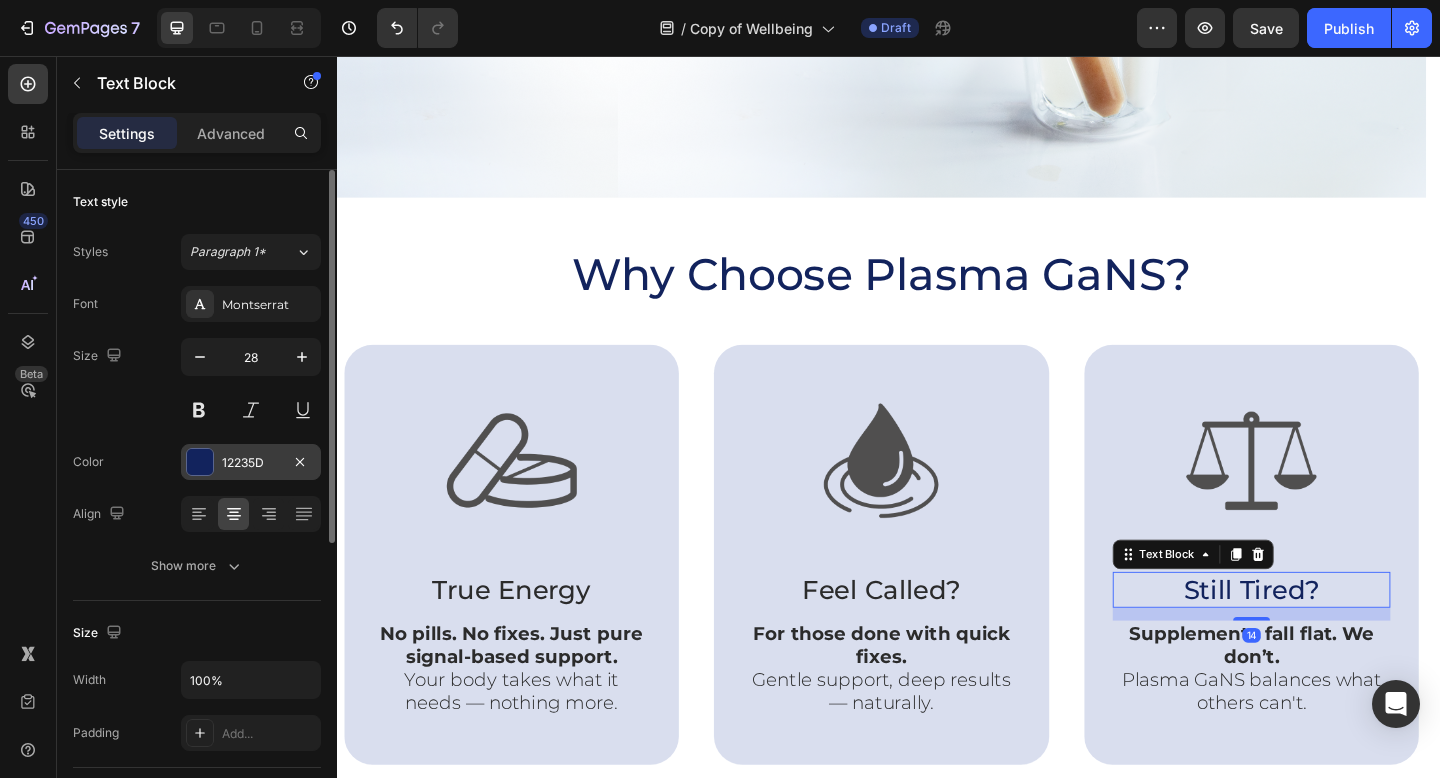 click on "12235D" at bounding box center (251, 463) 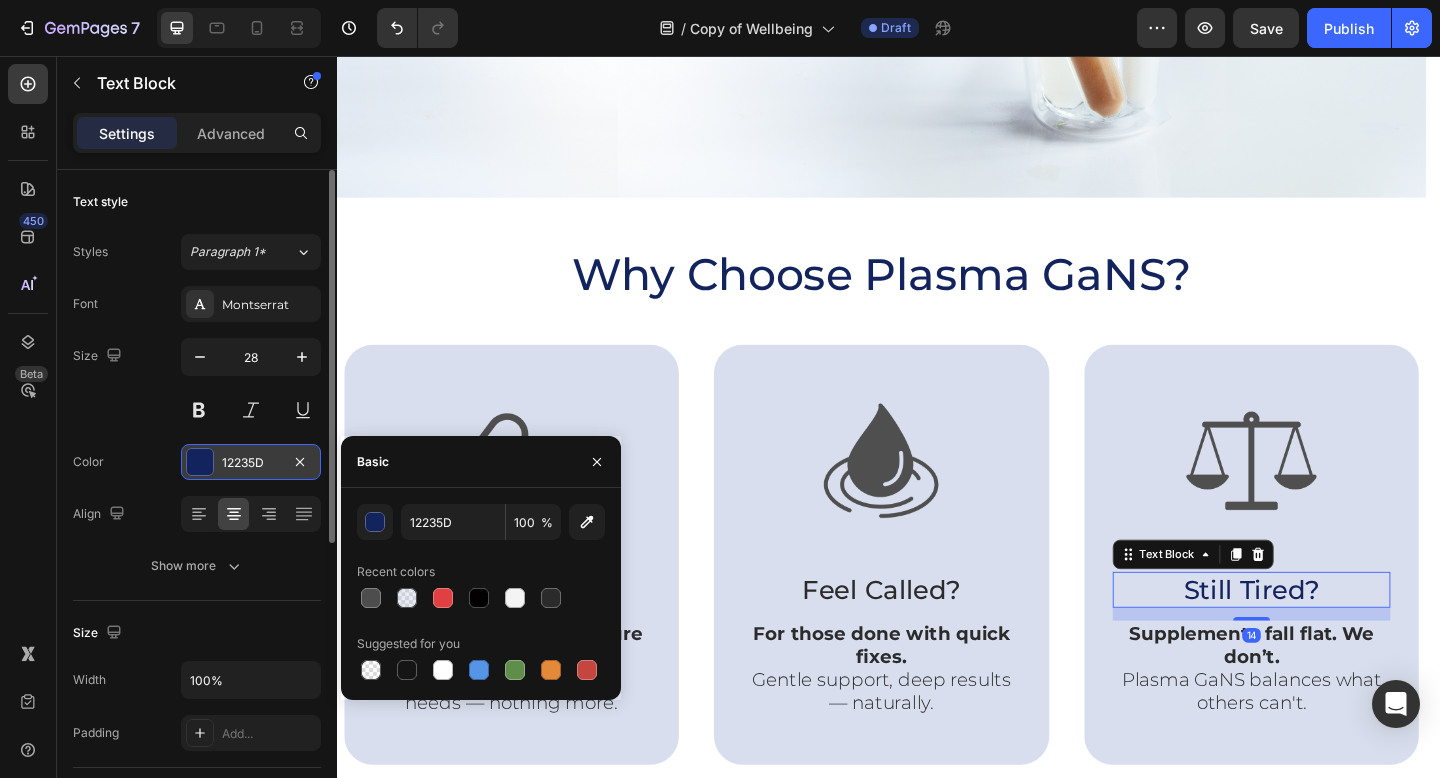 click on "12235D" at bounding box center (251, 463) 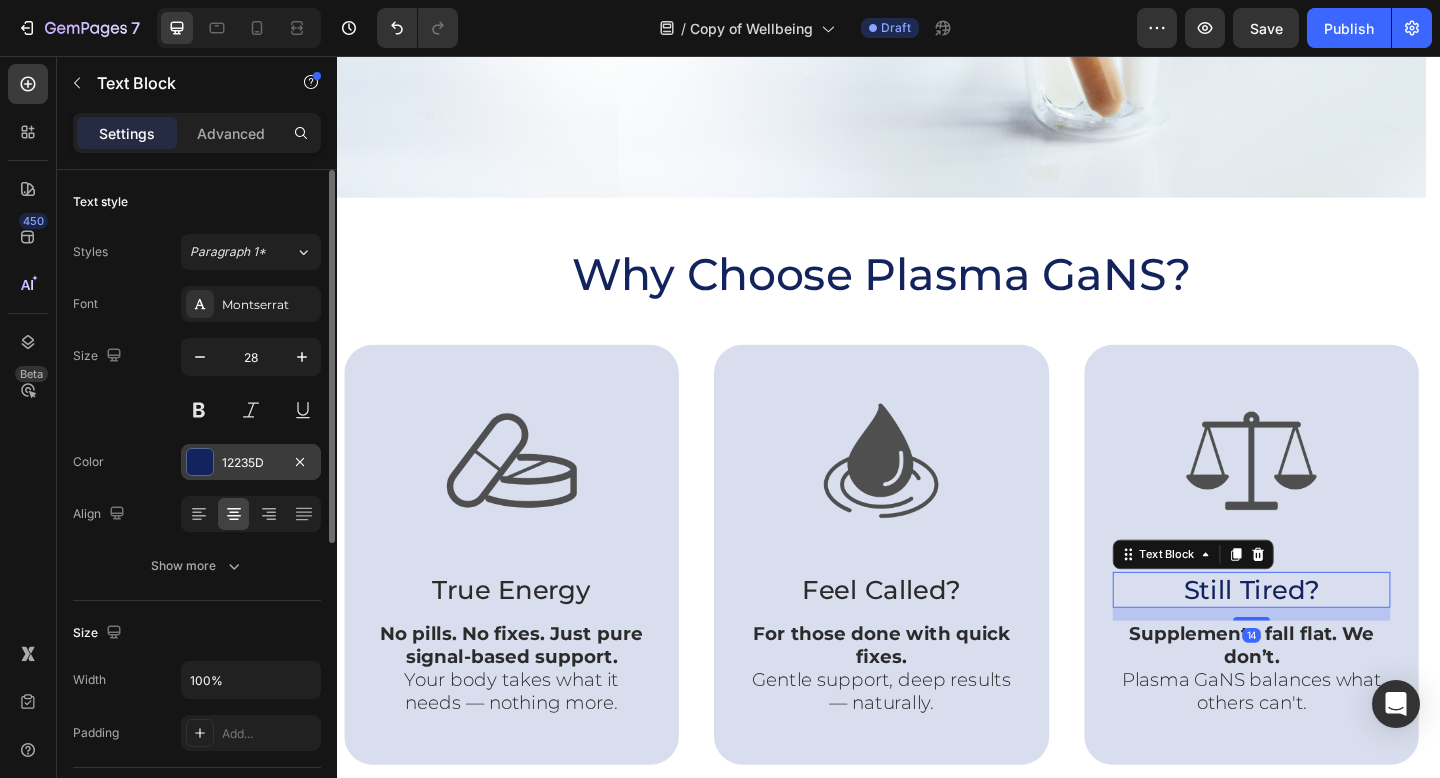 click on "12235D" at bounding box center (251, 462) 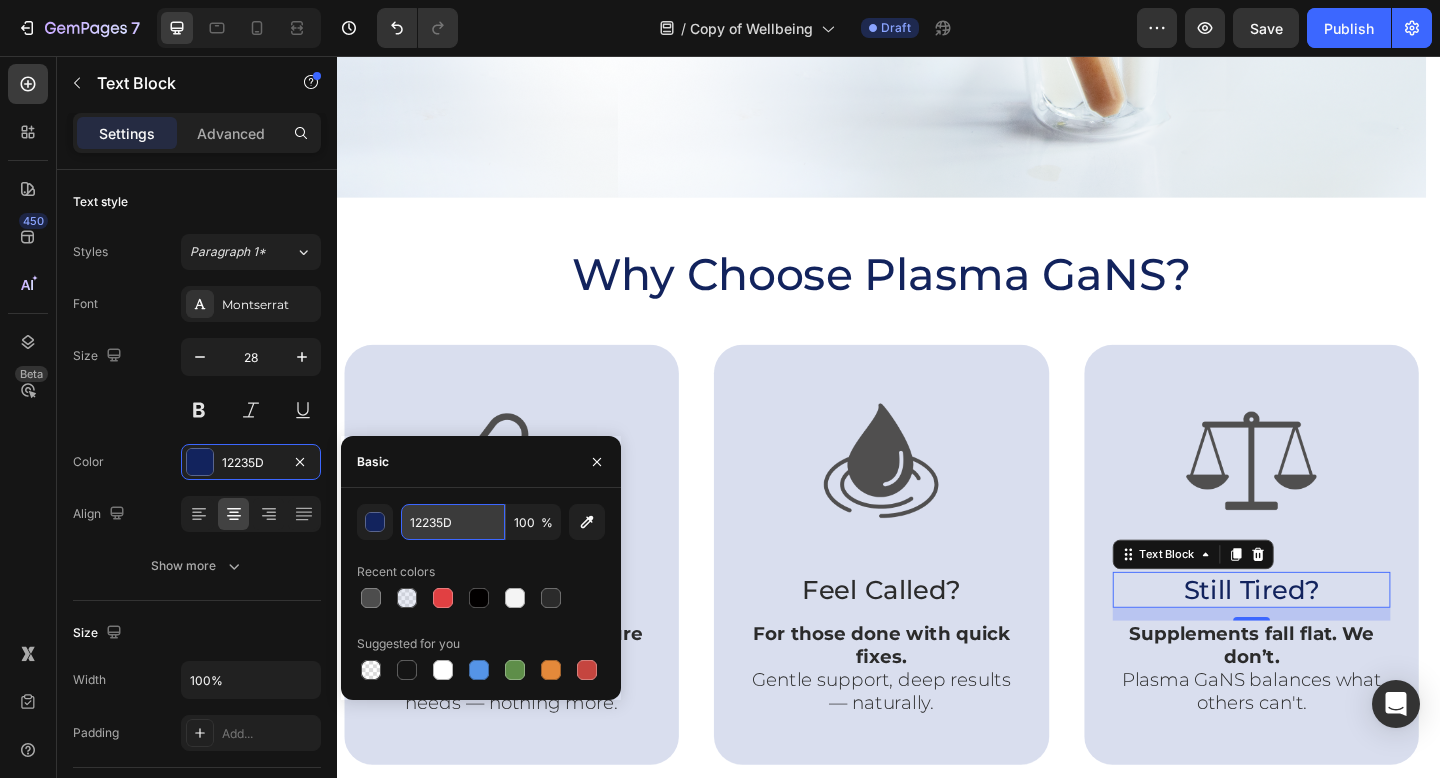 click on "12235D" at bounding box center (453, 522) 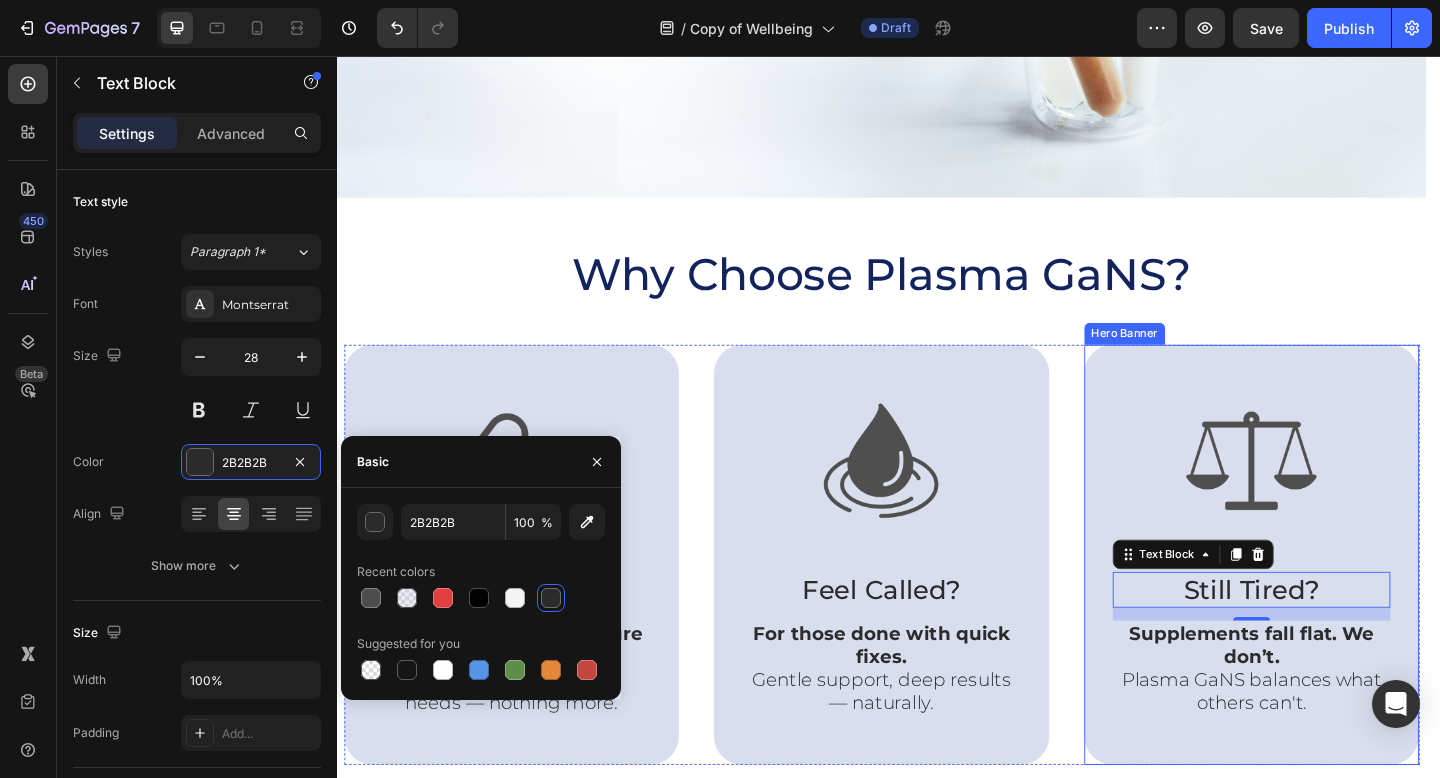 click on "Image Still Tired? Text Block   14 Supplements fall flat. We don’t. Plasma GaNS balances what others can't. Text Block" at bounding box center [1332, 599] 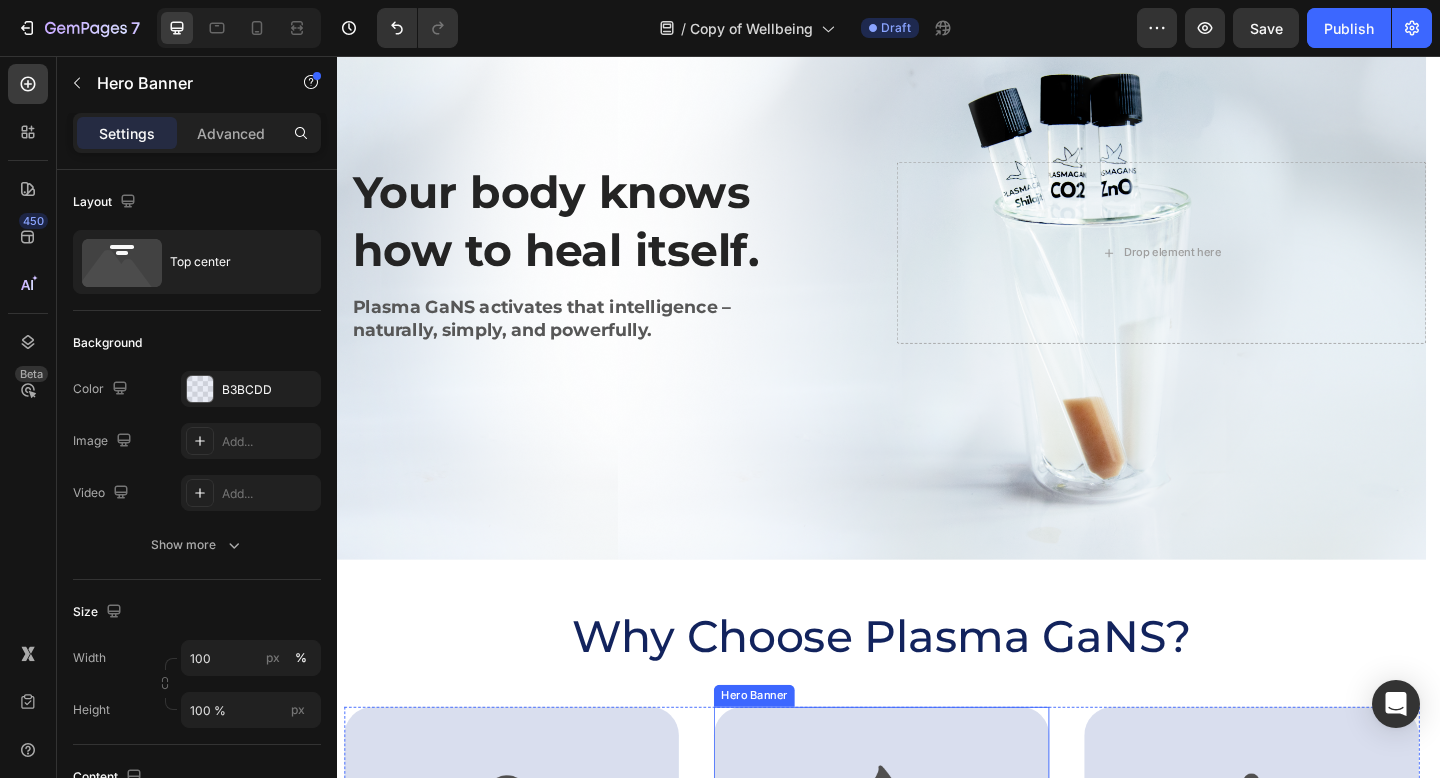 scroll, scrollTop: 0, scrollLeft: 0, axis: both 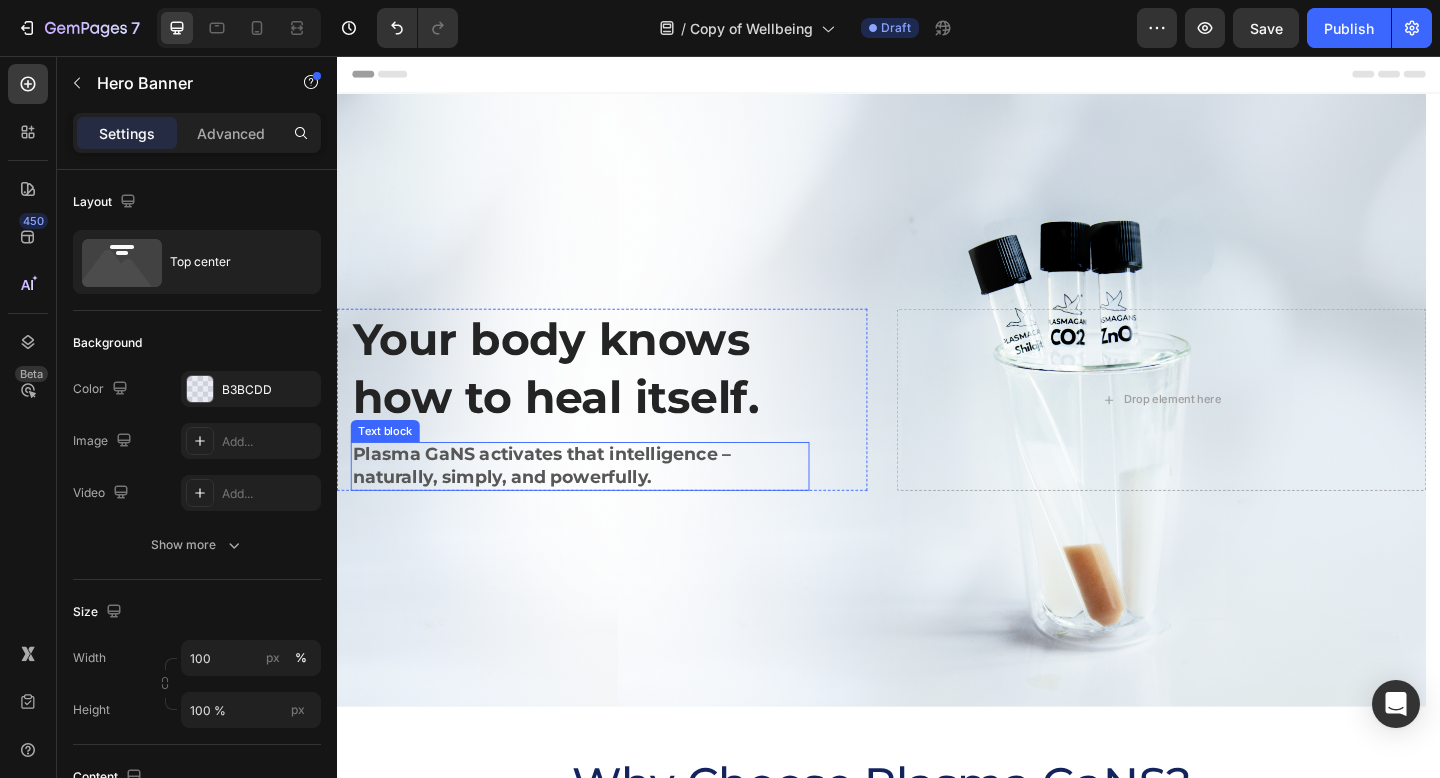 click on "Plasma GaNS activates that intelligence – naturally, simply, and powerfully." at bounding box center [601, 502] 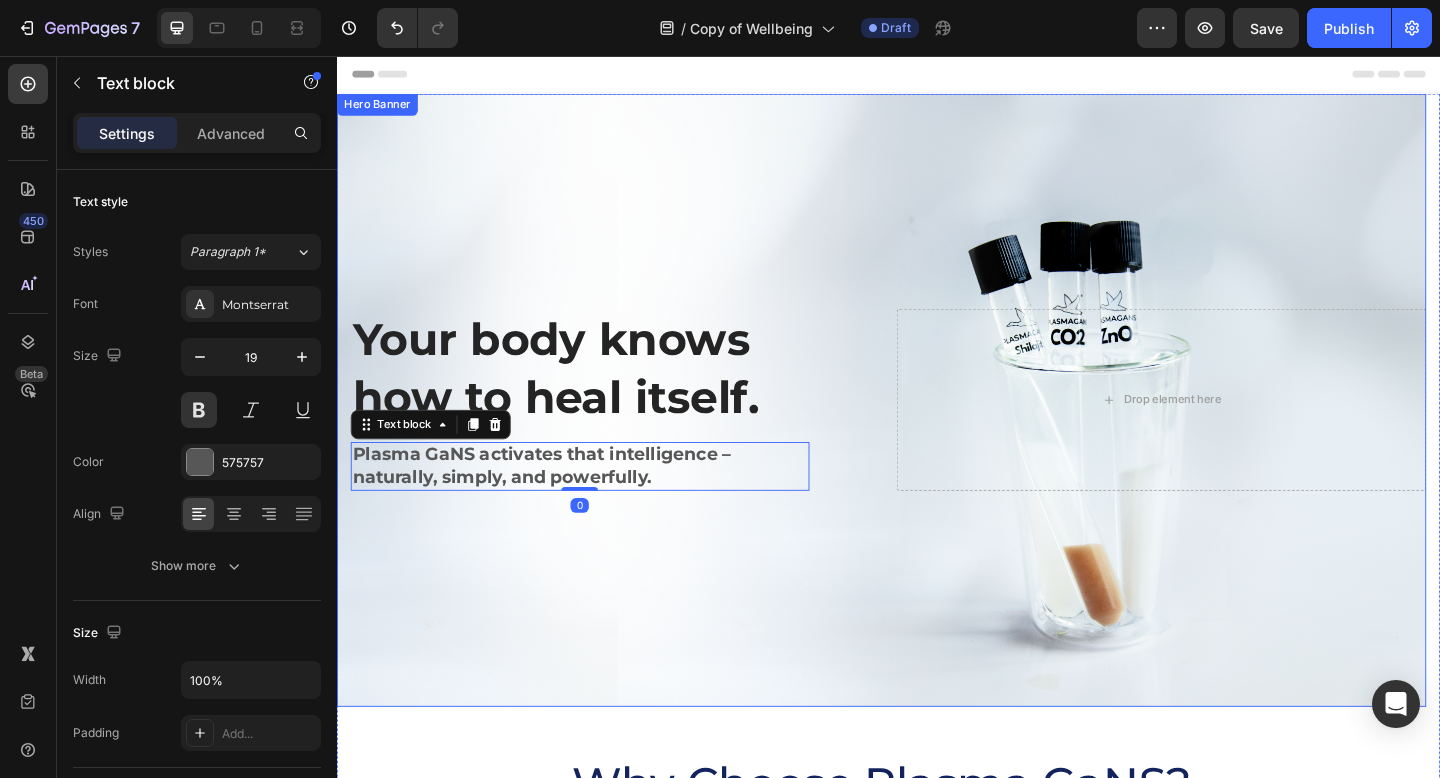 click at bounding box center [929, 430] 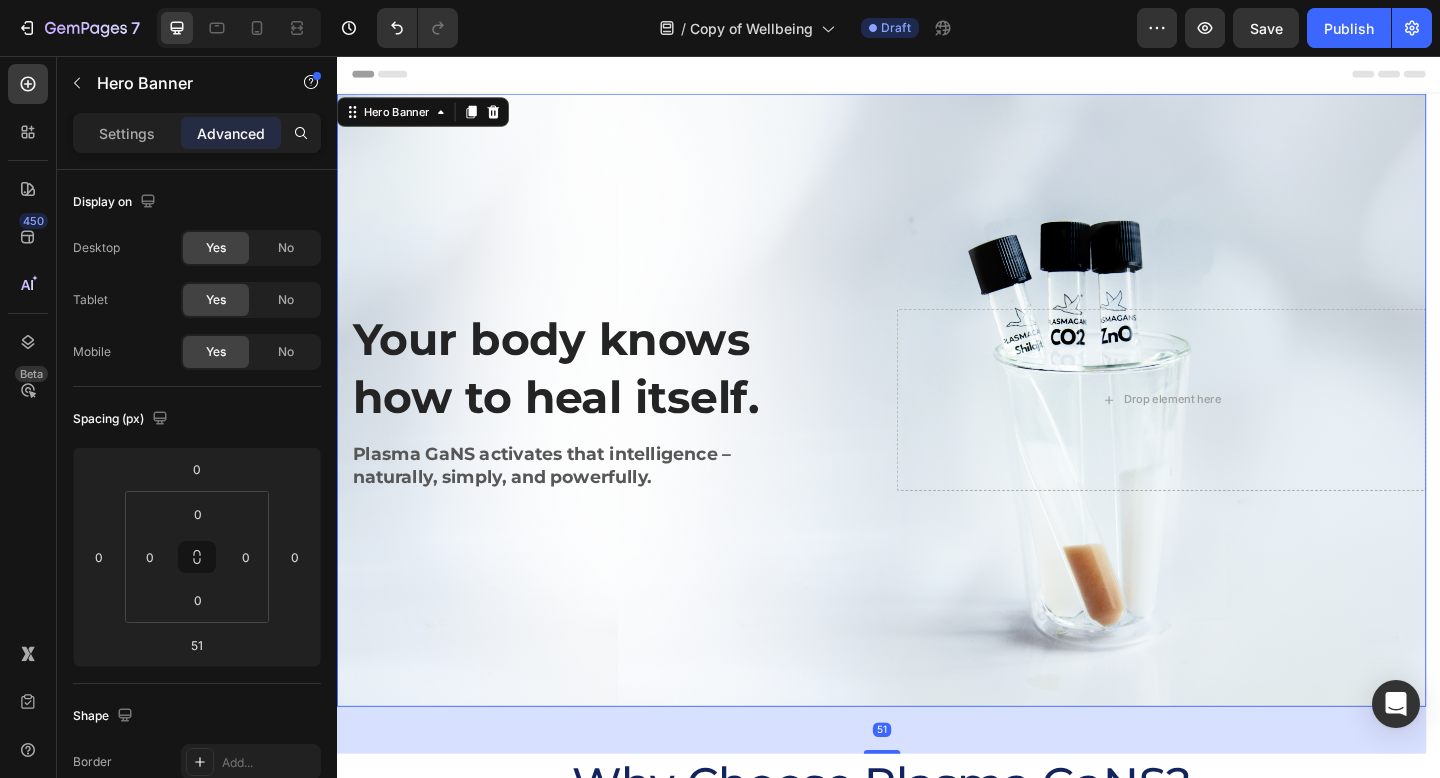 click at bounding box center [929, 430] 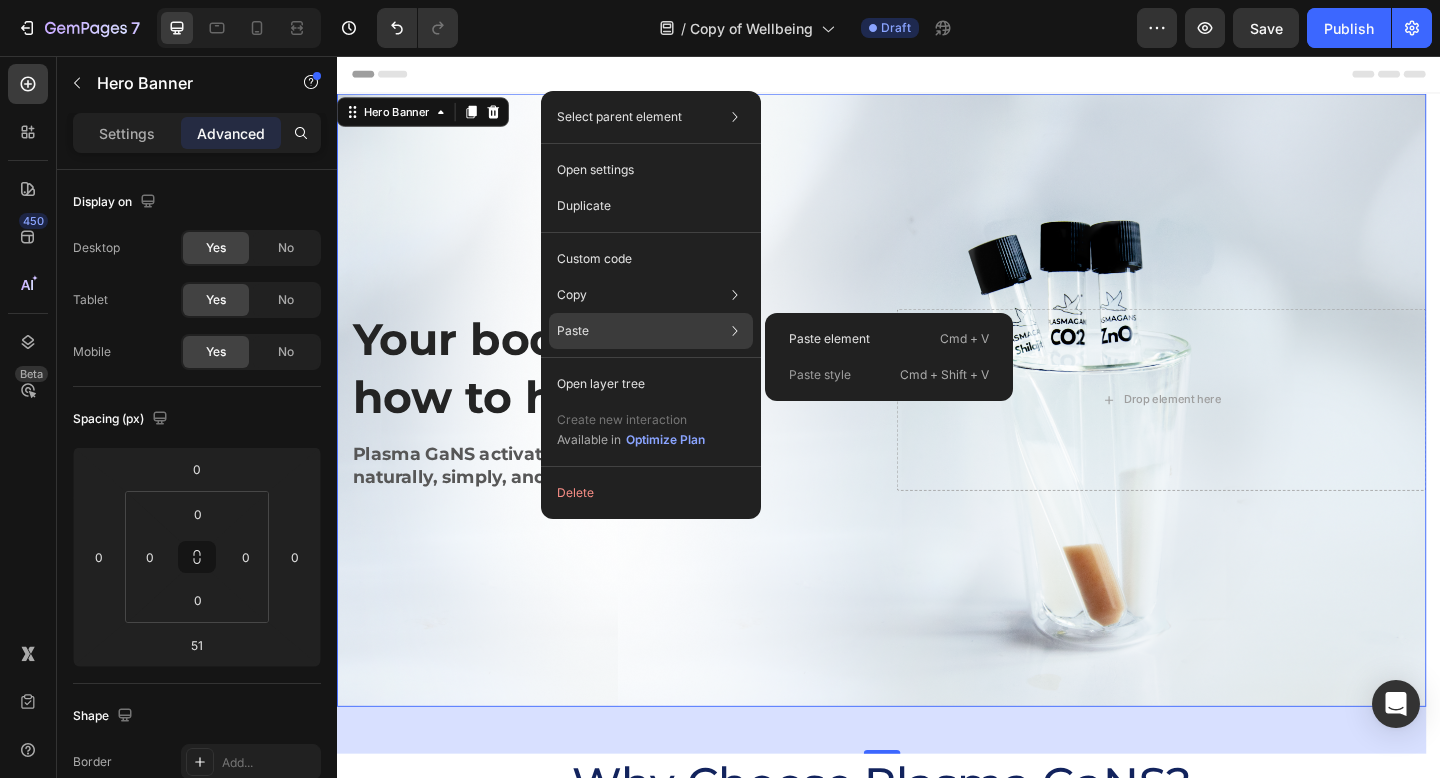 click on "Paste Paste element  Cmd + V Paste style  Cmd + Shift + V" 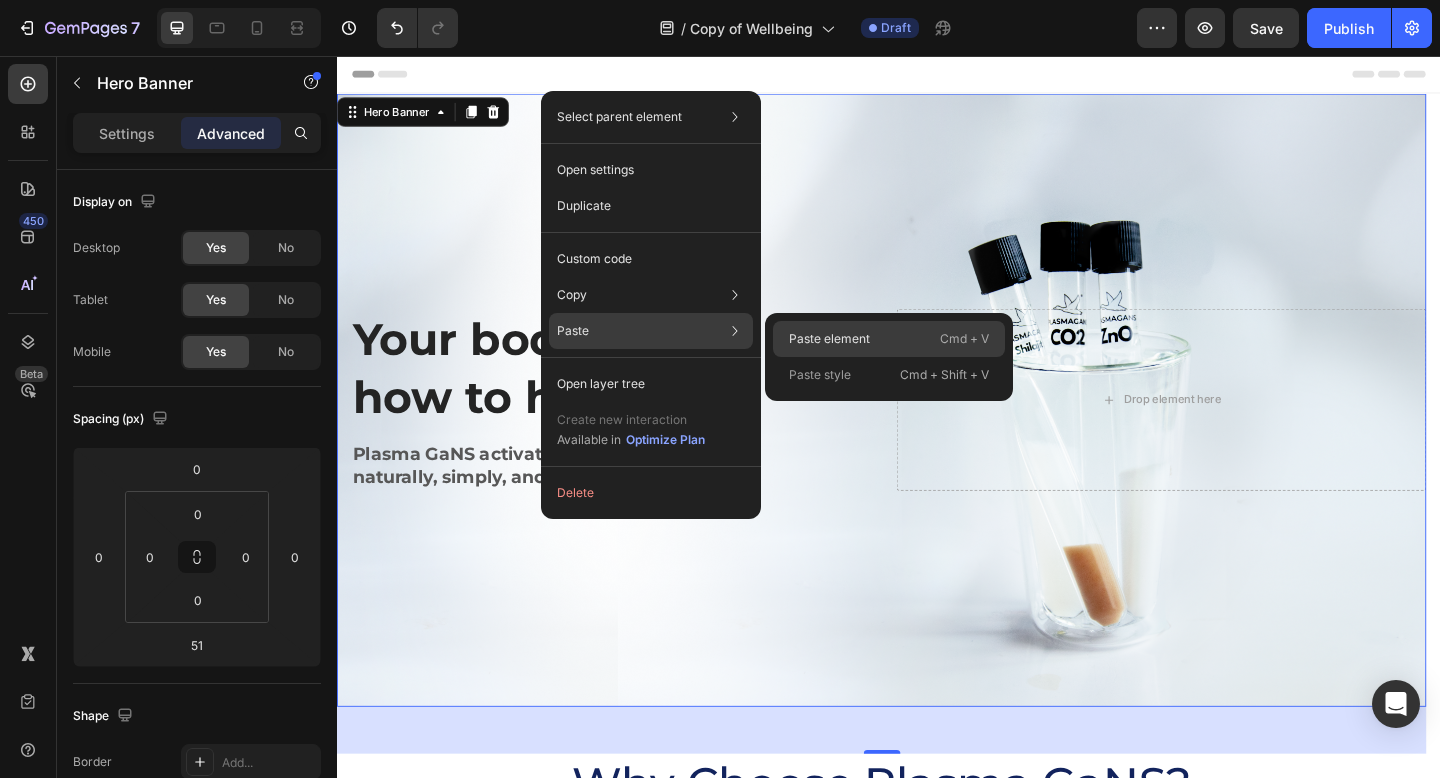 click on "Paste element" at bounding box center (829, 339) 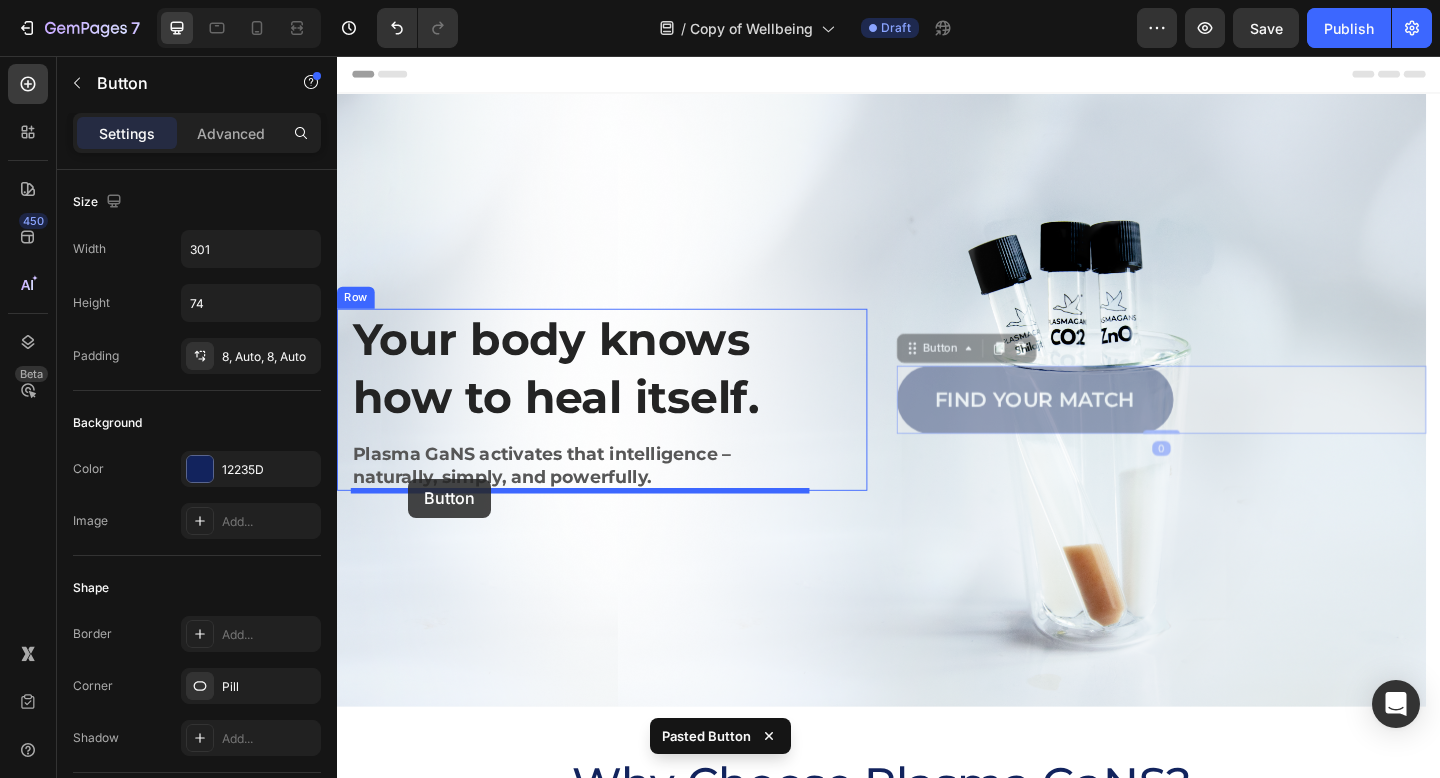 drag, startPoint x: 962, startPoint y: 373, endPoint x: 414, endPoint y: 516, distance: 566.3506 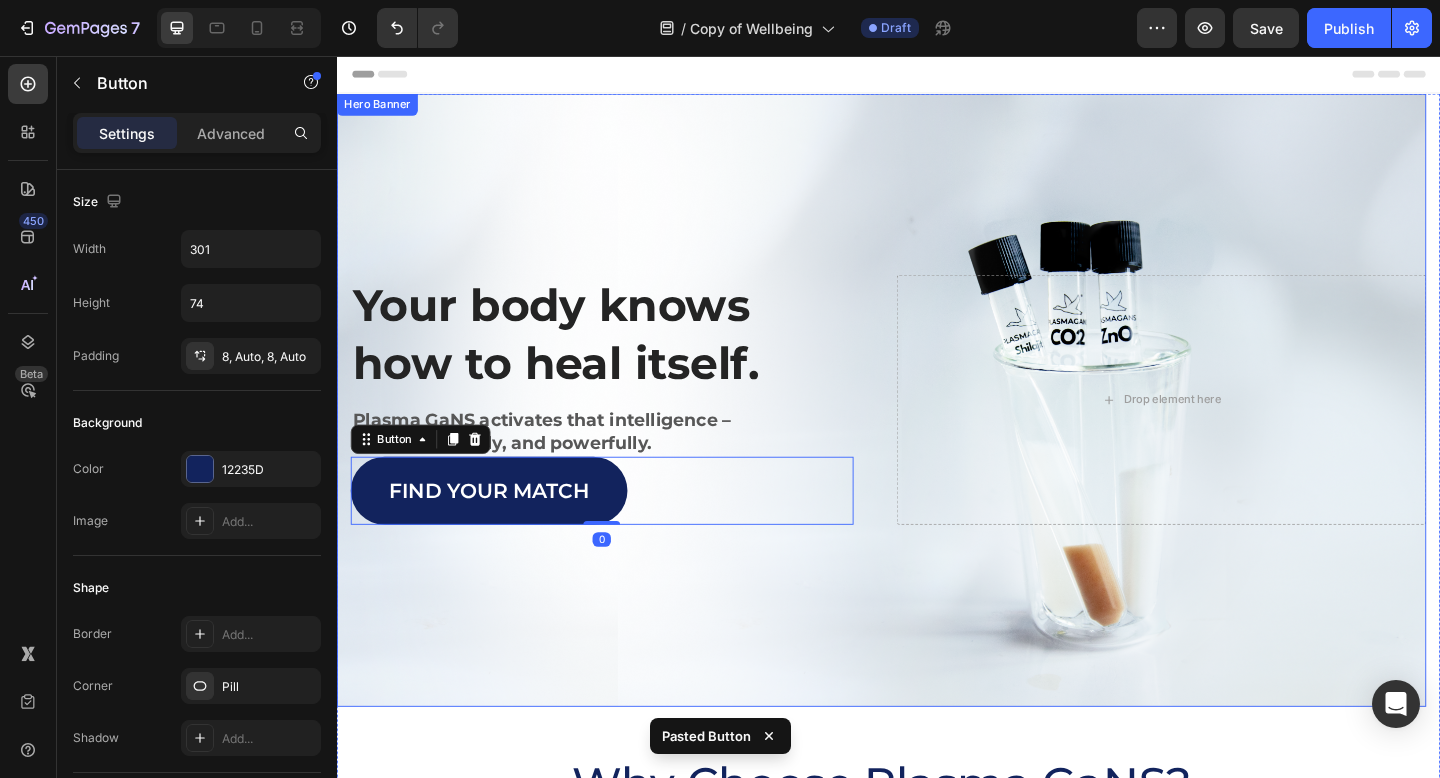 click at bounding box center (929, 430) 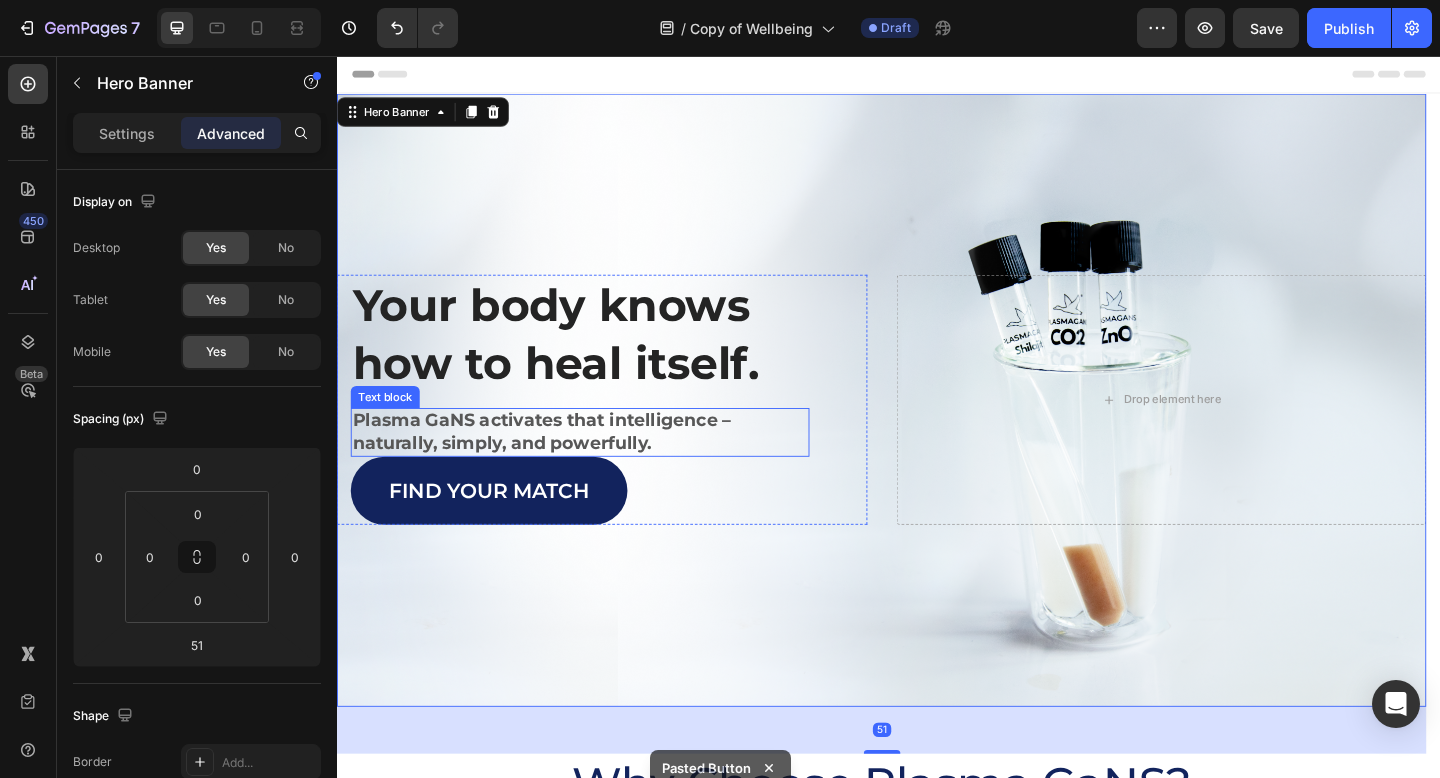 click on "Plasma GaNS activates that intelligence – naturally, simply, and powerfully." at bounding box center [601, 465] 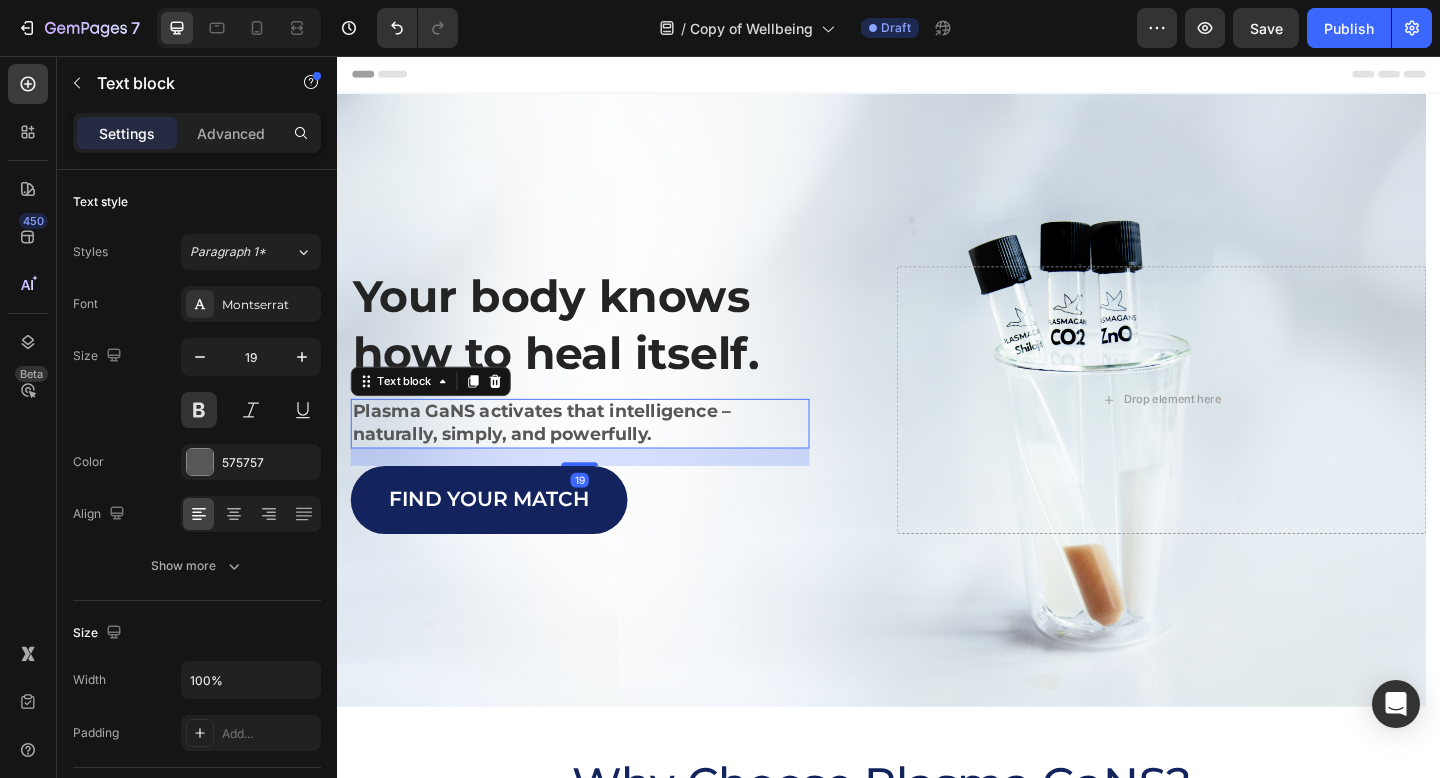drag, startPoint x: 592, startPoint y: 490, endPoint x: 591, endPoint y: 509, distance: 19.026299 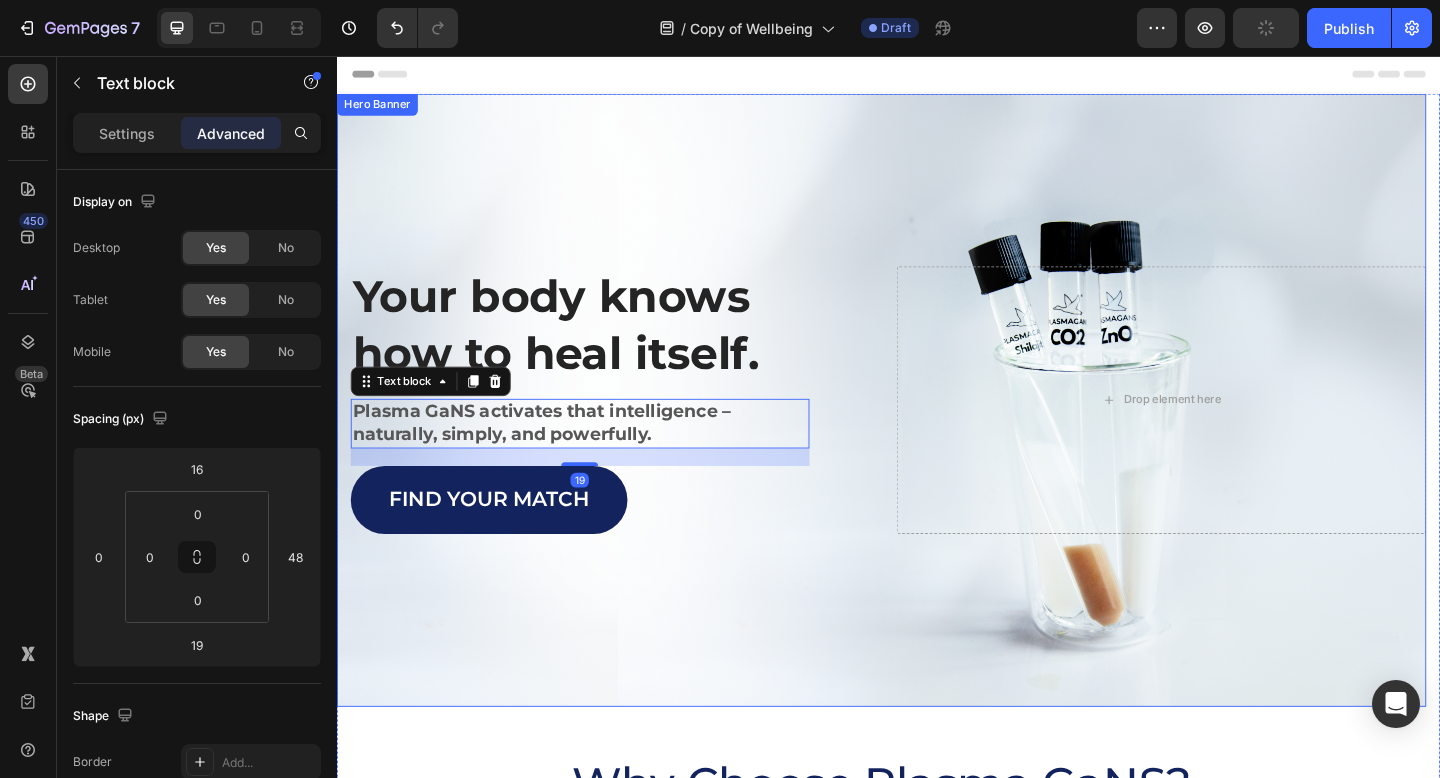 click at bounding box center (929, 430) 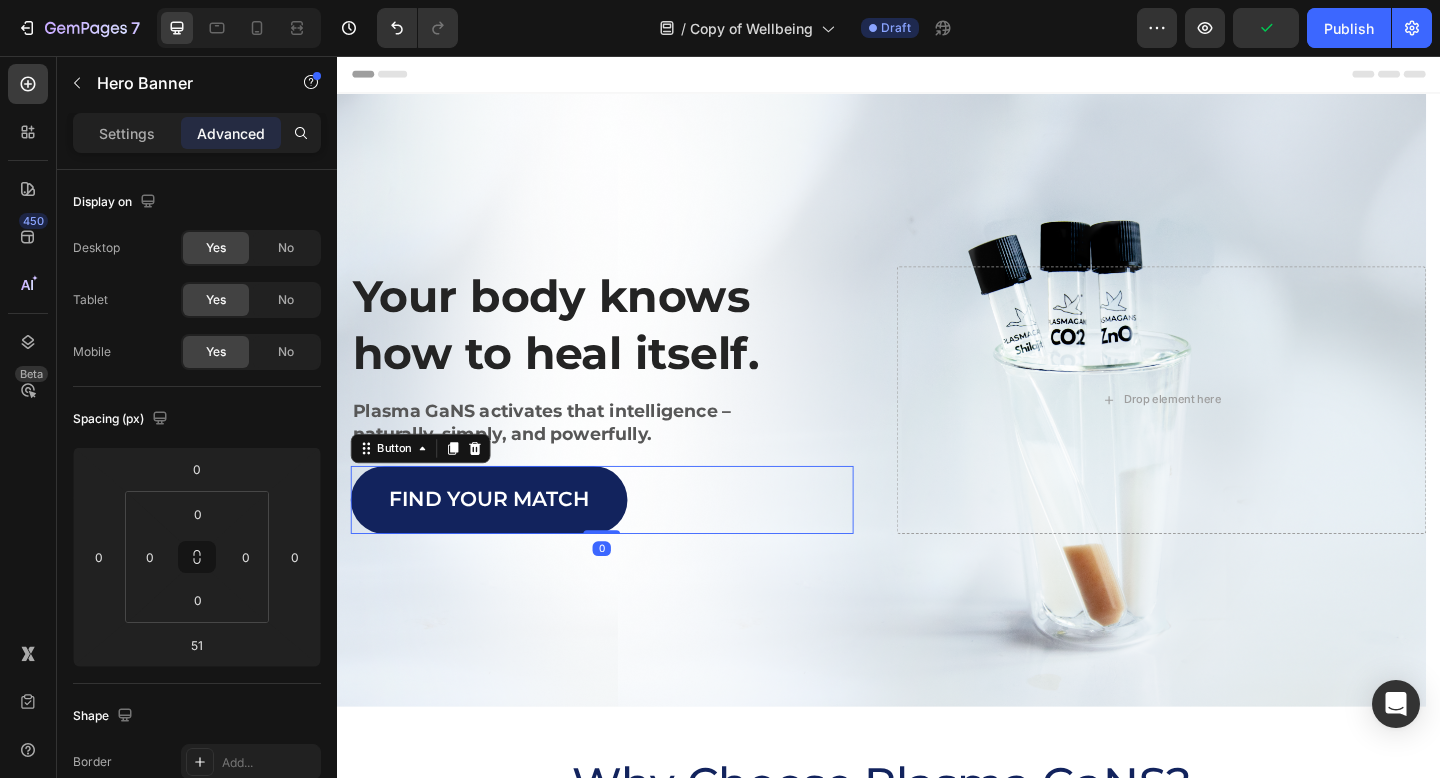 click on "Find Your Match" at bounding box center [502, 539] 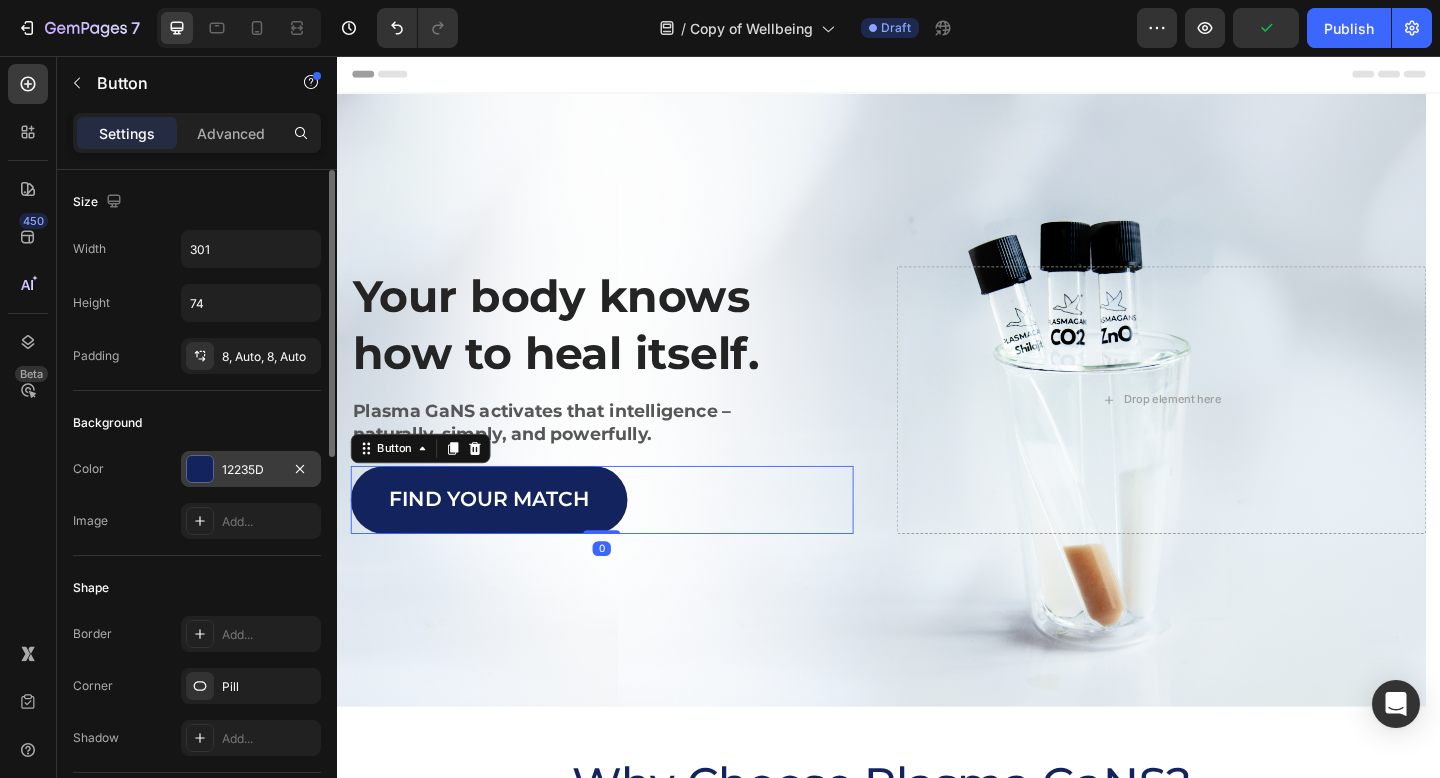 click on "12235D" at bounding box center [251, 470] 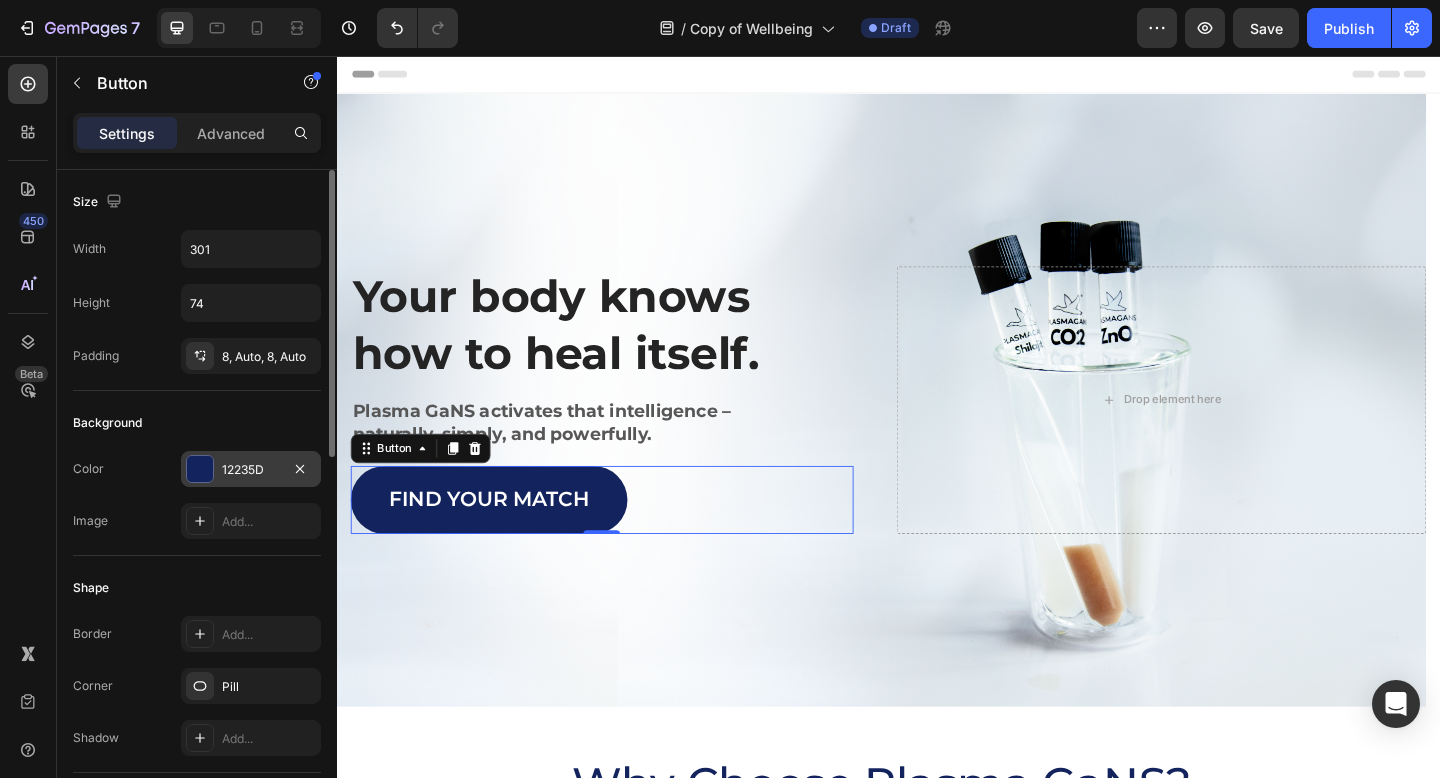 drag, startPoint x: 246, startPoint y: 462, endPoint x: 2, endPoint y: 473, distance: 244.24782 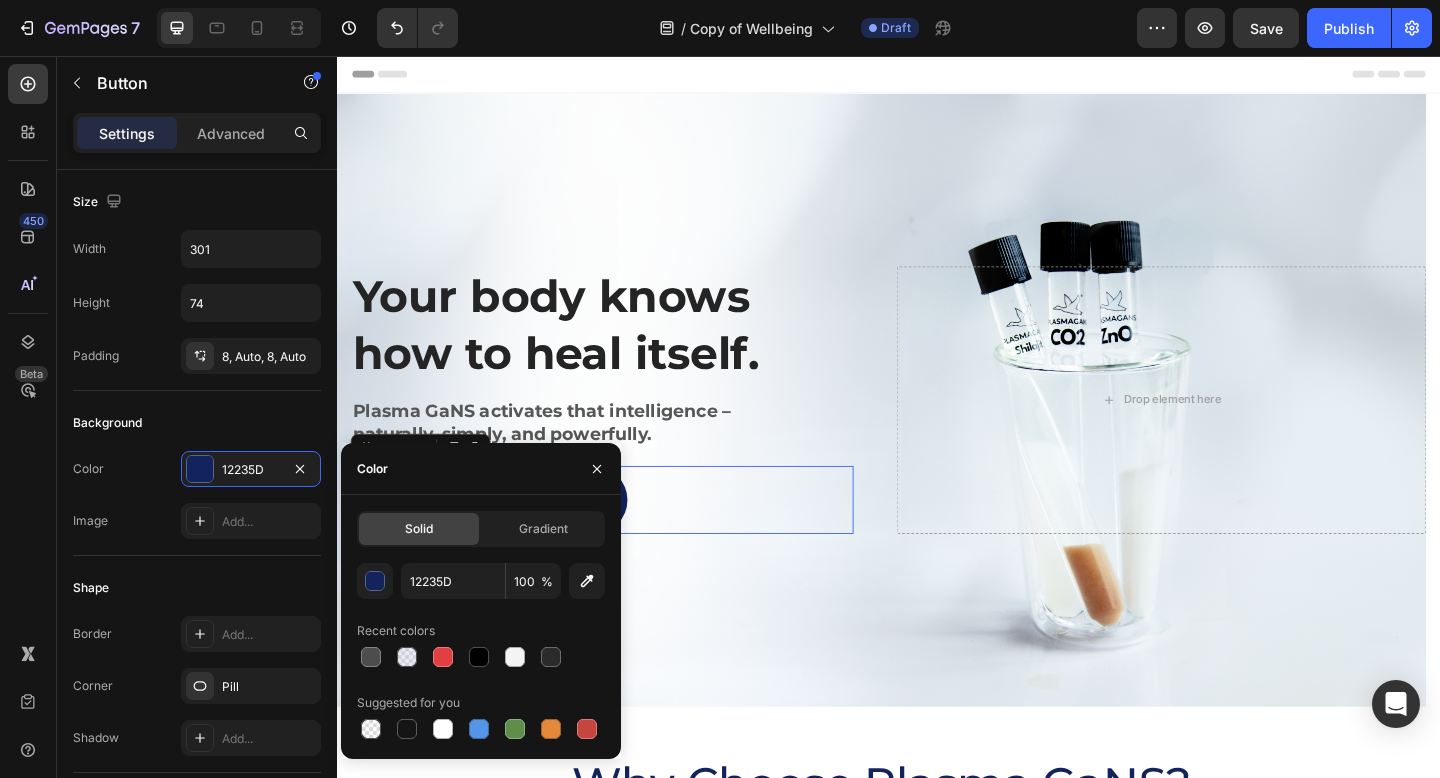 click on "Solid" 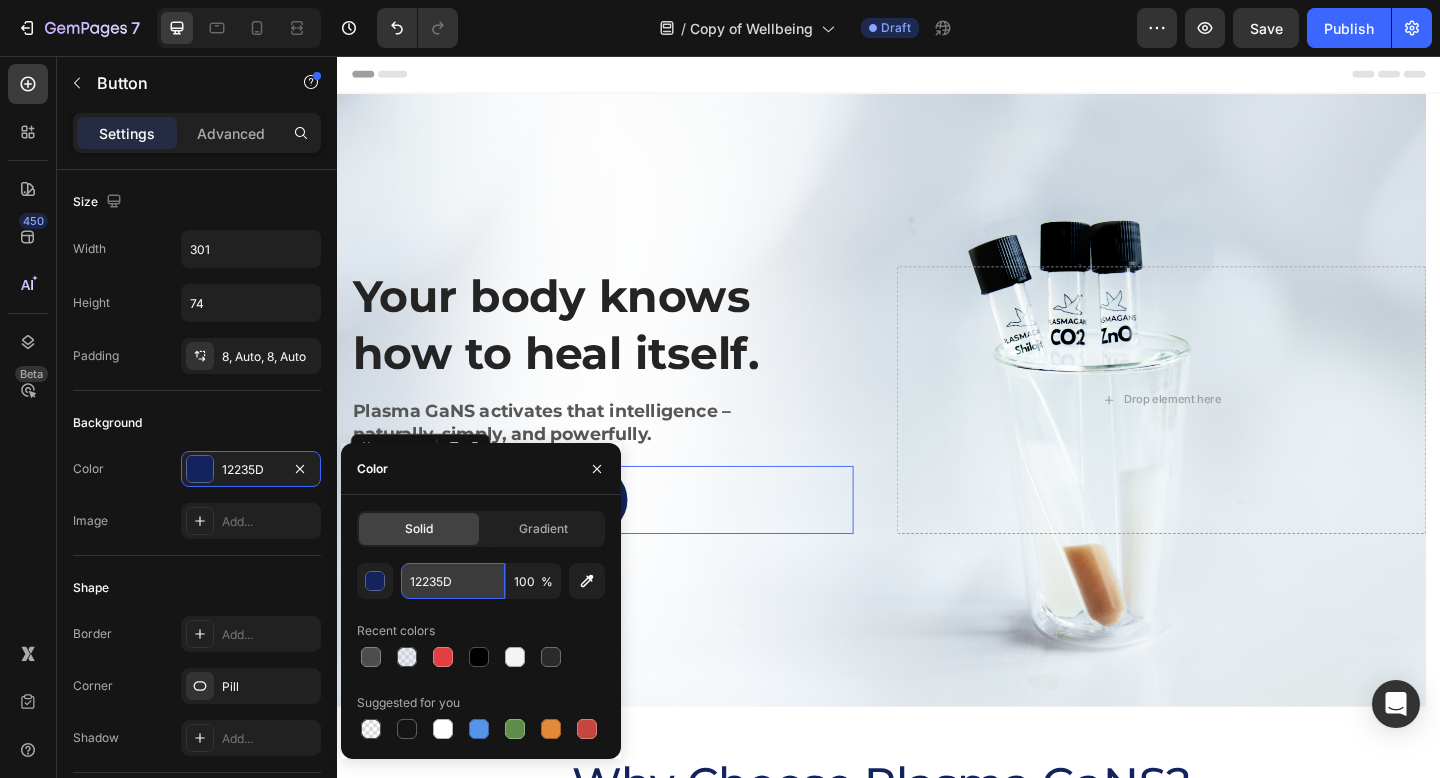 click on "12235D" at bounding box center (453, 581) 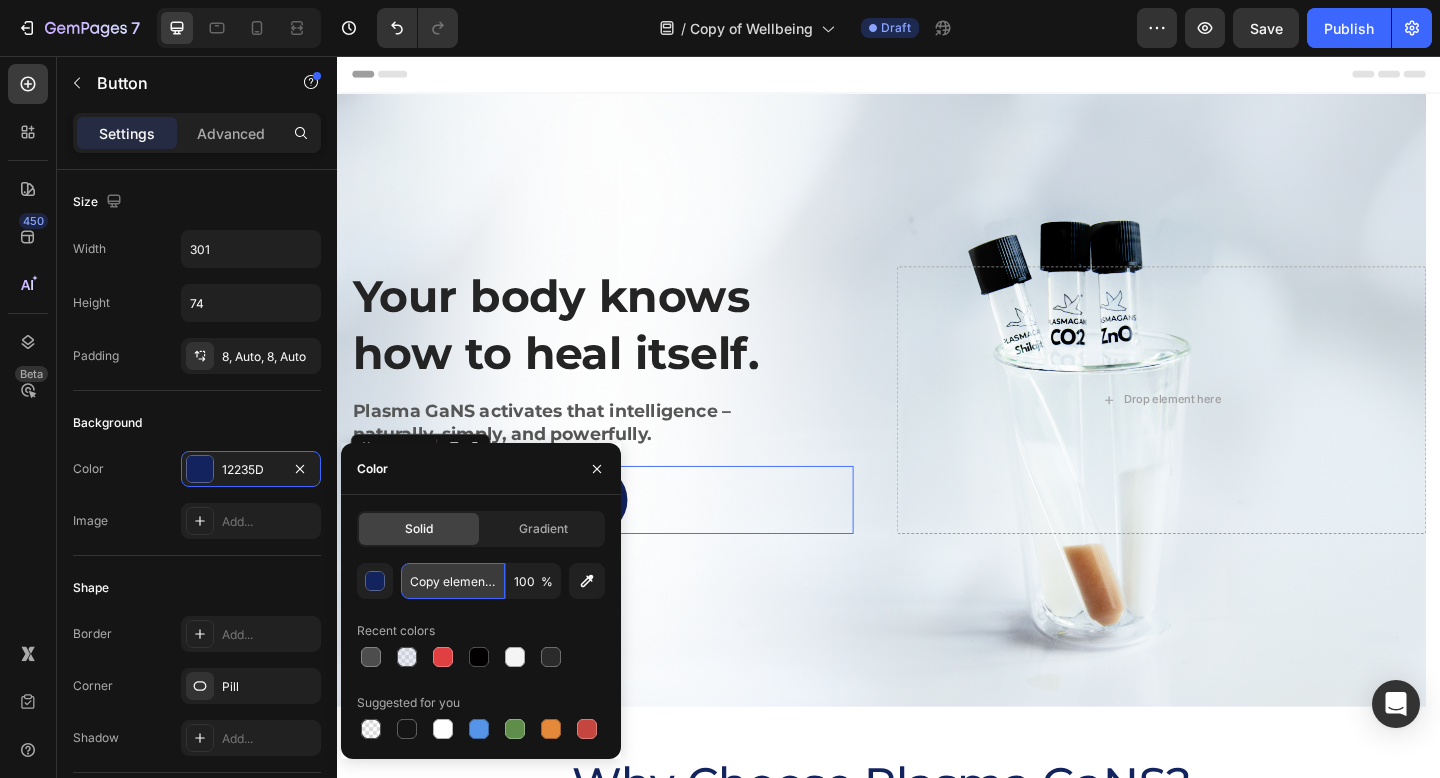 scroll, scrollTop: 0, scrollLeft: 90, axis: horizontal 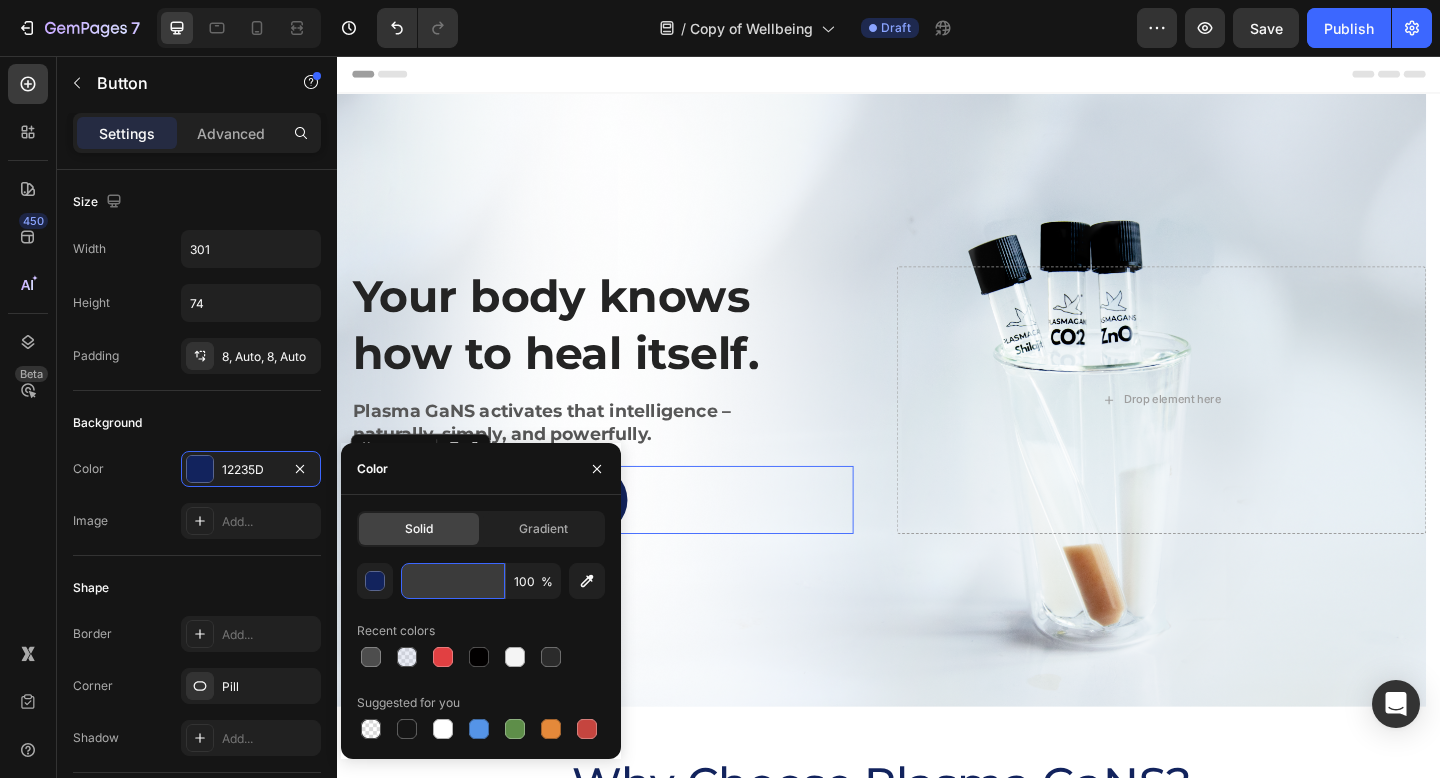 click on "Copy element from Gempages!" at bounding box center [453, 581] 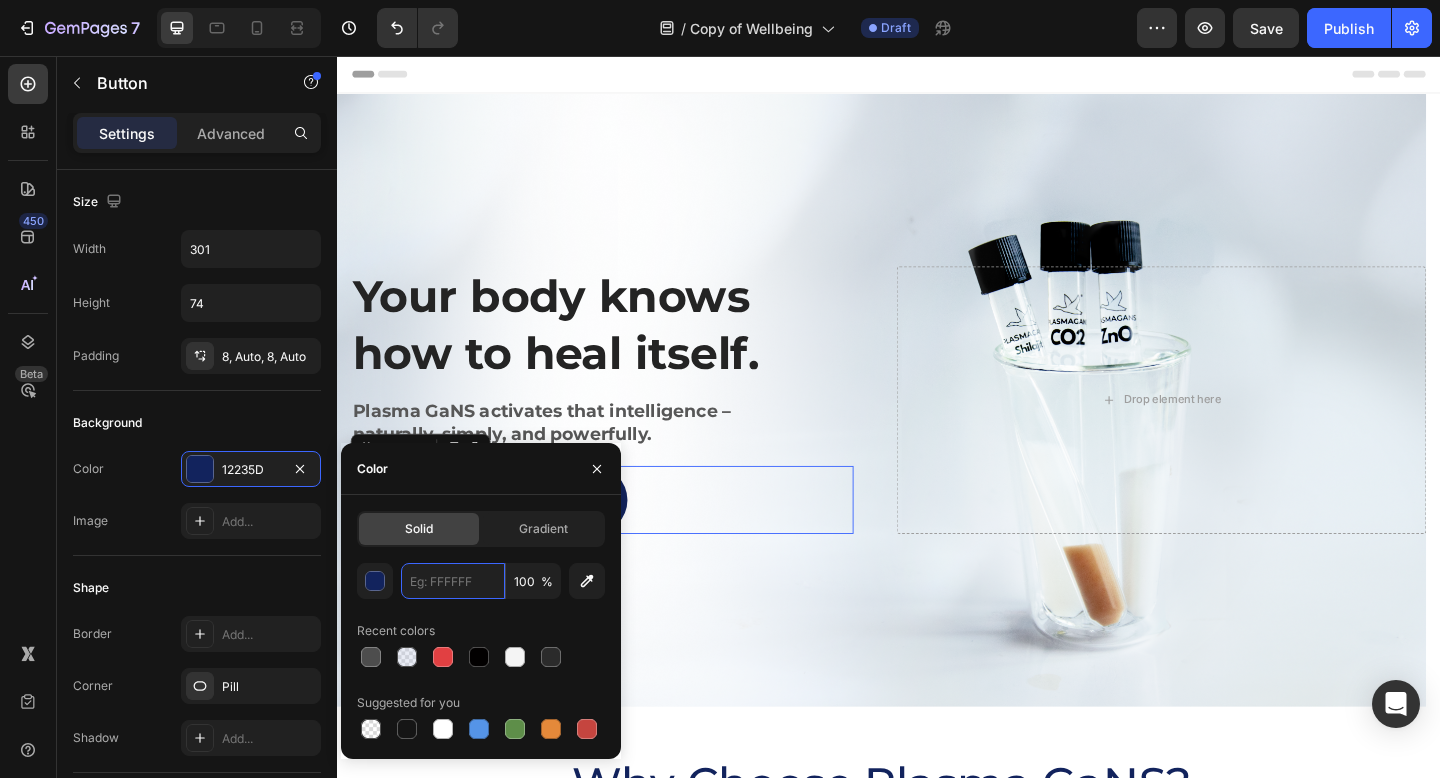 scroll, scrollTop: 0, scrollLeft: 0, axis: both 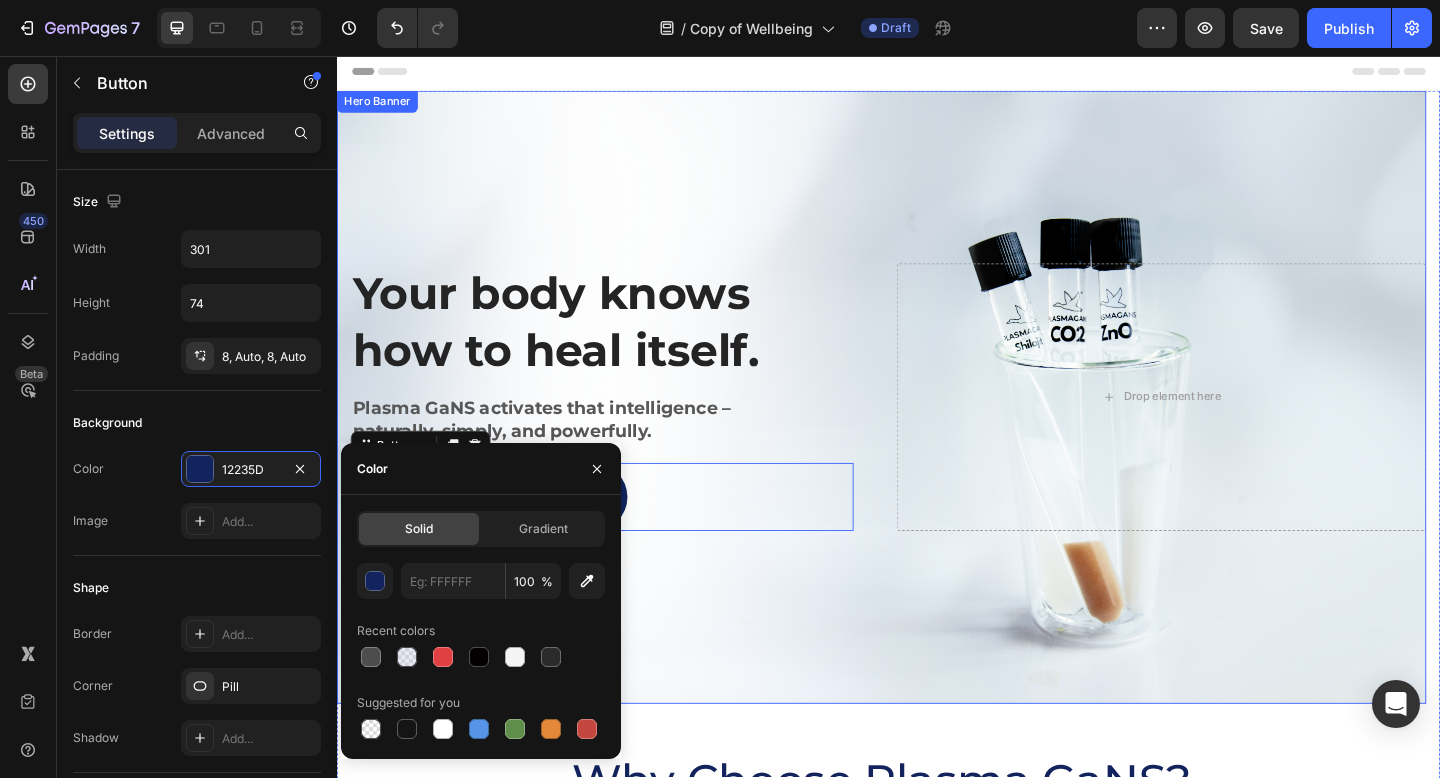 click at bounding box center (929, 427) 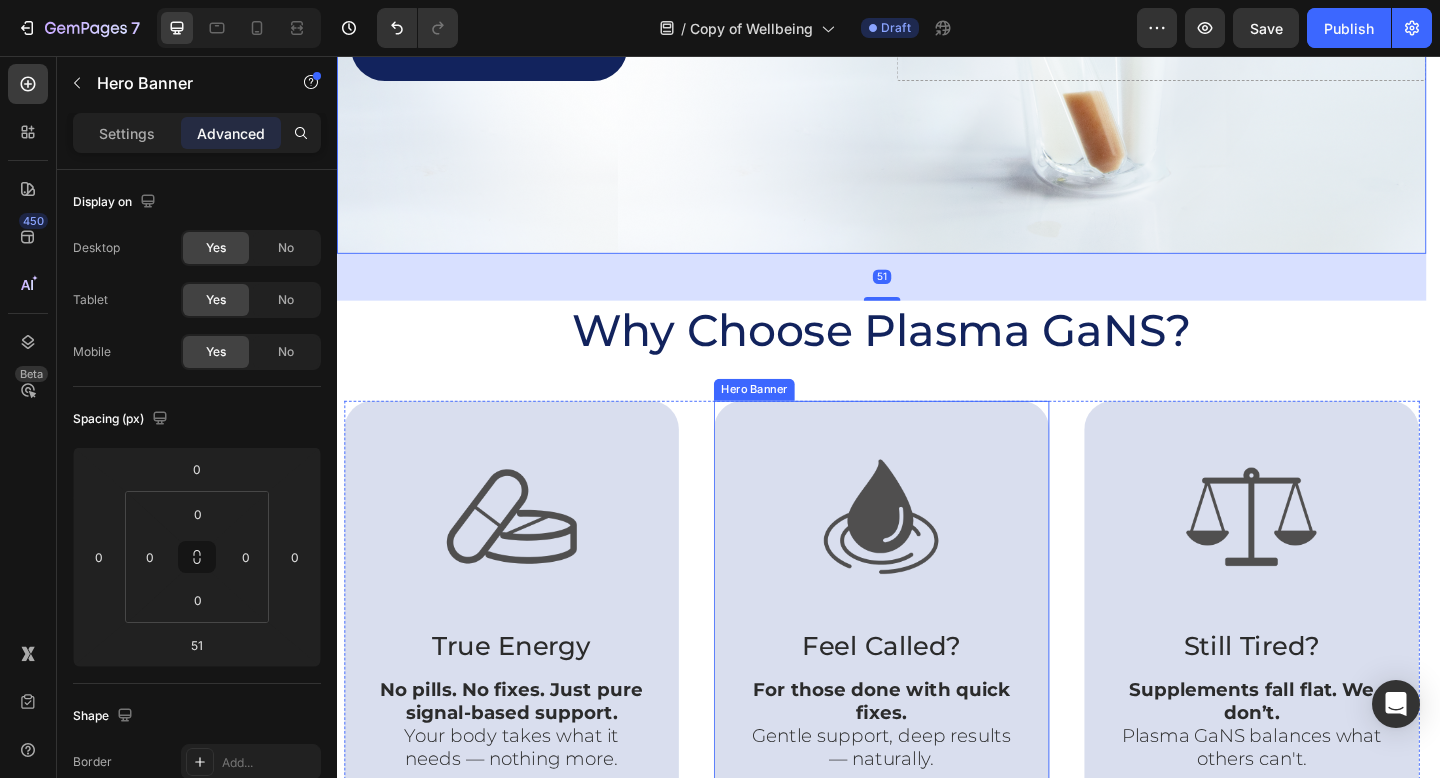 scroll, scrollTop: 521, scrollLeft: 0, axis: vertical 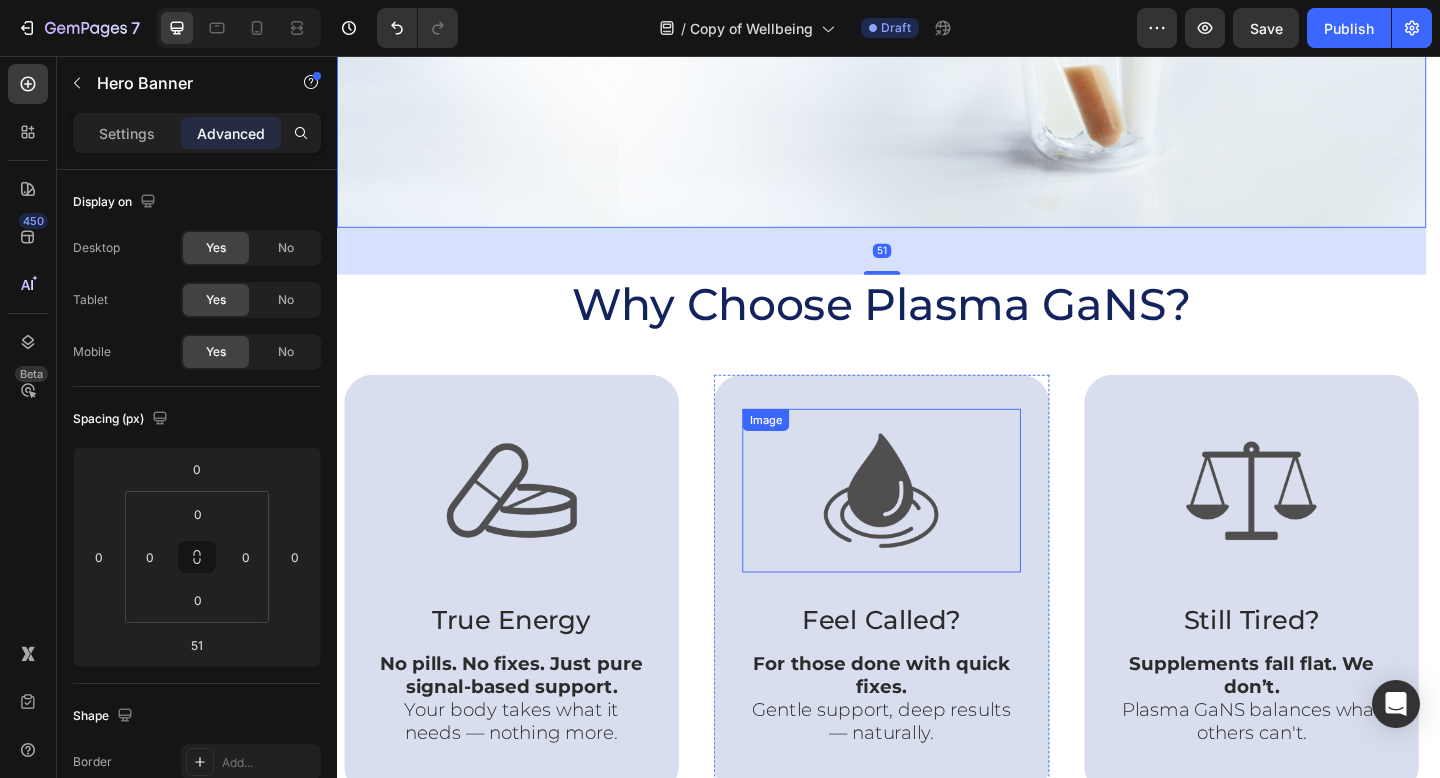 click at bounding box center (929, 529) 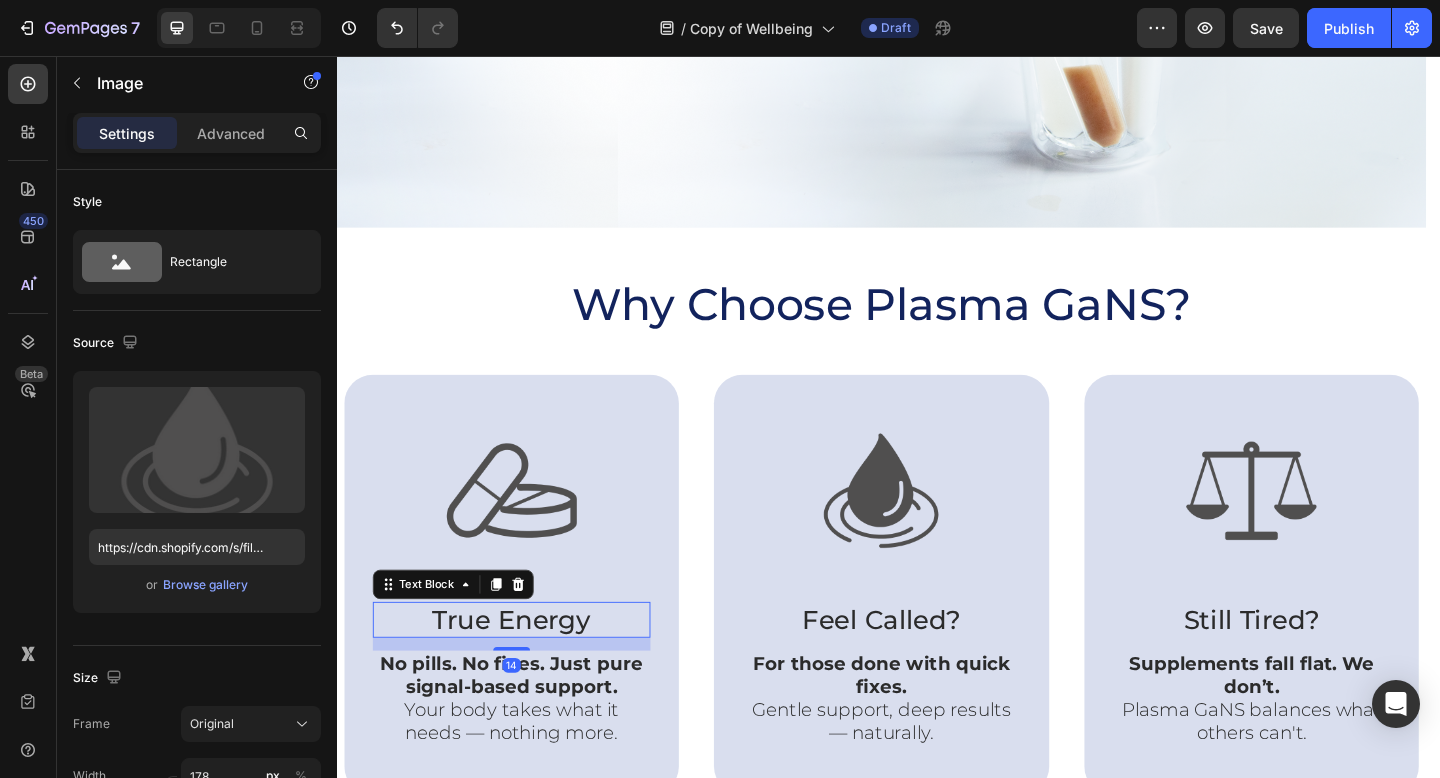 click on "True Energy" at bounding box center [527, 669] 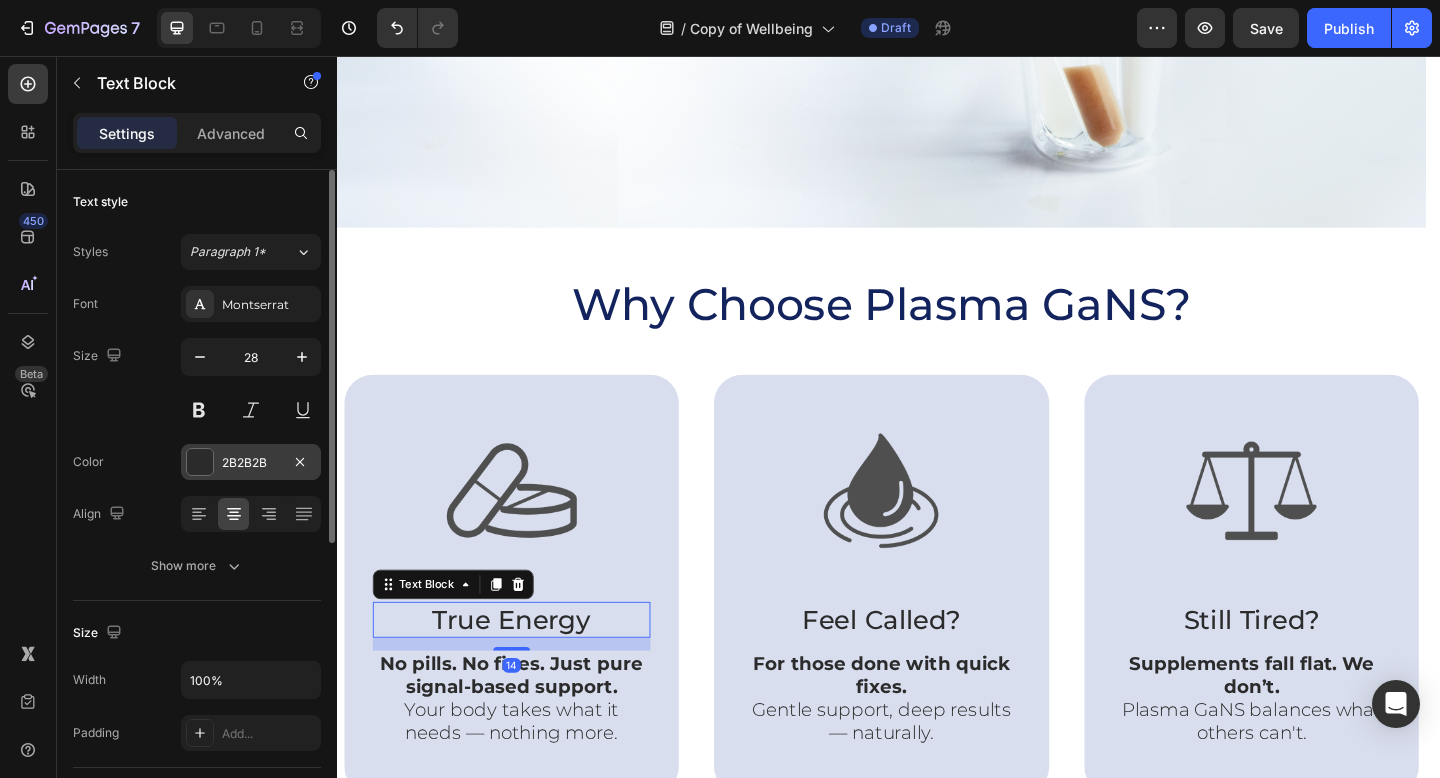 click on "2B2B2B" at bounding box center (251, 463) 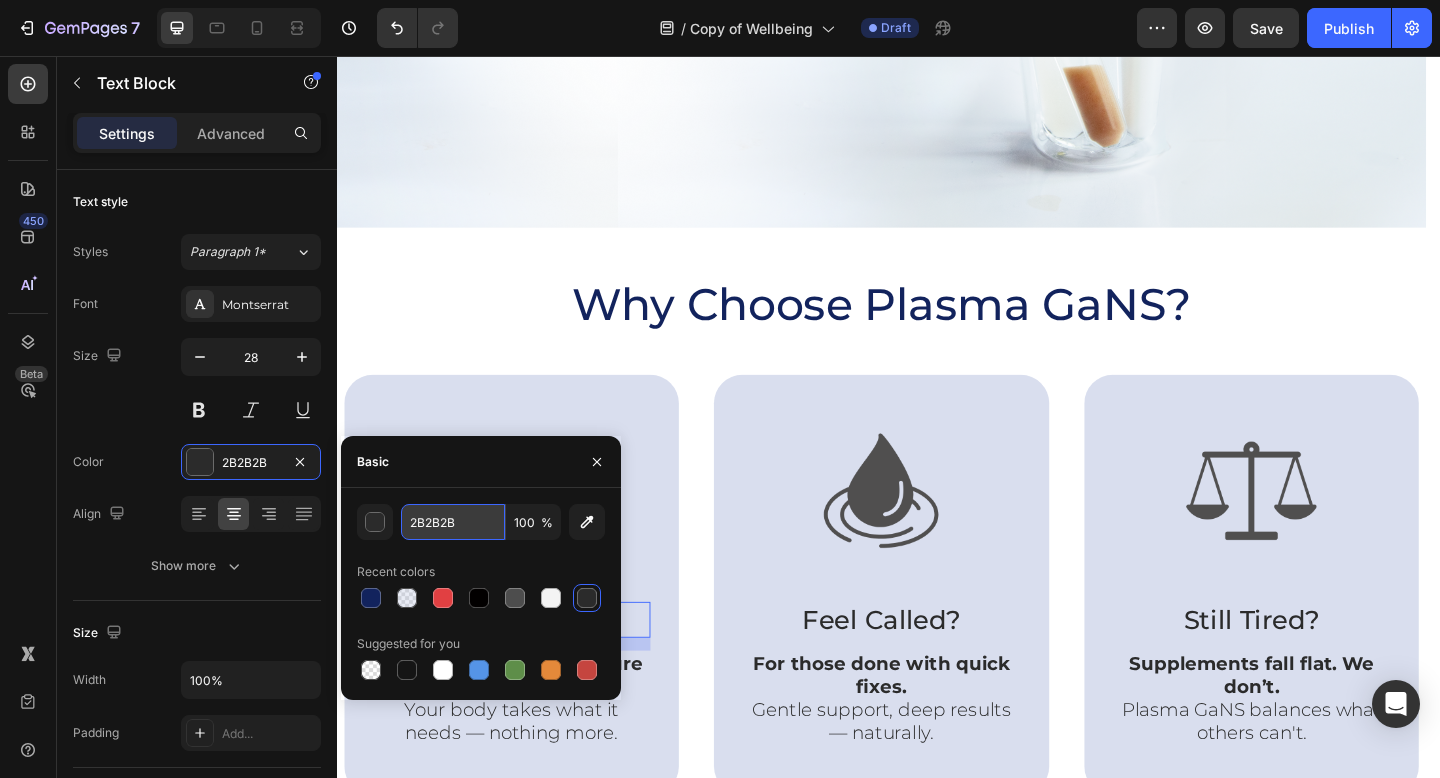 click on "2B2B2B" at bounding box center [453, 522] 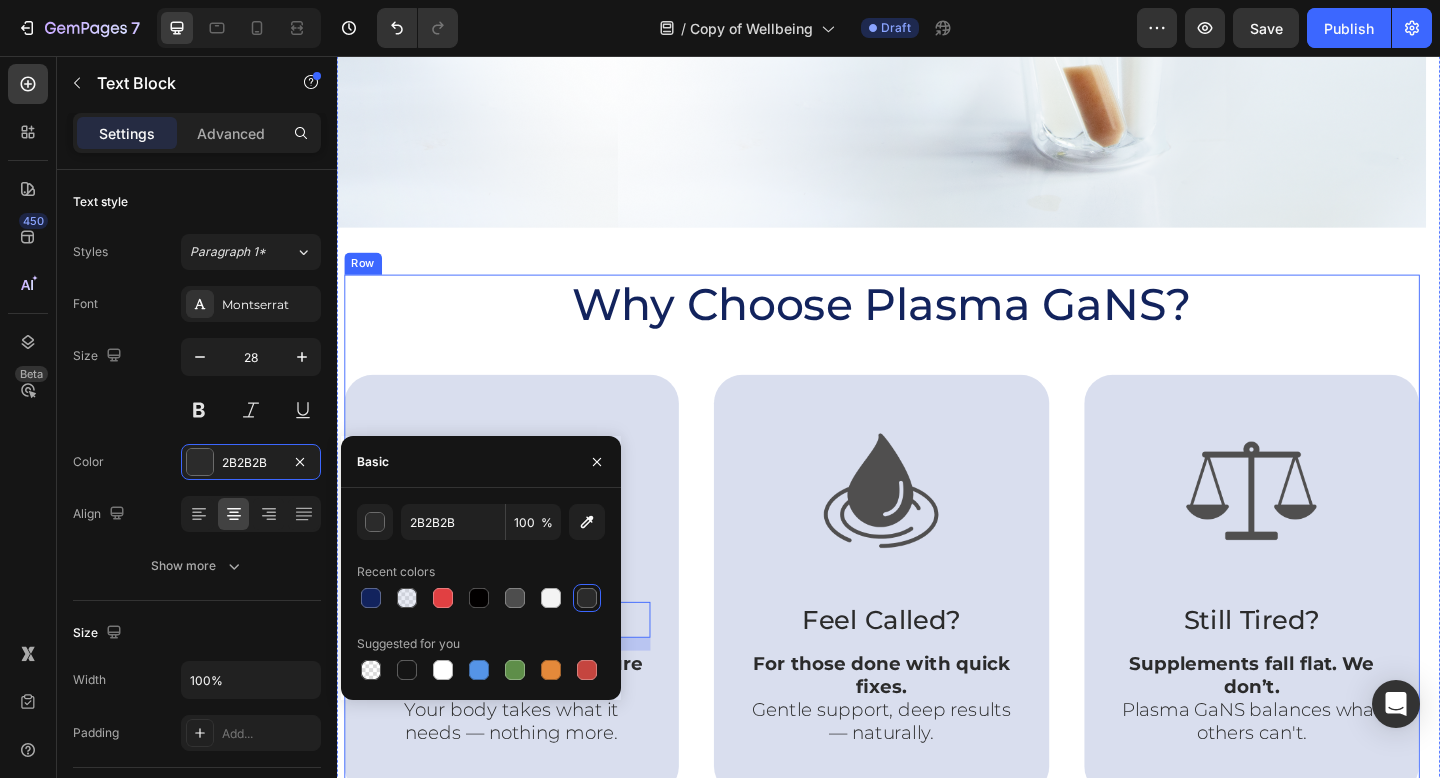 click on "Why Choose Plasma GaNS?" at bounding box center [930, 326] 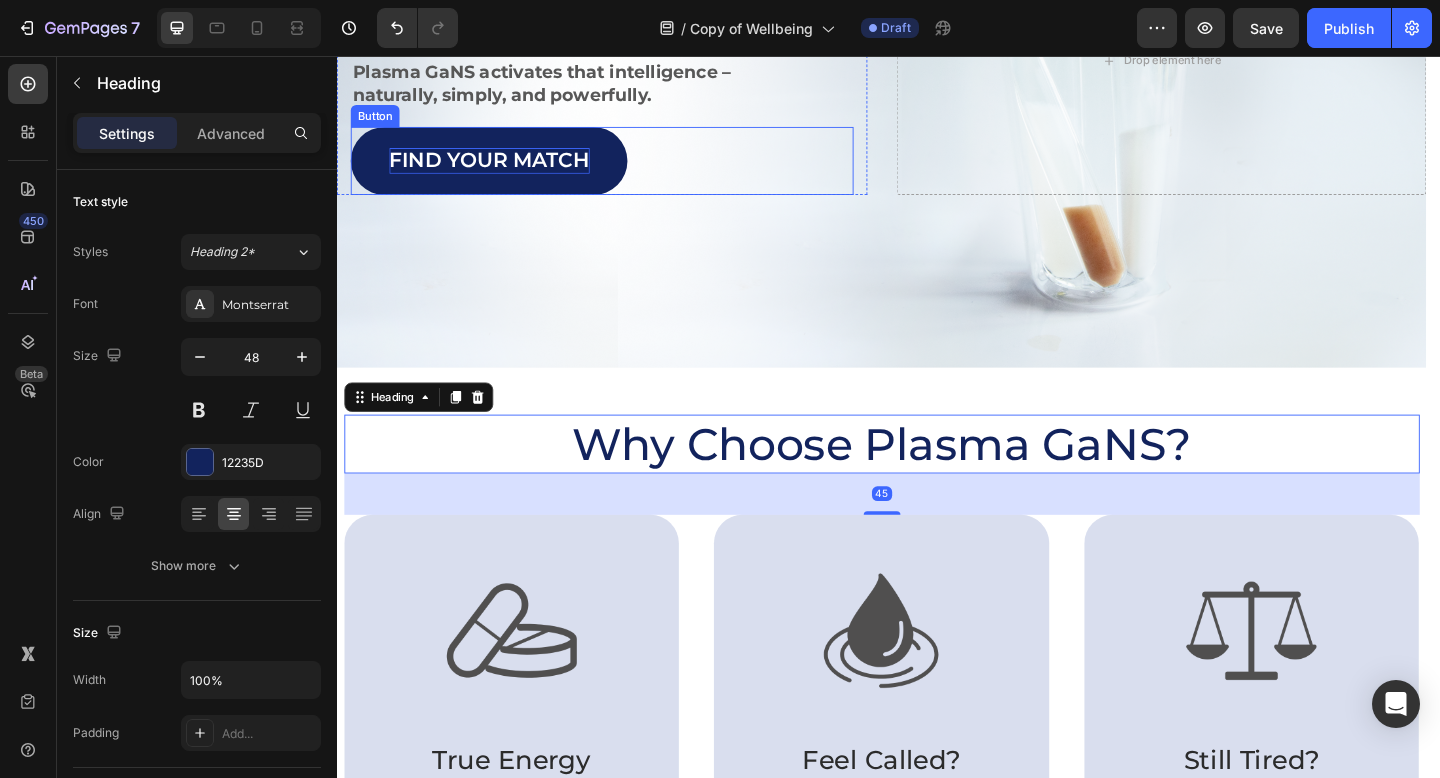 scroll, scrollTop: 170, scrollLeft: 0, axis: vertical 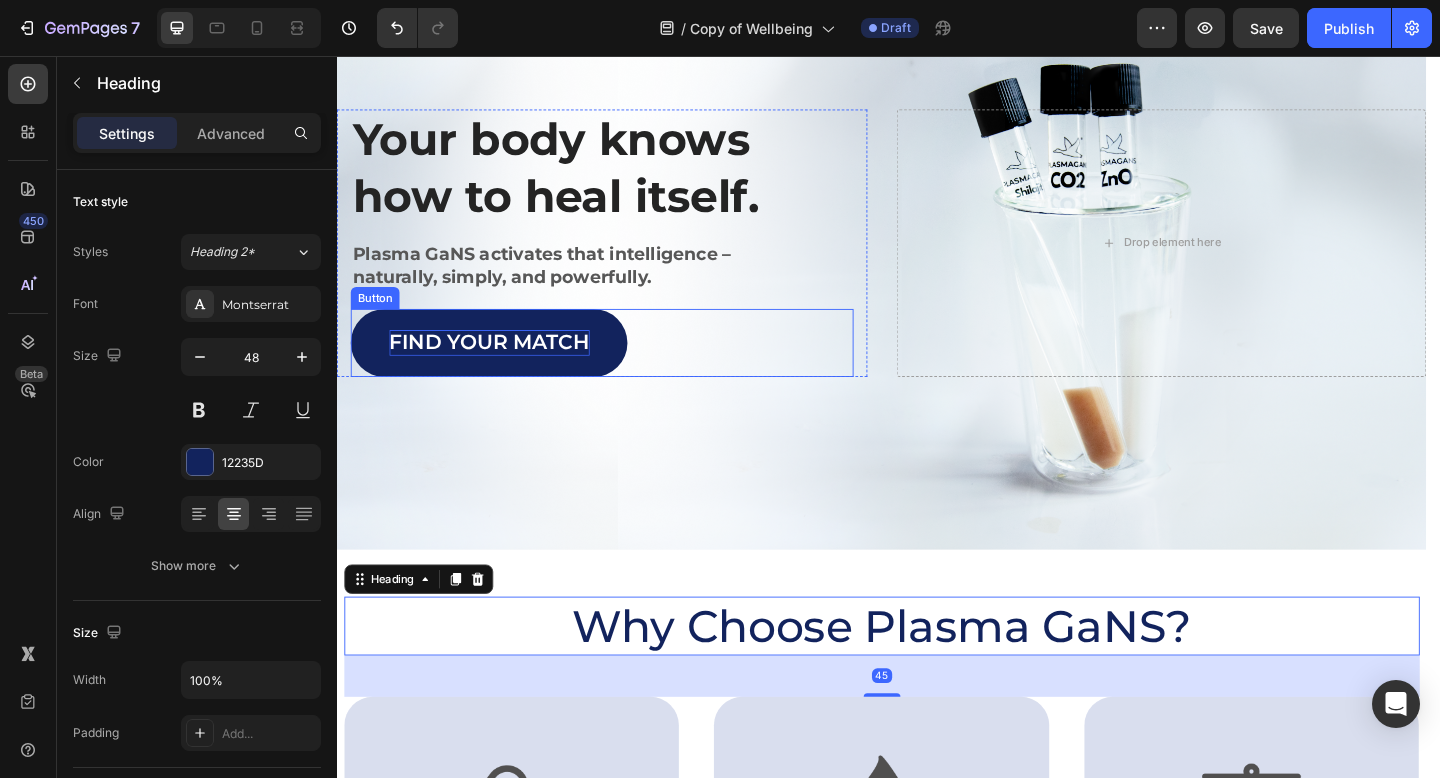 click on "Find Your Match" at bounding box center [503, 369] 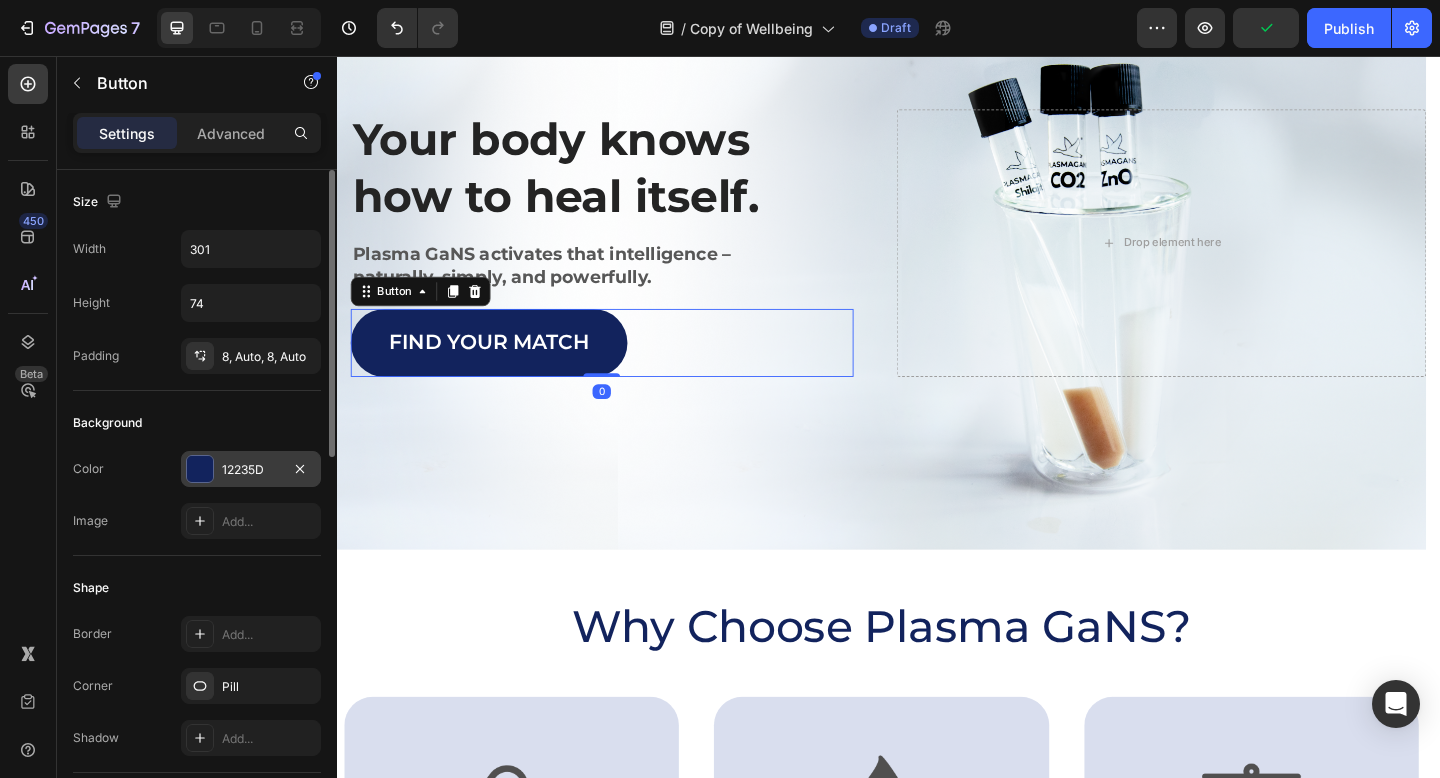 click on "12235D" at bounding box center [251, 470] 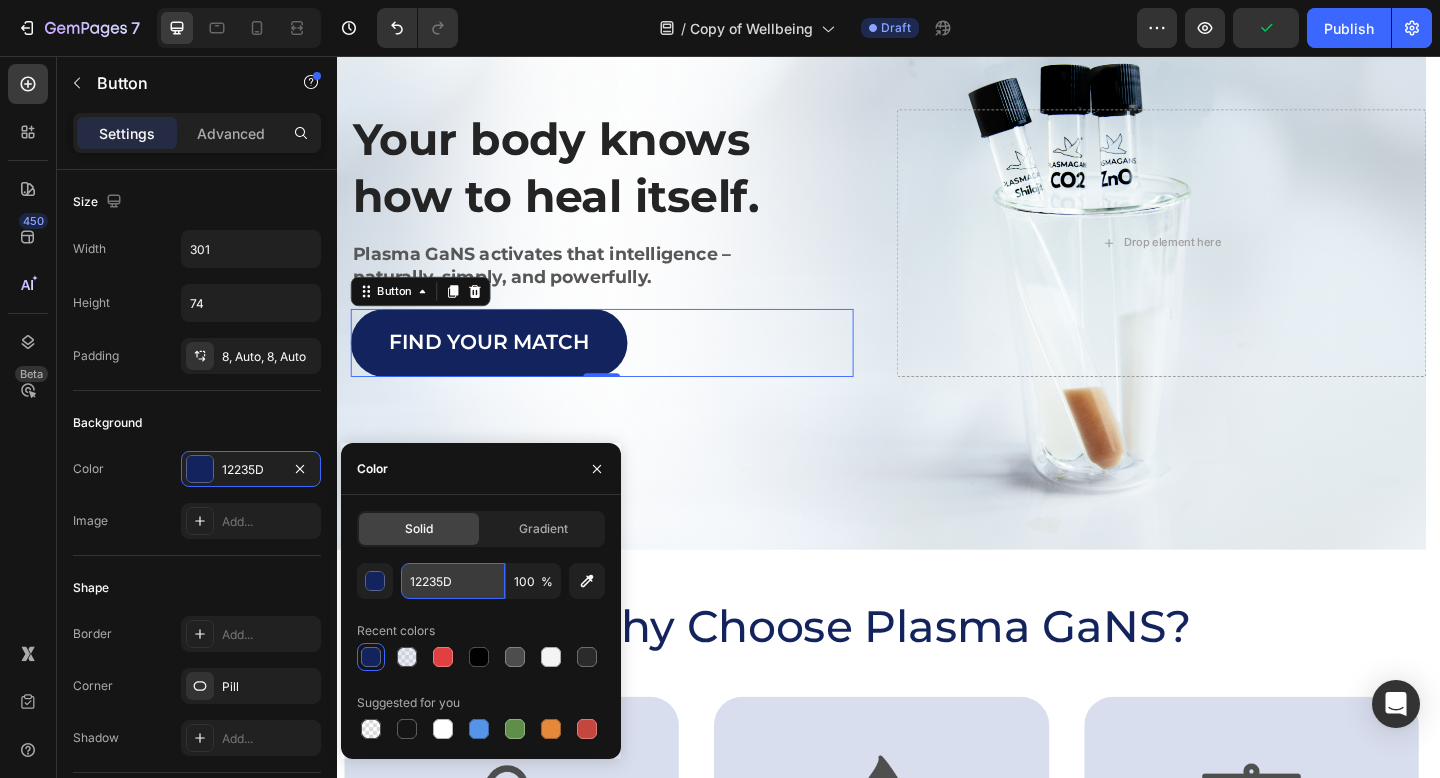 click on "12235D" at bounding box center [453, 581] 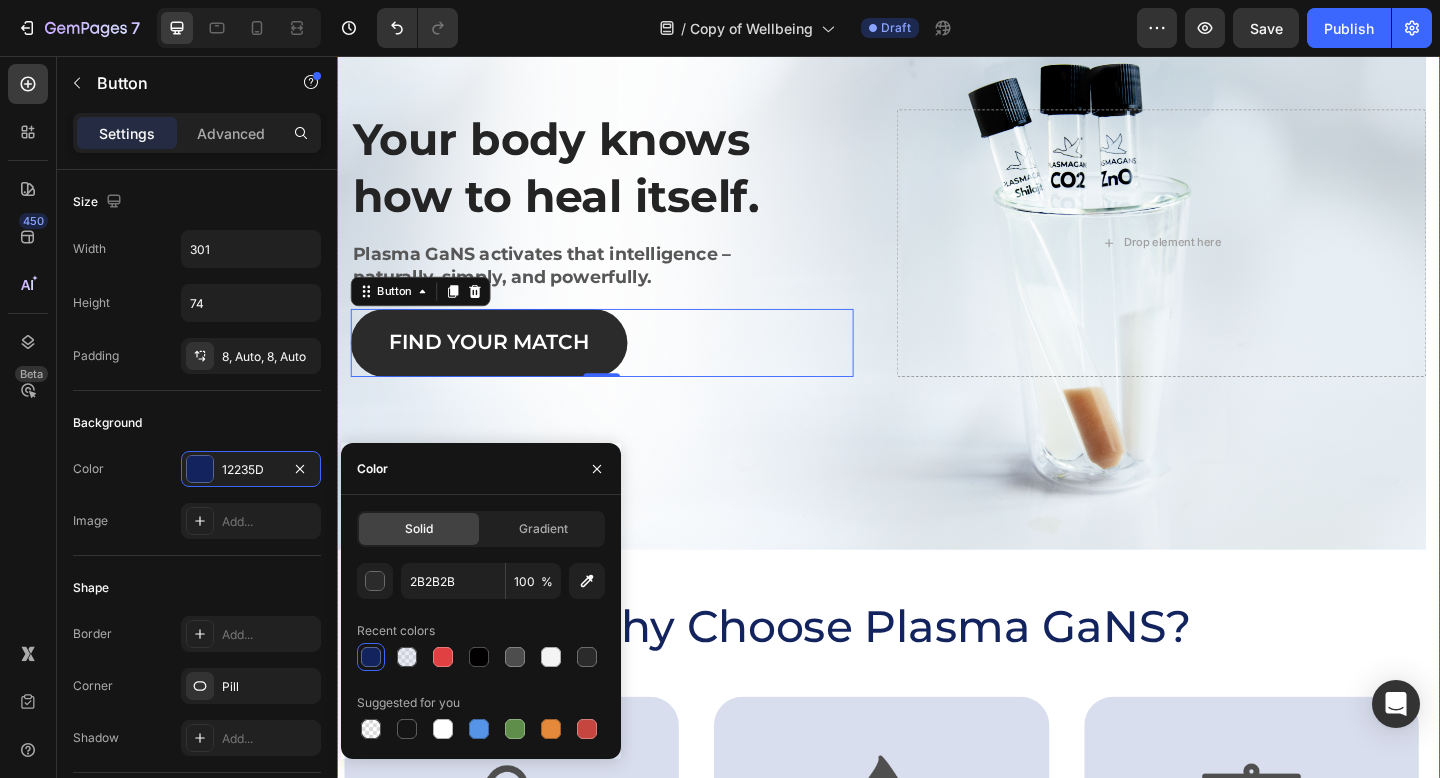 click on "Your body knows how to heal itself. Heading Plasma GaNS activates that intelligence – naturally, simply, and powerfully. Text block Find Your Match Button   0 Row
Drop element here Hero Banner Why Choose Plasma GaNS? Heading Image True Energy Text Block No pills. No fixes. Just pure signal-based support. Your body takes what it needs — nothing more. Text Block Hero Banner Image Feel Called? Text Block For those done with quick fixes. Gentle support, deep results — naturally. Text Block Hero Banner Image Still Tired? Text Block Supplements fall flat. We don’t. Plasma GaNS balances what others can't. Text Block Hero Banner Row Image Supportive Design Text Block Ergonomically engineered for optimal spinal alignment Text Block Hero Banner Image Pressure Relief Text Block Reduces neck and shoulder discomfort Text Block Hero Banner Row Image Breathable Materials Text Block Ensures cool, comfortable sleep Text Block Hero Banner Row" at bounding box center (929, 569) 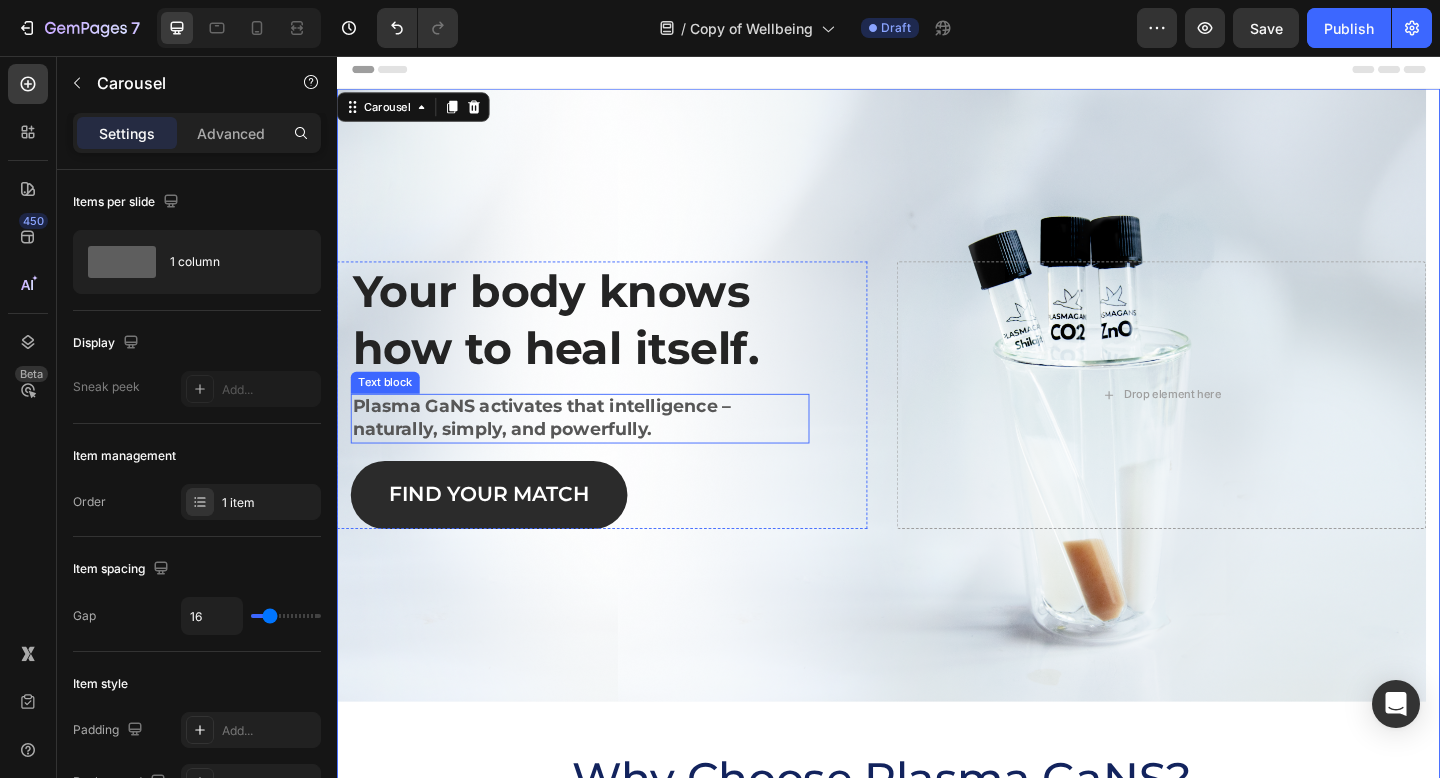 scroll, scrollTop: 0, scrollLeft: 0, axis: both 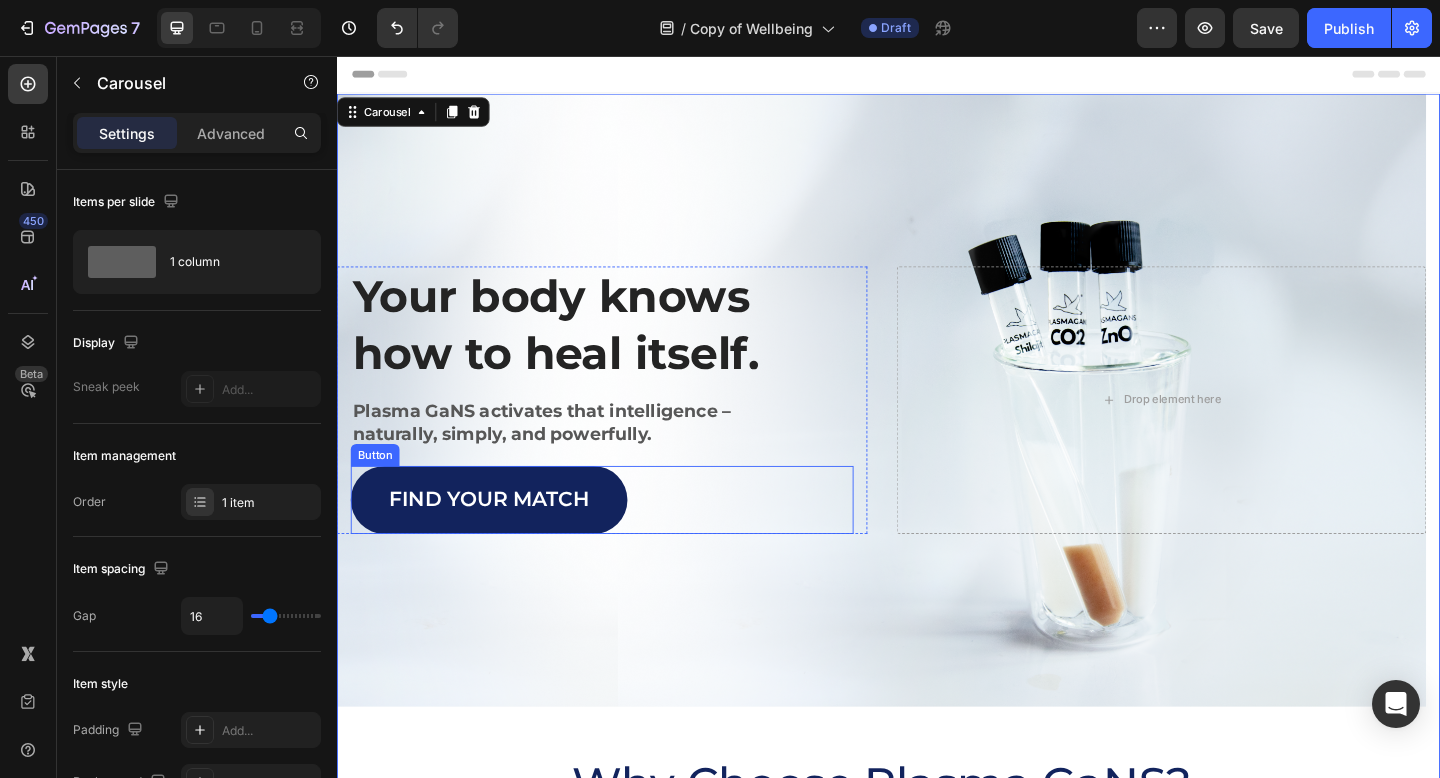 click on "Find Your Match" at bounding box center (502, 539) 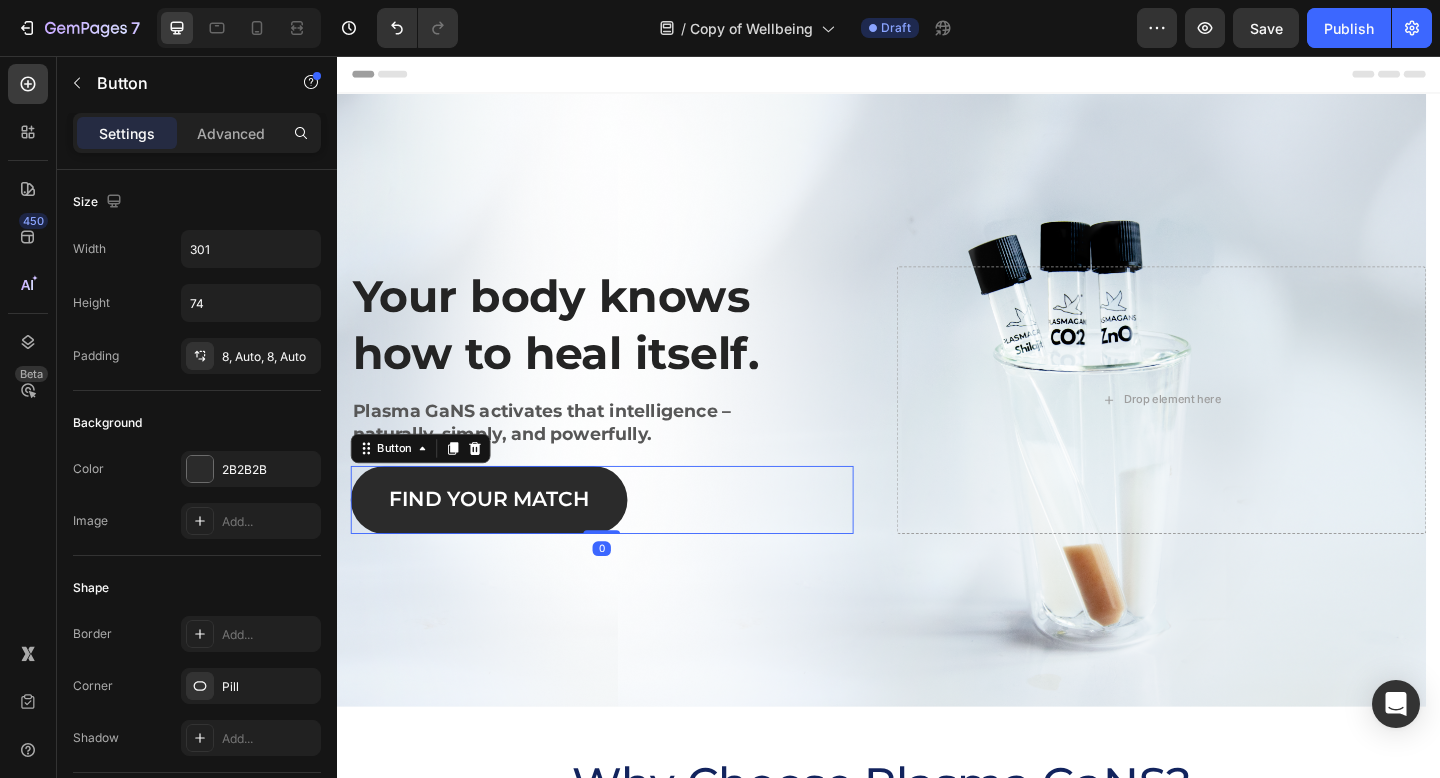 click on "Find Your Match Button   0" at bounding box center [625, 539] 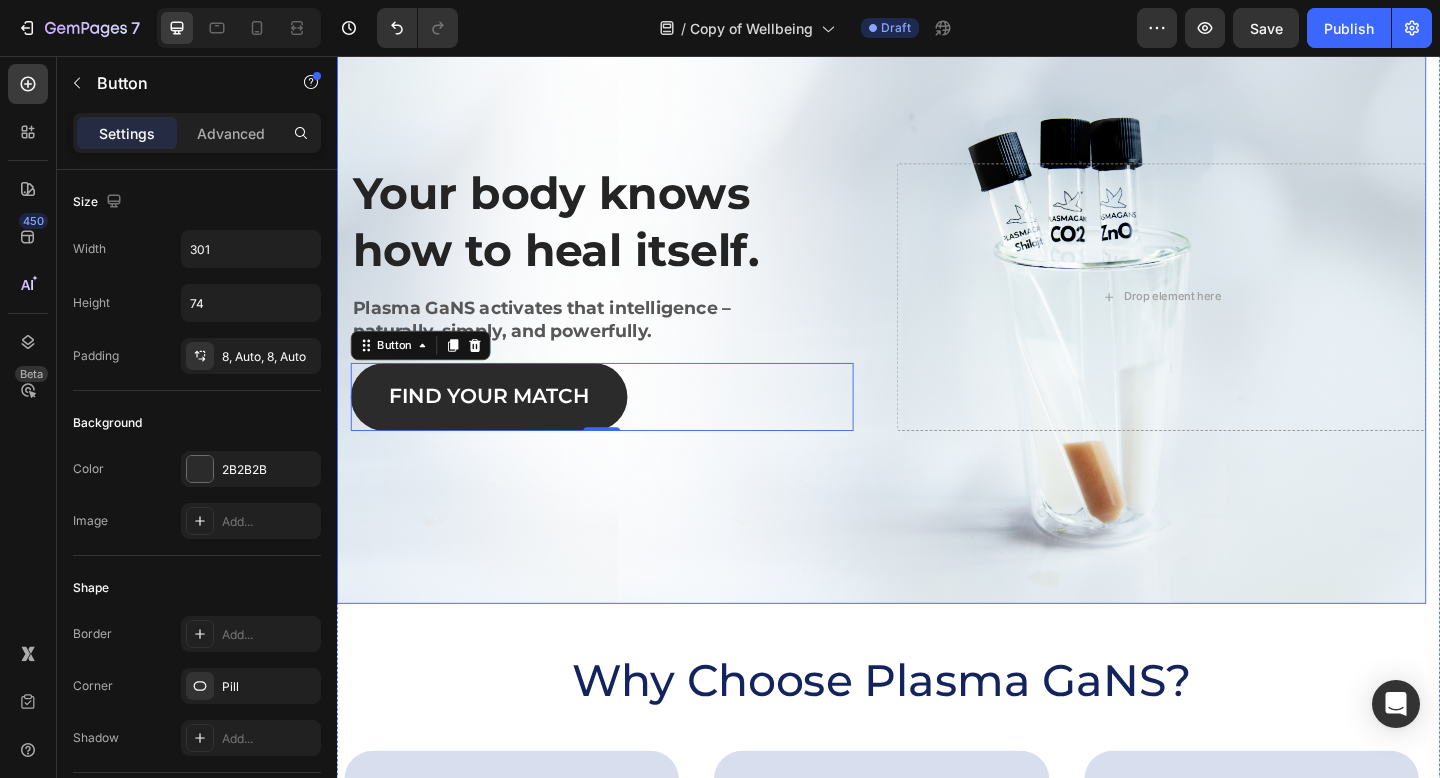 scroll, scrollTop: 361, scrollLeft: 0, axis: vertical 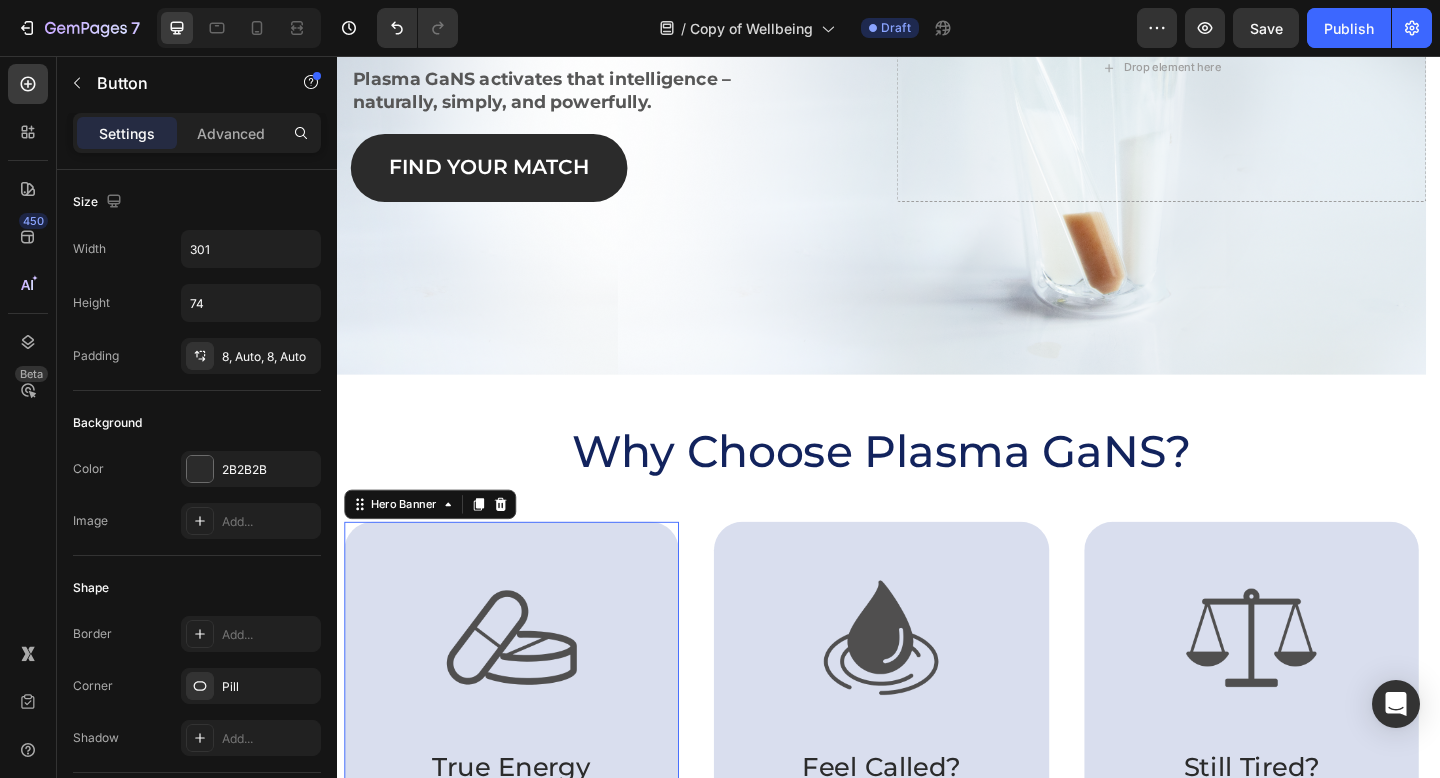 click on "Image True Energy Text Block No pills. No fixes. Just pure signal-based support. Your body takes what it needs — nothing more. Text Block" at bounding box center [527, 791] 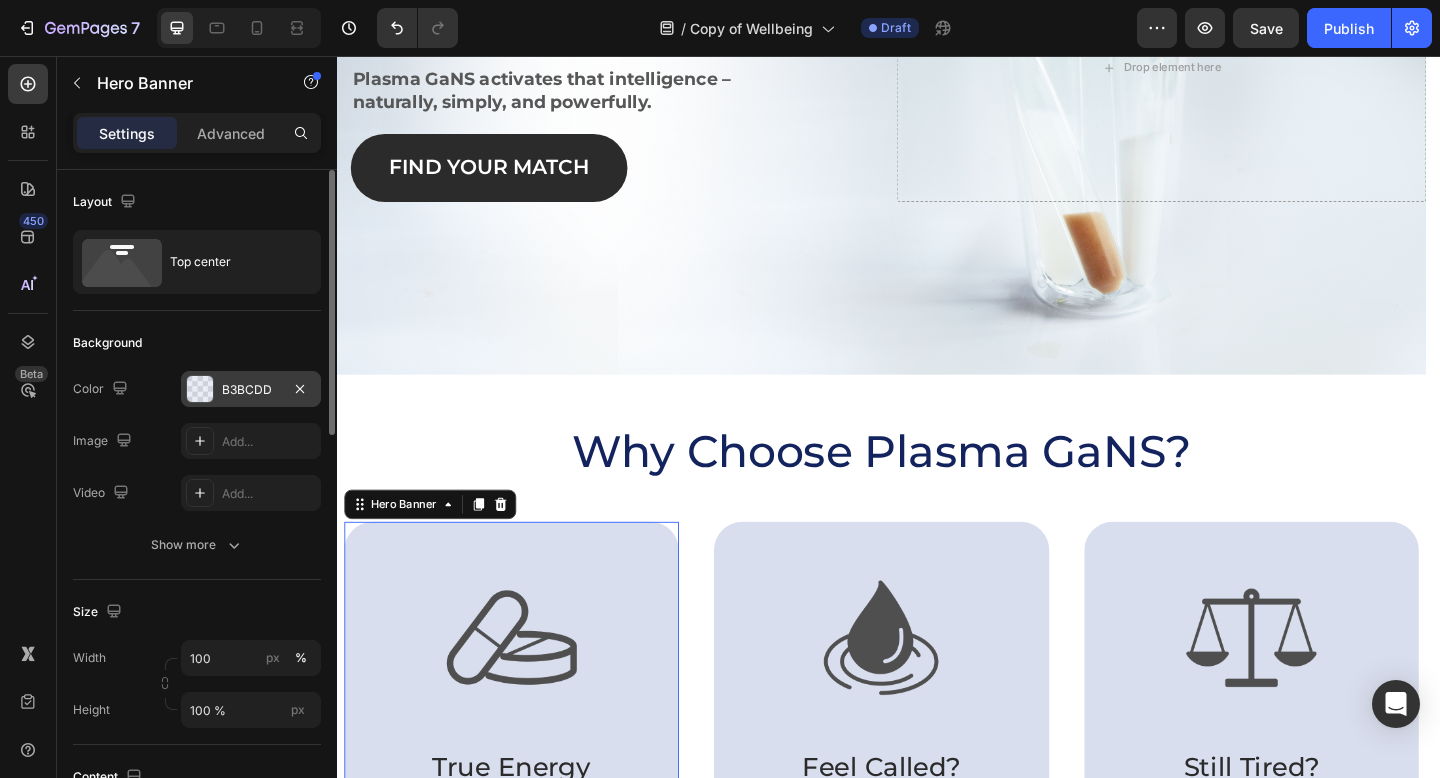 click on "B3BCDD" at bounding box center [251, 390] 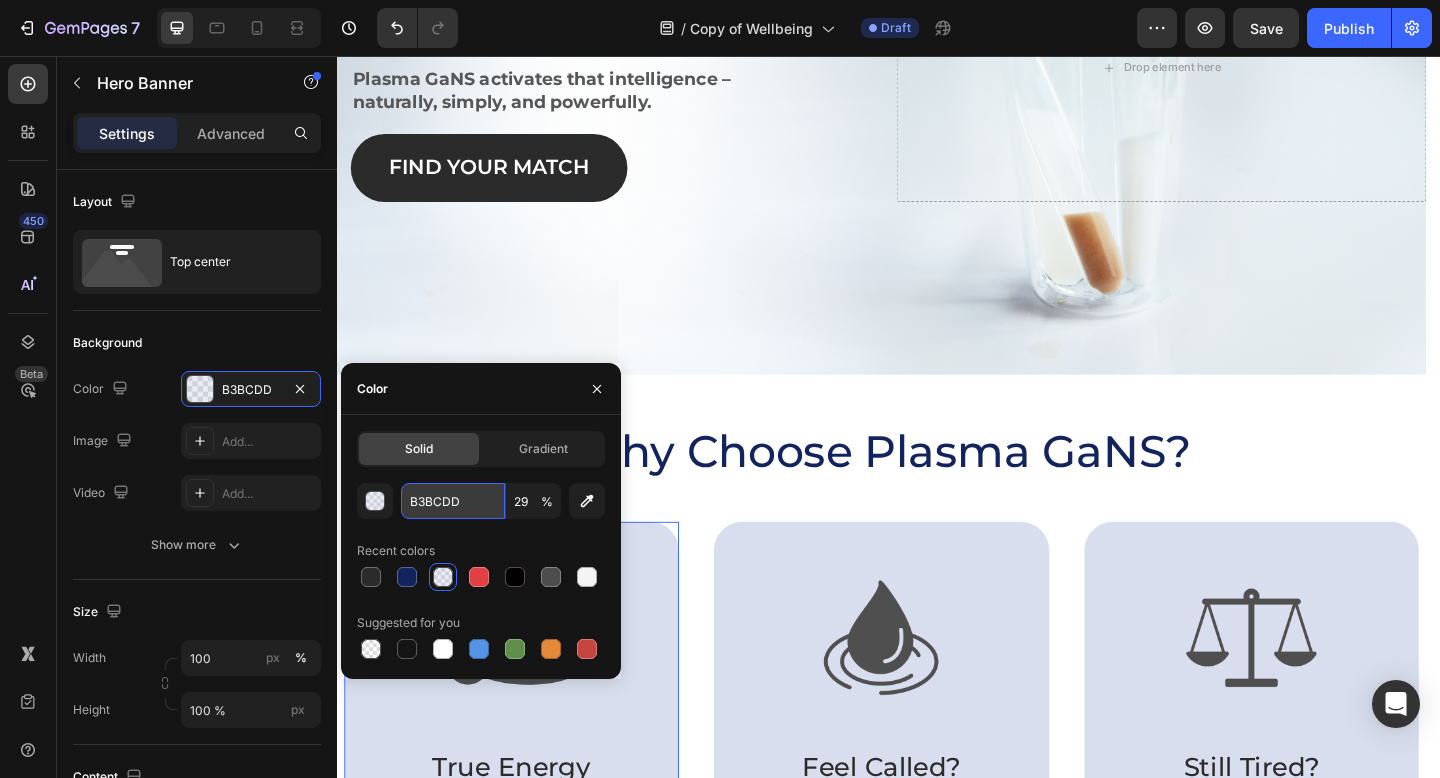 click on "B3BCDD" at bounding box center [453, 501] 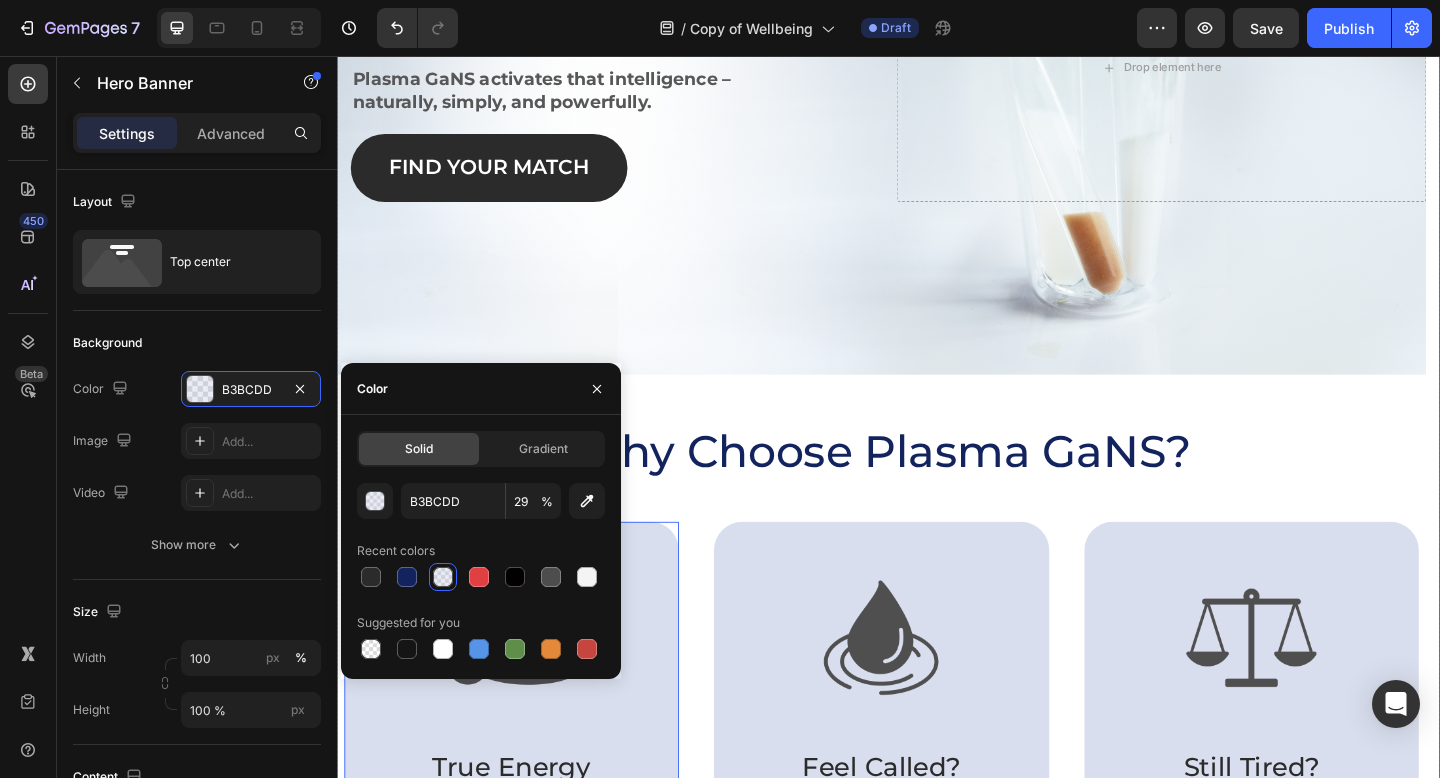 click on "Your body knows how to heal itself. Heading Plasma GaNS activates that intelligence – naturally, simply, and powerfully. Text block Find Your Match Button Row
Drop element here Hero Banner Why Choose Plasma GaNS? Heading Image True Energy Text Block No pills. No fixes. Just pure signal-based support. Your body takes what it needs — nothing more. Text Block Hero Banner   0 Image Feel Called? Text Block For those done with quick fixes. Gentle support, deep results — naturally. Text Block Hero Banner Image Still Tired? Text Block Supplements fall flat. We don’t. Plasma GaNS balances what others can't. Text Block Hero Banner Row Image Supportive Design Text Block Ergonomically engineered for optimal spinal alignment Text Block Hero Banner Image Pressure Relief Text Block Reduces neck and shoulder discomfort Text Block Hero Banner Row Image Breathable Materials Text Block Ensures cool, comfortable sleep Text Block Hero Banner Row" at bounding box center [929, 378] 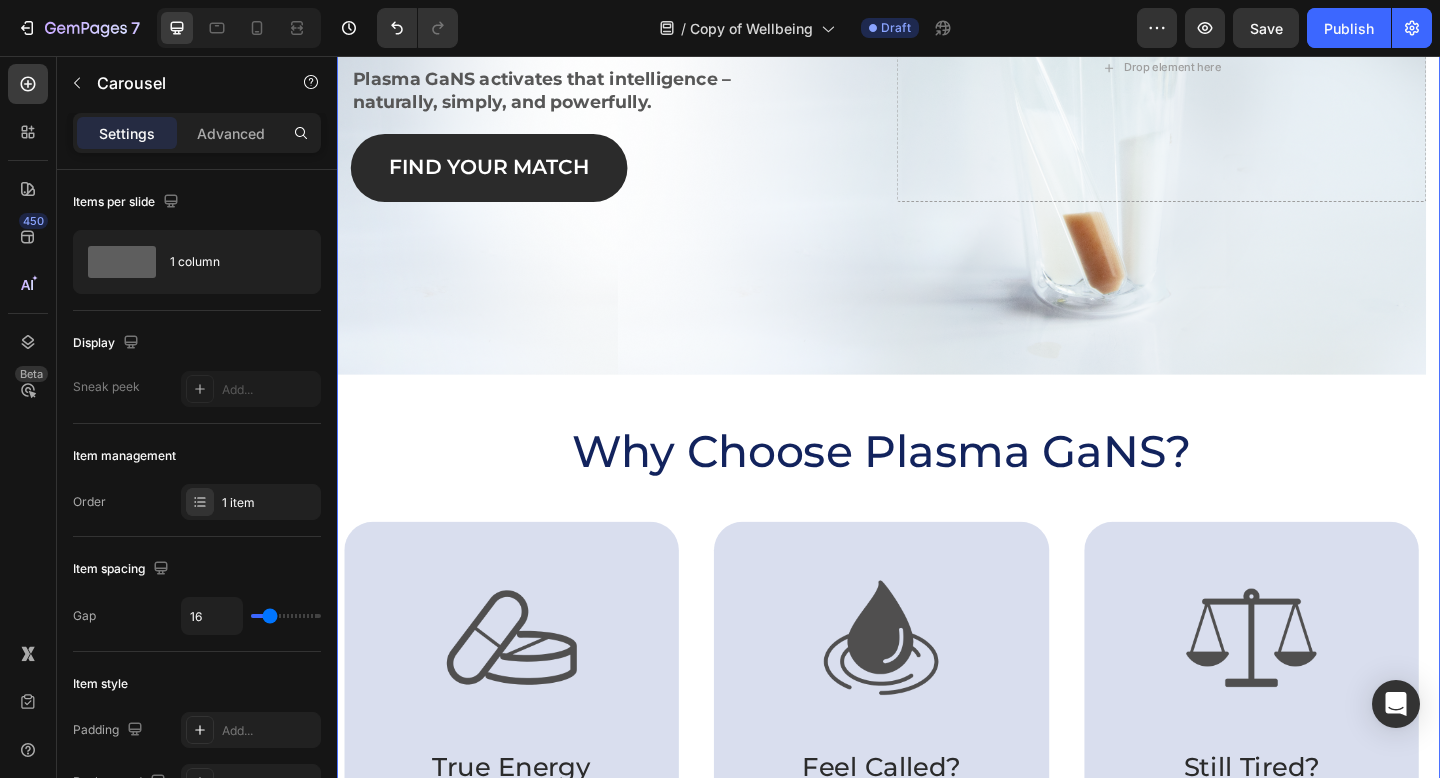 scroll, scrollTop: 180, scrollLeft: 0, axis: vertical 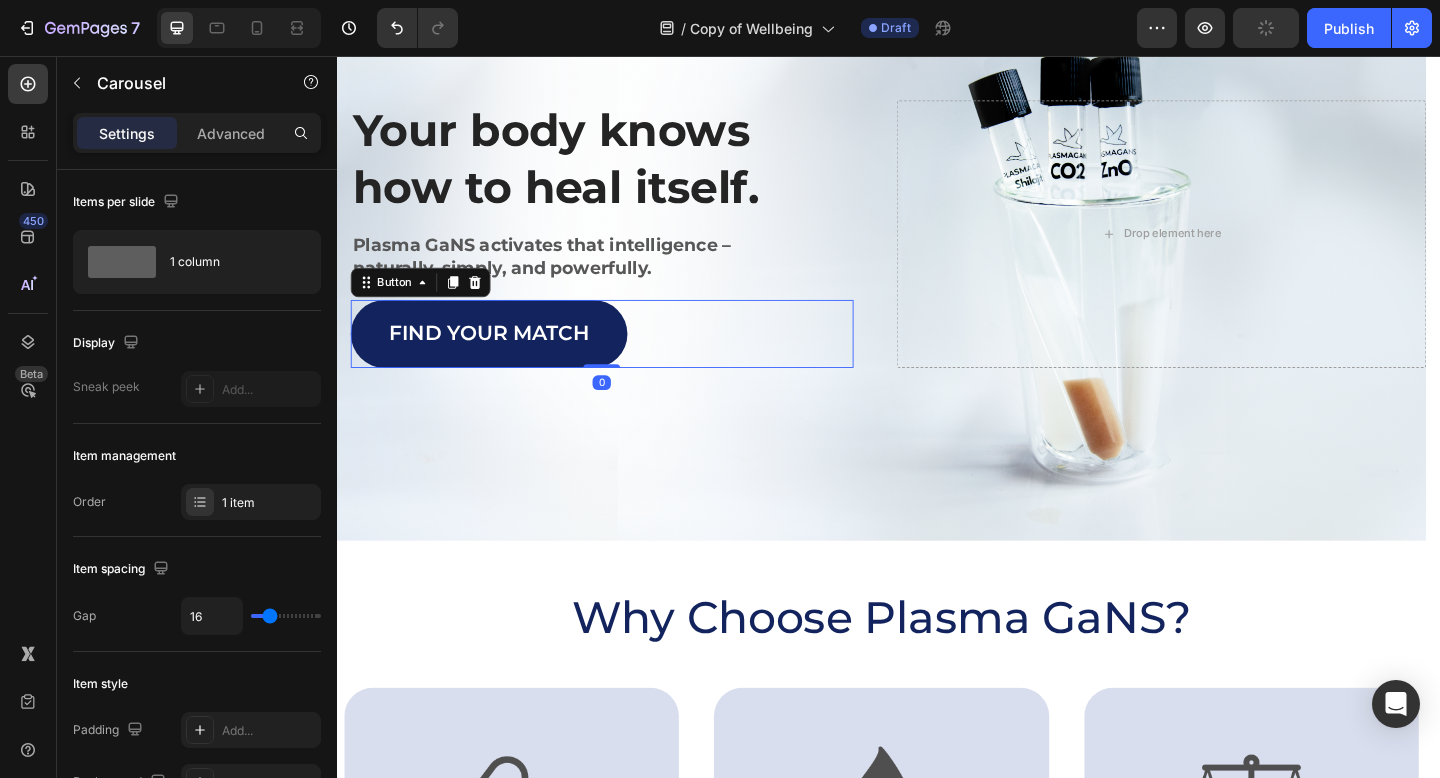 click on "Find Your Match" at bounding box center [502, 359] 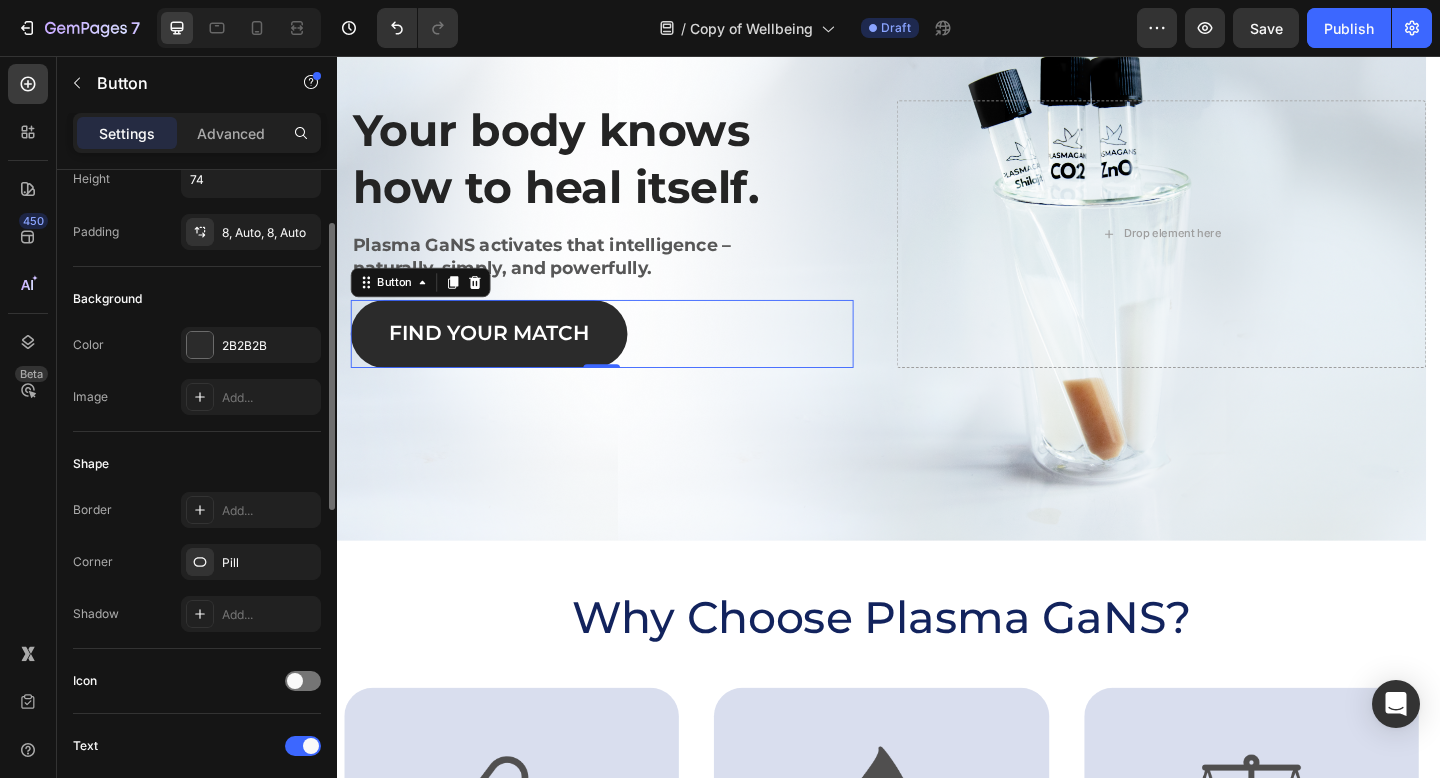scroll, scrollTop: 0, scrollLeft: 0, axis: both 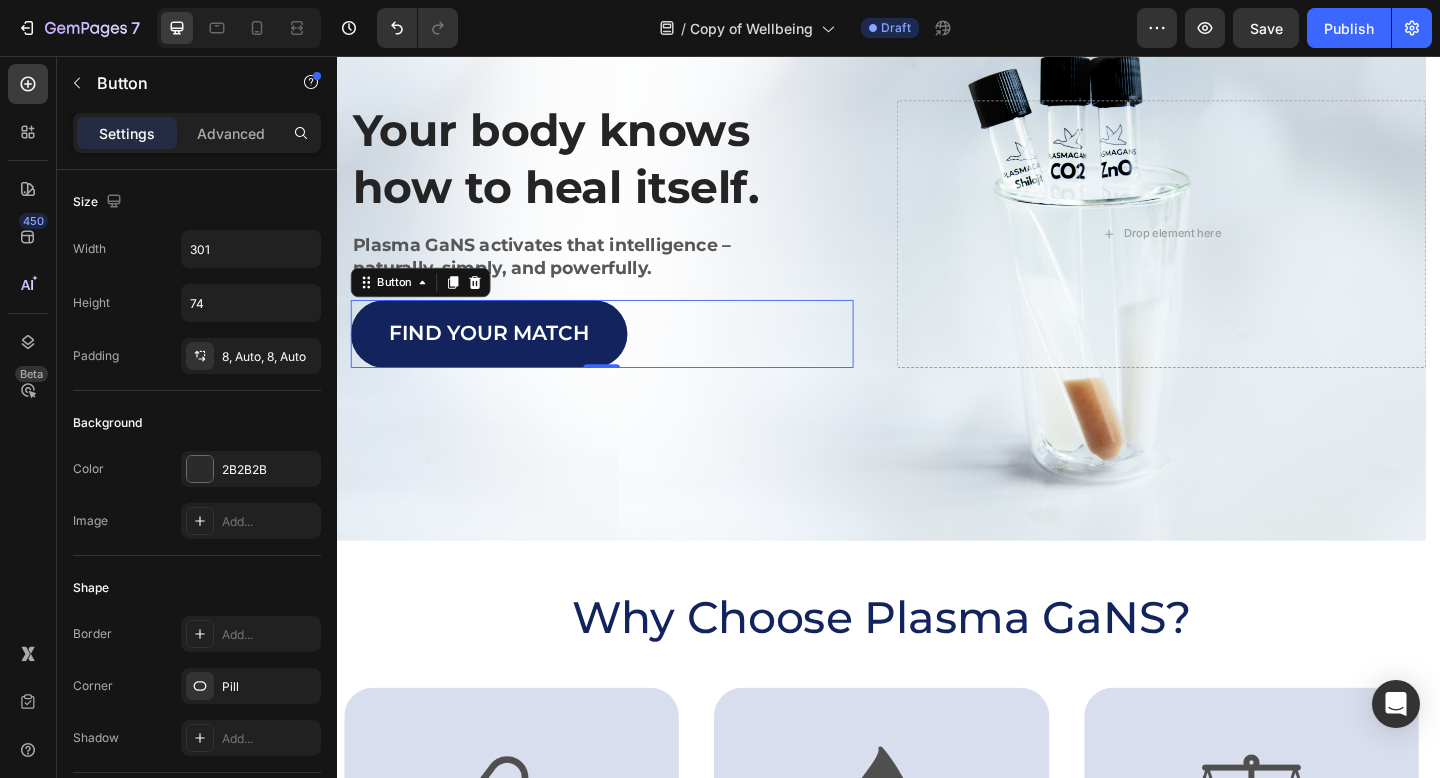 click on "Find Your Match" at bounding box center [502, 359] 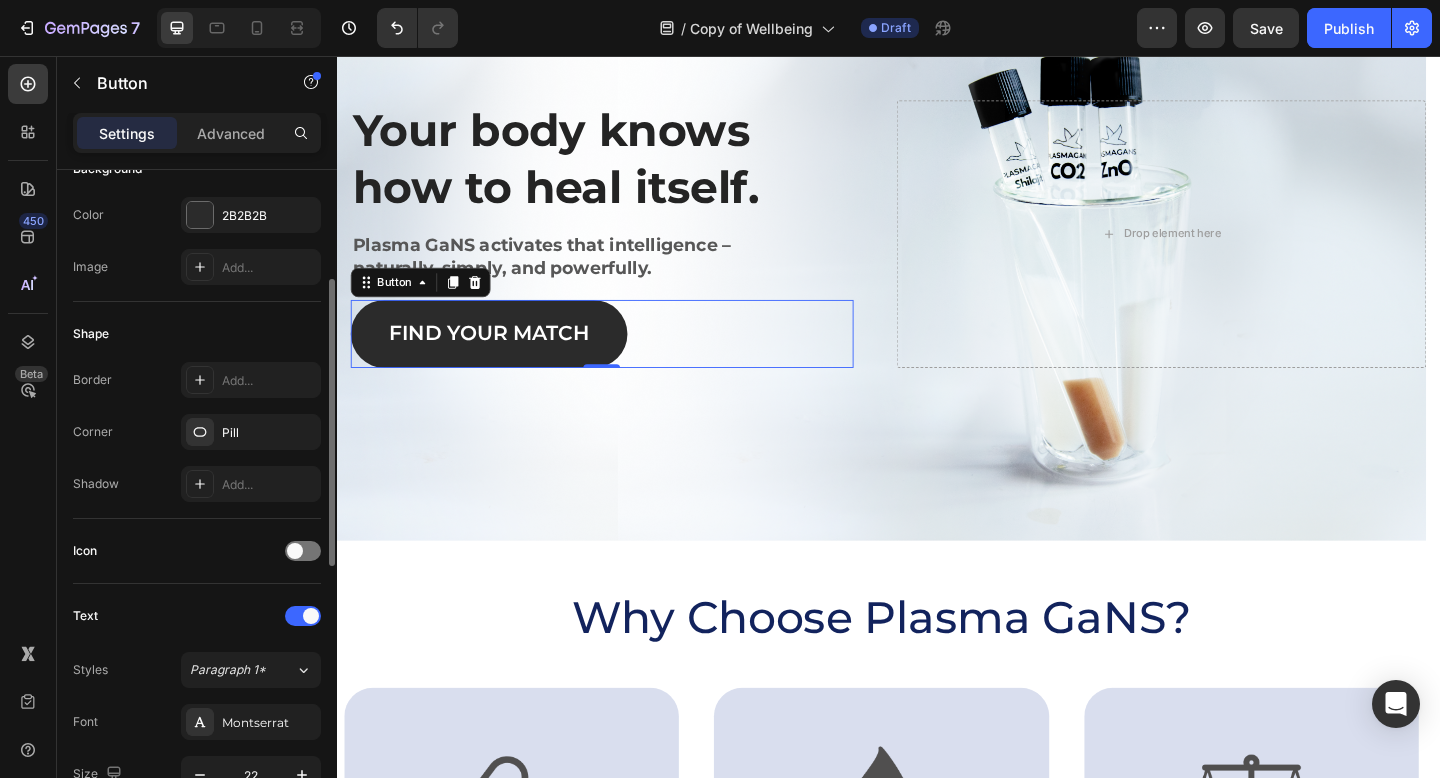 scroll, scrollTop: 258, scrollLeft: 0, axis: vertical 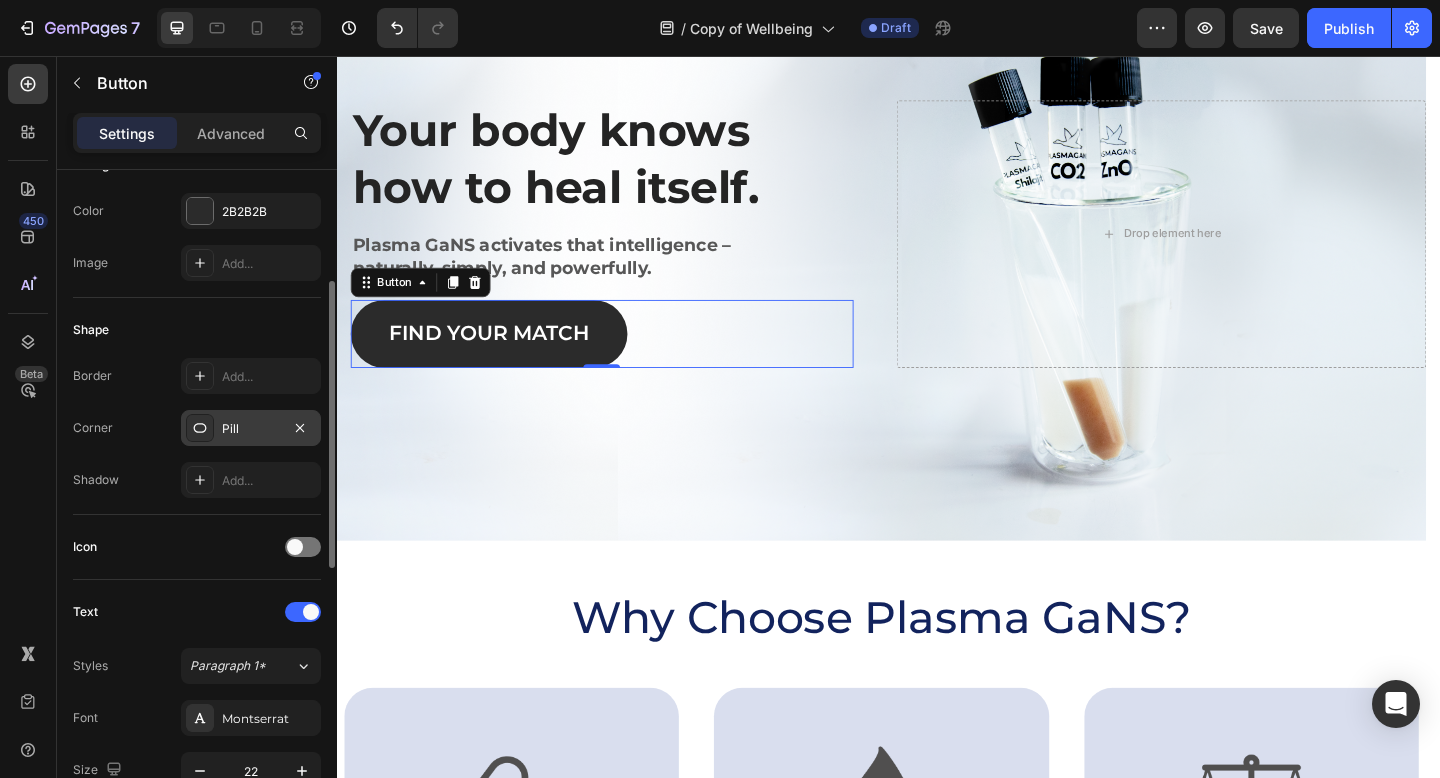click on "Pill" at bounding box center [251, 429] 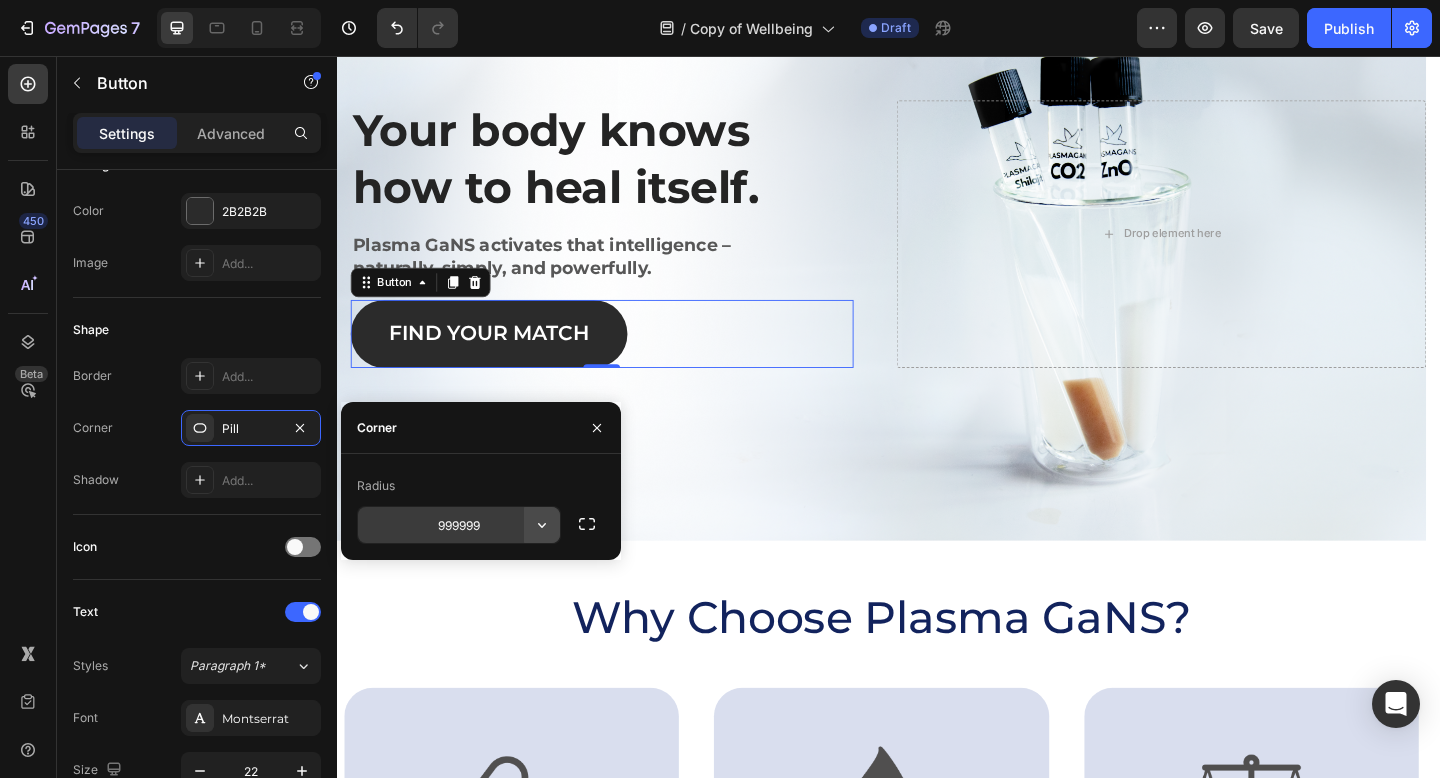 click 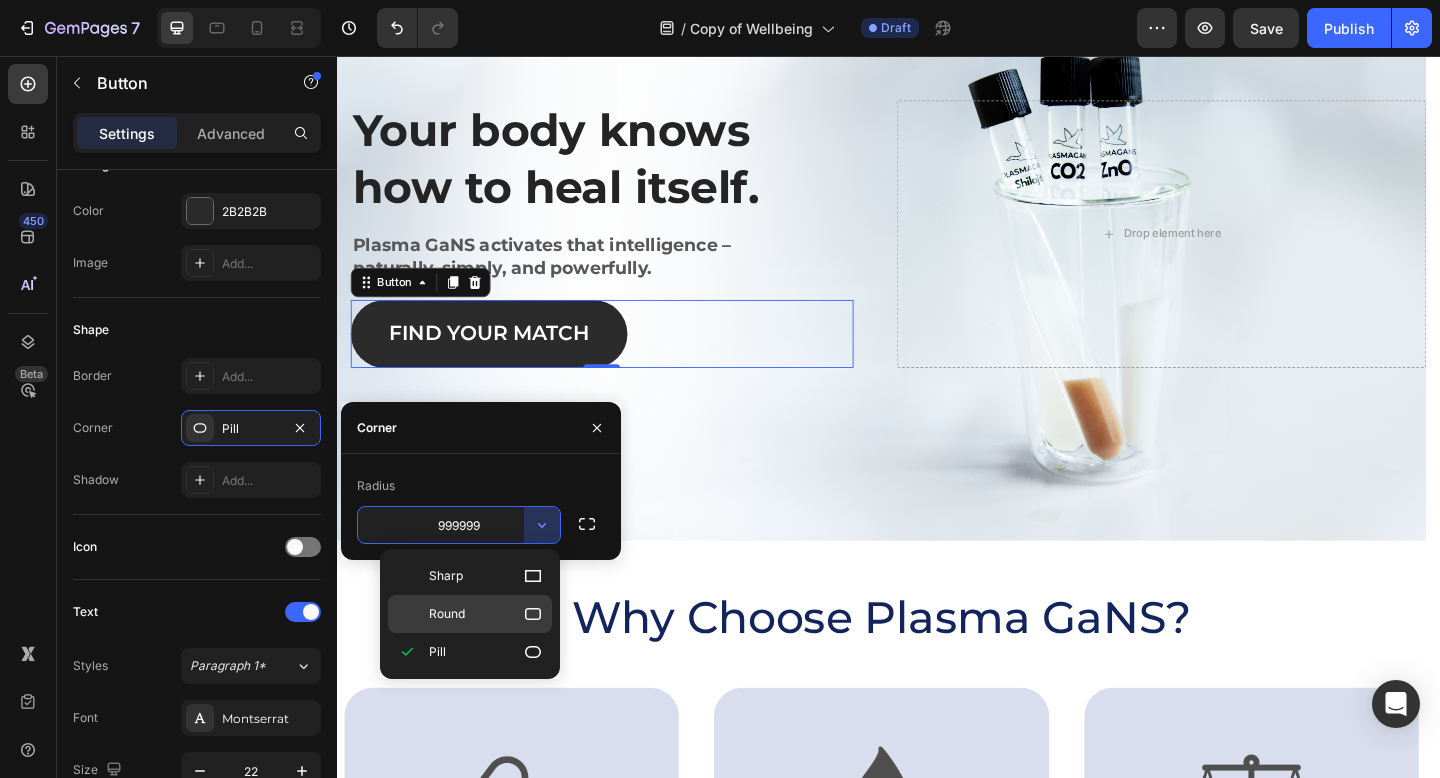click on "Round" at bounding box center (486, 614) 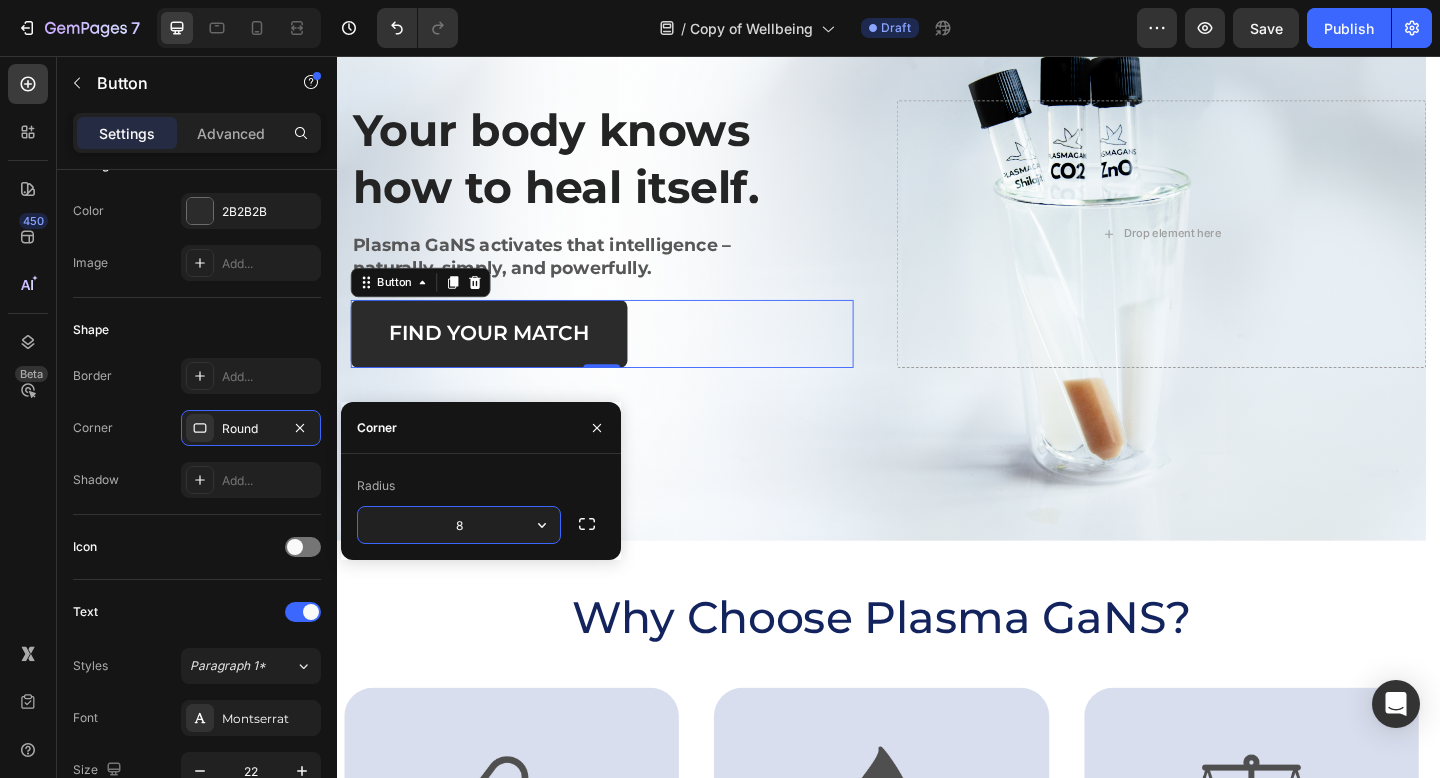 click on "8" at bounding box center [459, 525] 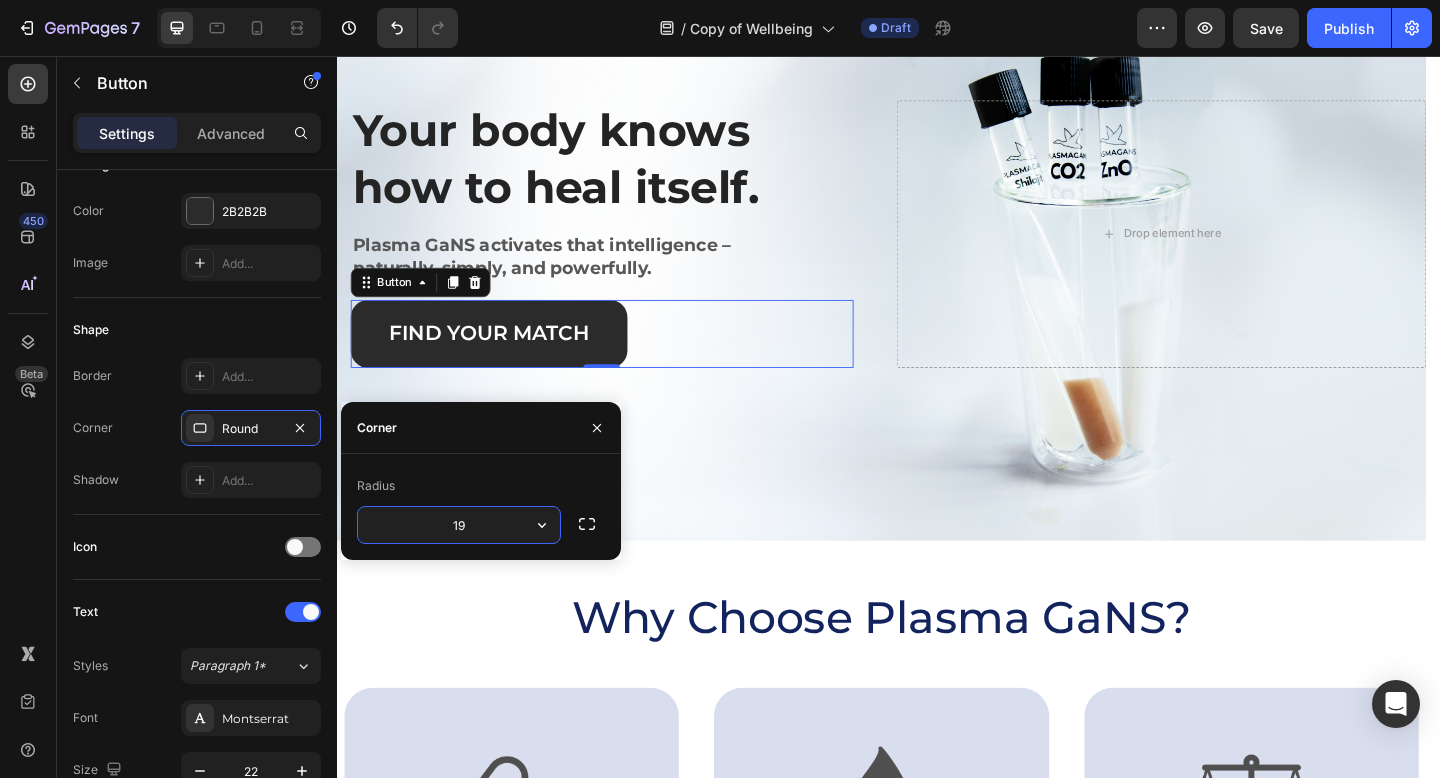 type on "1" 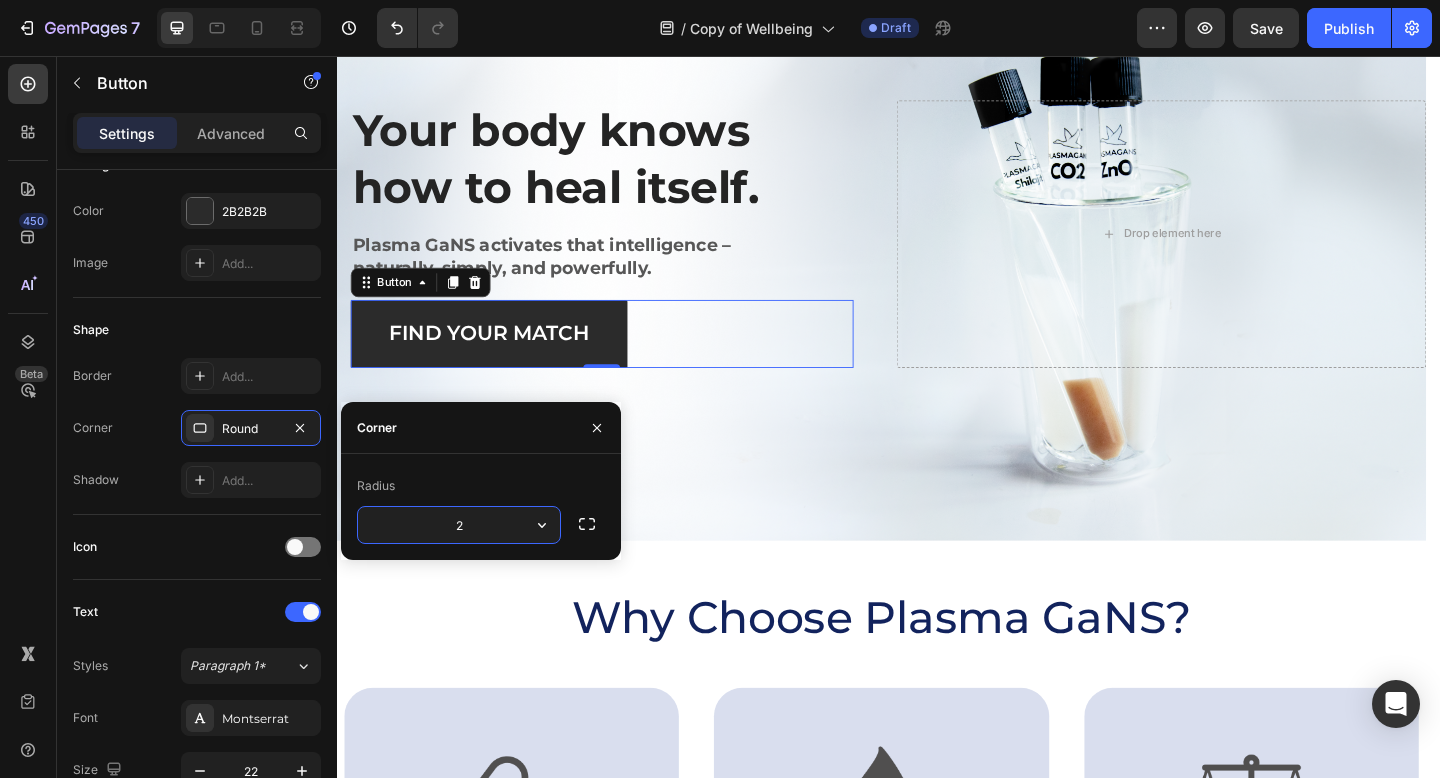 type on "20" 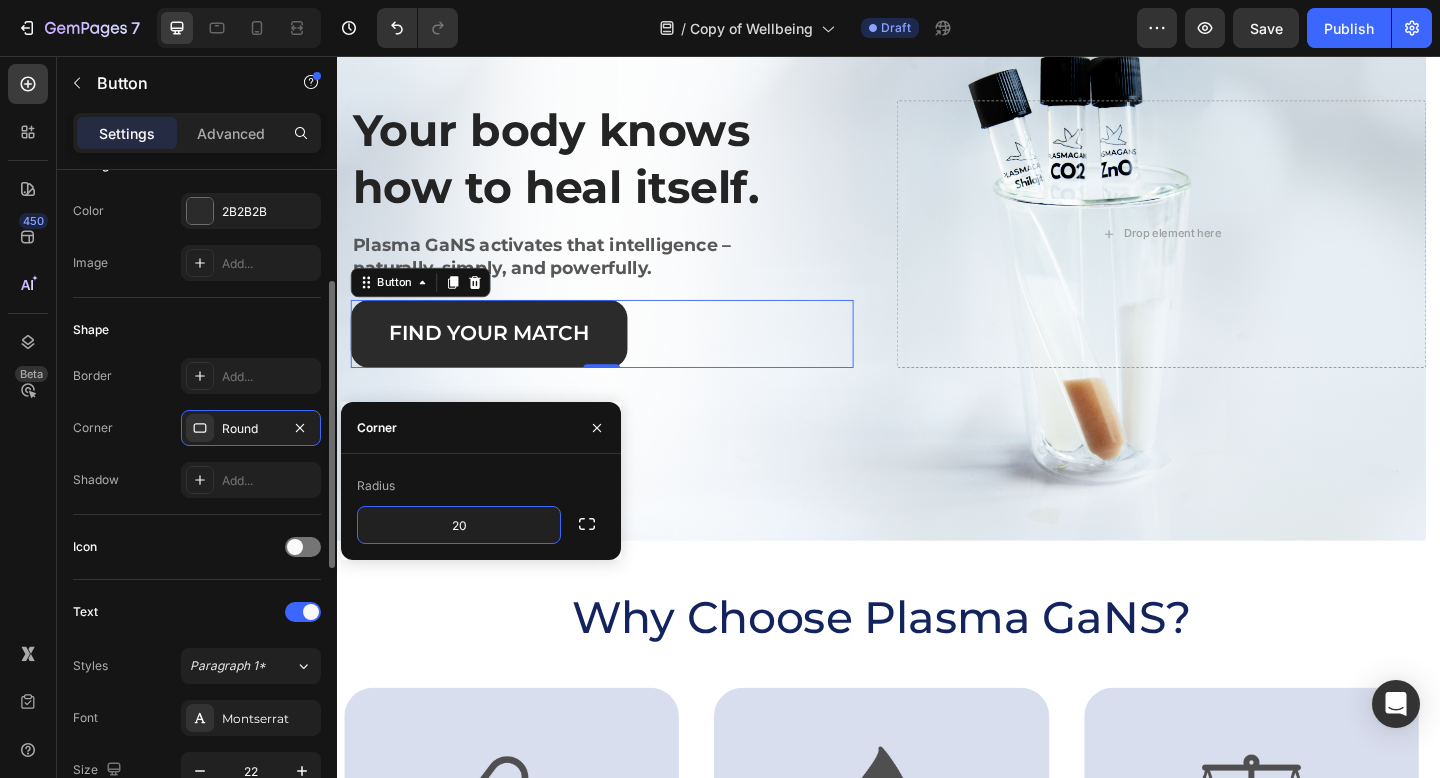 click on "Icon" at bounding box center [197, 547] 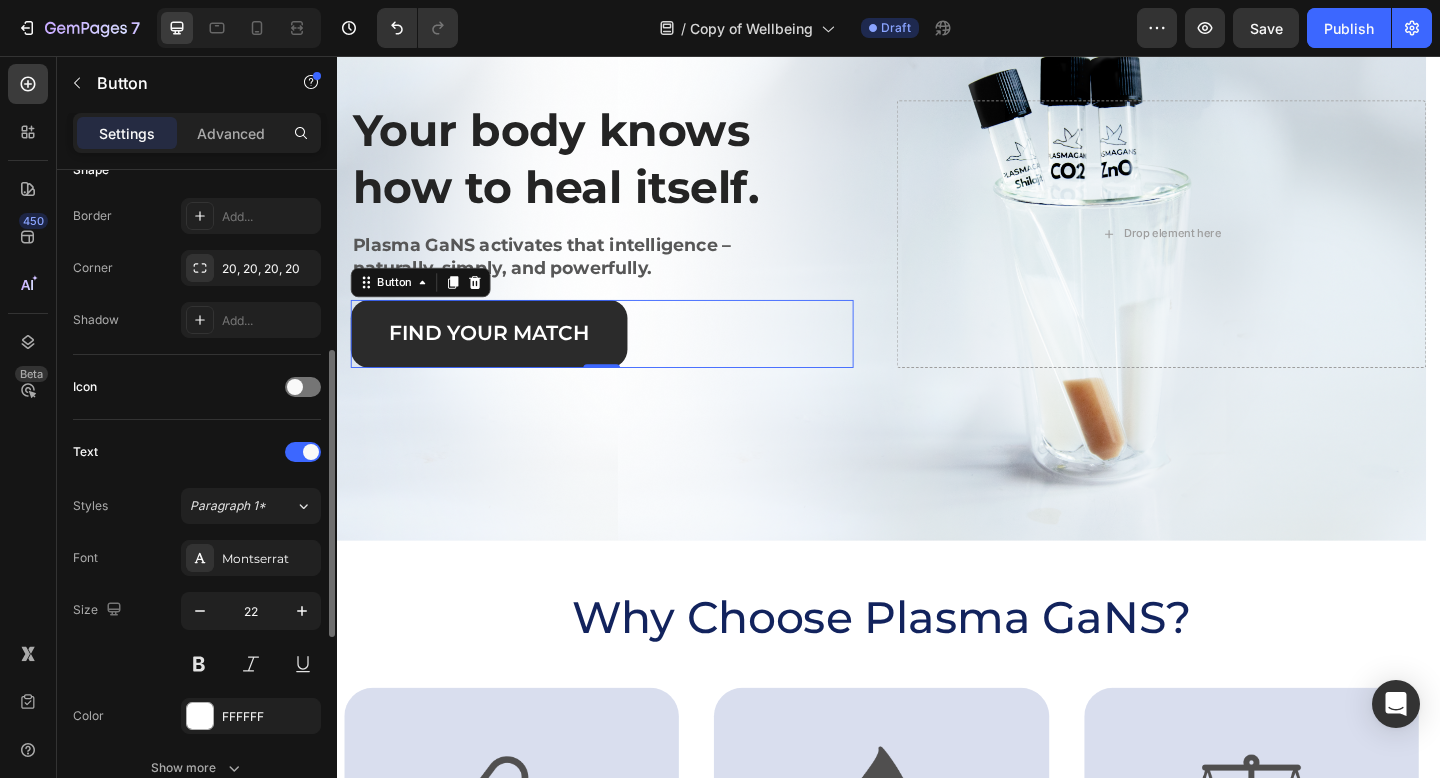 scroll, scrollTop: 464, scrollLeft: 0, axis: vertical 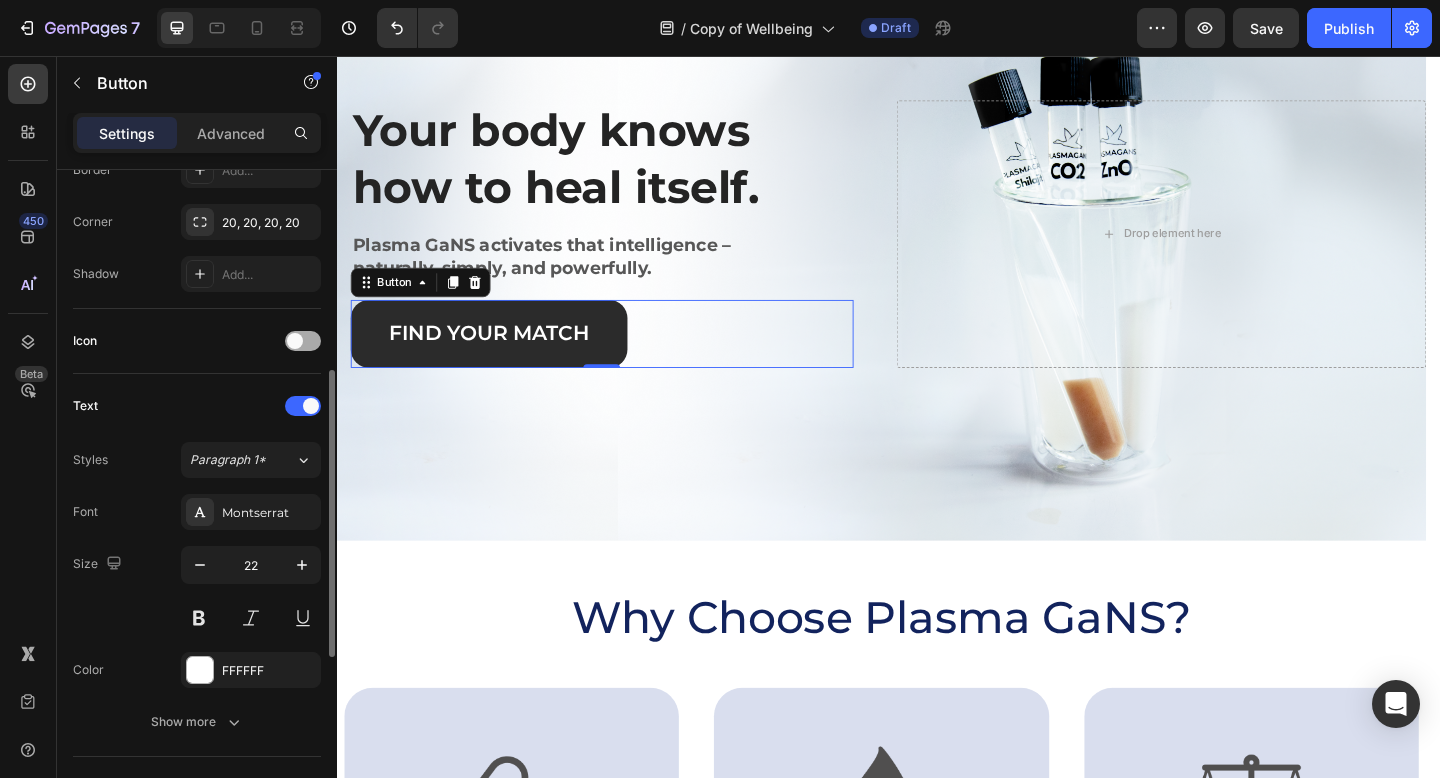 click at bounding box center (295, 341) 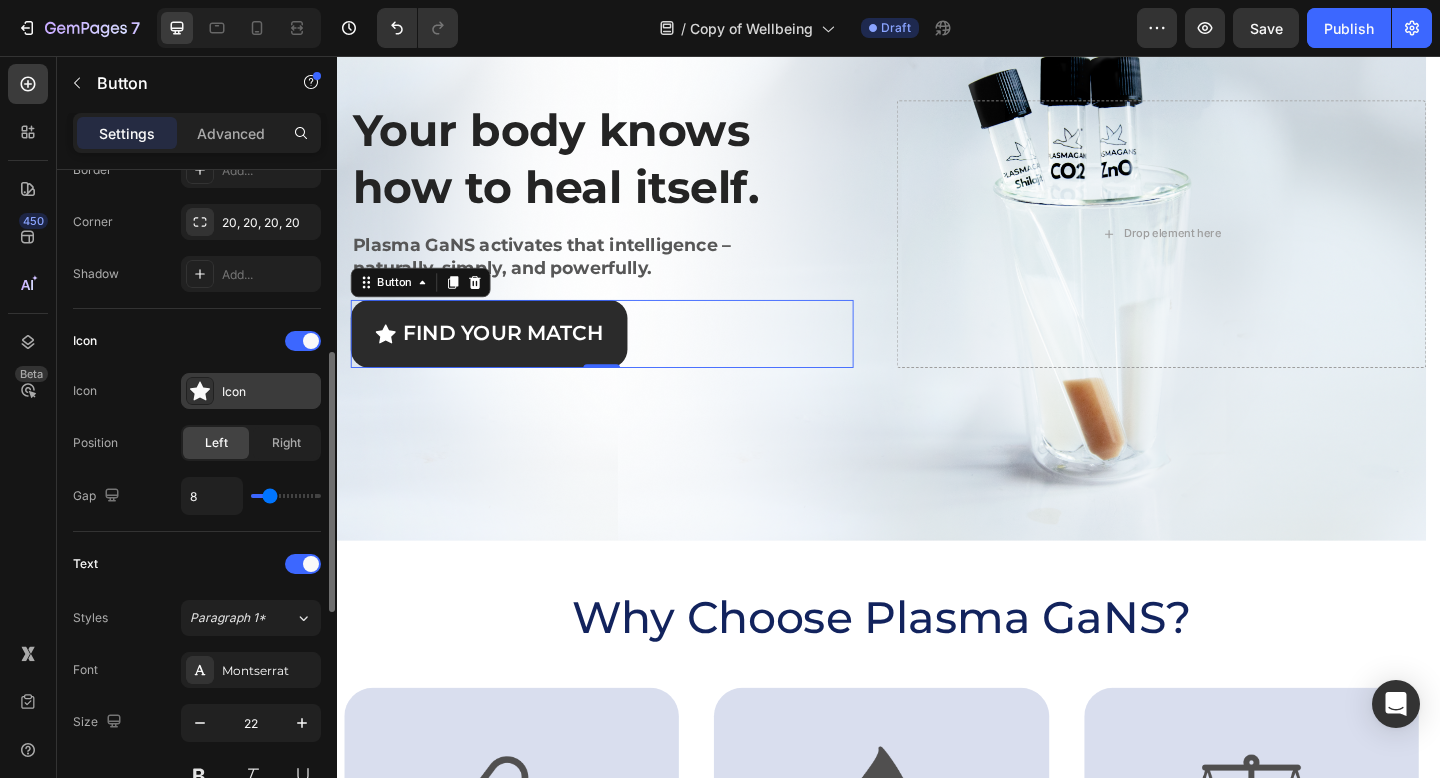 click 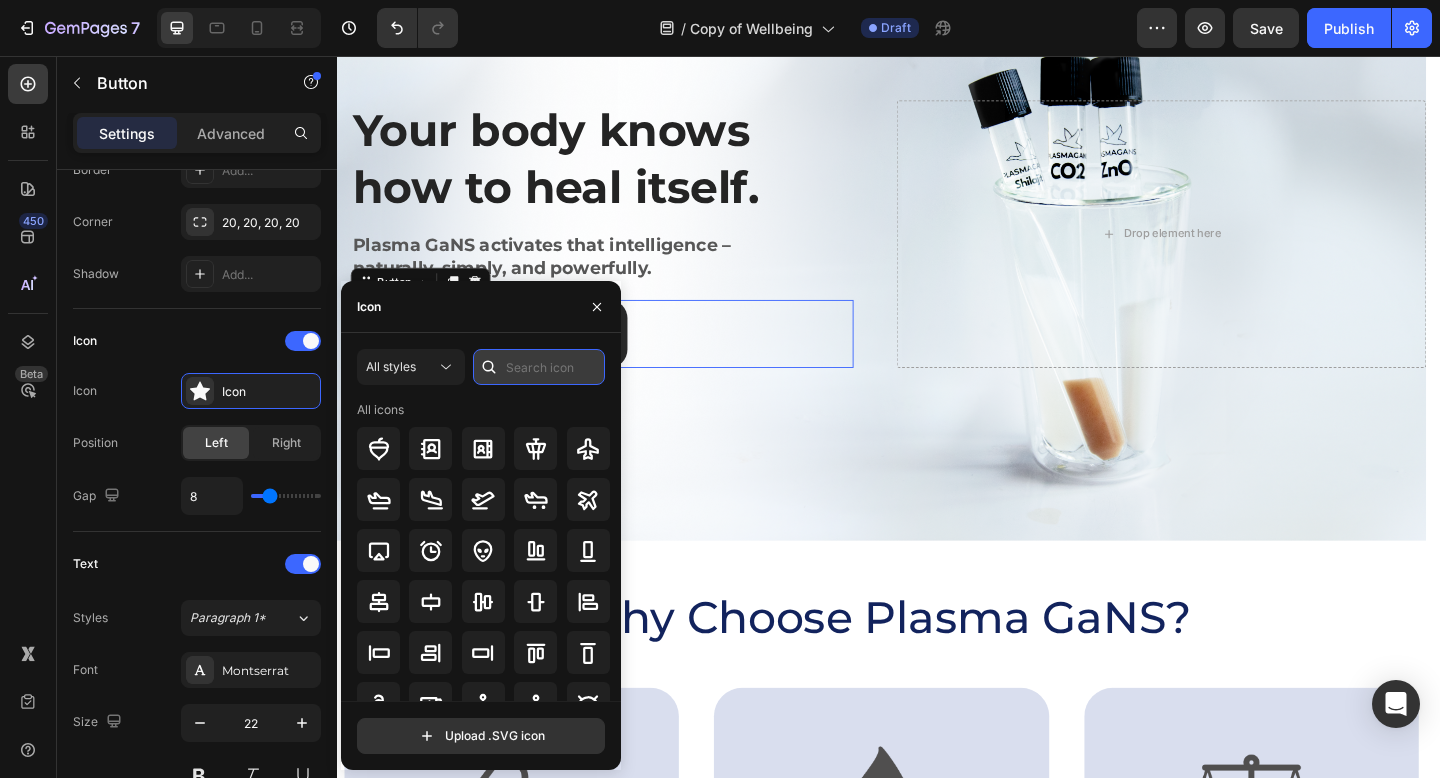 click at bounding box center (539, 367) 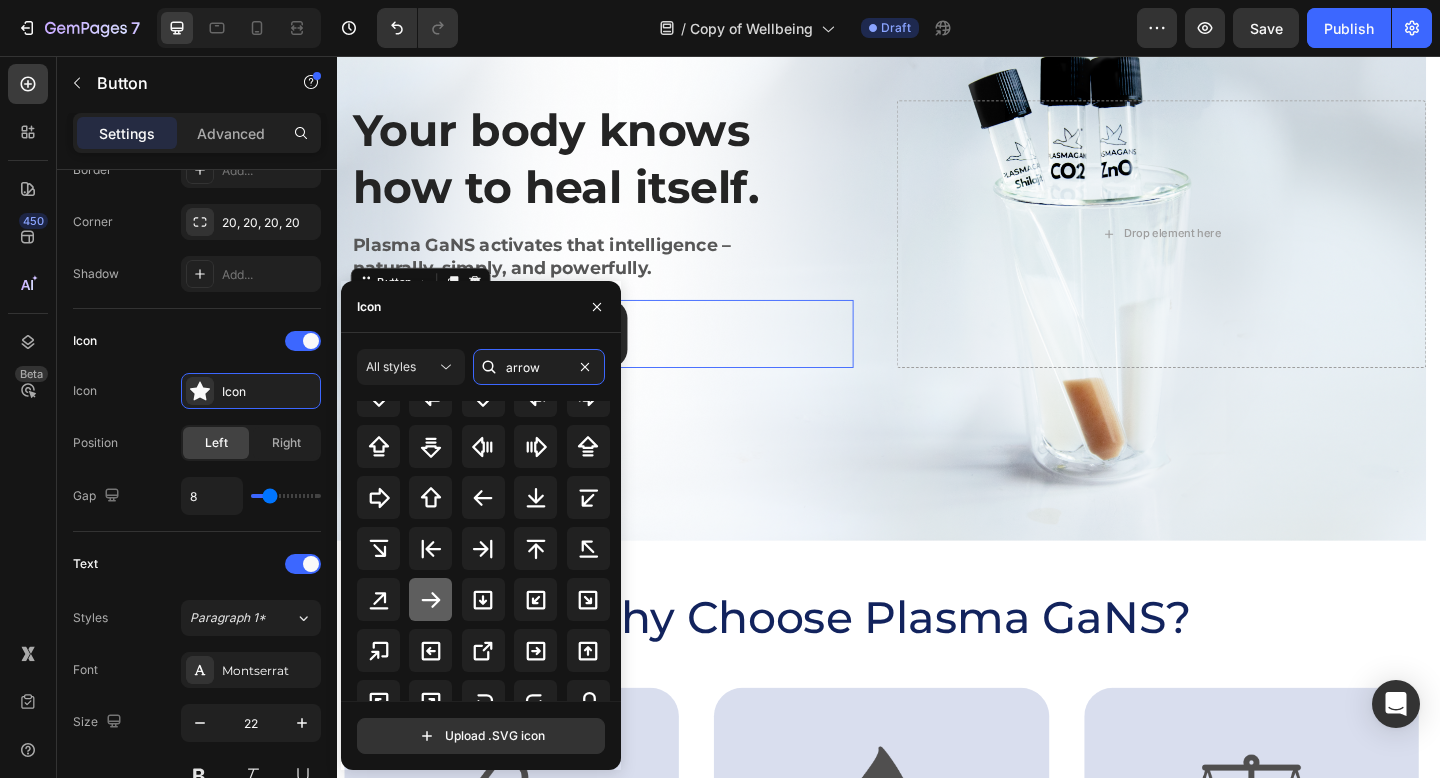 scroll, scrollTop: 379, scrollLeft: 0, axis: vertical 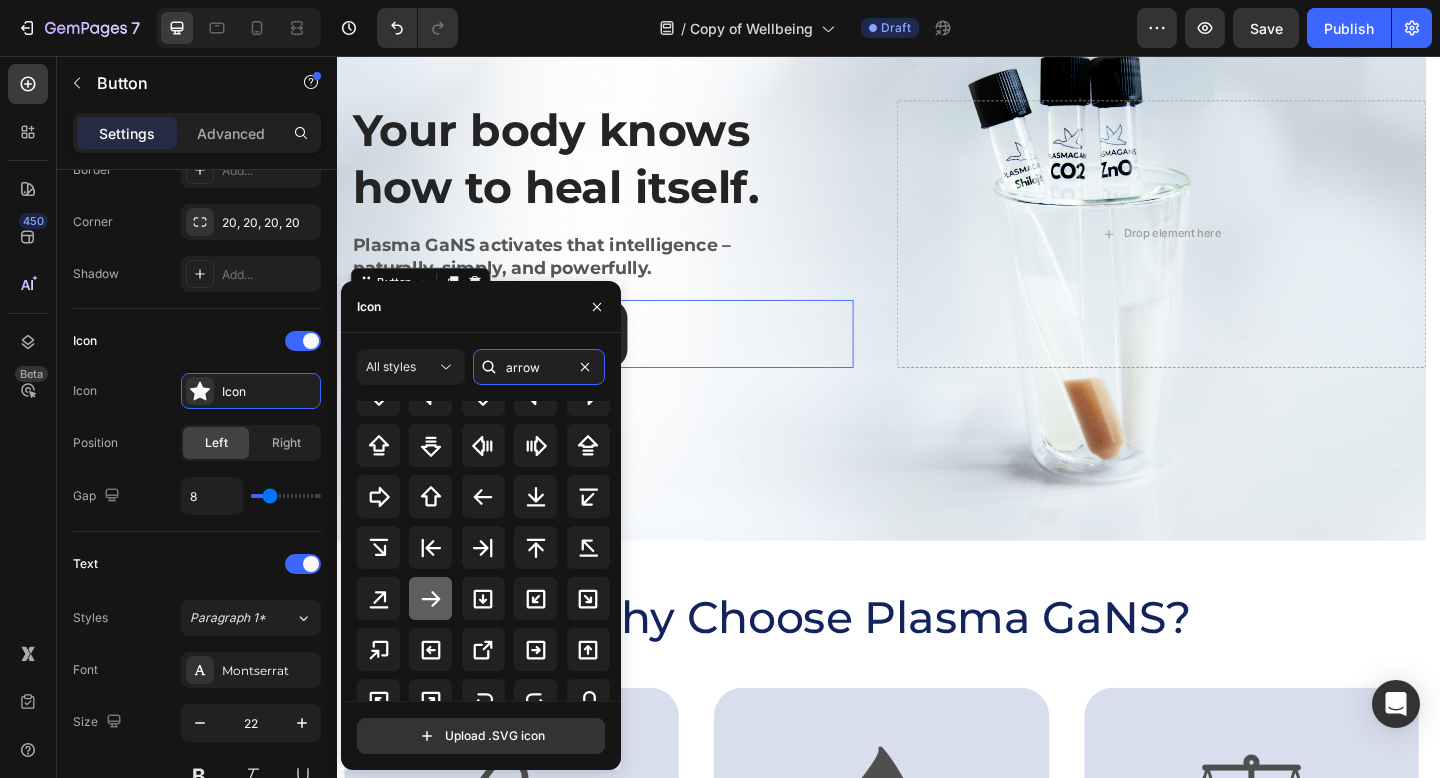 type on "arrow" 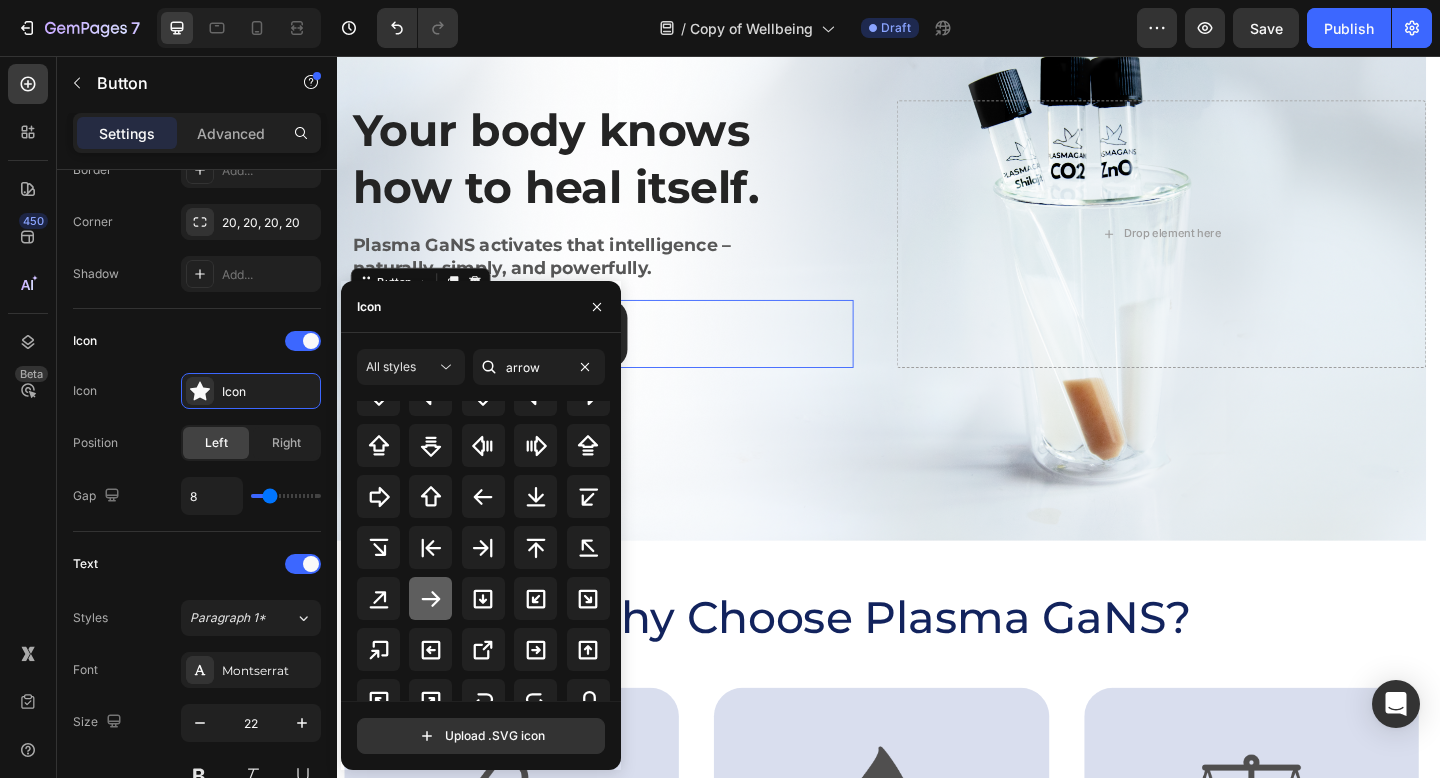 click 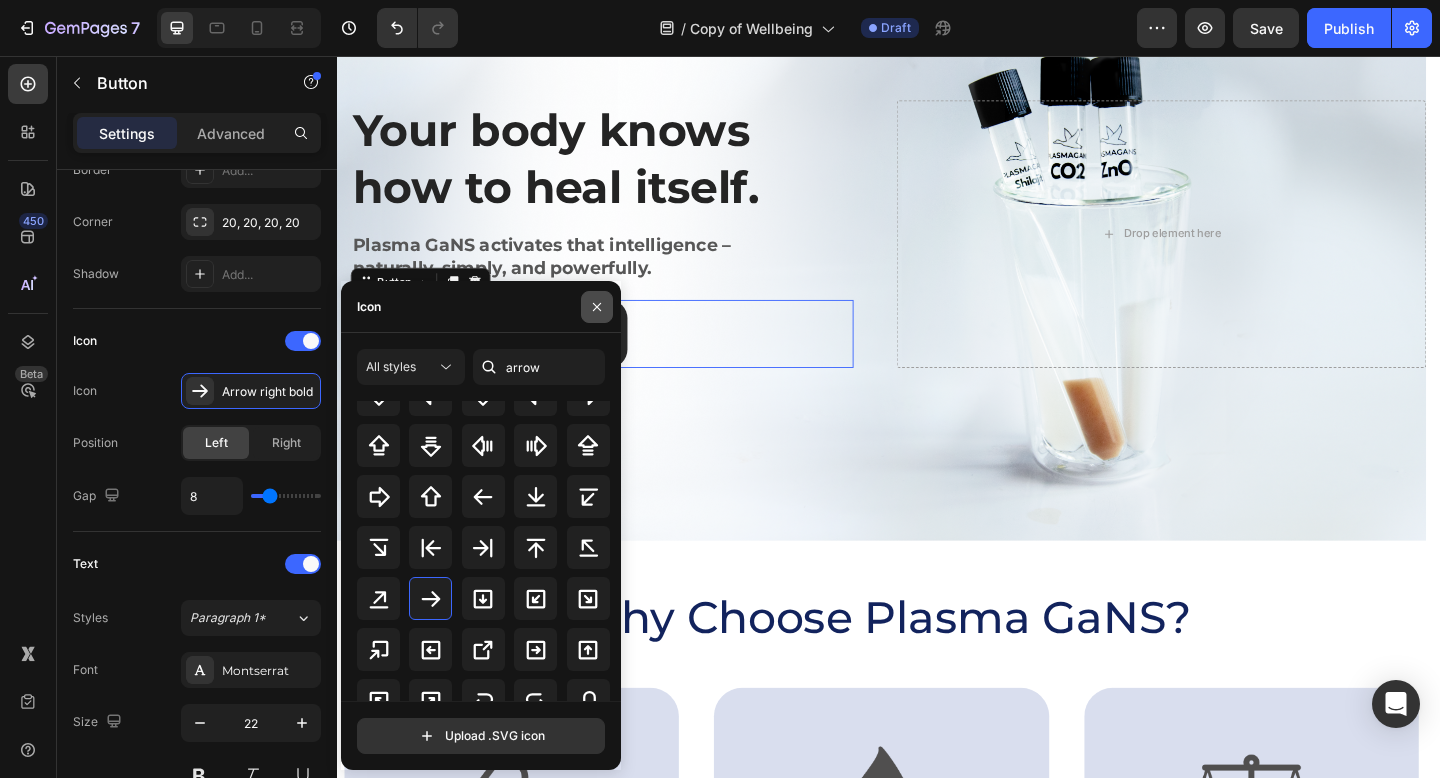 click at bounding box center [597, 307] 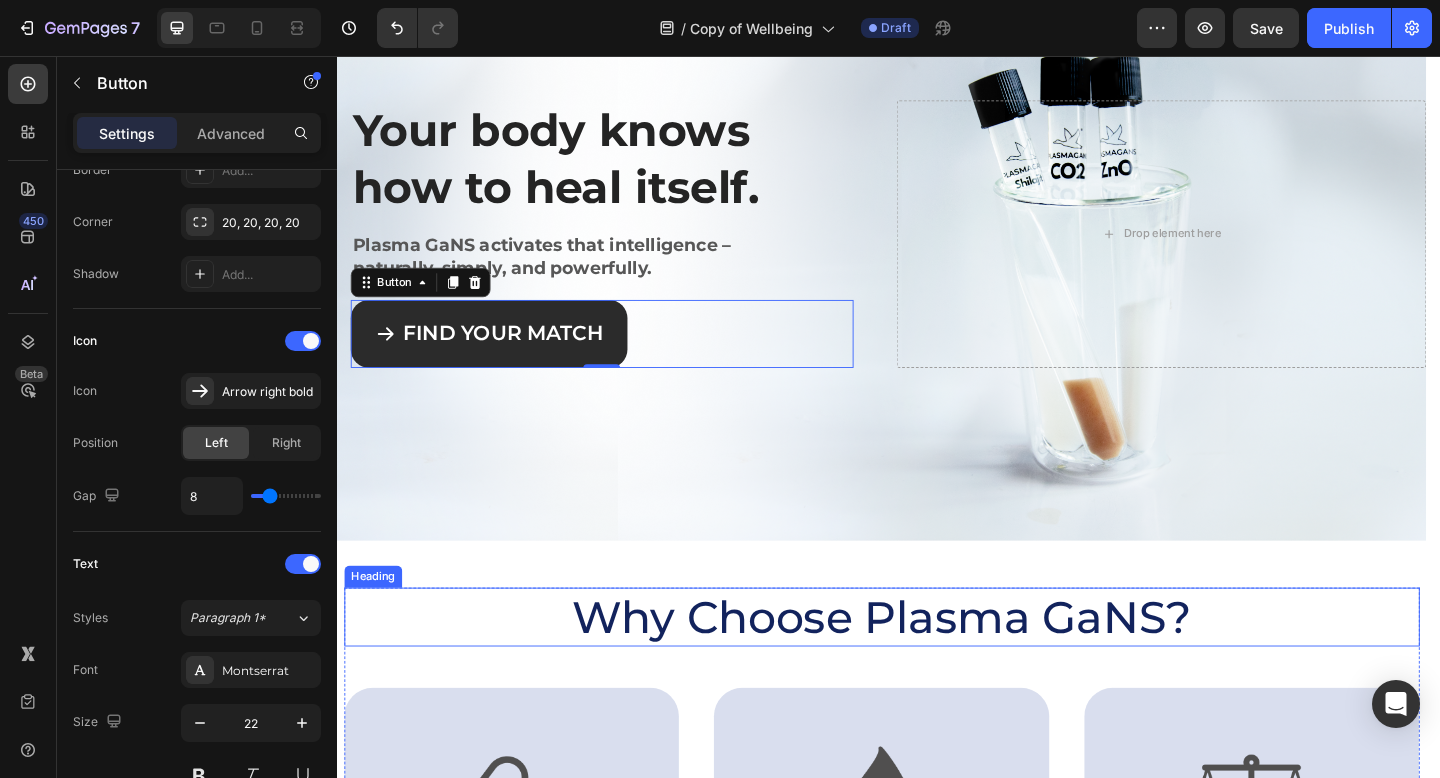 click on "Why Choose Plasma GaNS?" at bounding box center [930, 667] 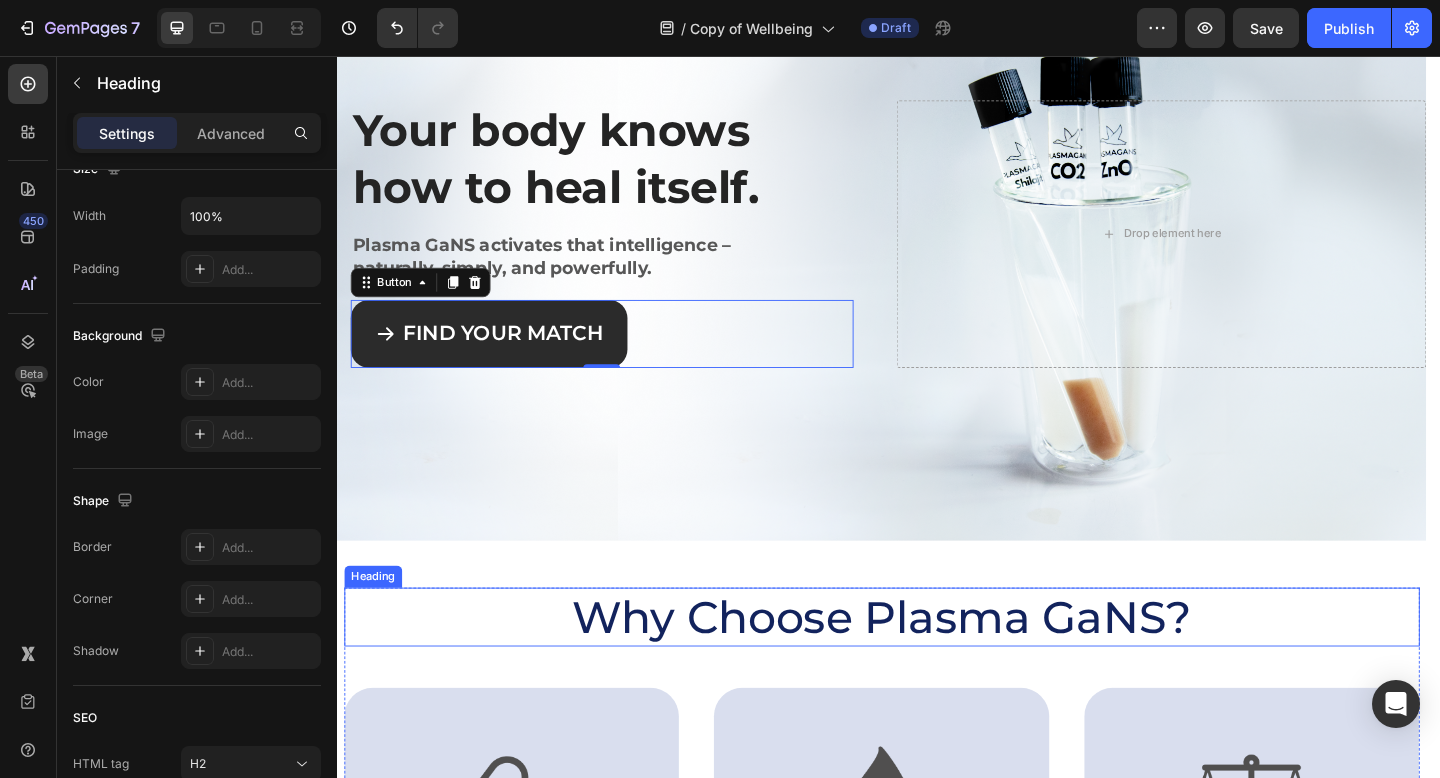 scroll, scrollTop: 0, scrollLeft: 0, axis: both 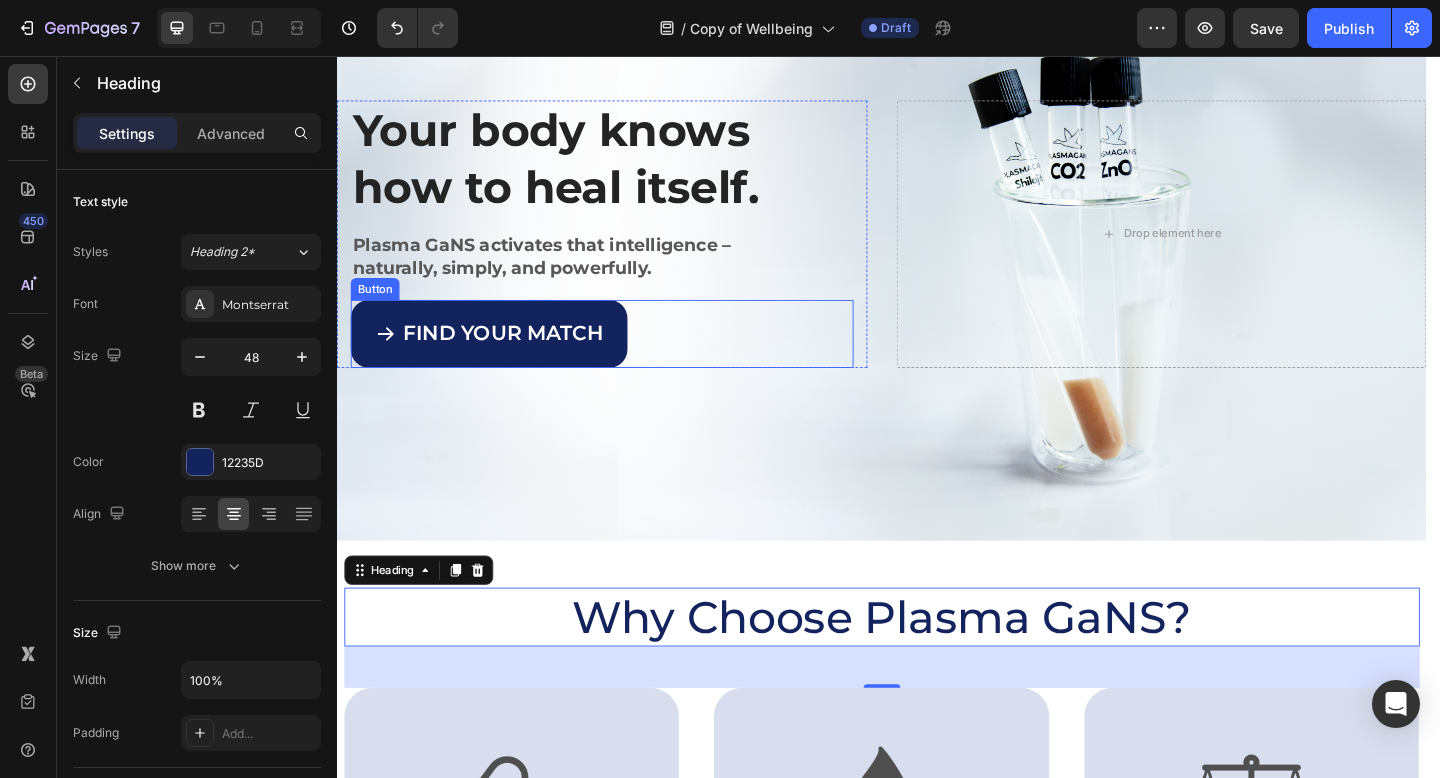 click on "Find Your Match" at bounding box center [502, 359] 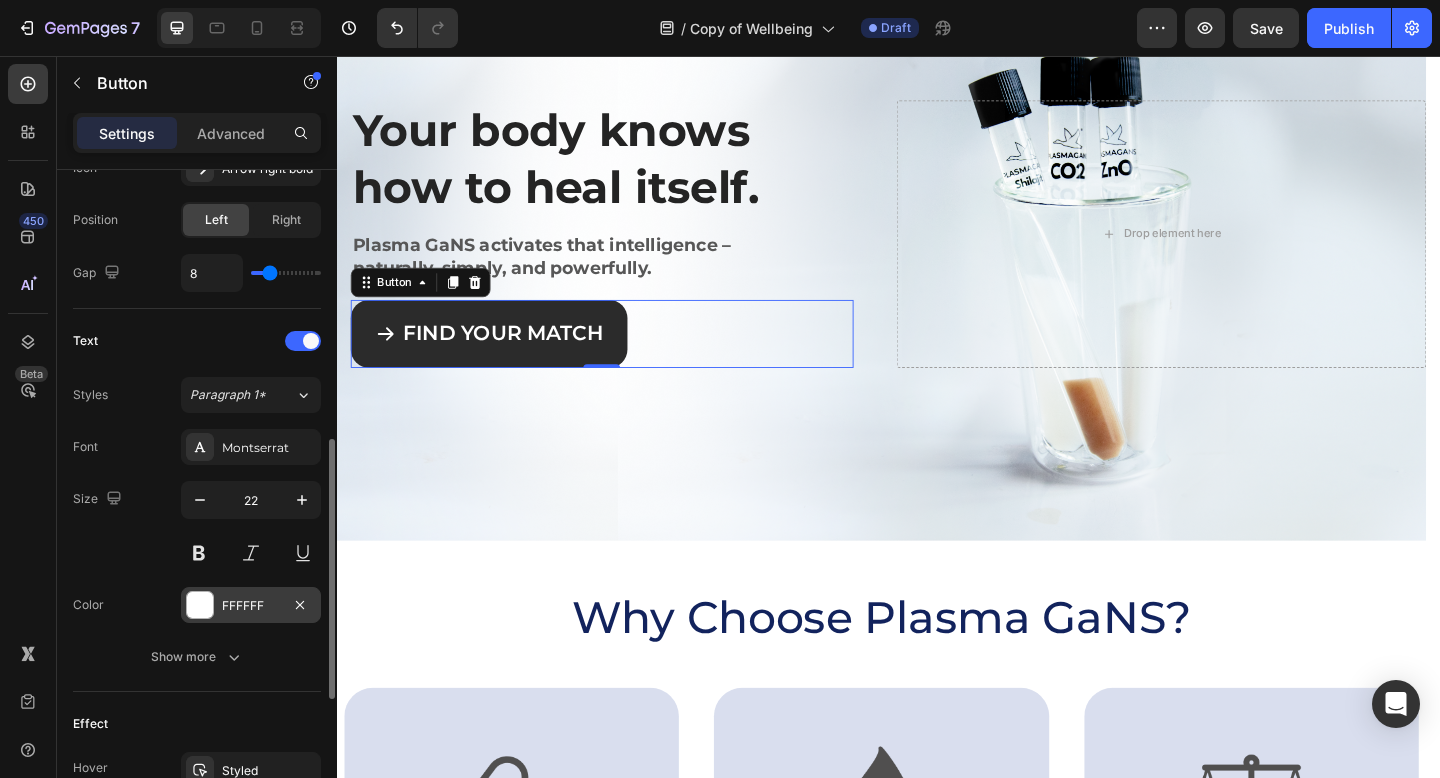 scroll, scrollTop: 808, scrollLeft: 0, axis: vertical 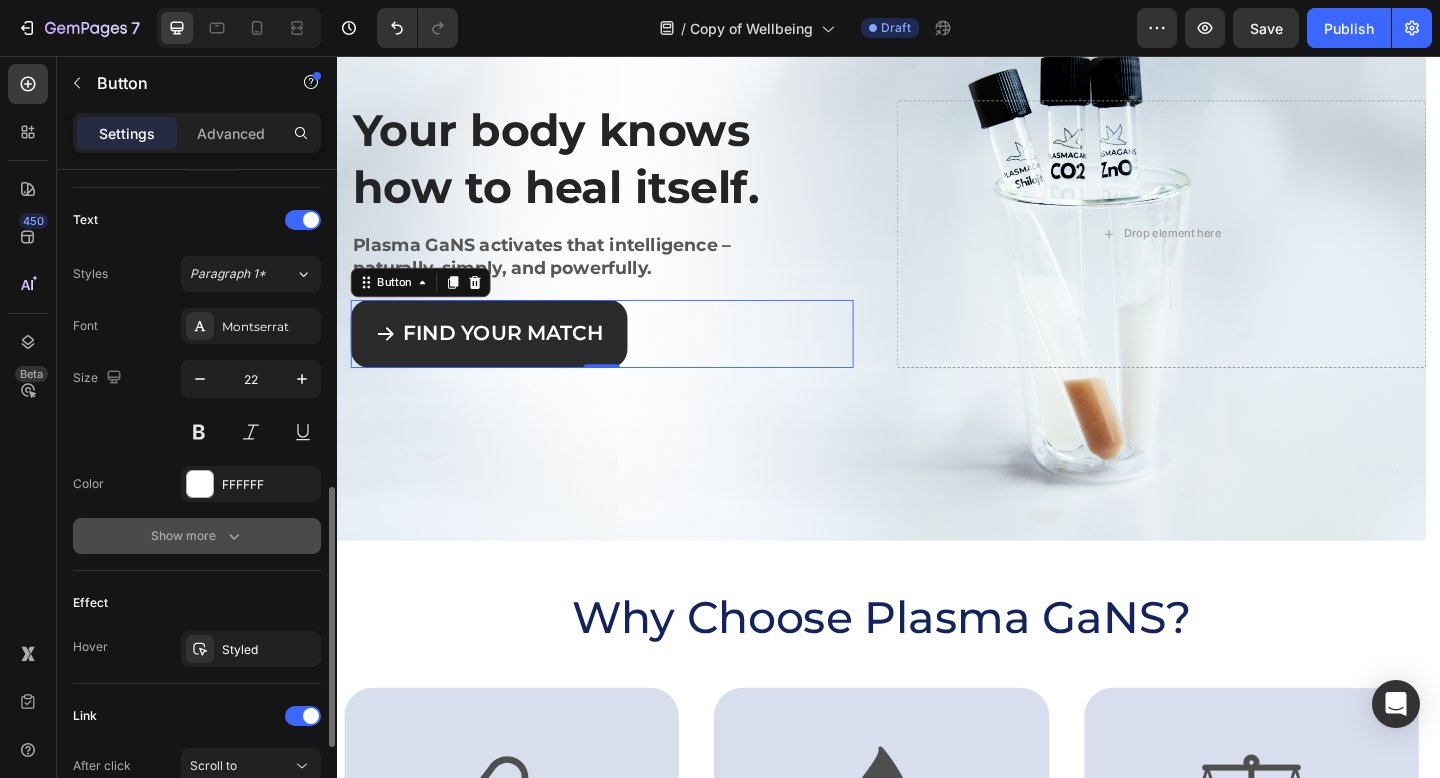 click on "Show more" at bounding box center [197, 536] 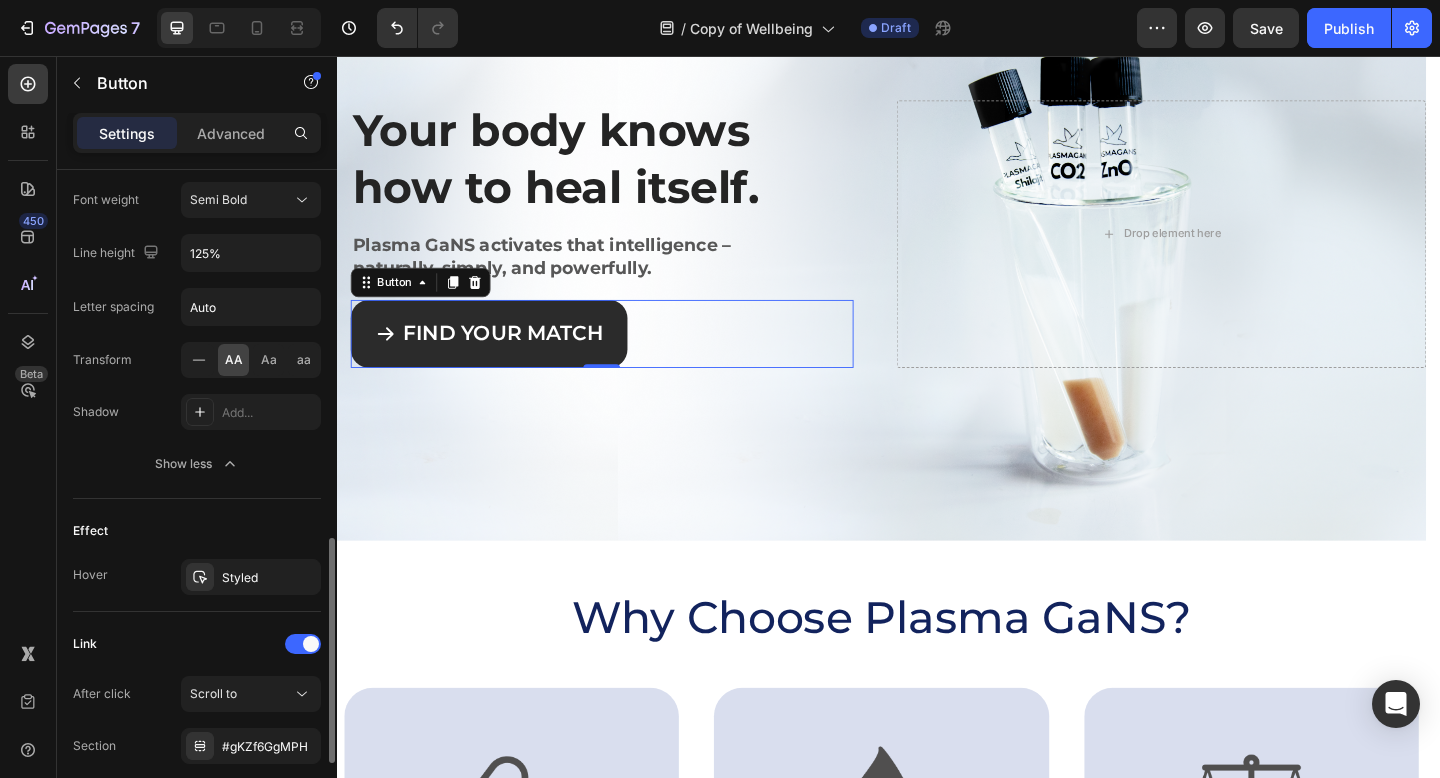 scroll, scrollTop: 1208, scrollLeft: 0, axis: vertical 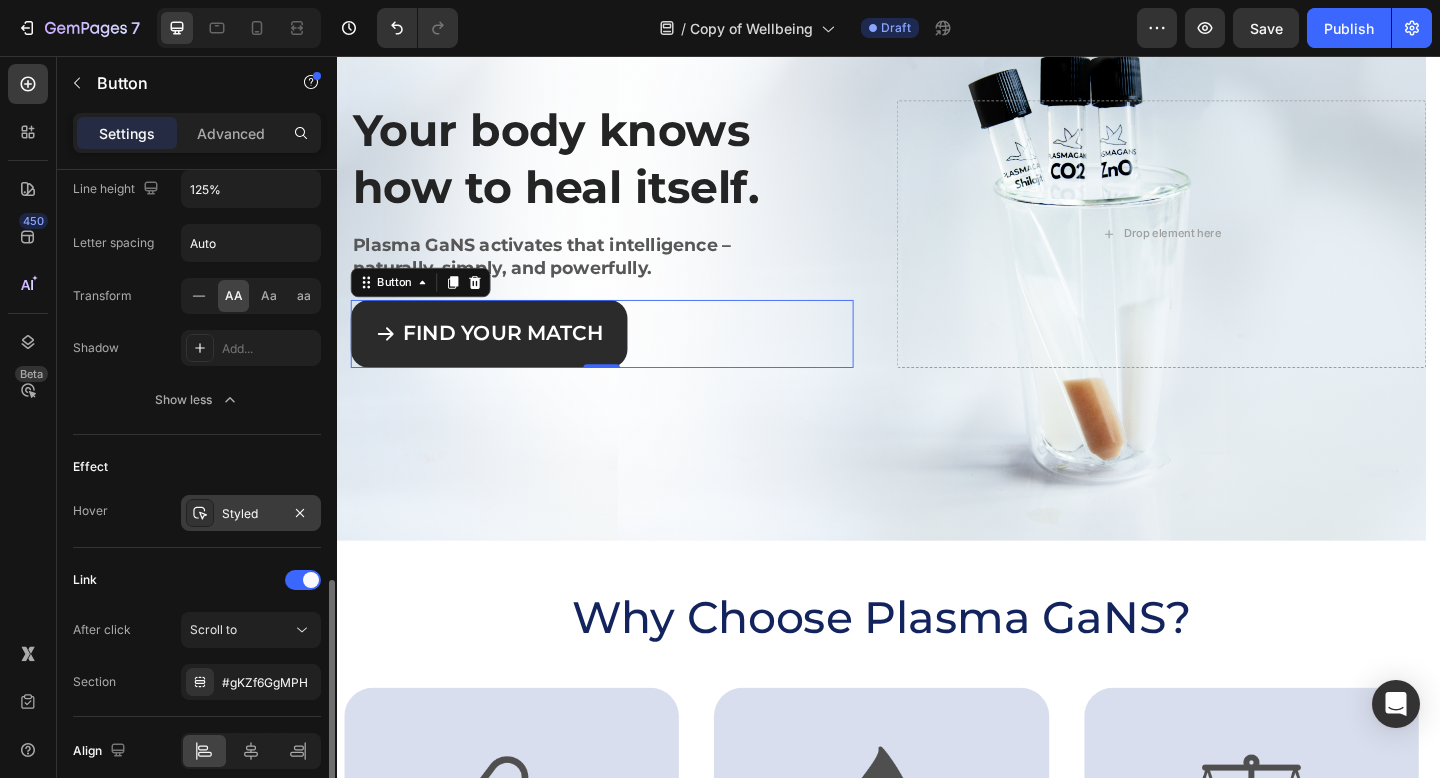 click on "Styled" at bounding box center [251, 514] 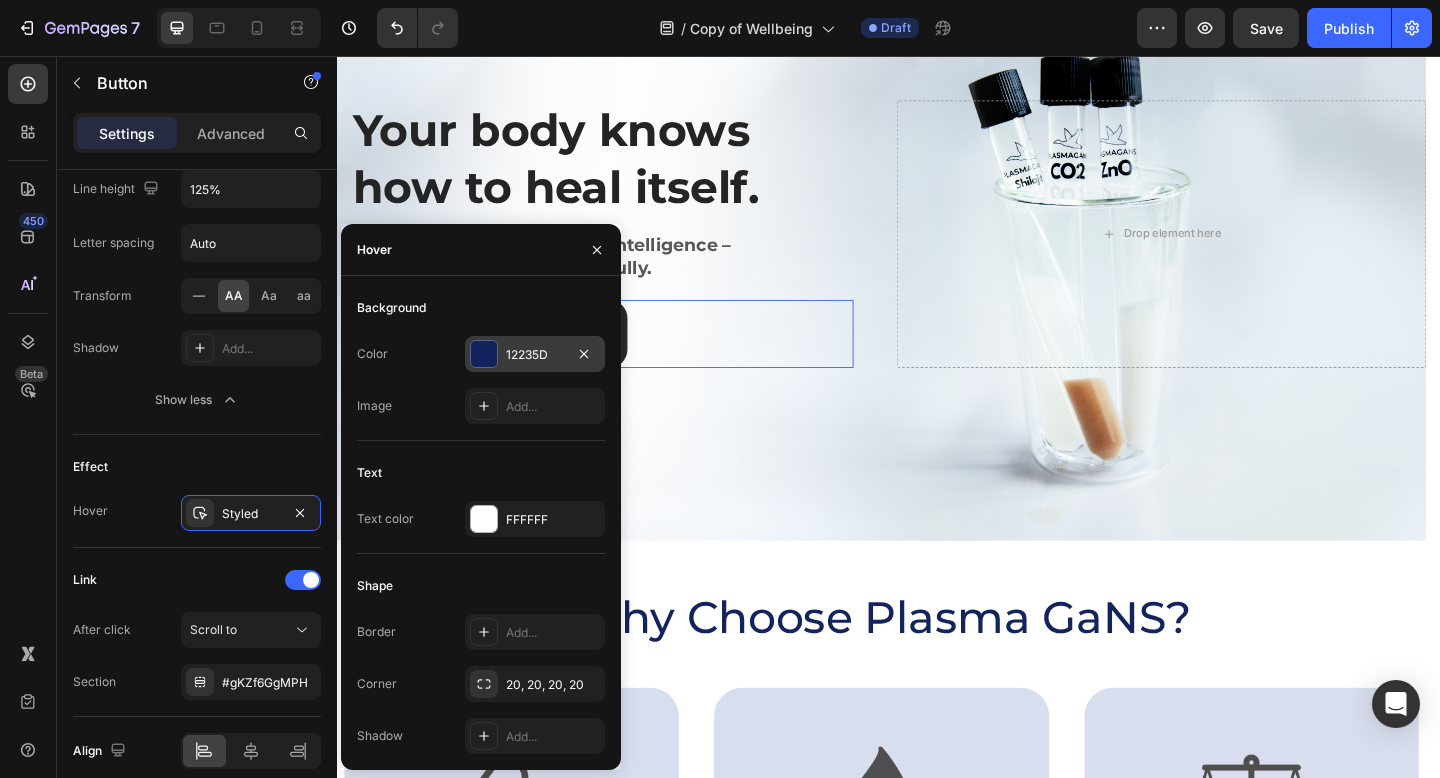 click on "12235D" at bounding box center [535, 355] 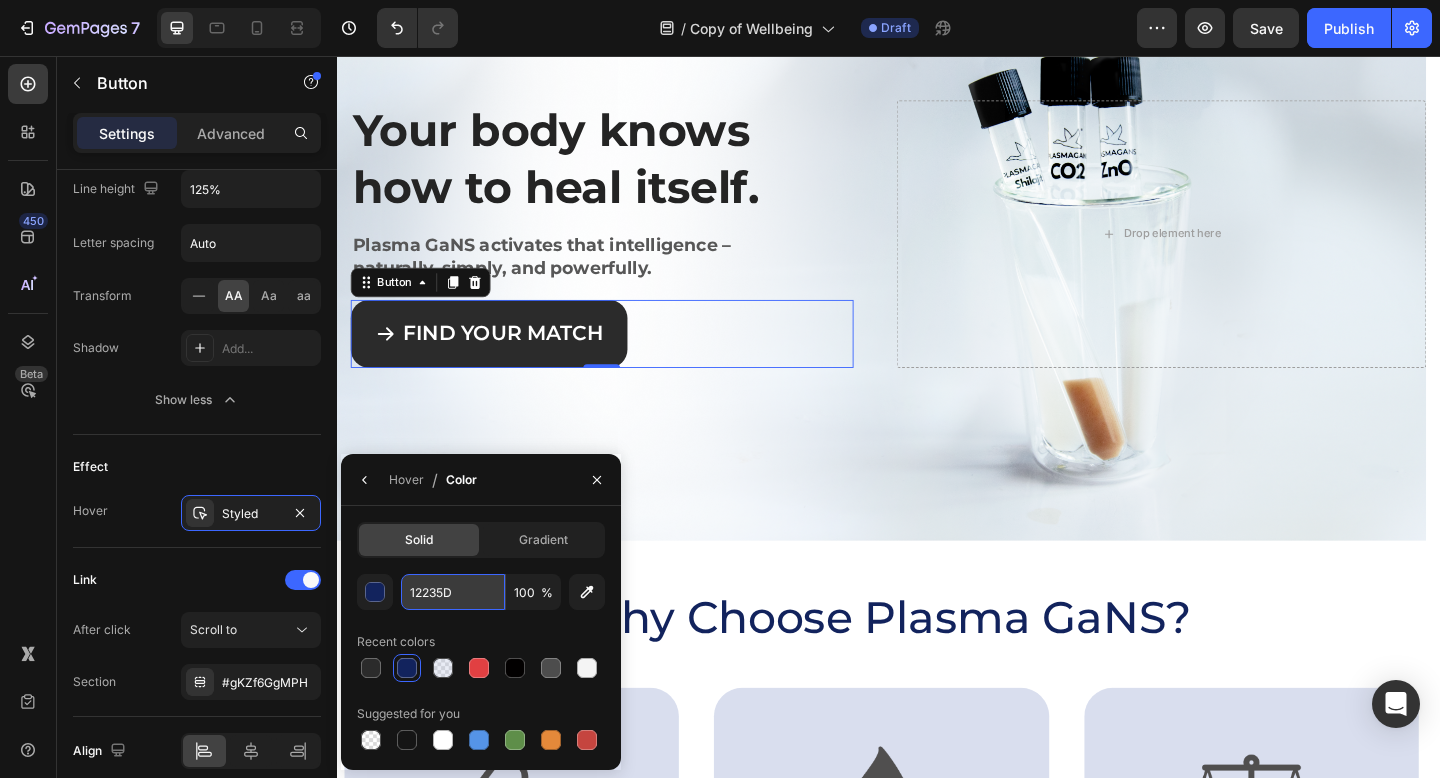 click on "12235D" at bounding box center [453, 592] 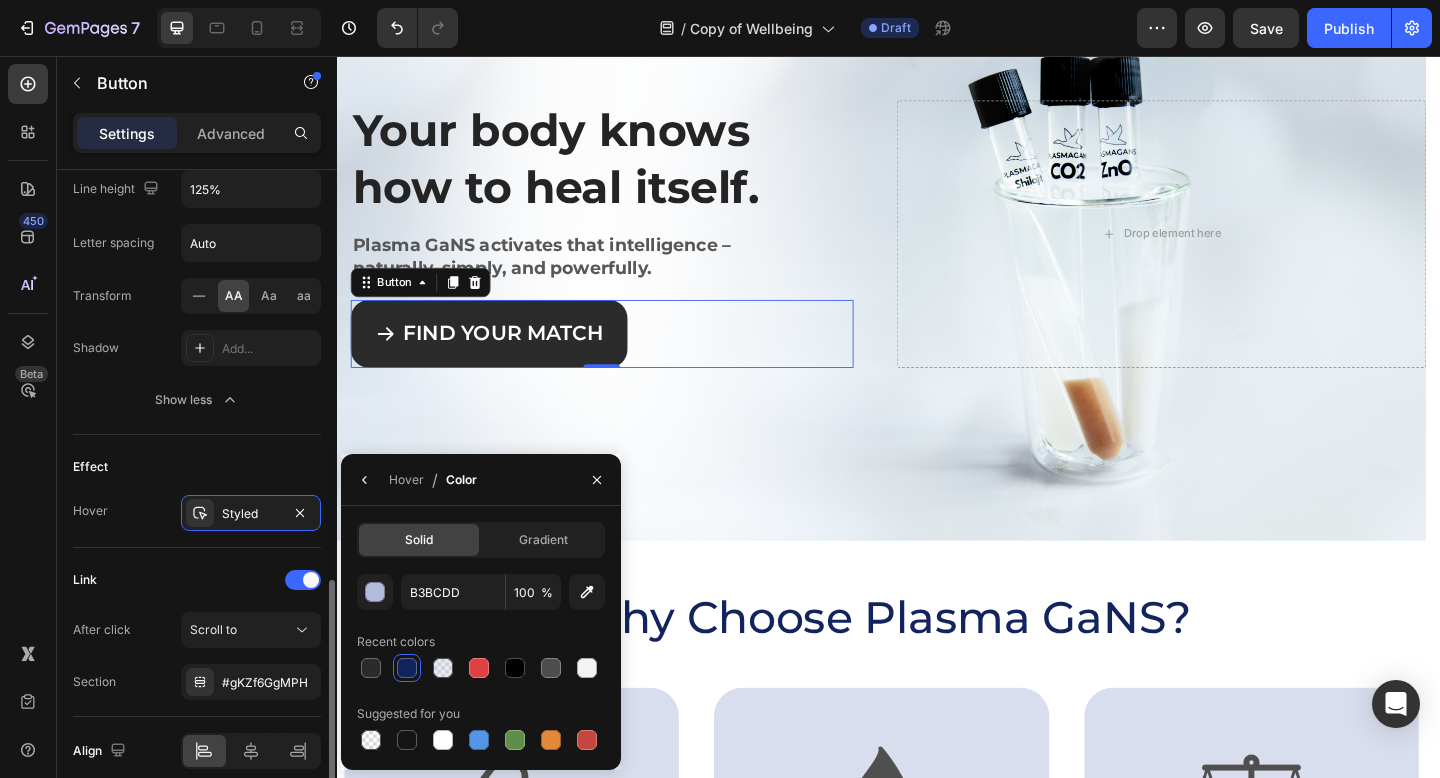 click on "Link" at bounding box center [197, 580] 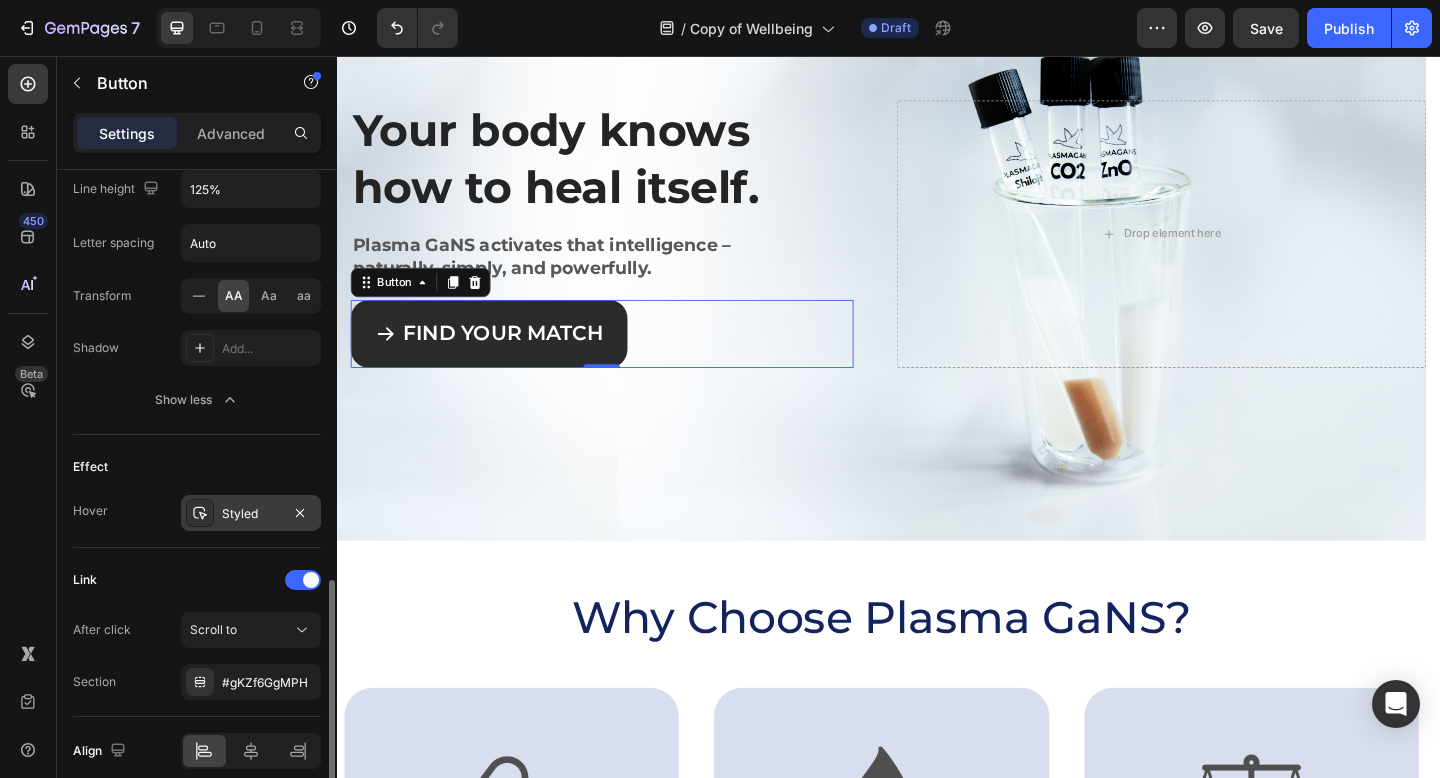 click on "Styled" at bounding box center [251, 513] 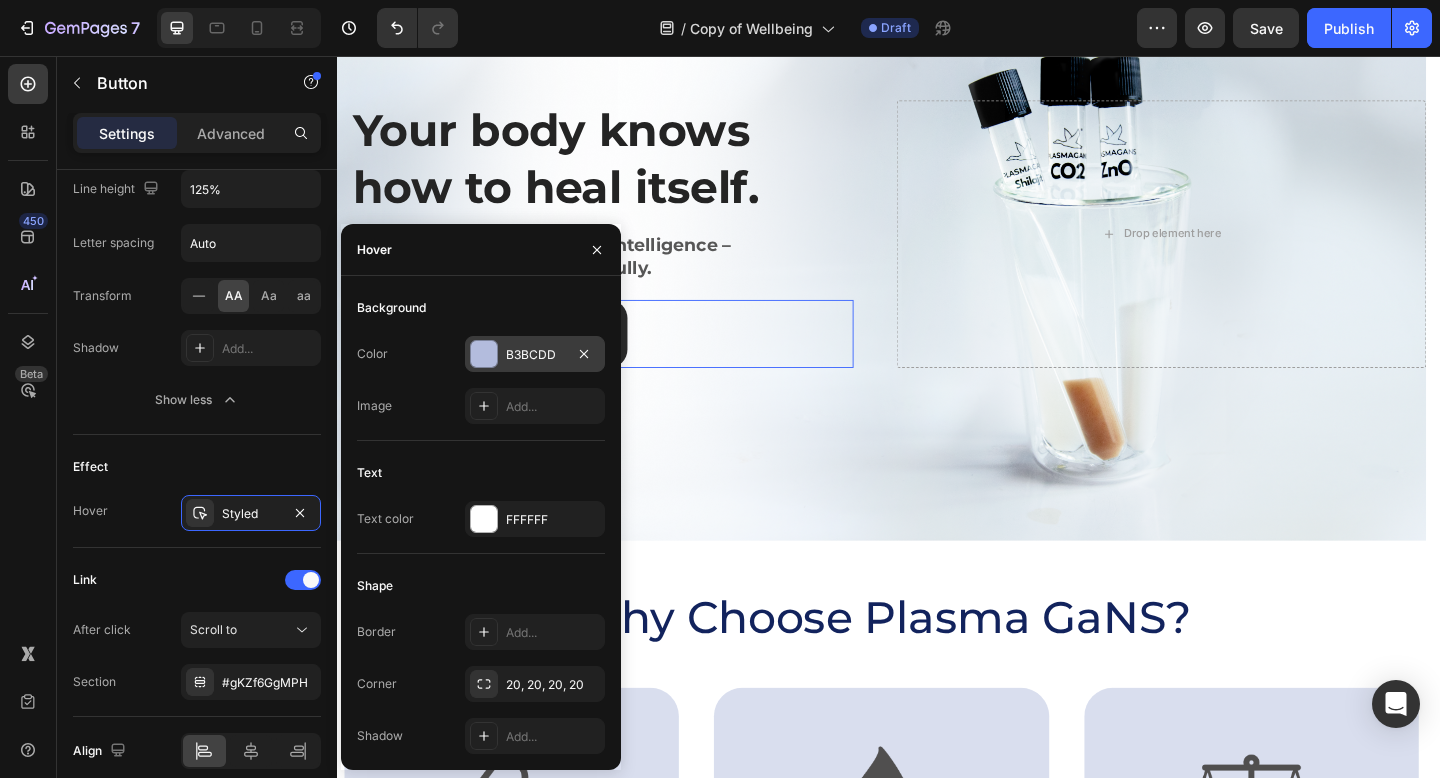 click on "B3BCDD" at bounding box center (535, 355) 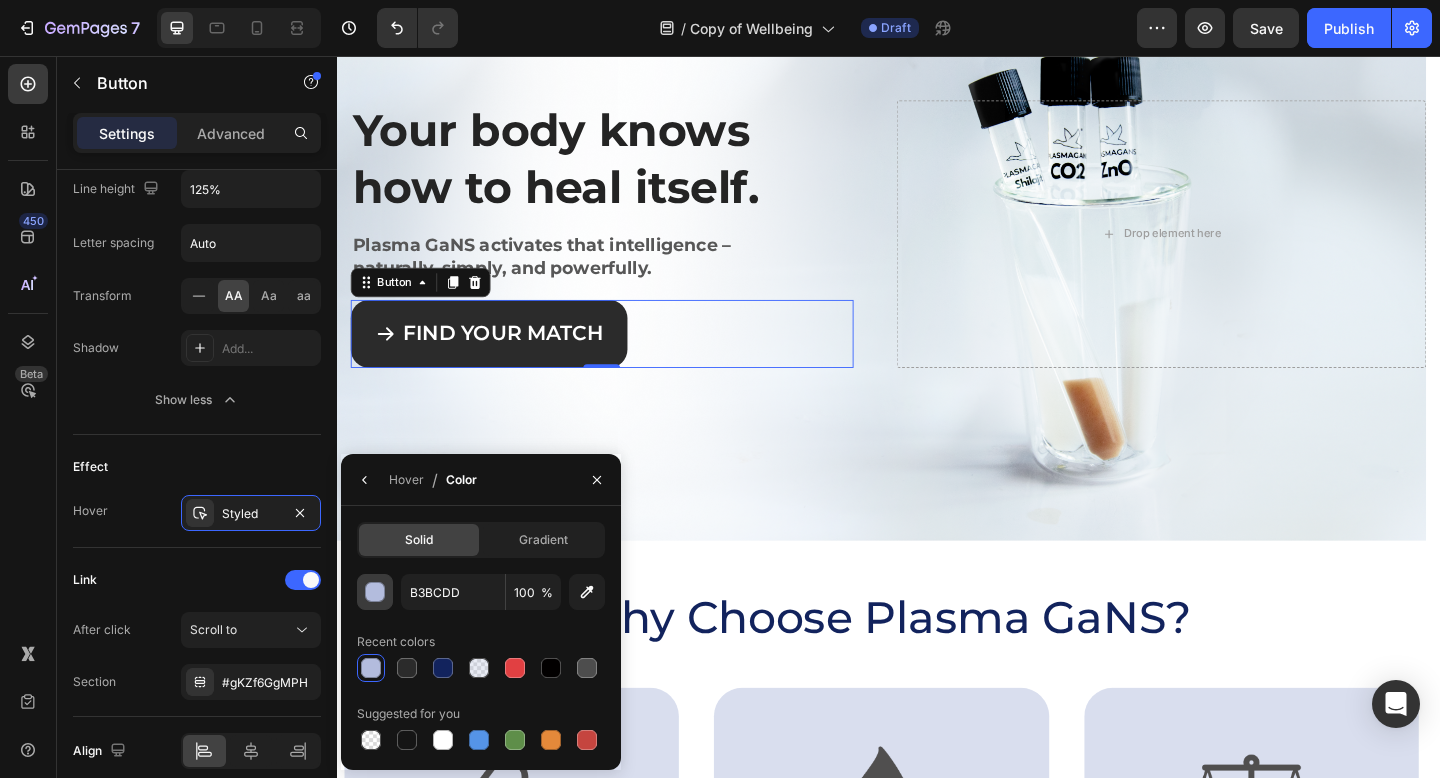 click at bounding box center (376, 593) 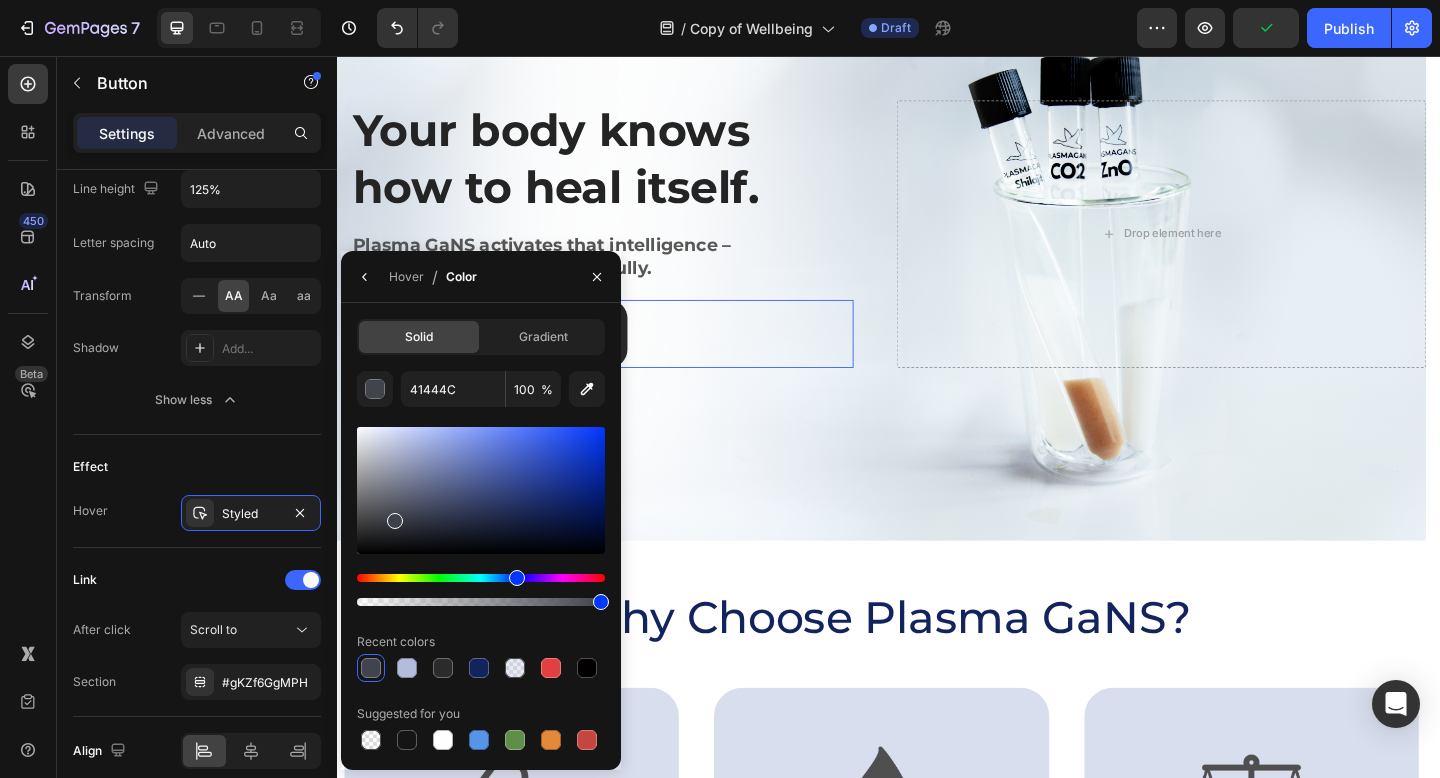 drag, startPoint x: 405, startPoint y: 449, endPoint x: 393, endPoint y: 516, distance: 68.06615 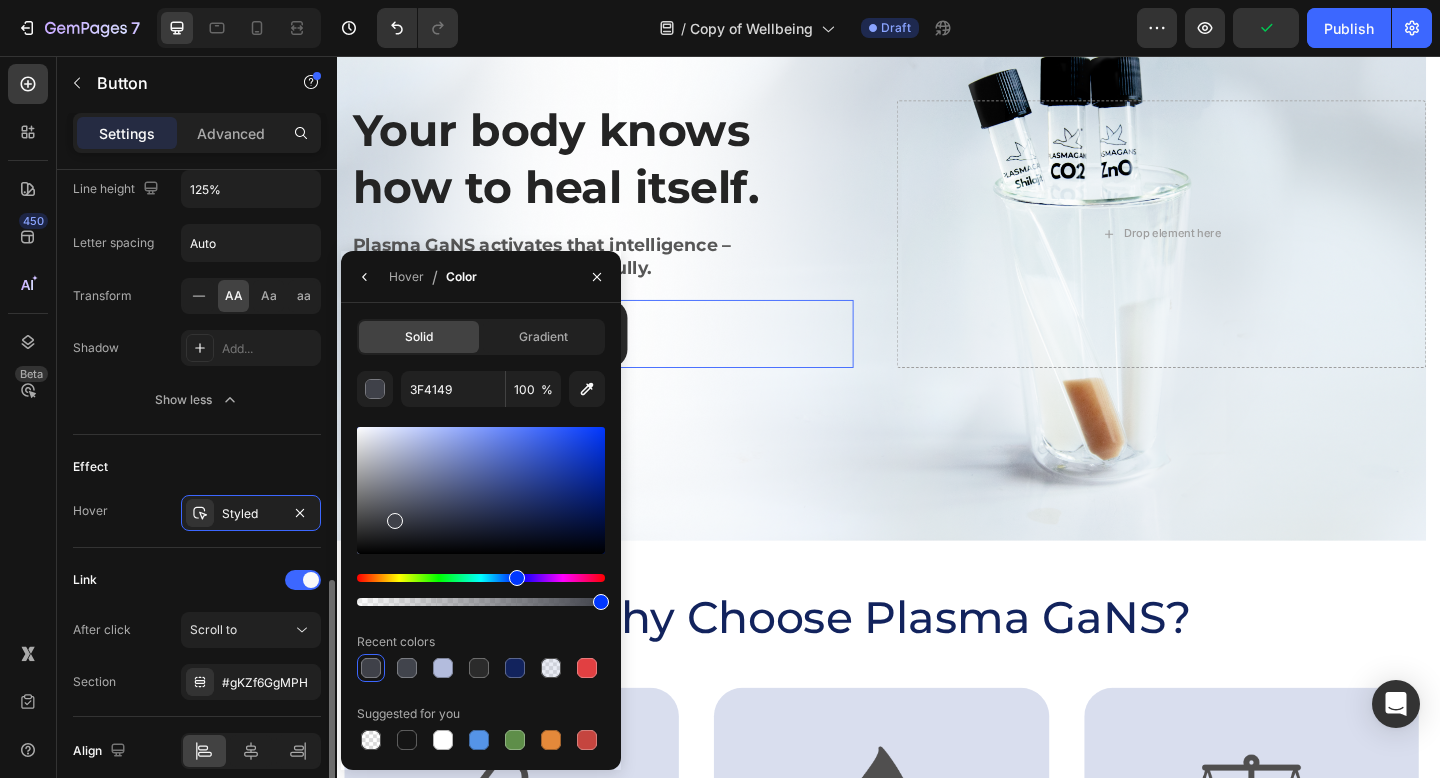 click on "Link After click Scroll to Section #gKZf6GgMPH" 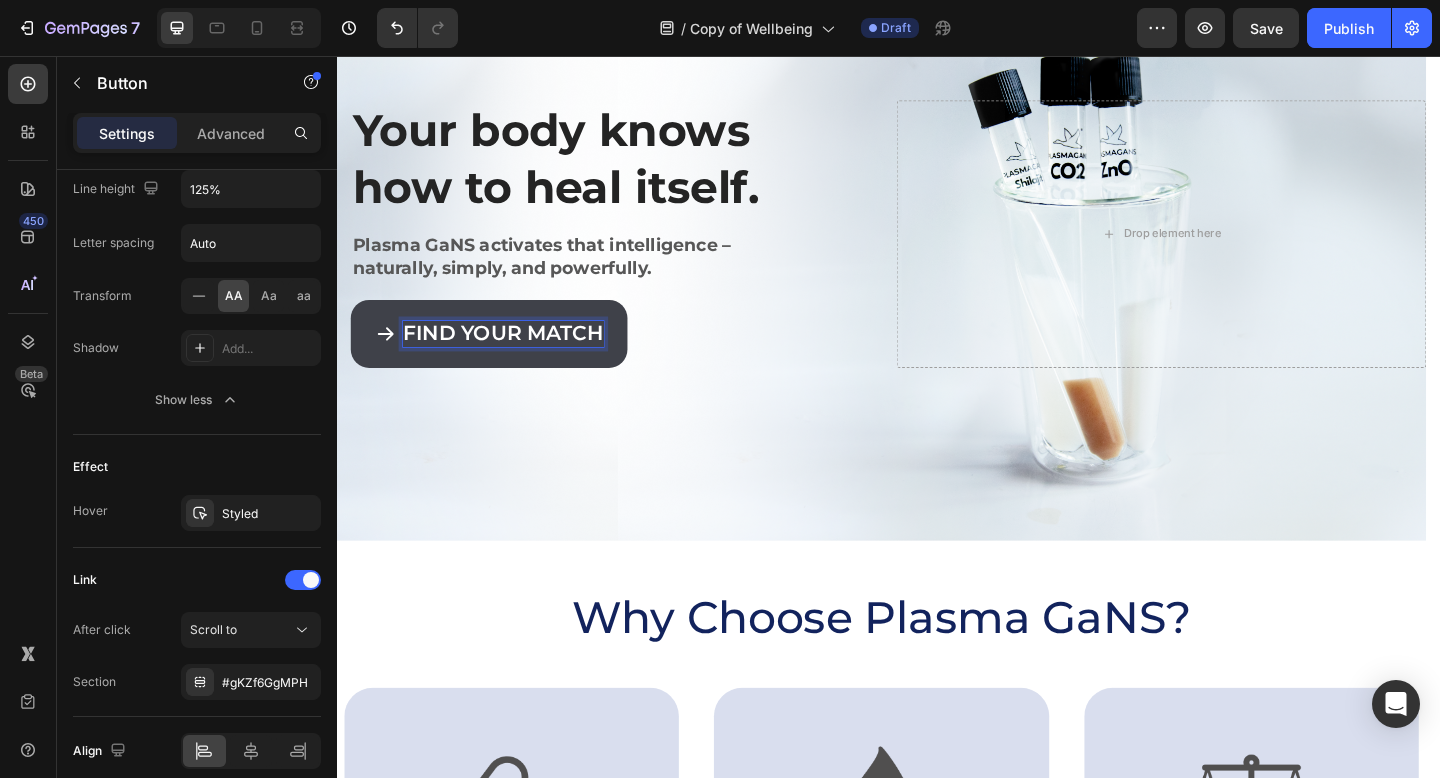 click on "Find Your Match" at bounding box center [518, 359] 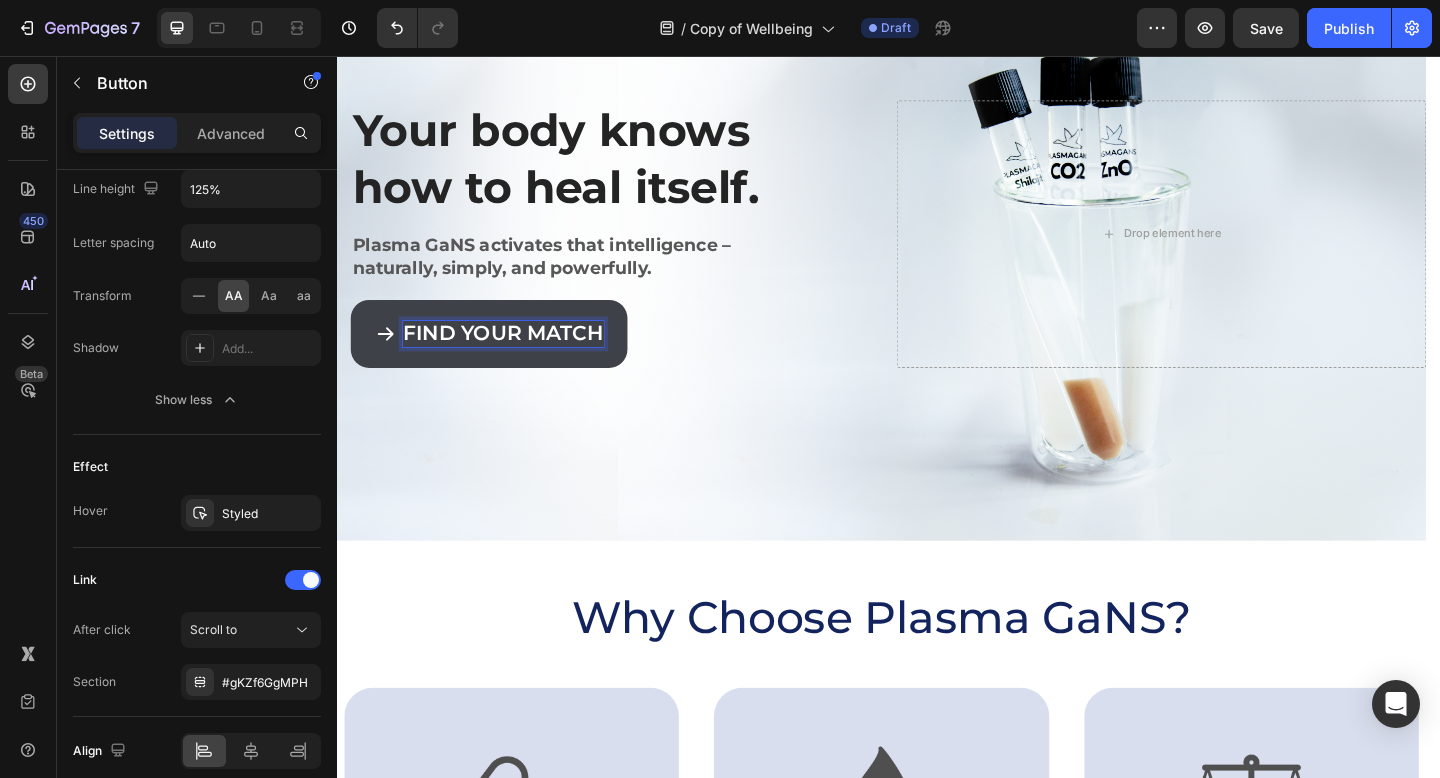 click on "Find Your Match" at bounding box center [518, 359] 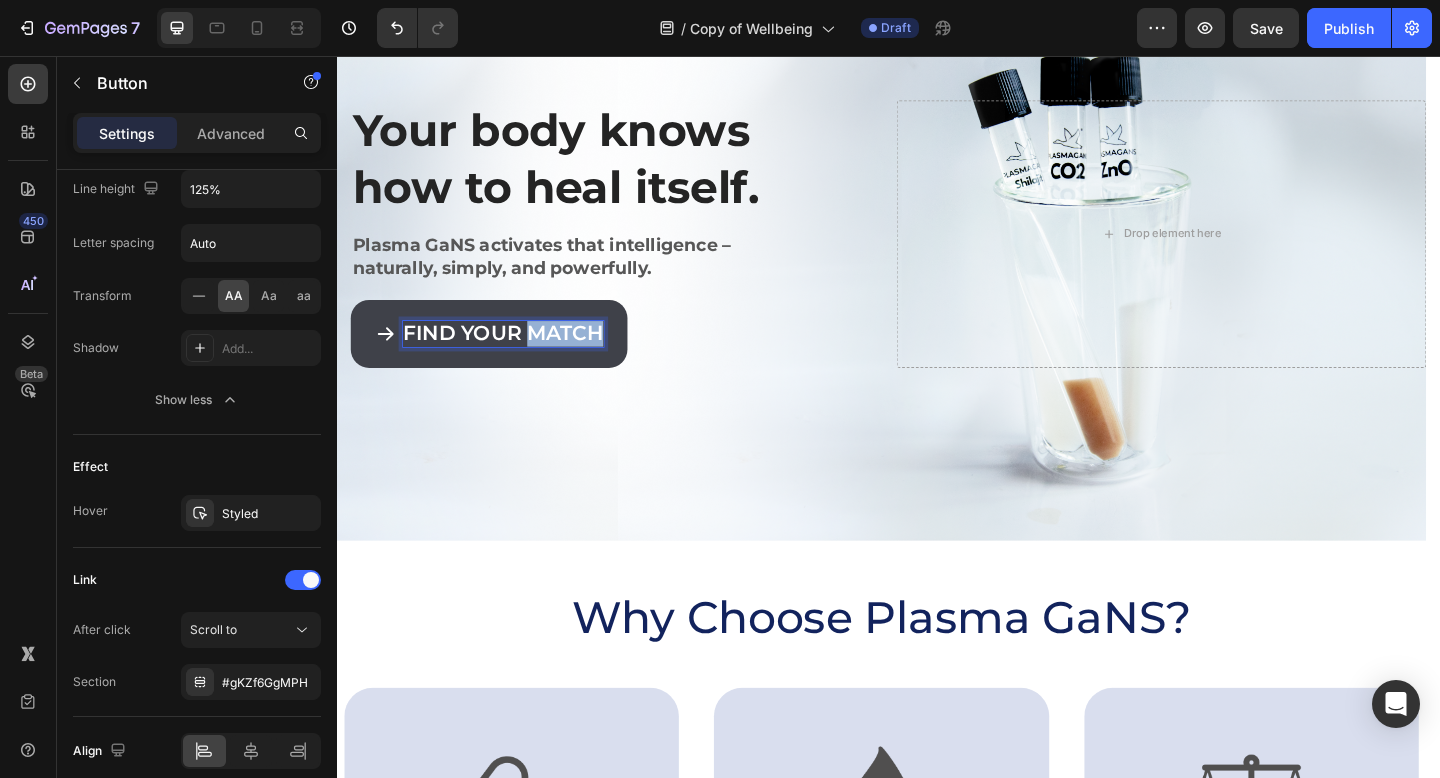 click on "Find Your Match" at bounding box center [518, 359] 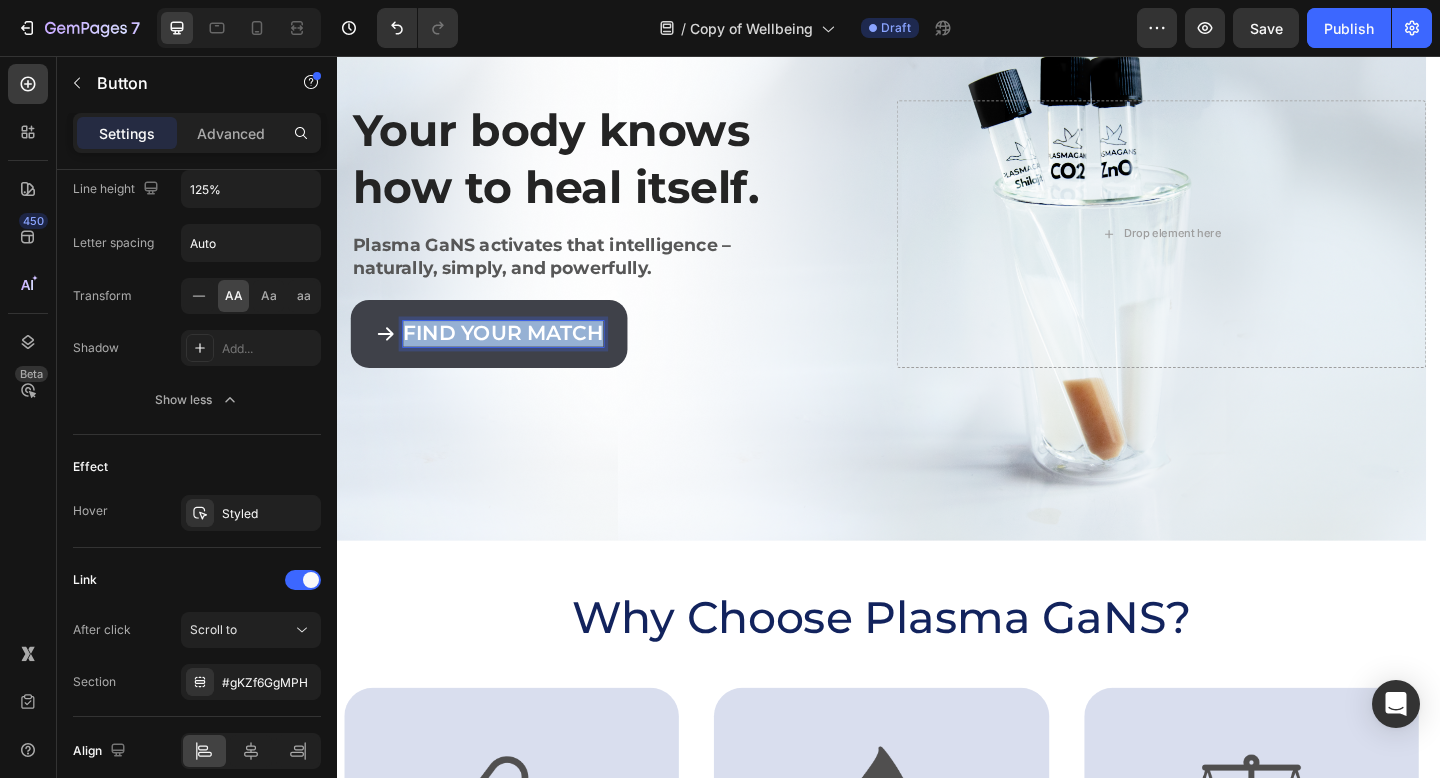 click on "Find Your Match" at bounding box center [518, 359] 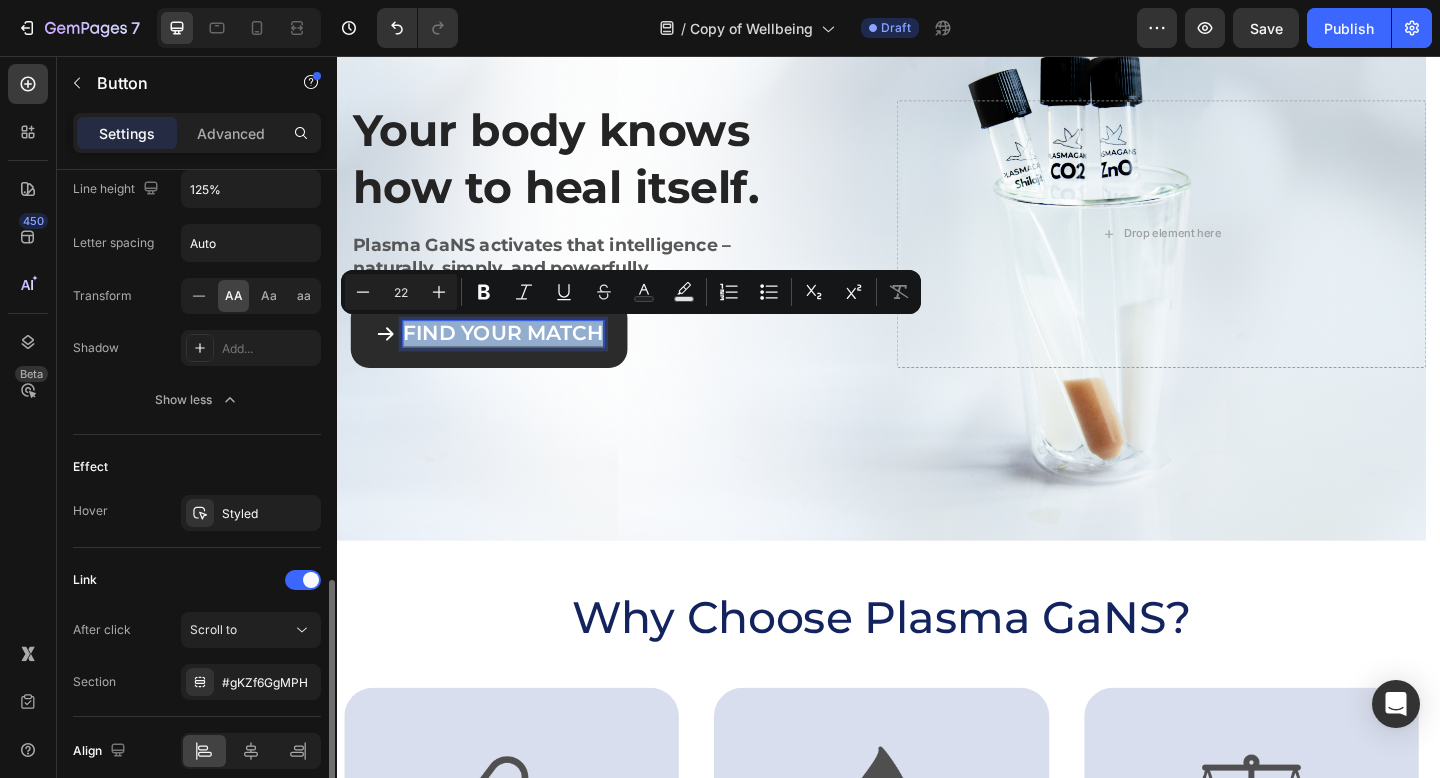 scroll, scrollTop: 0, scrollLeft: 0, axis: both 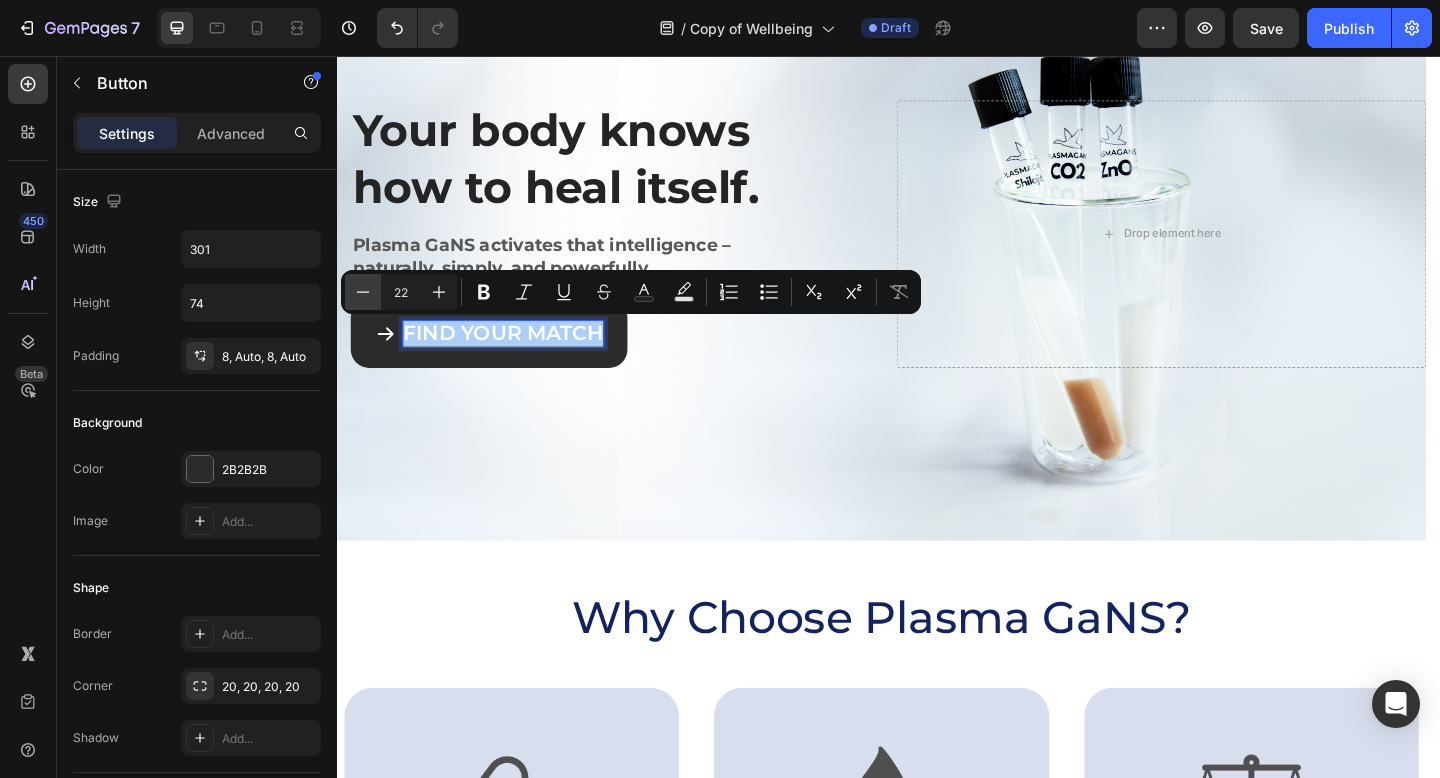 click 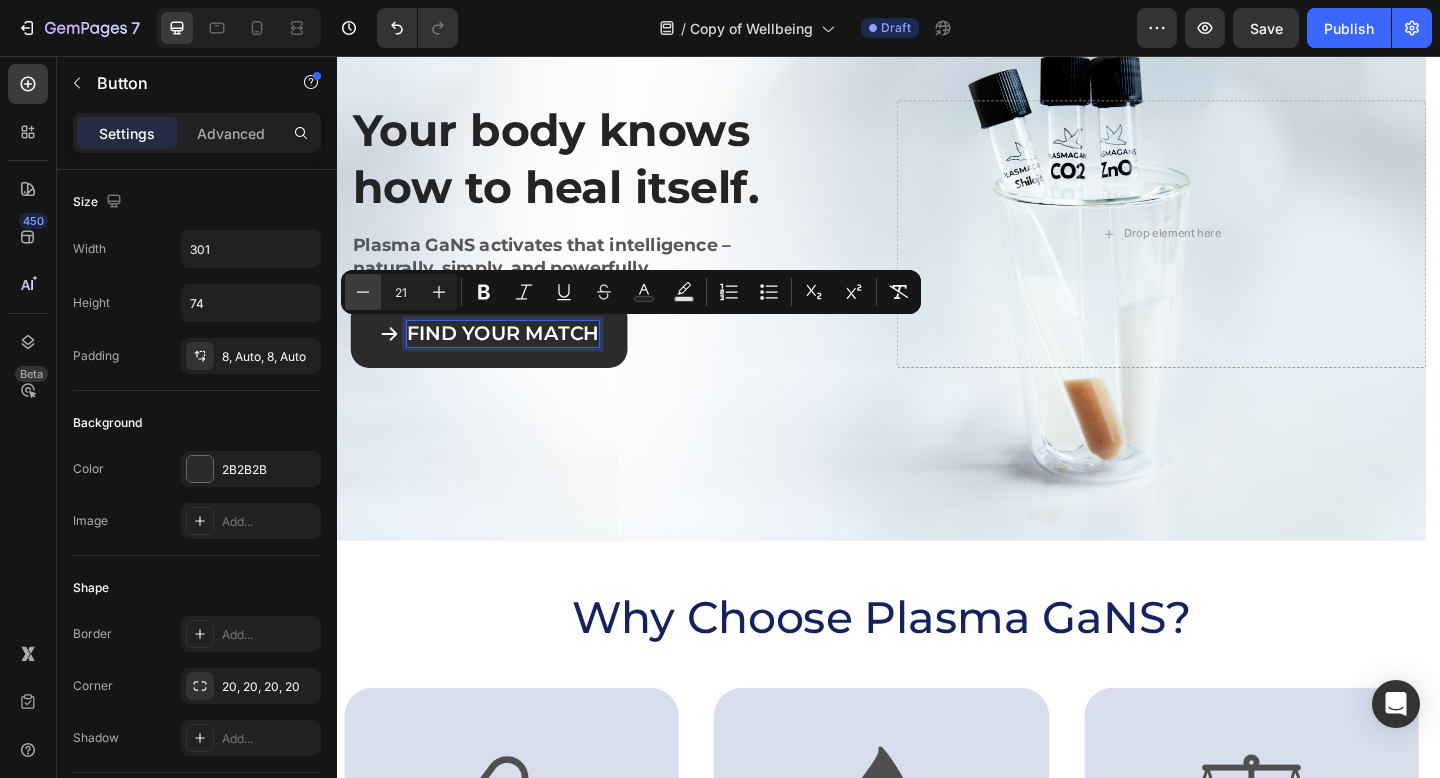 click 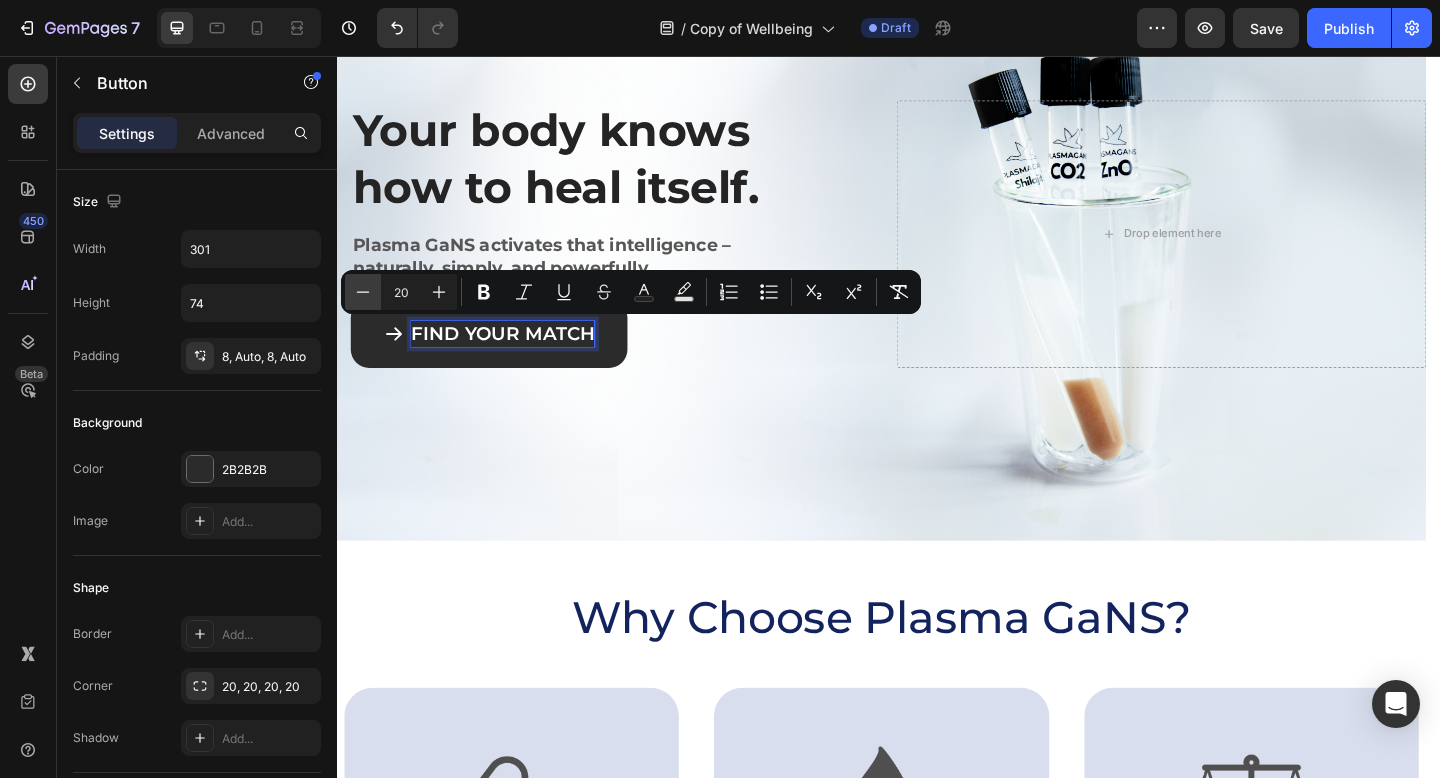 click 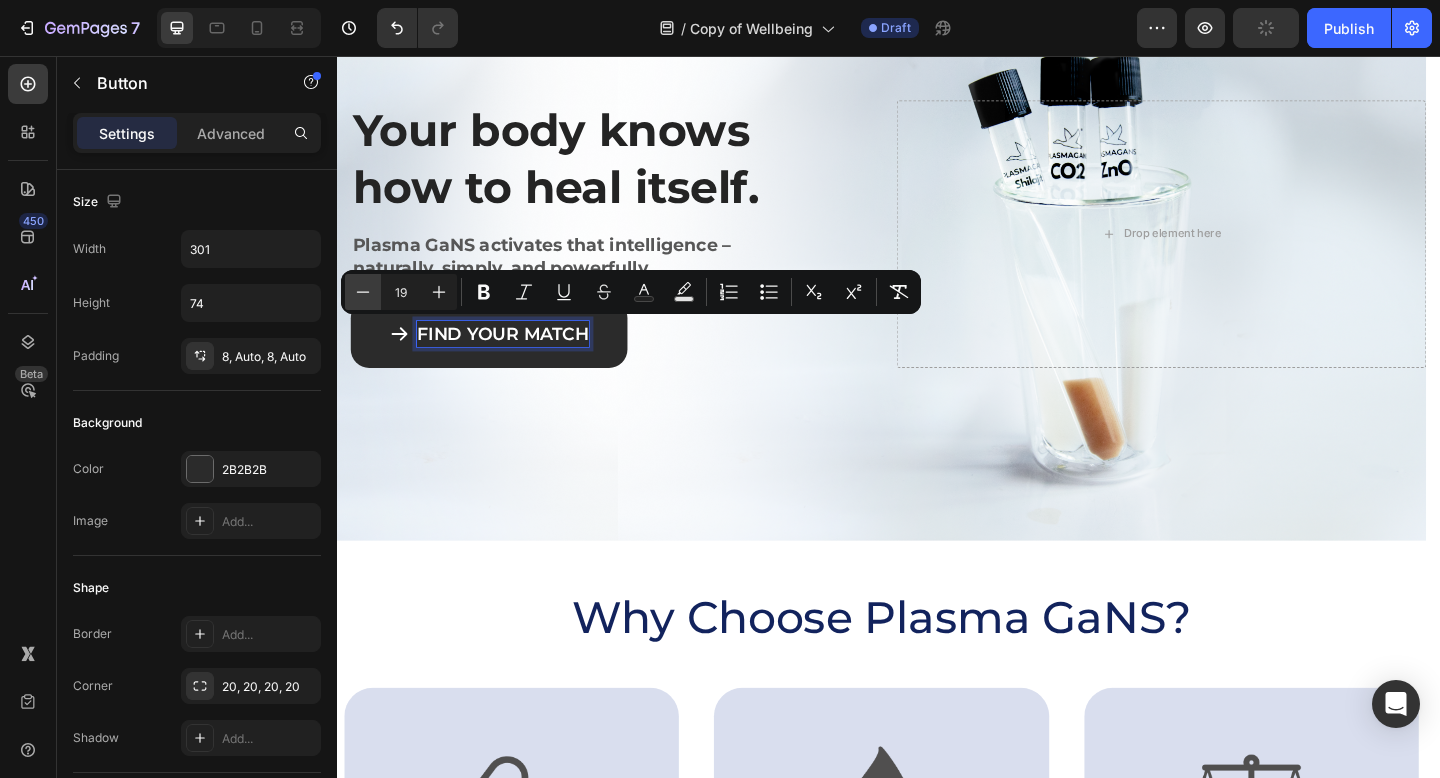 click 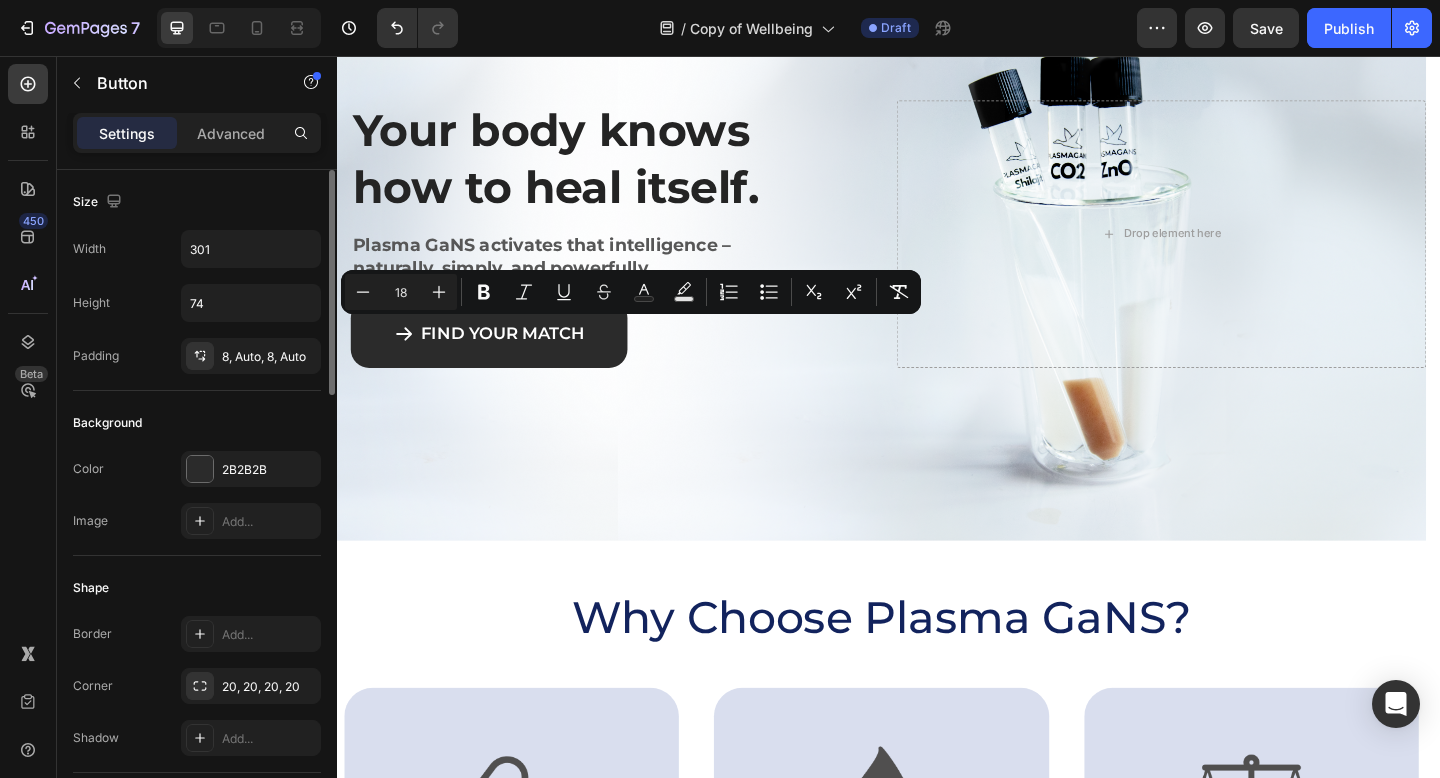 click on "Background" at bounding box center [197, 423] 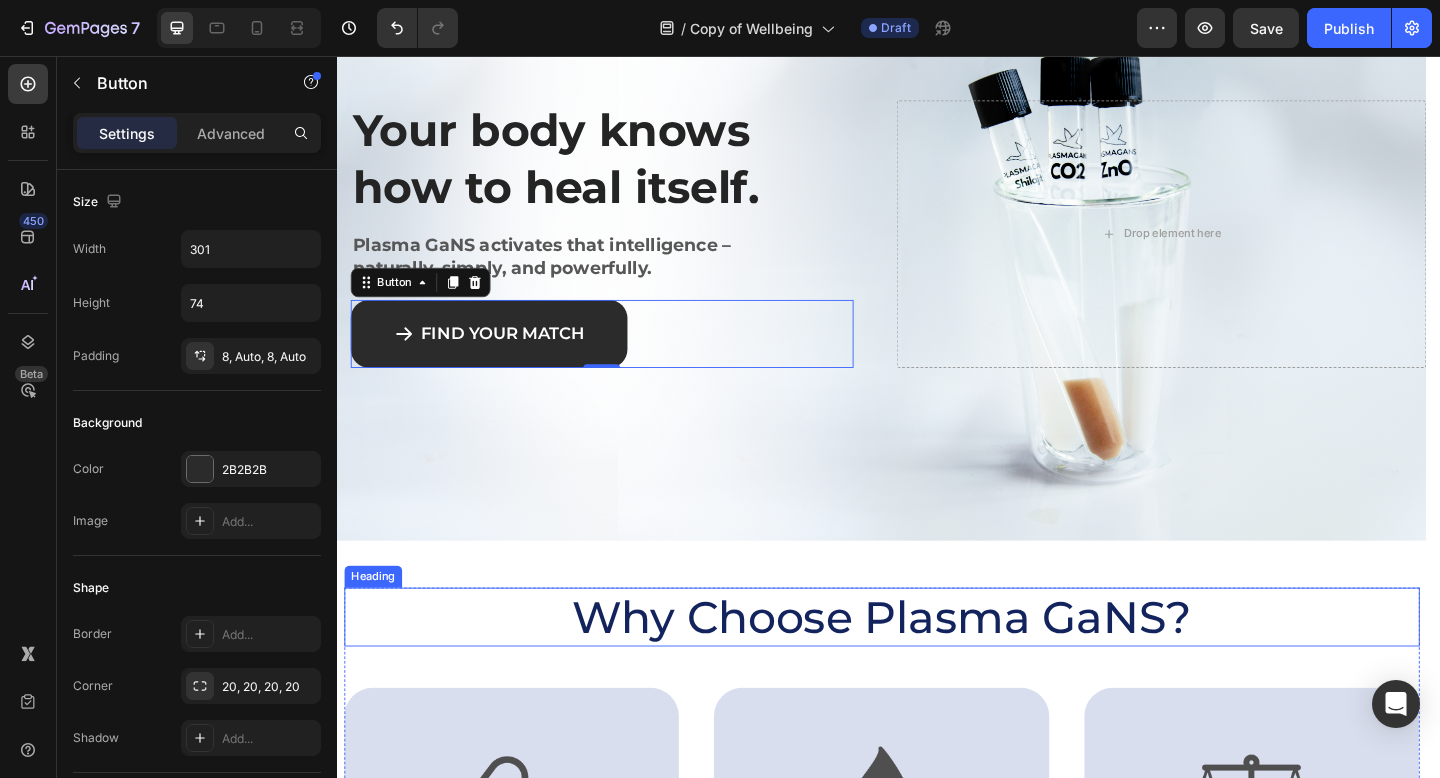 click on "Why Choose Plasma GaNS?" at bounding box center (930, 667) 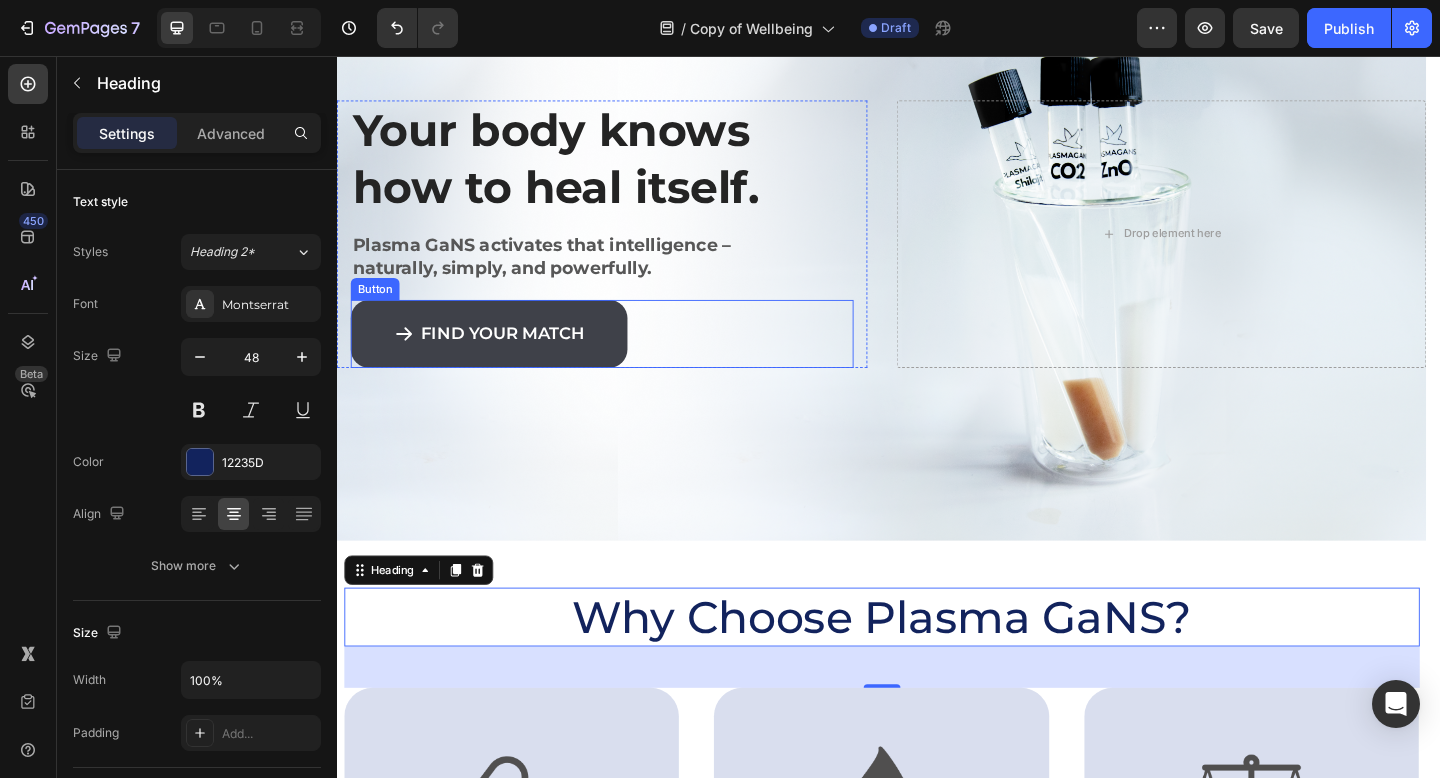 click on "Find Your Match" at bounding box center (502, 359) 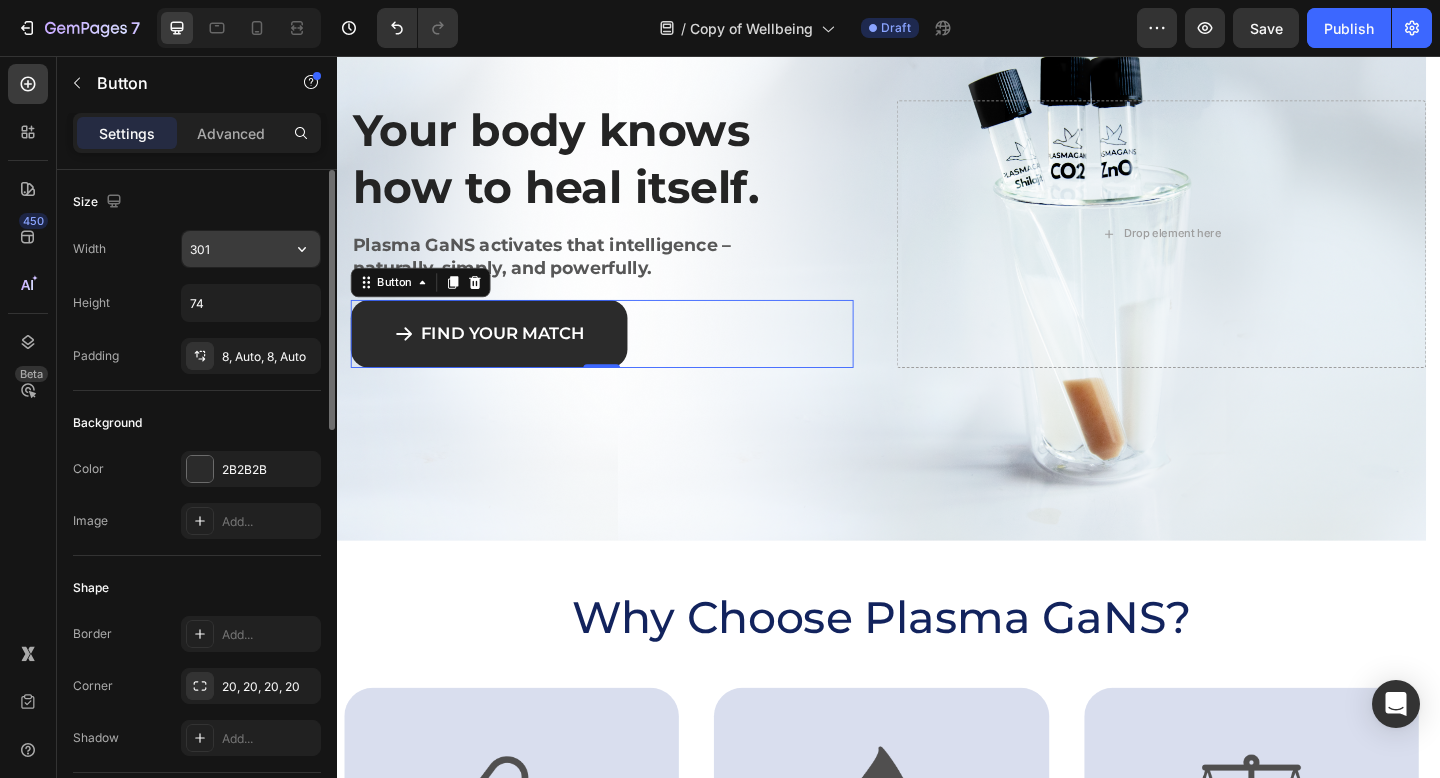 click on "301" at bounding box center (251, 249) 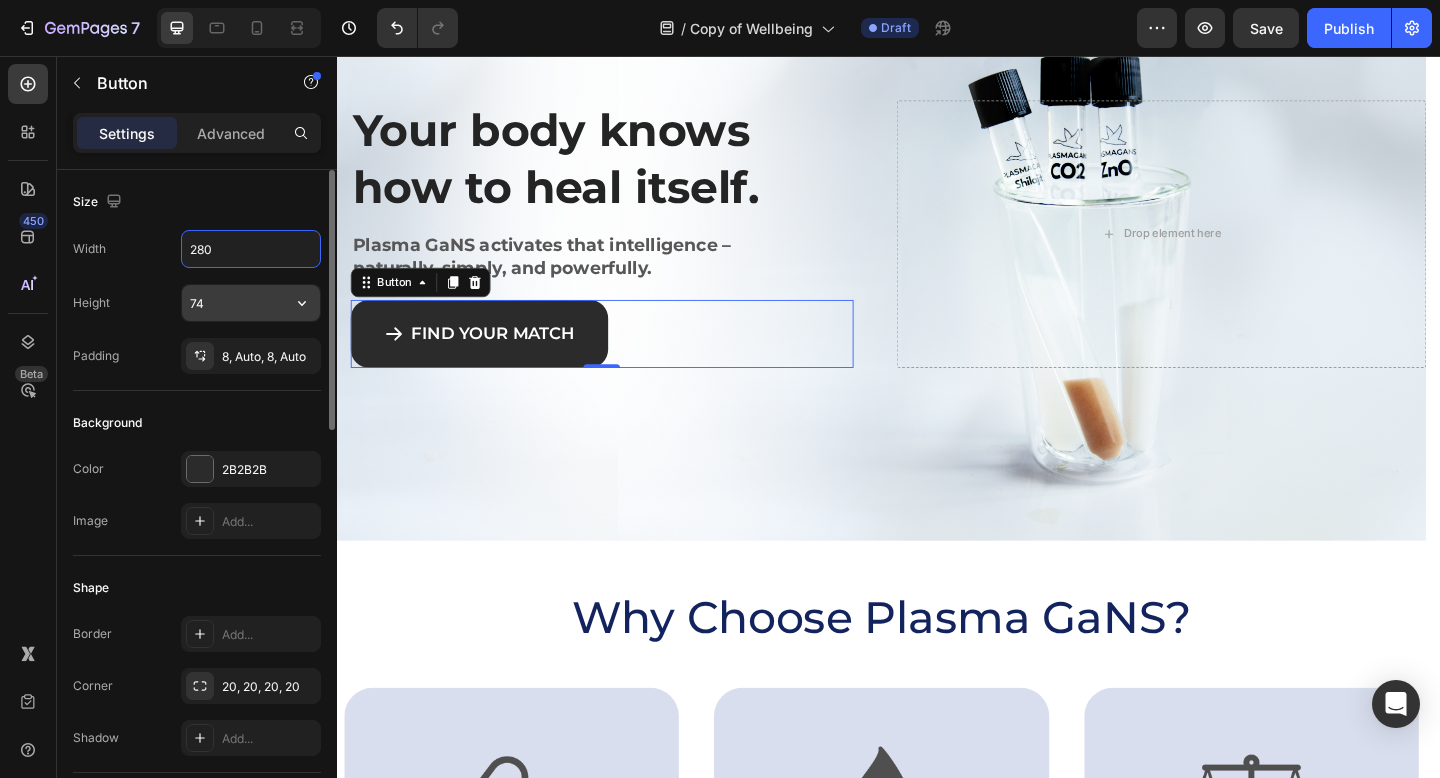 type on "280" 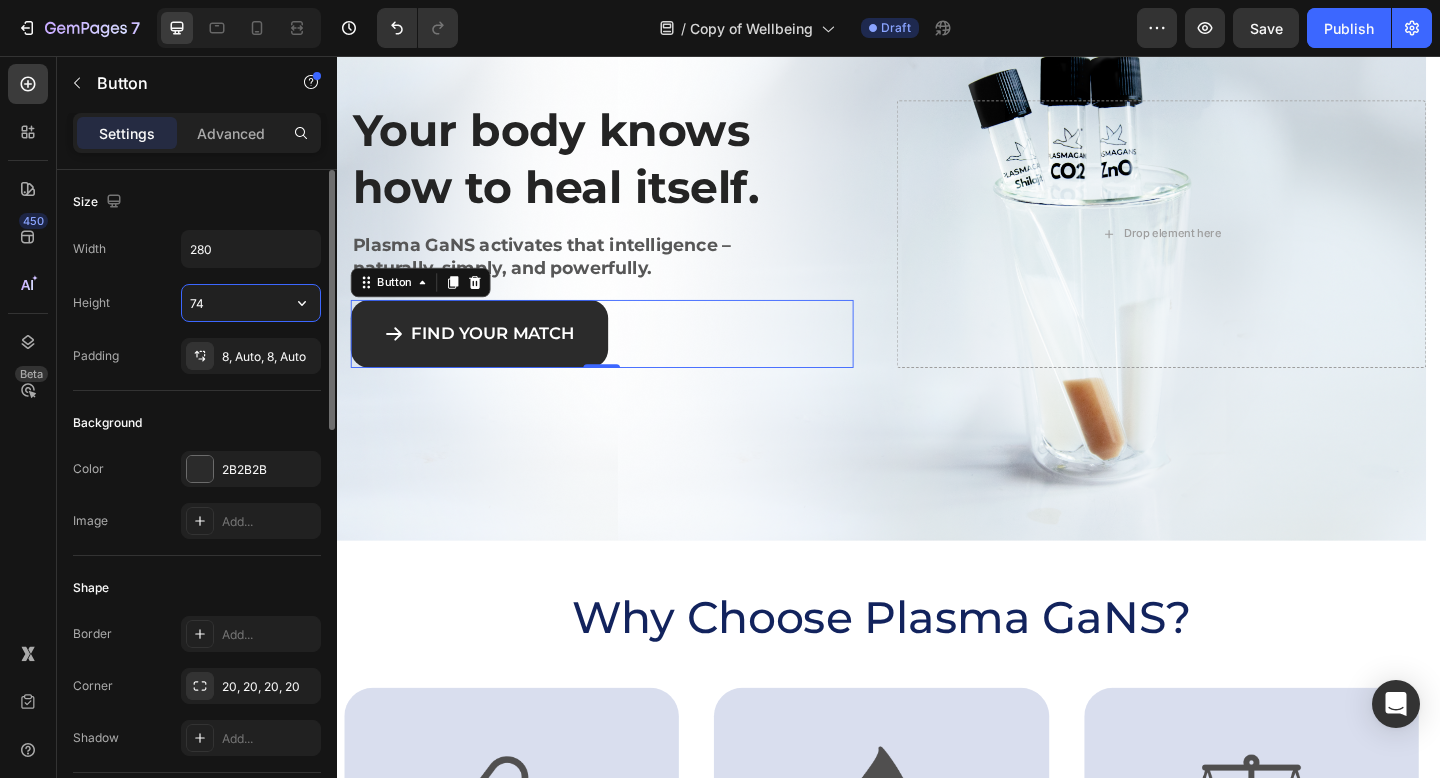 click on "74" at bounding box center (251, 303) 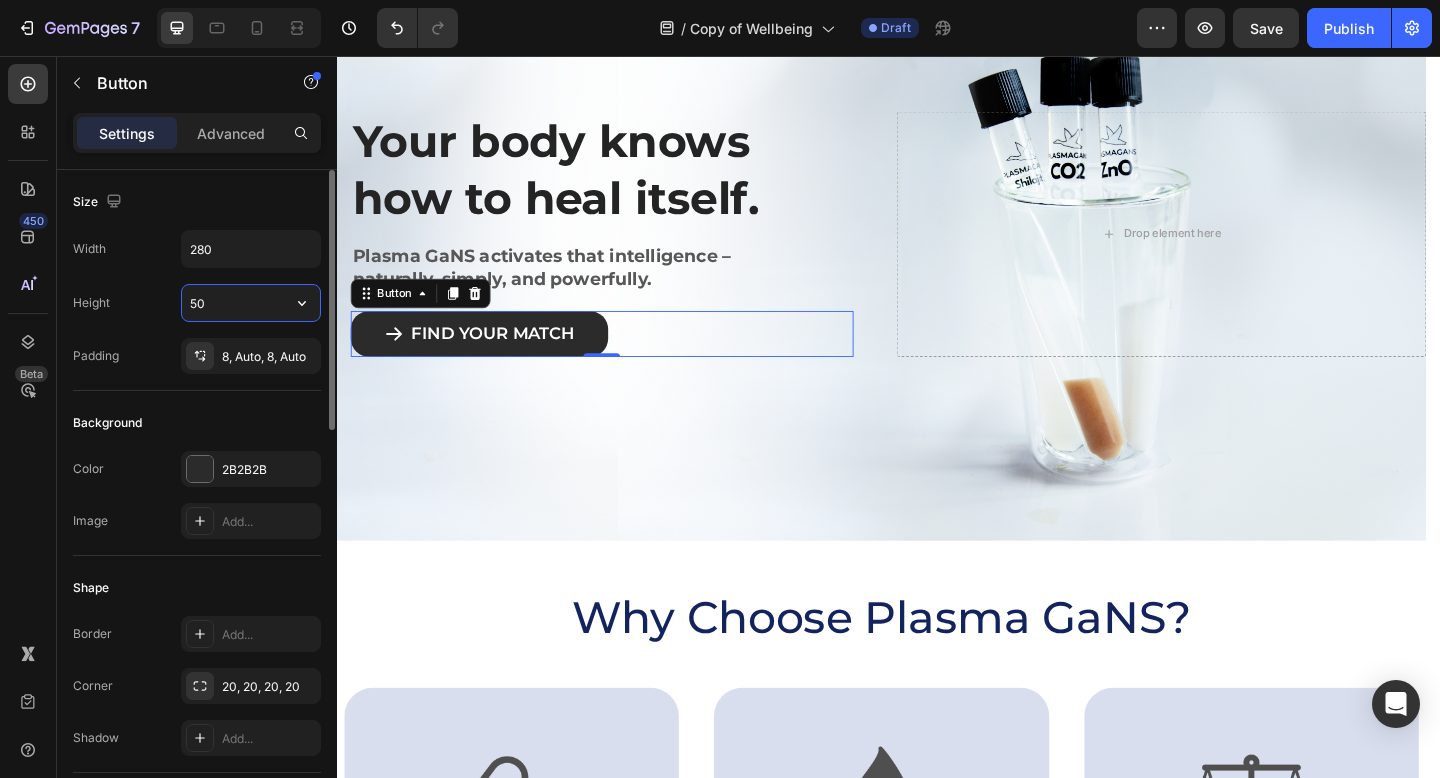 type on "5" 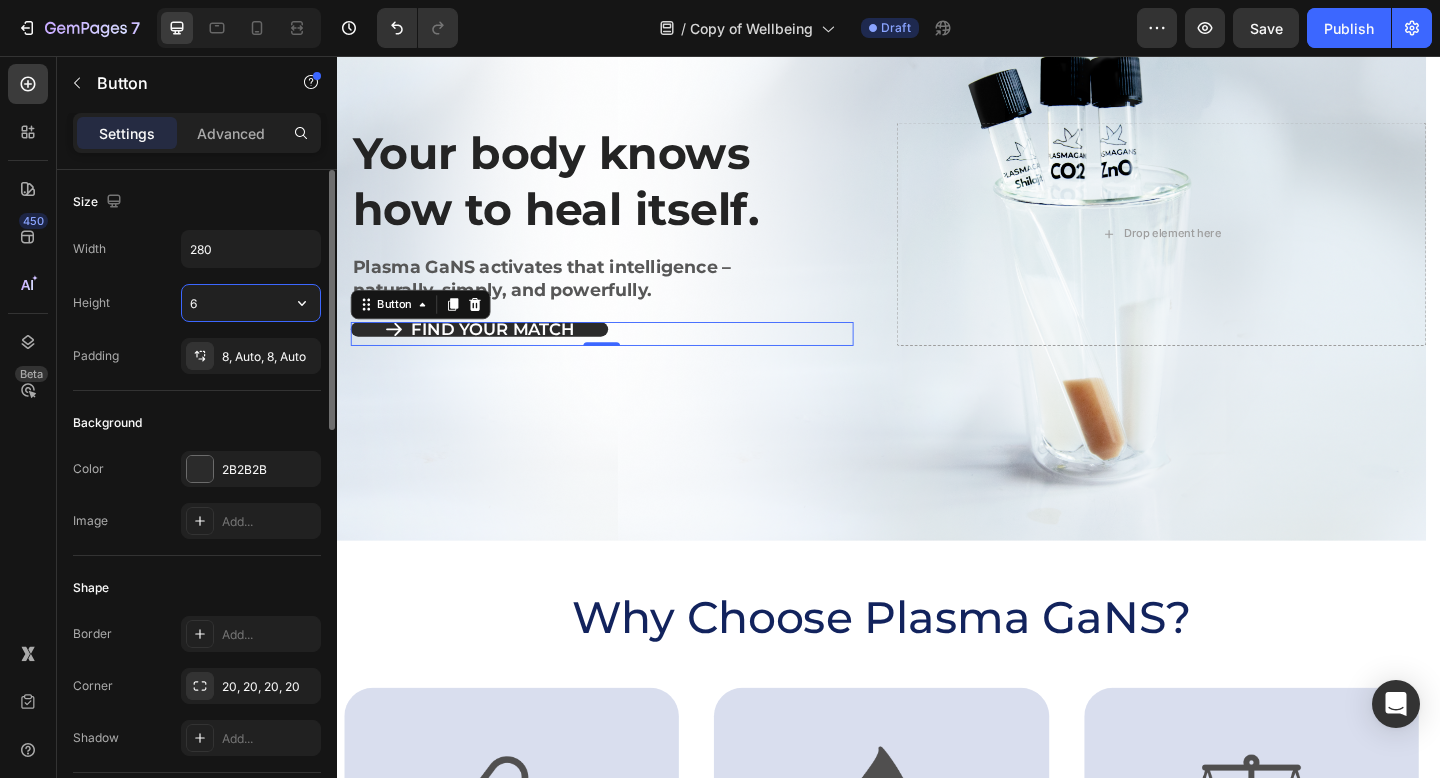 type on "60" 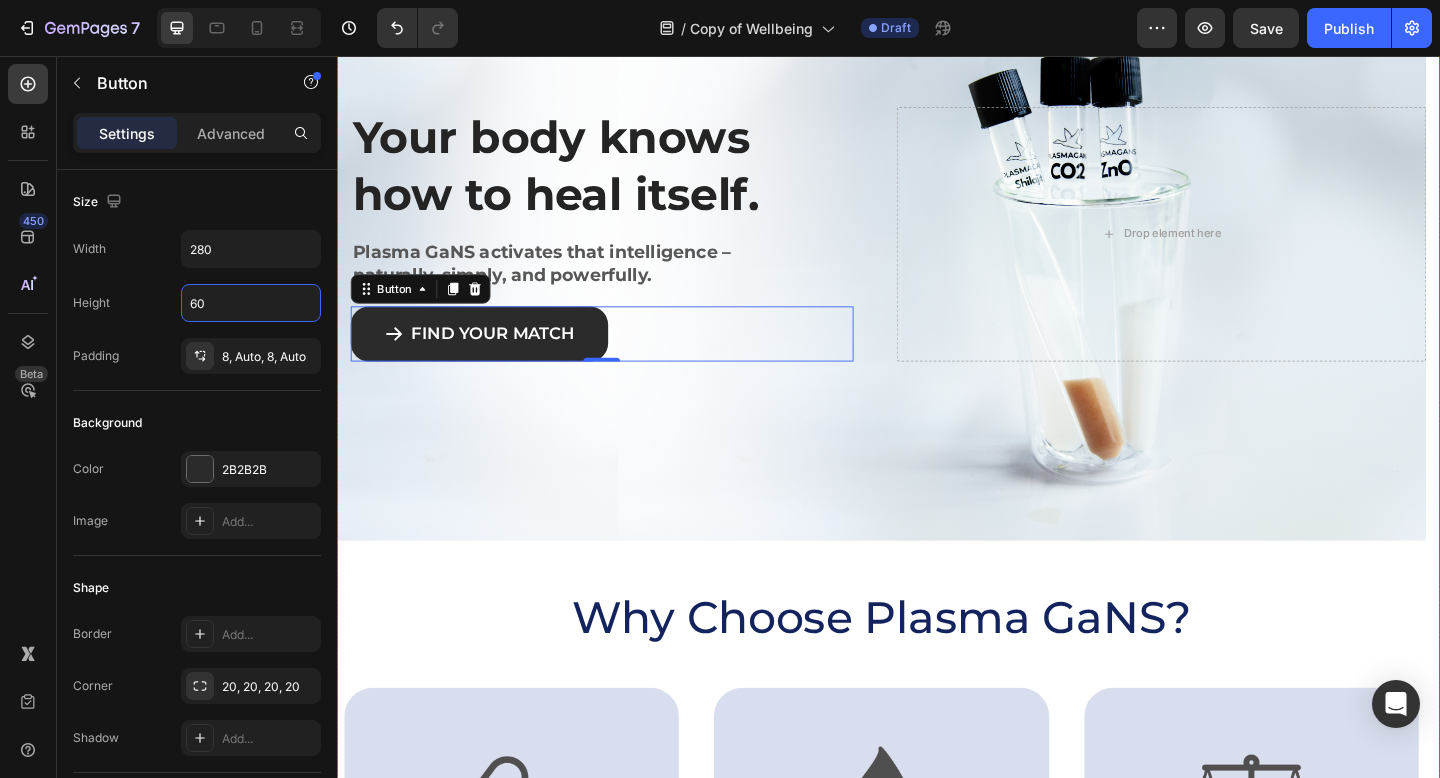 click on "Your body knows how to heal itself. Heading Plasma GaNS activates that intelligence – naturally, simply, and powerfully. Text block
Find Your Match Button   0 Row
Drop element here Hero Banner Why Choose Plasma GaNS? Heading Image True Energy Text Block No pills. No fixes. Just pure signal-based support. Your body takes what it needs — nothing more. Text Block Hero Banner Image Feel Called? Text Block For those done with quick fixes. Gentle support, deep results — naturally. Text Block Hero Banner Image Still Tired? Text Block Supplements fall flat. We don’t. Plasma GaNS balances what others can't. Text Block Hero Banner Row Image Supportive Design Text Block Ergonomically engineered for optimal spinal alignment Text Block Hero Banner Image Pressure Relief Text Block Reduces neck and shoulder discomfort Text Block Hero Banner Row Image Breathable Materials Text Block Ensures cool, comfortable sleep Text Block Hero Banner Row" at bounding box center [929, 559] 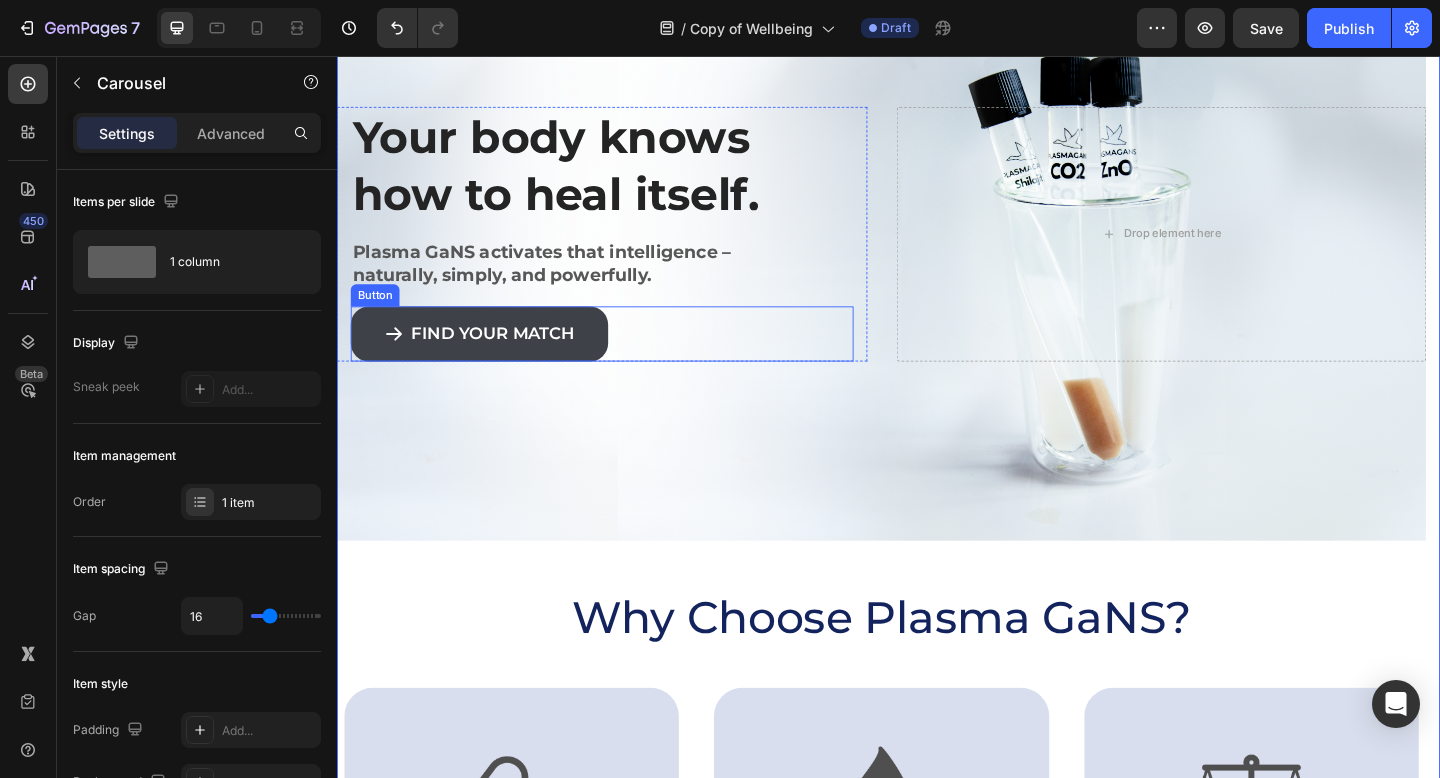 click on "Find Your Match" at bounding box center (492, 359) 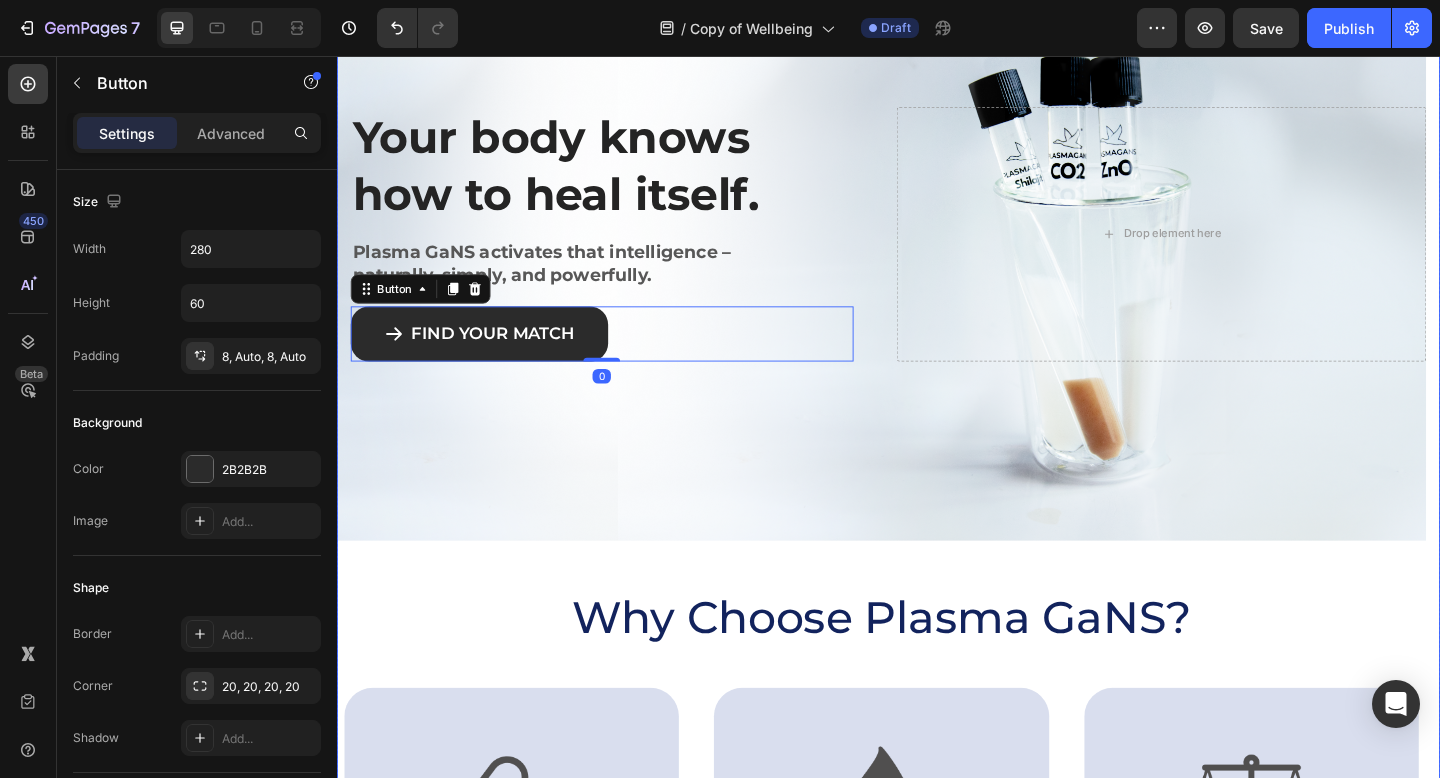 click on "Your body knows how to heal itself. Heading Plasma GaNS activates that intelligence – naturally, simply, and powerfully. Text block
Find Your Match Button   0 Row
Drop element here Hero Banner Why Choose Plasma GaNS? Heading Image True Energy Text Block No pills. No fixes. Just pure signal-based support. Your body takes what it needs — nothing more. Text Block Hero Banner Image Feel Called? Text Block For those done with quick fixes. Gentle support, deep results — naturally. Text Block Hero Banner Image Still Tired? Text Block Supplements fall flat. We don’t. Plasma GaNS balances what others can't. Text Block Hero Banner Row Image Supportive Design Text Block Ergonomically engineered for optimal spinal alignment Text Block Hero Banner Image Pressure Relief Text Block Reduces neck and shoulder discomfort Text Block Hero Banner Row Image Breathable Materials Text Block Ensures cool, comfortable sleep Text Block Hero Banner Row" at bounding box center (929, 559) 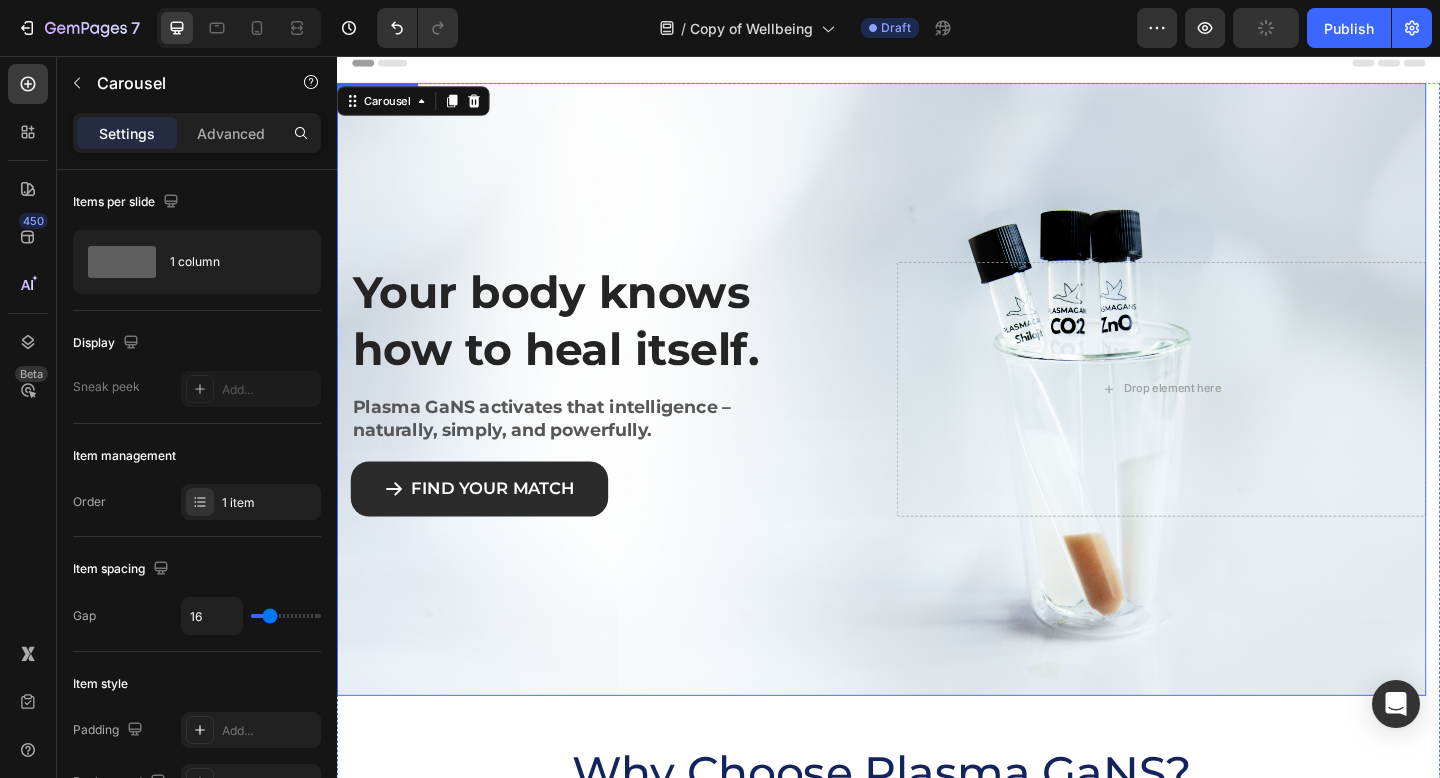 scroll, scrollTop: 0, scrollLeft: 0, axis: both 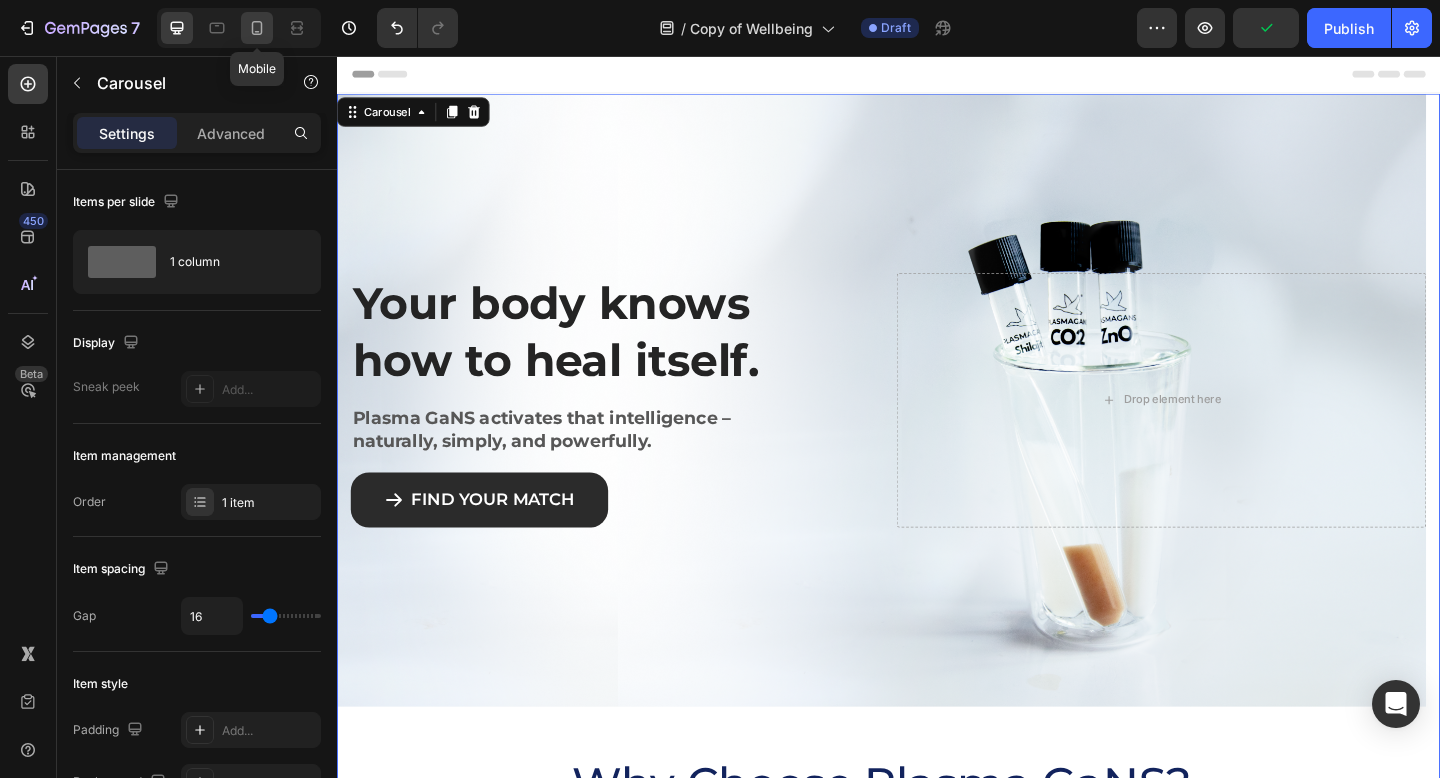click 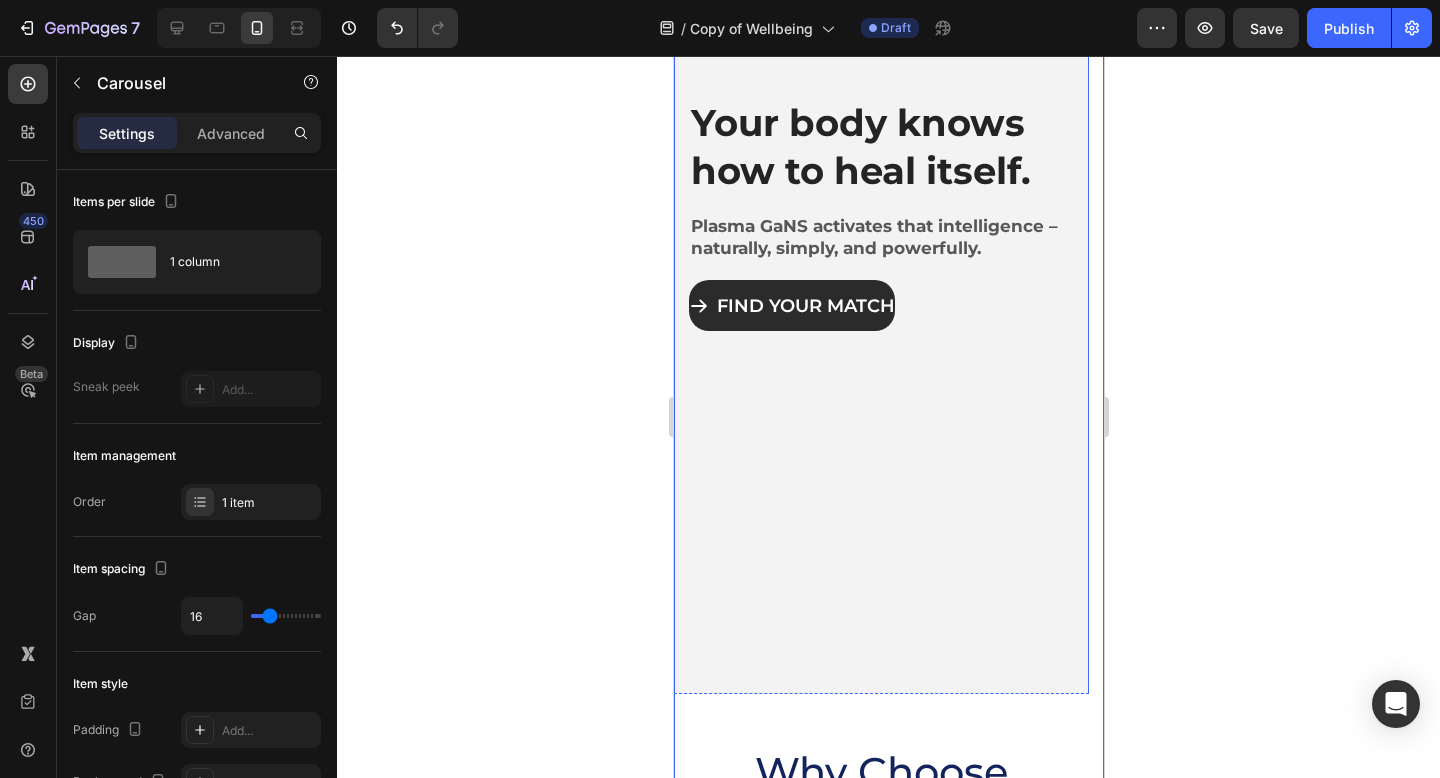 scroll, scrollTop: 0, scrollLeft: 0, axis: both 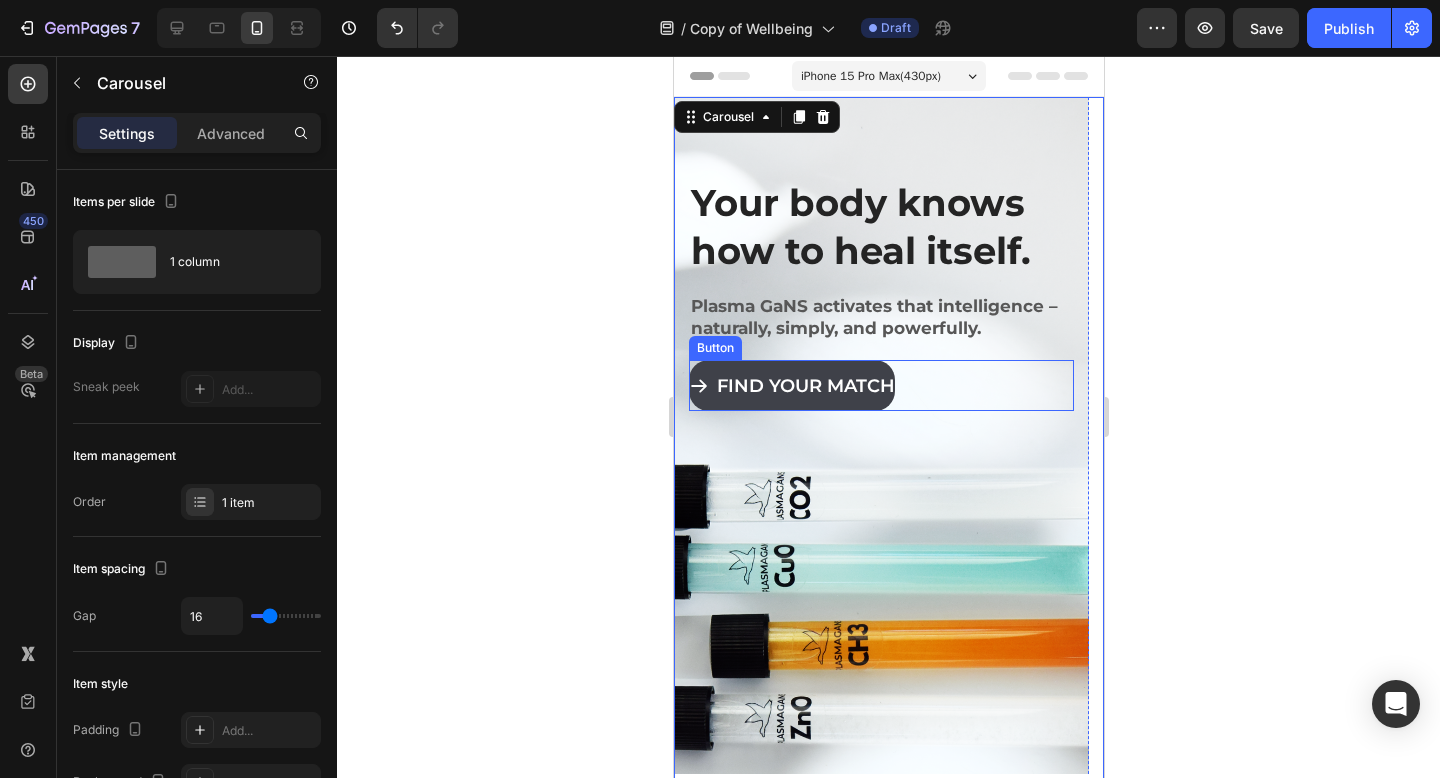 click 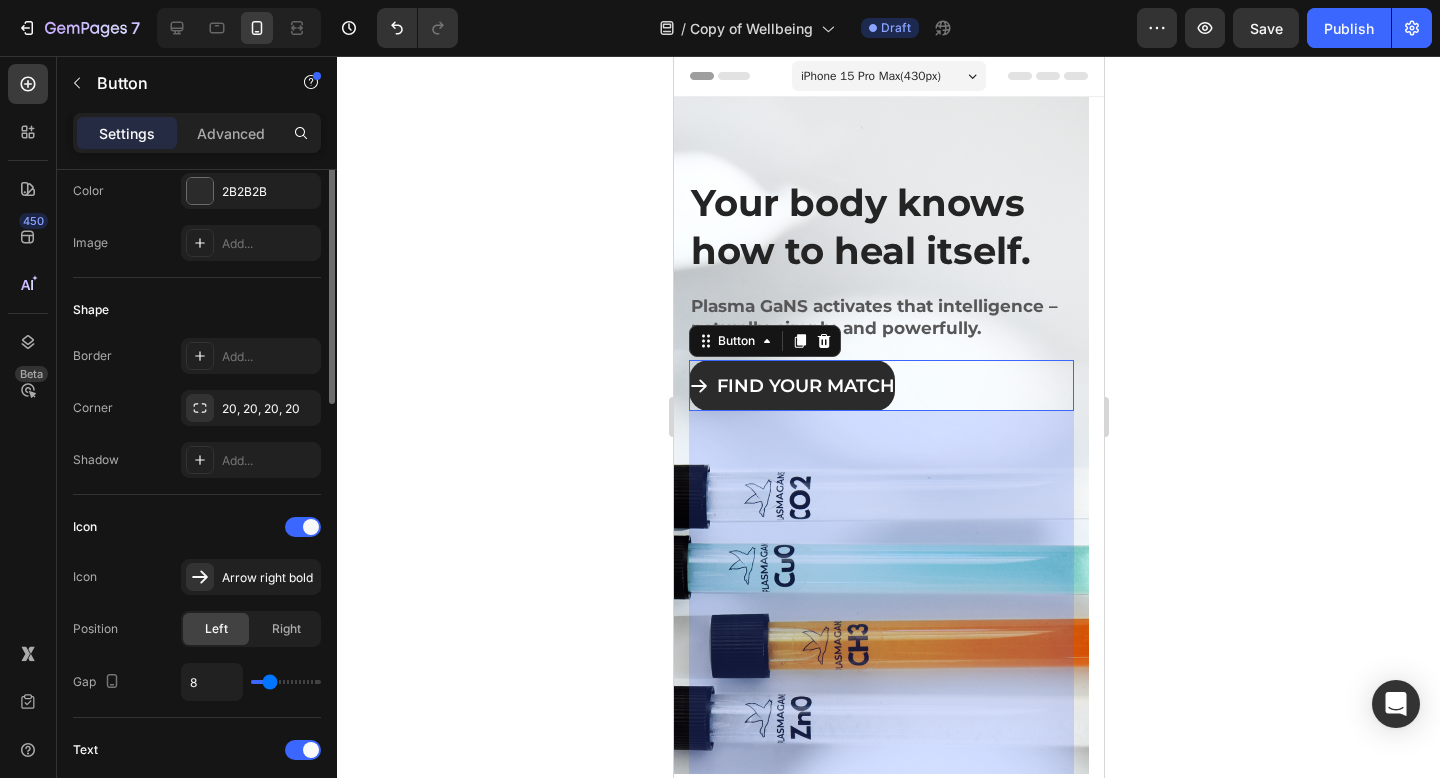 scroll, scrollTop: 422, scrollLeft: 0, axis: vertical 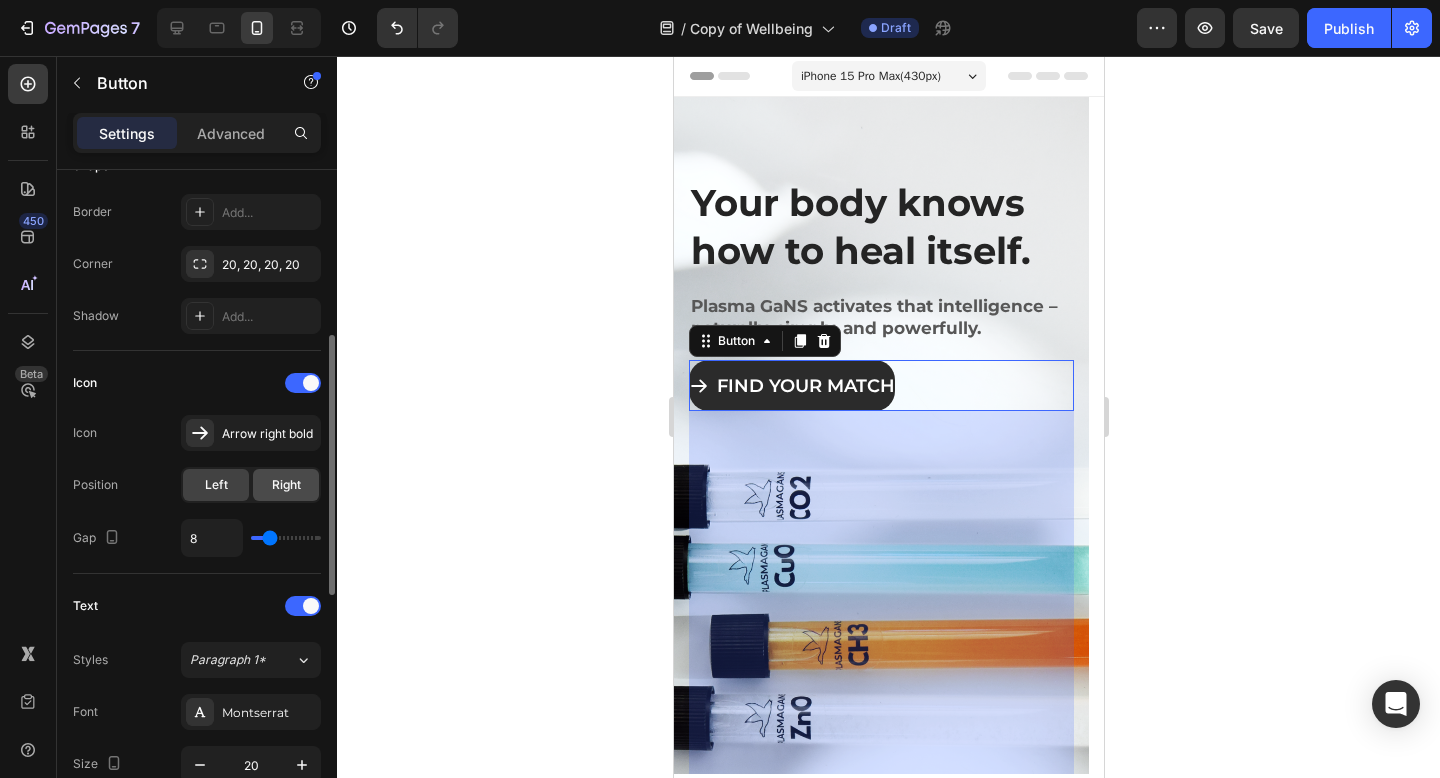 click on "Right" 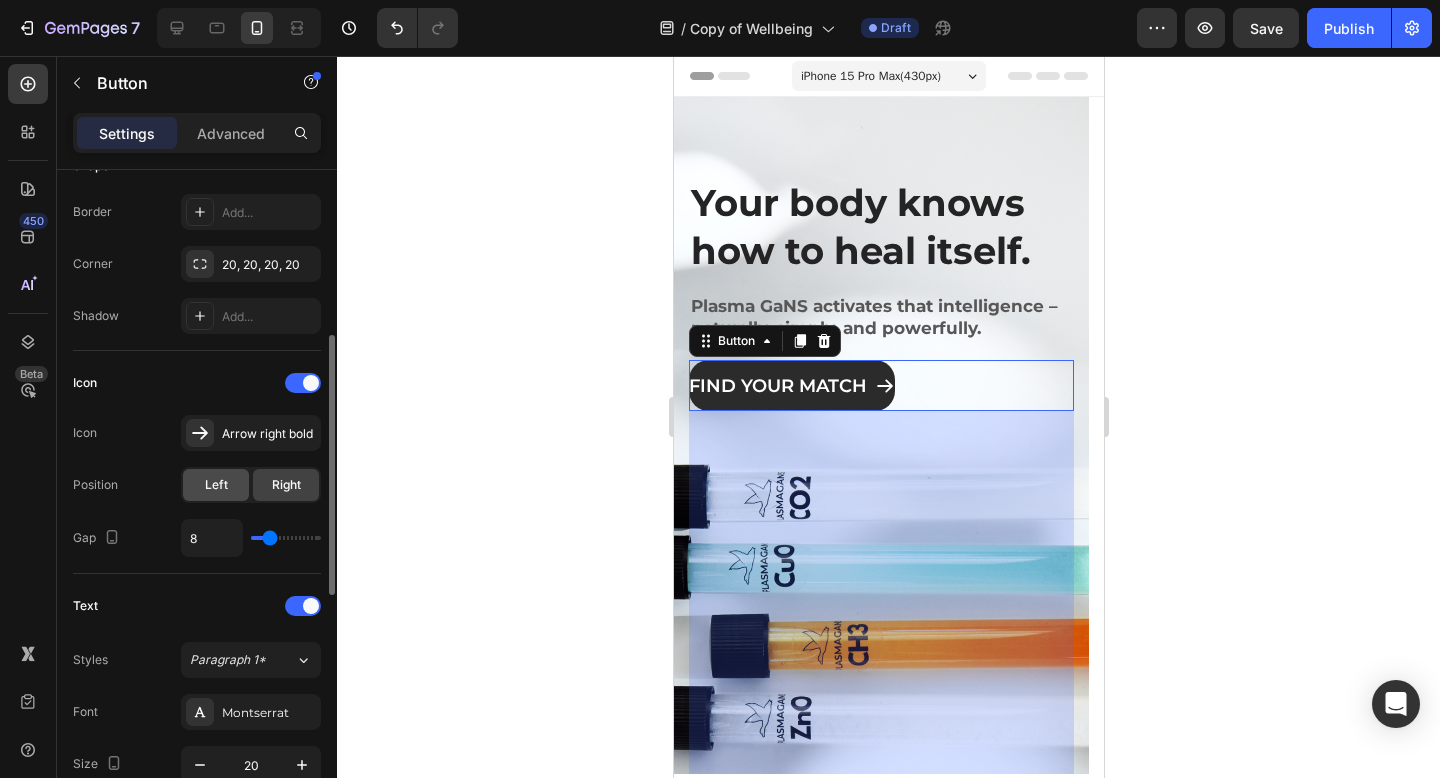 click on "Left" 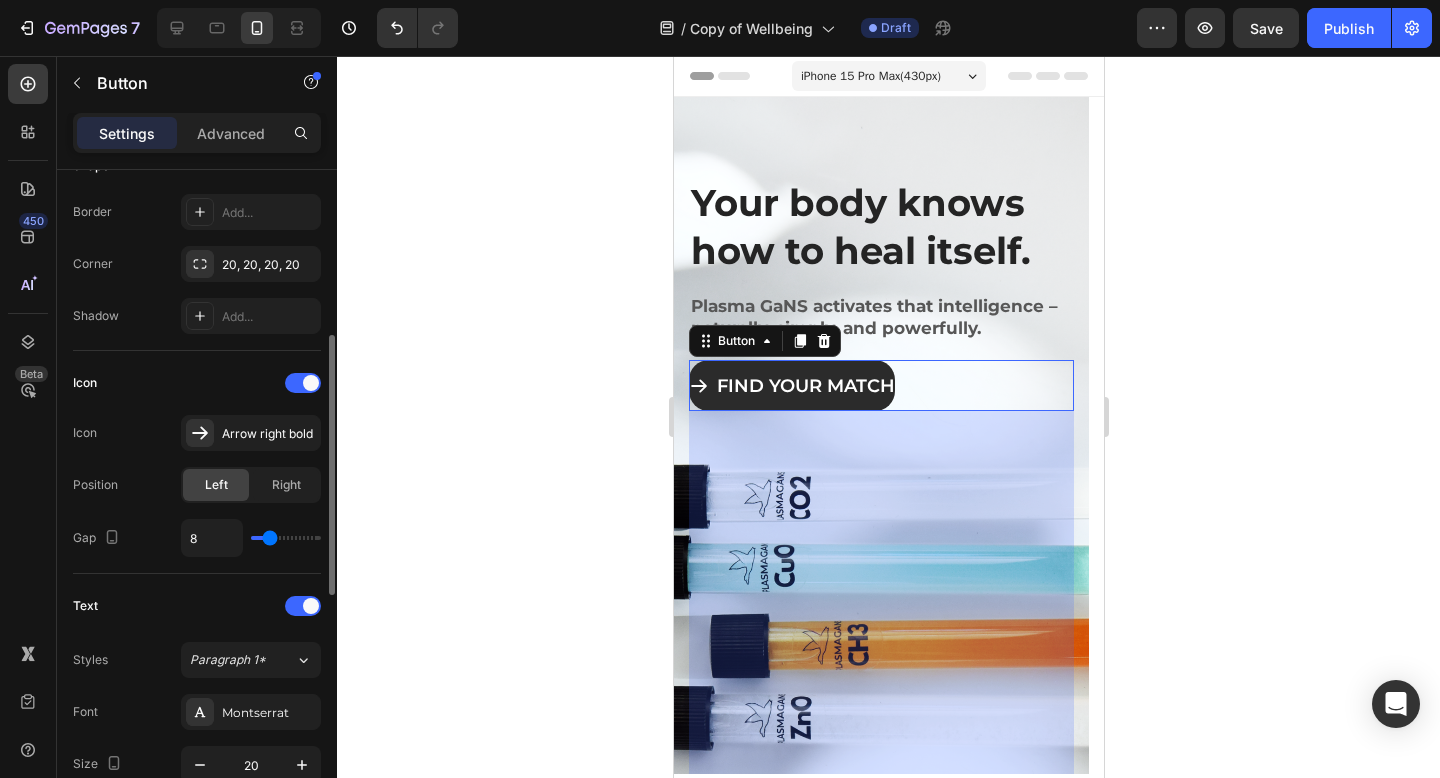 type on "6" 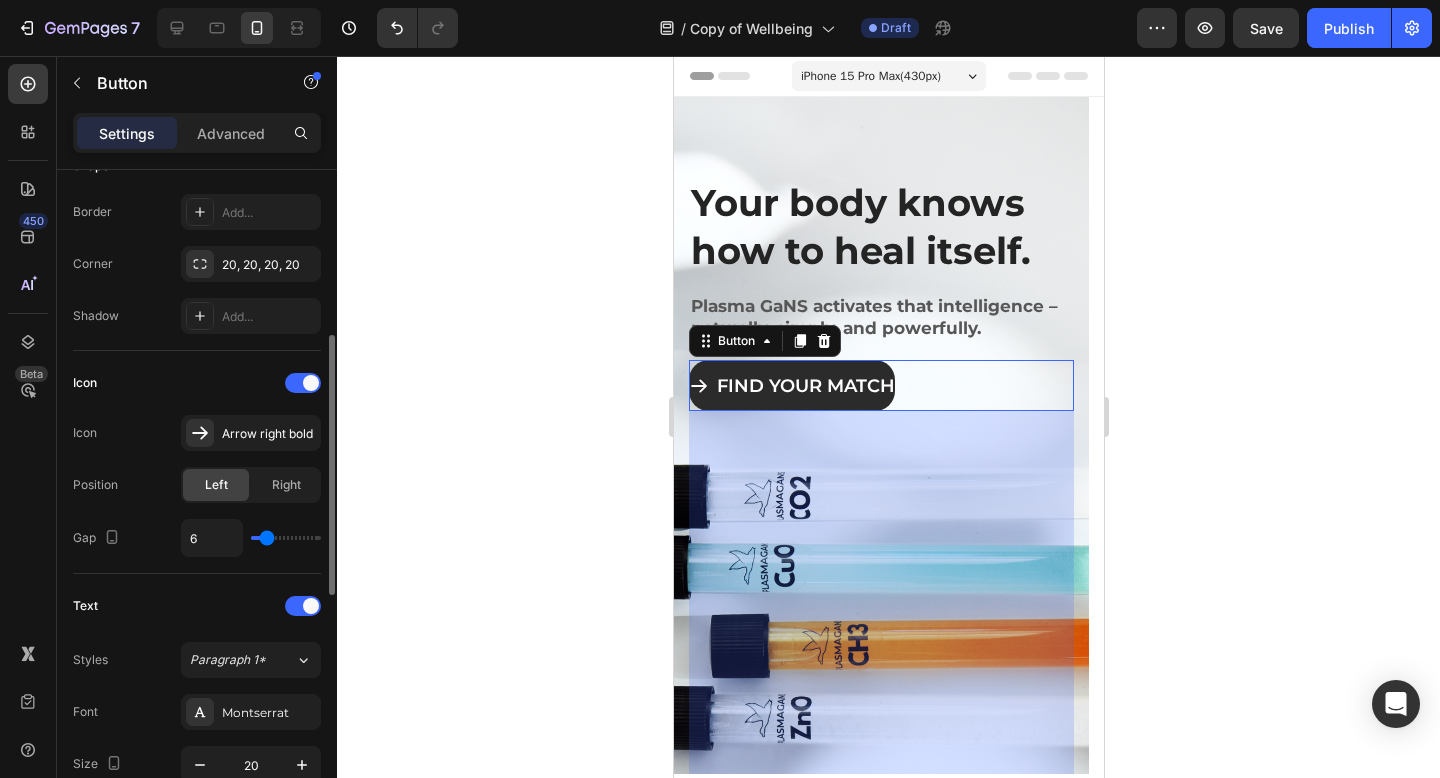 type on "7" 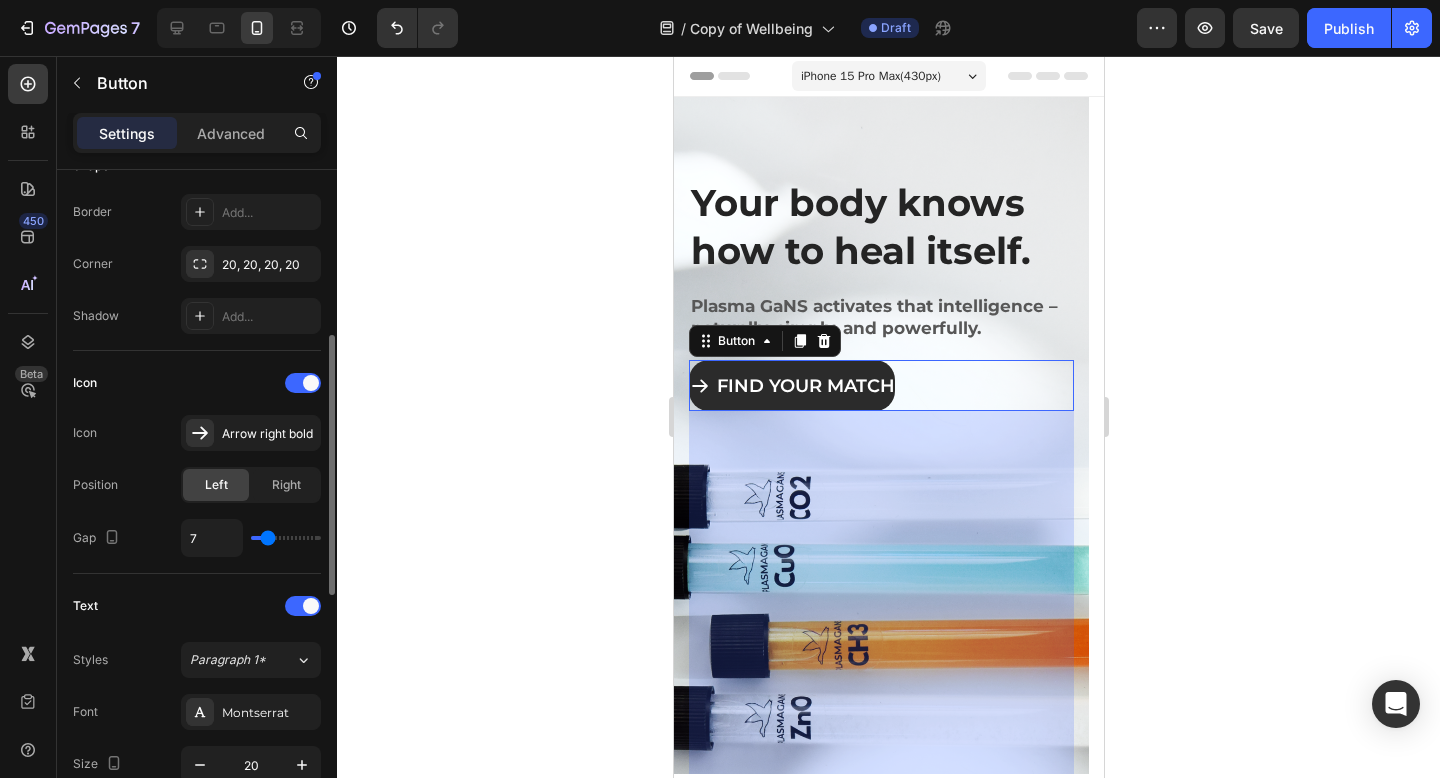 type on "8" 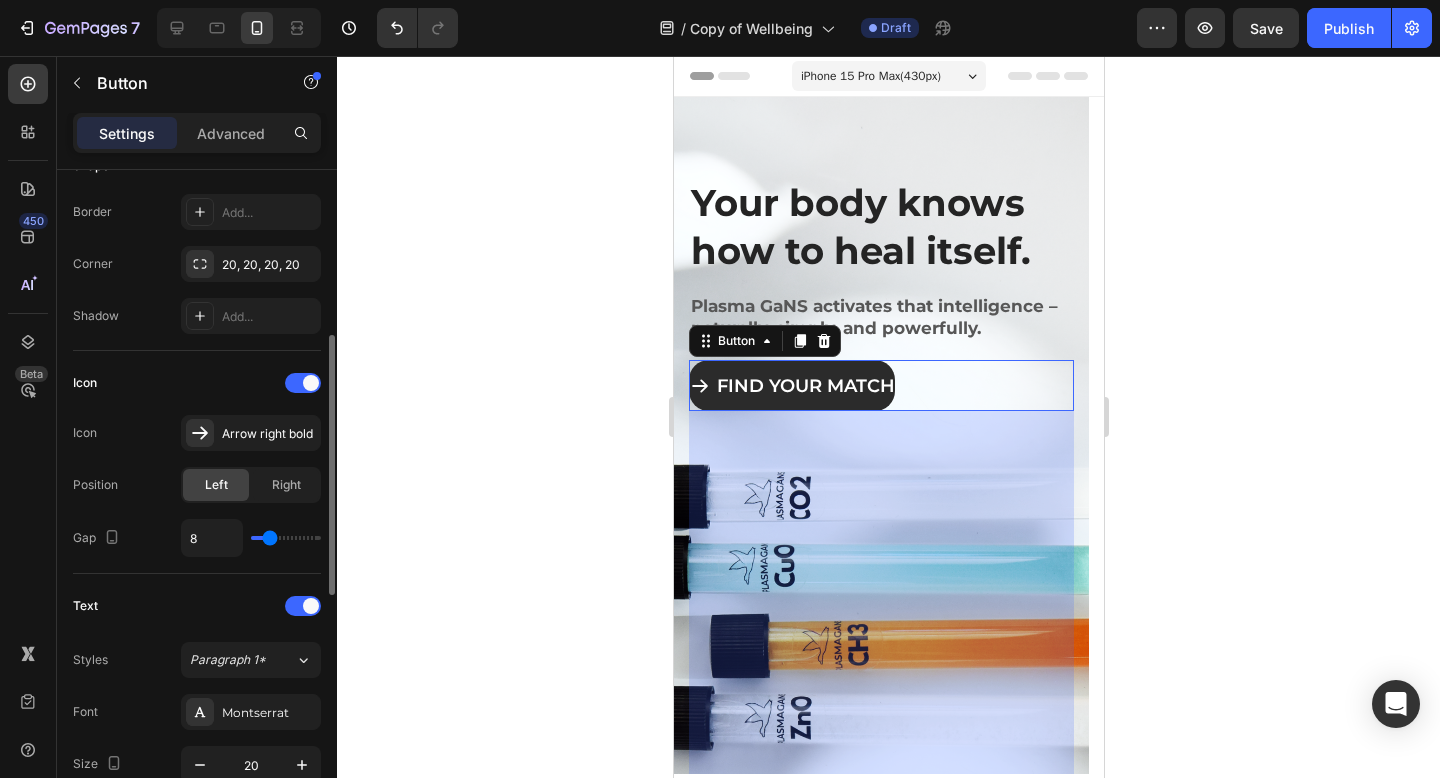 type on "9" 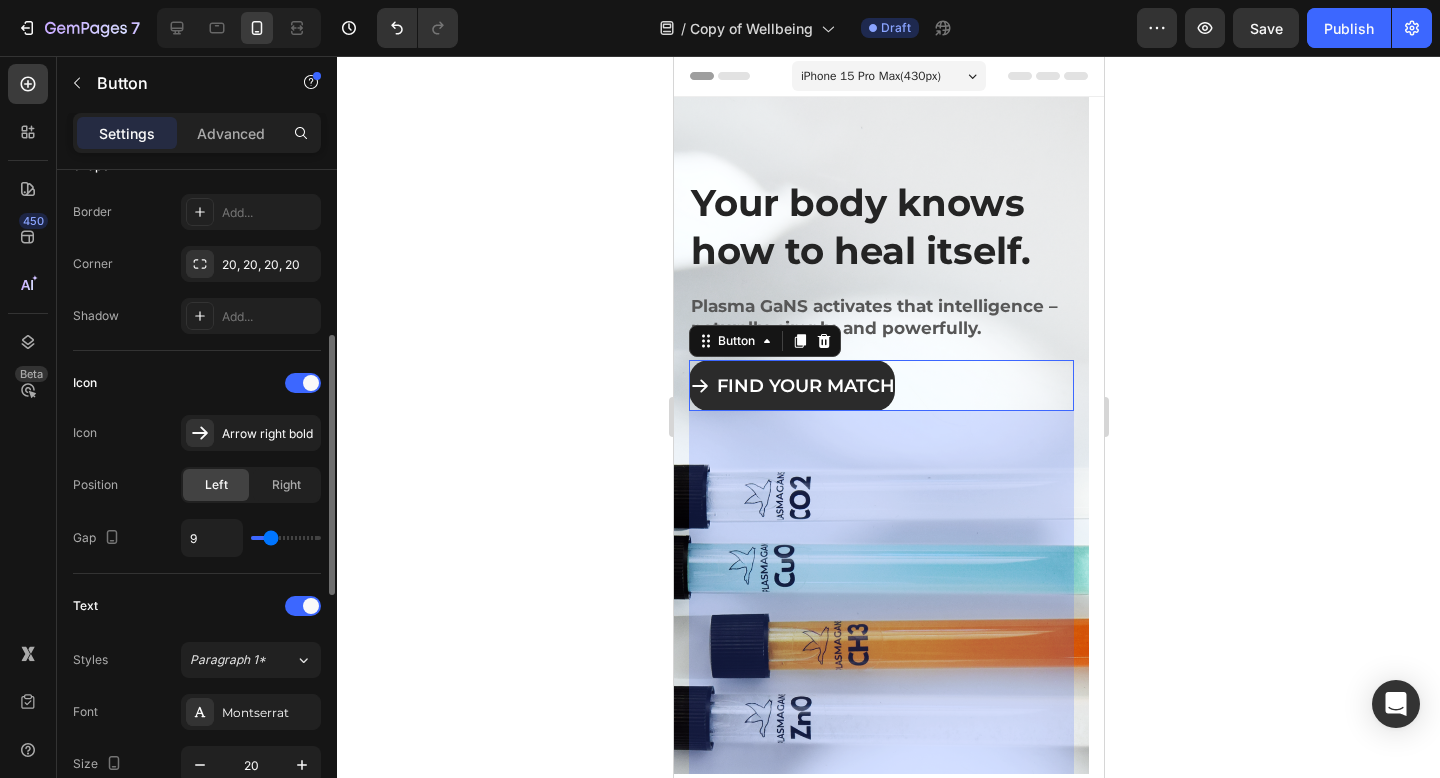 type on "10" 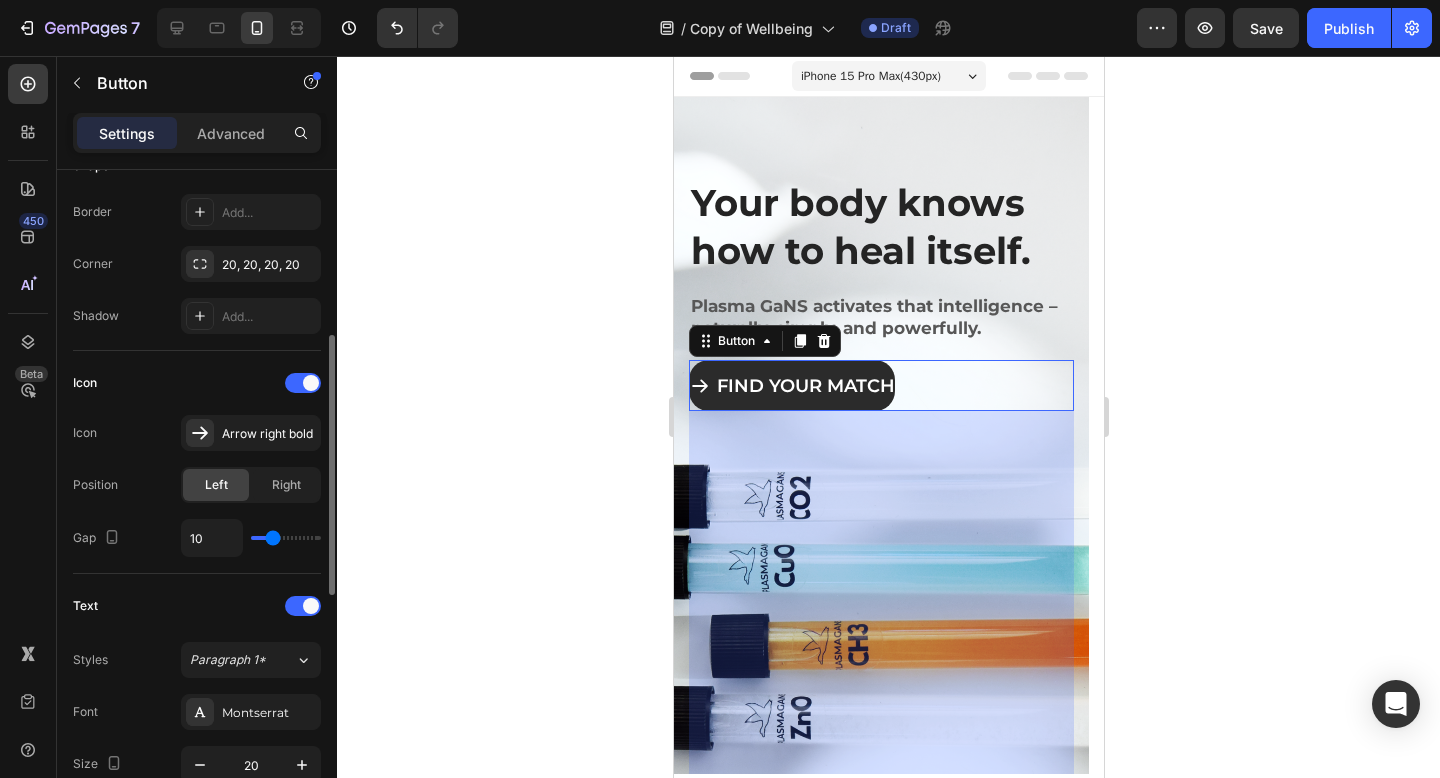 type on "11" 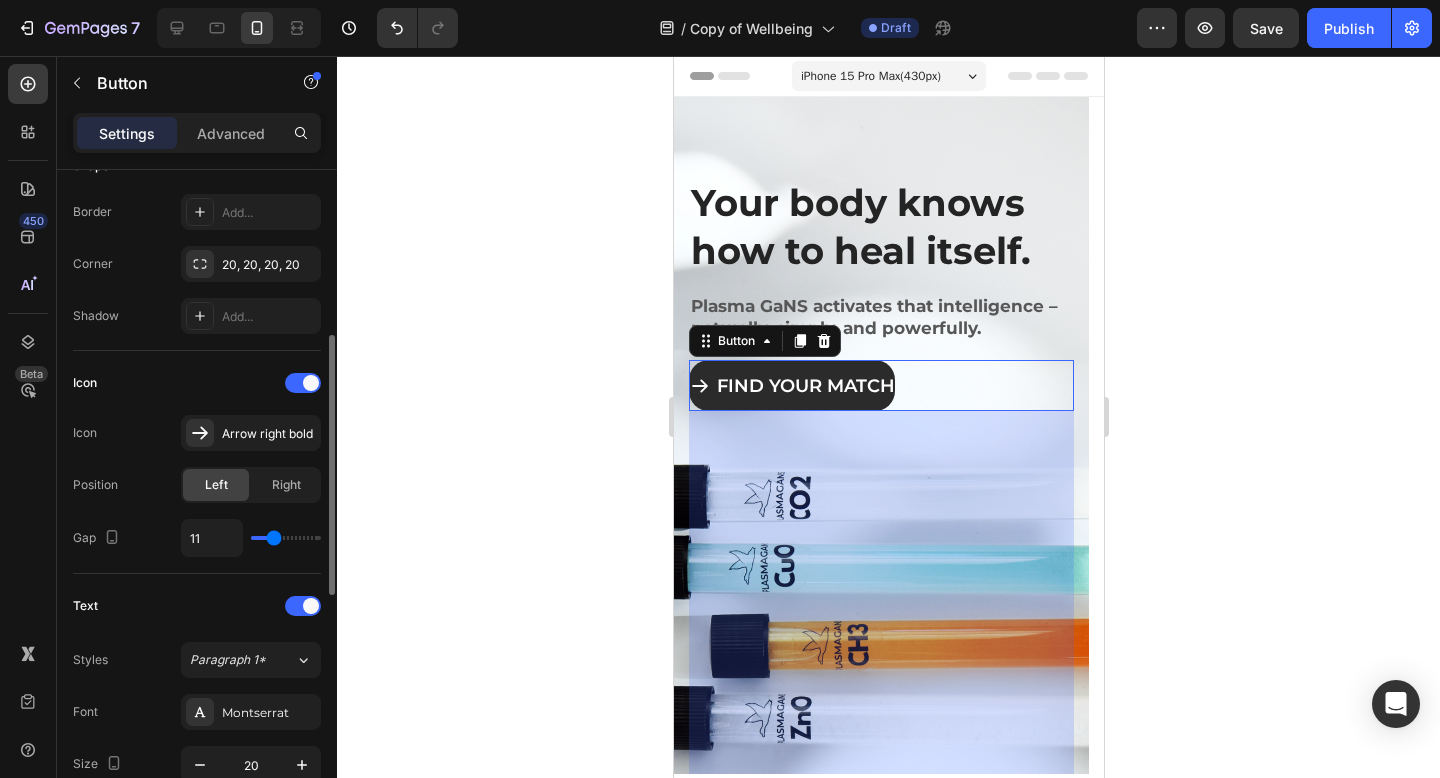 type on "12" 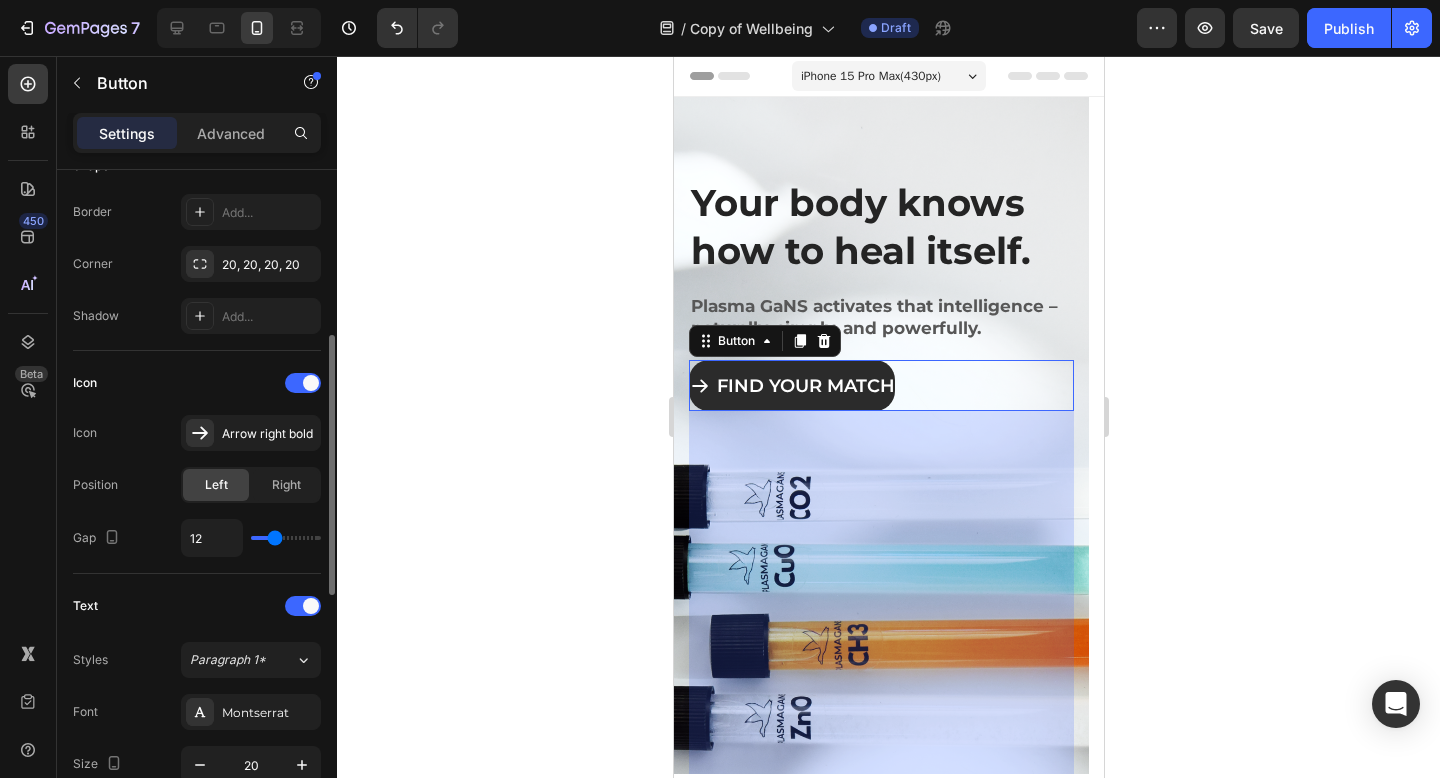 type on "13" 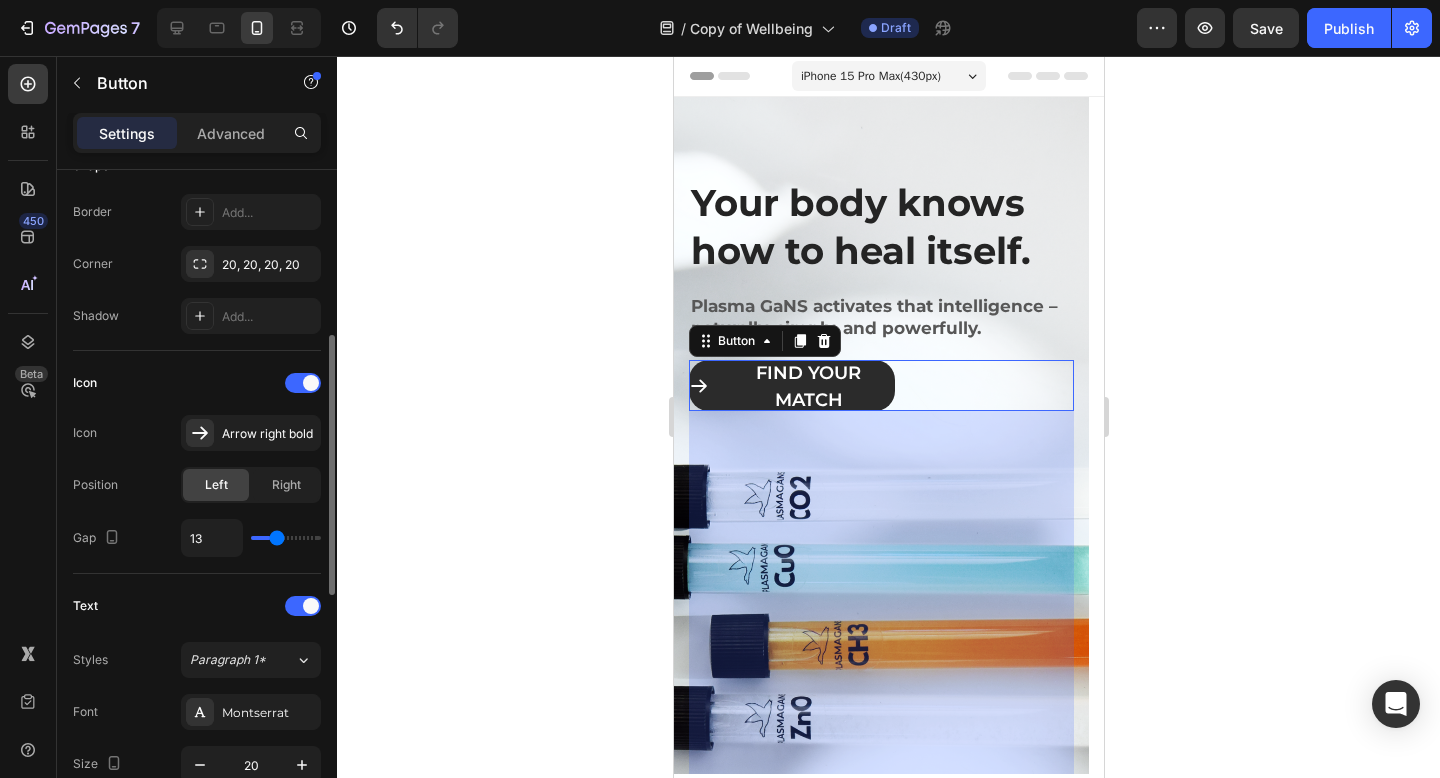 type on "14" 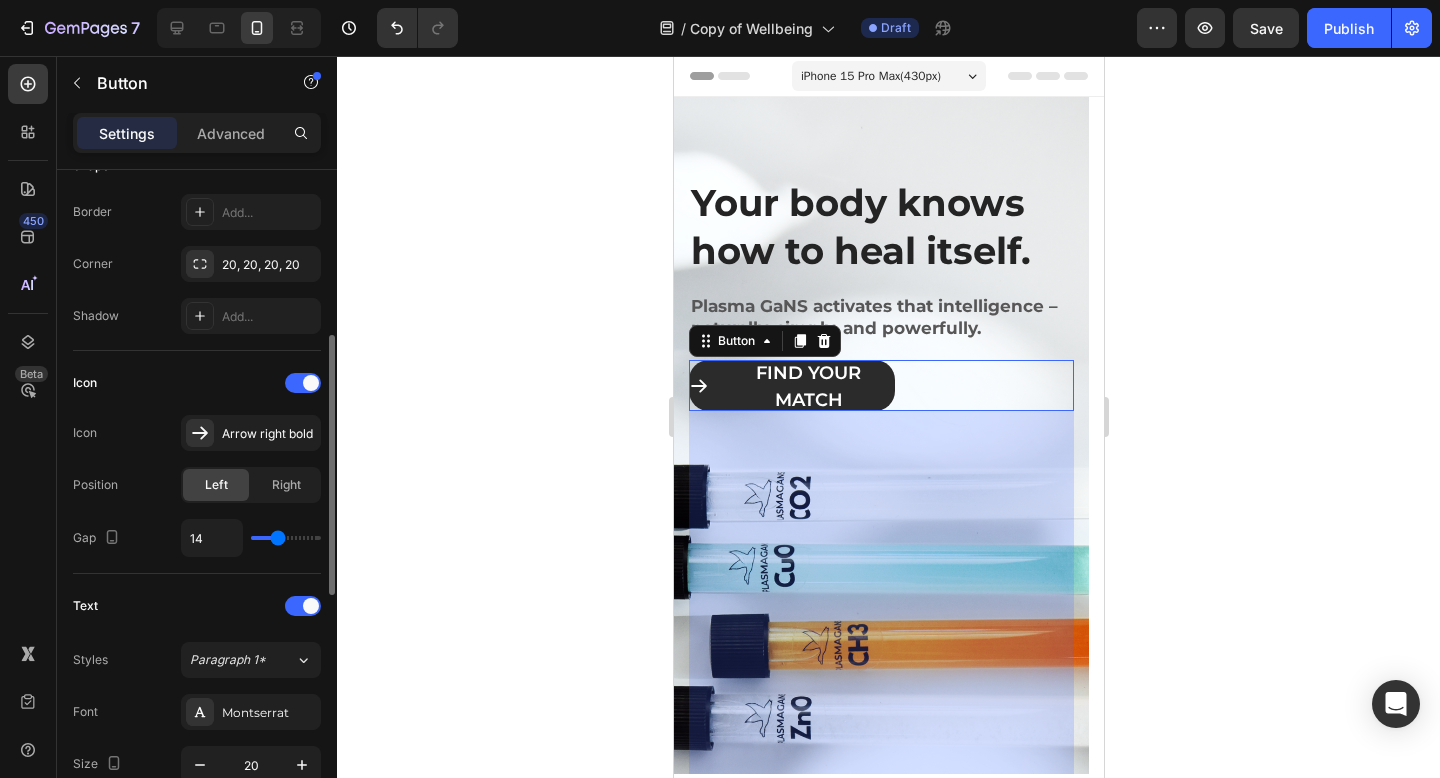 type on "15" 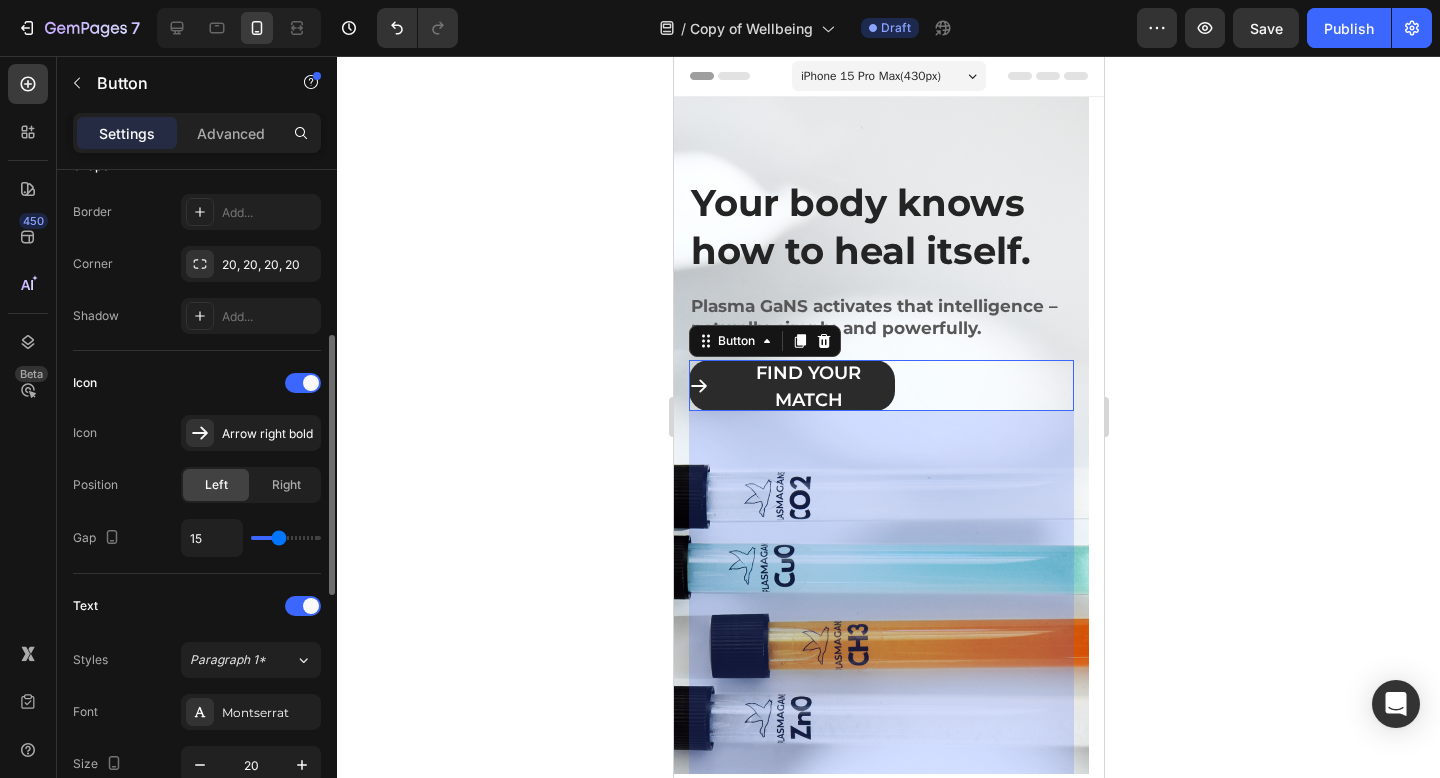 type on "16" 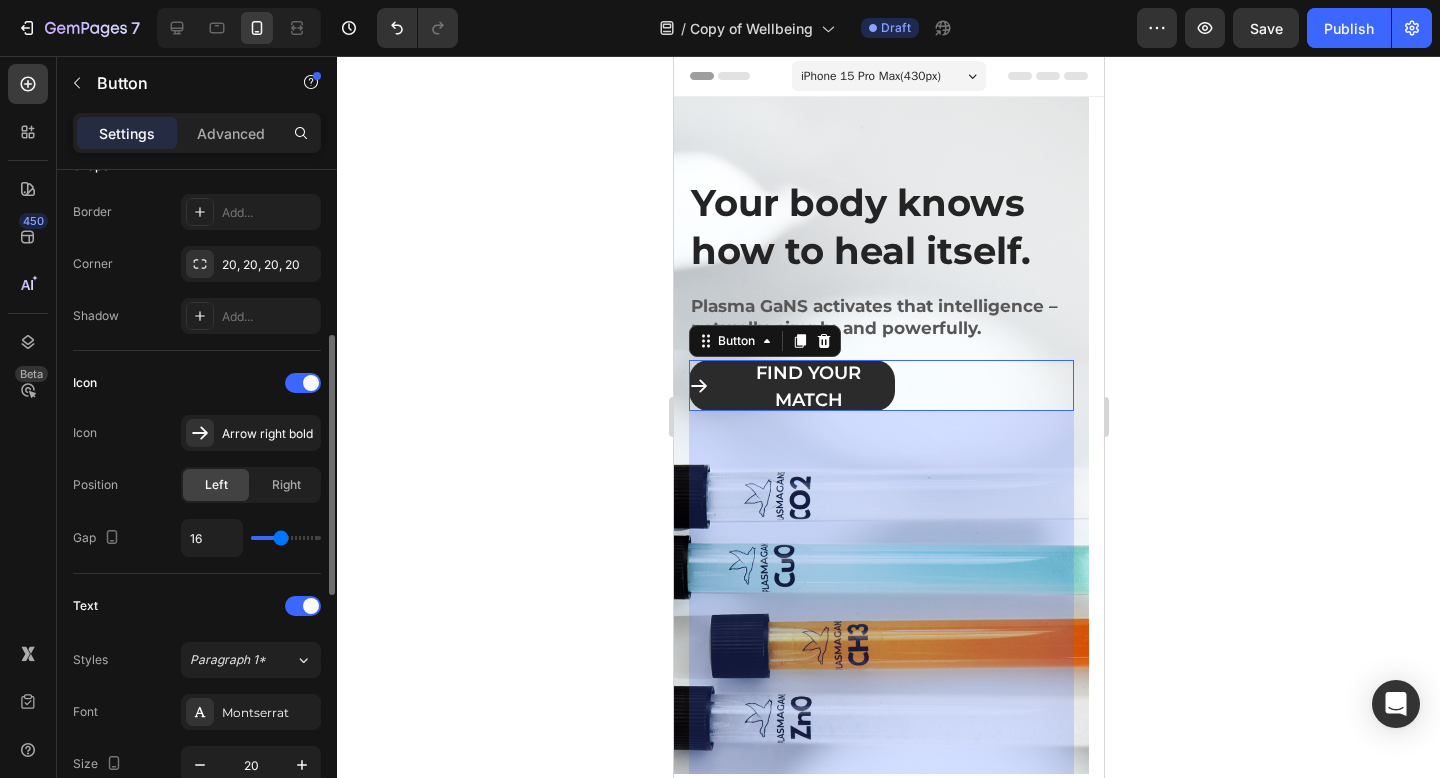 type on "17" 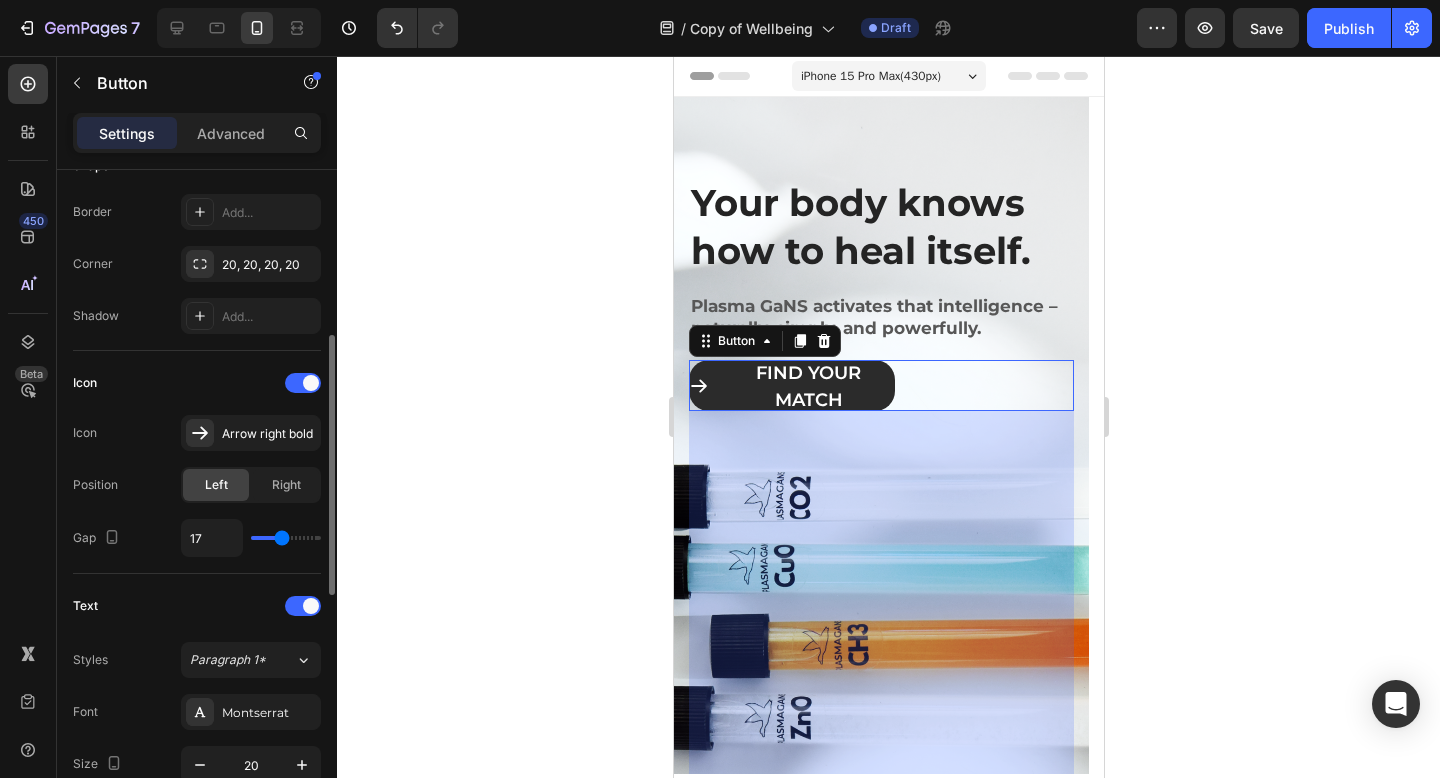 type on "18" 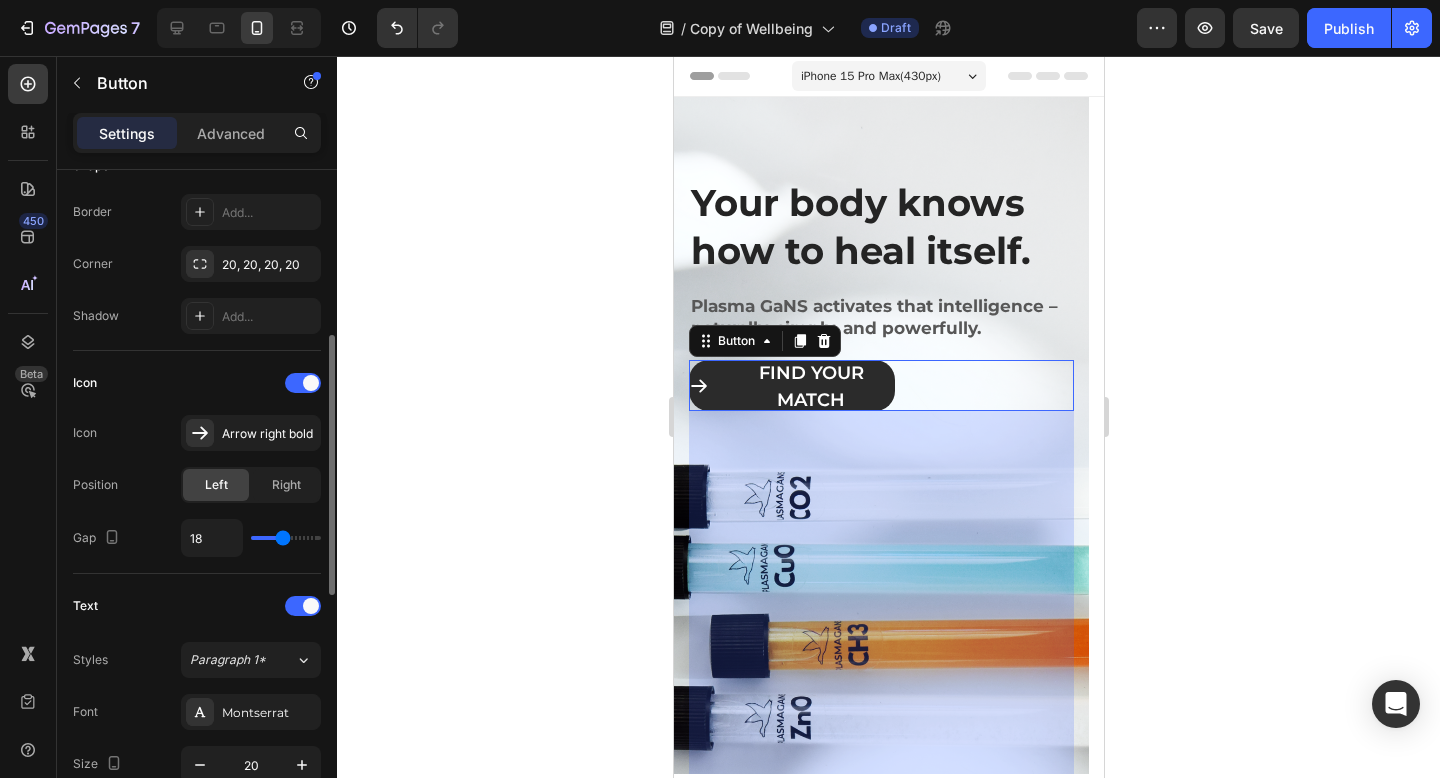 type on "19" 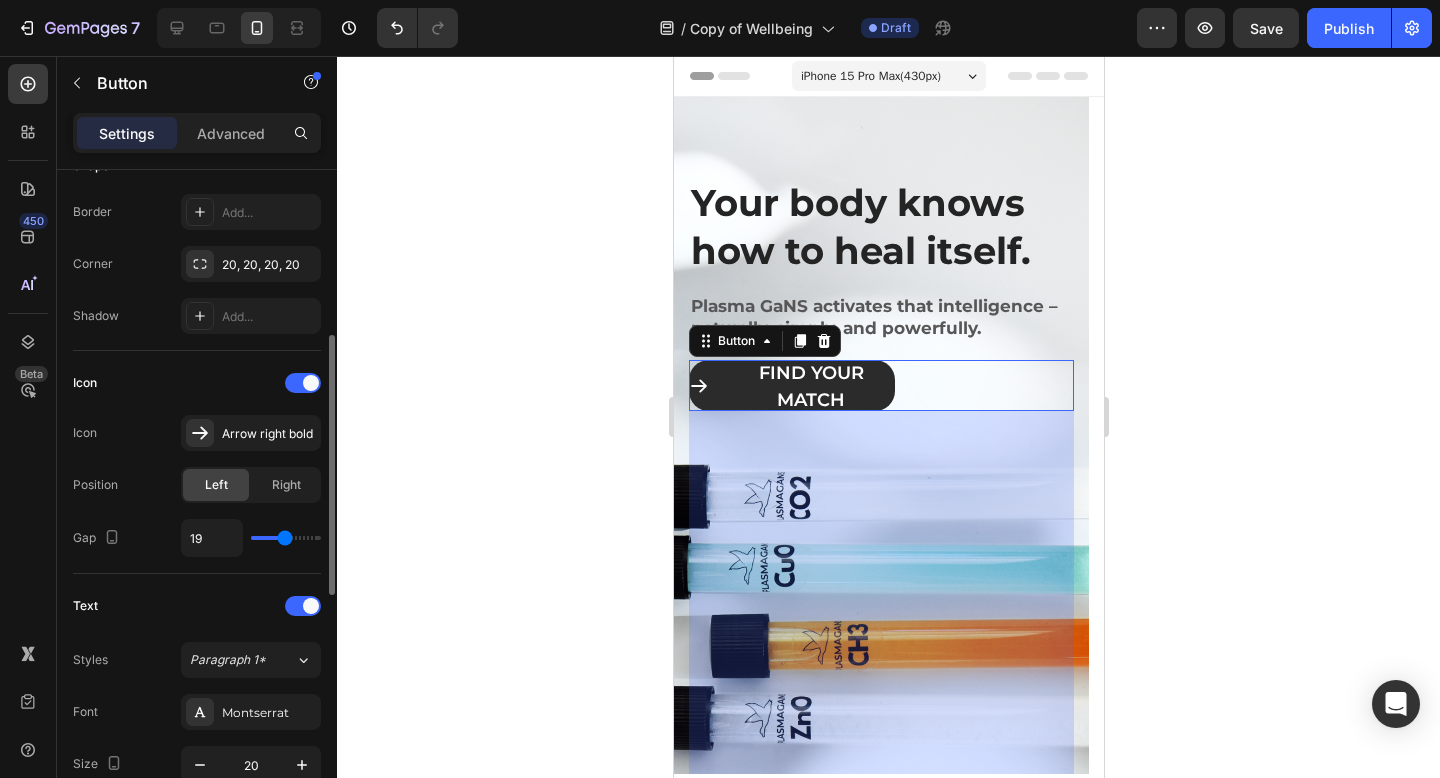 type on "20" 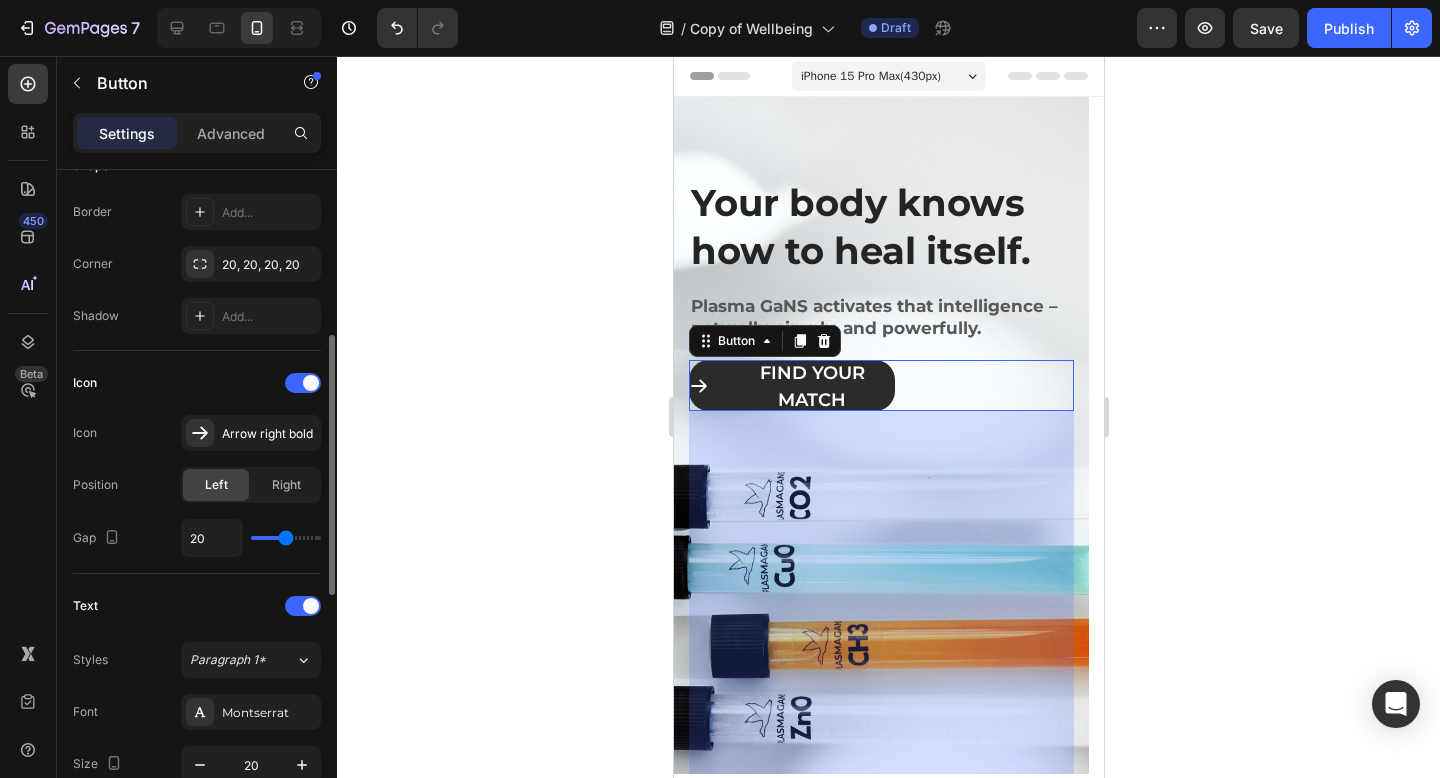type on "17" 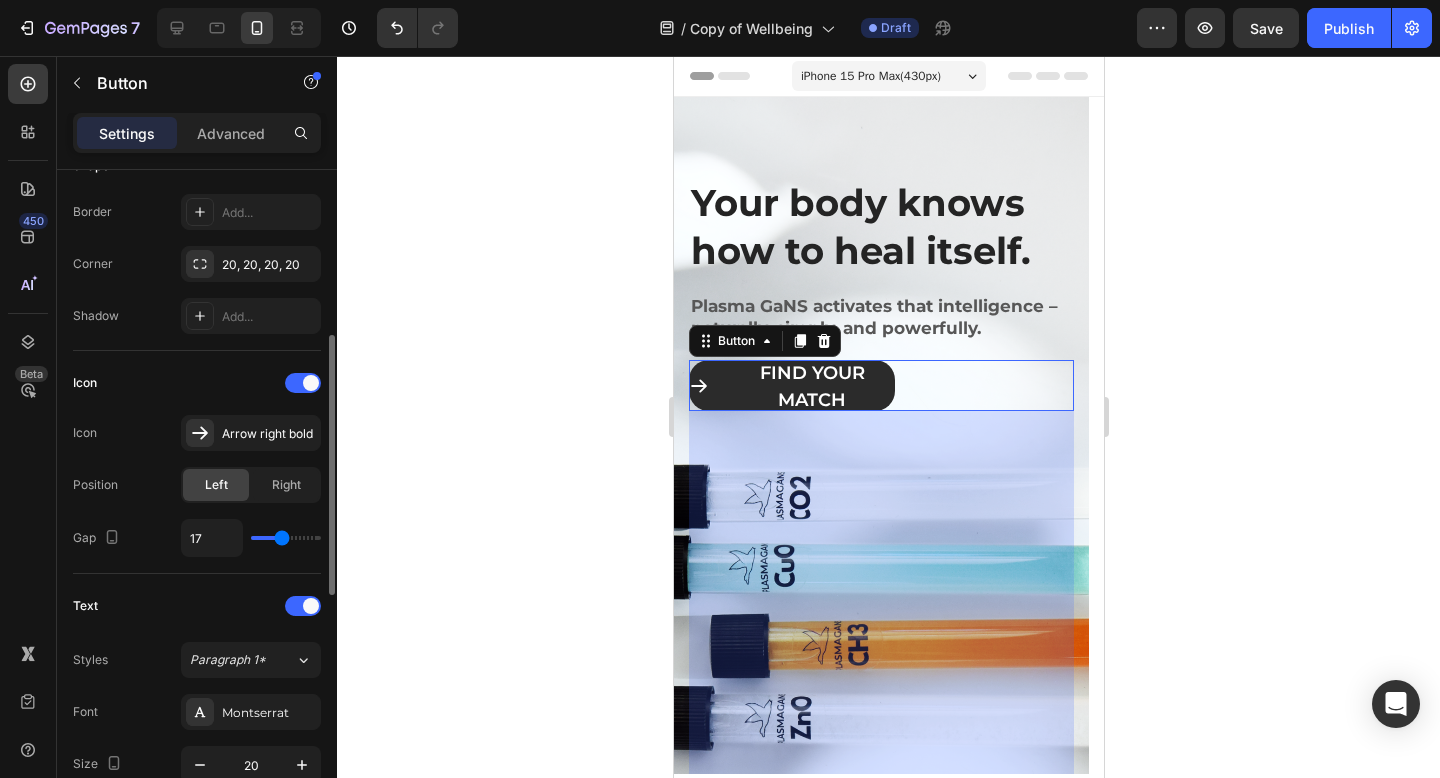 type on "16" 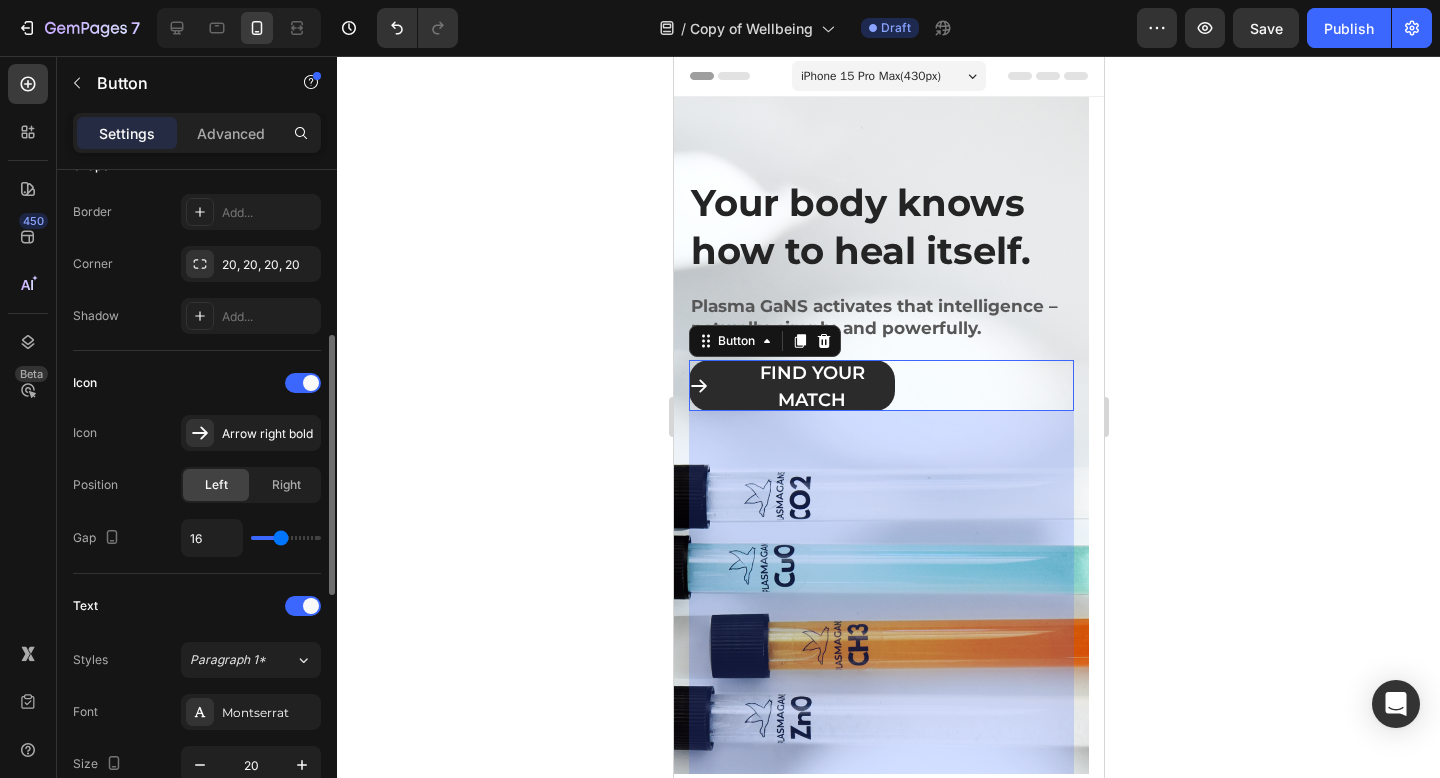 type on "14" 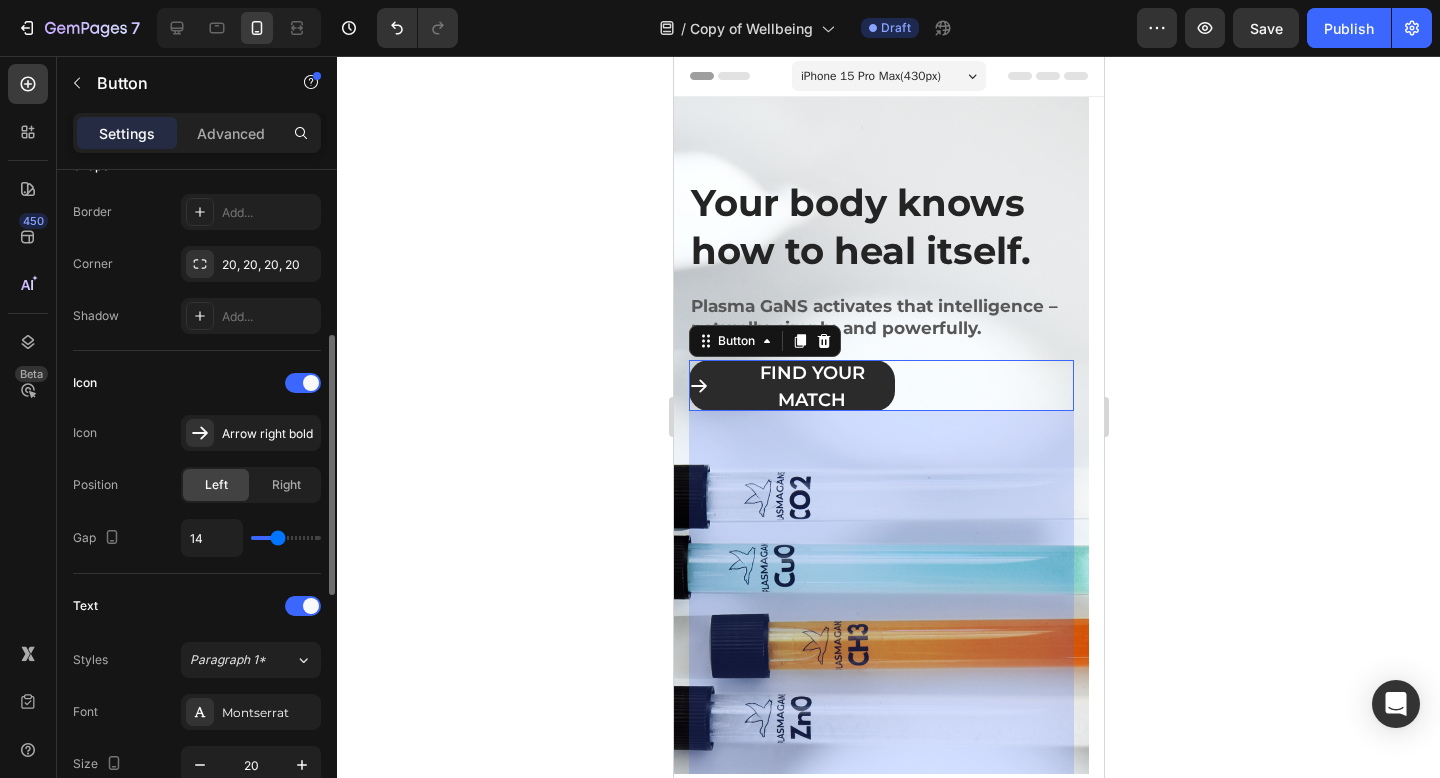 type on "13" 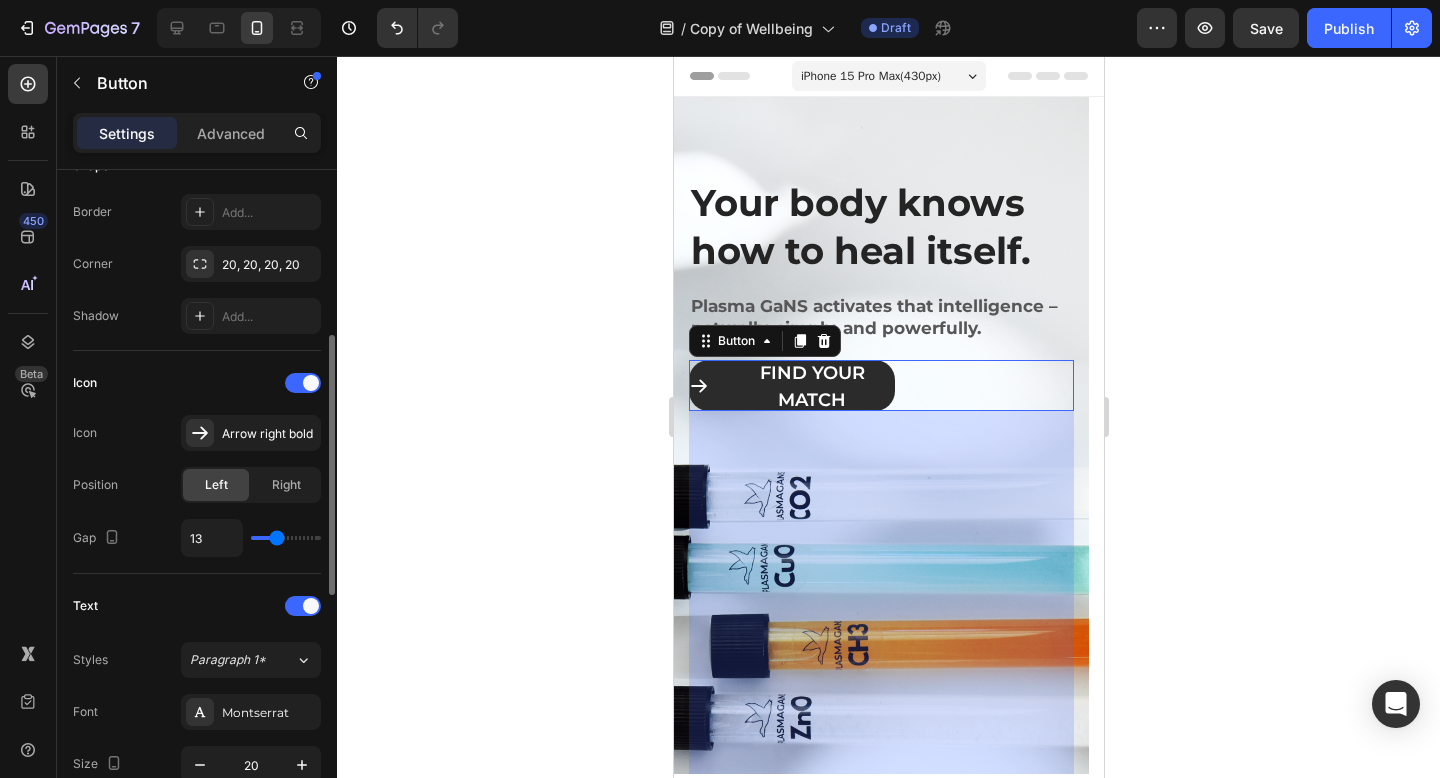 type on "12" 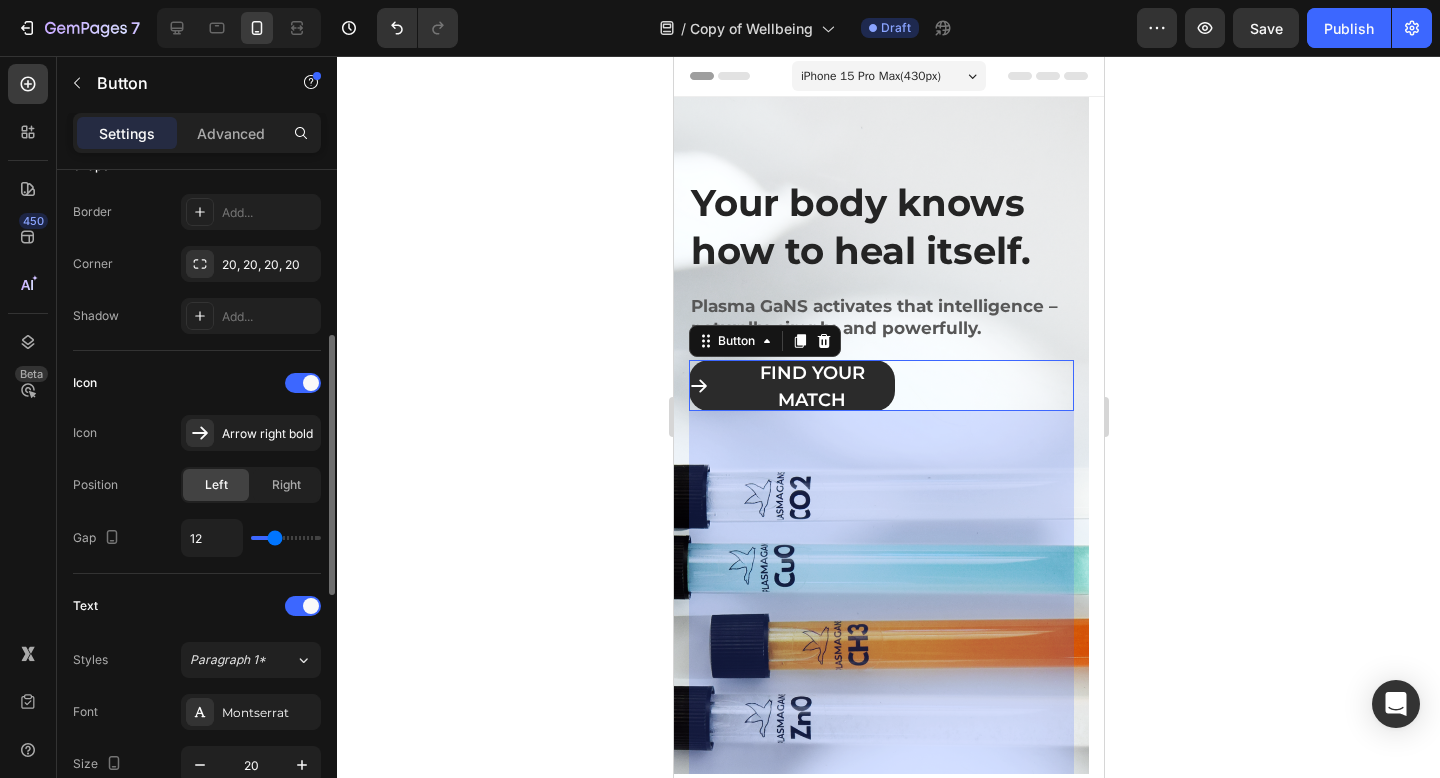 type on "11" 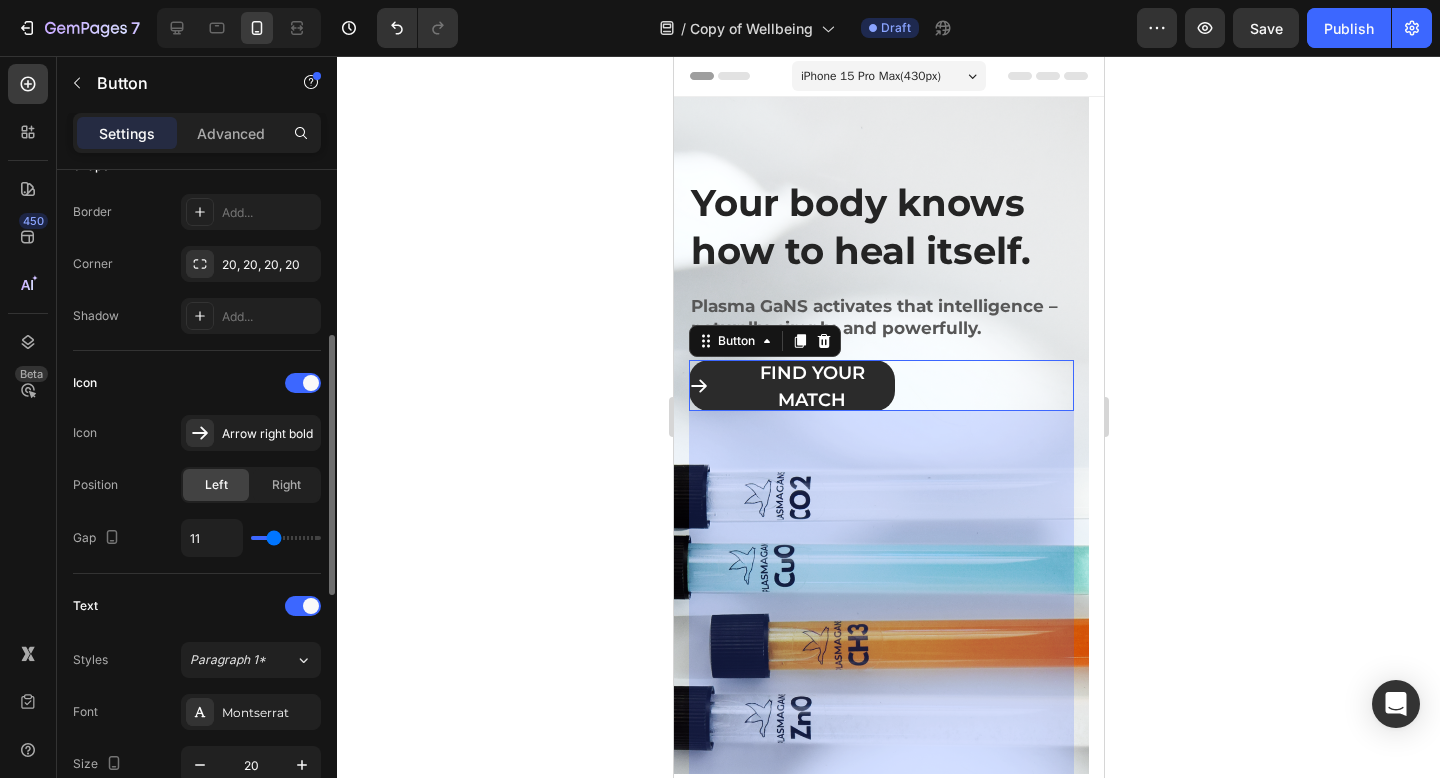 type on "10" 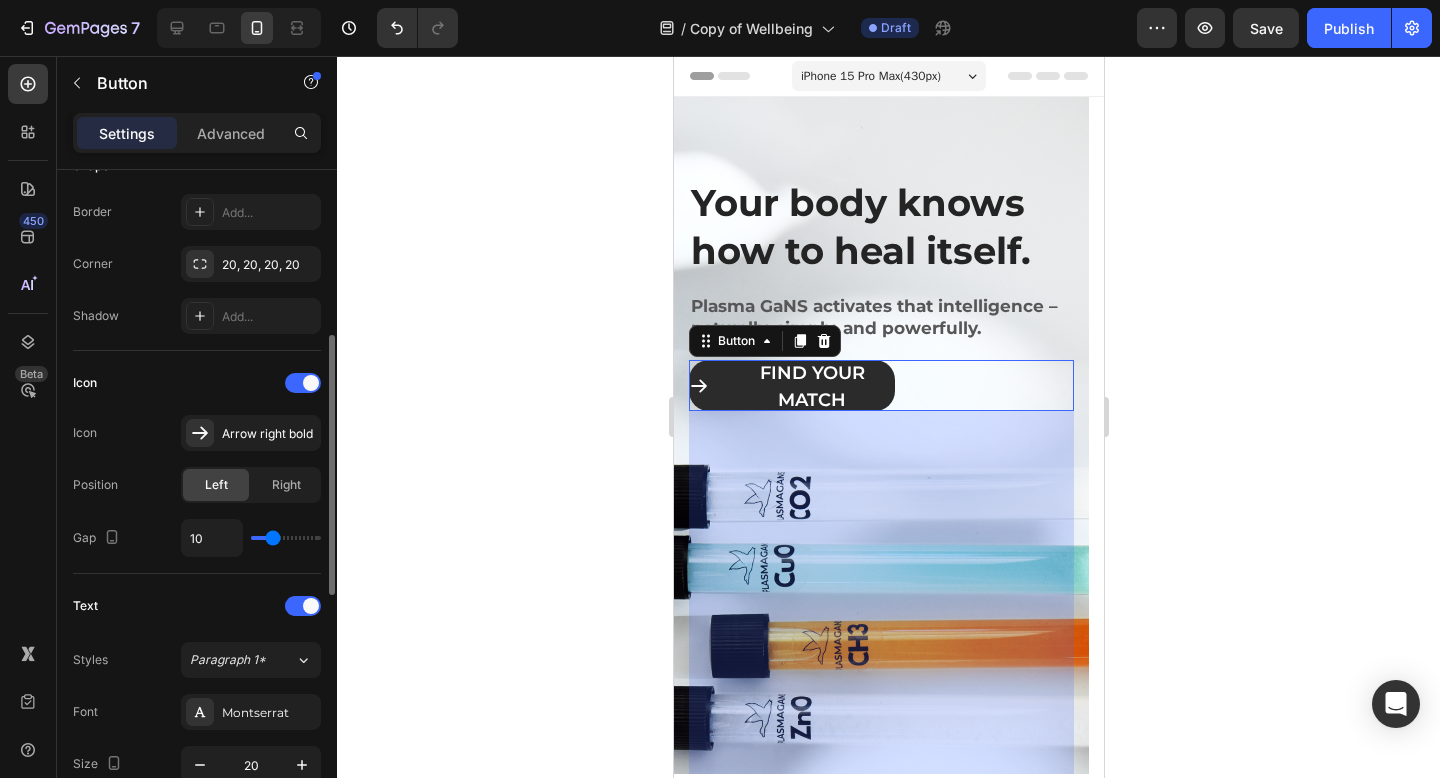 type on "8" 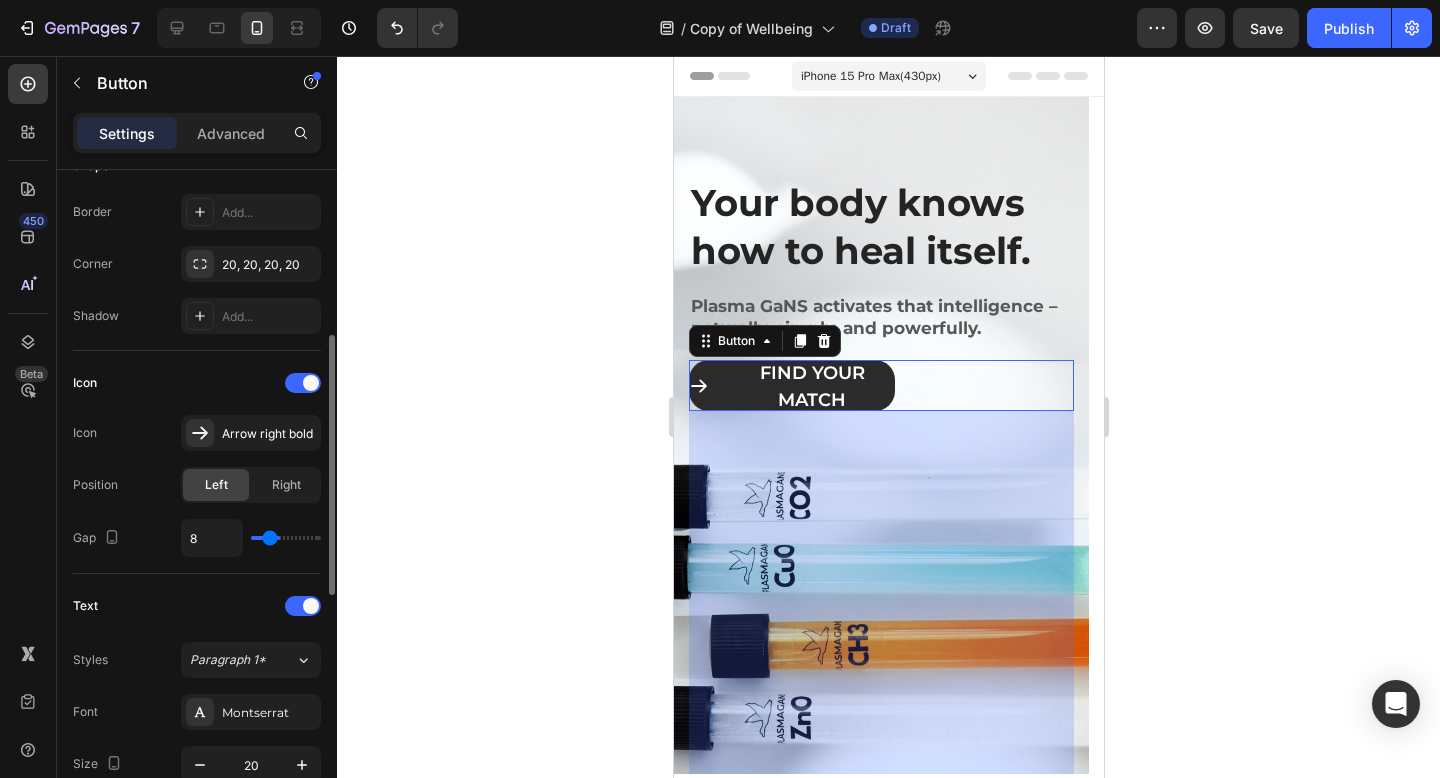 type on "5" 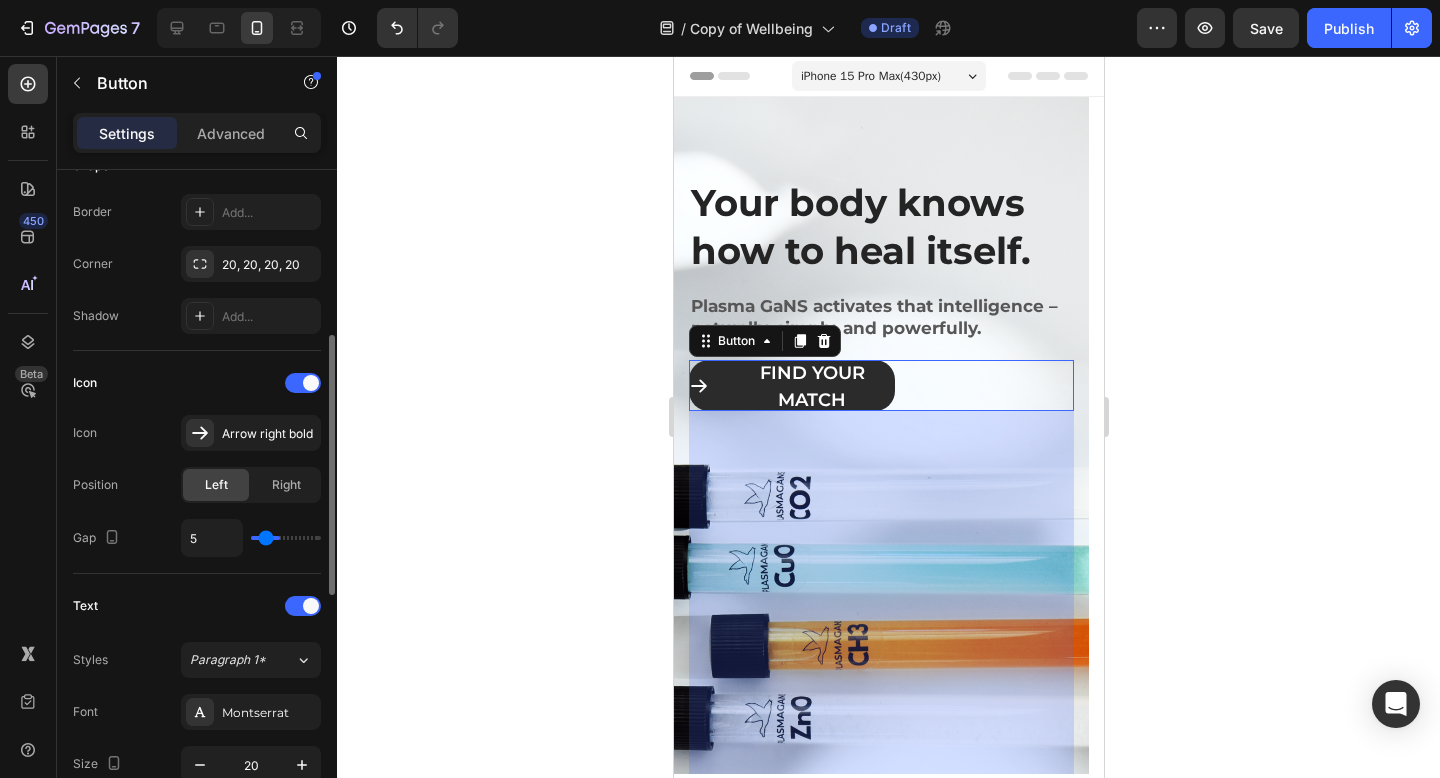 type on "2" 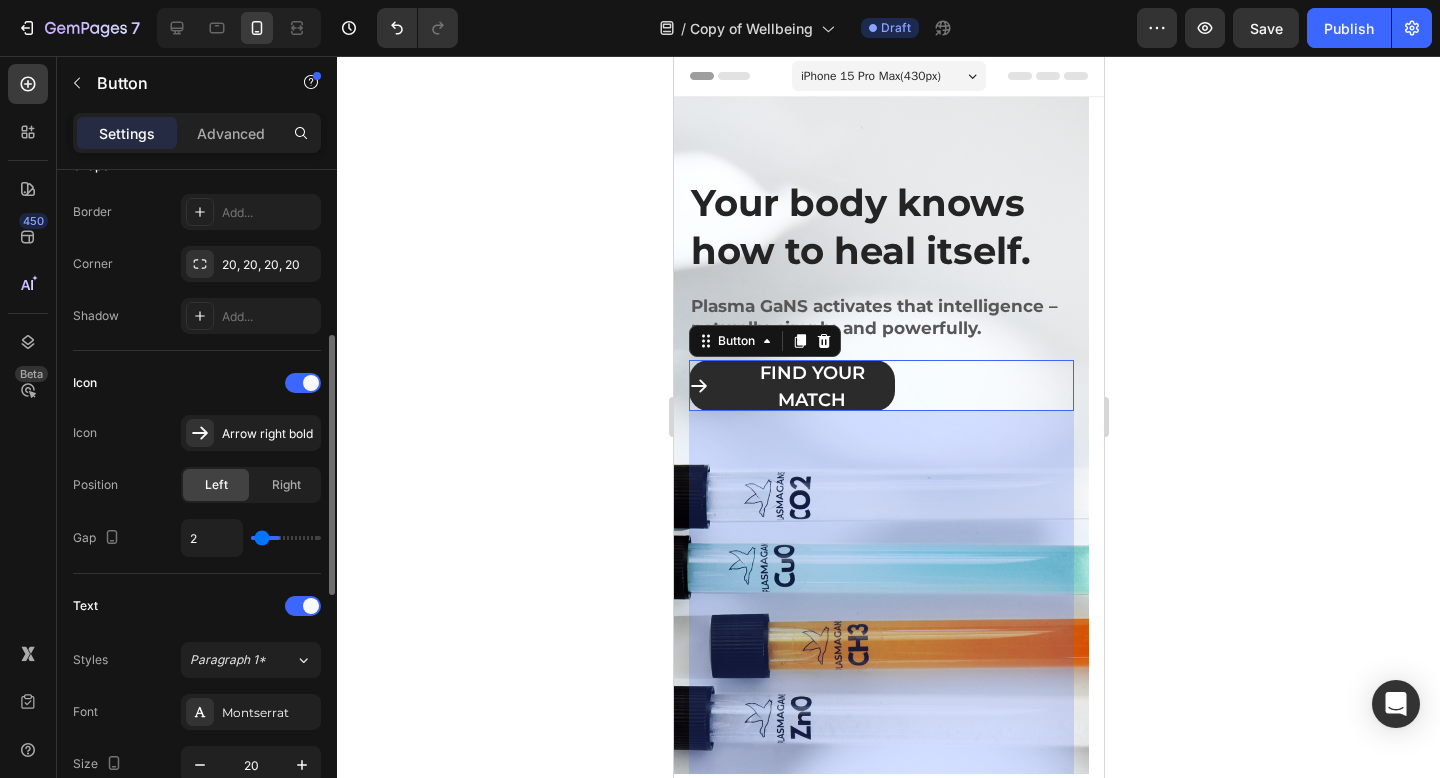 type on "1" 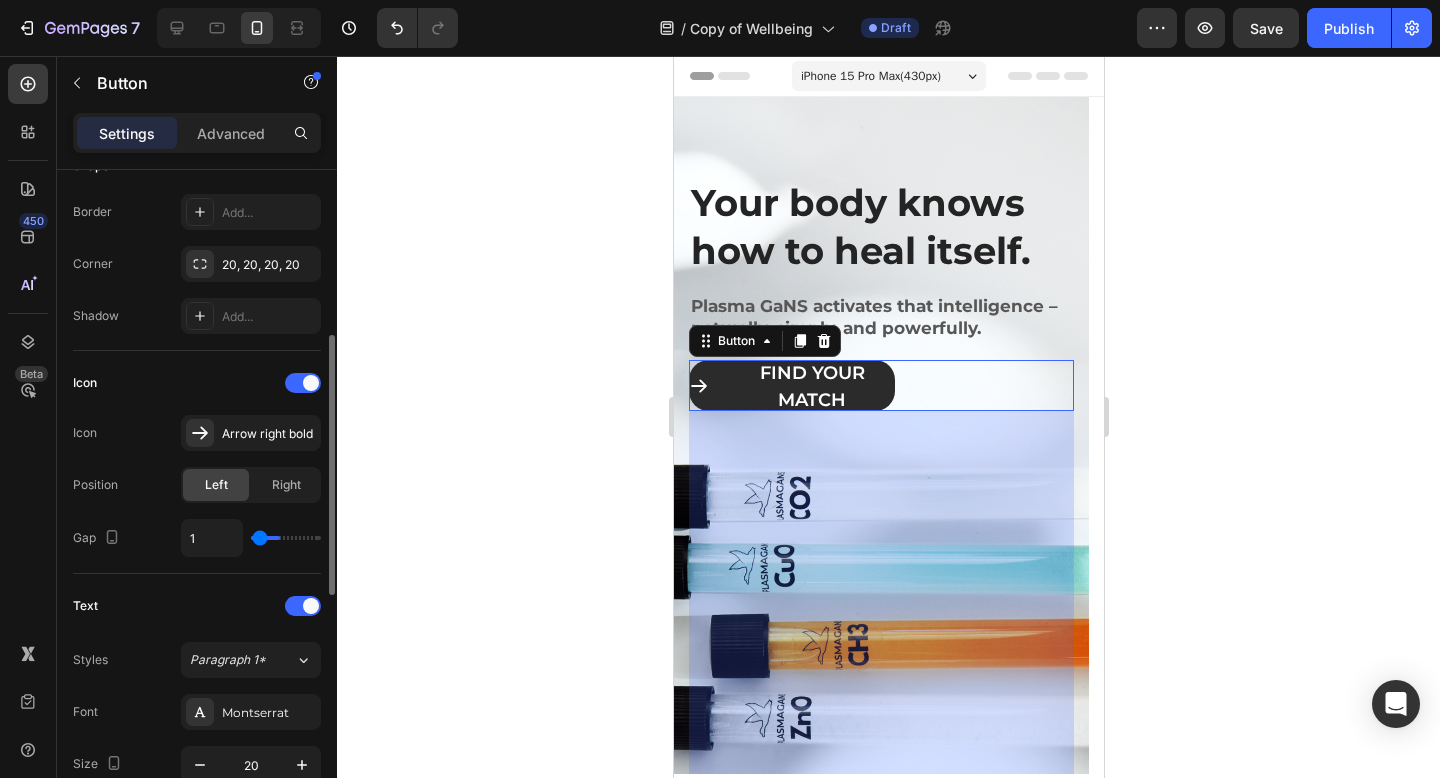 type on "0" 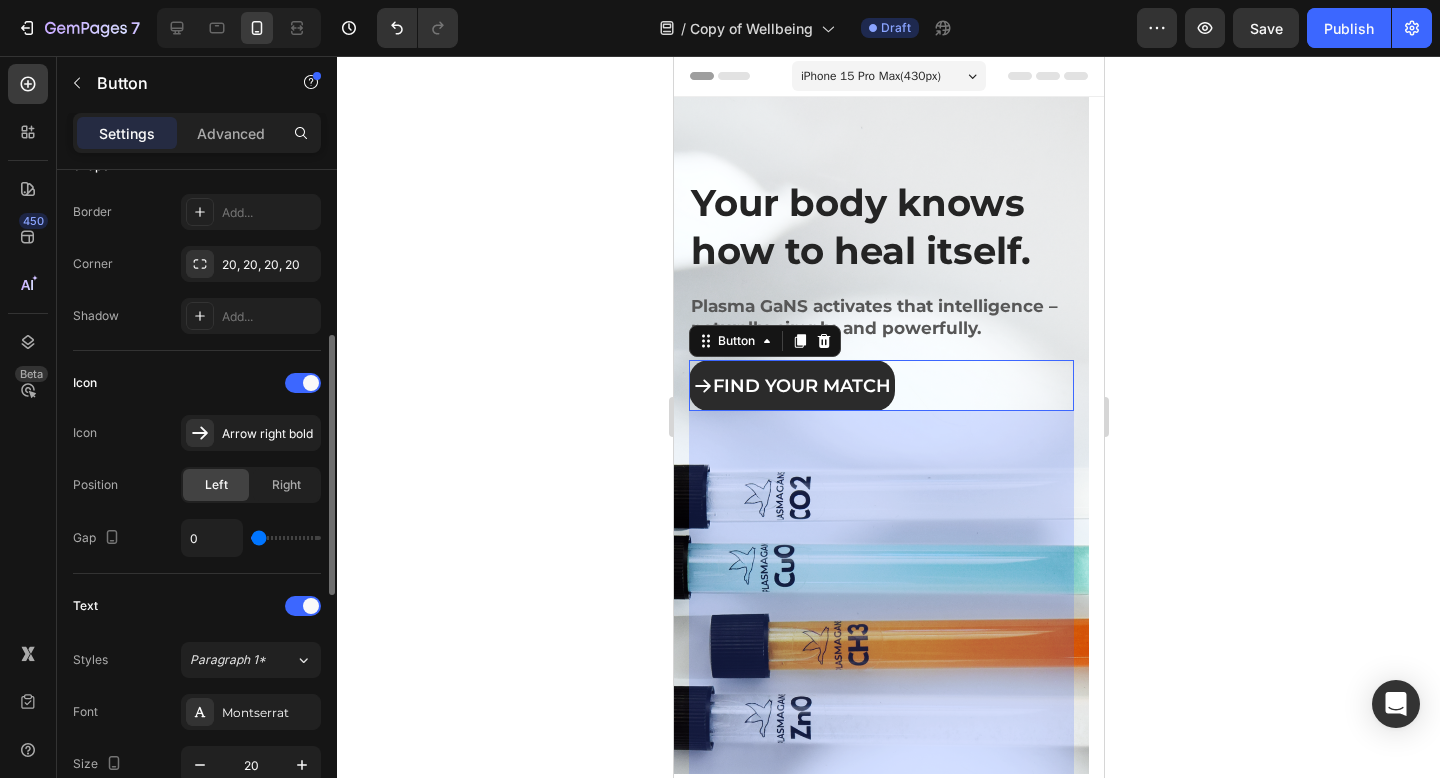 drag, startPoint x: 266, startPoint y: 535, endPoint x: 228, endPoint y: 531, distance: 38.209946 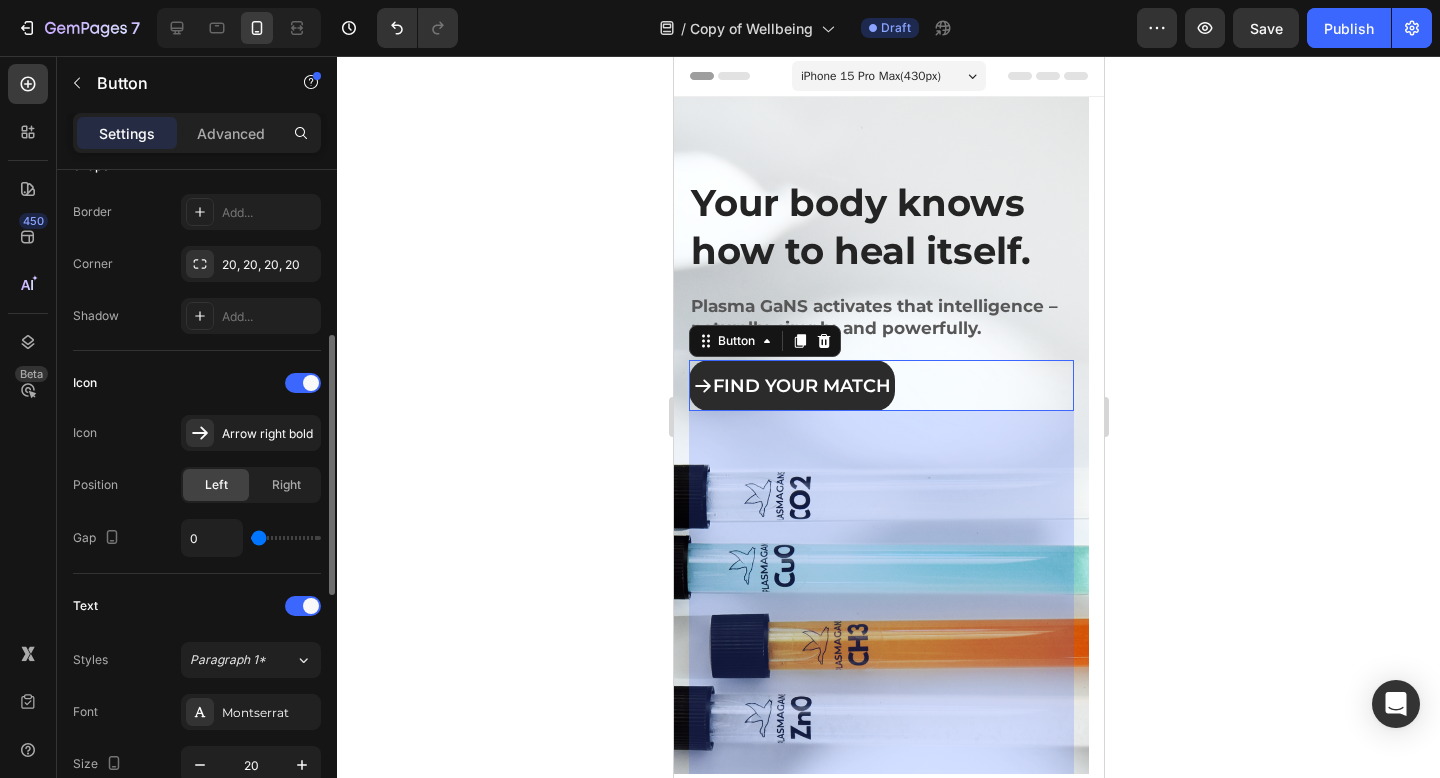 type on "0" 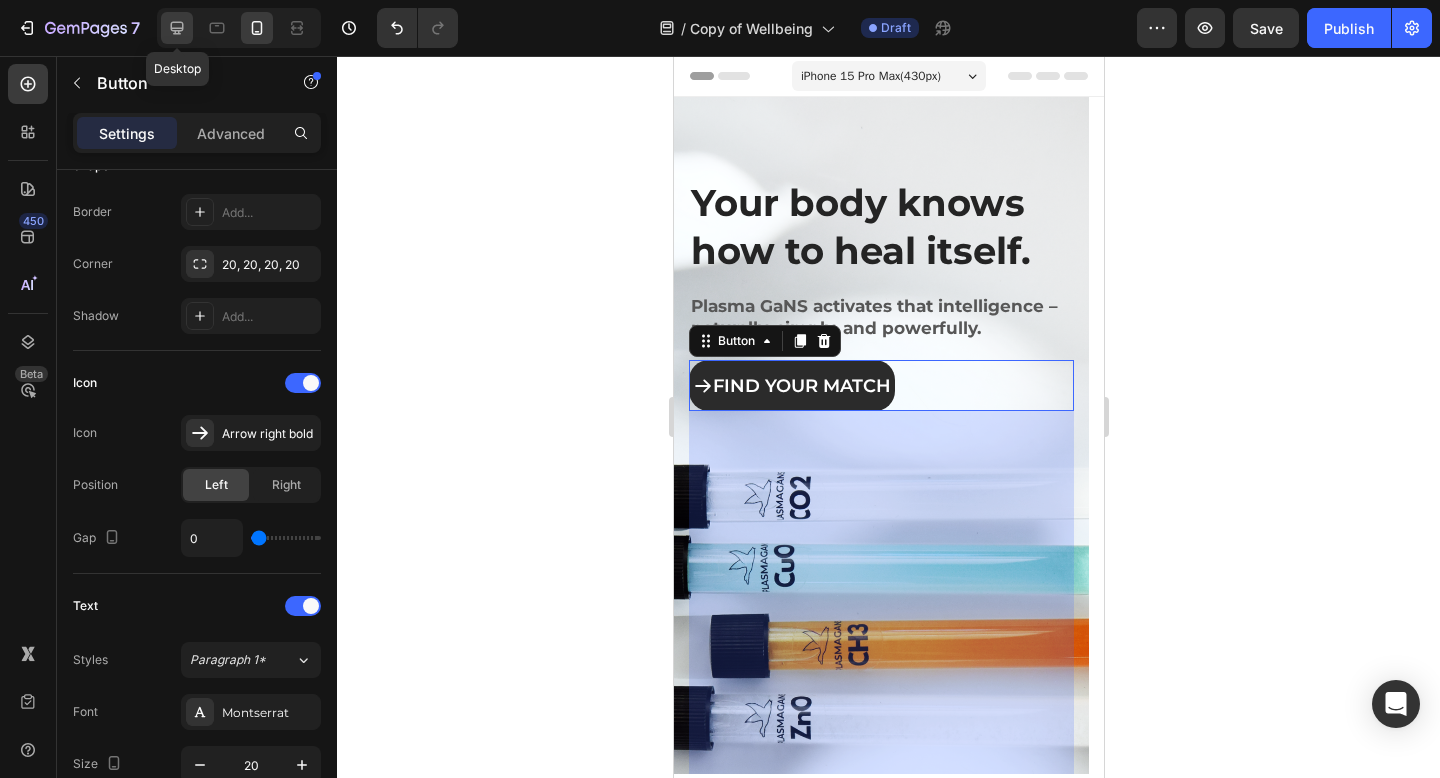 click 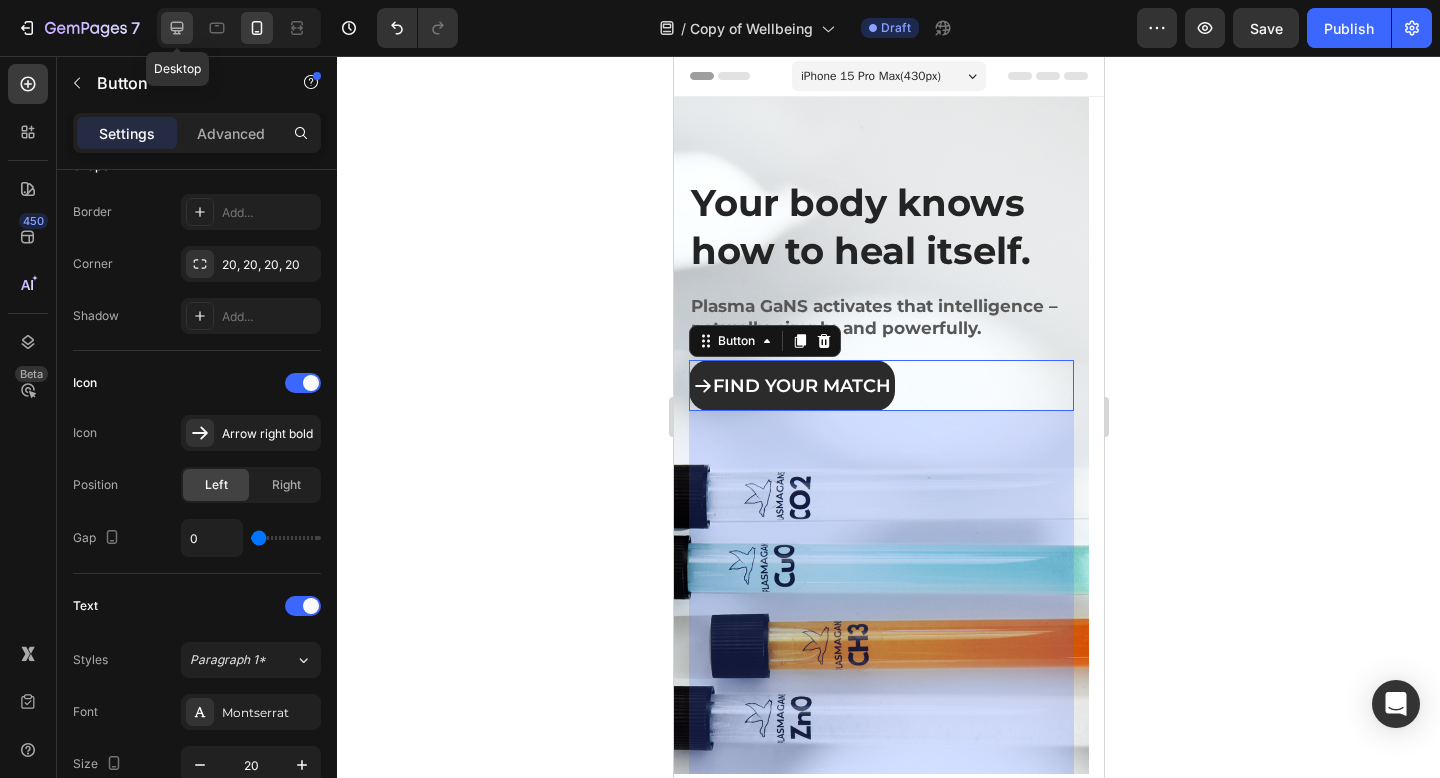 type on "60" 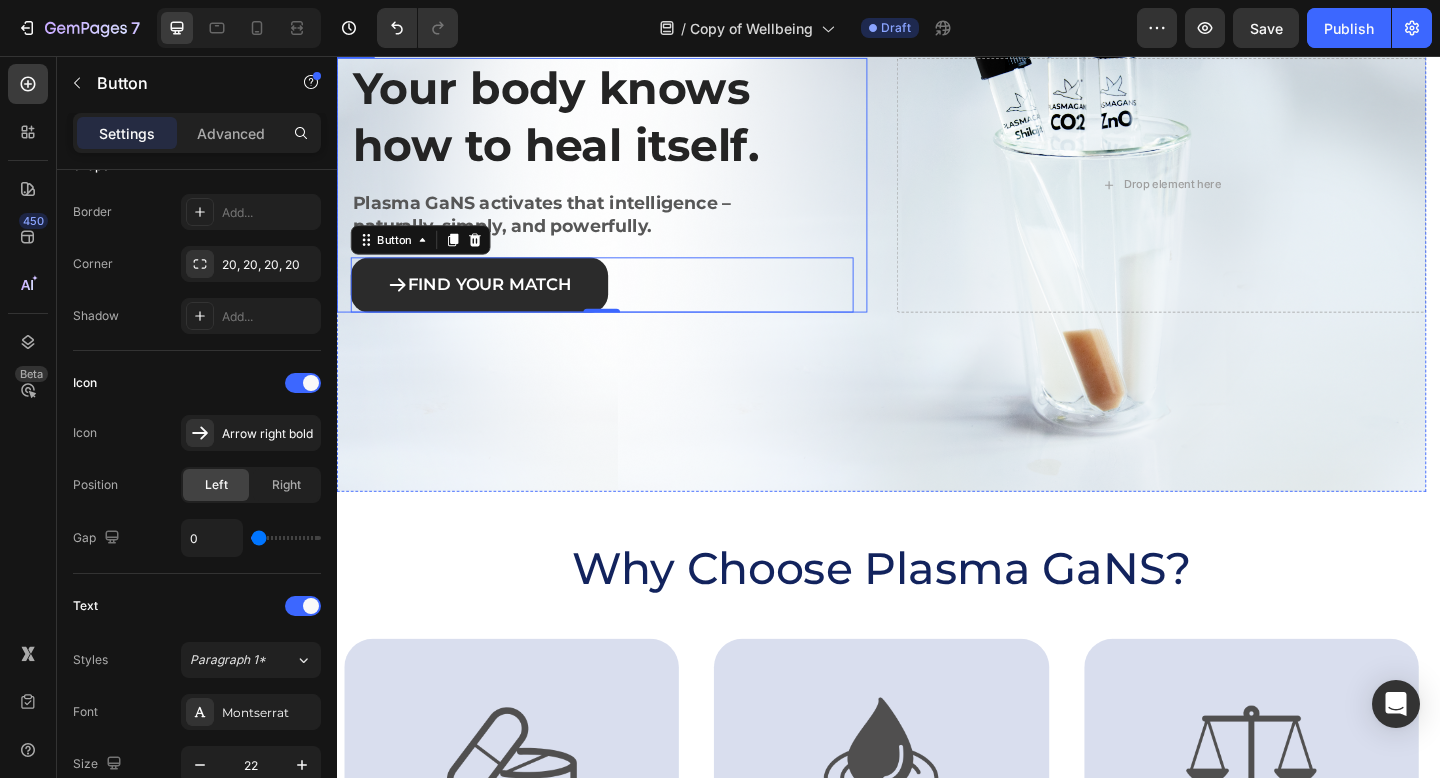 scroll, scrollTop: 53, scrollLeft: 0, axis: vertical 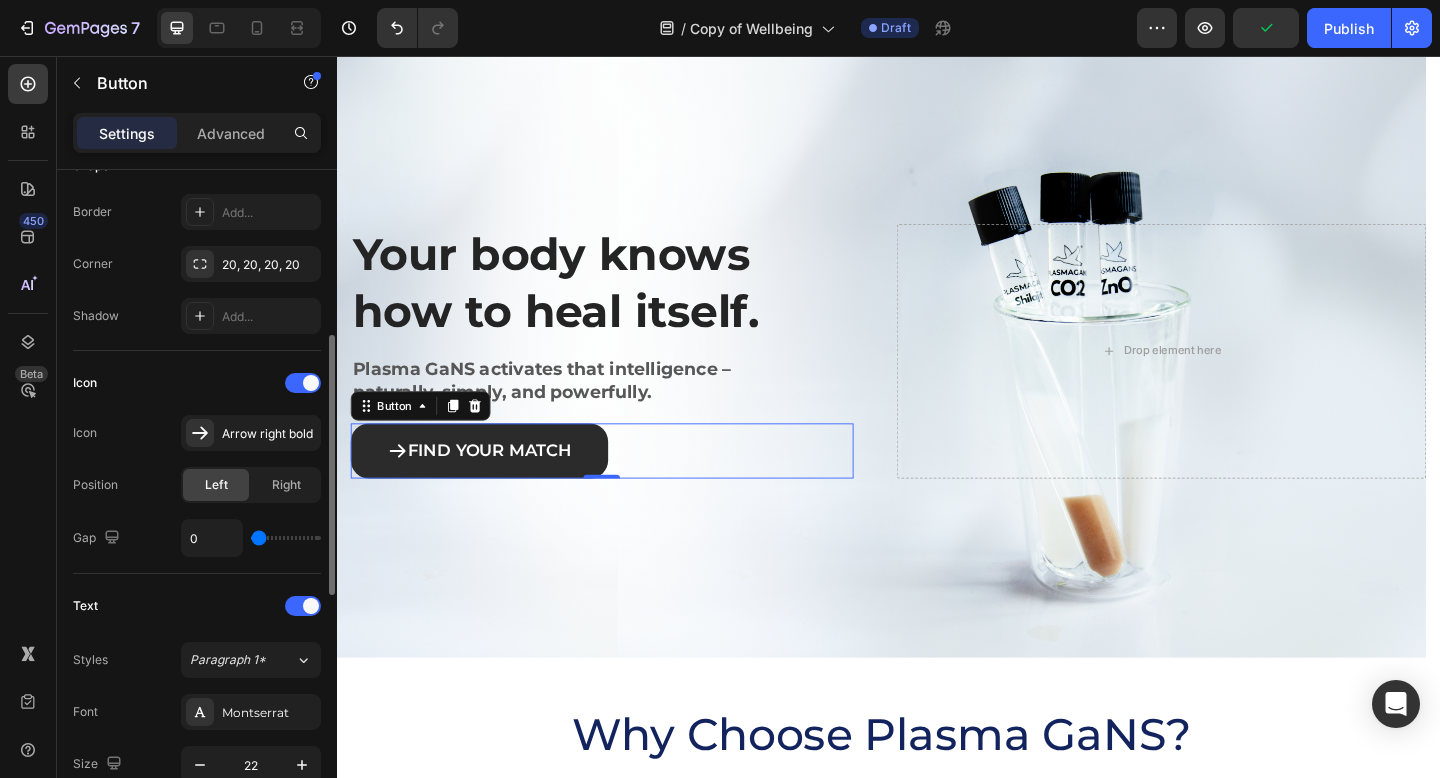 type on "1" 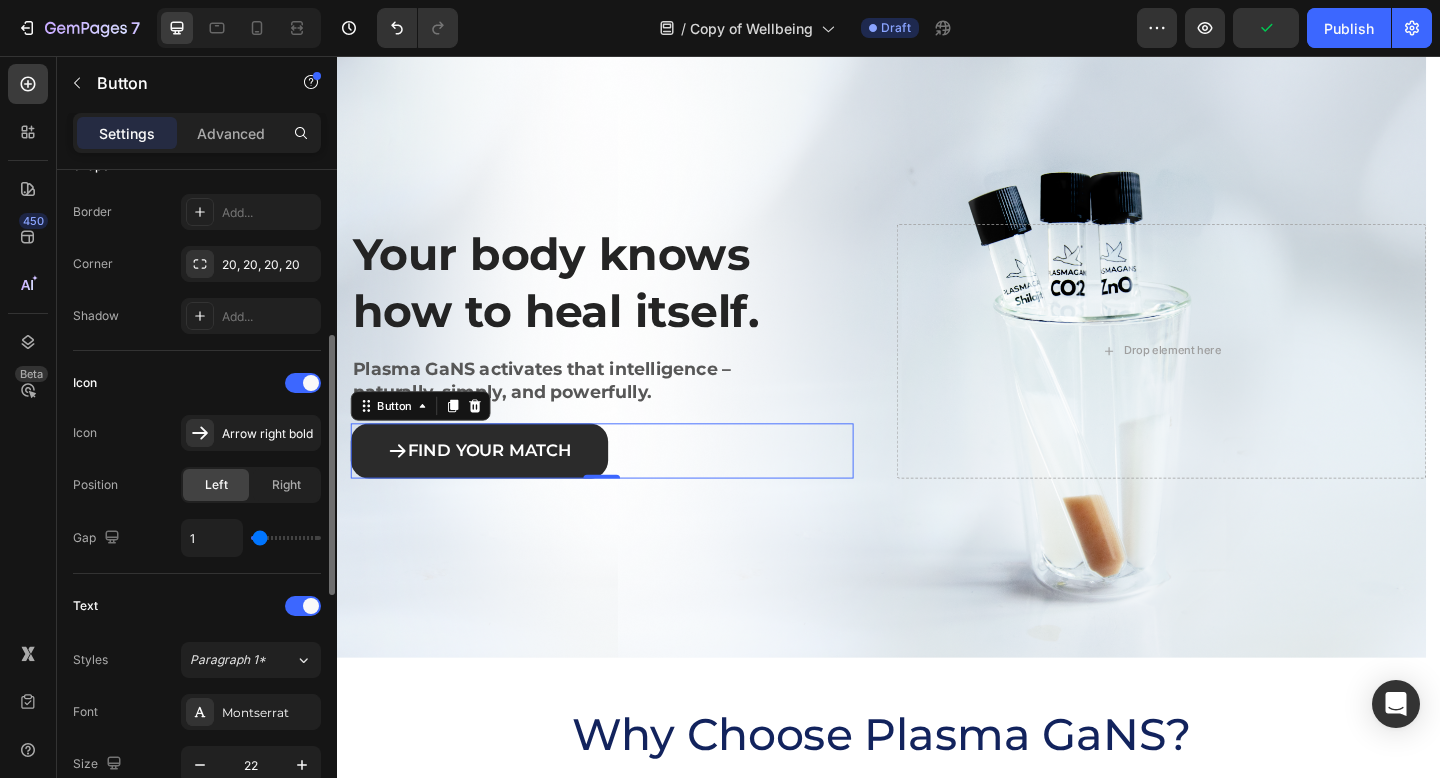 type on "2" 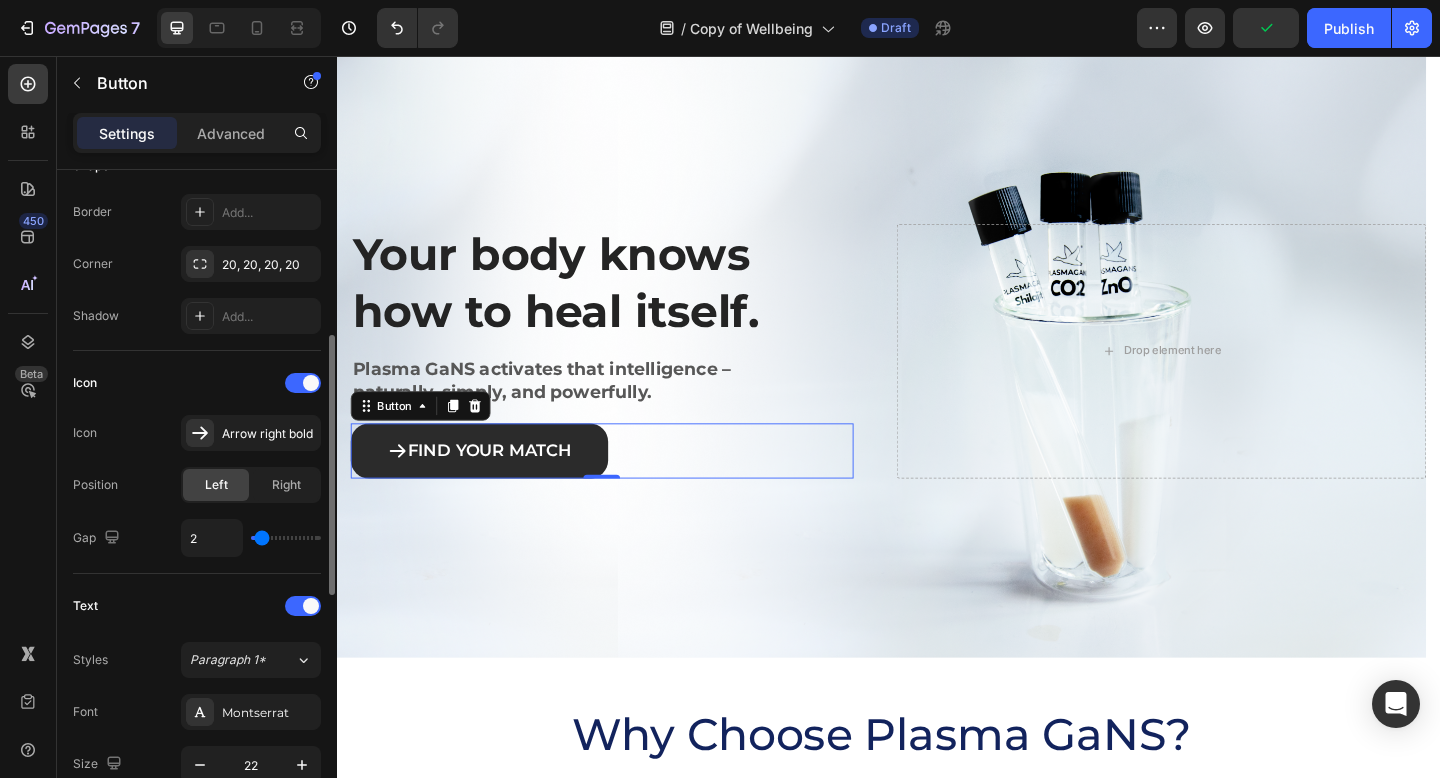 type on "3" 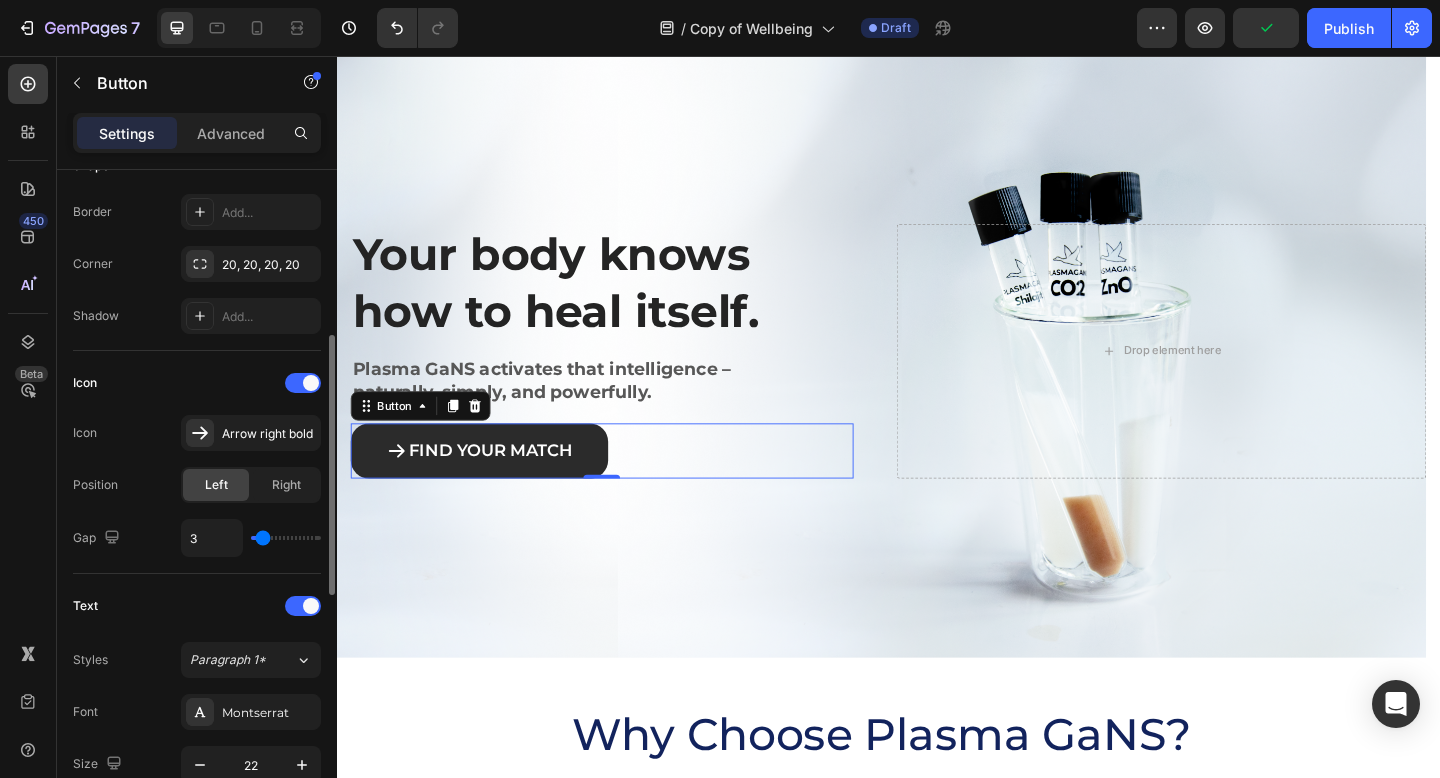 type on "4" 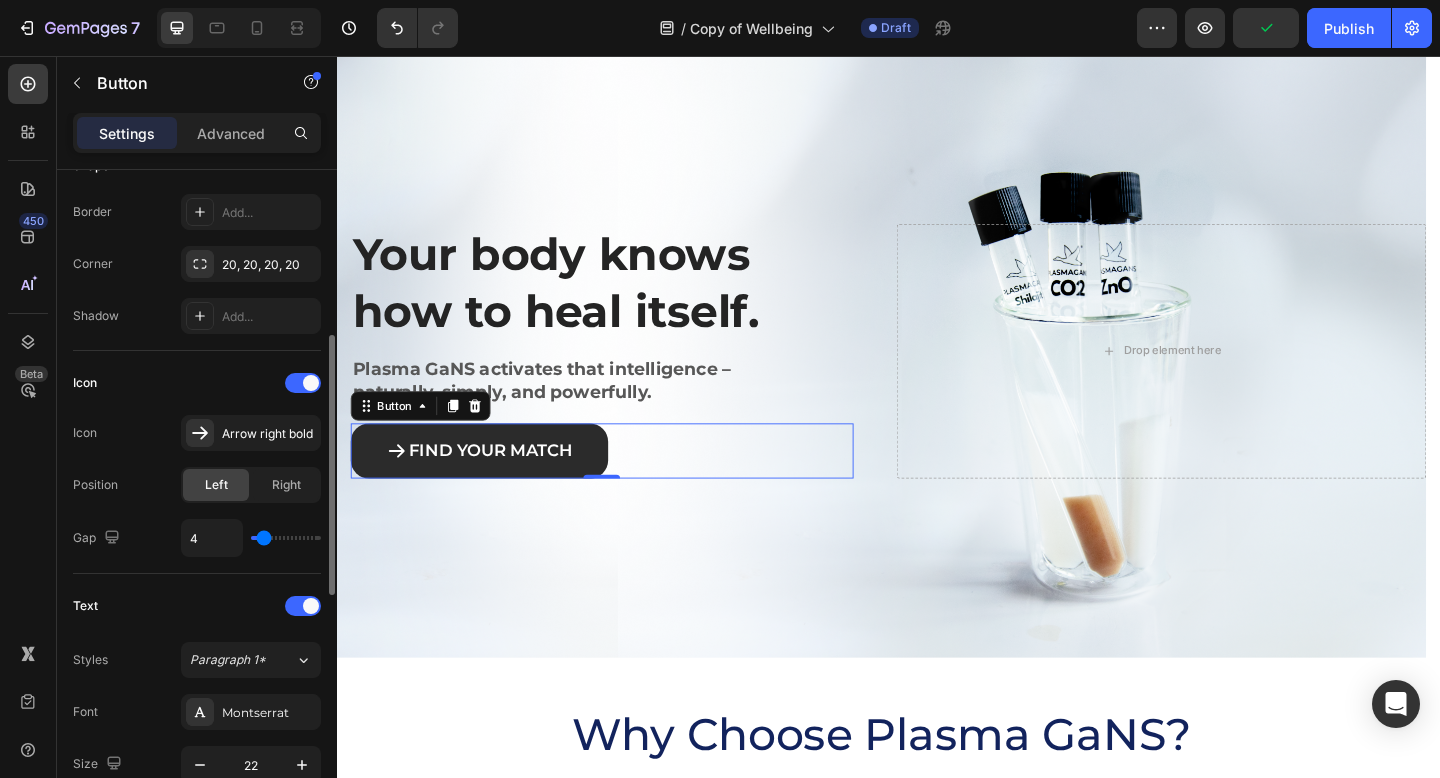 type on "5" 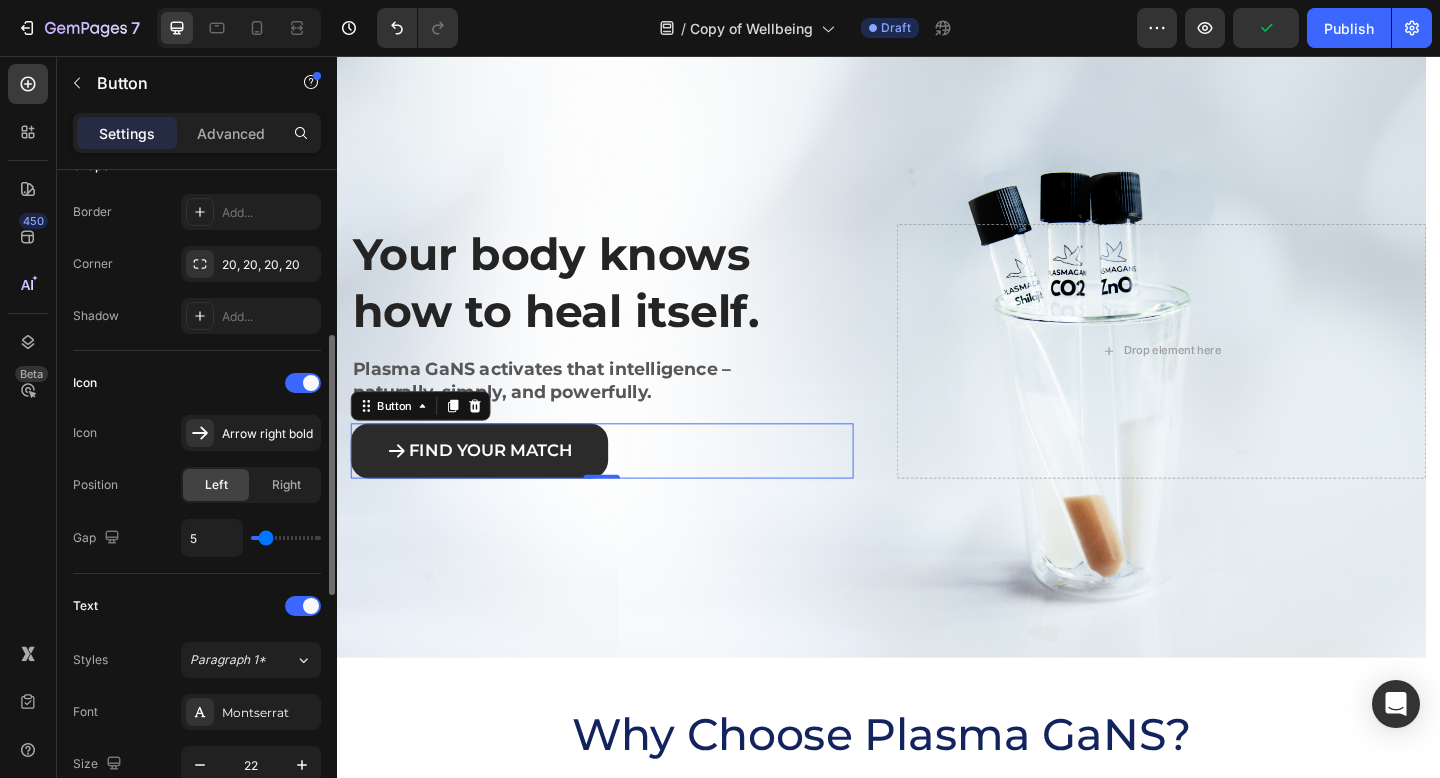 type on "6" 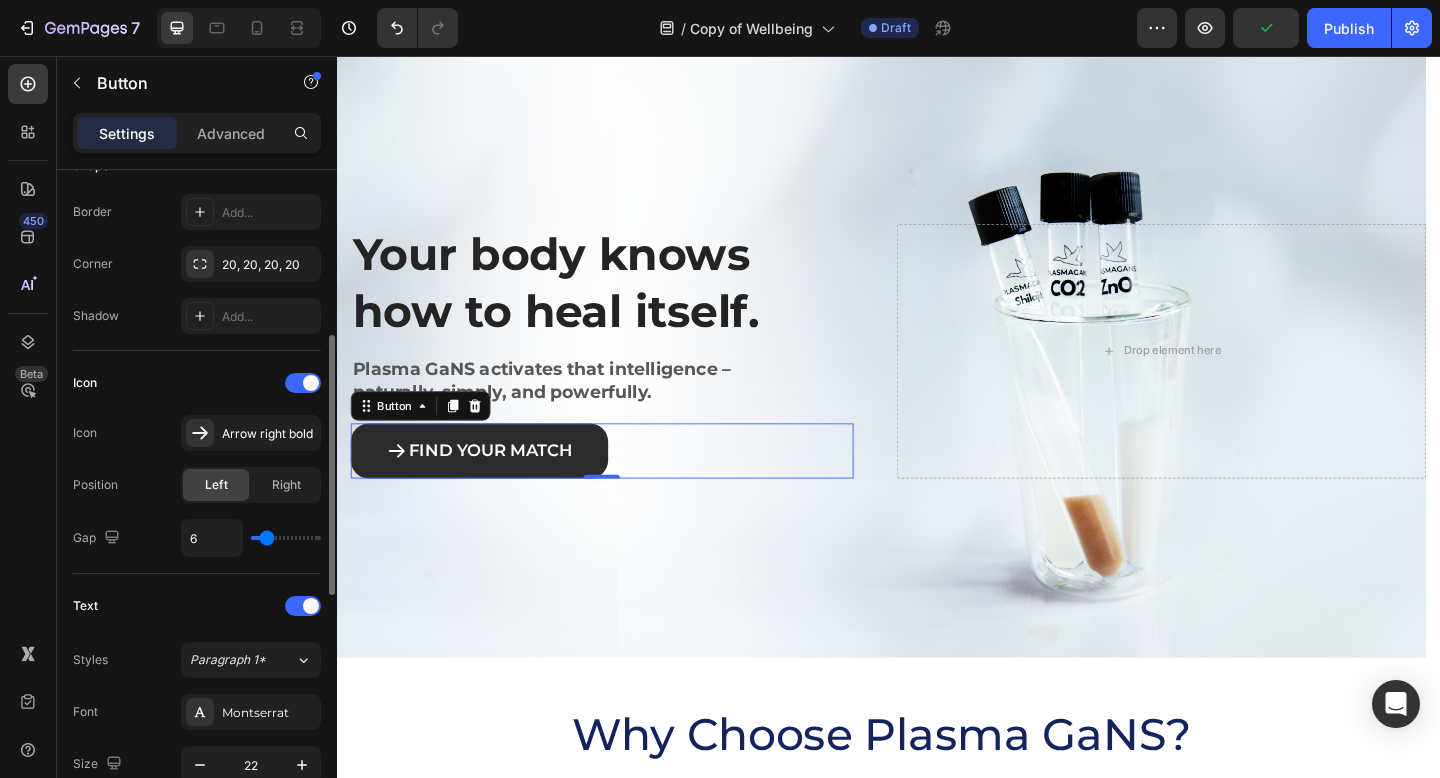 type on "7" 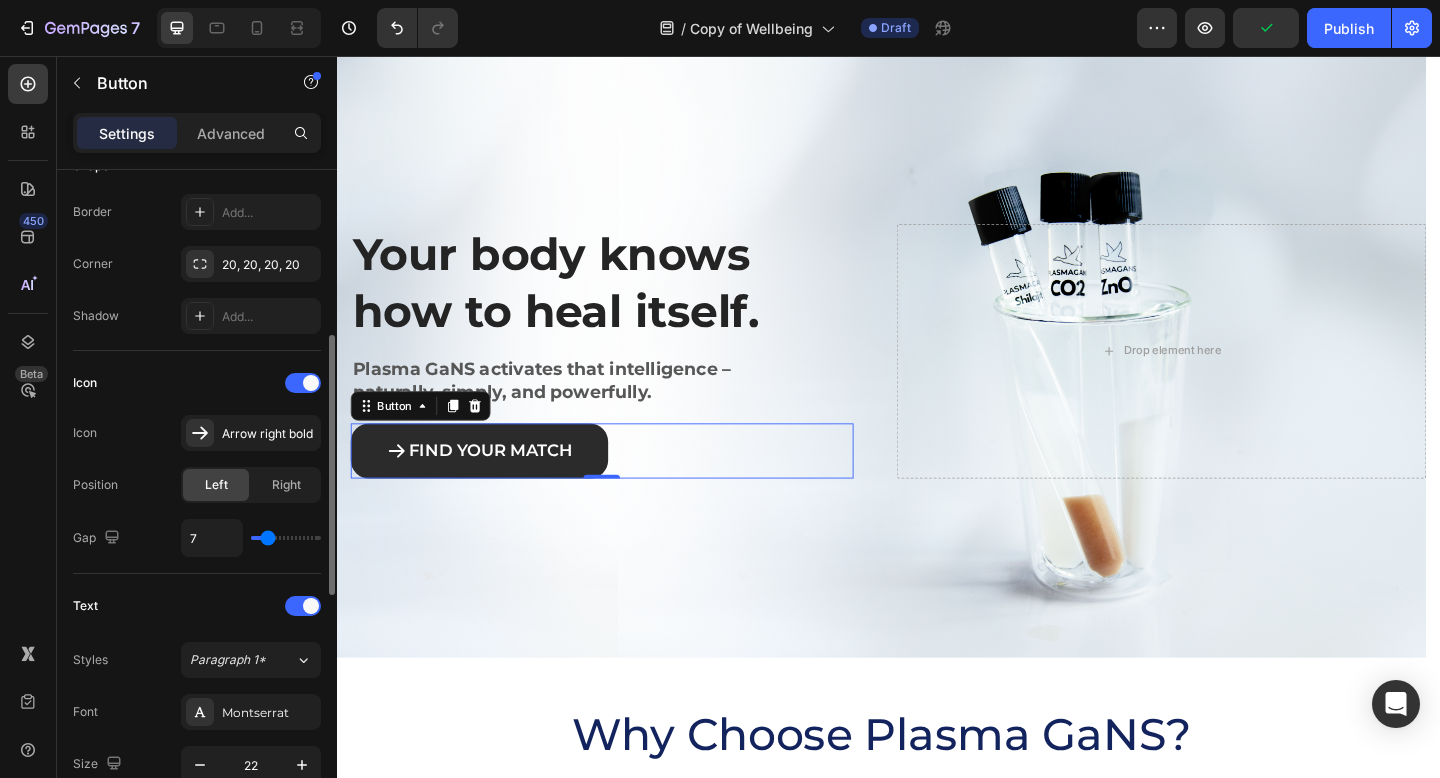 type on "8" 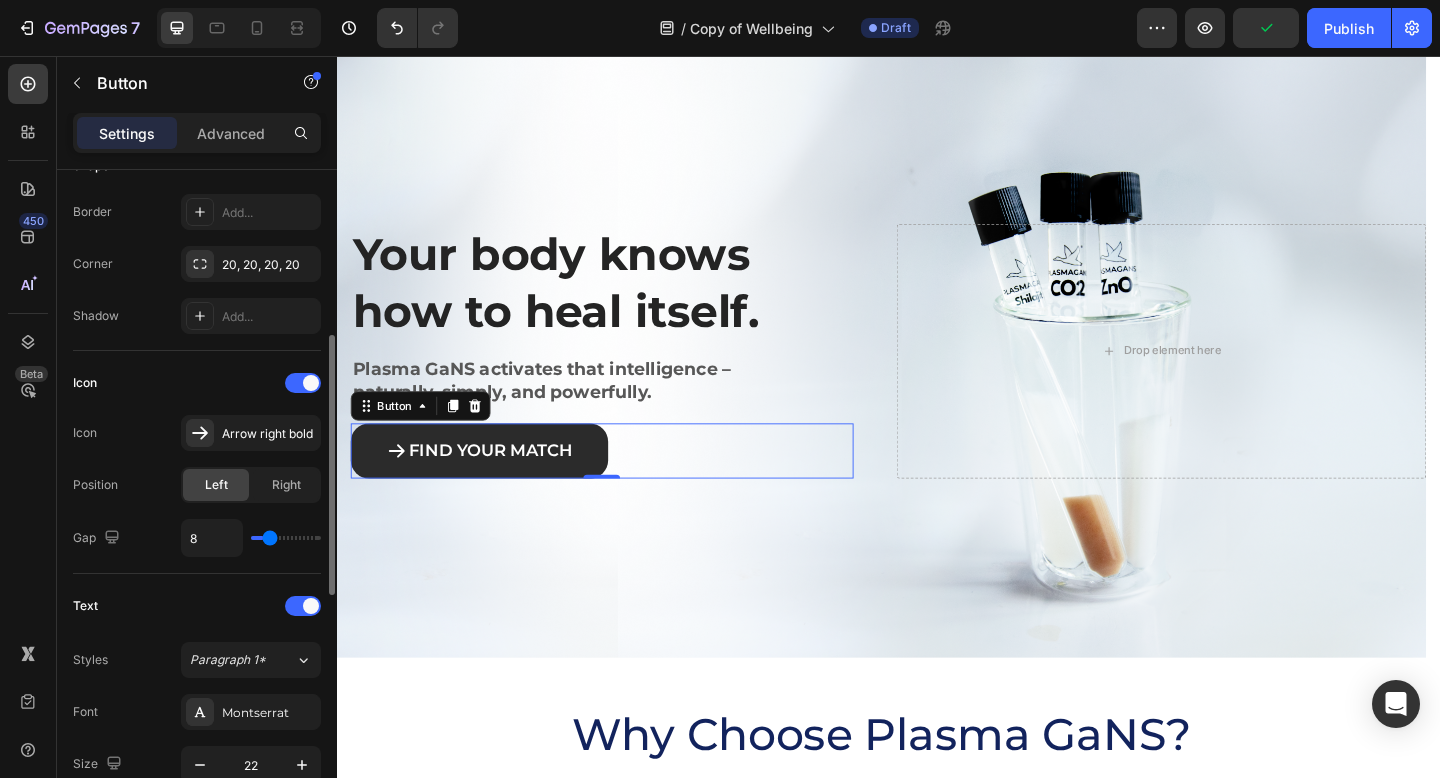 type on "9" 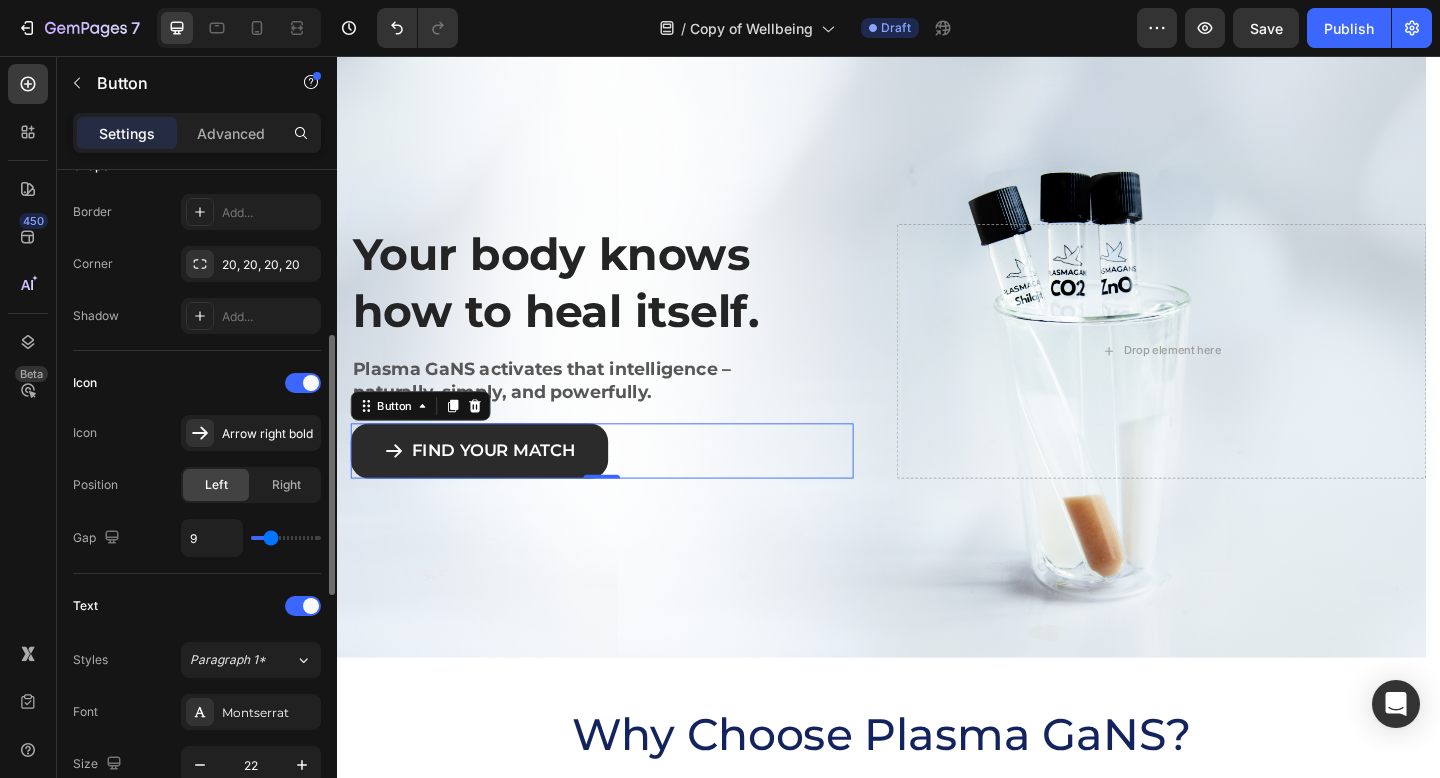 drag, startPoint x: 258, startPoint y: 537, endPoint x: 271, endPoint y: 538, distance: 13.038404 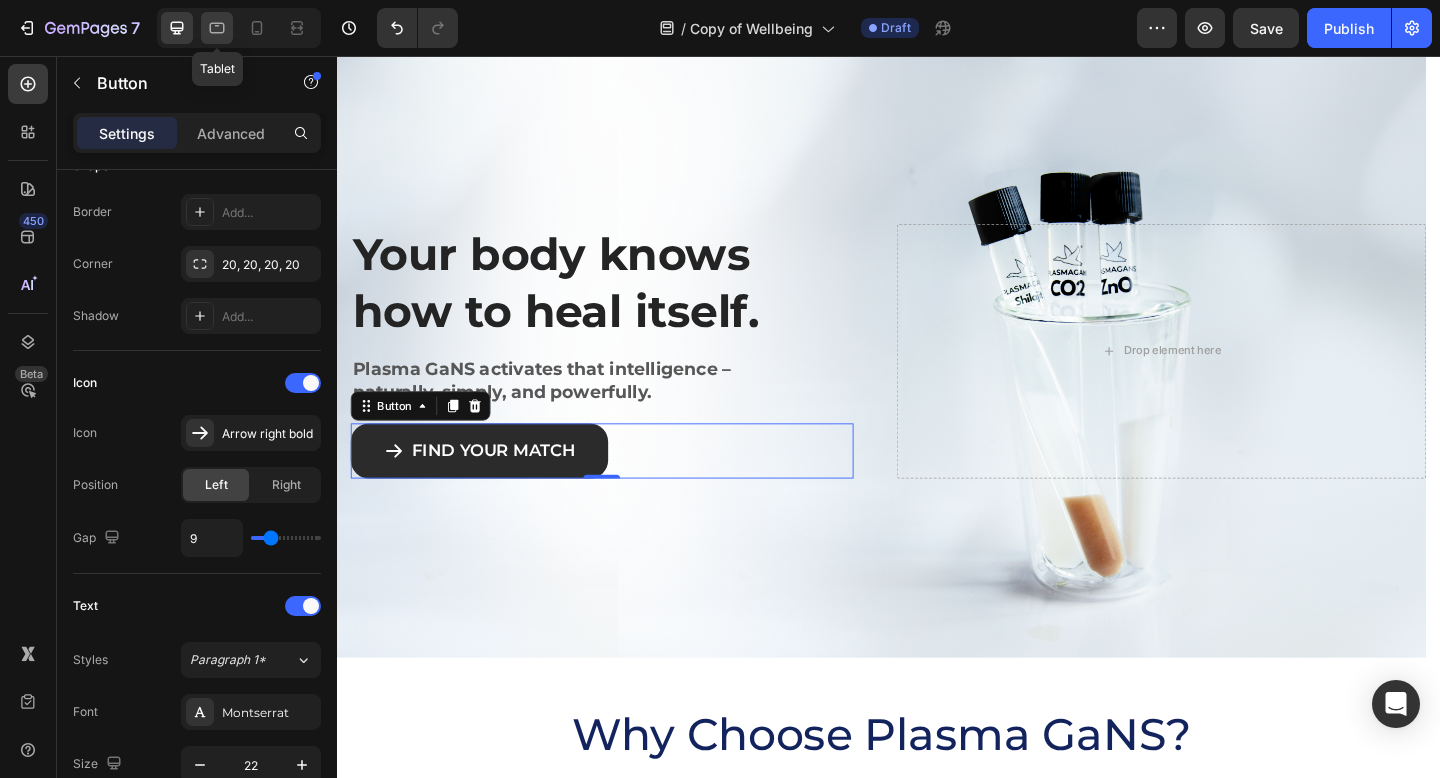 click 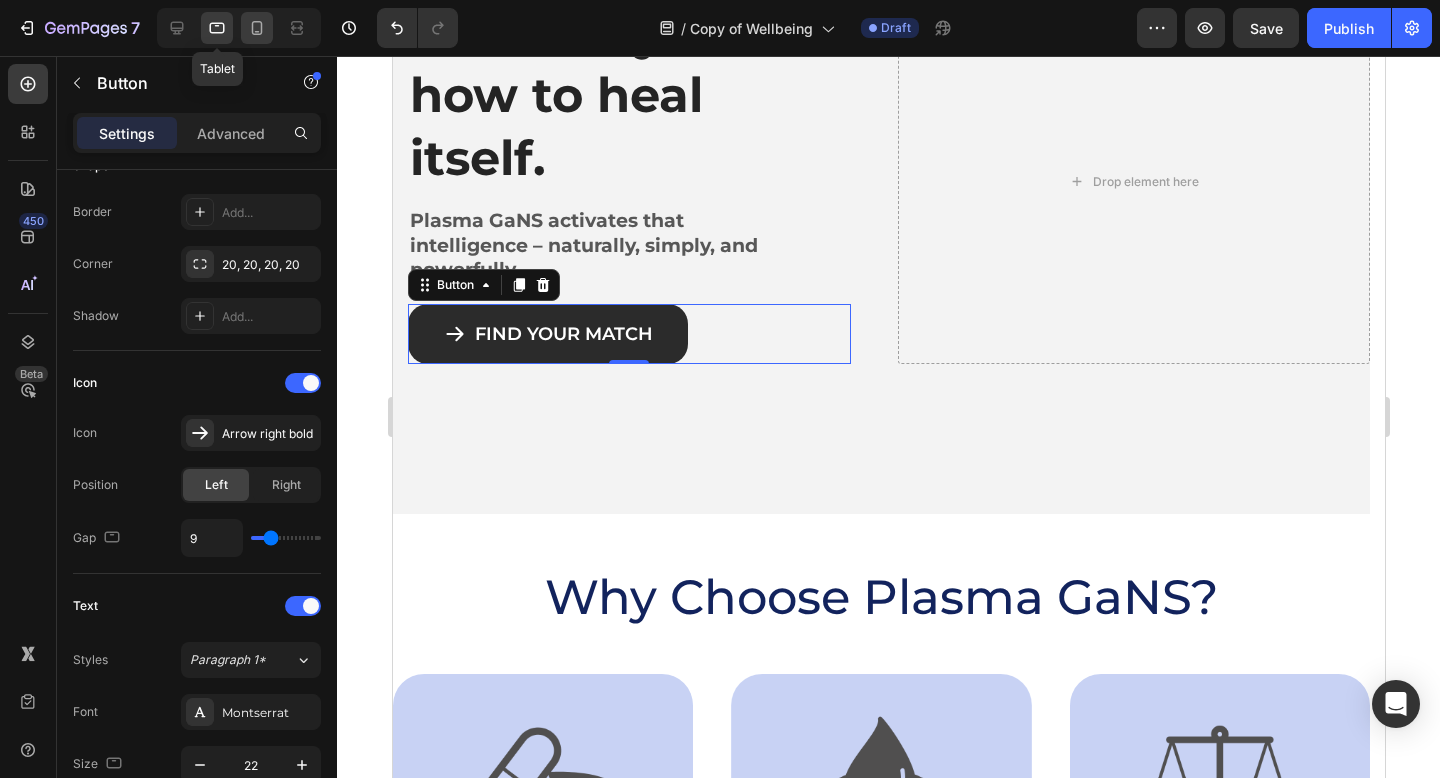 scroll, scrollTop: 425, scrollLeft: 0, axis: vertical 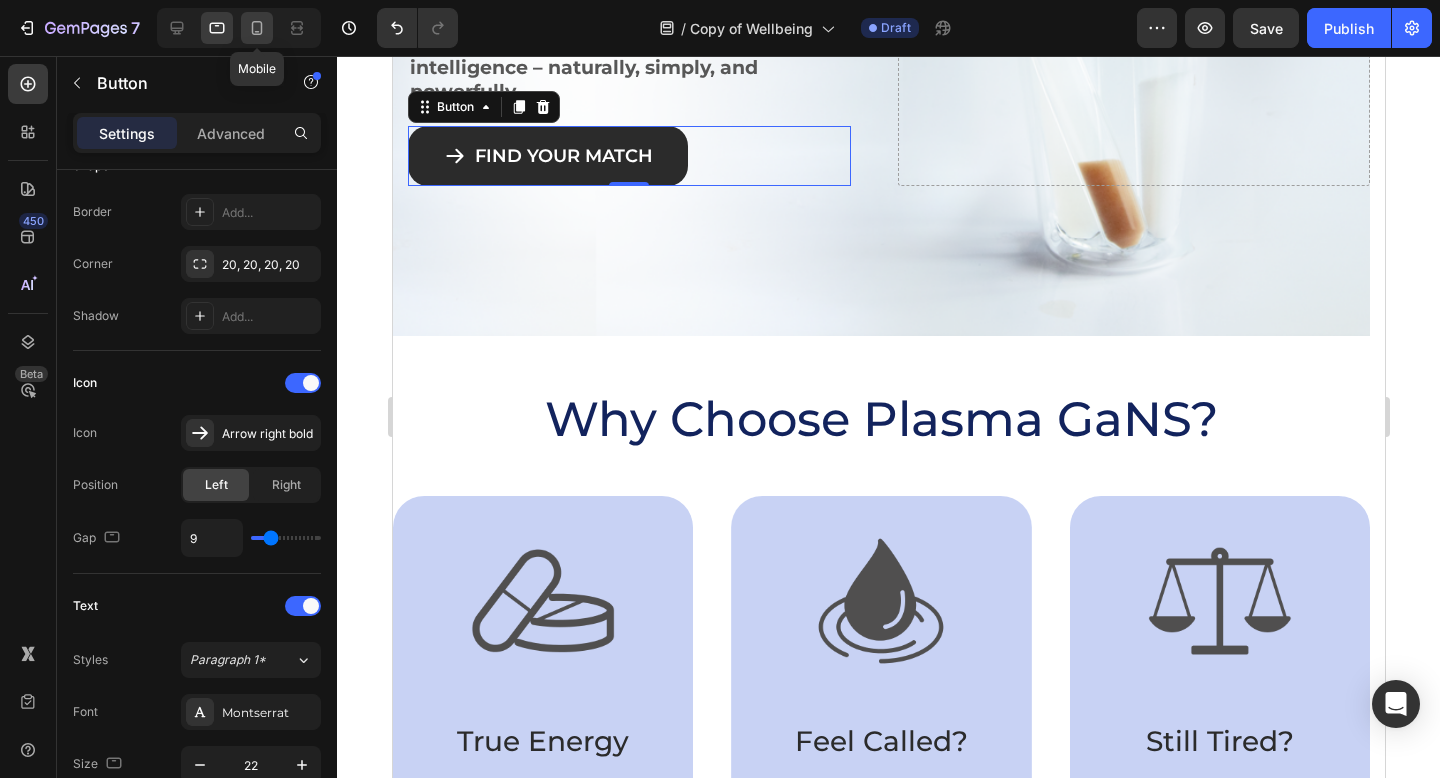 click 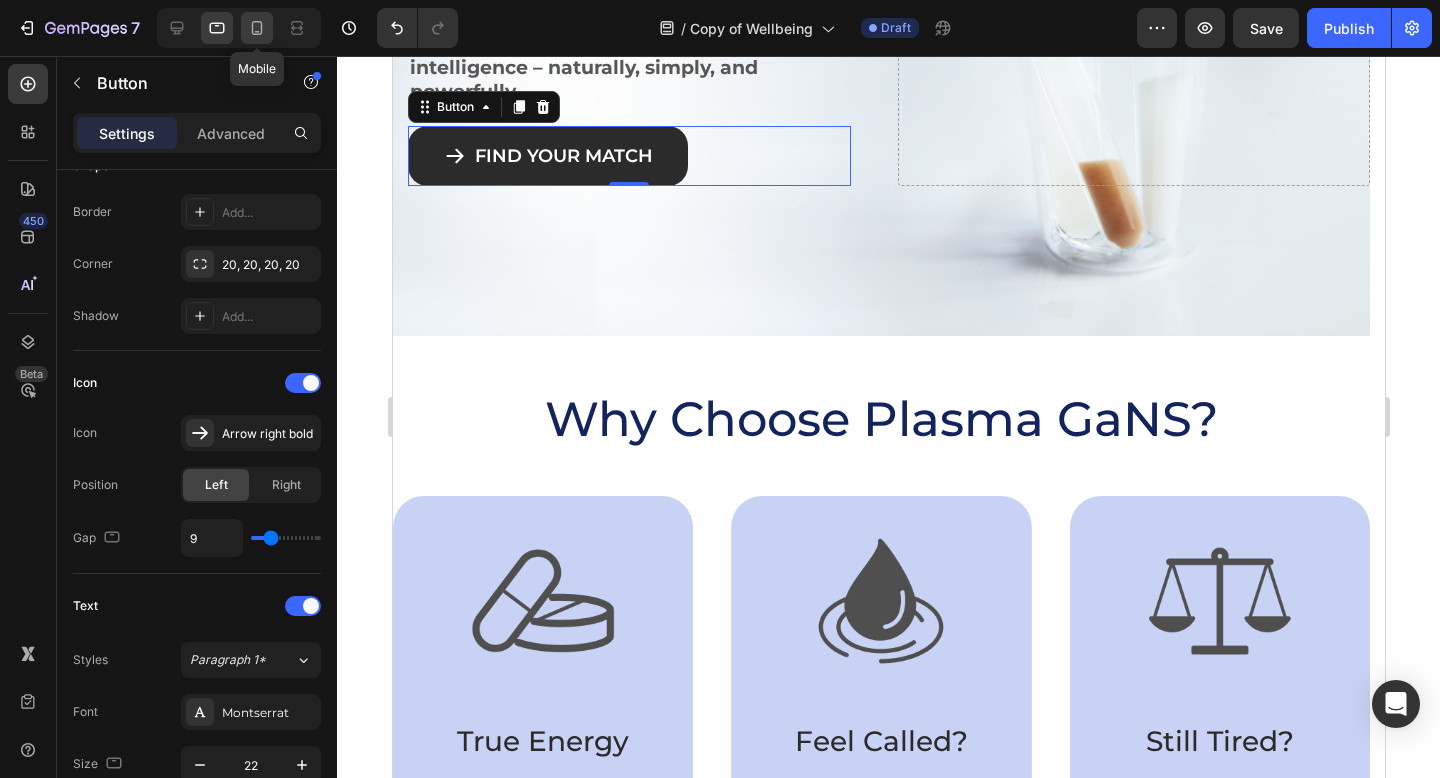type on "51" 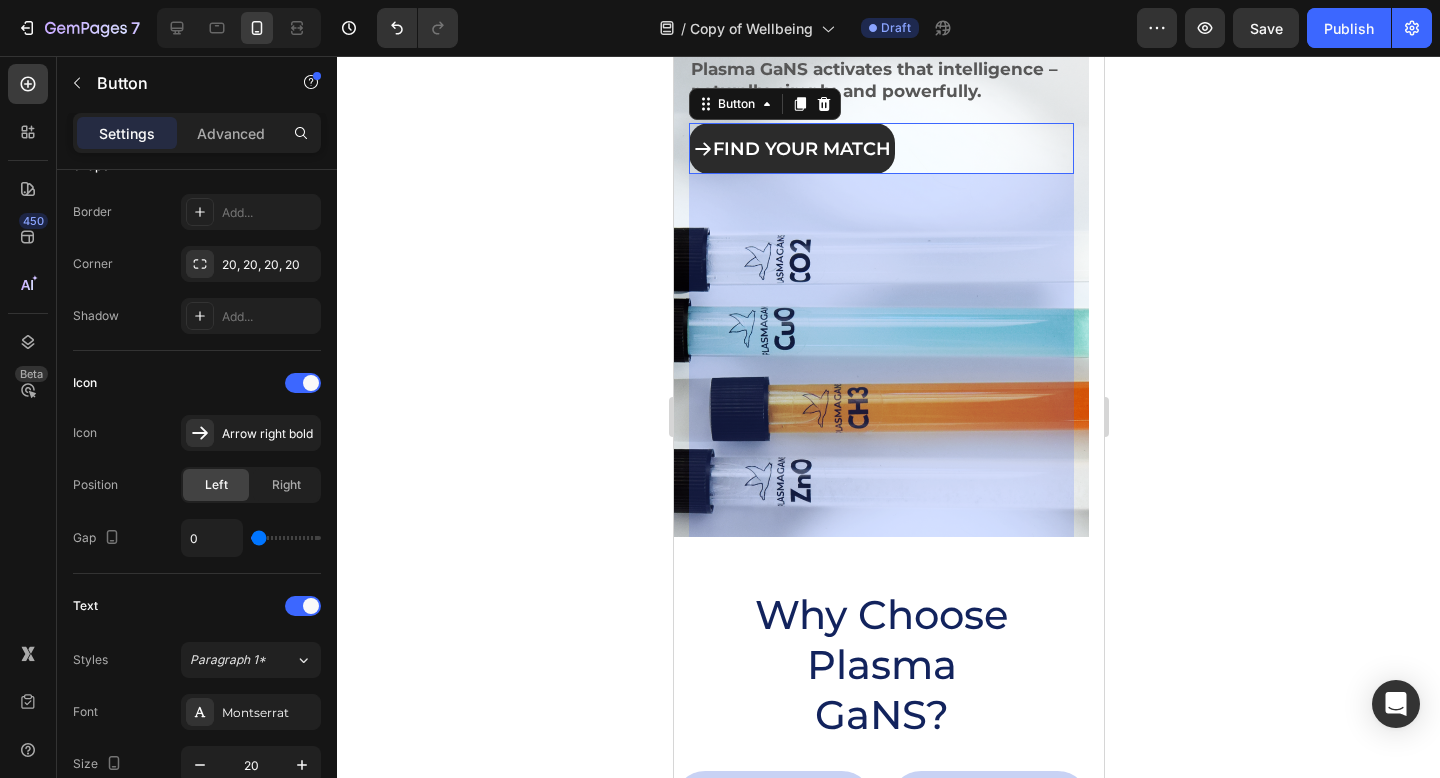 scroll, scrollTop: 0, scrollLeft: 0, axis: both 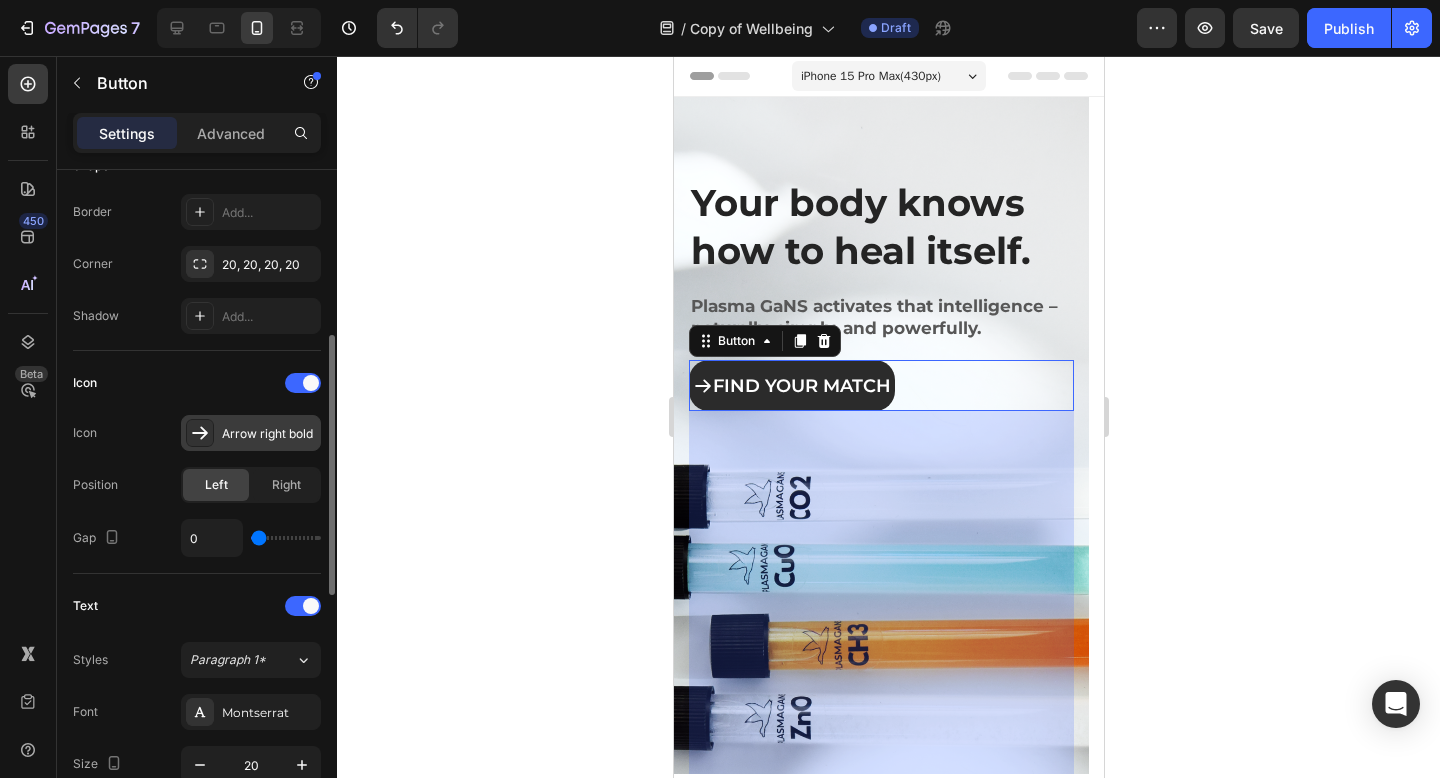 click at bounding box center [200, 433] 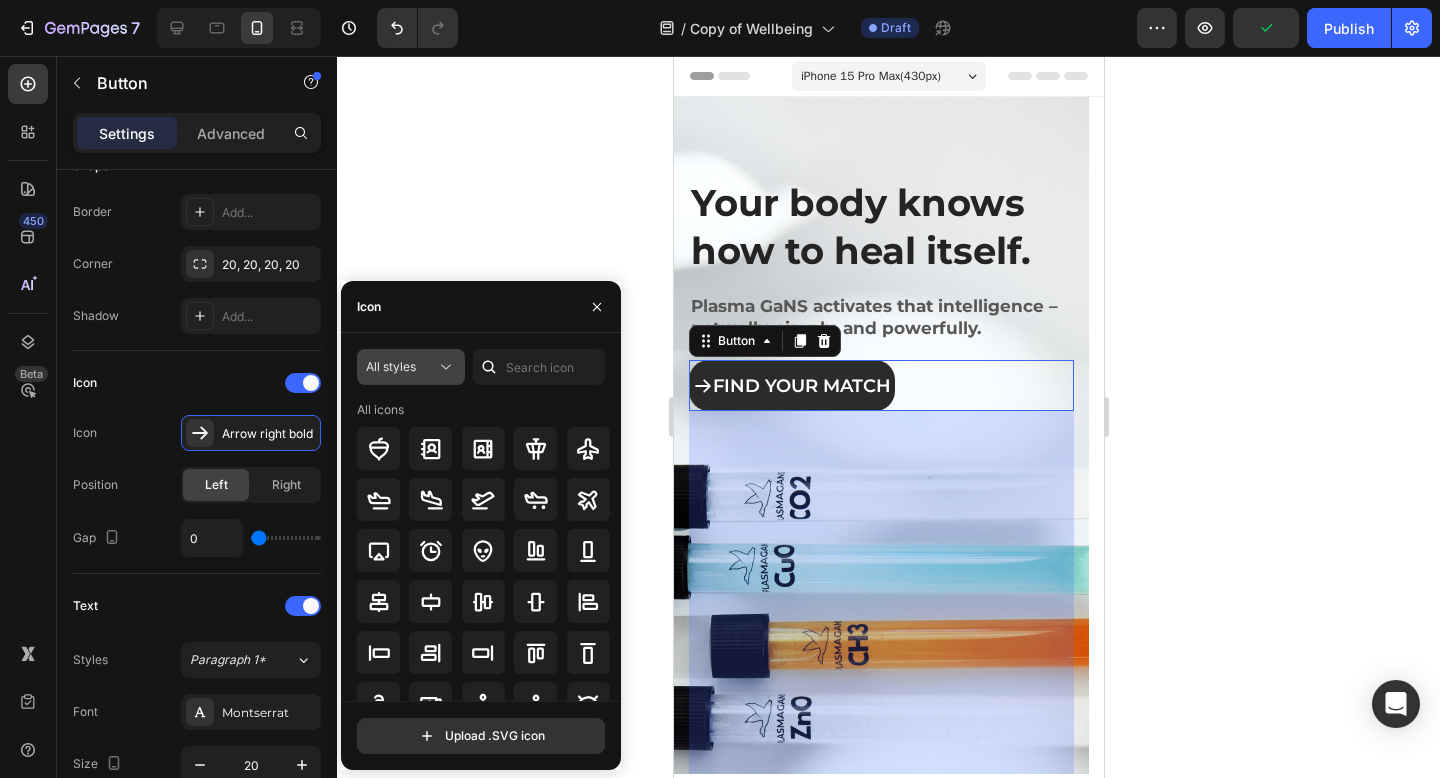 click on "All styles" at bounding box center [411, 367] 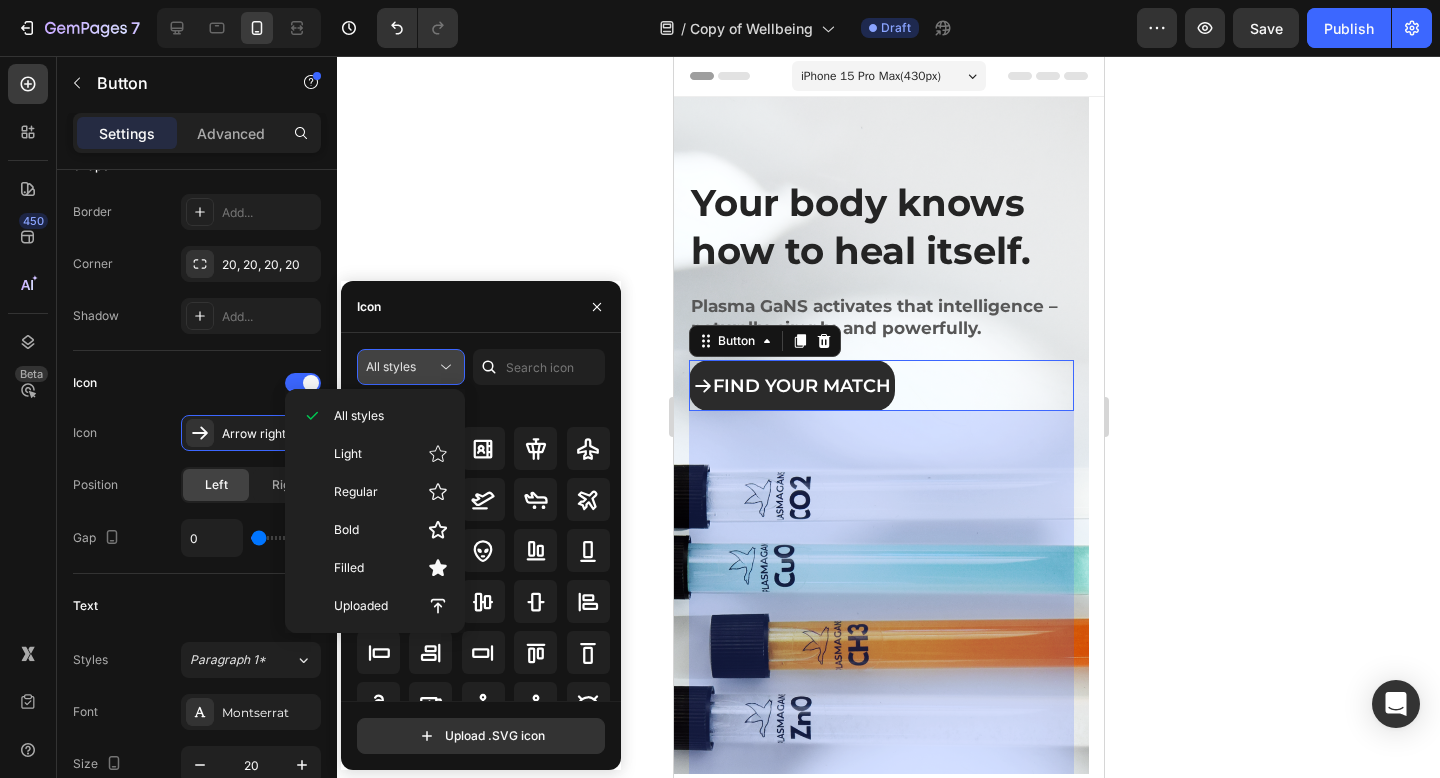 click on "All styles" at bounding box center (401, 367) 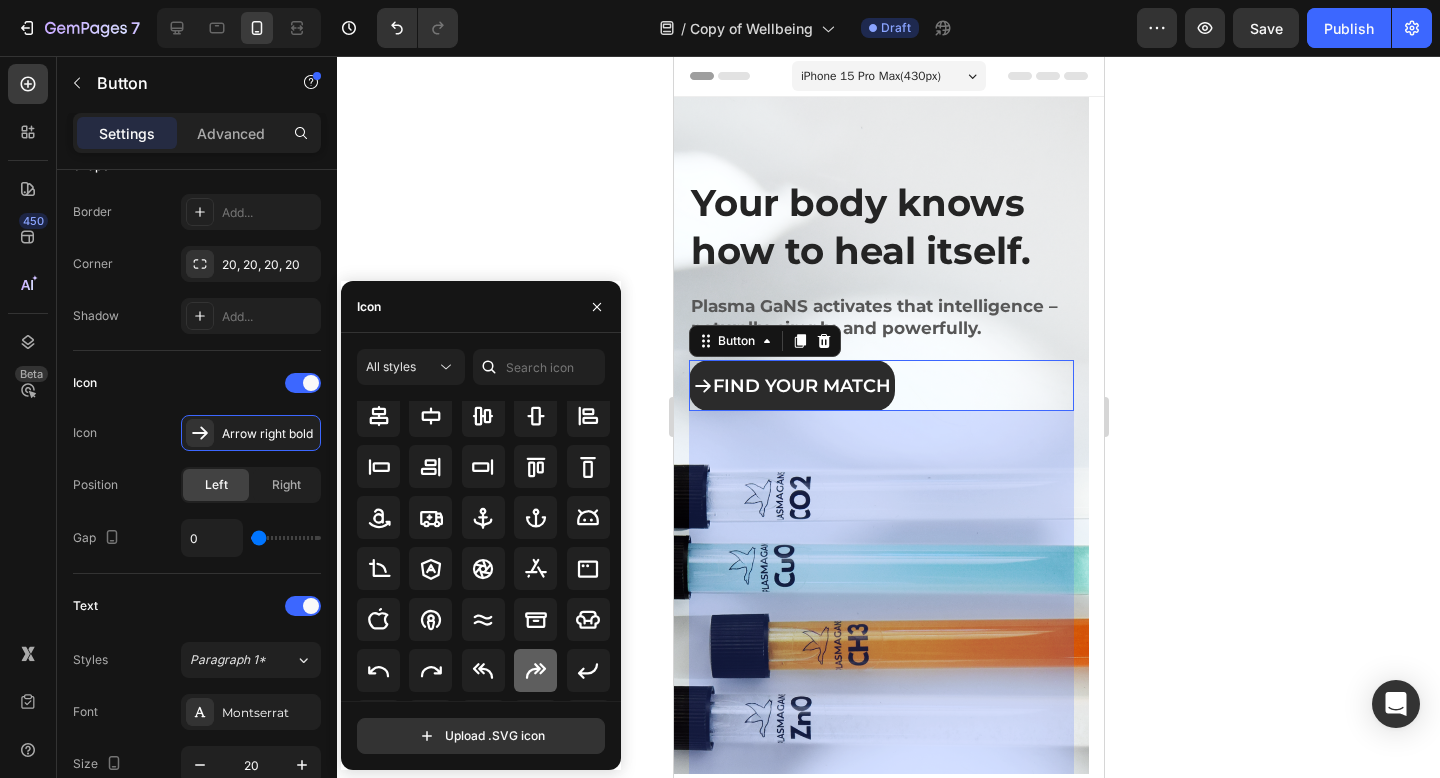 scroll, scrollTop: 14, scrollLeft: 0, axis: vertical 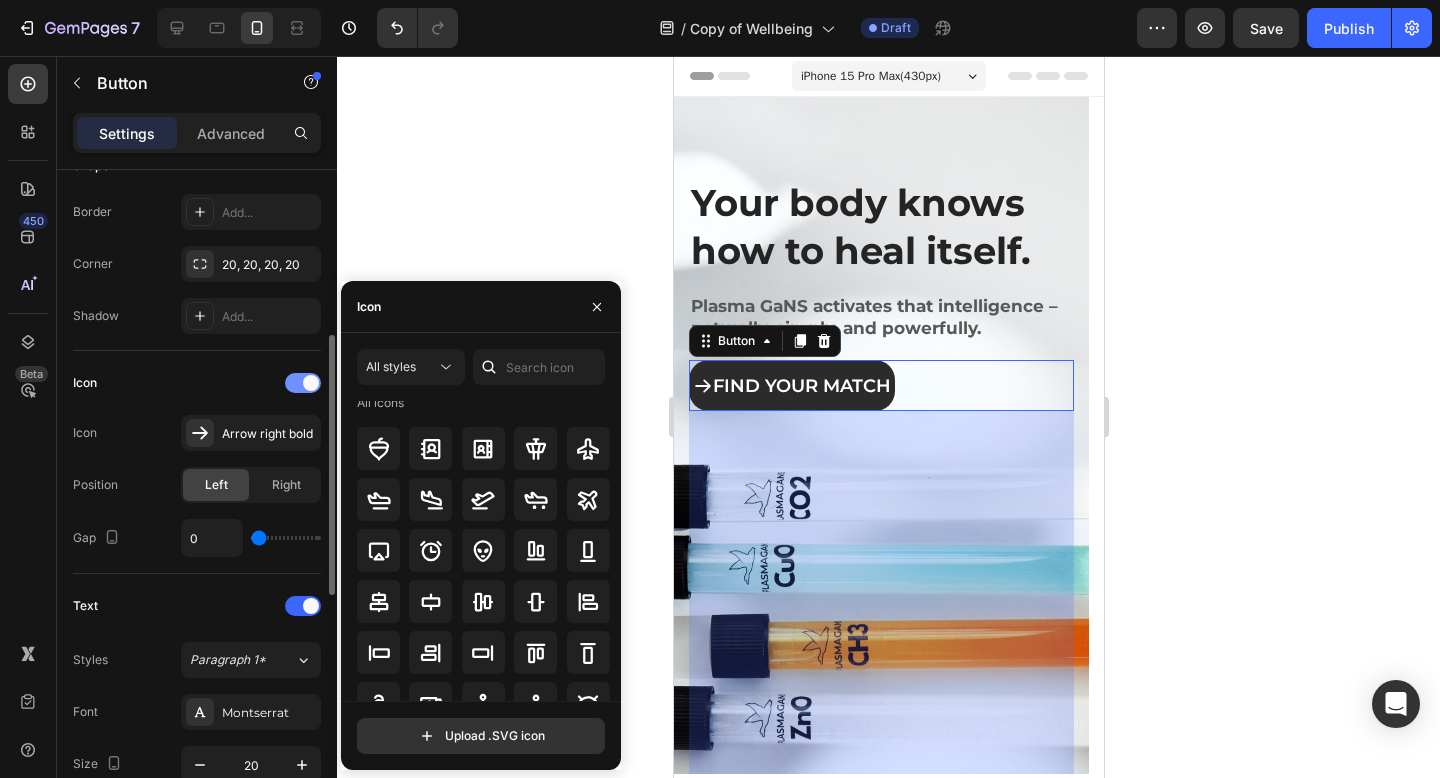 click at bounding box center (311, 383) 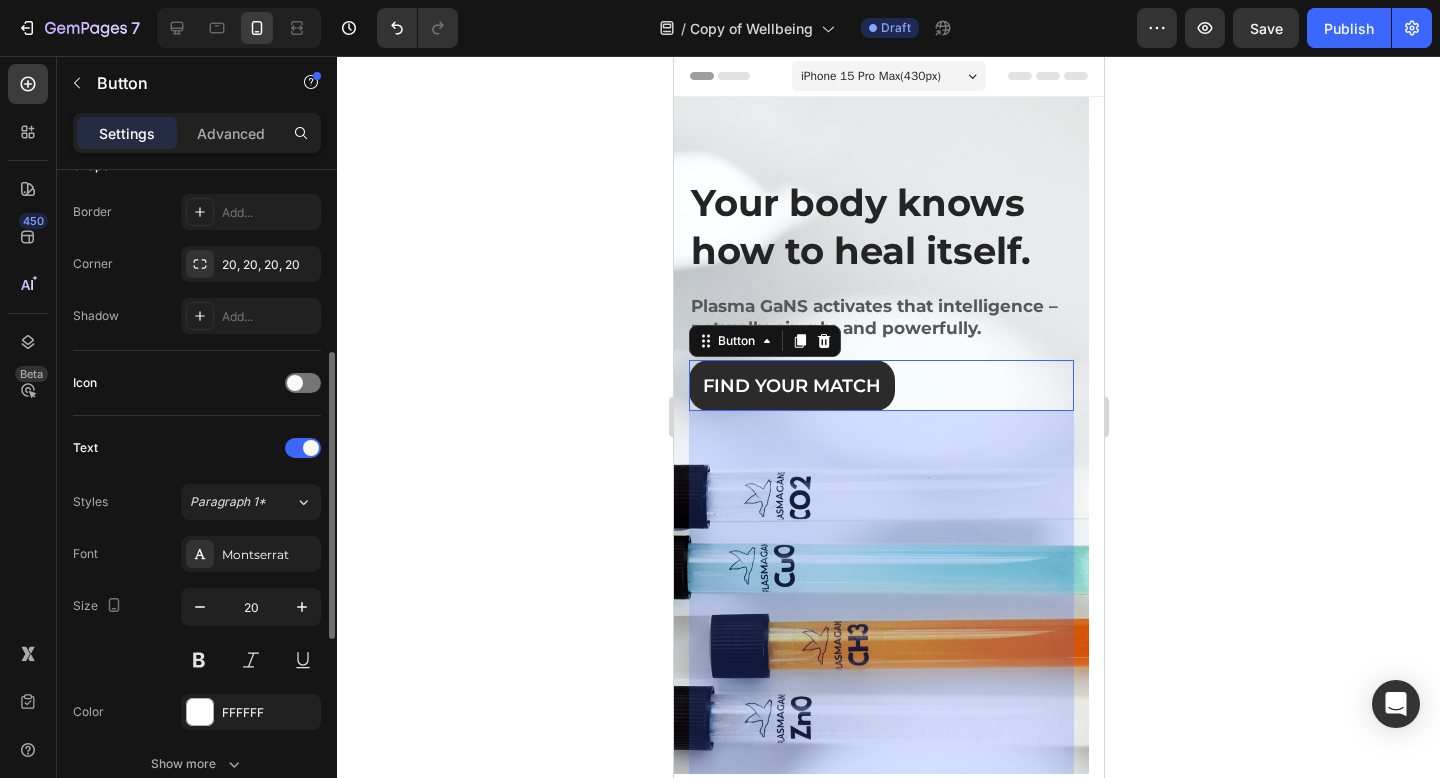 click on "Icon" at bounding box center [197, 383] 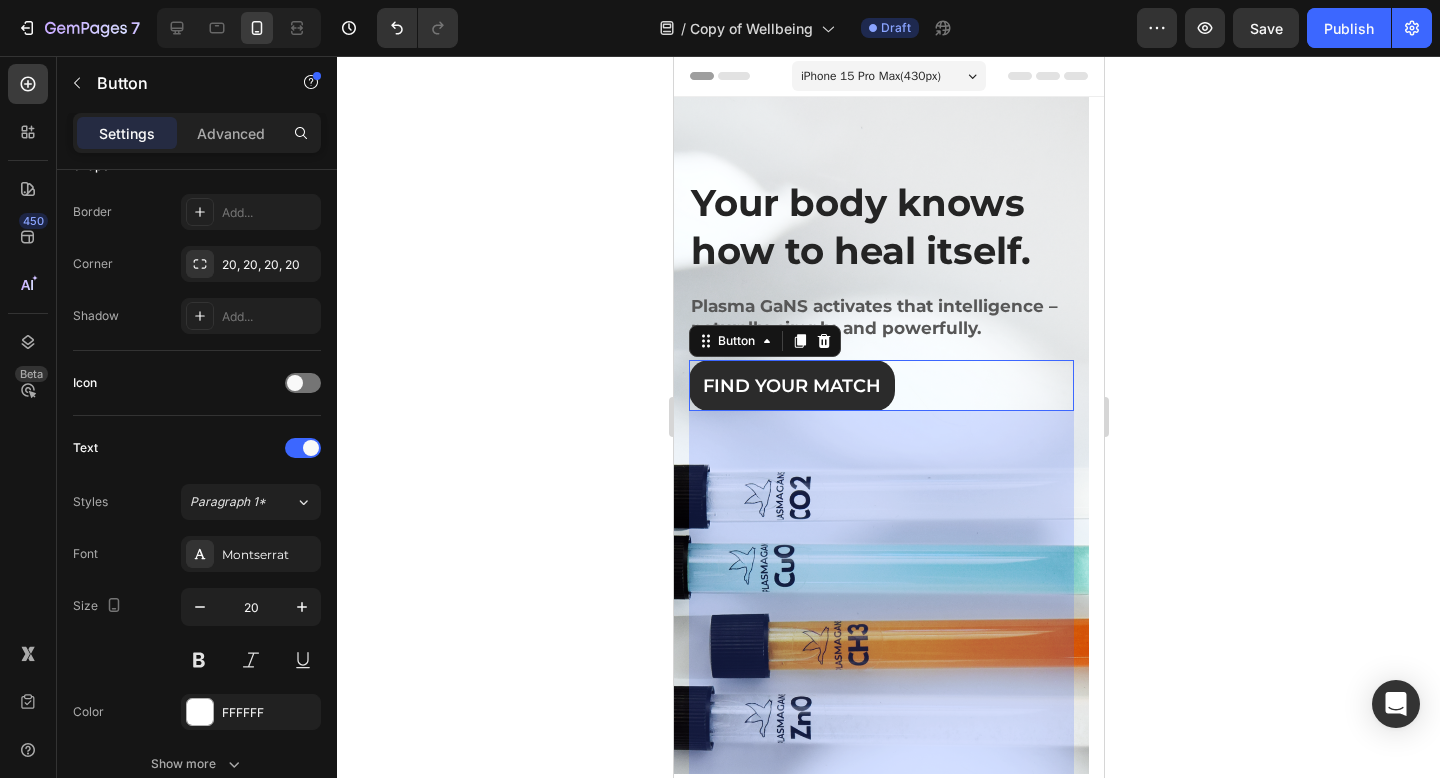 click 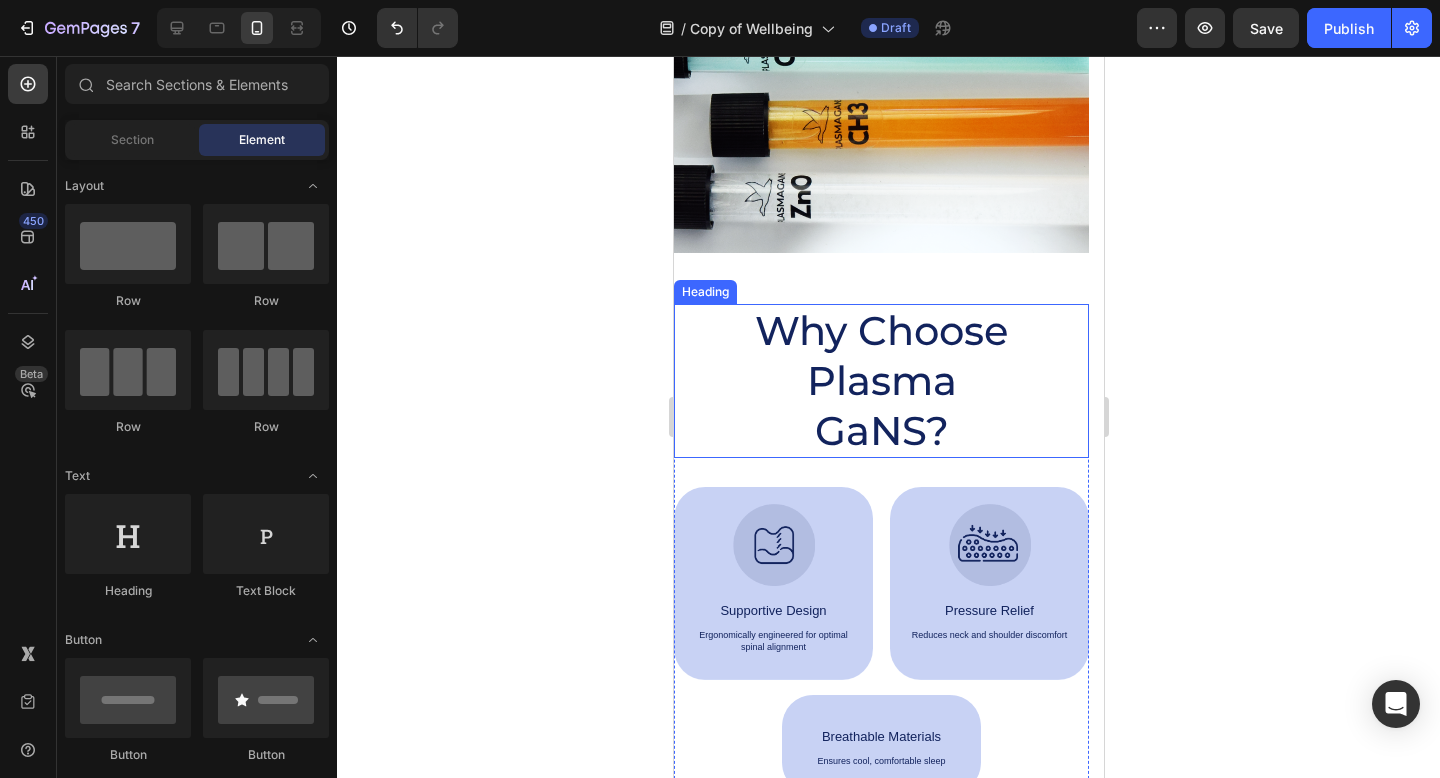 scroll, scrollTop: 608, scrollLeft: 0, axis: vertical 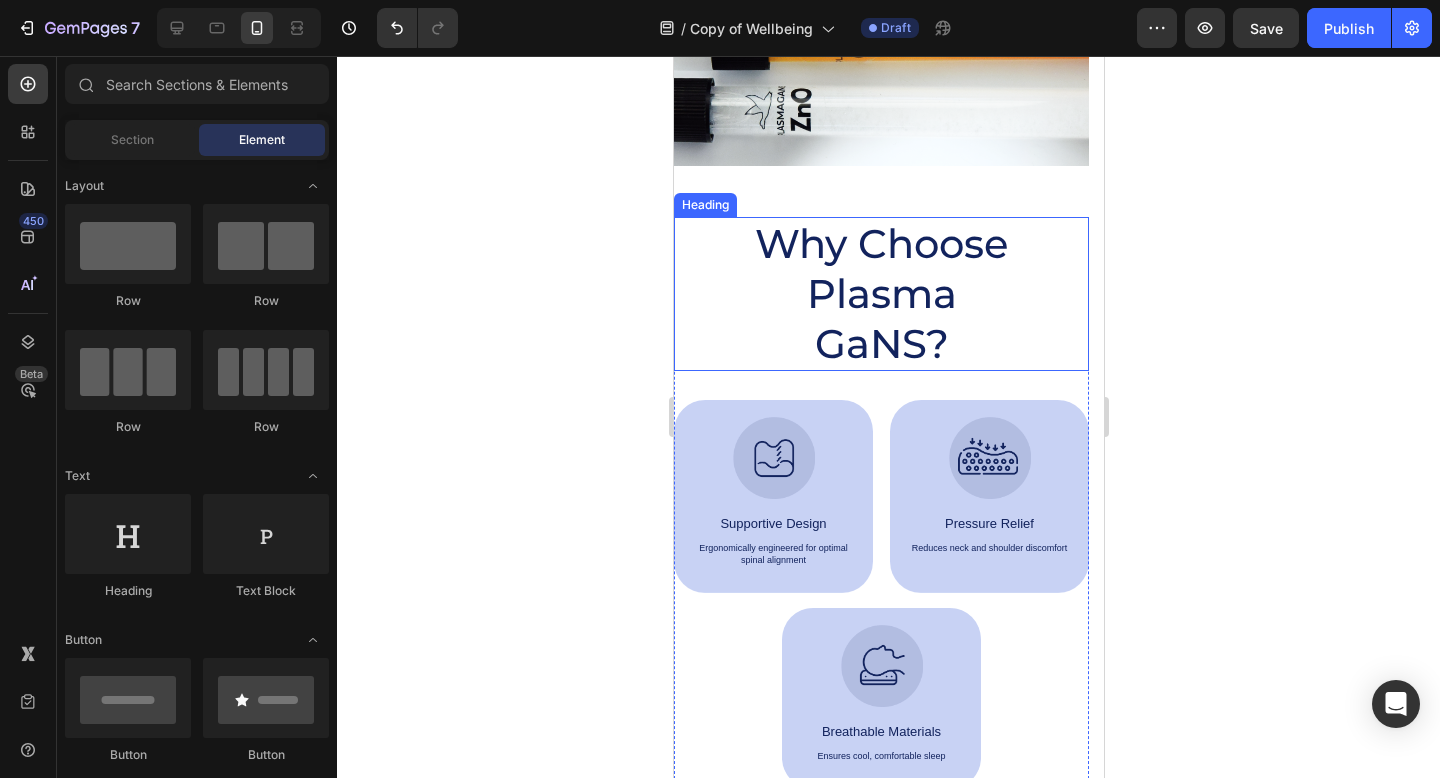 click on "Why Choose Plasma GaNS?" at bounding box center [881, 294] 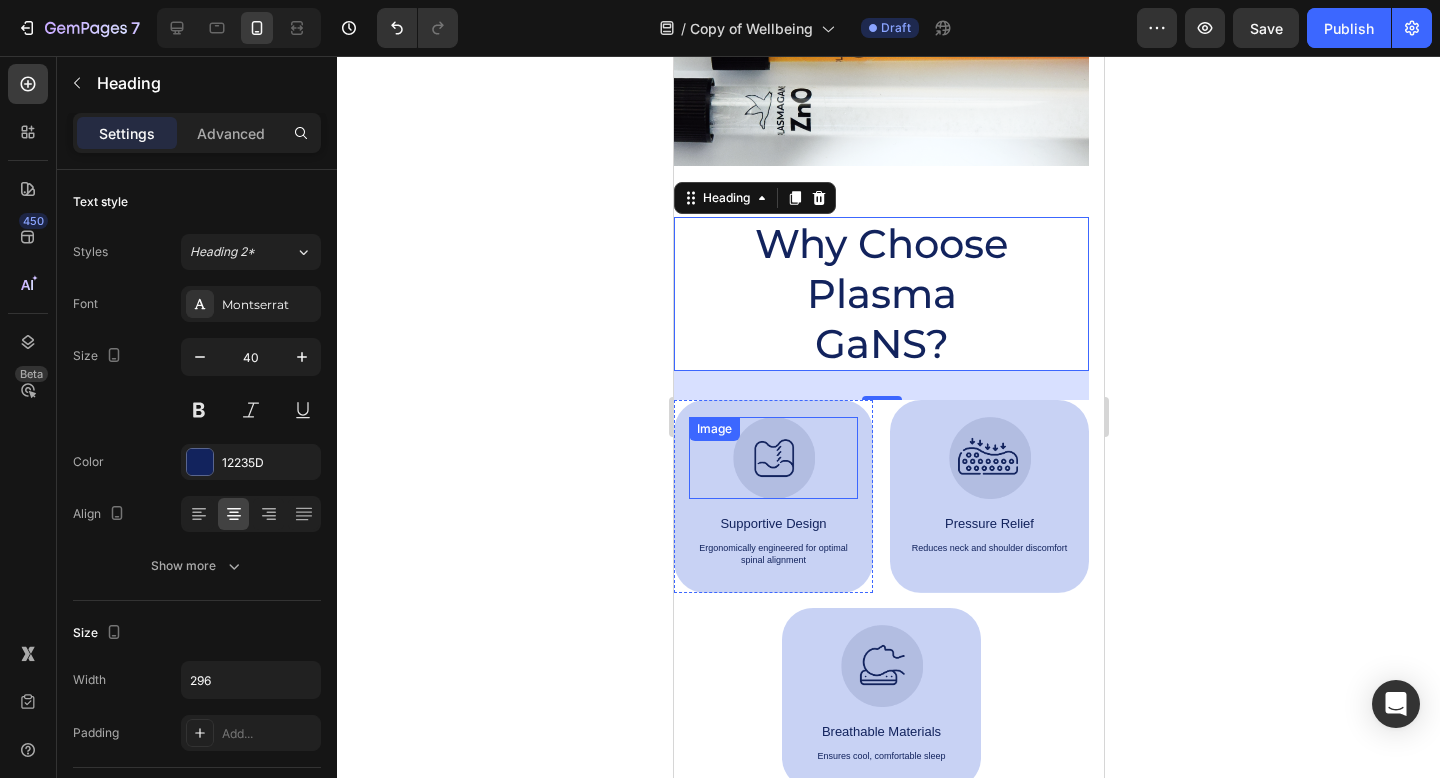 click at bounding box center (773, 458) 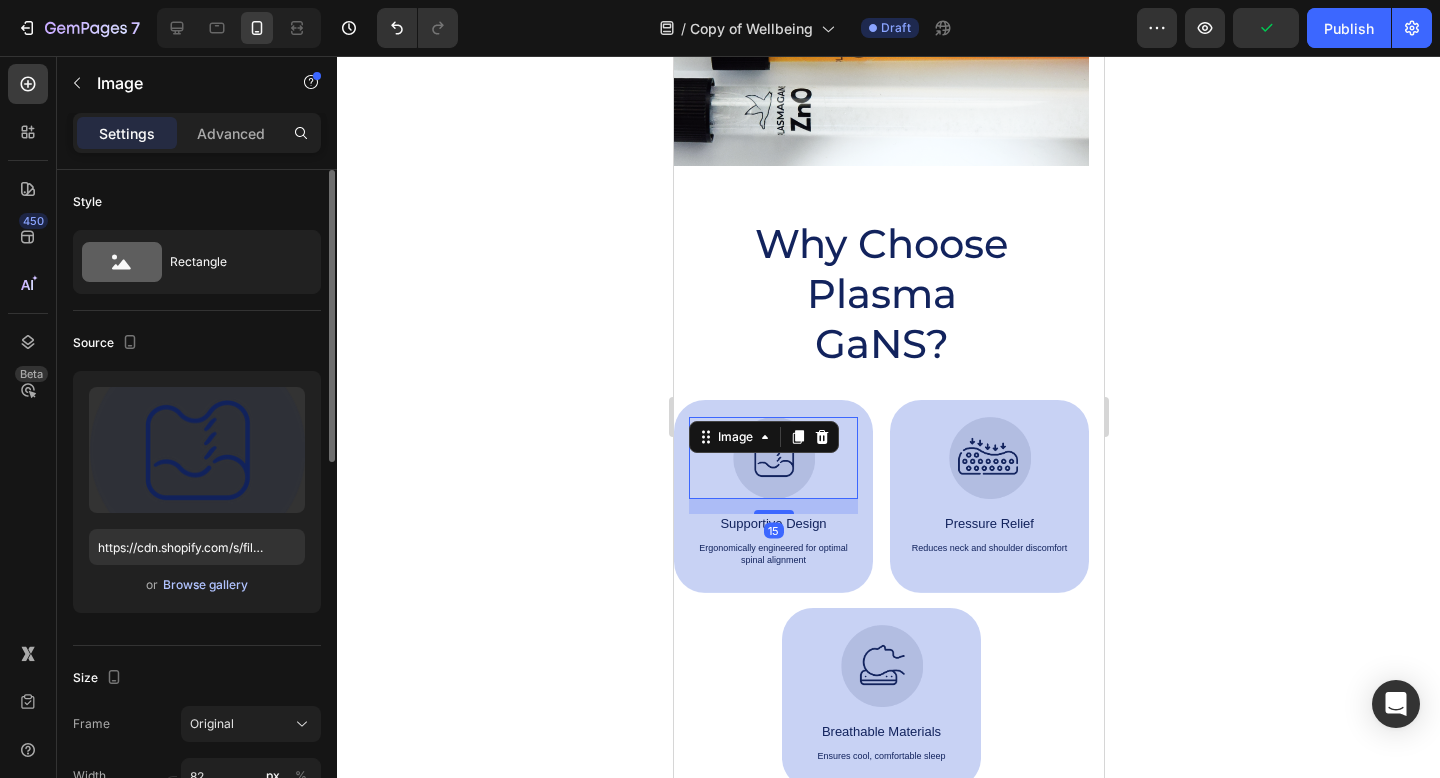 click on "Browse gallery" at bounding box center (205, 585) 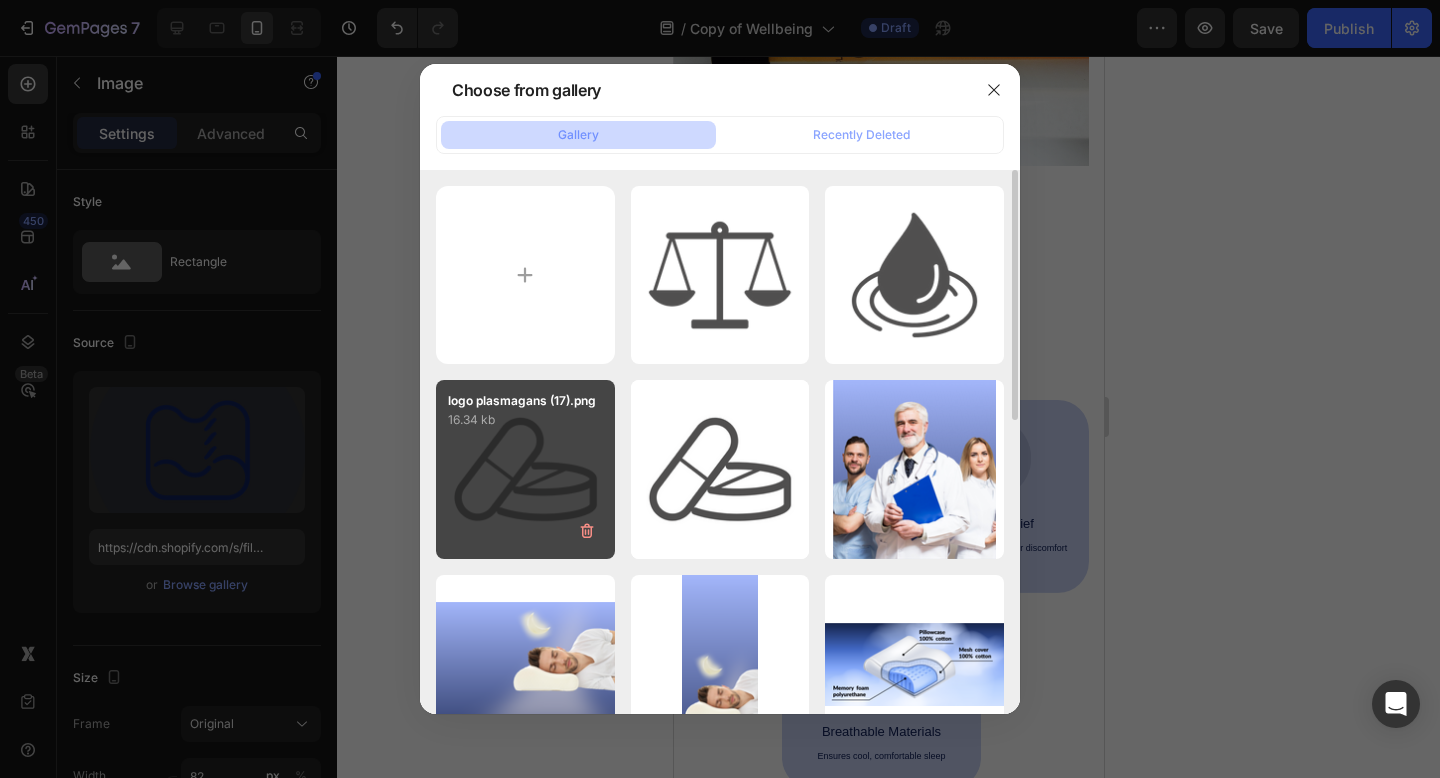 click on "logo plasmagans (17).png 16.34 kb" at bounding box center (525, 469) 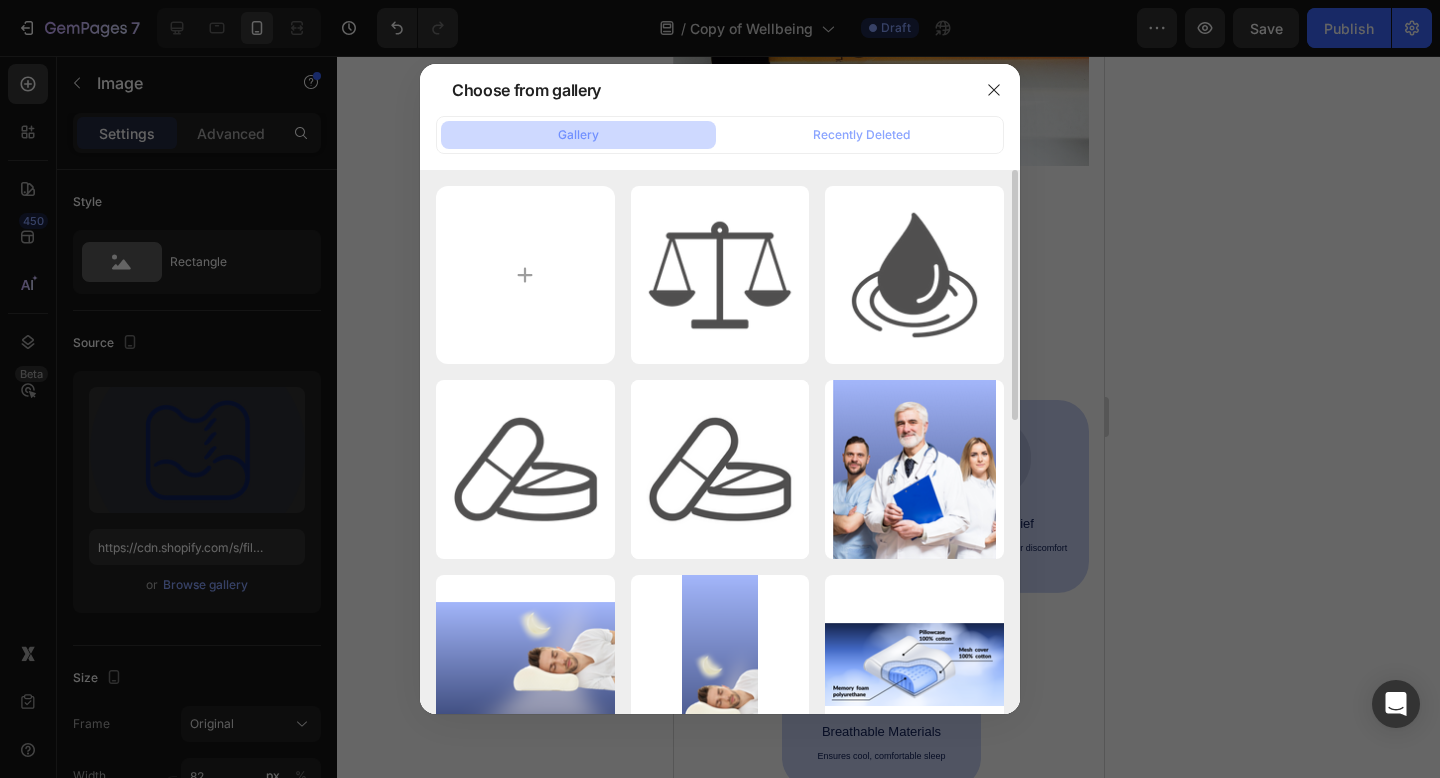 type on "https://cdn.shopify.com/s/files/1/0886/9111/4309/files/gempages_544008840253801310-52a10d09-d5ea-4ecf-be24-308f995ad53e.png" 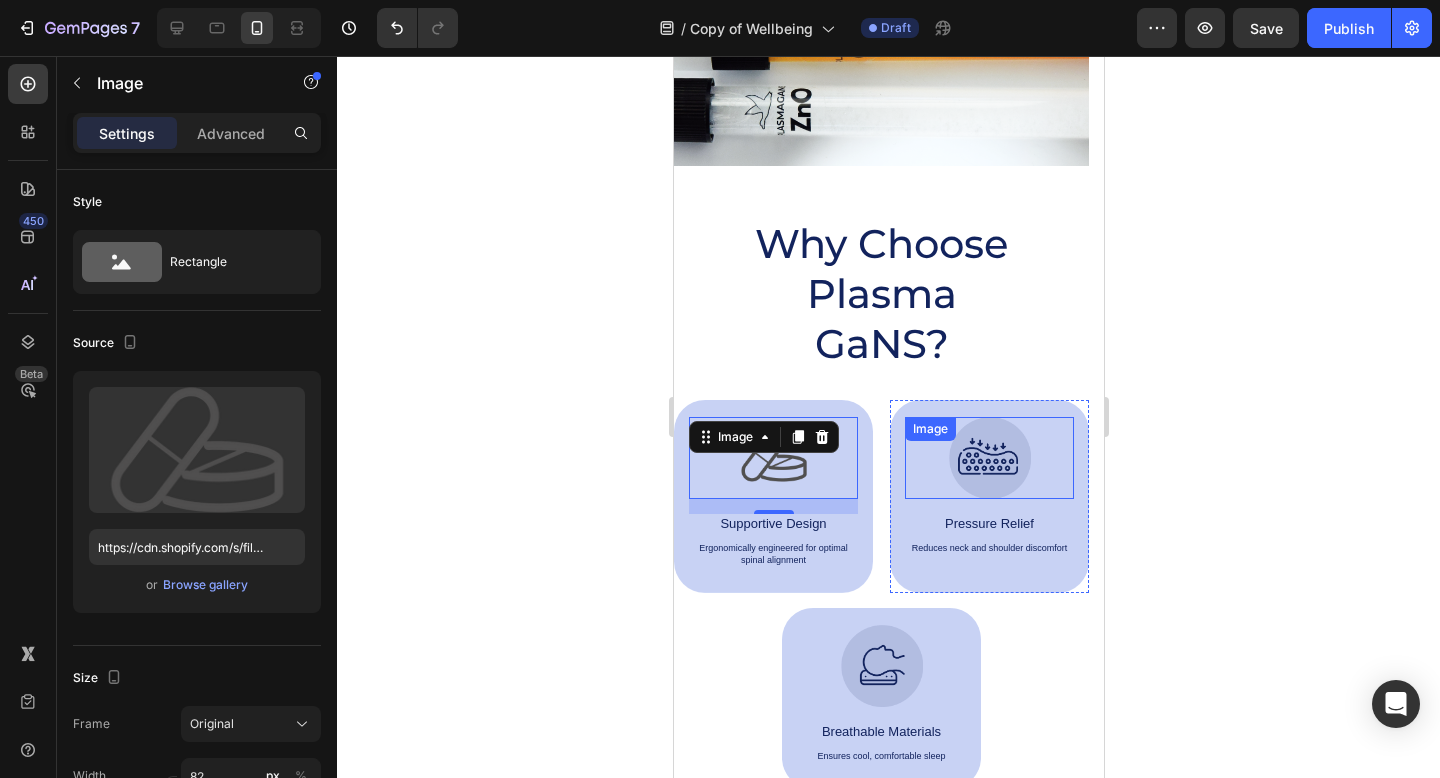 click at bounding box center (989, 458) 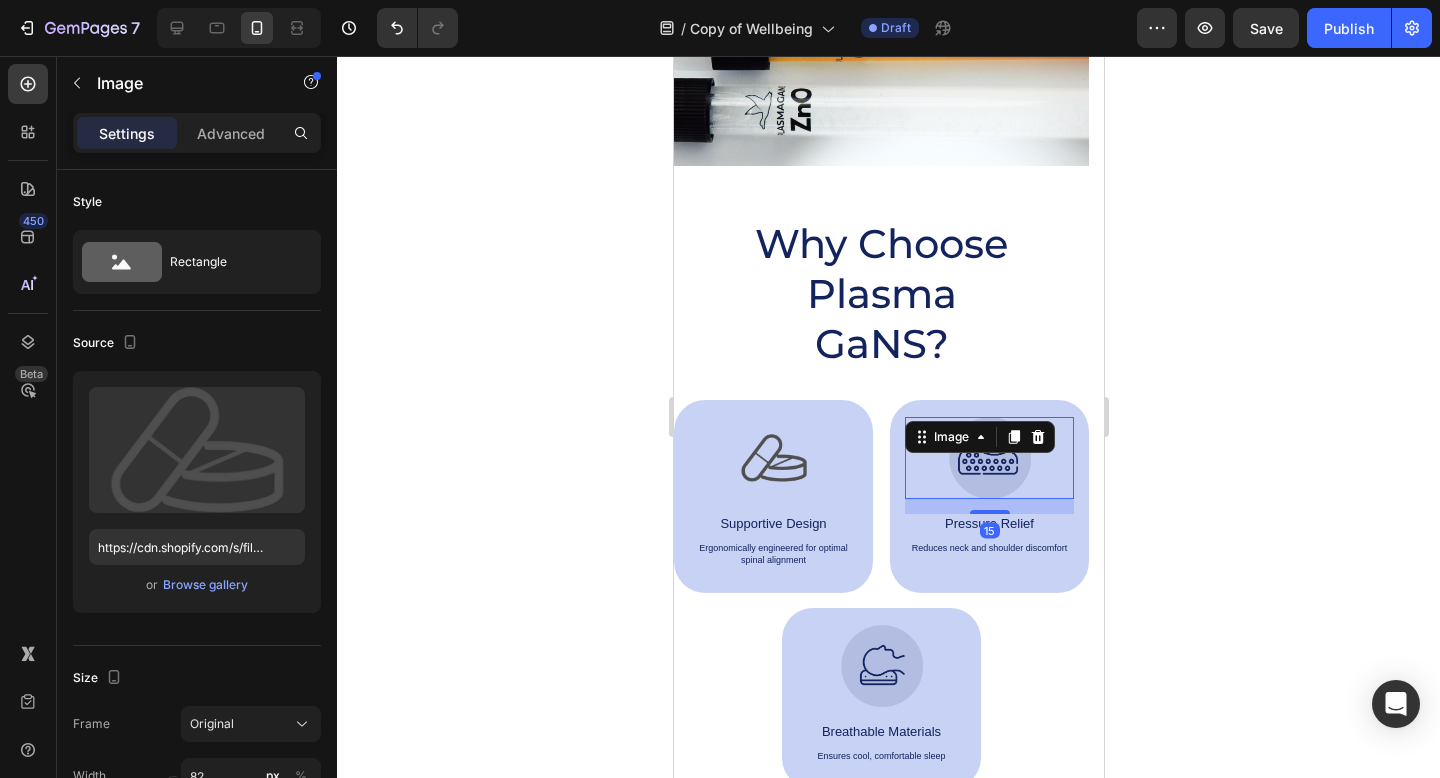 scroll, scrollTop: 422, scrollLeft: 0, axis: vertical 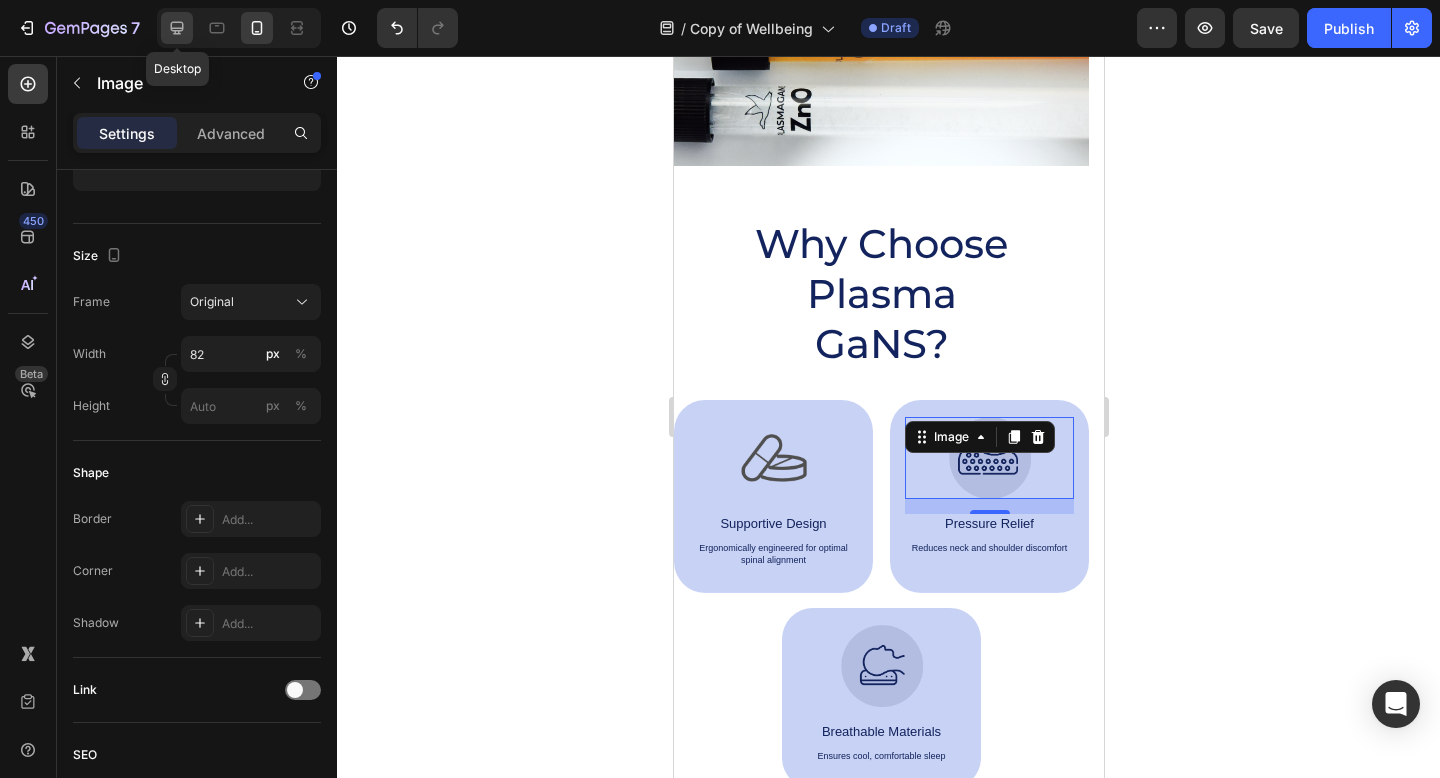 click 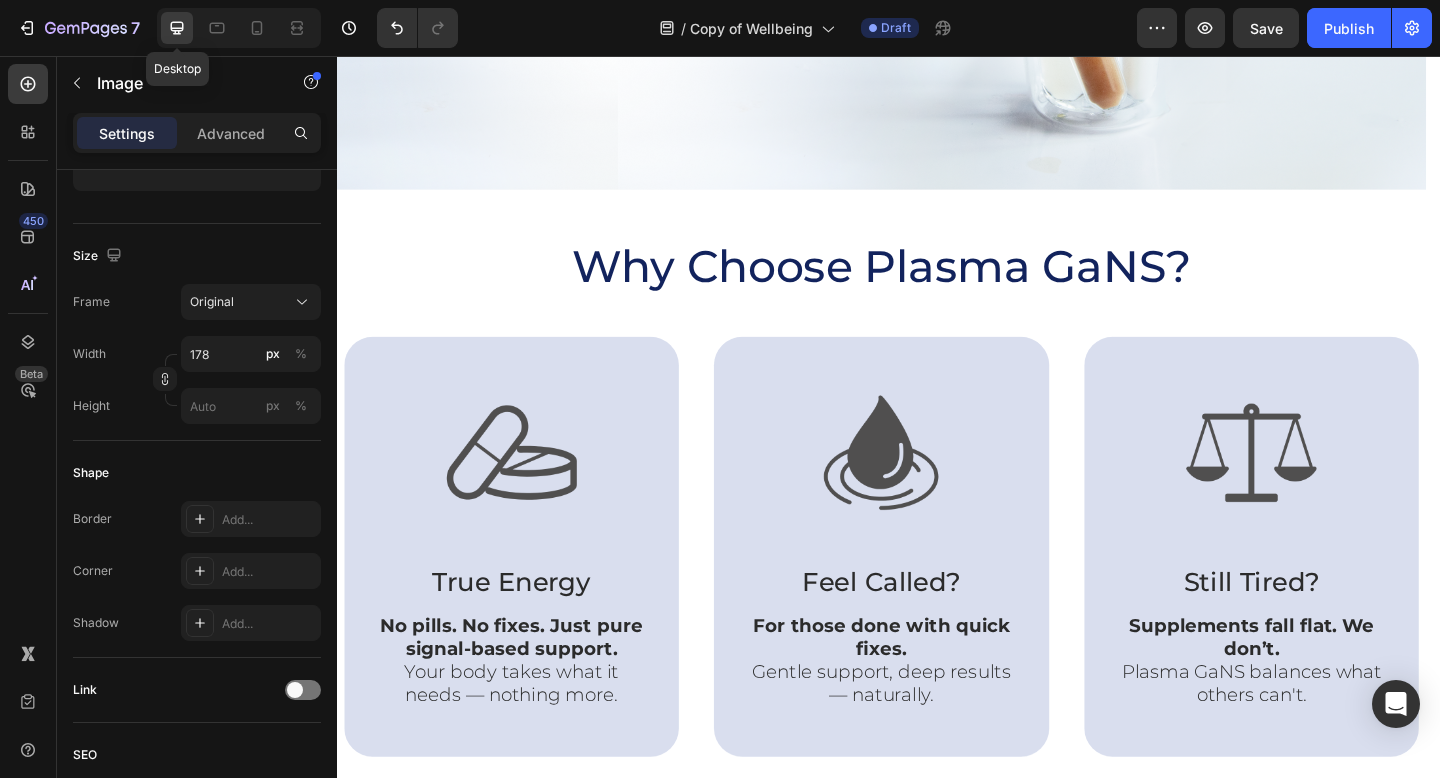 scroll, scrollTop: 538, scrollLeft: 0, axis: vertical 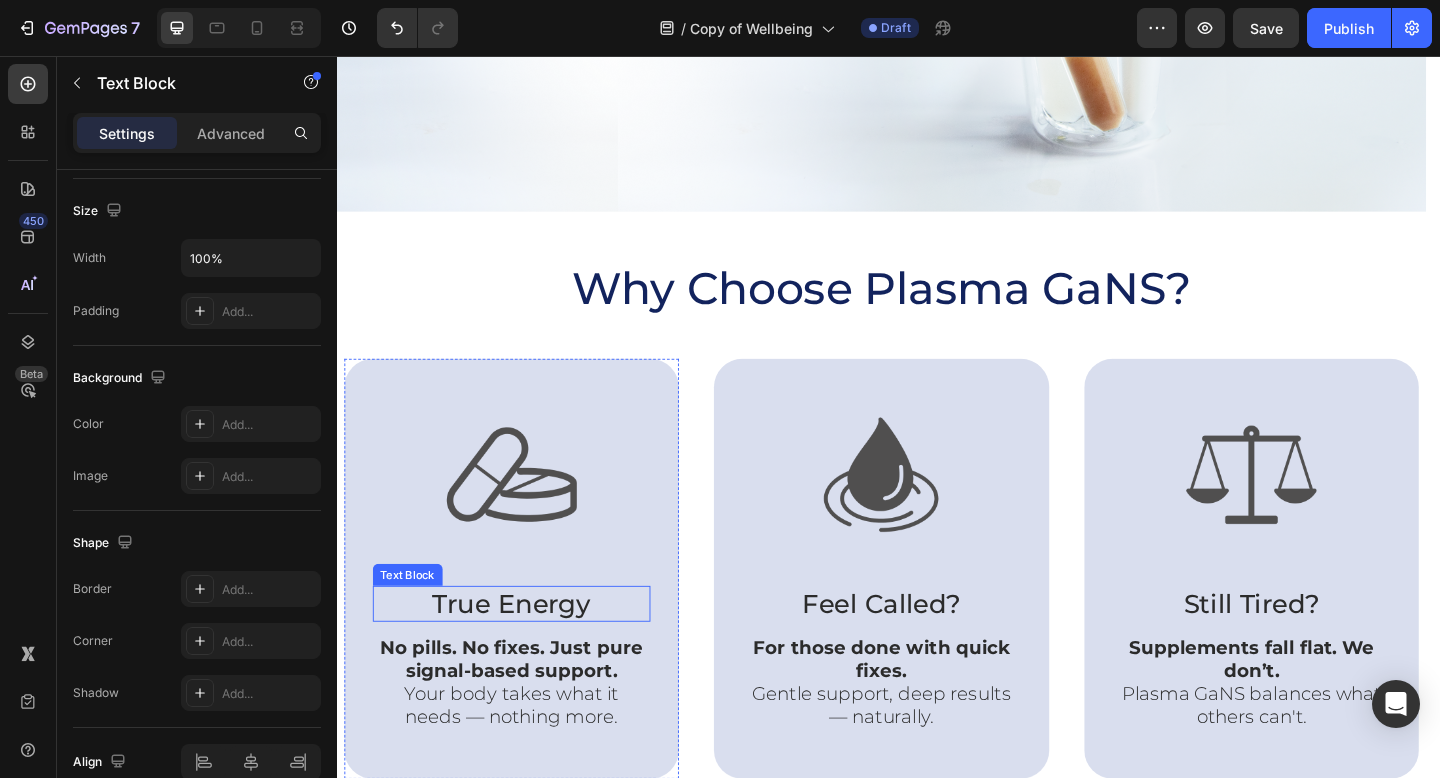 click on "True Energy" at bounding box center (527, 652) 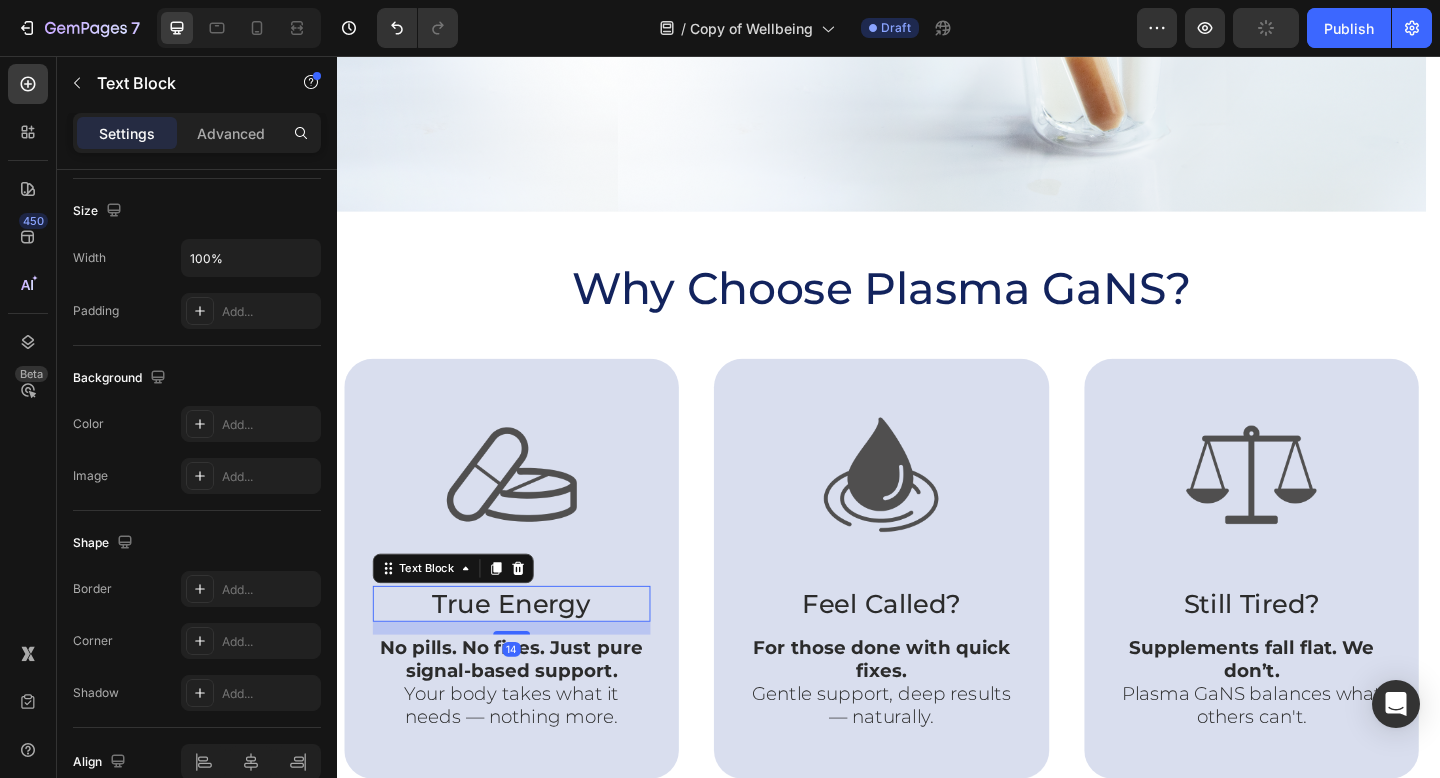scroll, scrollTop: 0, scrollLeft: 0, axis: both 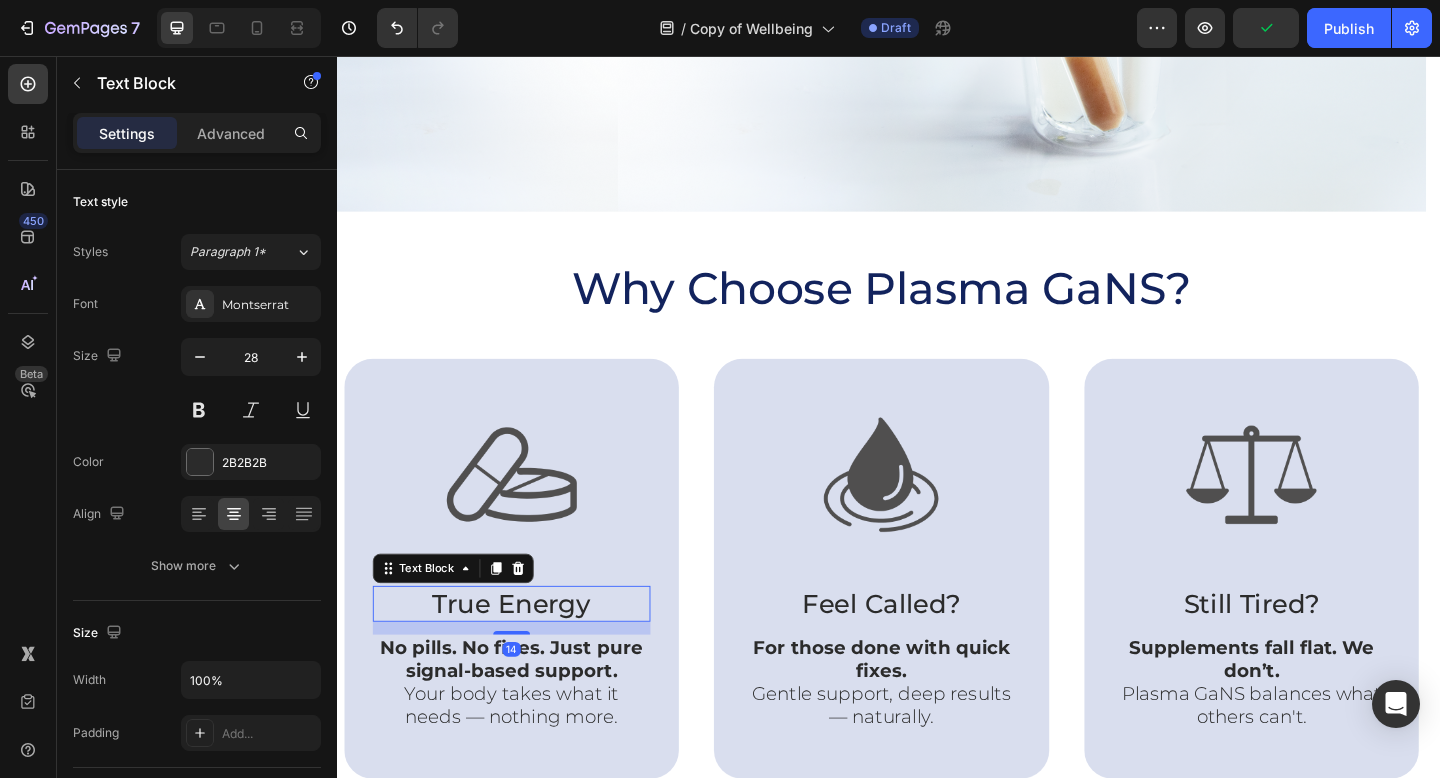click on "True Energy" at bounding box center [527, 652] 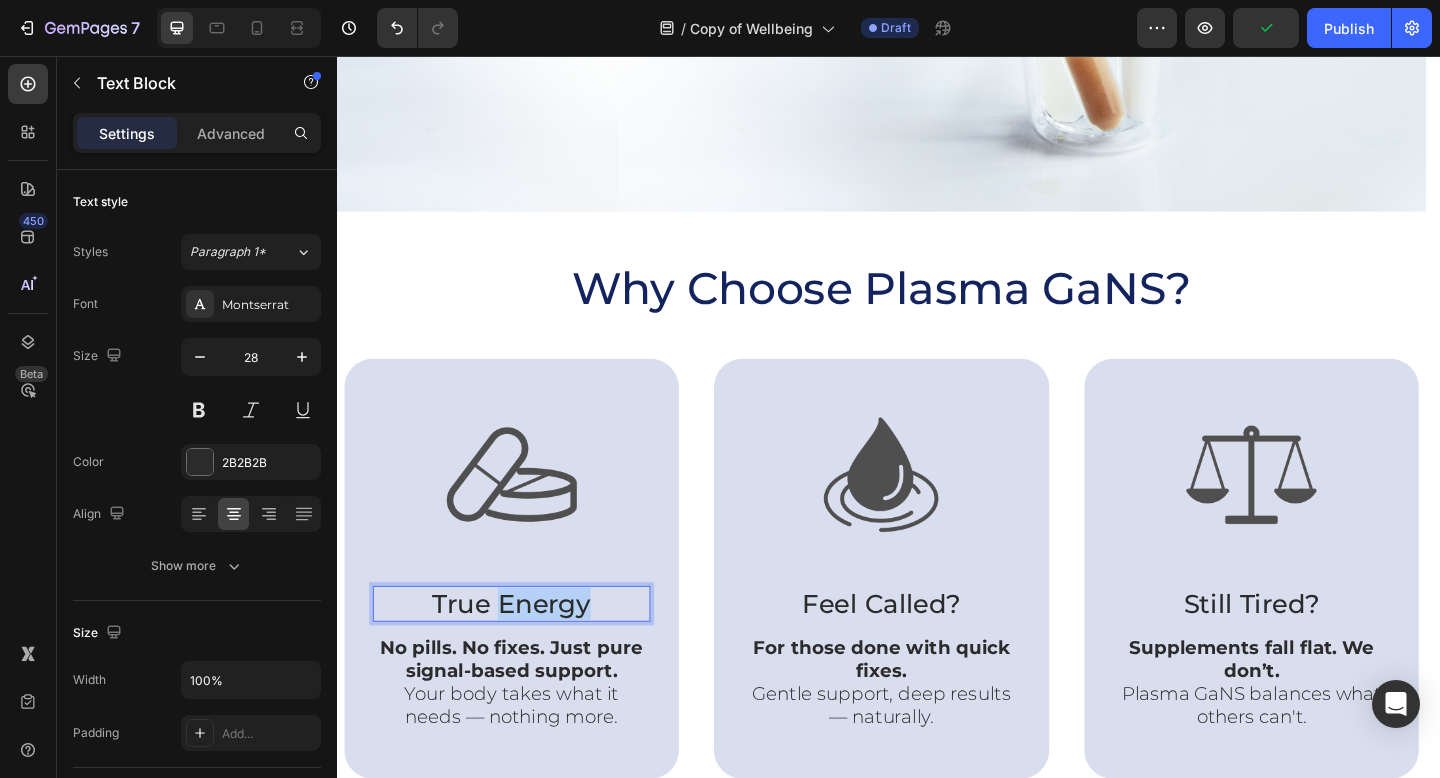 click on "True Energy" at bounding box center (527, 652) 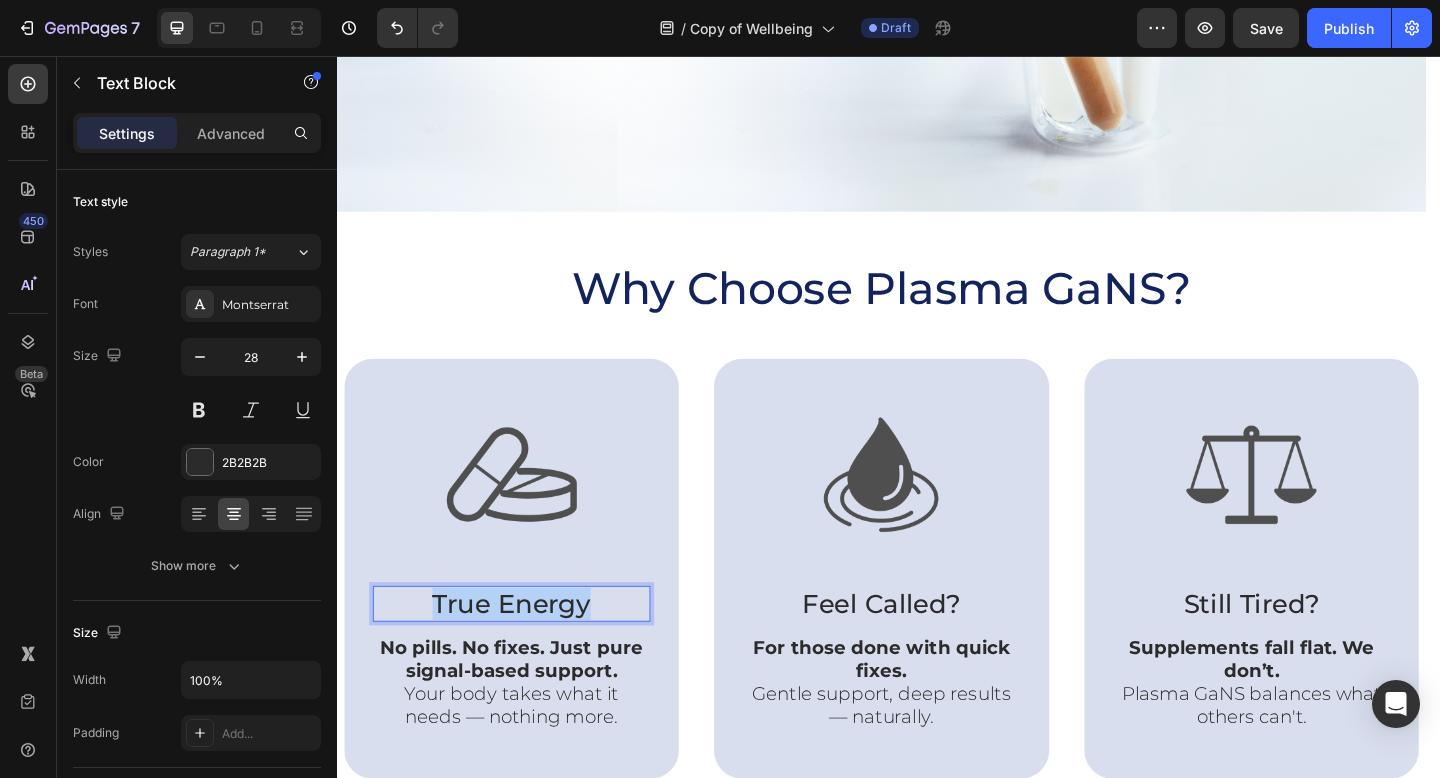 click on "True Energy" at bounding box center [527, 652] 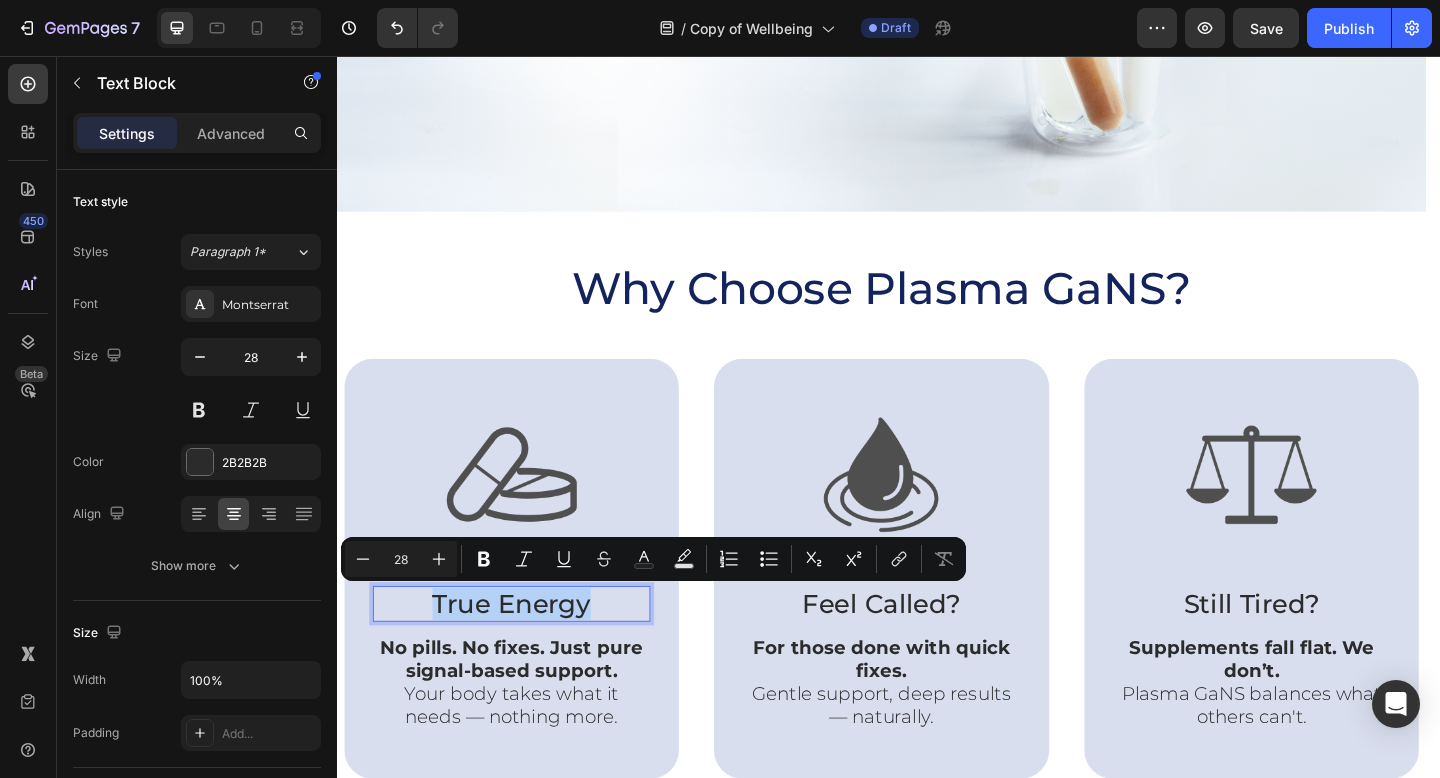 copy on "True Energy" 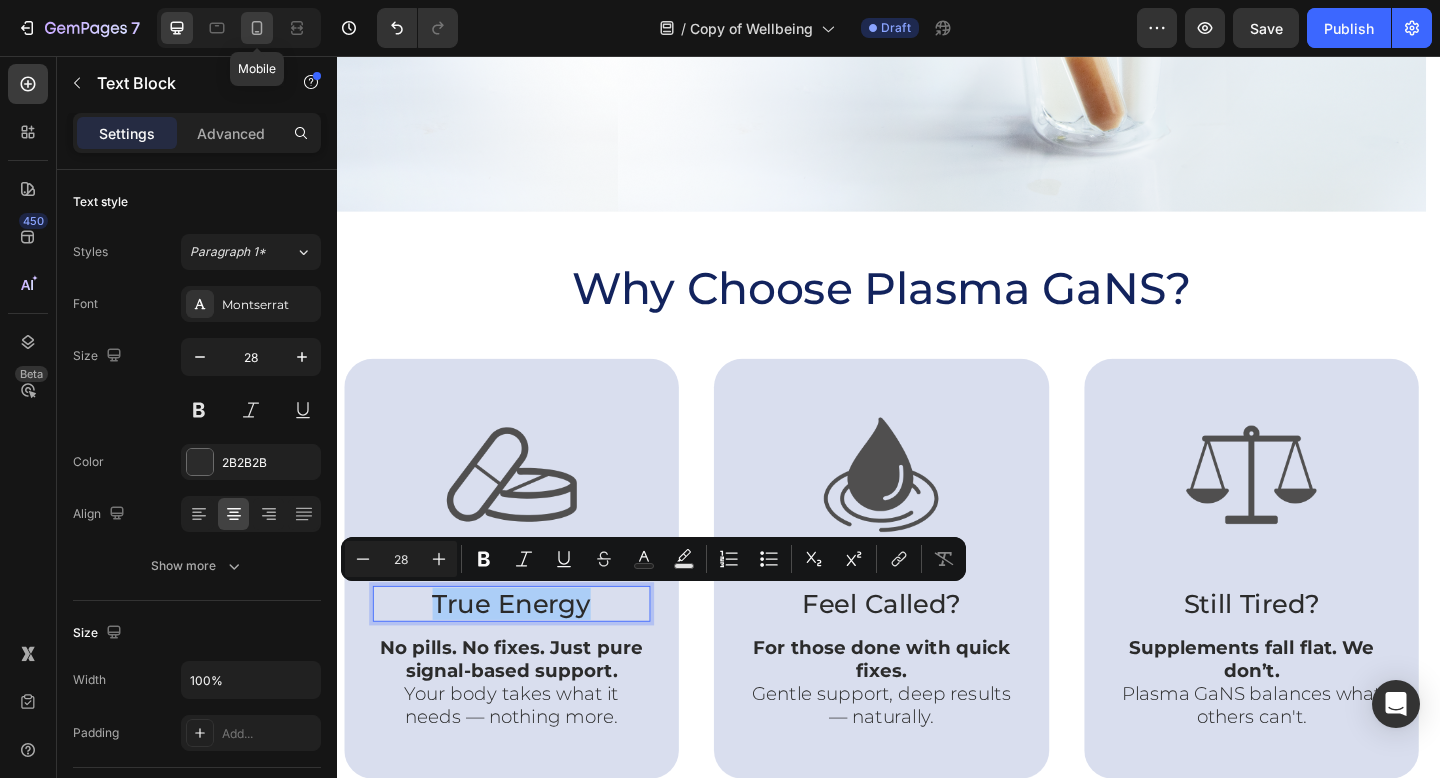 click 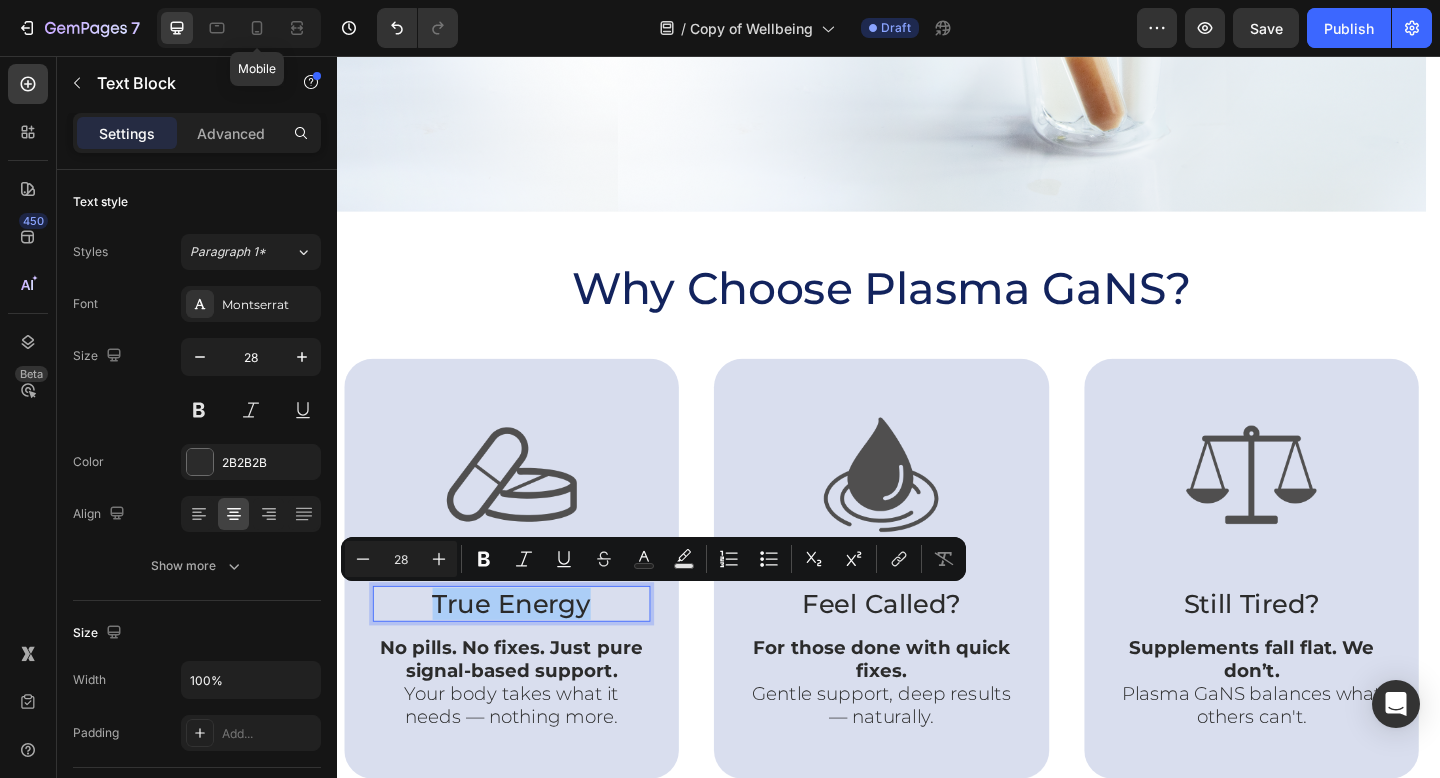 type on "20" 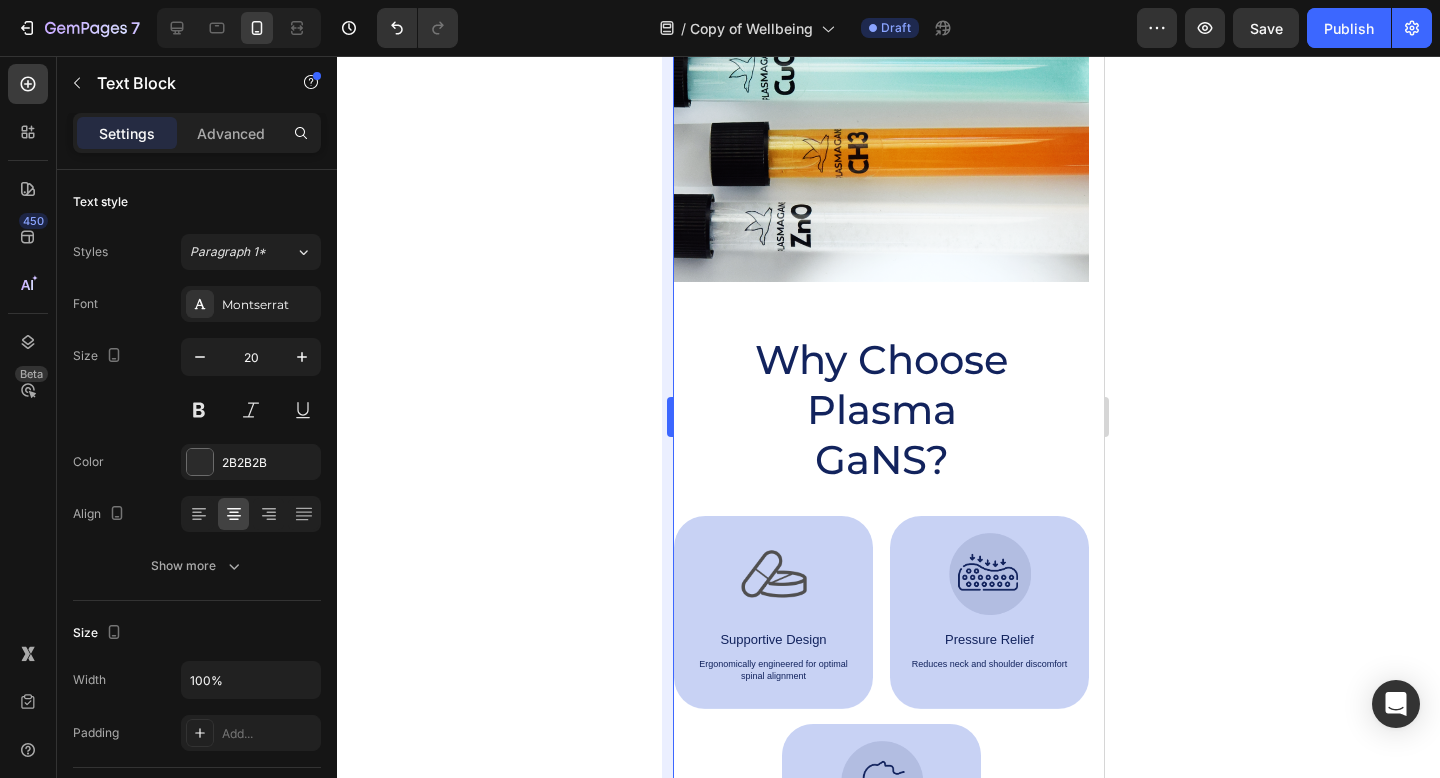 scroll, scrollTop: 468, scrollLeft: 0, axis: vertical 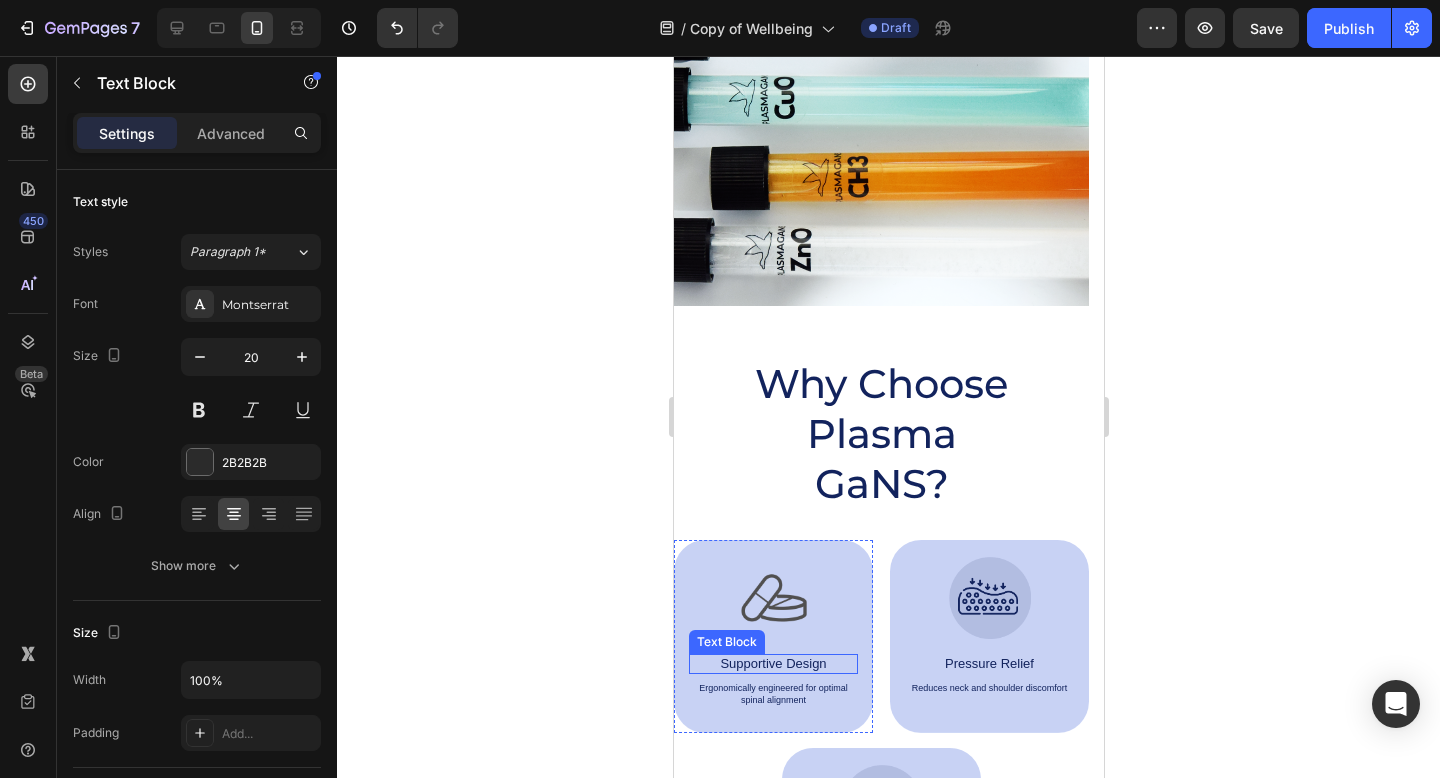 click on "Supportive Design" at bounding box center (772, 664) 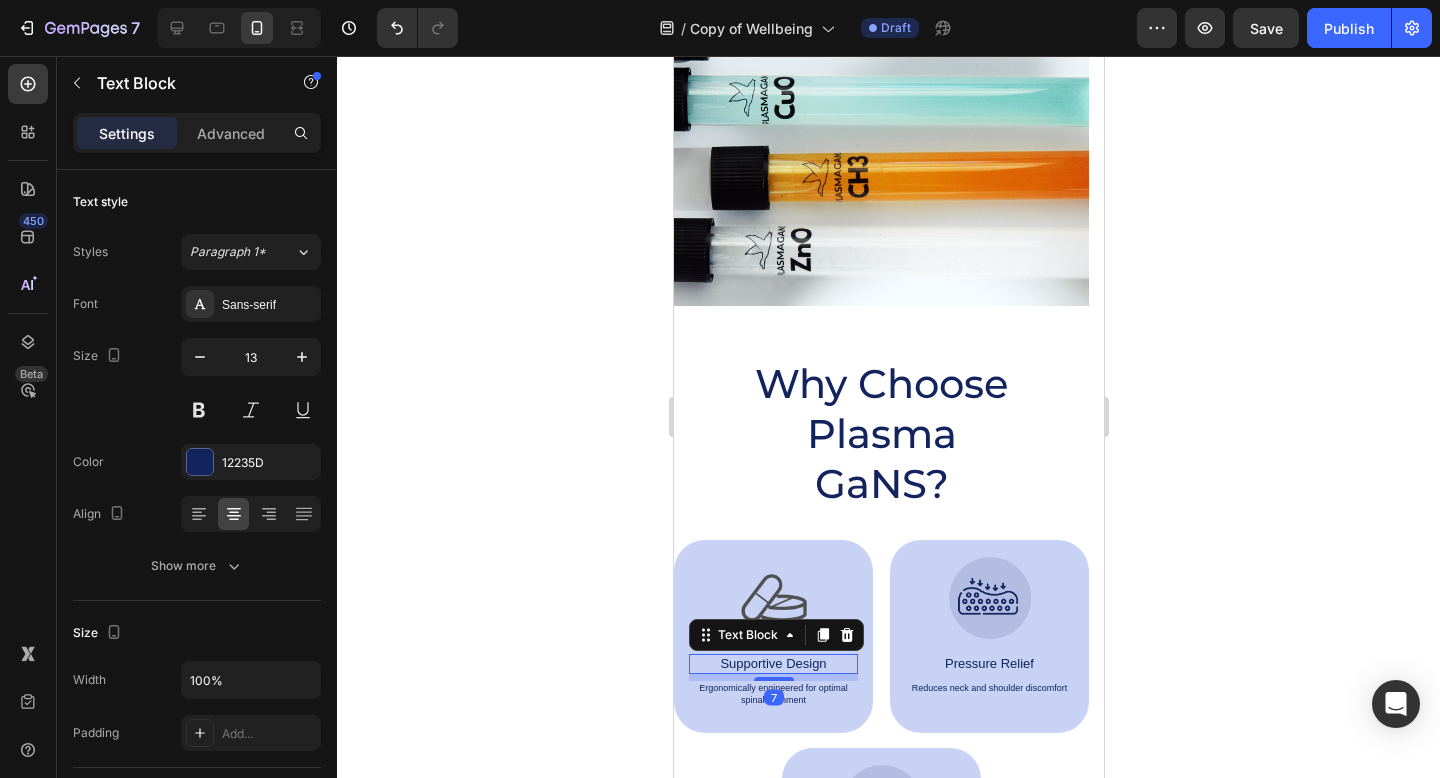 click on "Supportive Design" at bounding box center [772, 664] 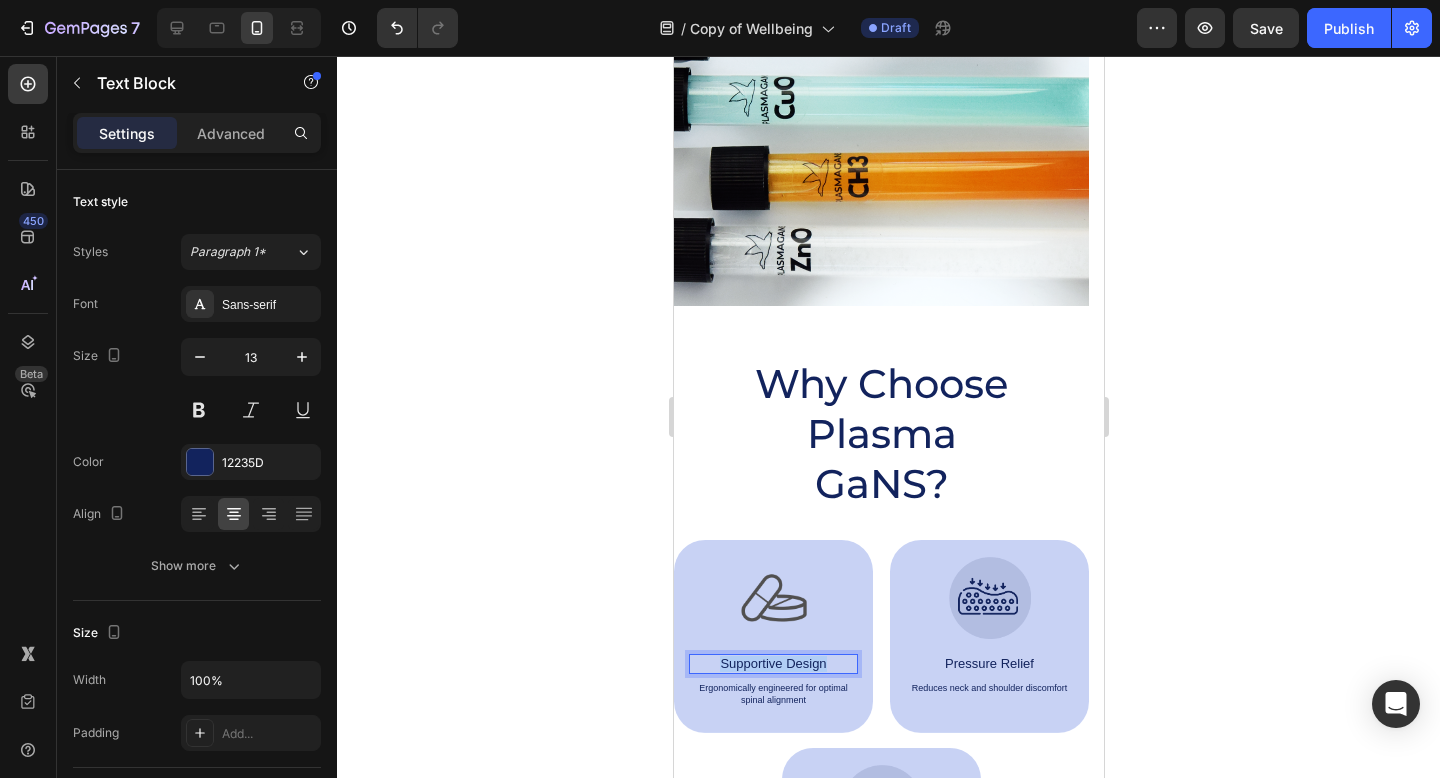 click on "Supportive Design" at bounding box center [772, 664] 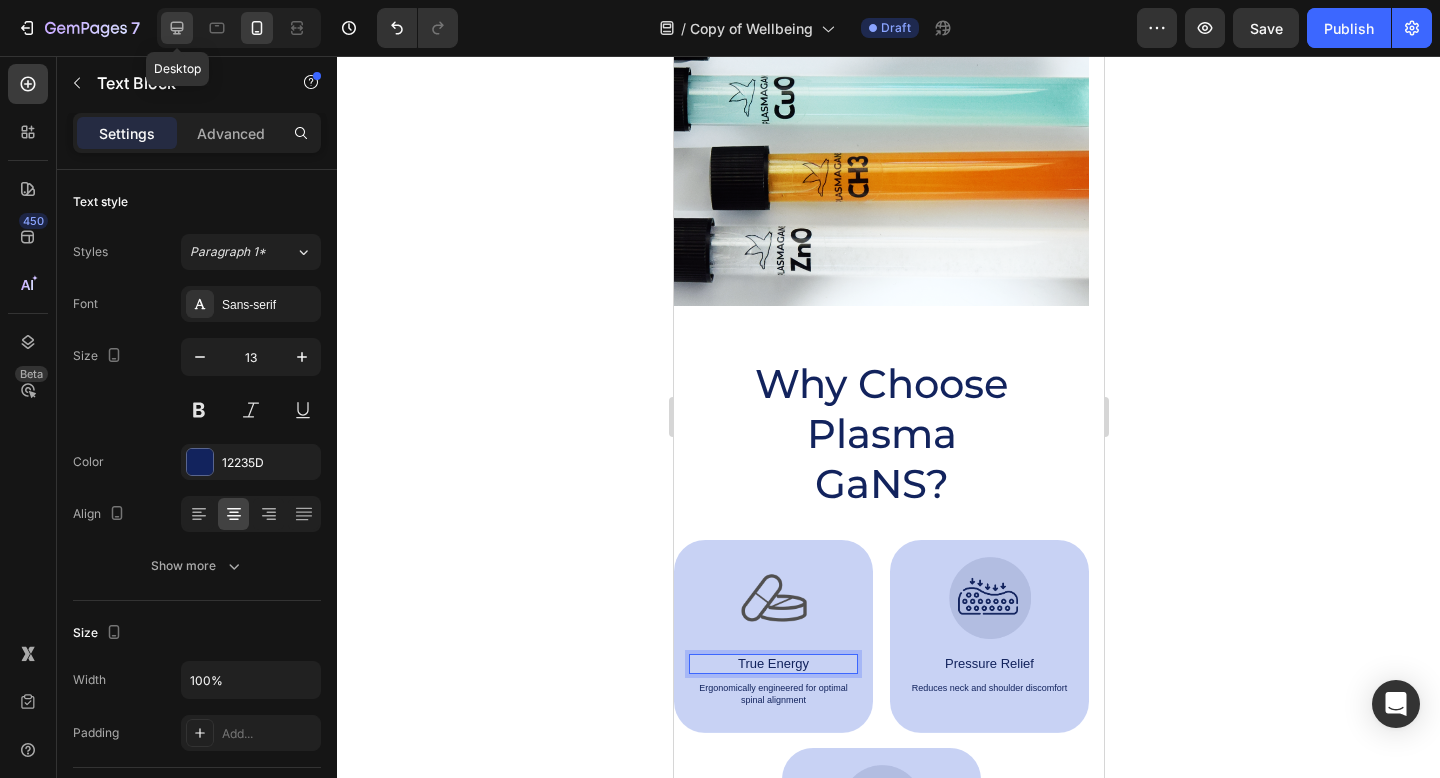 click 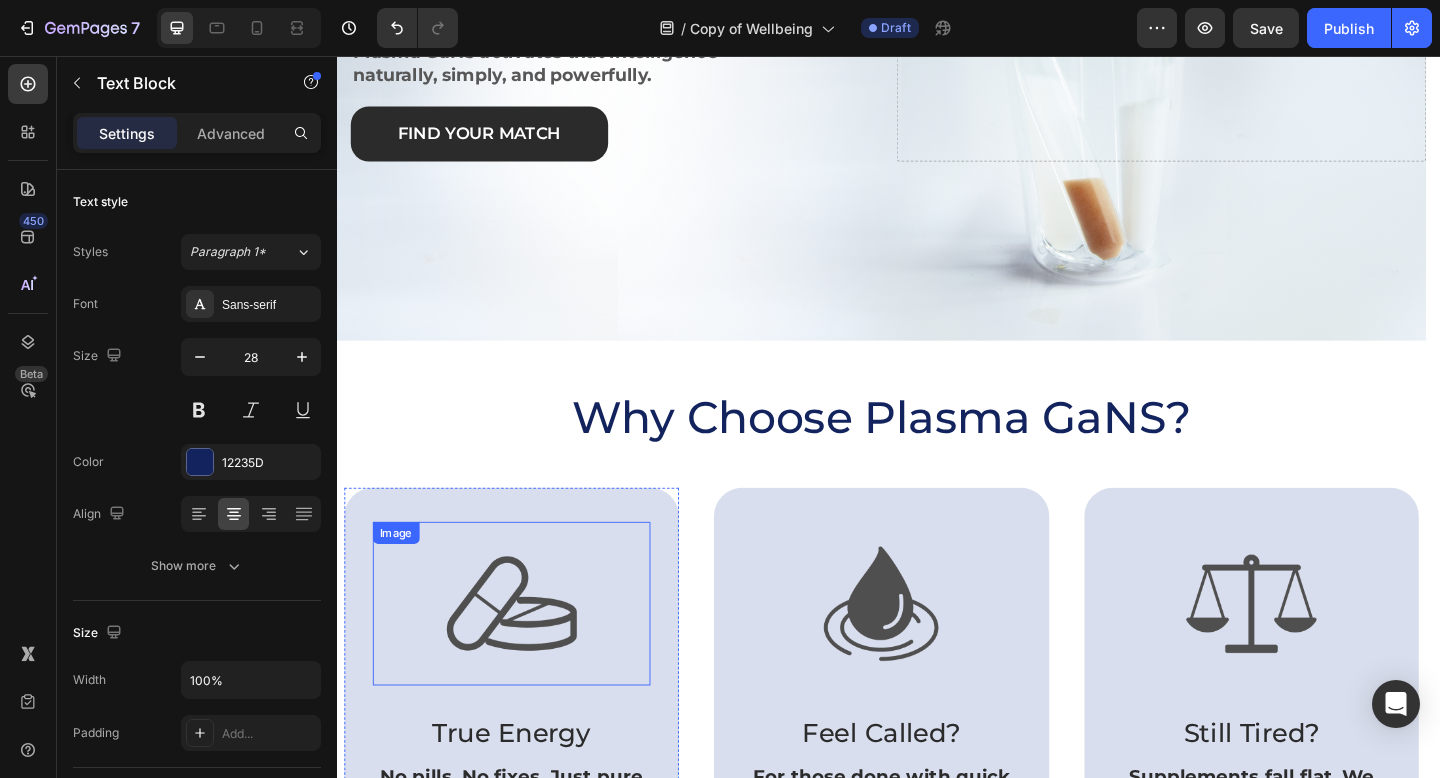 scroll, scrollTop: 771, scrollLeft: 0, axis: vertical 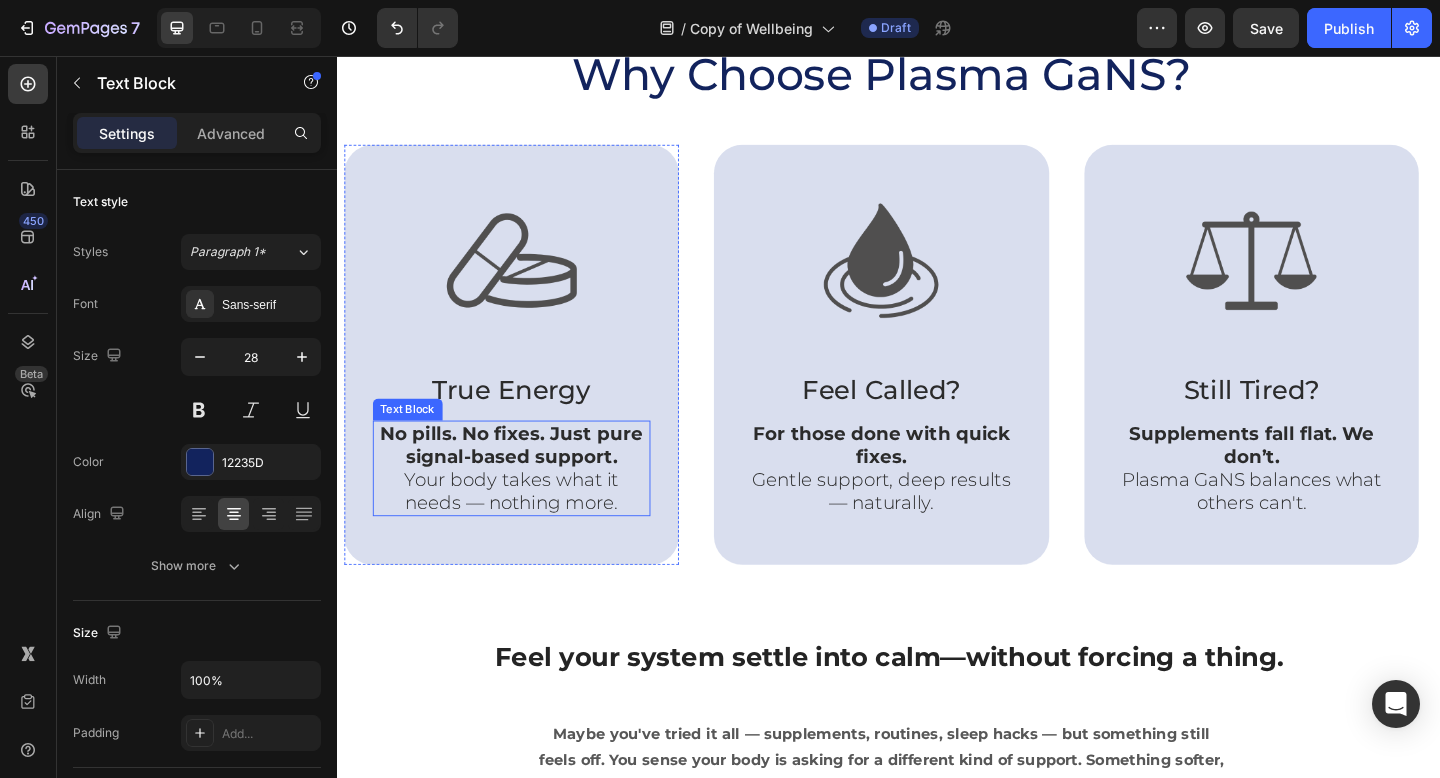 click on "No pills. No fixes. Just pure signal-based support. Your body takes what it needs — nothing more." at bounding box center [527, 505] 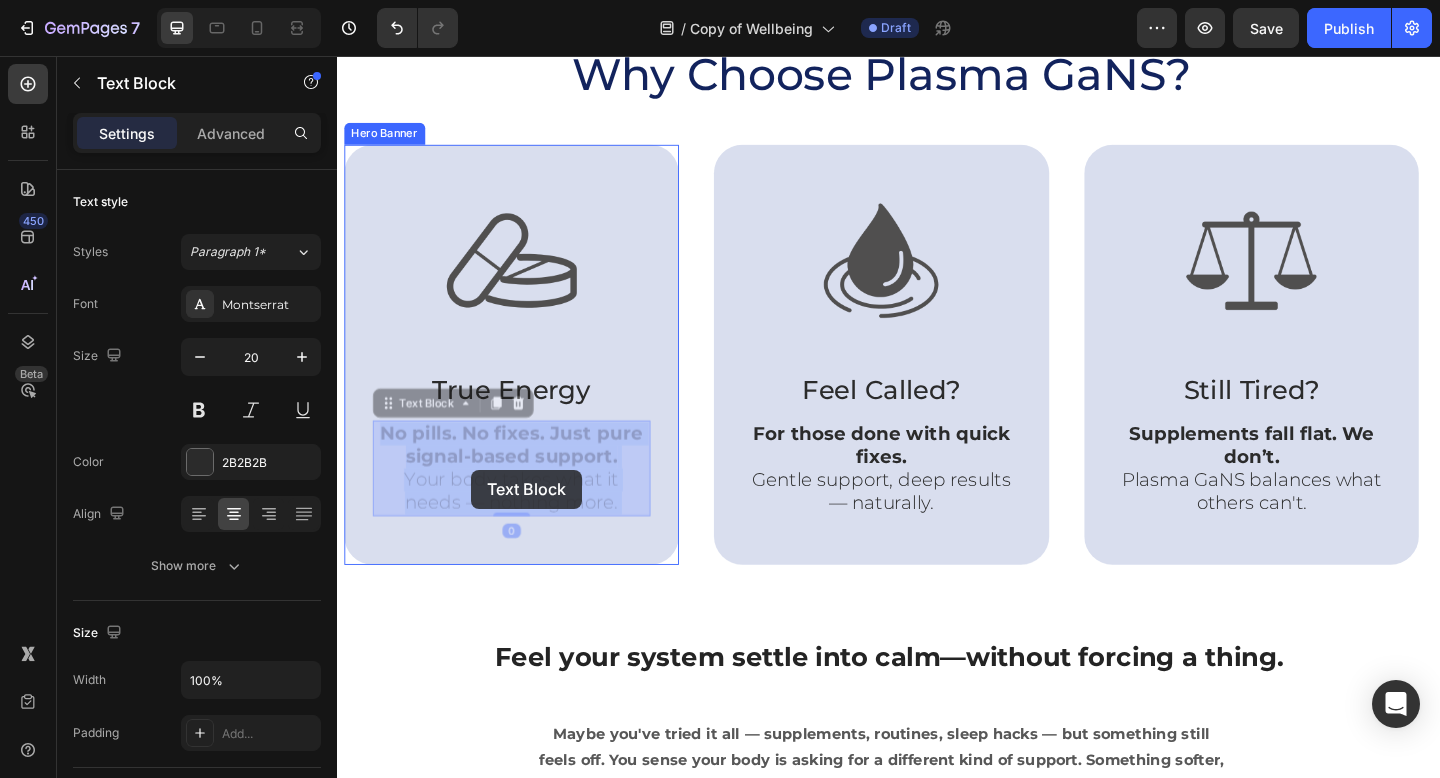 drag, startPoint x: 625, startPoint y: 547, endPoint x: 484, endPoint y: 506, distance: 146.84004 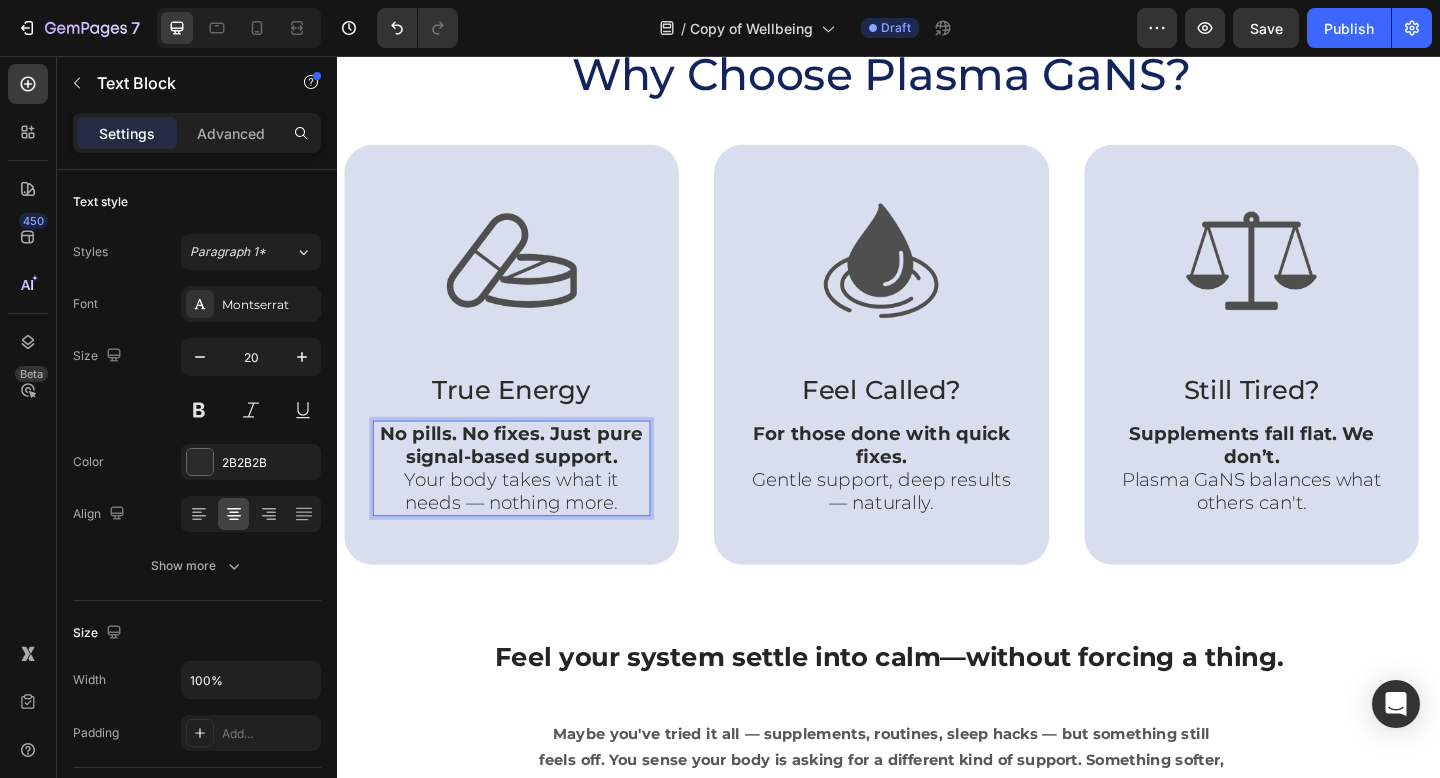 click on "No pills. No fixes. Just pure signal-based support. Your body takes what it needs — nothing more." at bounding box center [527, 505] 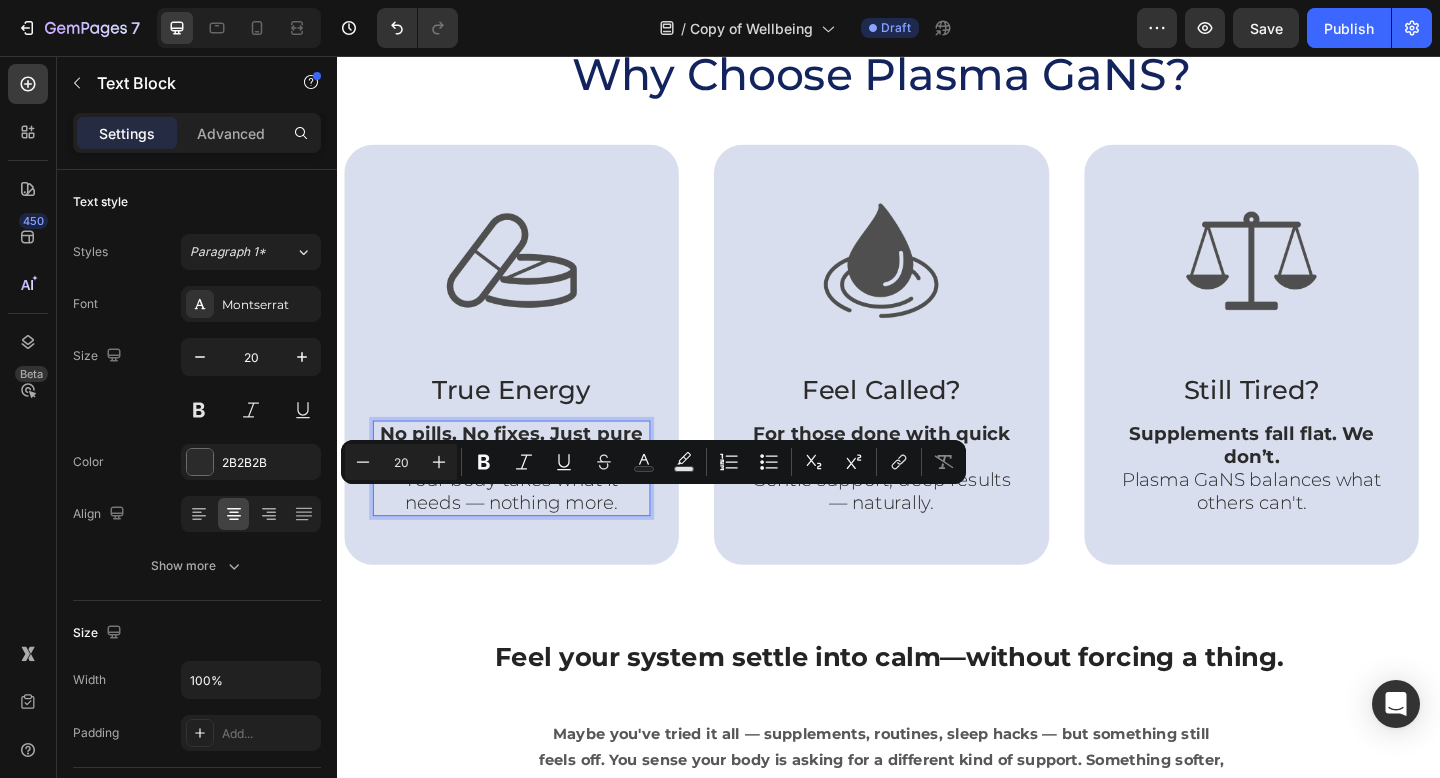 click on "No pills. No fixes. Just pure signal-based support. Your body takes what it needs — nothing more." at bounding box center [527, 505] 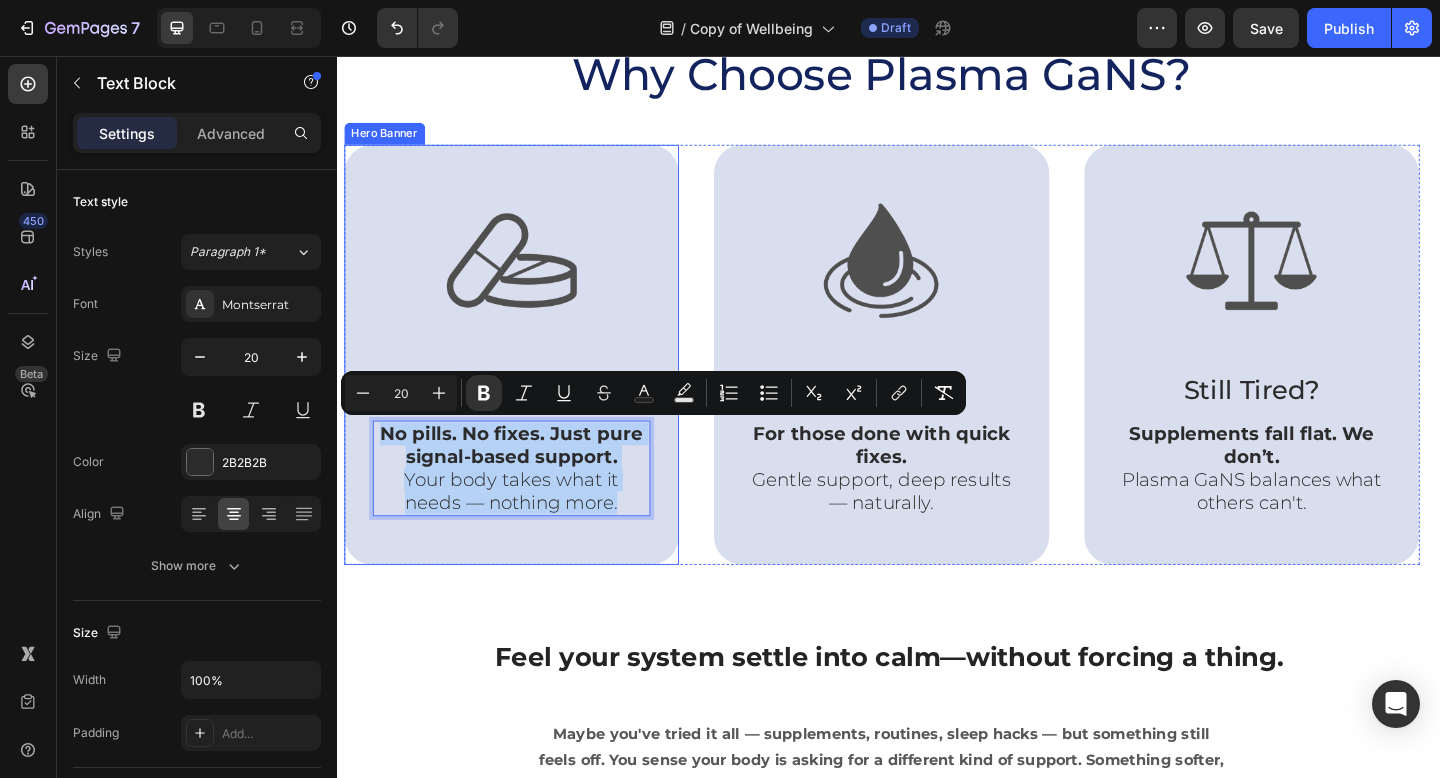 drag, startPoint x: 610, startPoint y: 539, endPoint x: 374, endPoint y: 465, distance: 247.32974 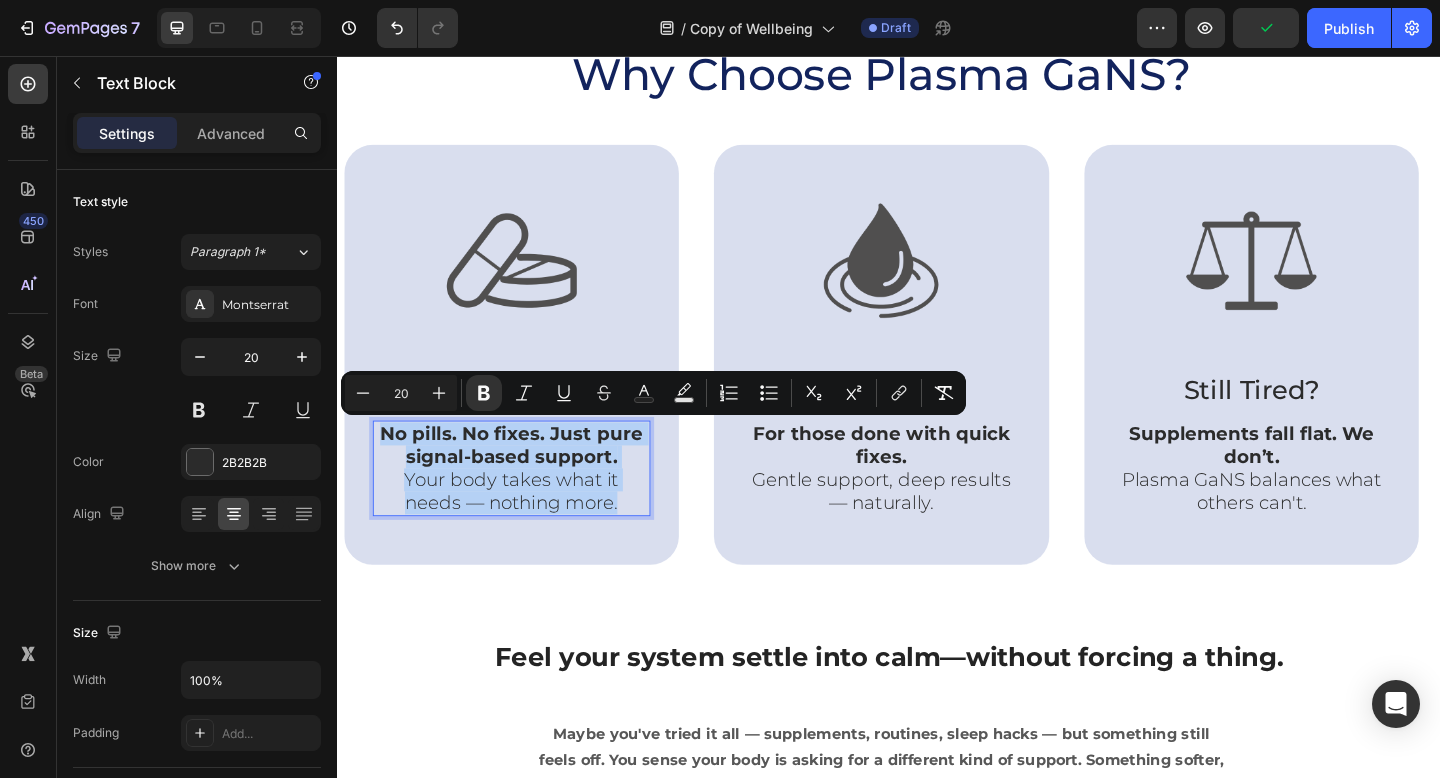 copy on "No pills. No fixes. Just pure signal-based support. Your body takes what it needs — nothing more." 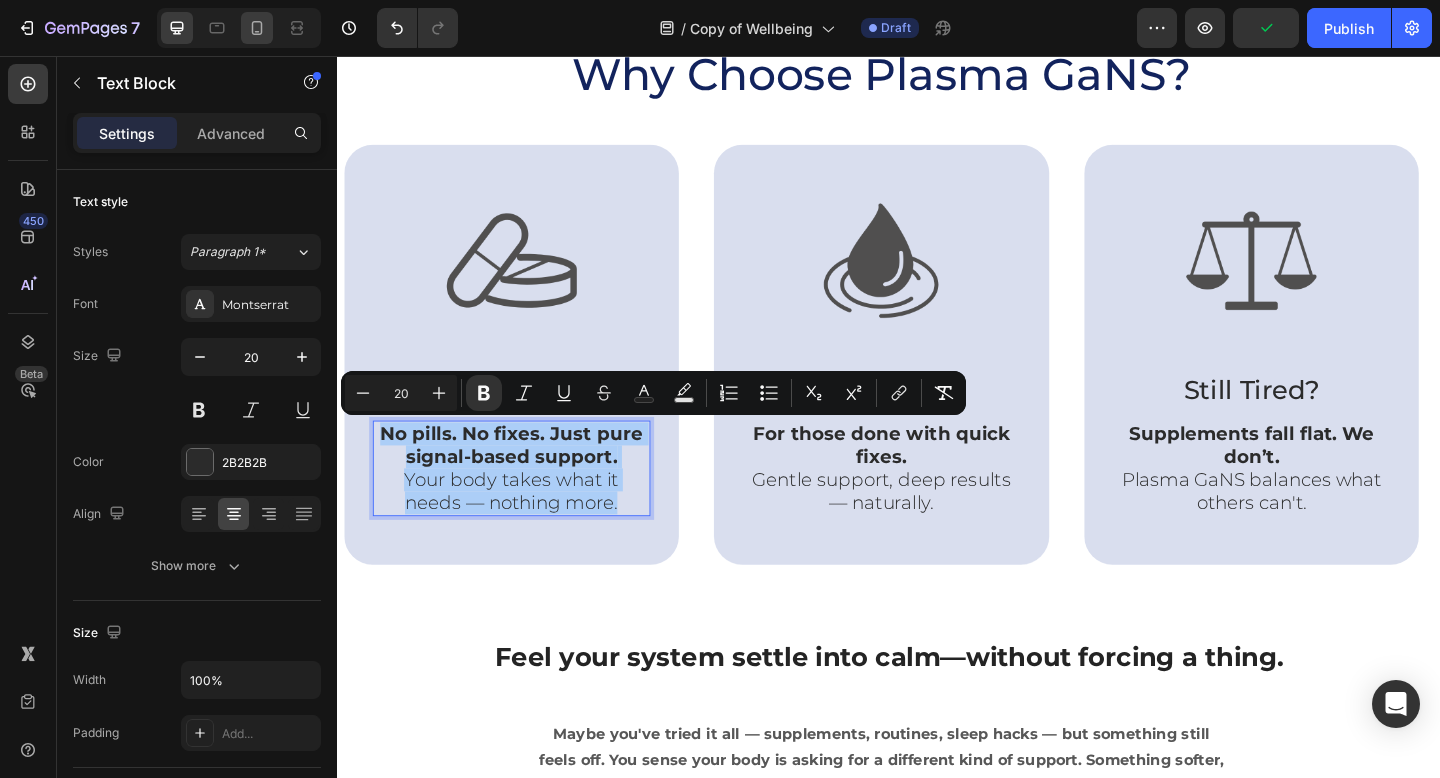 click 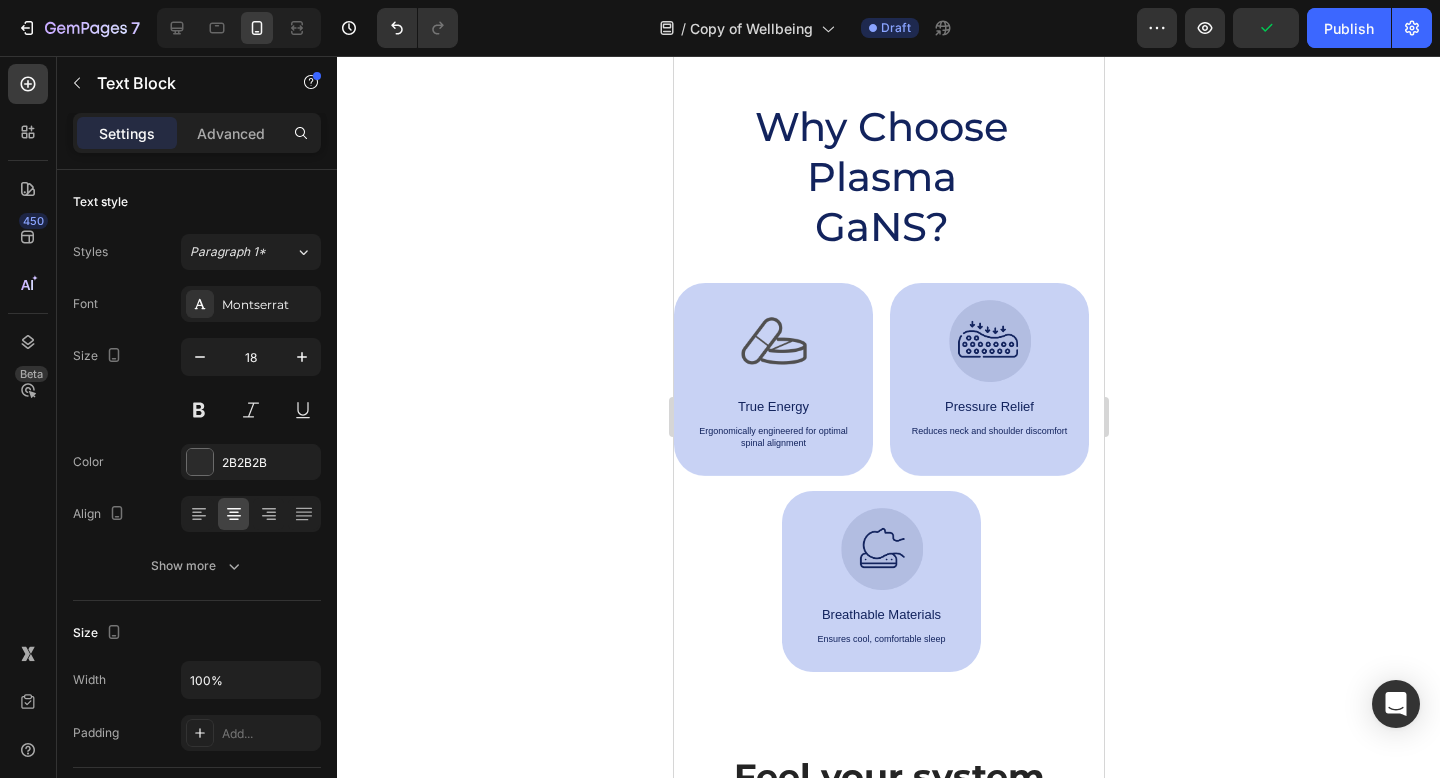 scroll, scrollTop: 701, scrollLeft: 0, axis: vertical 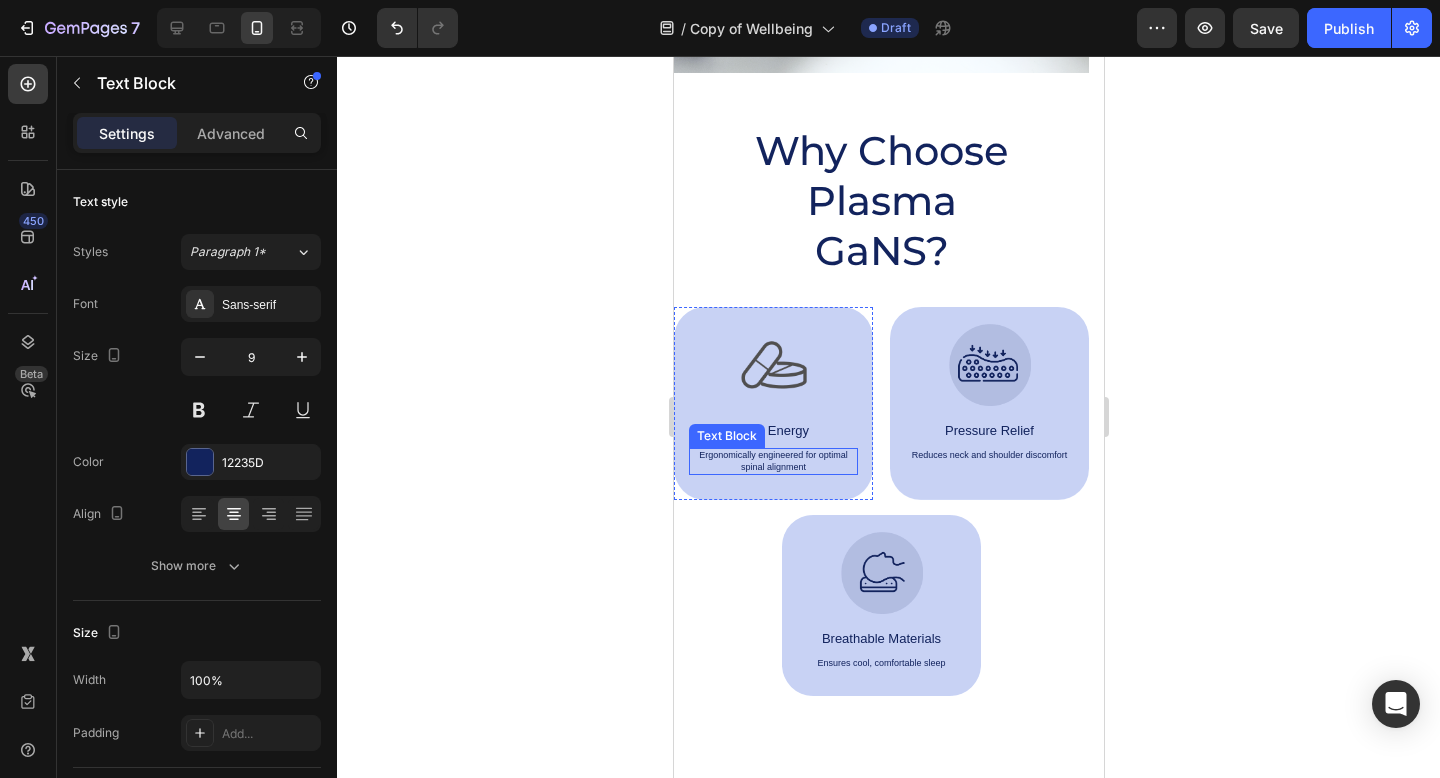 click on "Ergonomically engineered for optimal spinal alignment" at bounding box center (772, 461) 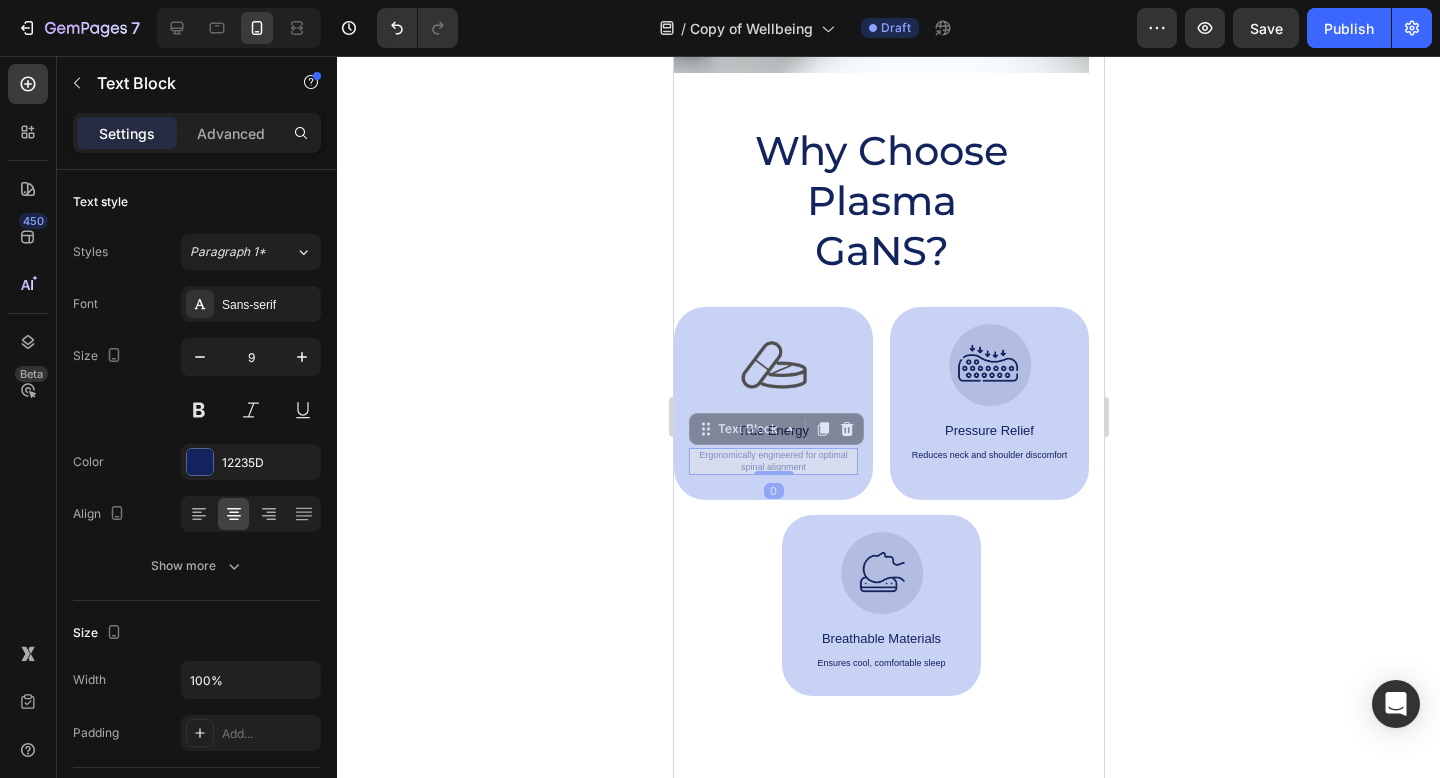 click on "Ergonomically engineered for optimal spinal alignment" at bounding box center (673, 56) 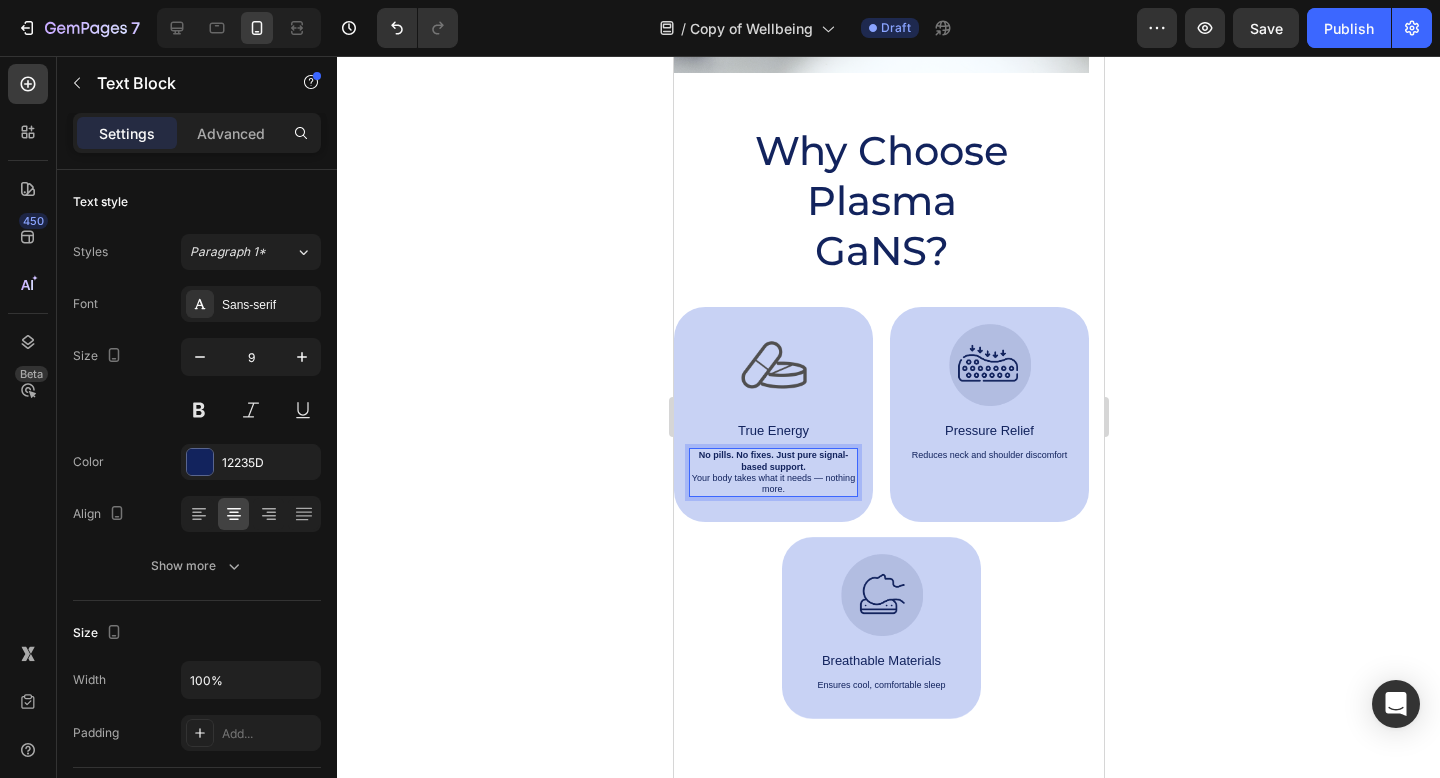 click on "No pills. No fixes. Just pure signal-based support. Your body takes what it needs — nothing more." at bounding box center (772, 472) 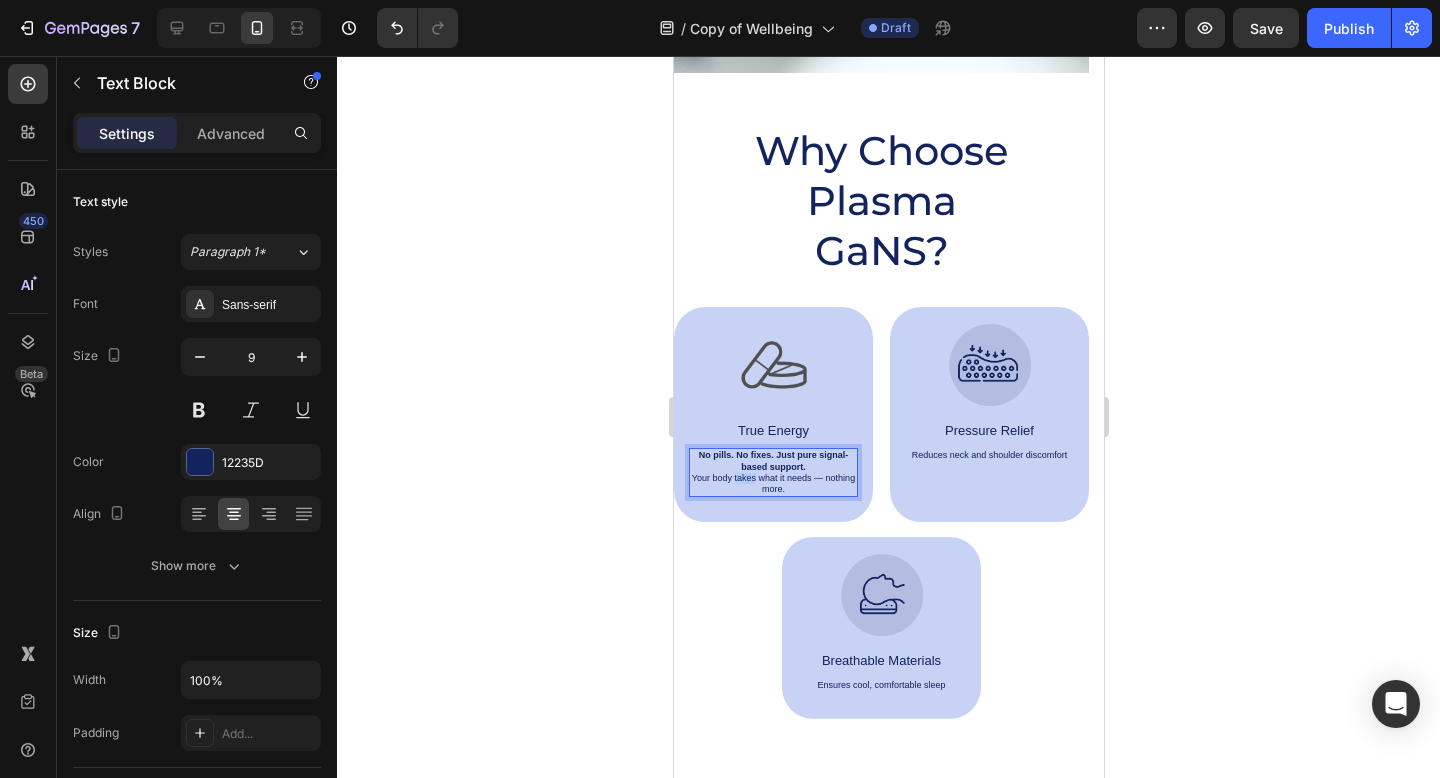 click on "No pills. No fixes. Just pure signal-based support. Your body takes what it needs — nothing more." at bounding box center (772, 472) 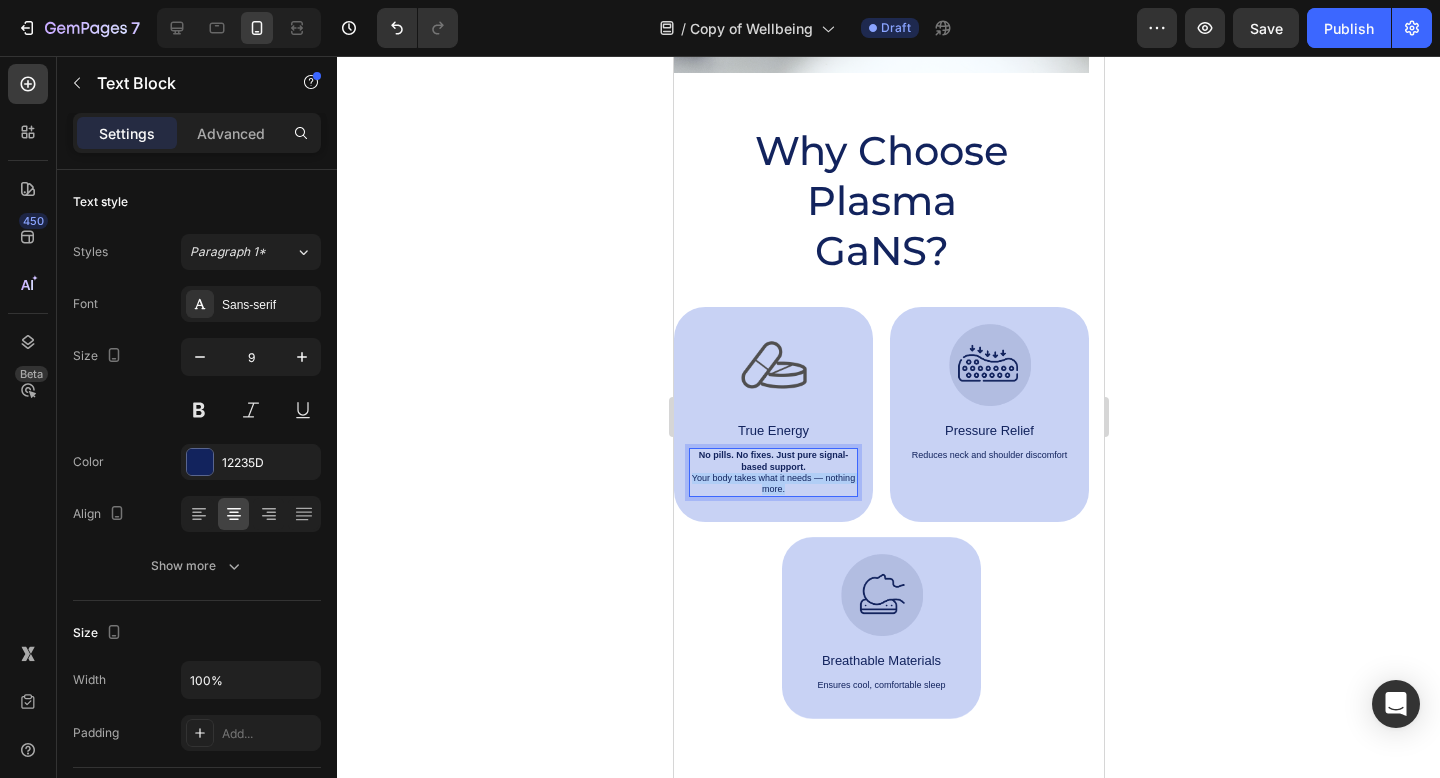 click on "No pills. No fixes. Just pure signal-based support. Your body takes what it needs — nothing more." at bounding box center [772, 472] 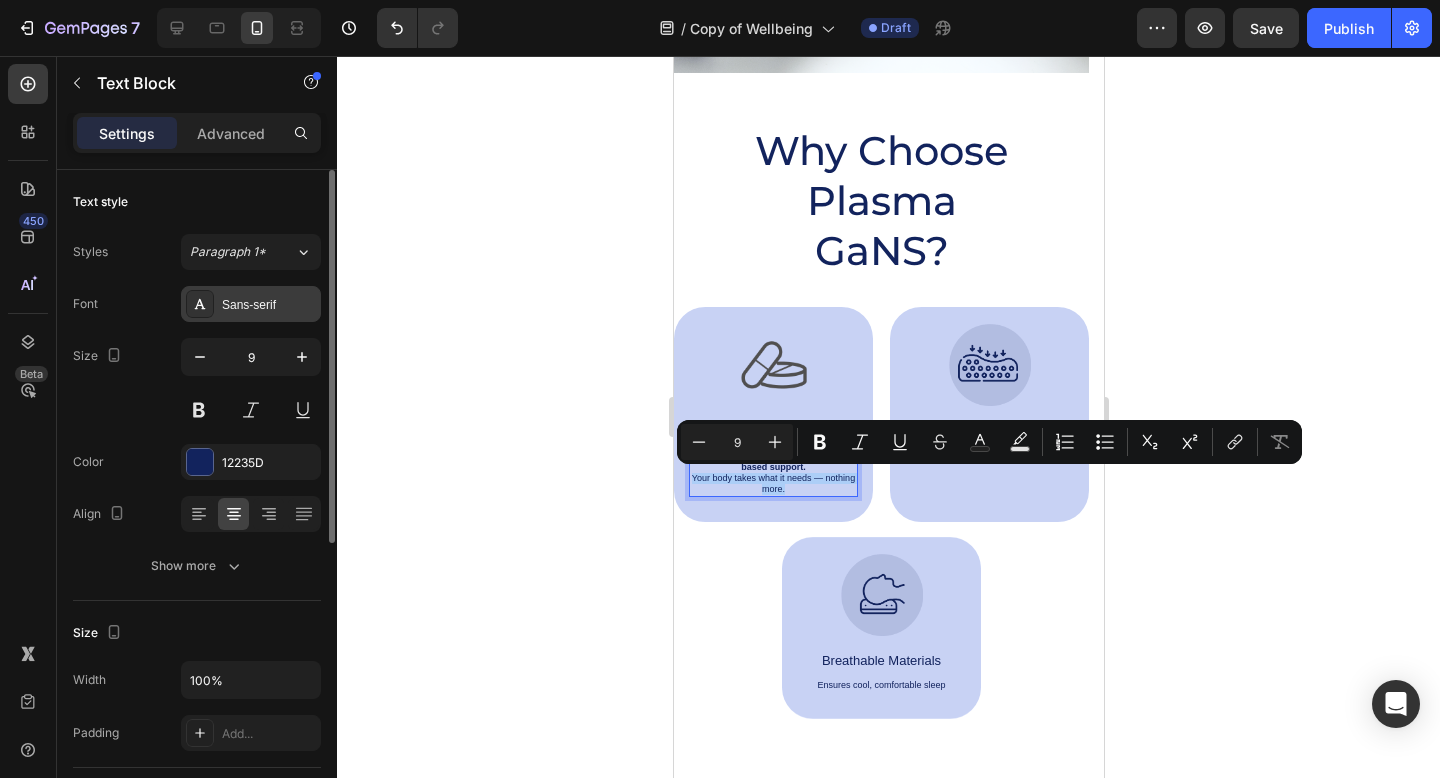 click on "Sans-serif" at bounding box center [251, 304] 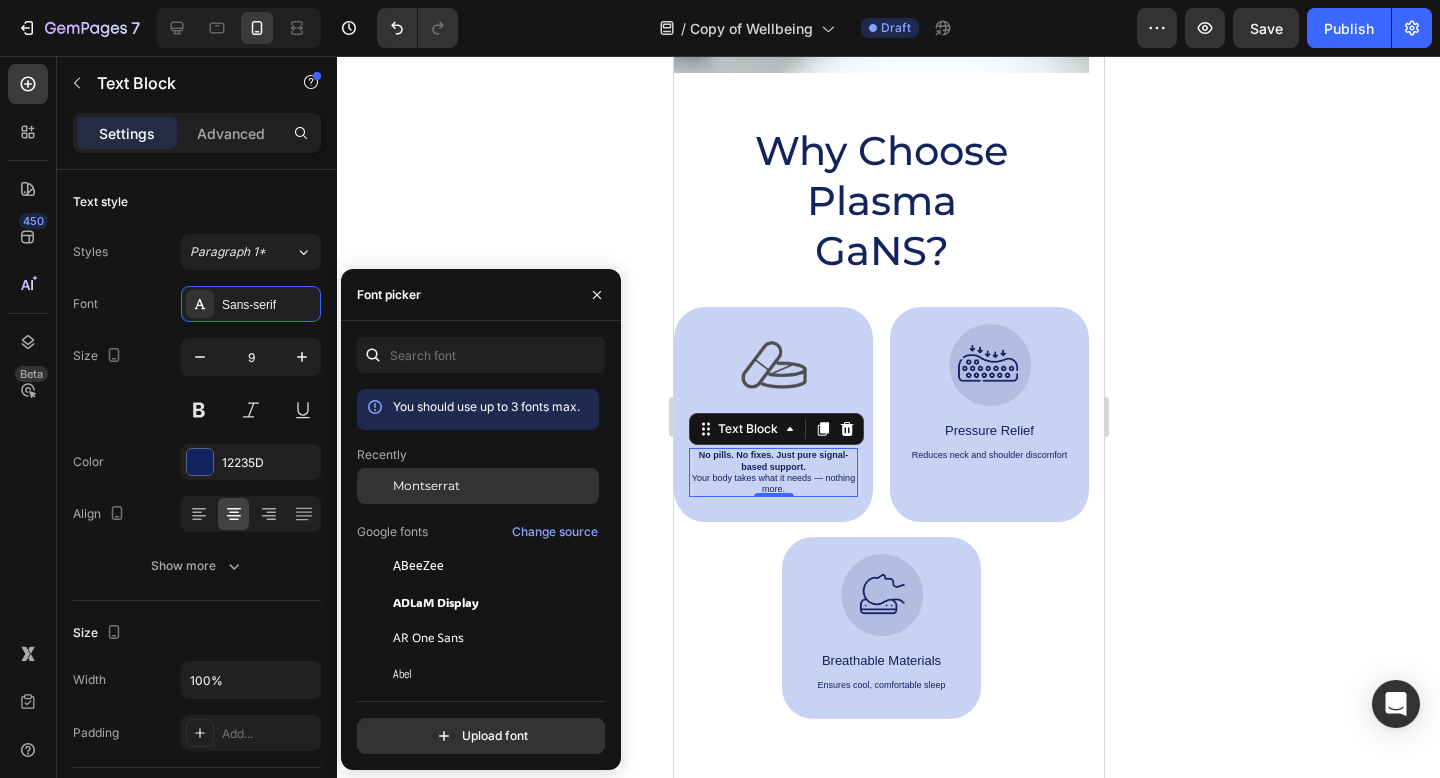 click on "Montserrat" at bounding box center [426, 486] 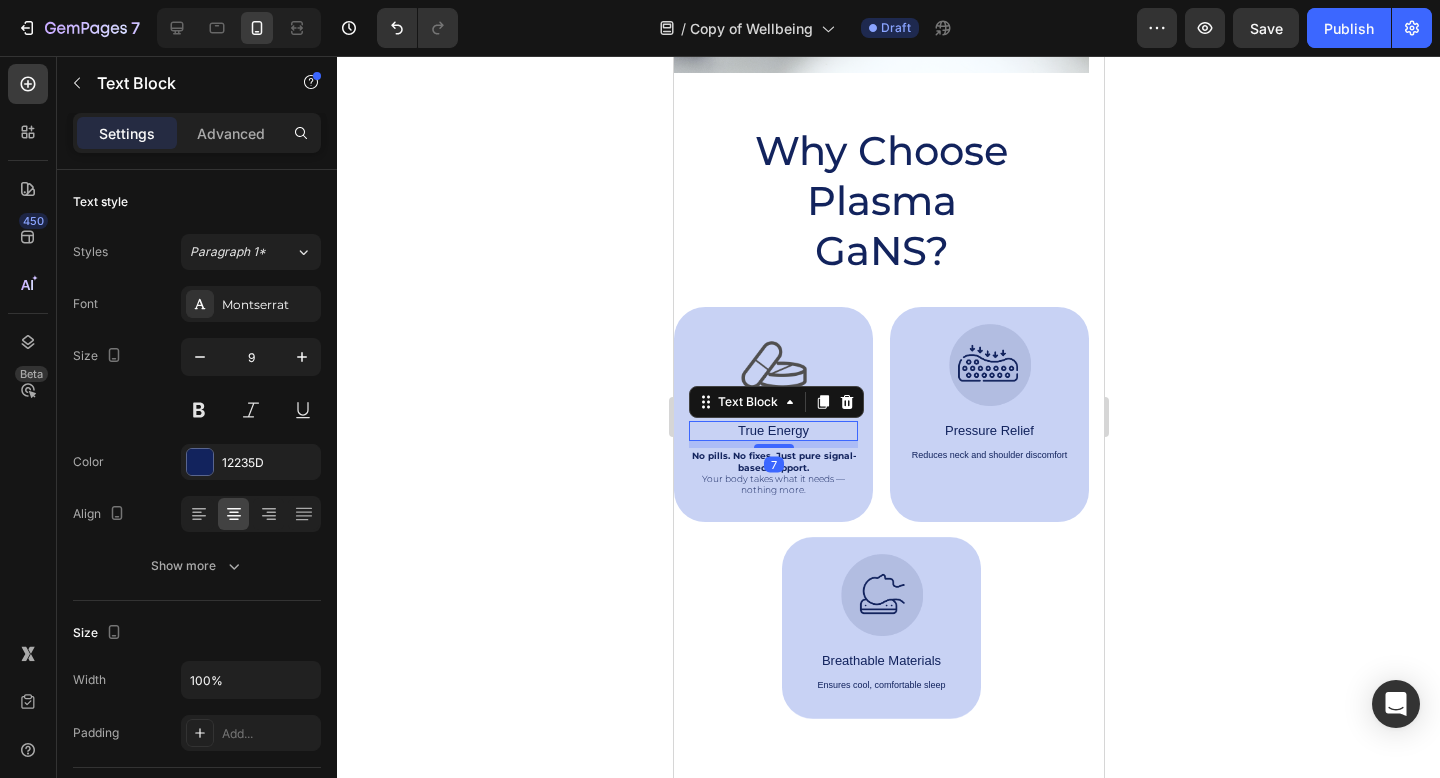 click on "True Energy" at bounding box center (772, 431) 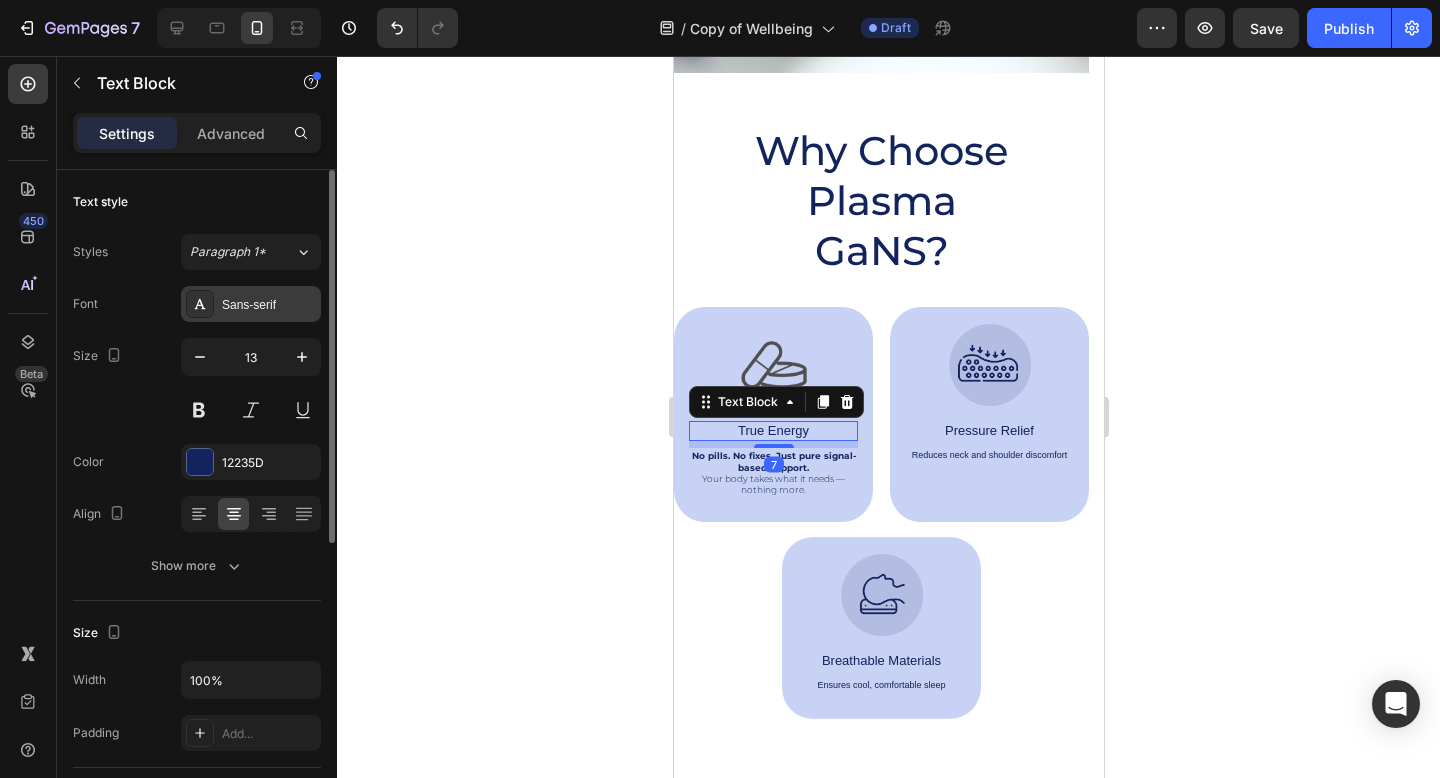 click on "Sans-serif" at bounding box center [251, 304] 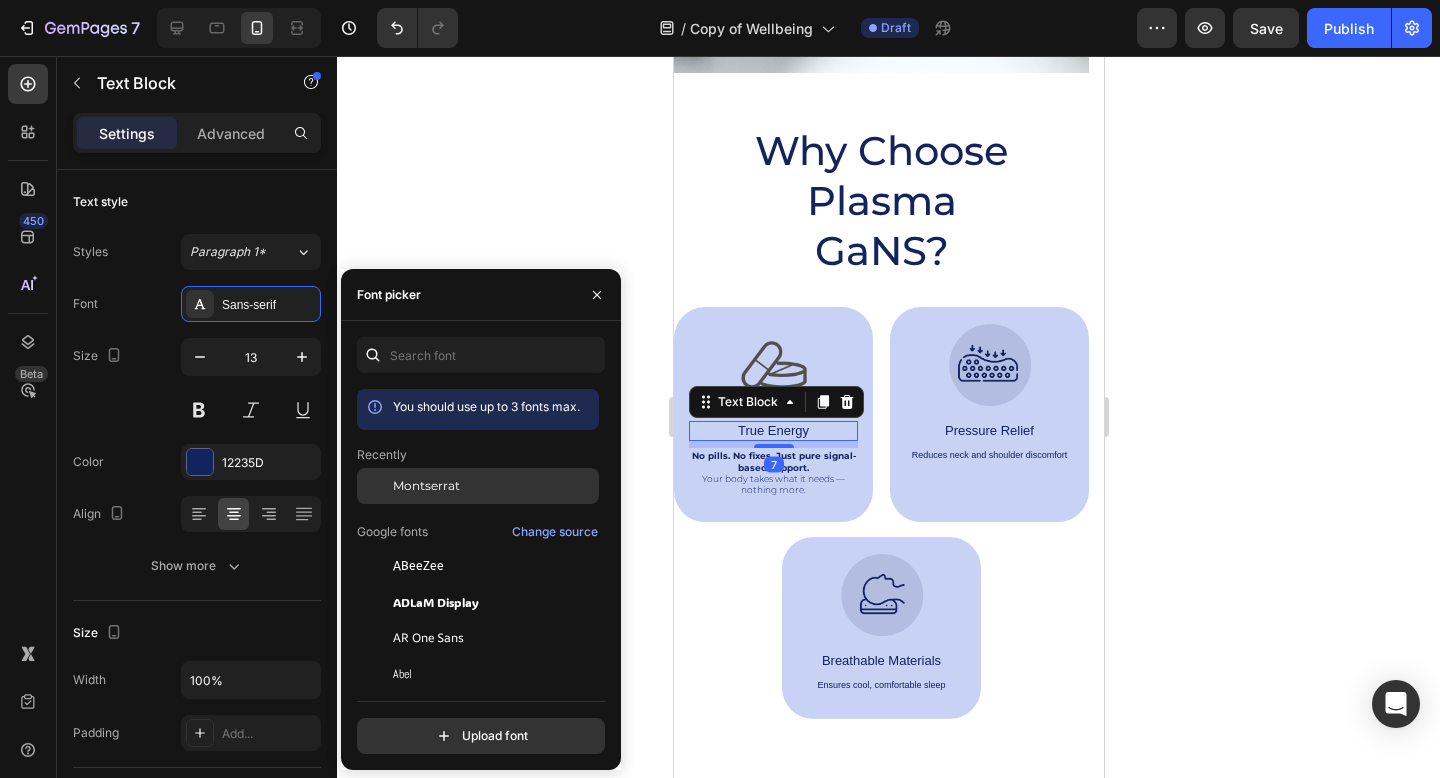 click on "Montserrat" at bounding box center (426, 486) 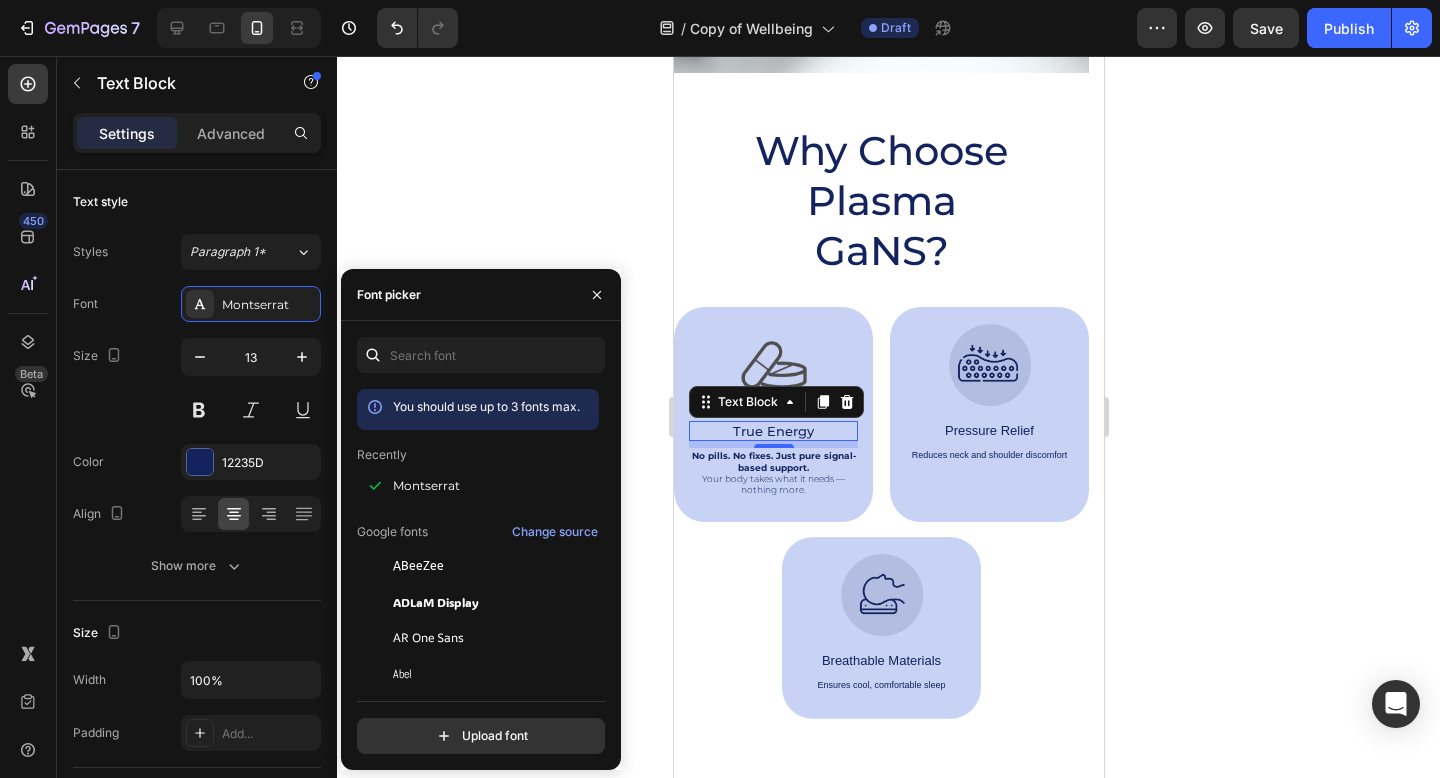 click 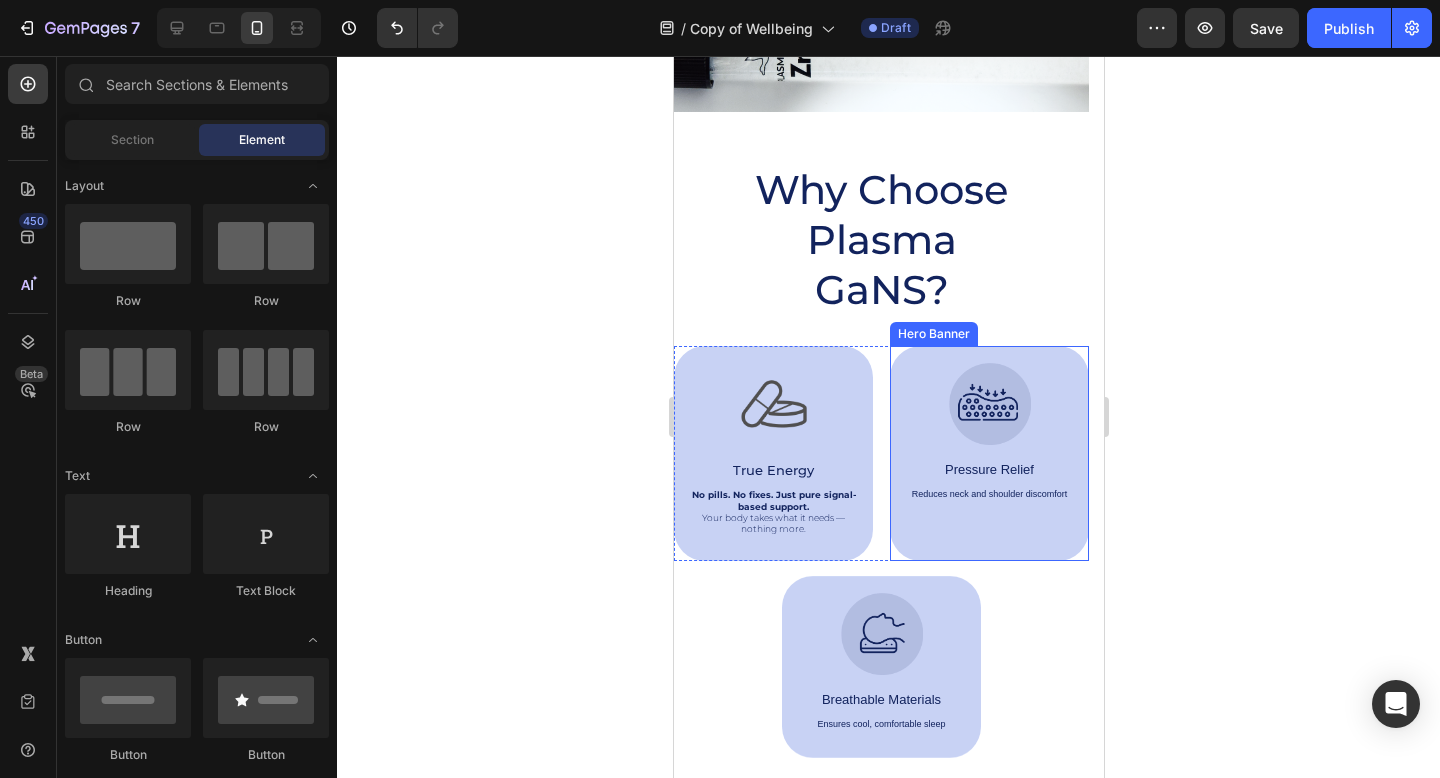 scroll, scrollTop: 581, scrollLeft: 0, axis: vertical 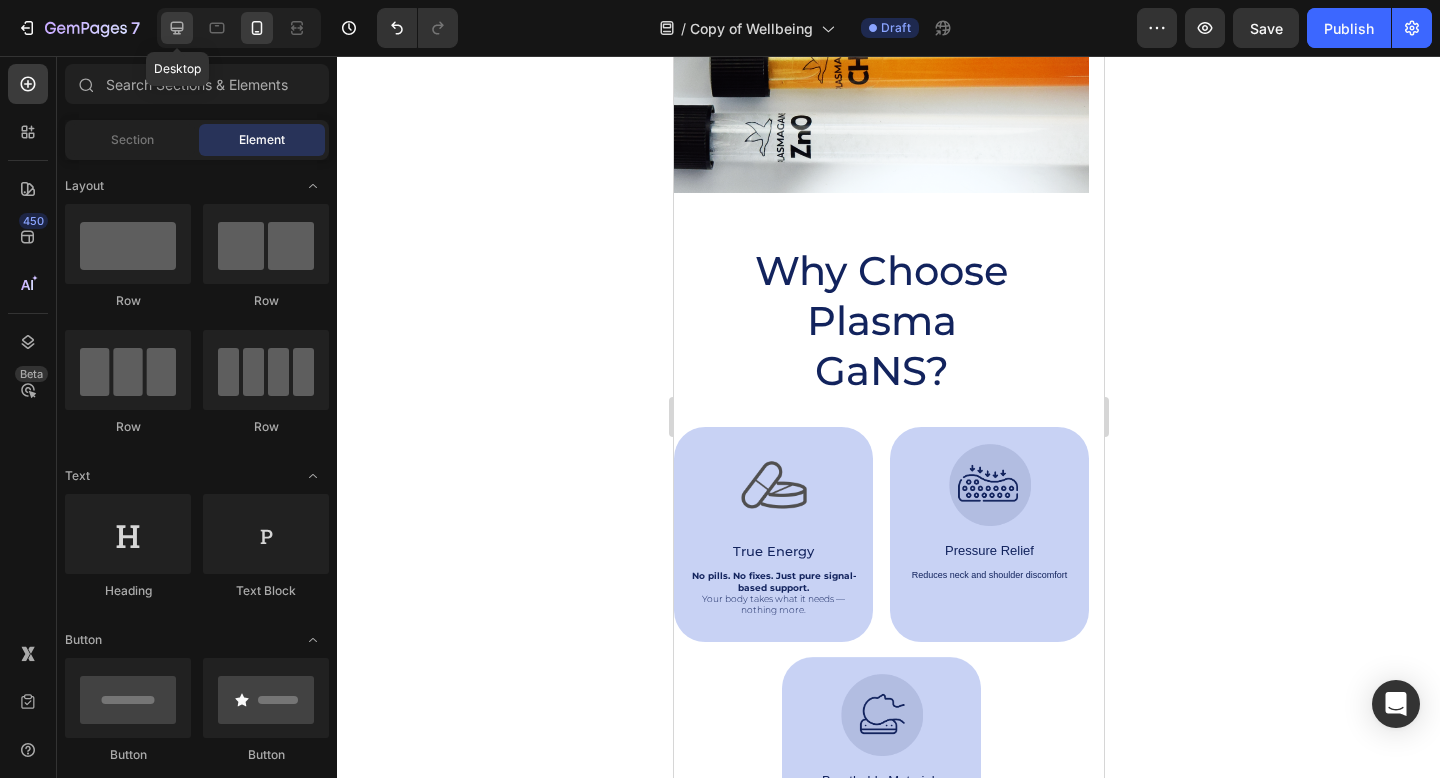 click 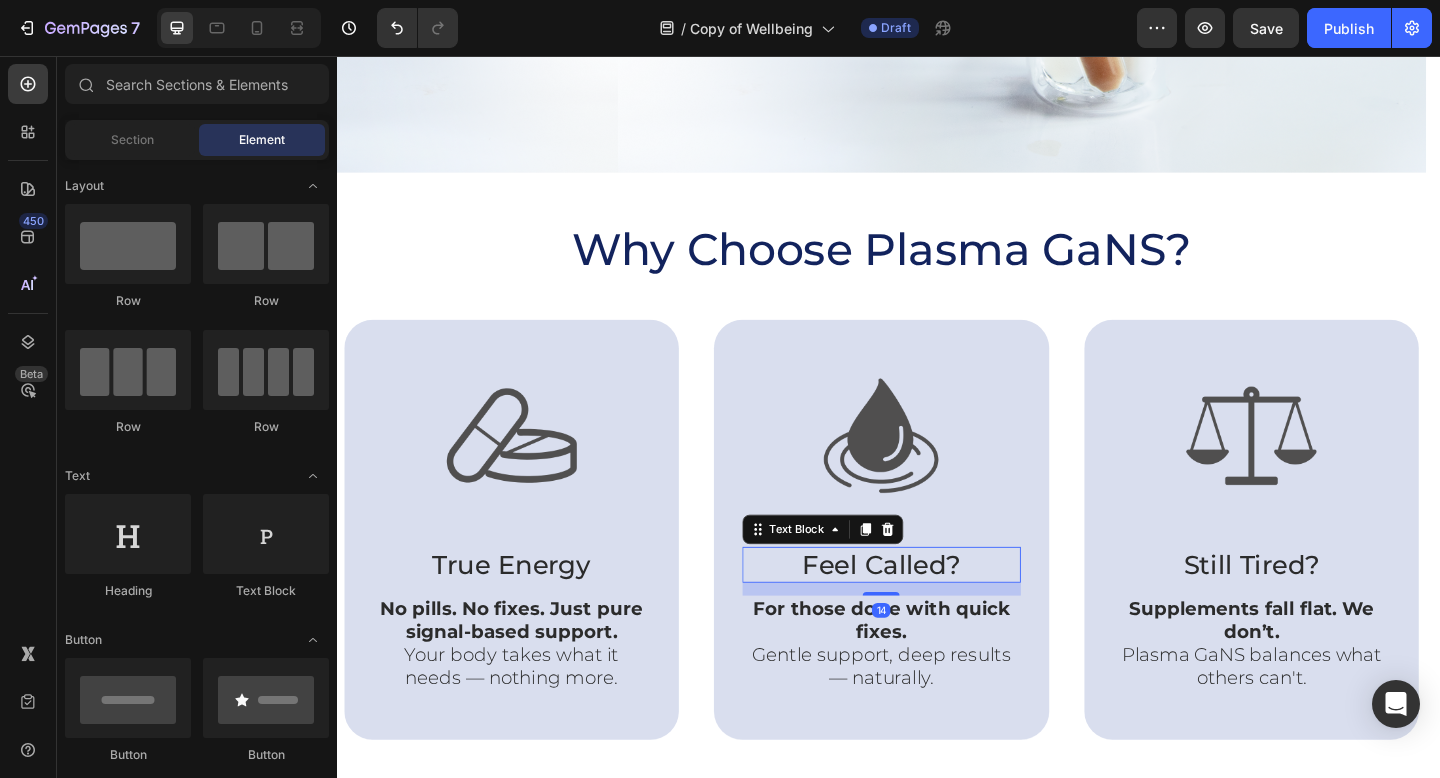 click on "Feel Called?" at bounding box center (929, 609) 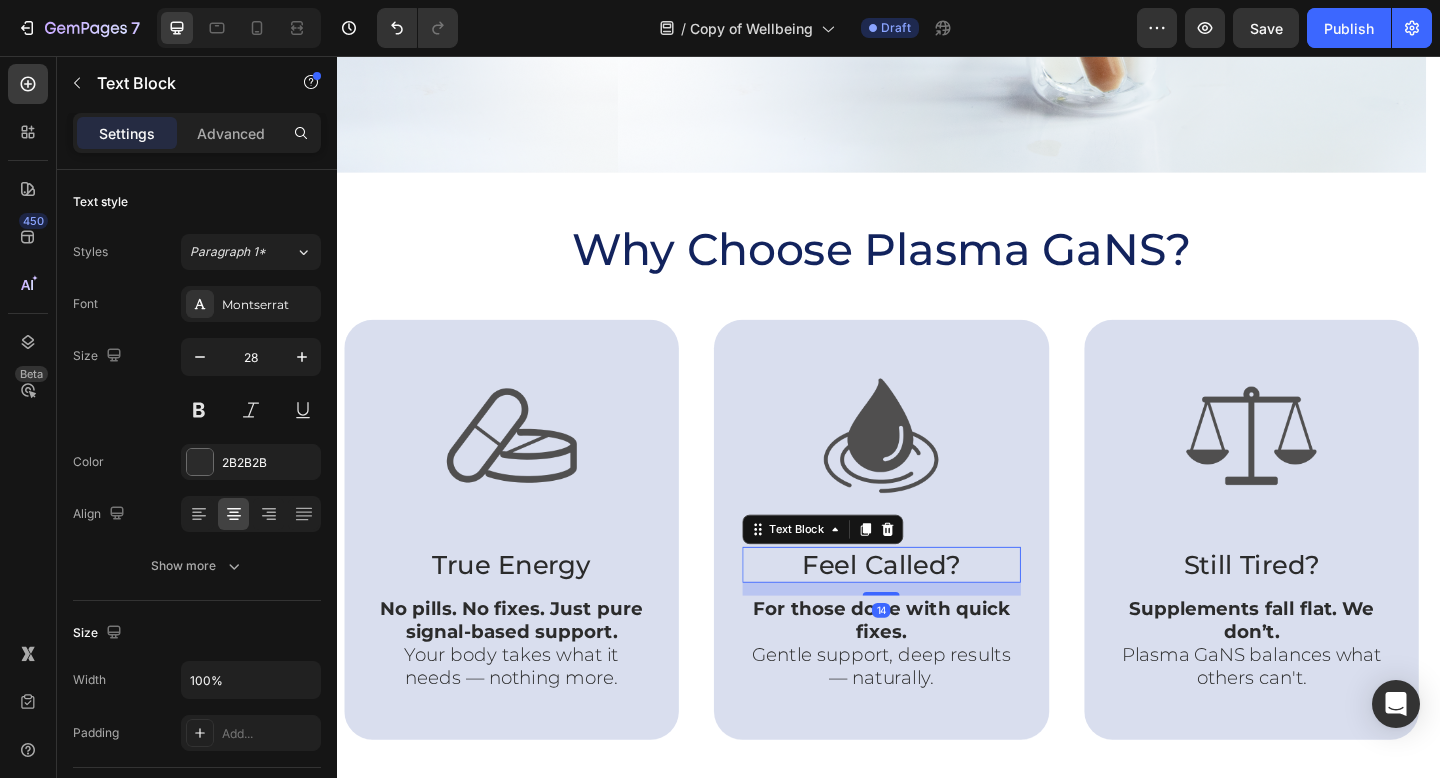 click on "Feel Called?" at bounding box center (929, 609) 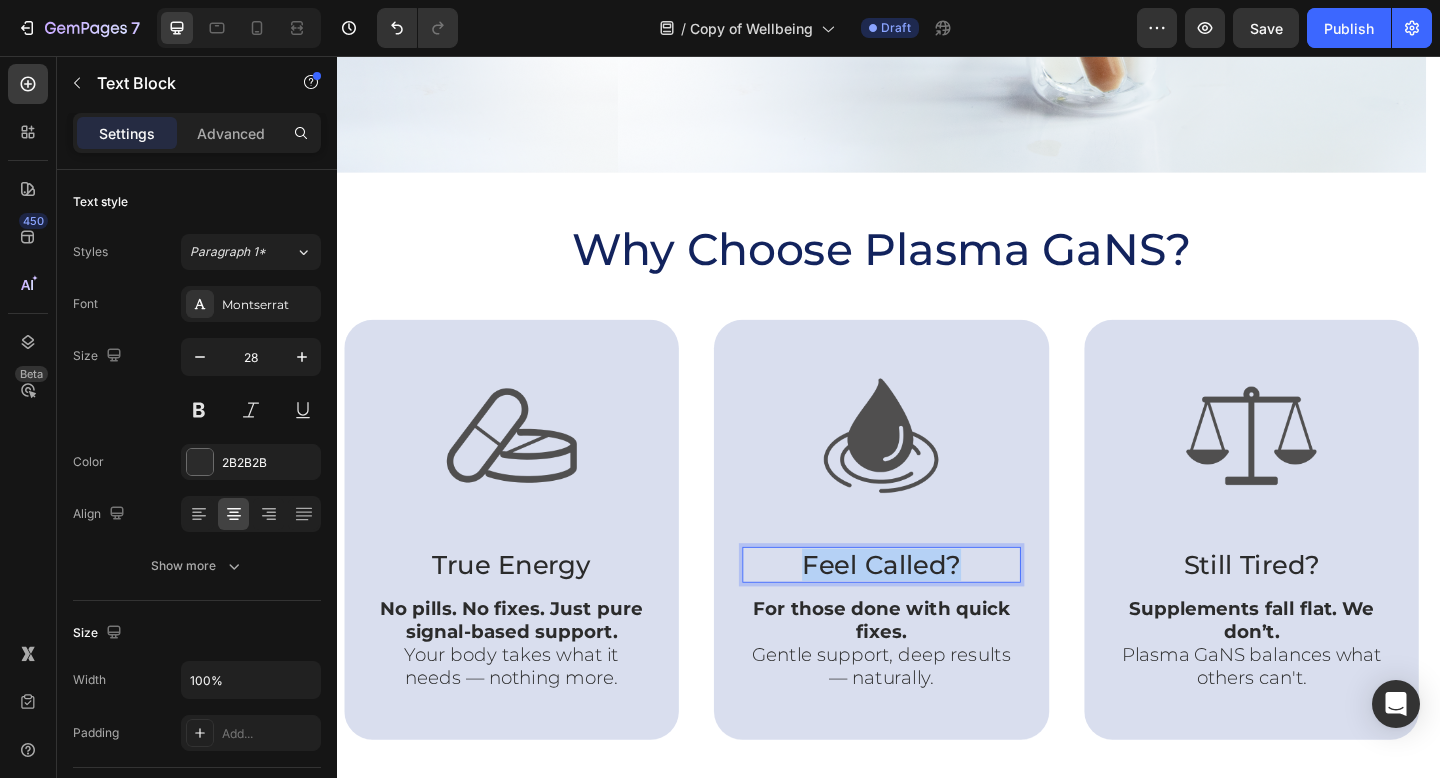 click on "Feel Called?" at bounding box center (929, 609) 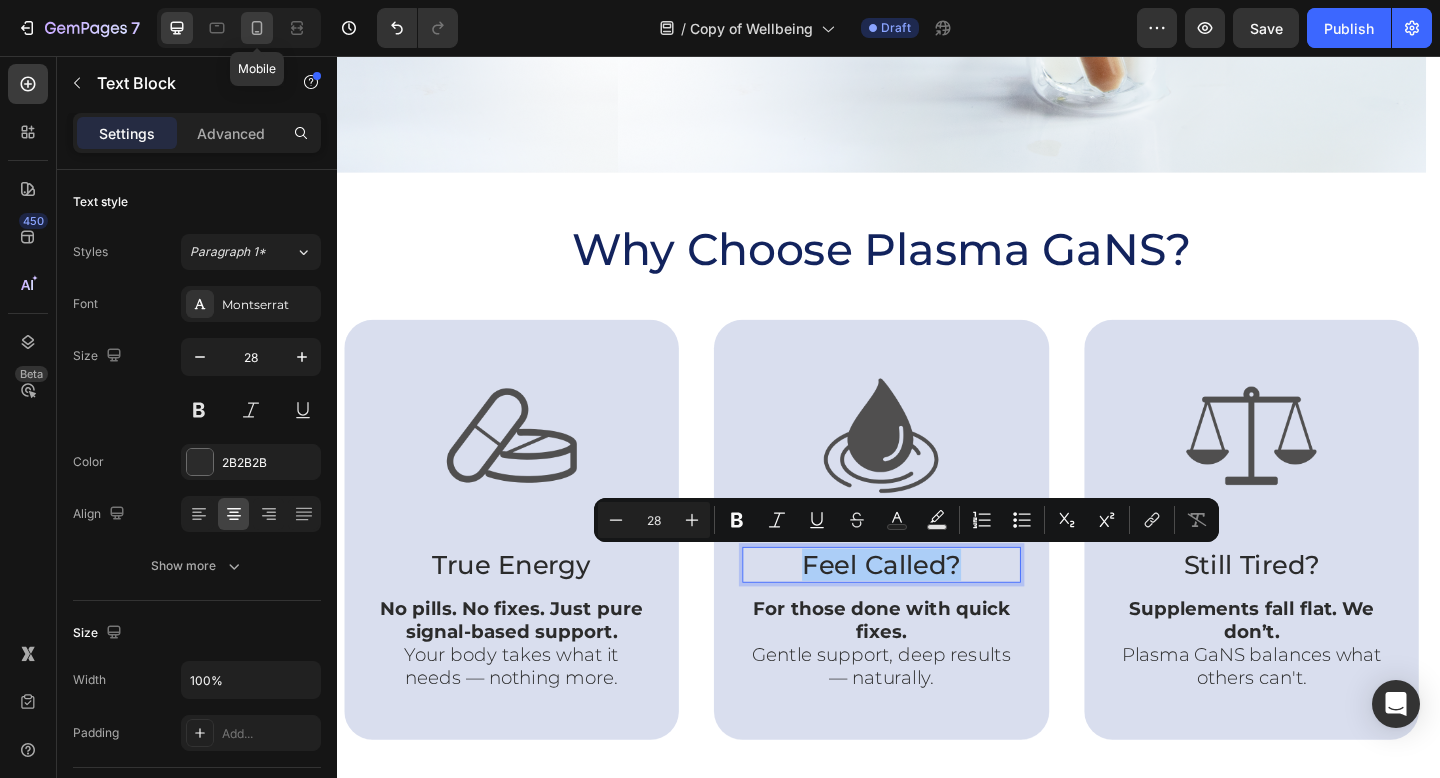click 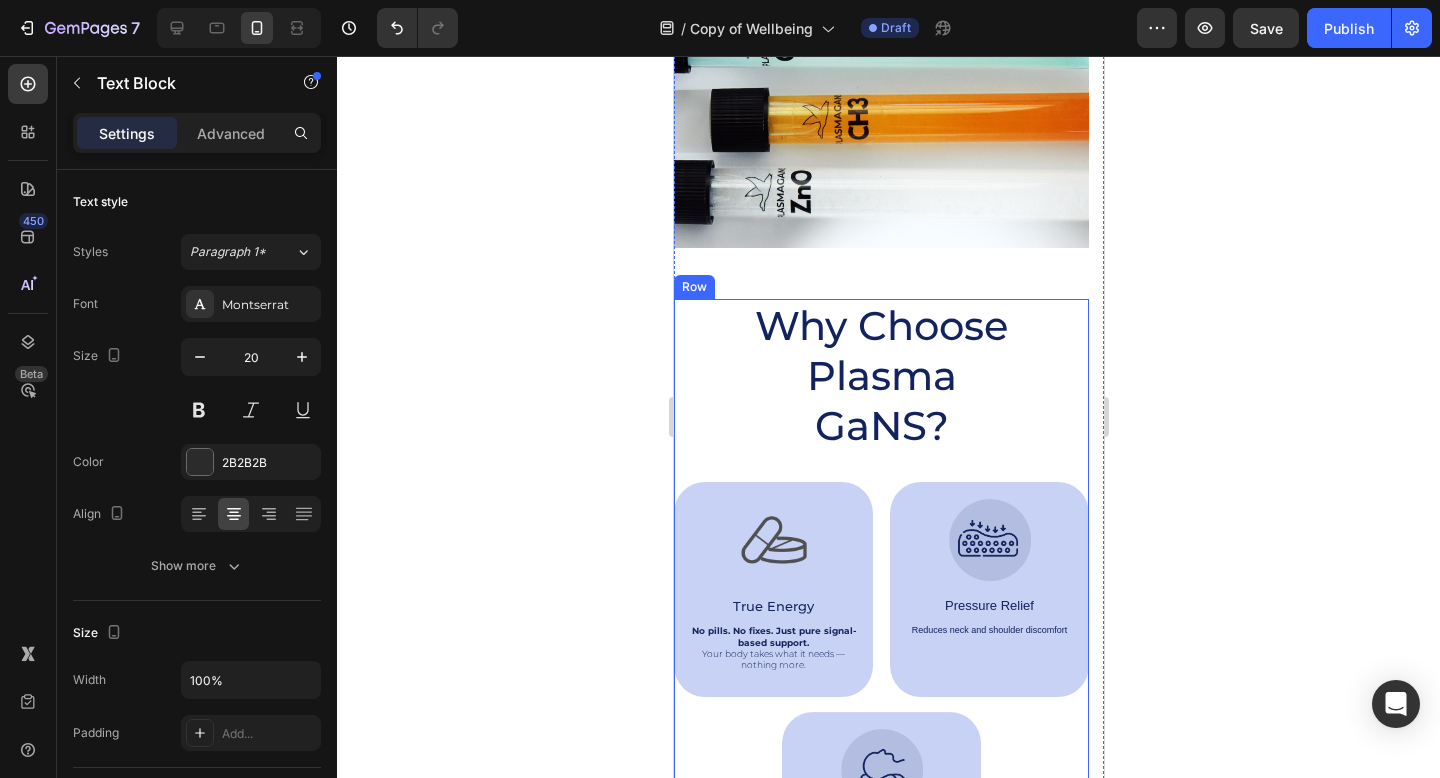 scroll, scrollTop: 511, scrollLeft: 0, axis: vertical 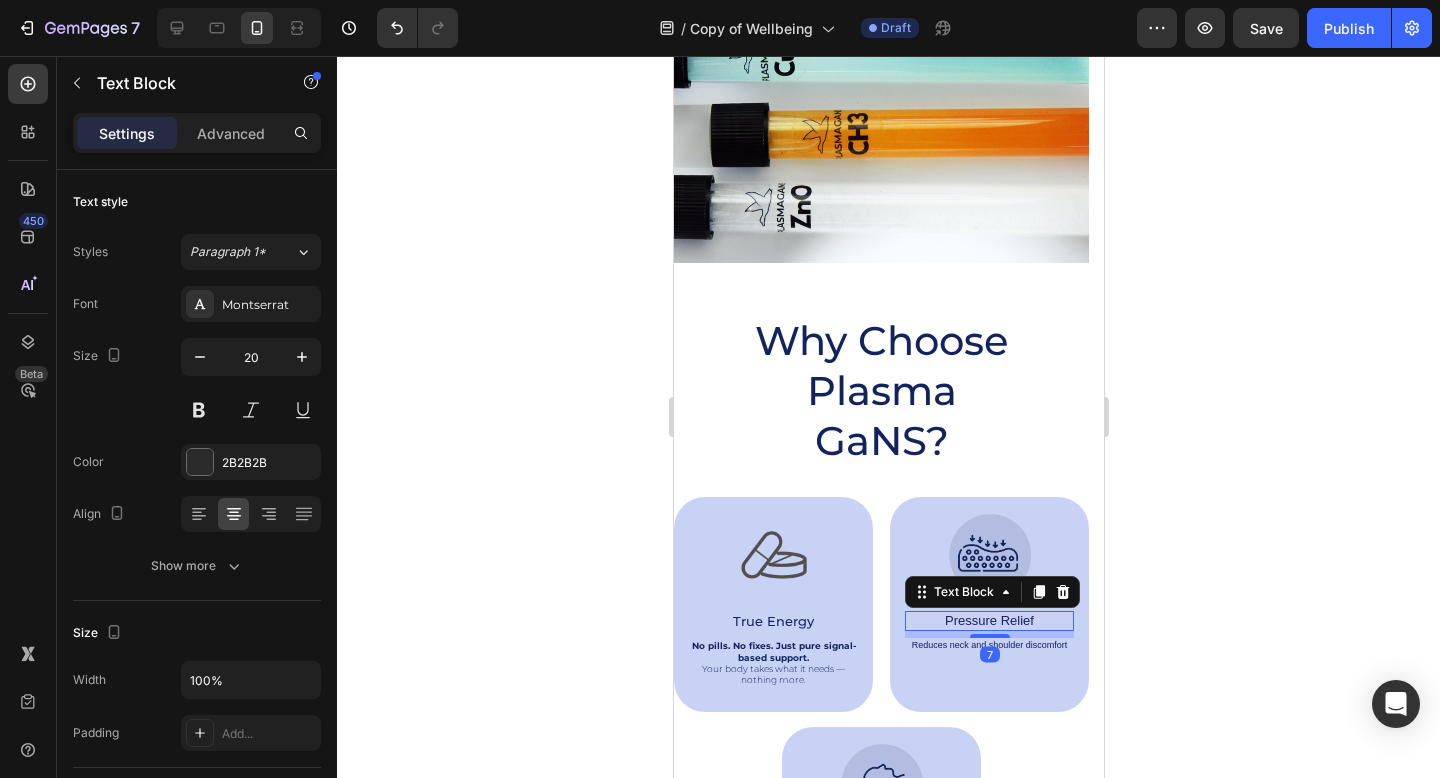 click on "Pressure Relief" at bounding box center (988, 621) 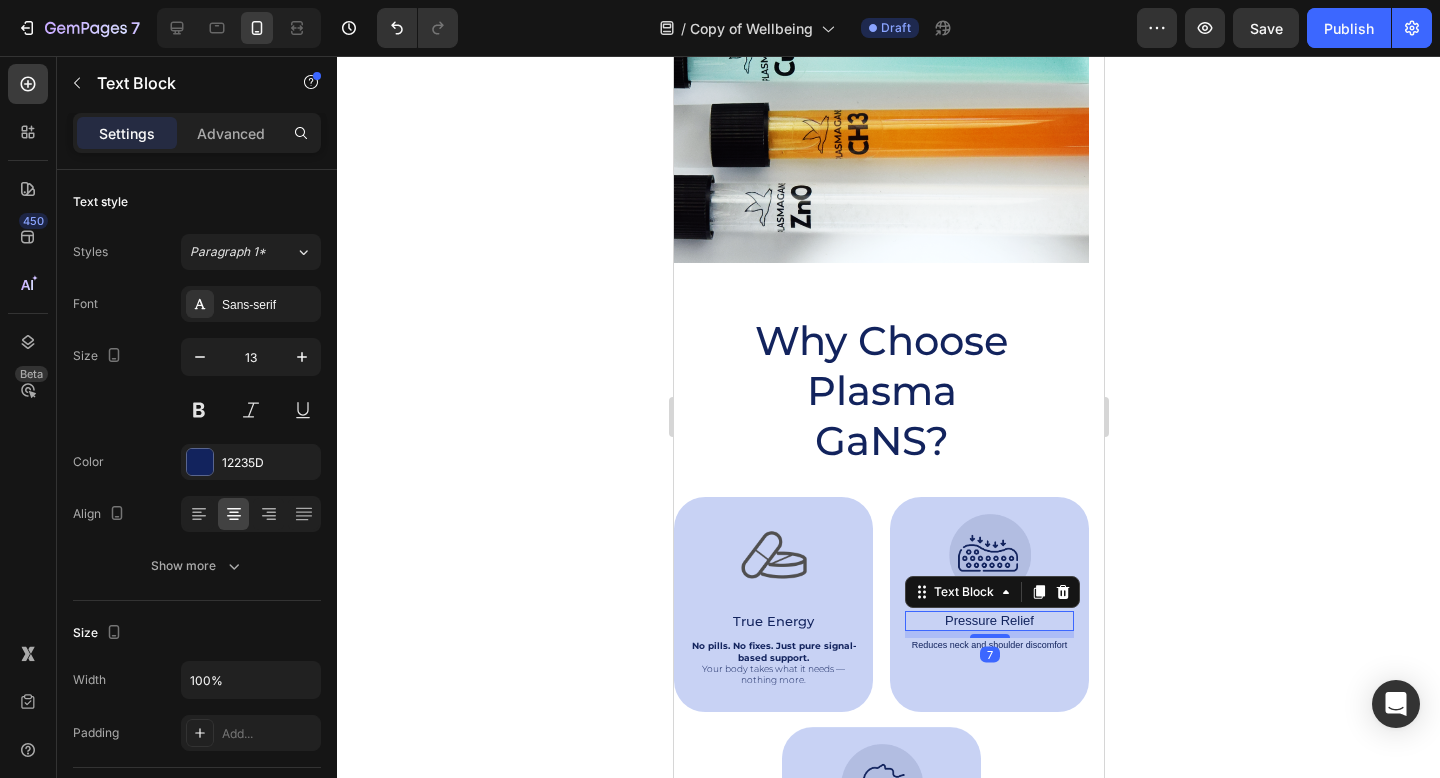 click on "Pressure Relief" at bounding box center (988, 621) 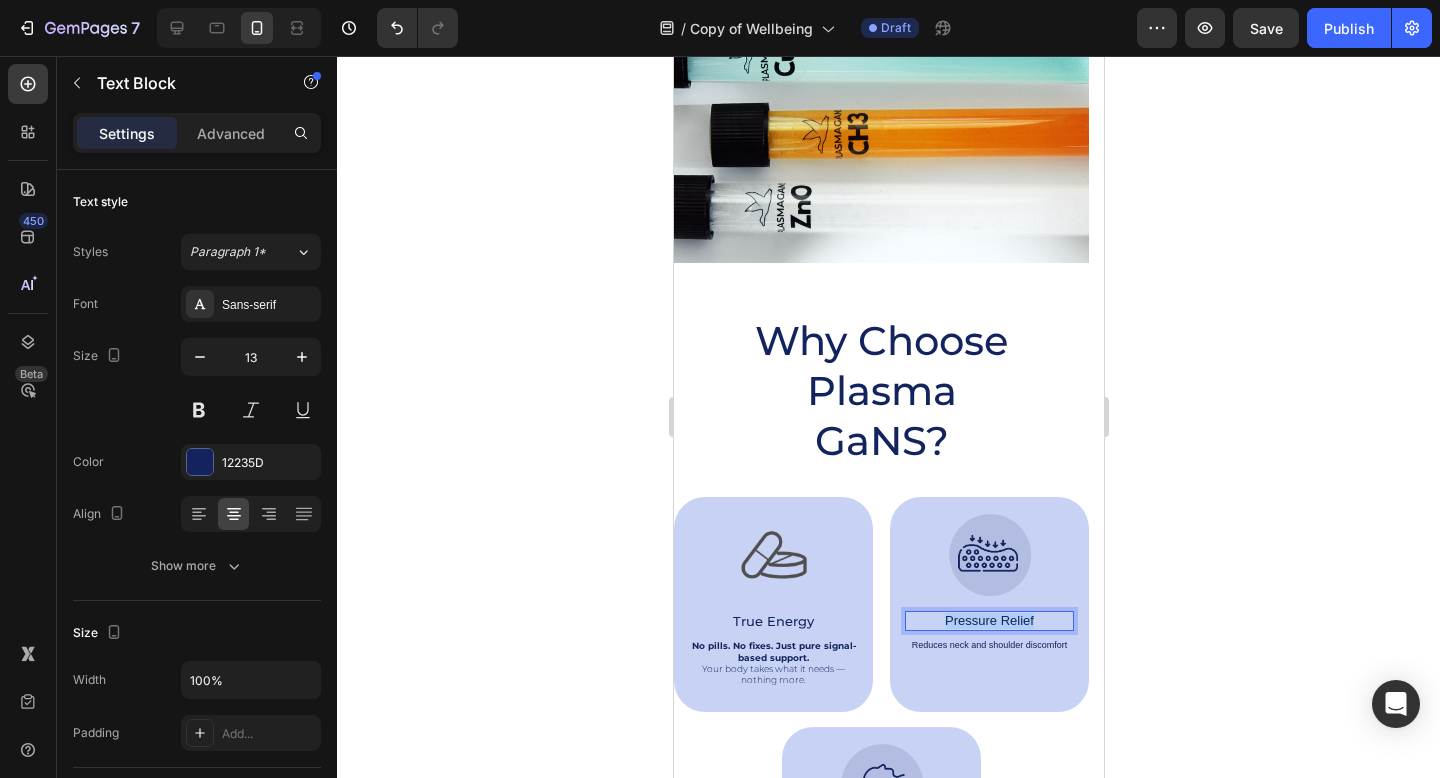 click on "Pressure Relief" at bounding box center [988, 621] 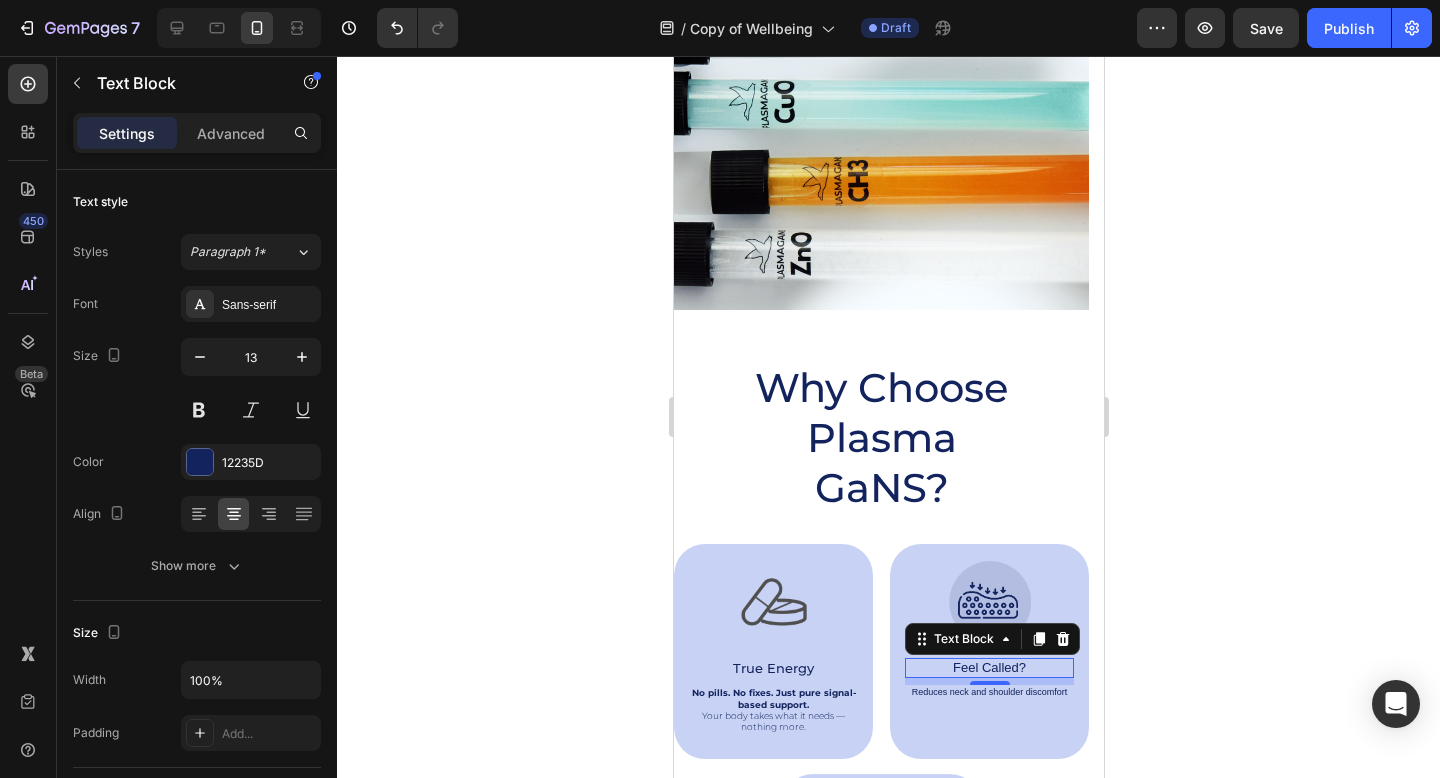 scroll, scrollTop: 507, scrollLeft: 0, axis: vertical 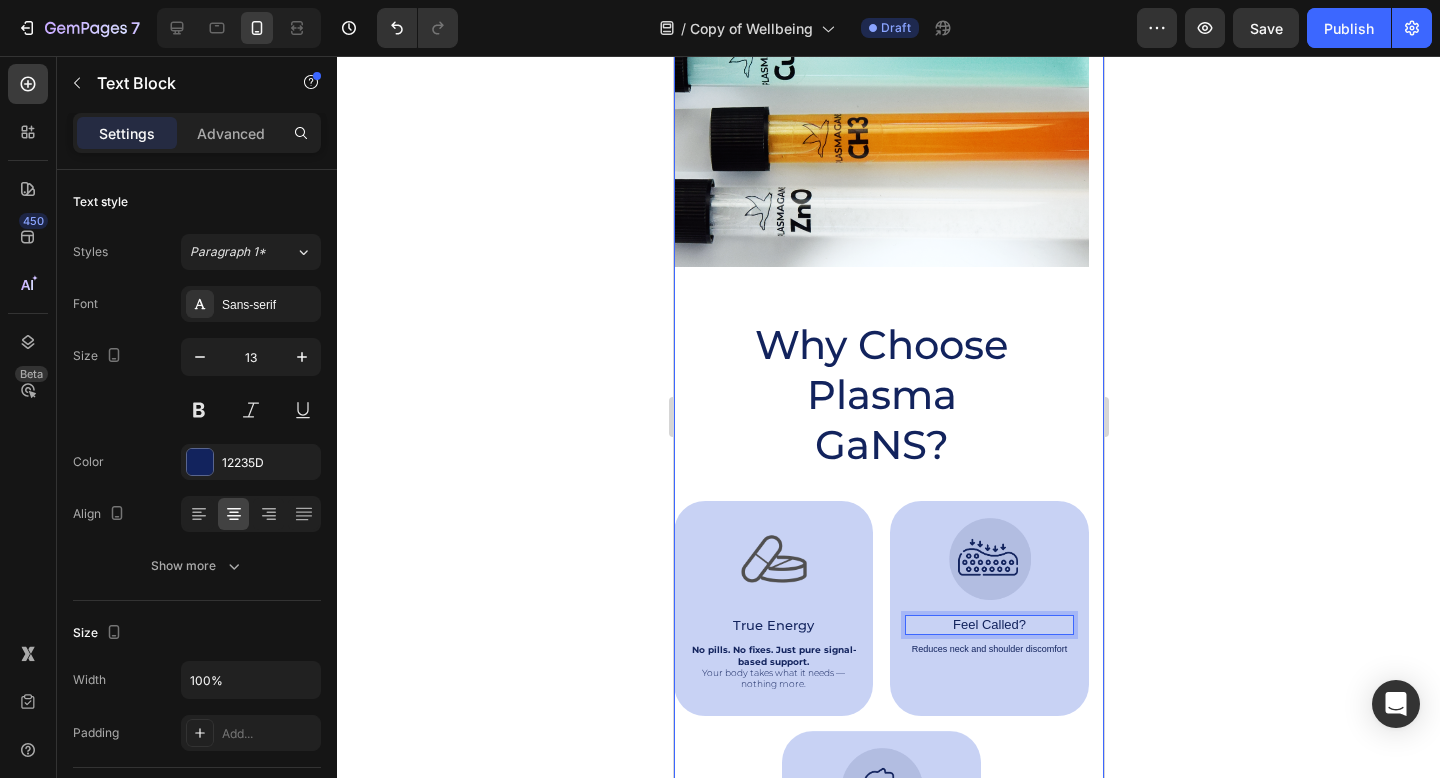 click on "Your body knows how to heal itself. Heading Plasma GaNS activates that intelligence – naturally, simply, and powerfully. Text block Find Your Match Button Row
Drop element here Hero Banner Why Choose Plasma GaNS? Heading Image True Energy Text Block No pills. No fixes. Just pure signal-based support. Your body takes what it needs — nothing more. Text Block Hero Banner Image Feel Called? Text Block For those done with quick fixes. Gentle support, deep results — naturally. Text Block Hero Banner Image Still Tired? Text Block Supplements fall flat. We don’t. Plasma GaNS balances what others can't. Text Block Hero Banner Row Image True Energy Text Block No pills. No fixes. Just pure signal-based support. Your body takes what it needs — nothing more. Text Block Hero Banner Image Feel Called? Text Block   7 Reduces neck and shoulder discomfort Text Block Hero Banner Row Image Breathable Materials Text Block Ensures cool, comfortable sleep Text Block Hero Banner Row" at bounding box center [880, 251] 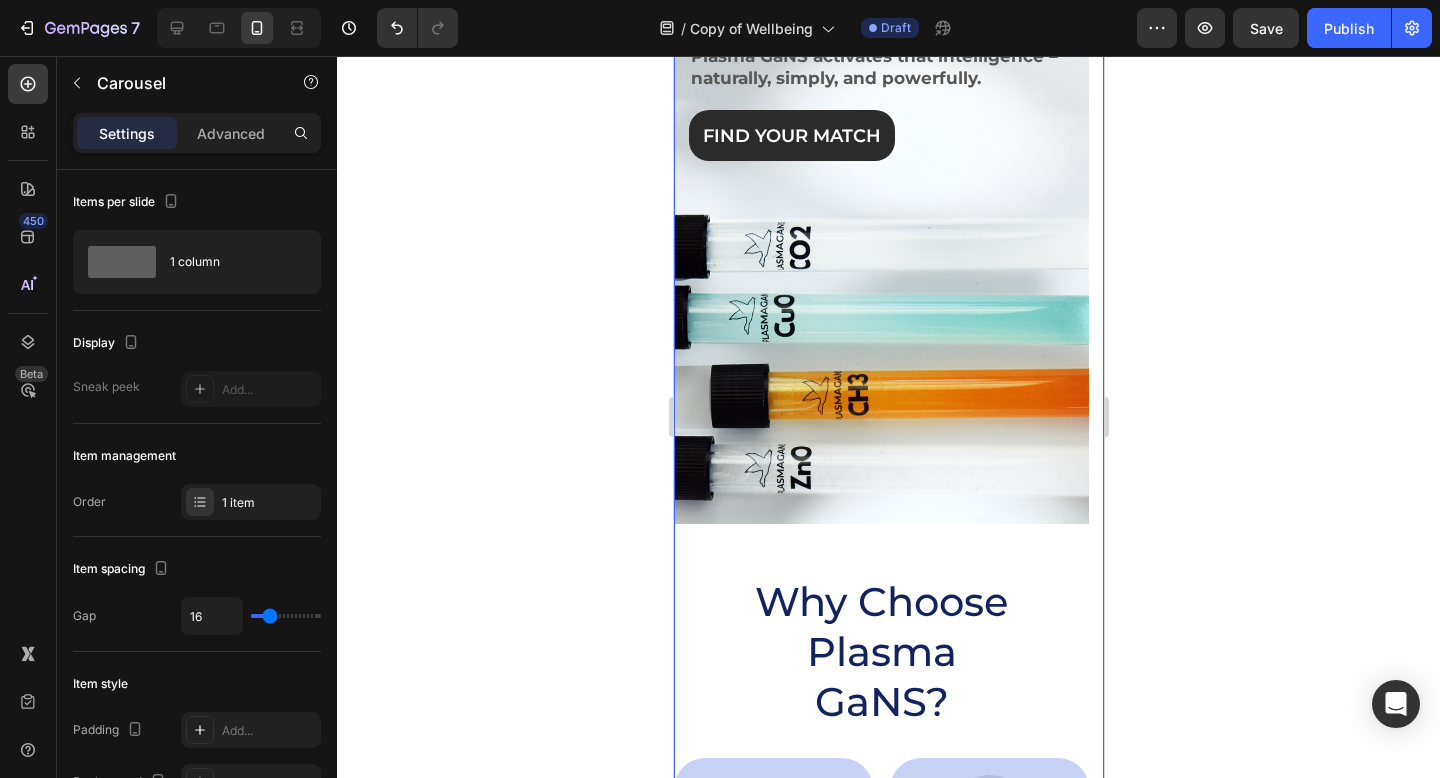 scroll, scrollTop: 0, scrollLeft: 0, axis: both 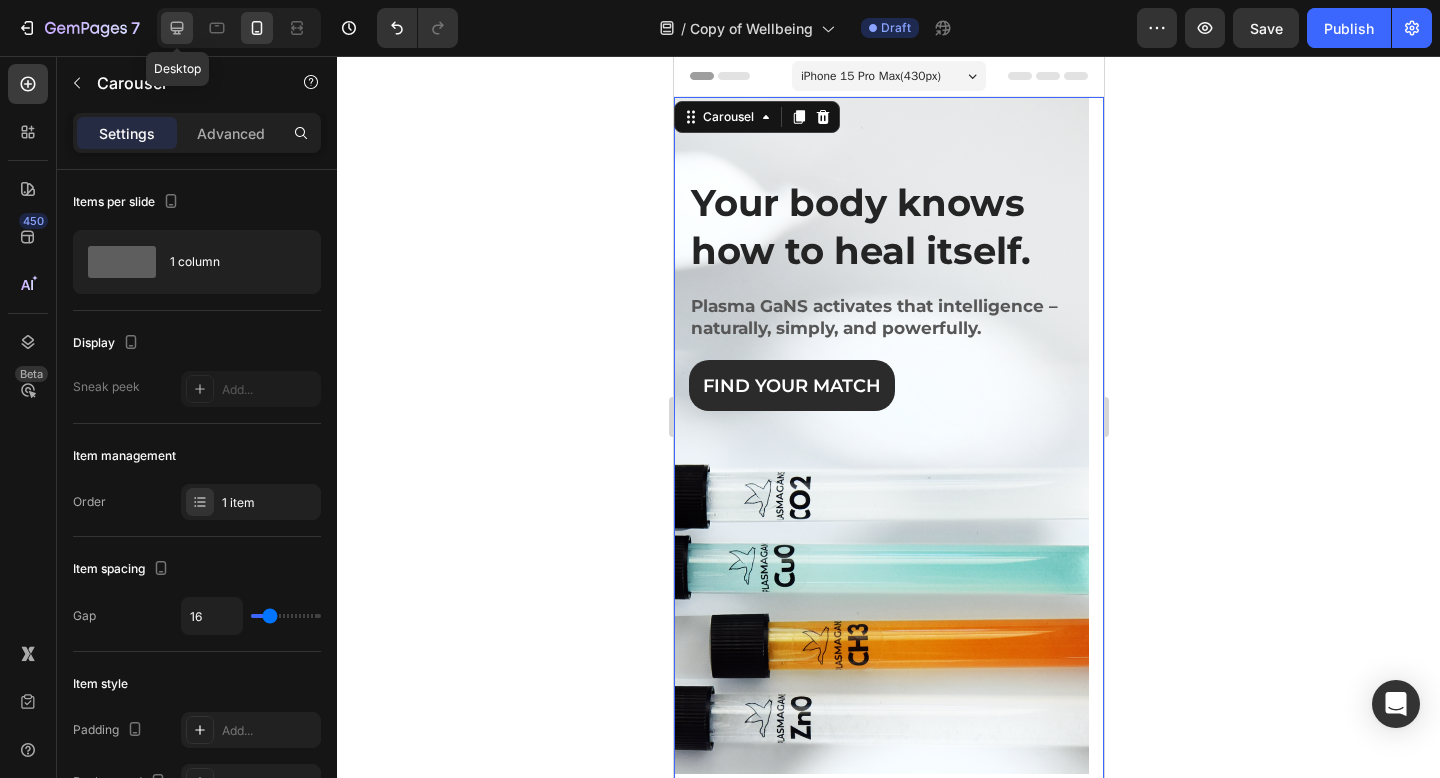 click 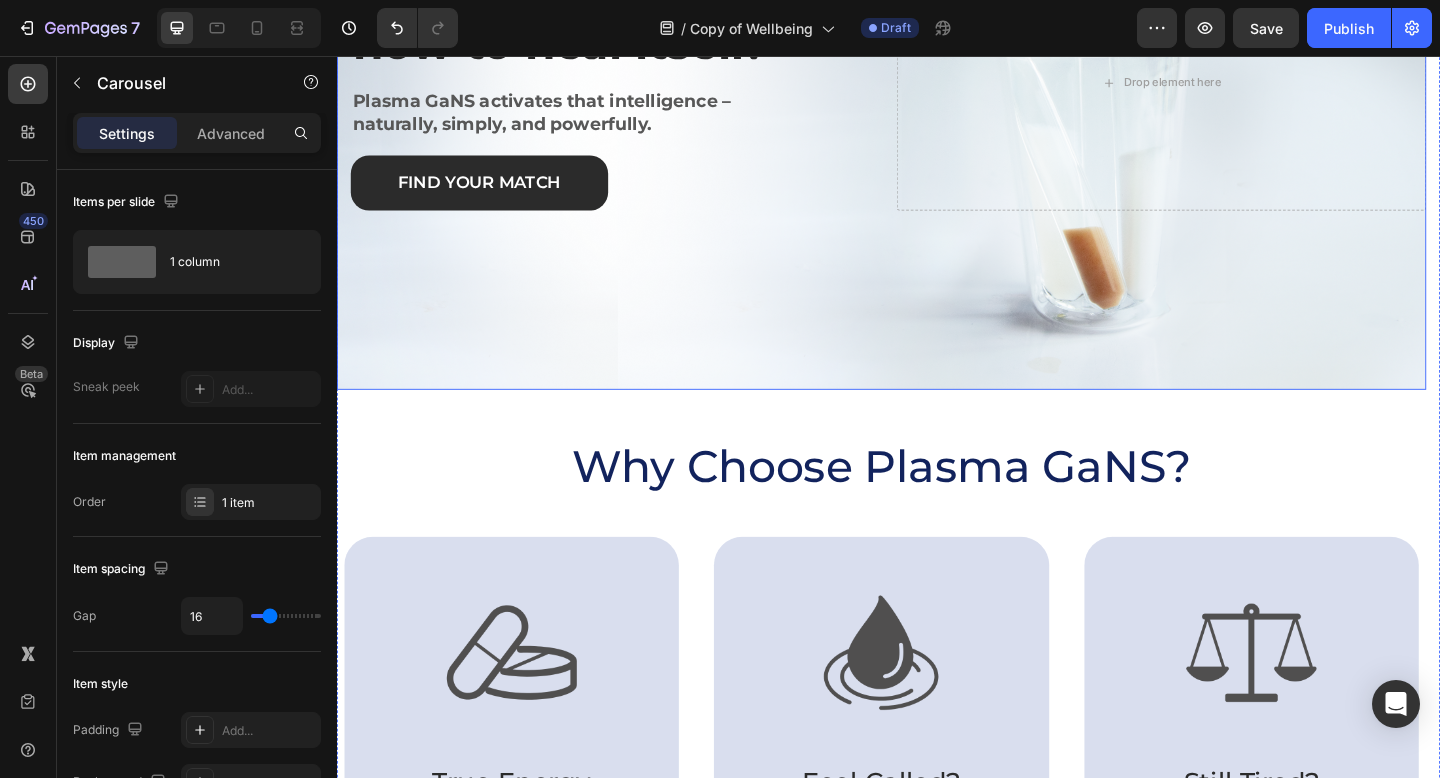 scroll, scrollTop: 455, scrollLeft: 0, axis: vertical 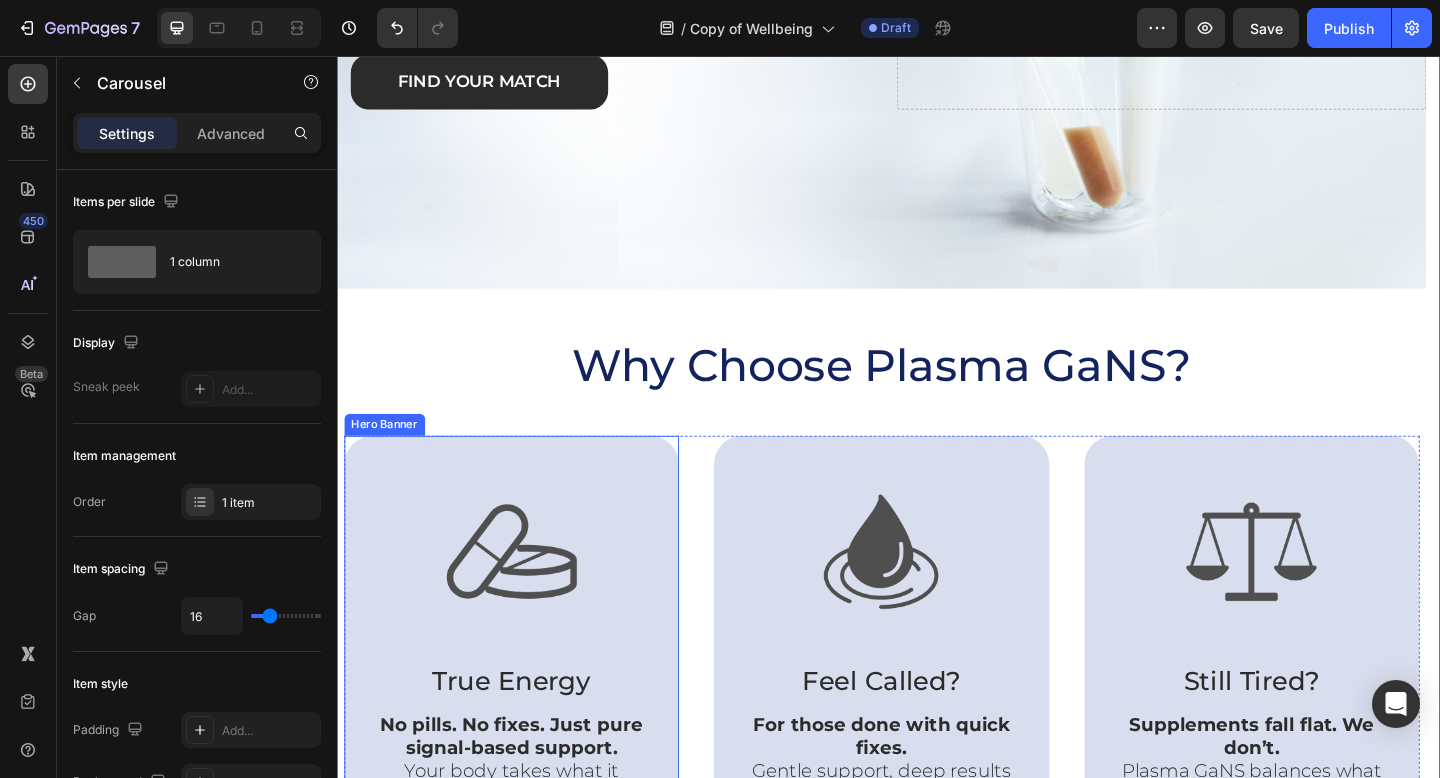 drag, startPoint x: 665, startPoint y: 478, endPoint x: 674, endPoint y: 472, distance: 10.816654 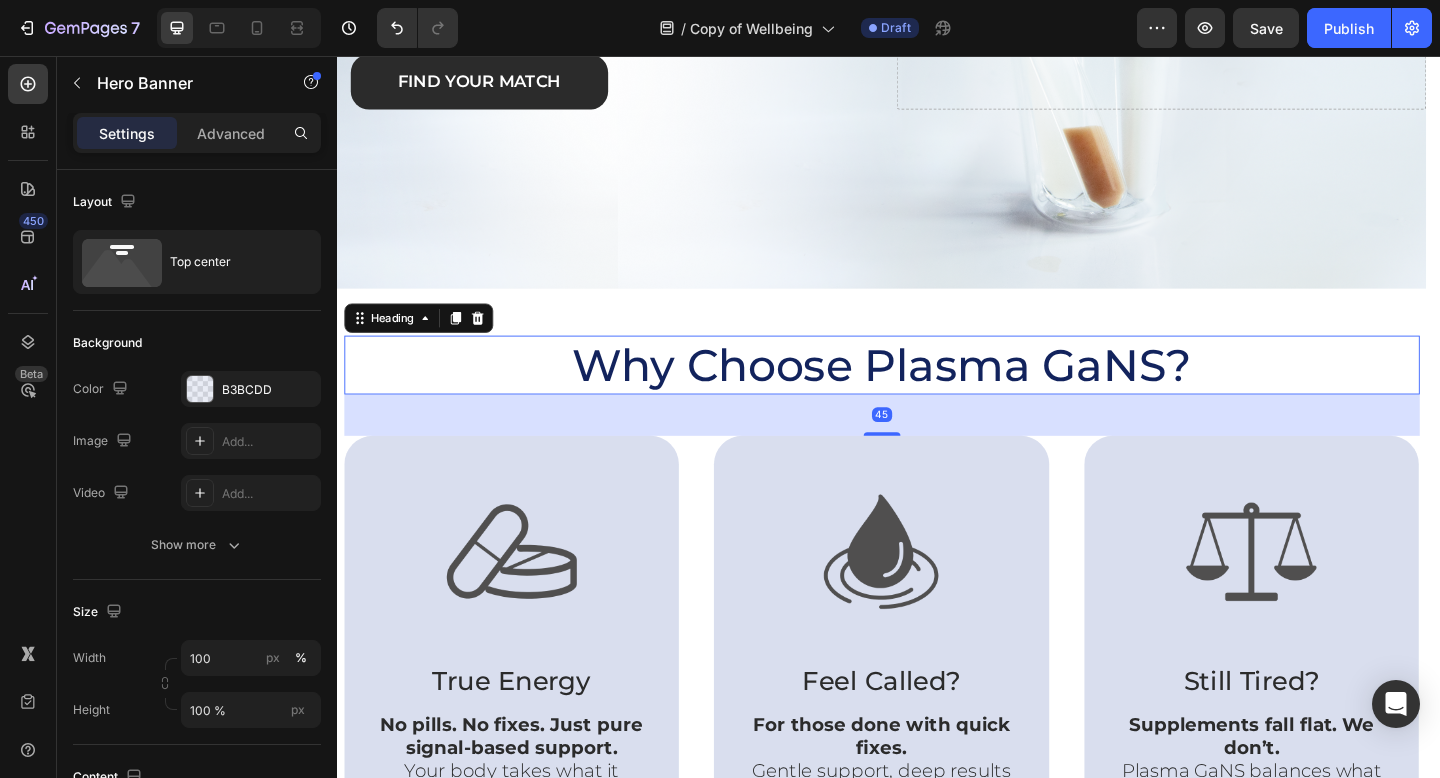 click on "Why Choose Plasma GaNS?" at bounding box center (930, 392) 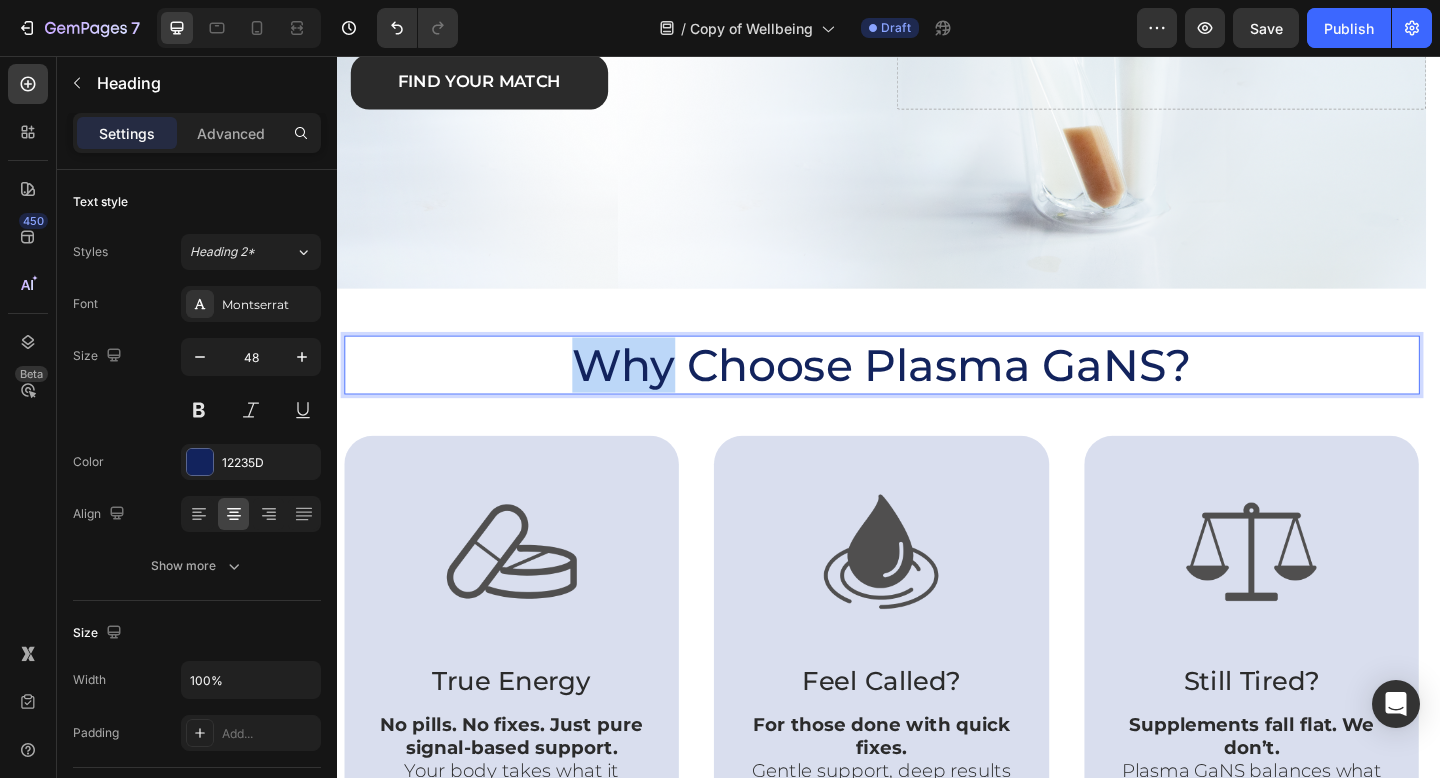 click on "Why Choose Plasma GaNS?" at bounding box center [930, 392] 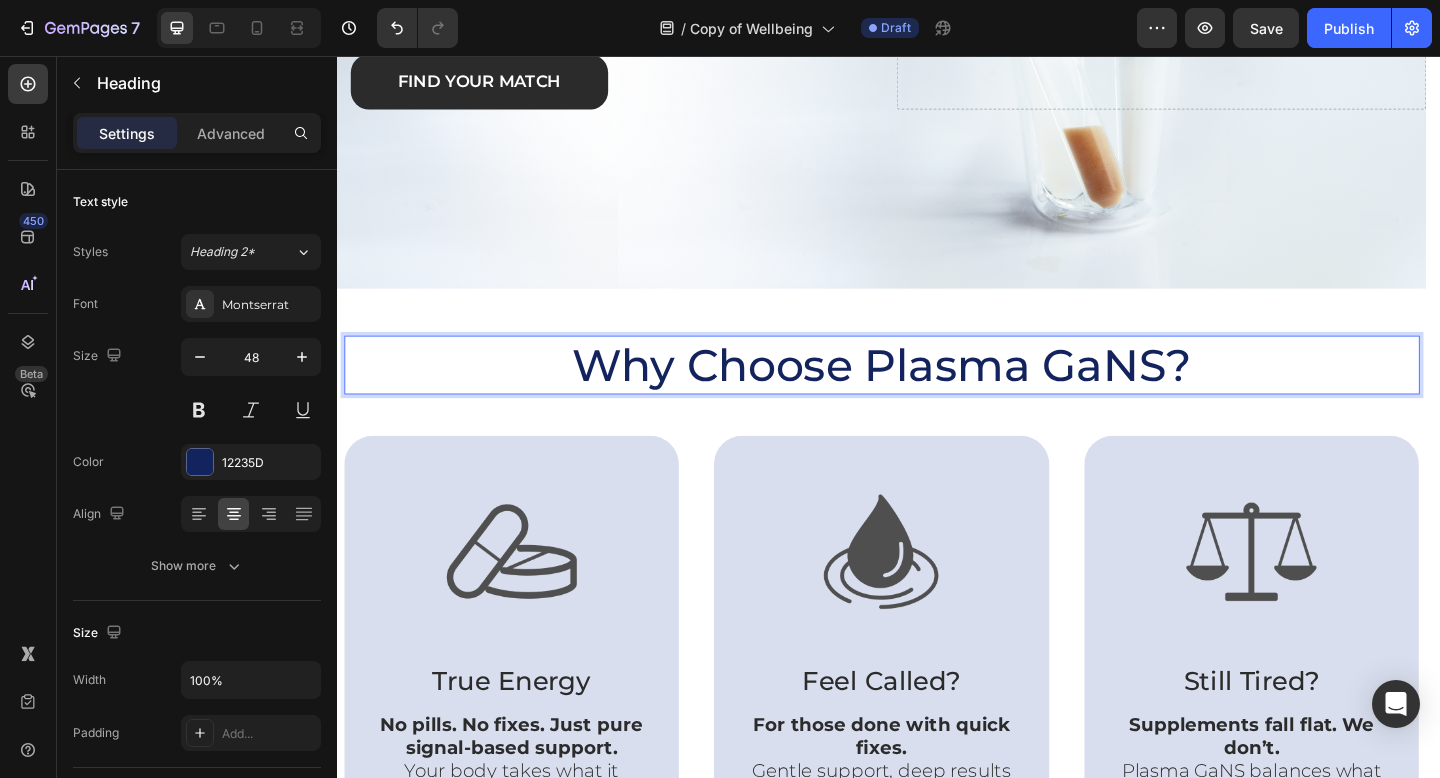 click on "Why Choose Plasma GaNS?" at bounding box center [930, 392] 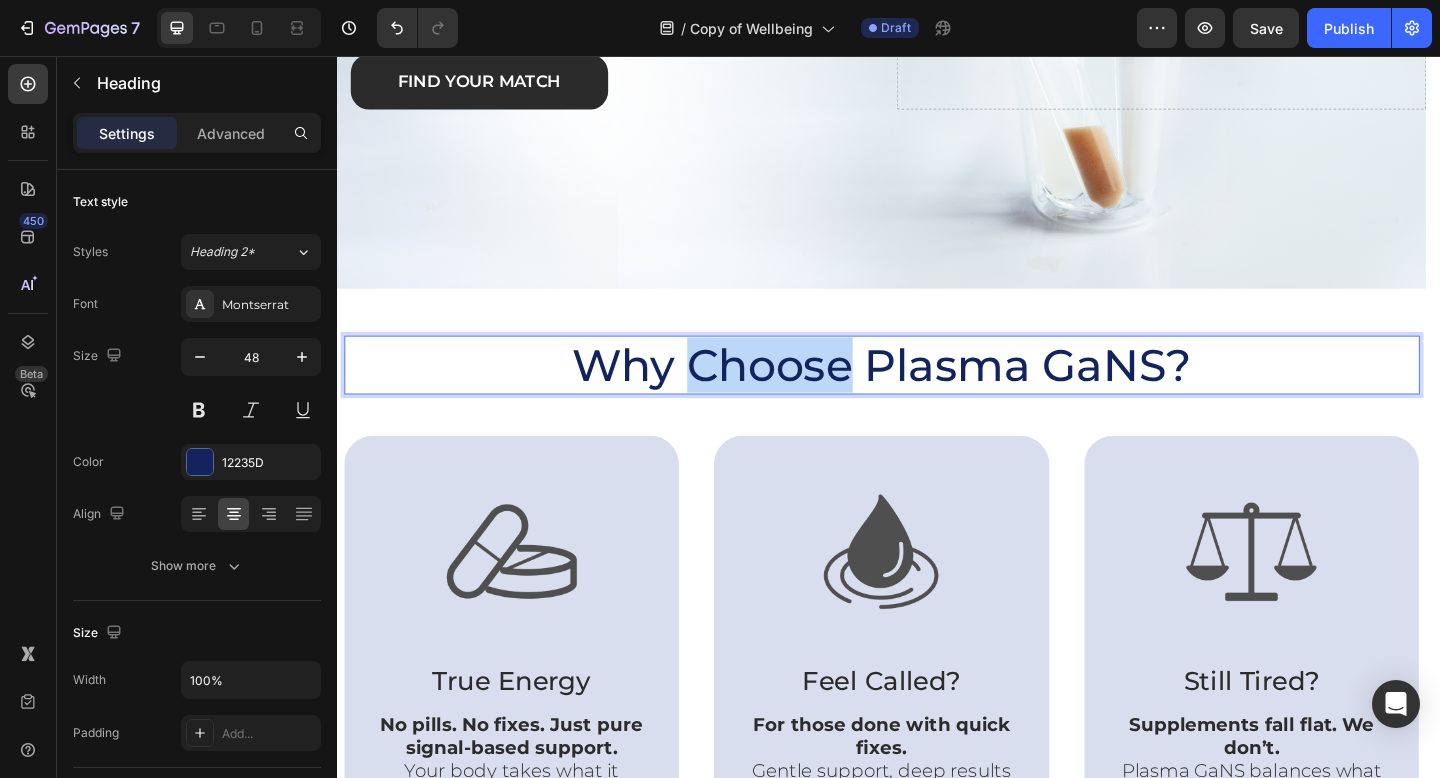click on "Why Choose Plasma GaNS?" at bounding box center (930, 392) 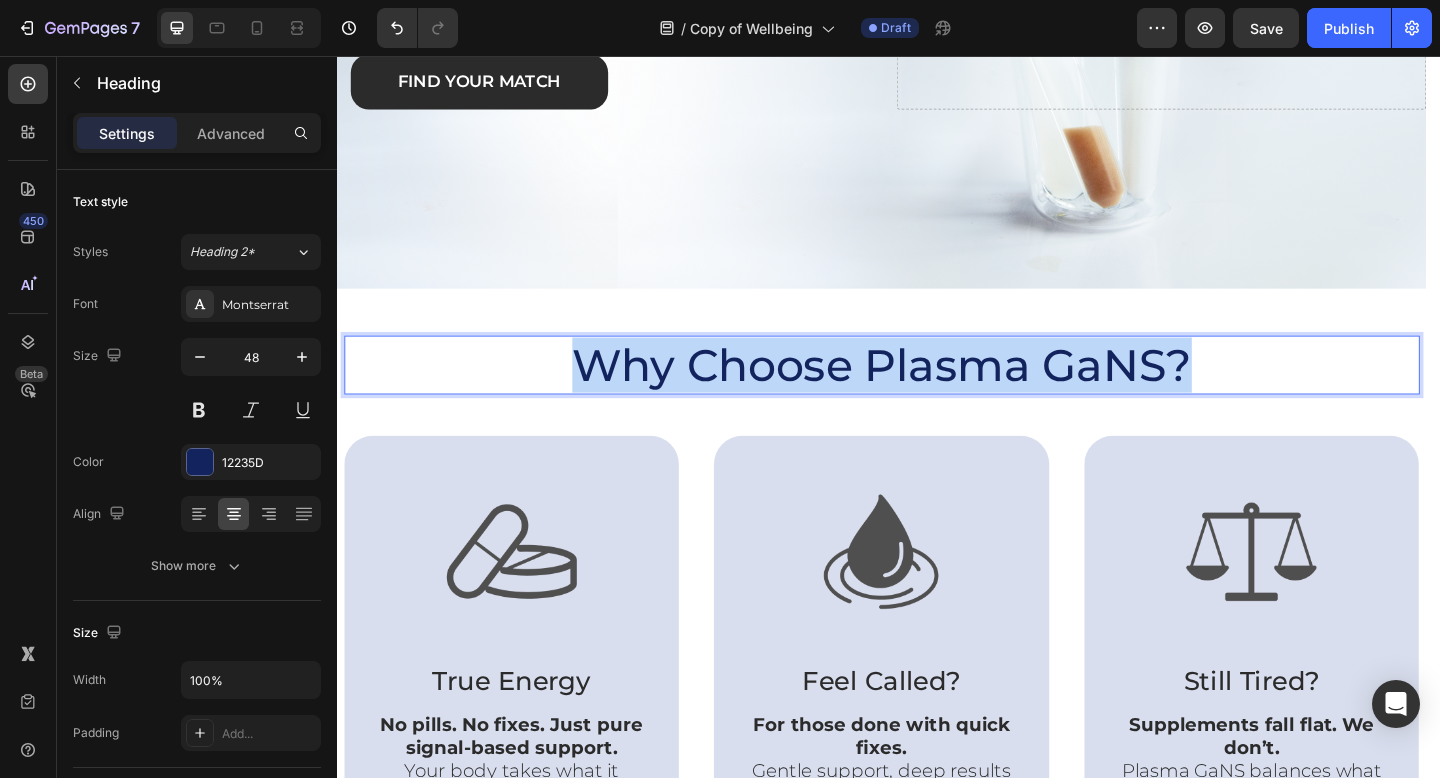 click on "Why Choose Plasma GaNS?" at bounding box center [930, 392] 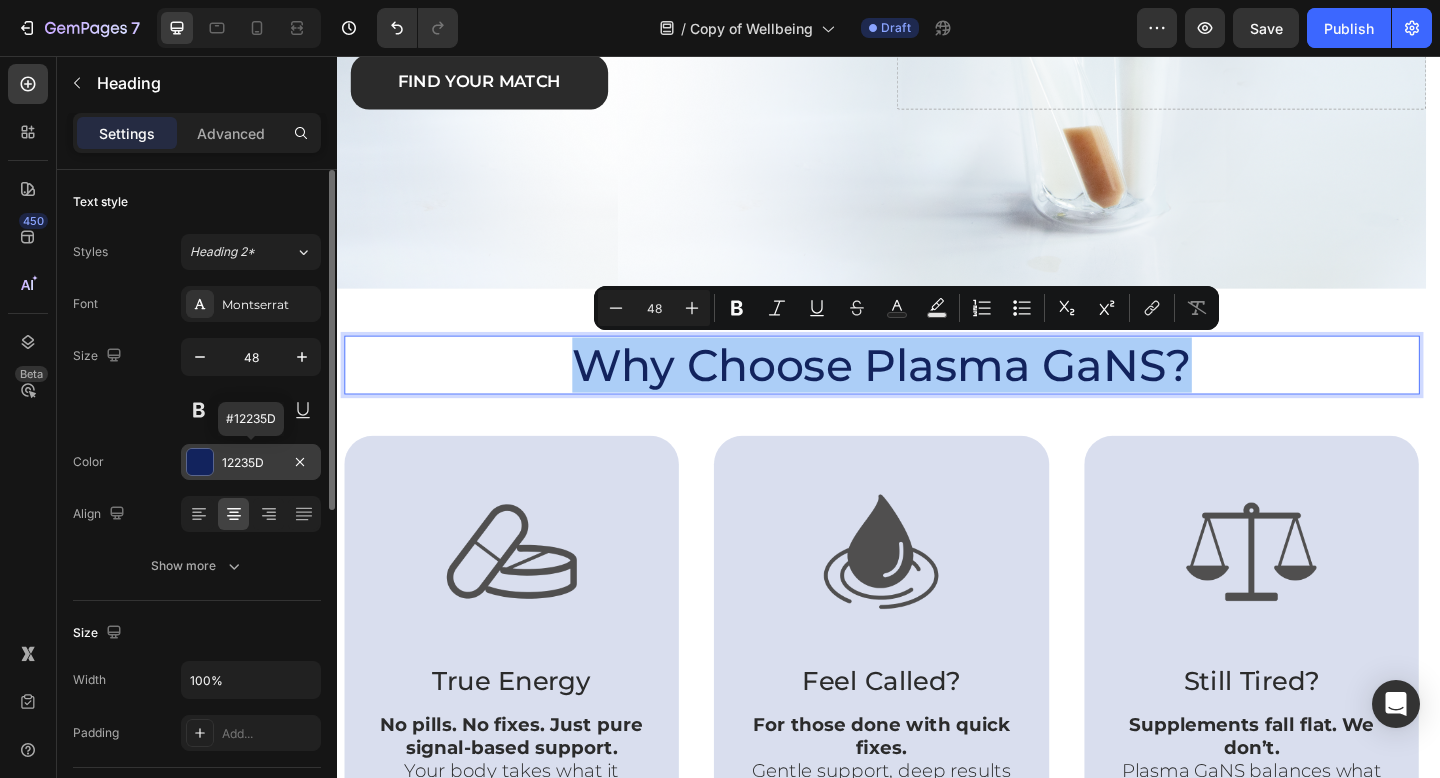 click on "12235D" at bounding box center [251, 463] 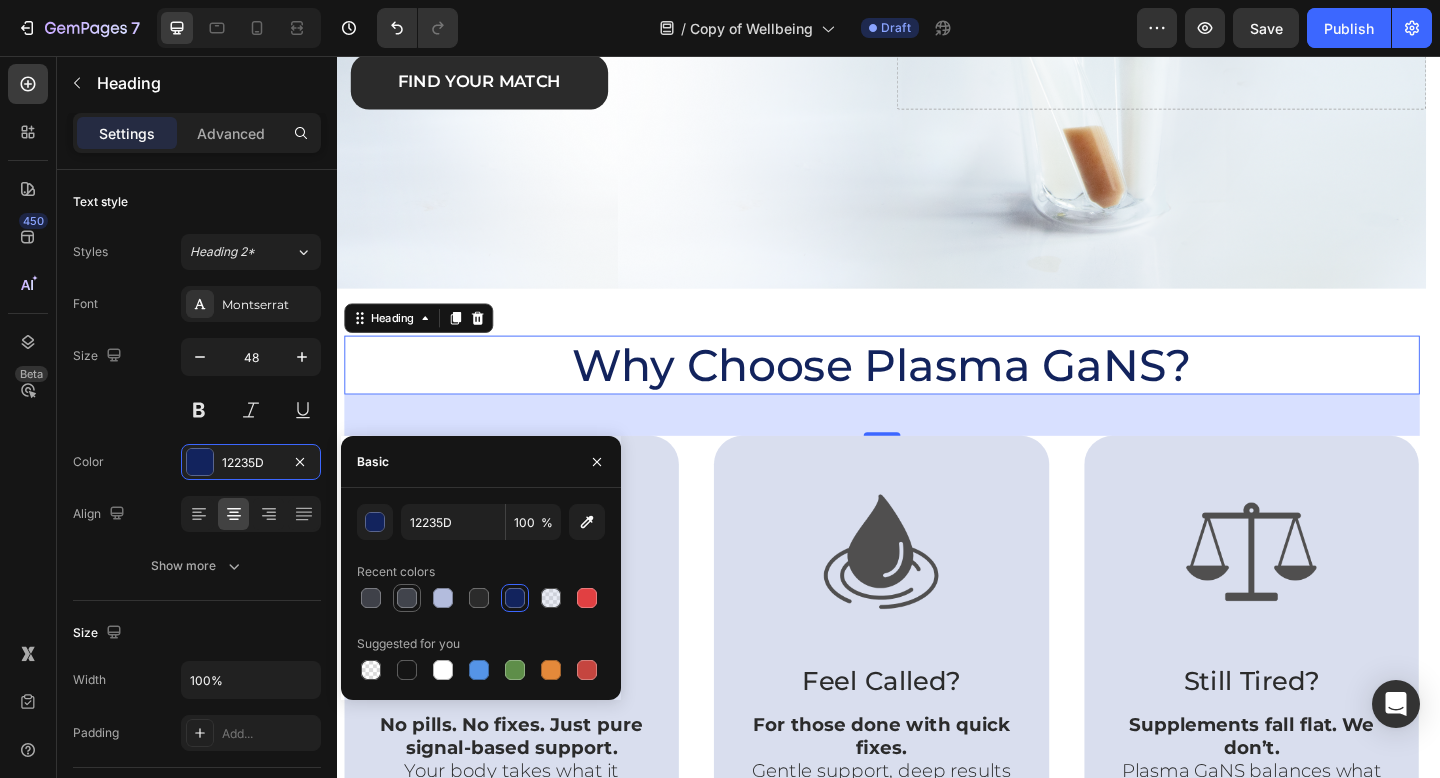 click at bounding box center (407, 598) 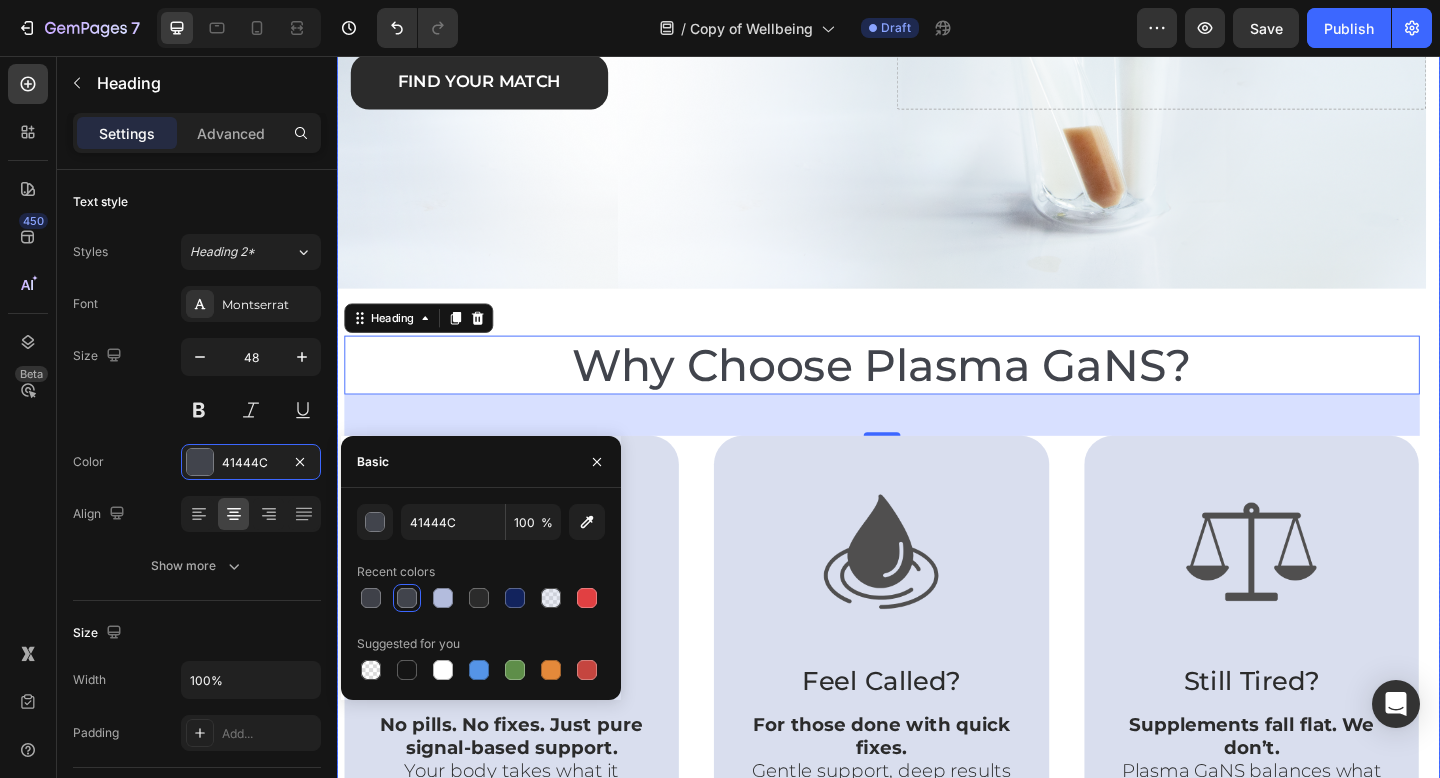 click on "Your body knows how to heal itself. Heading Plasma GaNS activates that intelligence – naturally, simply, and powerfully. Text block Find Your Match Button Row
Drop element here Hero Banner Why Choose Plasma GaNS? Heading   45 Image True Energy Text Block No pills. No fixes. Just pure signal-based support. Your body takes what it needs — nothing more. Text Block Hero Banner Image Feel Called? Text Block For those done with quick fixes. Gentle support, deep results — naturally. Text Block Hero Banner Image Still Tired? Text Block Supplements fall flat. We don’t. Plasma GaNS balances what others can't. Text Block Hero Banner Row Image True Energy Text Block No pills. No fixes. Just pure signal-based support. Your body takes what it needs — nothing more. Text Block Hero Banner Image Feel Called? Text Block Reduces neck and shoulder discomfort Text Block Hero Banner Row Image Breathable Materials Text Block Ensures cool, comfortable sleep Text Block Hero Banner Row" at bounding box center [929, 284] 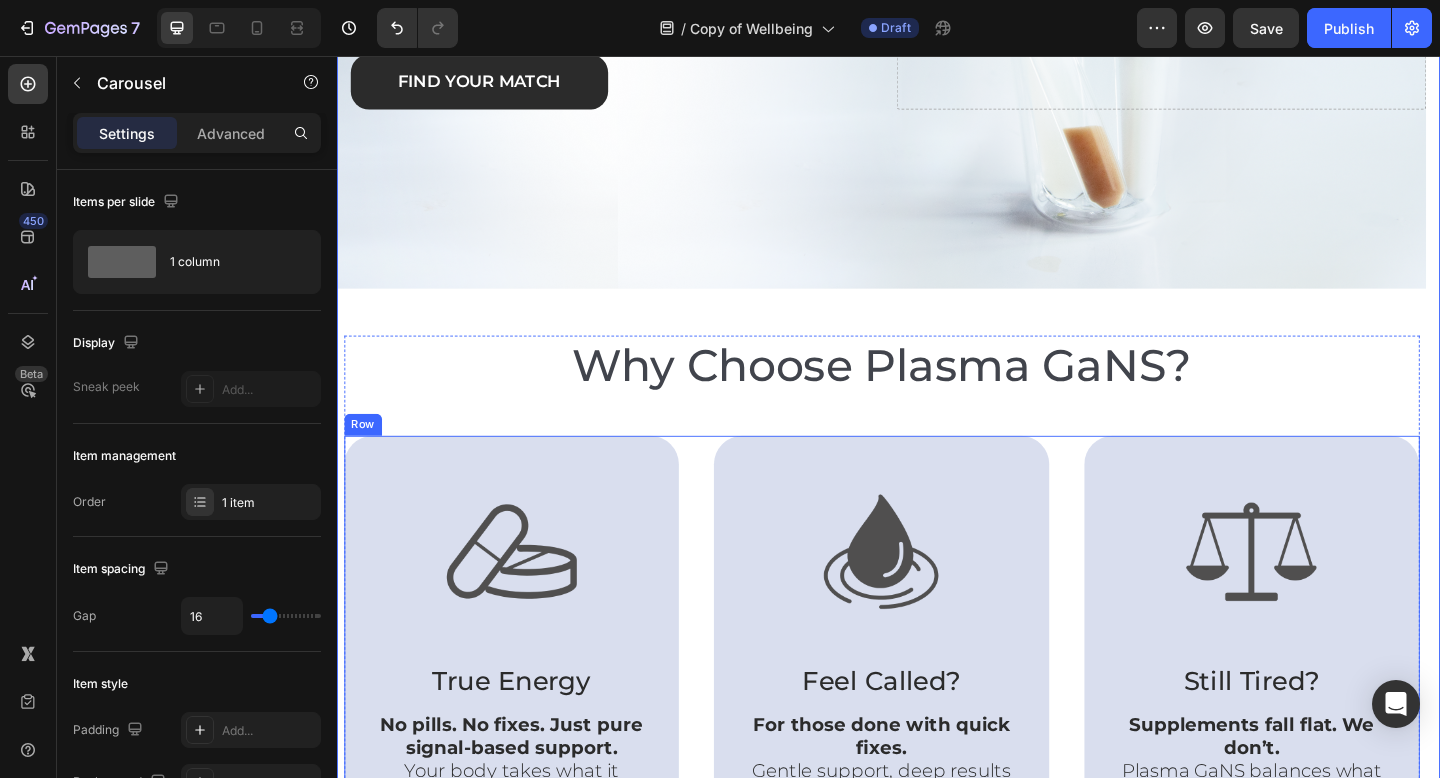 click on "Image True Energy Text Block No pills. No fixes. Just pure signal-based support. Your body takes what it needs — nothing more. Text Block Hero Banner Image Feel Called? Text Block For those done with quick fixes. Gentle support, deep results — naturally. Text Block Hero Banner Image Still Tired? Text Block Supplements fall flat. We don’t. Plasma GaNS balances what others can't. Text Block Hero Banner Row" at bounding box center [930, 697] 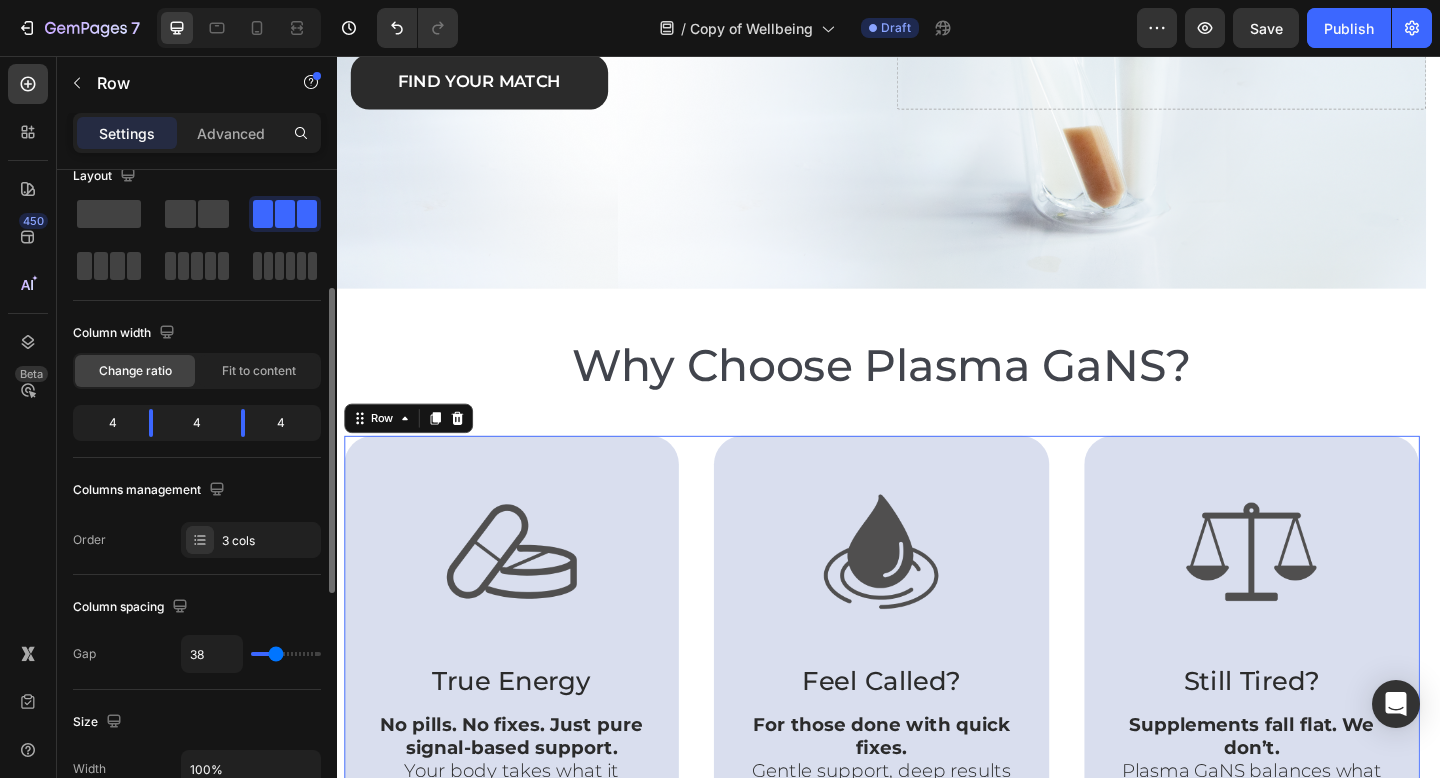 scroll, scrollTop: 99, scrollLeft: 0, axis: vertical 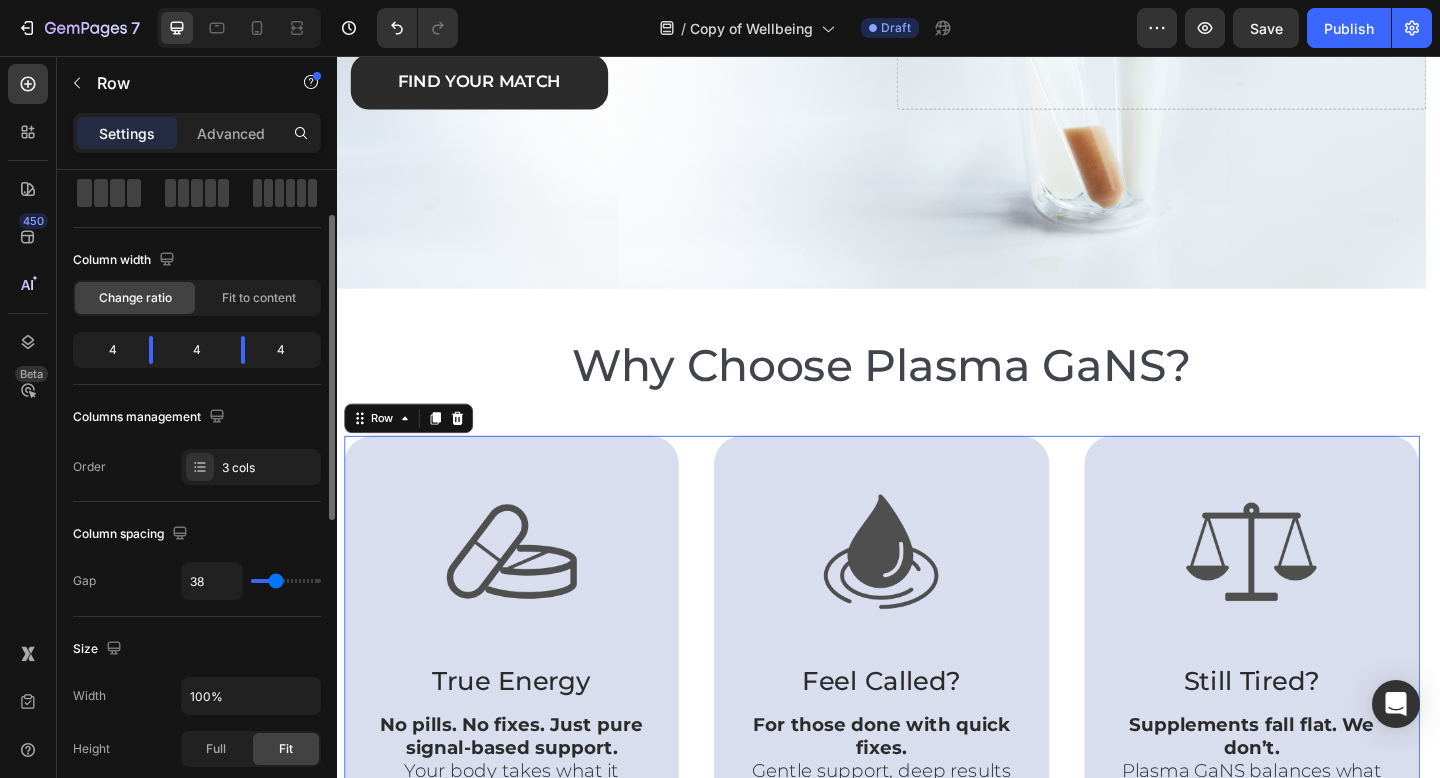 type on "54" 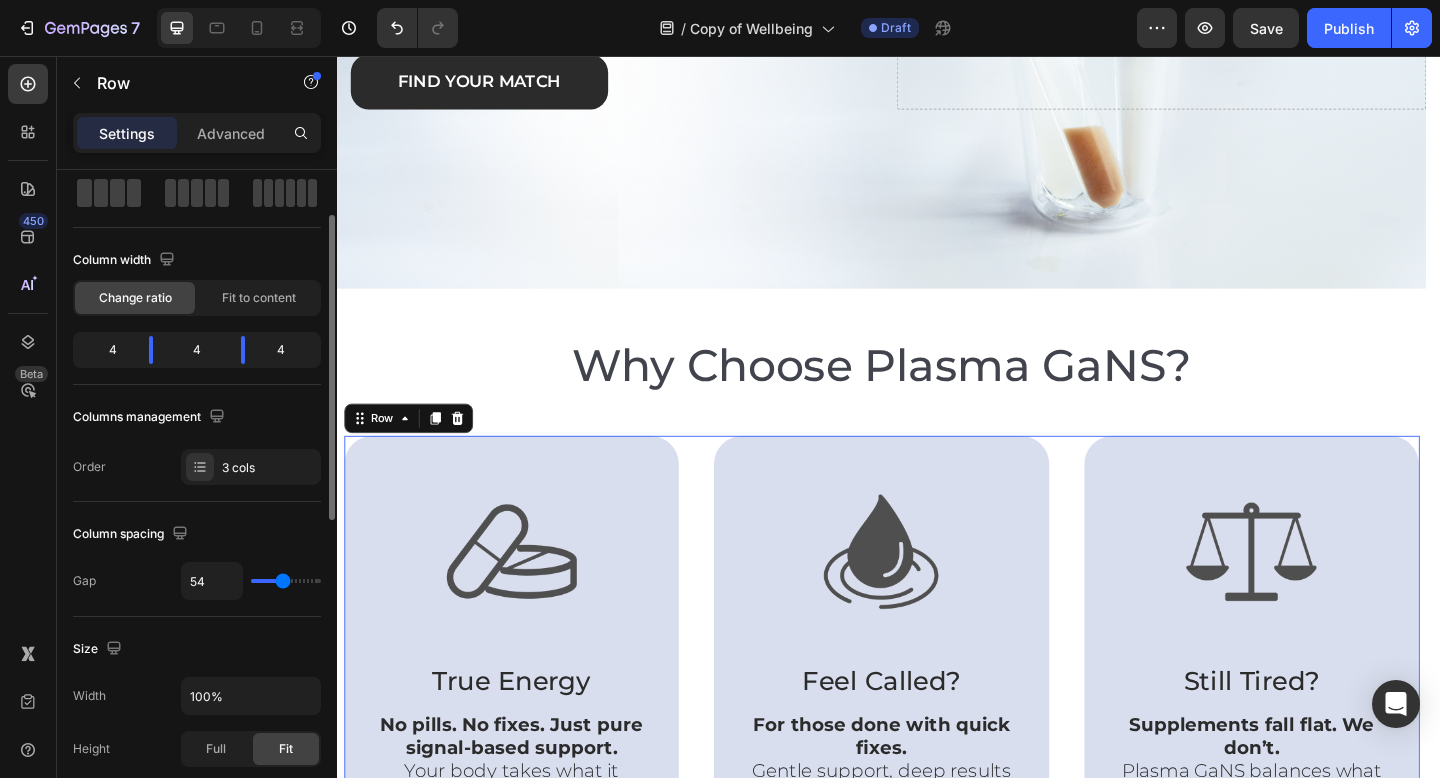 type on "57" 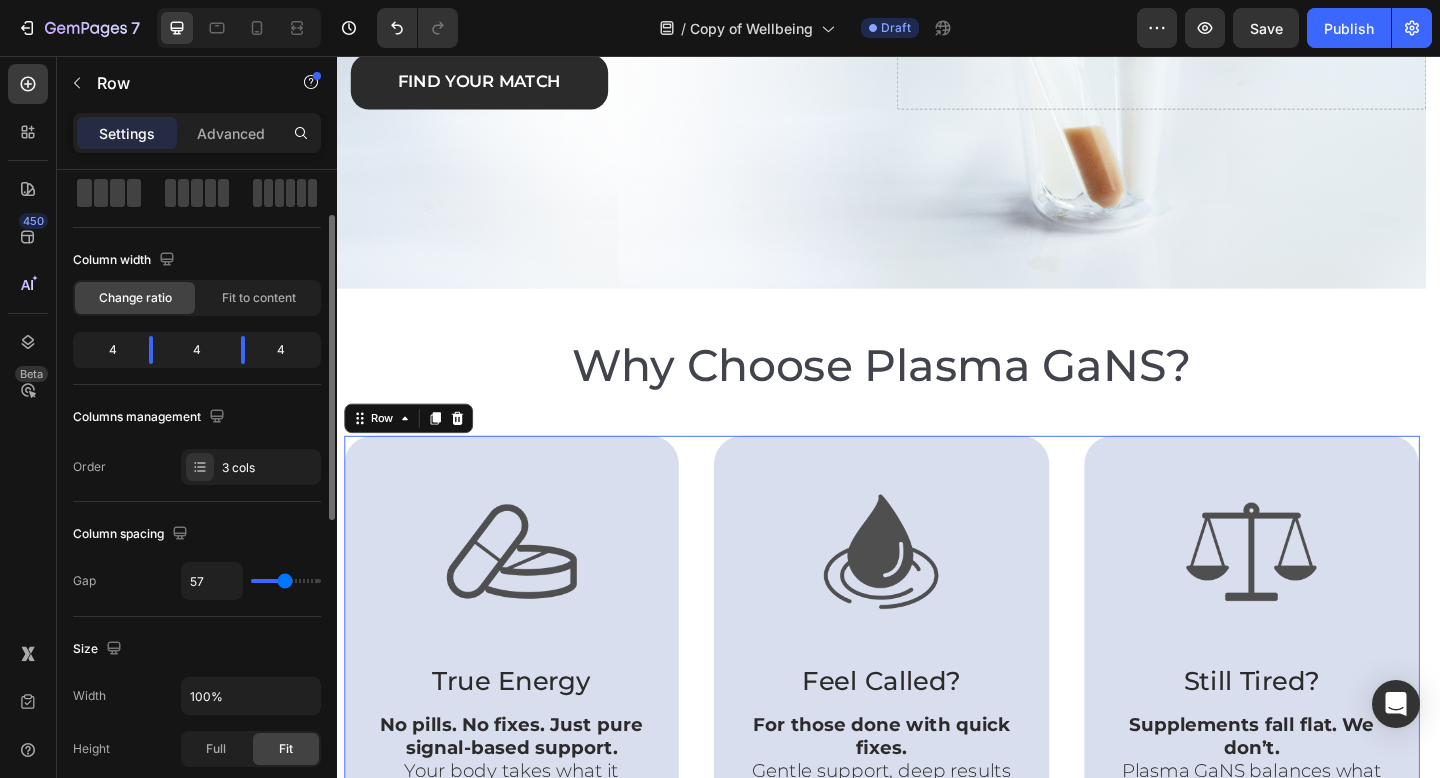 type on "58" 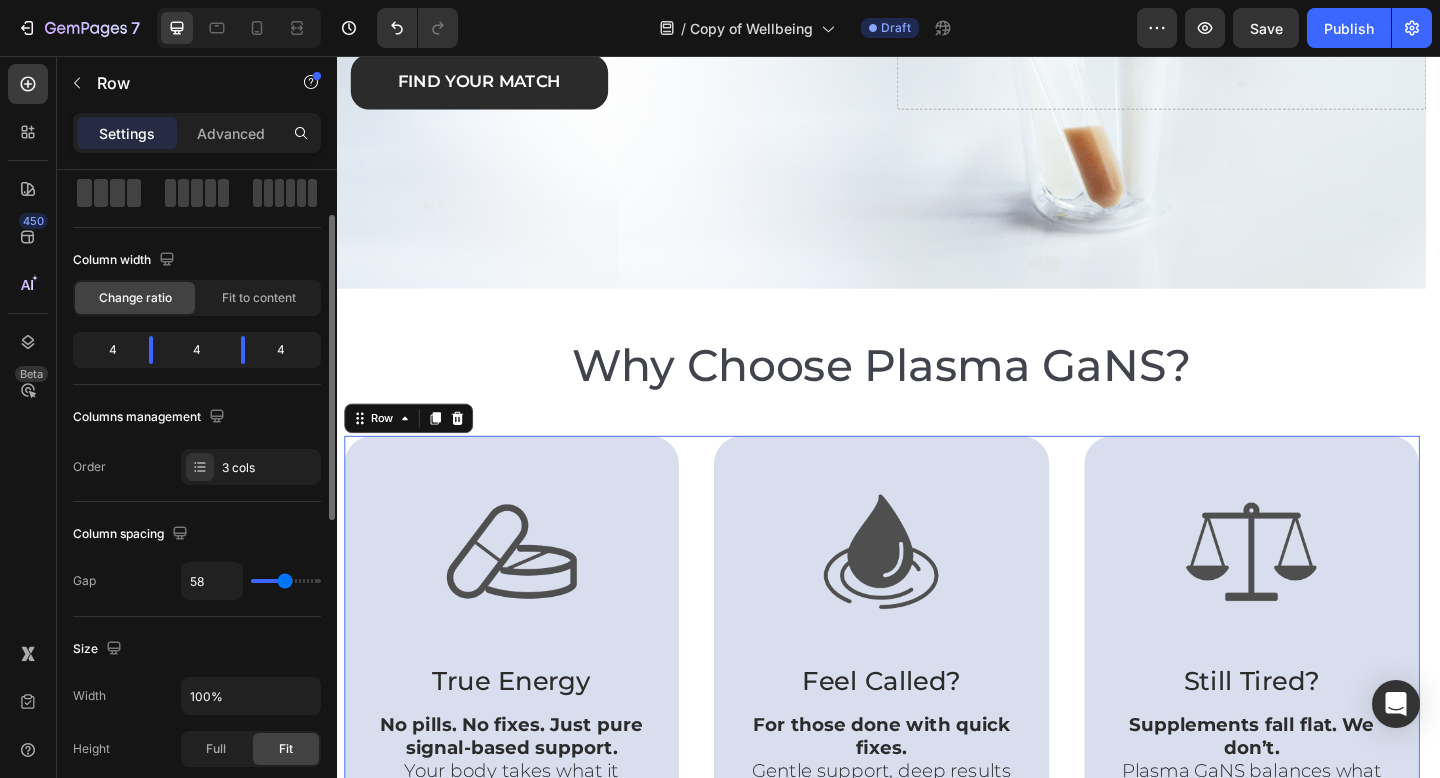 type on "59" 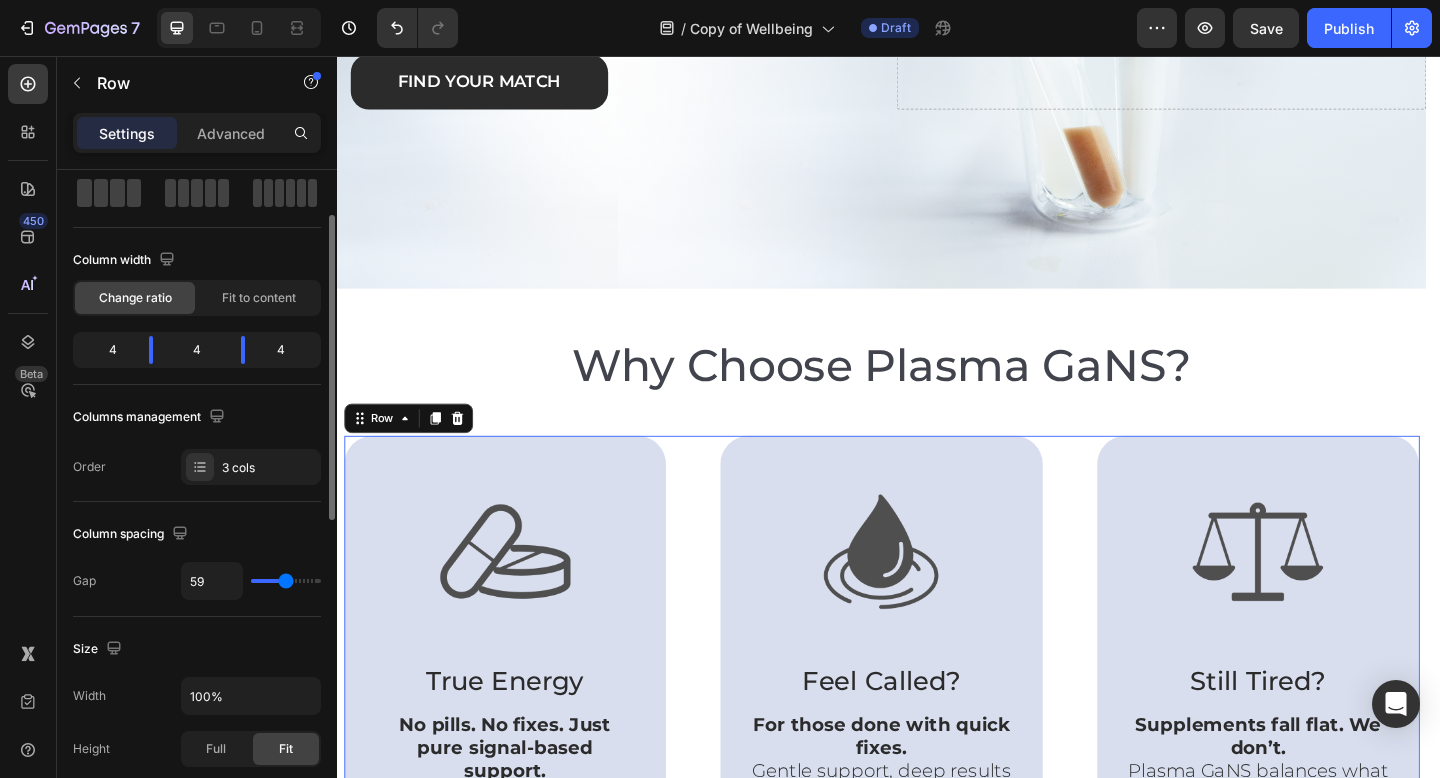 type on "60" 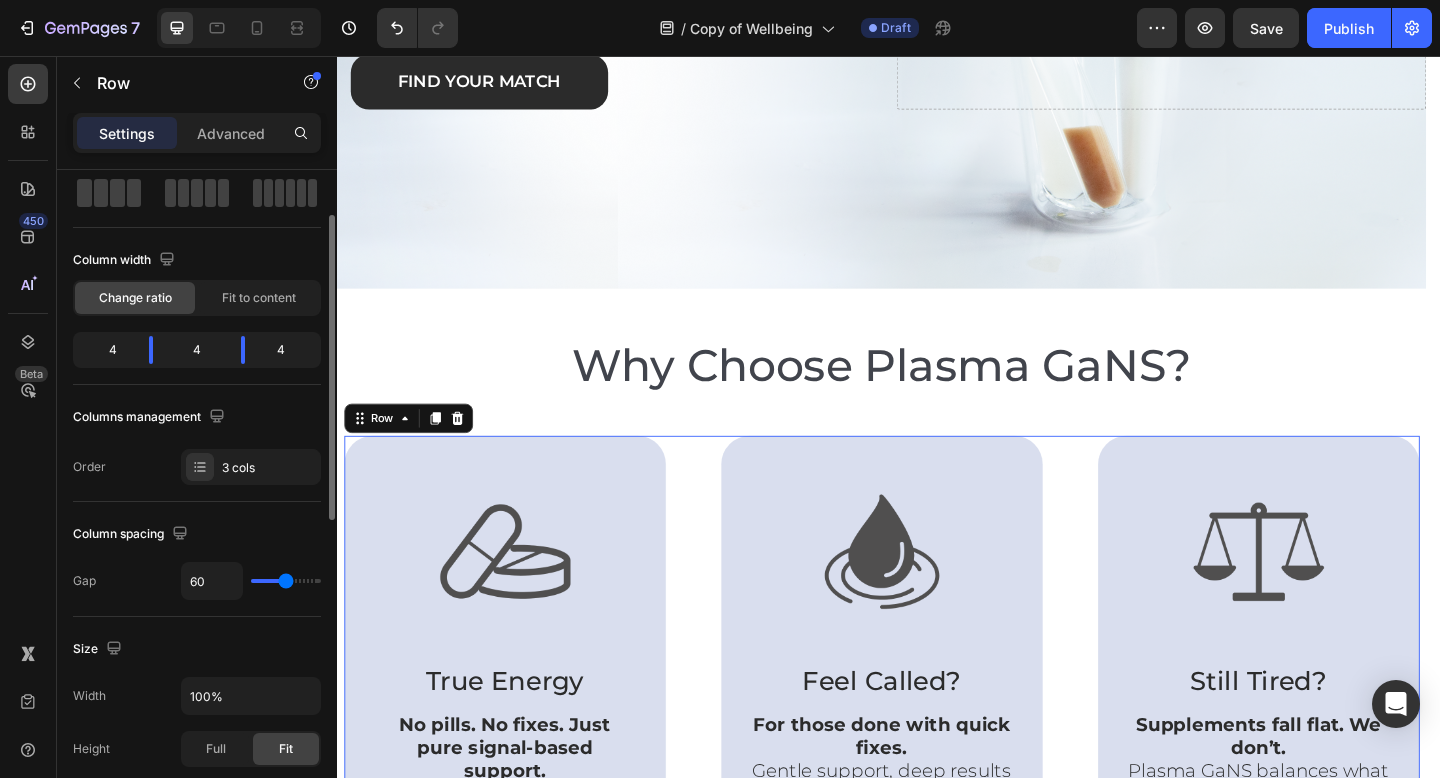 type on "50" 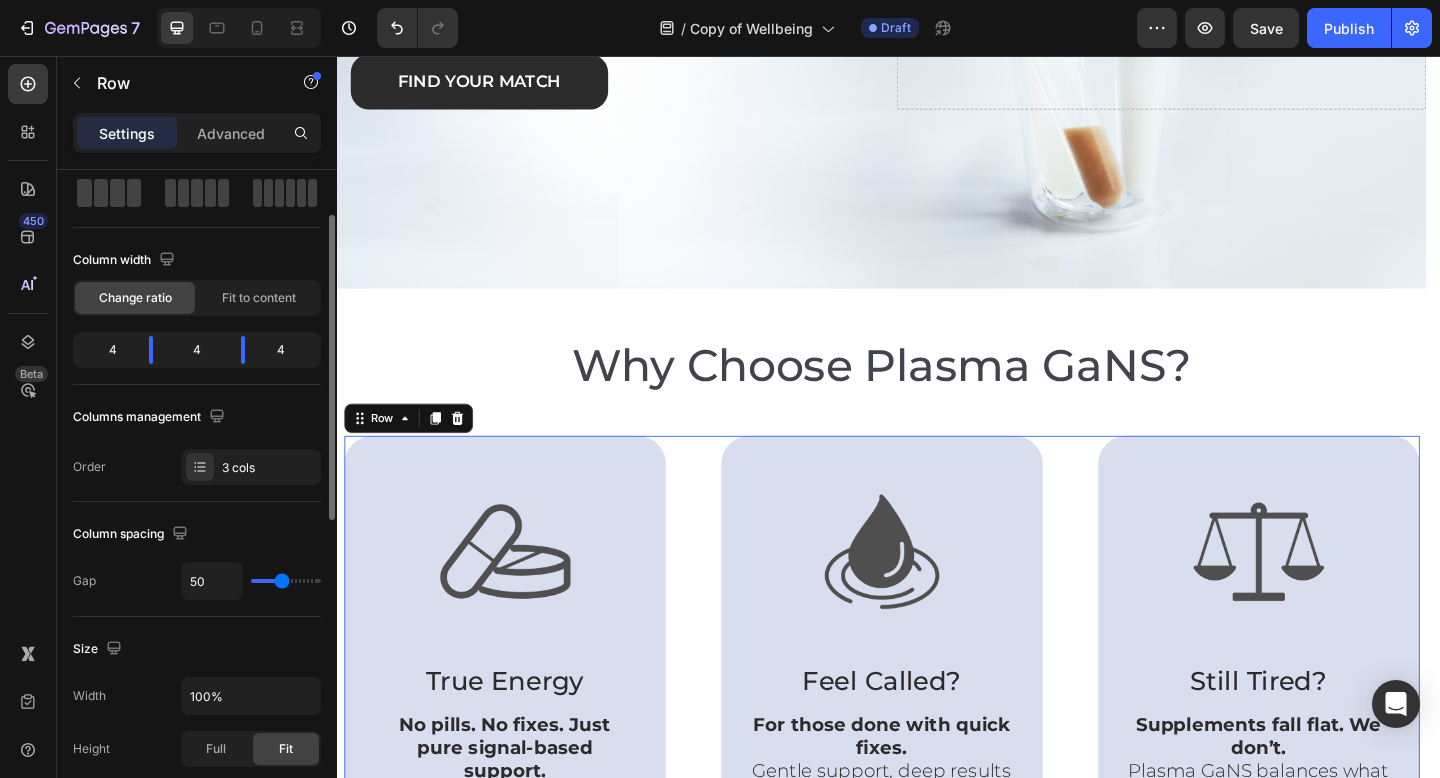 type on "47" 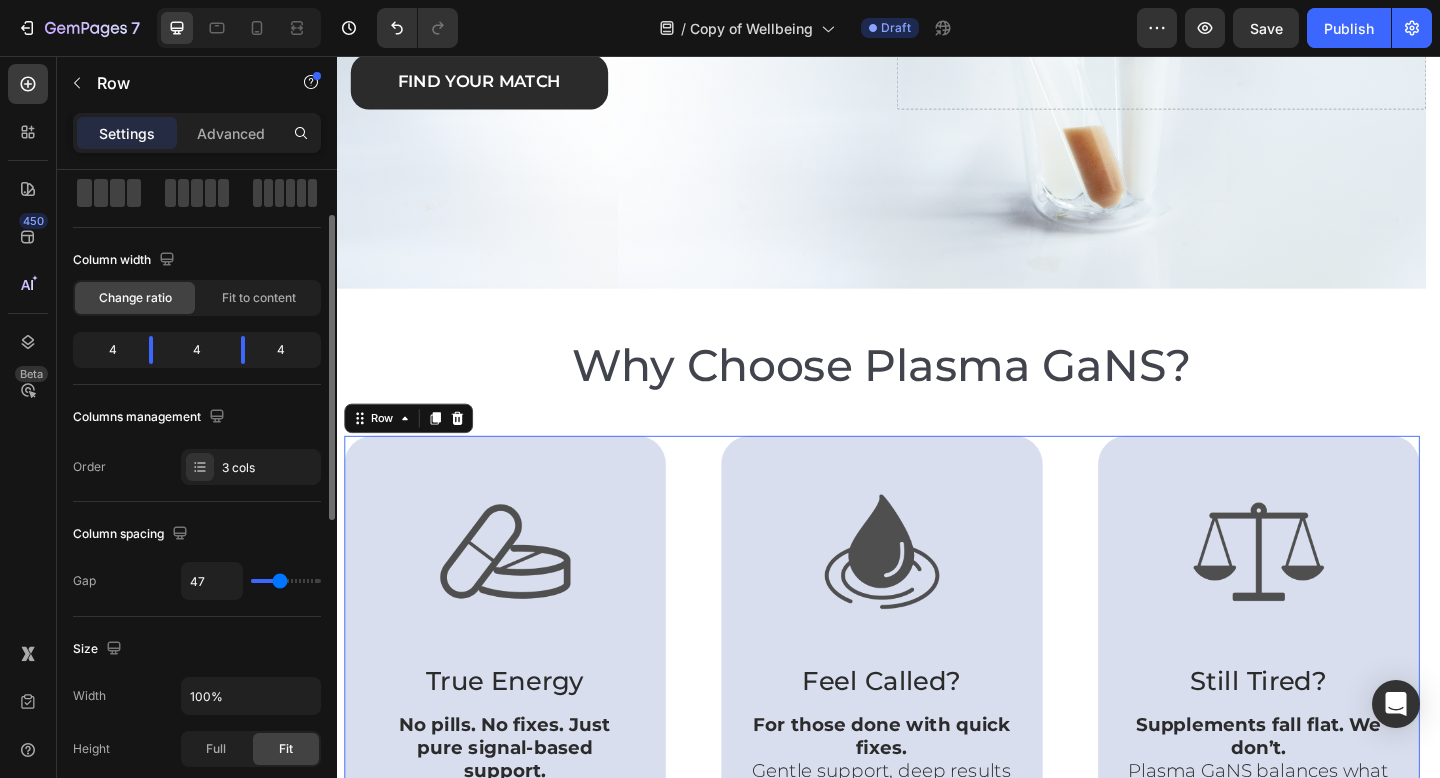 type on "46" 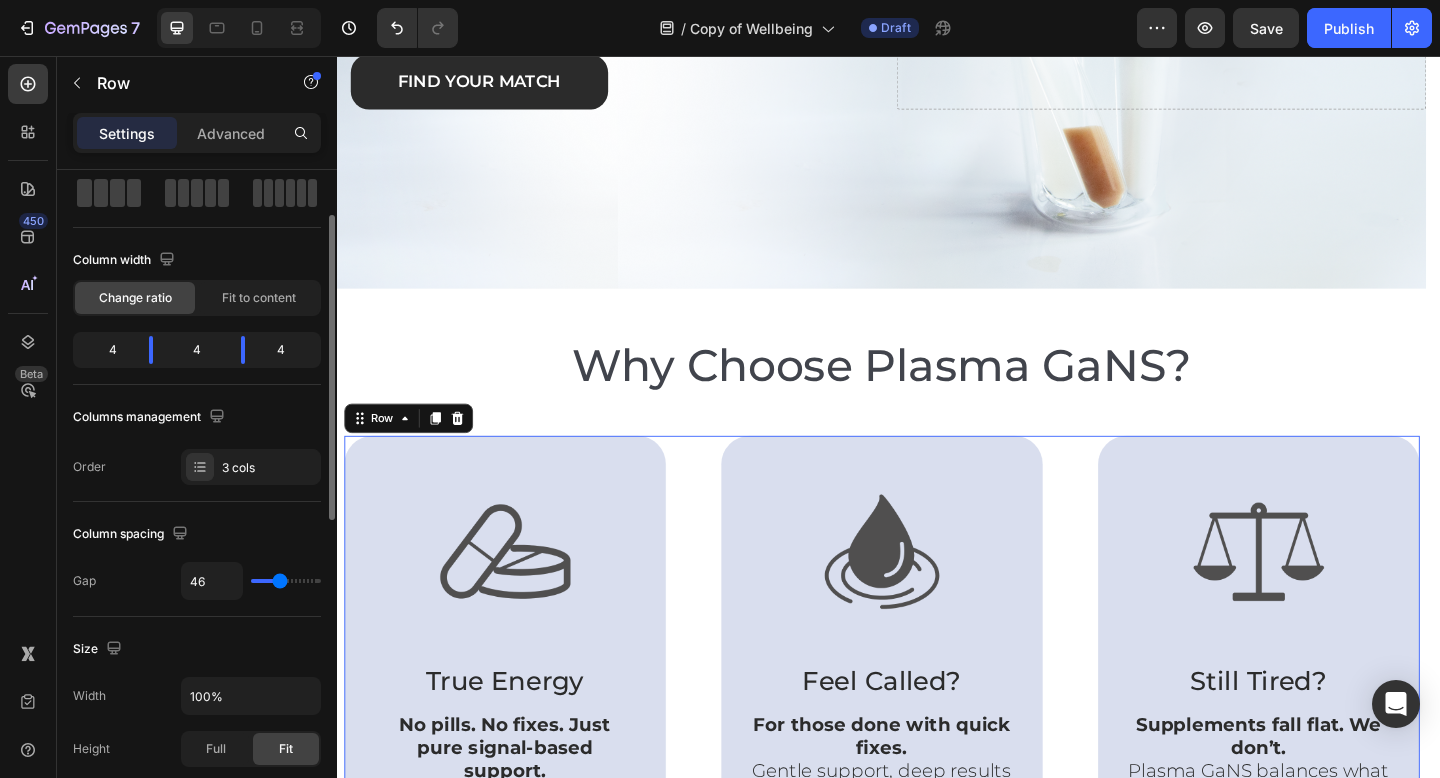 type on "44" 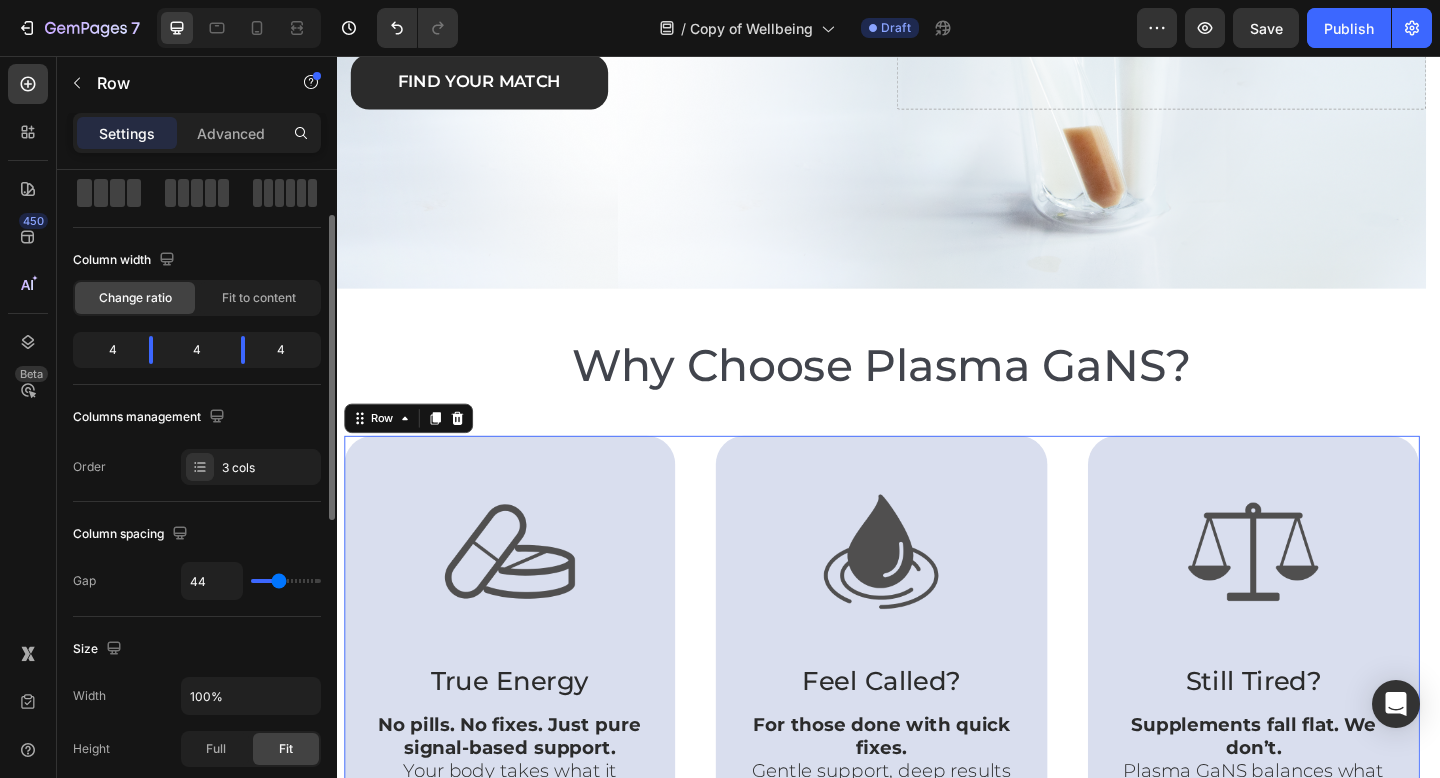 type on "43" 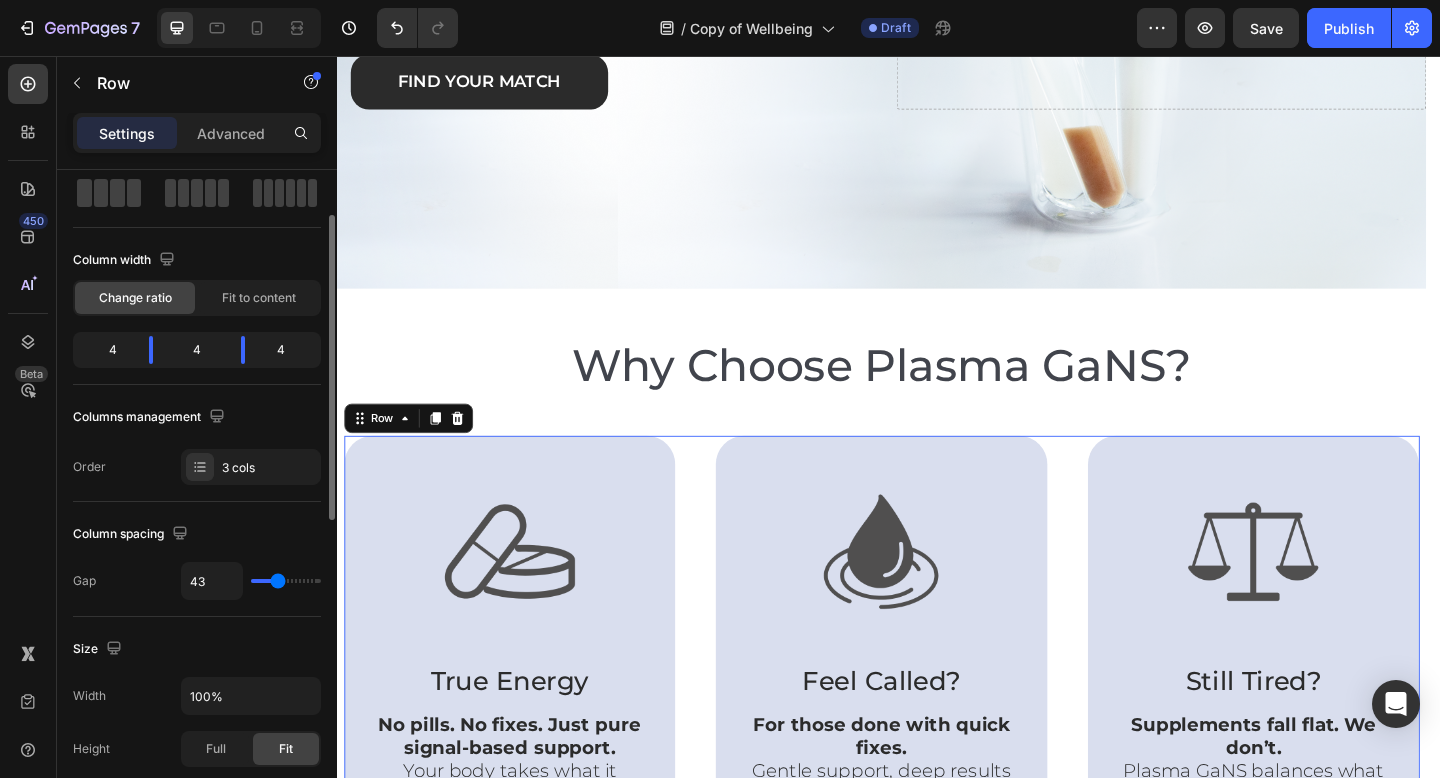 type on "42" 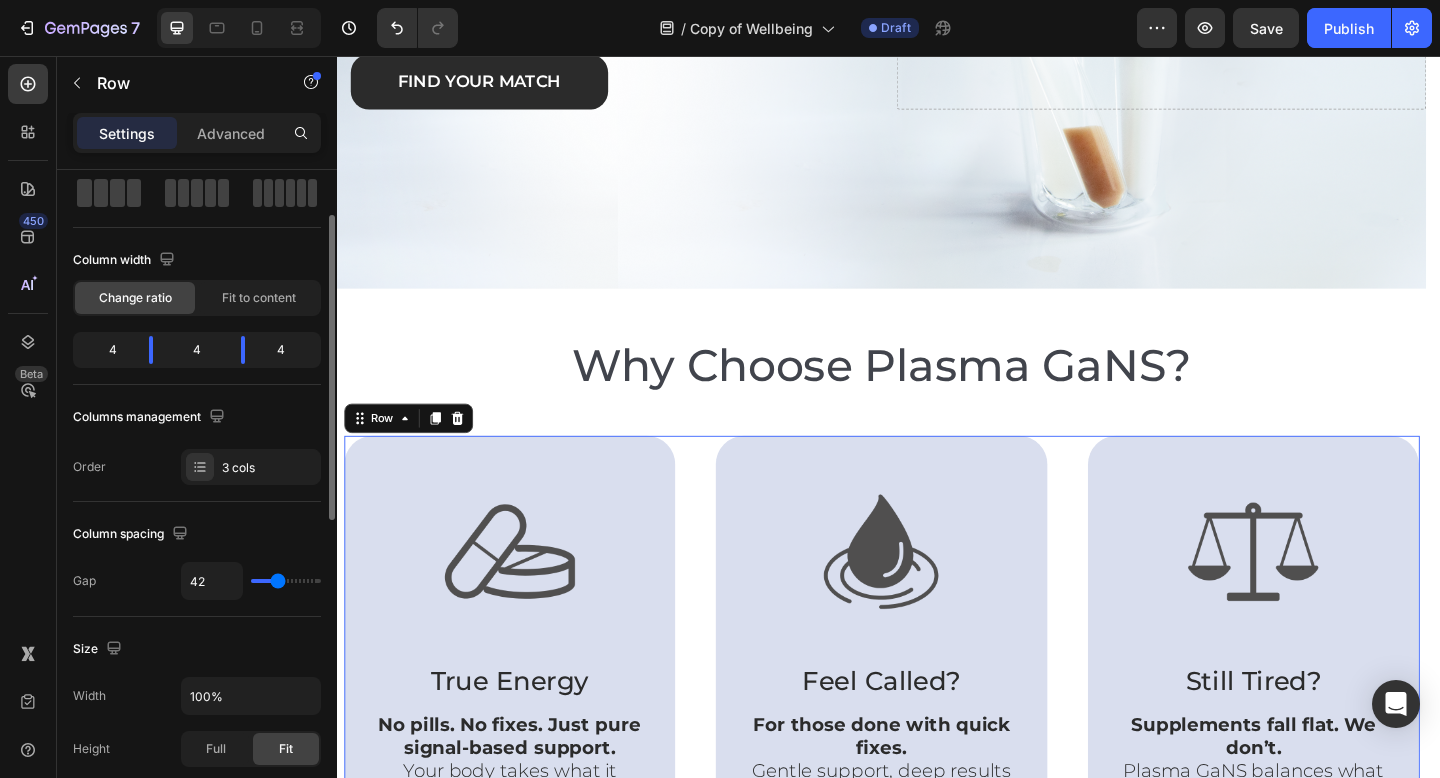 type on "40" 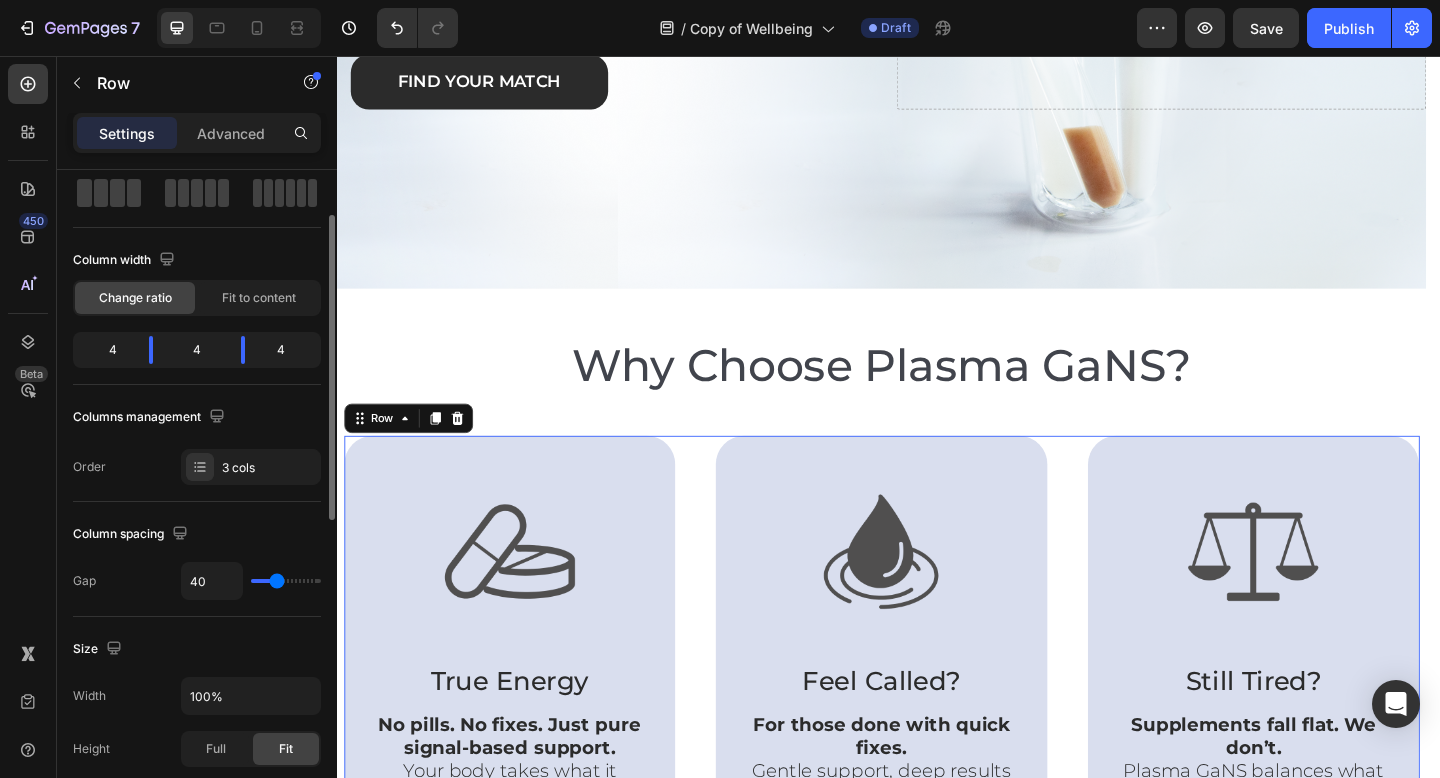 type on "36" 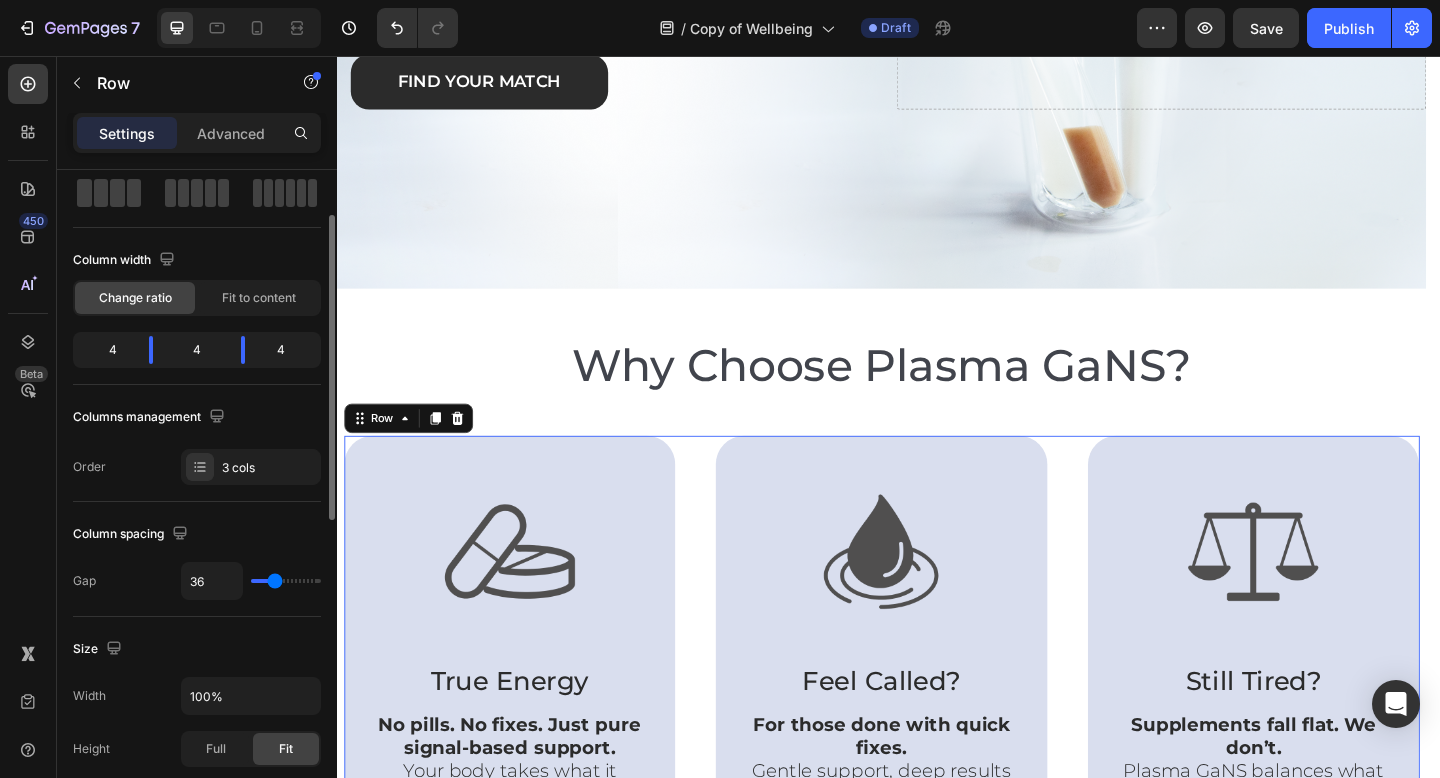 type on "33" 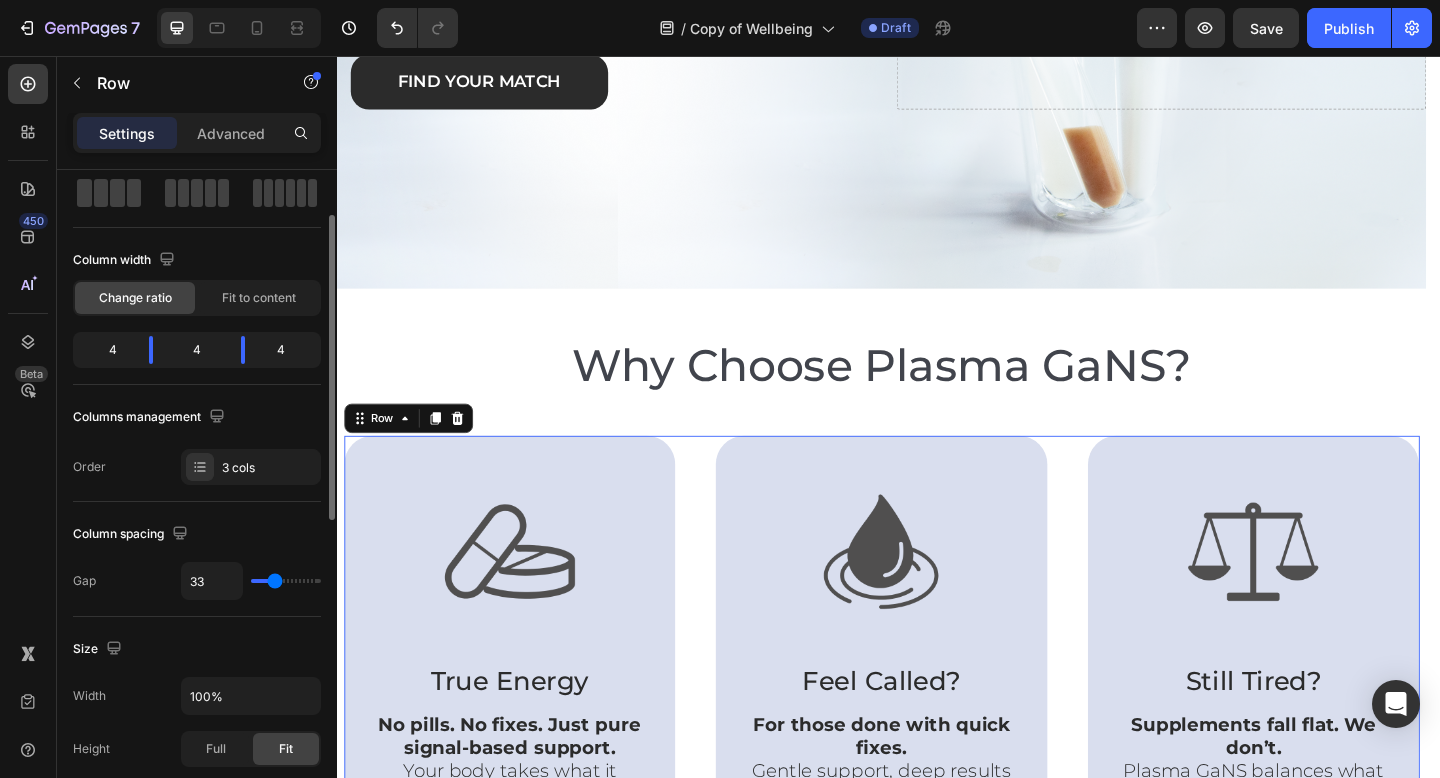 type on "33" 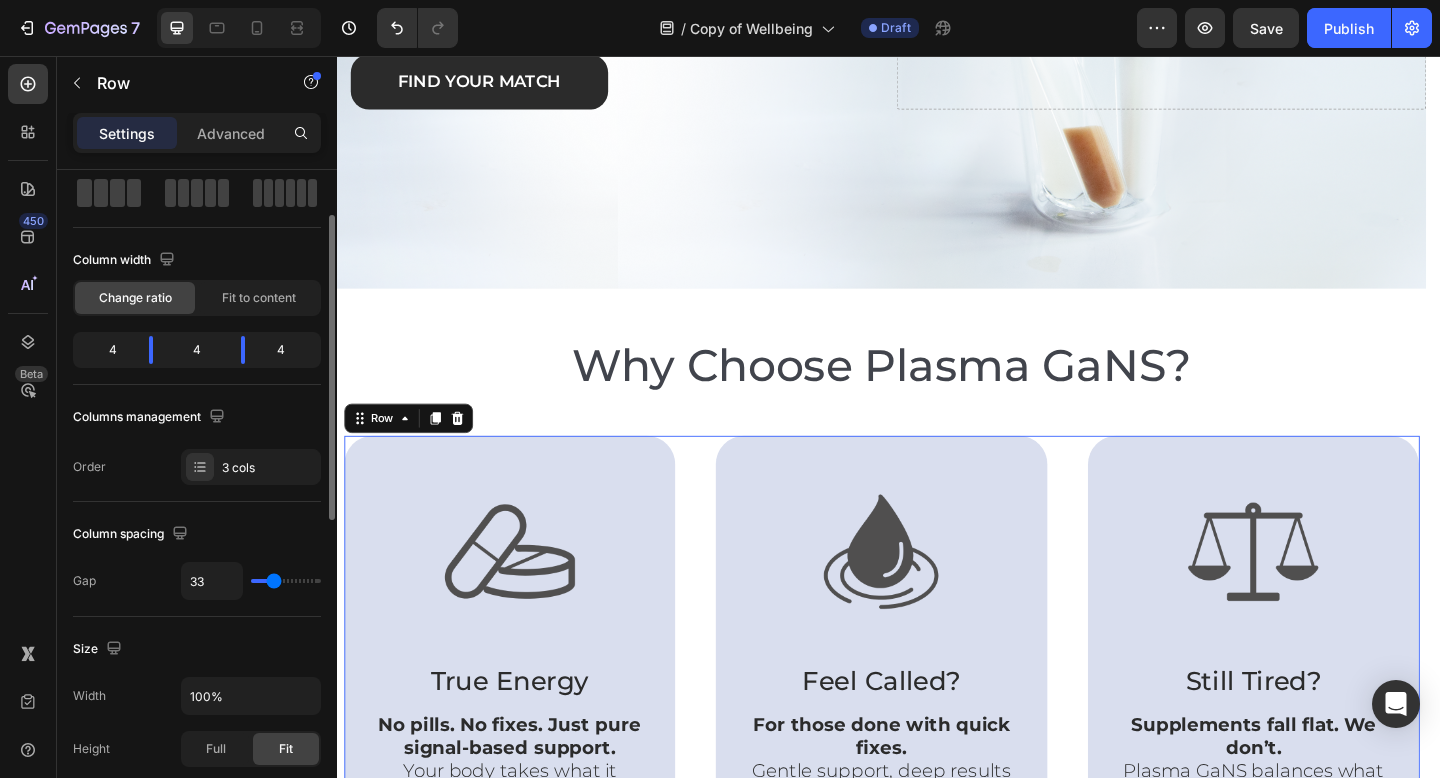type on "29" 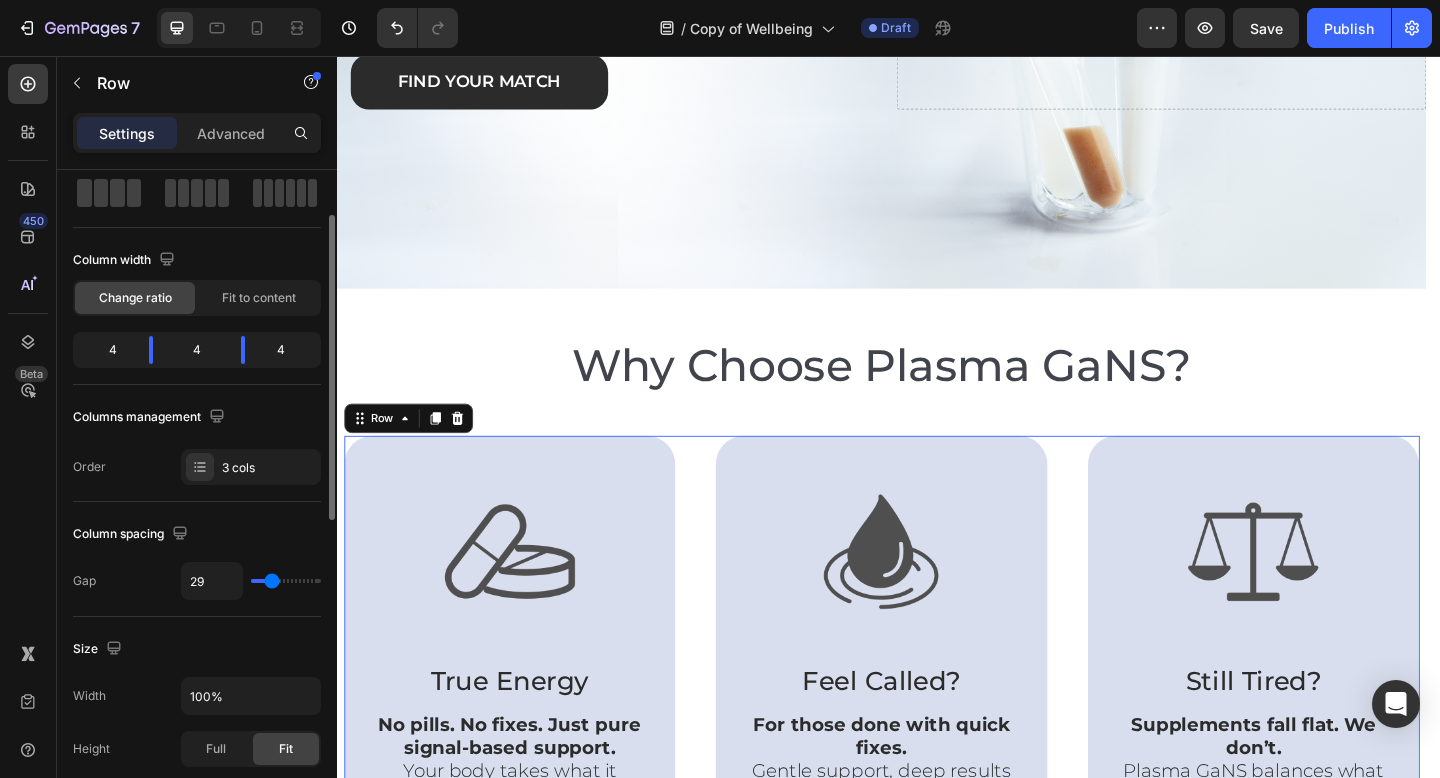 type on "28" 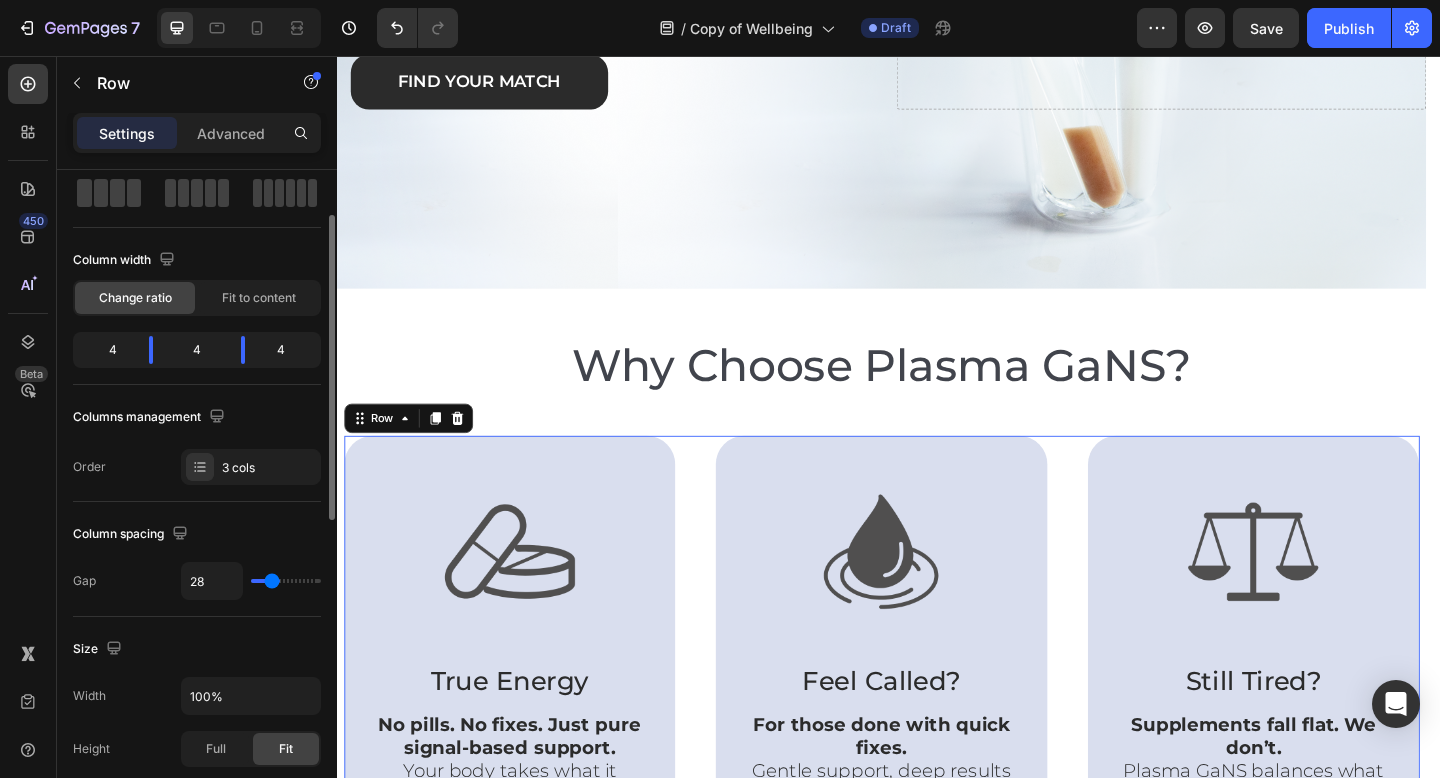 type on "27" 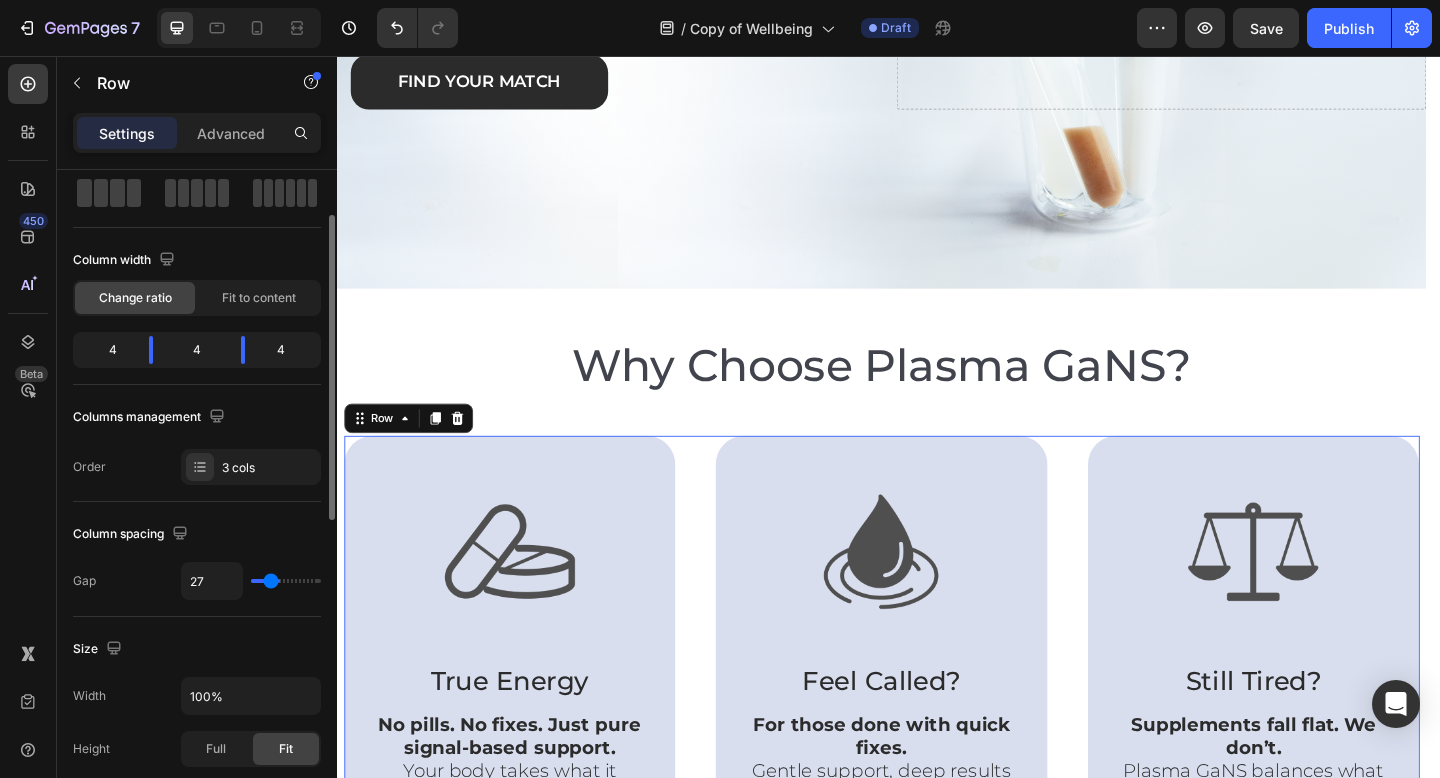 type on "26" 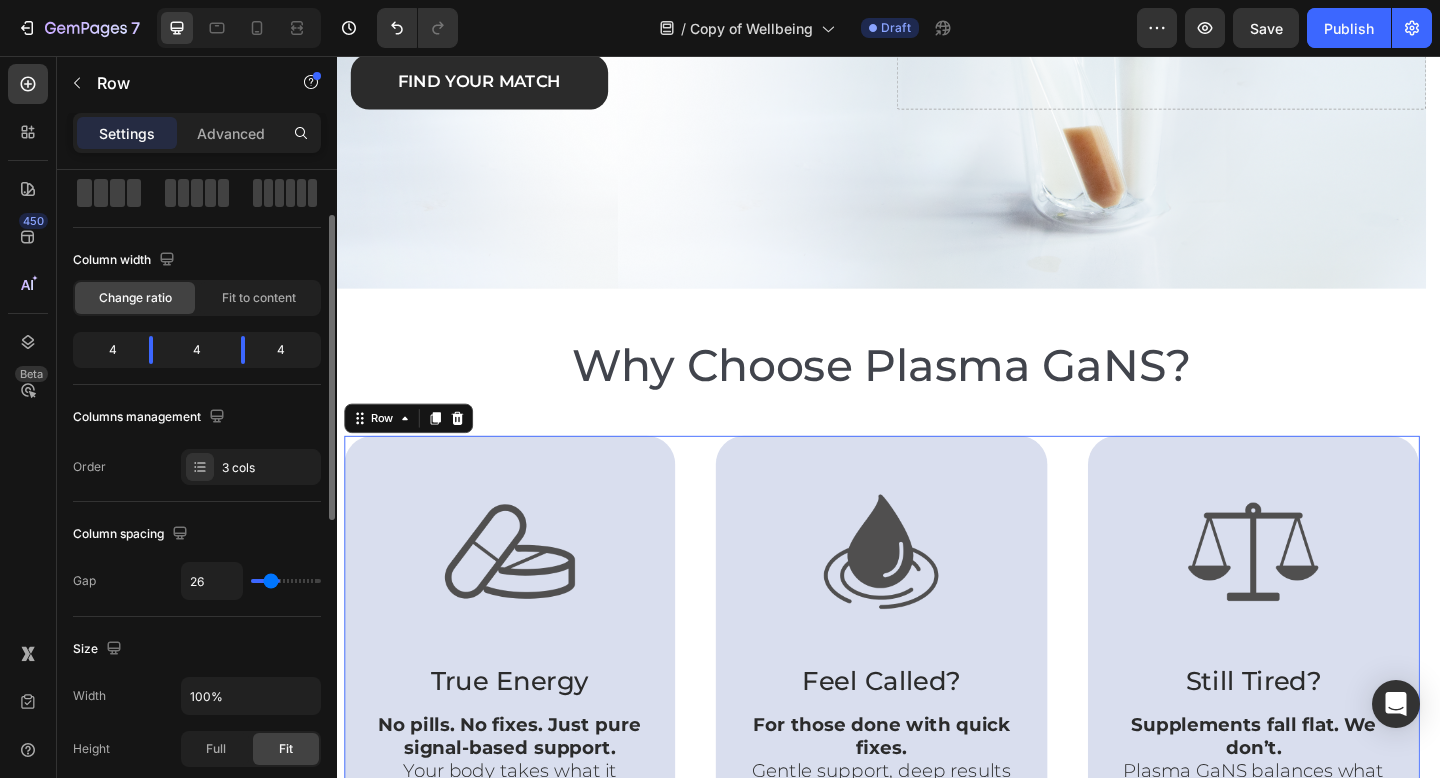 type on "25" 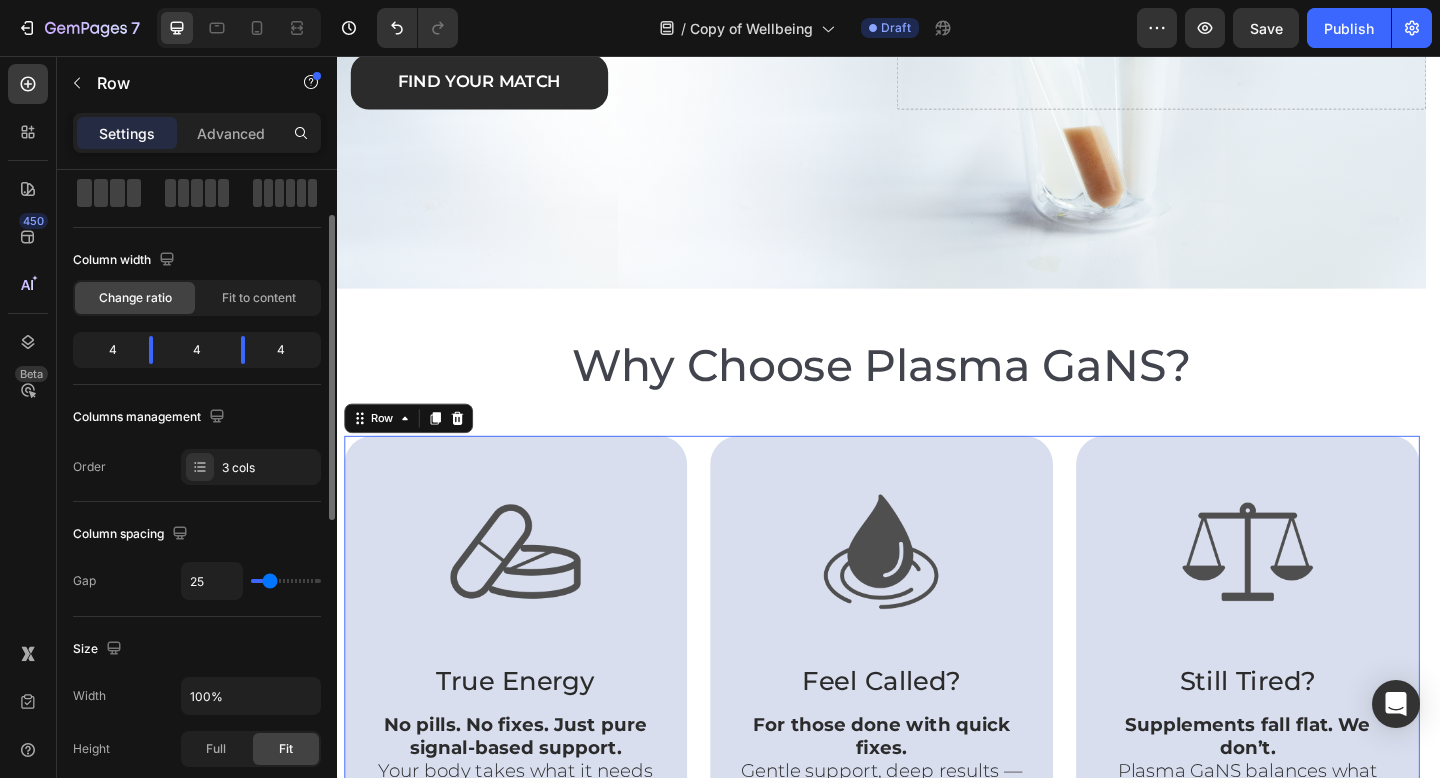 type on "32" 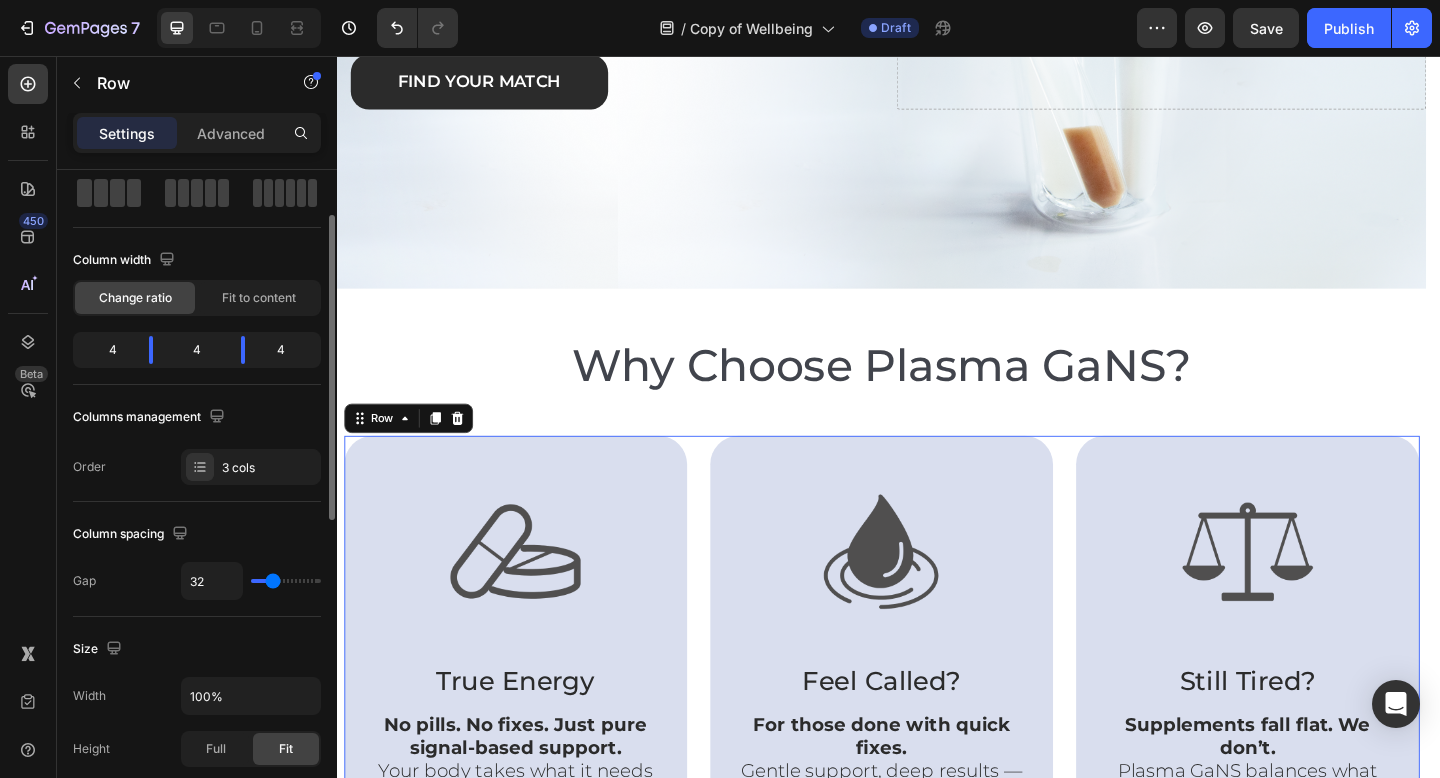 type on "33" 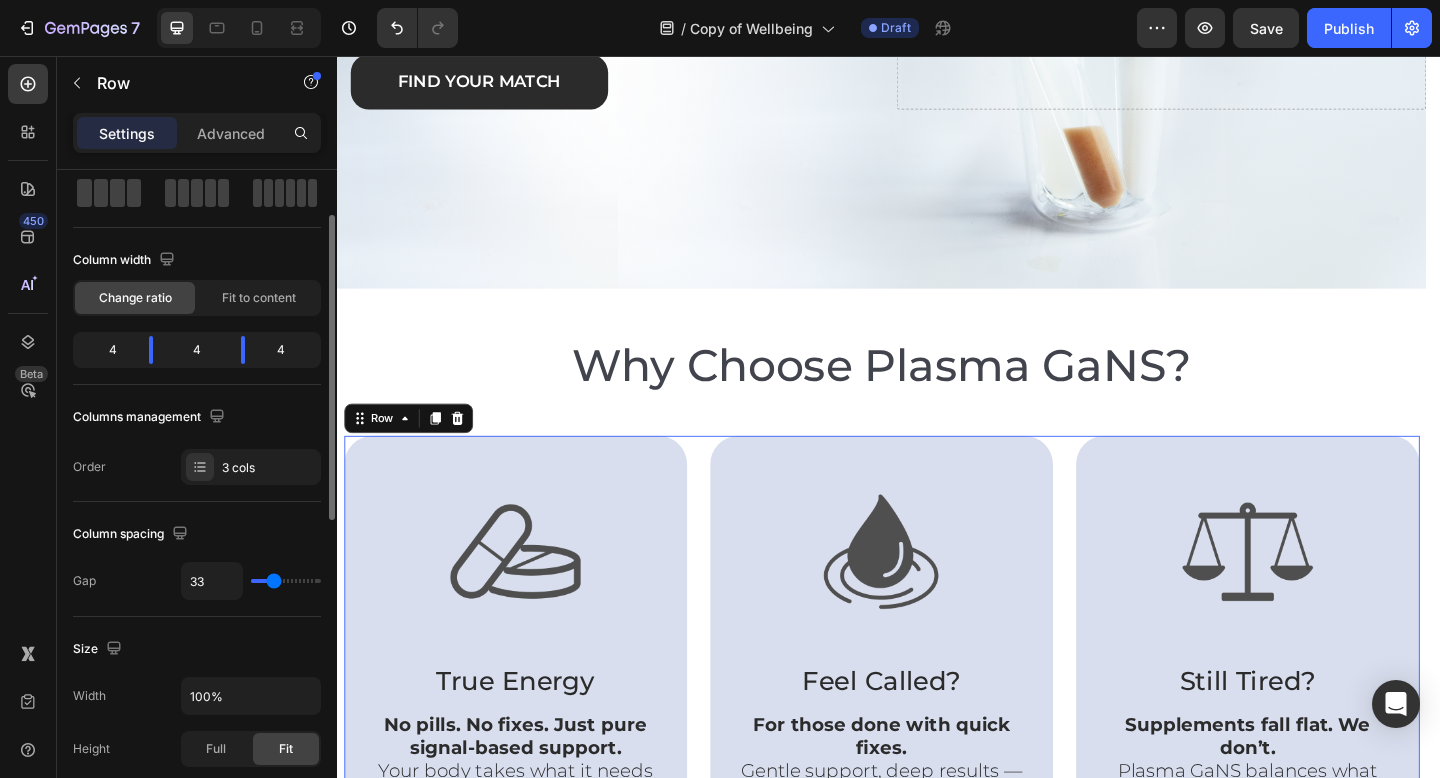 type on "35" 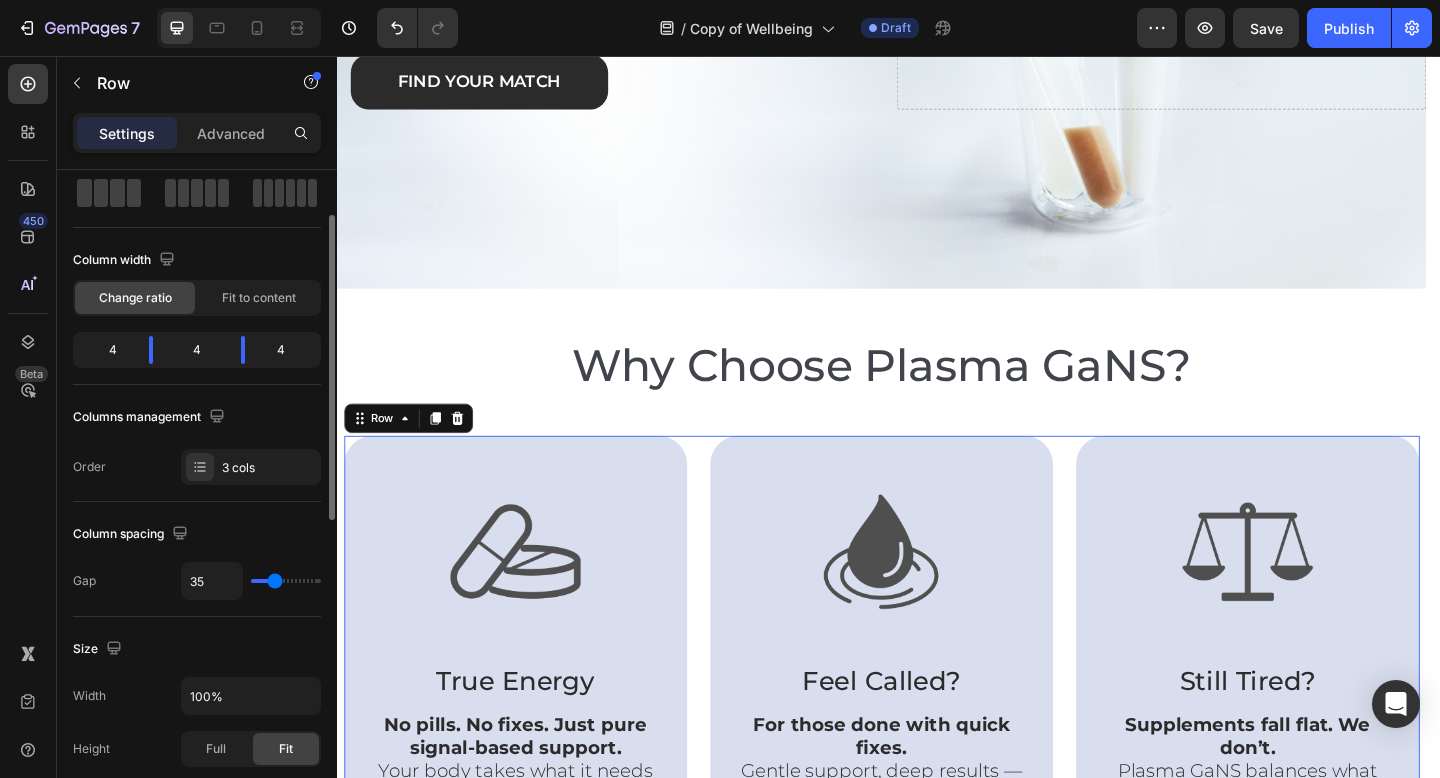 type on "36" 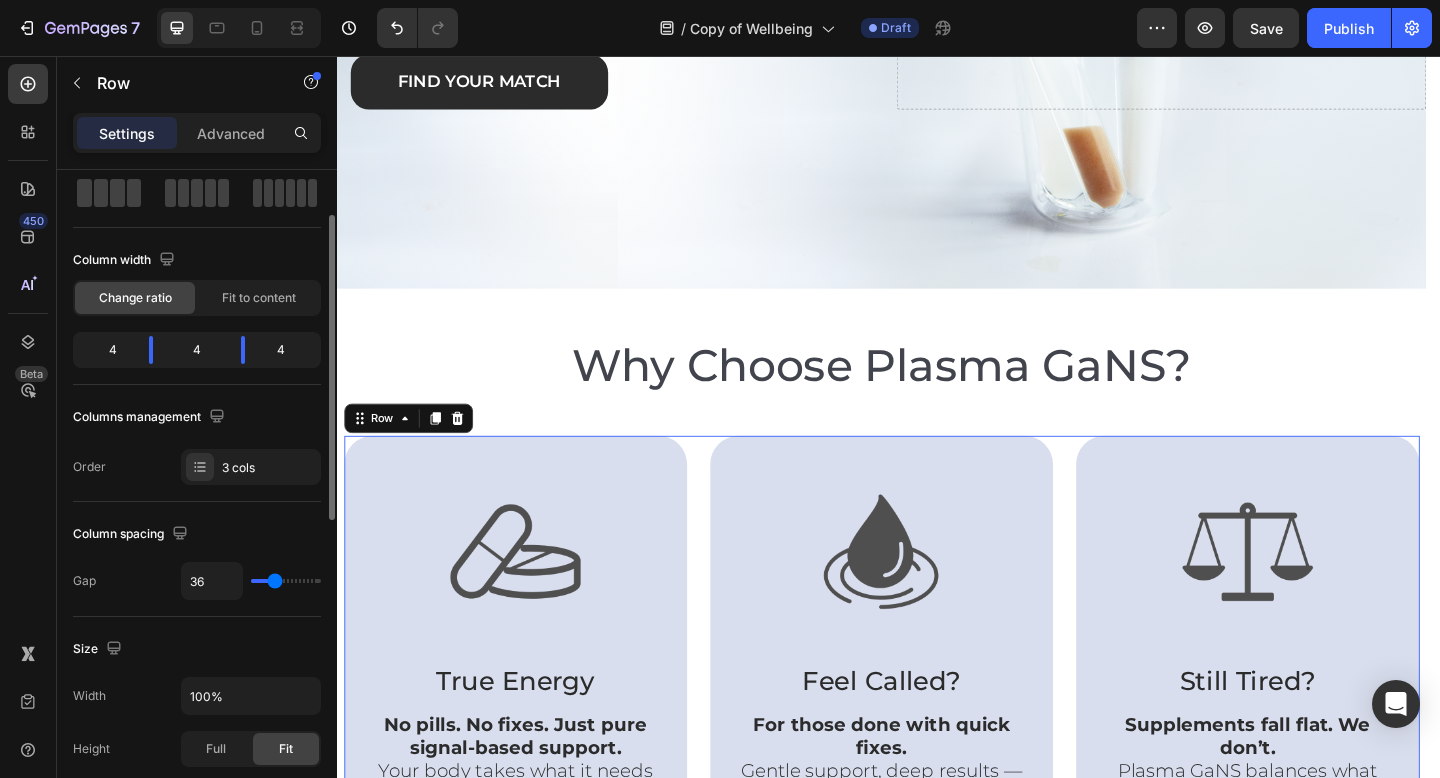 type on "37" 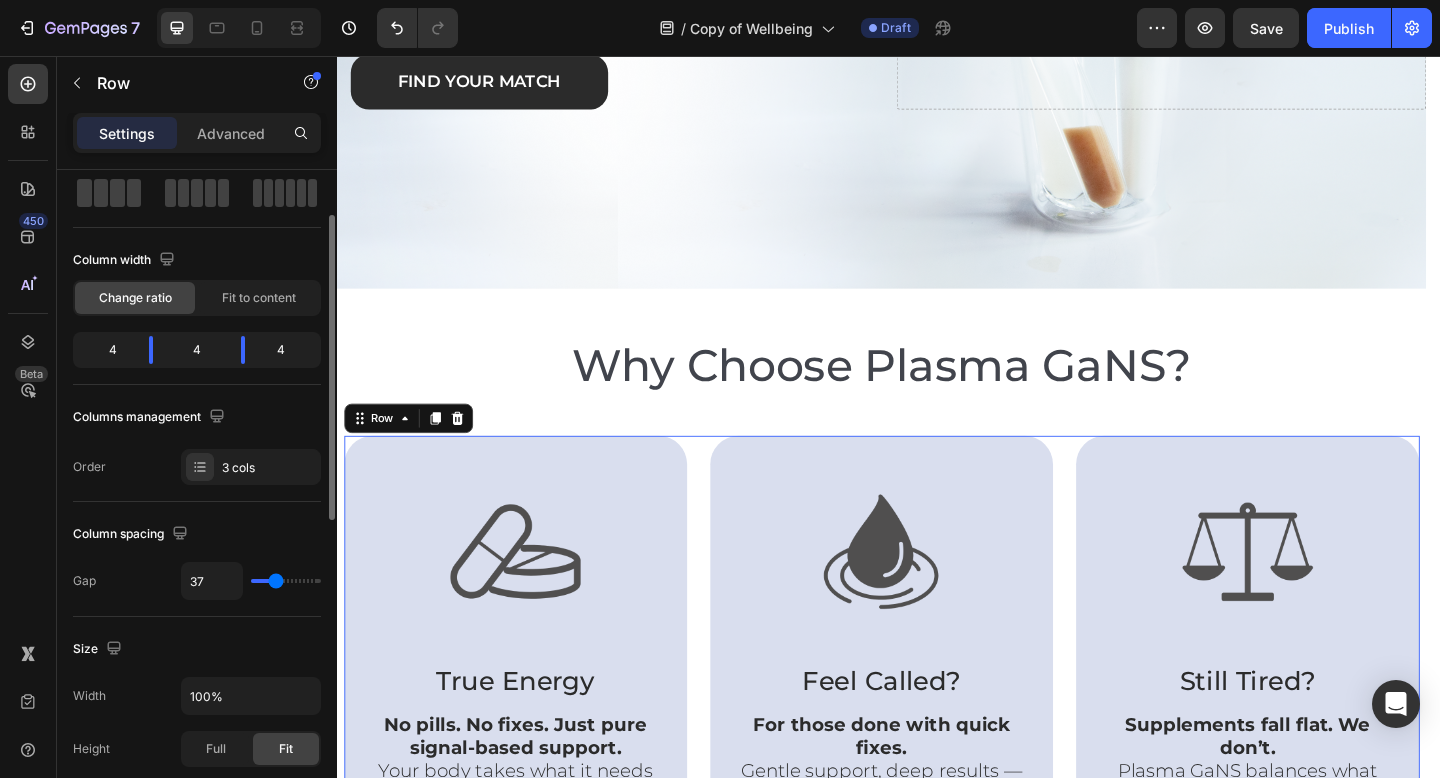 type on "38" 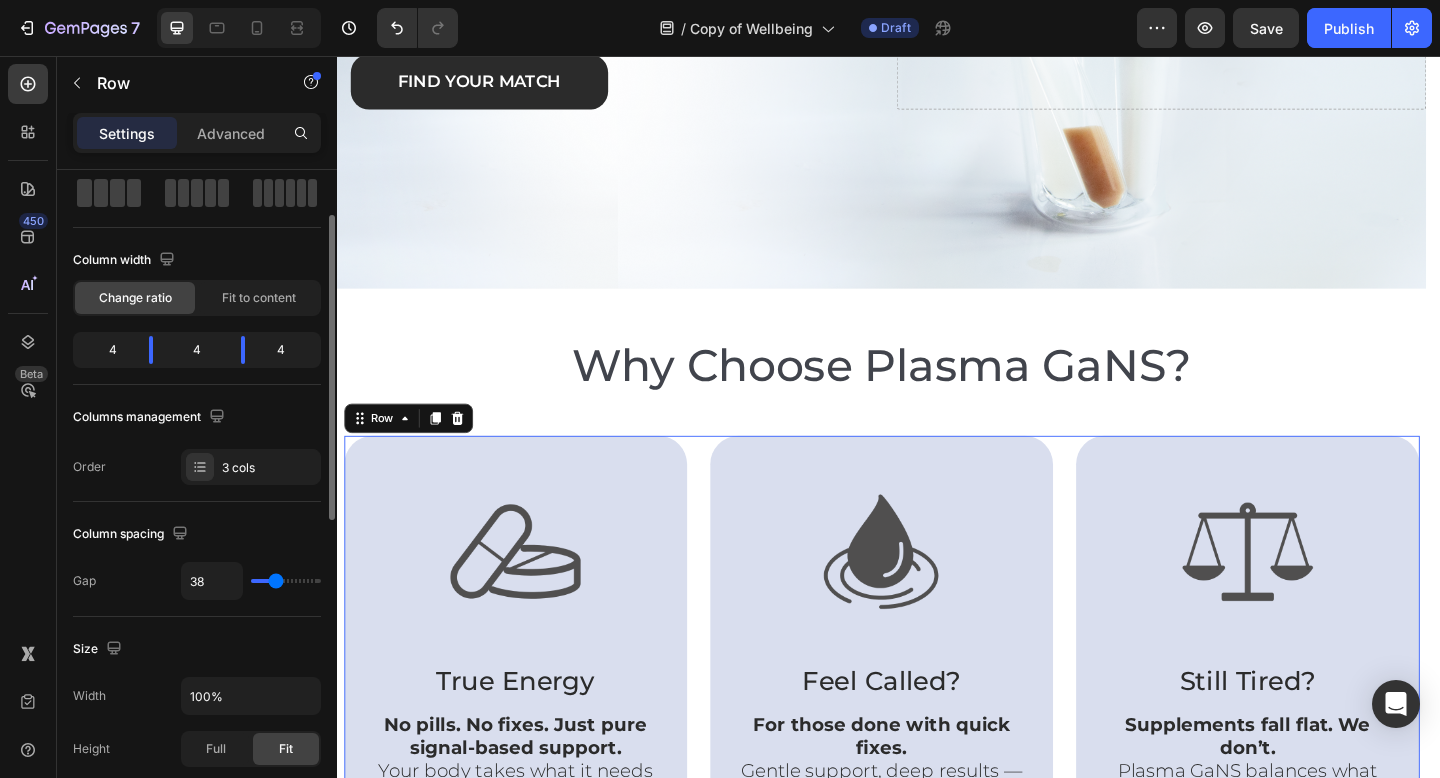 type on "39" 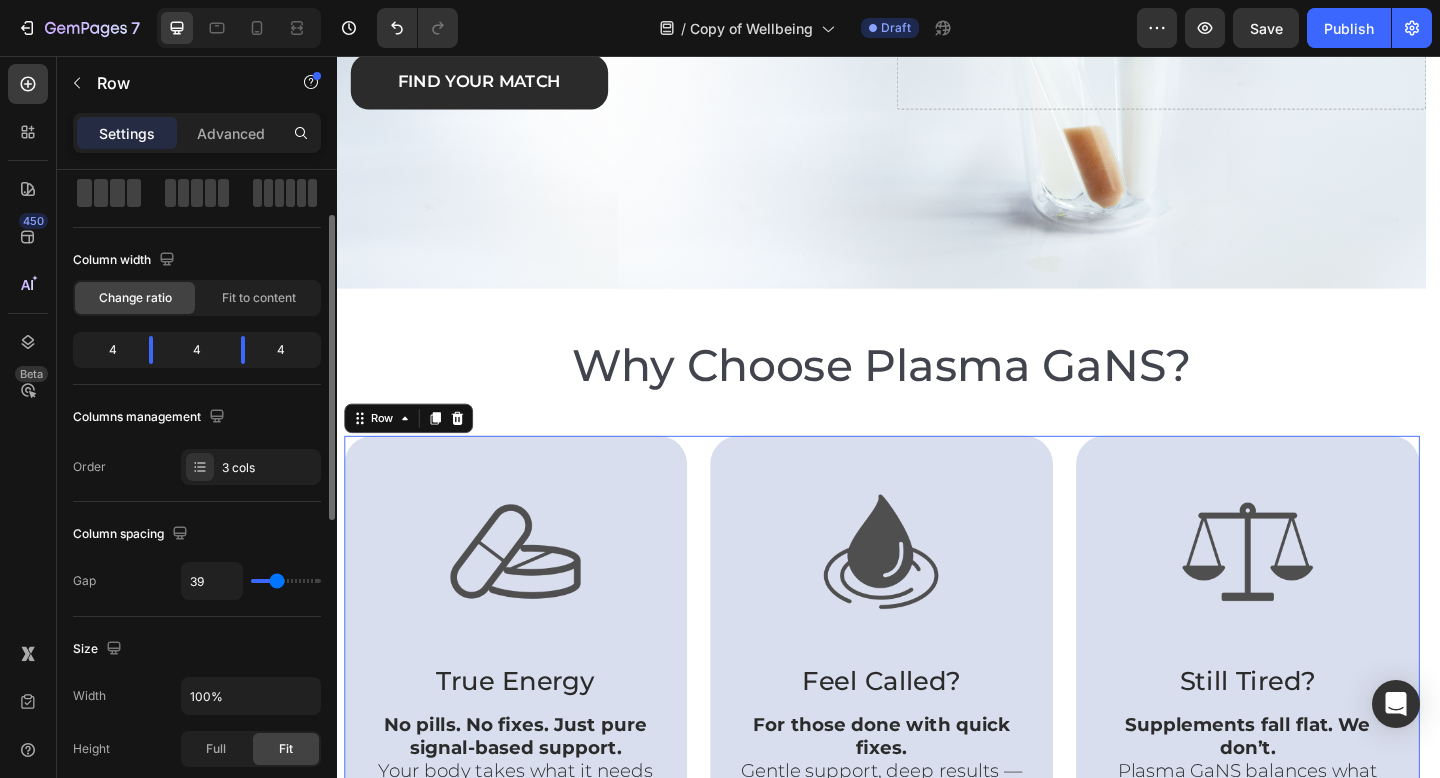 type on "40" 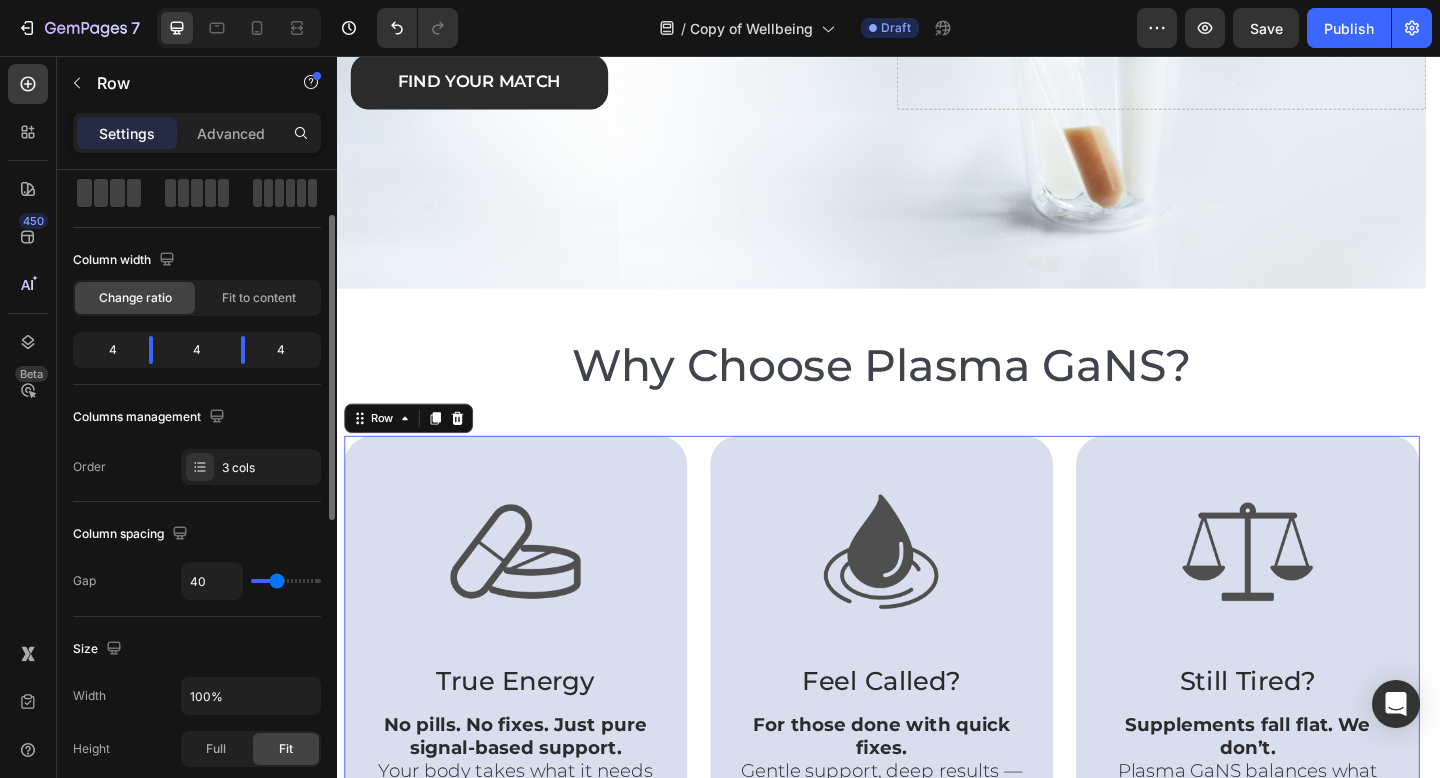 type on "41" 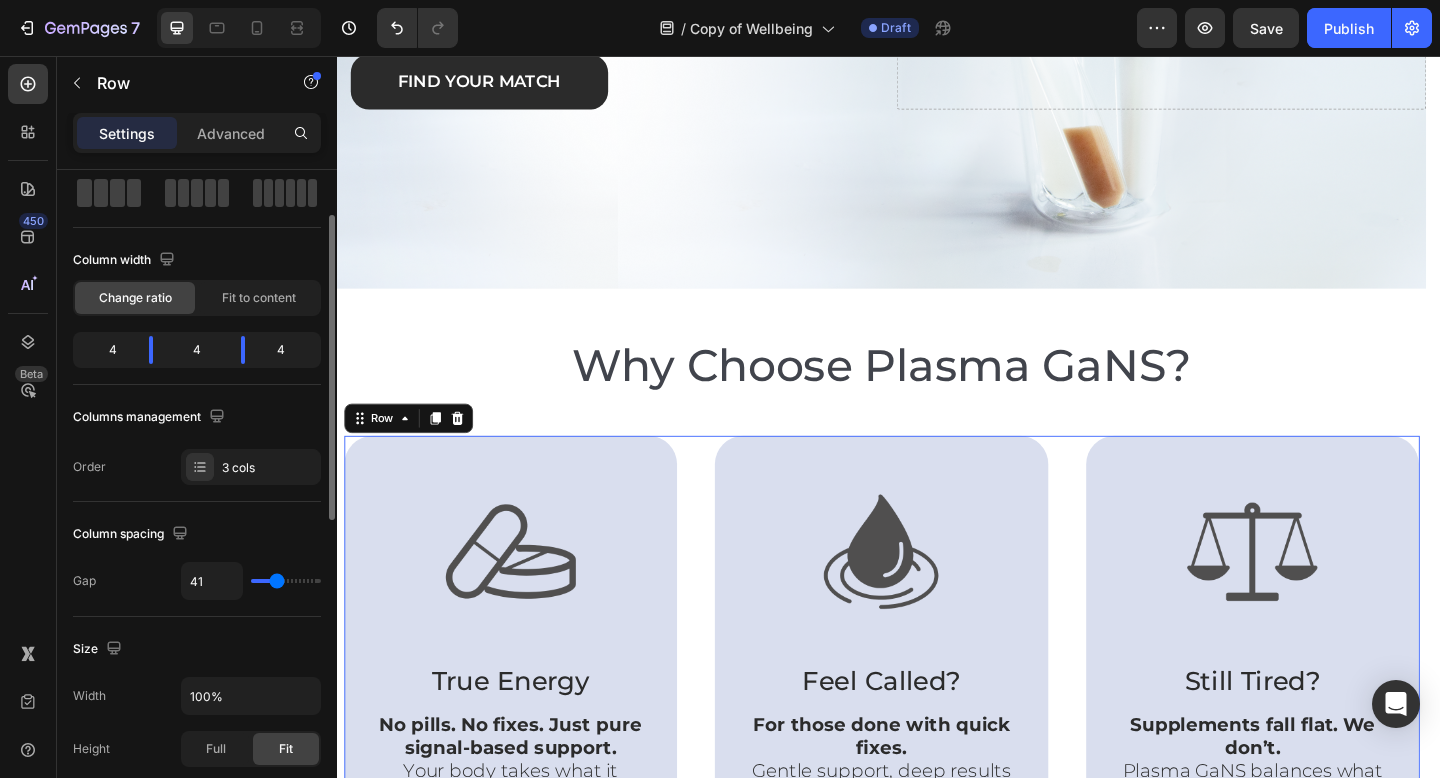 type on "42" 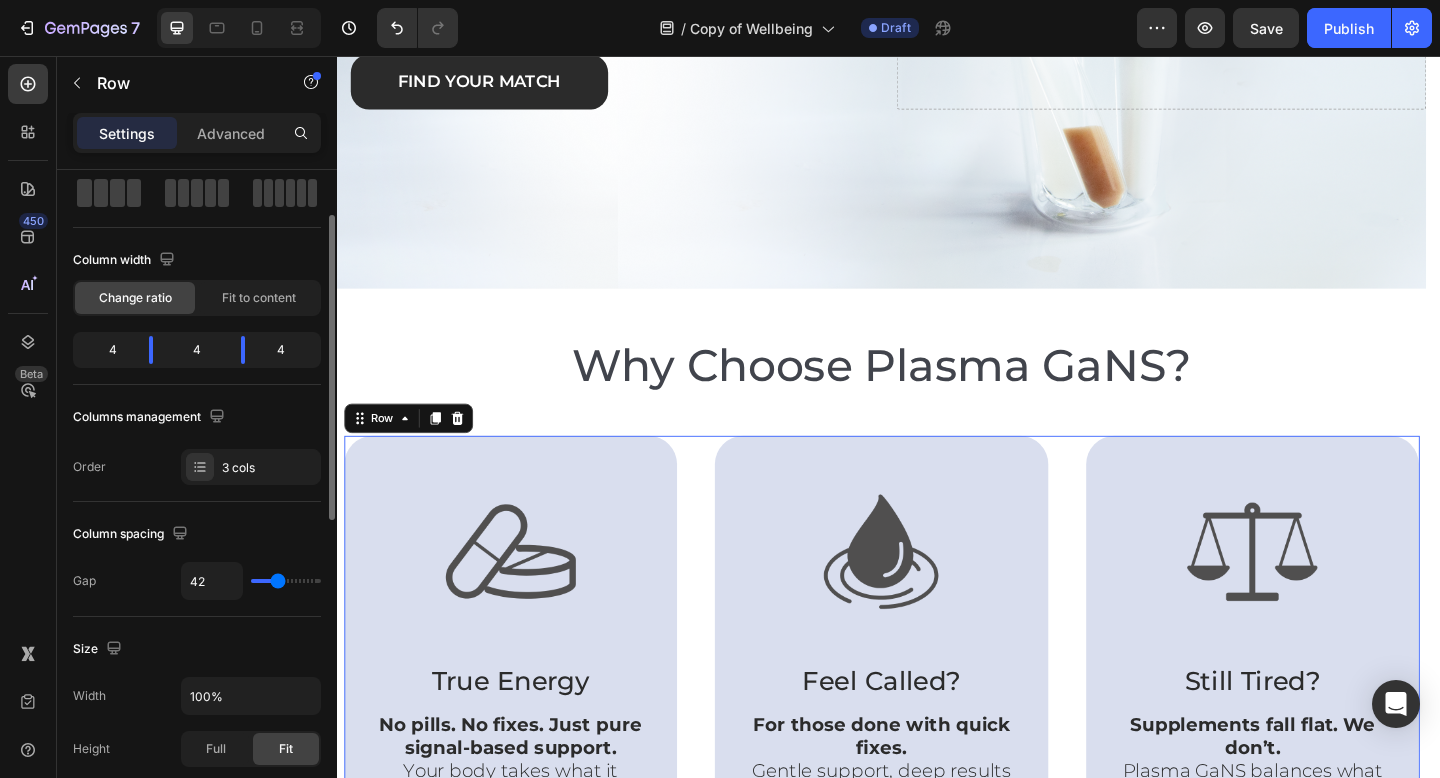 type on "43" 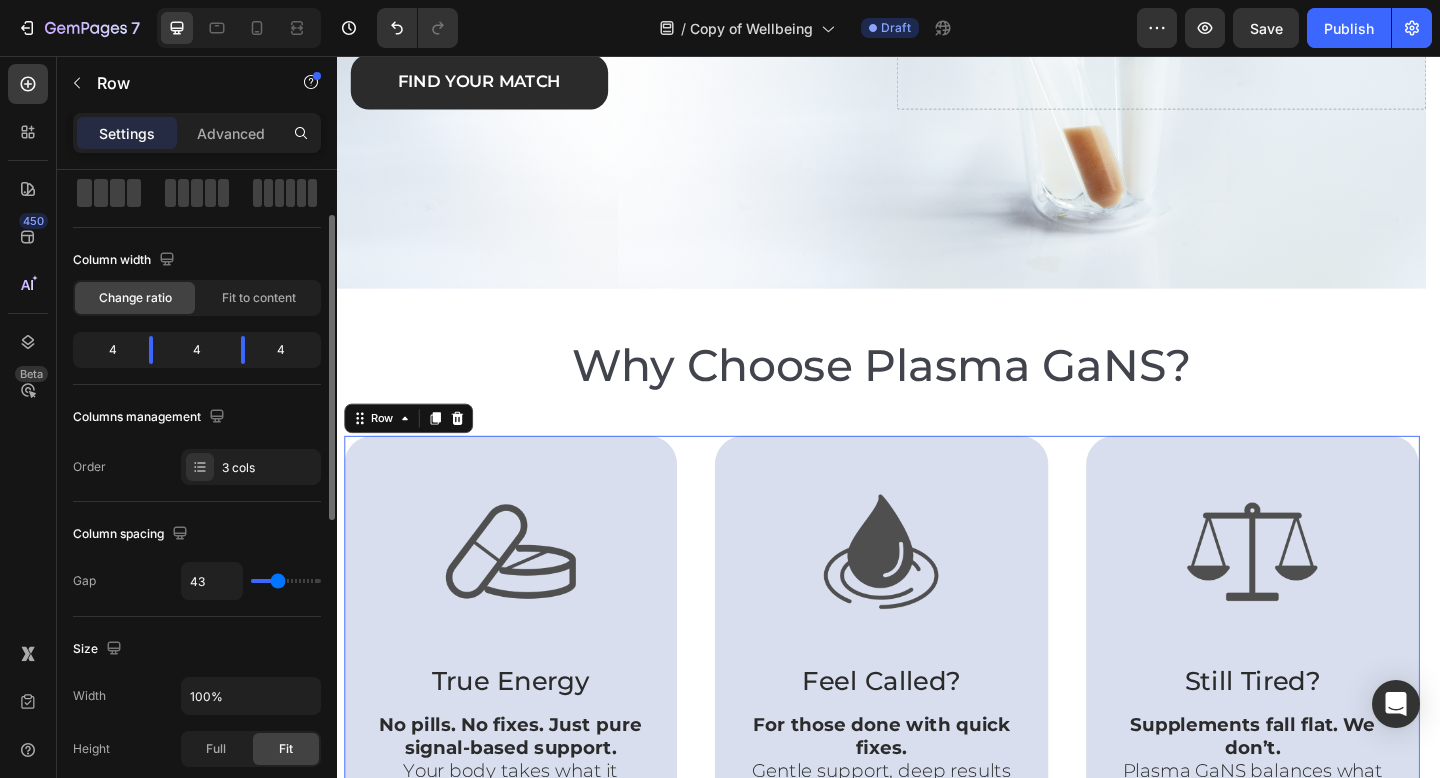 type on "44" 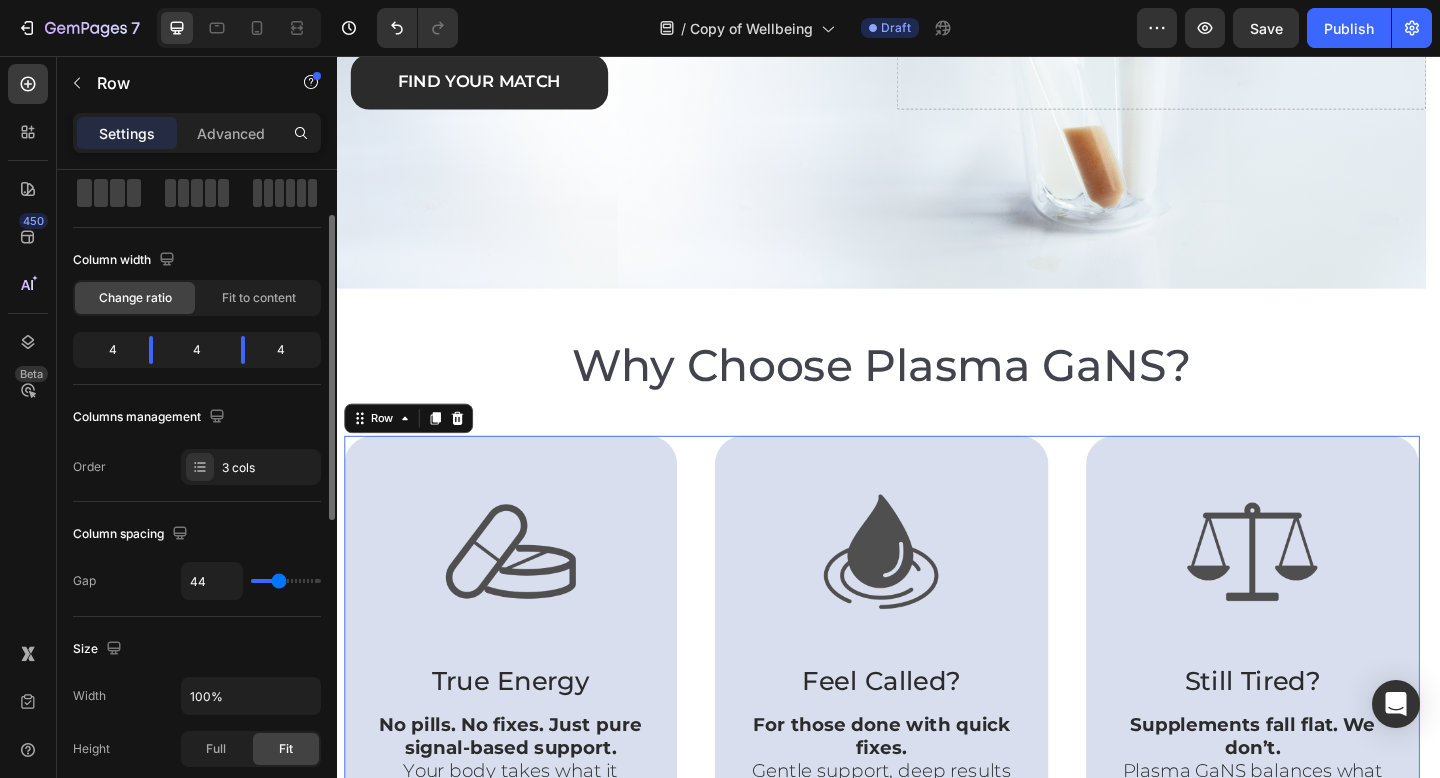 type on "45" 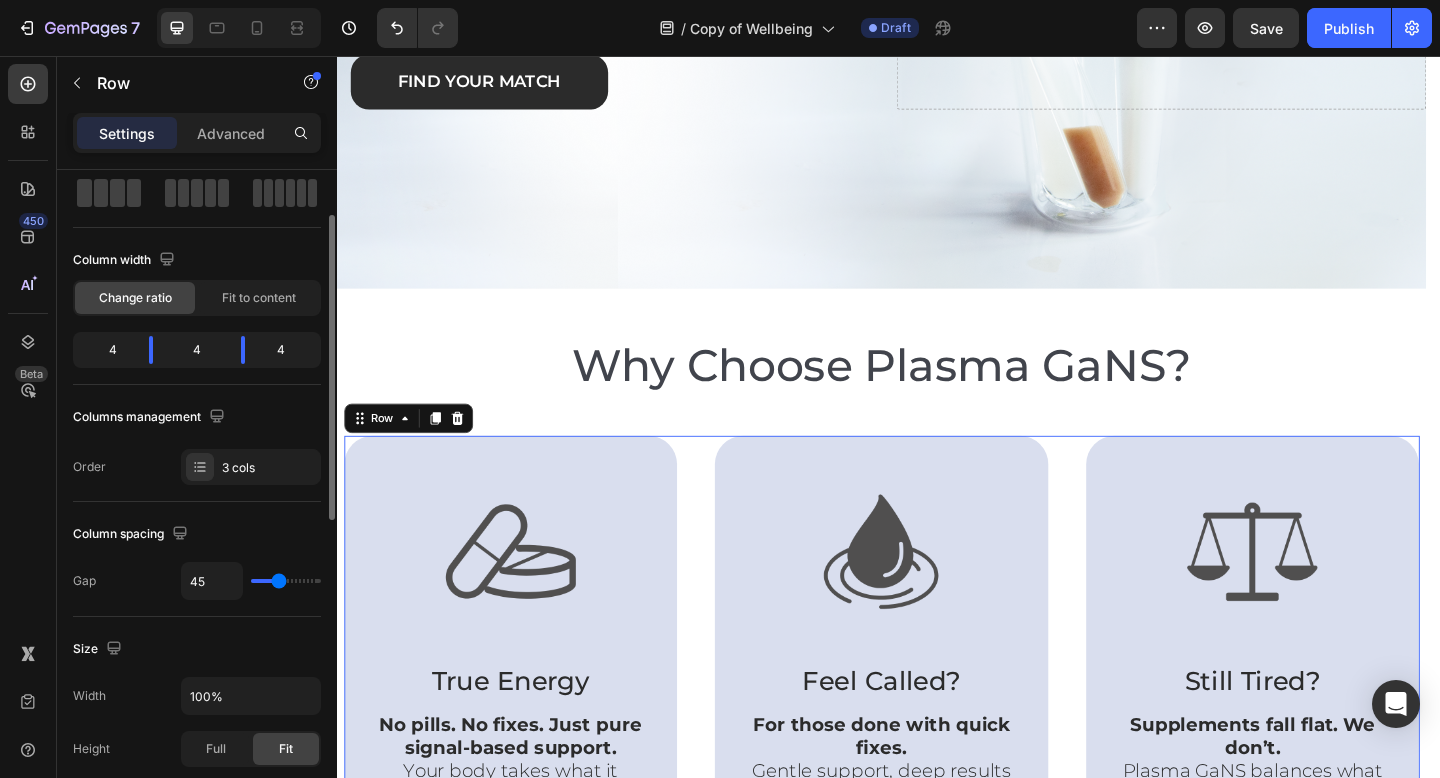 type on "46" 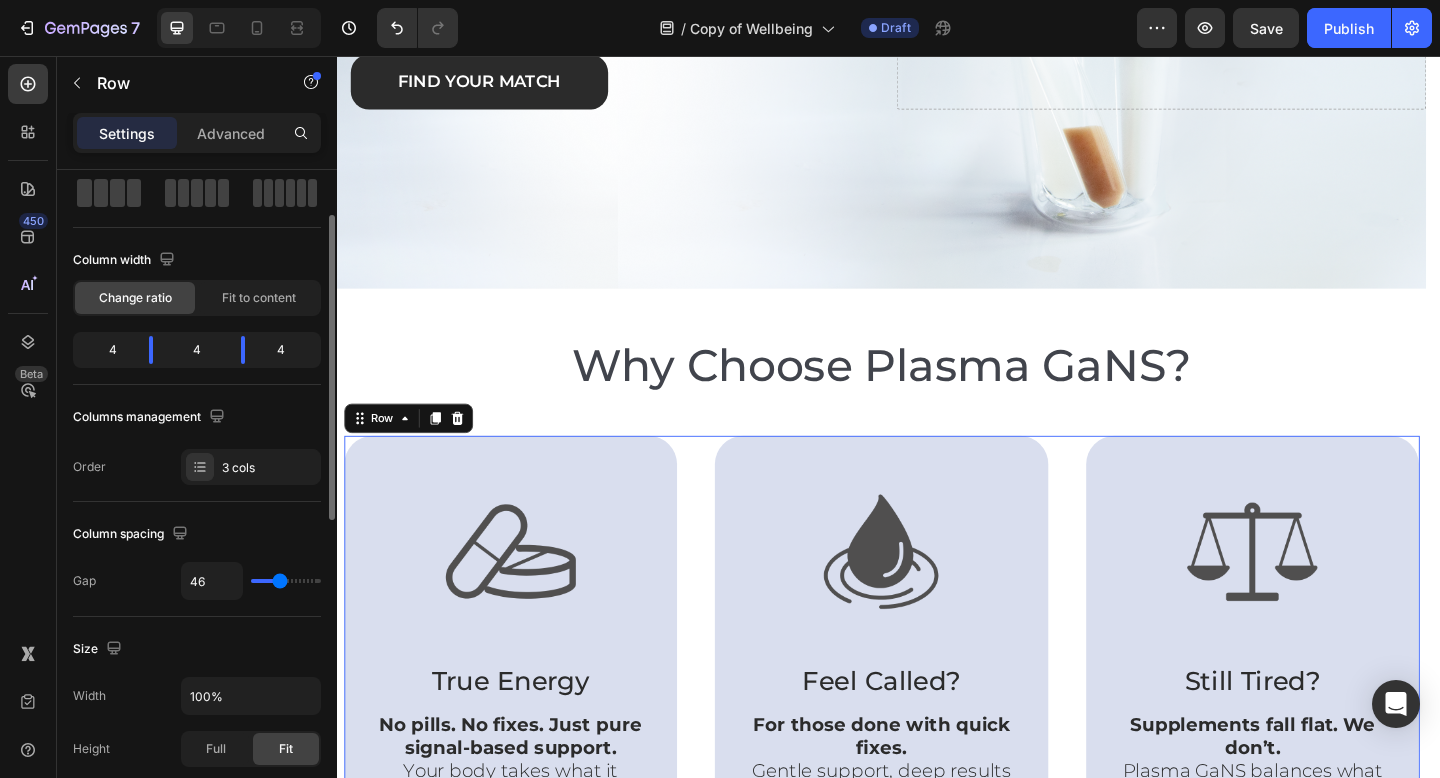 type on "47" 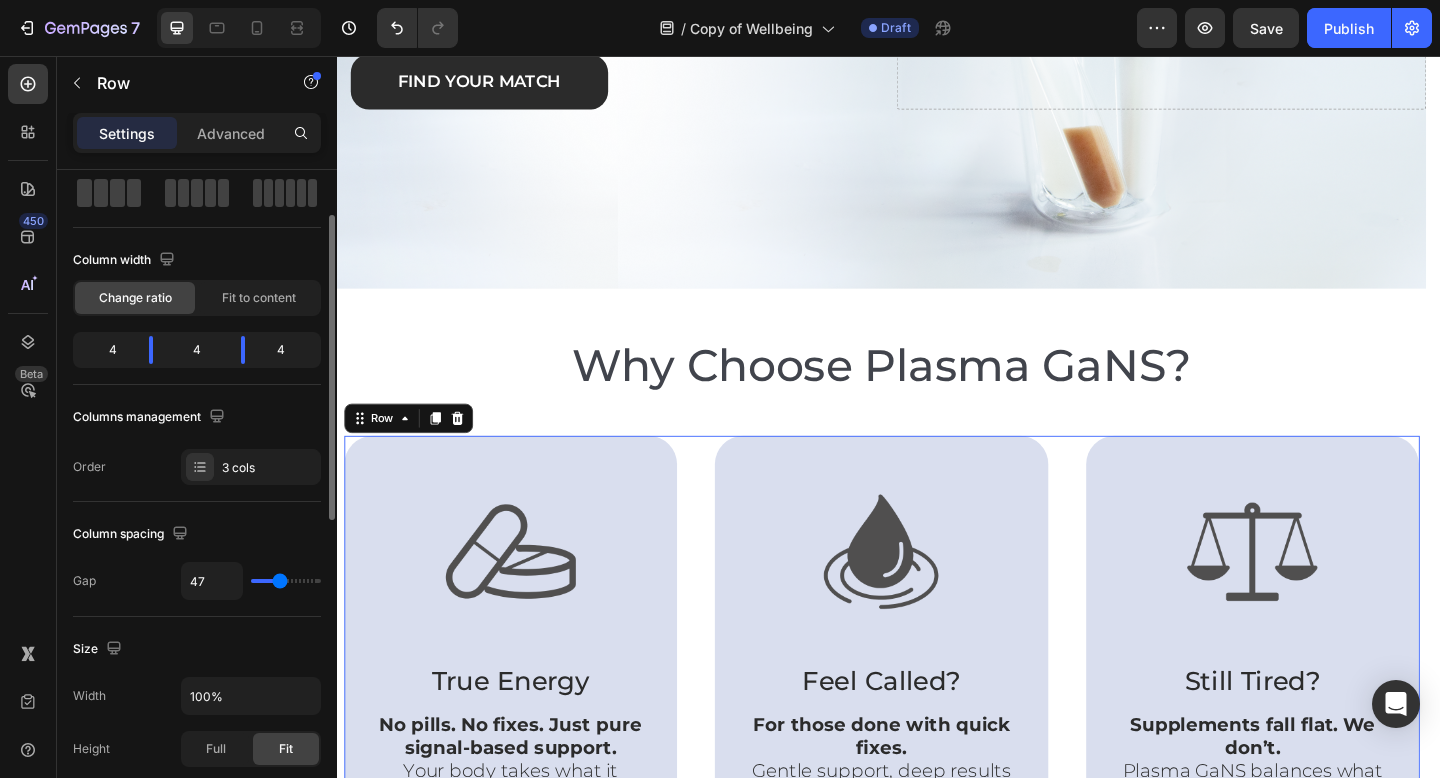 type on "48" 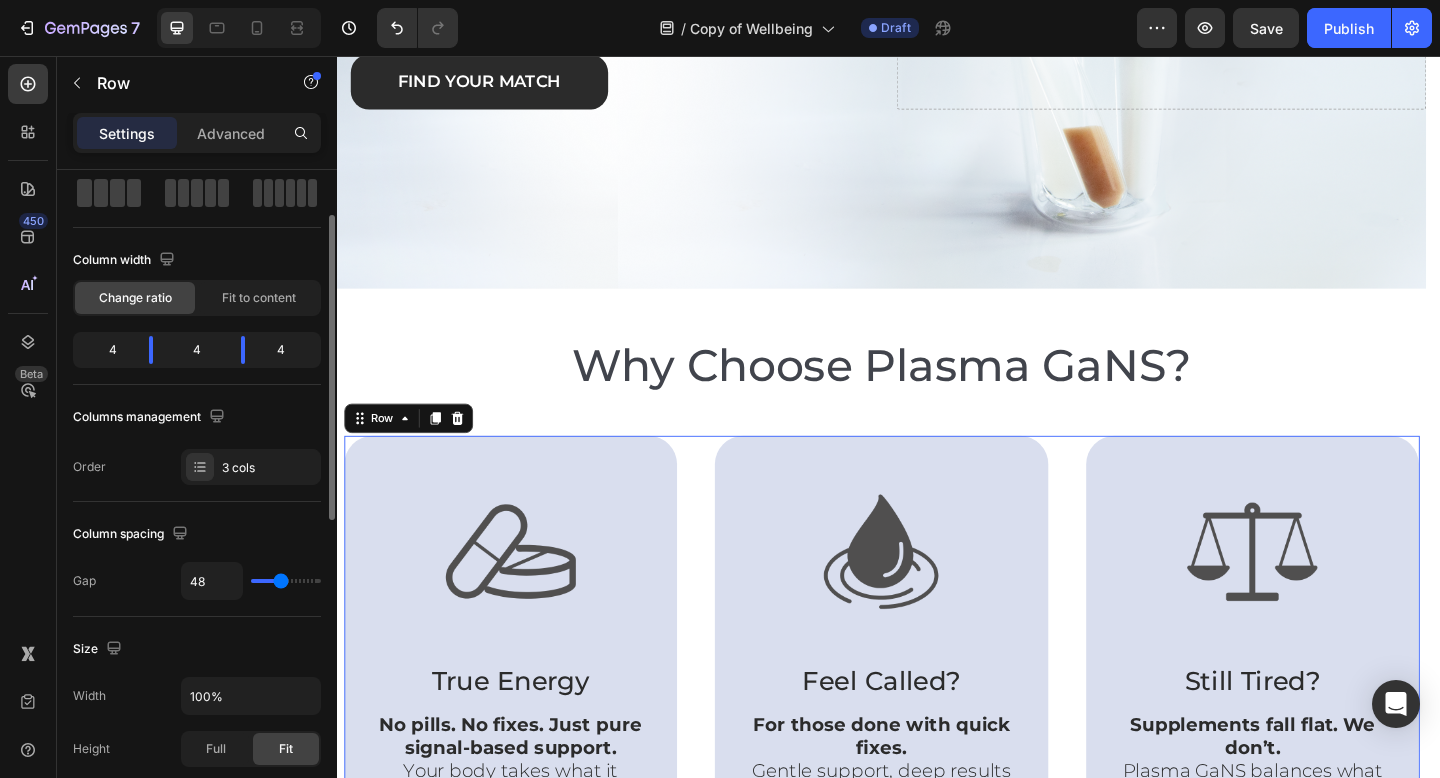 type on "49" 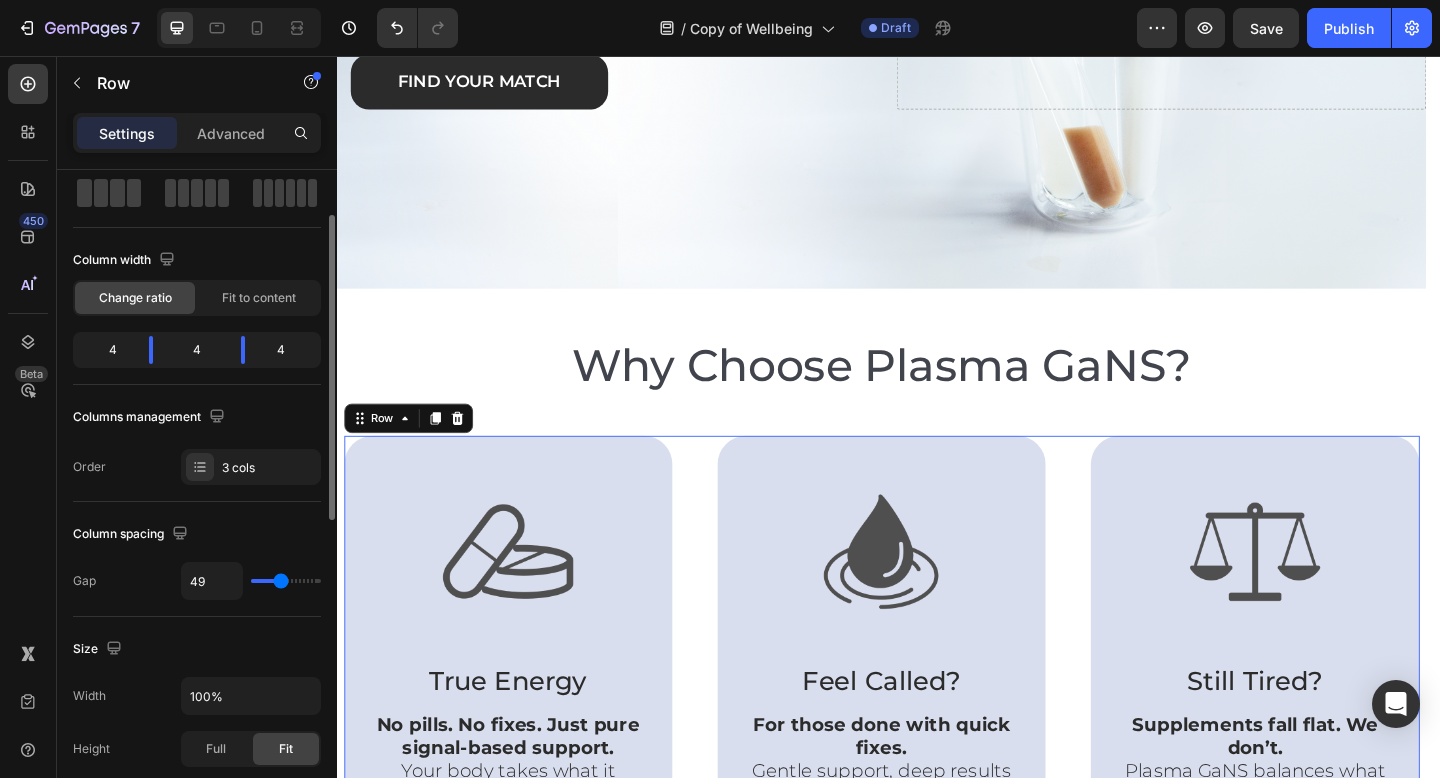 type on "57" 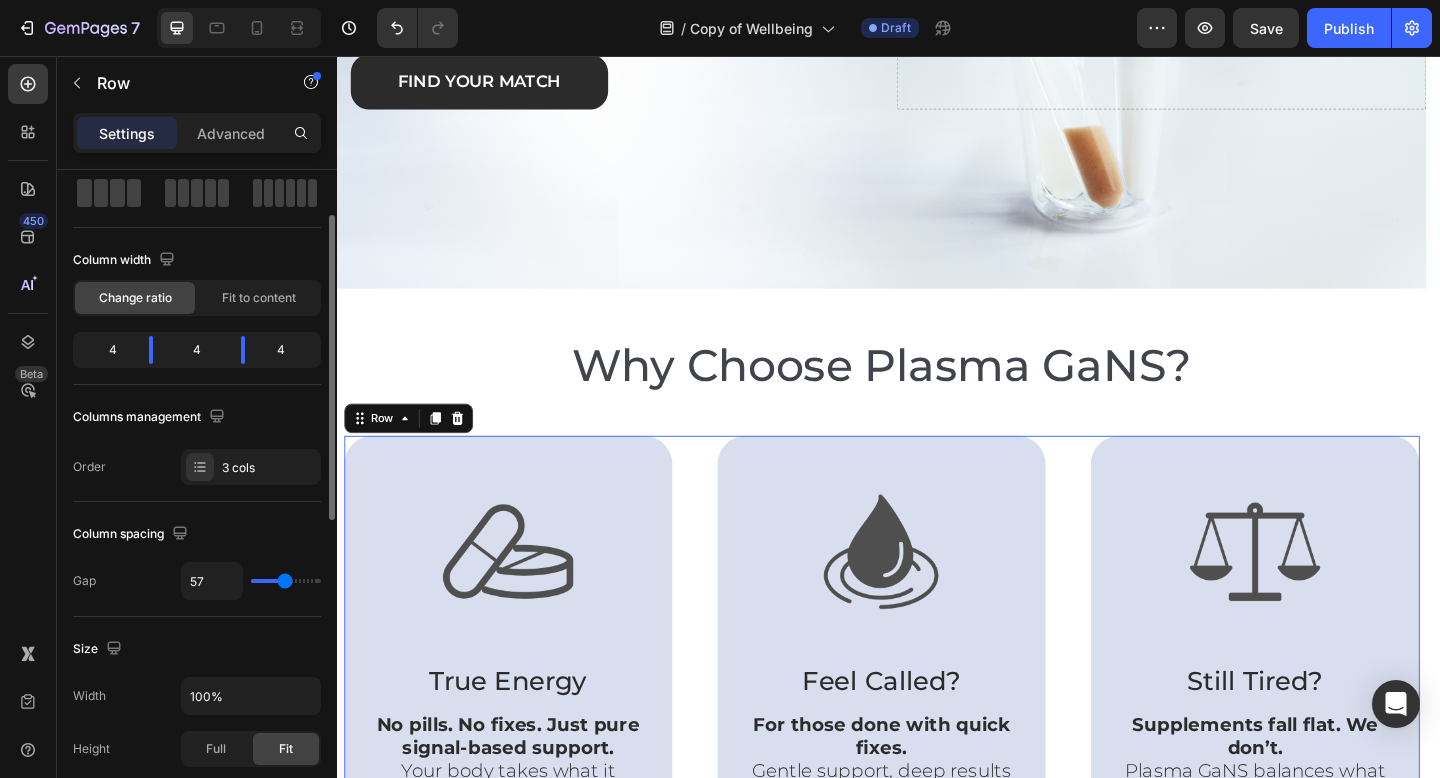 type on "58" 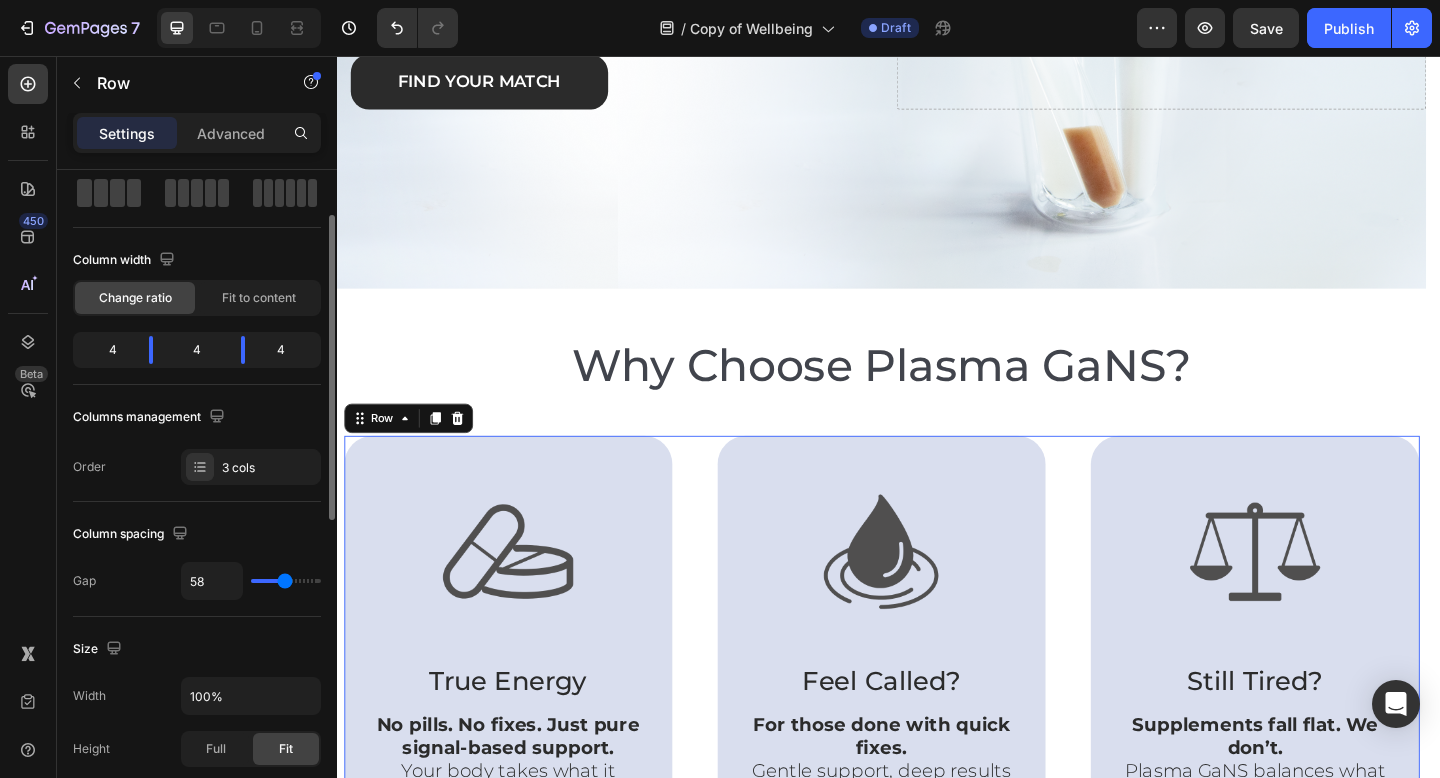 type on "60" 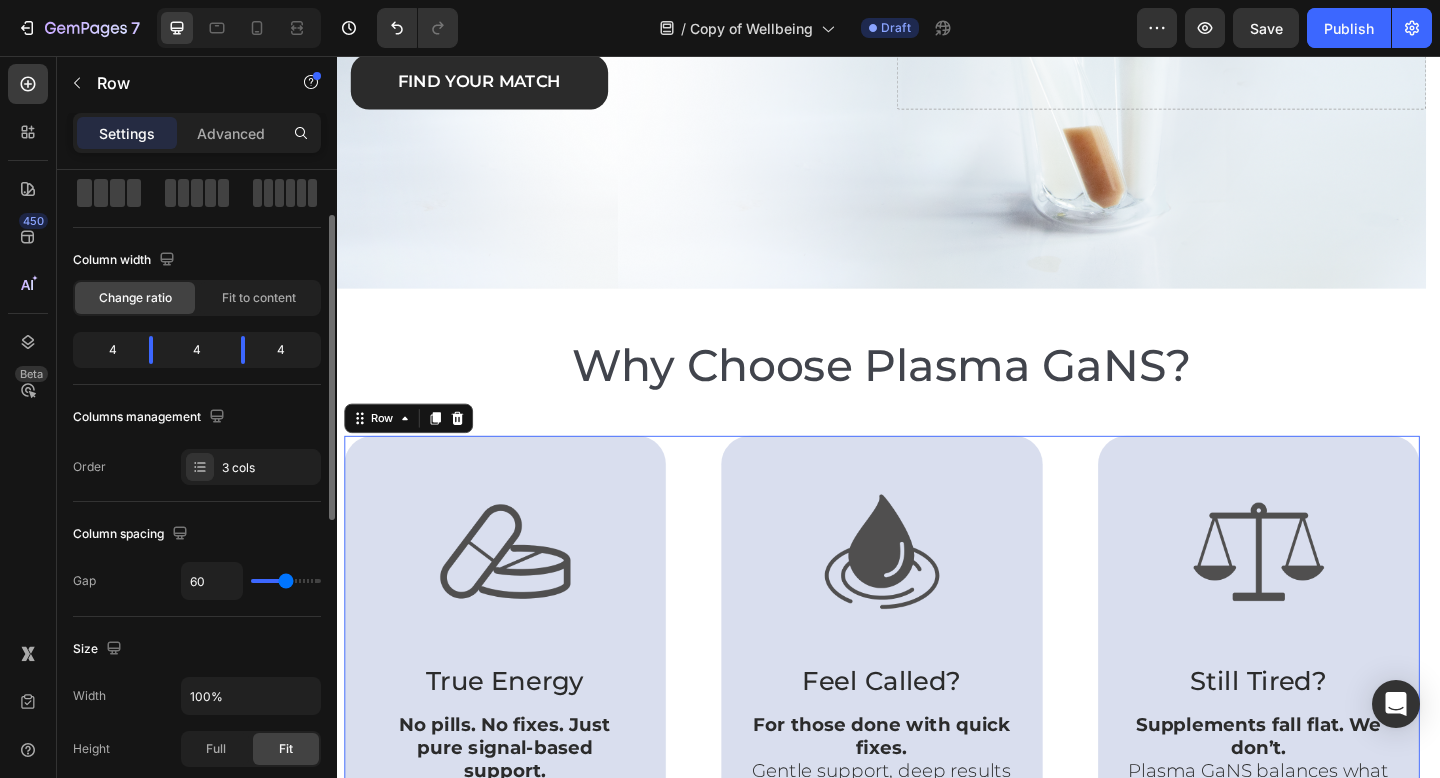 type on "62" 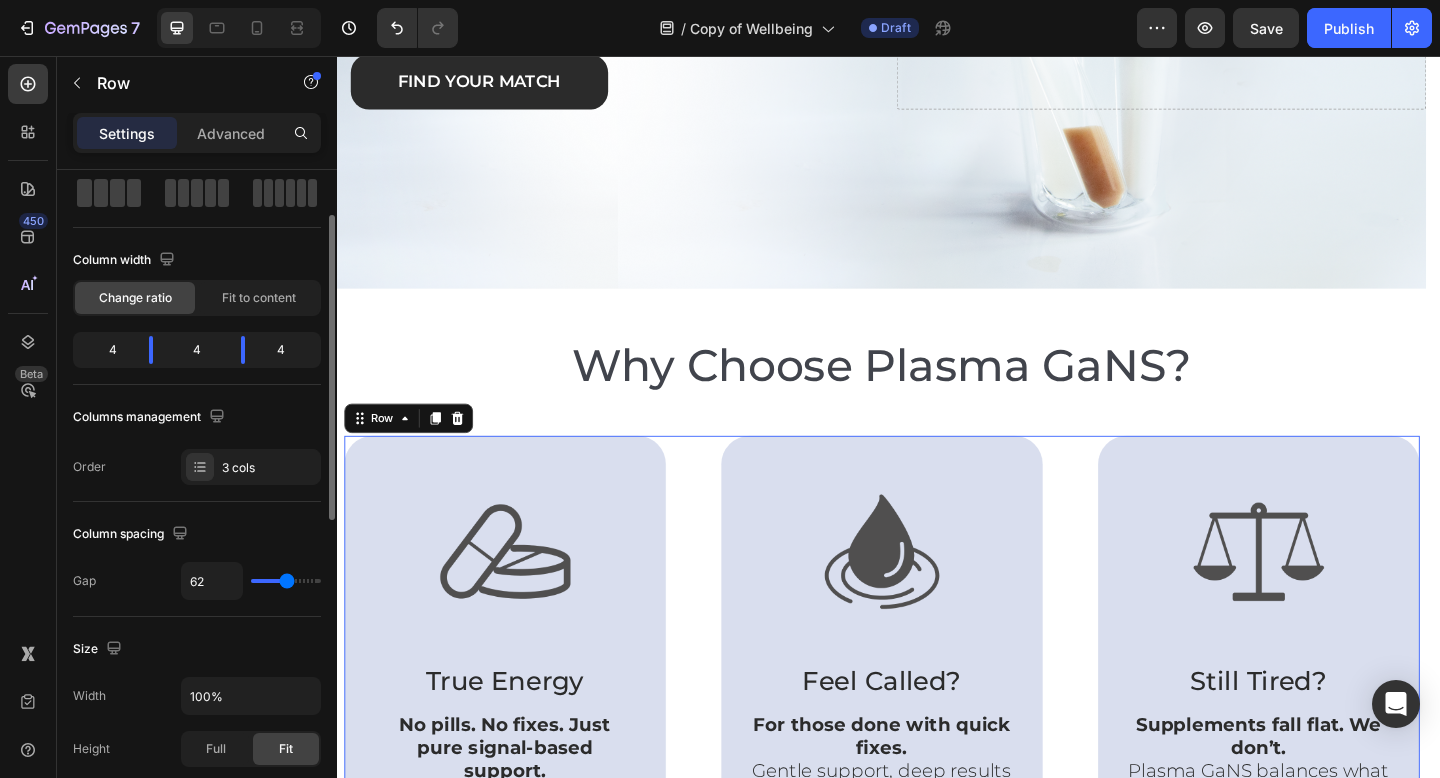 type on "58" 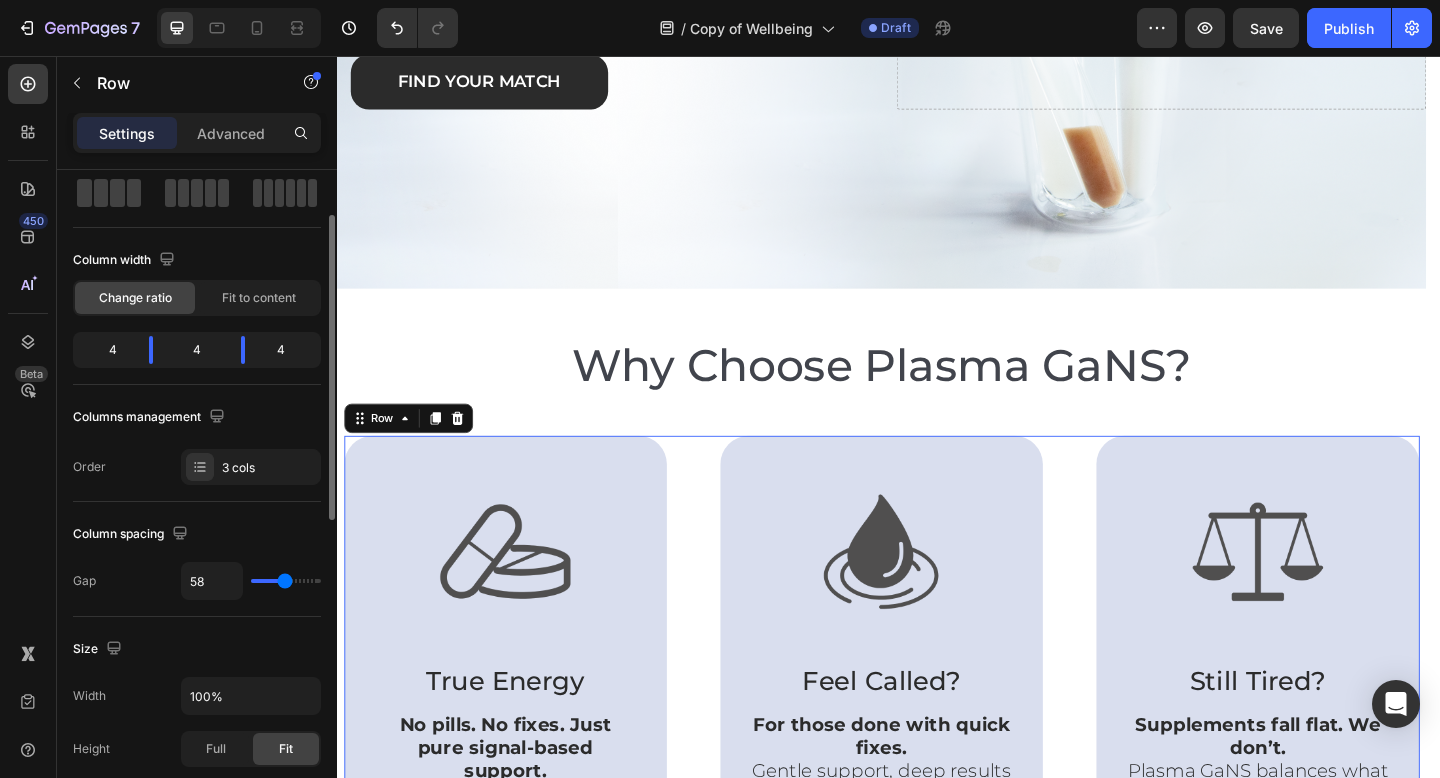 type on "57" 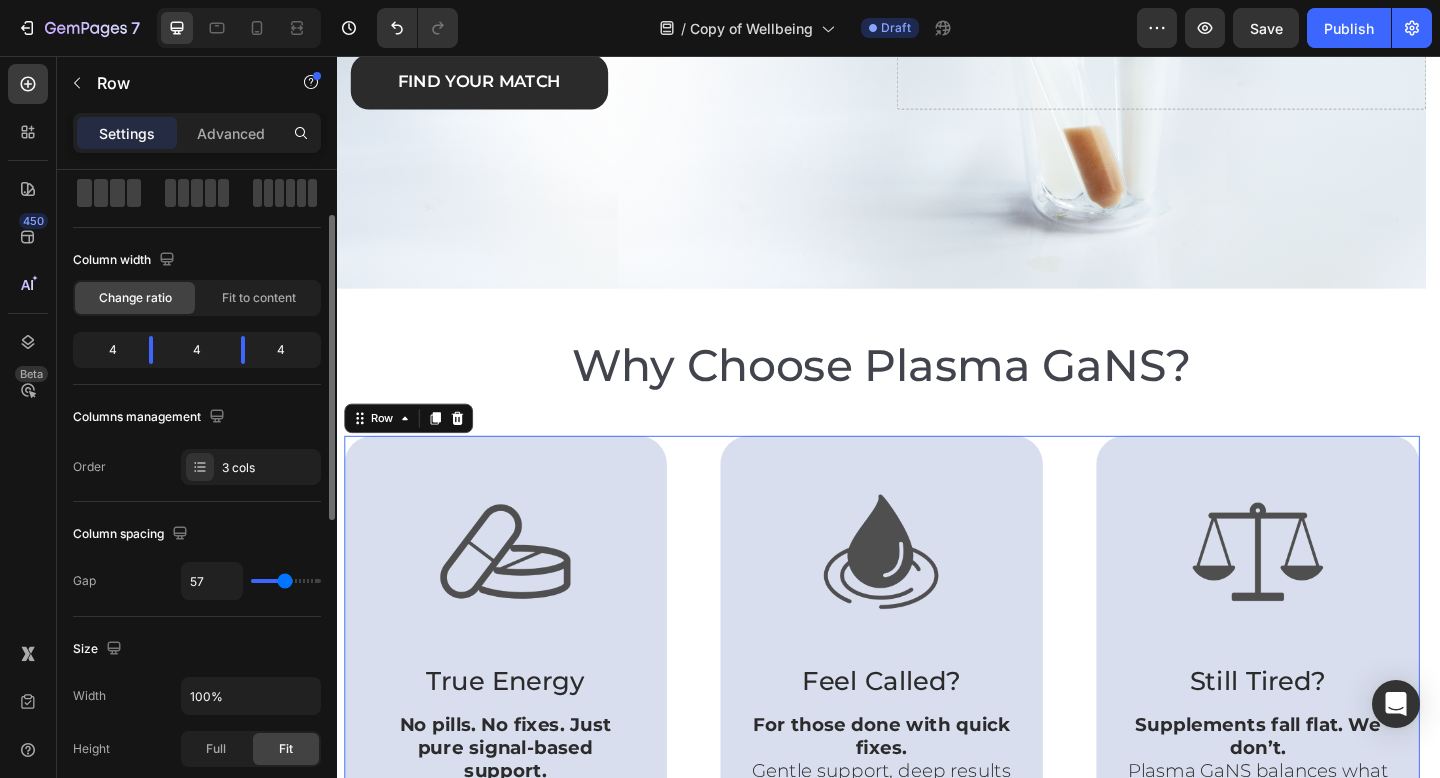 type on "56" 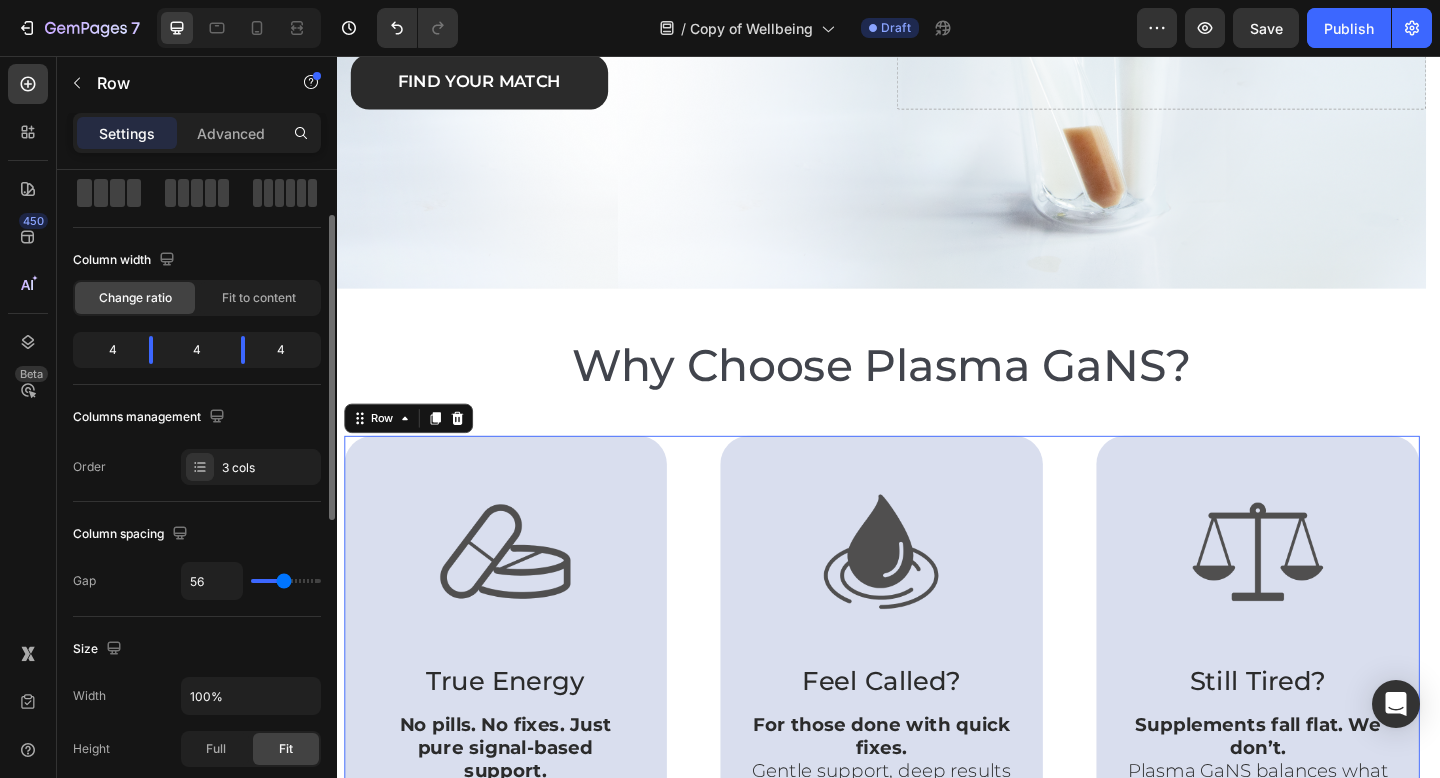 type on "55" 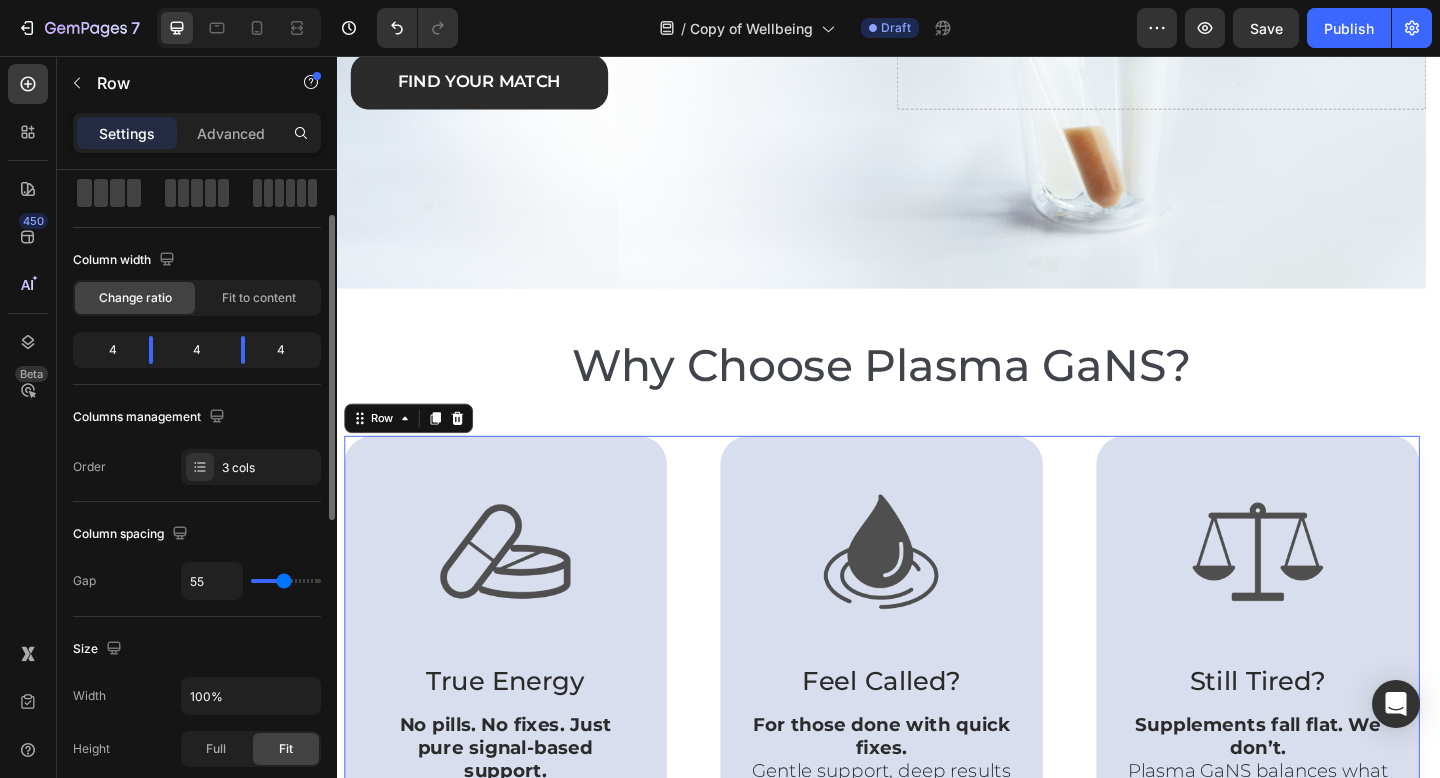 type on "54" 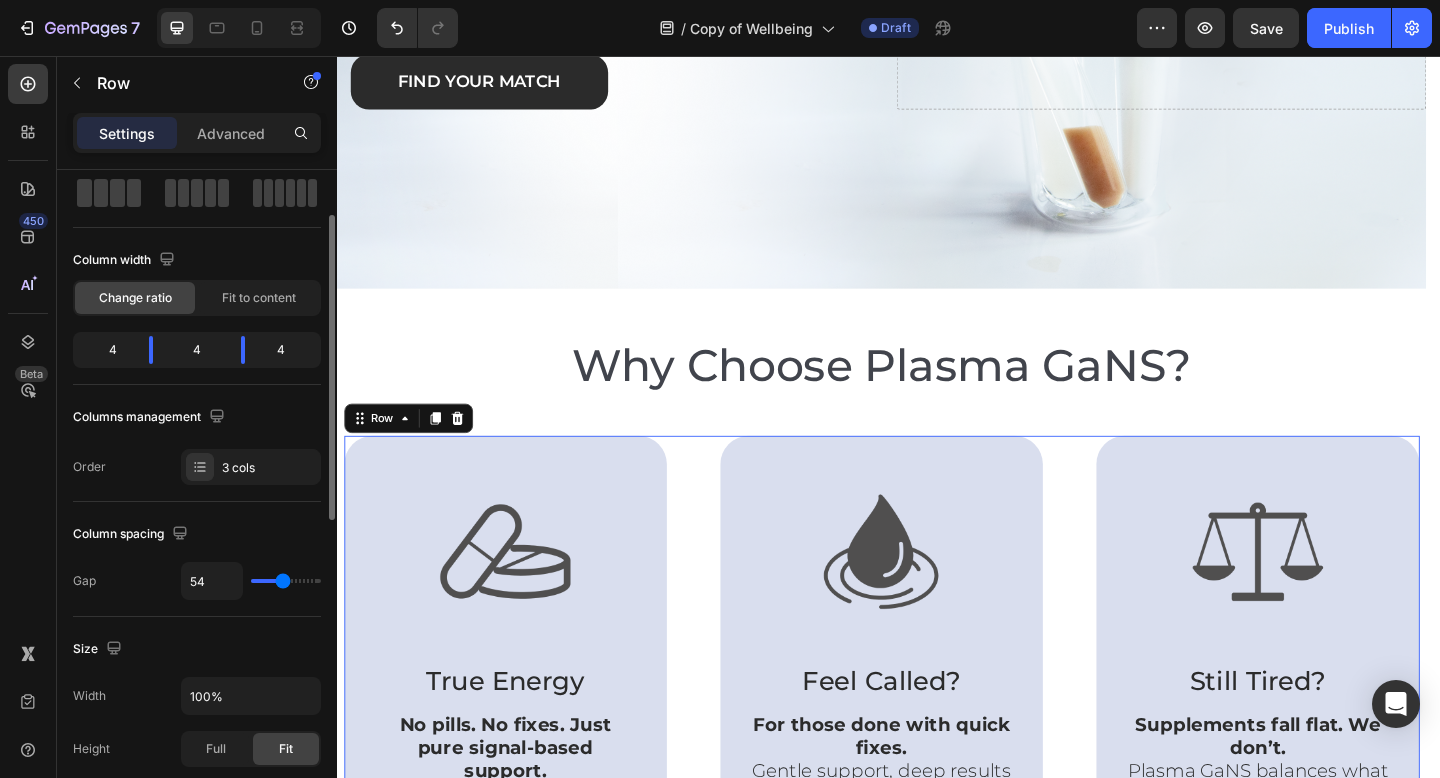 type on "53" 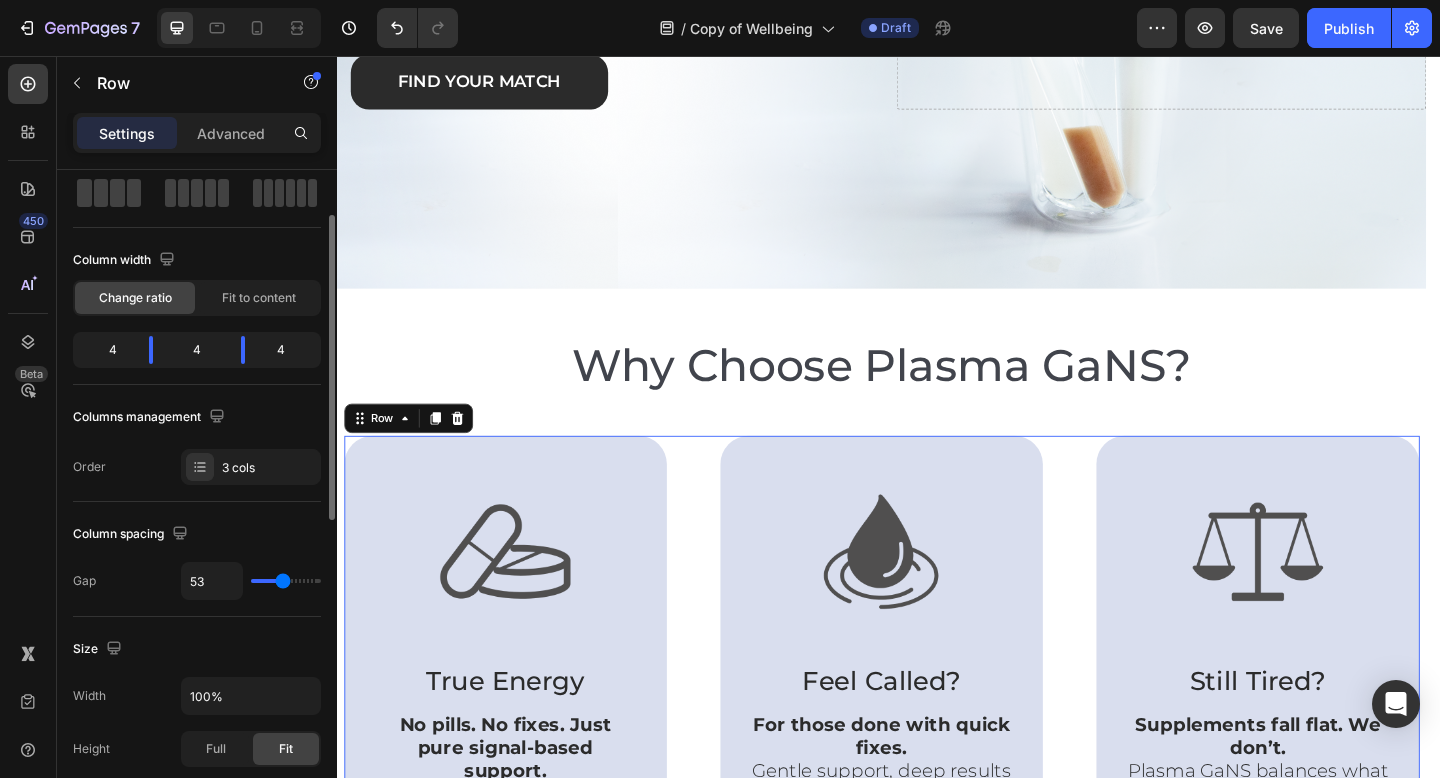 type on "52" 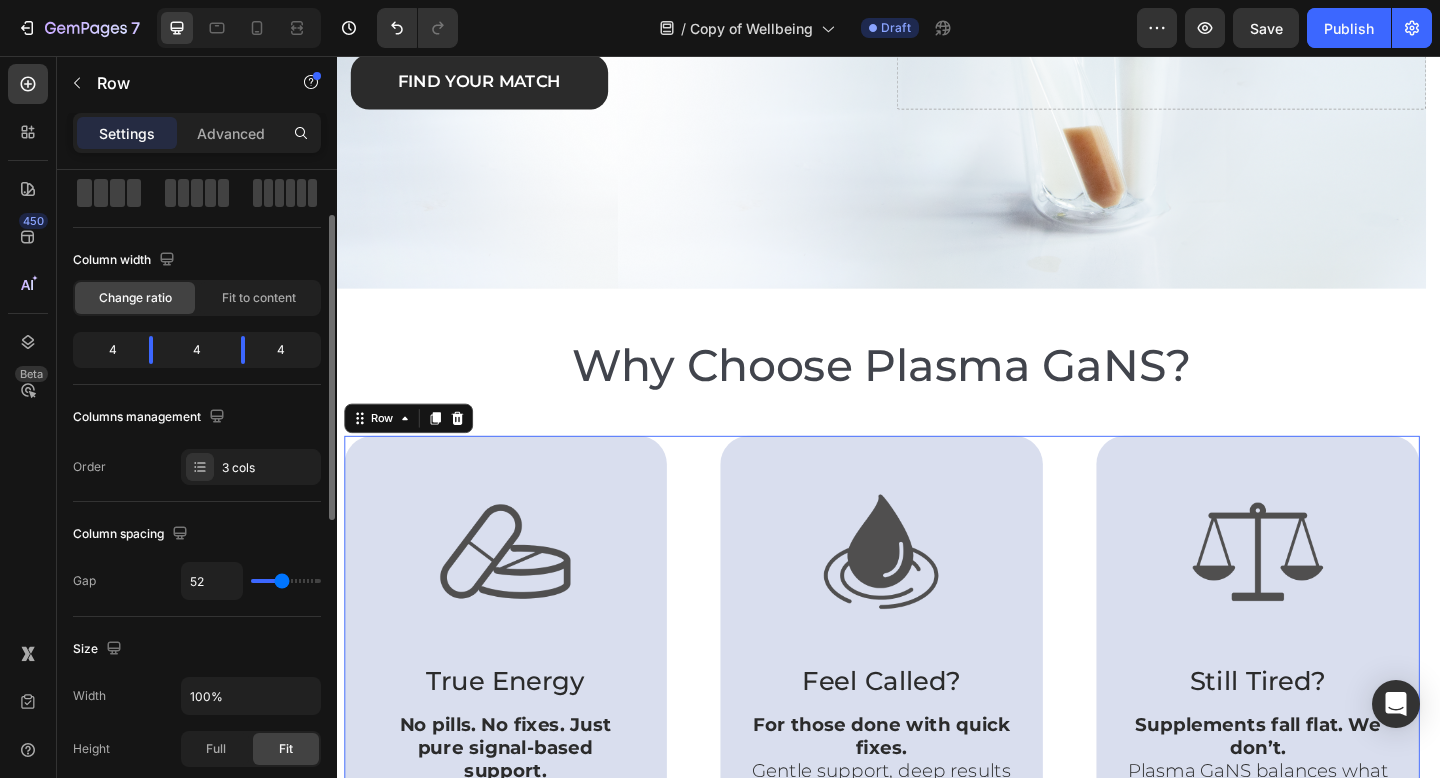 type on "50" 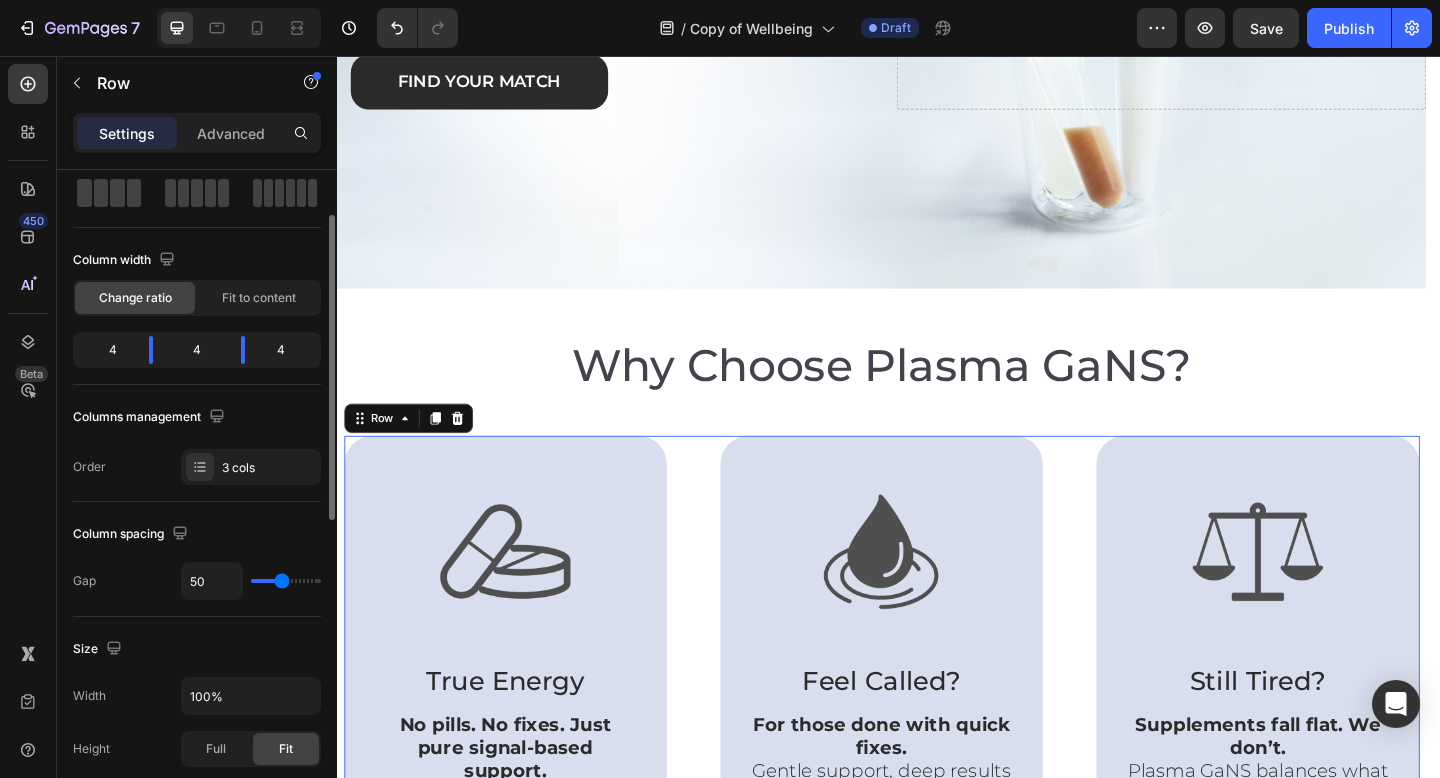 type on "49" 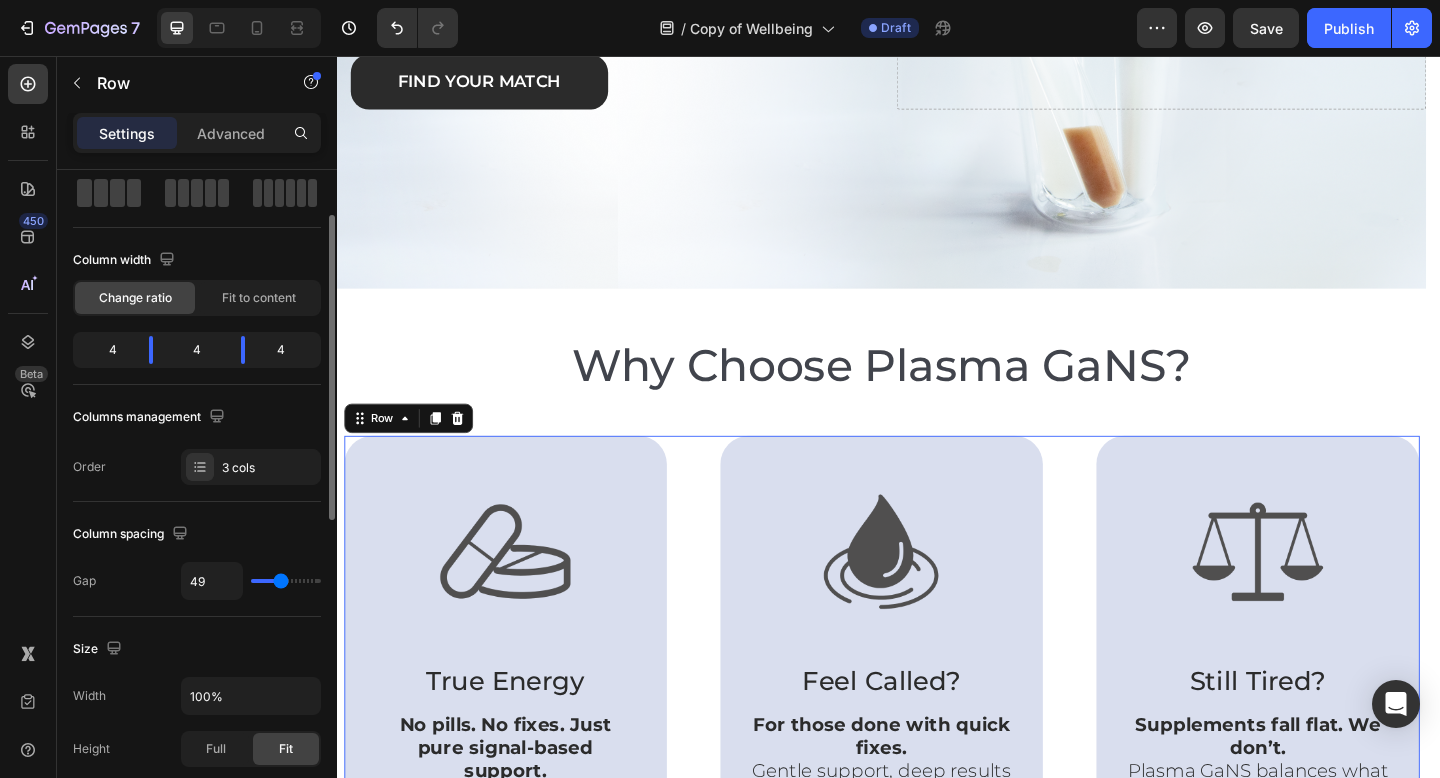 type on "48" 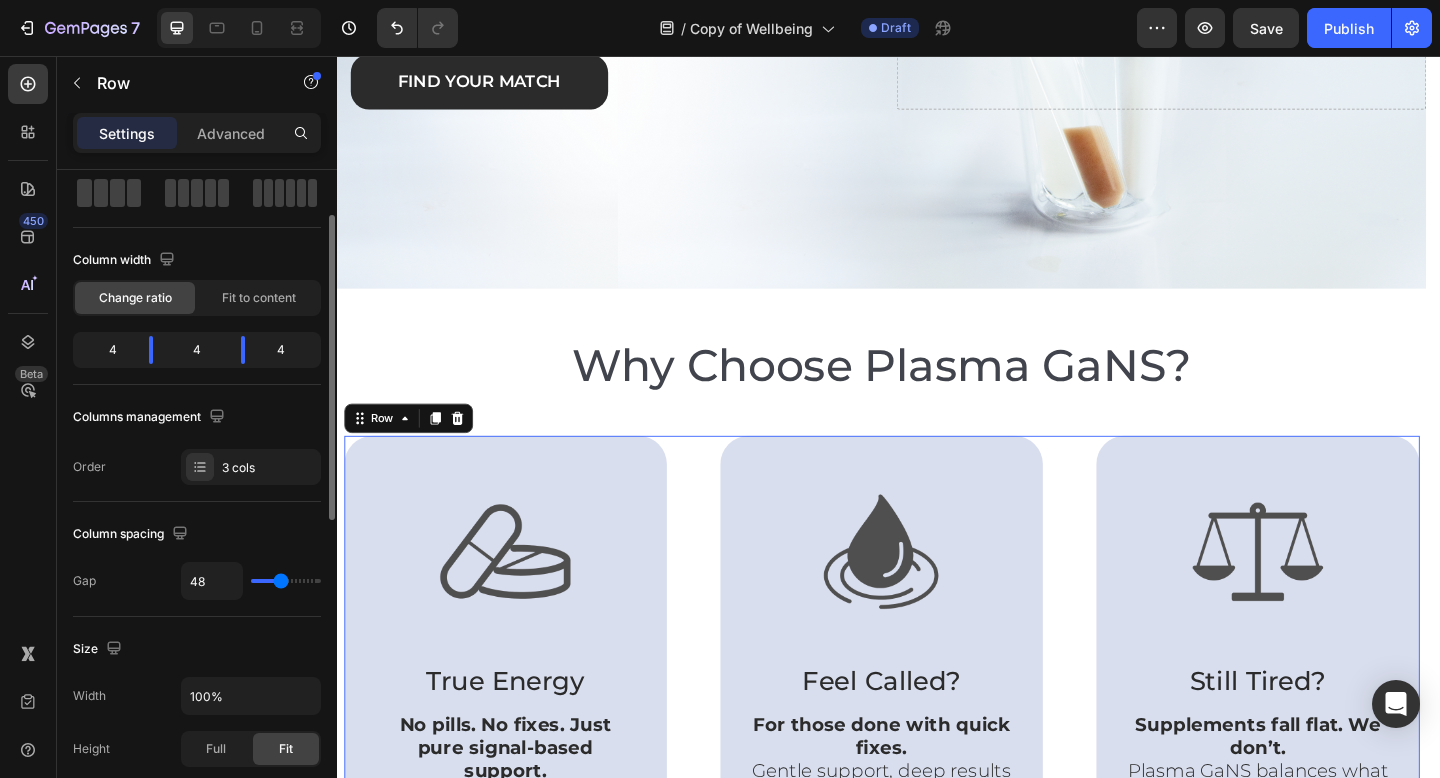 type 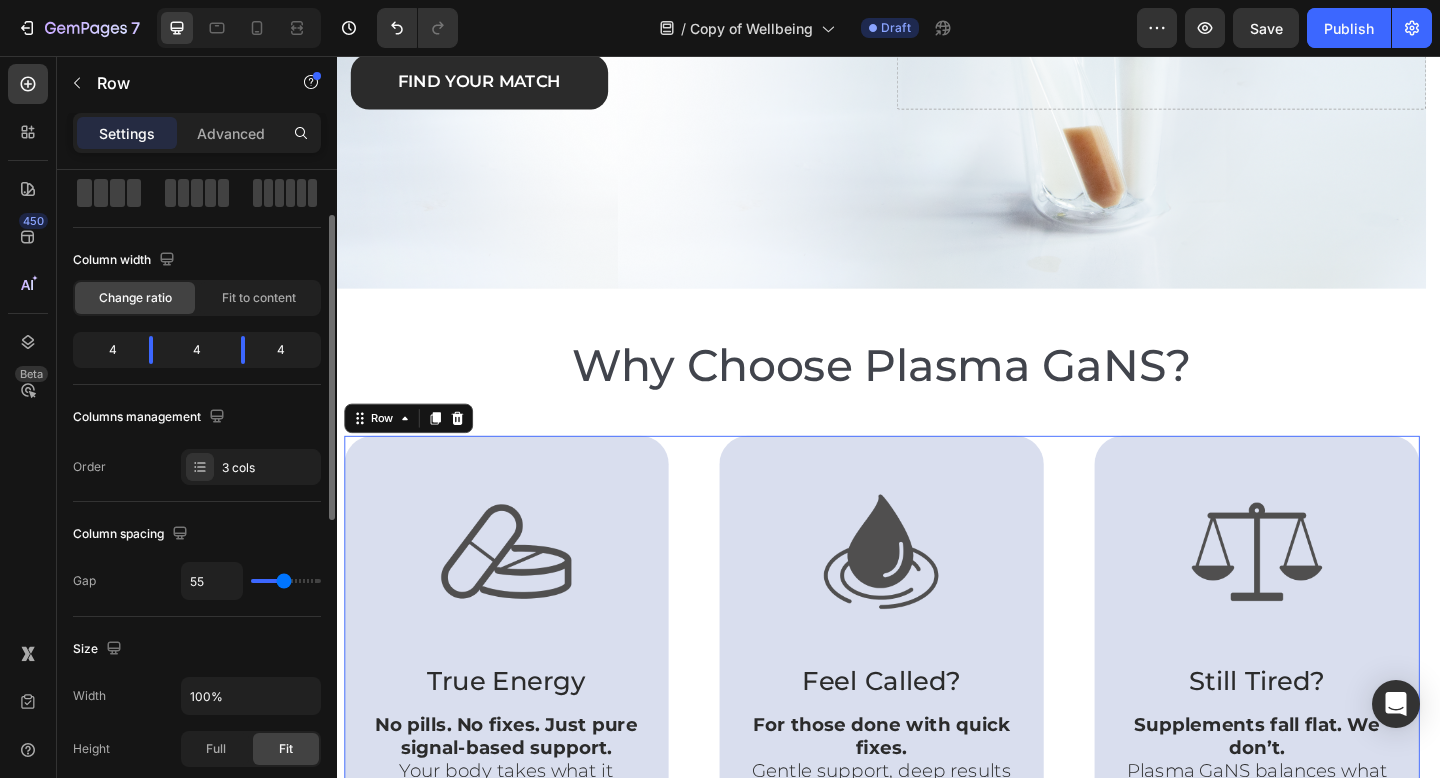click at bounding box center (286, 581) 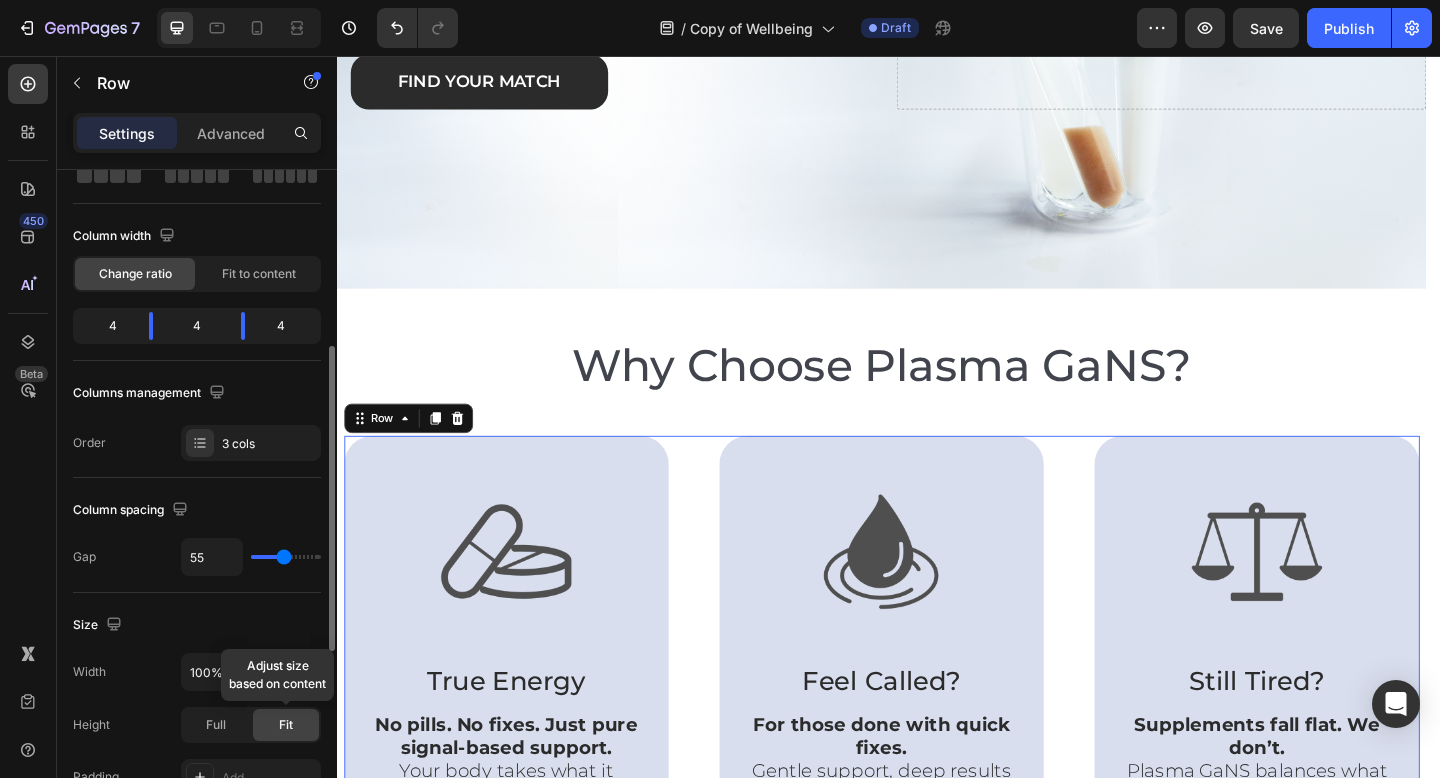 scroll, scrollTop: 321, scrollLeft: 0, axis: vertical 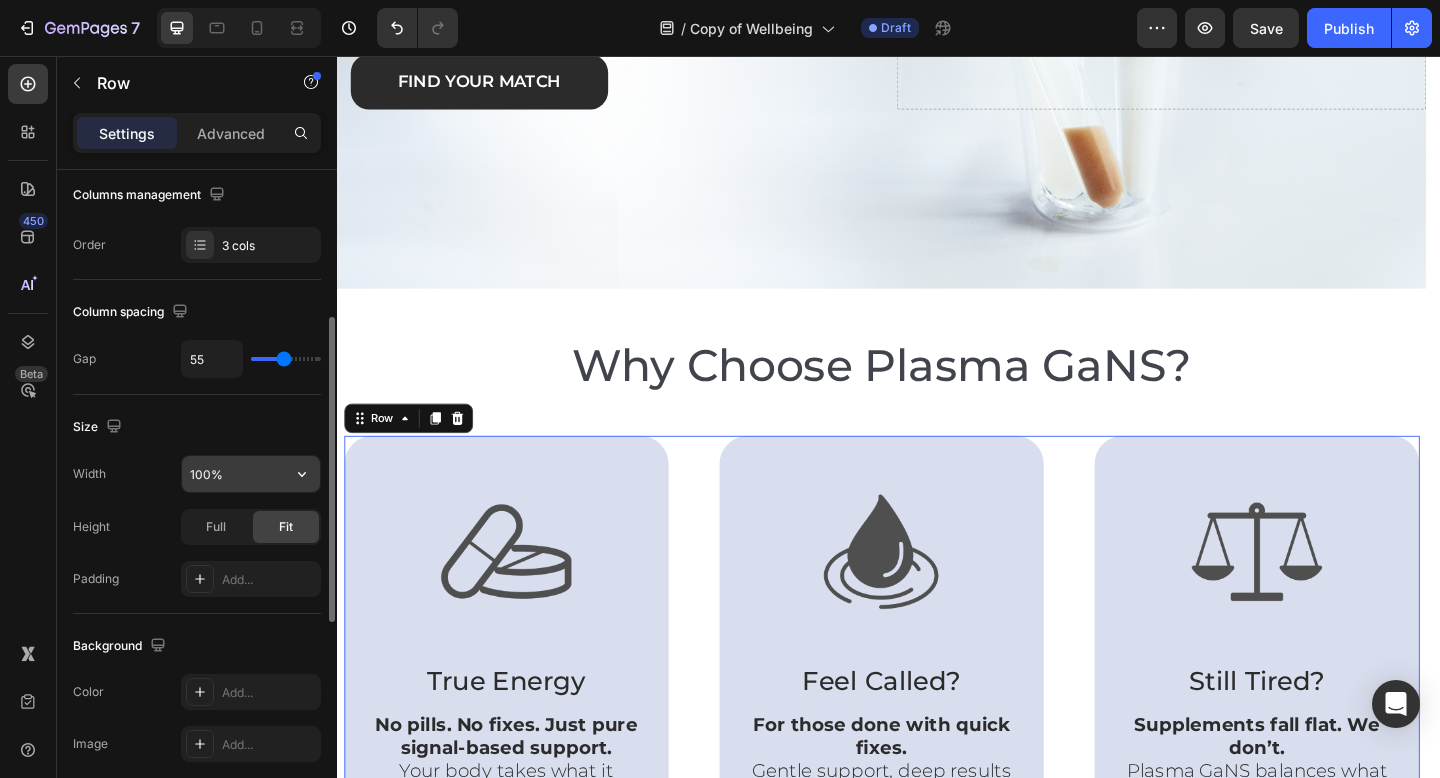 click on "100%" at bounding box center (251, 474) 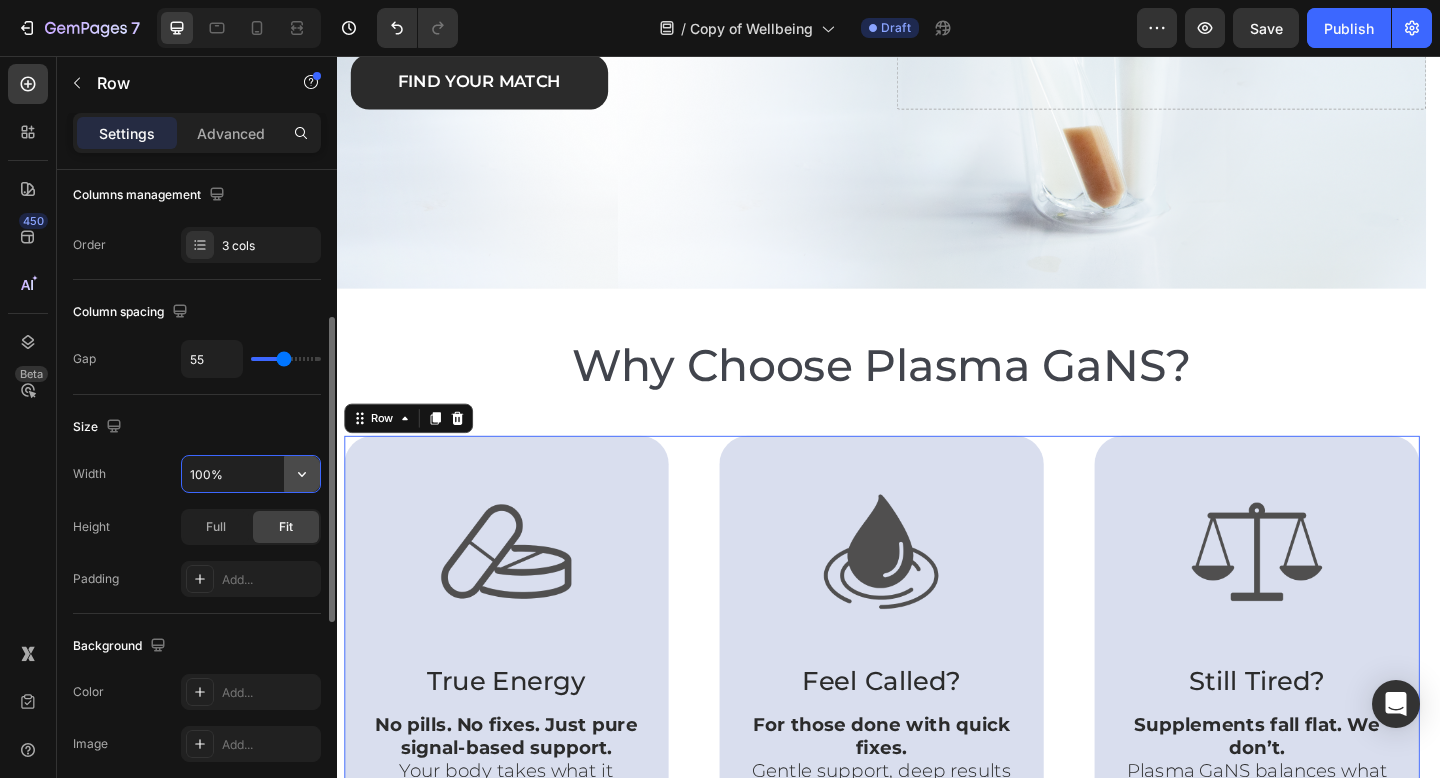 click 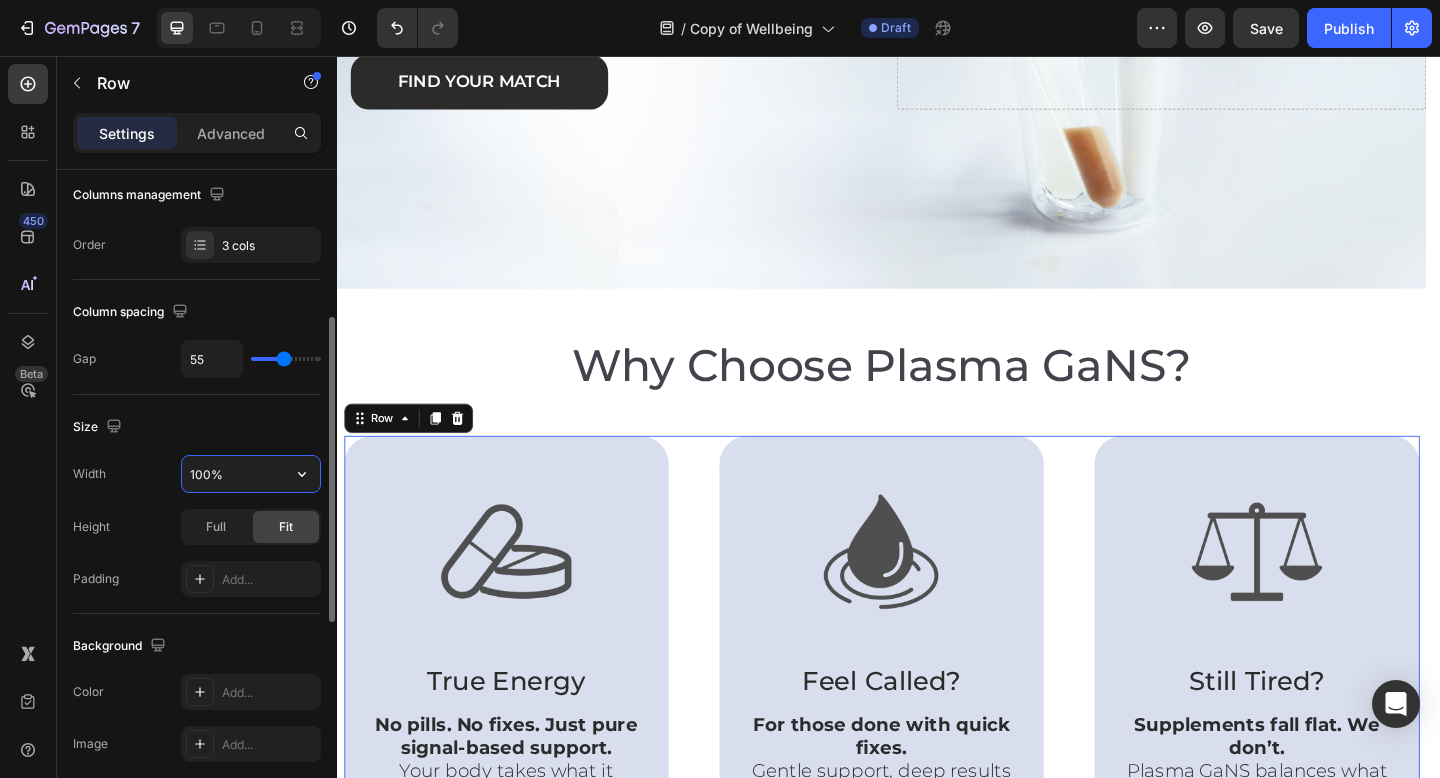 click on "100%" at bounding box center [251, 474] 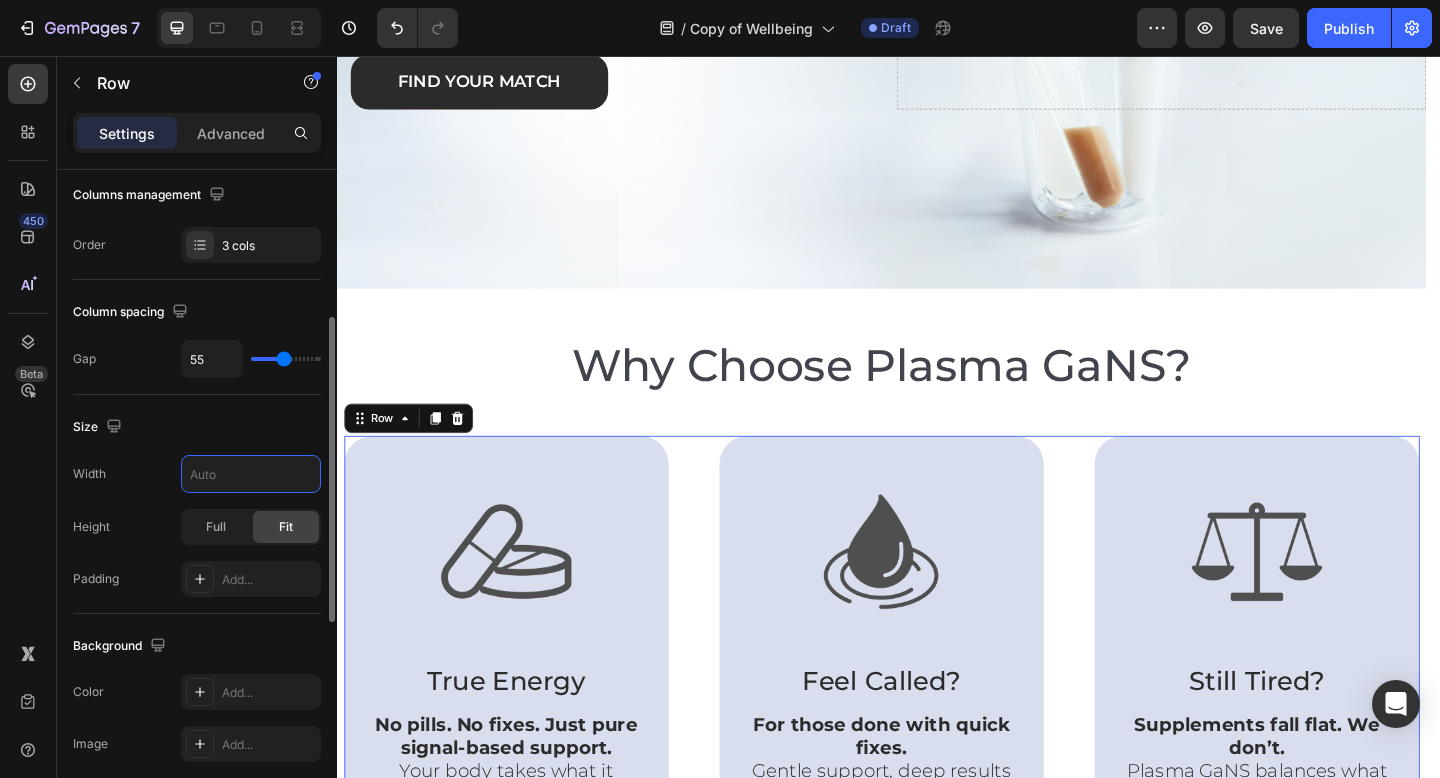 click on "Size" at bounding box center (197, 427) 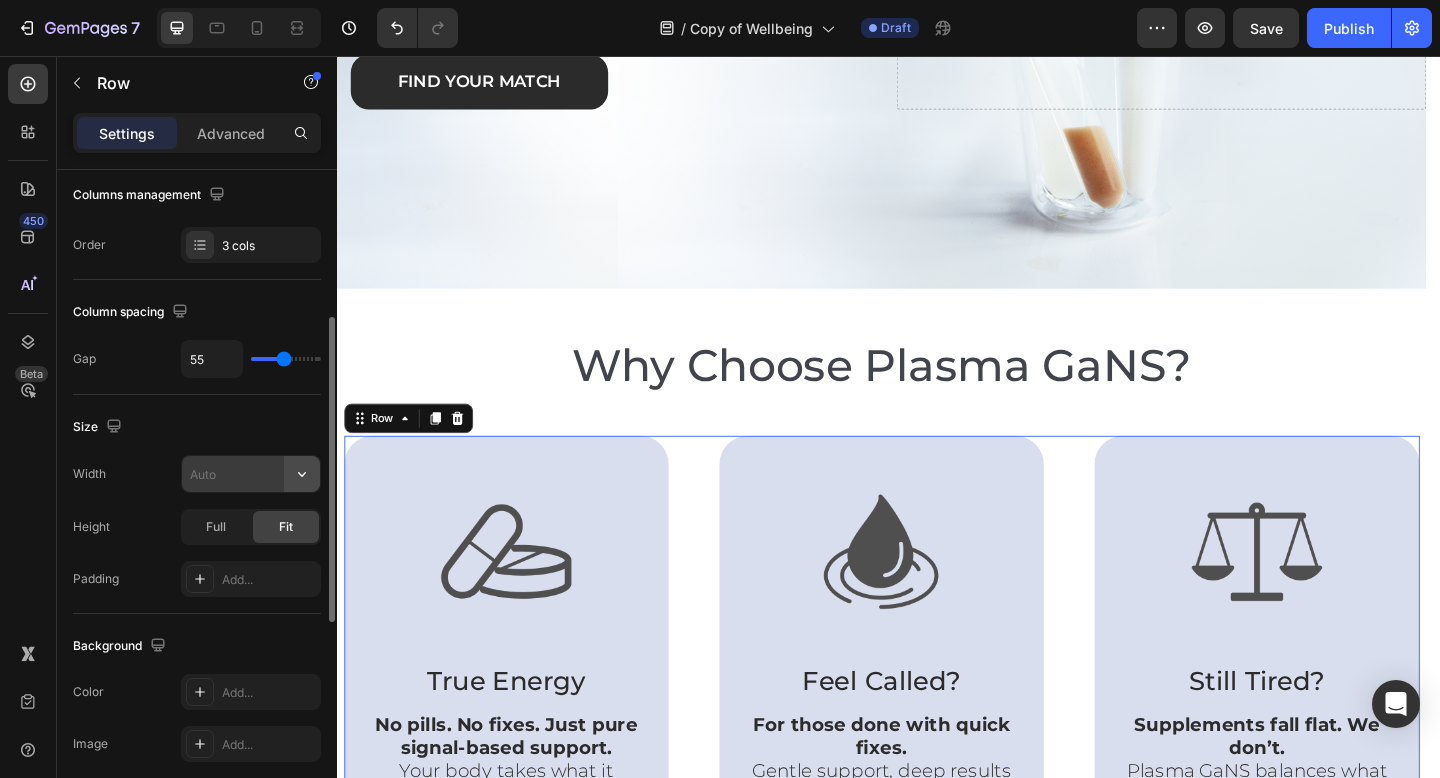 click 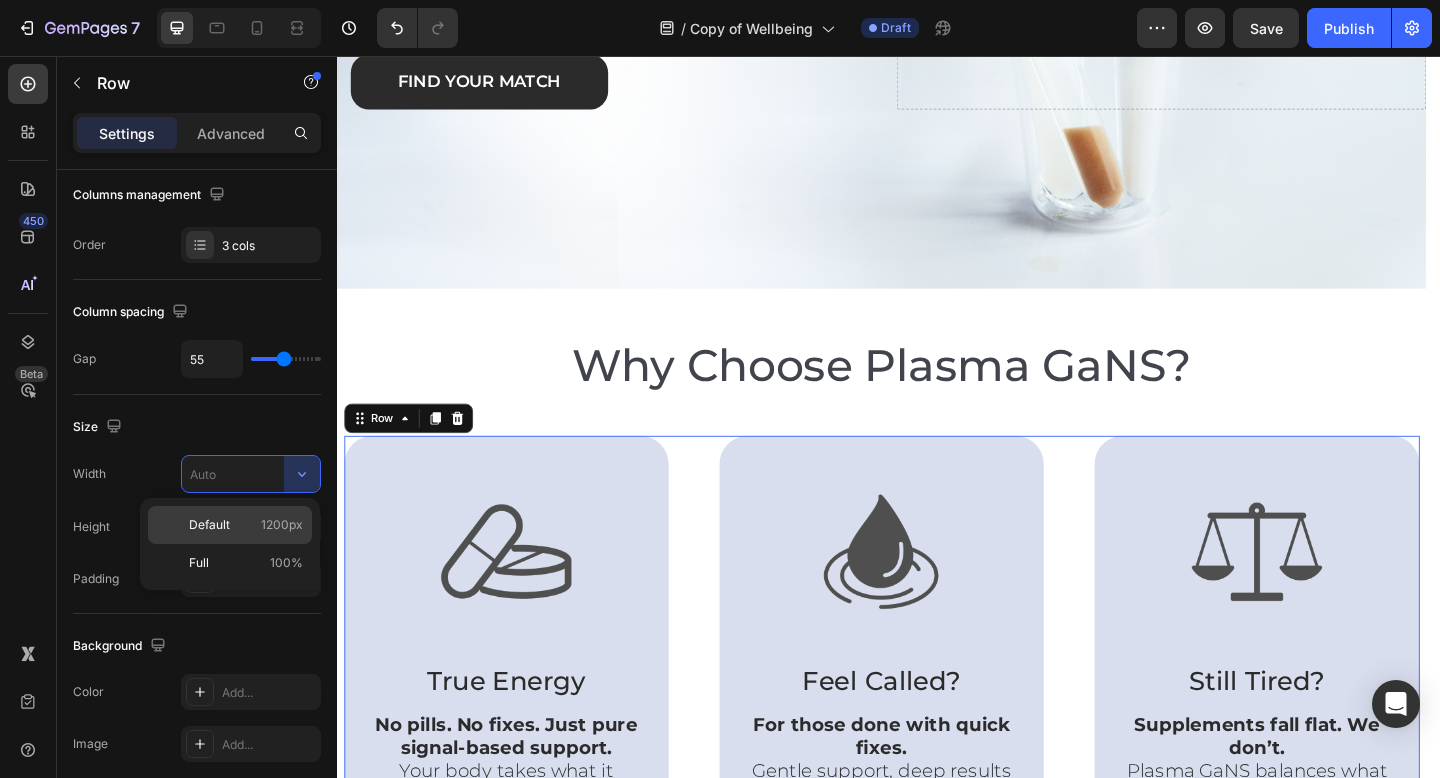 click on "Default 1200px" at bounding box center (246, 525) 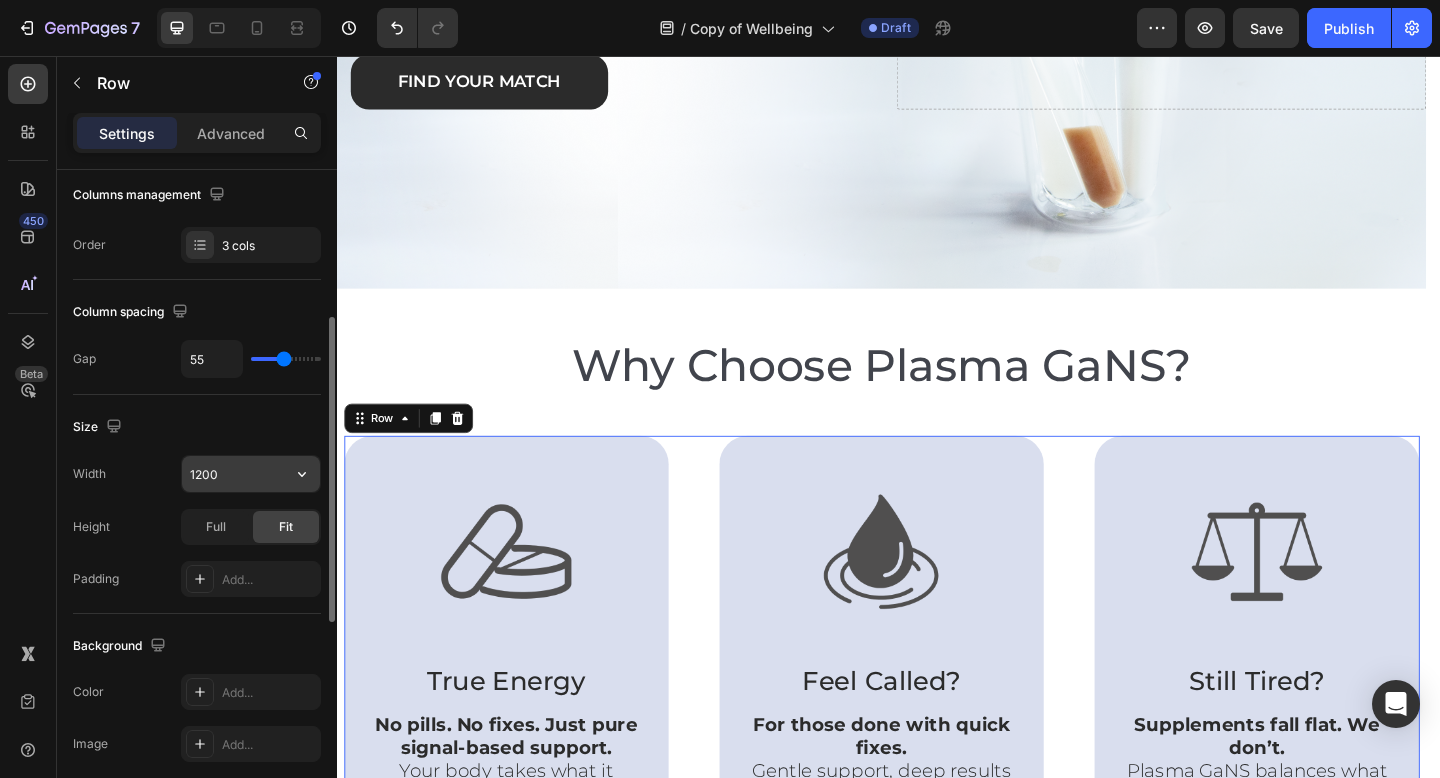 click on "1200" at bounding box center [251, 474] 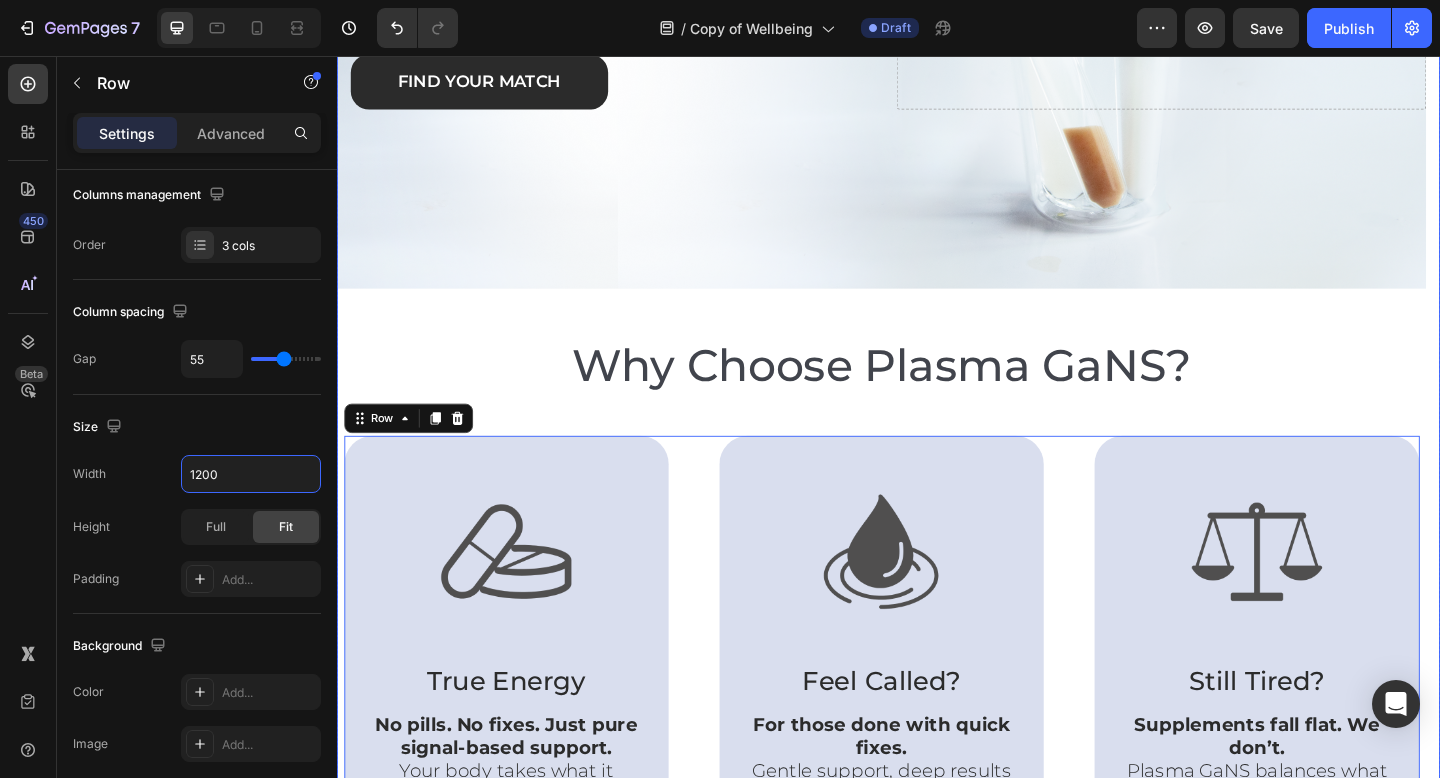 click on "Your body knows how to heal itself. Heading Plasma GaNS activates that intelligence – naturally, simply, and powerfully. Text block Find Your Match Button Row
Drop element here Hero Banner Why Choose Plasma GaNS? Heading Image True Energy Text Block No pills. No fixes. Just pure signal-based support. Your body takes what it needs — nothing more. Text Block Hero Banner Image Feel Called? Text Block For those done with quick fixes. Gentle support, deep results — naturally. Text Block Hero Banner Image Still Tired? Text Block Supplements fall flat. We don’t. Plasma GaNS balances what others can't. Text Block Hero Banner Row   0 Image True Energy Text Block No pills. No fixes. Just pure signal-based support. Your body takes what it needs — nothing more. Text Block Hero Banner Image Feel Called? Text Block Reduces neck and shoulder discomfort Text Block Hero Banner Row Image Breathable Materials Text Block Ensures cool, comfortable sleep Text Block Hero Banner Row" at bounding box center [929, 284] 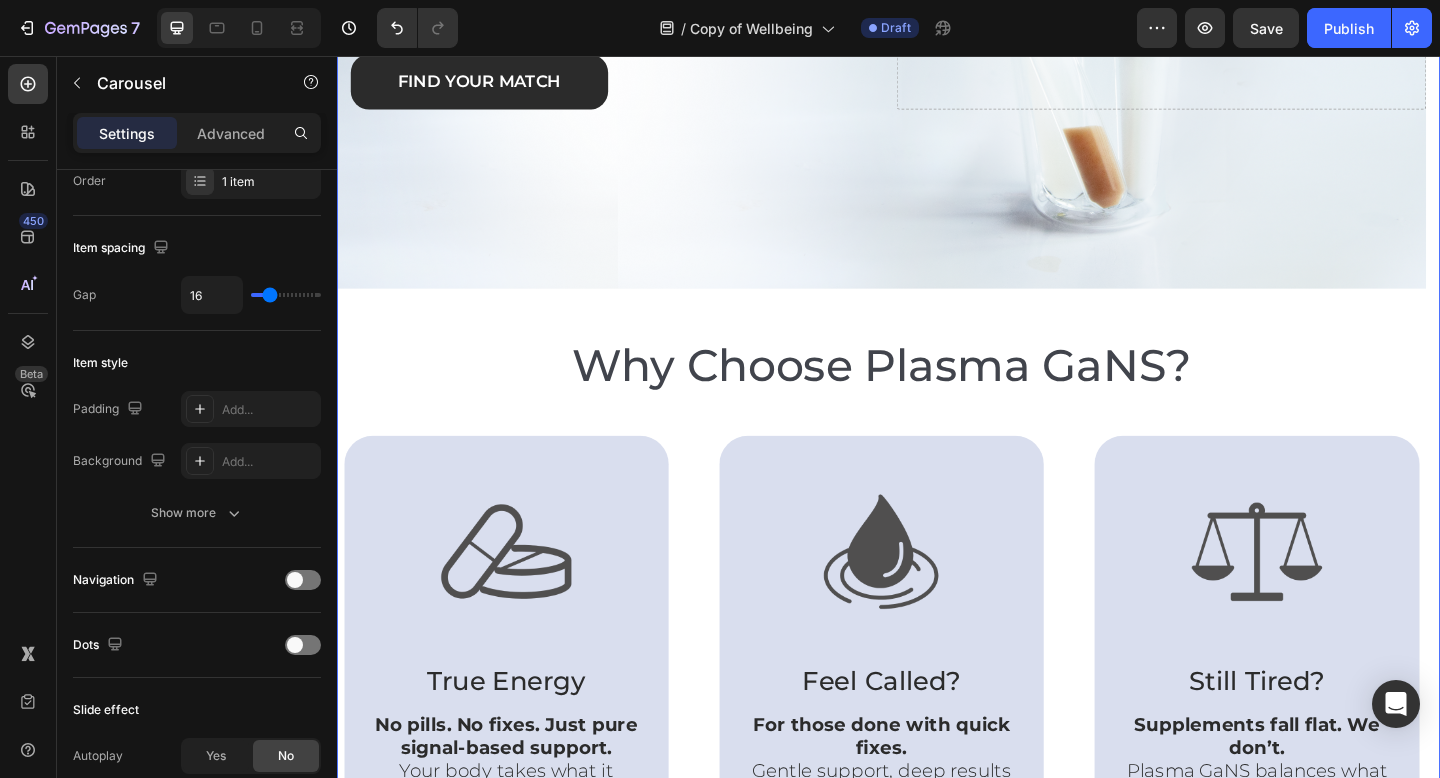 scroll, scrollTop: 0, scrollLeft: 0, axis: both 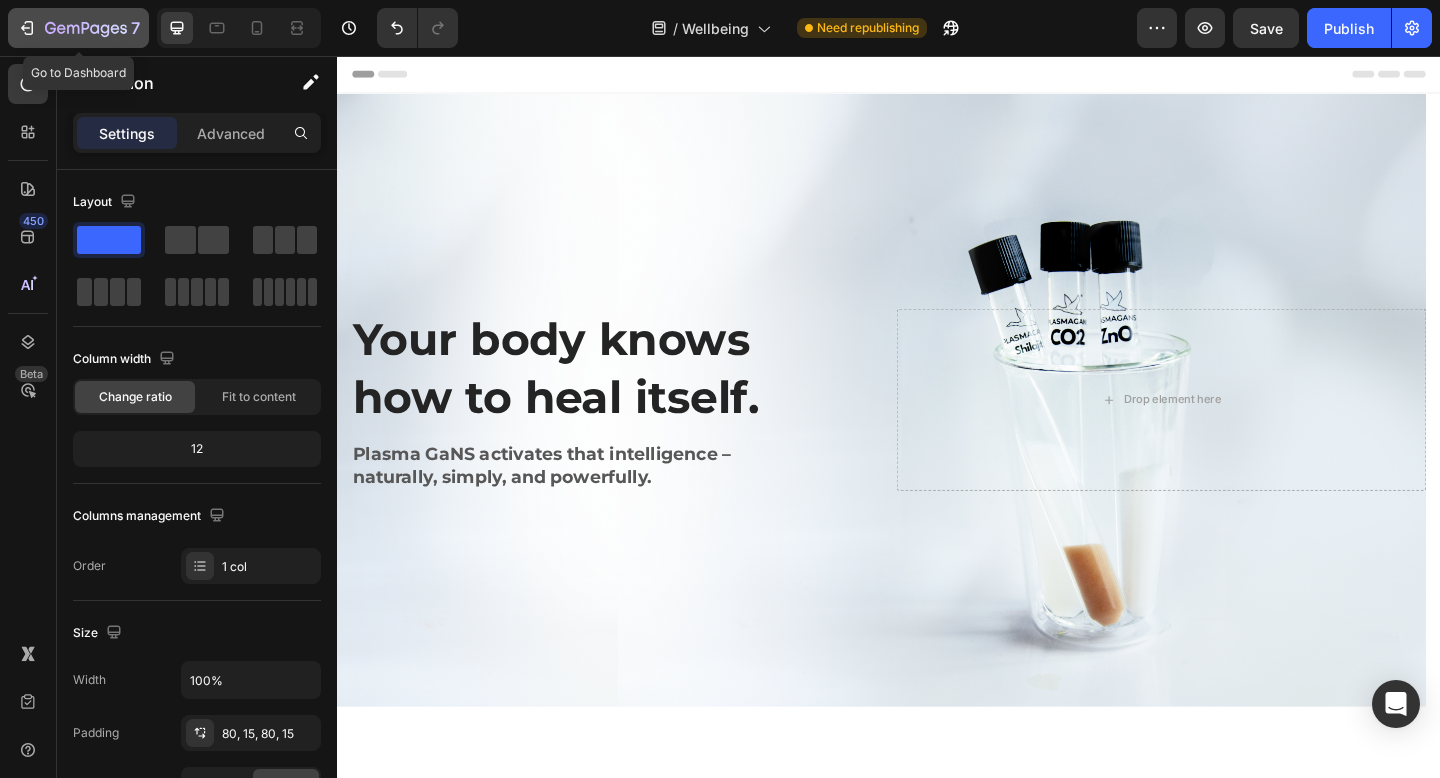 click 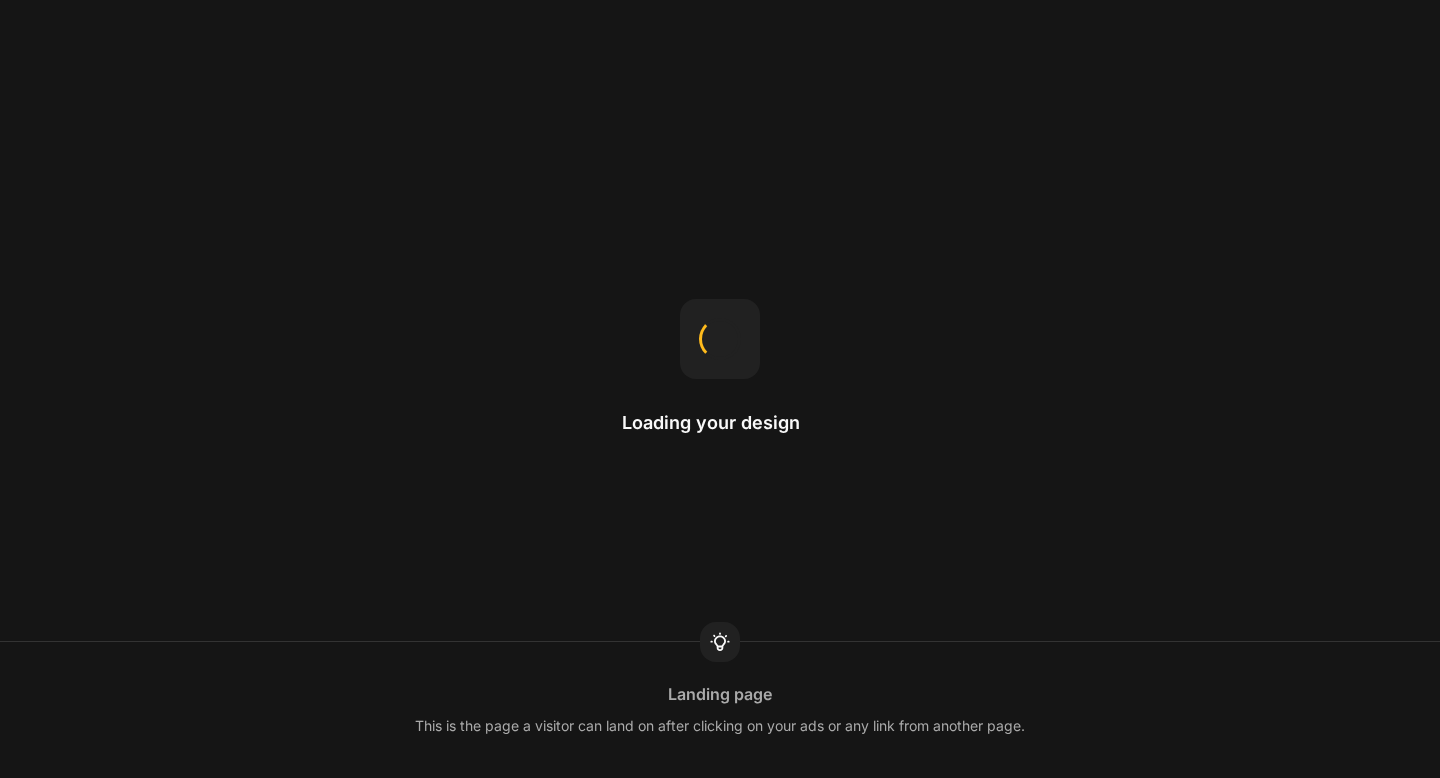scroll, scrollTop: 0, scrollLeft: 0, axis: both 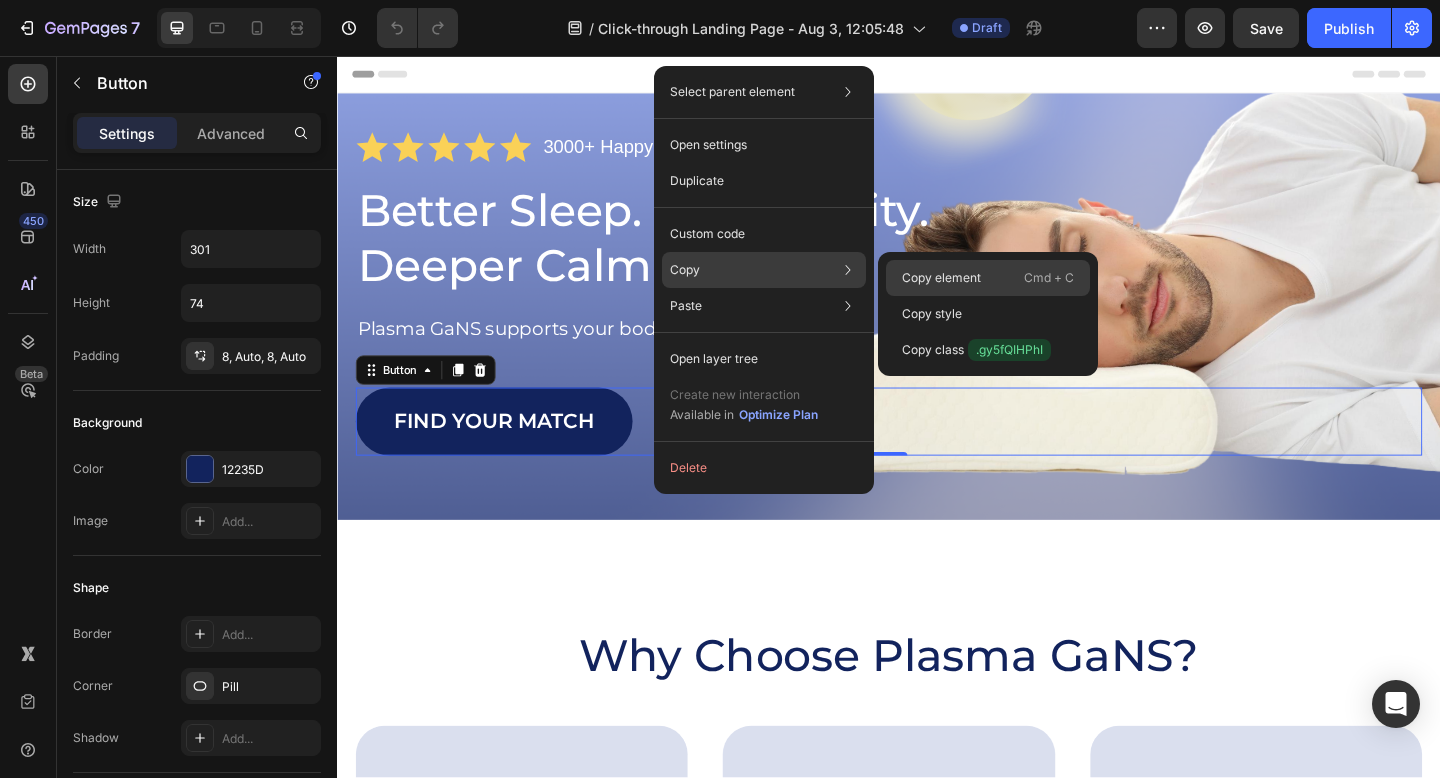 click on "Copy element  Cmd + C" 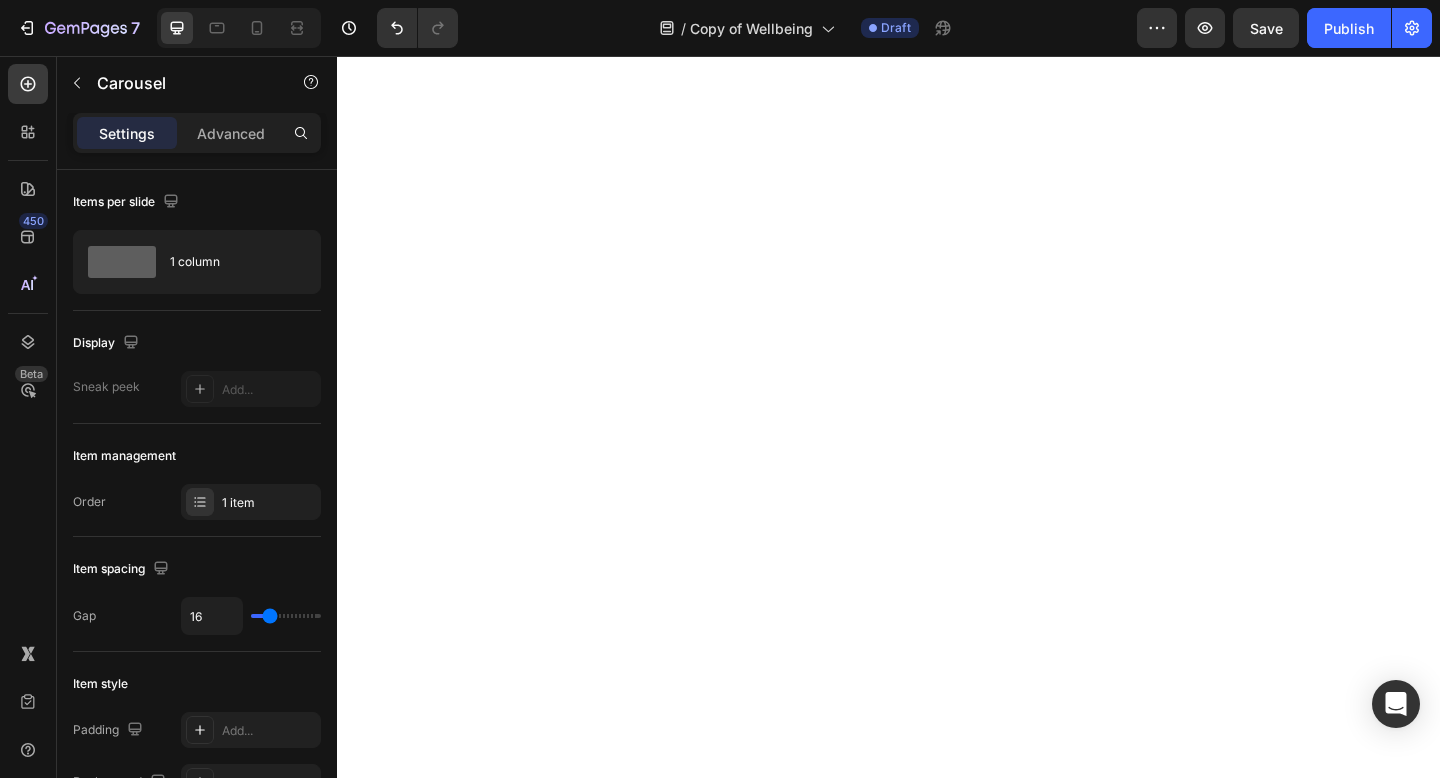 scroll, scrollTop: 0, scrollLeft: 0, axis: both 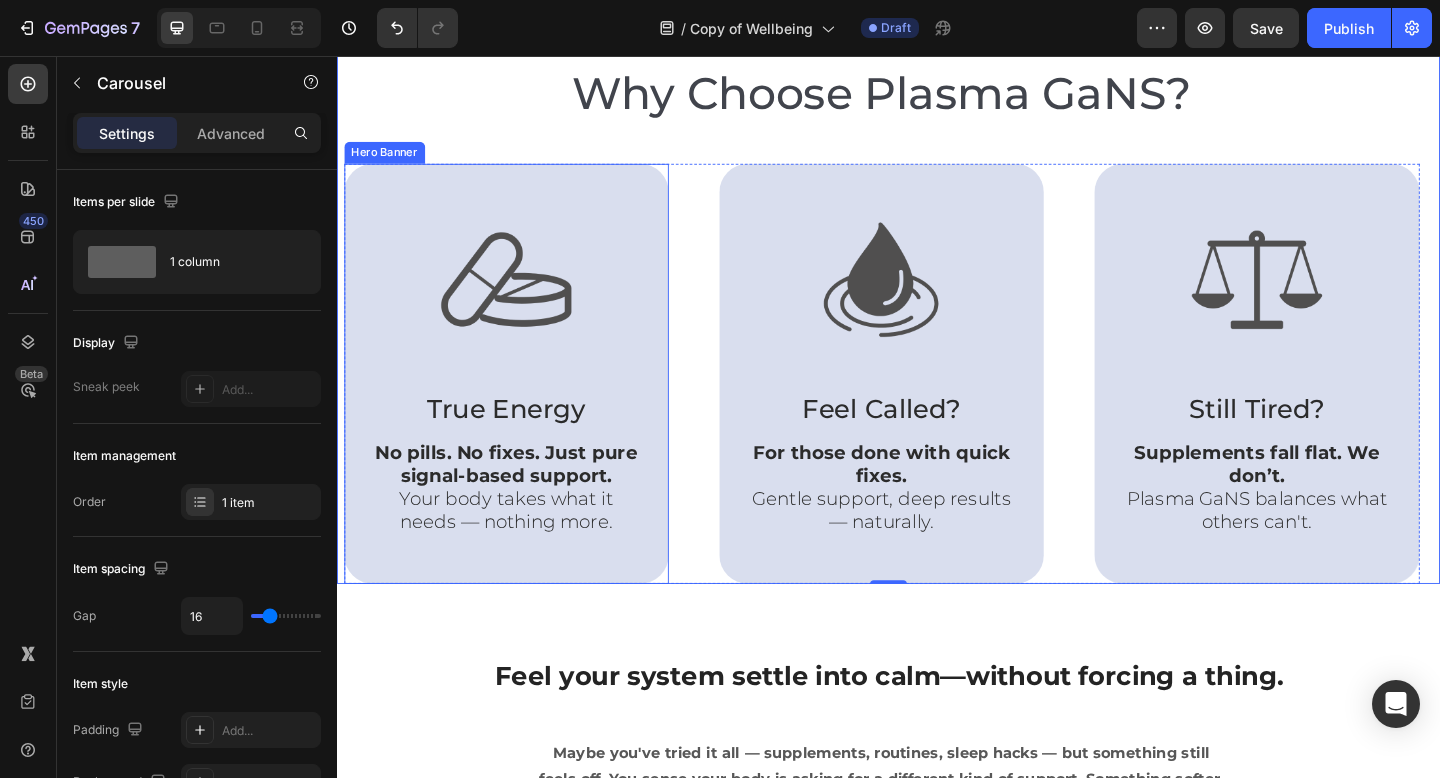 click on "Image True Energy Text Block No pills. No fixes. Just pure signal-based support. Your body takes what it needs — nothing more. Text Block" at bounding box center (521, 402) 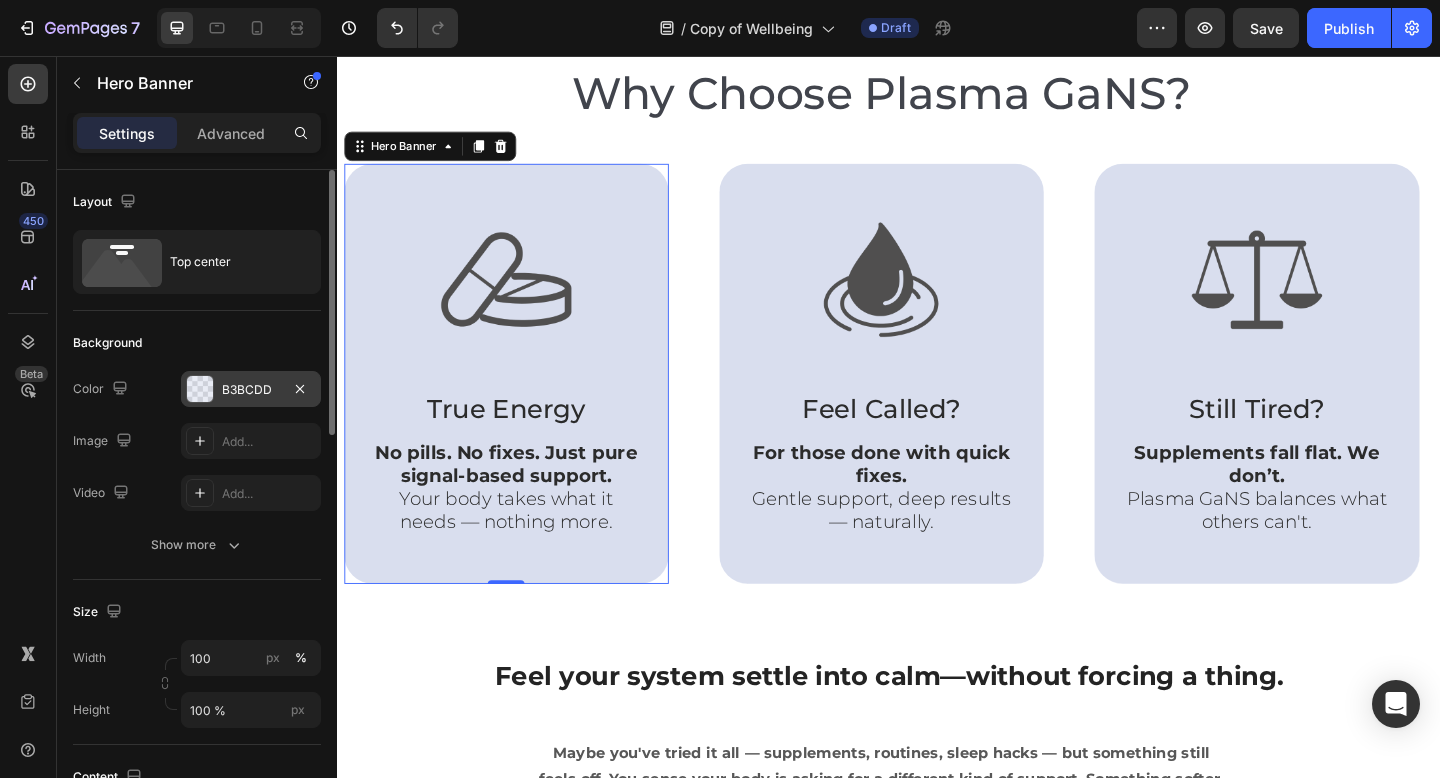 click on "B3BCDD" at bounding box center [251, 390] 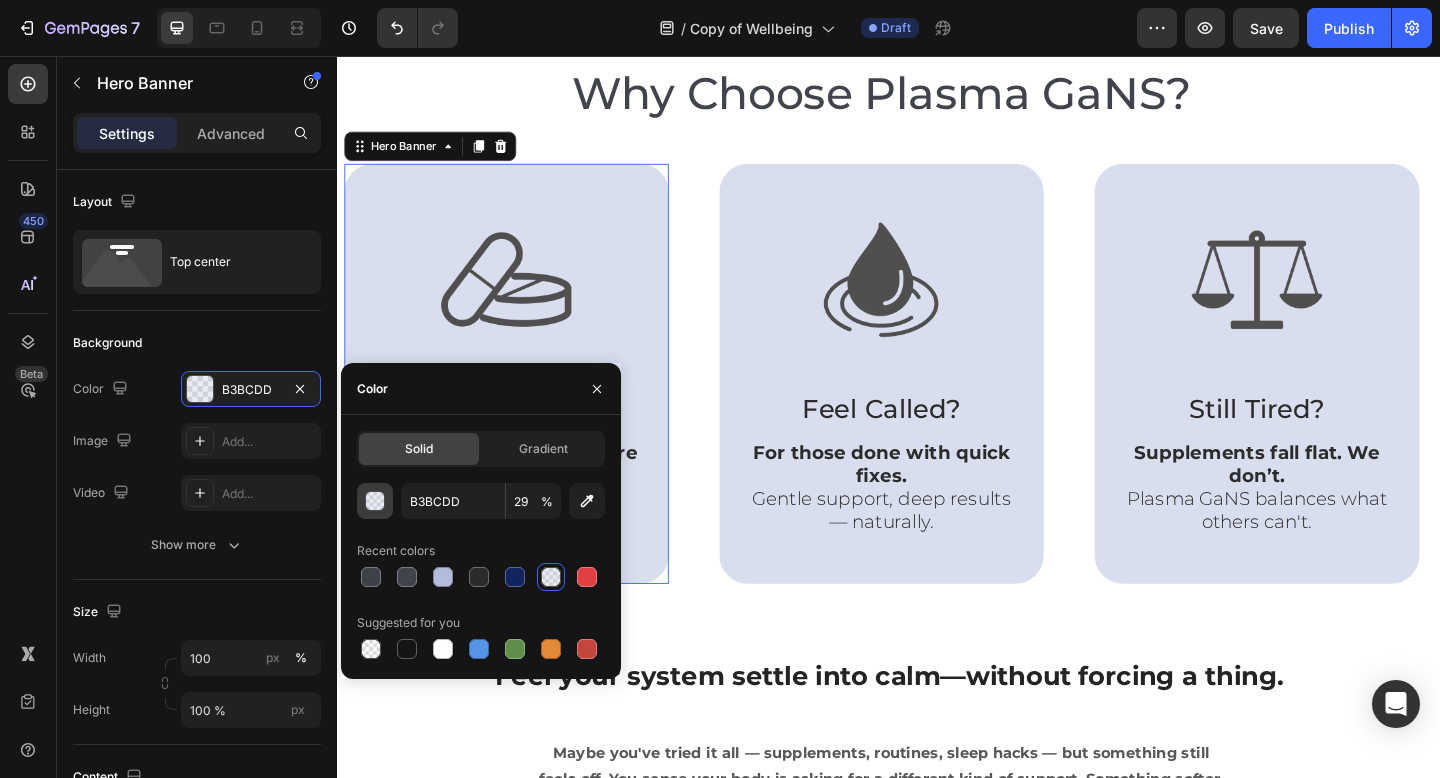 click at bounding box center [376, 502] 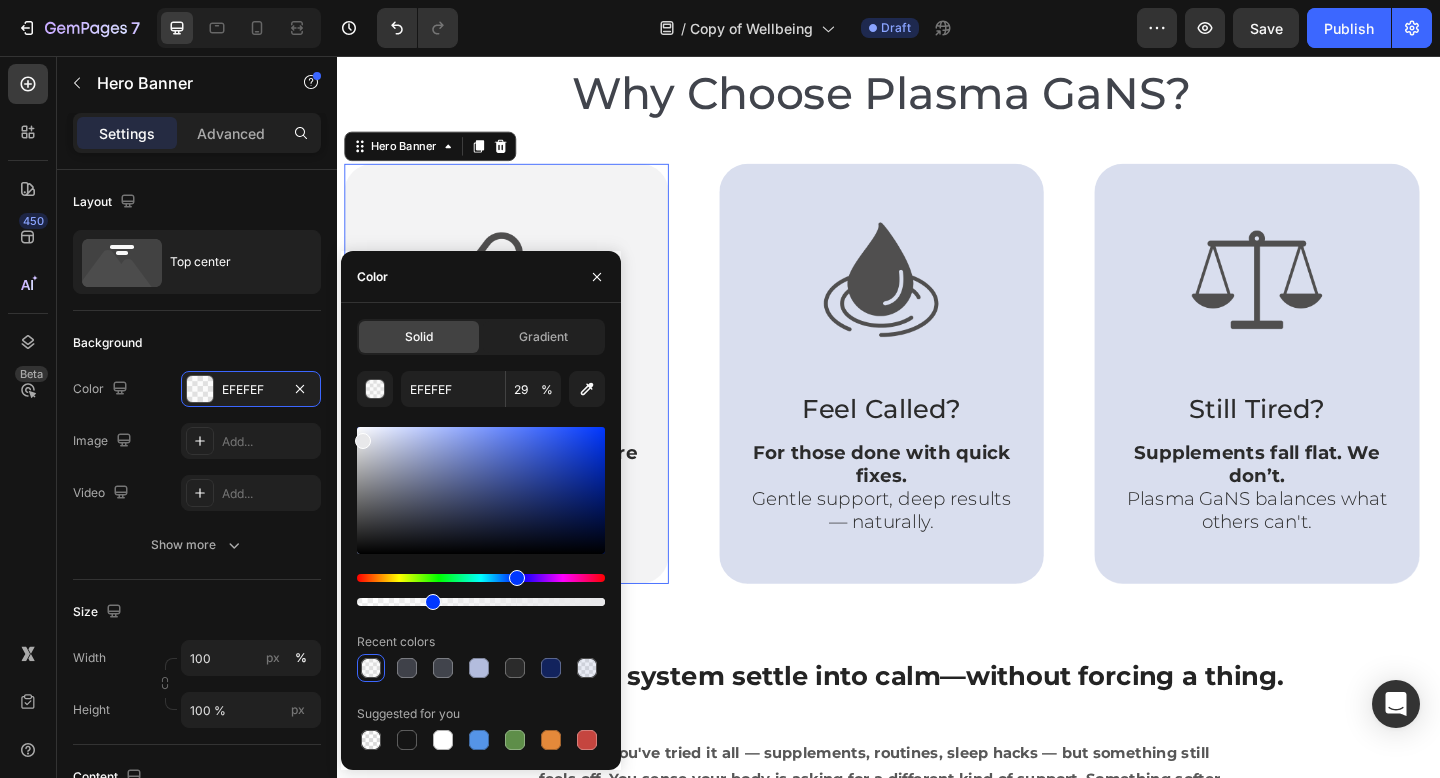 drag, startPoint x: 411, startPoint y: 448, endPoint x: 361, endPoint y: 436, distance: 51.41984 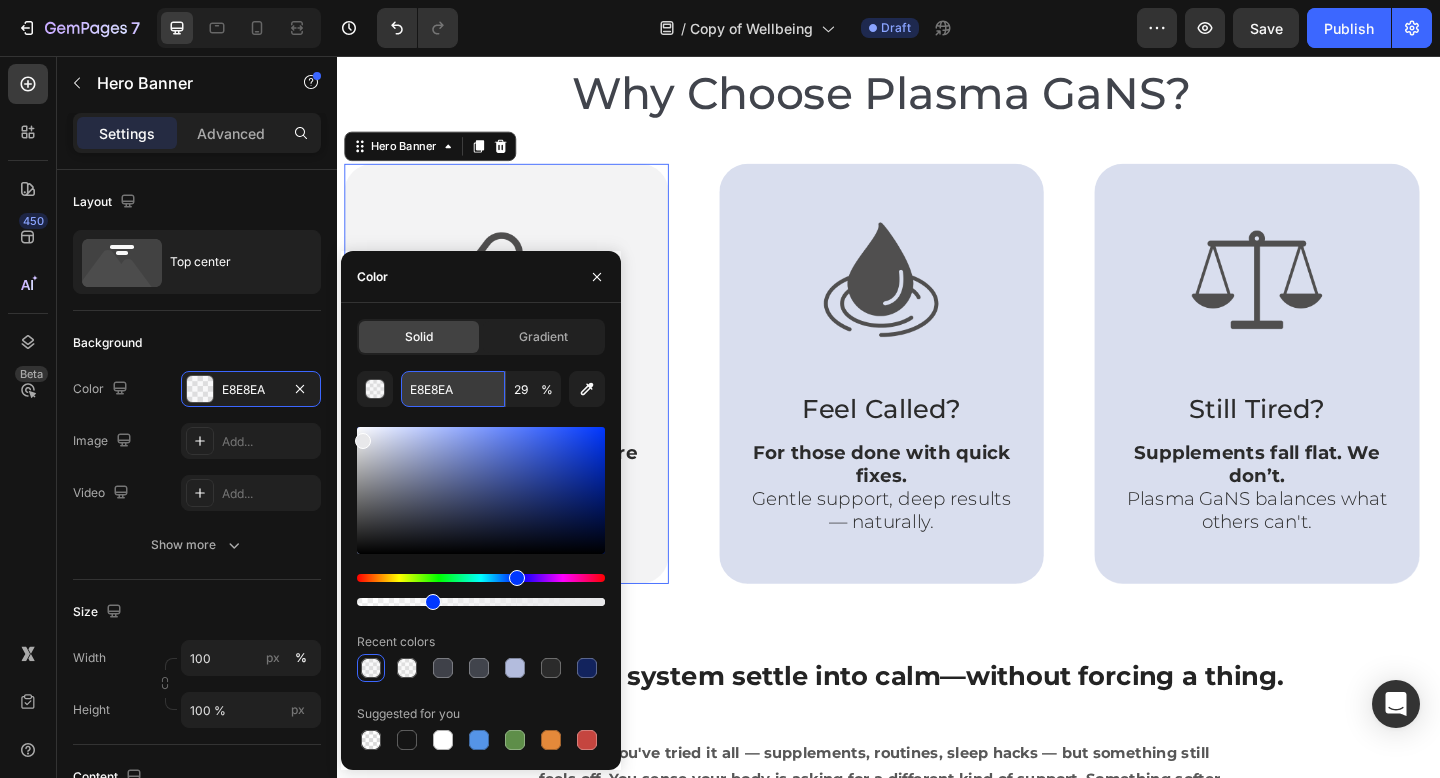 click on "E8E8EA" at bounding box center (453, 389) 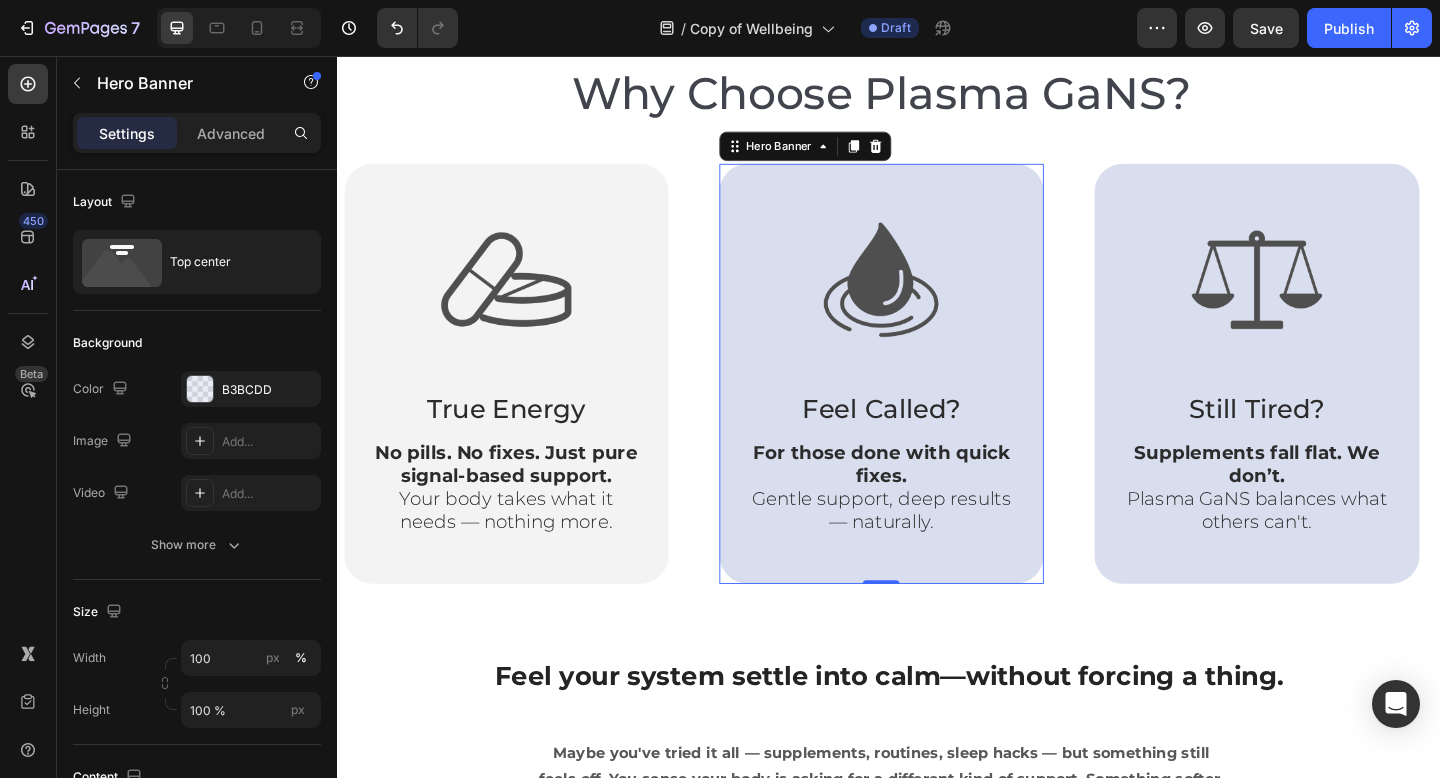 click on "Image Feel Called? Text Block For those done with quick fixes. Gentle support, deep results — naturally. Text Block" at bounding box center (929, 402) 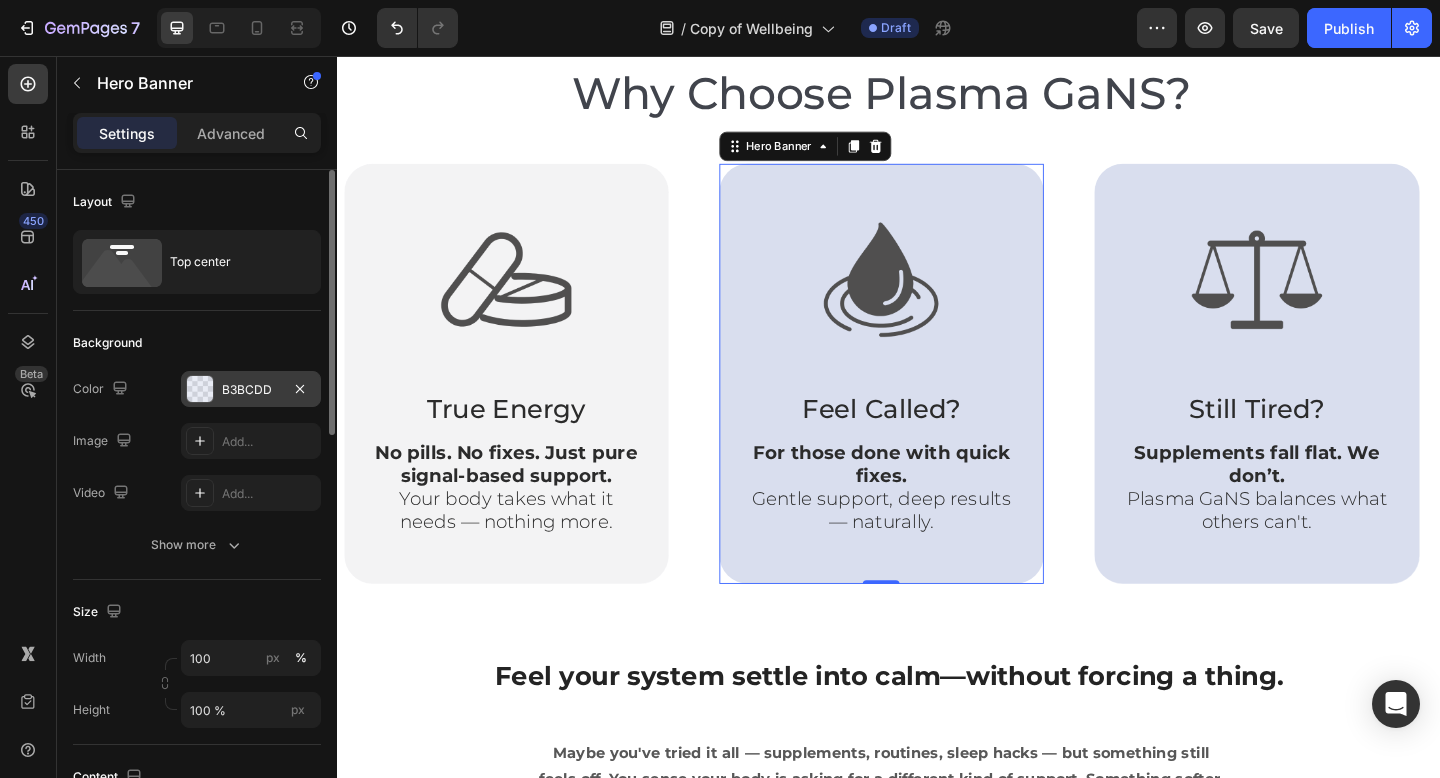 click on "B3BCDD" at bounding box center [251, 390] 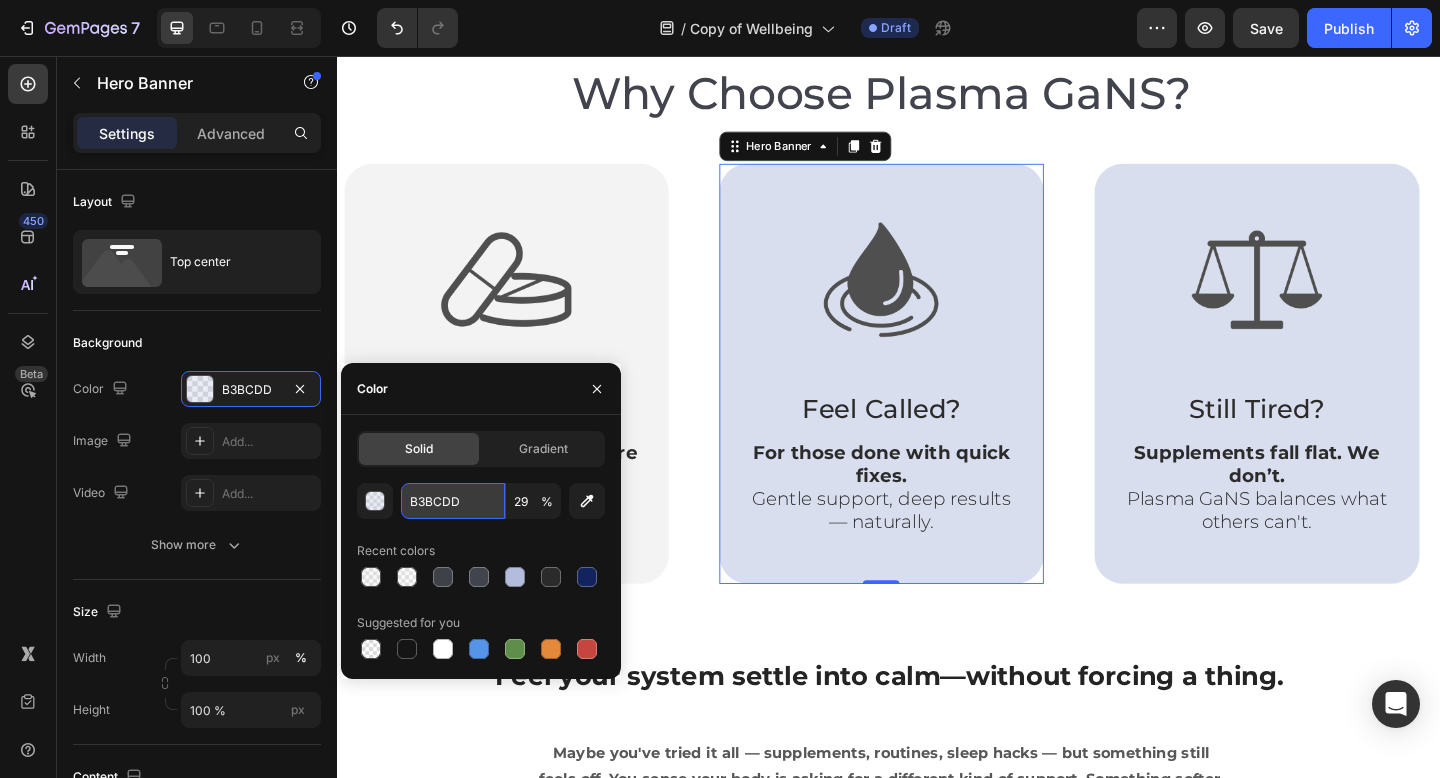 click on "B3BCDD" at bounding box center [453, 501] 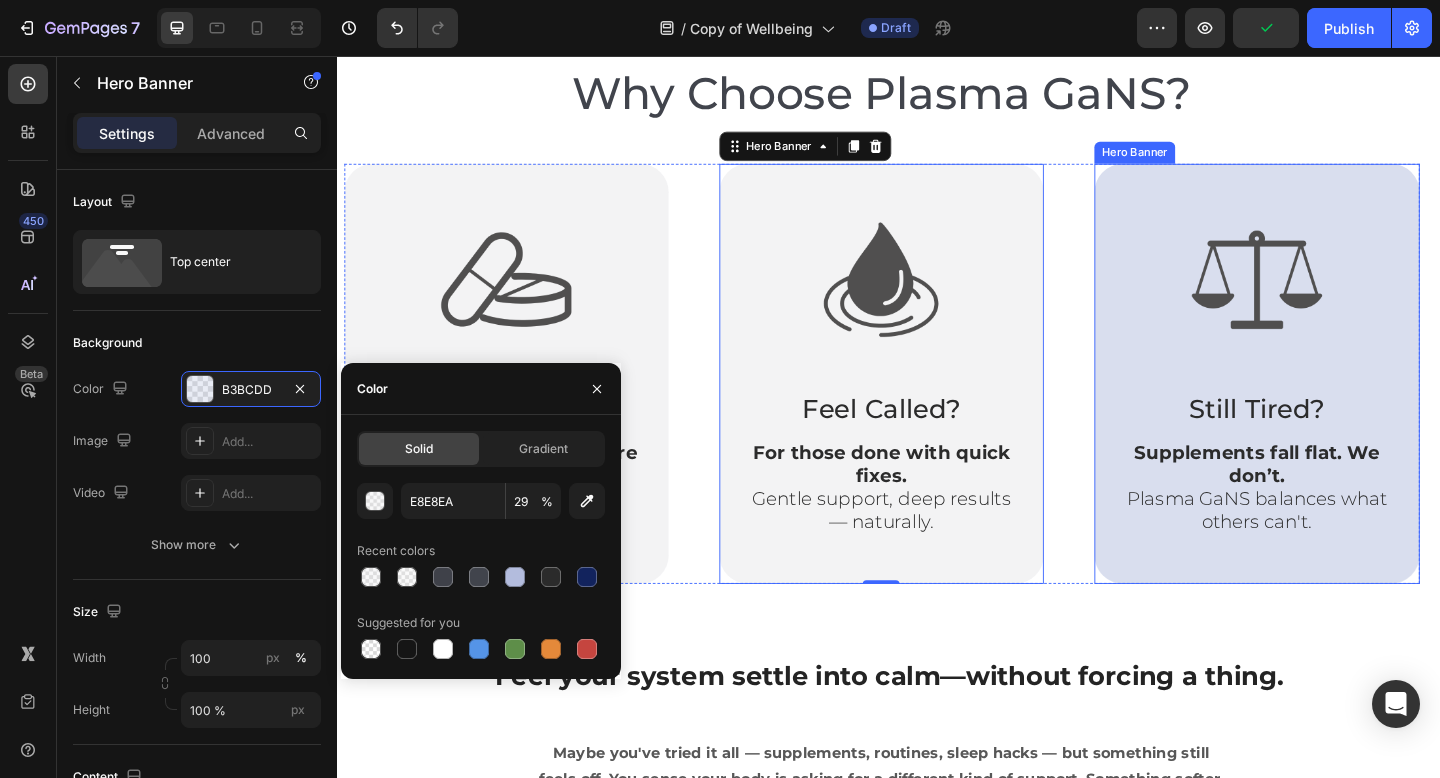 click on "Image Still Tired? Text Block Supplements fall flat. We don’t. Plasma GaNS balances what others can't. Text Block" at bounding box center [1337, 402] 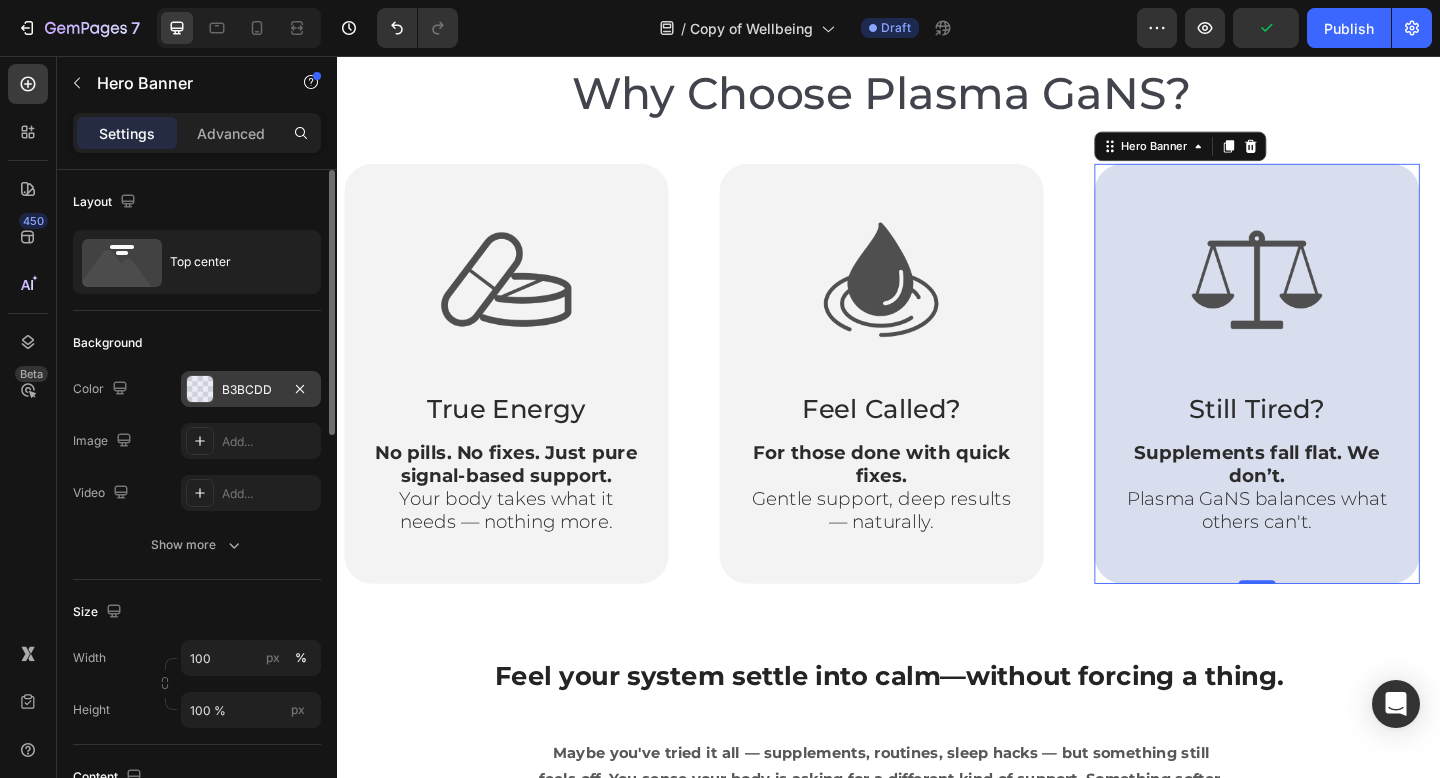 click on "B3BCDD" at bounding box center [251, 390] 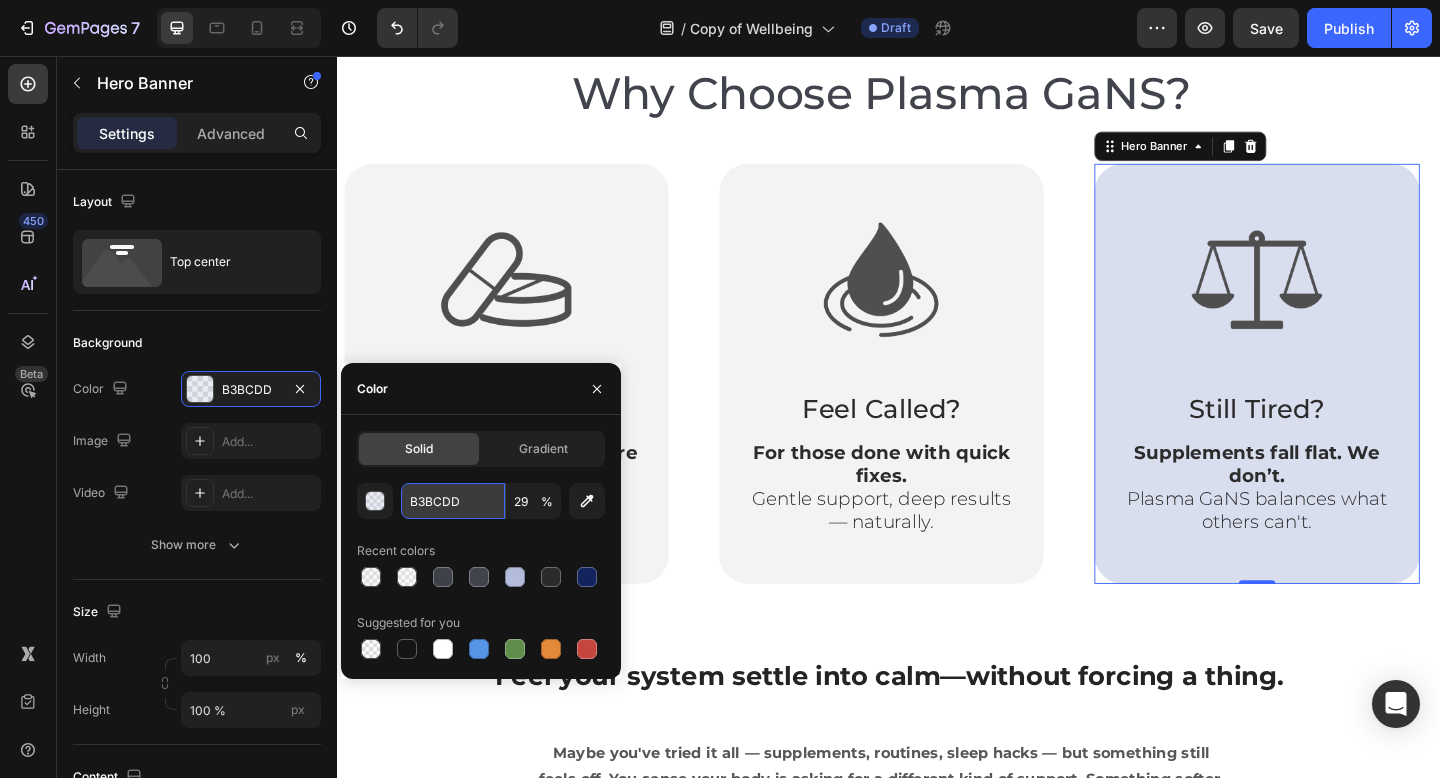 click on "B3BCDD" at bounding box center (453, 501) 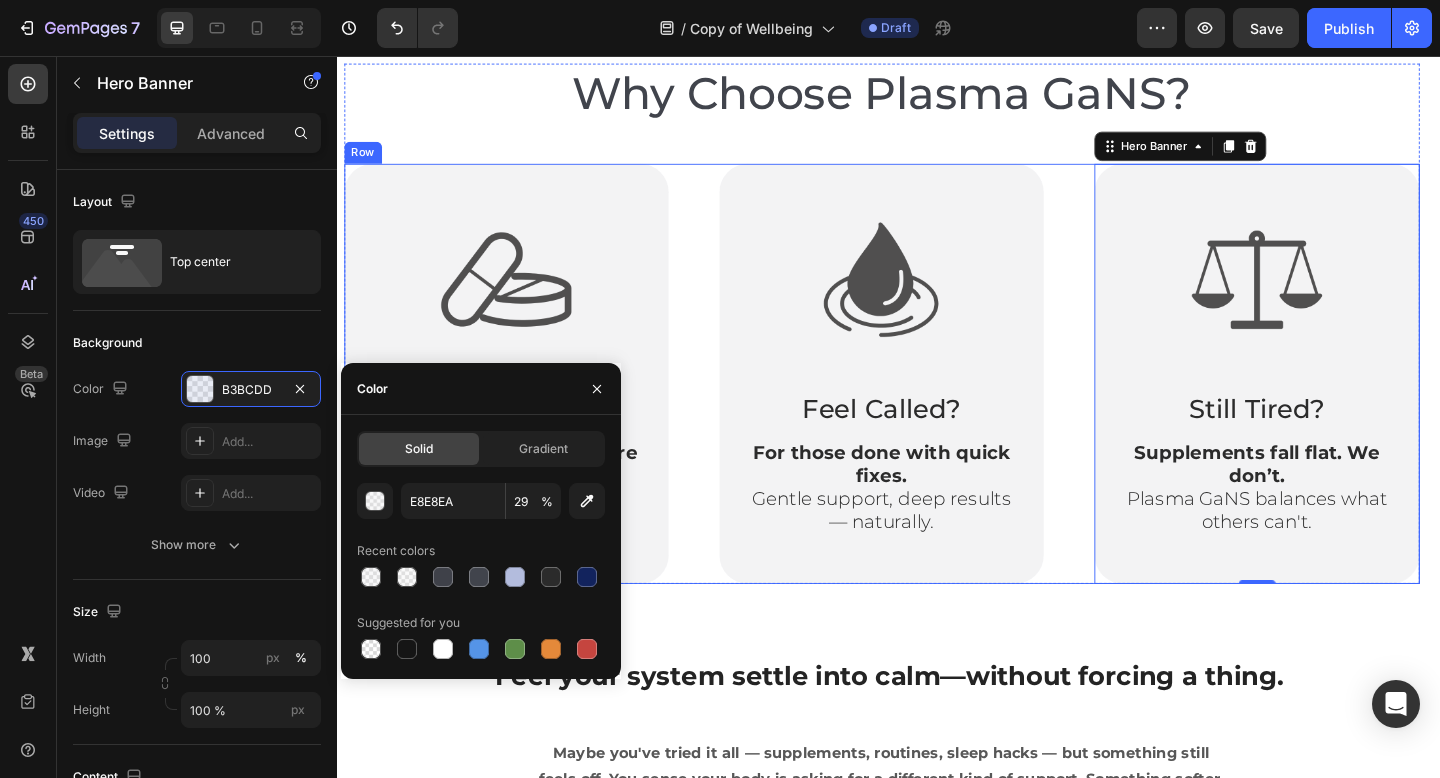 click on "Feel your system settle into calm—without forcing a thing. Heading Row Maybe you've tried it all — supplements, routines, sleep hacks — but something still feels off. You sense your body is asking for a different kind of support. Something softer, more intelligent.   That’s what Plasma GaNS offers: a subtle field that helps your system remember how to regulate, calm, and heal. Text block Carousel Row Section 2" at bounding box center [937, 843] 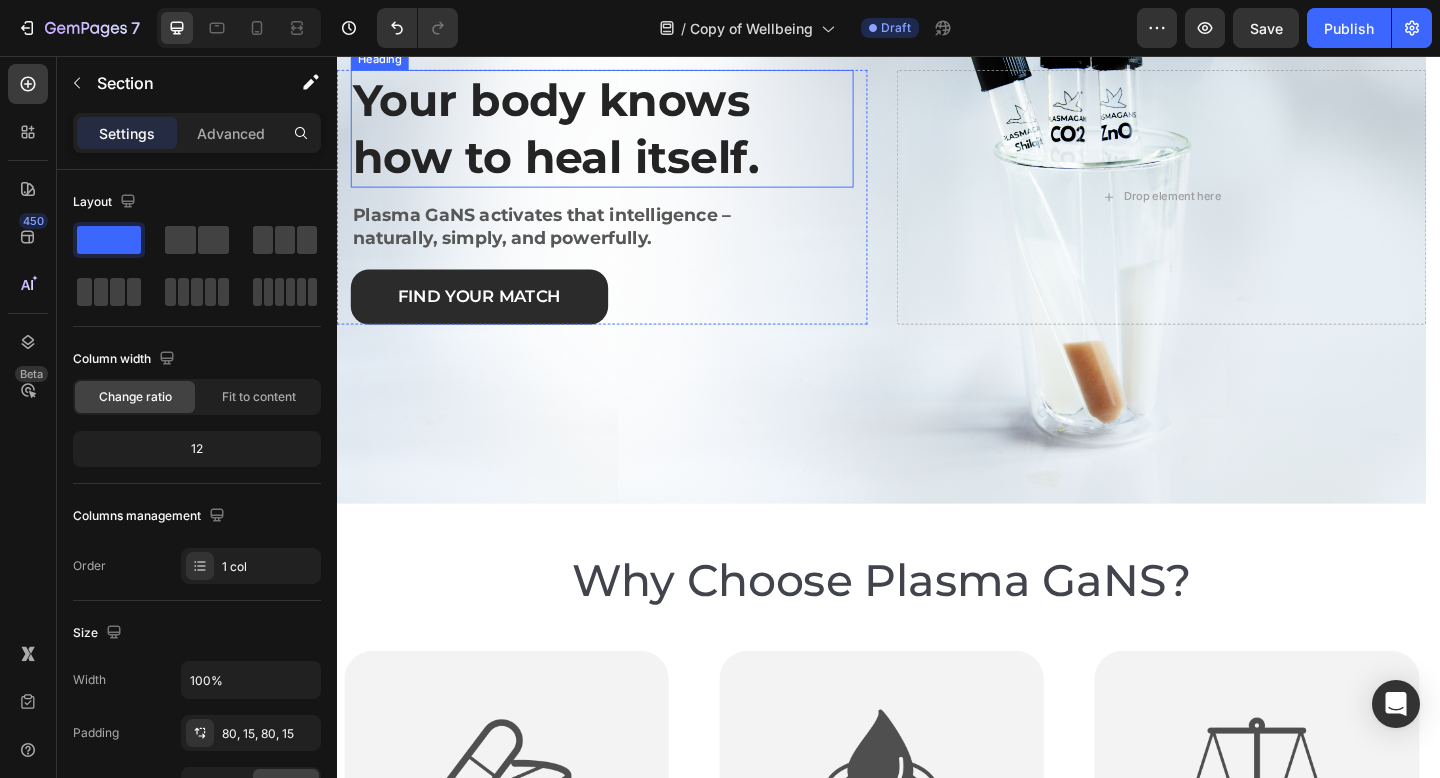 scroll, scrollTop: 99, scrollLeft: 0, axis: vertical 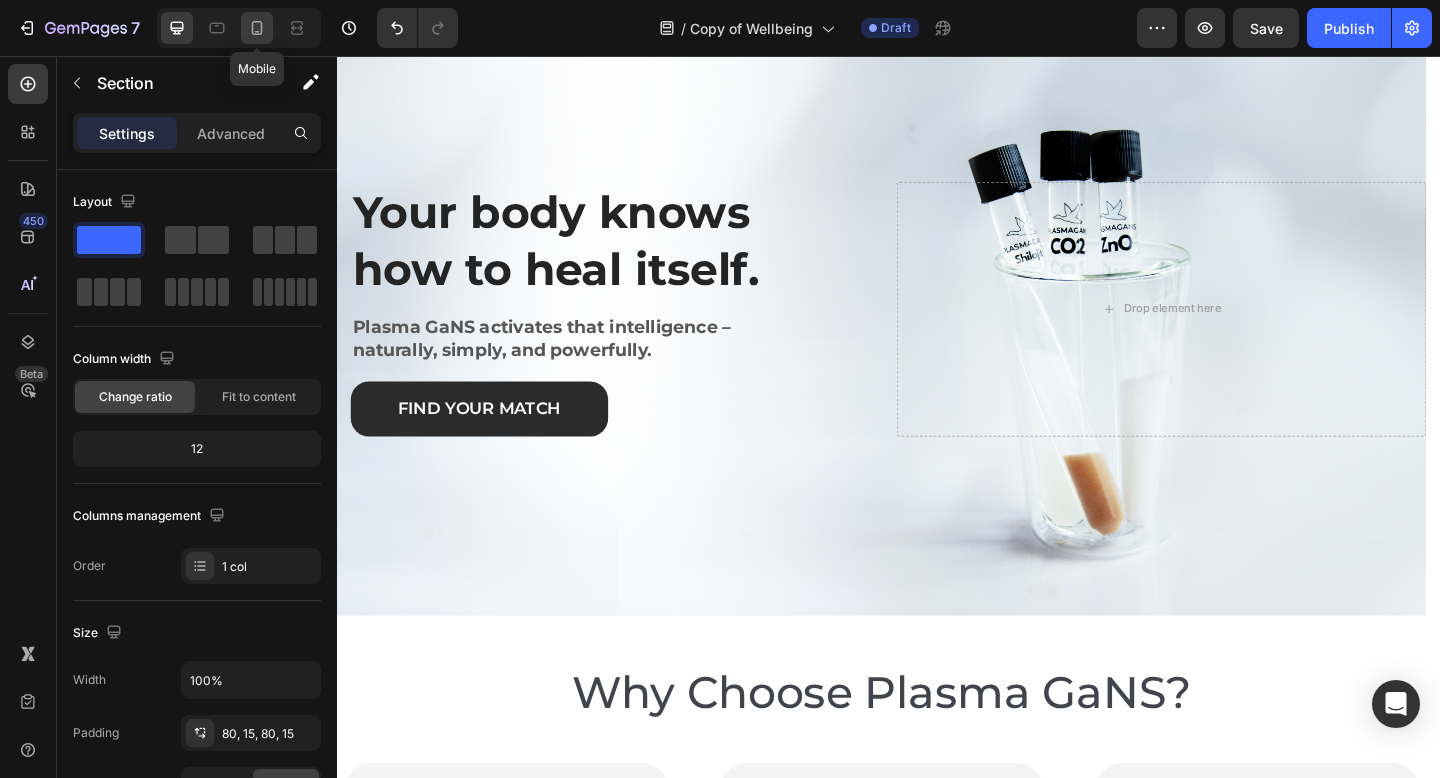 click 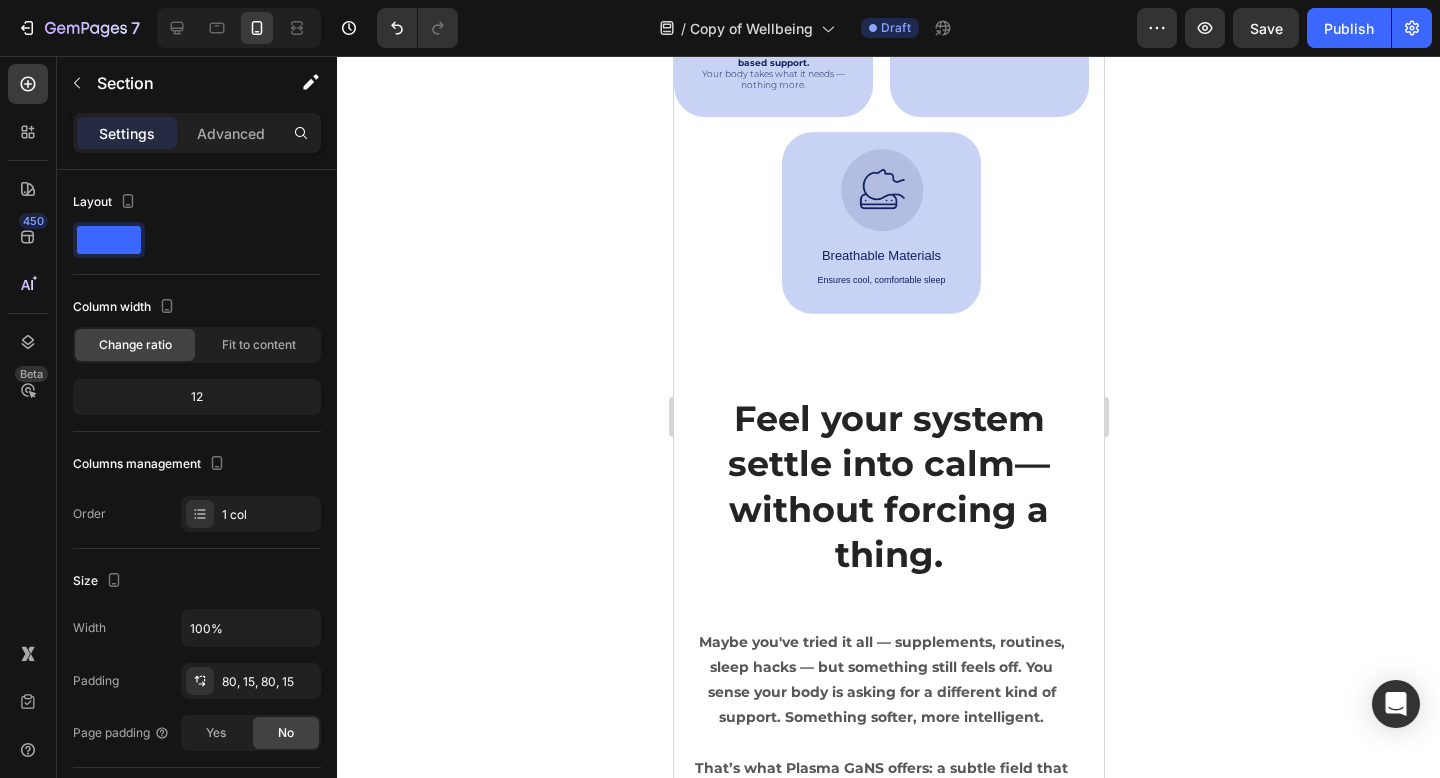 scroll, scrollTop: 901, scrollLeft: 0, axis: vertical 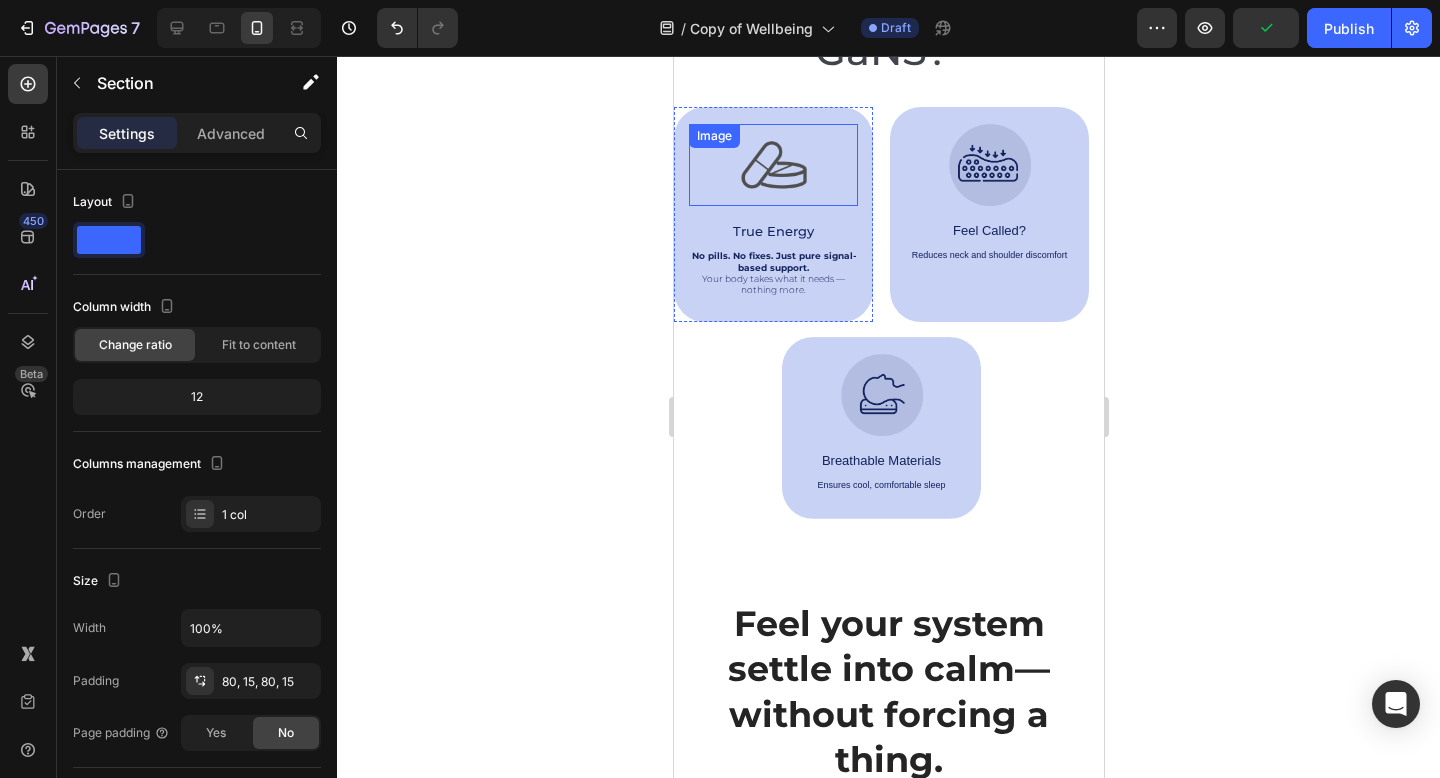 click on "Image" at bounding box center [772, 165] 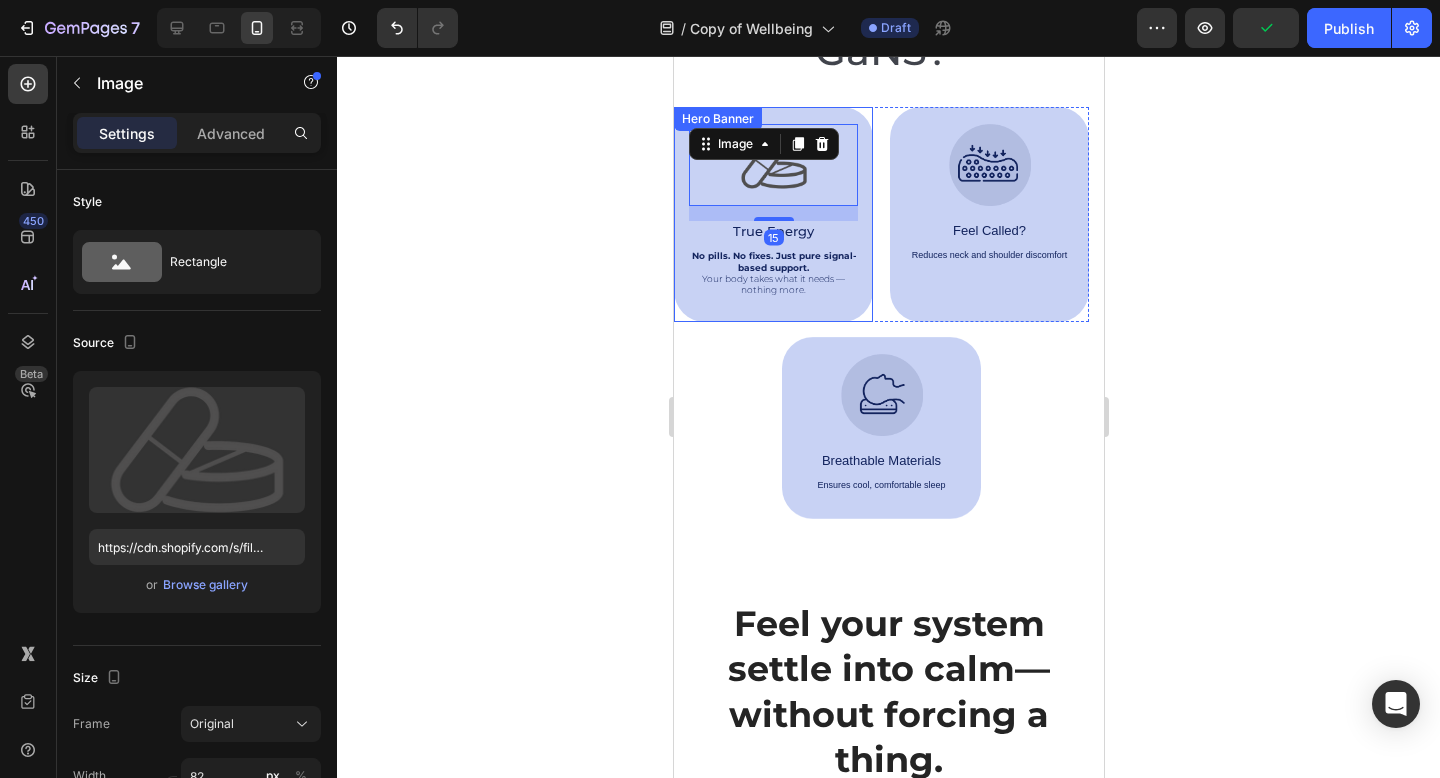 click on "Hero Banner" at bounding box center [717, 119] 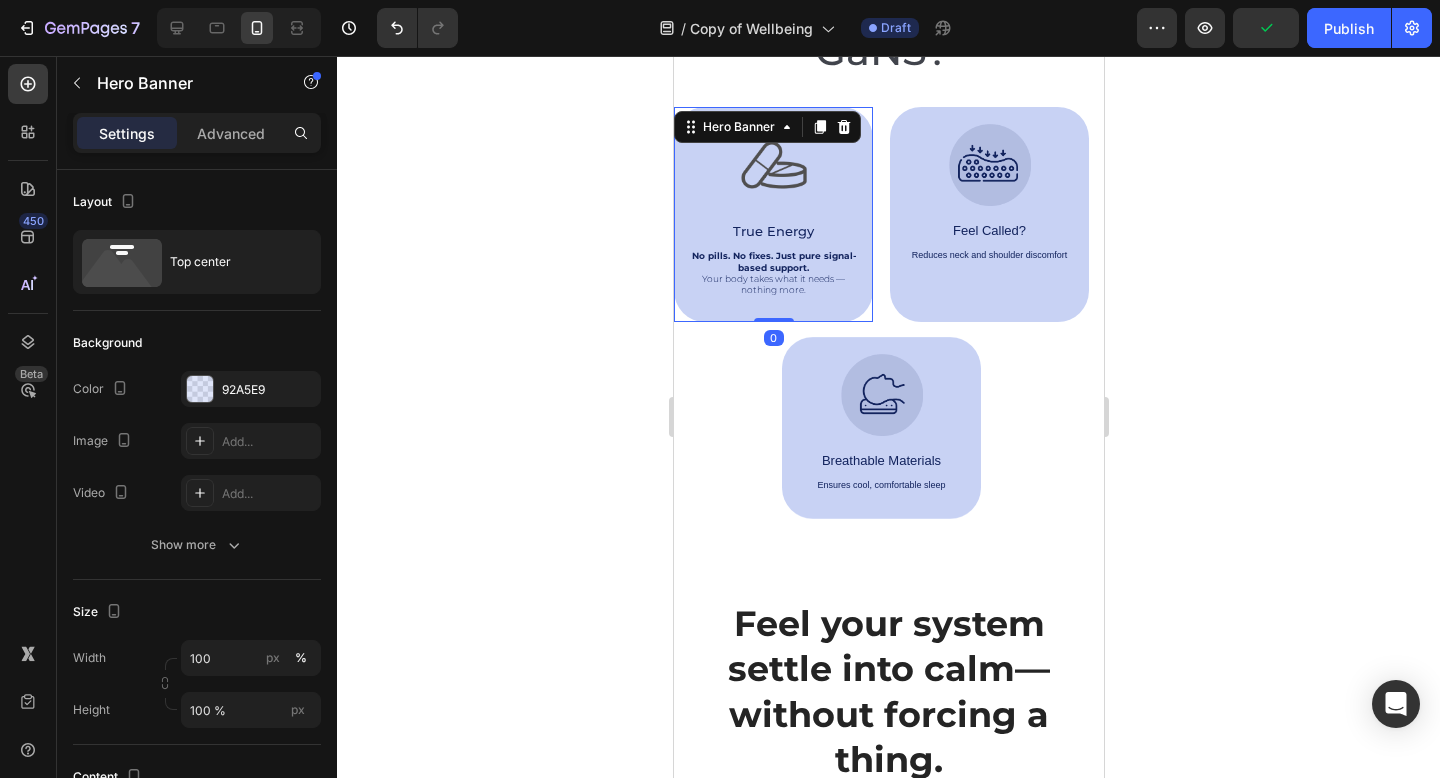 click on "Image True Energy Text Block No pills. No fixes. Just pure signal-based support. Your body takes what it needs — nothing more. Text Block" at bounding box center (772, 214) 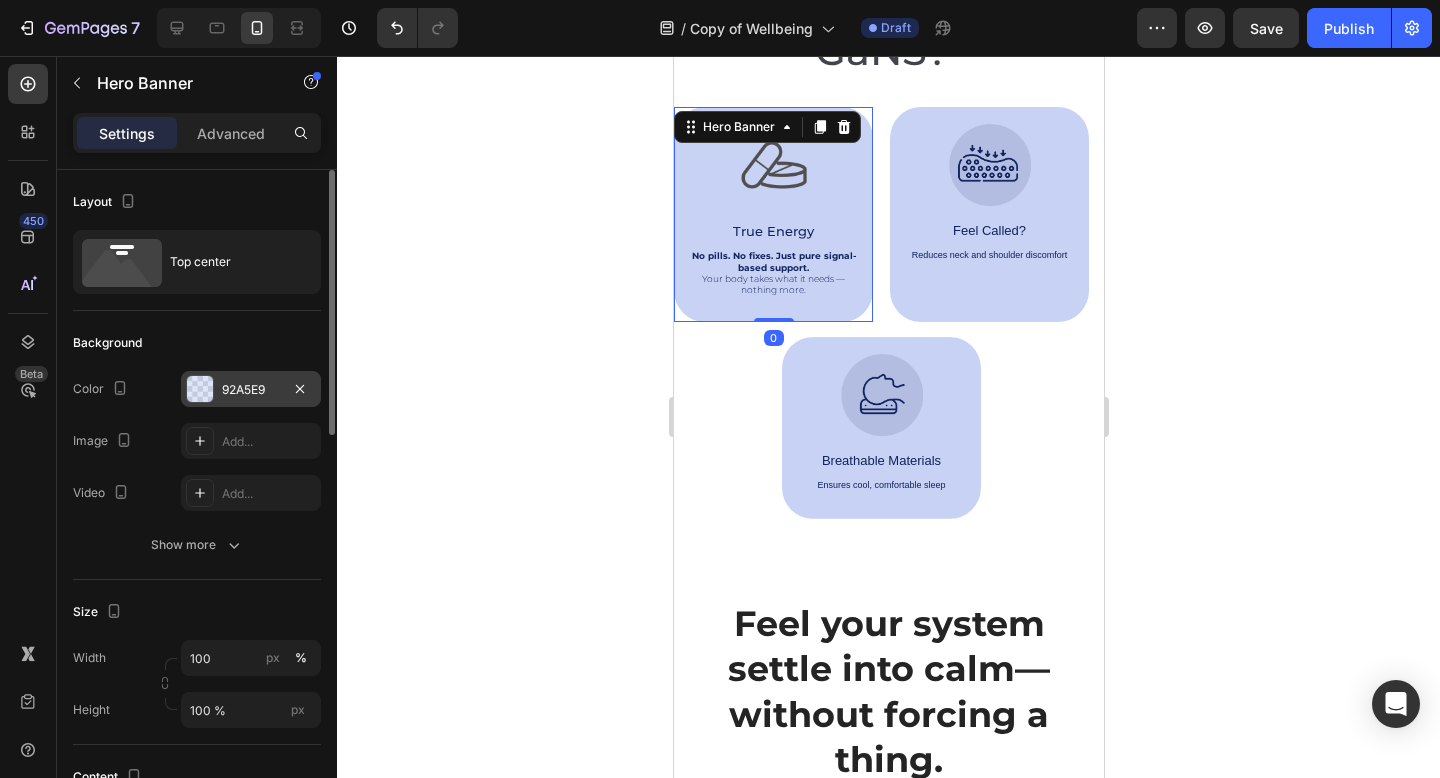 click on "92A5E9" at bounding box center (251, 389) 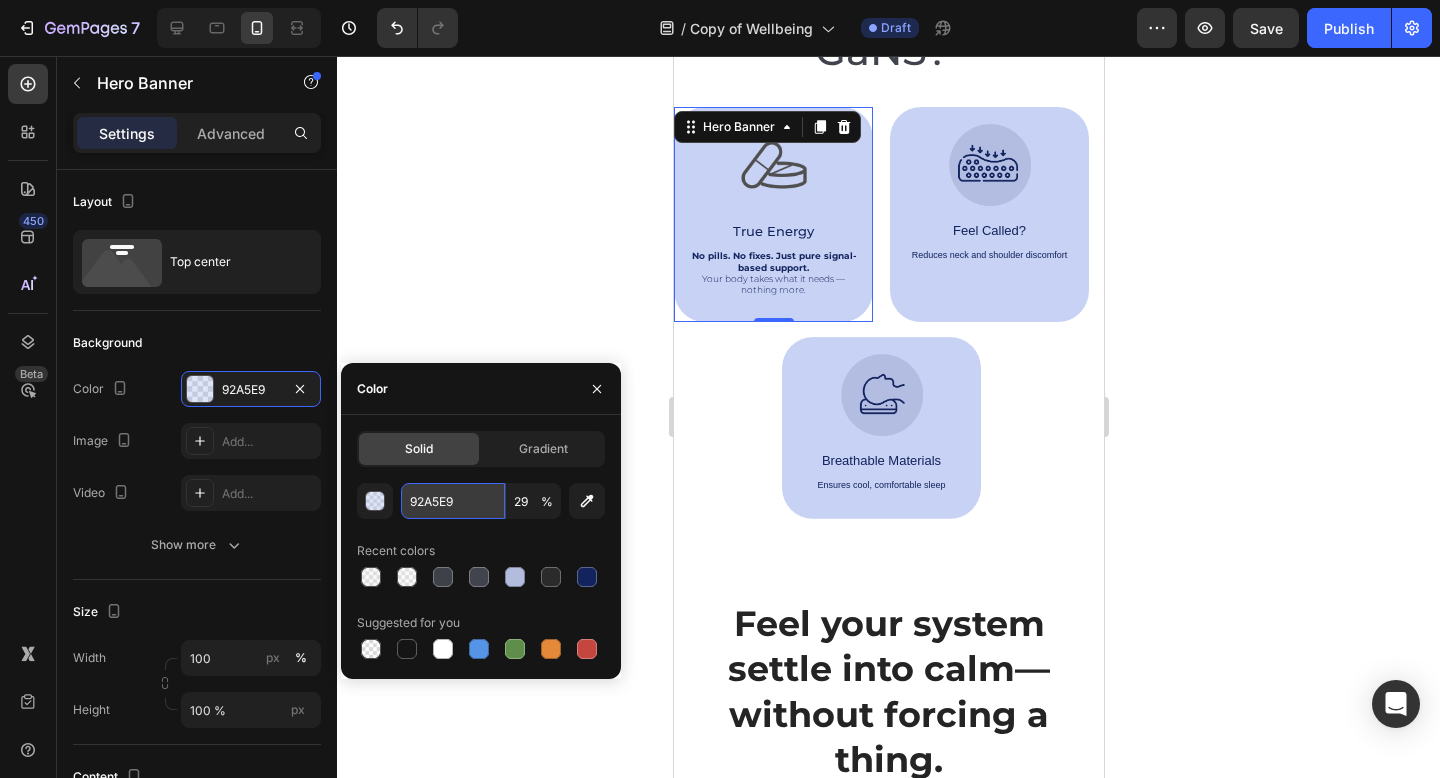 click on "92A5E9" at bounding box center (453, 501) 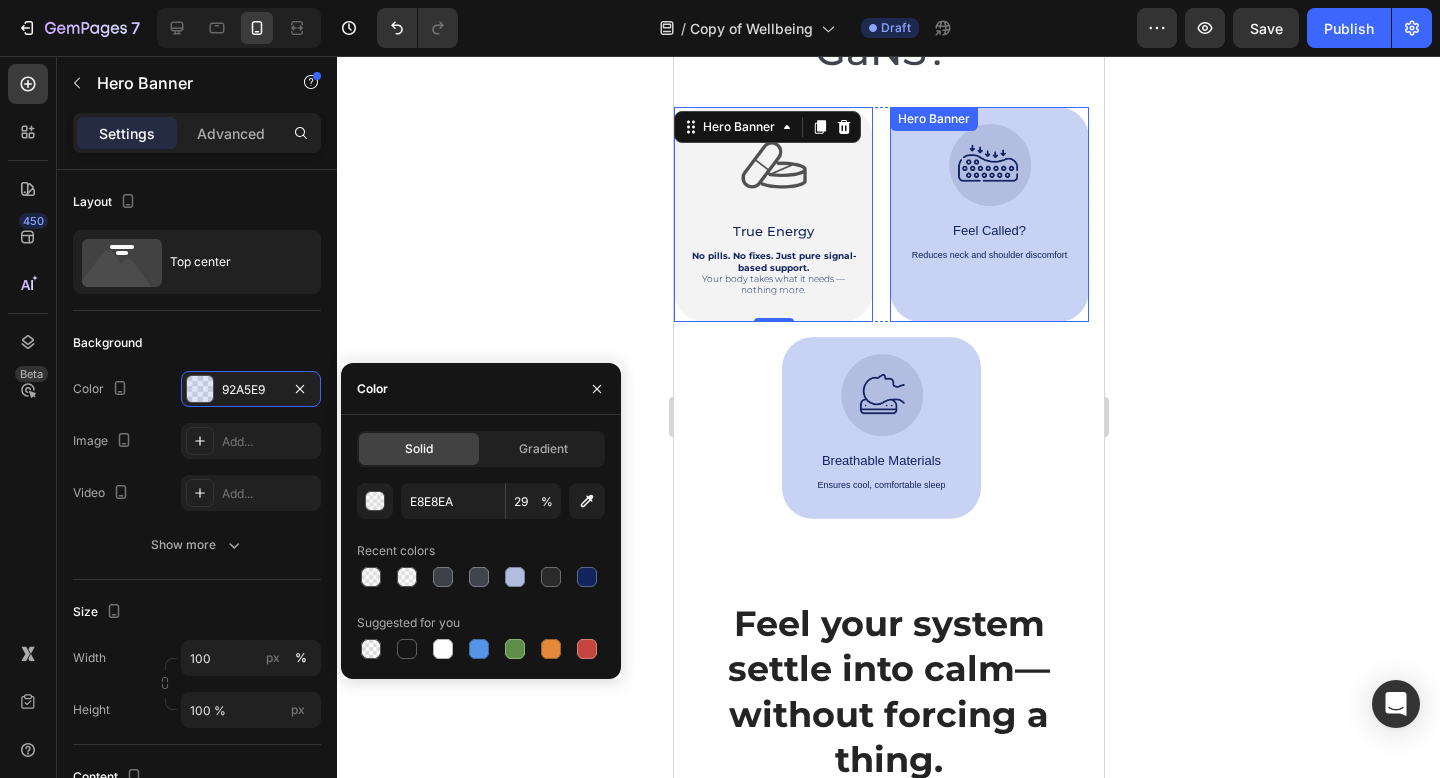 click at bounding box center [988, 214] 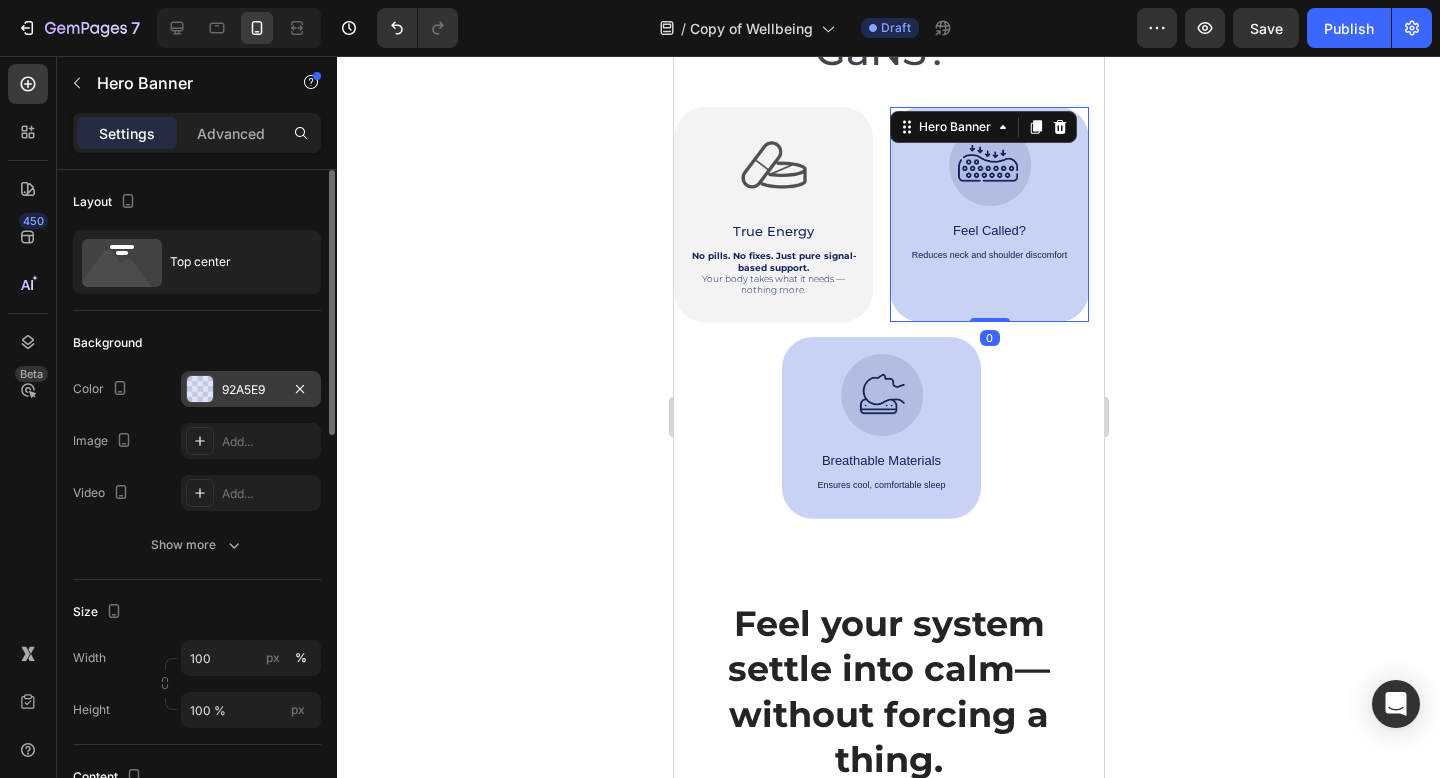 click on "92A5E9" at bounding box center [251, 390] 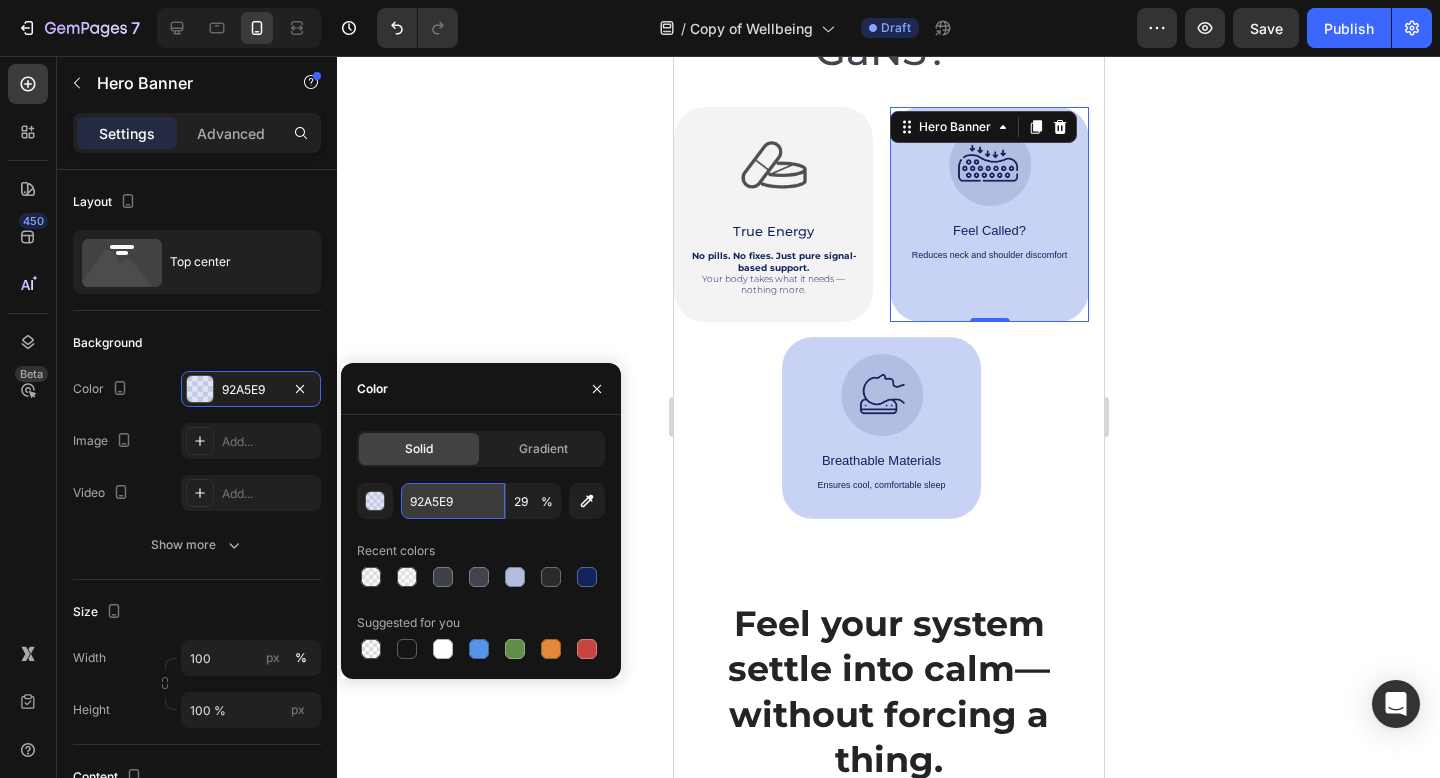 click on "92A5E9" at bounding box center (453, 501) 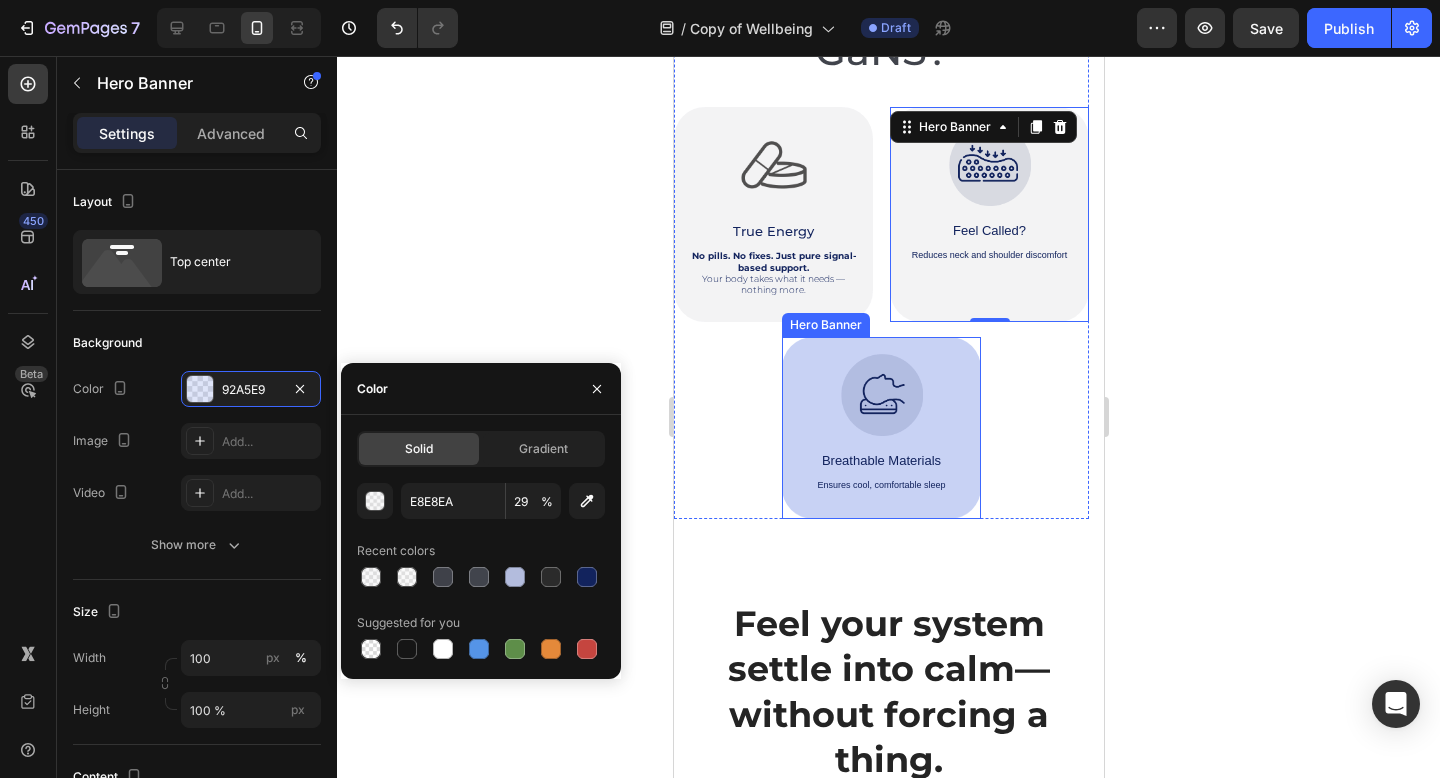 click on "Image Breathable Materials Text Block Ensures cool, comfortable sleep Text Block" at bounding box center [880, 427] 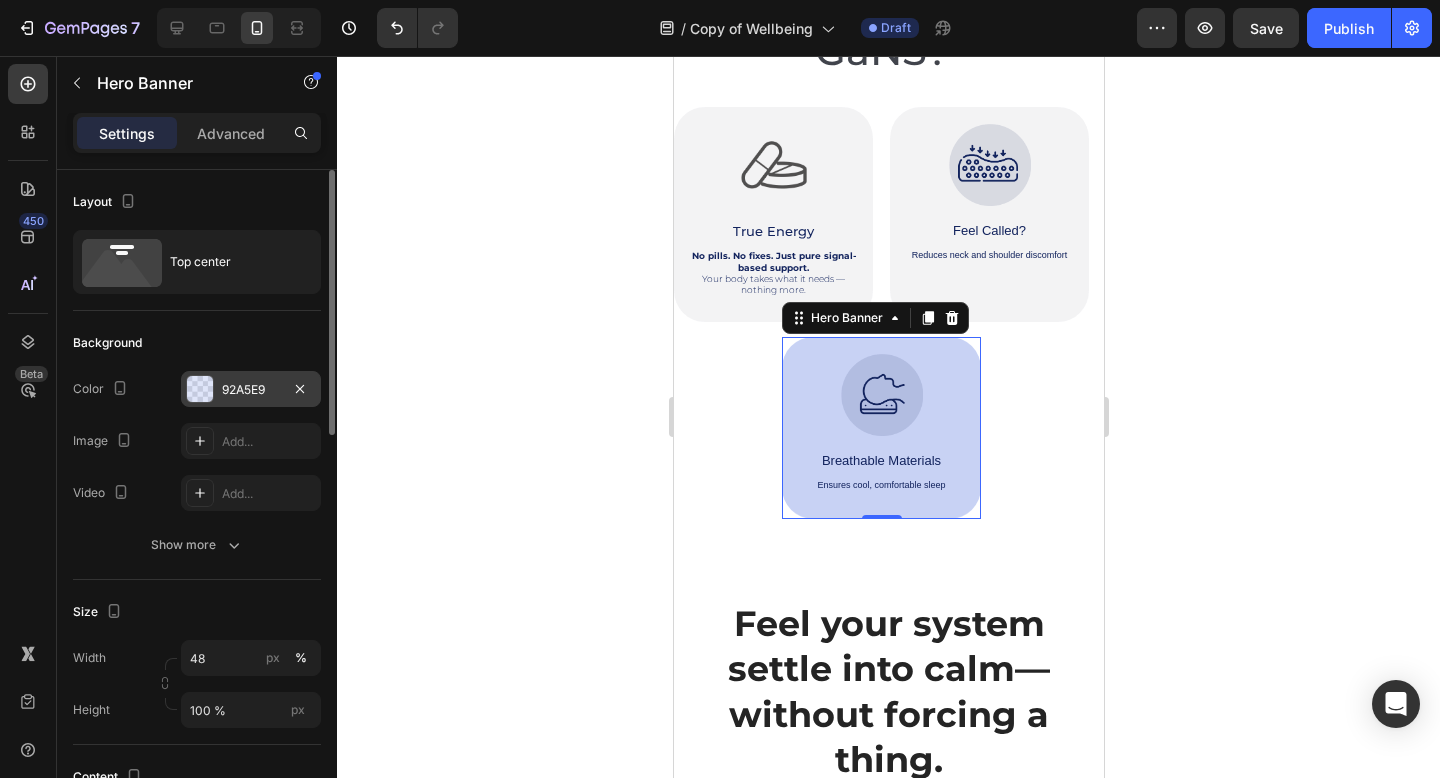 click on "92A5E9" at bounding box center [251, 390] 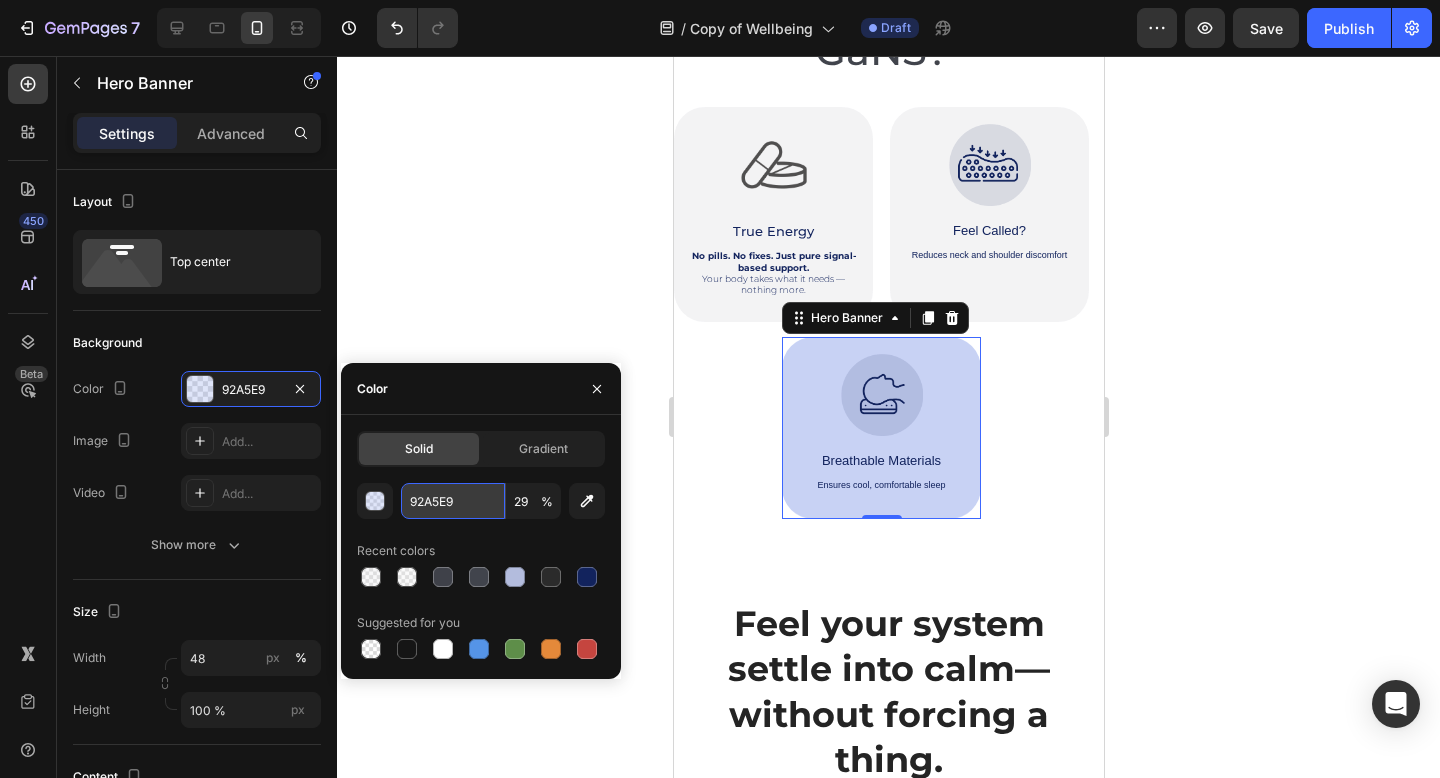click on "92A5E9" at bounding box center [453, 501] 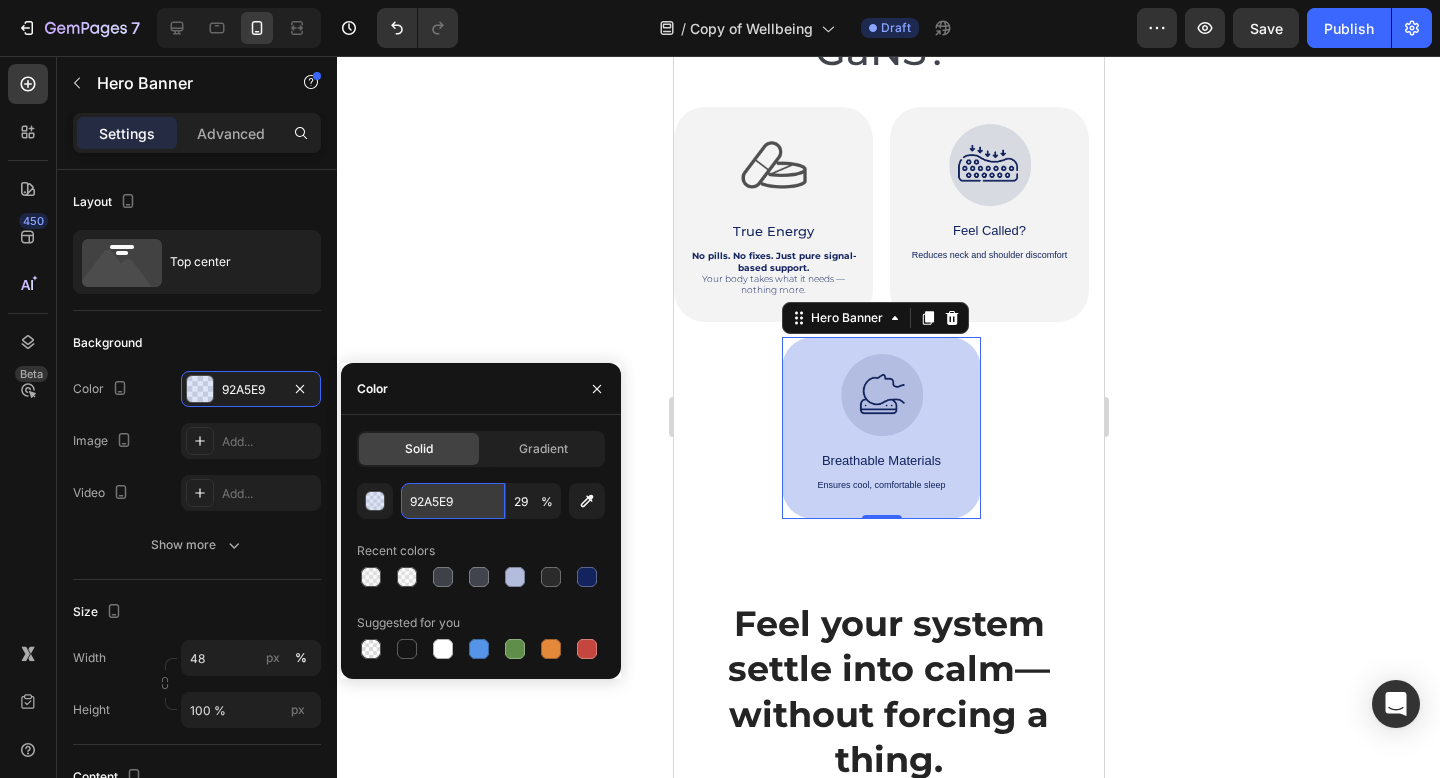 click on "92A5E9" at bounding box center [453, 501] 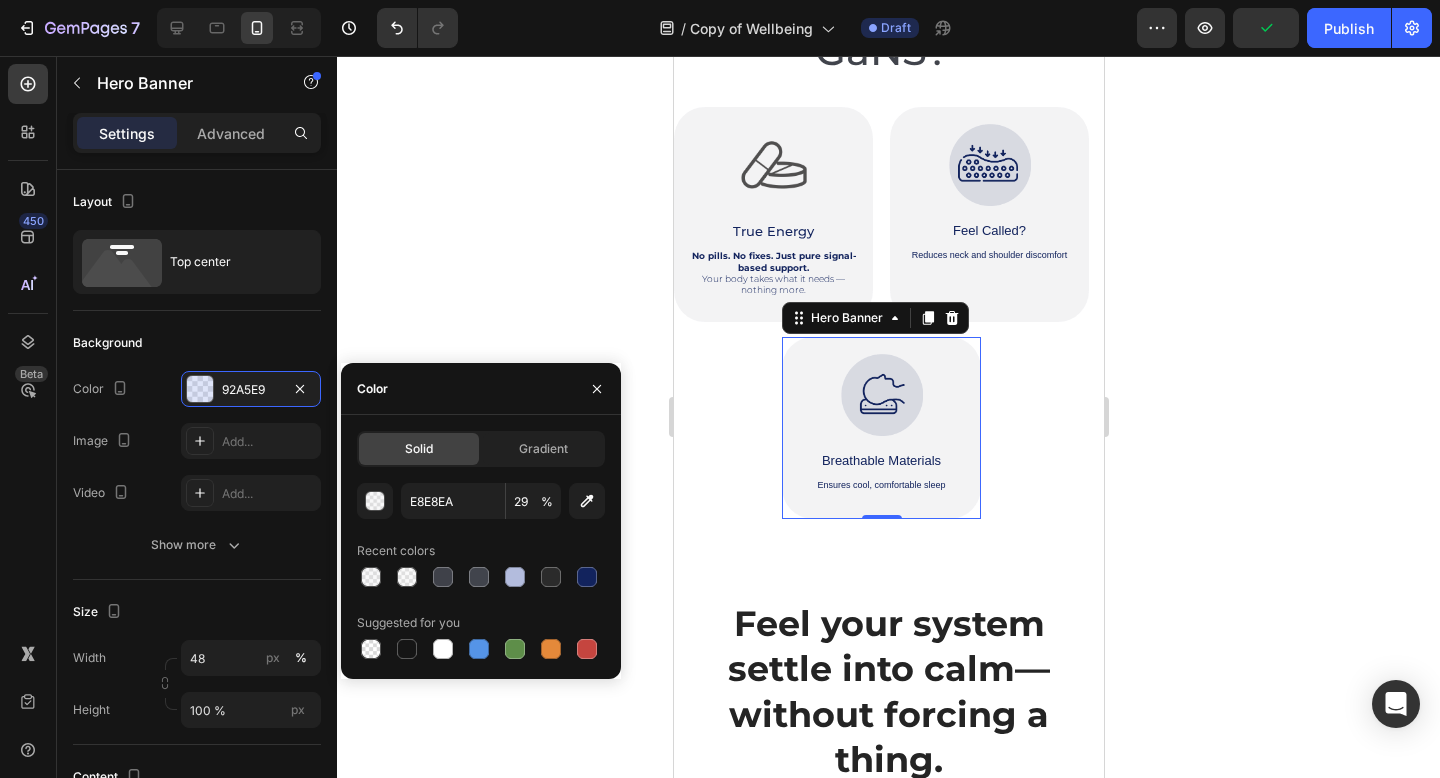 click 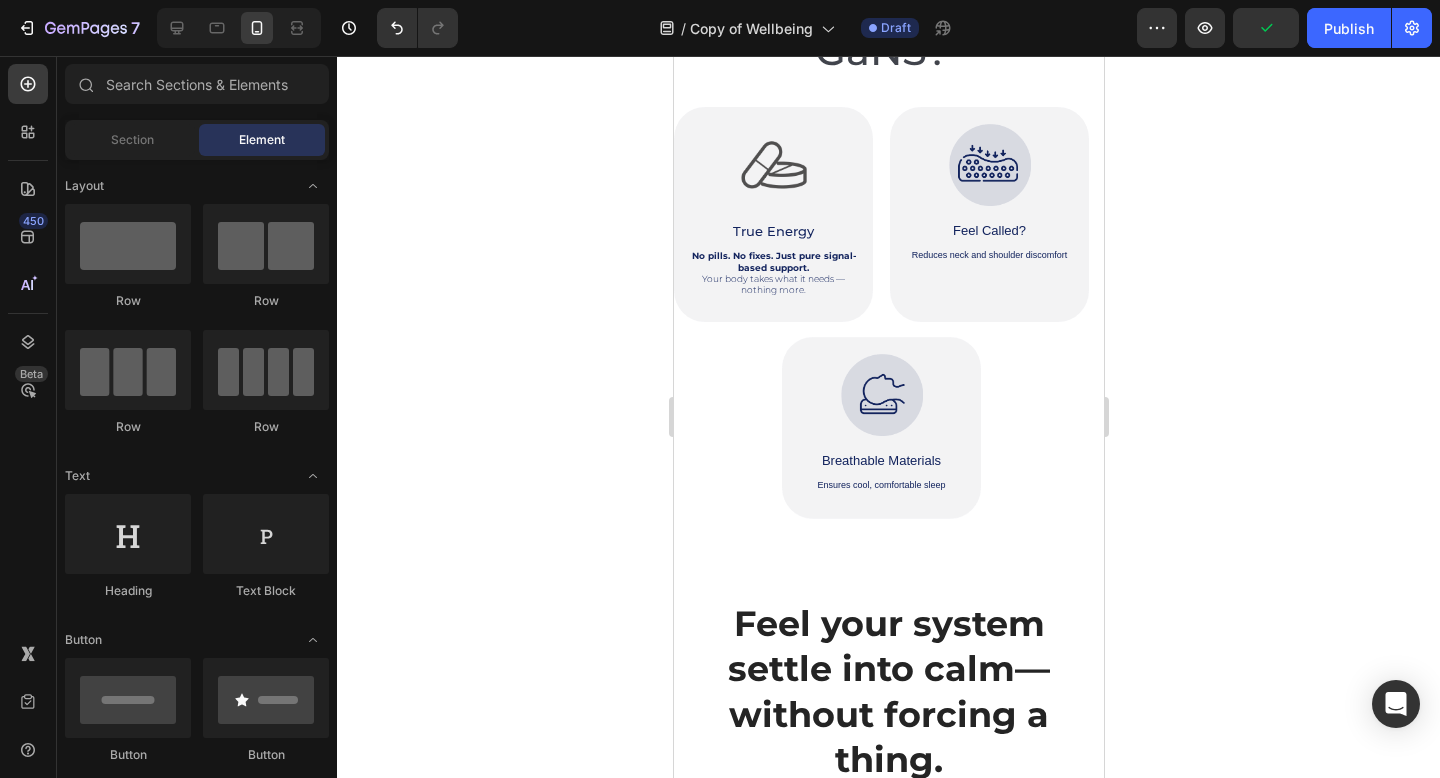 click 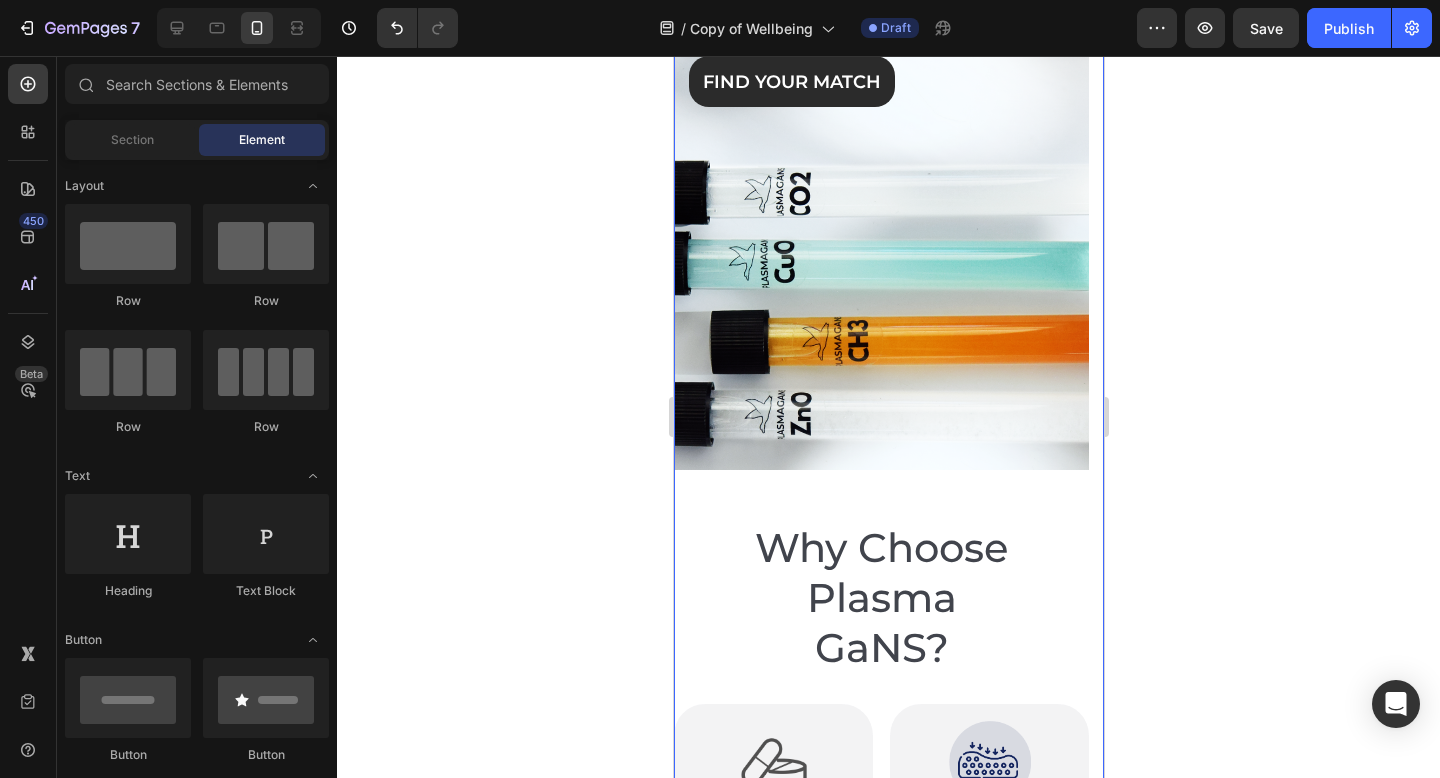 scroll, scrollTop: 244, scrollLeft: 0, axis: vertical 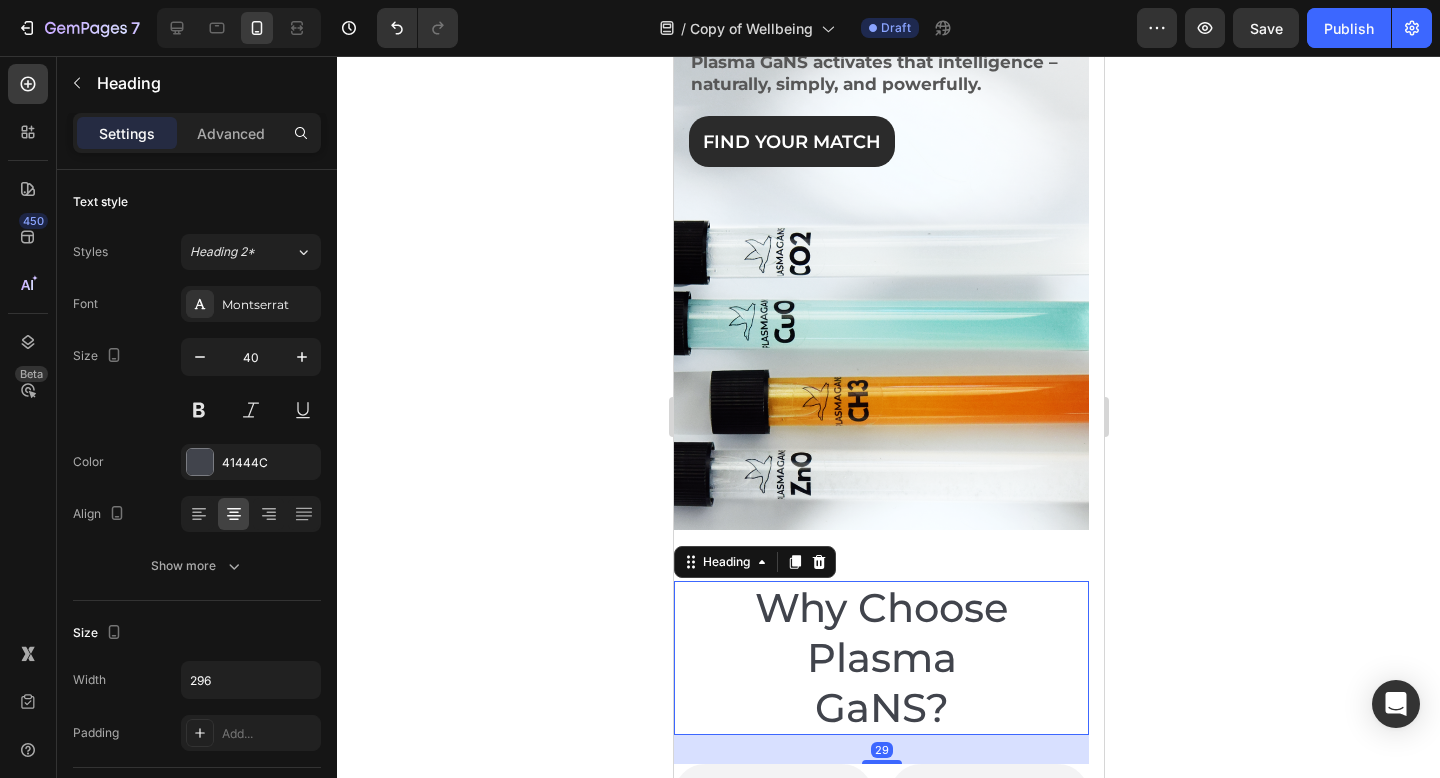click on "Why Choose Plasma GaNS?" at bounding box center [881, 658] 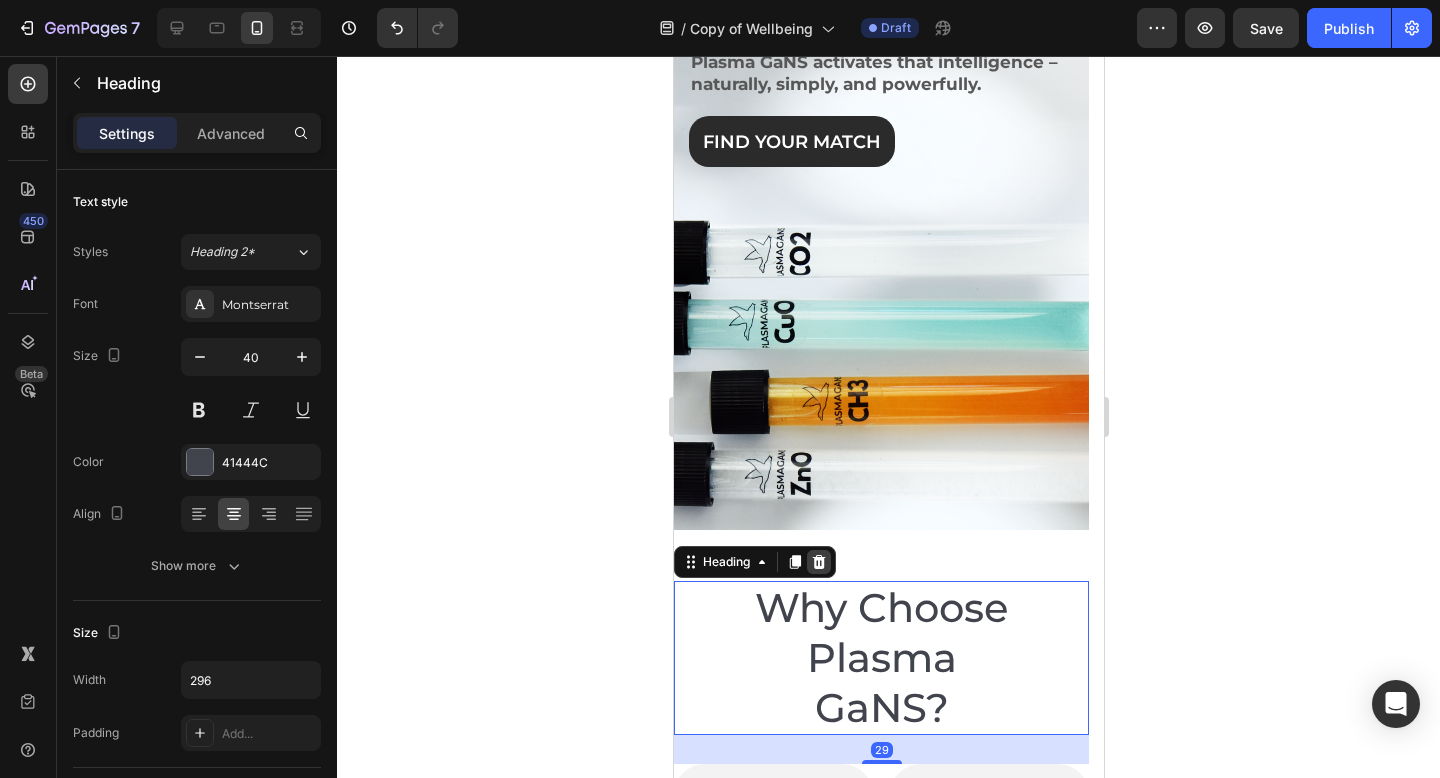click 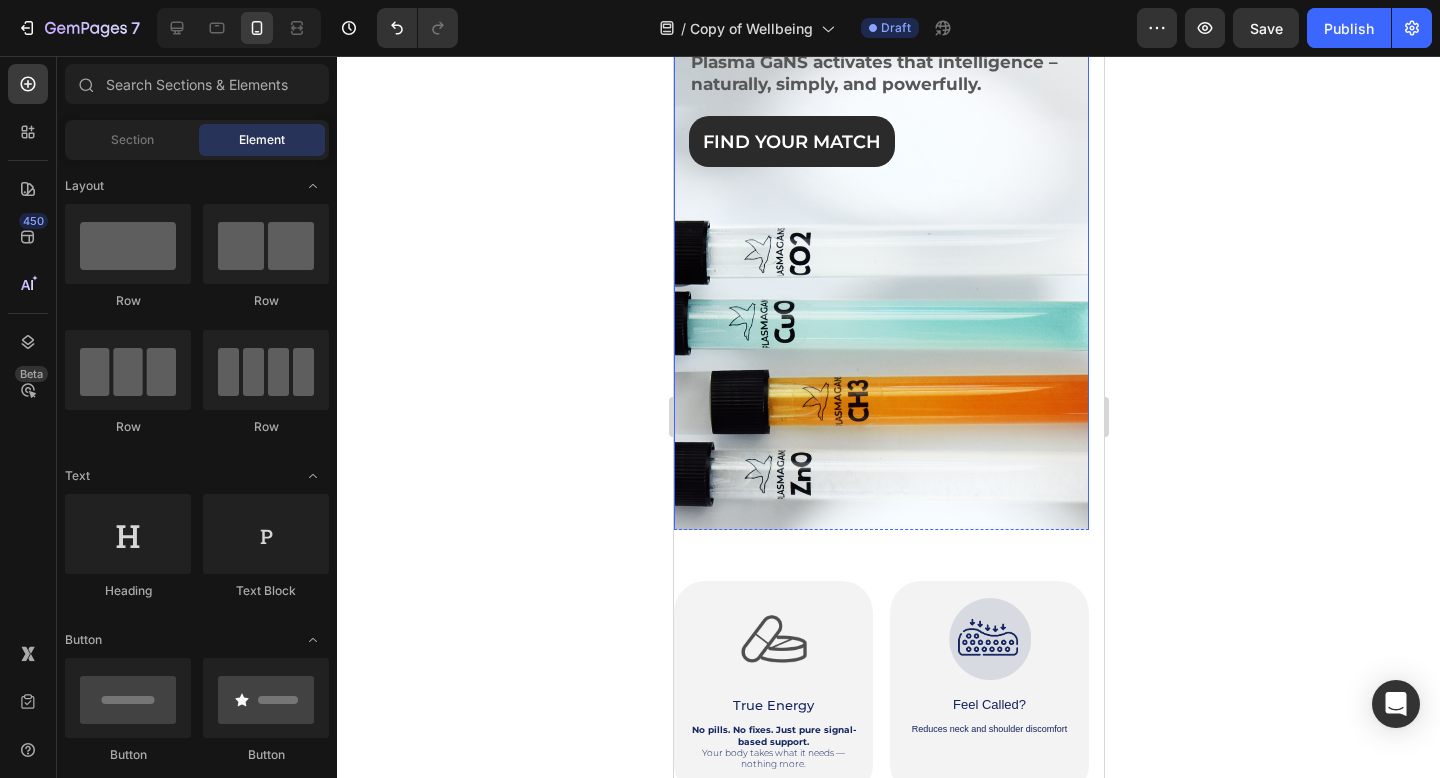 scroll, scrollTop: 614, scrollLeft: 0, axis: vertical 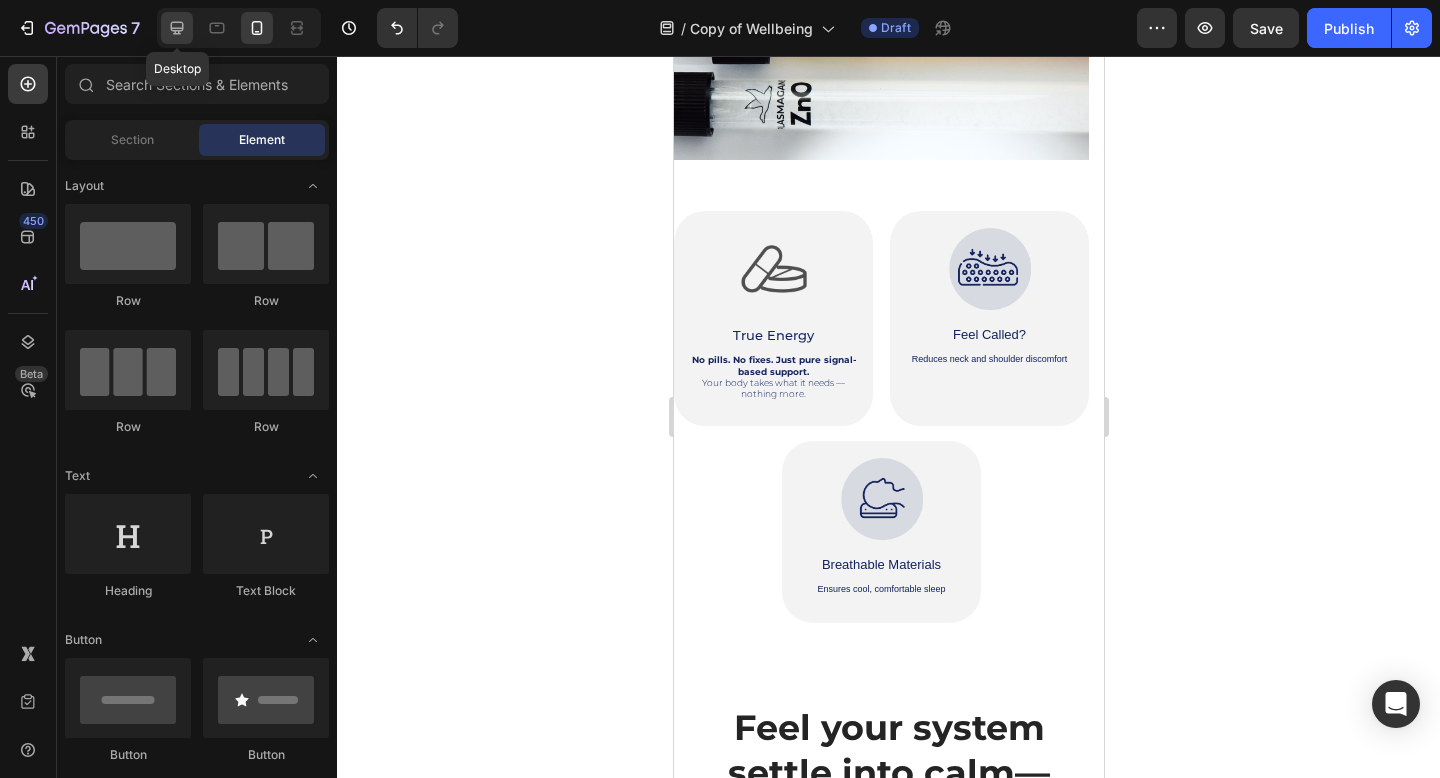 click 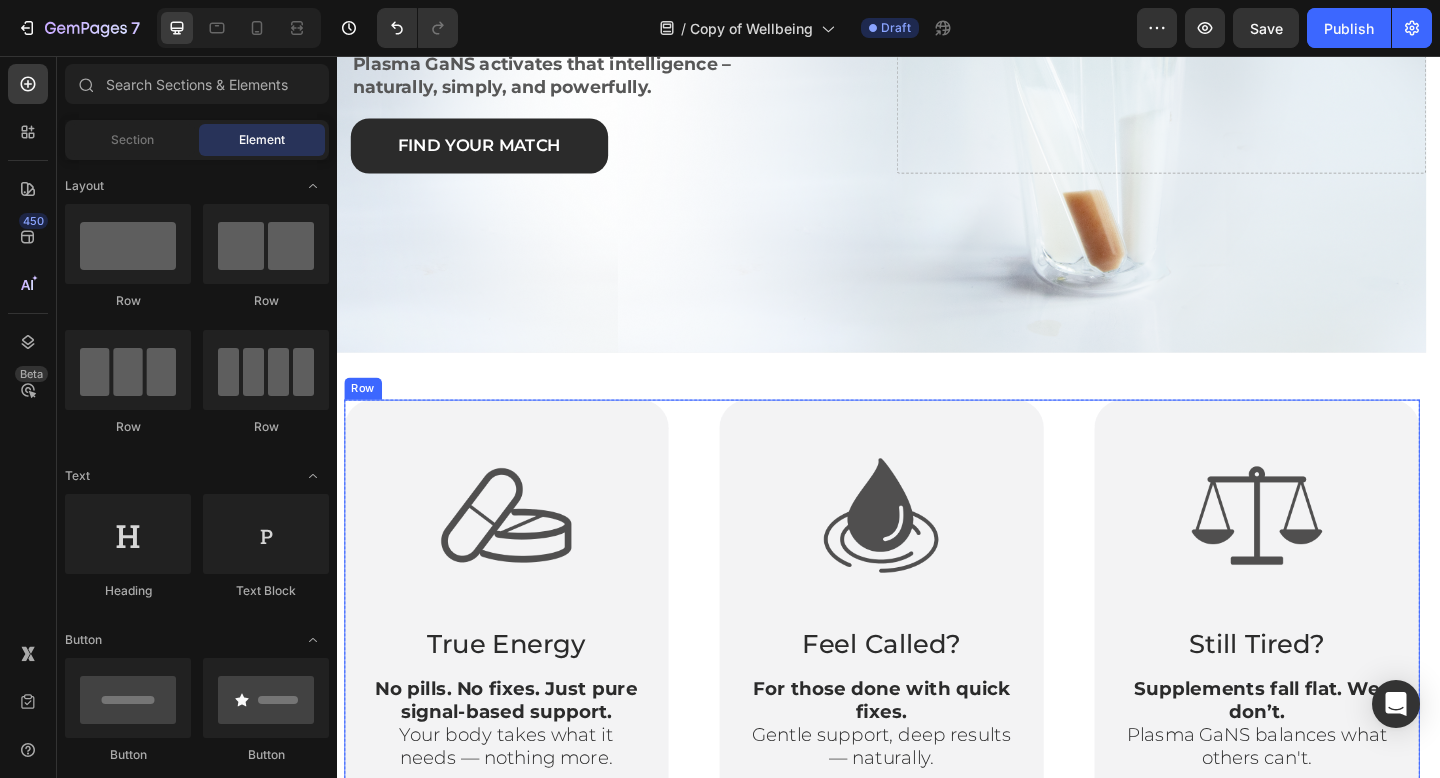 scroll, scrollTop: 0, scrollLeft: 0, axis: both 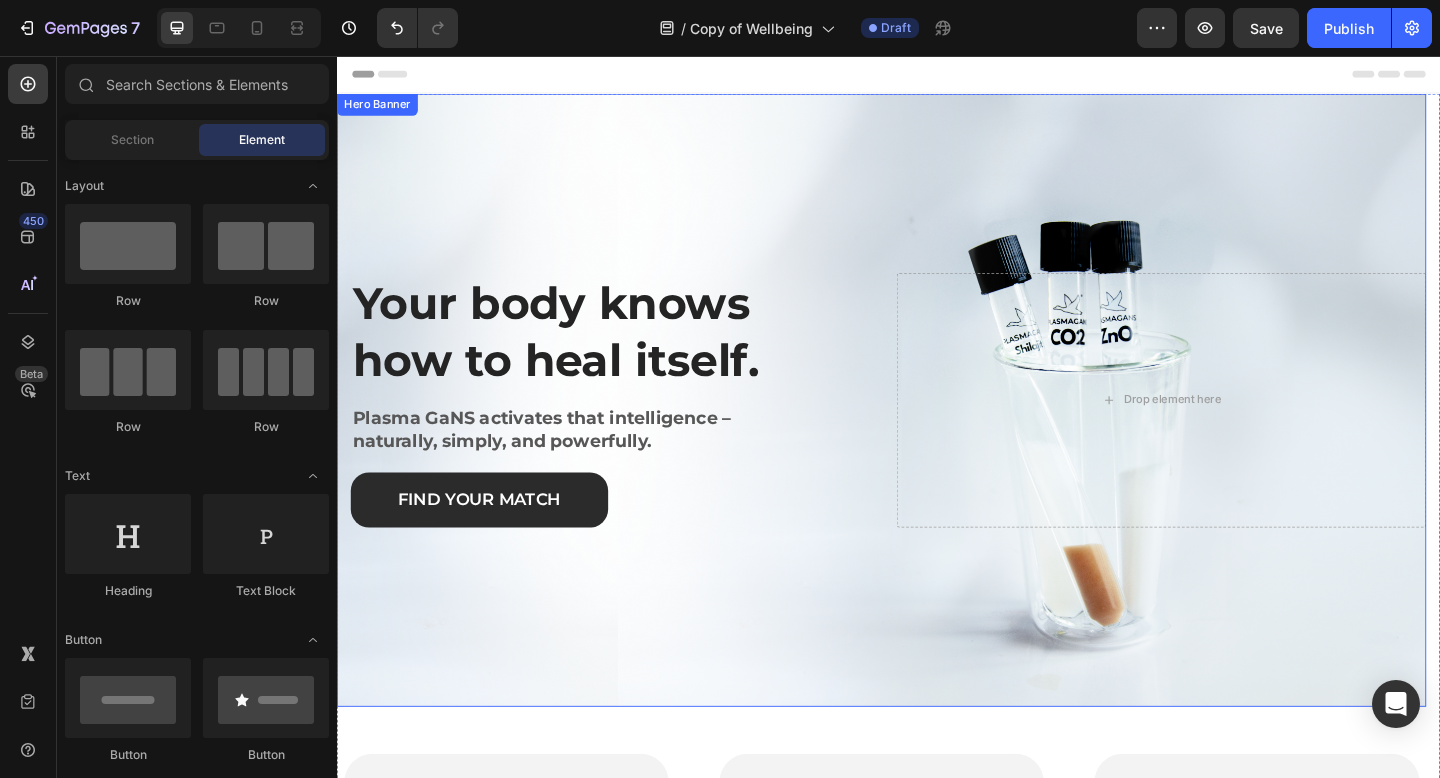 click at bounding box center (929, 430) 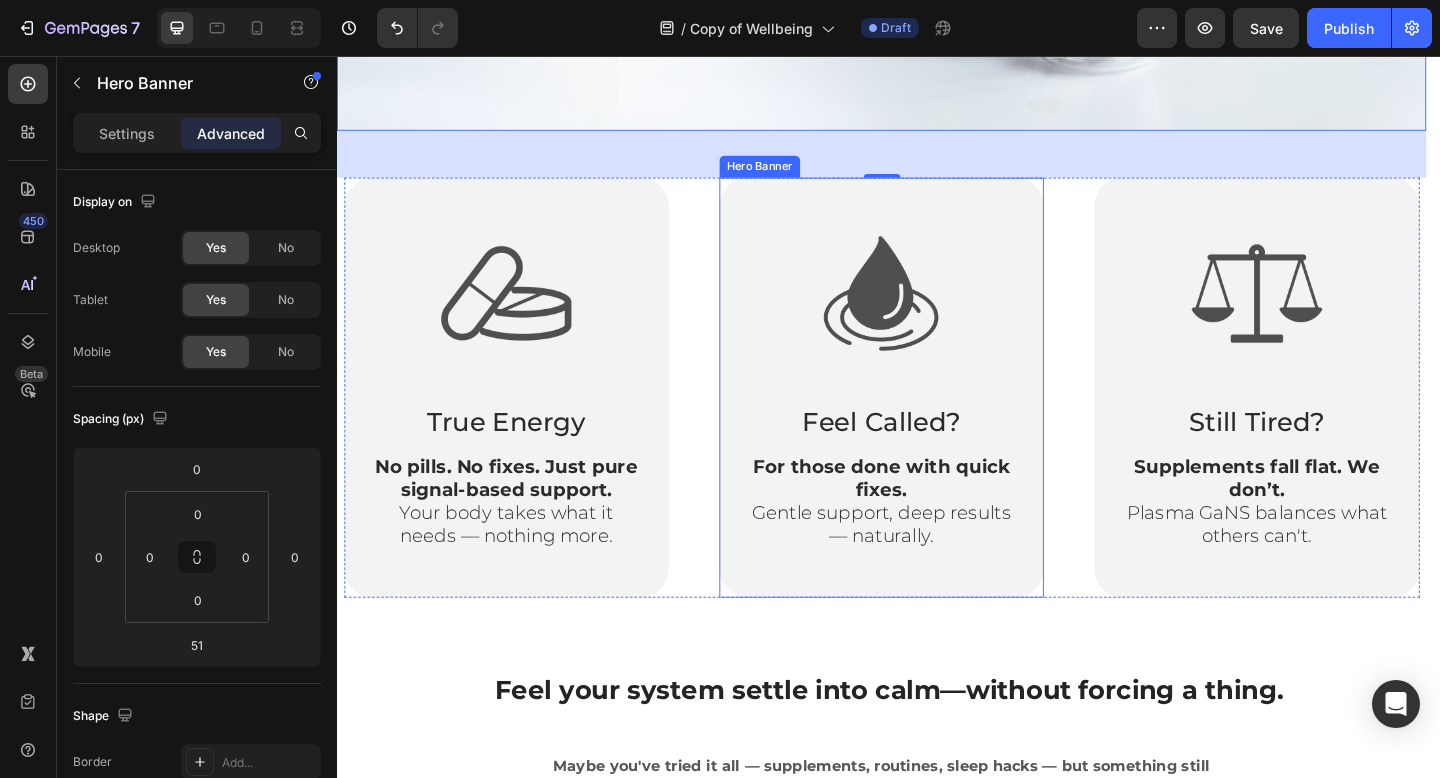 scroll, scrollTop: 730, scrollLeft: 0, axis: vertical 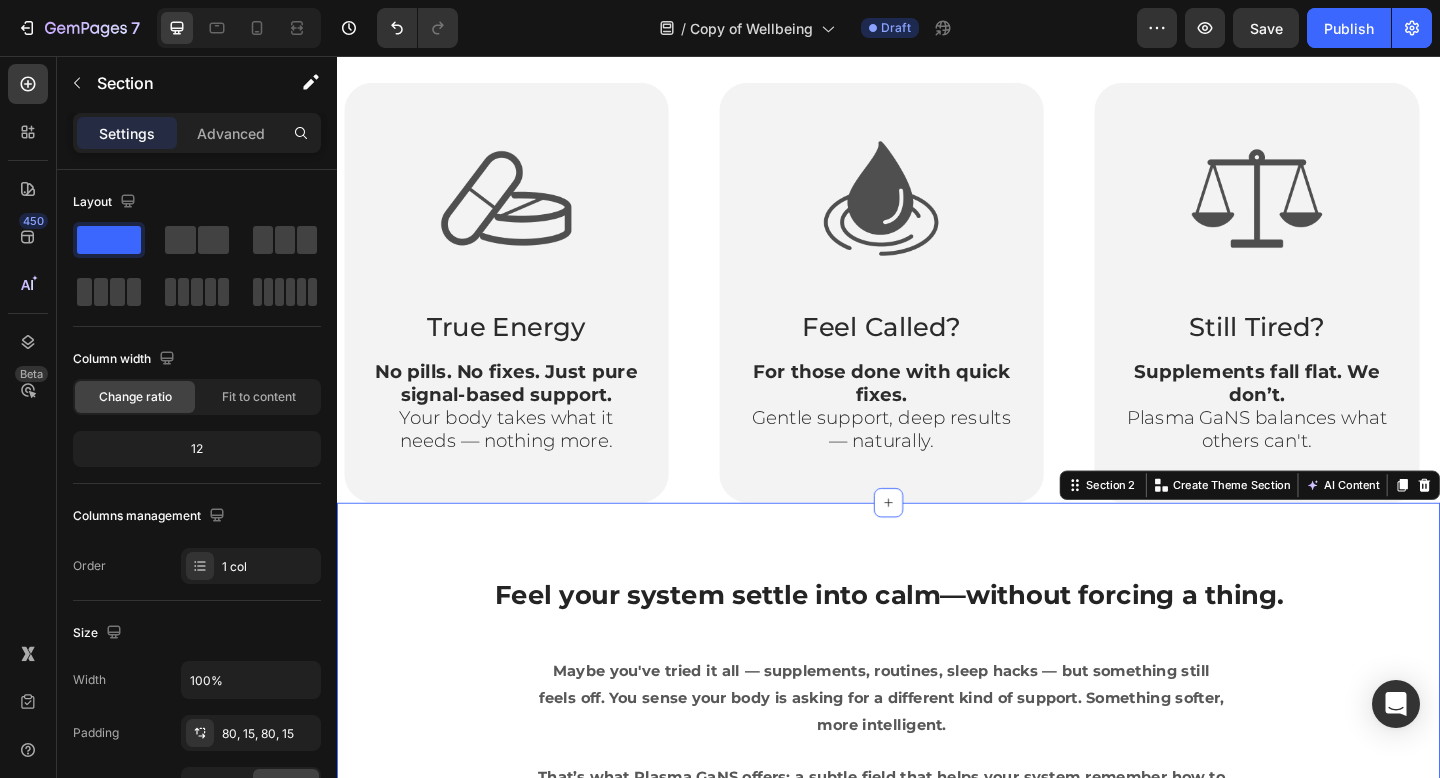 click on "Feel your system settle into calm—without forcing a thing. Heading Row Maybe you've tried it all — supplements, routines, sleep hacks — but something still feels off. You sense your body is asking for a different kind of support. Something softer, more intelligent.   That’s what Plasma GaNS offers: a subtle field that helps your system remember how to regulate, calm, and heal. Text block Carousel Row" at bounding box center [937, 754] 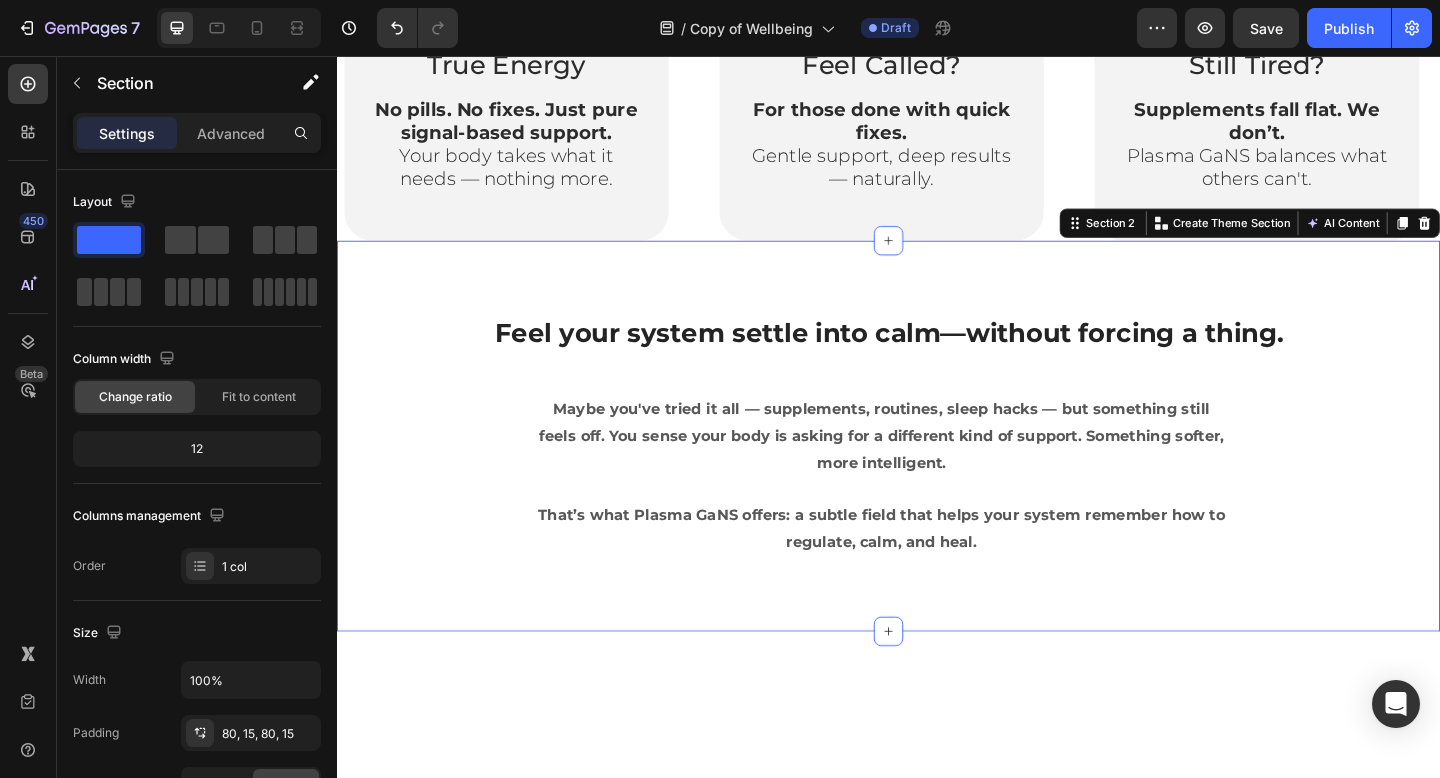 scroll, scrollTop: 1019, scrollLeft: 0, axis: vertical 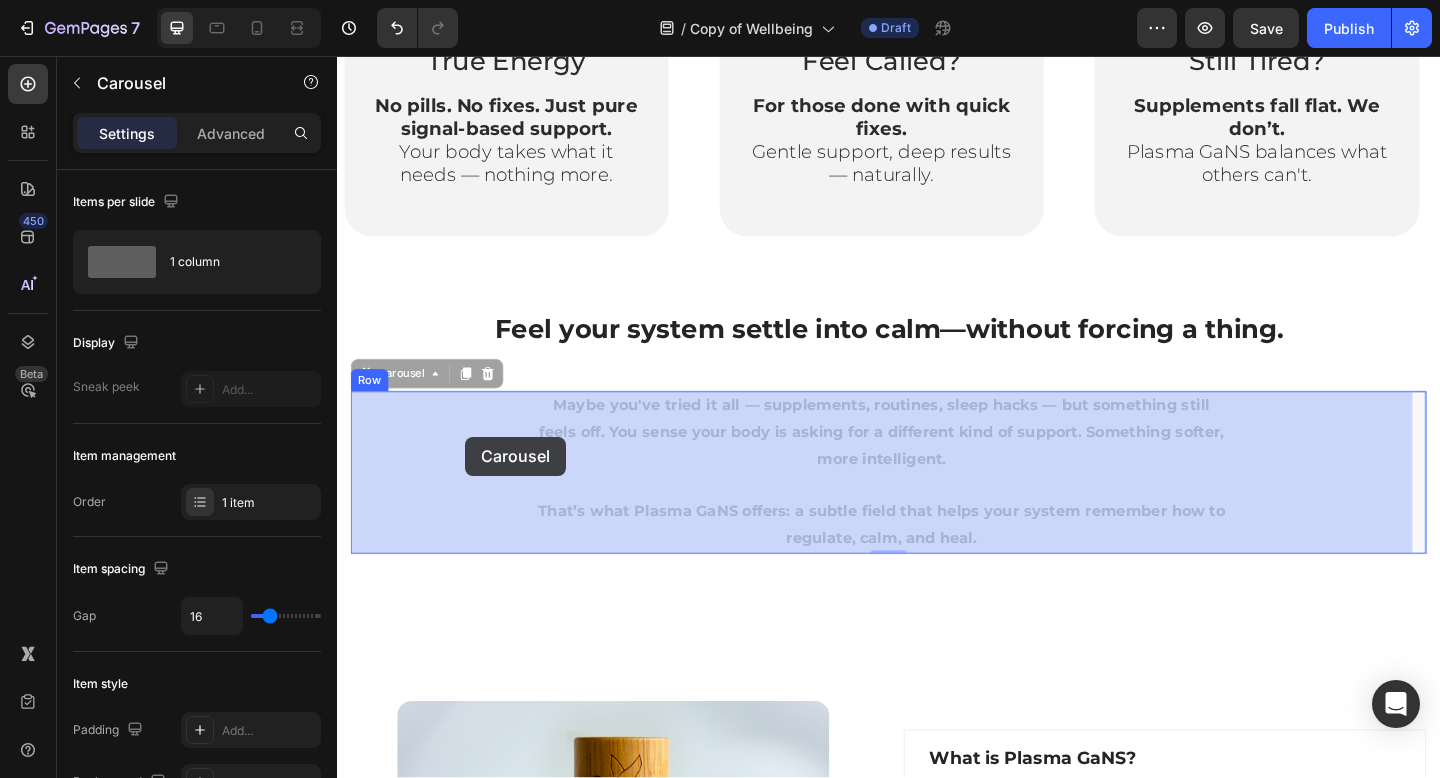 drag, startPoint x: 439, startPoint y: 418, endPoint x: 476, endPoint y: 470, distance: 63.82006 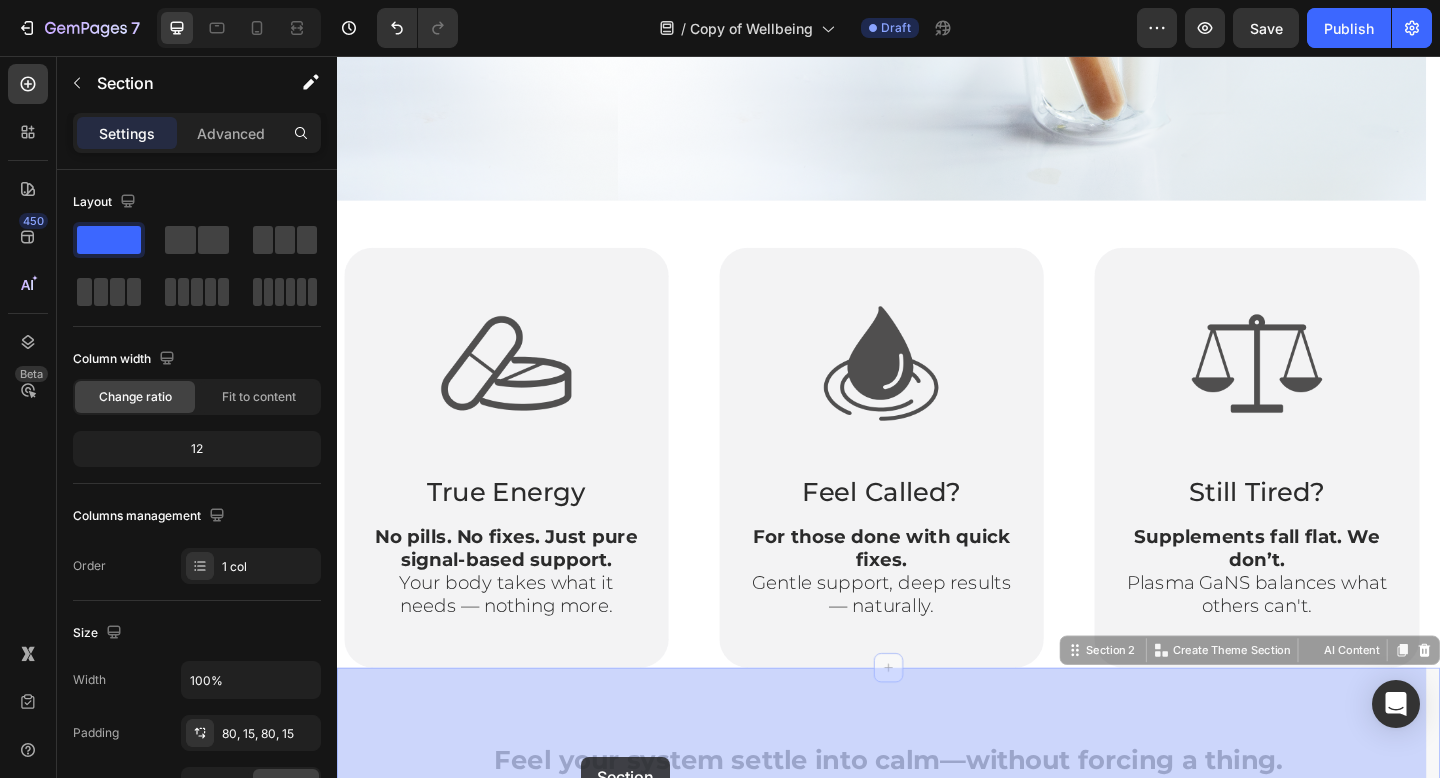 scroll, scrollTop: 903, scrollLeft: 0, axis: vertical 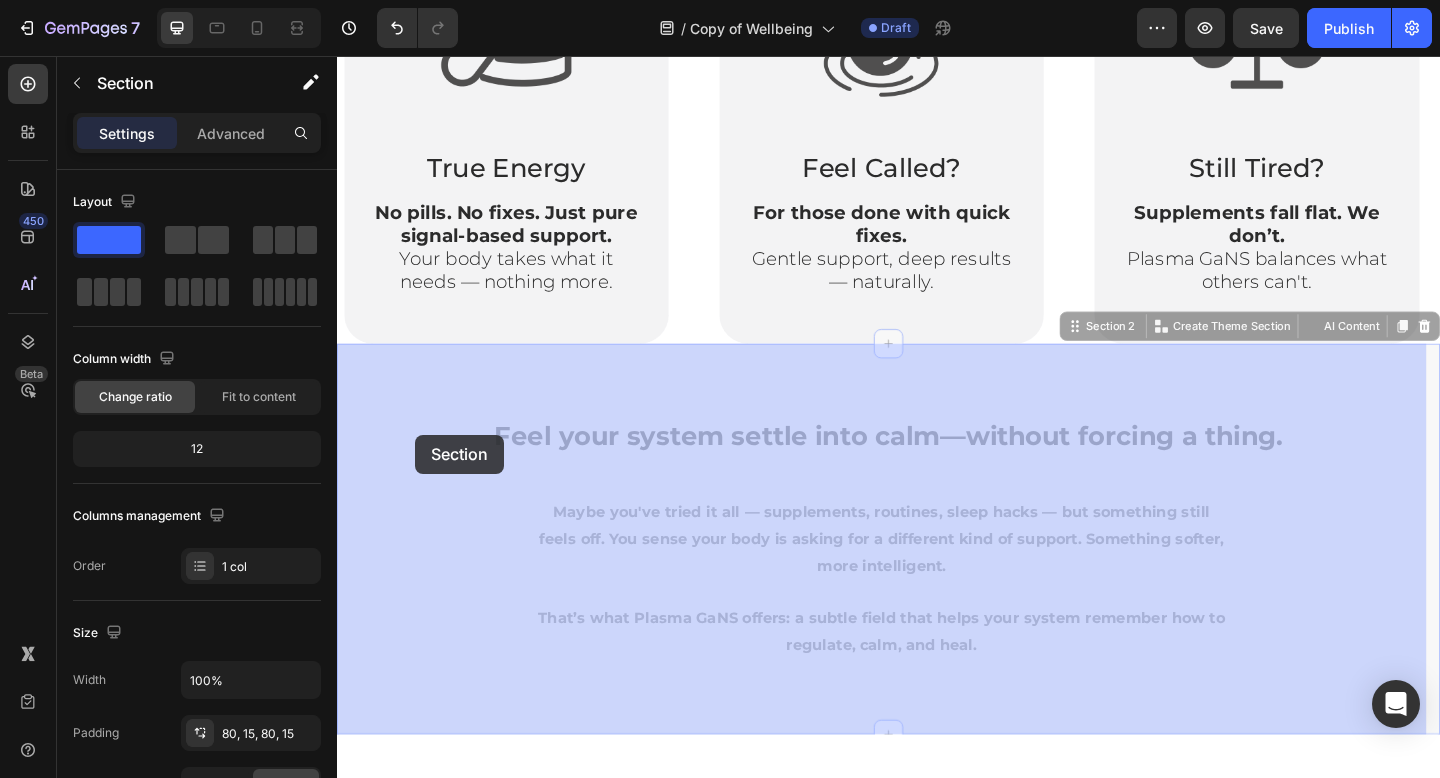 drag, startPoint x: 448, startPoint y: 289, endPoint x: 422, endPoint y: 468, distance: 180.87842 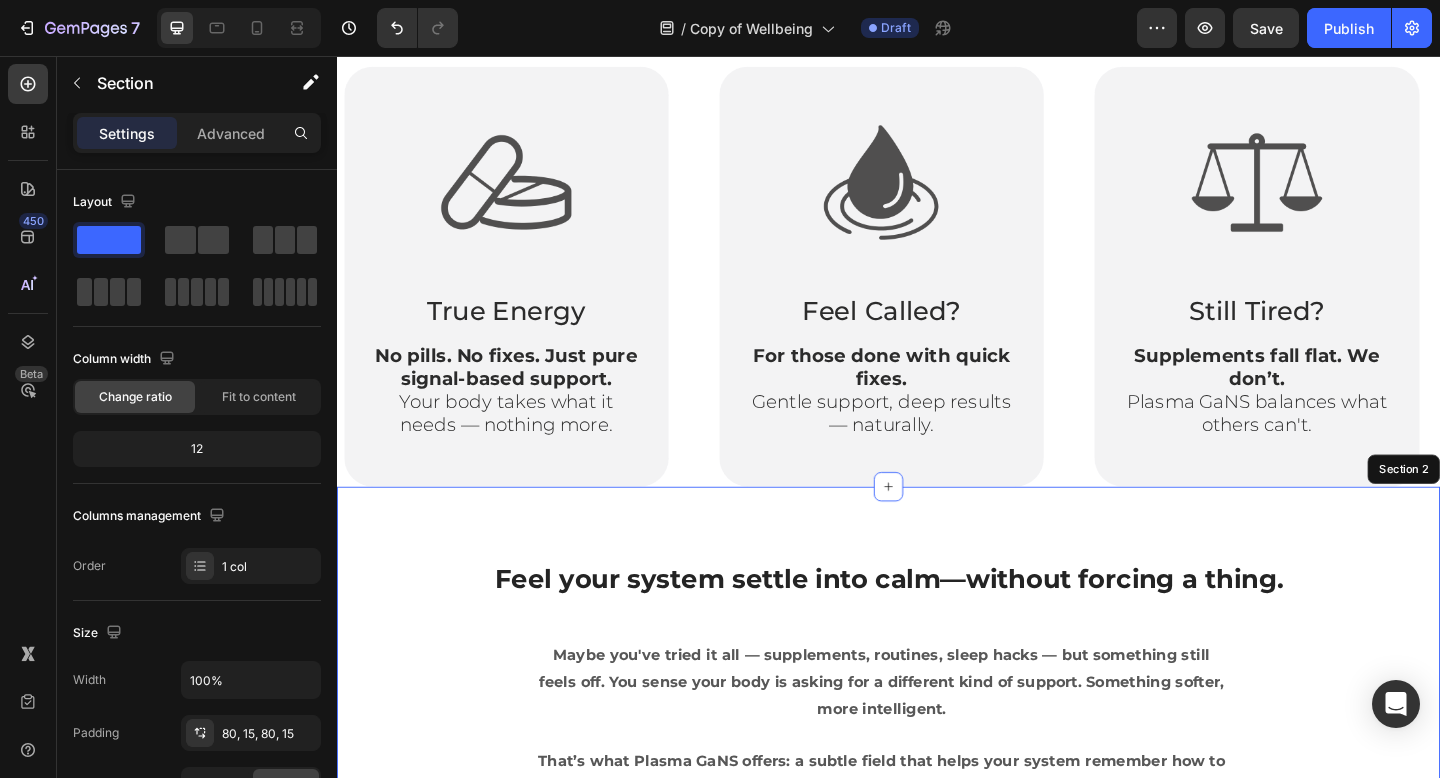 scroll, scrollTop: 559, scrollLeft: 0, axis: vertical 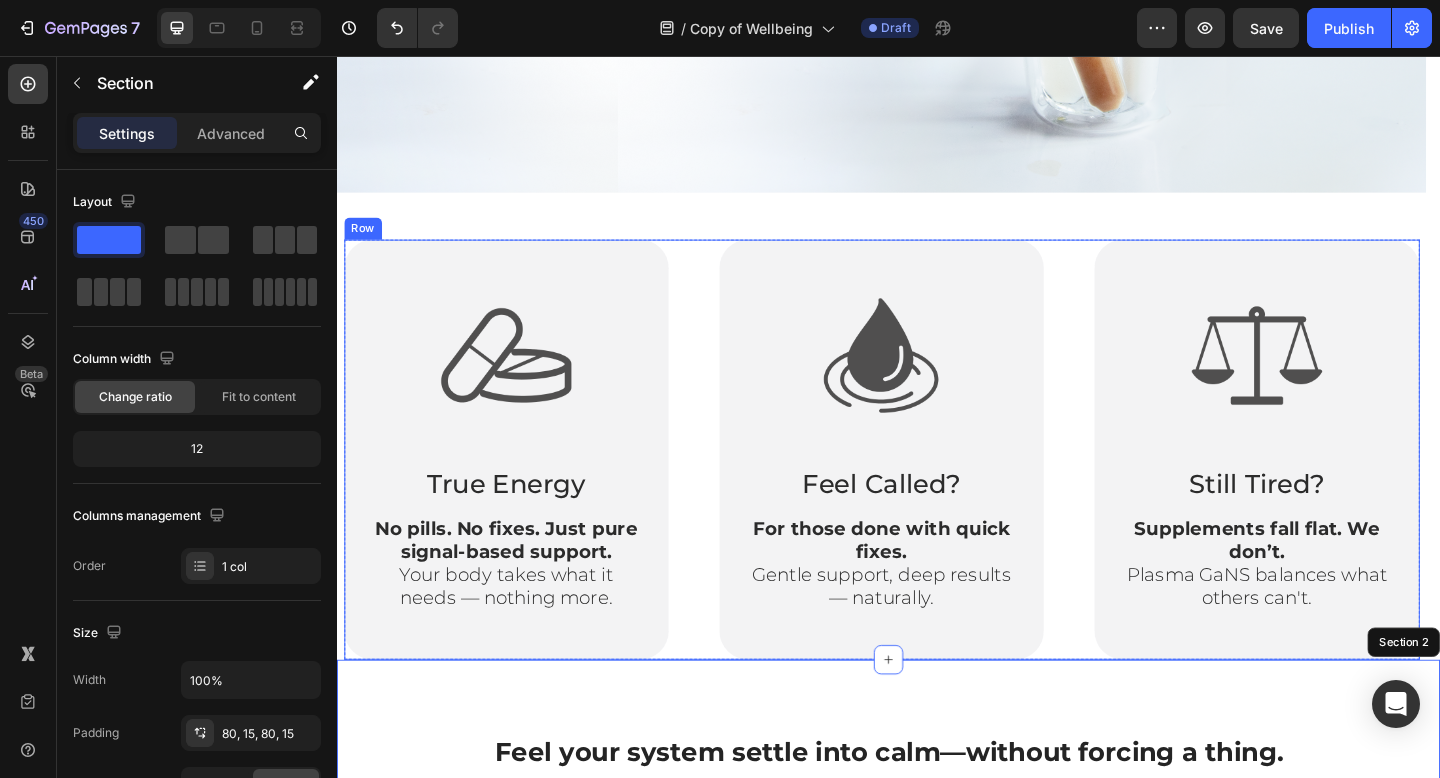 click on "Image True Energy Text Block No pills. No fixes. Just pure signal-based support. Your body takes what it needs — nothing more. Text Block Hero Banner Image Feel Called? Text Block For those done with quick fixes. Gentle support, deep results — naturally. Text Block Hero Banner Image Still Tired? Text Block Supplements fall flat. We don’t. Plasma GaNS balances what others can't. Text Block Hero Banner Row" at bounding box center (930, 484) 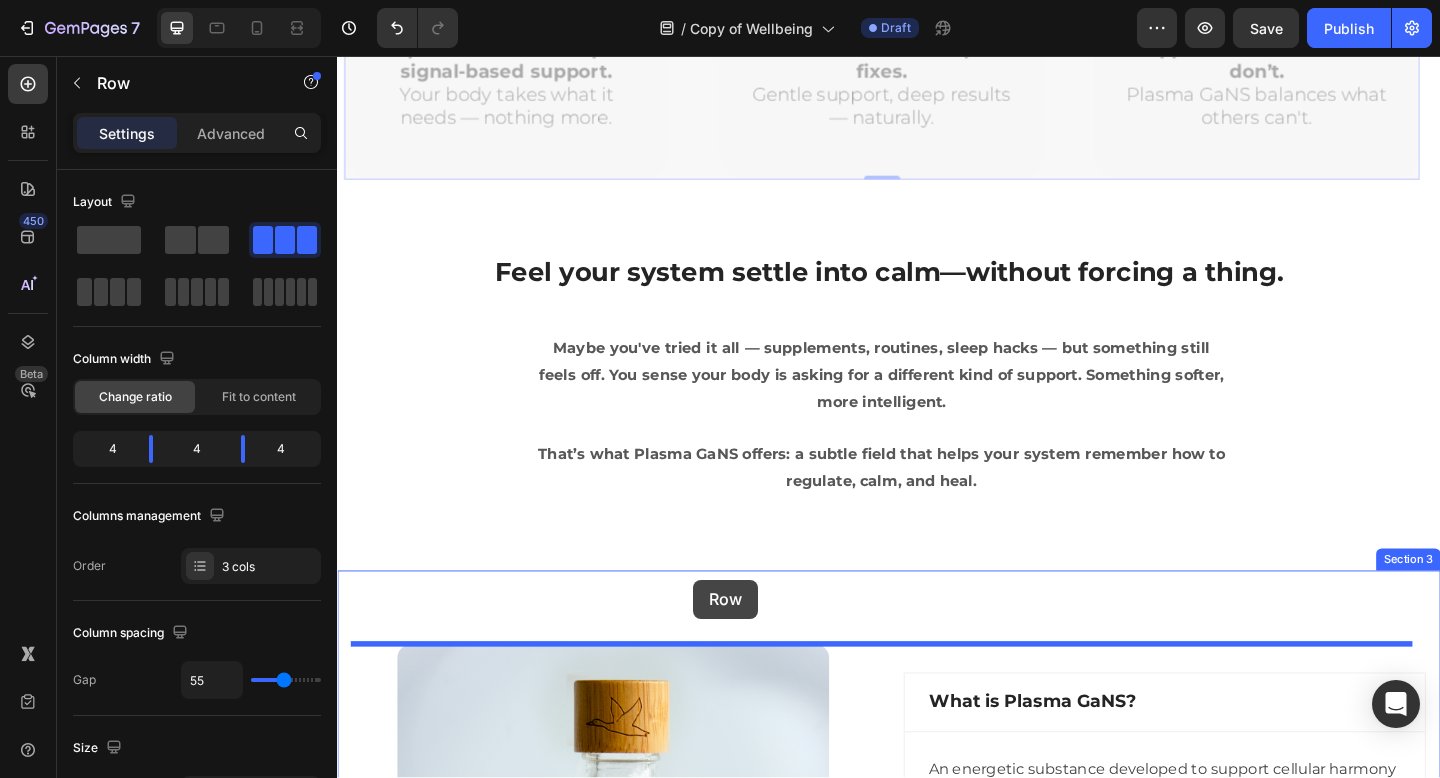 scroll, scrollTop: 1165, scrollLeft: 0, axis: vertical 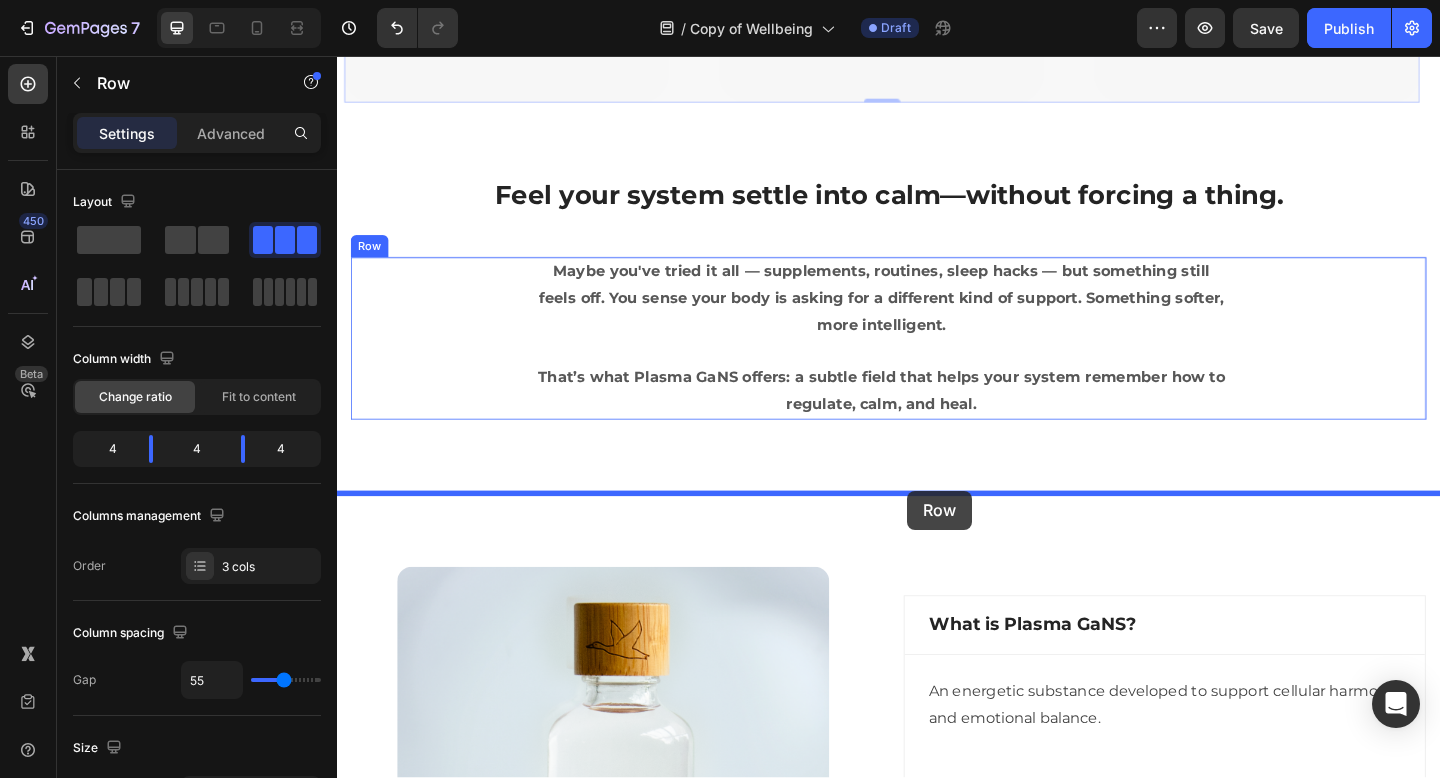 drag, startPoint x: 732, startPoint y: 313, endPoint x: 957, endPoint y: 529, distance: 311.89902 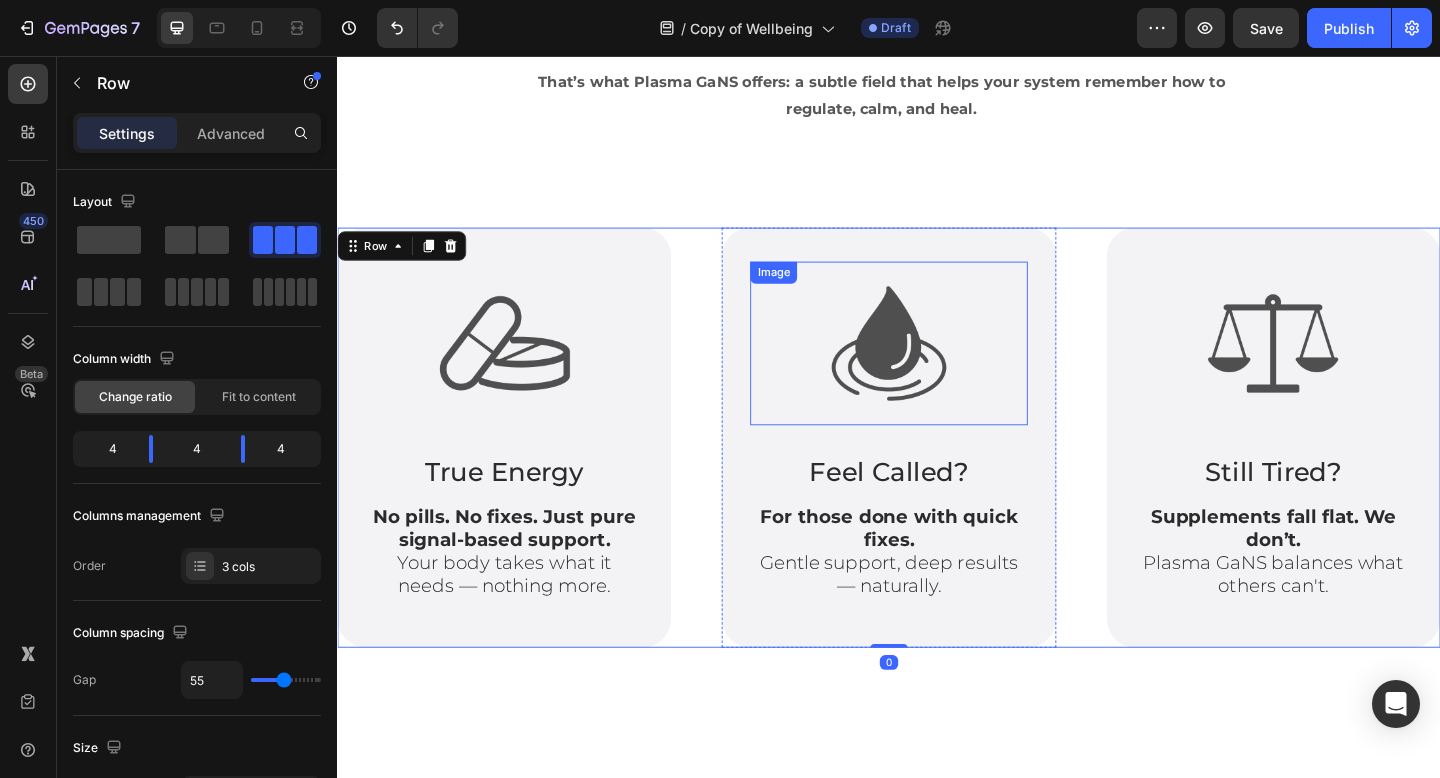 scroll, scrollTop: 777, scrollLeft: 0, axis: vertical 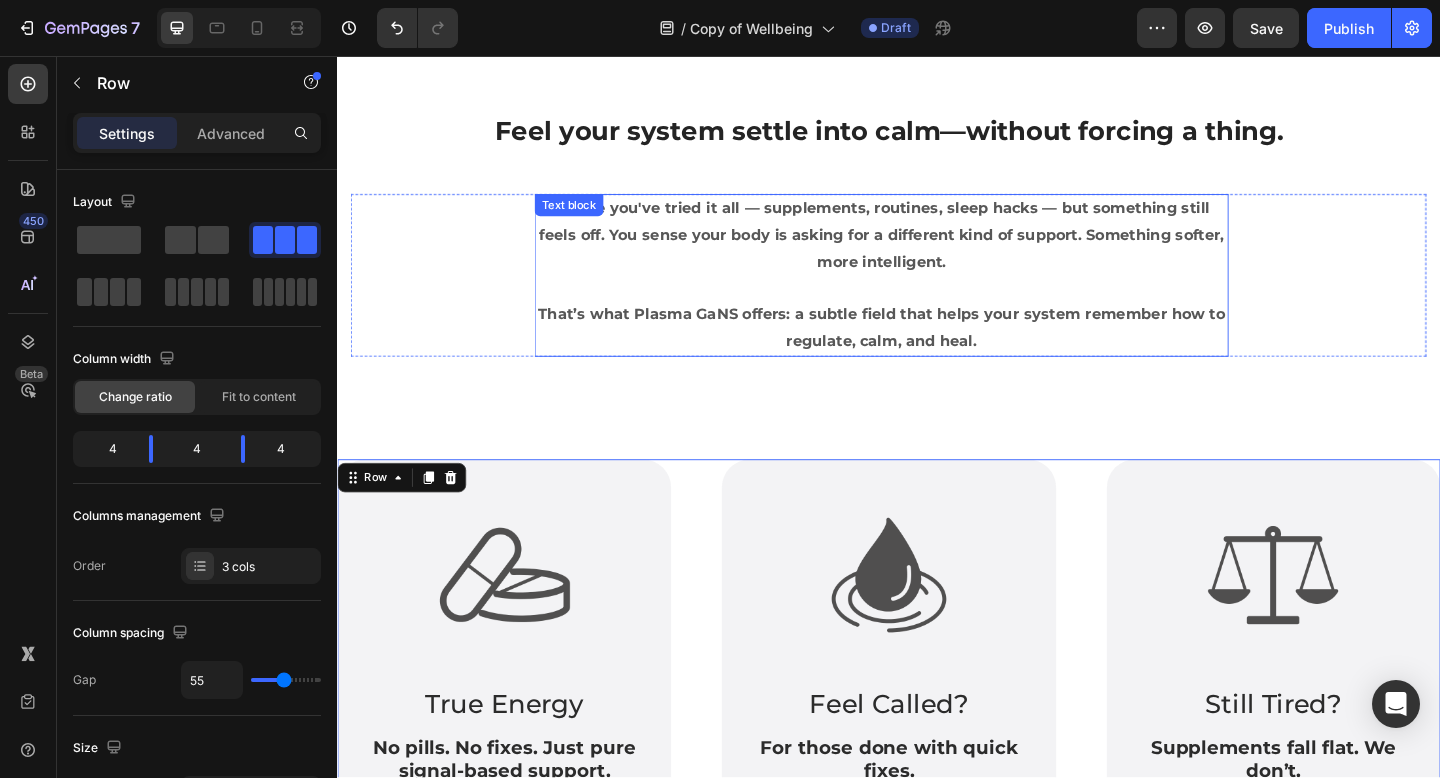 click on "Maybe you've tried it all — supplements, routines, sleep hacks — but something still feels off. You sense your body is asking for a different kind of support. Something softer, more intelligent.   That’s what Plasma GaNS offers: a subtle field that helps your system remember how to regulate, calm, and heal. Text block Carousel" at bounding box center [937, 294] 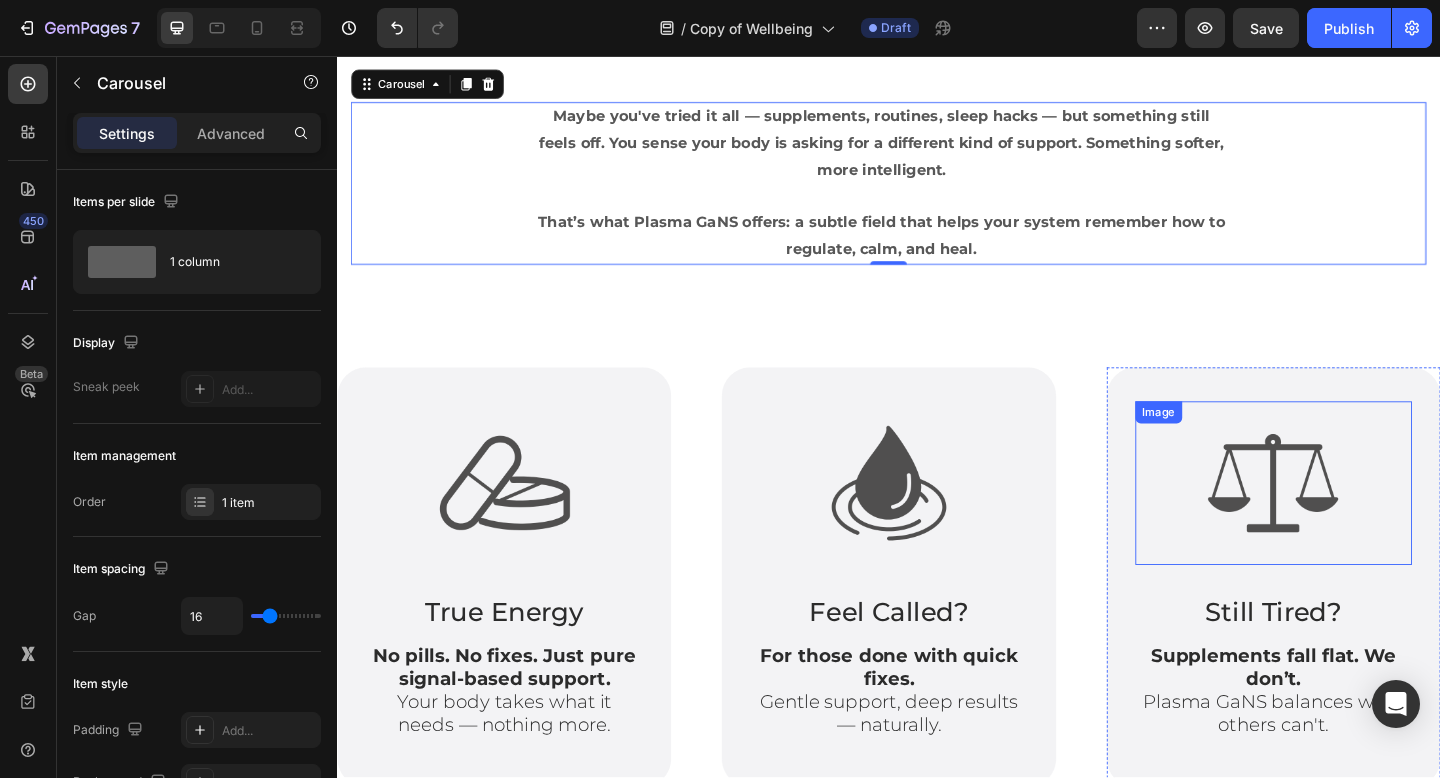 scroll, scrollTop: 931, scrollLeft: 0, axis: vertical 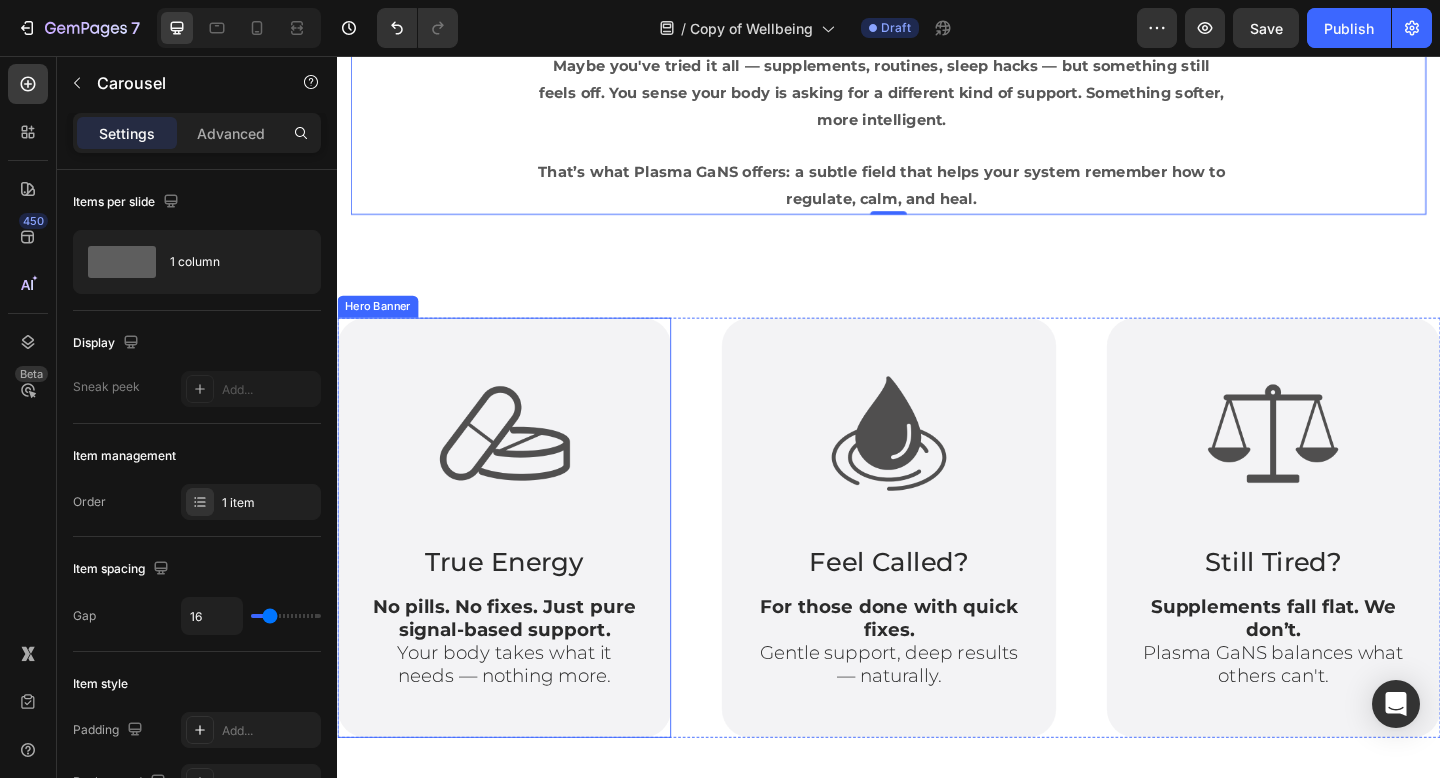 click on "Image True Energy Text Block No pills. No fixes. Just pure signal-based support. Your body takes what it needs — nothing more. Text Block" at bounding box center [518, 569] 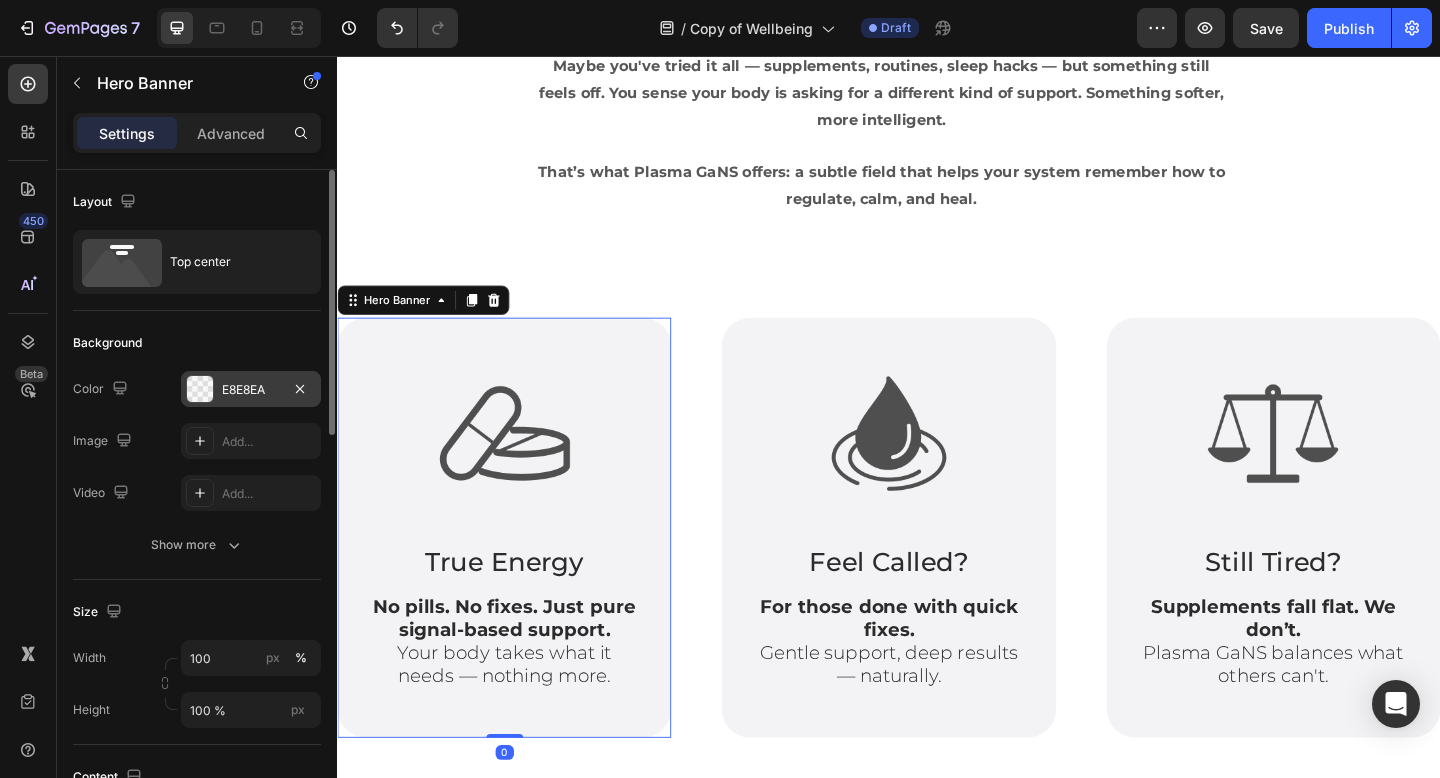 click on "E8E8EA" at bounding box center (251, 390) 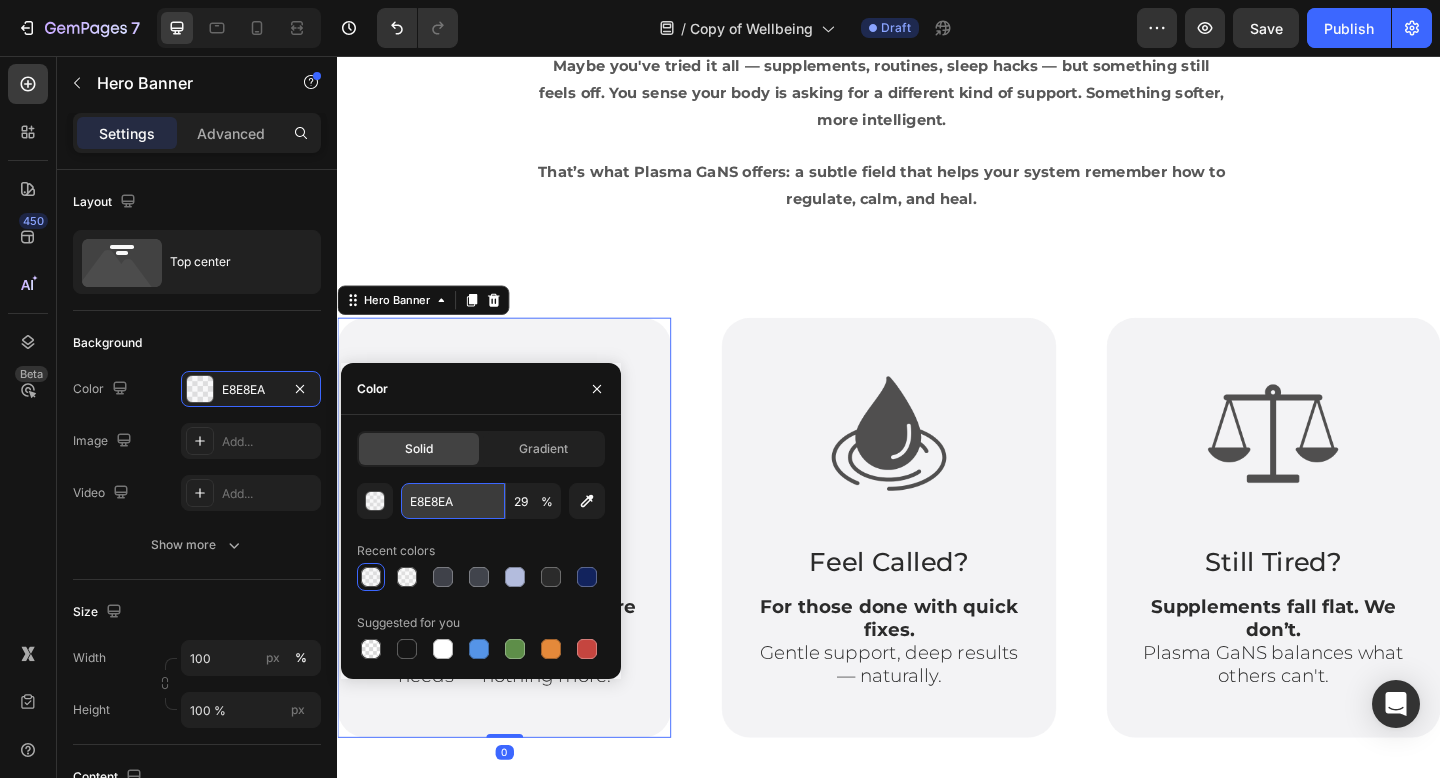 click on "E8E8EA" at bounding box center [453, 501] 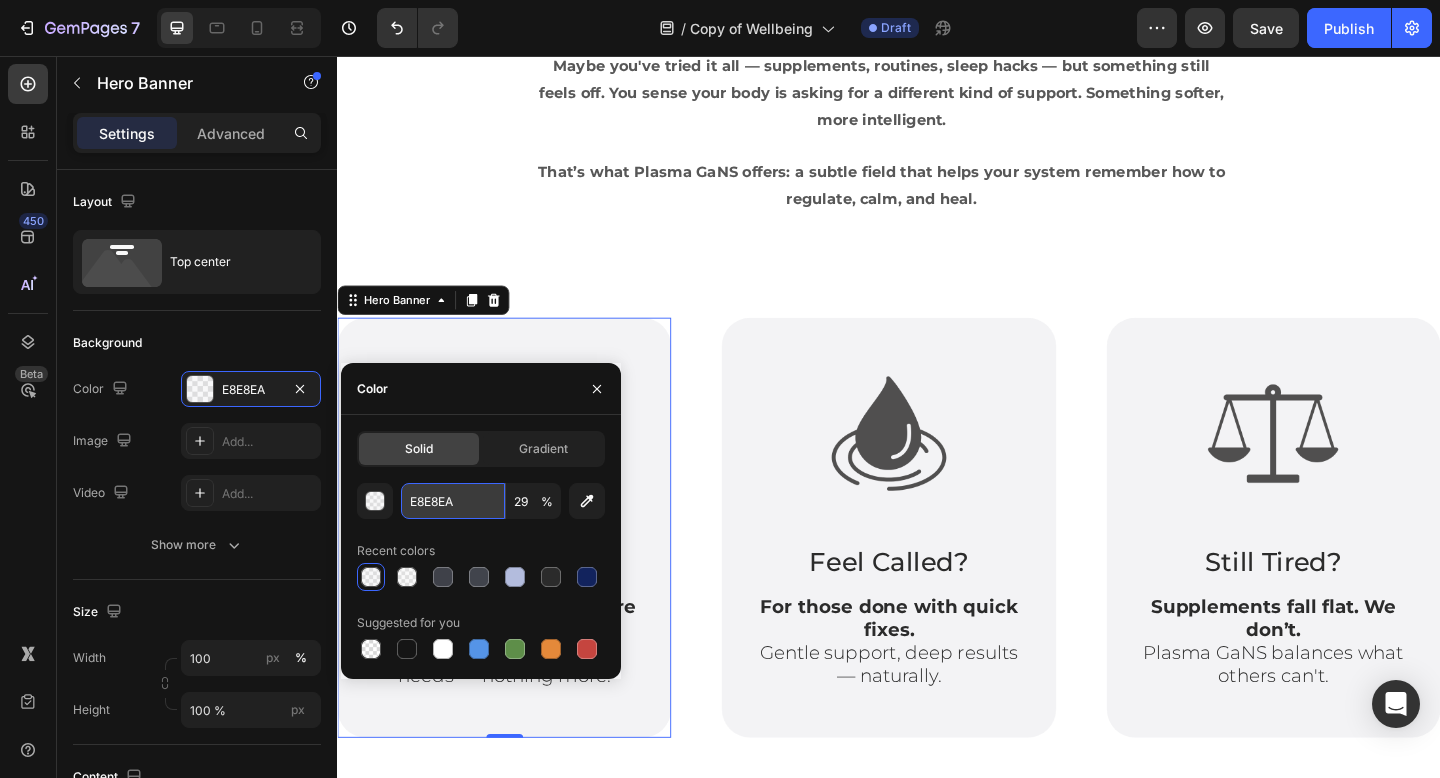 paste on "#ced5de" 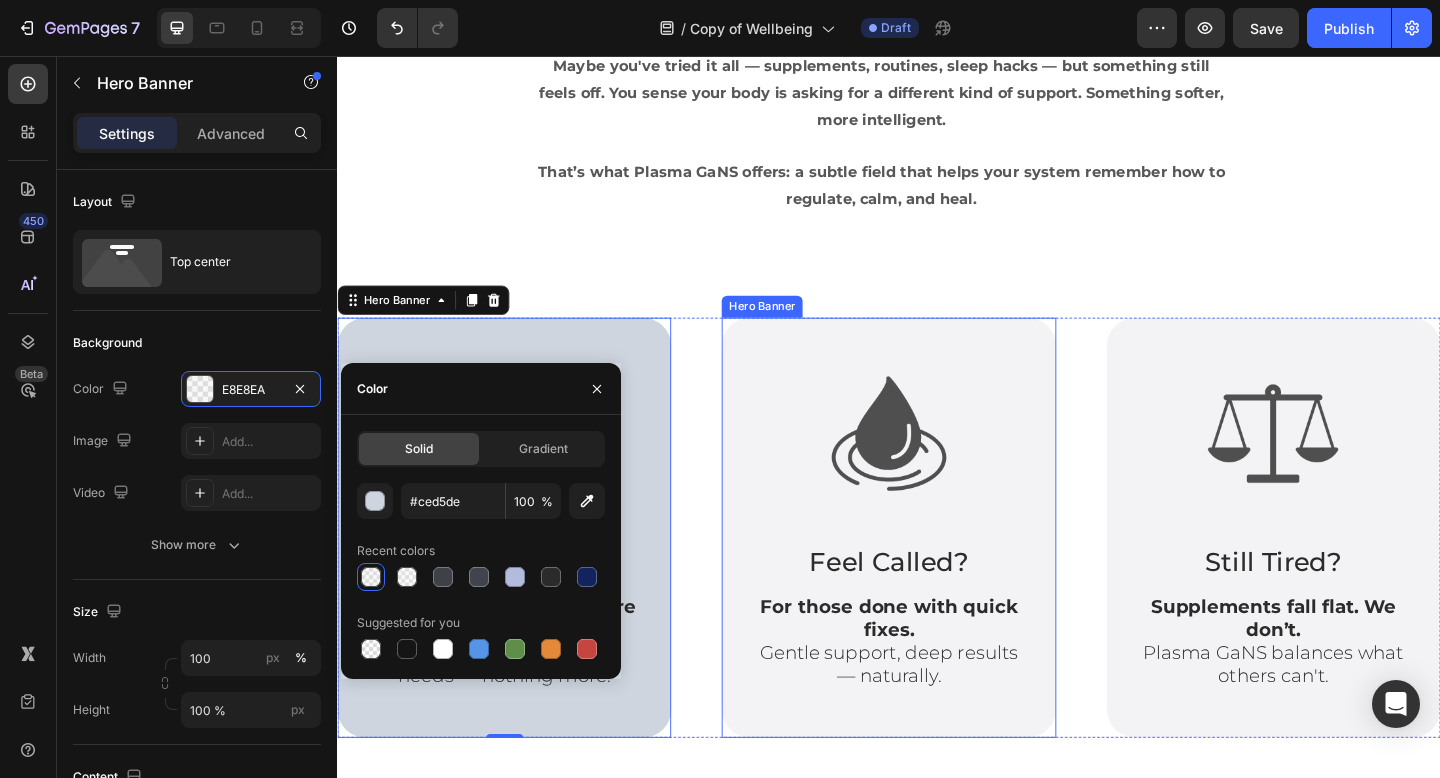 click on "Image Feel Called? Text Block For those done with quick fixes. Gentle support, deep results — naturally. Text Block" at bounding box center [936, 569] 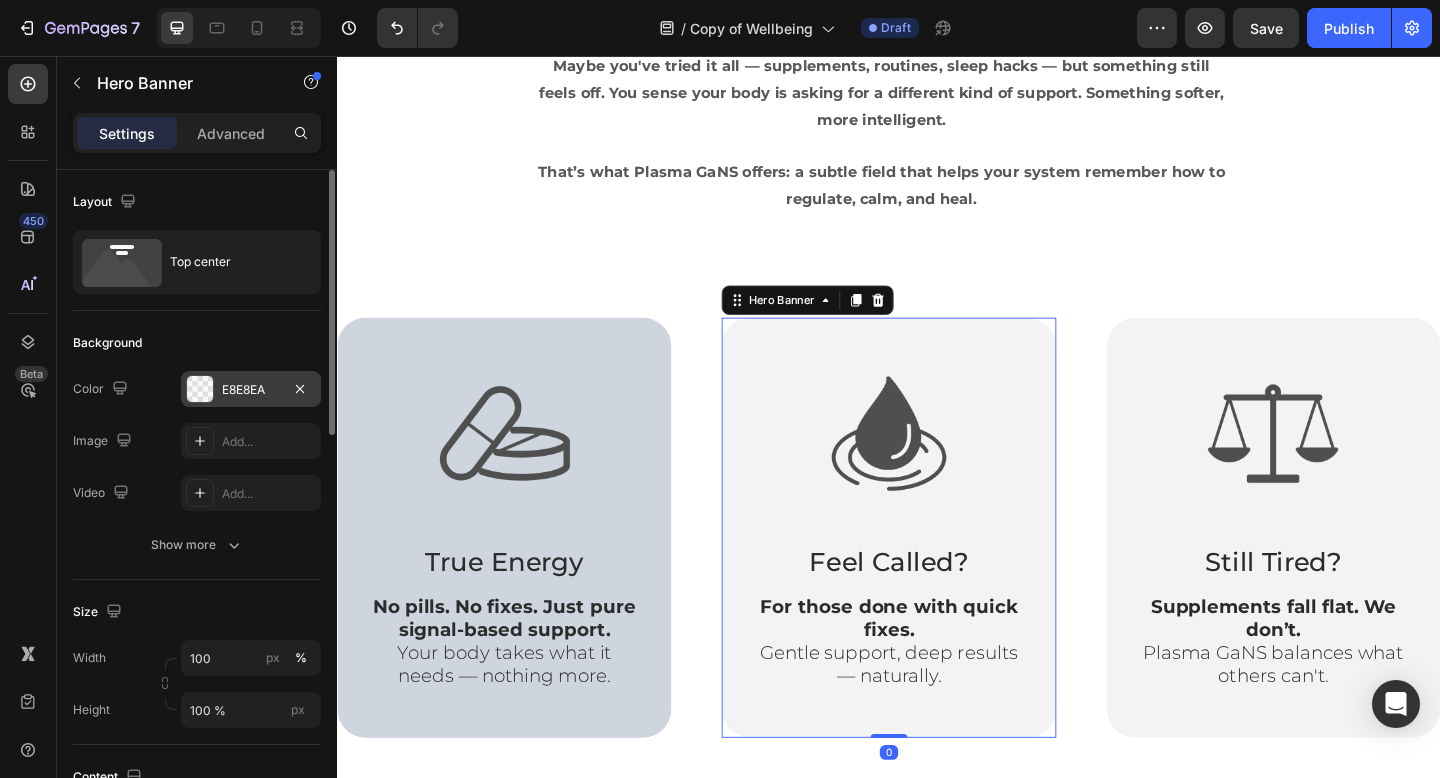 click on "E8E8EA" at bounding box center (251, 390) 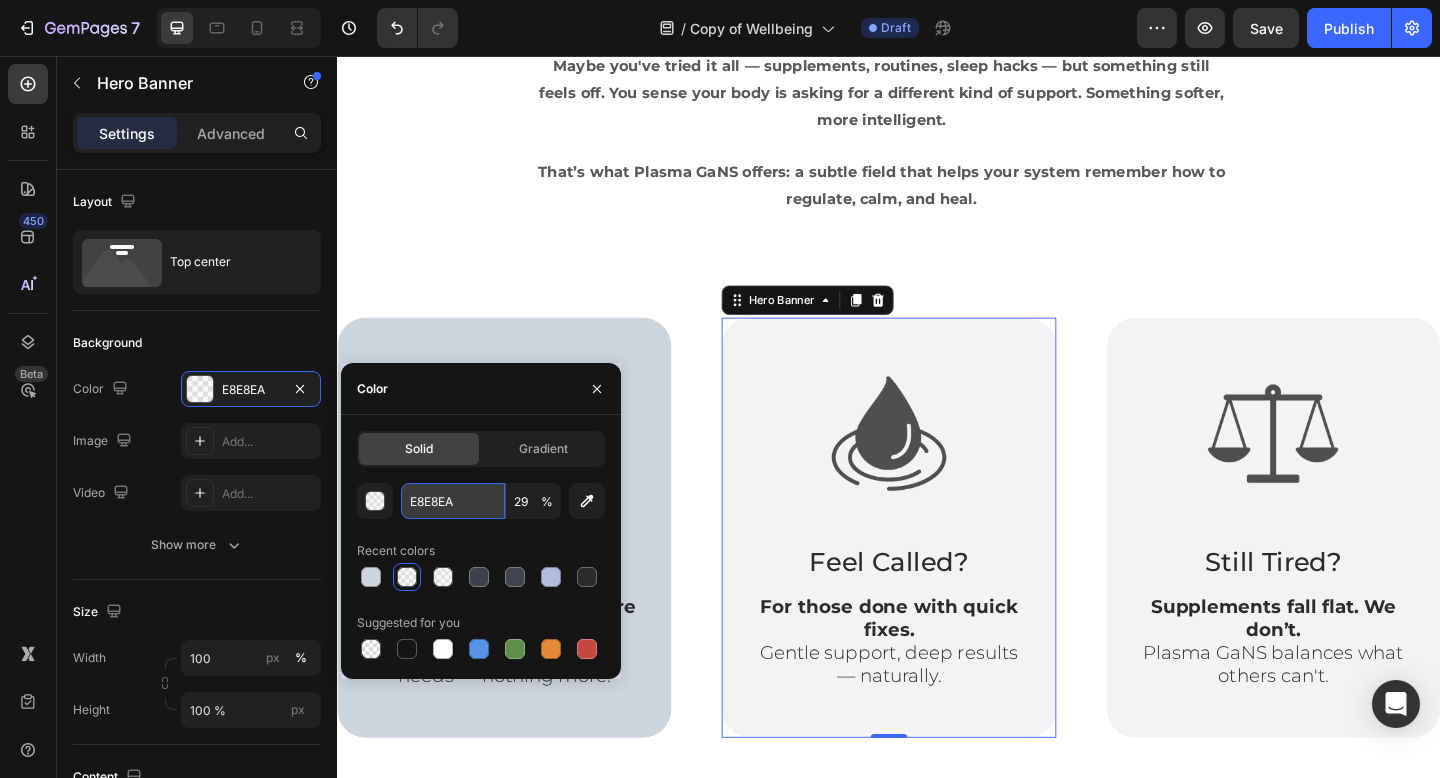 click on "E8E8EA" at bounding box center (453, 501) 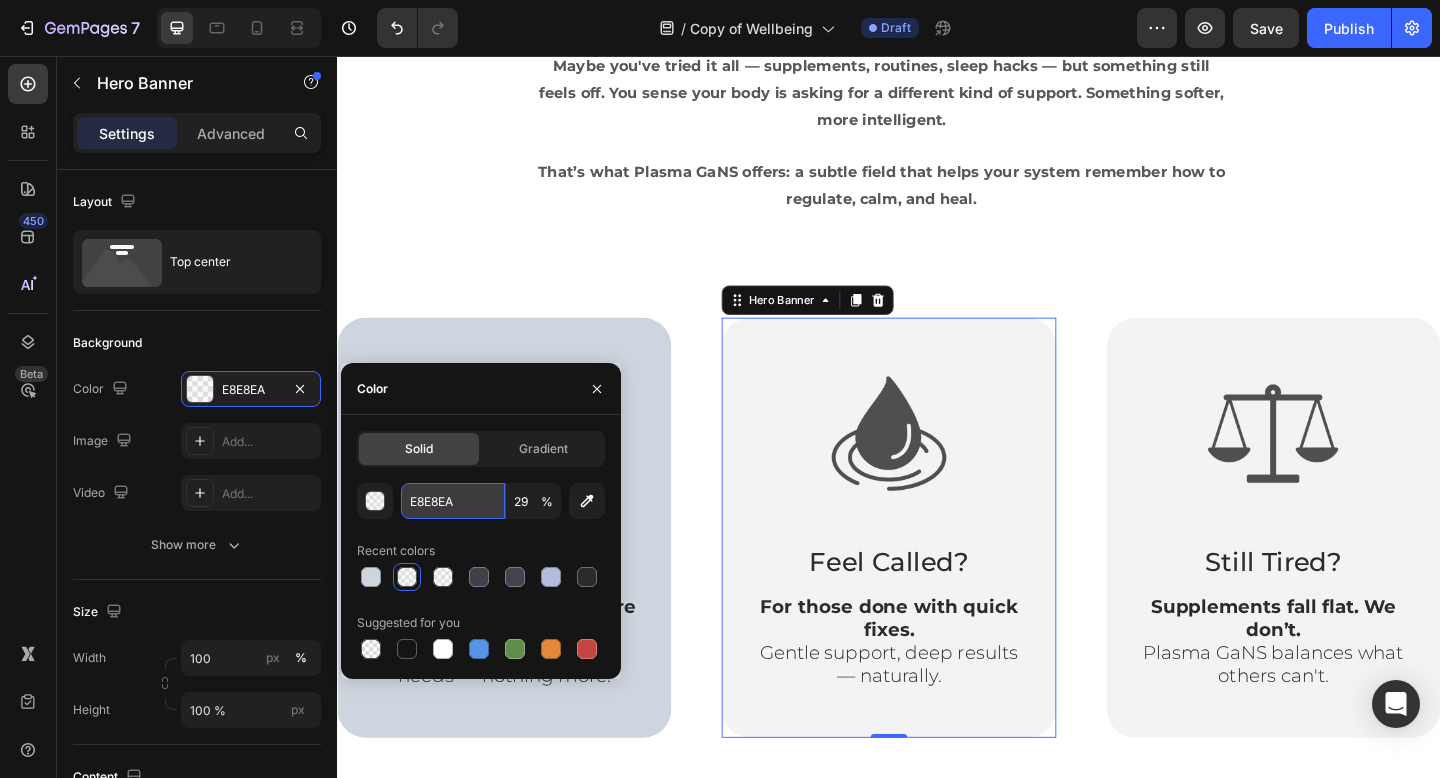 click on "E8E8EA" at bounding box center [453, 501] 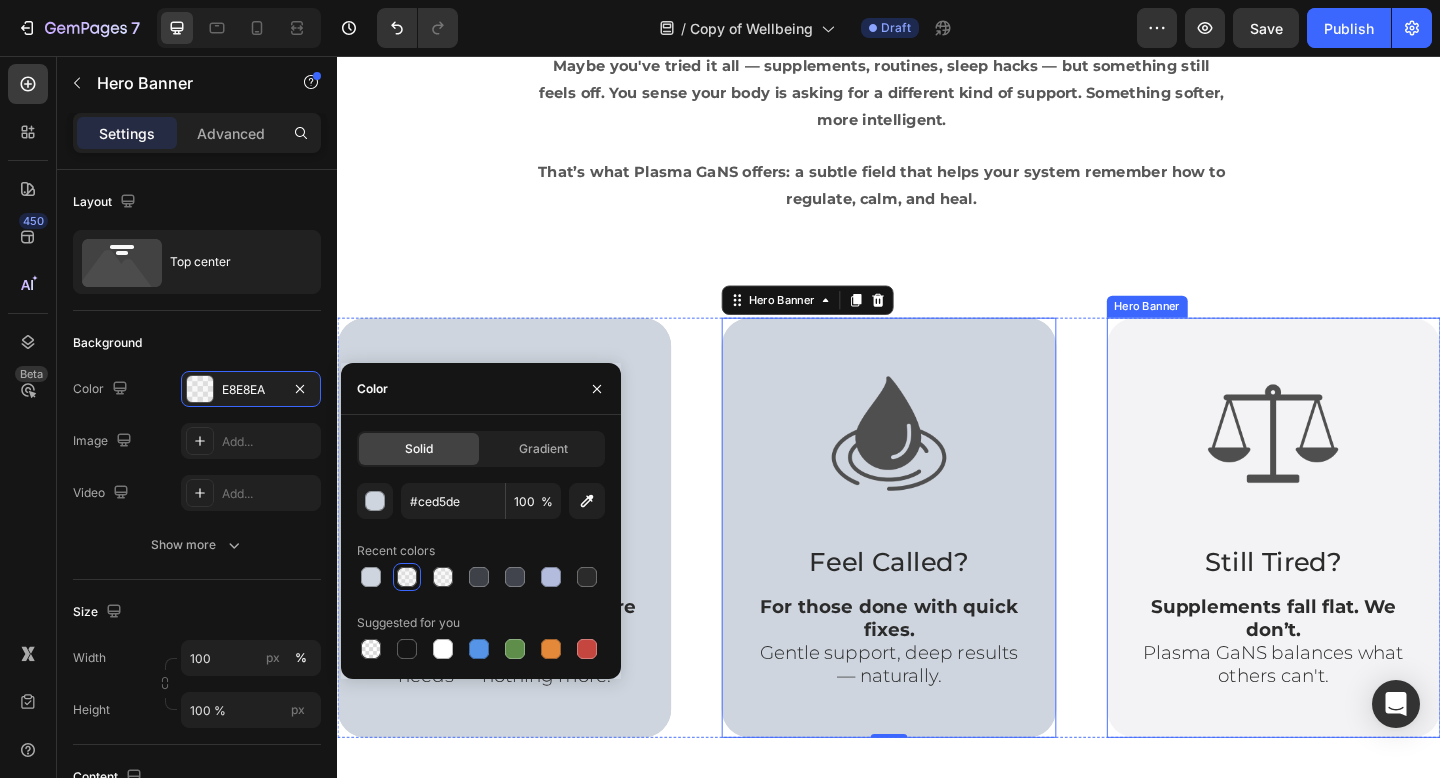 click on "Image Still Tired? Text Block Supplements fall flat. We don’t. Plasma GaNS balances what others can't. Text Block" at bounding box center (1355, 569) 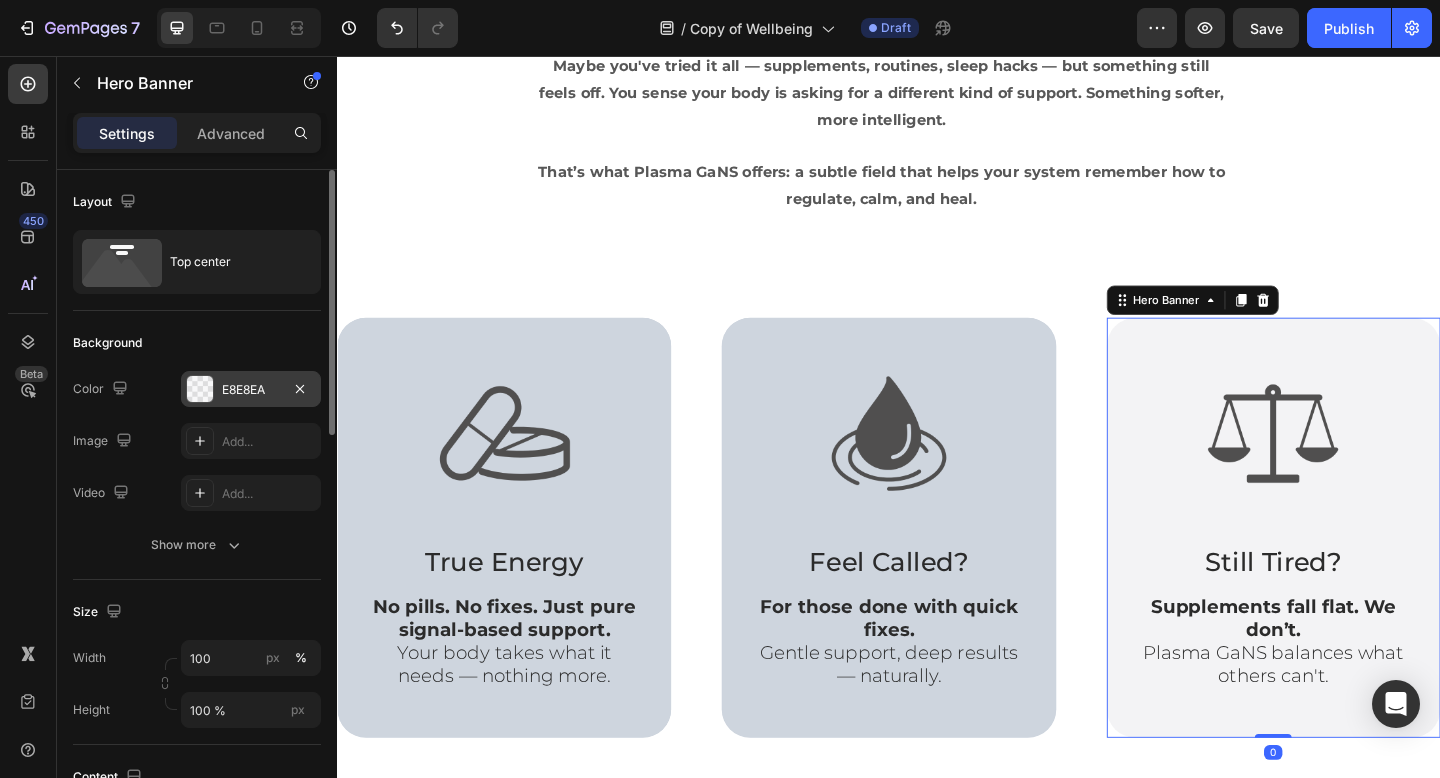 click on "E8E8EA" at bounding box center [251, 390] 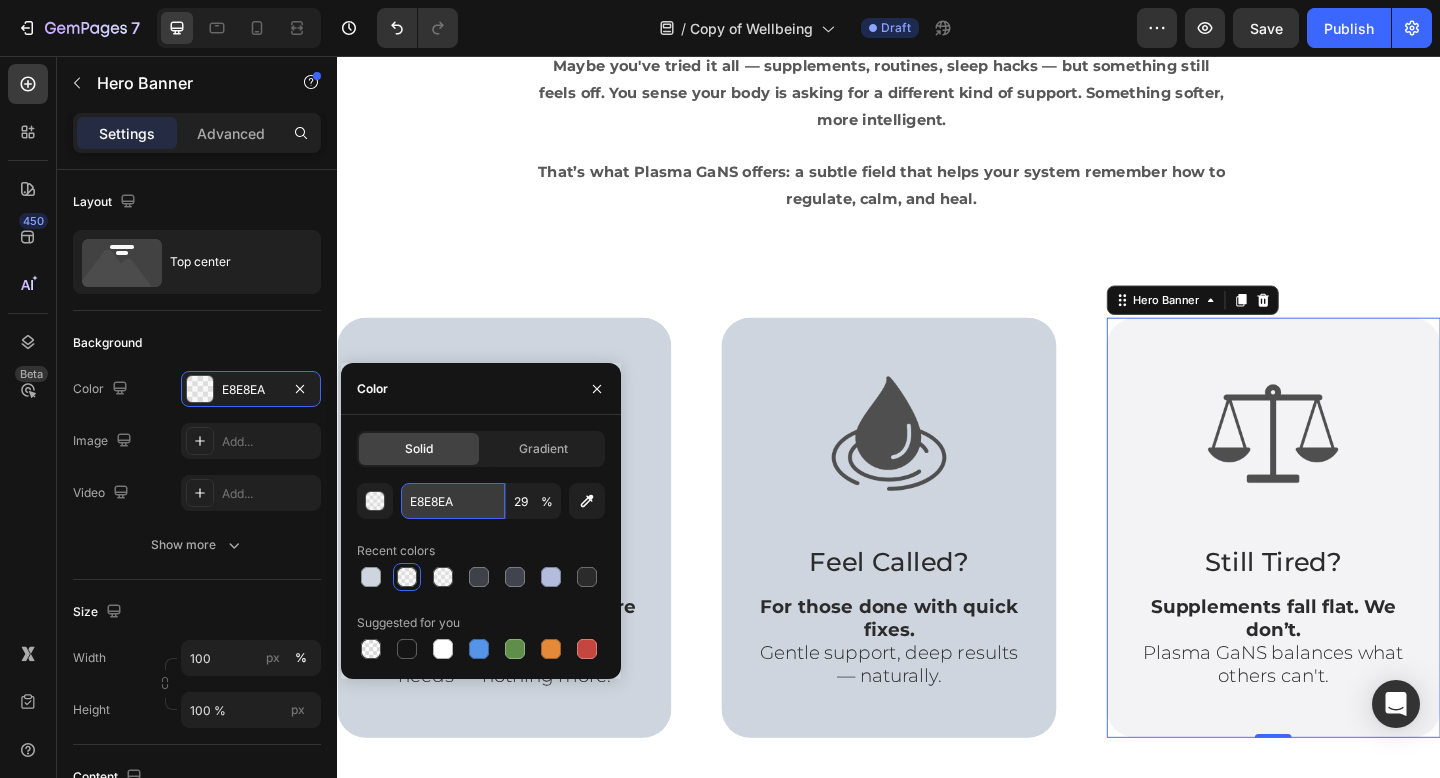 click on "E8E8EA" at bounding box center [453, 501] 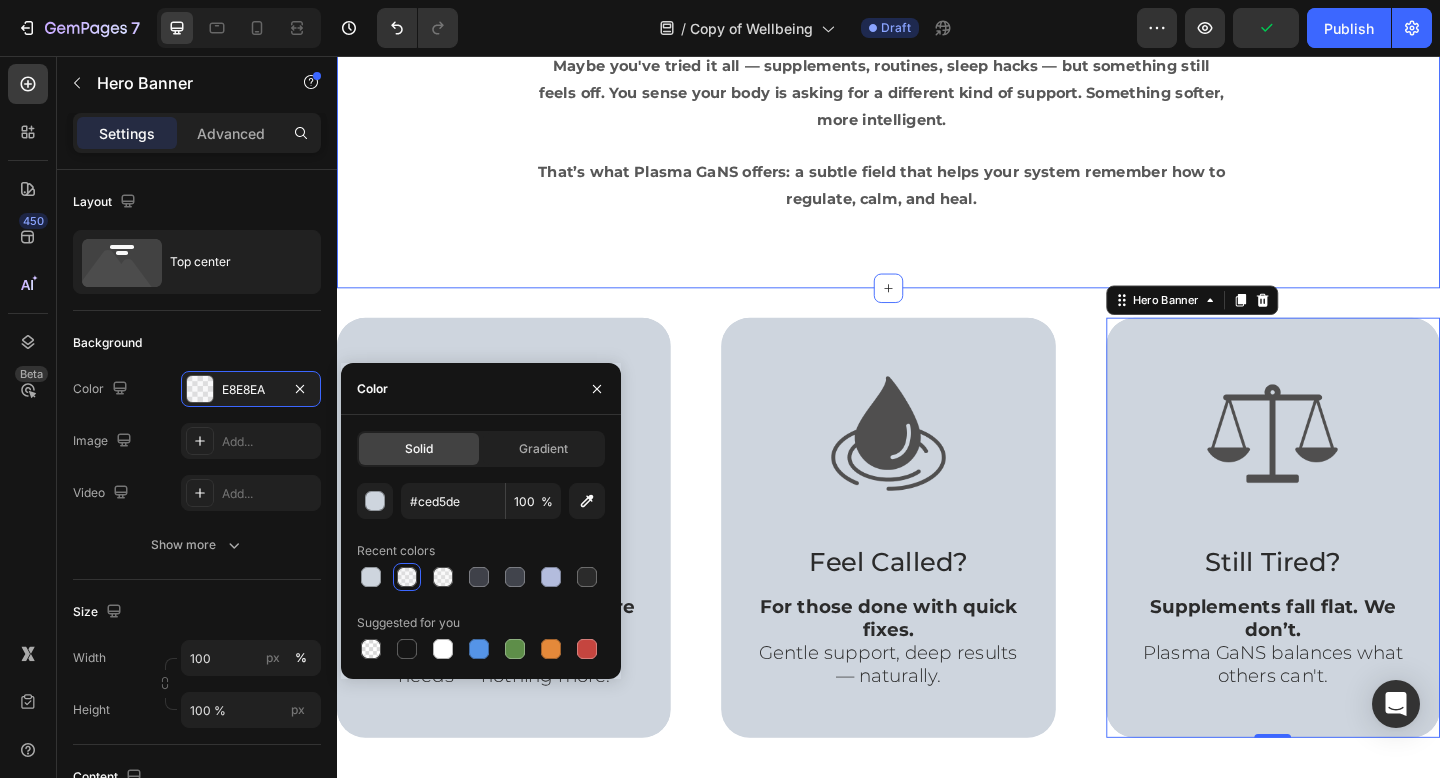 click on "Feel your system settle into calm—without forcing a thing. Heading Row Maybe you've tried it all — supplements, routines, sleep hacks — but something still feels off. You sense your body is asking for a different kind of support. Something softer, more intelligent.   That’s what Plasma GaNS offers: a subtle field that helps your system remember how to regulate, calm, and heal. Text block Carousel Row Section 2" at bounding box center (937, 96) 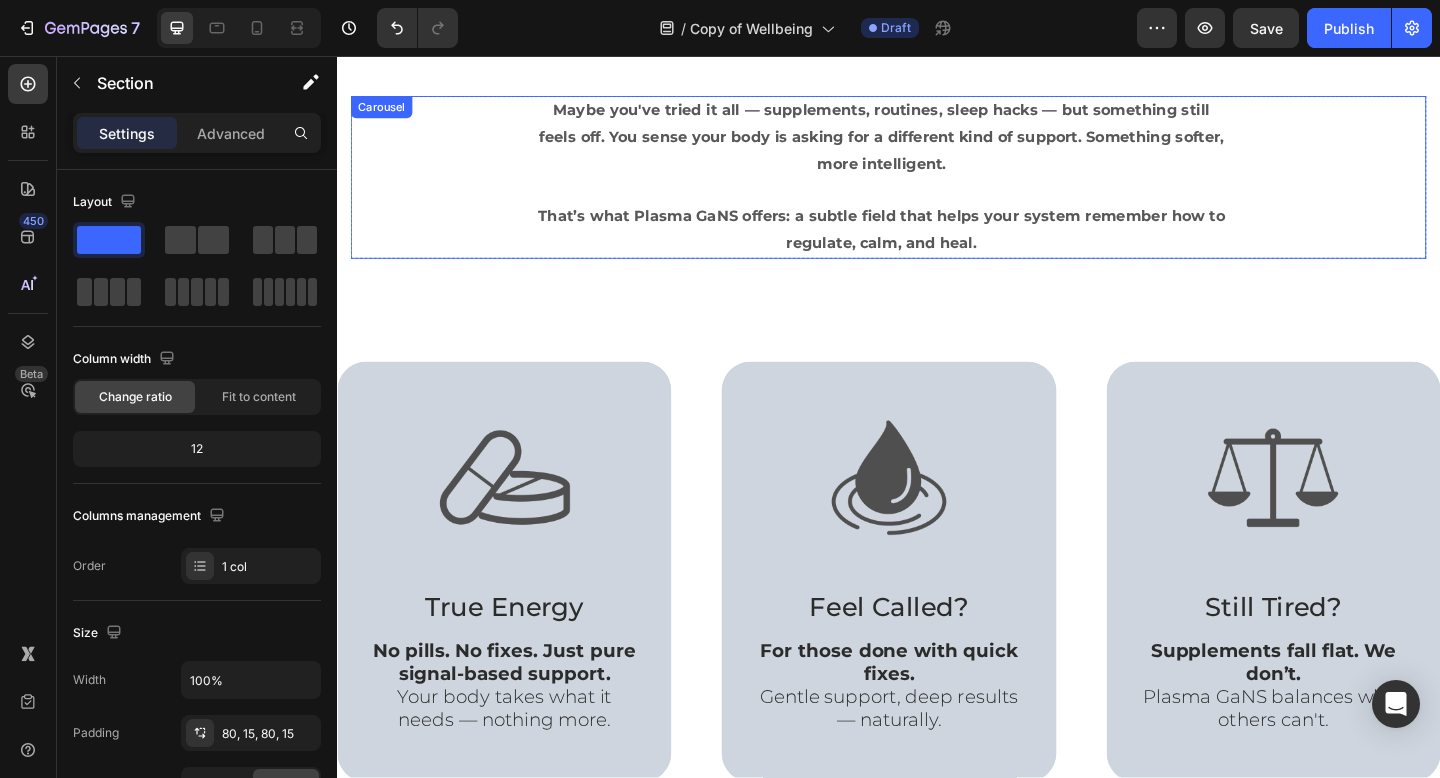 scroll, scrollTop: 882, scrollLeft: 0, axis: vertical 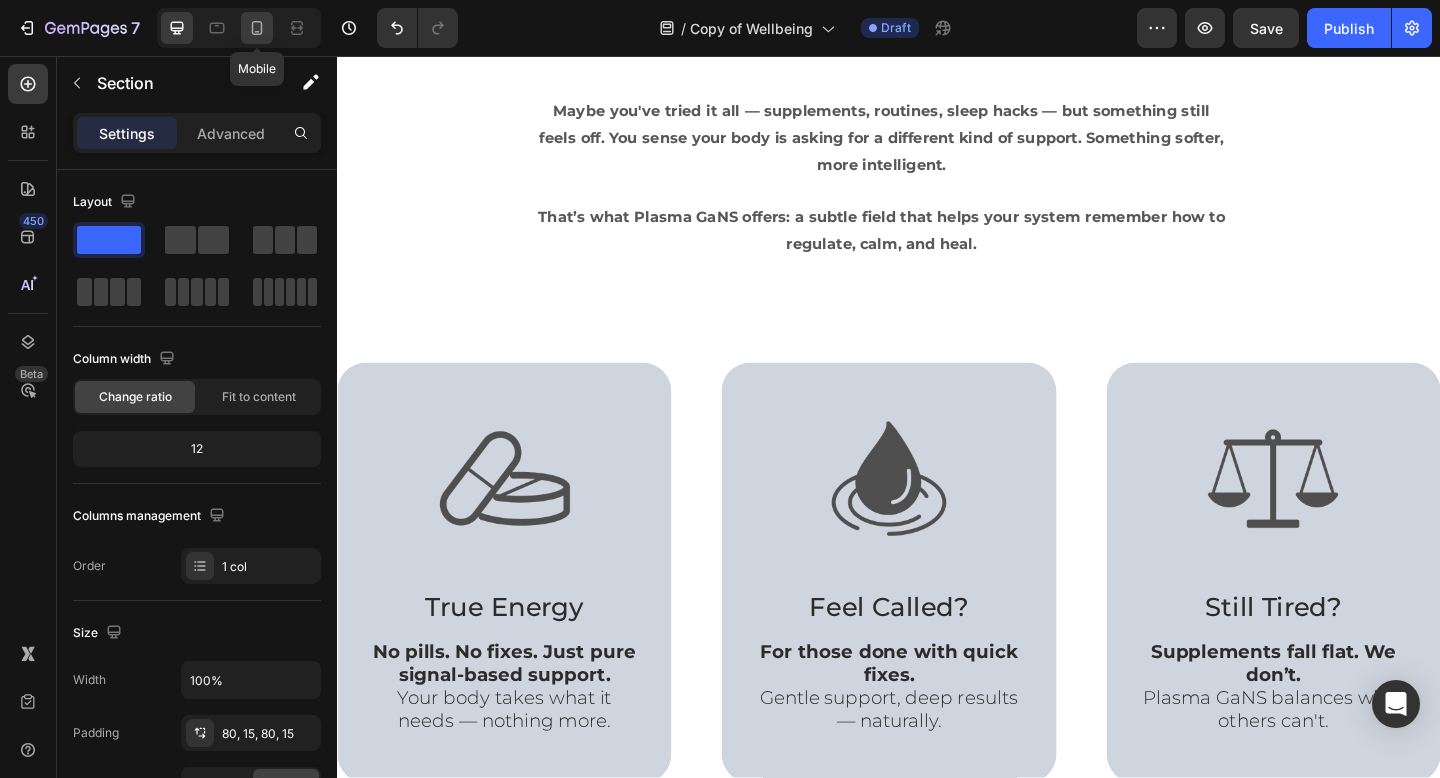 click 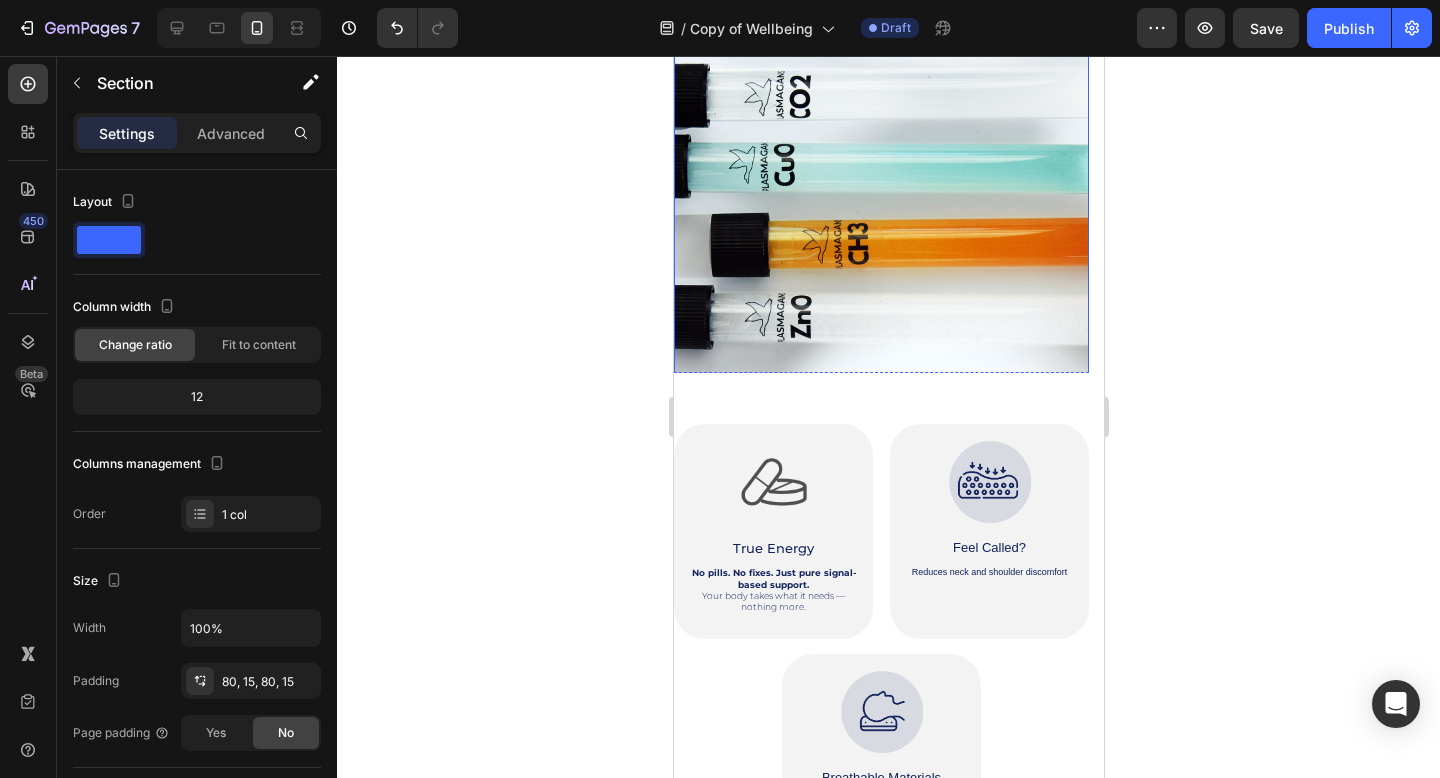 scroll, scrollTop: 533, scrollLeft: 0, axis: vertical 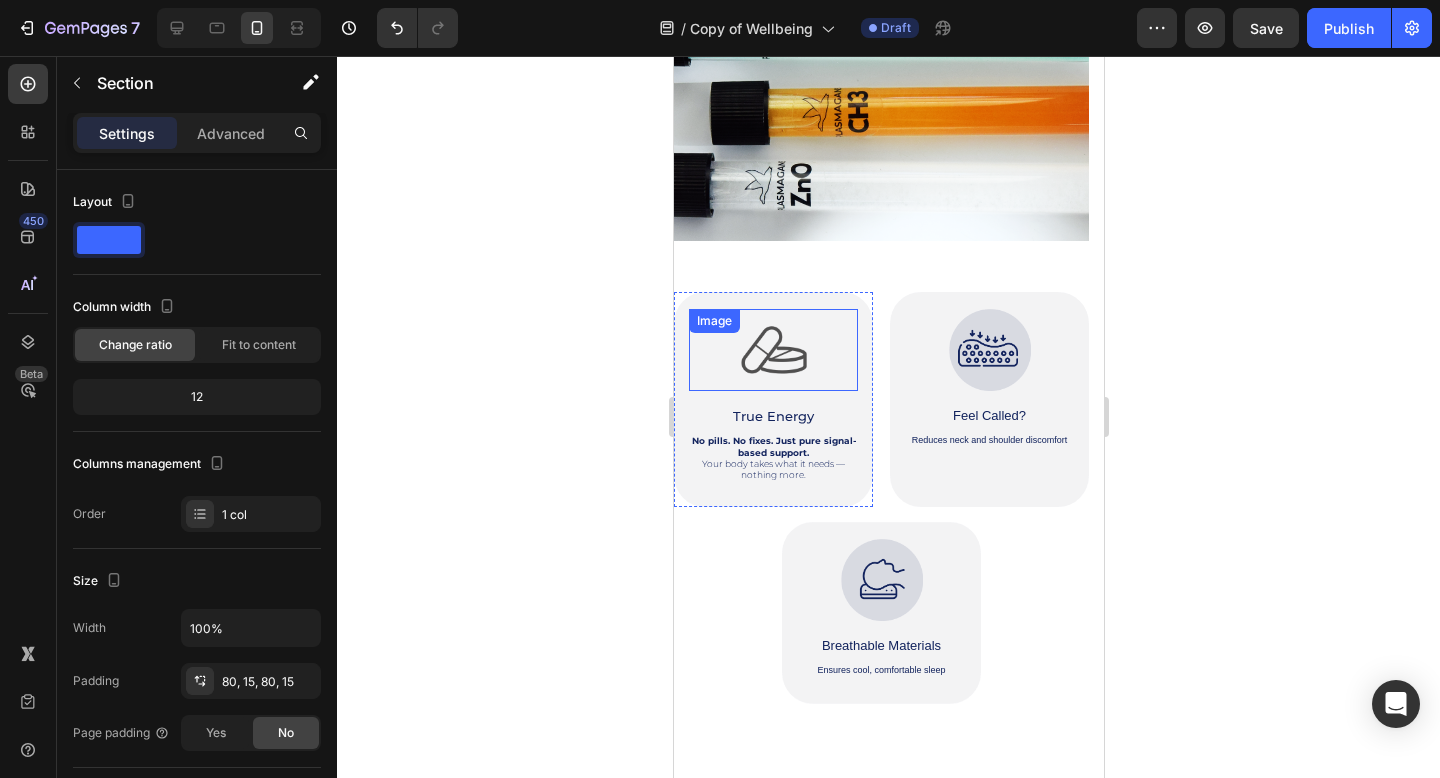 click at bounding box center [772, 350] 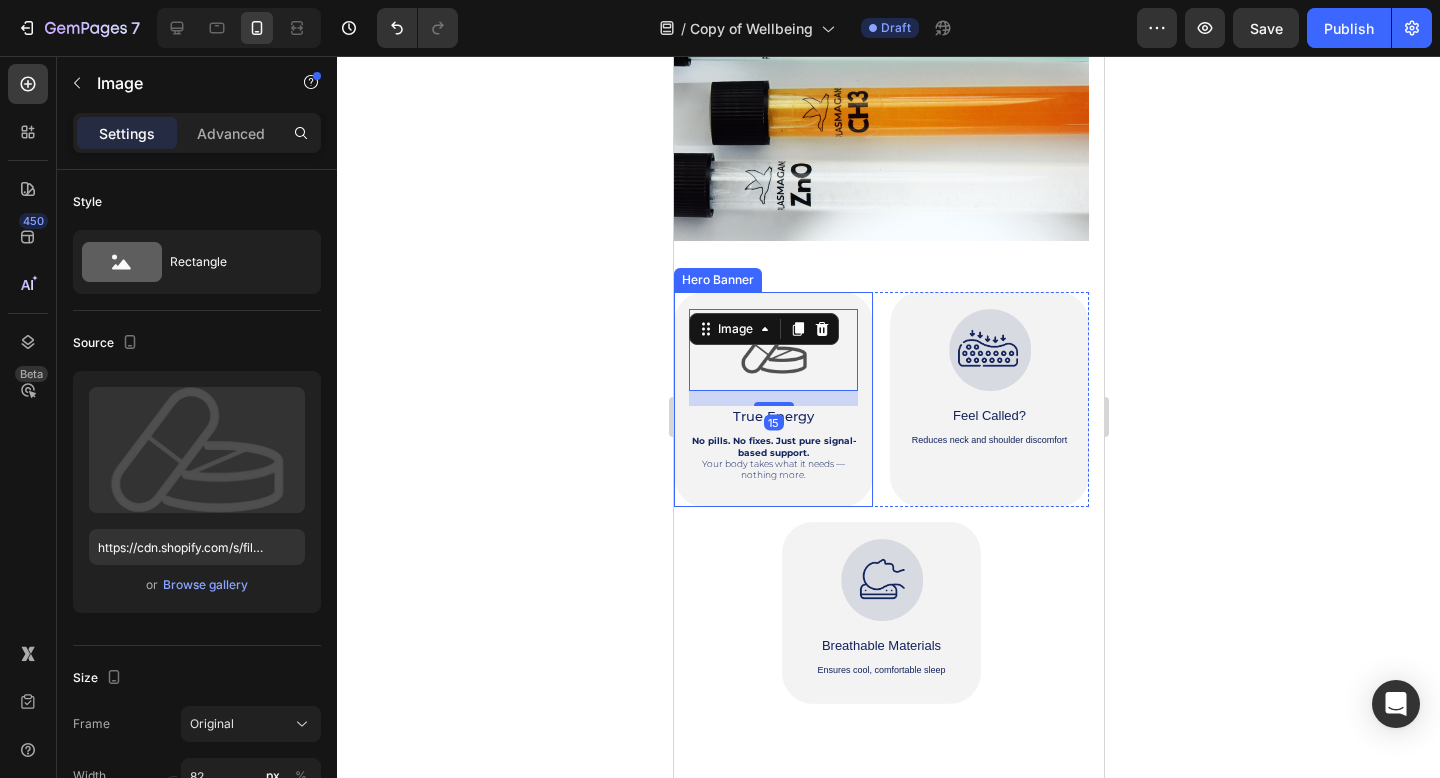 click on "Image   15 True Energy Text Block No pills. No fixes. Just pure signal-based support. Your body takes what it needs — nothing more. Text Block" at bounding box center (772, 399) 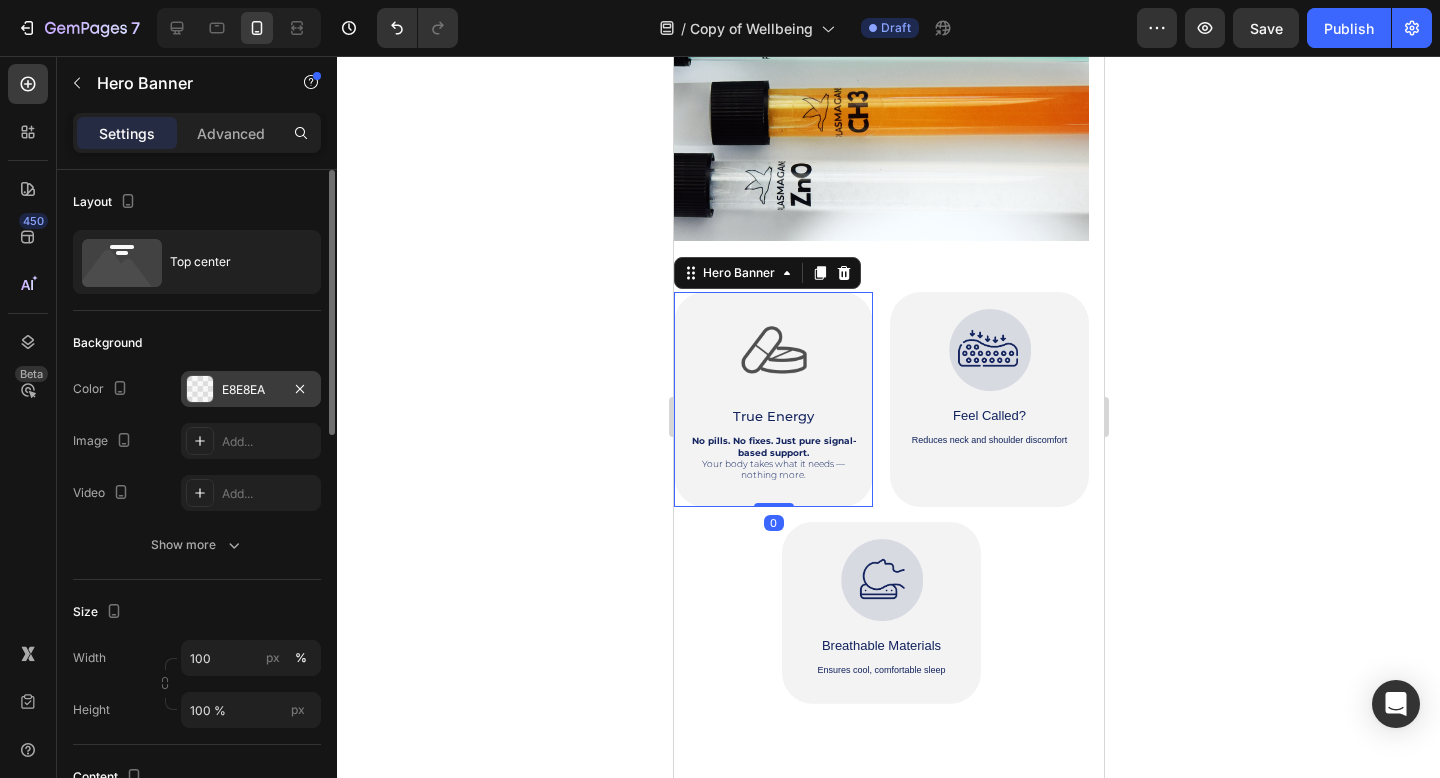 click on "E8E8EA" at bounding box center [251, 390] 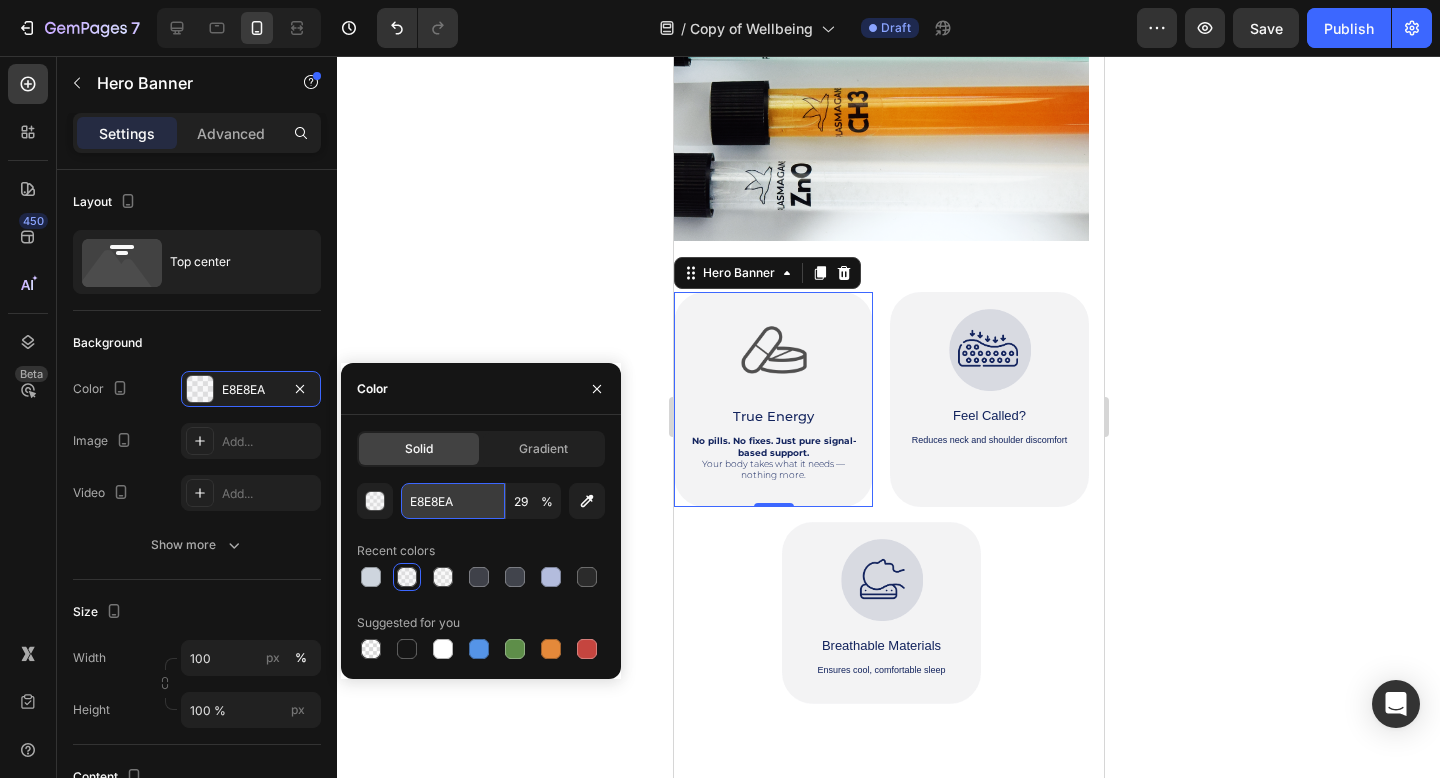 click on "E8E8EA" at bounding box center [453, 501] 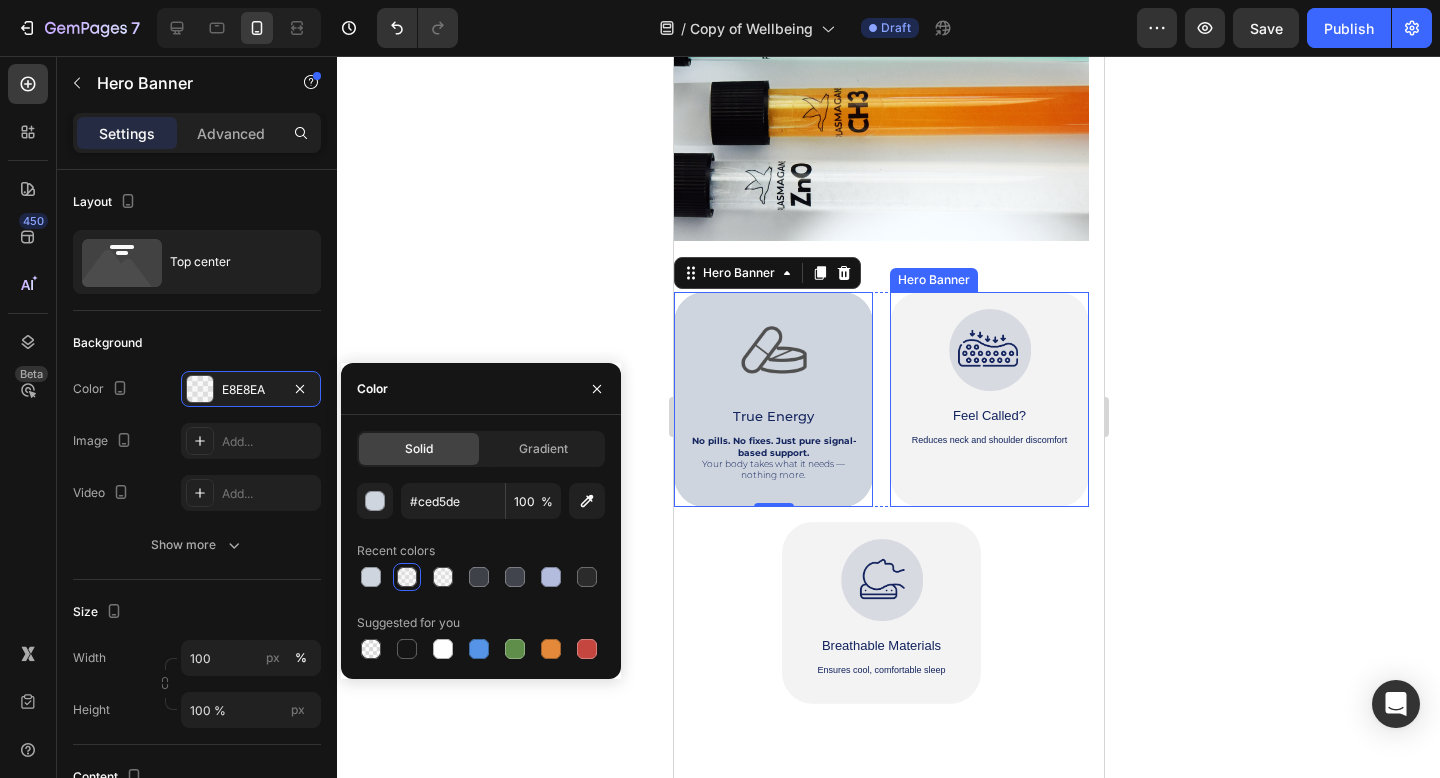 click on "Image Feel Called? Text Block Reduces neck and shoulder discomfort Text Block" at bounding box center [988, 383] 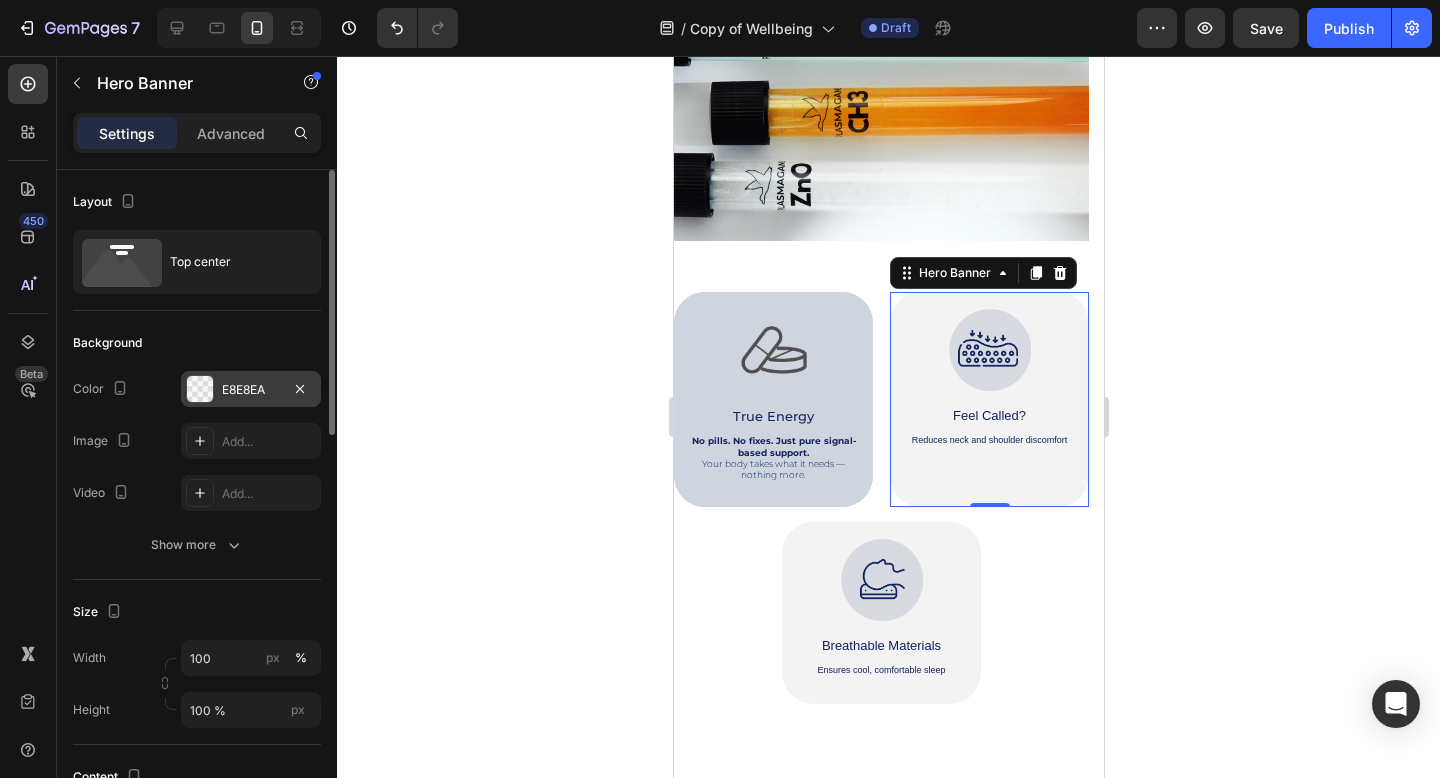 click on "E8E8EA" at bounding box center [251, 390] 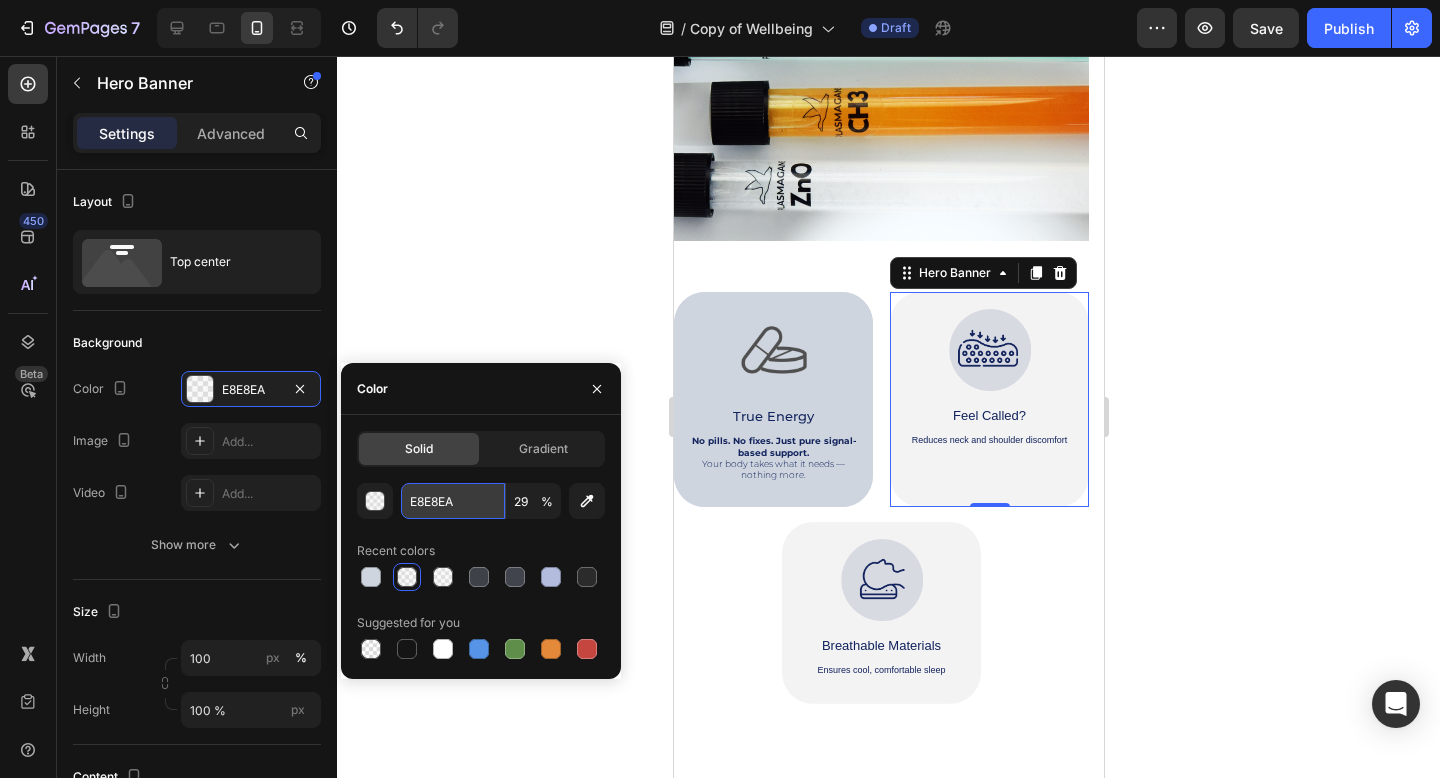 click on "E8E8EA" at bounding box center [453, 501] 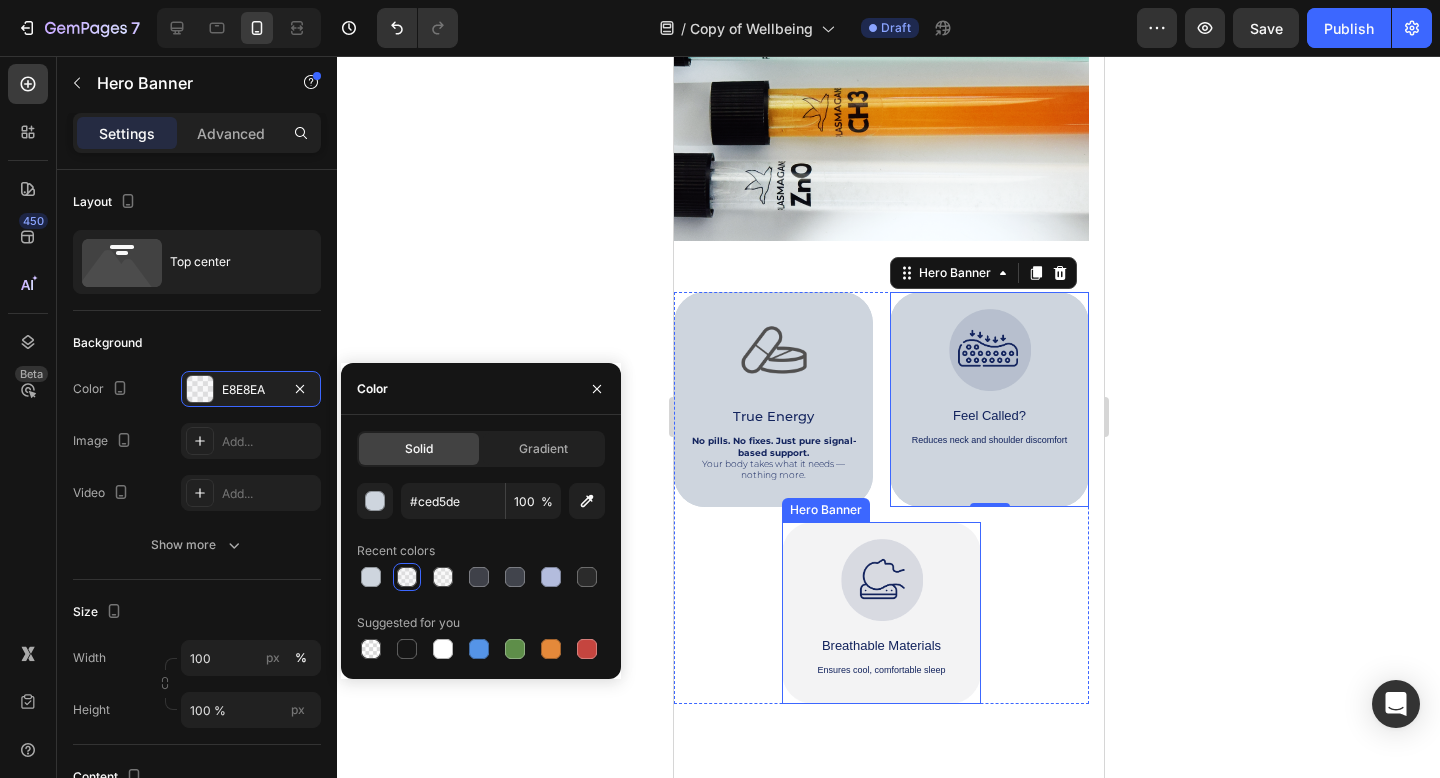 click on "Image Breathable Materials Text Block Ensures cool, comfortable sleep Text Block" at bounding box center [880, 612] 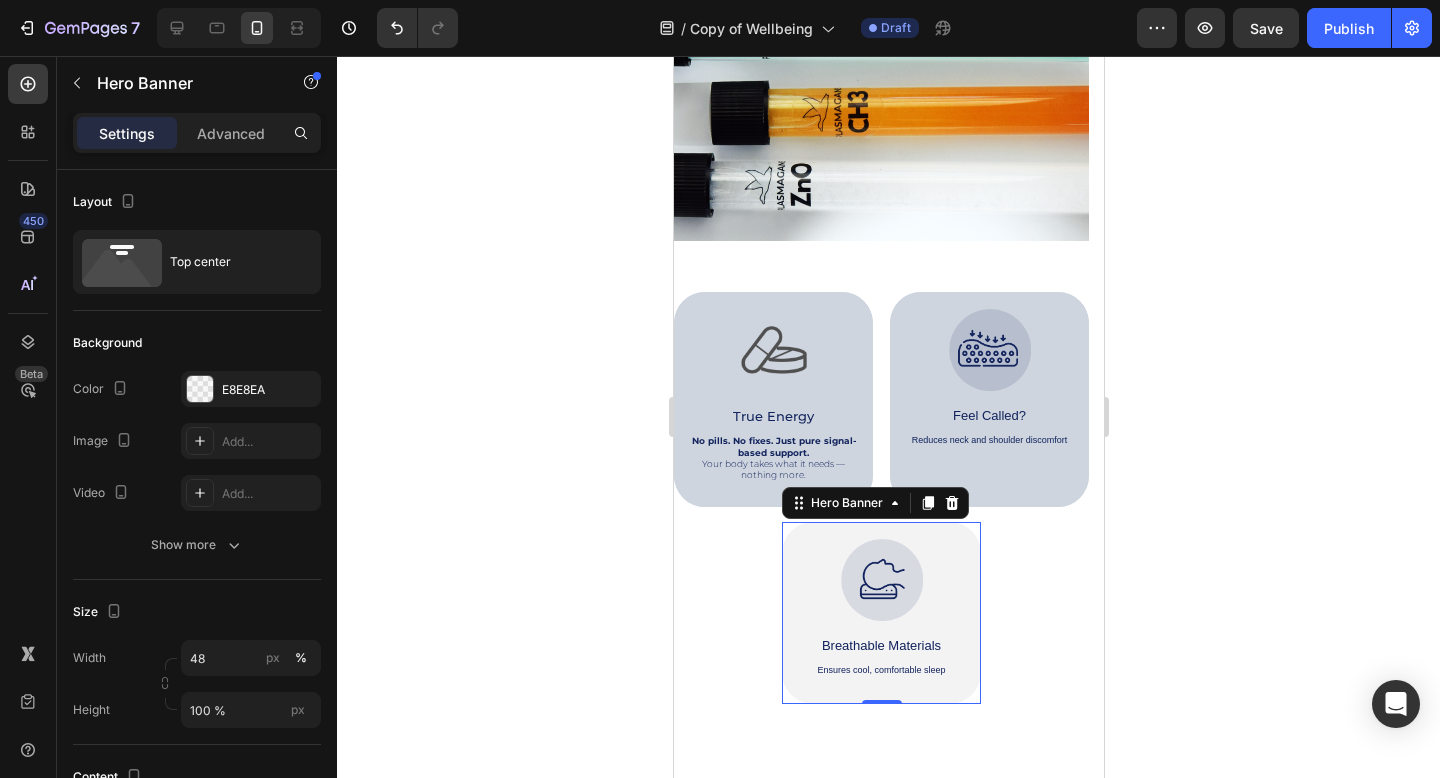click at bounding box center [881, 580] 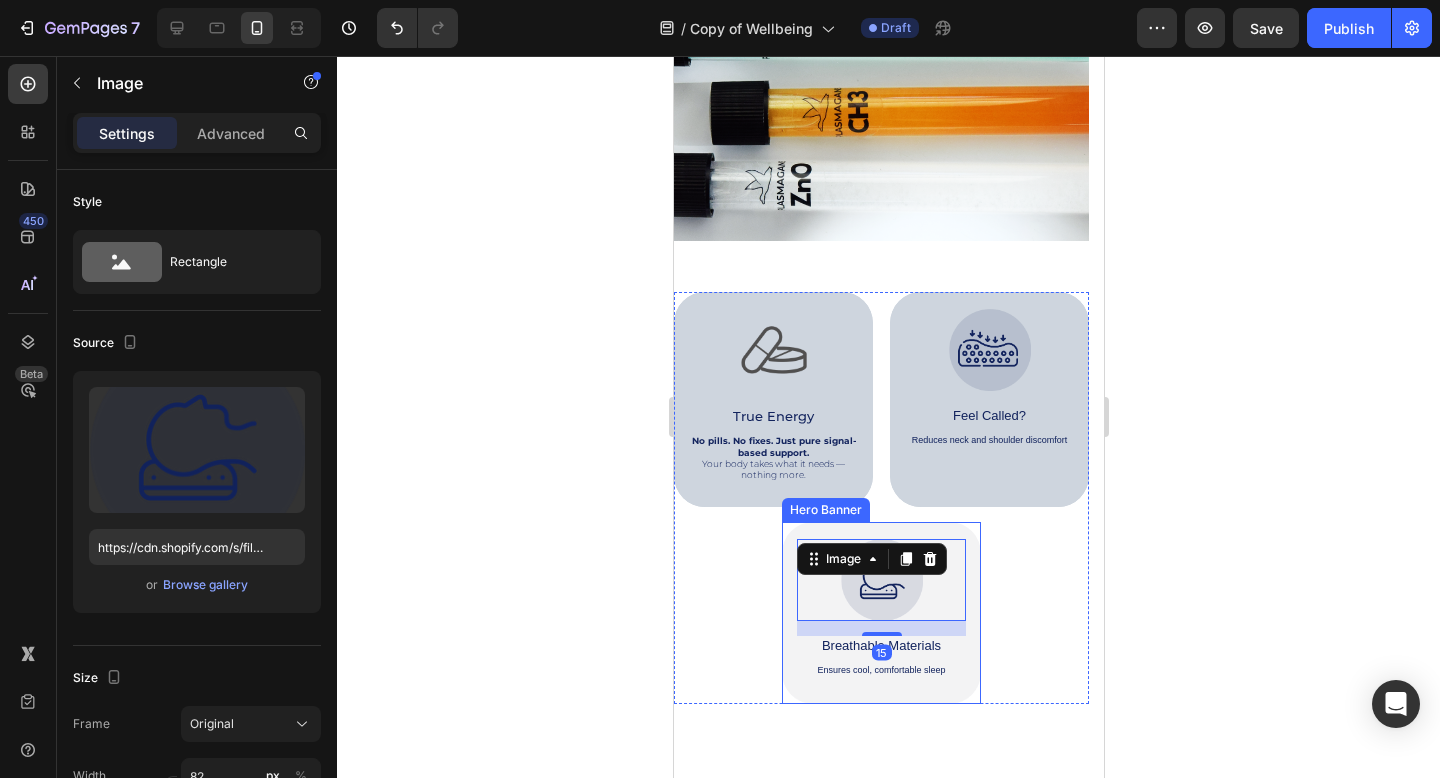 click on "Image   15 Breathable Materials Text Block Ensures cool, comfortable sleep Text Block" at bounding box center [880, 612] 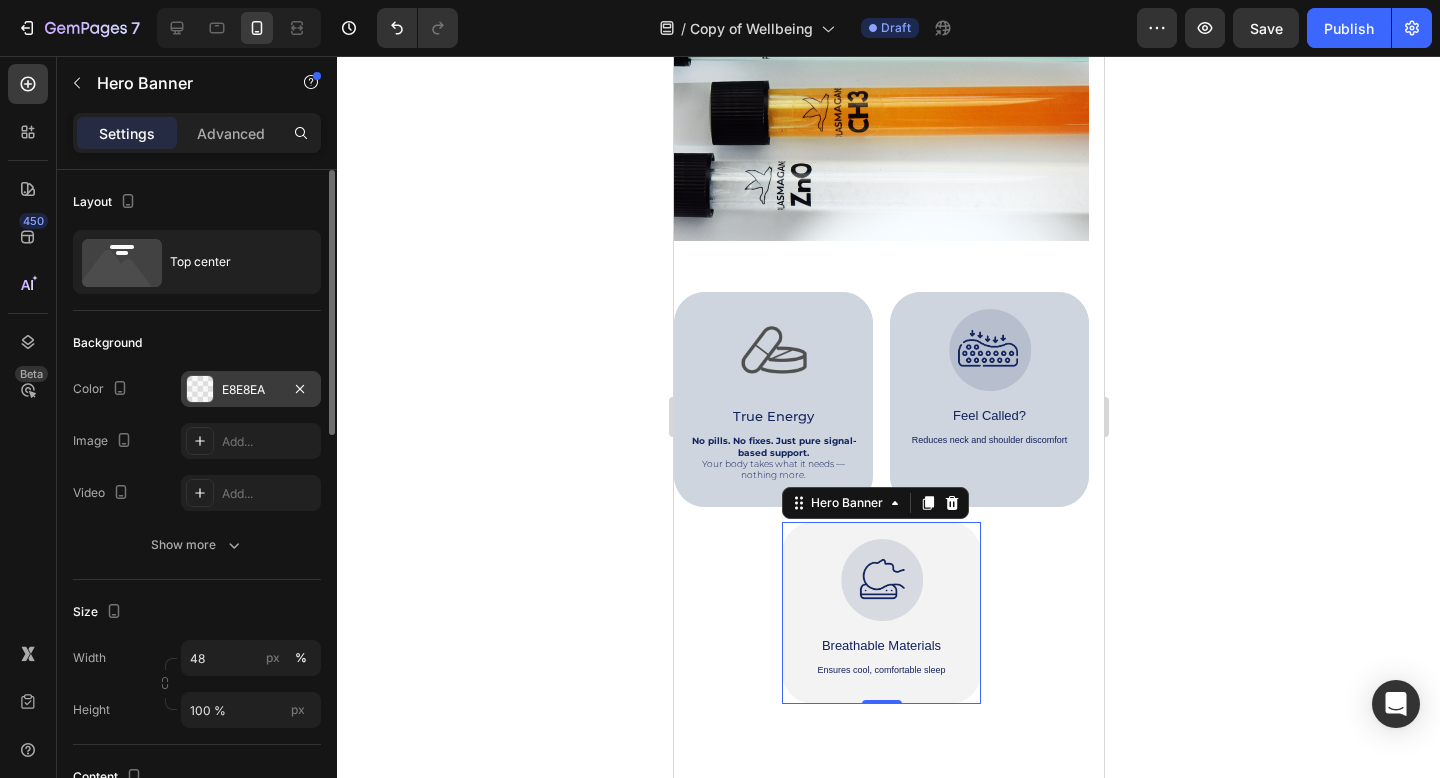 click on "E8E8EA" at bounding box center (251, 390) 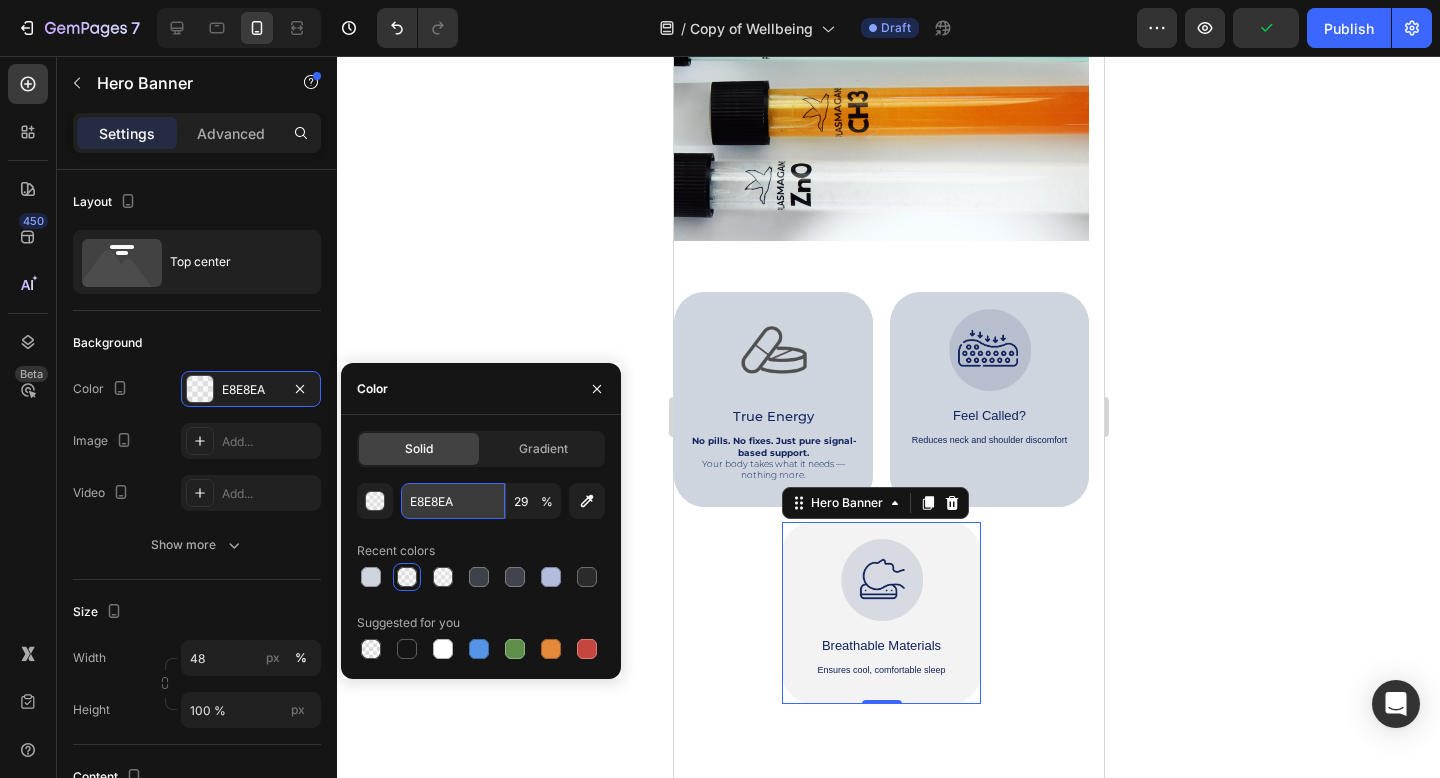 click on "E8E8EA" at bounding box center (453, 501) 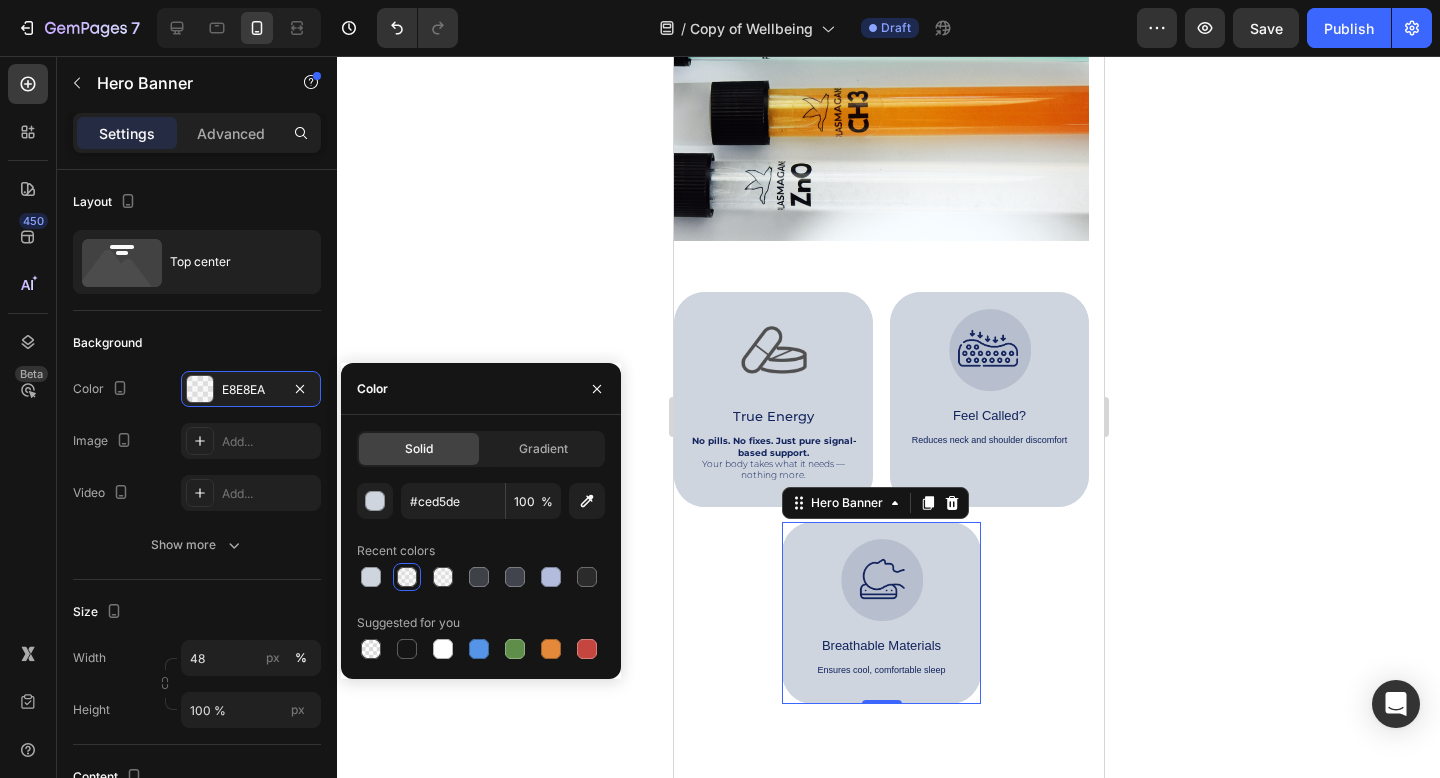 click 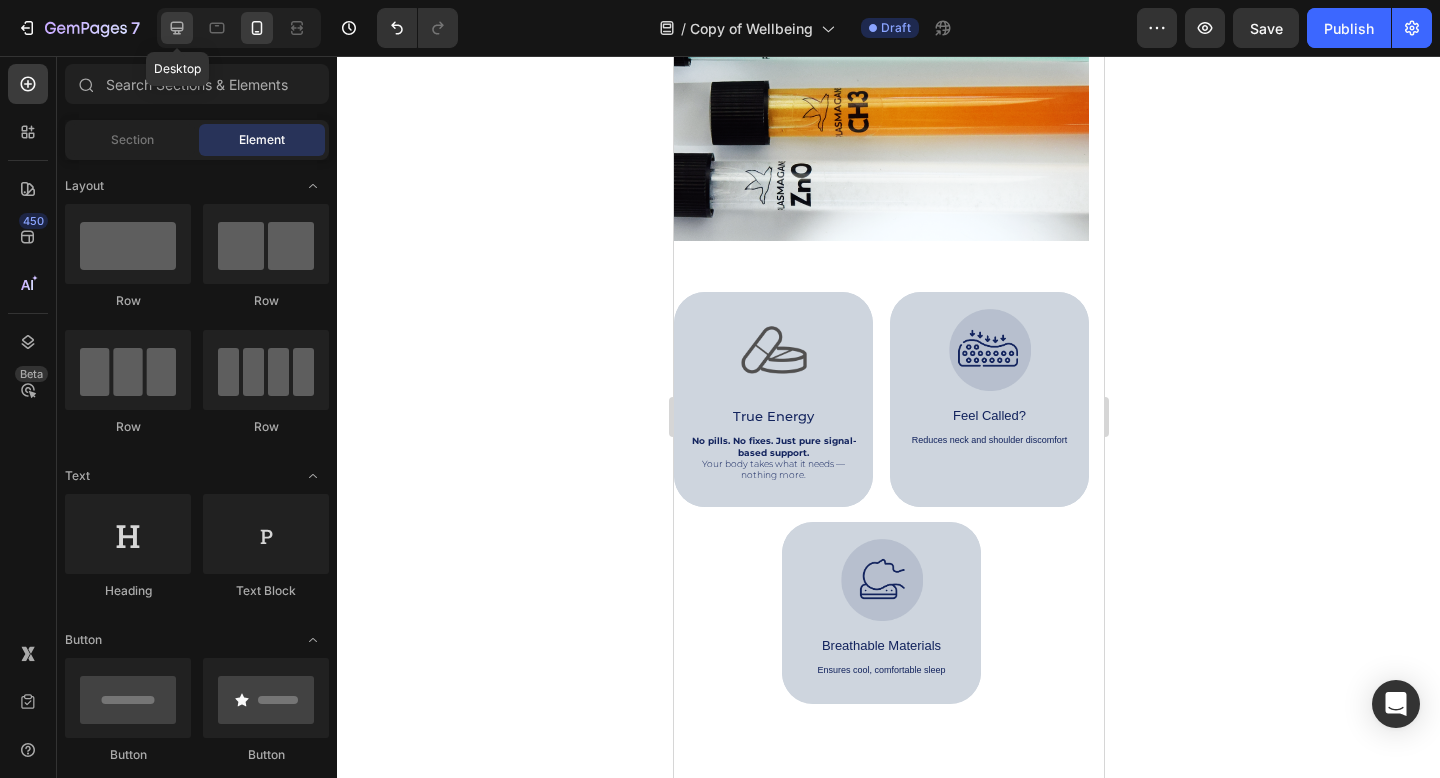 click 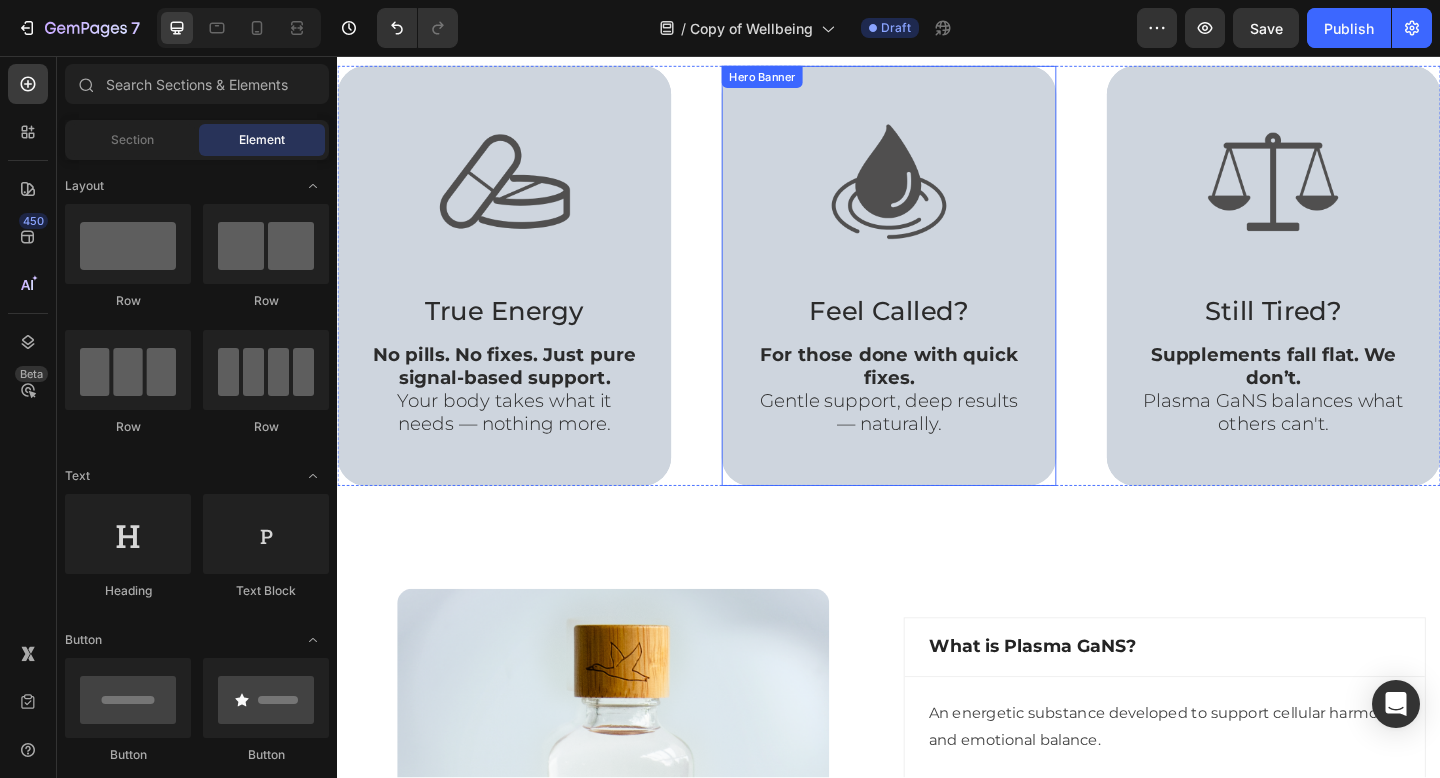 scroll, scrollTop: 1157, scrollLeft: 0, axis: vertical 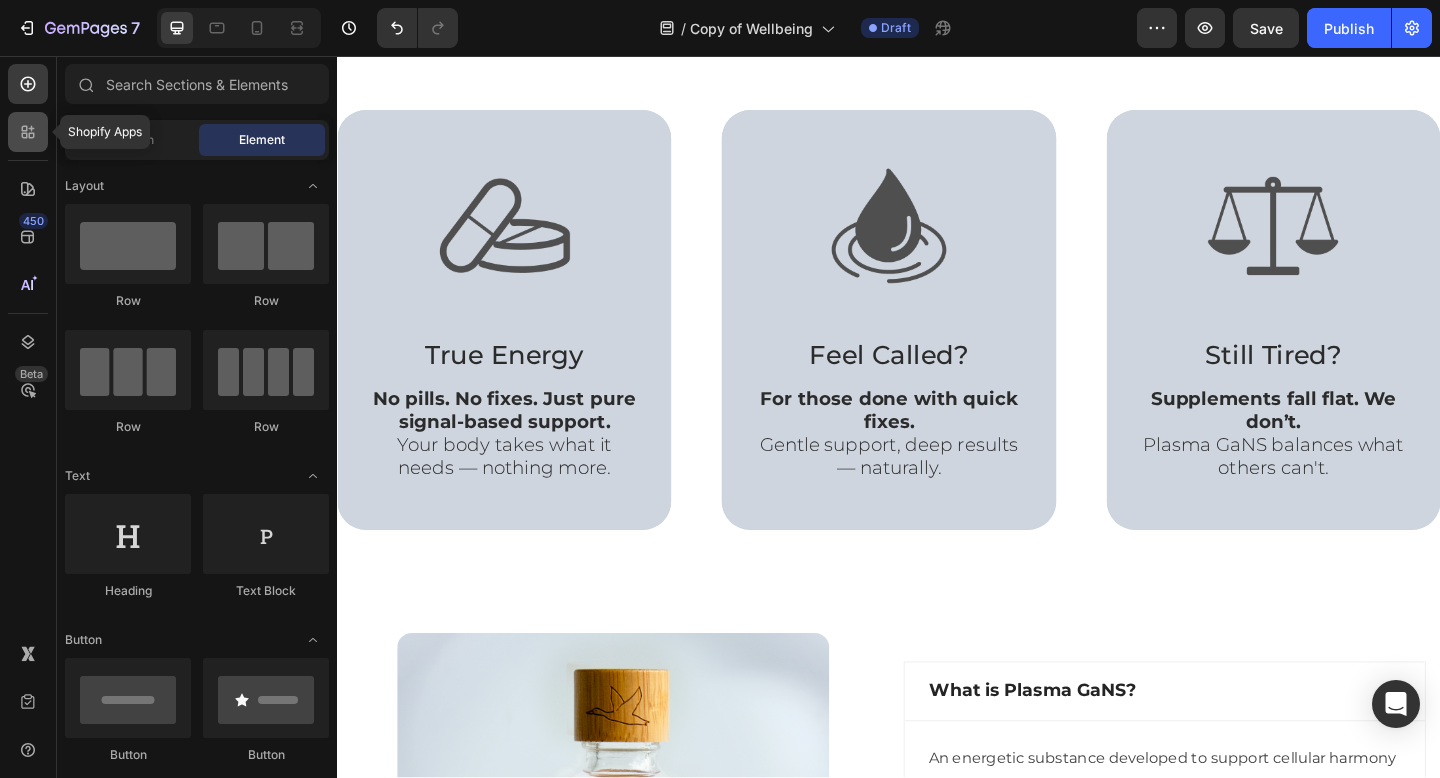 click 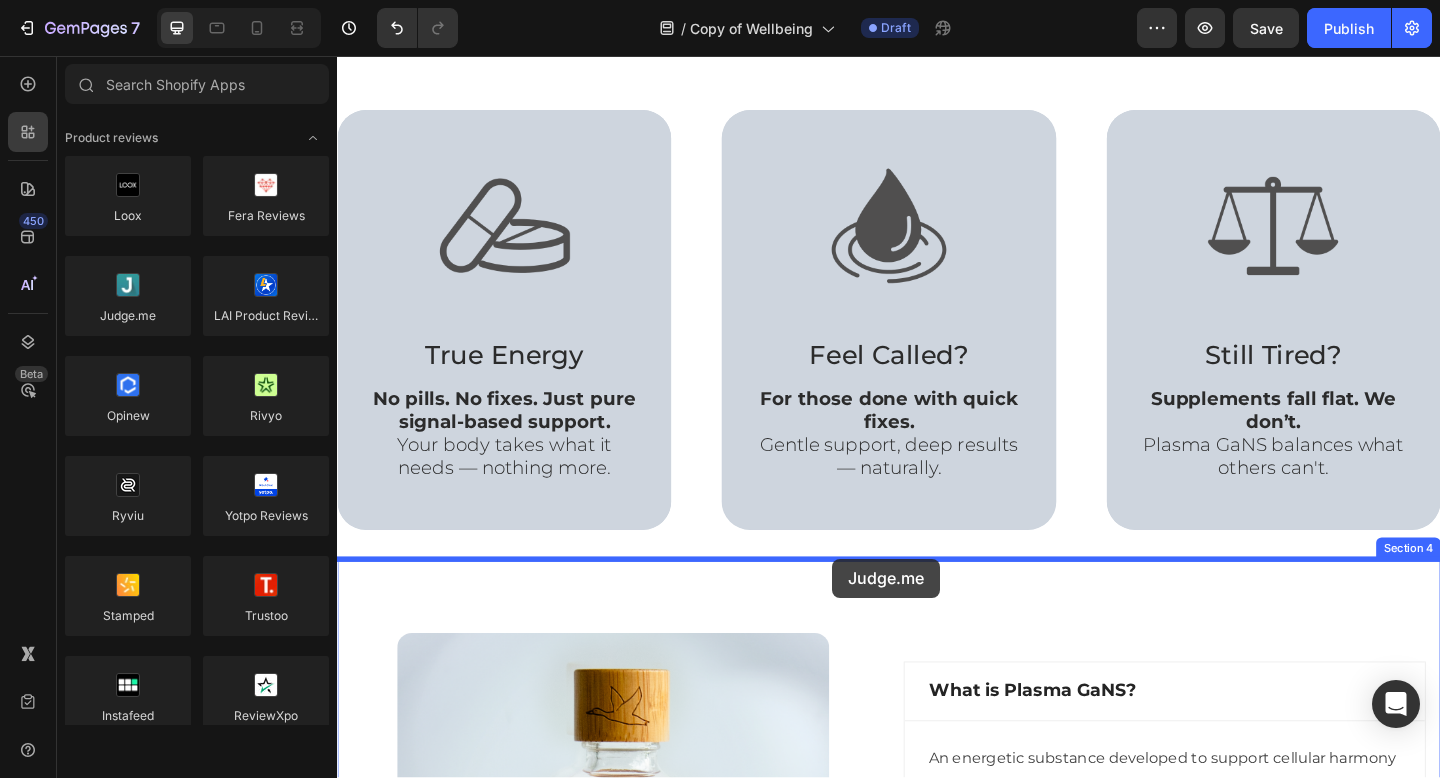 drag, startPoint x: 482, startPoint y: 359, endPoint x: 876, endPoint y: 603, distance: 463.435 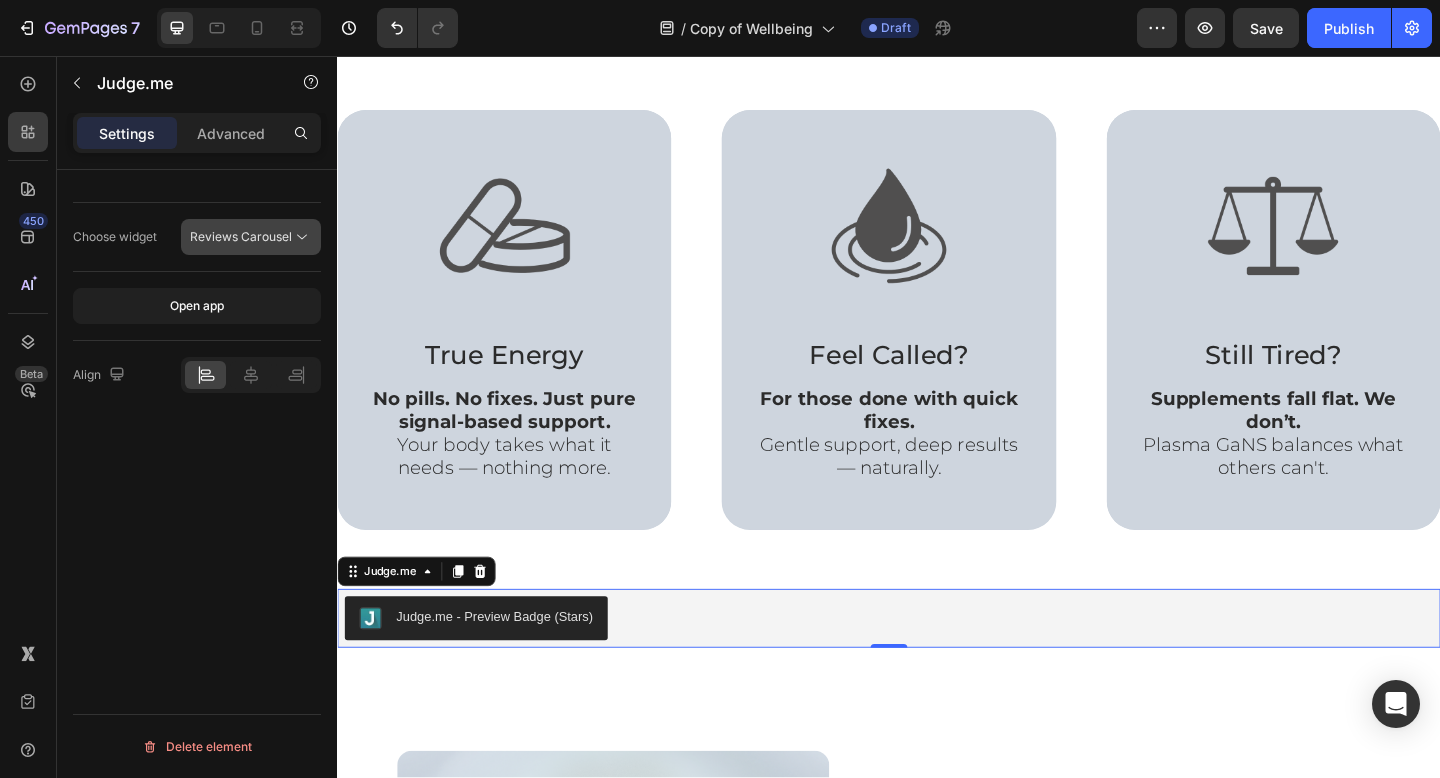 click on "Reviews Carousel" at bounding box center (241, 236) 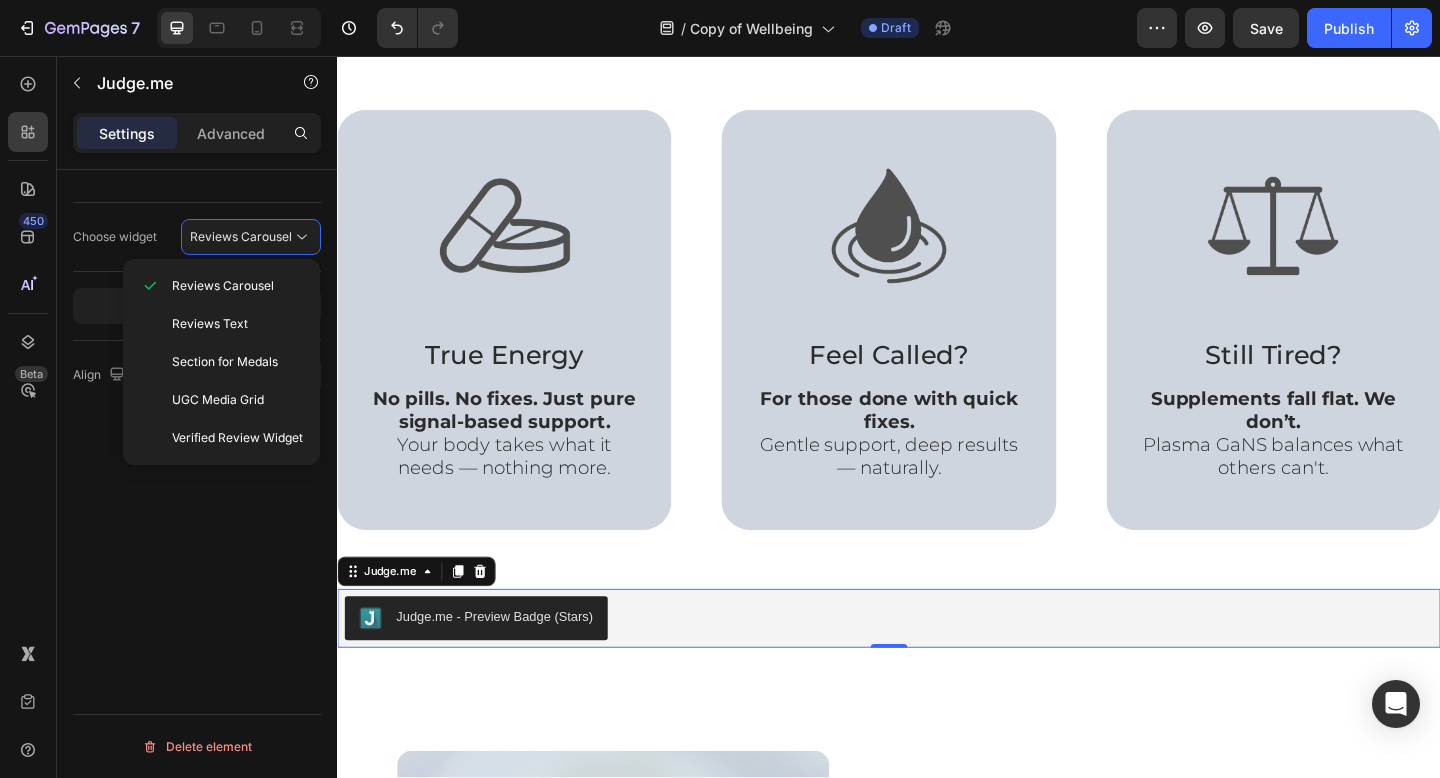 click on "Choose widget Reviews Carousel  Open app  Align Delete element" at bounding box center (197, 502) 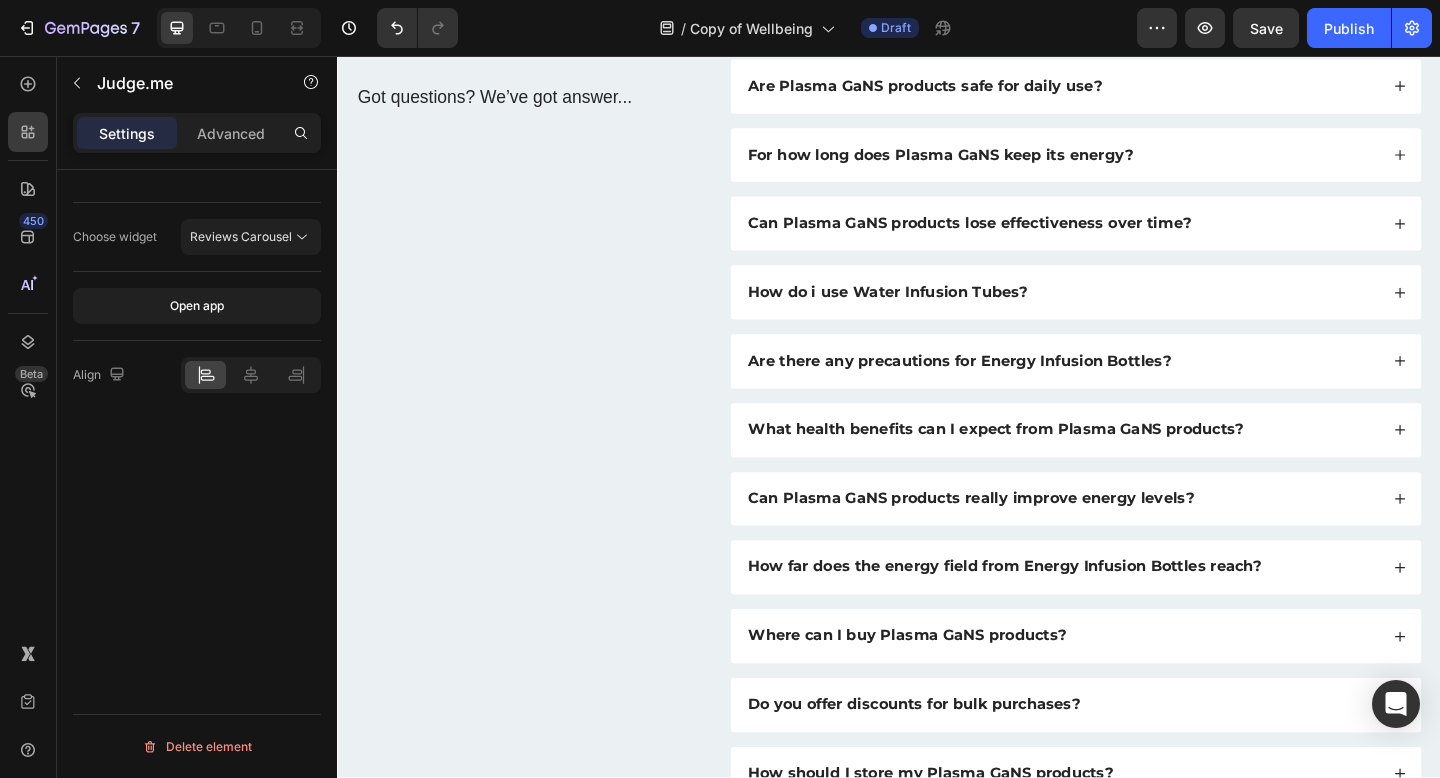 scroll, scrollTop: 4399, scrollLeft: 0, axis: vertical 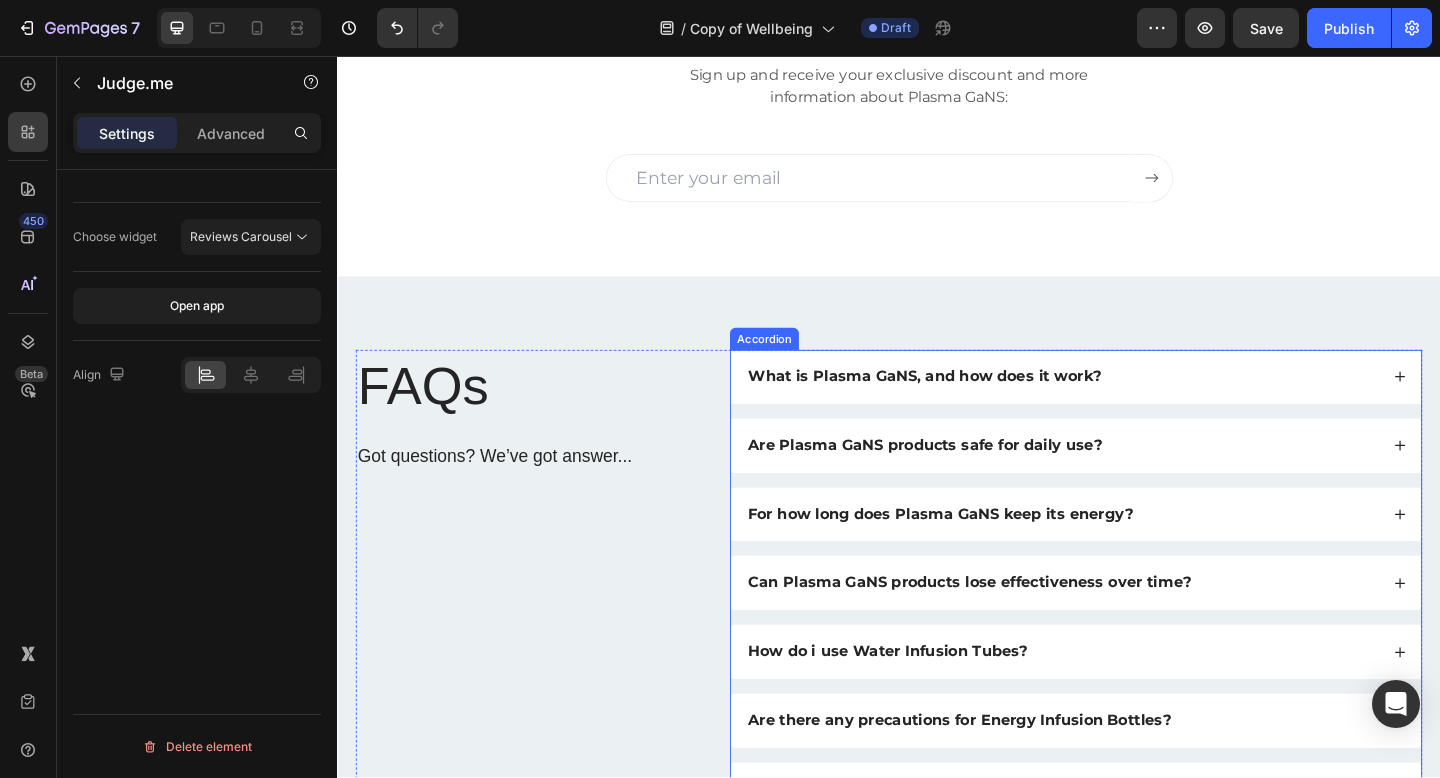 click on "For how long does Plasma GaNS keep its energy?" at bounding box center (993, 555) 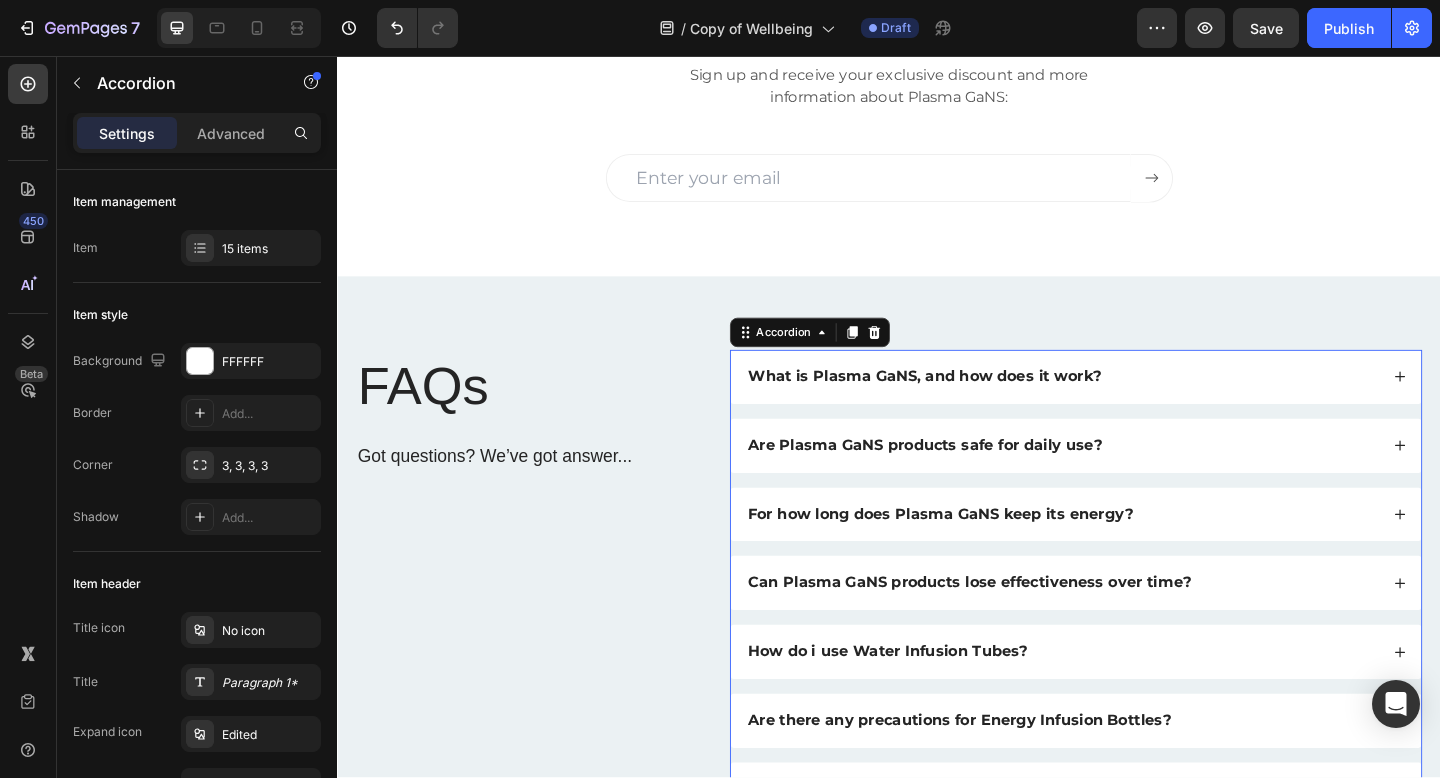 click on "For how long does Plasma GaNS keep its energy?" at bounding box center [1125, 555] 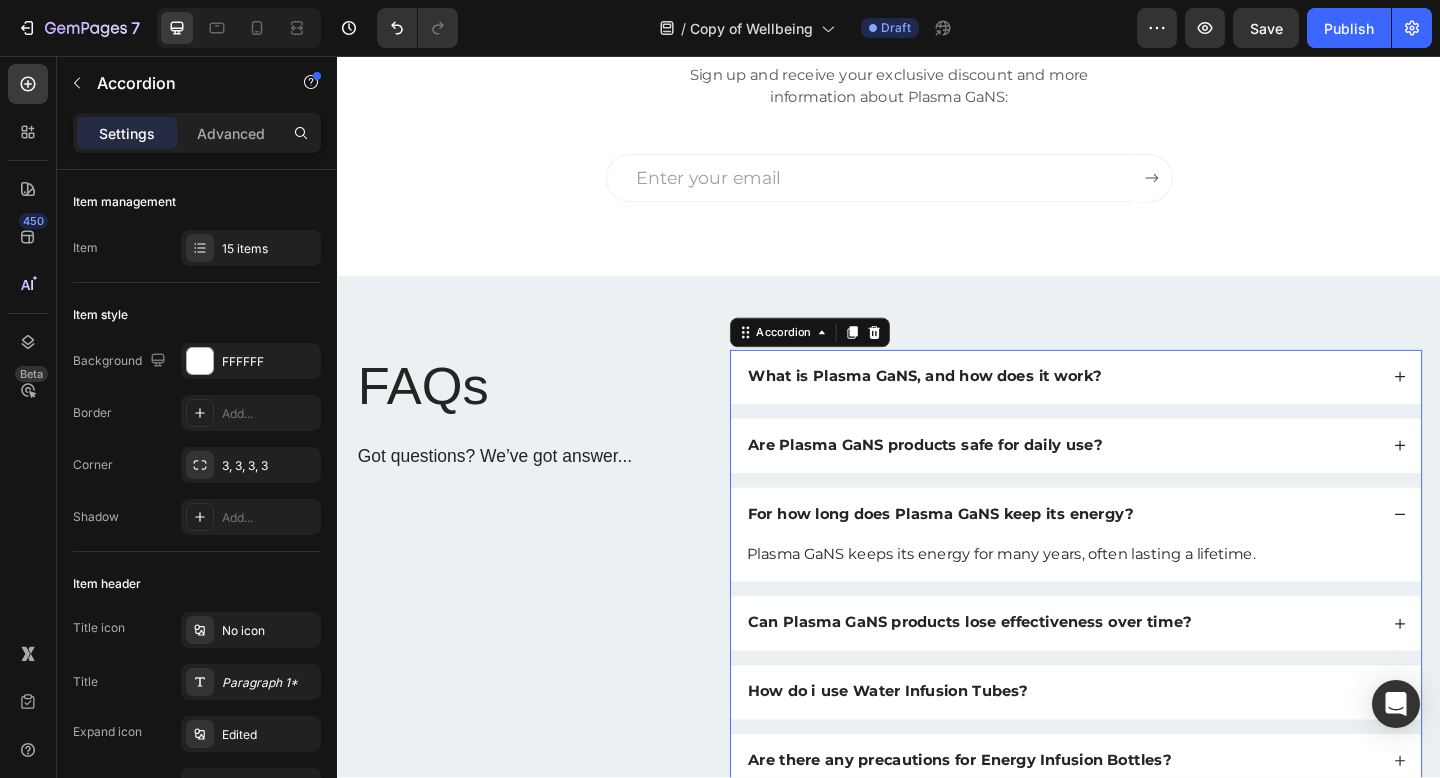 click on "For how long does Plasma GaNS keep its energy?" at bounding box center (1125, 555) 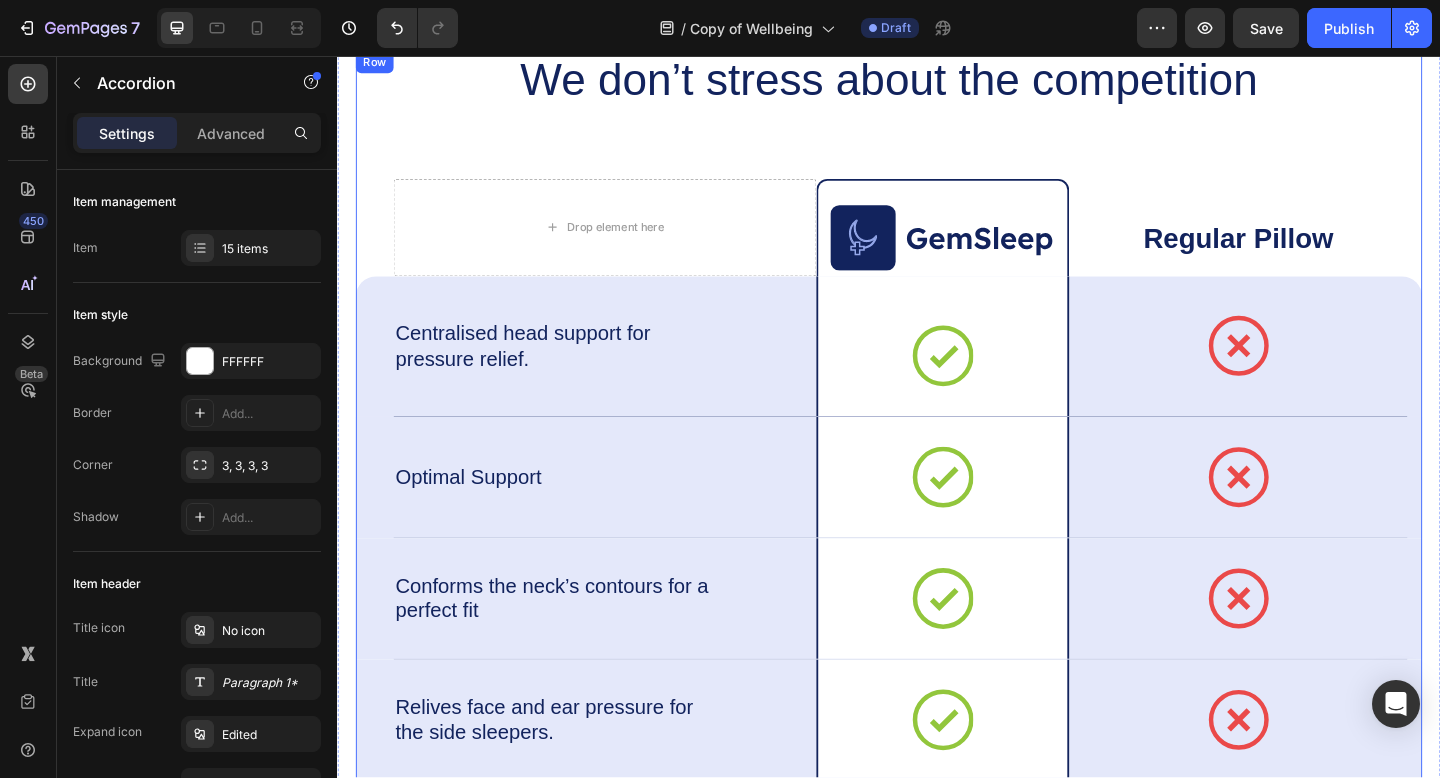 scroll, scrollTop: 8903, scrollLeft: 0, axis: vertical 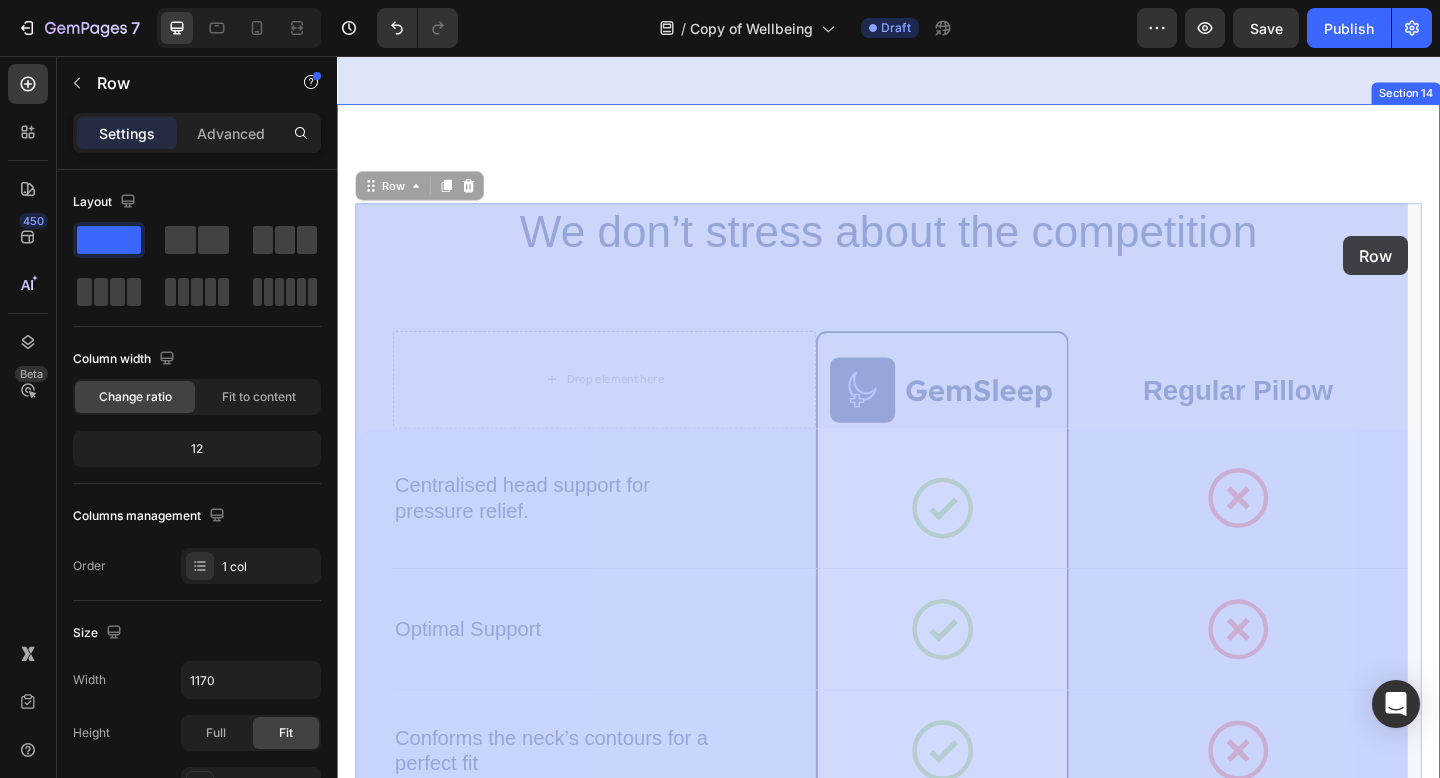 drag, startPoint x: 1448, startPoint y: 292, endPoint x: 1432, endPoint y: 252, distance: 43.081318 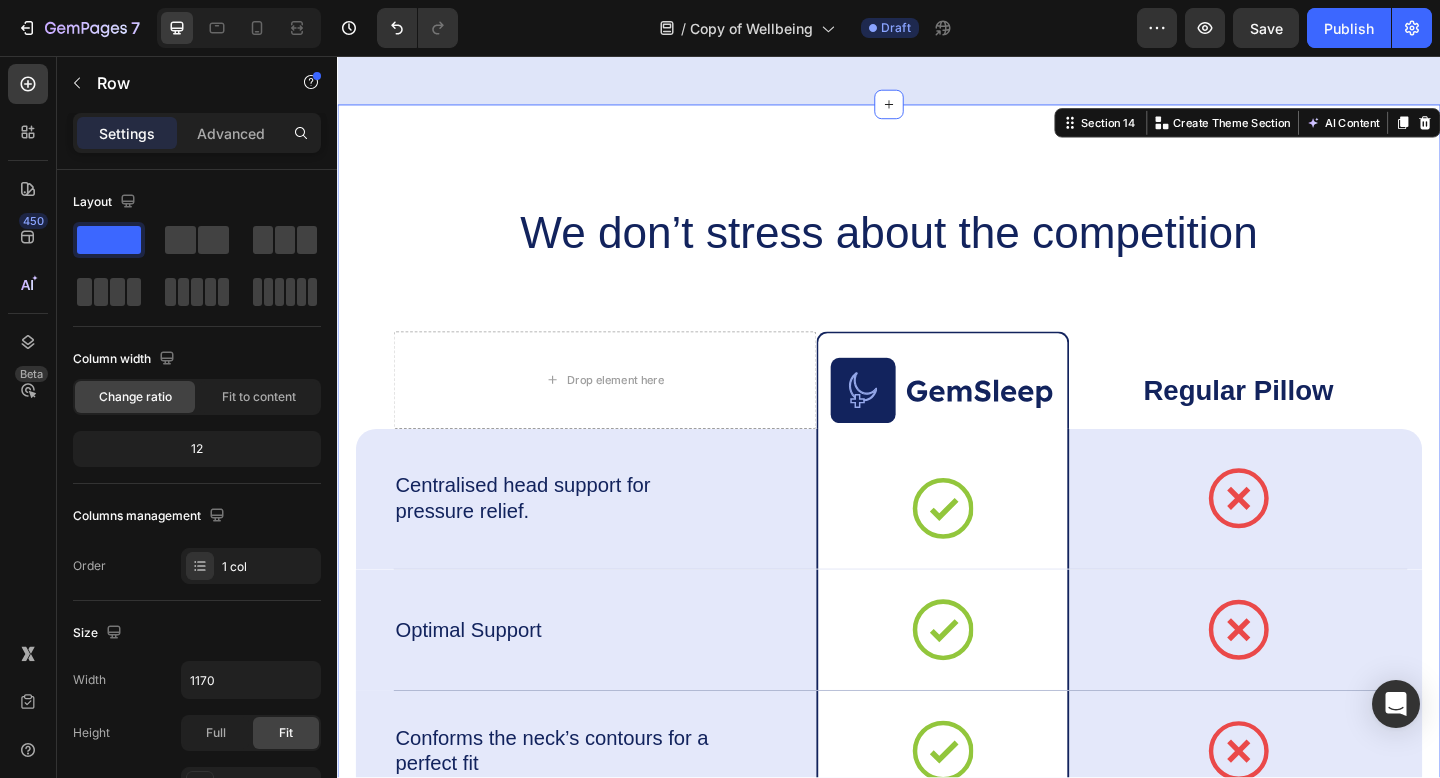 click on "We don’t stress about the competition Heading
Drop element here Image Row Regular Pillow Text Block Row Centralised head support for pressure relief. Text Block
Icon Row
Icon Row Row Optimal Support Text Block
Icon Row
Icon Row Row Conforms the neck’s contours for a perfect fit Text Block
Icon Row
Icon Row Row Relives face and ear pressure for the side sleepers. Text Block
Icon Row
Icon Row Row
Drop element here
Drop element here Row
Drop element here Row Row Row
Drop element here
Drop element here Row
Drop element here Row Row Section 14   Create Theme Section AI Content Write with GemAI What would you like to describe here? Tone and Voice Persuasive Product Rose Quartz Water Infusion Tube Show more Generate" at bounding box center (937, 699) 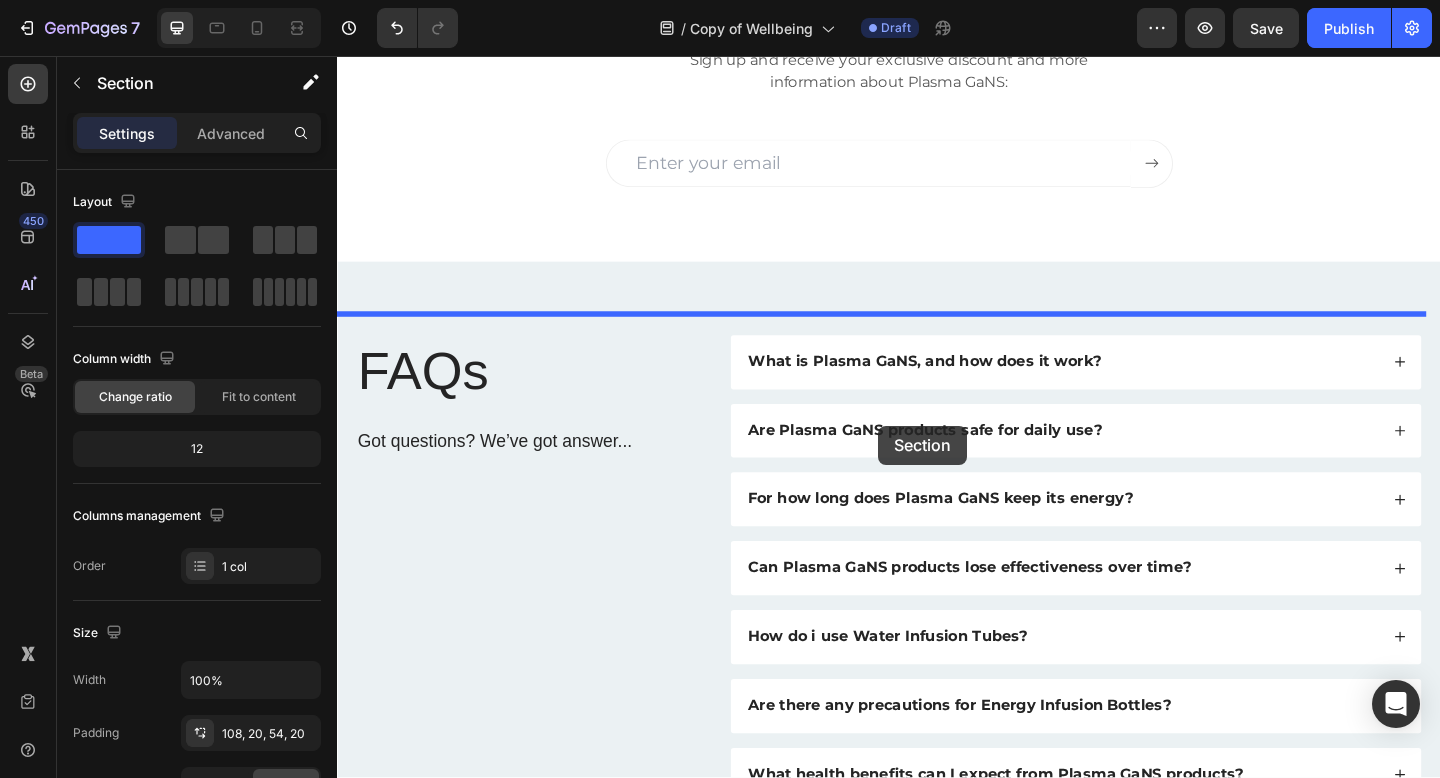 scroll, scrollTop: 4364, scrollLeft: 0, axis: vertical 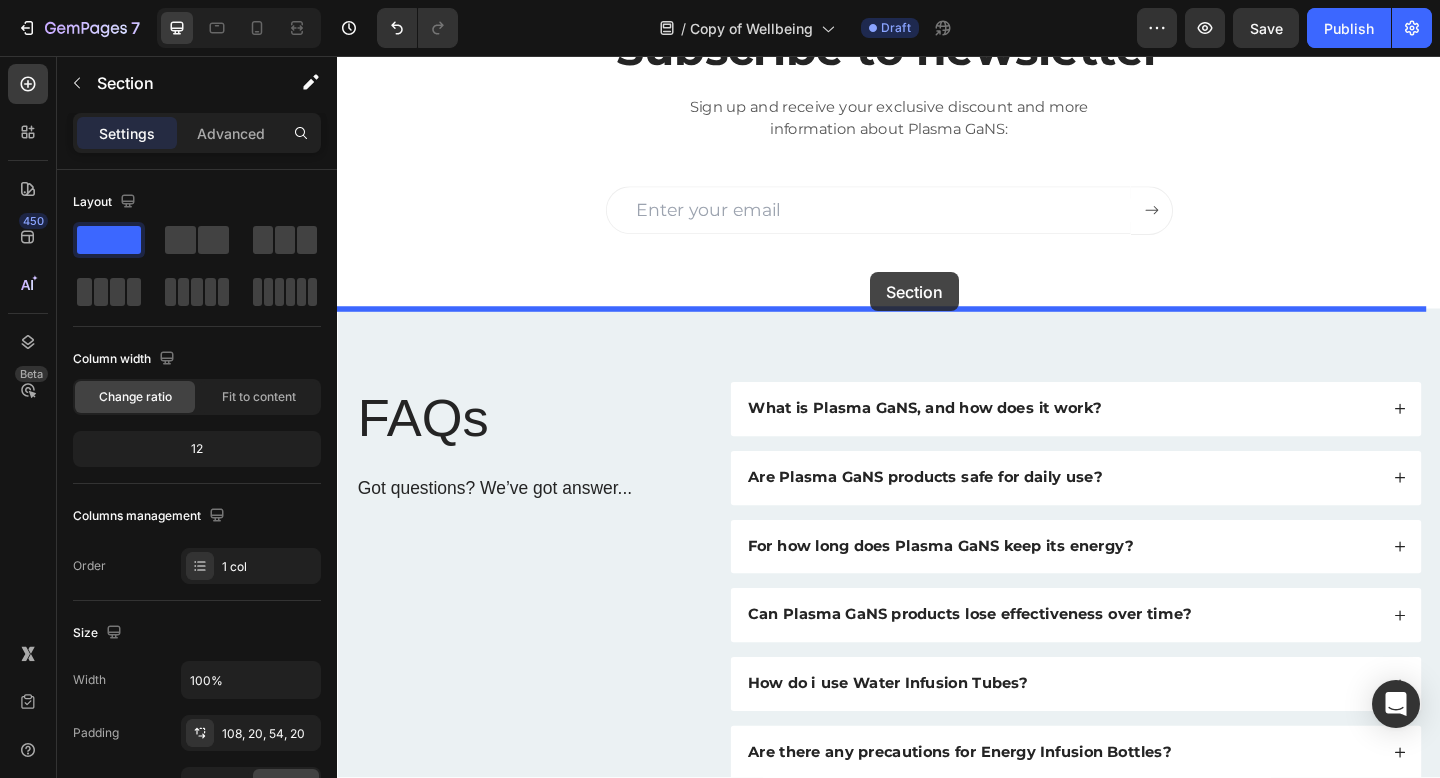 drag, startPoint x: 1041, startPoint y: 162, endPoint x: 917, endPoint y: 291, distance: 178.93295 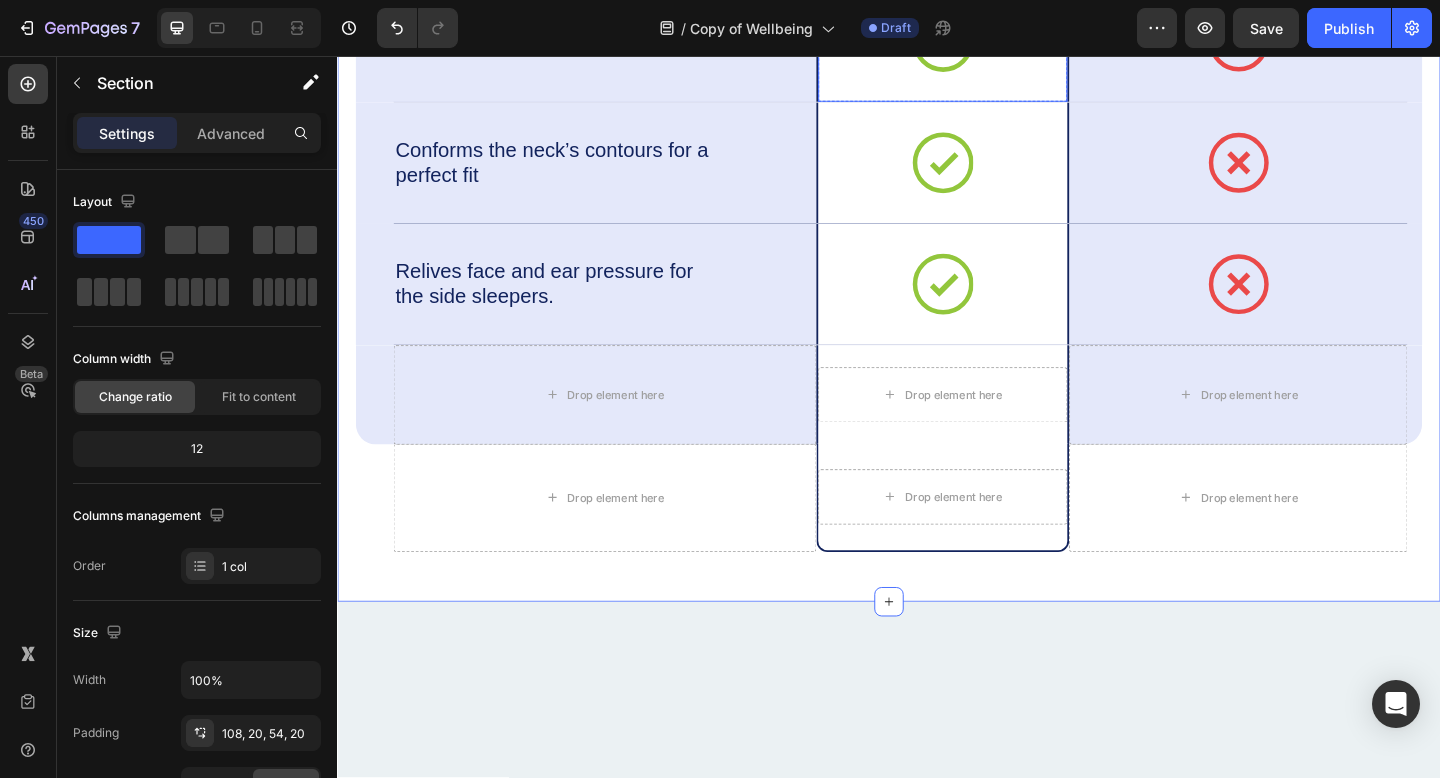 scroll, scrollTop: 5246, scrollLeft: 0, axis: vertical 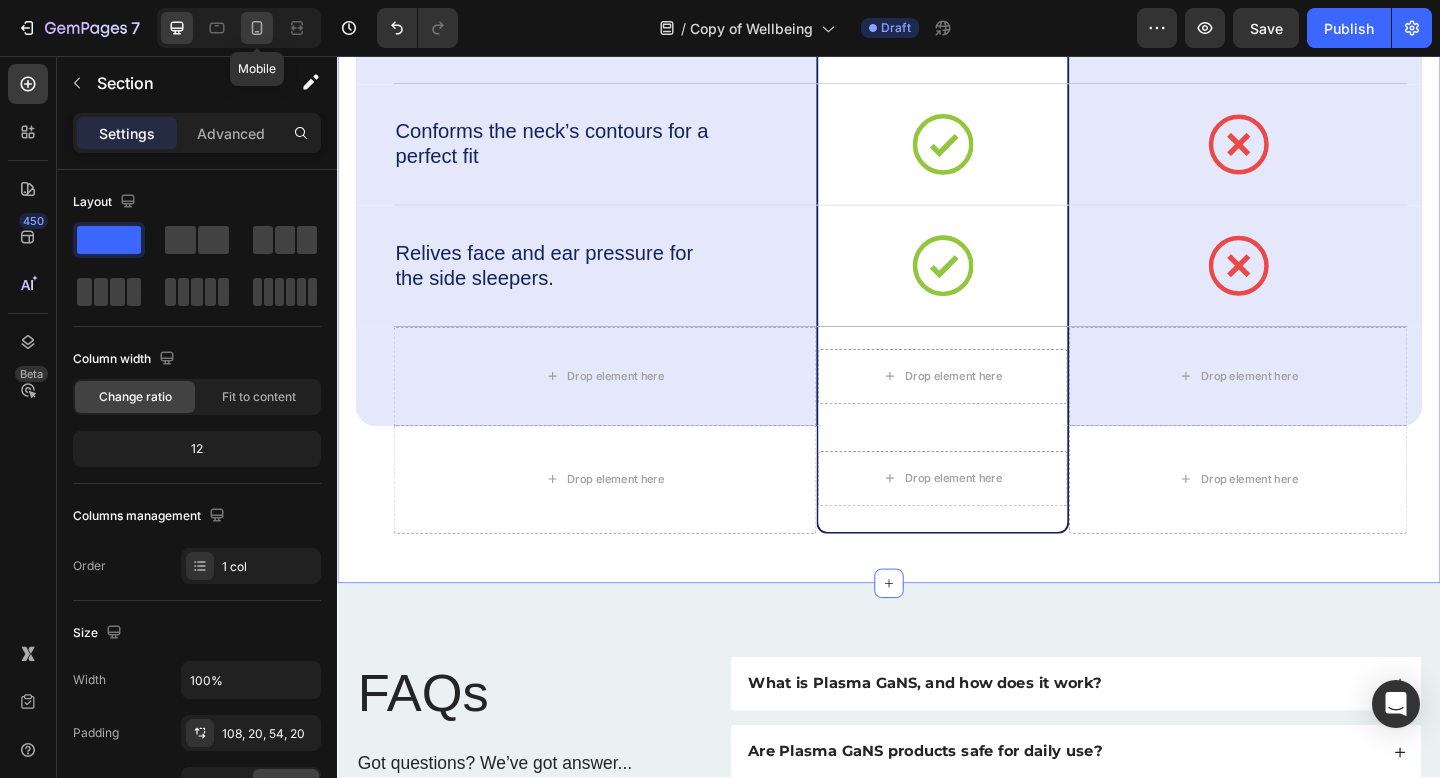 click 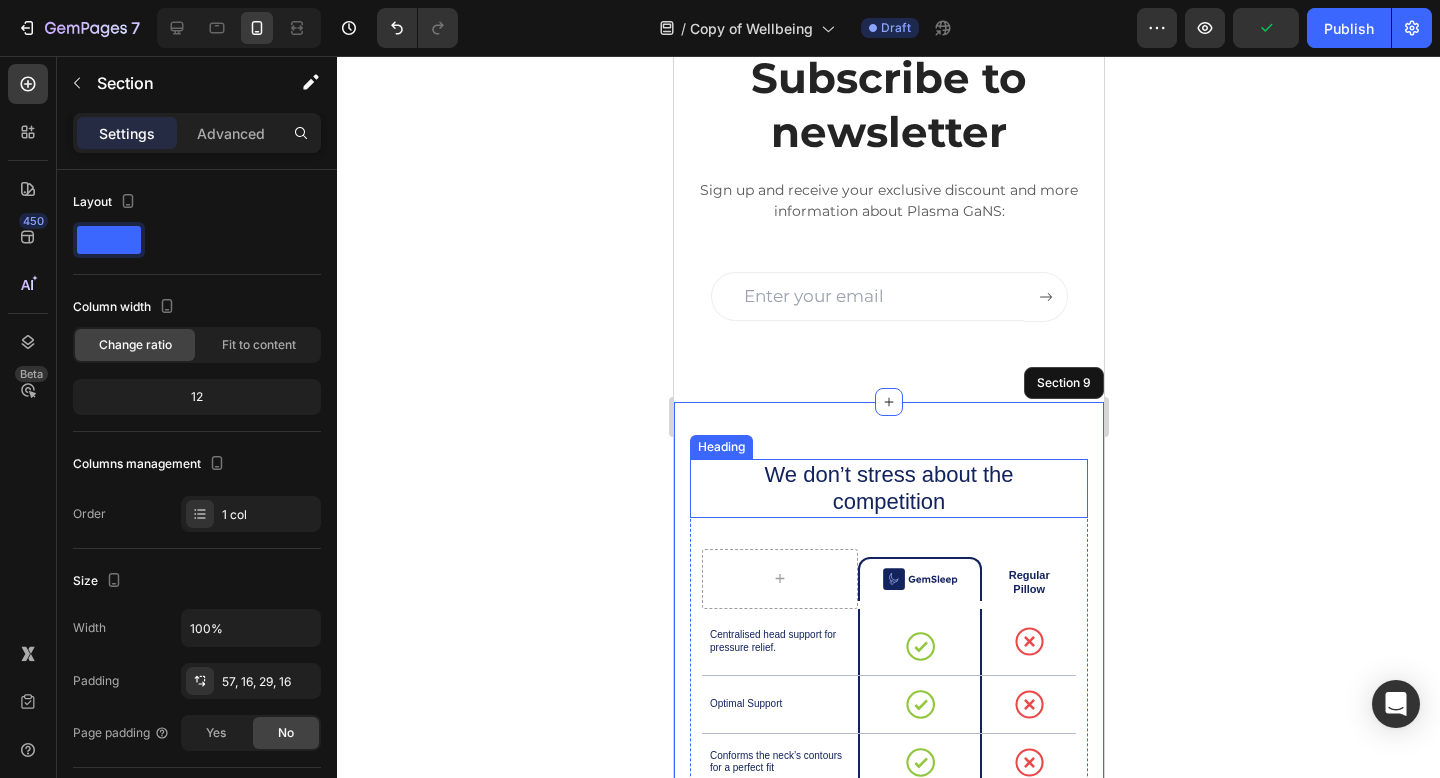 scroll, scrollTop: 4378, scrollLeft: 0, axis: vertical 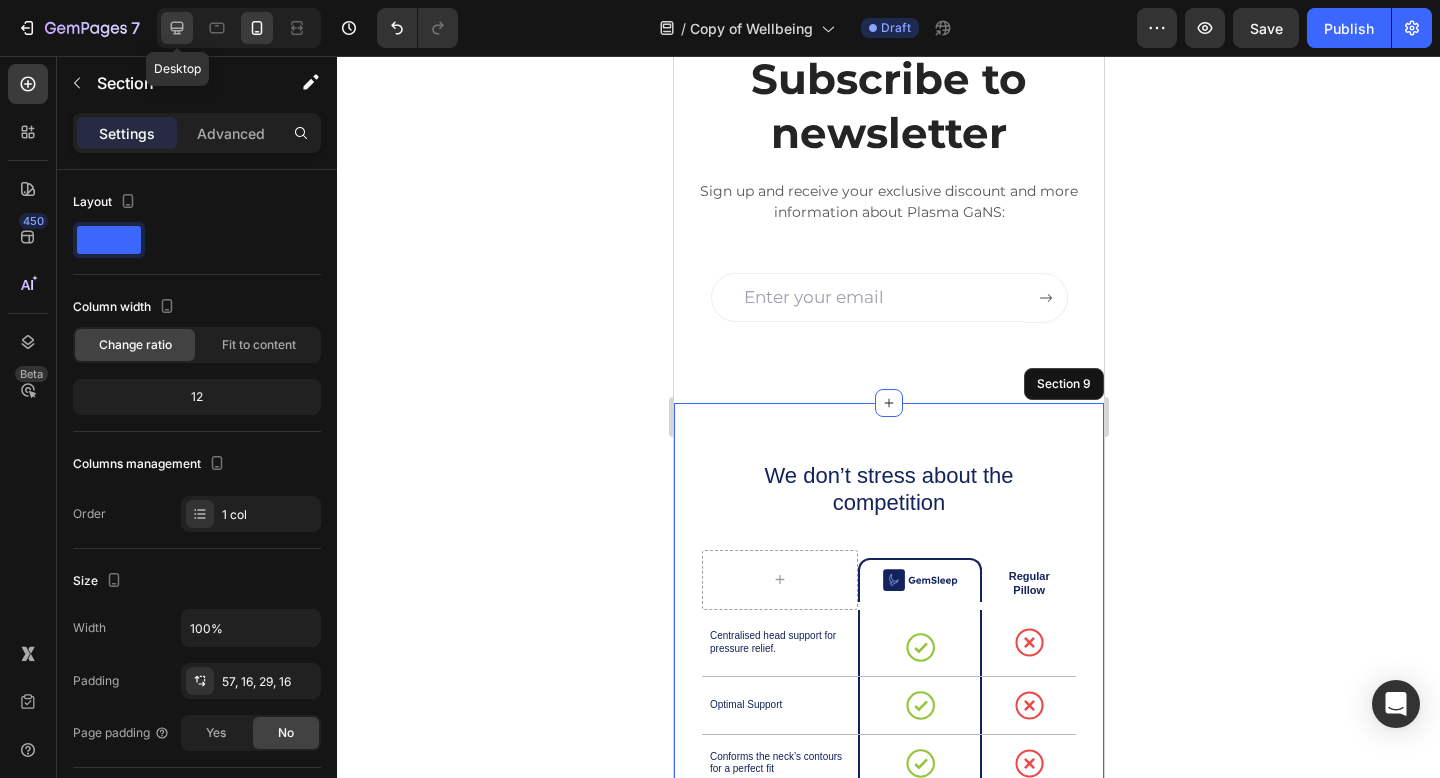 click 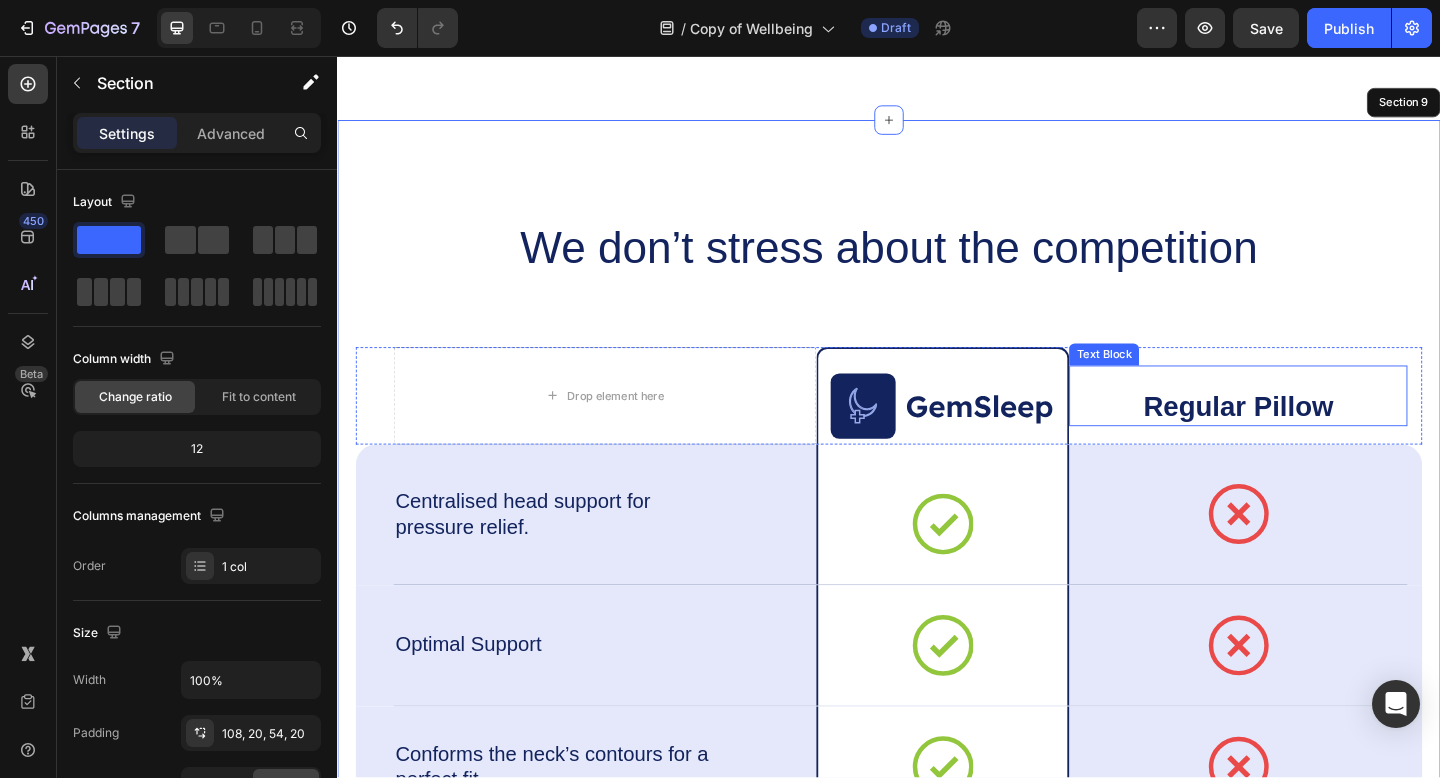 scroll, scrollTop: 4695, scrollLeft: 0, axis: vertical 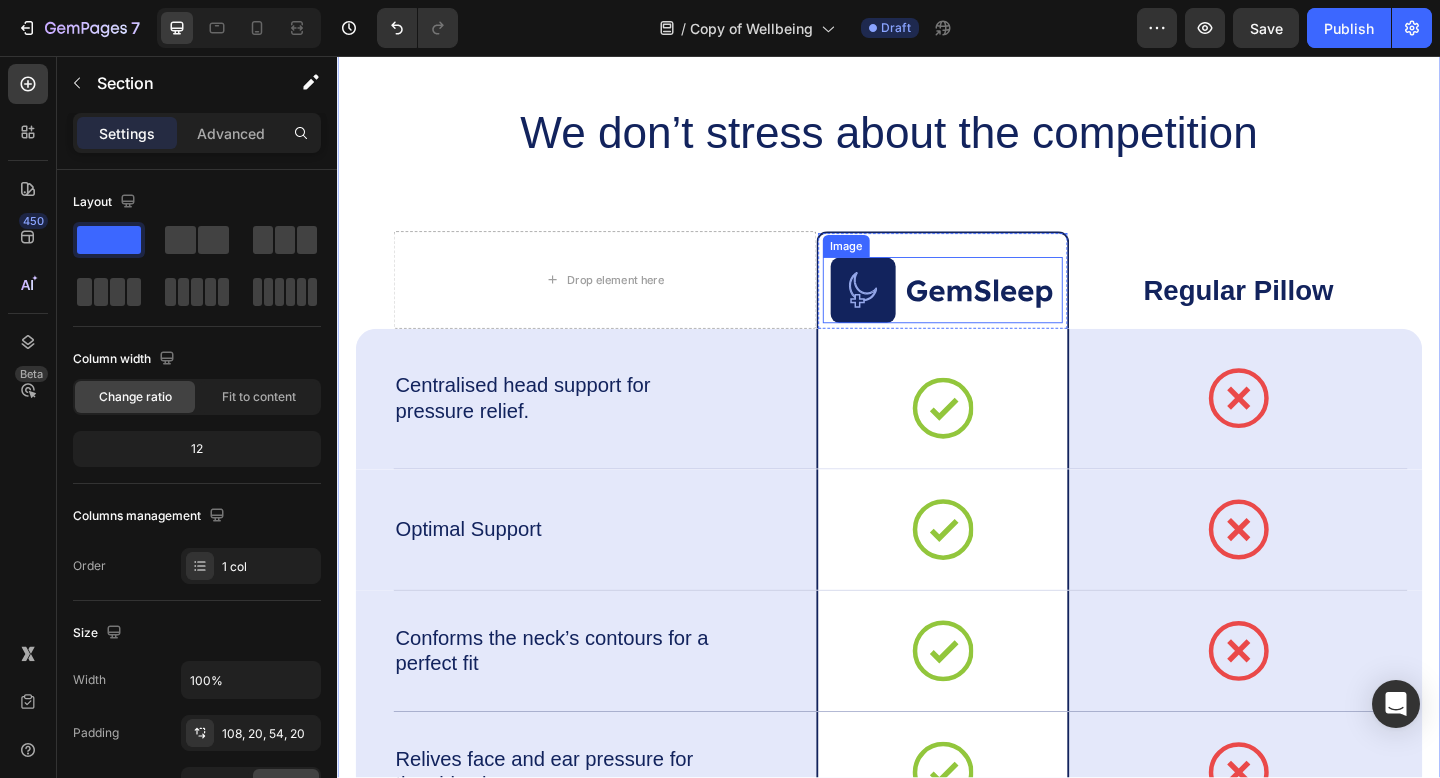 click at bounding box center [995, 311] 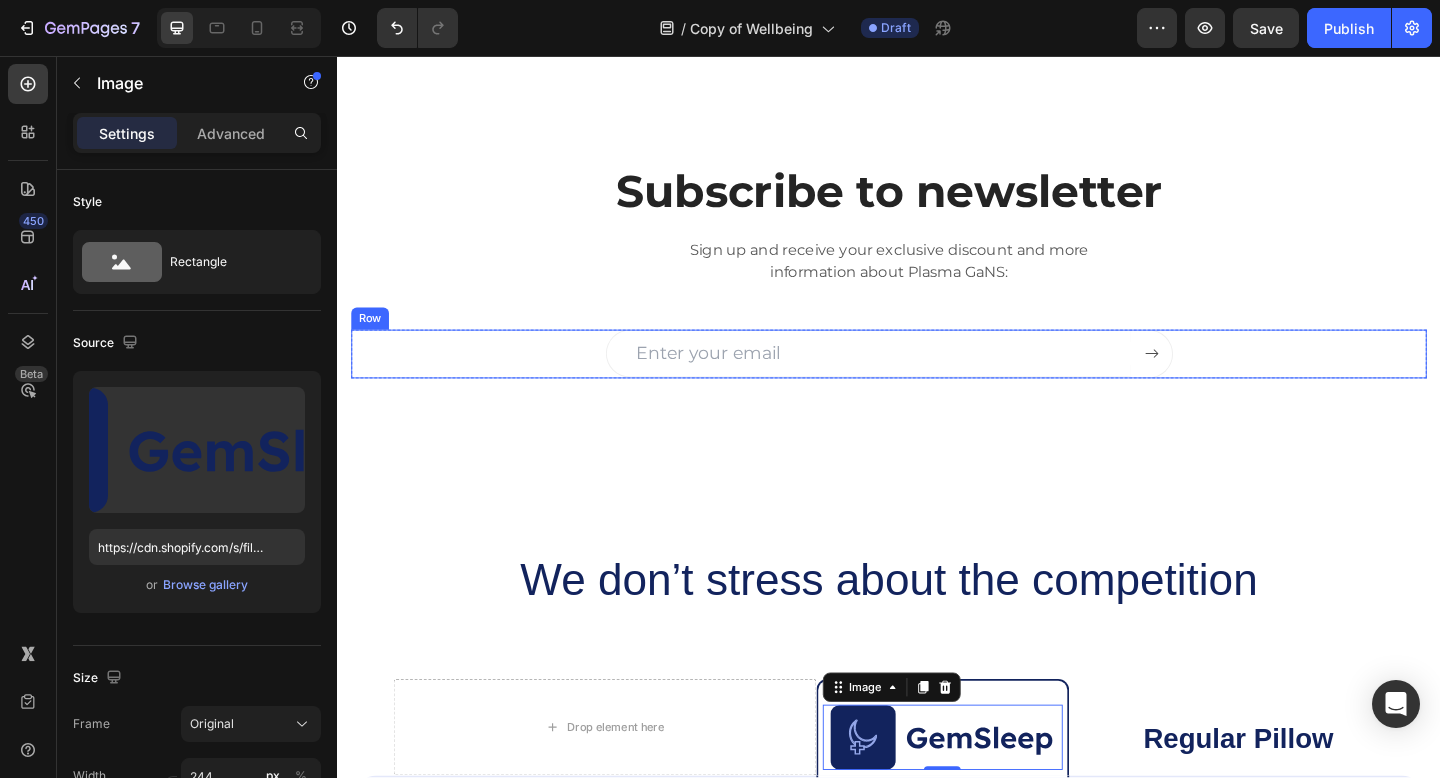 scroll, scrollTop: 4783, scrollLeft: 0, axis: vertical 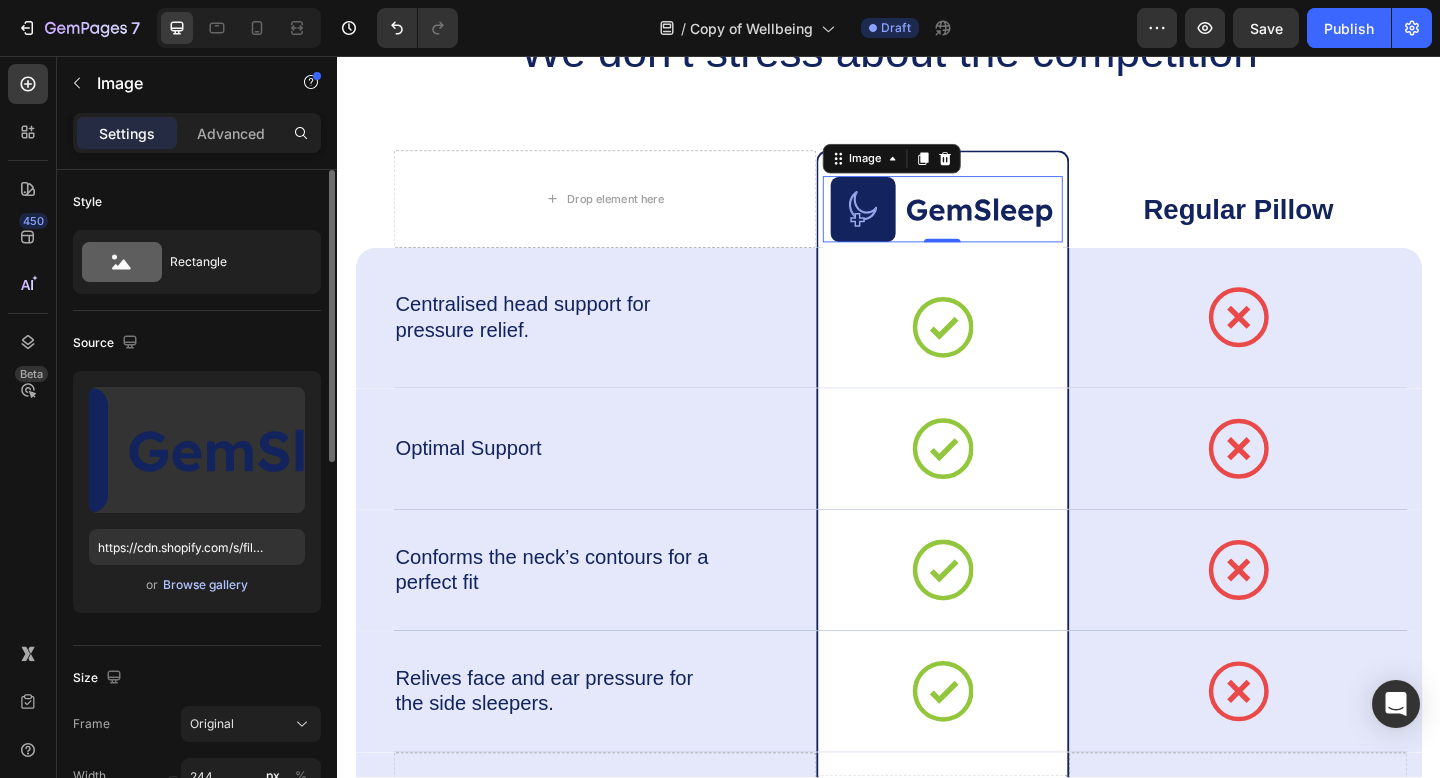 click on "Browse gallery" at bounding box center [205, 585] 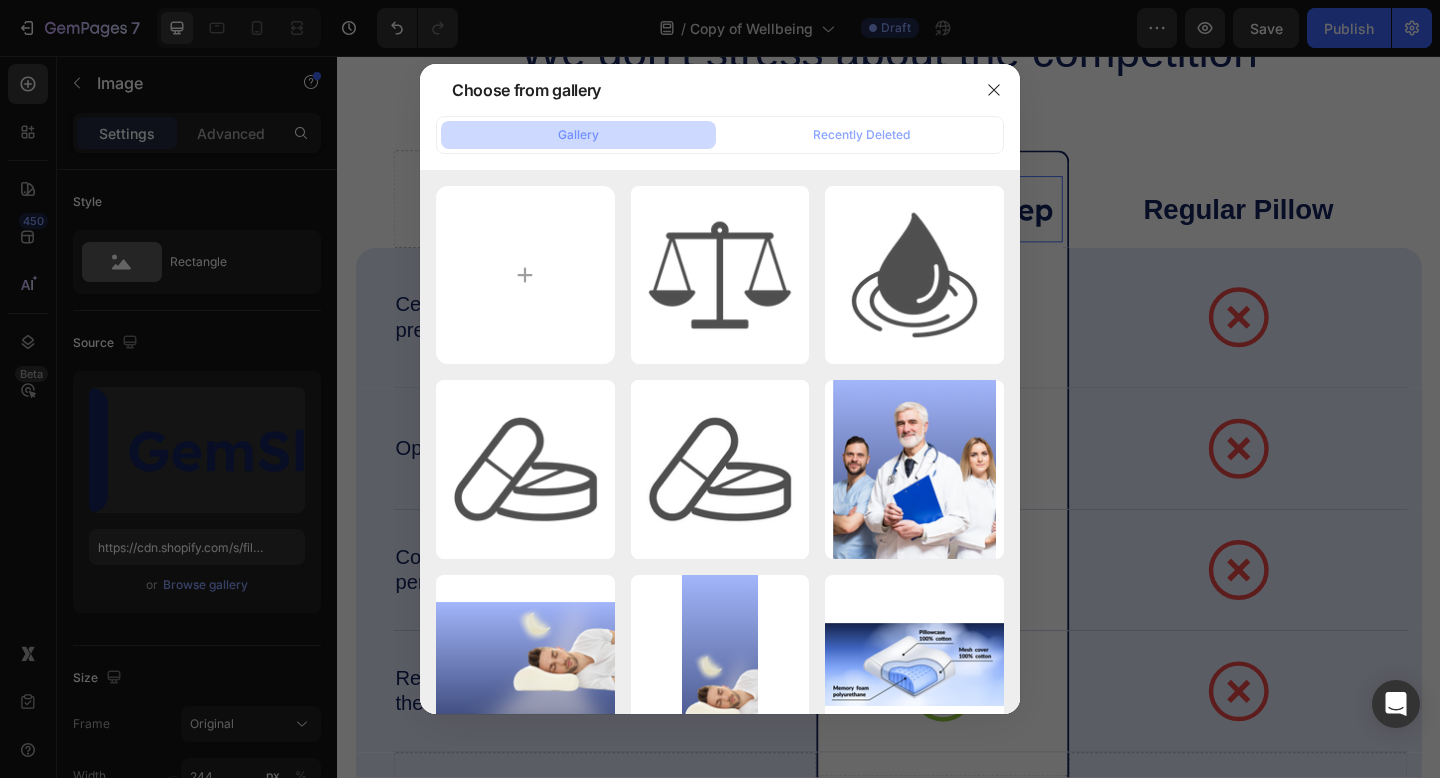 type on "C:\fakepath\logo plasmagans (20).png" 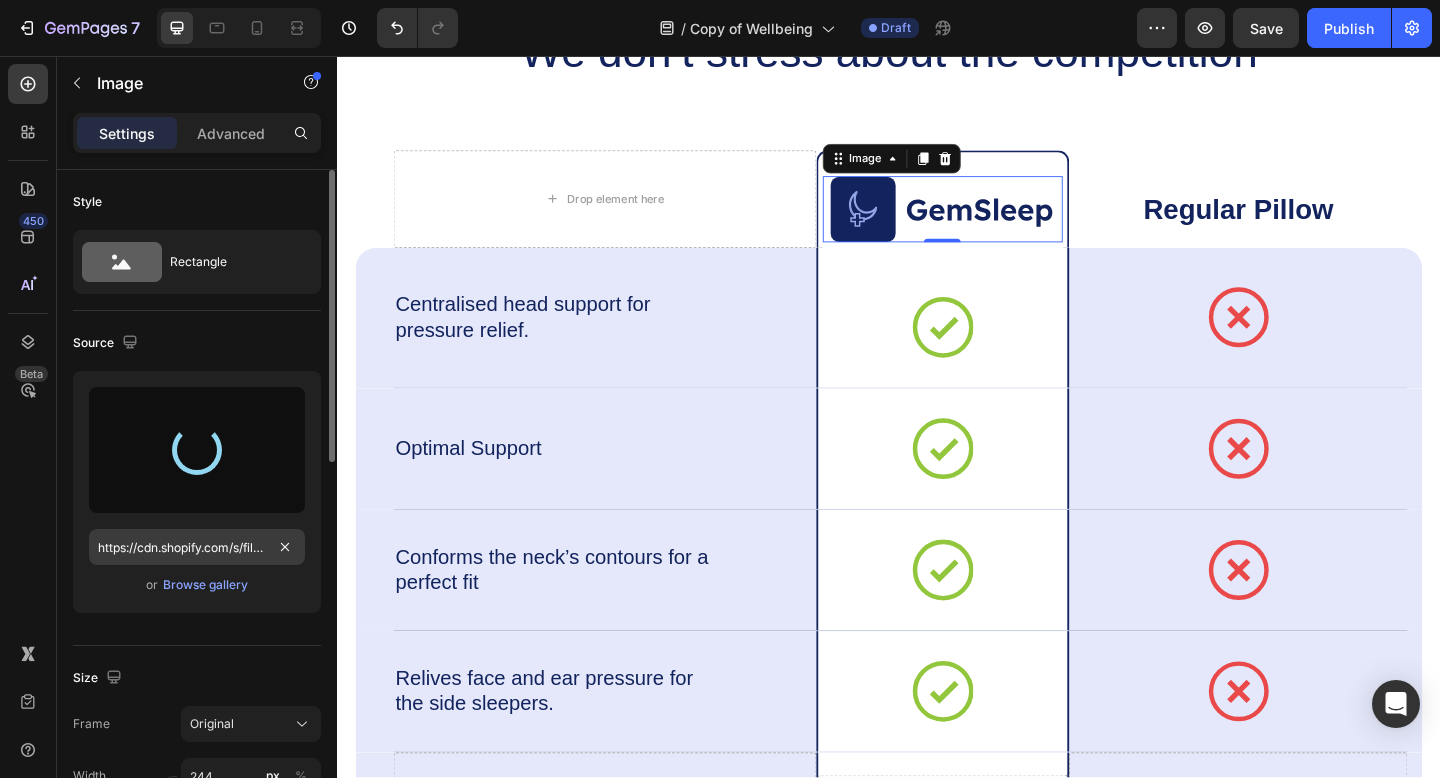 type on "https://cdn.shopify.com/s/files/1/0886/9111/4309/files/gempages_544008840253801310-c63361b1-1280-4aaa-ad3d-c89a55ef30b0.png" 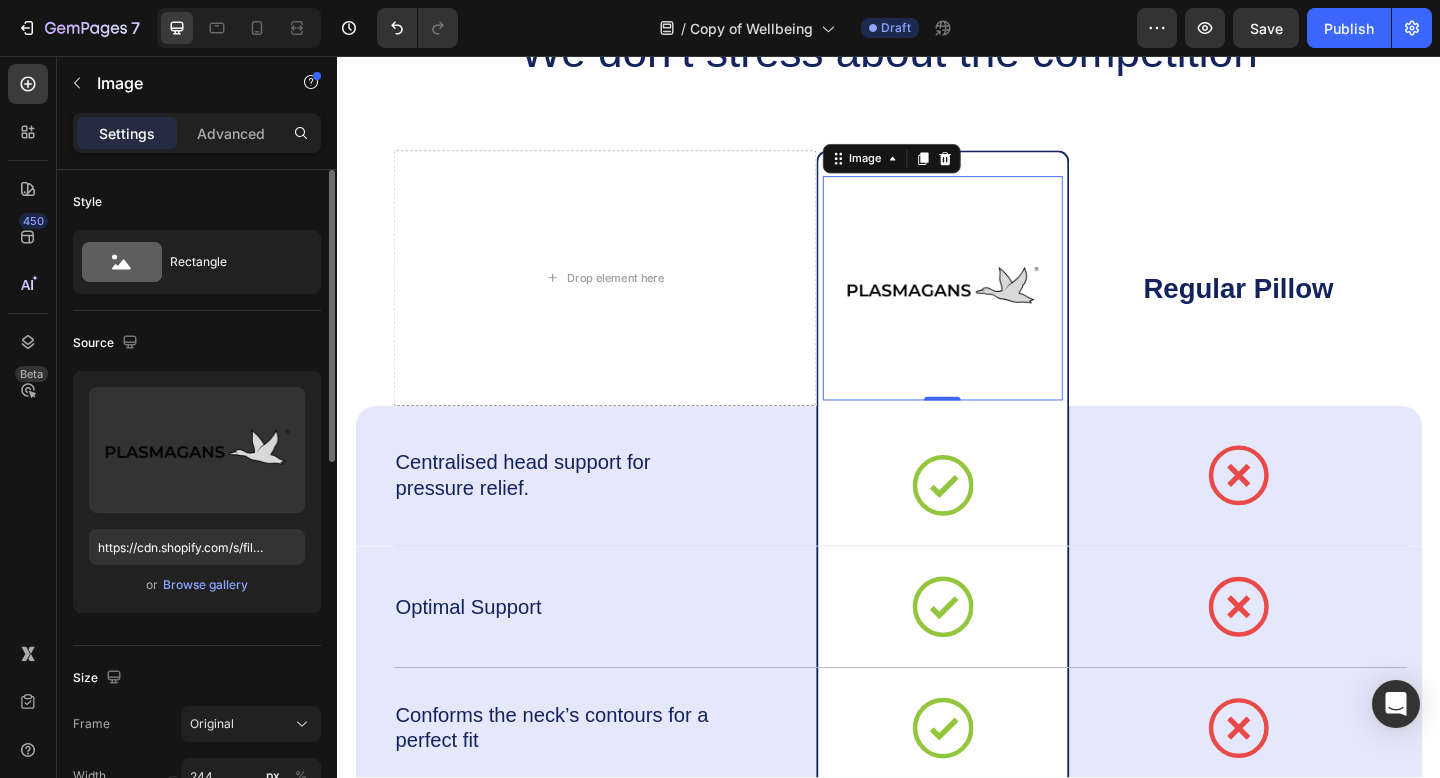 scroll, scrollTop: 147, scrollLeft: 0, axis: vertical 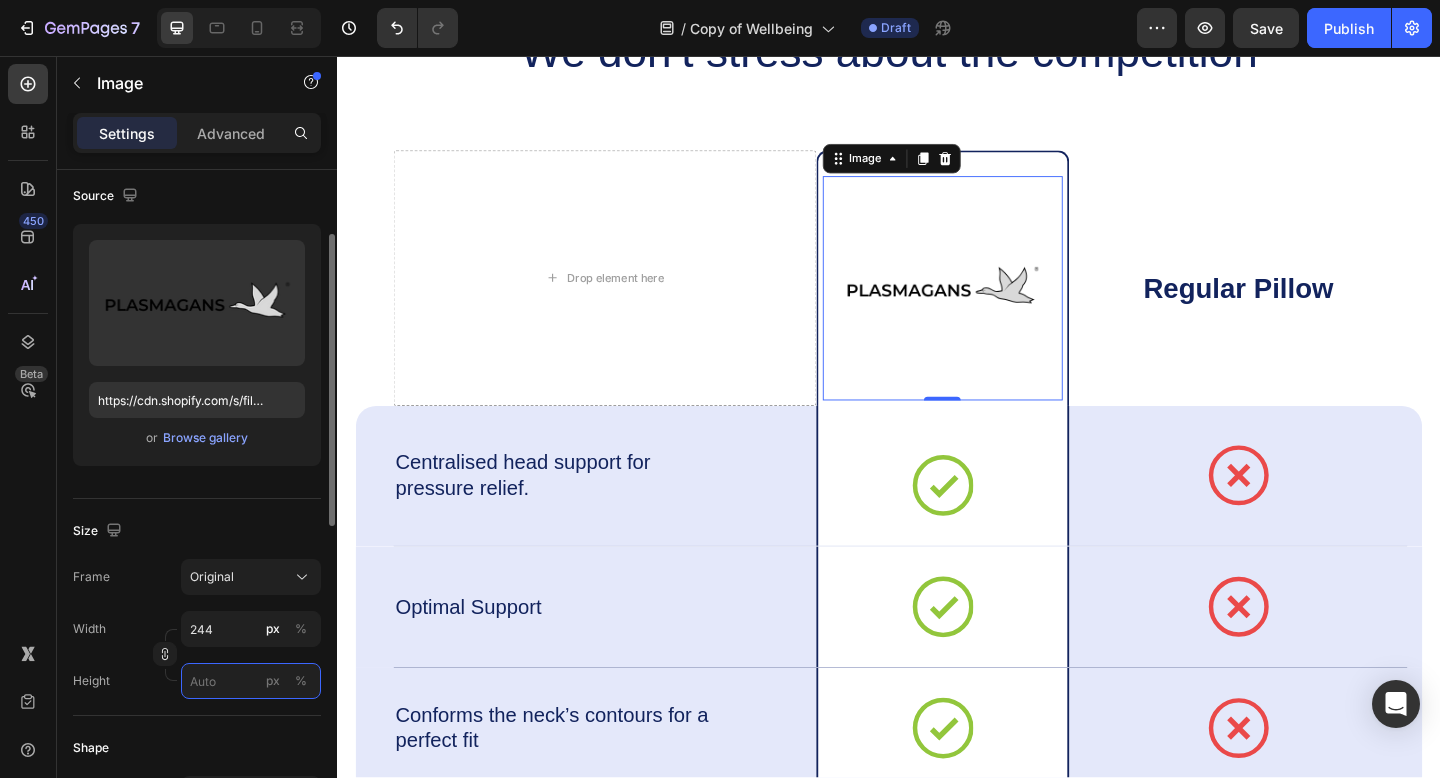 click on "px %" at bounding box center [251, 681] 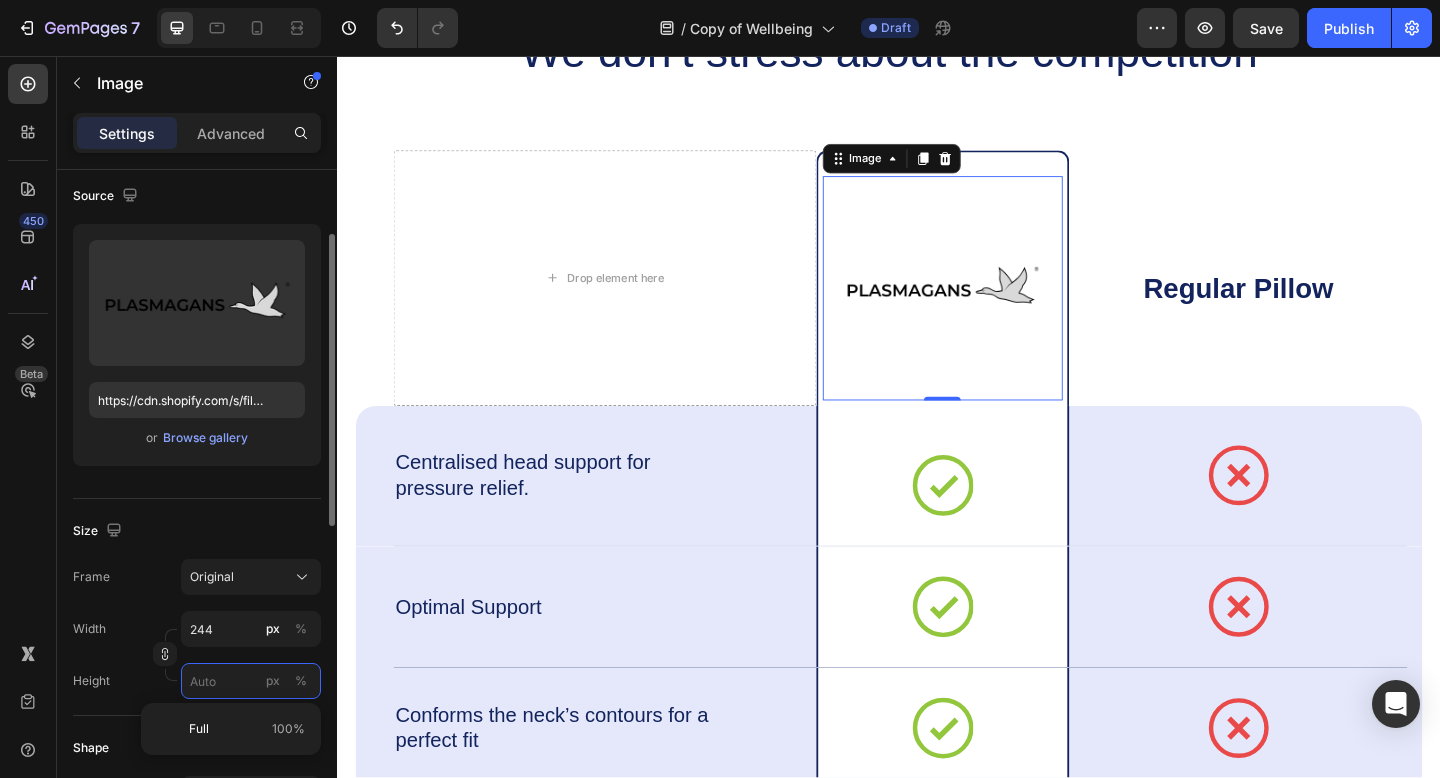 type 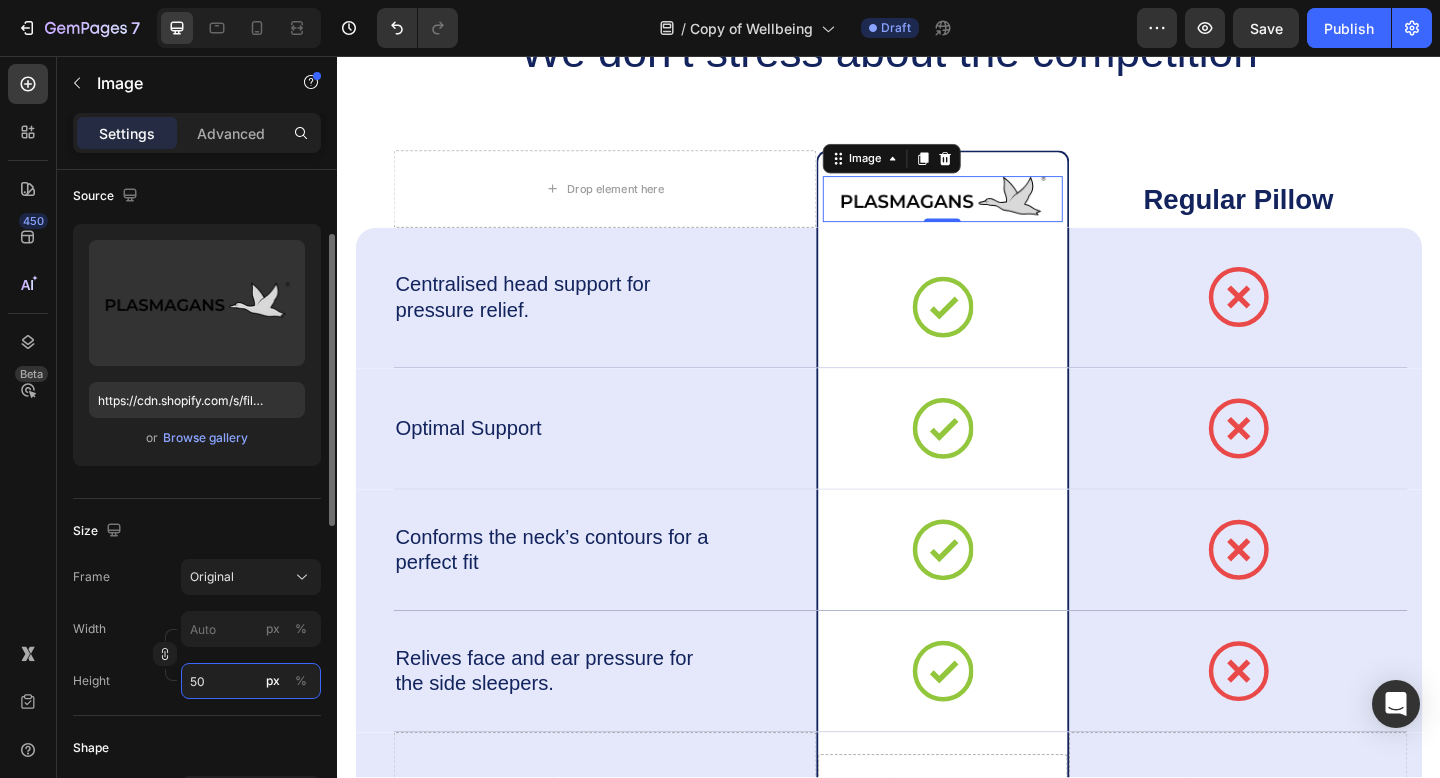 type on "5" 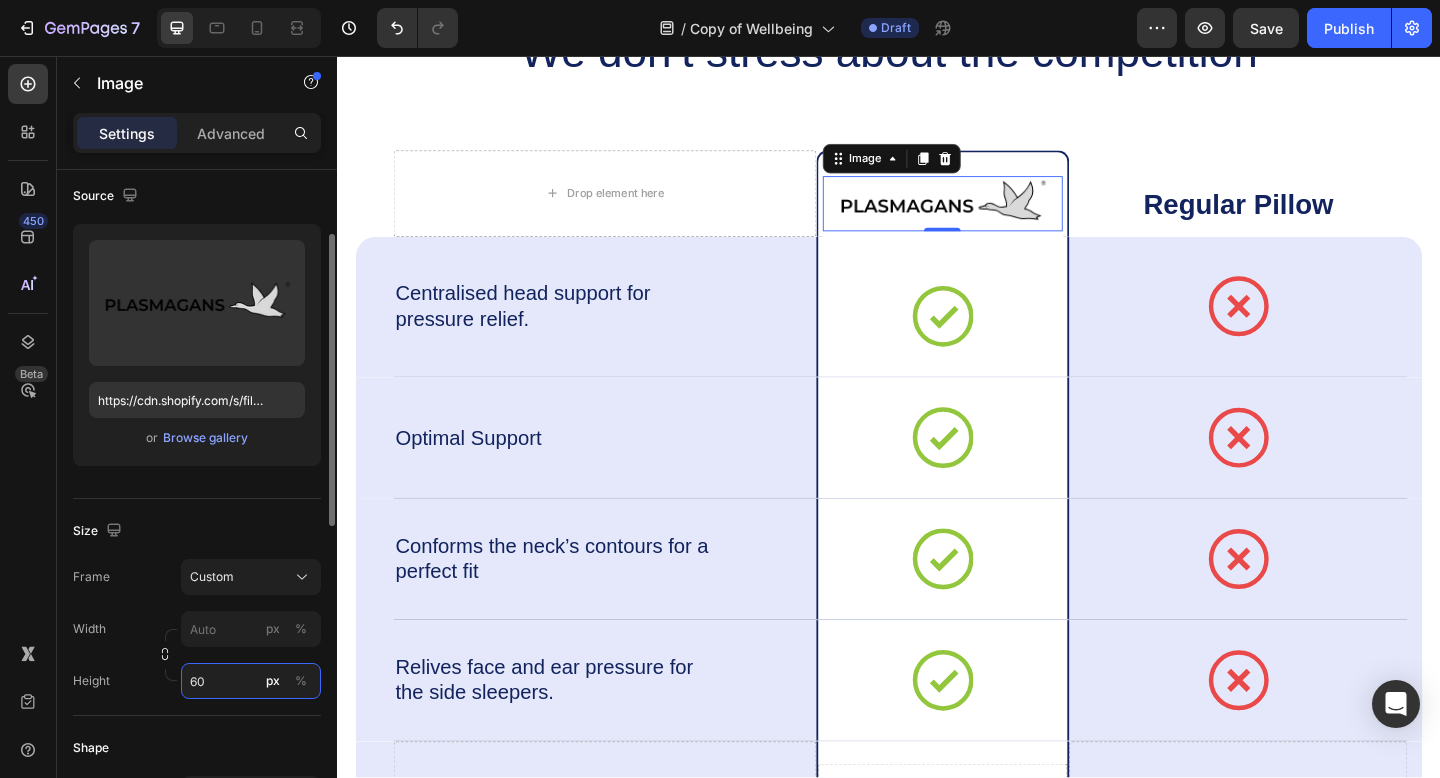 type on "5" 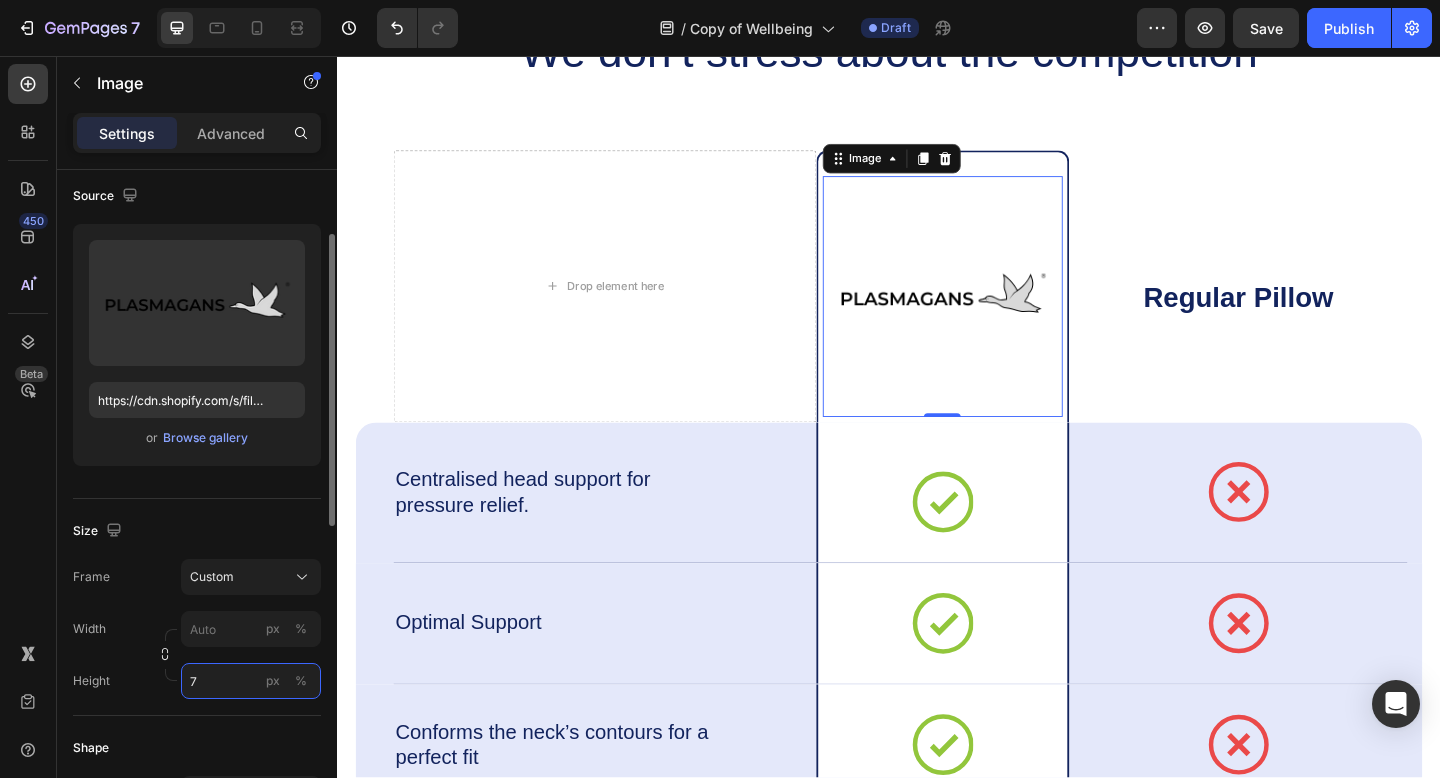 type on "70" 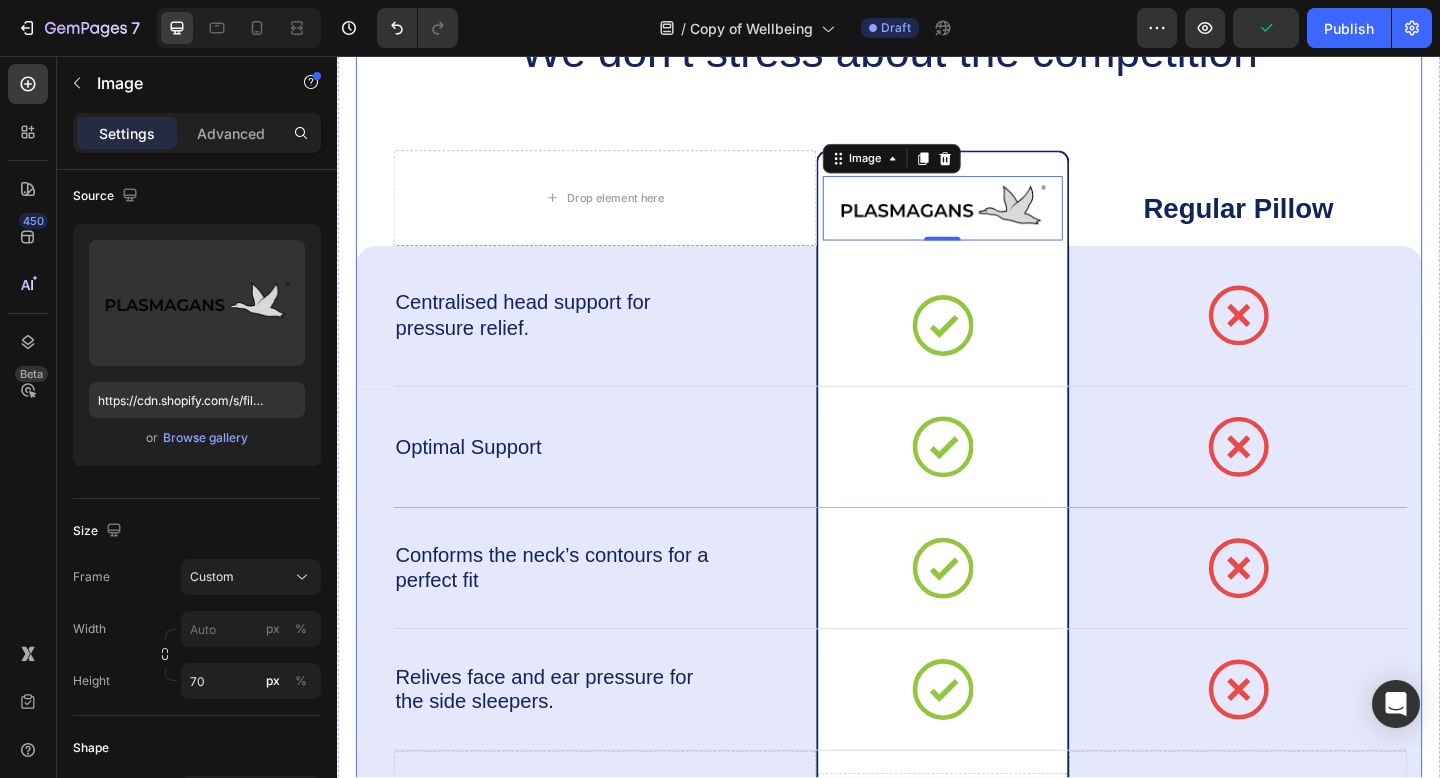 click on "We don’t stress about the competition Heading
Drop element here Image   0 Row Regular Pillow Text Block Row Centralised head support for pressure relief. Text Block
Icon Row
Icon Row Row Optimal Support Text Block
Icon Row
Icon Row Row Conforms the neck’s contours for a perfect fit Text Block
Icon Row
Icon Row Row Relives face and ear pressure for the side sleepers. Text Block
Icon Row
Icon Row Row
Drop element here
Drop element here Row
Drop element here Row Row" at bounding box center [937, 470] 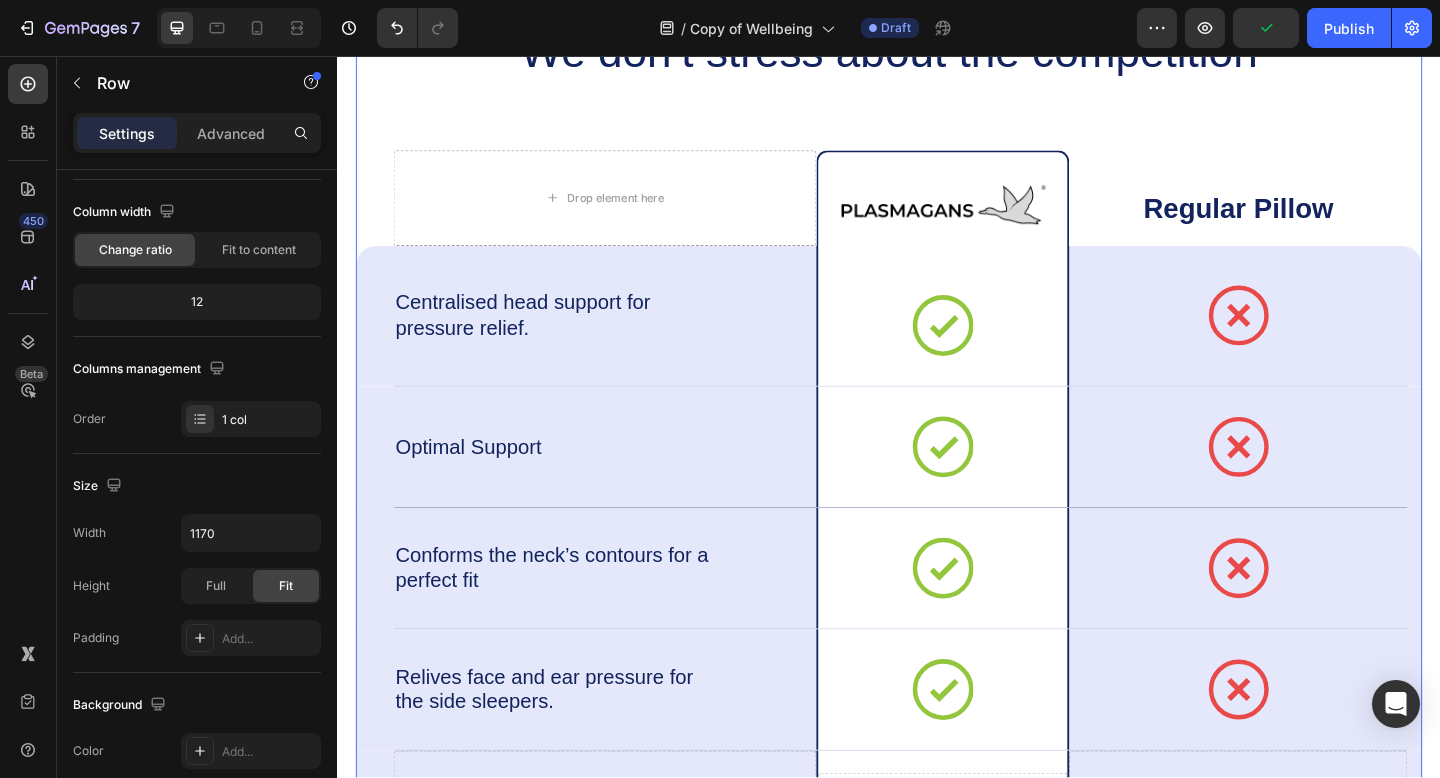 scroll, scrollTop: 0, scrollLeft: 0, axis: both 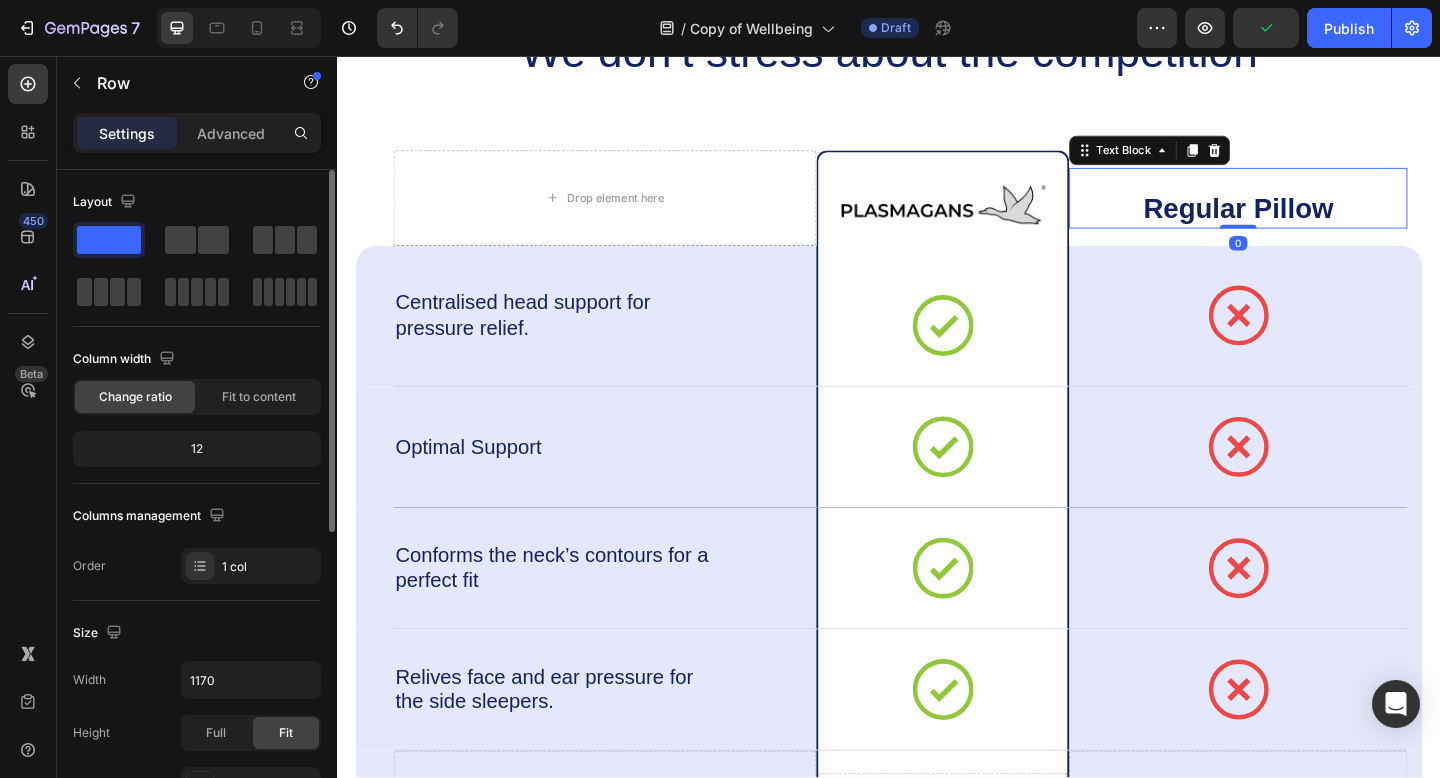 click on "Regular Pillow" at bounding box center (1317, 223) 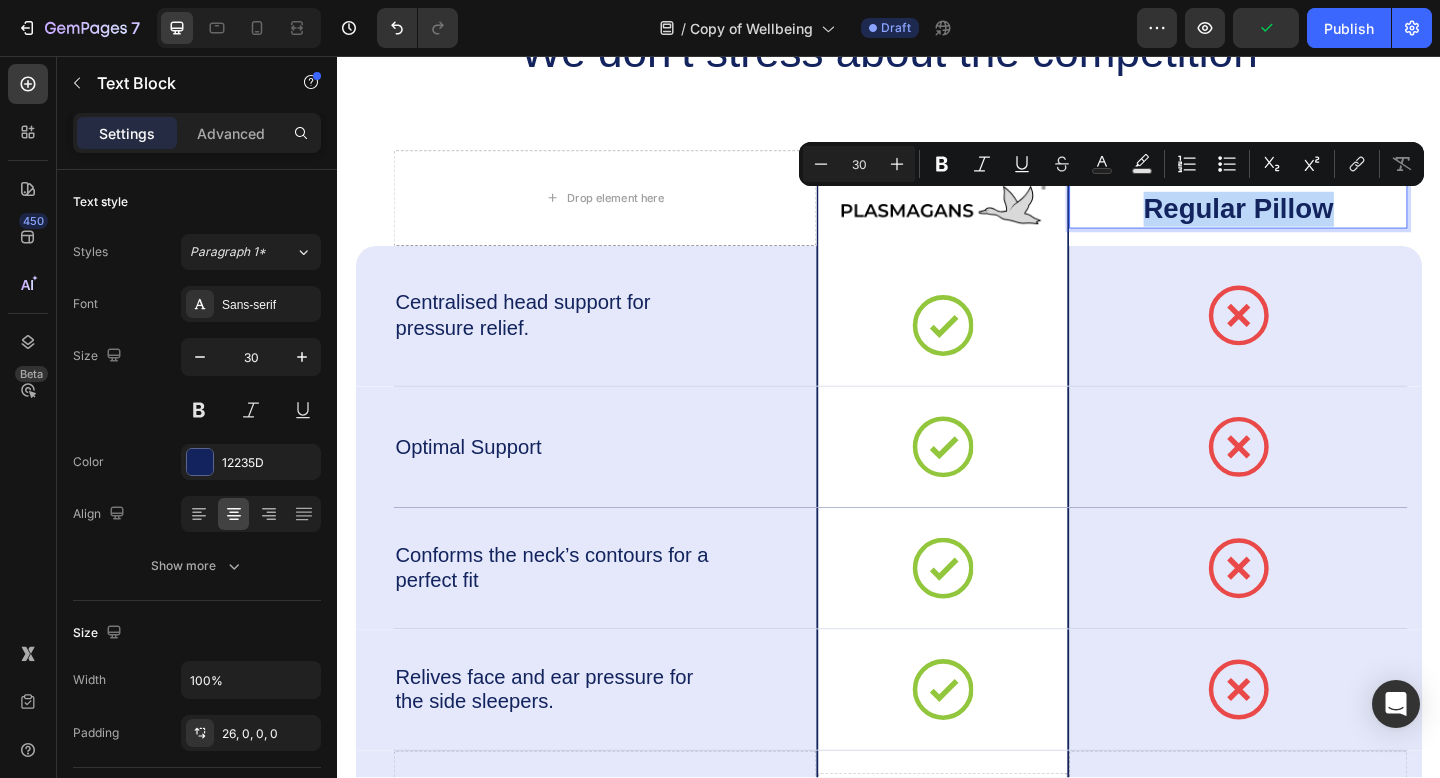 click on "Regular Pillow" at bounding box center [1317, 223] 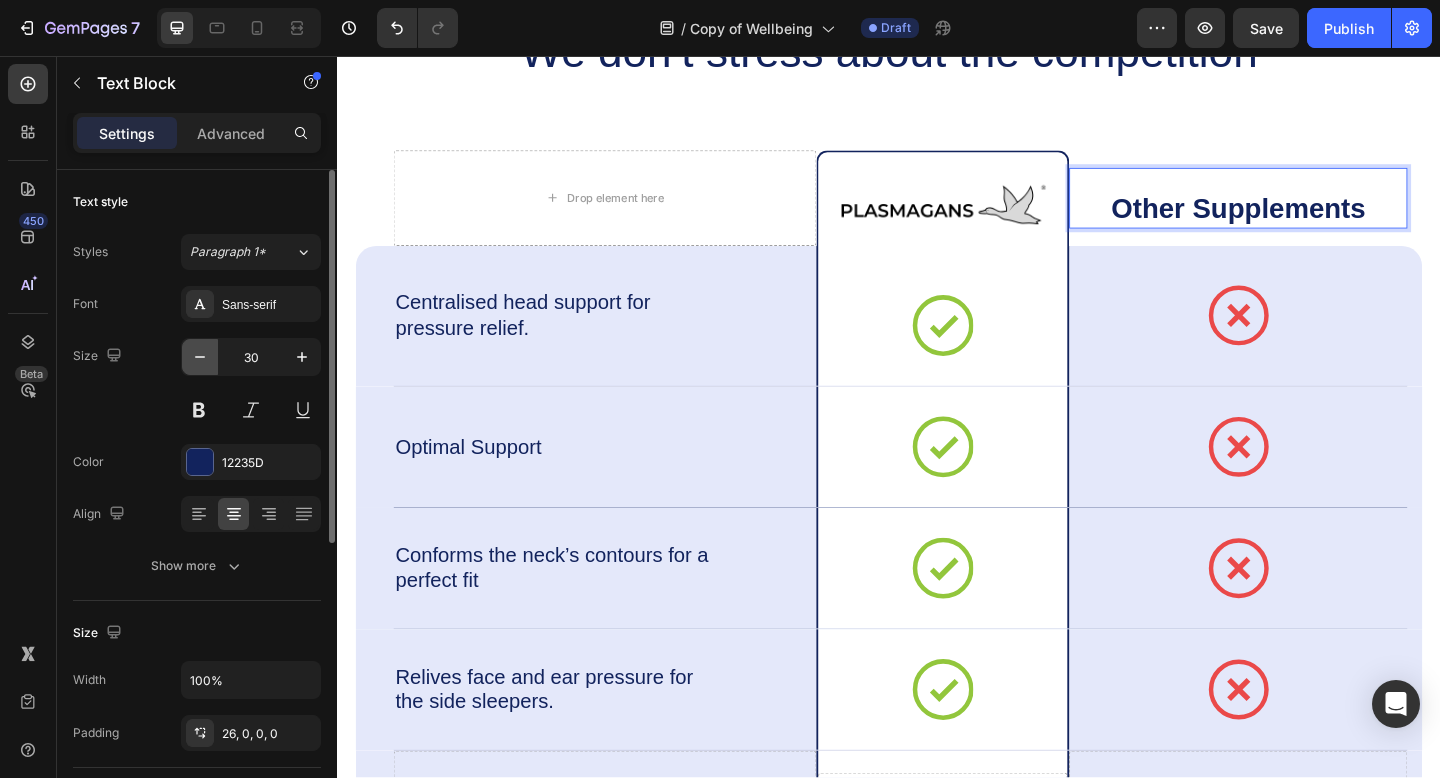 click 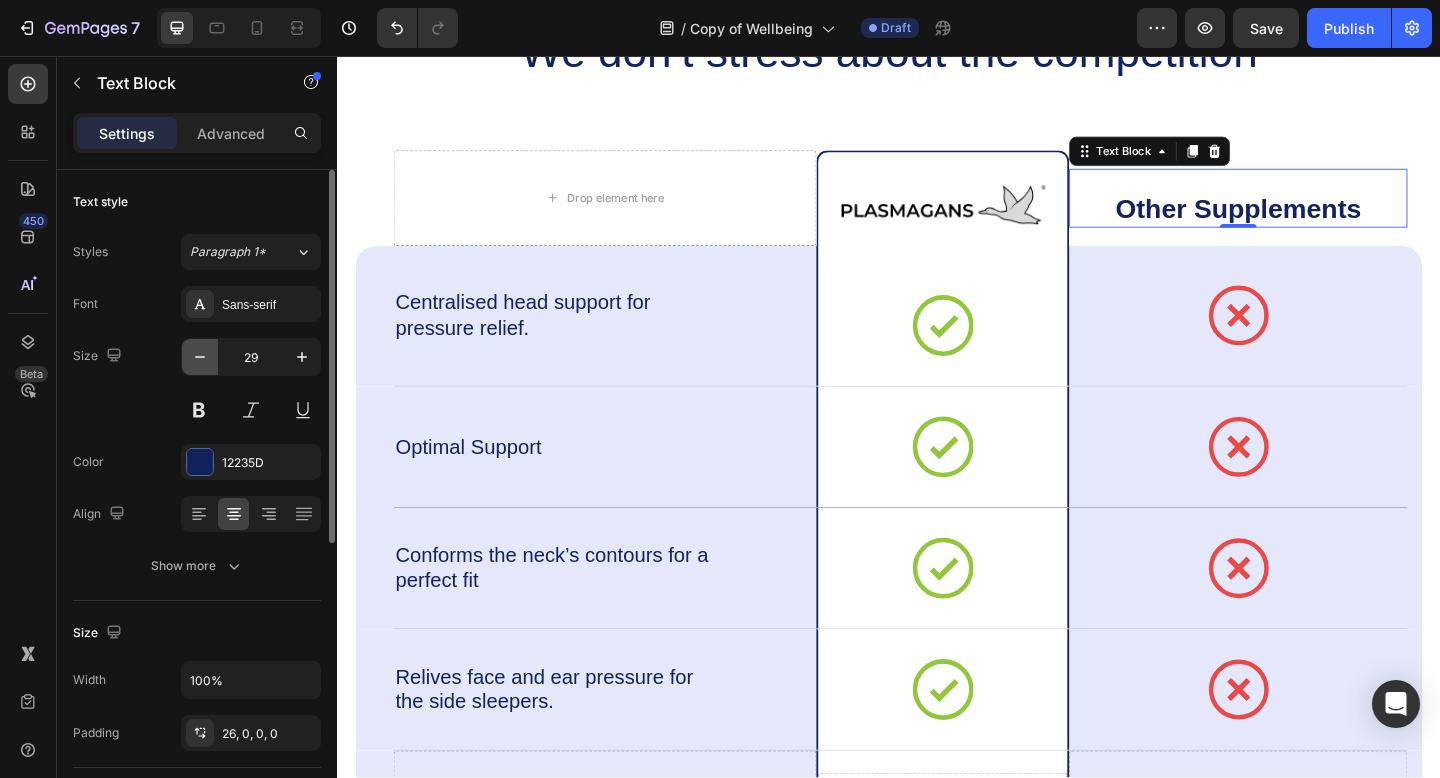 click 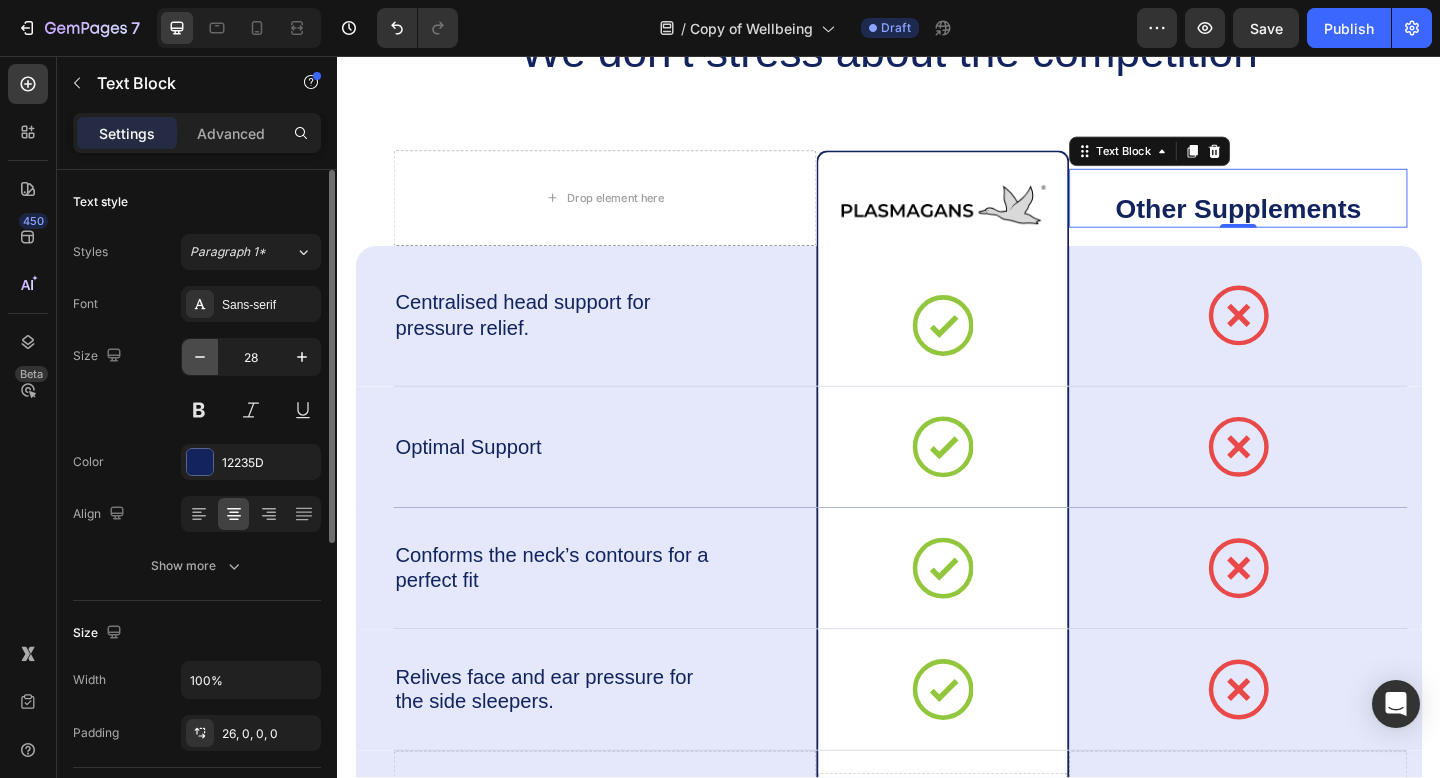 click 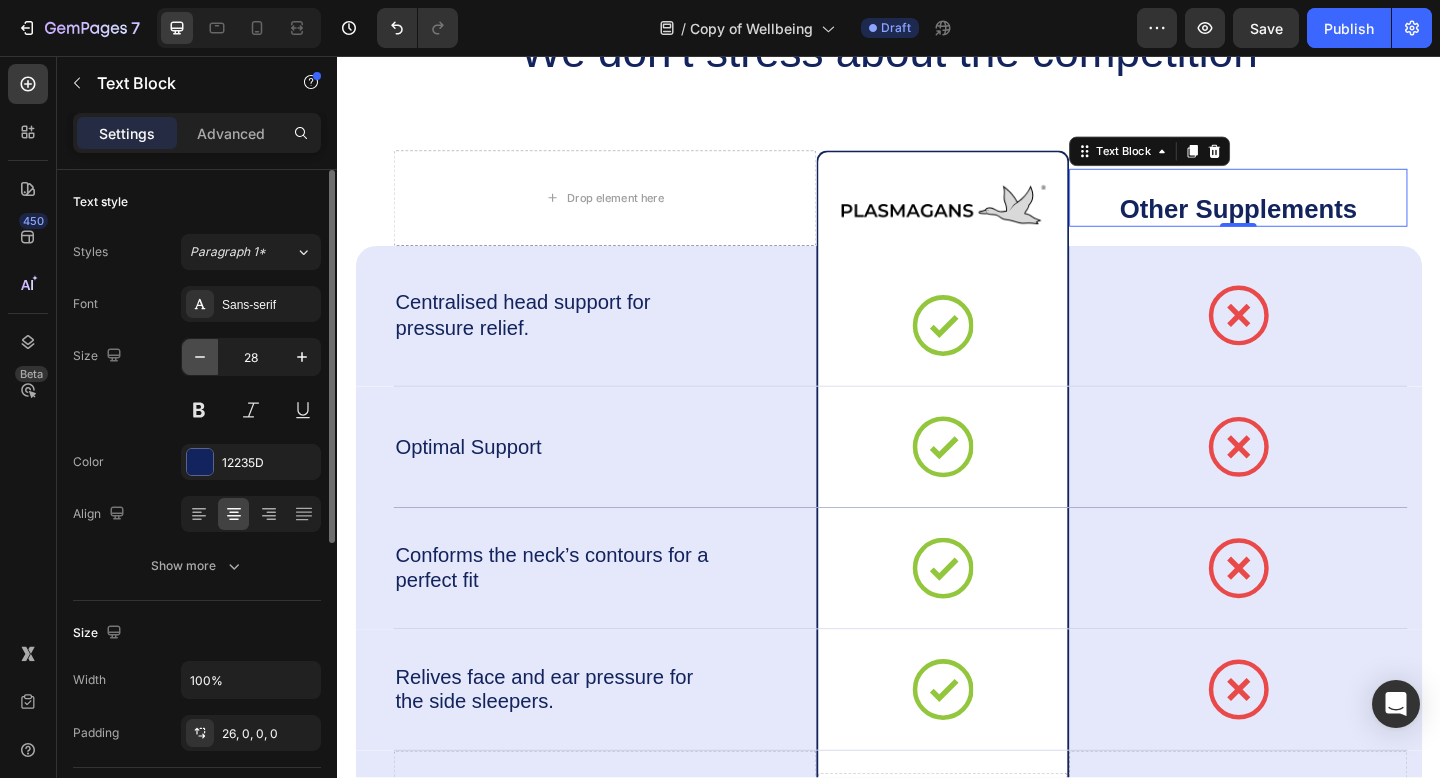 type on "27" 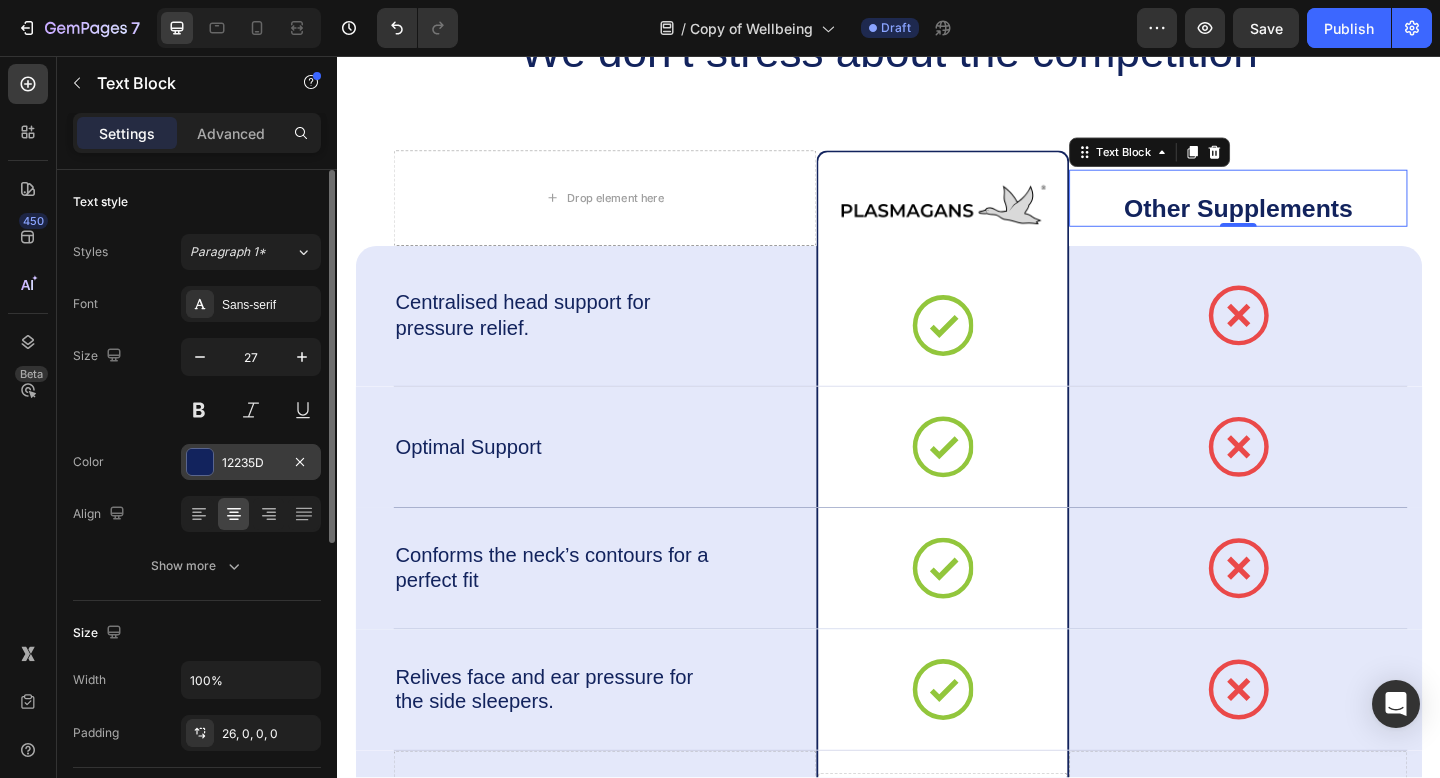 click on "12235D" at bounding box center (251, 463) 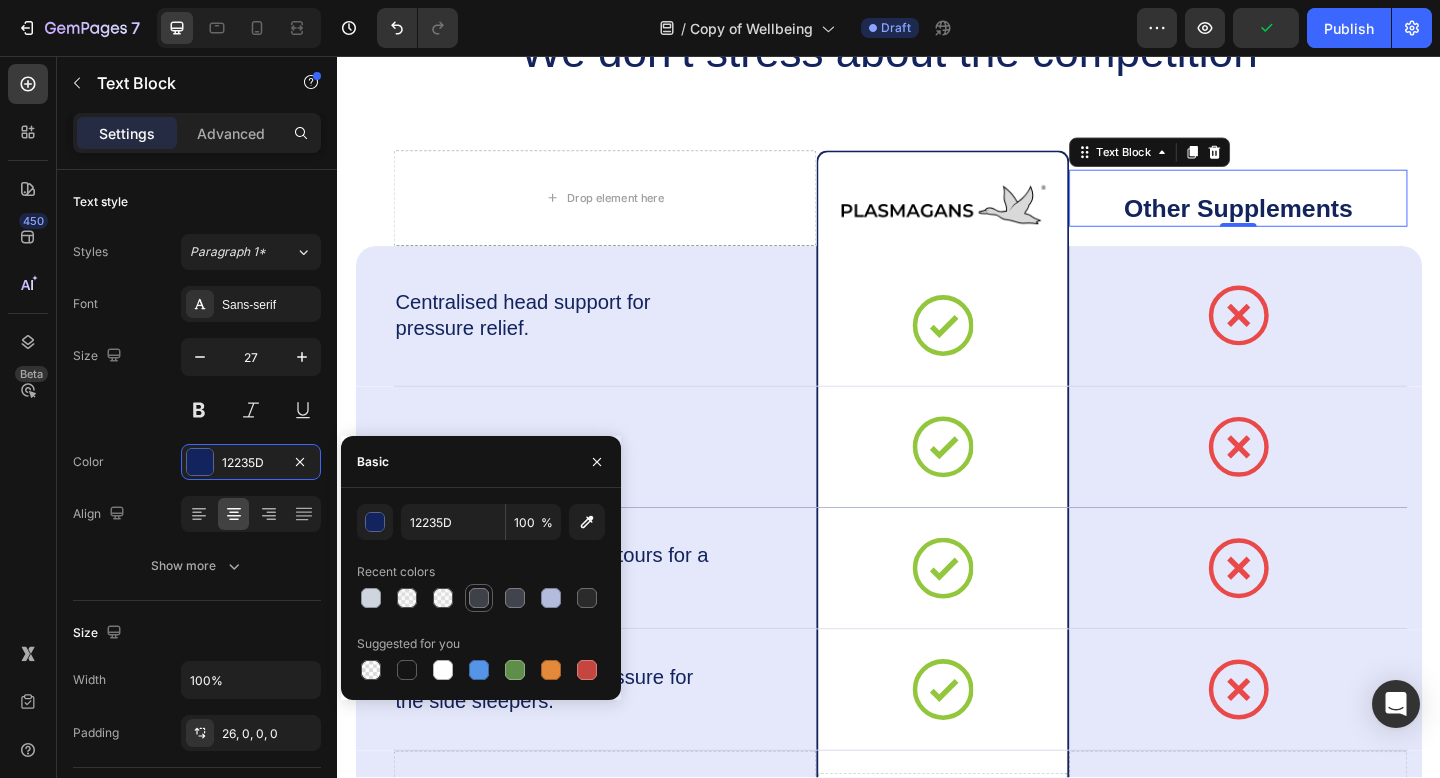 click at bounding box center (479, 598) 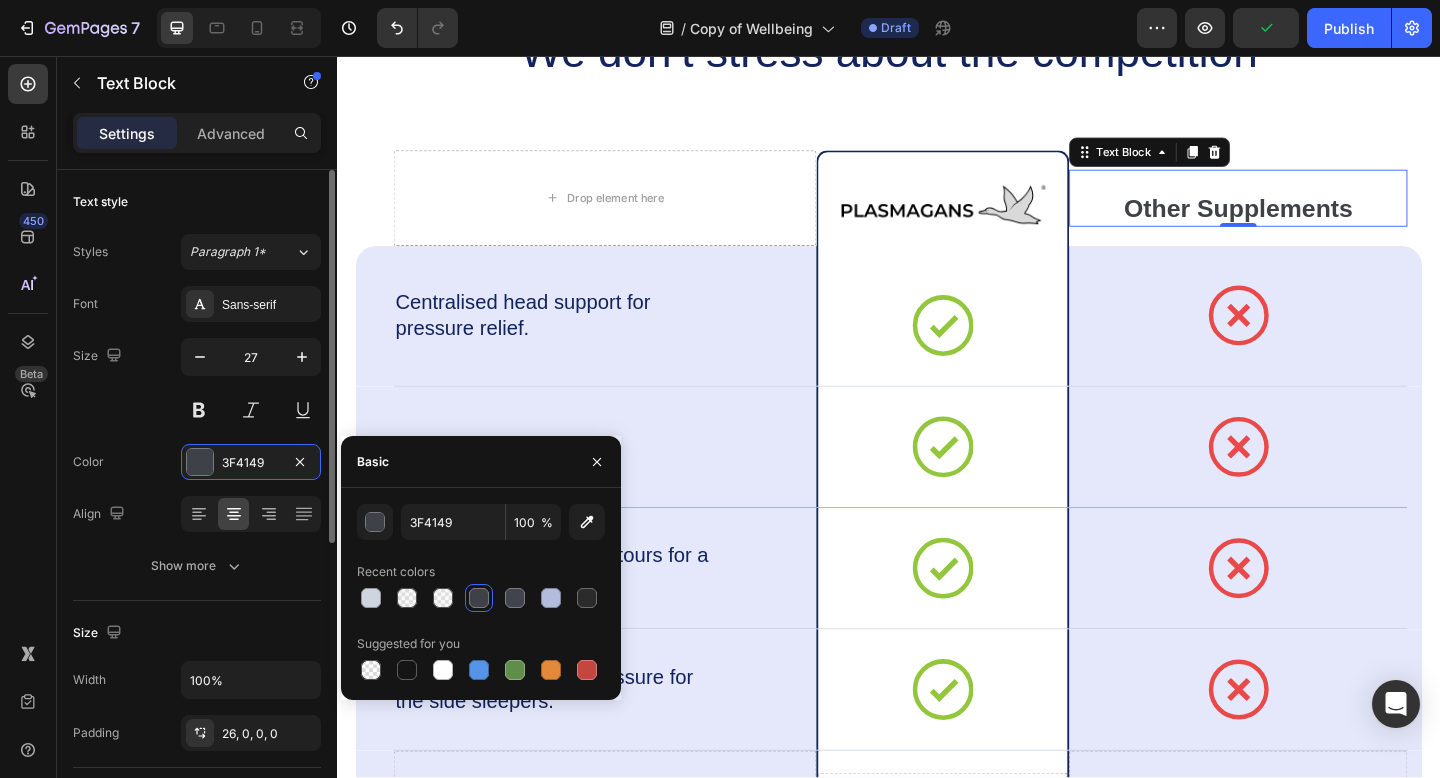 click on "Size 27" at bounding box center [197, 383] 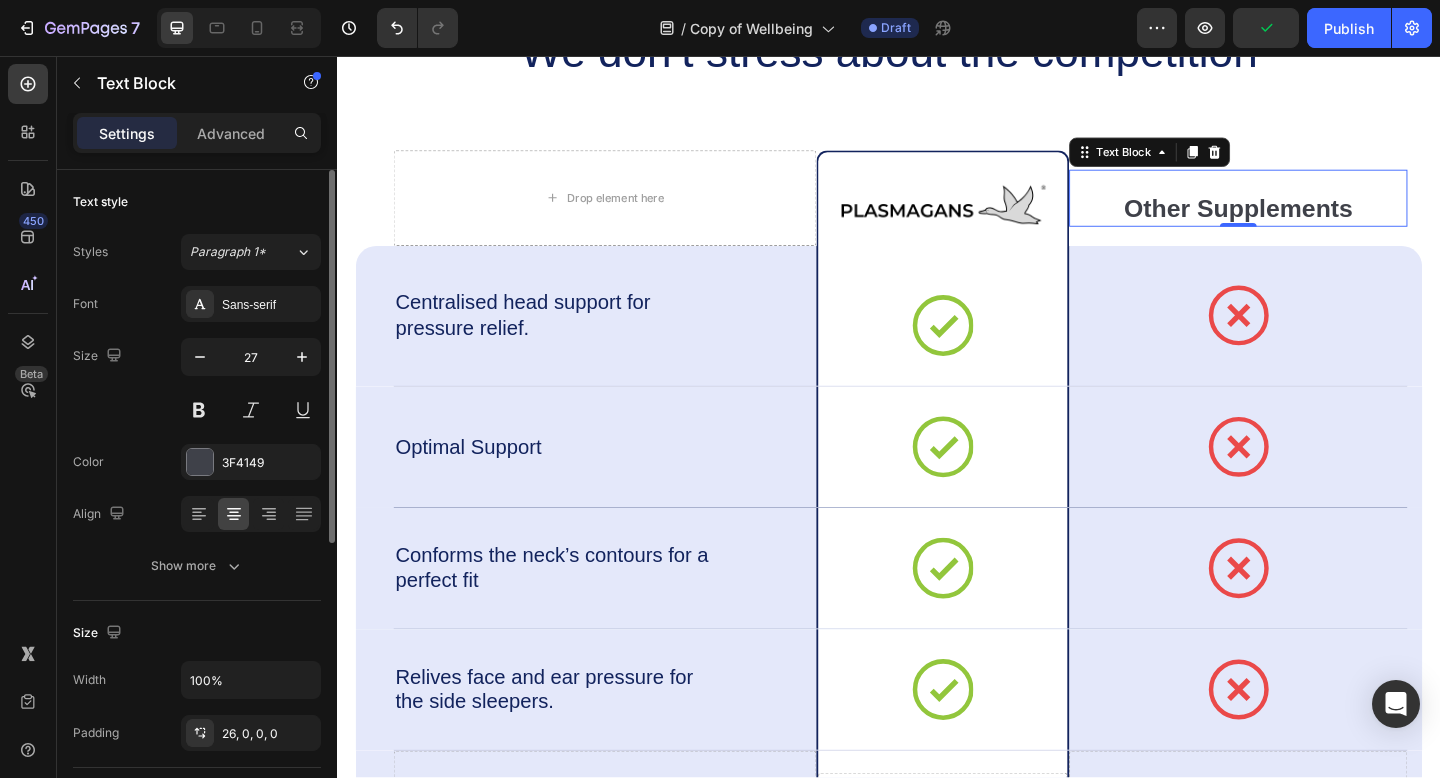 click on "Size 27" at bounding box center [197, 383] 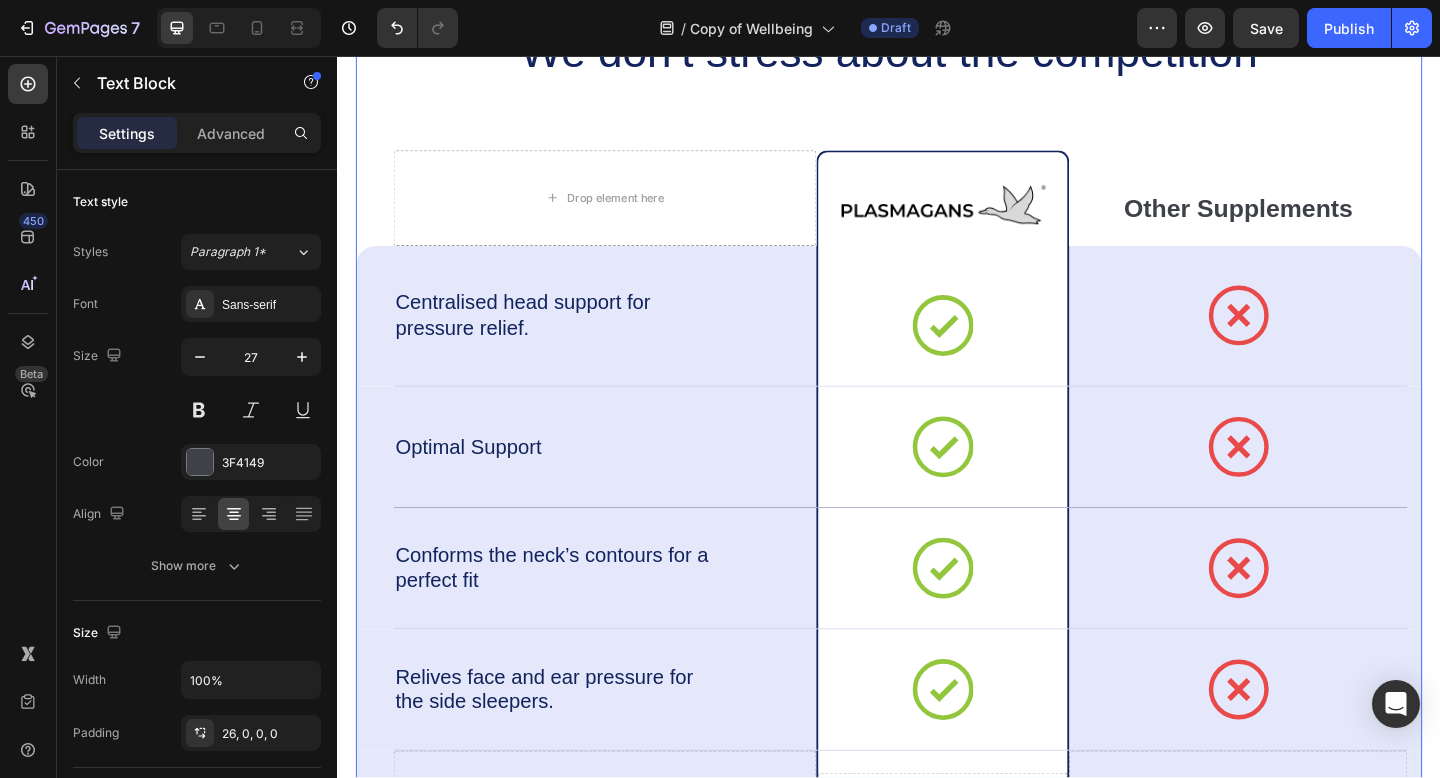 click on "We don’t stress about the competition Heading
Drop element here Image Row Other Supplements Text Block Row Centralised head support for pressure relief. Text Block
Icon Row
Icon Row Row Optimal Support Text Block
Icon Row
Icon Row Row Conforms the neck’s contours for a perfect fit Text Block
Icon Row
Icon Row Row Relives face and ear pressure for the side sleepers. Text Block
Icon Row
Icon Row Row
Drop element here
Drop element here Row
Drop element here Row Row" at bounding box center [937, 470] 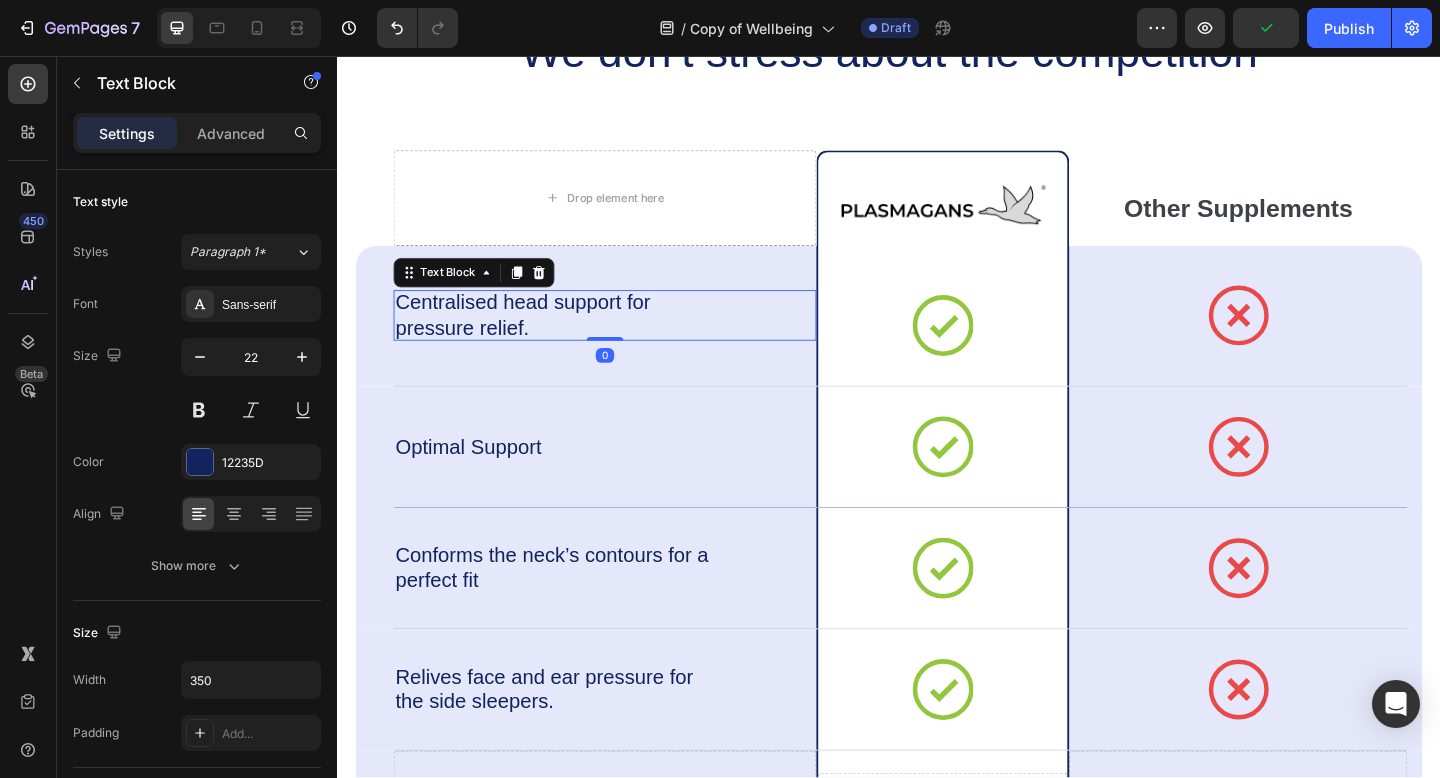click on "Centralised head support for pressure relief." at bounding box center [573, 338] 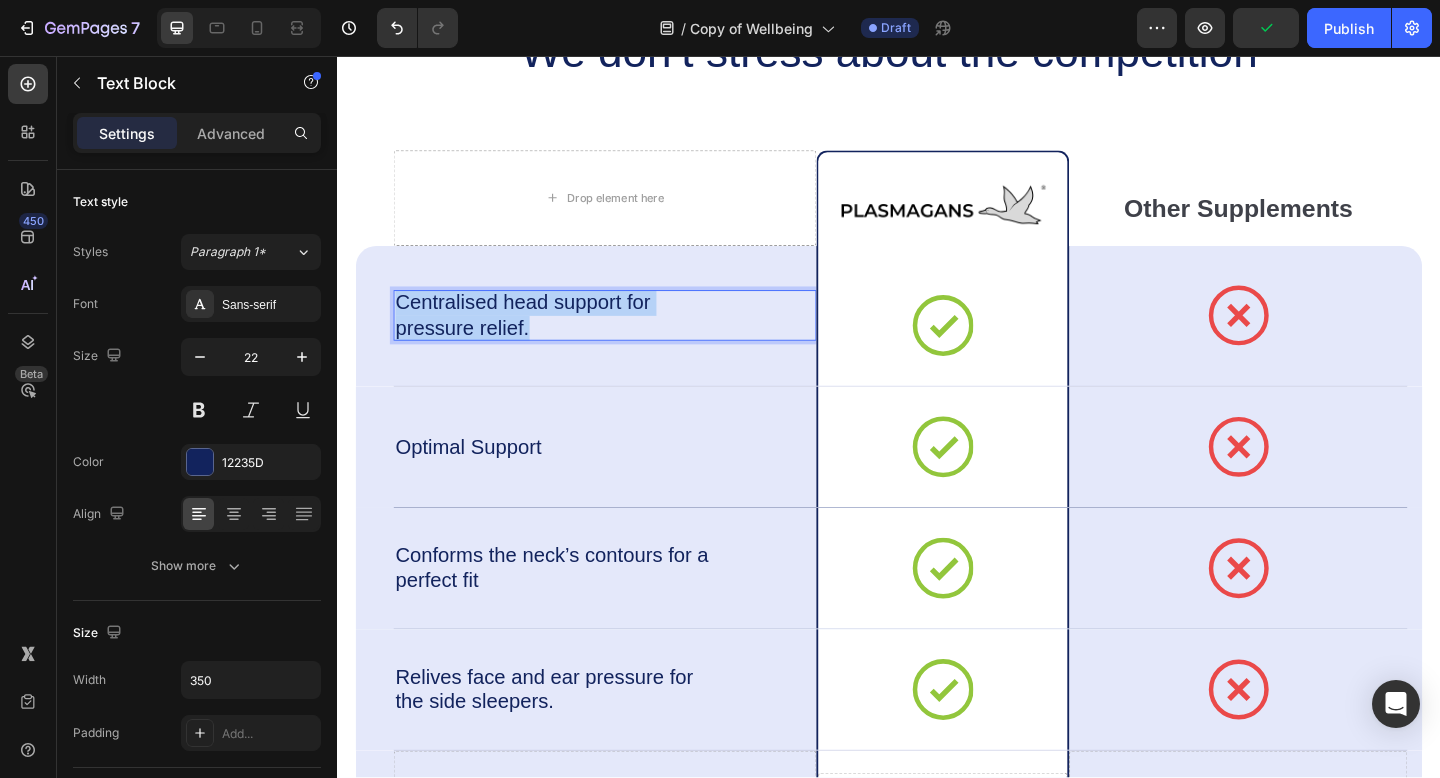 click on "Centralised head support for pressure relief." at bounding box center [573, 338] 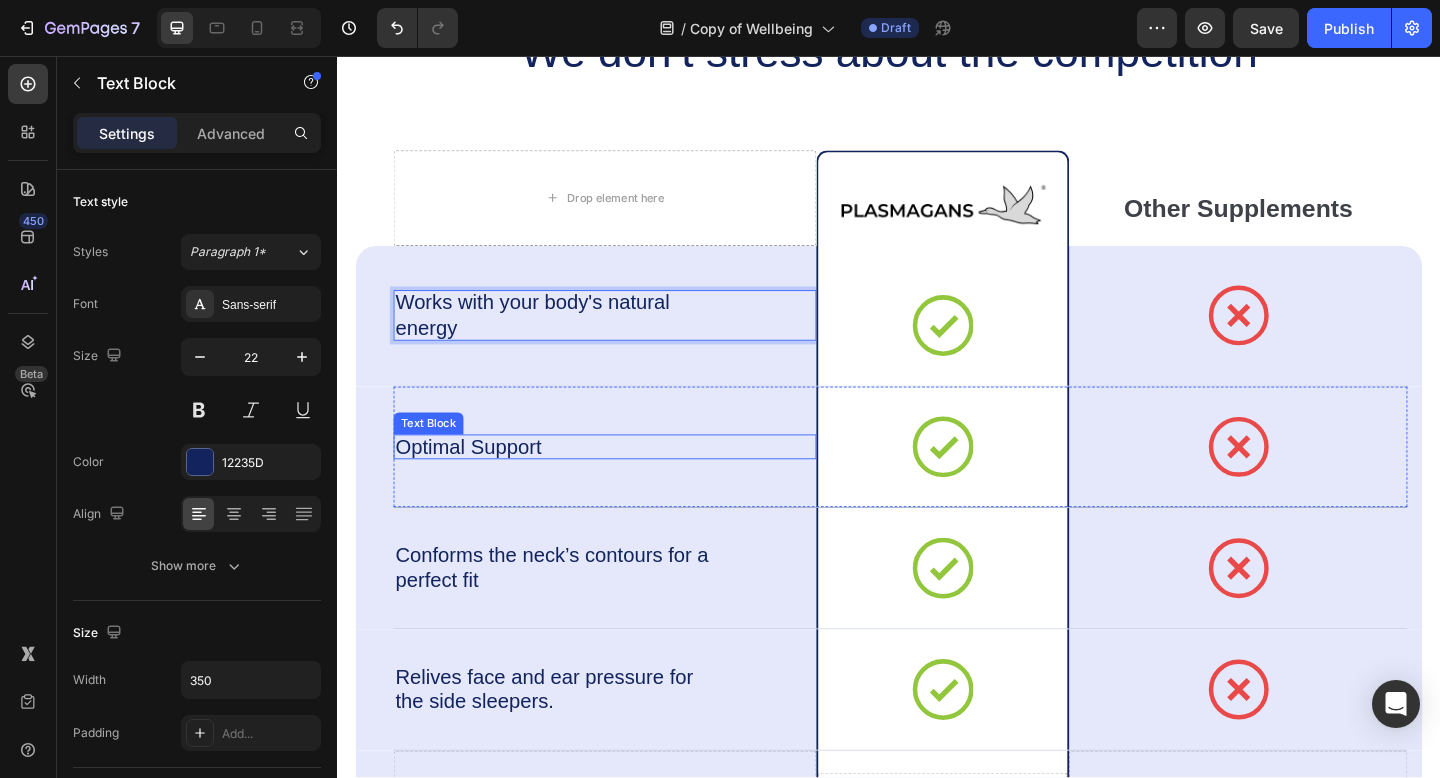 click on "Optimal Support" at bounding box center (573, 482) 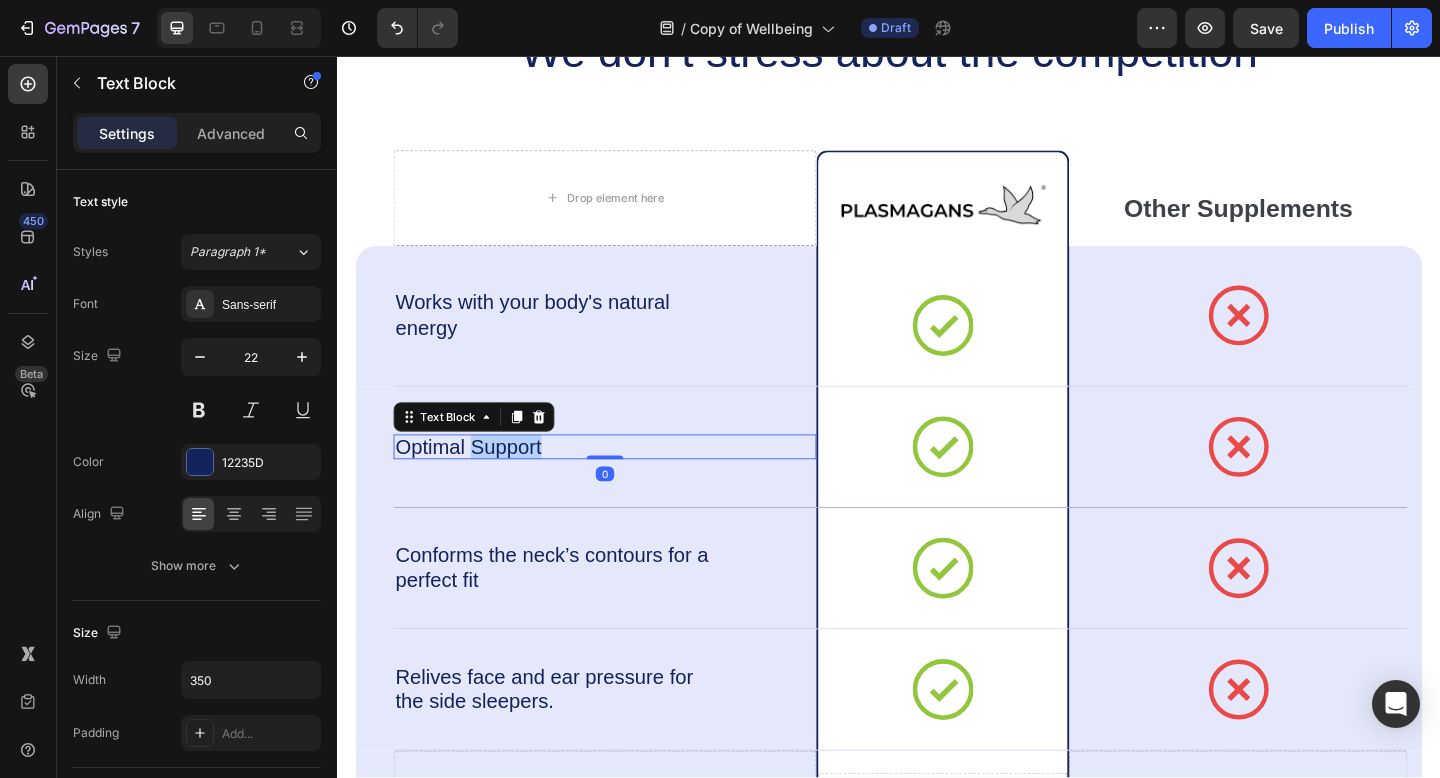 scroll, scrollTop: 4769, scrollLeft: 0, axis: vertical 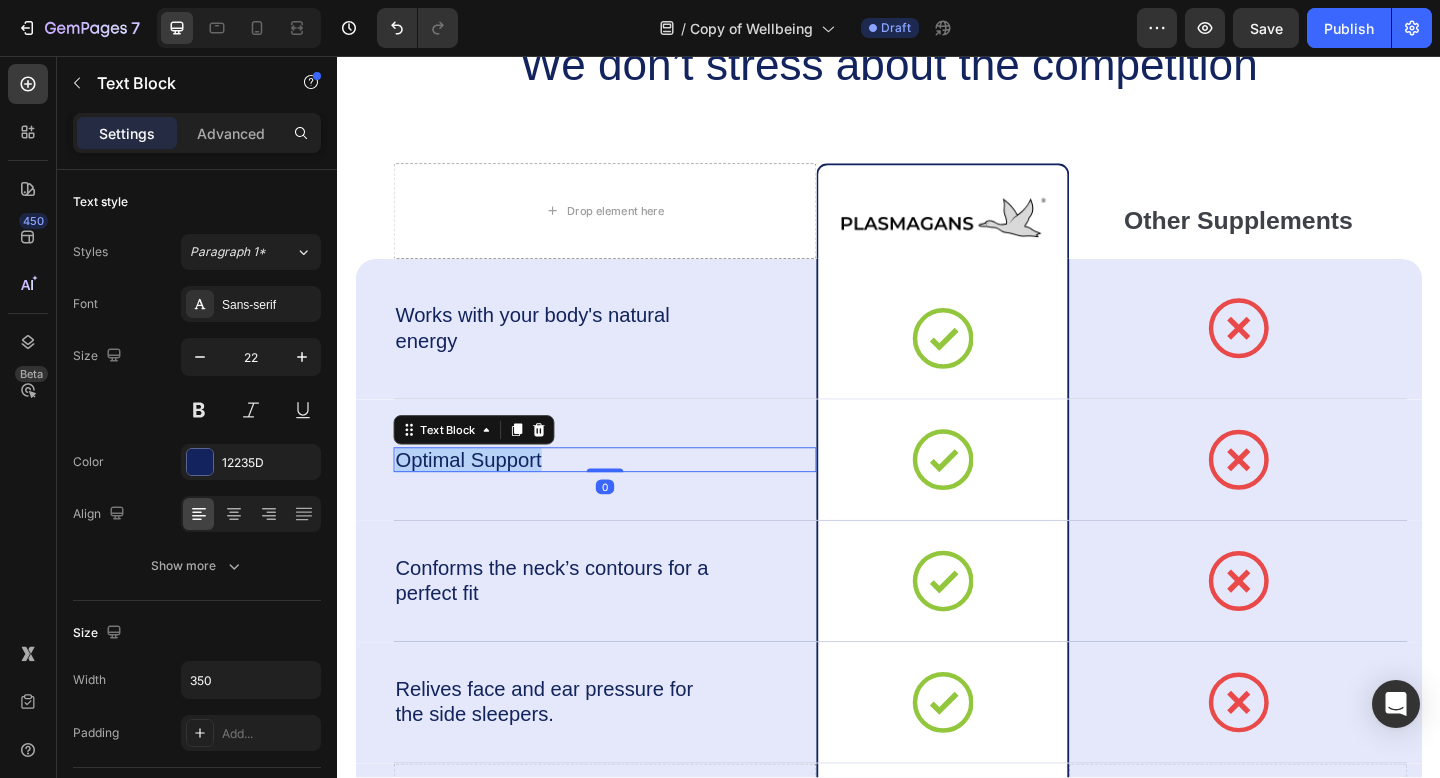 click on "Optimal Support" at bounding box center [573, 496] 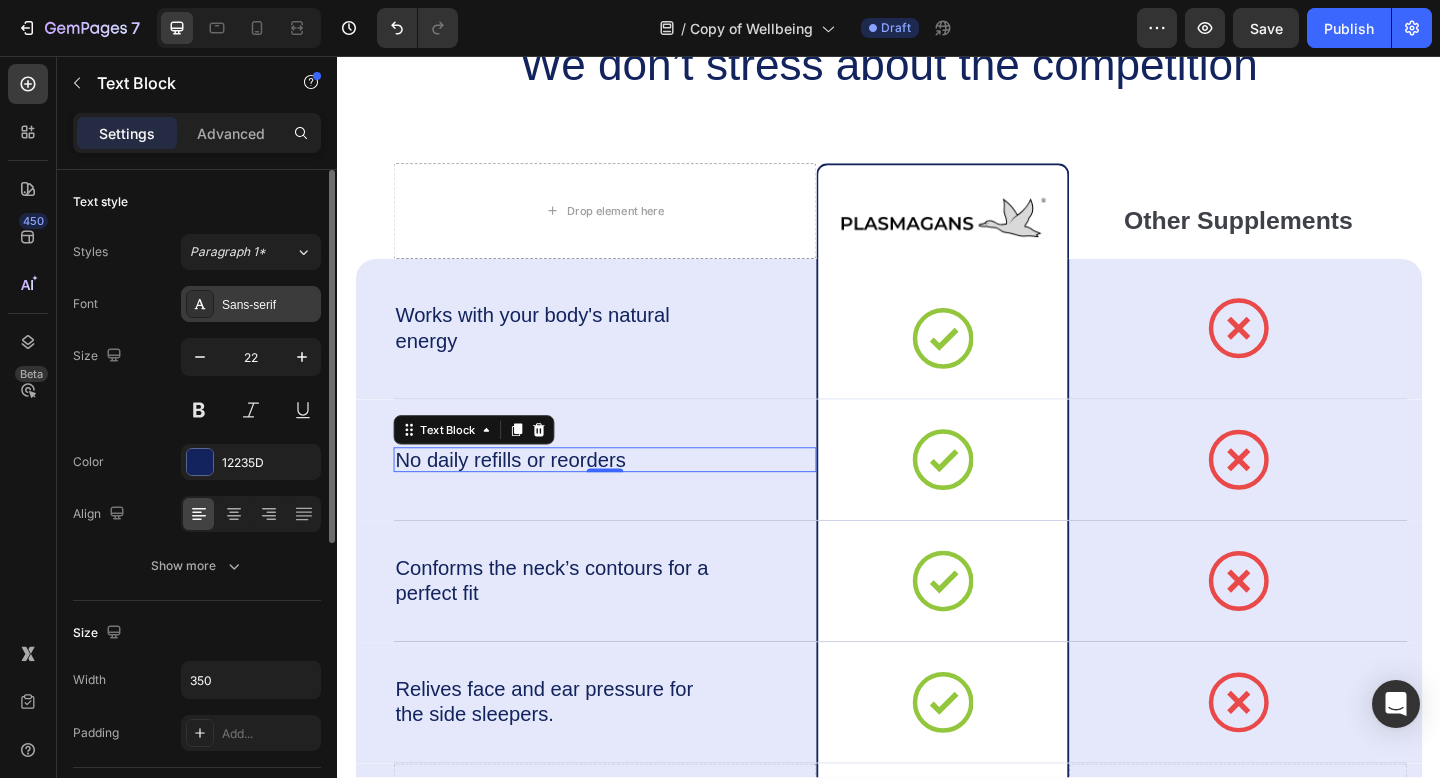 click on "Sans-serif" at bounding box center [269, 305] 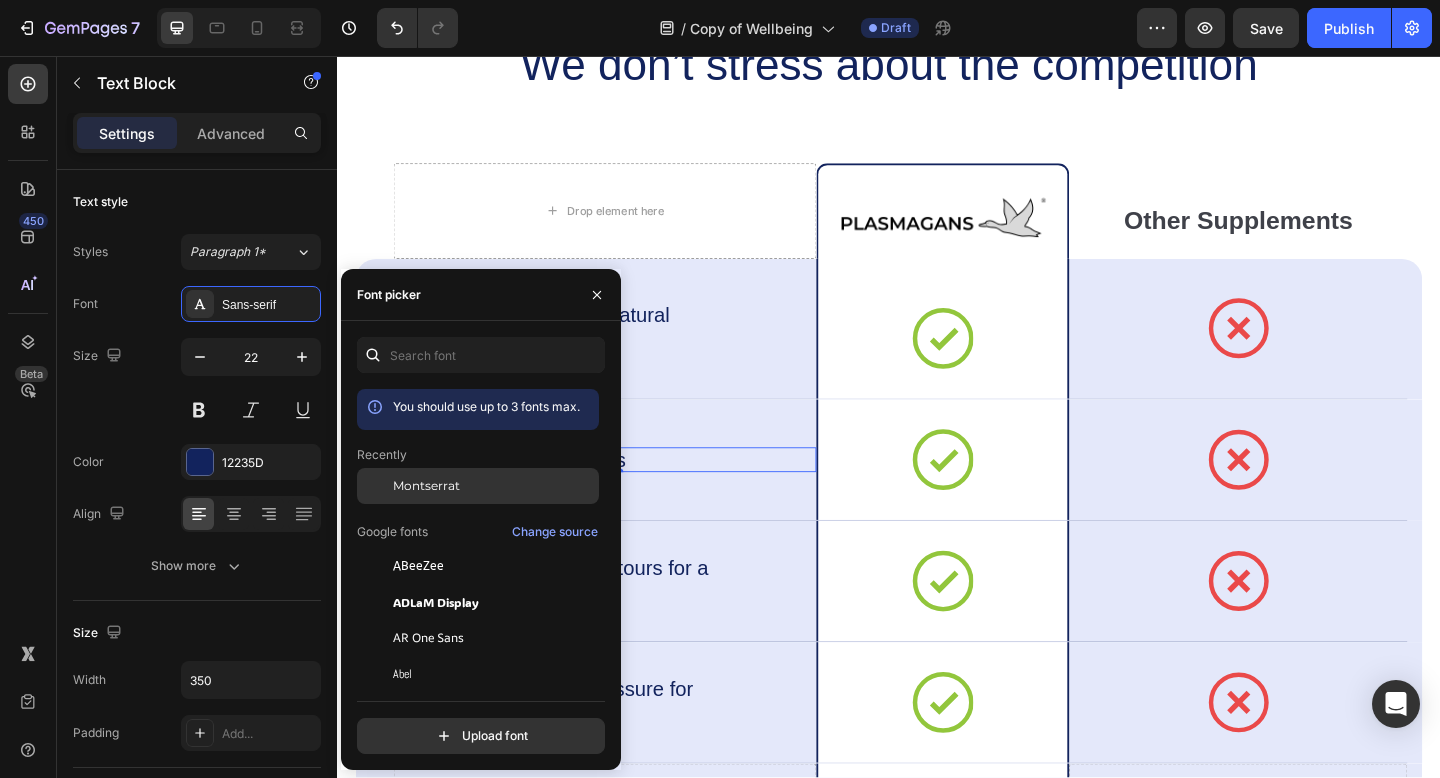 click on "Montserrat" at bounding box center (494, 486) 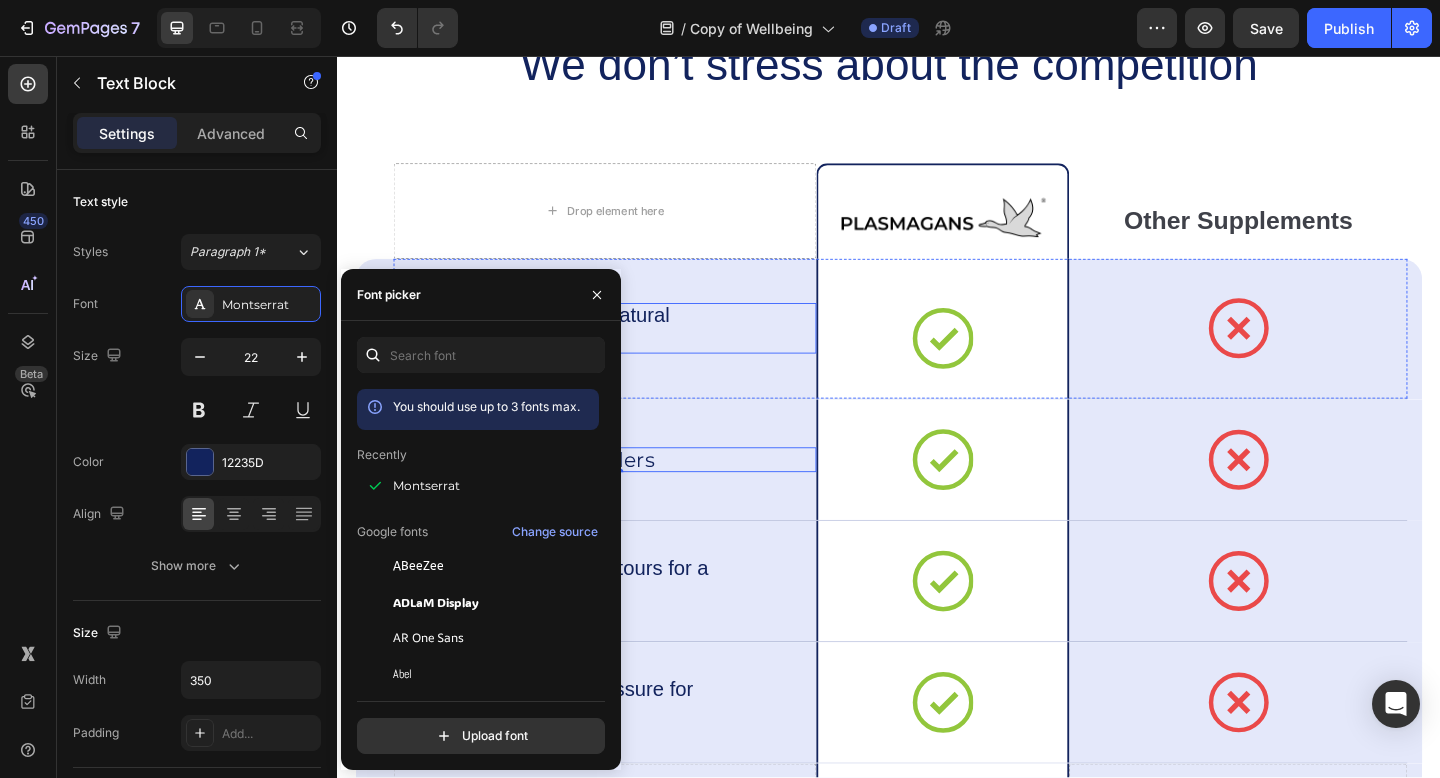 click on "Works with your body's natural energy" at bounding box center (573, 352) 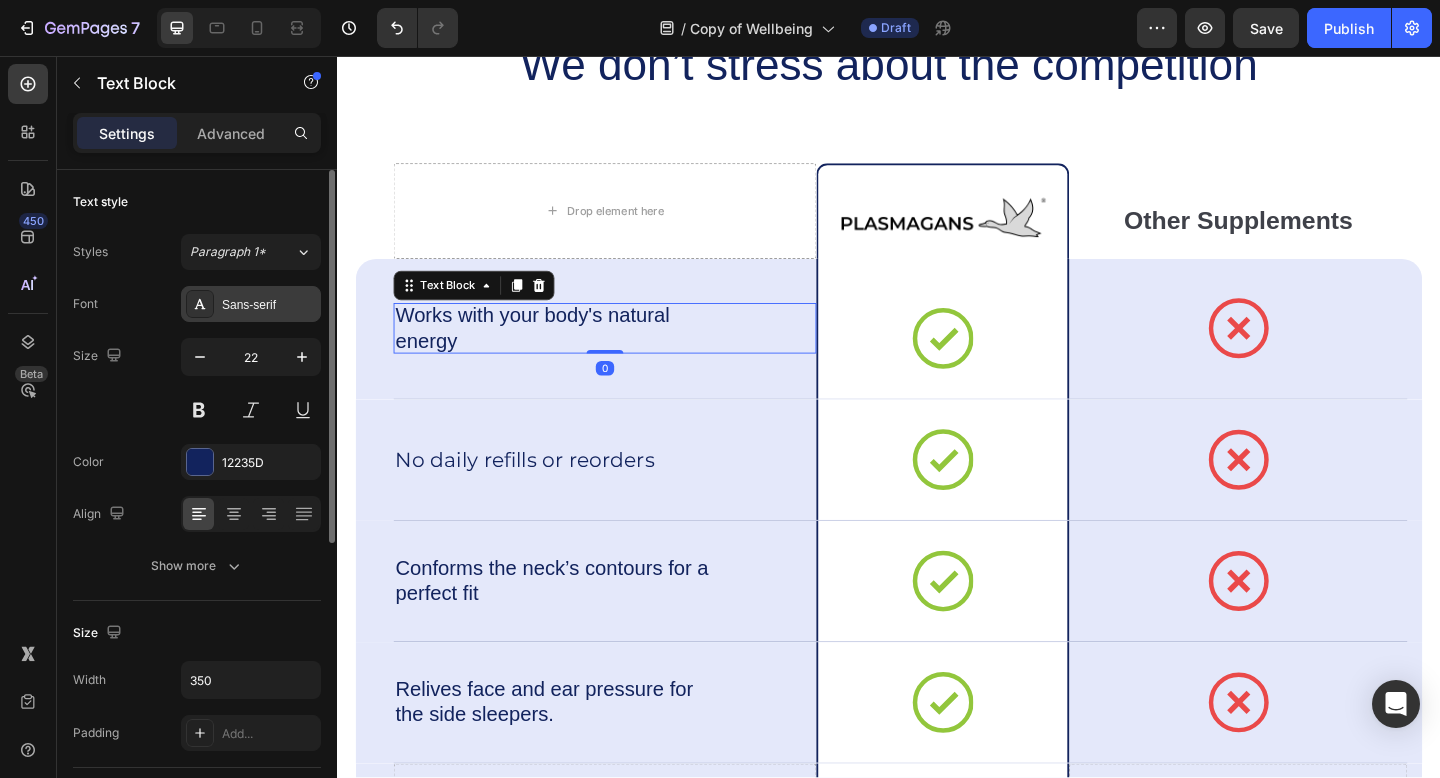 click on "Sans-serif" at bounding box center (269, 305) 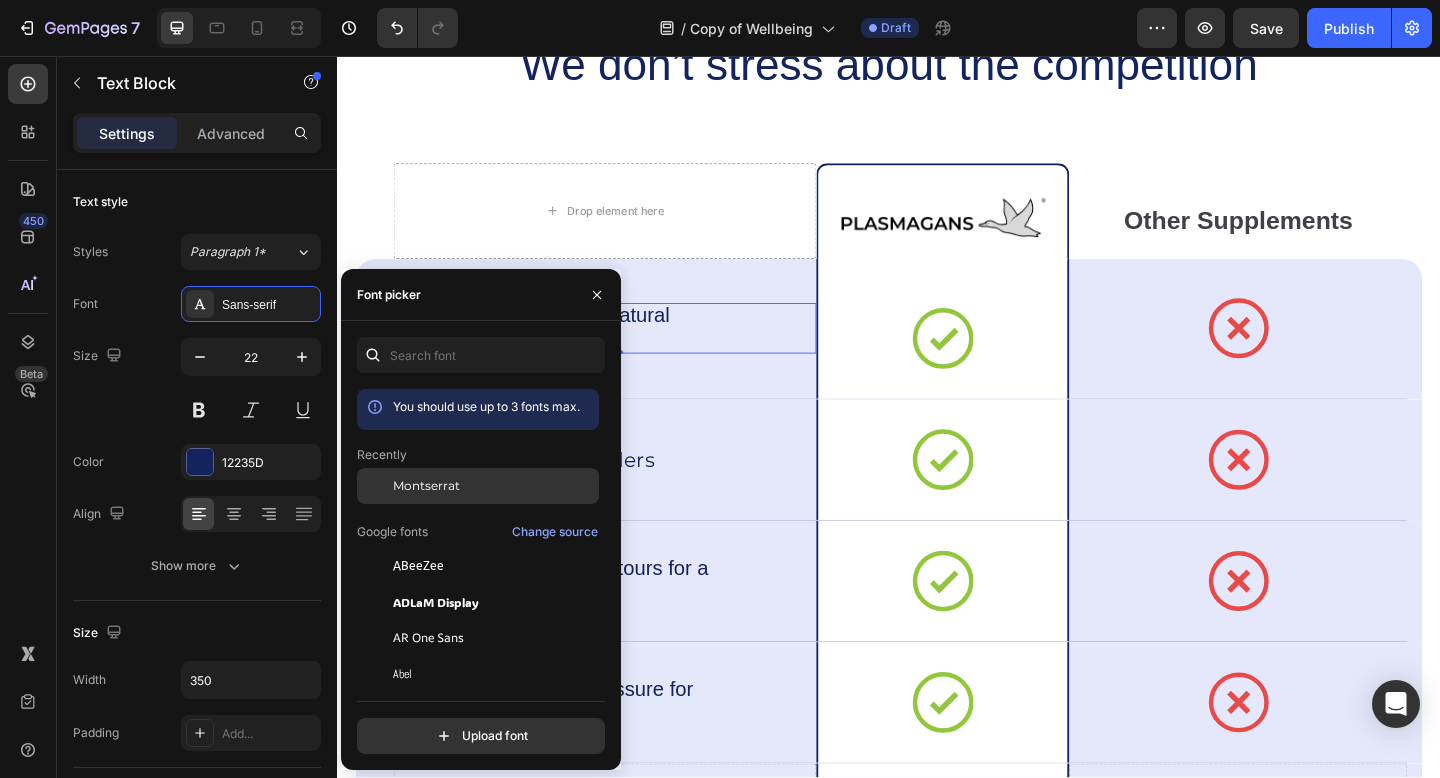 click on "Montserrat" 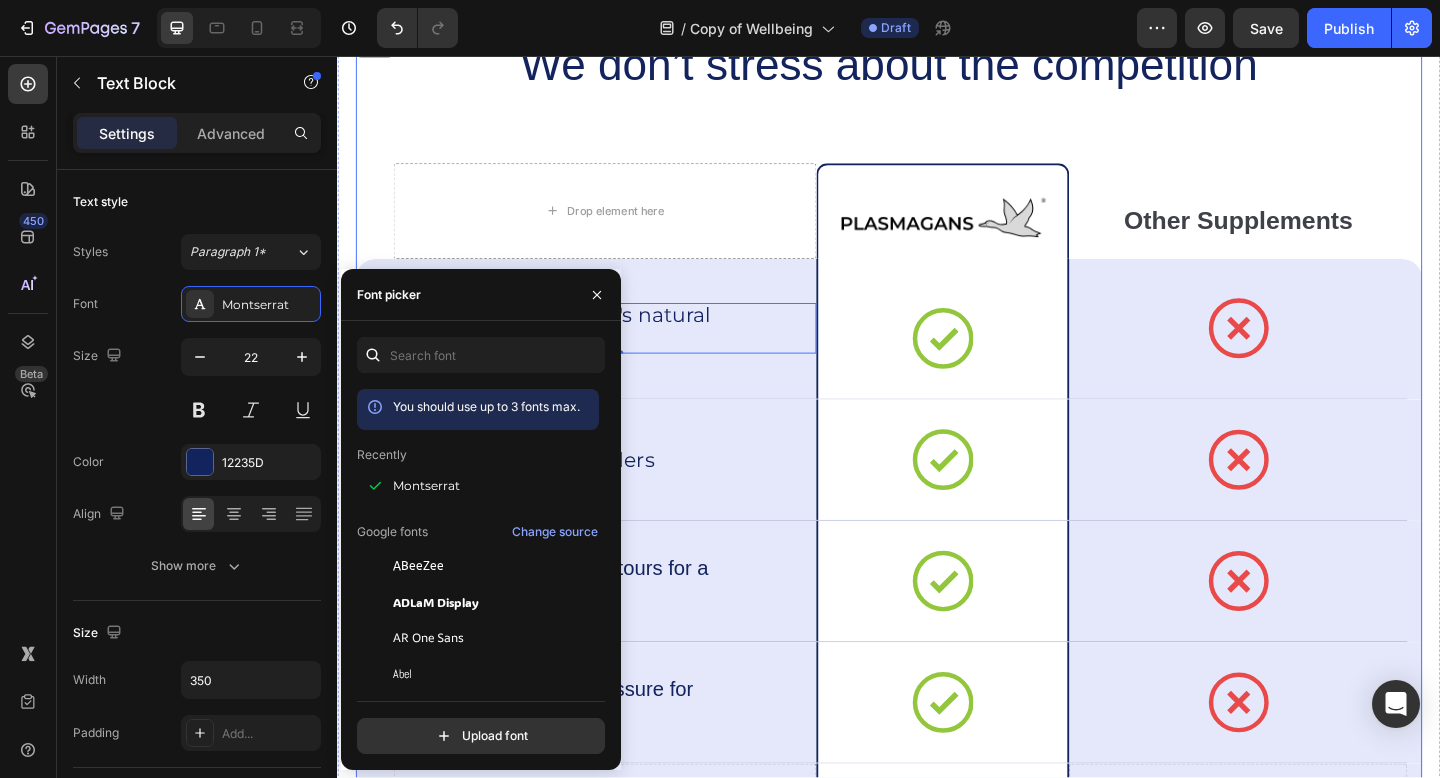 drag, startPoint x: 733, startPoint y: 141, endPoint x: 747, endPoint y: 128, distance: 19.104973 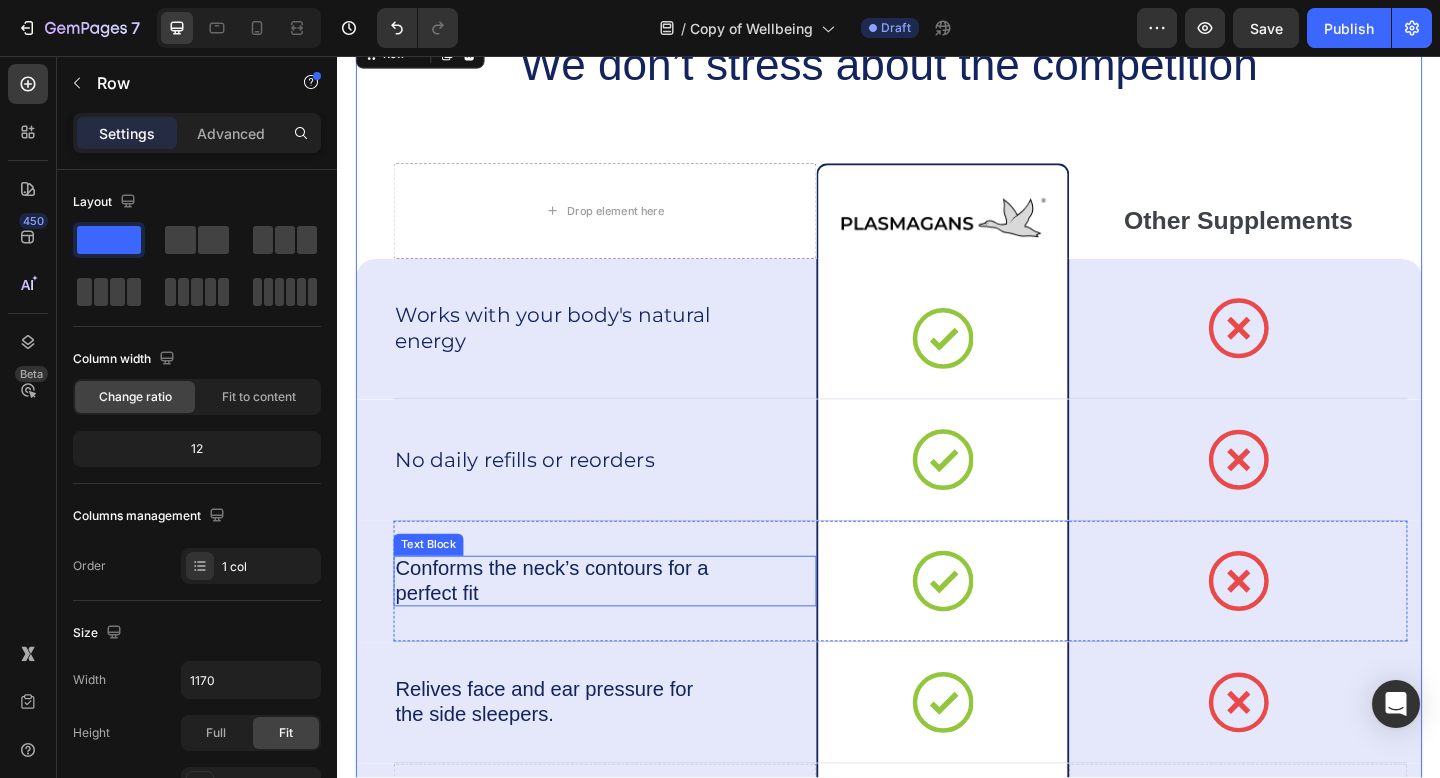 click on "Conforms the neck’s contours for a perfect fit" at bounding box center (573, 627) 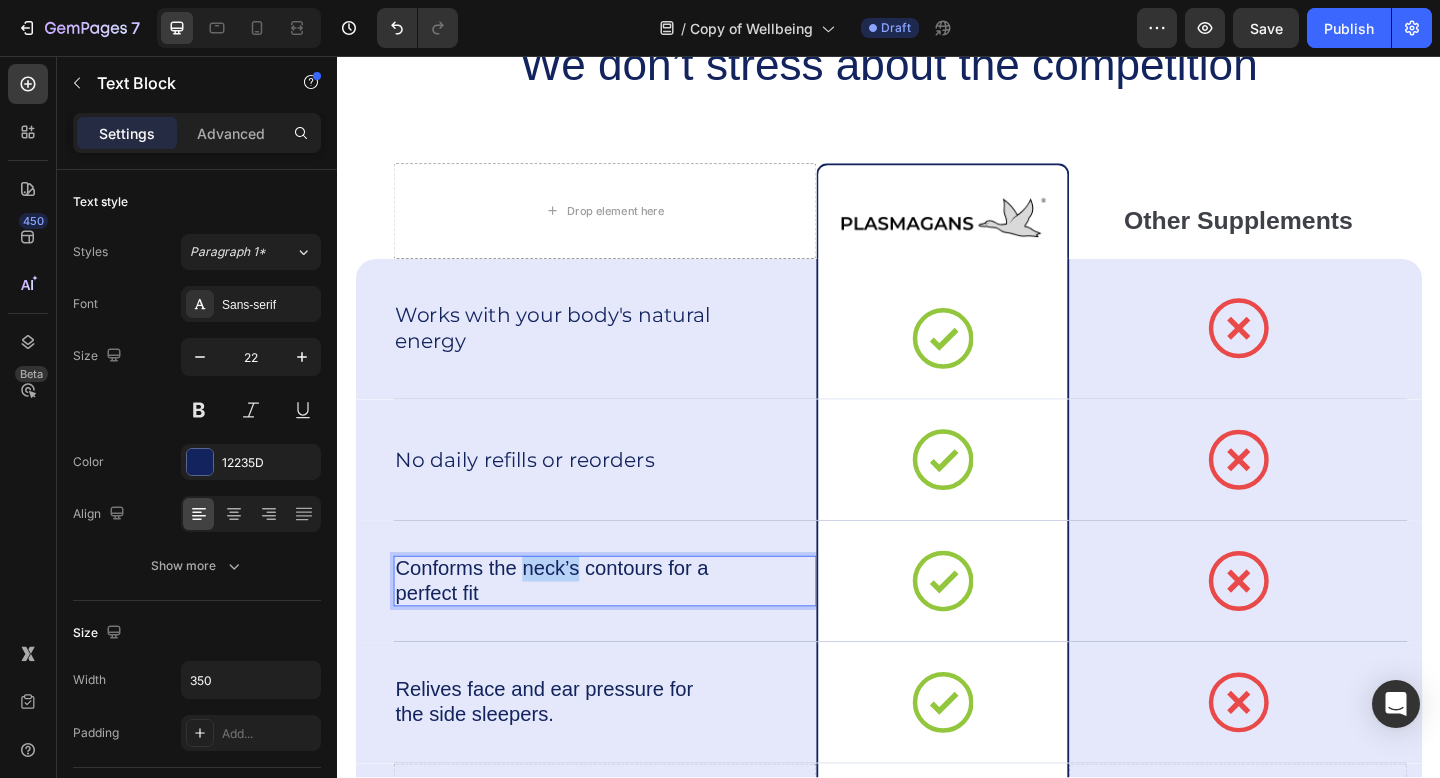 click on "Conforms the neck’s contours for a perfect fit" at bounding box center [573, 627] 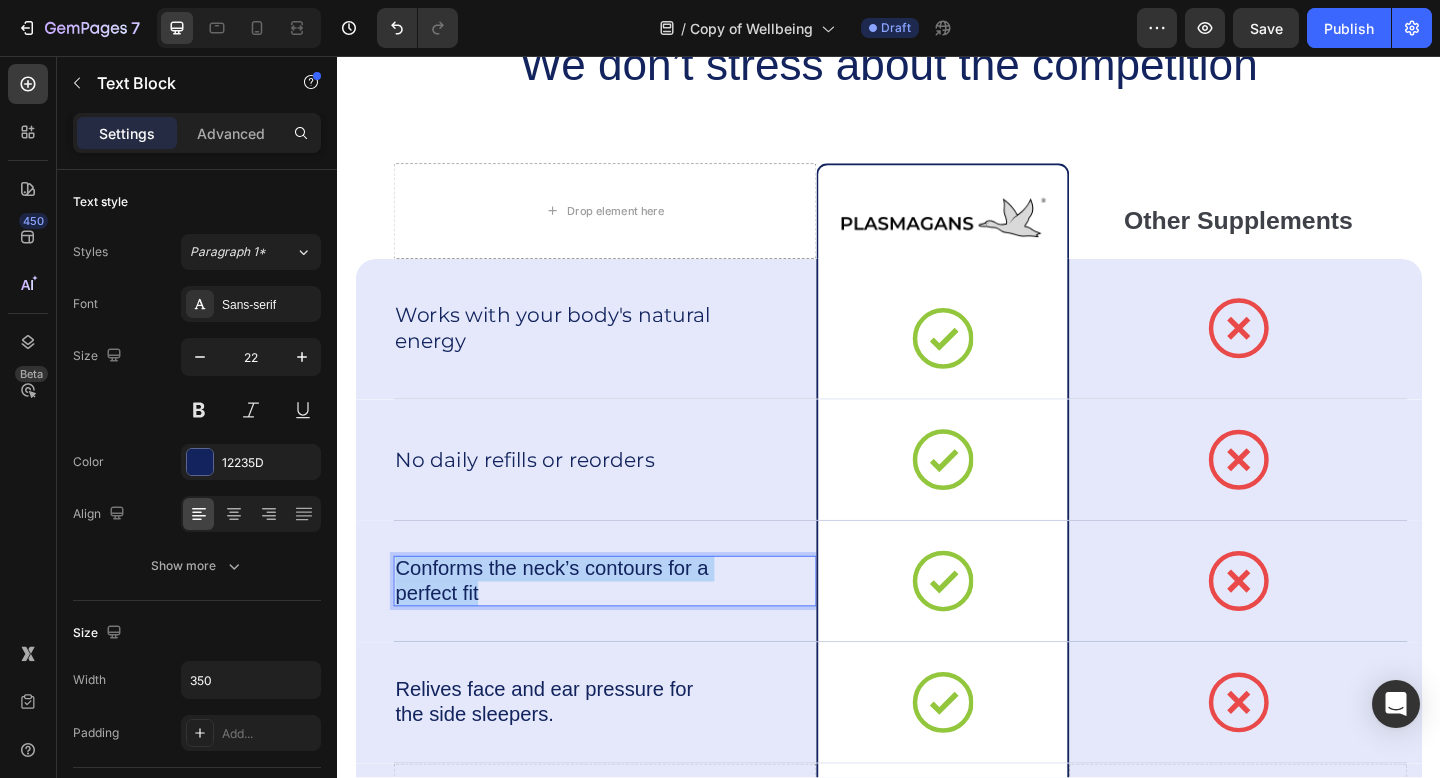 click on "Conforms the neck’s contours for a perfect fit" at bounding box center [573, 627] 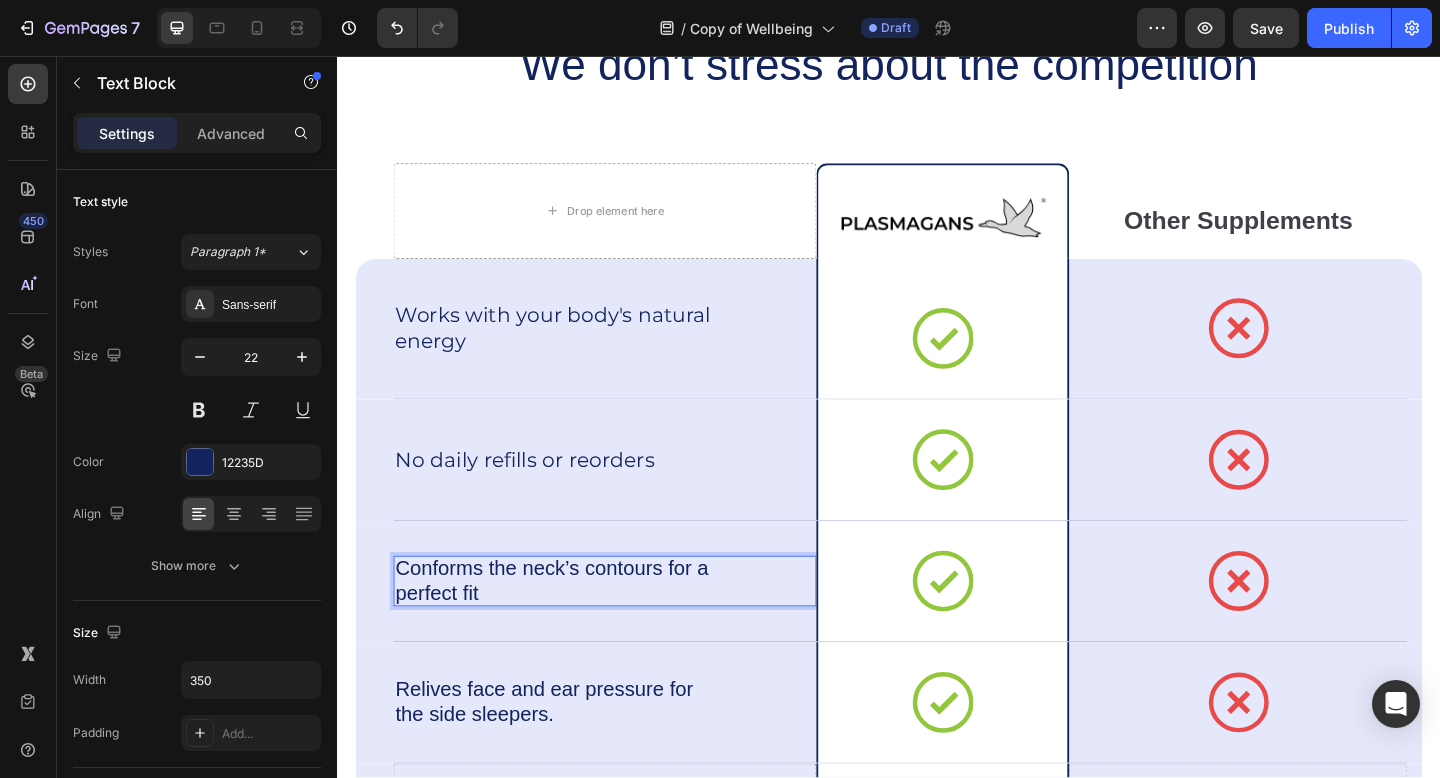 scroll, scrollTop: 4783, scrollLeft: 0, axis: vertical 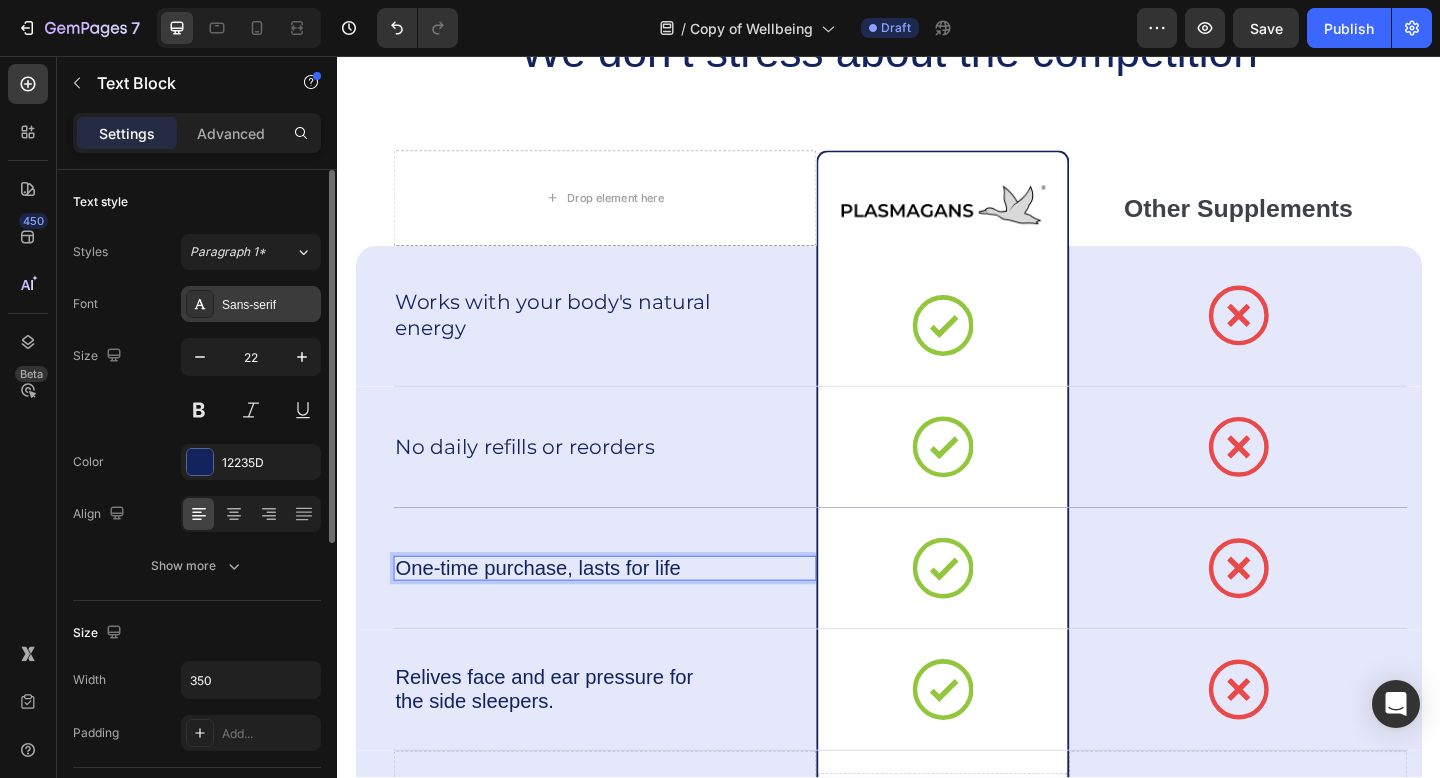 click on "Sans-serif" at bounding box center (269, 305) 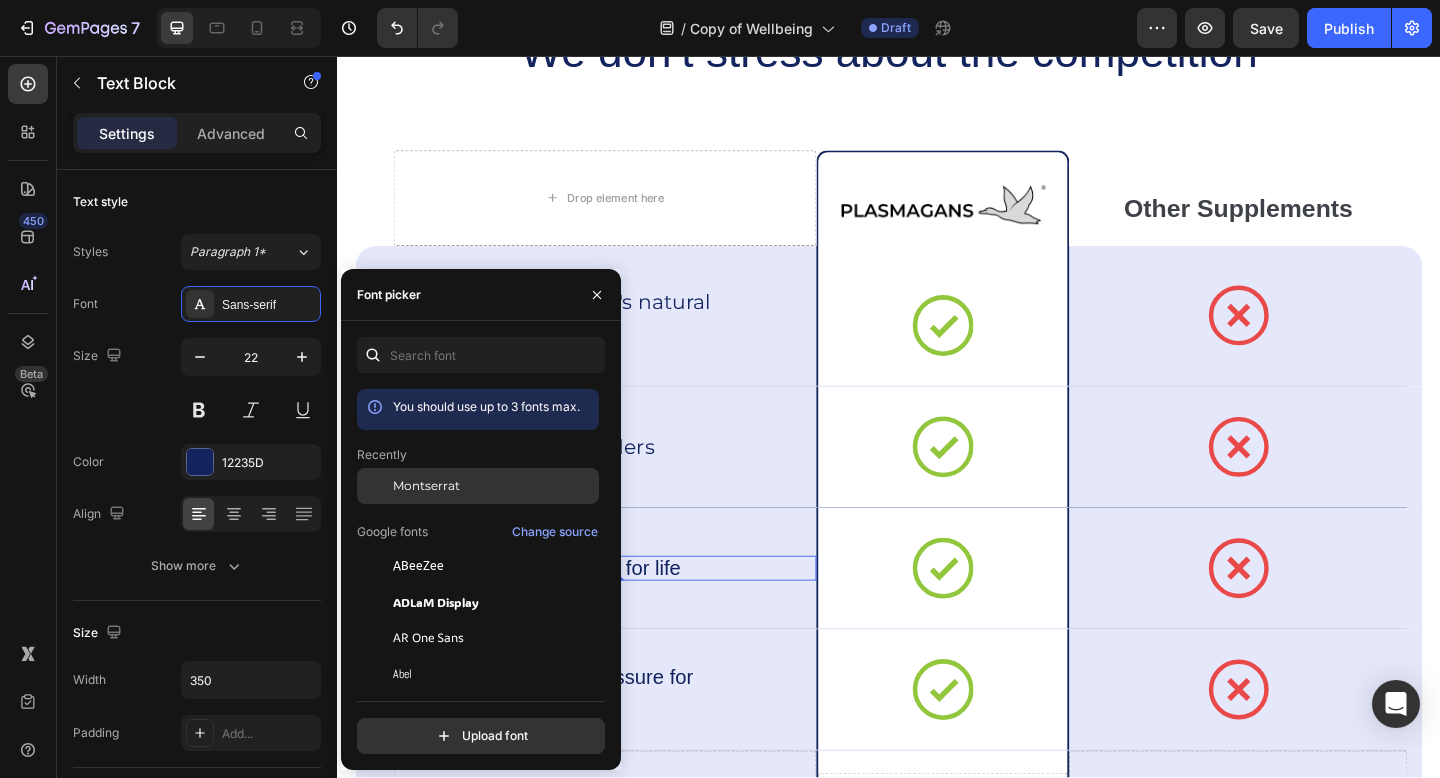 click on "Montserrat" at bounding box center (426, 486) 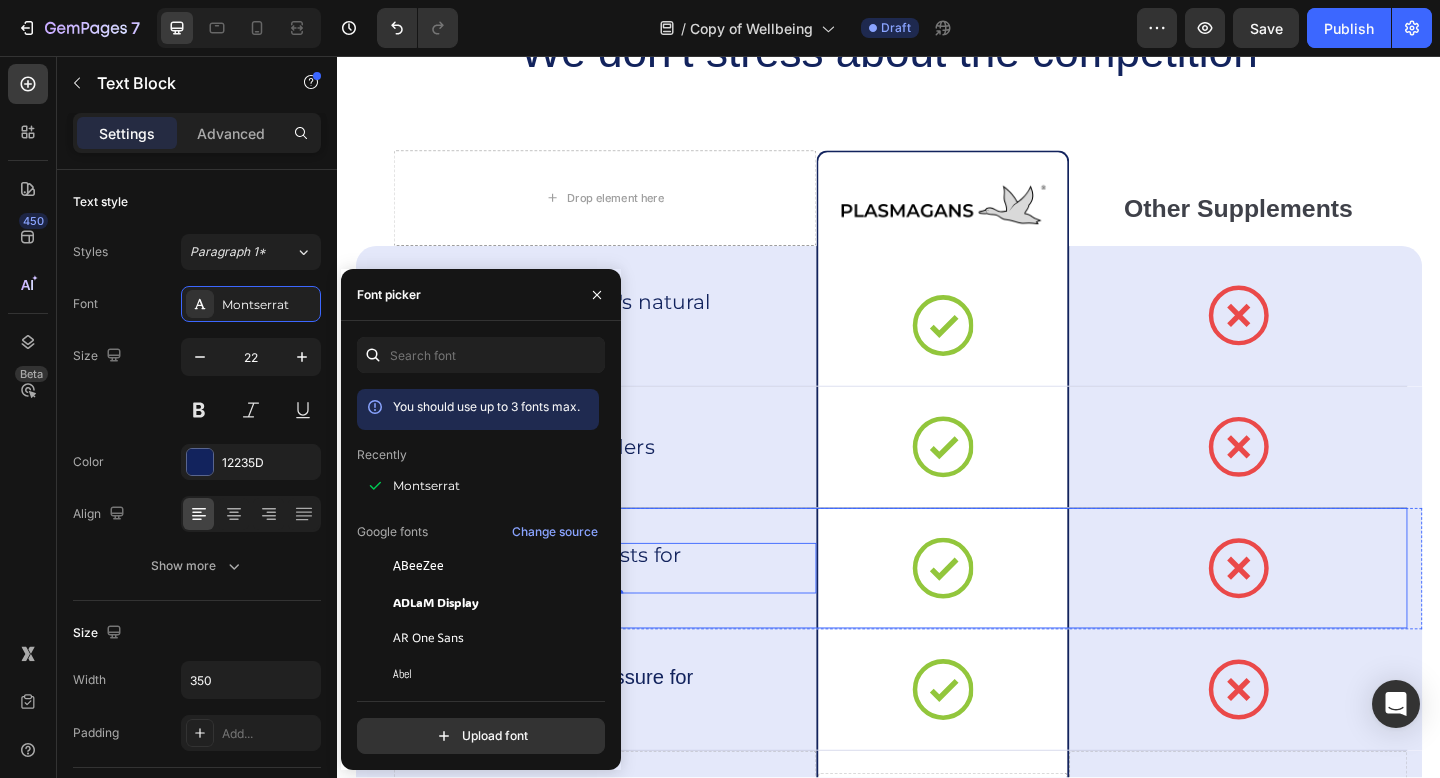 click on "One-time purchase, lasts for life Text Block   0" at bounding box center (628, 613) 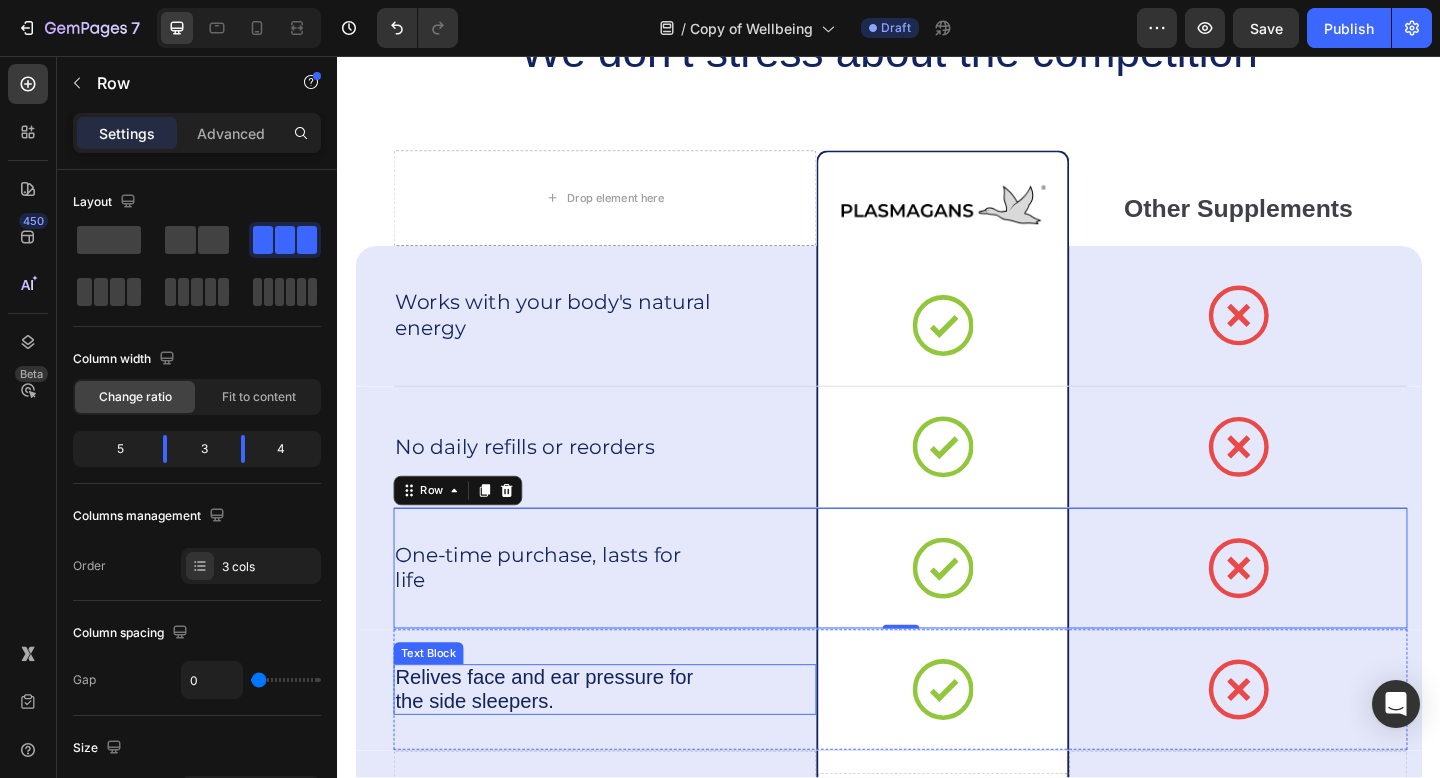click on "Relives face and ear pressure for the side sleepers." at bounding box center [573, 745] 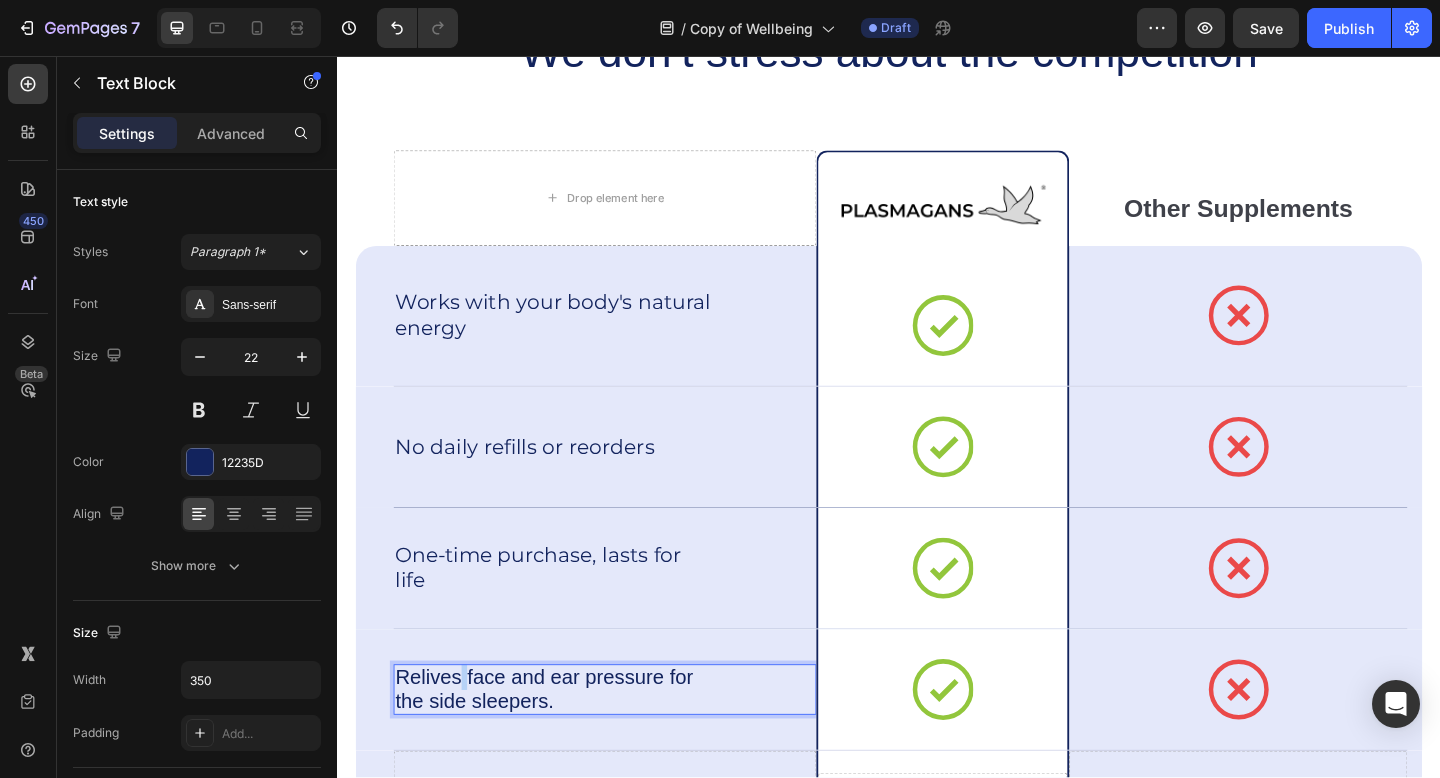 click on "Relives face and ear pressure for the side sleepers." at bounding box center [573, 745] 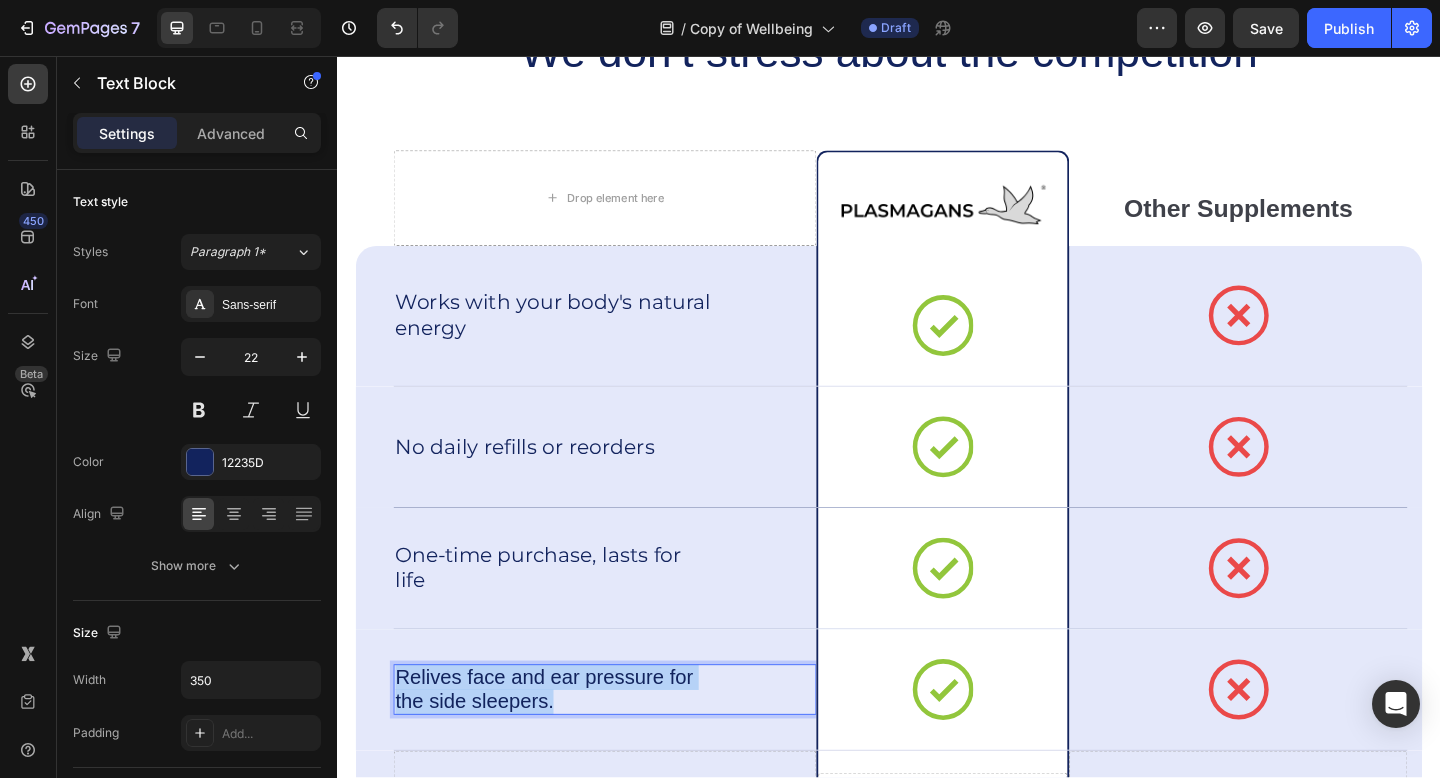 click on "Relives face and ear pressure for the side sleepers." at bounding box center [573, 745] 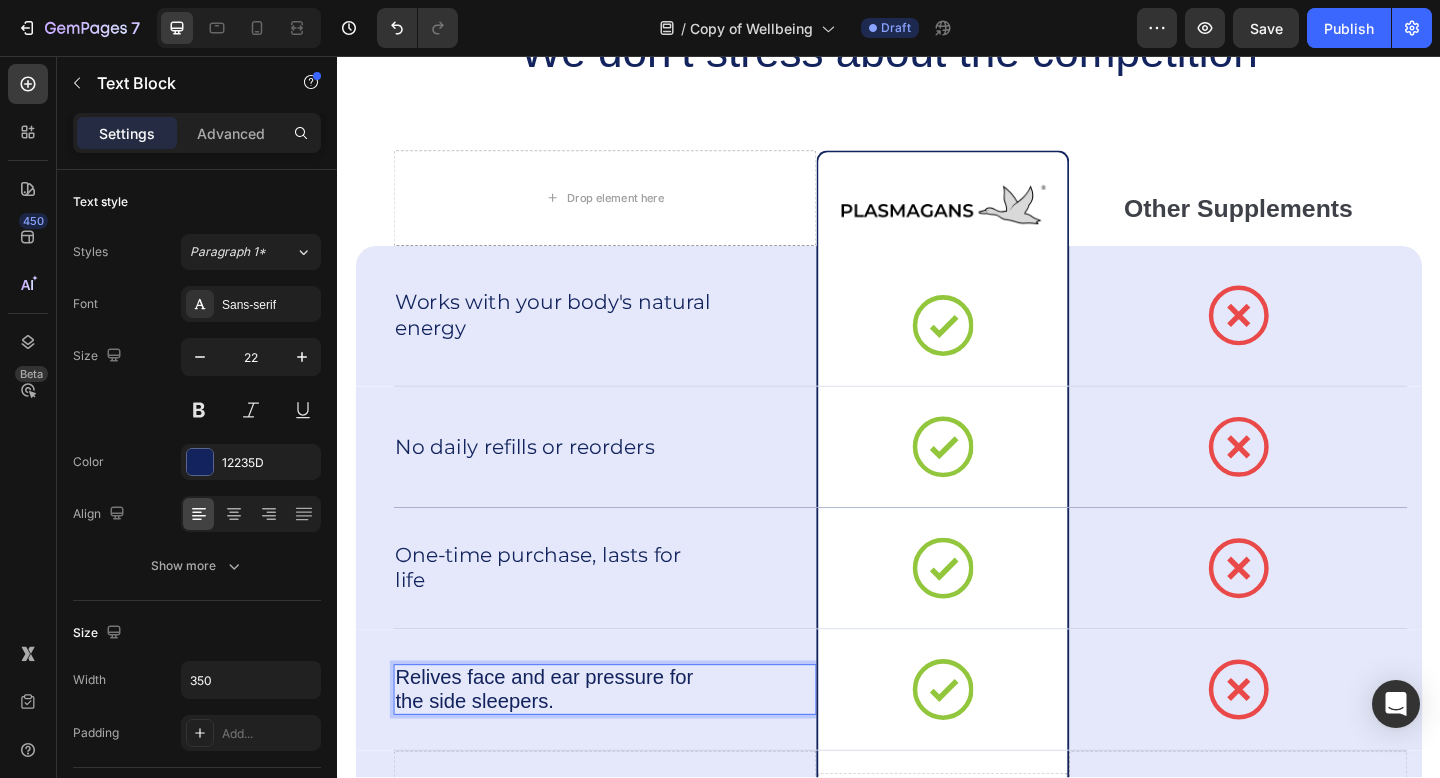 scroll, scrollTop: 4796, scrollLeft: 0, axis: vertical 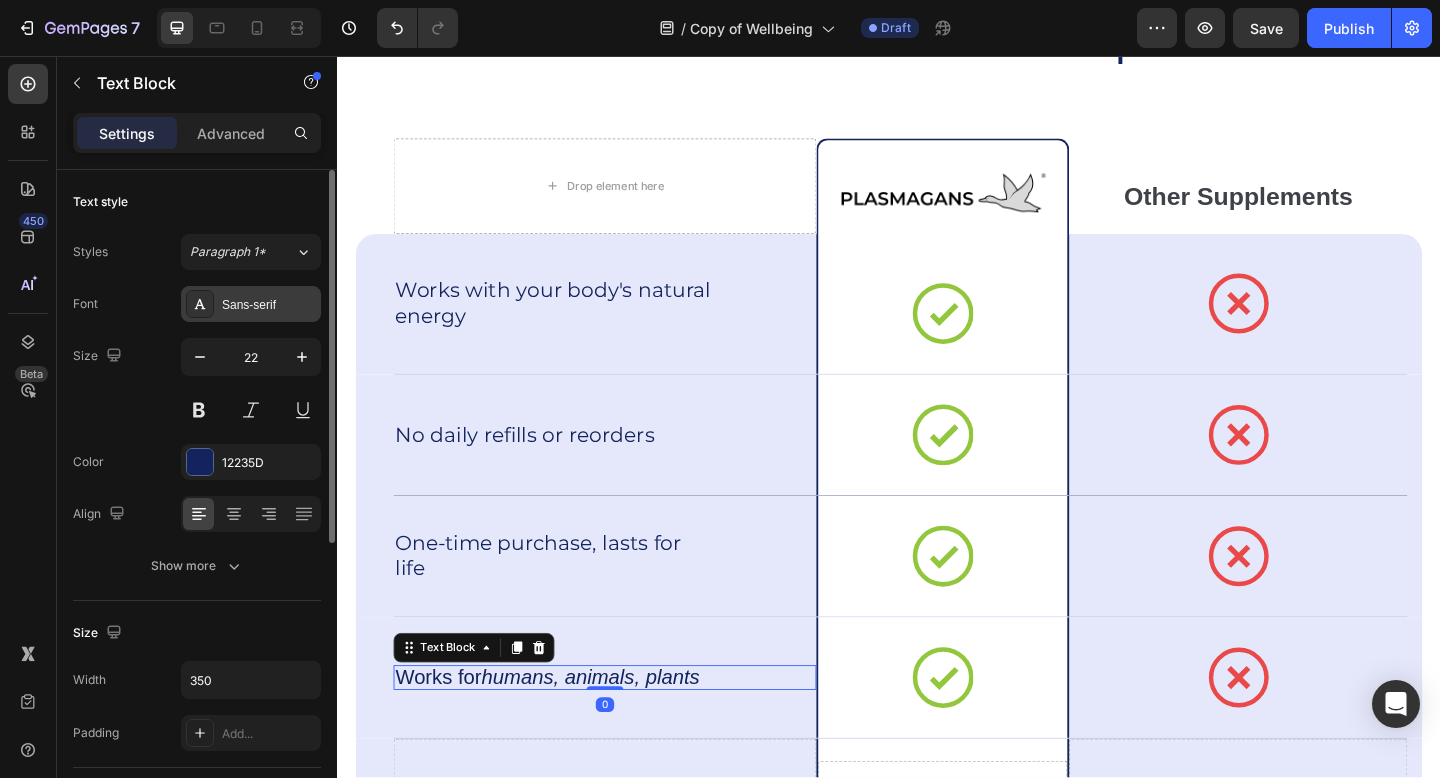 click on "Sans-serif" at bounding box center [269, 305] 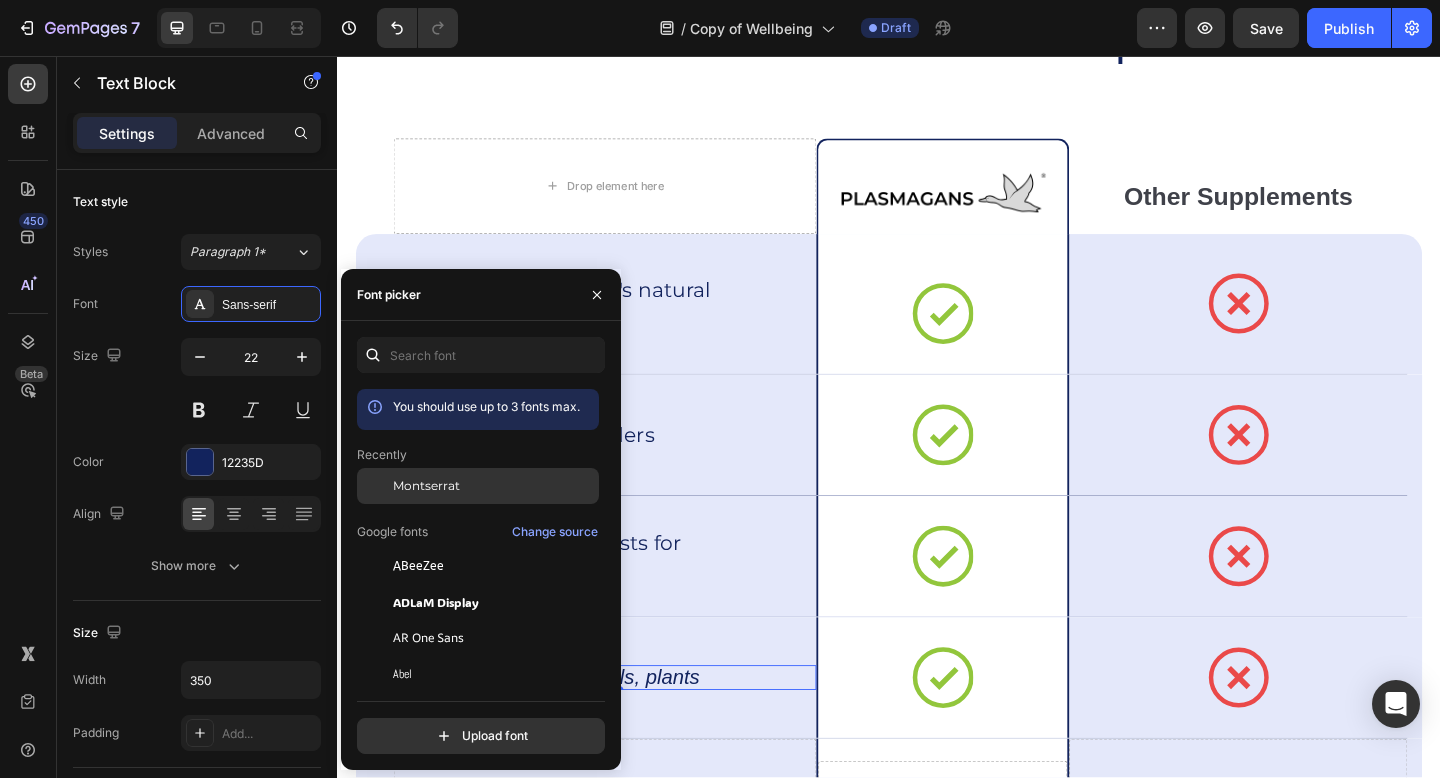 click on "Montserrat" at bounding box center (426, 486) 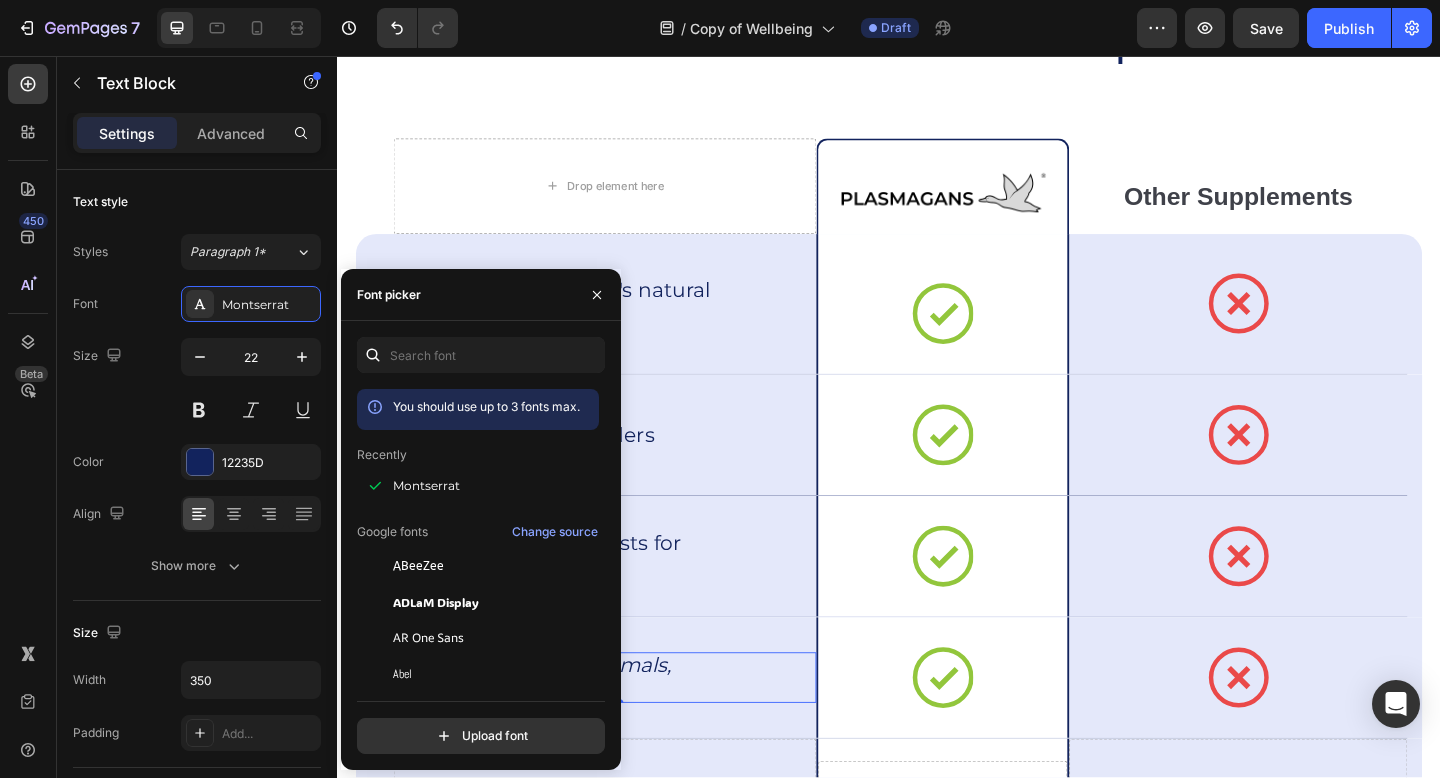 click on "Works for  humans, animals, plants" at bounding box center (628, 732) 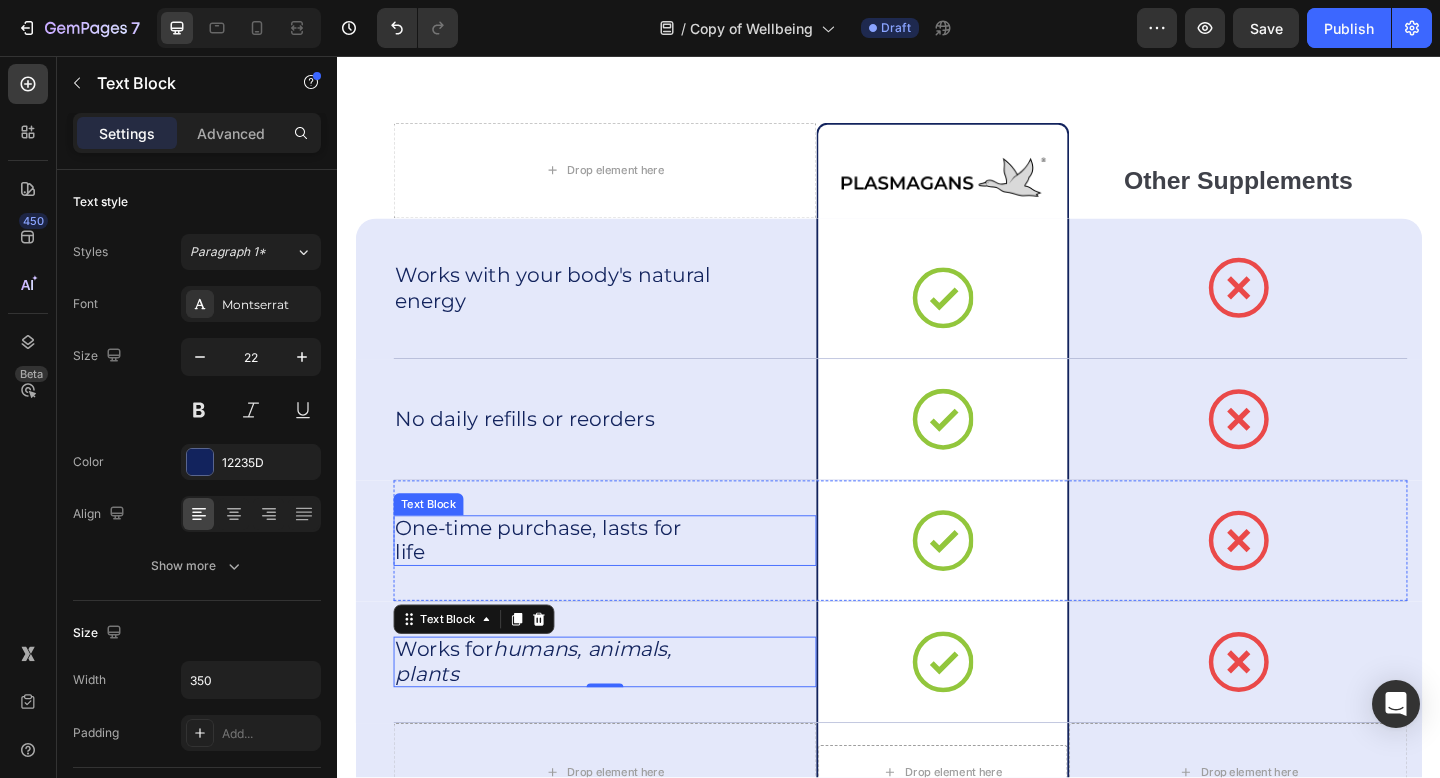 scroll, scrollTop: 4836, scrollLeft: 0, axis: vertical 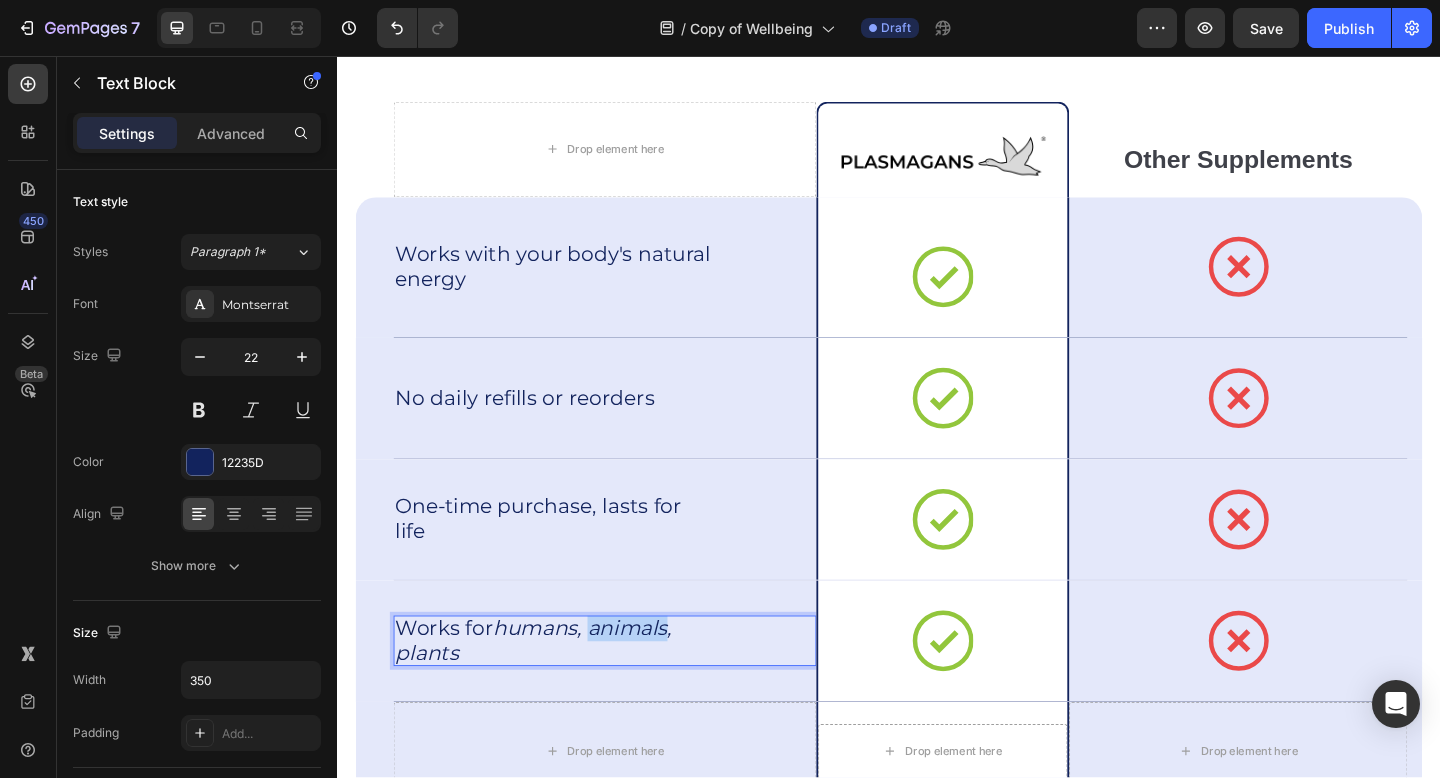 click on "humans, animals, plants" at bounding box center [550, 692] 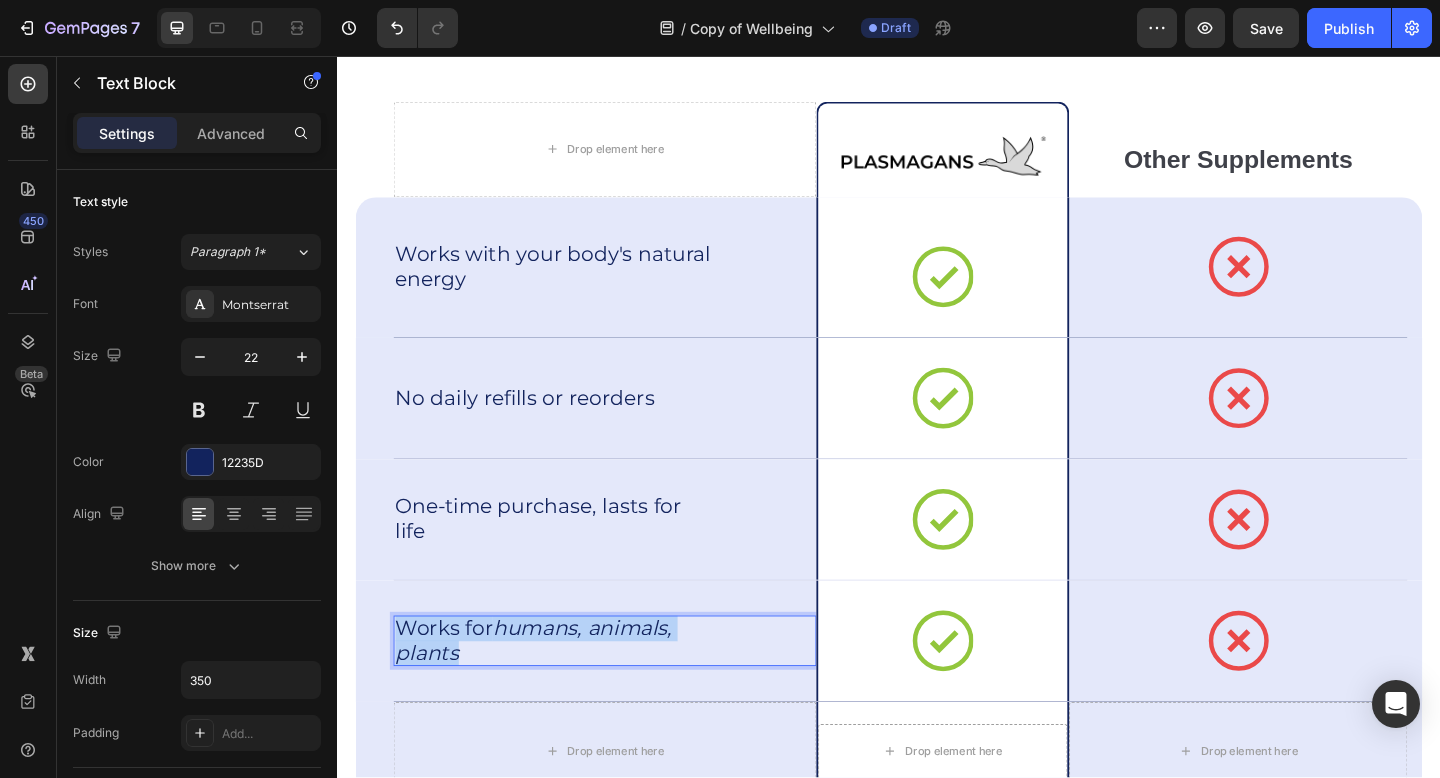 click on "humans, animals, plants" at bounding box center [550, 692] 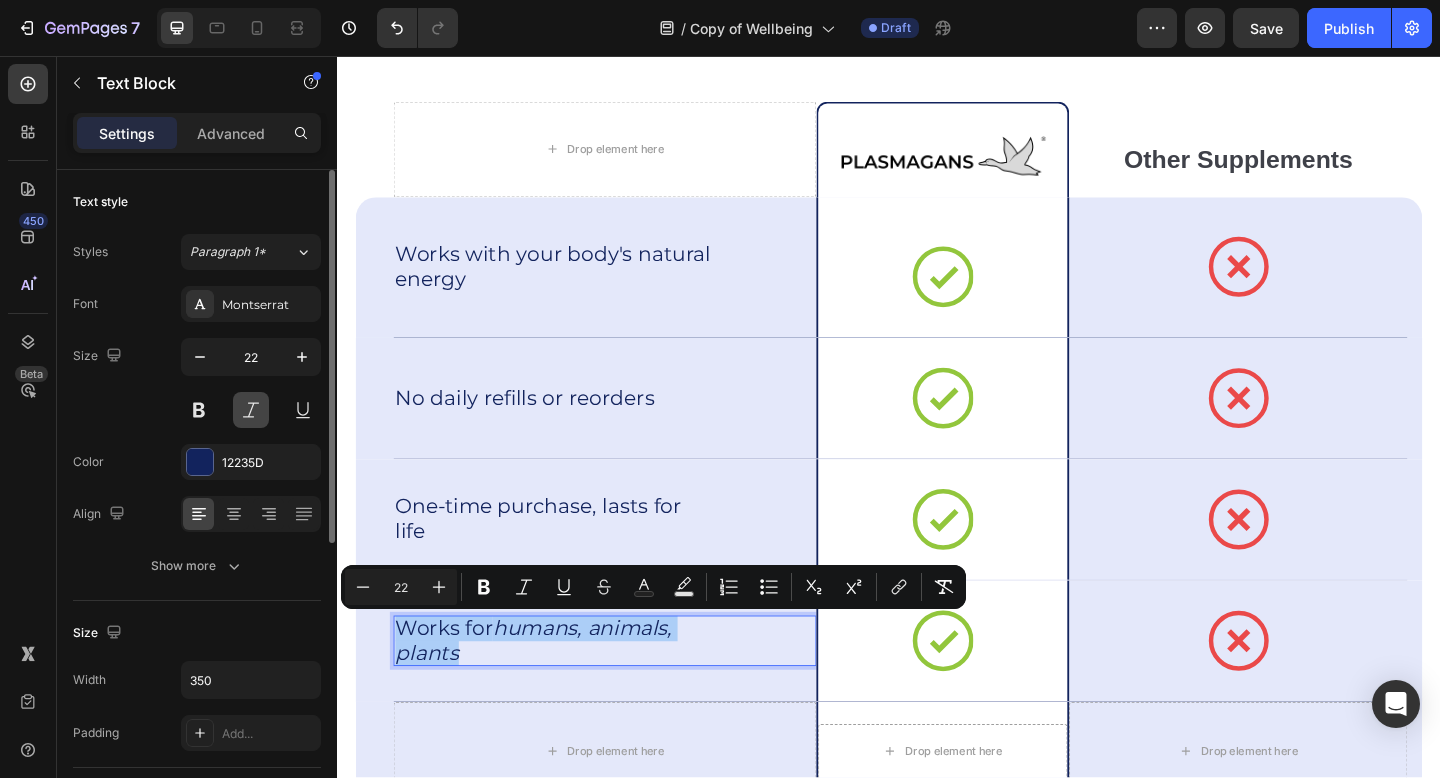 click at bounding box center [251, 410] 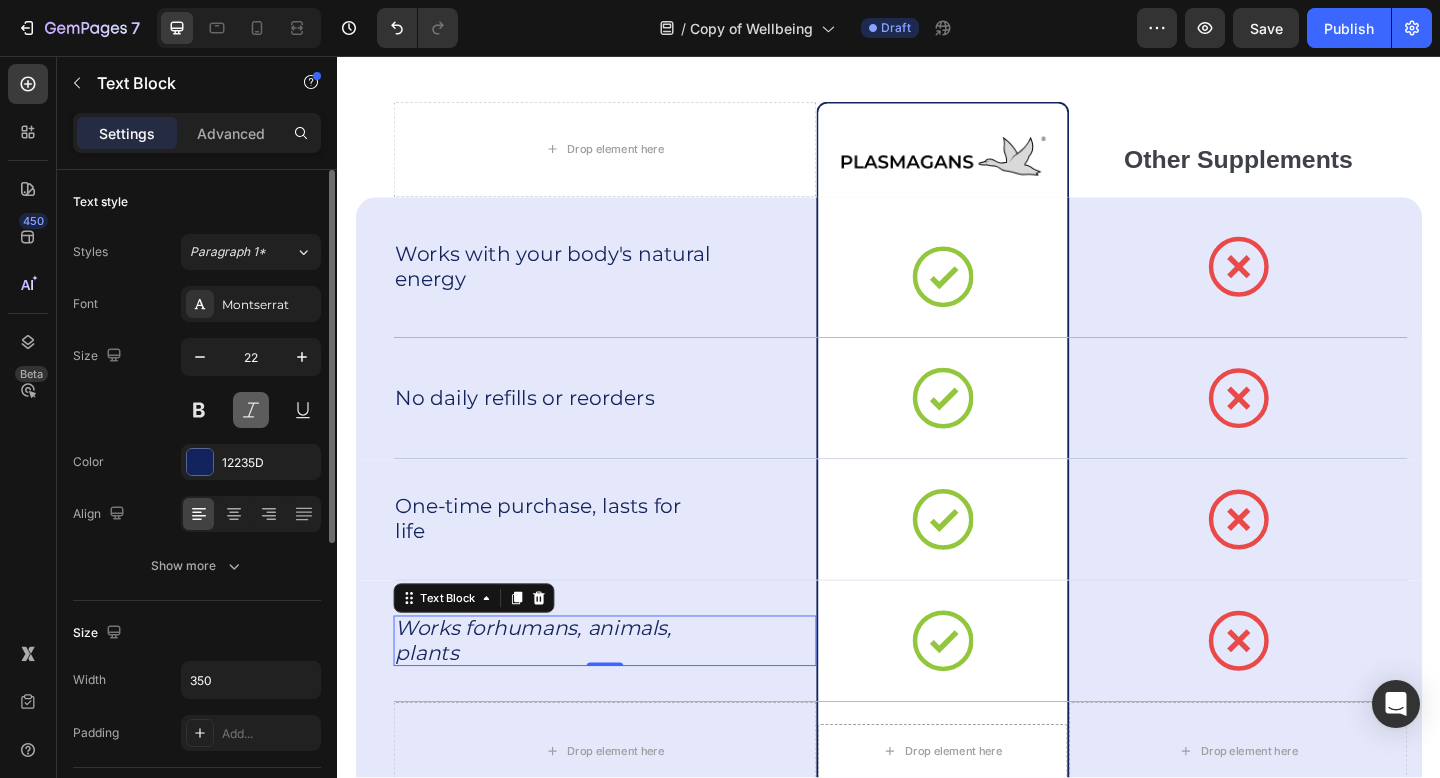 click at bounding box center (251, 410) 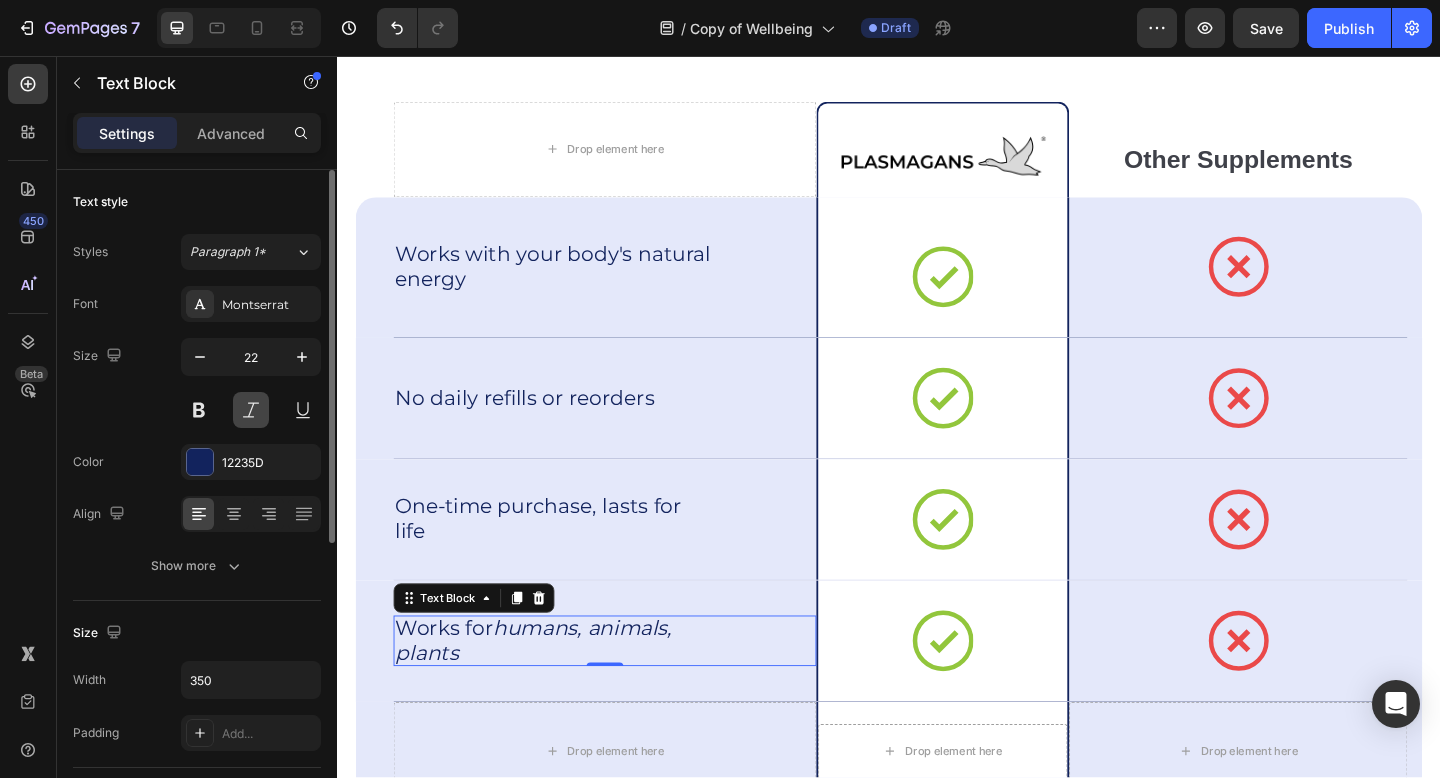 click at bounding box center (251, 410) 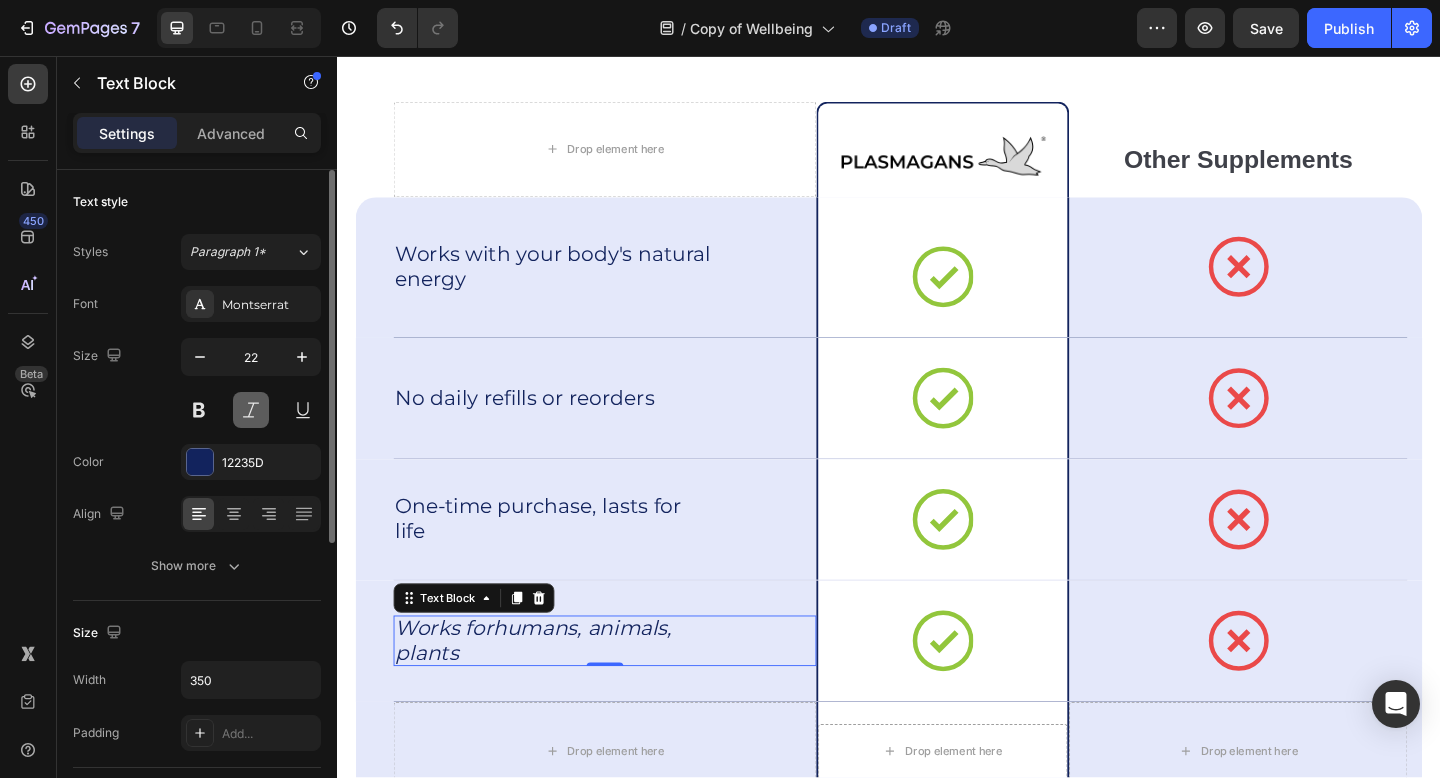 click at bounding box center (251, 410) 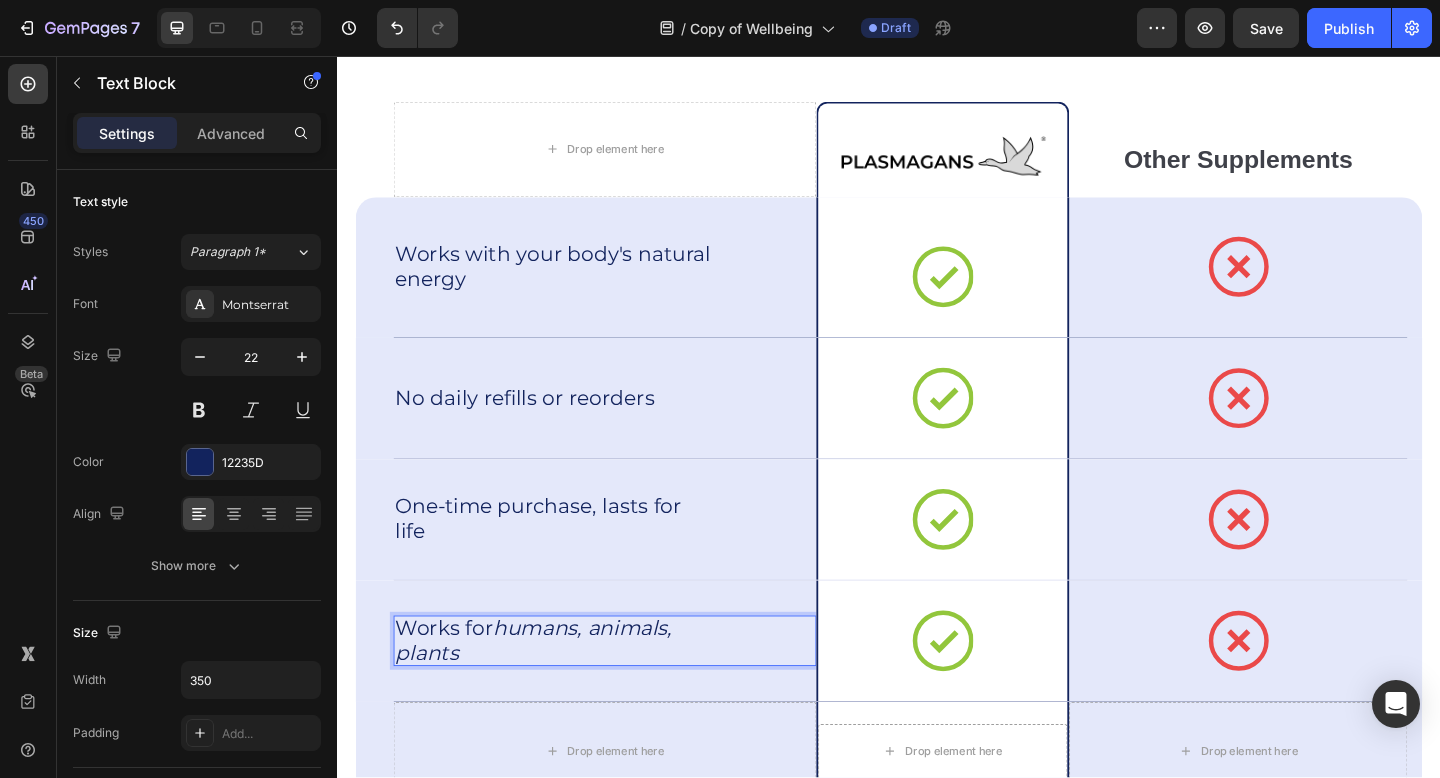 click on "humans, animals, plants" at bounding box center [550, 692] 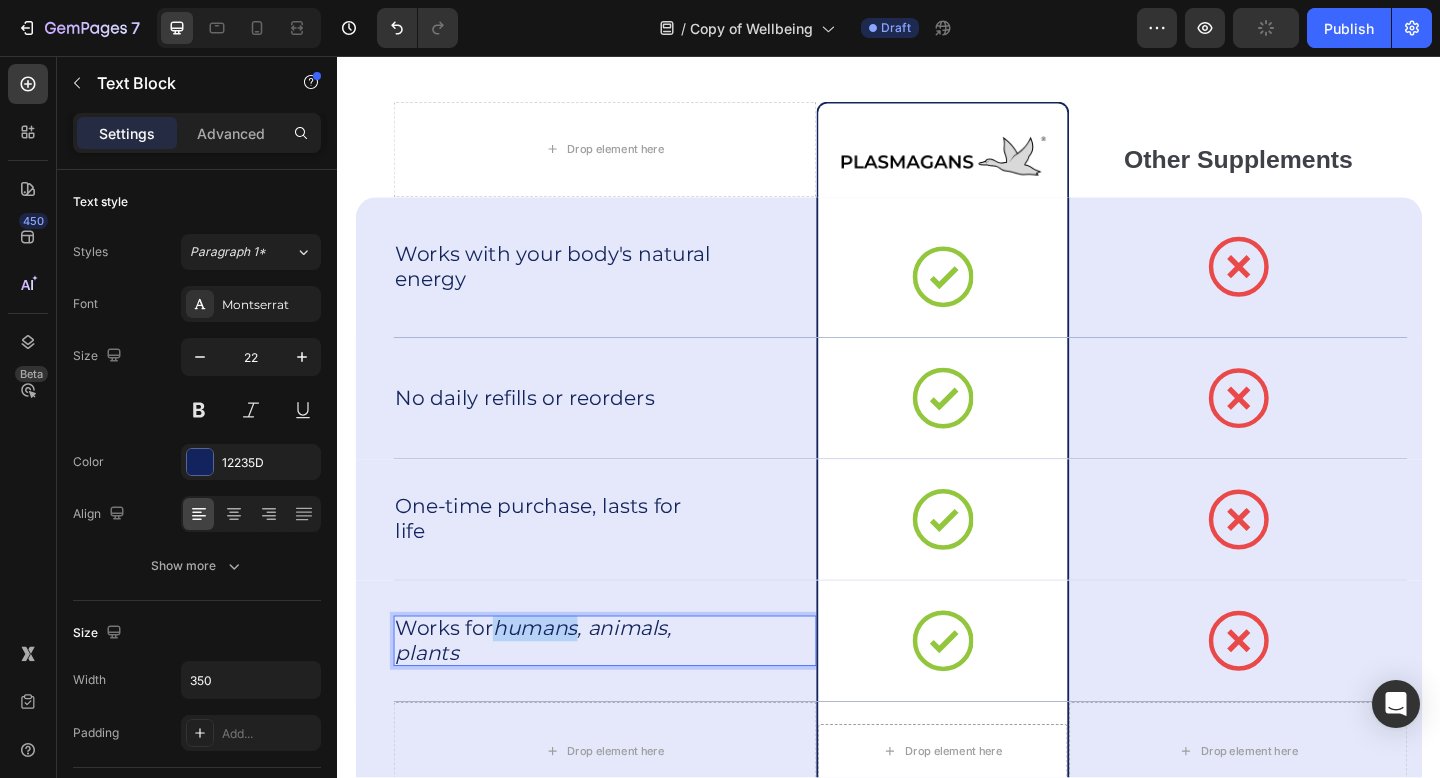 click on "humans, animals, plants" at bounding box center [550, 692] 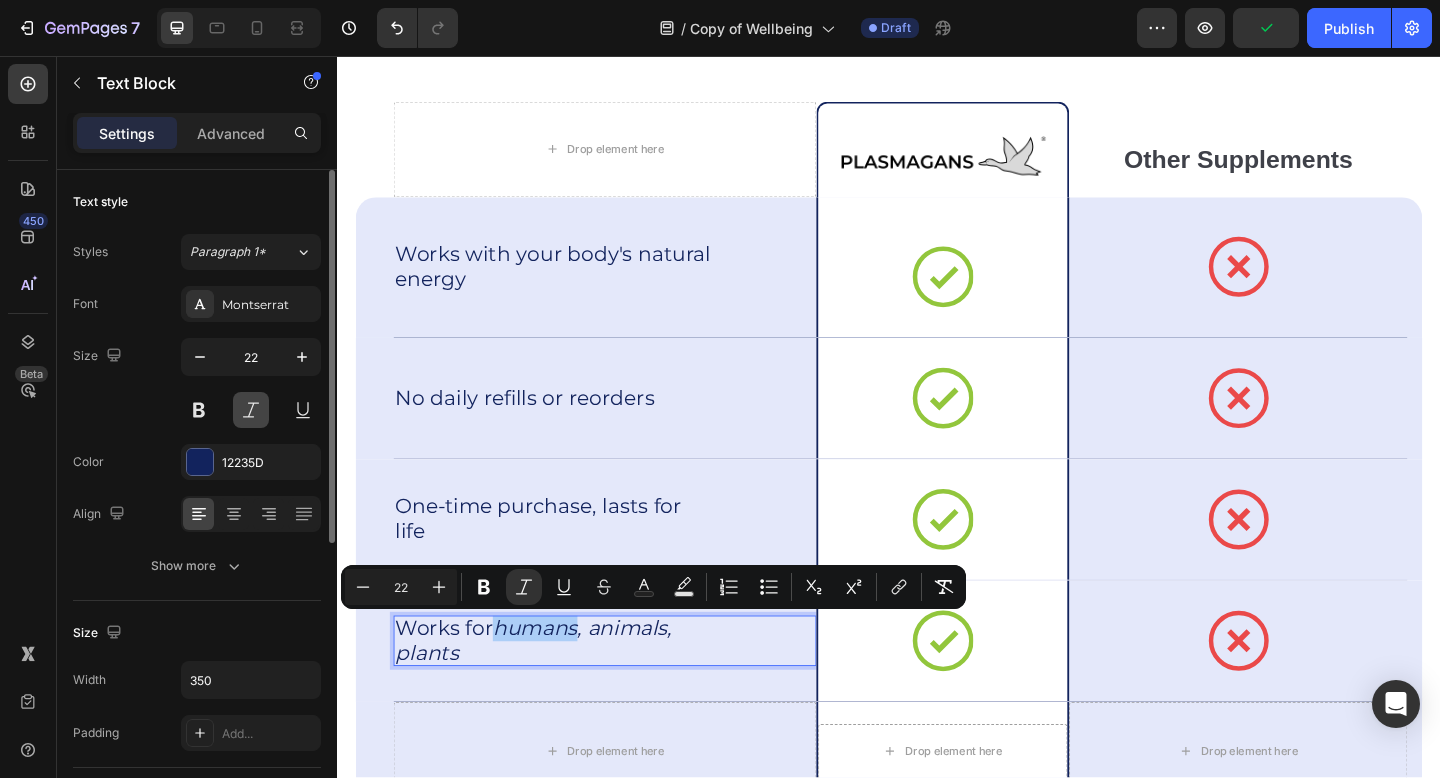 click at bounding box center [251, 410] 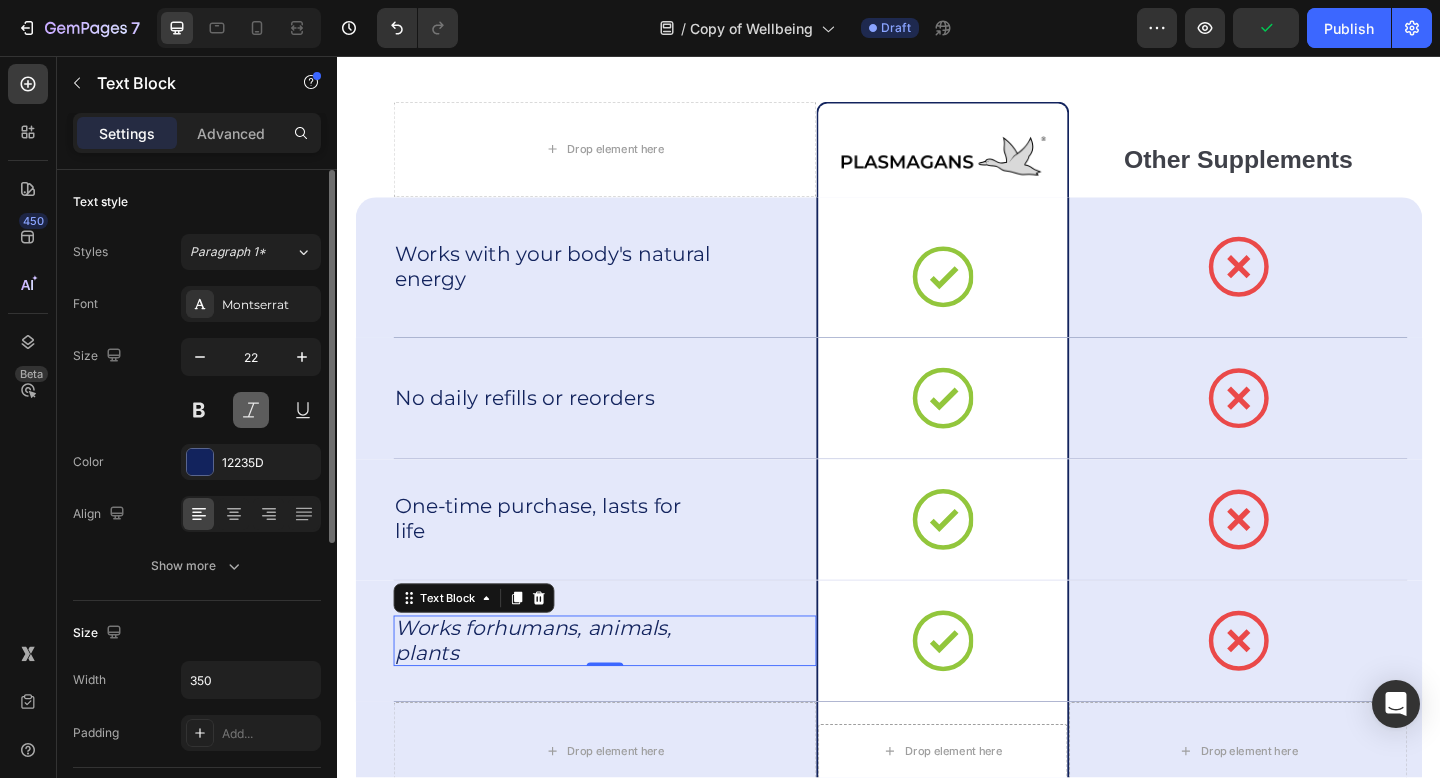 click at bounding box center [251, 410] 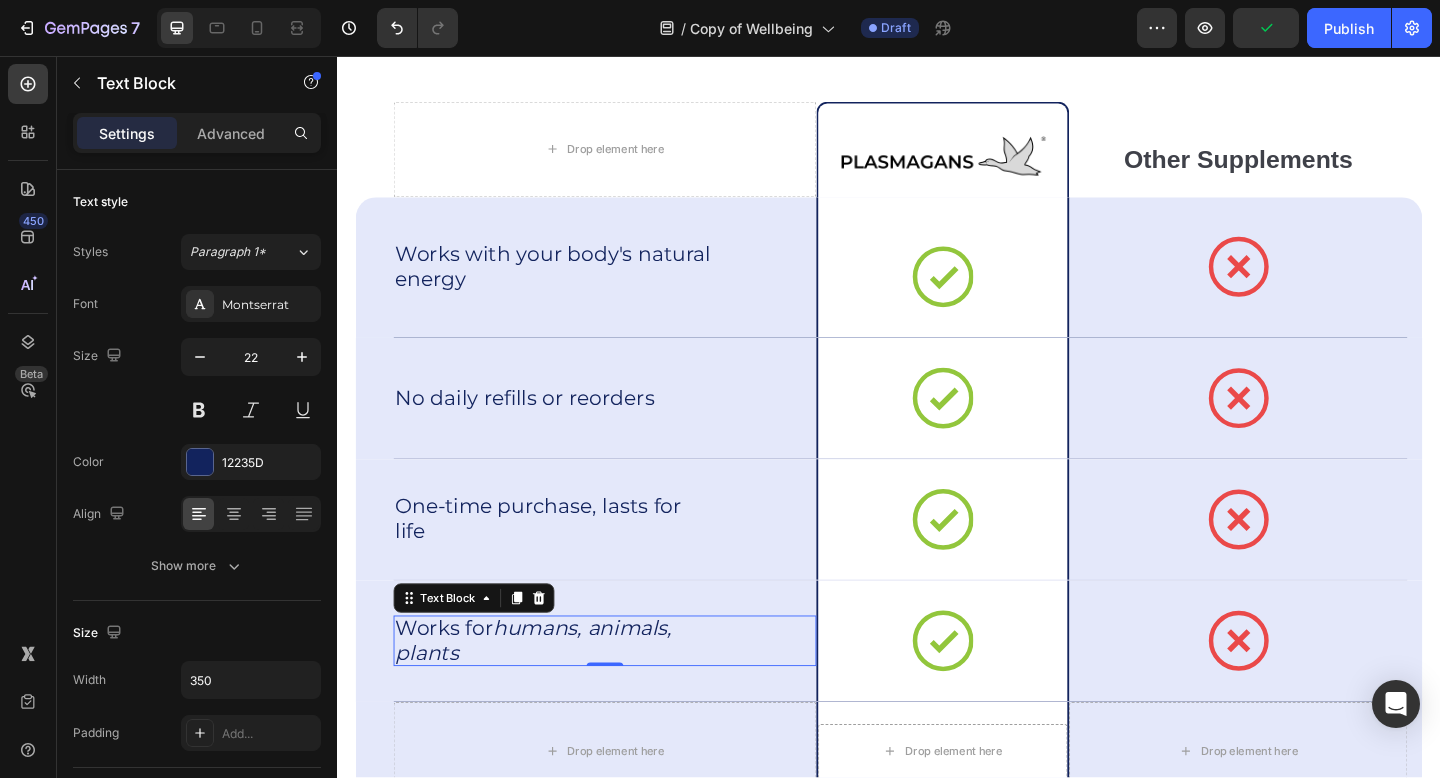 click on "humans, animals, plants" at bounding box center (550, 692) 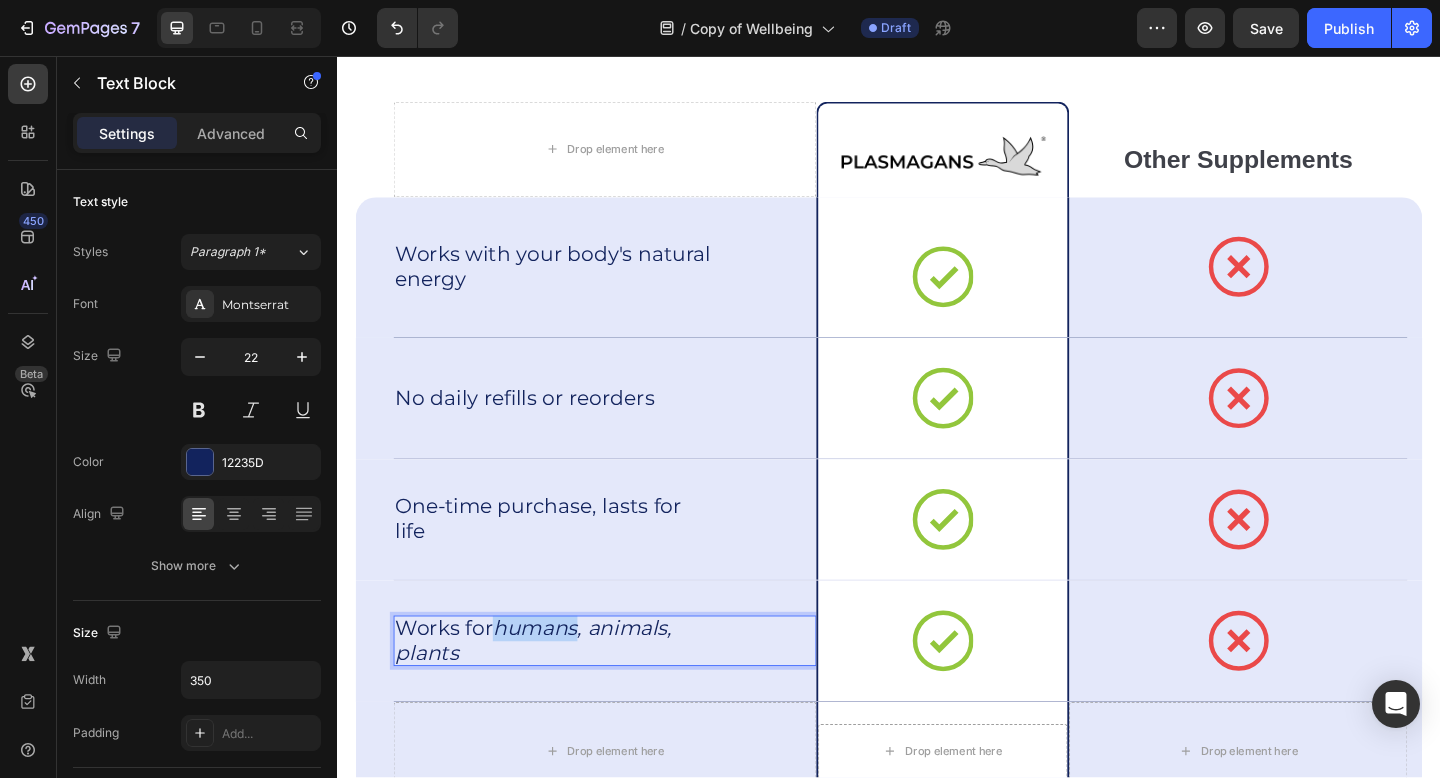 click on "humans, animals, plants" at bounding box center [550, 692] 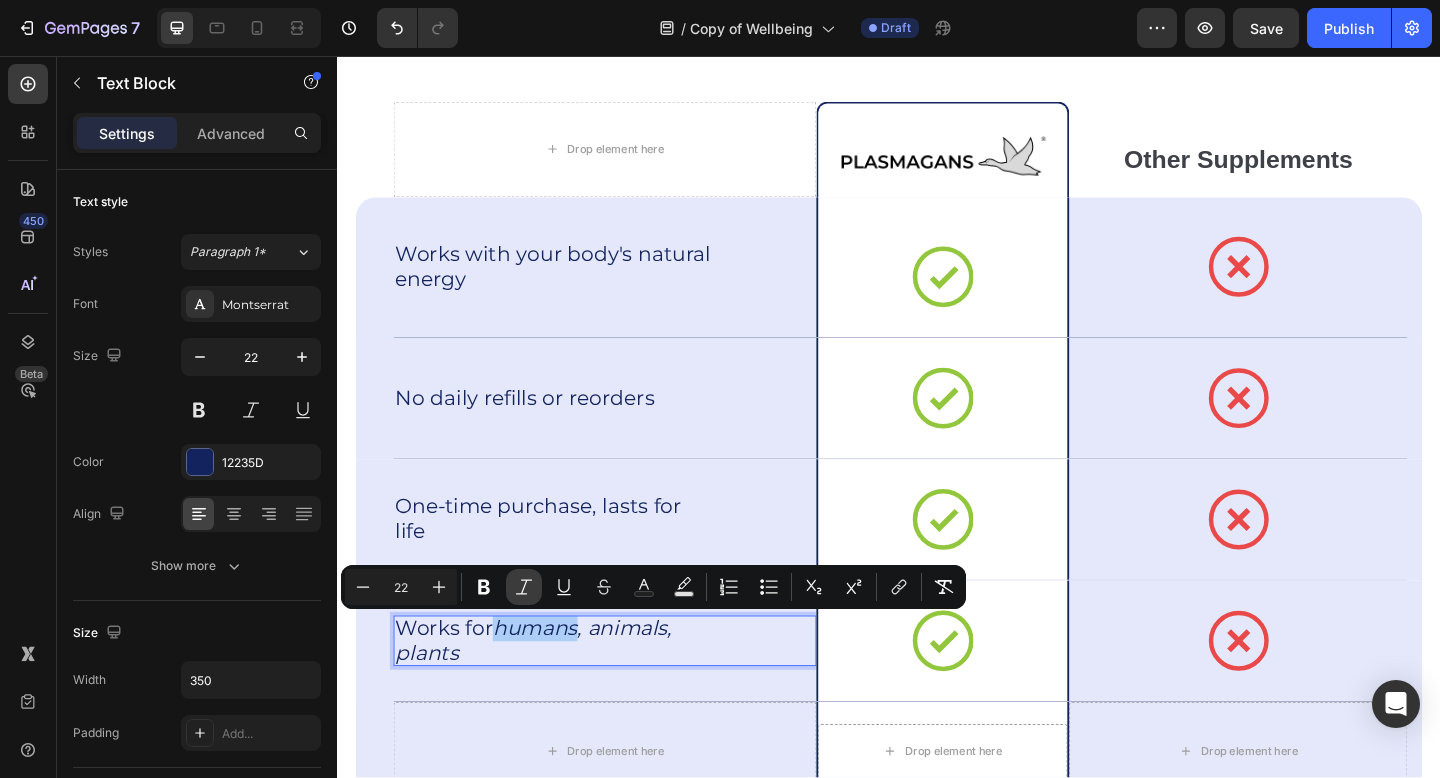 click 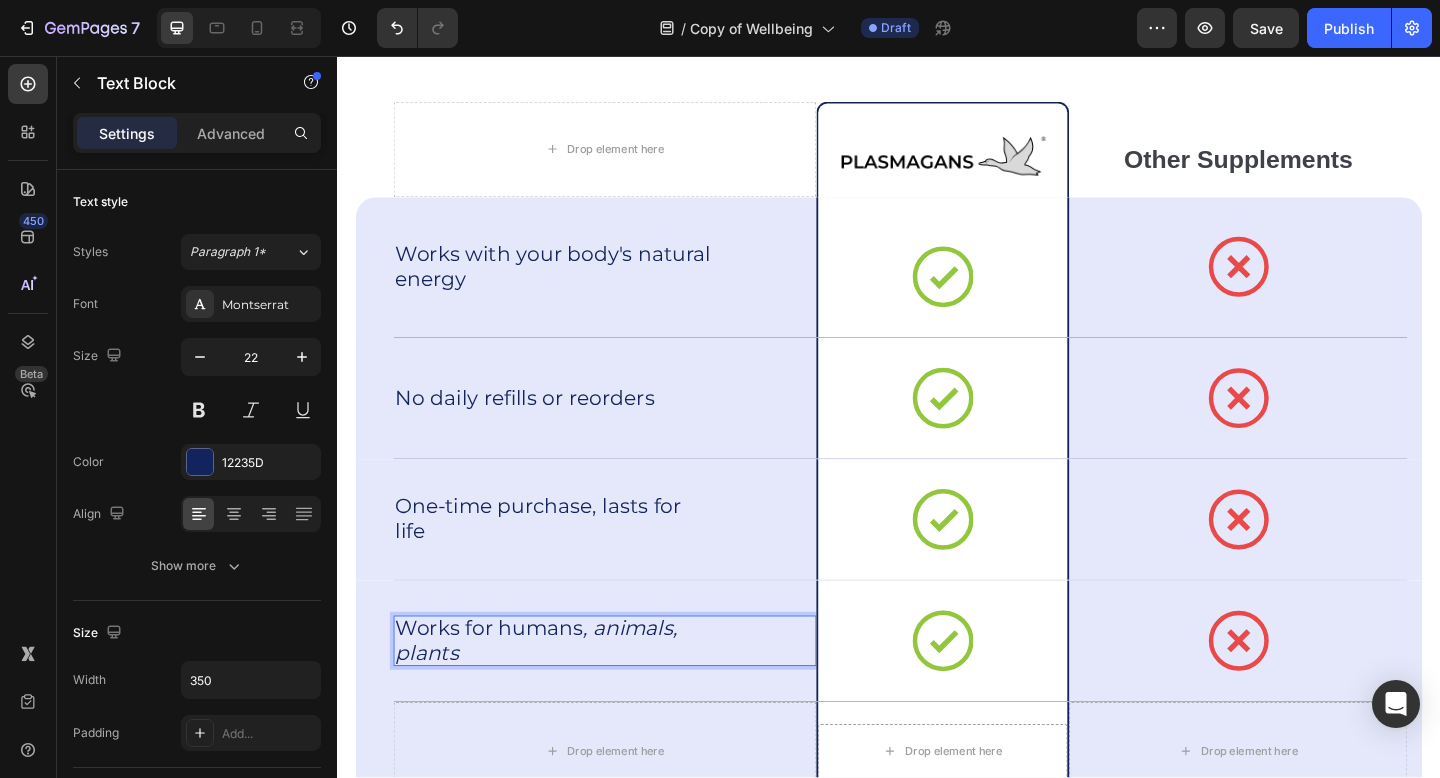 click on ", animals, plants" at bounding box center (553, 692) 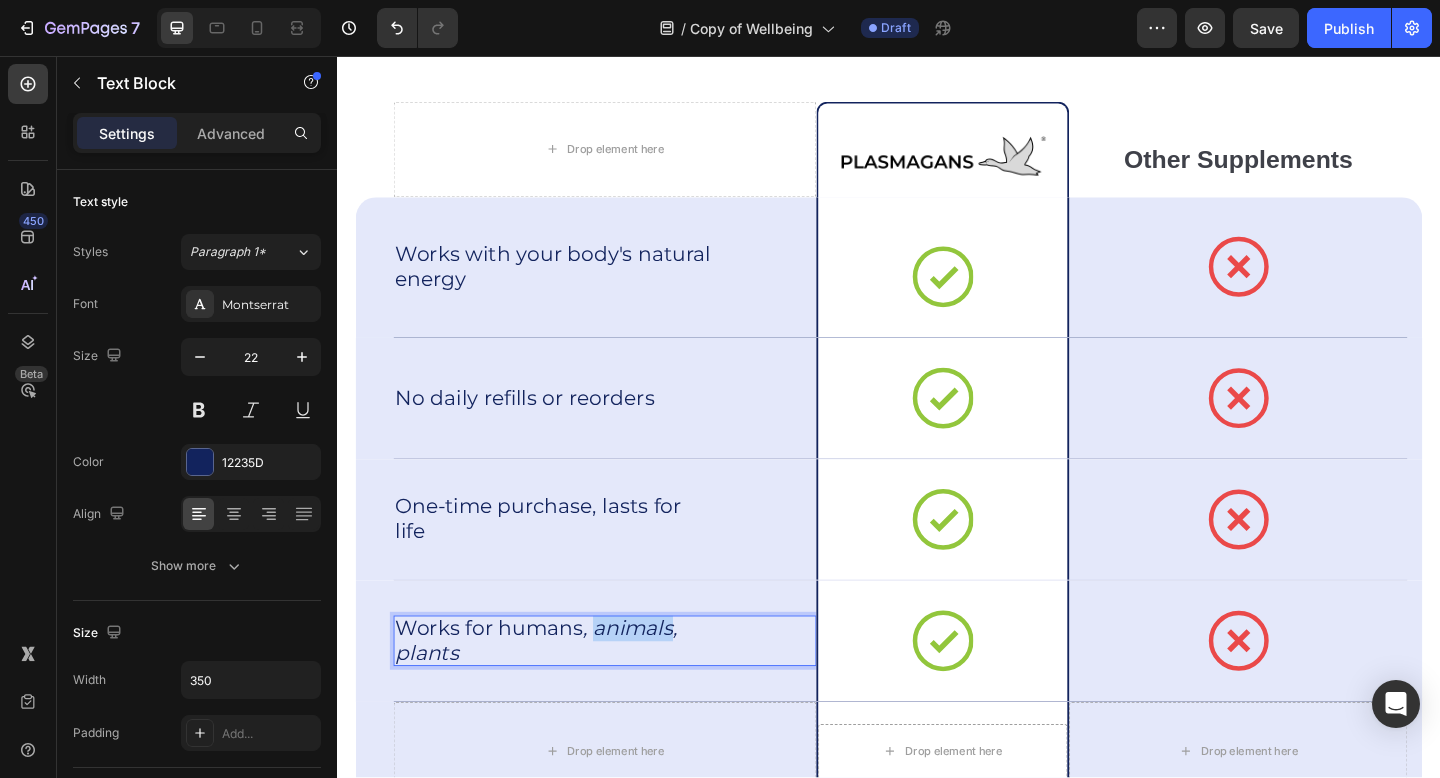 click on ", animals, plants" at bounding box center (553, 692) 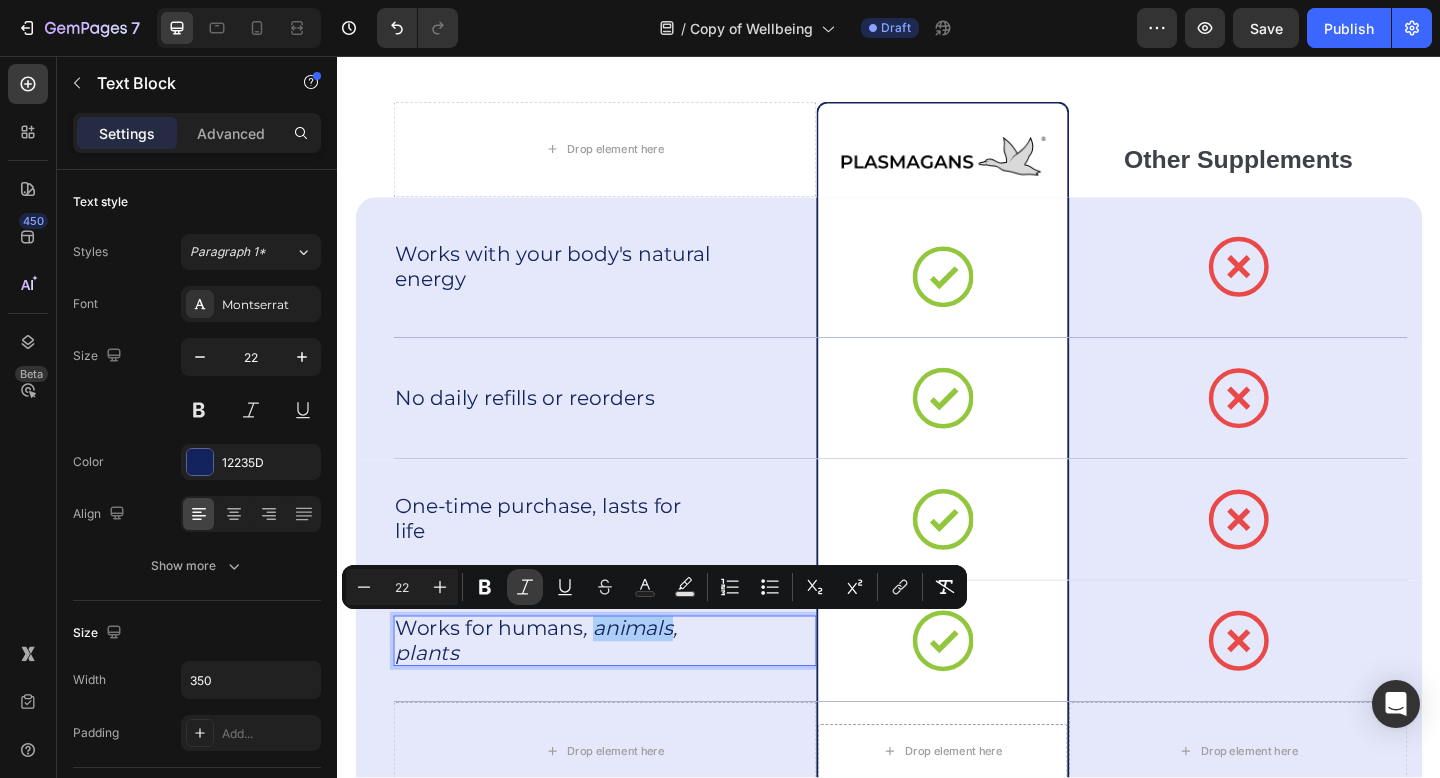 click 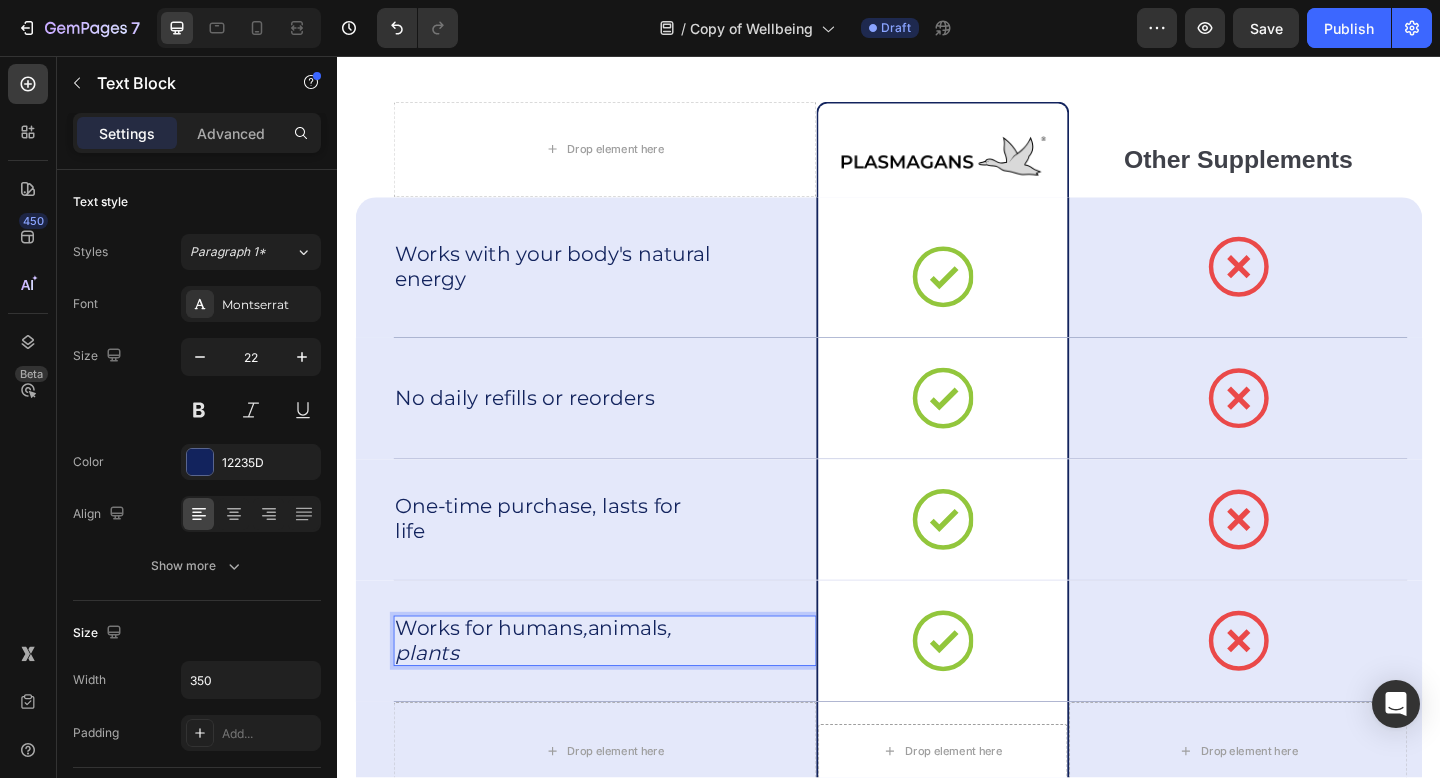 click on ", plants" at bounding box center (550, 692) 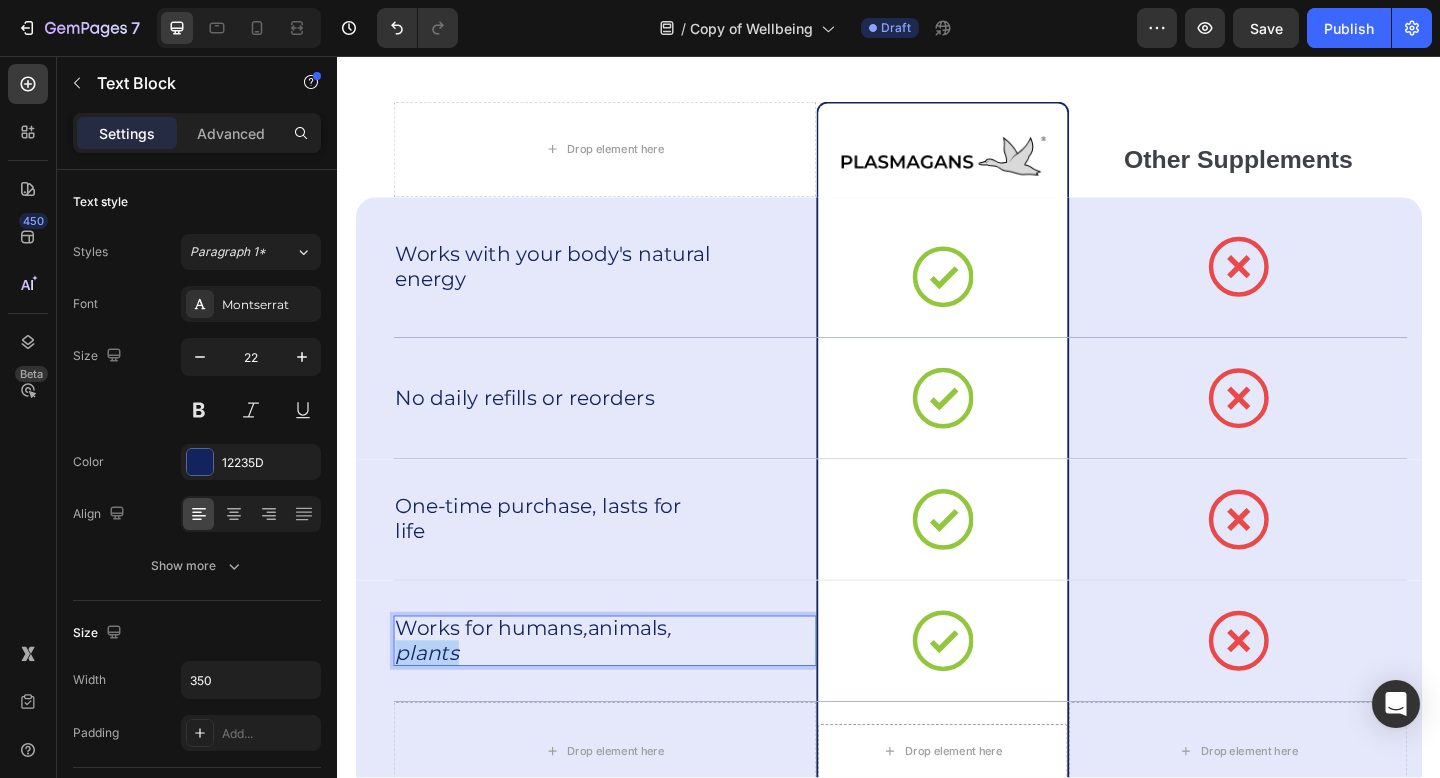 click on ", plants" at bounding box center [550, 692] 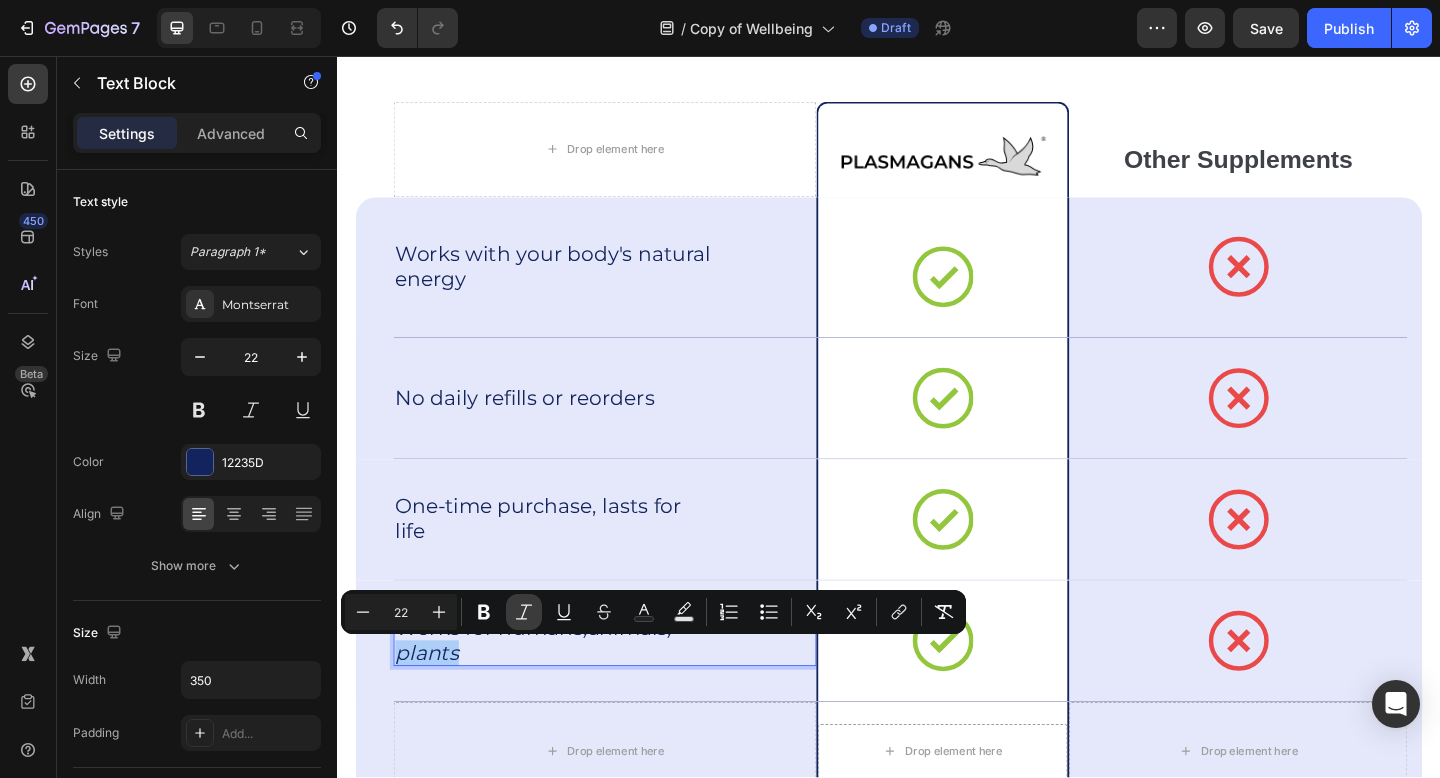 click on "Italic" at bounding box center (524, 612) 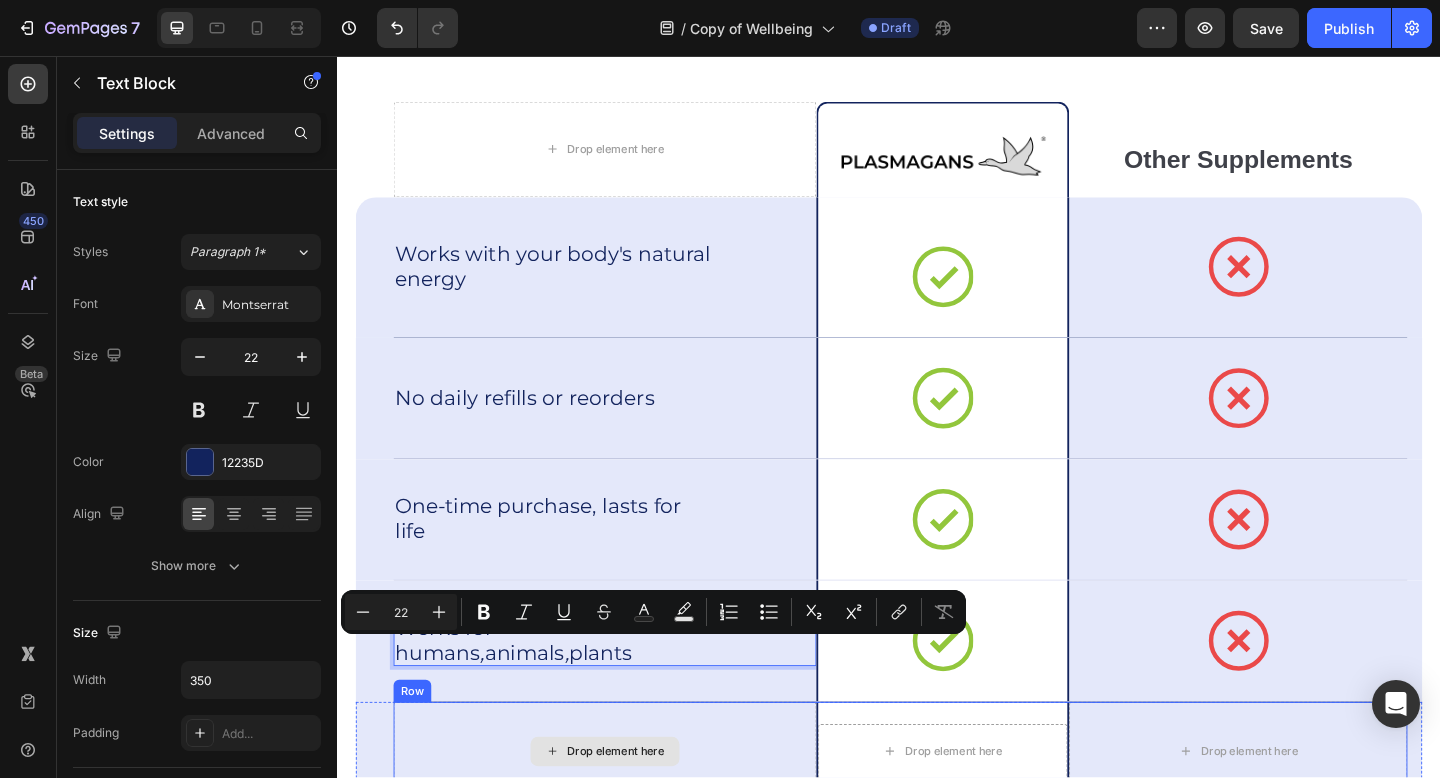 click on "Drop element here" at bounding box center [628, 813] 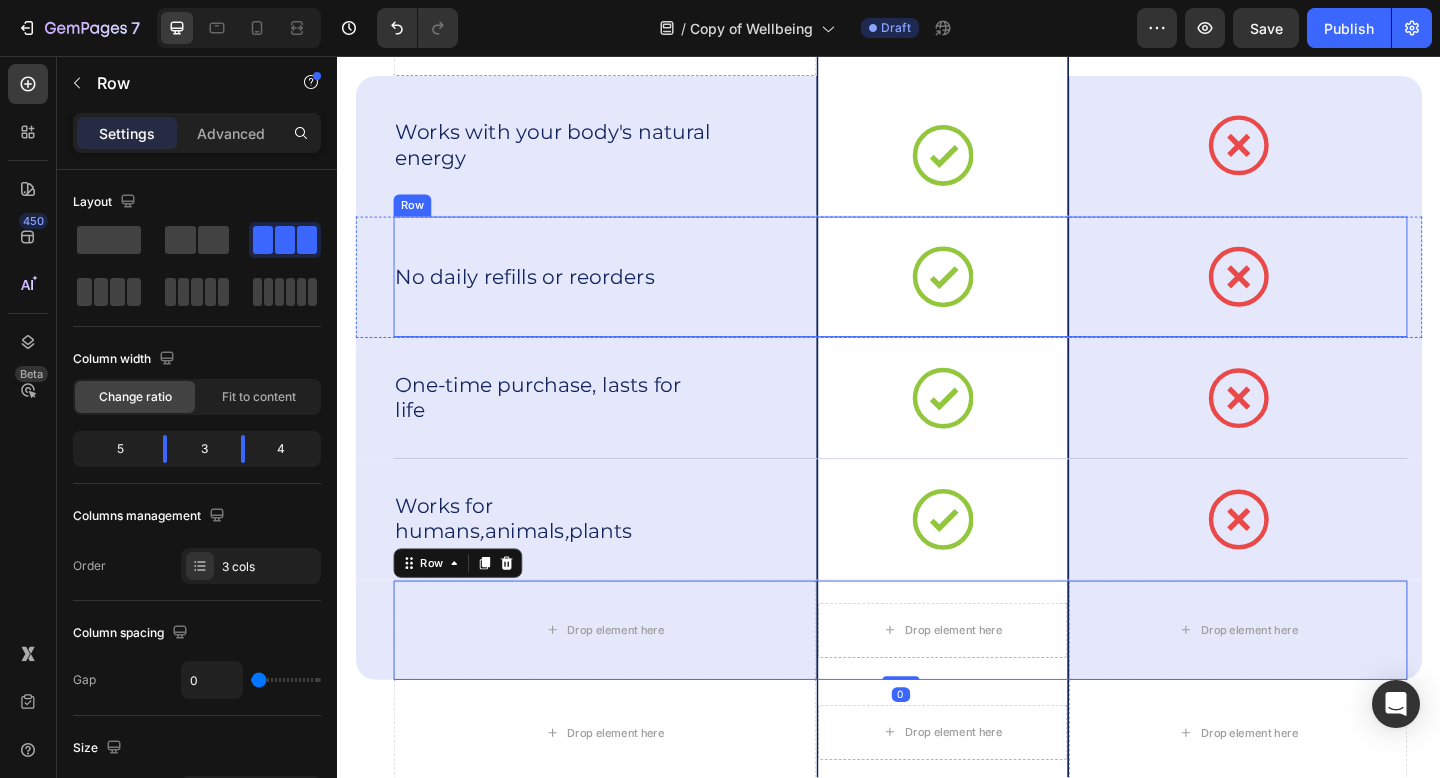 scroll, scrollTop: 4974, scrollLeft: 0, axis: vertical 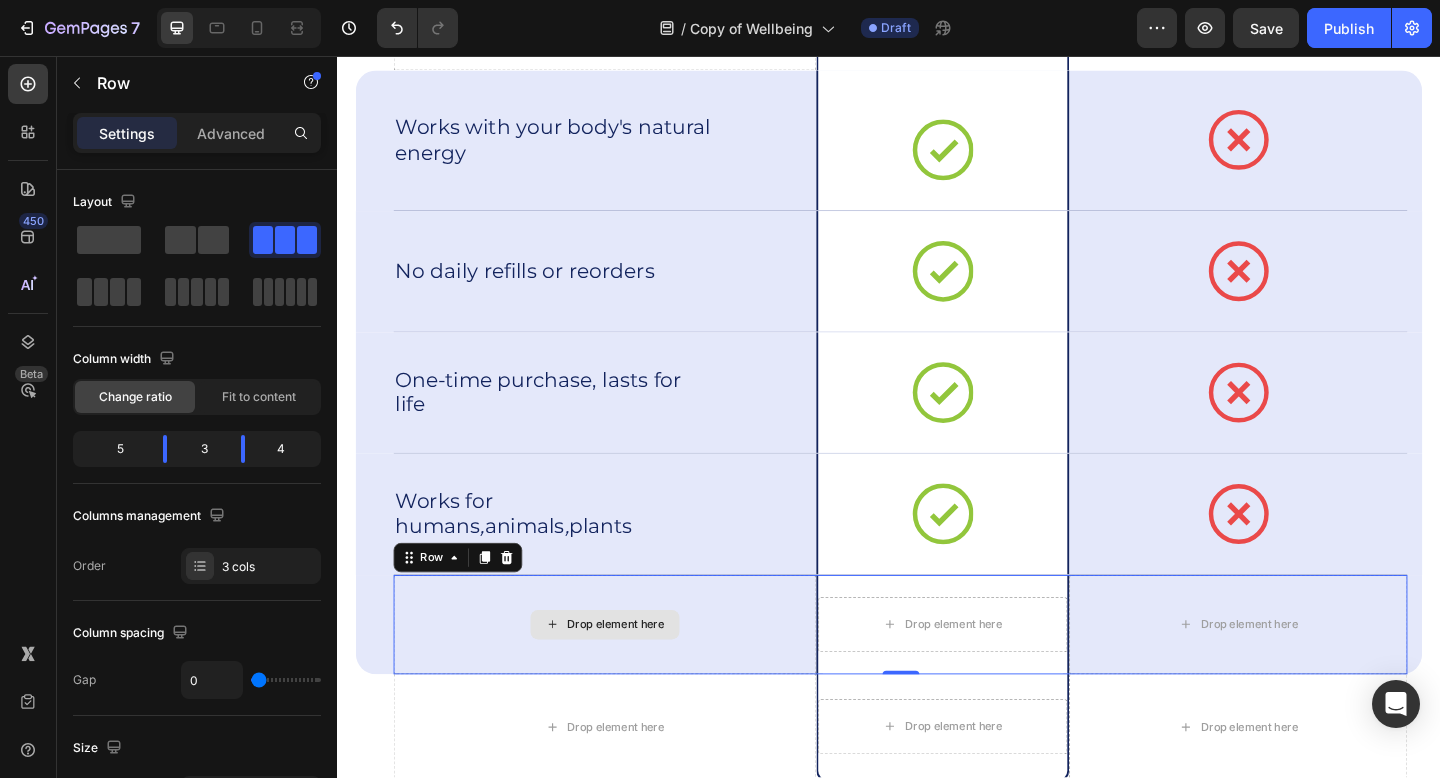 click on "Drop element here" at bounding box center (640, 675) 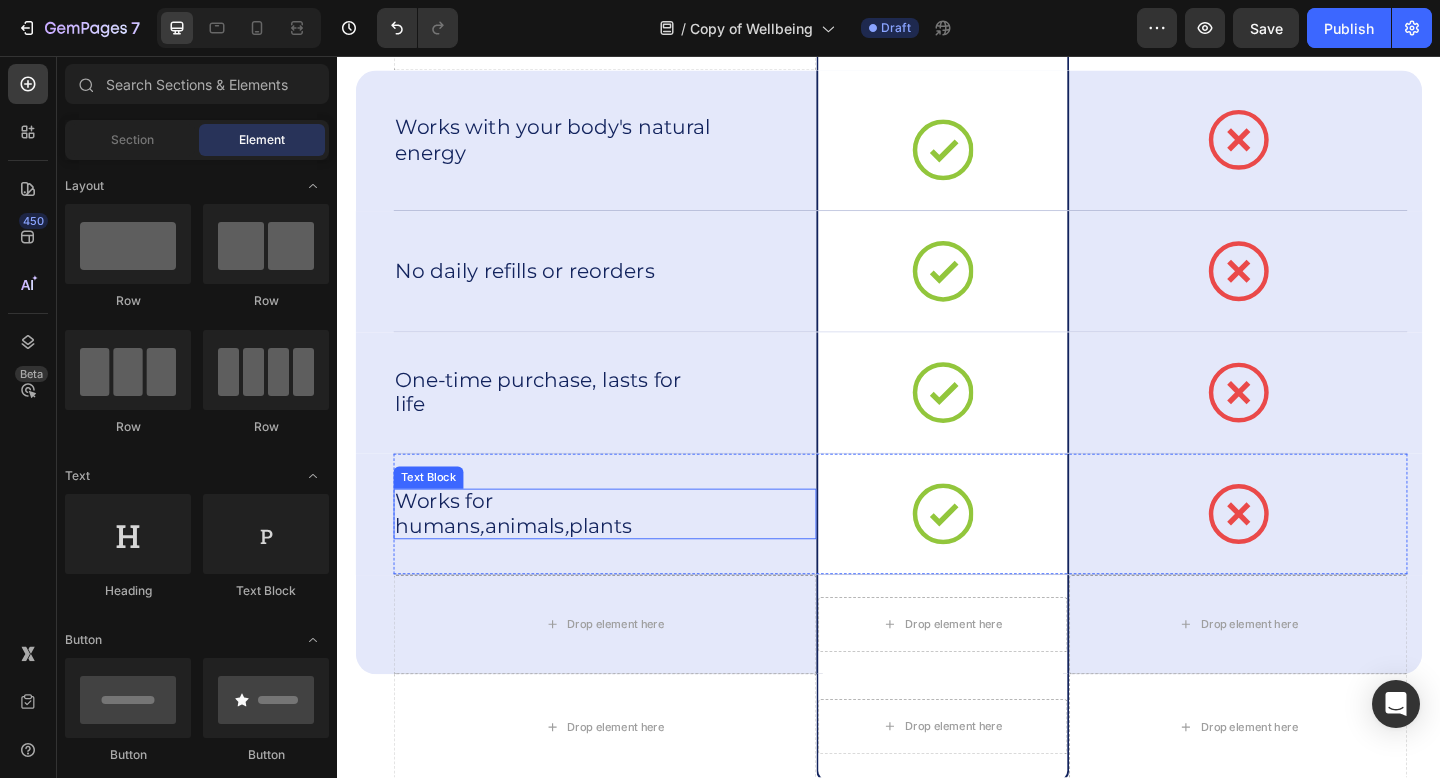 click on "Works for humans ,  animals ,  plants" at bounding box center (573, 554) 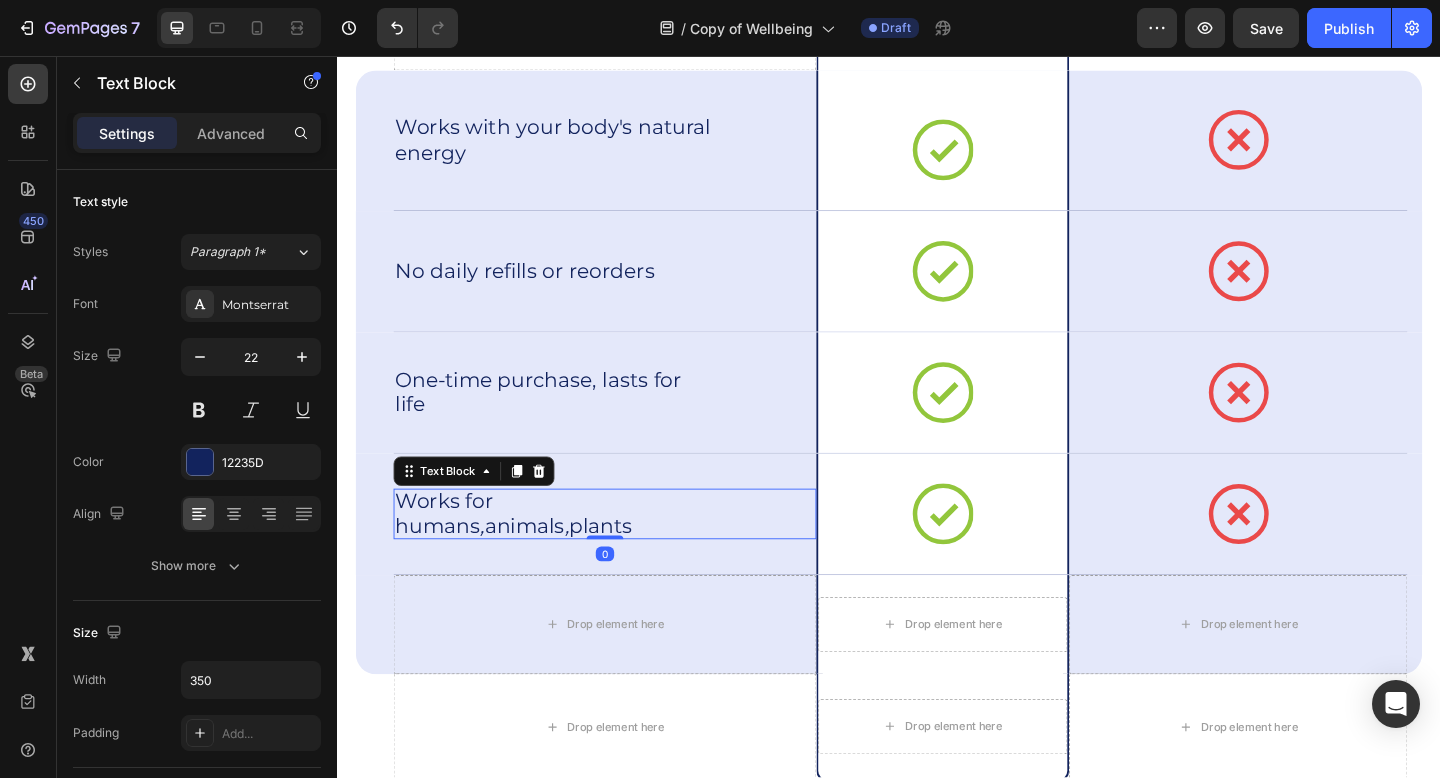 click 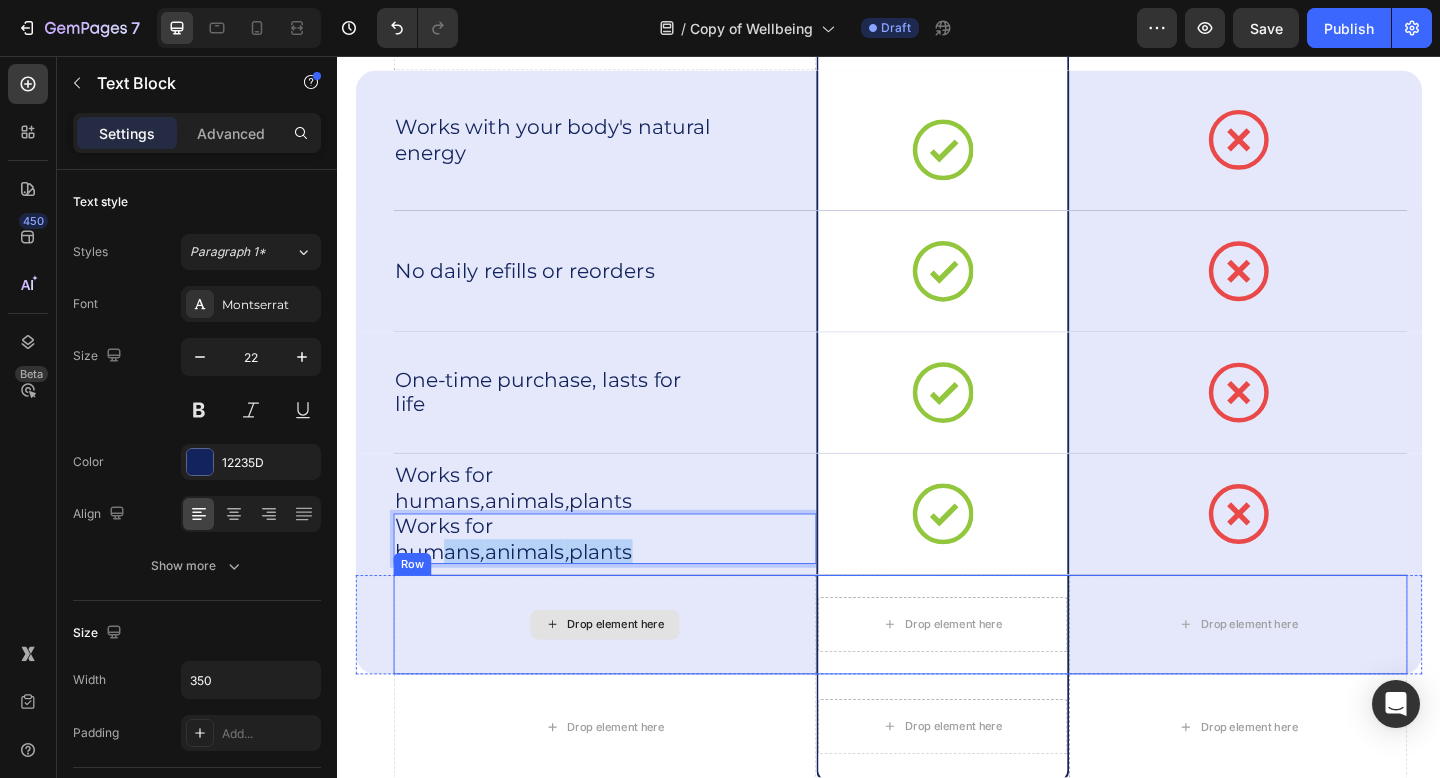 scroll, scrollTop: 4964, scrollLeft: 0, axis: vertical 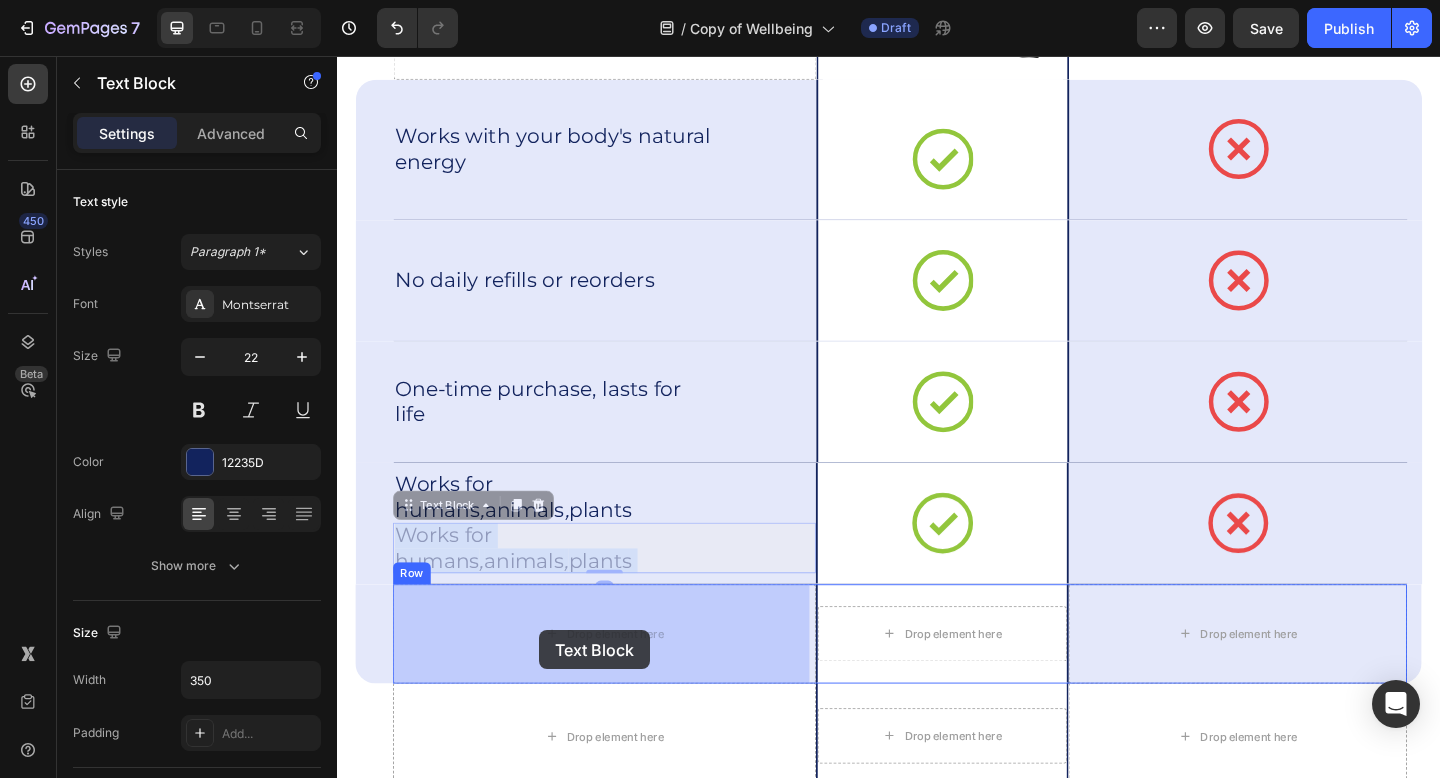 drag, startPoint x: 554, startPoint y: 576, endPoint x: 557, endPoint y: 681, distance: 105.04285 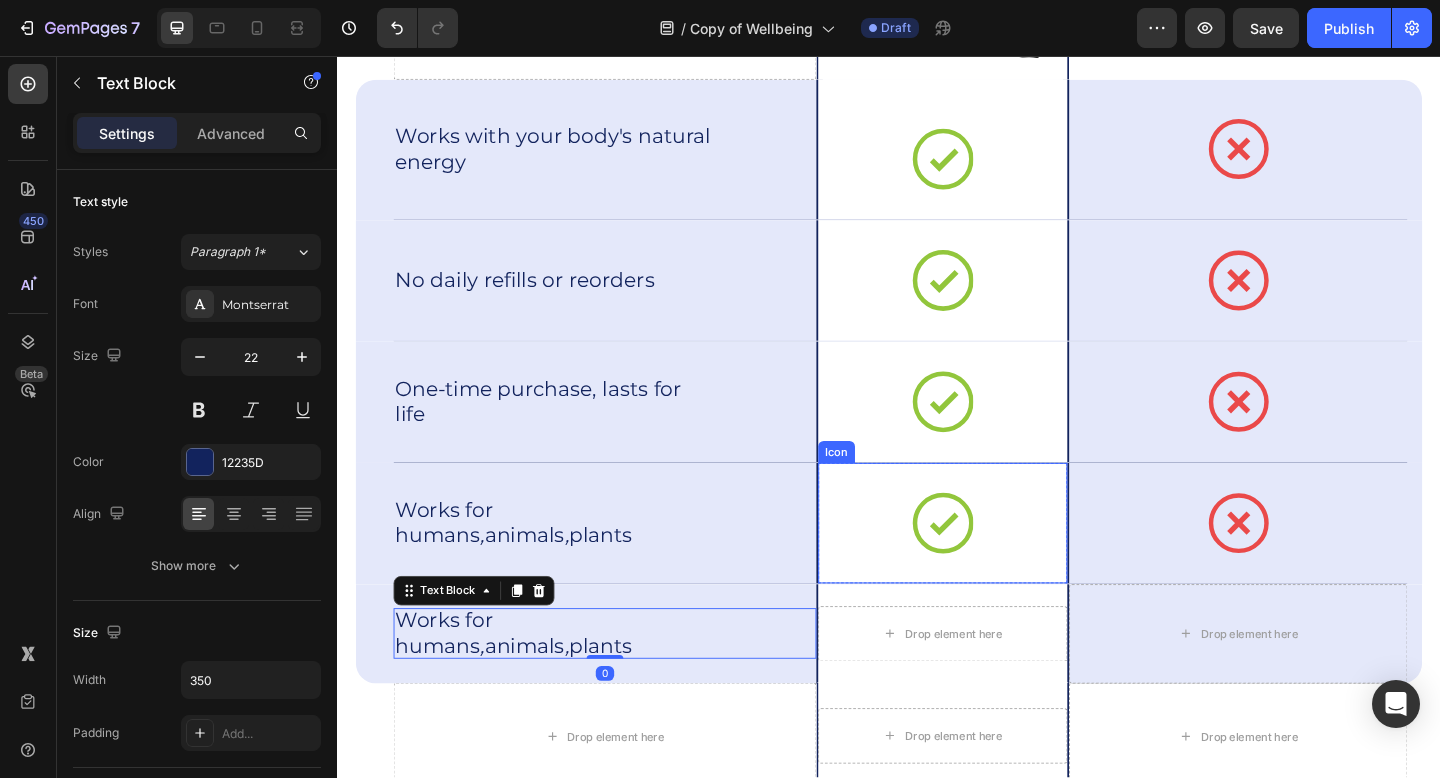 click 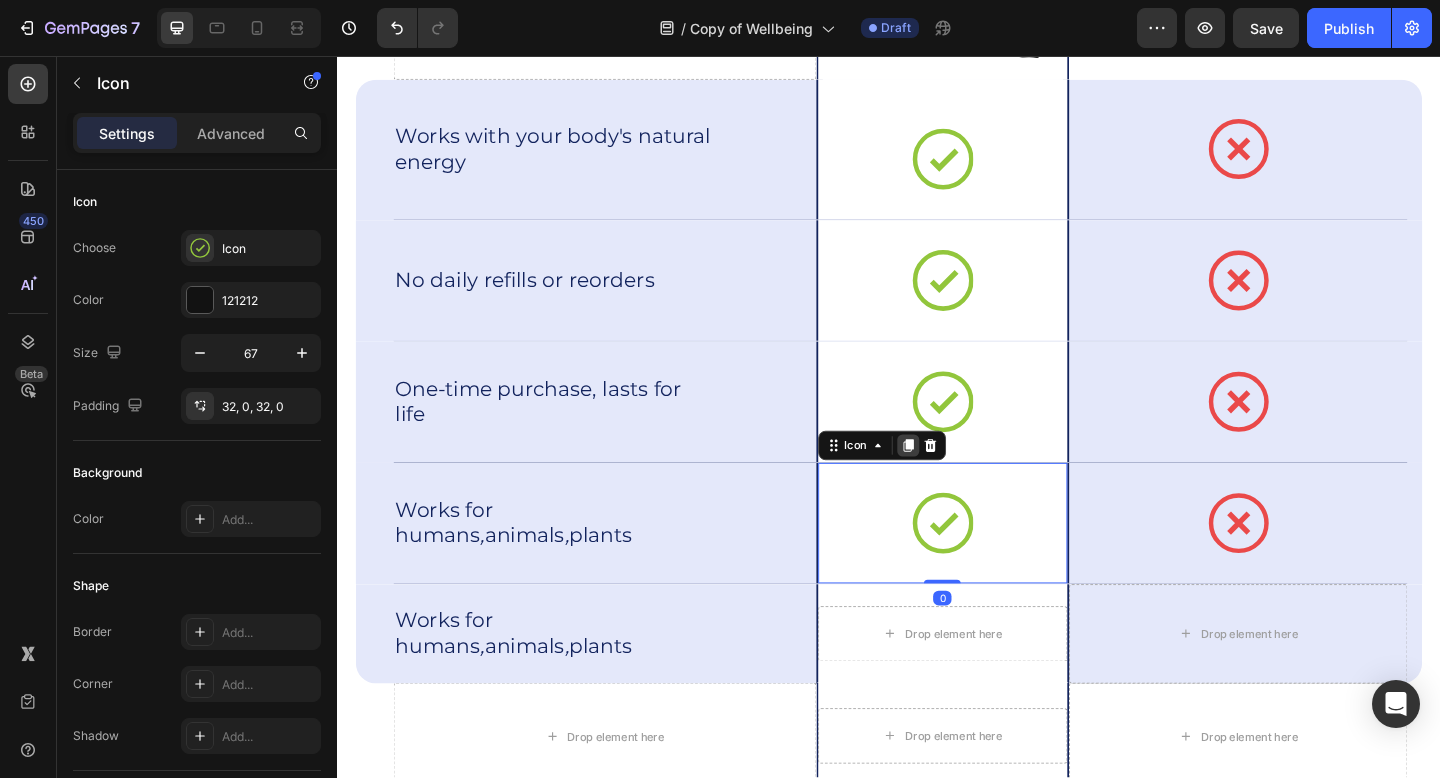 click 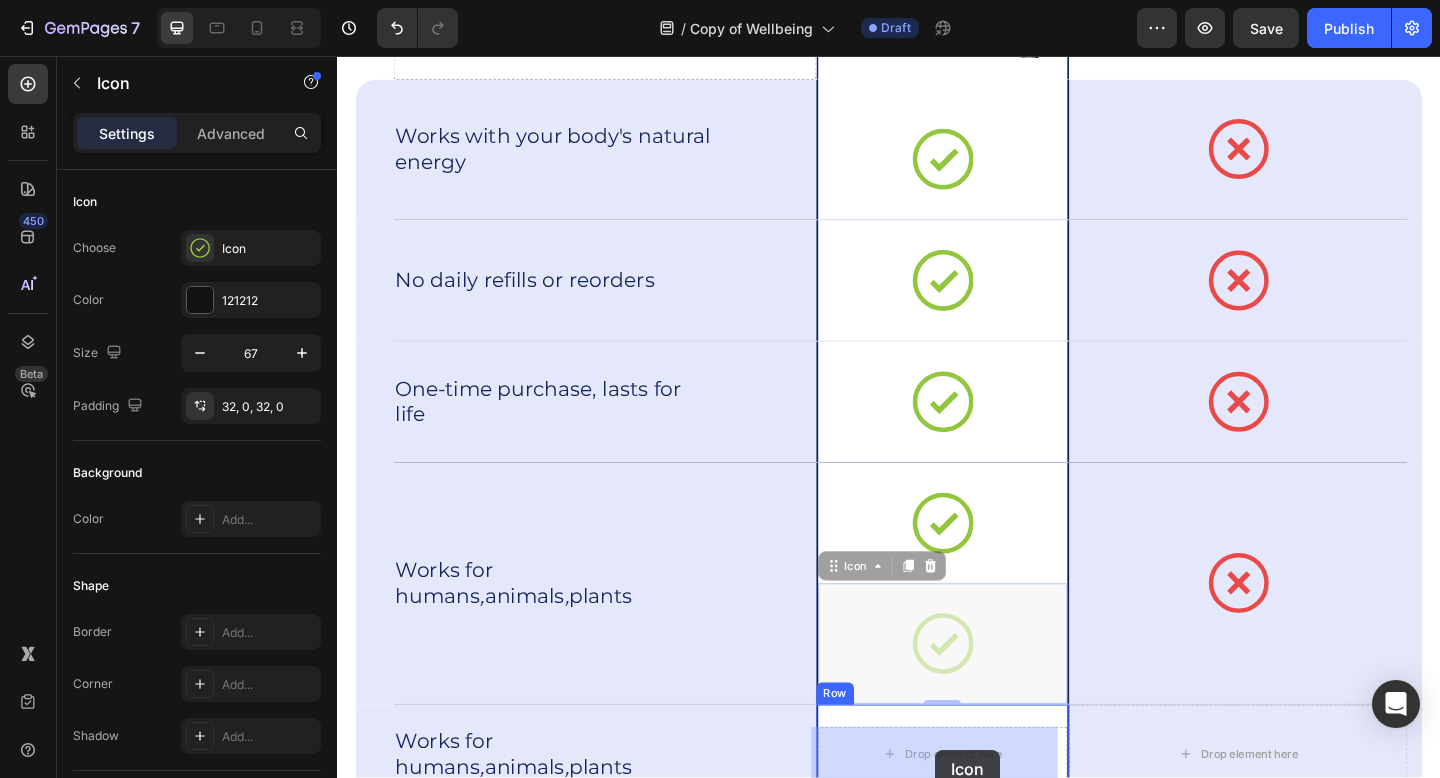drag, startPoint x: 988, startPoint y: 674, endPoint x: 988, endPoint y: 811, distance: 137 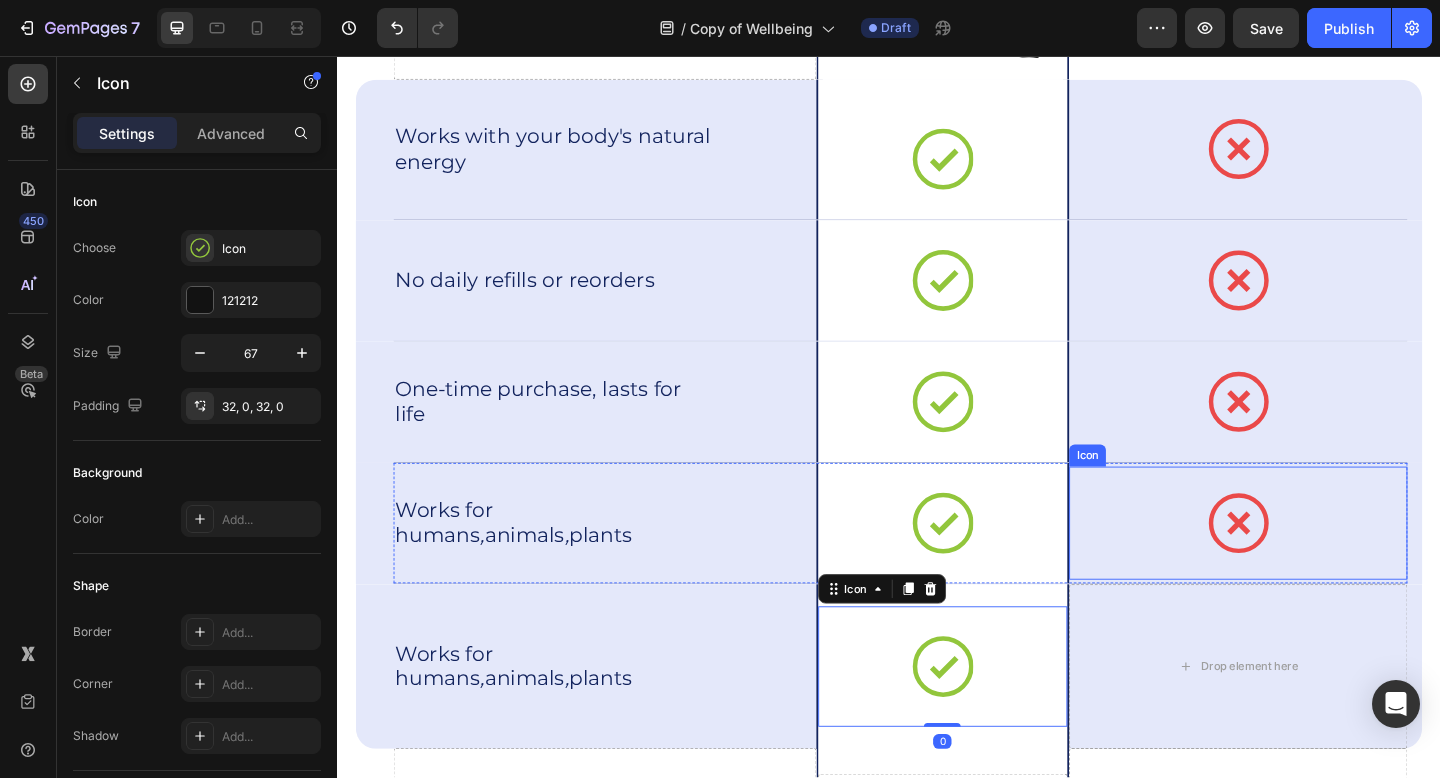 click 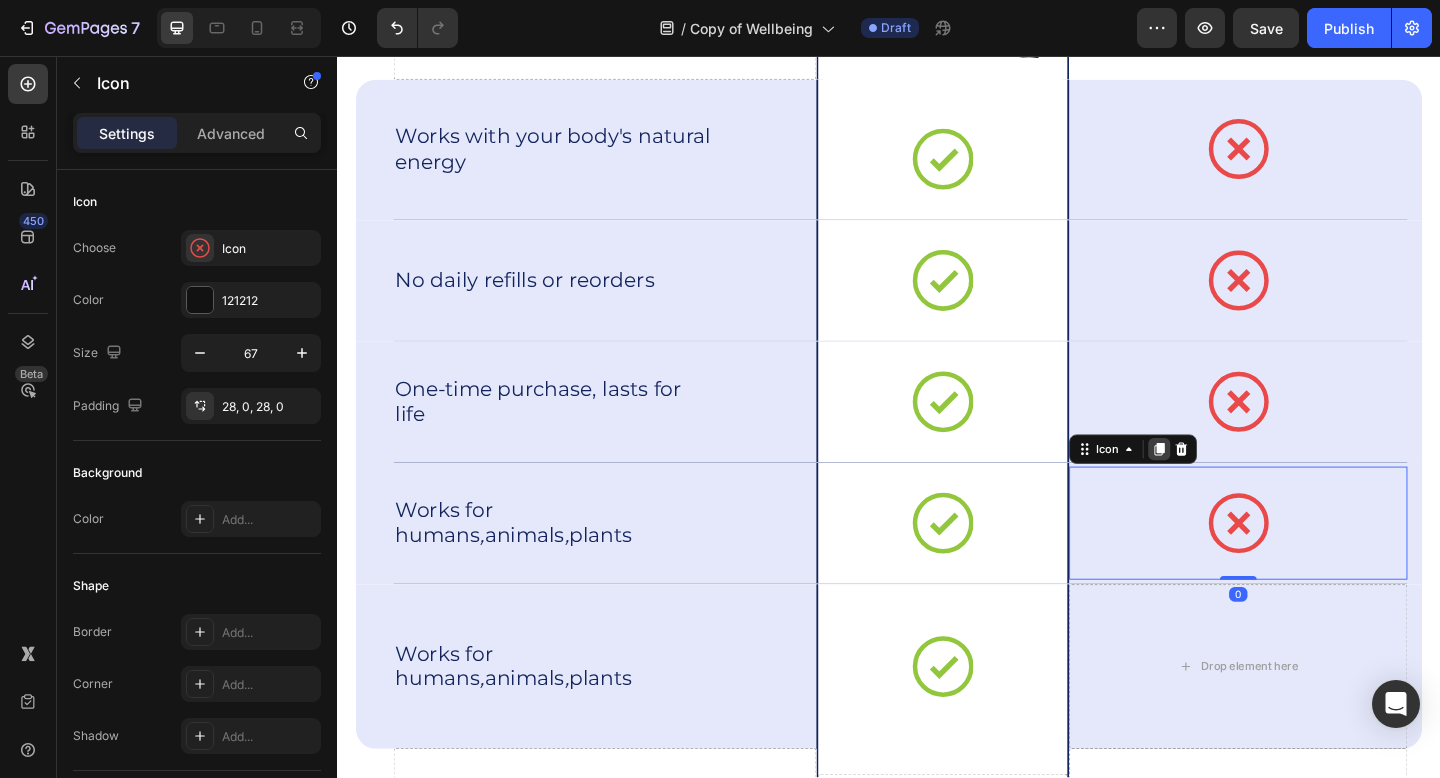 click 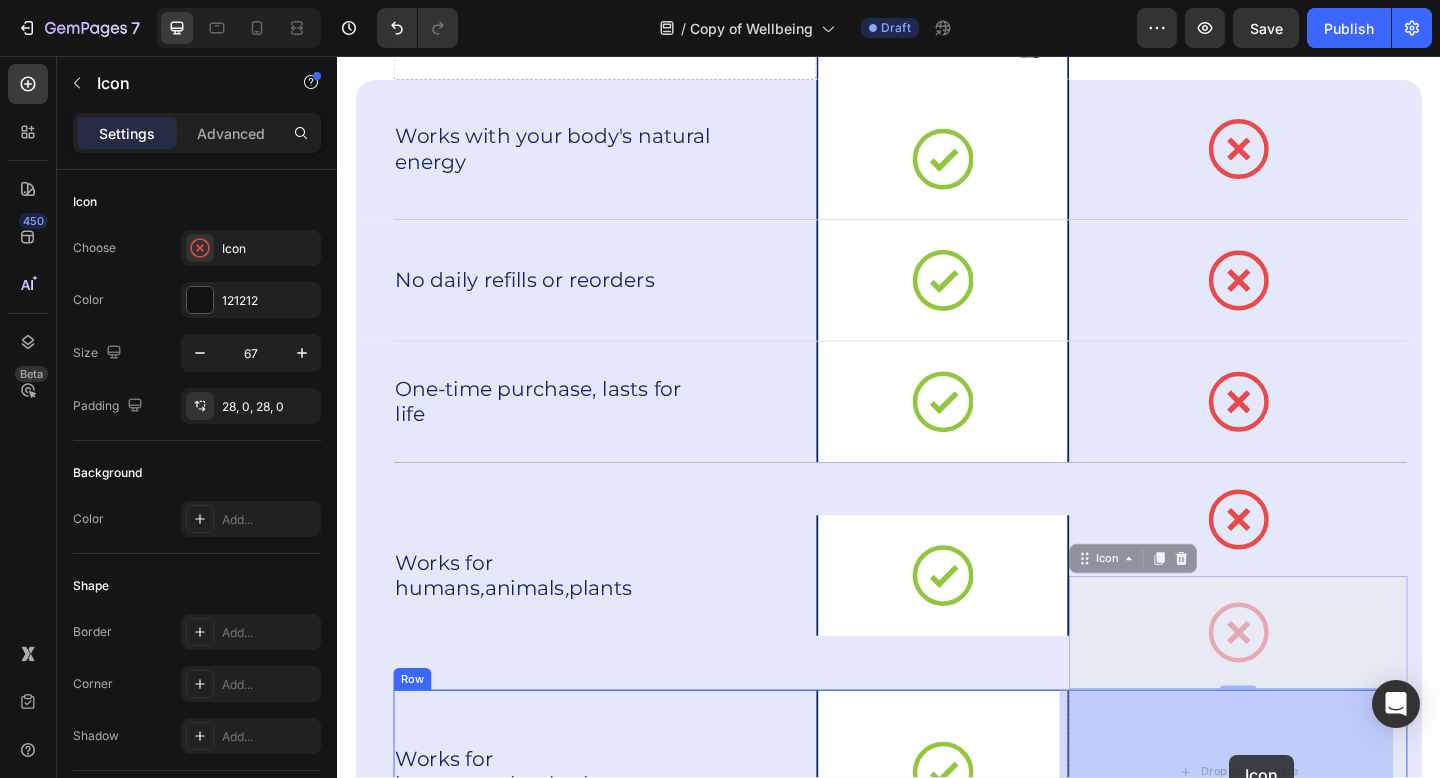 drag, startPoint x: 1303, startPoint y: 652, endPoint x: 1307, endPoint y: 816, distance: 164.04877 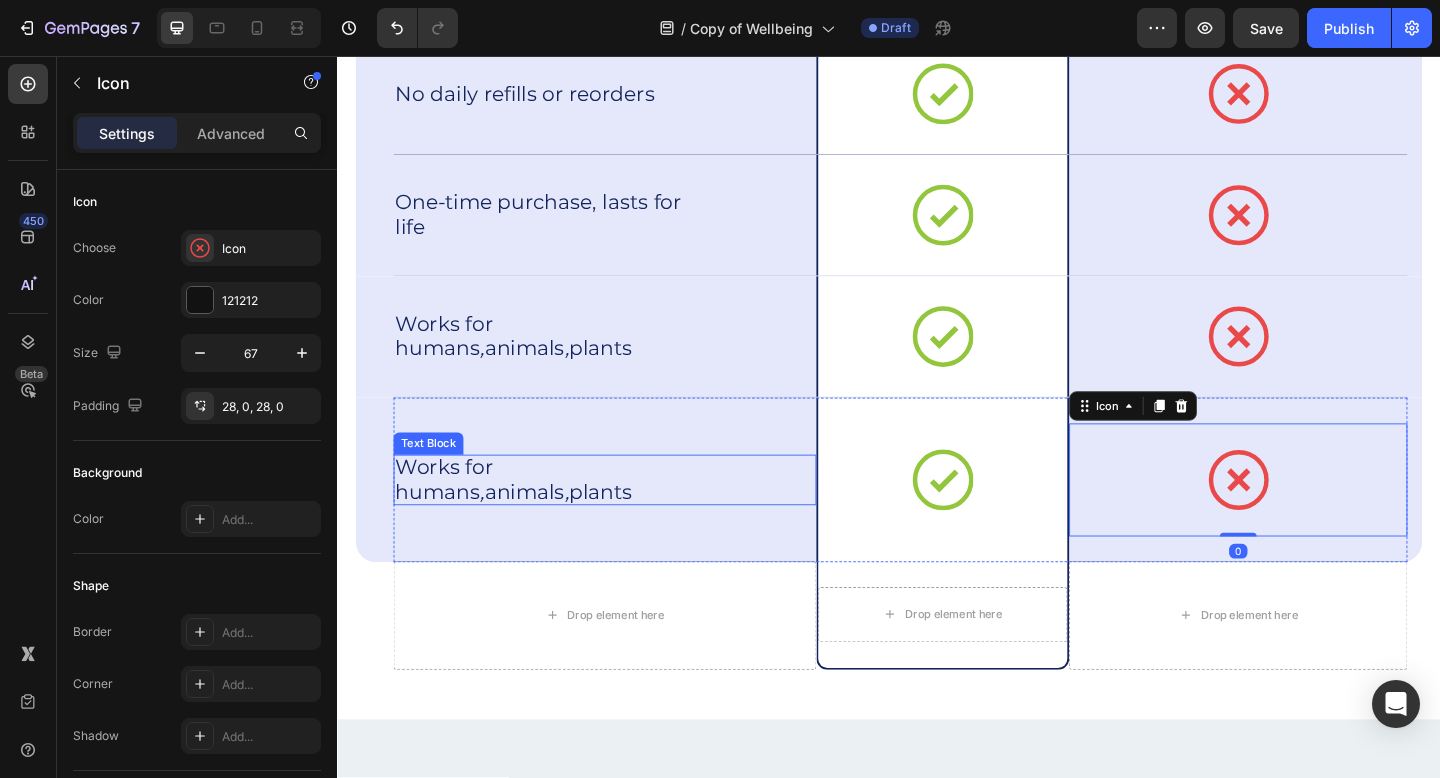 click on "Works for humans ,  animals ,  plants" at bounding box center (573, 517) 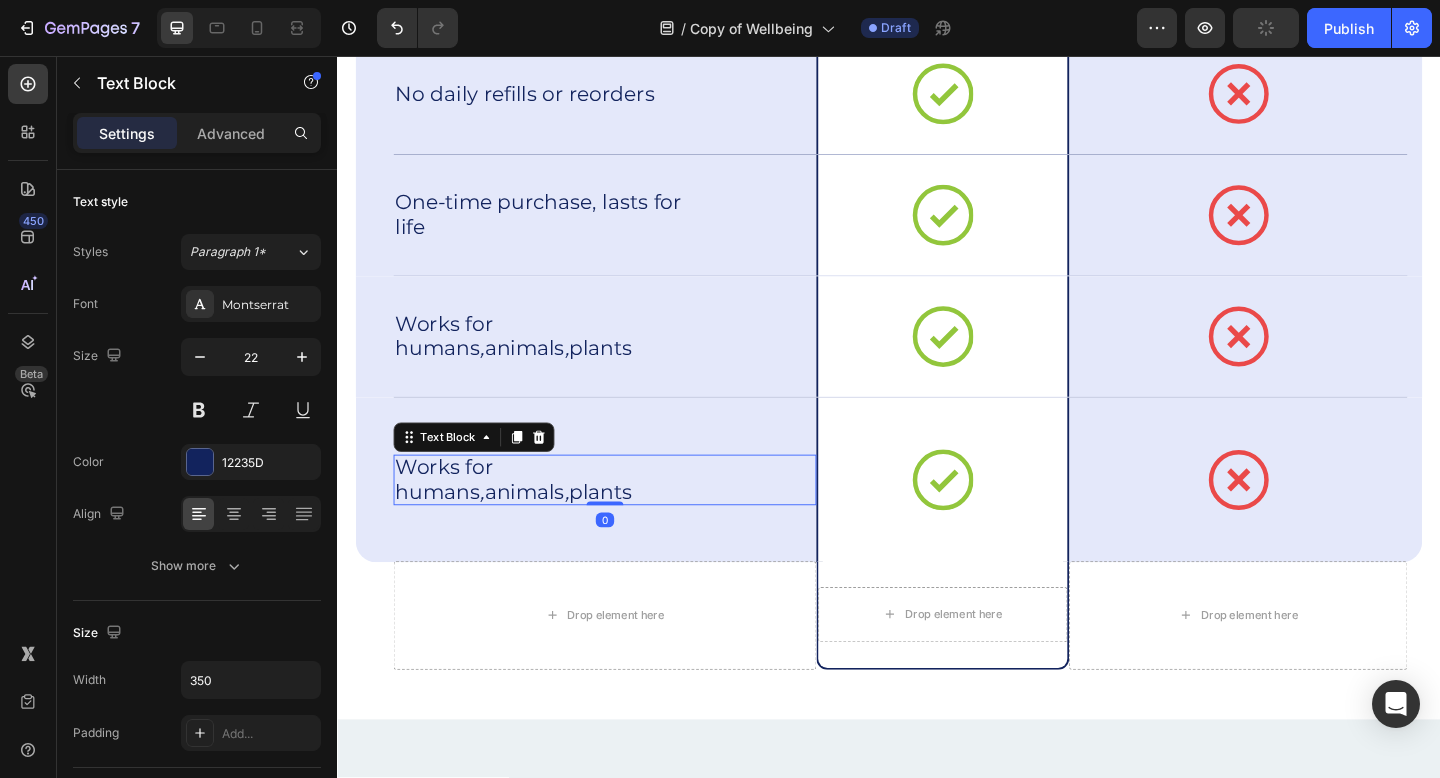 click on "Works for humans ,  animals ,  plants" at bounding box center [573, 517] 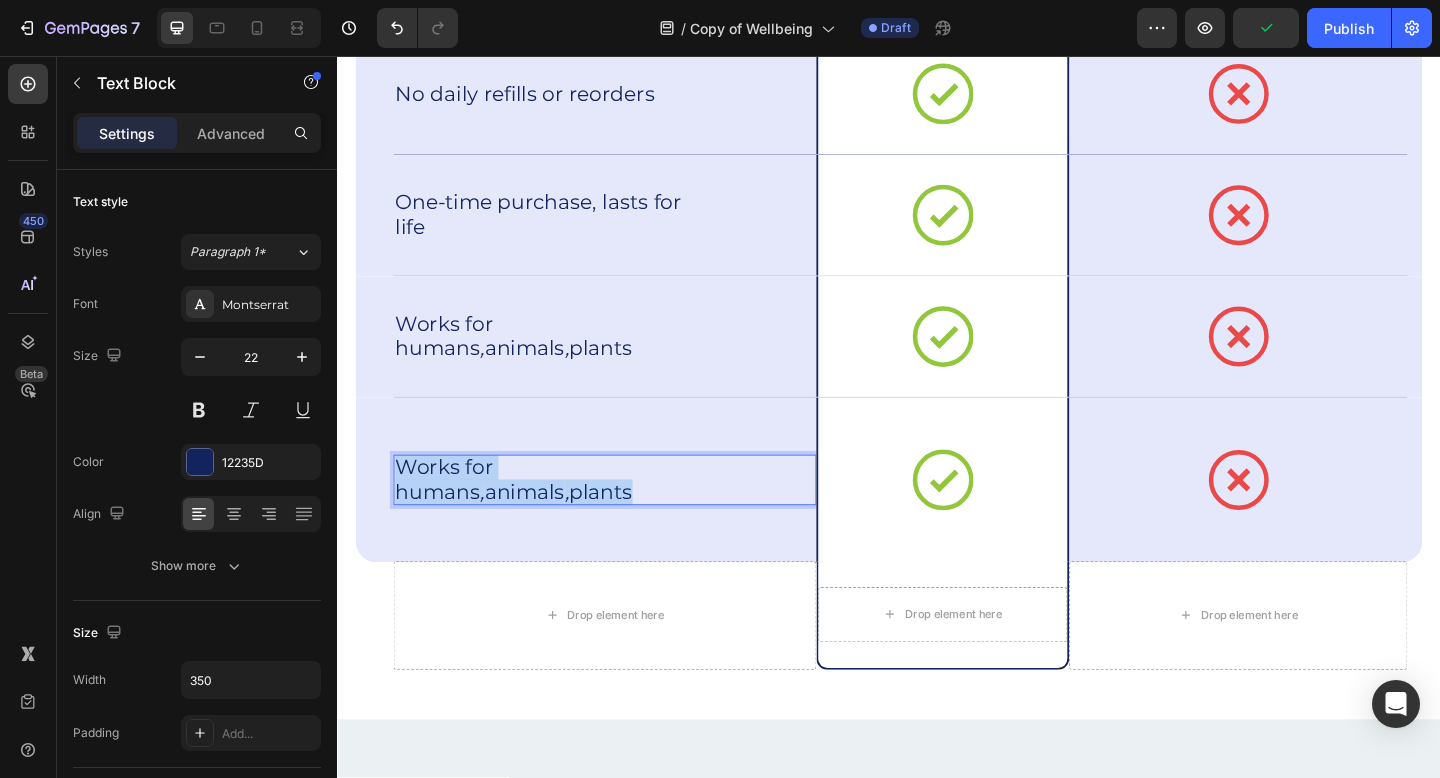 click on "Works for humans ,  animals ,  plants" at bounding box center (573, 517) 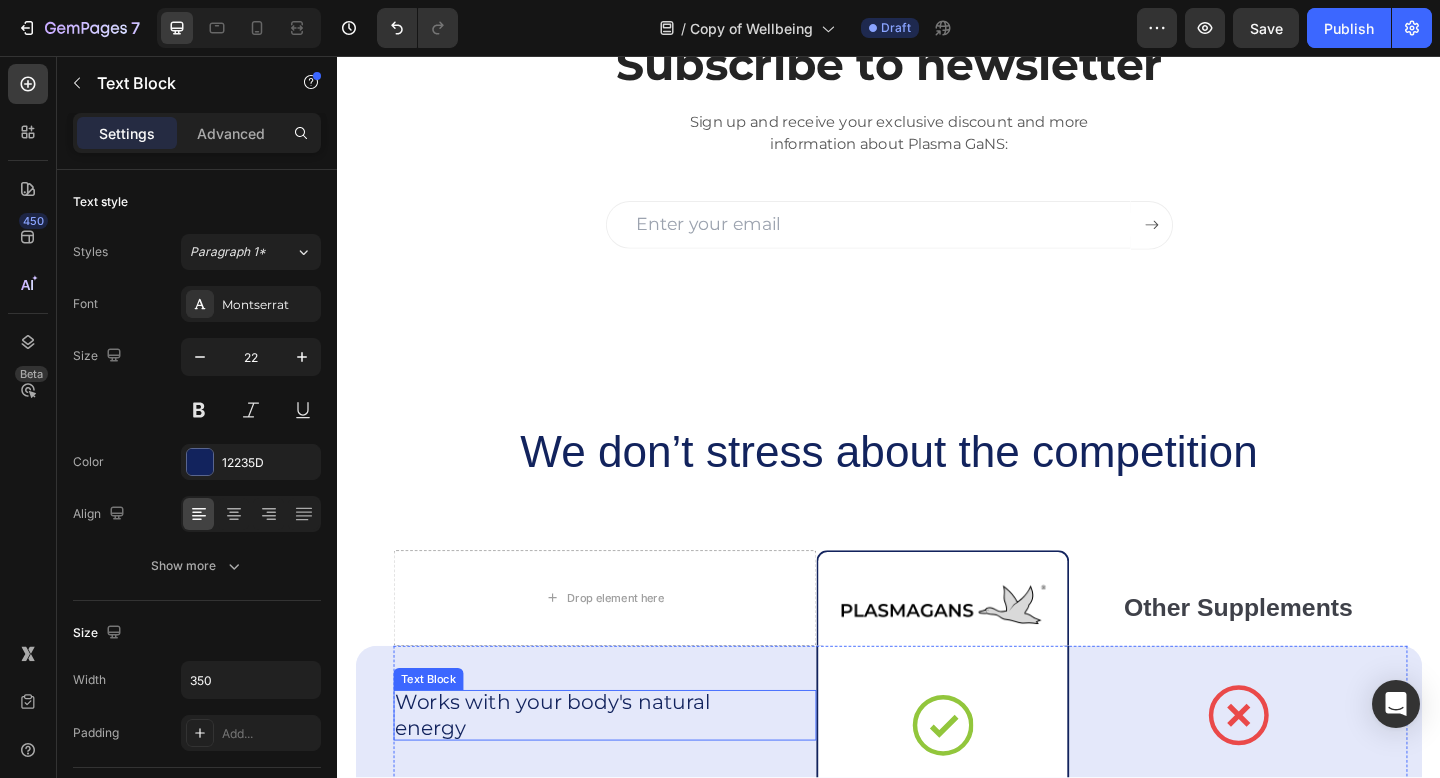 scroll, scrollTop: 4335, scrollLeft: 0, axis: vertical 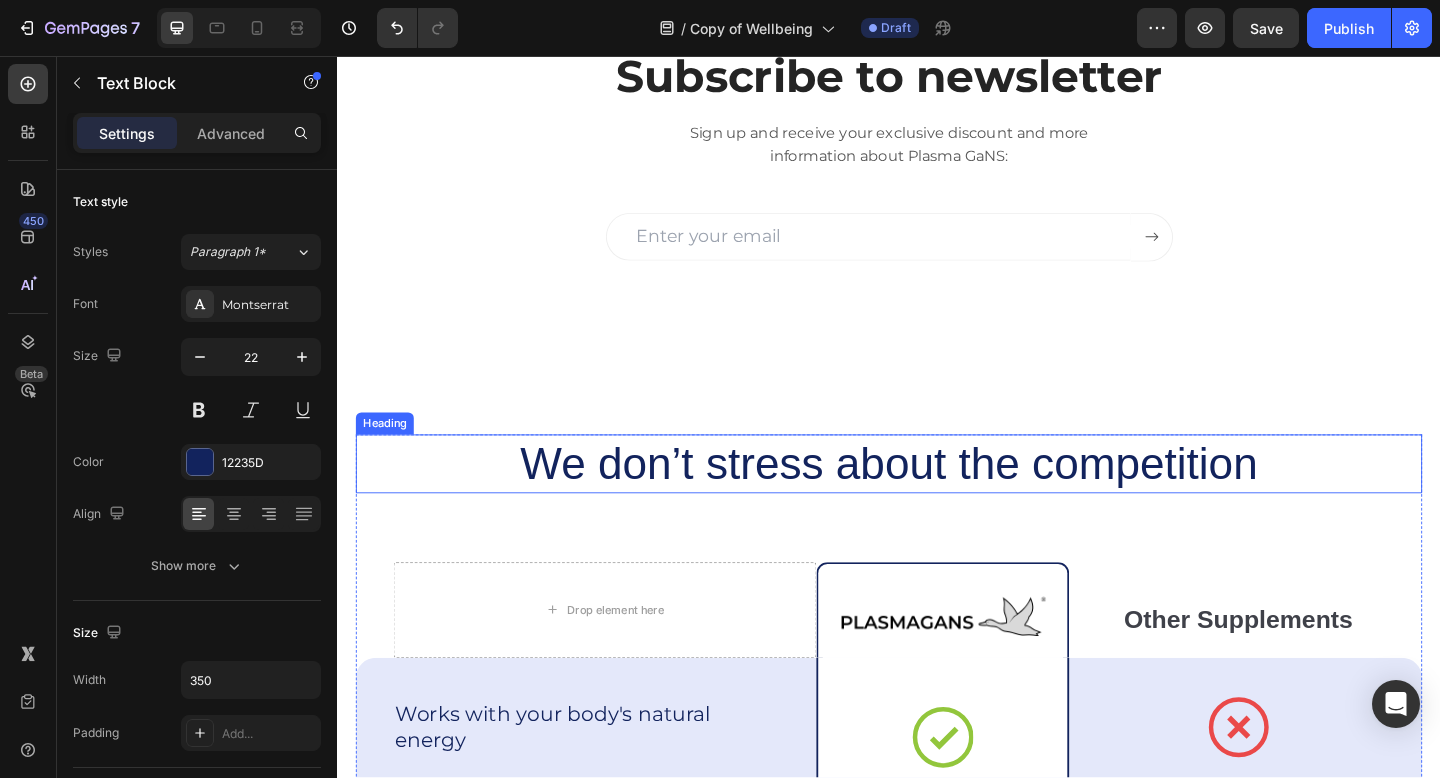 click on "We don’t stress about the competition" at bounding box center (937, 500) 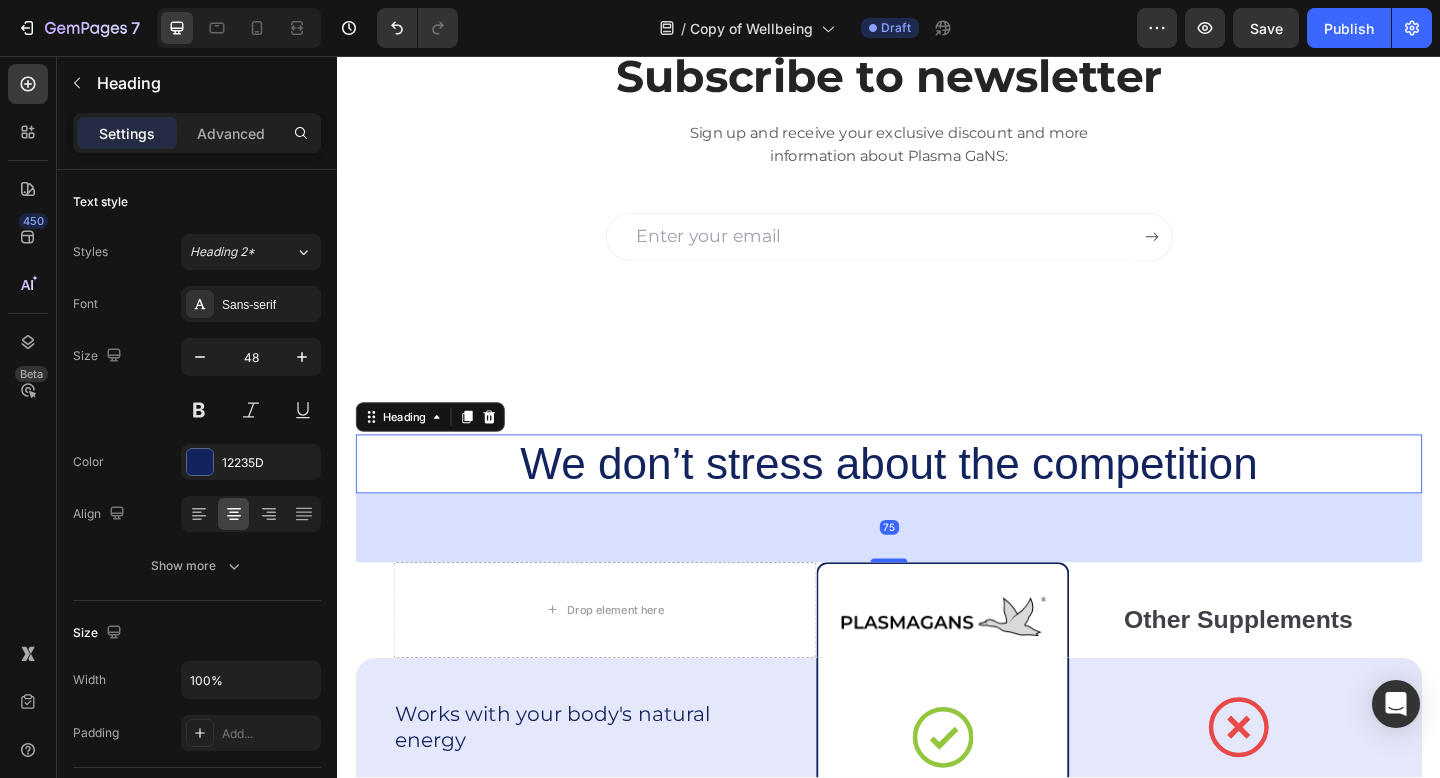 click on "We don’t stress about the competition" at bounding box center [937, 500] 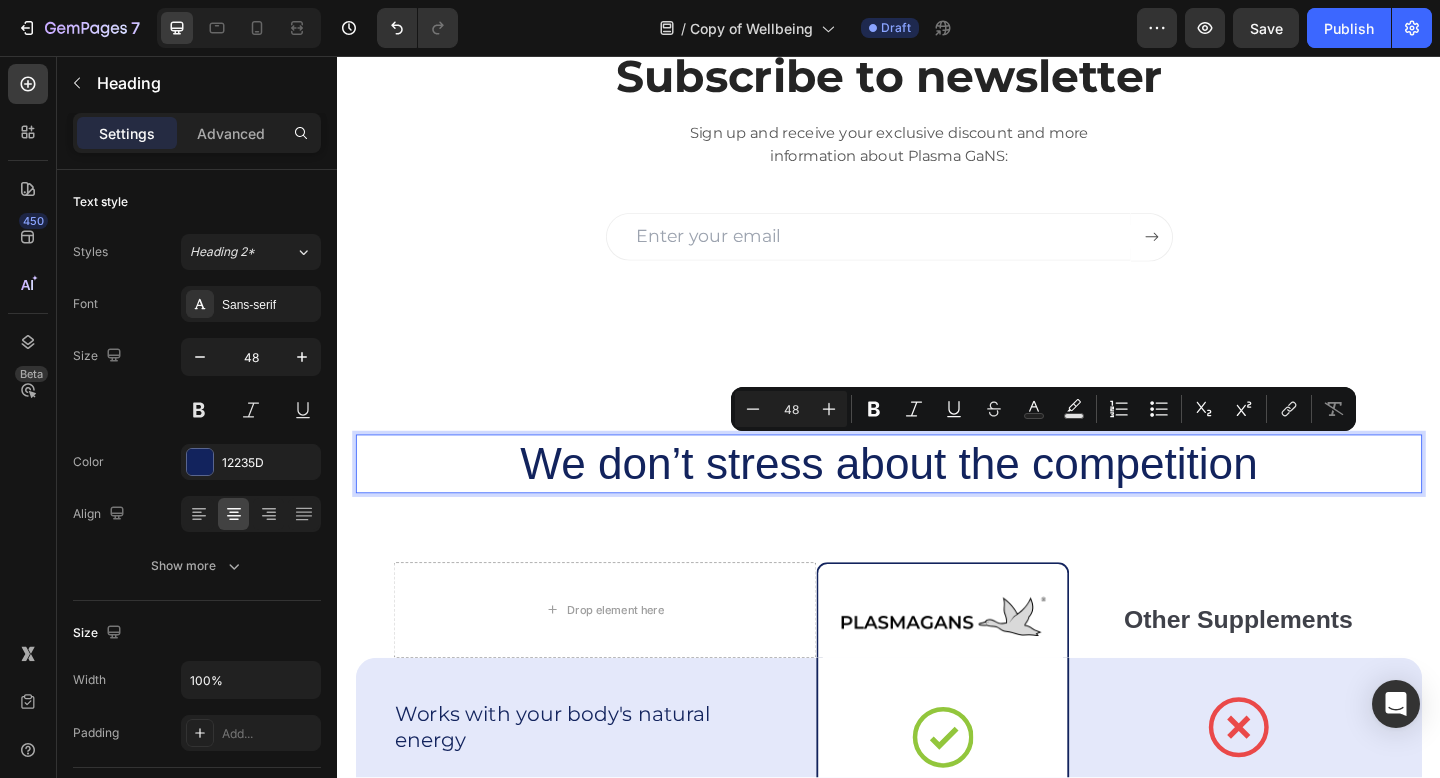 click on "We don’t stress about the competition" at bounding box center (937, 500) 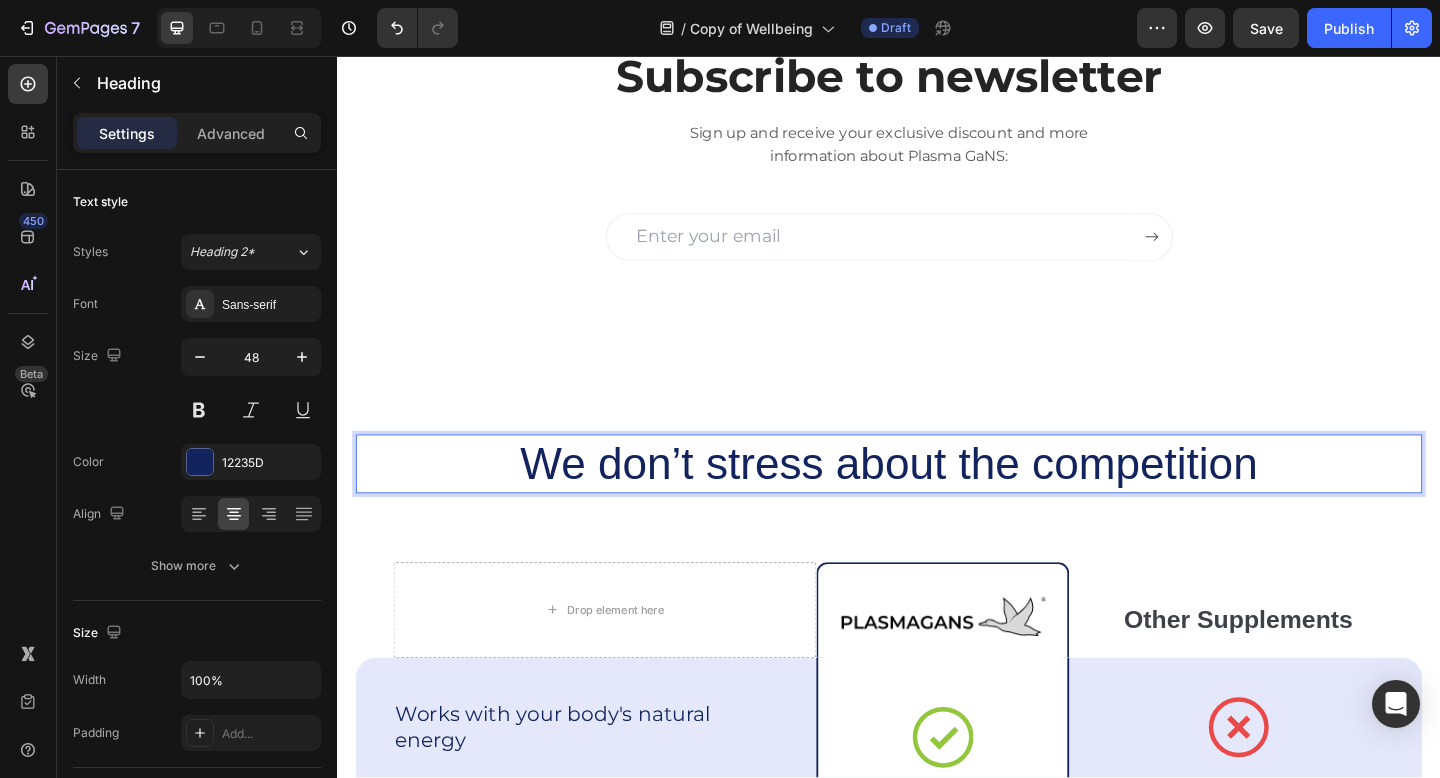 click on "We don’t stress about the competition" at bounding box center [937, 500] 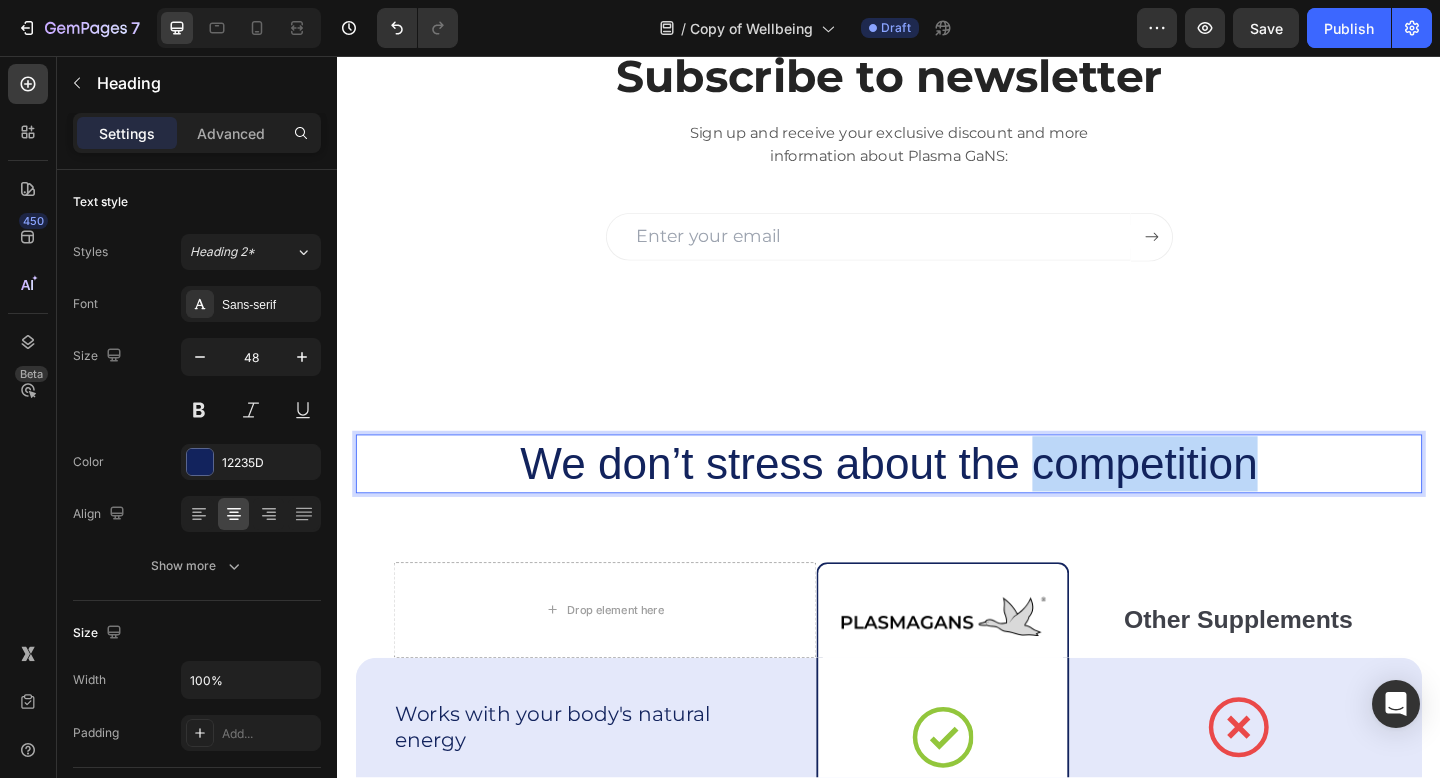 click on "We don’t stress about the competition" at bounding box center (937, 500) 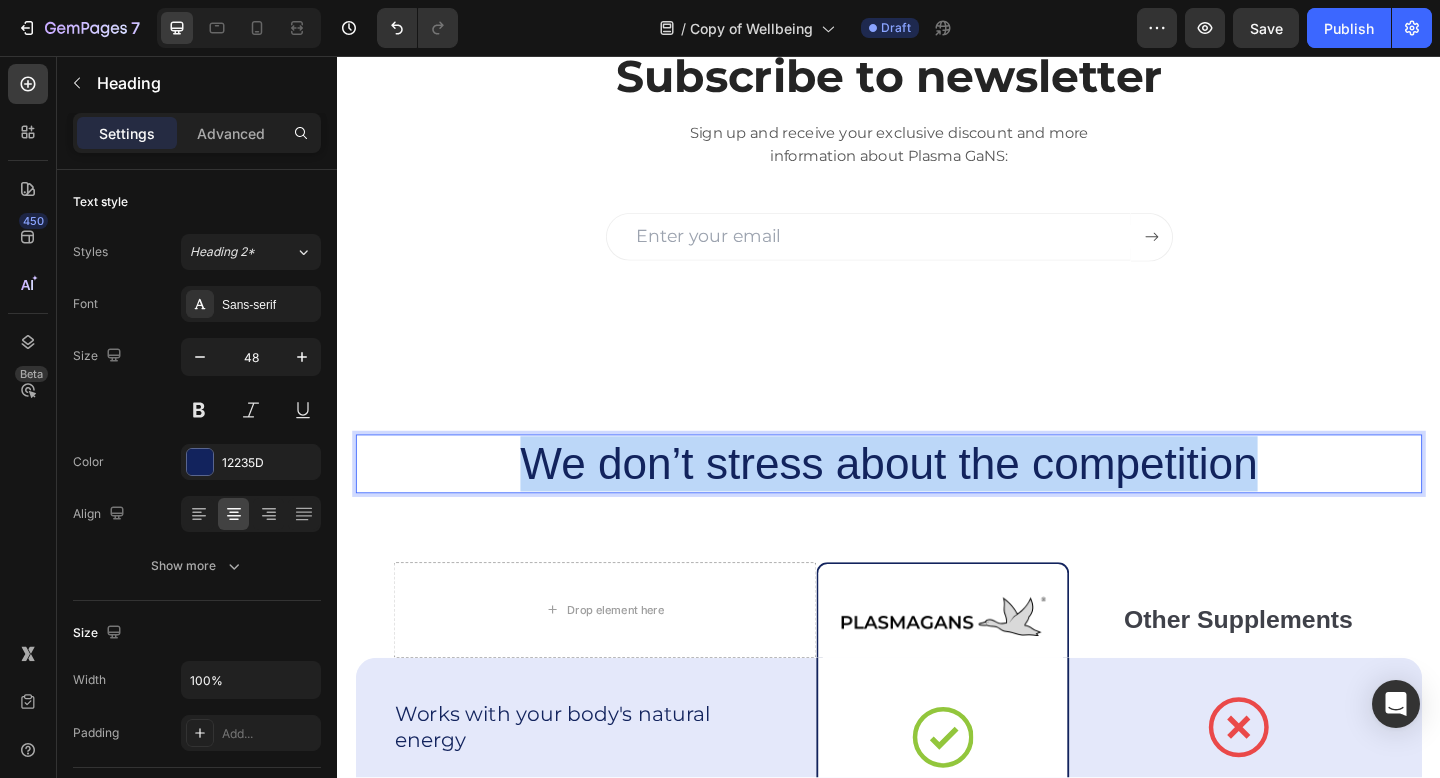 click on "We don’t stress about the competition" at bounding box center [937, 500] 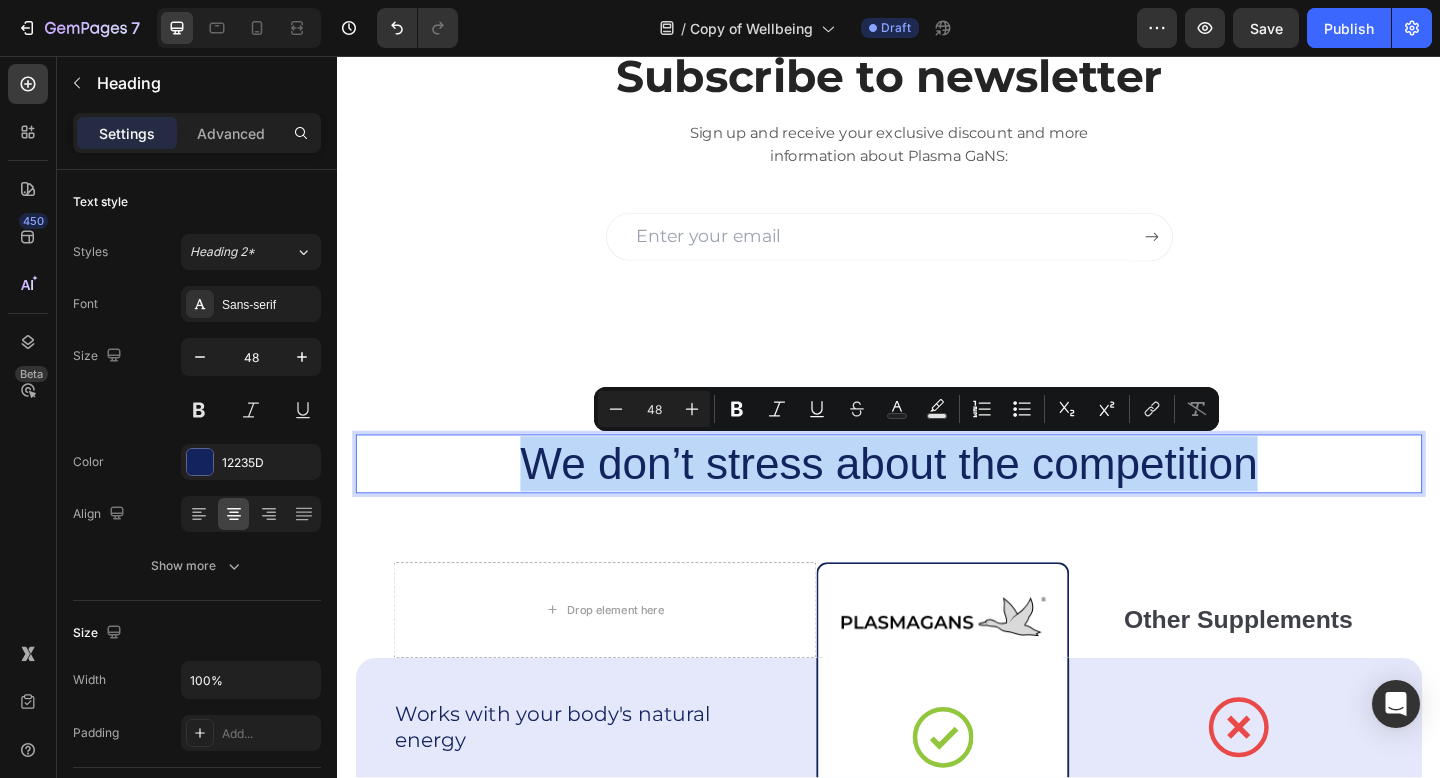 copy on "We don’t stress about the competition" 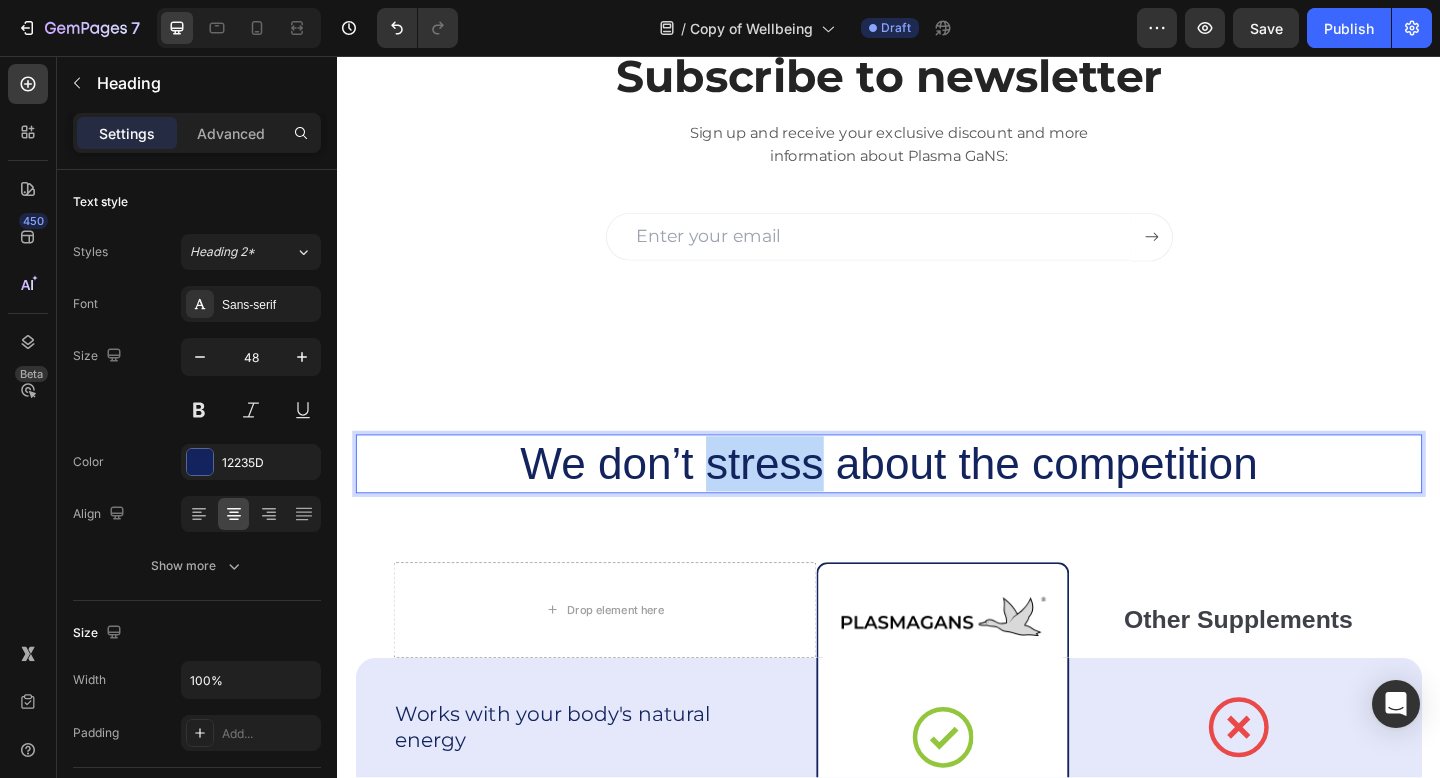 click on "We don’t stress about the competition" at bounding box center (937, 500) 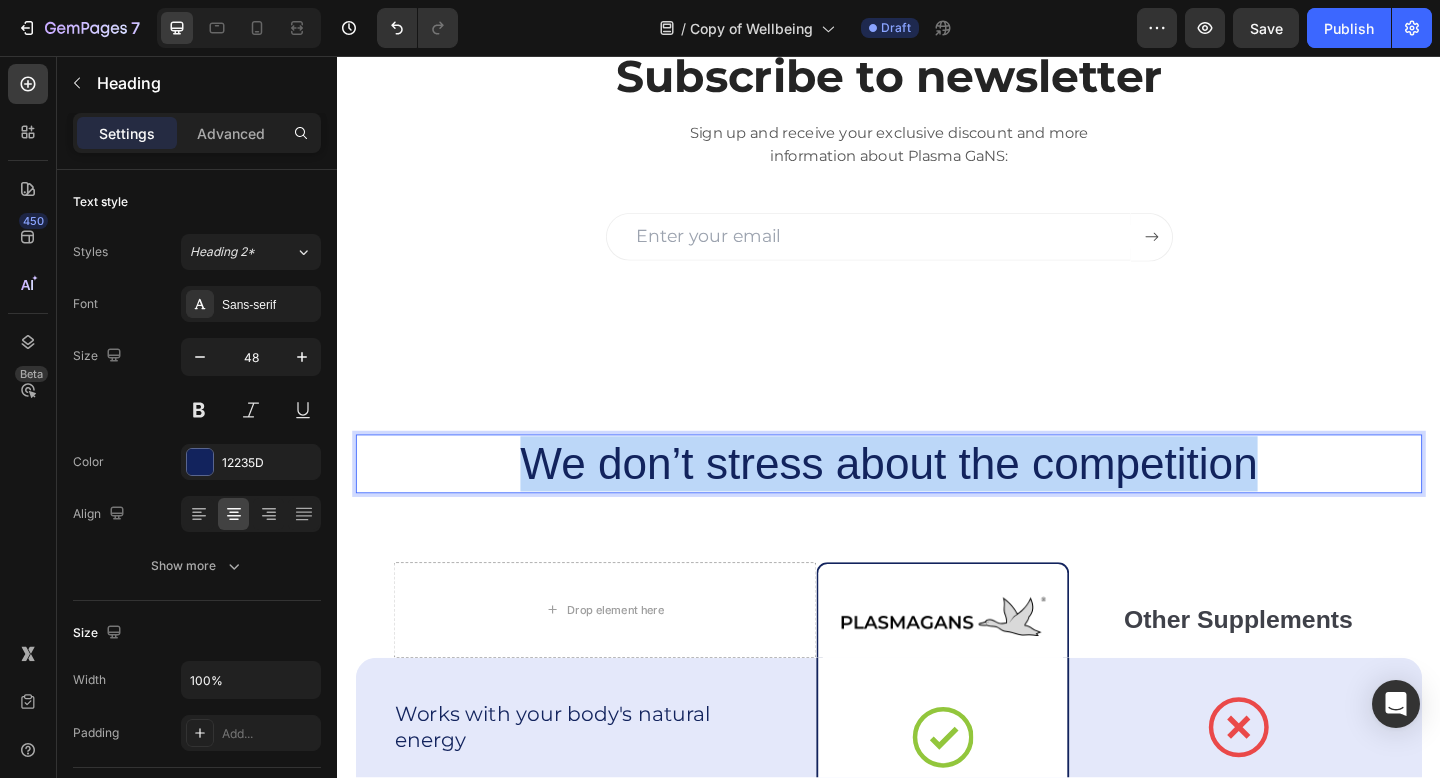 click on "We don’t stress about the competition" at bounding box center (937, 500) 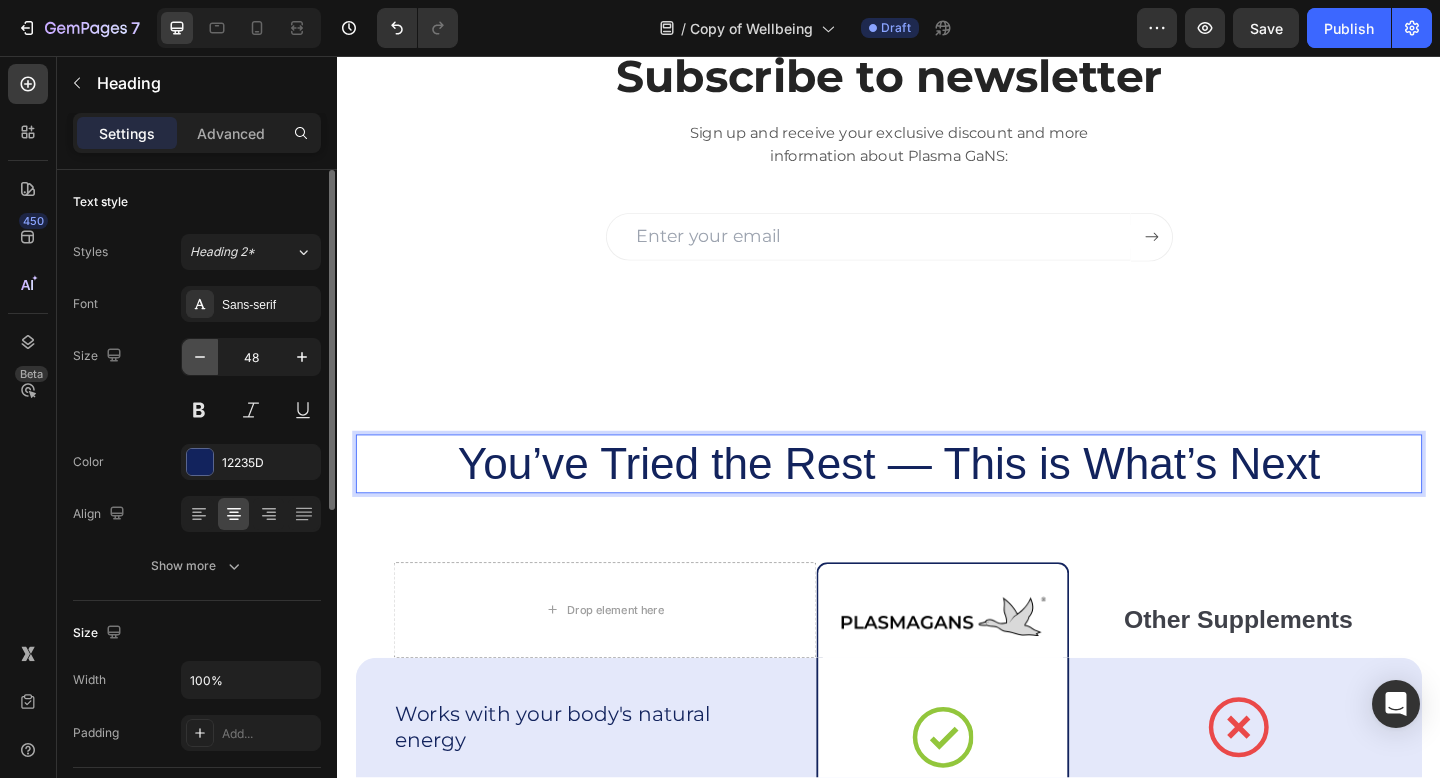 click 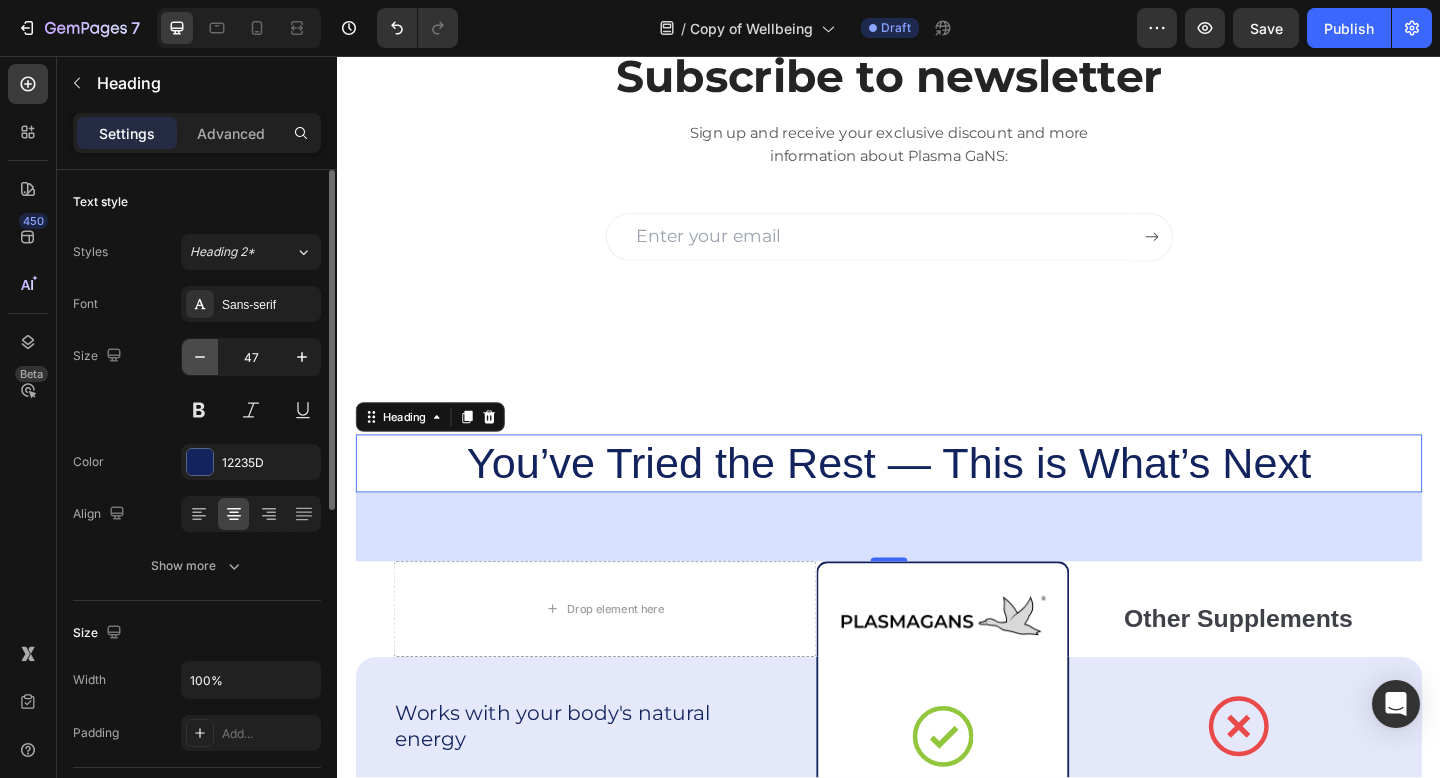 click 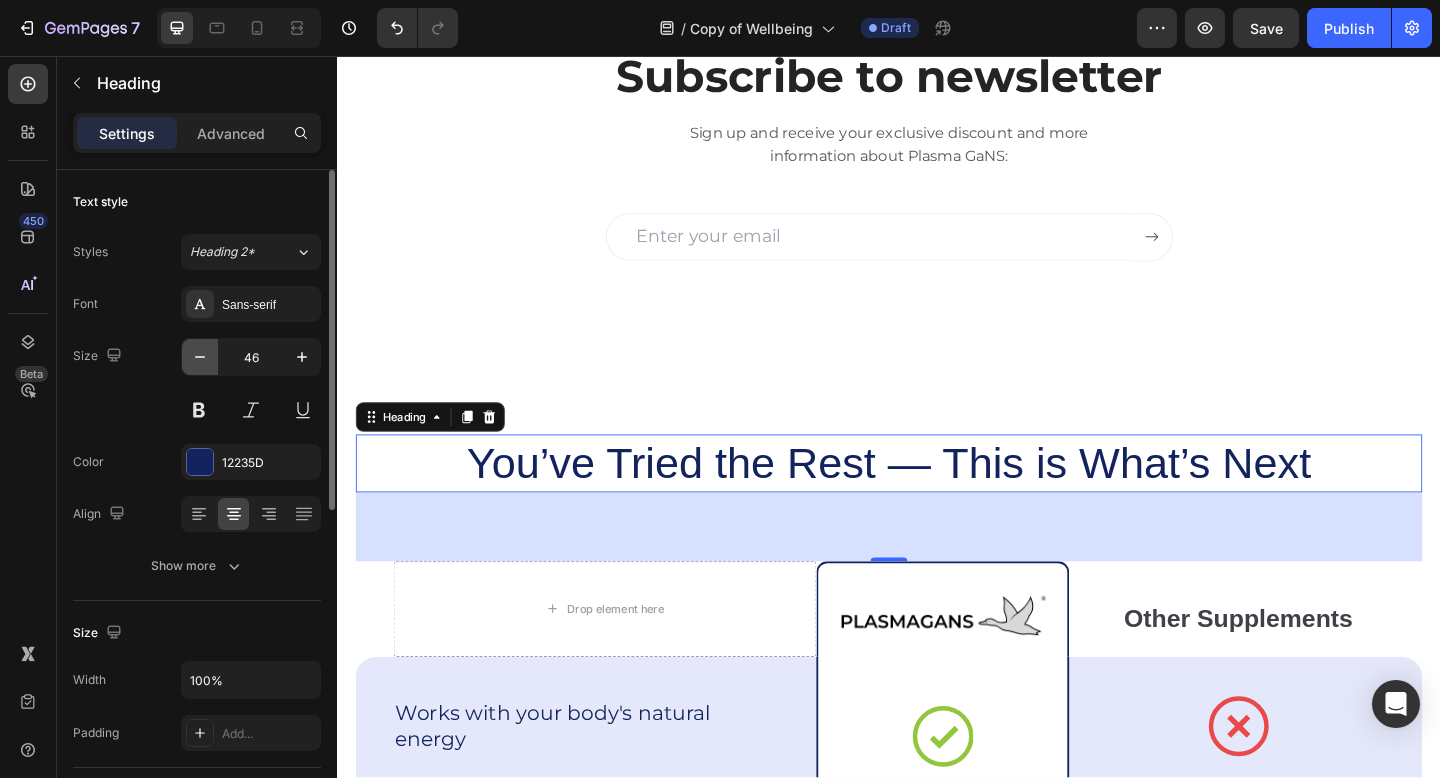click 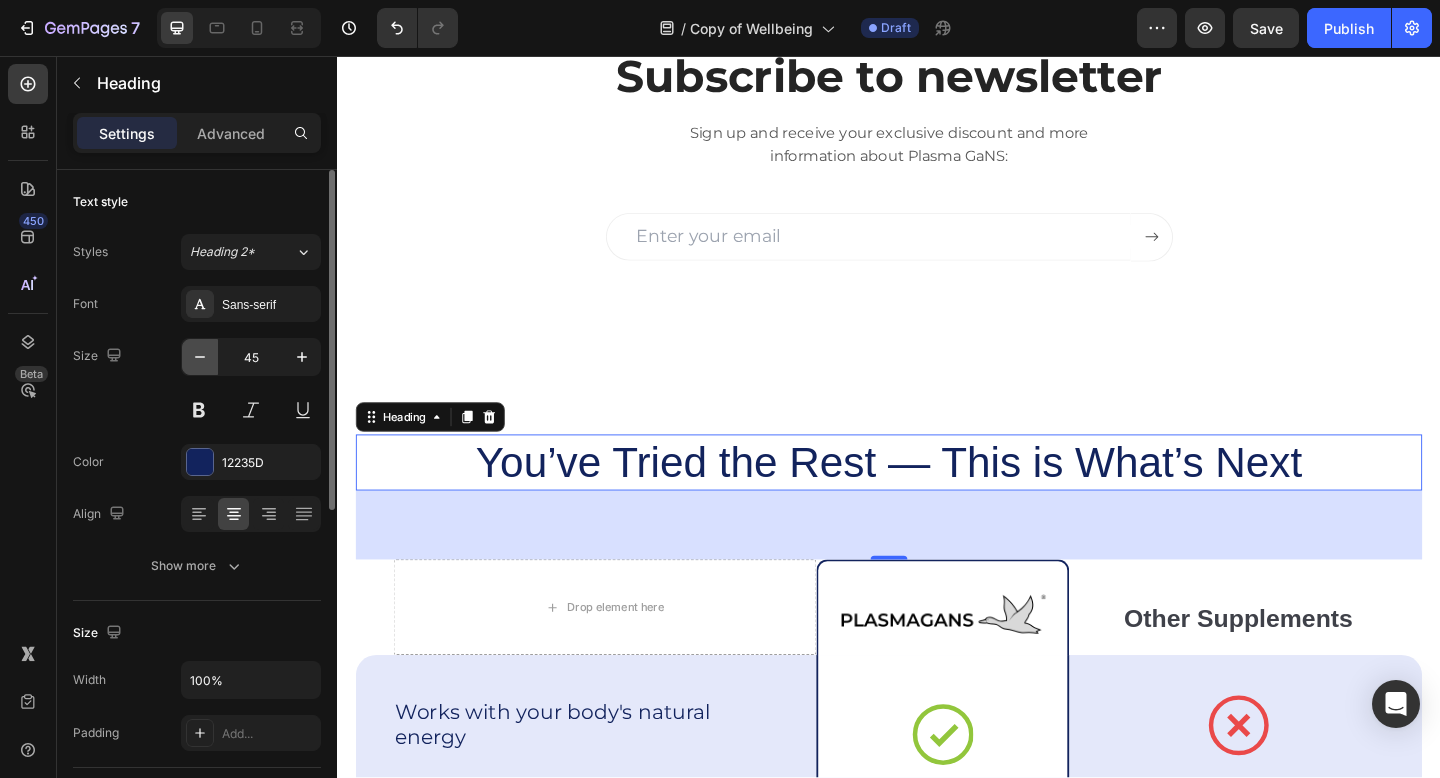 click 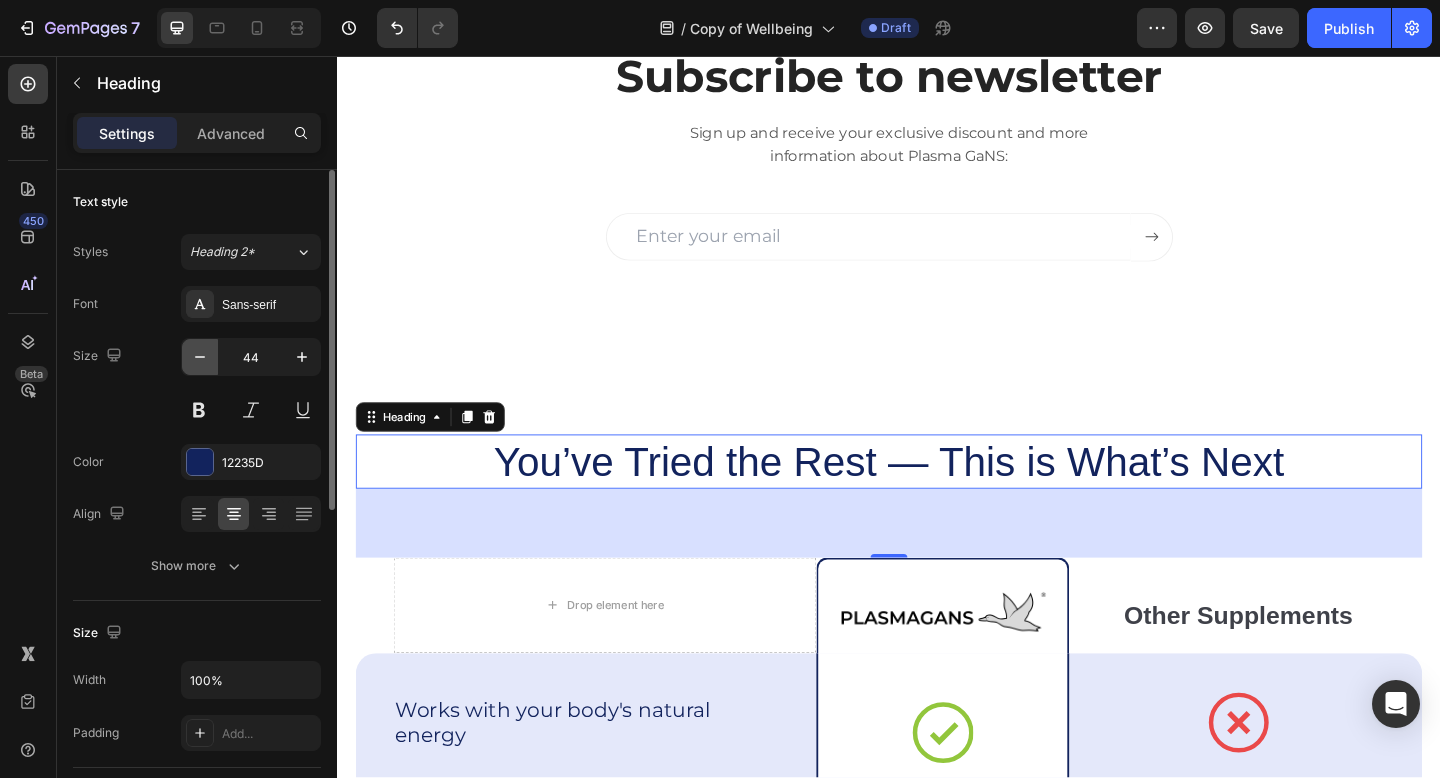 click 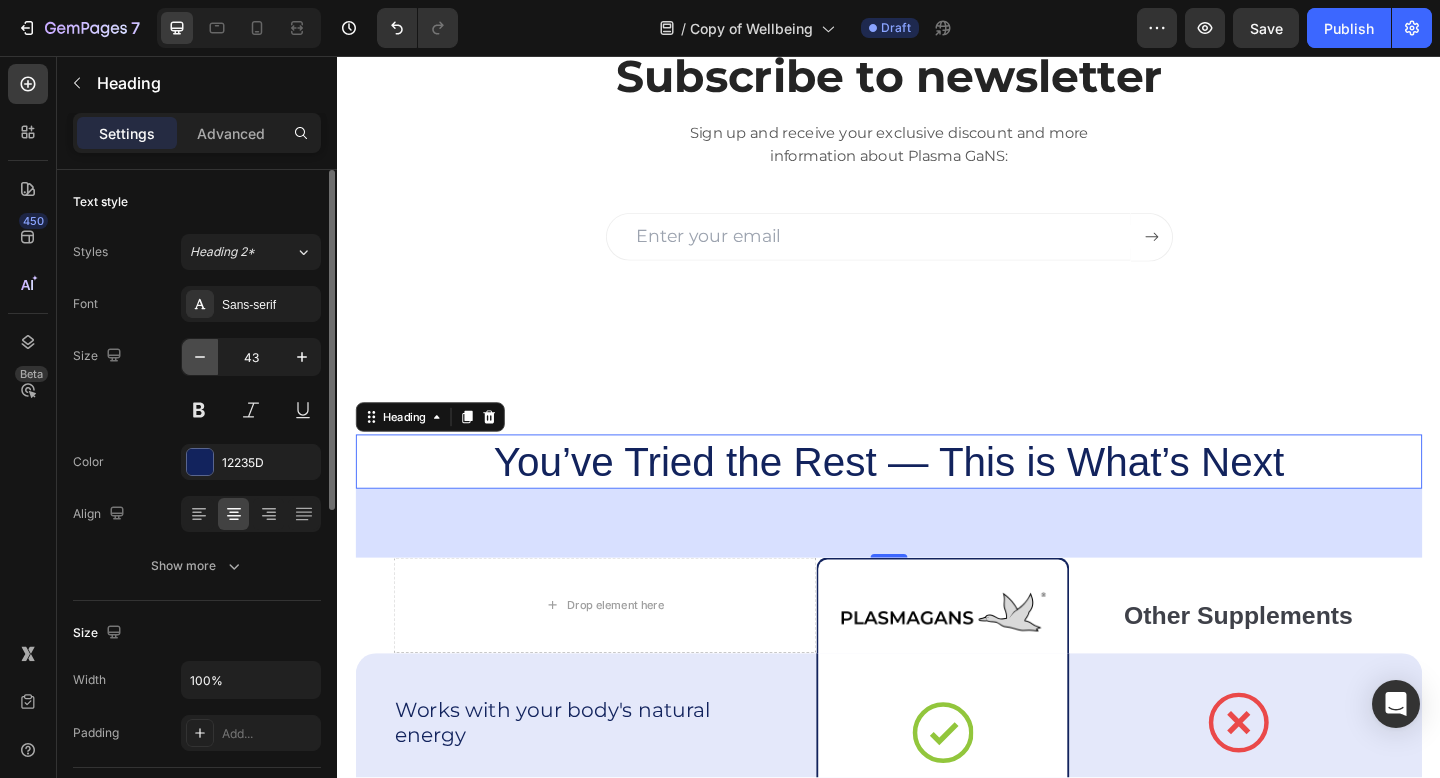 click 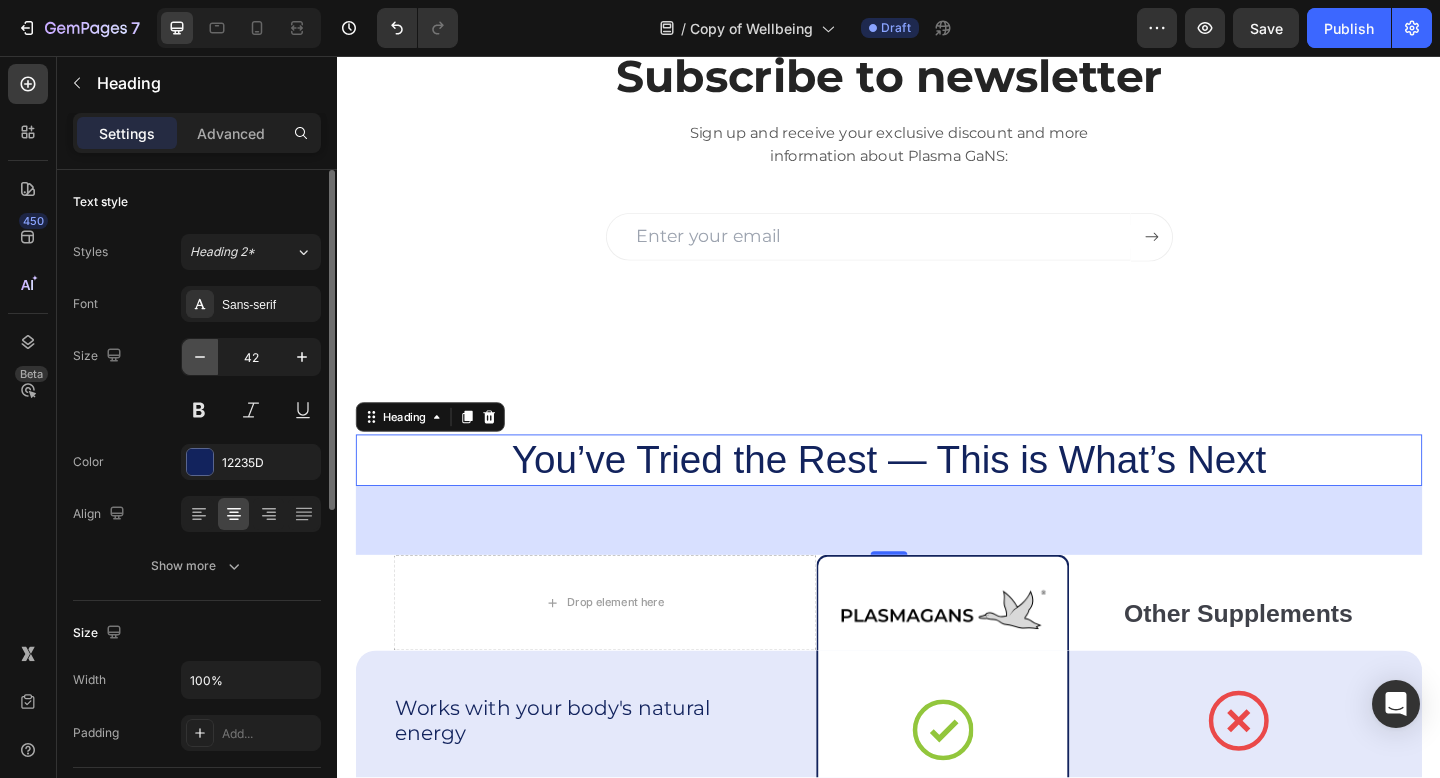 click 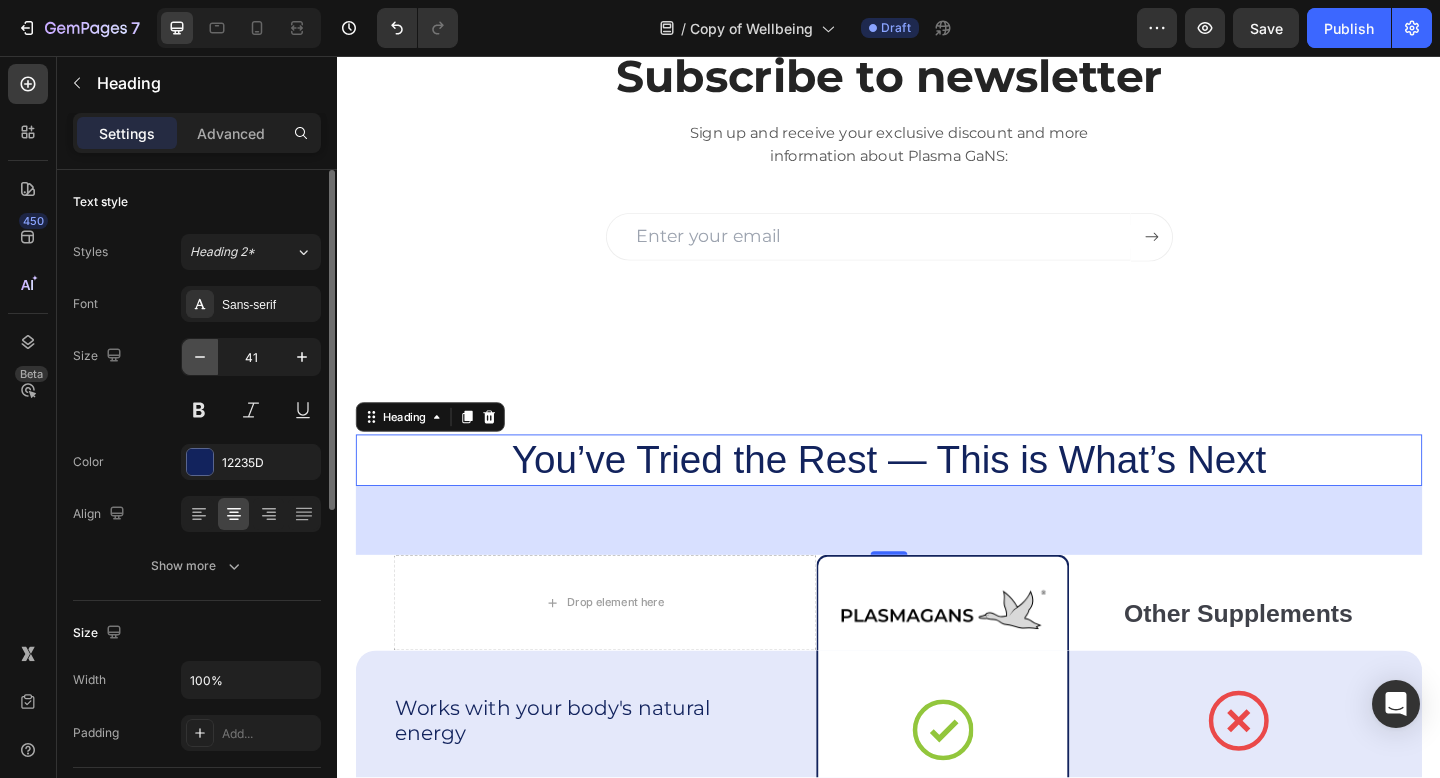 click 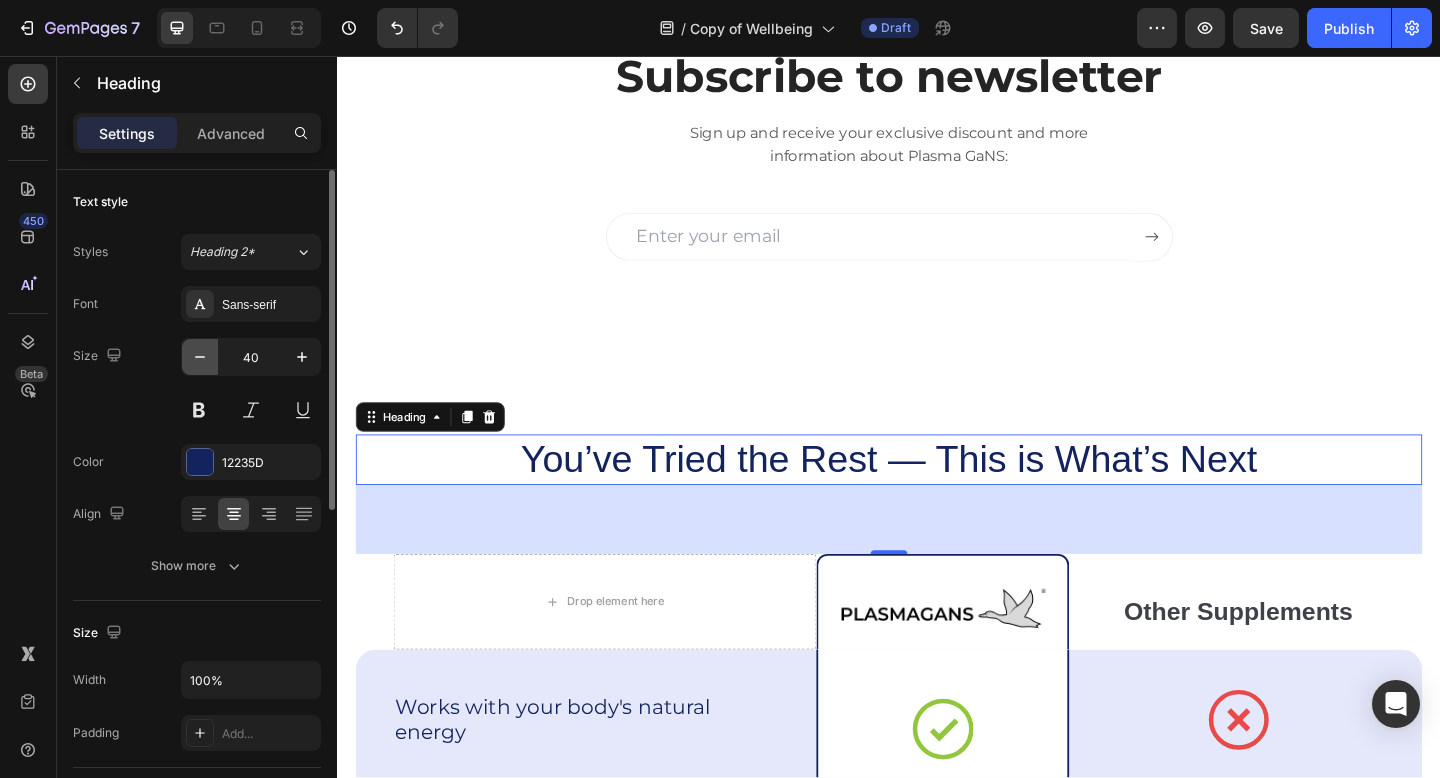 click 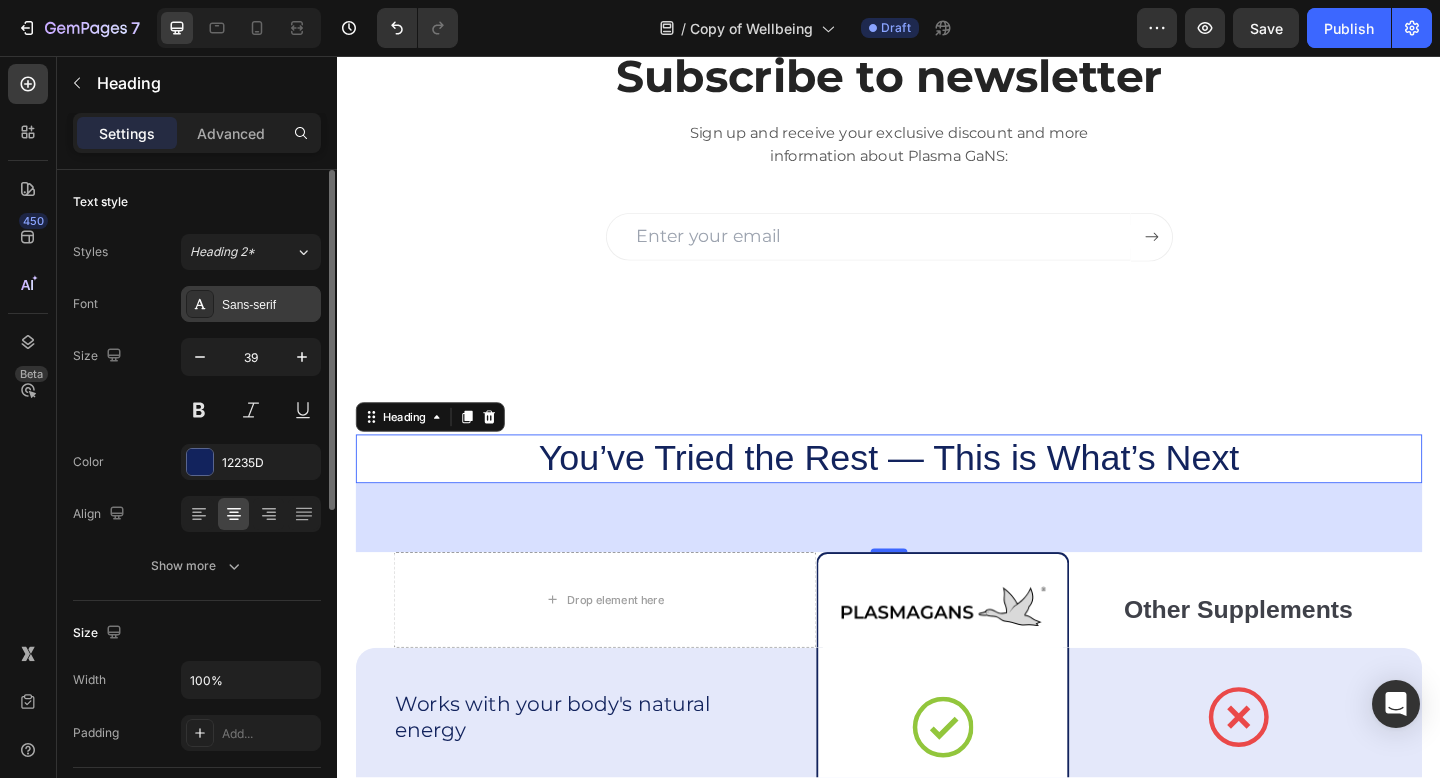 click on "Sans-serif" at bounding box center [251, 304] 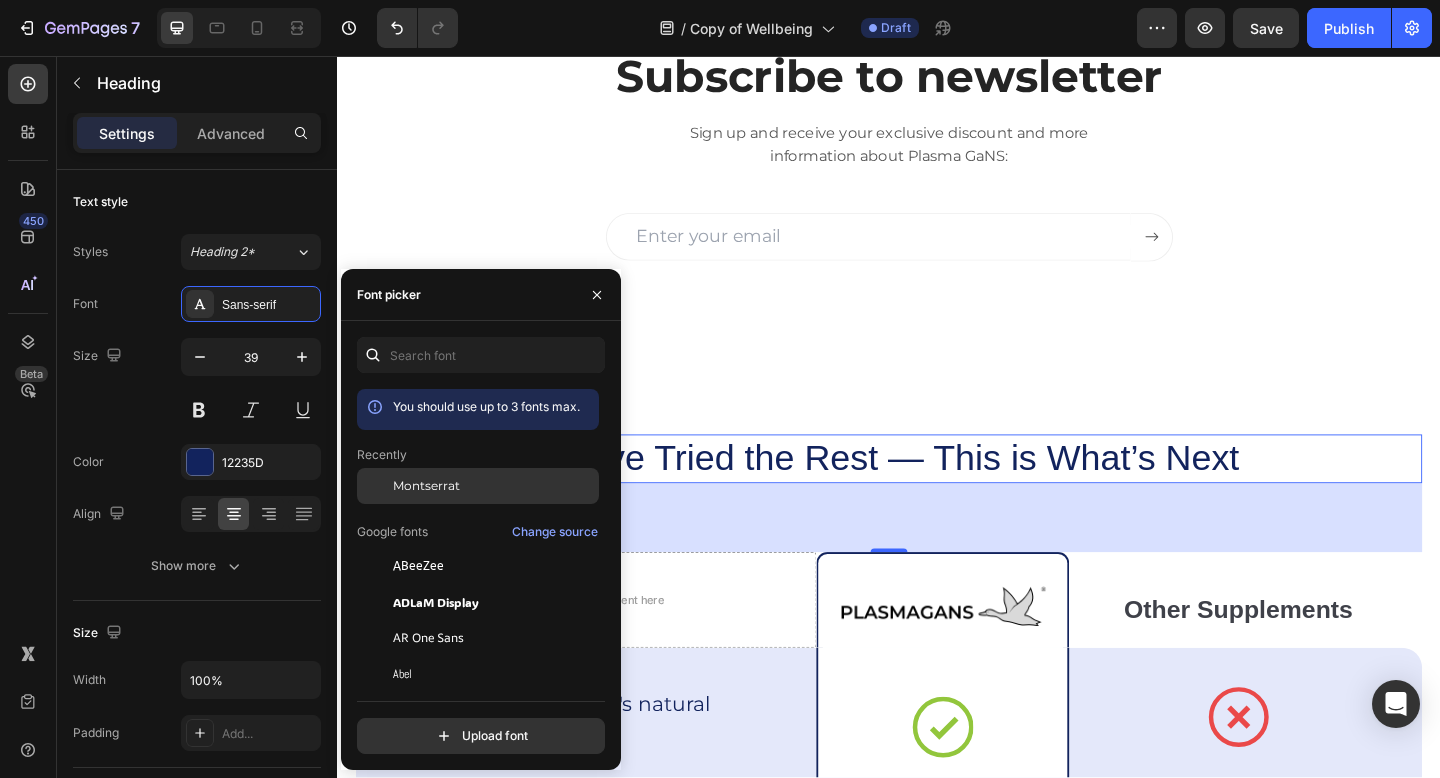click on "Montserrat" at bounding box center [426, 486] 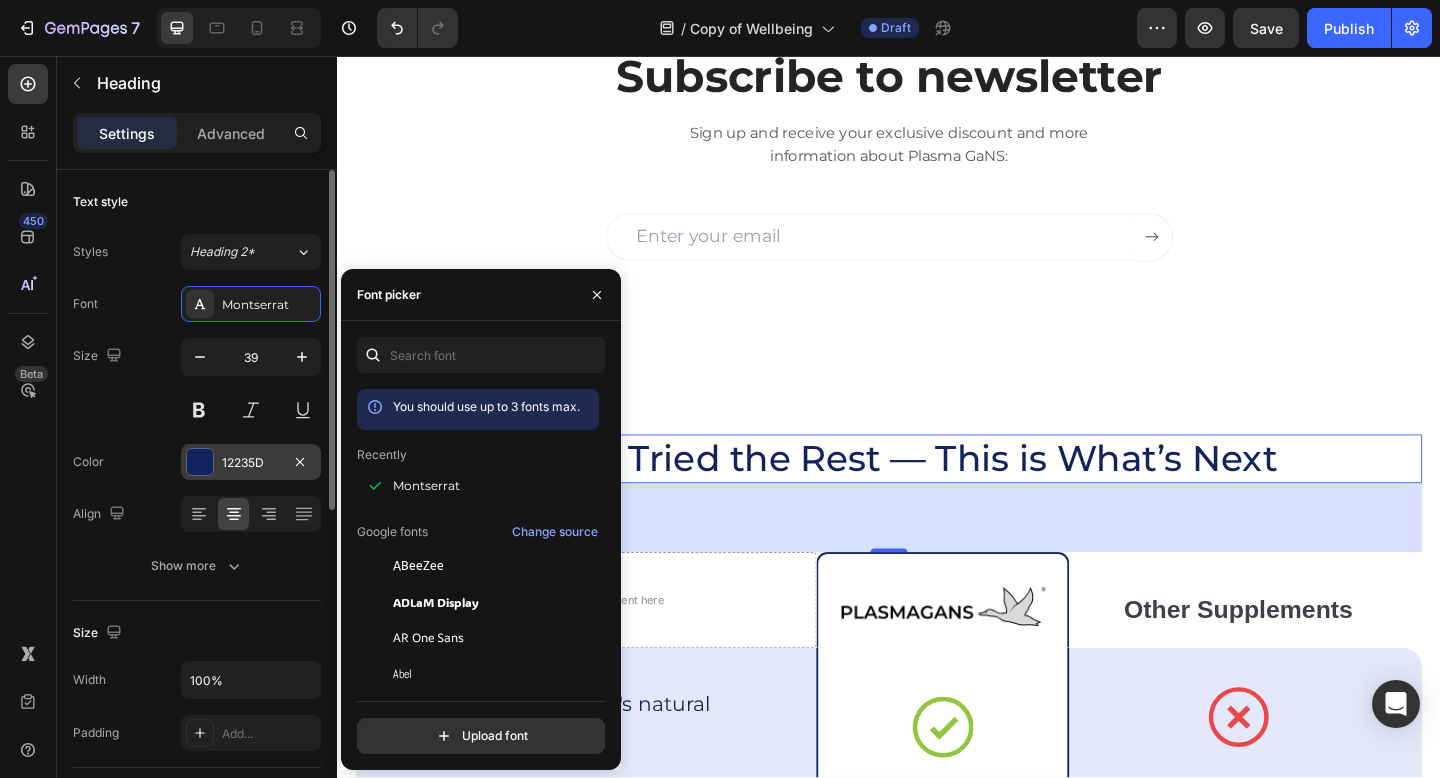 click on "12235D" at bounding box center (251, 462) 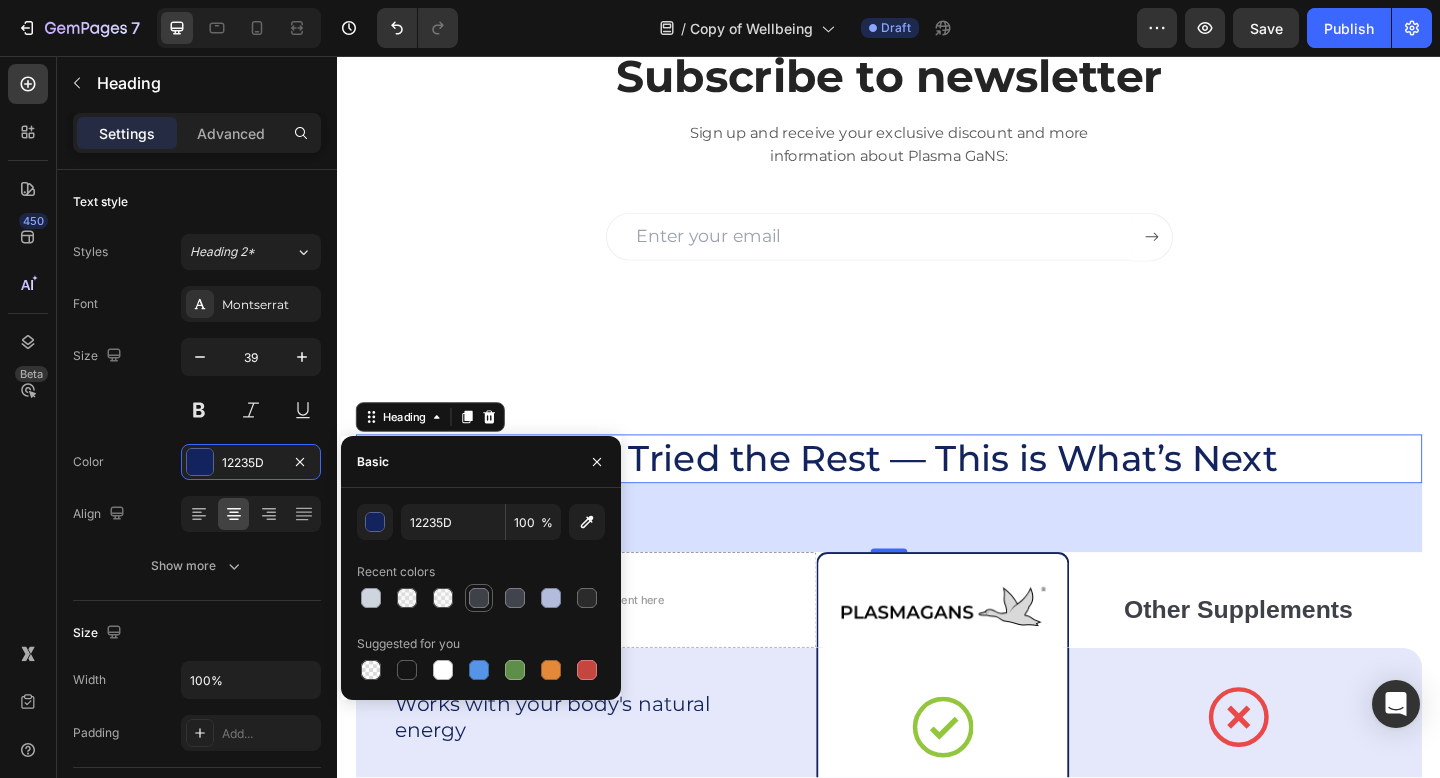 click at bounding box center [479, 598] 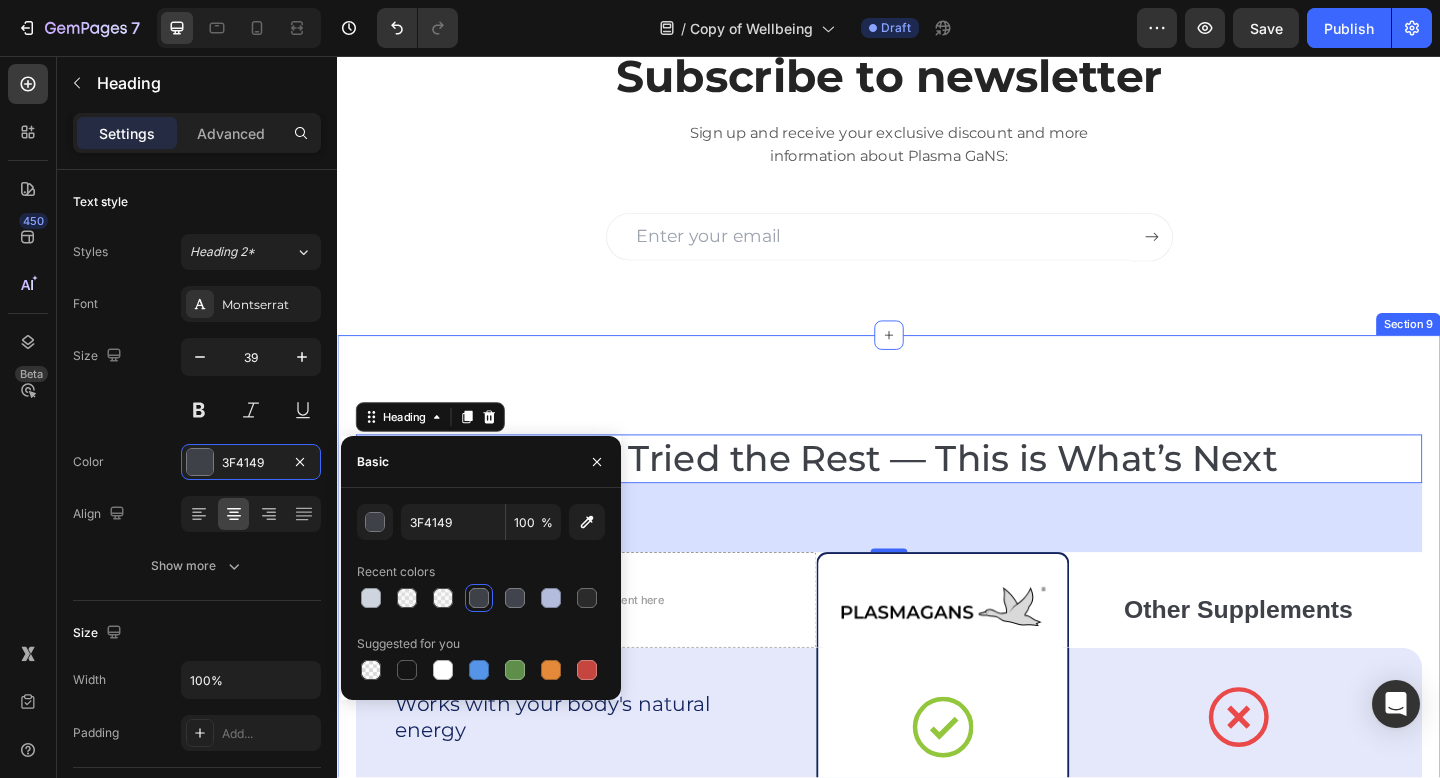 click on "Subscribe to newsletter Heading Sign up and receive your exclusive discount and more information about Plasma GaNS: Text block Email Field
Submit Button Row Newsletter Row Section 8" at bounding box center [937, 162] 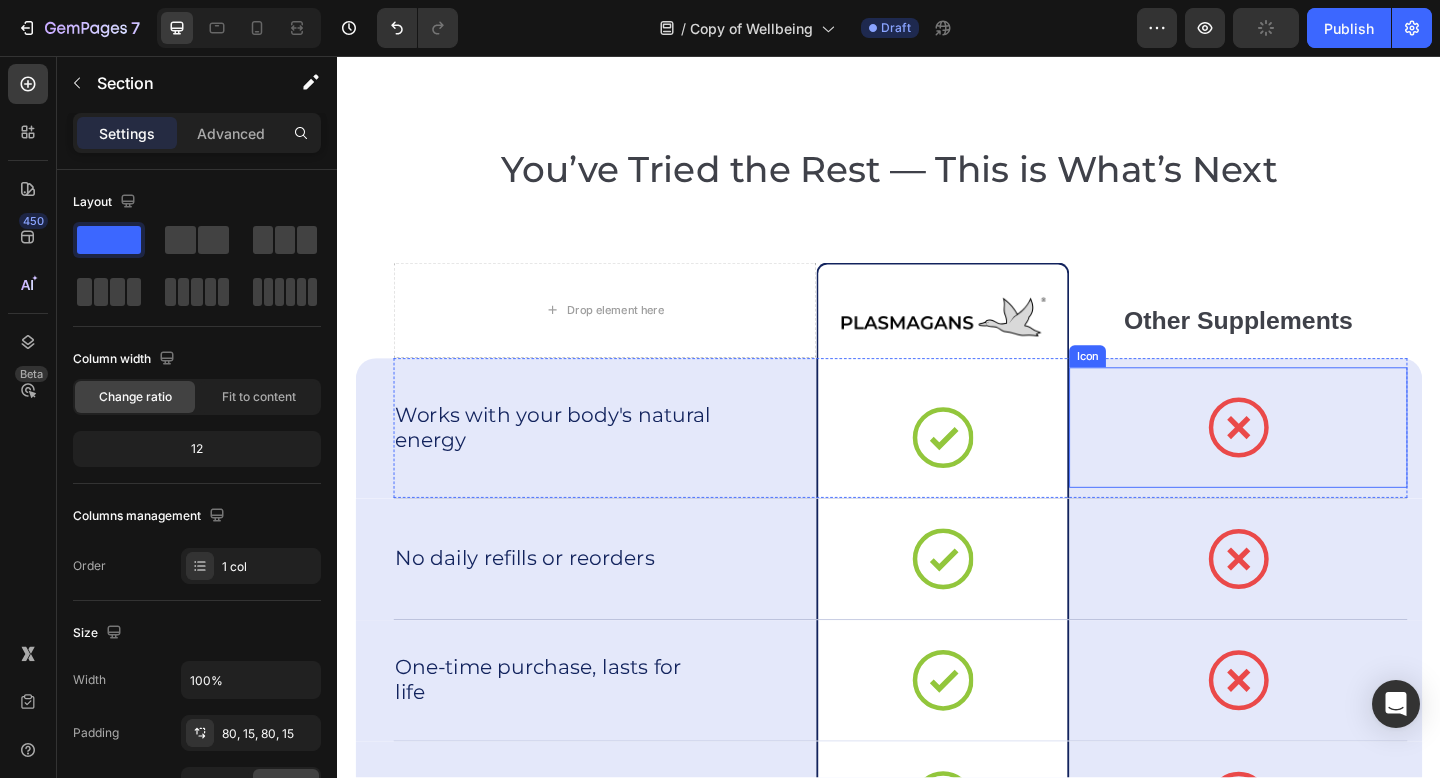 scroll, scrollTop: 4661, scrollLeft: 0, axis: vertical 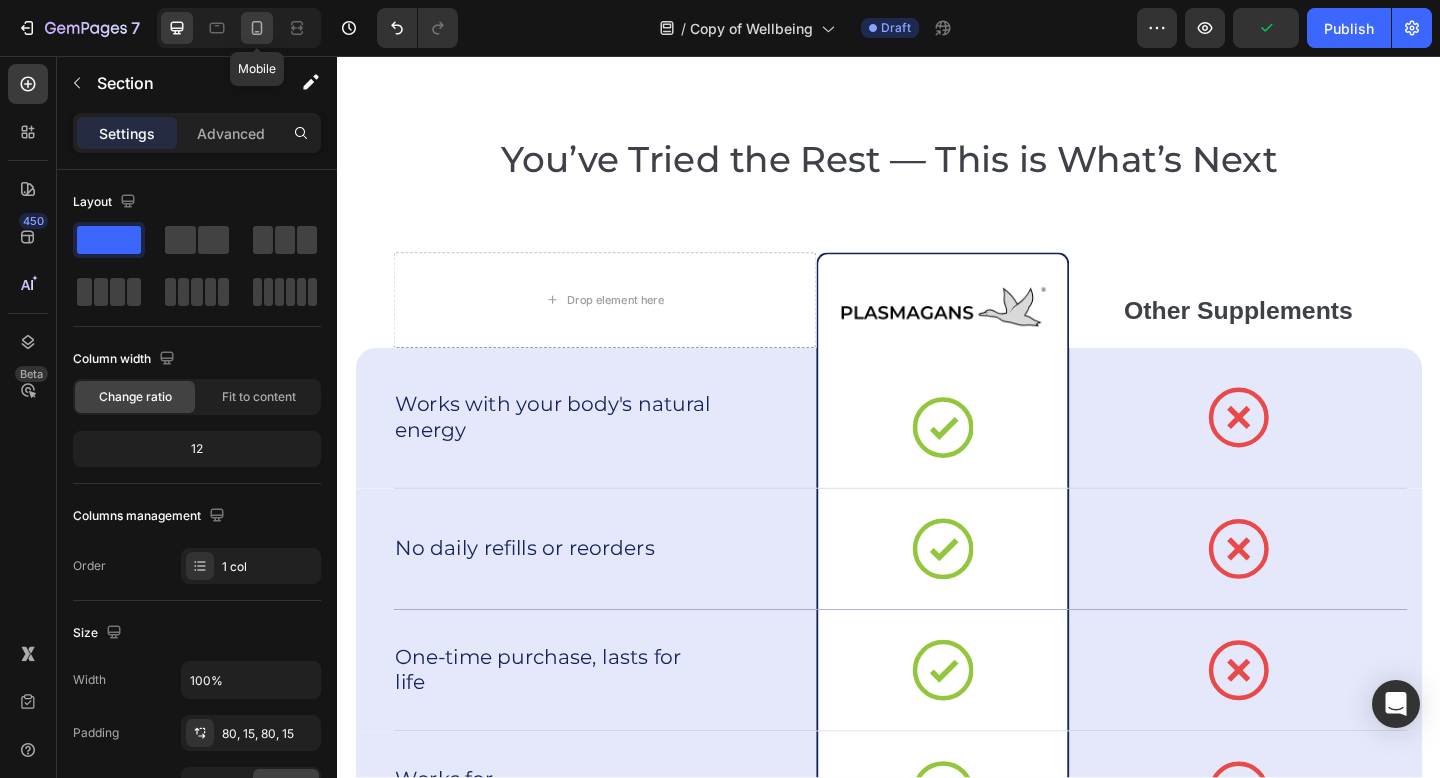 click 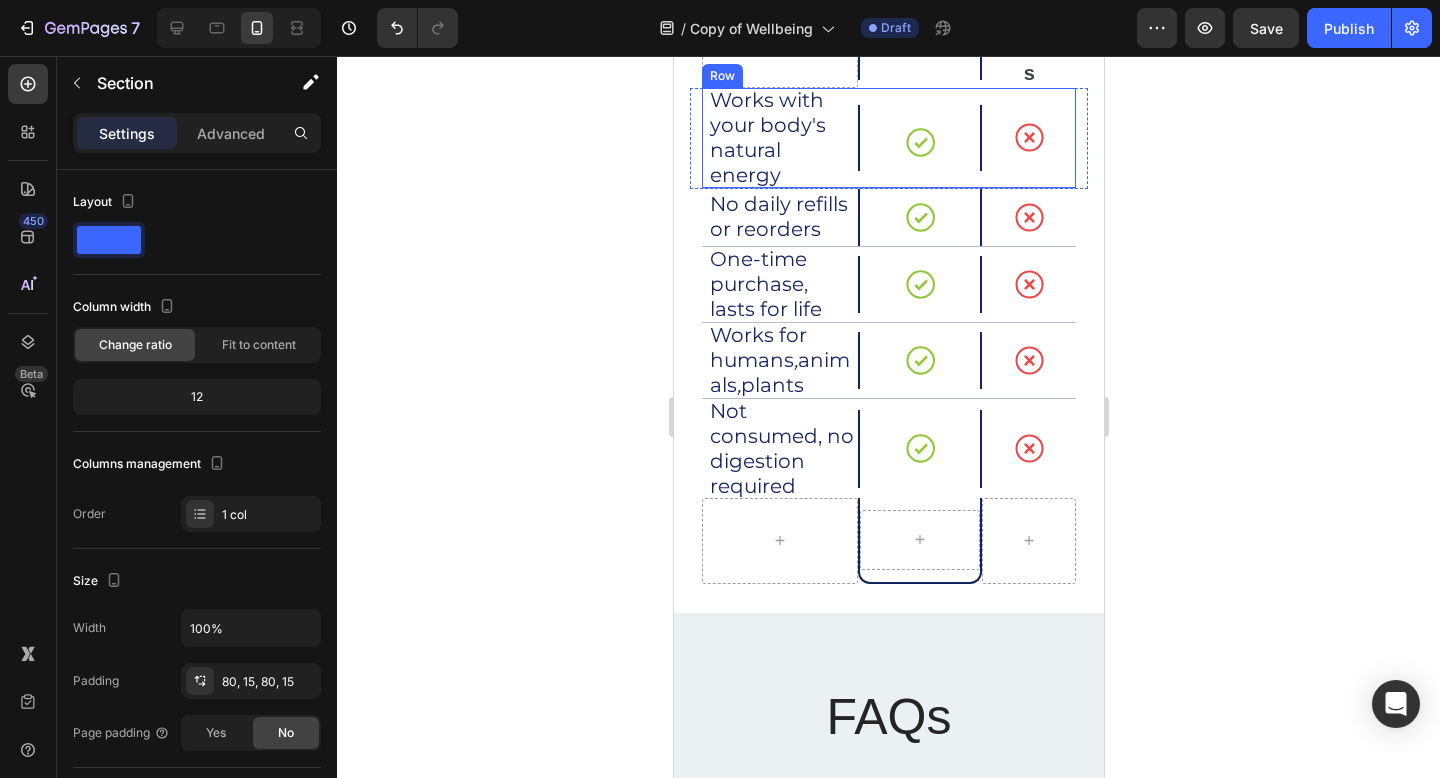 scroll, scrollTop: 4930, scrollLeft: 0, axis: vertical 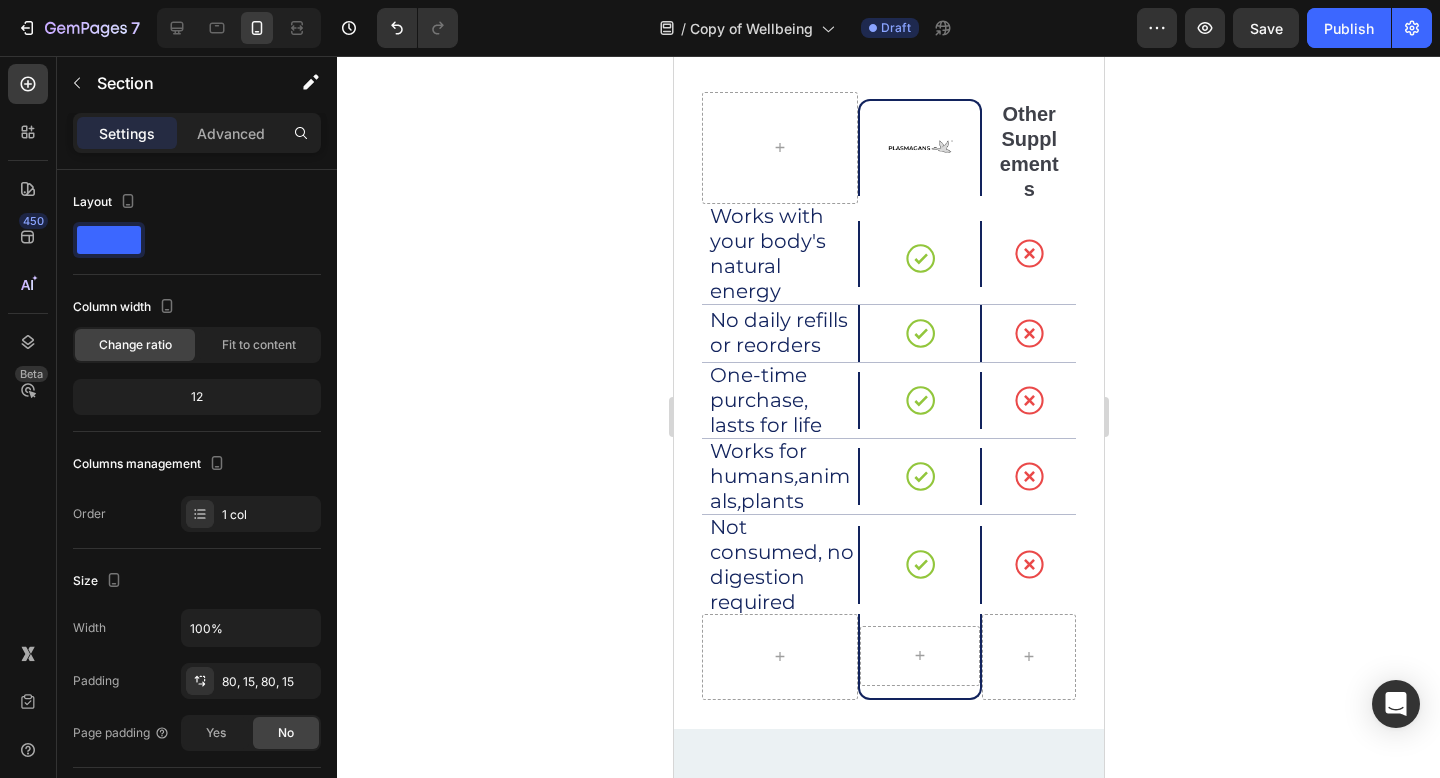 click at bounding box center (239, 28) 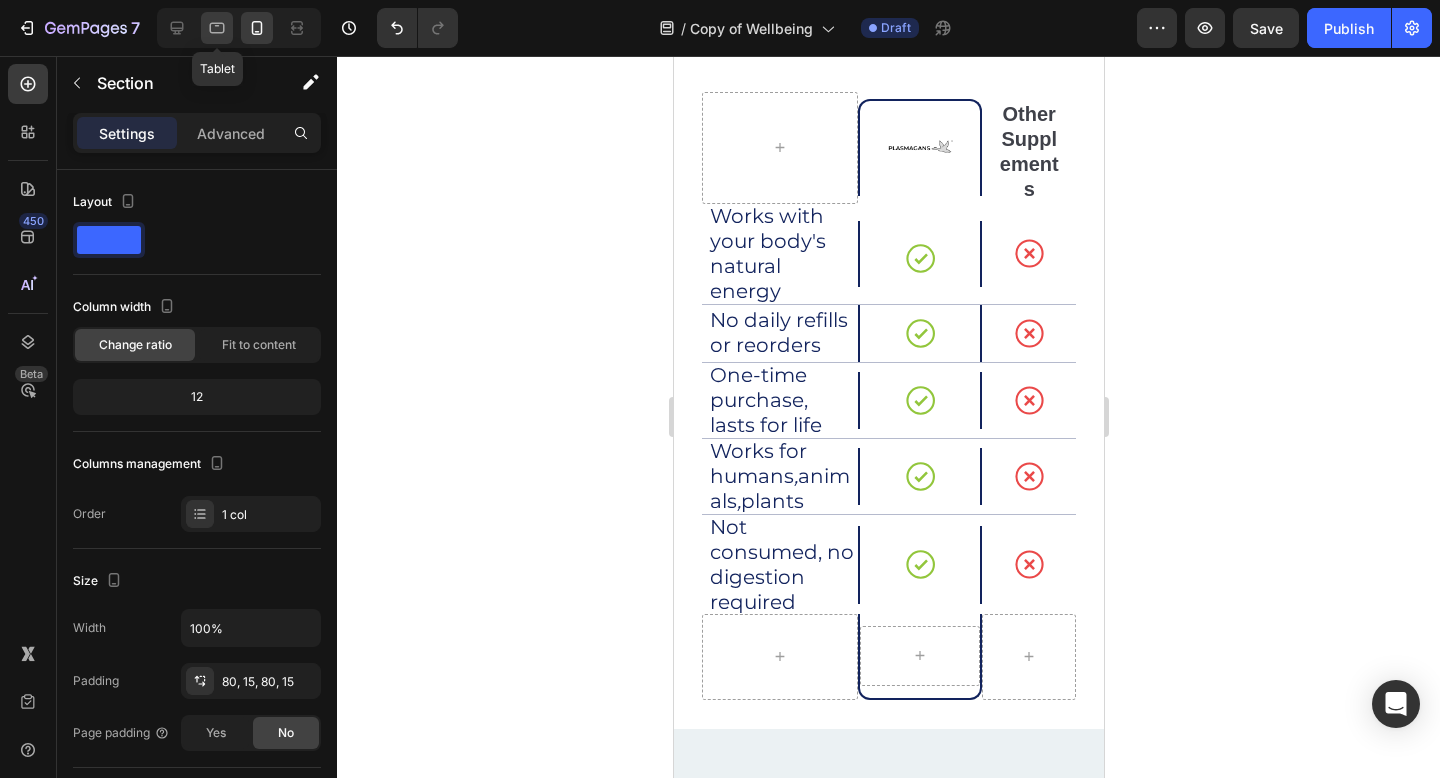 click 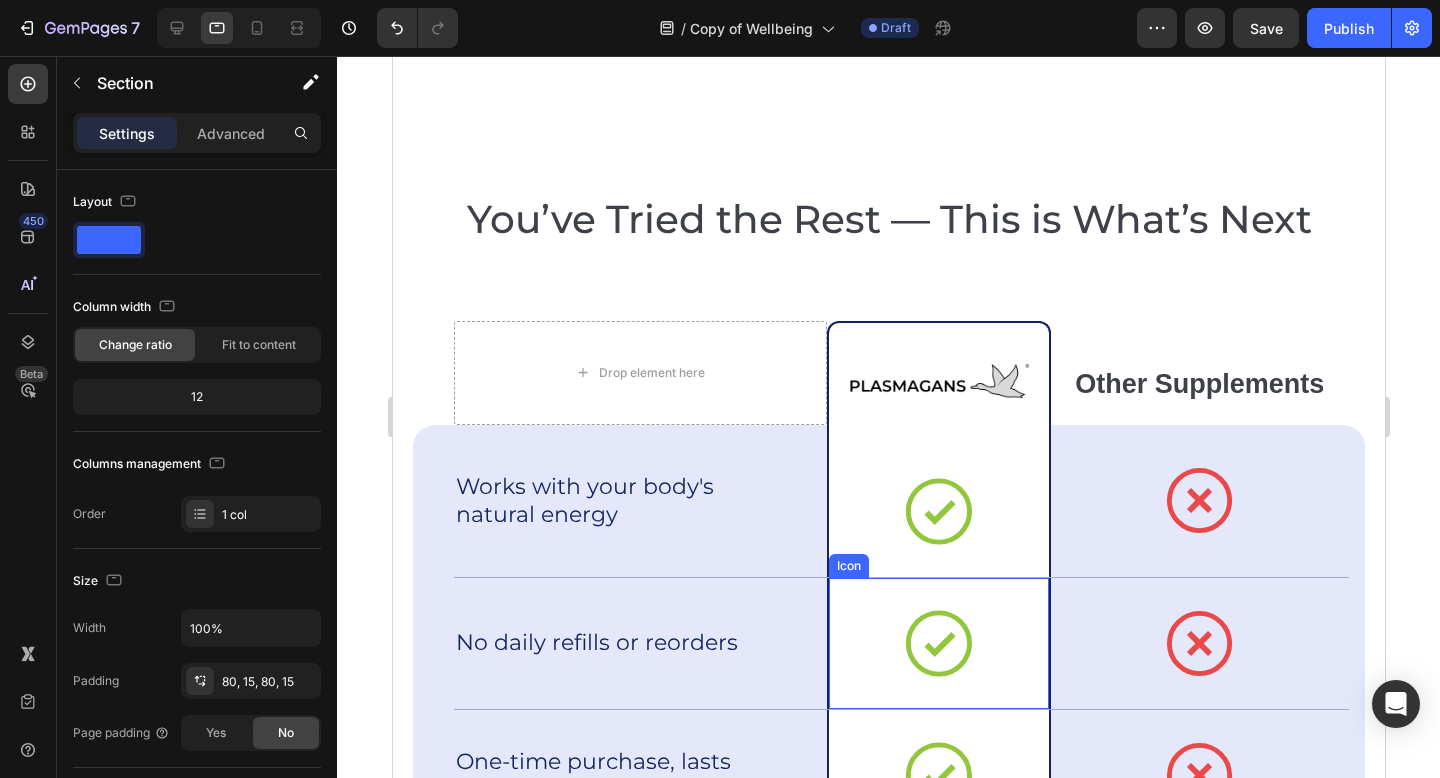 scroll, scrollTop: 4753, scrollLeft: 0, axis: vertical 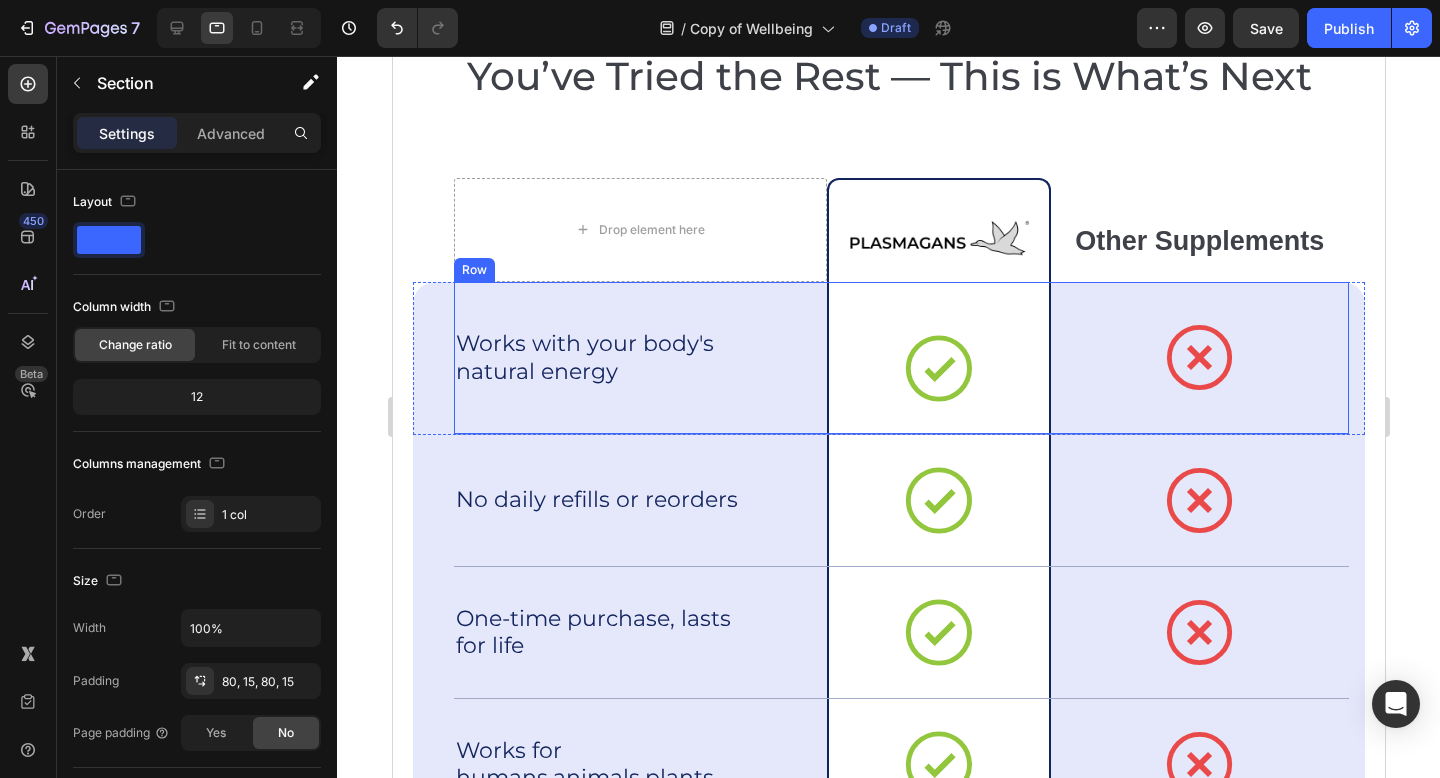 click on "Works with your body's natural energy Text Block" at bounding box center (639, 358) 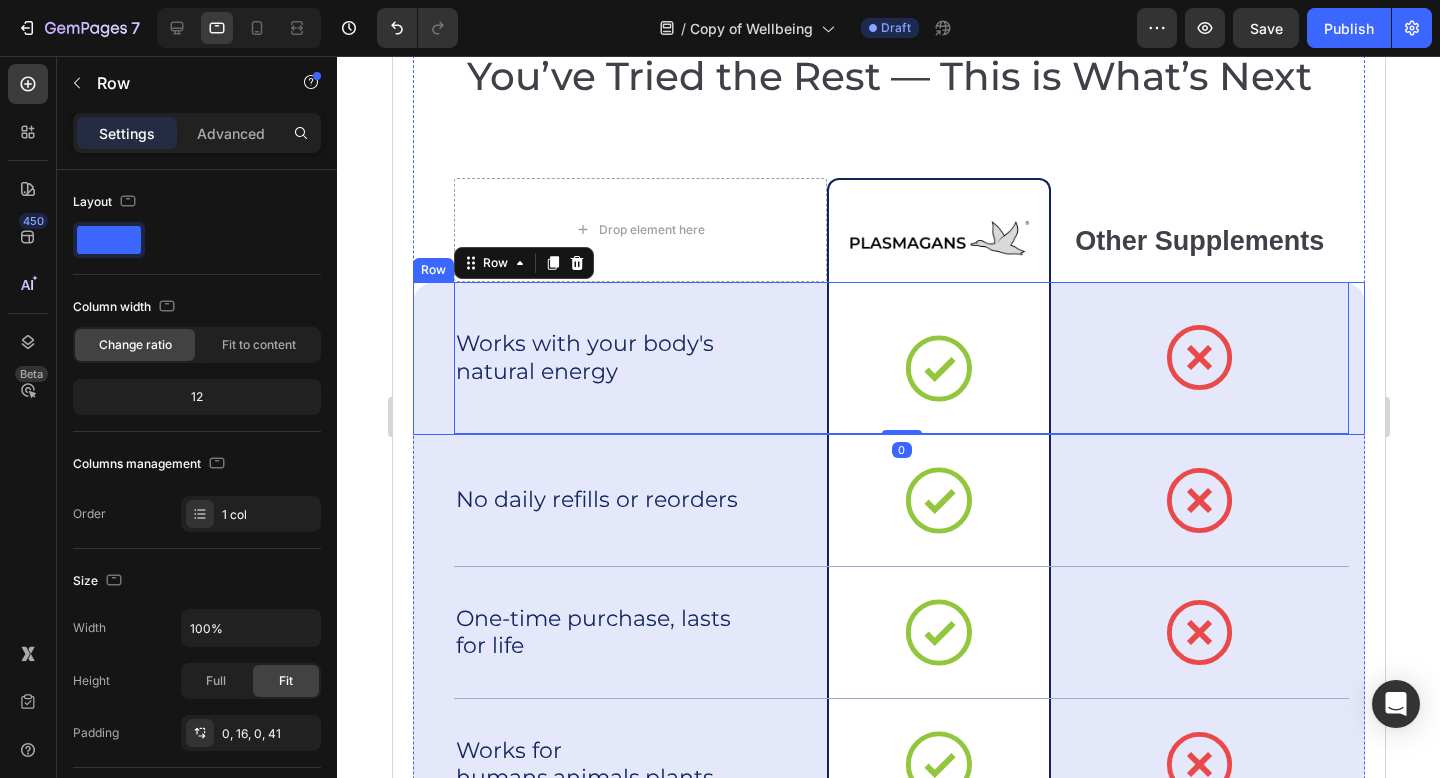 click on "Works with your body's natural energy Text Block
Icon Row
Icon Row   0 Row" at bounding box center [888, 358] 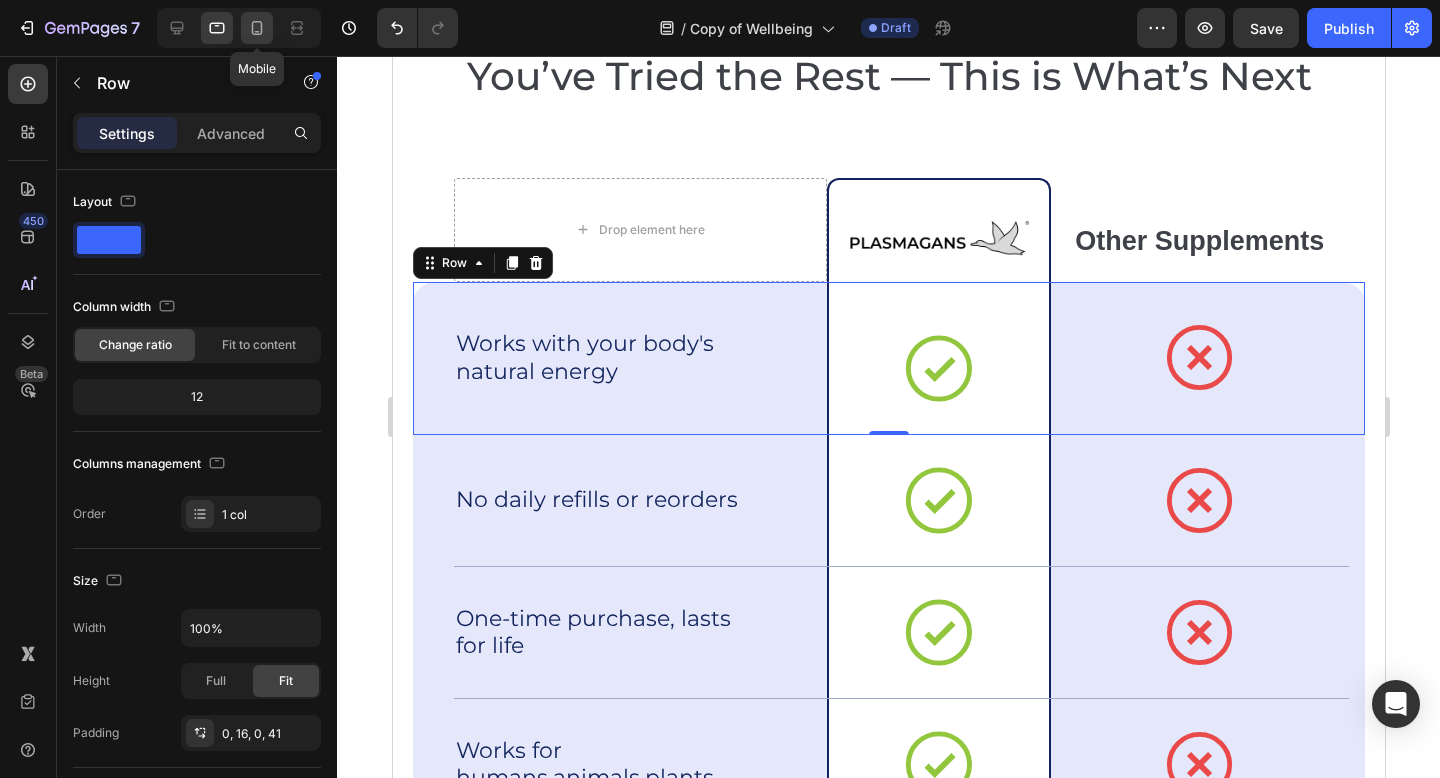 click 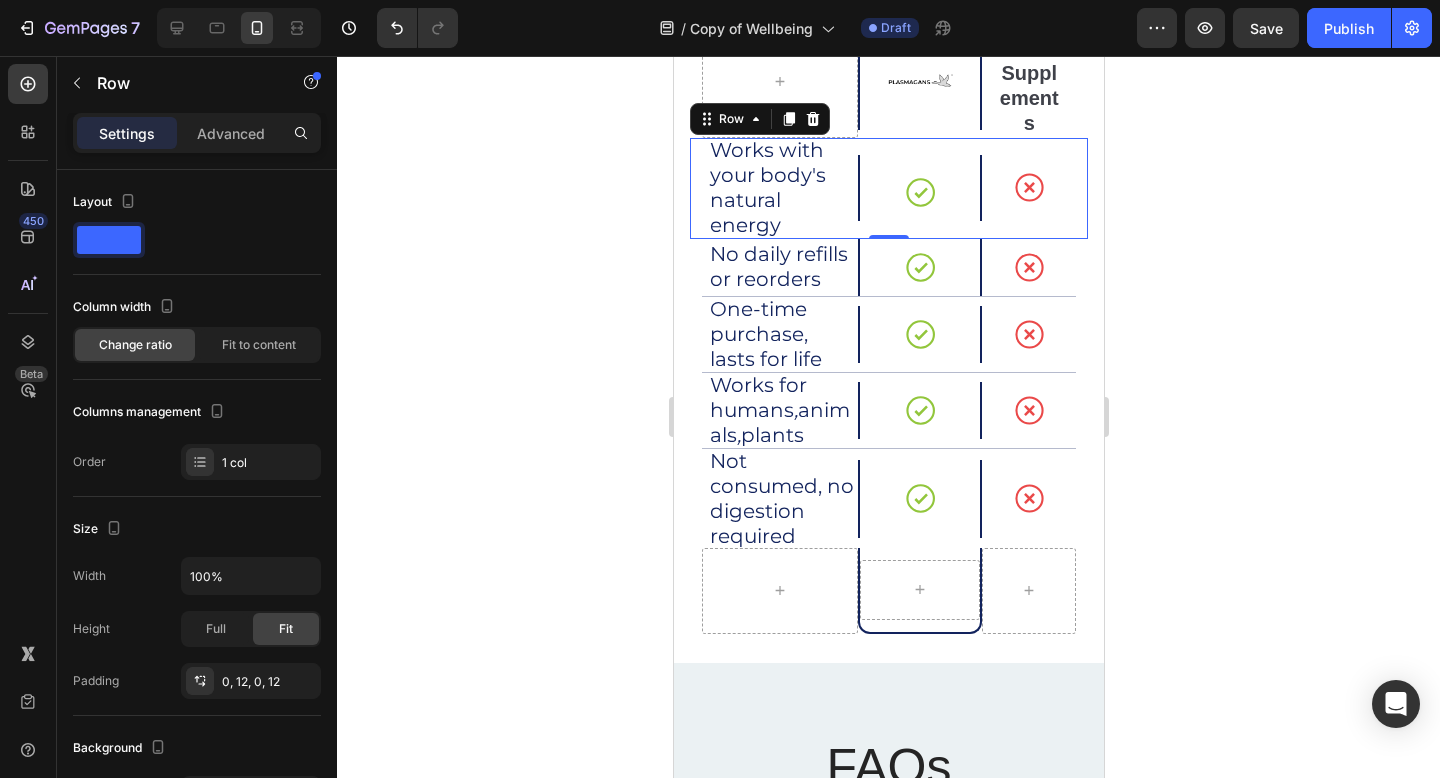 scroll, scrollTop: 4941, scrollLeft: 0, axis: vertical 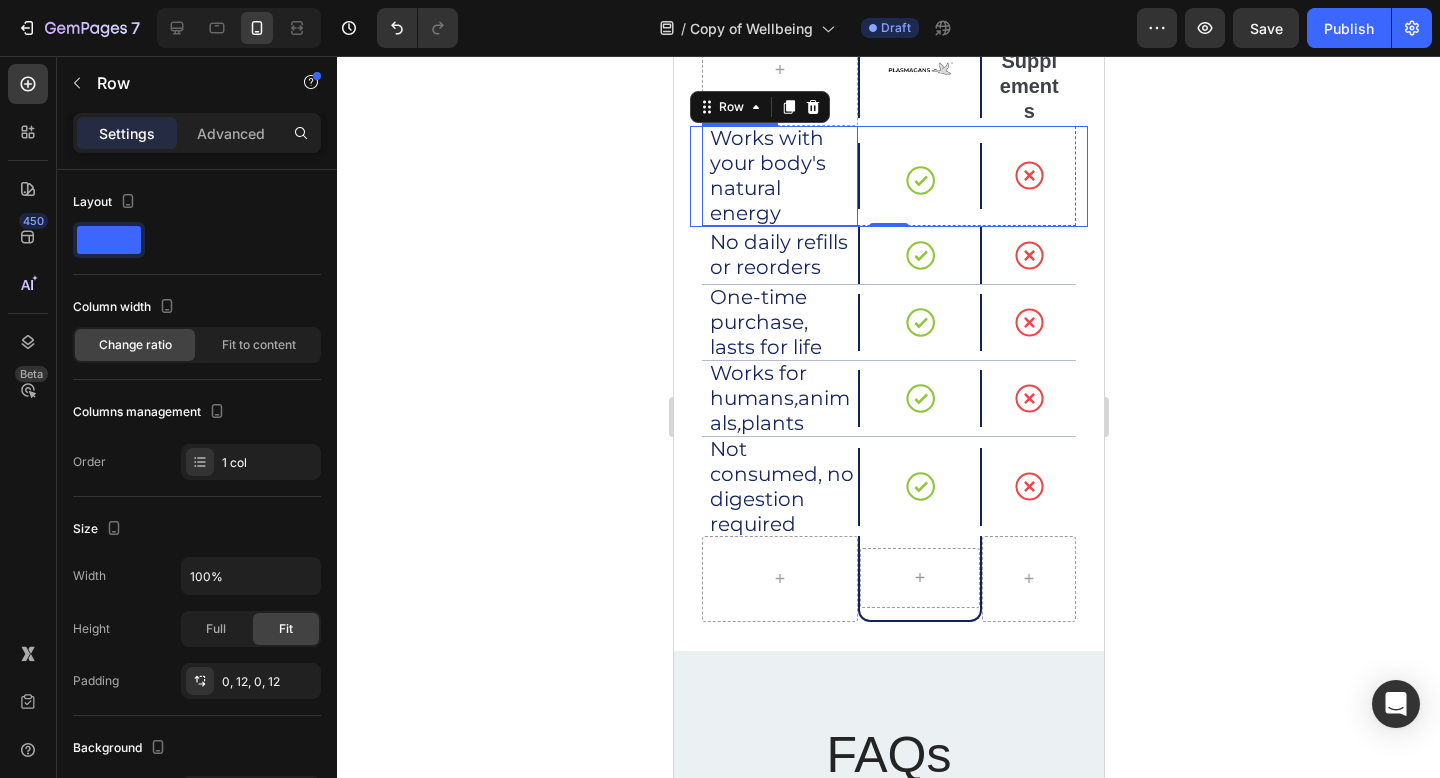 click on "Works with your body's natural energy" at bounding box center (782, 176) 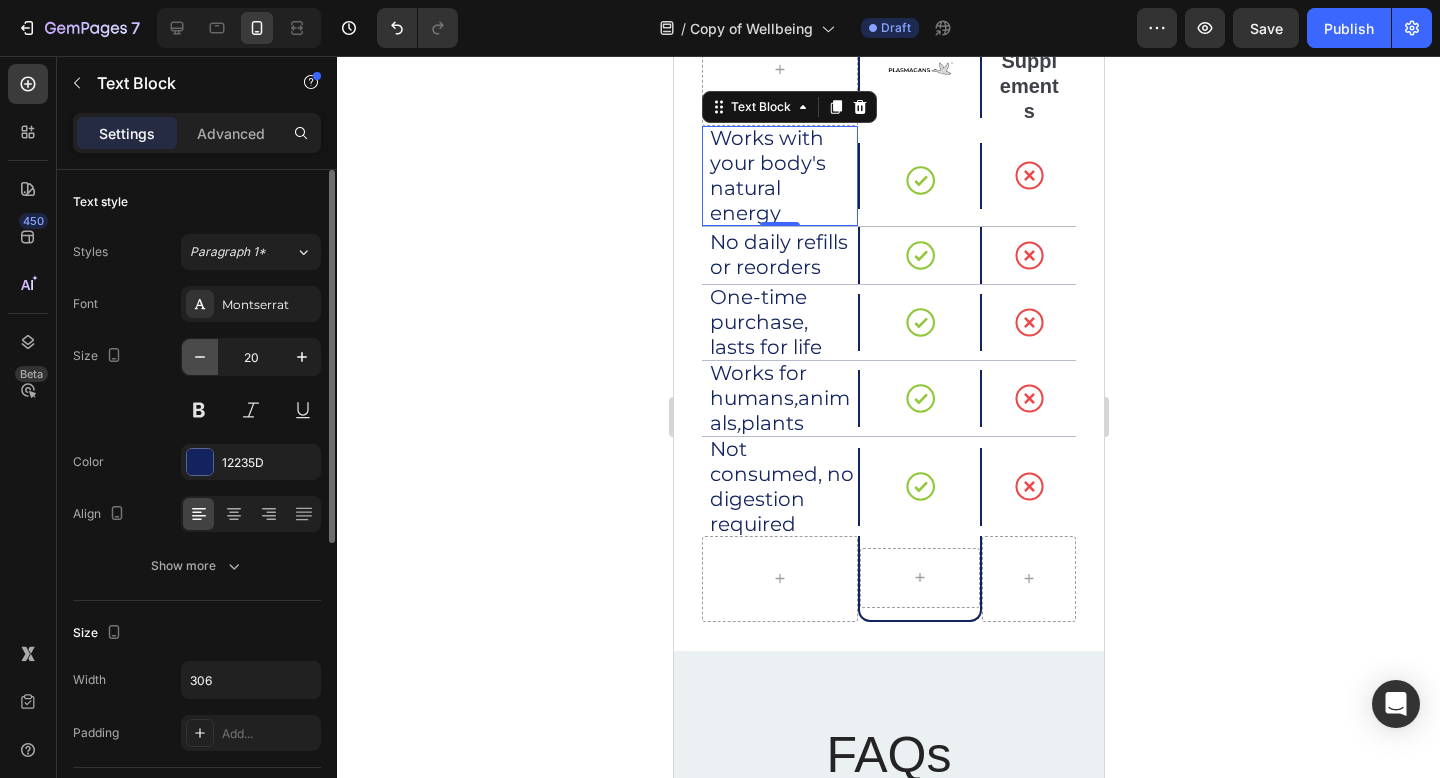 click 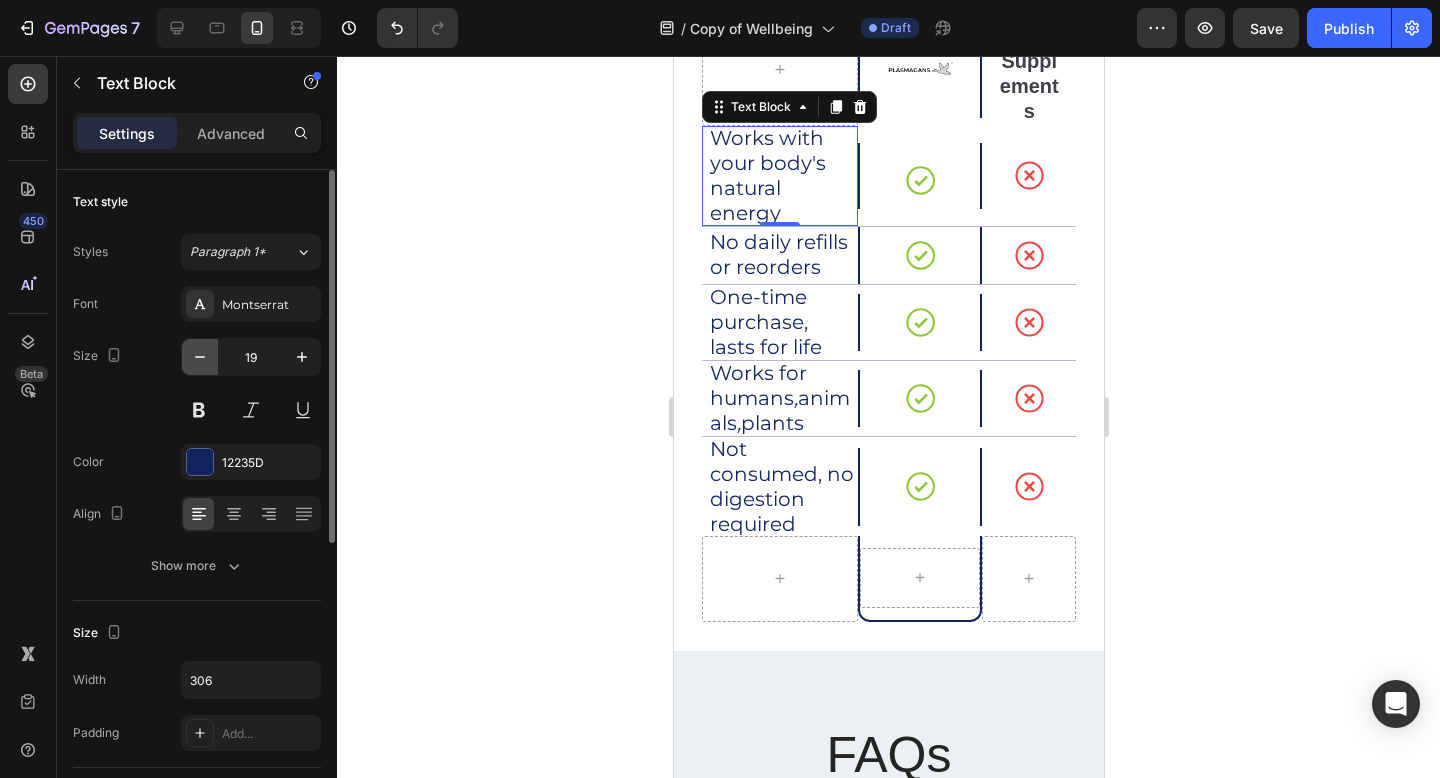 click 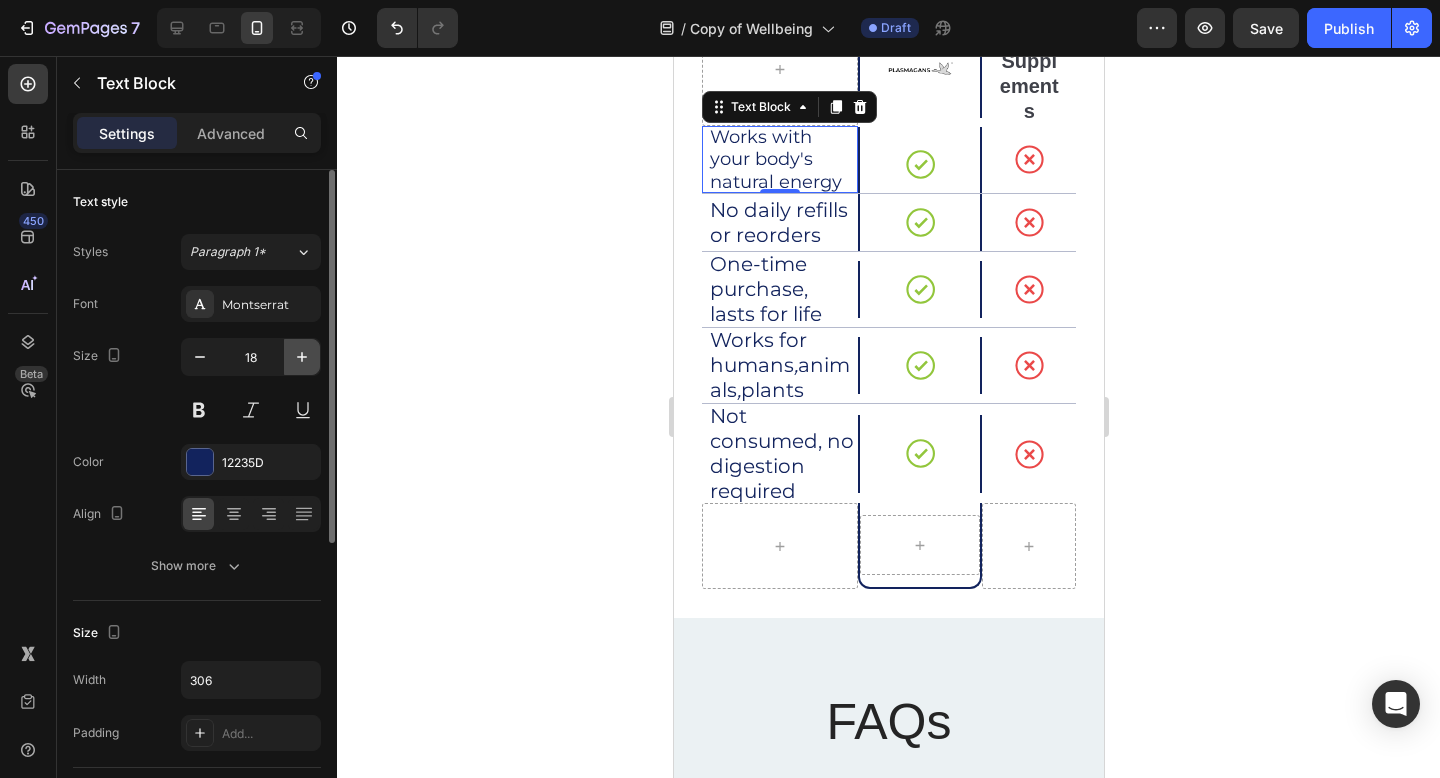 click 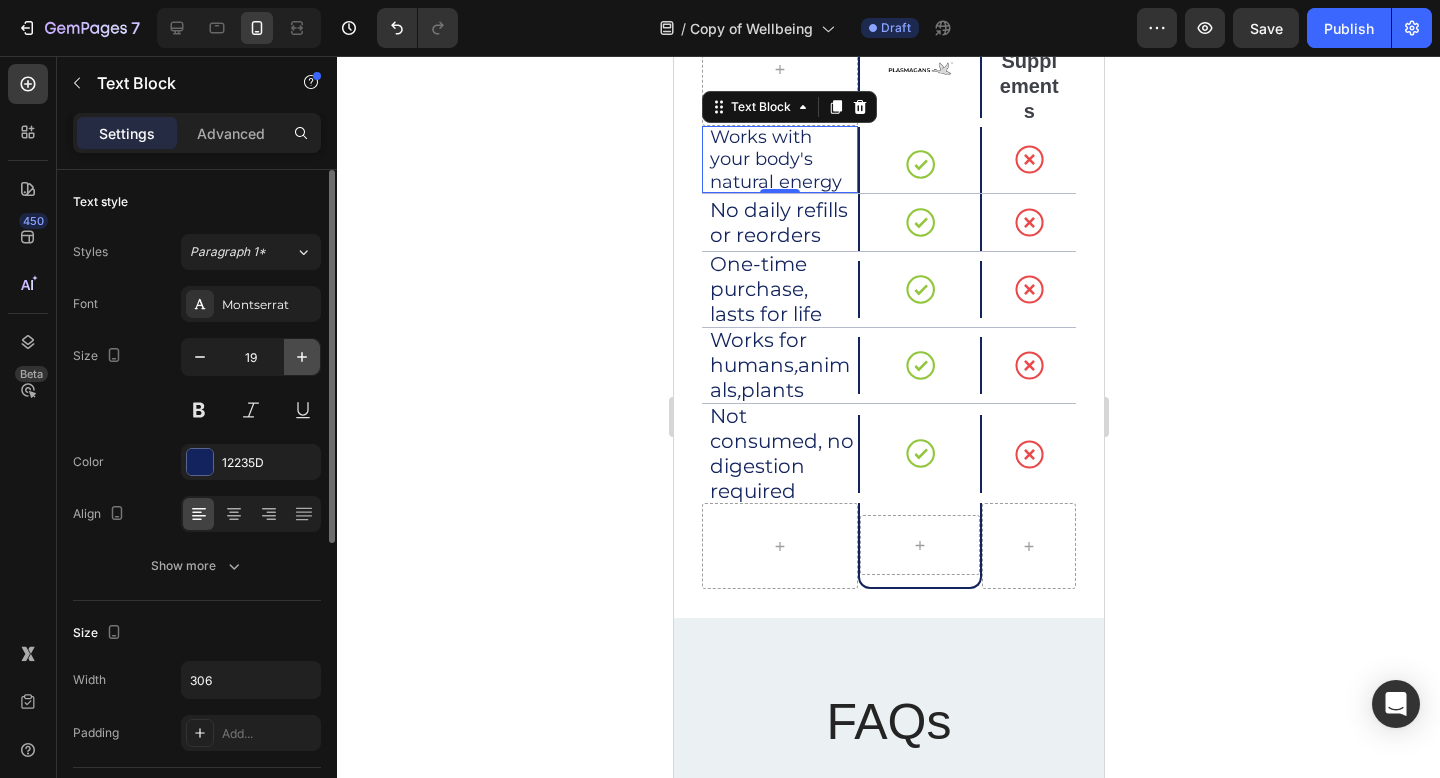 click 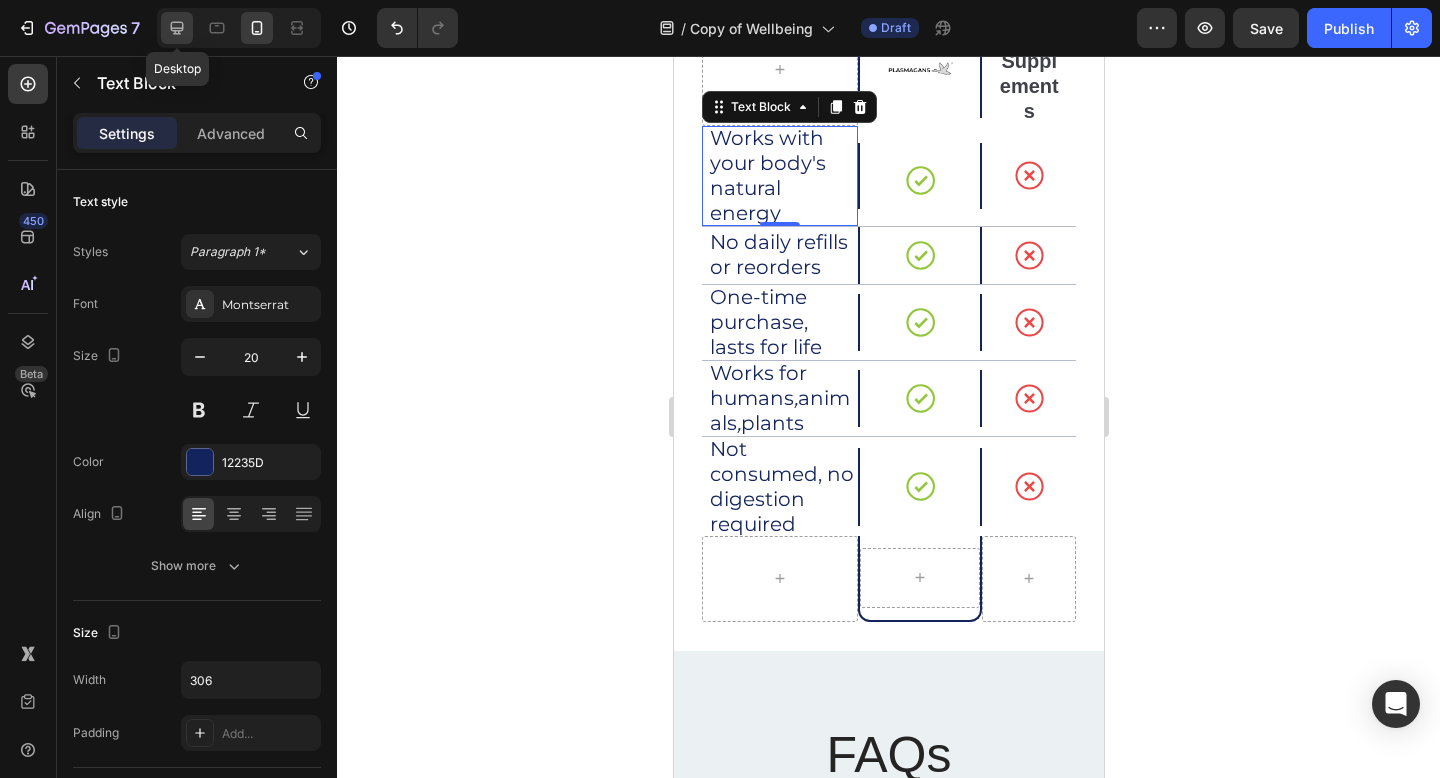 click 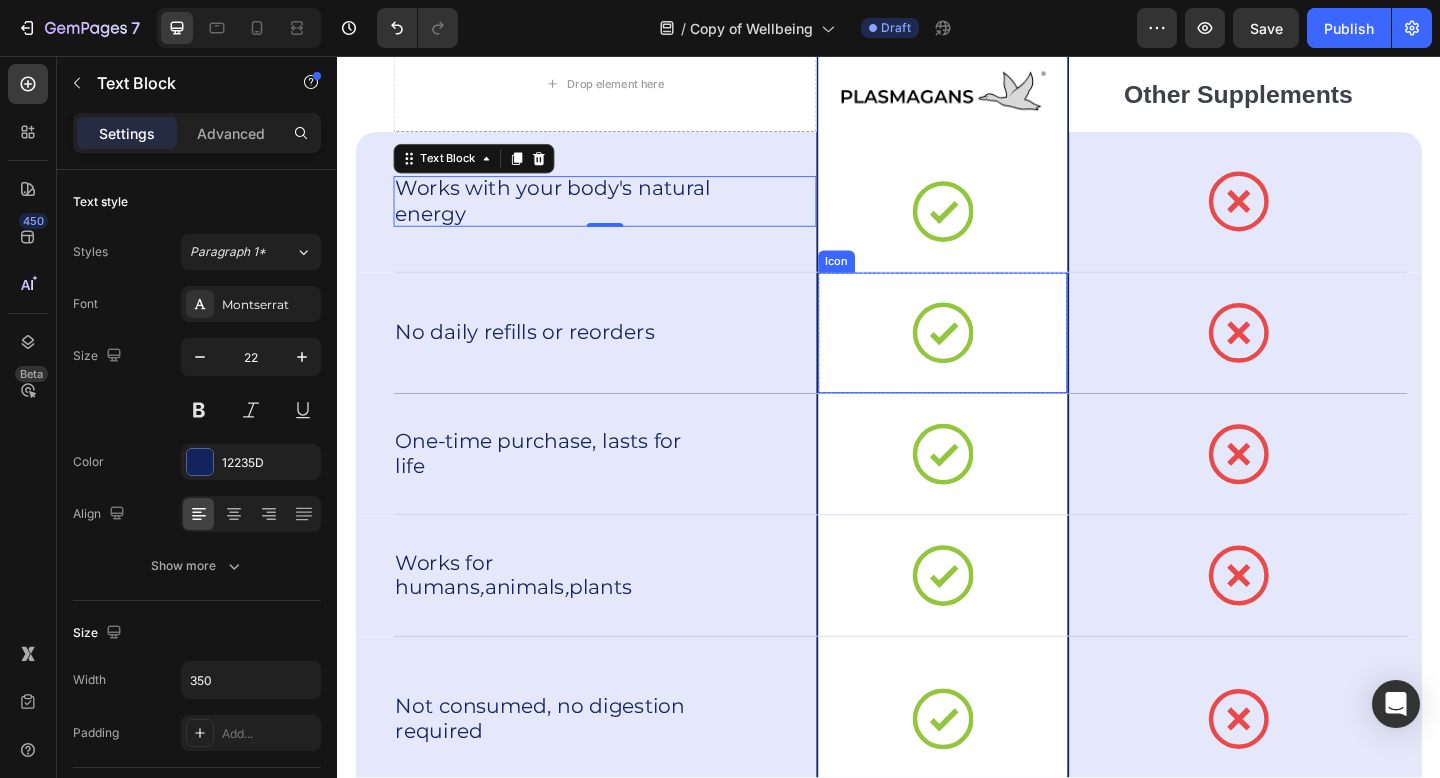 scroll, scrollTop: 4874, scrollLeft: 0, axis: vertical 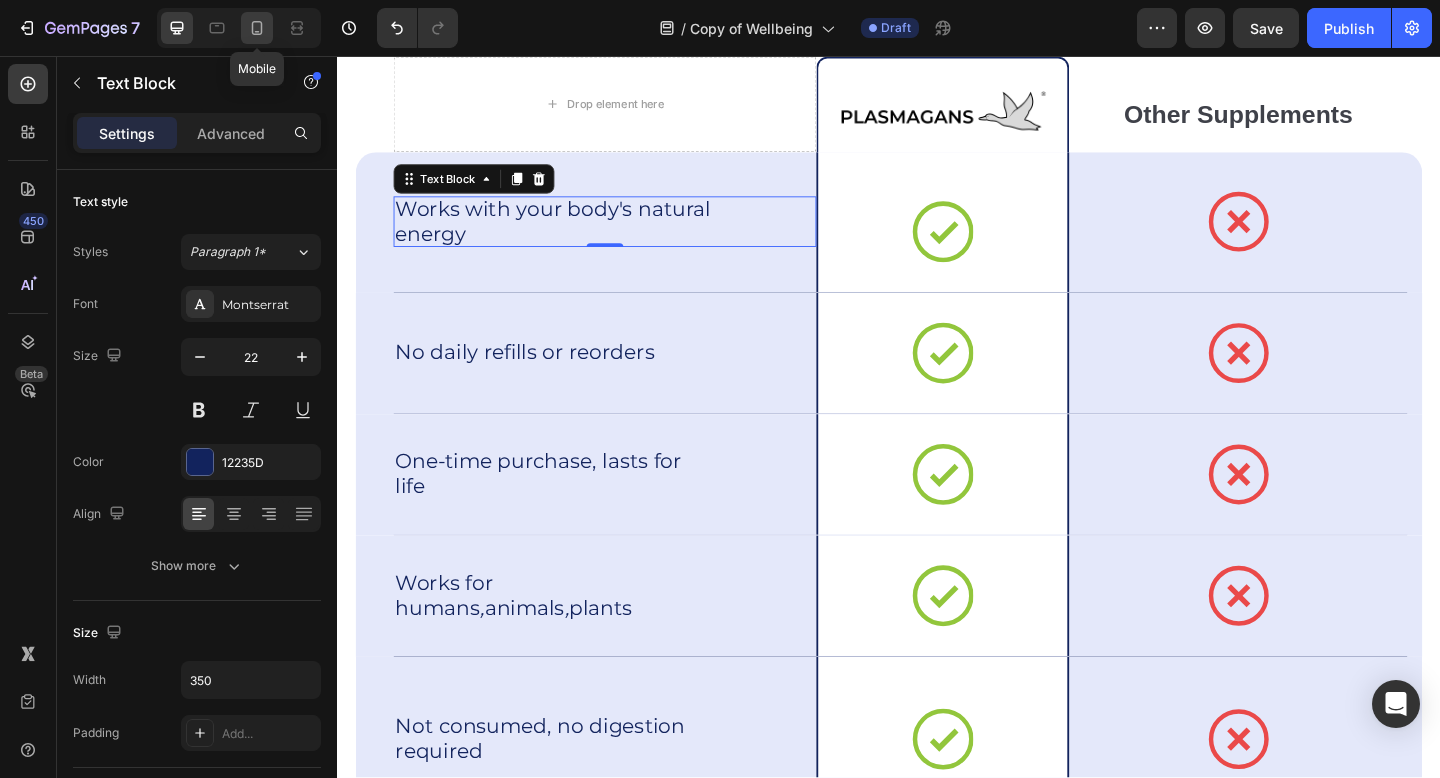 click 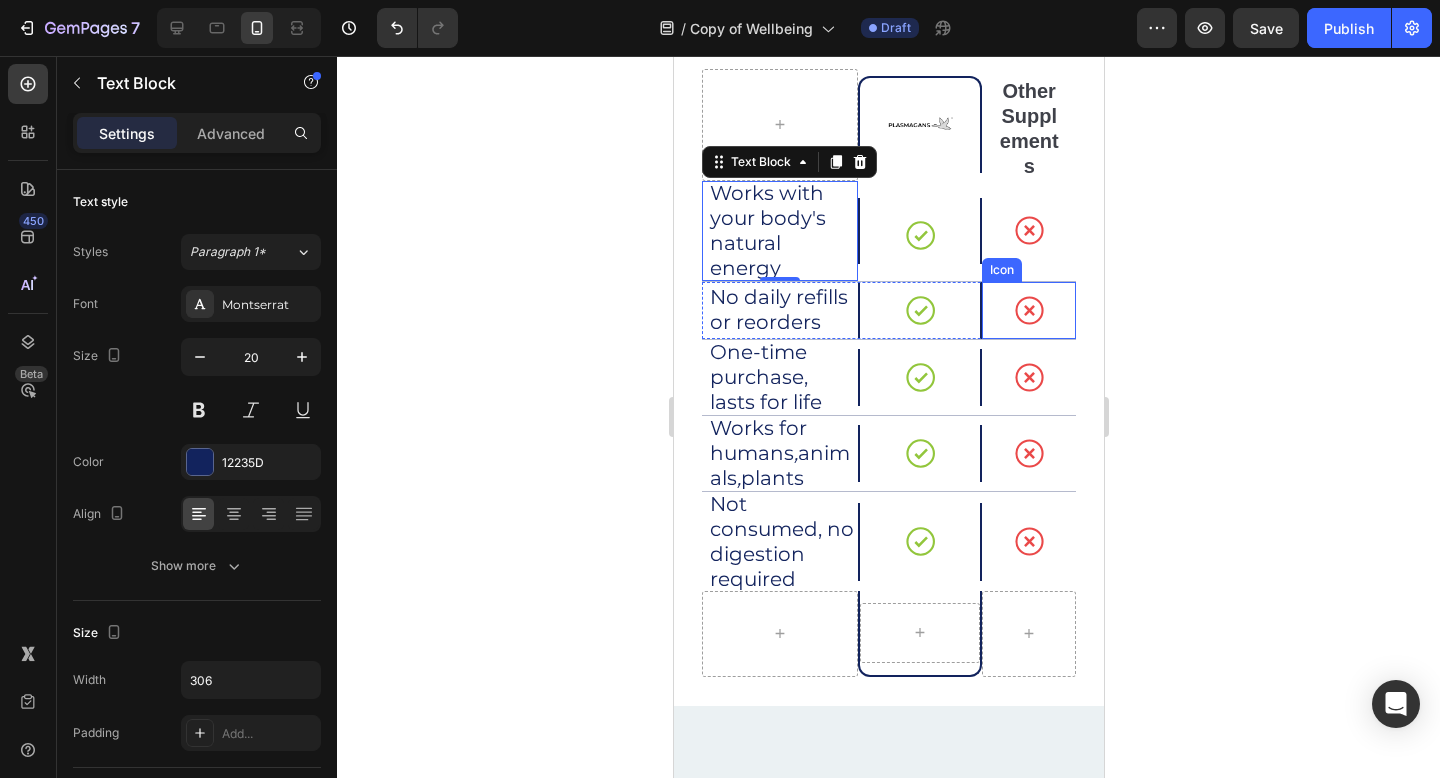 scroll, scrollTop: 4851, scrollLeft: 0, axis: vertical 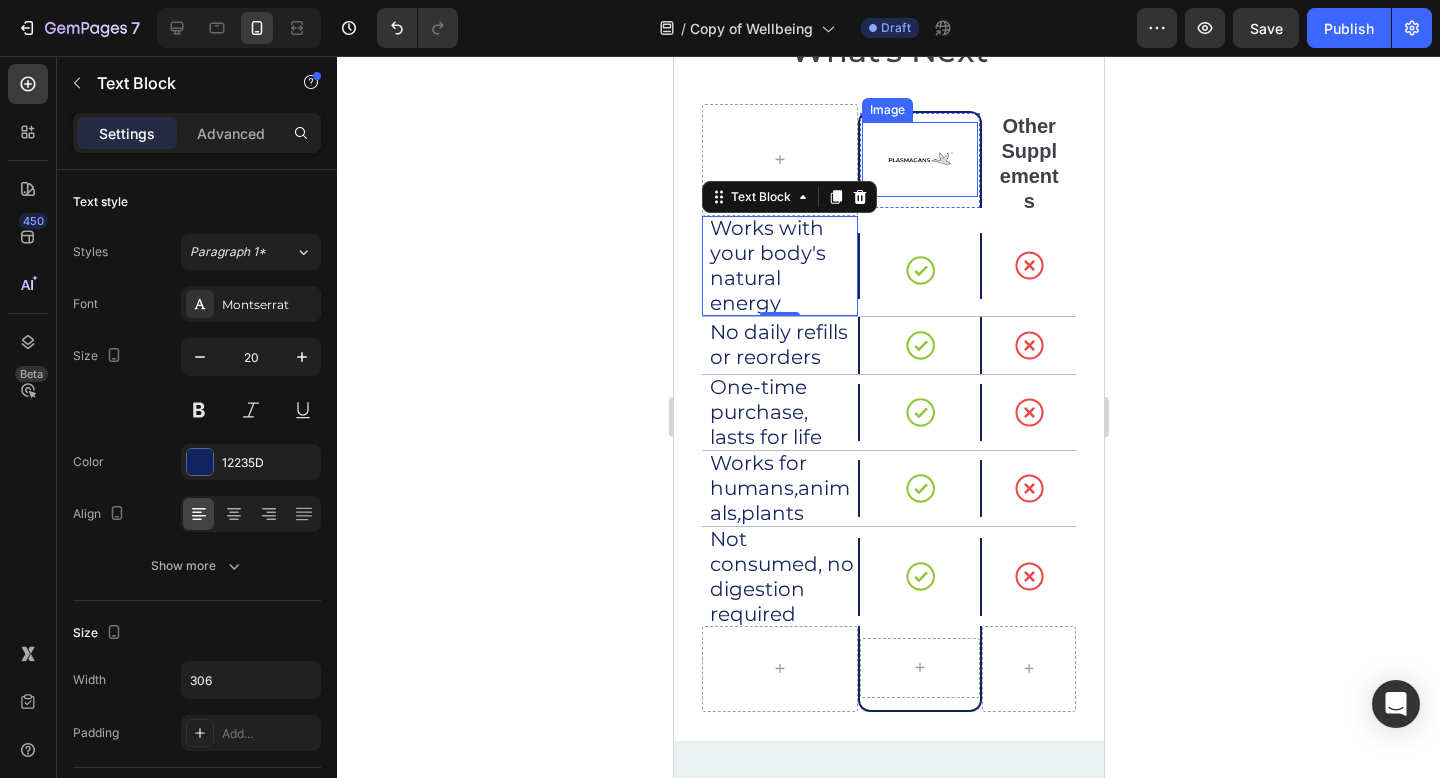 click at bounding box center (919, 159) 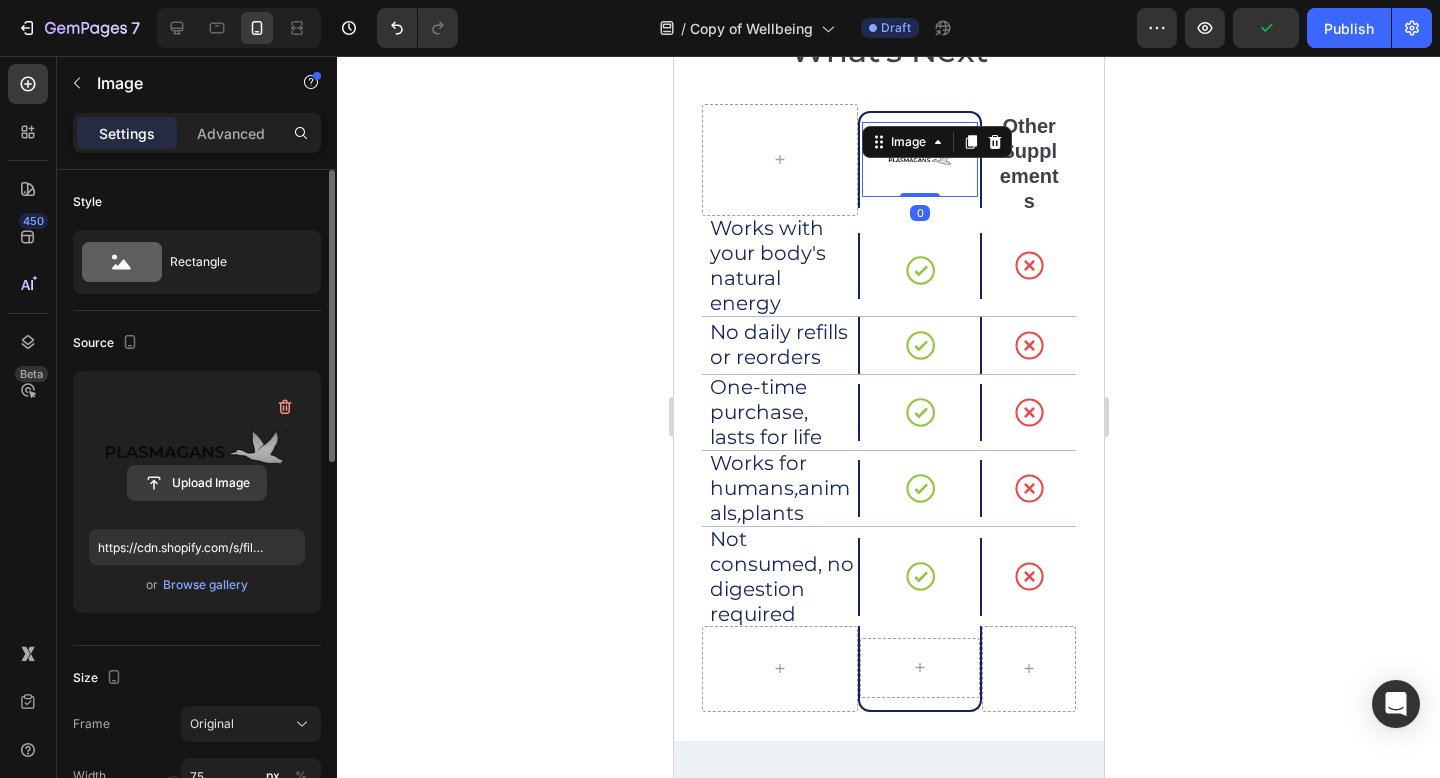 scroll, scrollTop: 180, scrollLeft: 0, axis: vertical 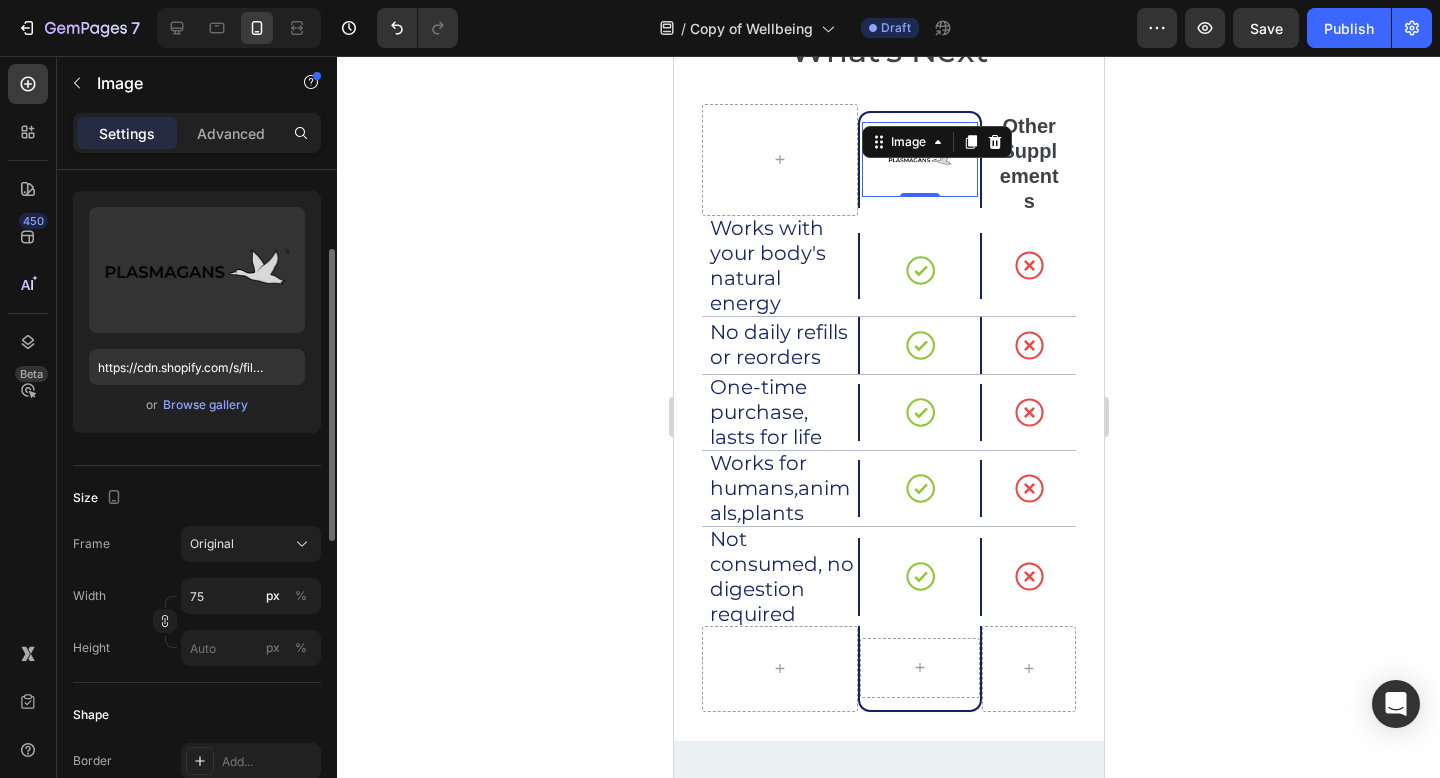 click on "Source Upload Image https://cdn.shopify.com/s/files/1/0886/9111/4309/files/gempages_544008840253801310-c63361b1-1280-4aaa-ad3d-c89a55ef30b0.png or  Browse gallery" 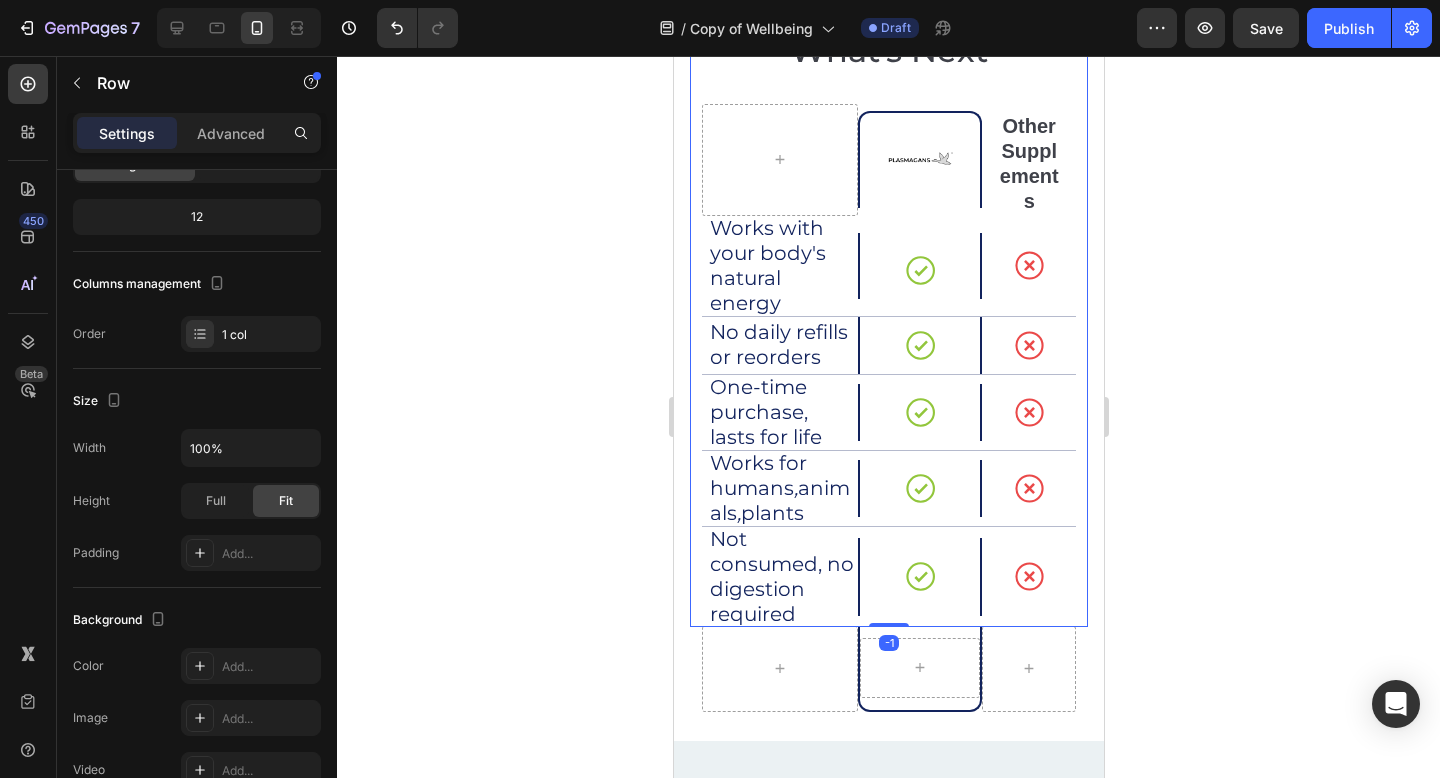 click on "You’ve Tried the Rest — This is What’s Next Heading
Image Row Other Supplements Text Block Row Works with your body's natural energy Text Block
Icon Row
Icon Row Row No daily refills or reorders Text Block
Icon Row
Icon Row Row One-time purchase, lasts for life Text Block
Icon Row
Icon Row Row Works for humans ,  animals ,  plants Text Block
Icon Row
Icon Row Row Not consumed, no digestion required Text Block
Icon Row
Icon Row Row" at bounding box center (888, 288) 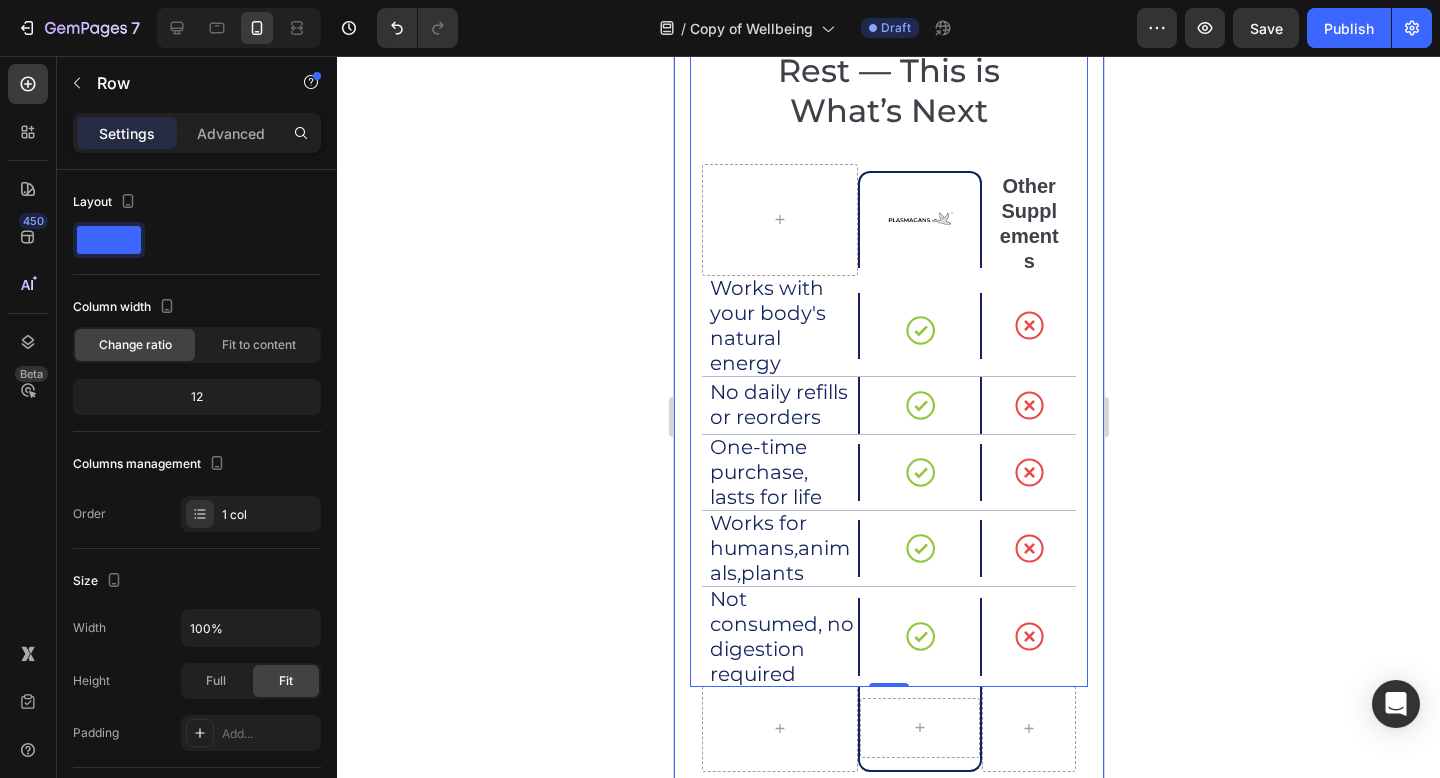 scroll, scrollTop: 4781, scrollLeft: 0, axis: vertical 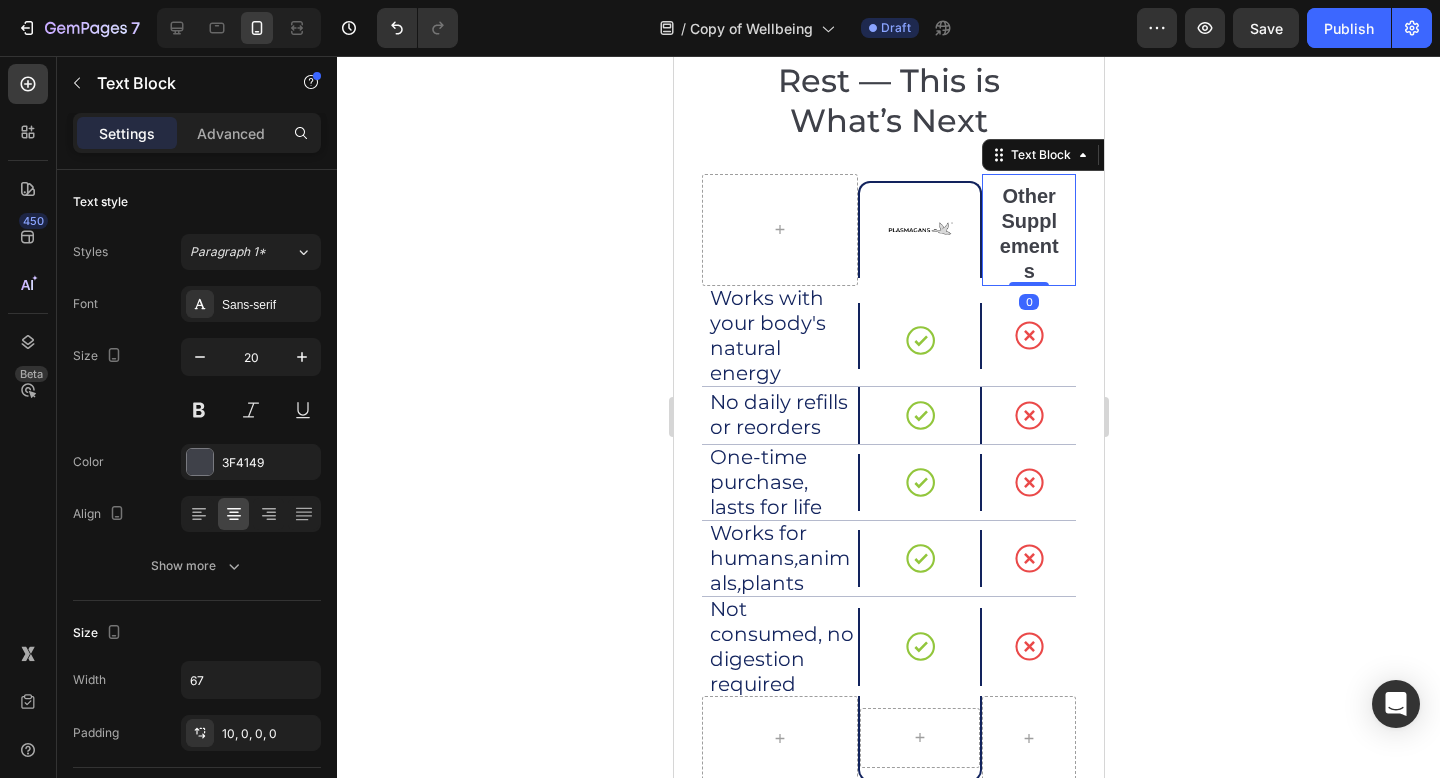 click on "Other Supplements" at bounding box center [1028, 234] 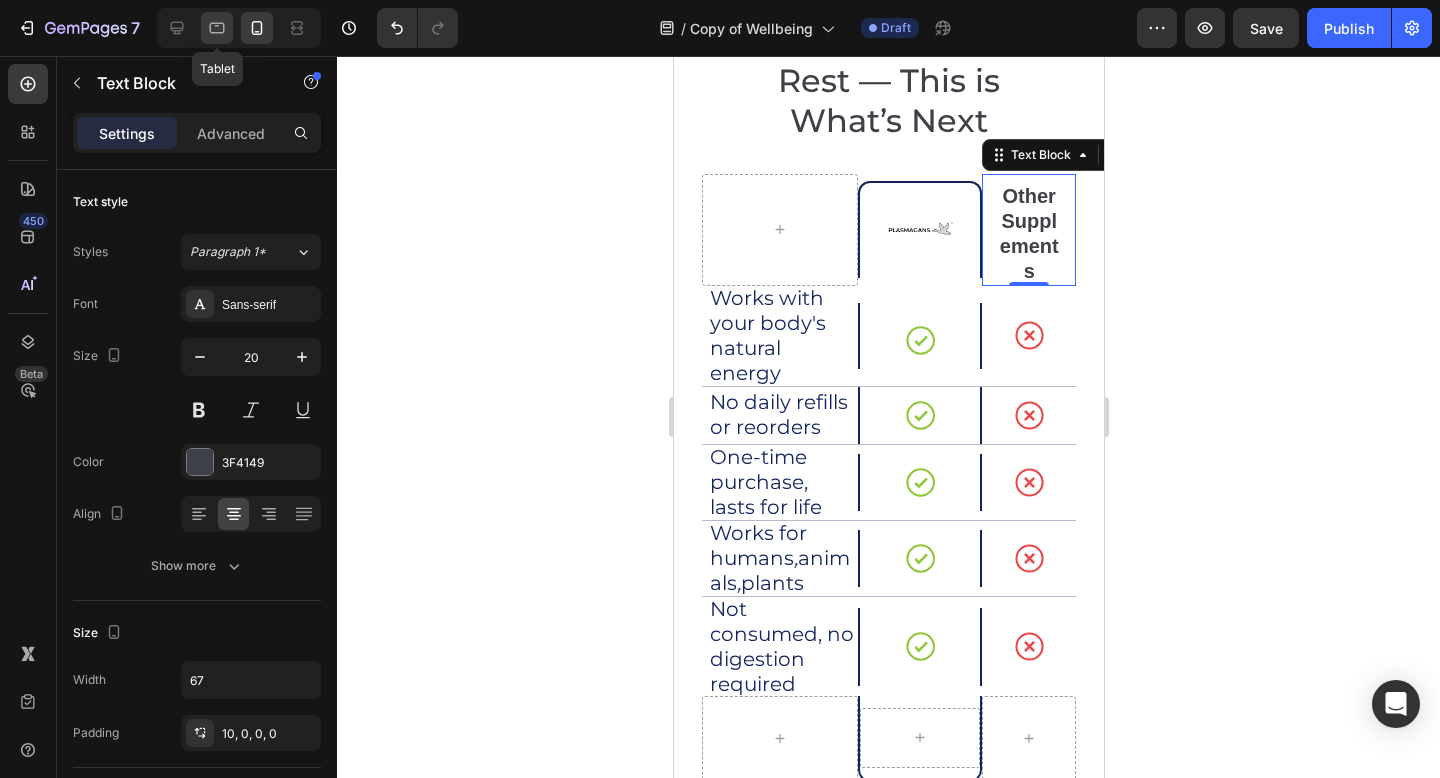 click 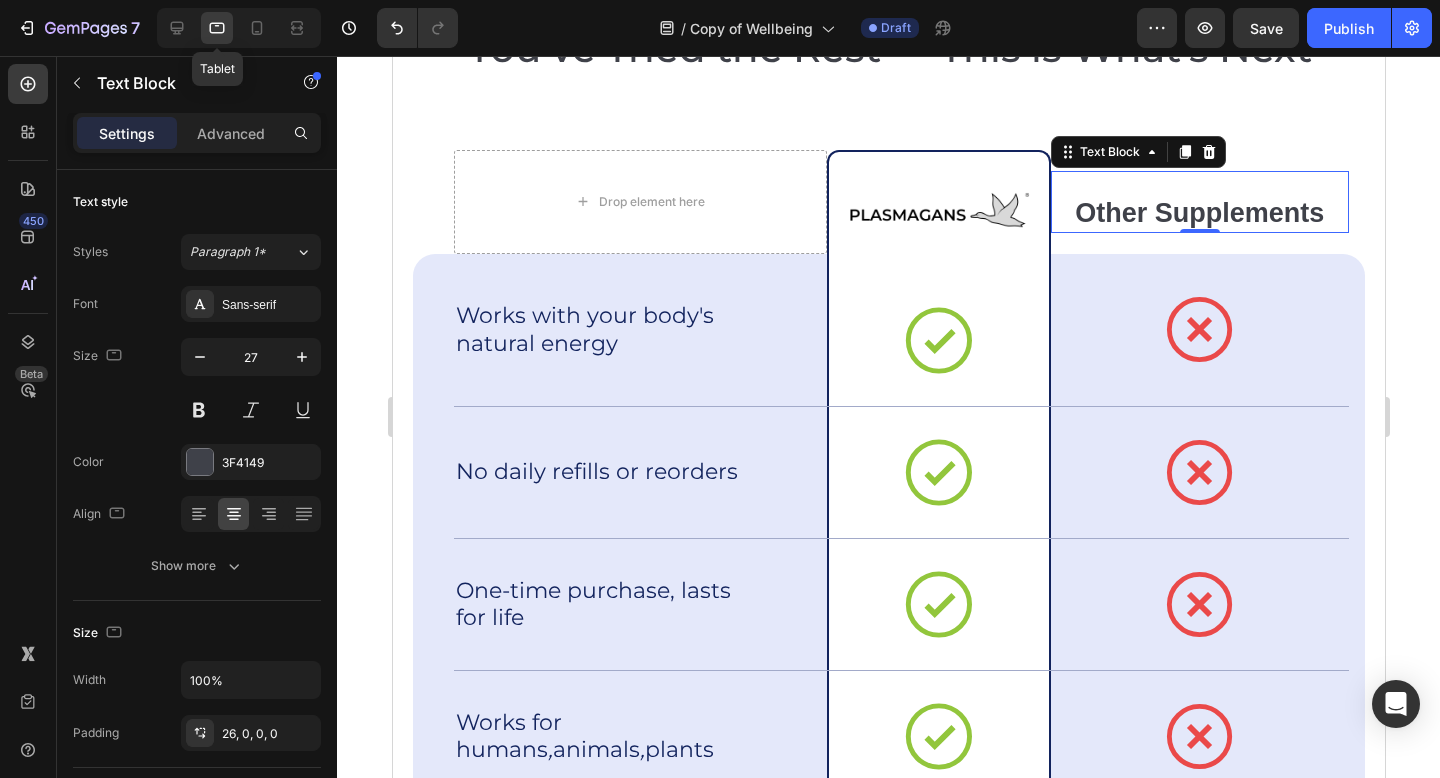 scroll, scrollTop: 4826, scrollLeft: 0, axis: vertical 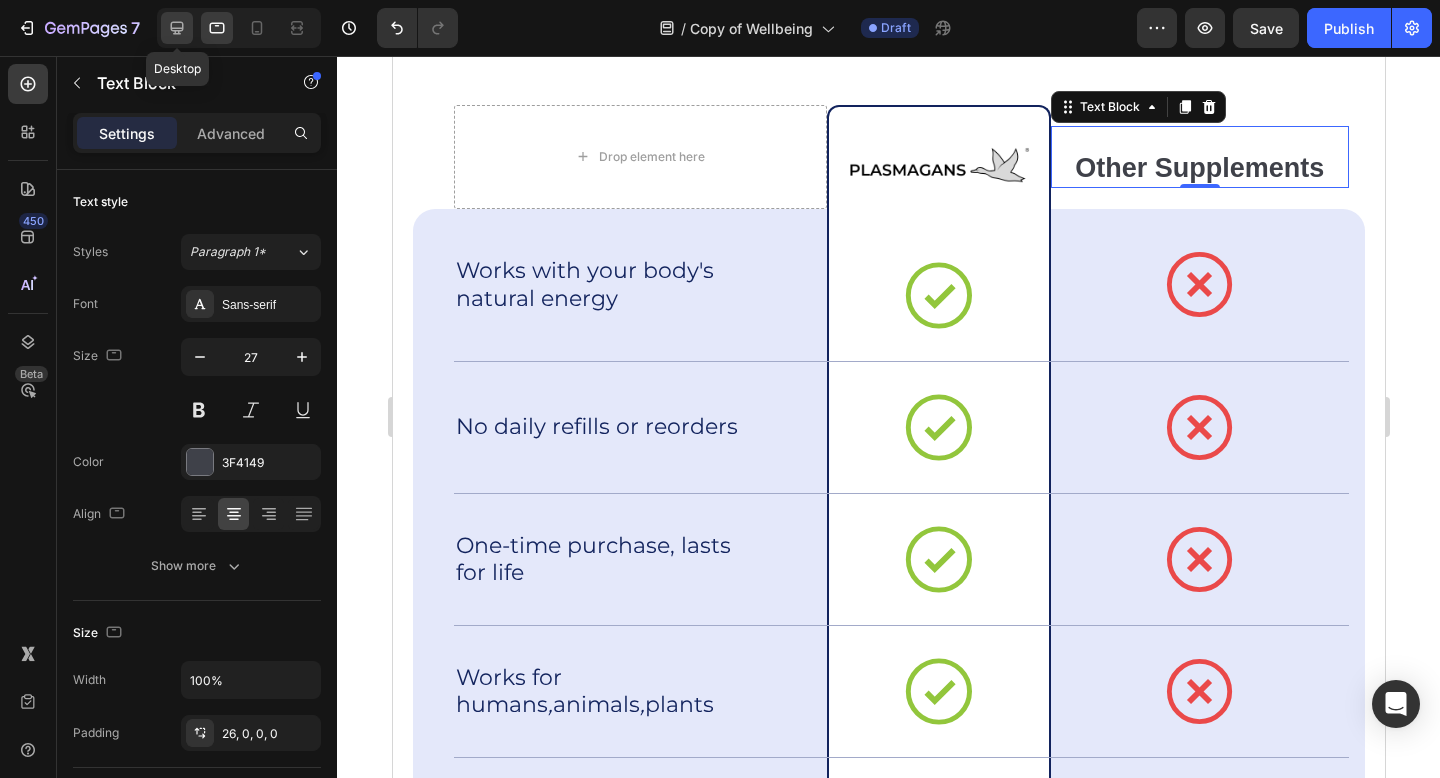click 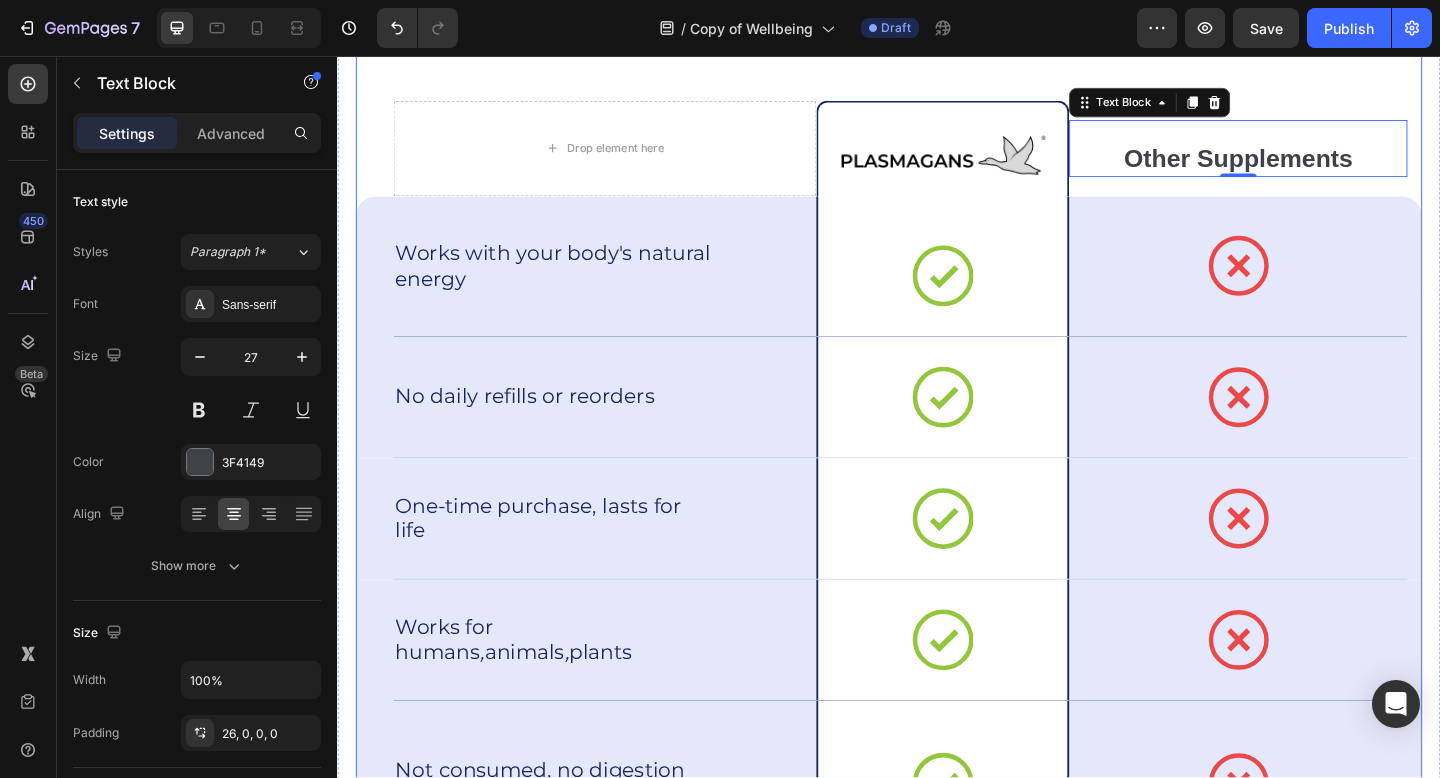 click on "You’ve Tried the Rest — This is What’s Next Heading
Drop element here Image Row Other Supplements Text Block   0 Row Works with your body's natural energy Text Block
Icon Row
Icon Row Row No daily refills or reorders Text Block
Icon Row
Icon Row Row One-time purchase, lasts for life Text Block
Icon Row
Icon Row Row Works for humans ,  animals ,  plants Text Block
Icon Row
Icon Row Row Not consumed, no digestion required Text Block
Icon Row
Icon Row Row" at bounding box center [937, 457] 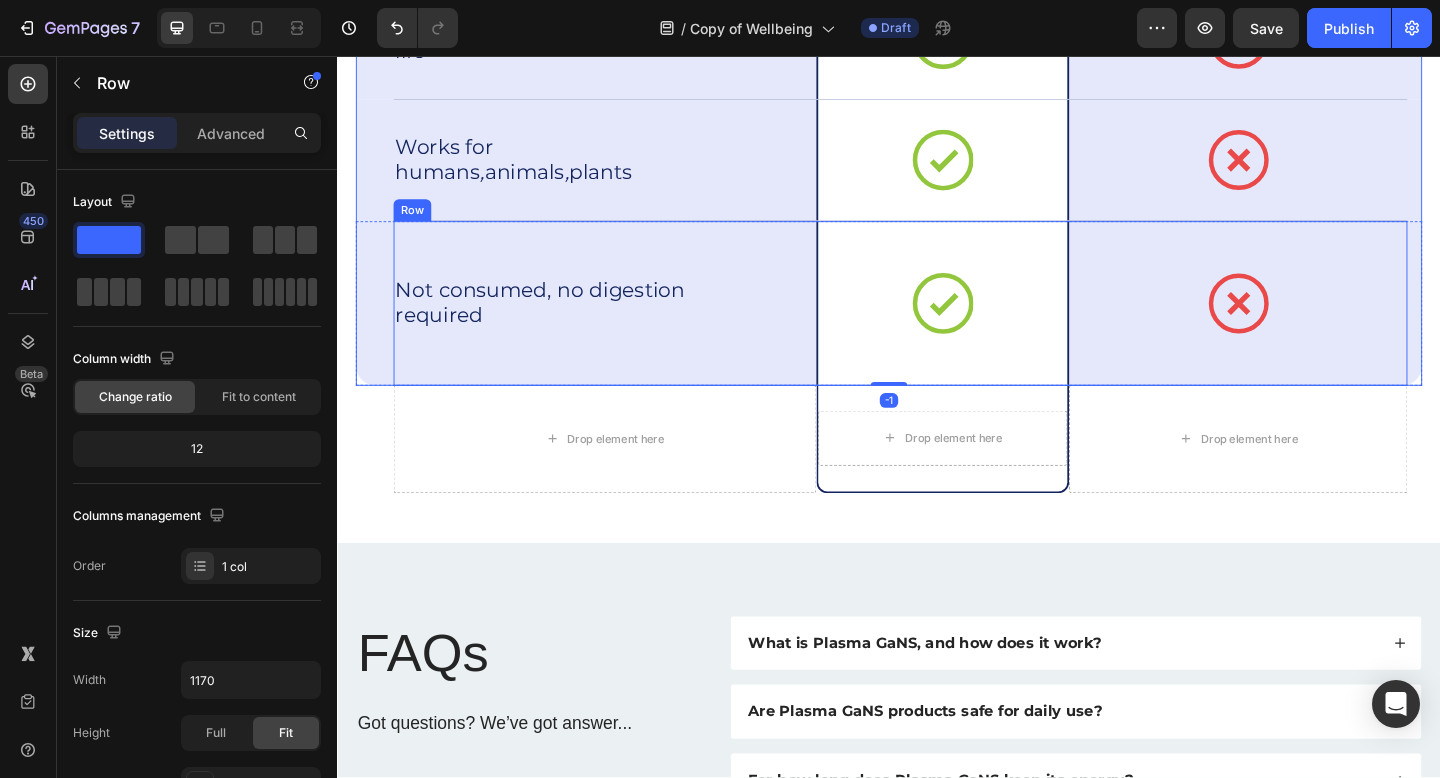 scroll, scrollTop: 5423, scrollLeft: 0, axis: vertical 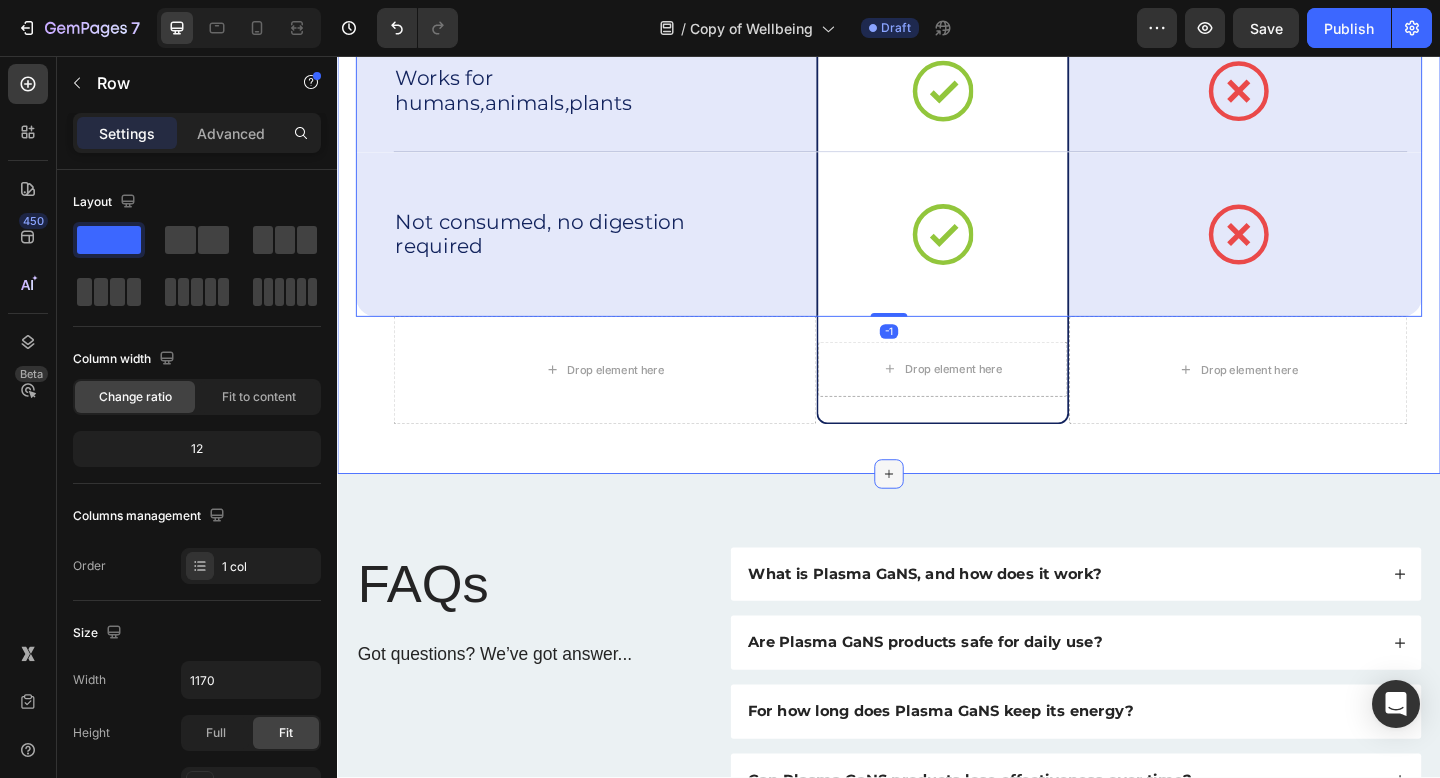 click at bounding box center [937, 511] 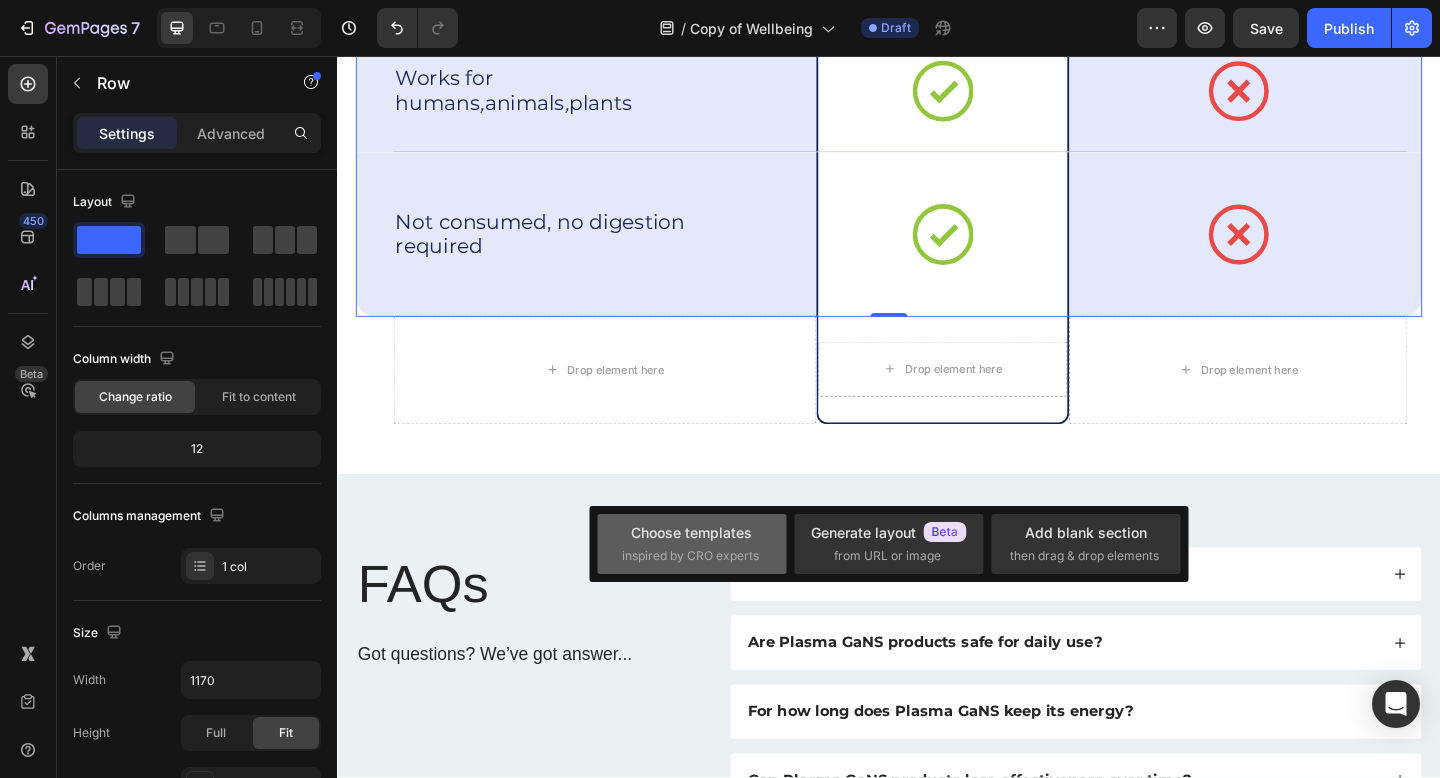 click on "Choose templates  inspired by CRO experts" at bounding box center [692, 543] 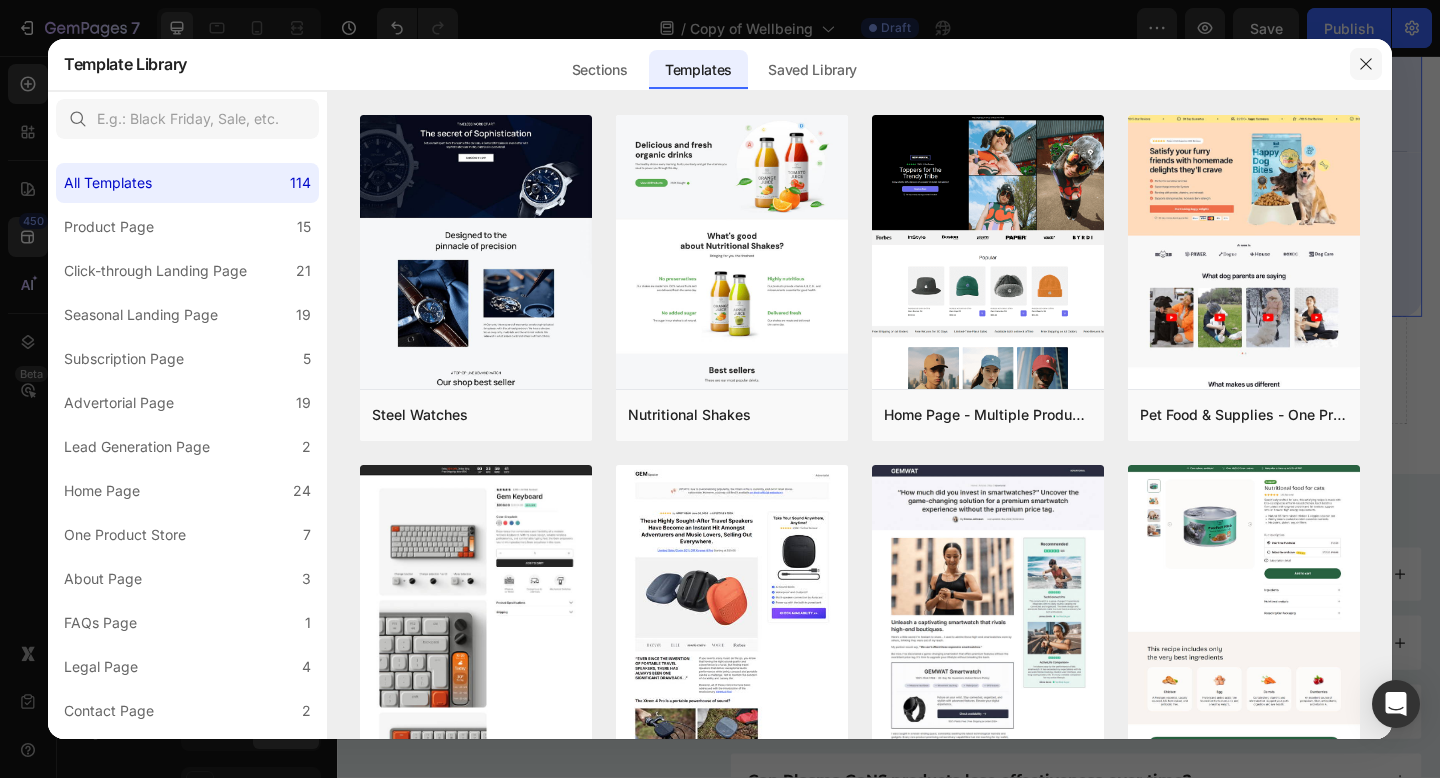 click 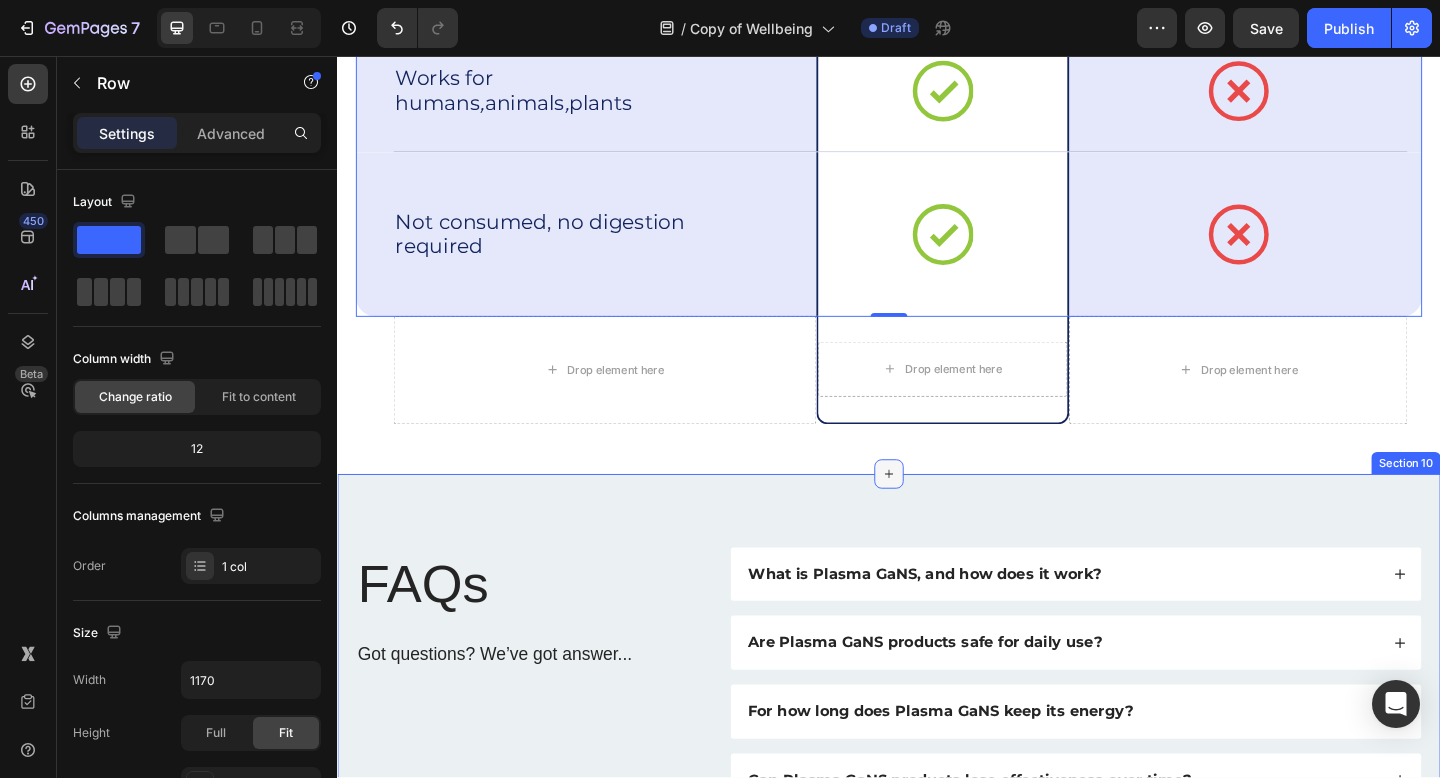 click at bounding box center (937, 511) 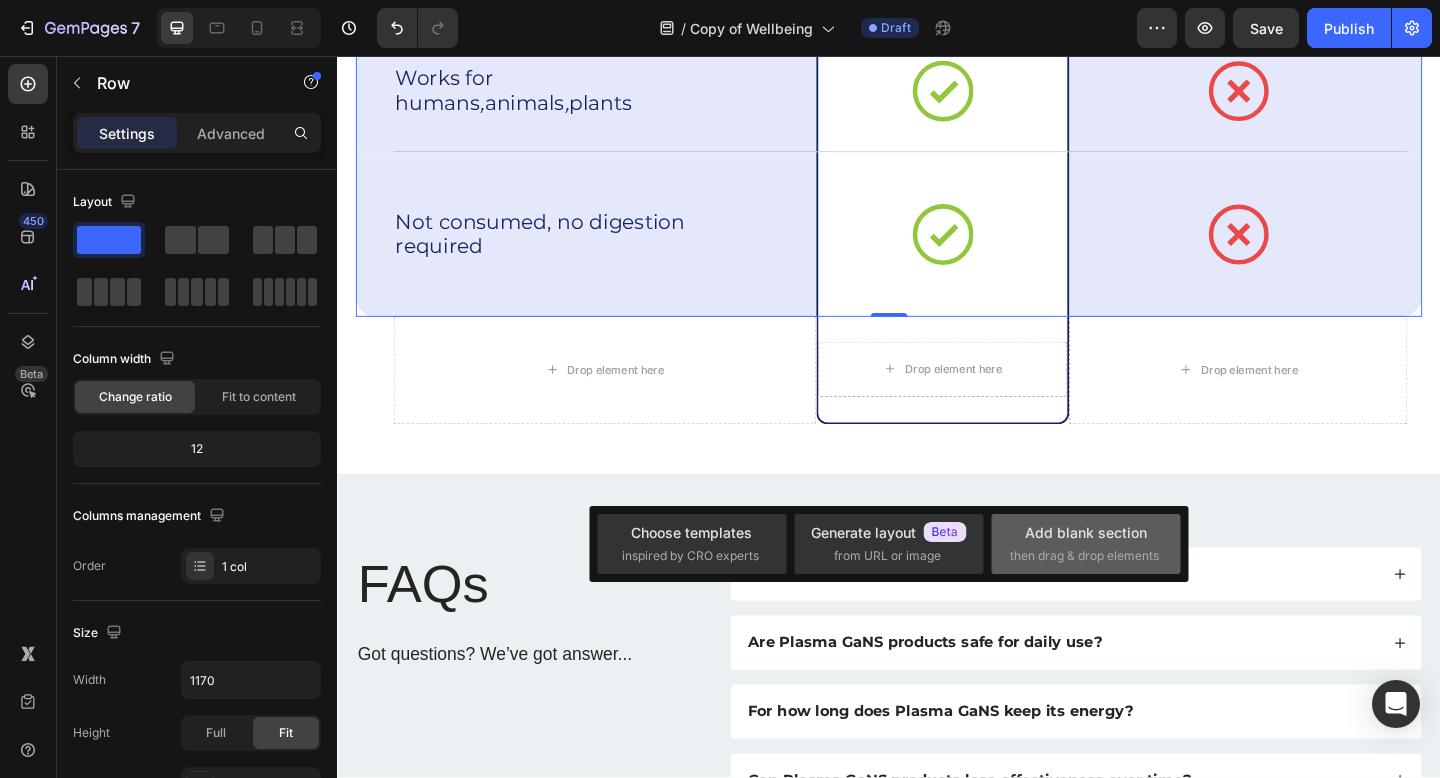 click on "Add blank section  then drag & drop elements" at bounding box center [1086, 543] 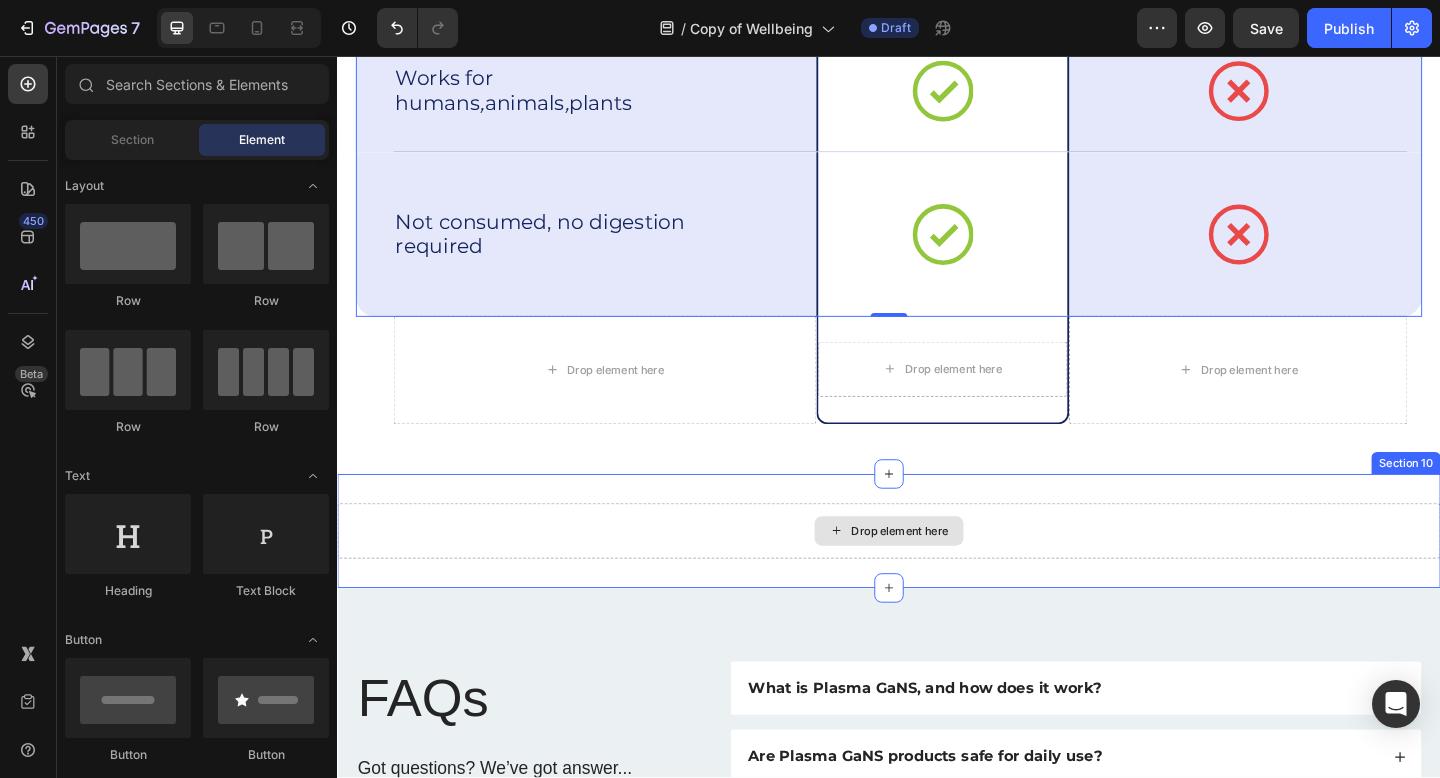 click on "Drop element here" at bounding box center [949, 573] 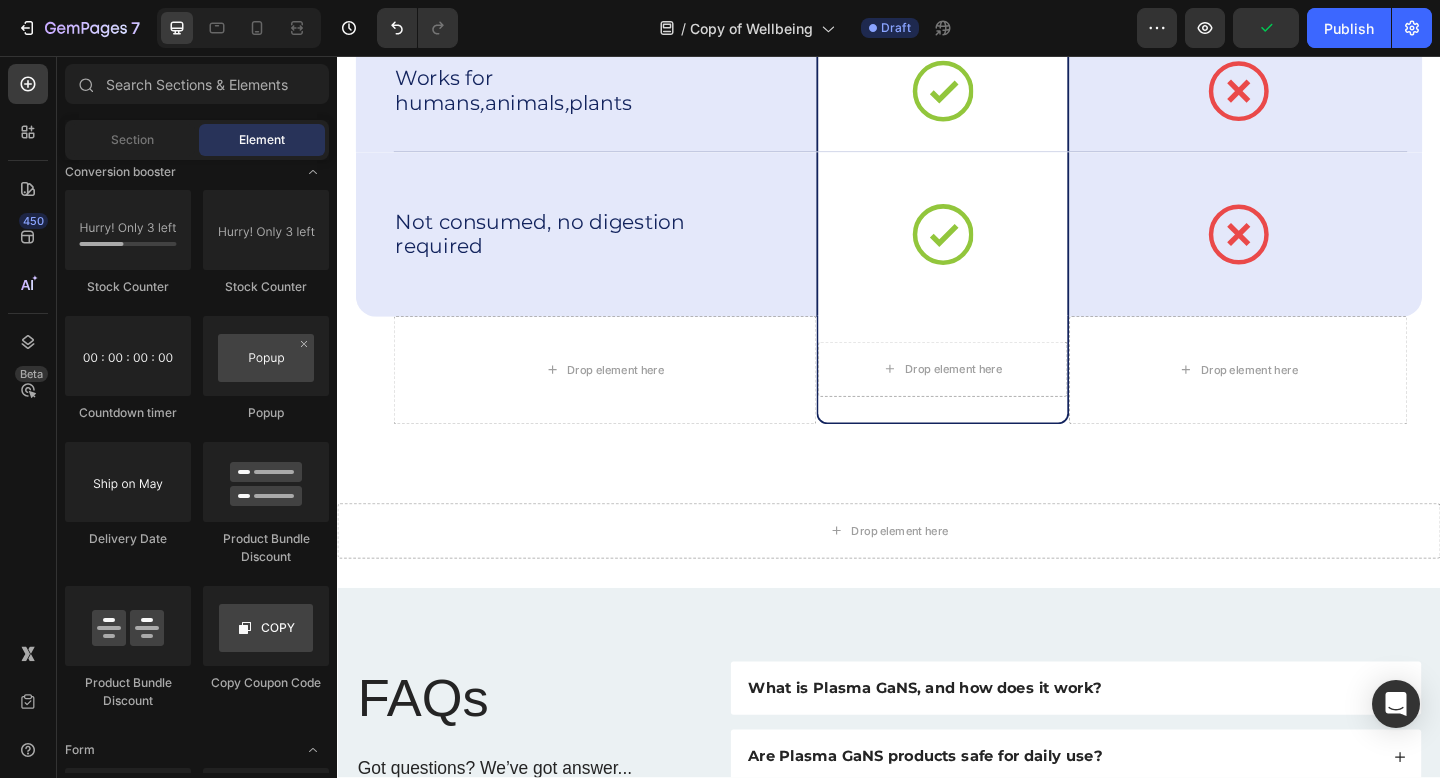 scroll, scrollTop: 2362, scrollLeft: 0, axis: vertical 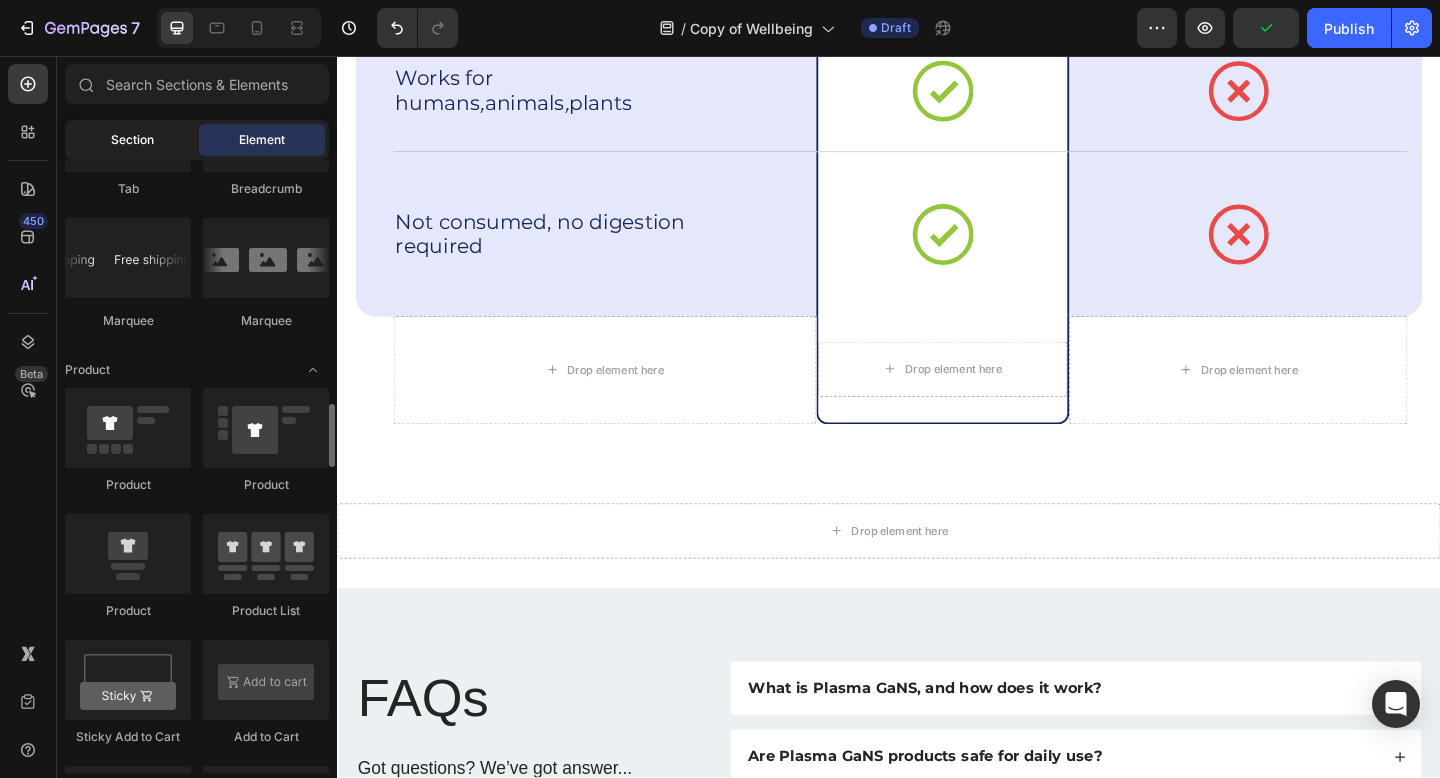 click on "Section" 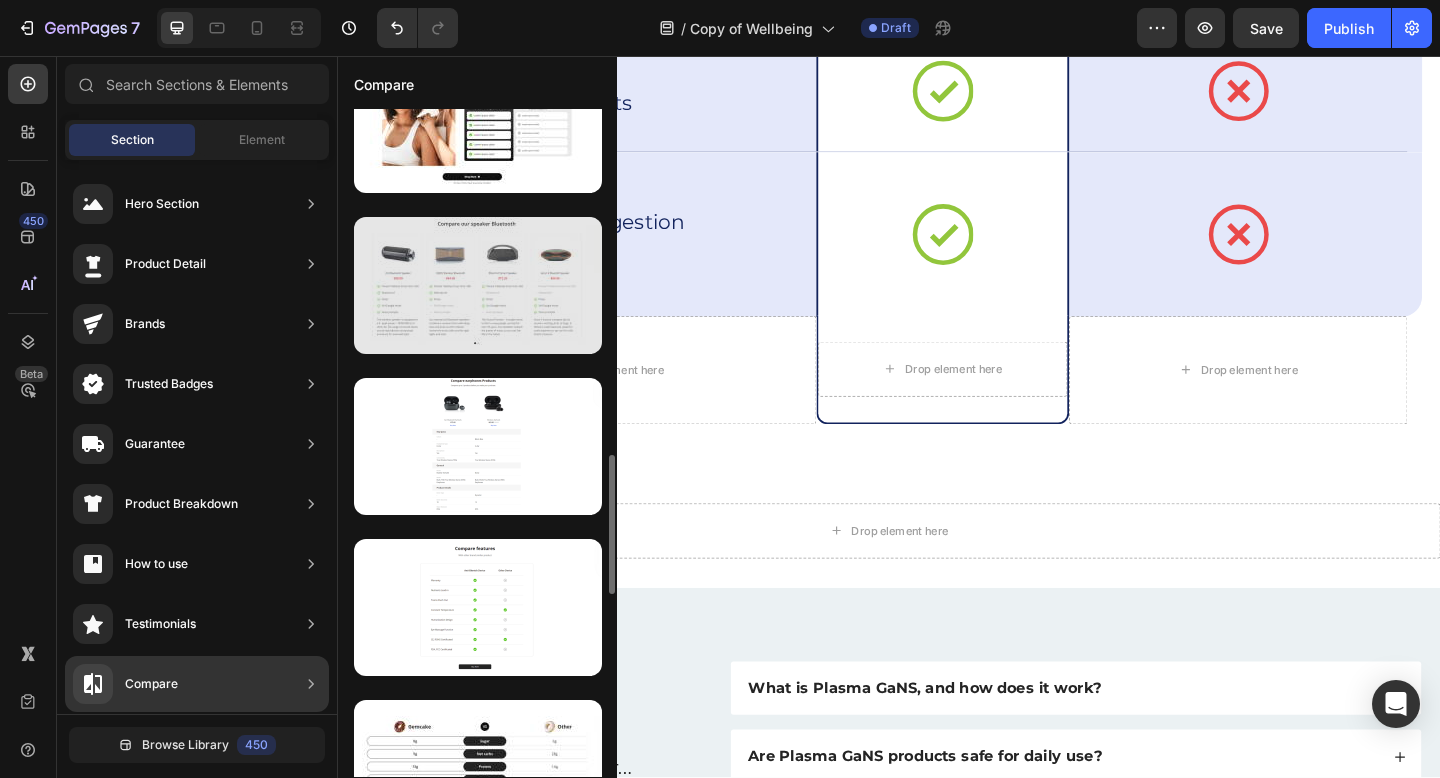 scroll, scrollTop: 1904, scrollLeft: 0, axis: vertical 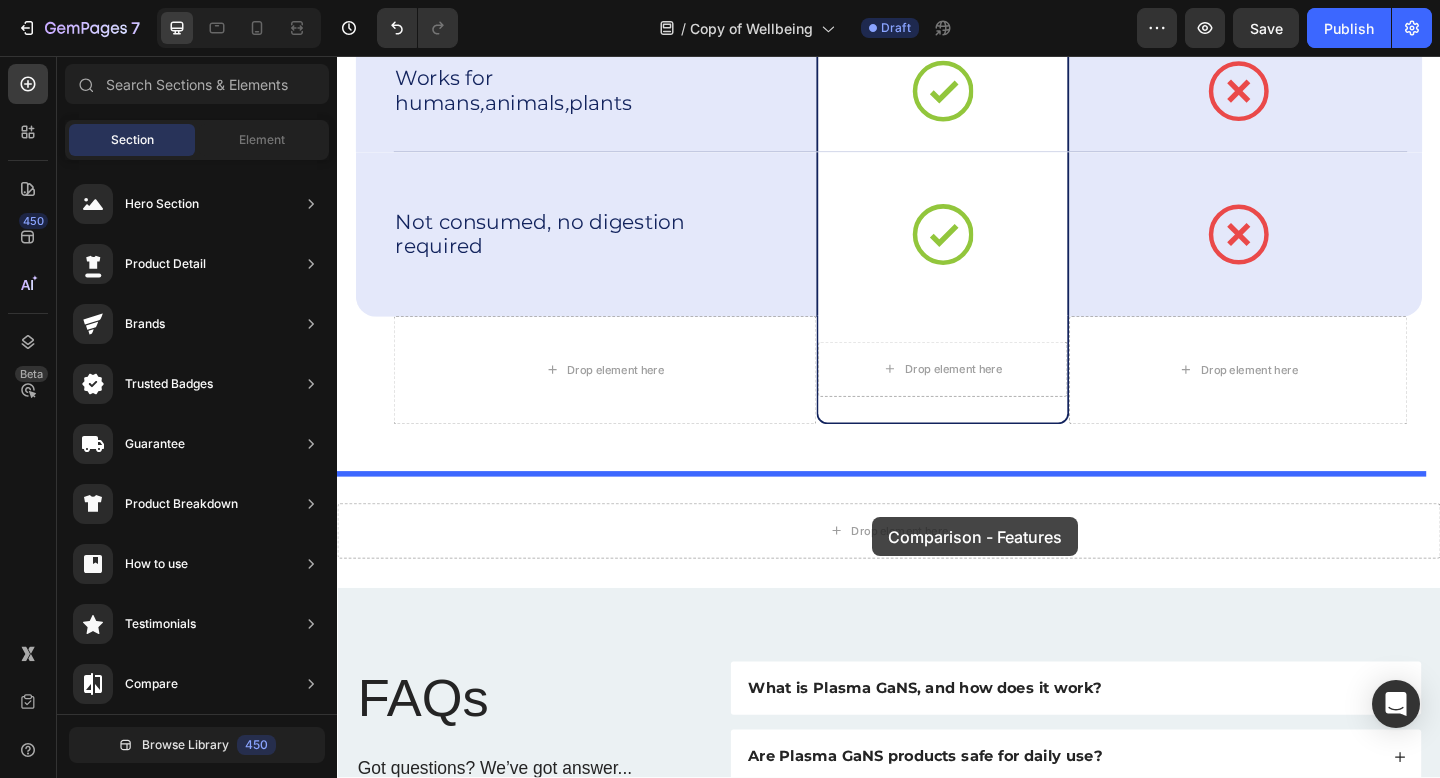 drag, startPoint x: 832, startPoint y: 595, endPoint x: 919, endPoint y: 558, distance: 94.54099 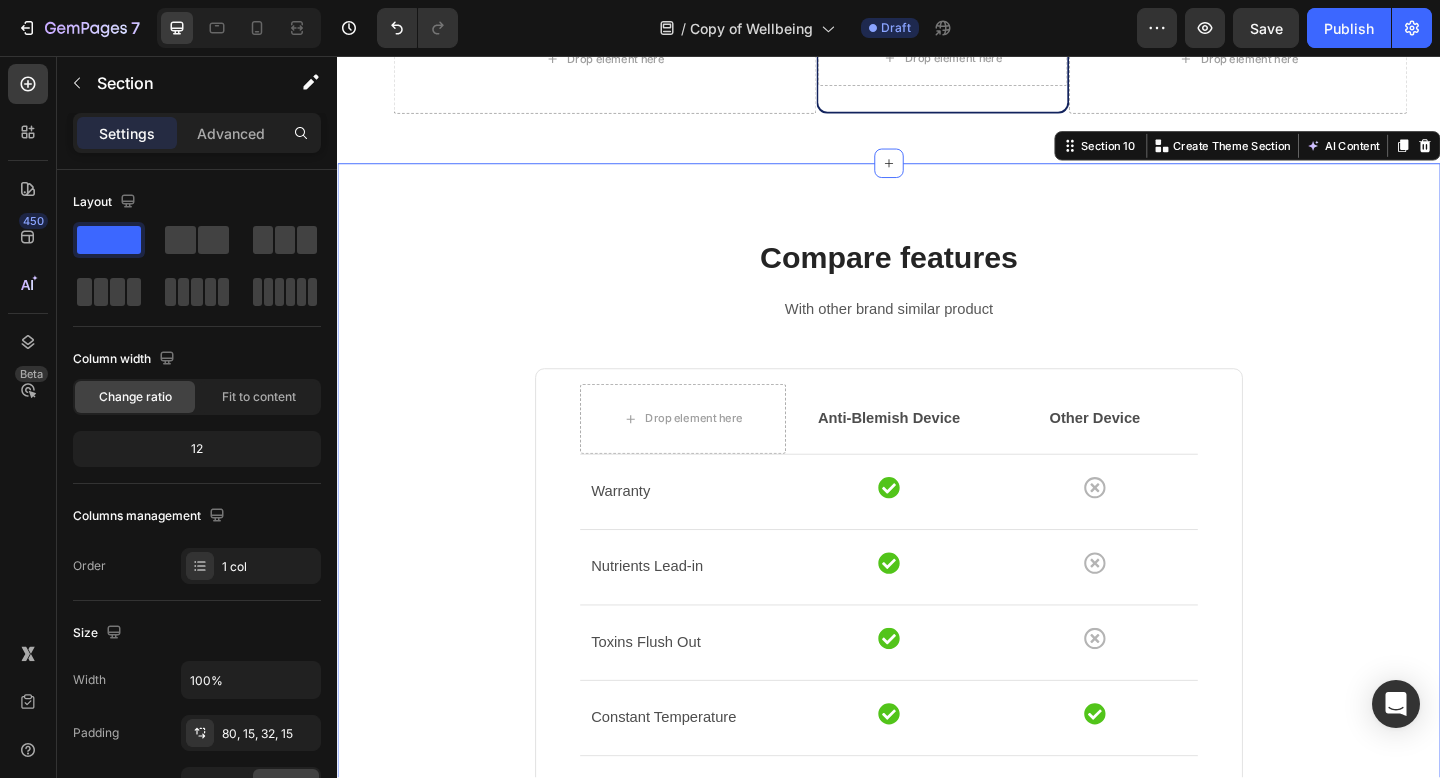scroll, scrollTop: 5807, scrollLeft: 0, axis: vertical 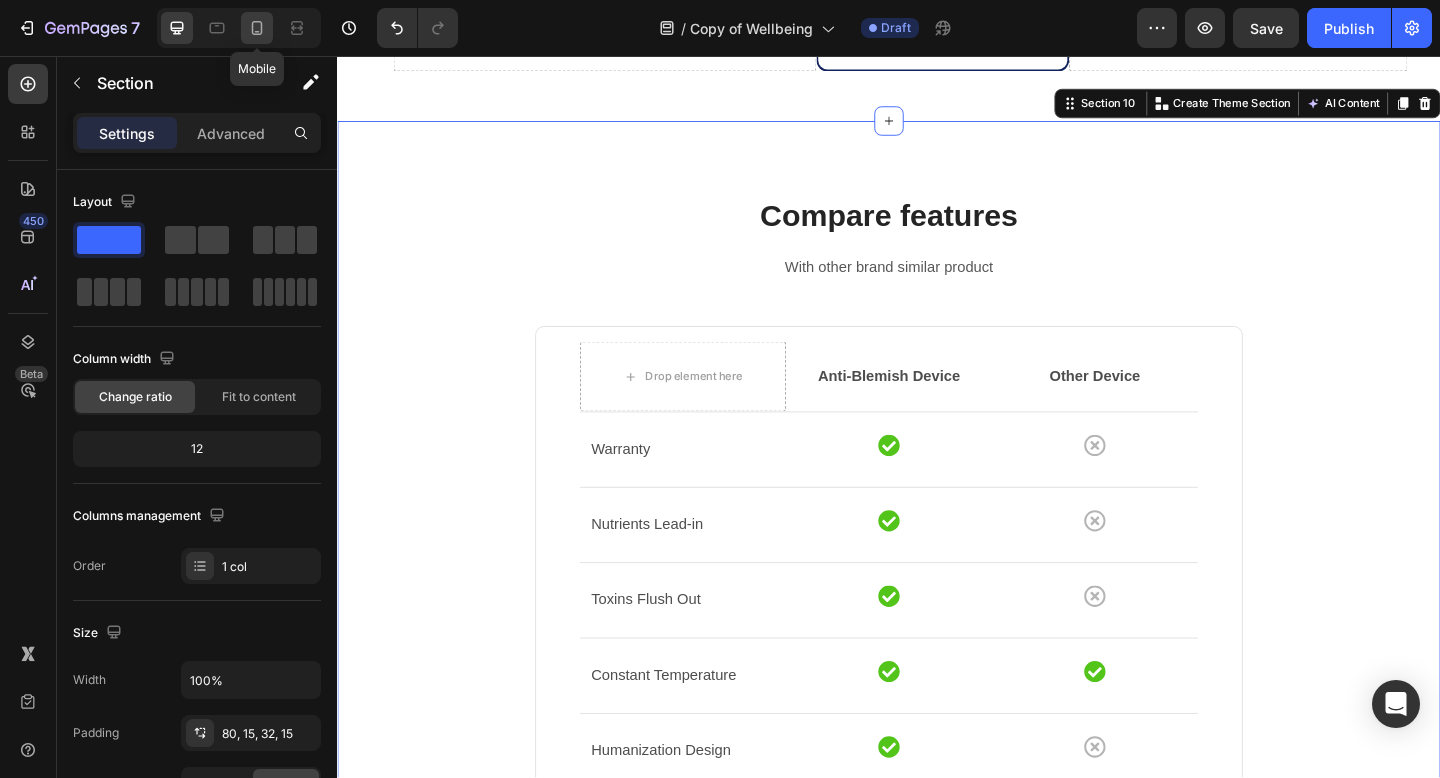 click 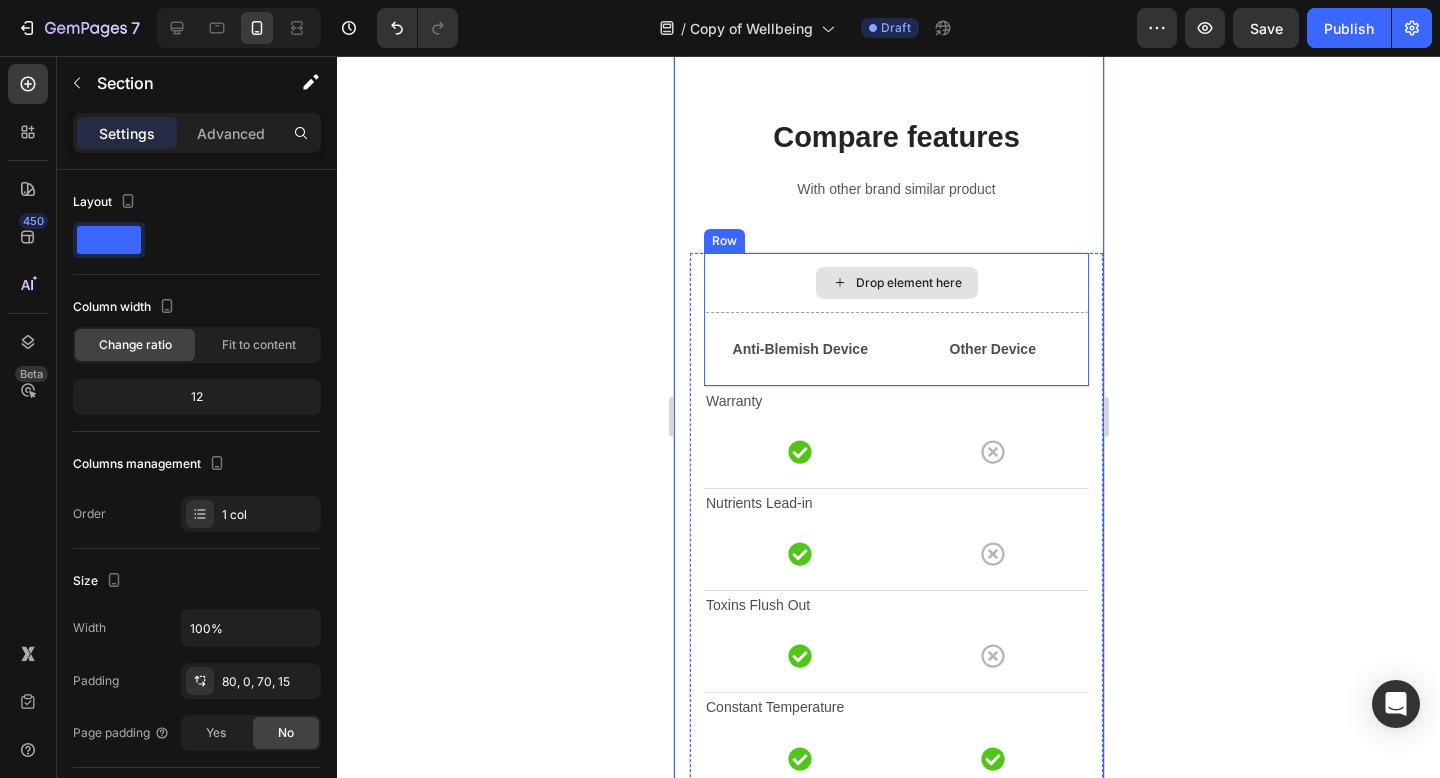 scroll, scrollTop: 5491, scrollLeft: 0, axis: vertical 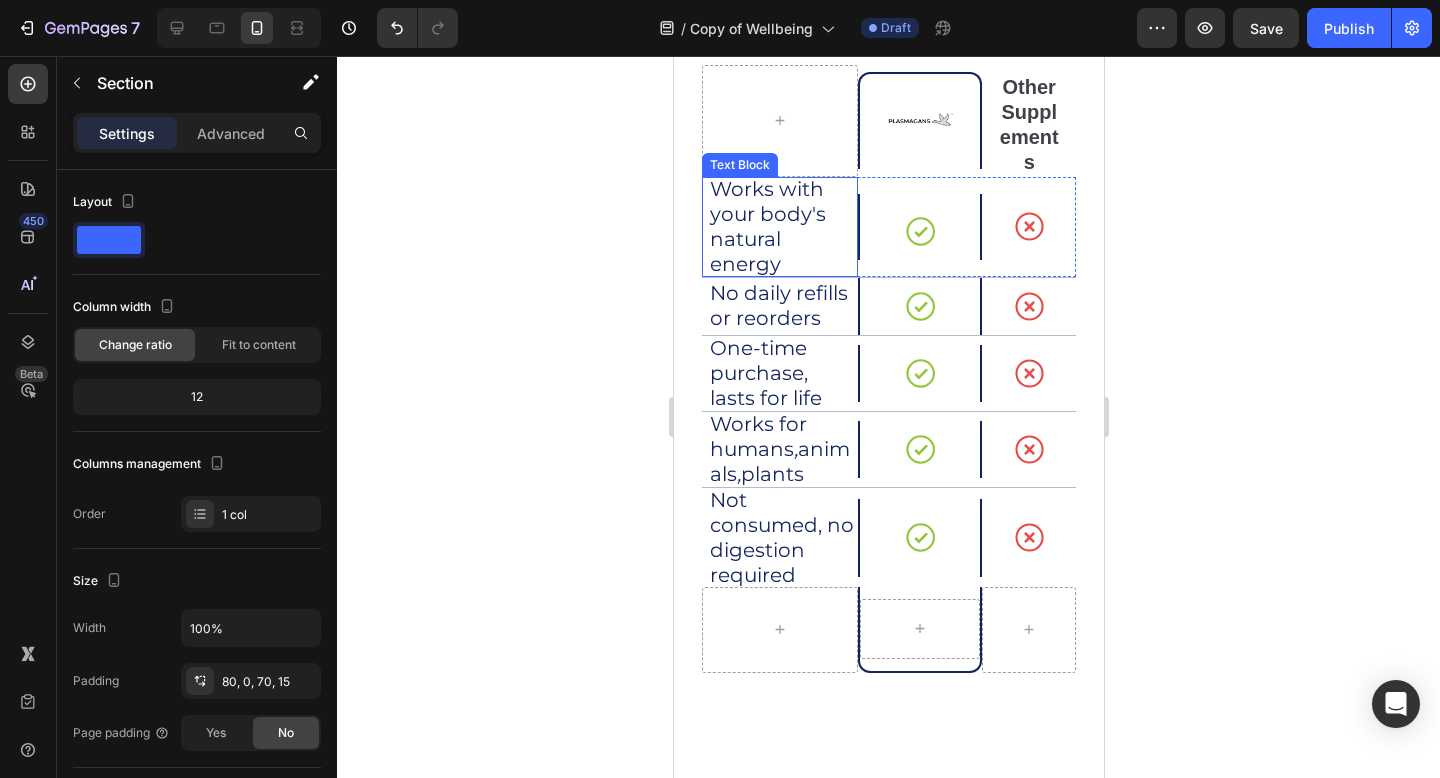 click on "Works with your body's natural energy" at bounding box center (782, 227) 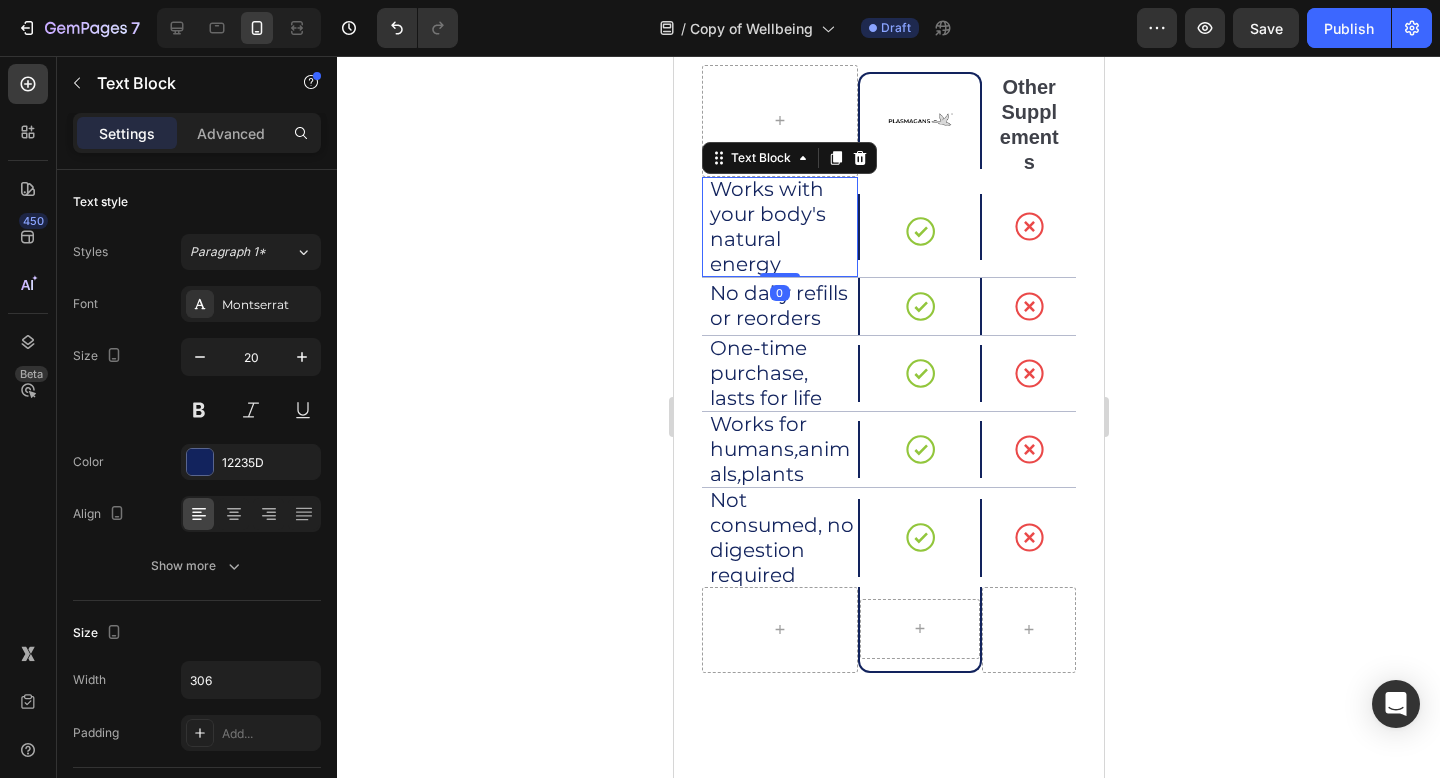click on "Works with your body's natural energy" at bounding box center [782, 227] 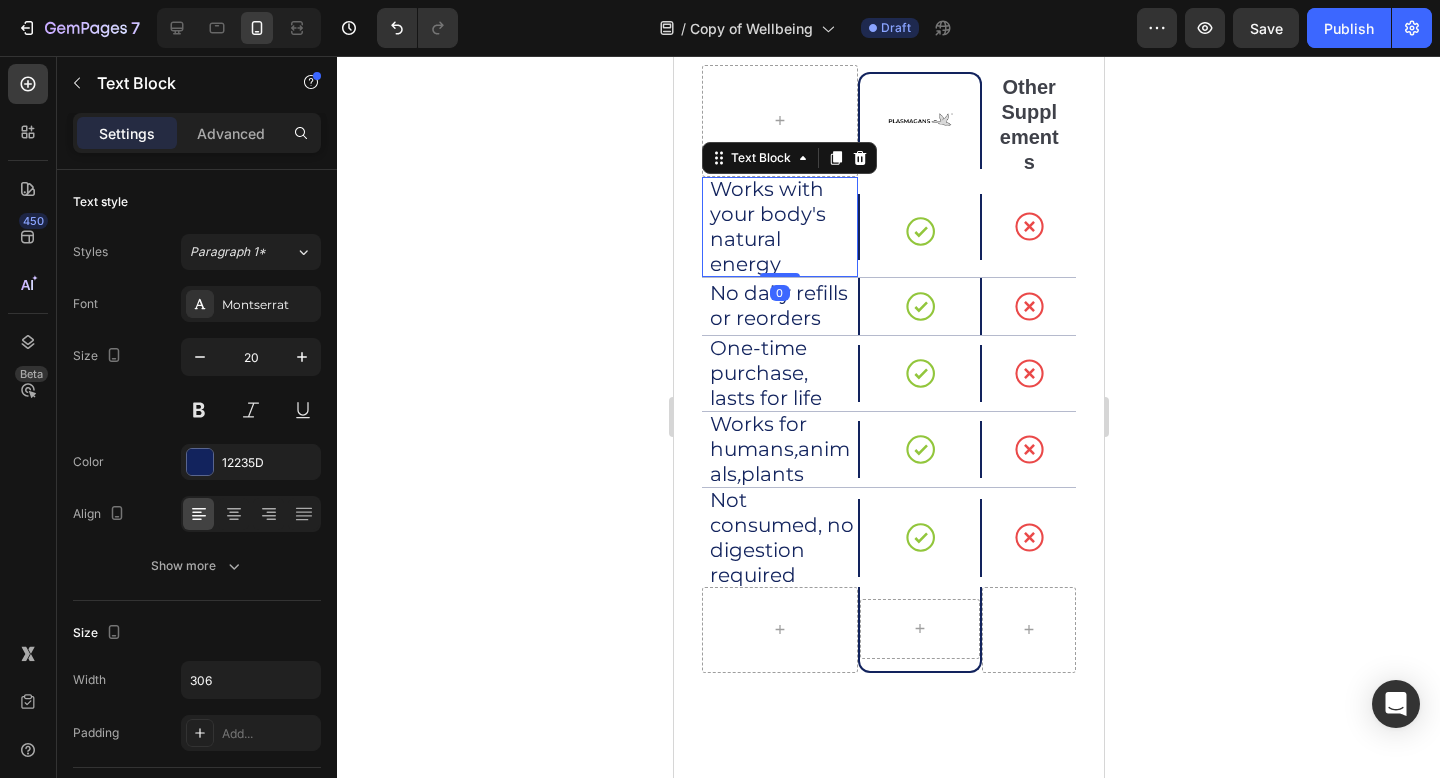 click on "Works with your body's natural energy" at bounding box center [782, 227] 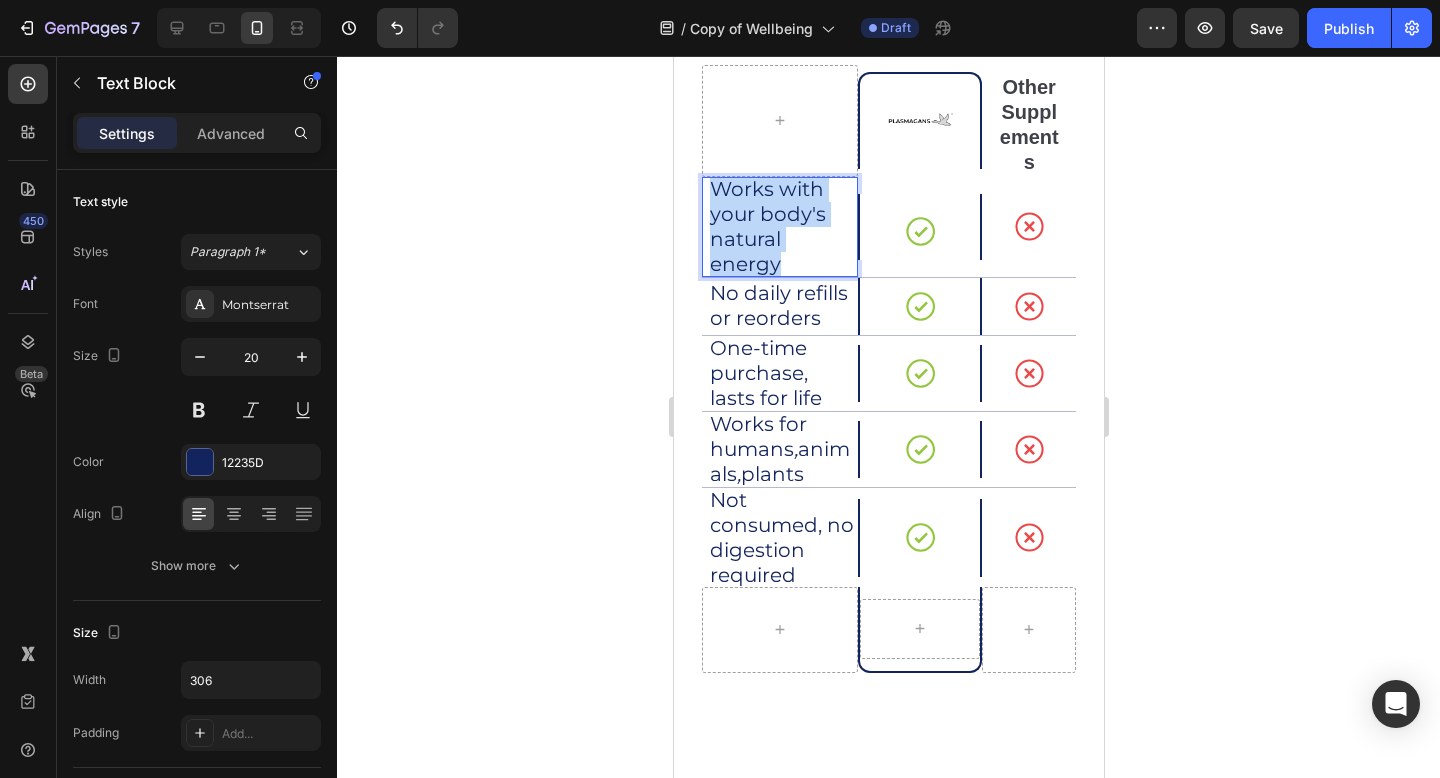 click on "Works with your body's natural energy" at bounding box center [782, 227] 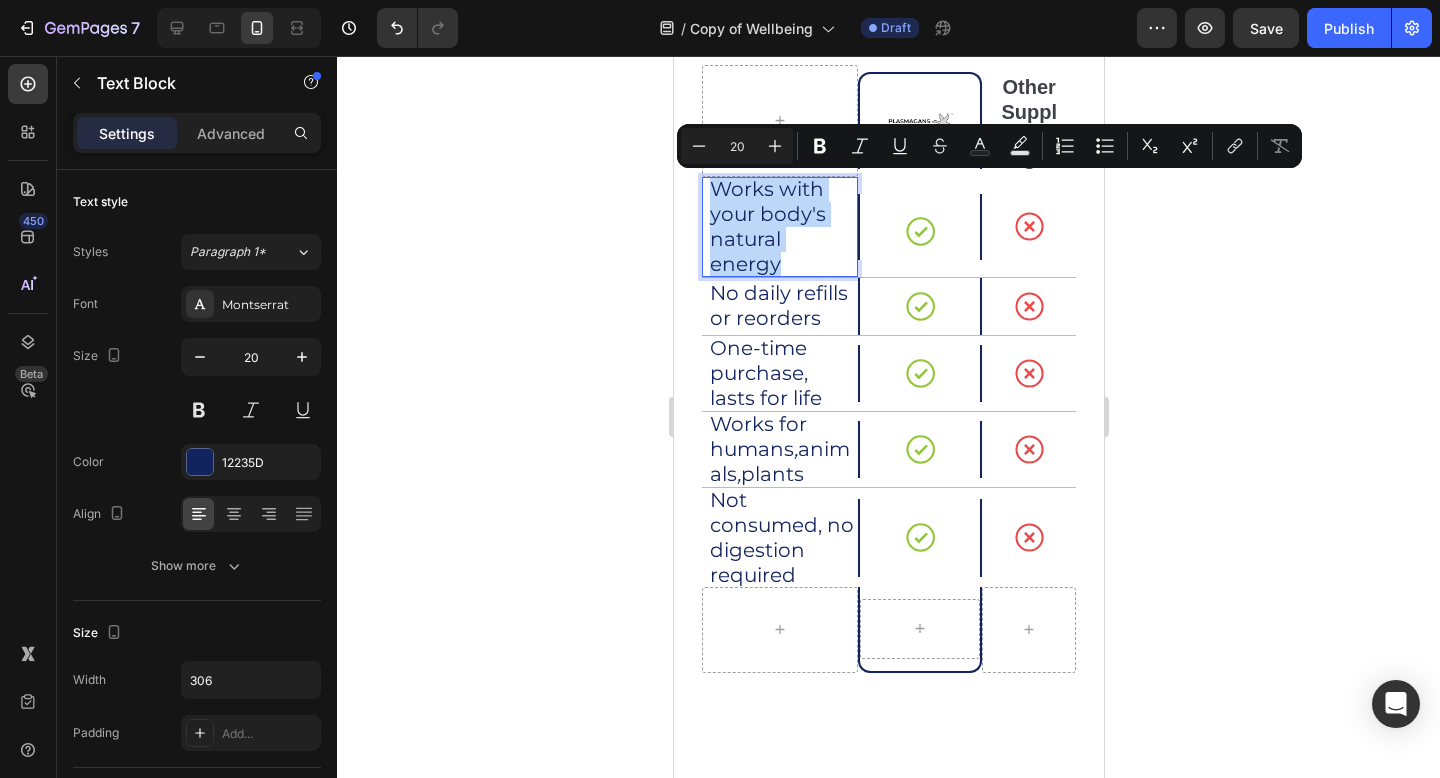 copy on "Works with your body's natural energy" 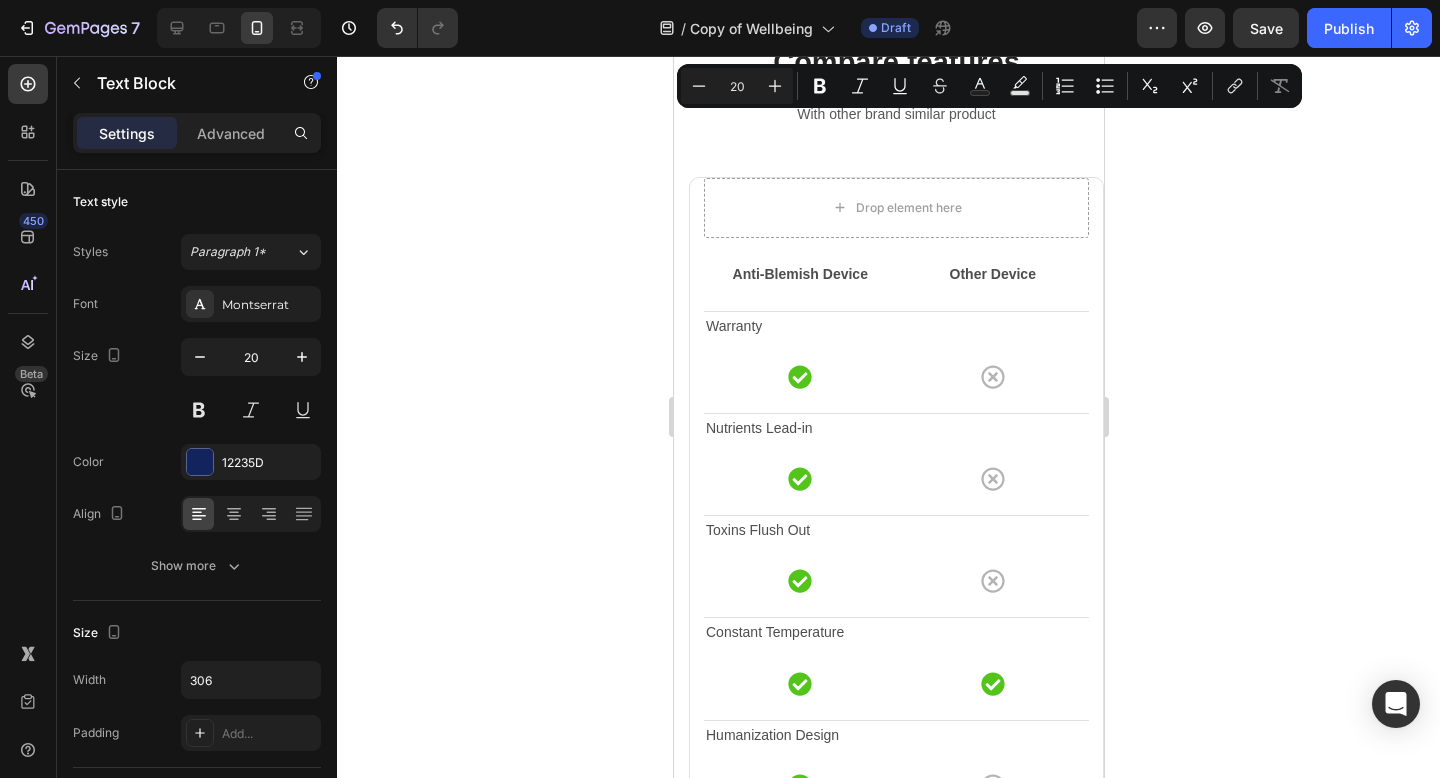 type on "16" 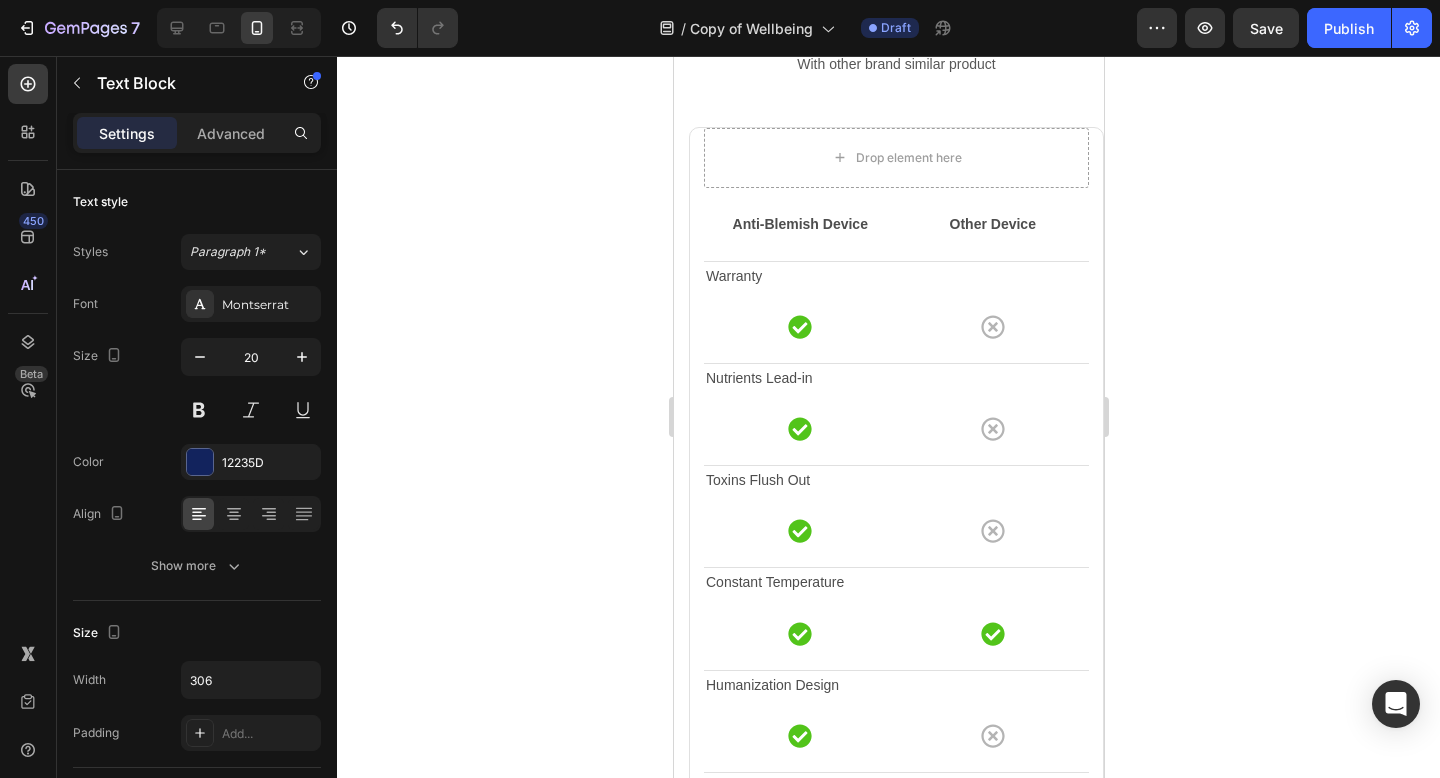 scroll, scrollTop: 5717, scrollLeft: 0, axis: vertical 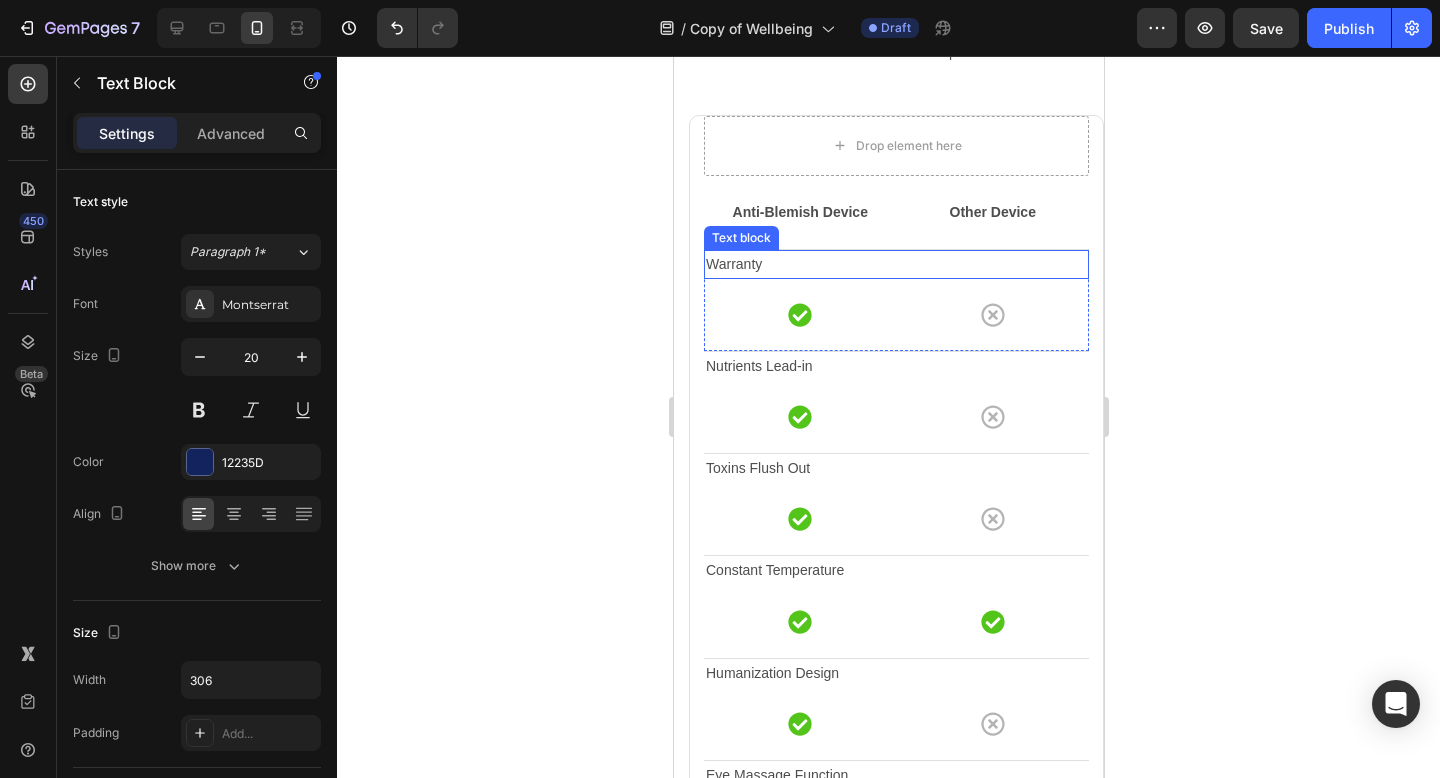 click on "Warranty" at bounding box center [895, 264] 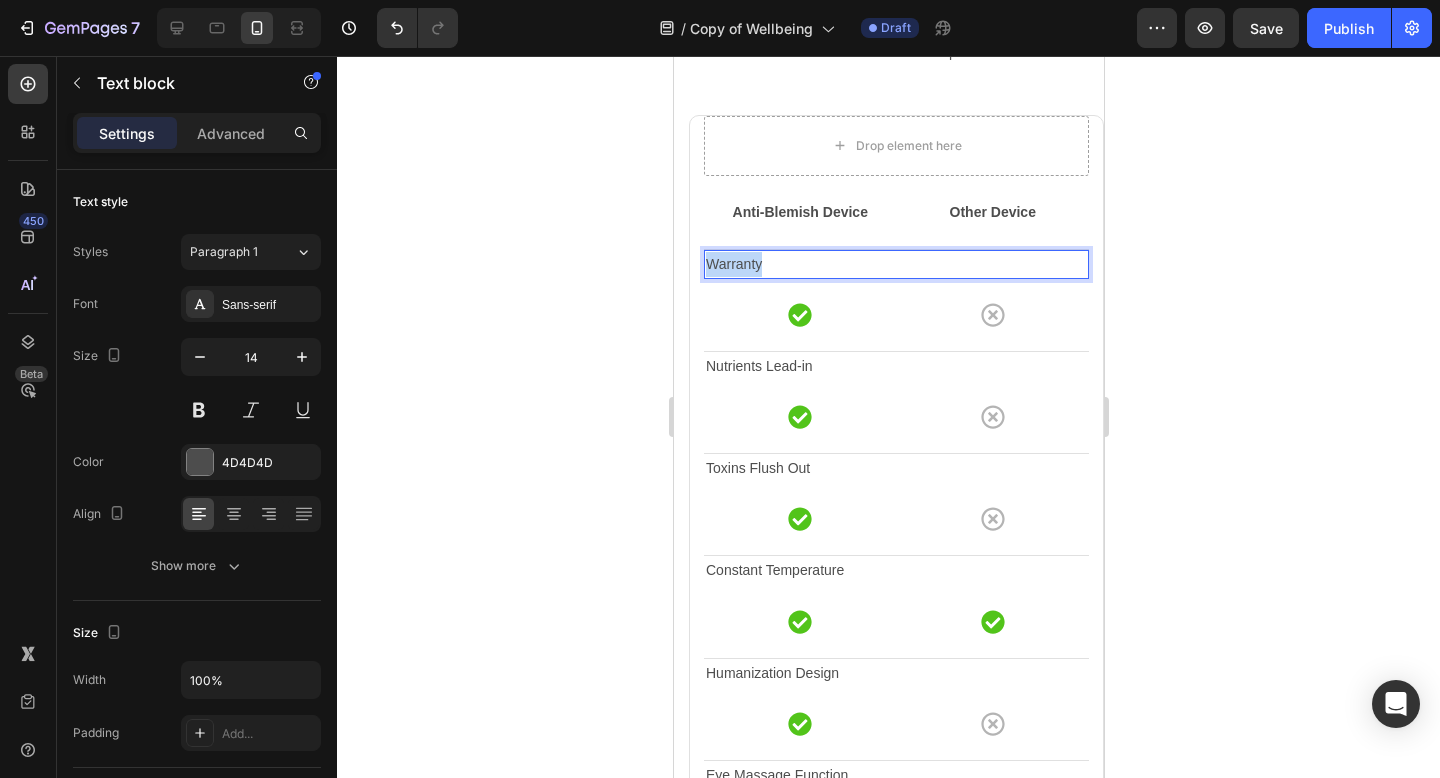 click on "Warranty" at bounding box center (895, 264) 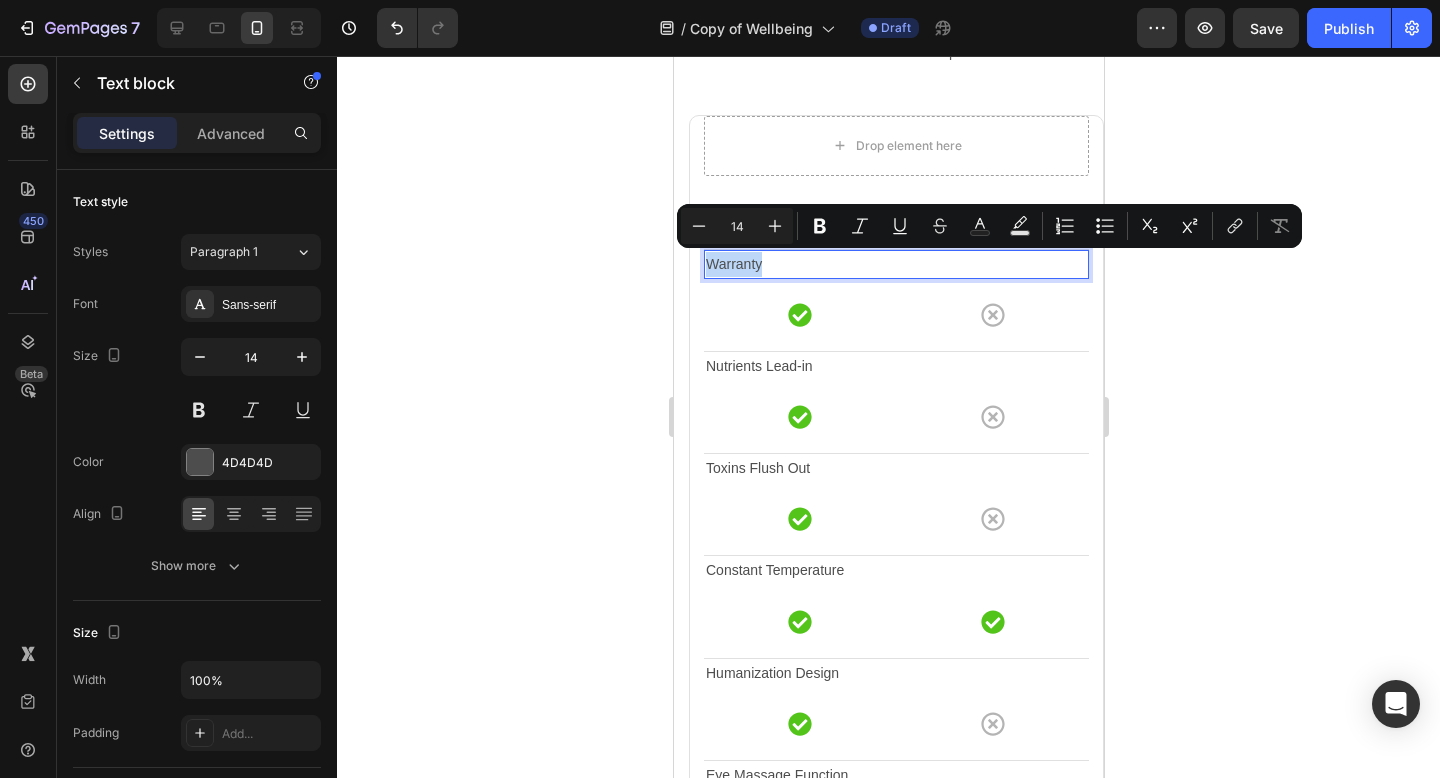 click on "Warranty" at bounding box center [895, 264] 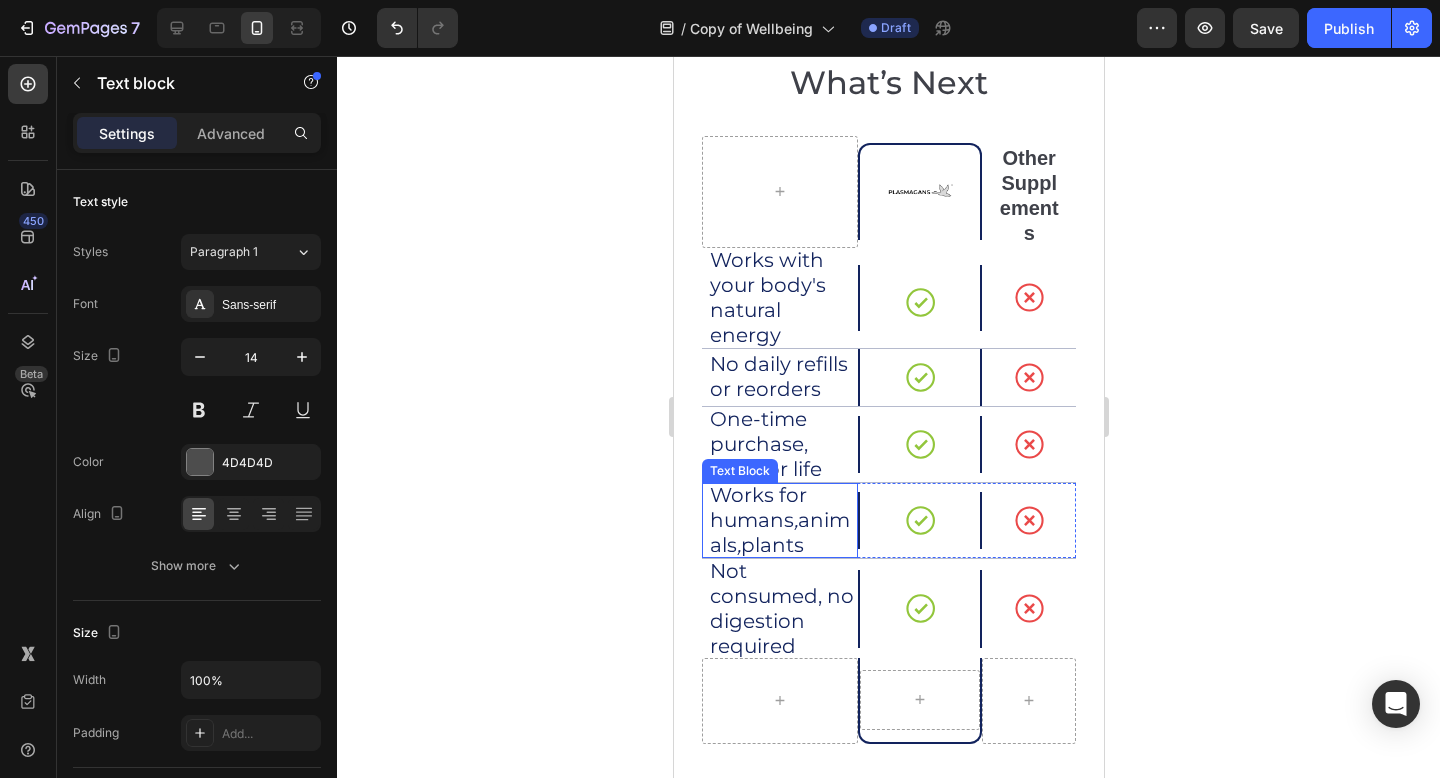 scroll, scrollTop: 4747, scrollLeft: 0, axis: vertical 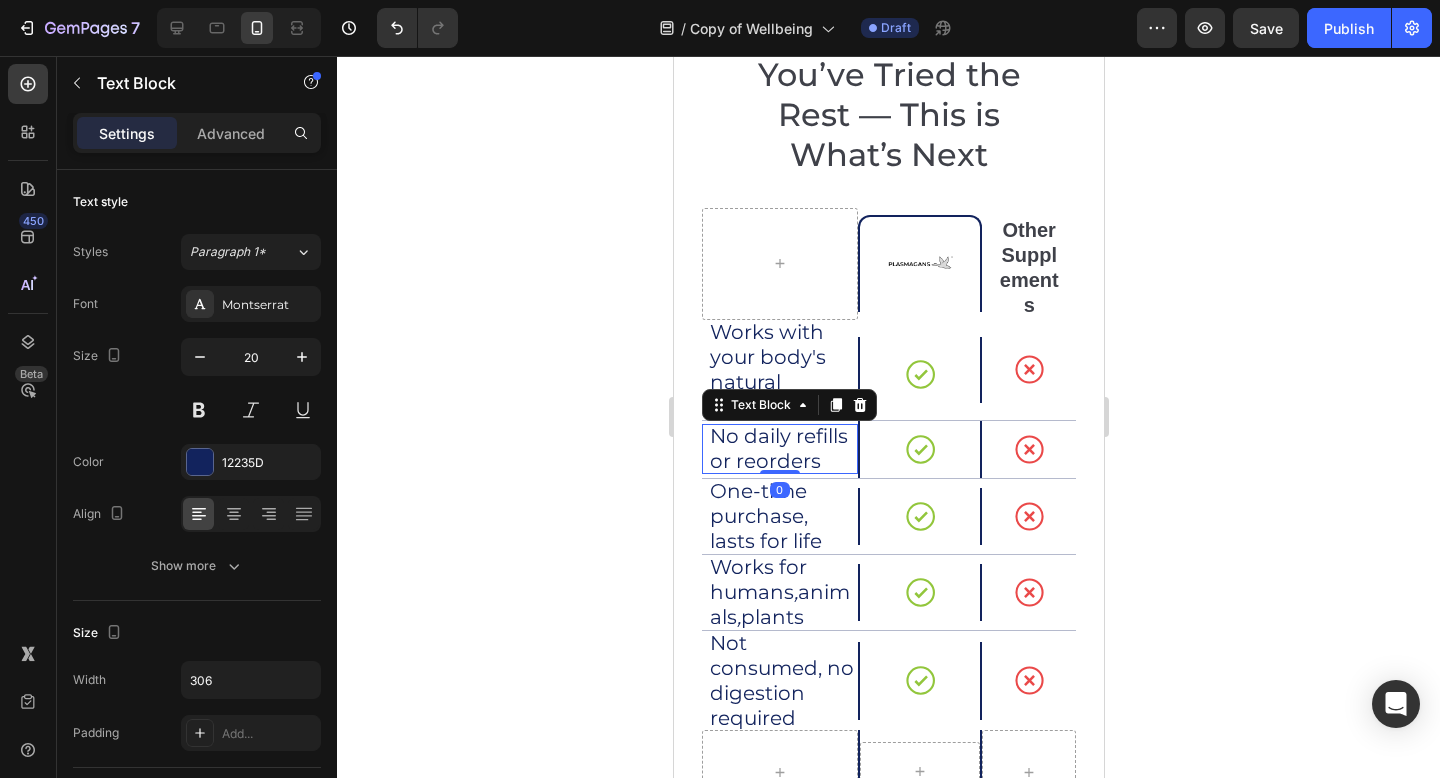 click on "No daily refills or reorders" at bounding box center [782, 449] 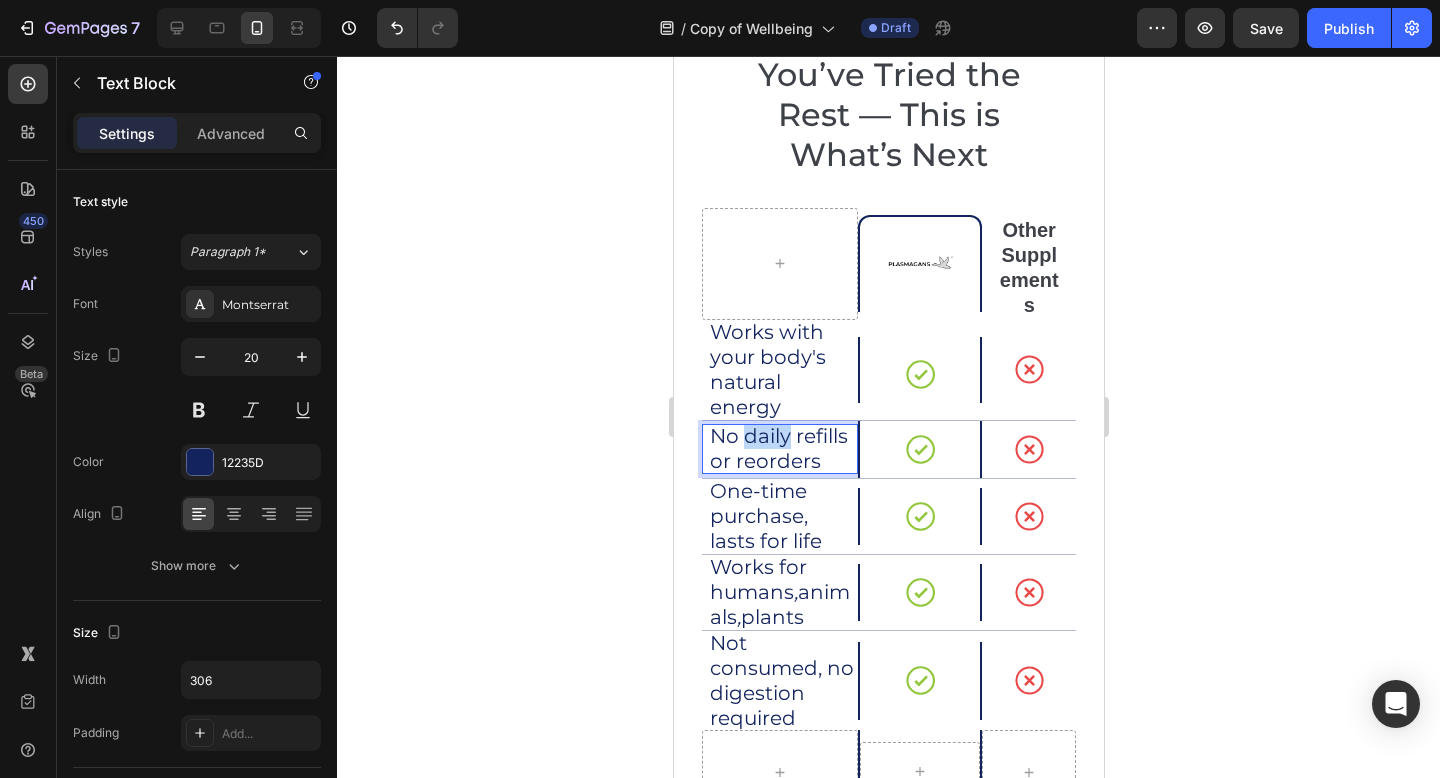 click on "No daily refills or reorders" at bounding box center (782, 449) 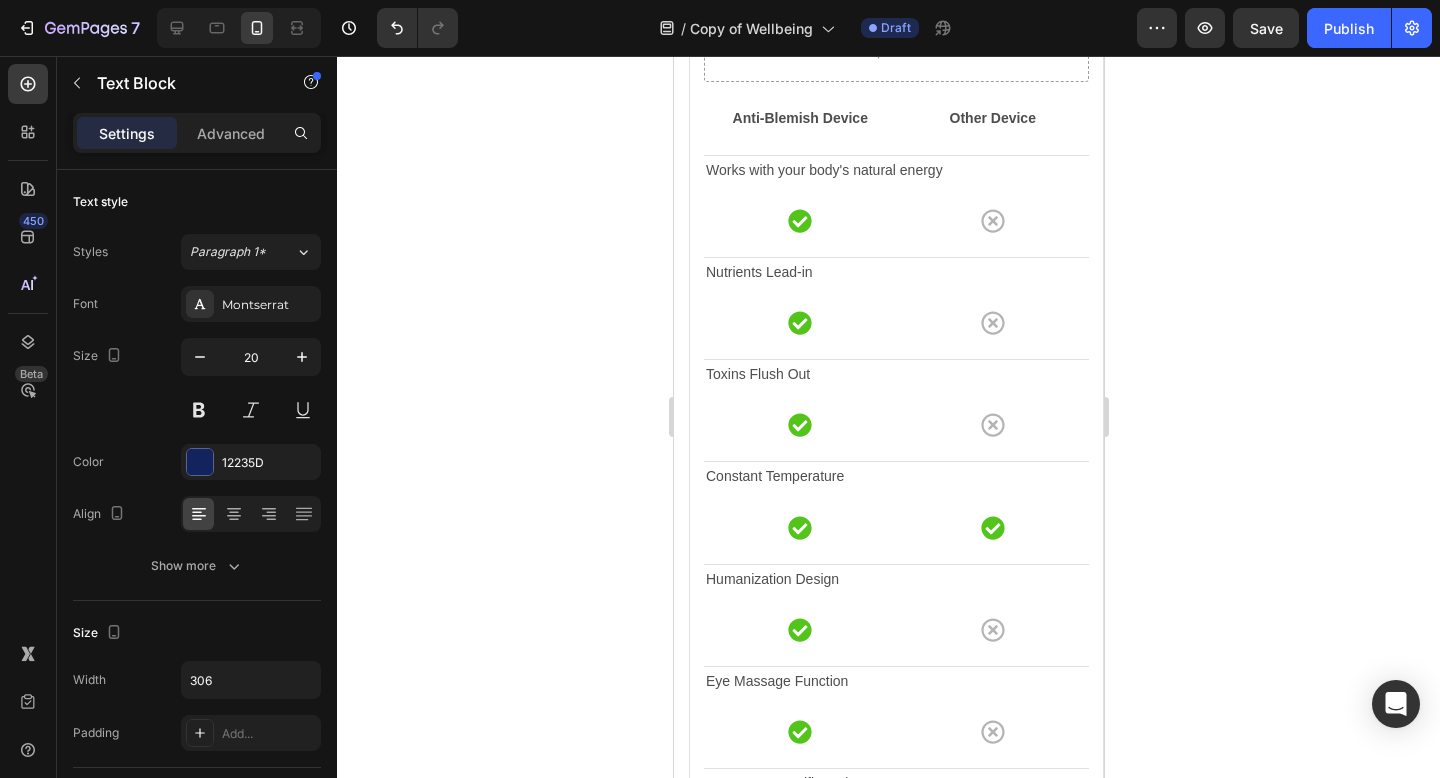 type on "16" 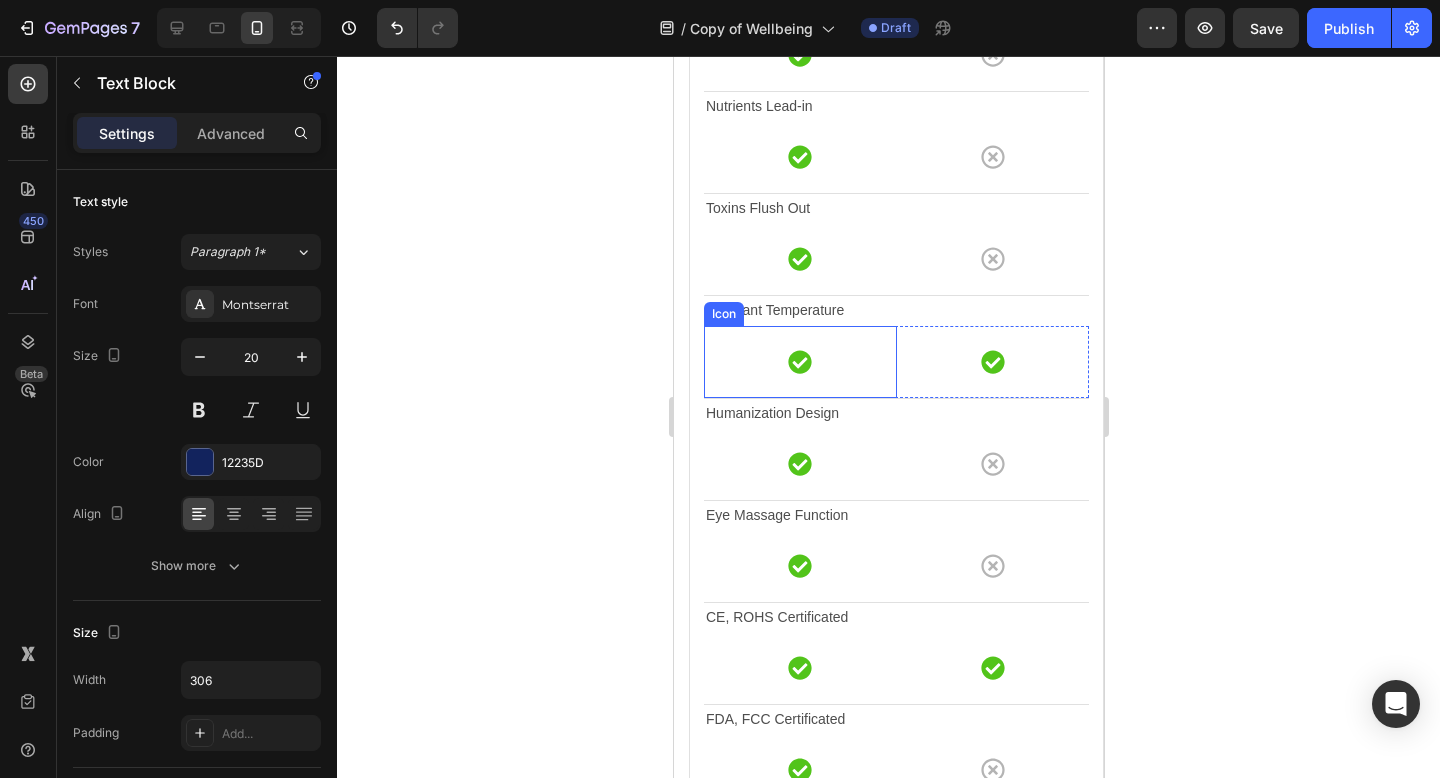scroll, scrollTop: 5598, scrollLeft: 0, axis: vertical 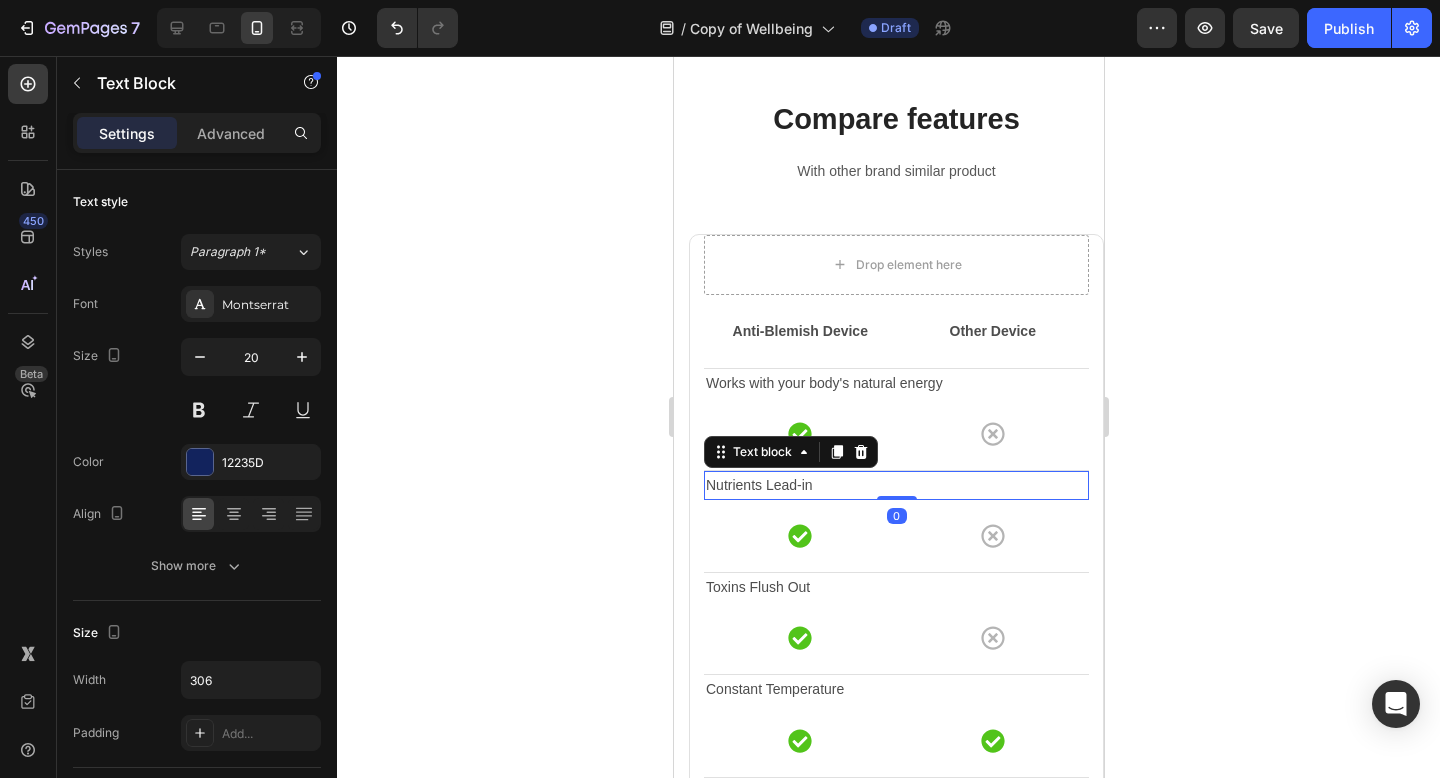 click on "Nutrients Lead-in" at bounding box center [895, 485] 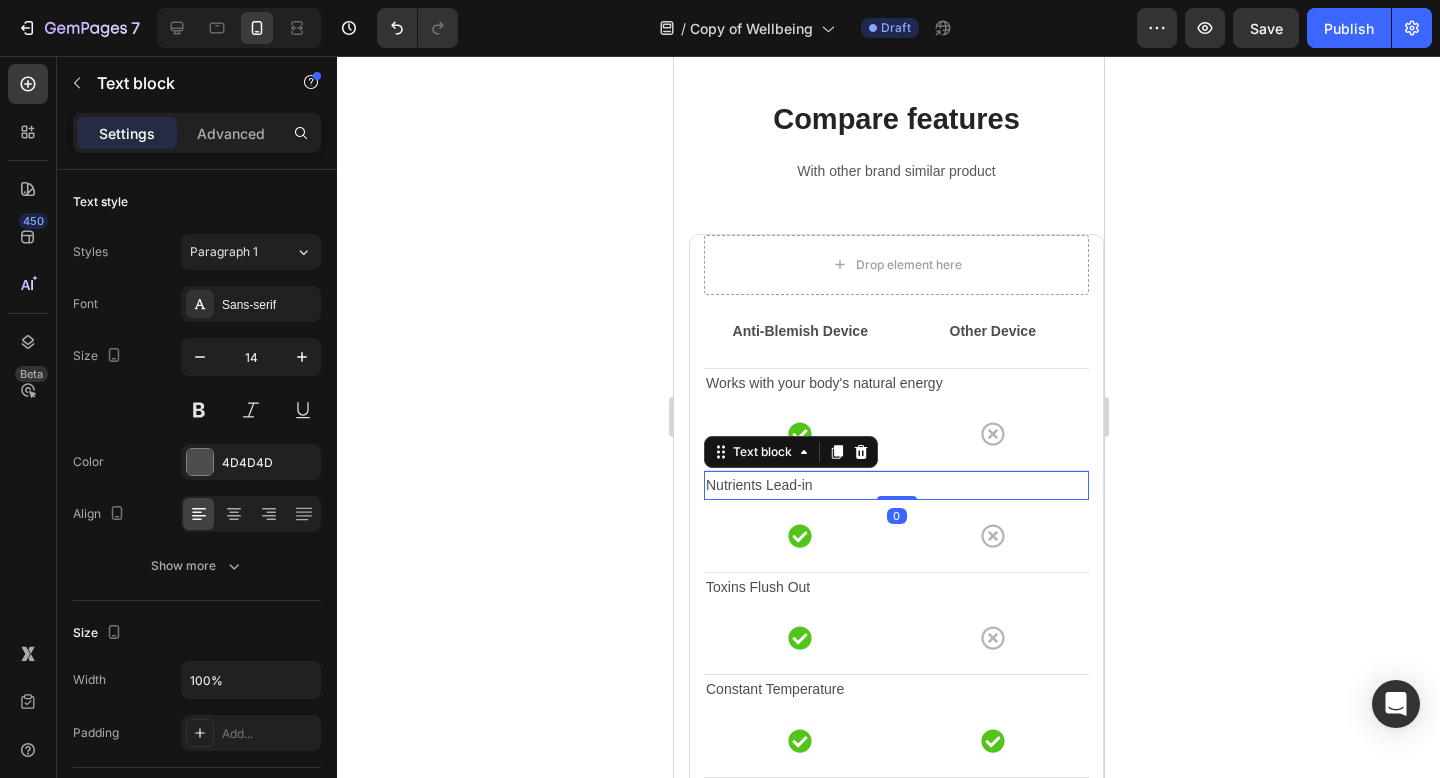 click on "Nutrients Lead-in" at bounding box center [895, 485] 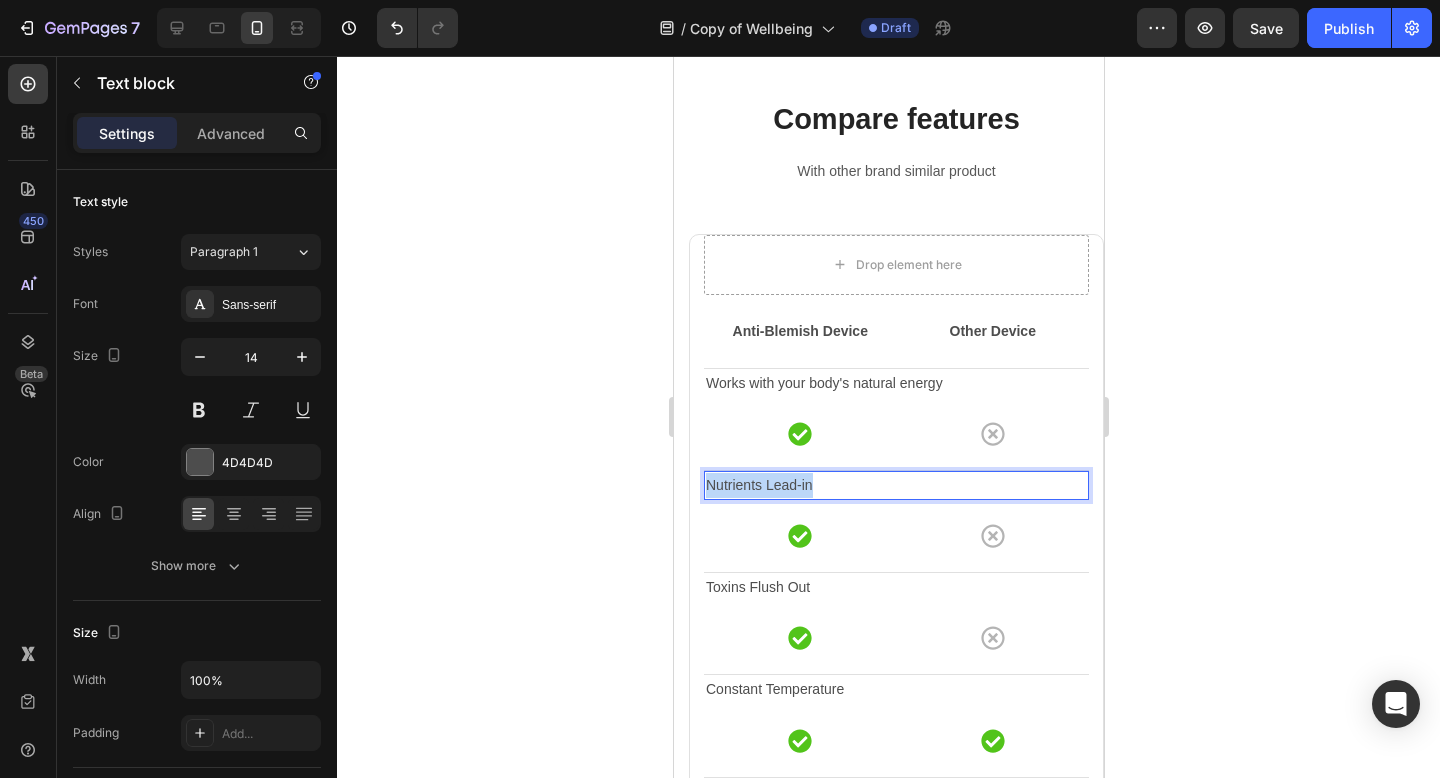 click on "Nutrients Lead-in" at bounding box center [895, 485] 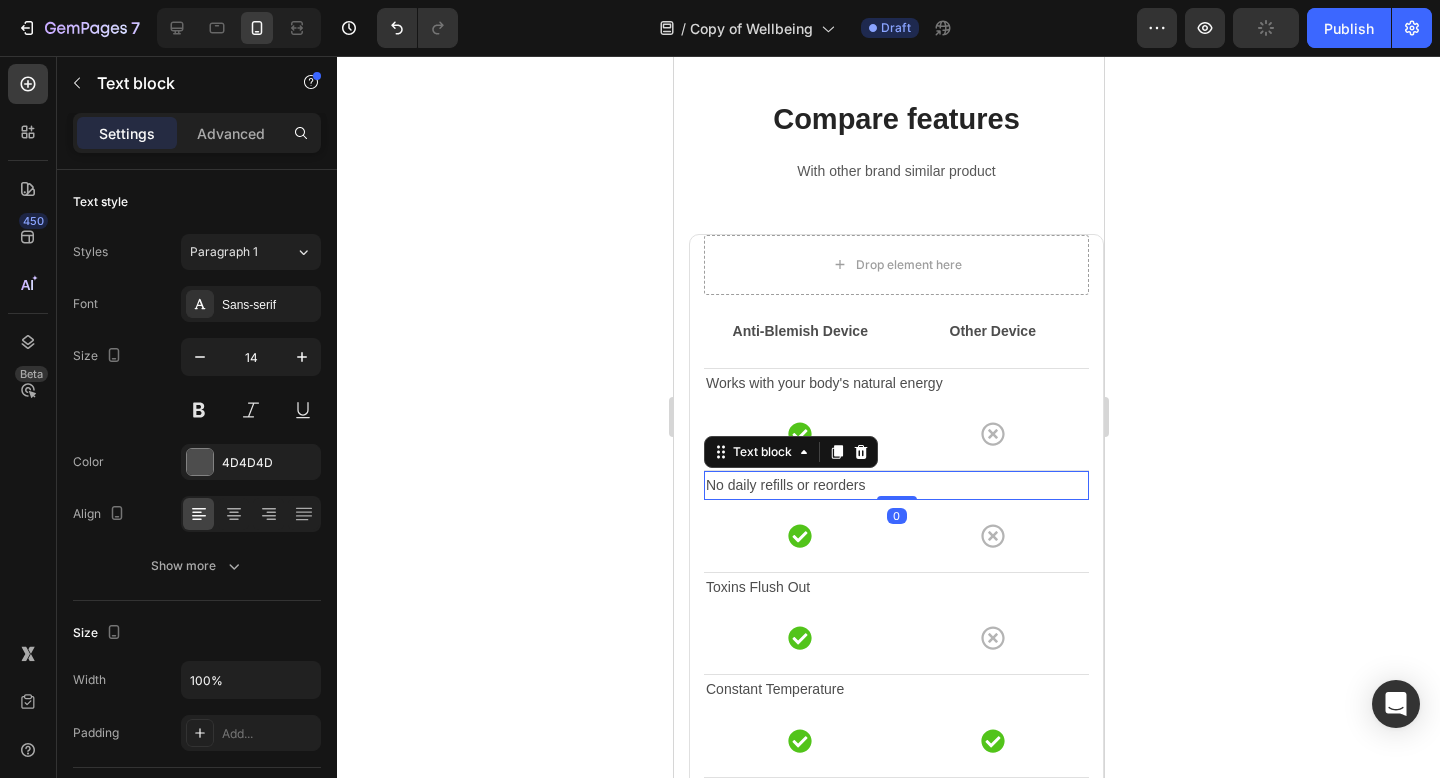click 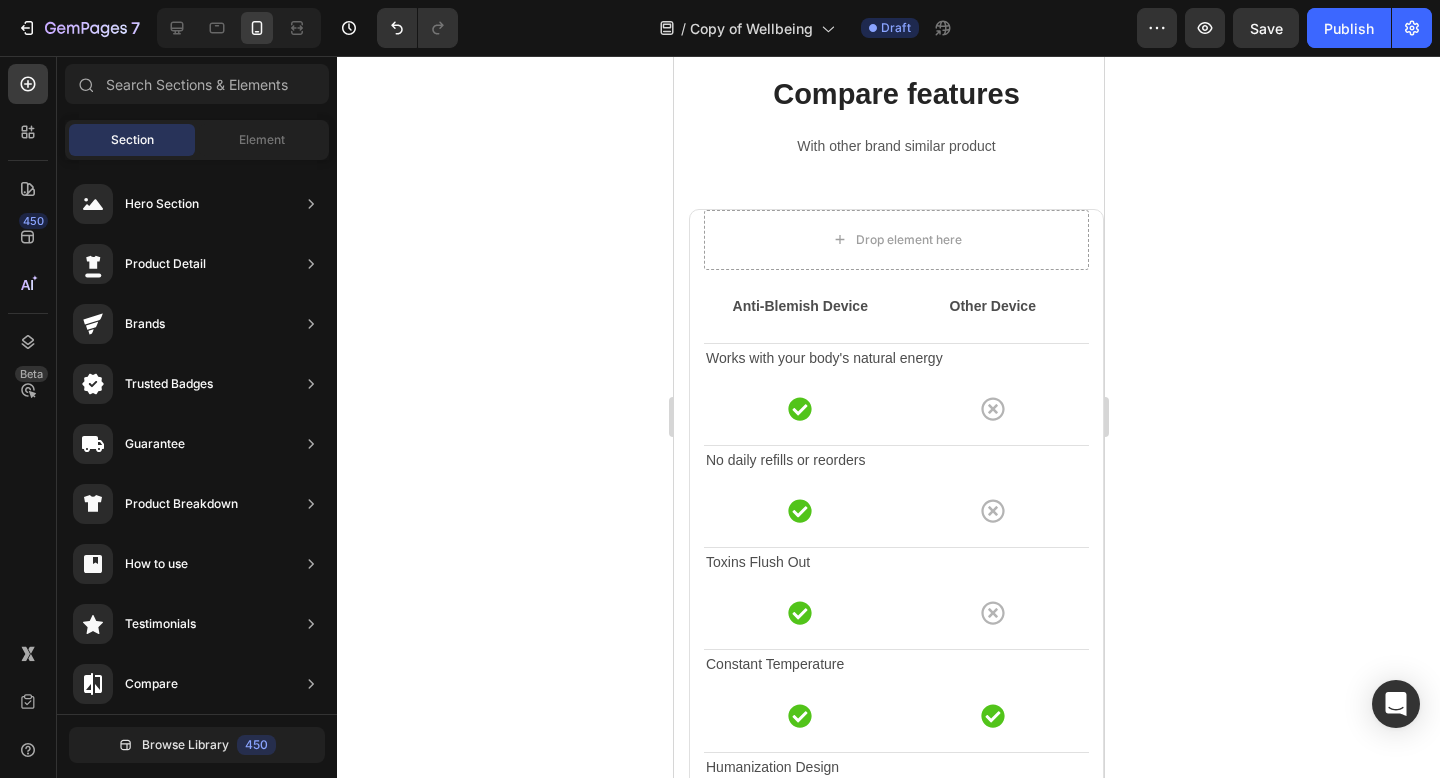 scroll, scrollTop: 5185, scrollLeft: 0, axis: vertical 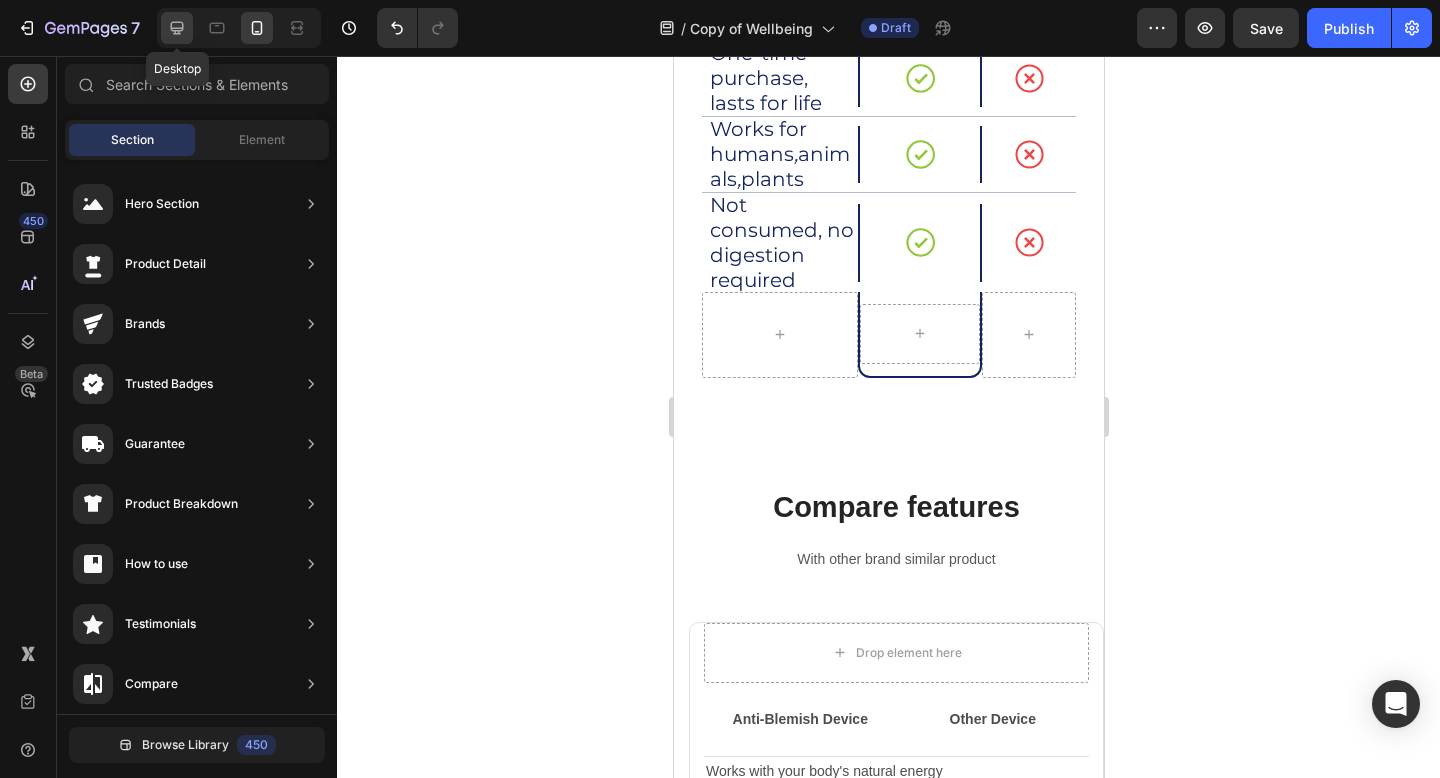 click 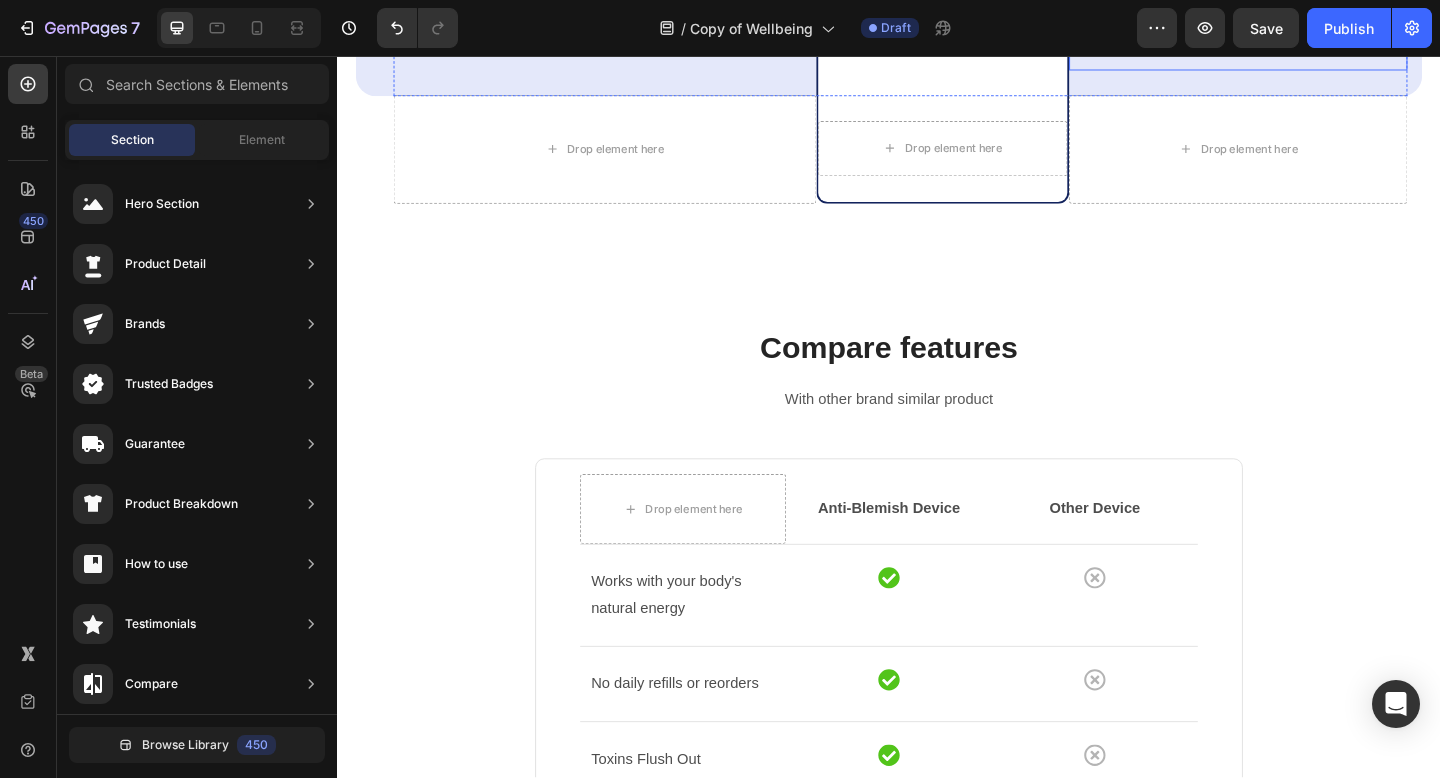 scroll, scrollTop: 5736, scrollLeft: 0, axis: vertical 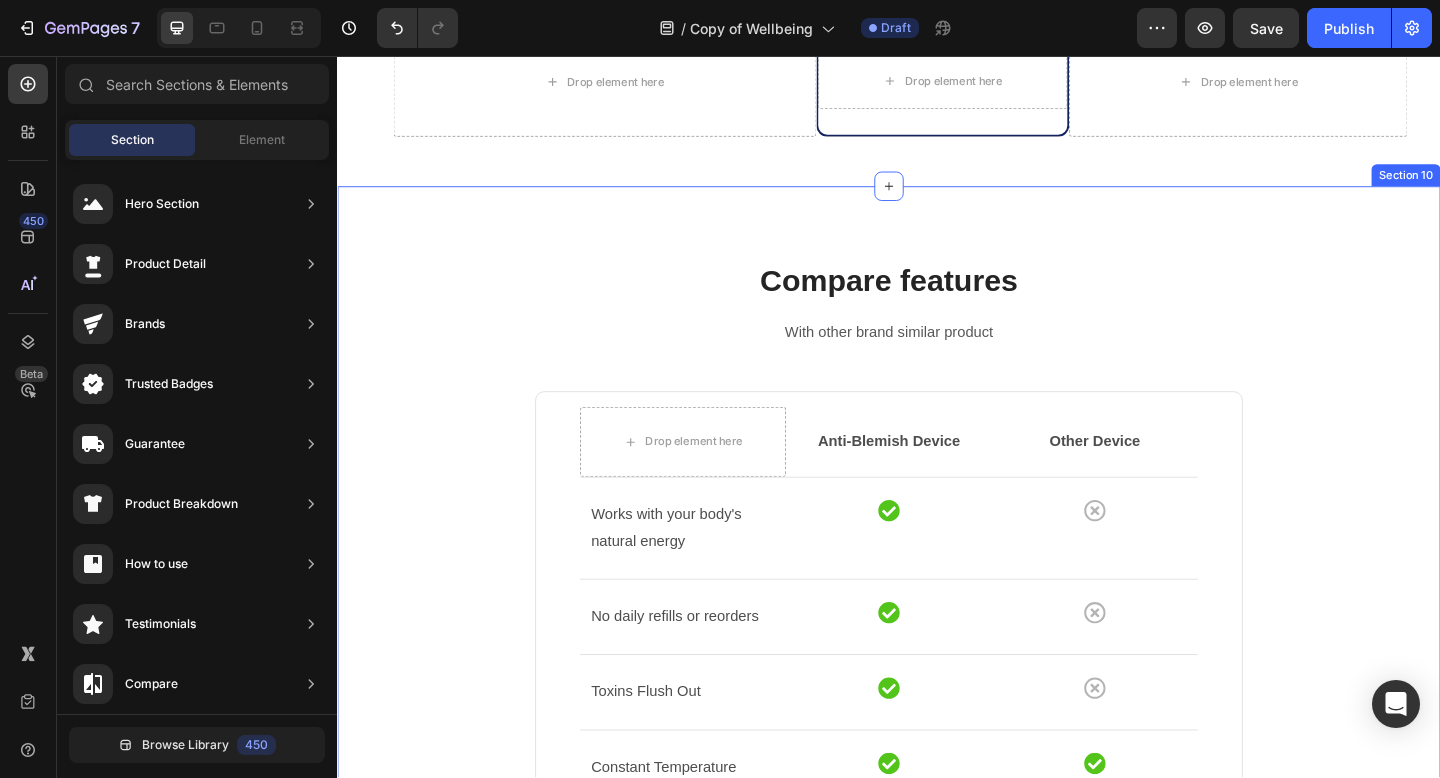 click on "Compare features Heading With other brand similar product Text block
Drop element here Anti-Blemish Device  Text block Other Device Text block Row Row Works with your body's natural energy Text block
Icon
Icon Row Row No daily refills or reorders Text block
Icon
Icon Row Row Toxins Flush Out Text block
Icon
Icon Row Row Constant Temperature Text block
Icon
Icon Row Row Humanization Design Text block
Icon
Icon Row Row Eye Massage Function Text block
Icon
Icon Row Row CE, ROHS Certificated Text block
Icon
Icon Row Row FDA, FCC Certificated Text block
Icon
Icon Row Row Row Buy Now Button Row Section 10" at bounding box center [937, 777] 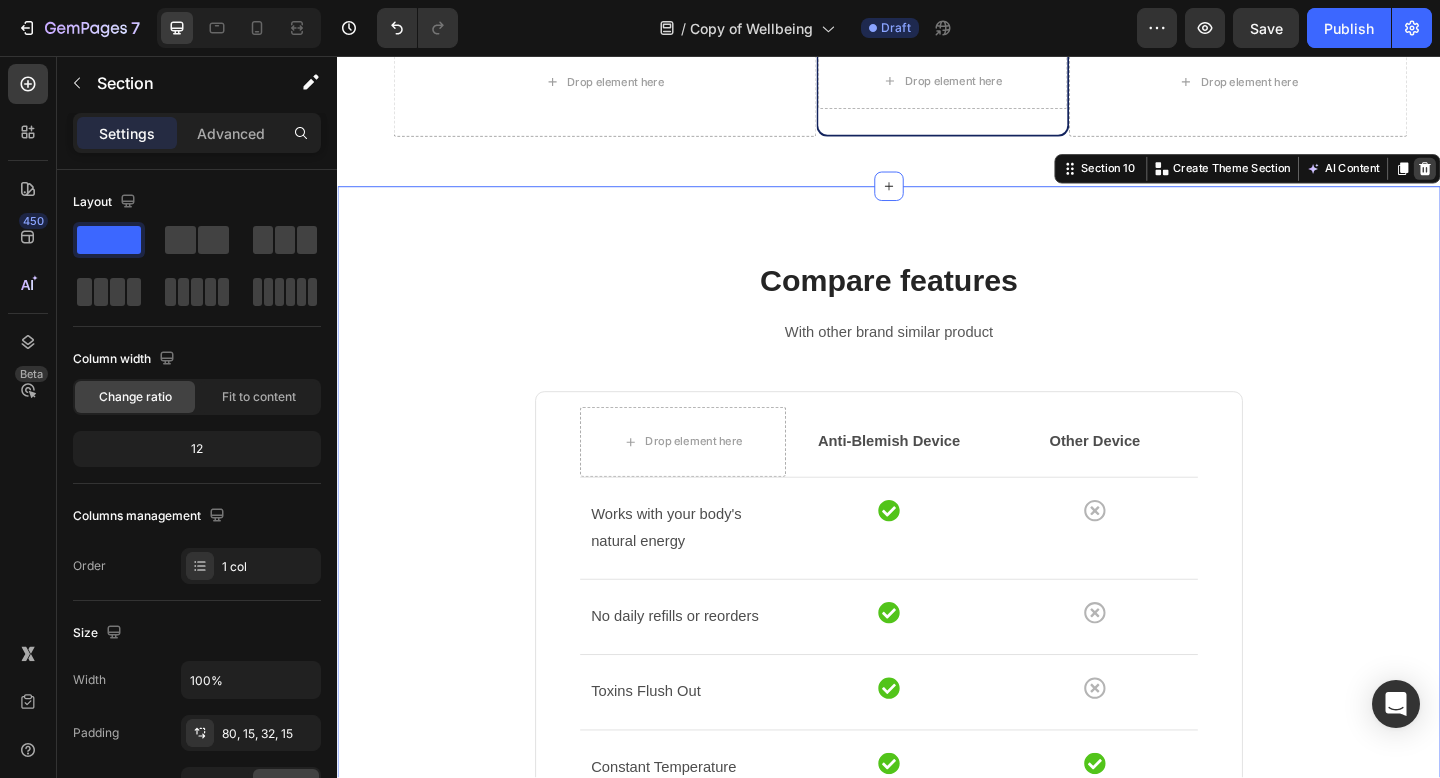 click 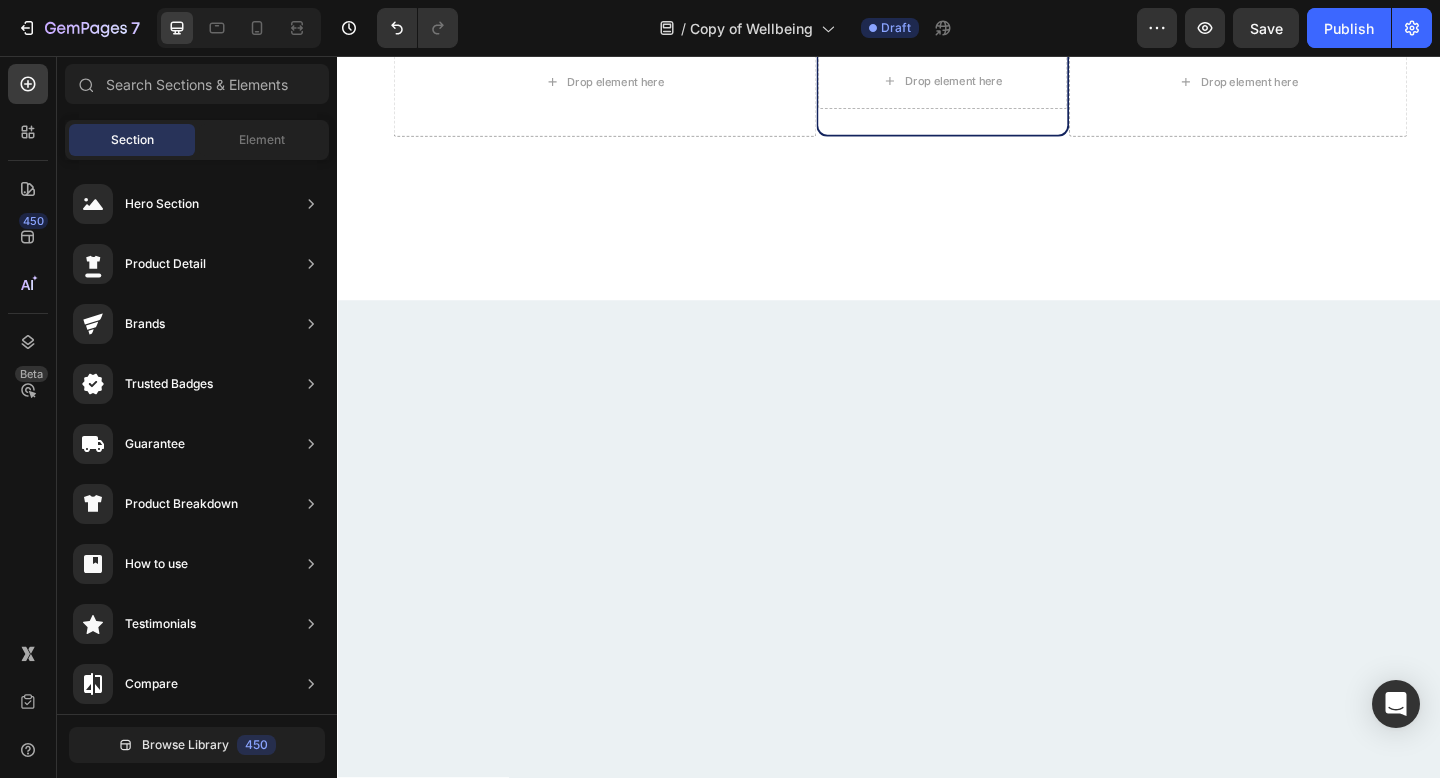 click at bounding box center (937, 260) 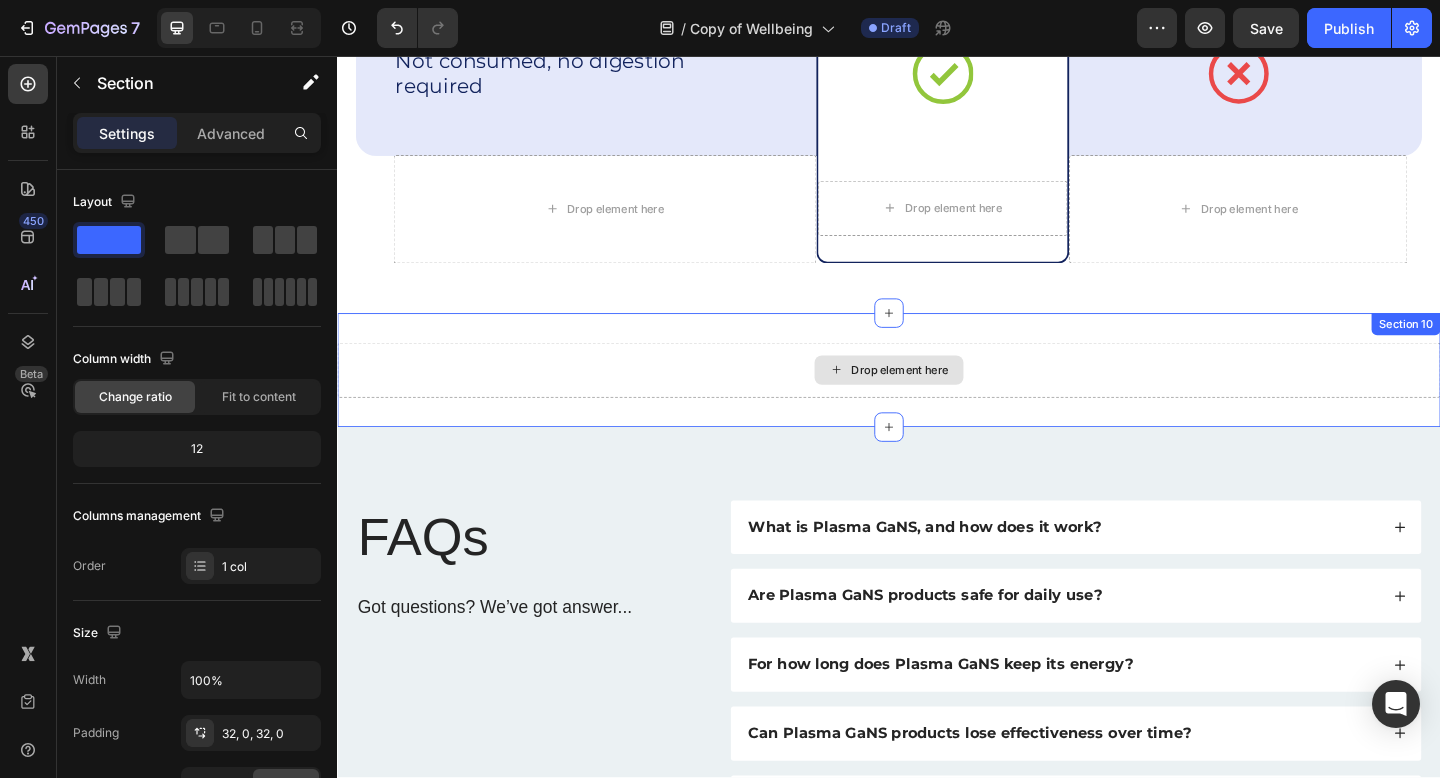 scroll, scrollTop: 5525, scrollLeft: 0, axis: vertical 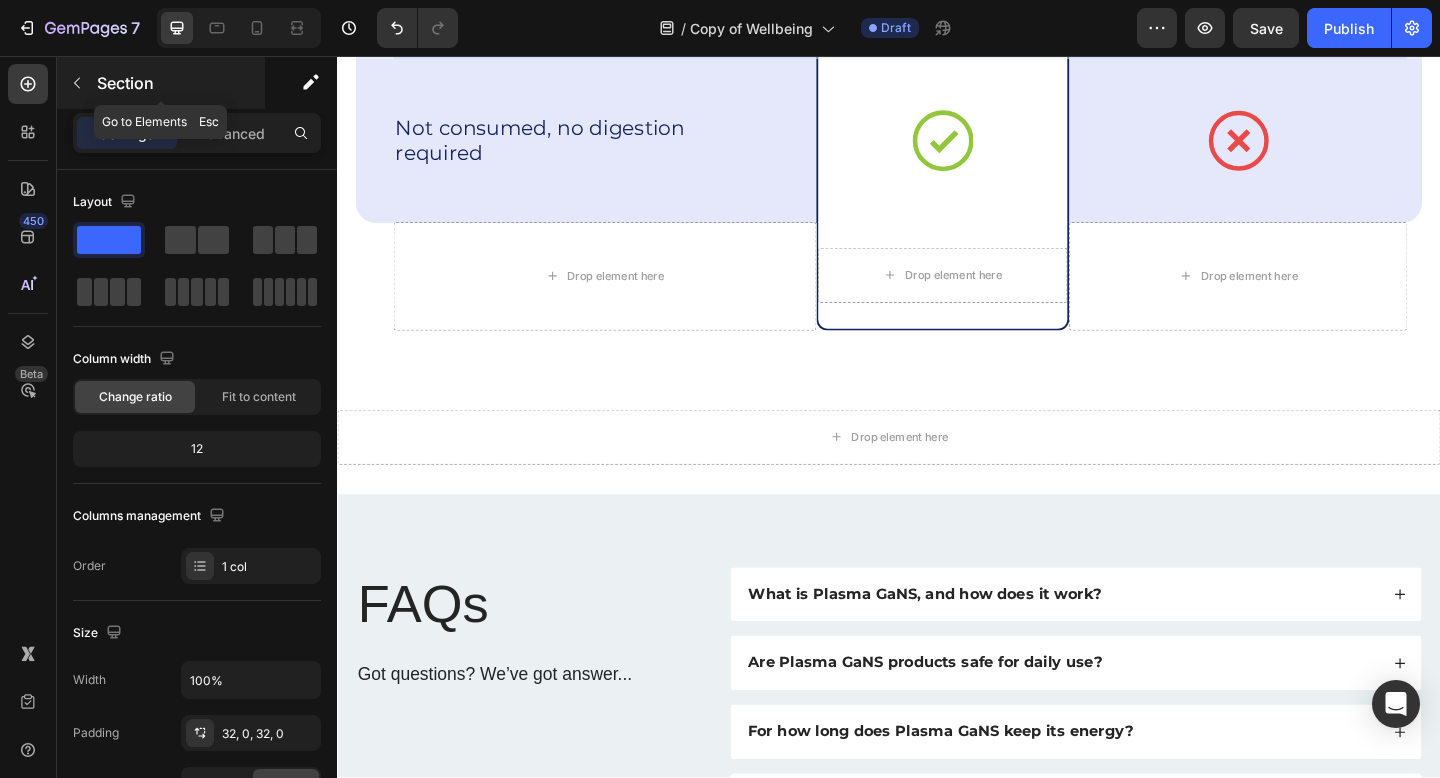 click at bounding box center (77, 83) 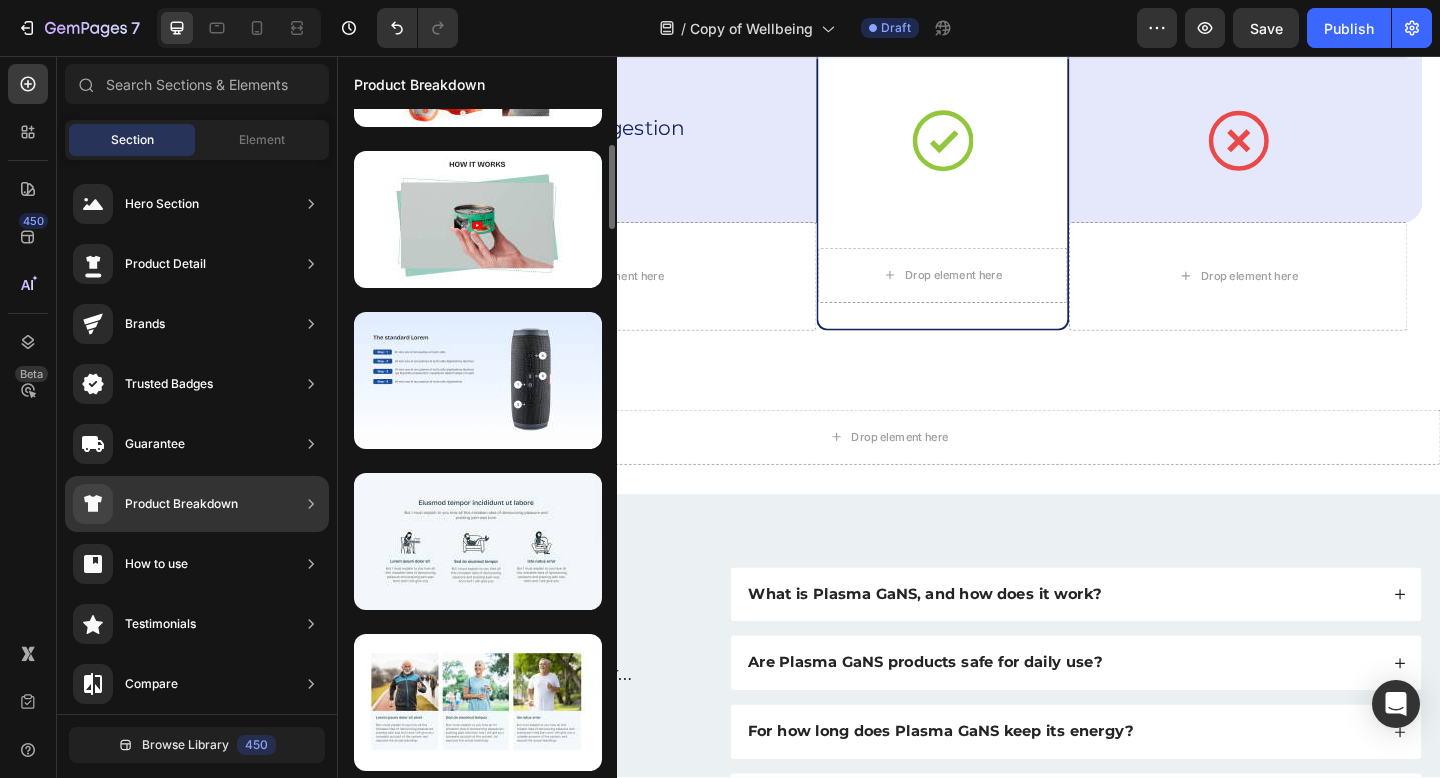 scroll, scrollTop: 125, scrollLeft: 0, axis: vertical 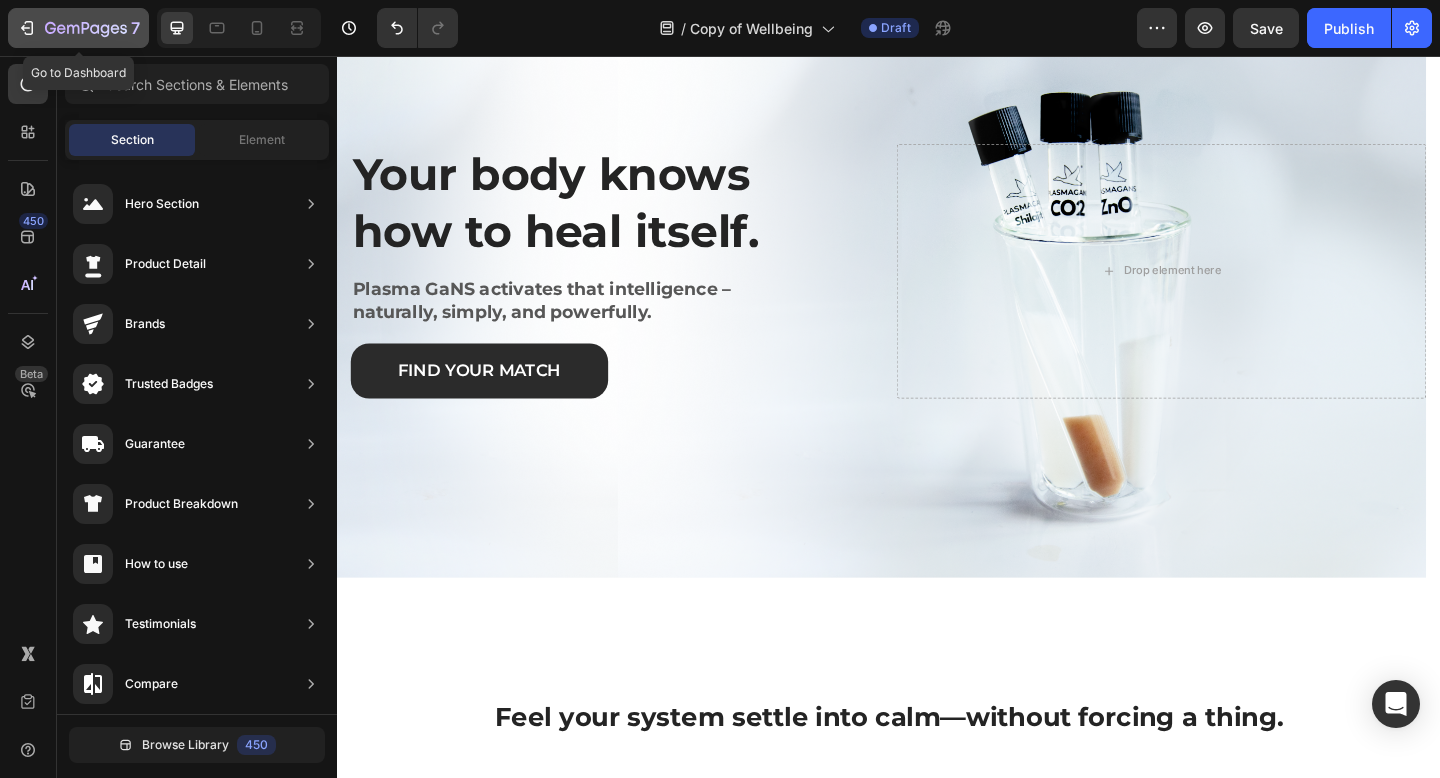 click on "7" 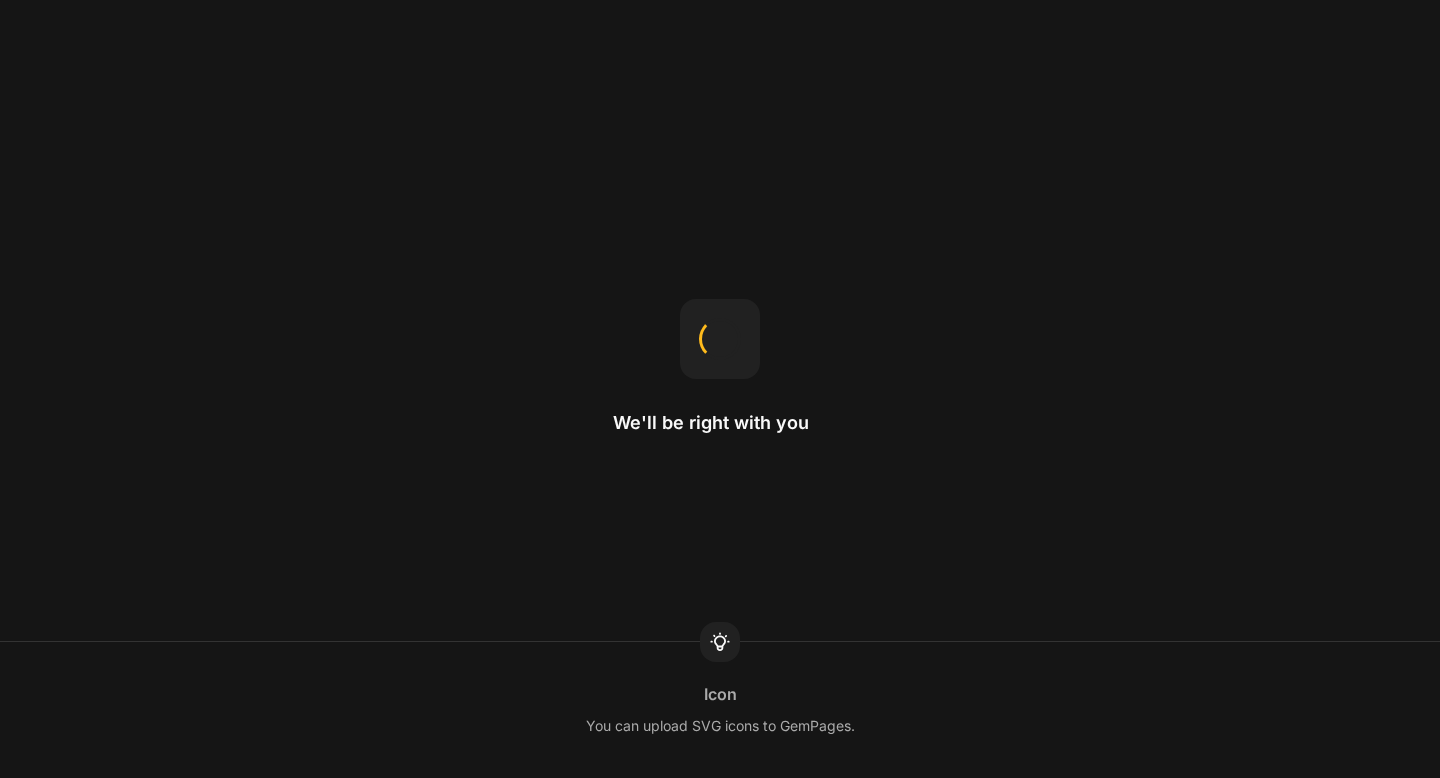 scroll, scrollTop: 0, scrollLeft: 0, axis: both 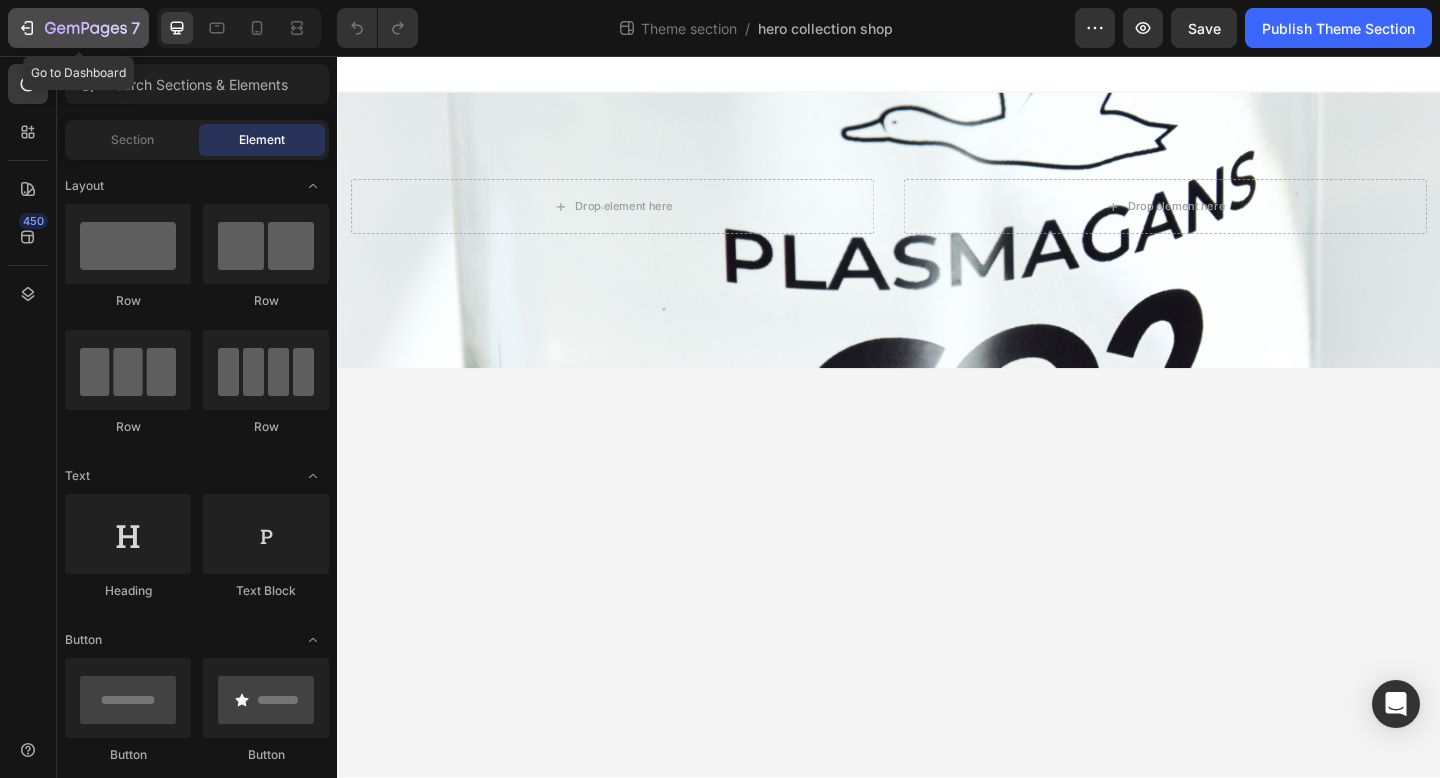 click 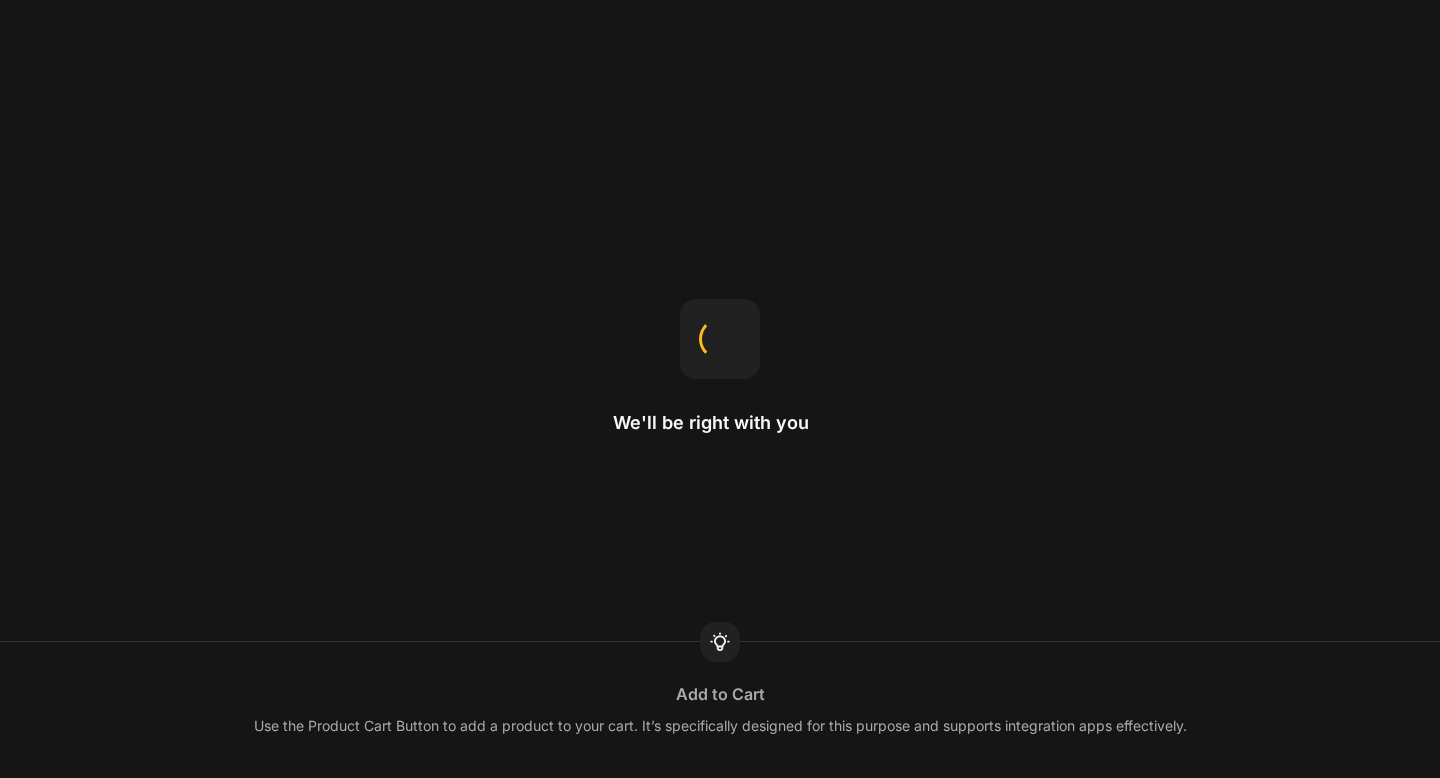 scroll, scrollTop: 0, scrollLeft: 0, axis: both 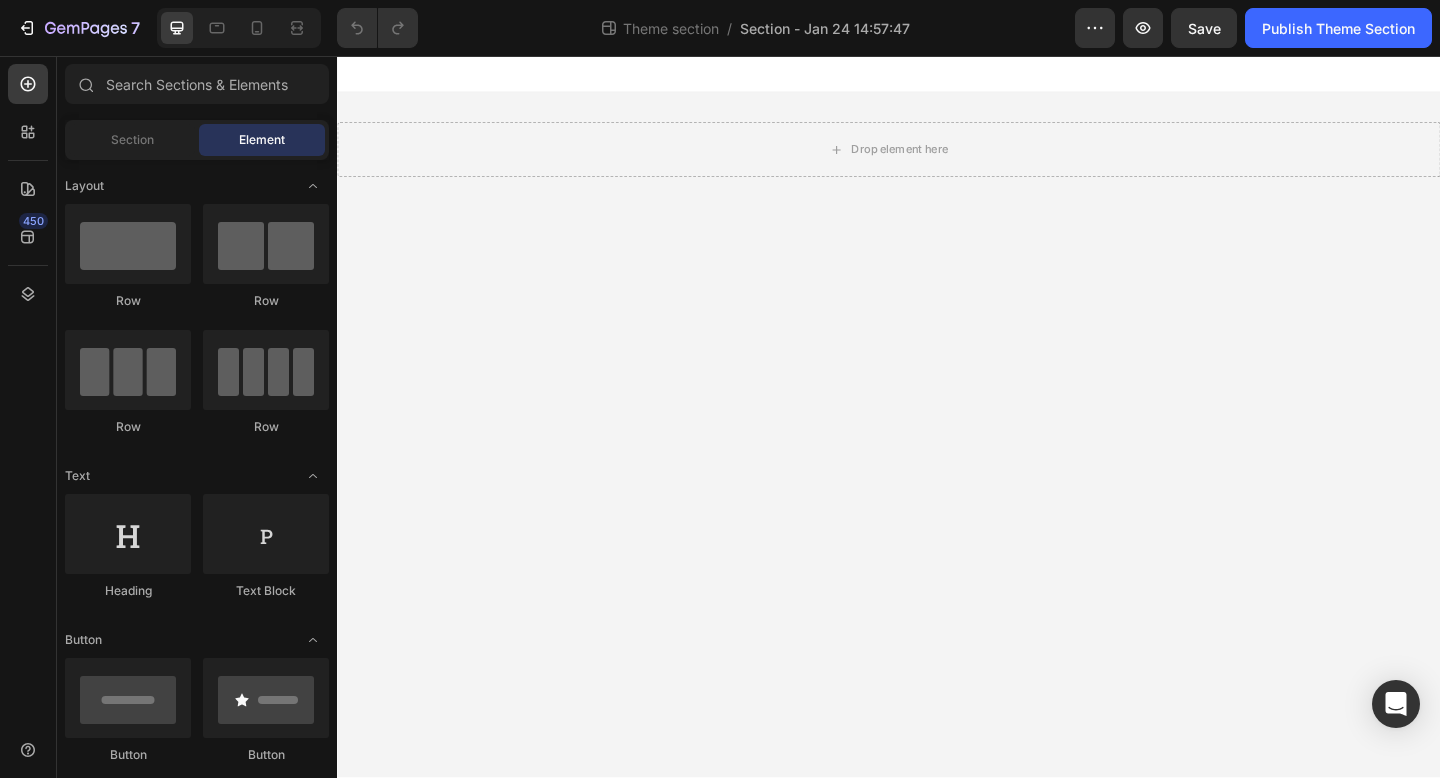 click on "Drop element here Root
Drag & drop element from sidebar or
Explore Library
Add section Choose templates inspired by CRO experts Generate layout from URL or image Add blank section then drag & drop elements" at bounding box center (937, 448) 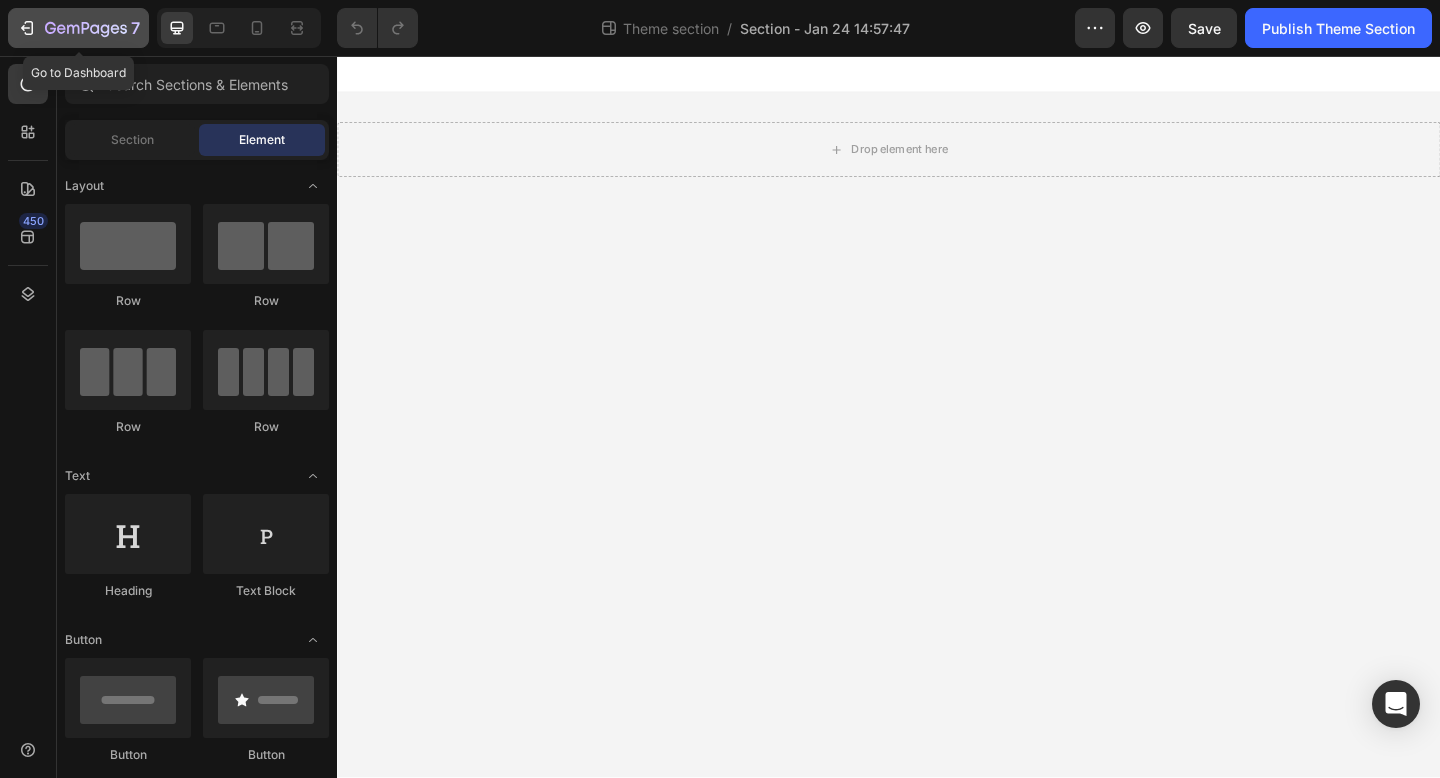 click on "7" at bounding box center (78, 28) 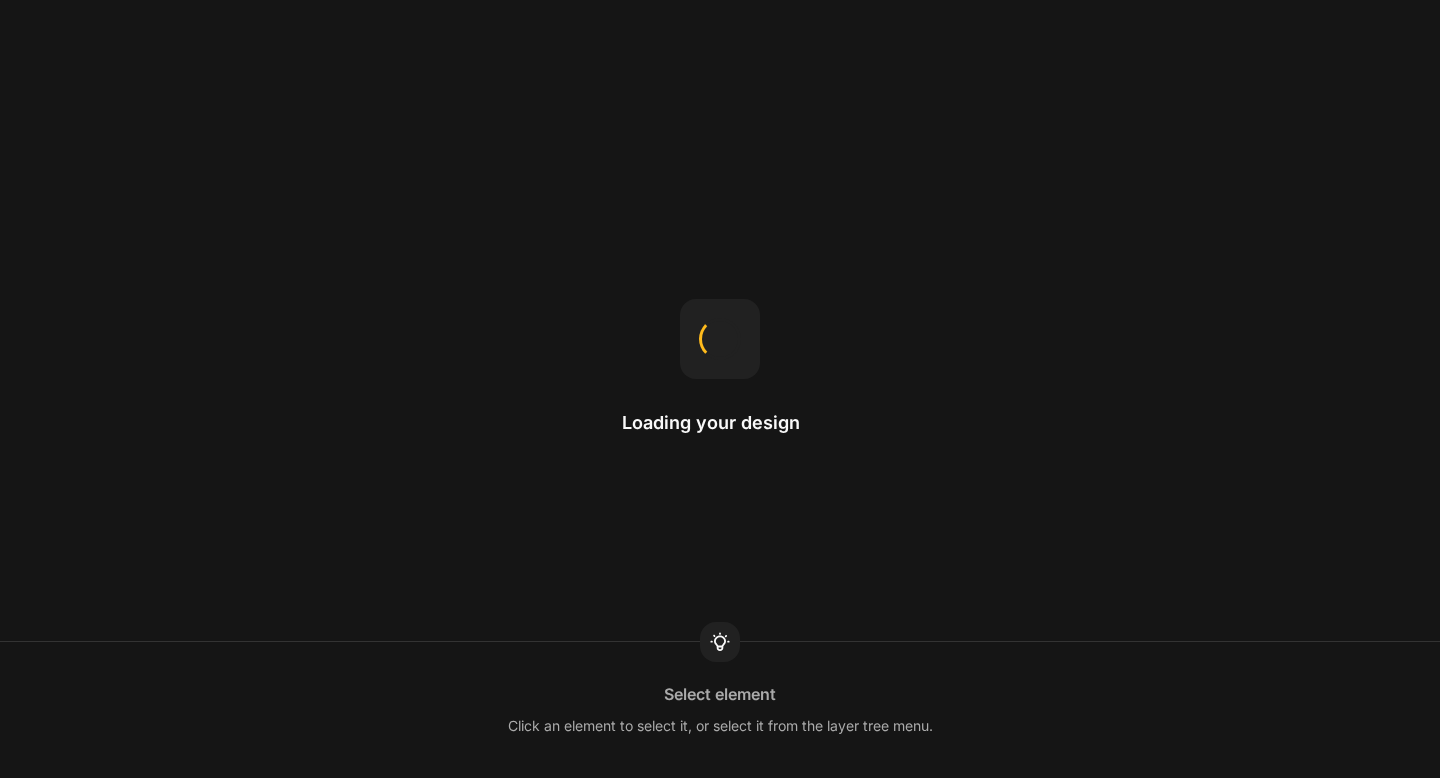 scroll, scrollTop: 0, scrollLeft: 0, axis: both 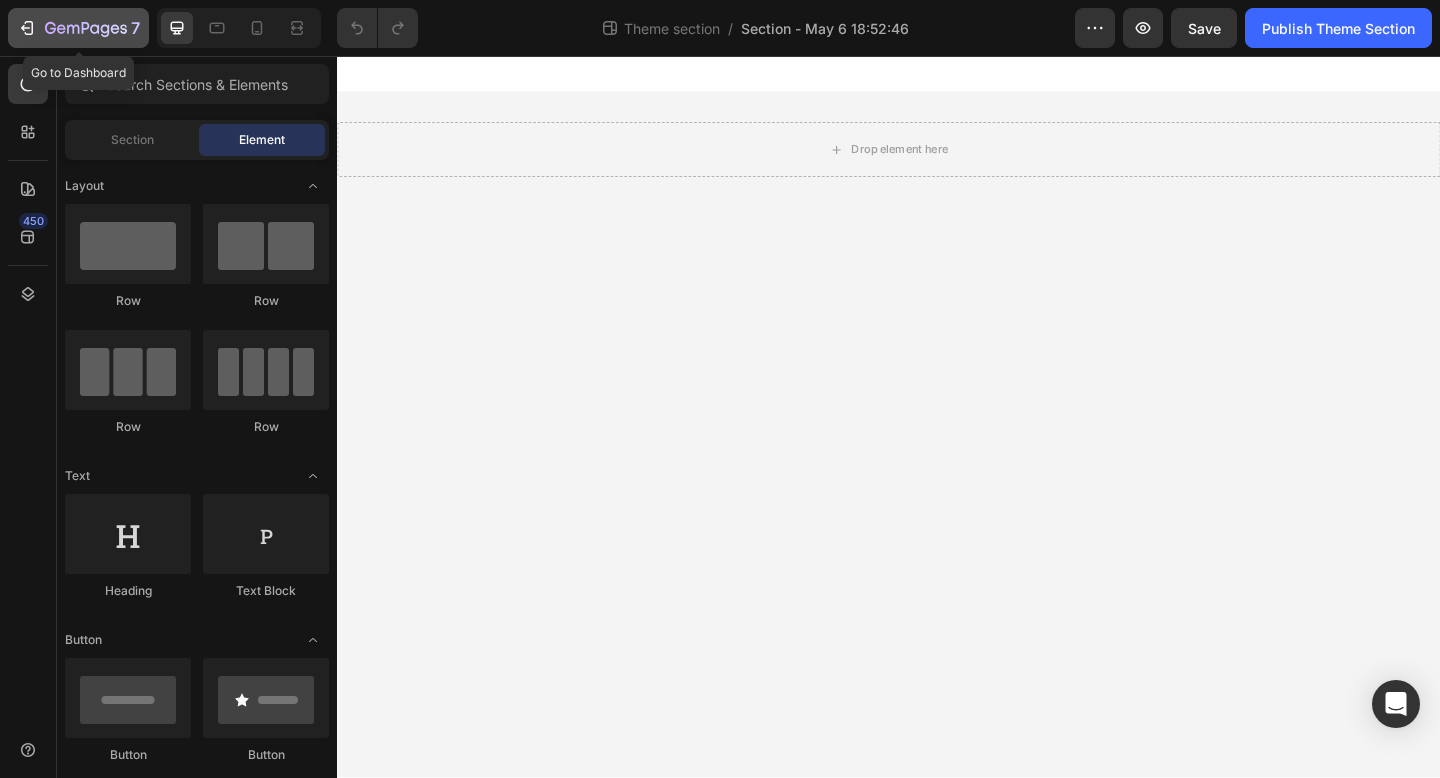 click 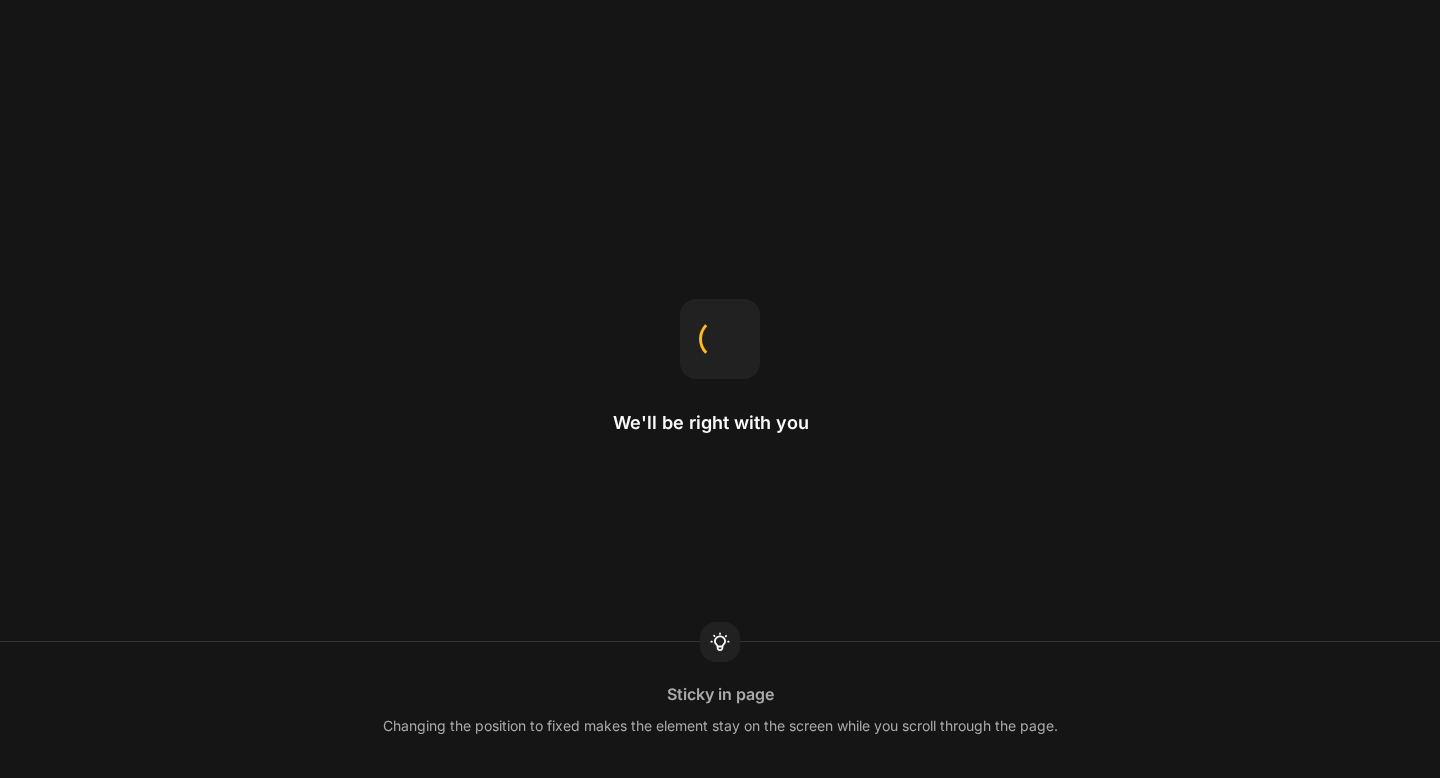 scroll, scrollTop: 0, scrollLeft: 0, axis: both 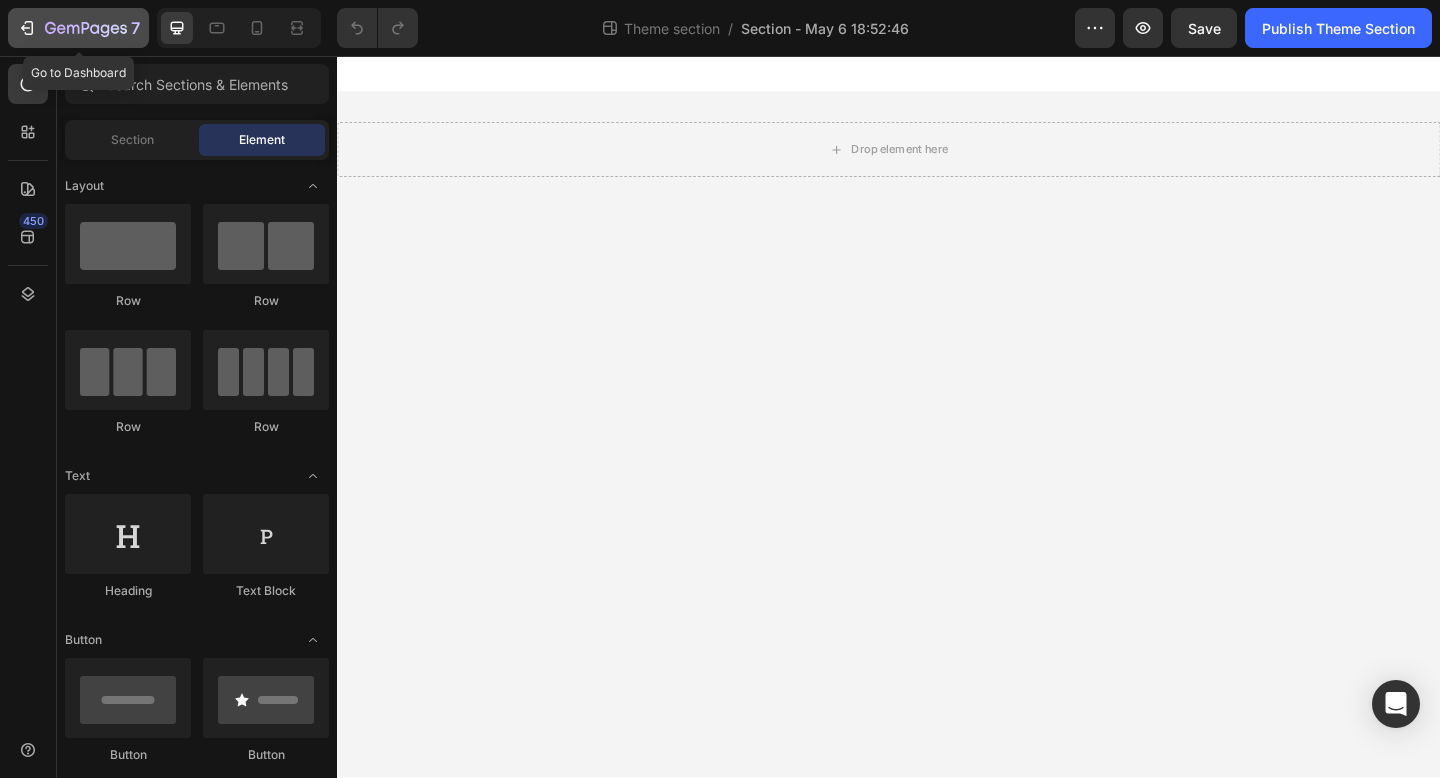 click 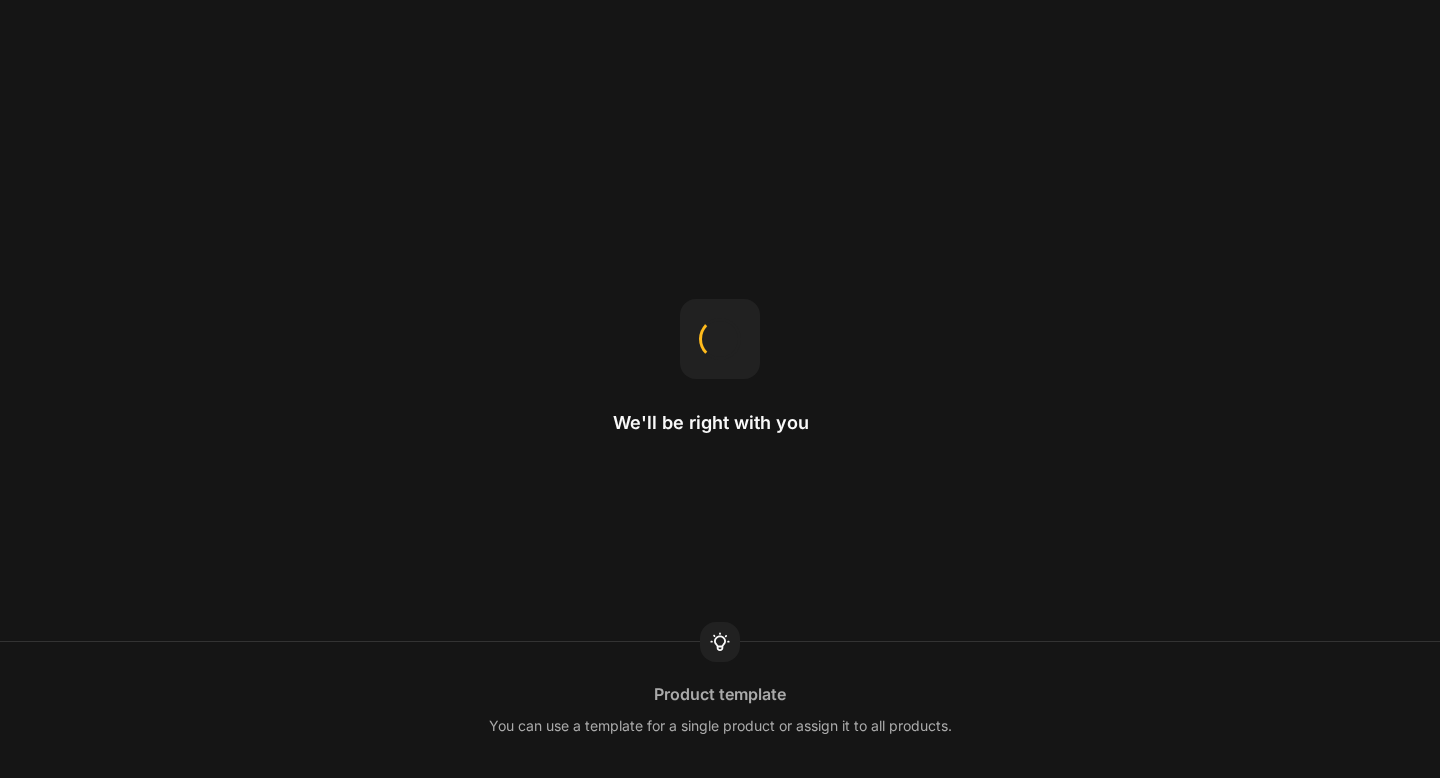 scroll, scrollTop: 0, scrollLeft: 0, axis: both 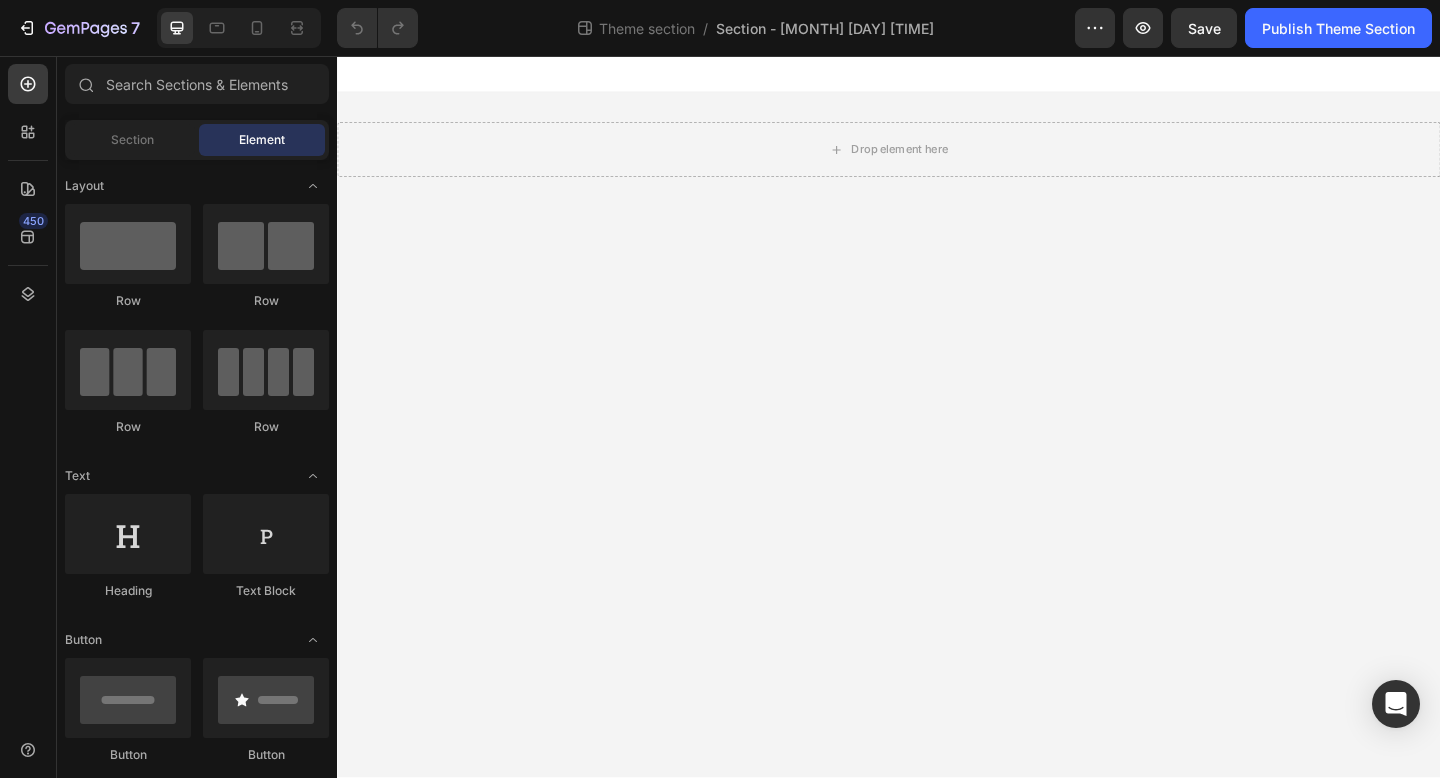 click on "Section - [MONTH] [DAY] [TIME]" 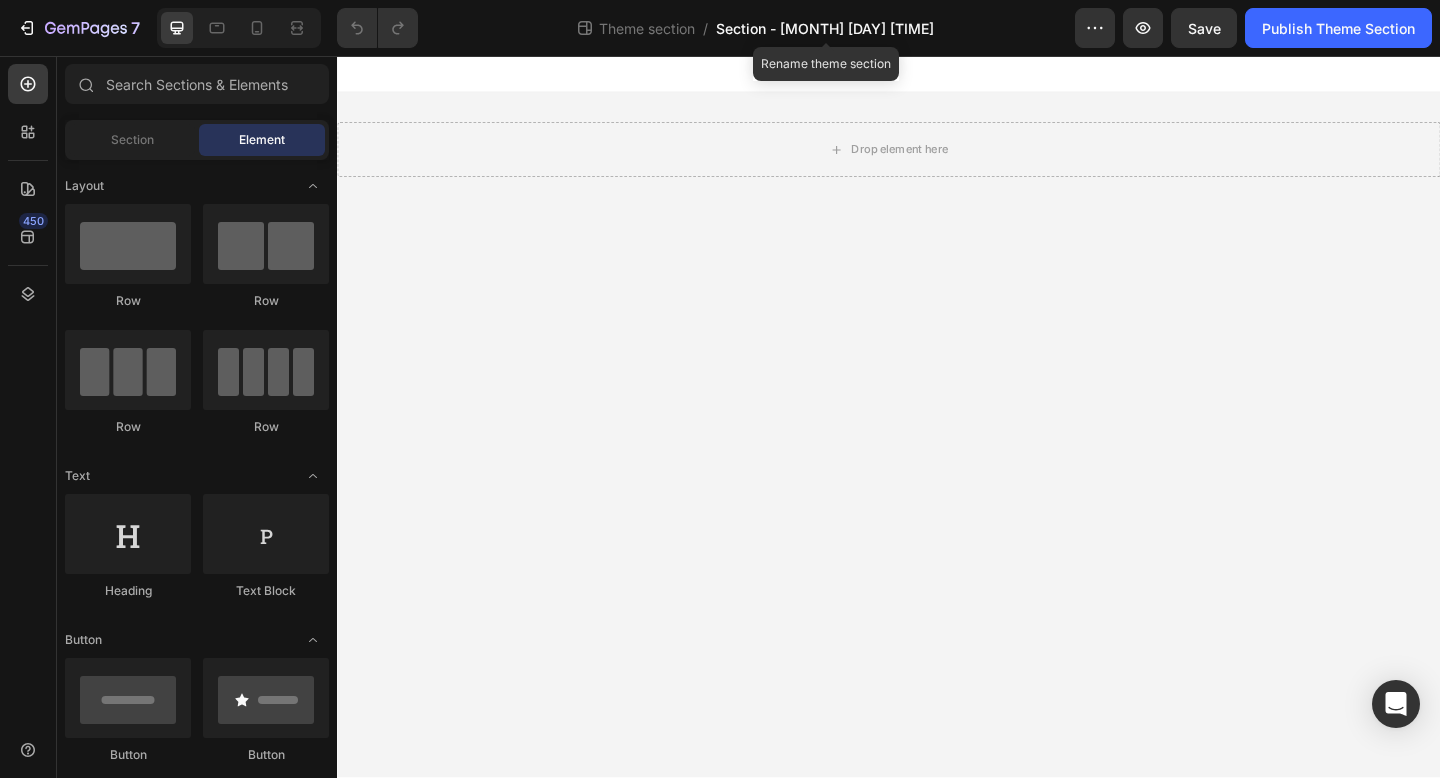 click on "Section - [MONTH] [DAY] [TIME]" 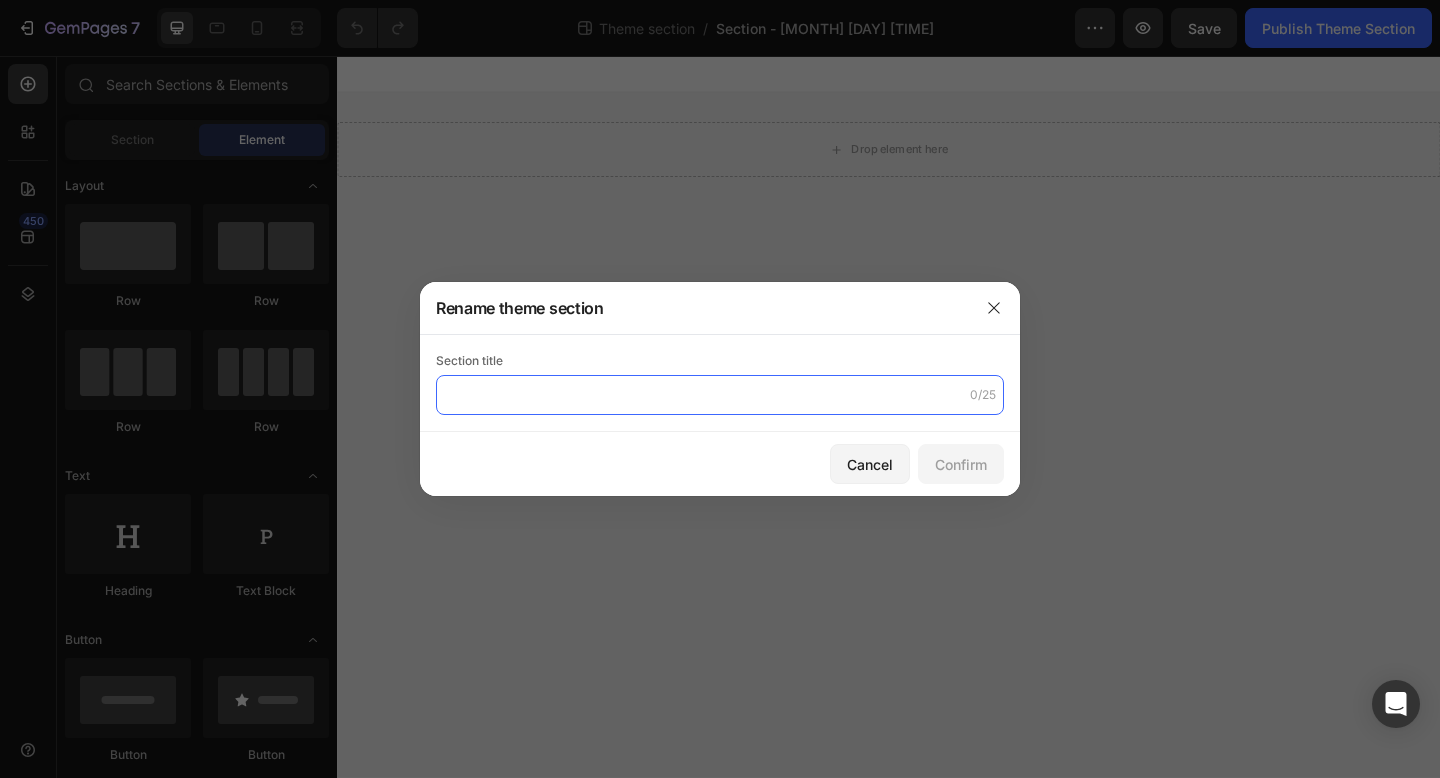 click 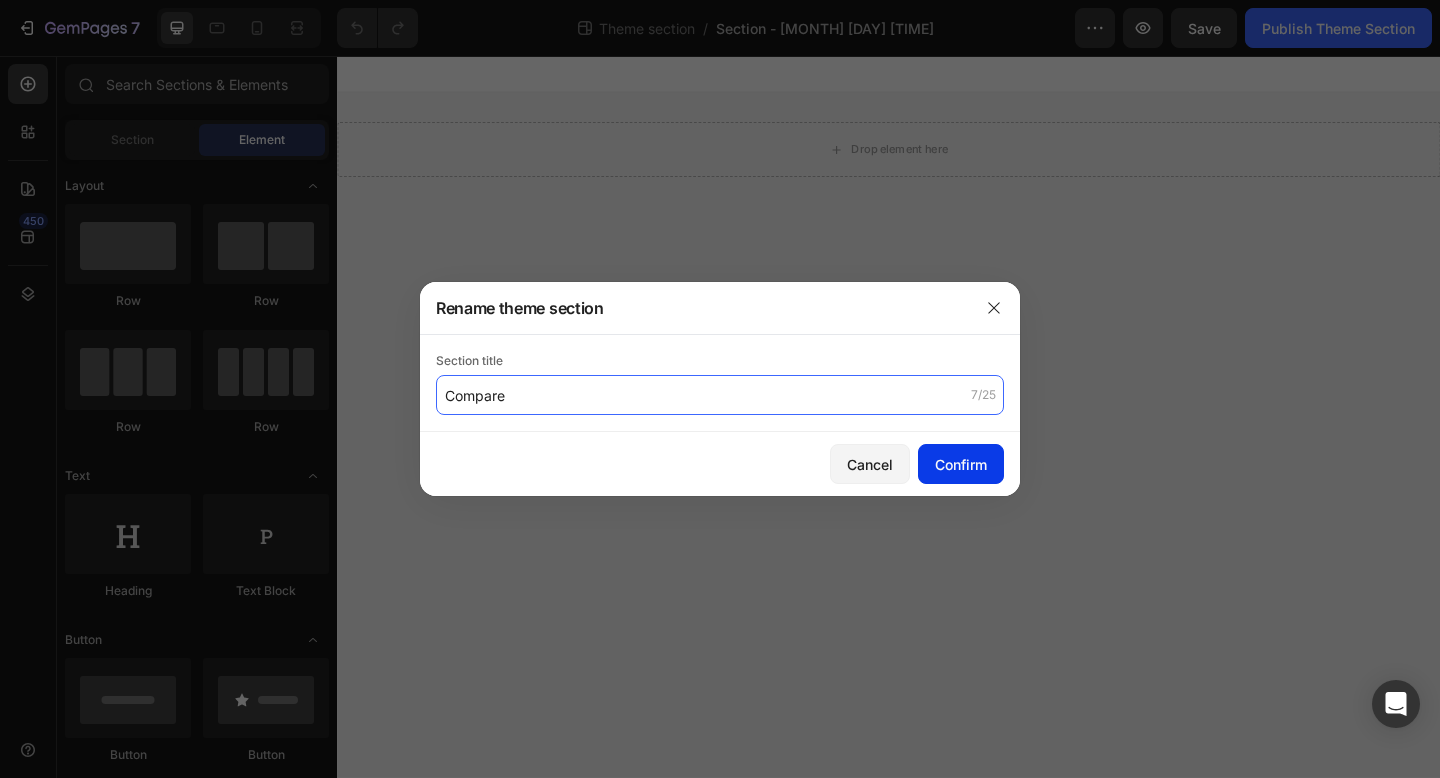 type on "Compare" 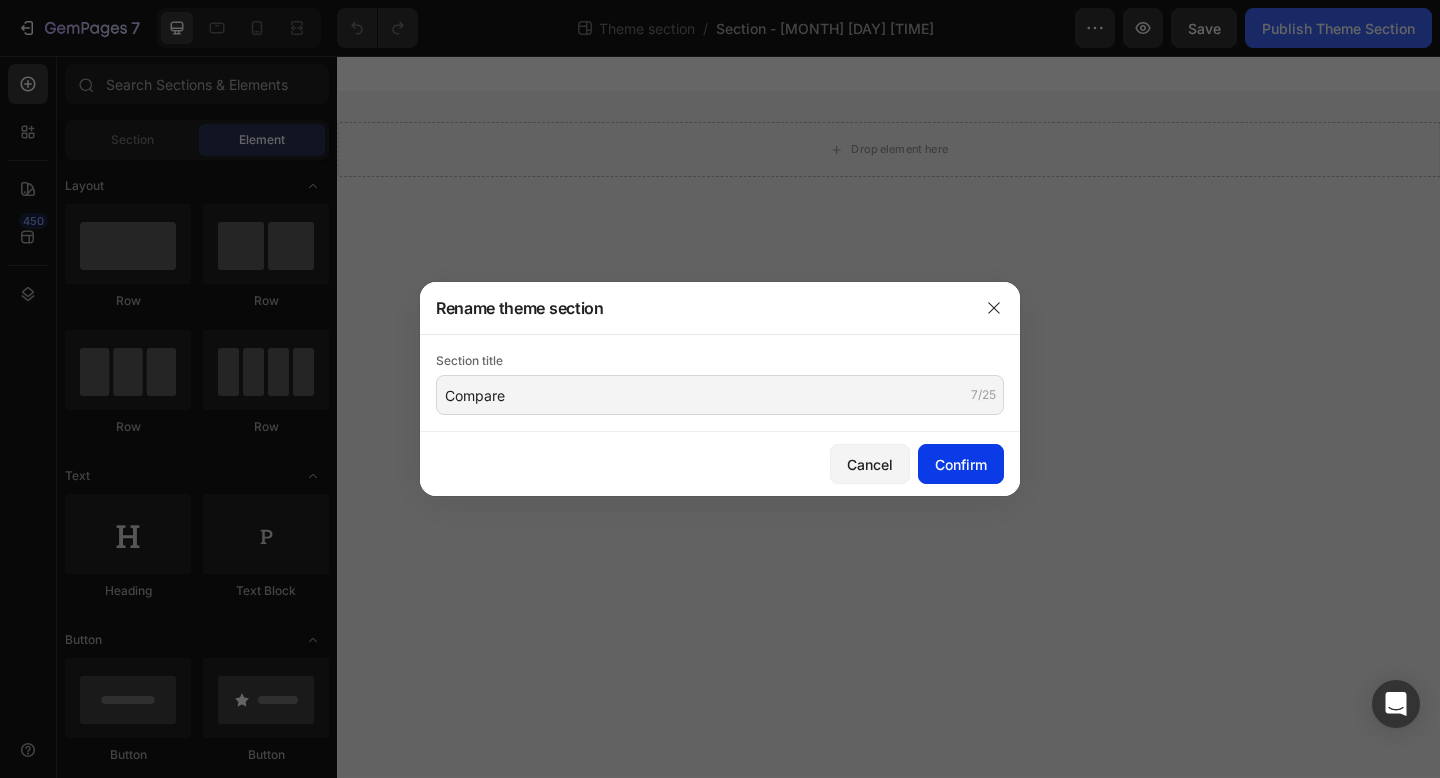 click on "Confirm" at bounding box center [961, 464] 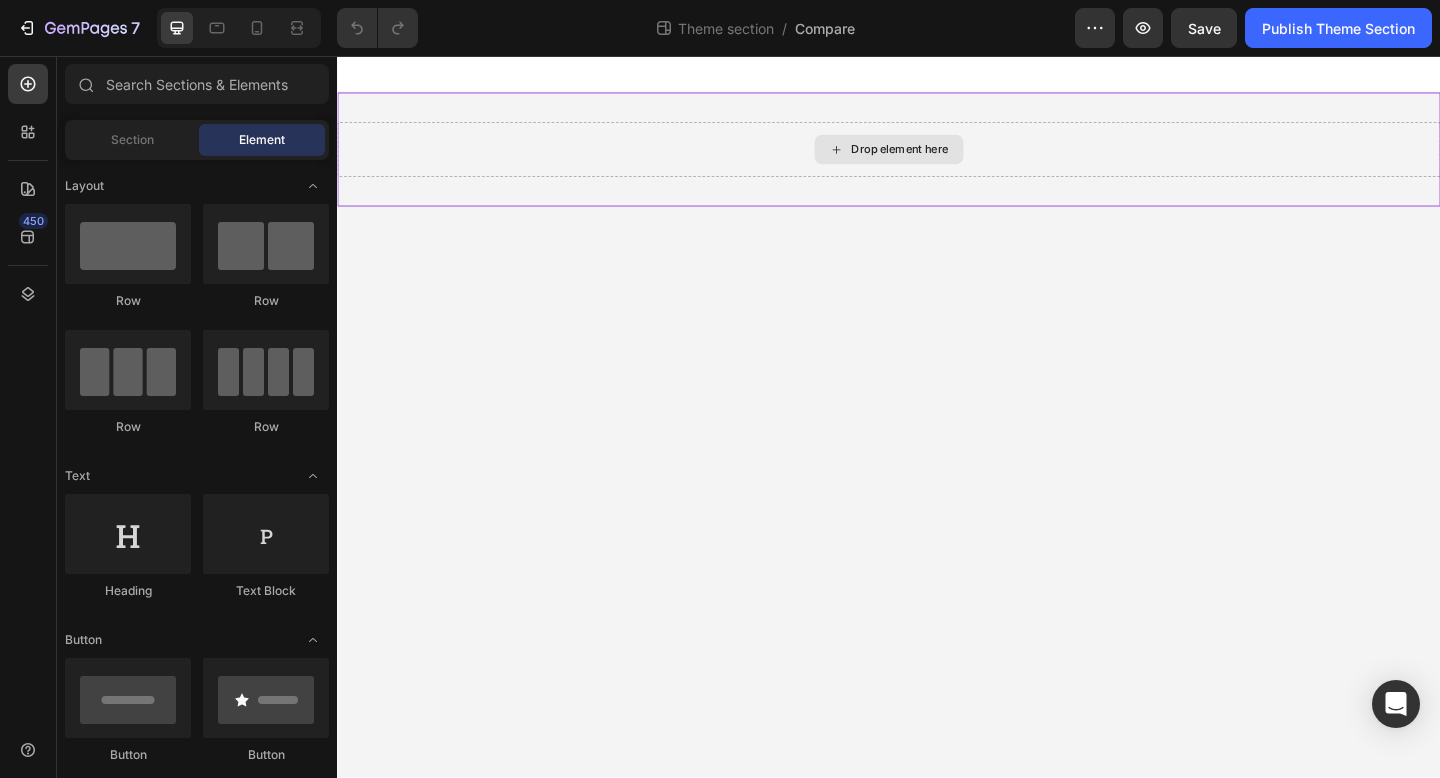 click 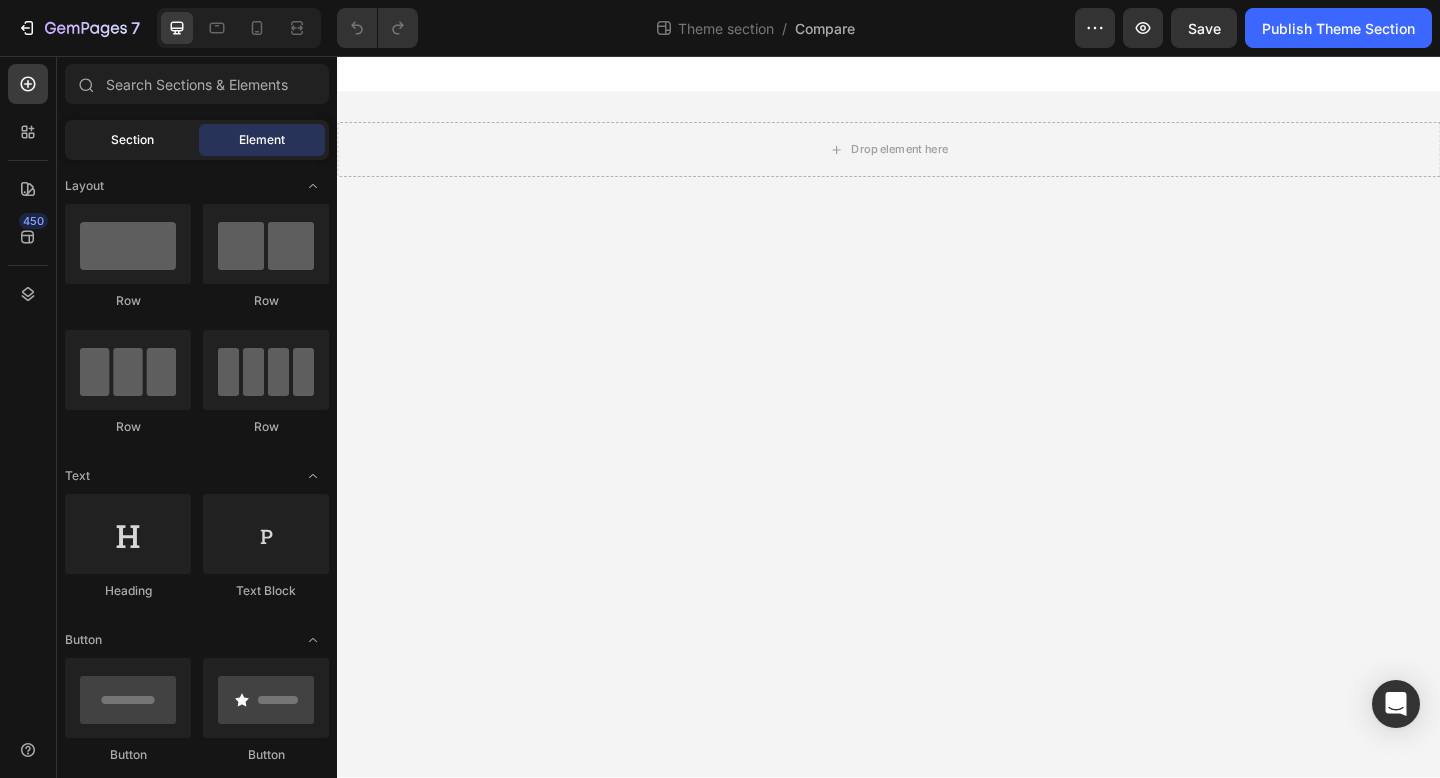 click on "Section" 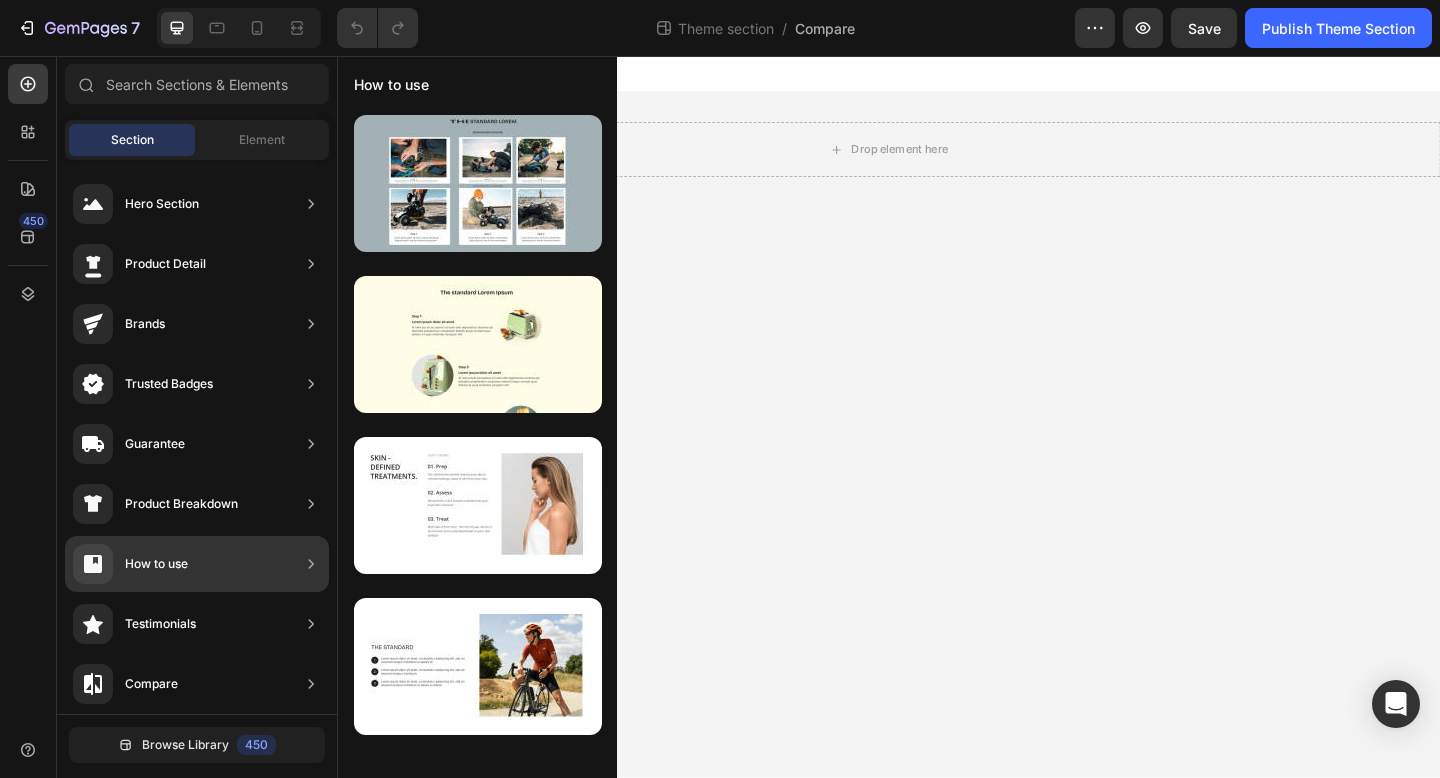 scroll, scrollTop: 4, scrollLeft: 0, axis: vertical 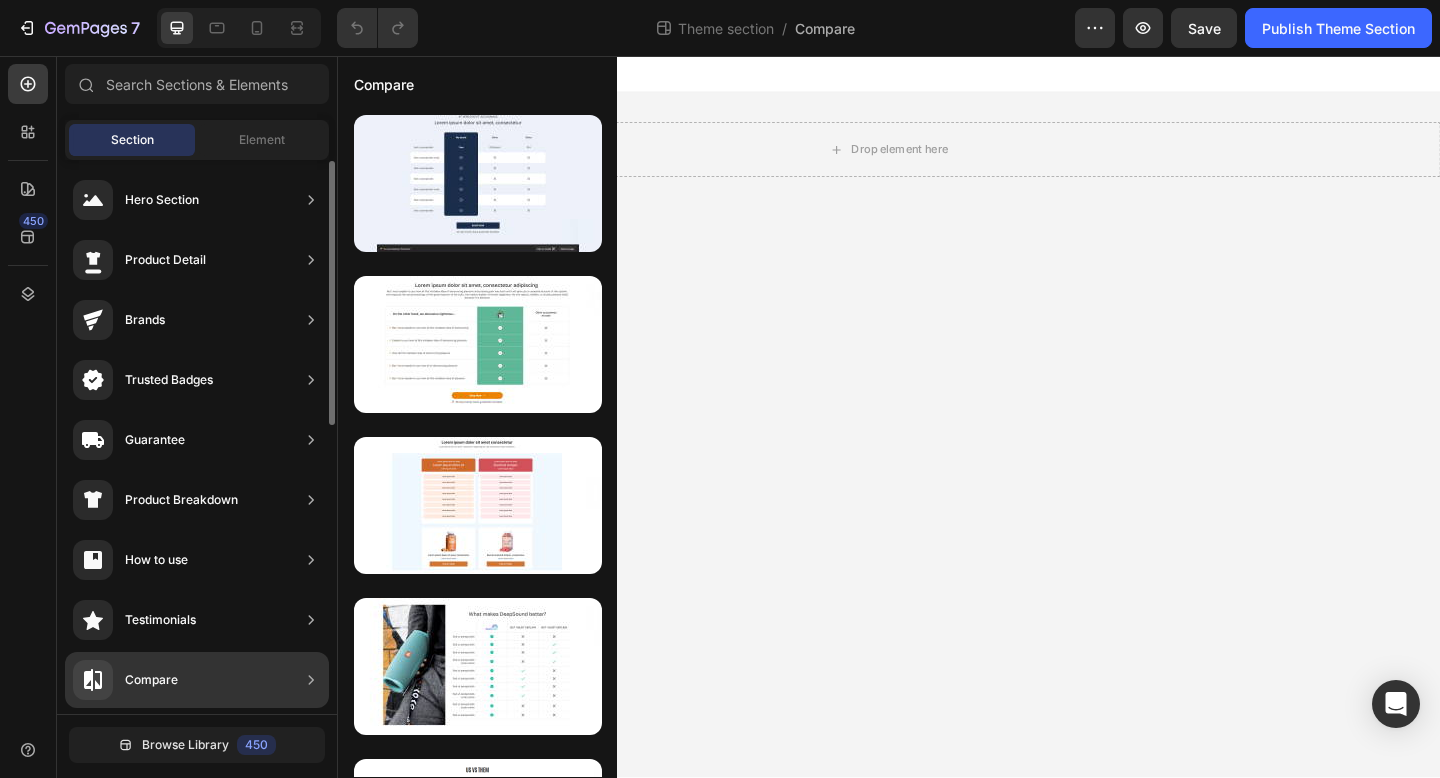 click on "Compare" 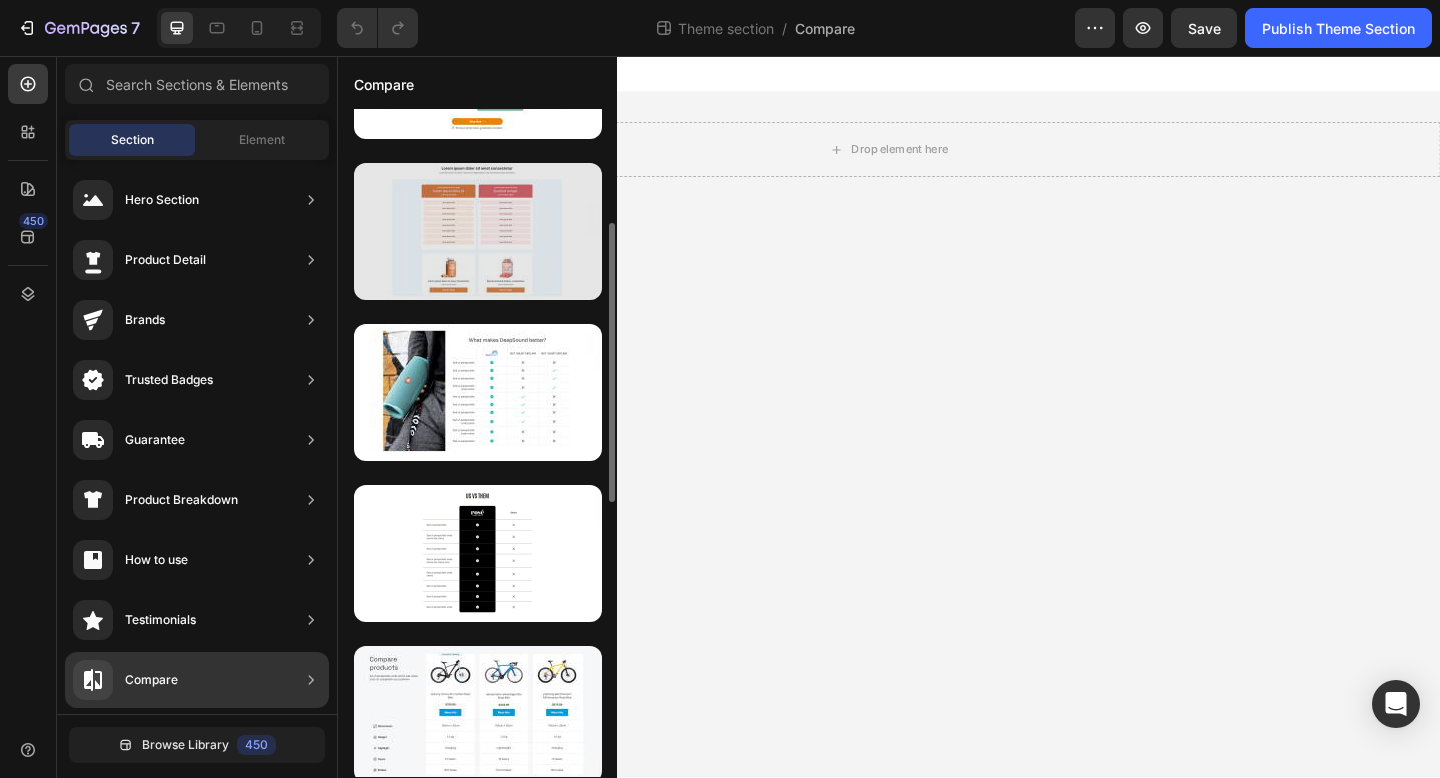 scroll, scrollTop: 403, scrollLeft: 0, axis: vertical 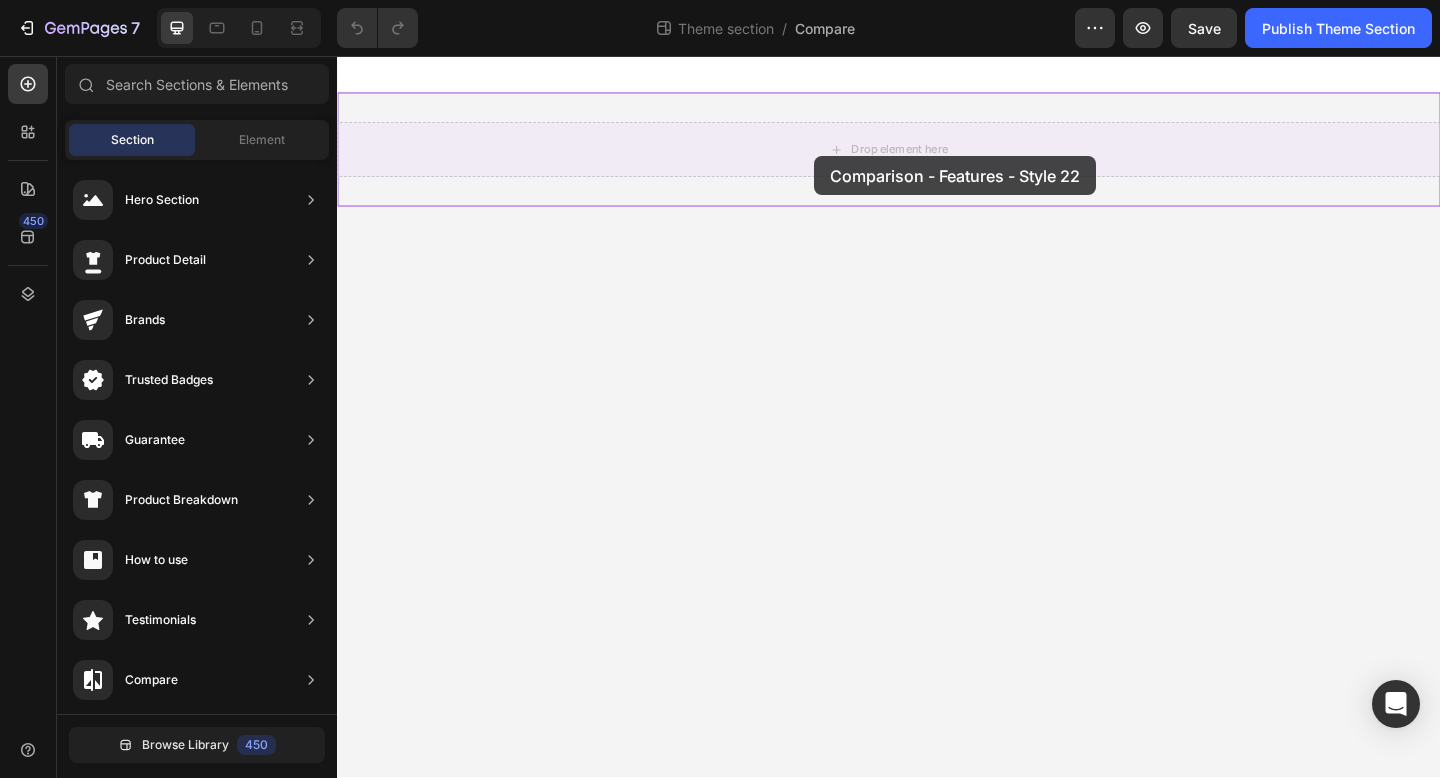 drag, startPoint x: 836, startPoint y: 476, endPoint x: 845, endPoint y: 174, distance: 302.13406 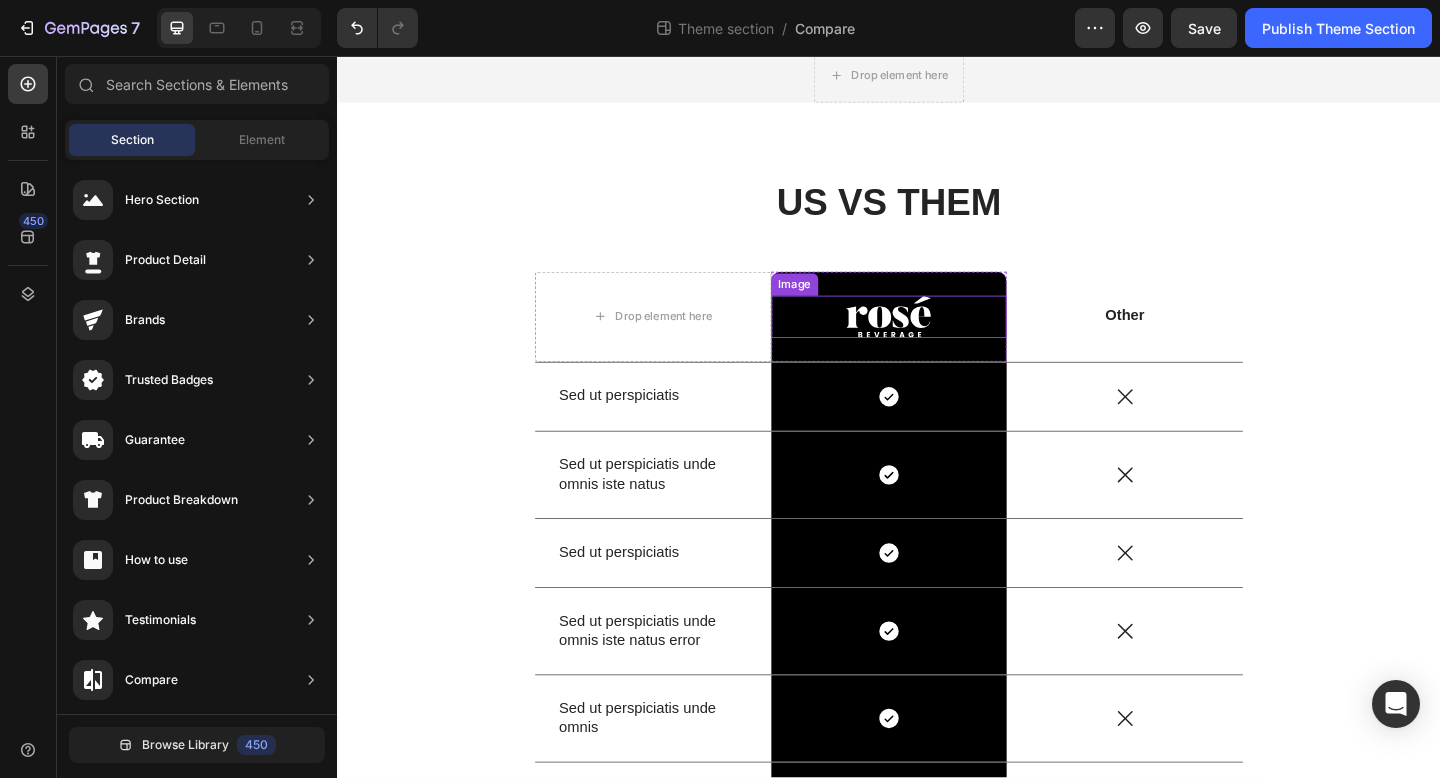 scroll, scrollTop: 132, scrollLeft: 0, axis: vertical 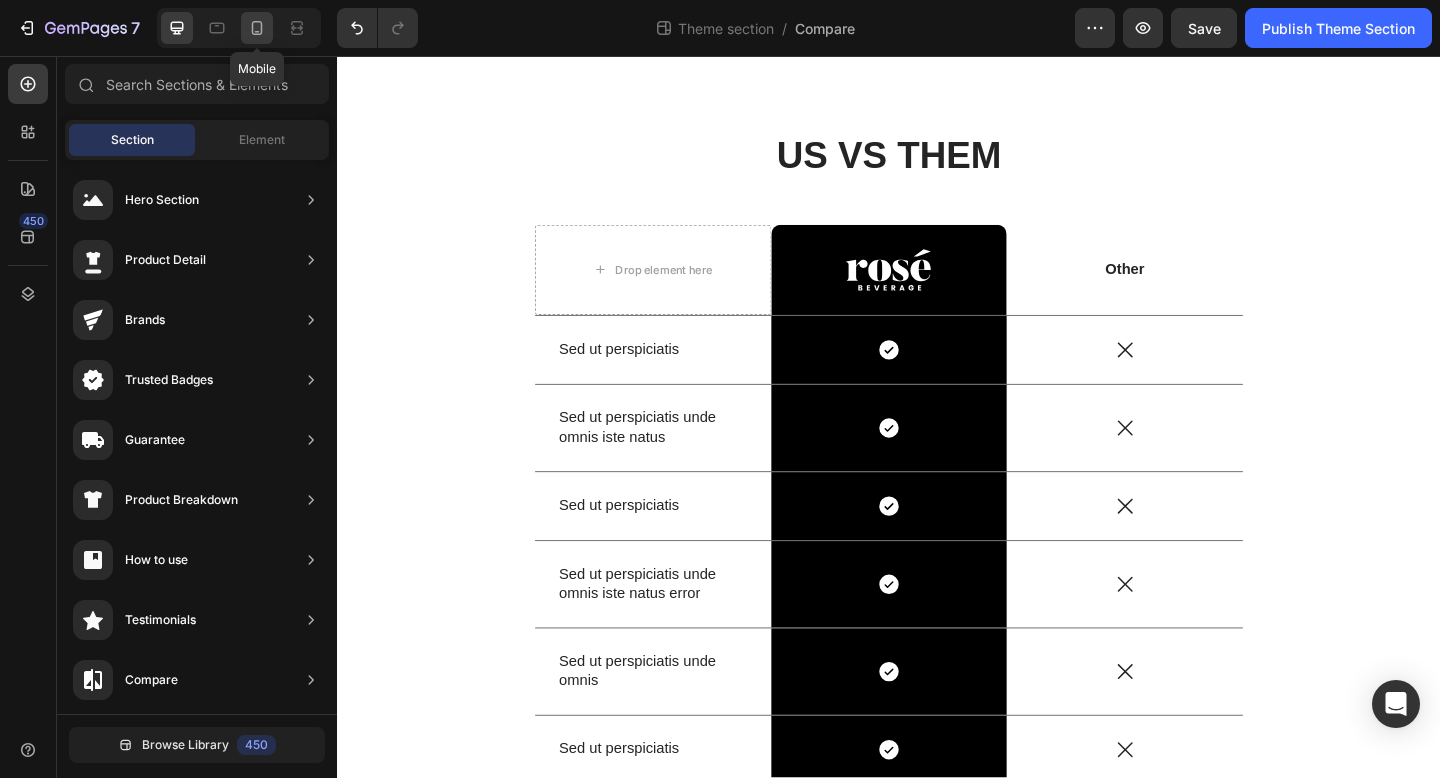 click 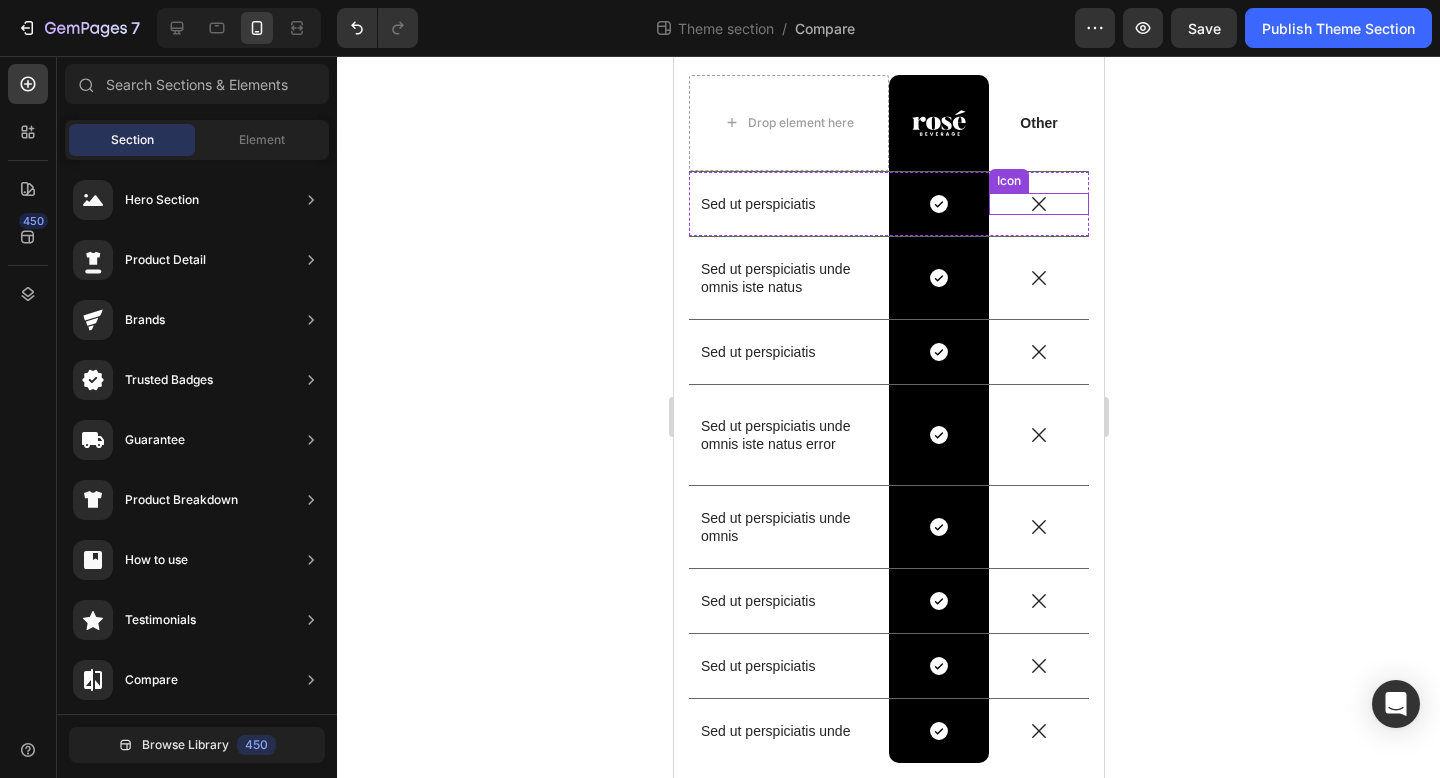 scroll, scrollTop: 290, scrollLeft: 0, axis: vertical 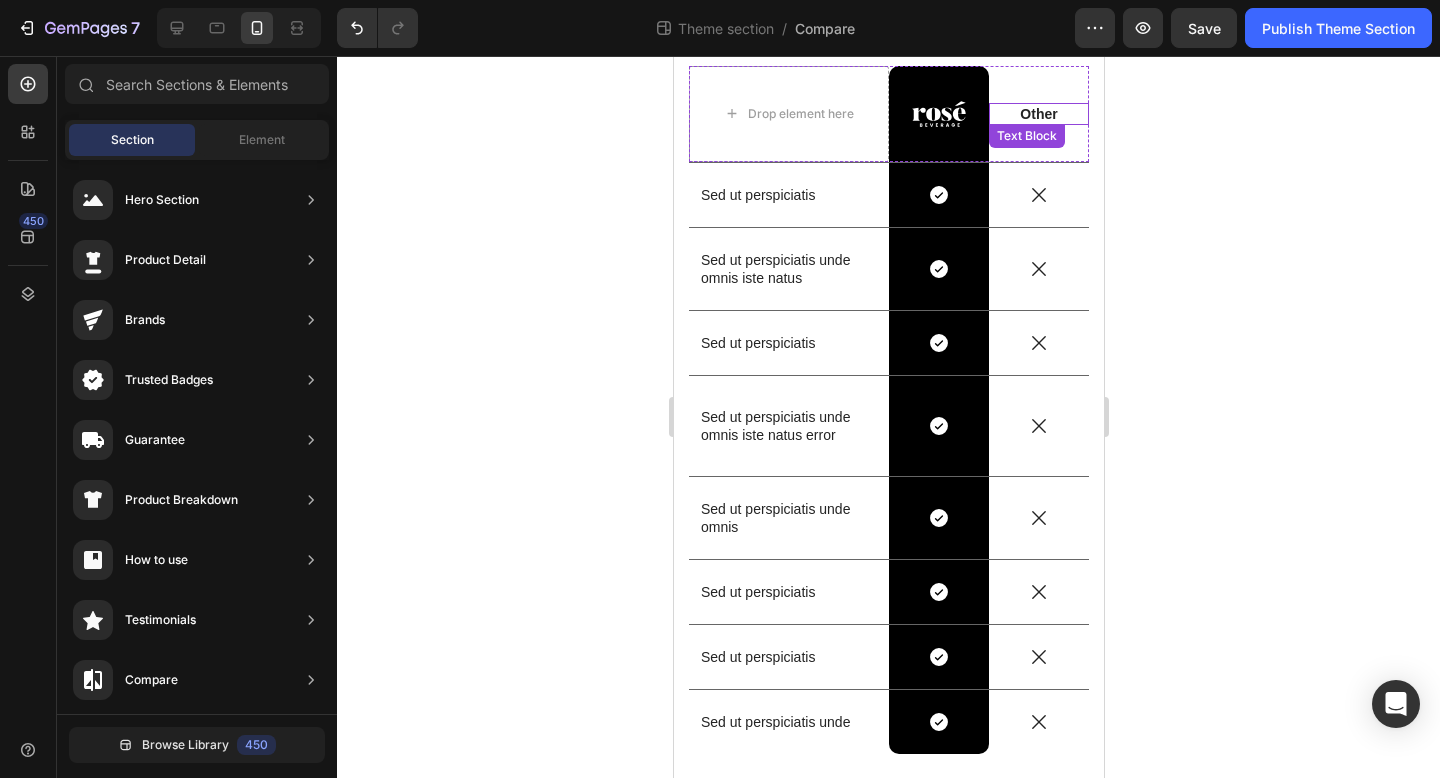 click on "Other" at bounding box center (1038, 114) 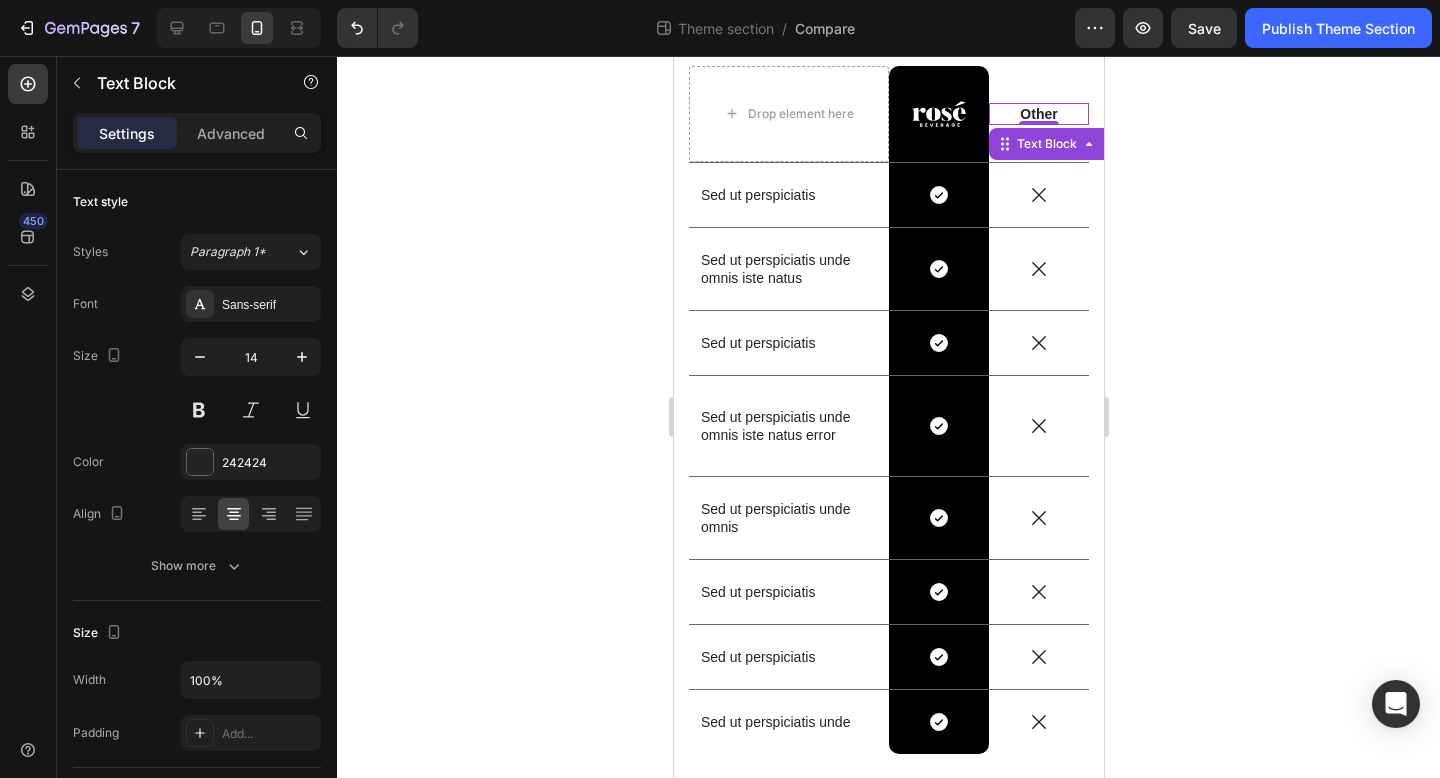 click on "Other" at bounding box center (1038, 114) 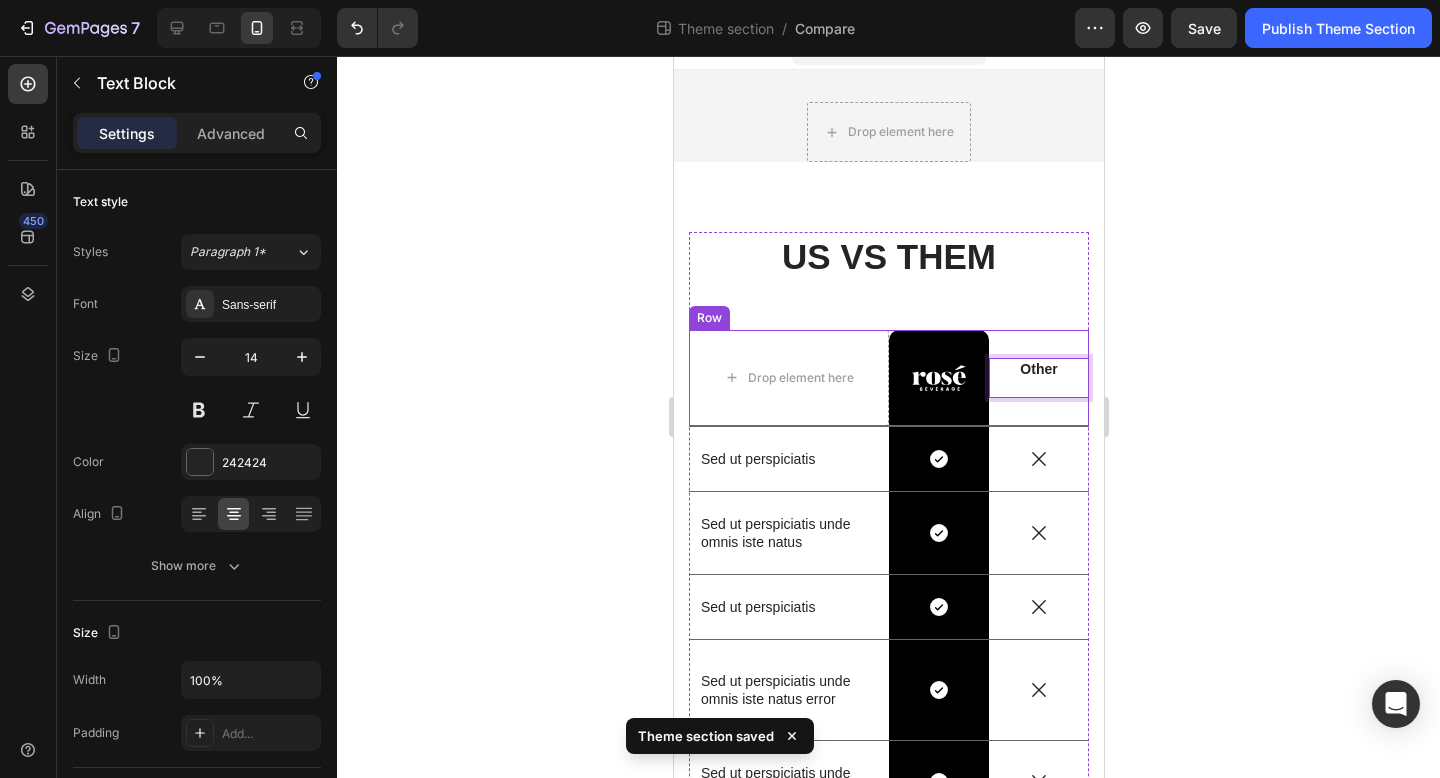 scroll, scrollTop: 17, scrollLeft: 0, axis: vertical 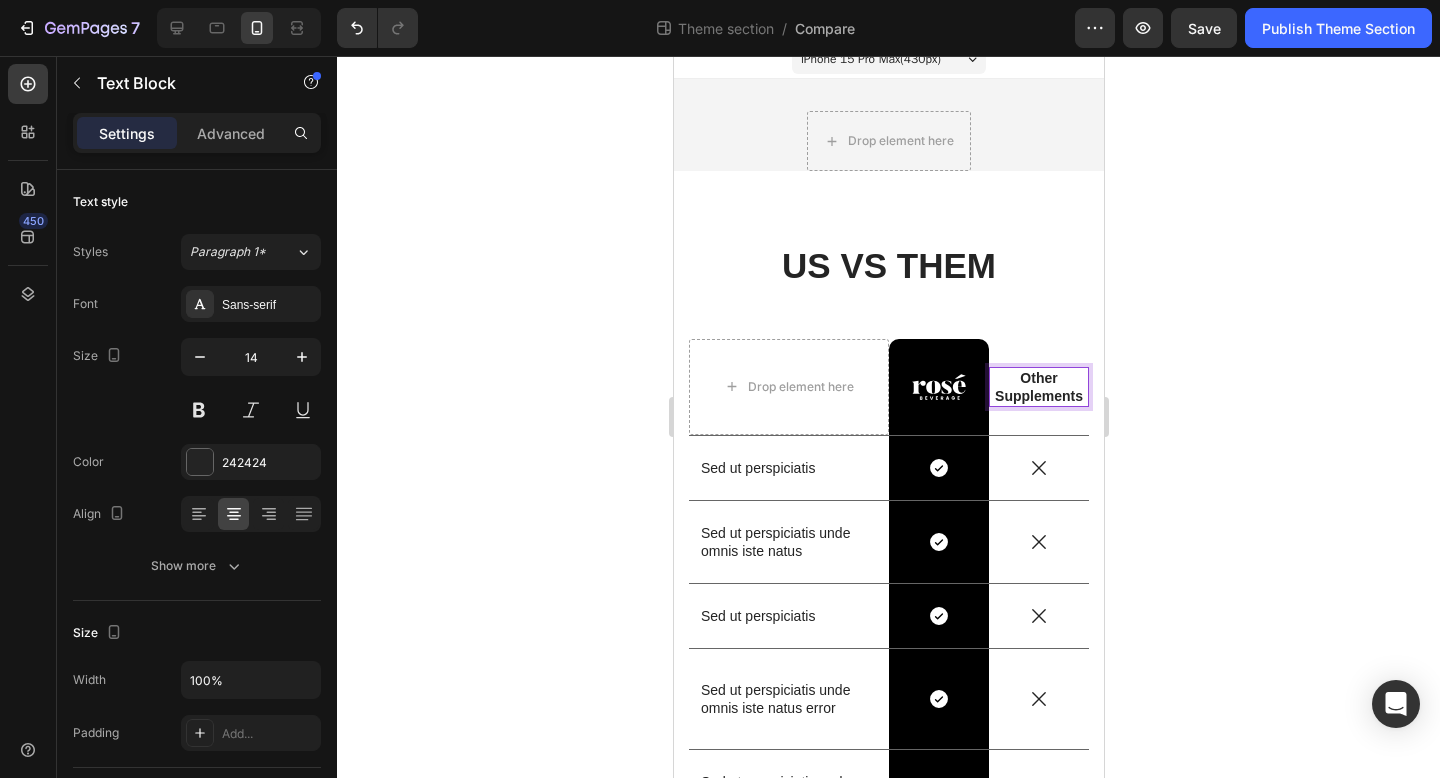 click 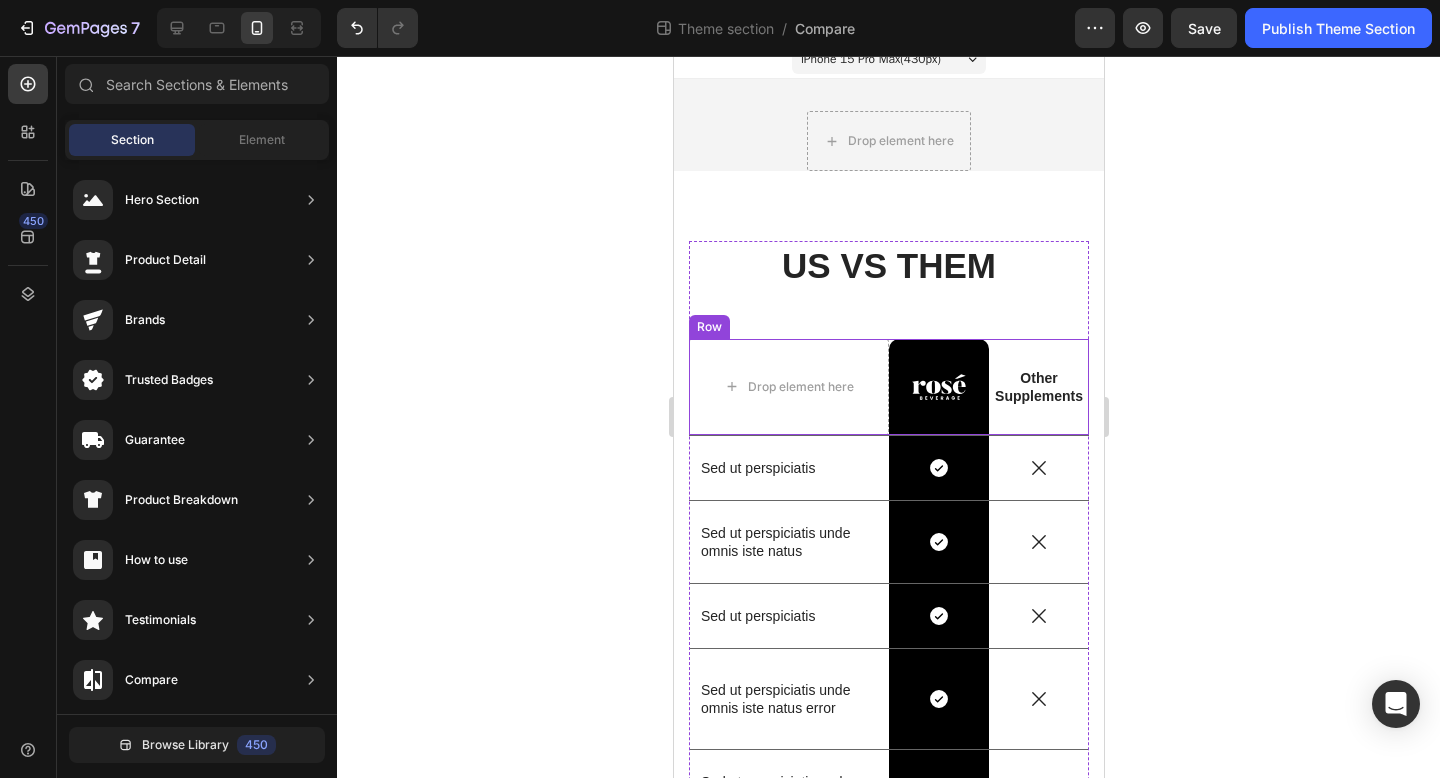 click on "Other  Supplements" at bounding box center (1038, 387) 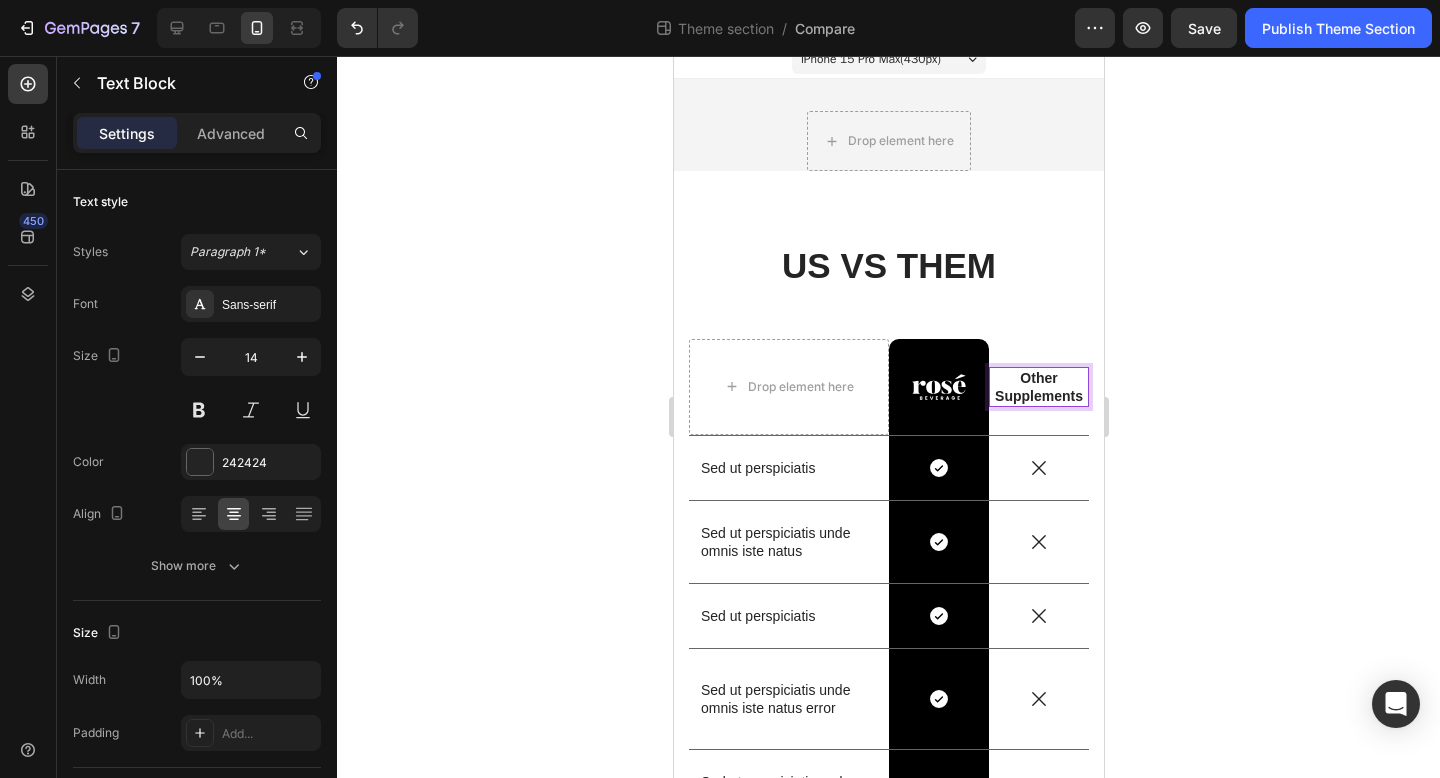 click on "Other  Supplements" at bounding box center (1038, 387) 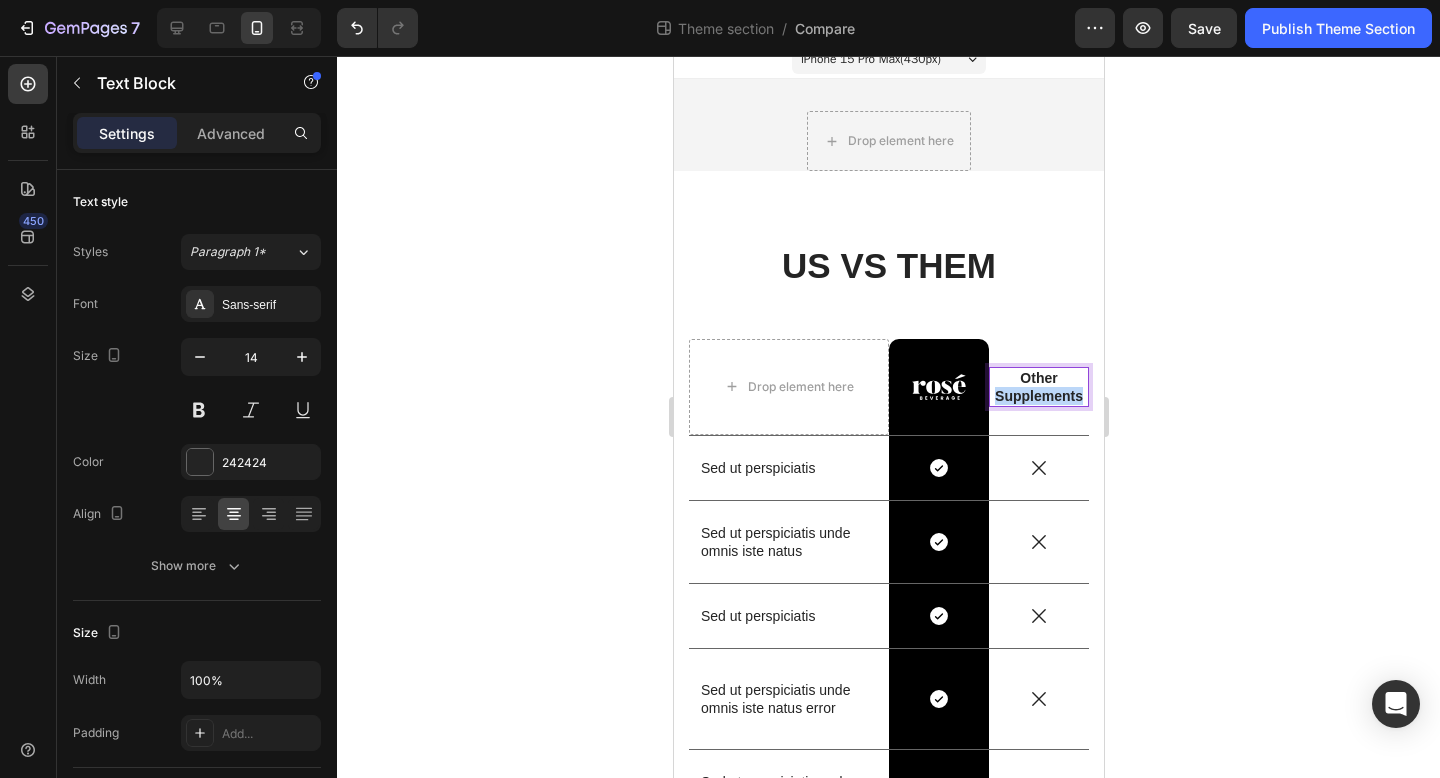 click on "Other  Supplements" at bounding box center [1038, 387] 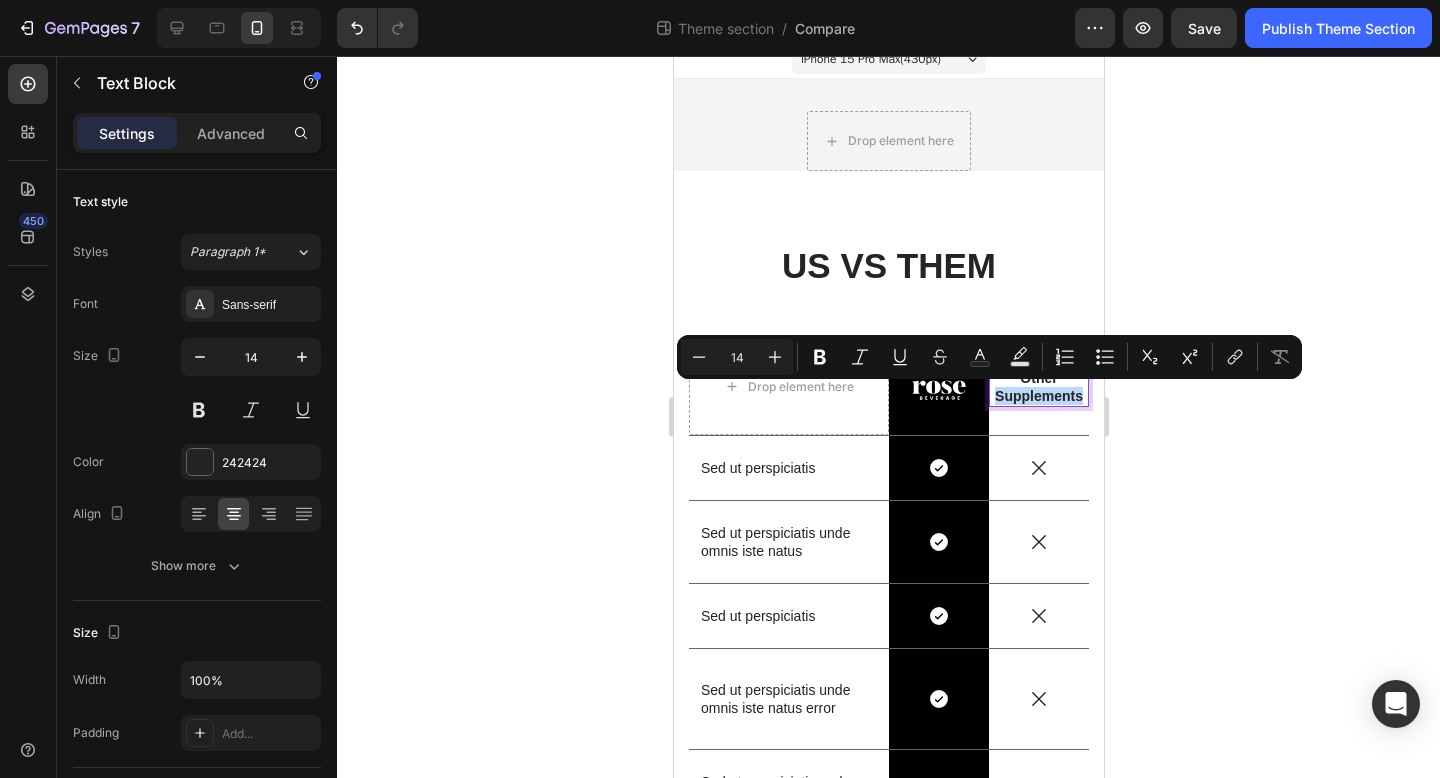 click on "Other  Supplements" at bounding box center [1038, 387] 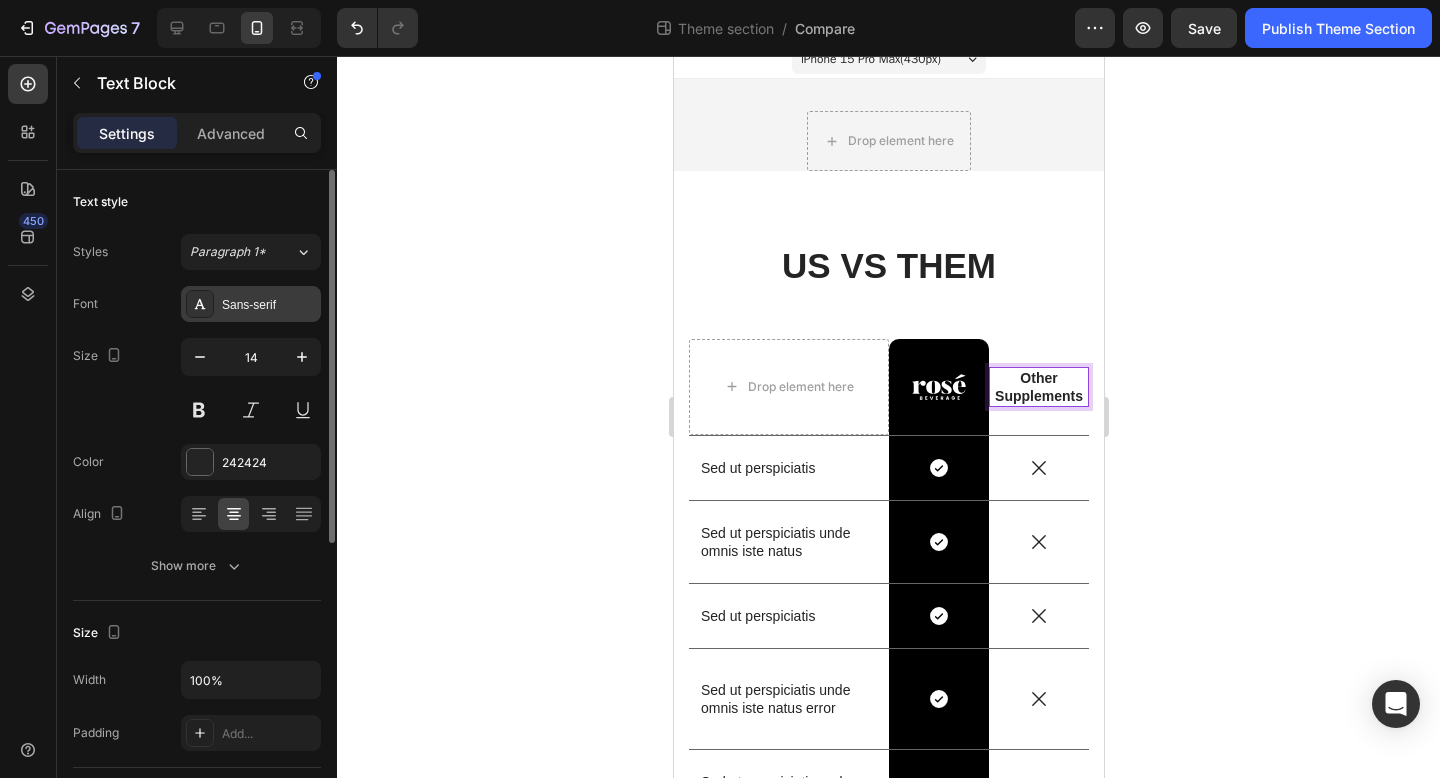 click on "Sans-serif" at bounding box center (269, 305) 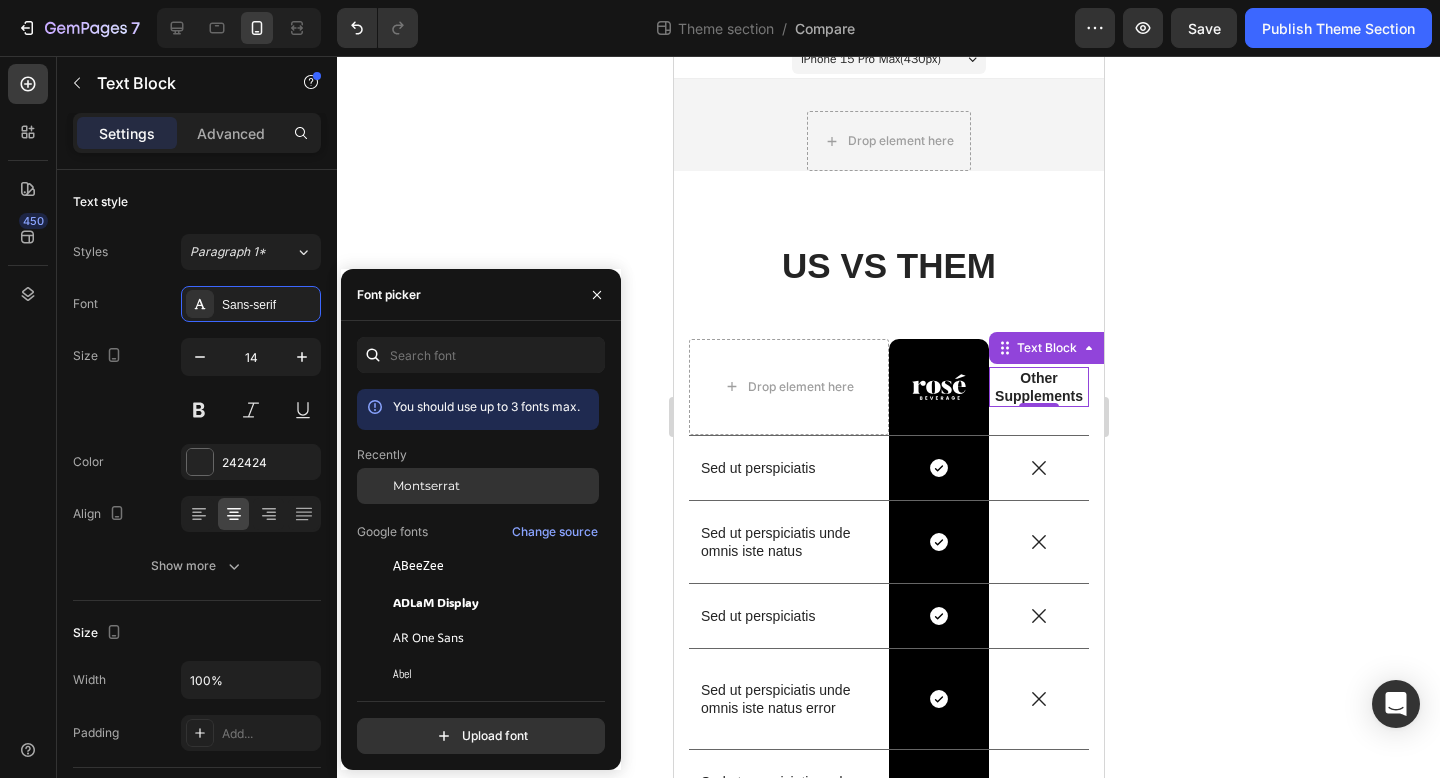 click on "Montserrat" at bounding box center (494, 486) 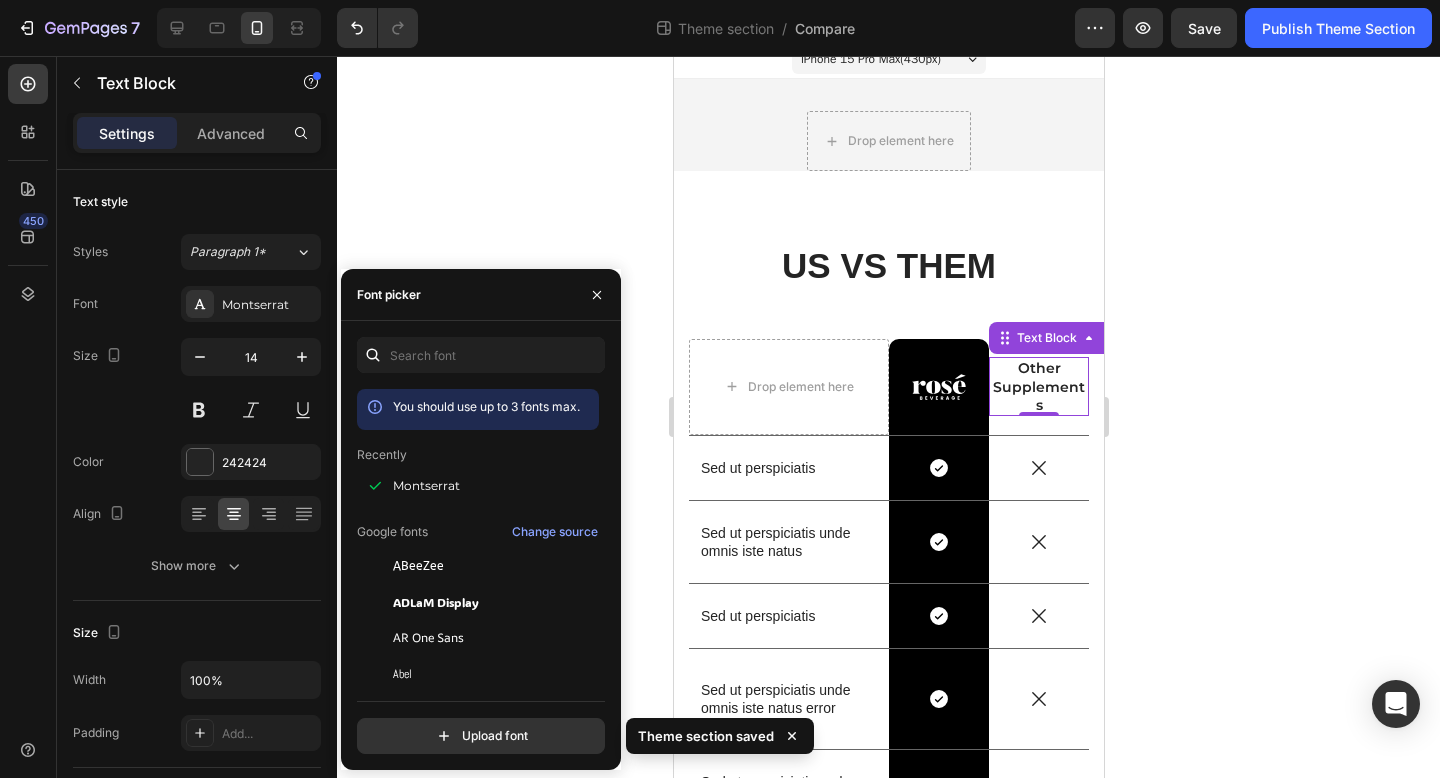 click 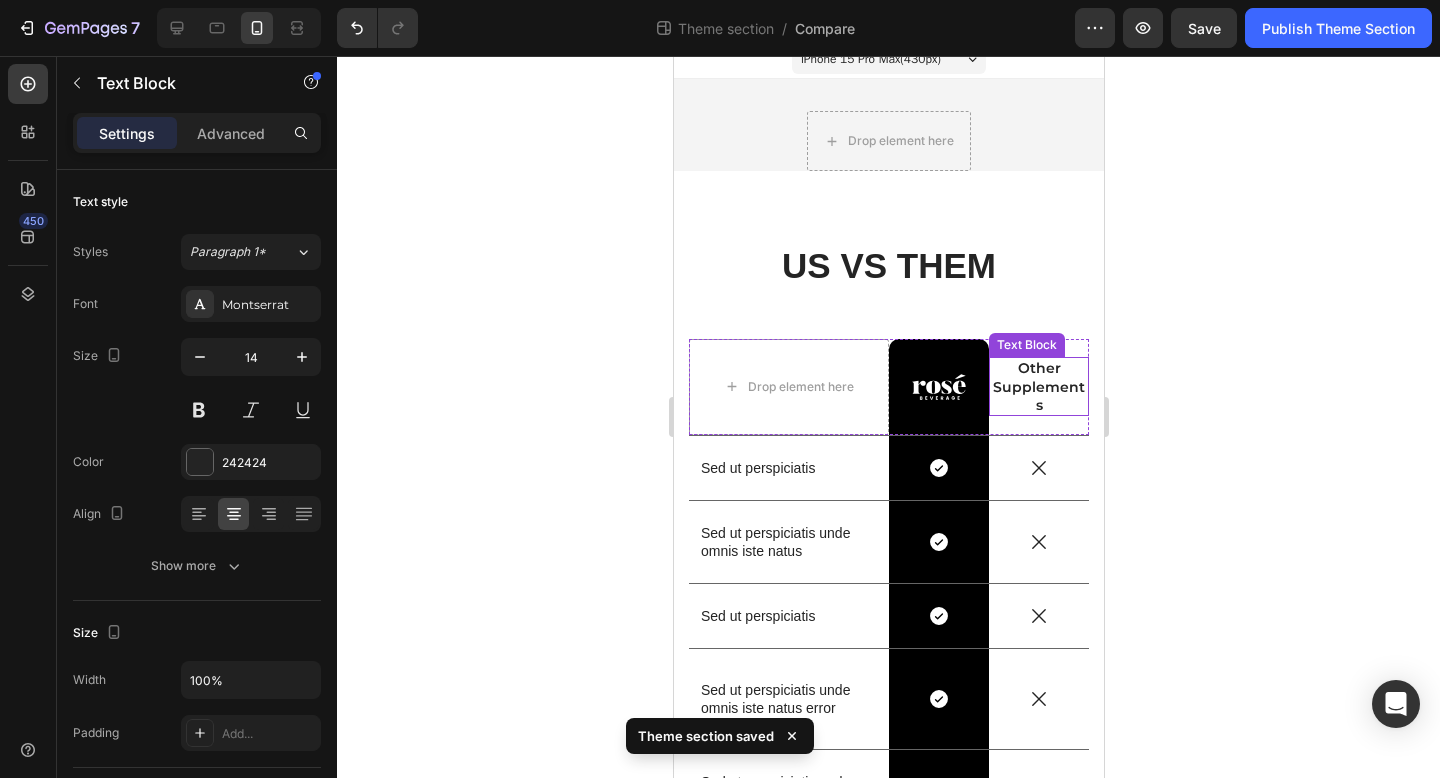 click on "Other  Supplements" at bounding box center [1038, 386] 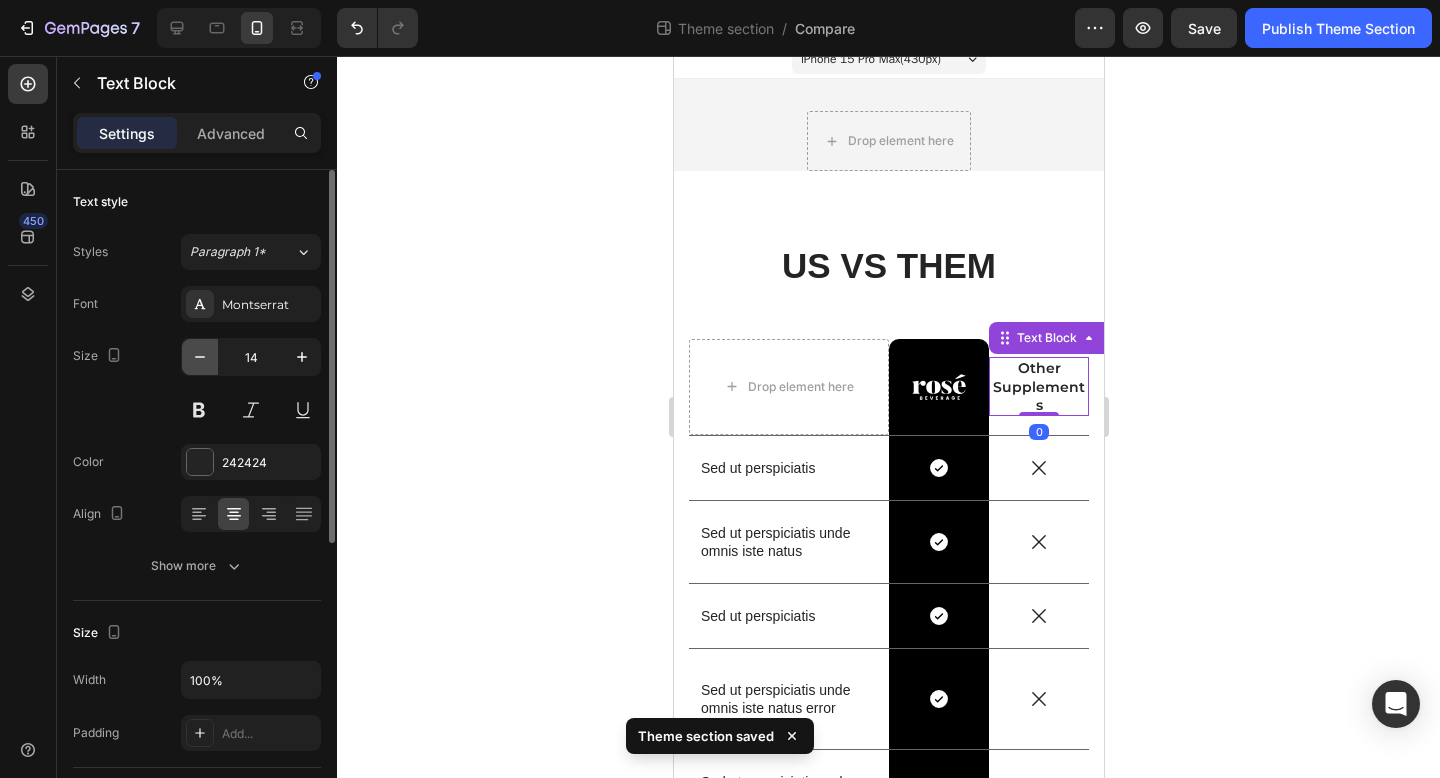 click 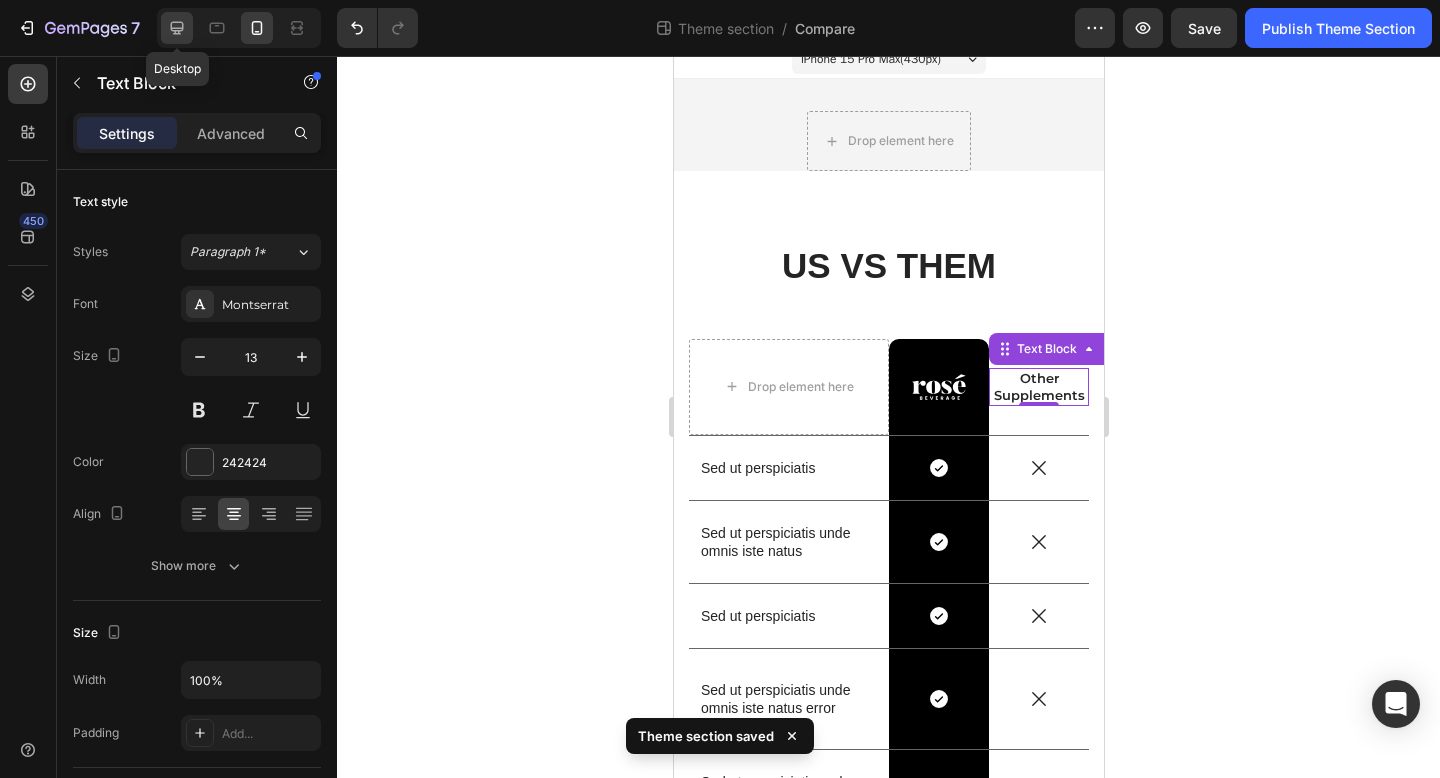 click 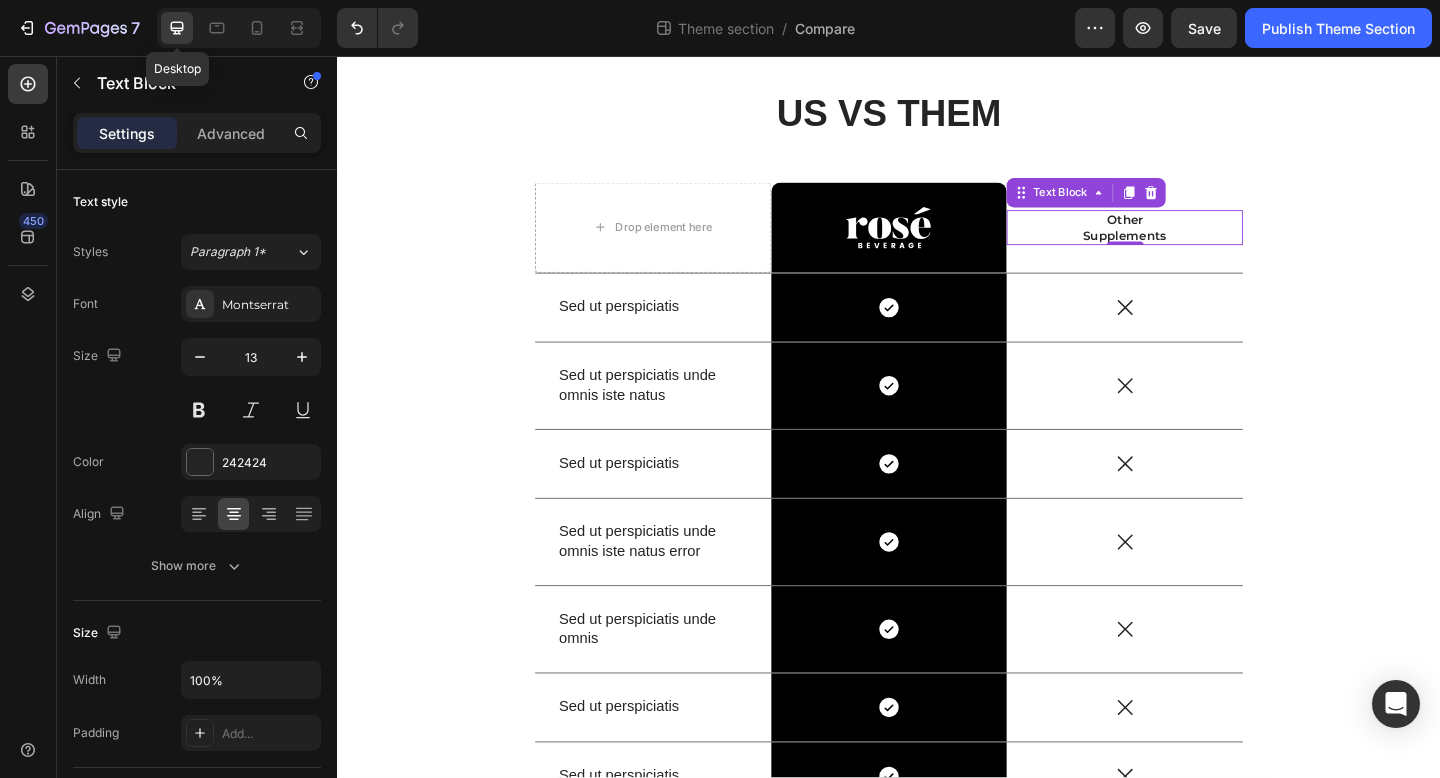 scroll, scrollTop: 276, scrollLeft: 0, axis: vertical 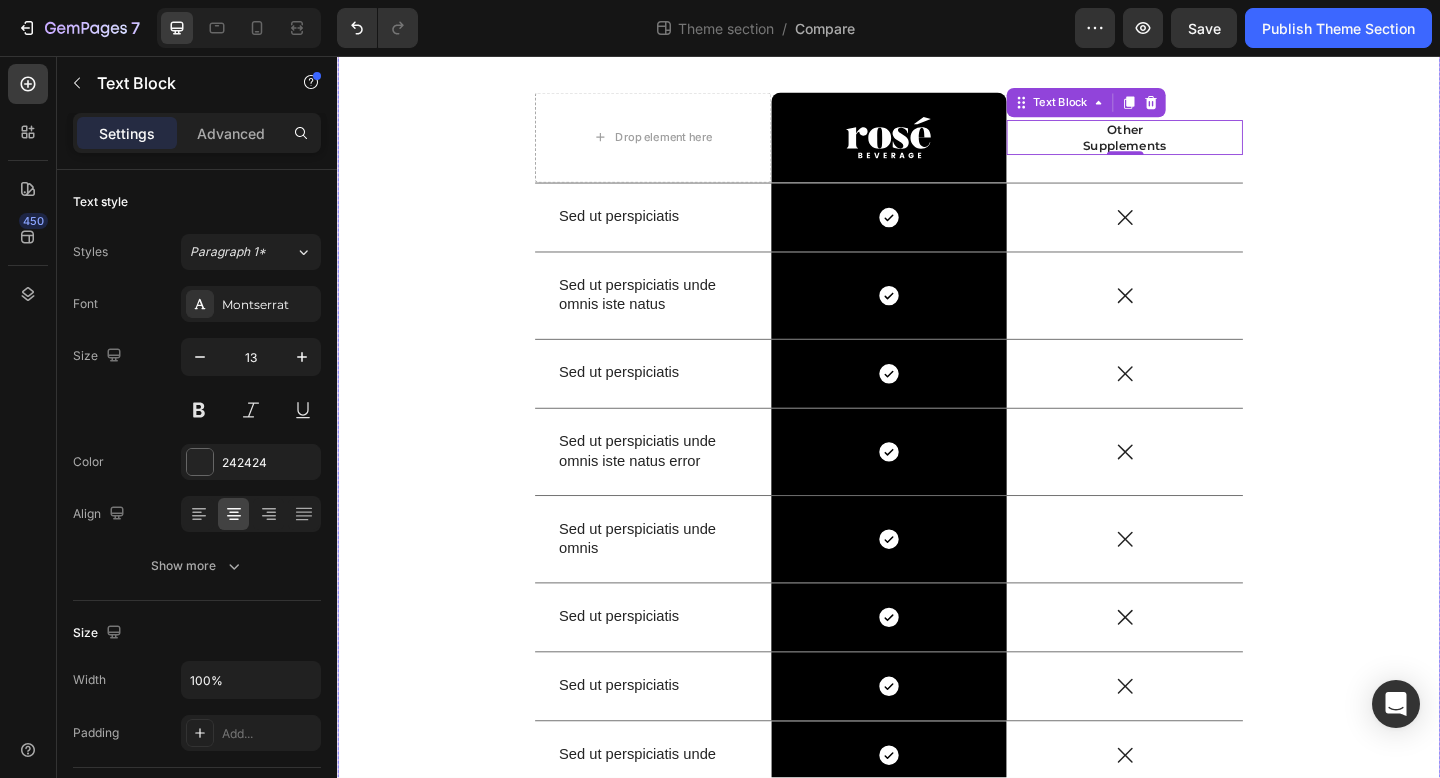 click on "US VS THEM Heading
Drop element here Image Row Other  Supplements Text Block   0 Row Sed ut perspiciatis Text Block
Icon Row
Icon Row Sed ut perspiciatis unde omnis iste natus  Text Block
Icon Row
Icon Row Sed ut perspiciatis Text Block
Icon Row
Icon Row Sed ut perspiciatis unde omnis iste natus error  Text Block
Icon Row
Icon Row Sed ut perspiciatis unde omnis Text Block
Icon Row
Icon Row Sed ut perspiciatis Text Block
Icon Row
Icon Row Sed ut perspiciatis Text Block
Icon Row
Icon Row Sed ut perspiciatis unde Text Block
Icon Row
Icon Row Row" at bounding box center (937, 439) 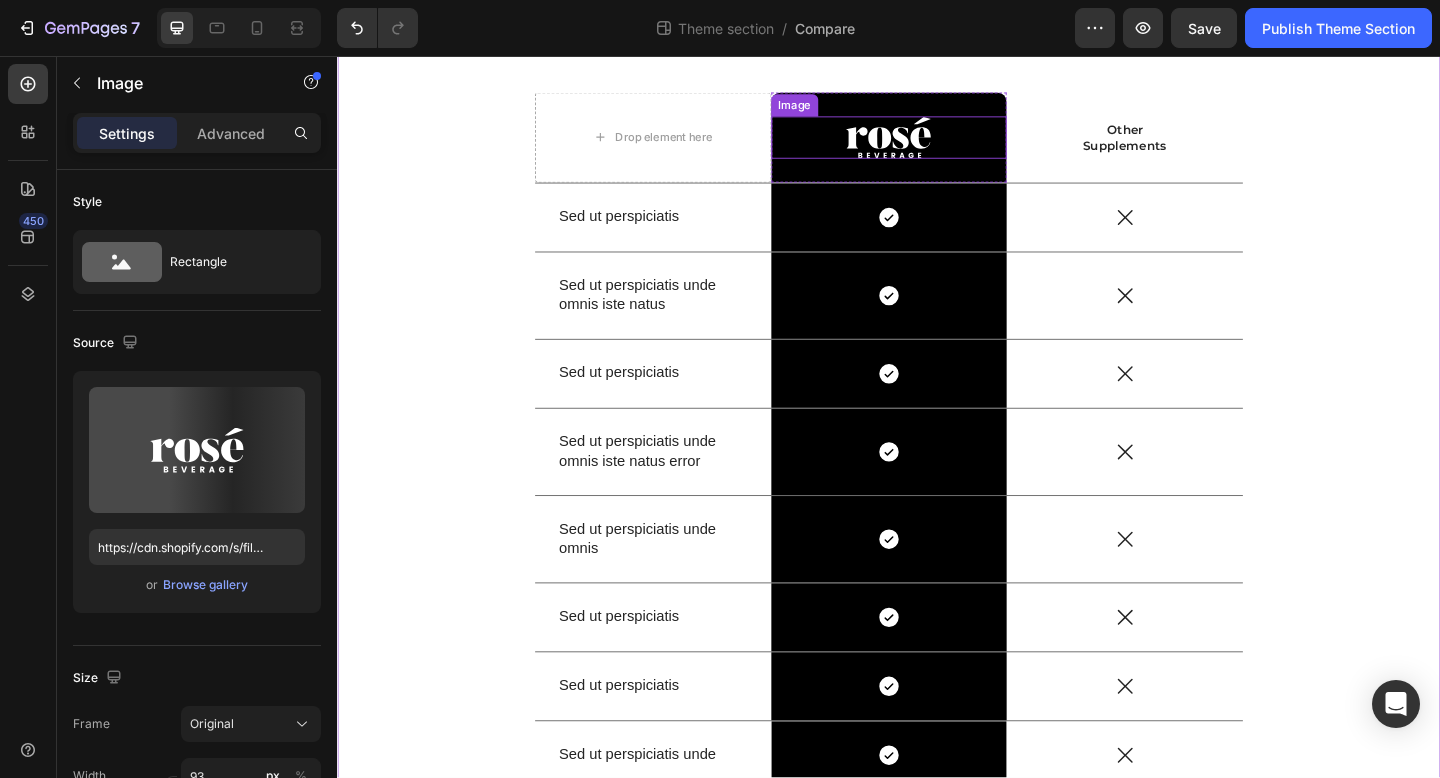 click at bounding box center (936, 145) 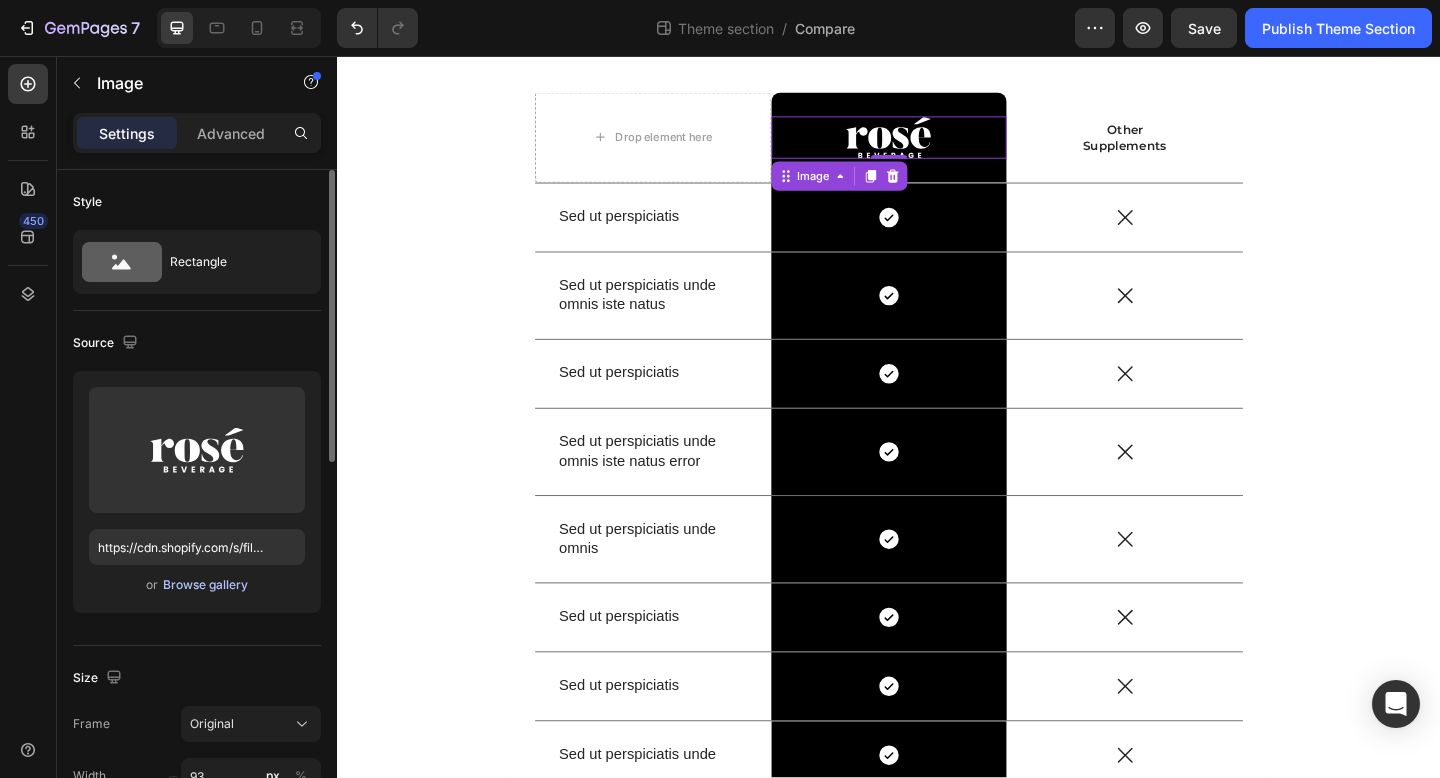 click on "Browse gallery" at bounding box center [205, 585] 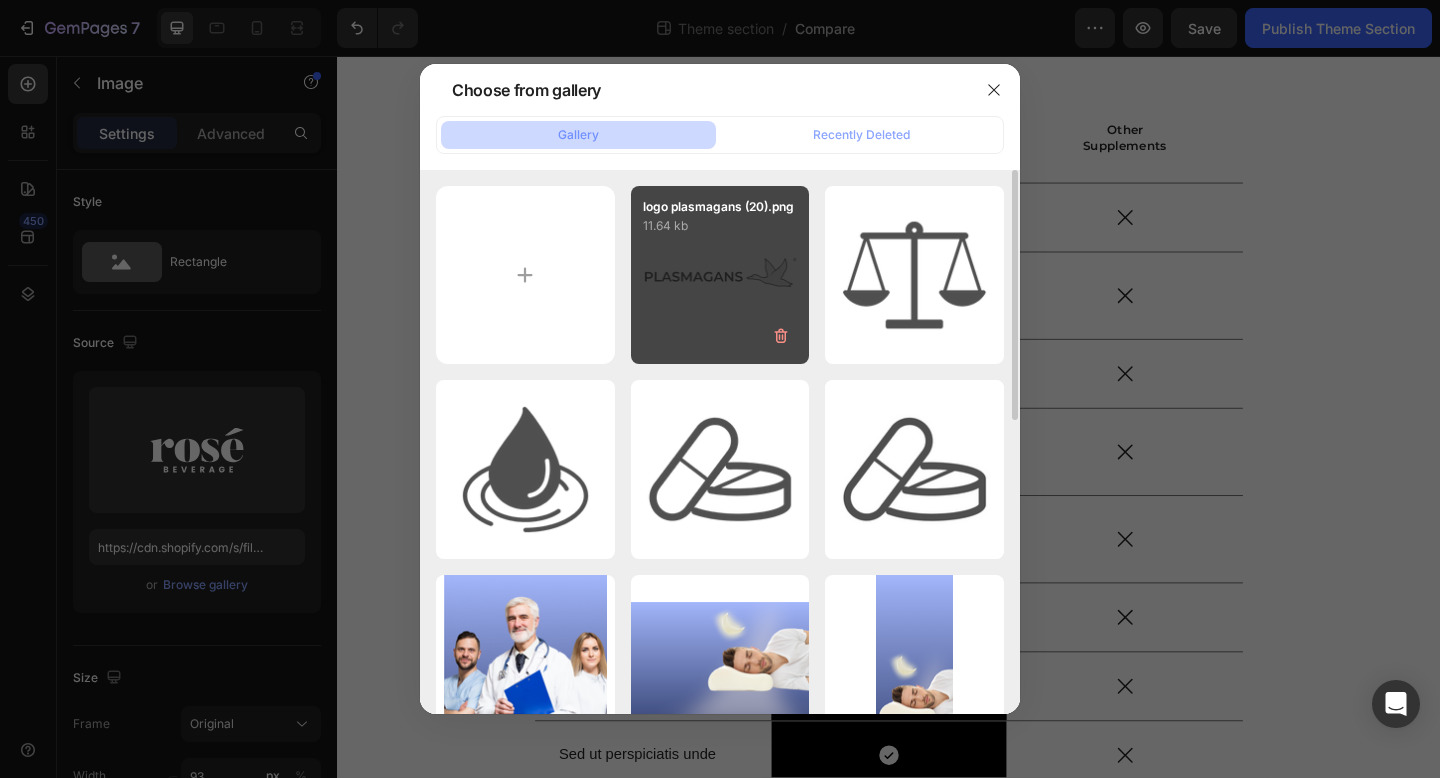 click on "logo plasmagans (20).png 11.64 kb" at bounding box center (720, 275) 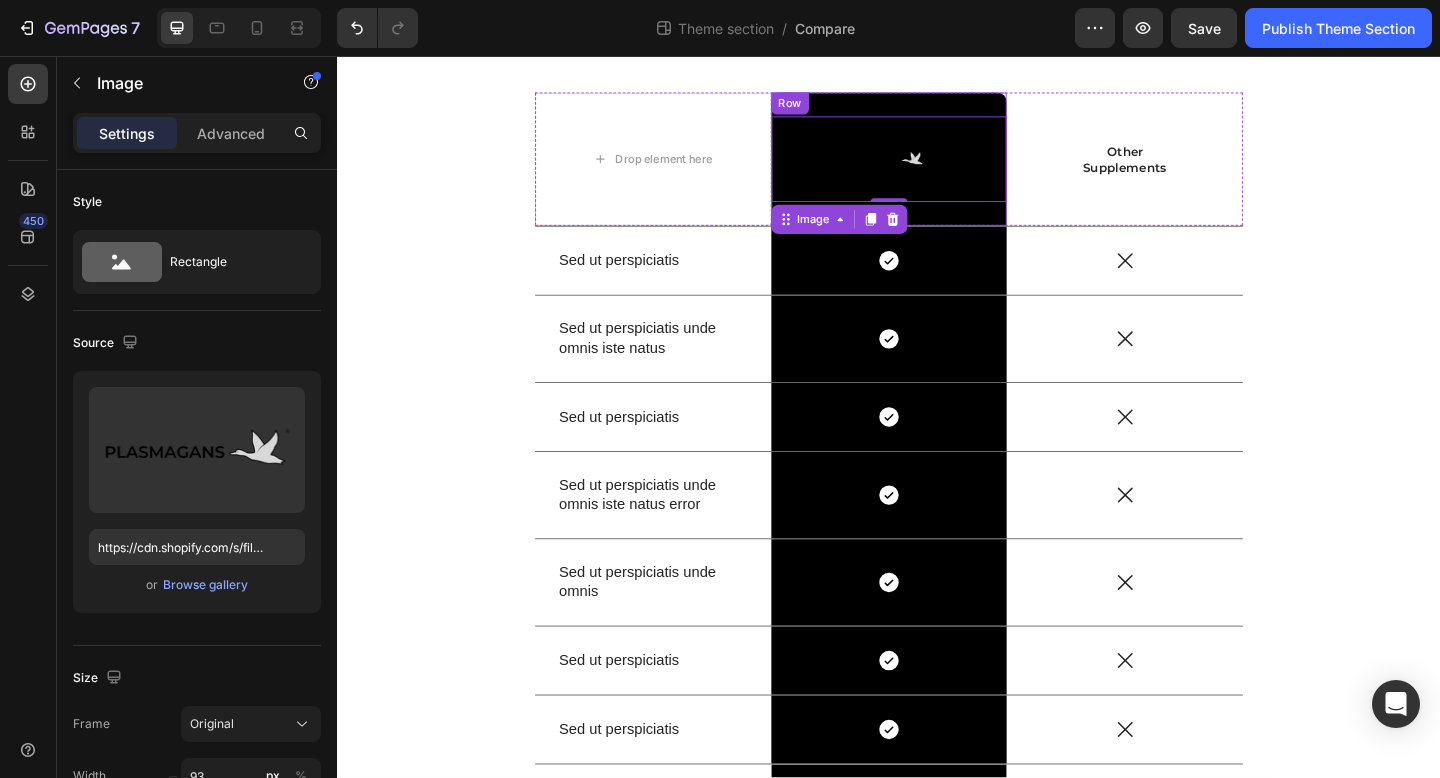 click on "Image   0 Row" at bounding box center (937, 168) 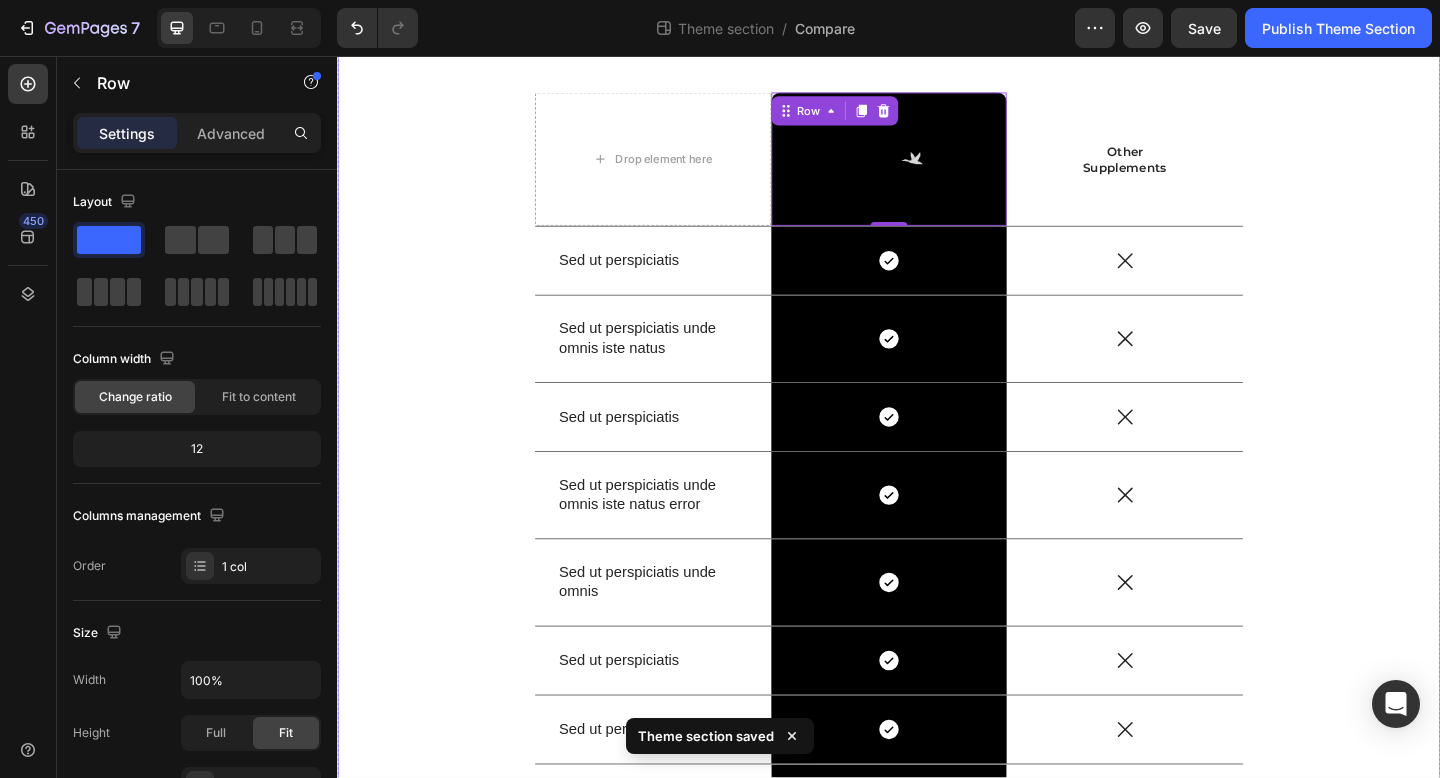 click on "US VS THEM Heading
Drop element here Image Row   0 Other  Supplements Text Block Row Sed ut perspiciatis Text Block
Icon Row
Icon Row Sed ut perspiciatis unde omnis iste natus  Text Block
Icon Row
Icon Row Sed ut perspiciatis Text Block
Icon Row
Icon Row Sed ut perspiciatis unde omnis iste natus error  Text Block
Icon Row
Icon Row Sed ut perspiciatis unde omnis Text Block
Icon Row
Icon Row Sed ut perspiciatis Text Block
Icon Row
Icon Row Sed ut perspiciatis Text Block
Icon Row
Icon Row Sed ut perspiciatis unde Text Block
Icon Row
Icon Row Row" at bounding box center [937, 462] 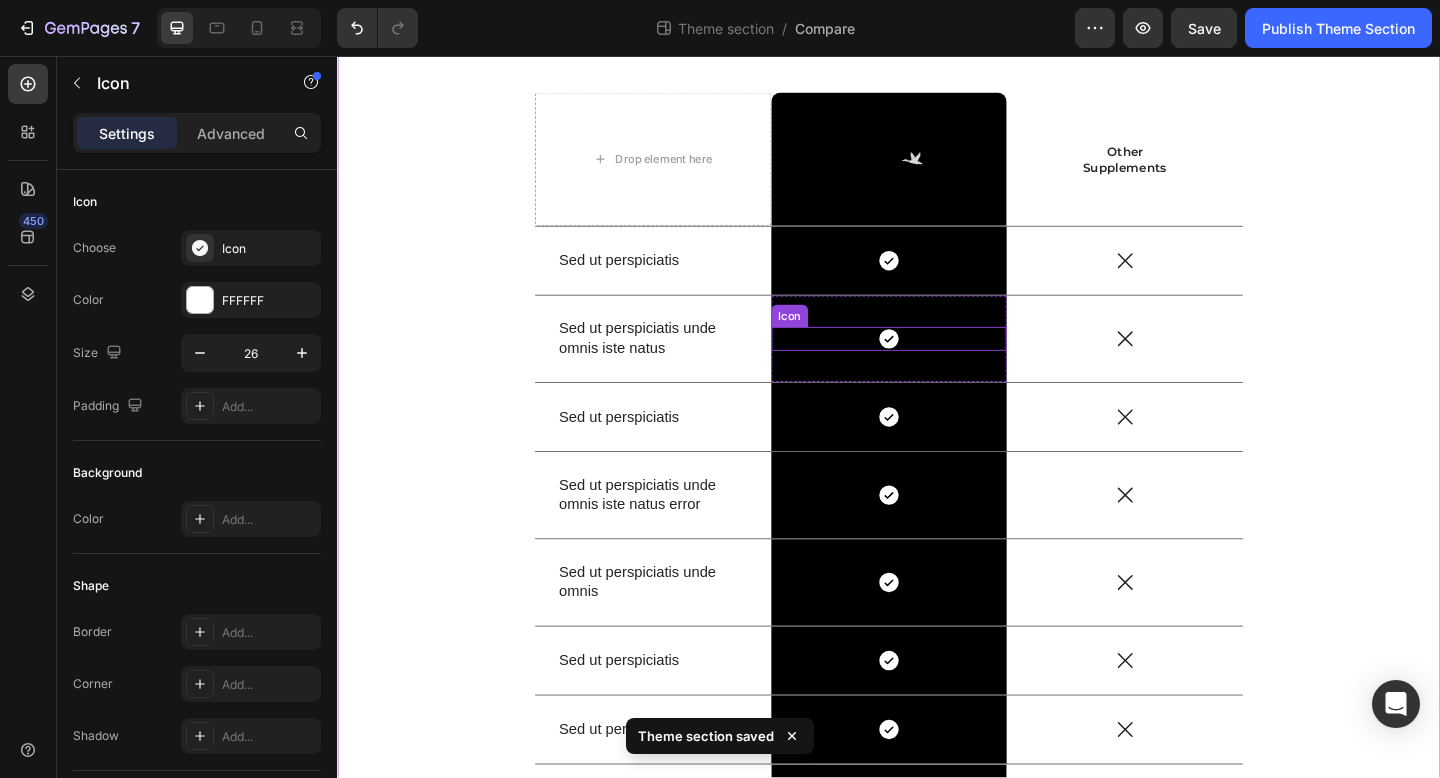 click on "Icon" at bounding box center [937, 364] 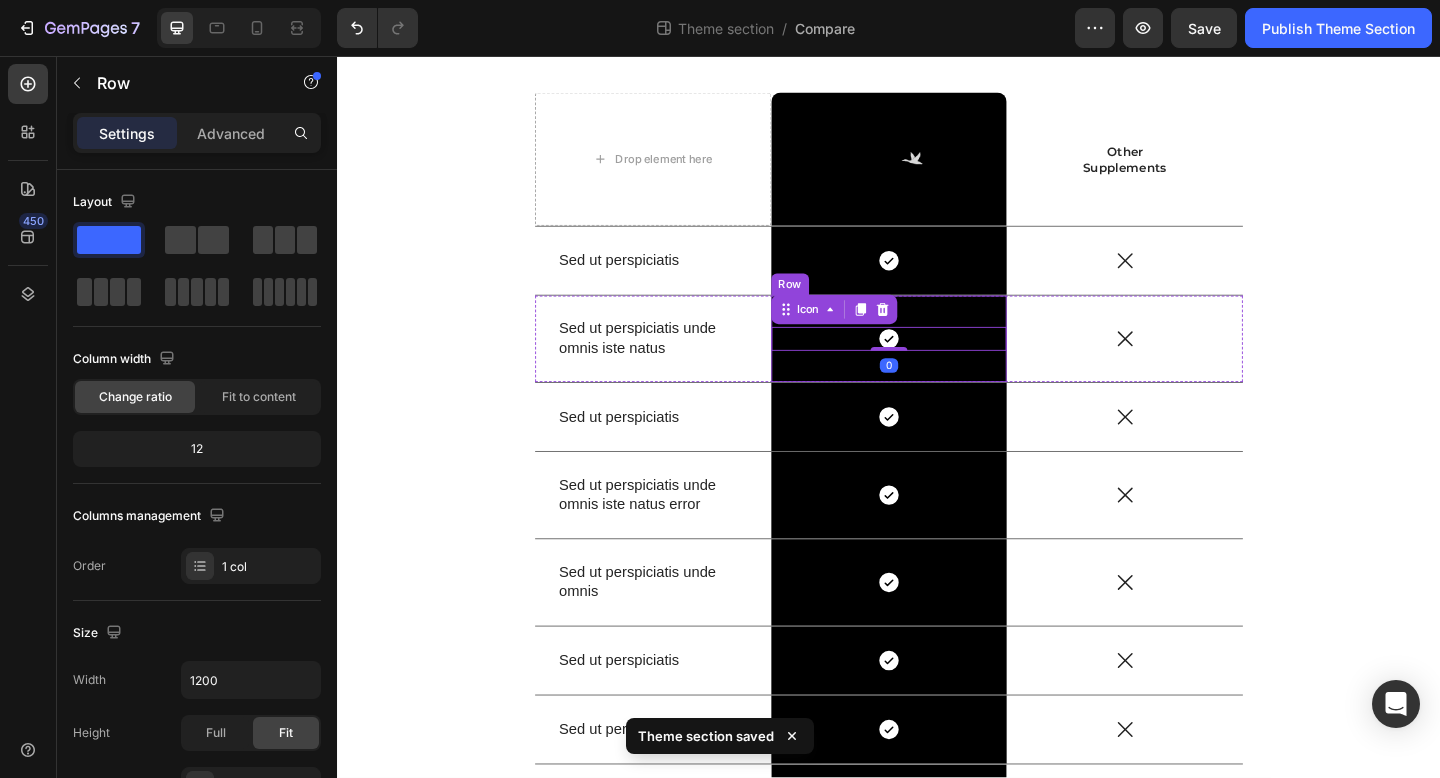 click on "Icon   0 Row" at bounding box center (937, 364) 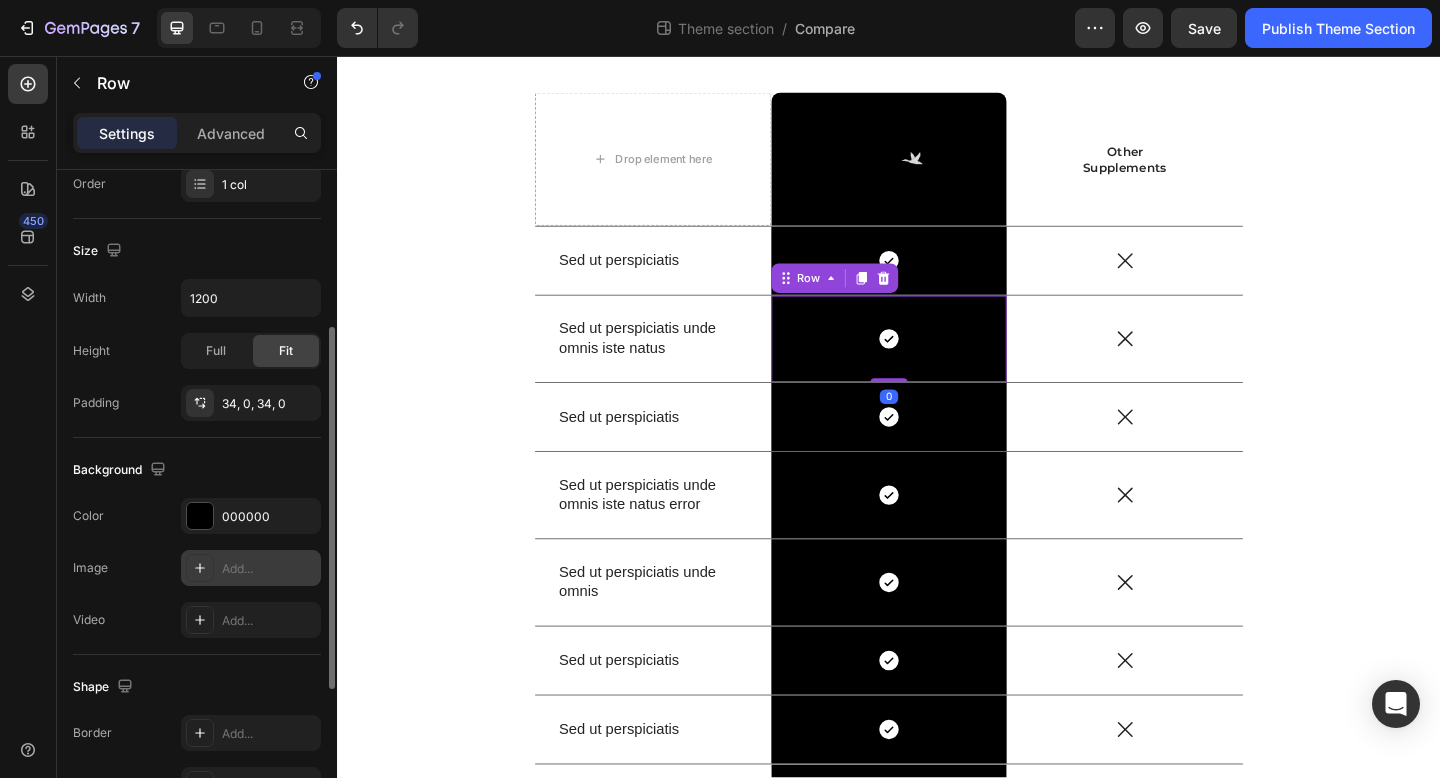 scroll, scrollTop: 497, scrollLeft: 0, axis: vertical 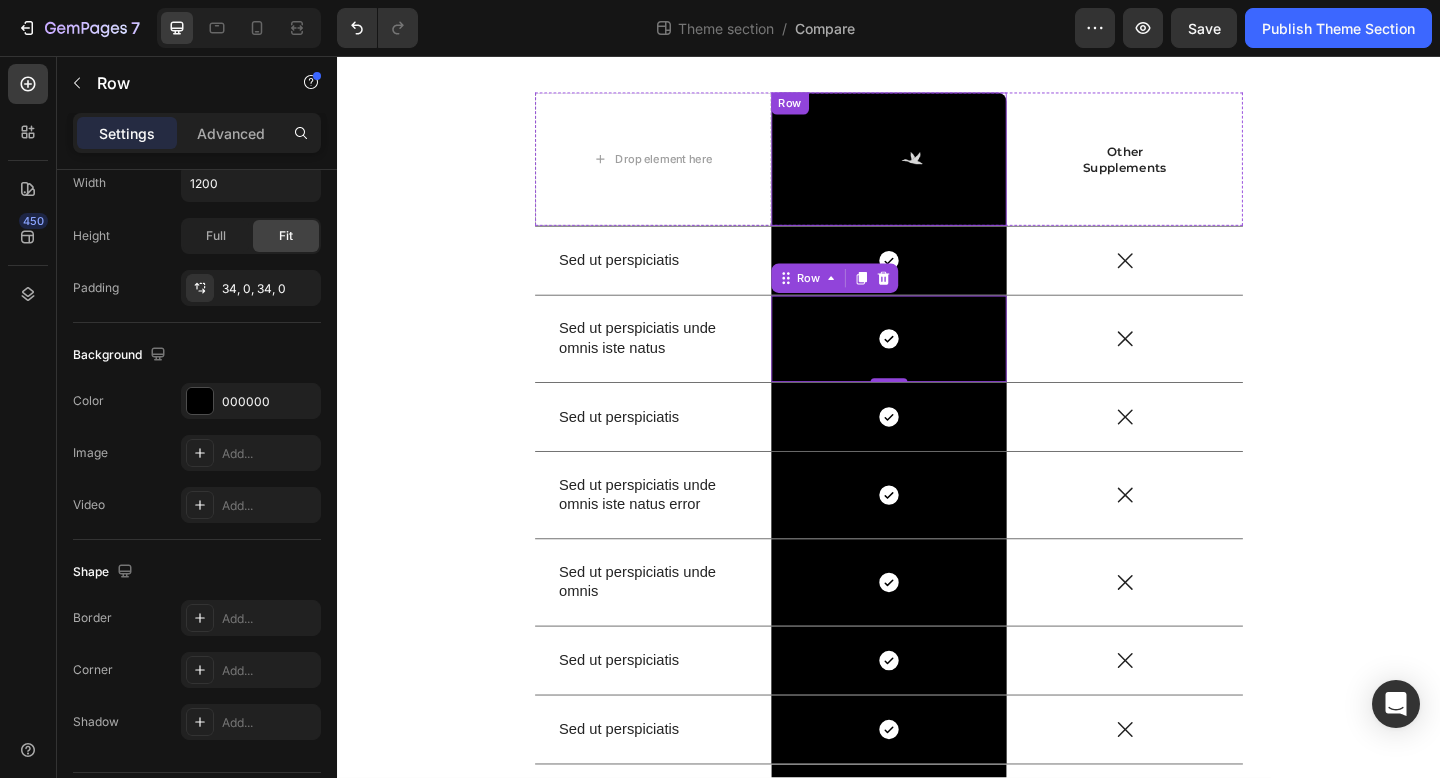 click on "Image Row" at bounding box center [937, 168] 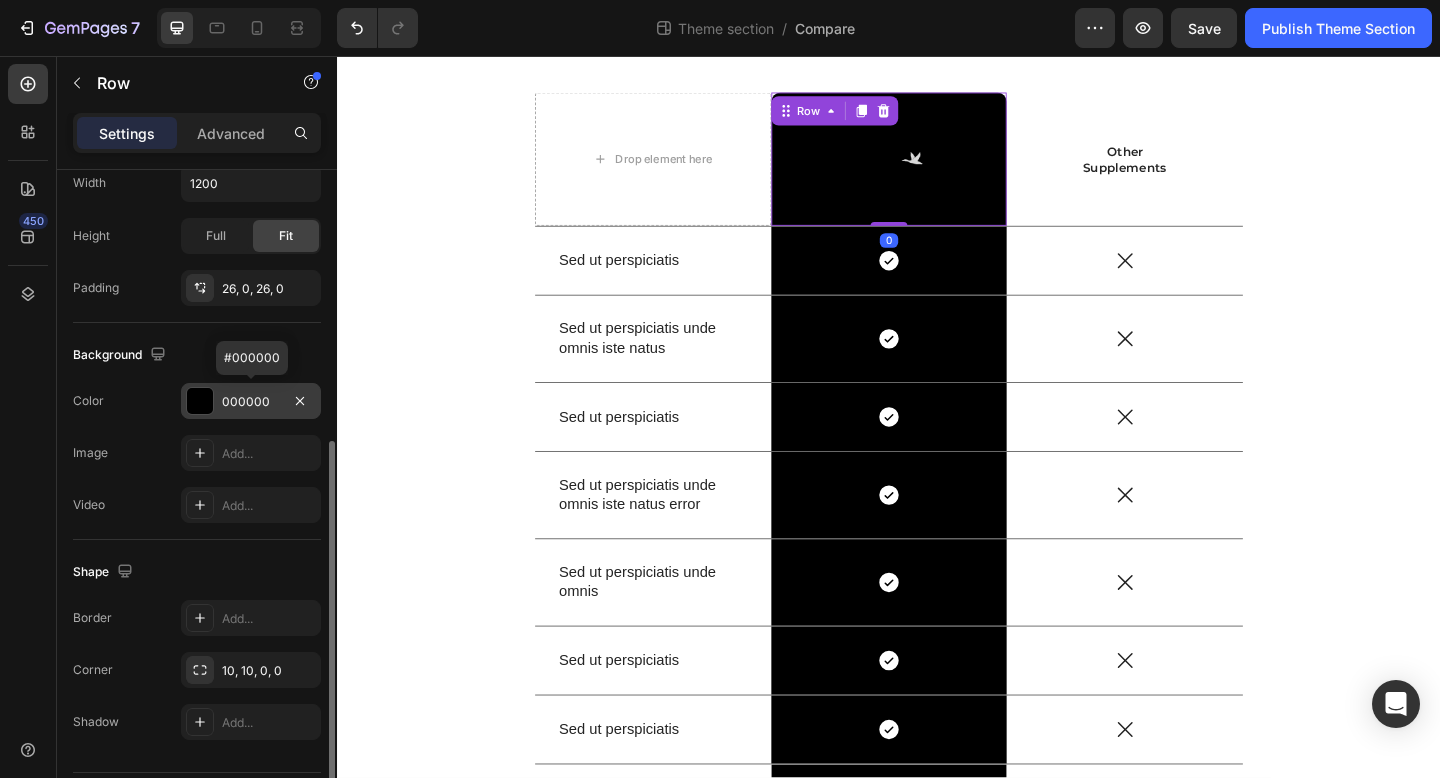 click at bounding box center [200, 401] 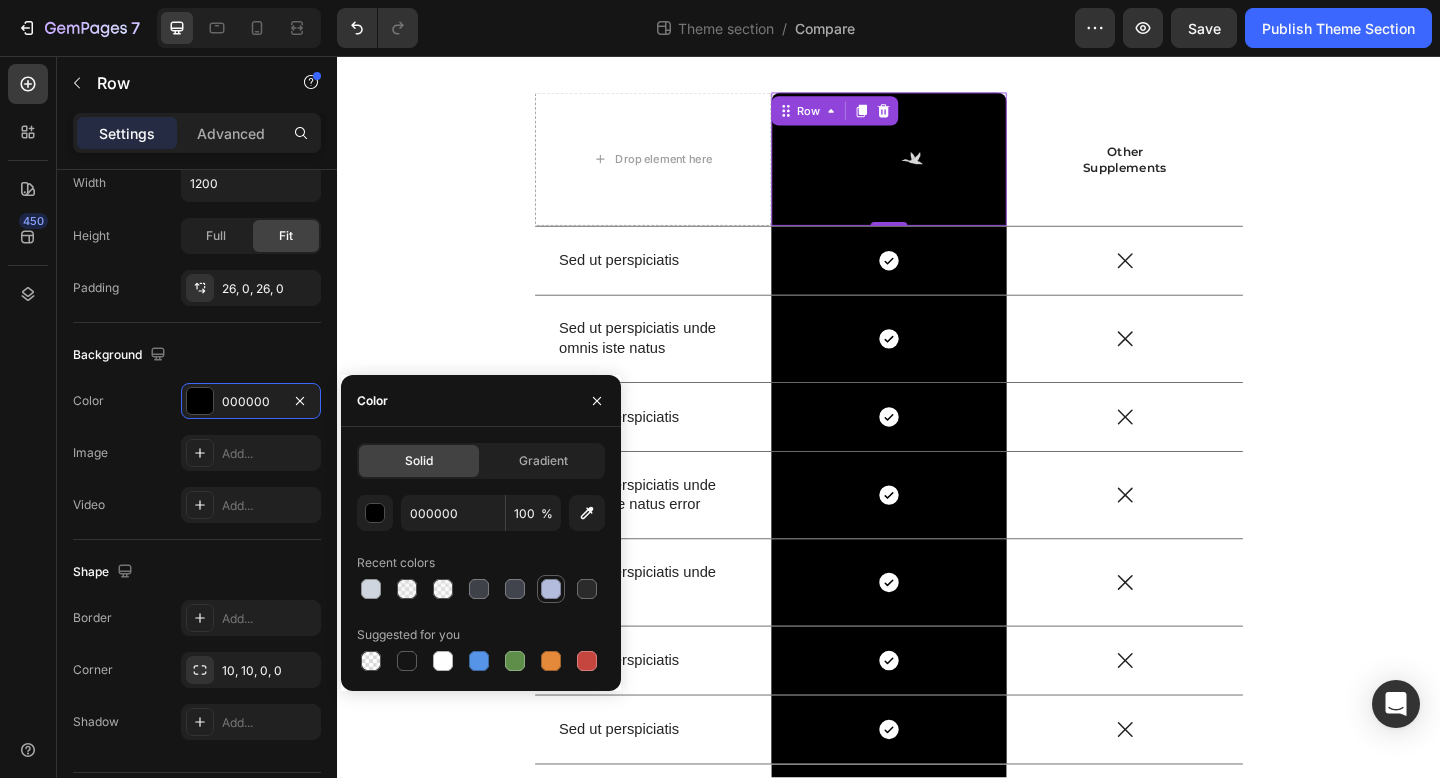click at bounding box center (551, 589) 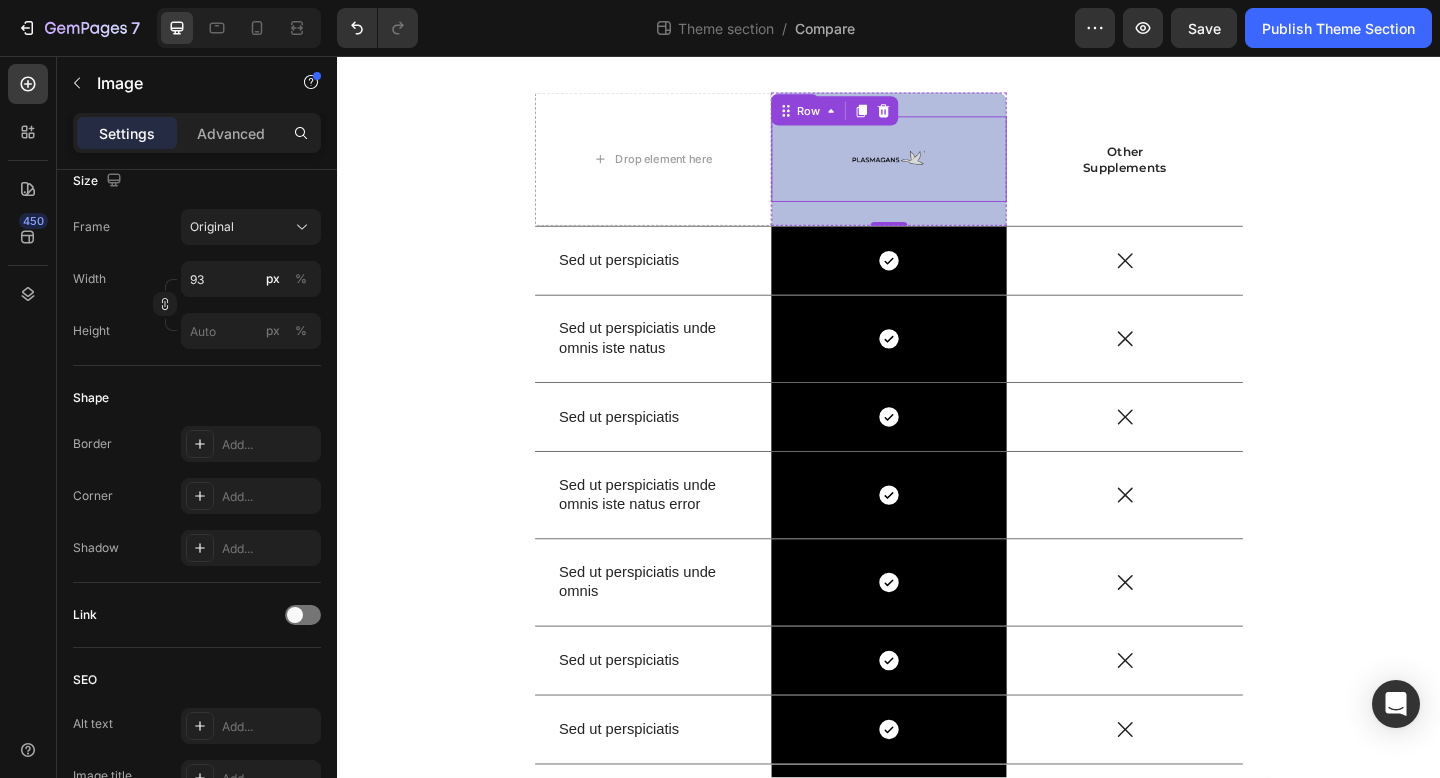 click at bounding box center (936, 168) 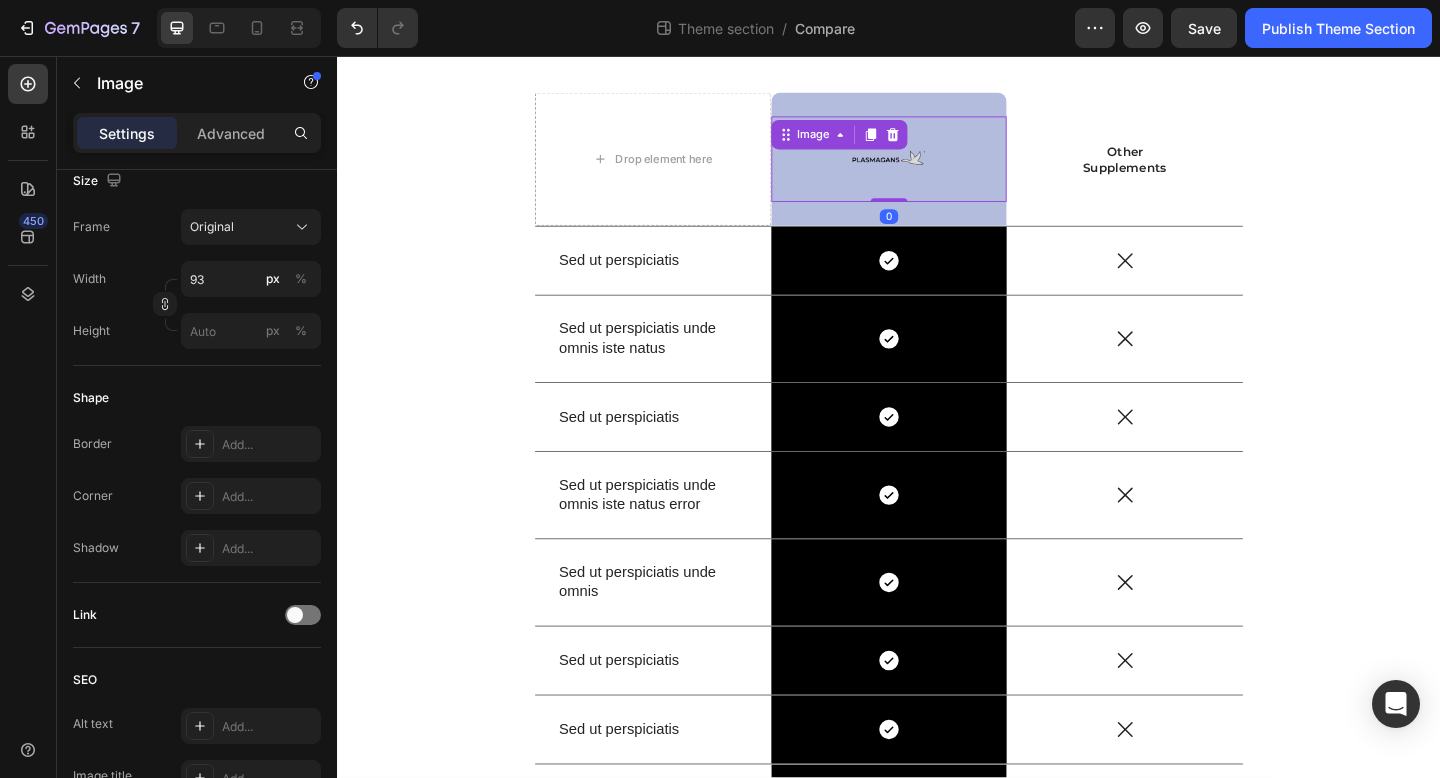 scroll, scrollTop: 0, scrollLeft: 0, axis: both 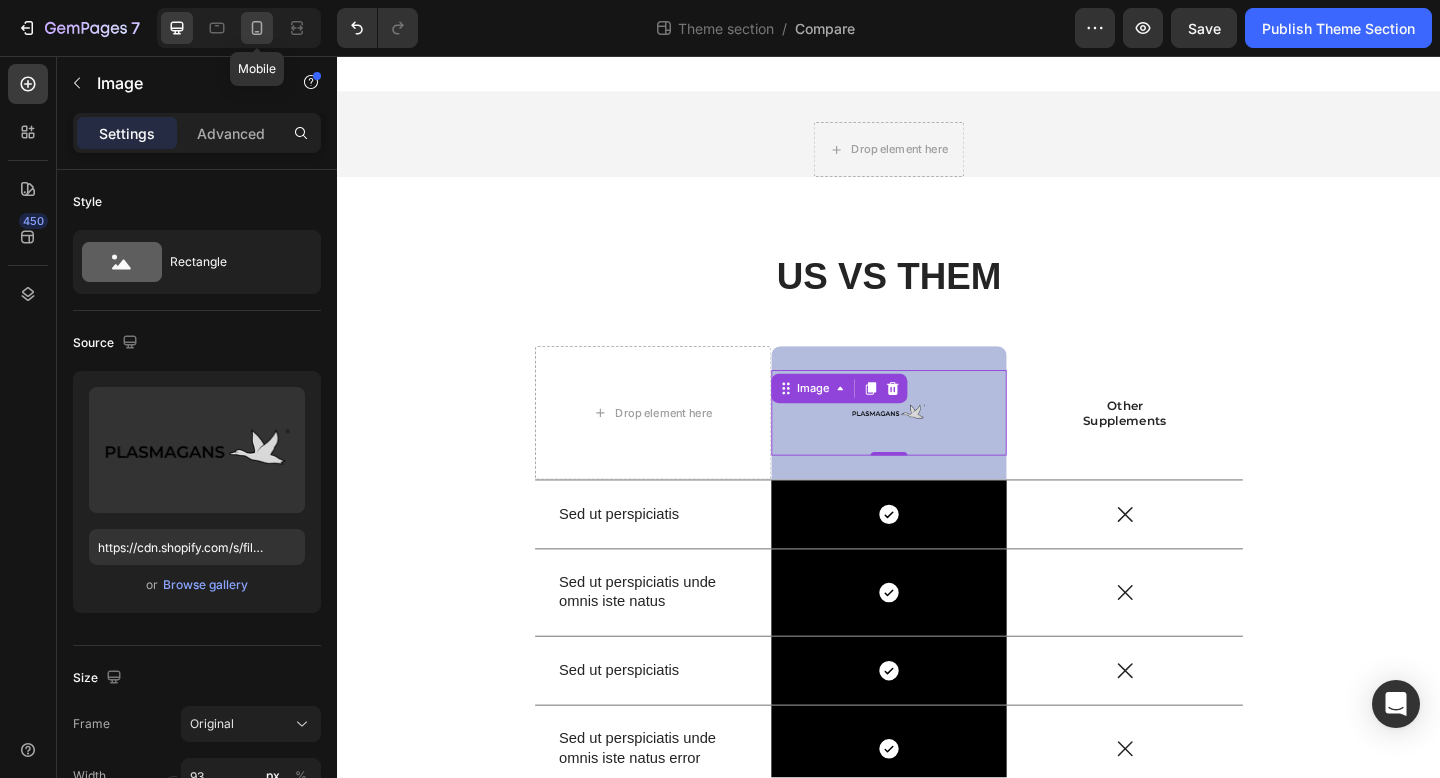 click 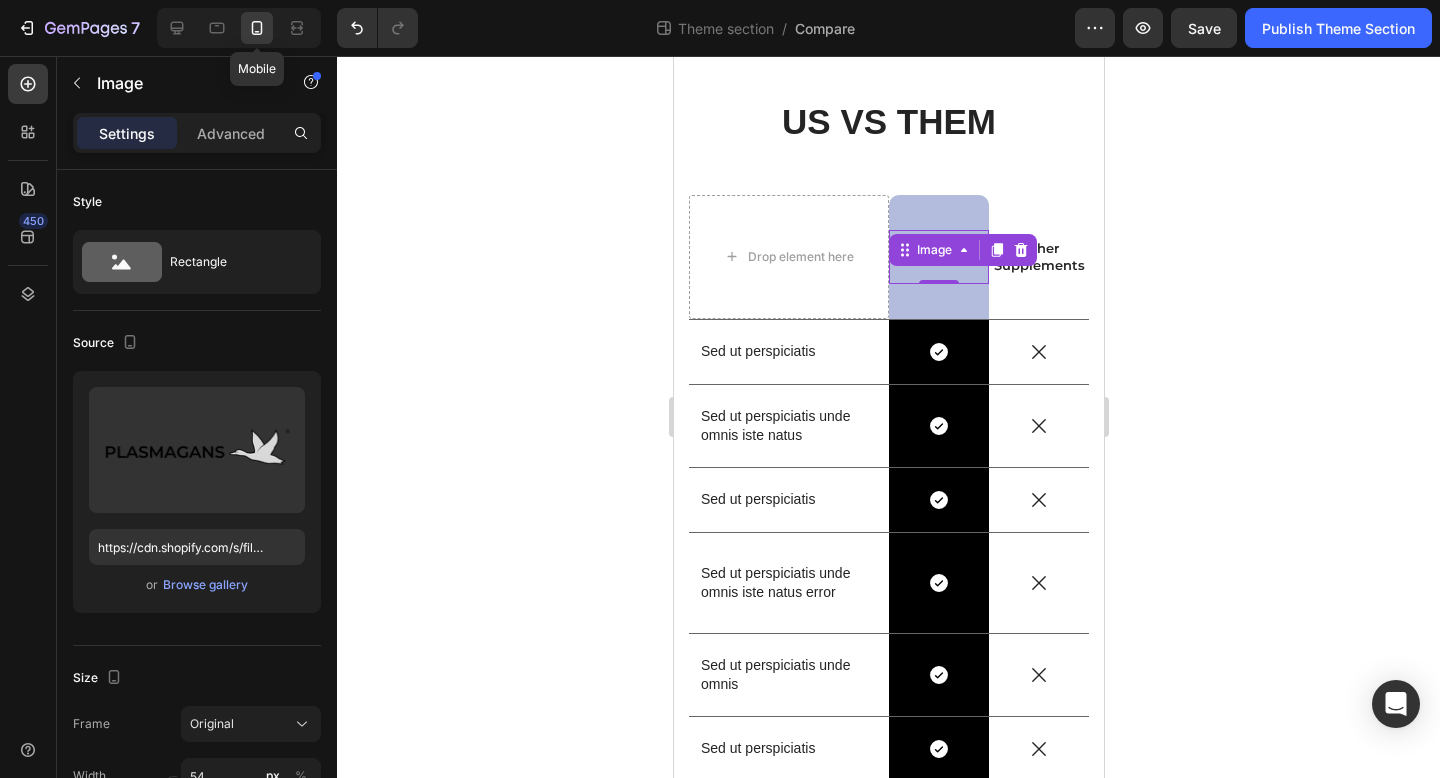 scroll, scrollTop: 264, scrollLeft: 0, axis: vertical 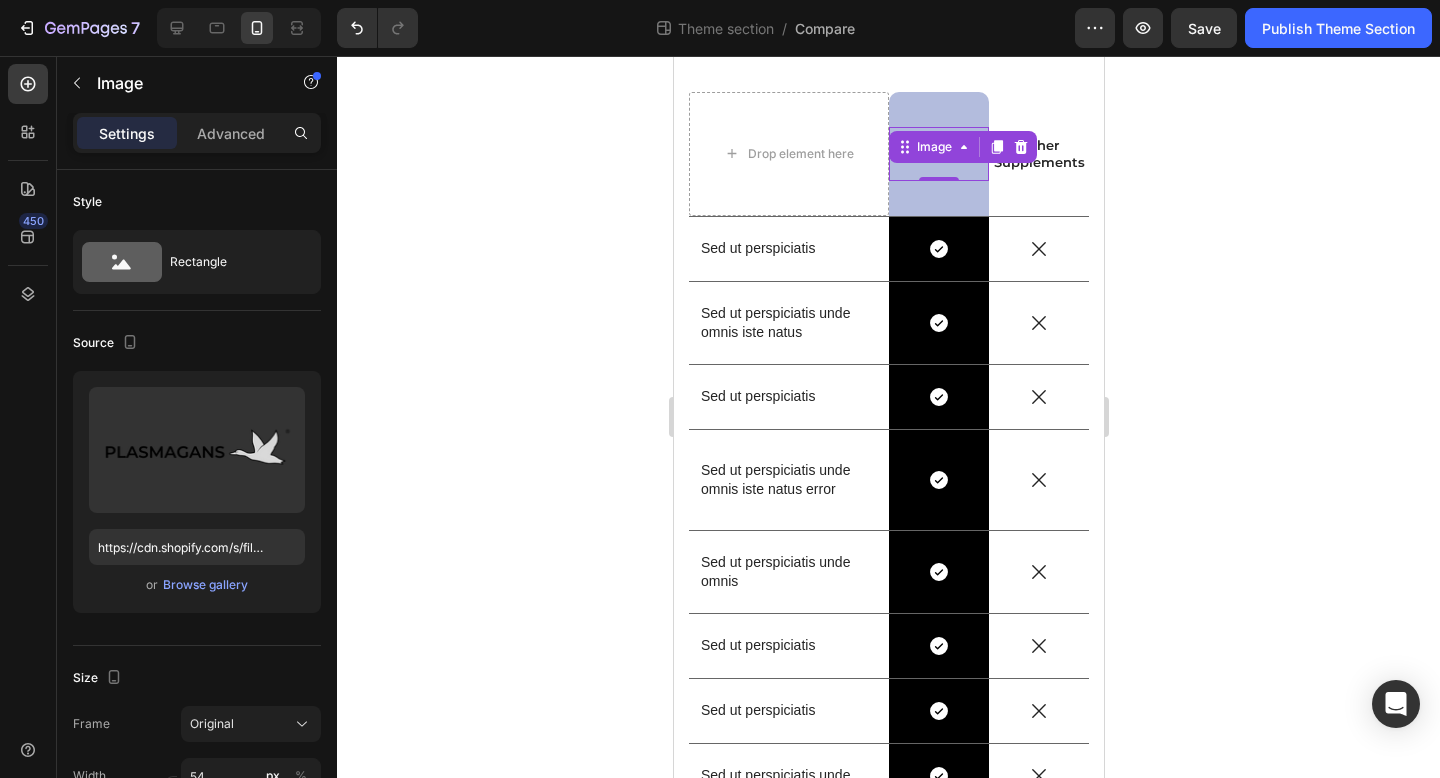 click 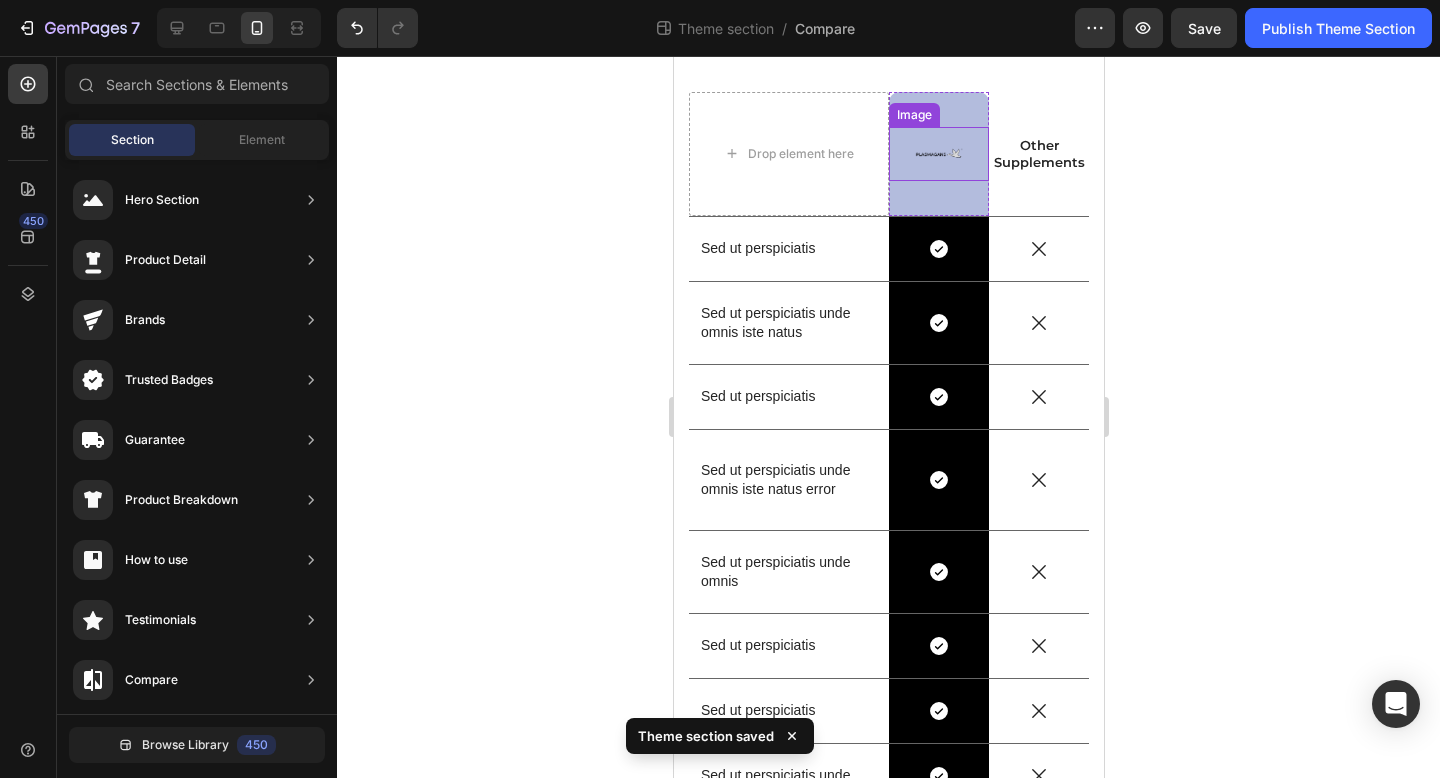 click at bounding box center [938, 154] 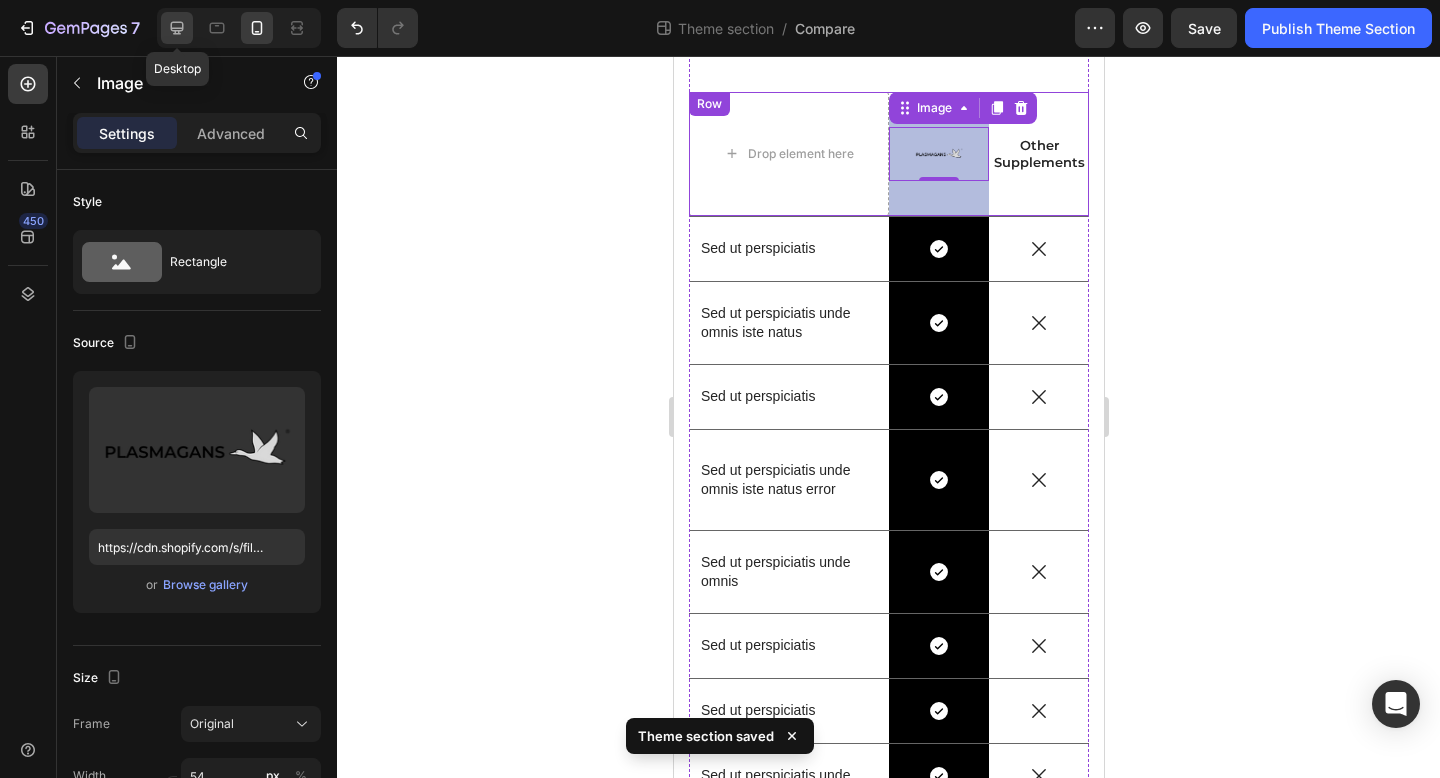 click 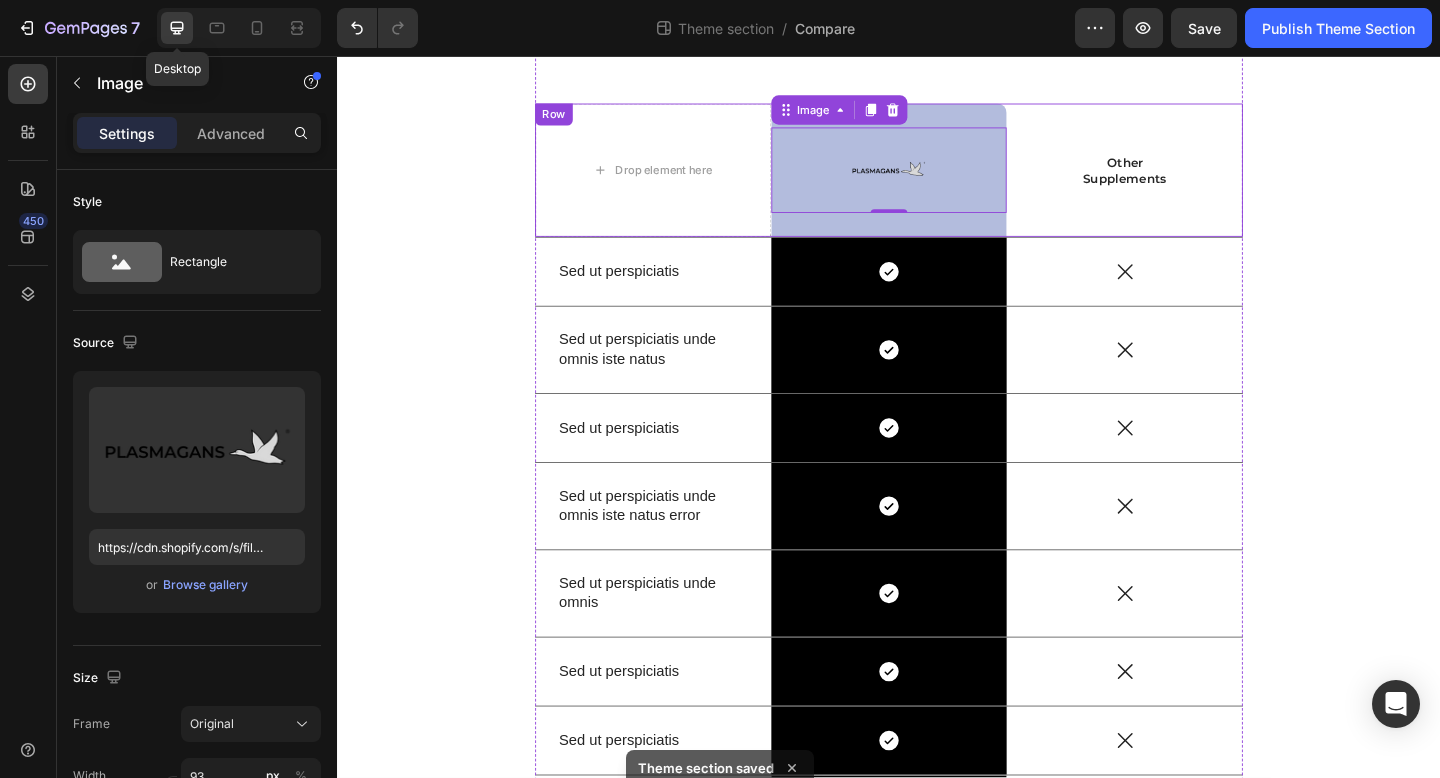 scroll, scrollTop: 272, scrollLeft: 0, axis: vertical 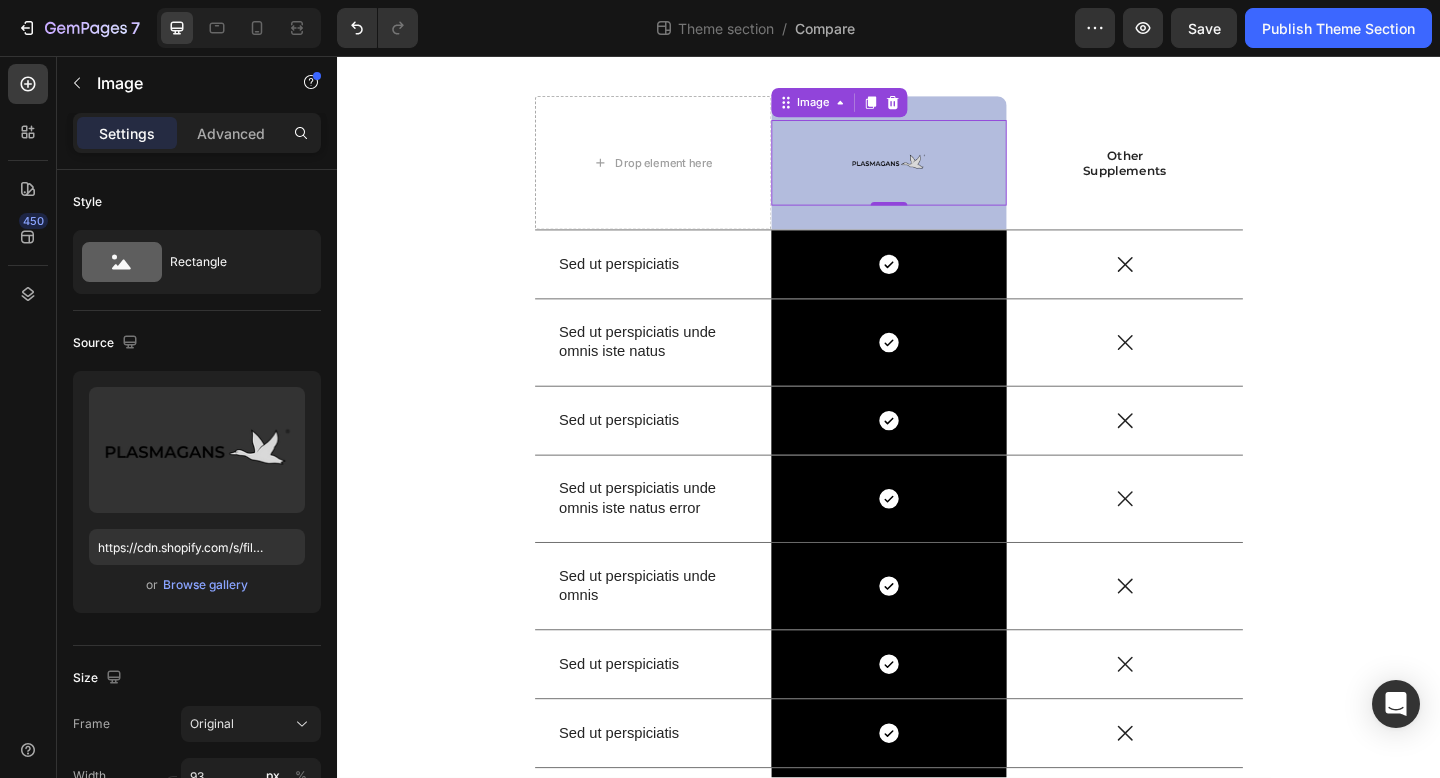 click at bounding box center [936, 172] 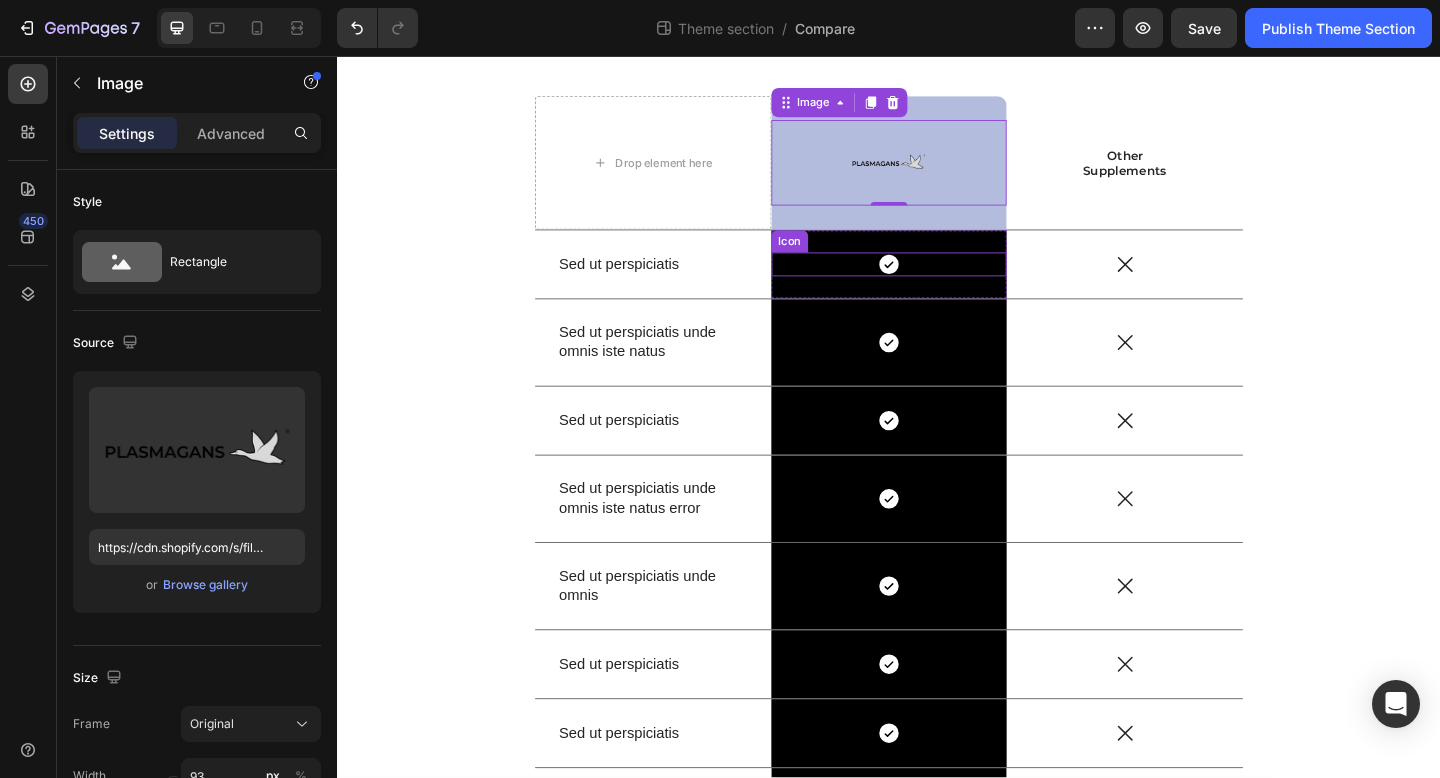 click on "Icon" at bounding box center (937, 283) 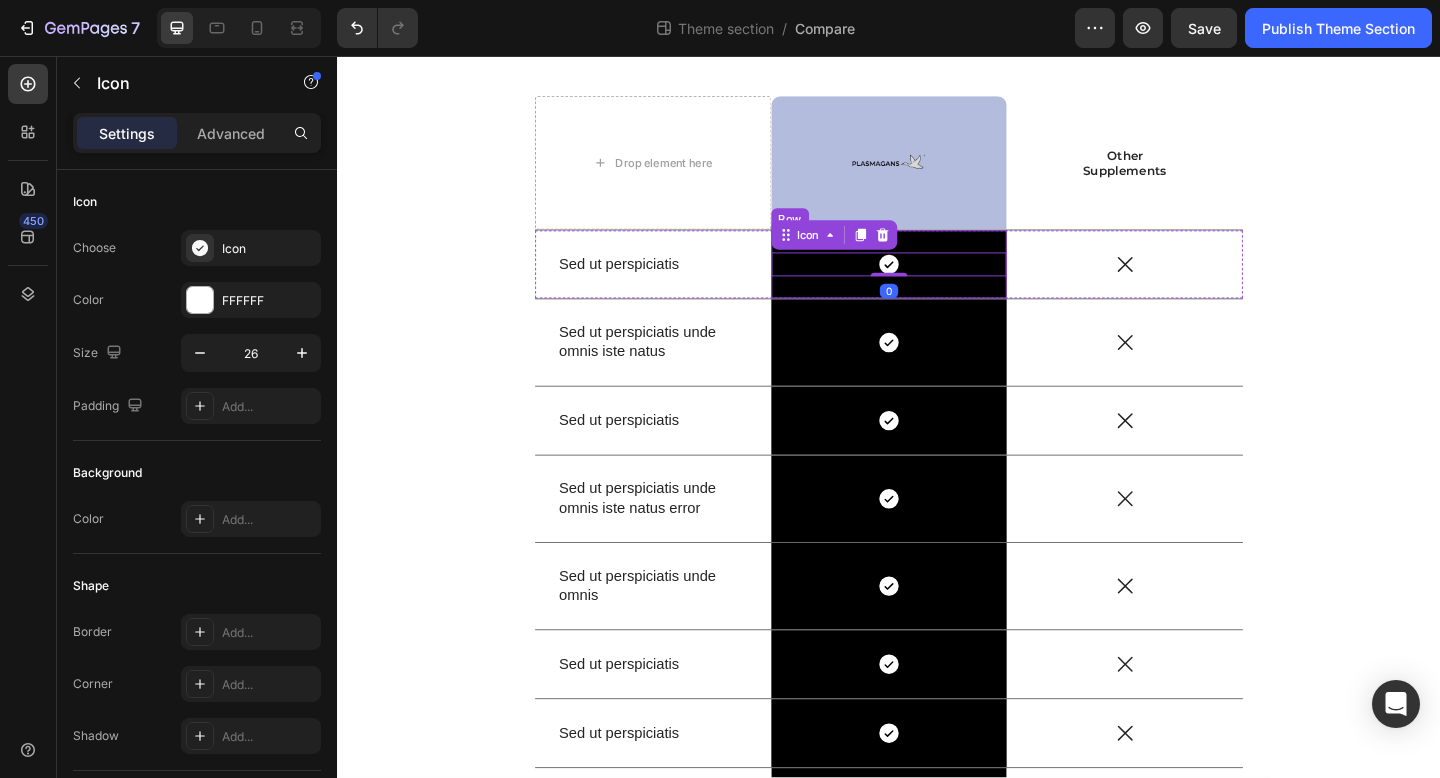 click on "Icon   0 Row" at bounding box center [937, 283] 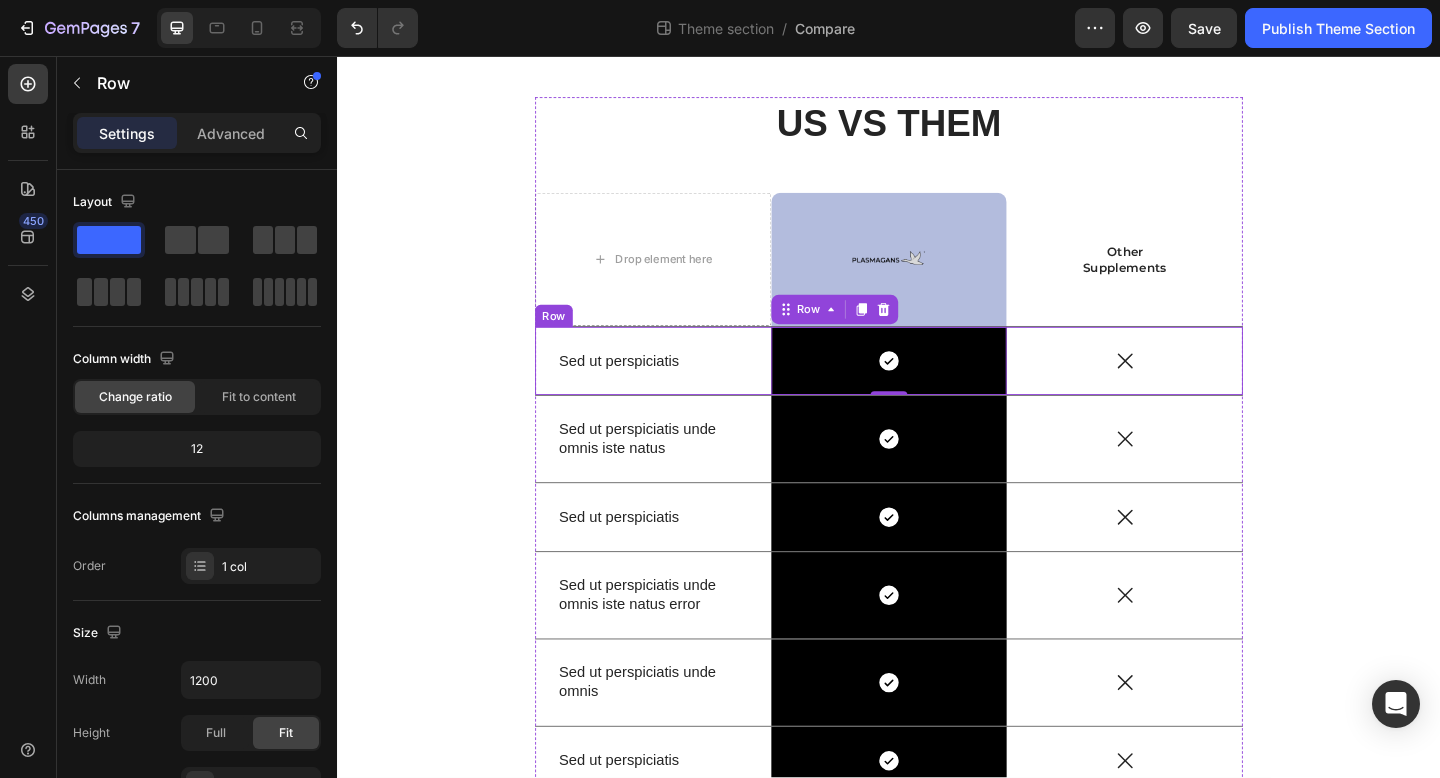 scroll, scrollTop: 0, scrollLeft: 0, axis: both 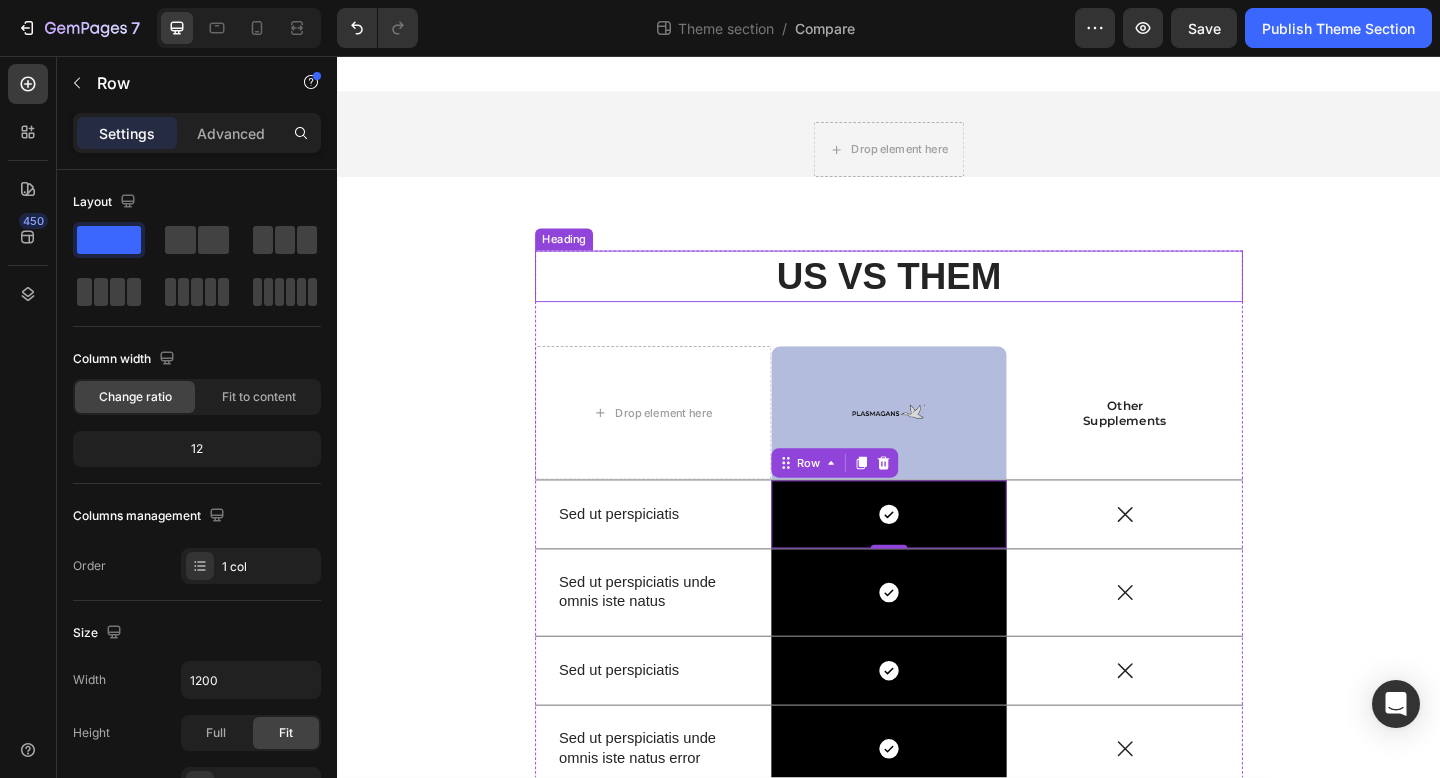 click on "US VS THEM" at bounding box center [937, 296] 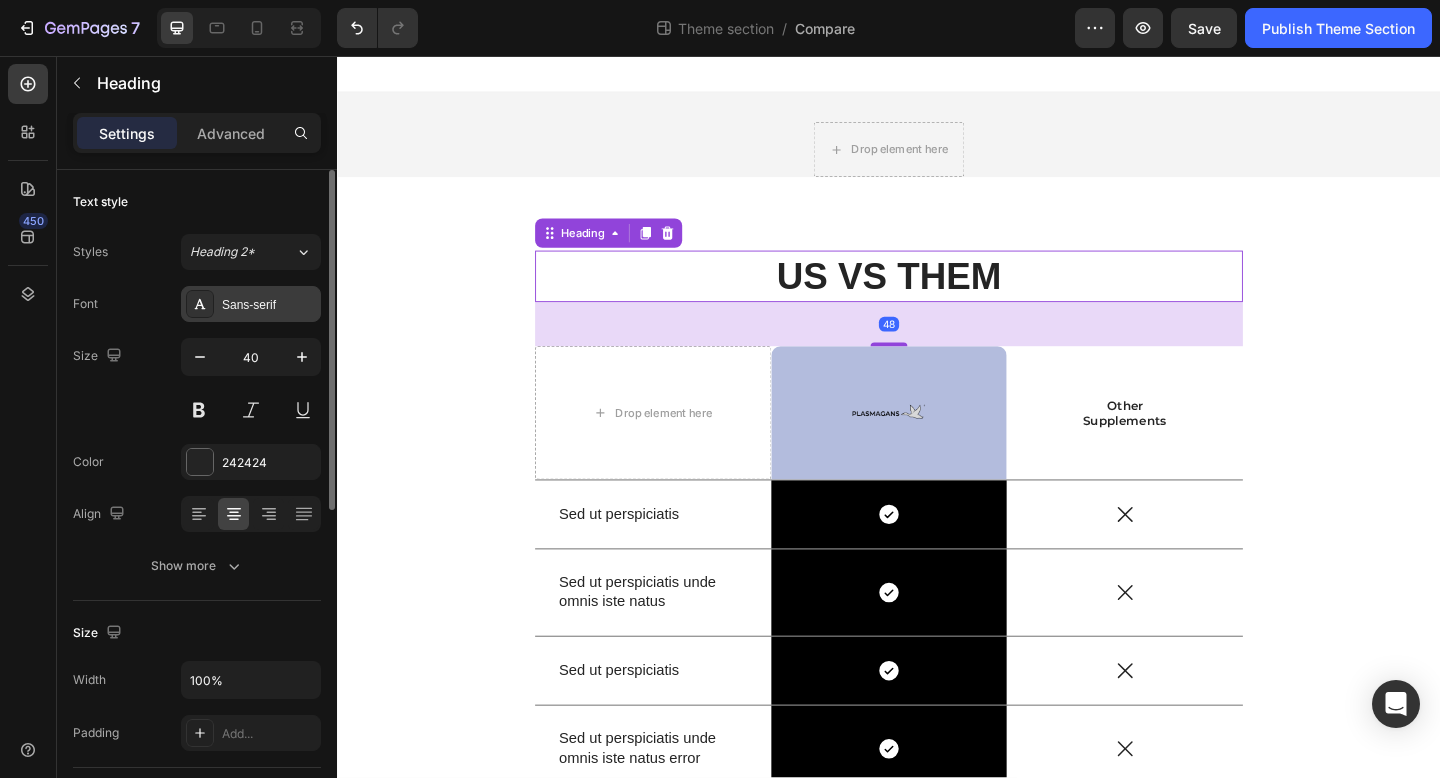 click on "Sans-serif" at bounding box center (269, 305) 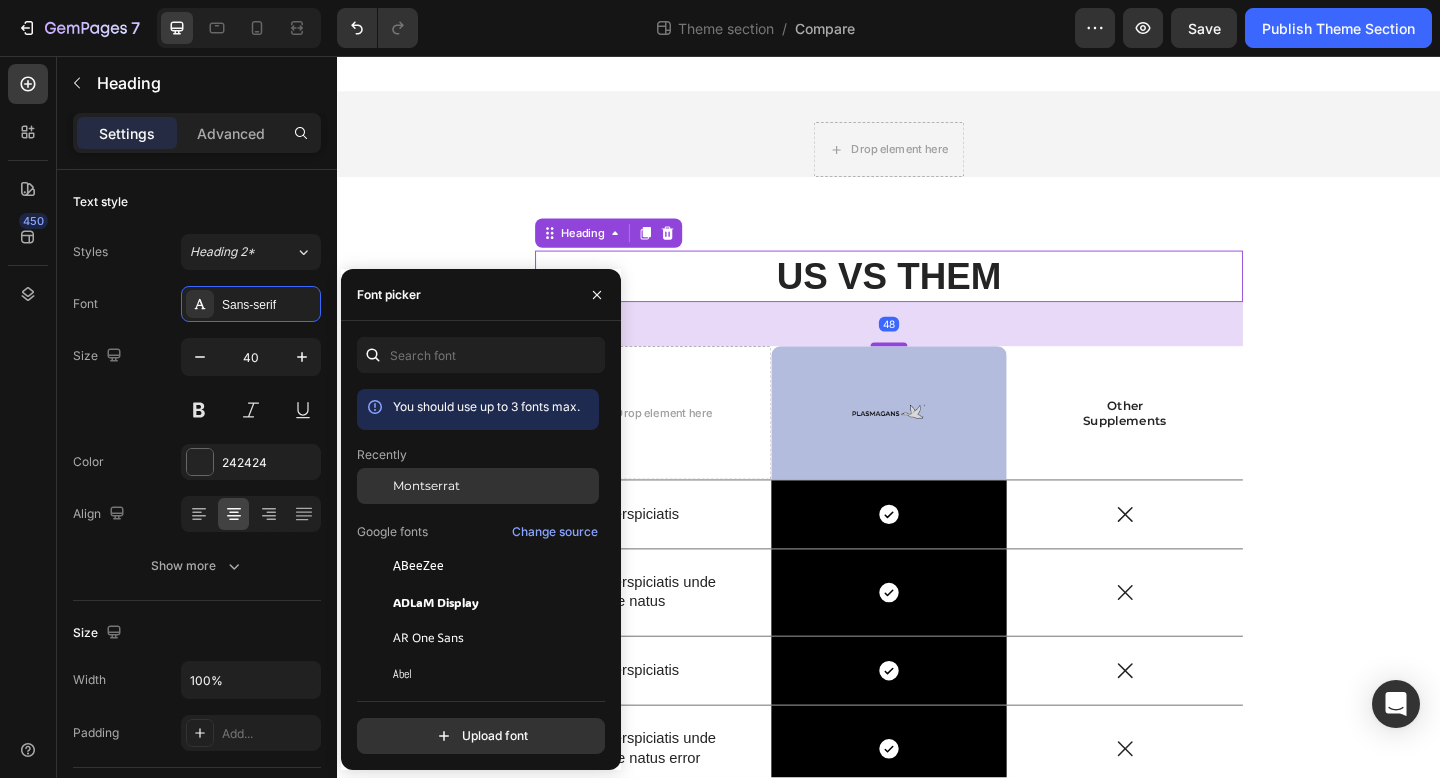 click on "Montserrat" at bounding box center (426, 486) 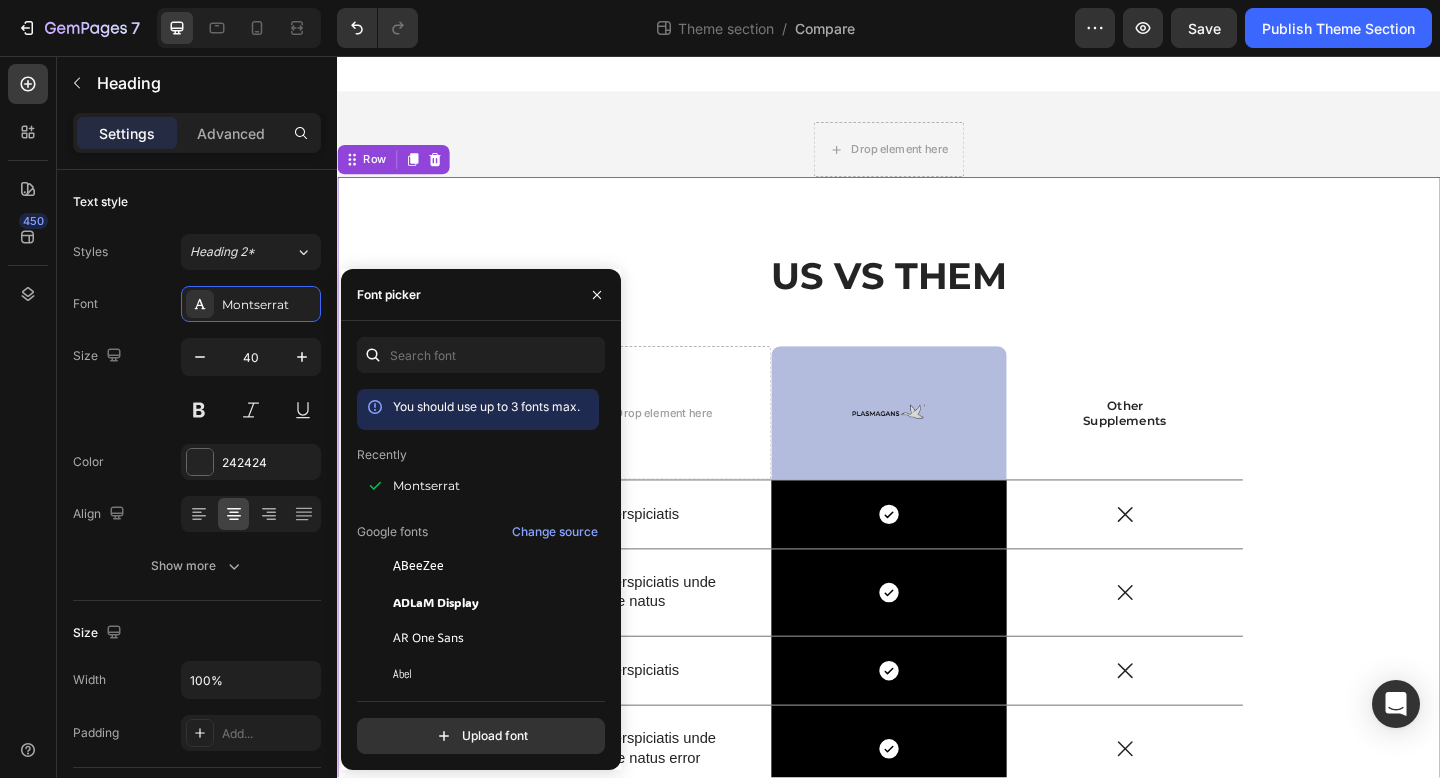 click on "US VS THEM Heading
Drop element here Image Row Other  Supplements Text Block Row Sed ut perspiciatis Text Block
Icon Row
Icon Row Sed ut perspiciatis unde omnis iste natus  Text Block
Icon Row
Icon Row Sed ut perspiciatis Text Block
Icon Row
Icon Row Sed ut perspiciatis unde omnis iste natus error  Text Block
Icon Row
Icon Row Sed ut perspiciatis unde omnis Text Block
Icon Row
Icon Row Sed ut perspiciatis Text Block
Icon Row
Icon Row Sed ut perspiciatis Text Block
Icon Row
Icon Row Sed ut perspiciatis unde Text Block
Icon Row
Icon Row Row" at bounding box center [937, 738] 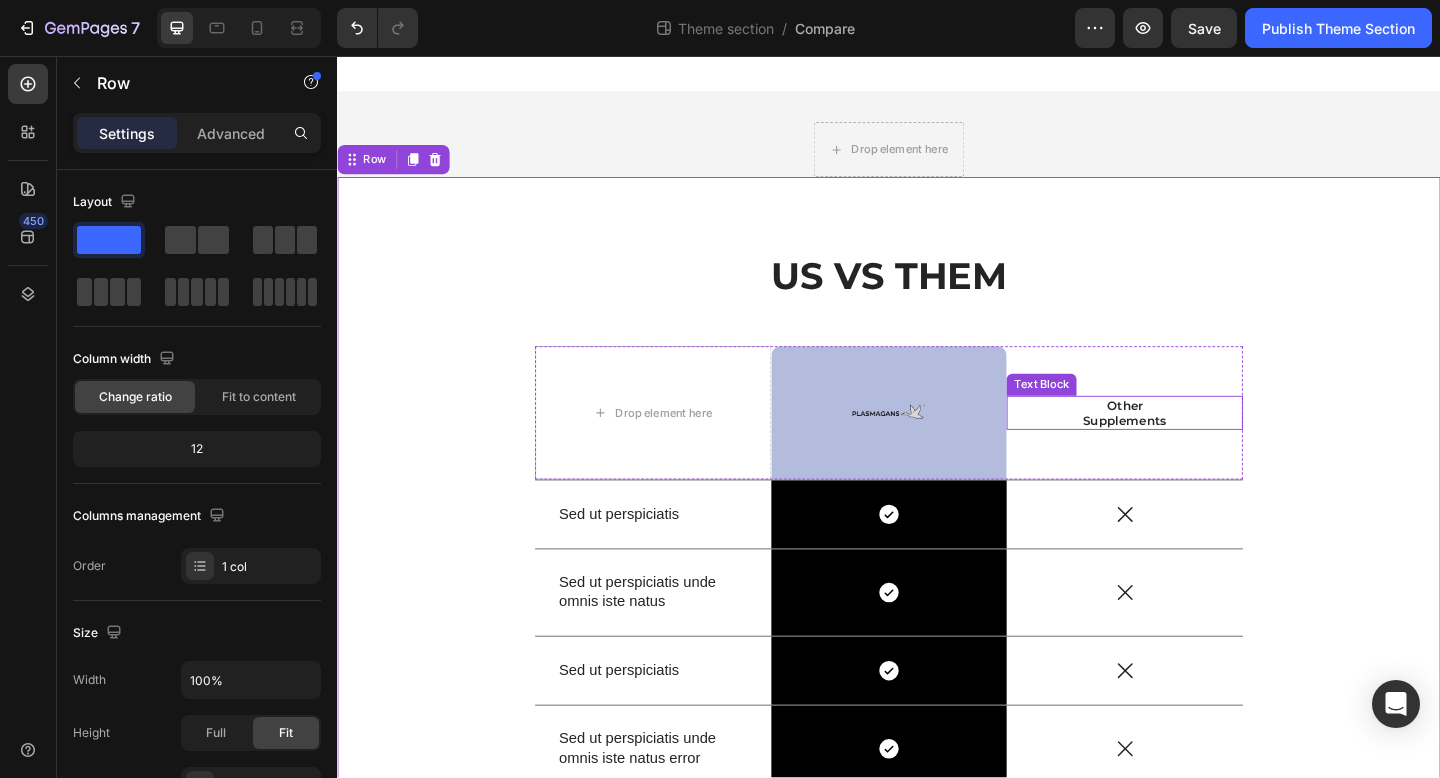 click on "Other  Supplements" at bounding box center (1193, 445) 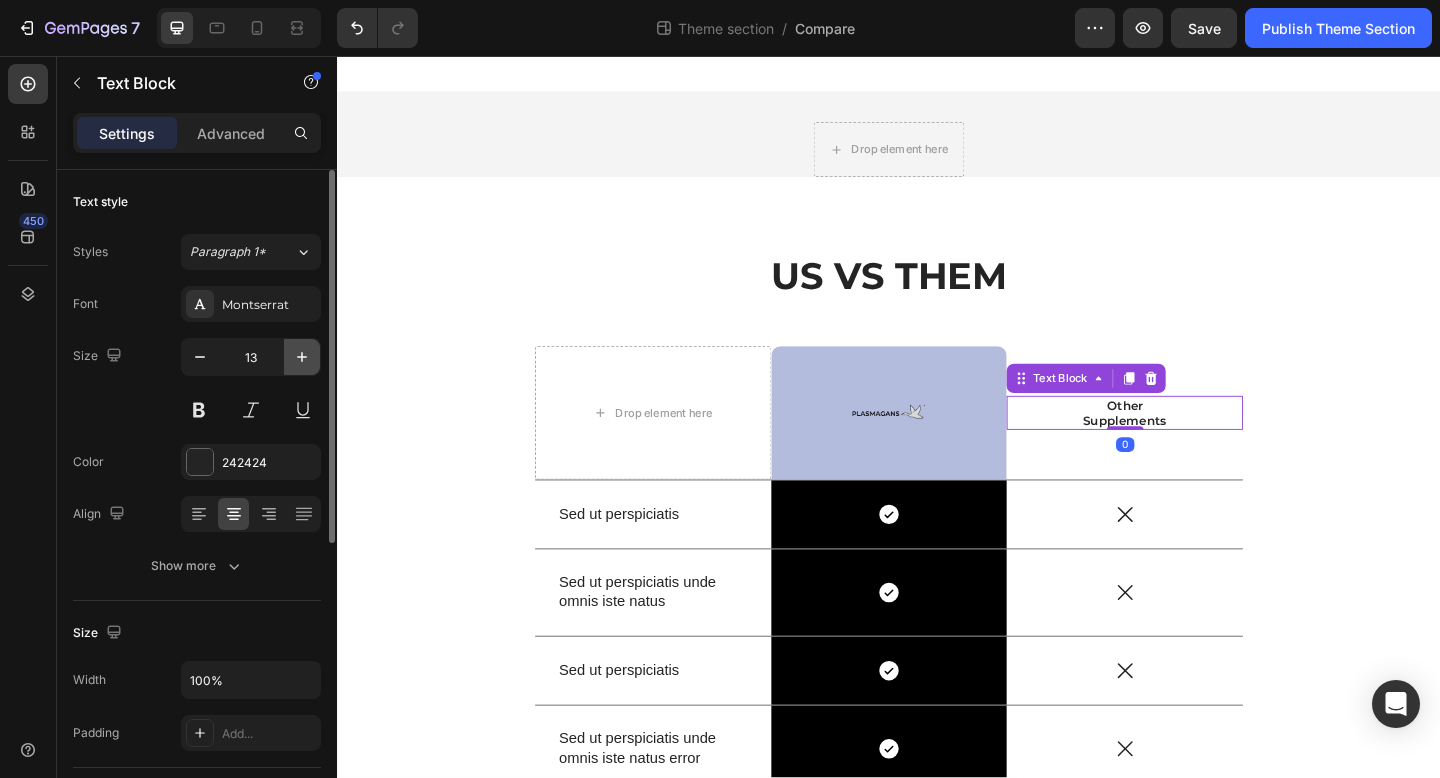 click at bounding box center [302, 357] 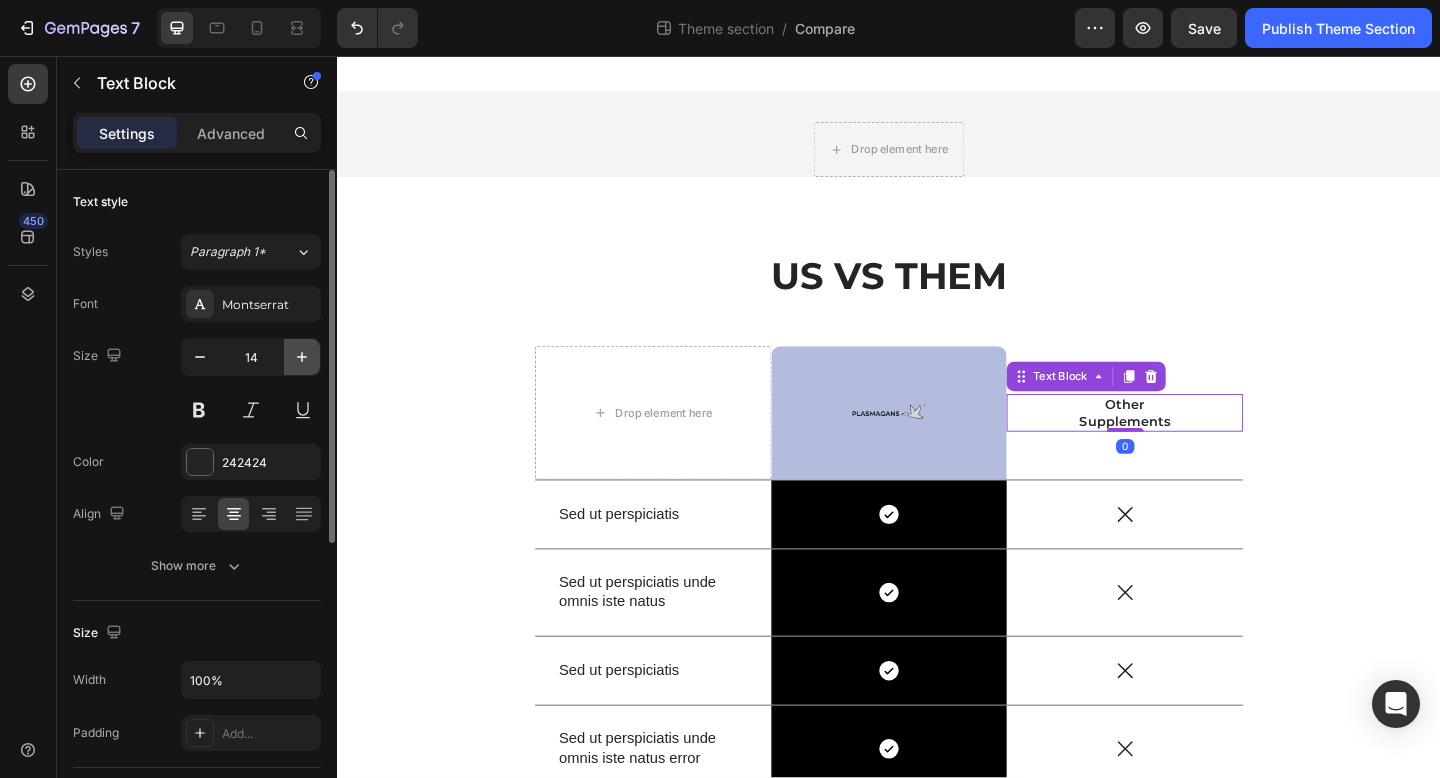 click at bounding box center (302, 357) 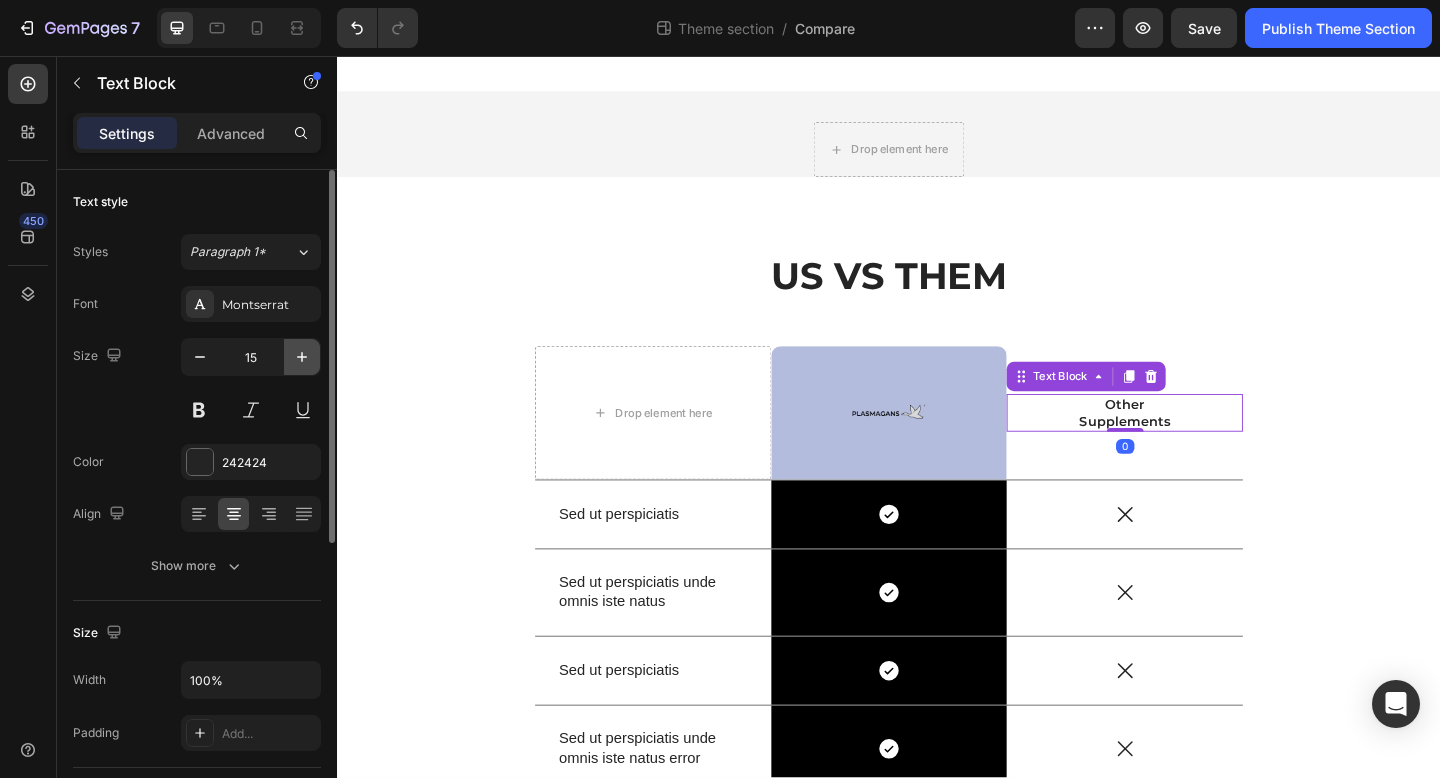 click at bounding box center (302, 357) 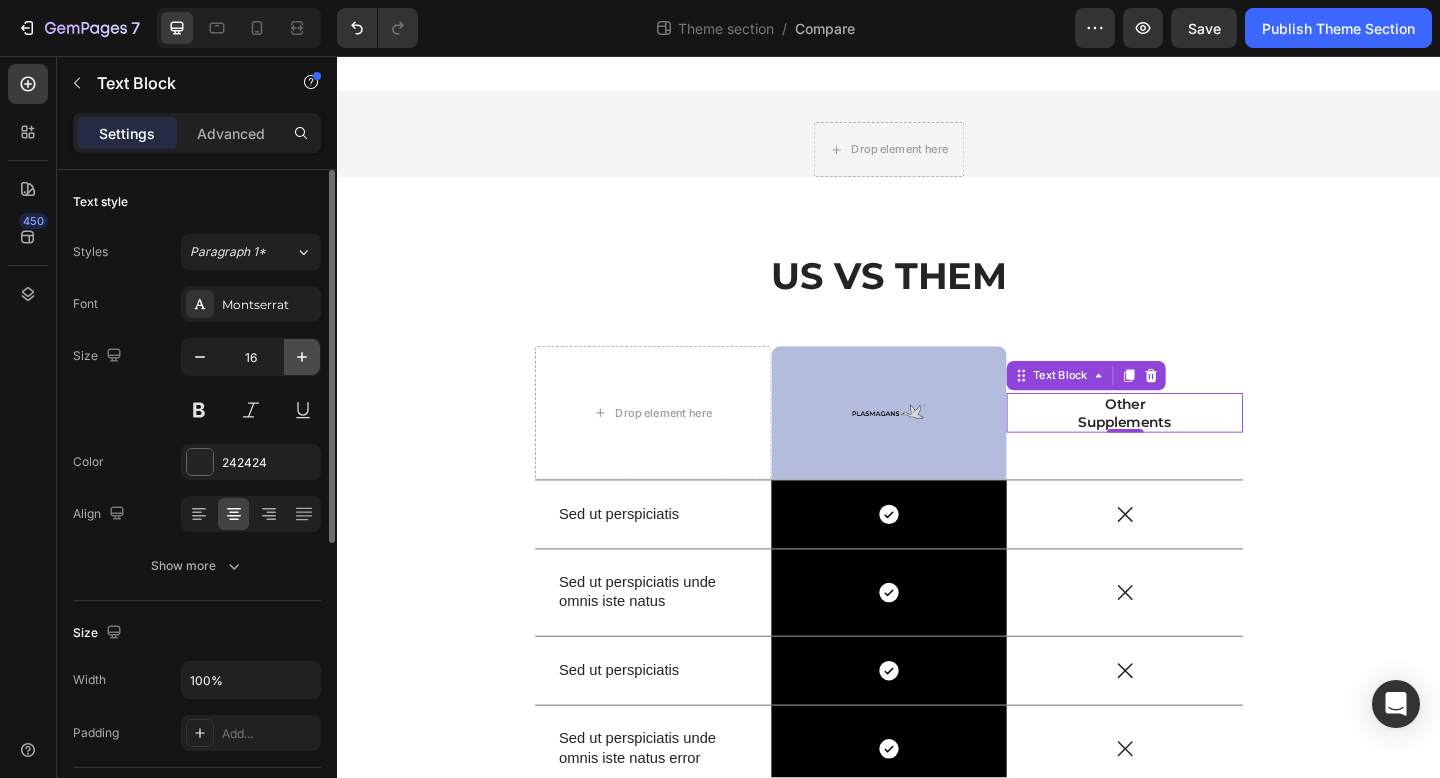 click at bounding box center [302, 357] 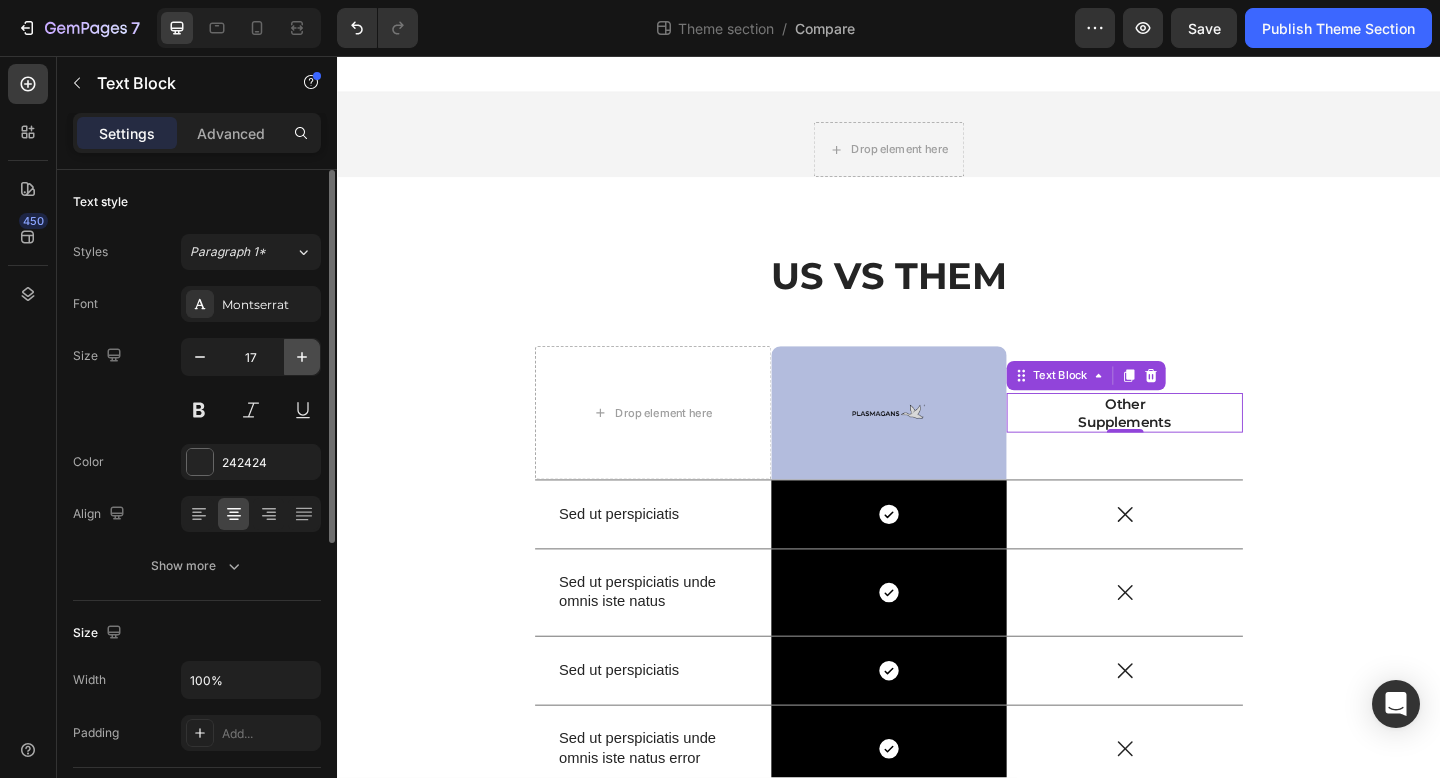 click at bounding box center [302, 357] 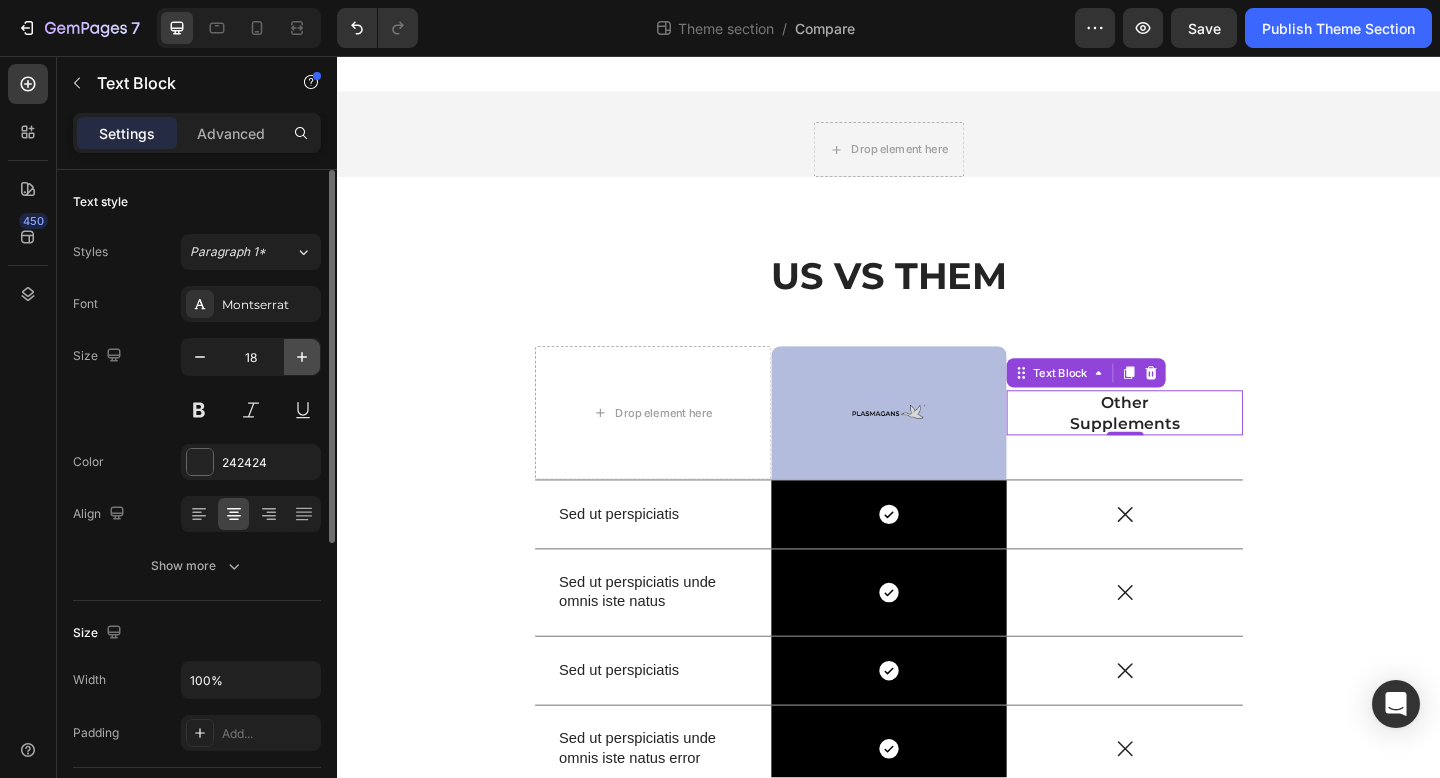 click at bounding box center (302, 357) 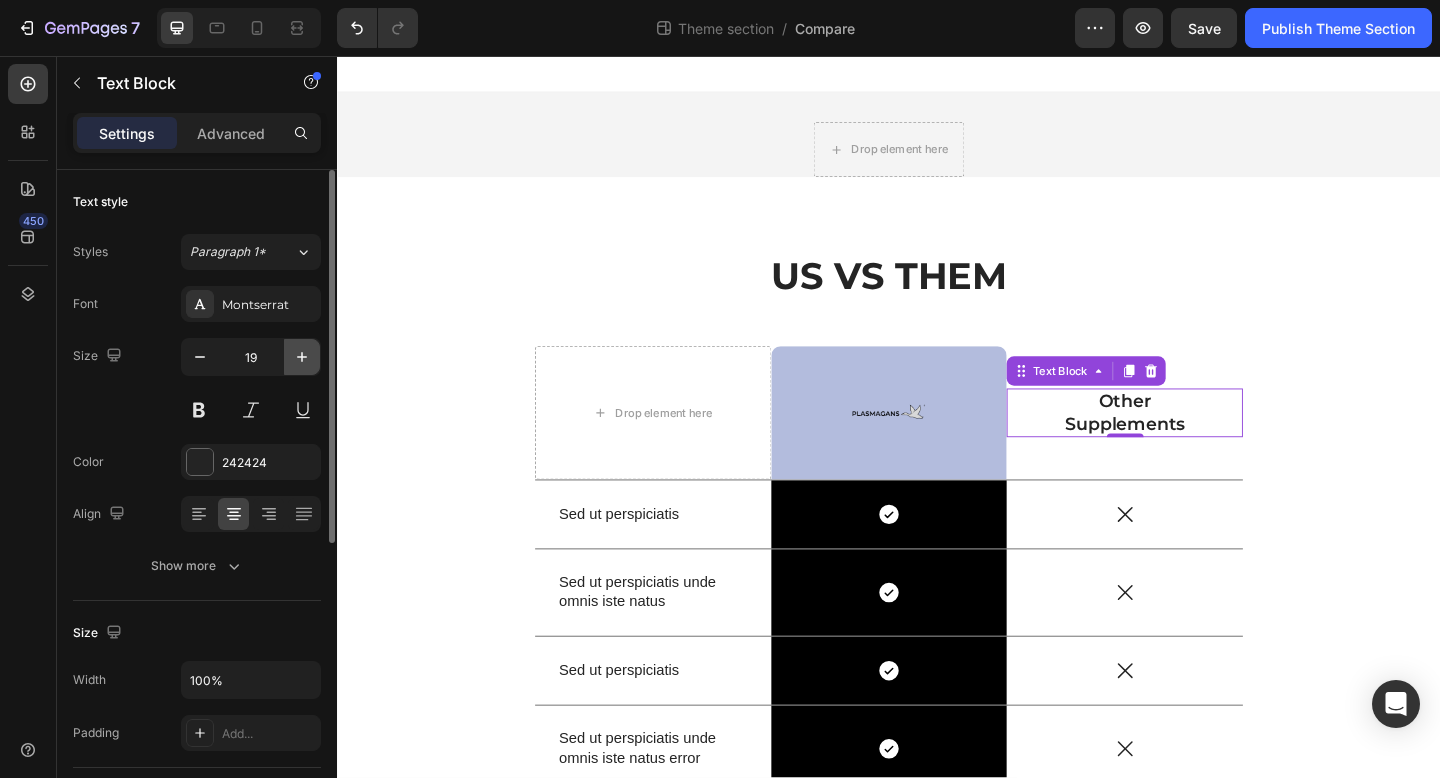 click at bounding box center (302, 357) 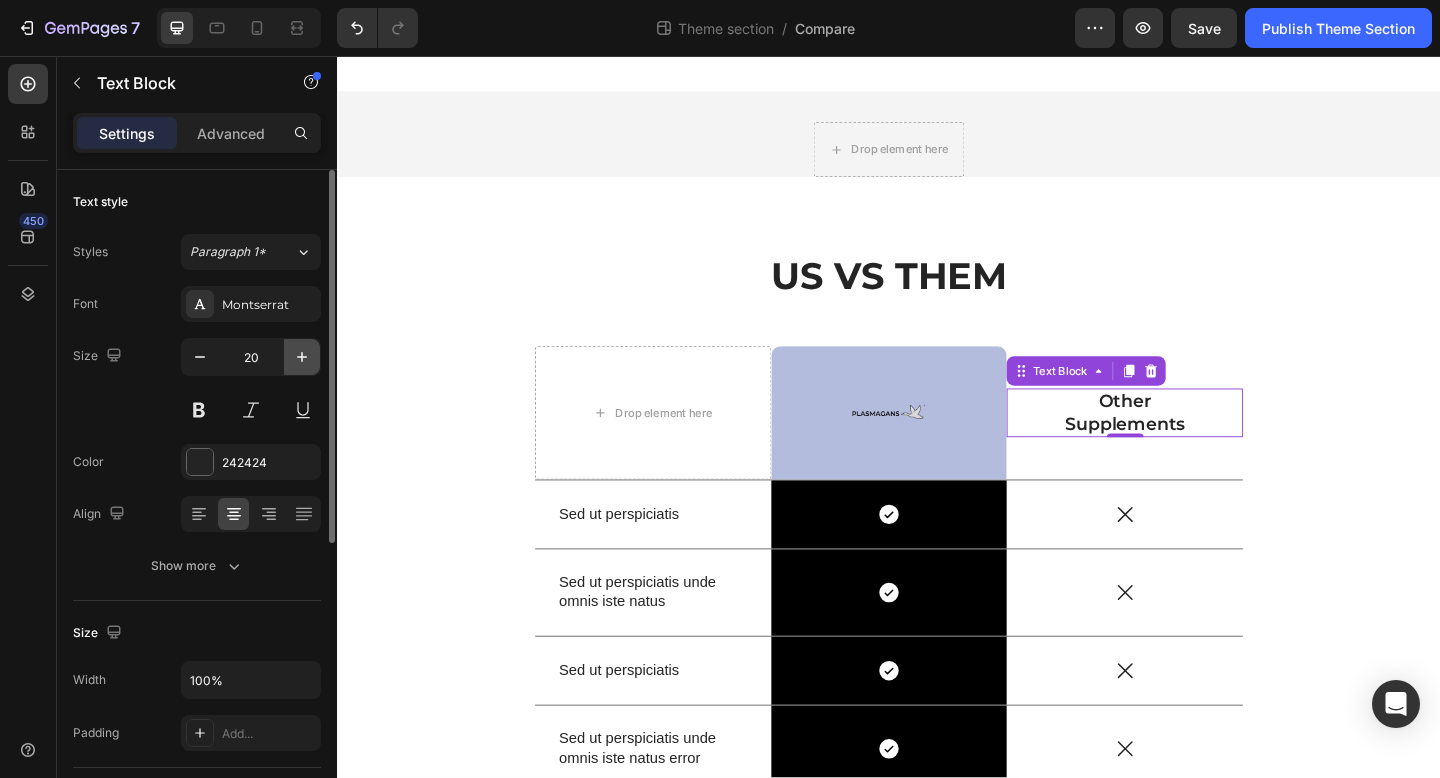 click at bounding box center [302, 357] 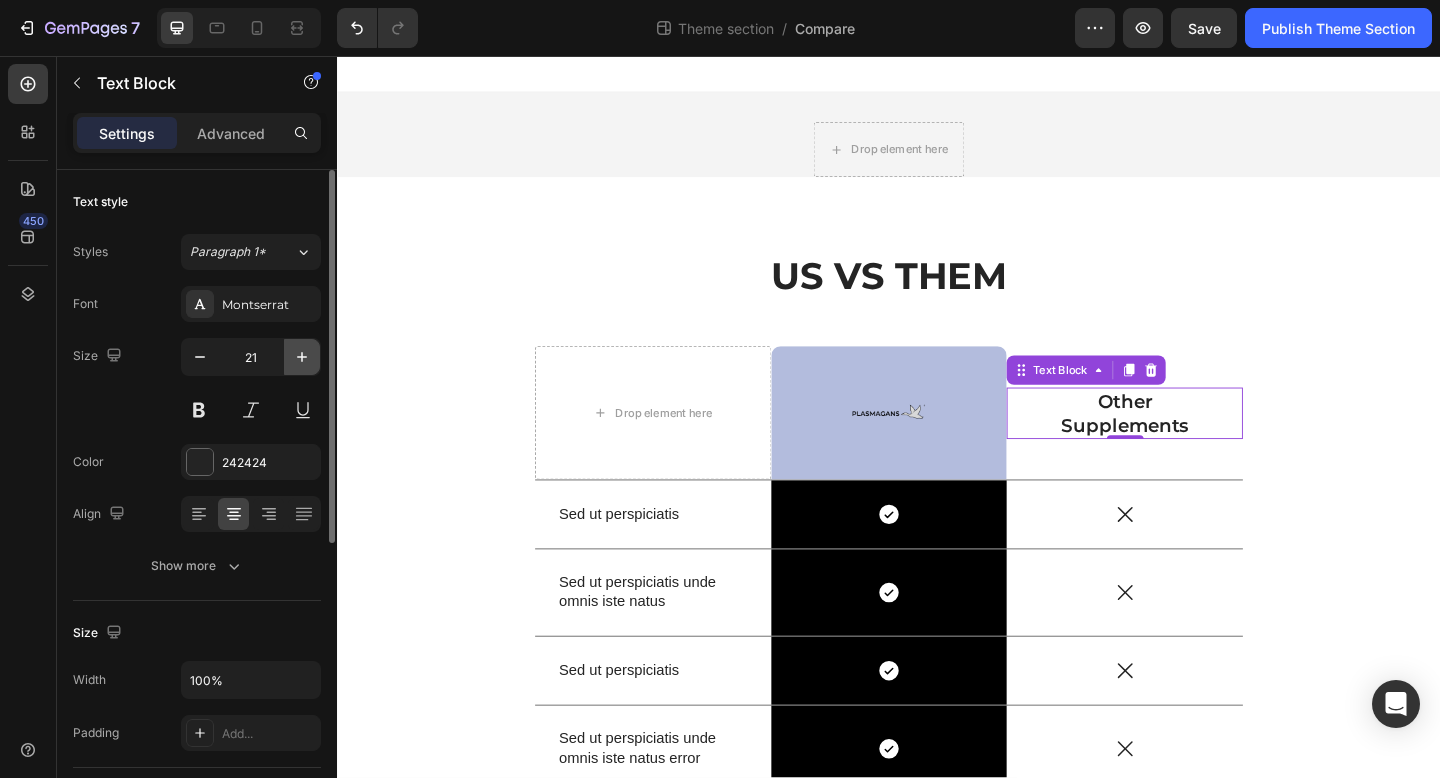 click at bounding box center (302, 357) 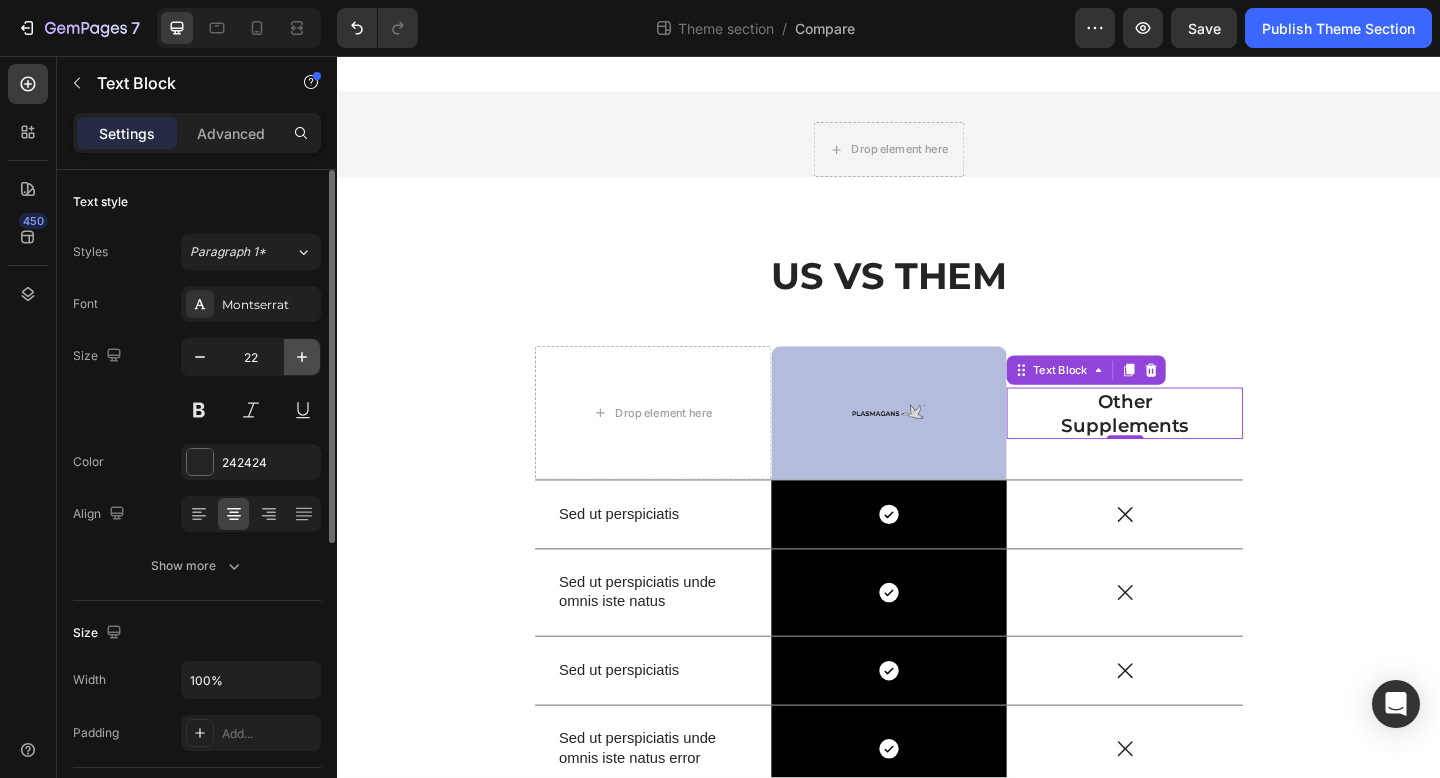 click at bounding box center [302, 357] 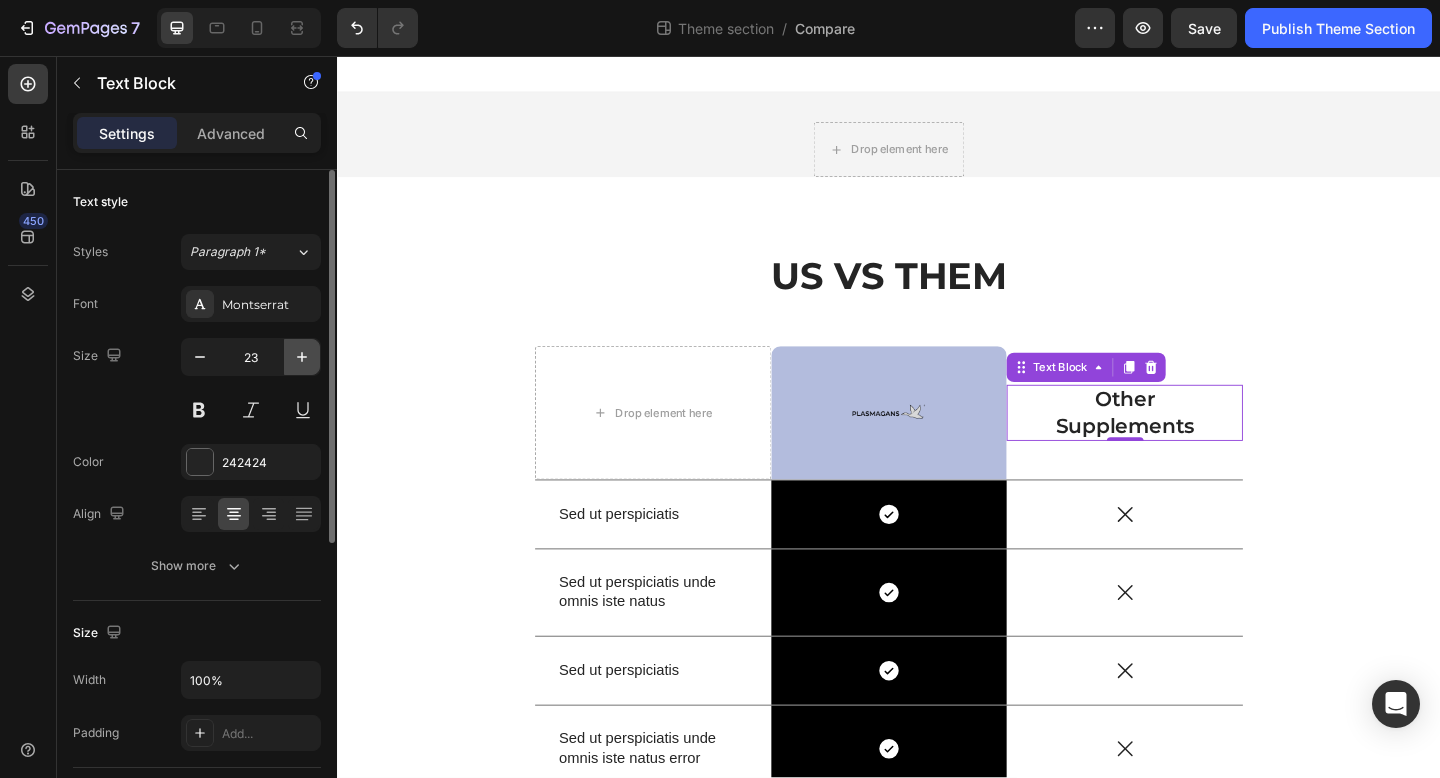 click at bounding box center (302, 357) 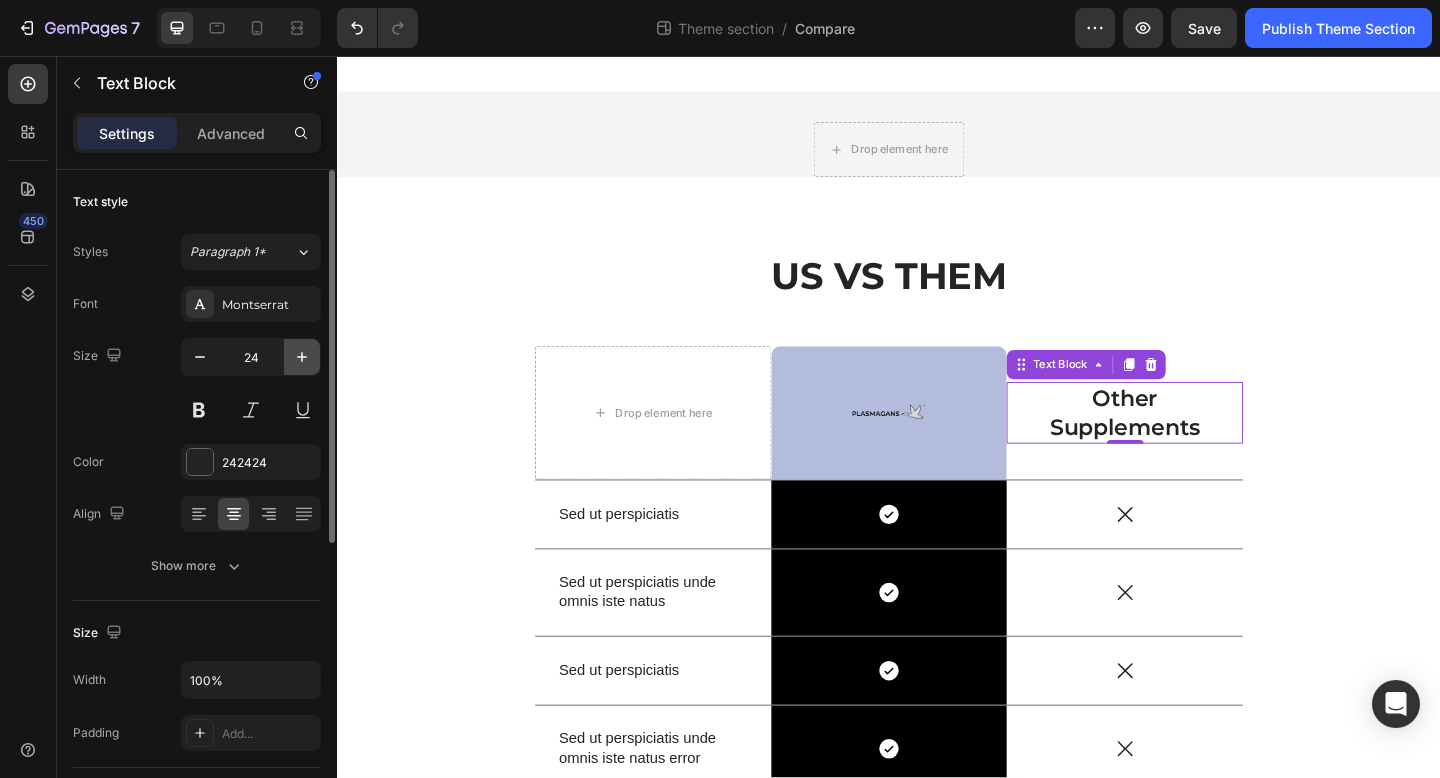 click at bounding box center [302, 357] 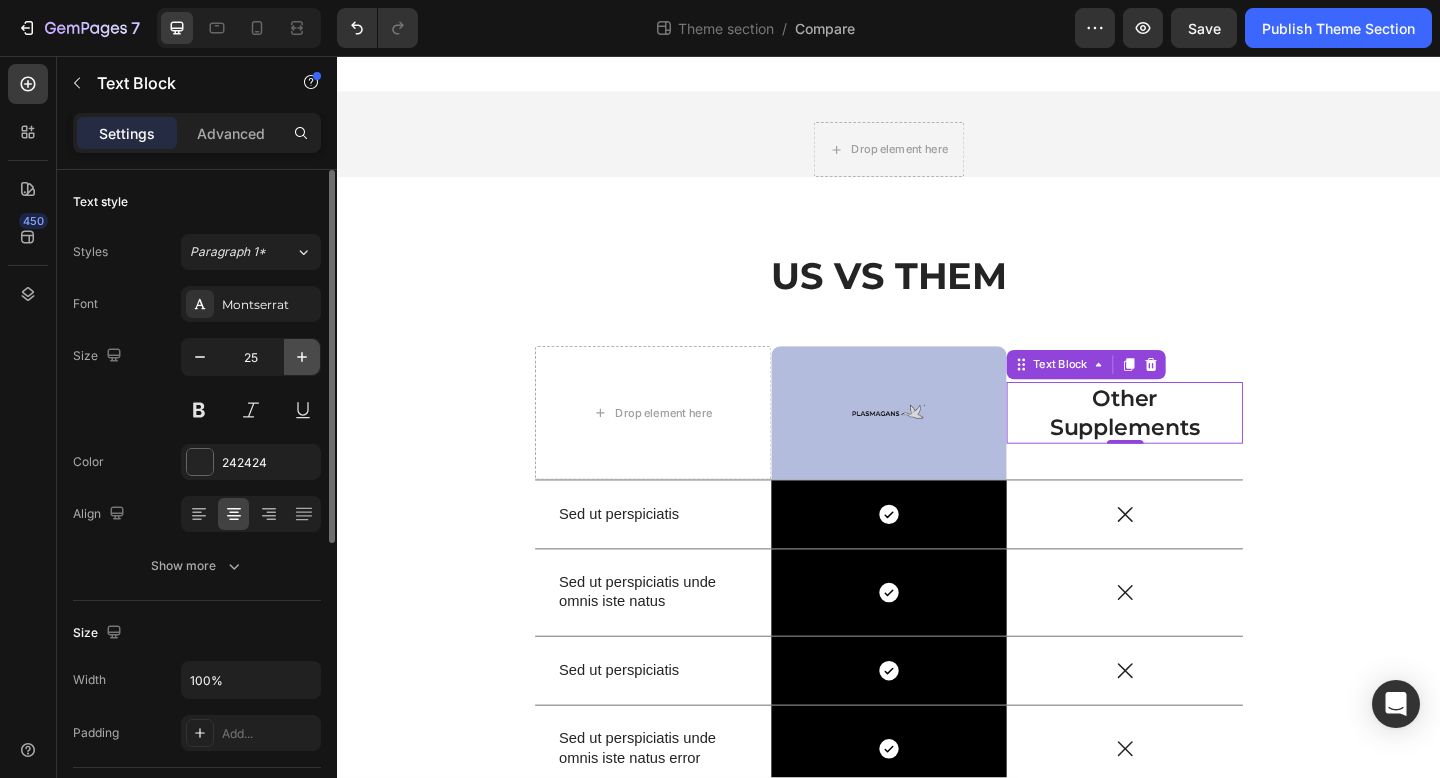 click at bounding box center (302, 357) 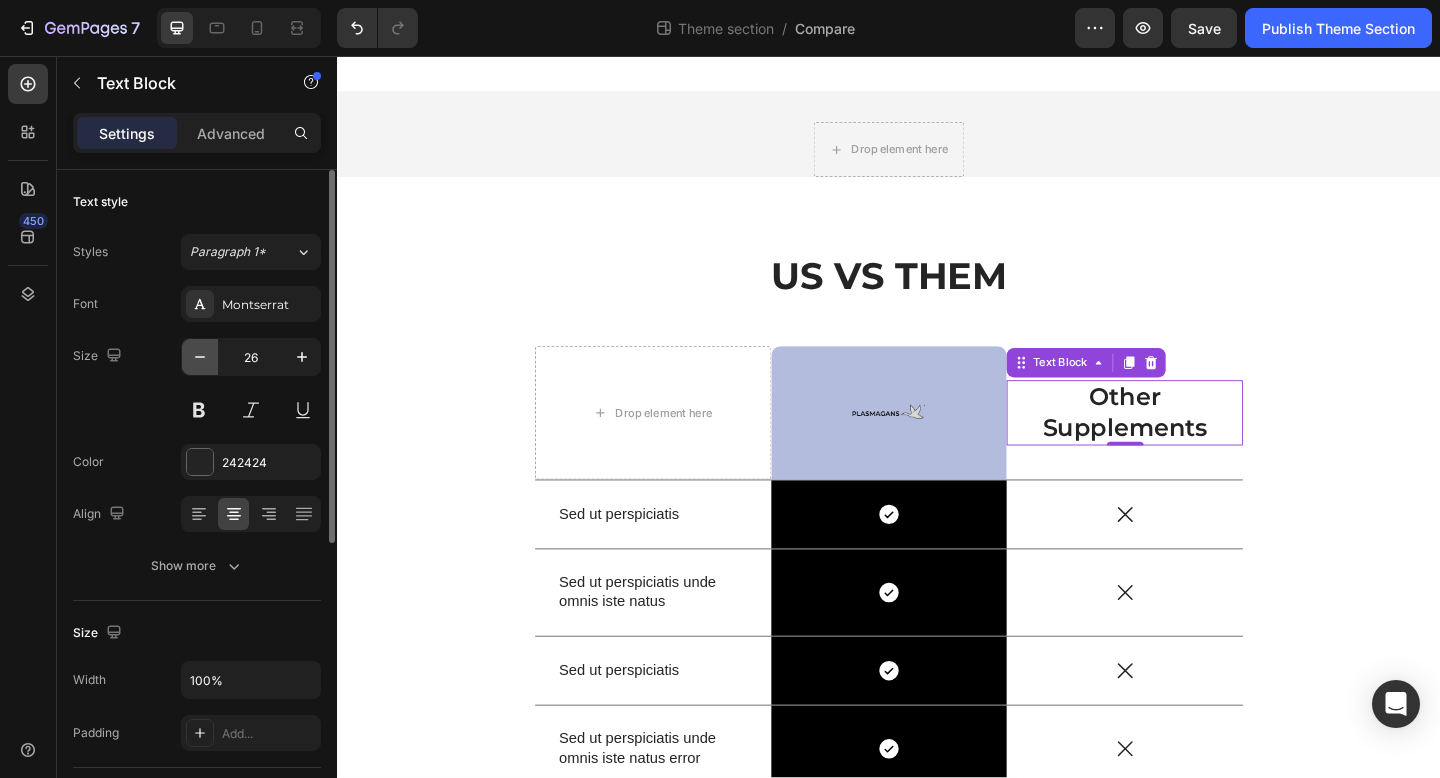 click at bounding box center (200, 357) 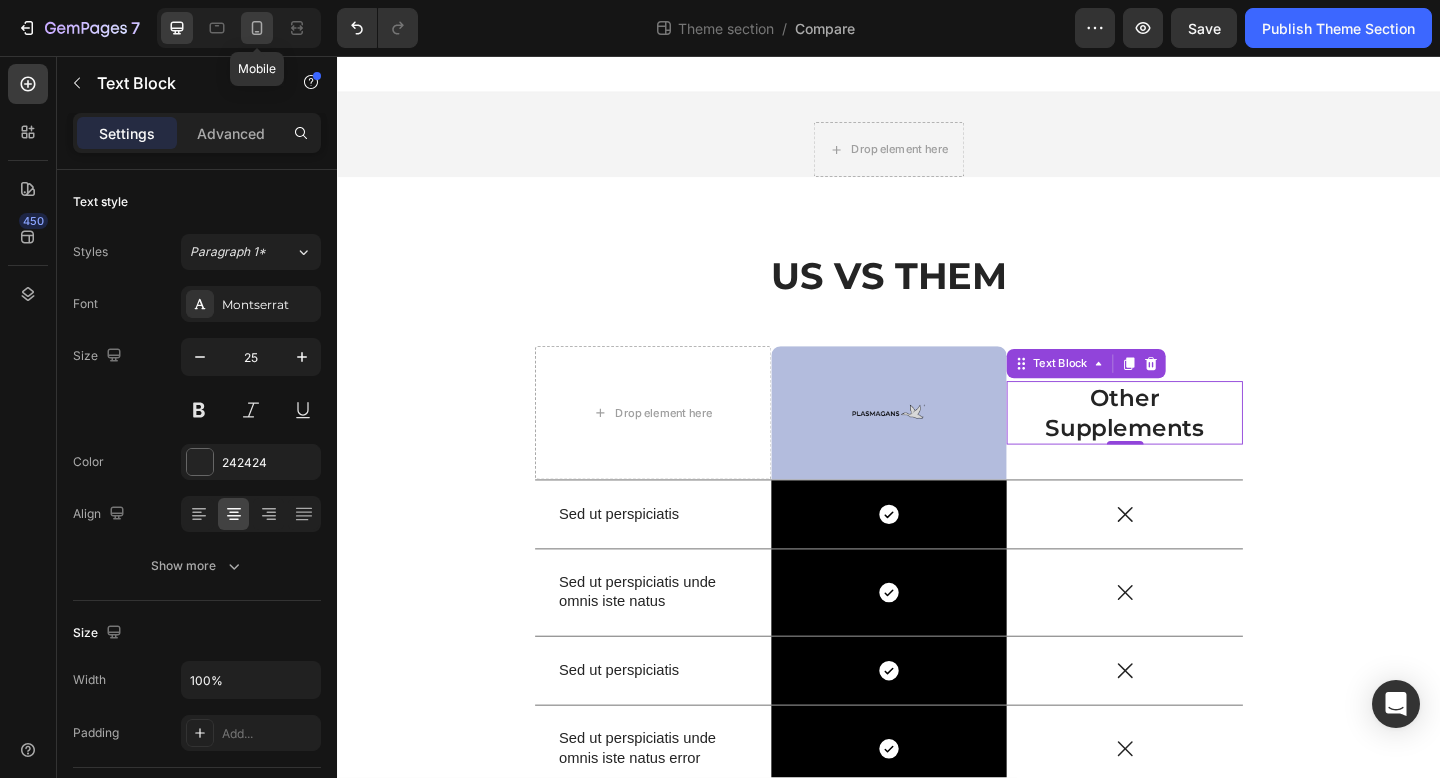 click 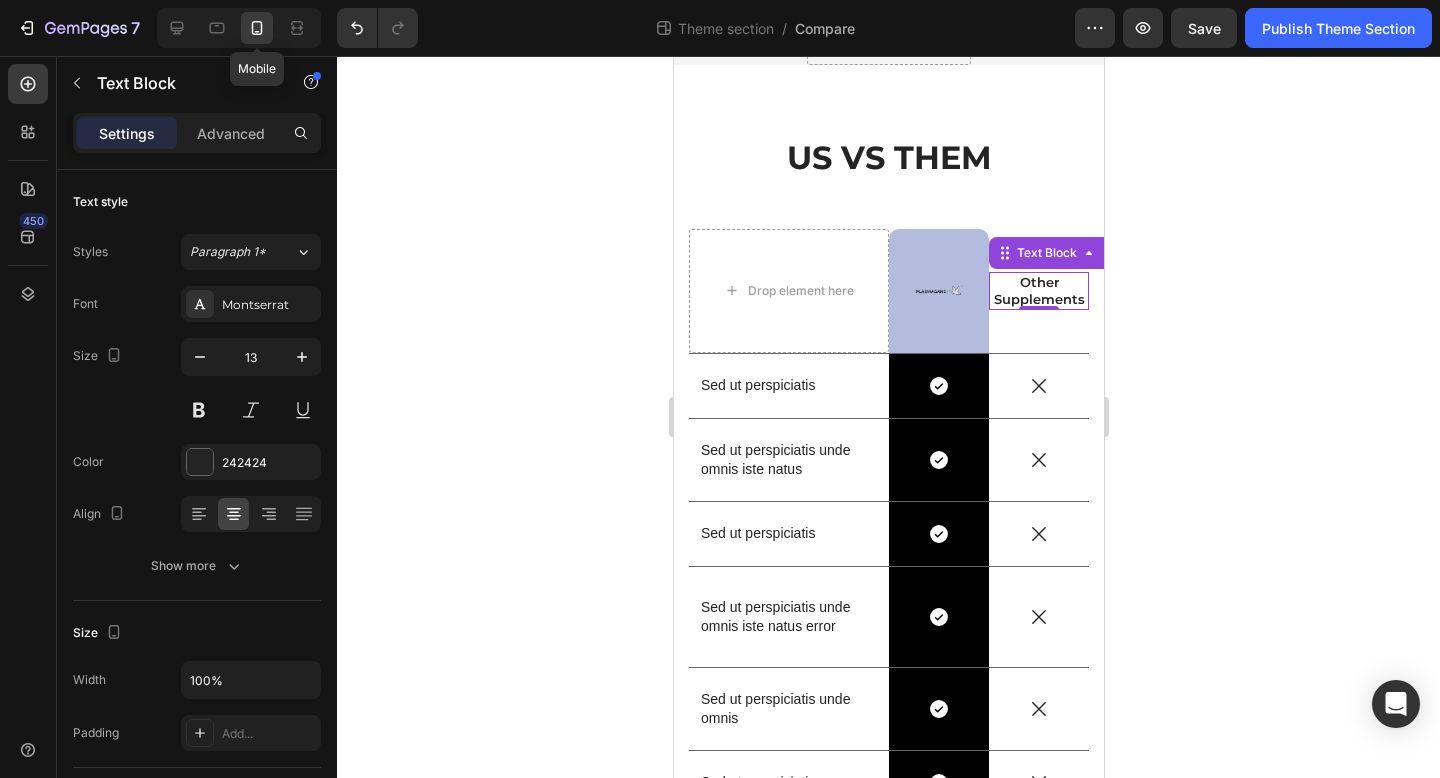 scroll, scrollTop: 268, scrollLeft: 0, axis: vertical 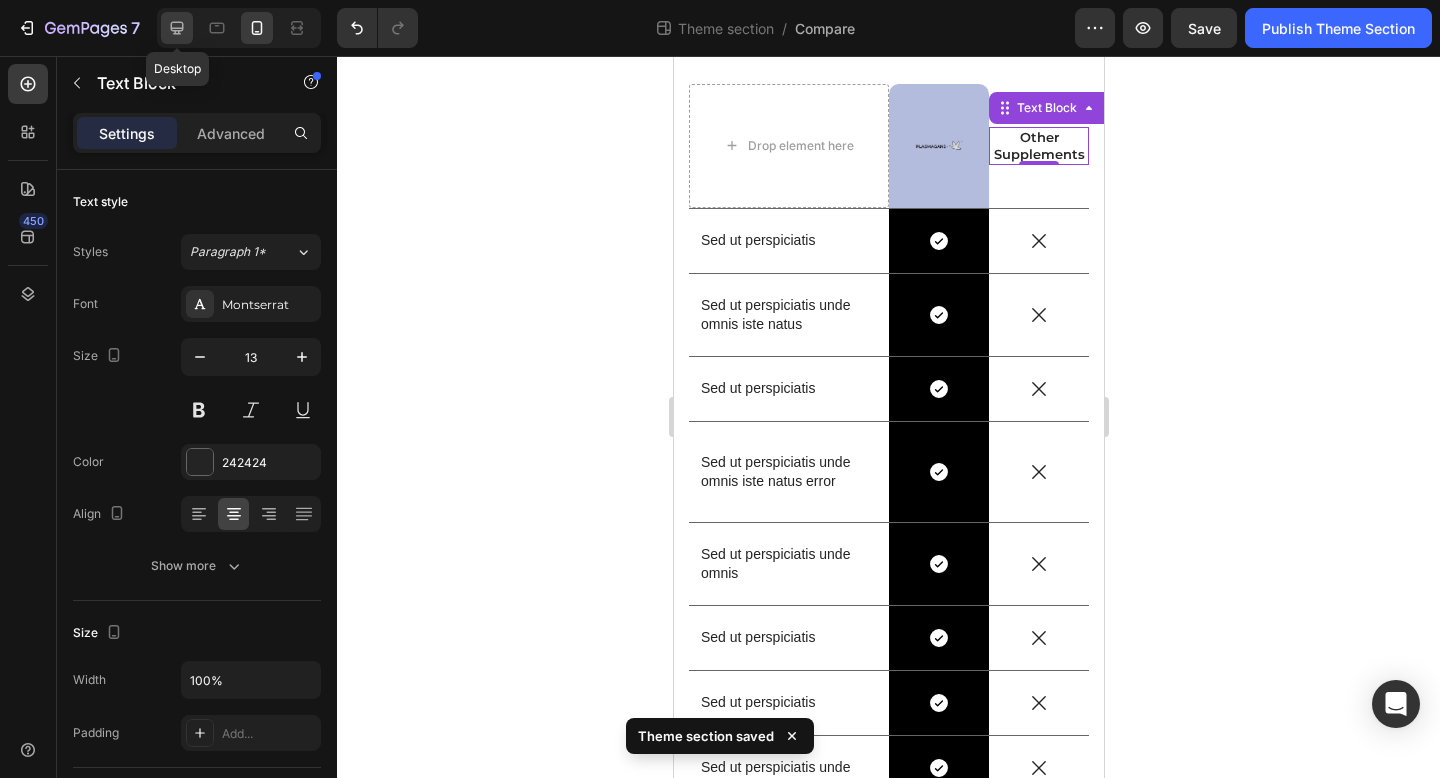 click 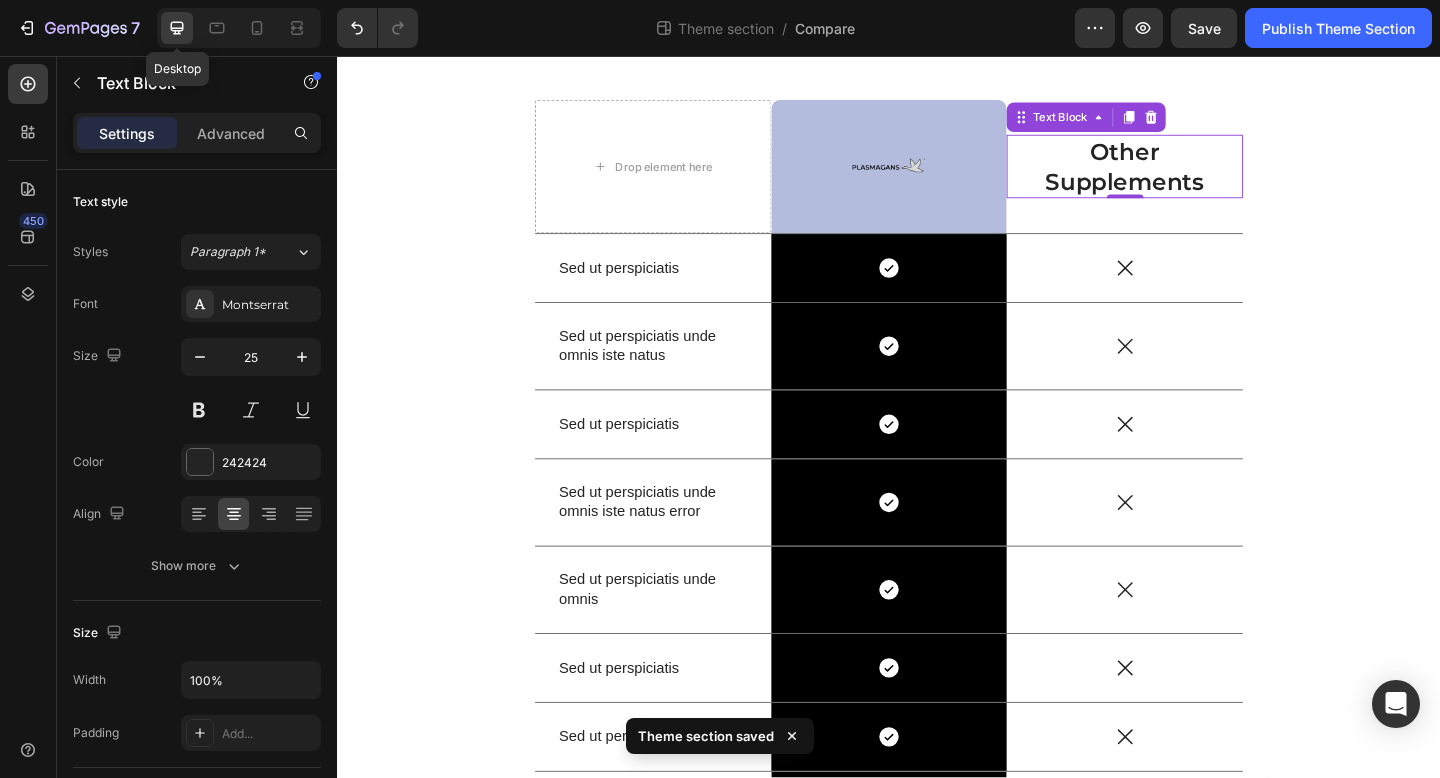scroll, scrollTop: 284, scrollLeft: 0, axis: vertical 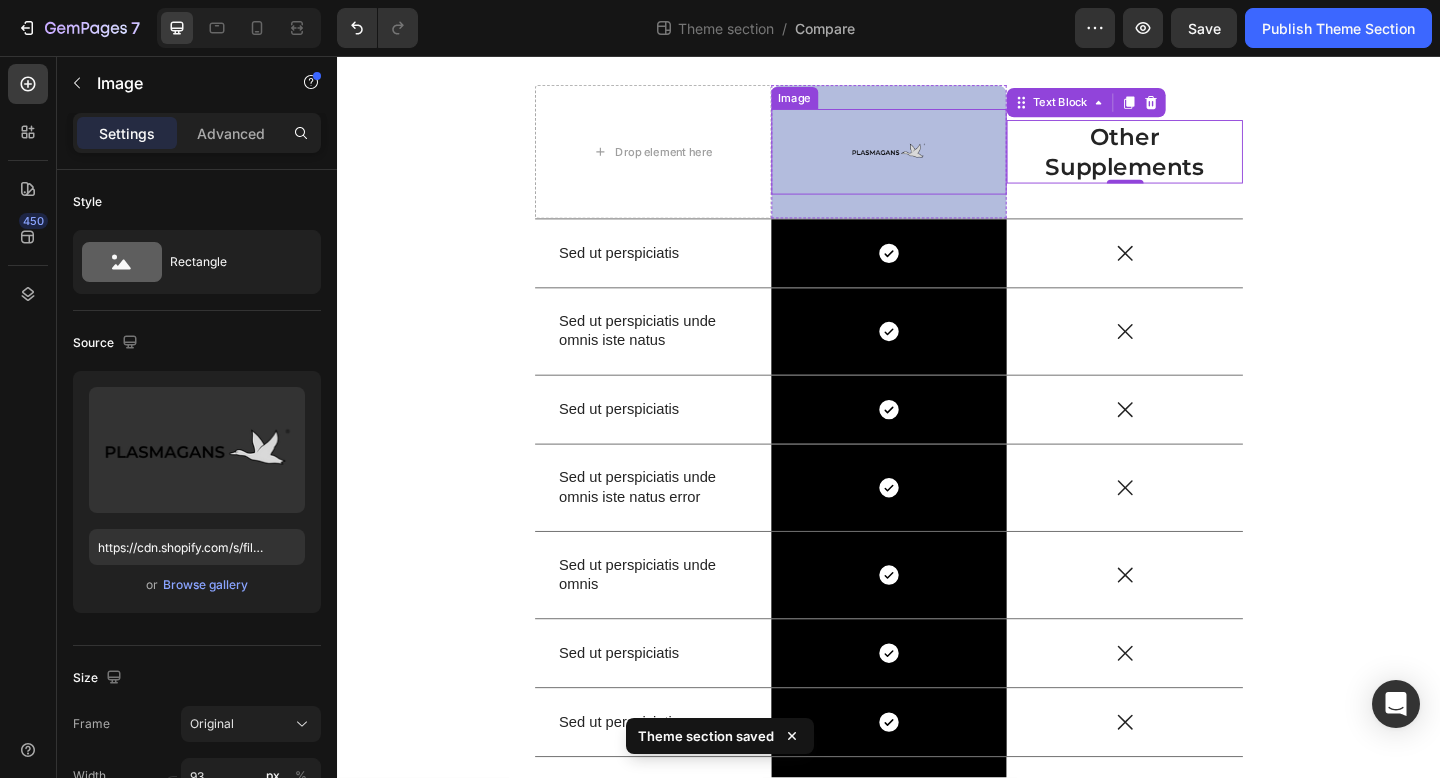 click at bounding box center [936, 160] 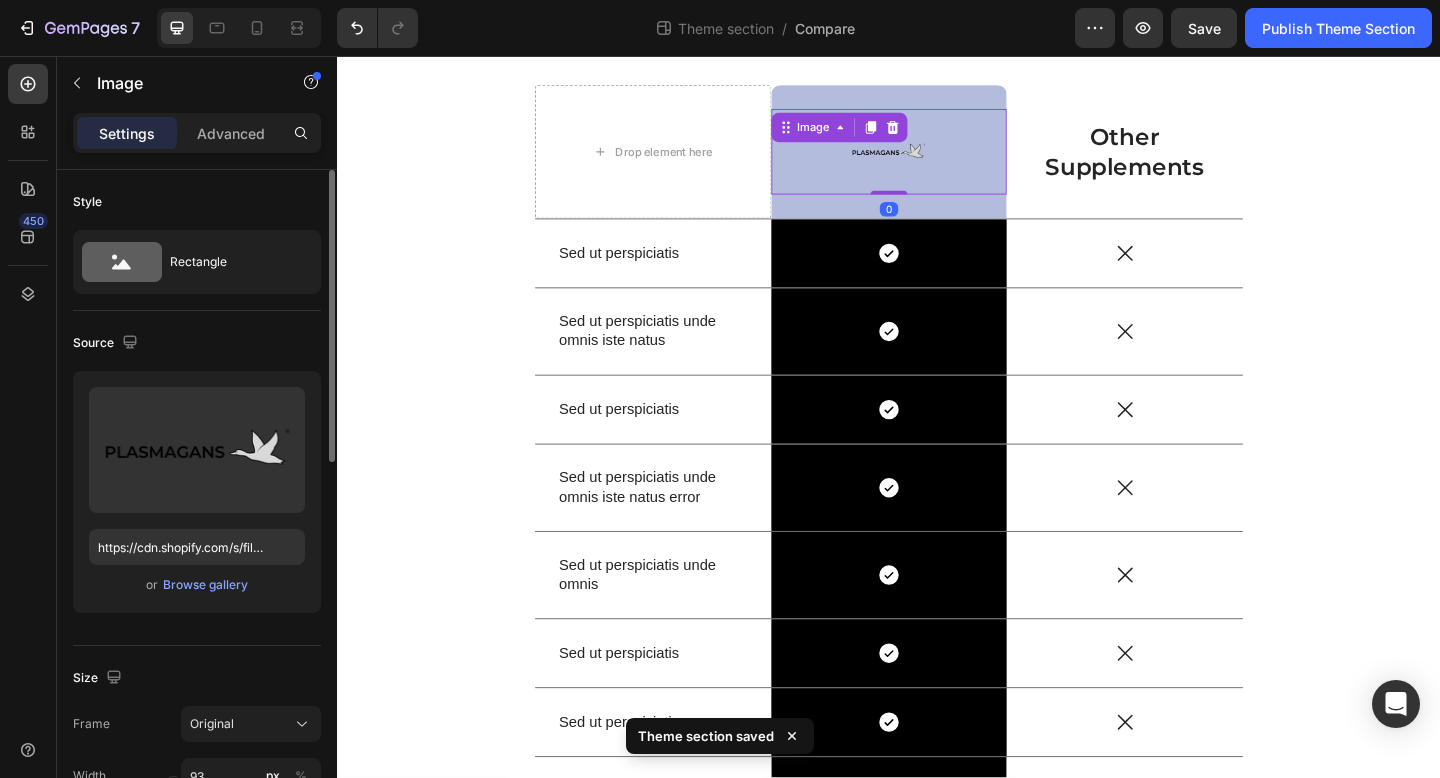 scroll, scrollTop: 142, scrollLeft: 0, axis: vertical 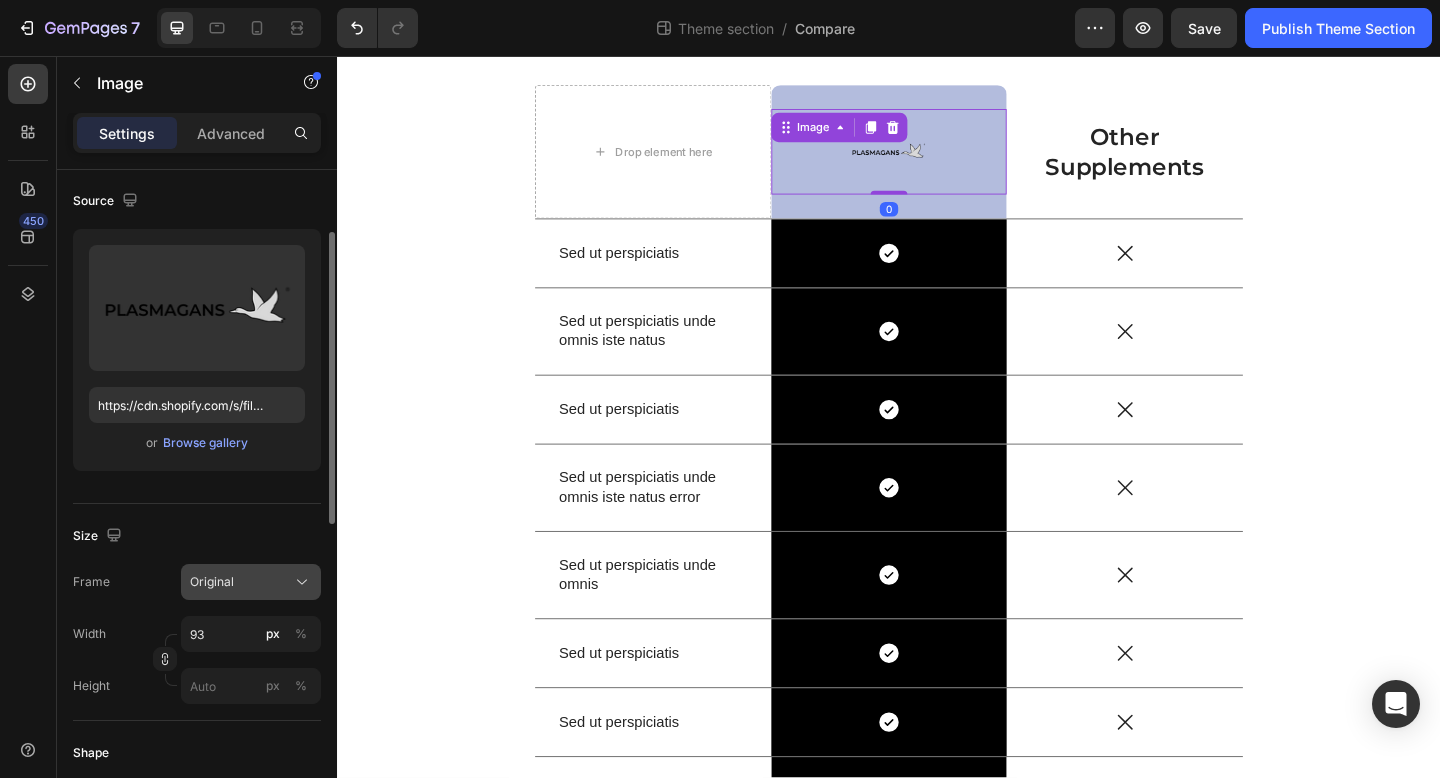 click on "Original" 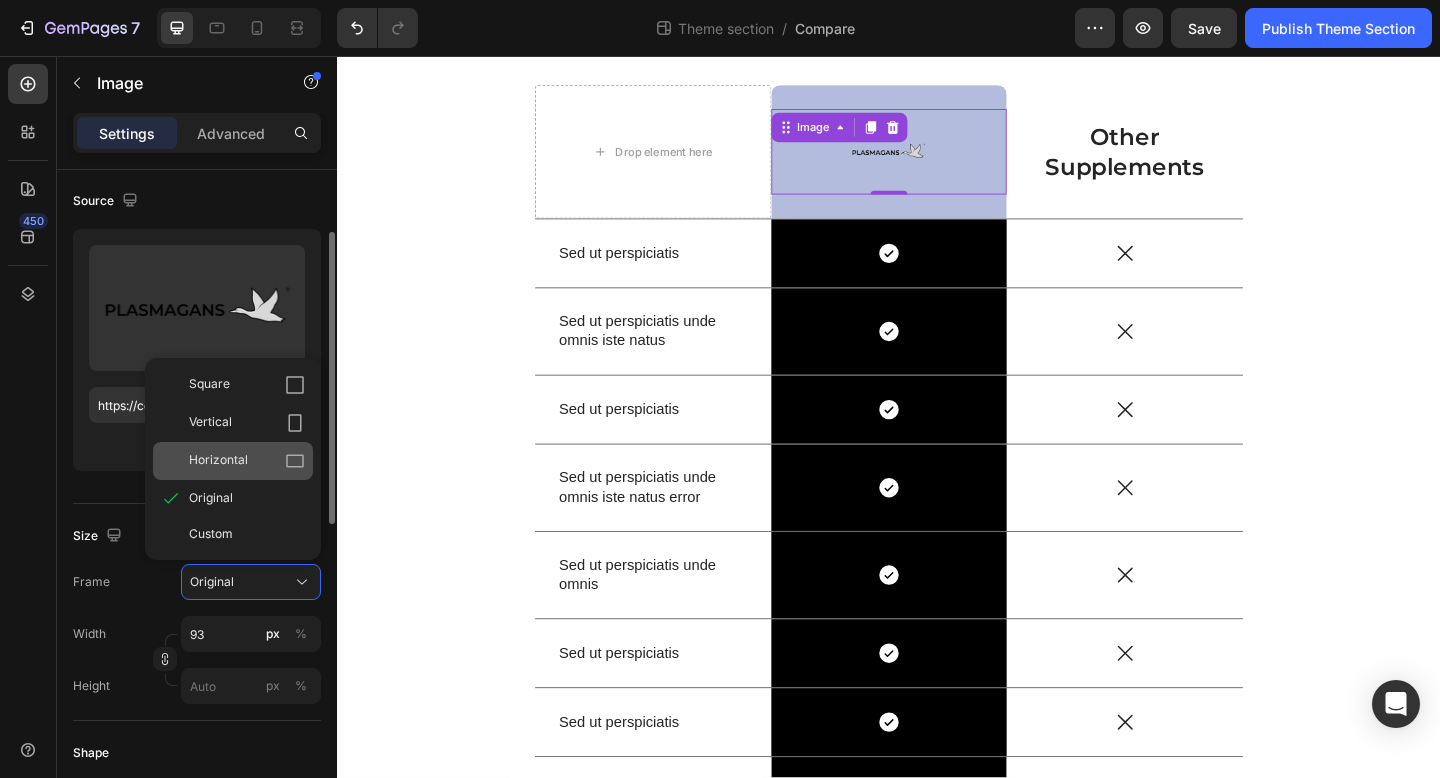 click on "Horizontal" at bounding box center [218, 461] 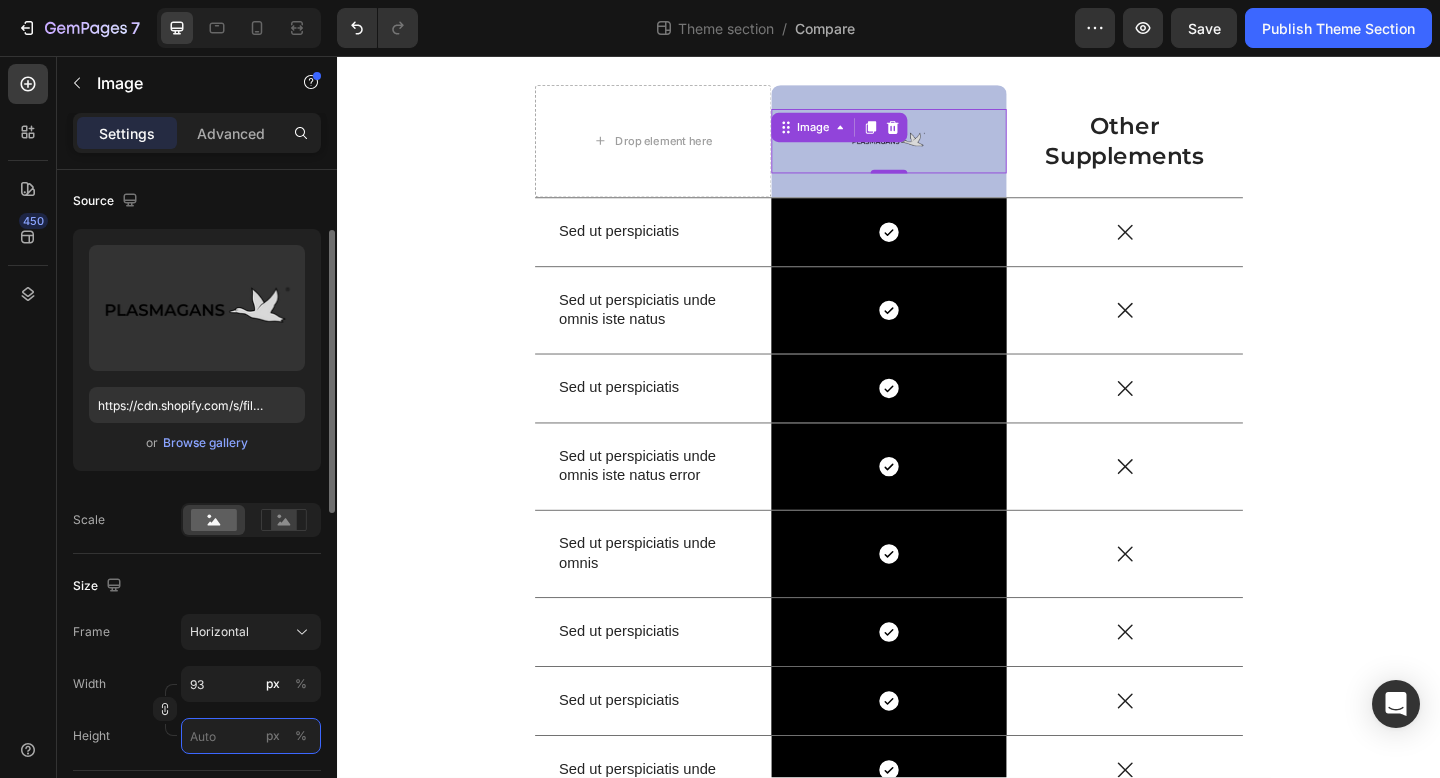 click on "px %" at bounding box center (251, 736) 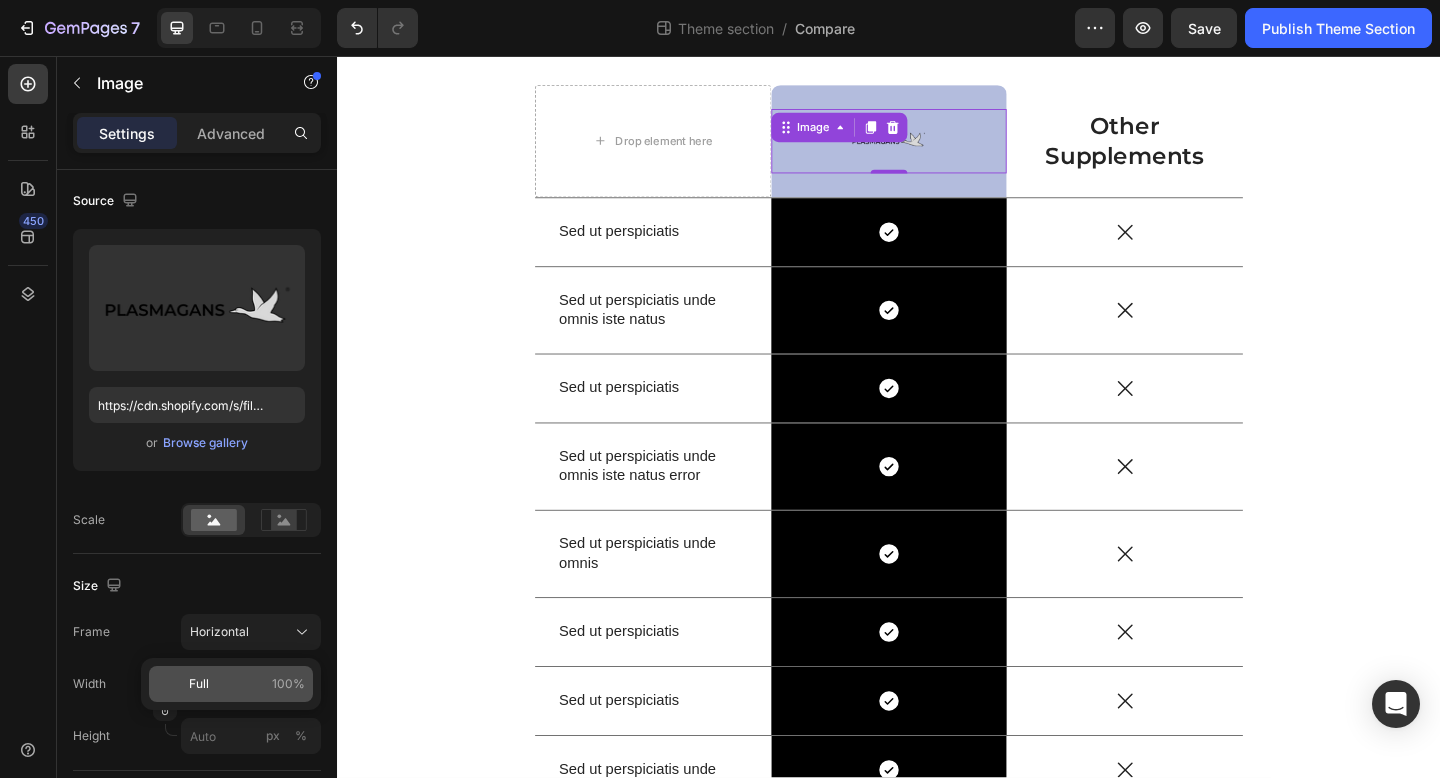 click on "Full 100%" at bounding box center [247, 684] 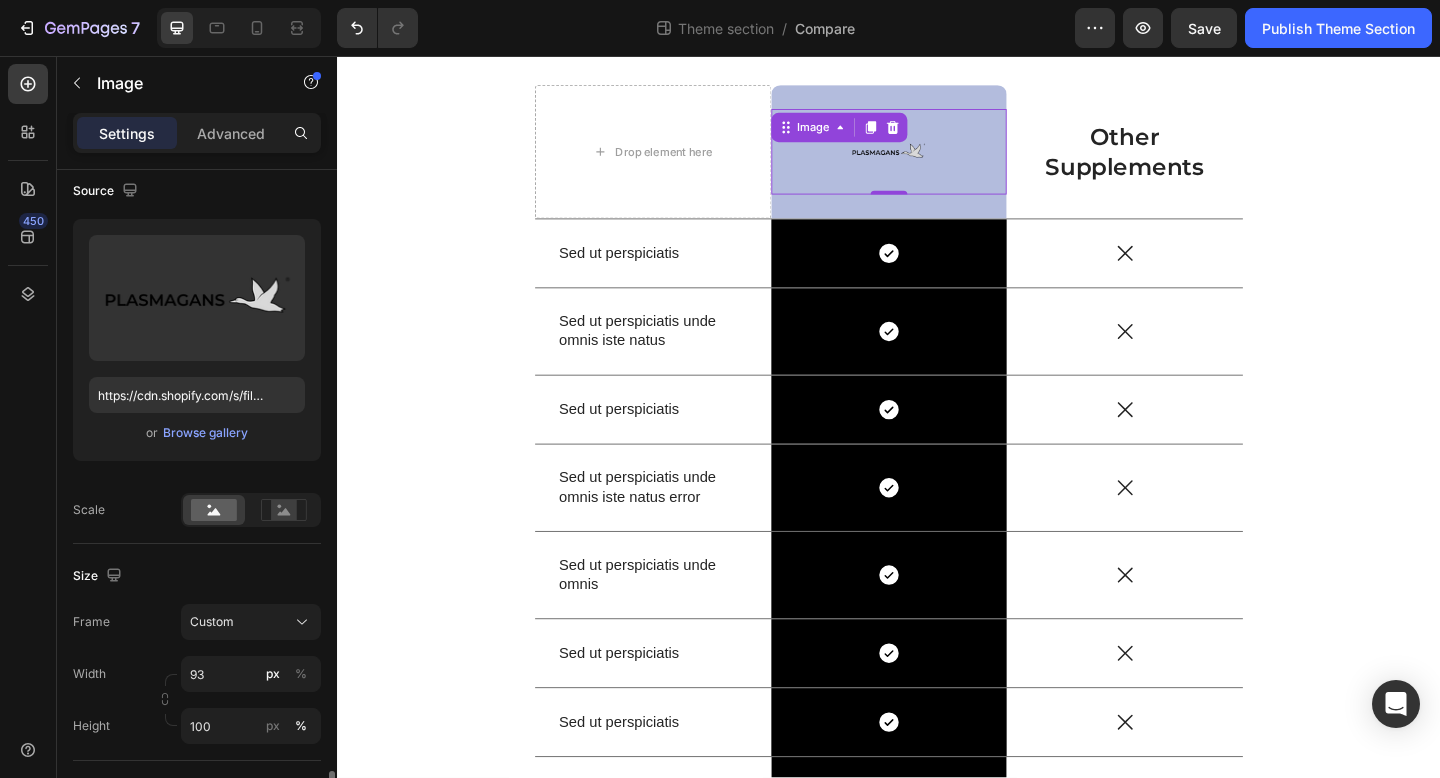 scroll, scrollTop: 0, scrollLeft: 0, axis: both 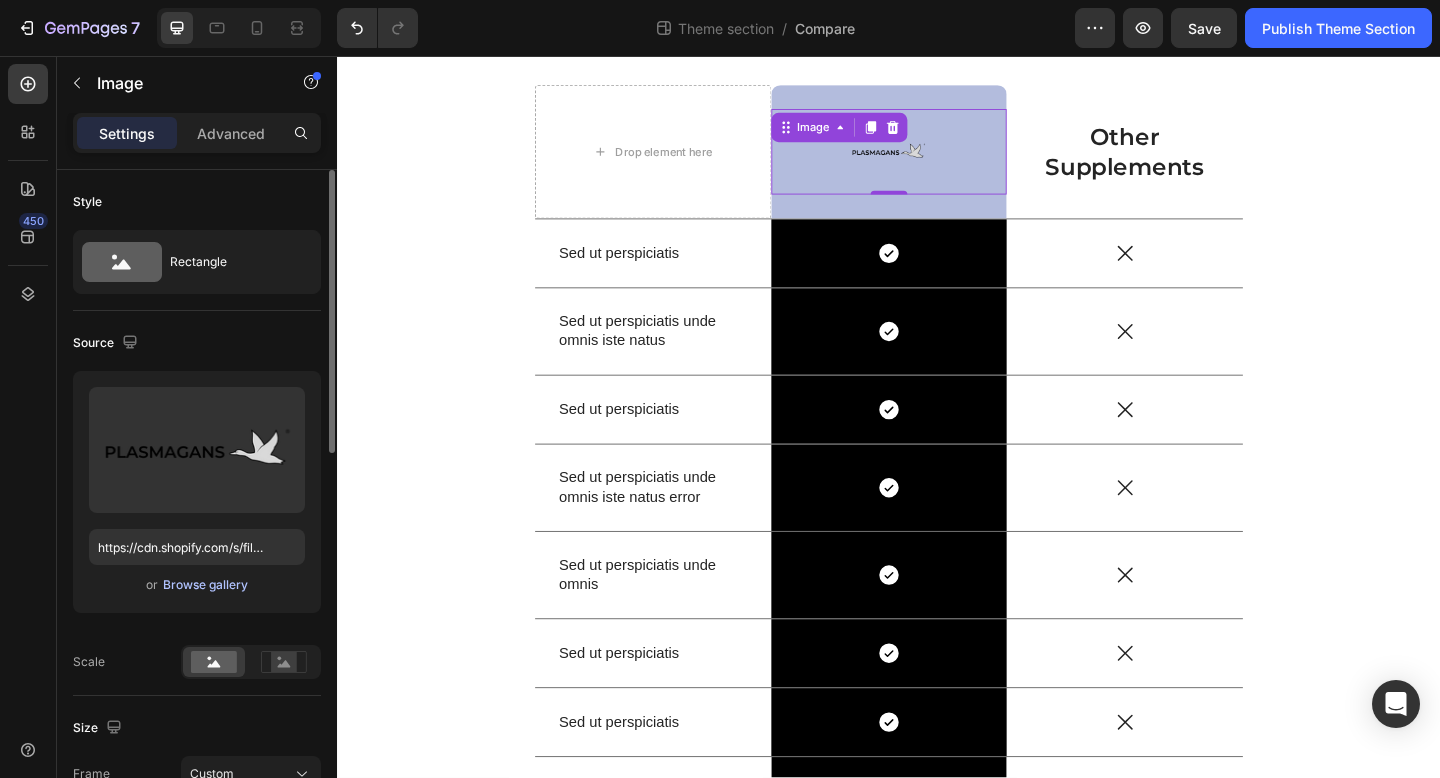 click on "Browse gallery" at bounding box center (205, 585) 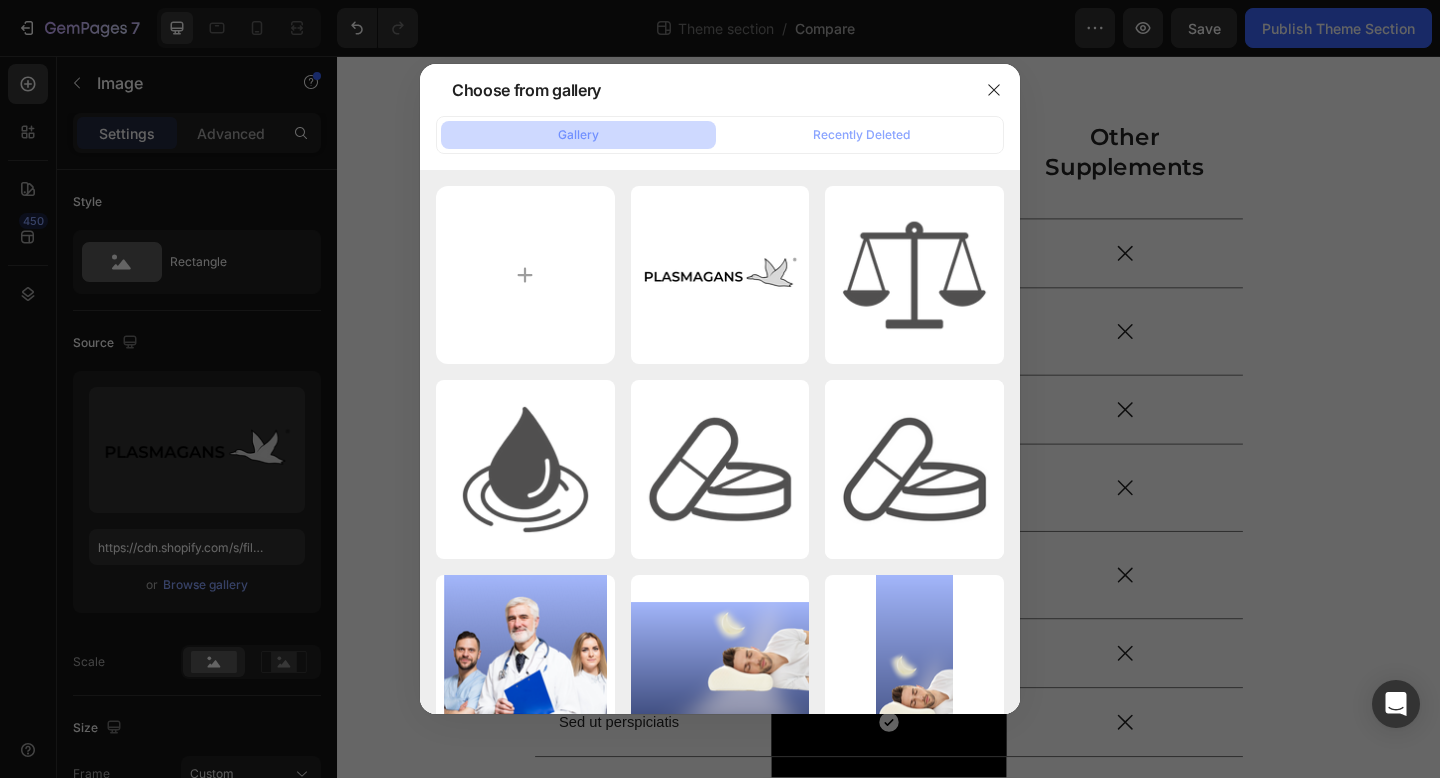 type on "C:\fakepath\logo plasmagans (21).png" 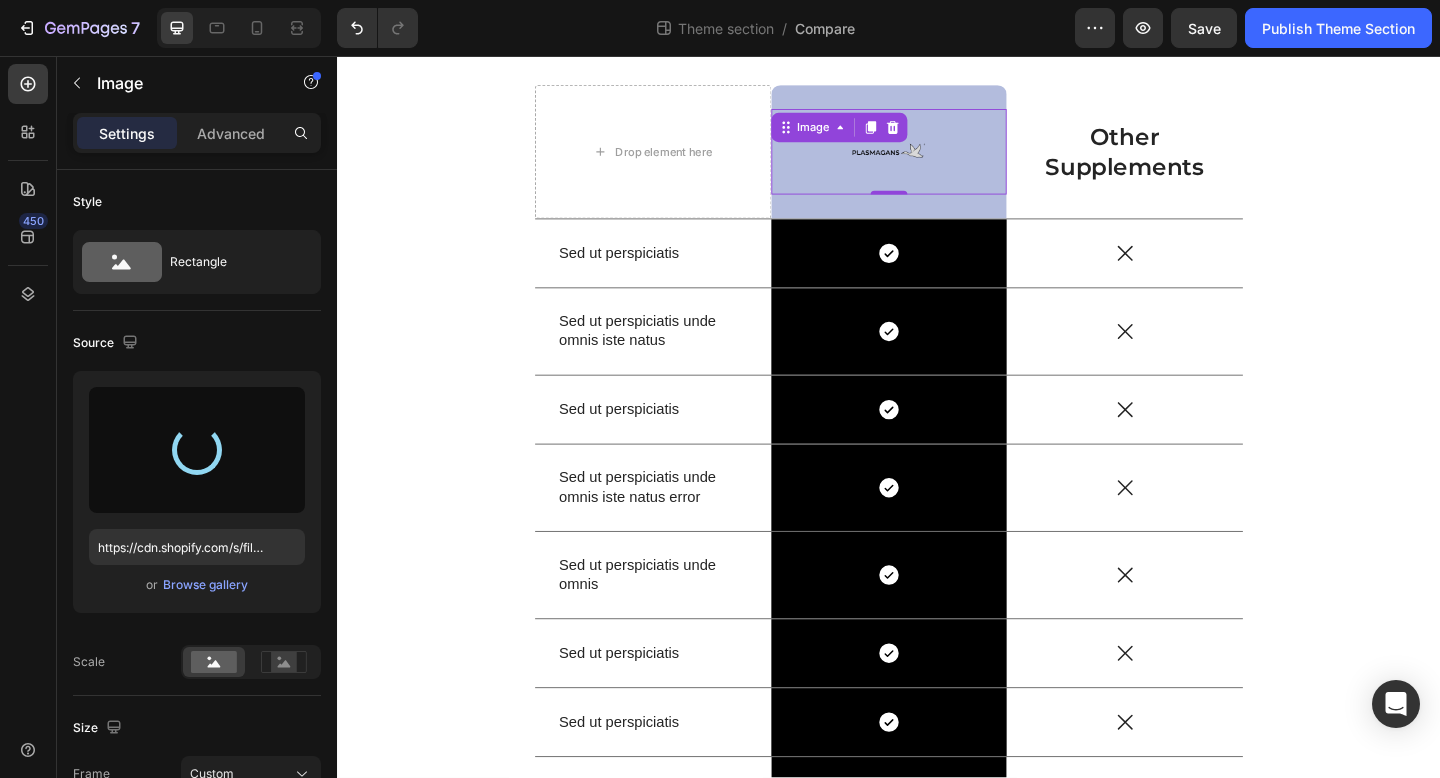 type on "https://cdn.shopify.com/s/files/1/0886/9111/4309/files/gempages_544008840253801310-7cff71d4-9ba7-4d68-aa65-67b75aeb4fe0.png" 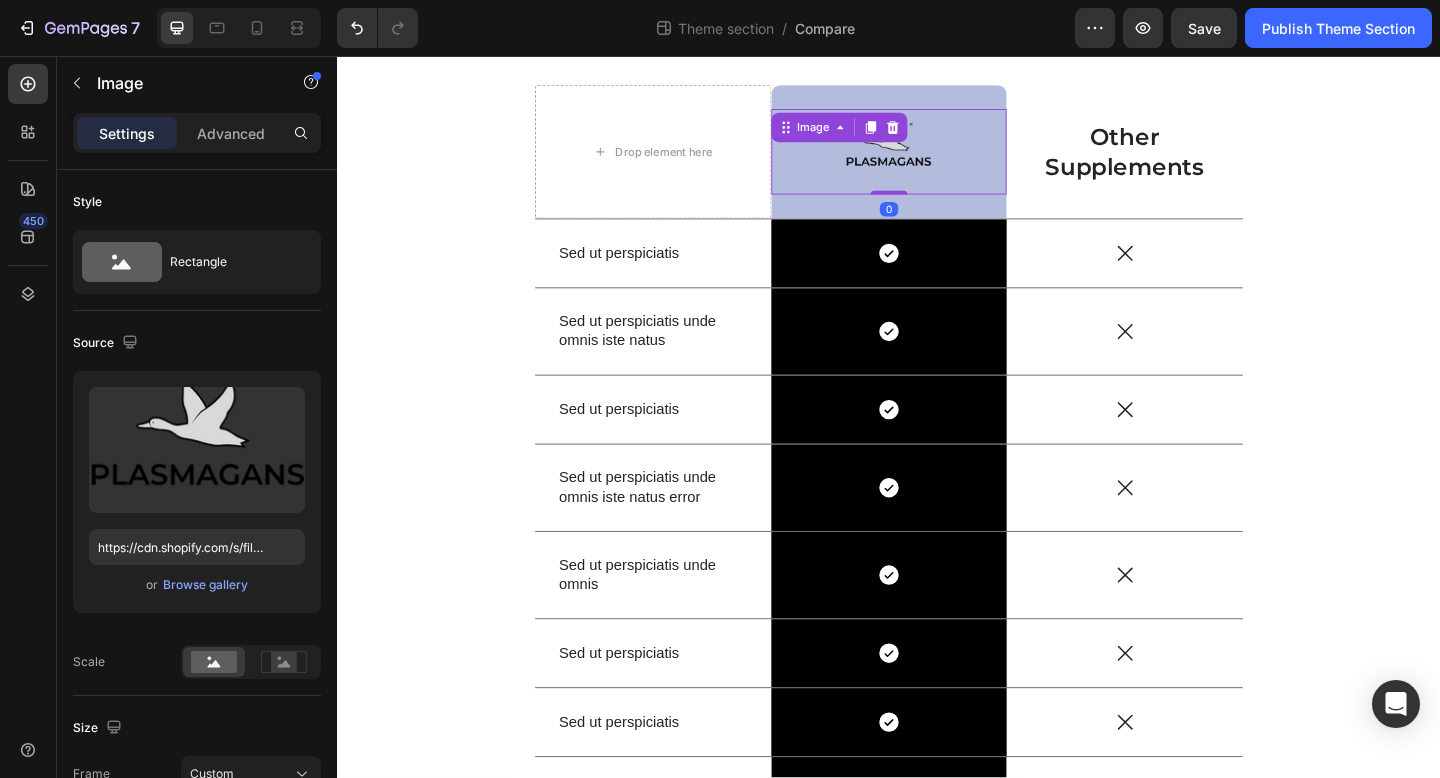 click on "Image   0" at bounding box center [937, 160] 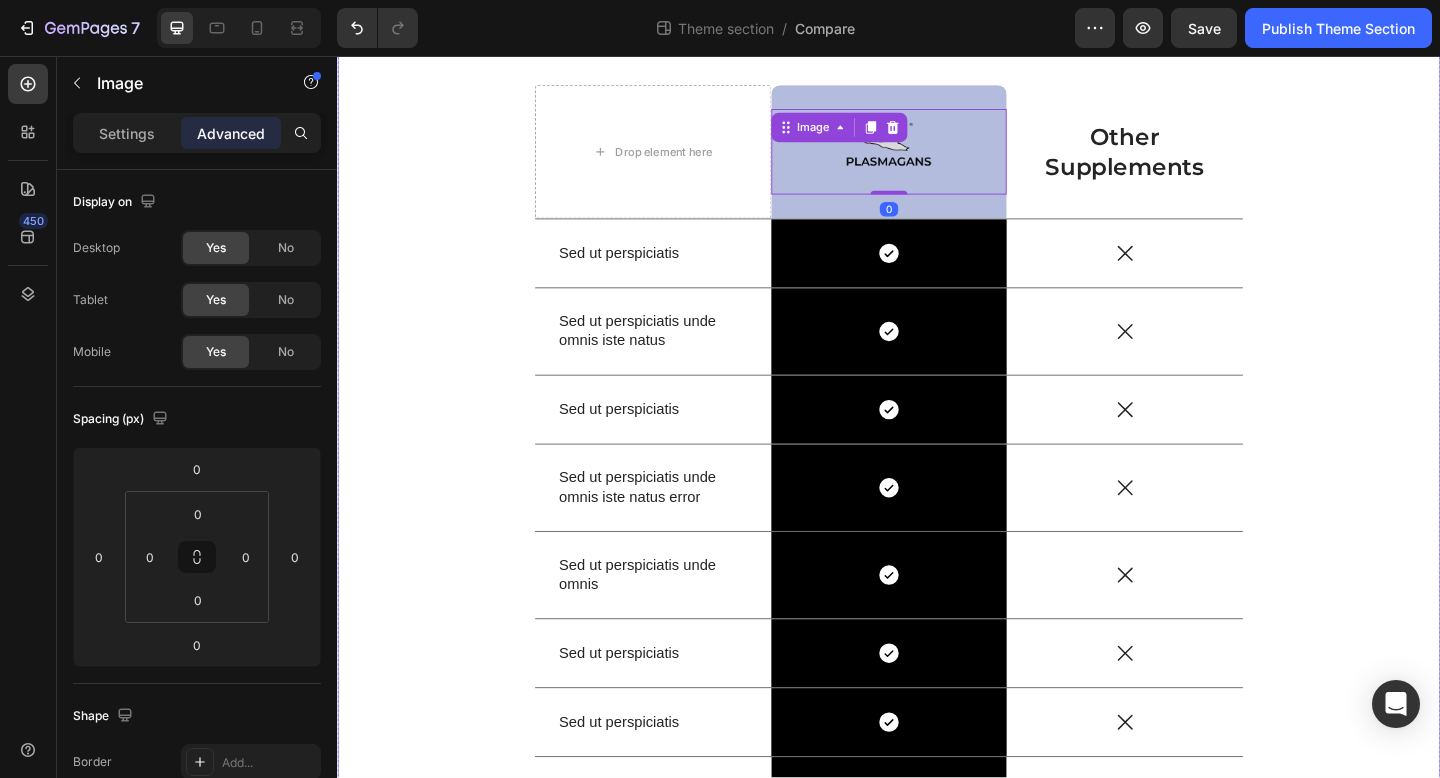 click on "US VS THEM Heading
Drop element here Image   0 Row Other  Supplements Text Block Row Sed ut perspiciatis Text Block
Icon Row
Icon Row Sed ut perspiciatis unde omnis iste natus  Text Block
Icon Row
Icon Row Sed ut perspiciatis Text Block
Icon Row
Icon Row Sed ut perspiciatis unde omnis iste natus error  Text Block
Icon Row
Icon Row Sed ut perspiciatis unde omnis Text Block
Icon Row
Icon Row Sed ut perspiciatis Text Block
Icon Row
Icon Row Sed ut perspiciatis Text Block
Icon Row
Icon Row Sed ut perspiciatis unde Text Block
Icon Row
Icon Row Row" at bounding box center [937, 454] 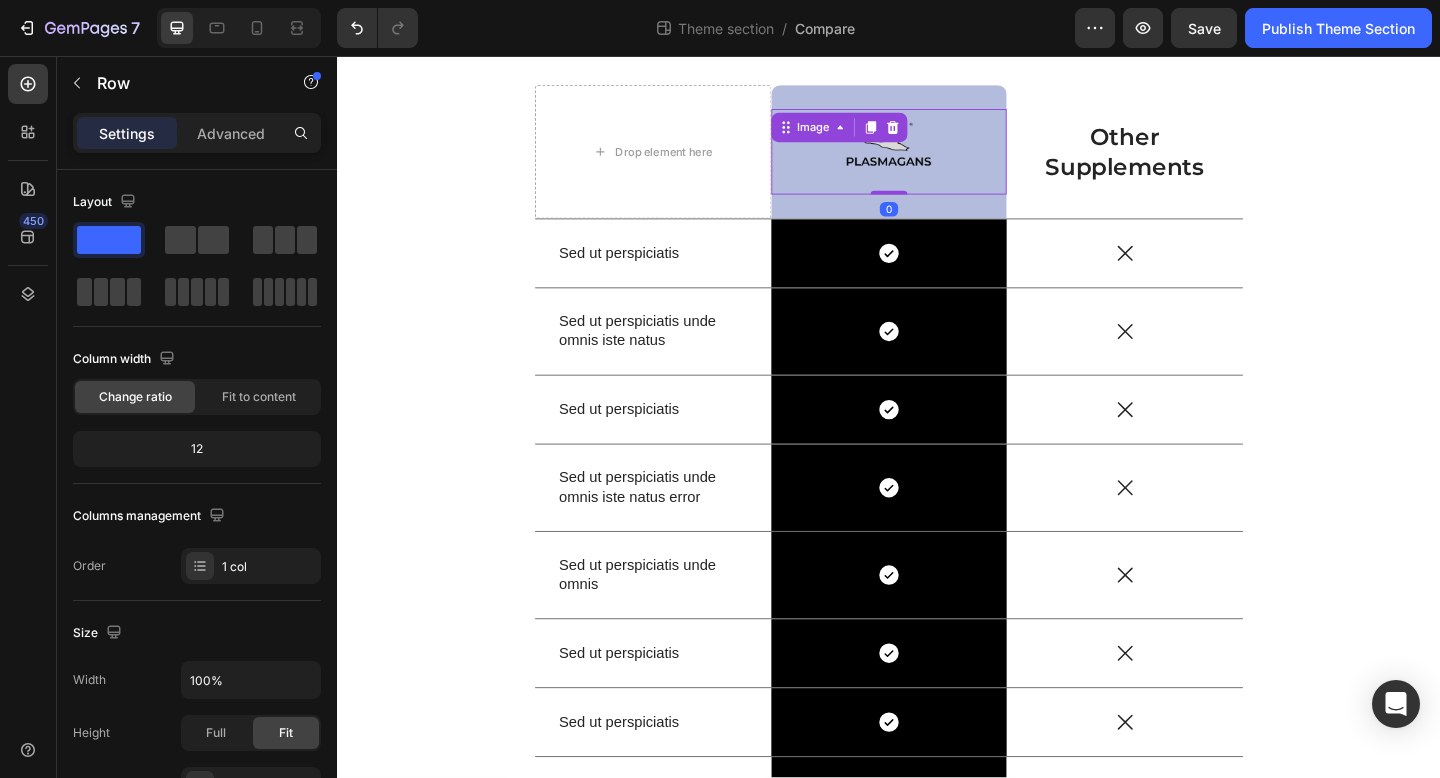 click on "Image   0" at bounding box center (937, 160) 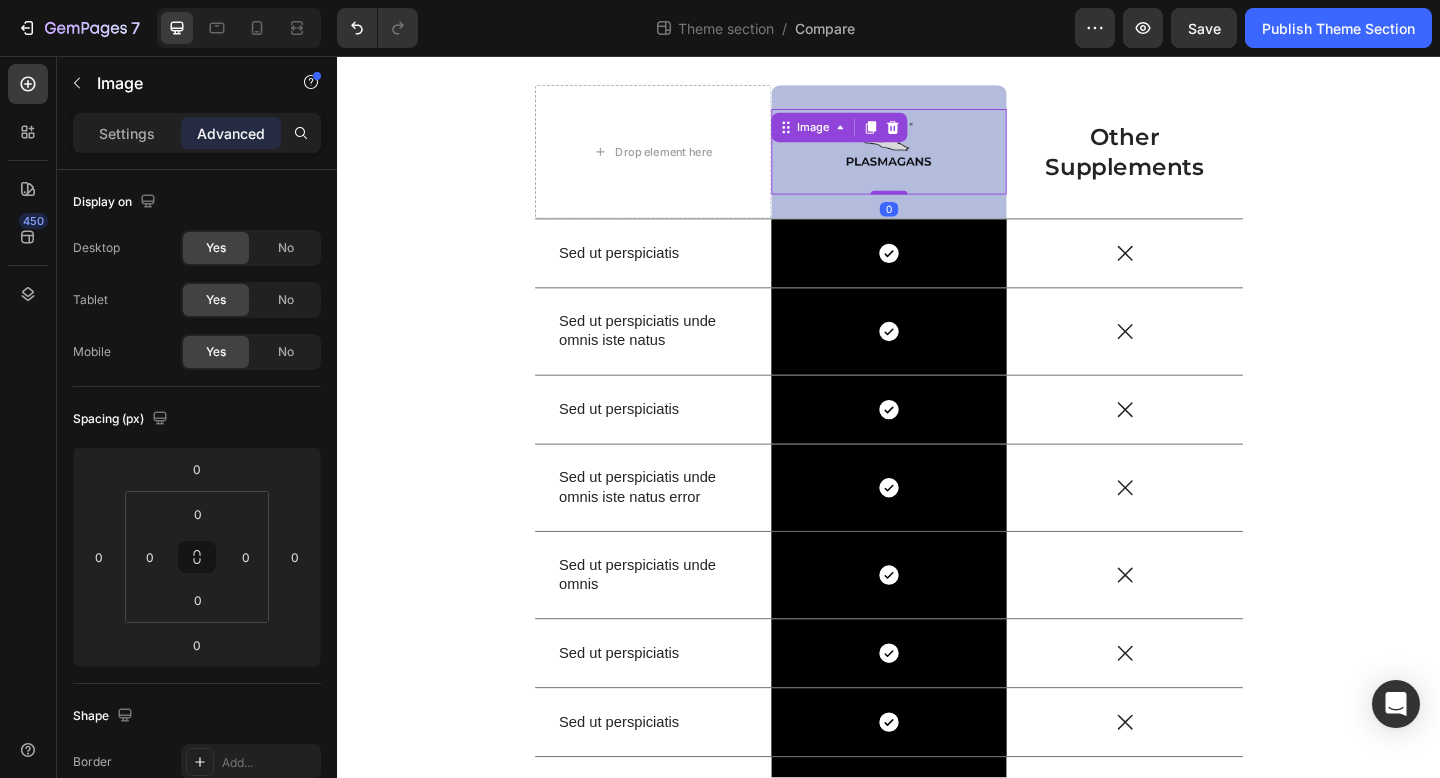 click at bounding box center (936, 160) 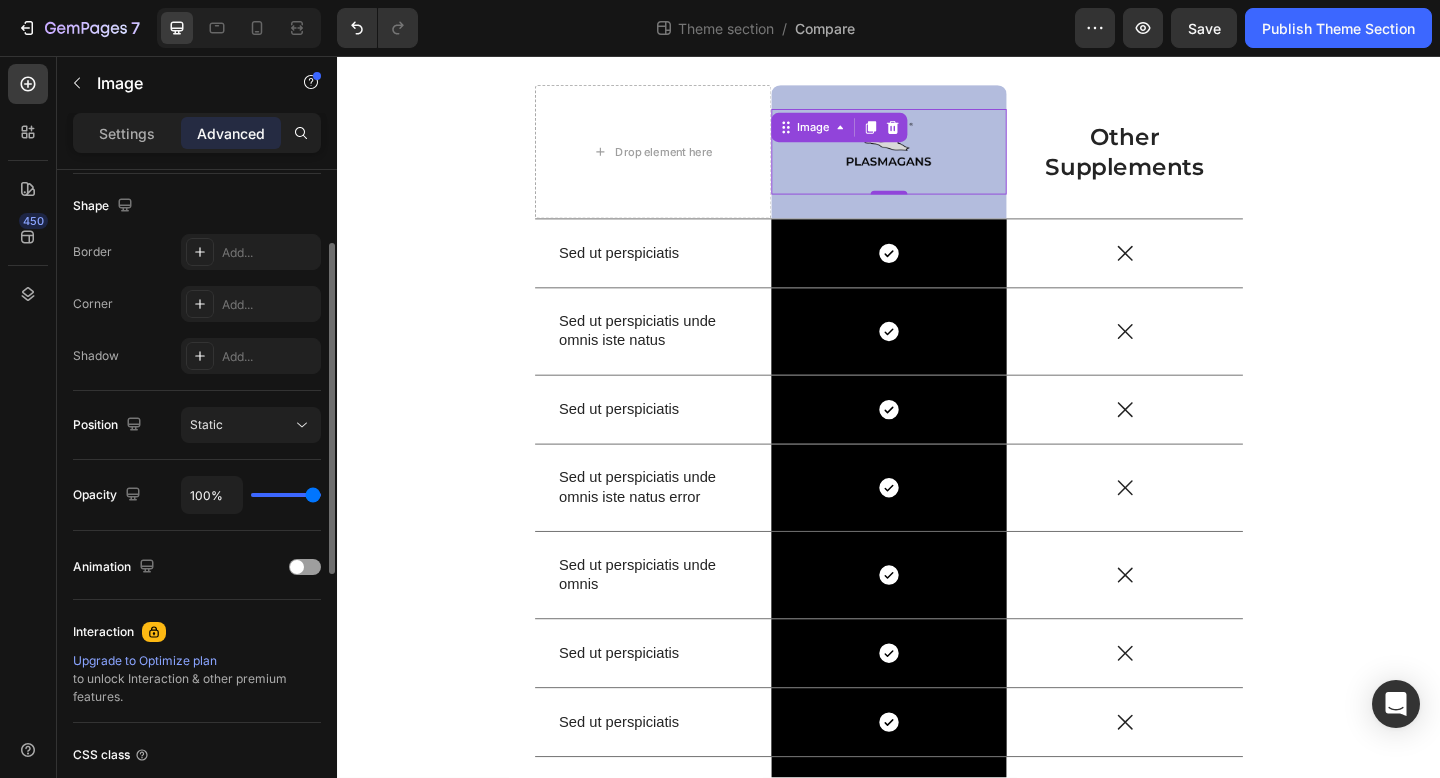 scroll, scrollTop: 653, scrollLeft: 0, axis: vertical 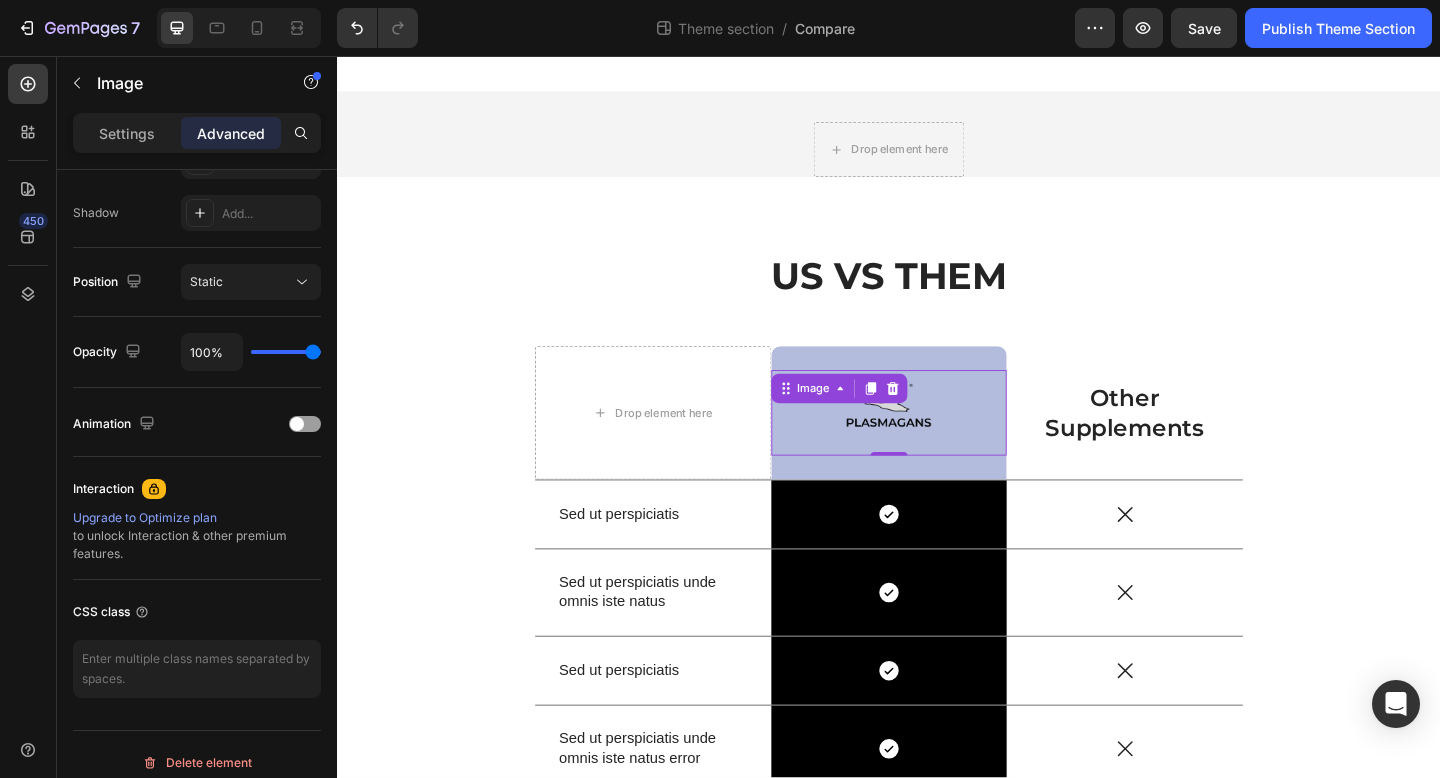 click at bounding box center (937, 444) 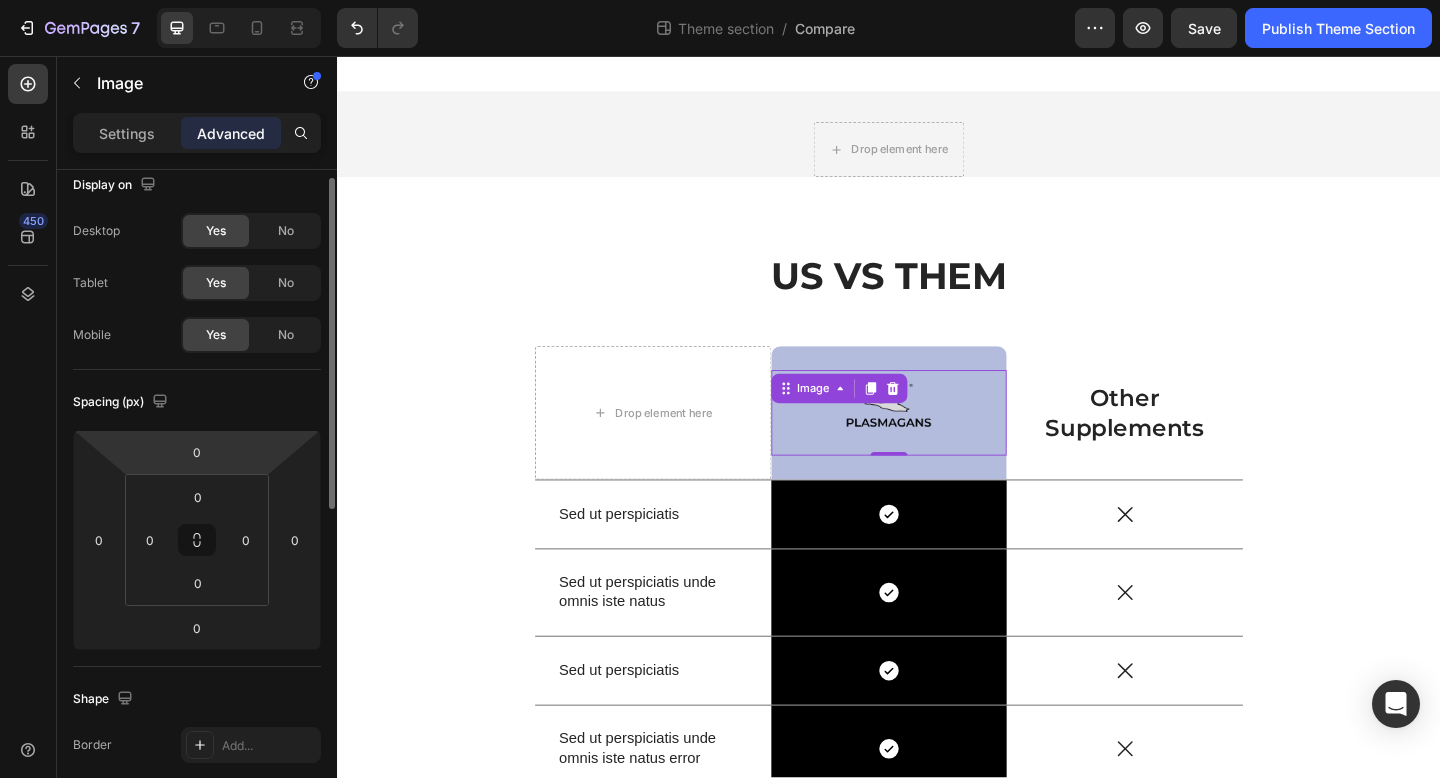 scroll, scrollTop: 0, scrollLeft: 0, axis: both 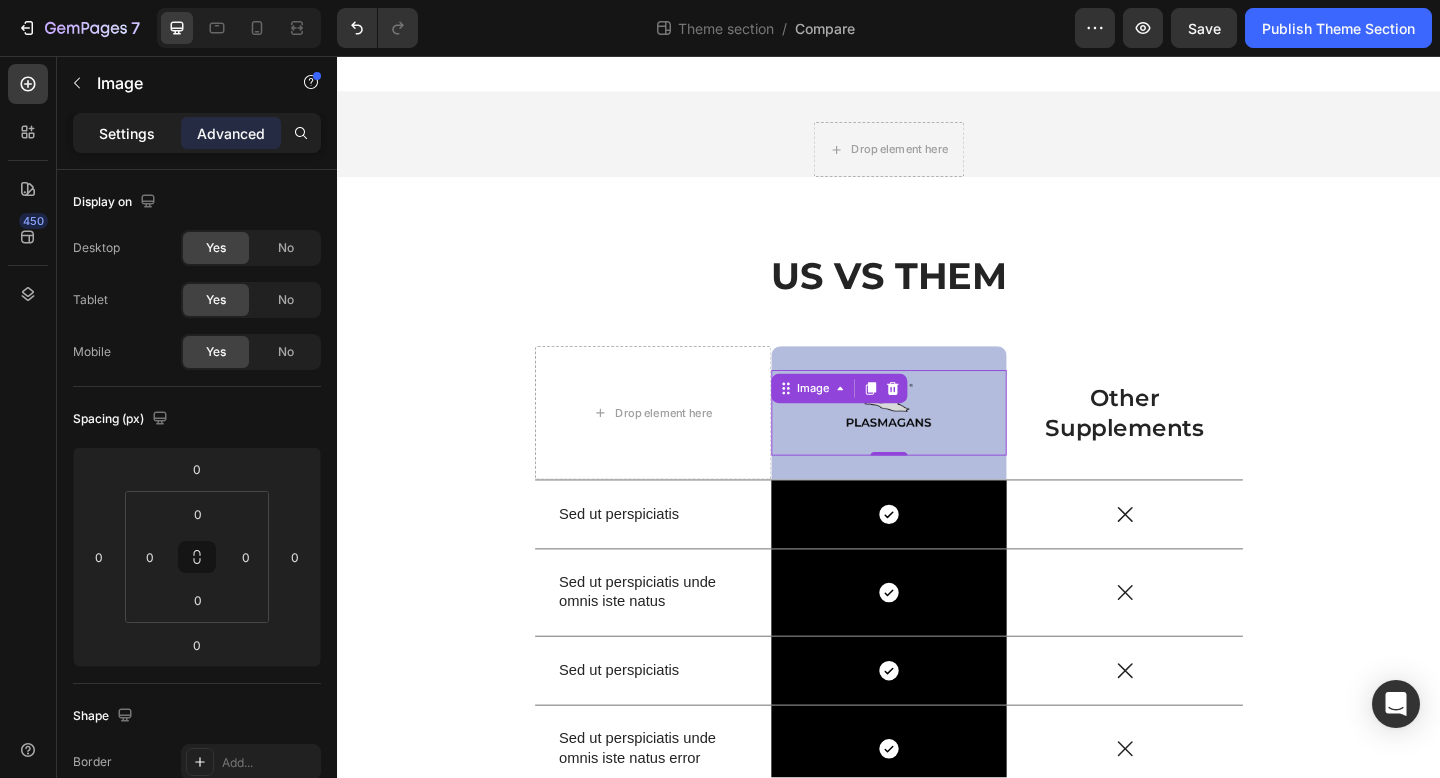 click on "Settings" at bounding box center (127, 133) 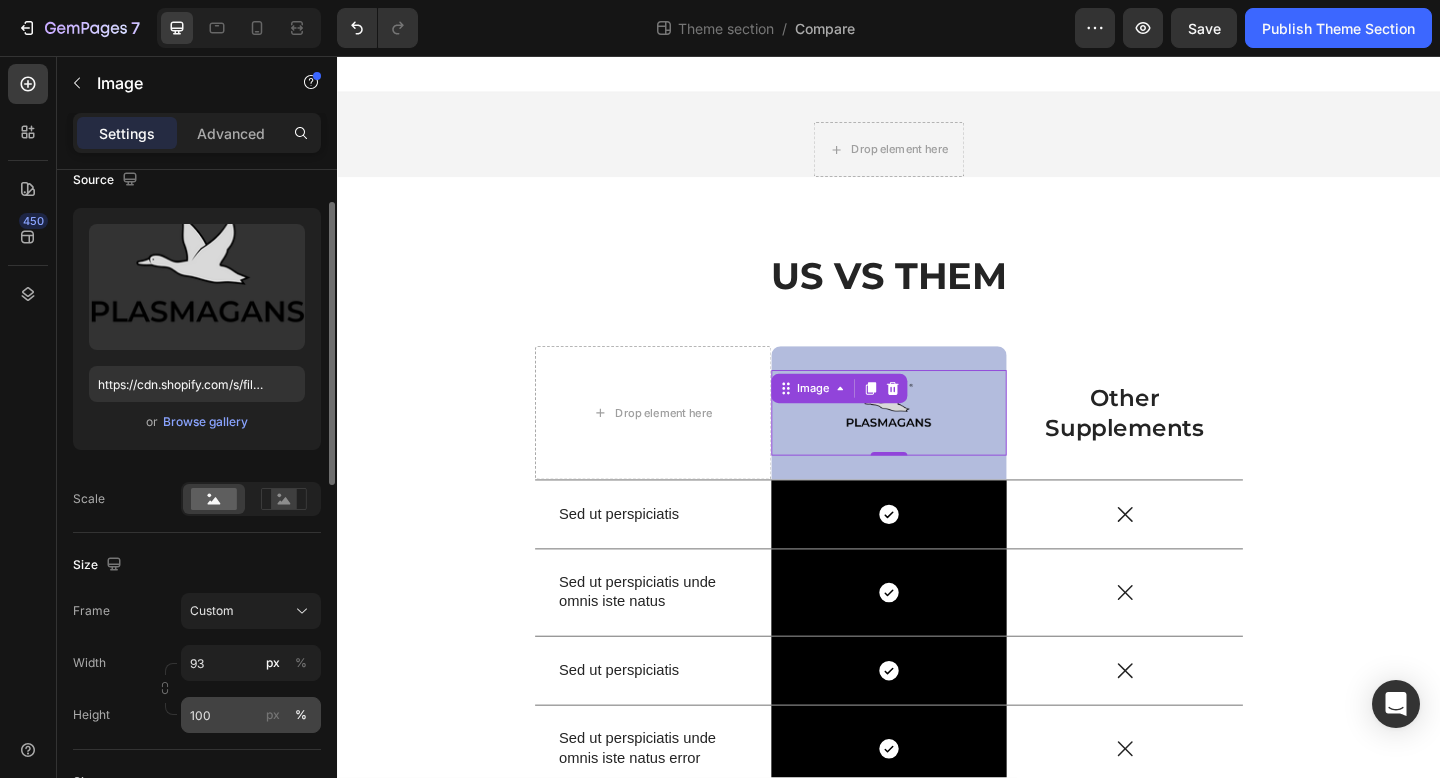 scroll, scrollTop: 230, scrollLeft: 0, axis: vertical 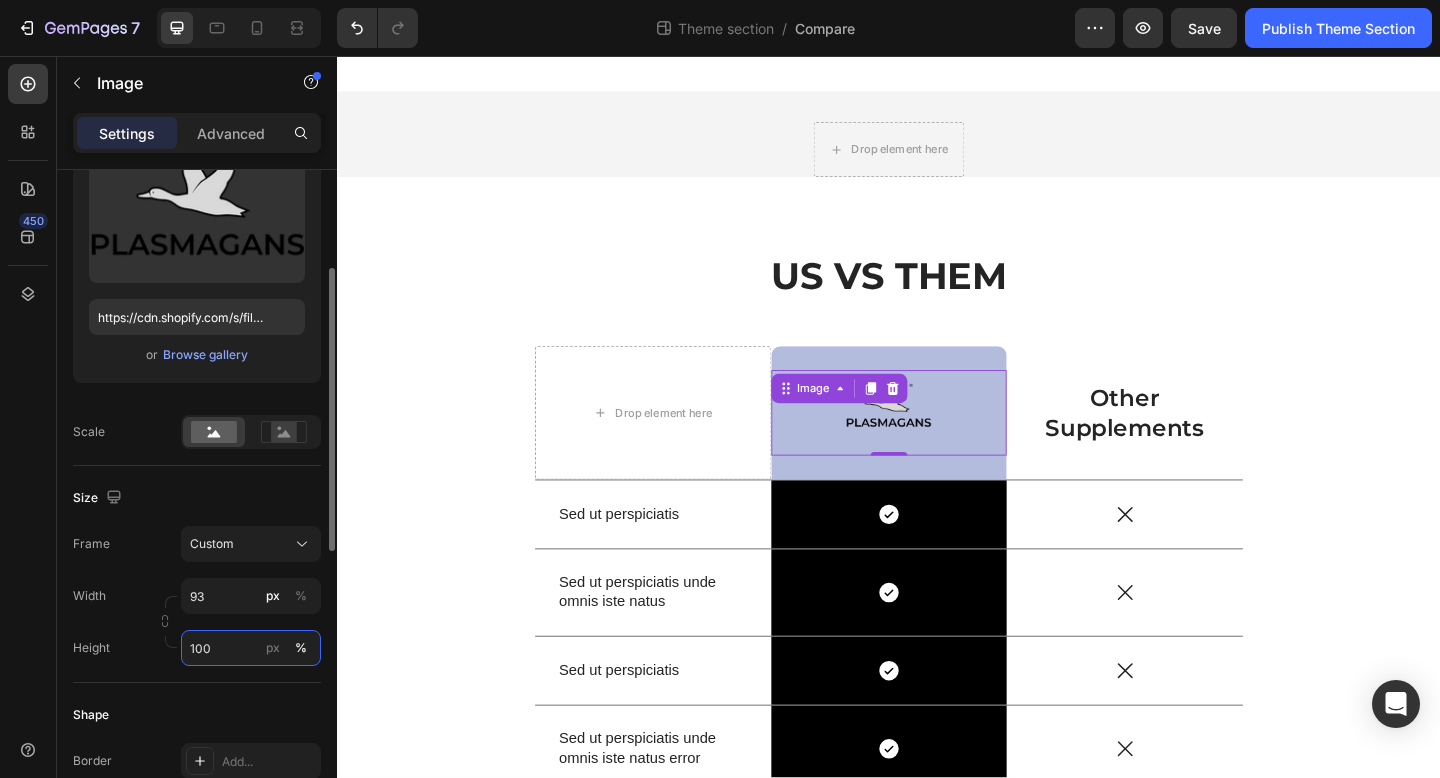 click on "100" at bounding box center (251, 648) 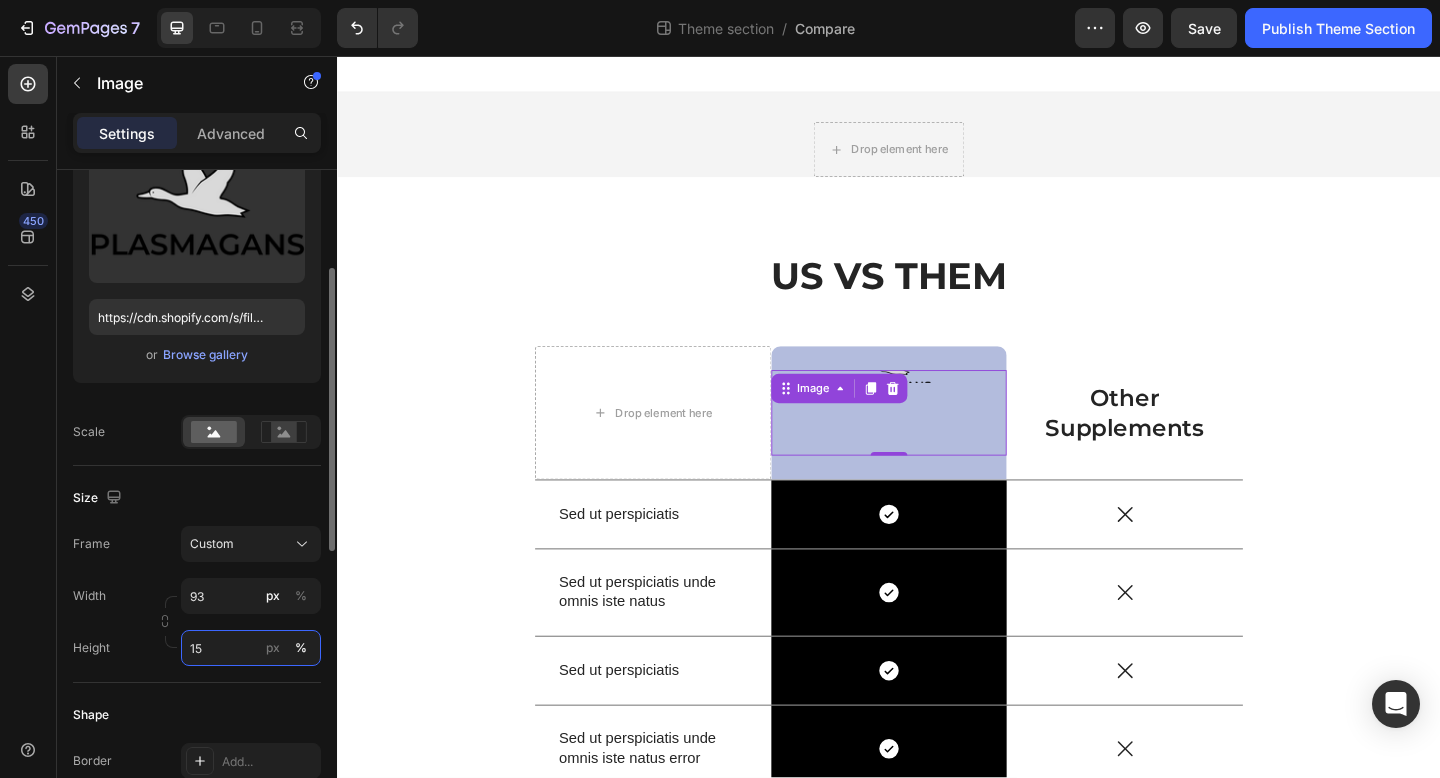 type on "1" 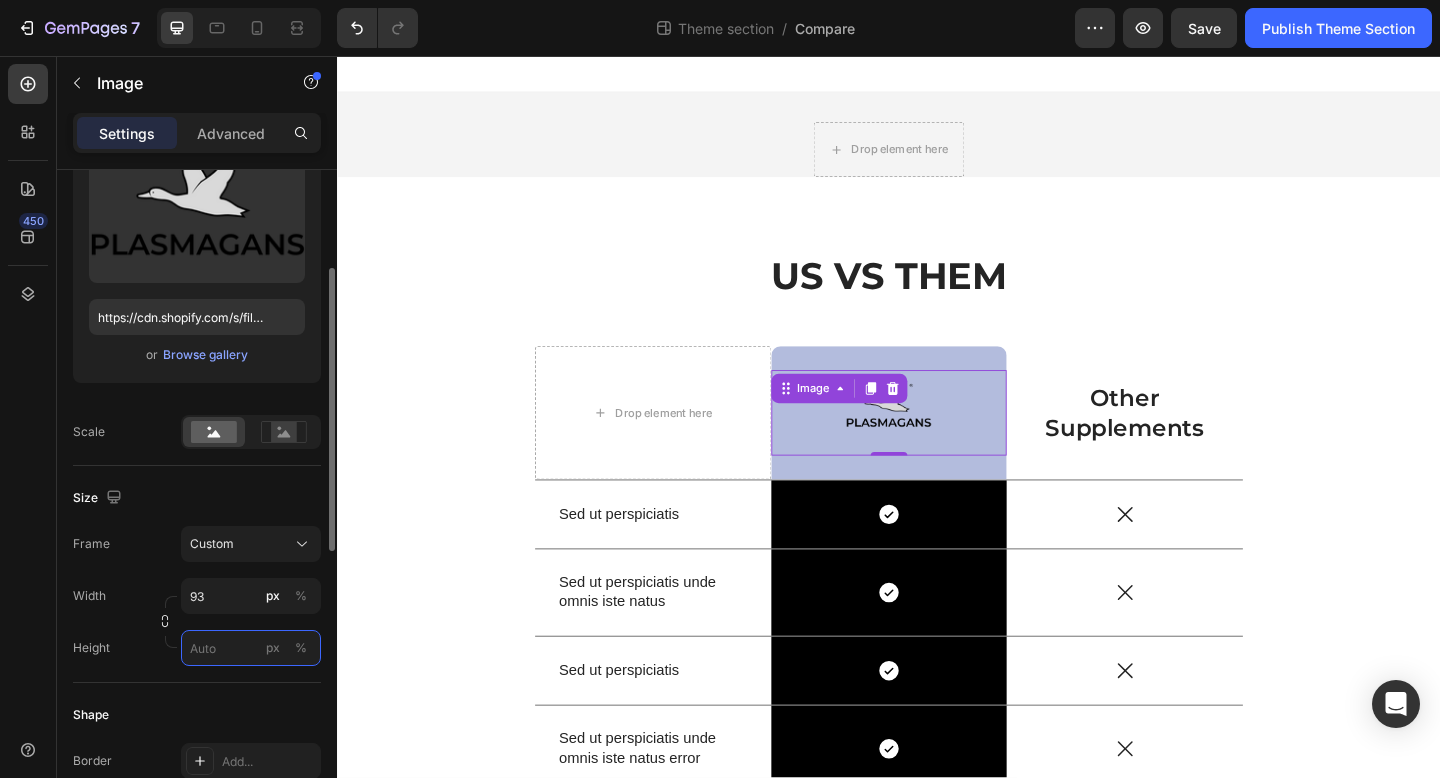 type 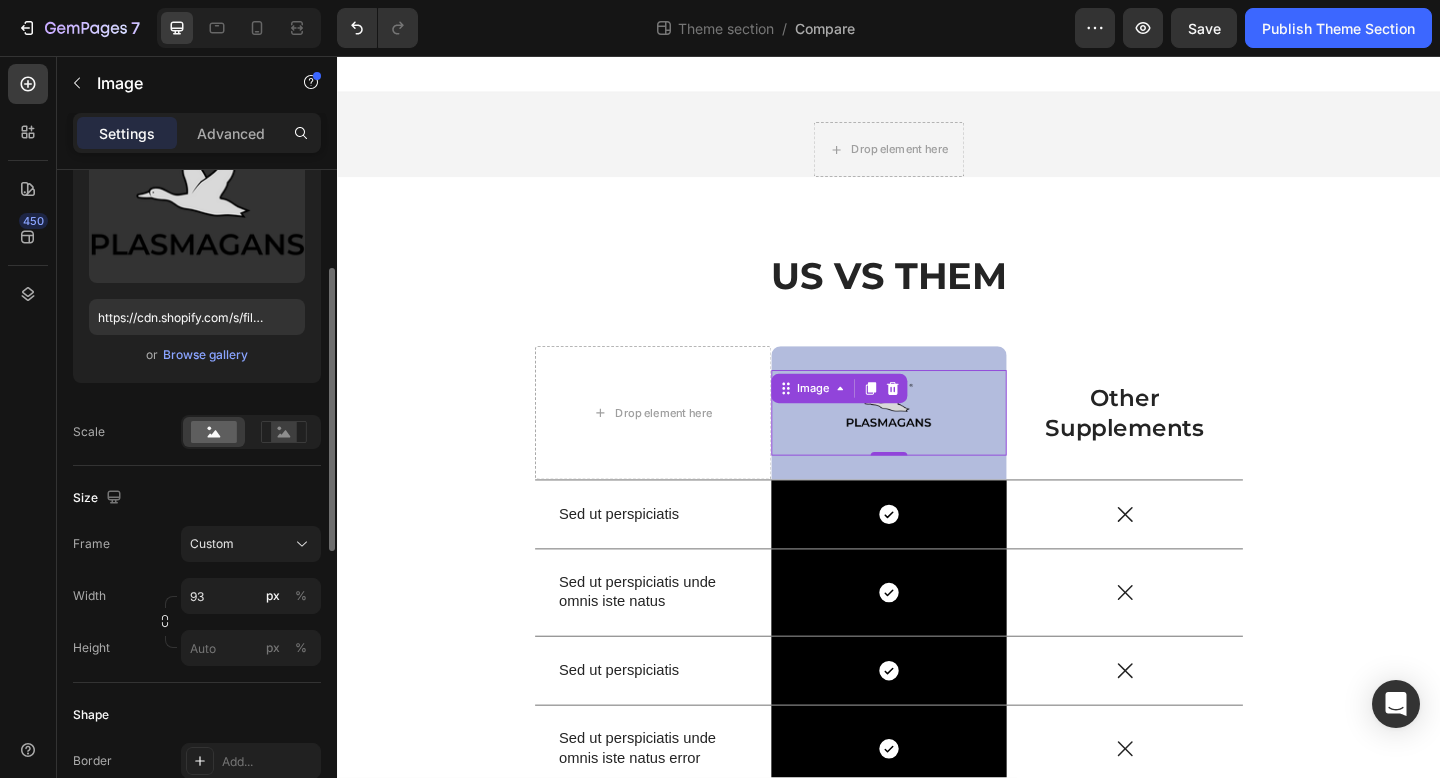 click on "Size Frame Custom Width 93 px % Height px %" 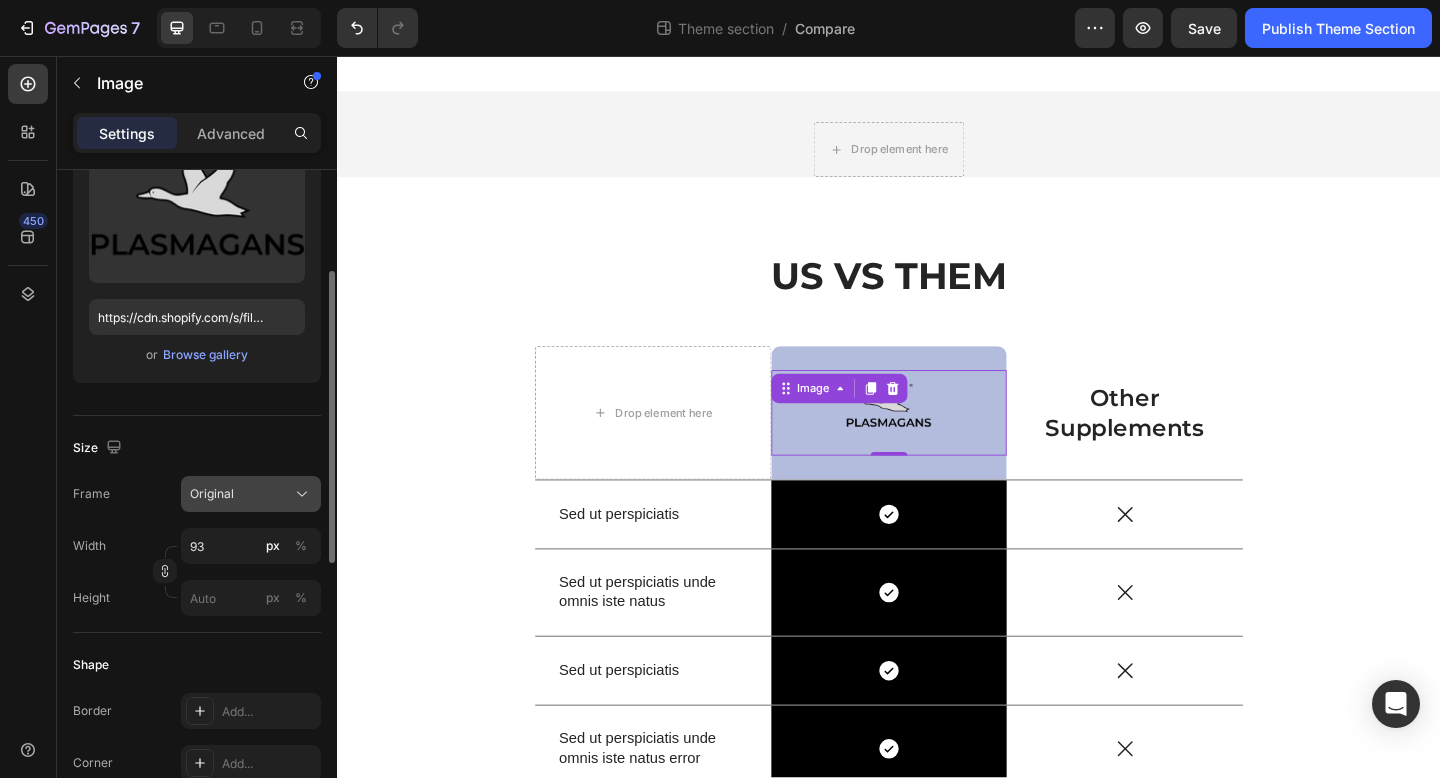 click on "Original" 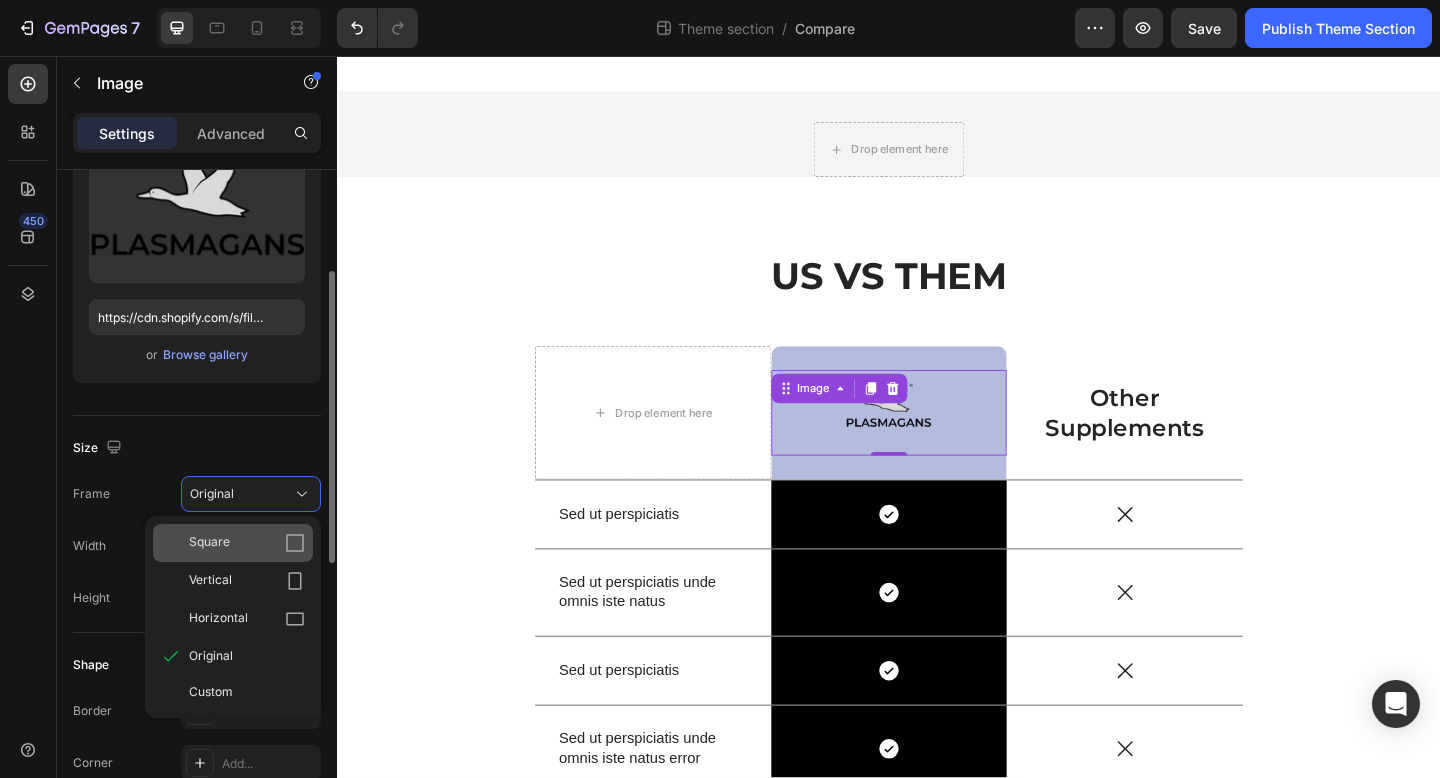 click on "Square" at bounding box center (247, 543) 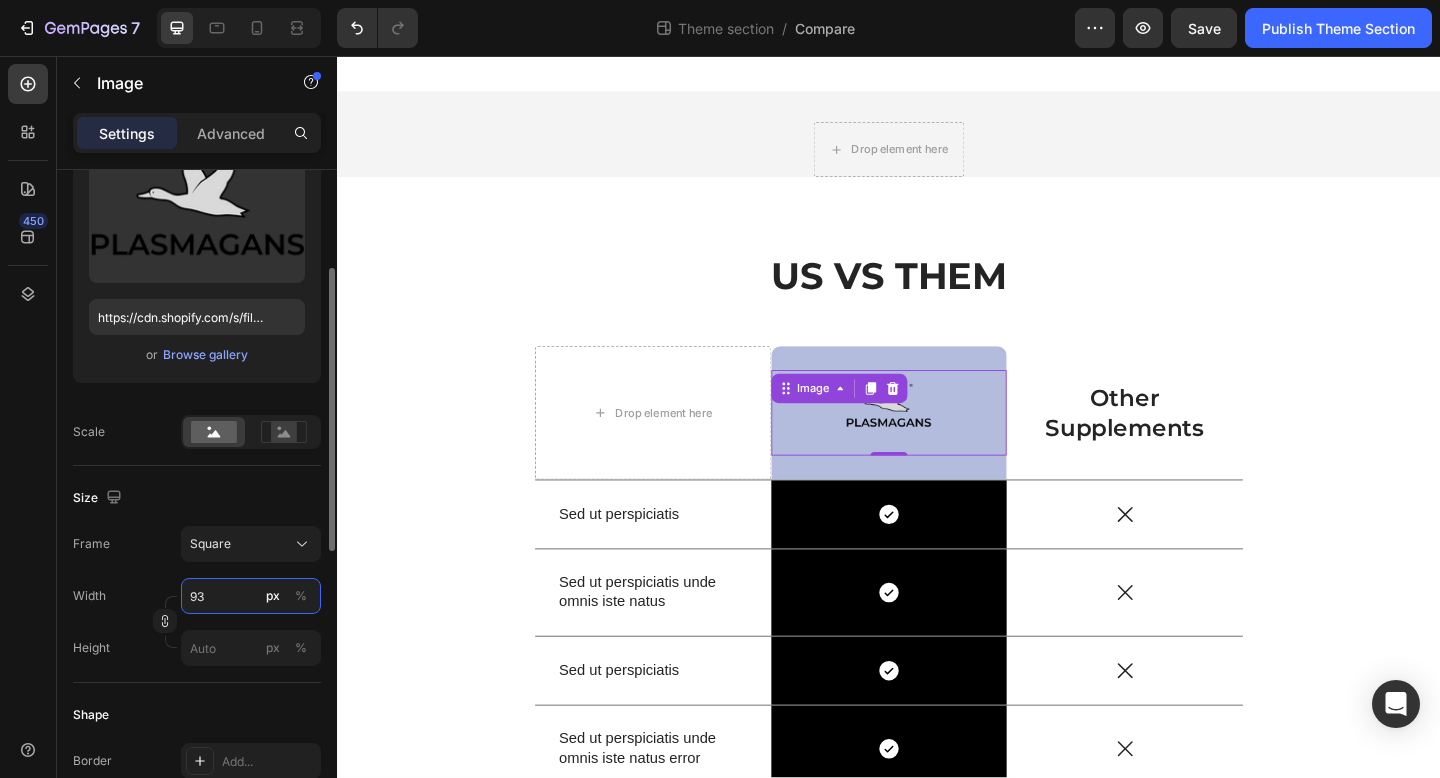 click on "93" at bounding box center [251, 596] 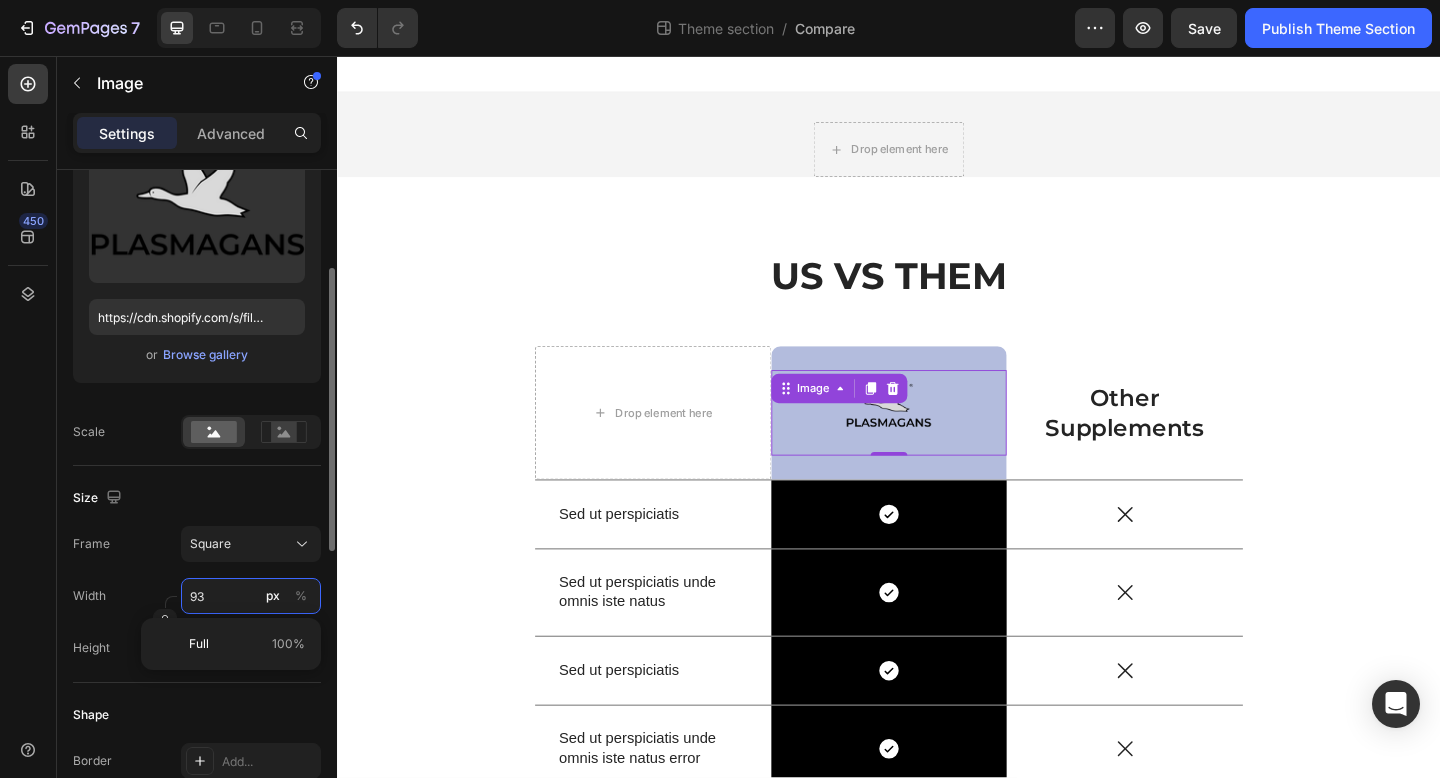 type on "1" 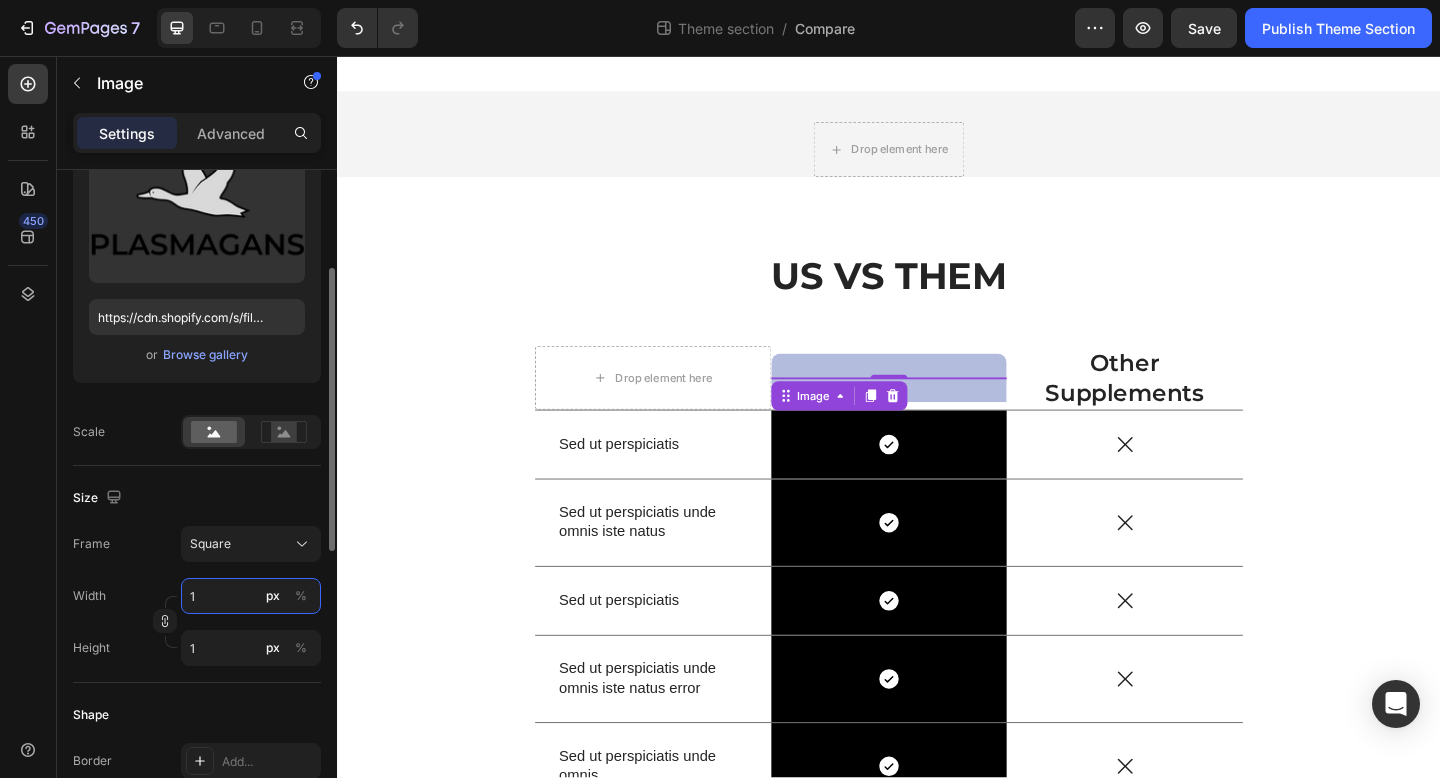 type on "10" 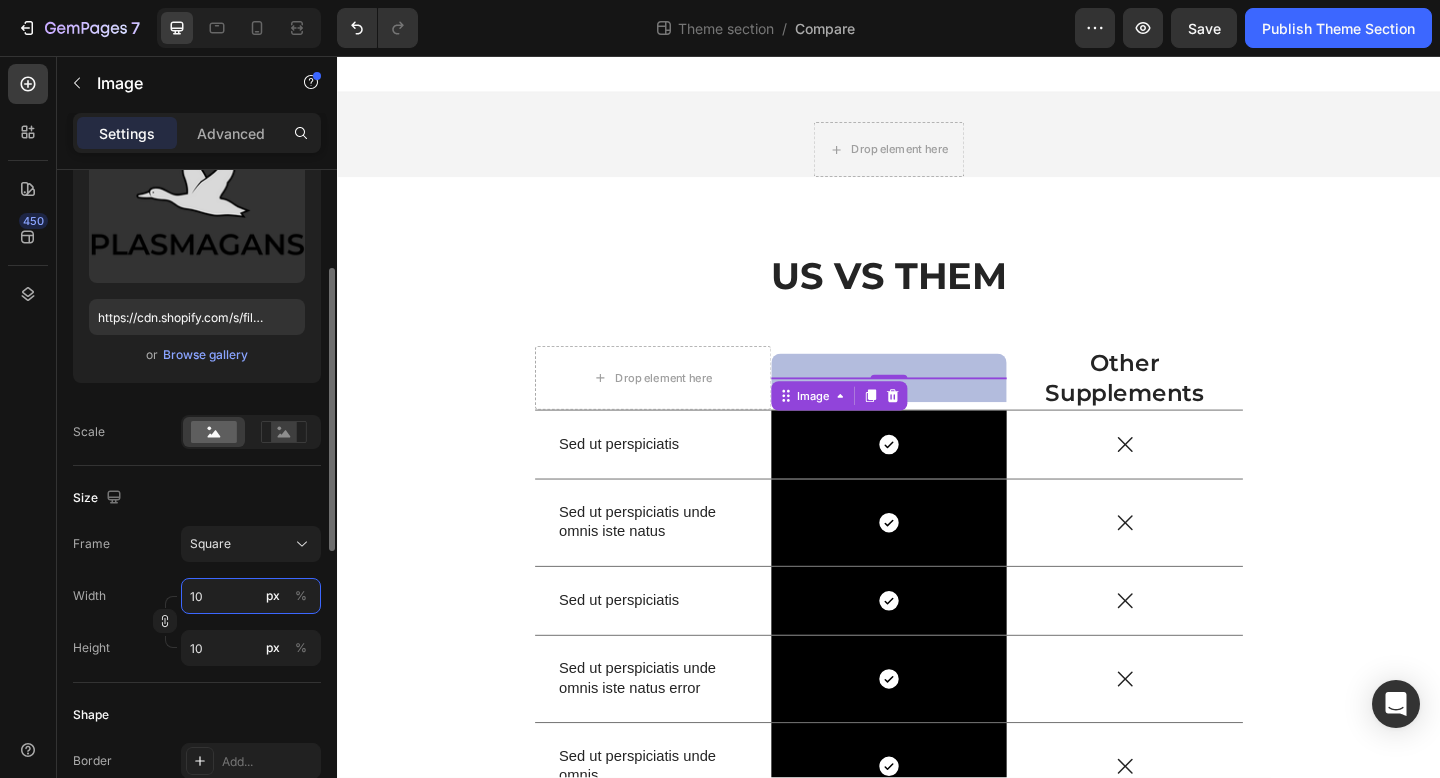 type on "100" 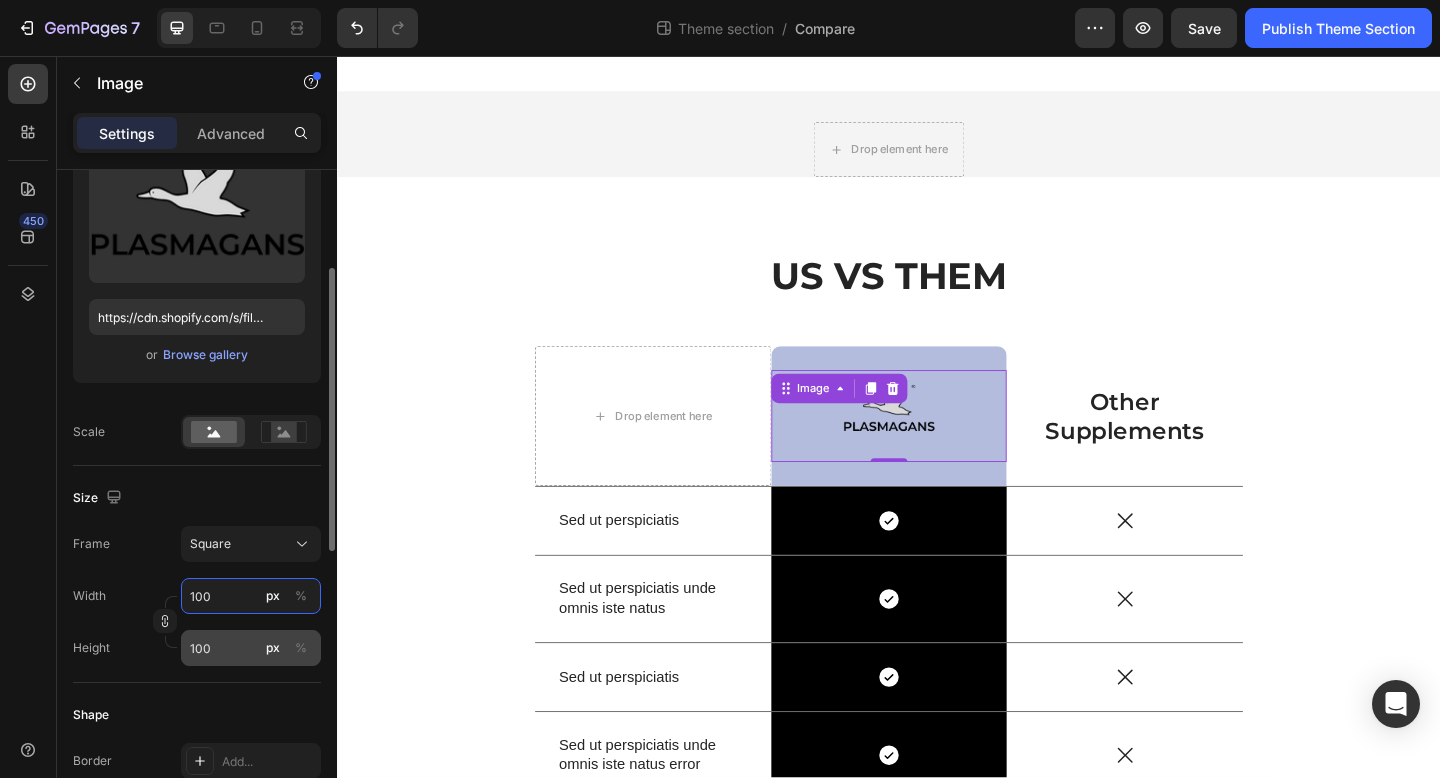 type on "100" 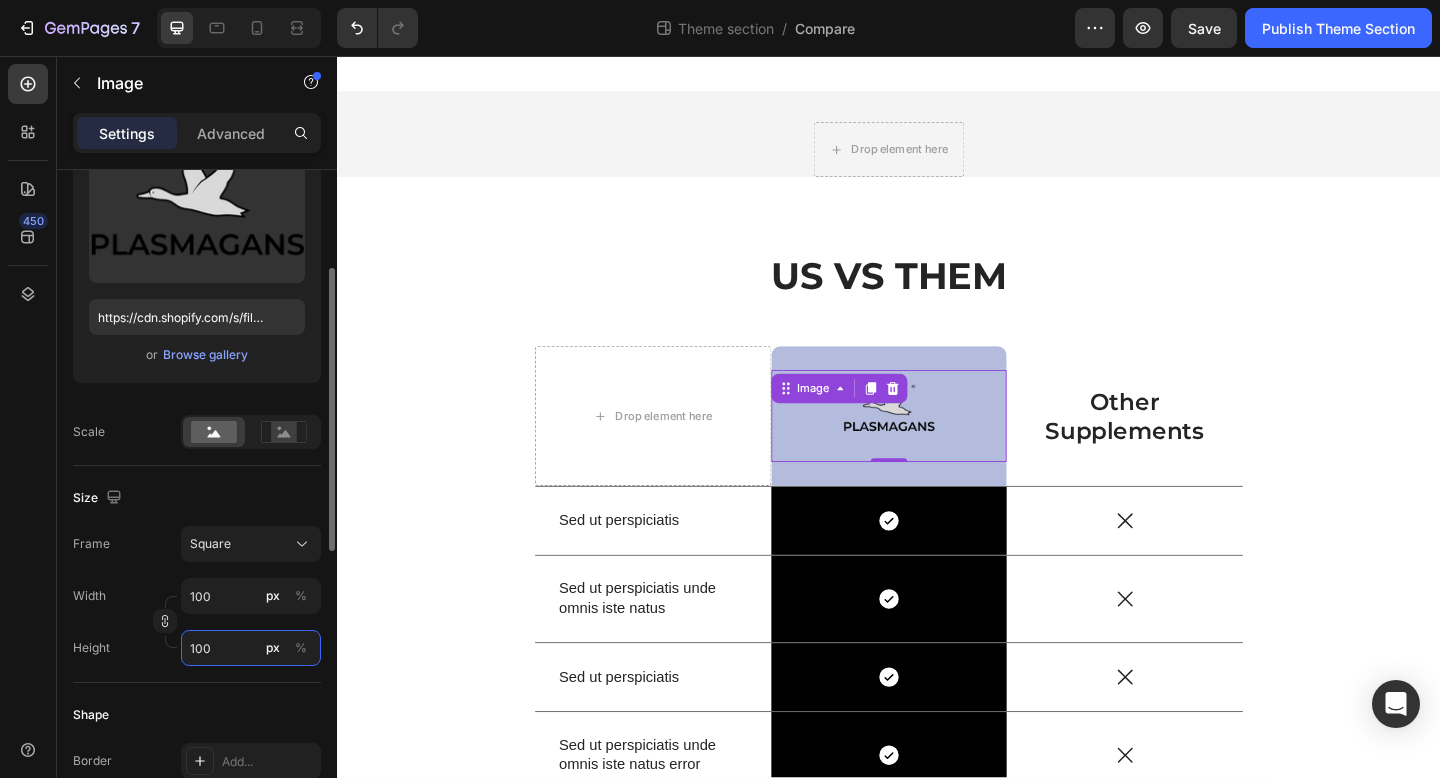 click on "100" at bounding box center [251, 648] 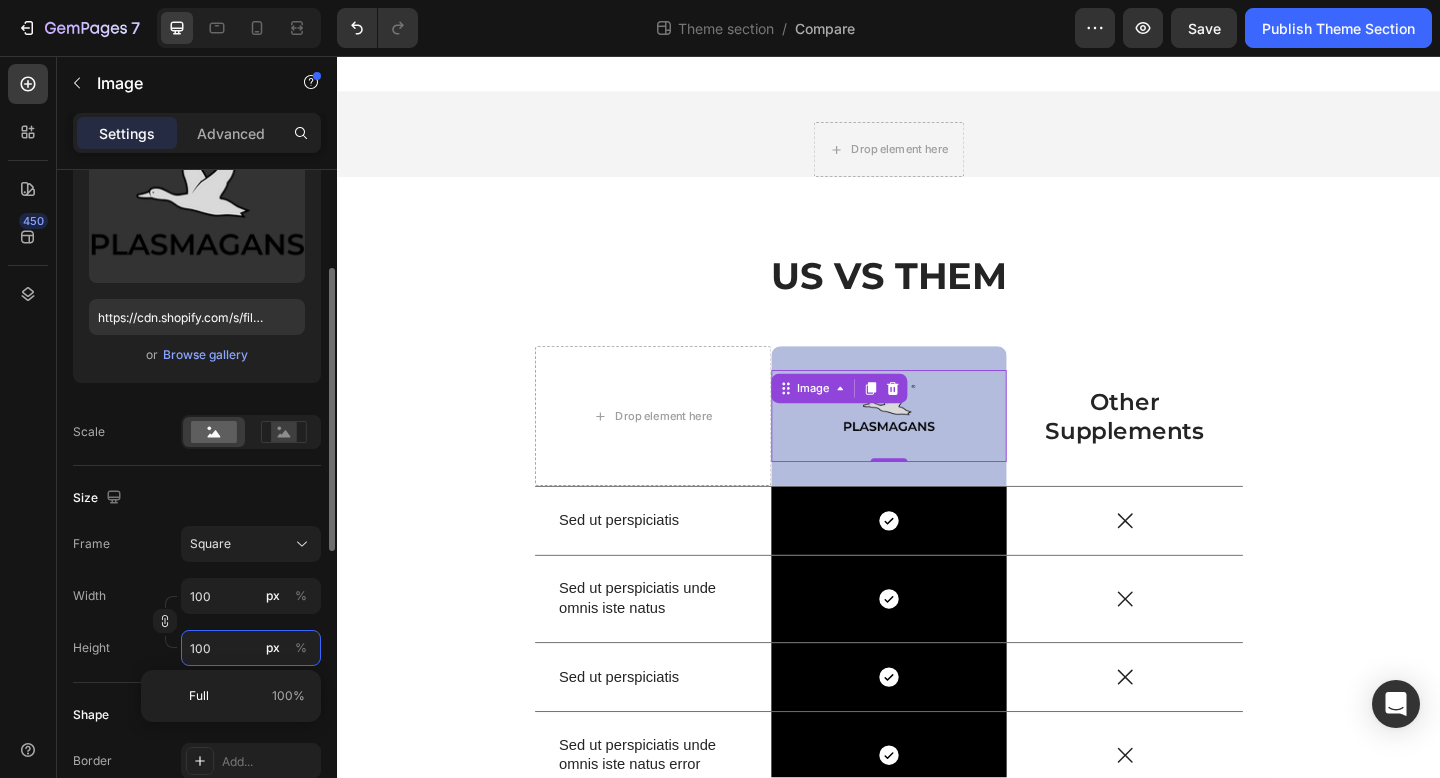 click on "100" at bounding box center [251, 648] 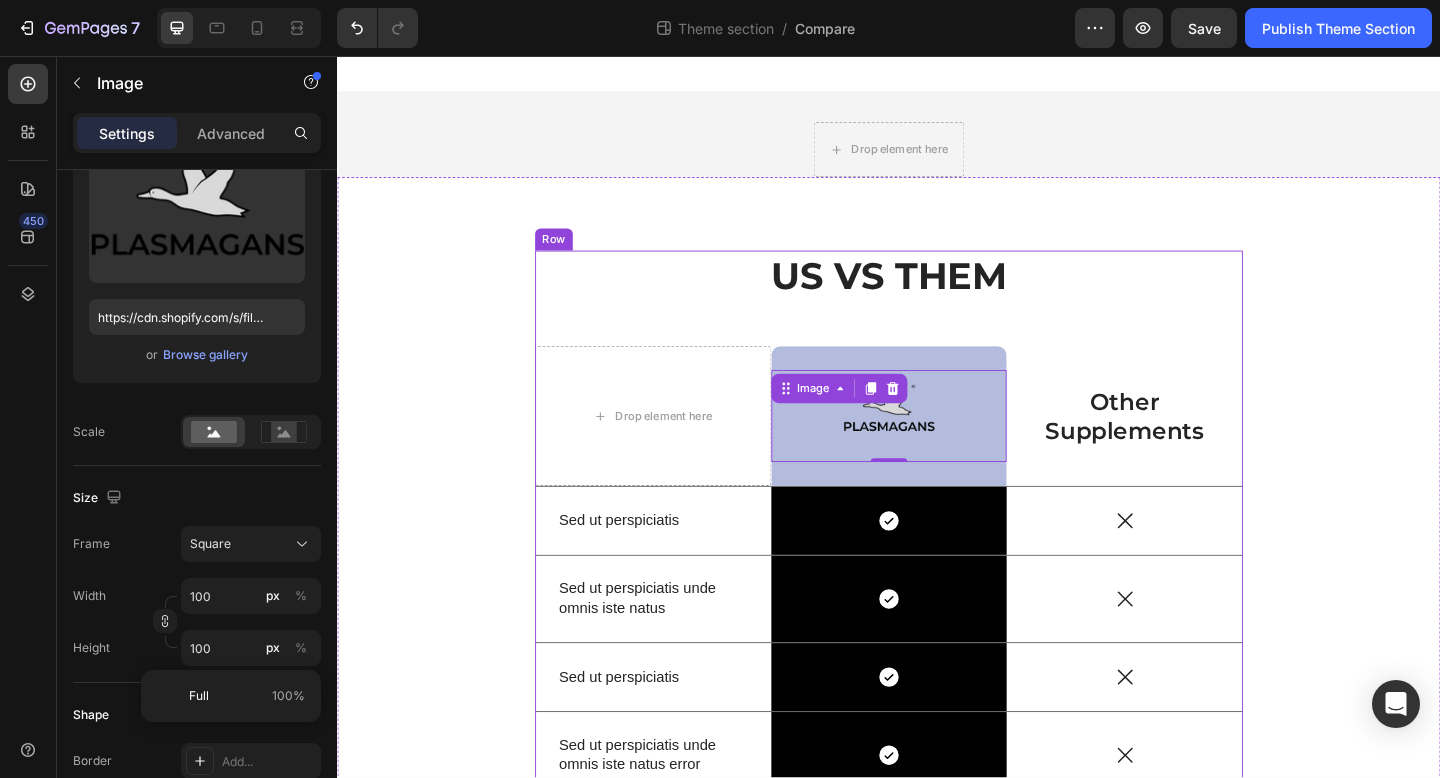 click on "US VS THEM" at bounding box center (937, 296) 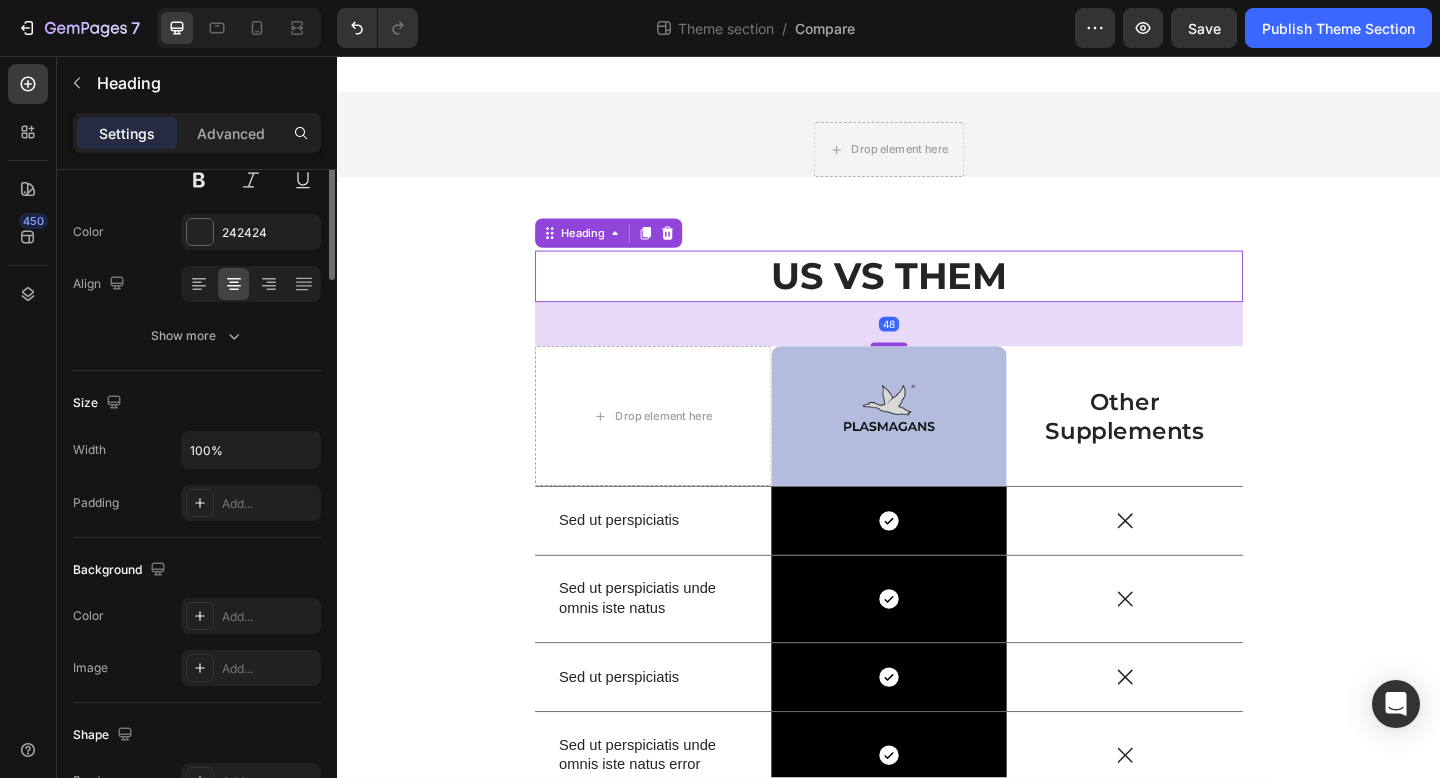 scroll, scrollTop: 0, scrollLeft: 0, axis: both 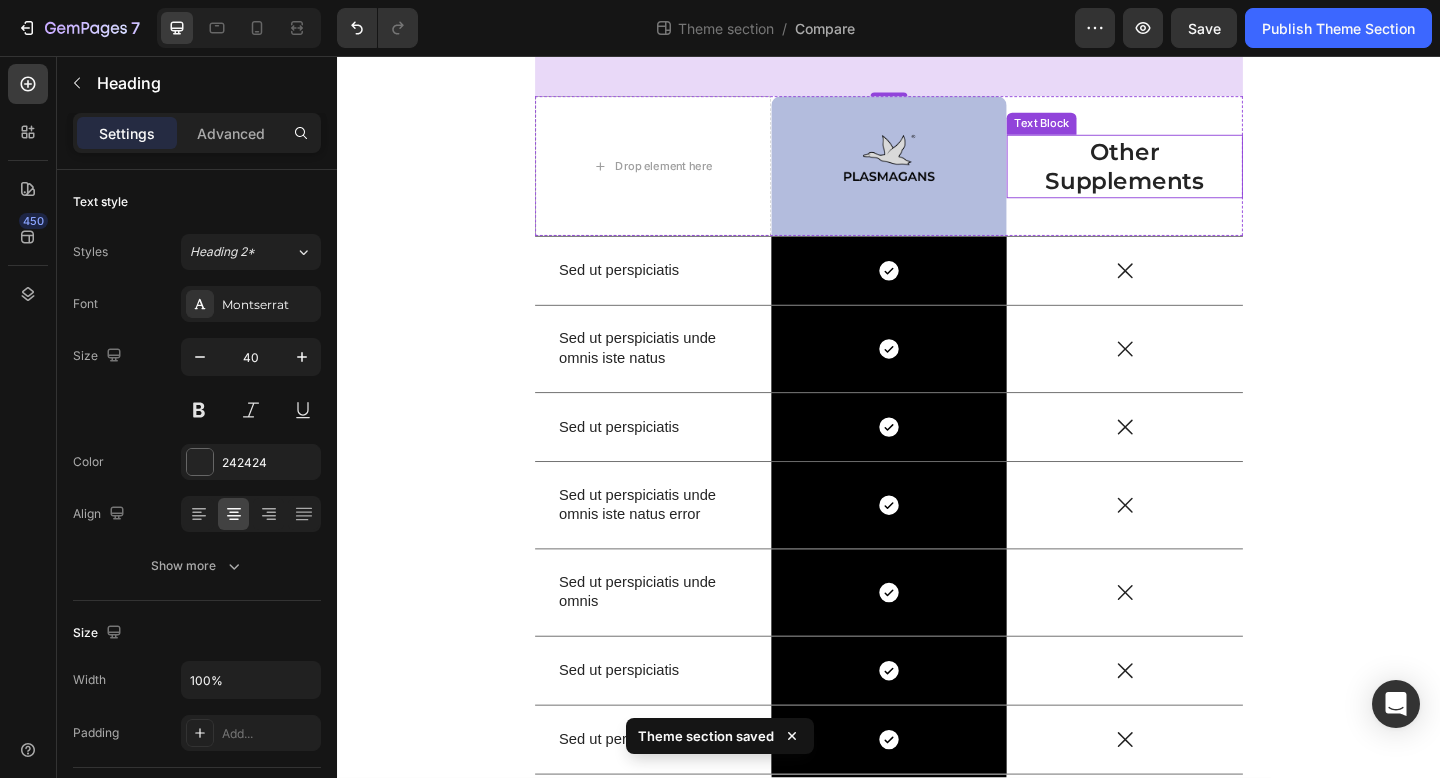 click on "Other  Supplements" at bounding box center (1193, 176) 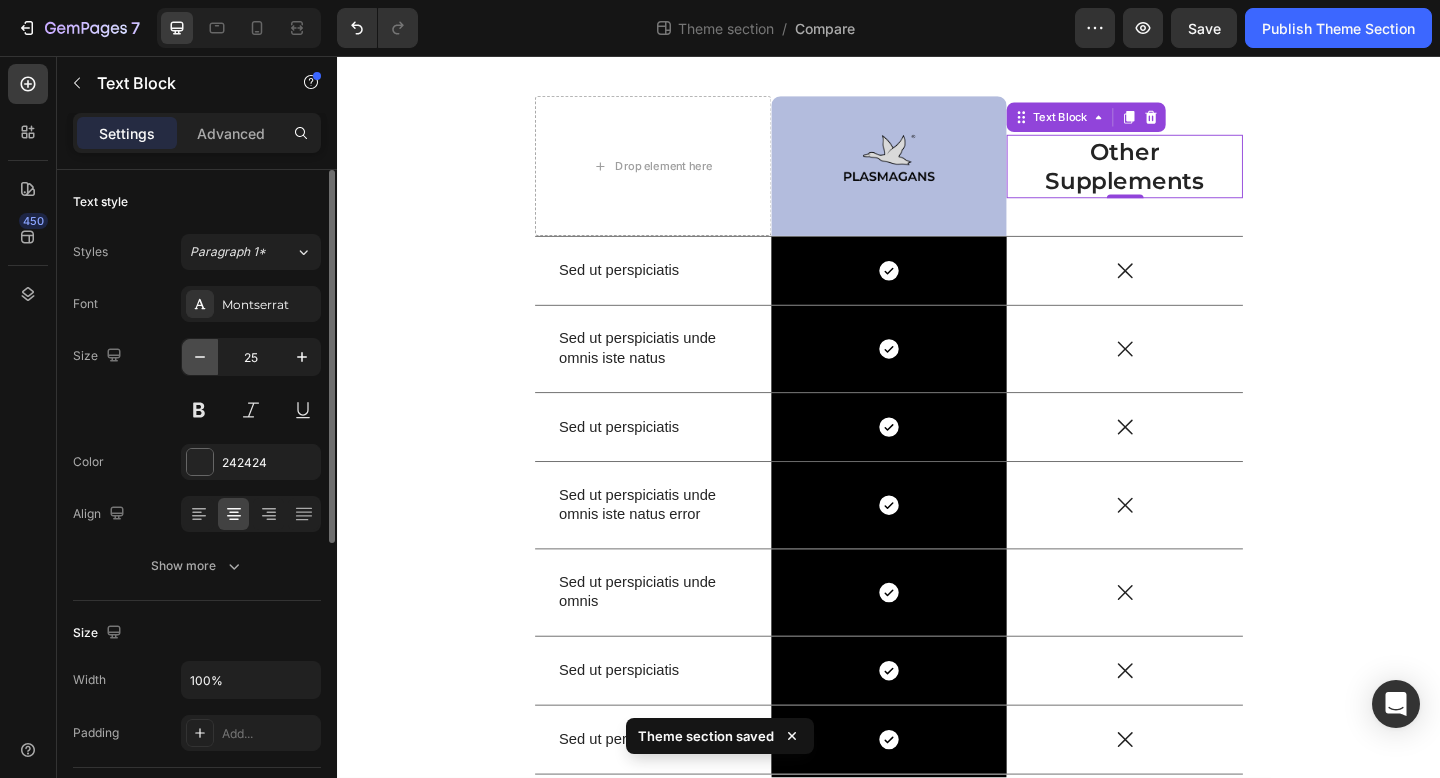 click 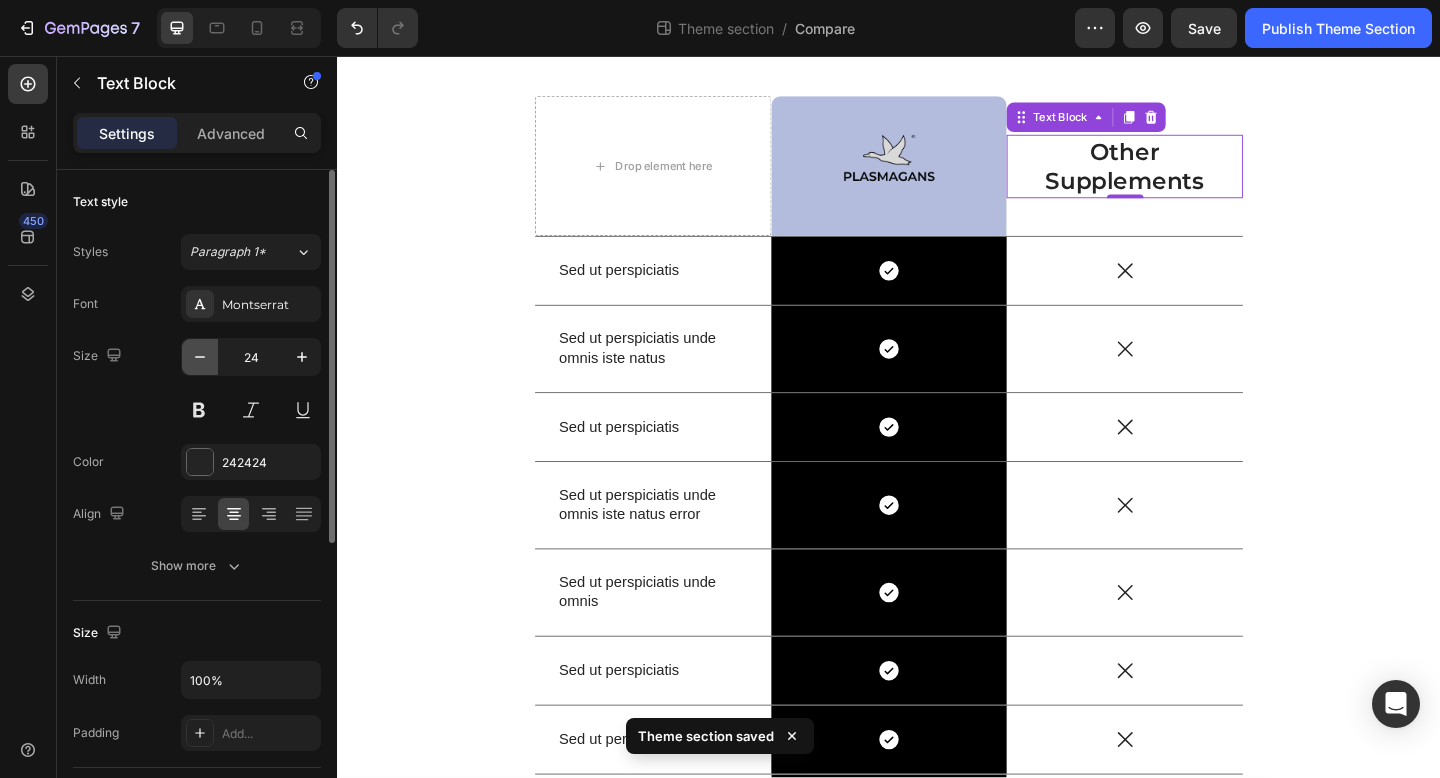 click 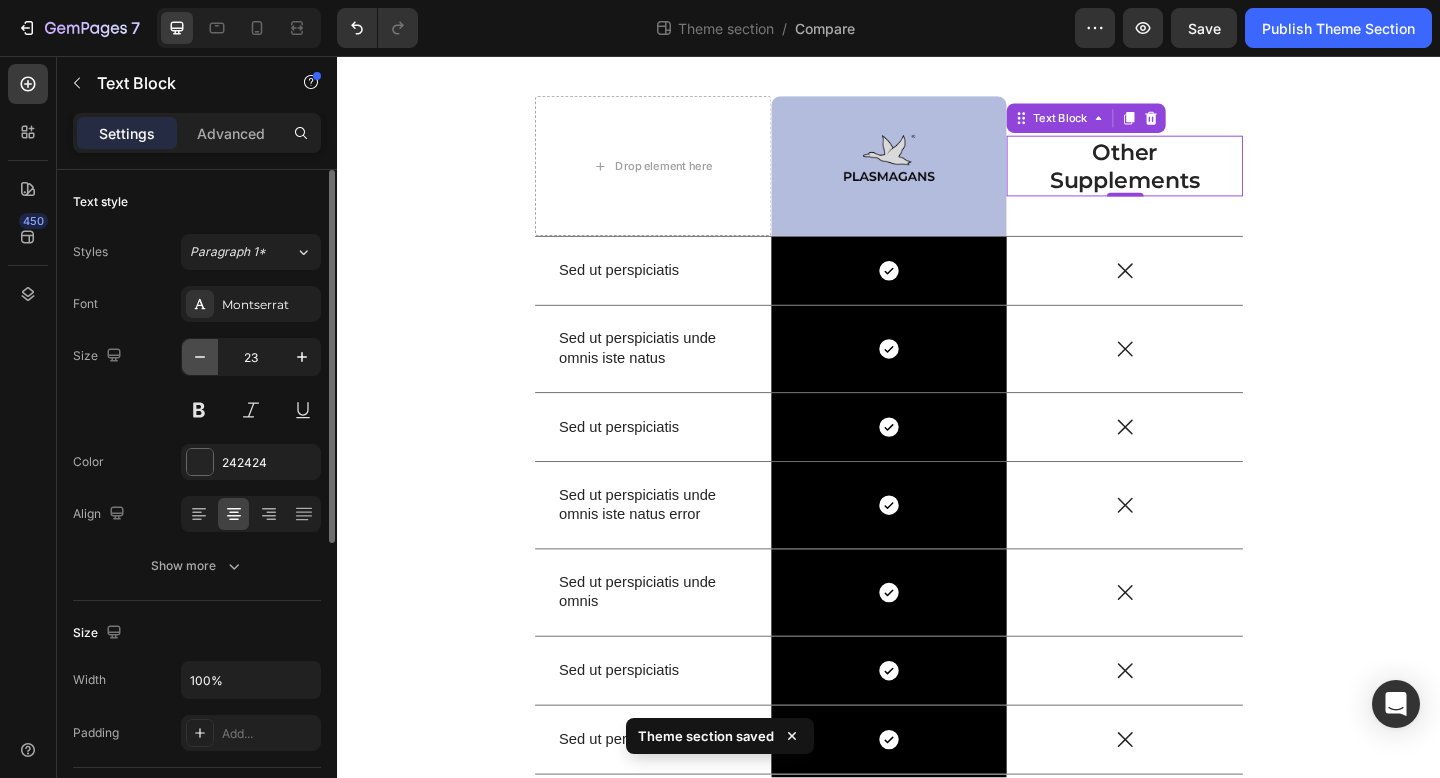 click 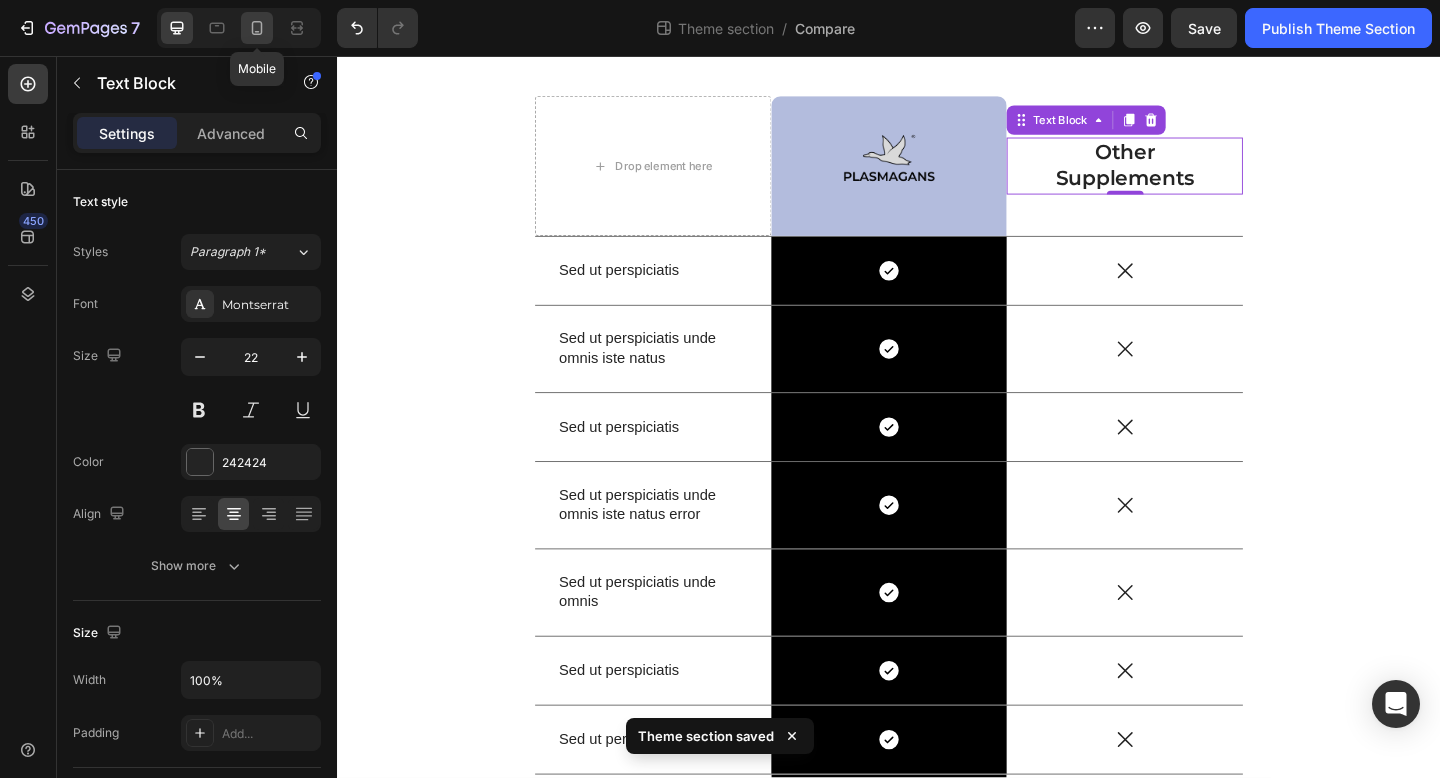click 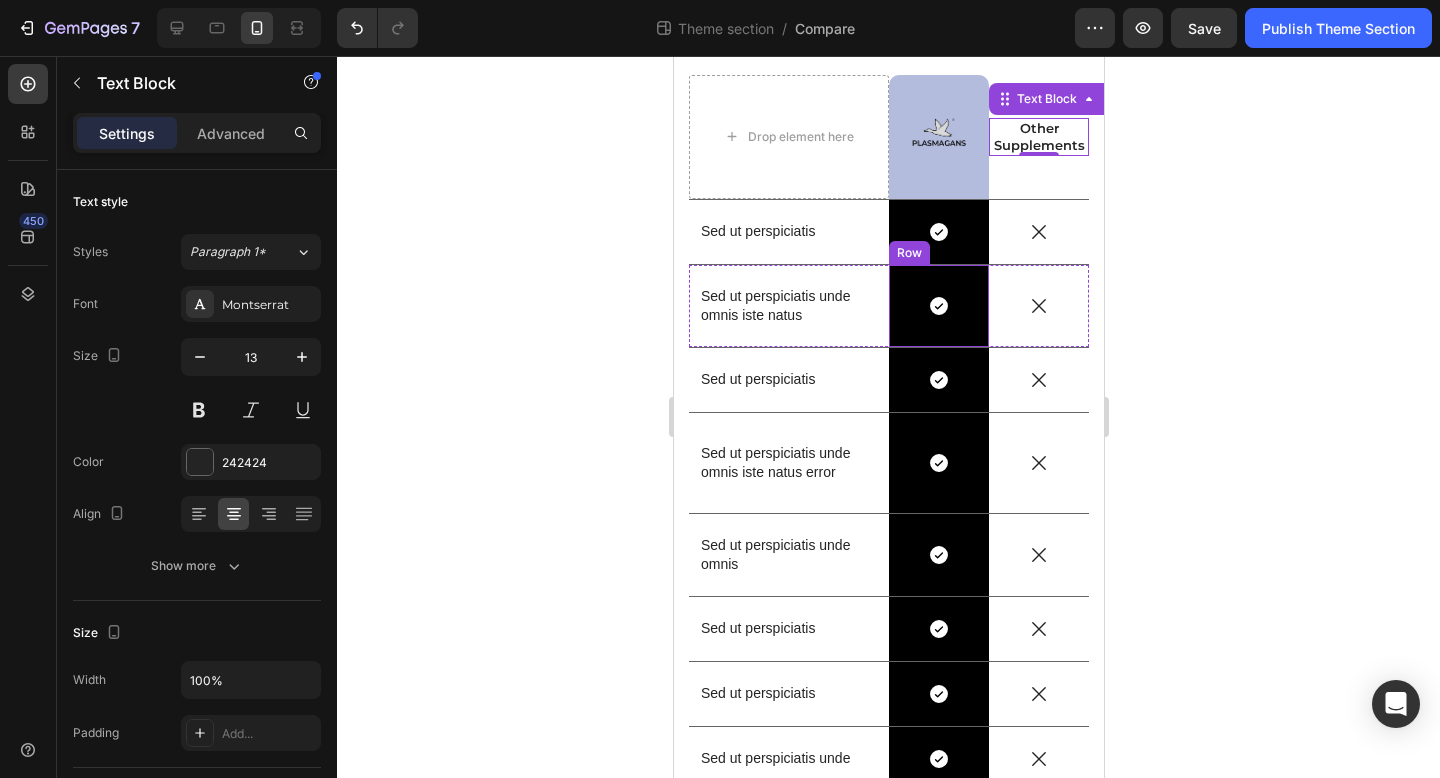 scroll, scrollTop: 256, scrollLeft: 0, axis: vertical 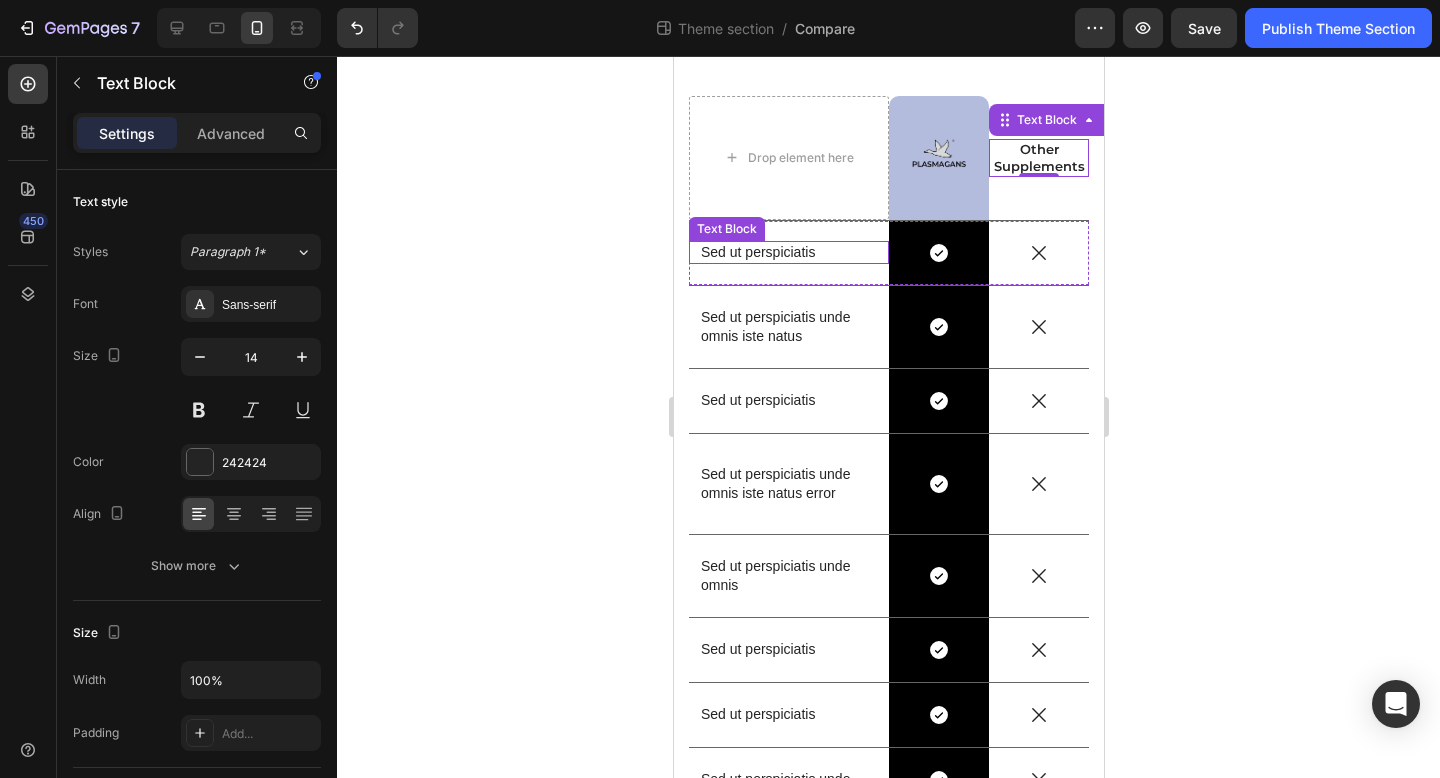 click on "Sed ut perspiciatis" at bounding box center (788, 252) 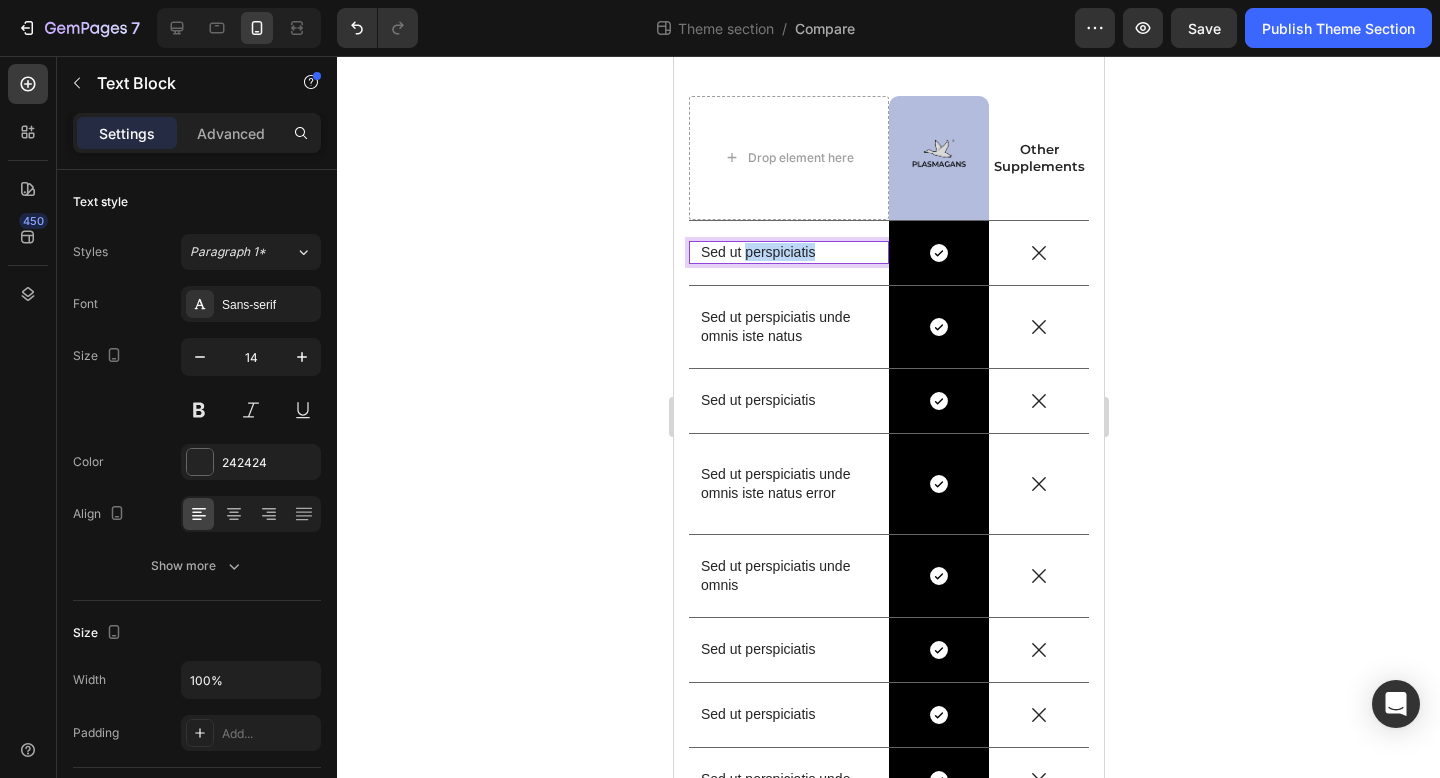 click on "Sed ut perspiciatis" at bounding box center [788, 252] 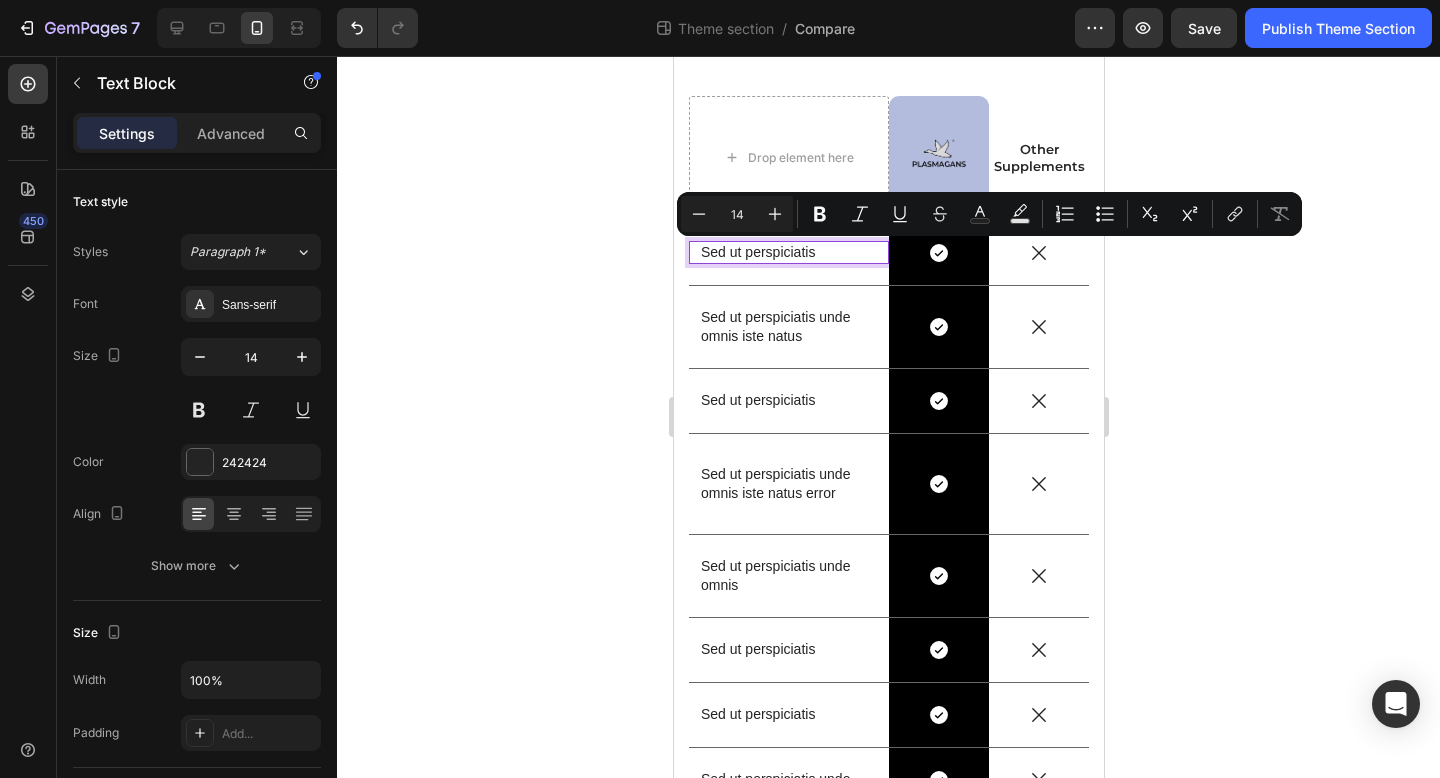 scroll, scrollTop: 247, scrollLeft: 0, axis: vertical 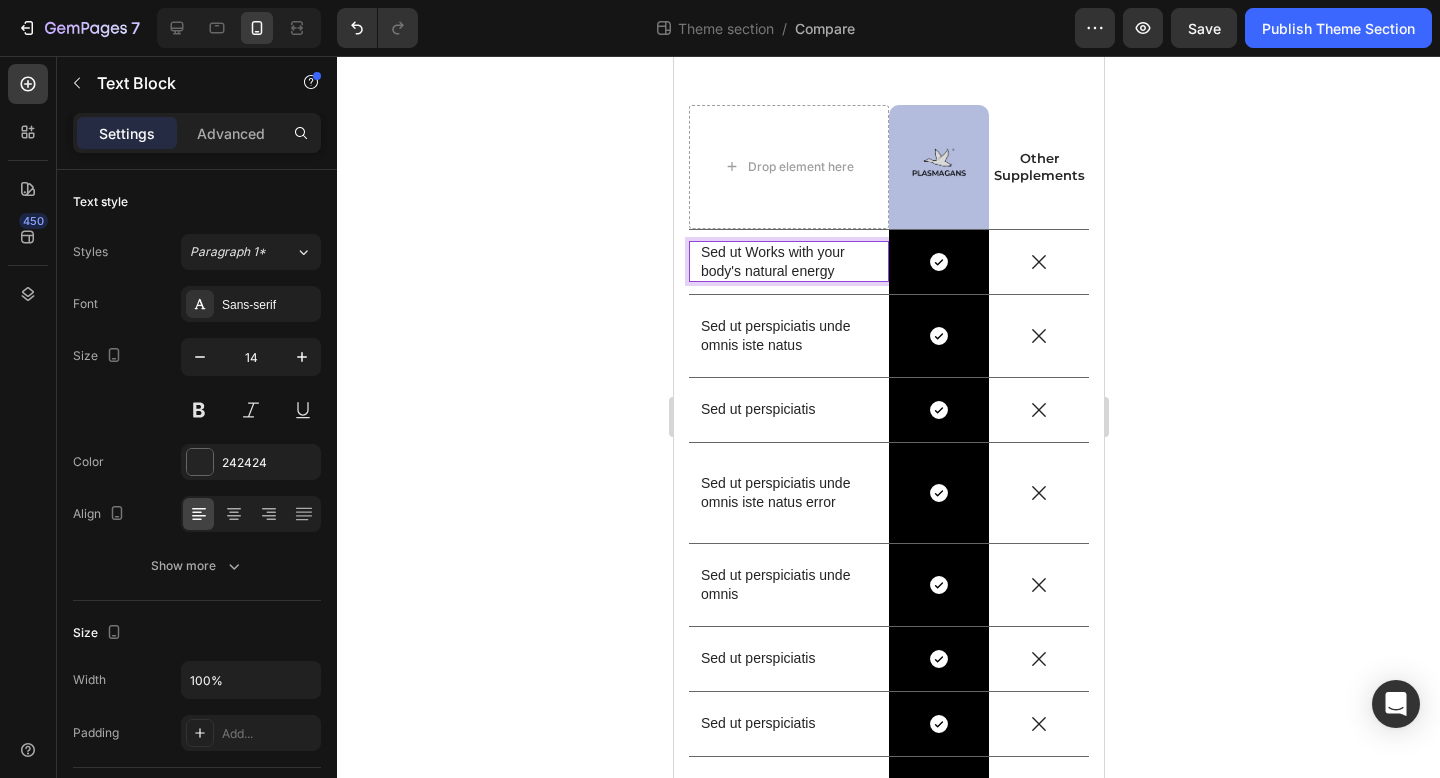 click on "Sed ut Works with your body's natural energy" at bounding box center (788, 261) 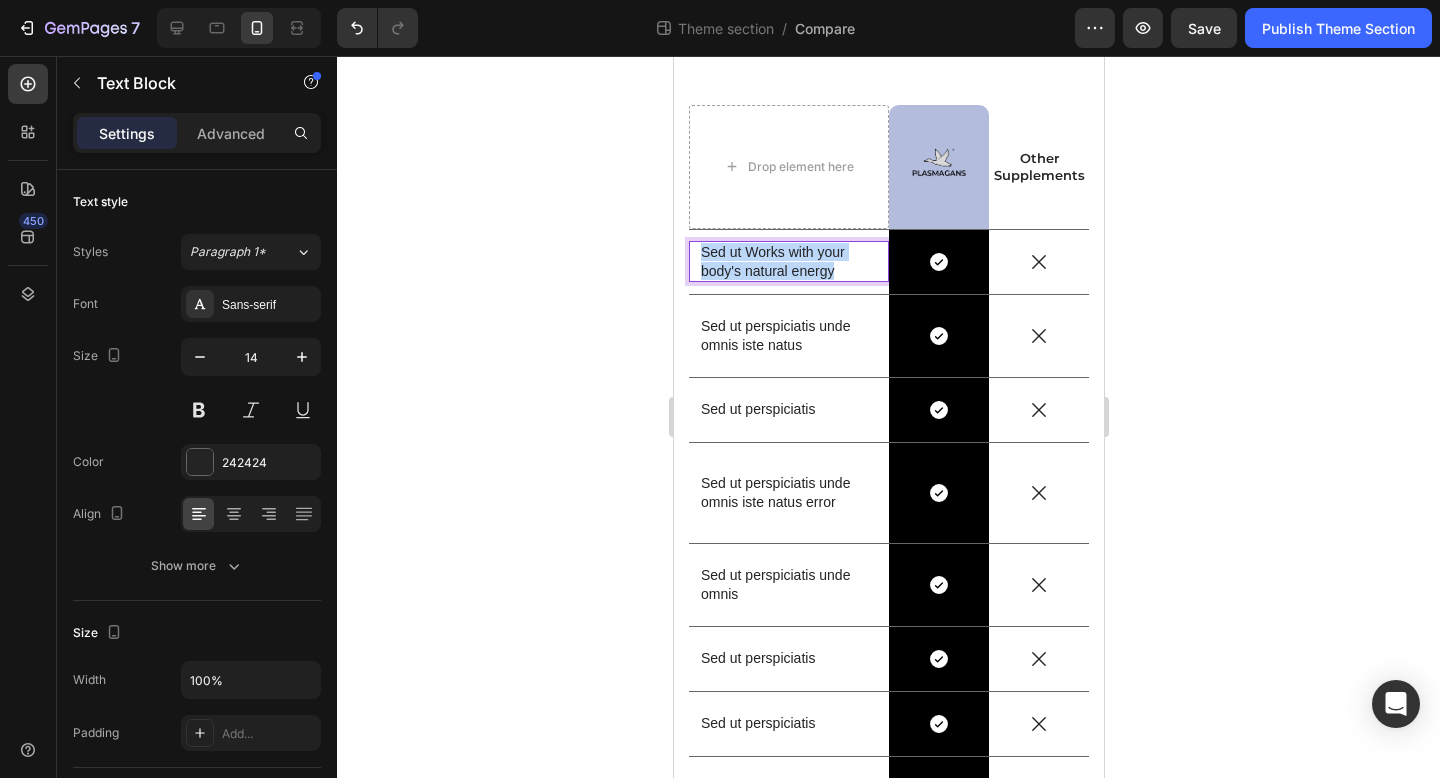 click on "Sed ut Works with your body's natural energy" at bounding box center (788, 261) 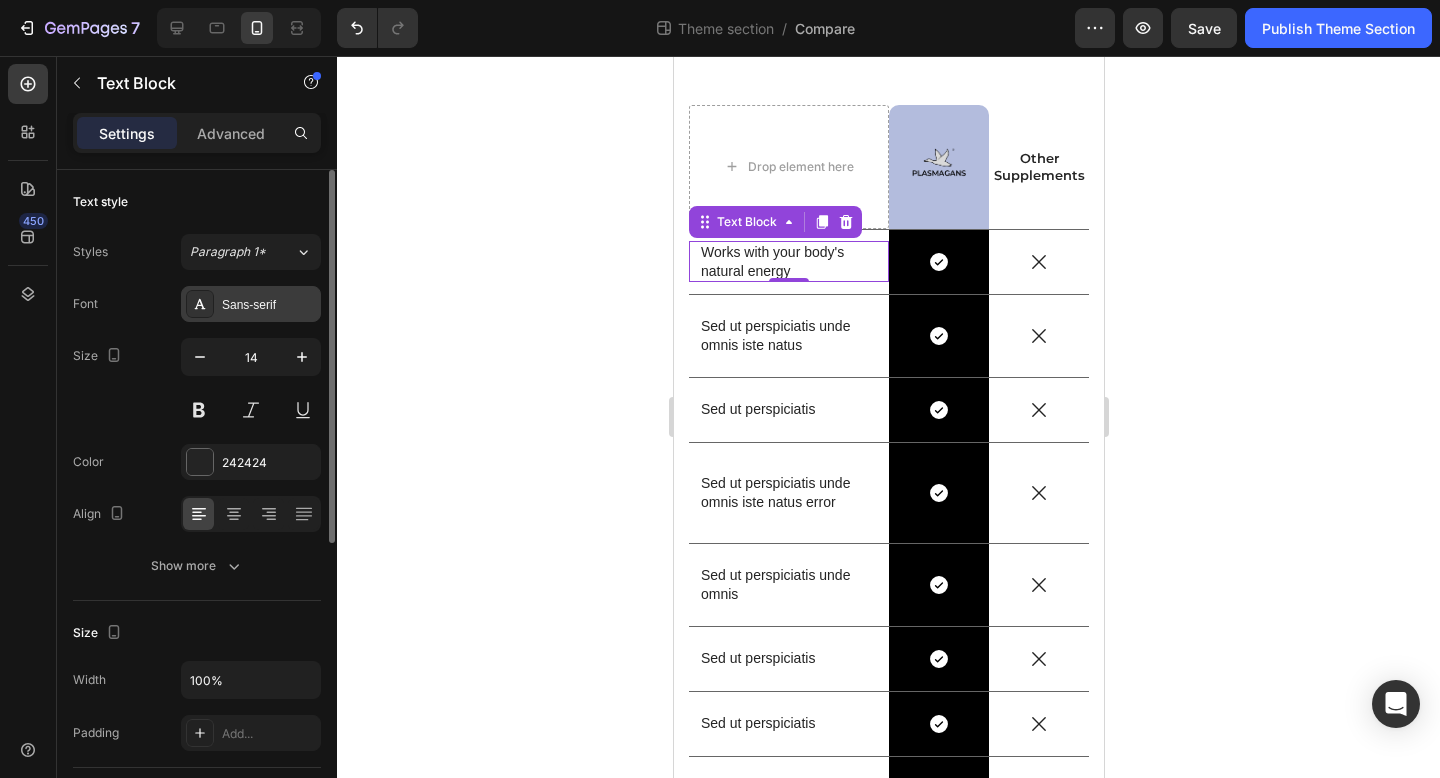 click on "Sans-serif" at bounding box center [251, 304] 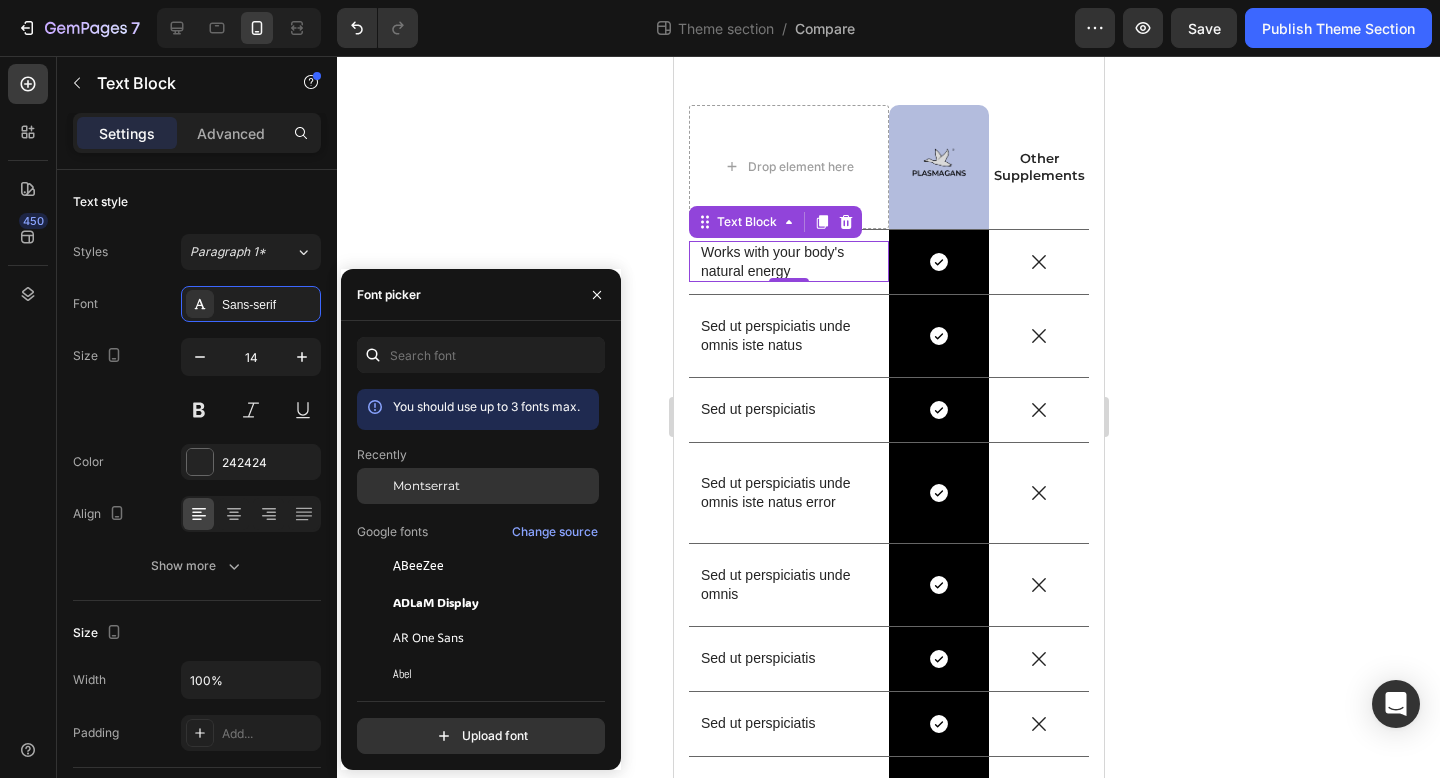 click on "Montserrat" 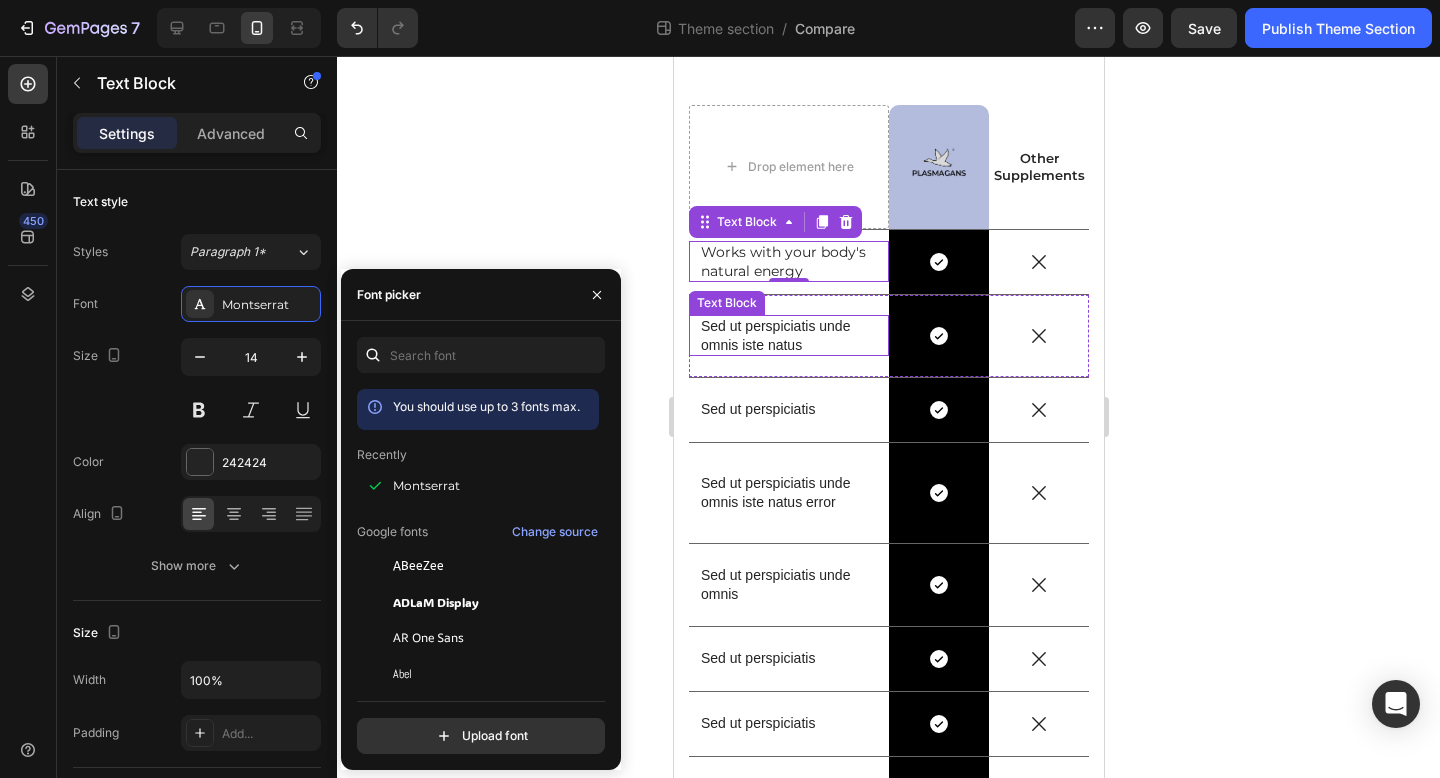 click on "Sed ut perspiciatis unde omnis iste natus" at bounding box center [788, 335] 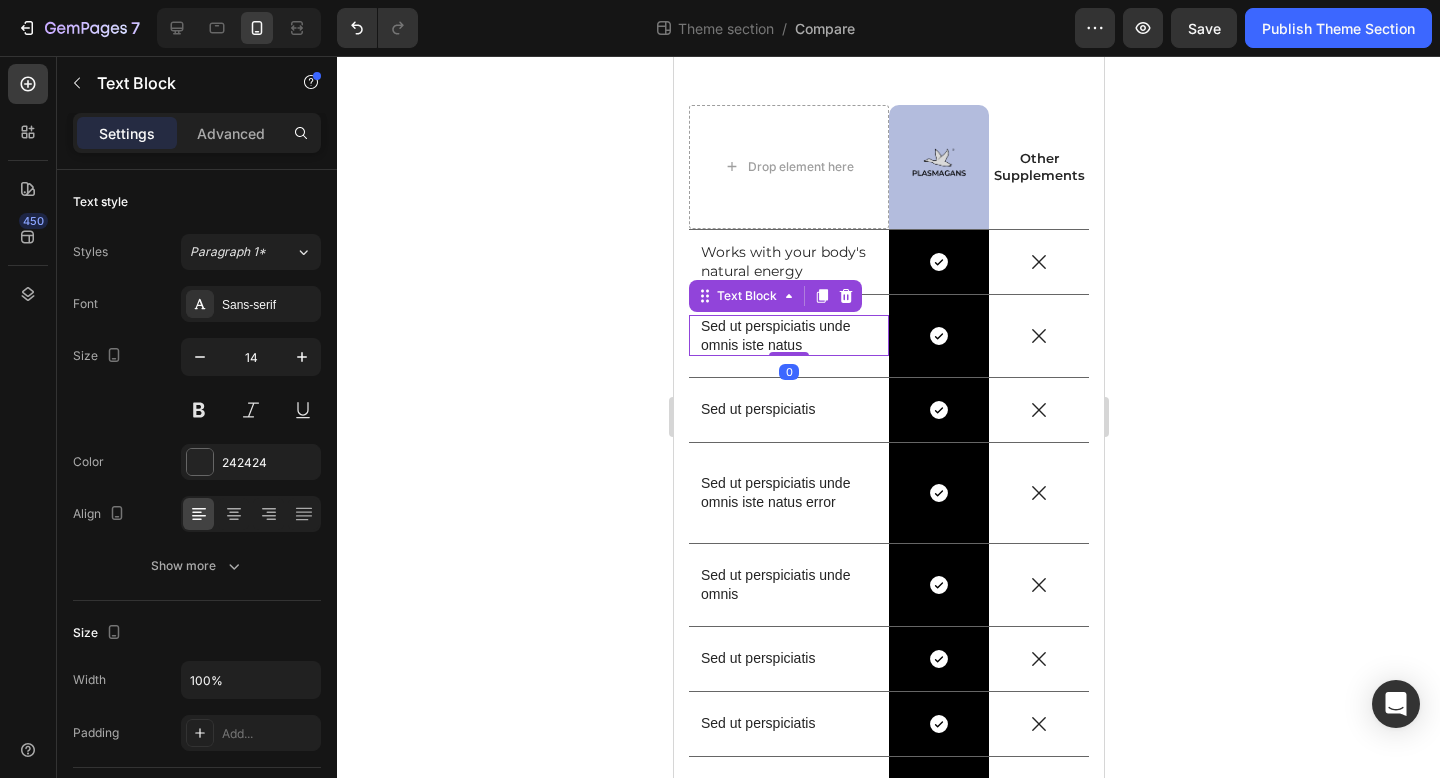 click on "Sed ut perspiciatis unde omnis iste natus" at bounding box center [788, 335] 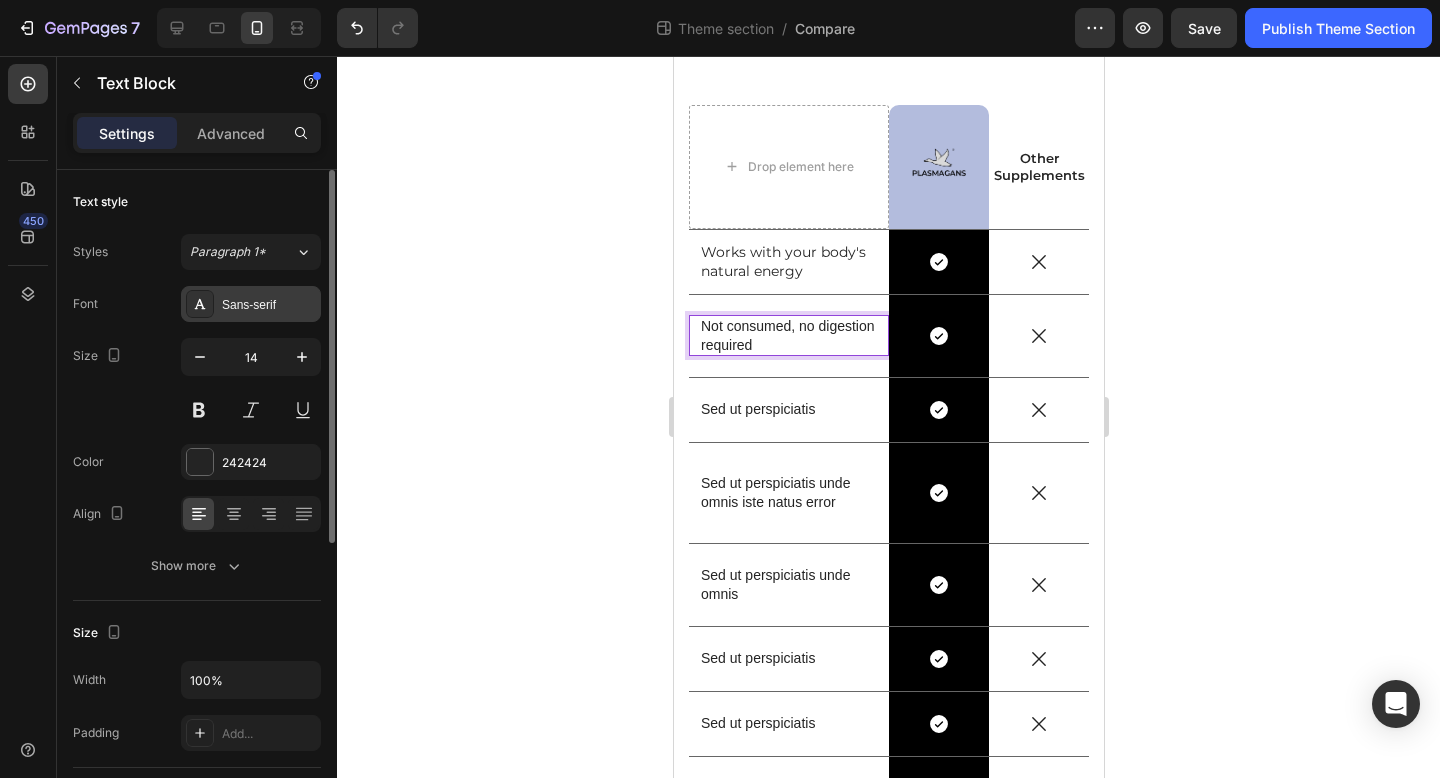 click on "Sans-serif" at bounding box center (251, 304) 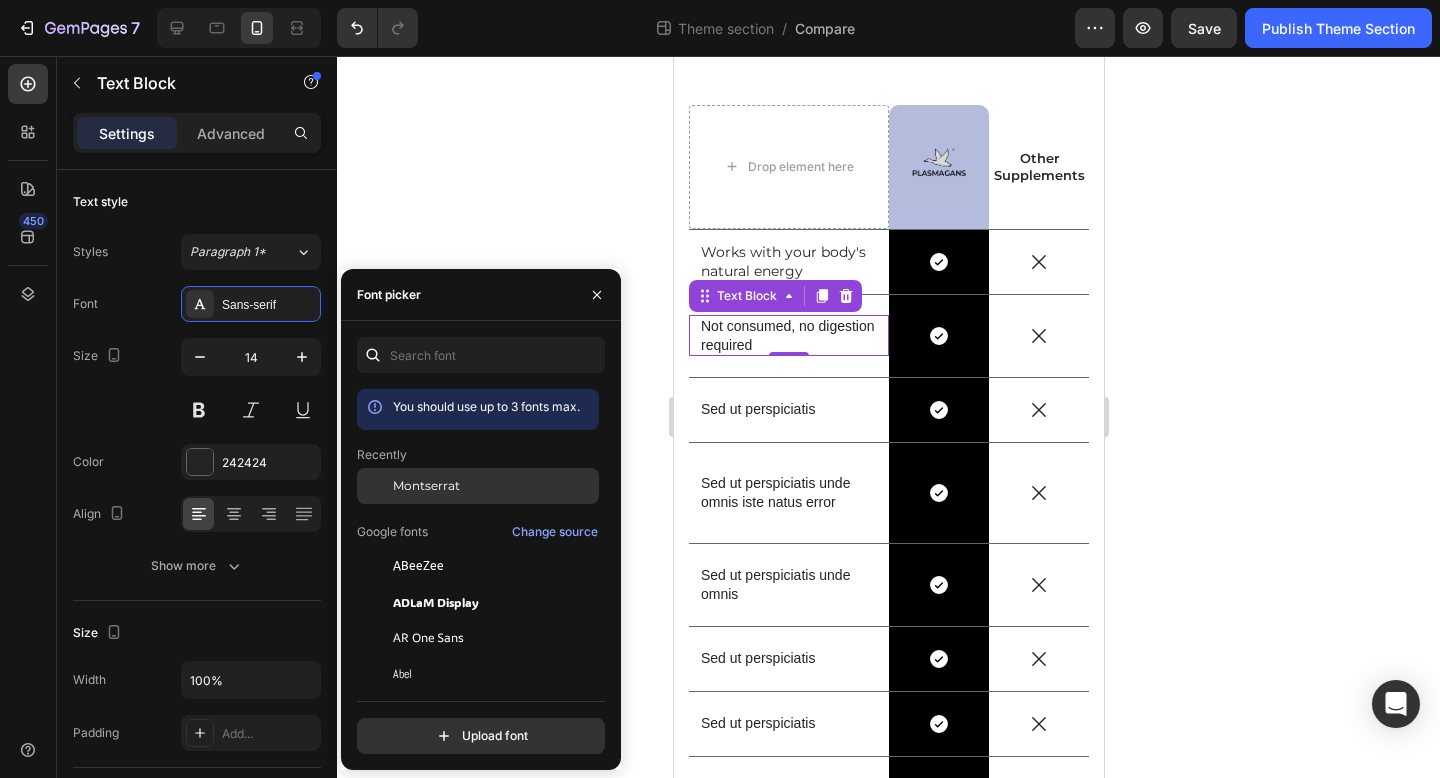 click on "Montserrat" 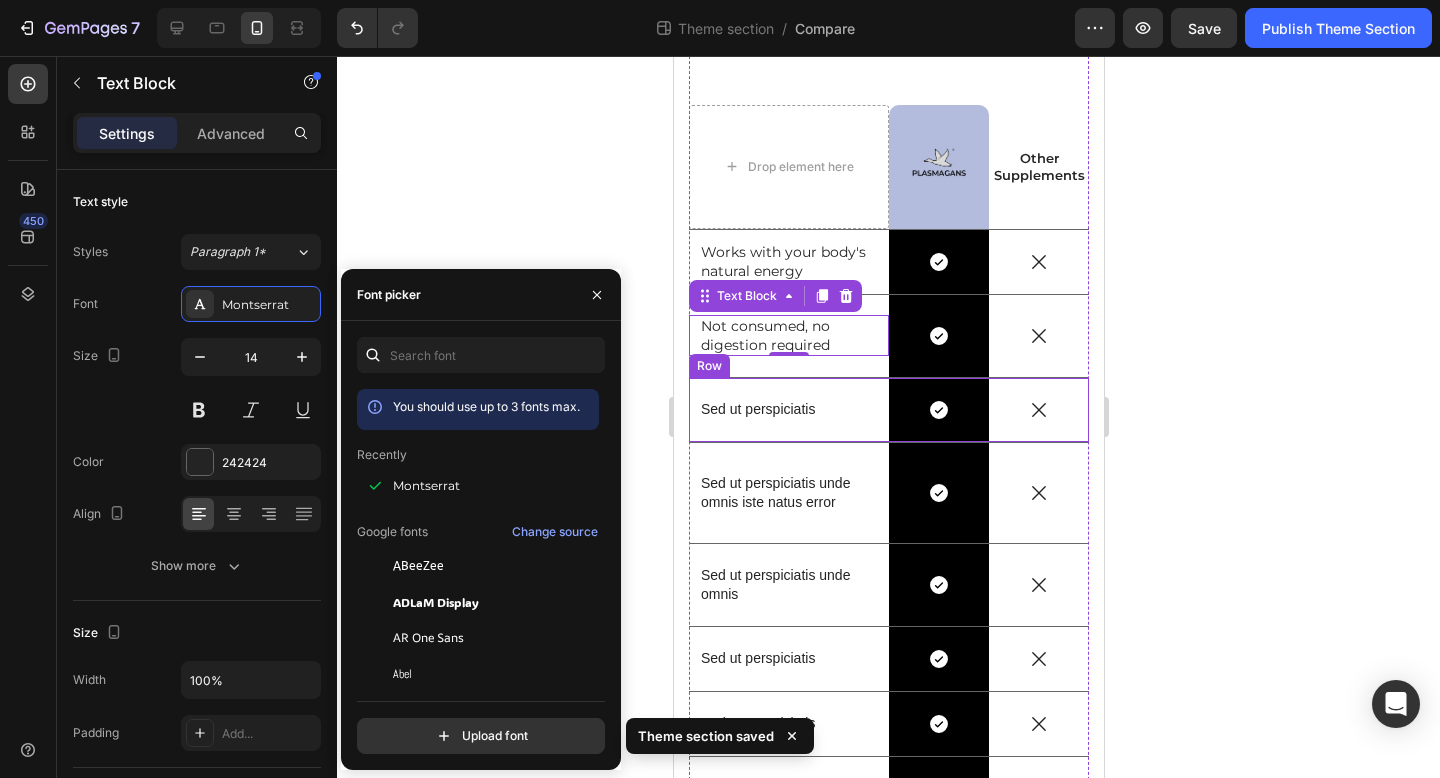 click on "Sed ut perspiciatis Text Block" at bounding box center (788, 410) 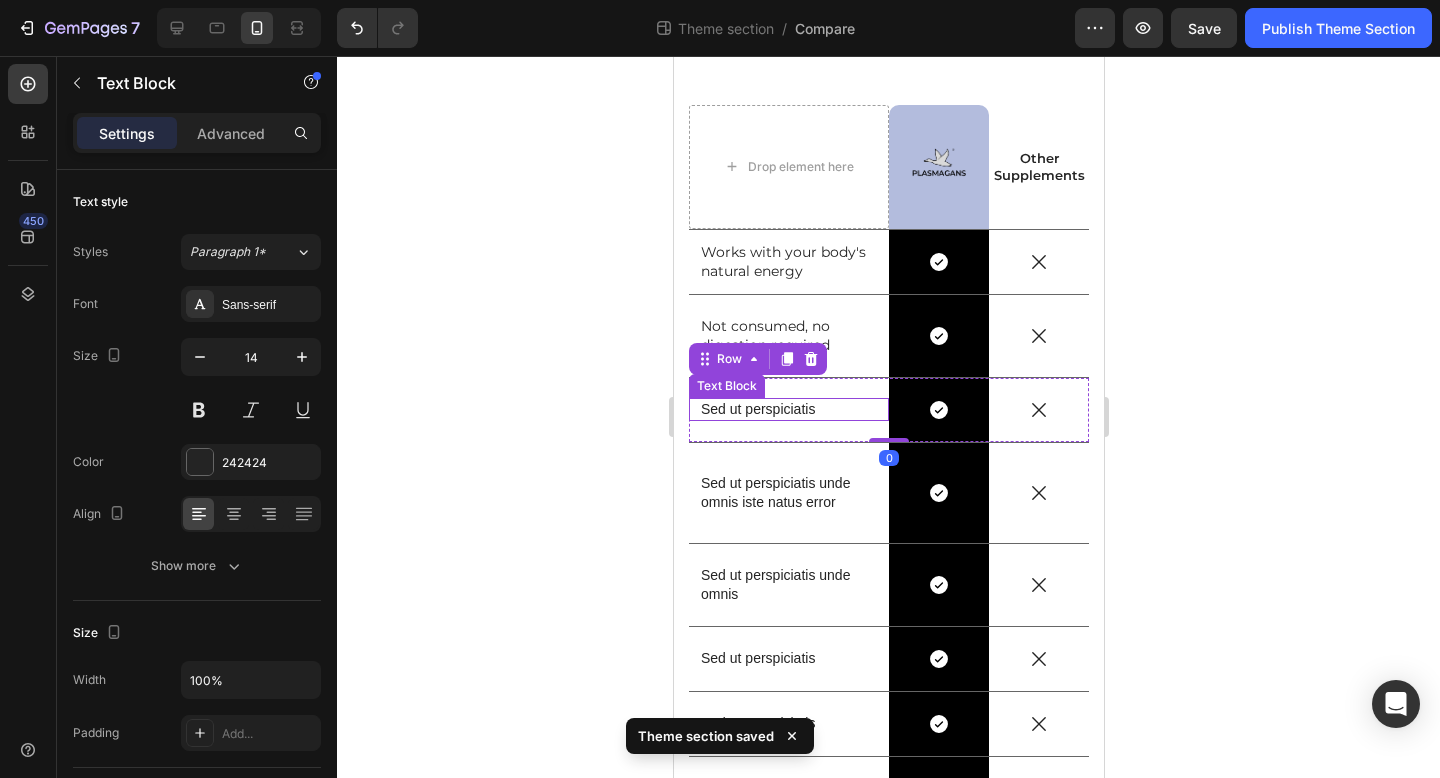 click on "Sed ut perspiciatis" at bounding box center (788, 409) 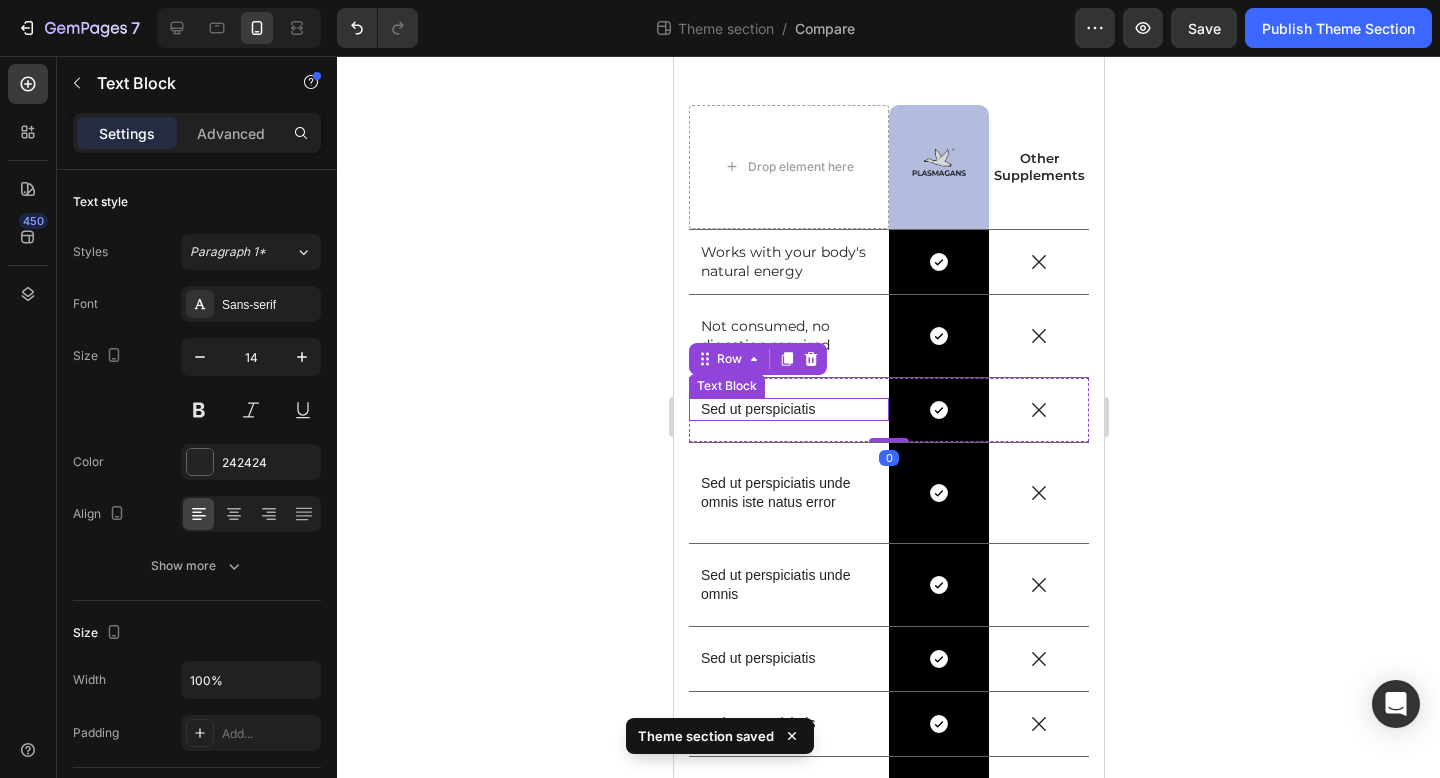 click on "Sed ut perspiciatis" at bounding box center (788, 409) 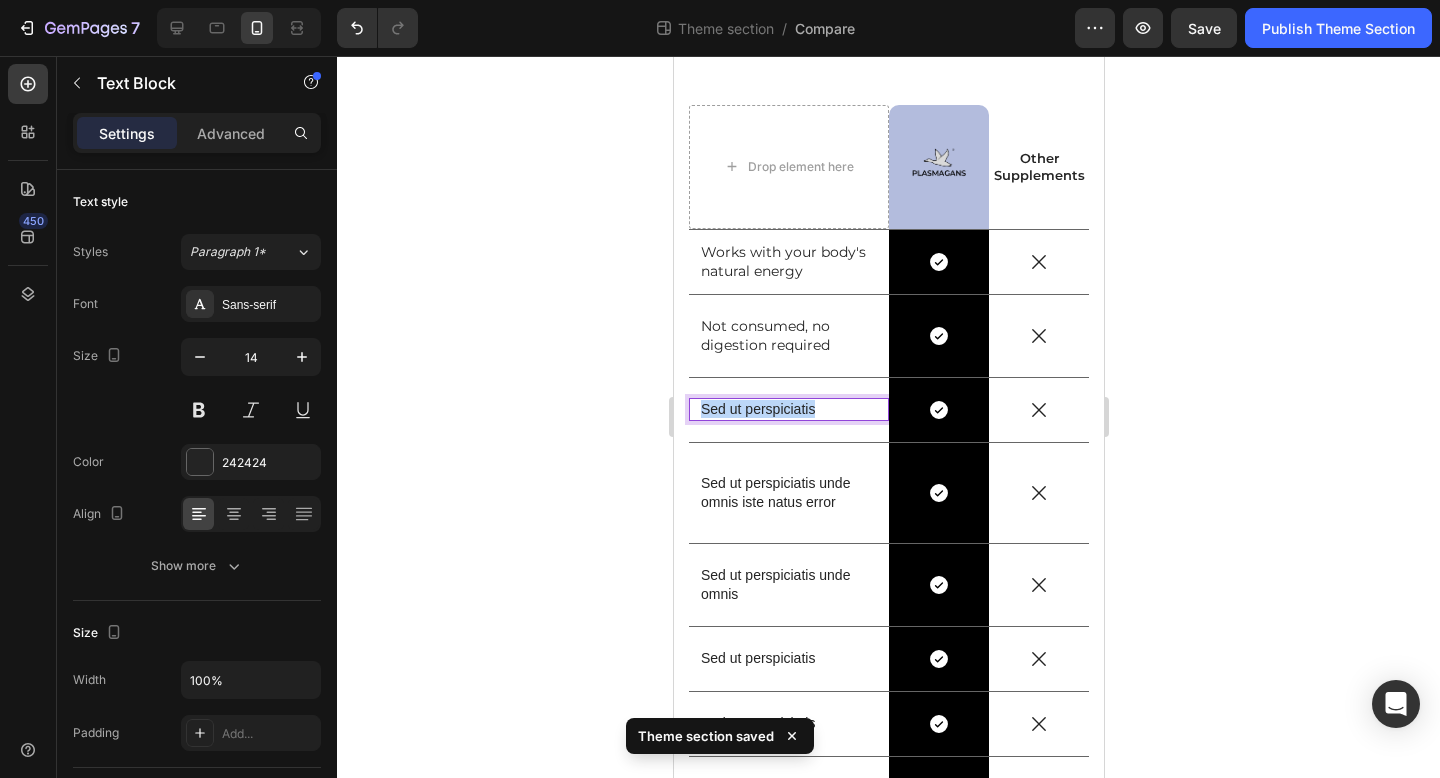 click on "Sed ut perspiciatis" at bounding box center (788, 409) 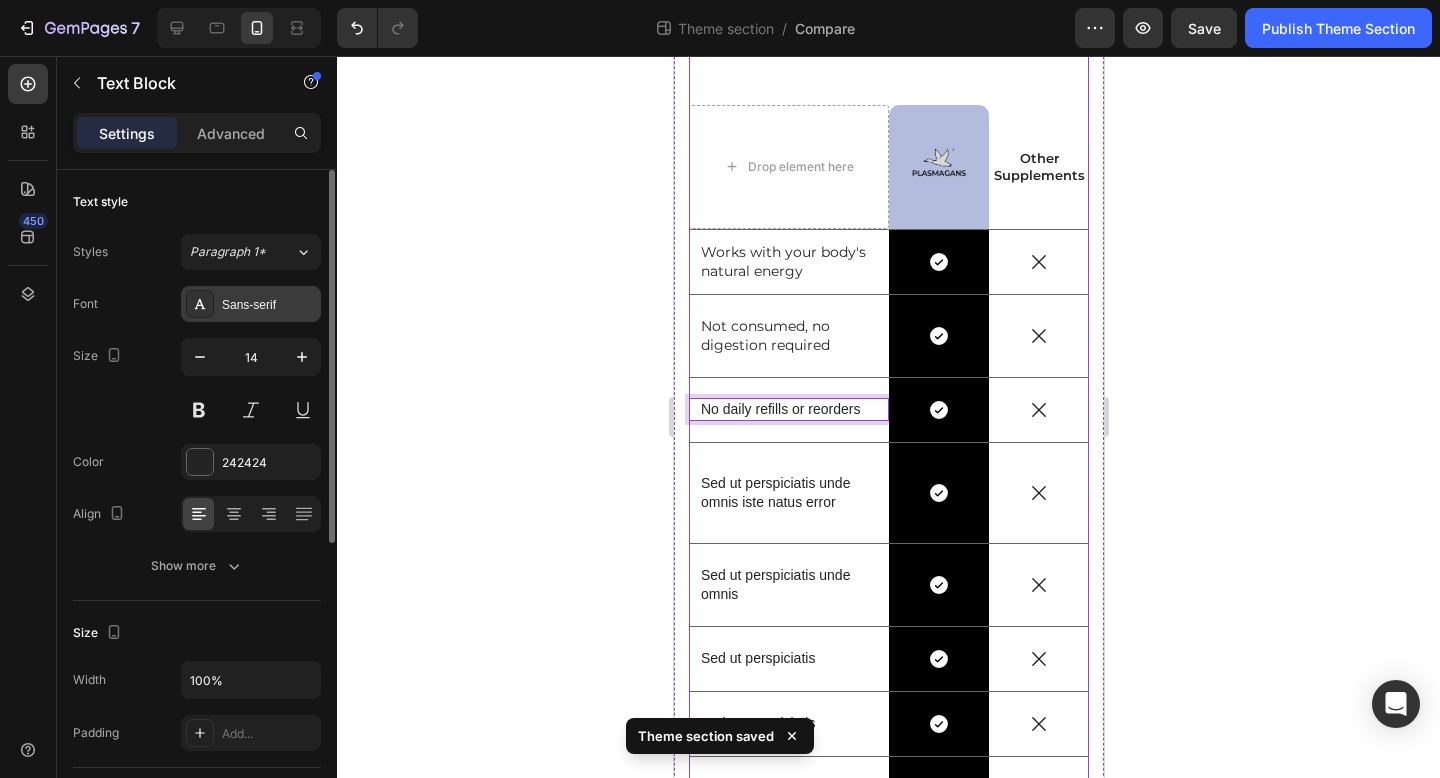 click on "Sans-serif" at bounding box center (251, 304) 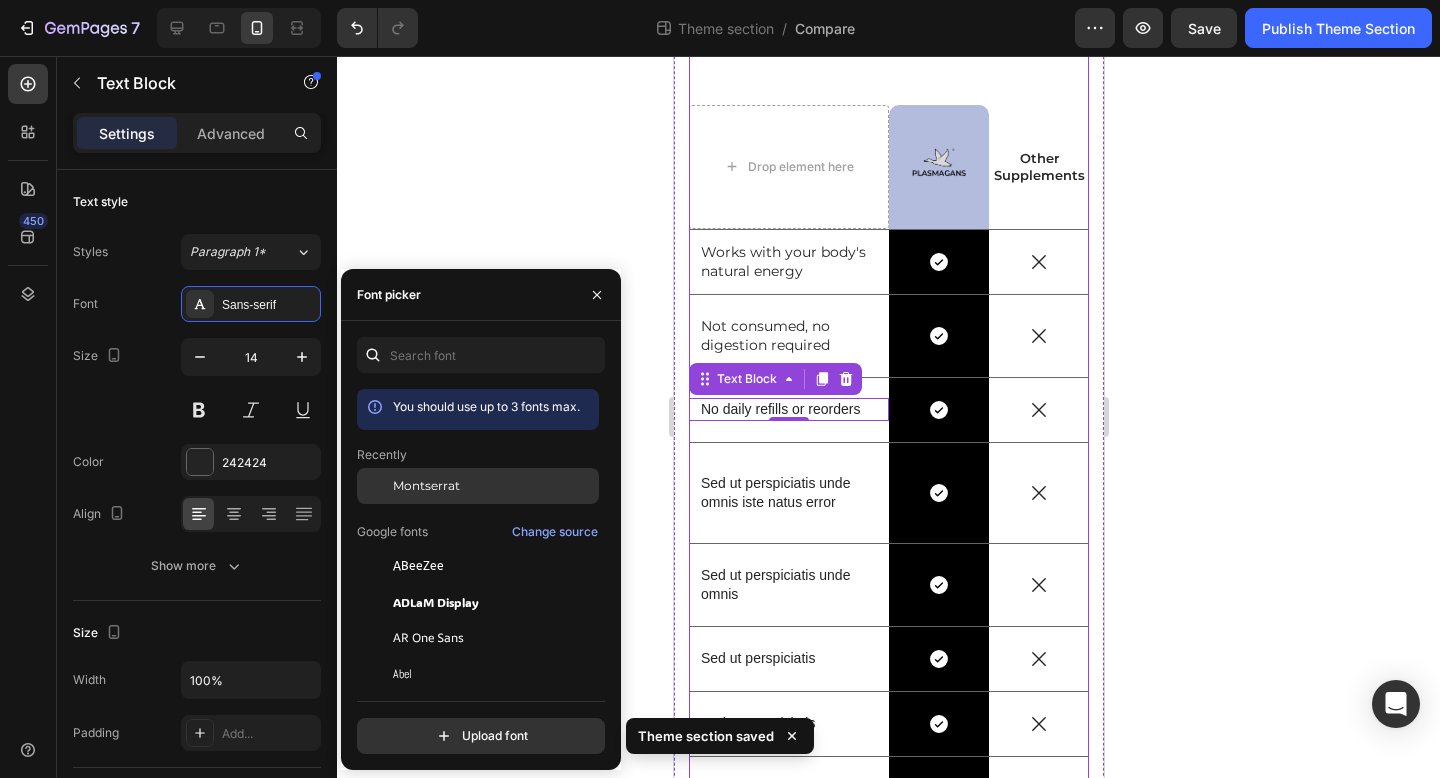 click on "Montserrat" at bounding box center (494, 486) 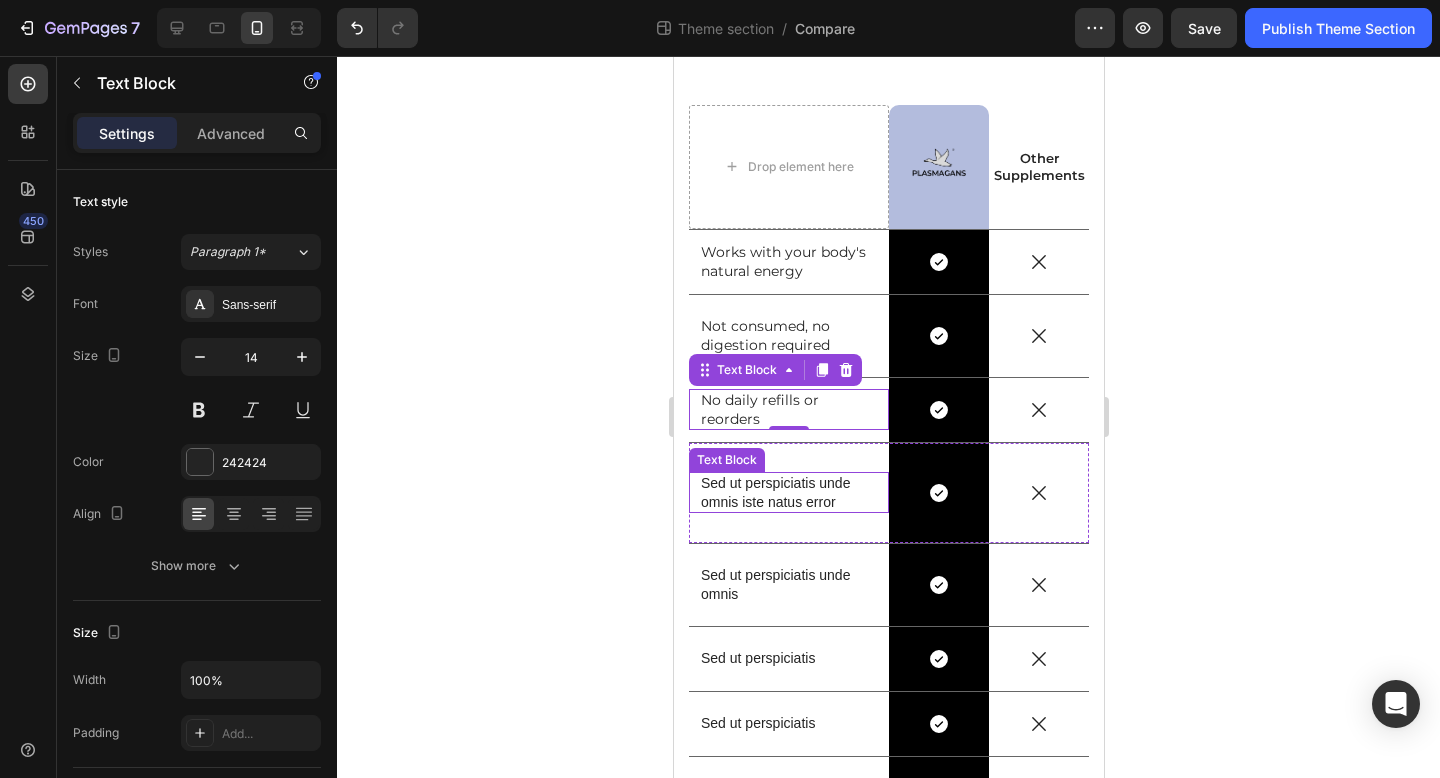click on "Sed ut perspiciatis unde omnis iste natus error" at bounding box center [788, 492] 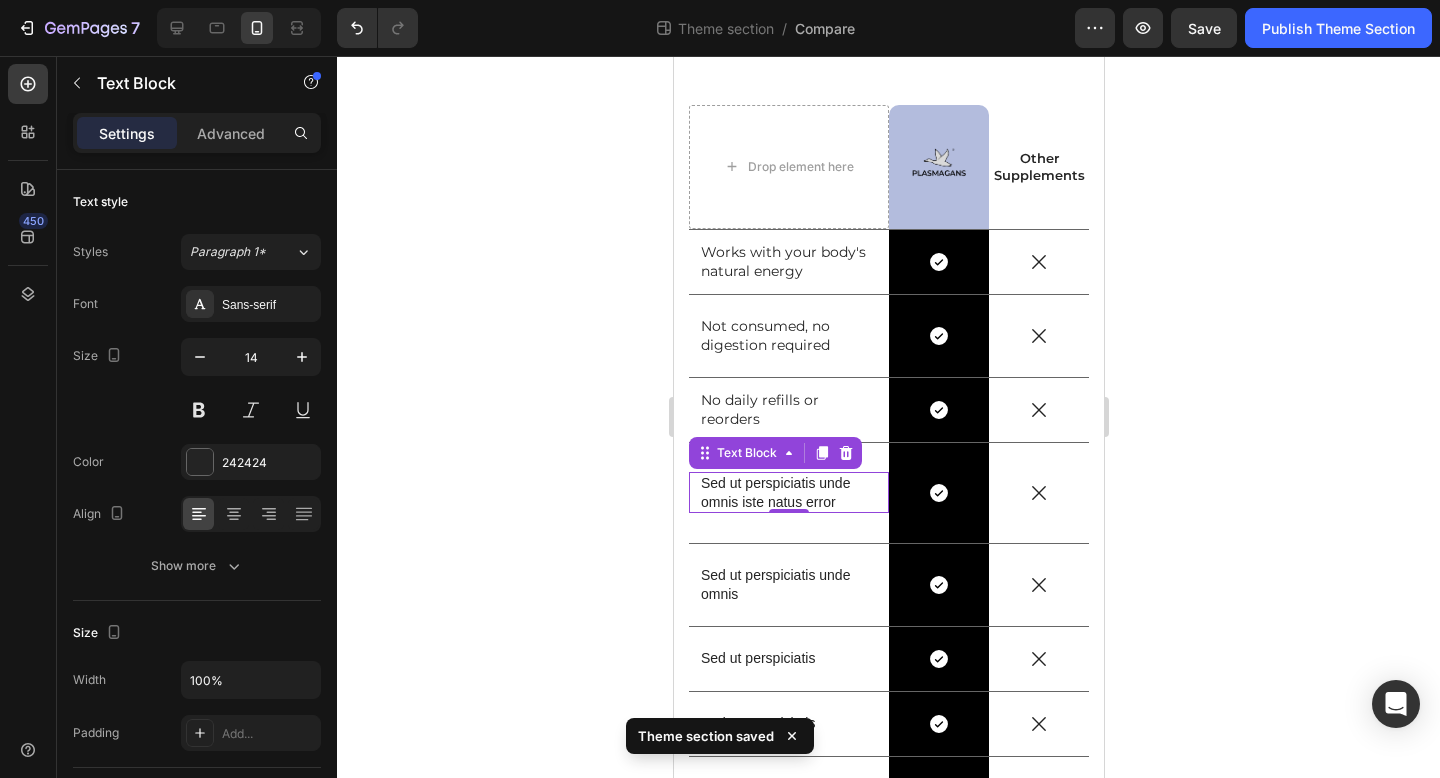 click on "Sed ut perspiciatis unde omnis iste natus error" at bounding box center [788, 492] 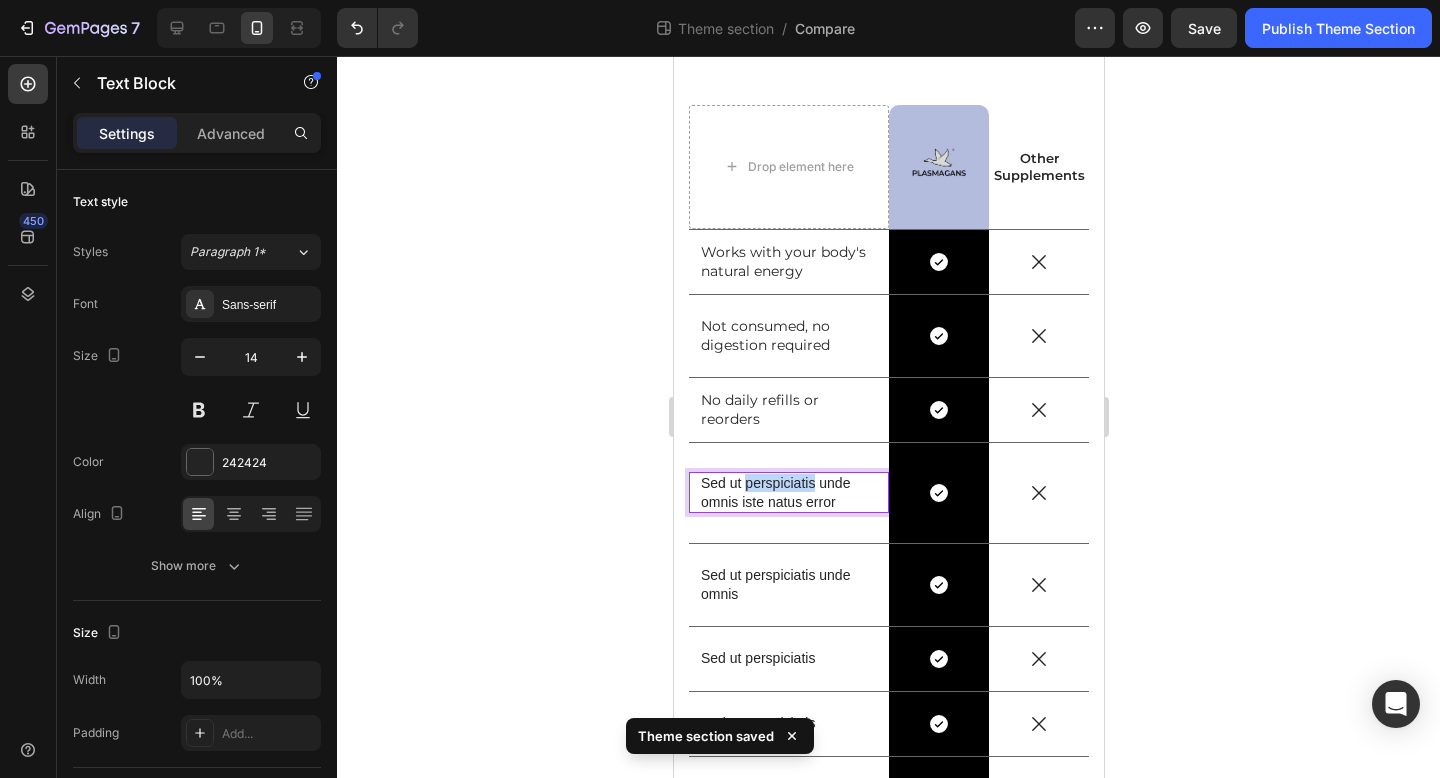 click on "Sed ut perspiciatis unde omnis iste natus error" at bounding box center (788, 492) 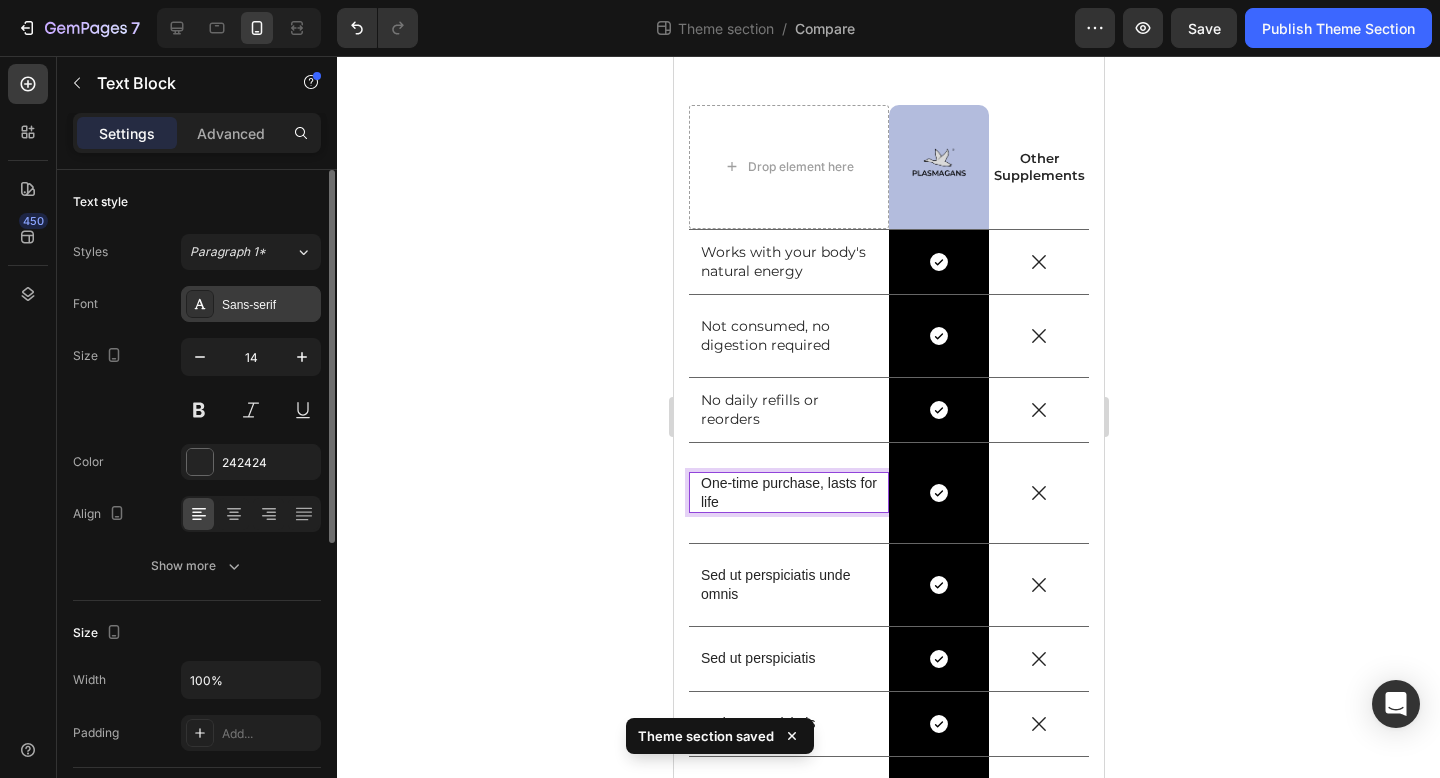 click on "Sans-serif" at bounding box center [251, 304] 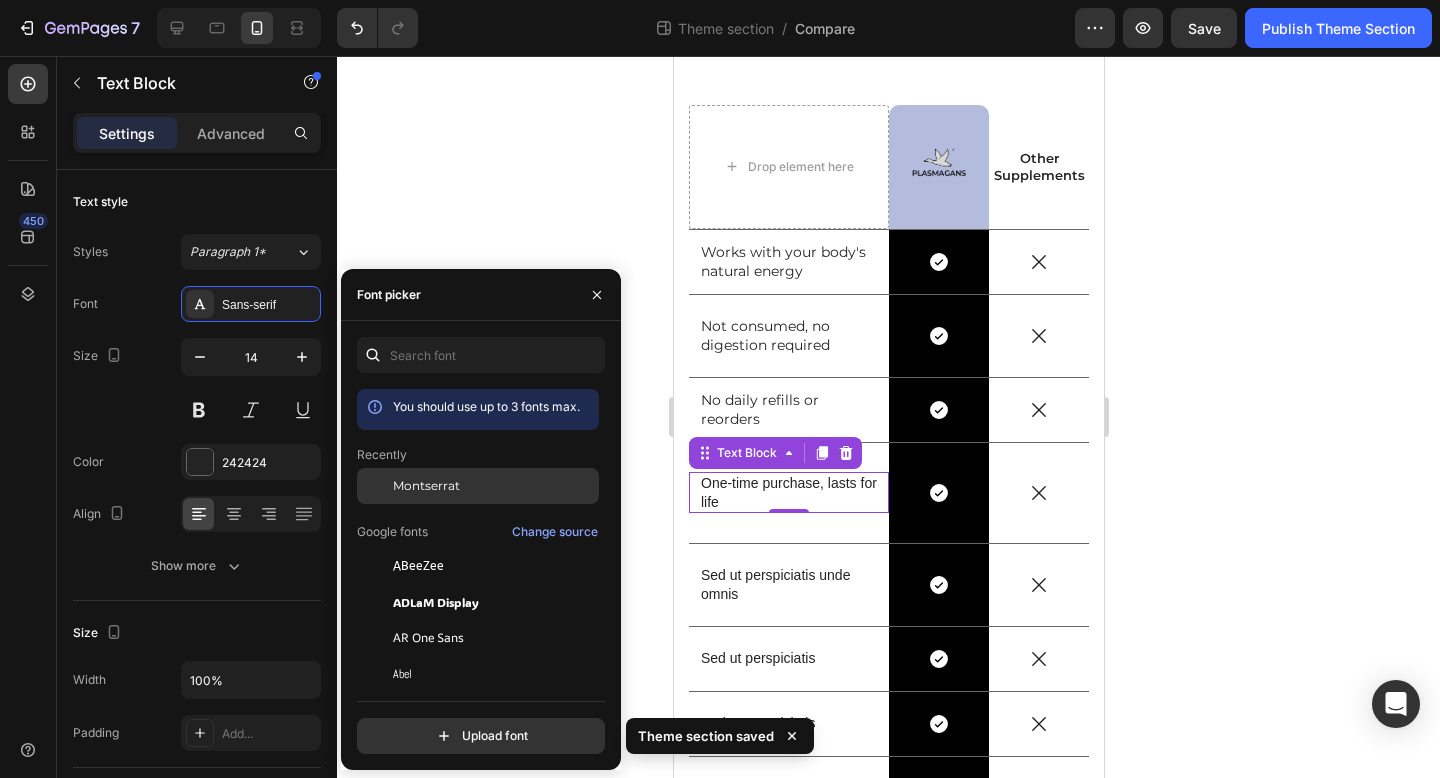 click on "Montserrat" at bounding box center (494, 486) 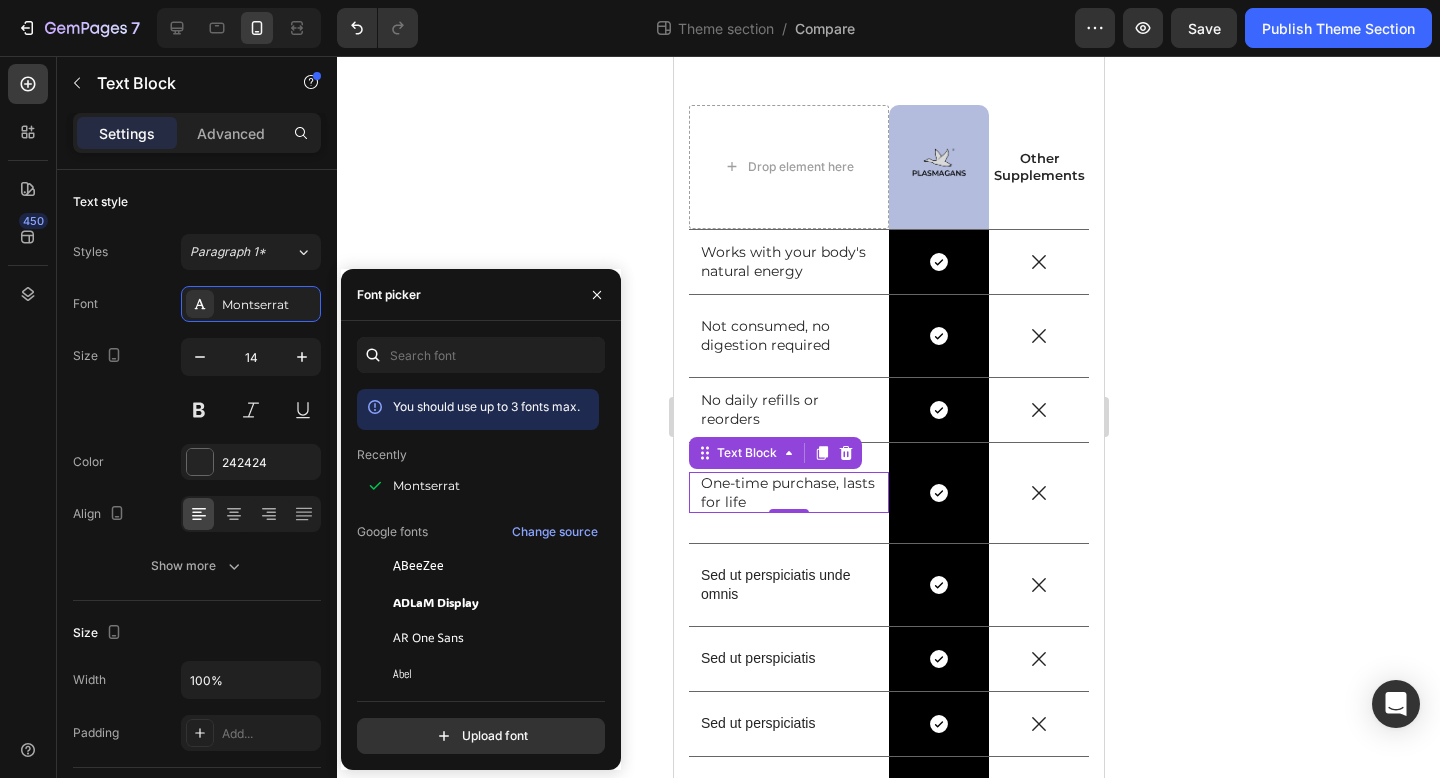 click 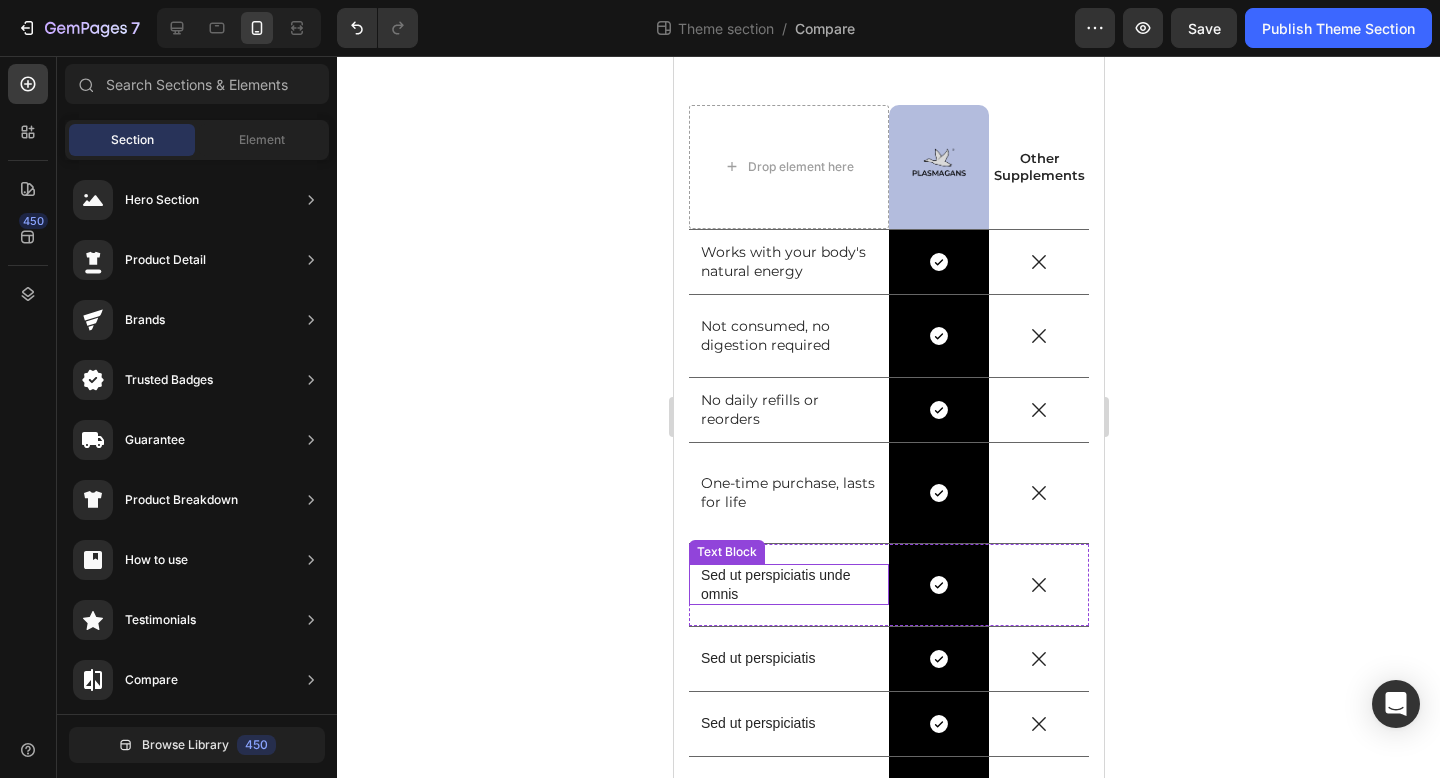 click on "Sed ut perspiciatis unde omnis" at bounding box center (788, 584) 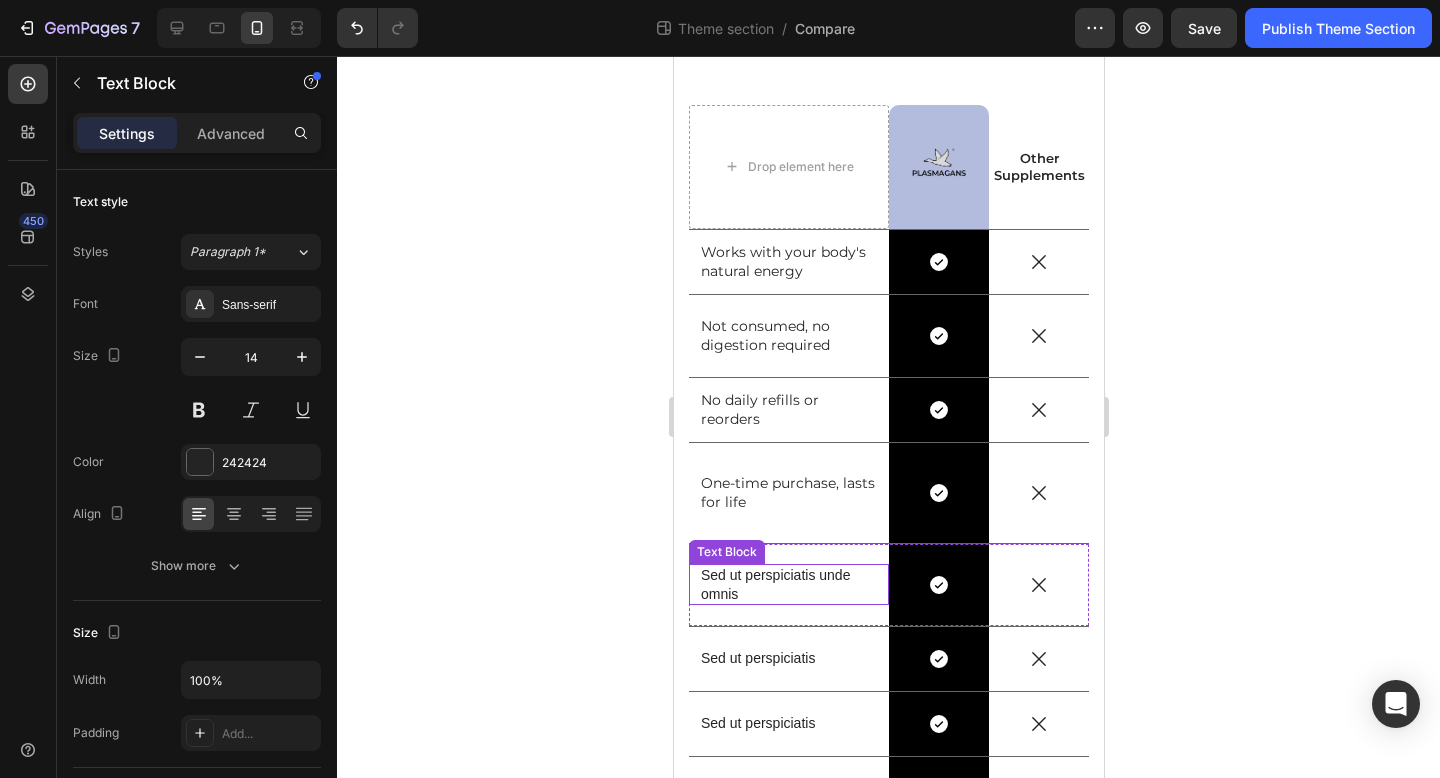 click on "Sed ut perspiciatis unde omnis" at bounding box center [788, 584] 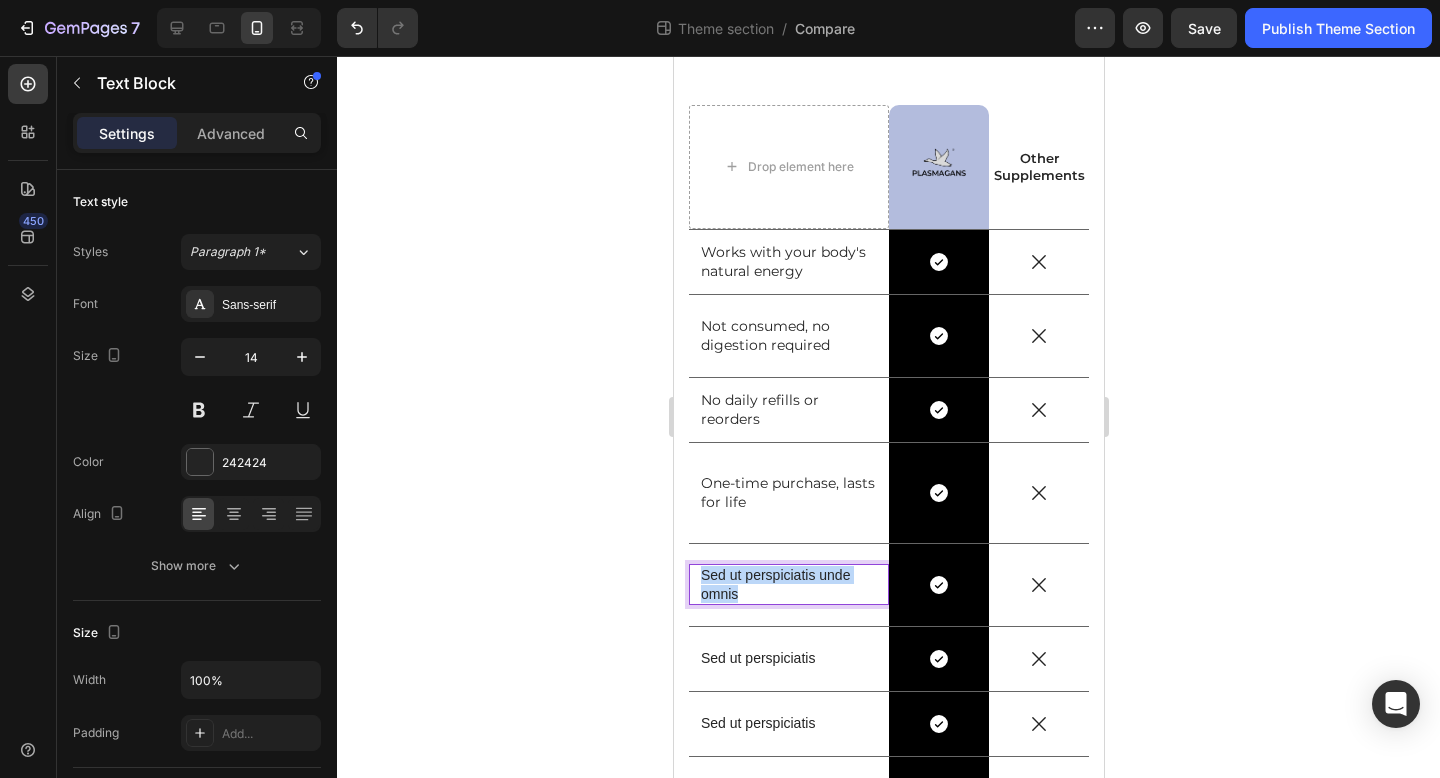 click on "Sed ut perspiciatis unde omnis" at bounding box center (788, 584) 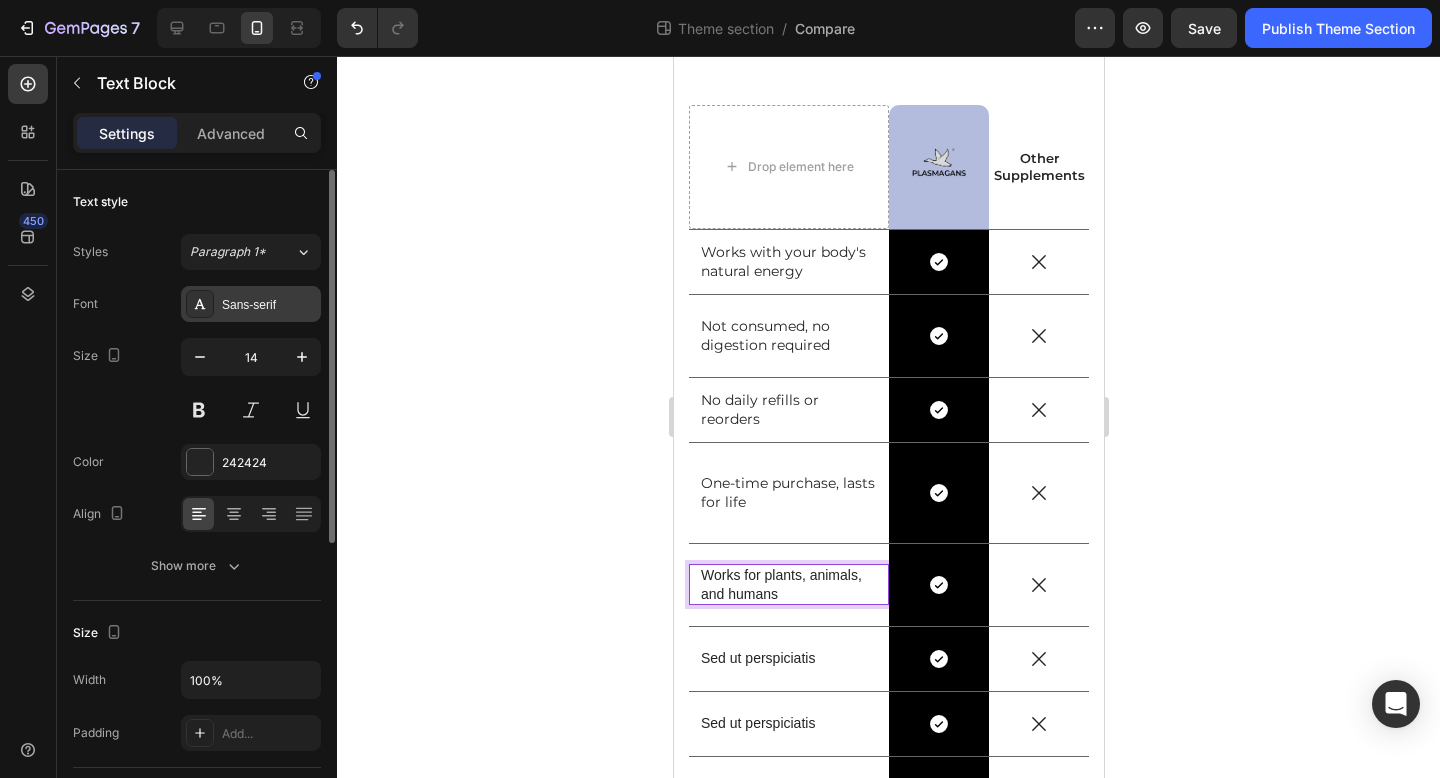 click on "Sans-serif" at bounding box center [251, 304] 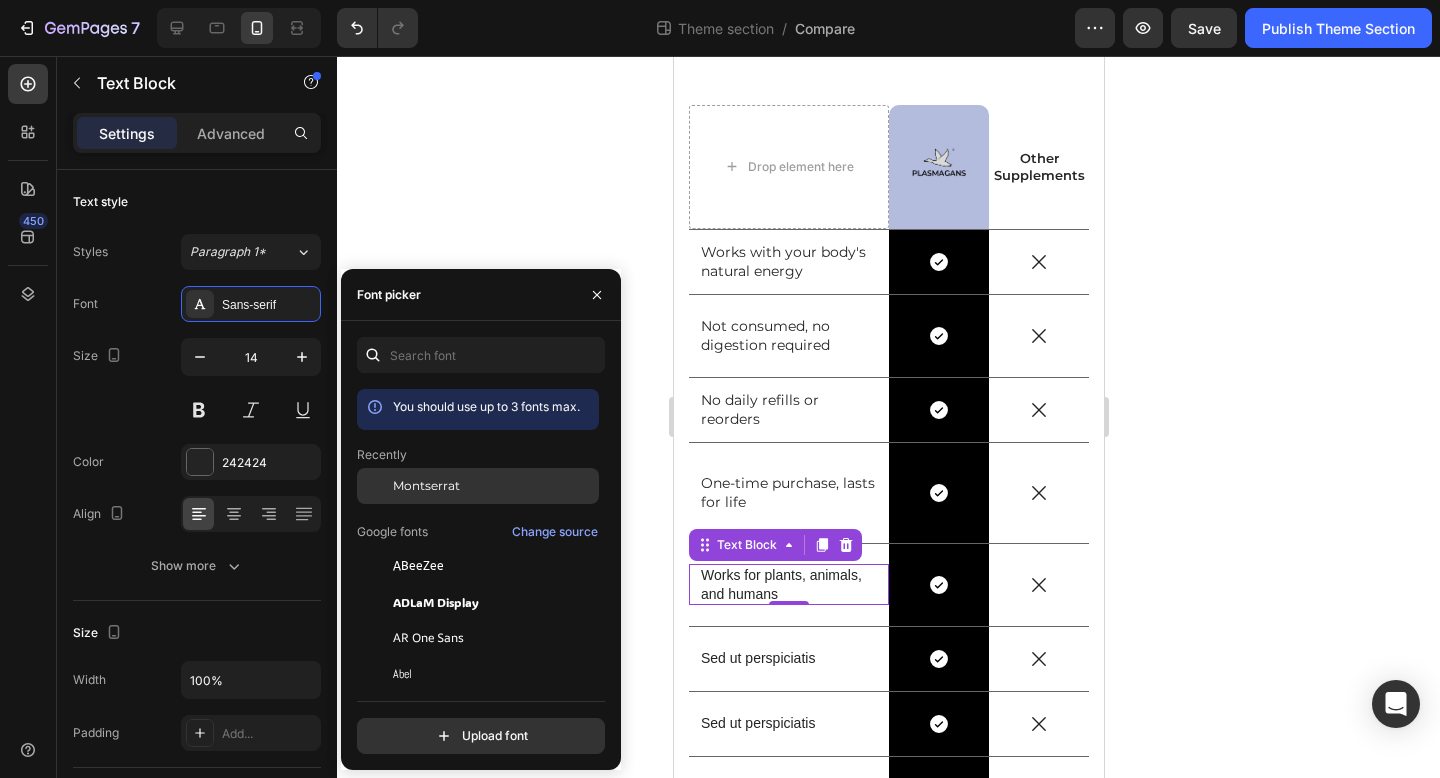 click on "Montserrat" 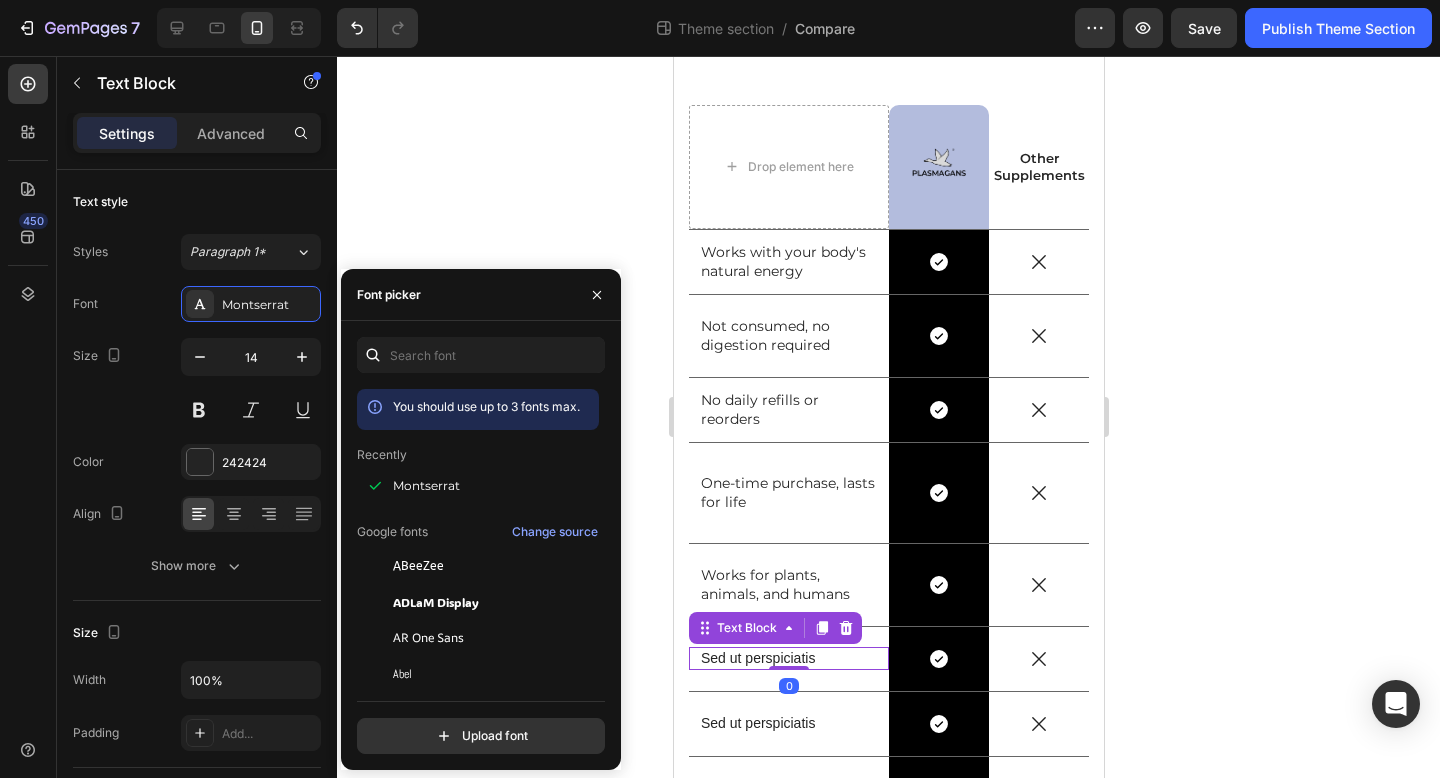 click on "Sed ut perspiciatis" at bounding box center [788, 658] 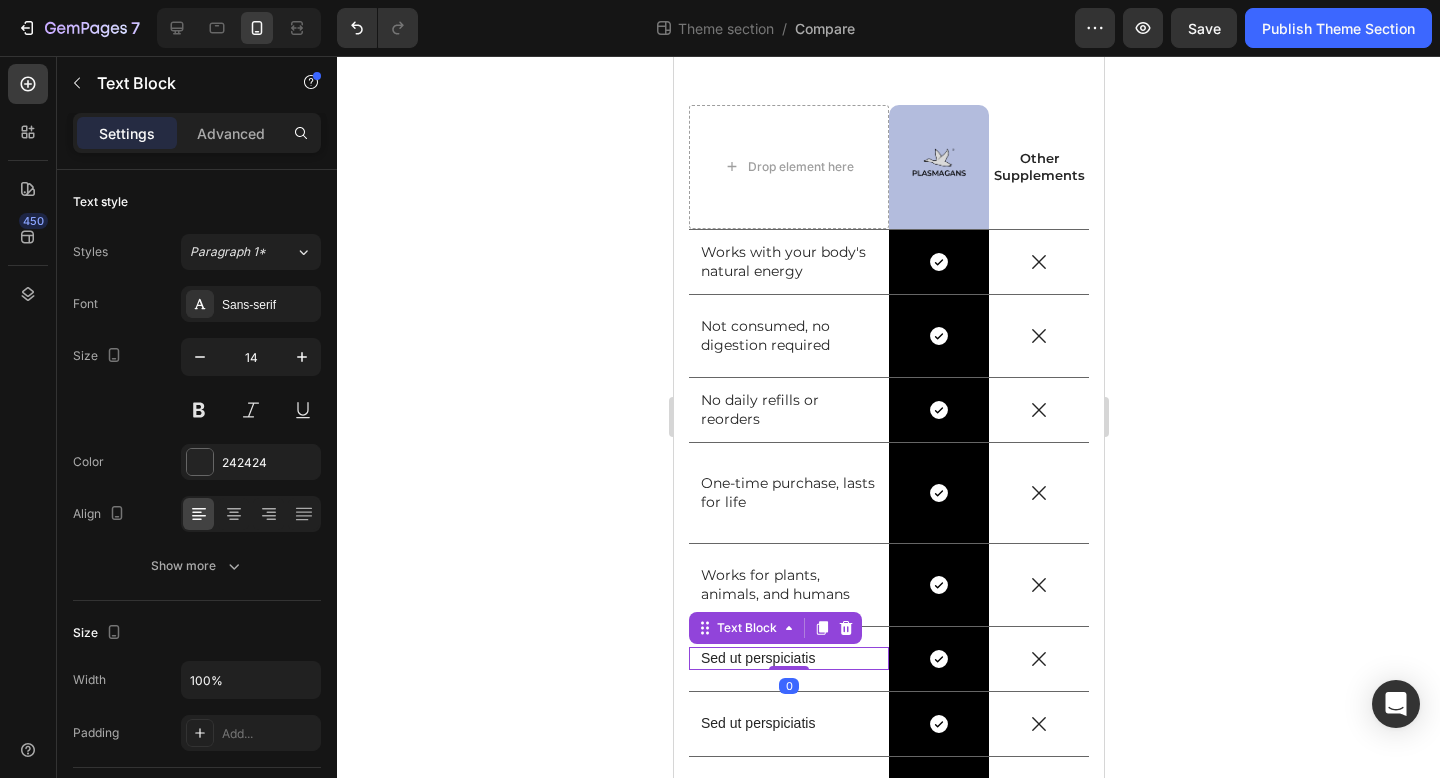 click on "Sed ut perspiciatis" at bounding box center [788, 658] 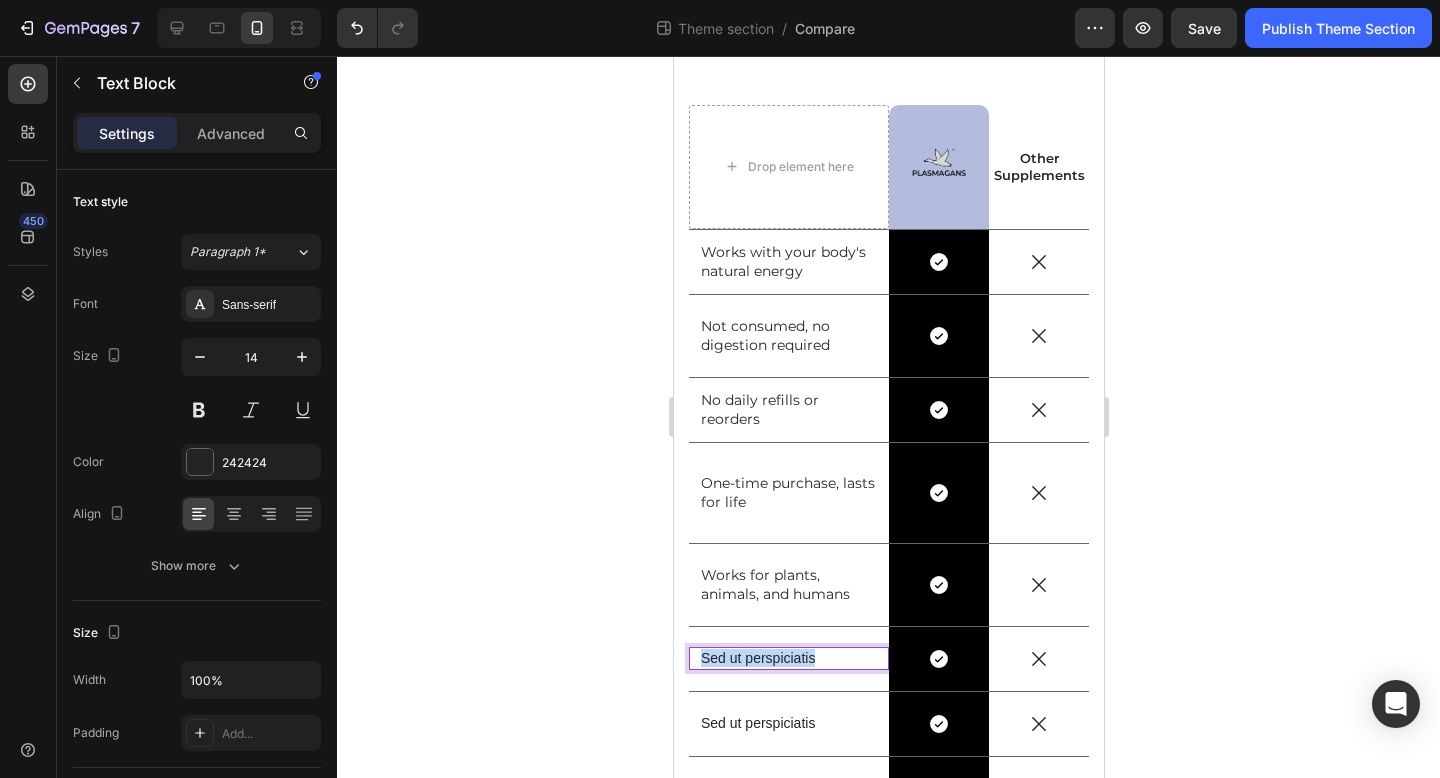 click on "Sed ut perspiciatis" at bounding box center [788, 658] 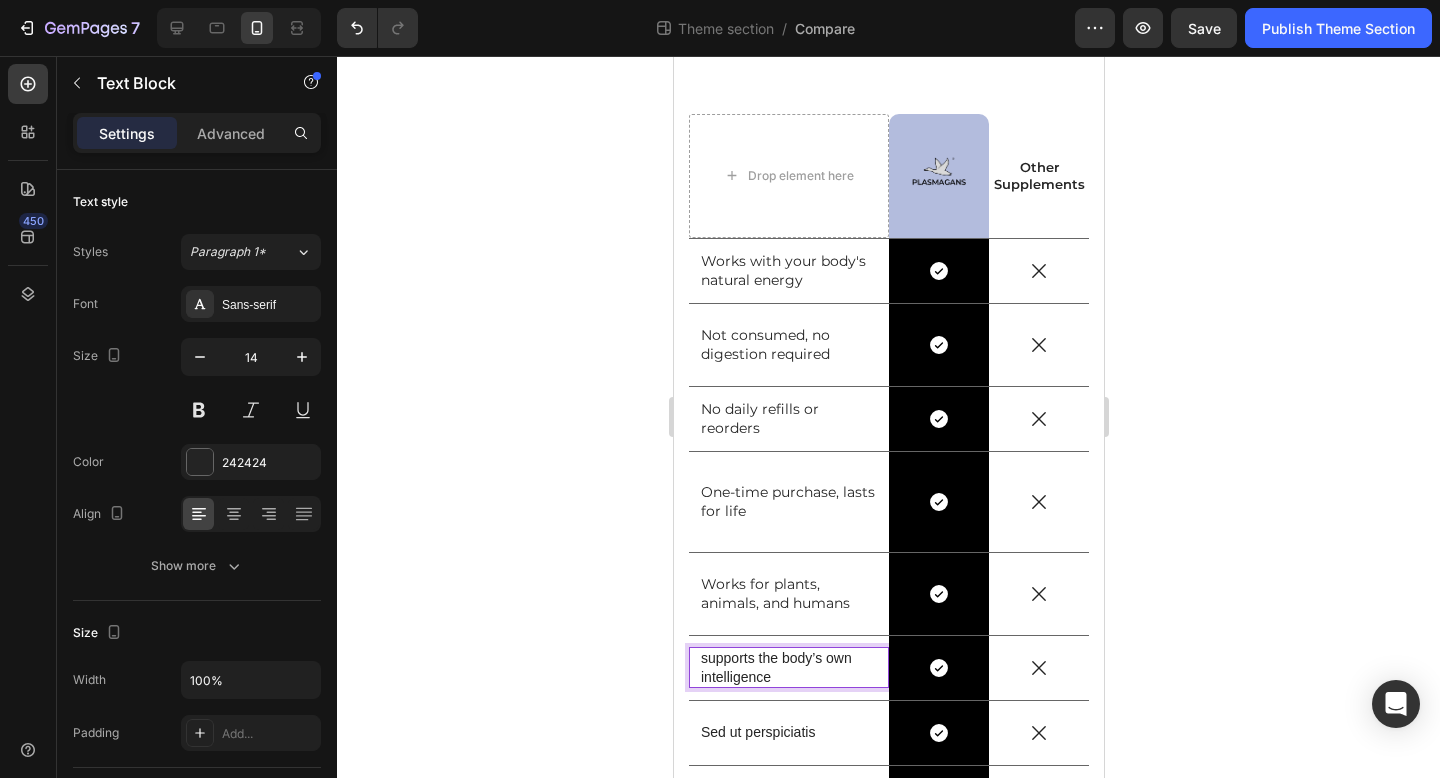 click on "supports the body’s own intelligence" at bounding box center (788, 667) 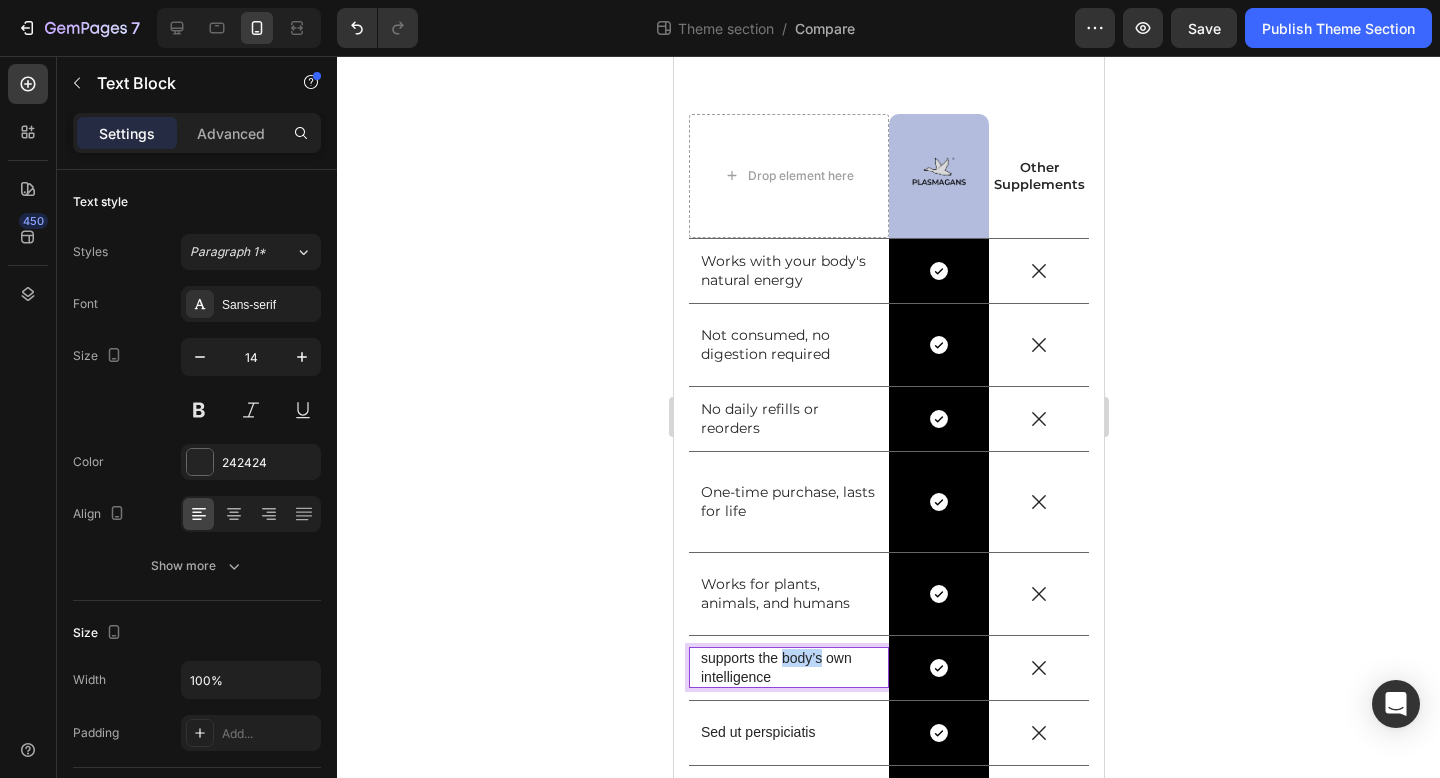 click on "supports the body’s own intelligence" at bounding box center (788, 667) 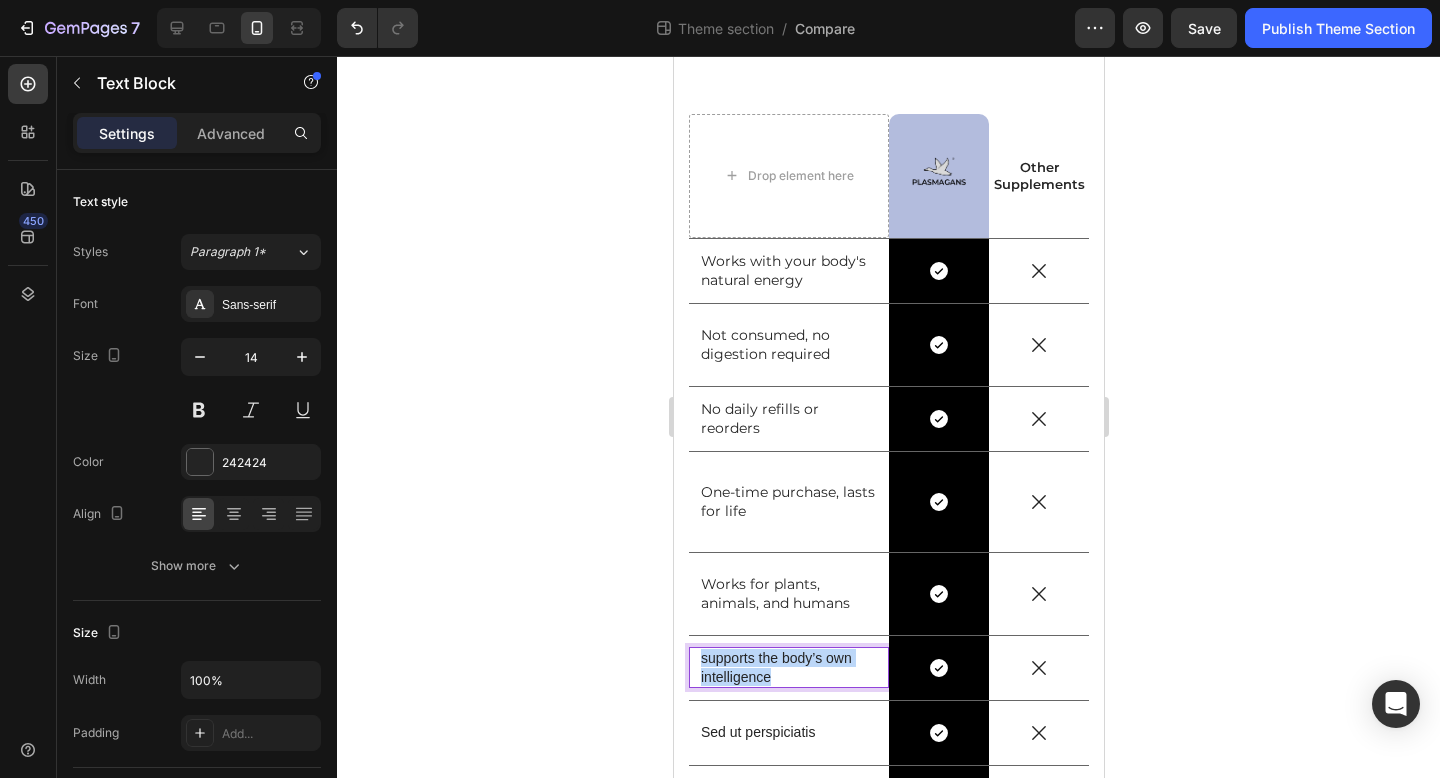 click on "supports the body’s own intelligence" at bounding box center (788, 667) 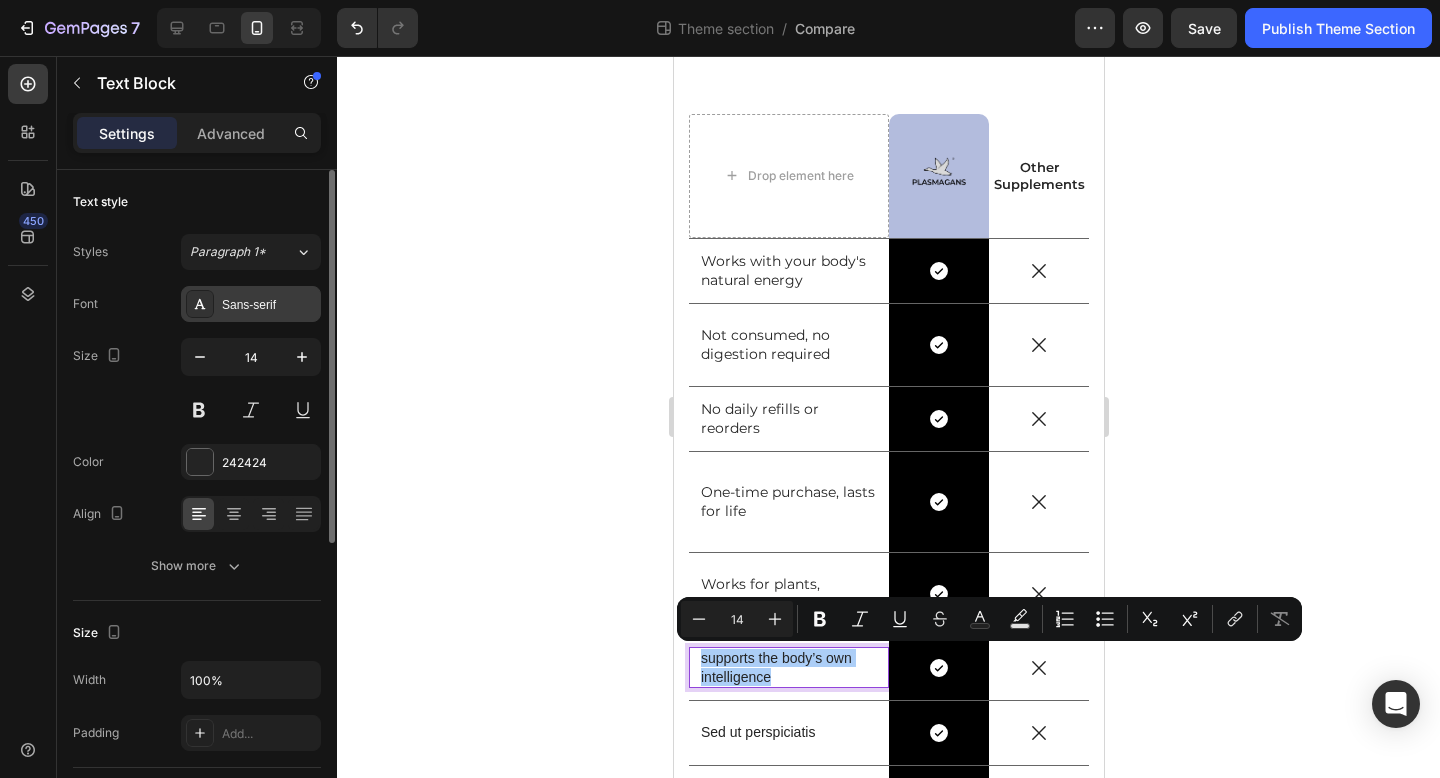 click on "Sans-serif" at bounding box center (269, 305) 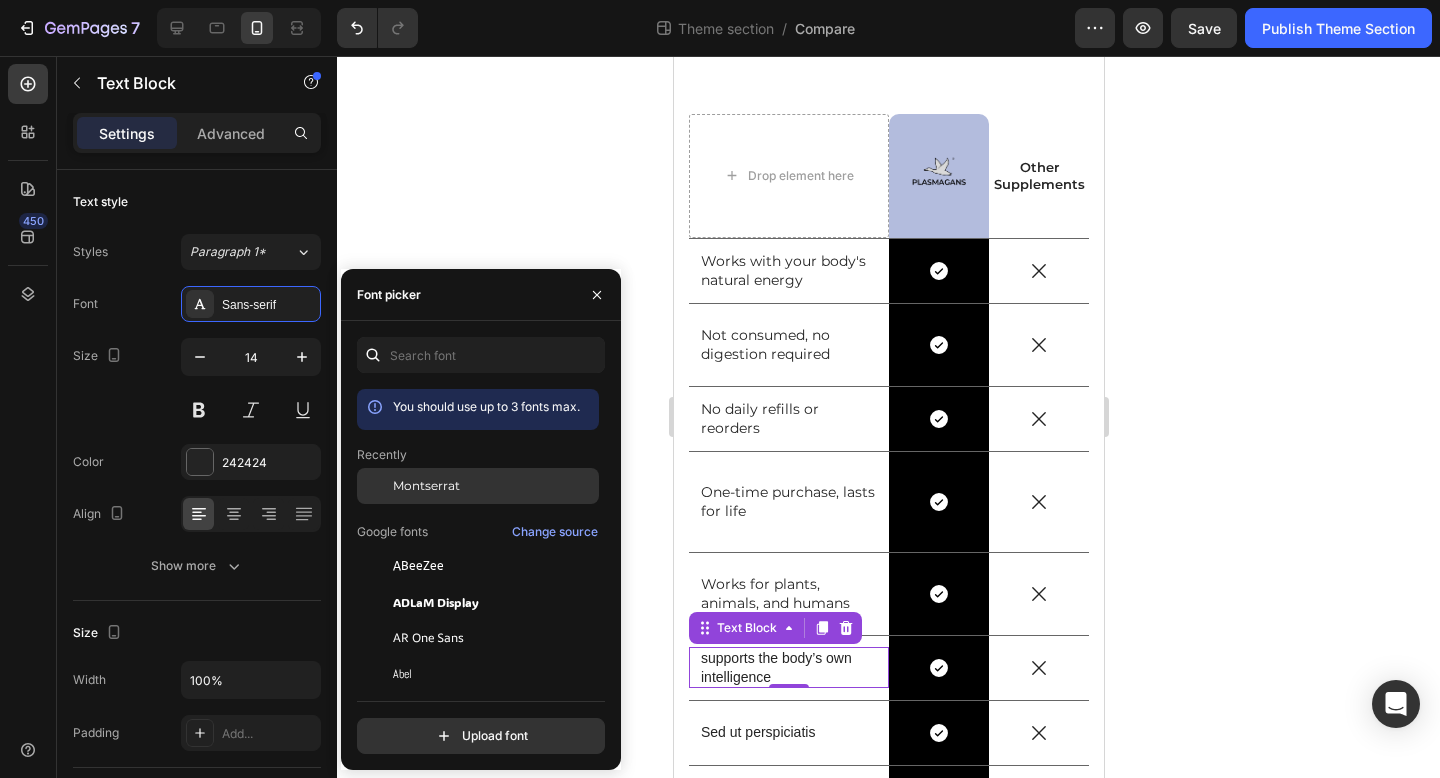 click on "Montserrat" at bounding box center (426, 486) 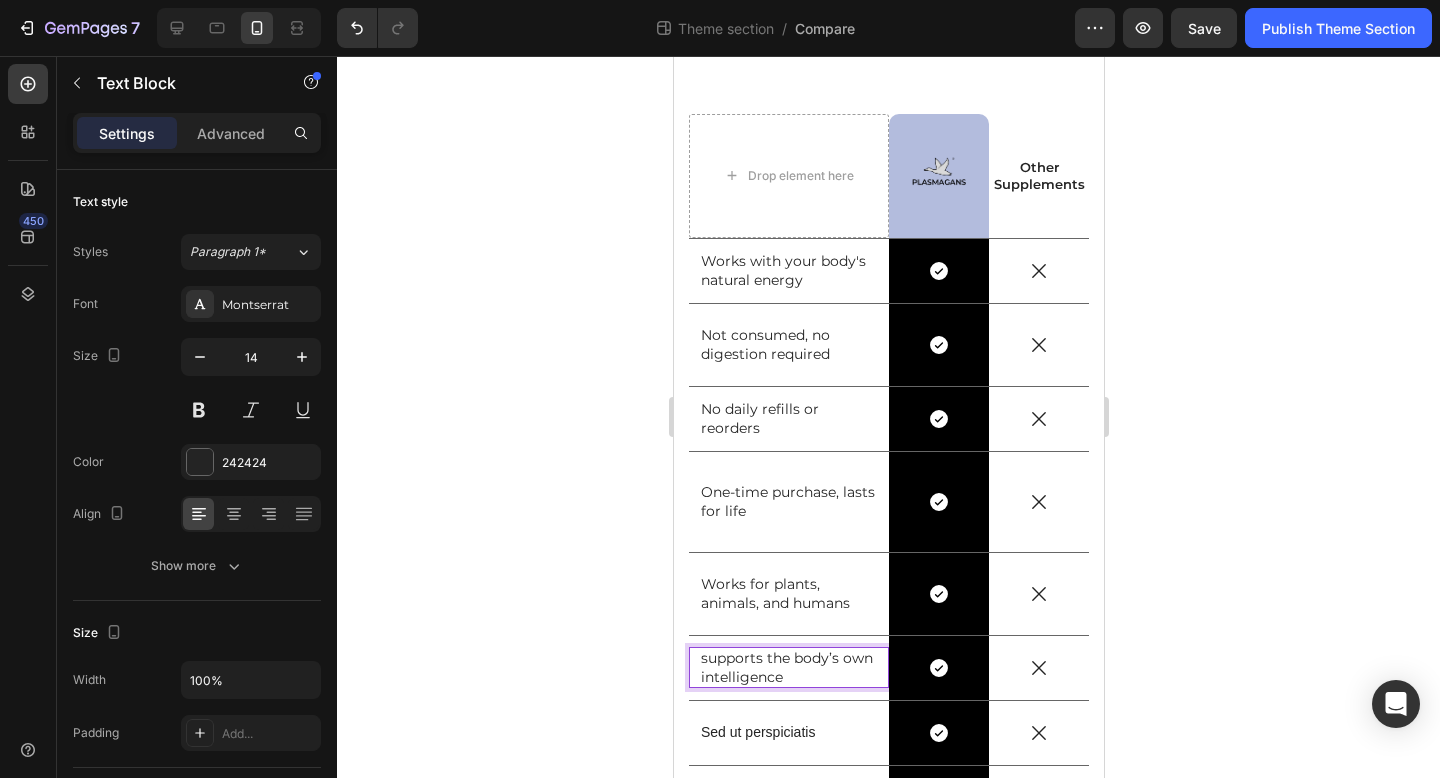 click on "supports the body’s own intelligence" at bounding box center (788, 667) 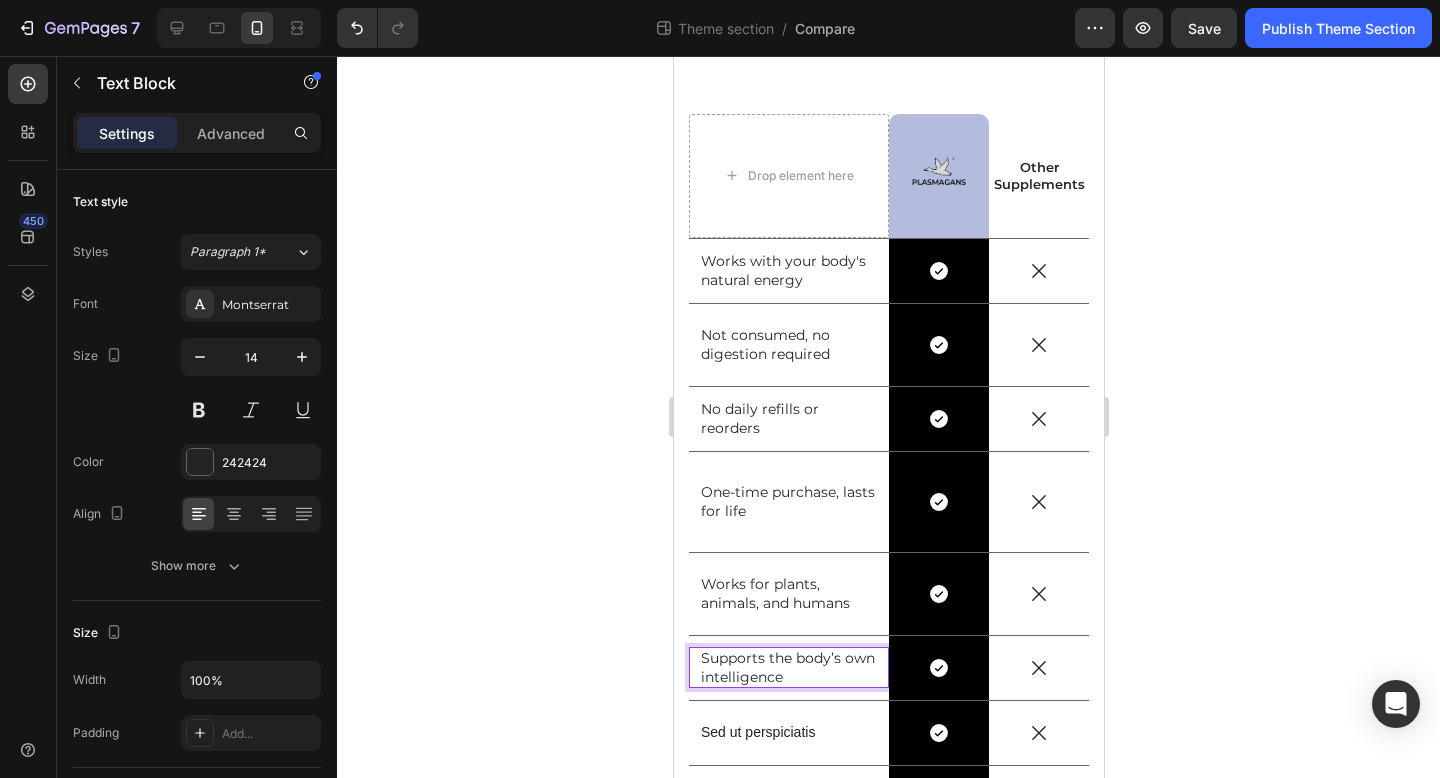 click 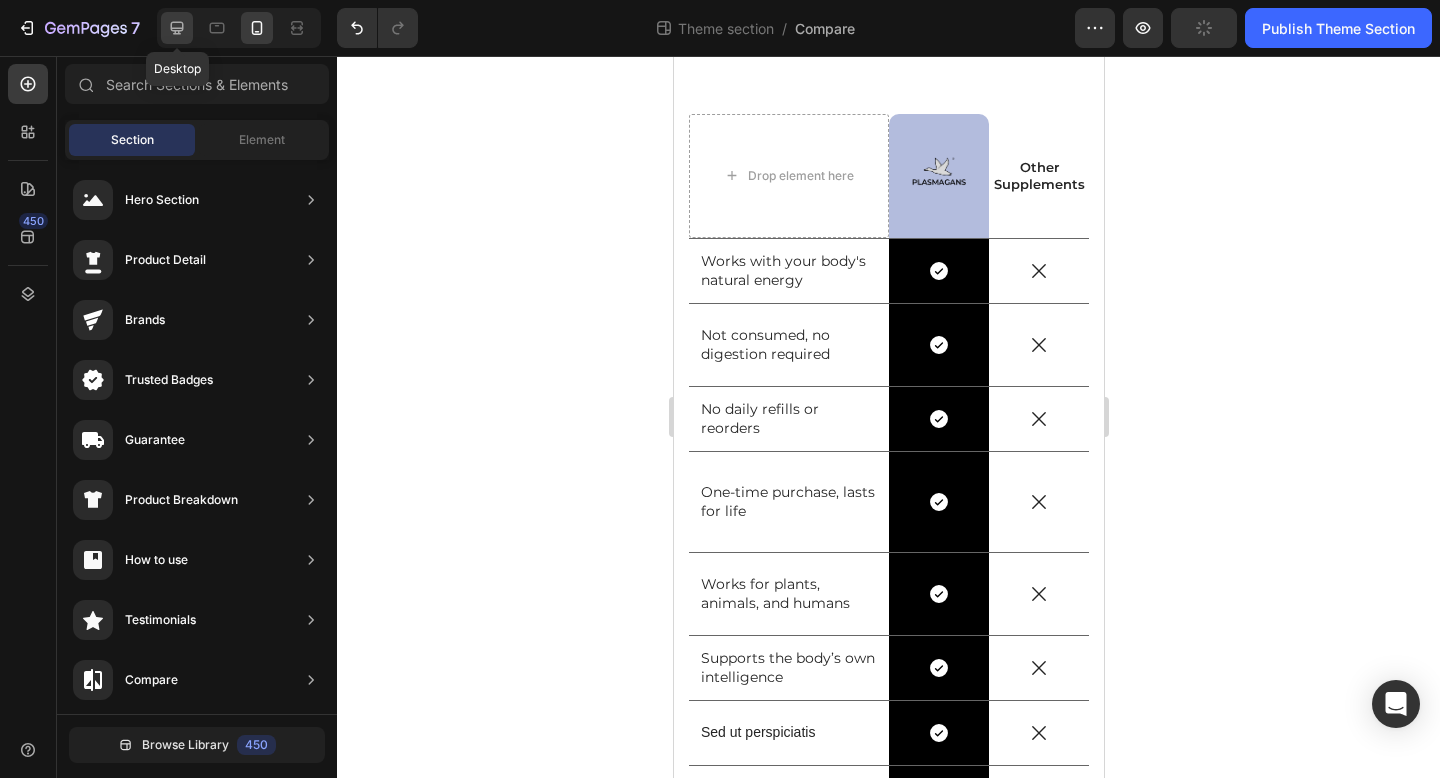 click 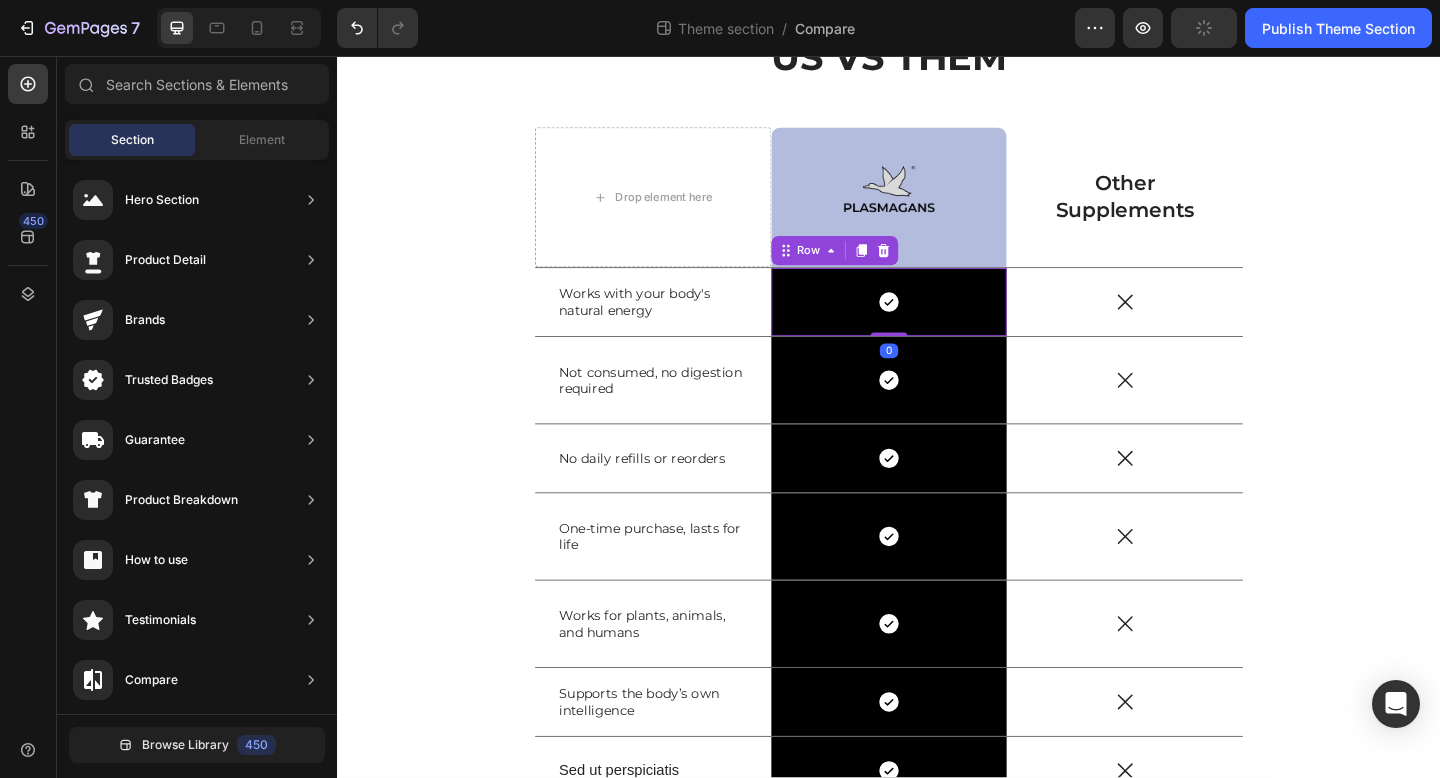 click on "Icon Row   0" at bounding box center [937, 324] 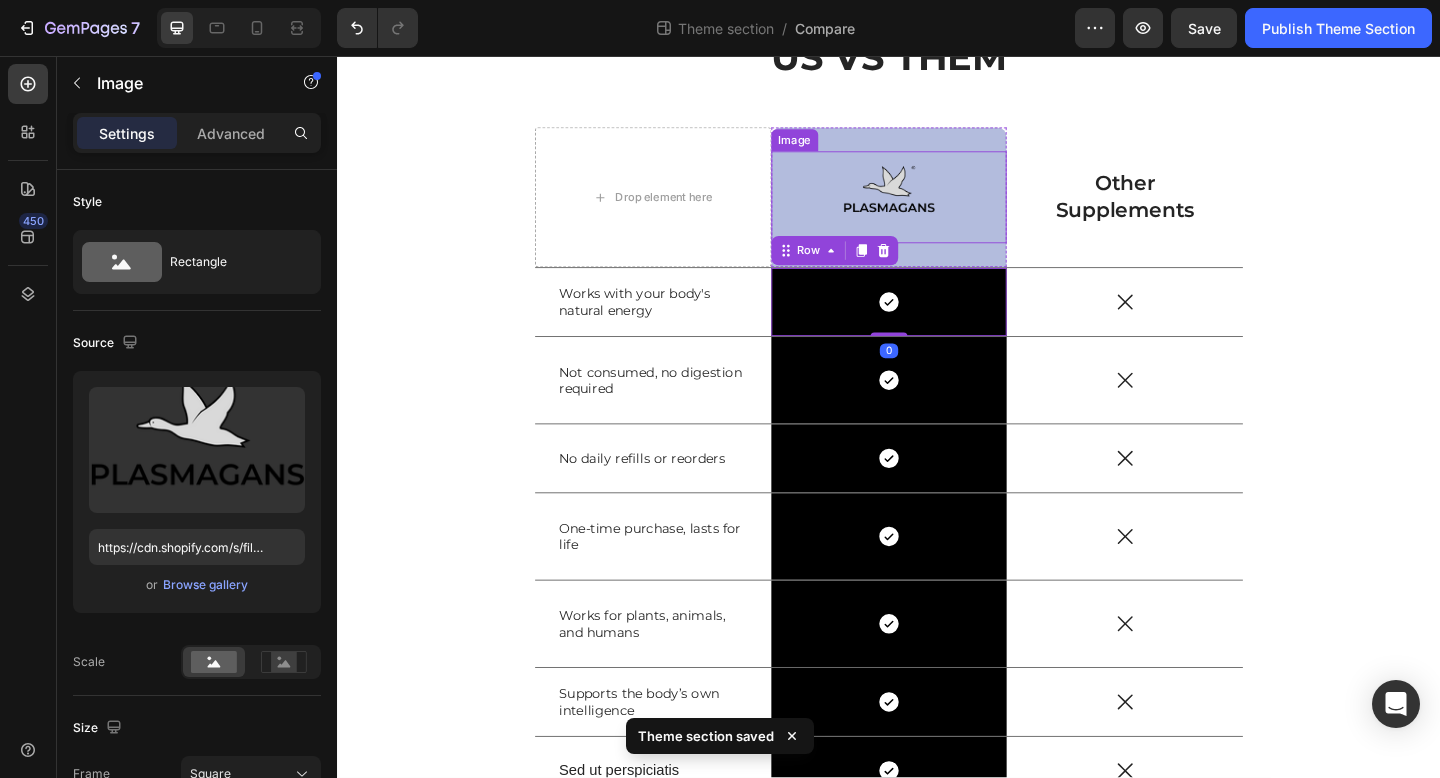 click at bounding box center [937, 210] 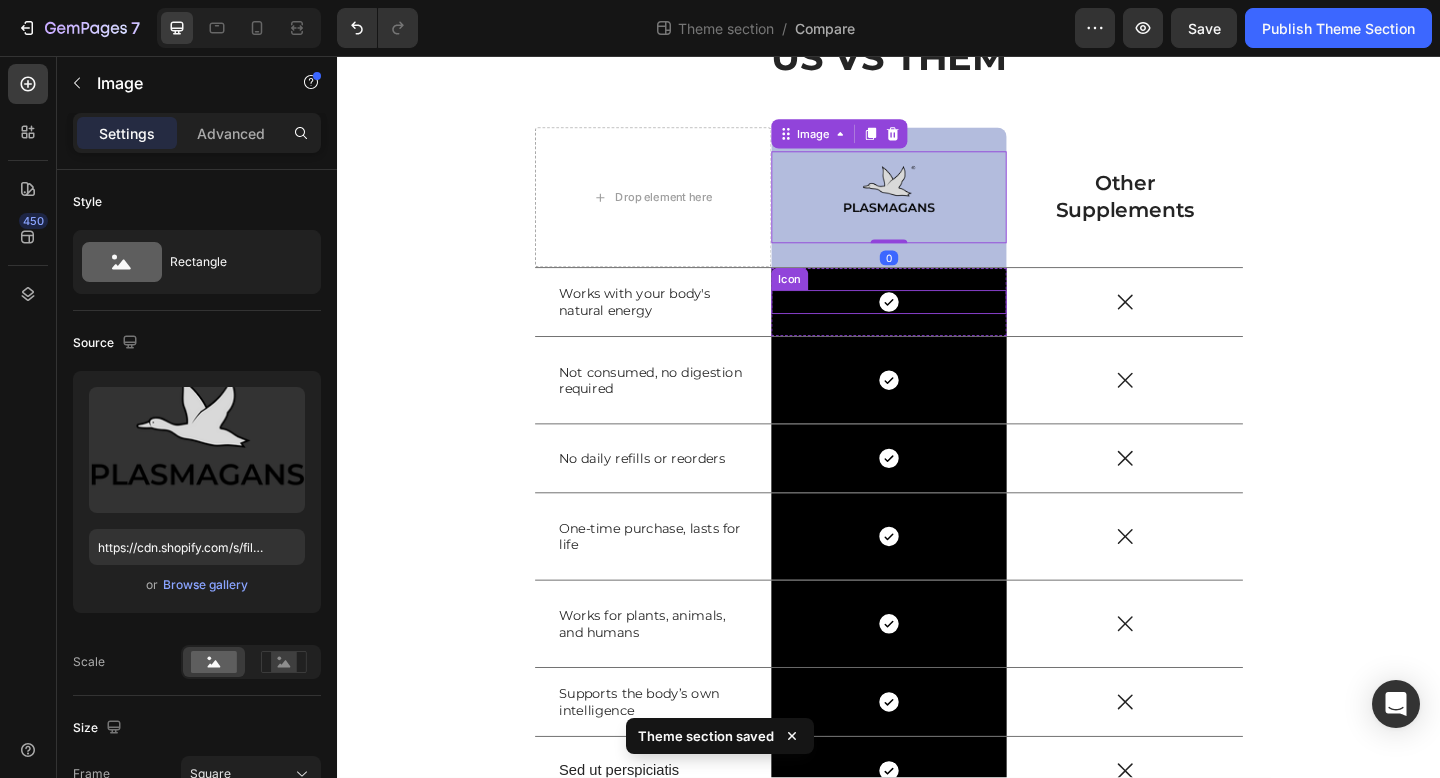 click on "Icon" at bounding box center (937, 324) 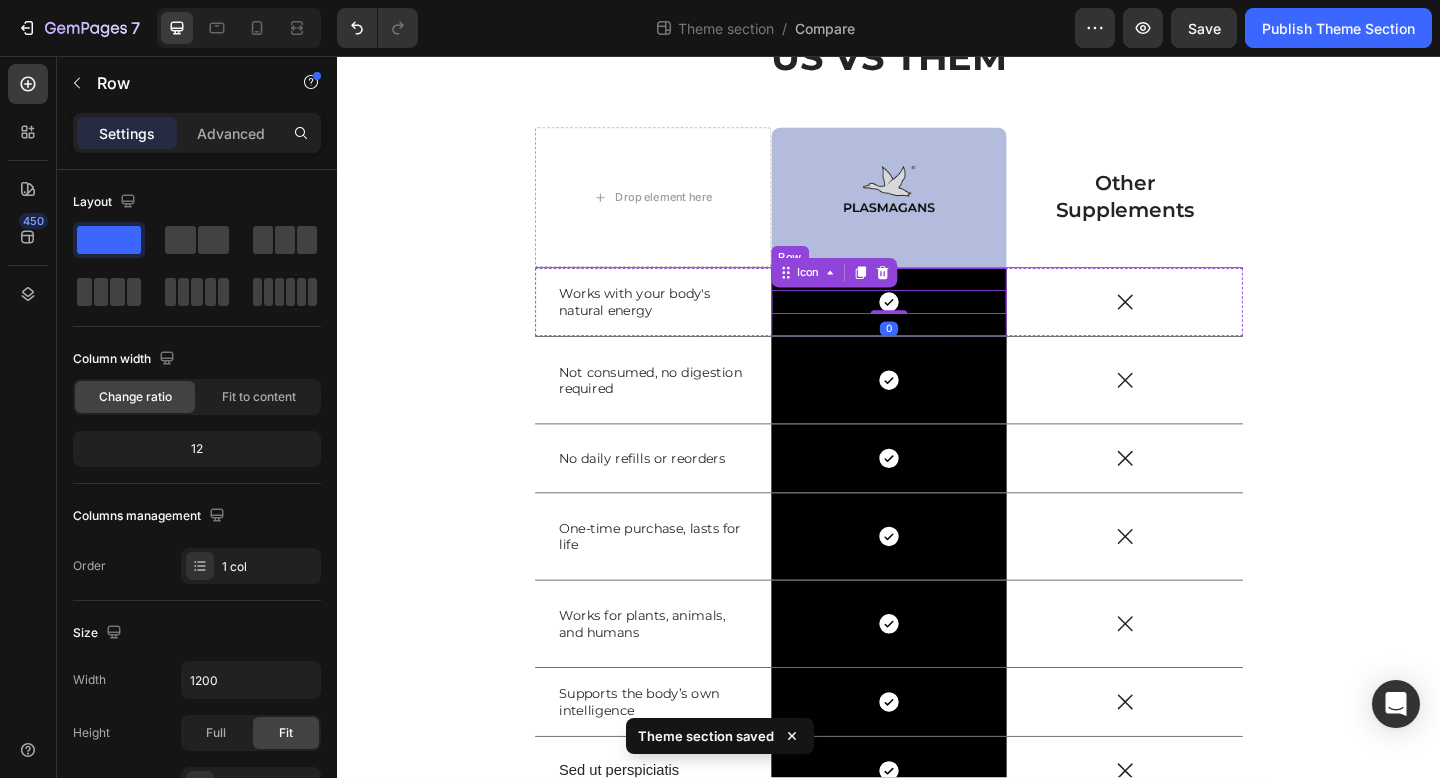 click on "Icon   0 Row" at bounding box center [937, 324] 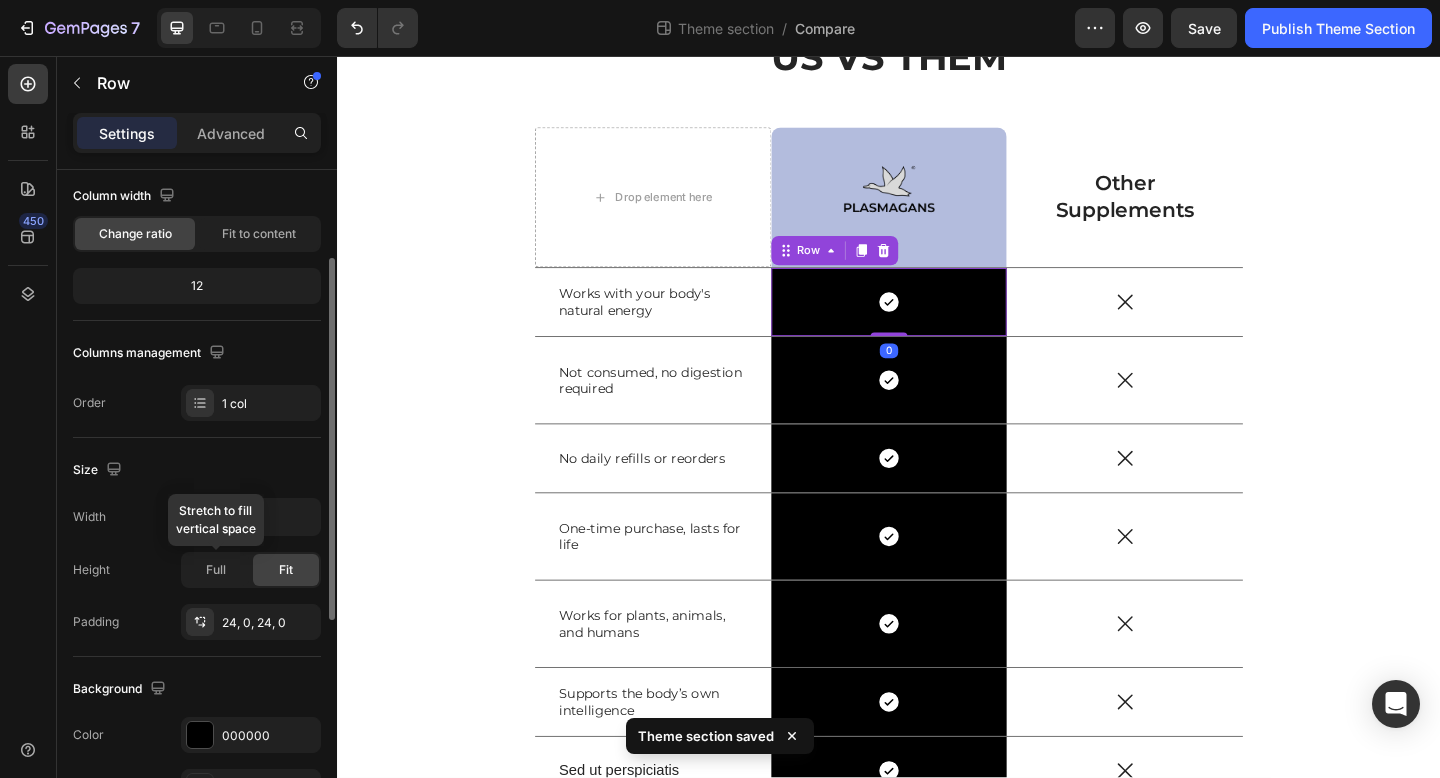 scroll, scrollTop: 548, scrollLeft: 0, axis: vertical 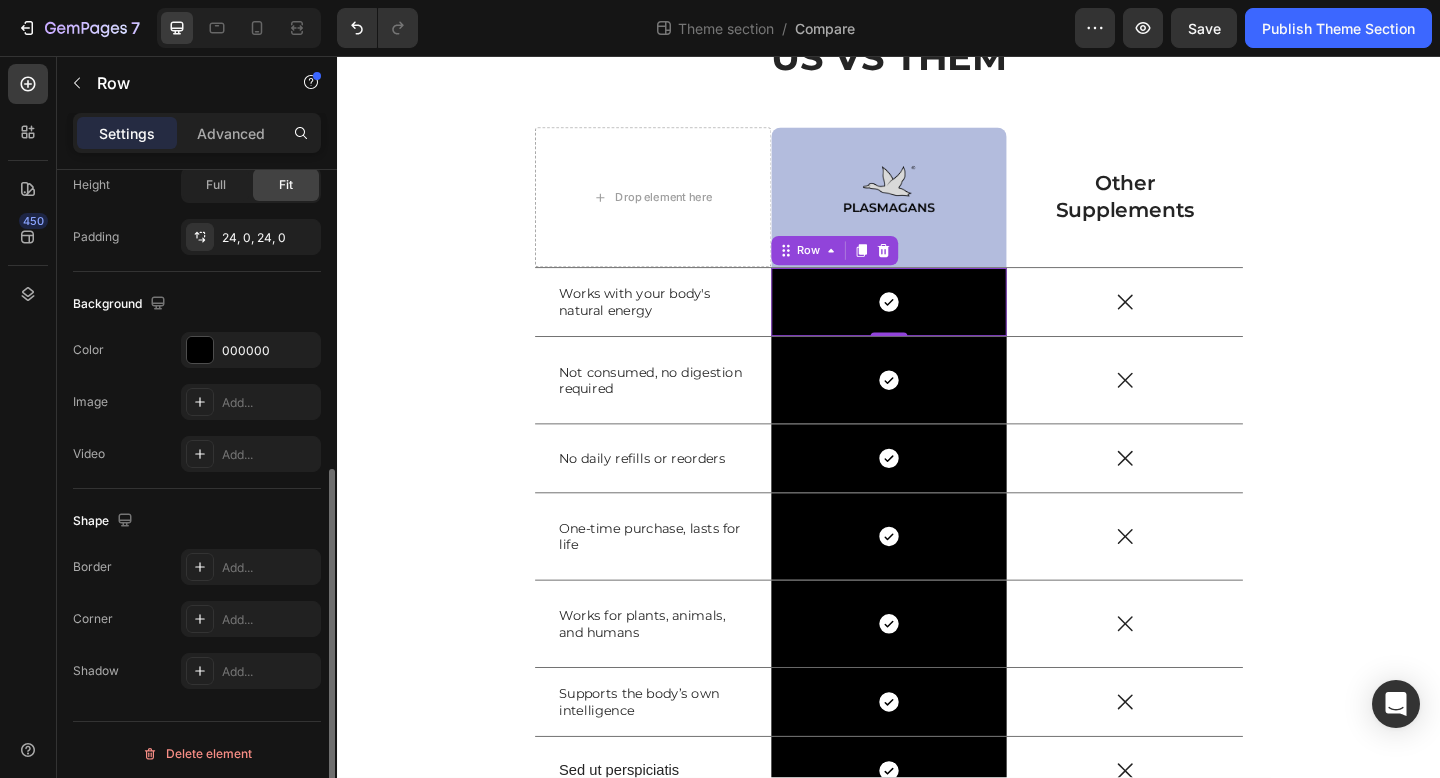 click on "Background The changes might be hidden by  the video. Color 000000 Image Add... Video Add..." 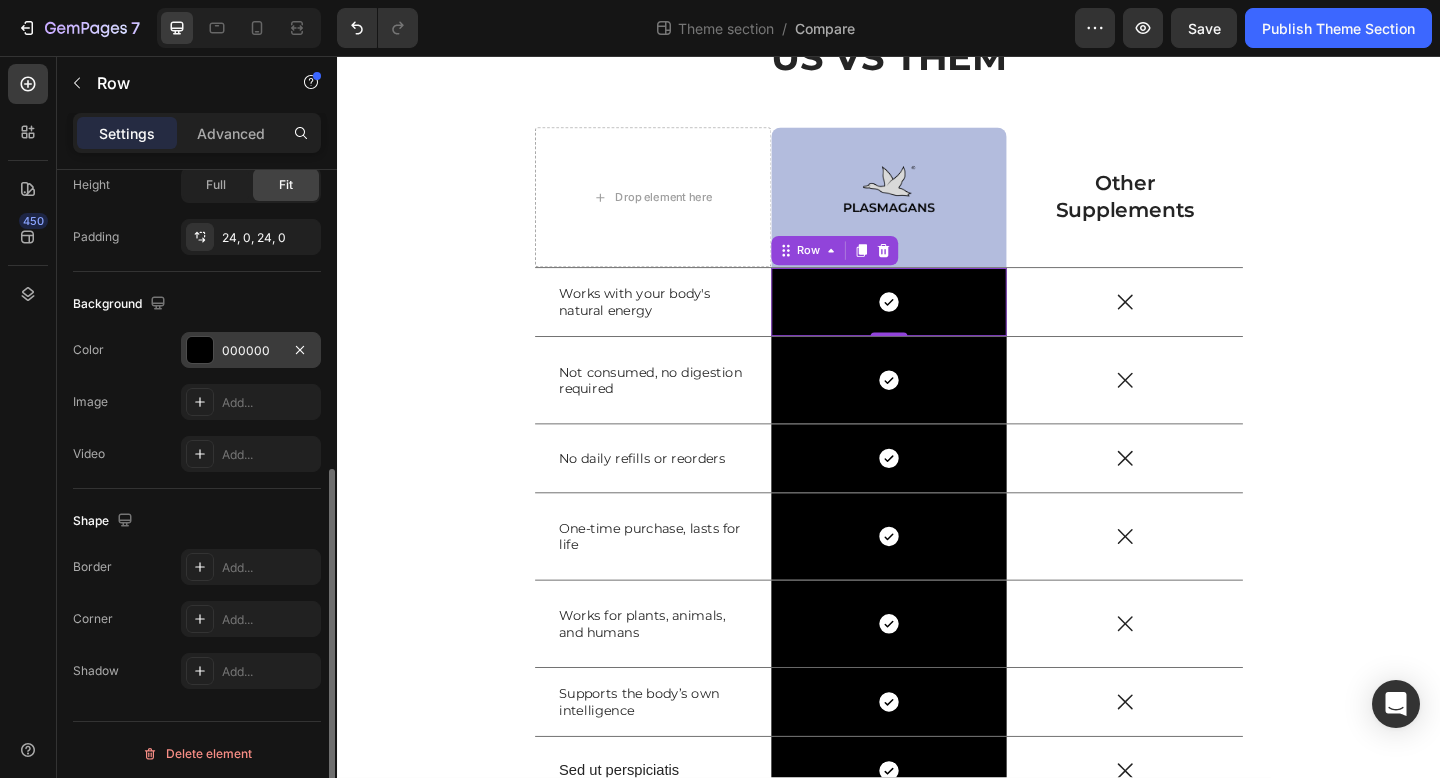 click on "000000" at bounding box center [251, 351] 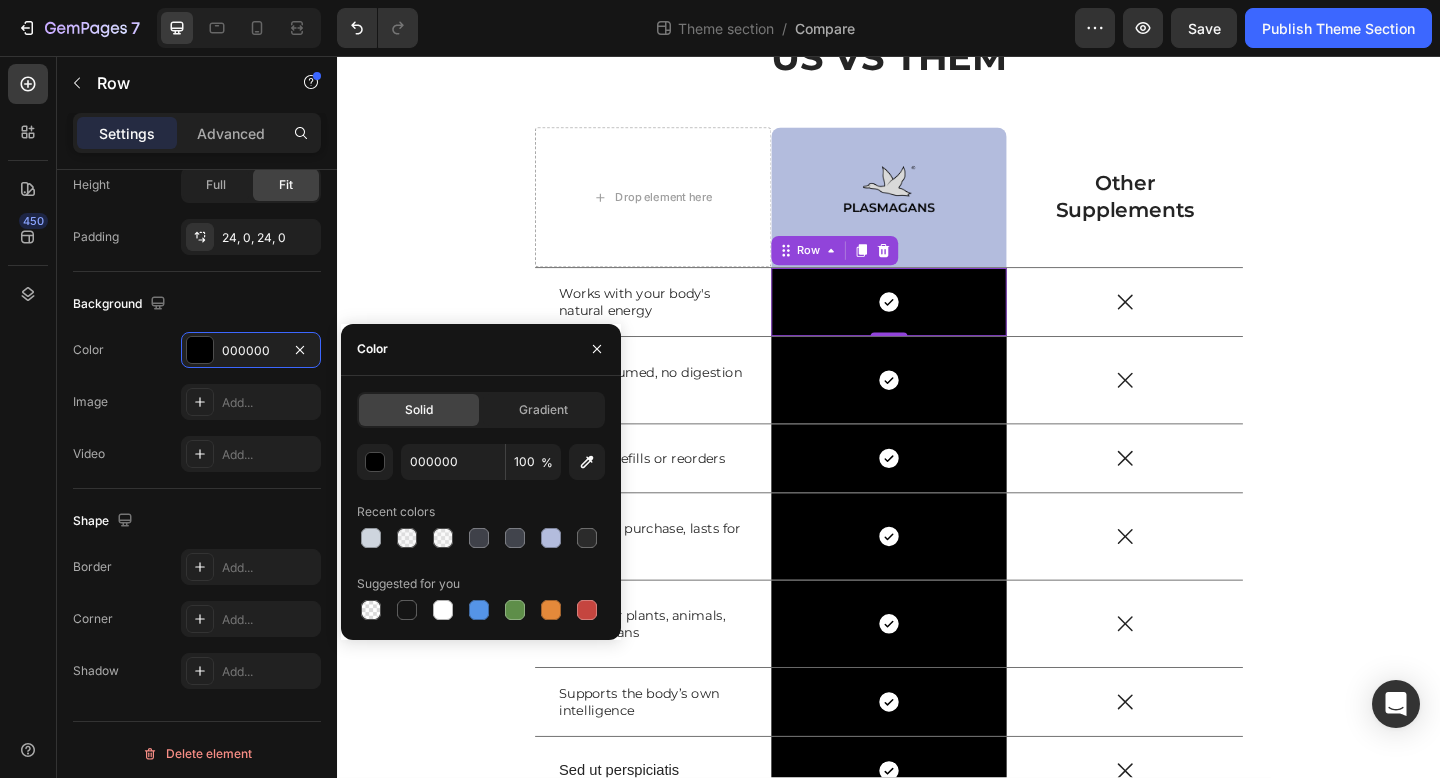 click 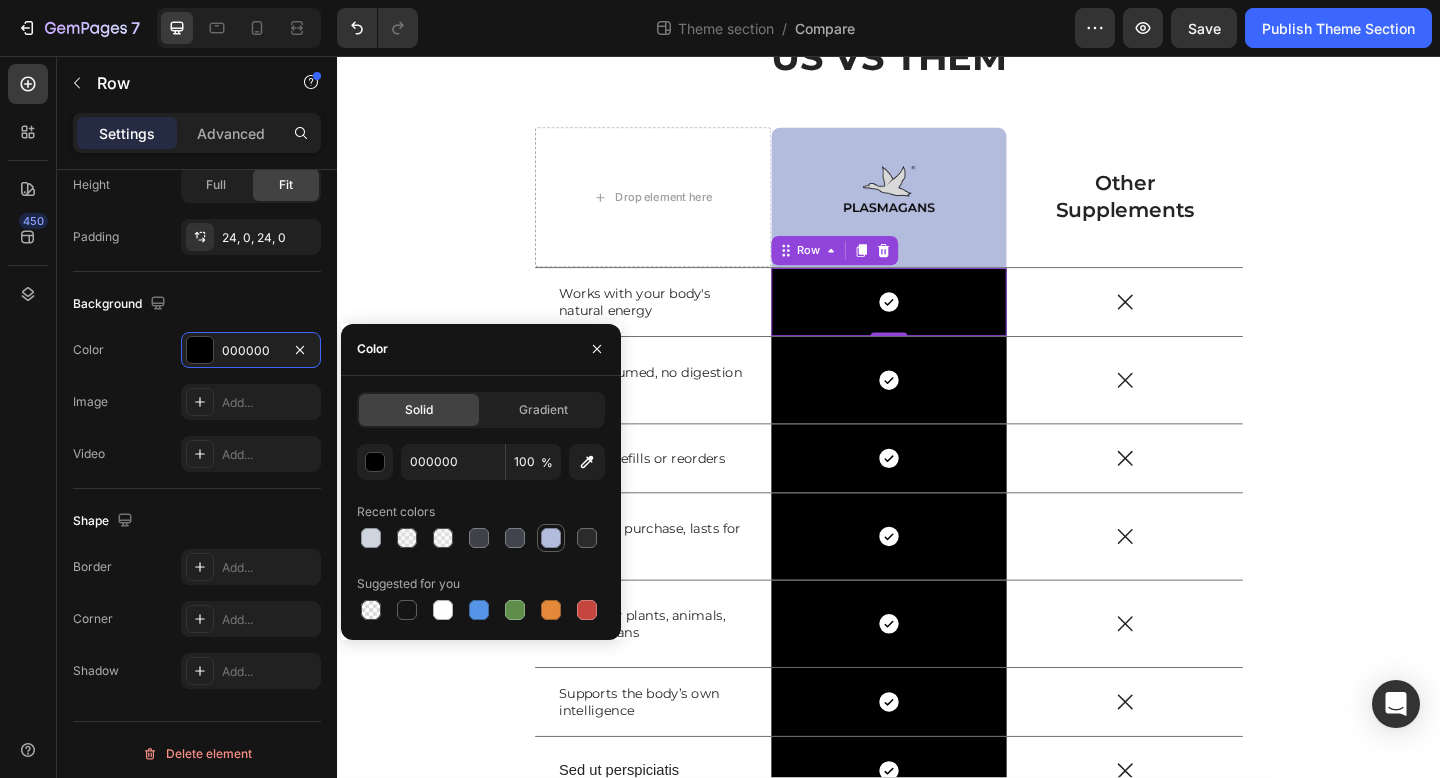 click at bounding box center (551, 538) 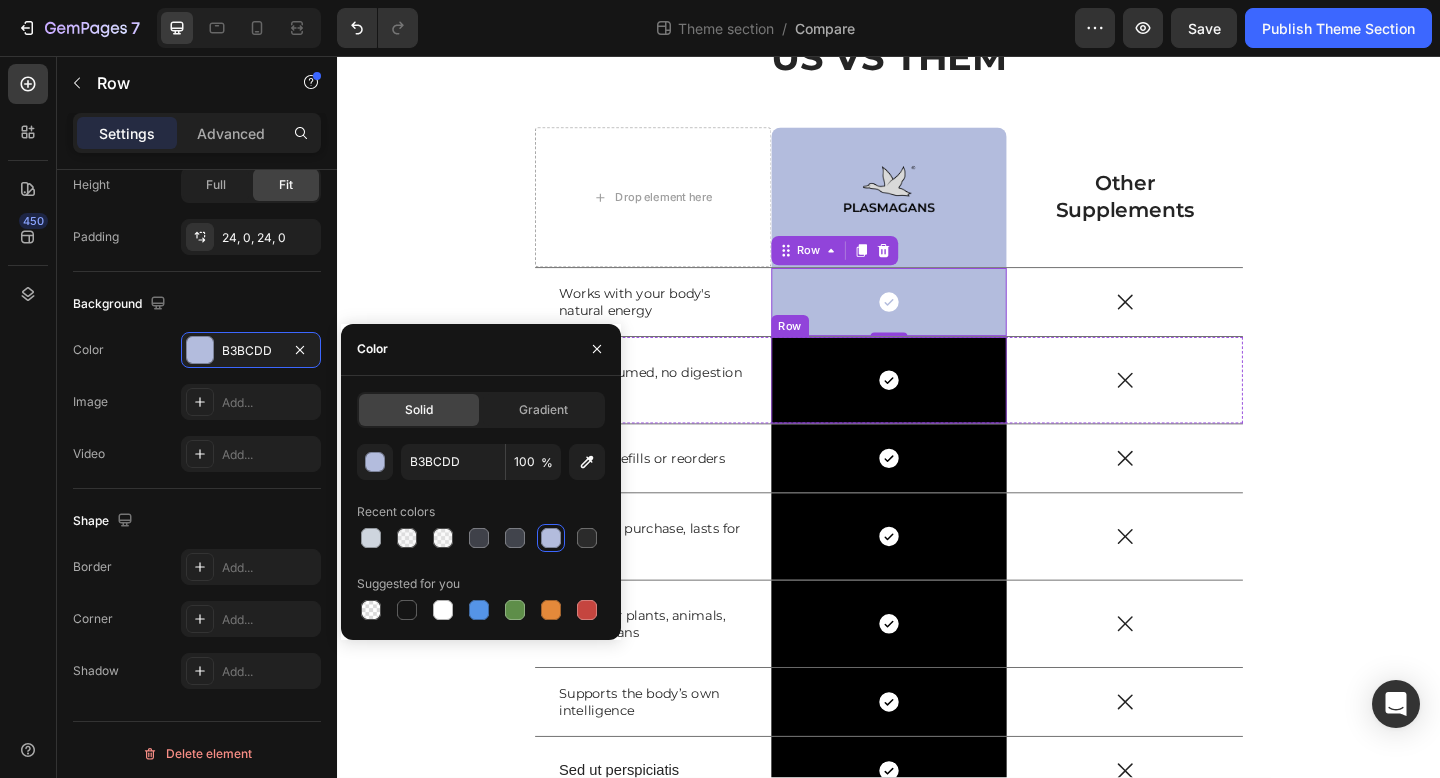 click on "Icon Row" at bounding box center (937, 409) 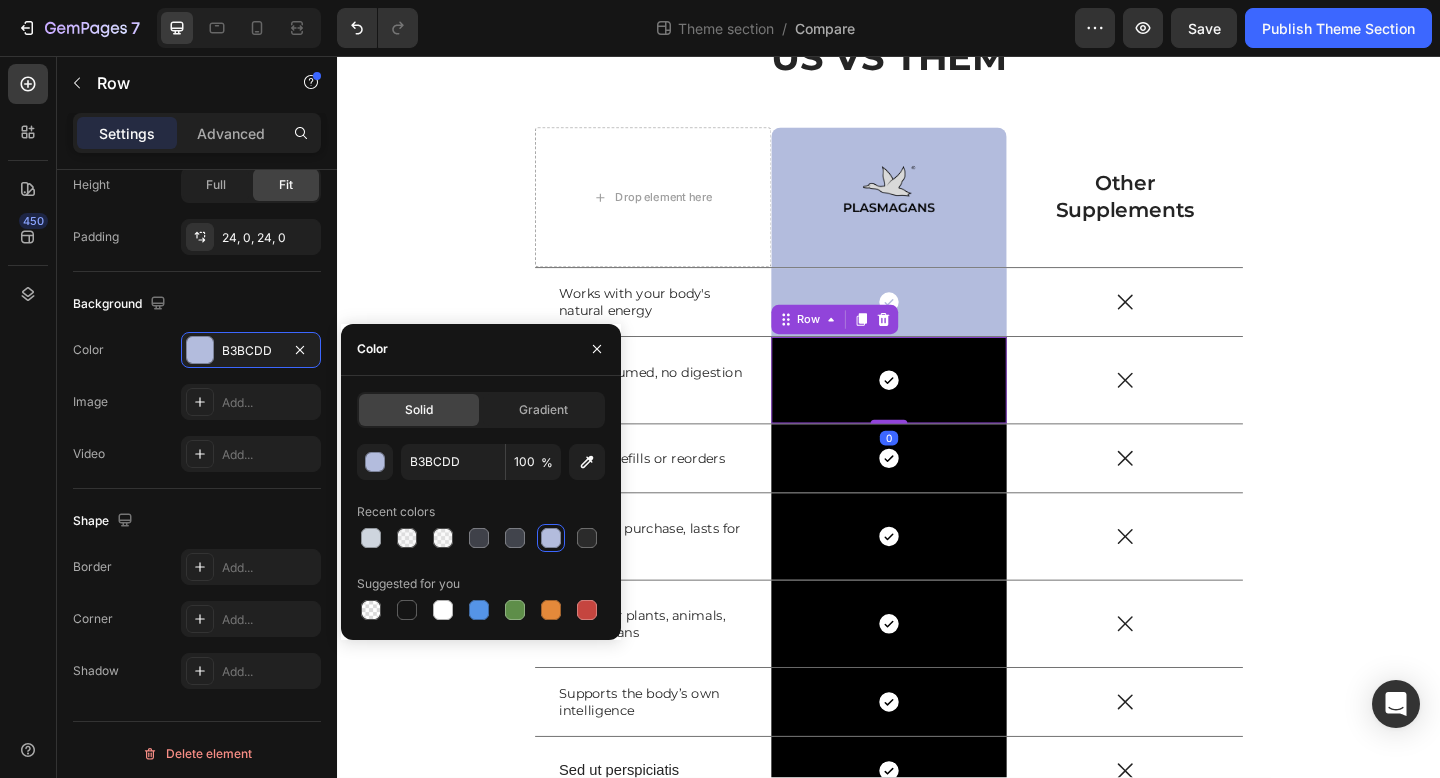 scroll, scrollTop: 548, scrollLeft: 0, axis: vertical 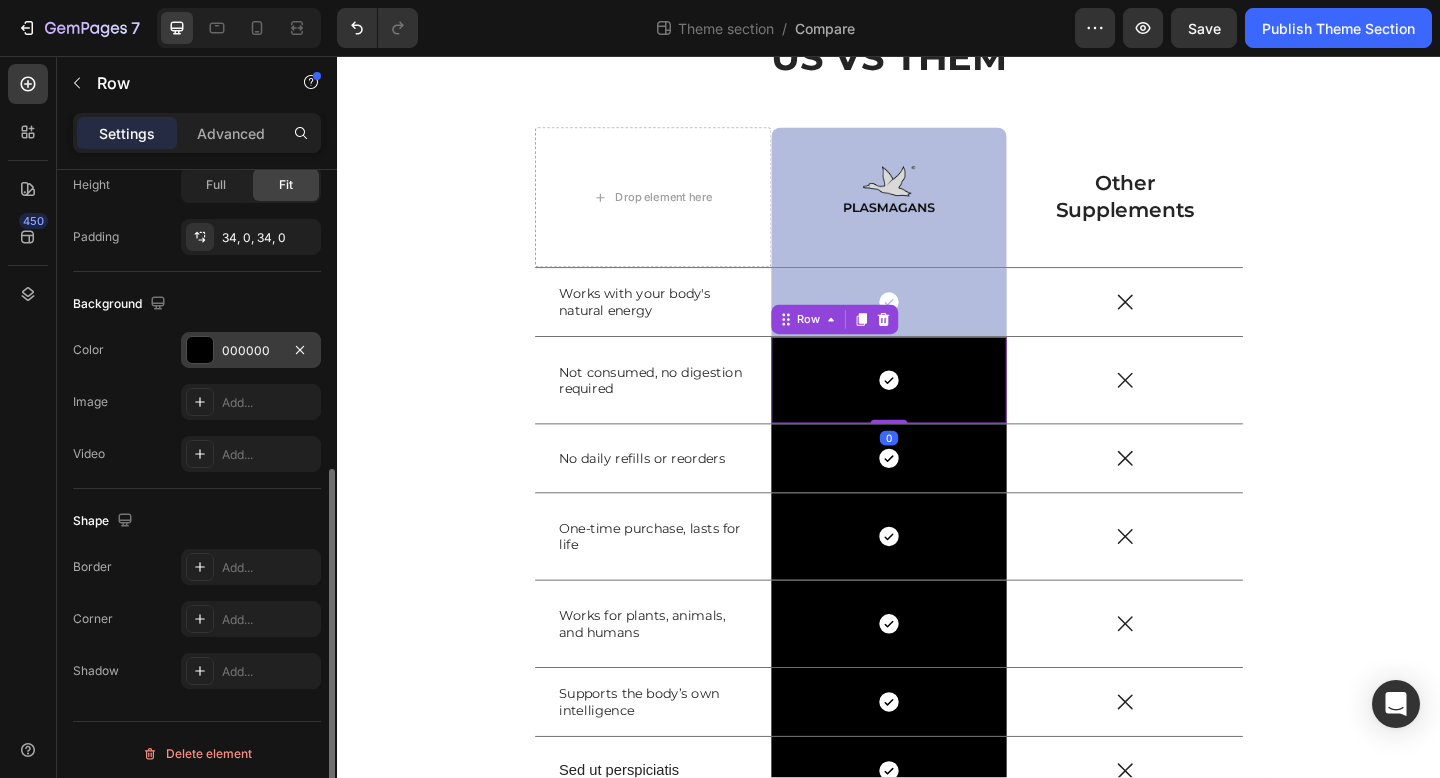 click on "000000" at bounding box center [251, 351] 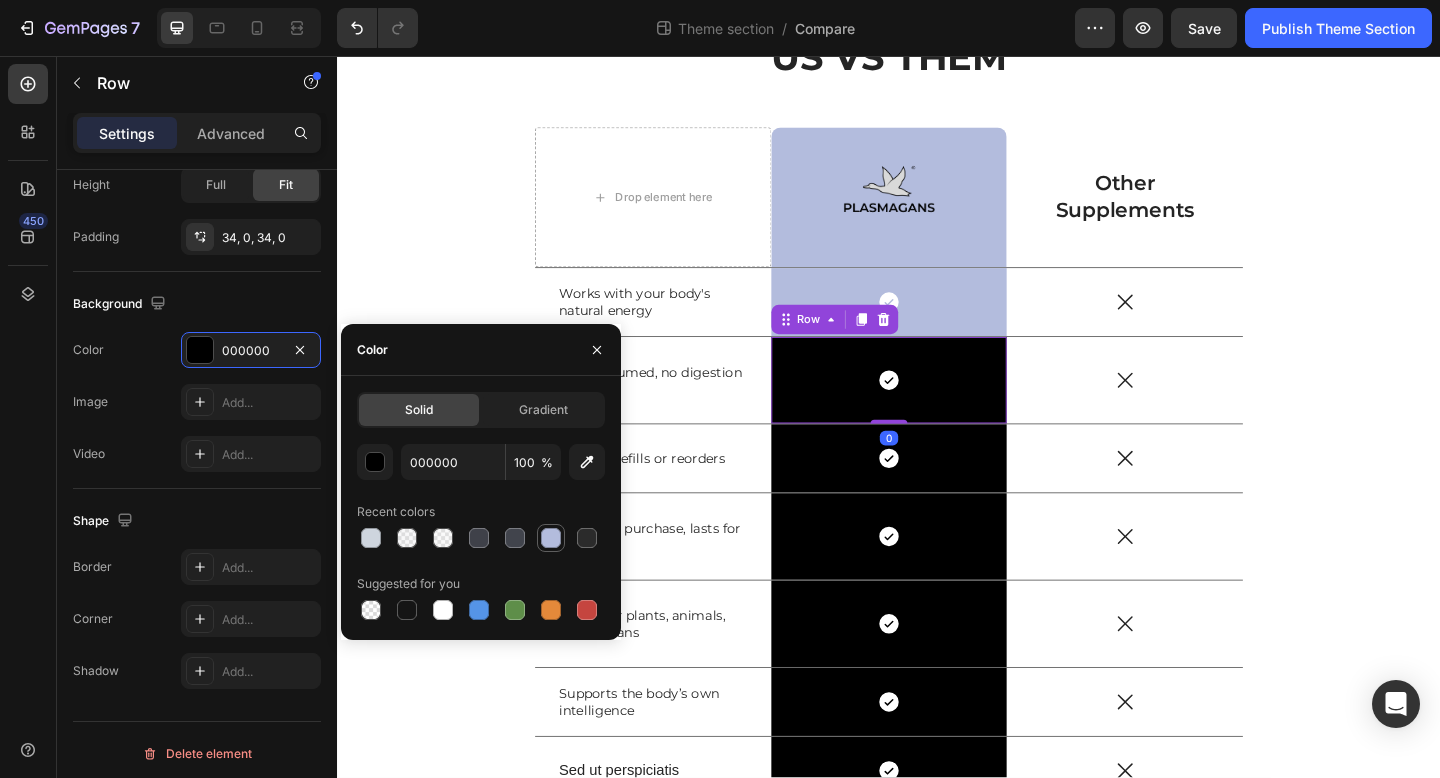 click at bounding box center (551, 538) 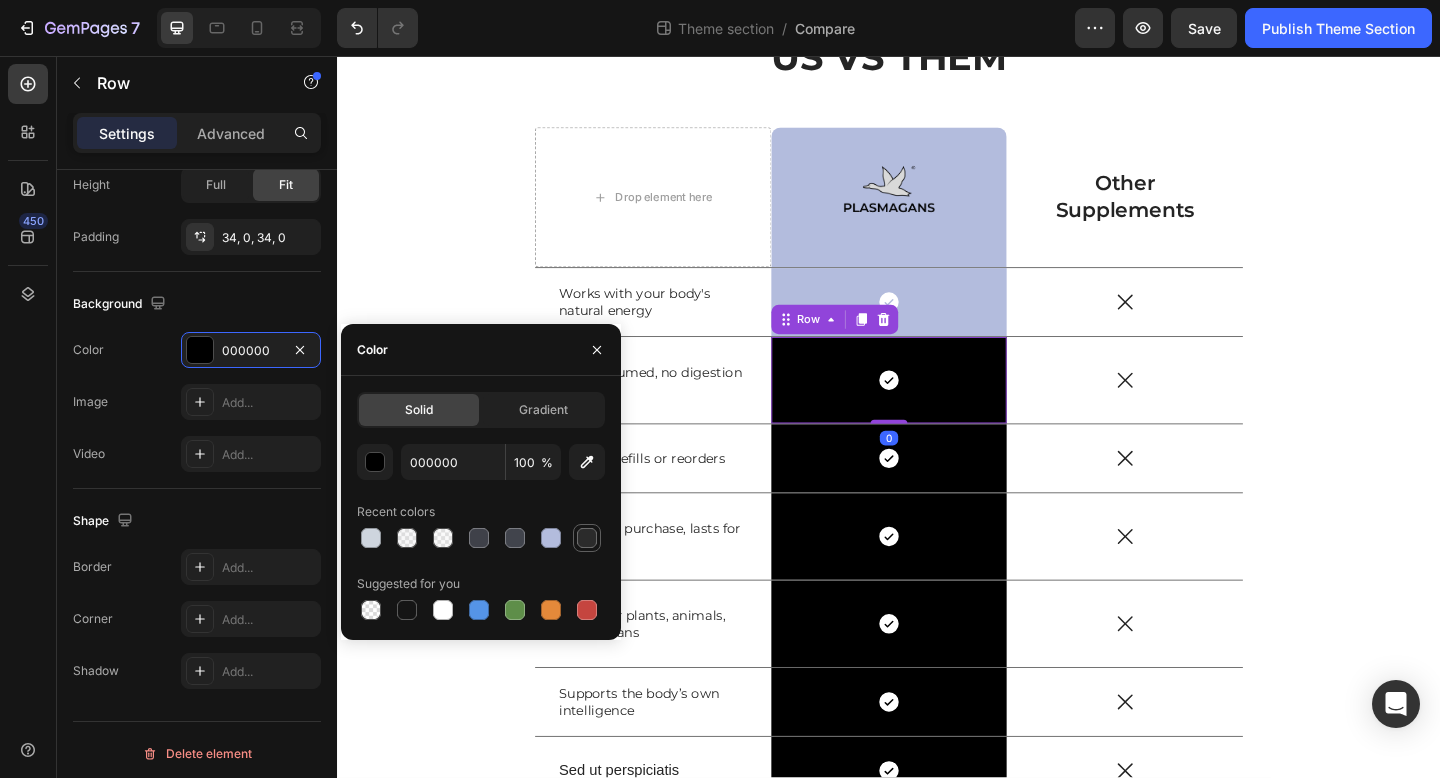 type on "B3BCDD" 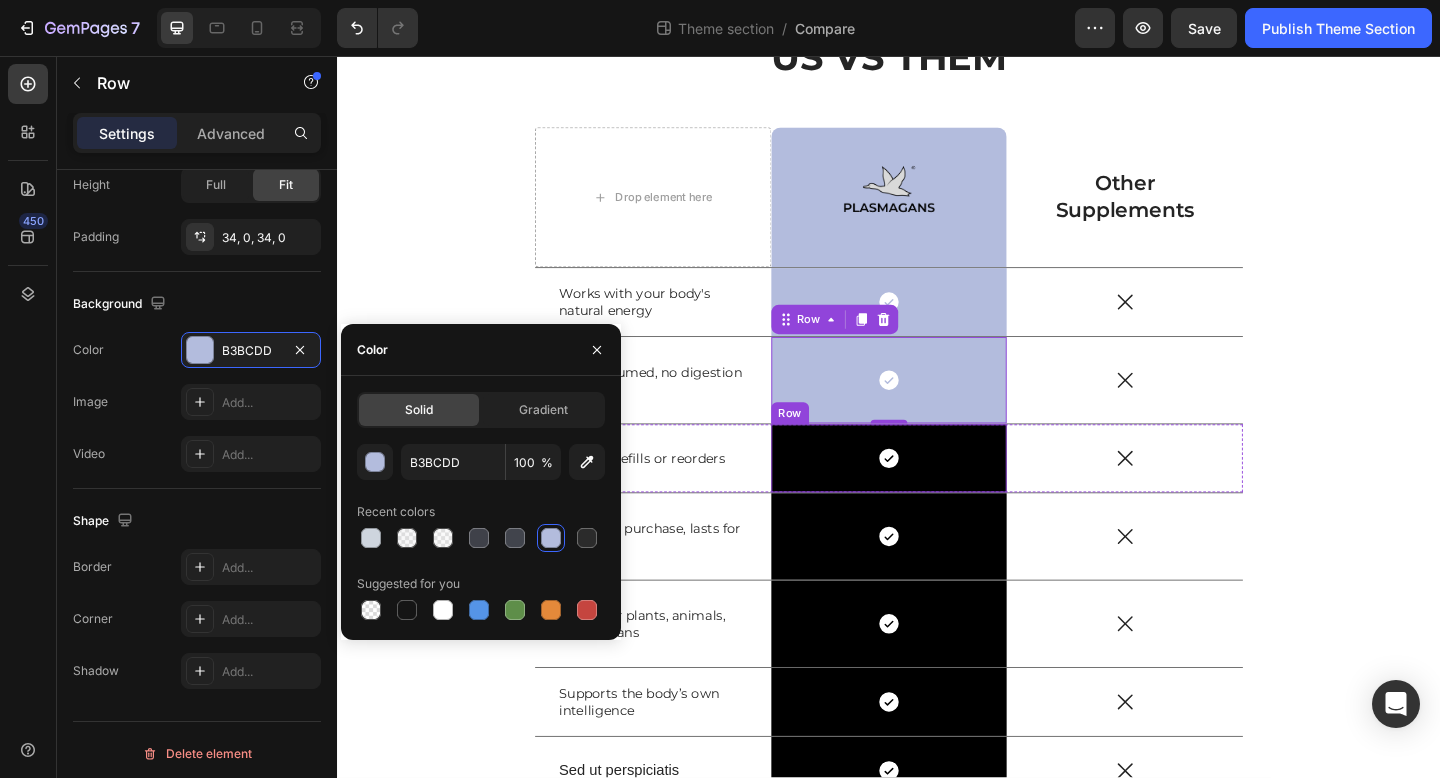 click on "Icon Row" at bounding box center [937, 494] 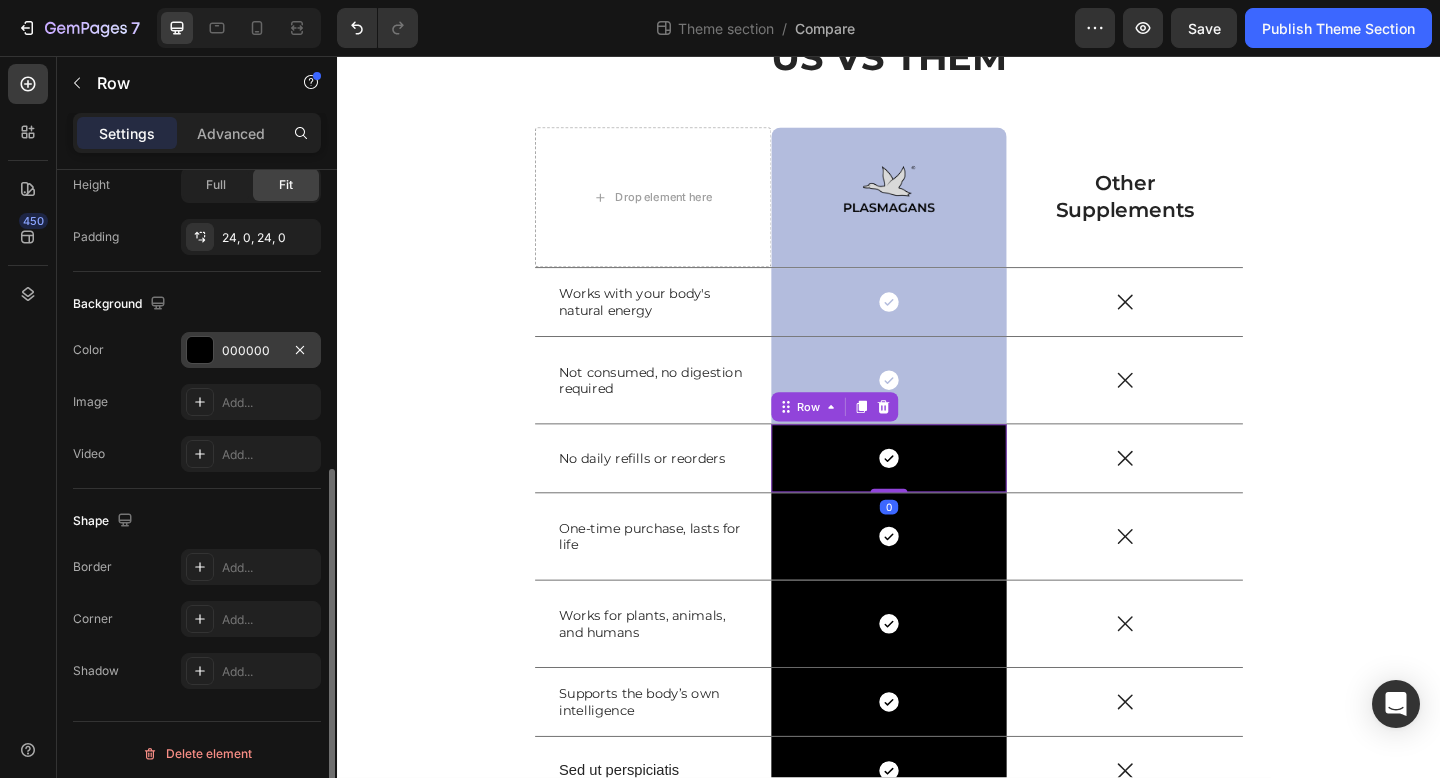 click on "000000" at bounding box center (251, 351) 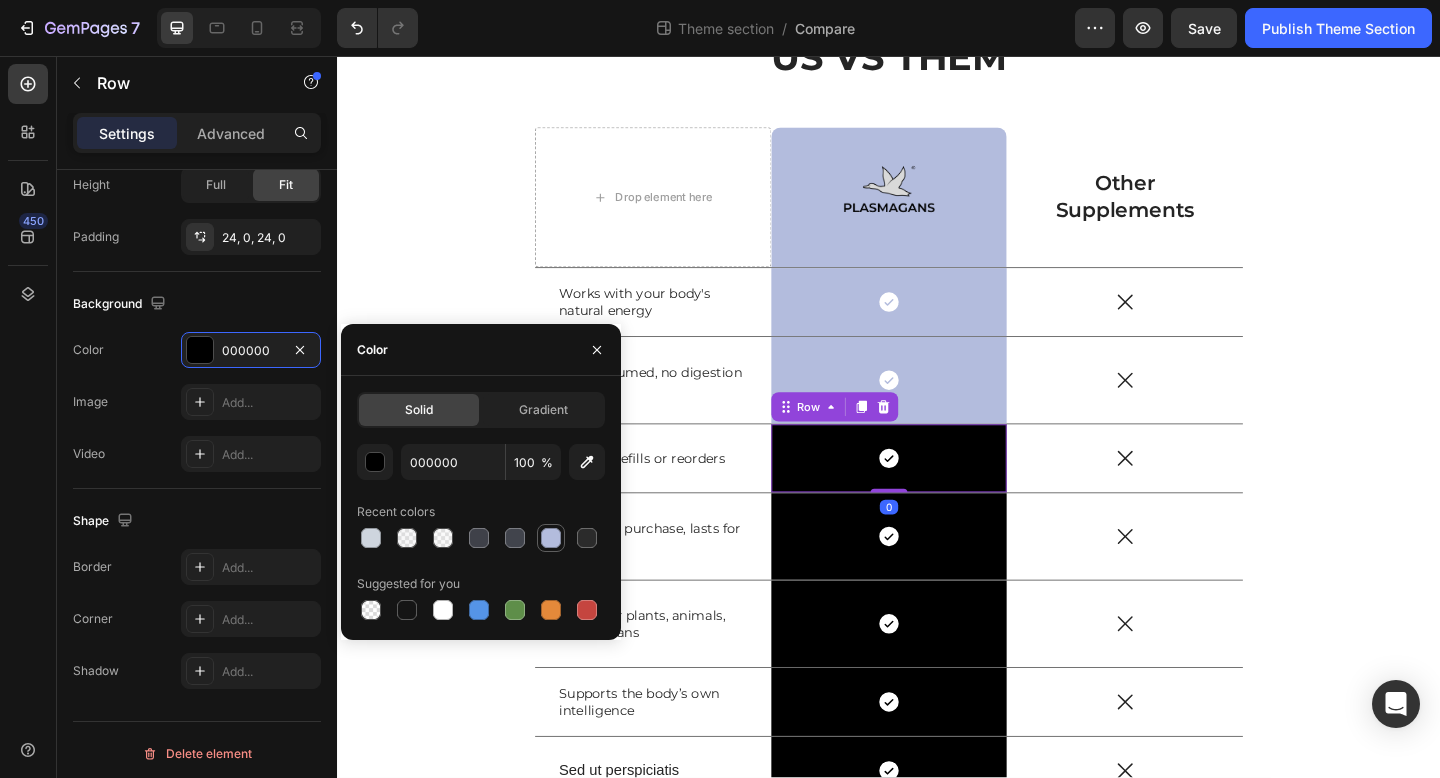 drag, startPoint x: 550, startPoint y: 531, endPoint x: 497, endPoint y: 508, distance: 57.77543 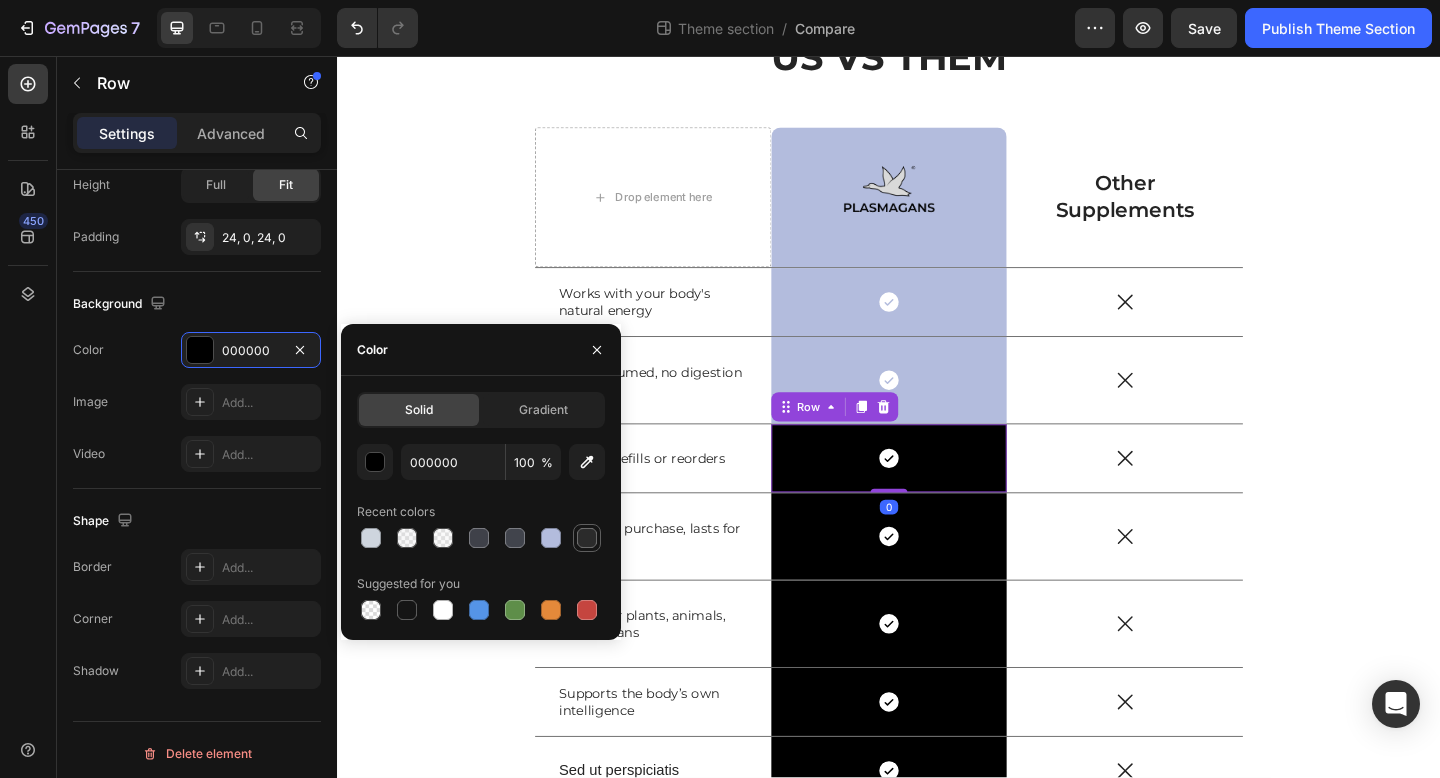 type on "B3BCDD" 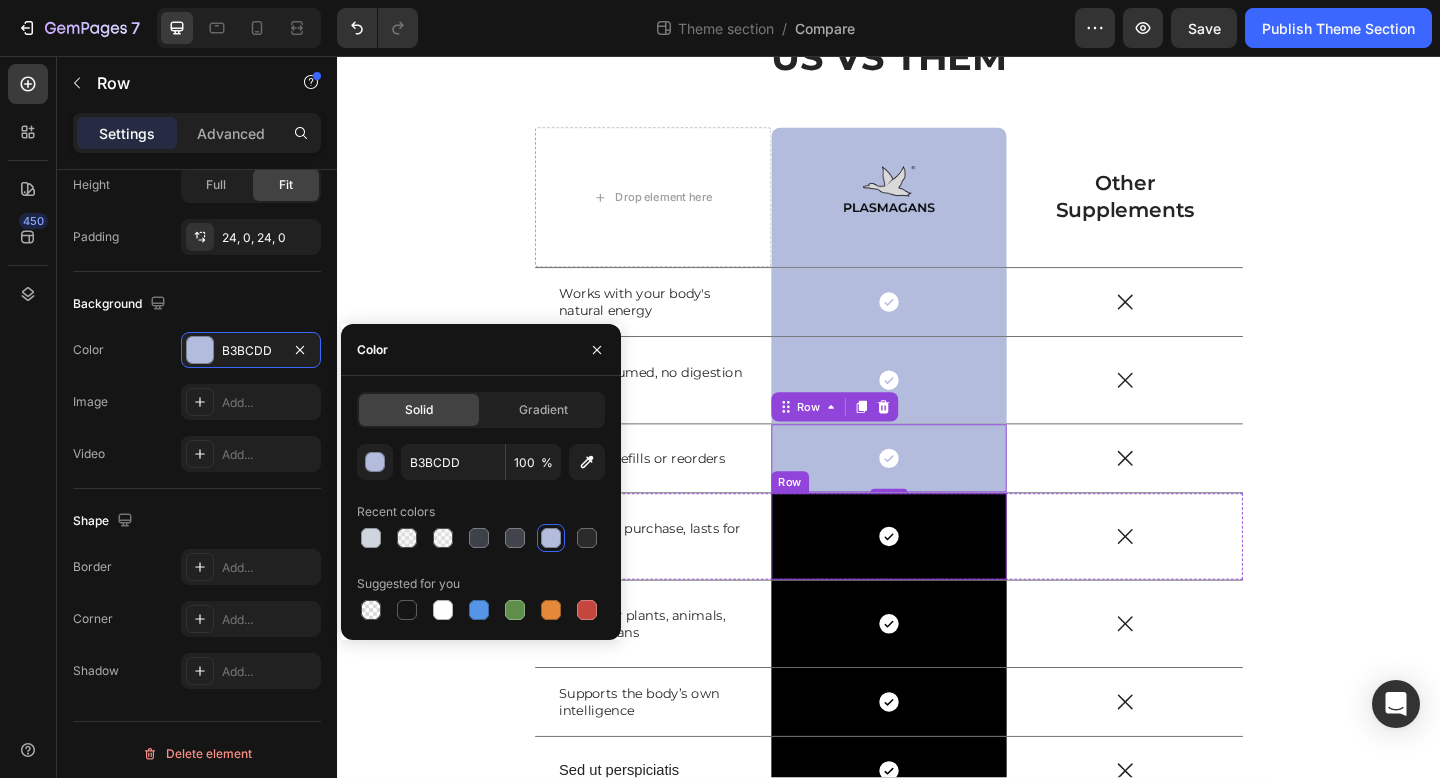 click on "Icon Row" at bounding box center (937, 579) 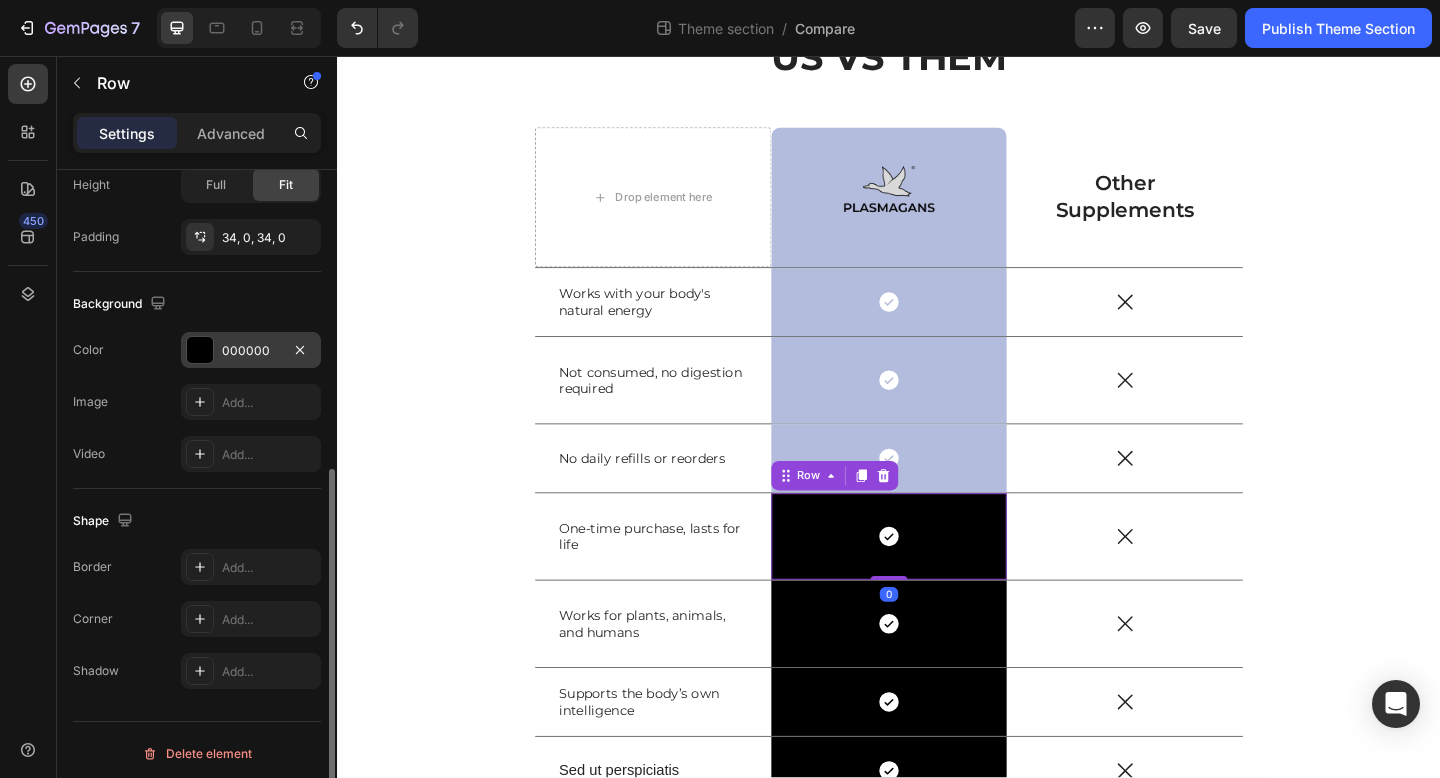 click on "000000" at bounding box center [251, 350] 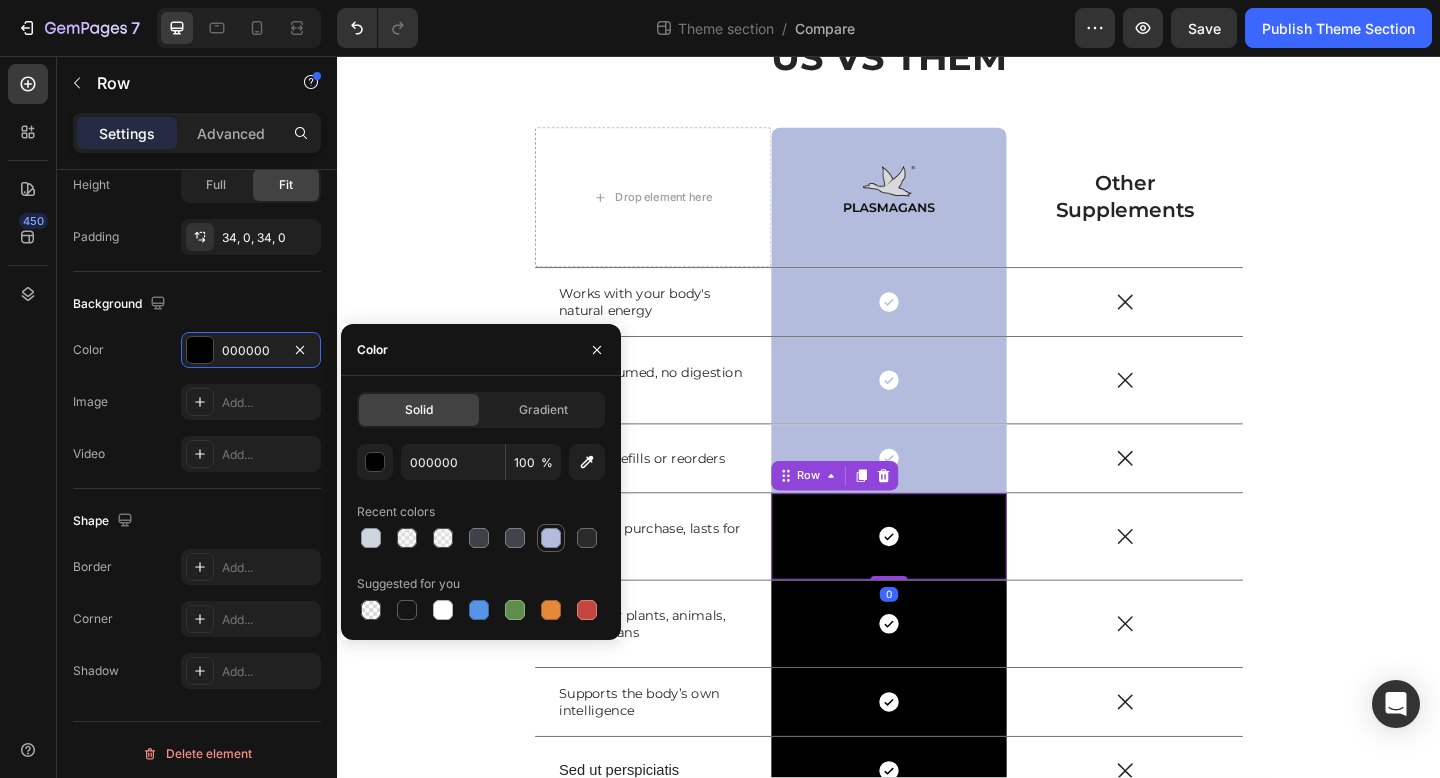 drag, startPoint x: 560, startPoint y: 547, endPoint x: 531, endPoint y: 535, distance: 31.38471 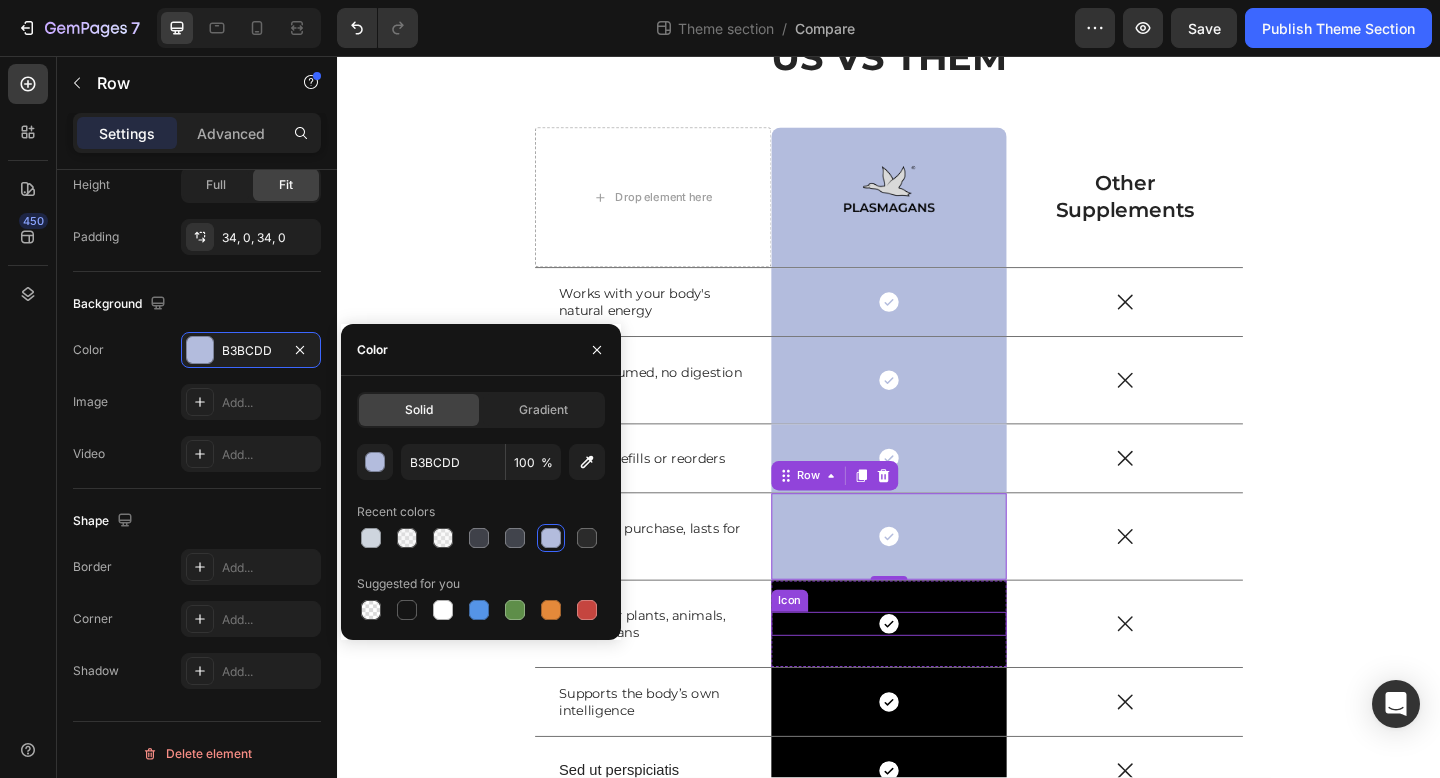 click on "Icon" at bounding box center (937, 674) 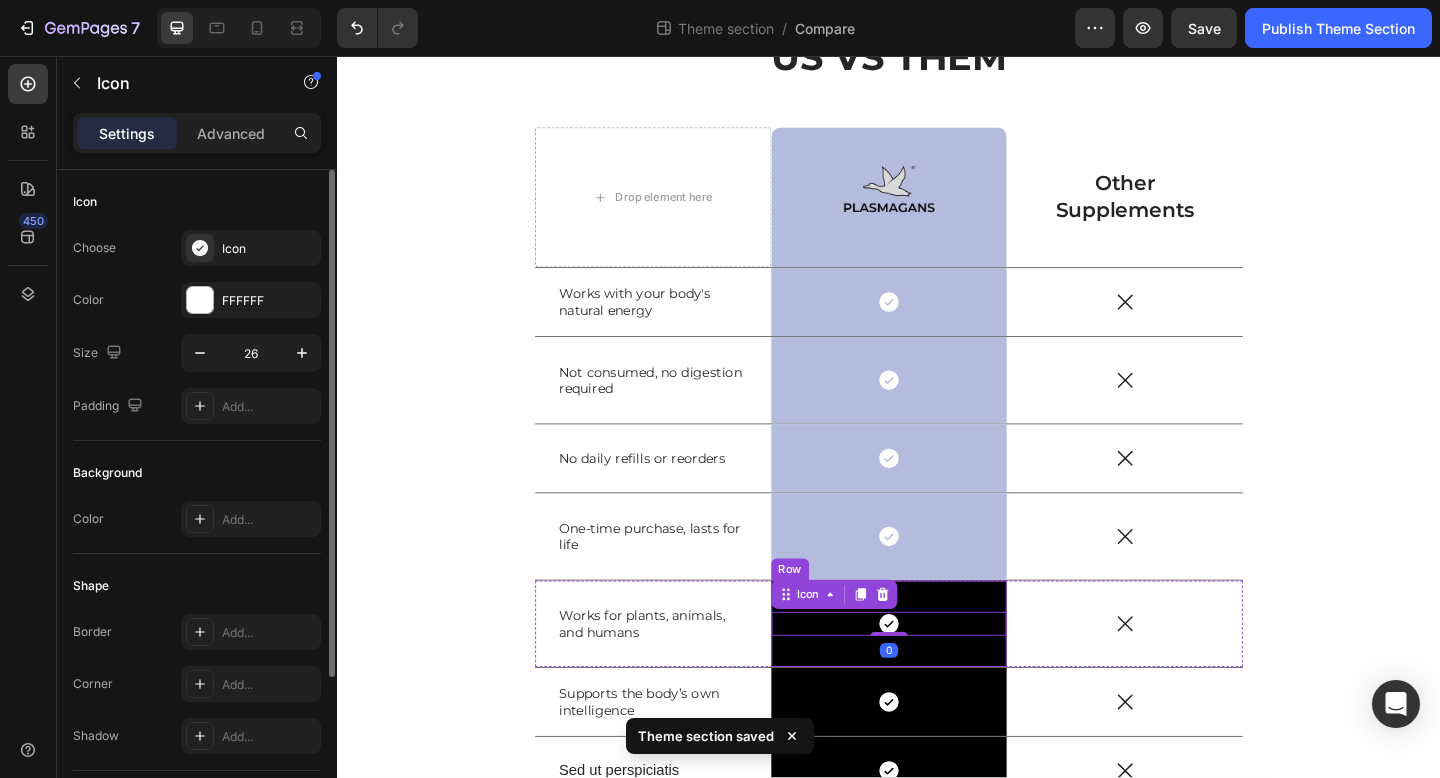 click on "Icon   0 Row" at bounding box center [937, 674] 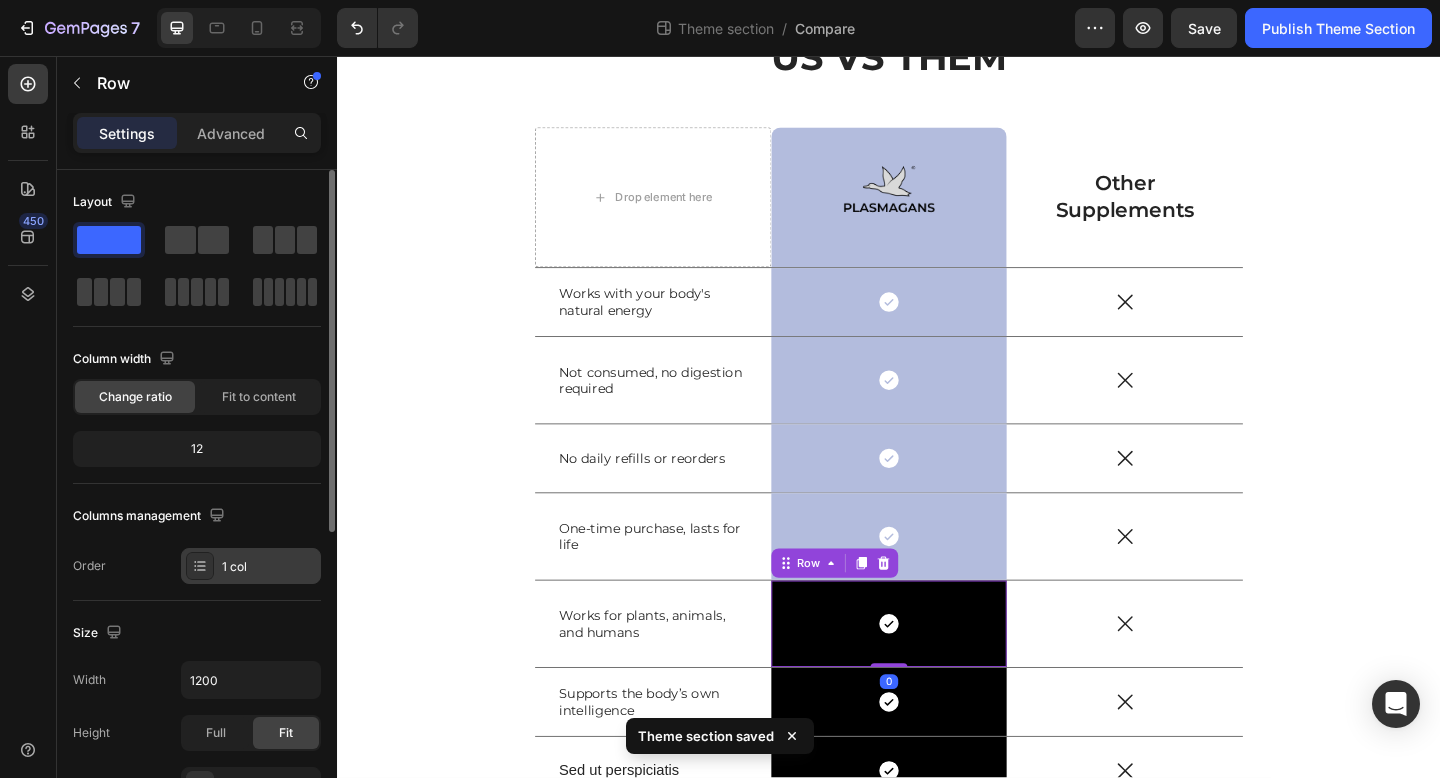 scroll, scrollTop: 403, scrollLeft: 0, axis: vertical 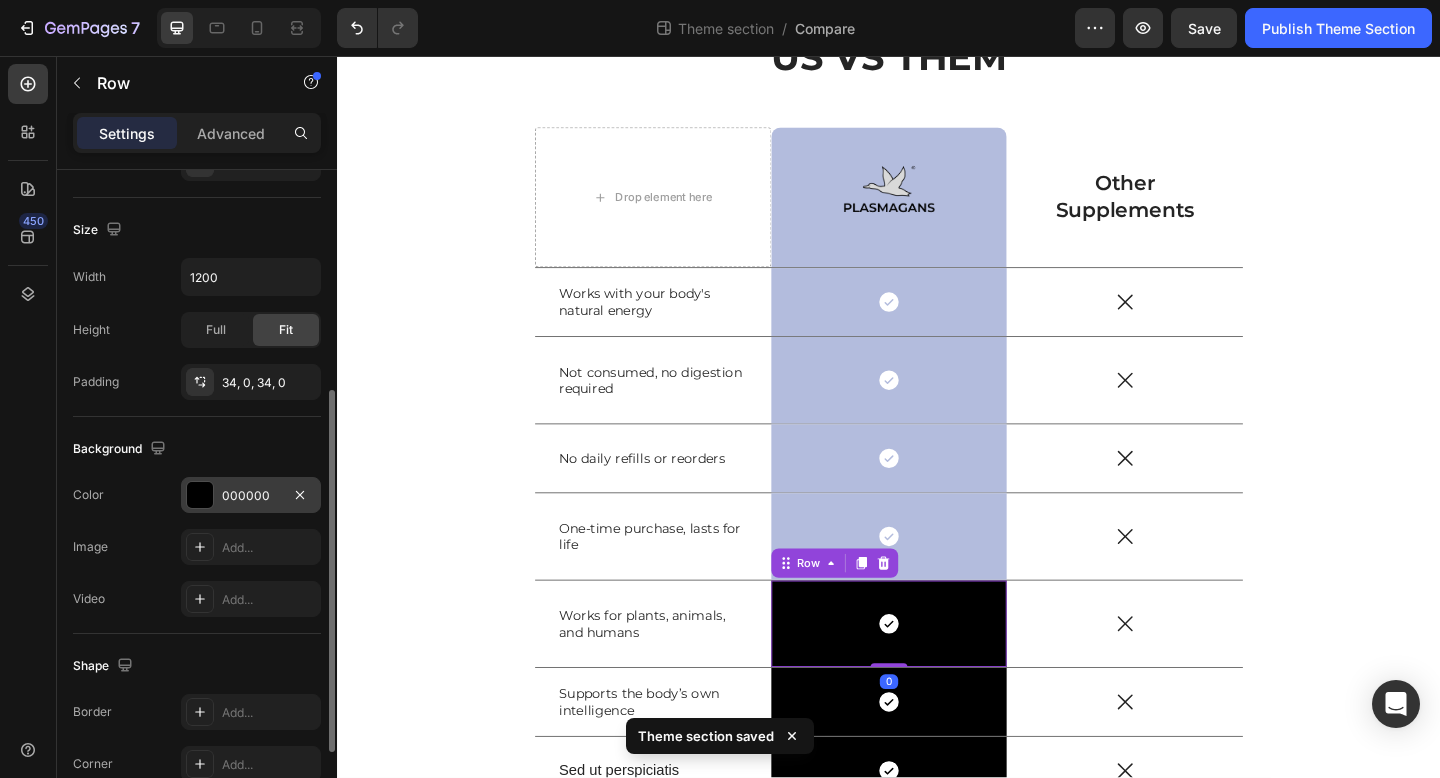 click on "000000" at bounding box center (251, 496) 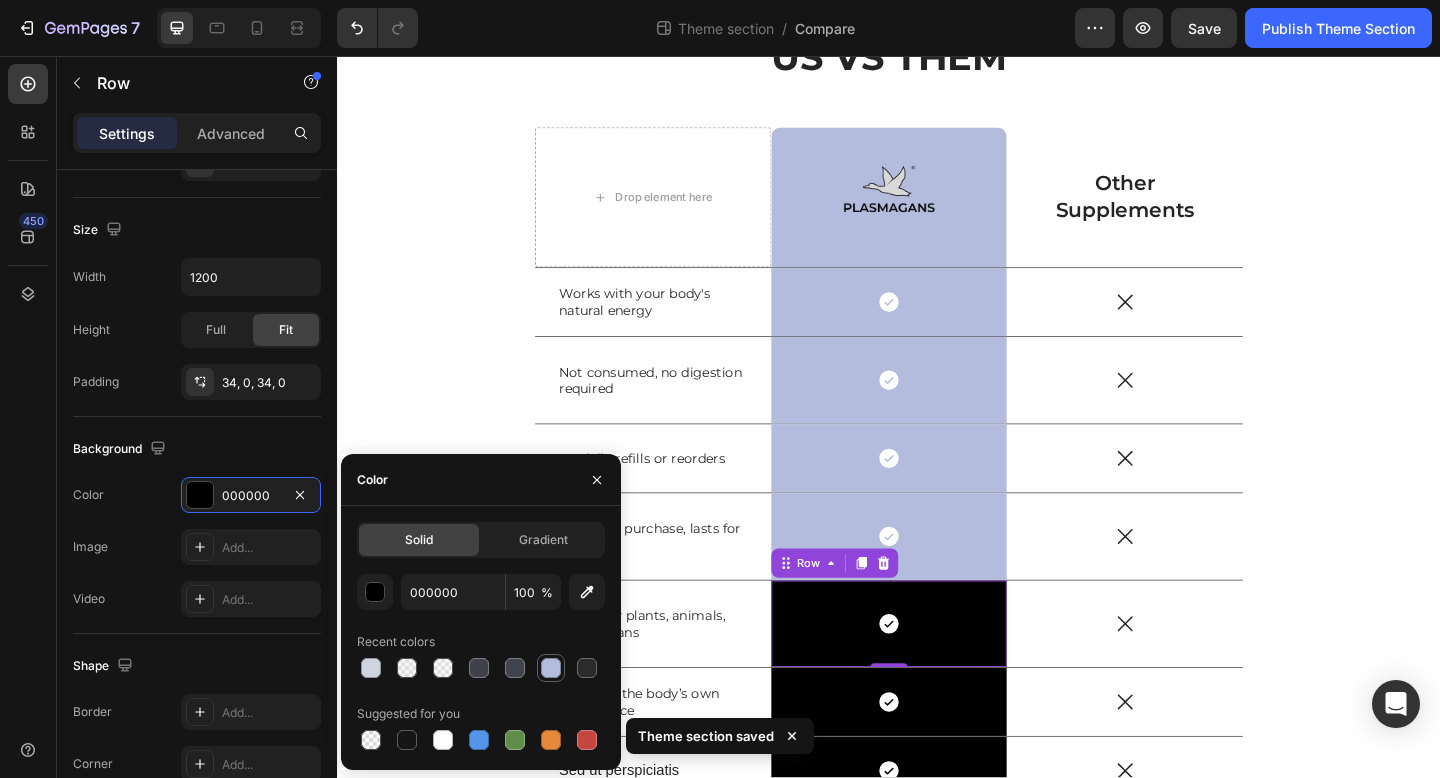 click at bounding box center (551, 668) 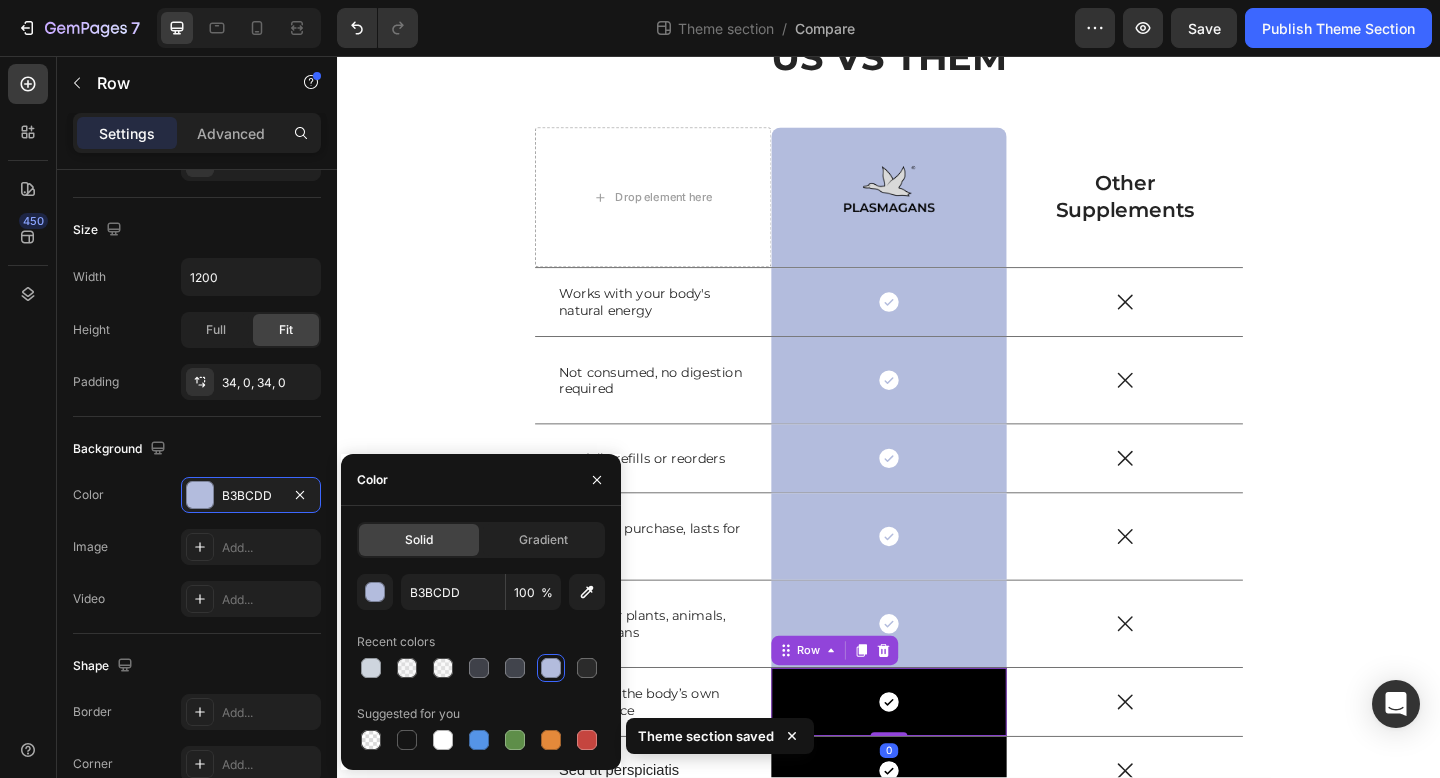 click on "Icon Row   0" at bounding box center (937, 759) 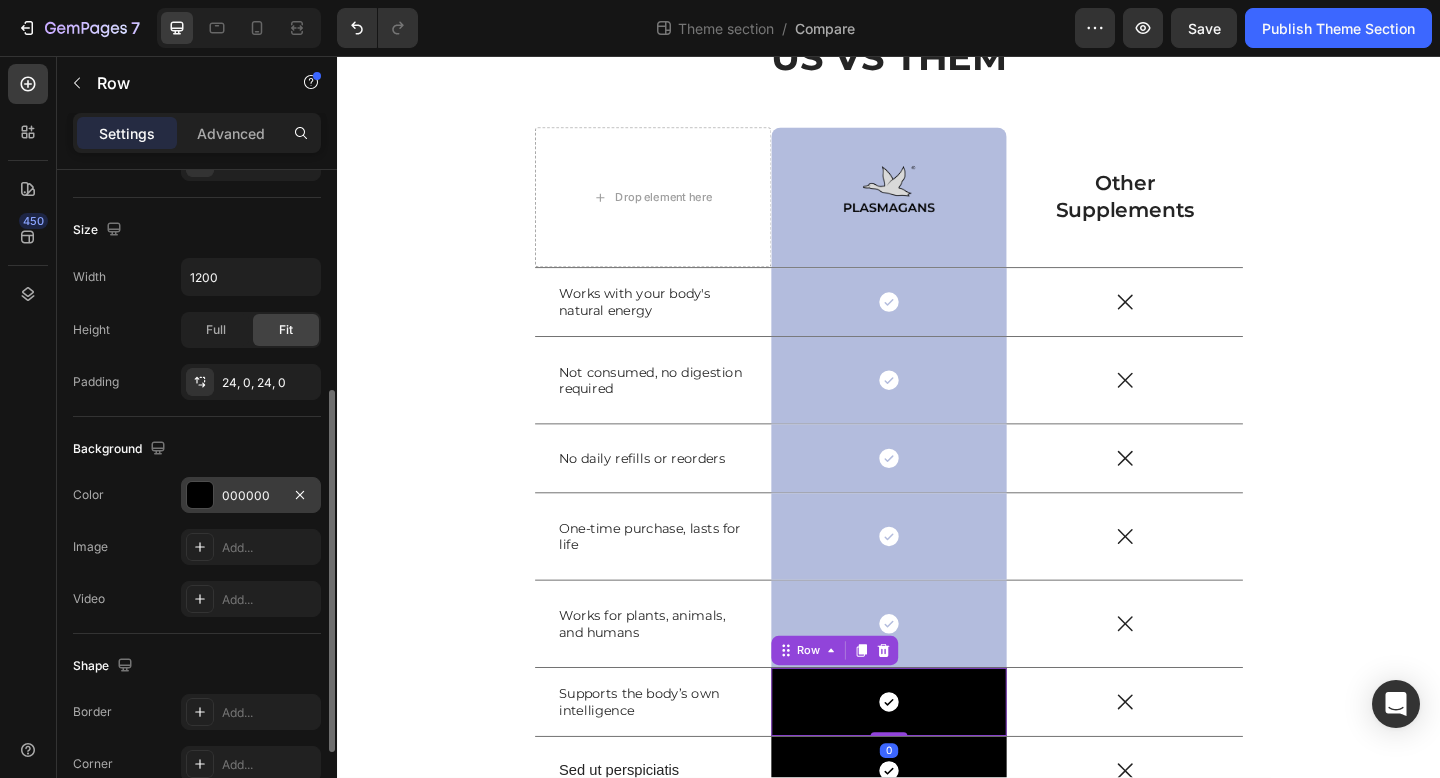 click on "000000" at bounding box center (251, 496) 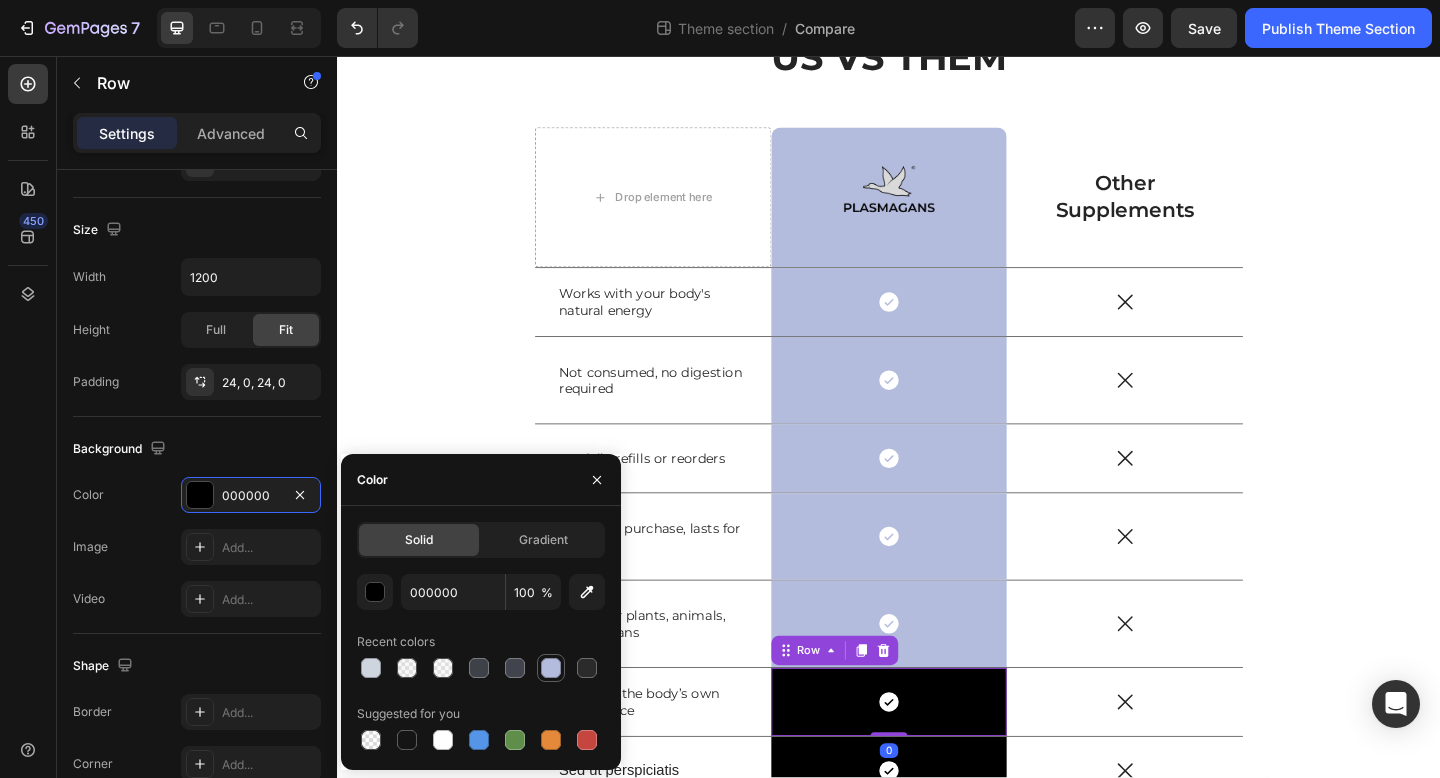 click at bounding box center [551, 668] 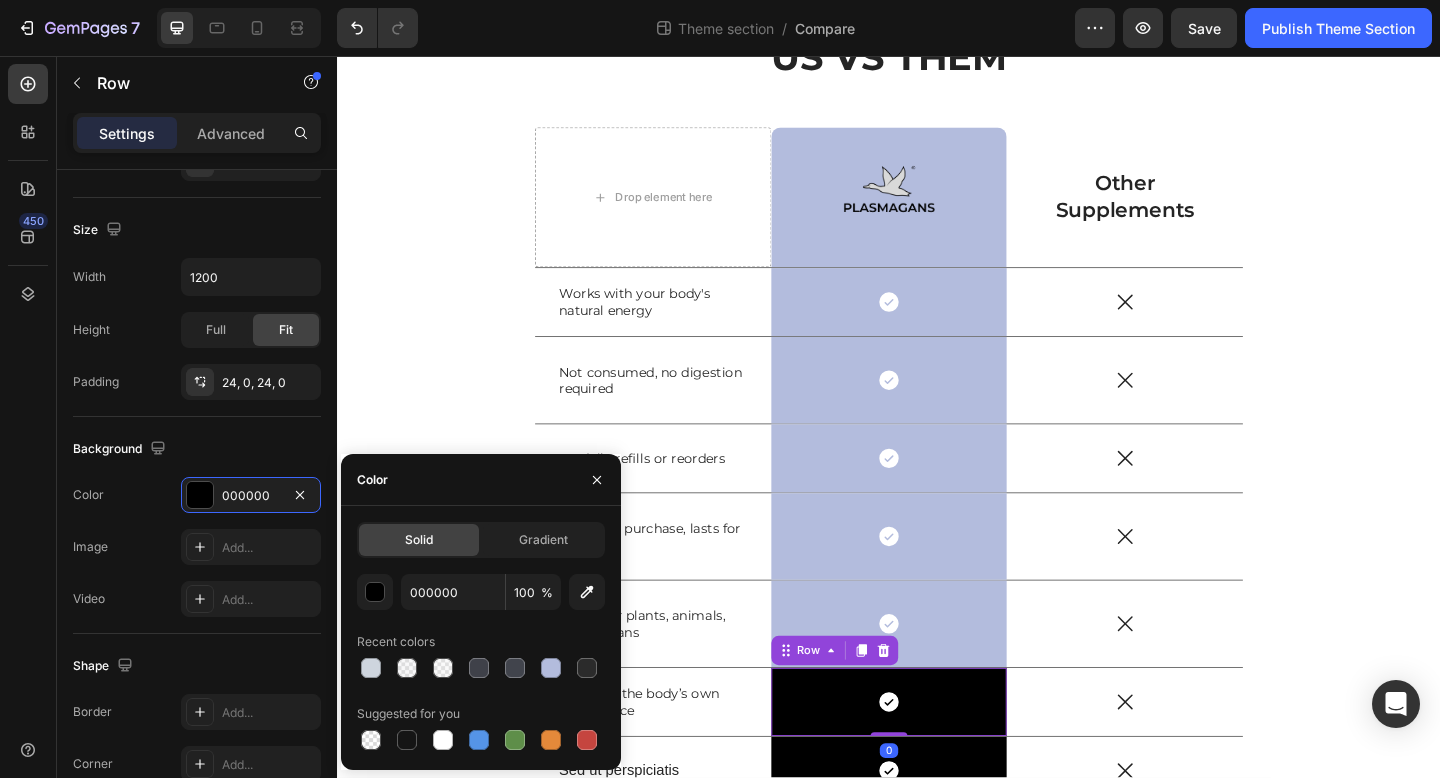 type on "B3BCDD" 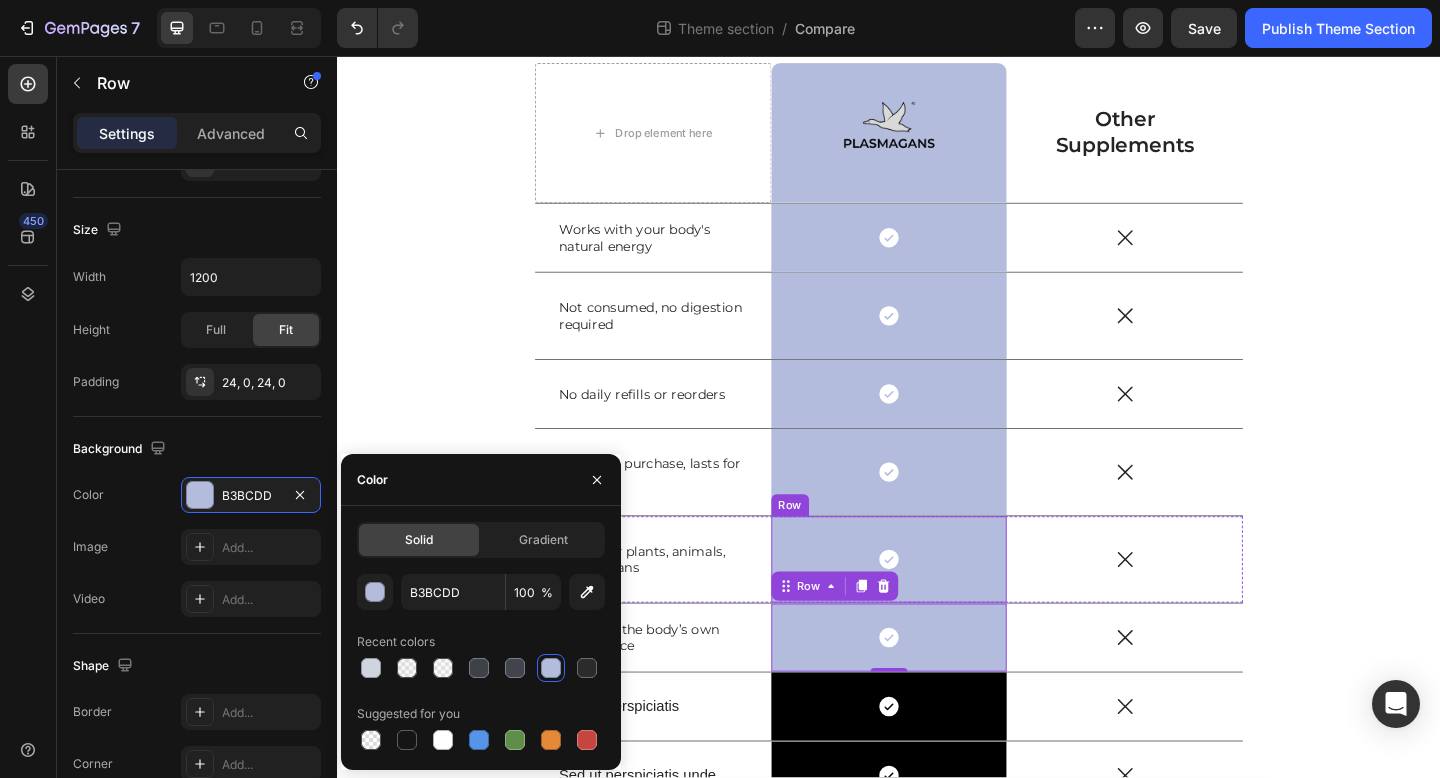 scroll, scrollTop: 454, scrollLeft: 0, axis: vertical 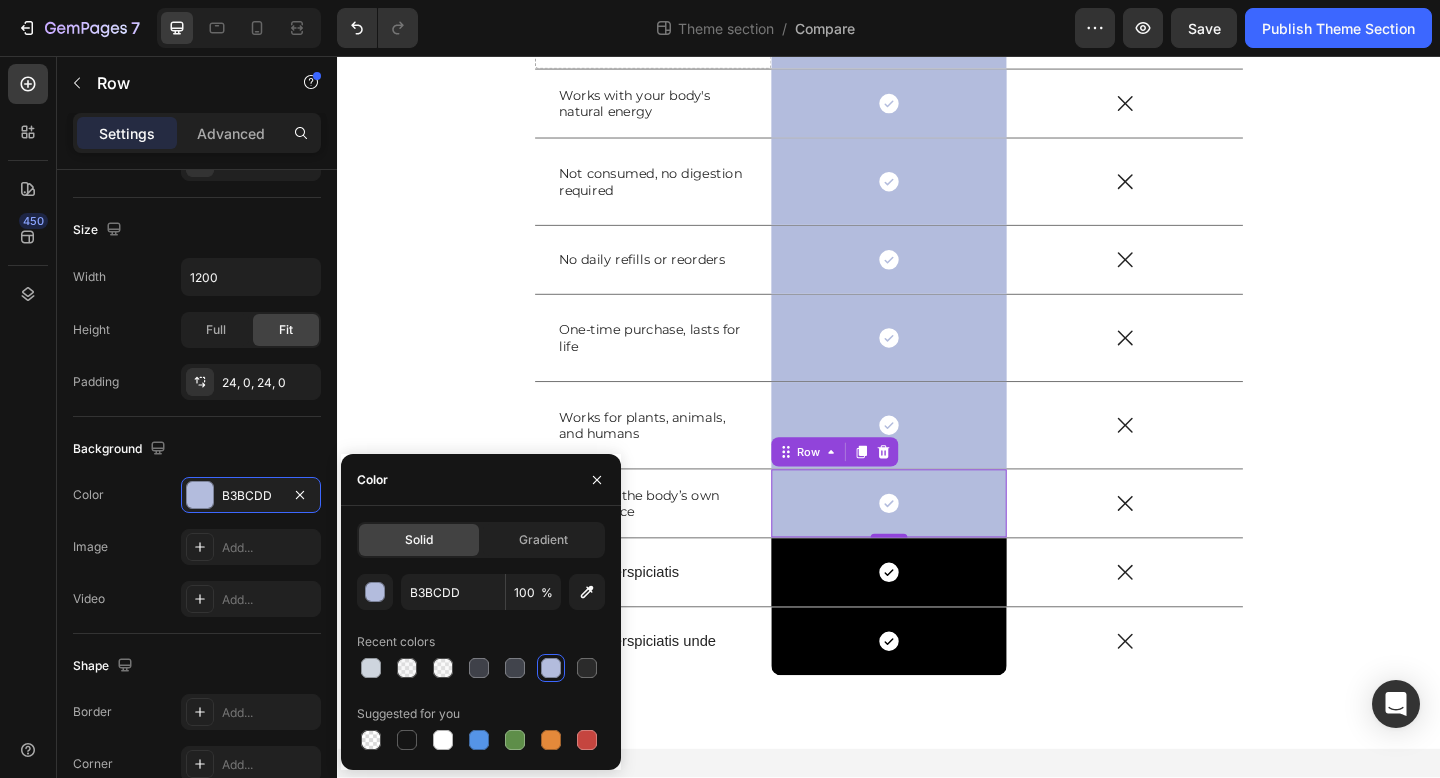 click on "US VS THEM Heading
Drop element here Image Row Other  Supplements Text Block Row Works with your body's natural energy Text Block
Icon Row
Icon Row Not consumed, no digestion required Text Block
Icon Row
Icon Row No daily refills or reorders Text Block
Icon Row
Icon Row One-time purchase, lasts for life Text Block
Icon Row
Icon Row Works for plants, animals, and humans Text Block
Icon Row
Icon Row Supports the body’s own intelligence Text Block
Icon Row   0
Icon Row Sed ut perspiciatis Text Block
Icon Row
Icon Row Sed ut perspiciatis unde Text Block
Icon Row
Icon Row Row" at bounding box center [937, 288] 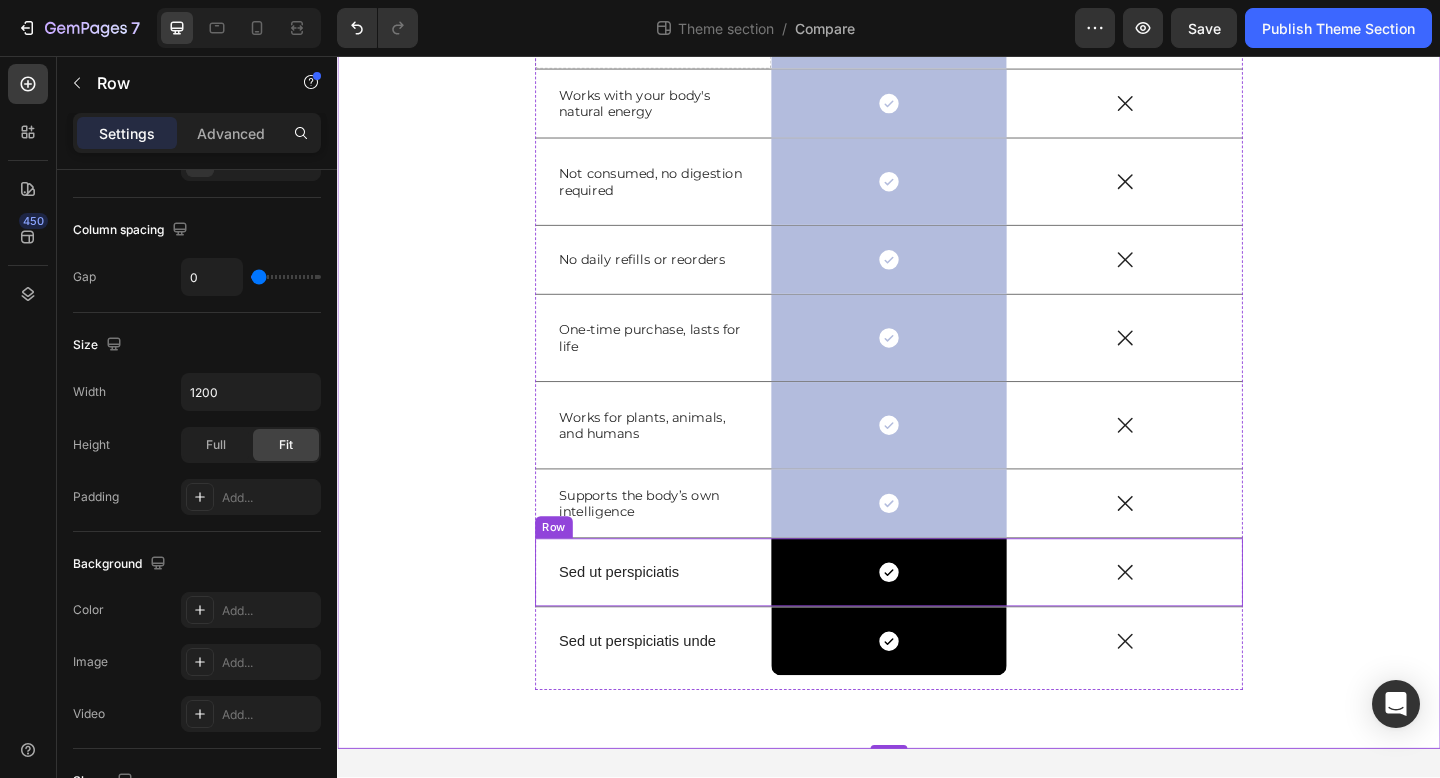 click on "Sed ut perspiciatis Text Block" at bounding box center [680, 618] 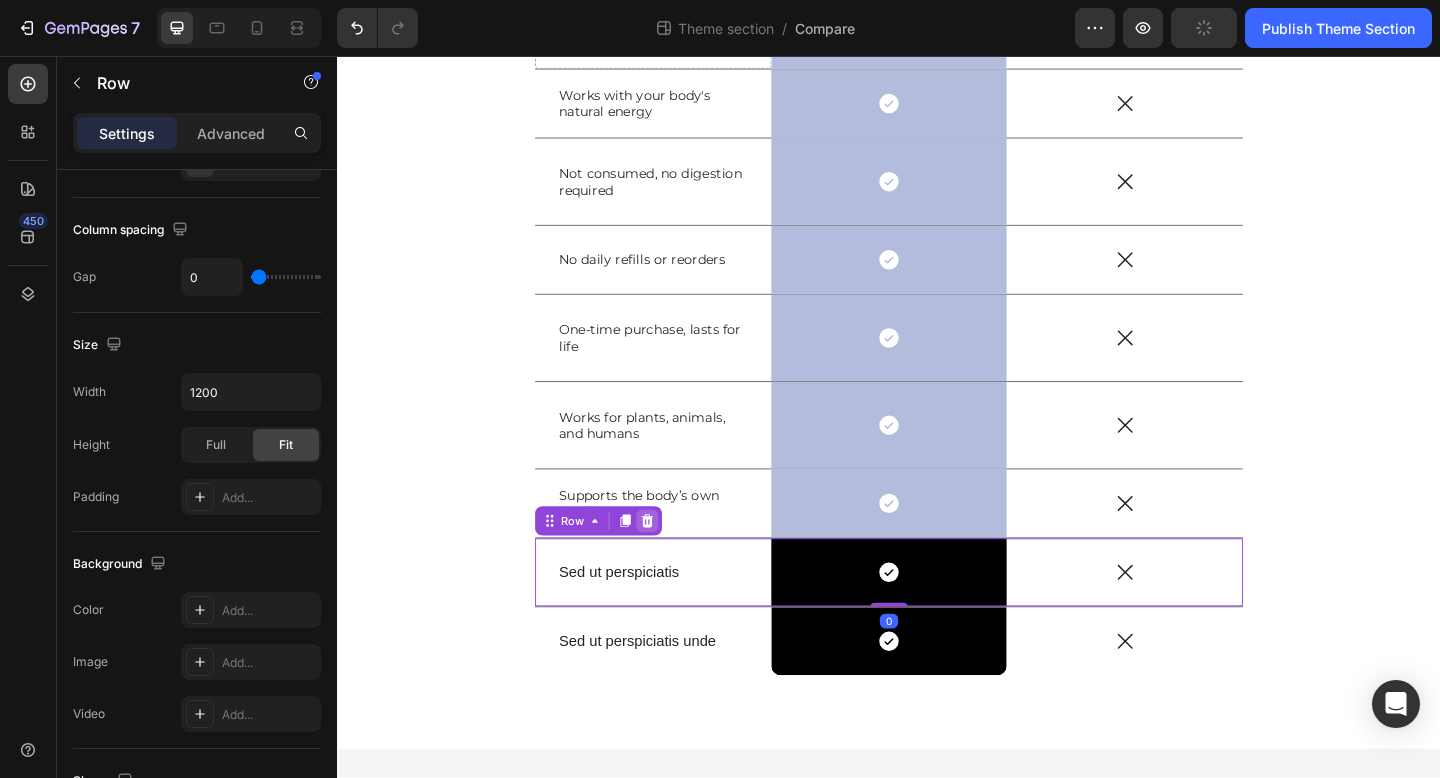 click 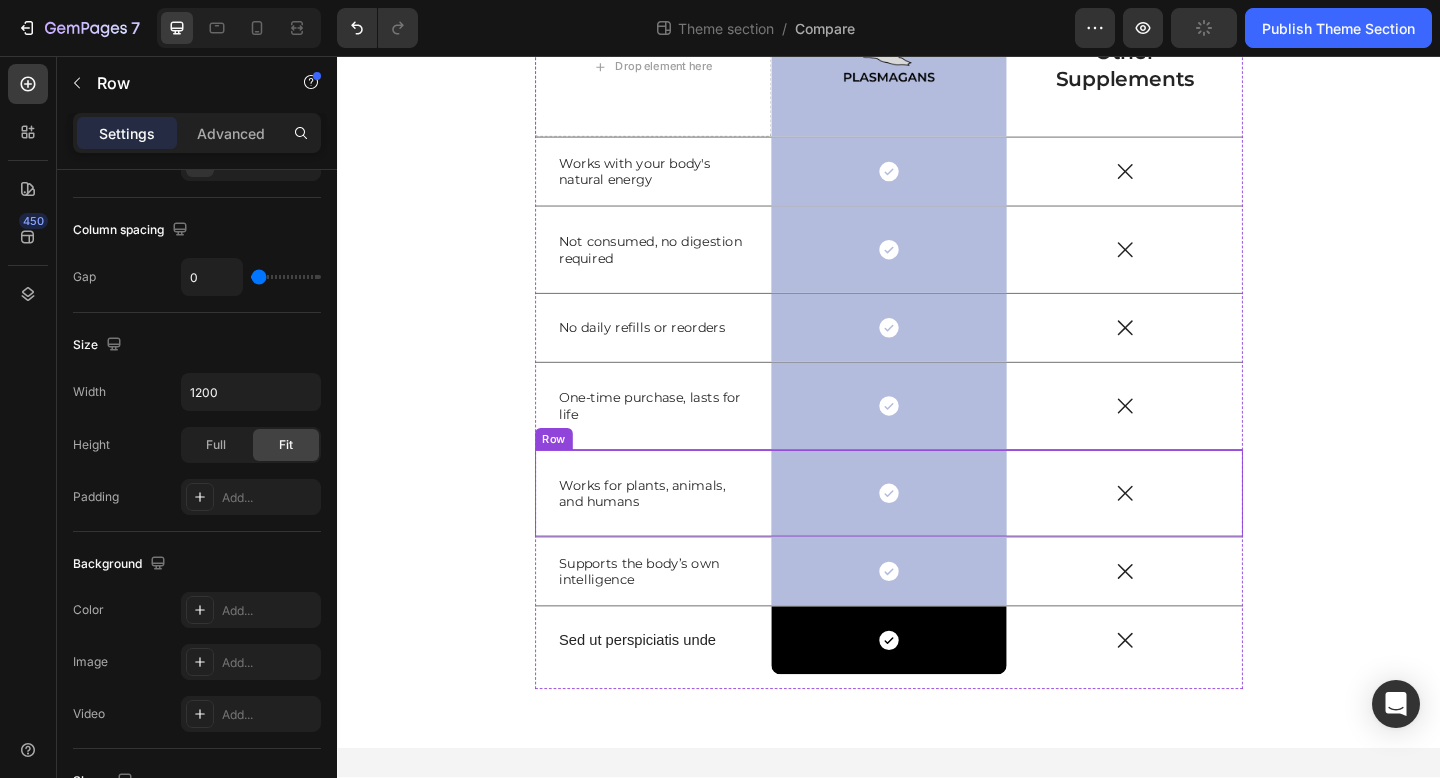 scroll, scrollTop: 379, scrollLeft: 0, axis: vertical 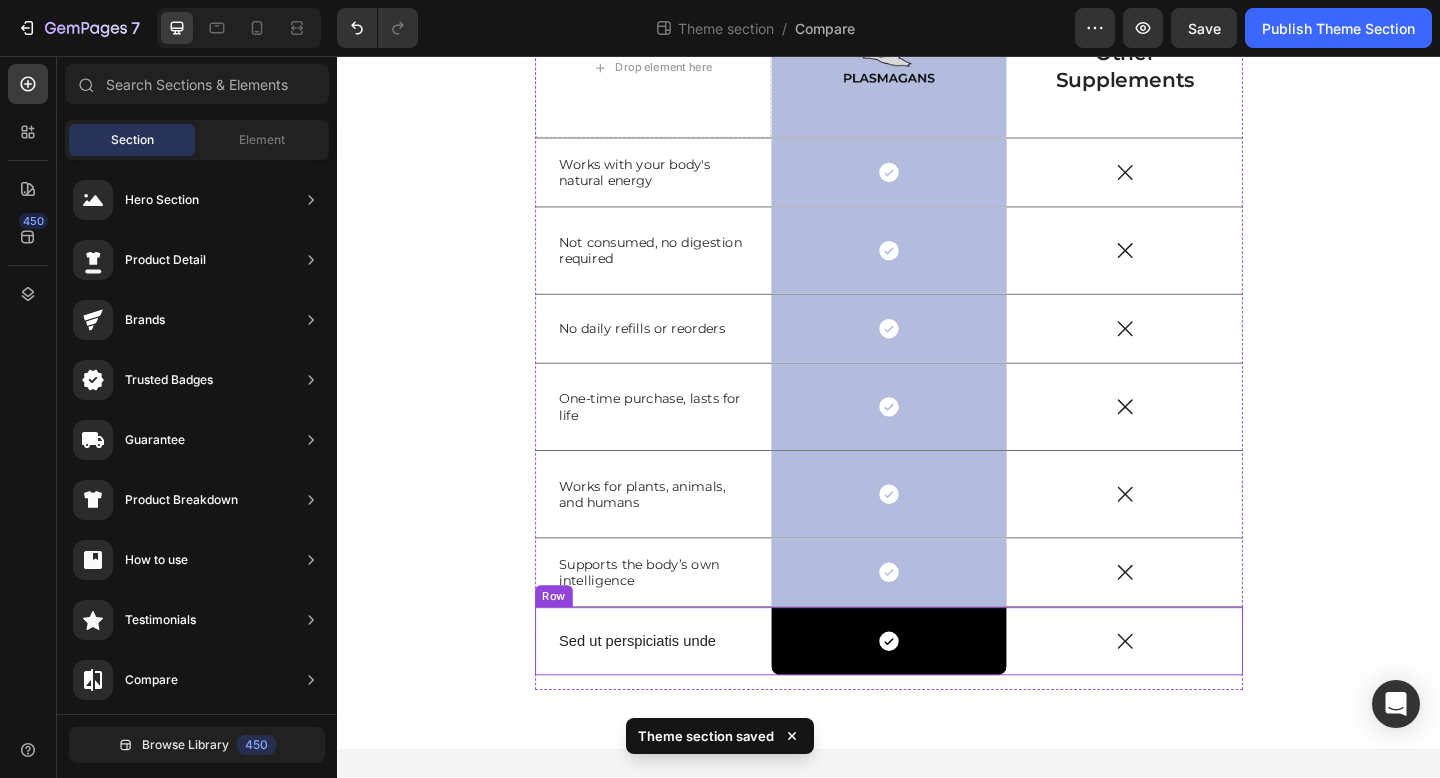 click on "Sed ut perspiciatis unde Text Block" at bounding box center [680, 693] 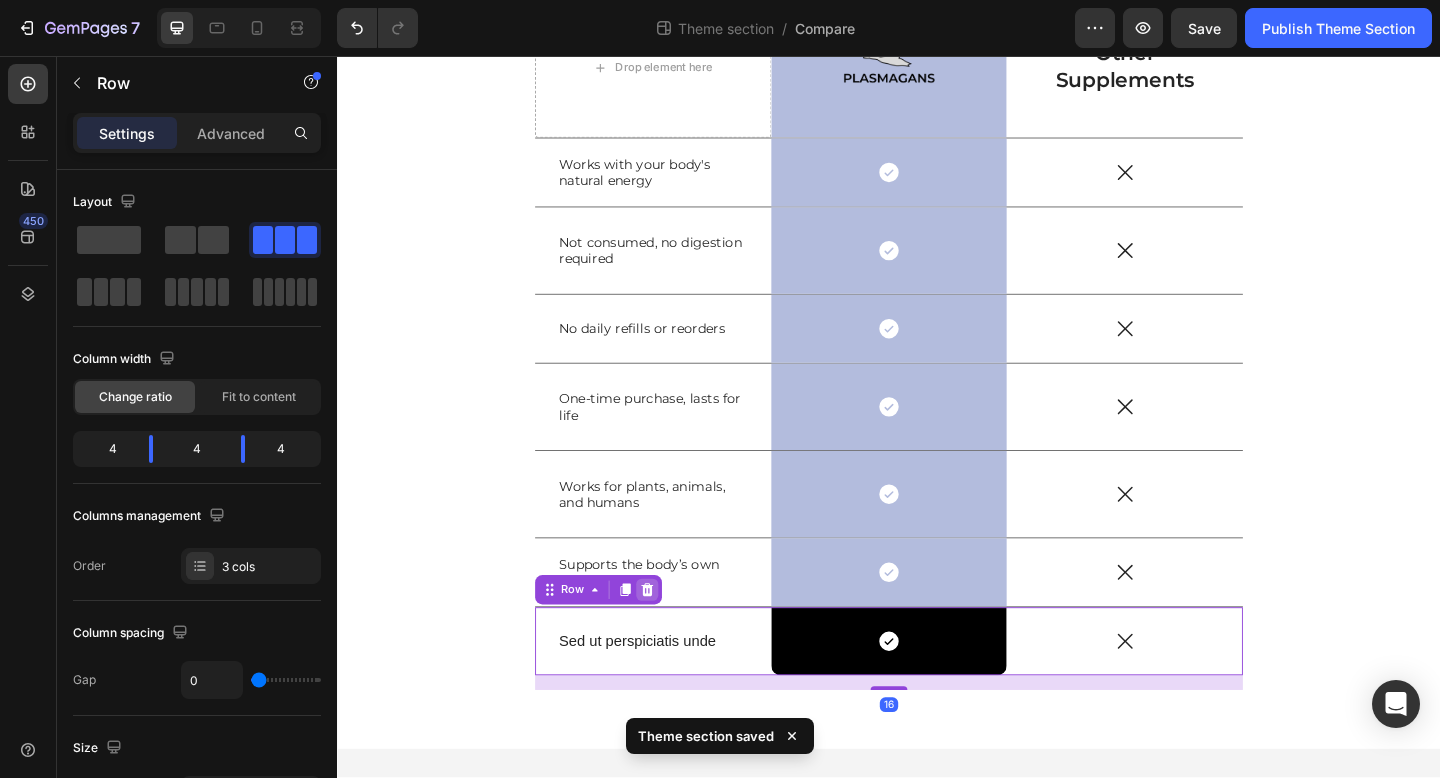 click 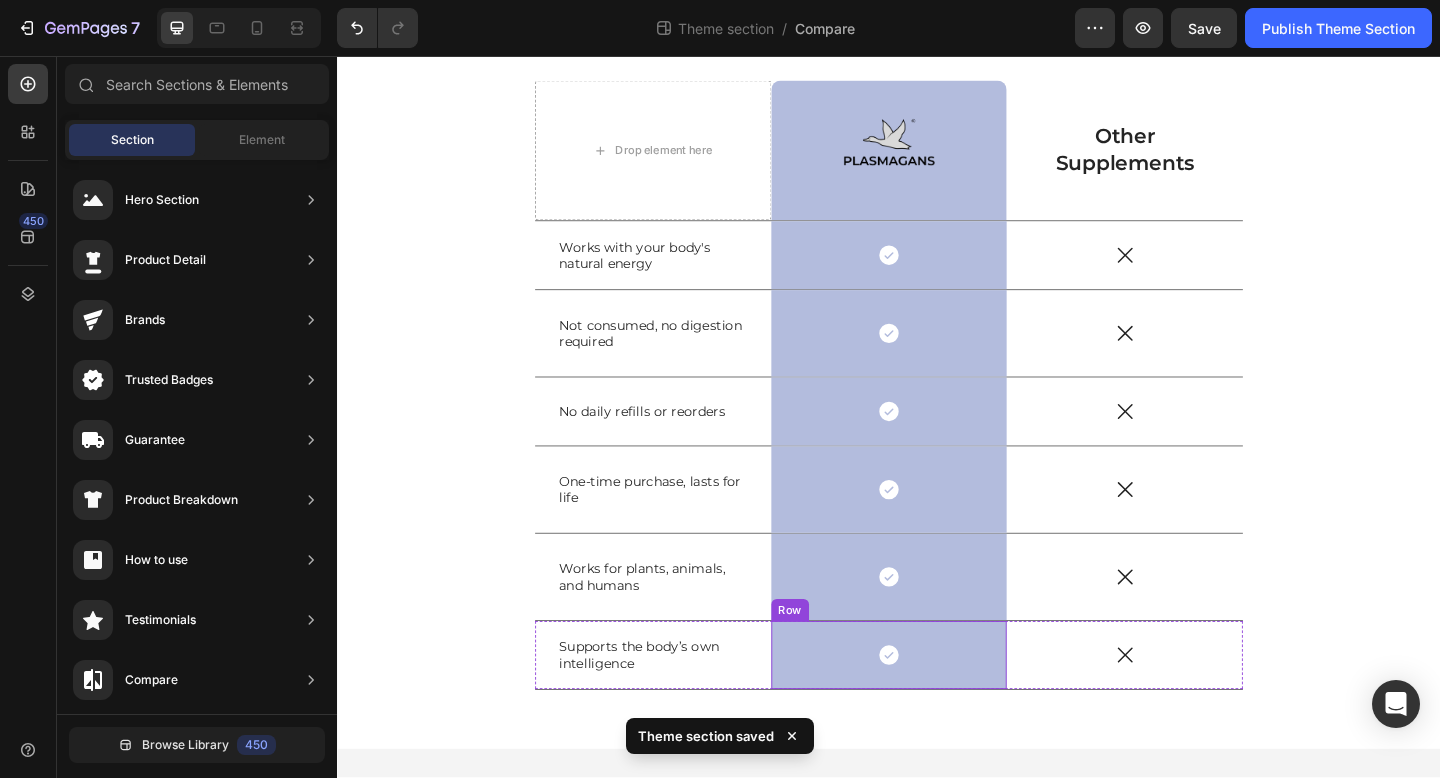 click on "Icon Row" at bounding box center (937, 708) 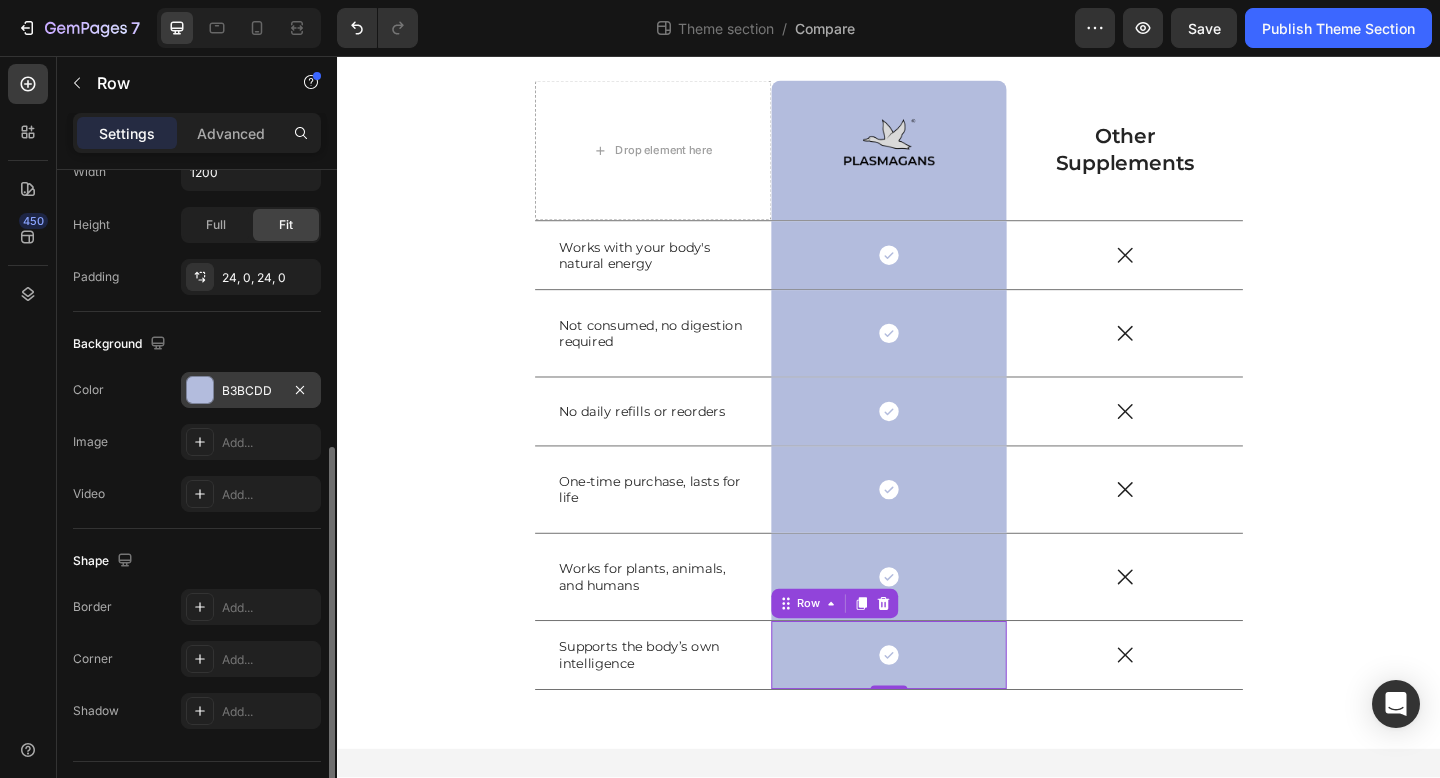 scroll, scrollTop: 555, scrollLeft: 0, axis: vertical 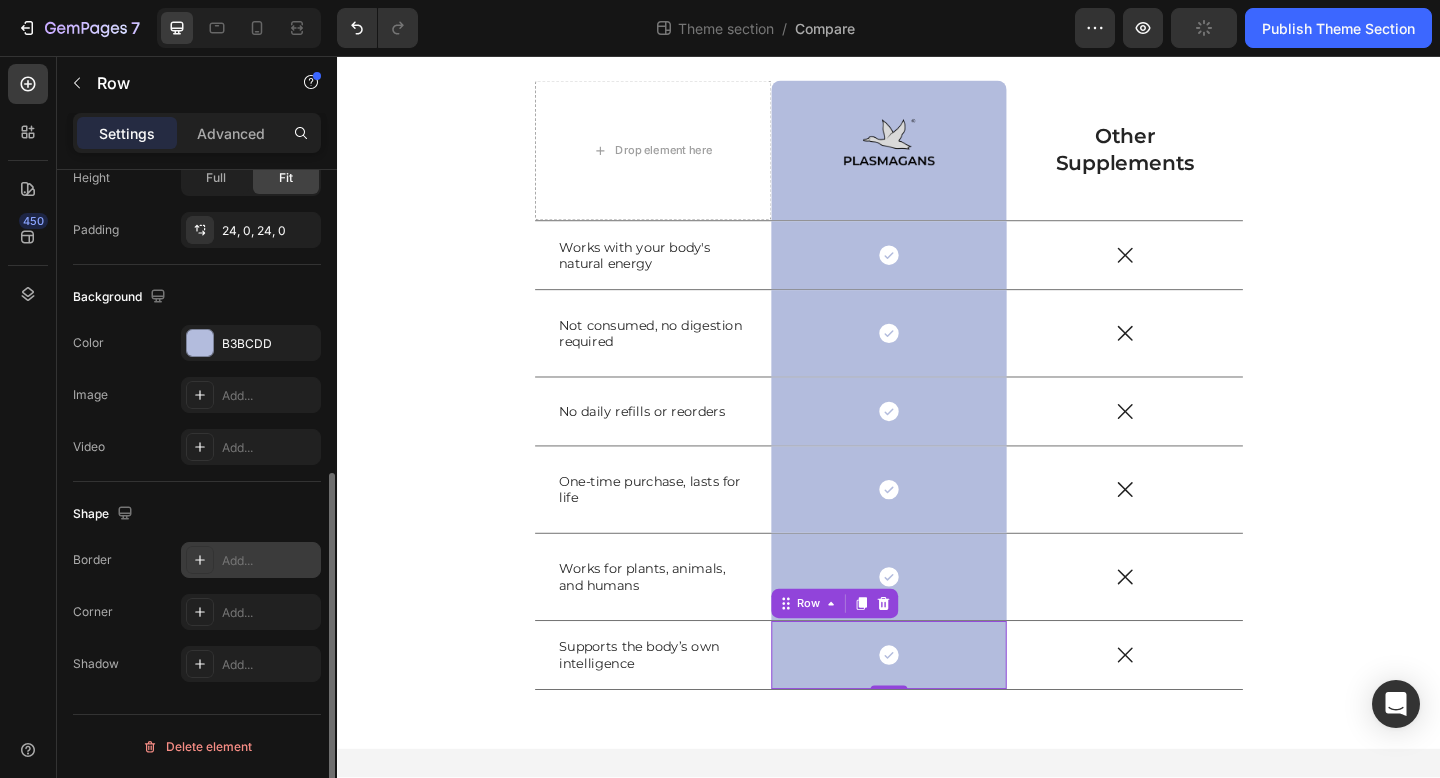 click on "Add..." at bounding box center [269, 561] 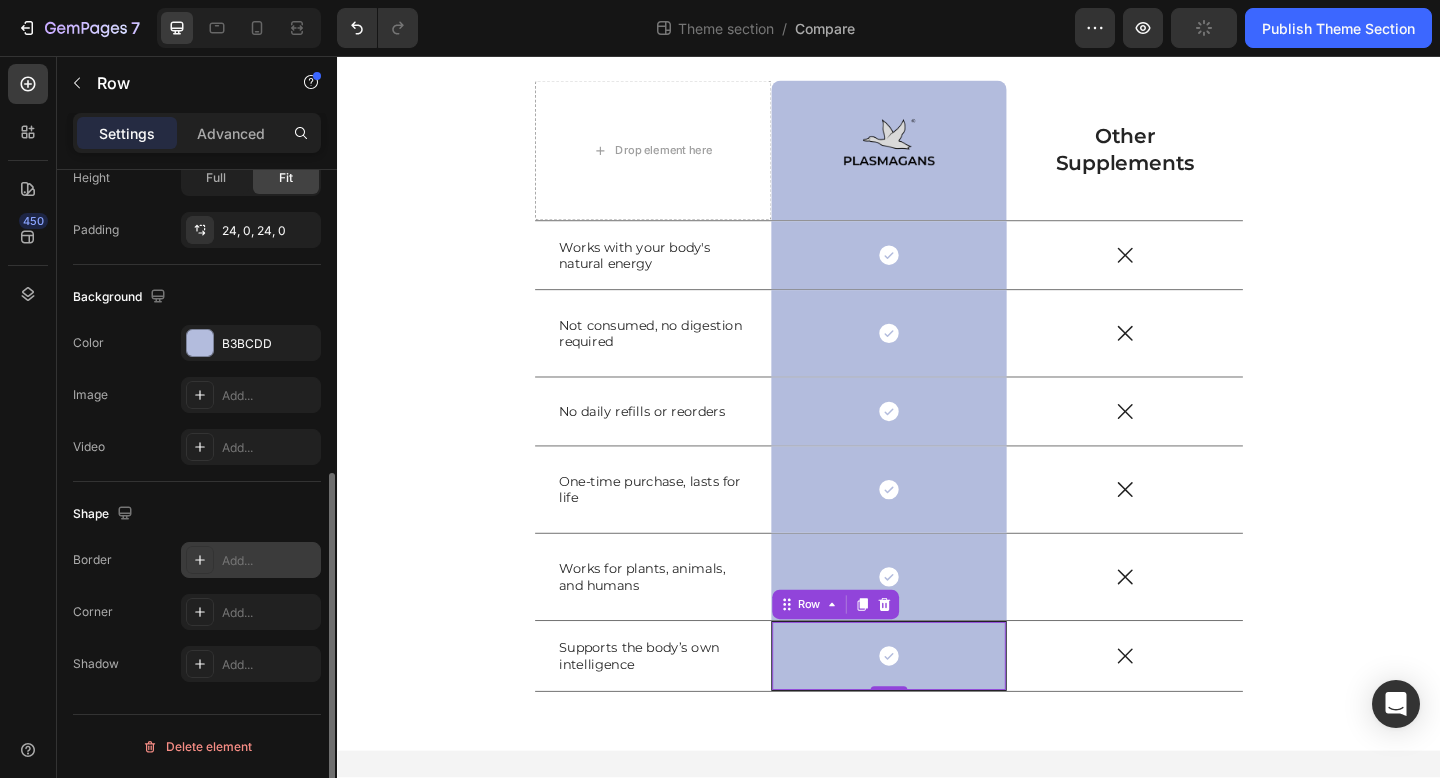scroll, scrollTop: 291, scrollLeft: 0, axis: vertical 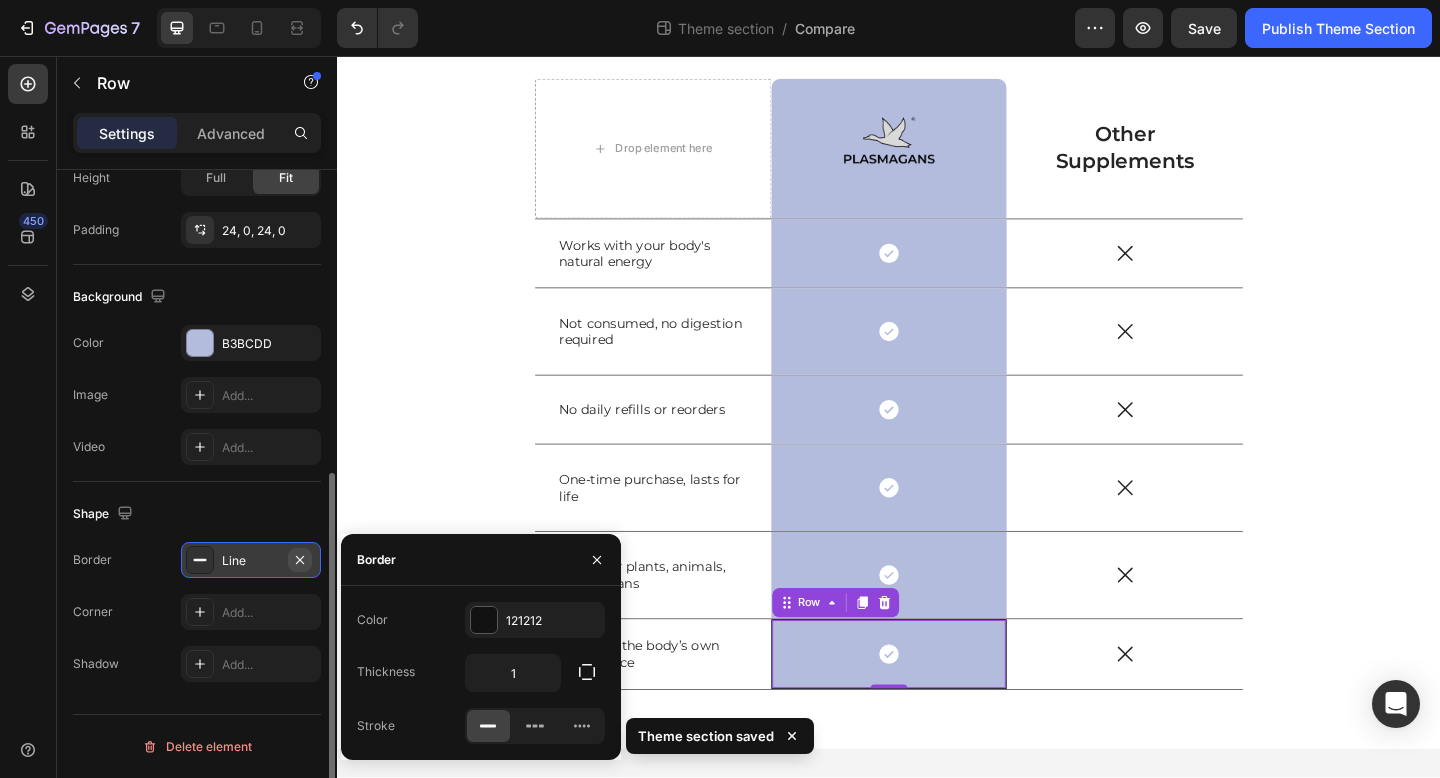 click 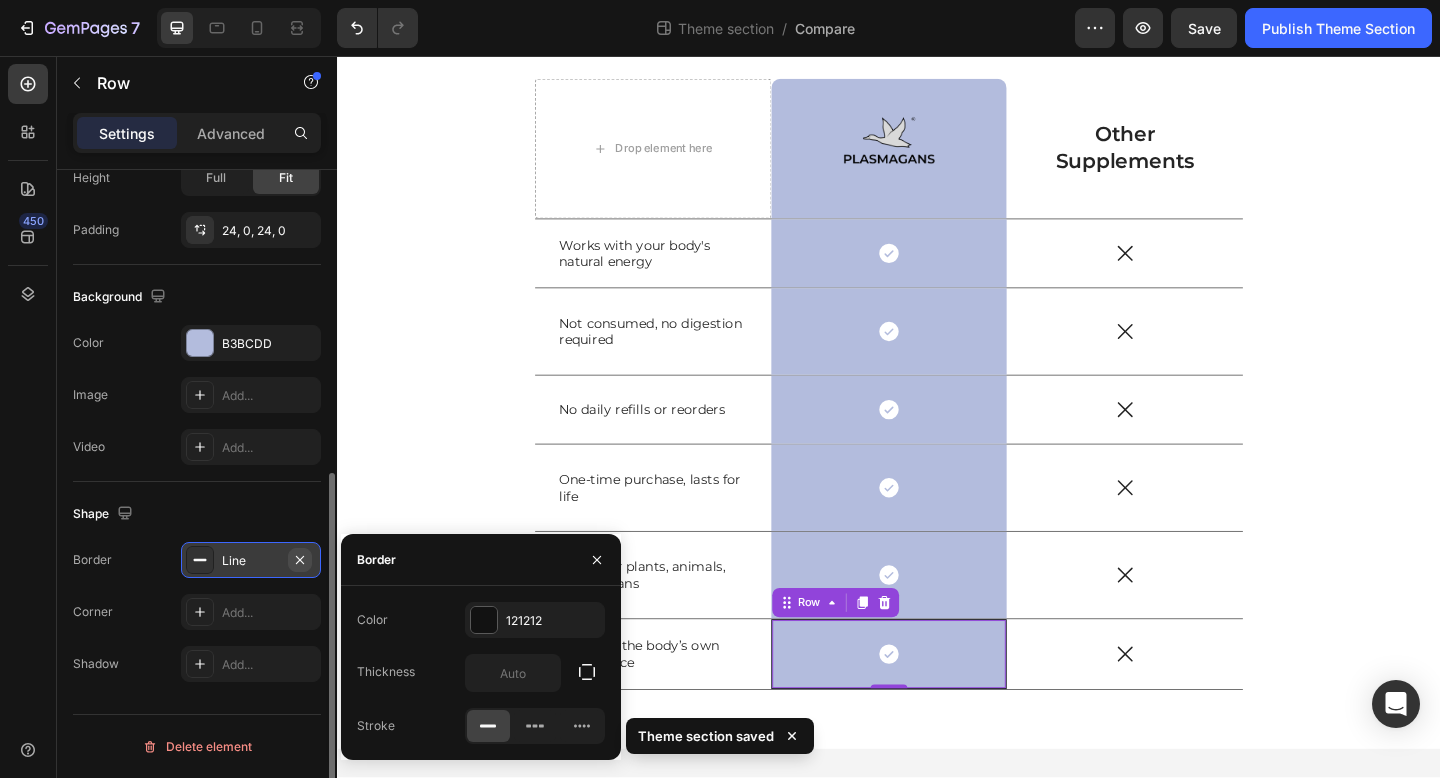 scroll, scrollTop: 289, scrollLeft: 0, axis: vertical 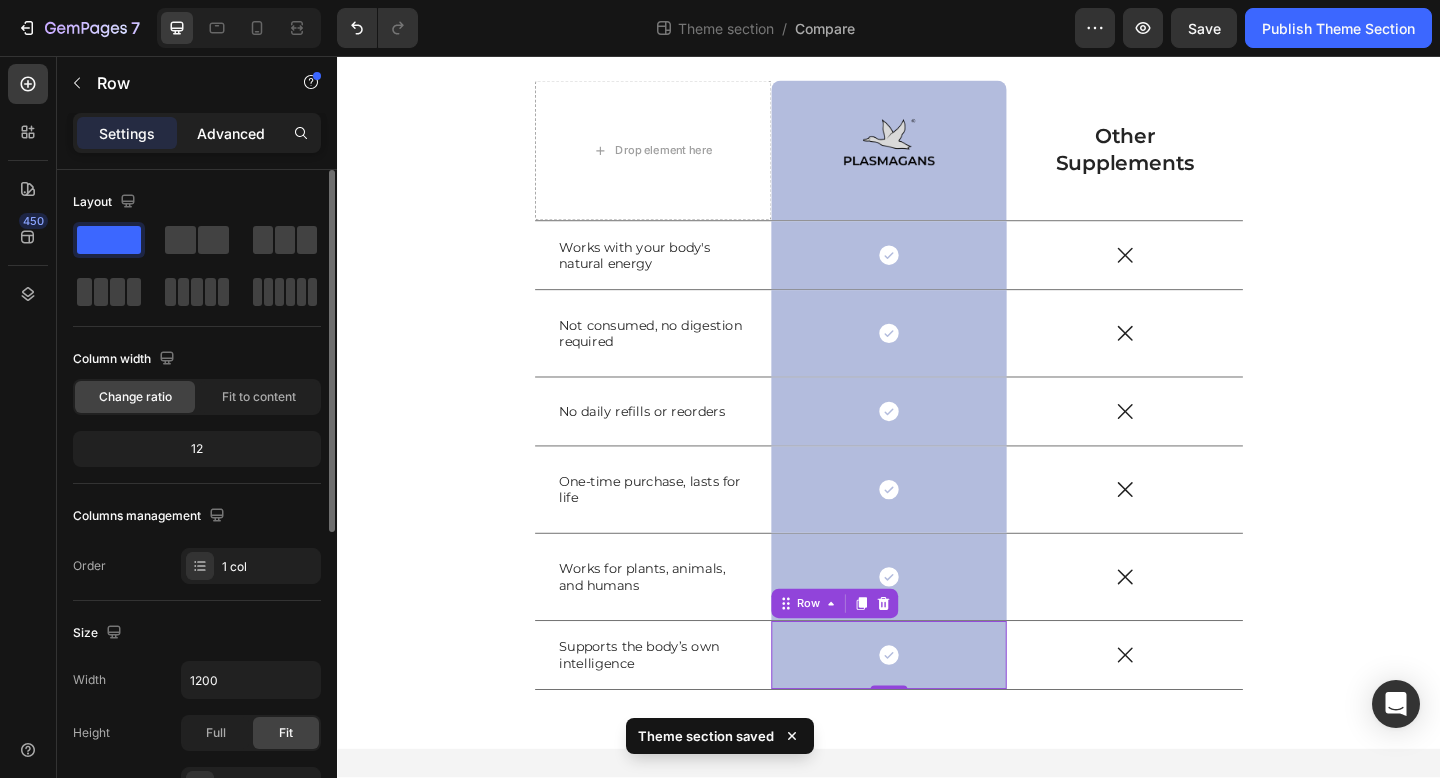 click on "Advanced" at bounding box center (231, 133) 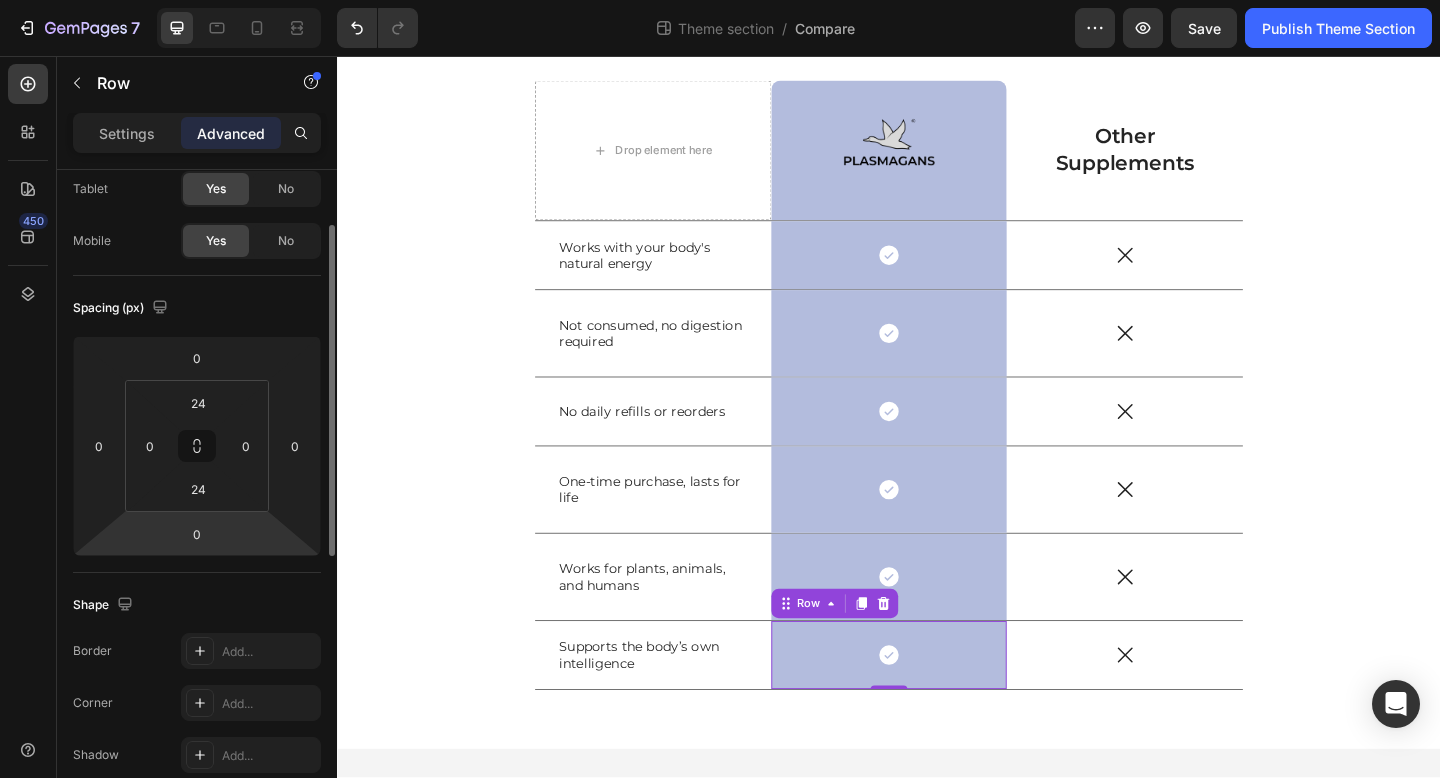 scroll, scrollTop: 199, scrollLeft: 0, axis: vertical 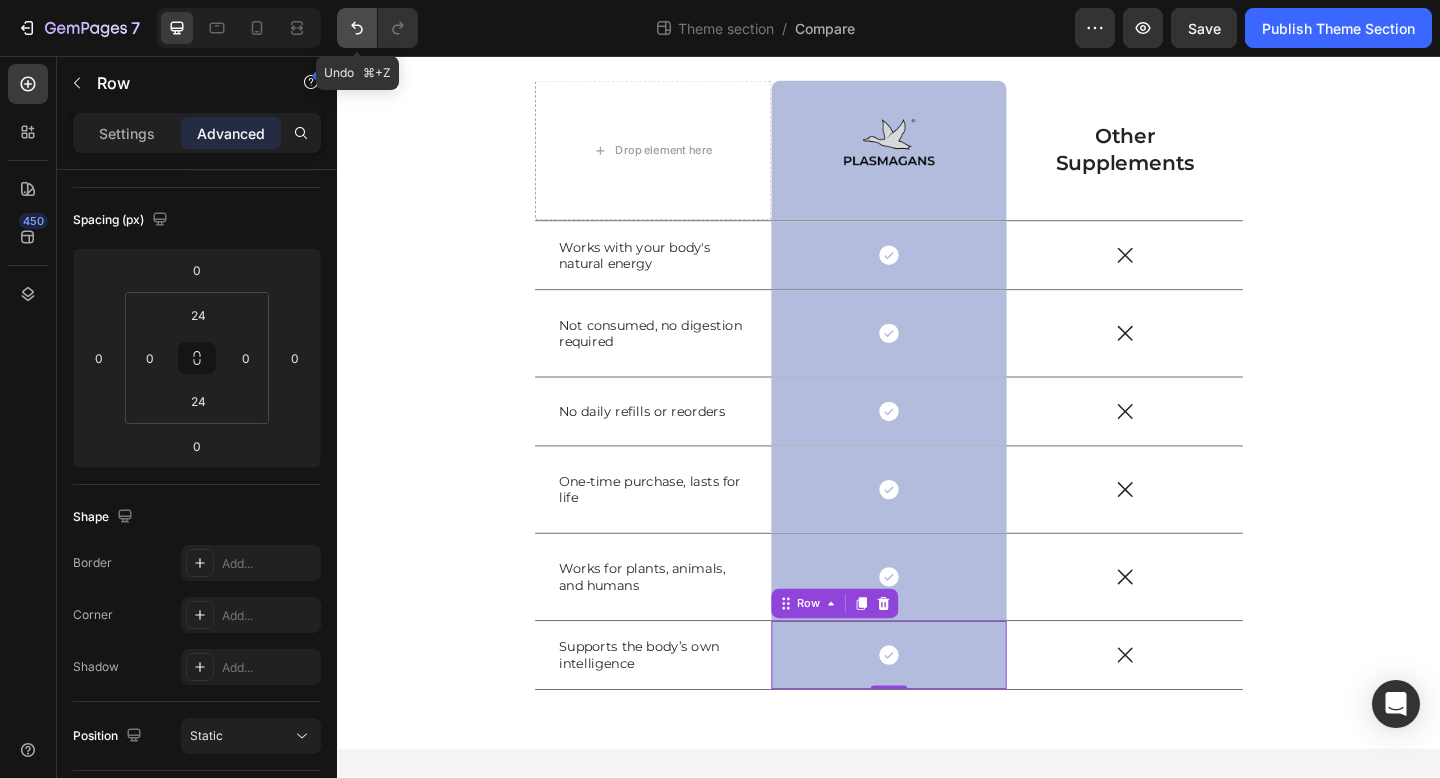 click 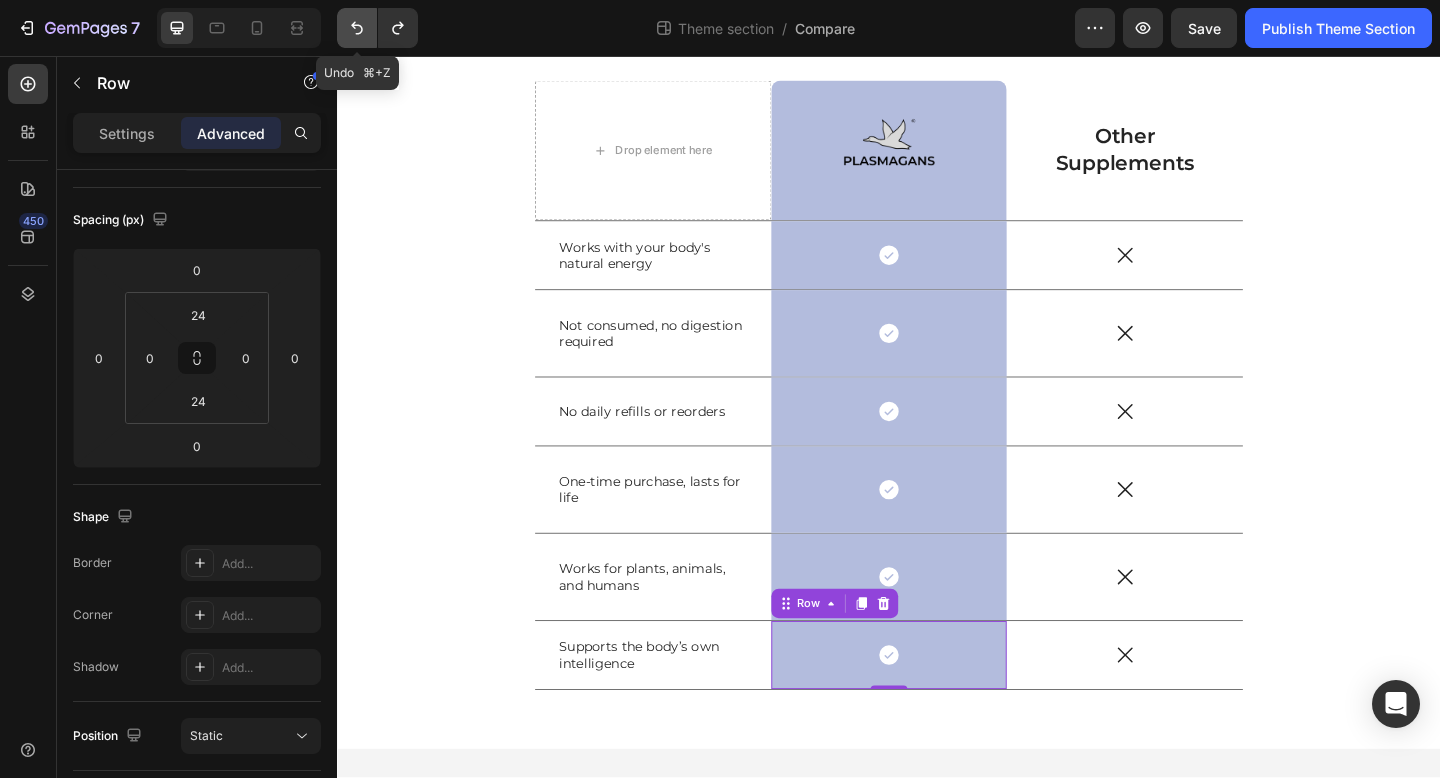 click 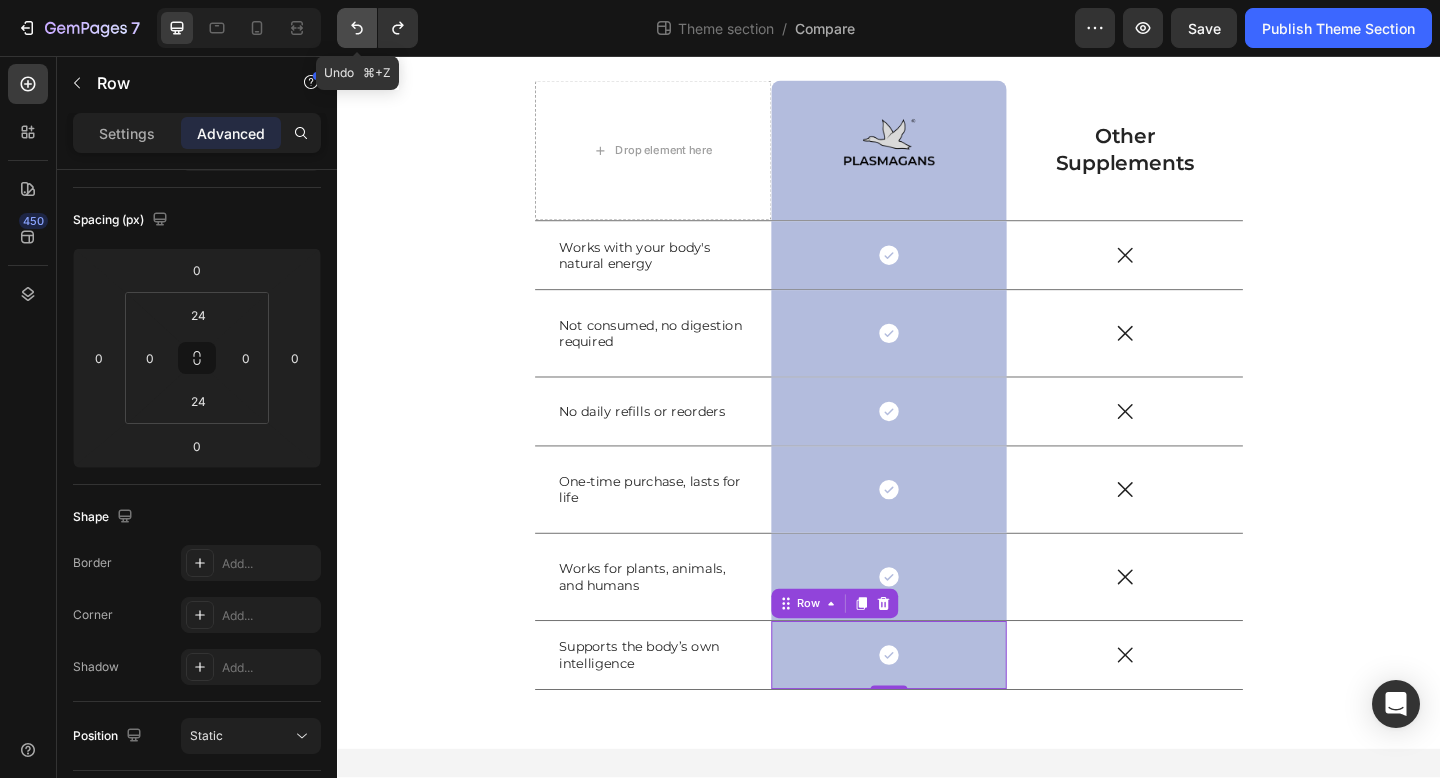 click 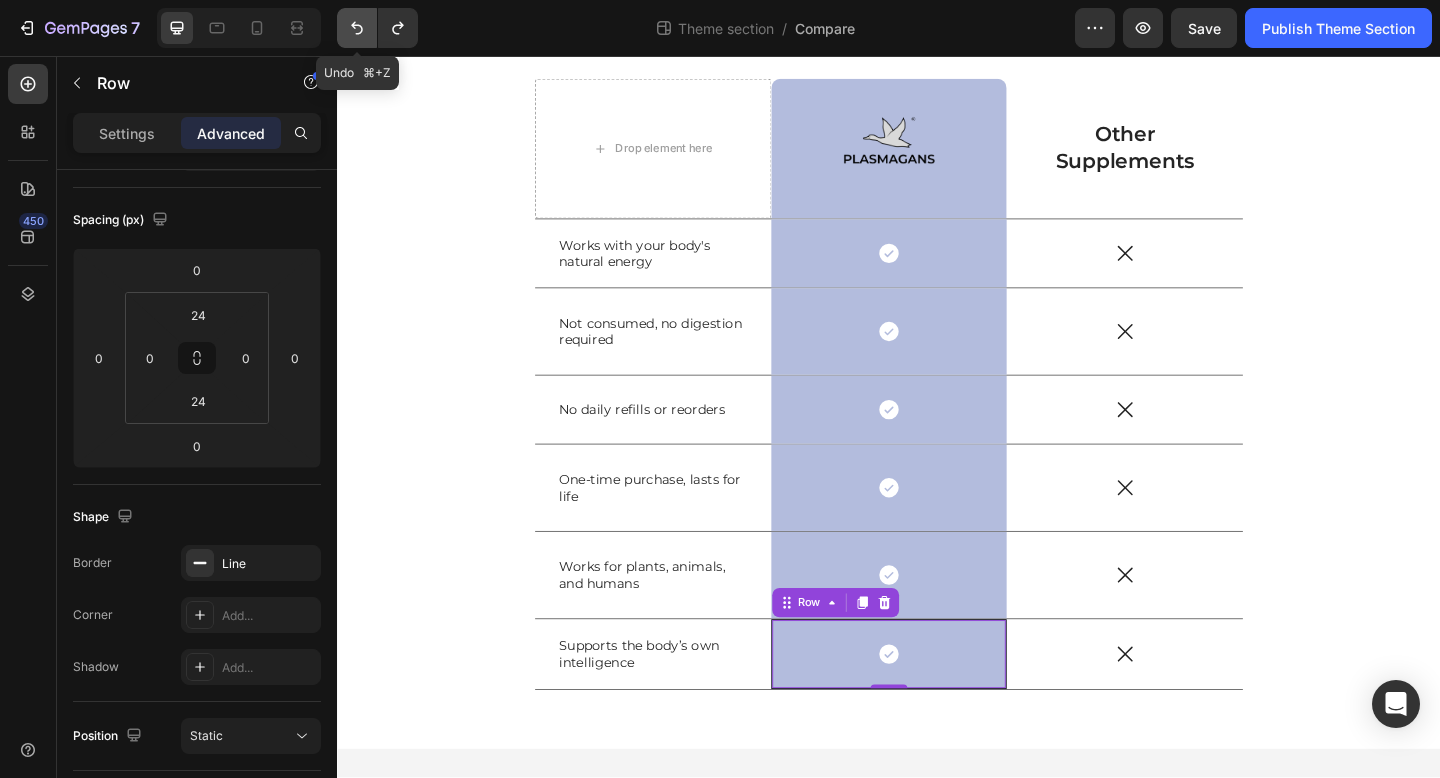 click 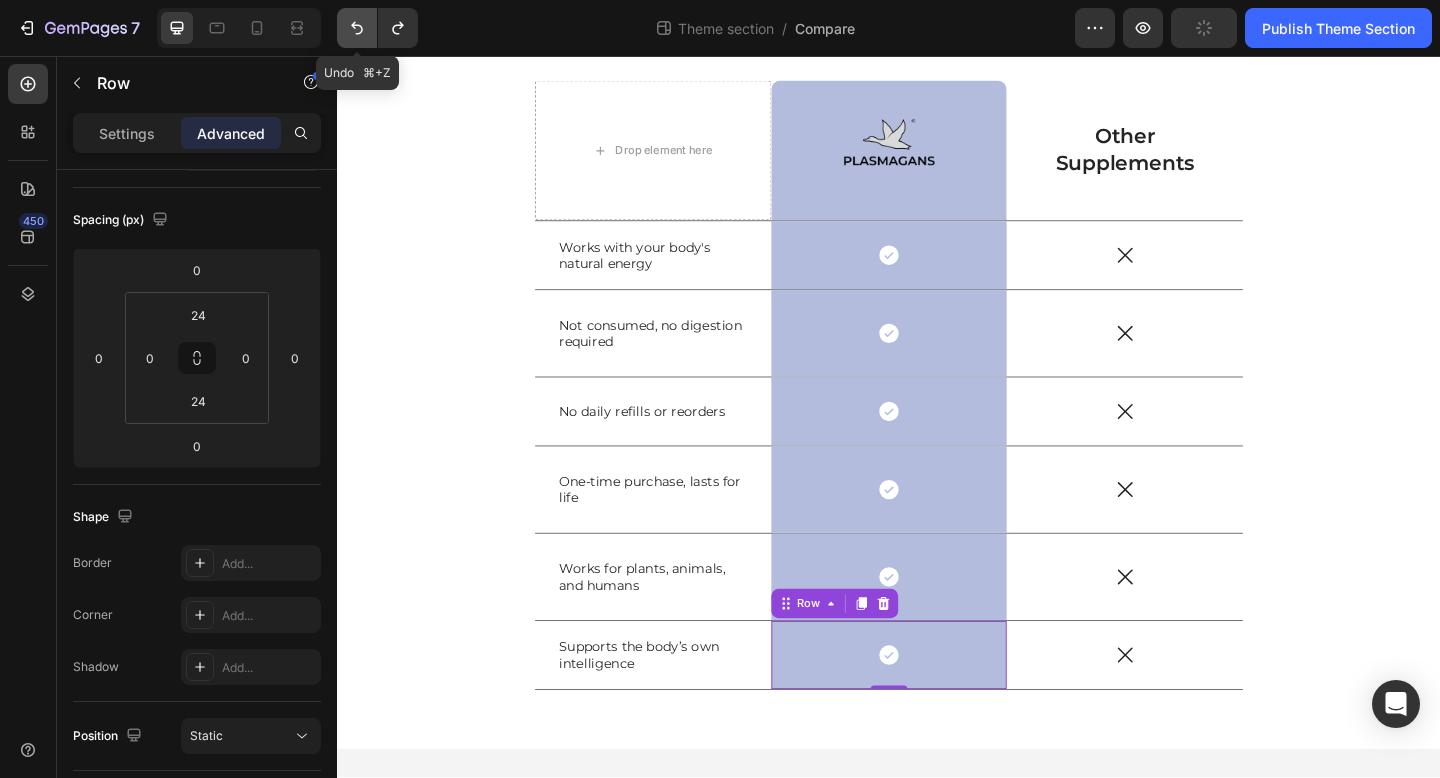 click 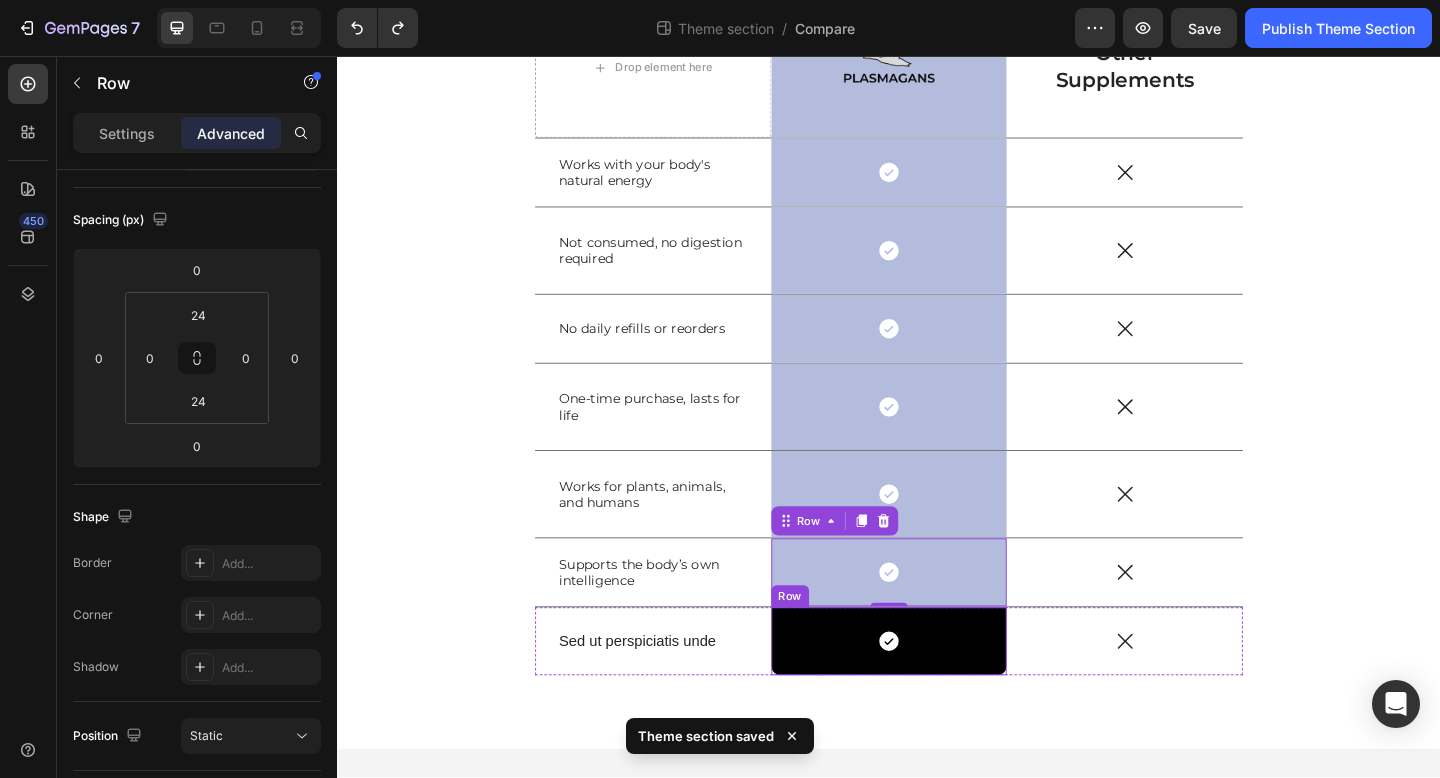 click on "Icon Row" at bounding box center (937, 693) 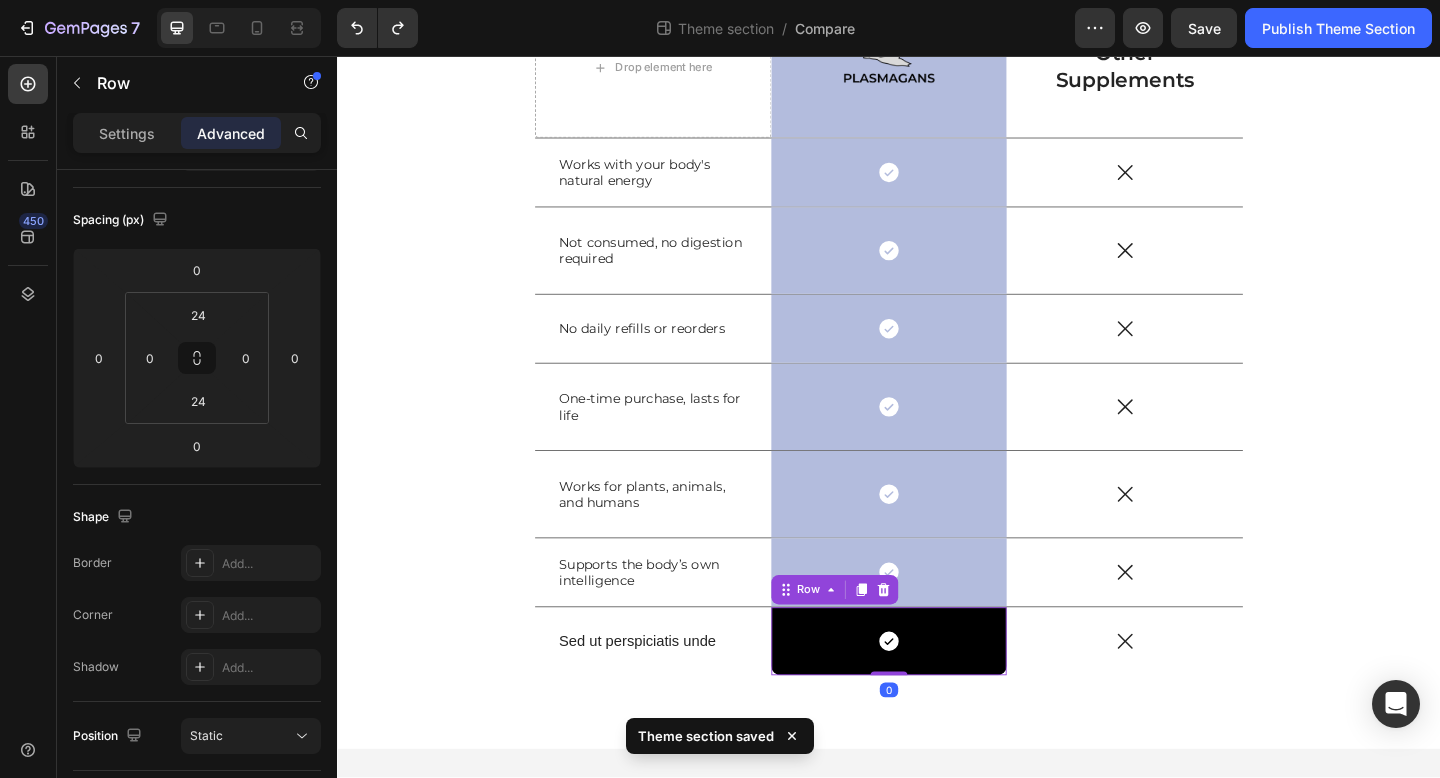scroll, scrollTop: 199, scrollLeft: 0, axis: vertical 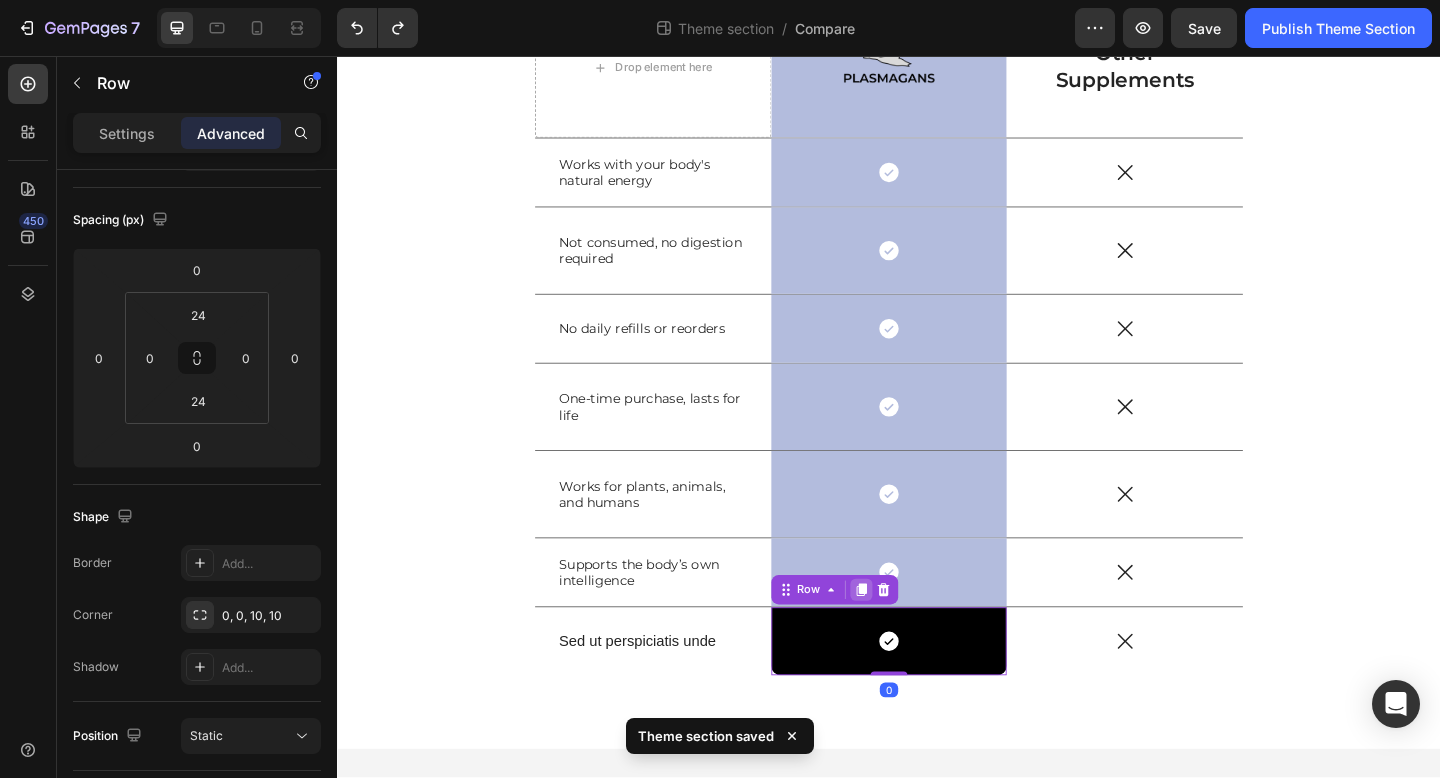 click 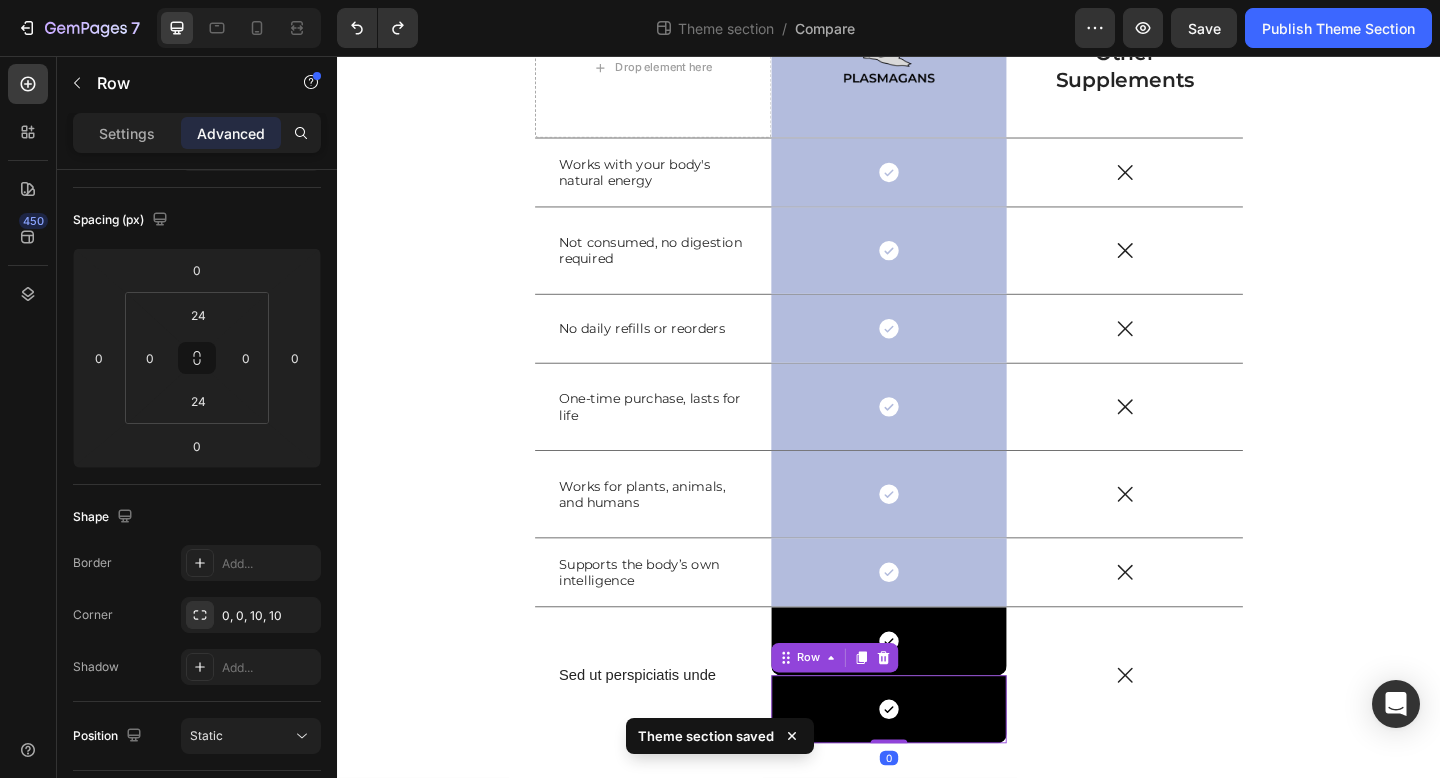 scroll, scrollTop: 453, scrollLeft: 0, axis: vertical 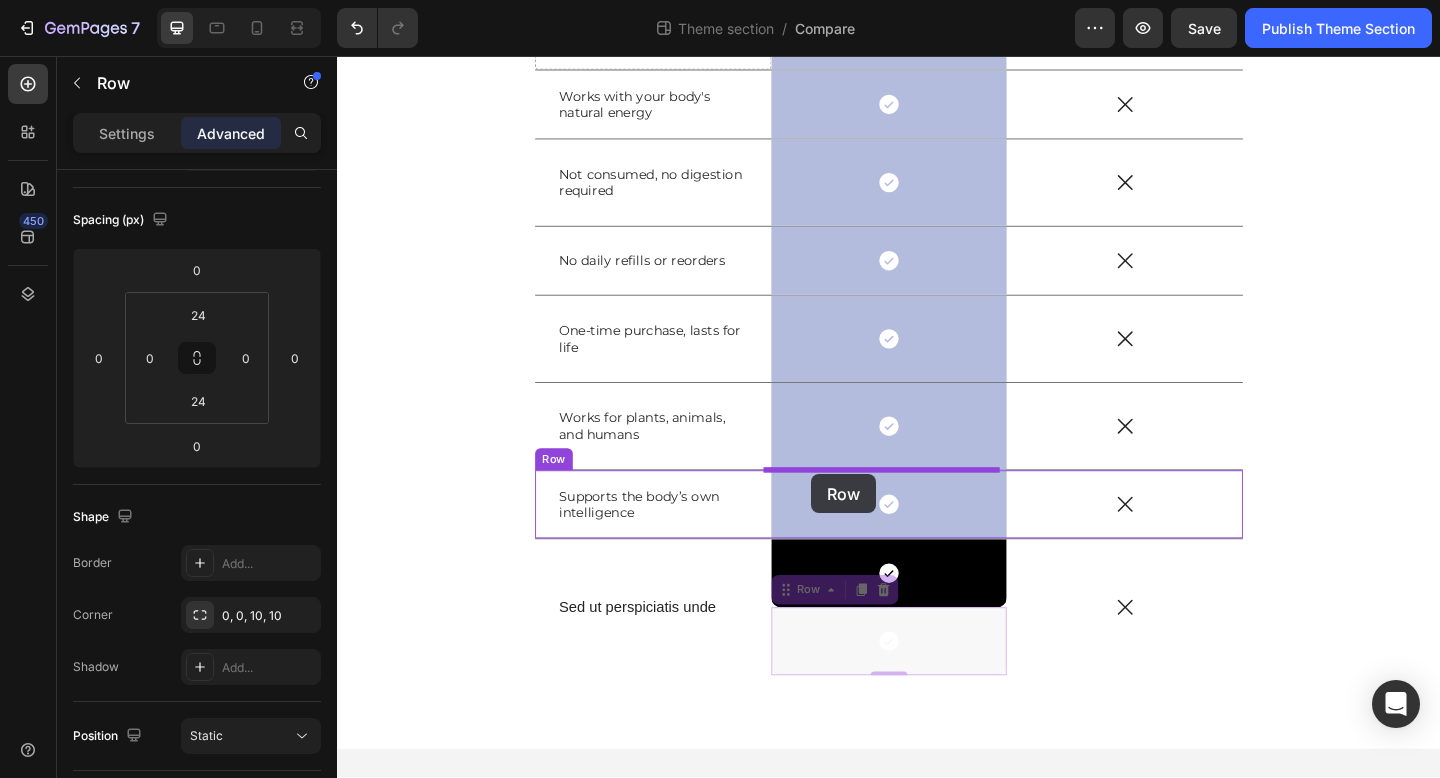 drag, startPoint x: 821, startPoint y: 639, endPoint x: 853, endPoint y: 511, distance: 131.93938 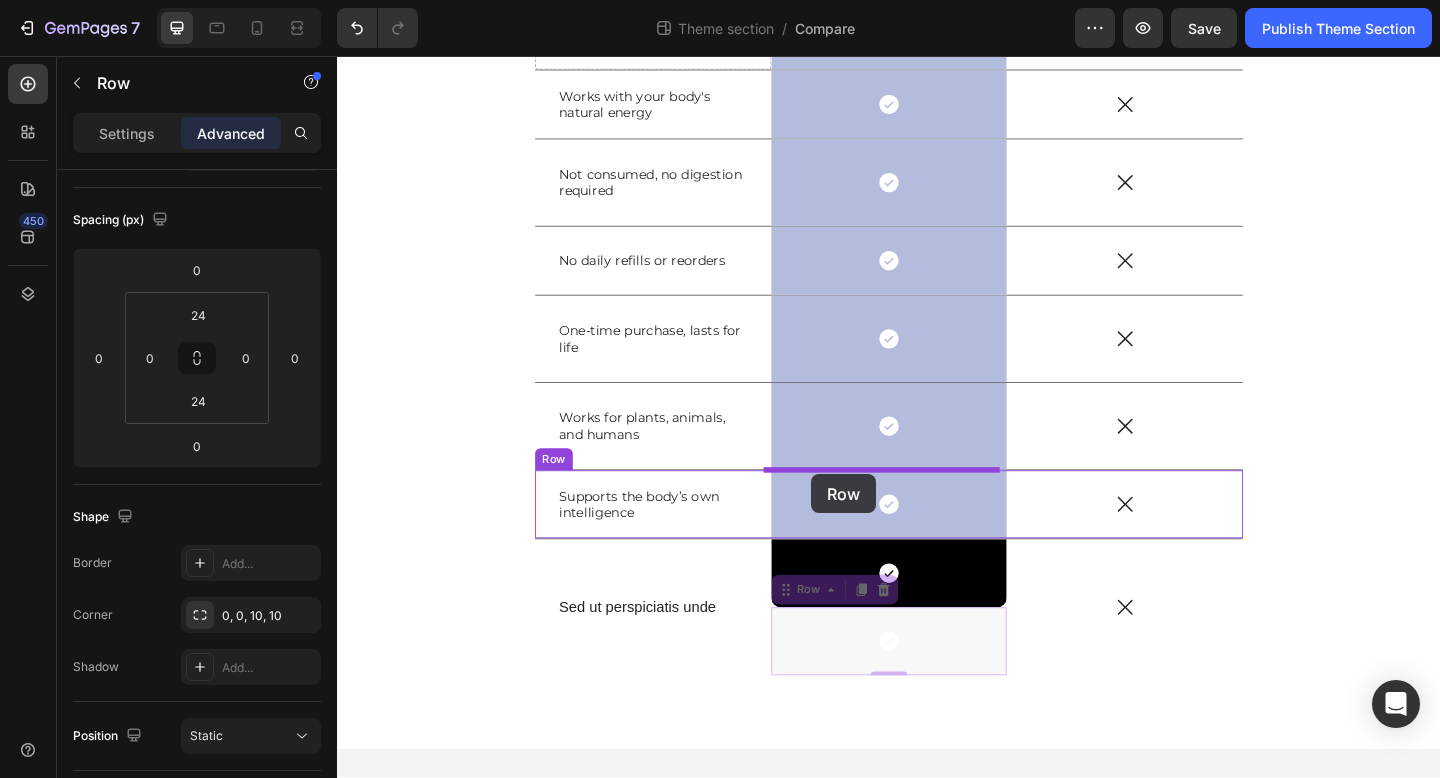 type on "16" 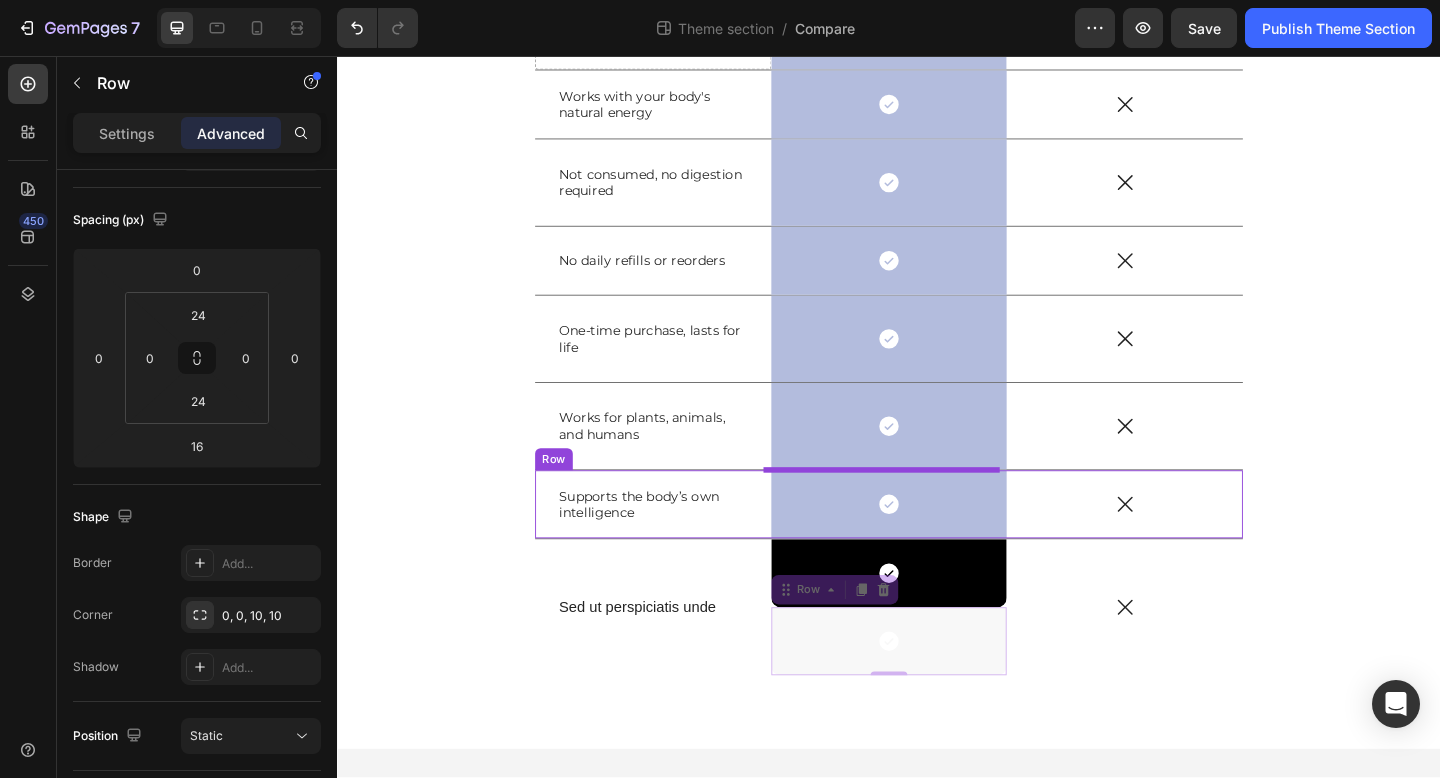 scroll, scrollTop: 454, scrollLeft: 0, axis: vertical 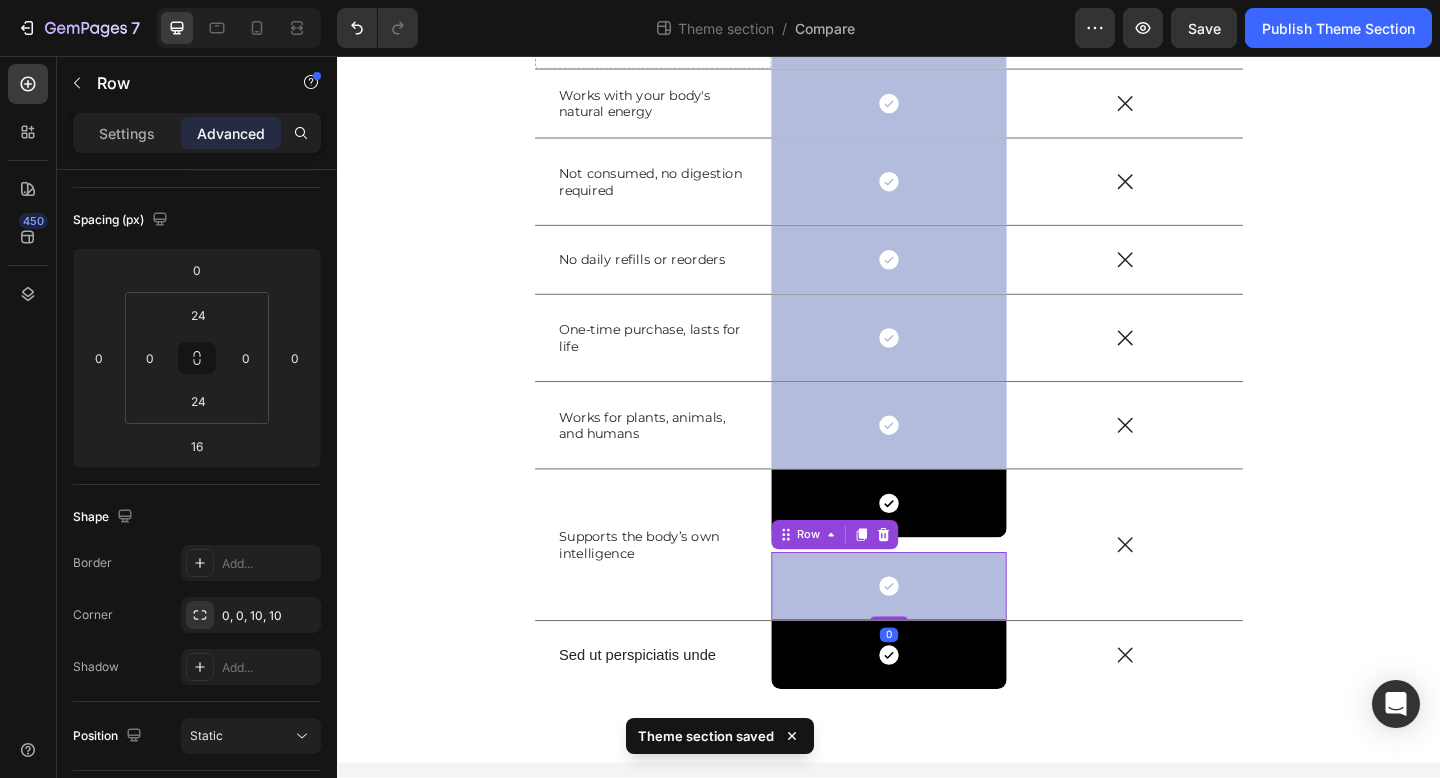 click on "Icon Row   0" at bounding box center (937, 633) 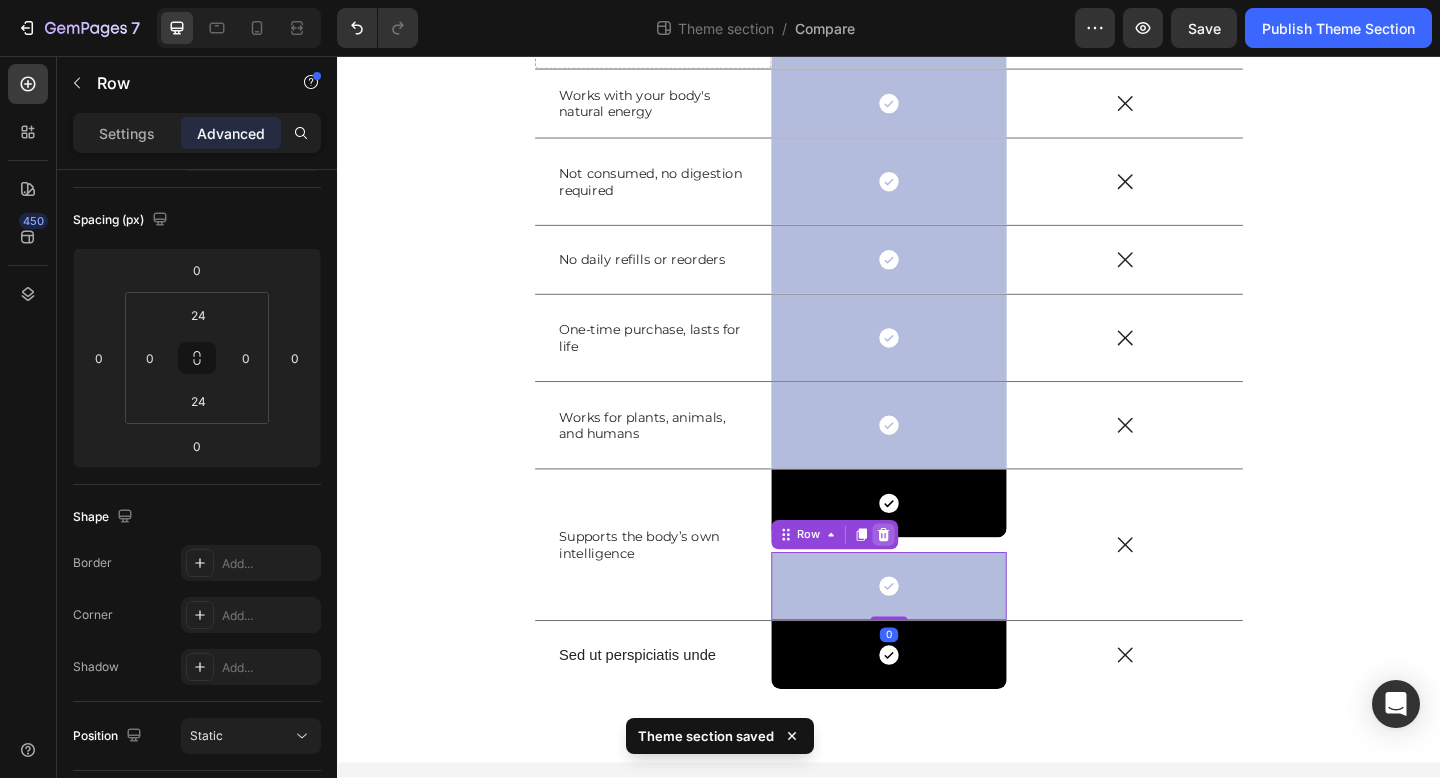 click 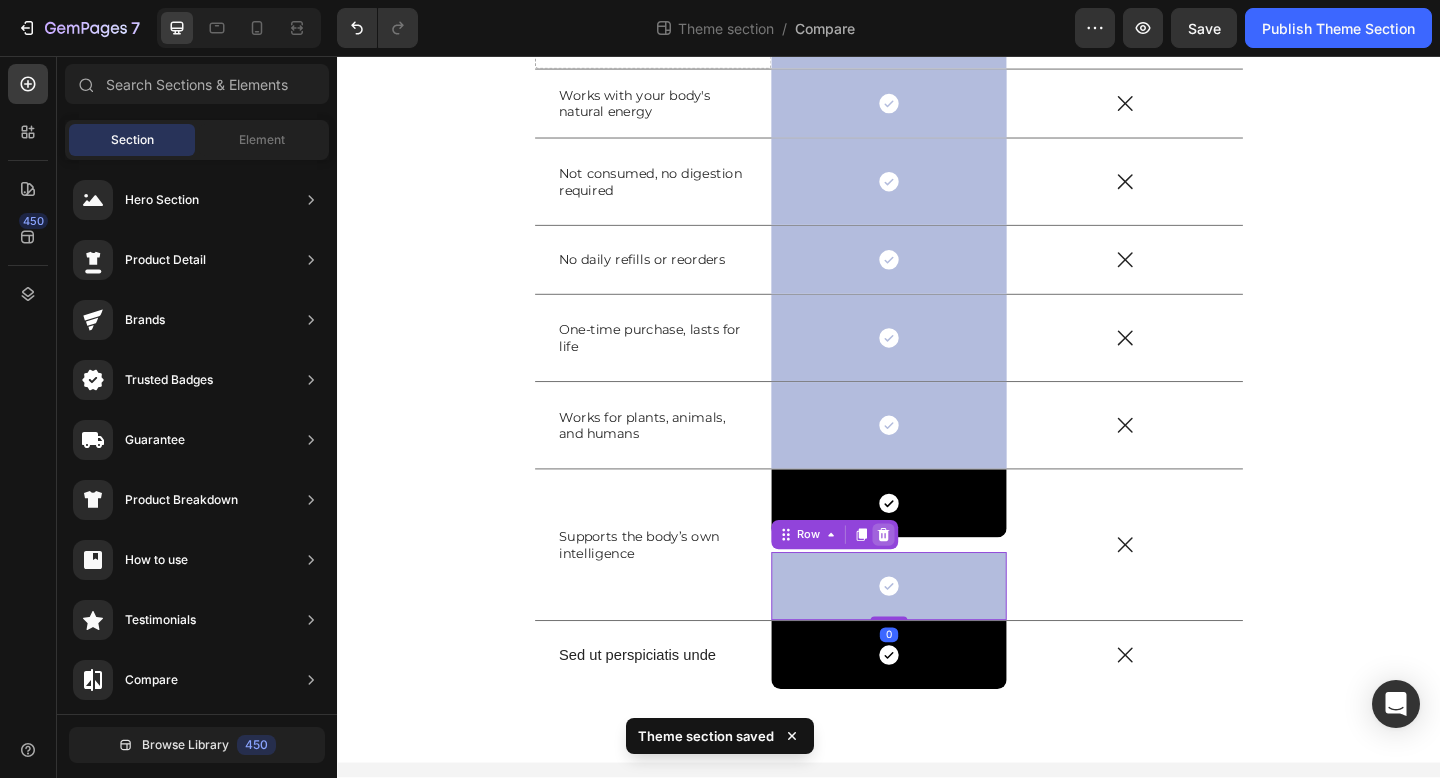 scroll, scrollTop: 379, scrollLeft: 0, axis: vertical 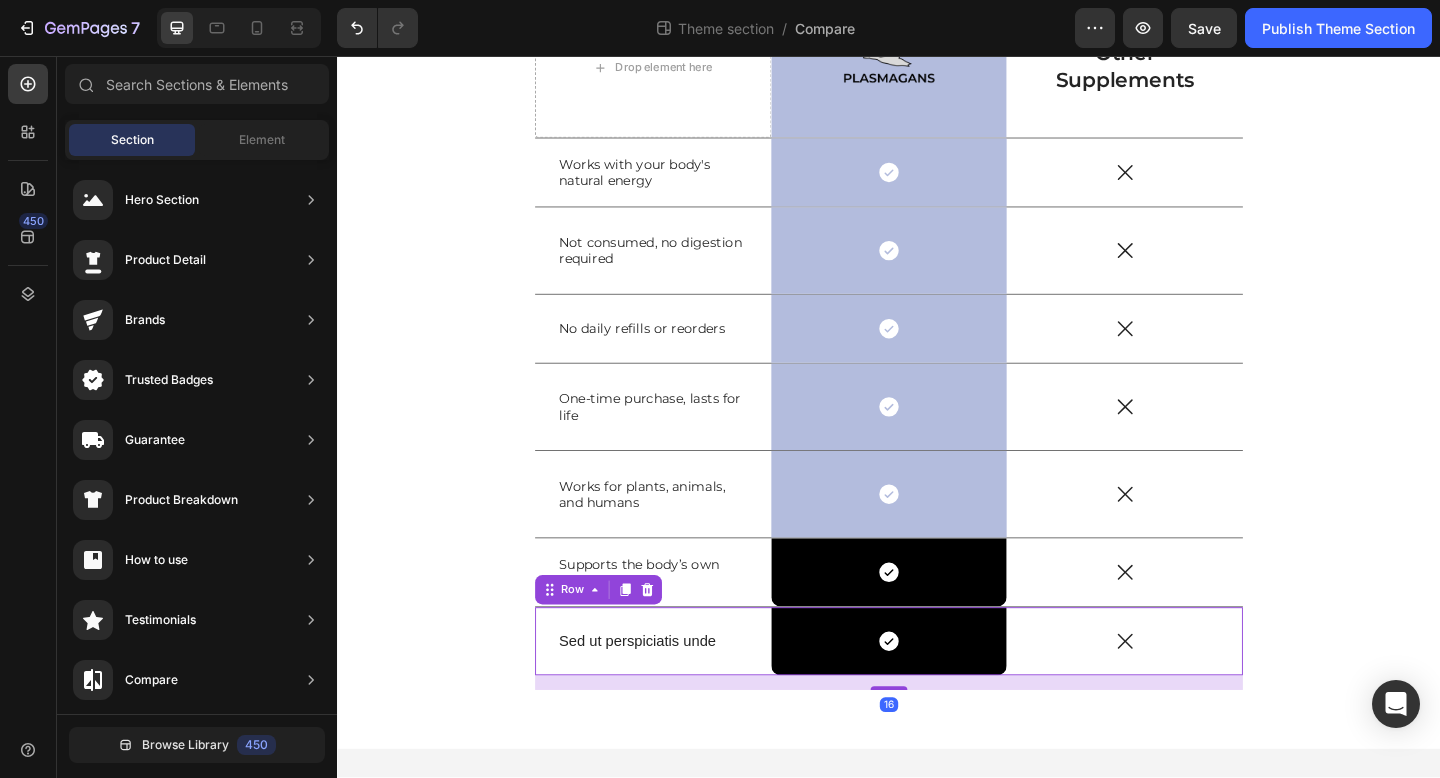 click on "Sed ut perspiciatis unde Text Block" at bounding box center [680, 693] 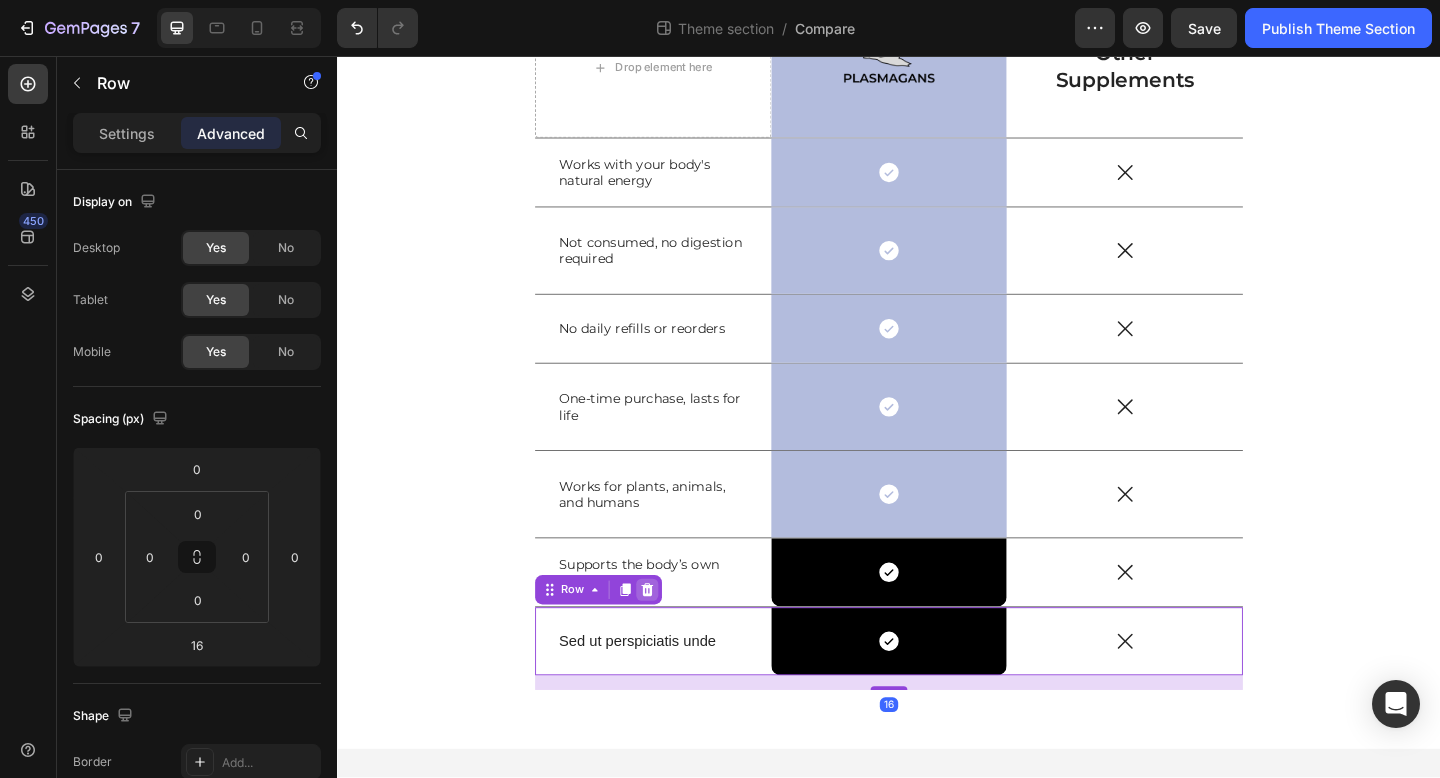 click 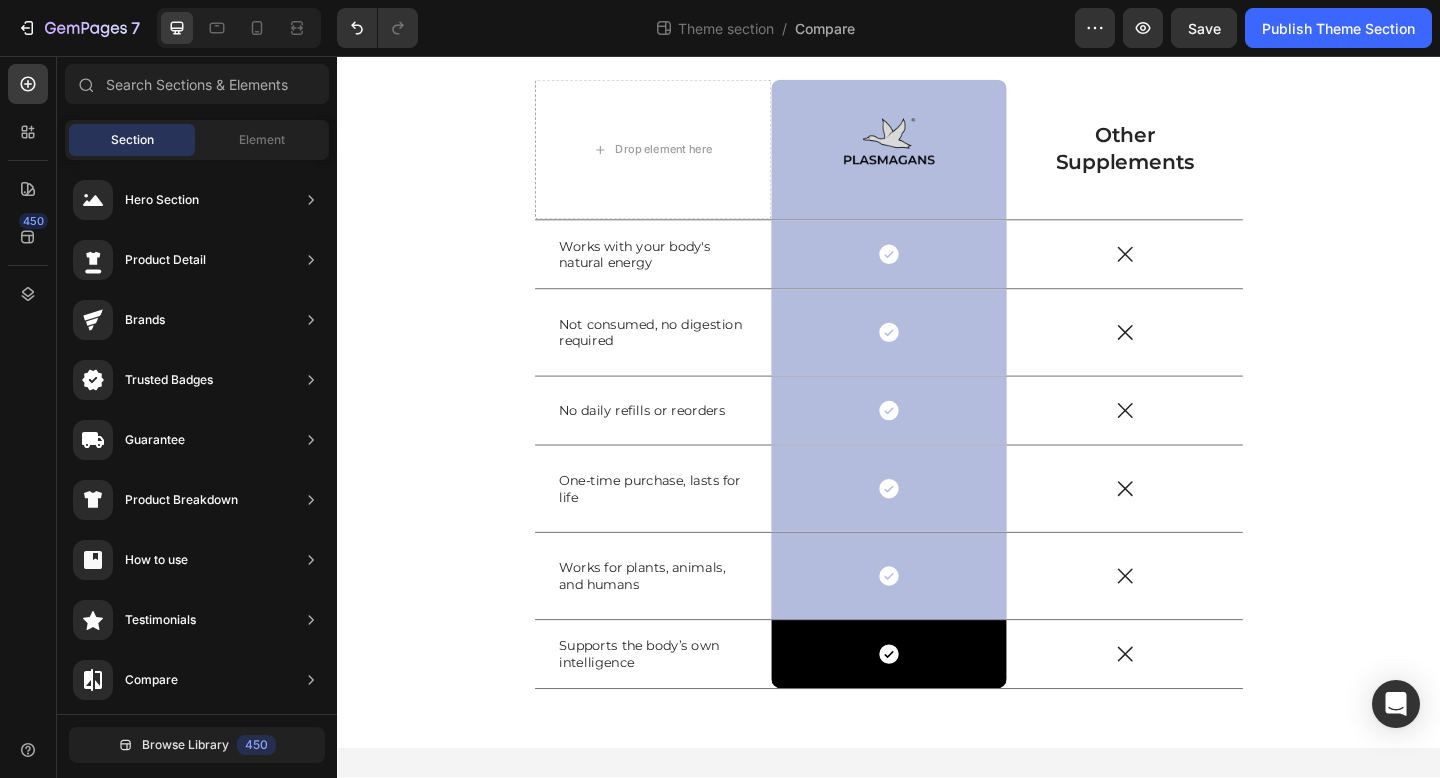 scroll, scrollTop: 289, scrollLeft: 0, axis: vertical 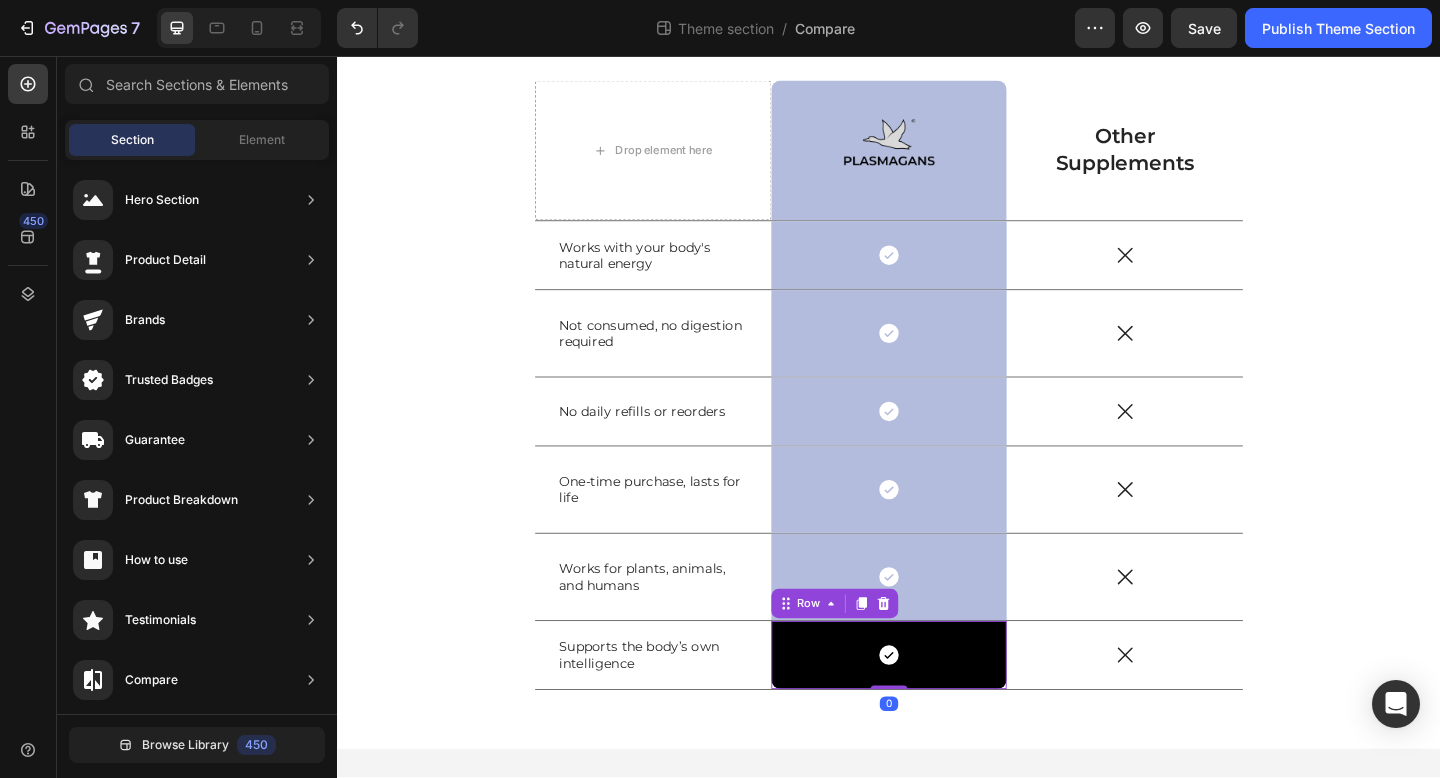 click on "Icon Row   0" at bounding box center (937, 708) 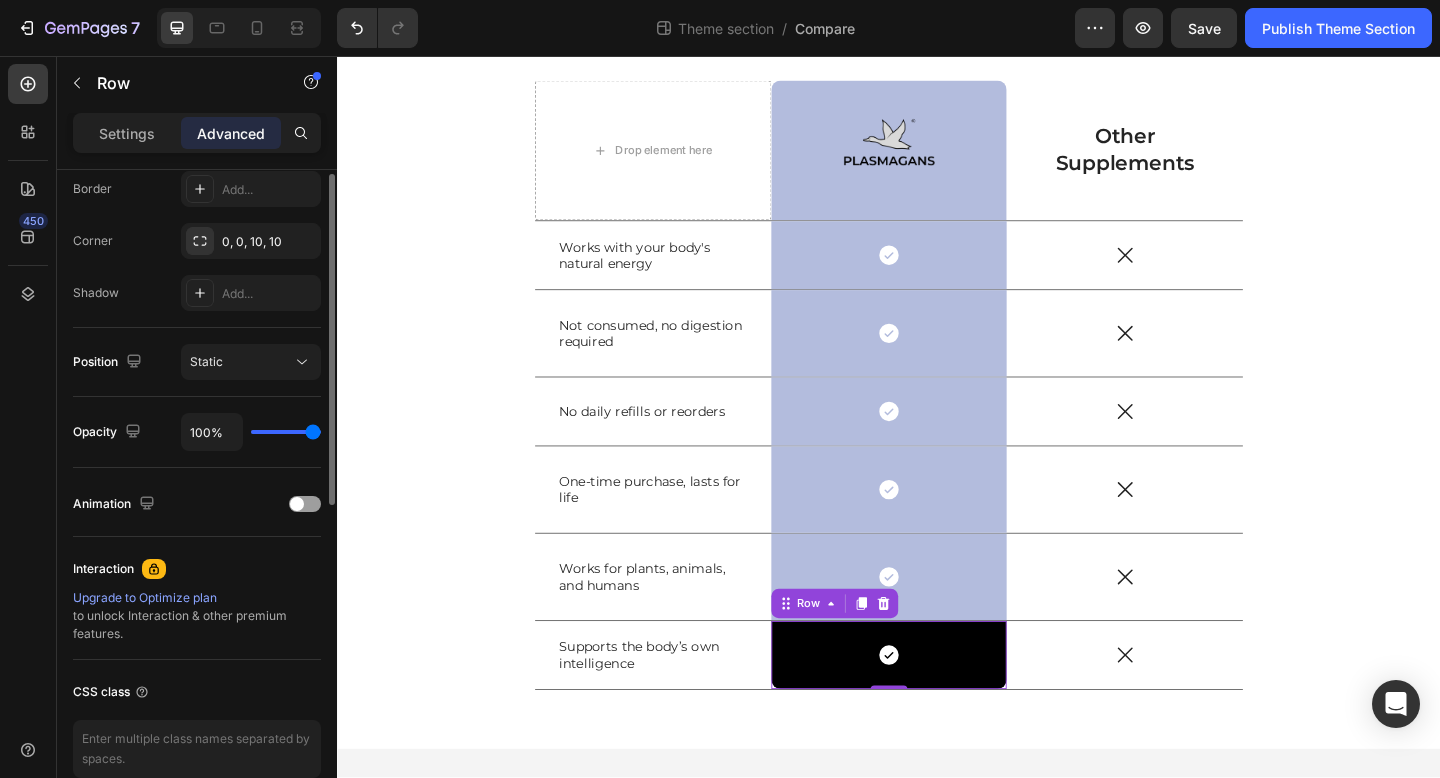 scroll, scrollTop: 669, scrollLeft: 0, axis: vertical 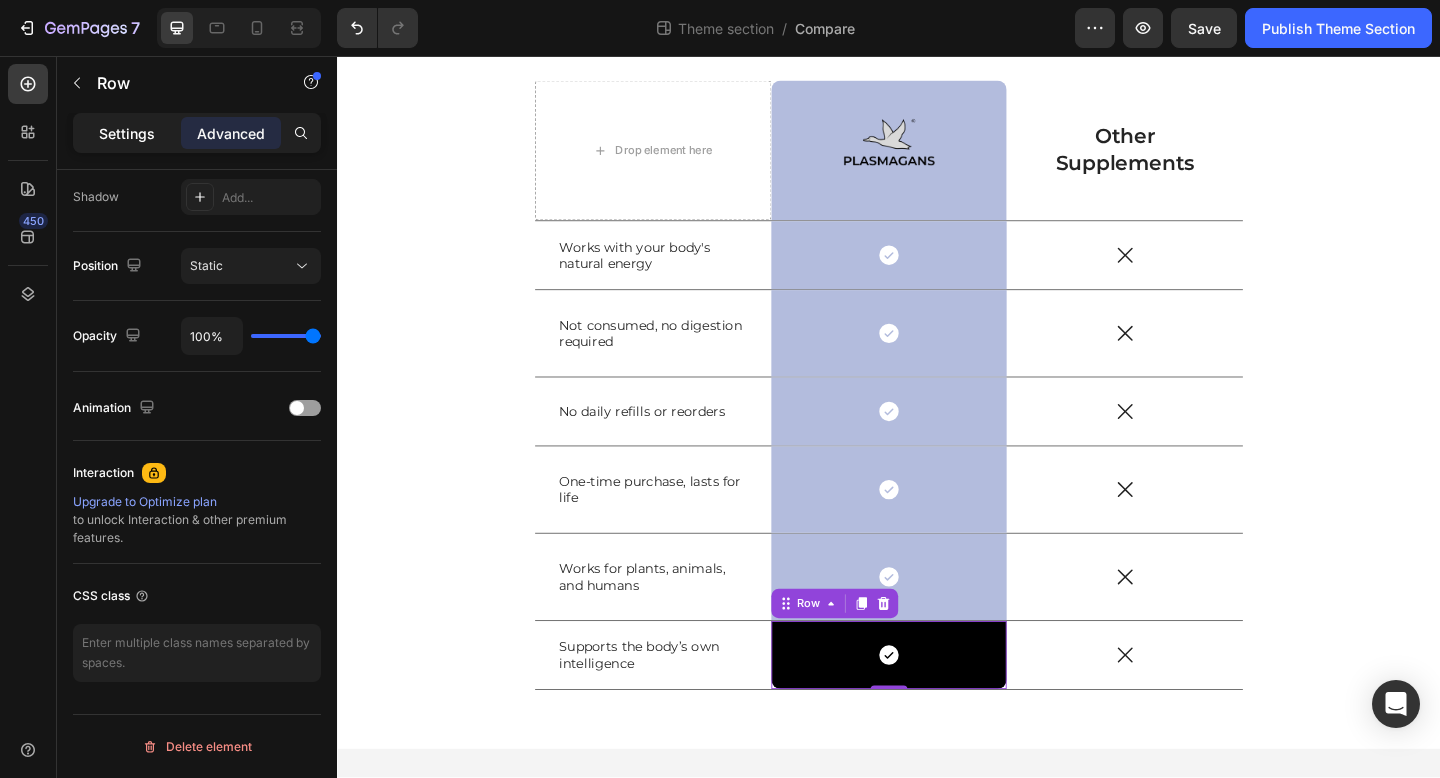 click on "Settings" at bounding box center (127, 133) 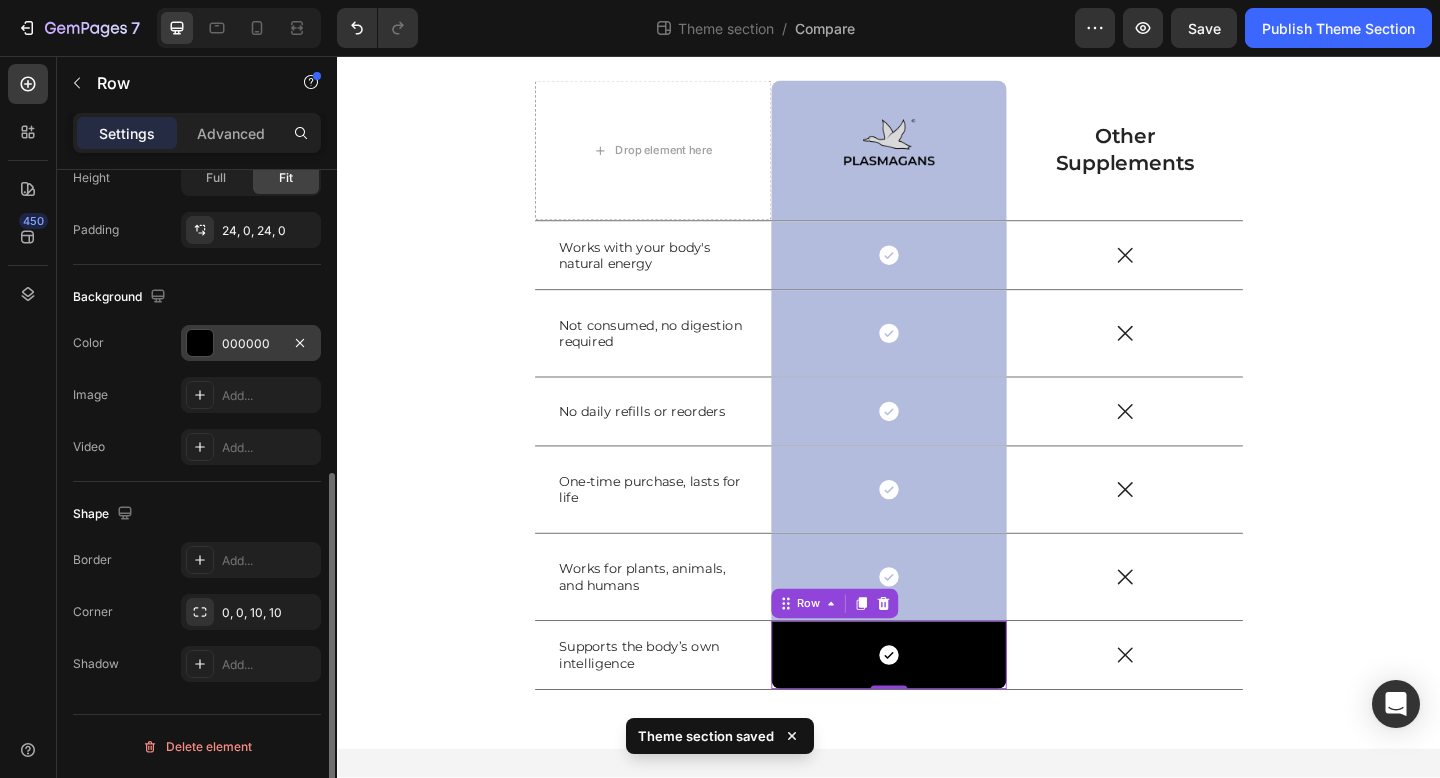 click on "000000" at bounding box center [251, 343] 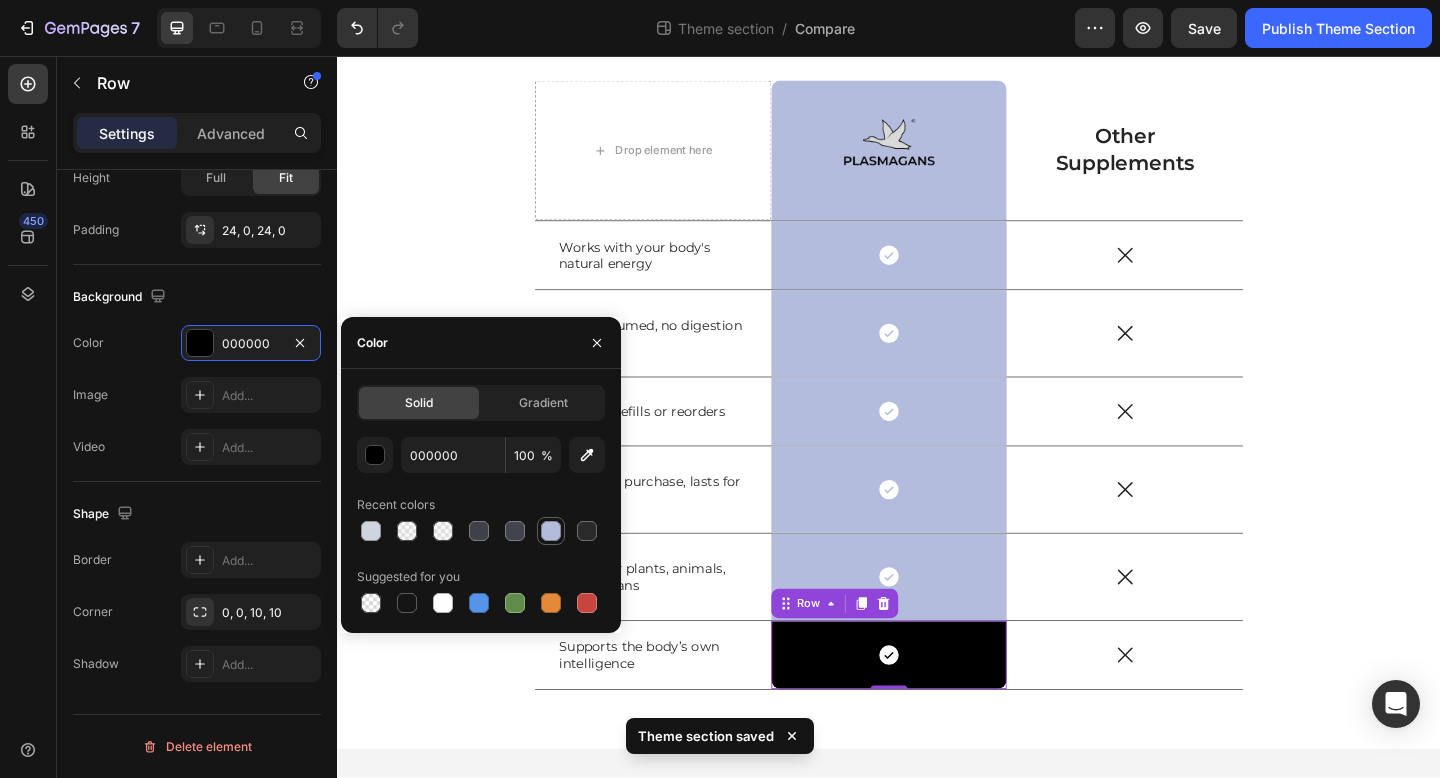 click at bounding box center (551, 531) 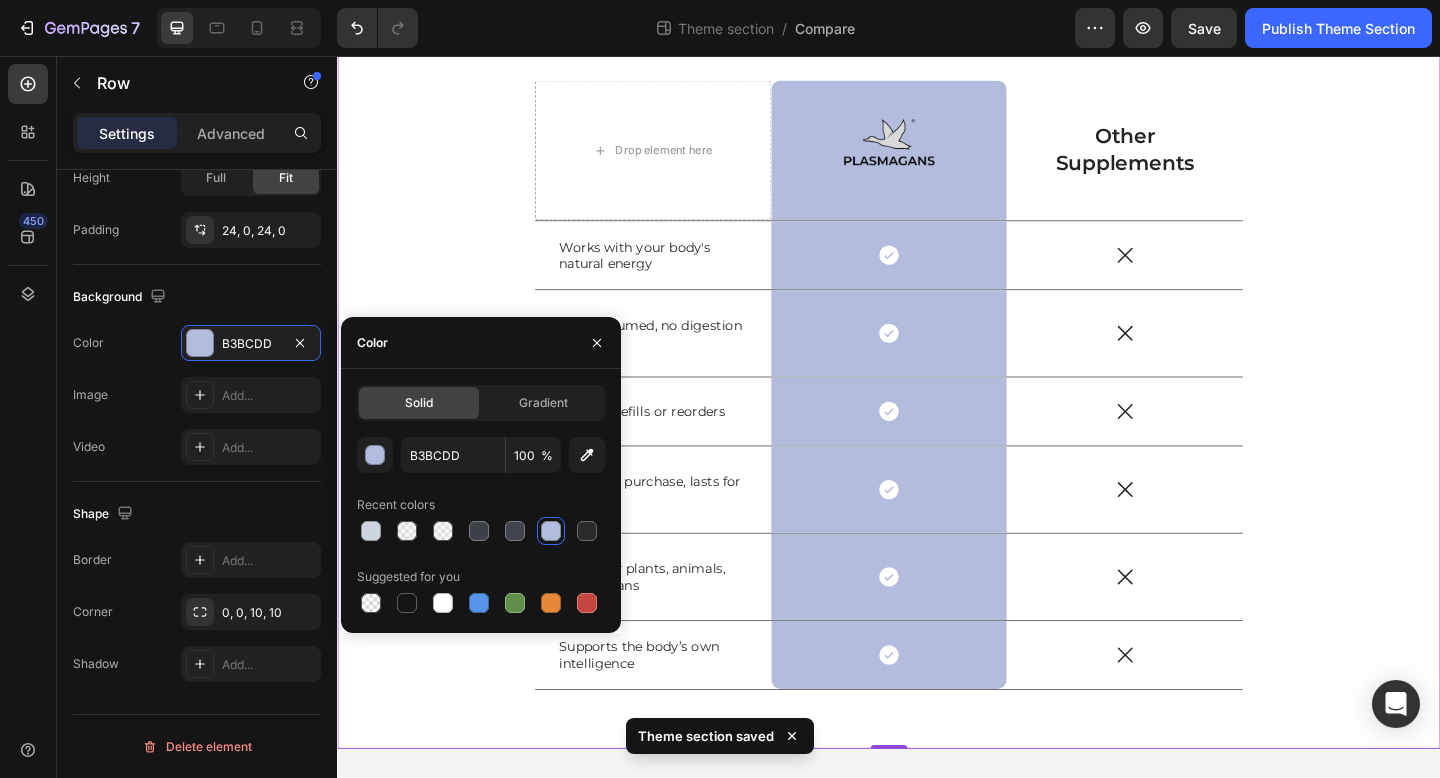 click on "US VS THEM Heading
Drop element here Image Row Other  Supplements Text Block Row Works with your body's natural energy Text Block
Icon Row
Icon Row Not consumed, no digestion required Text Block
Icon Row
Icon Row No daily refills or reorders Text Block
Icon Row
Icon Row One-time purchase, lasts for life Text Block
Icon Row
Icon Row Works for plants, animals, and humans Text Block
Icon Row
Icon Row Supports the body’s own intelligence Text Block
Icon Row
Icon Row Row" at bounding box center [937, 370] 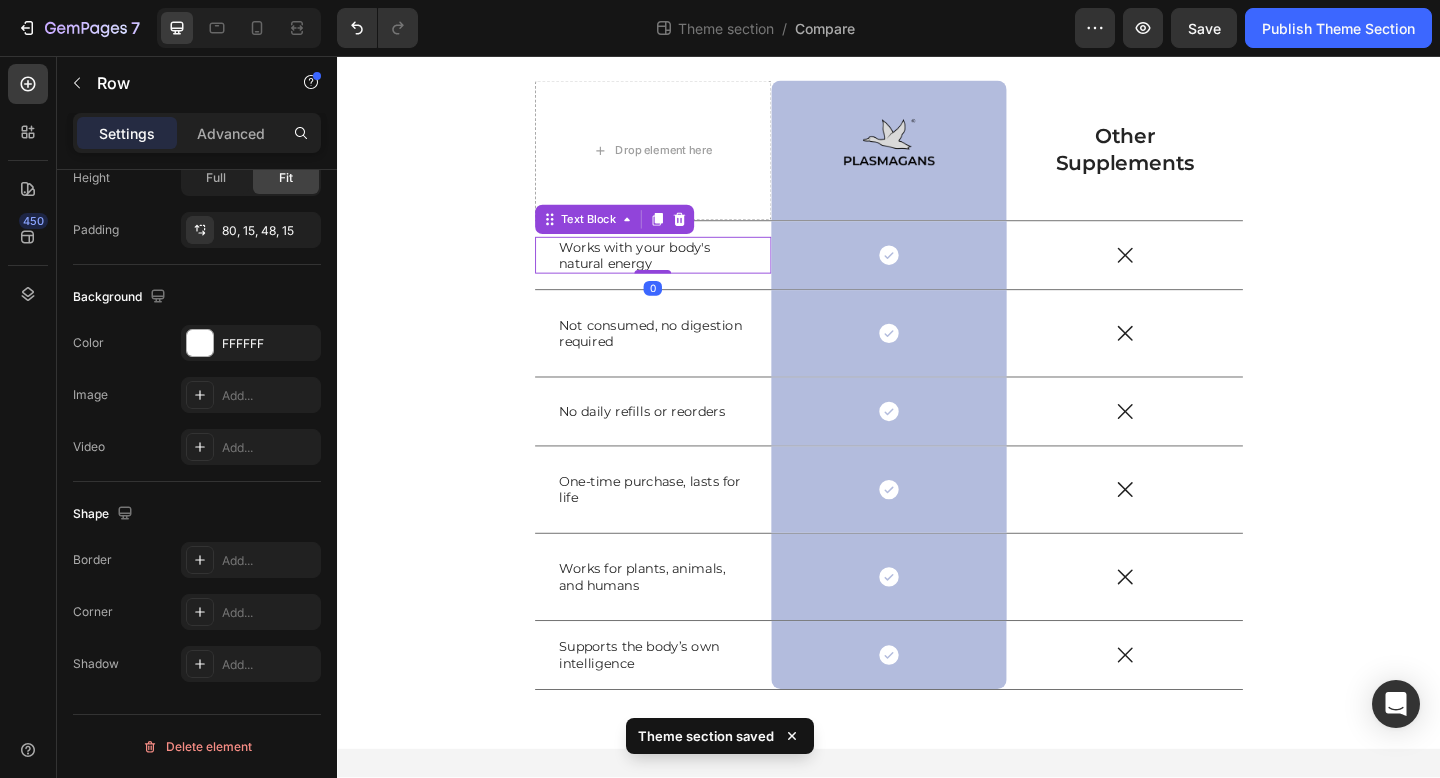 click on "Works with your body's natural energy" at bounding box center [680, 273] 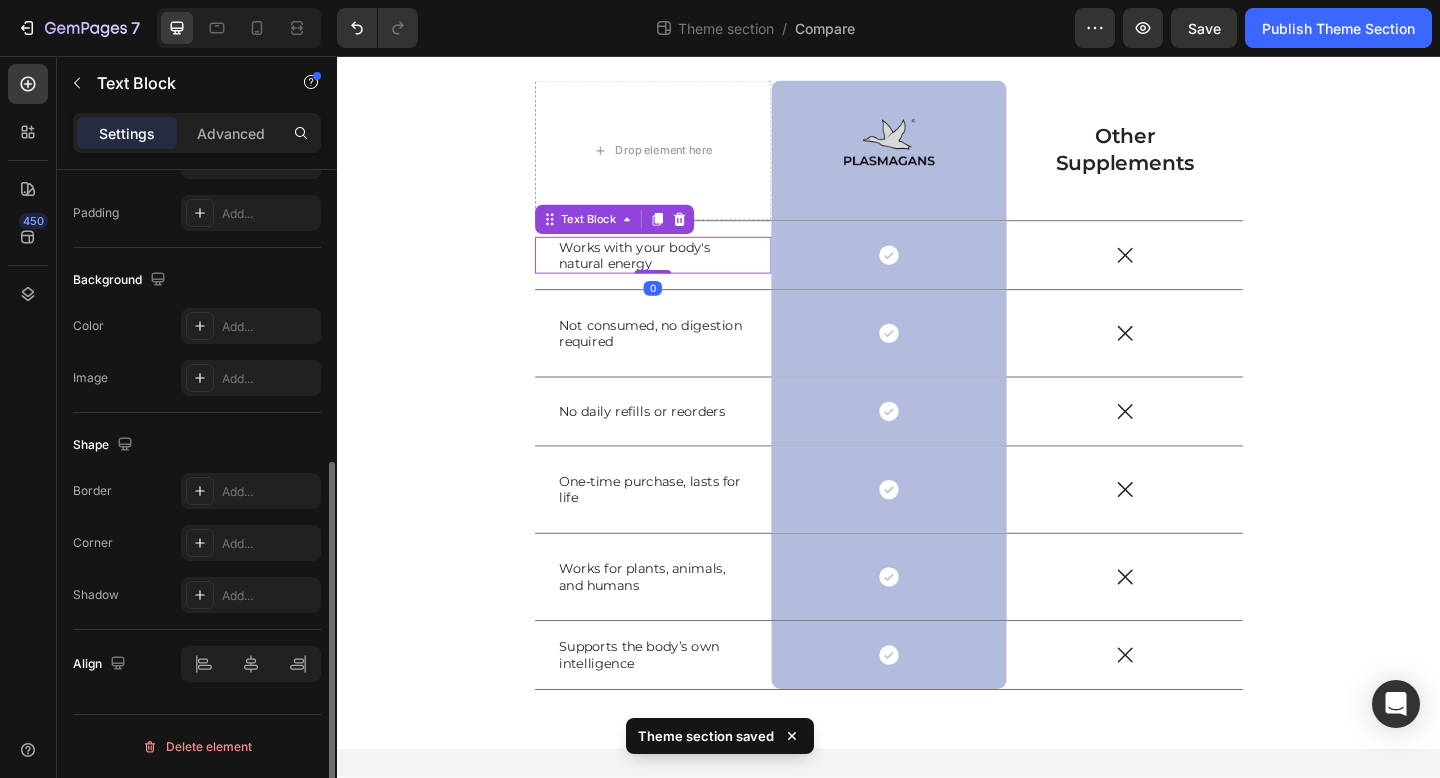 scroll, scrollTop: 0, scrollLeft: 0, axis: both 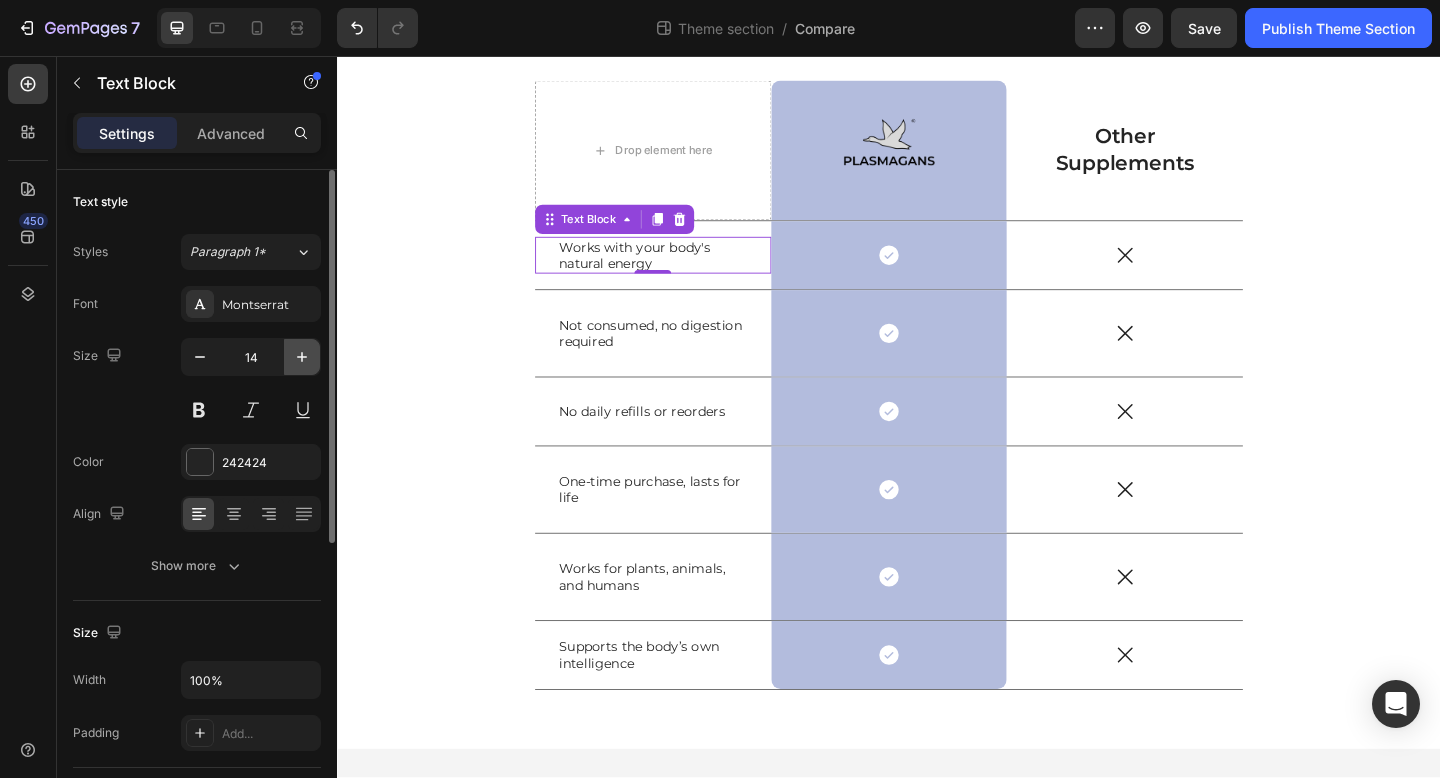 click 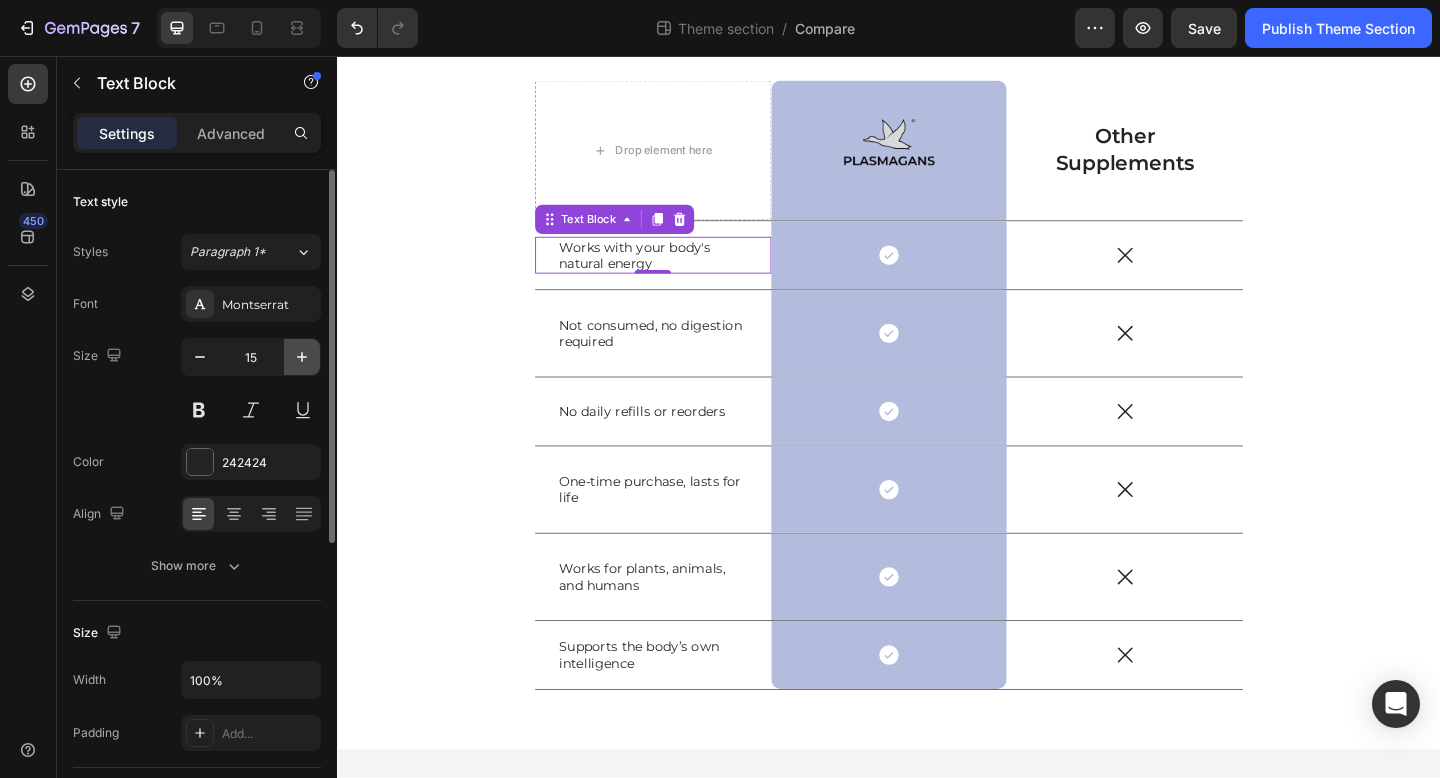 click 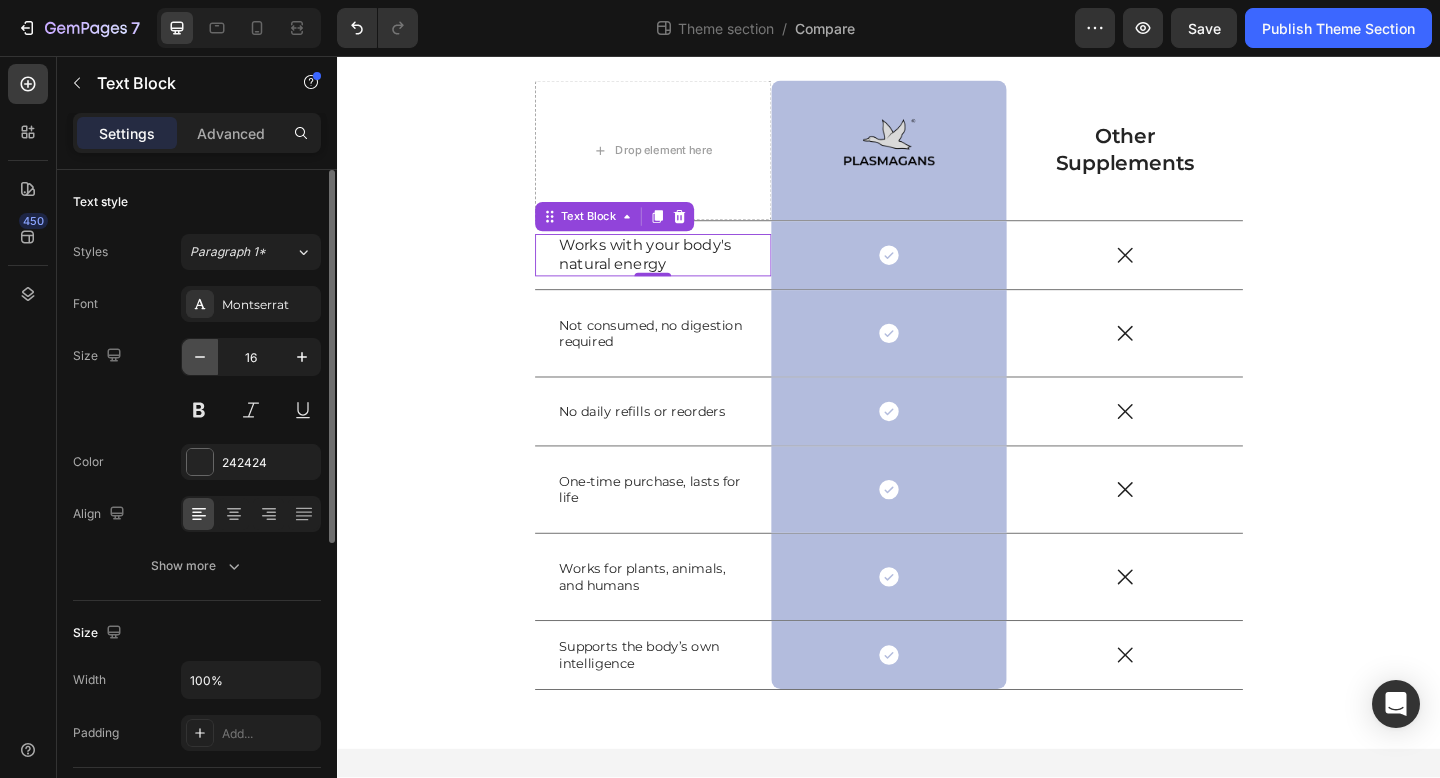 click 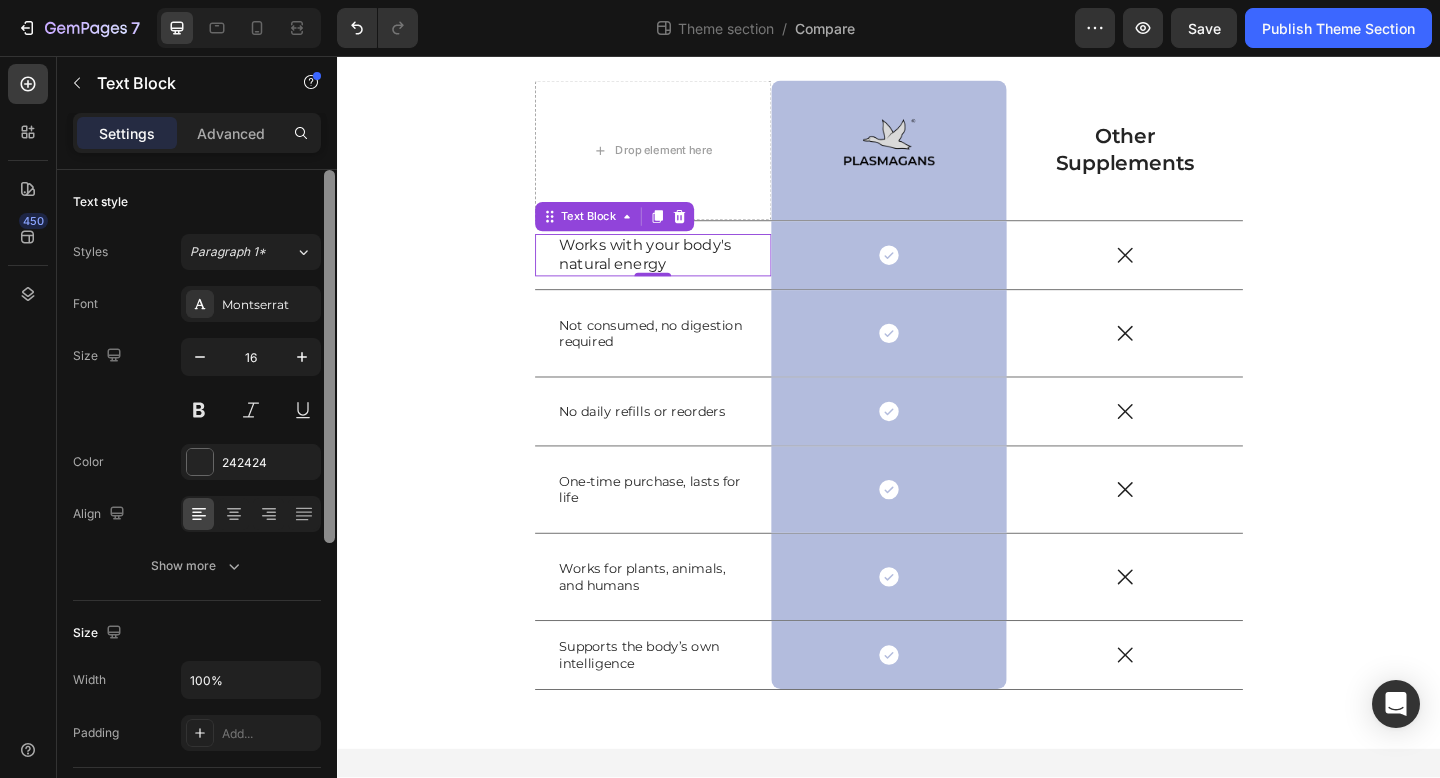 type on "15" 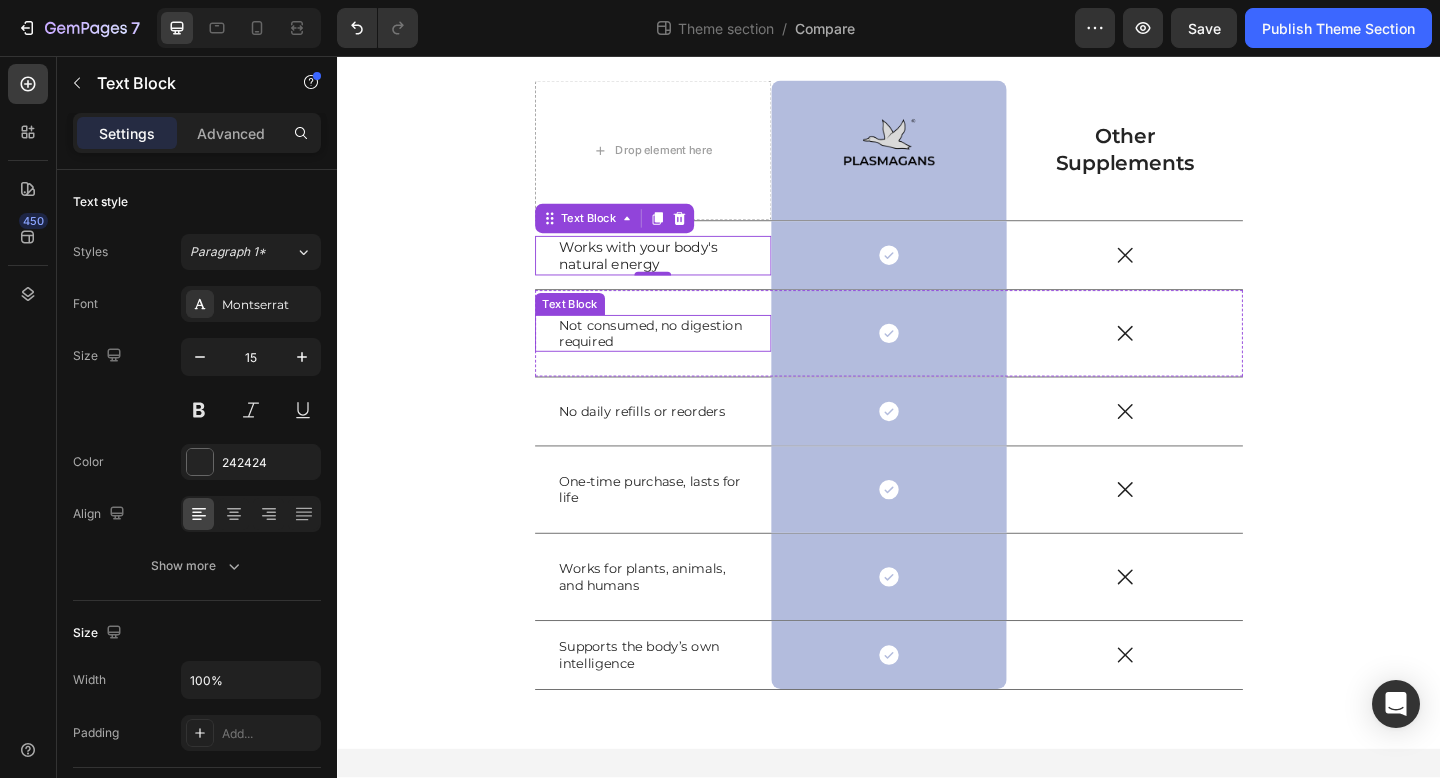 click on "Not consumed, no digestion required" at bounding box center (680, 358) 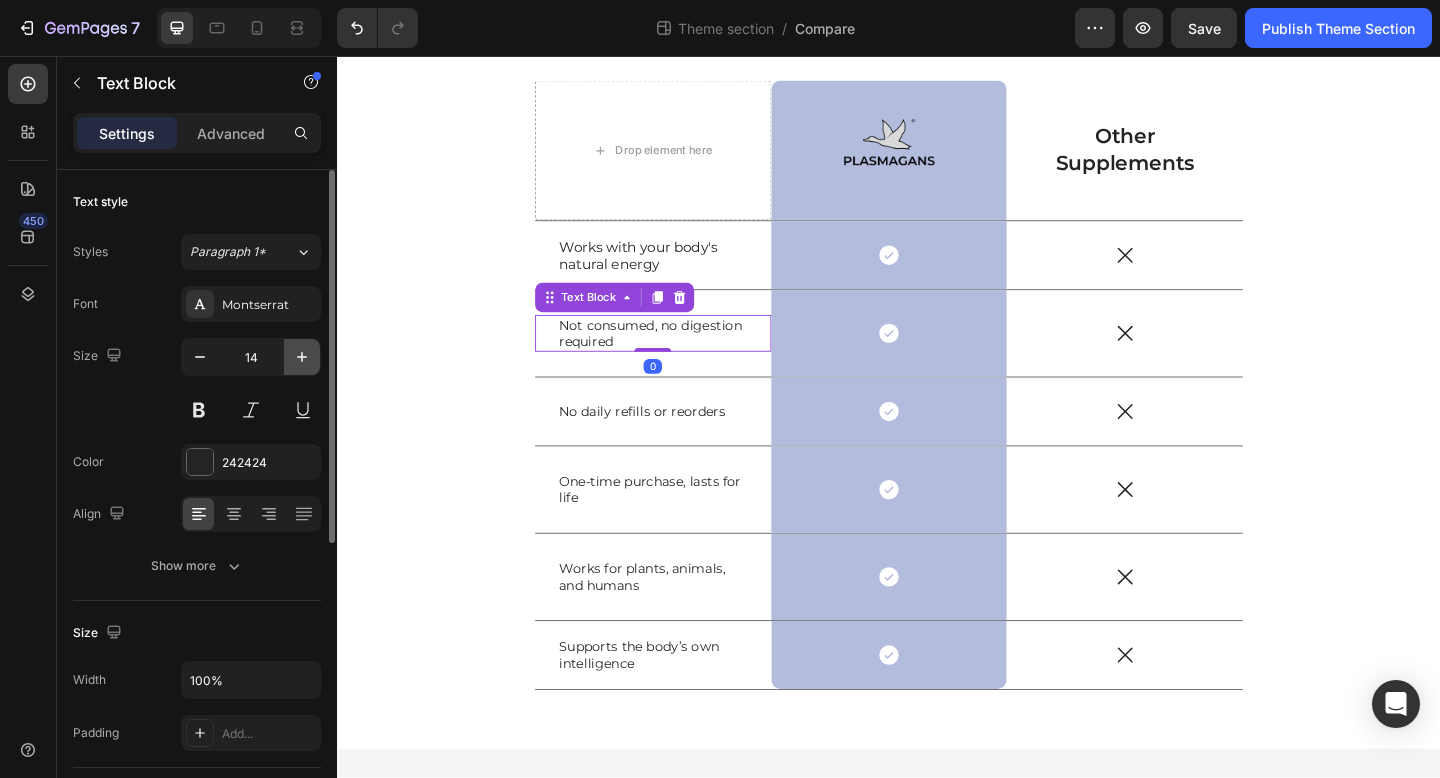 click 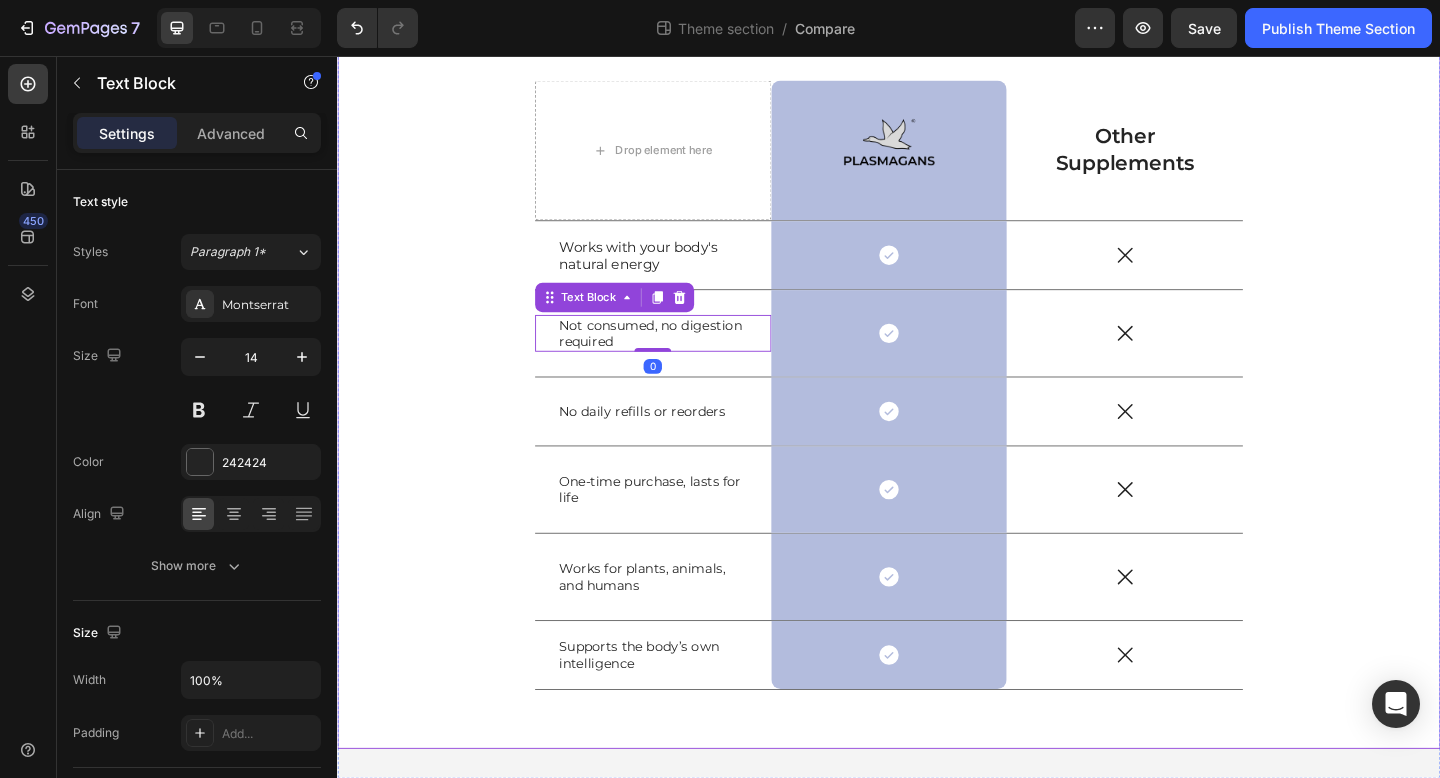 type on "15" 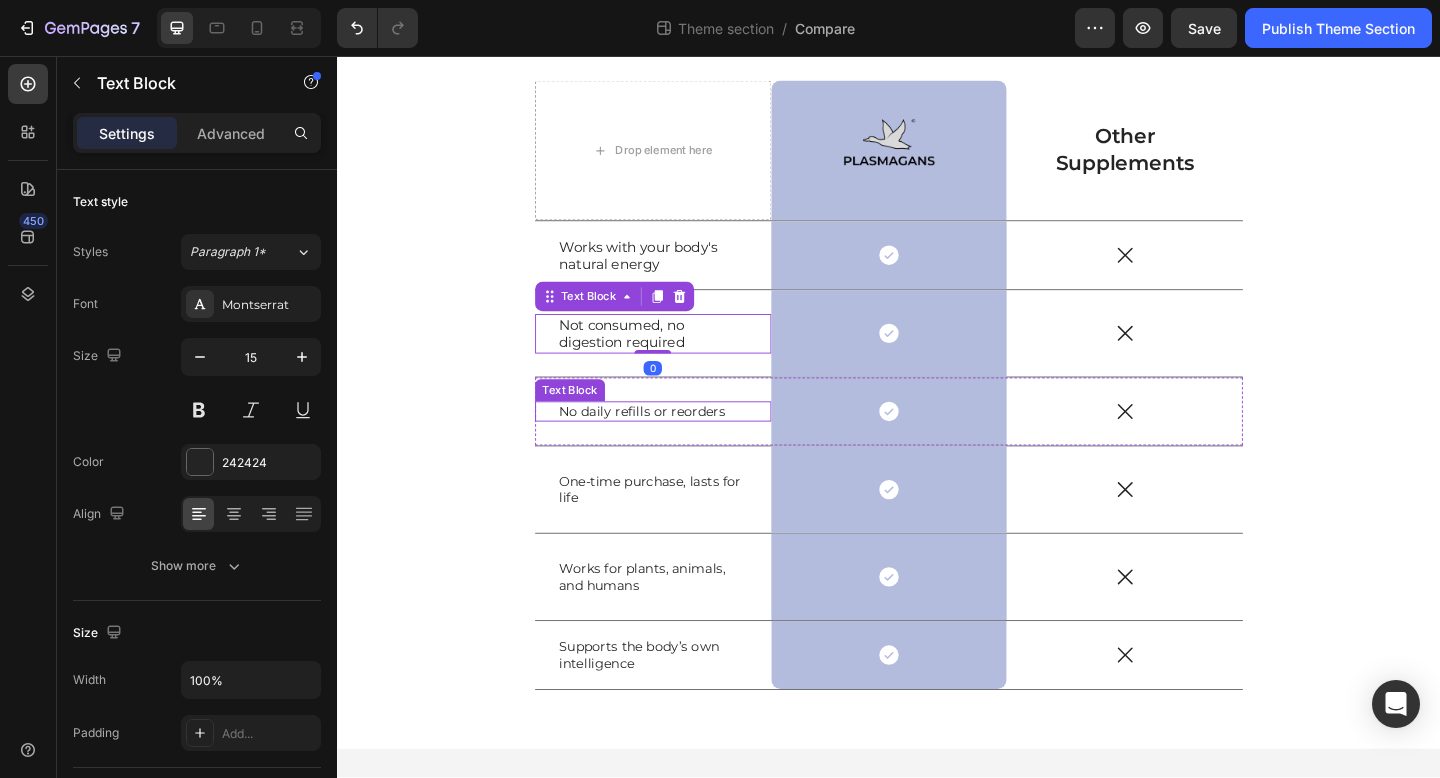 click on "No daily refills or reorders" at bounding box center [680, 443] 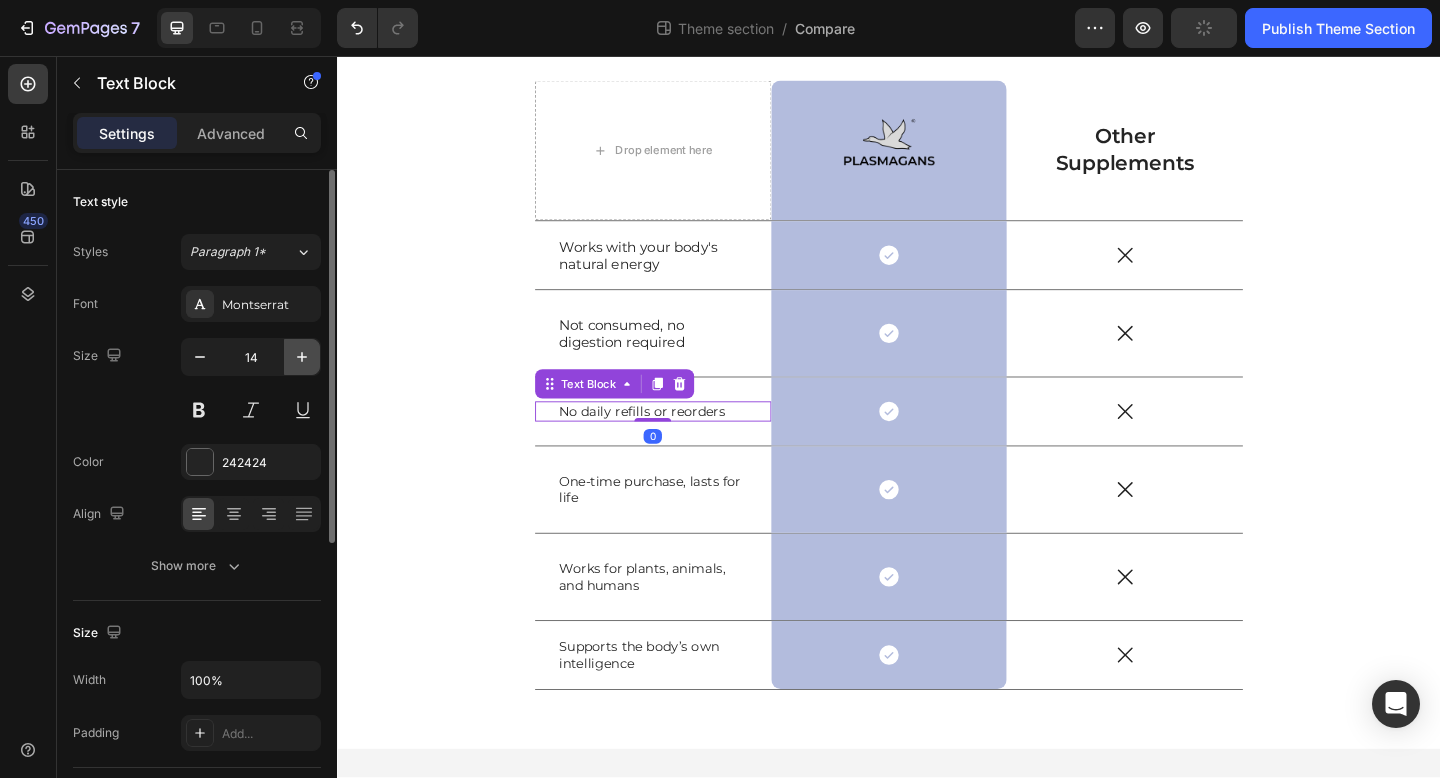 drag, startPoint x: 304, startPoint y: 361, endPoint x: 118, endPoint y: 376, distance: 186.60385 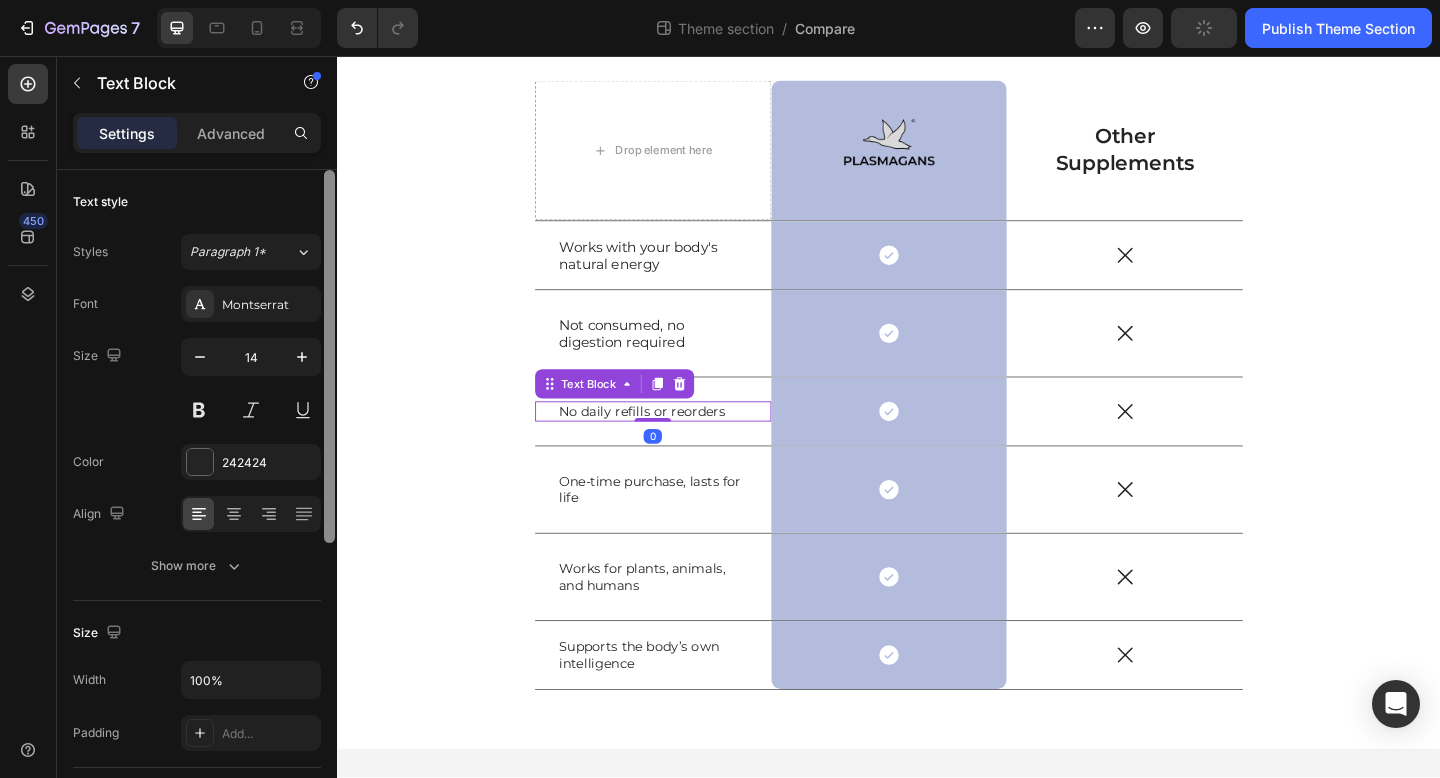 type on "15" 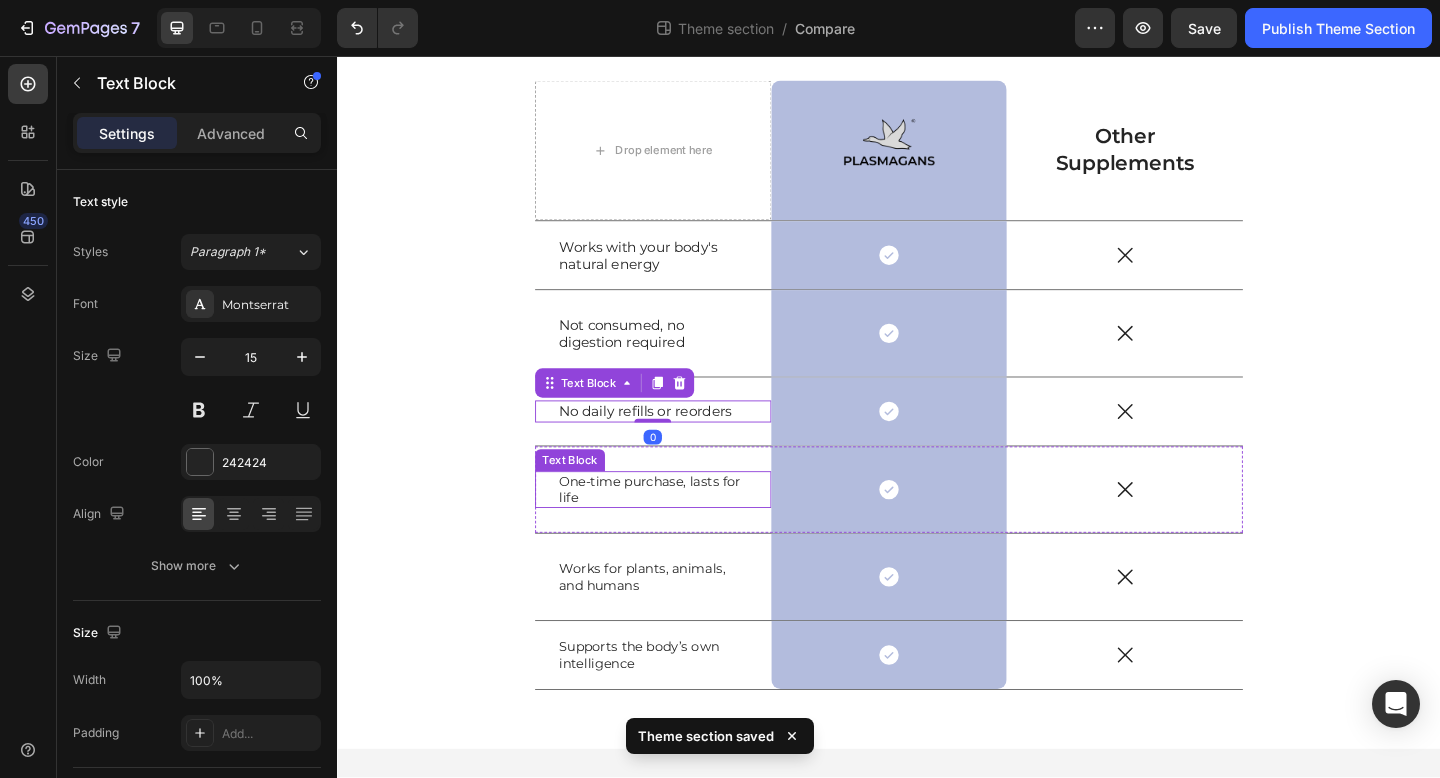 click on "One-time purchase, lasts for life" at bounding box center [680, 528] 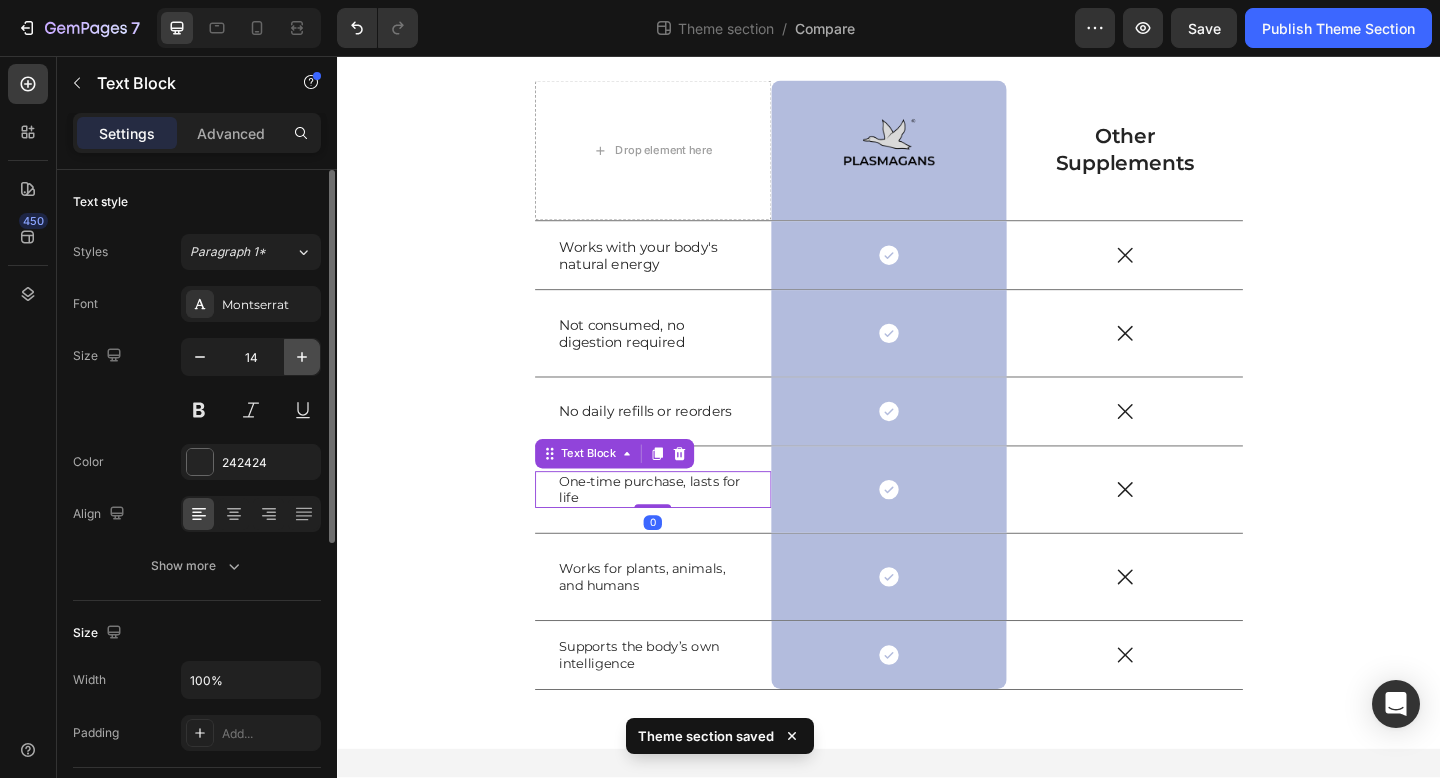 drag, startPoint x: 304, startPoint y: 358, endPoint x: 173, endPoint y: 457, distance: 164.2011 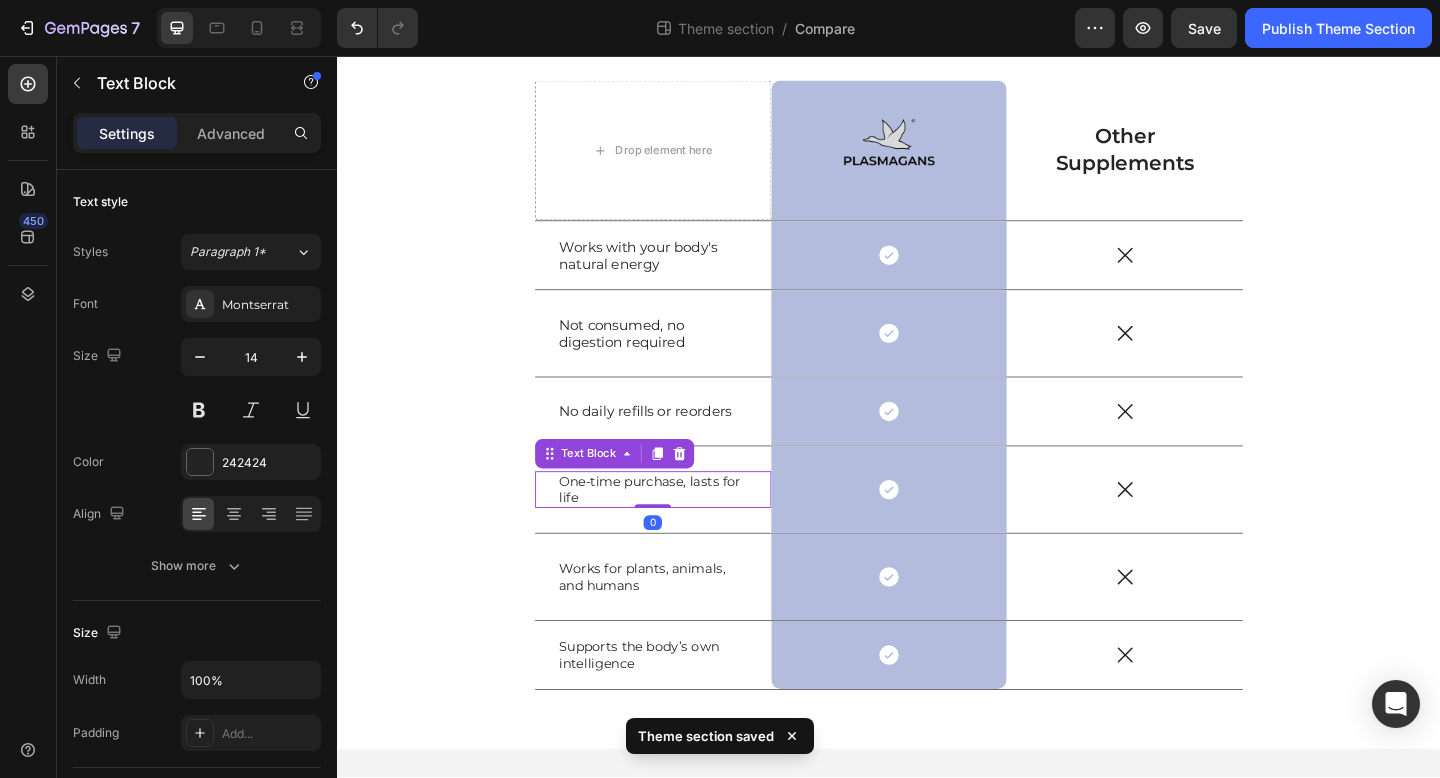 type on "15" 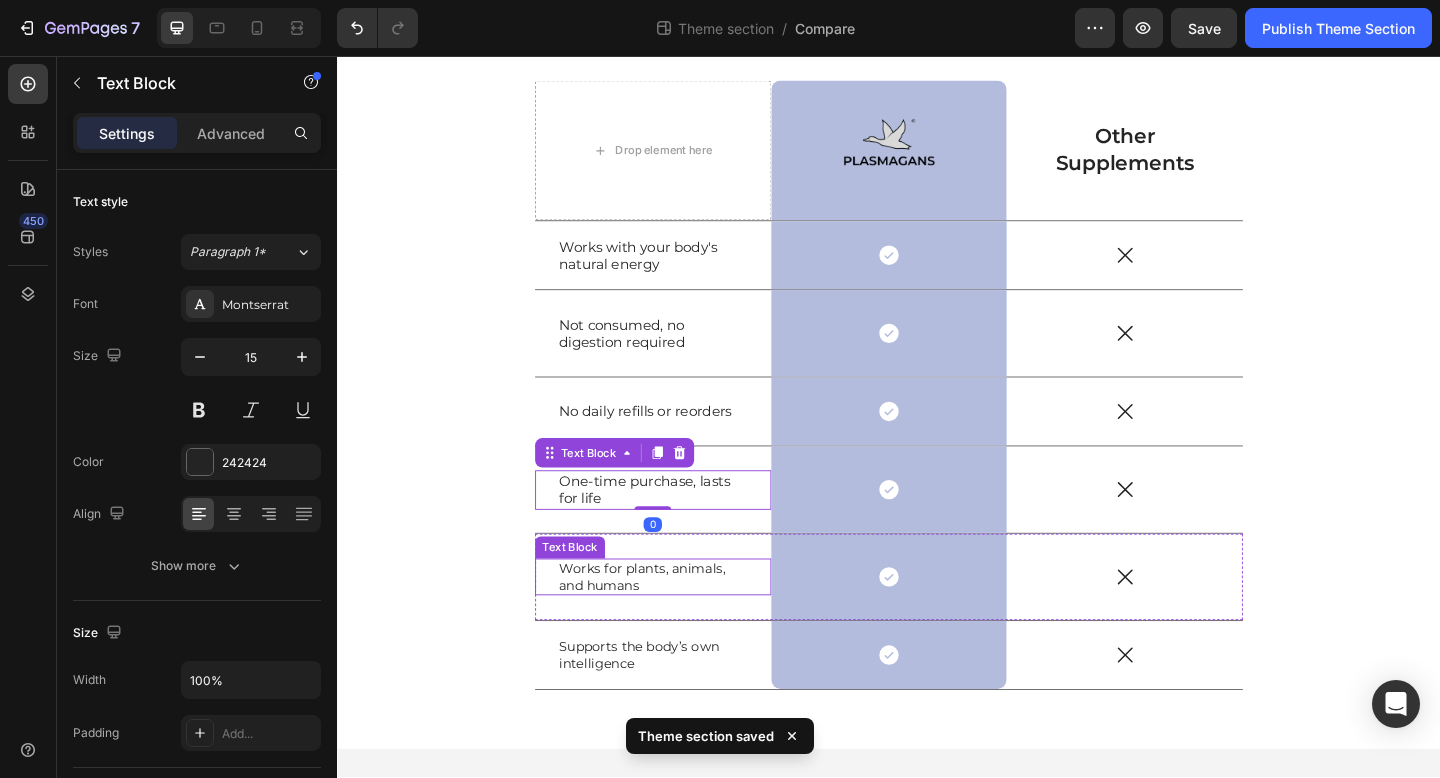 click on "Works for plants, animals, and humans" at bounding box center [680, 623] 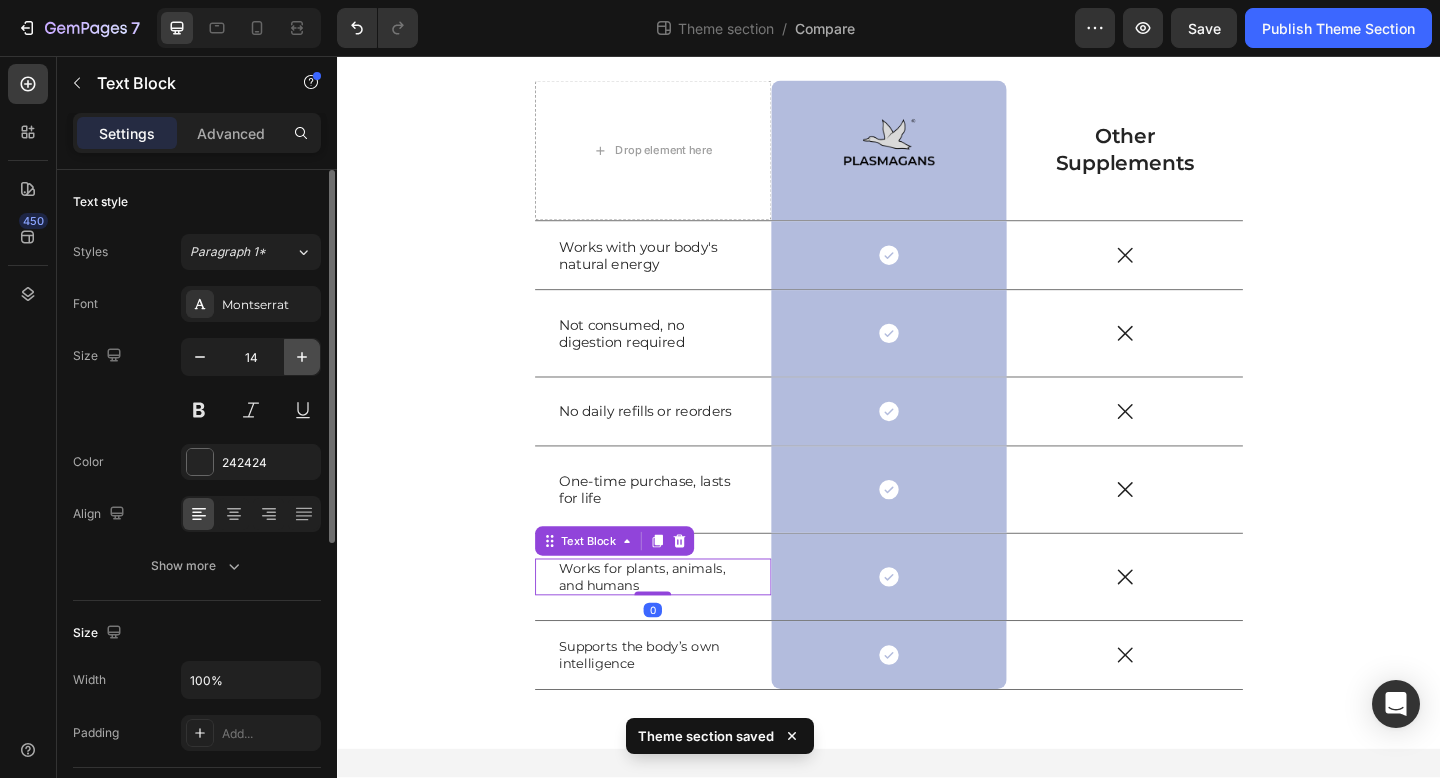 drag, startPoint x: 301, startPoint y: 355, endPoint x: 120, endPoint y: 497, distance: 230.05434 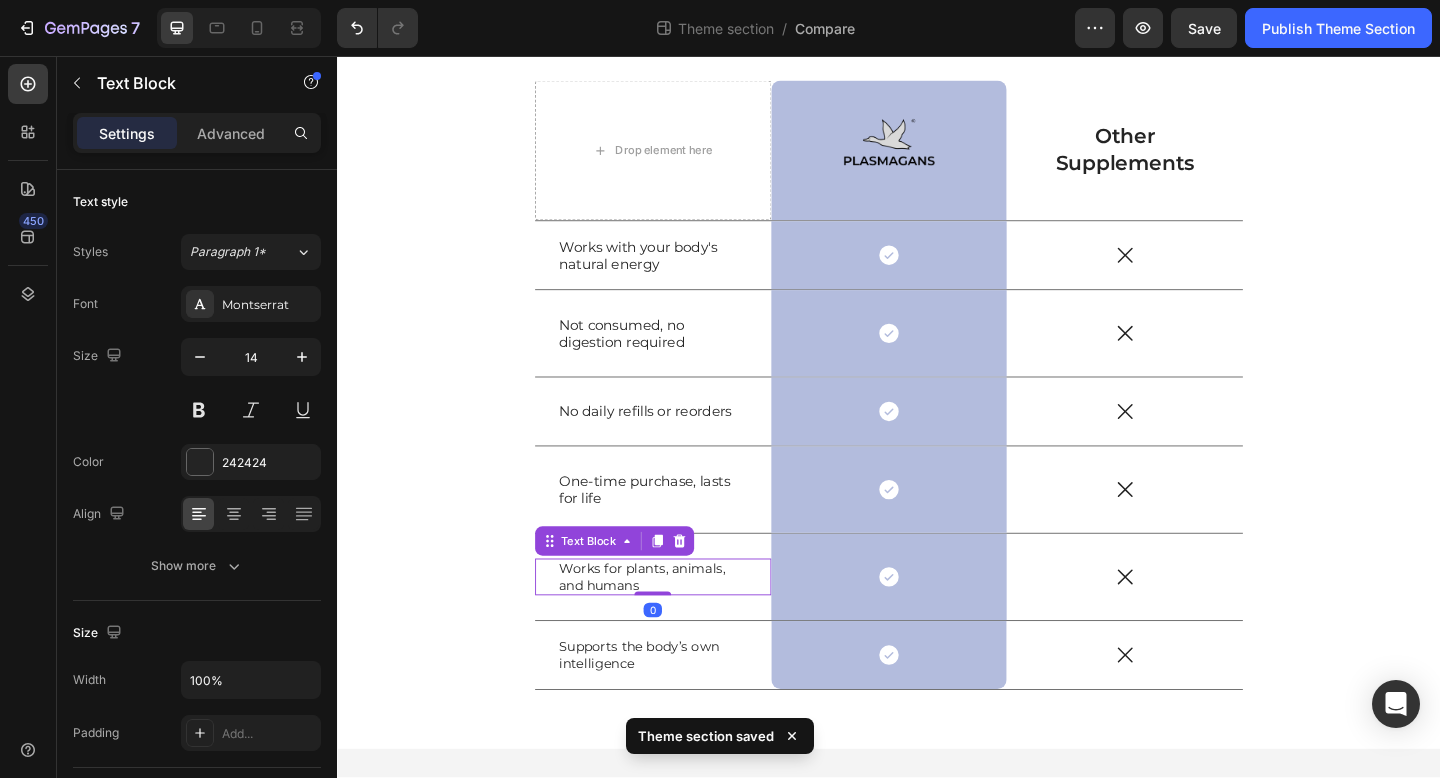 type on "15" 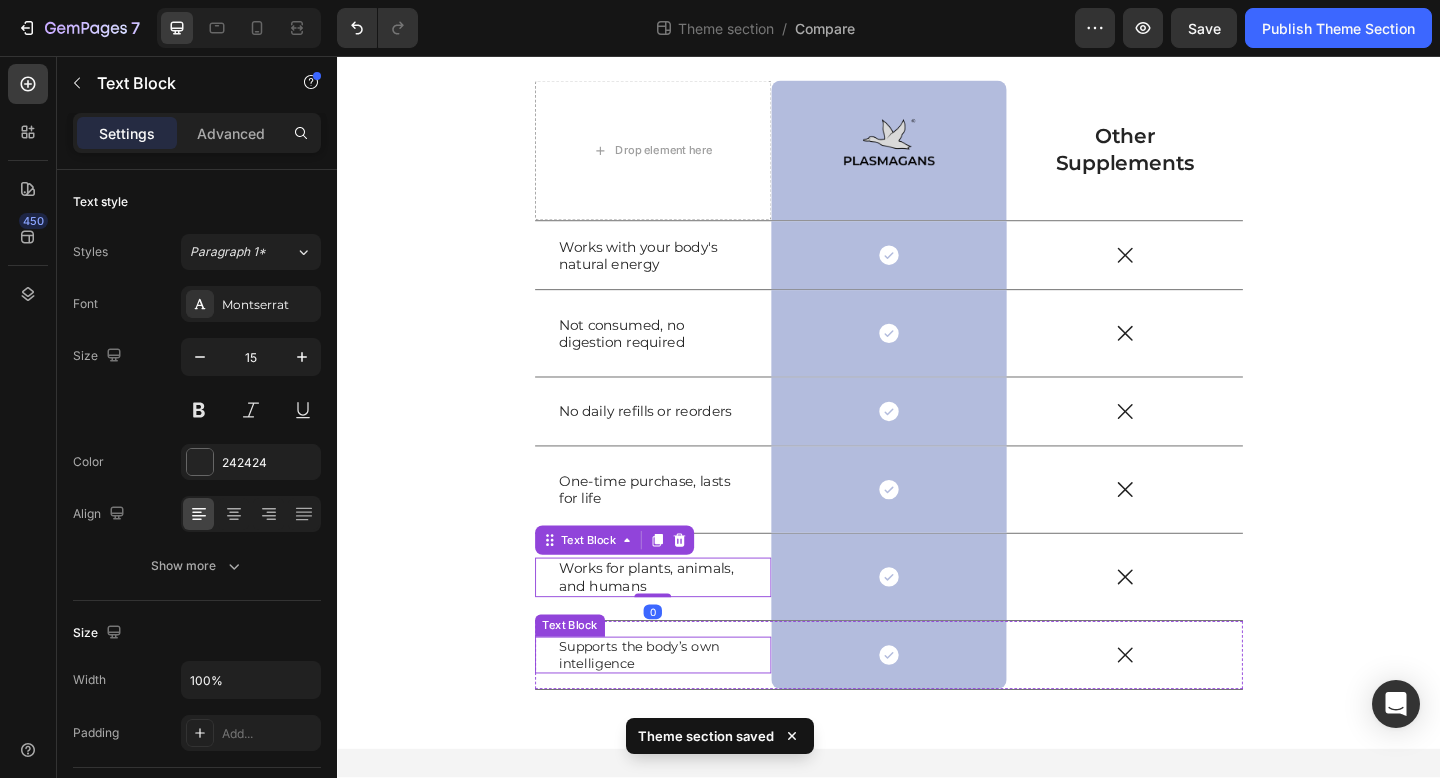 click on "Supports the body’s own intelligence" at bounding box center [680, 708] 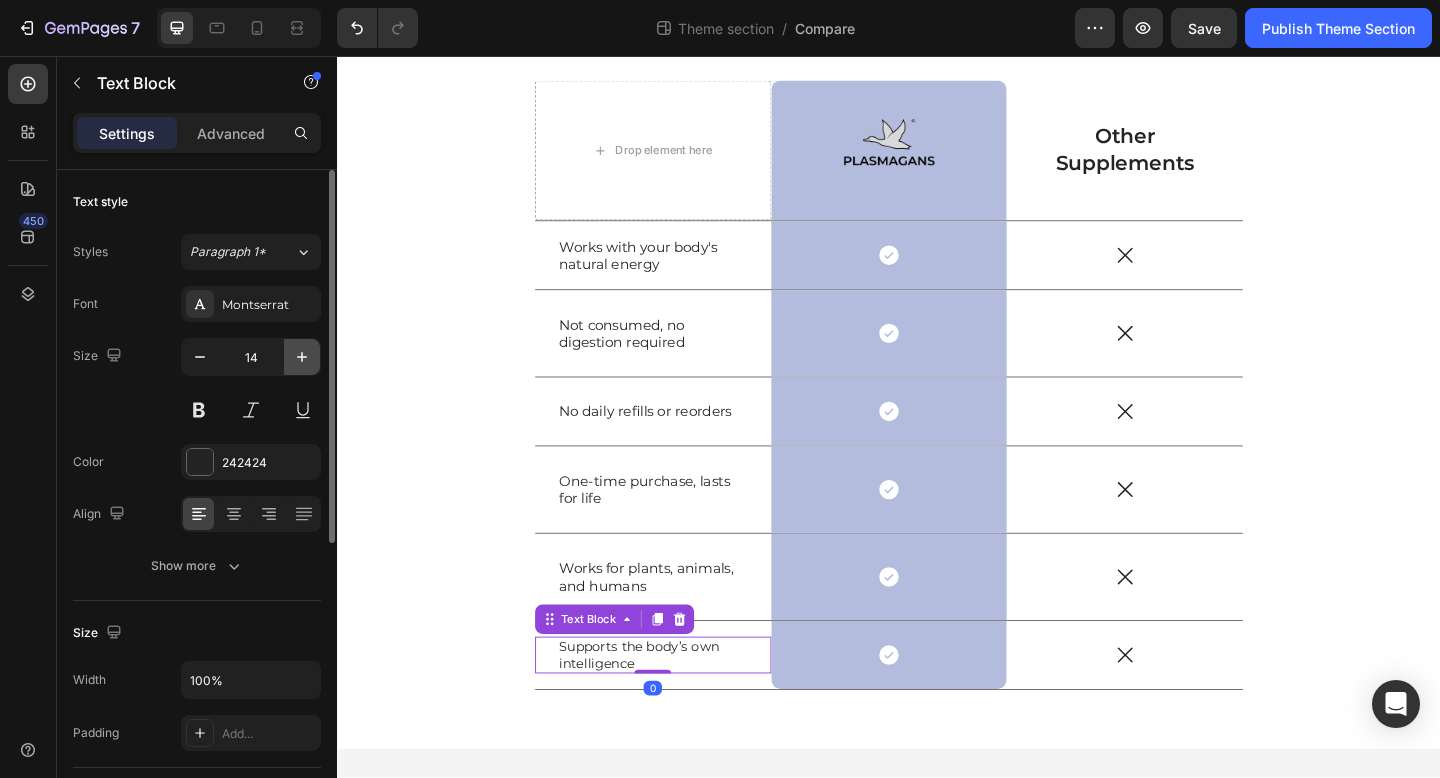 click 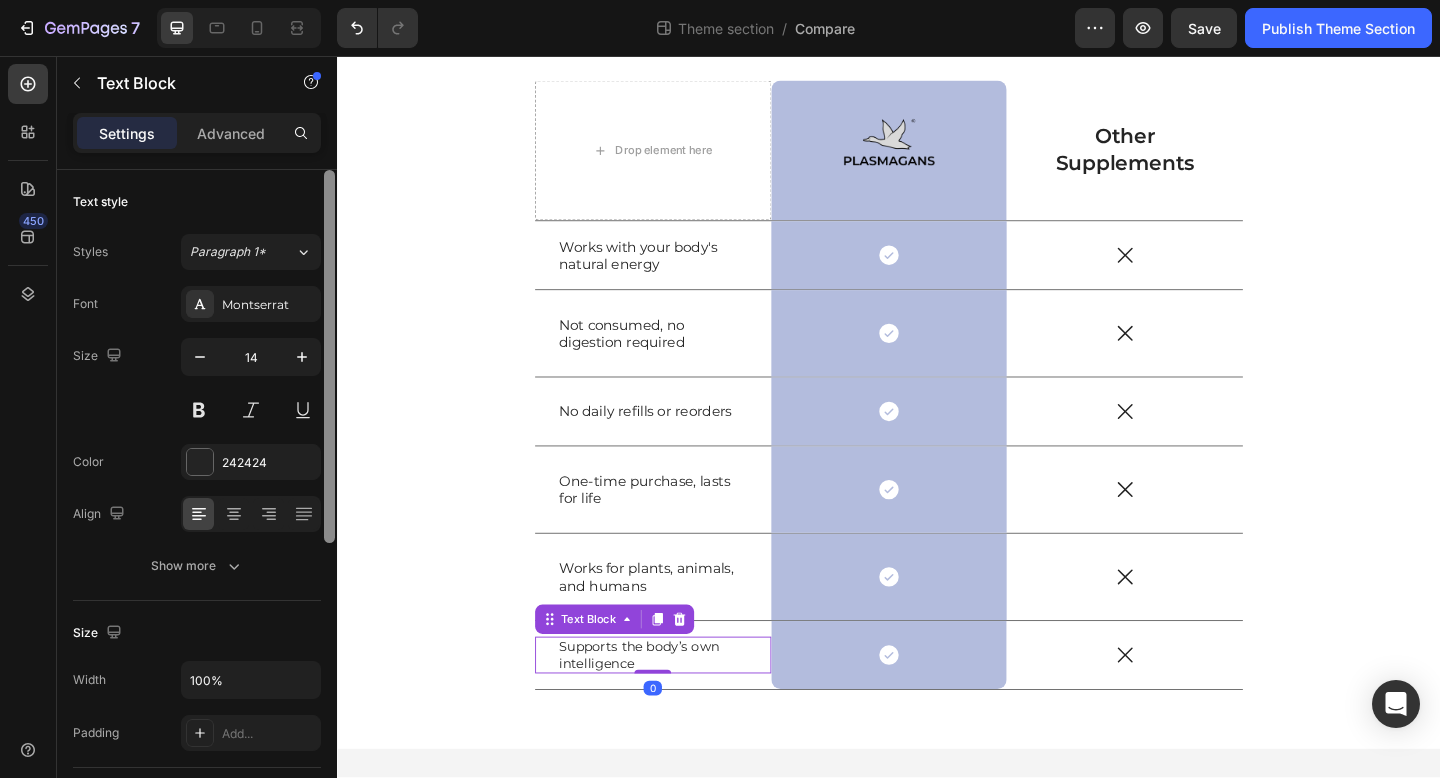 type on "15" 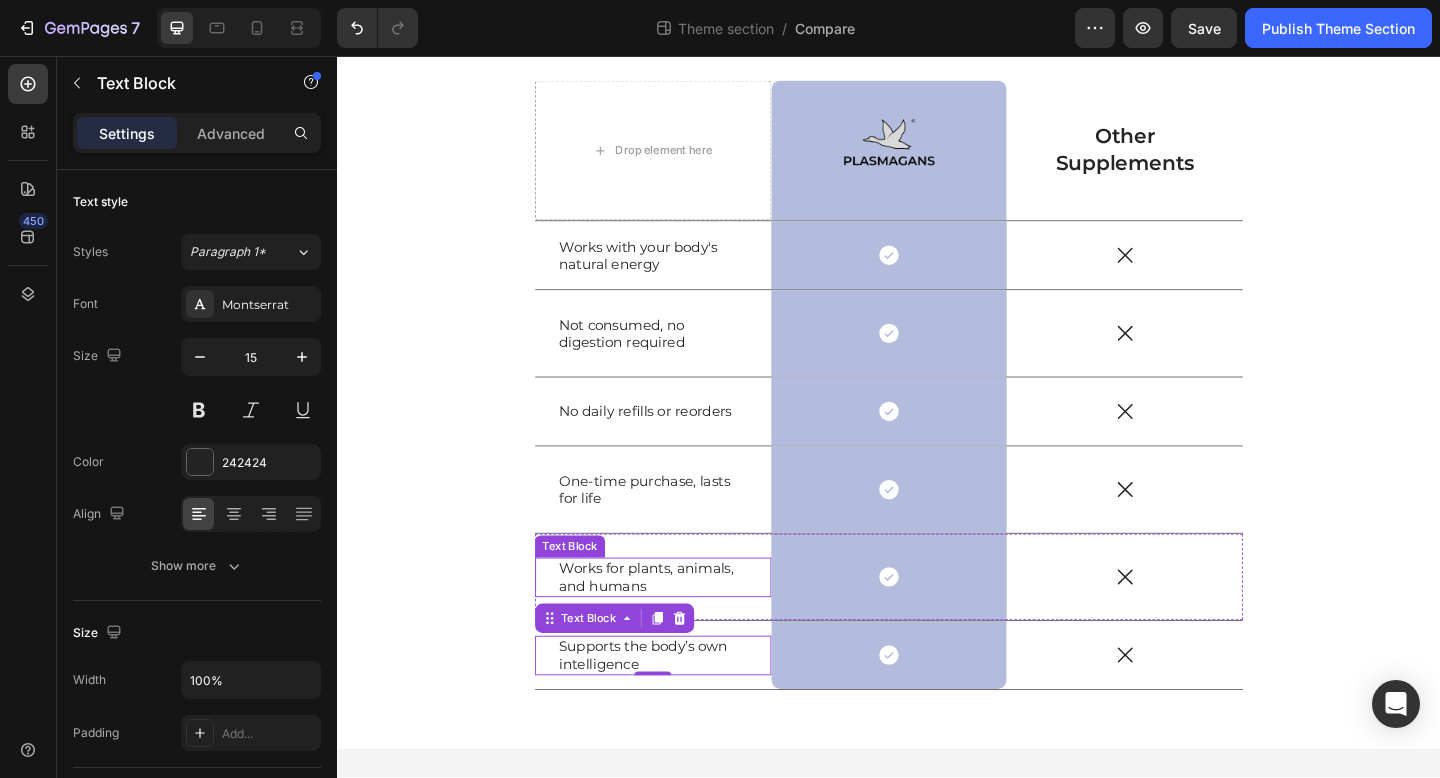 click on "Works for plants, animals, and humans" at bounding box center [680, 623] 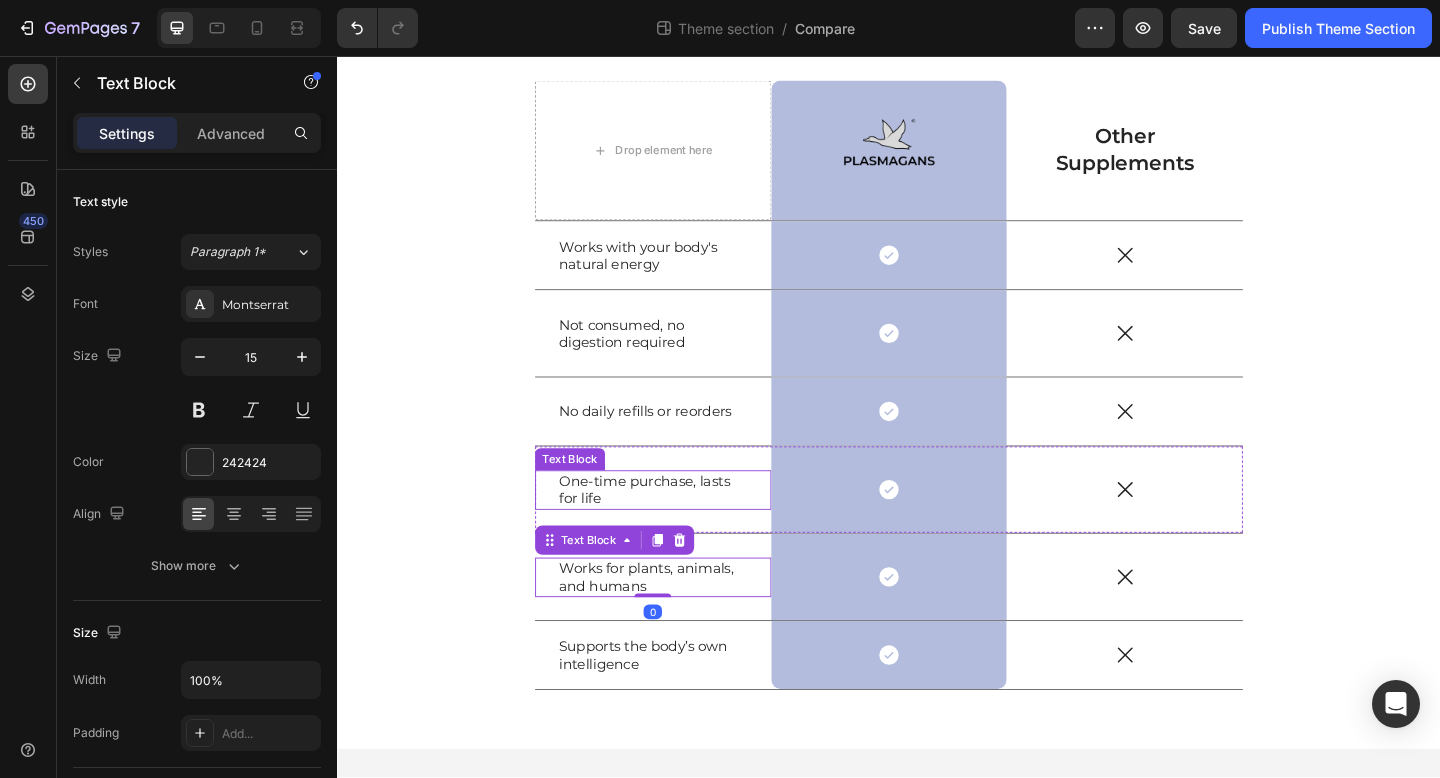 click on "One-time purchase, lasts for life" at bounding box center (680, 528) 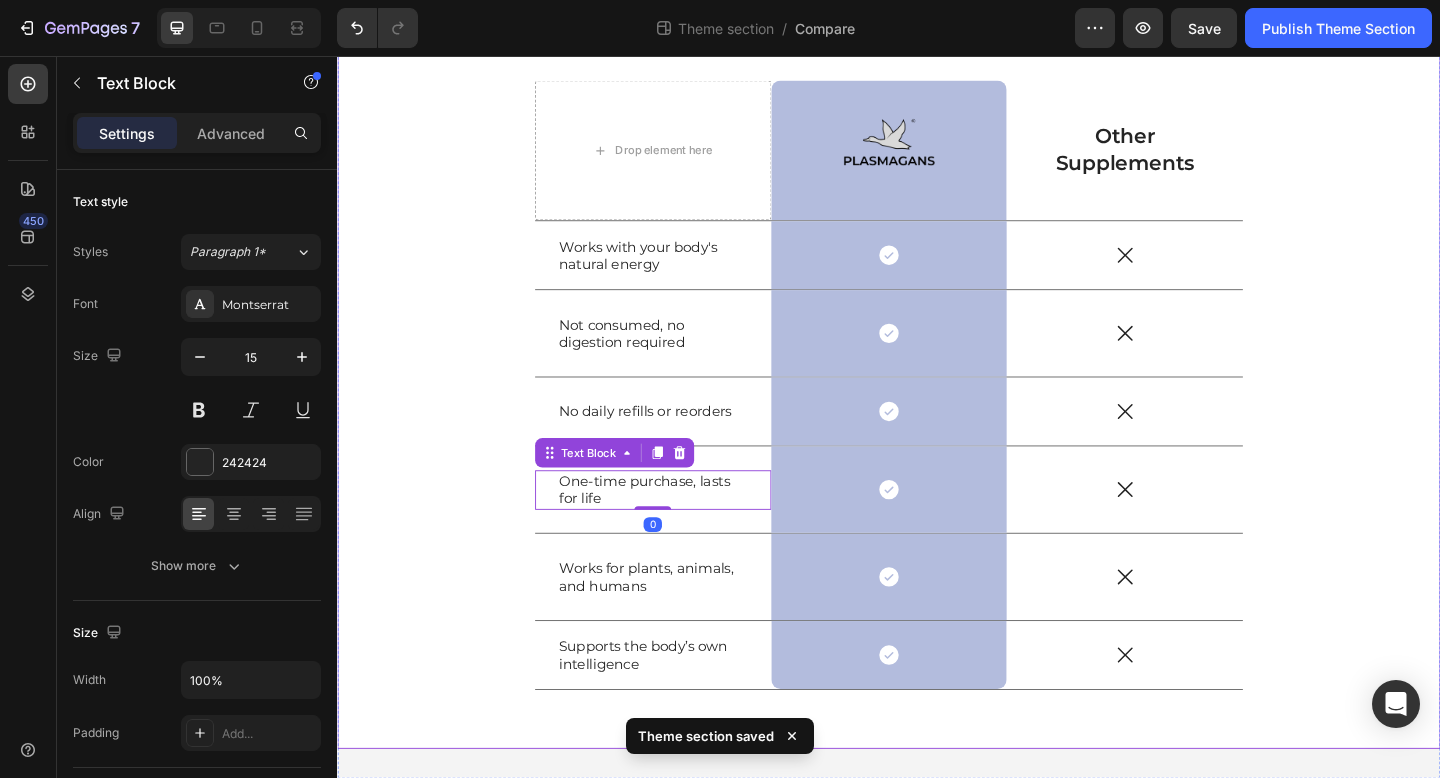 click on "US VS THEM Heading
Drop element here Image Row Other  Supplements Text Block Row Works with your body's natural energy Text Block
Icon Row
Icon Row Not consumed, no digestion required Text Block
Icon Row
Icon Row No daily refills or reorders Text Block
Icon Row
Icon Row One-time purchase, lasts for life Text Block   0
Icon Row
Icon Row Works for plants, animals, and humans Text Block
Icon Row
Icon Row Supports the body’s own intelligence Text Block
Icon Row
Icon Row Row" at bounding box center [937, 370] 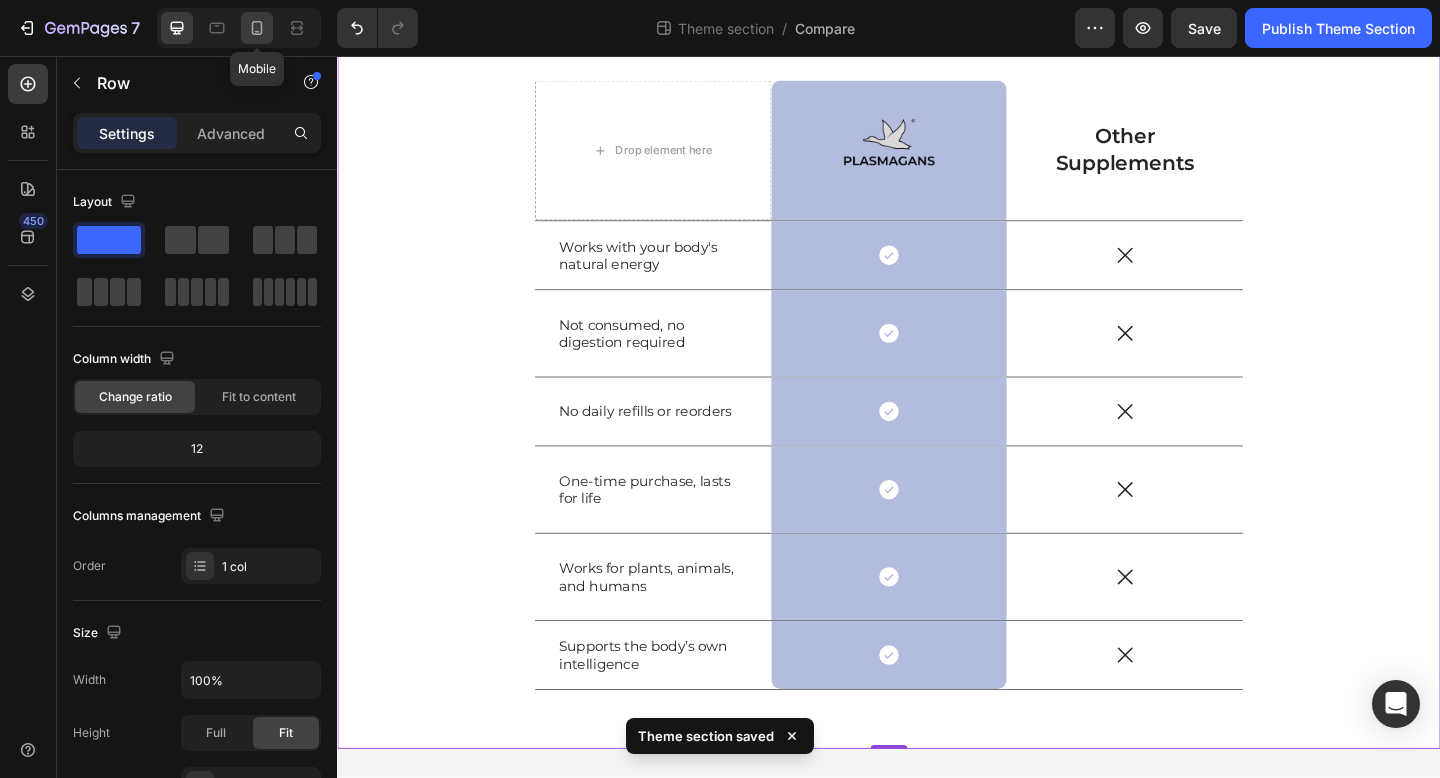 click 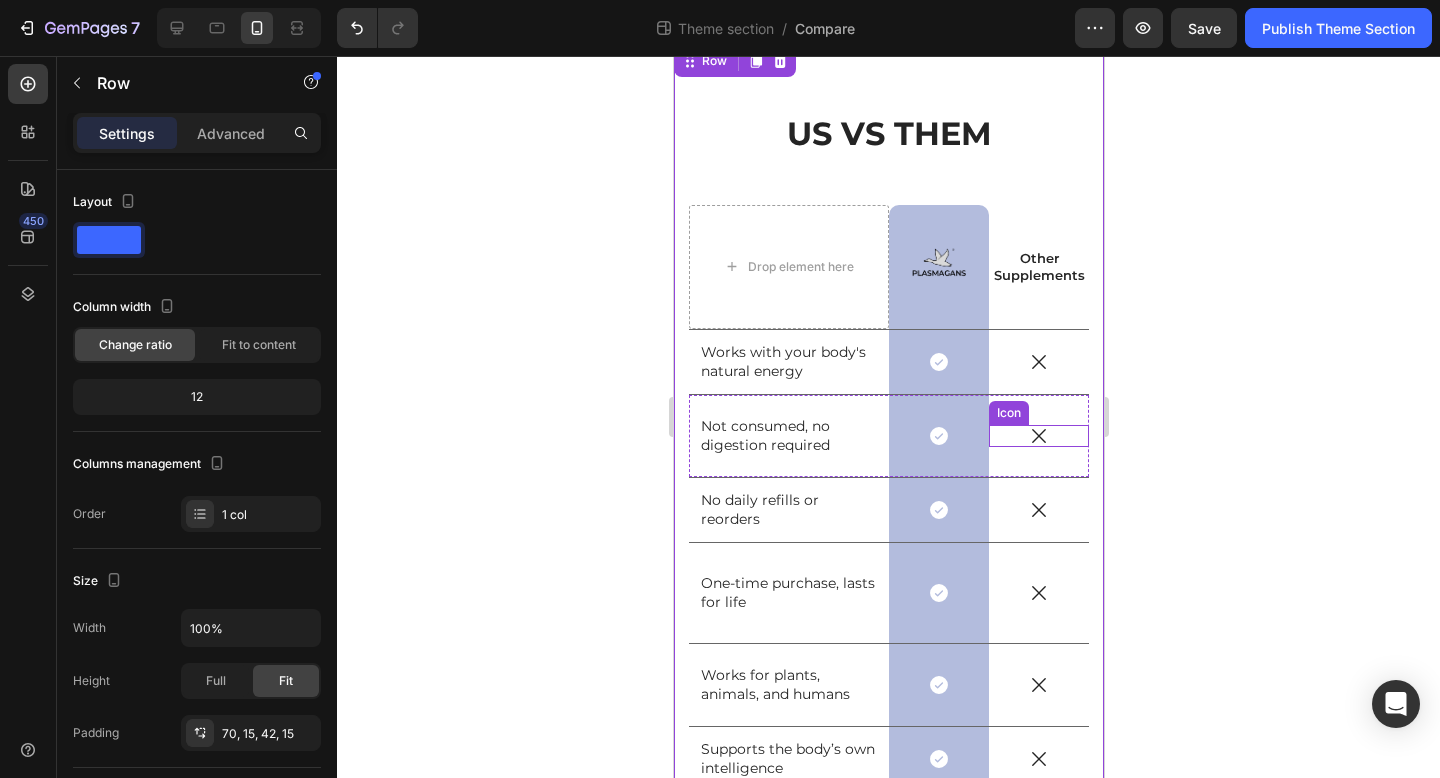 scroll, scrollTop: 0, scrollLeft: 0, axis: both 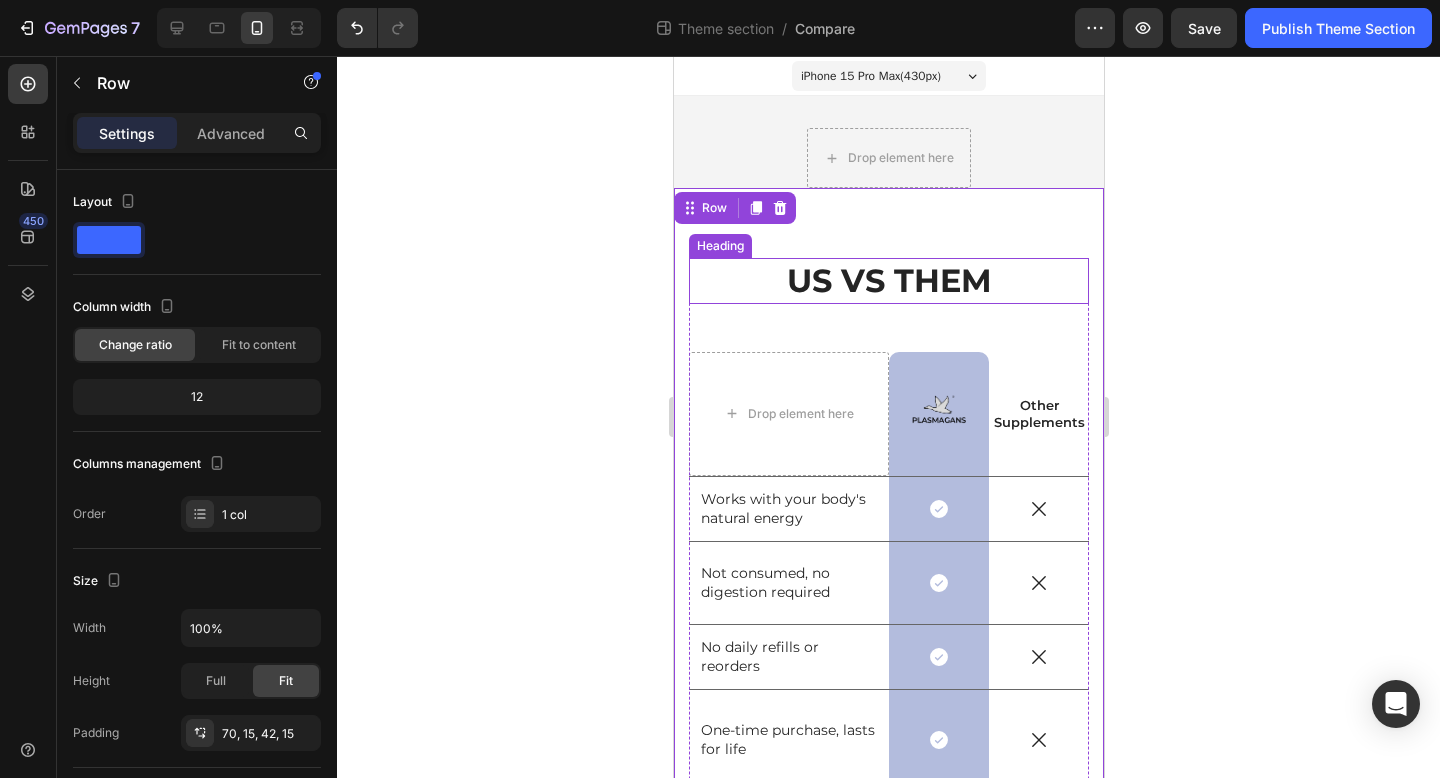 click on "US VS THEM" at bounding box center [888, 281] 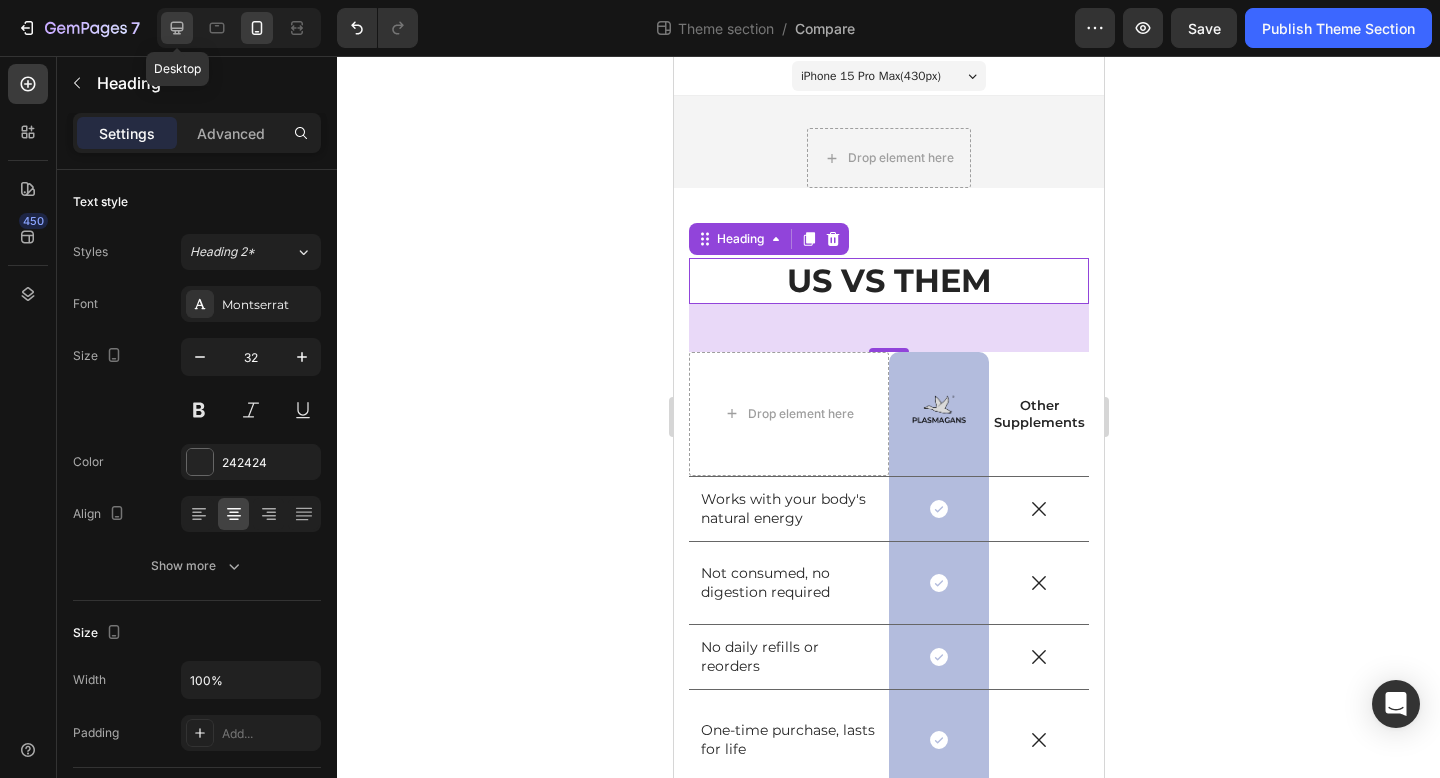 click 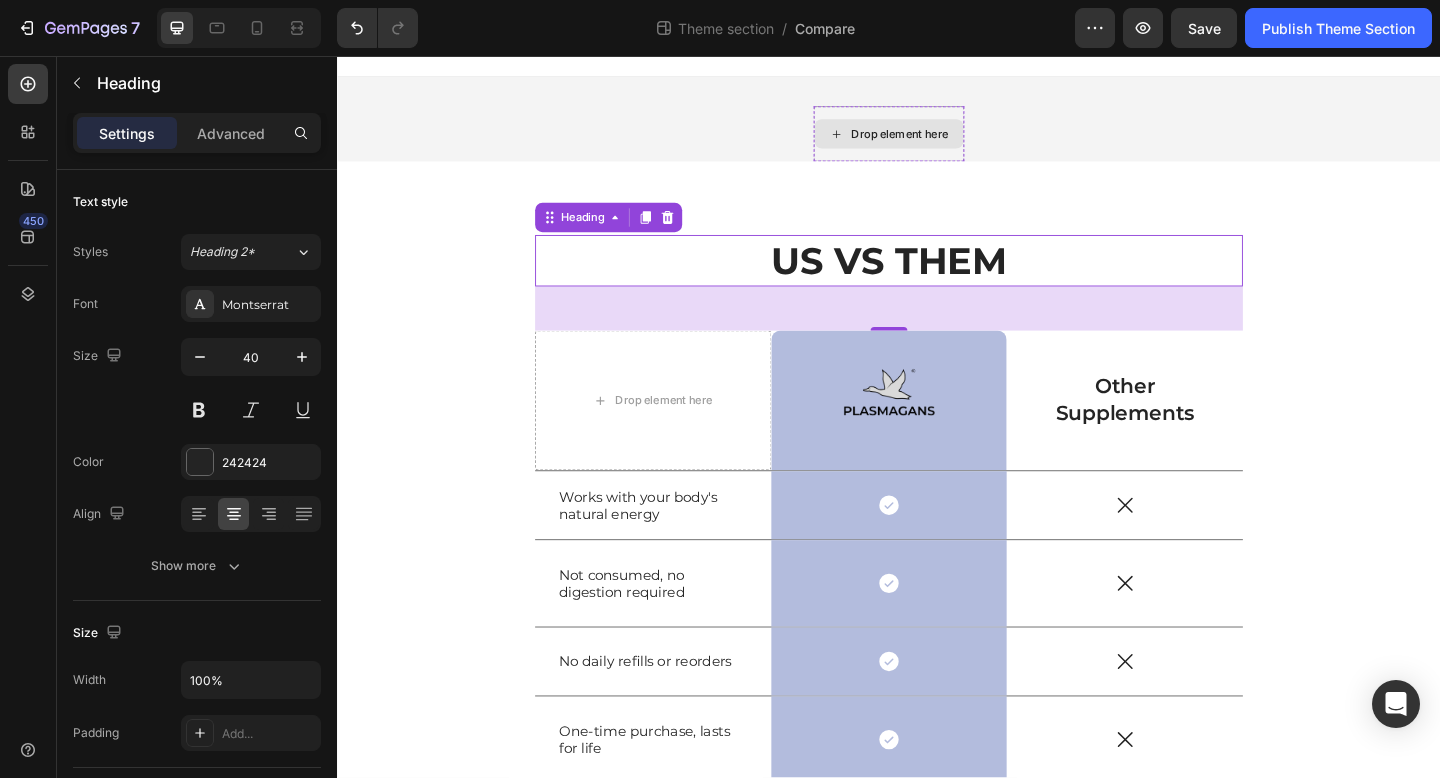 scroll, scrollTop: 11, scrollLeft: 0, axis: vertical 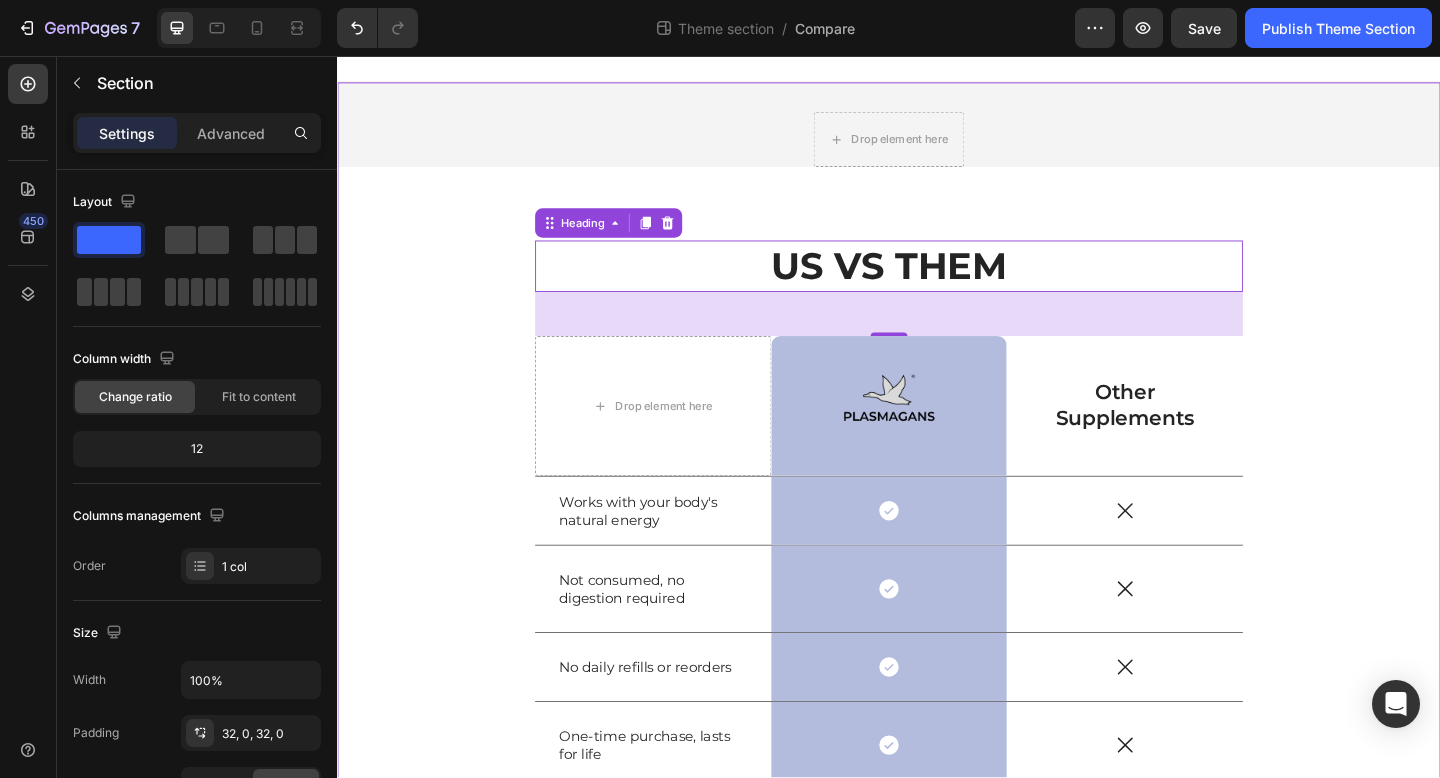 click on "Drop element here Row US VS THEM Heading   48
Drop element here Image Row Other  Supplements Text Block Row Works with your body's natural energy Text Block
Icon Row
Icon Row Not consumed, no digestion required Text Block
Icon Row
Icon Row No daily refills or reorders Text Block
Icon Row
Icon Row One-time purchase, lasts for life Text Block
Icon Row
Icon Row Works for plants, animals, and humans Text Block
Icon Row
Icon Row Supports the body’s own intelligence Text Block
Icon Row
Icon Row Row Row" at bounding box center [937, 602] 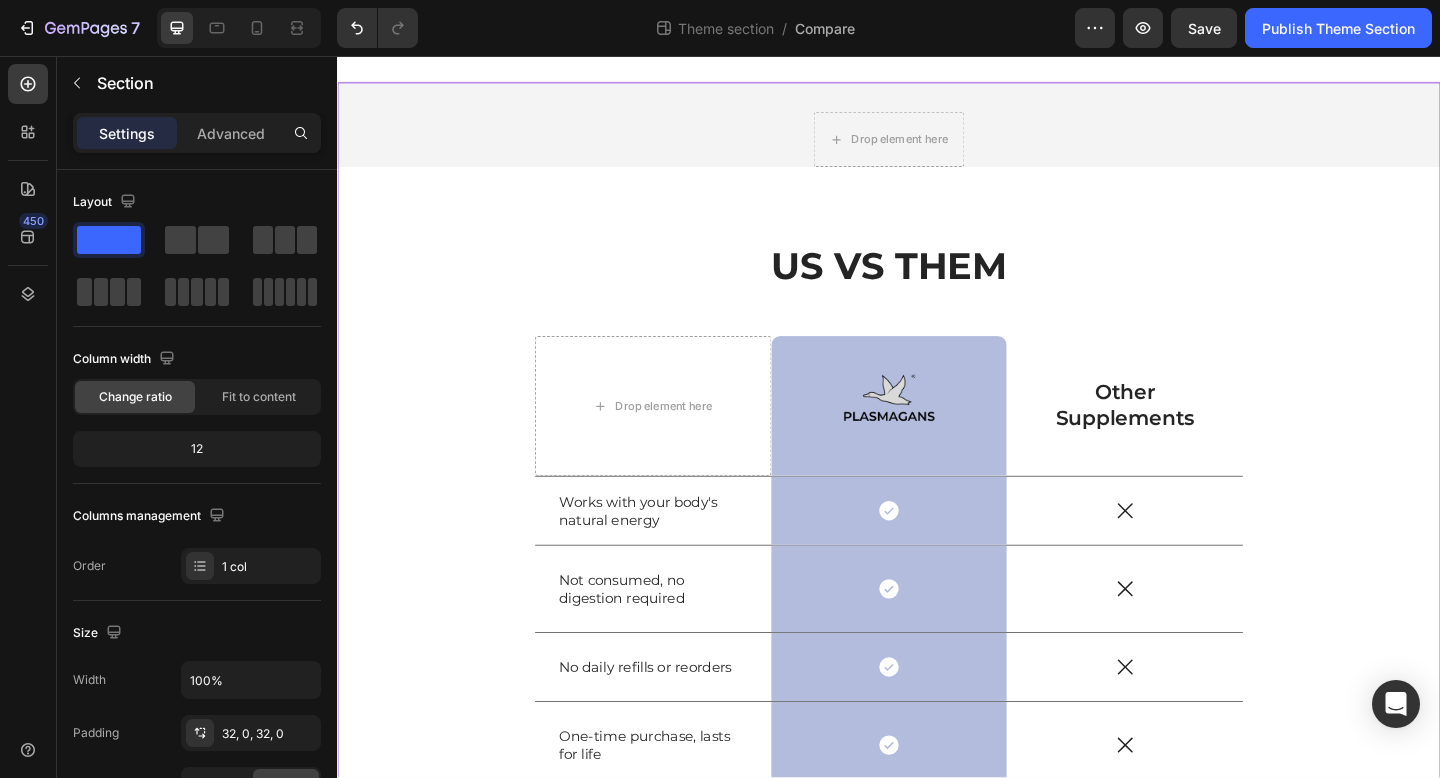 click on "Drop element here Row US VS THEM Heading
Drop element here Image Row Other  Supplements Text Block Row Works with your body's natural energy Text Block
Icon Row
Icon Row Not consumed, no digestion required Text Block
Icon Row
Icon Row No daily refills or reorders Text Block
Icon Row
Icon Row One-time purchase, lasts for life Text Block
Icon Row
Icon Row Works for plants, animals, and humans Text Block
Icon Row
Icon Row Supports the body’s own intelligence Text Block
Icon Row
Icon Row Row Row" at bounding box center (937, 602) 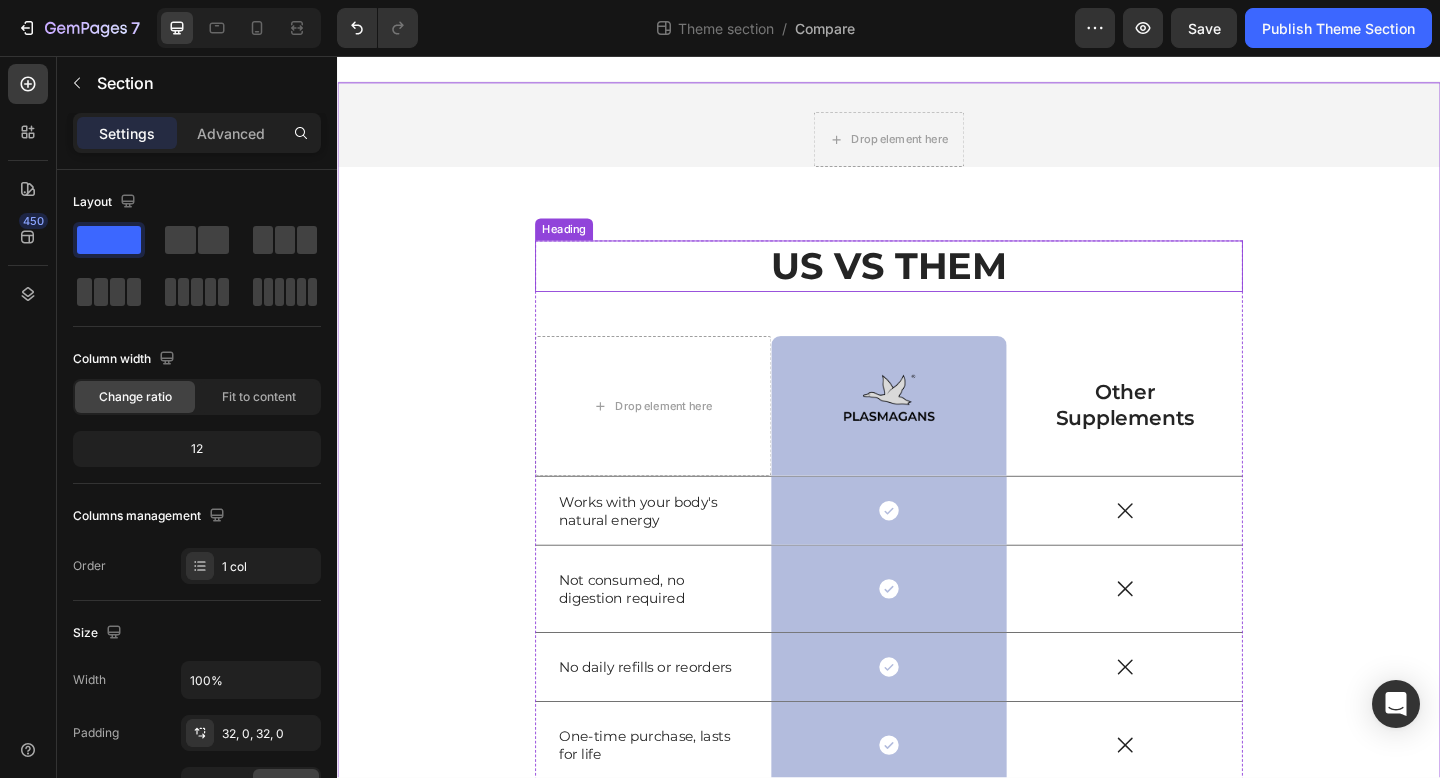 click on "US VS THEM" at bounding box center [937, 285] 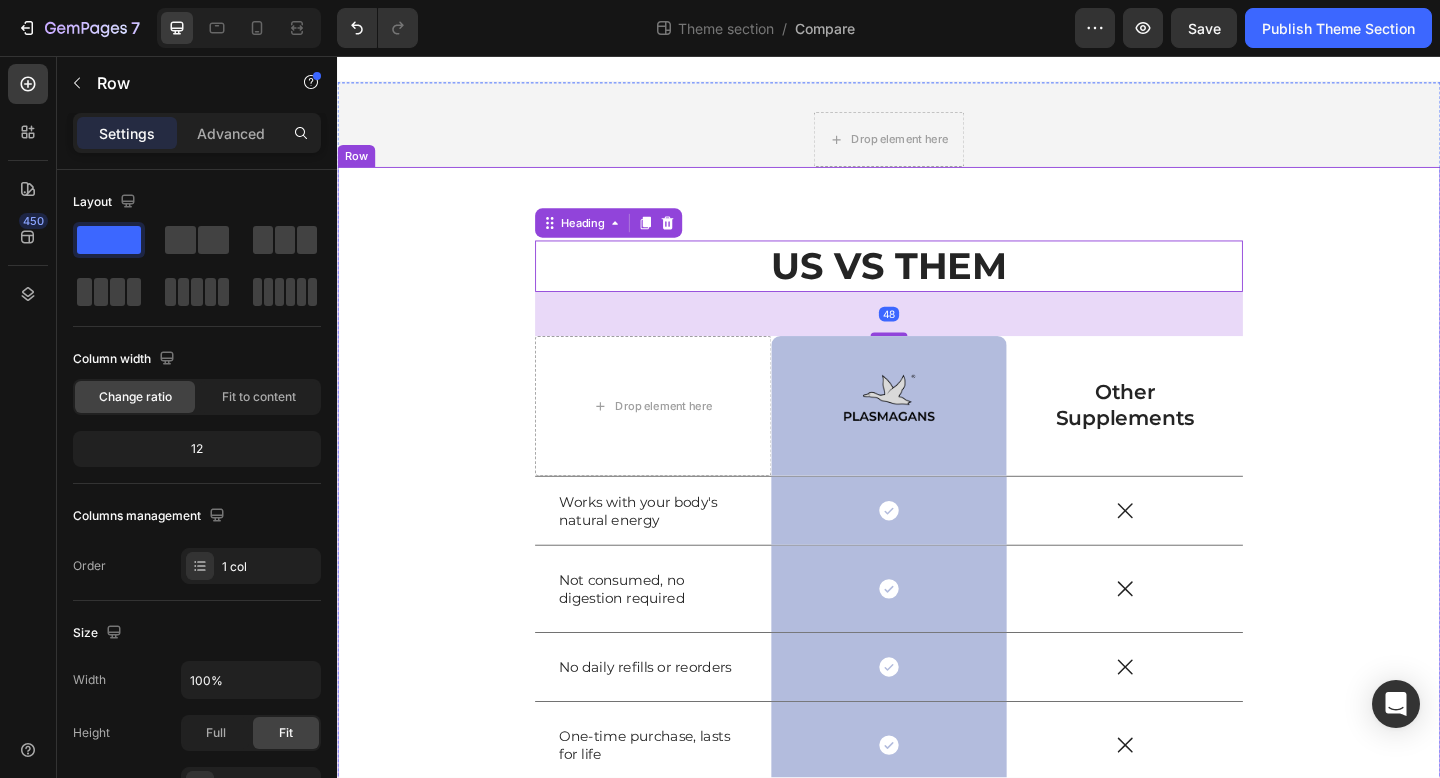 click on "US VS THEM Heading   48
Drop element here Image Row Other  Supplements Text Block Row Works with your body's natural energy Text Block
Icon Row
Icon Row Not consumed, no digestion required Text Block
Icon Row
Icon Row No daily refills or reorders Text Block
Icon Row
Icon Row One-time purchase, lasts for life Text Block
Icon Row
Icon Row Works for plants, animals, and humans Text Block
Icon Row
Icon Row Supports the body’s own intelligence Text Block
Icon Row
Icon Row Row Row" at bounding box center [937, 632] 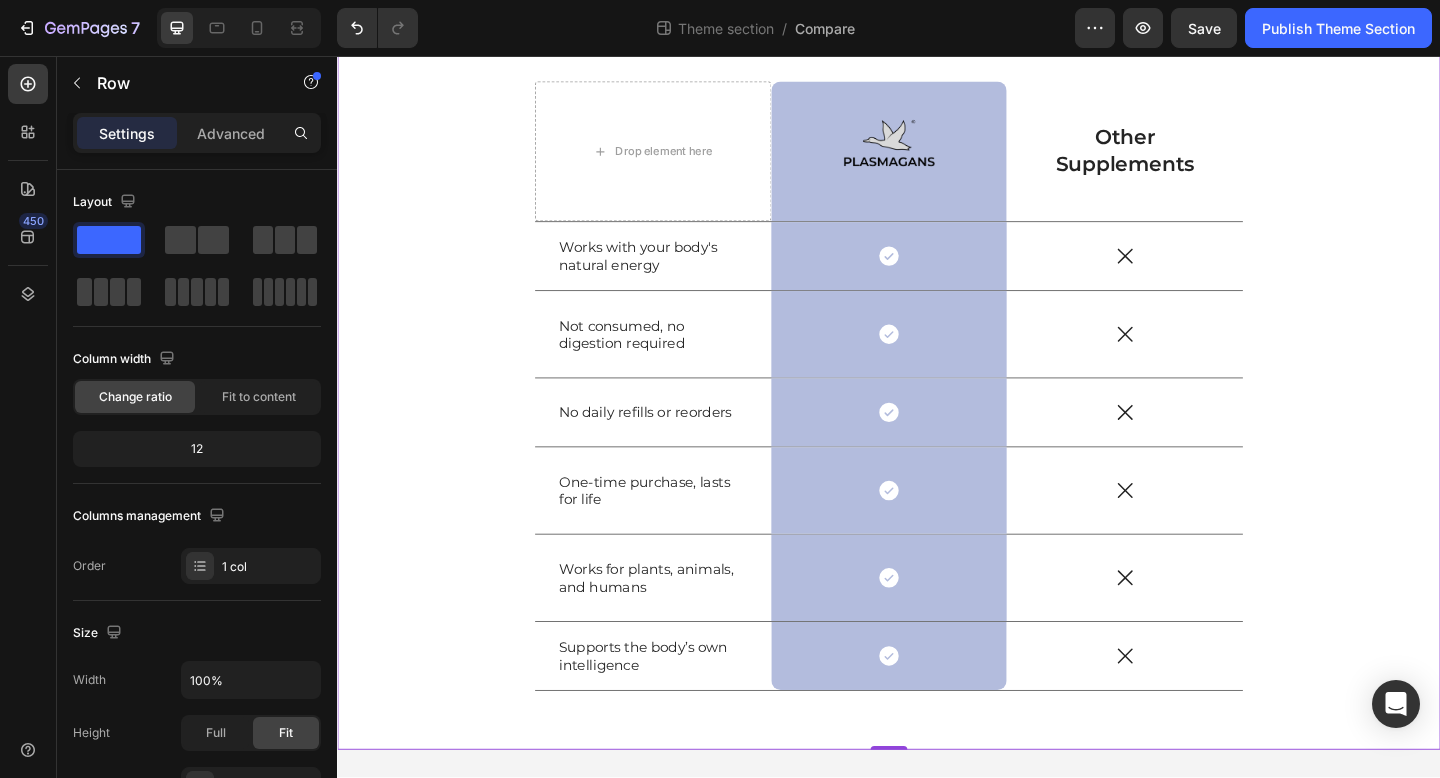 scroll, scrollTop: 289, scrollLeft: 0, axis: vertical 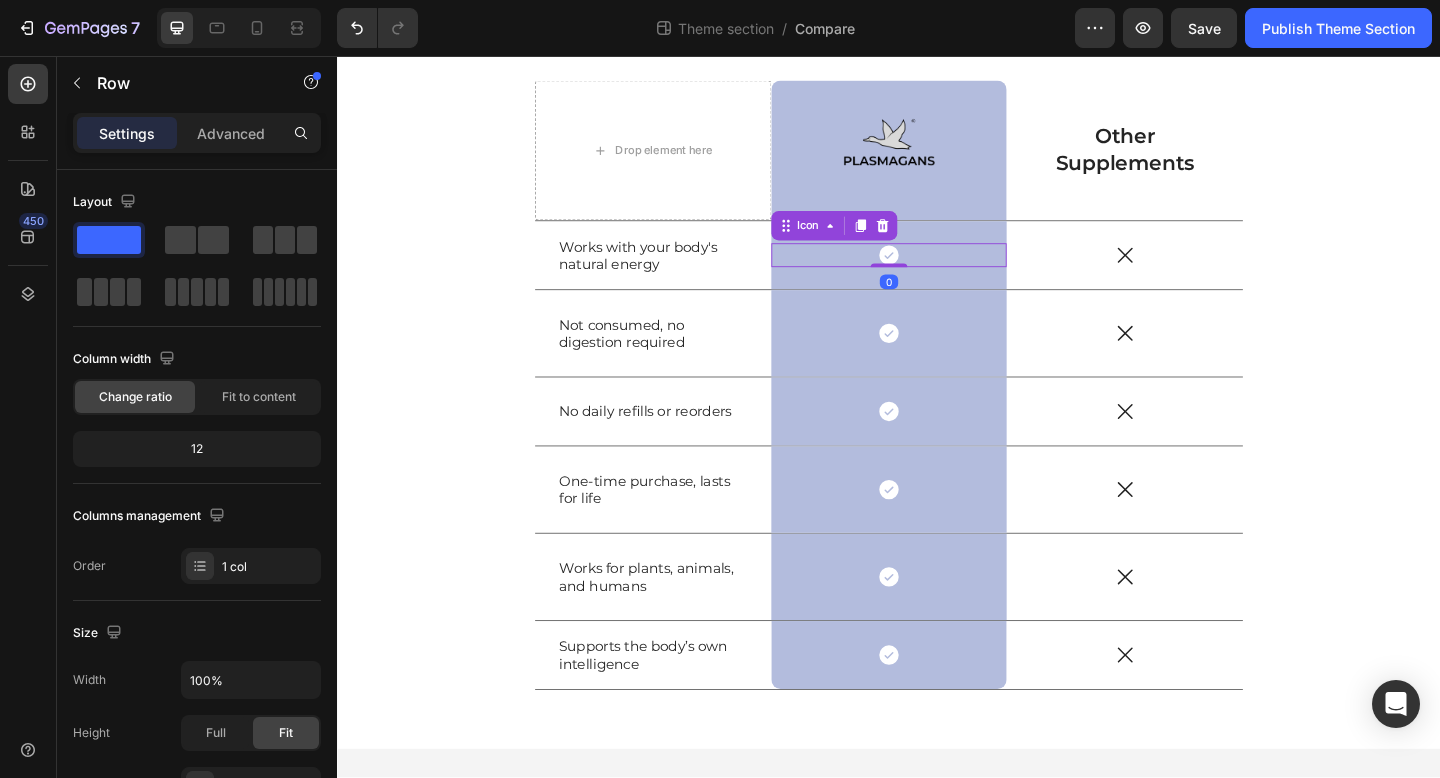 click 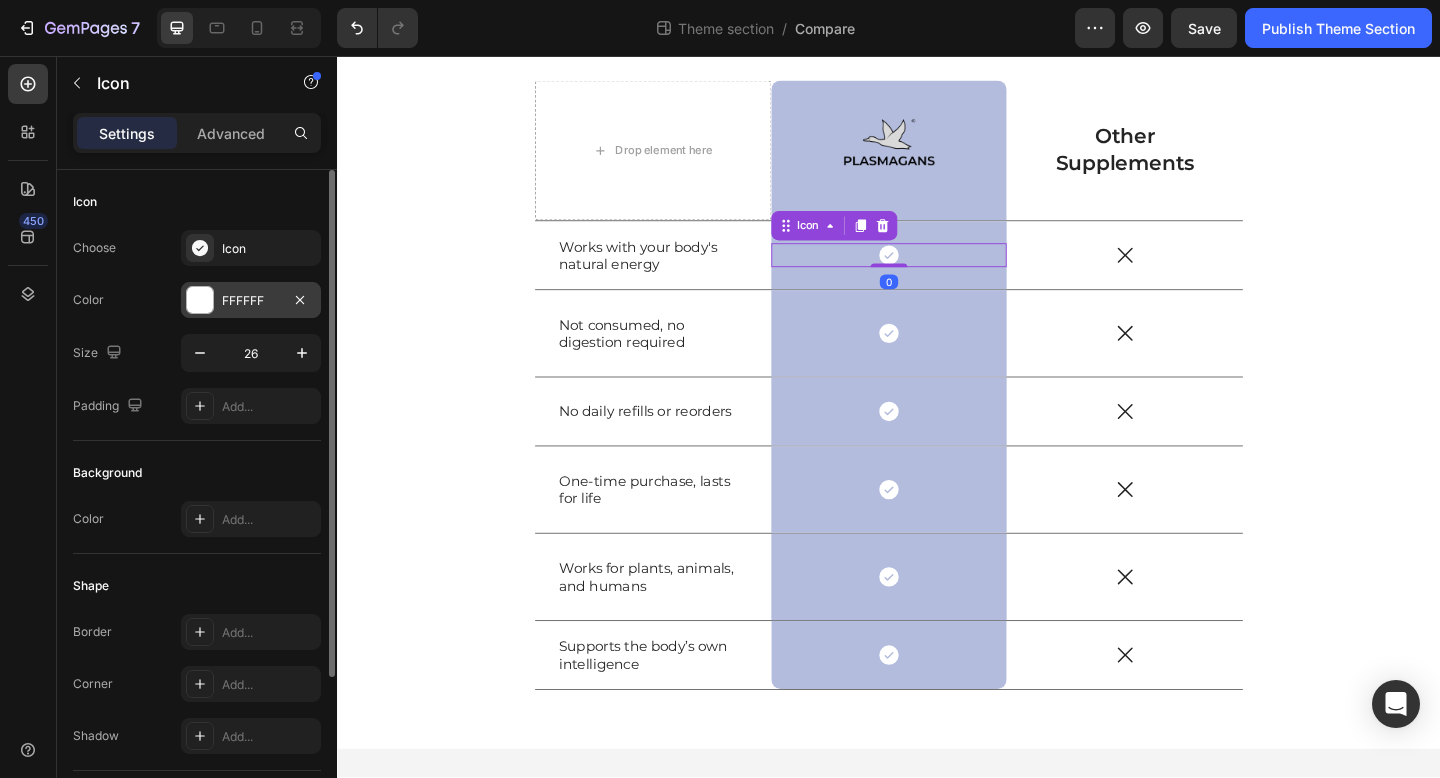 click at bounding box center (200, 300) 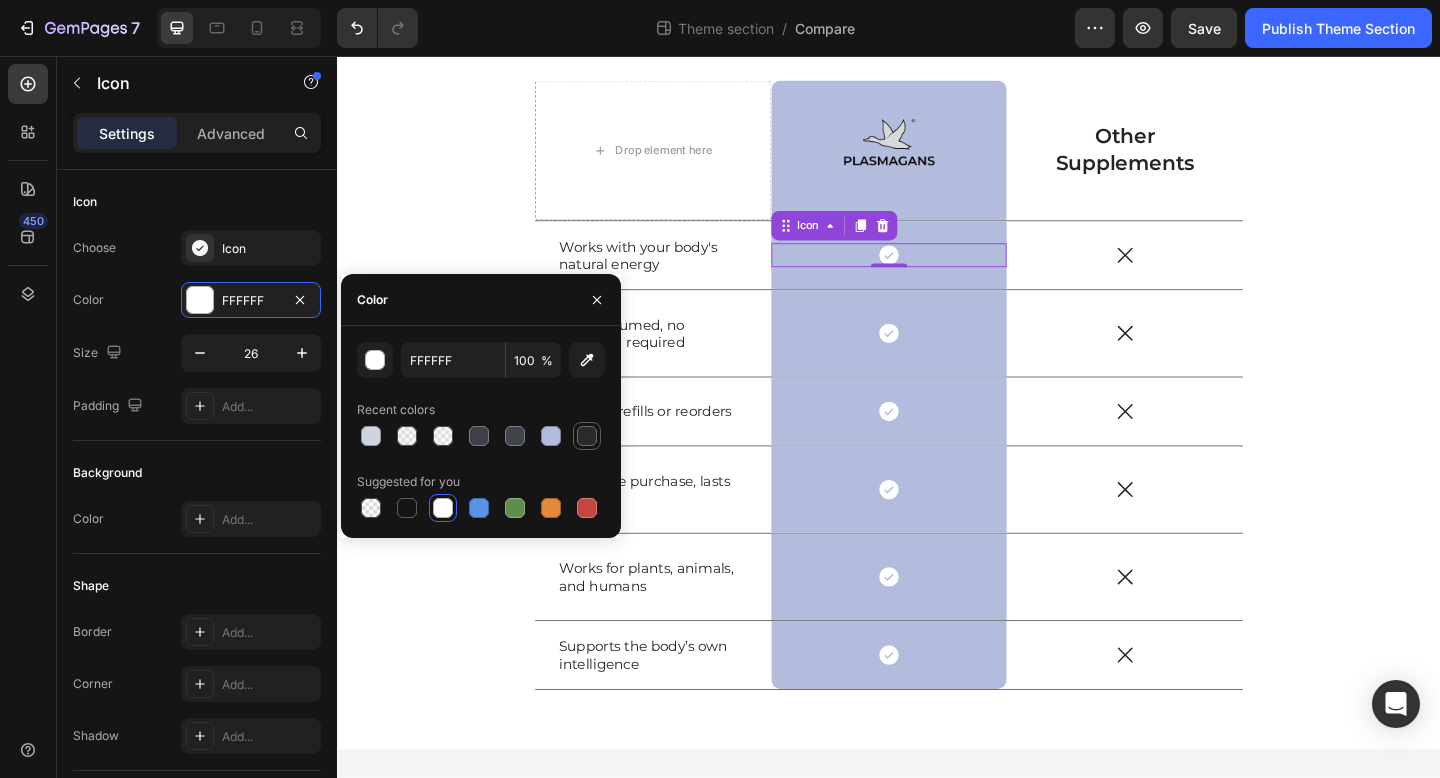 click at bounding box center [587, 436] 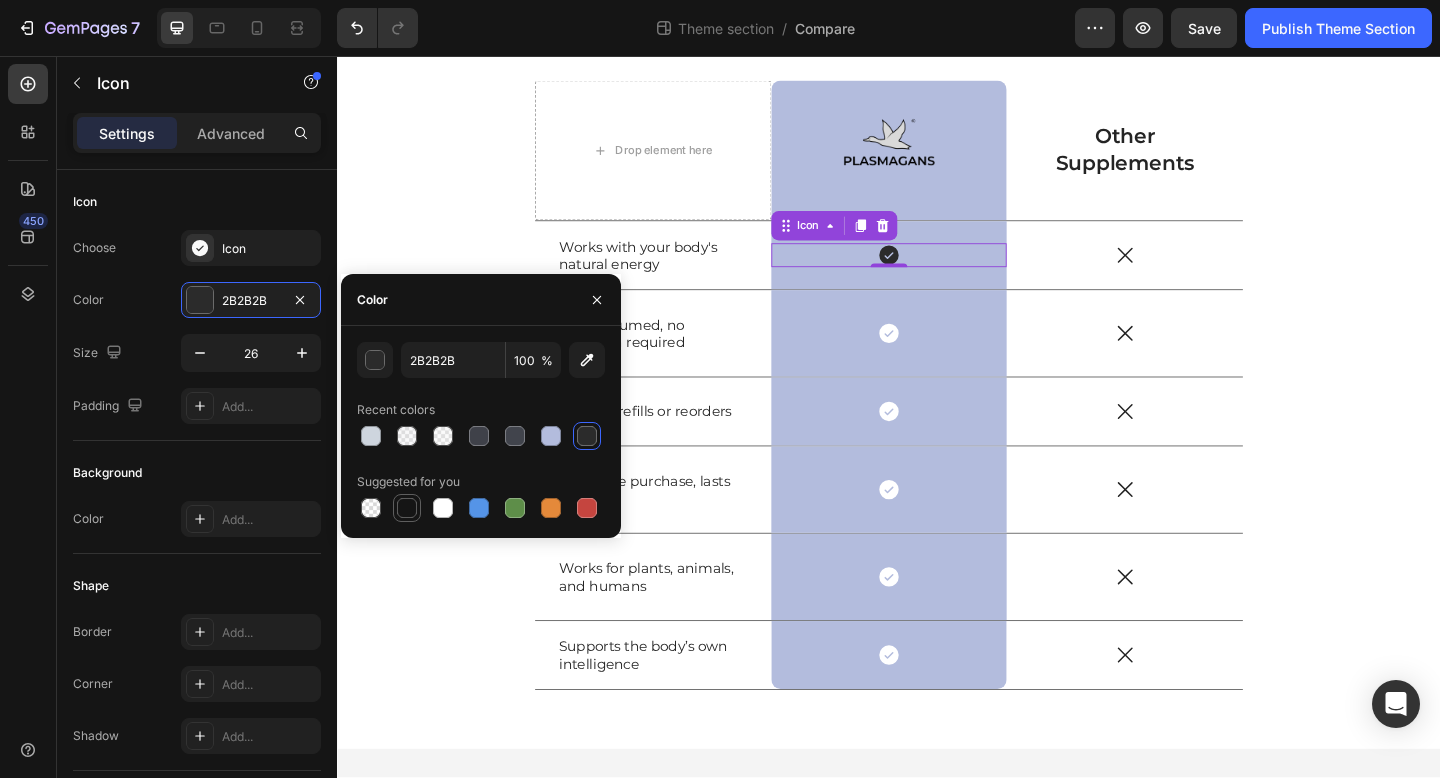 click at bounding box center [407, 508] 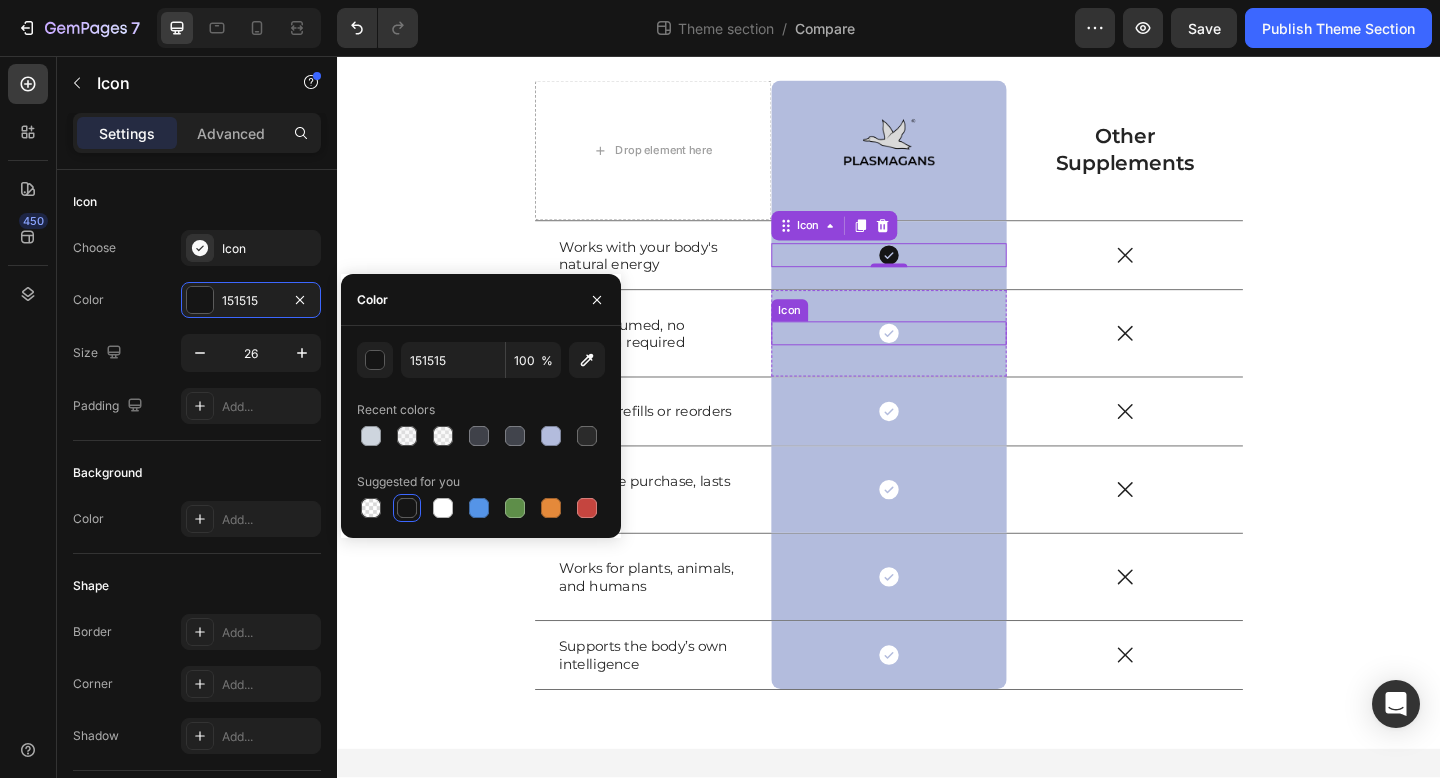 click 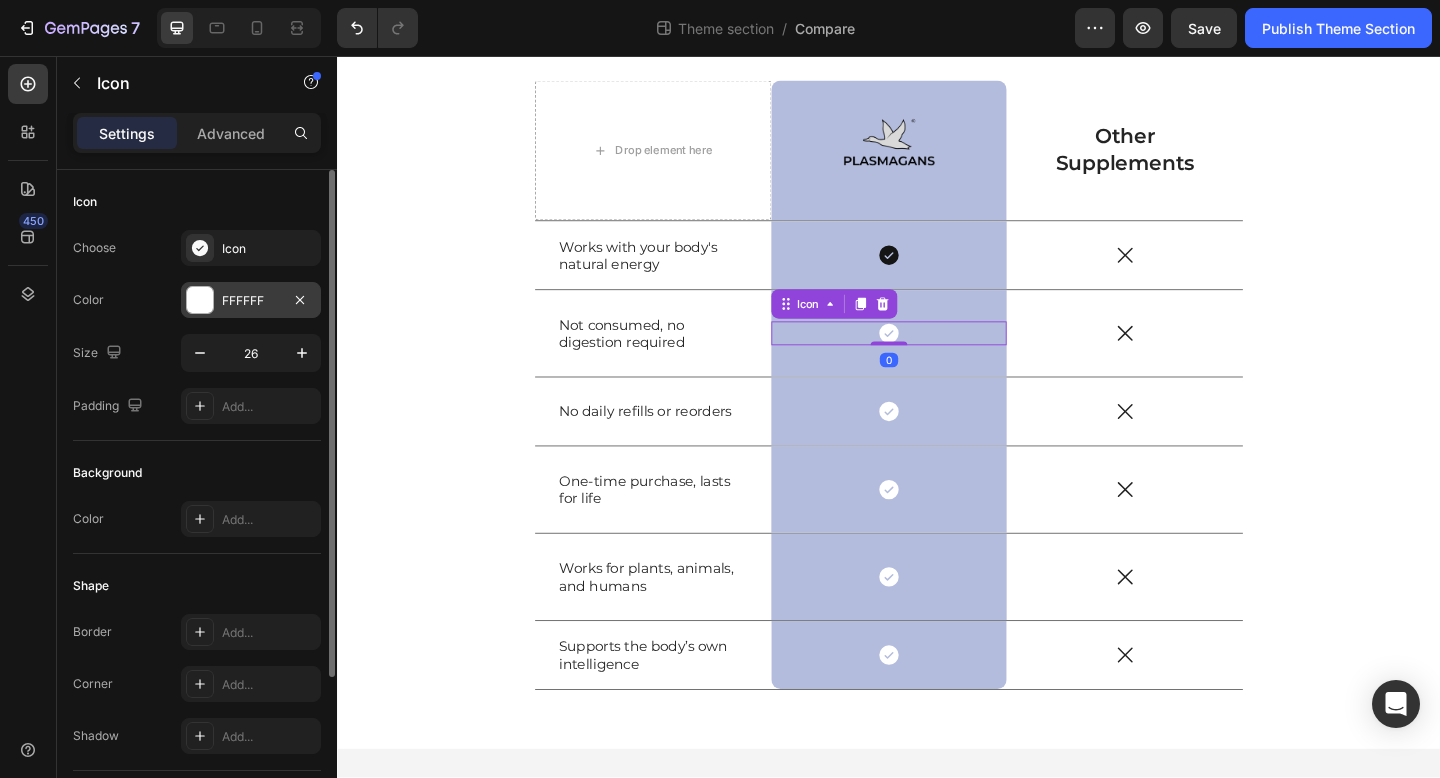 click on "FFFFFF" at bounding box center (251, 300) 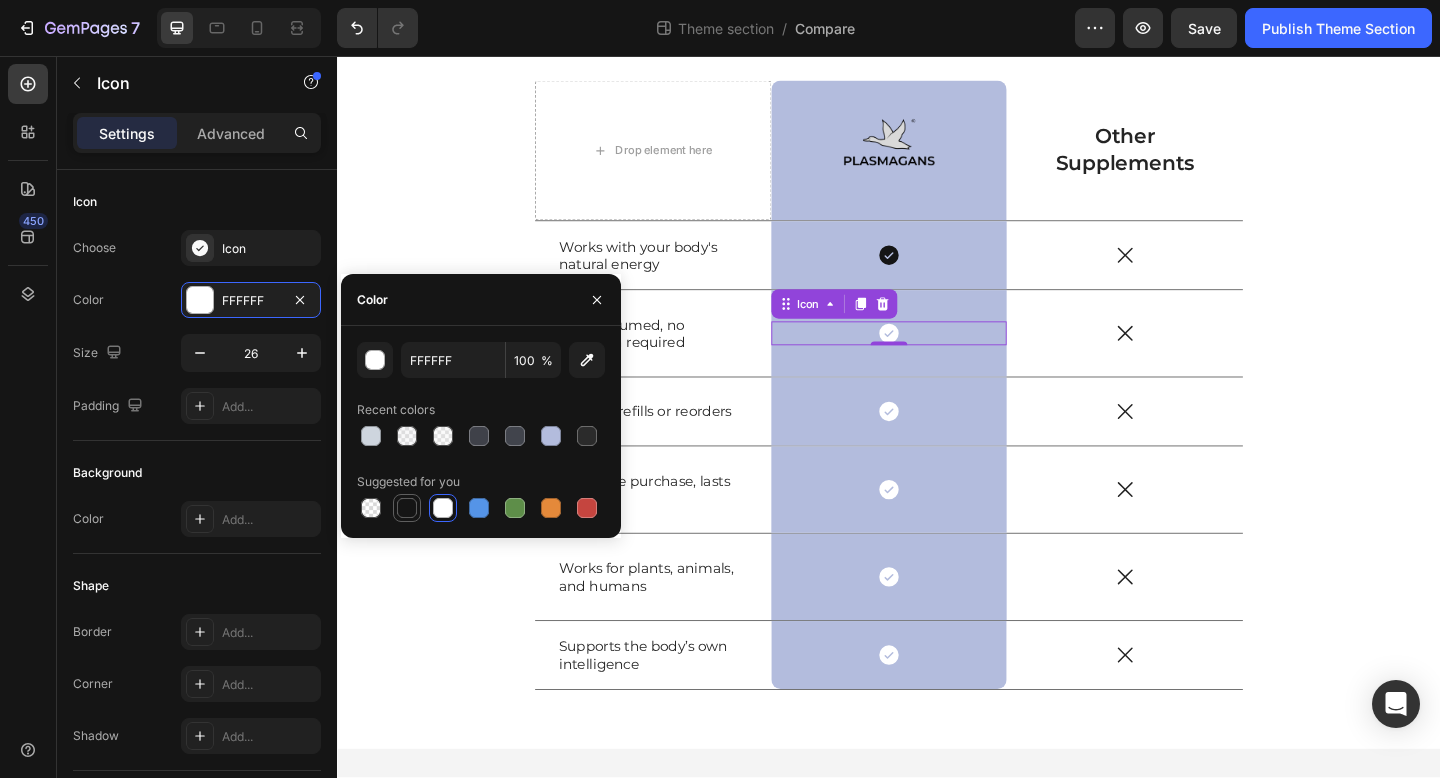 click at bounding box center (407, 508) 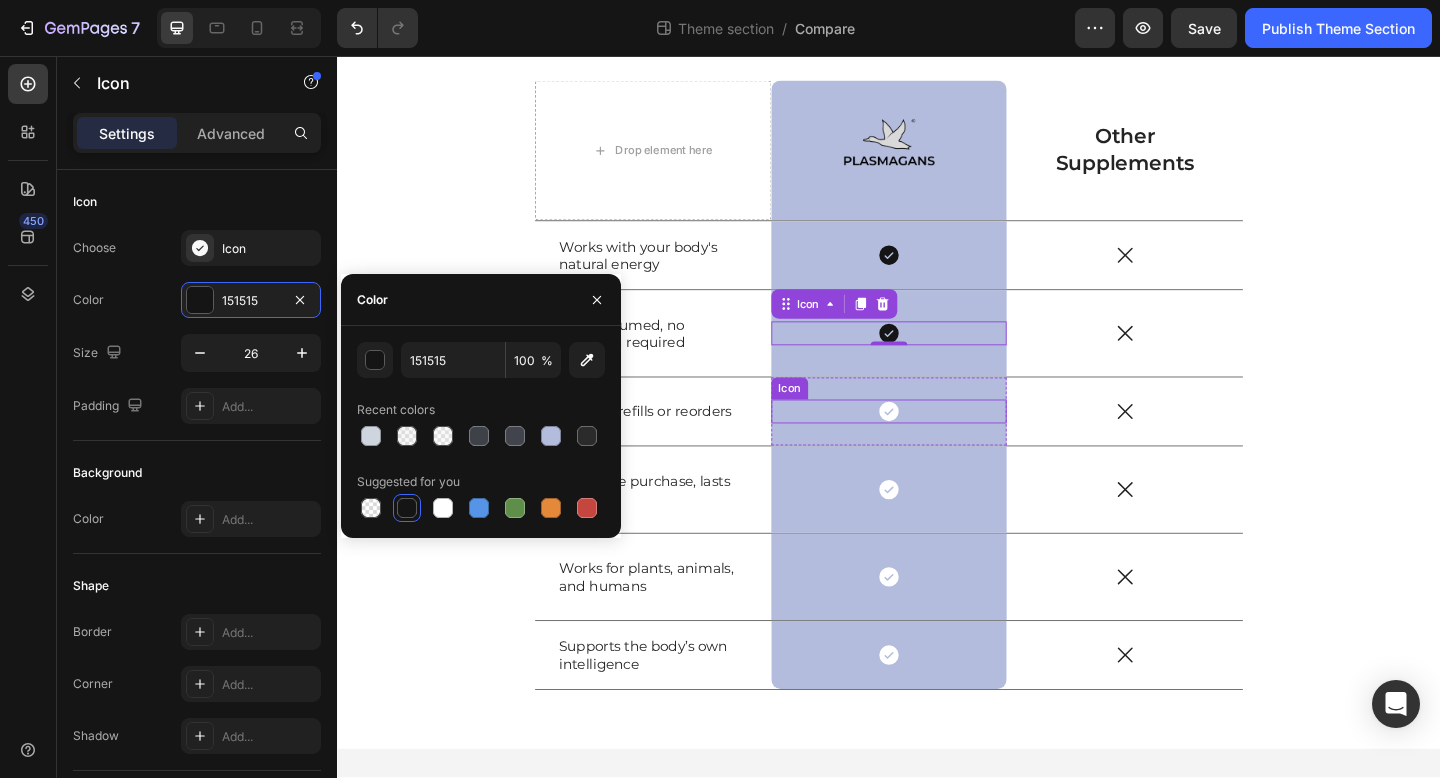 click 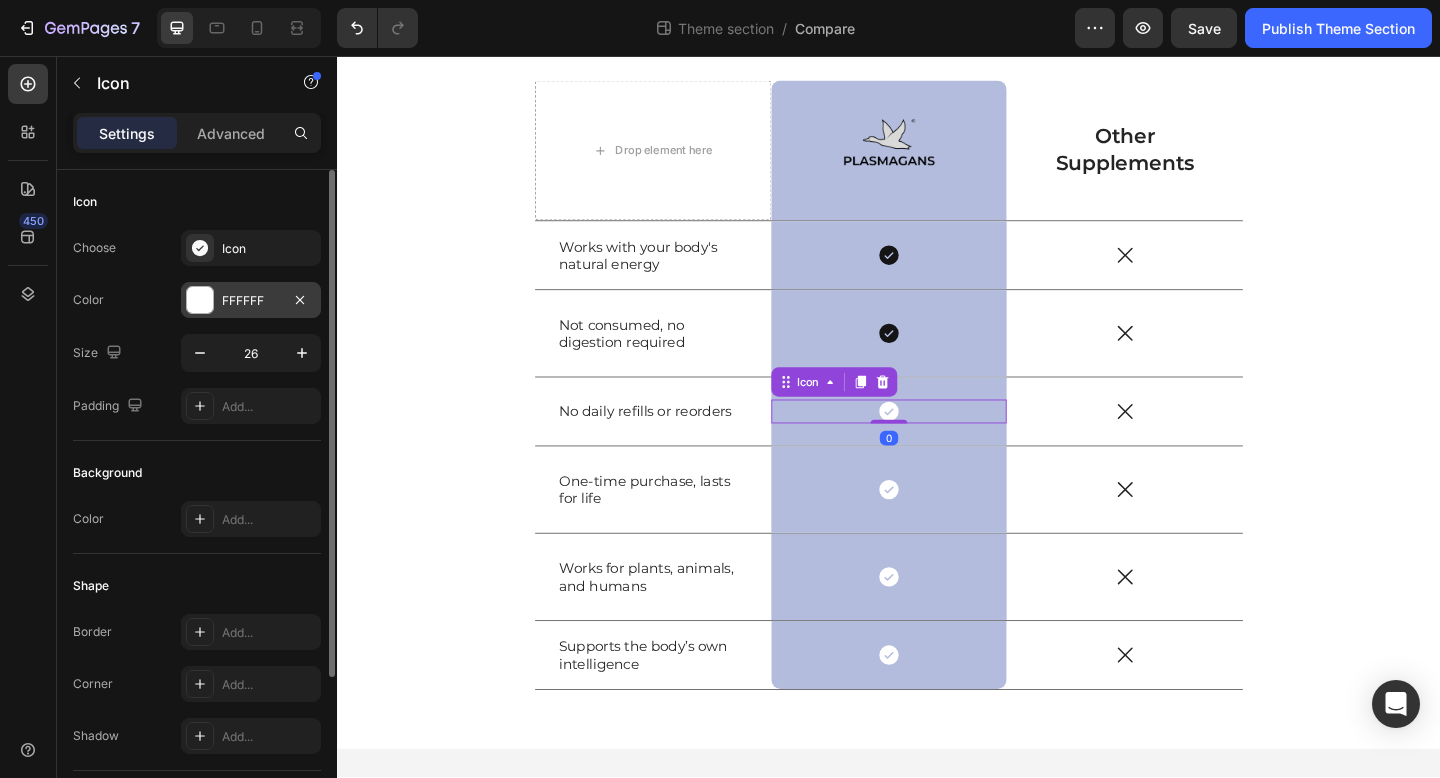 click on "FFFFFF" at bounding box center [251, 301] 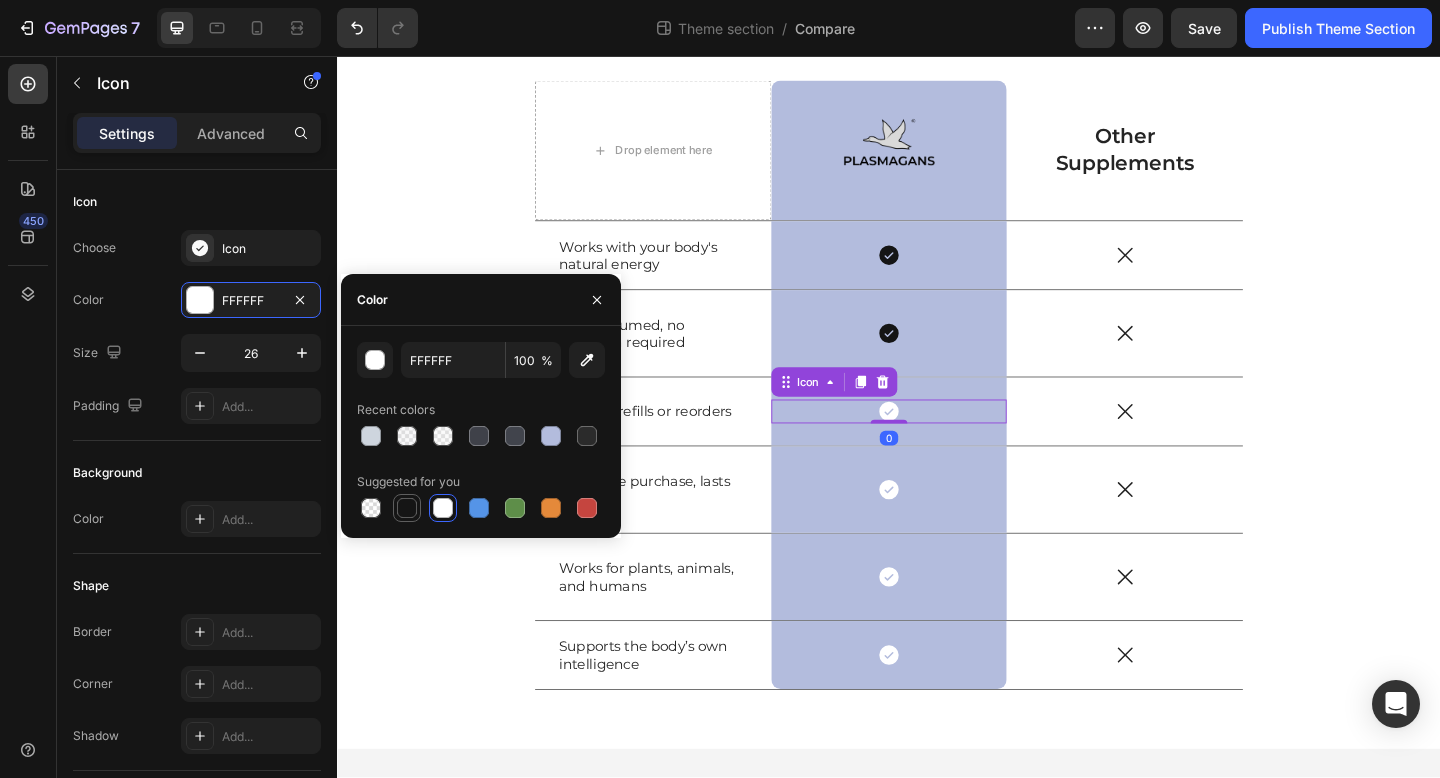 click at bounding box center [407, 508] 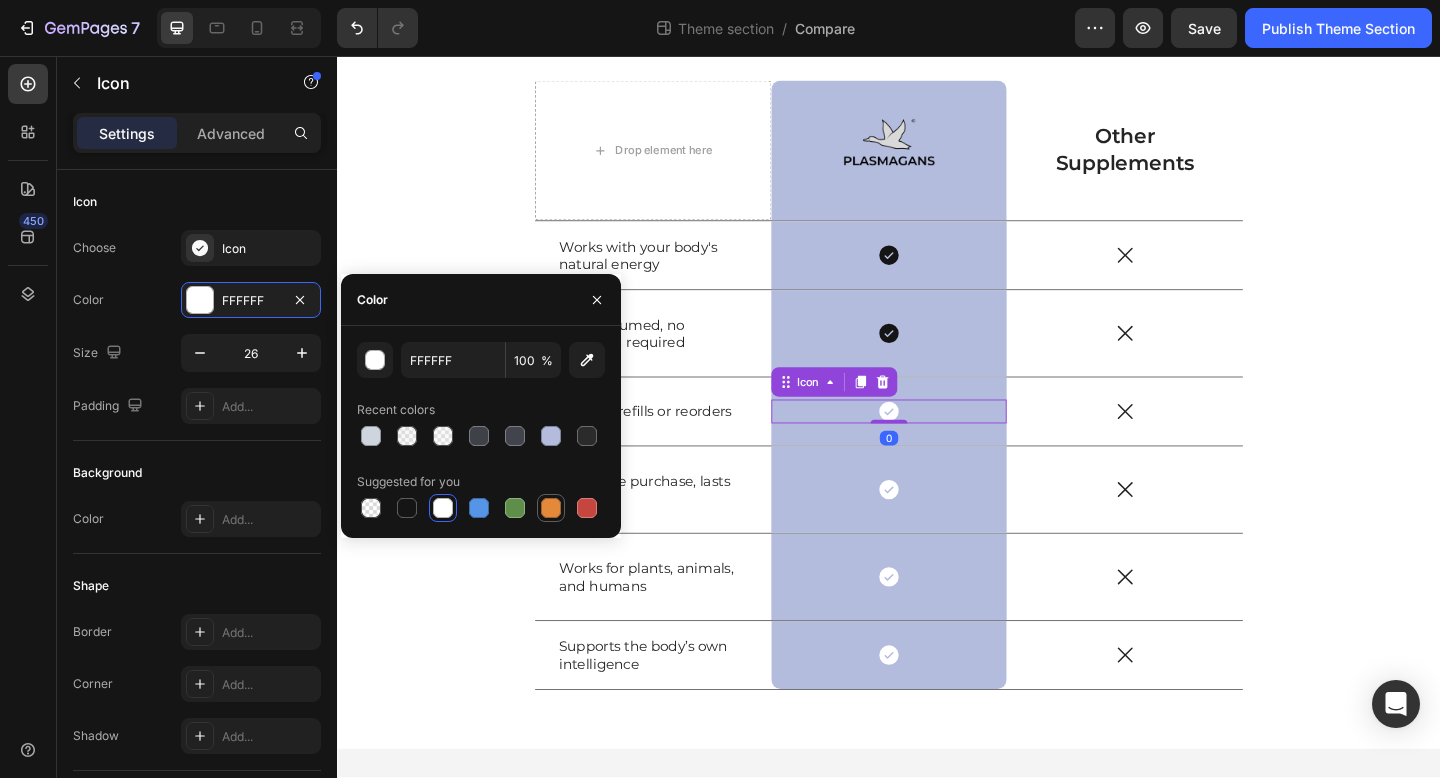 type on "151515" 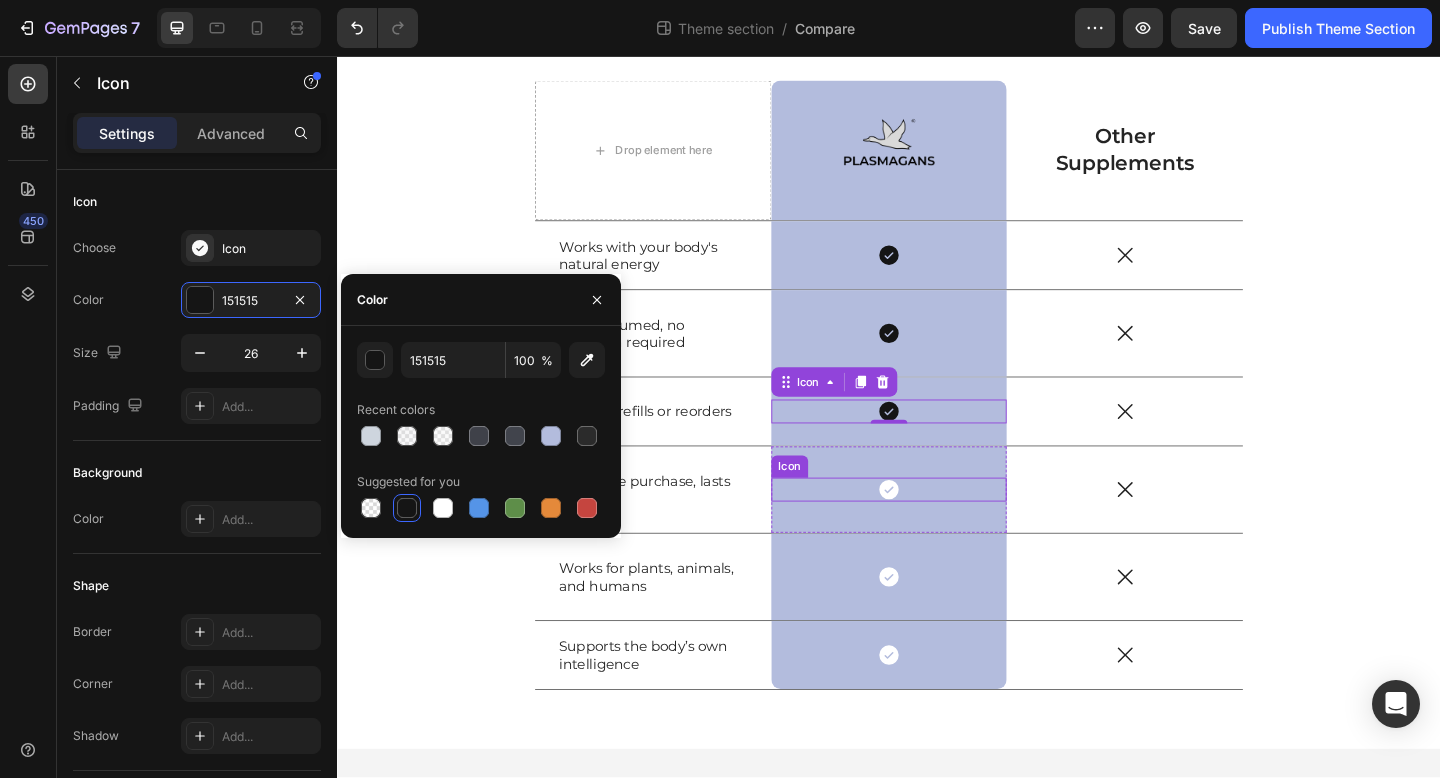 click on "Icon" at bounding box center [937, 528] 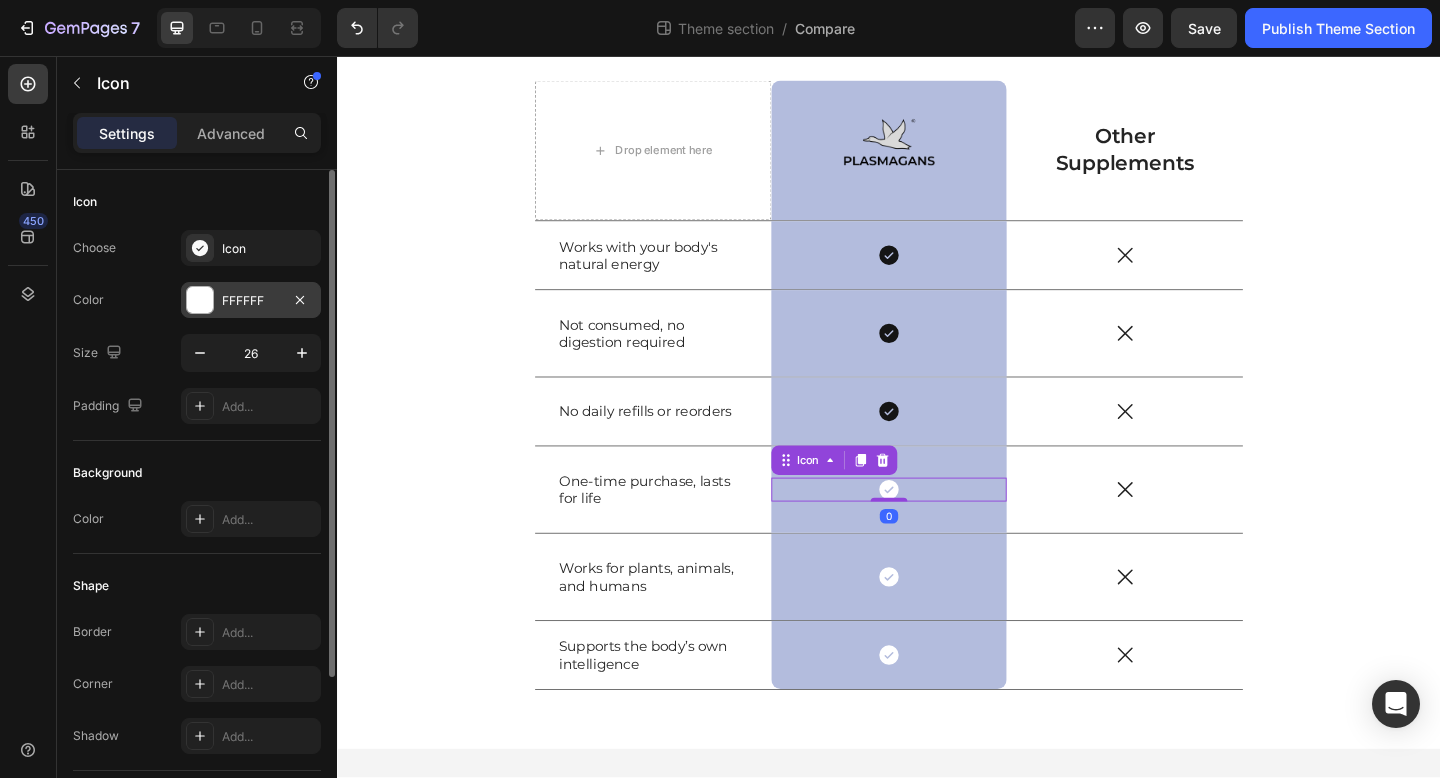 click on "FFFFFF" at bounding box center (251, 301) 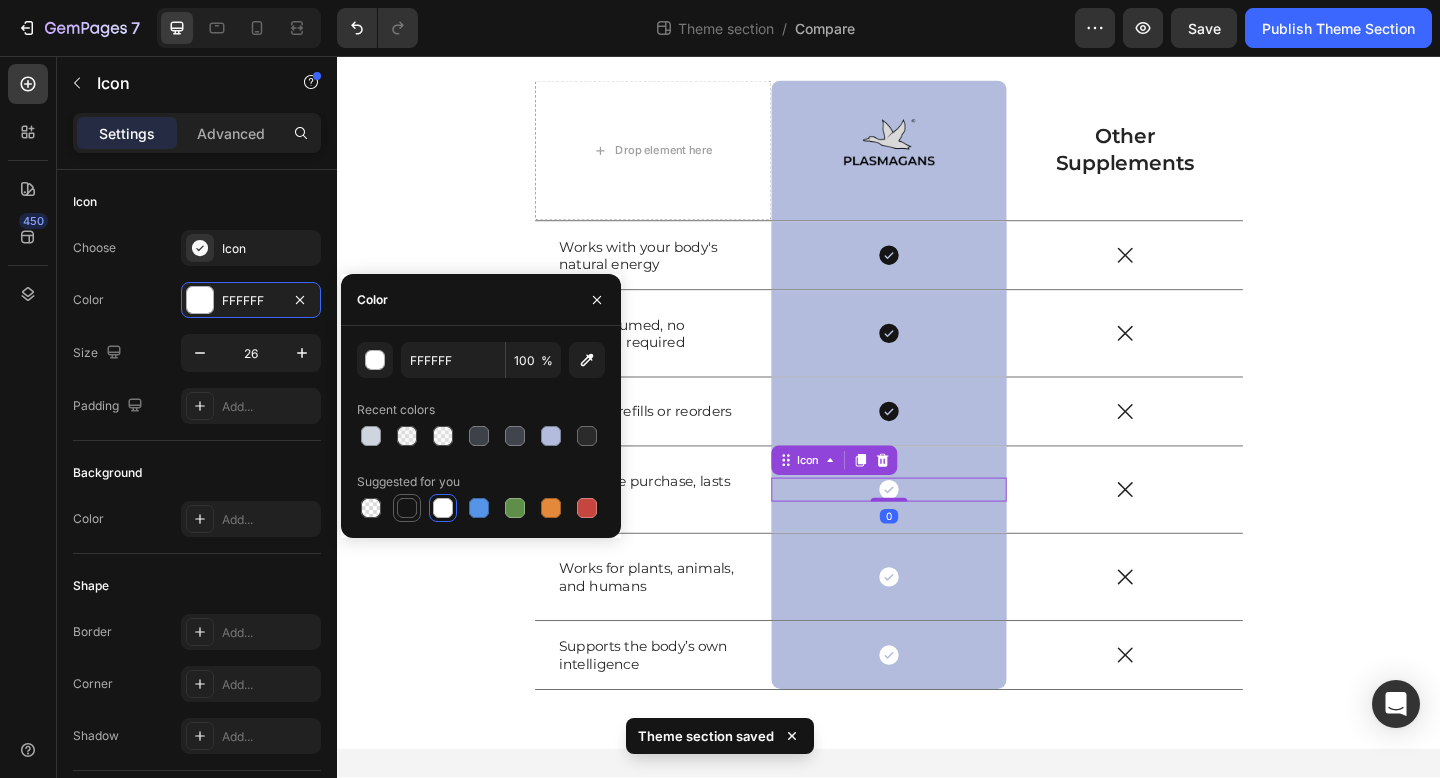 drag, startPoint x: 409, startPoint y: 513, endPoint x: 477, endPoint y: 508, distance: 68.18358 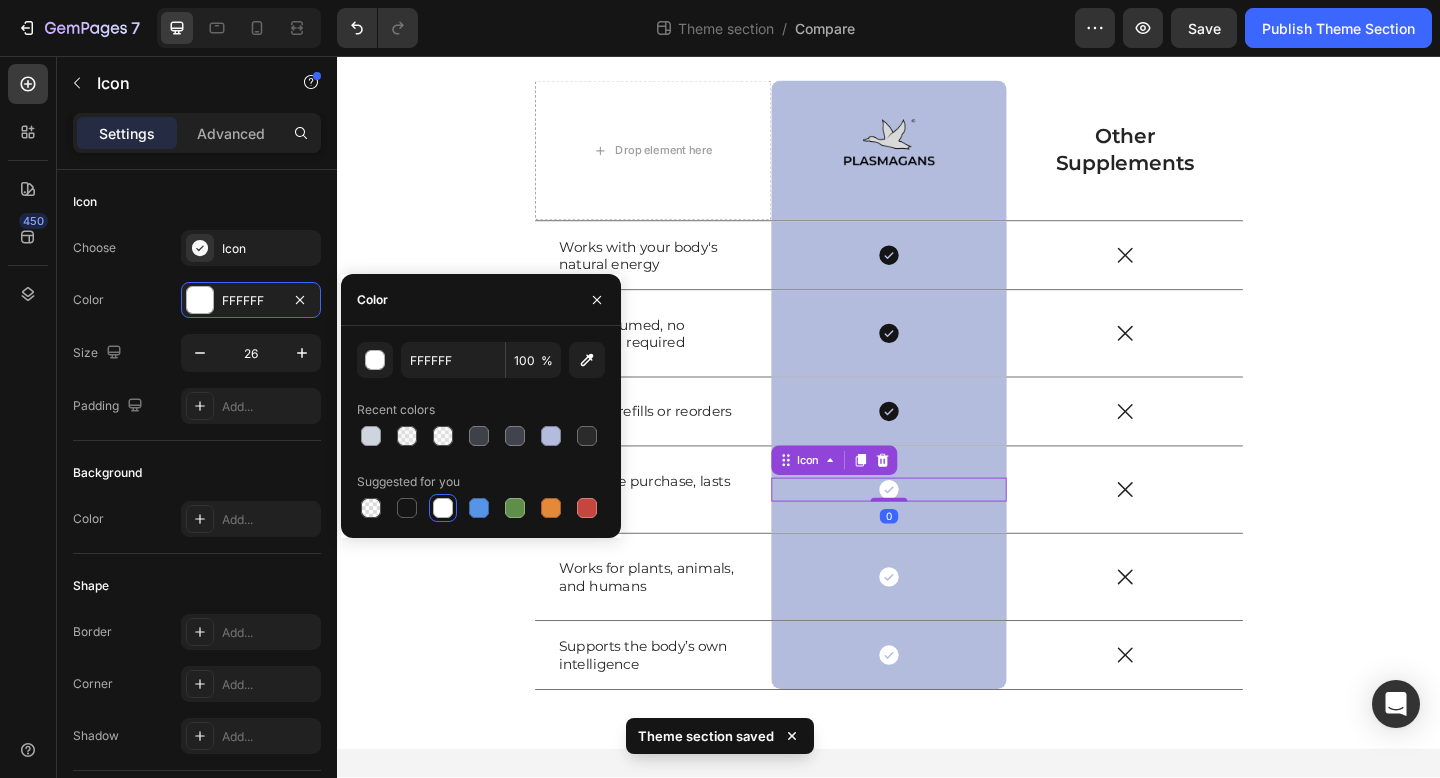 type on "151515" 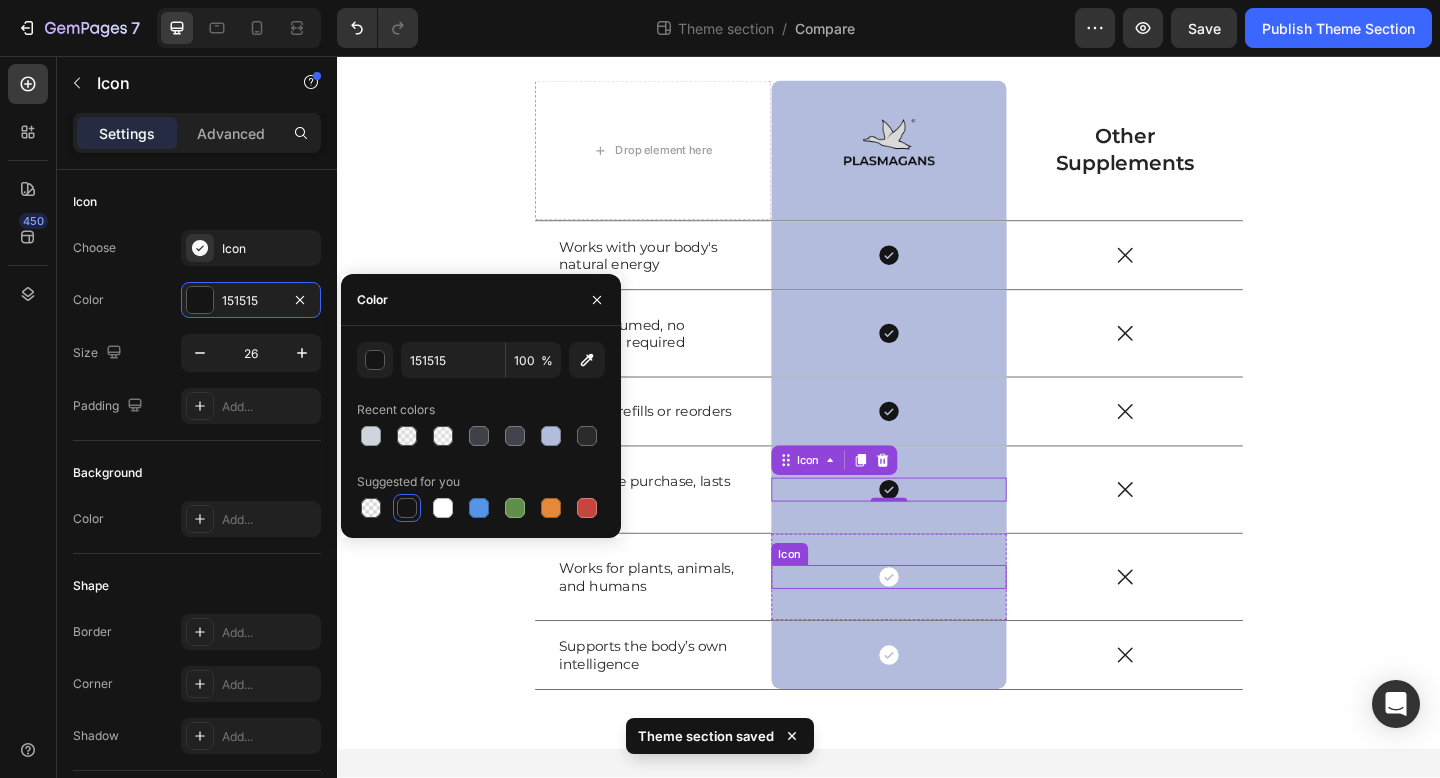 click 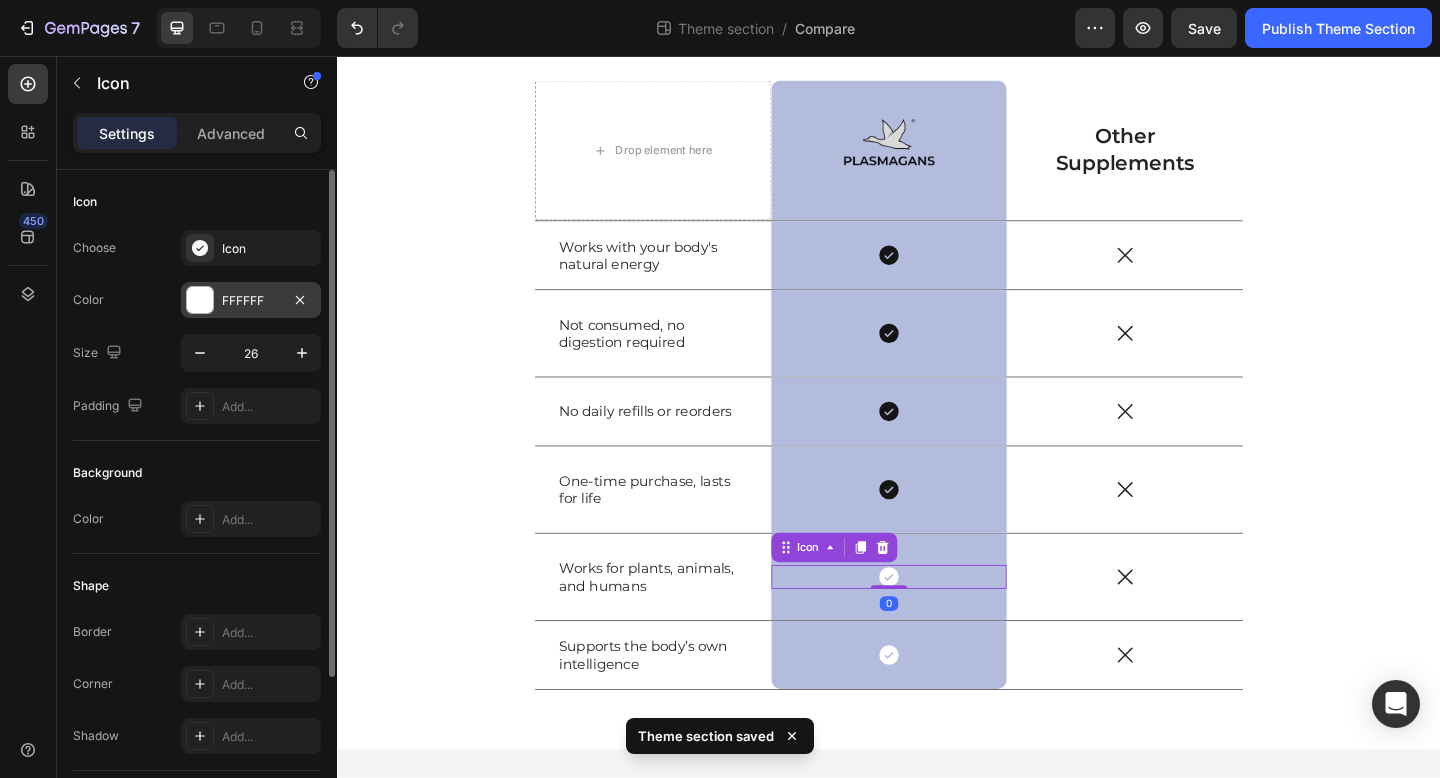 click on "FFFFFF" at bounding box center [251, 301] 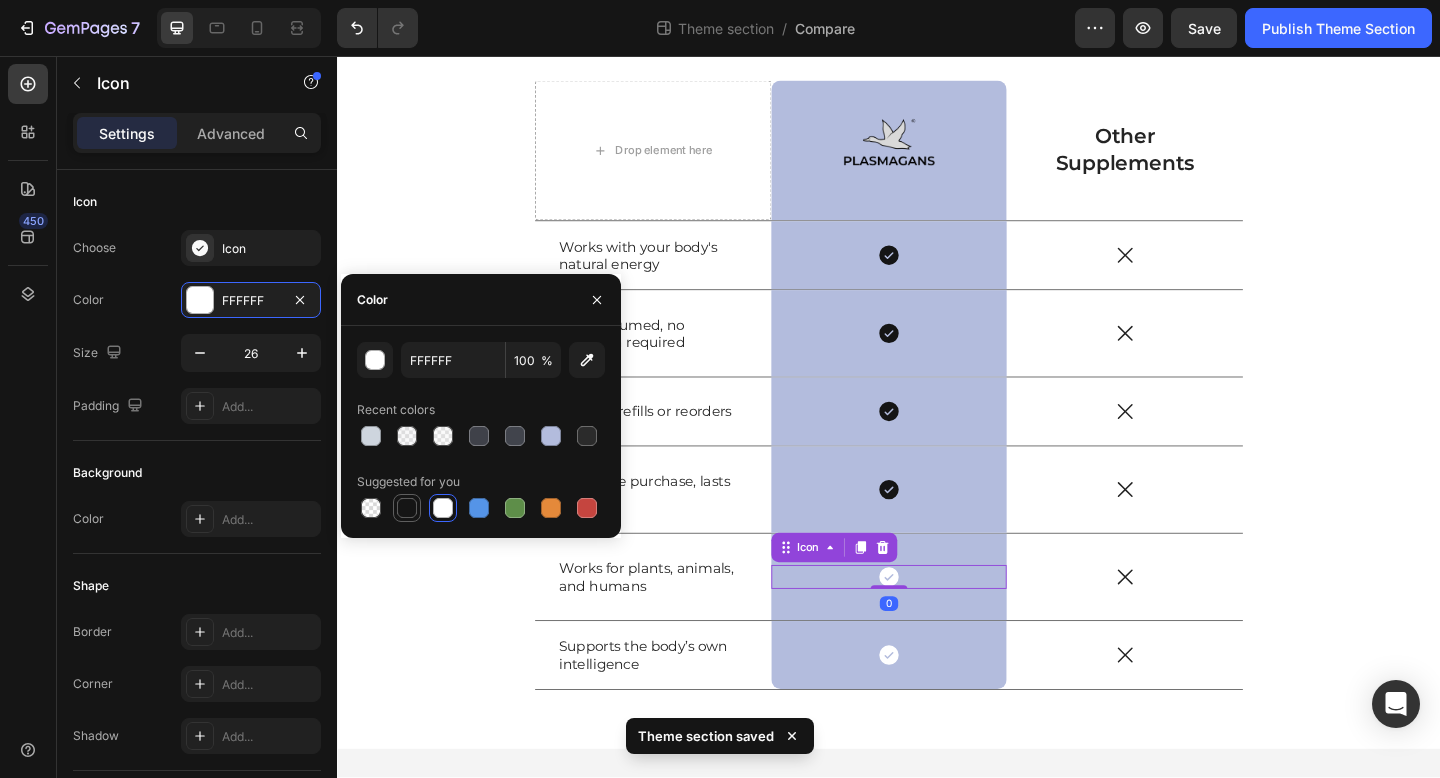 click at bounding box center (407, 508) 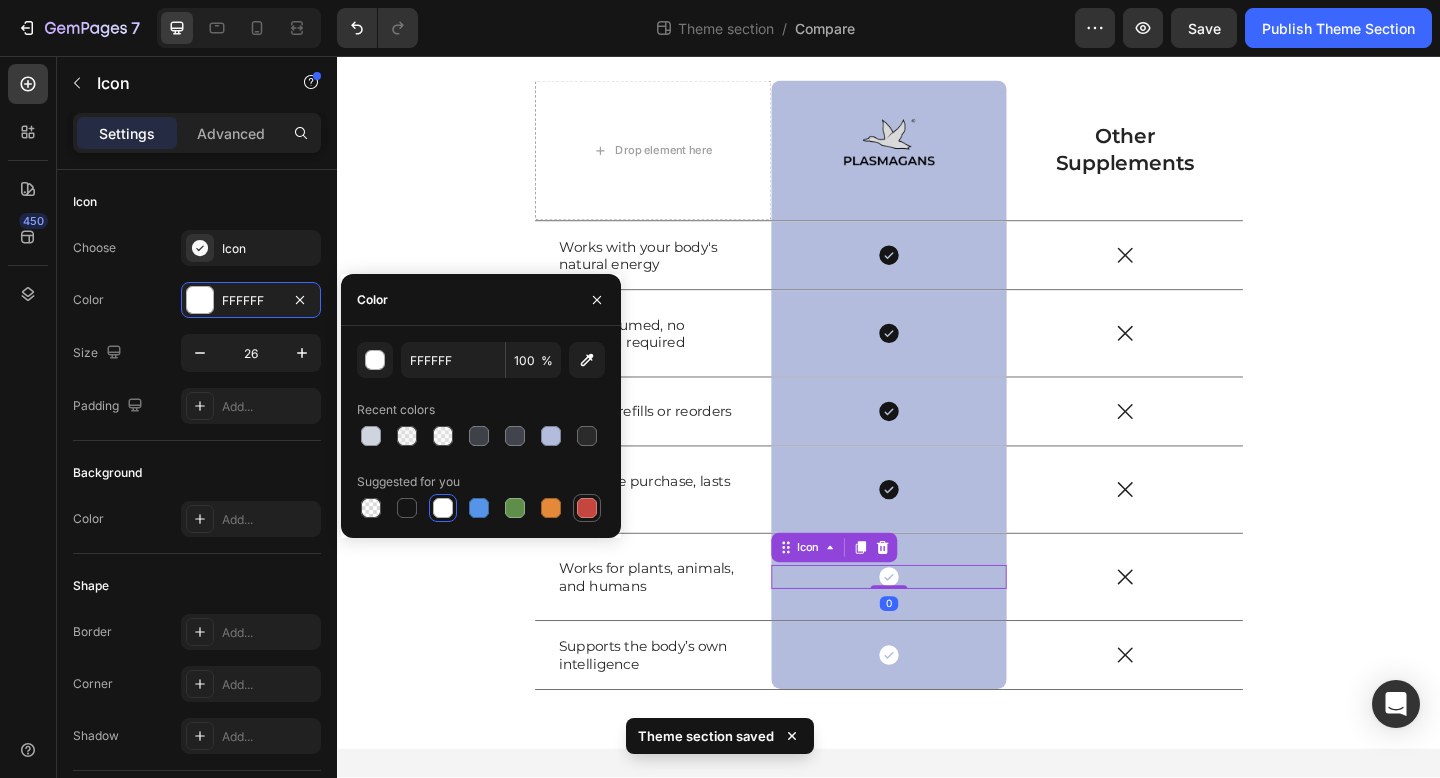 type on "151515" 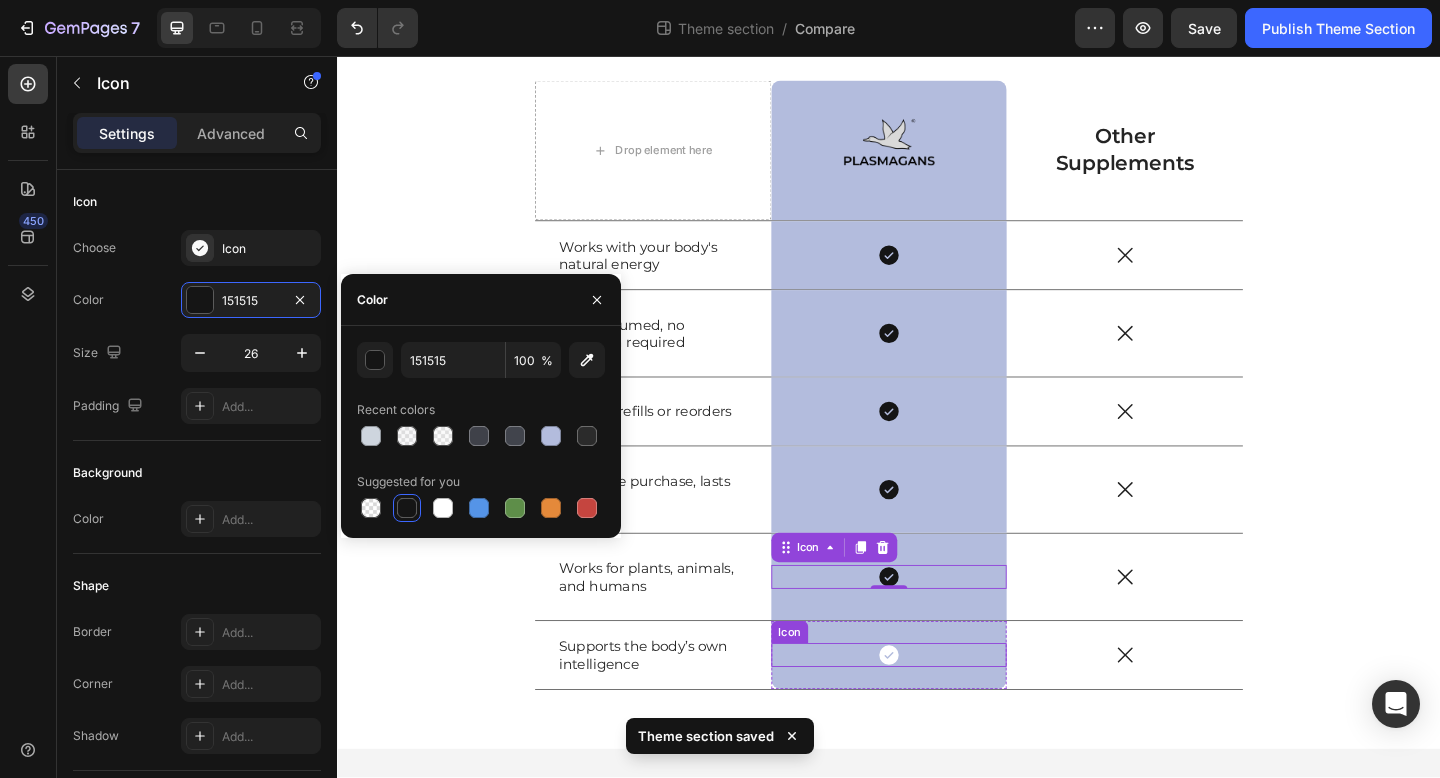 click 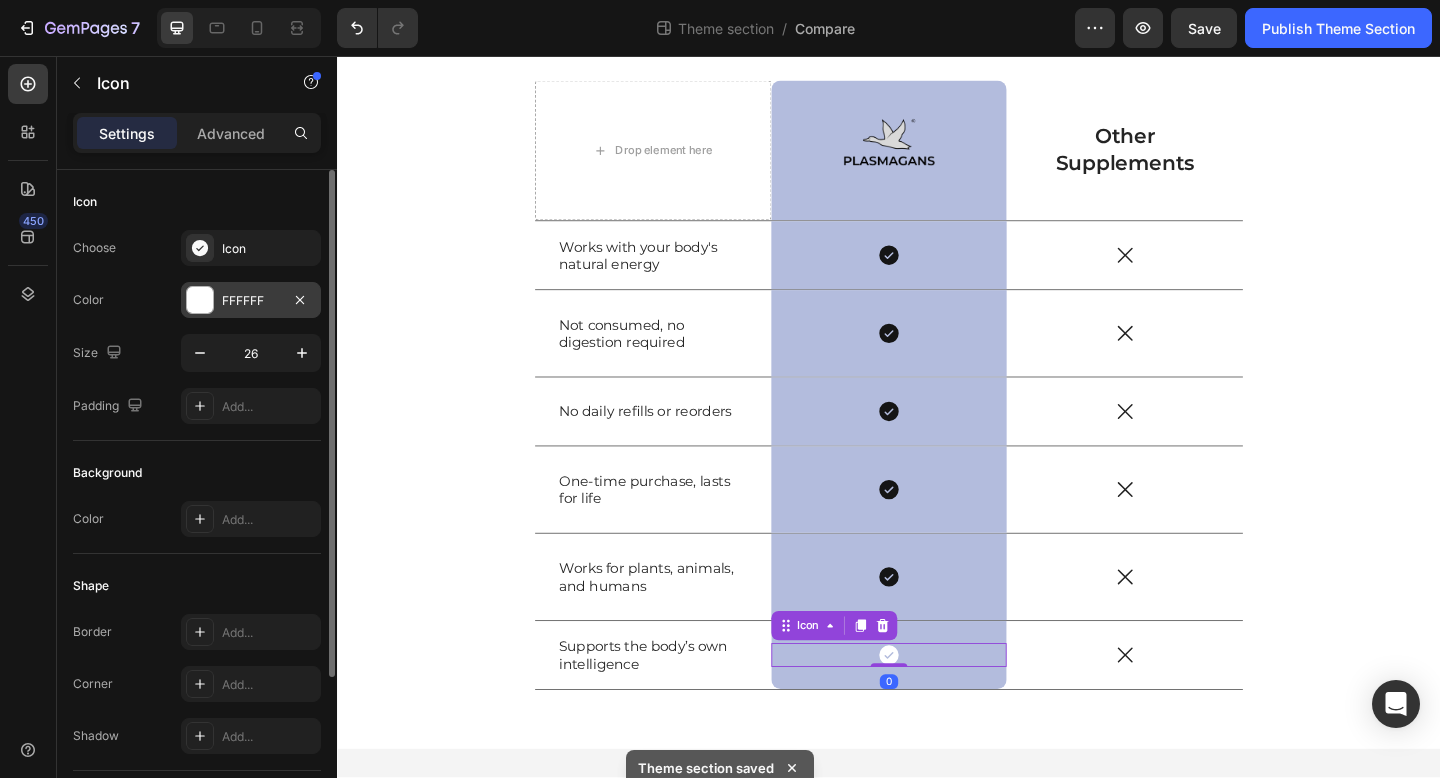 click on "FFFFFF" at bounding box center (251, 301) 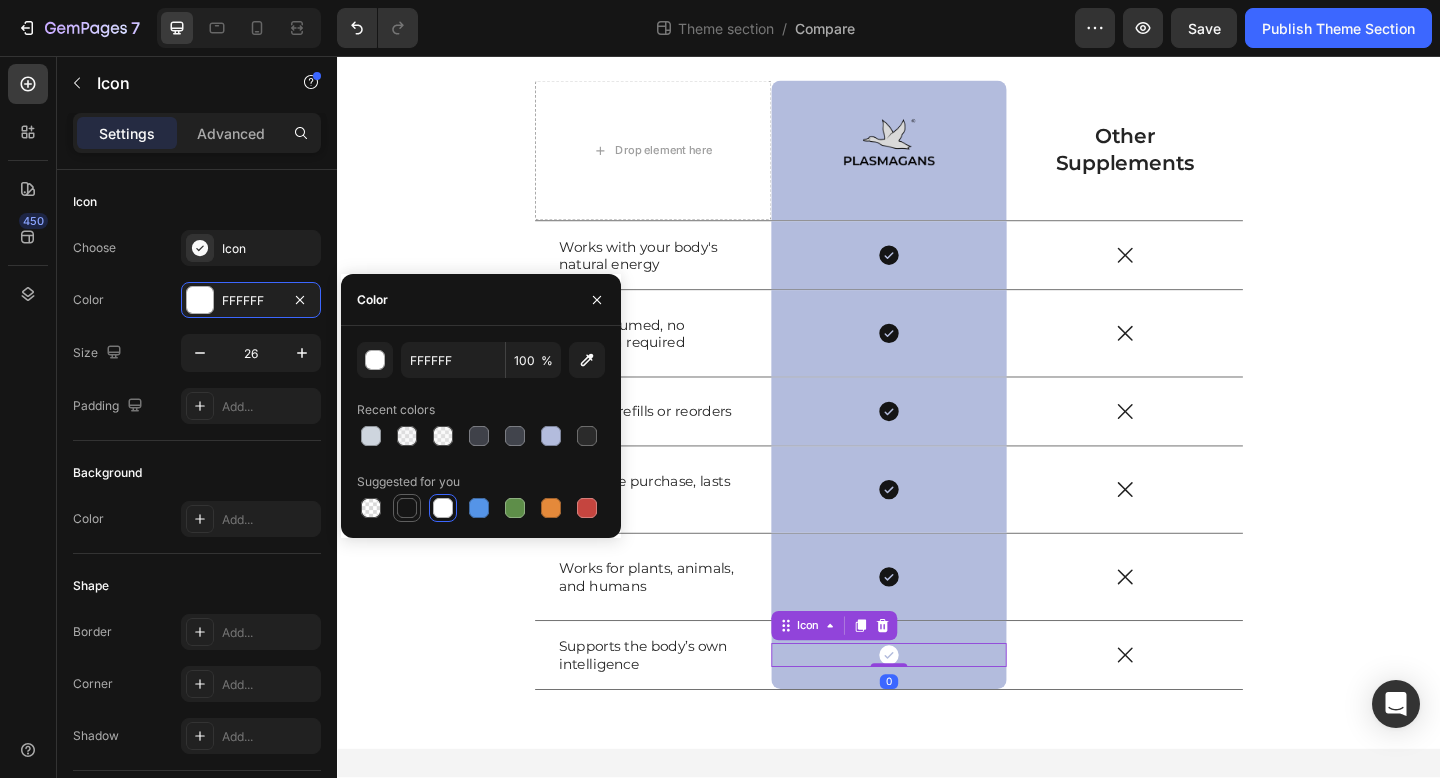 click at bounding box center (407, 508) 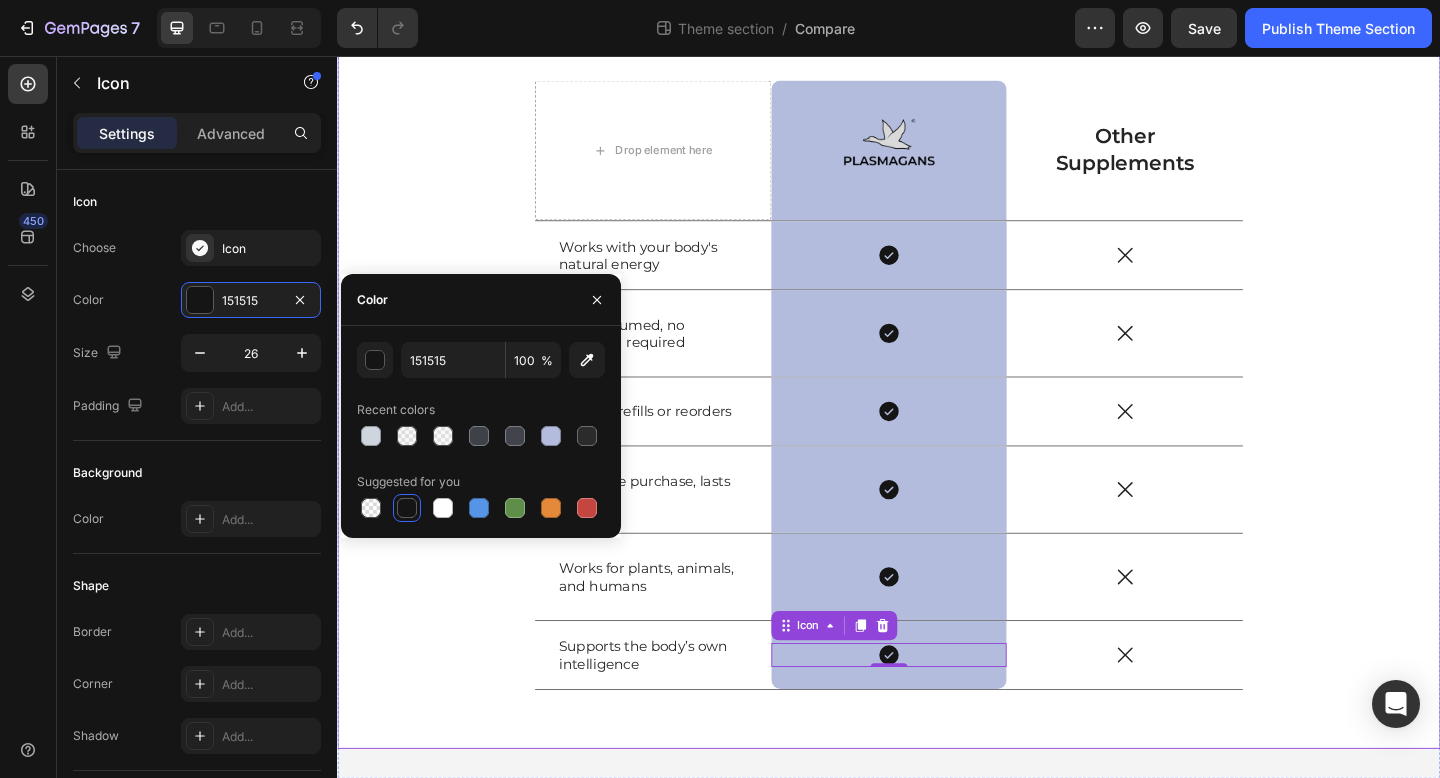 click on "US VS THEM Heading
Drop element here Image Row Other  Supplements Text Block Row Works with your body's natural energy Text Block
Icon Row
Icon Row Not consumed, no digestion required Text Block
Icon Row
Icon Row No daily refills or reorders Text Block
Icon Row
Icon Row One-time purchase, lasts for life Text Block
Icon Row
Icon Row Works for plants, animals, and humans Text Block
Icon Row
Icon Row Supports the body’s own intelligence Text Block
Icon   0 Row
Icon Row Row" at bounding box center [937, 370] 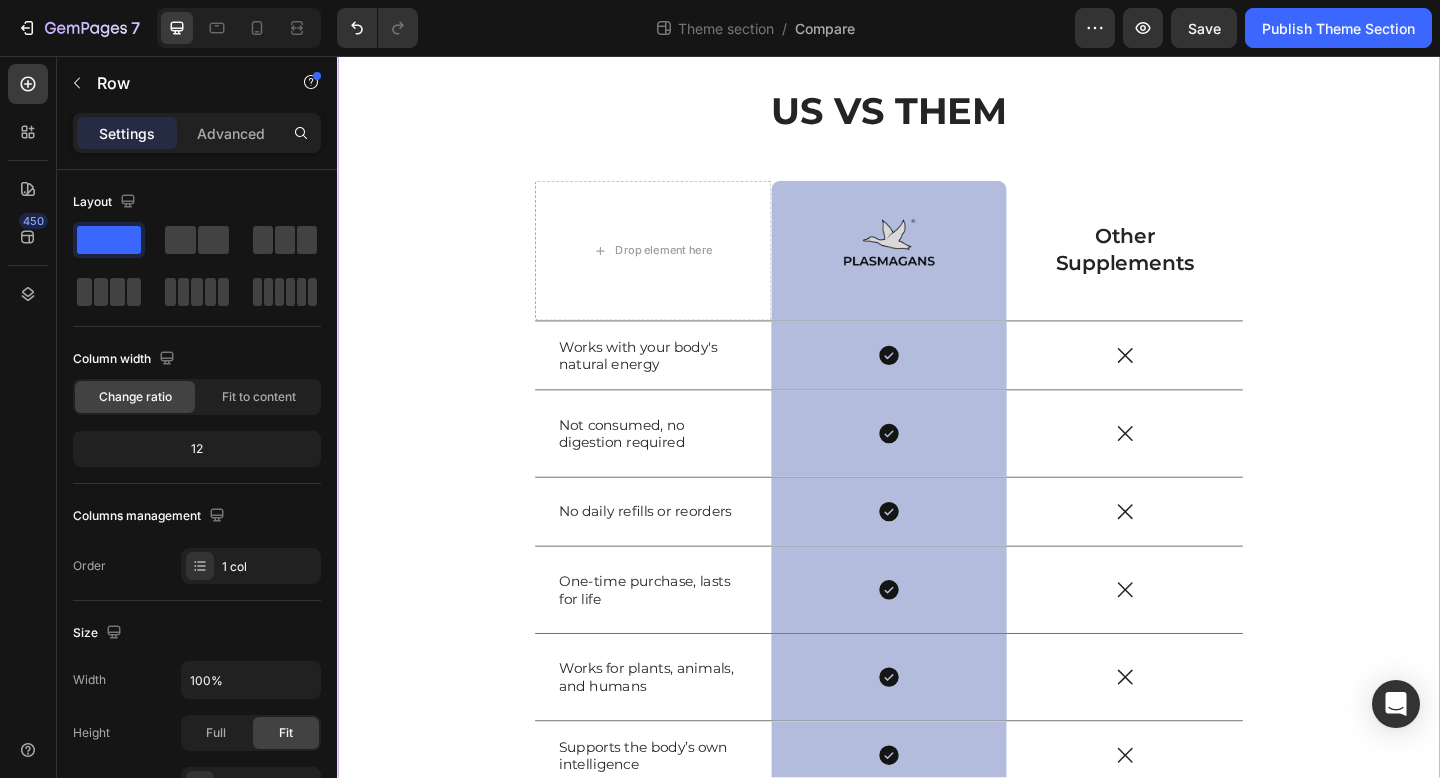 scroll, scrollTop: 0, scrollLeft: 0, axis: both 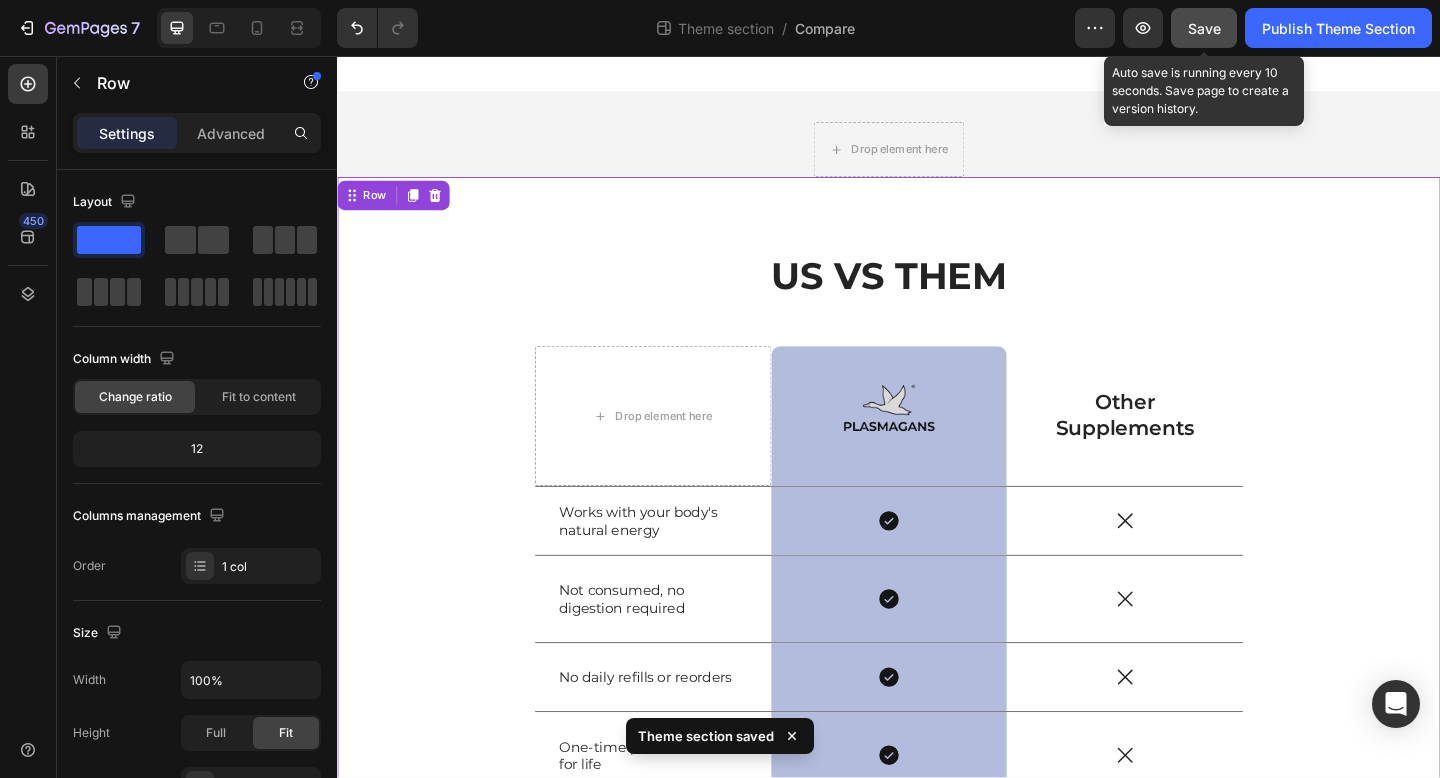 click on "Save" 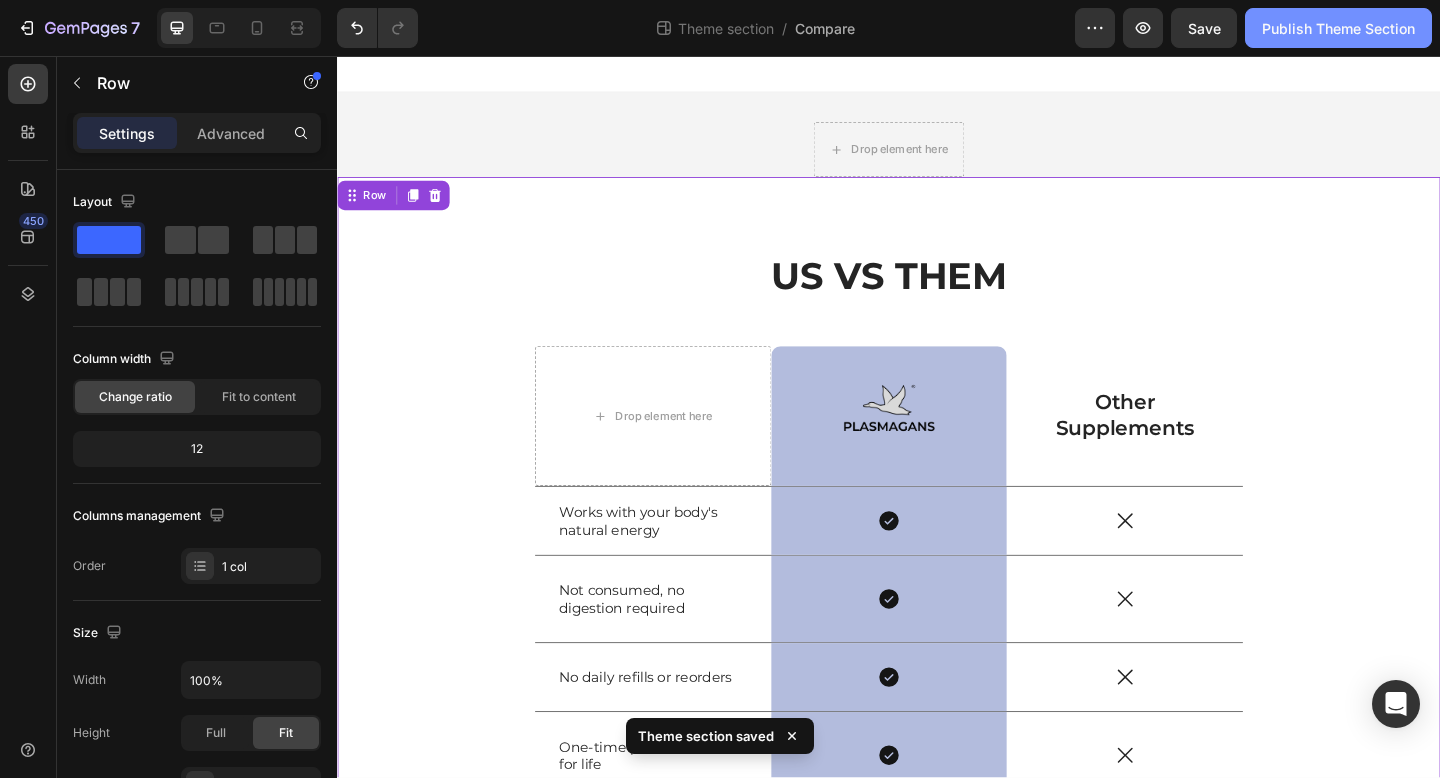 click on "Publish Theme Section" at bounding box center (1338, 28) 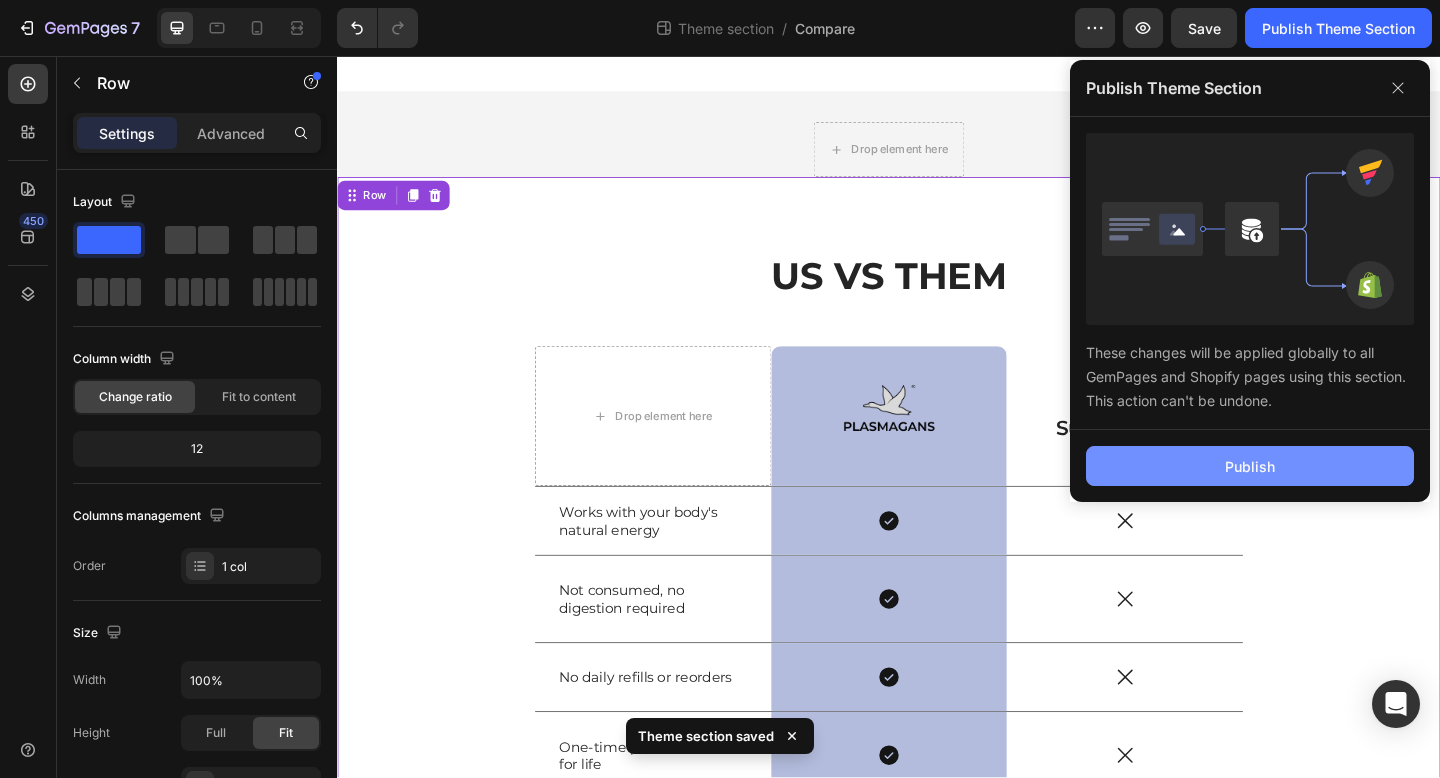click on "Publish" 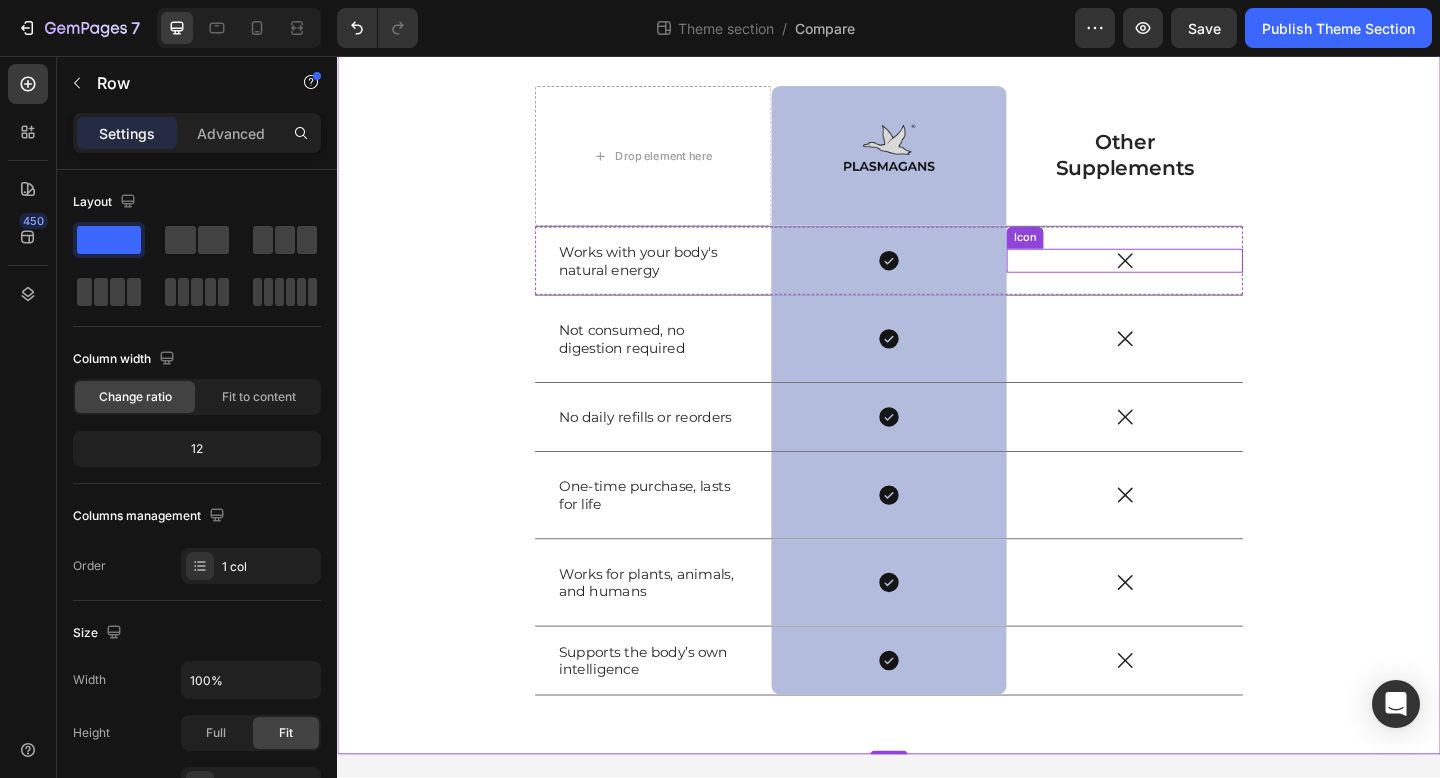 scroll, scrollTop: 289, scrollLeft: 0, axis: vertical 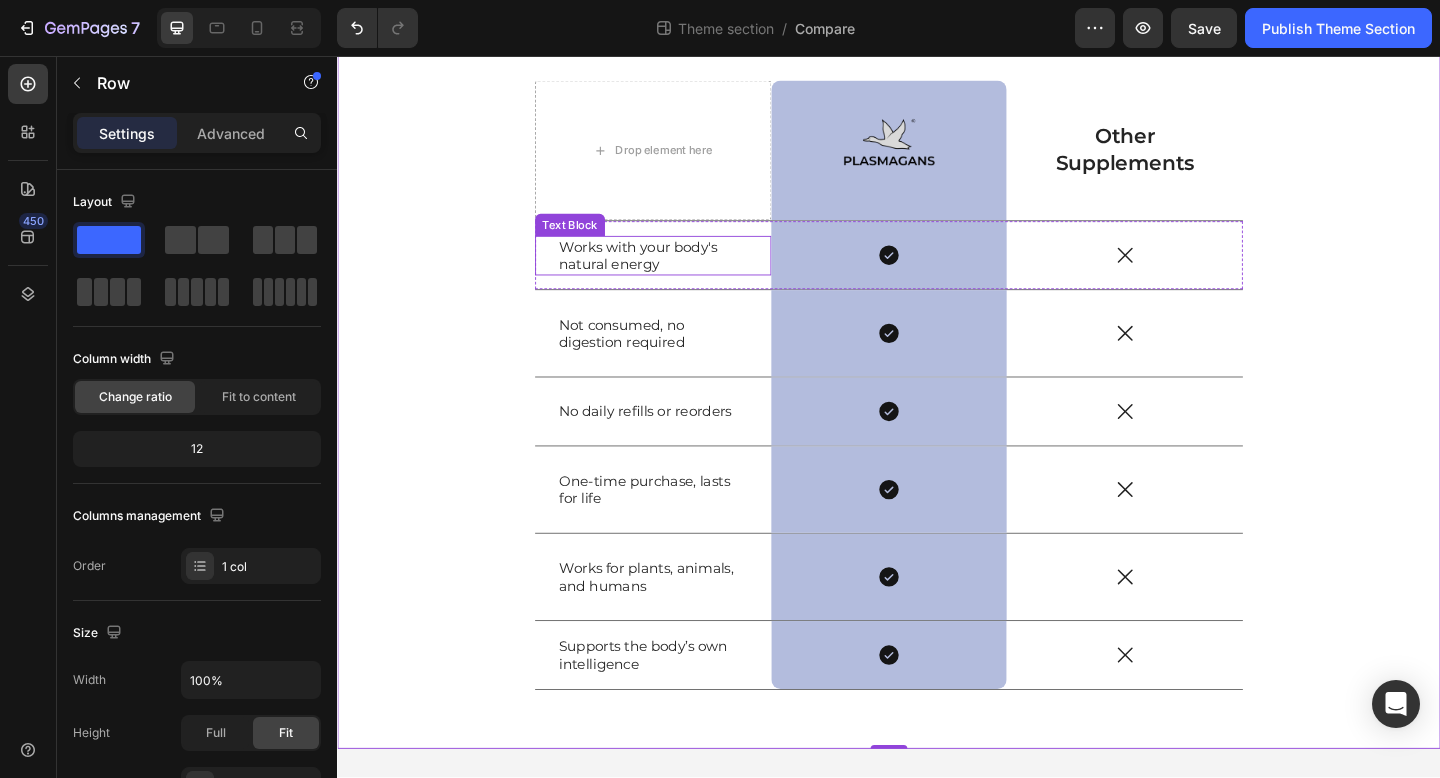 click on "Works with your body's natural energy" at bounding box center (680, 273) 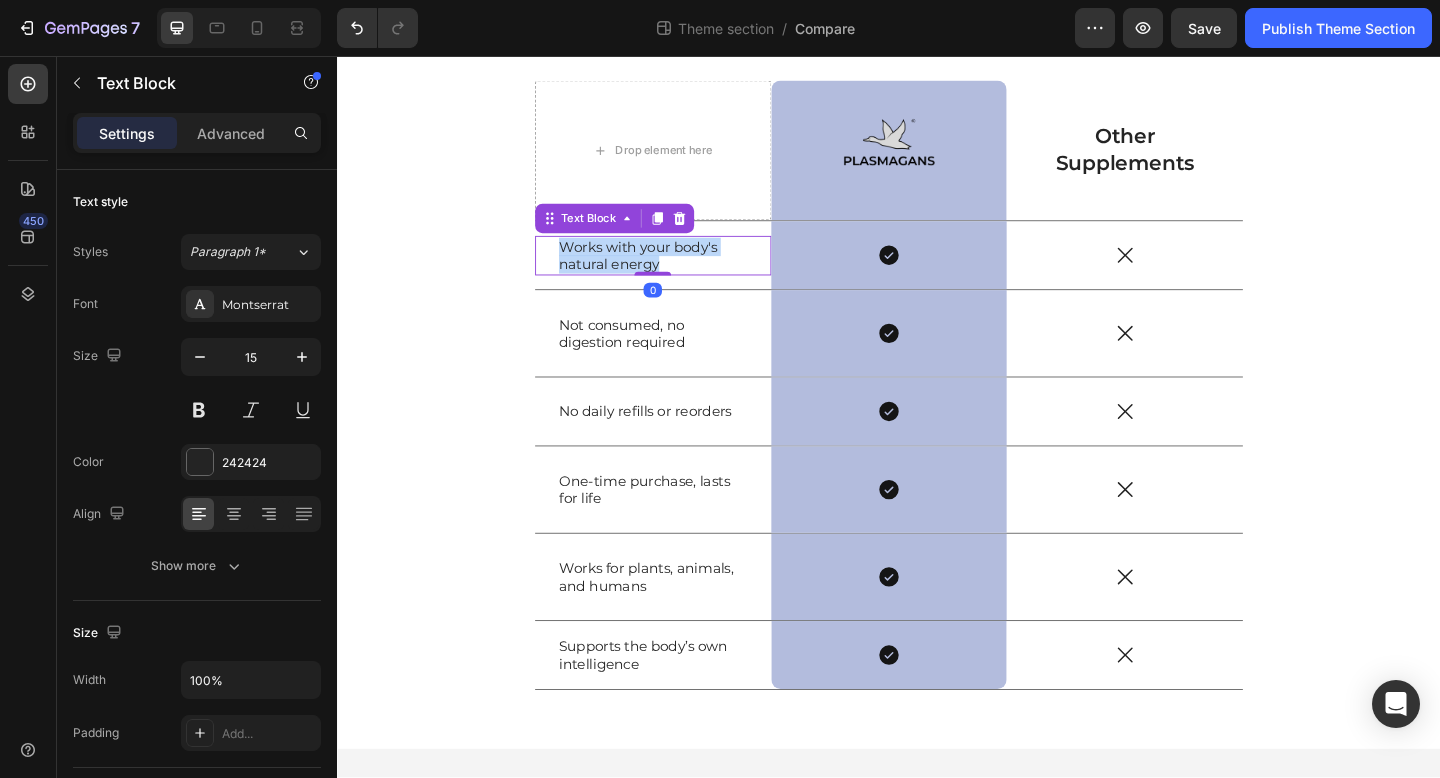 click on "Works with your body's natural energy" at bounding box center [680, 273] 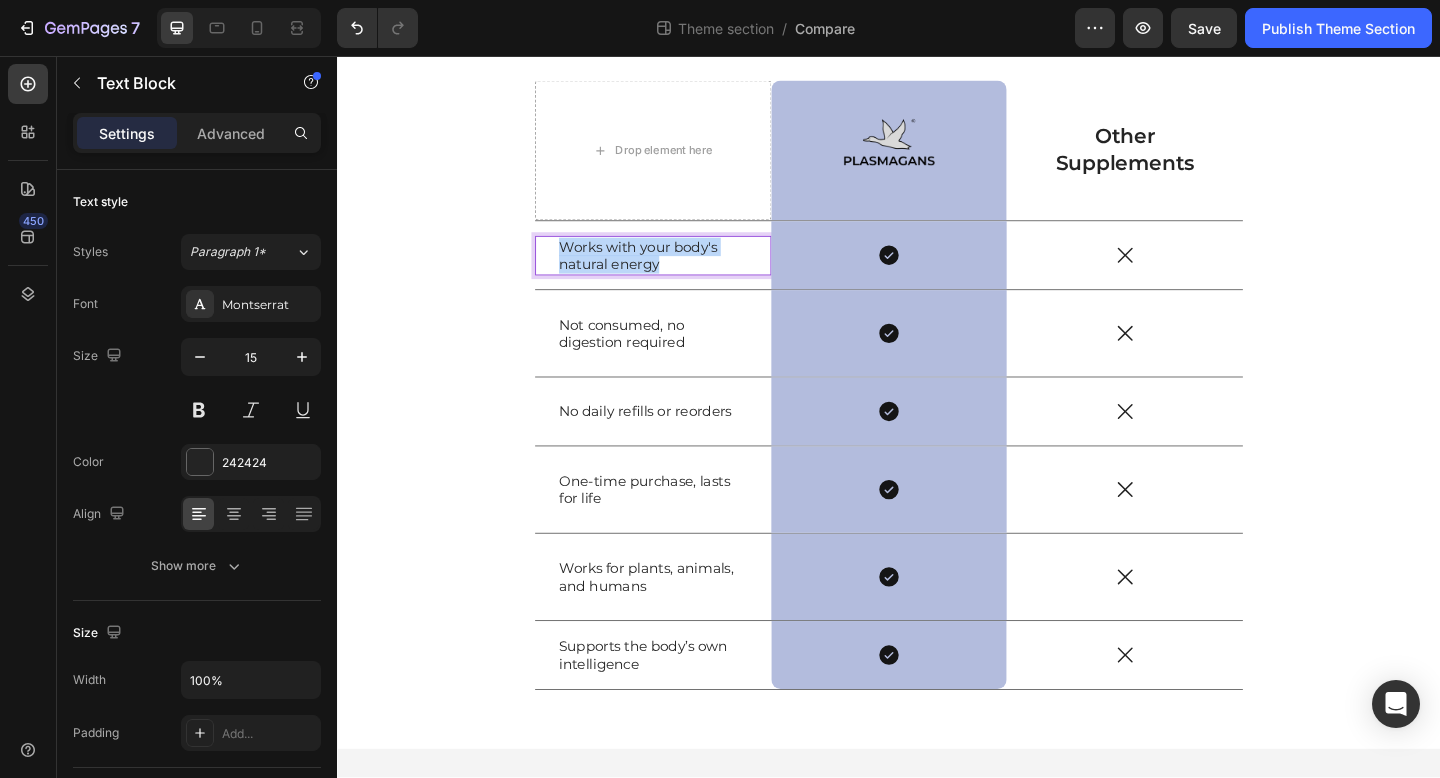 click on "Works with your body's natural energy" at bounding box center (680, 273) 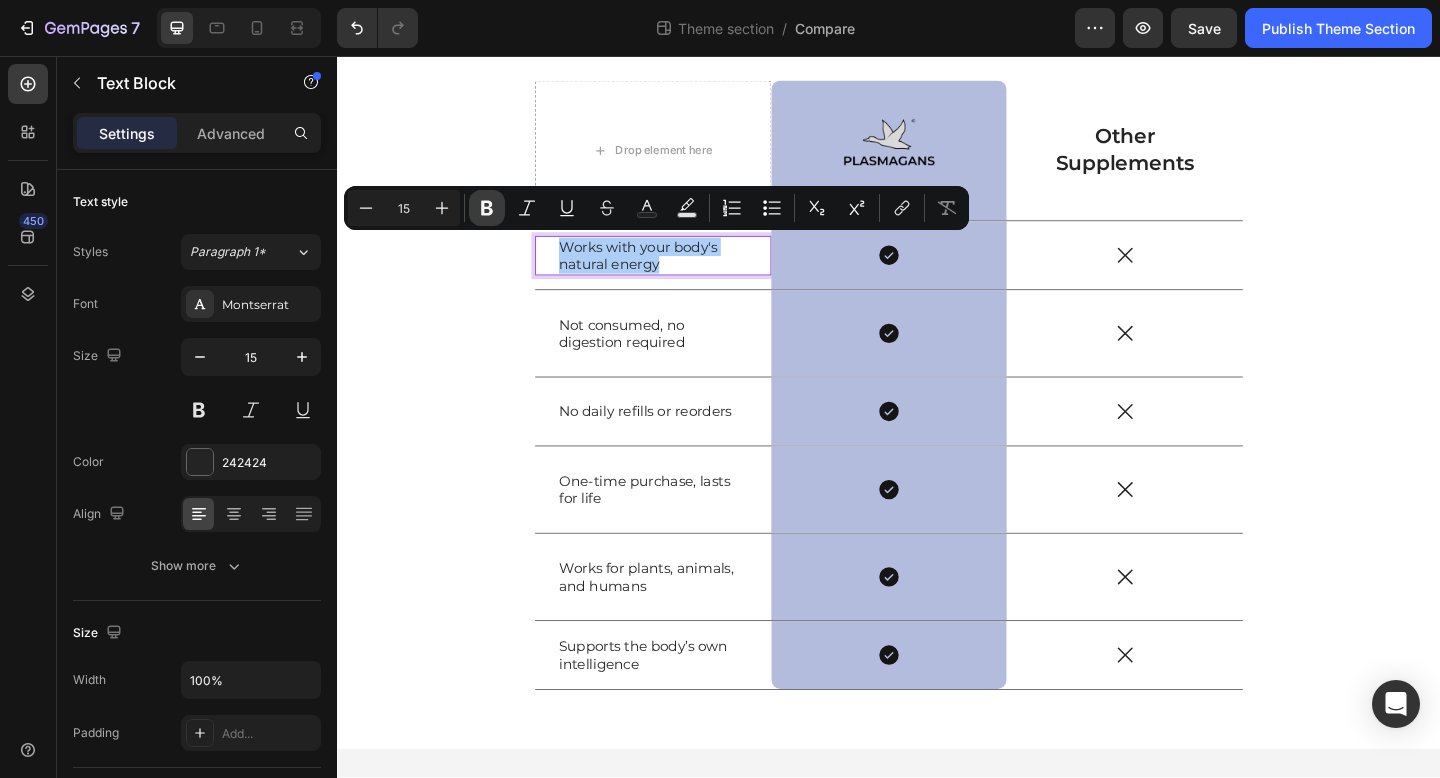 click 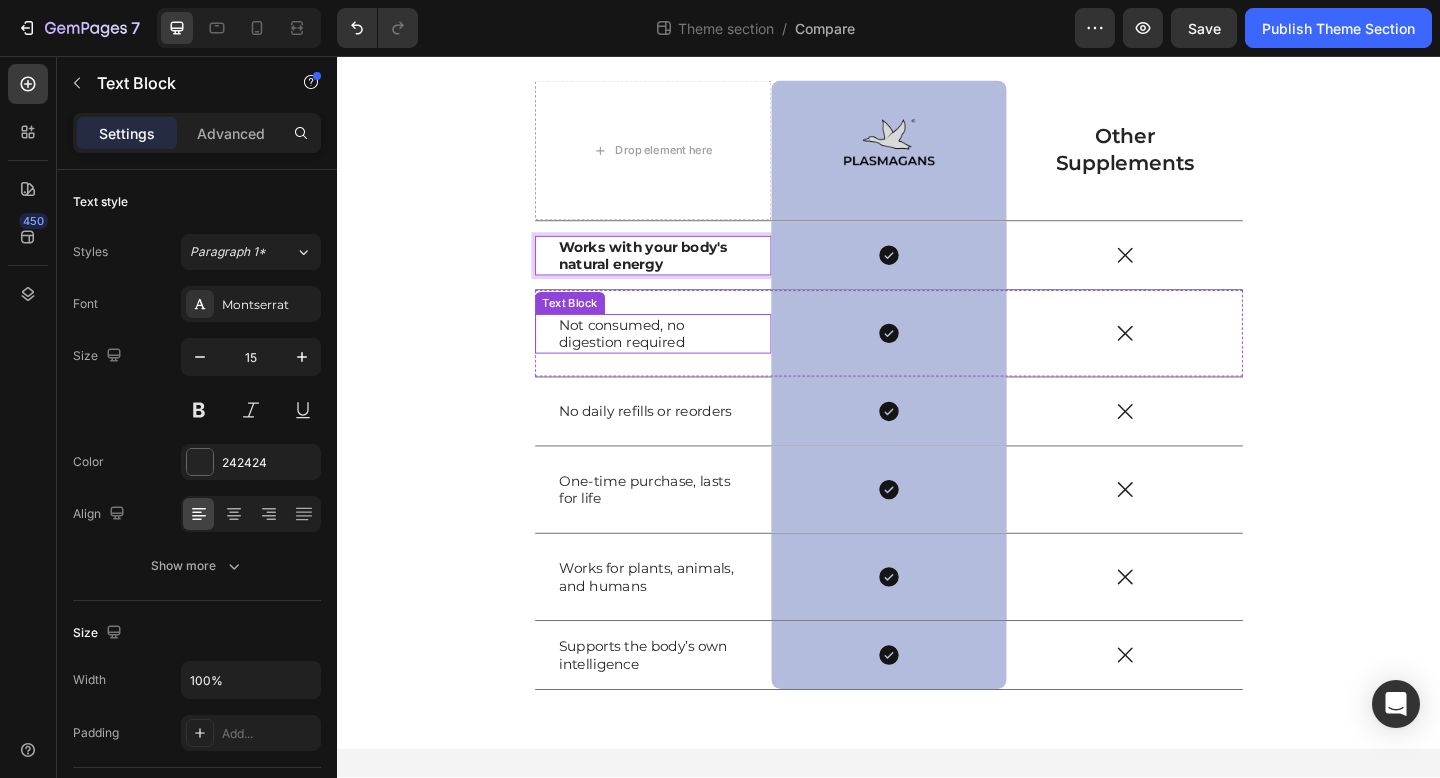 click on "Not consumed, no digestion required" at bounding box center [680, 358] 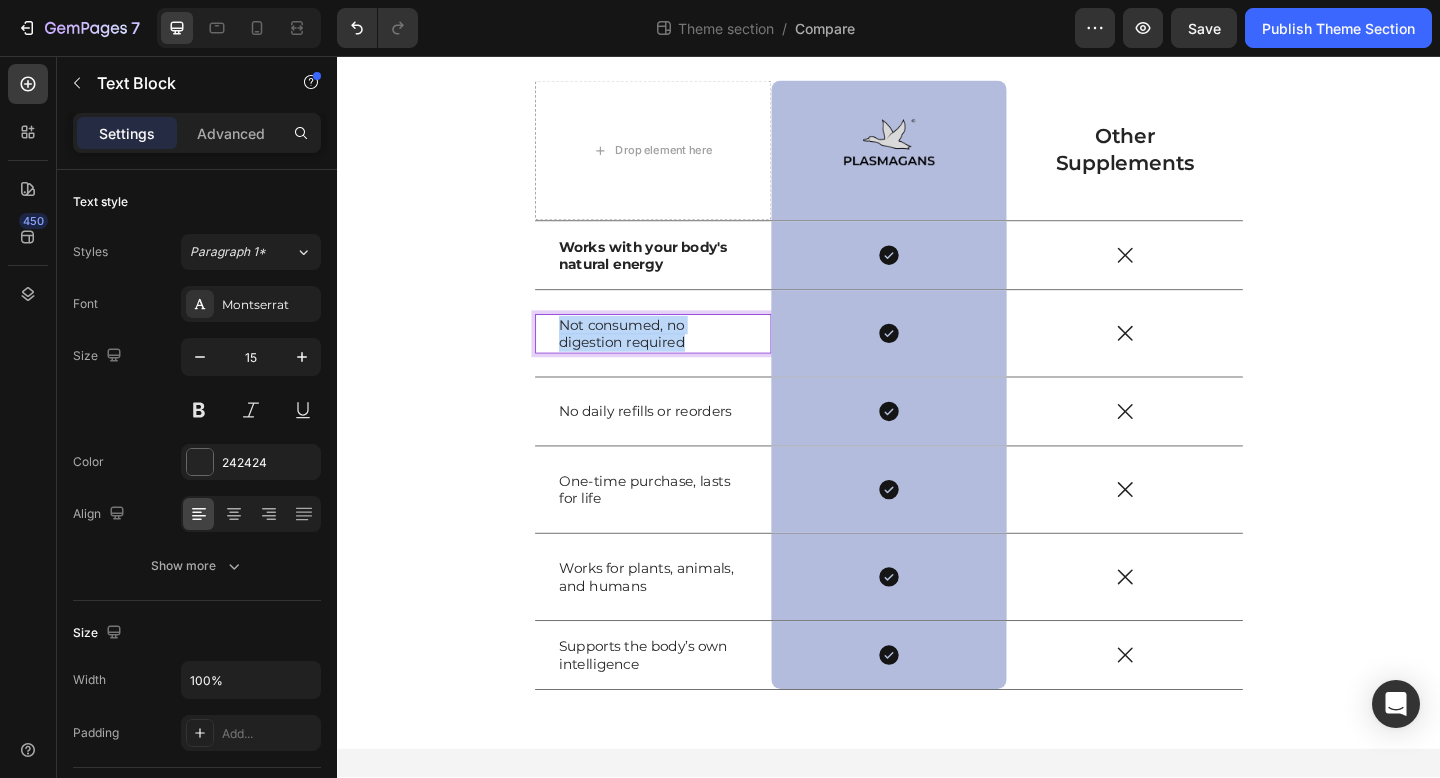 click on "Not consumed, no digestion required" at bounding box center (680, 358) 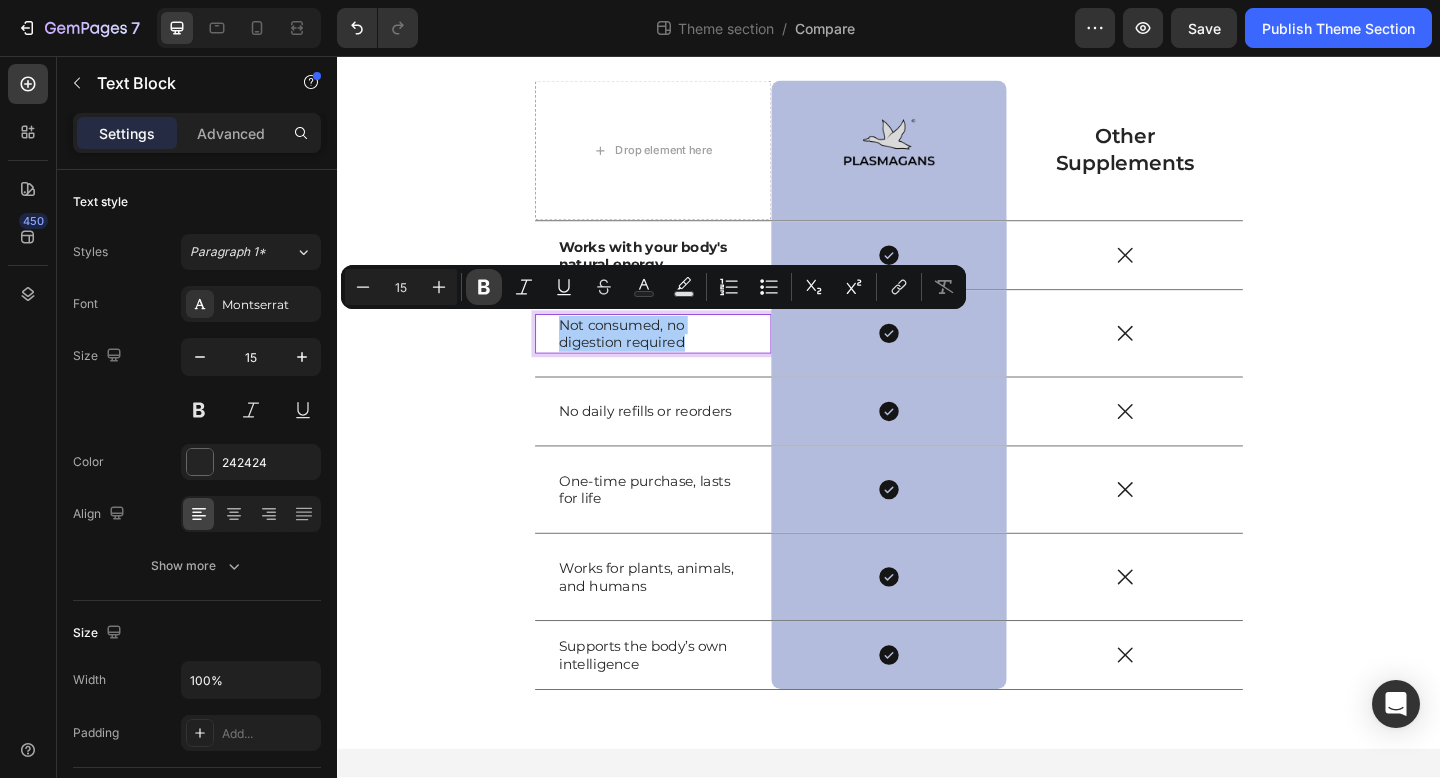 click 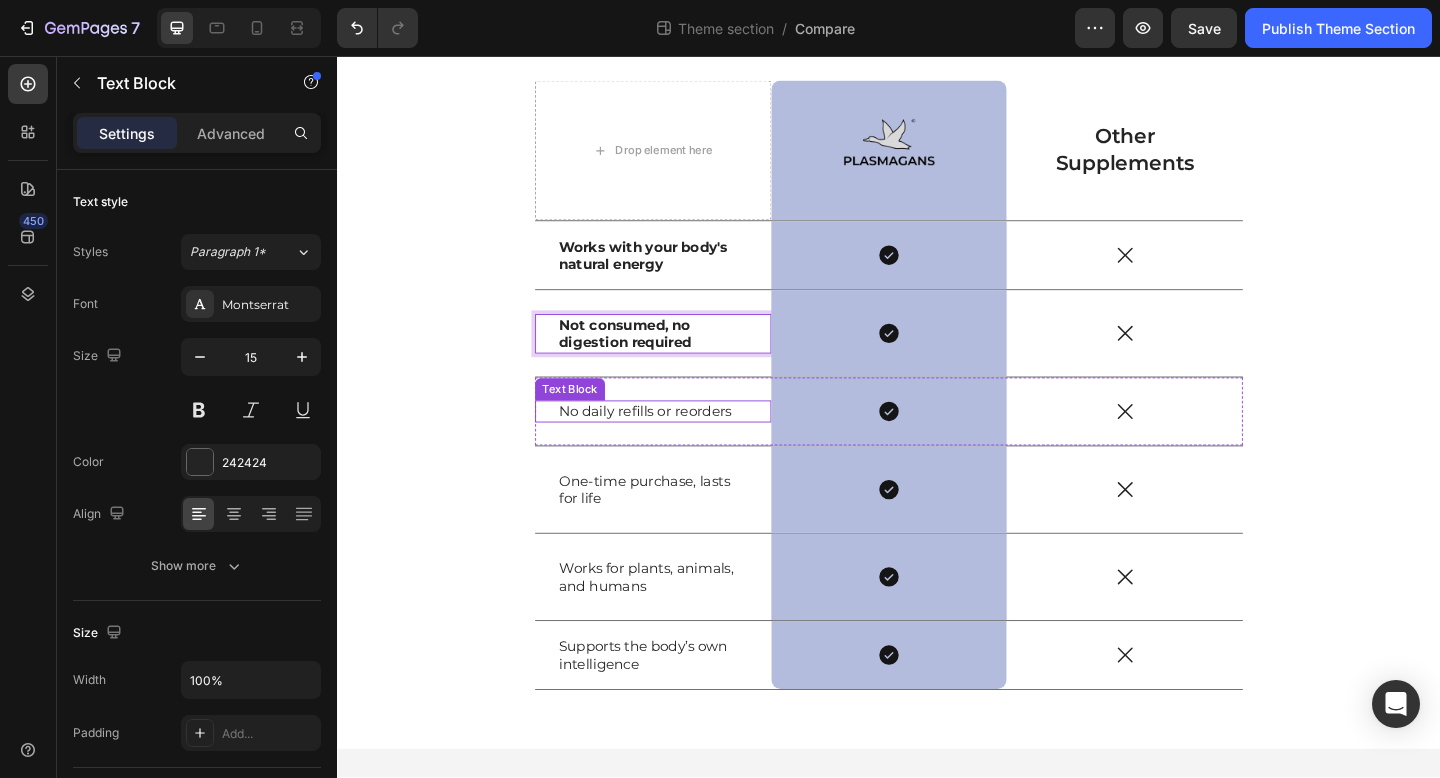 click on "No daily refills or reorders" at bounding box center [680, 443] 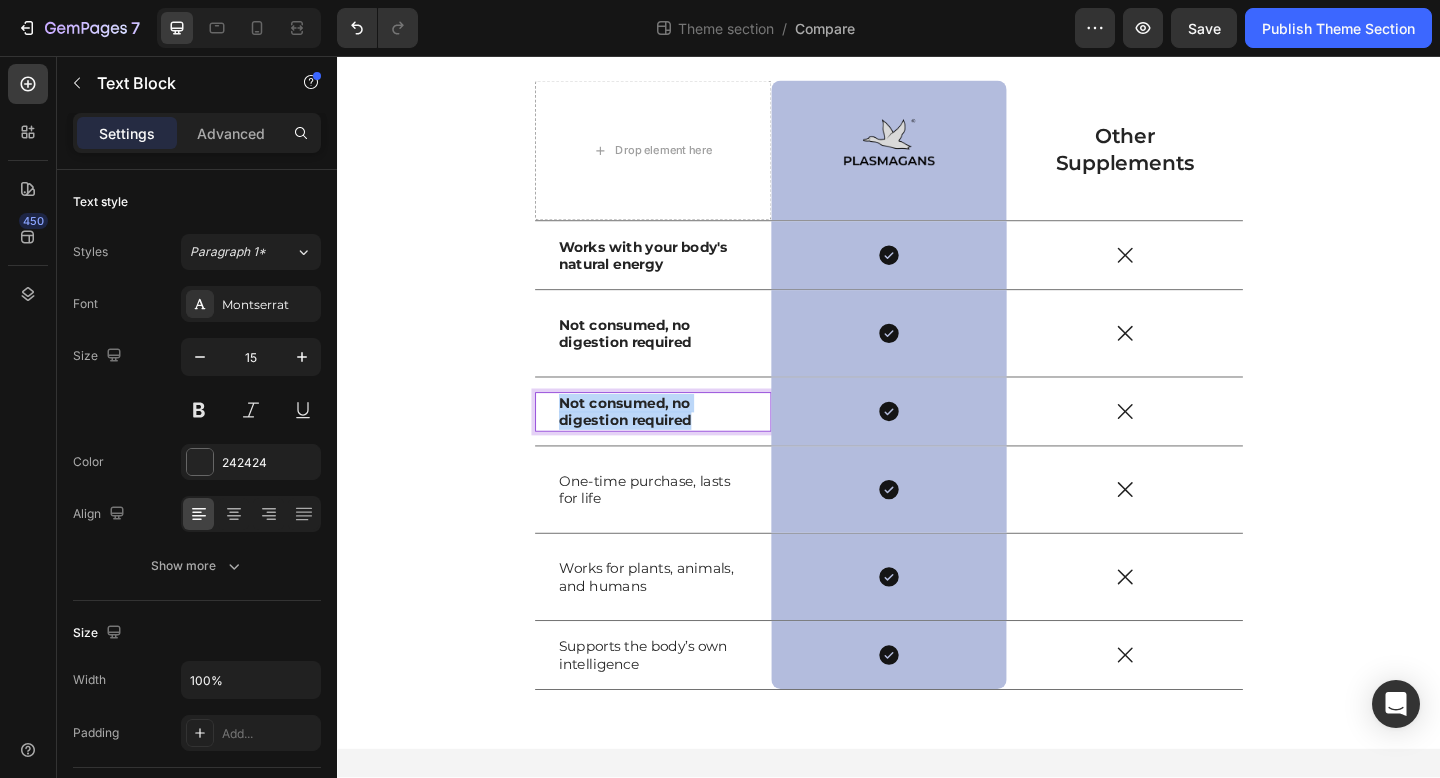 click on "Not consumed, no digestion required" at bounding box center (650, 443) 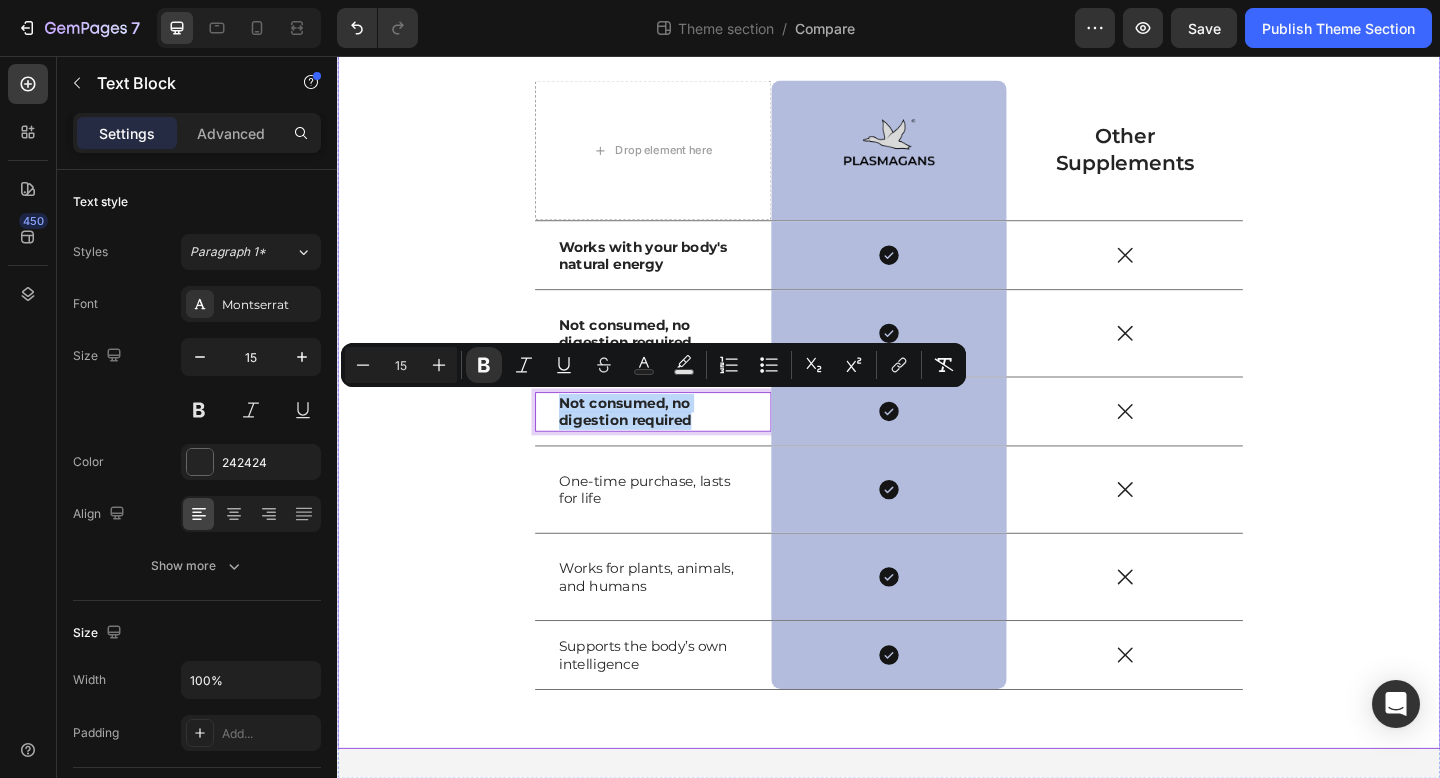 click on "US VS THEM Heading
Drop element here Image Row Other  Supplements Text Block Row Works with your body's natural energy Text Block
Icon Row
Icon Row Not consumed, no digestion required Text Block
Icon Row
Icon Row Not consumed, no digestion required Text Block   0
Icon Row
Icon Row One-time purchase, lasts for life Text Block
Icon Row
Icon Row Works for plants, animals, and humans Text Block
Icon Row
Icon Row Supports the body’s own intelligence Text Block
Icon Row
Icon Row Row" at bounding box center (937, 370) 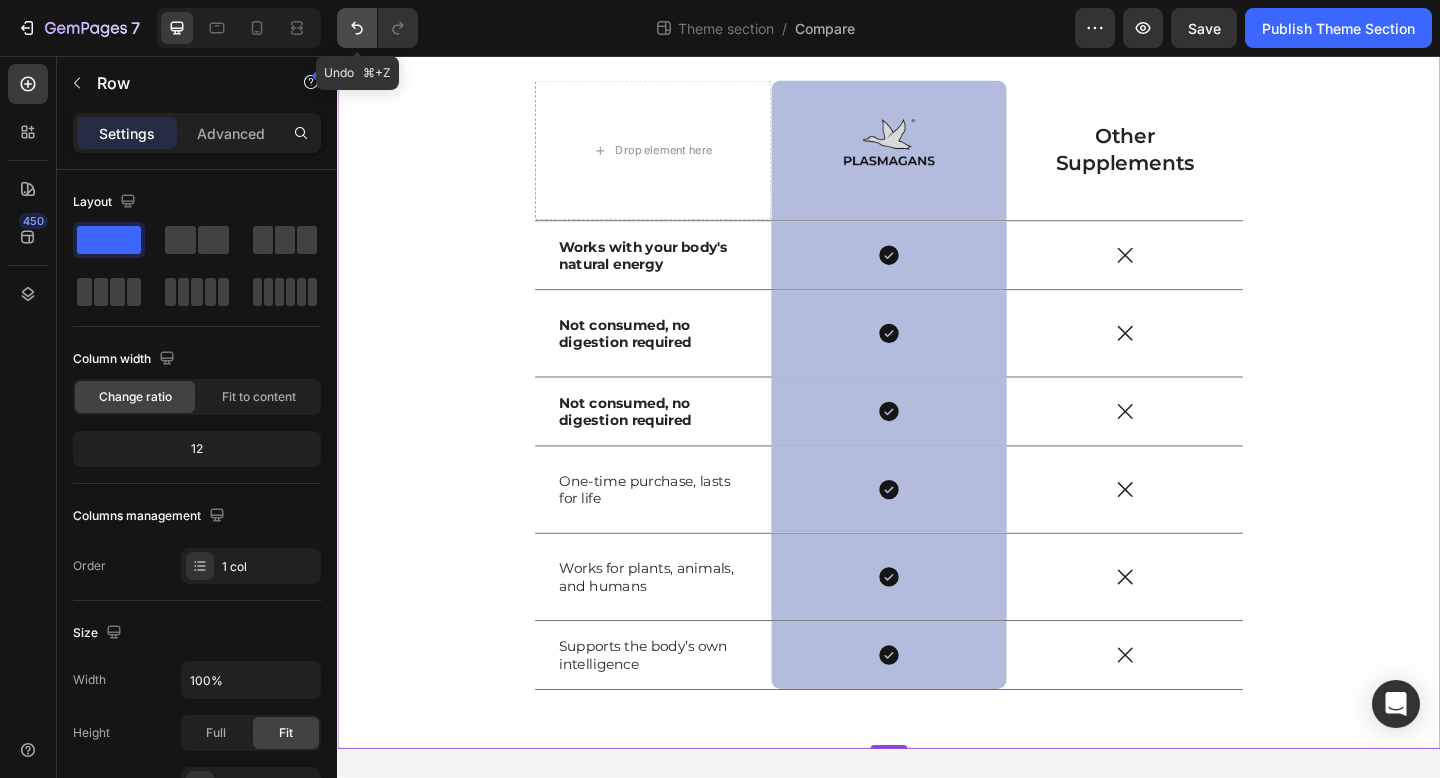 click 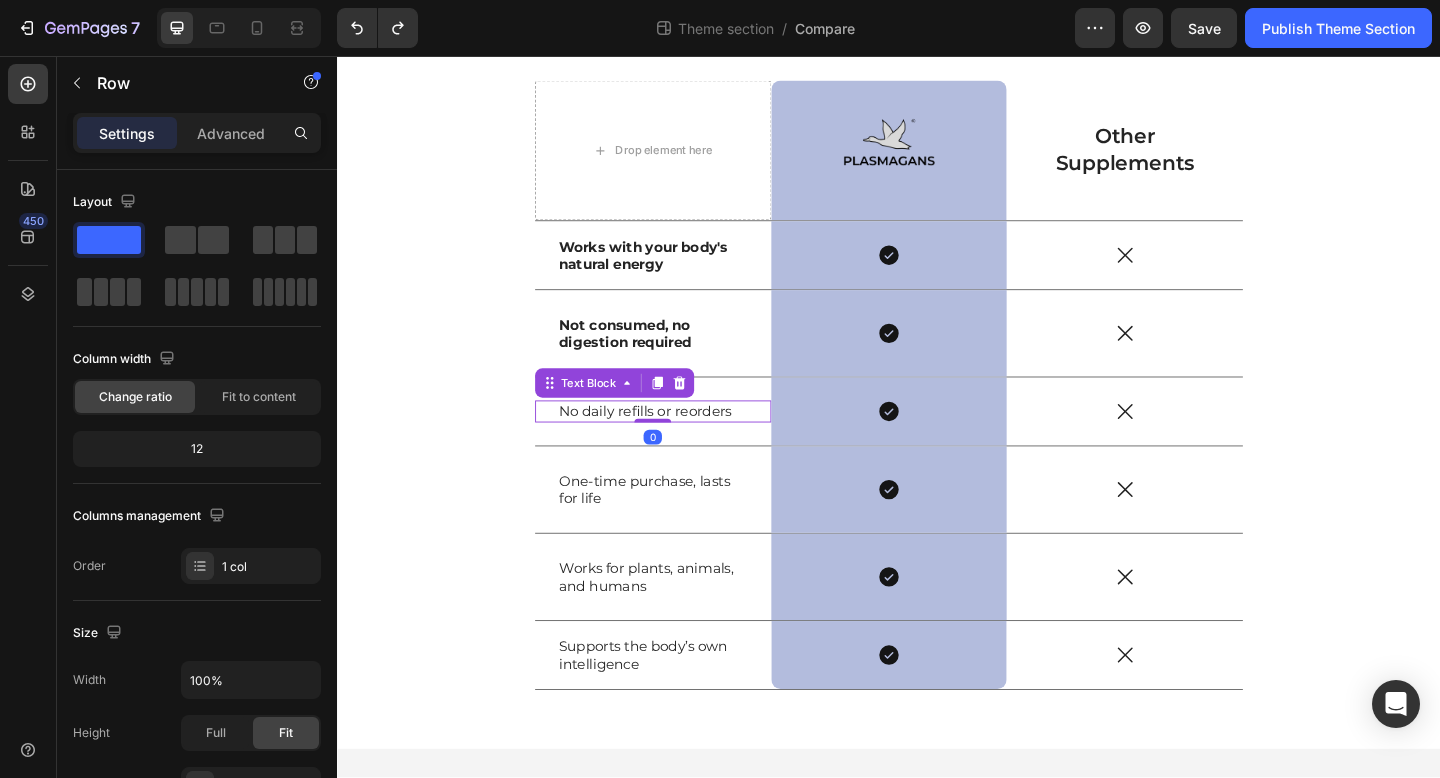 click on "No daily refills or reorders" at bounding box center (680, 443) 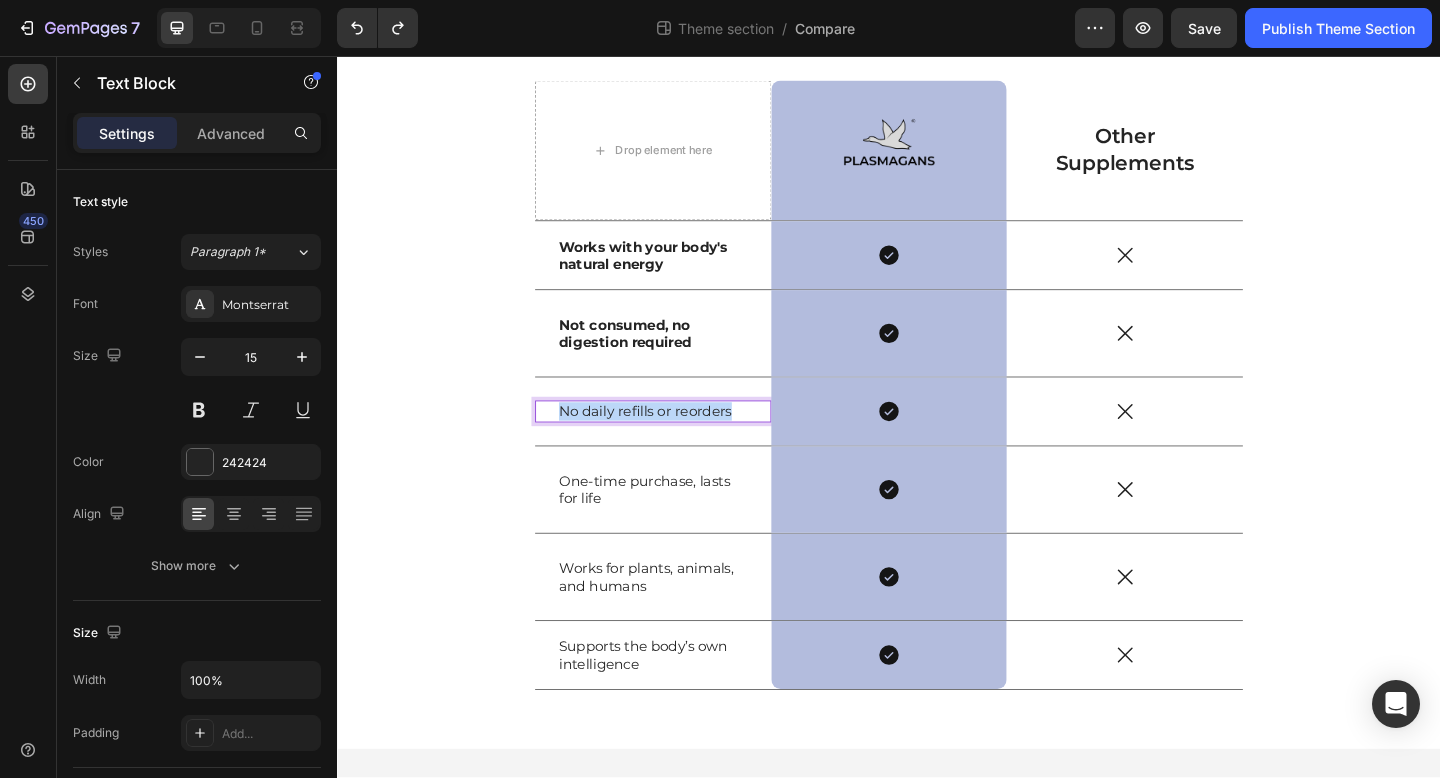 click on "No daily refills or reorders" at bounding box center (680, 443) 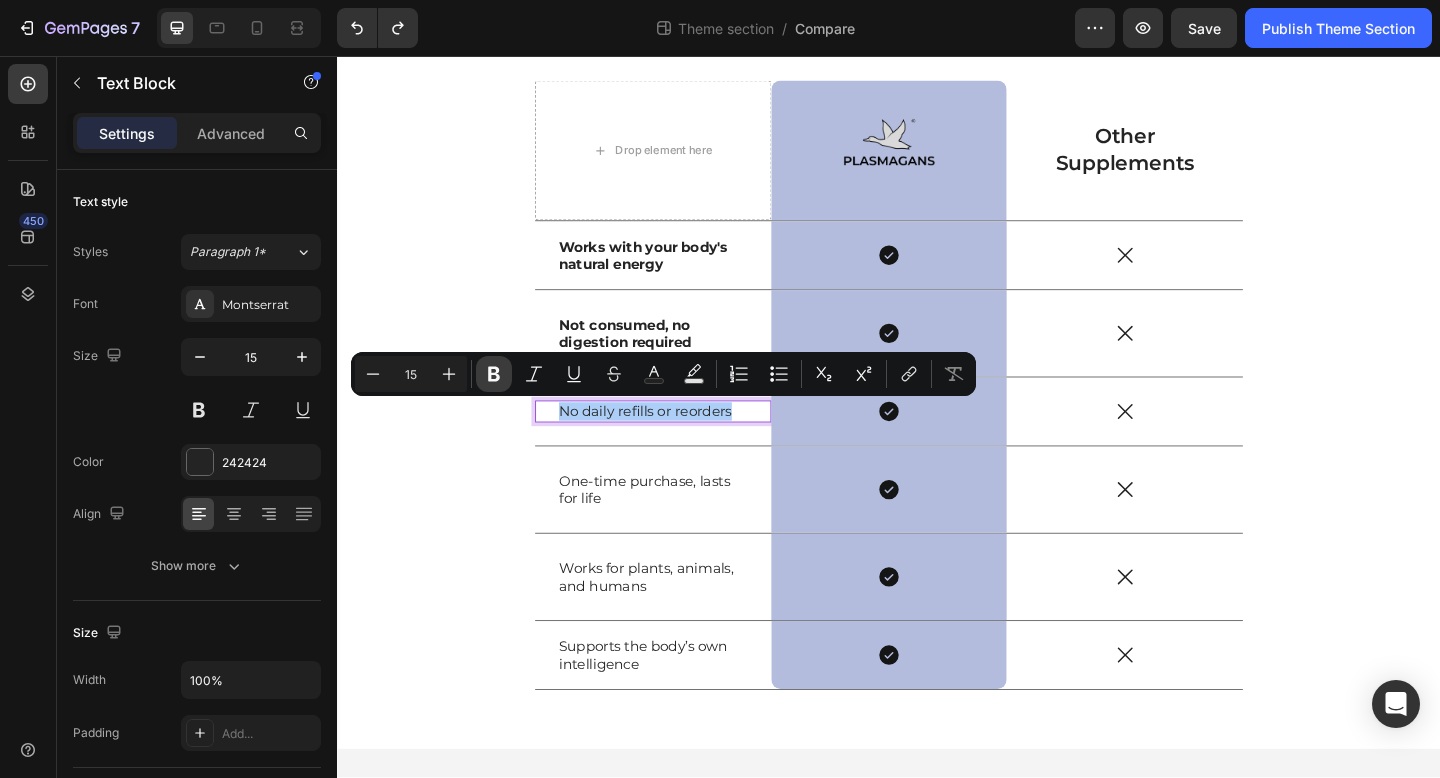click 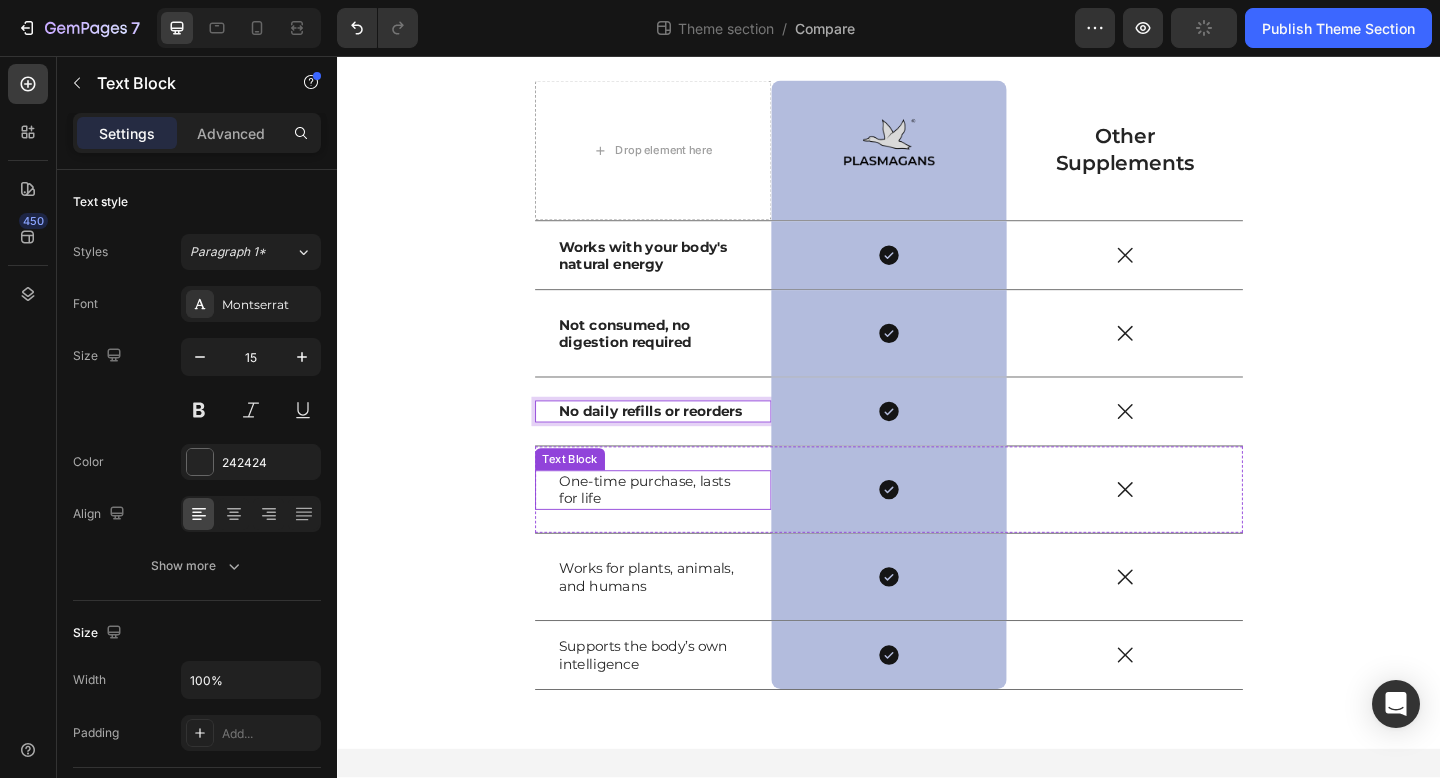 click on "One-time purchase, lasts for life" at bounding box center (680, 528) 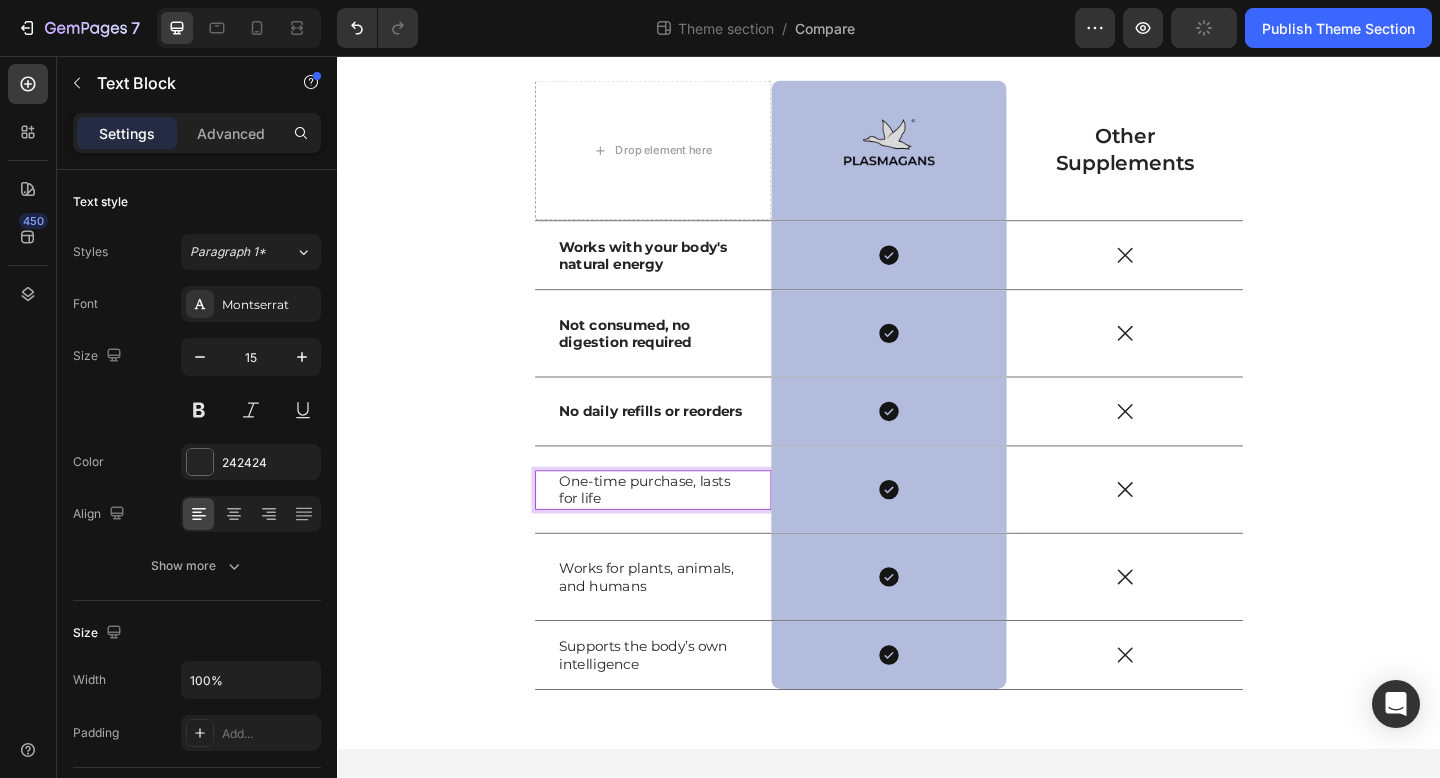 click on "One-time purchase, lasts for life" at bounding box center [680, 528] 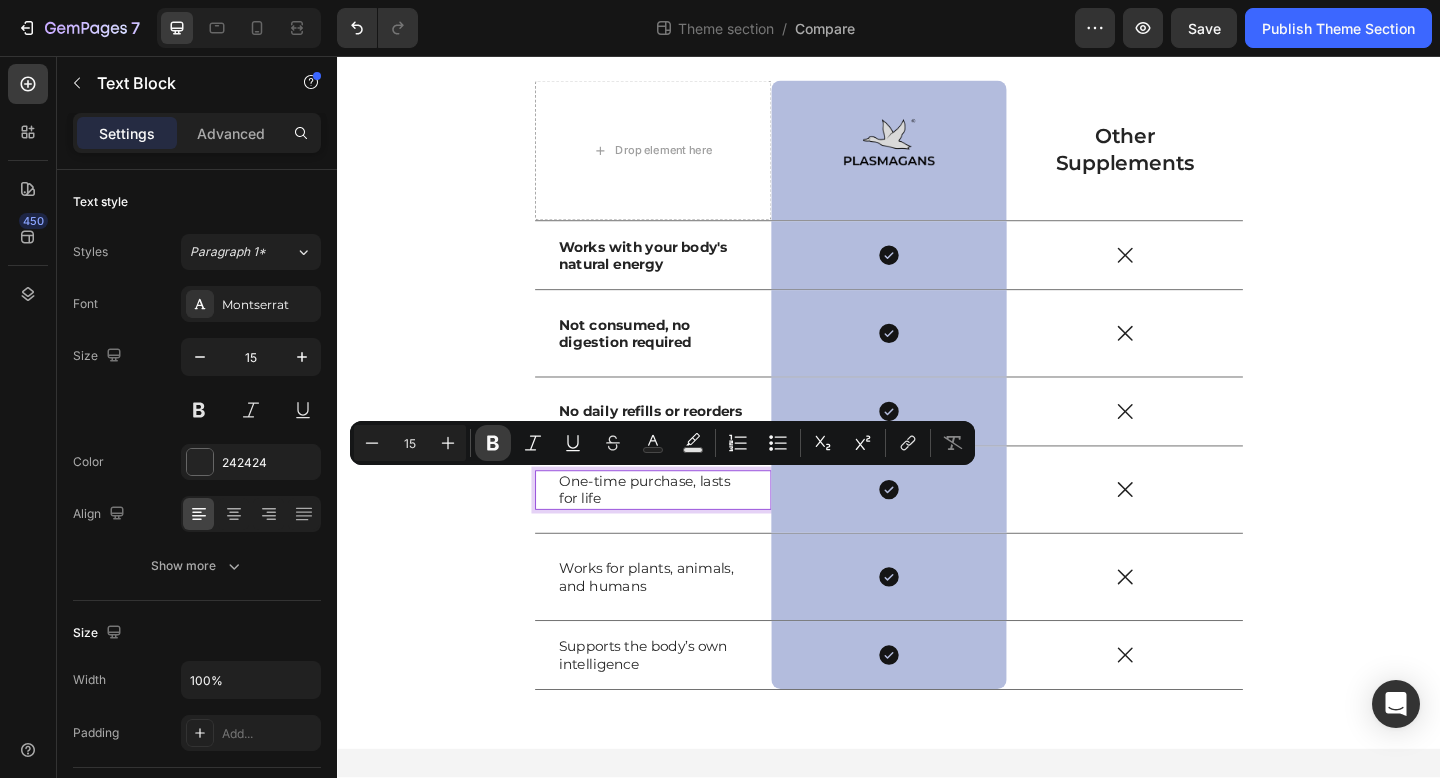 click 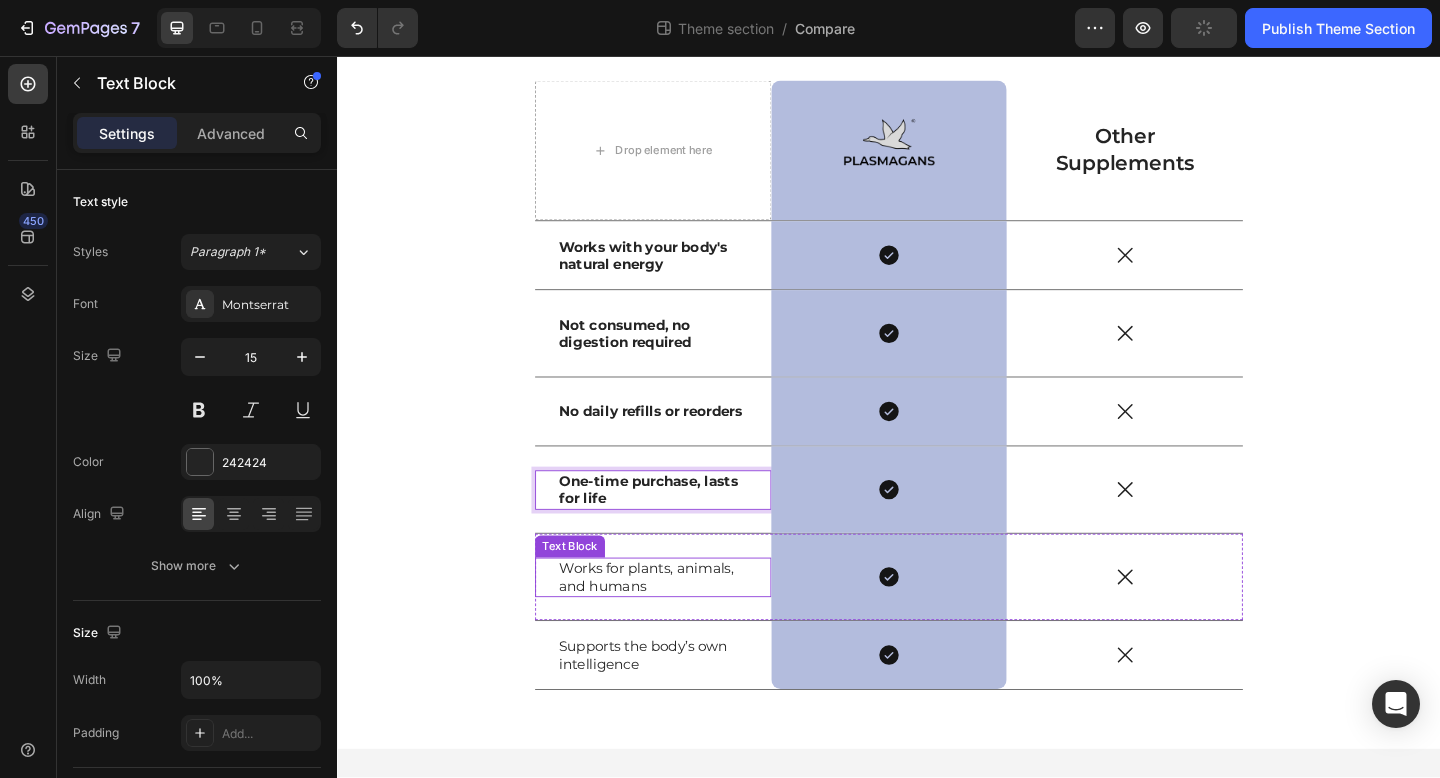 click on "Works for plants, animals, and humans" at bounding box center [680, 623] 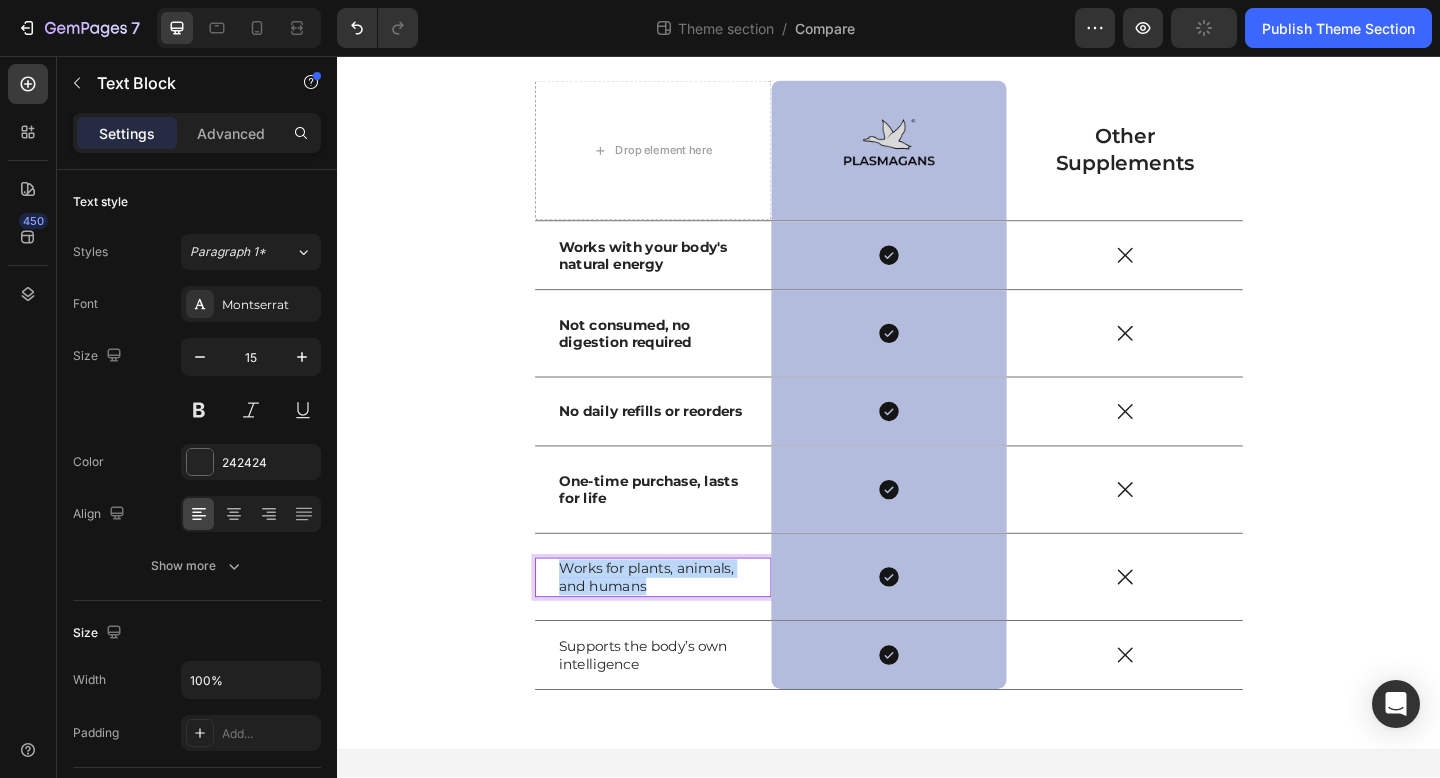 click on "Works for plants, animals, and humans" at bounding box center (680, 623) 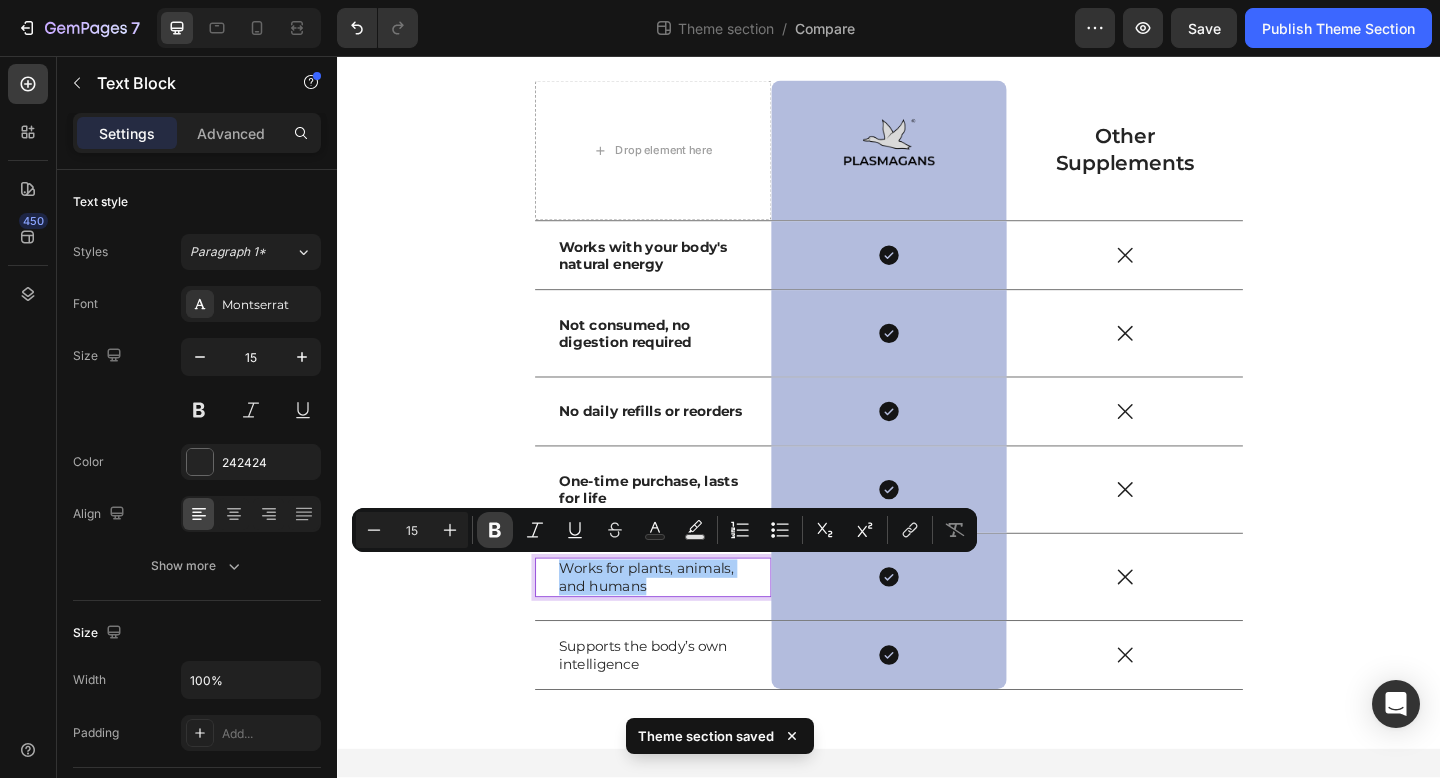 click 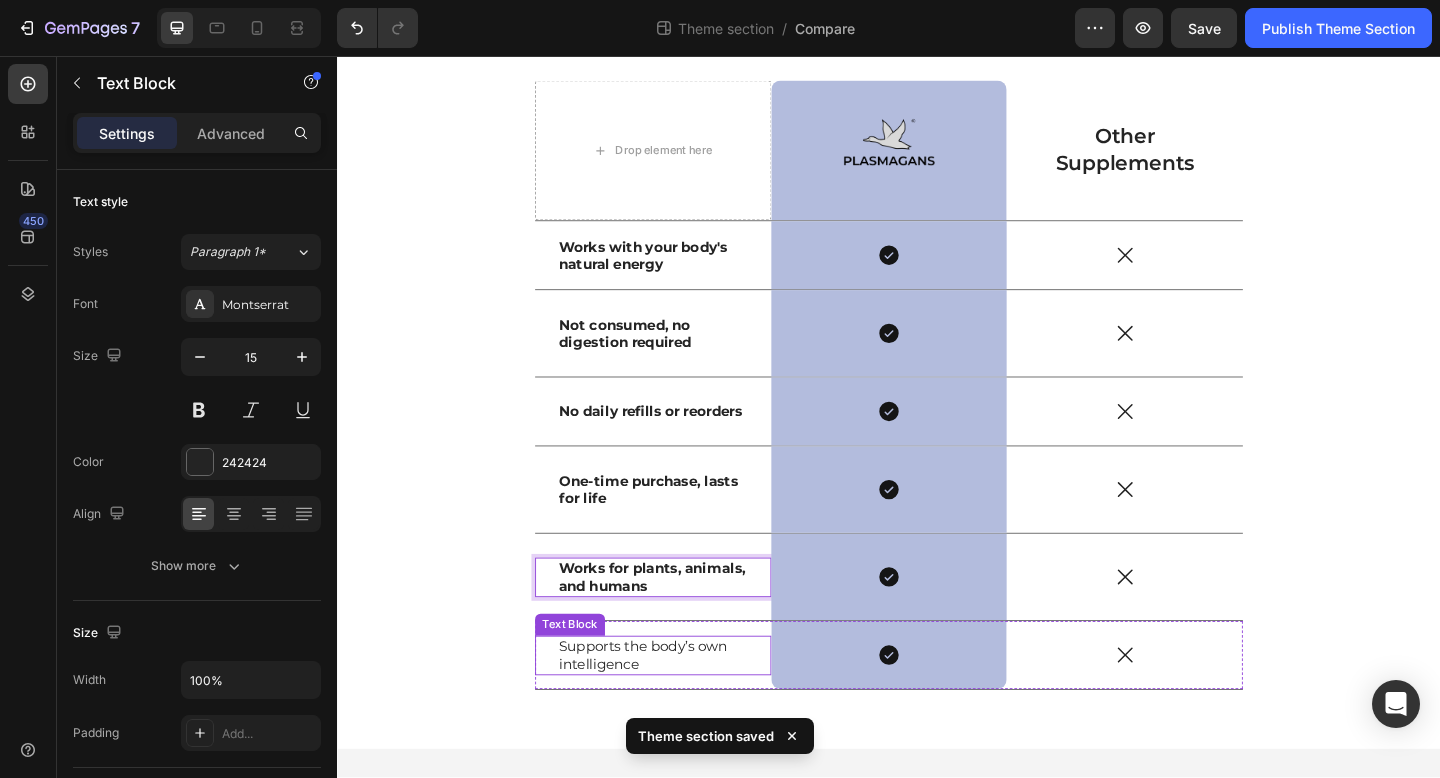 click on "Supports the body’s own intelligence" at bounding box center (680, 708) 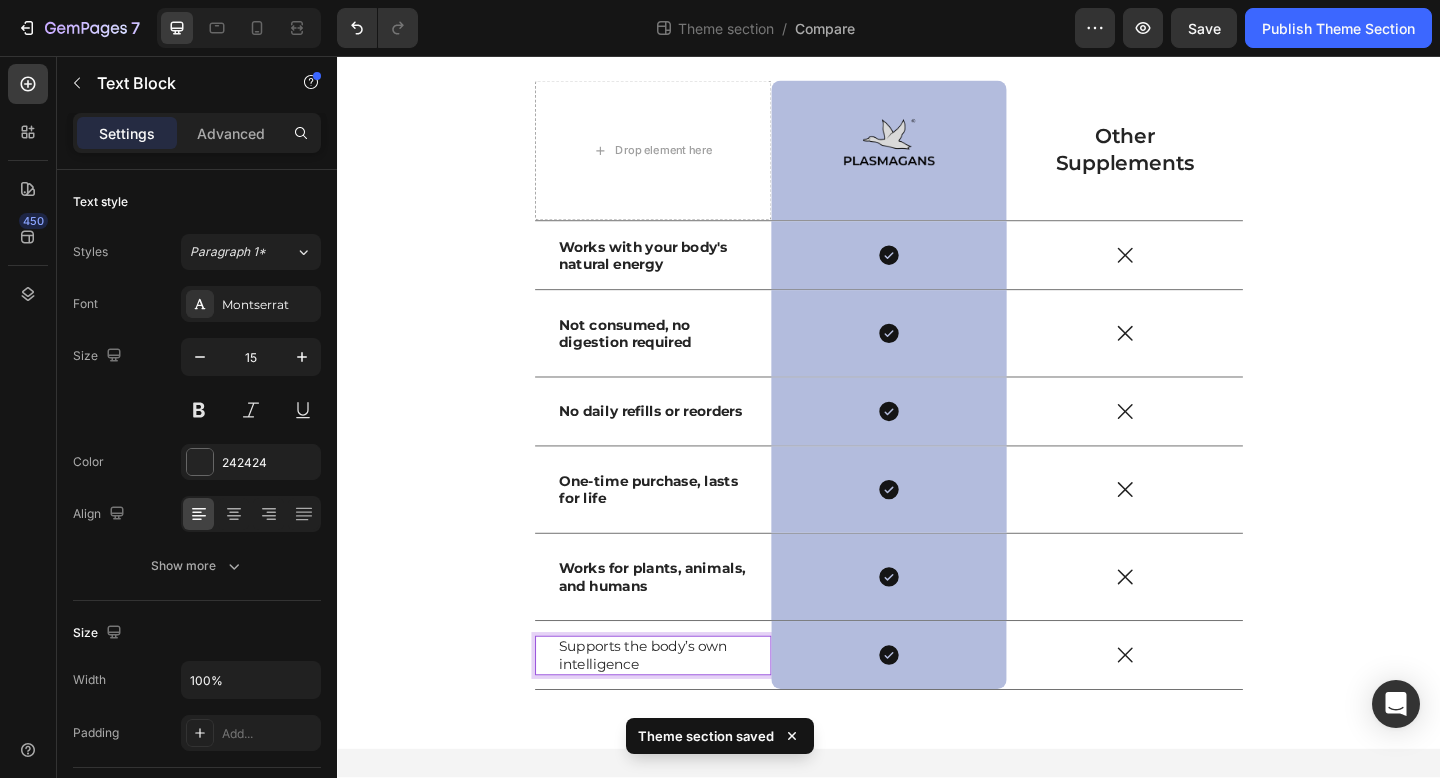 click on "Supports the body’s own intelligence" at bounding box center [680, 708] 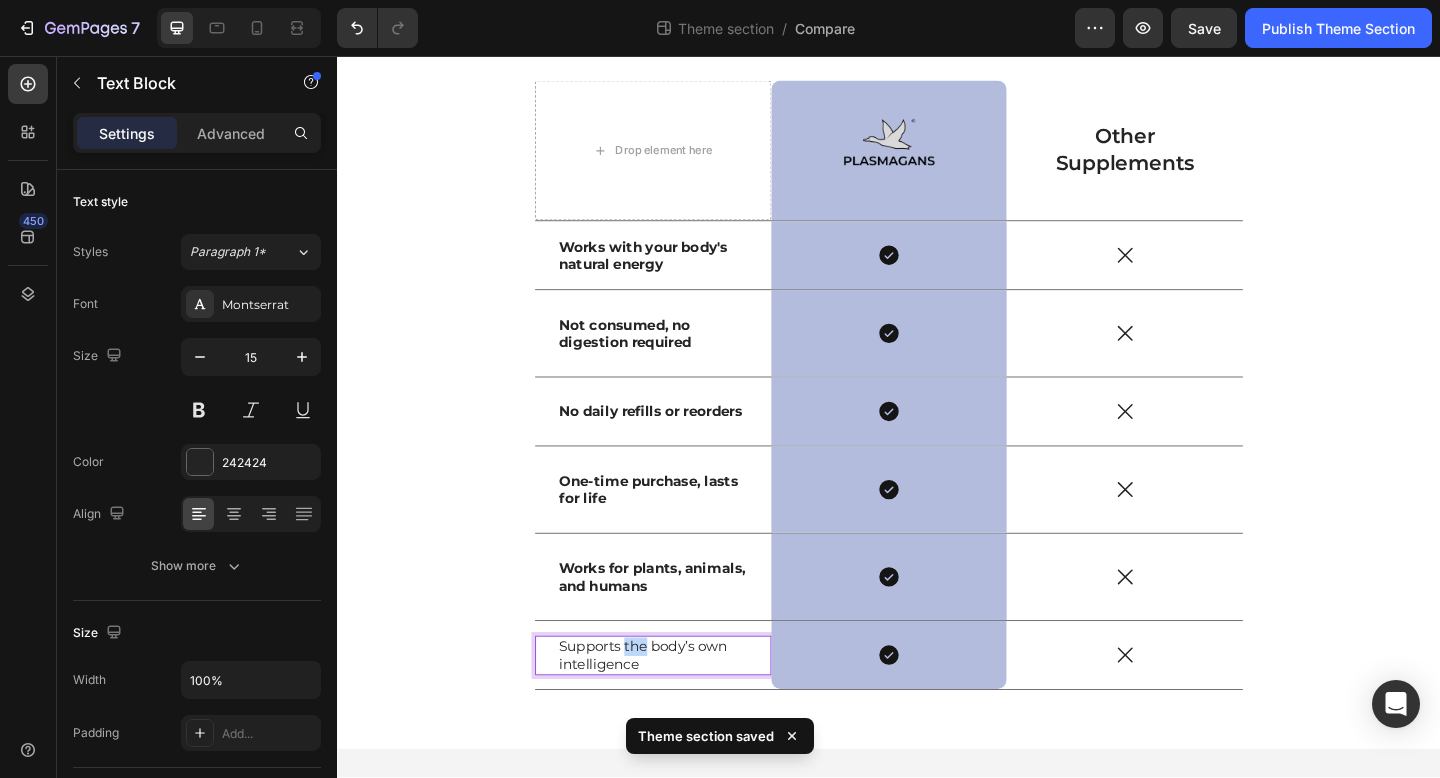 click on "Supports the body’s own intelligence" at bounding box center [680, 708] 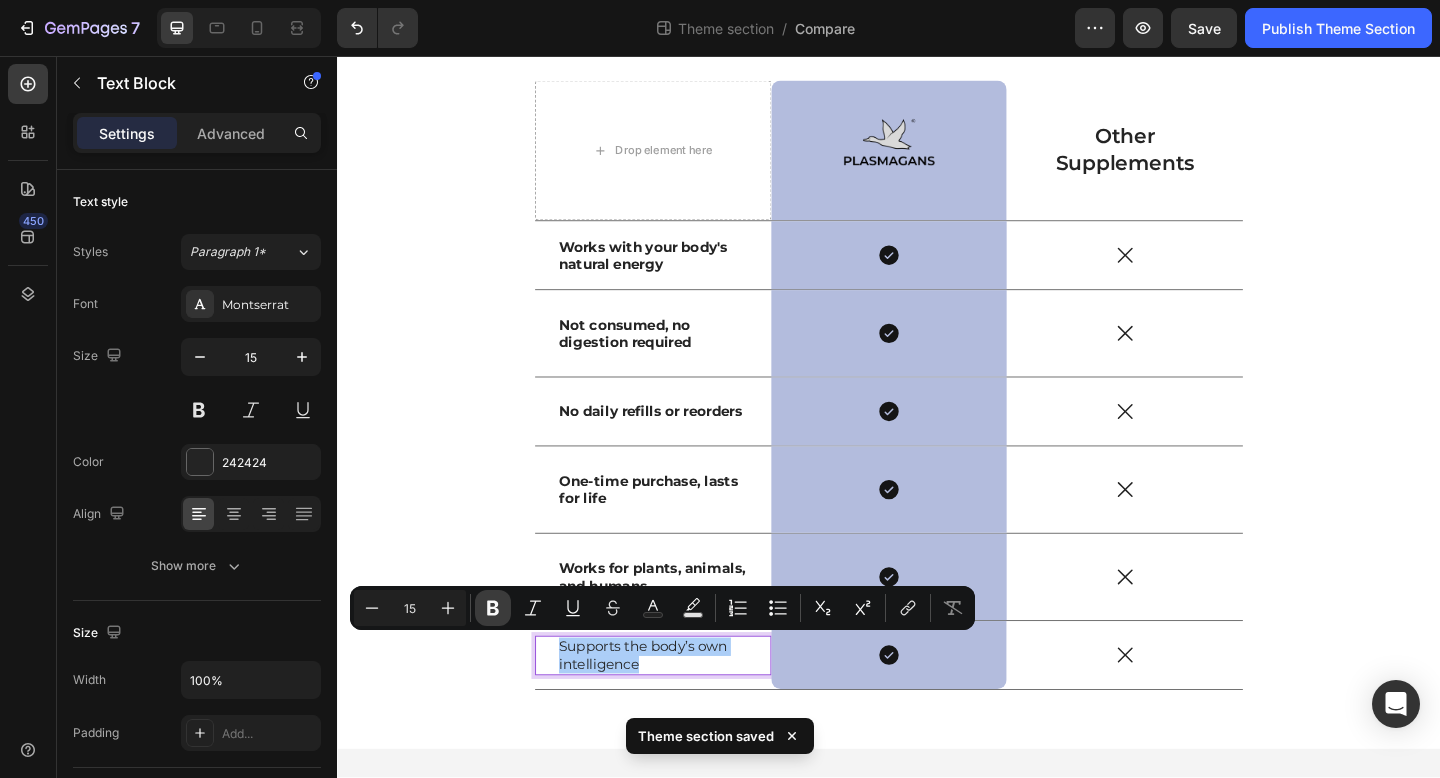 click on "Bold" at bounding box center (493, 608) 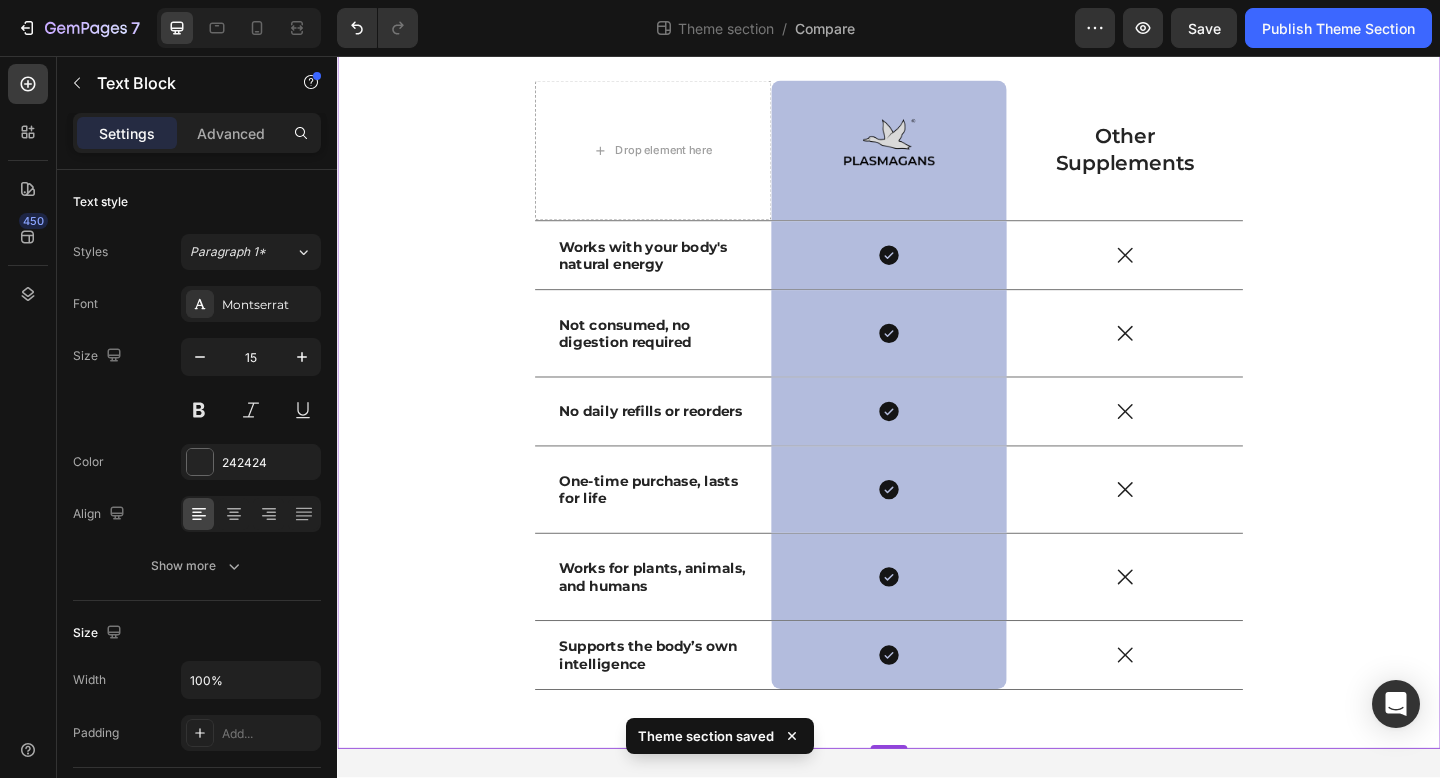 click on "US VS THEM Heading
Drop element here Image Row Other  Supplements Text Block Row Works with your body's natural energy Text Block
Icon Row
Icon Row Not consumed, no digestion required Text Block
Icon Row
Icon Row No daily refills or reorders Text Block
Icon Row
Icon Row One-time purchase, lasts for life Text Block
Icon Row
Icon Row Works for plants, animals, and humans Text Block
Icon Row
Icon Row Supports the body’s own intelligence Text Block
Icon Row
Icon Row Row" at bounding box center [937, 370] 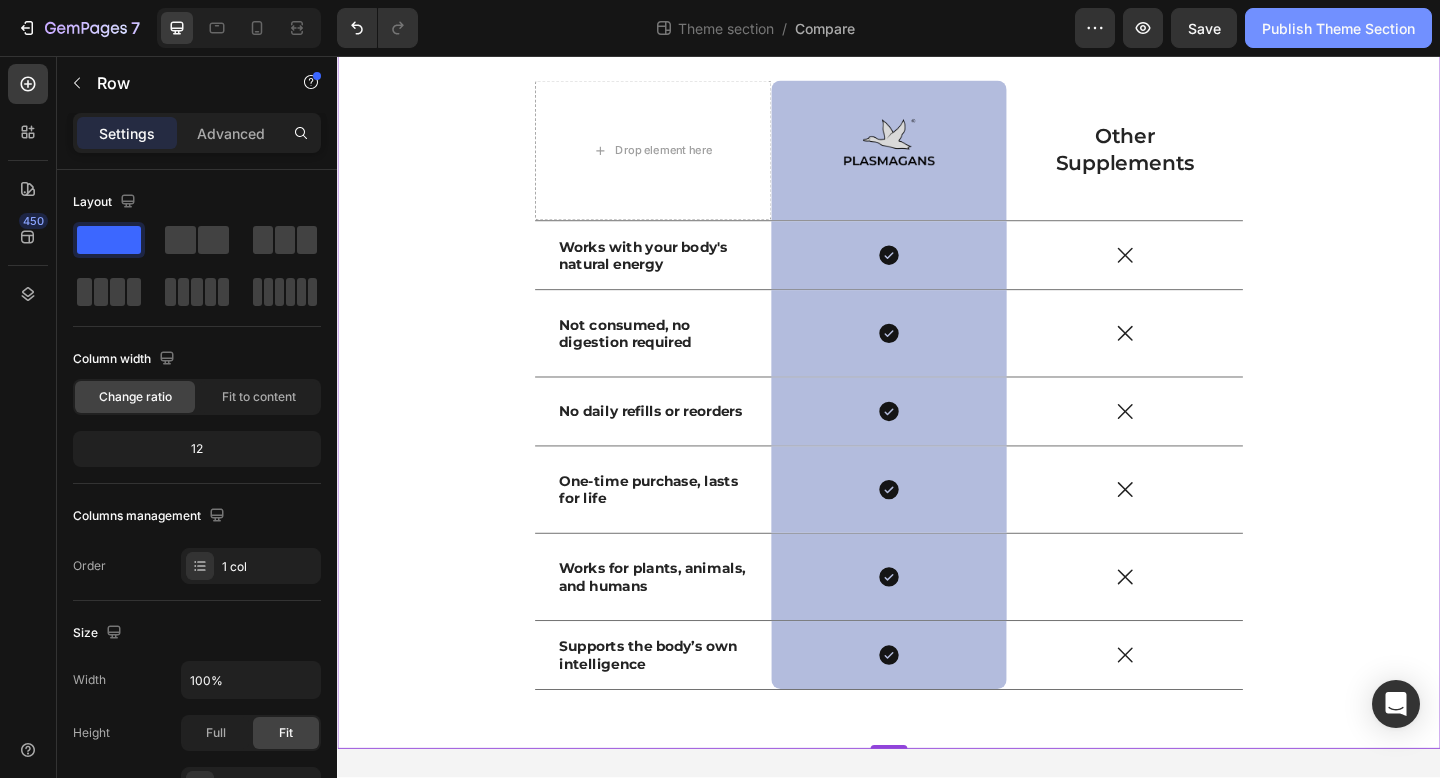 click on "Publish Theme Section" at bounding box center [1338, 28] 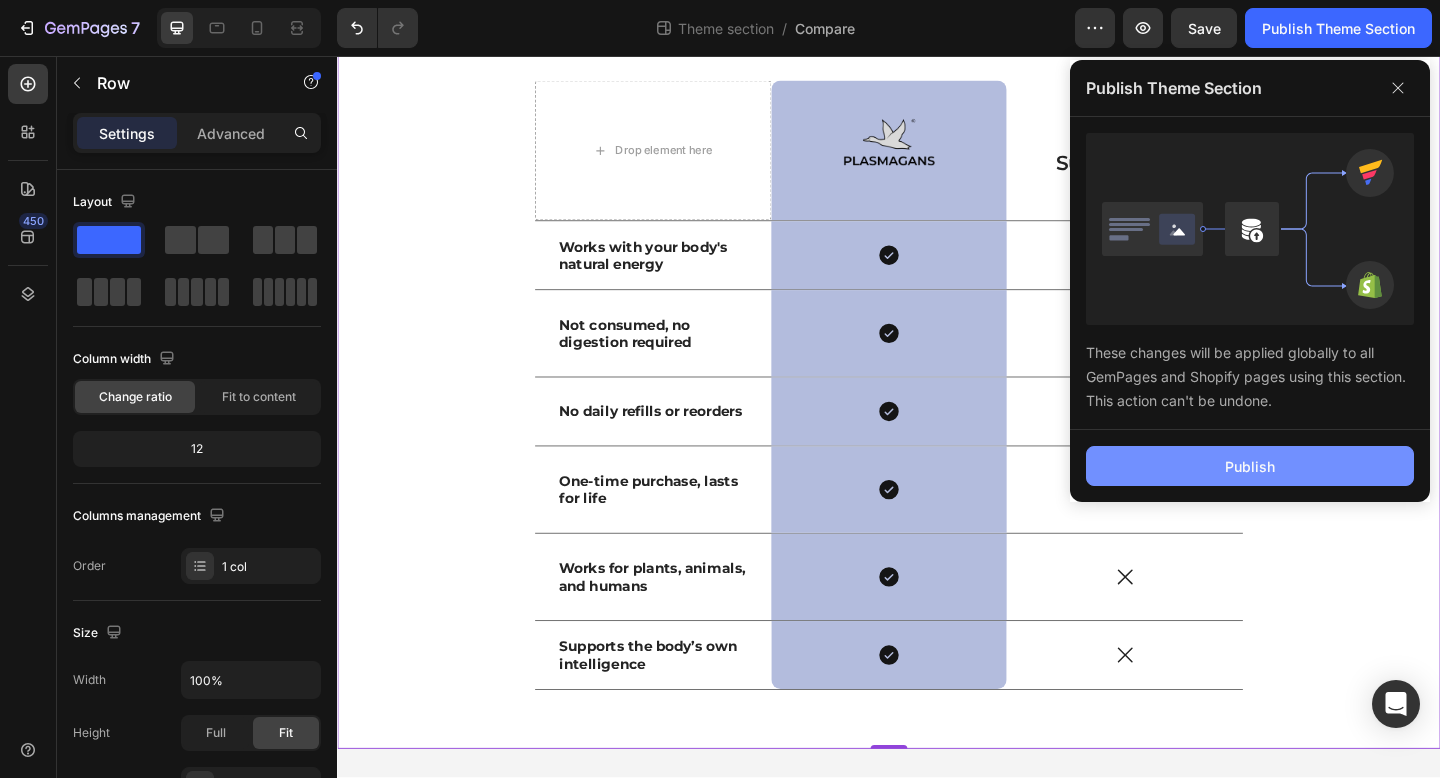 click on "Publish" 